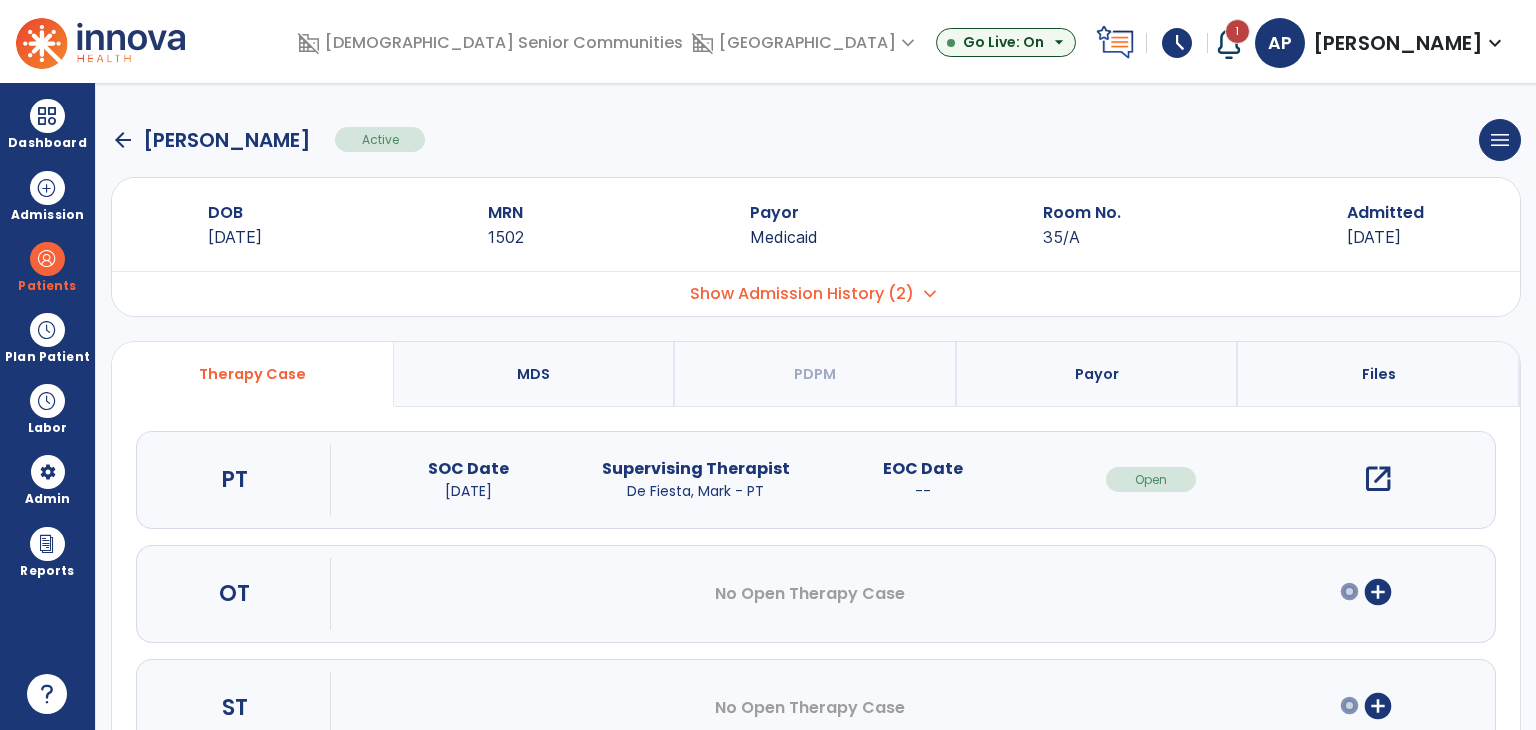 scroll, scrollTop: 0, scrollLeft: 0, axis: both 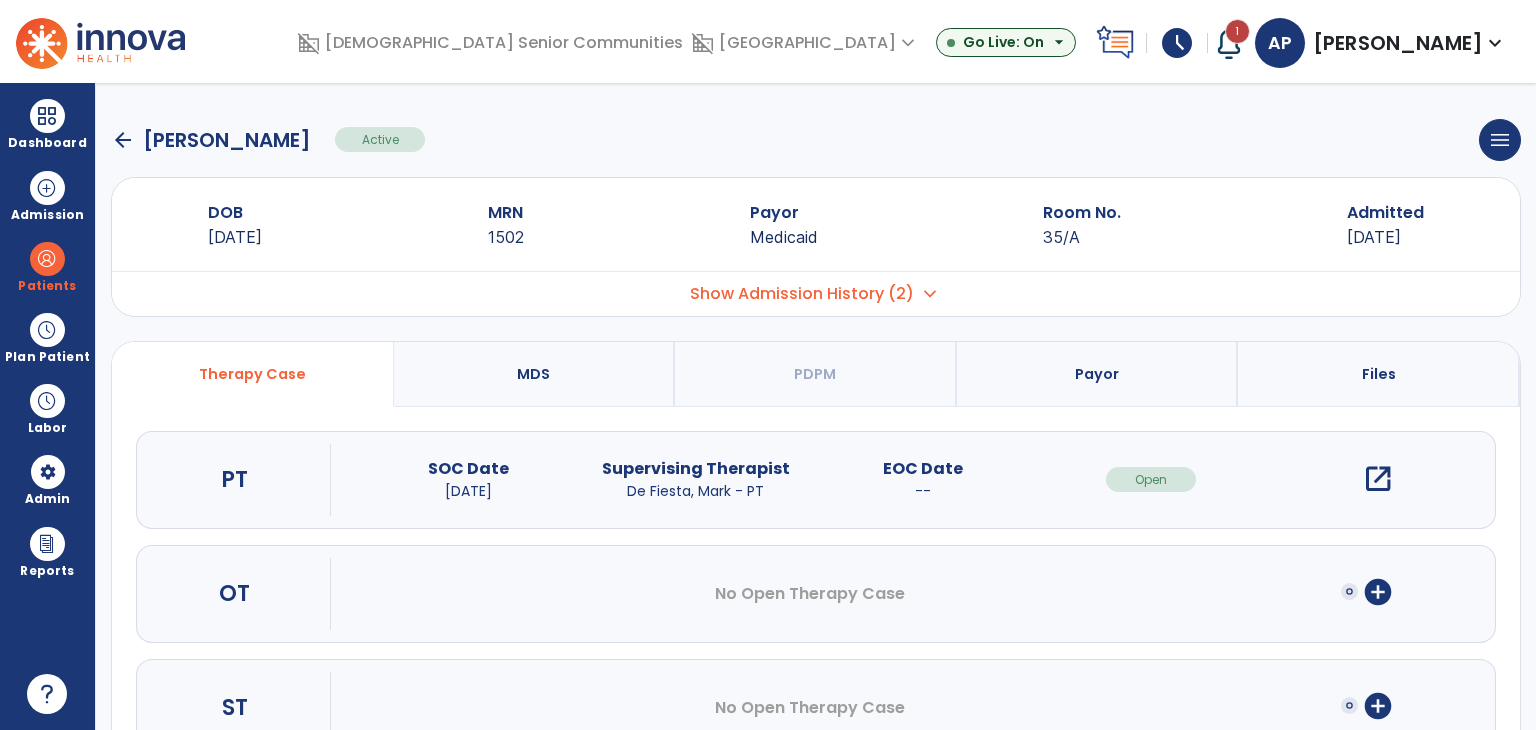 click at bounding box center (1229, 43) 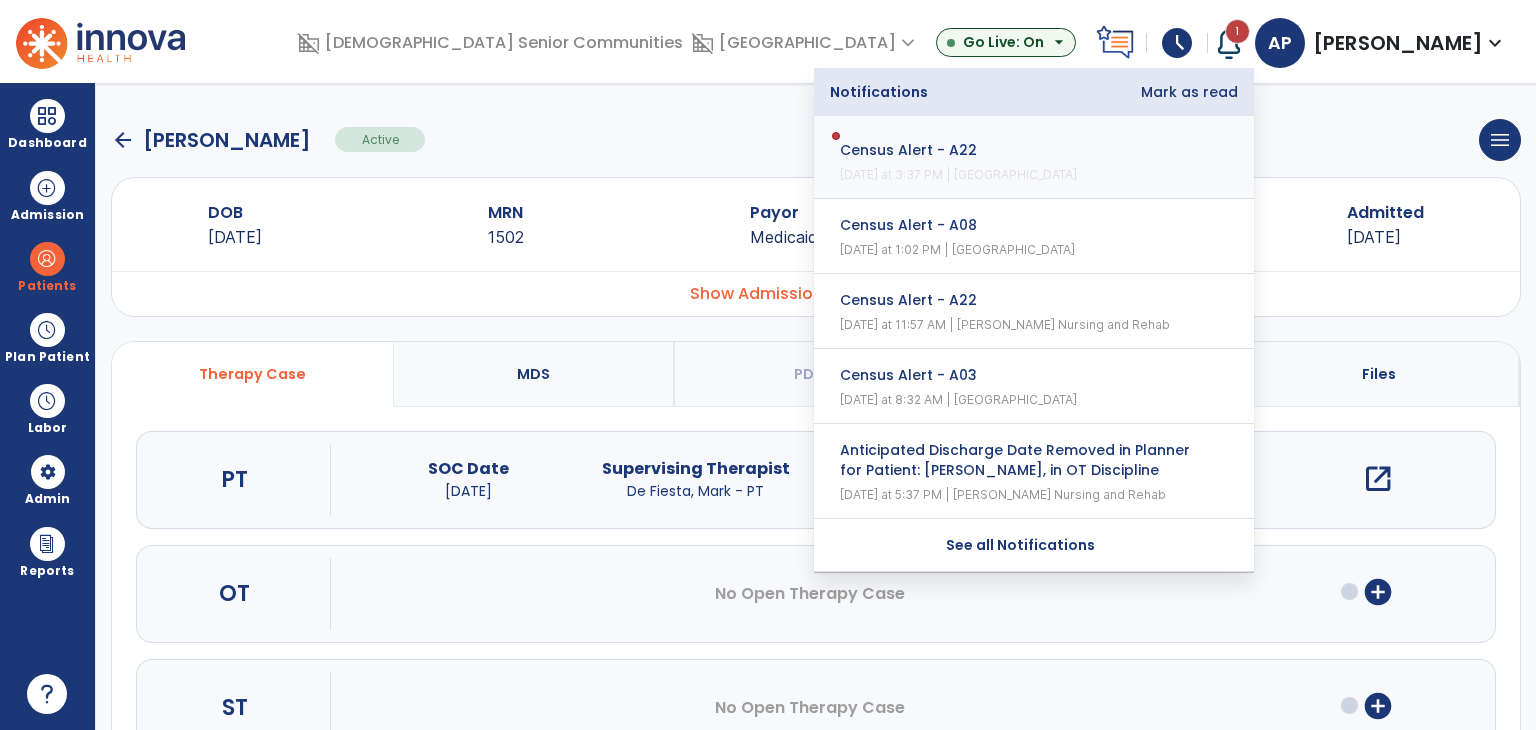 click on "Mark as read" at bounding box center [1189, 92] 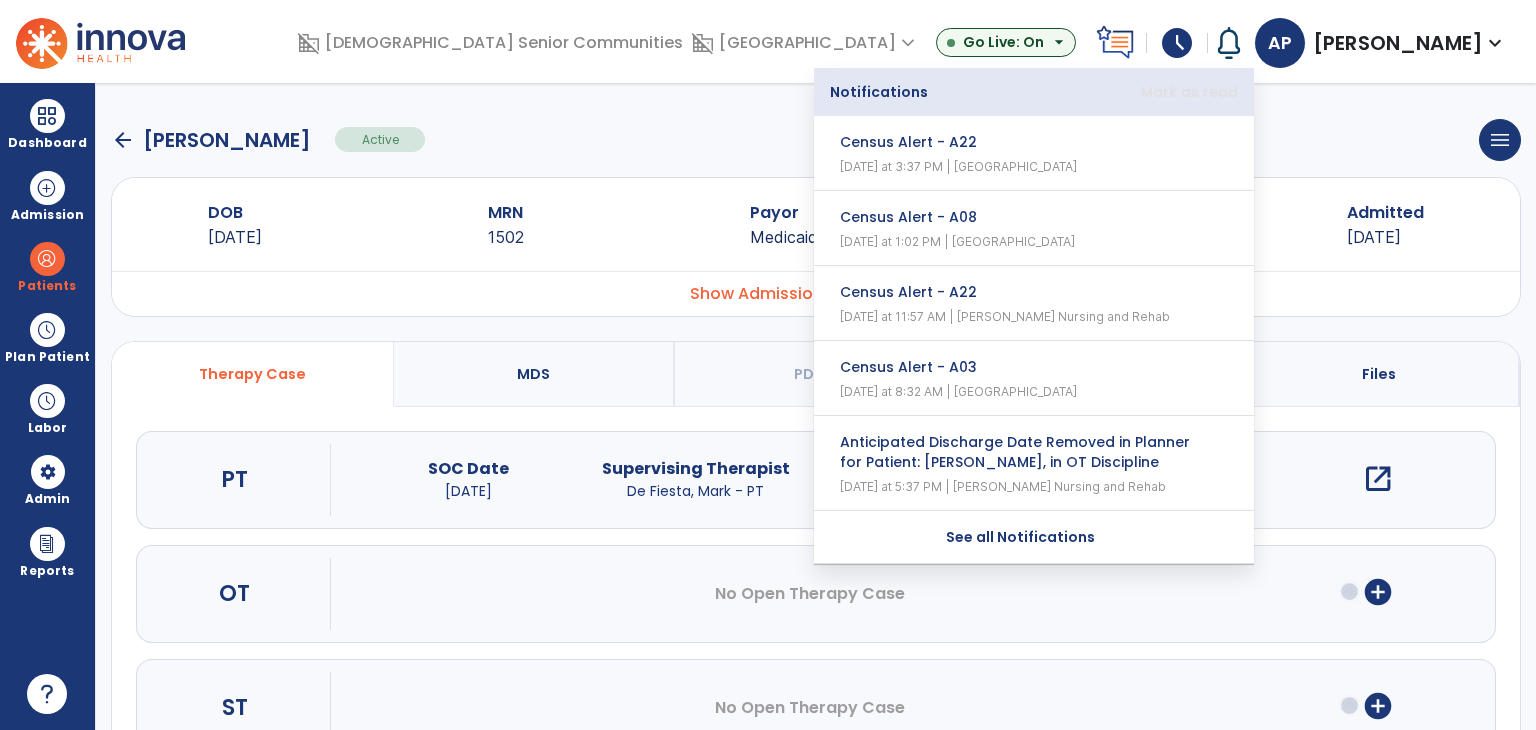 click on "arrow_back   [PERSON_NAME]  Active  menu   Edit Admission   View OBRA Report   Discharge Patient" 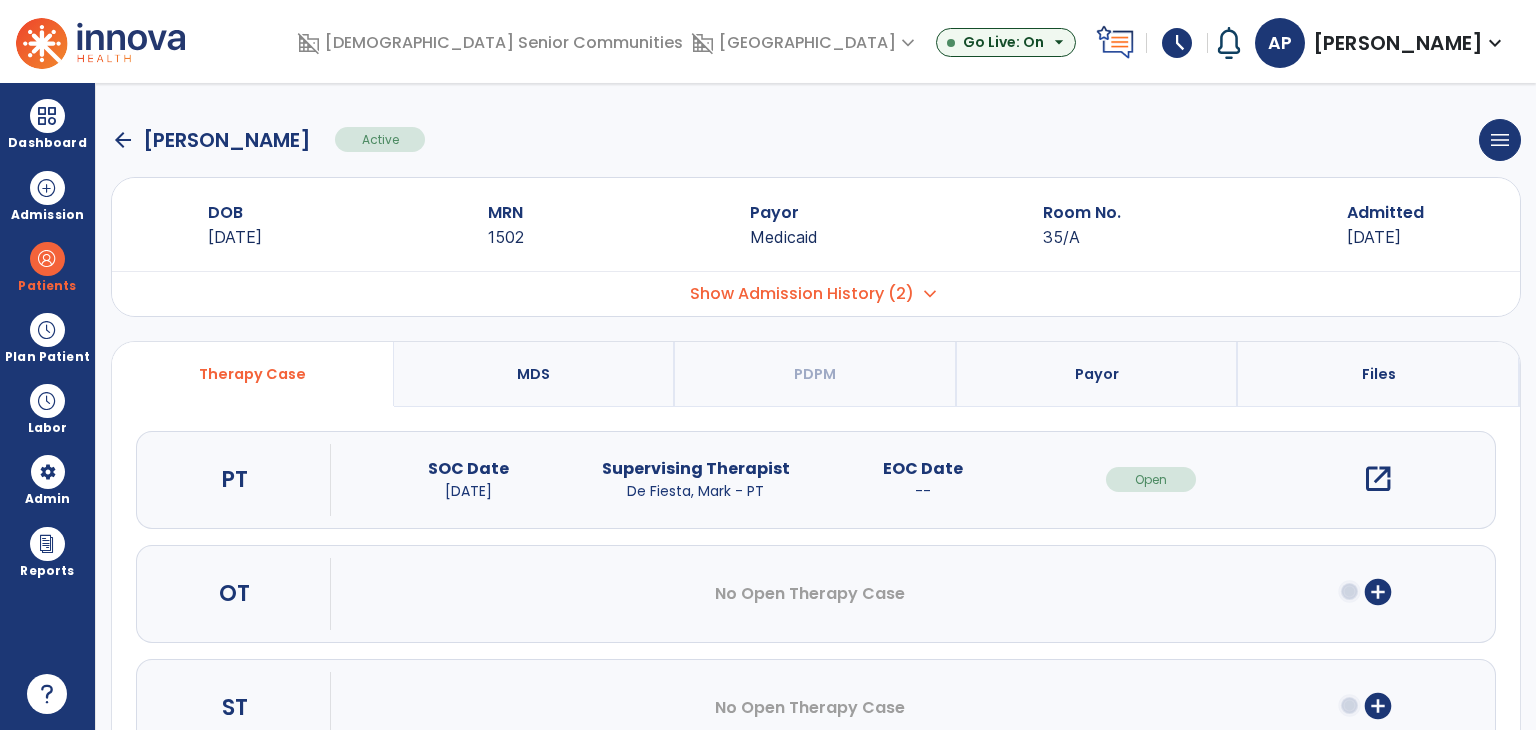 click on "arrow_back" 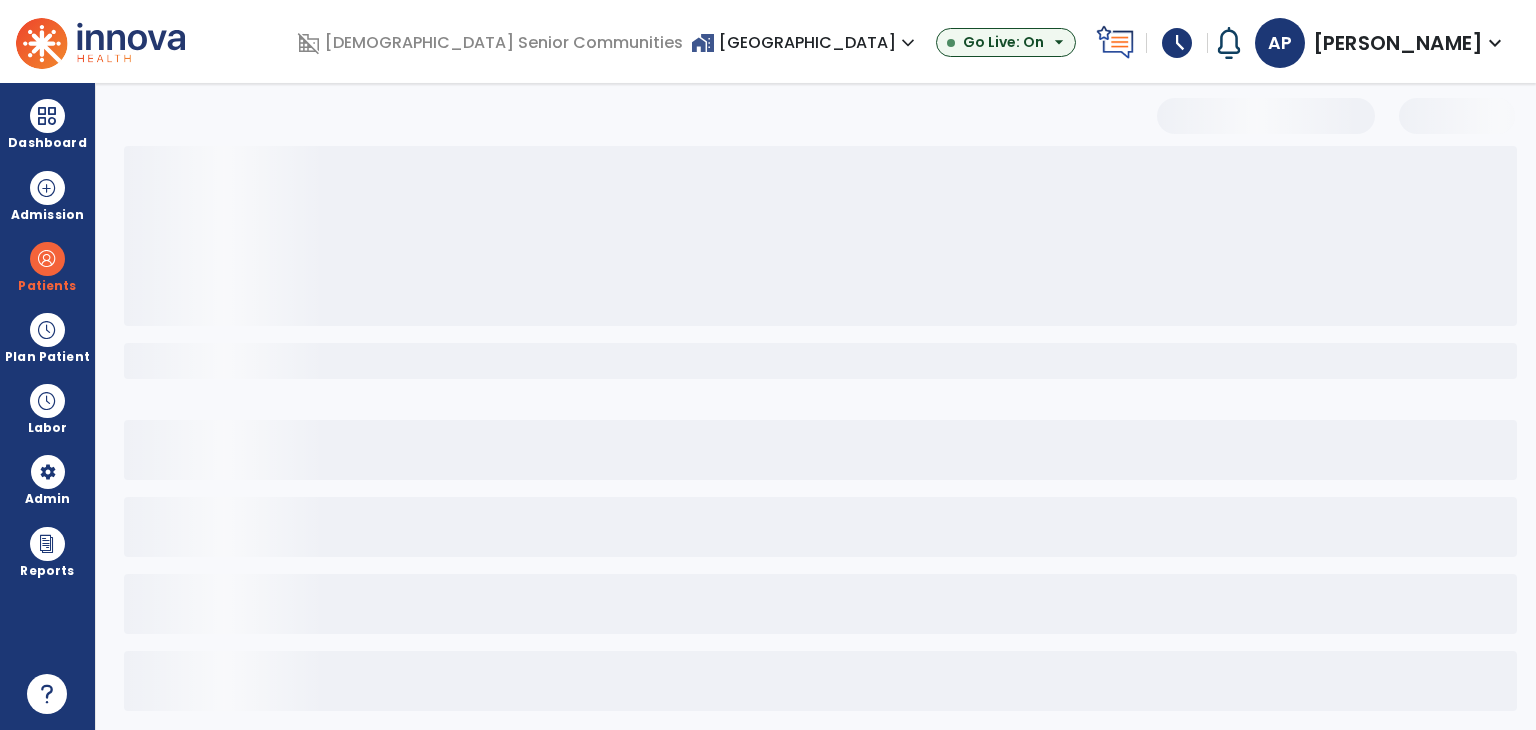 select on "***" 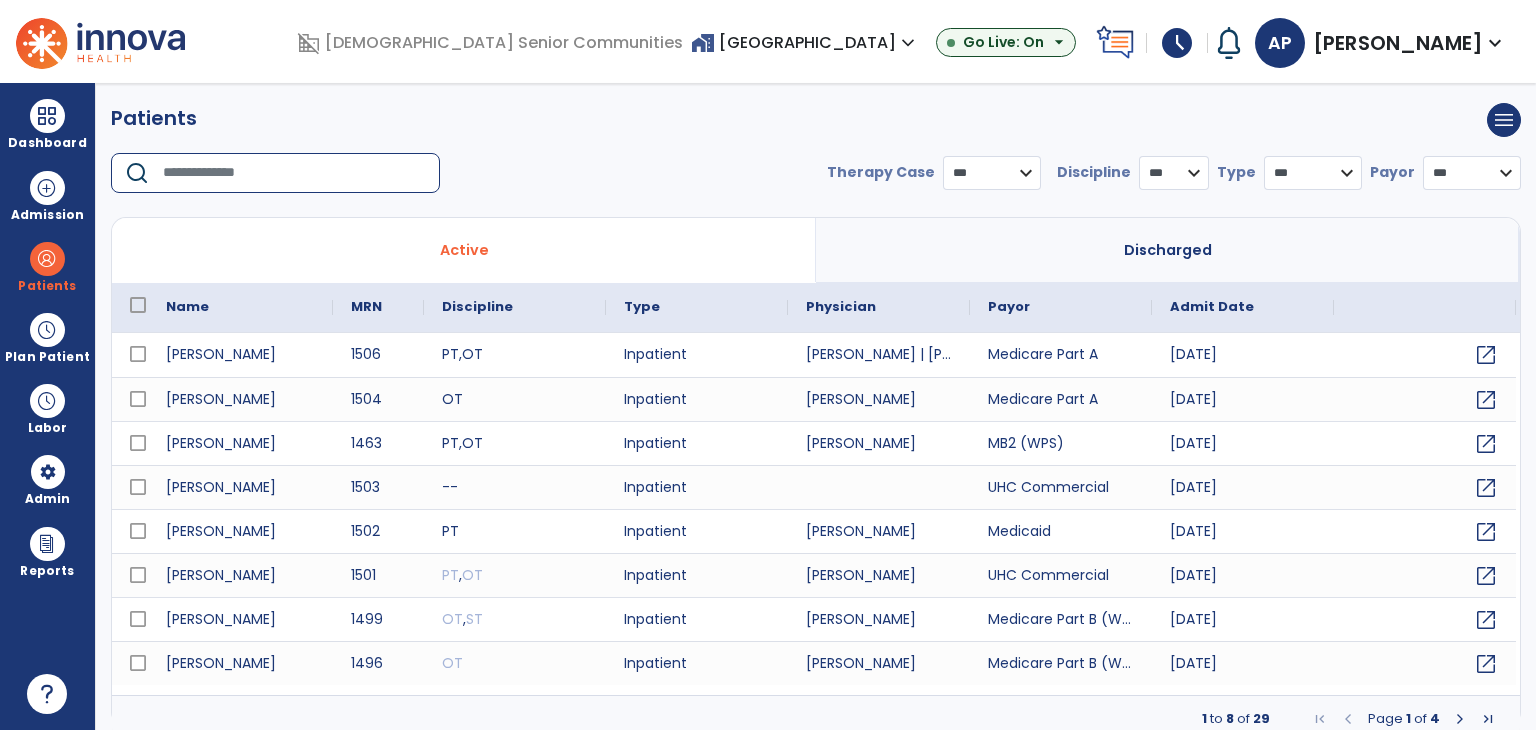 click at bounding box center (294, 173) 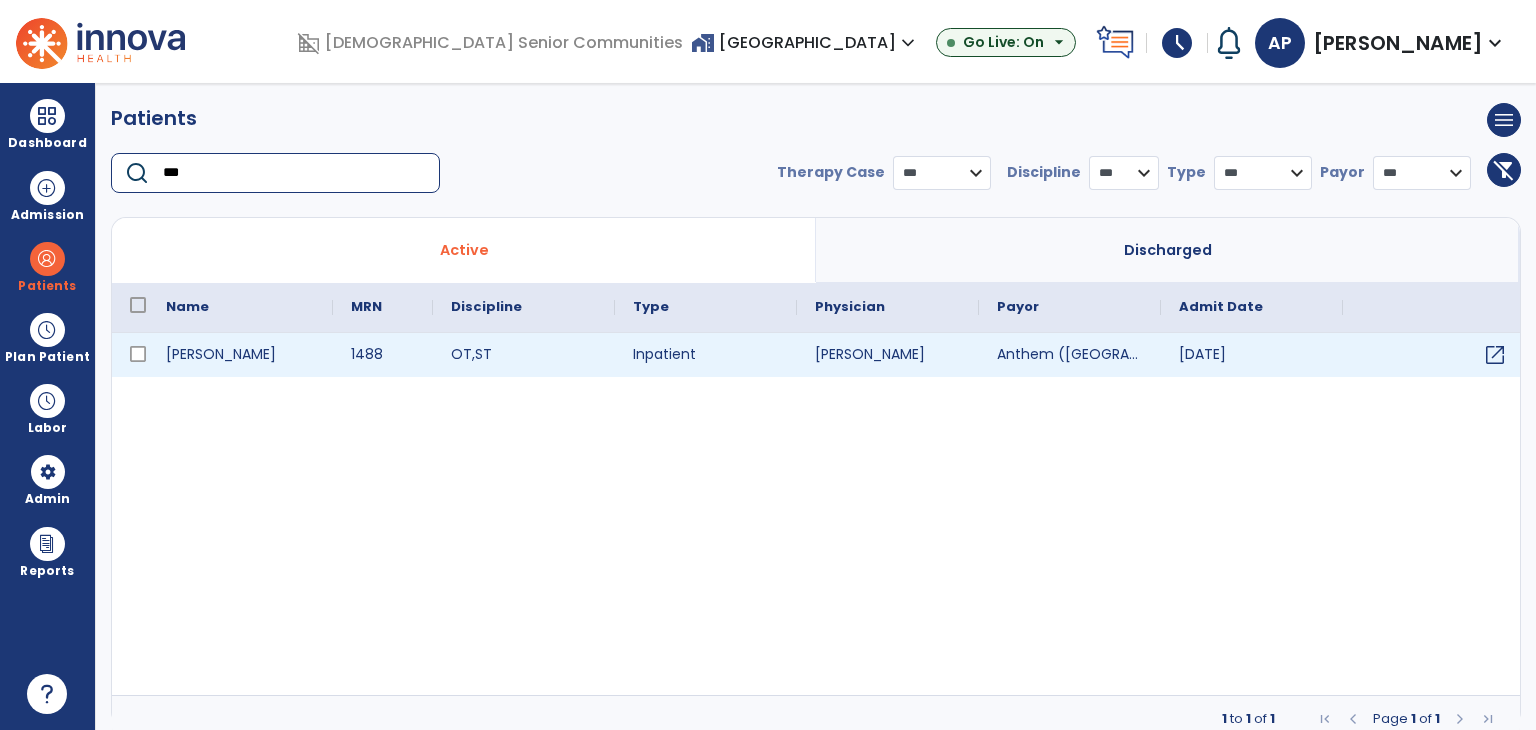 type on "***" 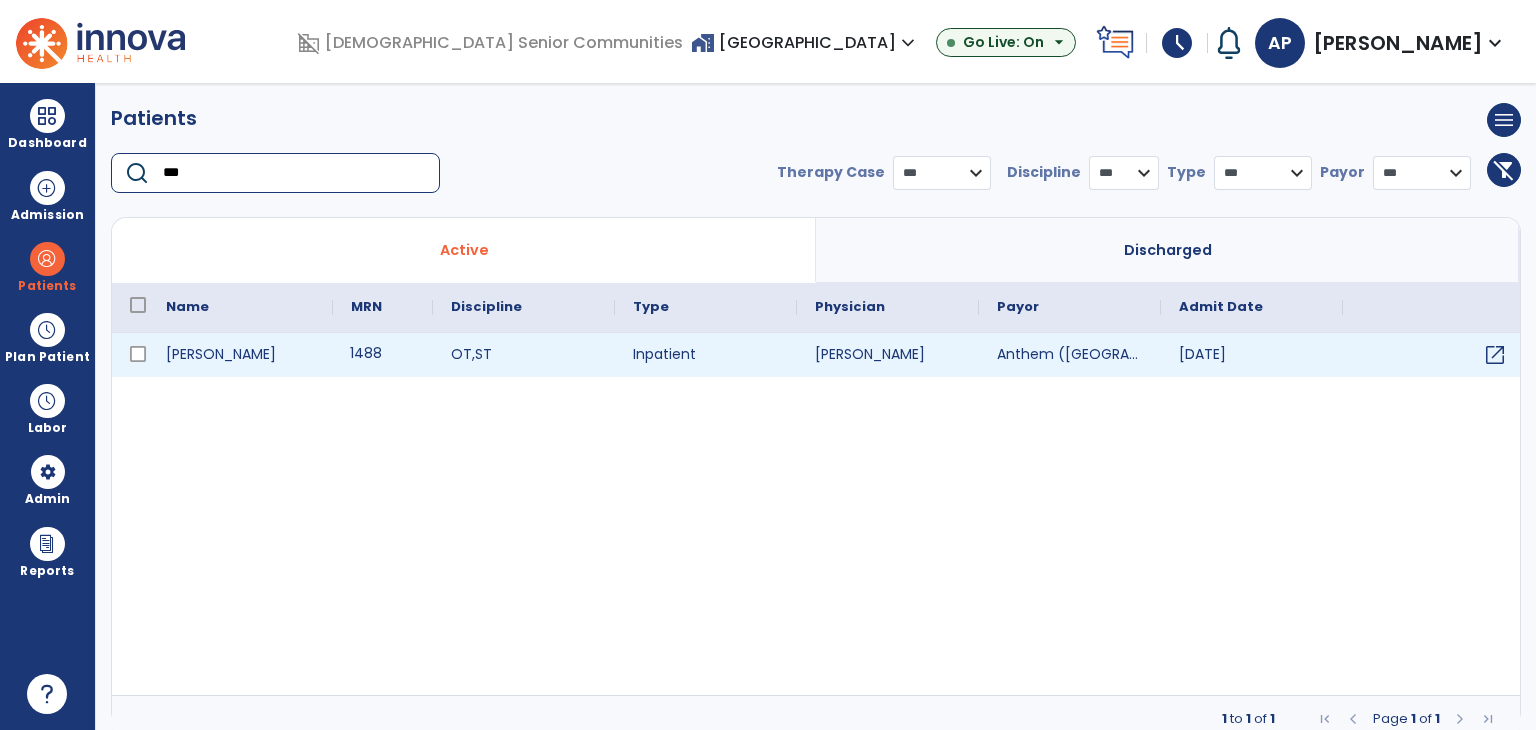 click on "1488" at bounding box center (383, 355) 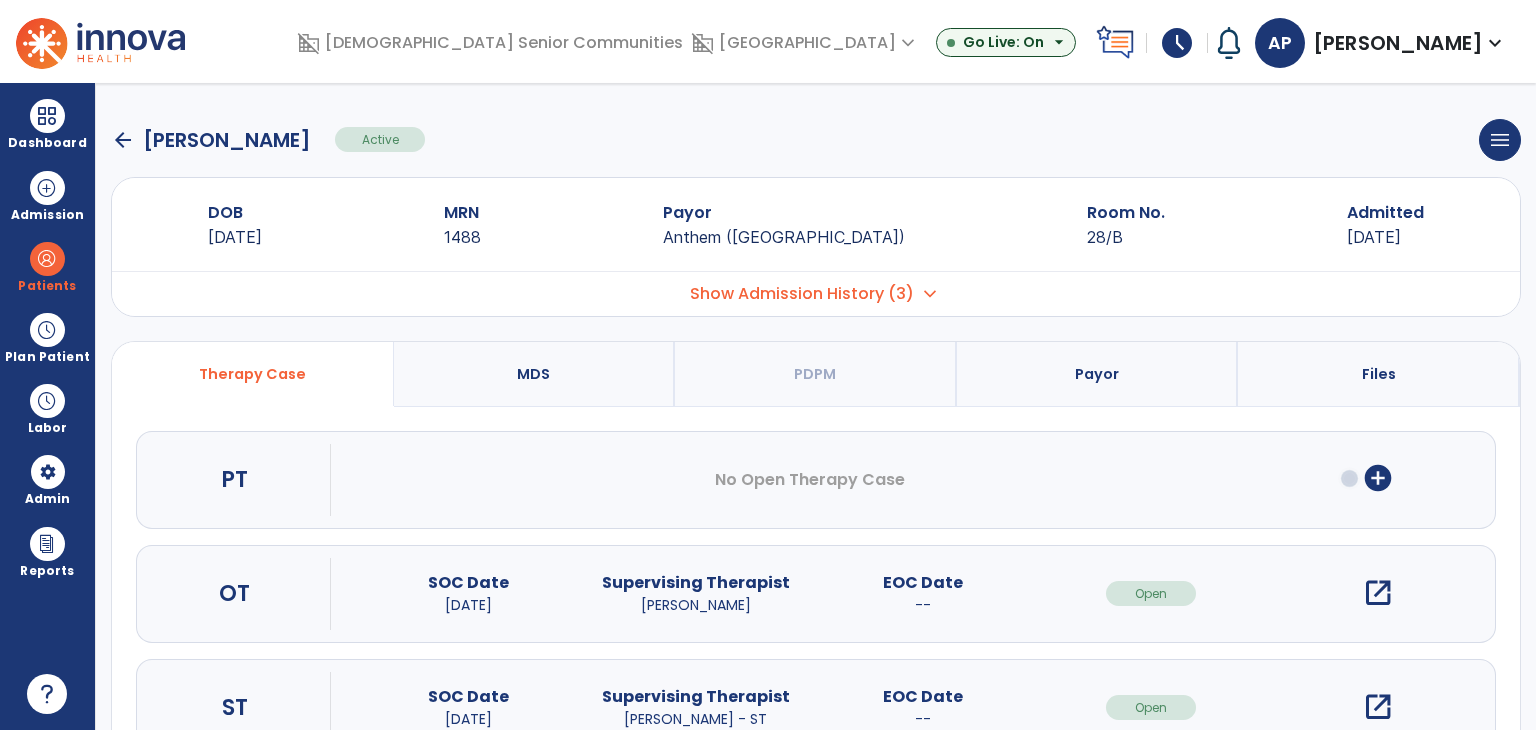 click on "open_in_new" at bounding box center (1378, 593) 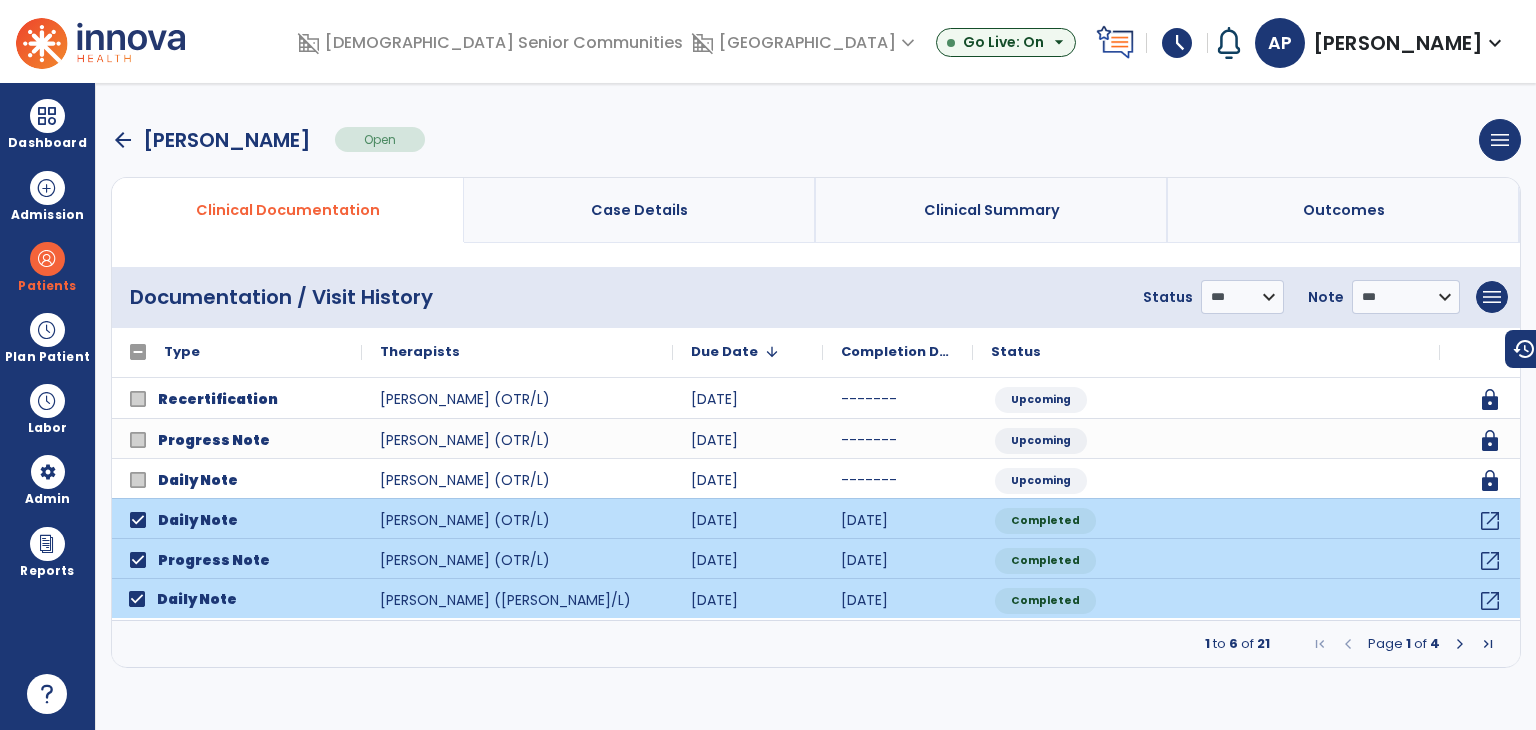 click at bounding box center (1460, 644) 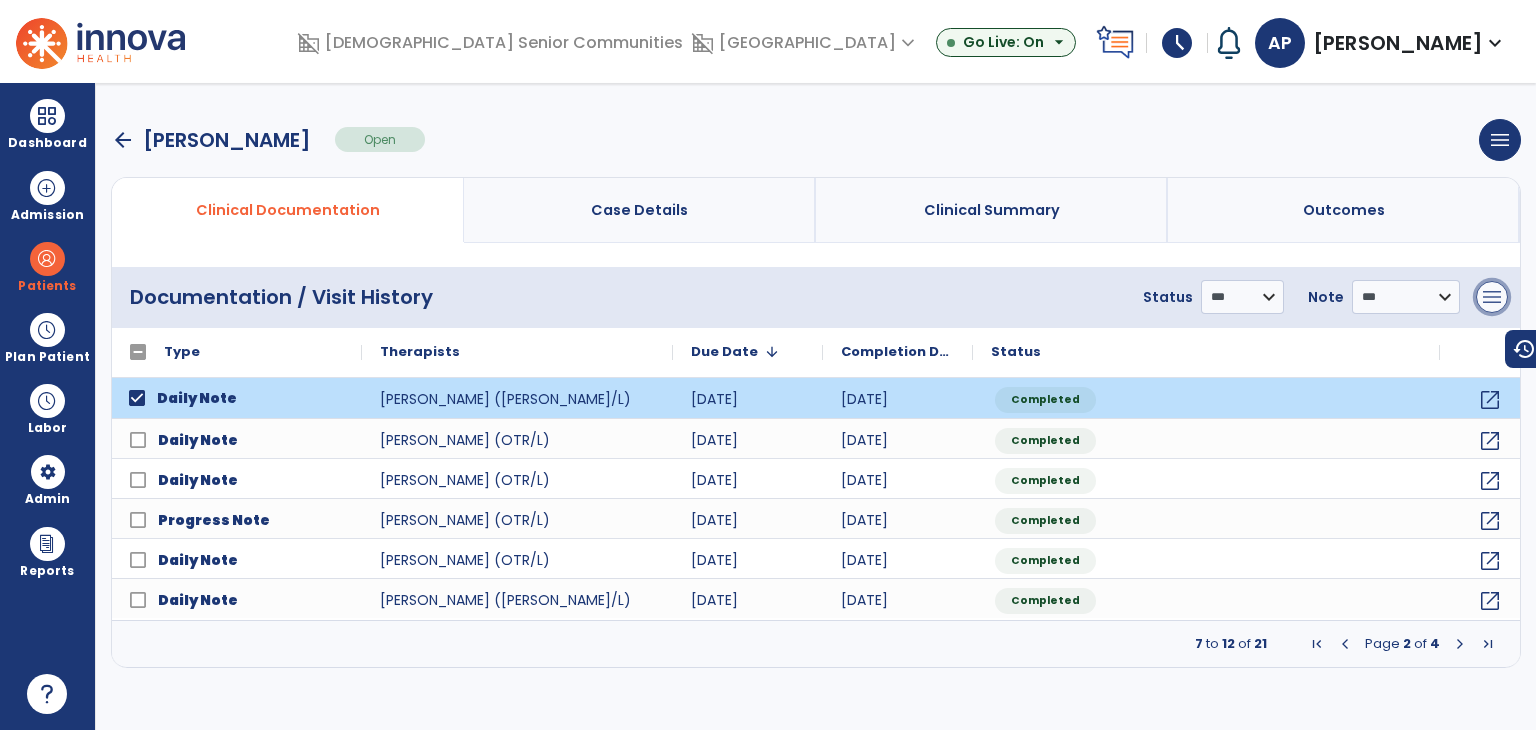click on "menu" at bounding box center (1492, 297) 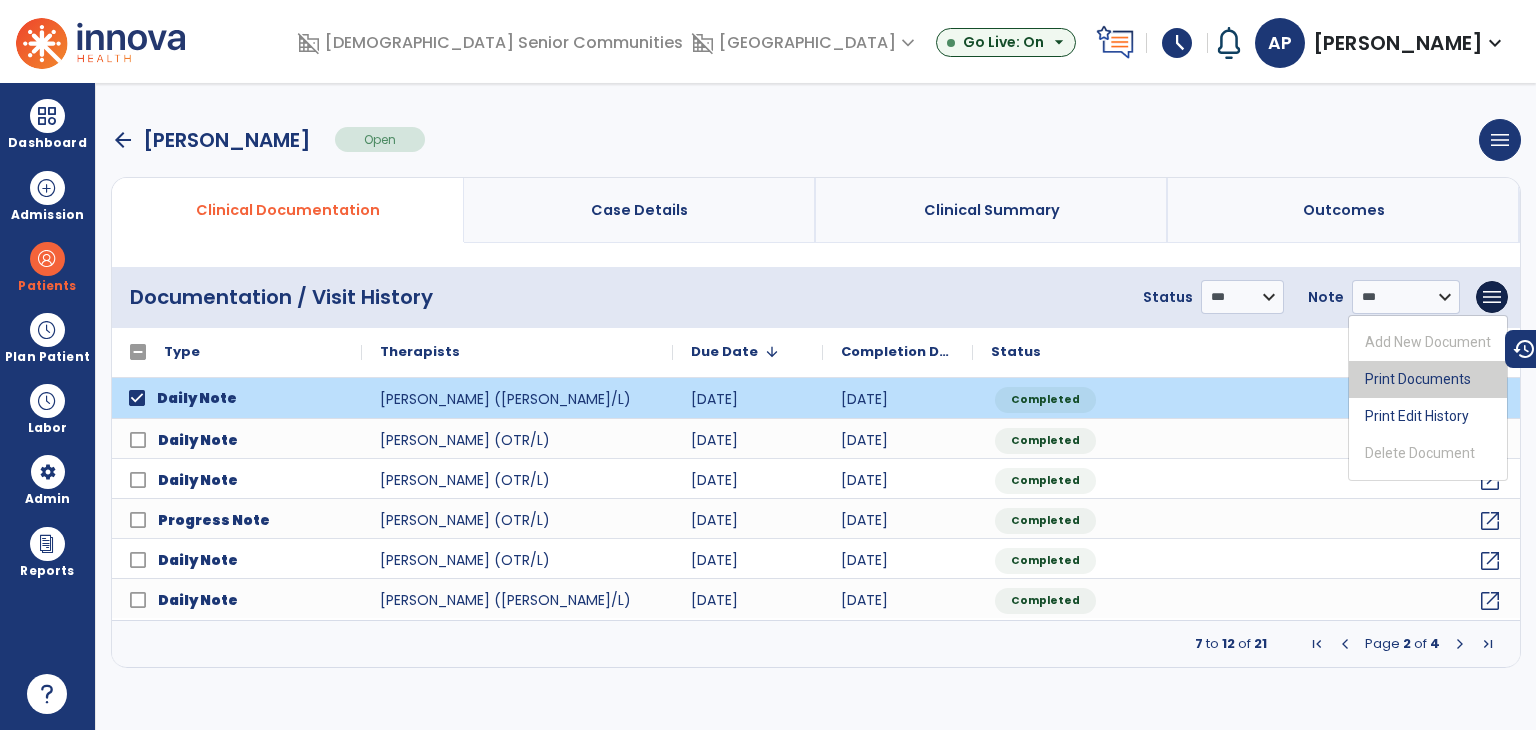 click on "Print Documents" at bounding box center [1428, 379] 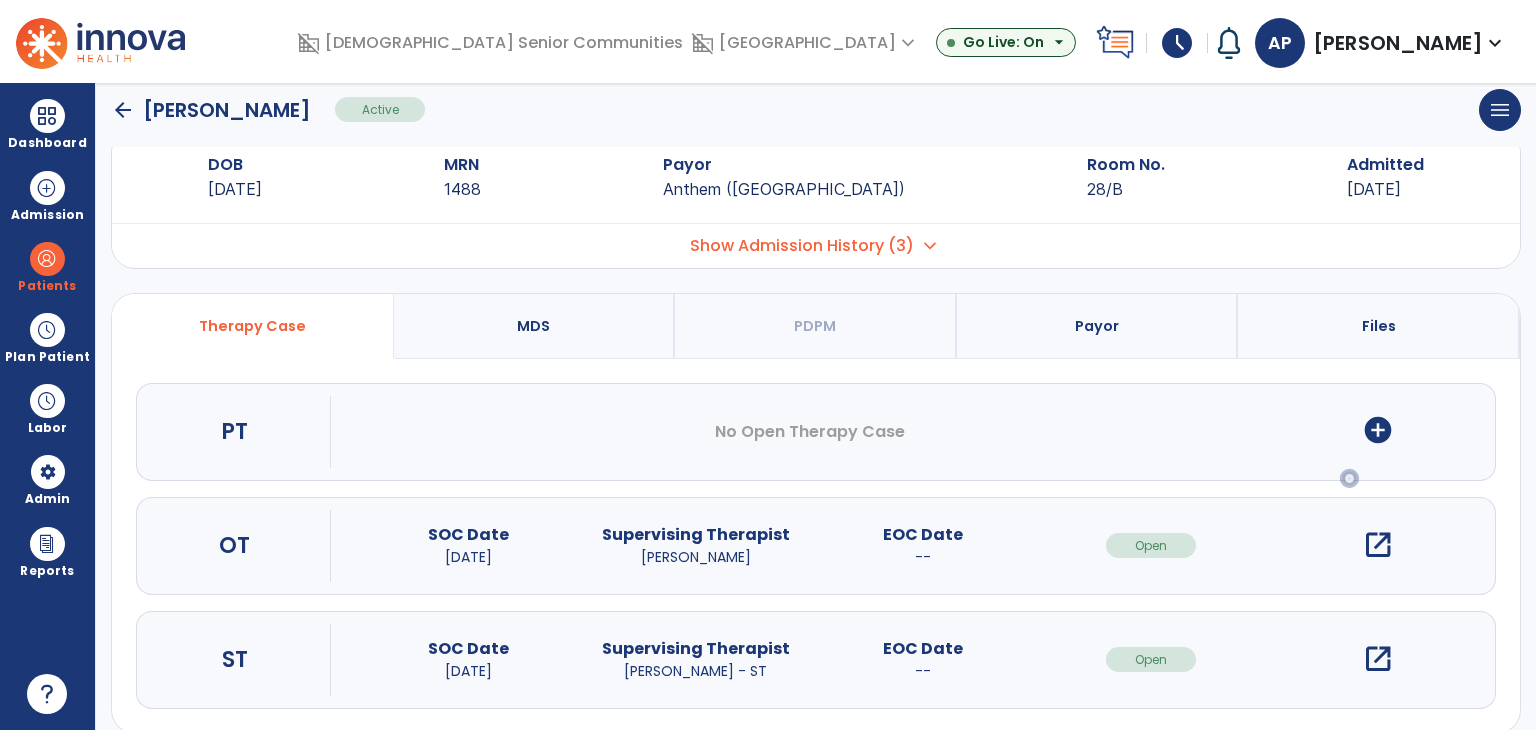 scroll, scrollTop: 72, scrollLeft: 0, axis: vertical 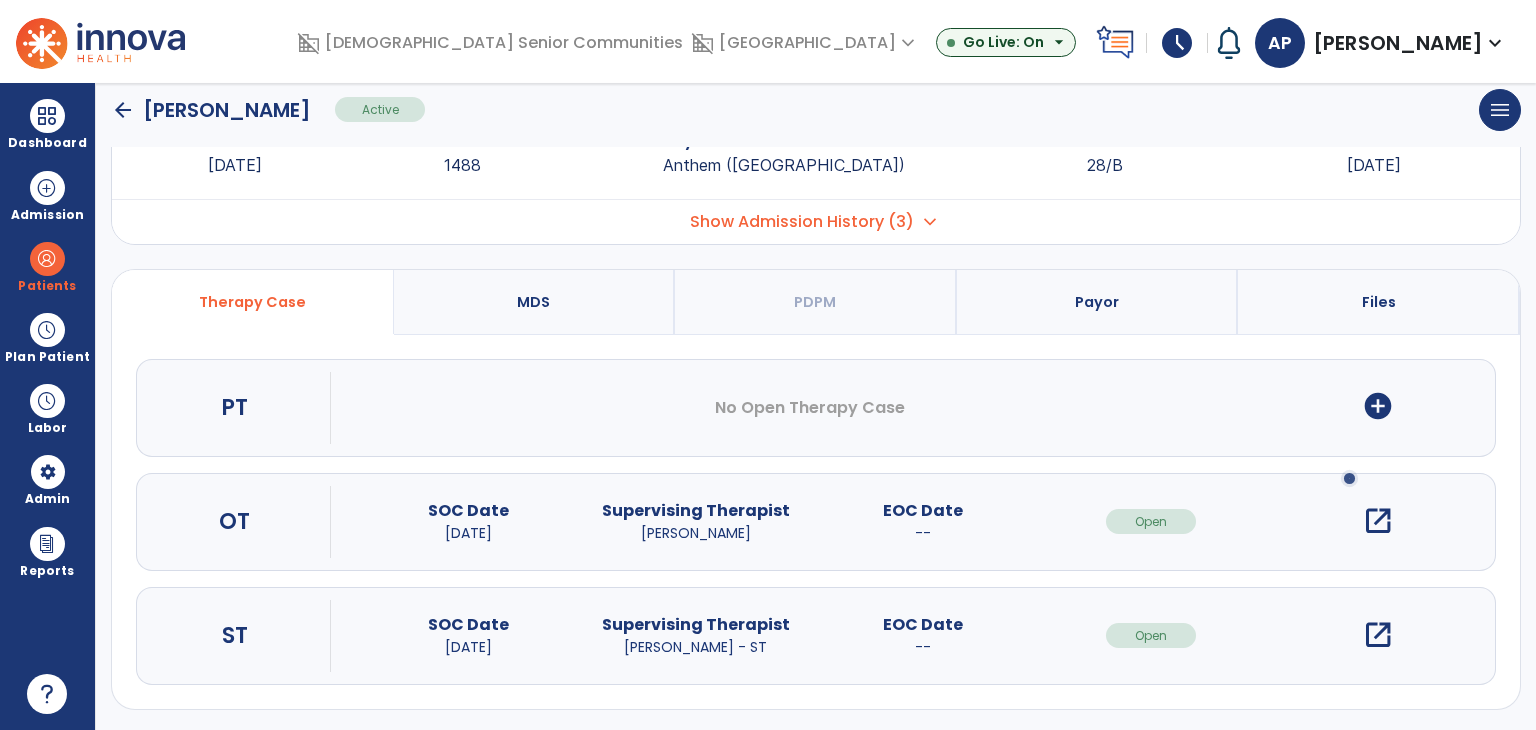 click on "open_in_new" at bounding box center (1378, 635) 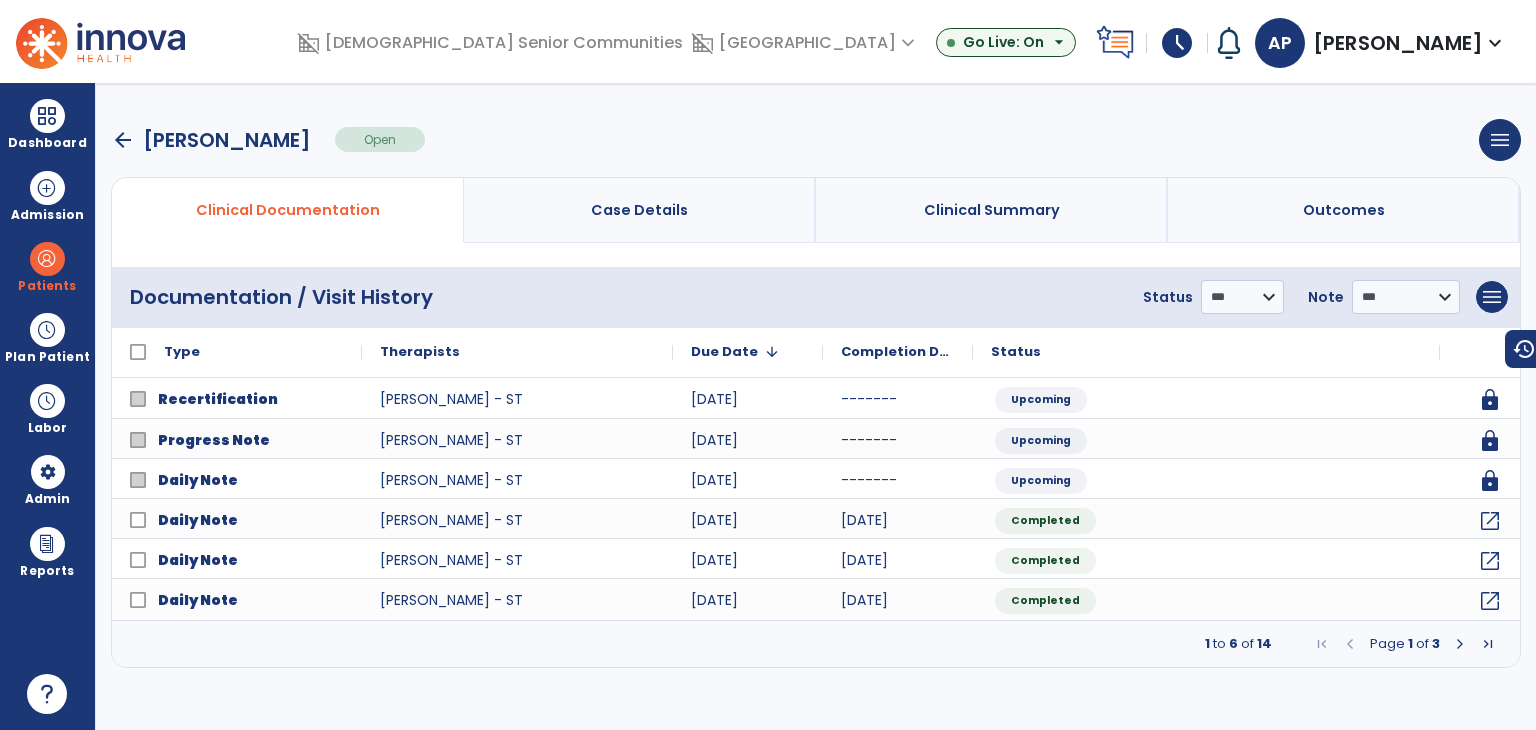 scroll, scrollTop: 0, scrollLeft: 0, axis: both 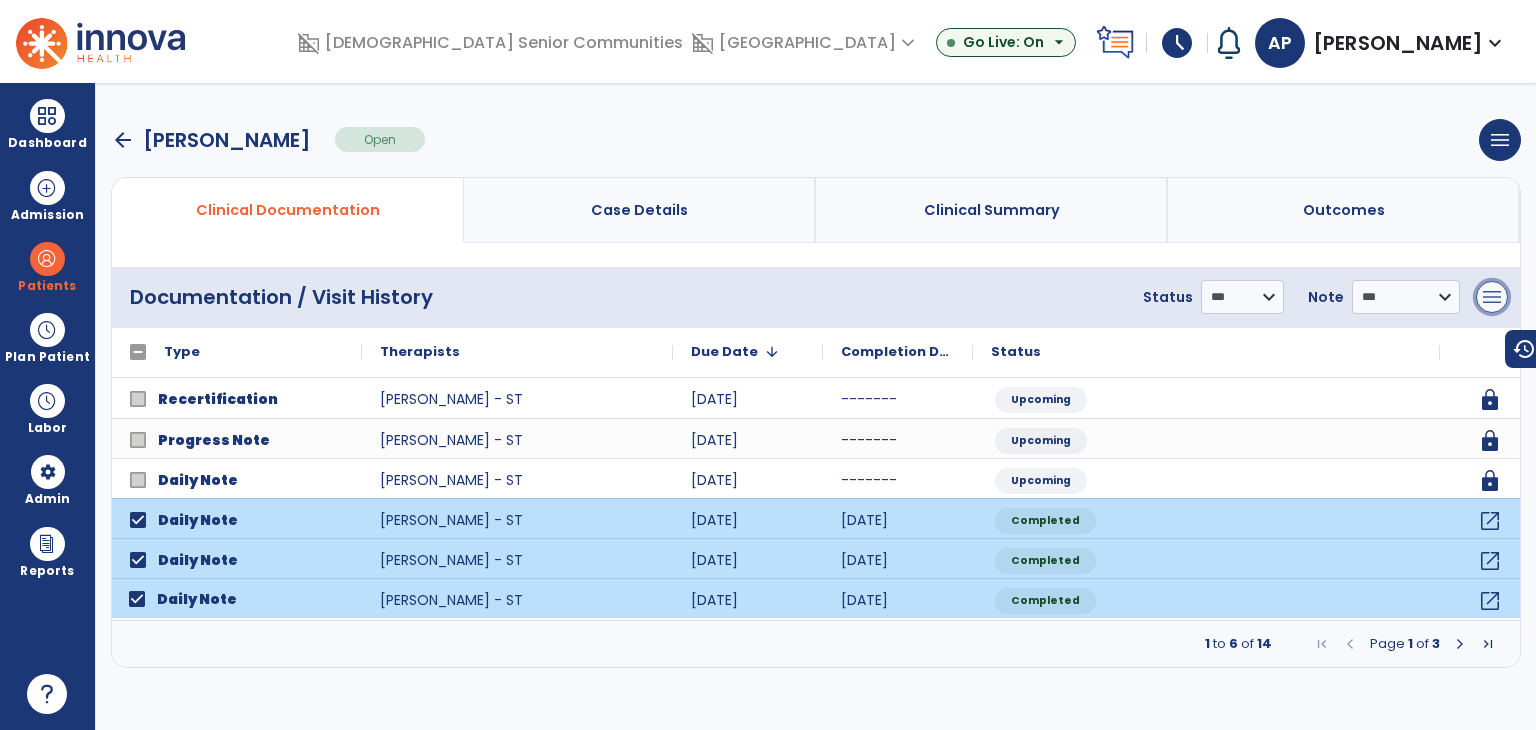 click on "menu" at bounding box center [1492, 297] 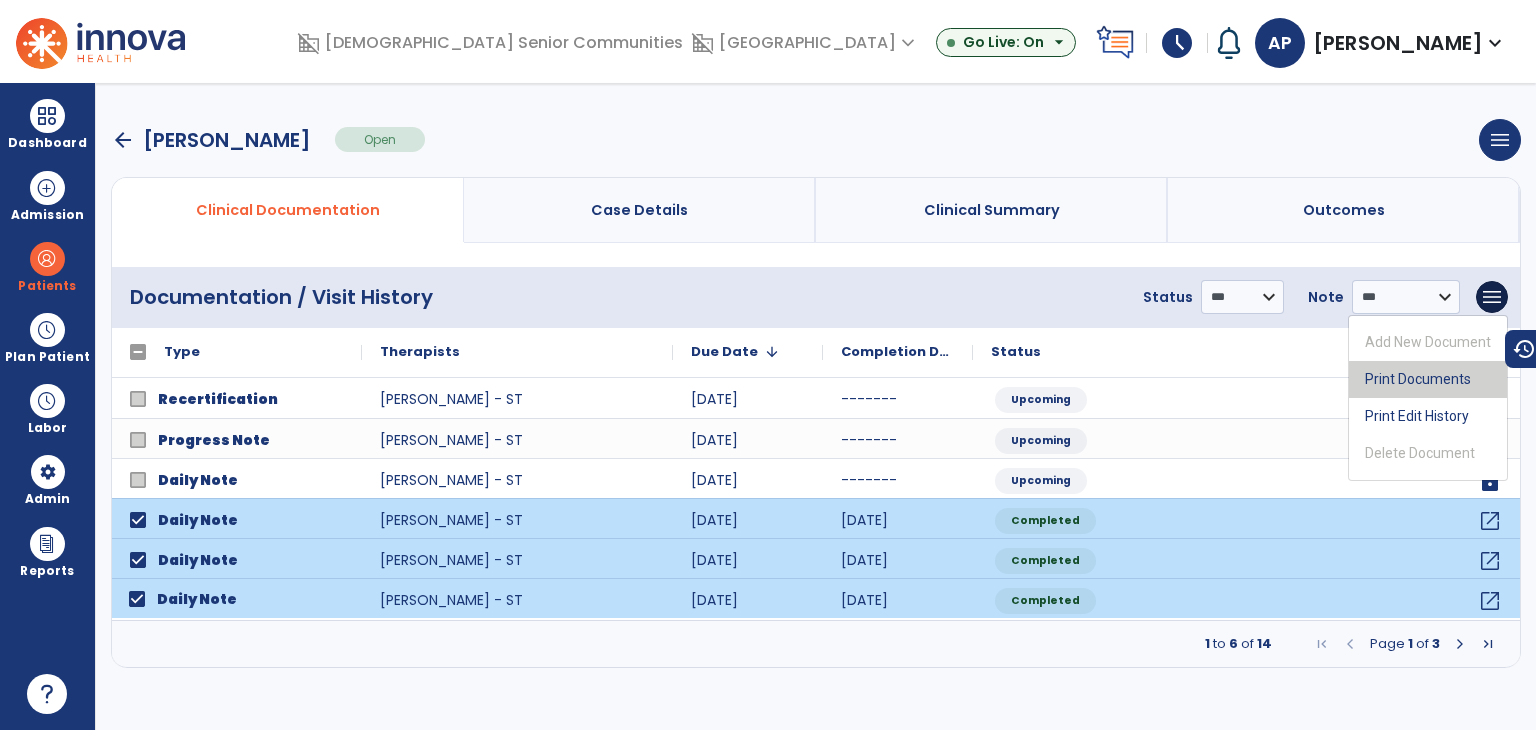 click on "Print Documents" at bounding box center [1428, 379] 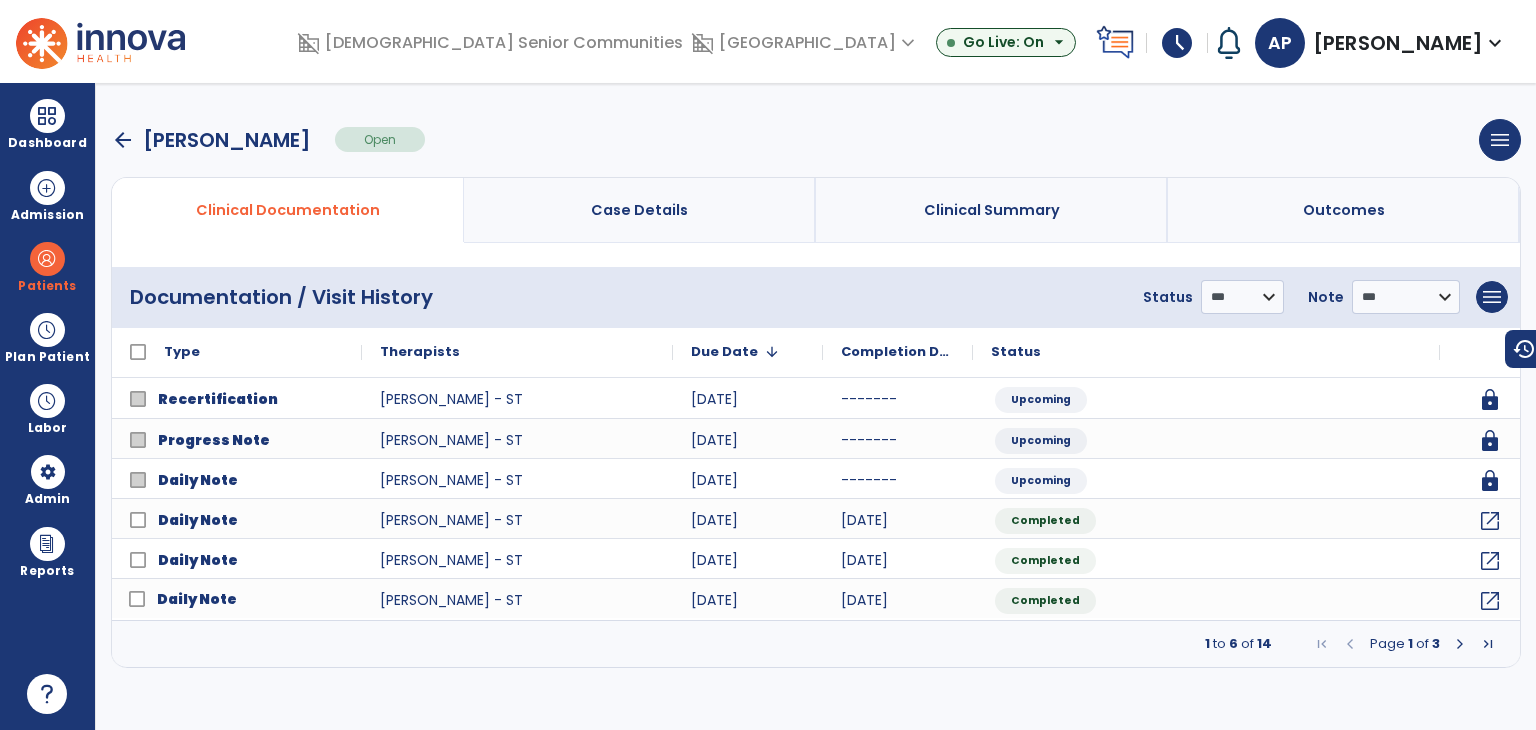click on "arrow_back" at bounding box center [123, 140] 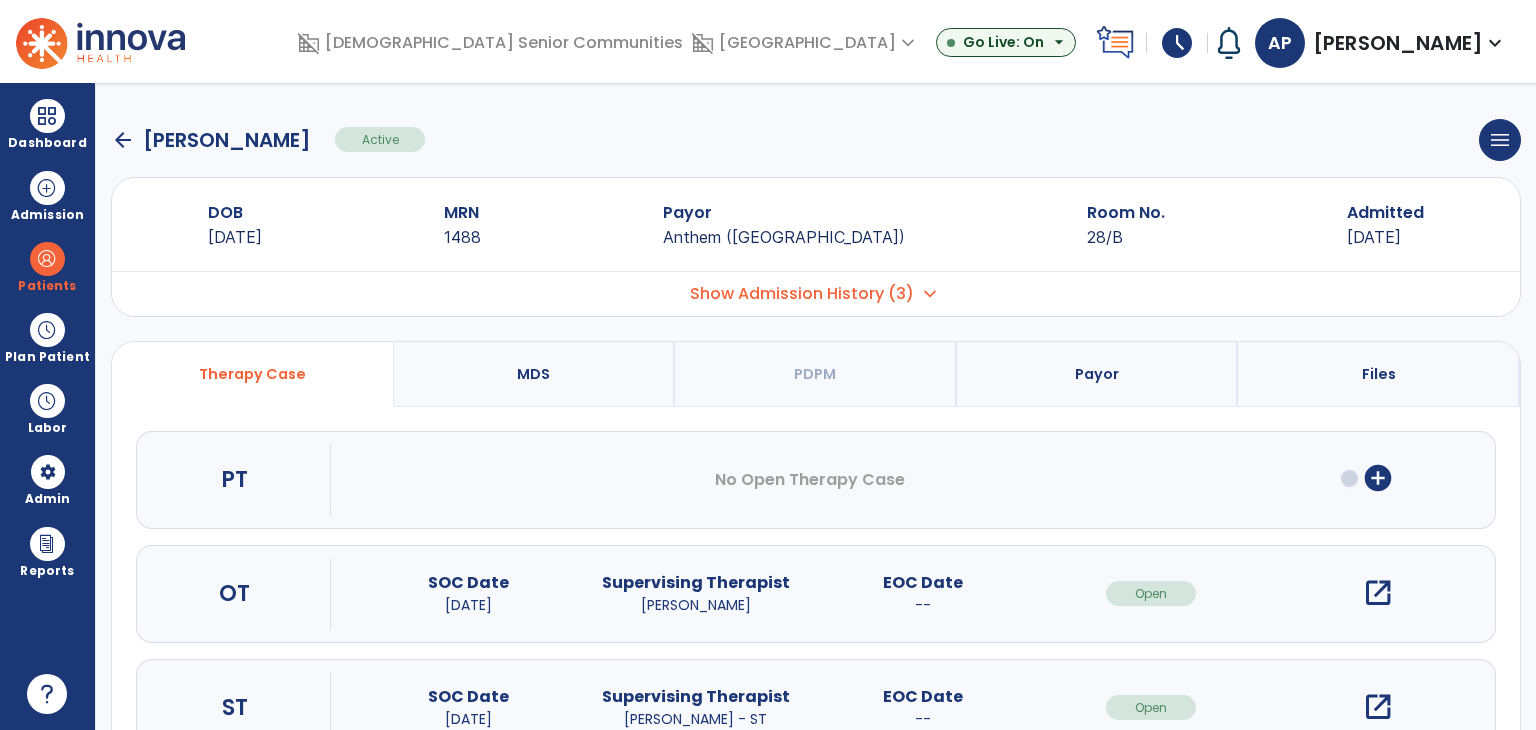 click on "arrow_back" 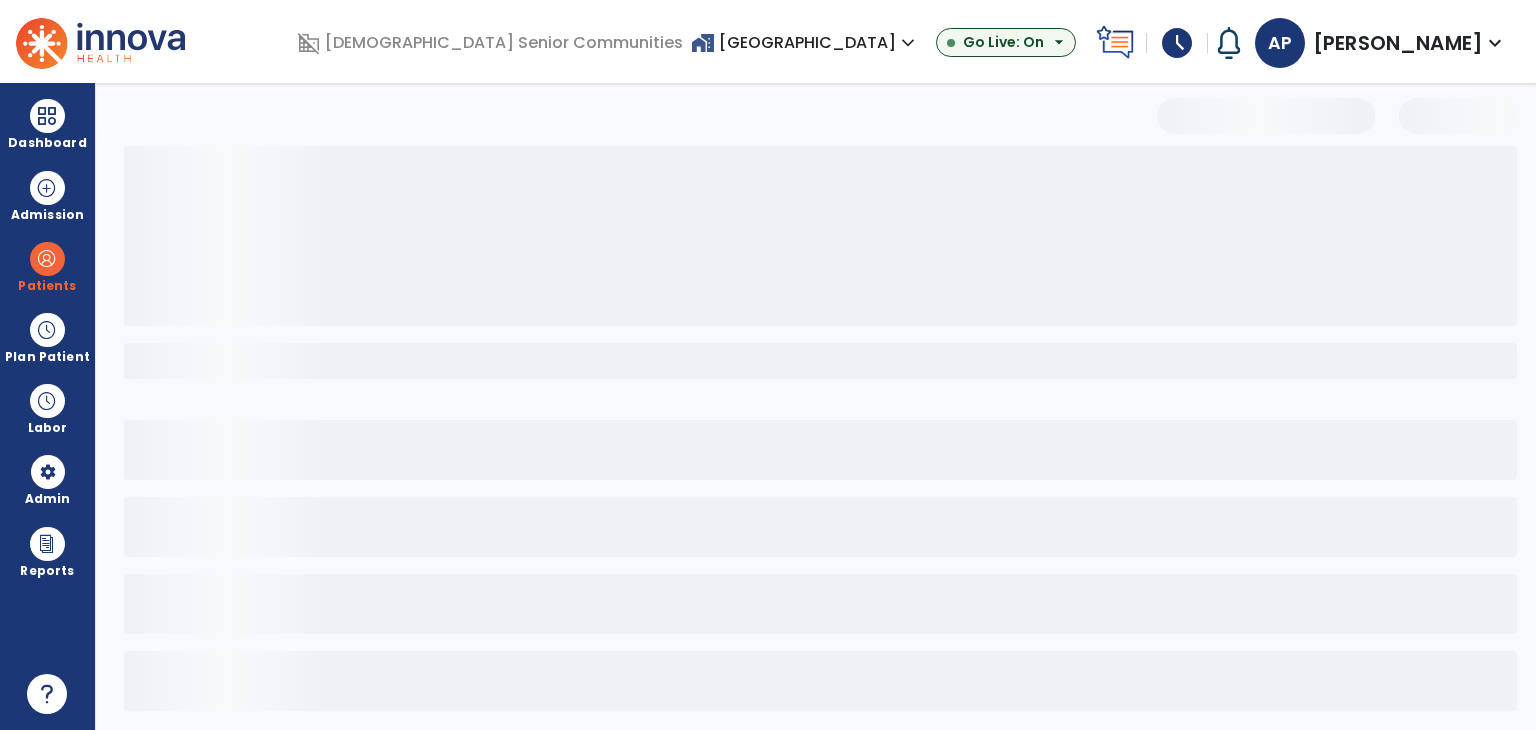 select on "***" 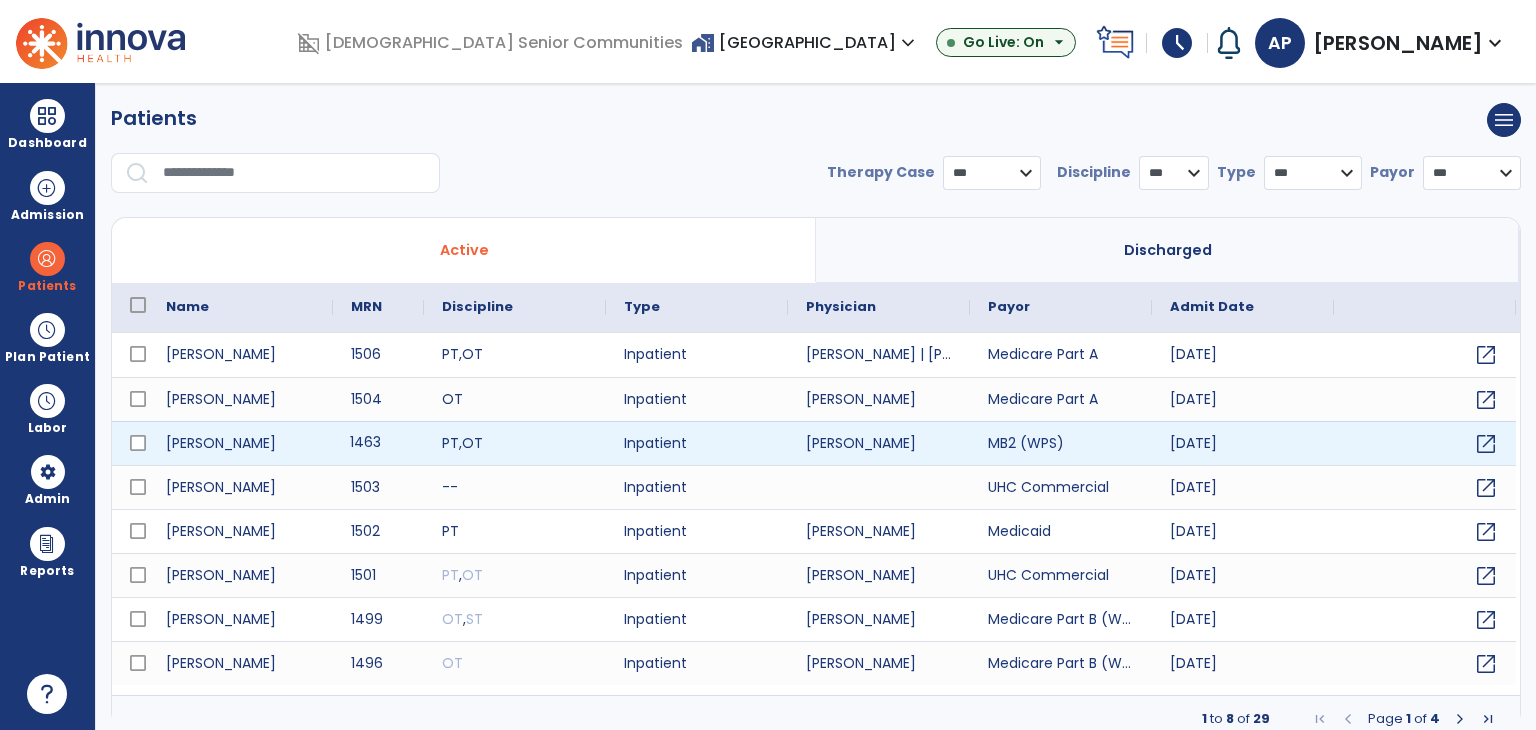 click on "1463" at bounding box center (378, 443) 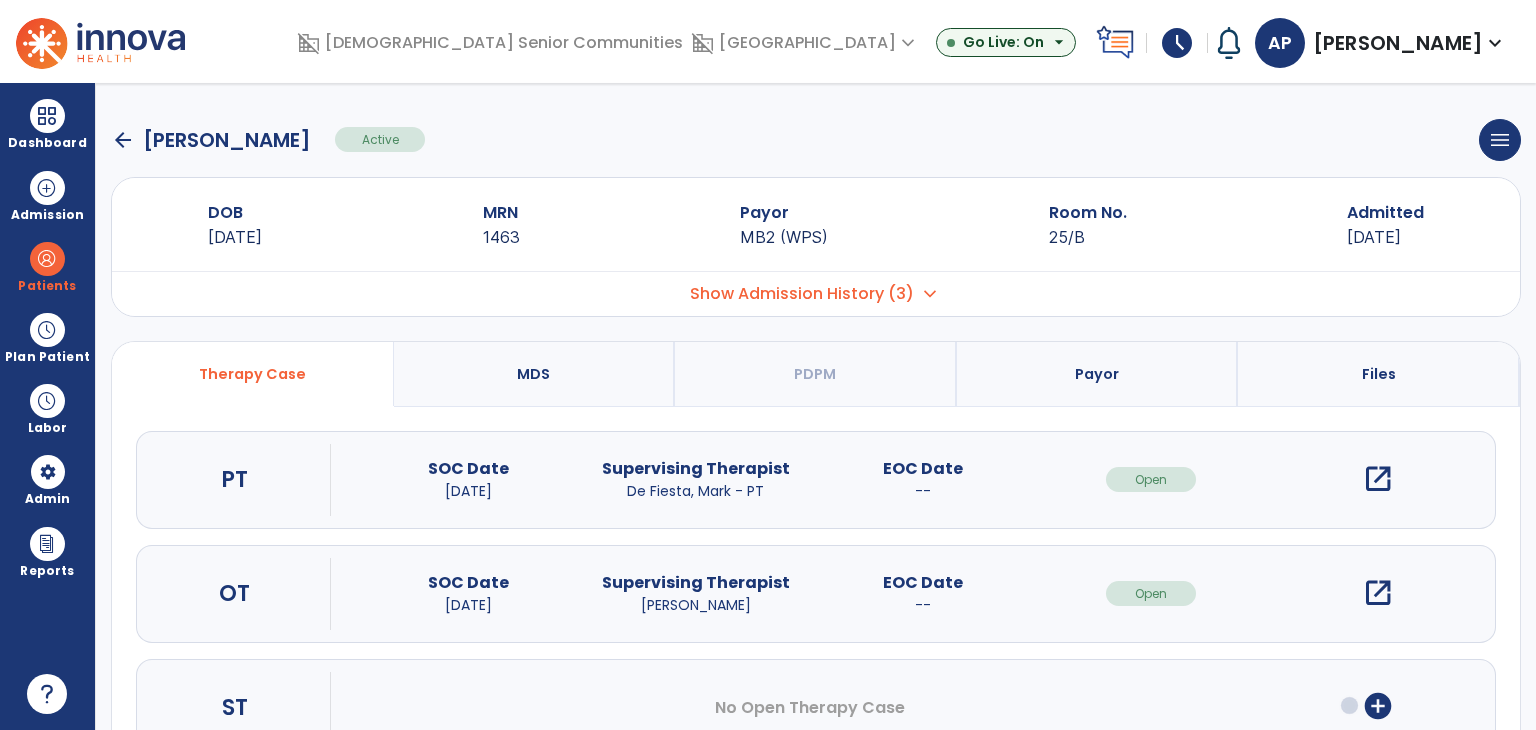 click on "open_in_new" at bounding box center [1378, 479] 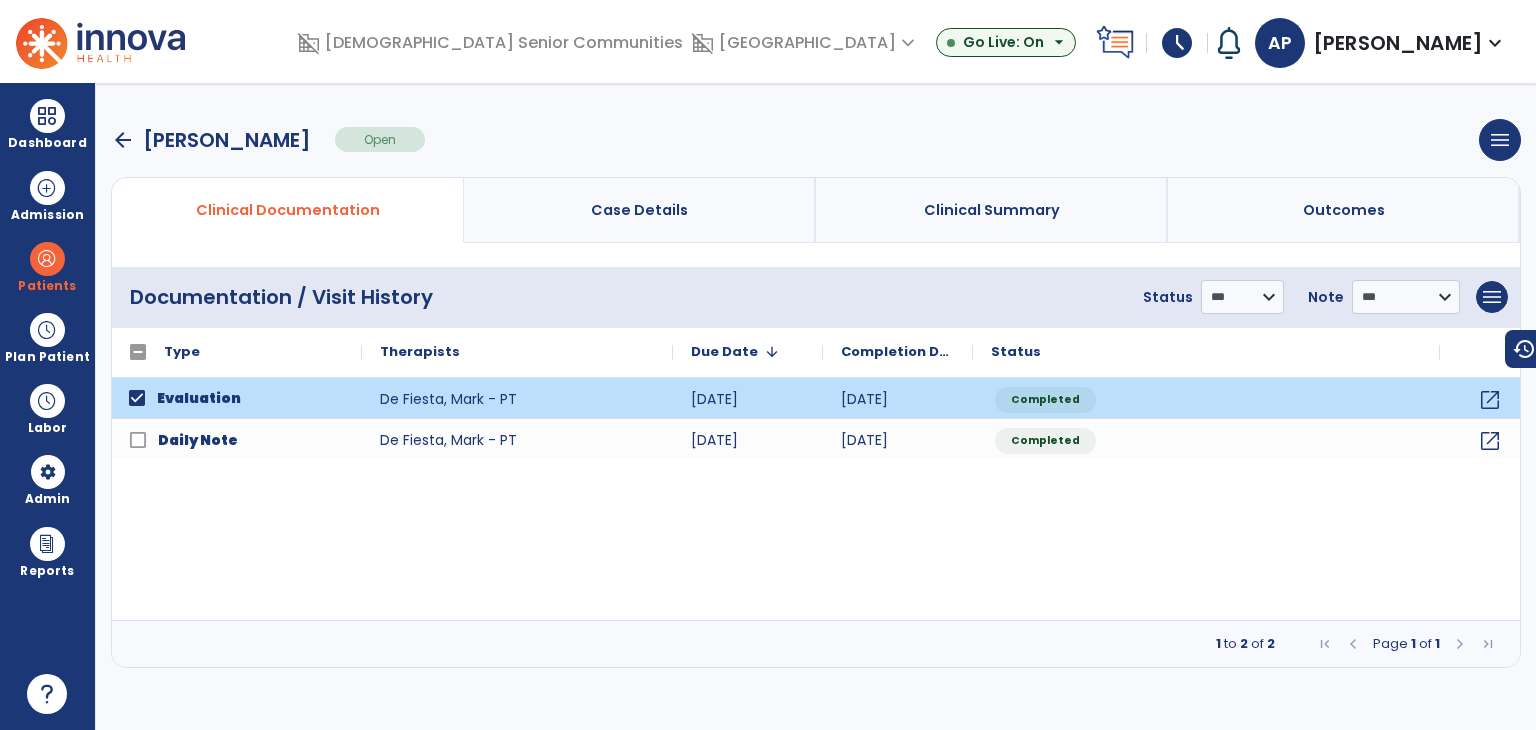 click on "menu   Add New Document   Print Documents   Print Edit History   Delete Document" at bounding box center [1492, 297] 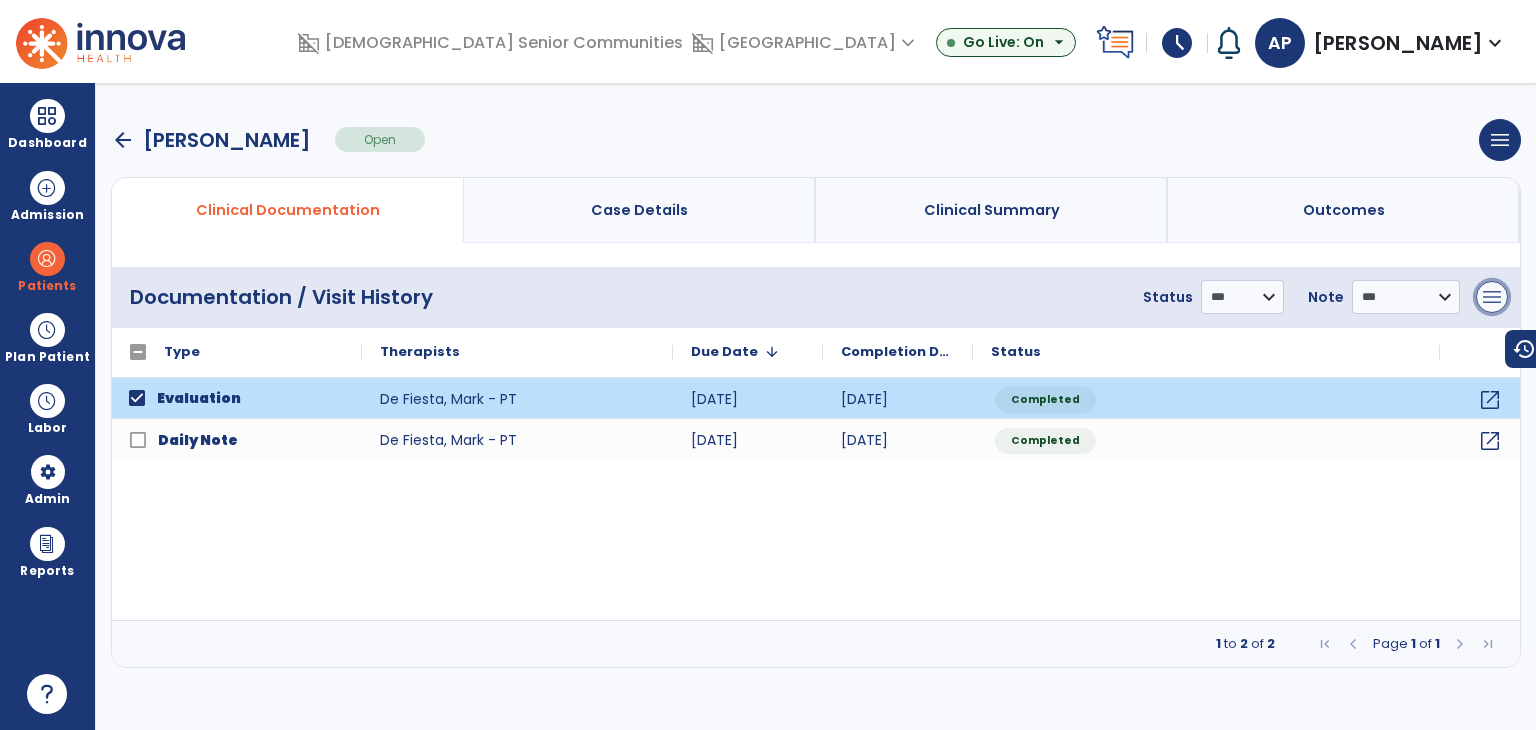 click on "menu" at bounding box center [1492, 297] 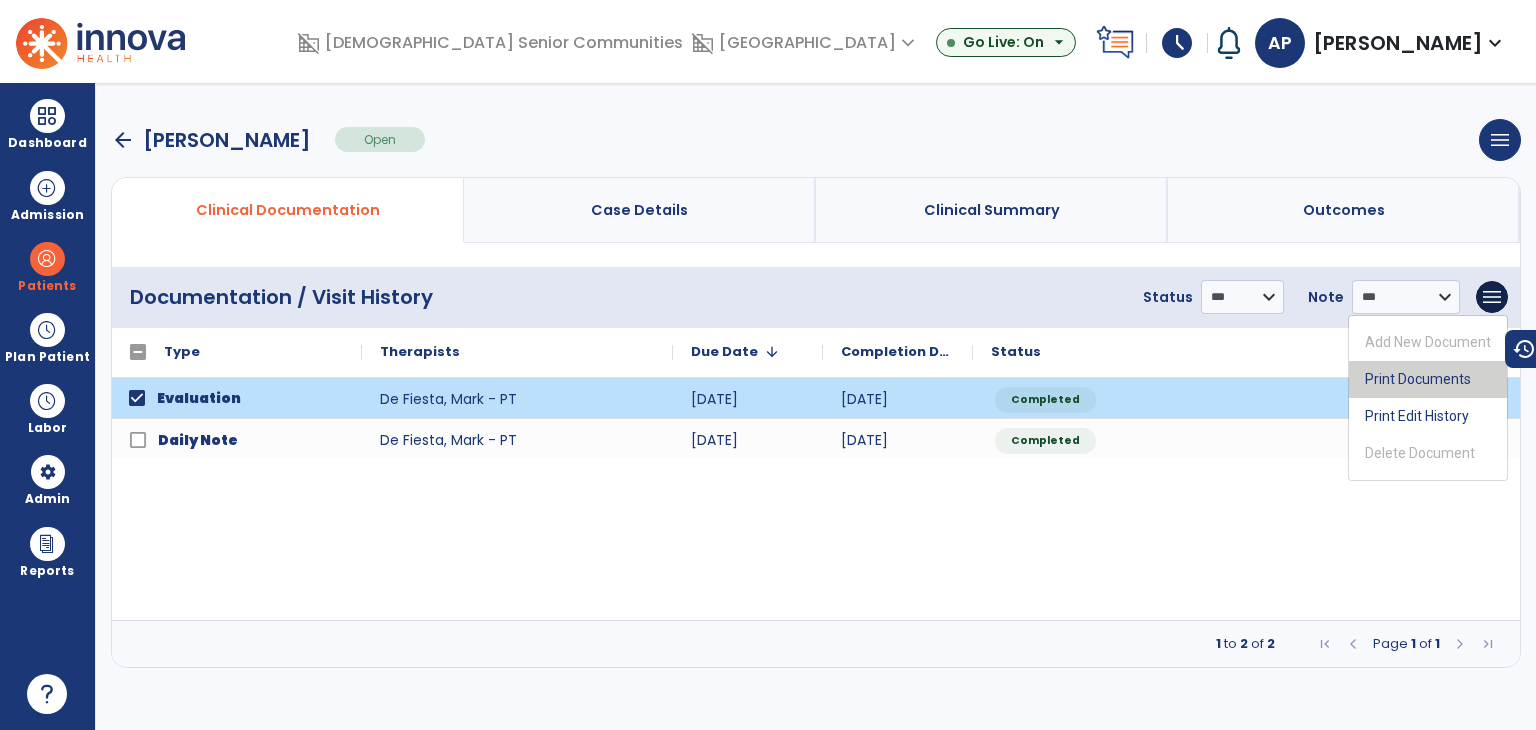 click on "Print Documents" at bounding box center (1428, 379) 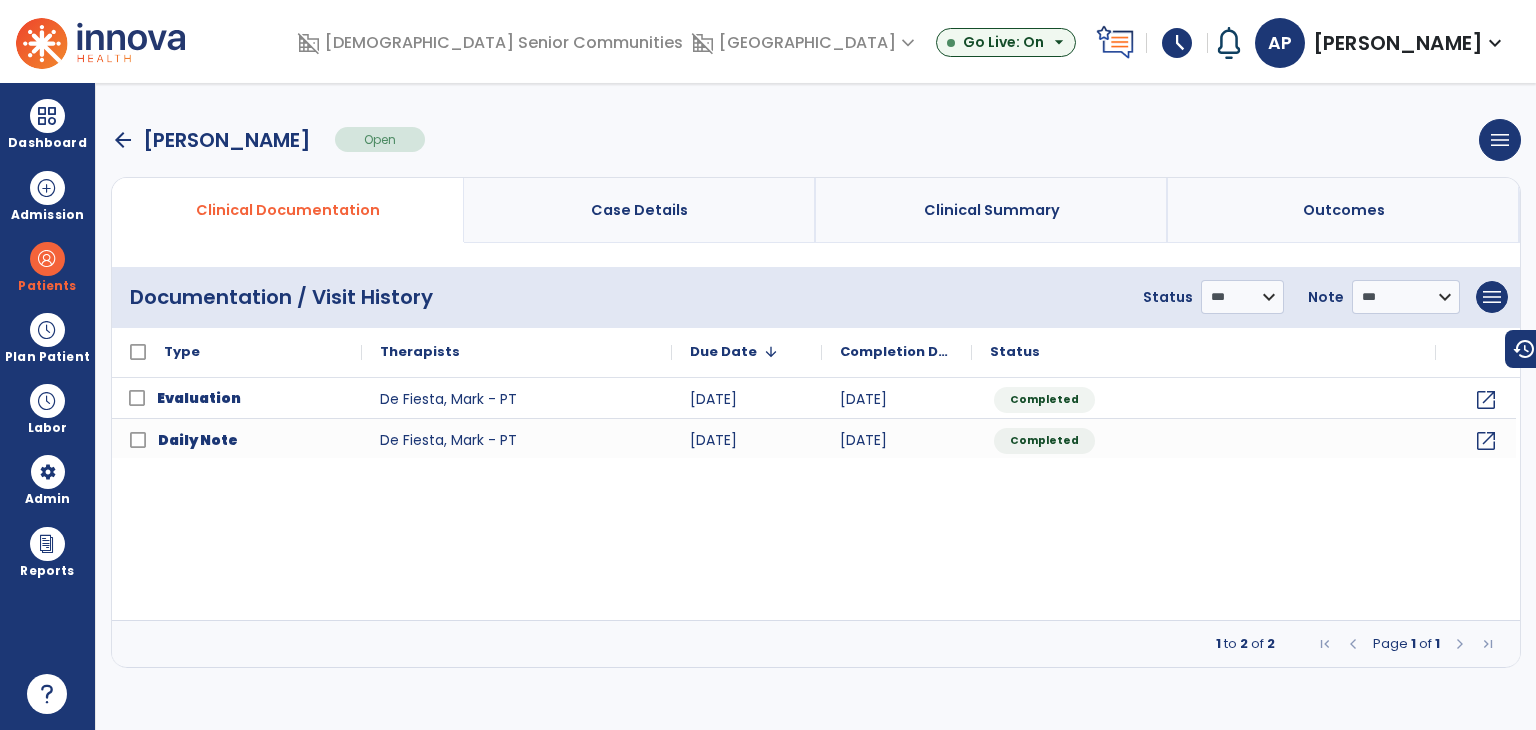 click on "arrow_back" at bounding box center [123, 140] 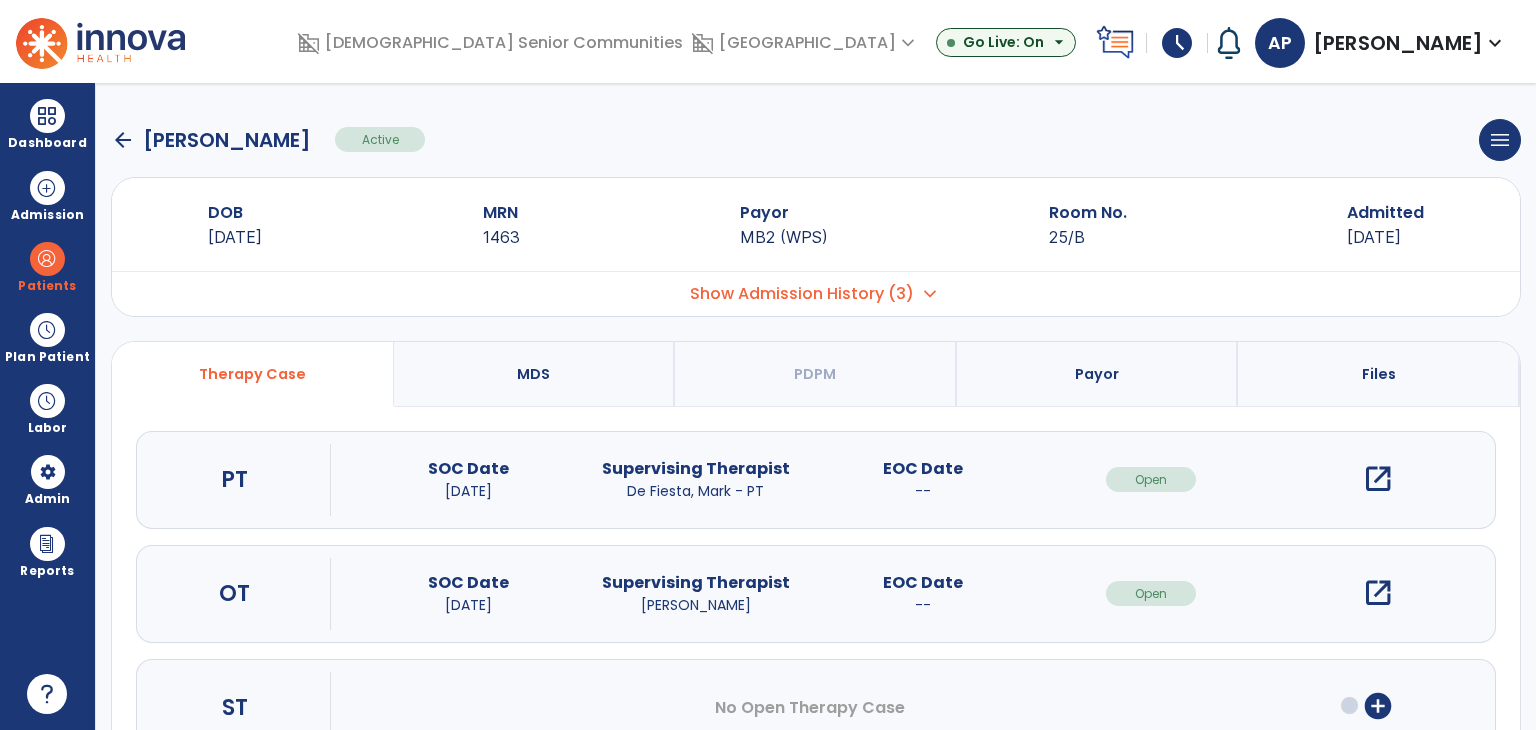 click on "arrow_back" 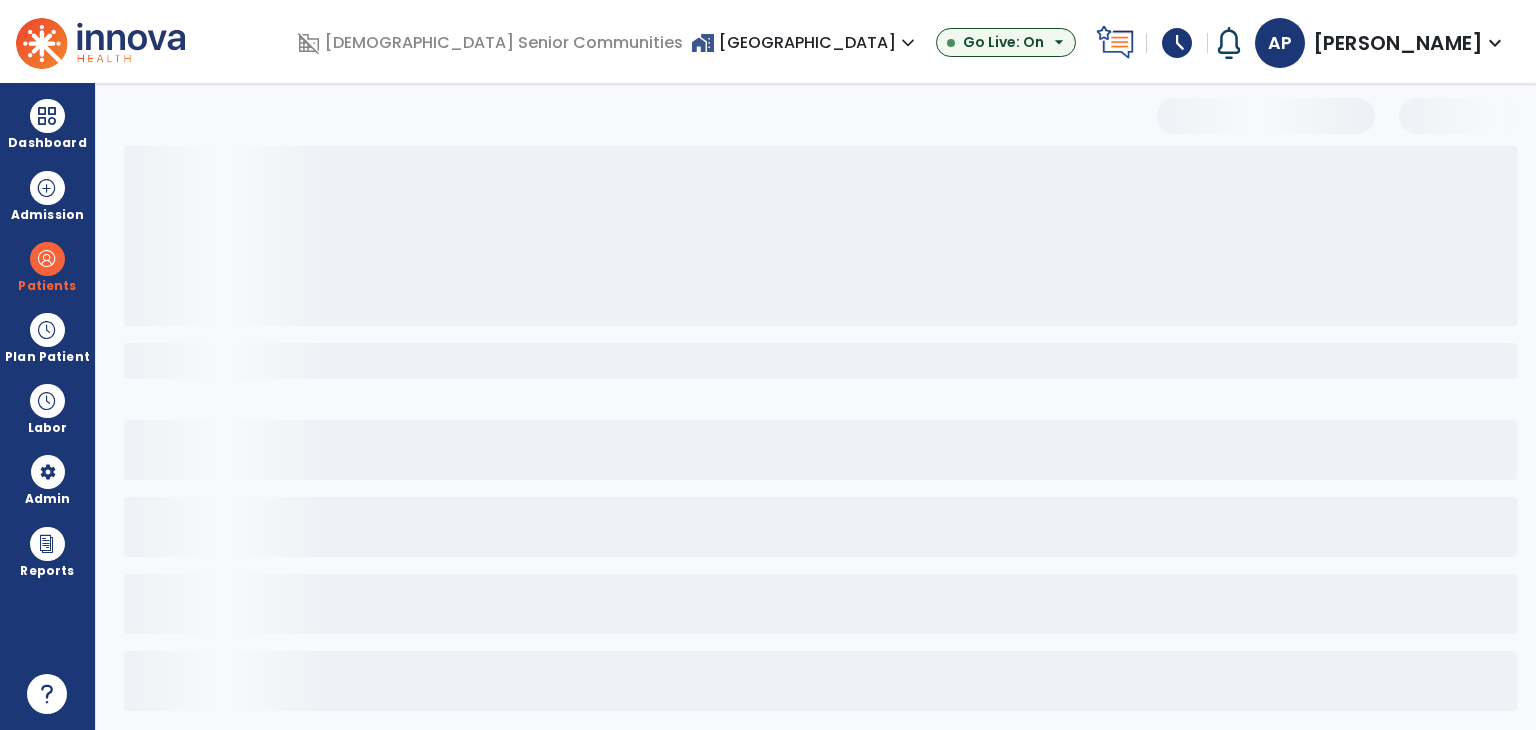 select on "***" 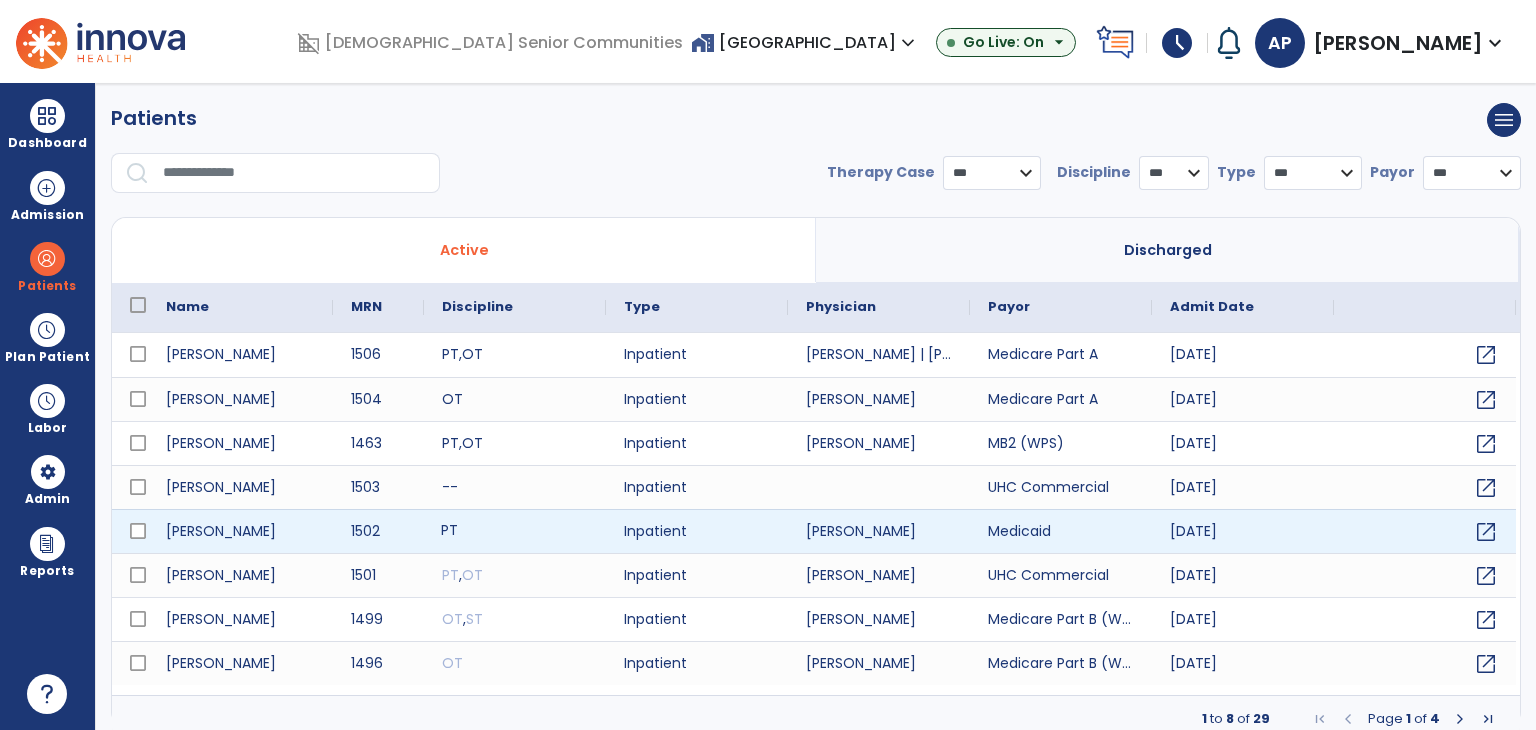 click on "PT" at bounding box center (515, 531) 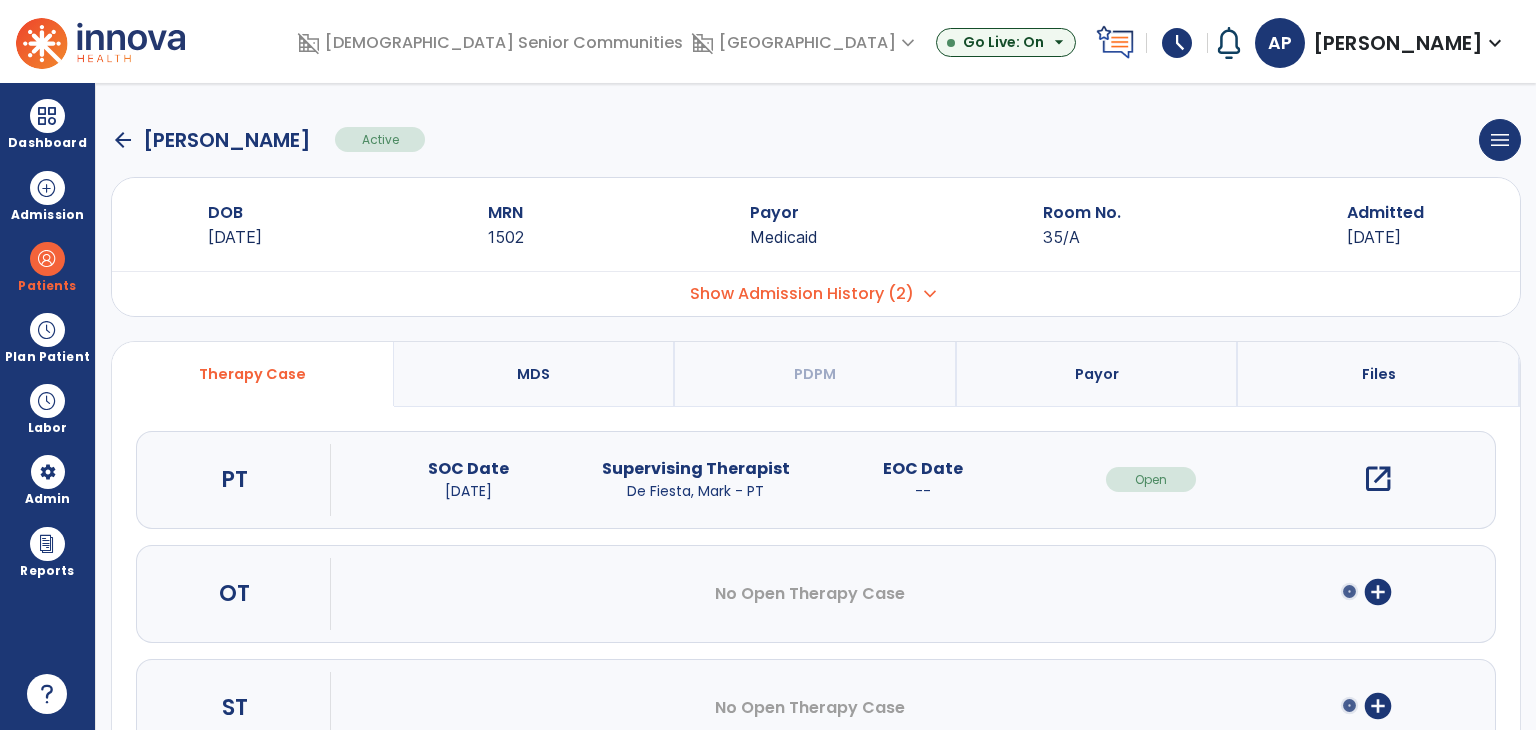 click on "add_circle" at bounding box center [1378, 592] 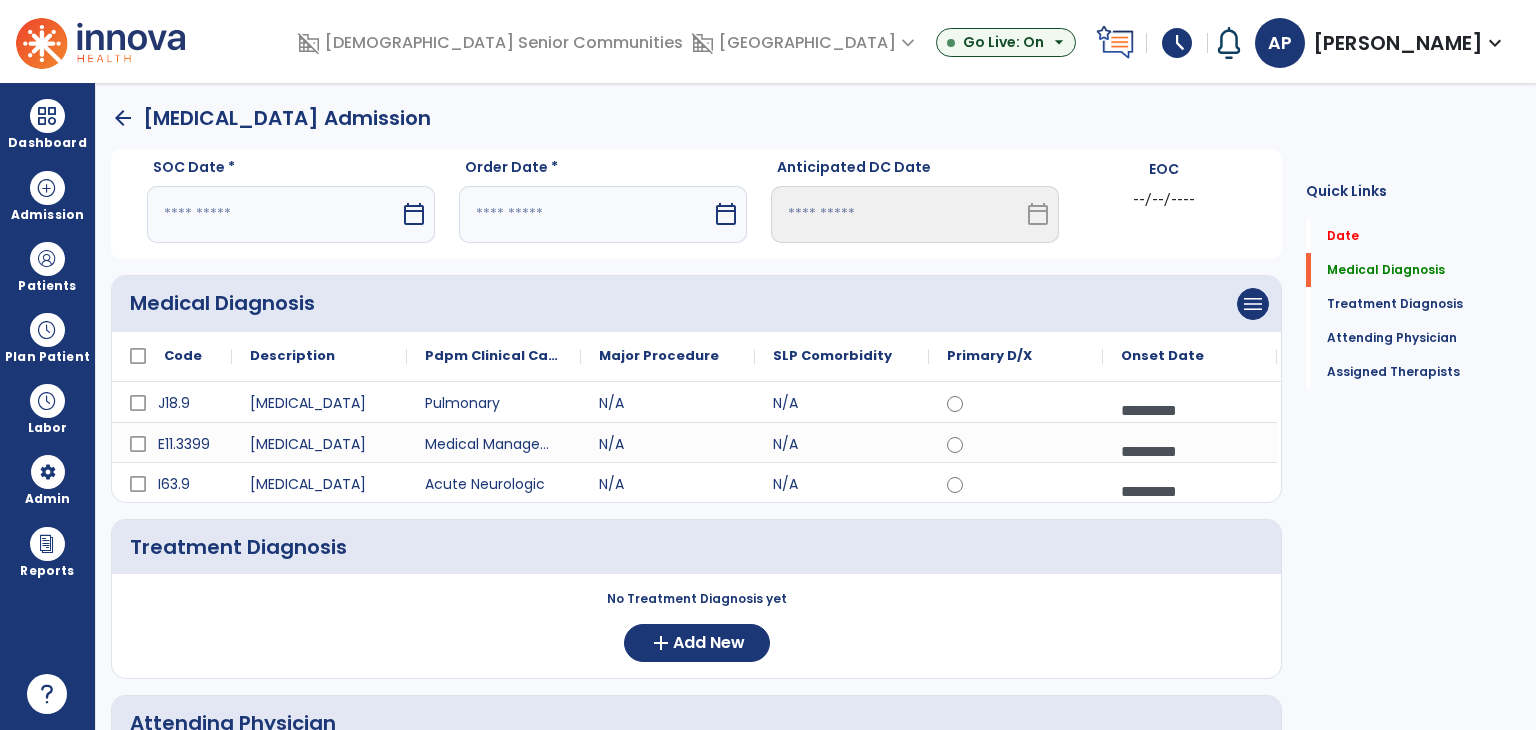 click at bounding box center [273, 214] 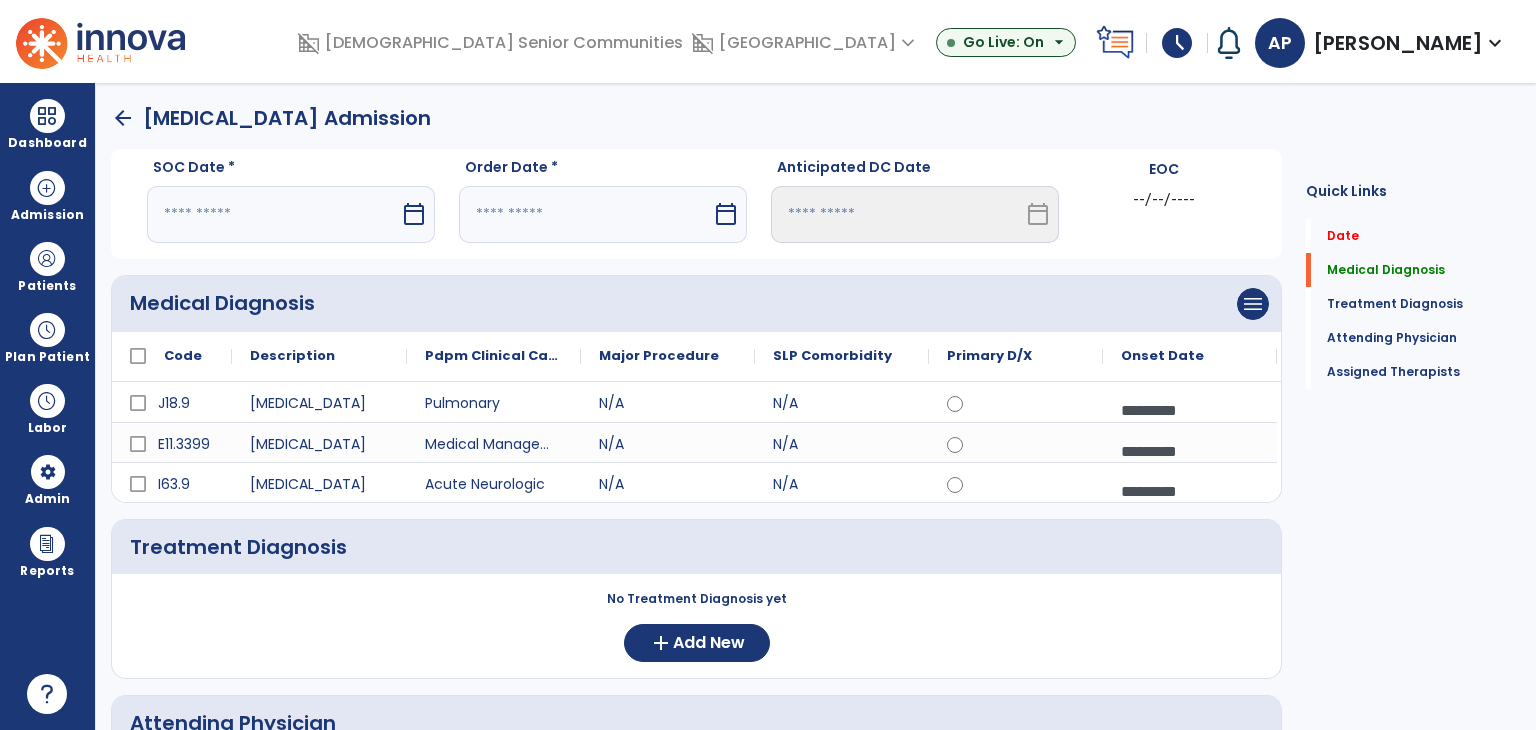 select on "*" 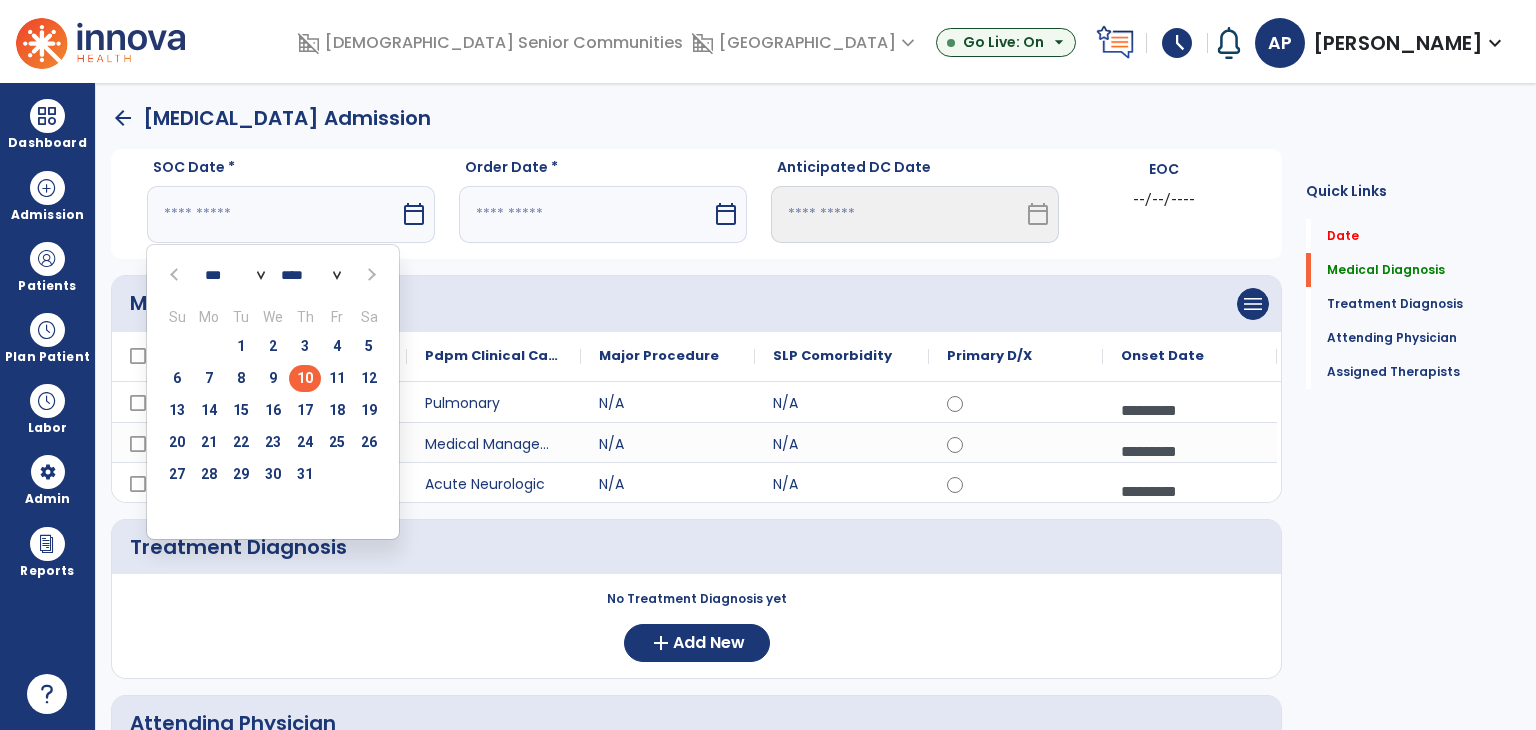 drag, startPoint x: 307, startPoint y: 378, endPoint x: 332, endPoint y: 364, distance: 28.653097 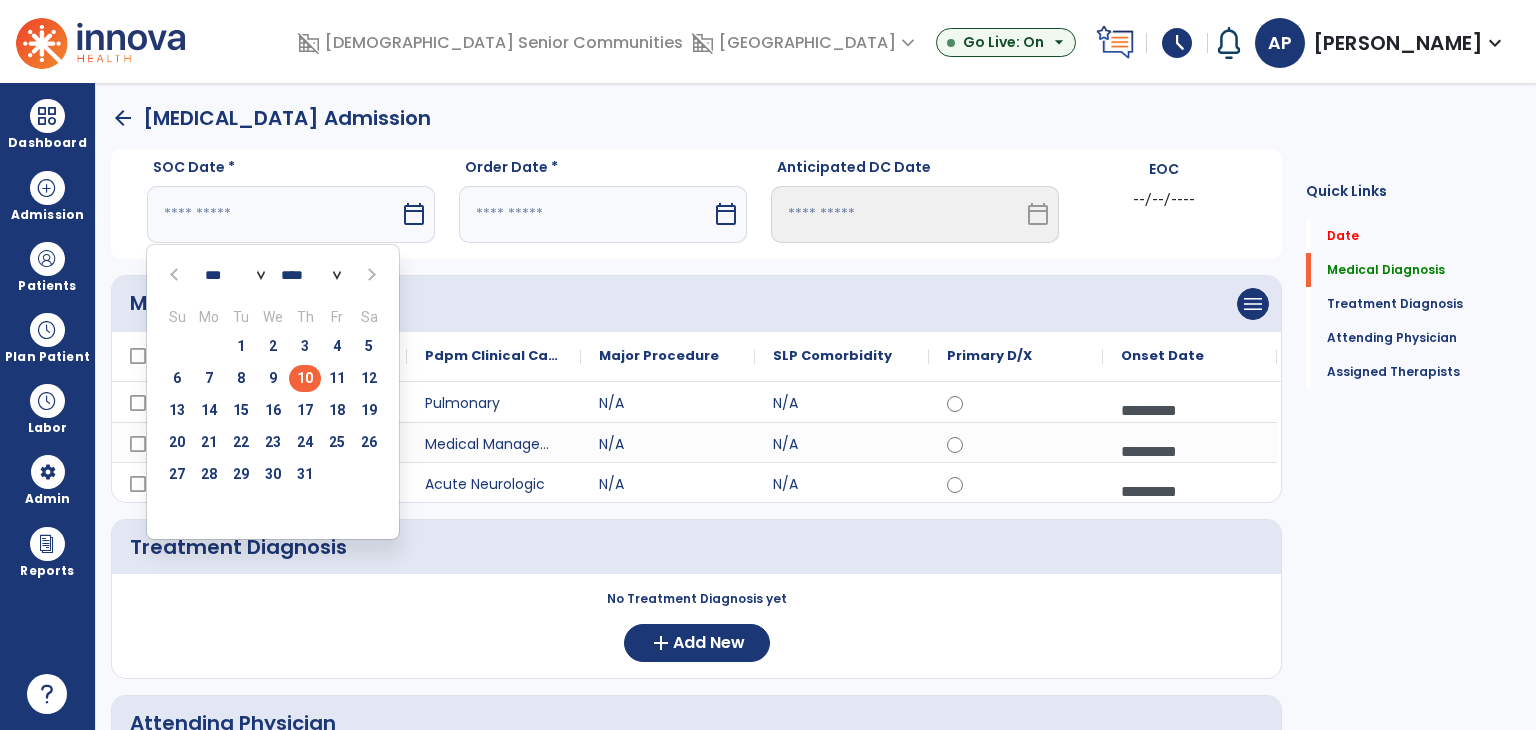 type on "*********" 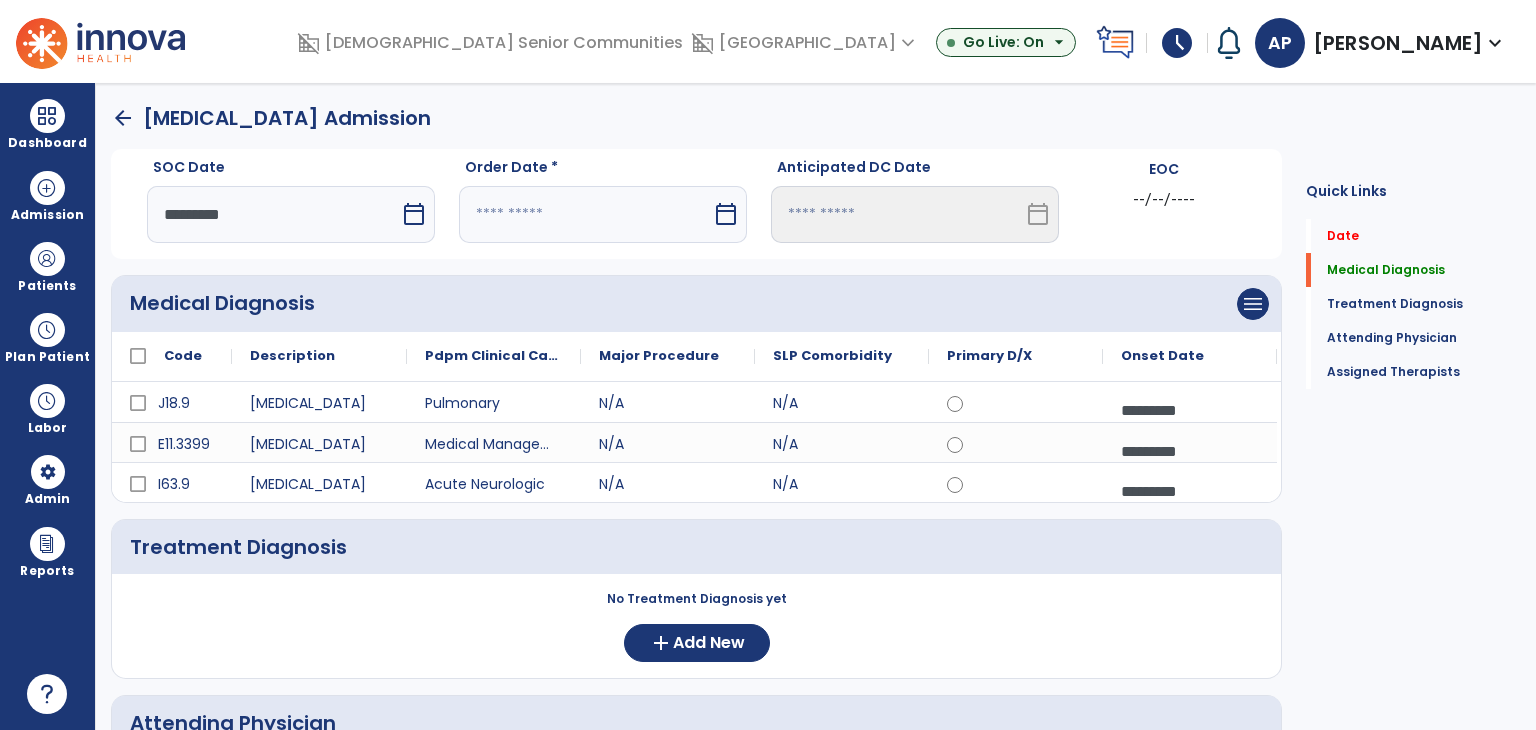 click at bounding box center [585, 214] 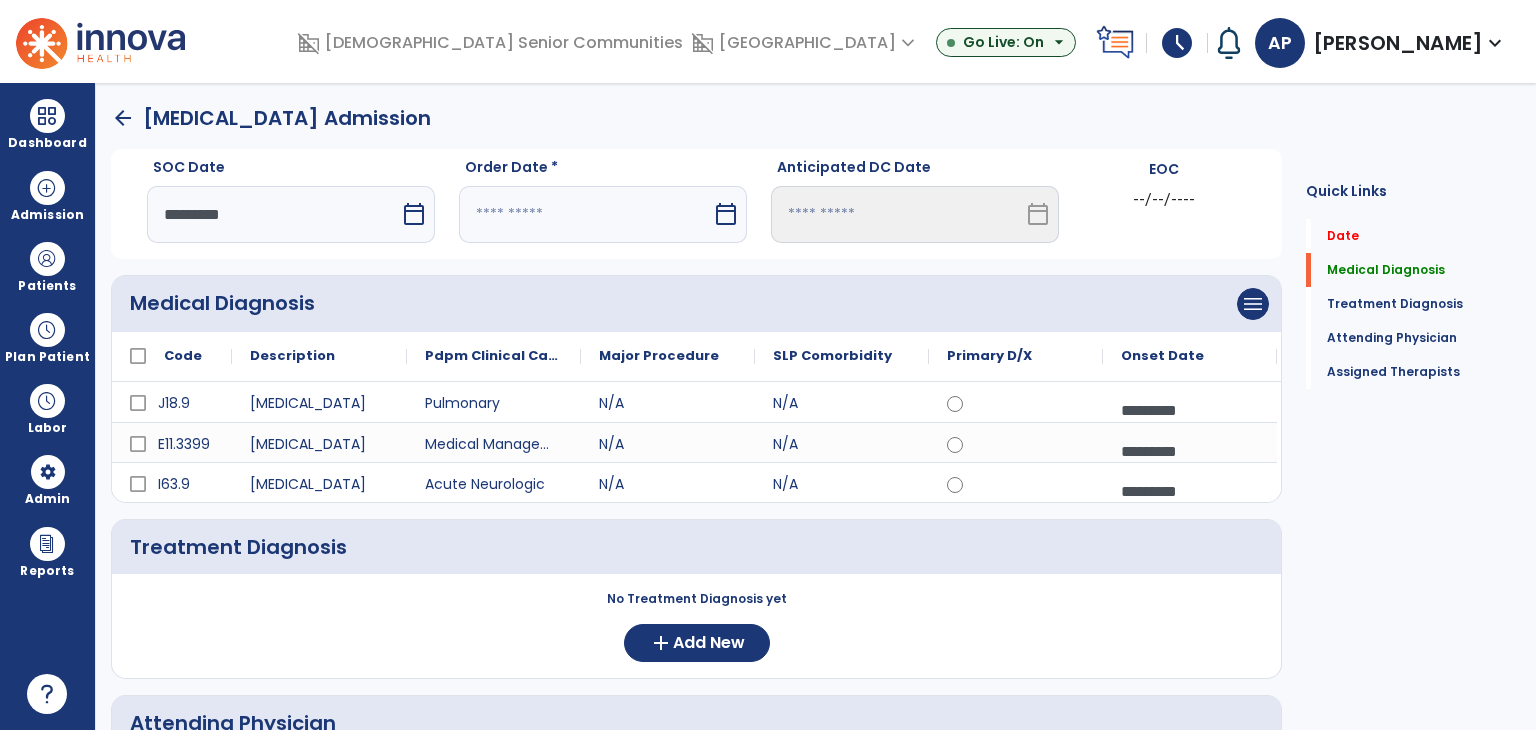 select on "*" 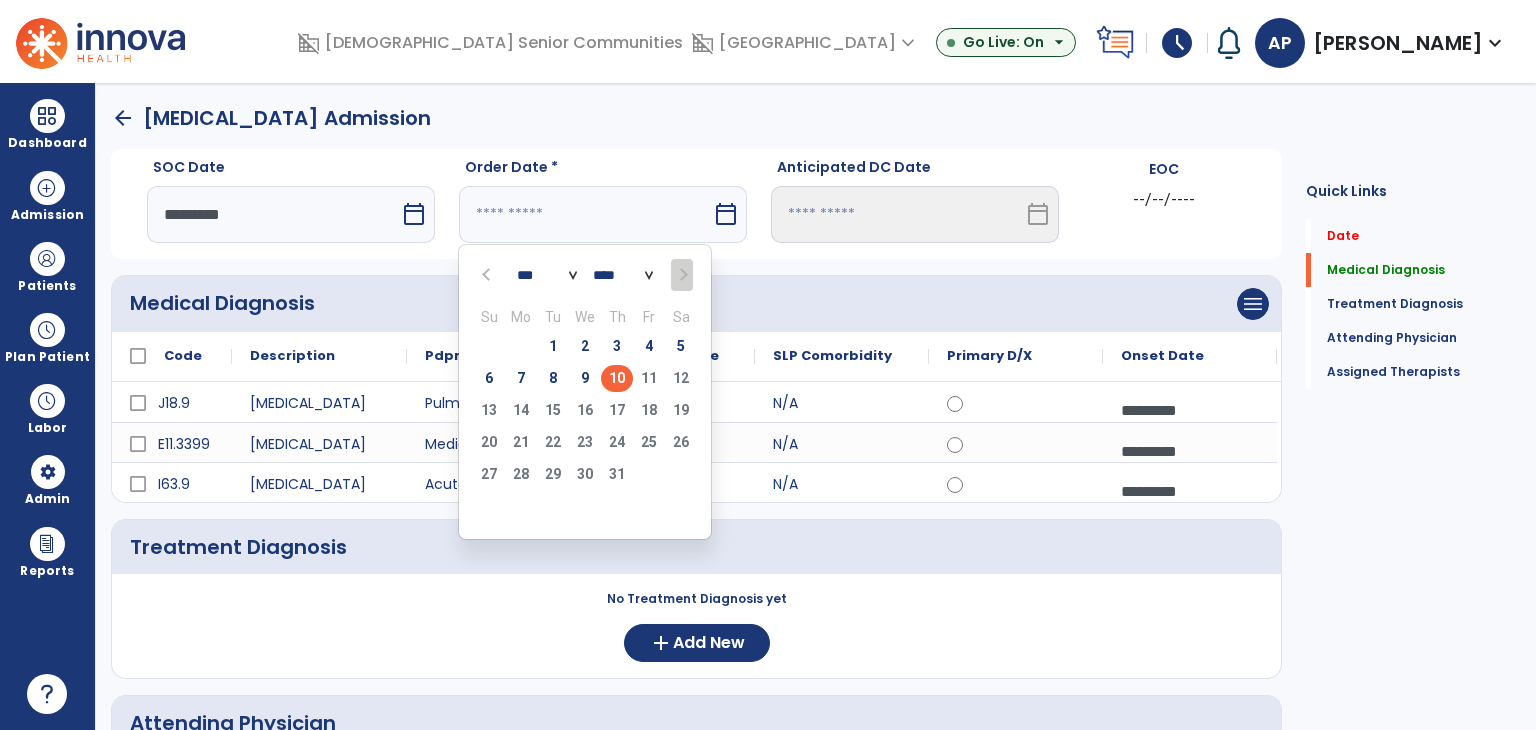 click on "10" at bounding box center (617, 378) 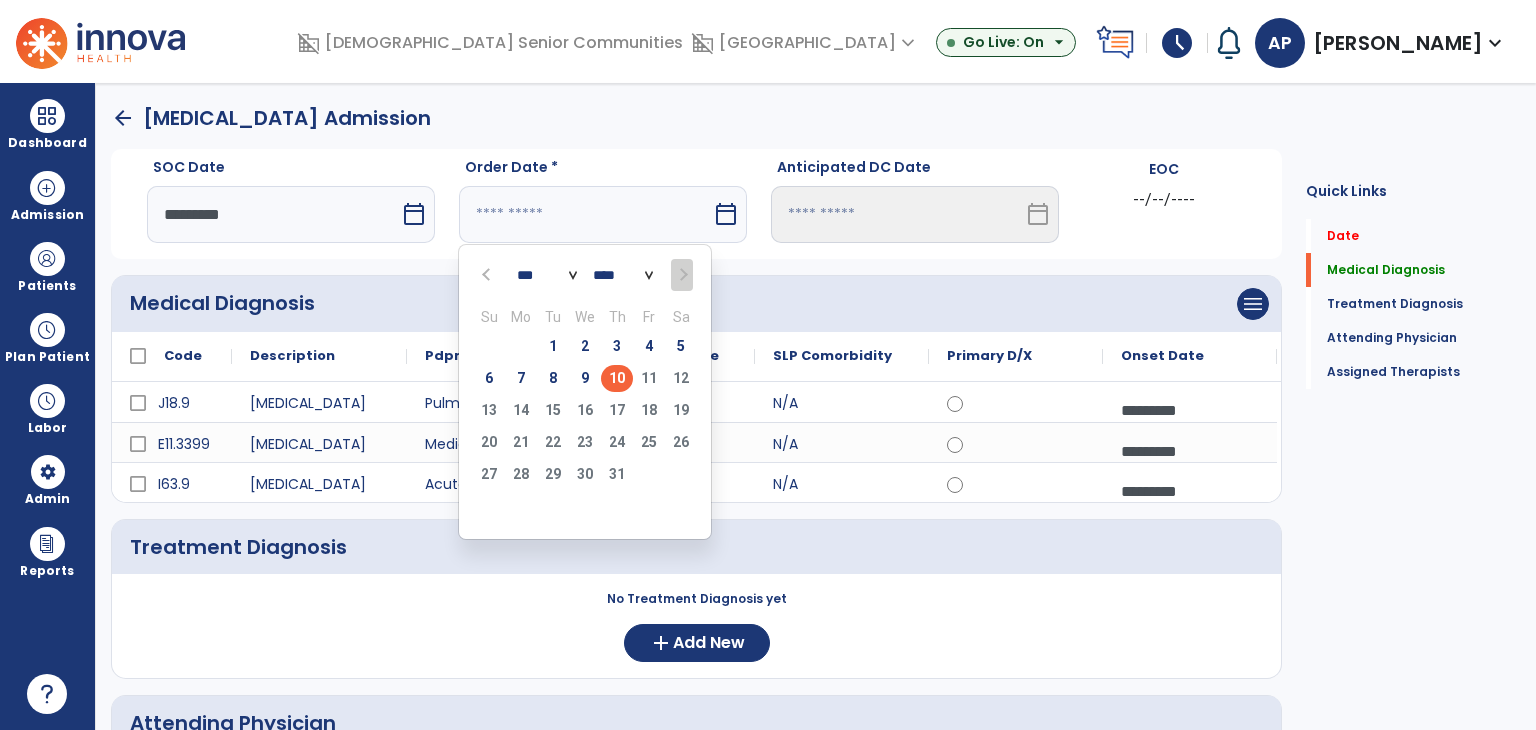 type on "*********" 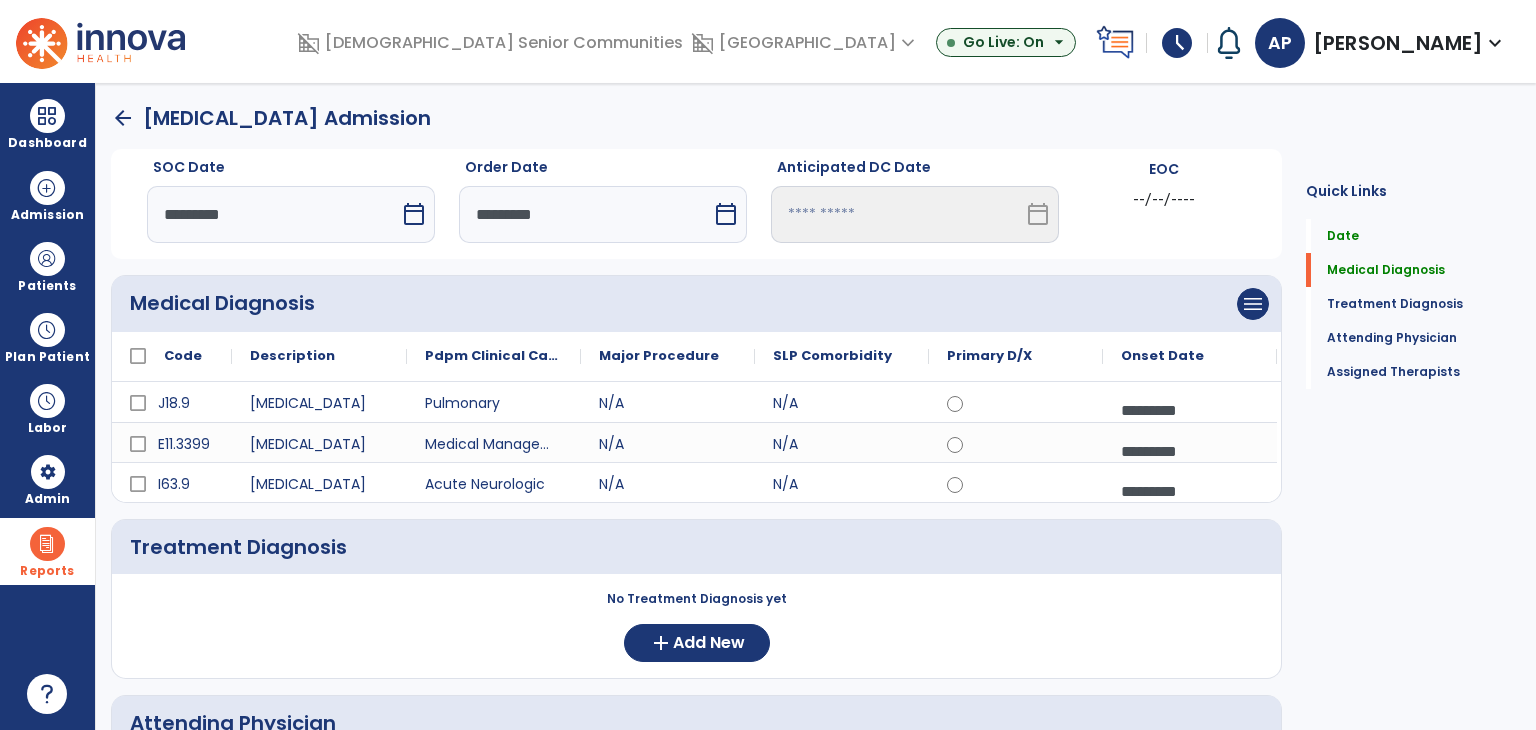 click on "Reports" at bounding box center [47, 571] 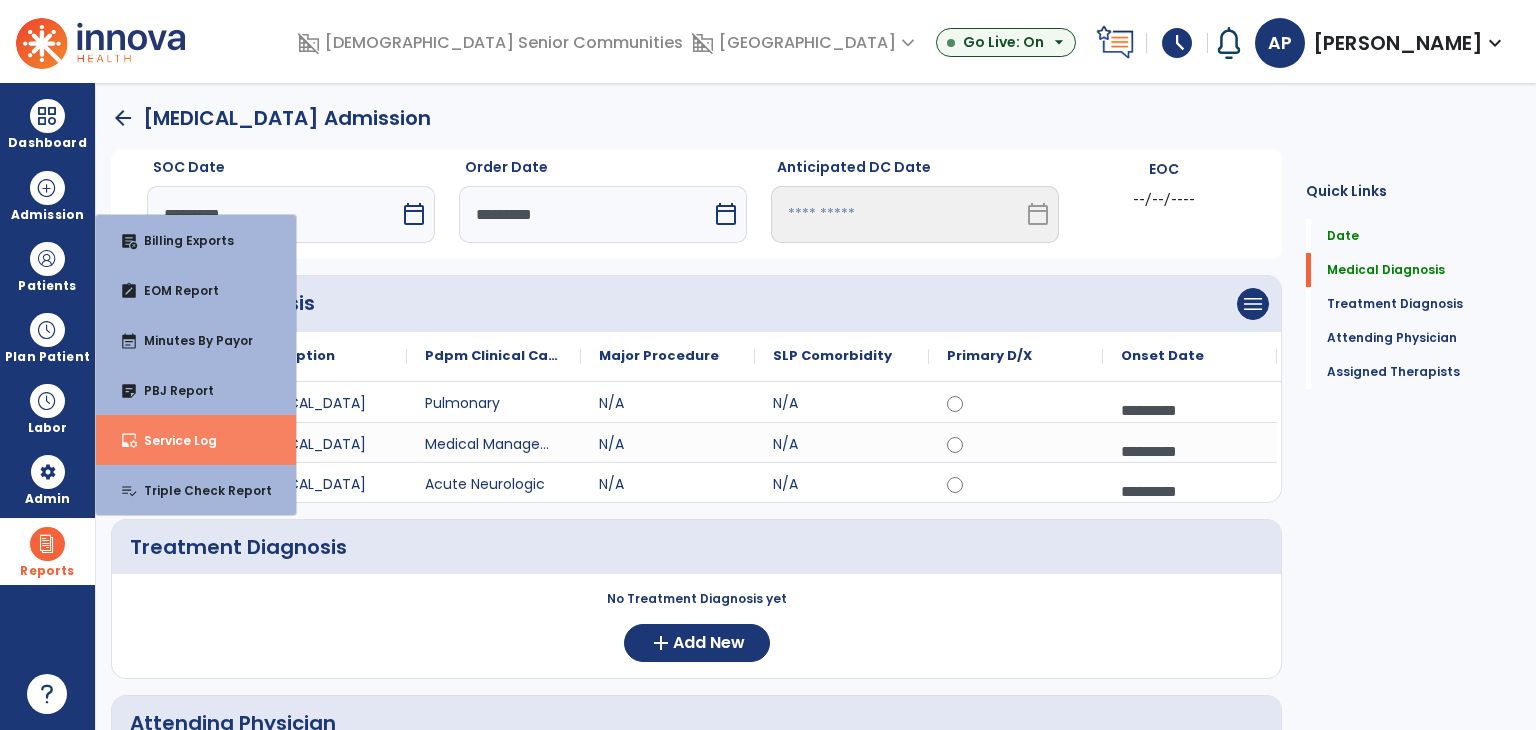 click on "Service Log" at bounding box center [172, 440] 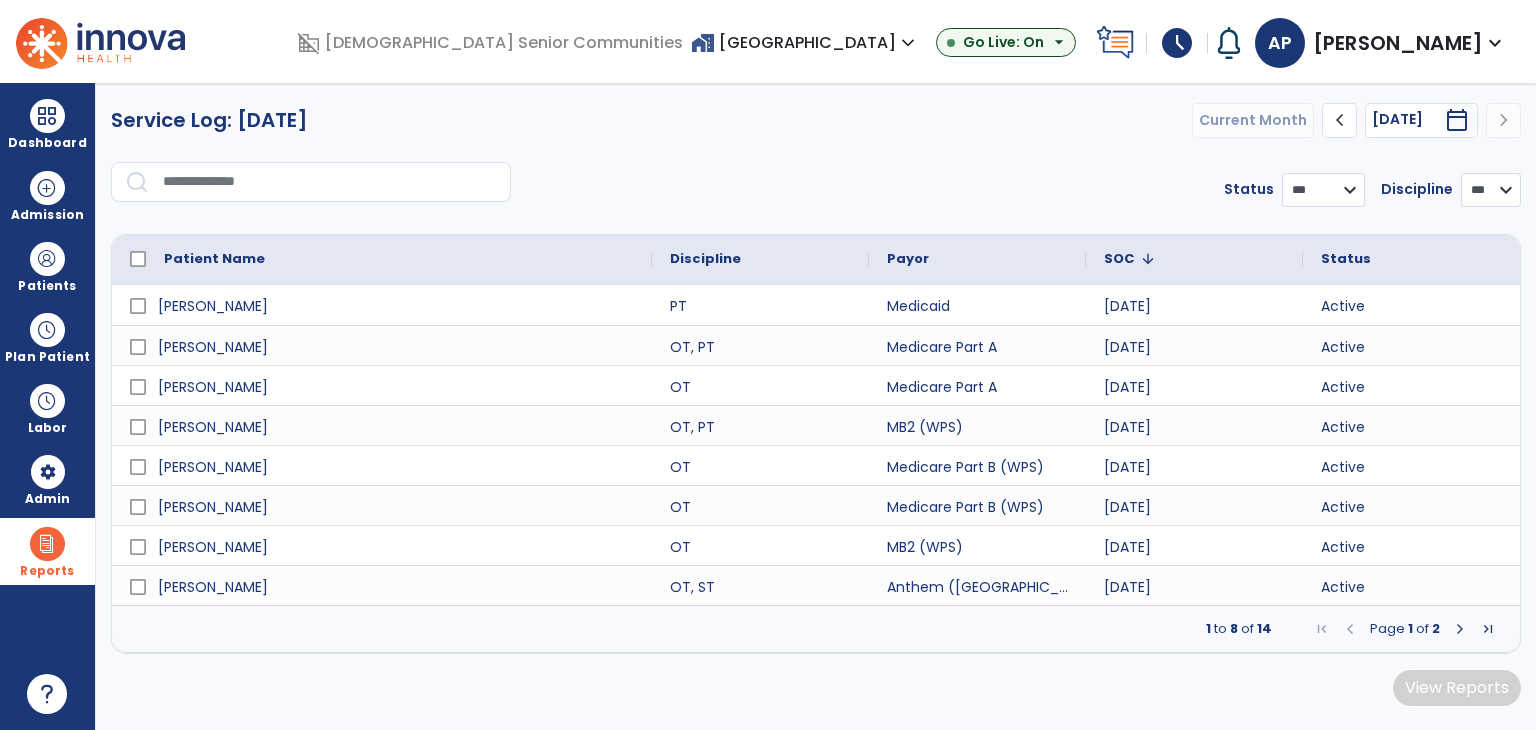 click at bounding box center [1460, 629] 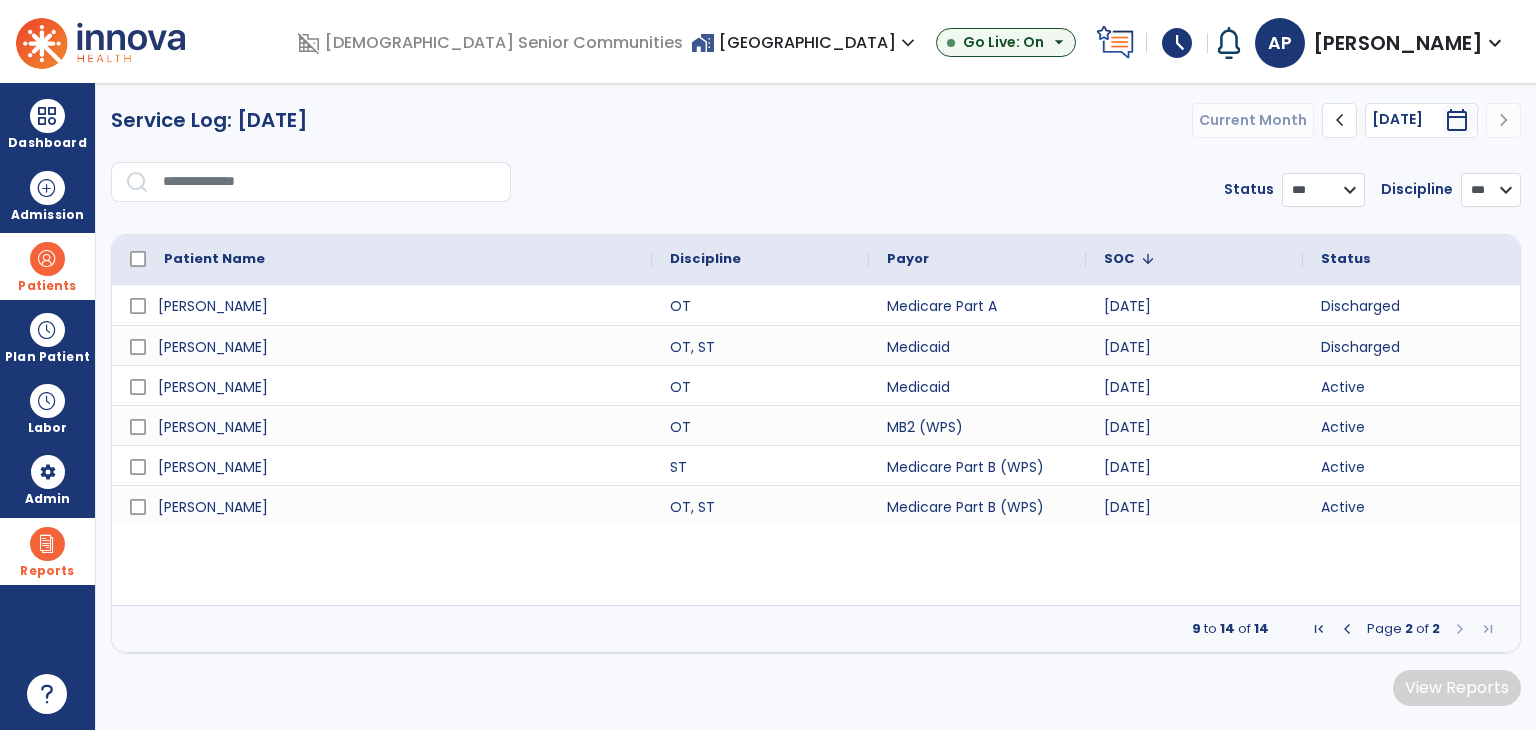click at bounding box center [47, 259] 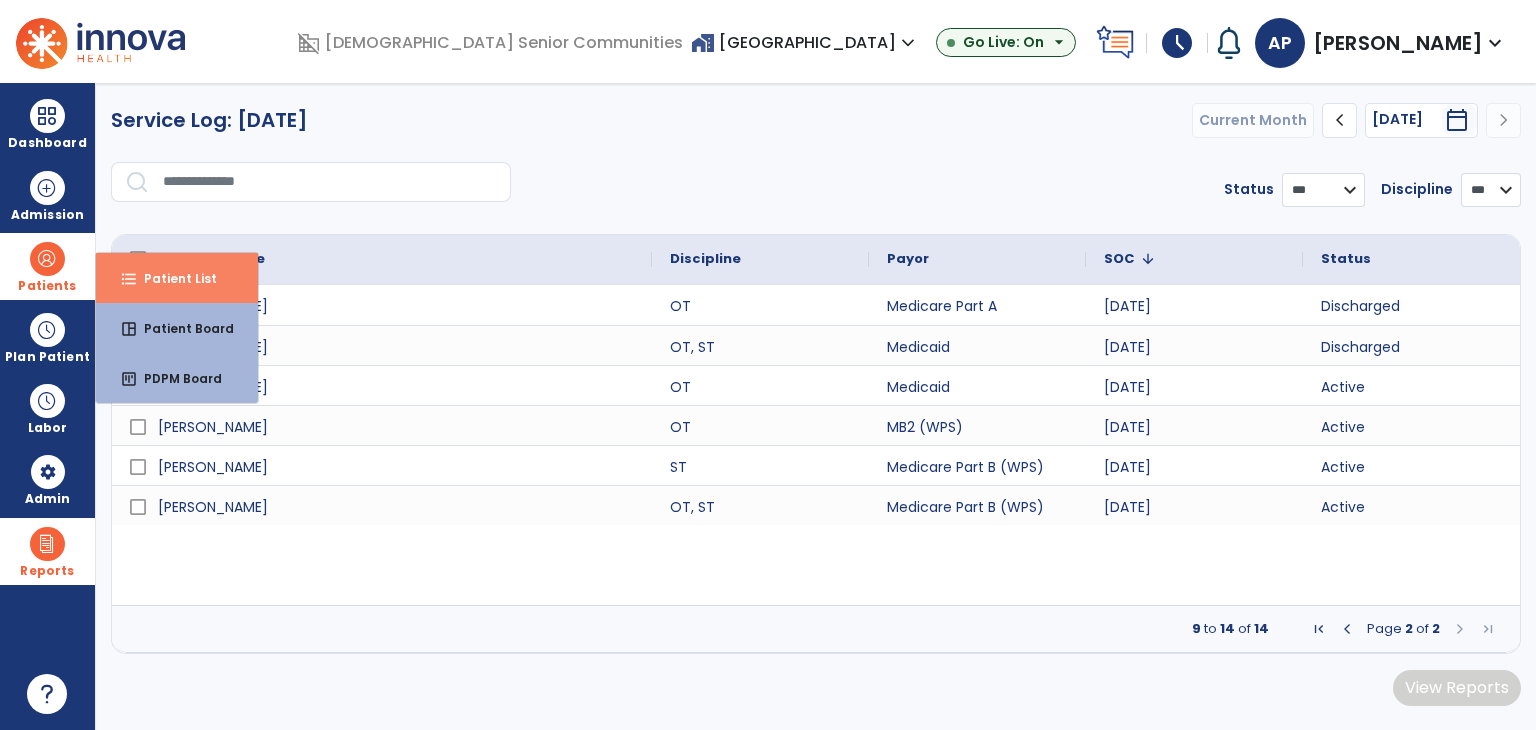 click on "format_list_bulleted  Patient List" at bounding box center (177, 278) 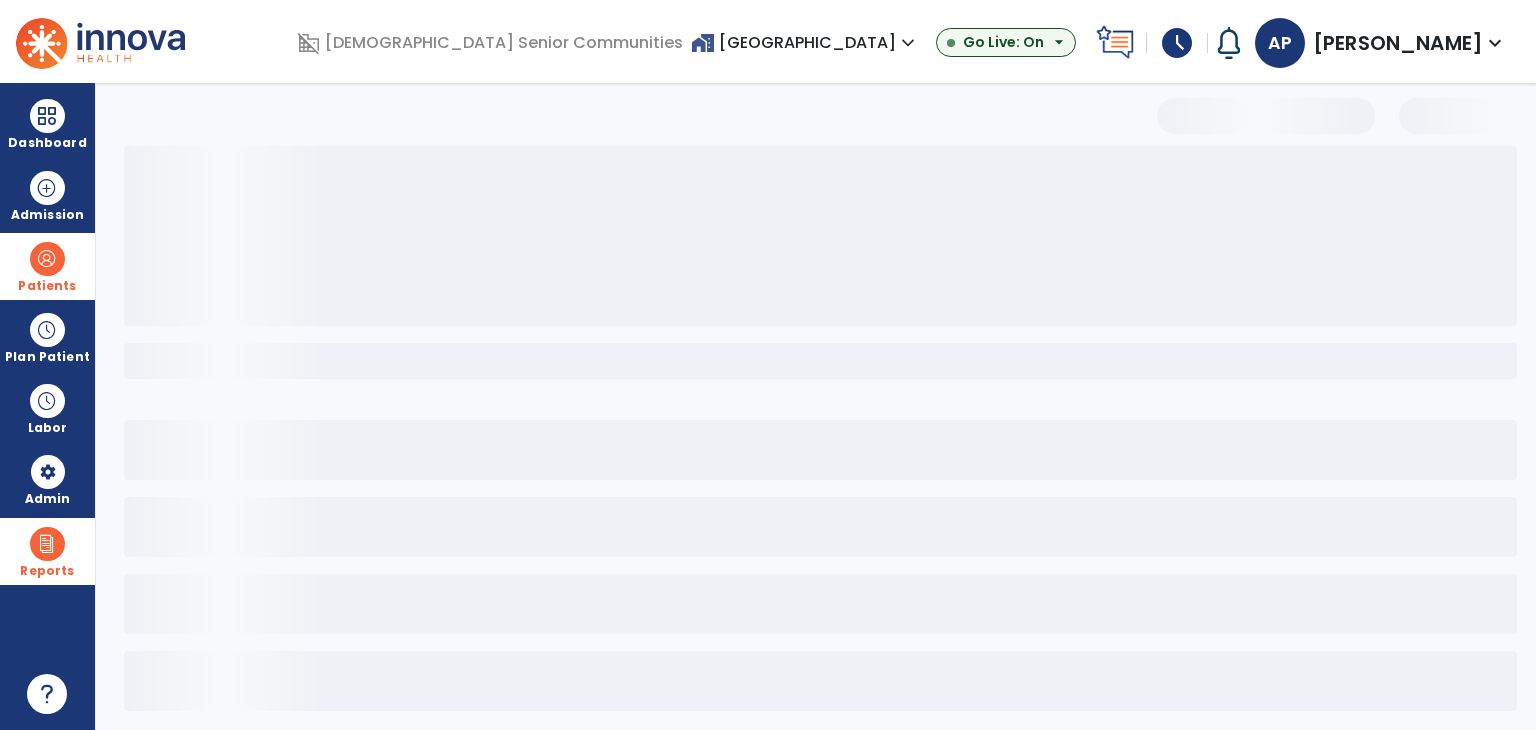 select on "***" 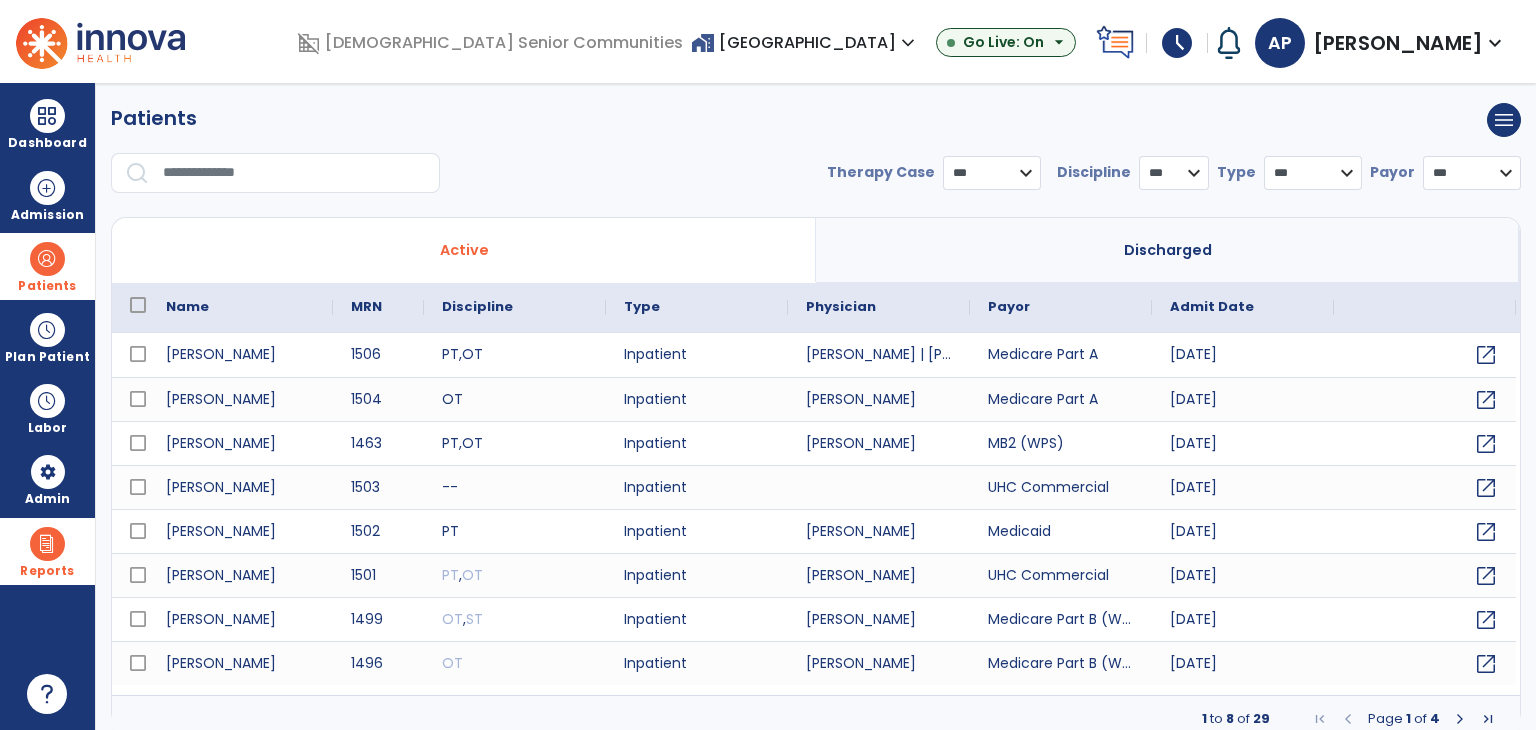 click on "Discharged" at bounding box center [1168, 250] 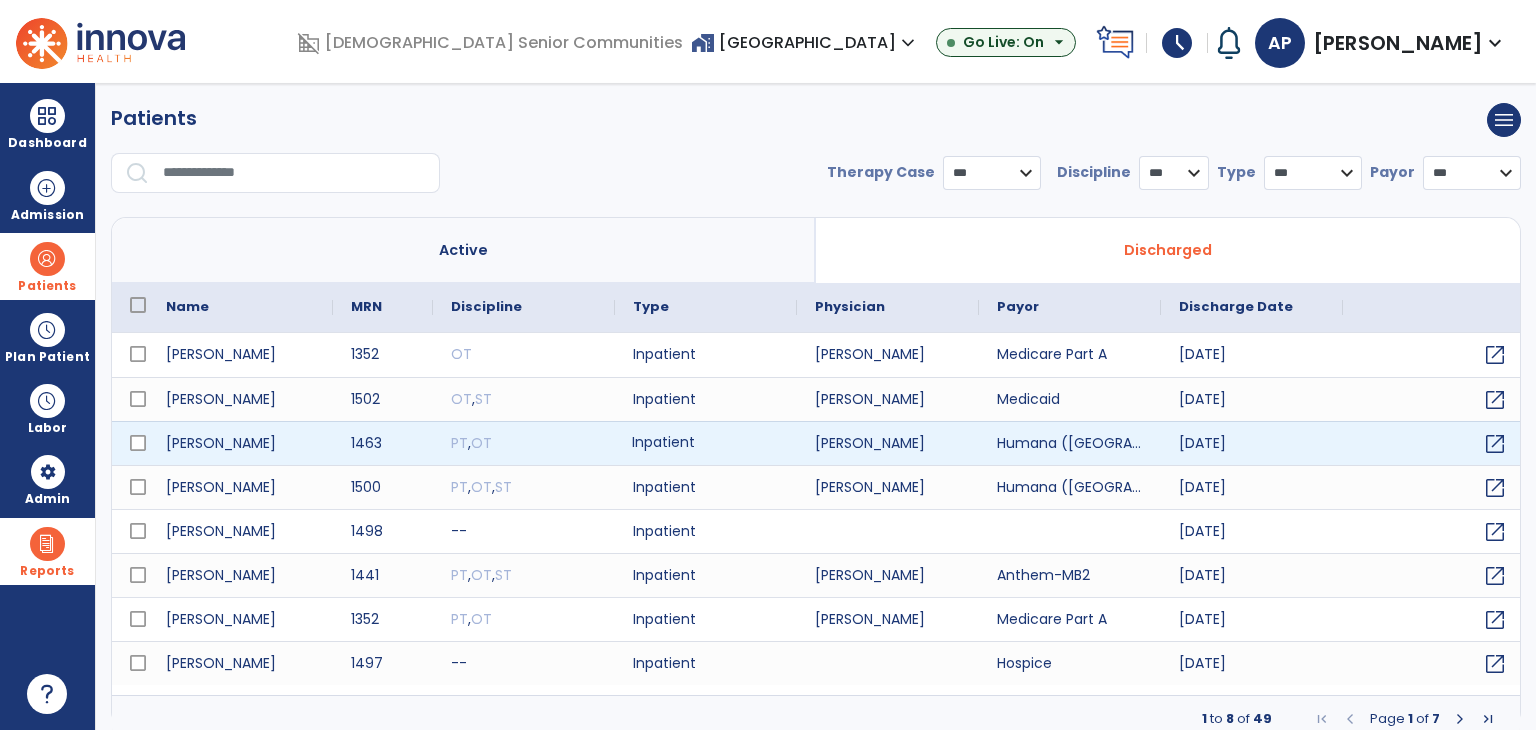 click on "Inpatient" at bounding box center (706, 443) 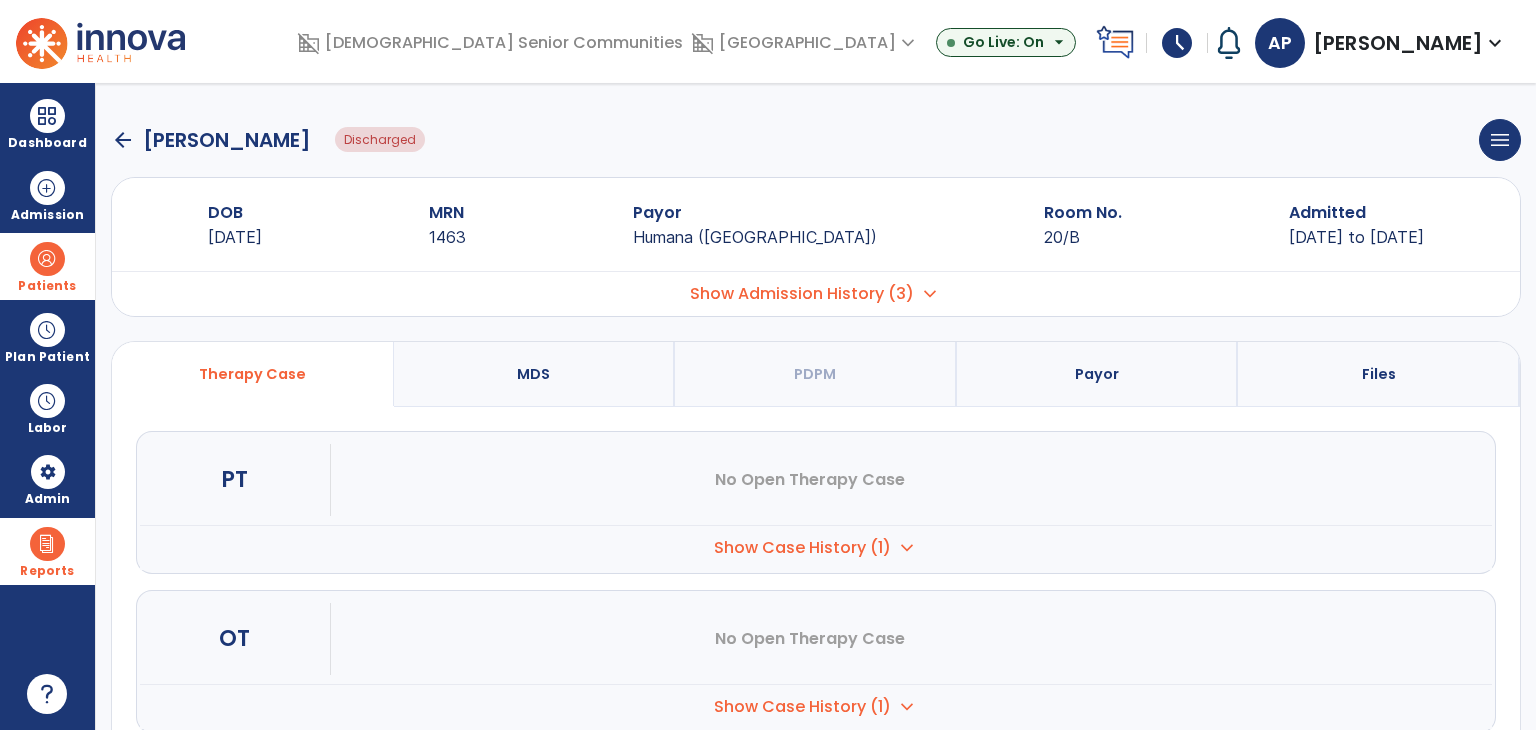 click on "Show Case History (1)     expand_more" at bounding box center [816, 547] 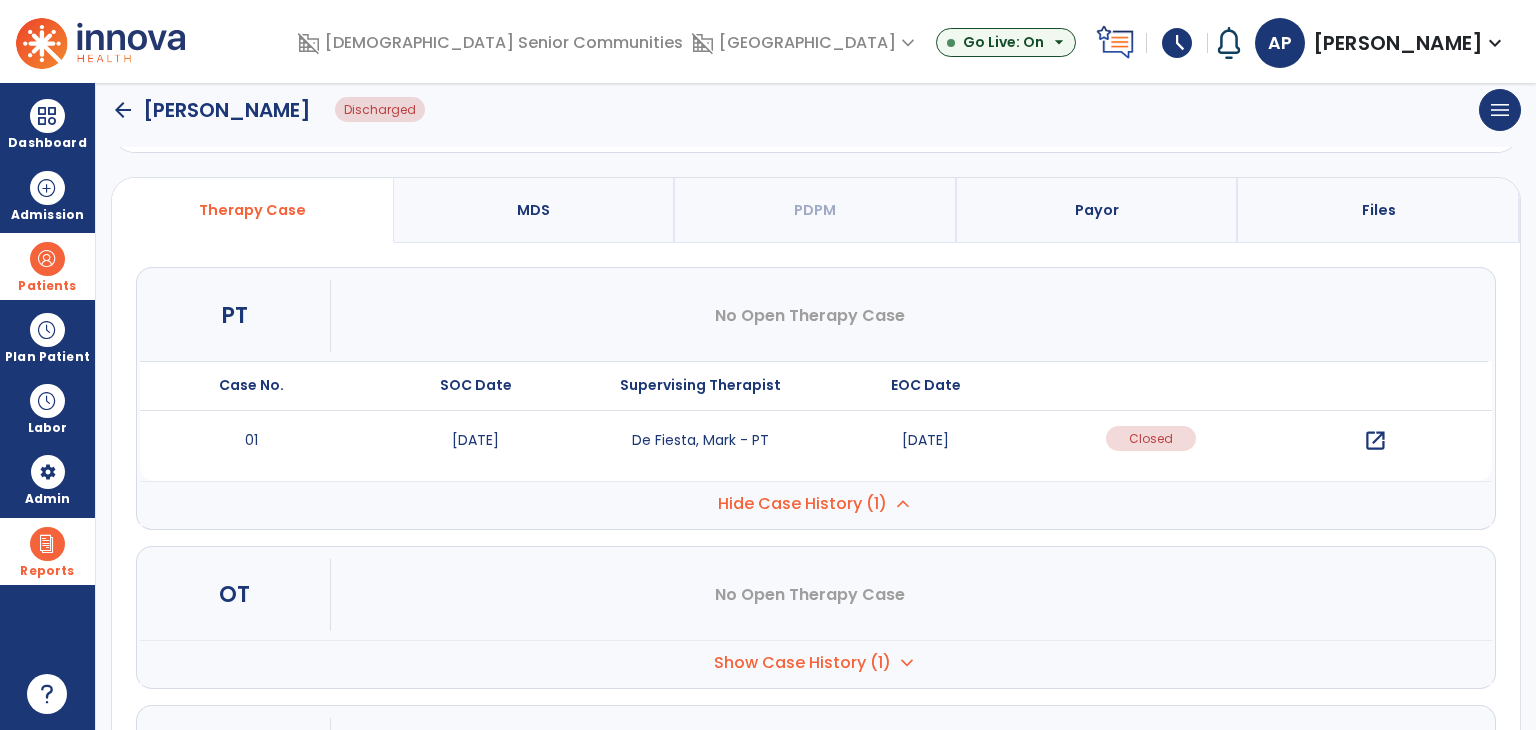 scroll, scrollTop: 200, scrollLeft: 0, axis: vertical 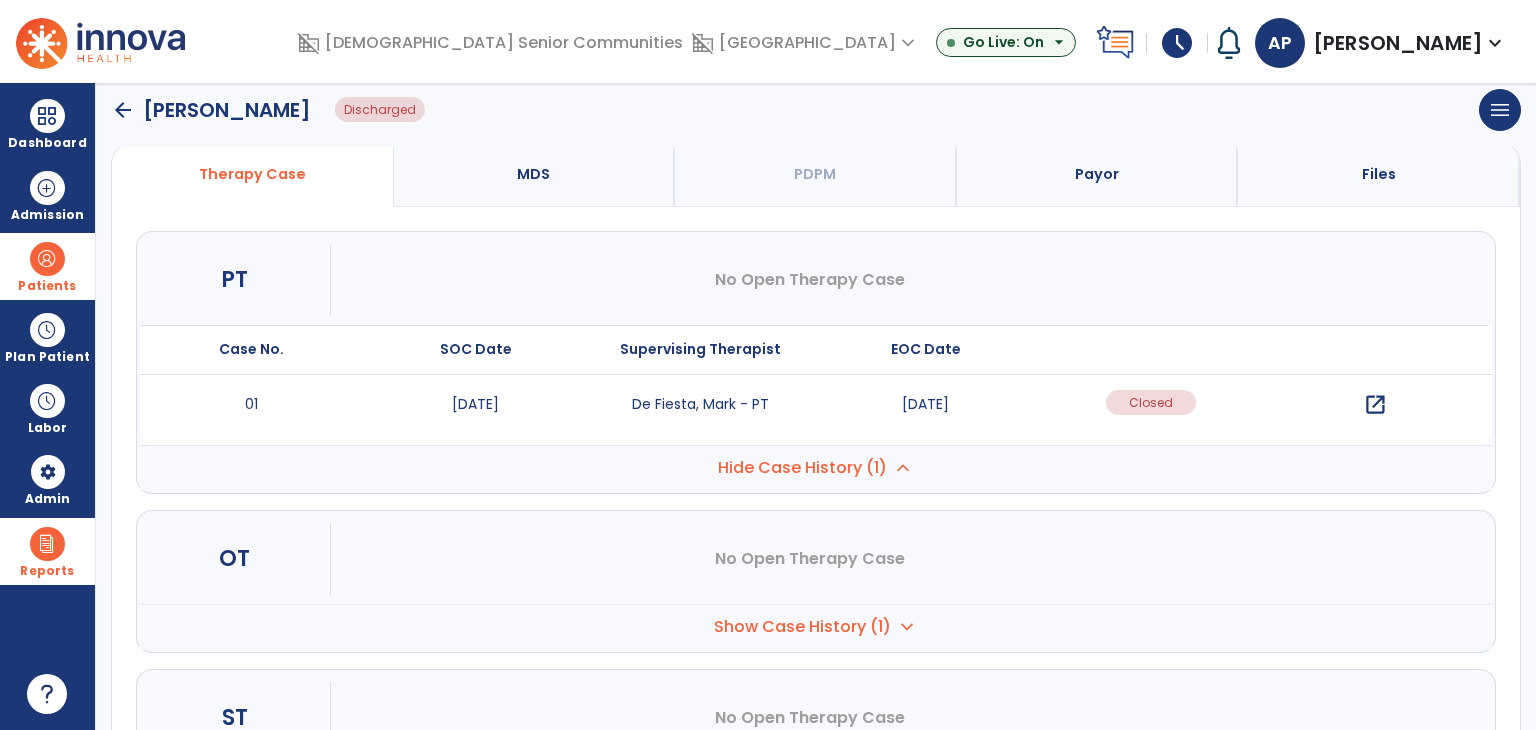 click on "open_in_new" at bounding box center (1375, 405) 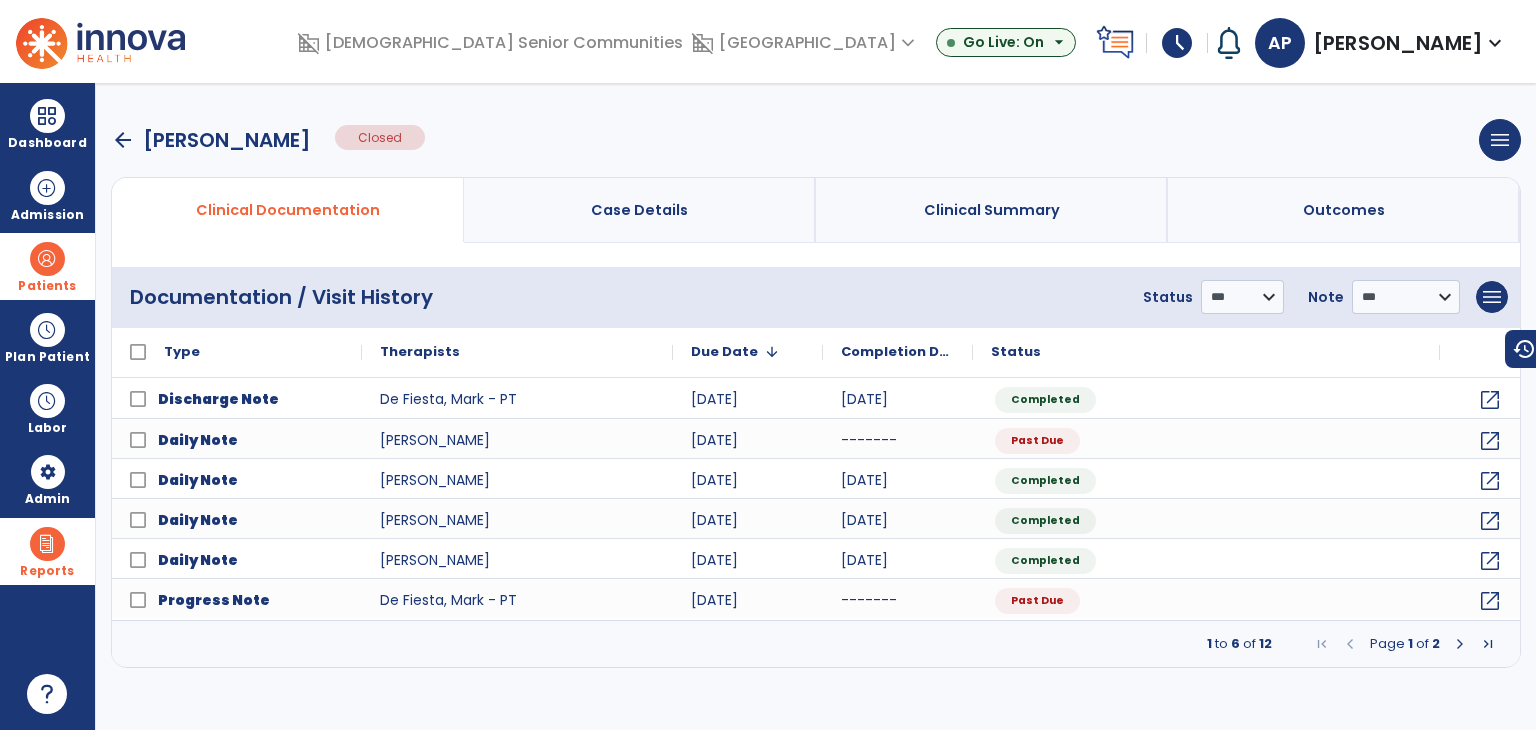 click on "Case Details" at bounding box center (640, 210) 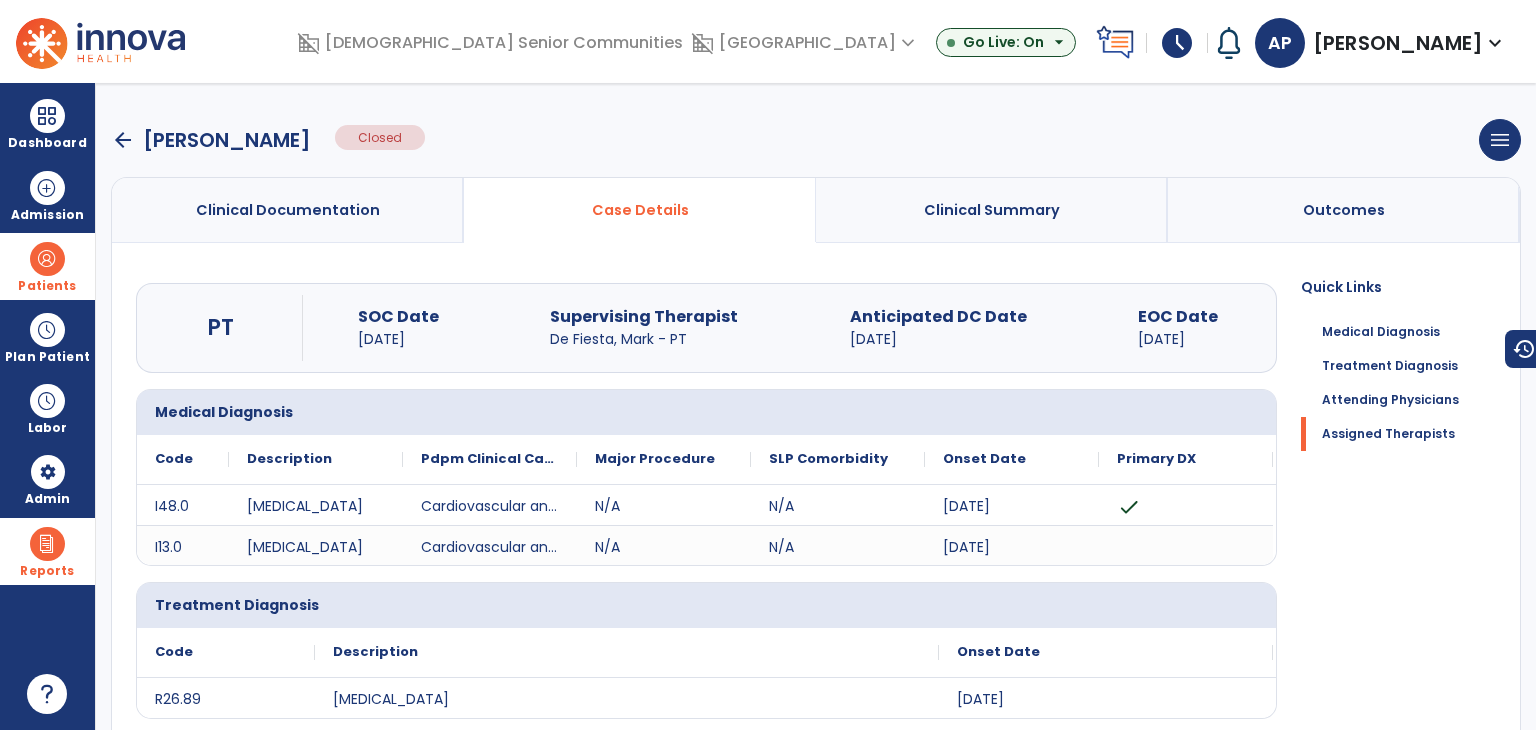 click on "arrow_back" at bounding box center [123, 140] 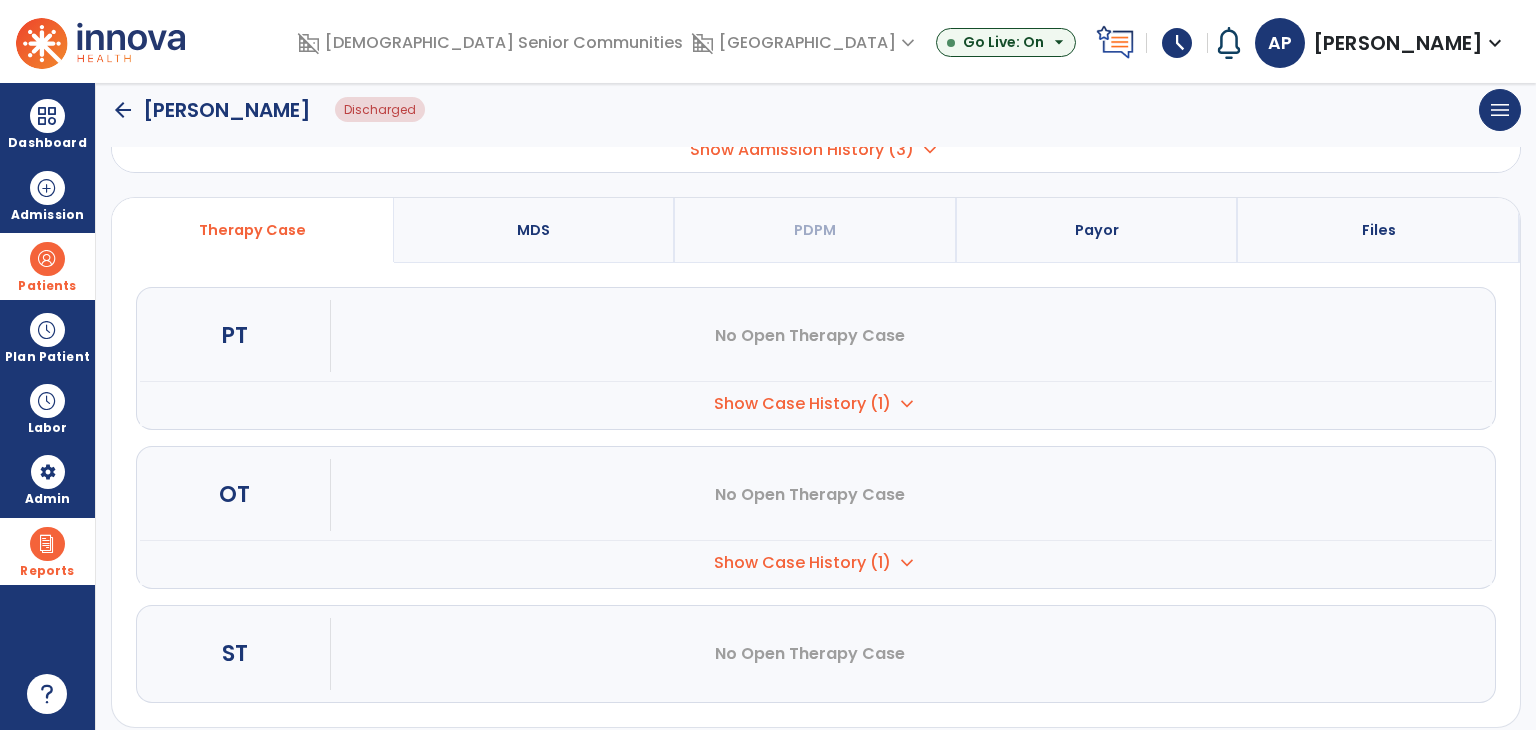 scroll, scrollTop: 162, scrollLeft: 0, axis: vertical 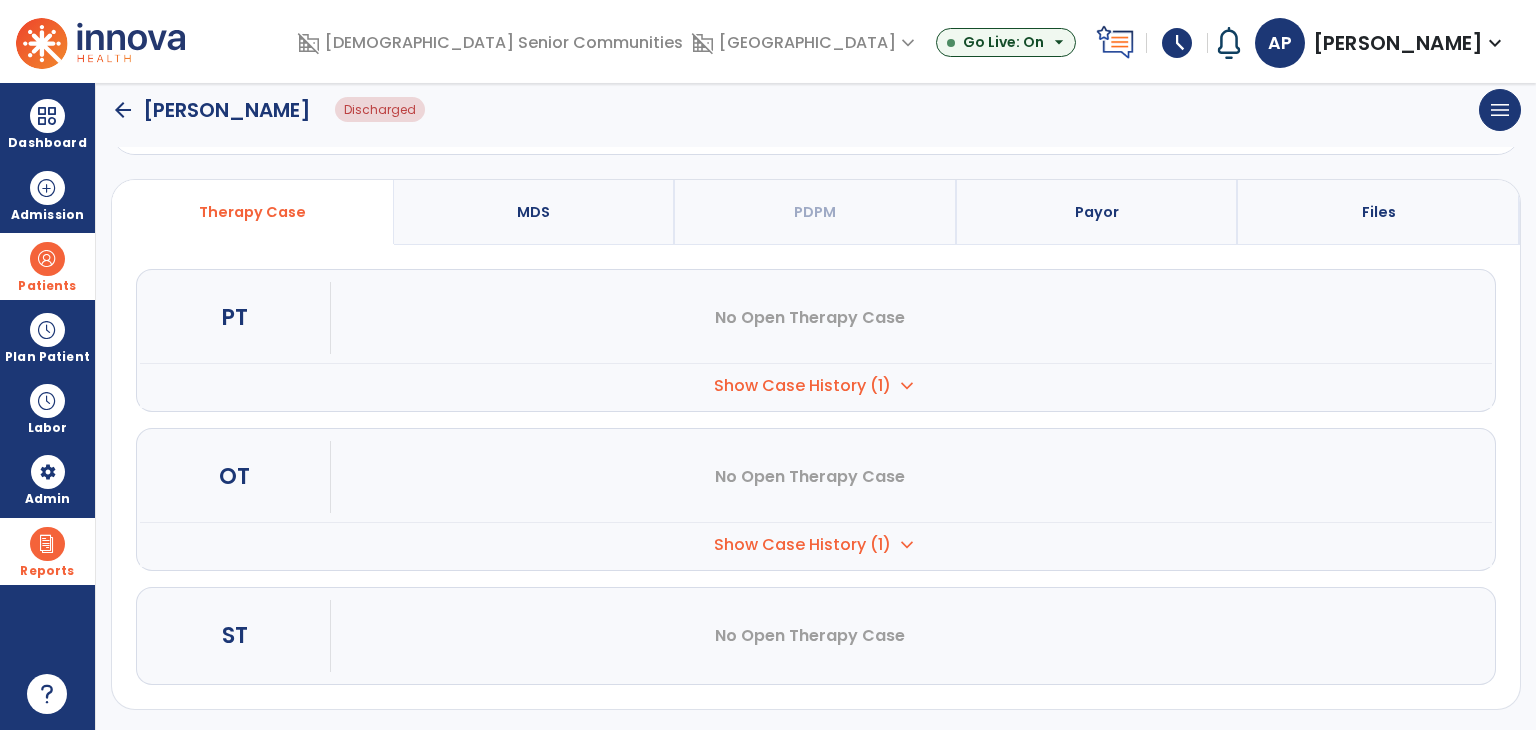 click on "Show Case History (1)" at bounding box center [802, 386] 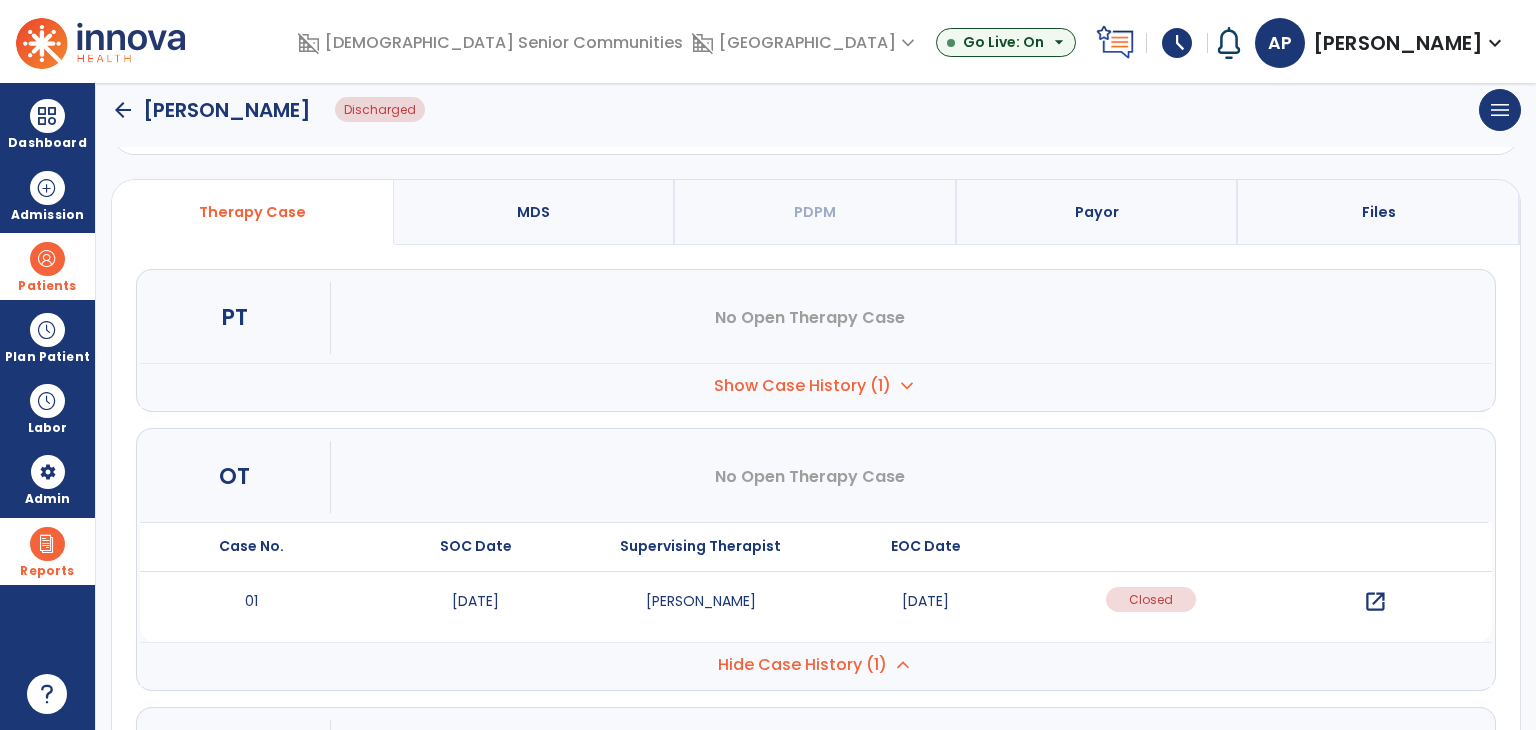 click on "open_in_new" at bounding box center (1375, 602) 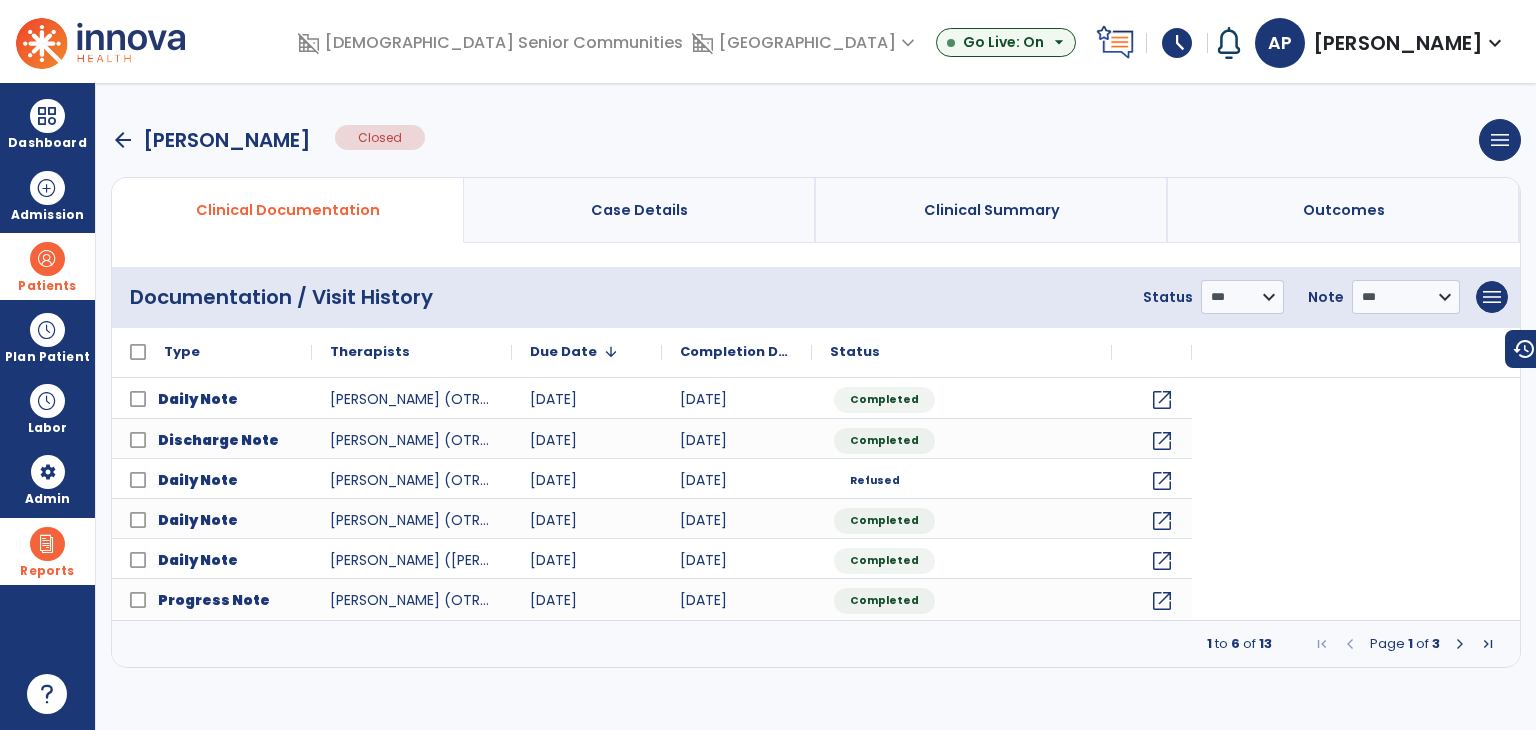 scroll, scrollTop: 0, scrollLeft: 0, axis: both 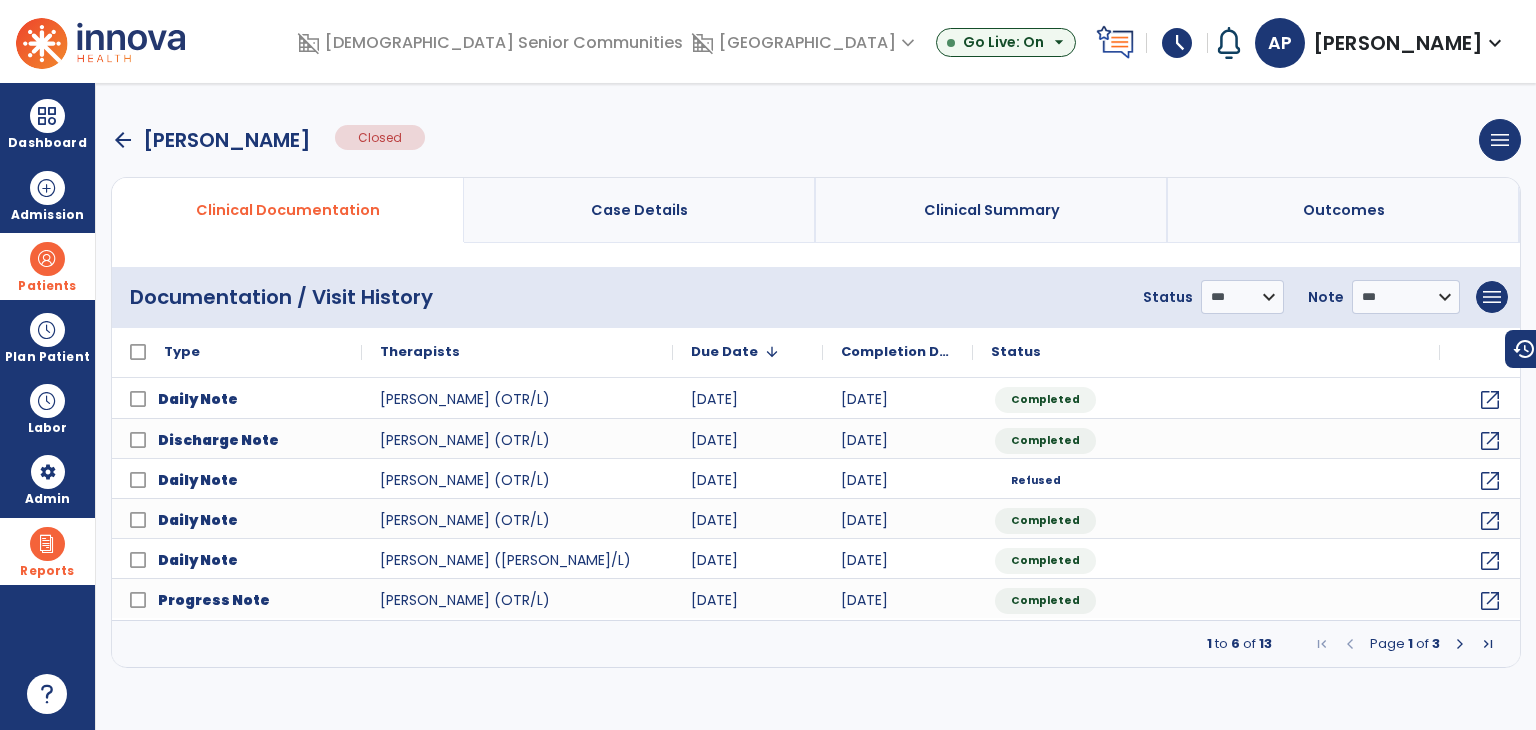 click on "Clinical Summary" at bounding box center [992, 210] 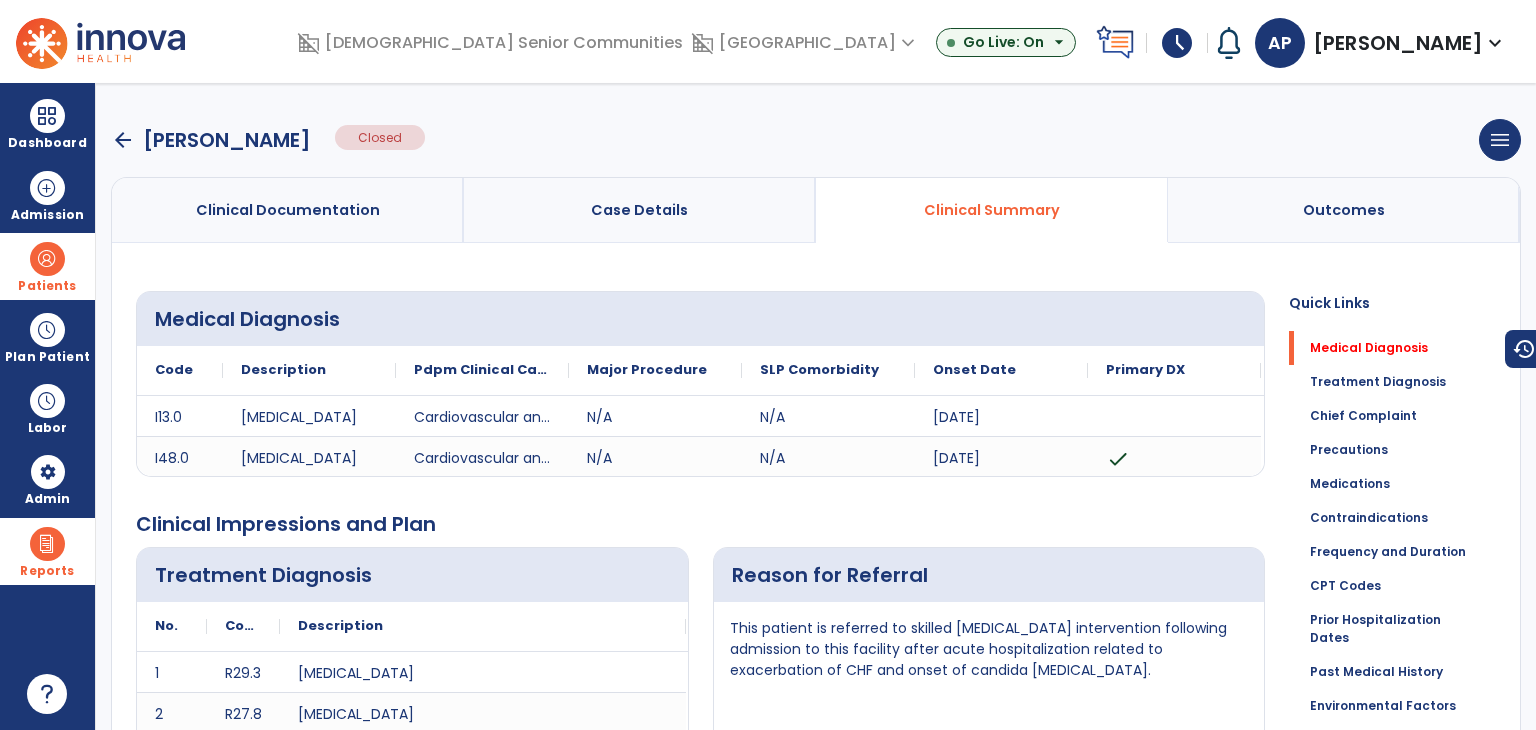 click on "arrow_back" at bounding box center (123, 140) 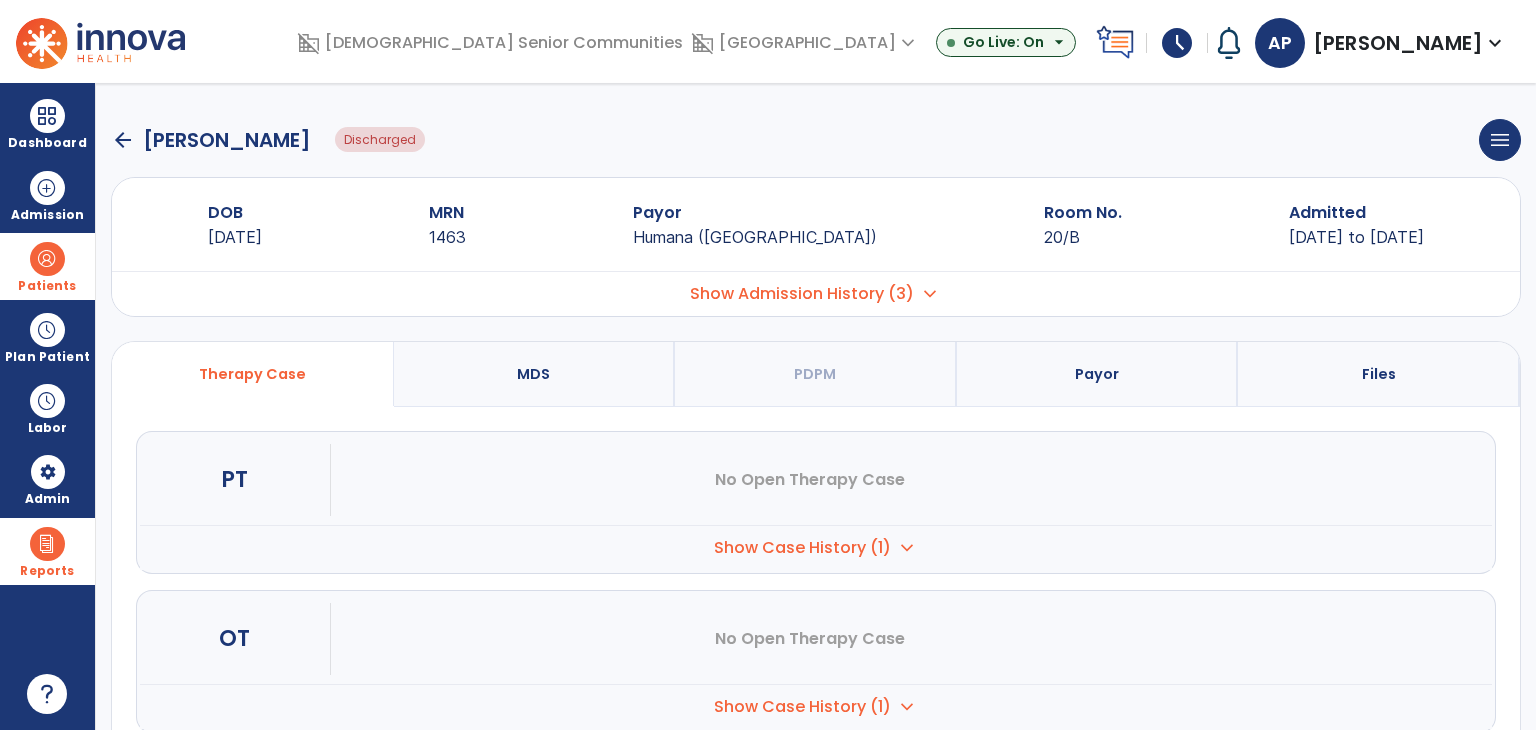 click on "arrow_back" 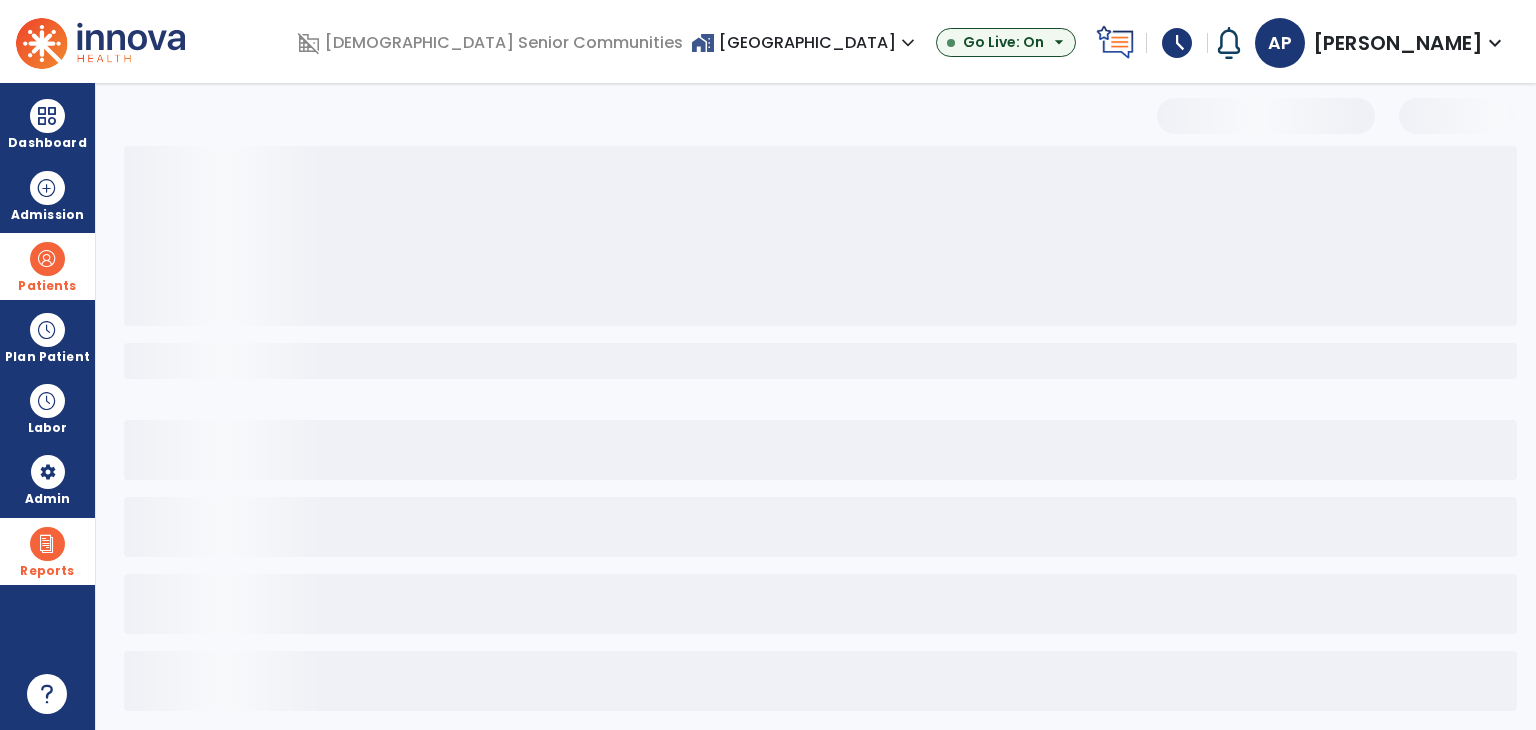 select on "***" 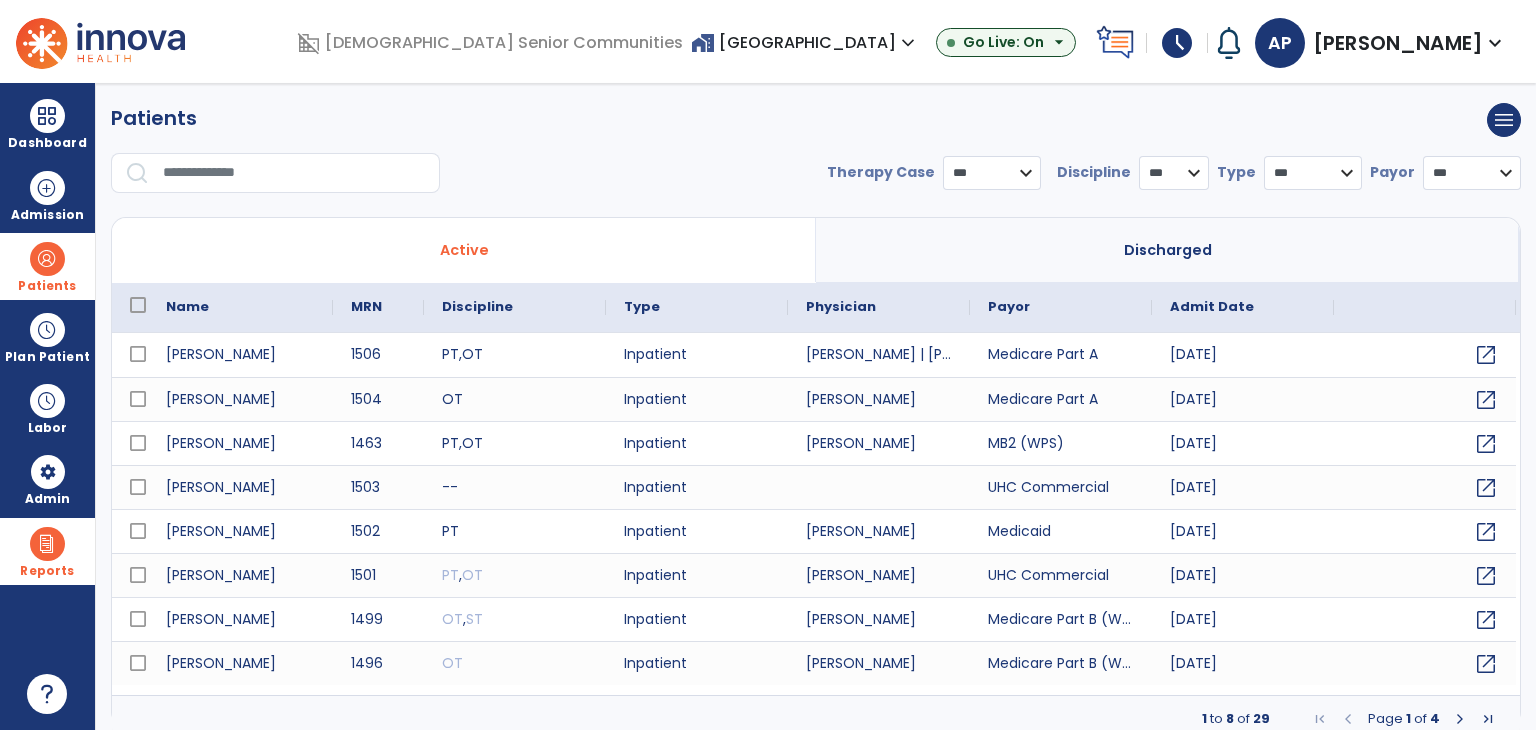 click on "Discharged" at bounding box center (1168, 250) 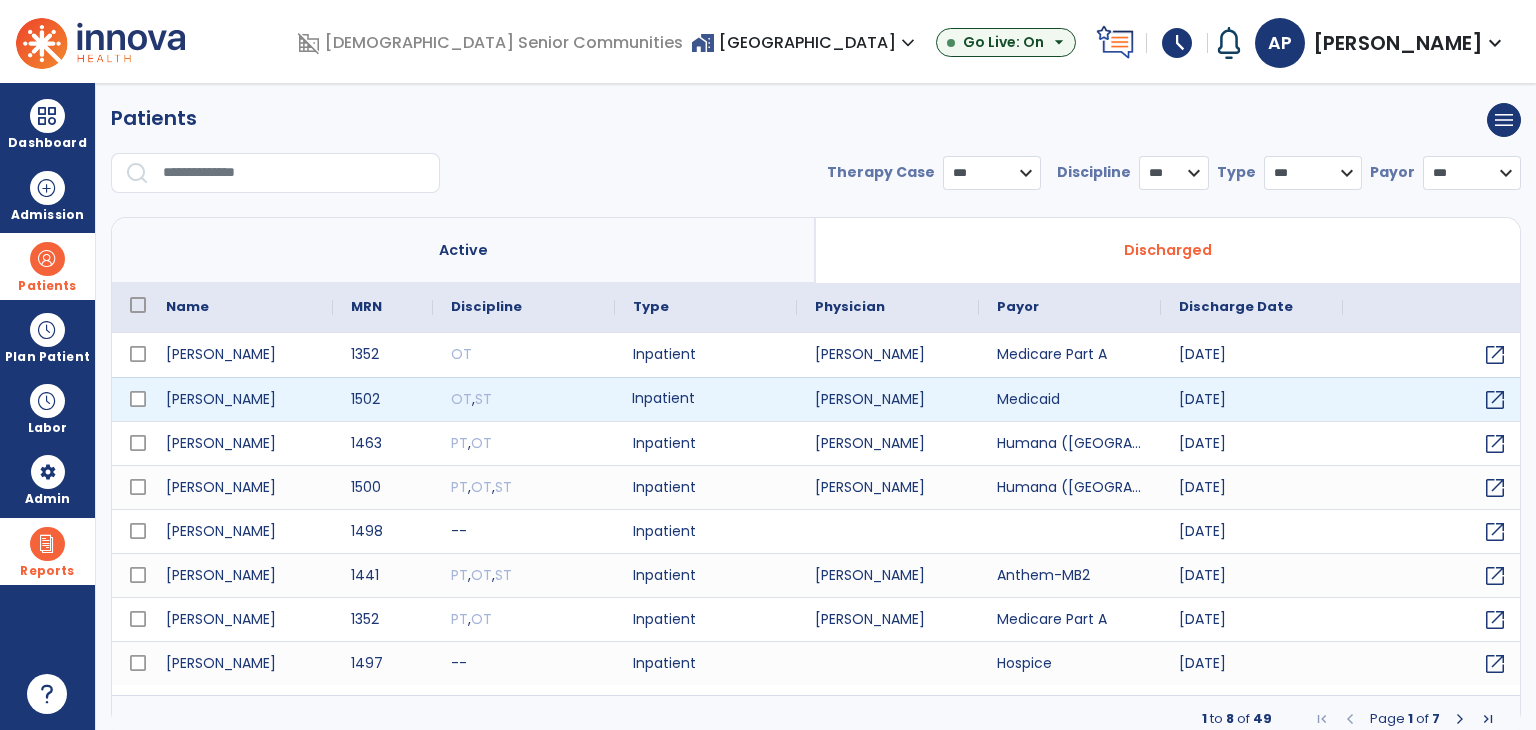 click on "Inpatient" at bounding box center (706, 399) 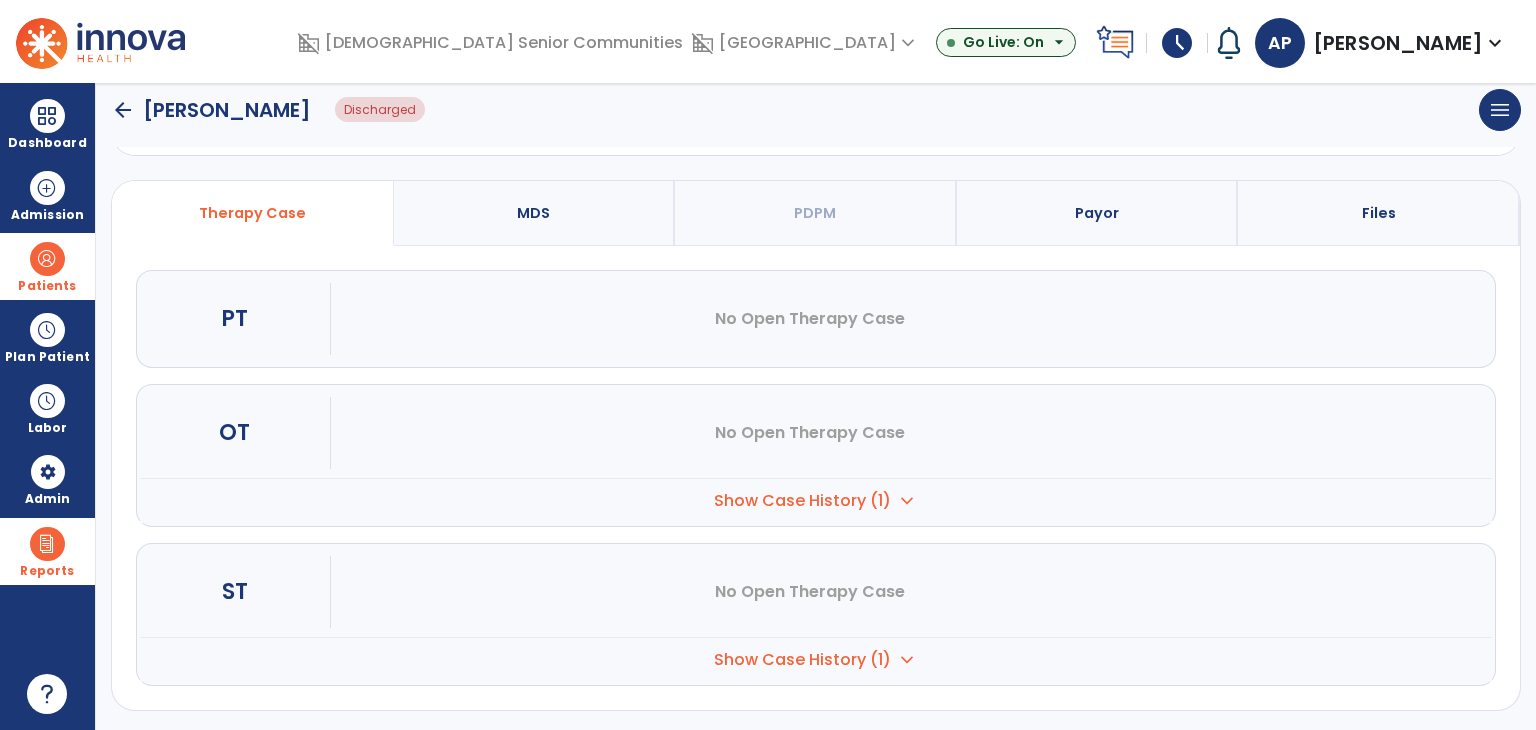 scroll, scrollTop: 162, scrollLeft: 0, axis: vertical 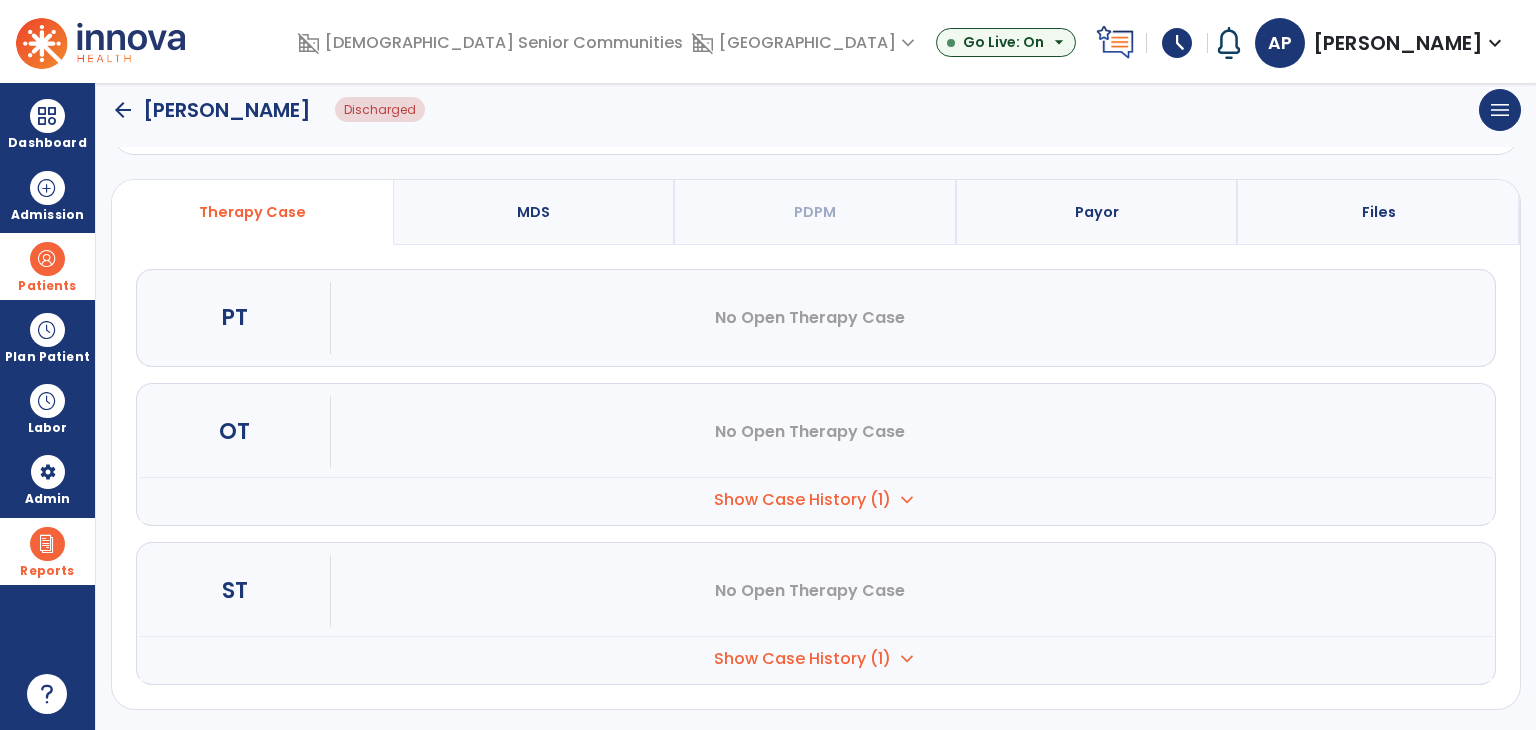click on "Show Case History (1)     expand_more" at bounding box center [816, 499] 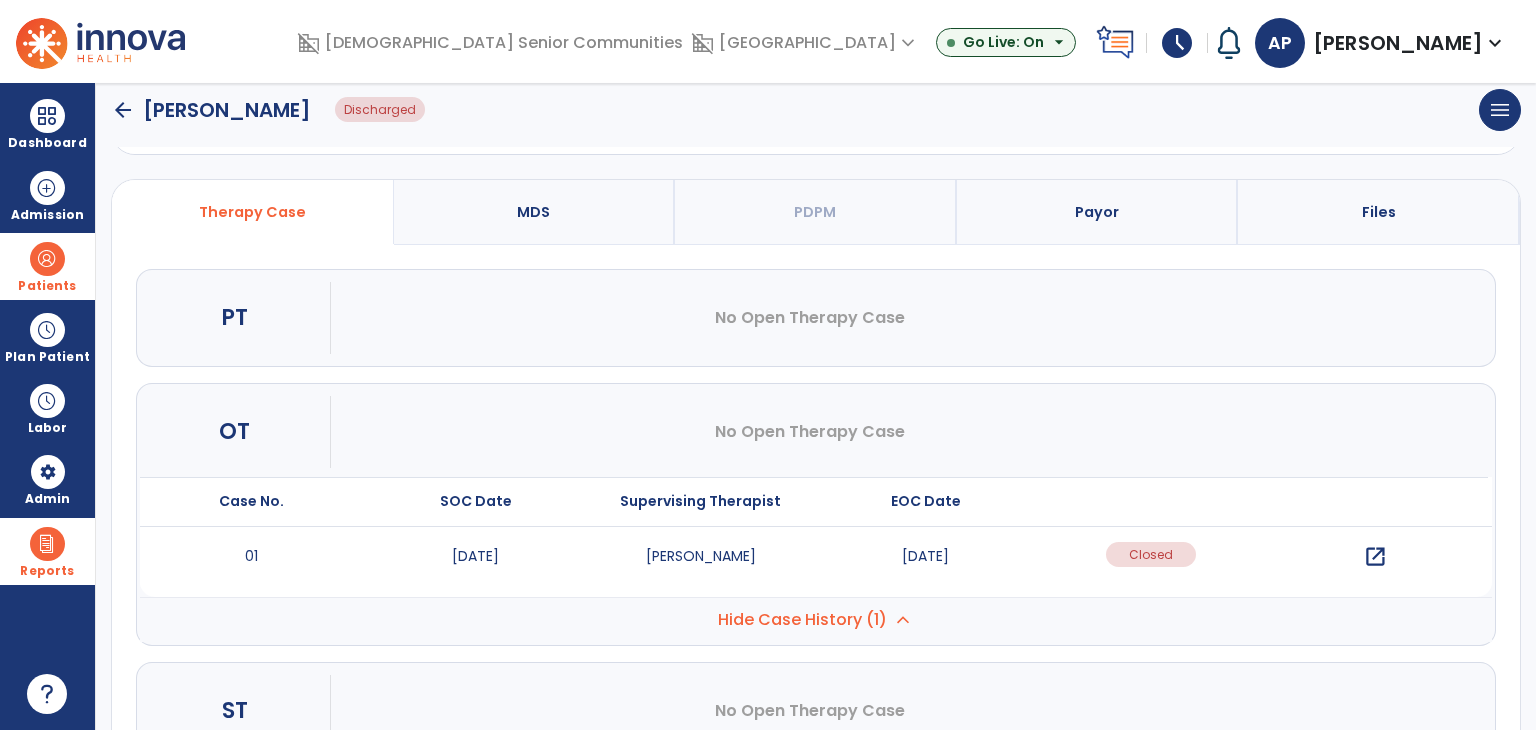 click on "open_in_new" at bounding box center [1375, 557] 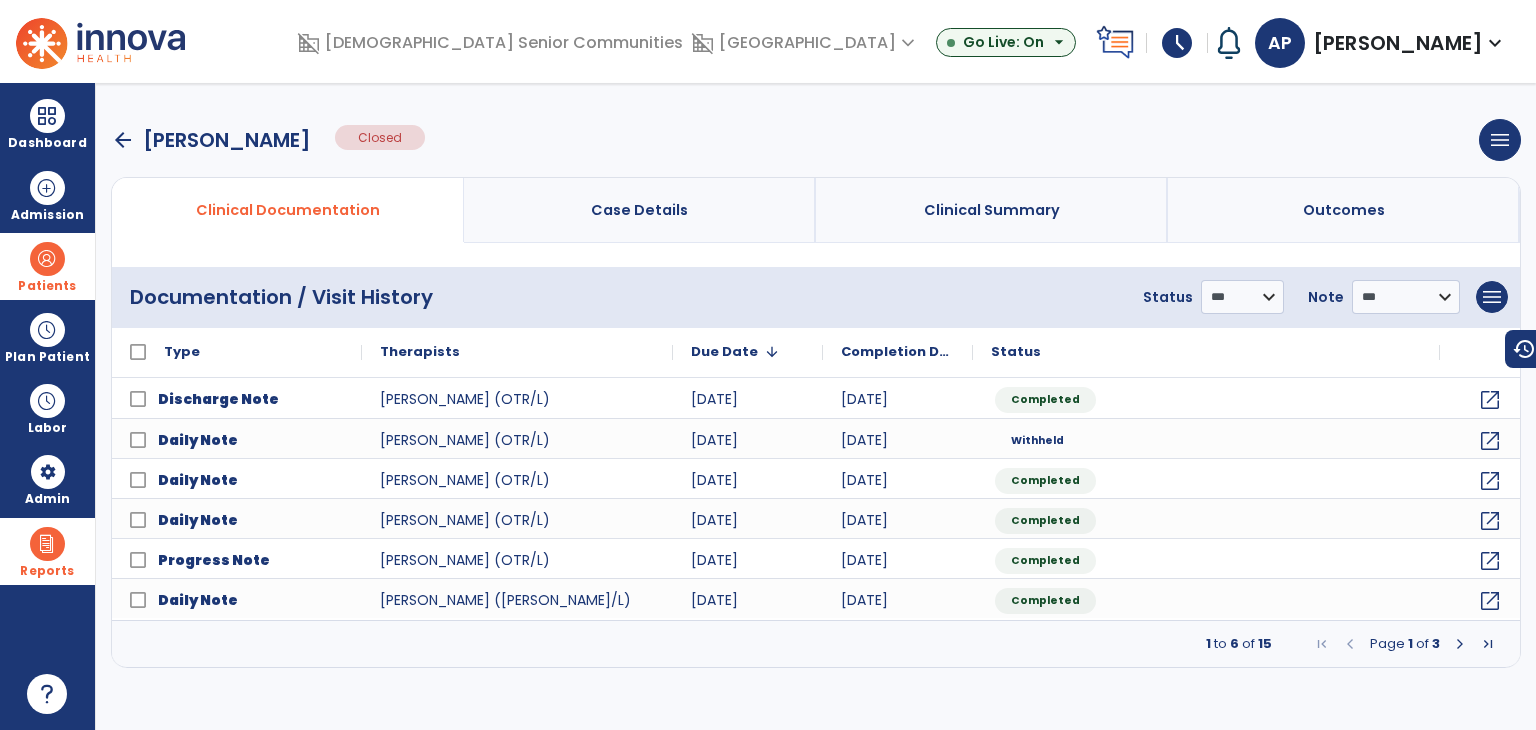 scroll, scrollTop: 0, scrollLeft: 0, axis: both 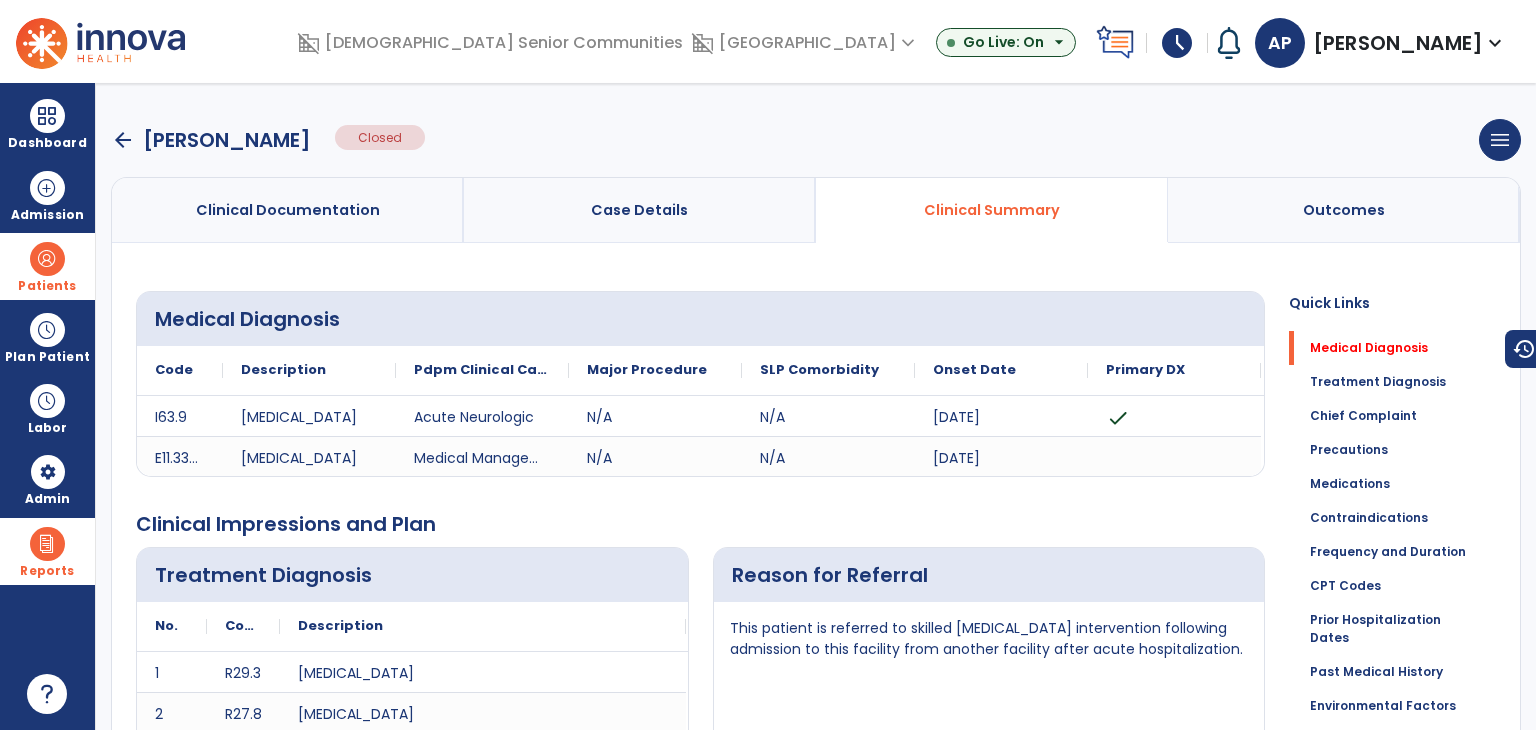 click on "arrow_back" at bounding box center (123, 140) 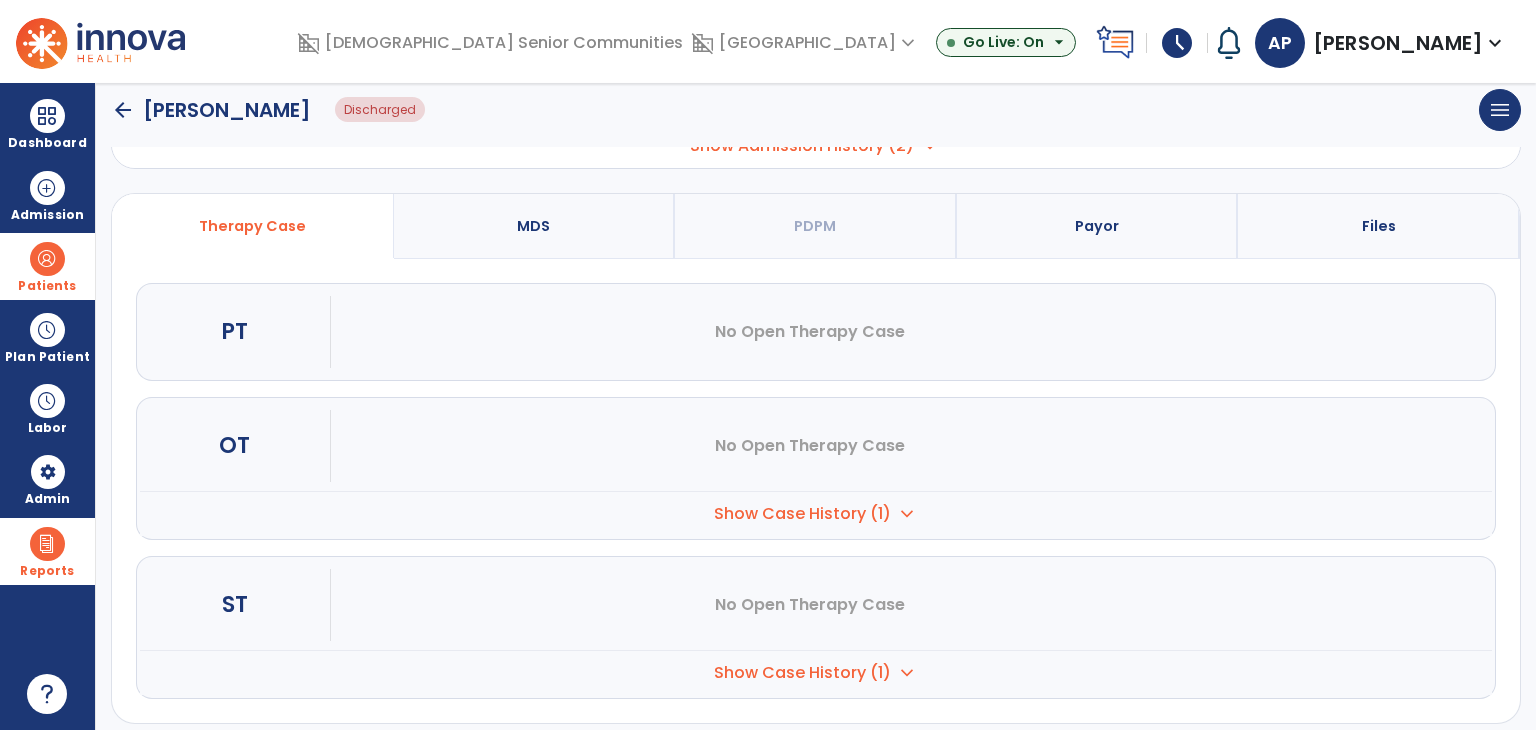scroll, scrollTop: 162, scrollLeft: 0, axis: vertical 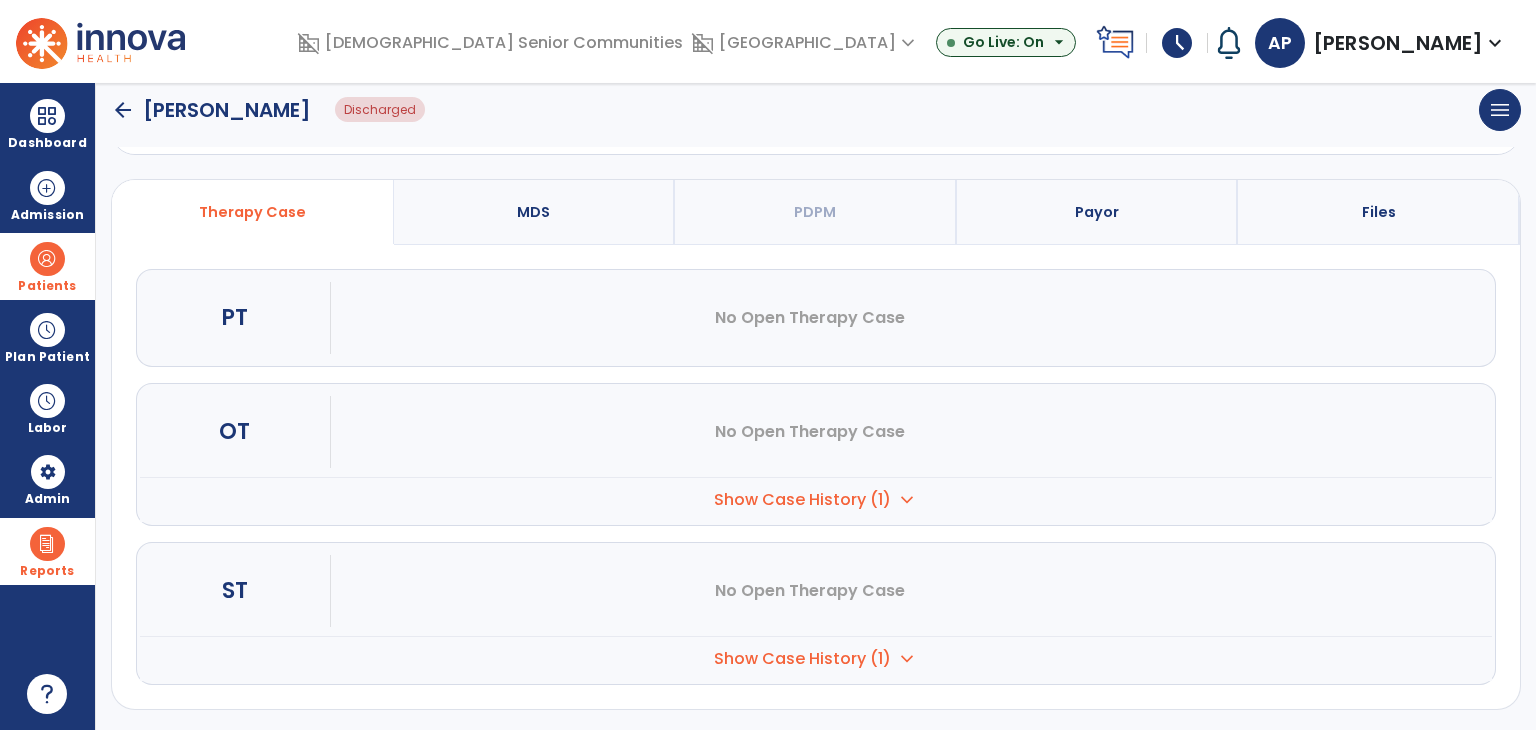 click on "Show Case History (1)" at bounding box center [802, 500] 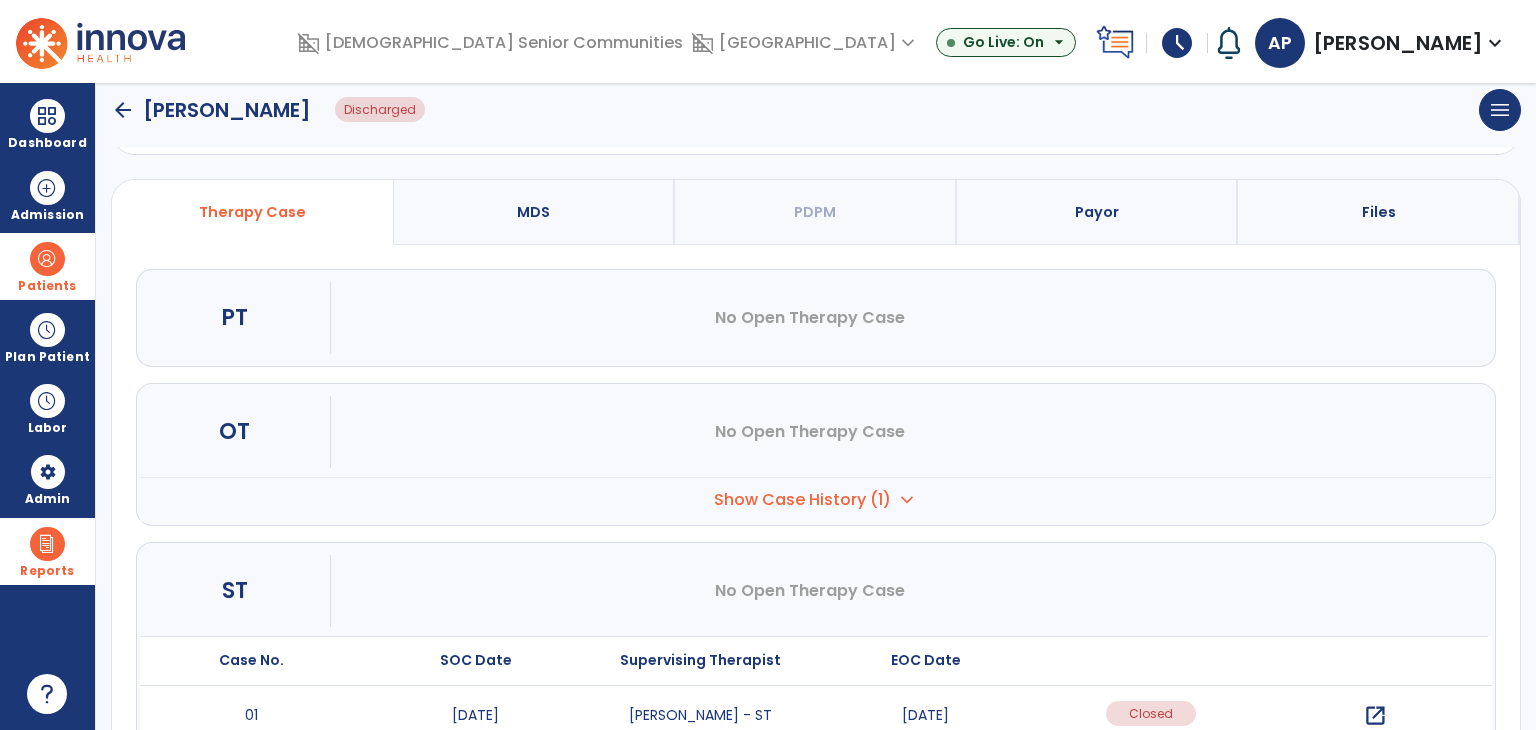 scroll, scrollTop: 262, scrollLeft: 0, axis: vertical 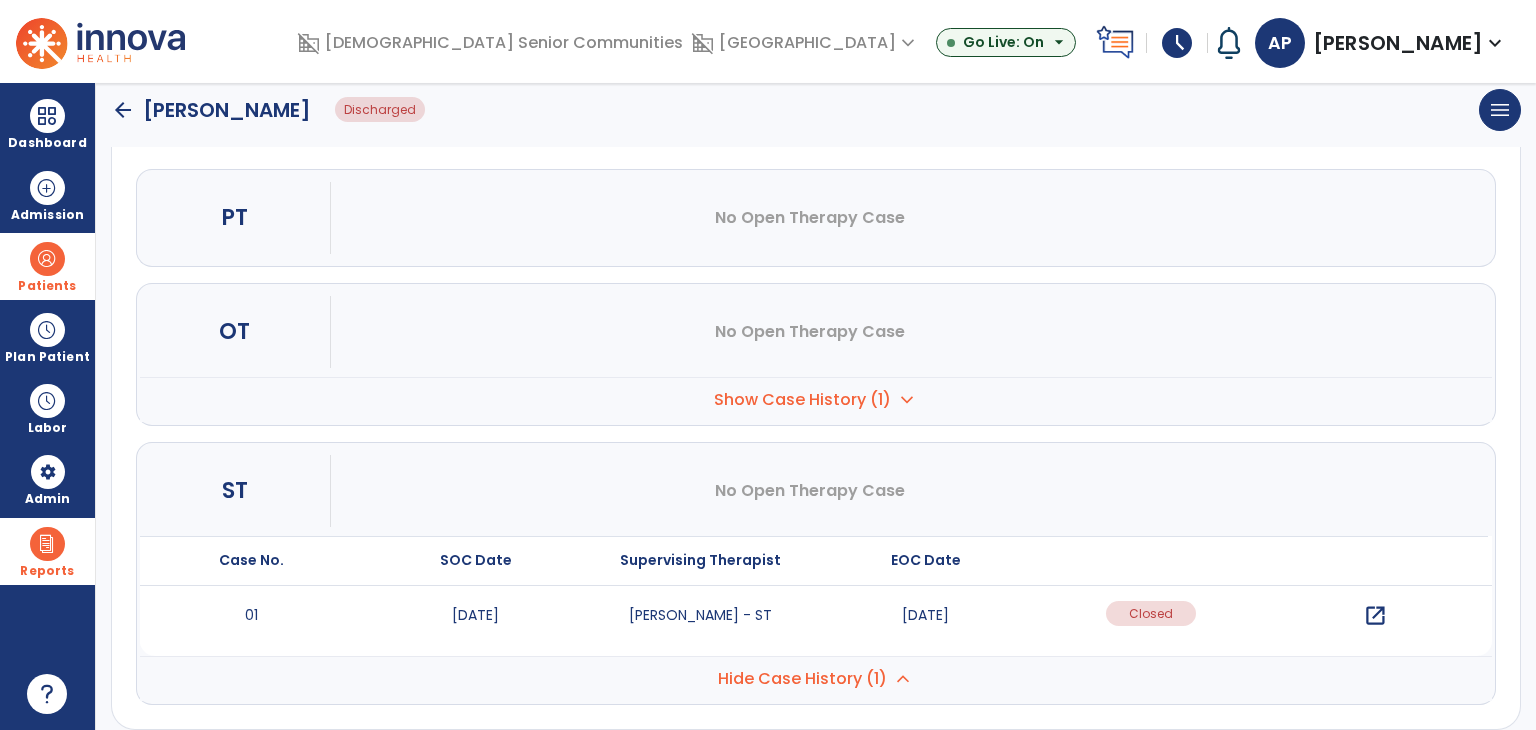 click on "open_in_new" at bounding box center (1375, 616) 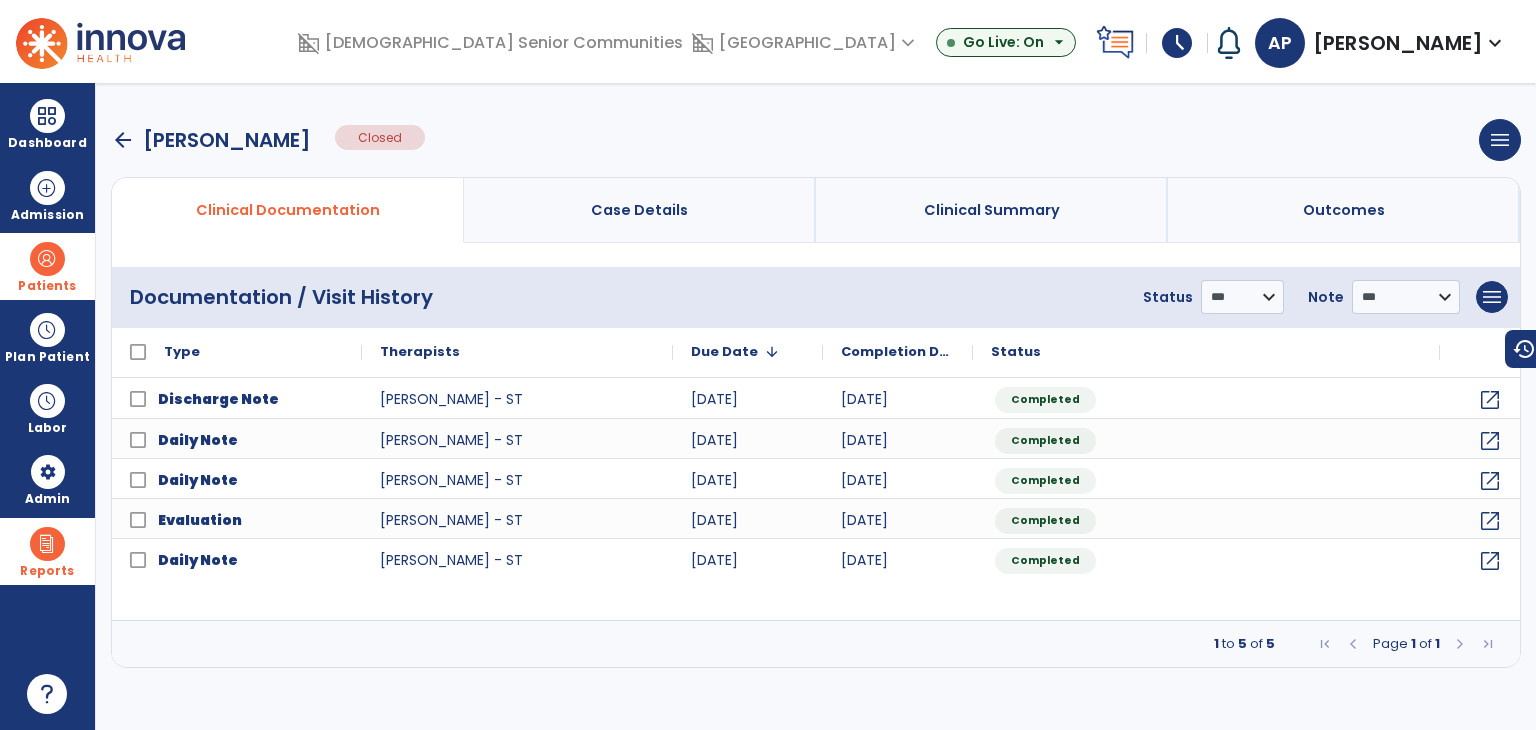 click on "Clinical Summary" at bounding box center [992, 210] 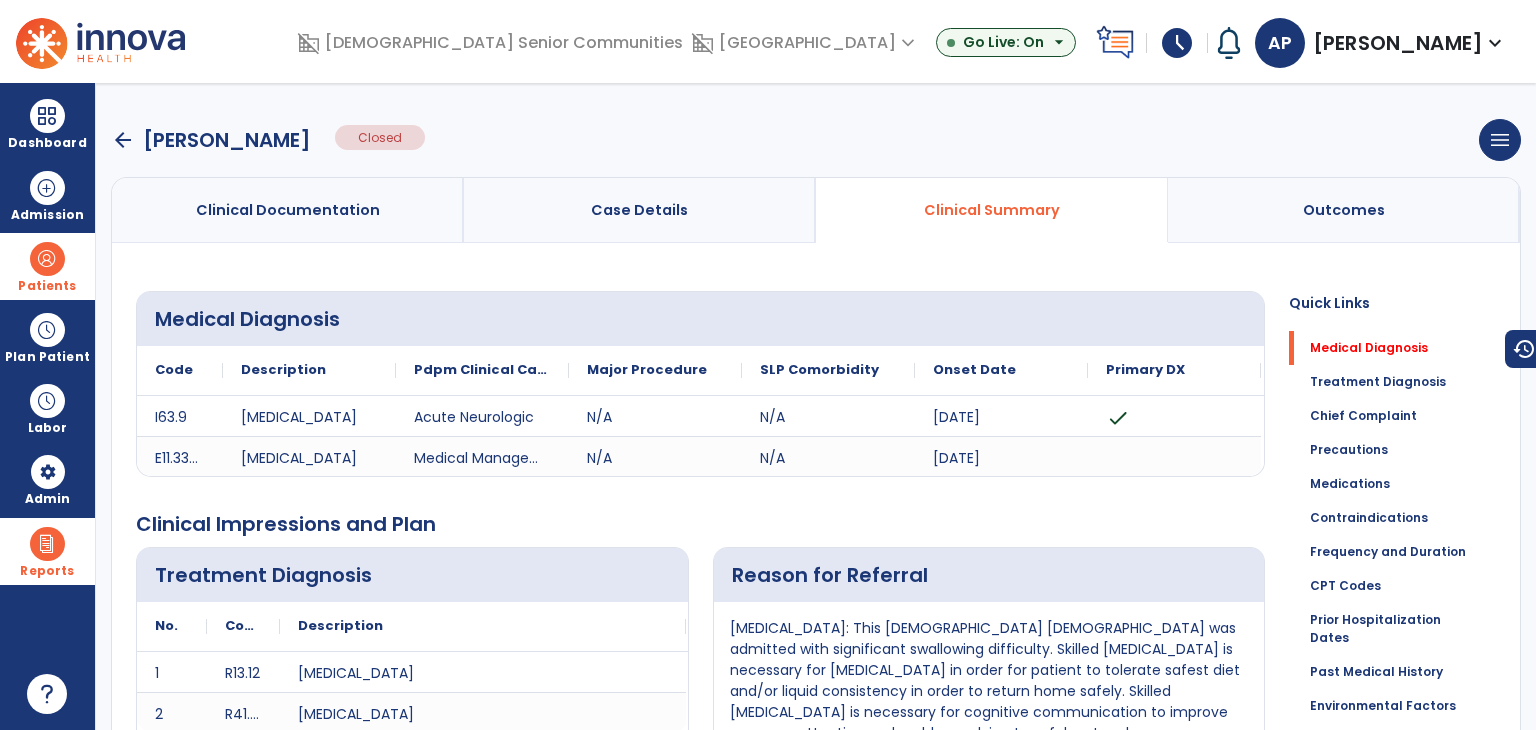click on "arrow_back" at bounding box center (123, 140) 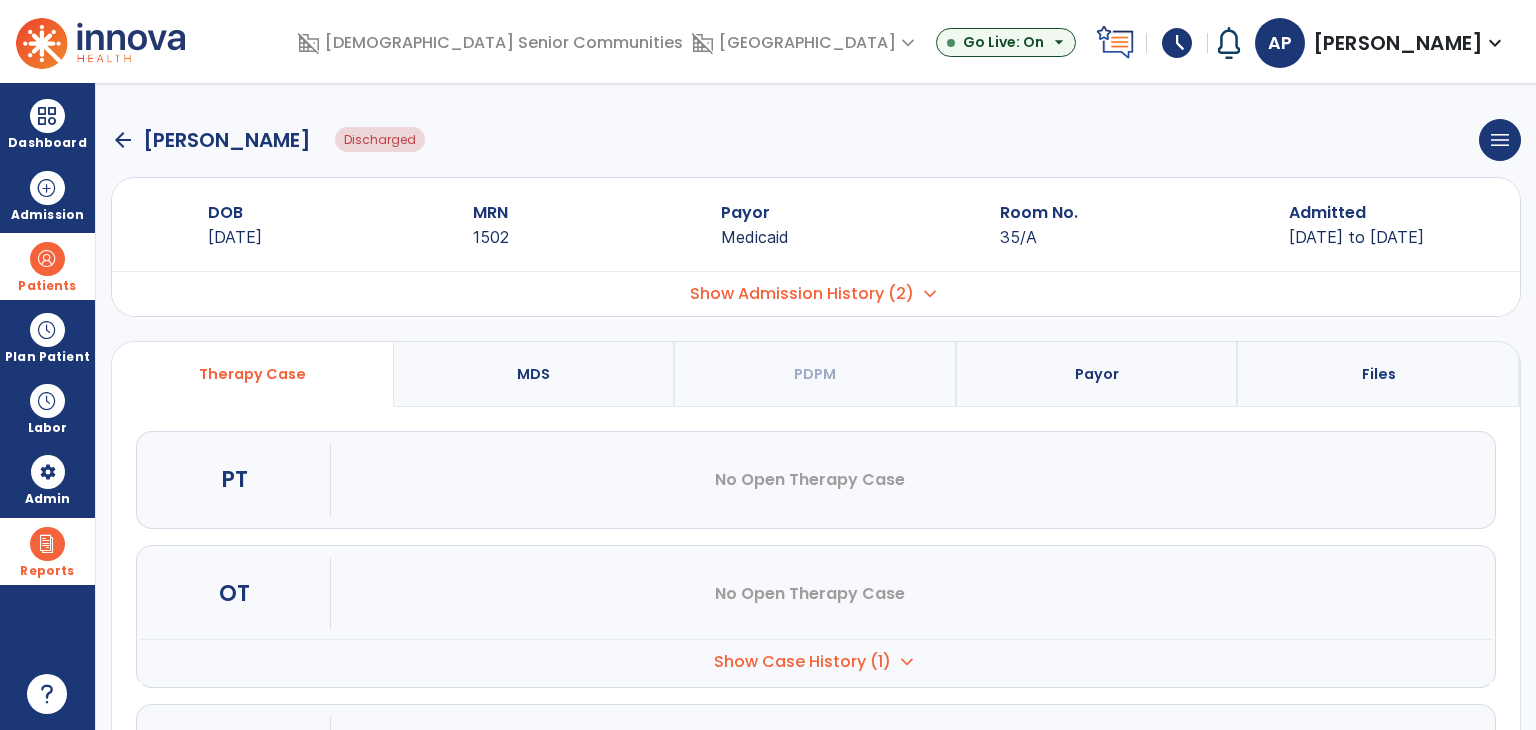 click on "arrow_back" 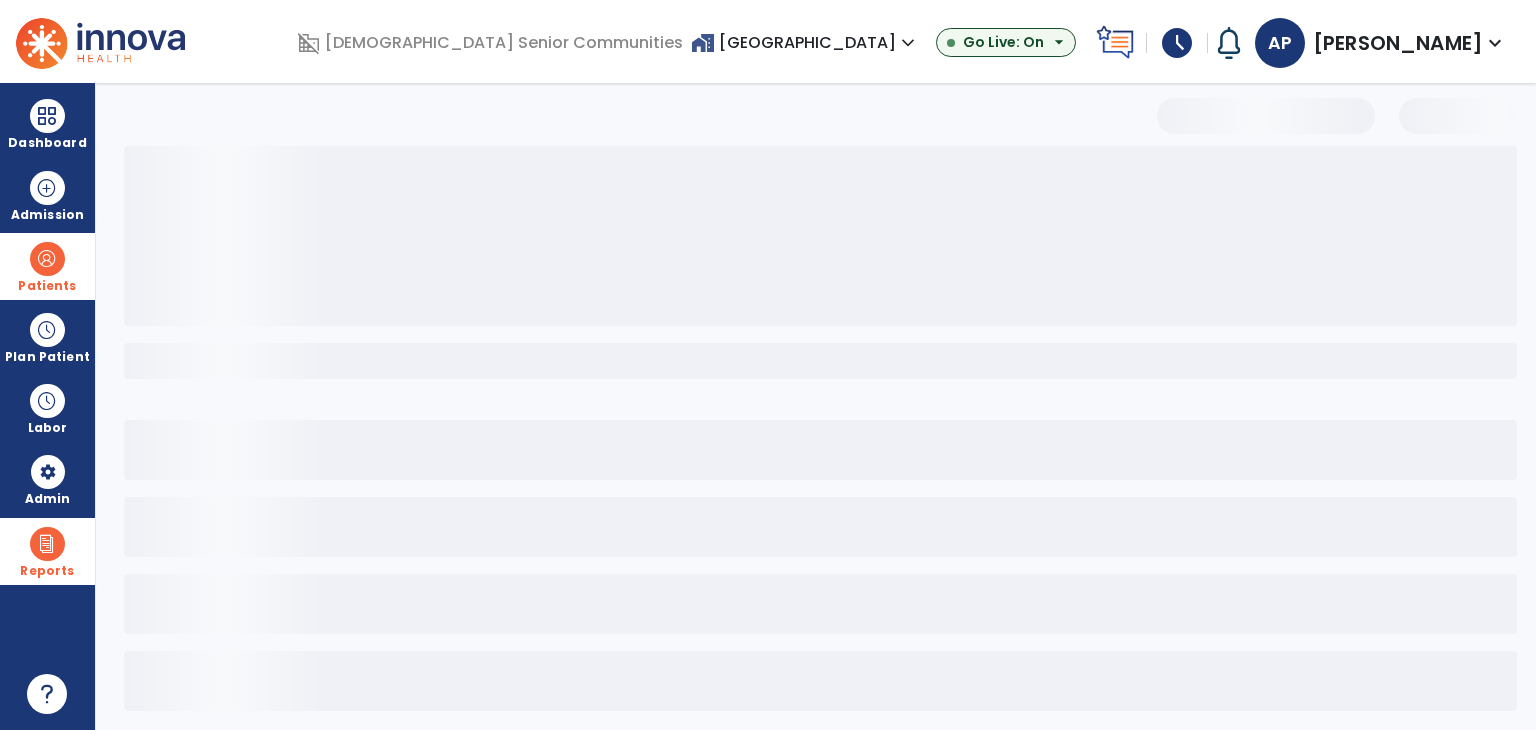 select on "***" 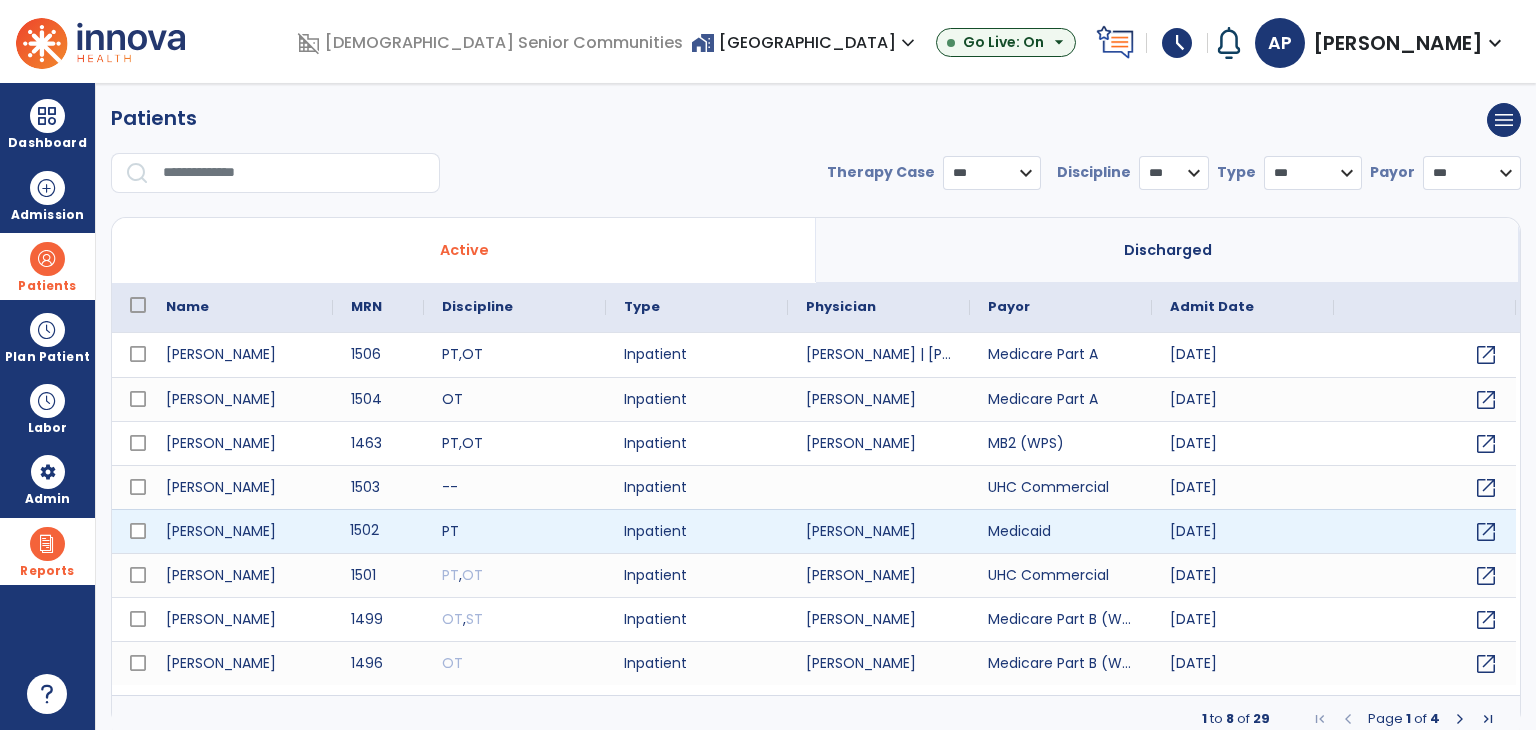 click on "1502" at bounding box center [378, 531] 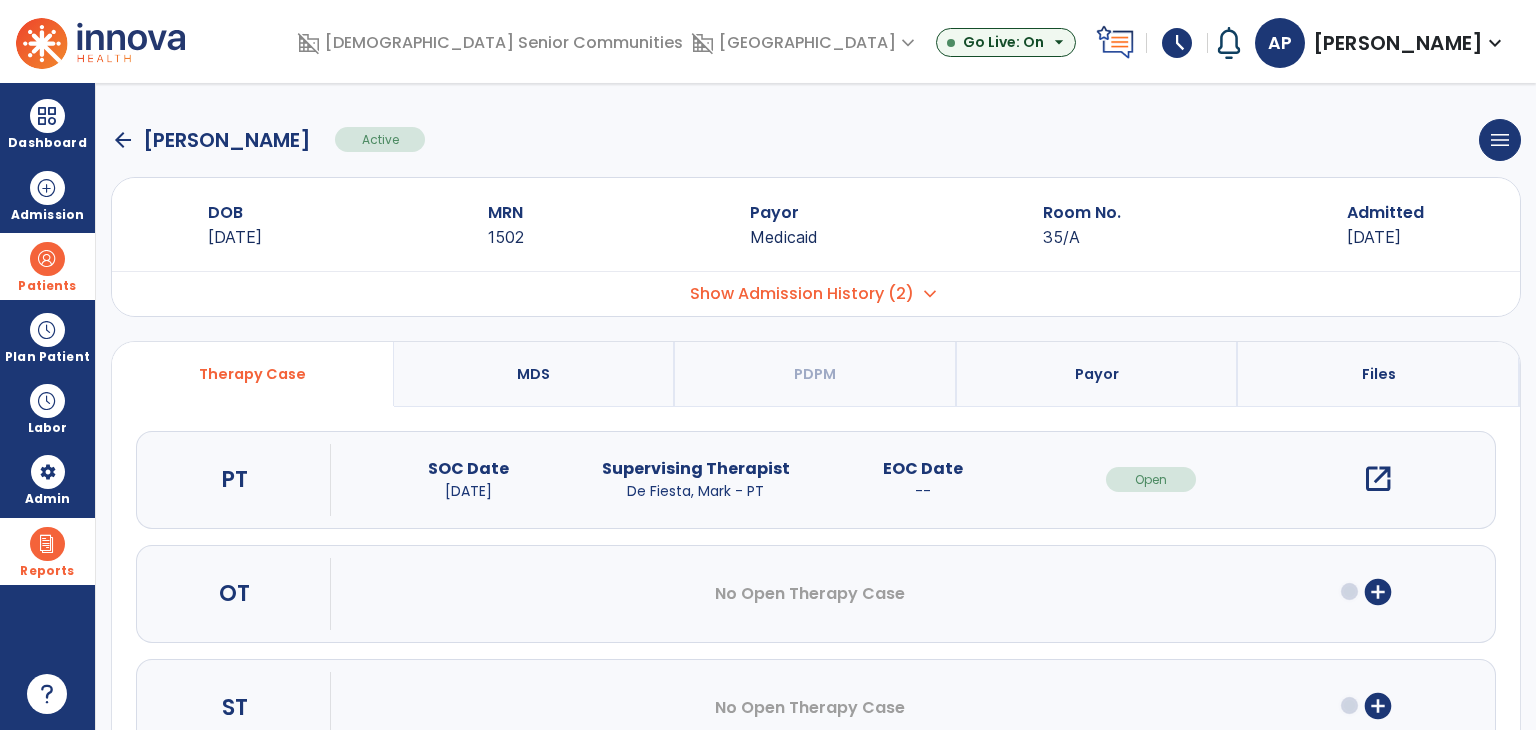 click on "open_in_new" at bounding box center (1378, 479) 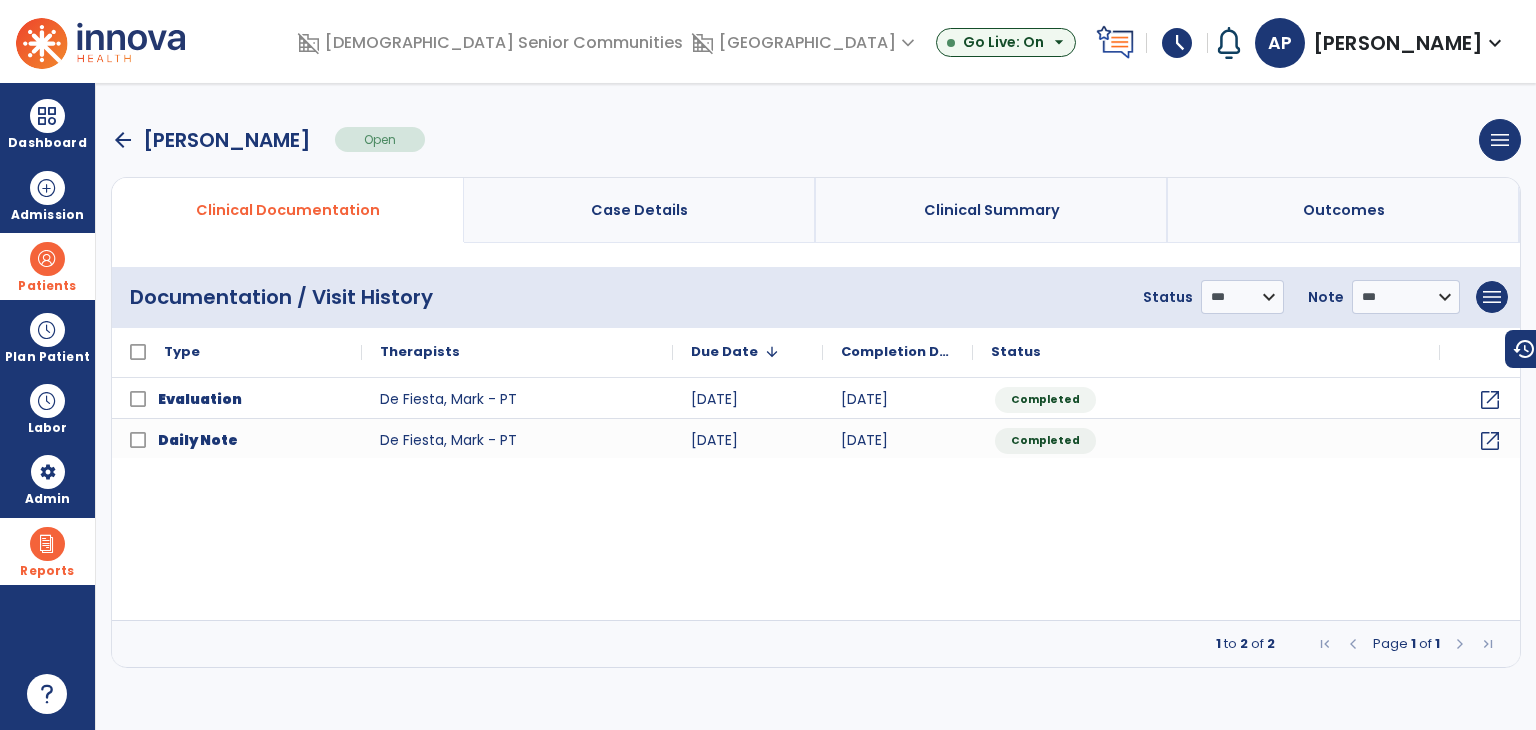 click on "Clinical Summary" at bounding box center (992, 210) 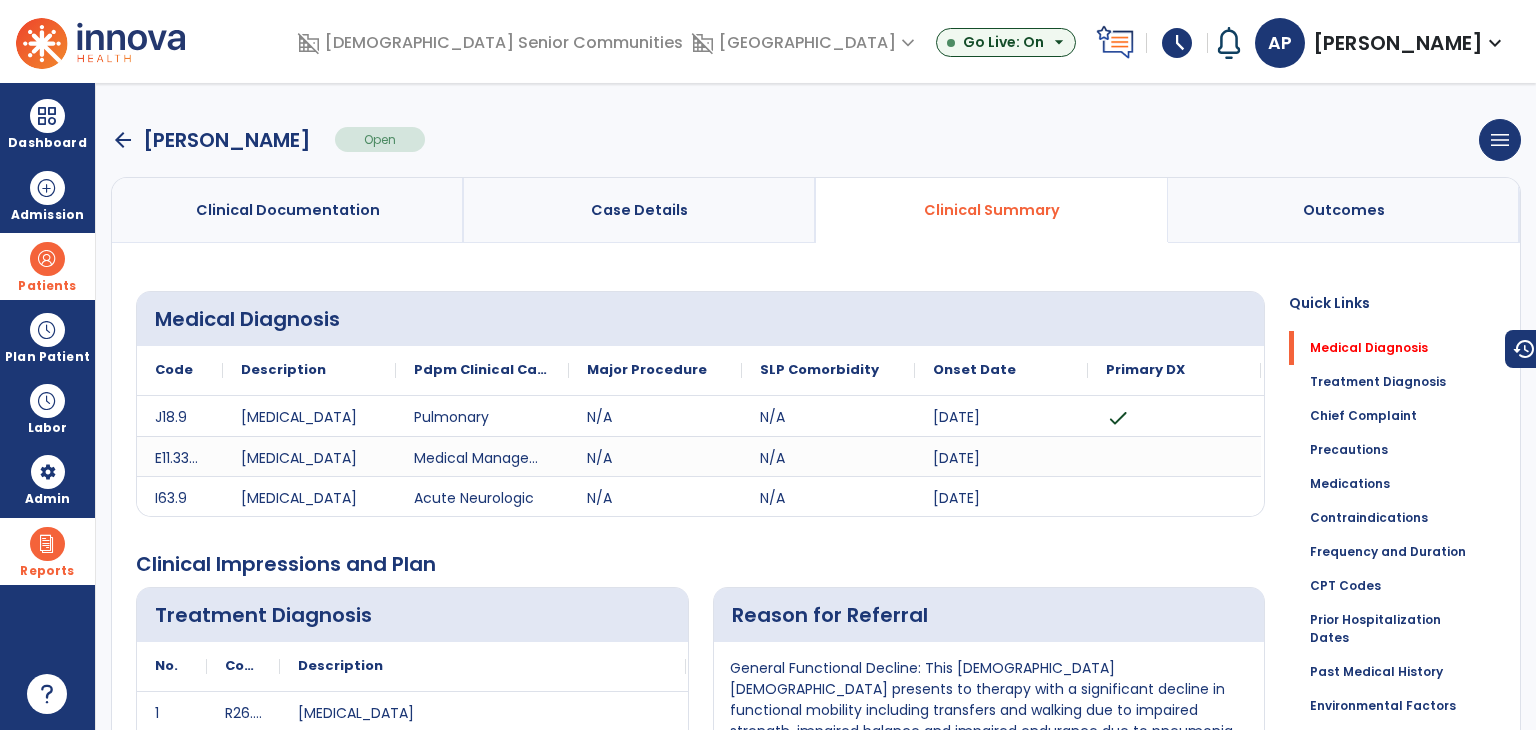 type 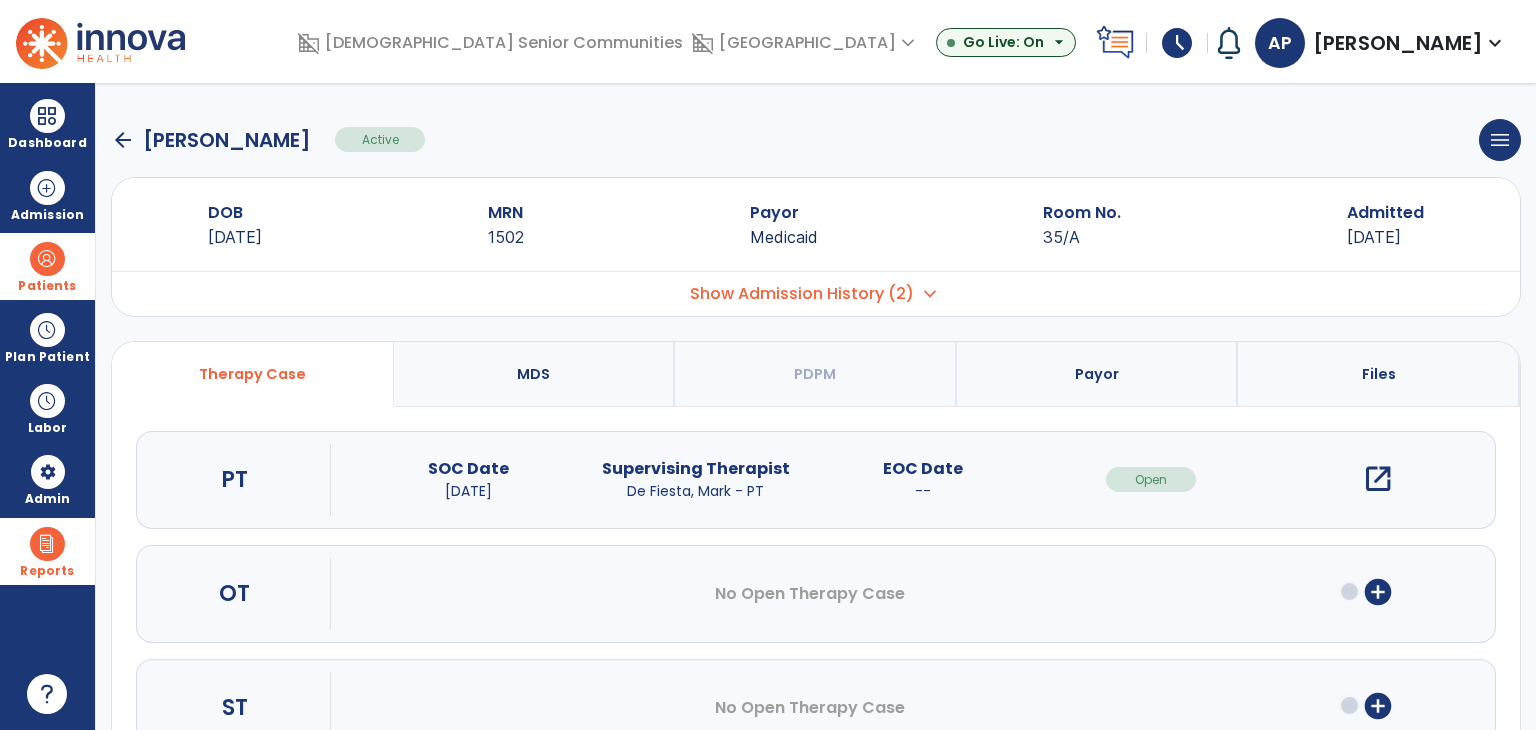 click on "arrow_back" 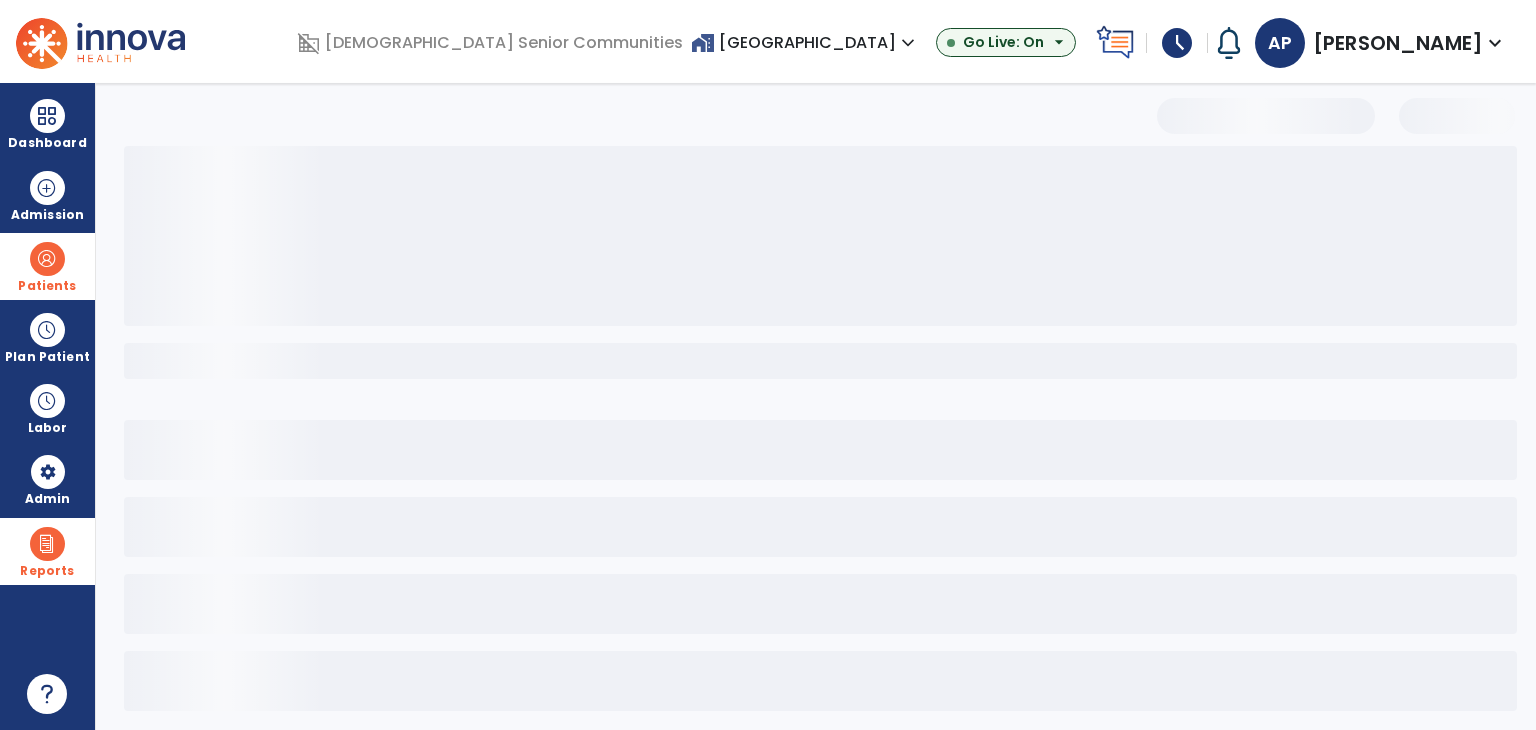 select on "***" 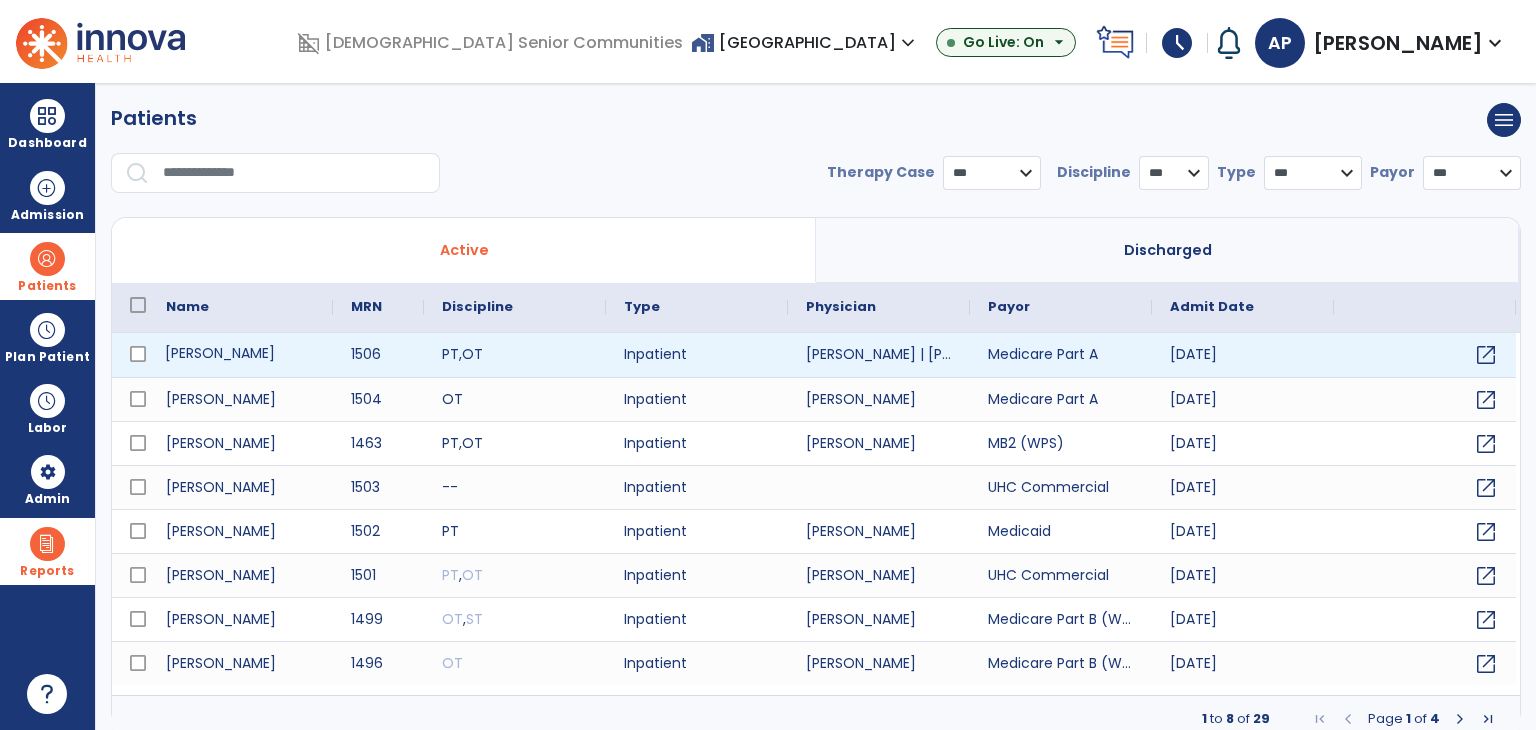 click on "[PERSON_NAME]" at bounding box center (240, 355) 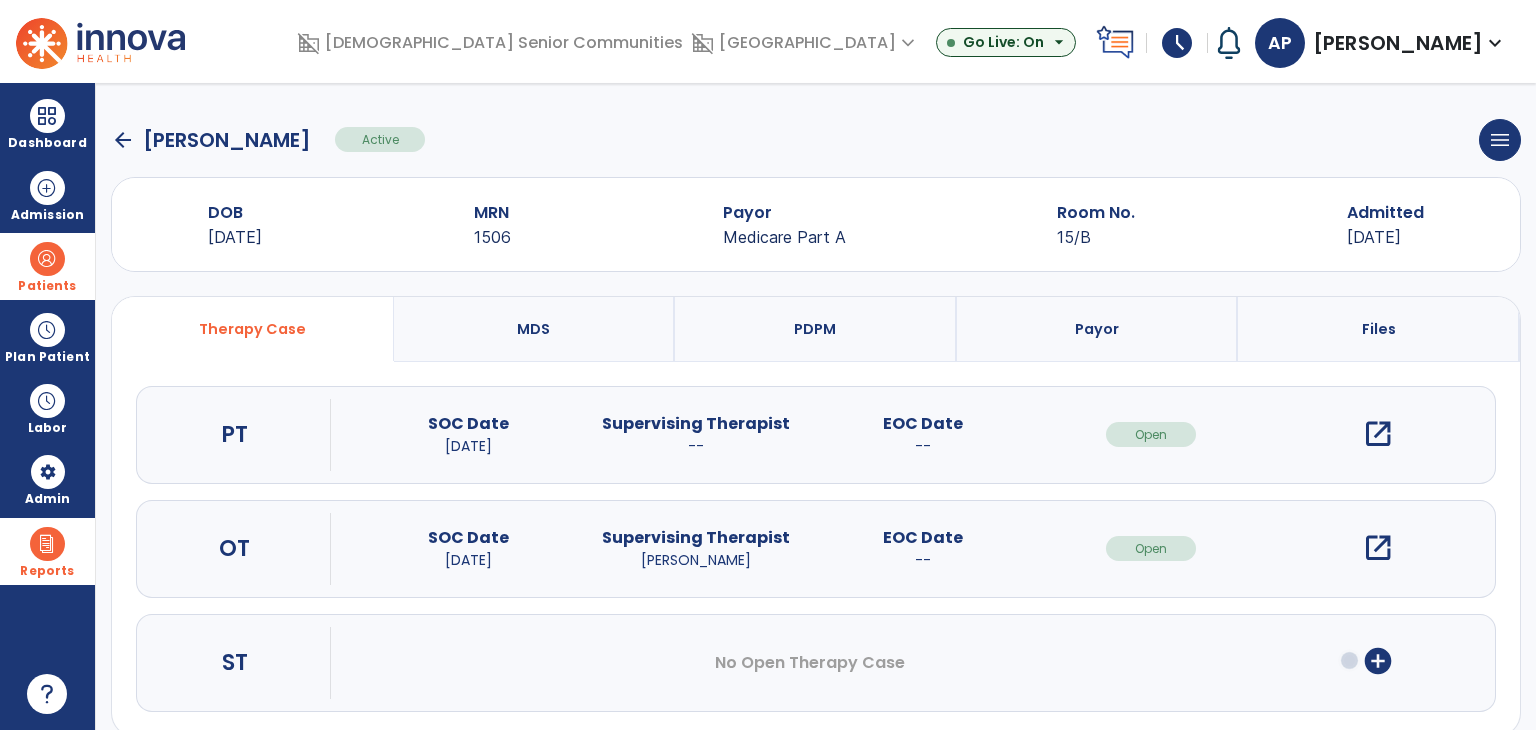 click on "open_in_new" at bounding box center [1378, 434] 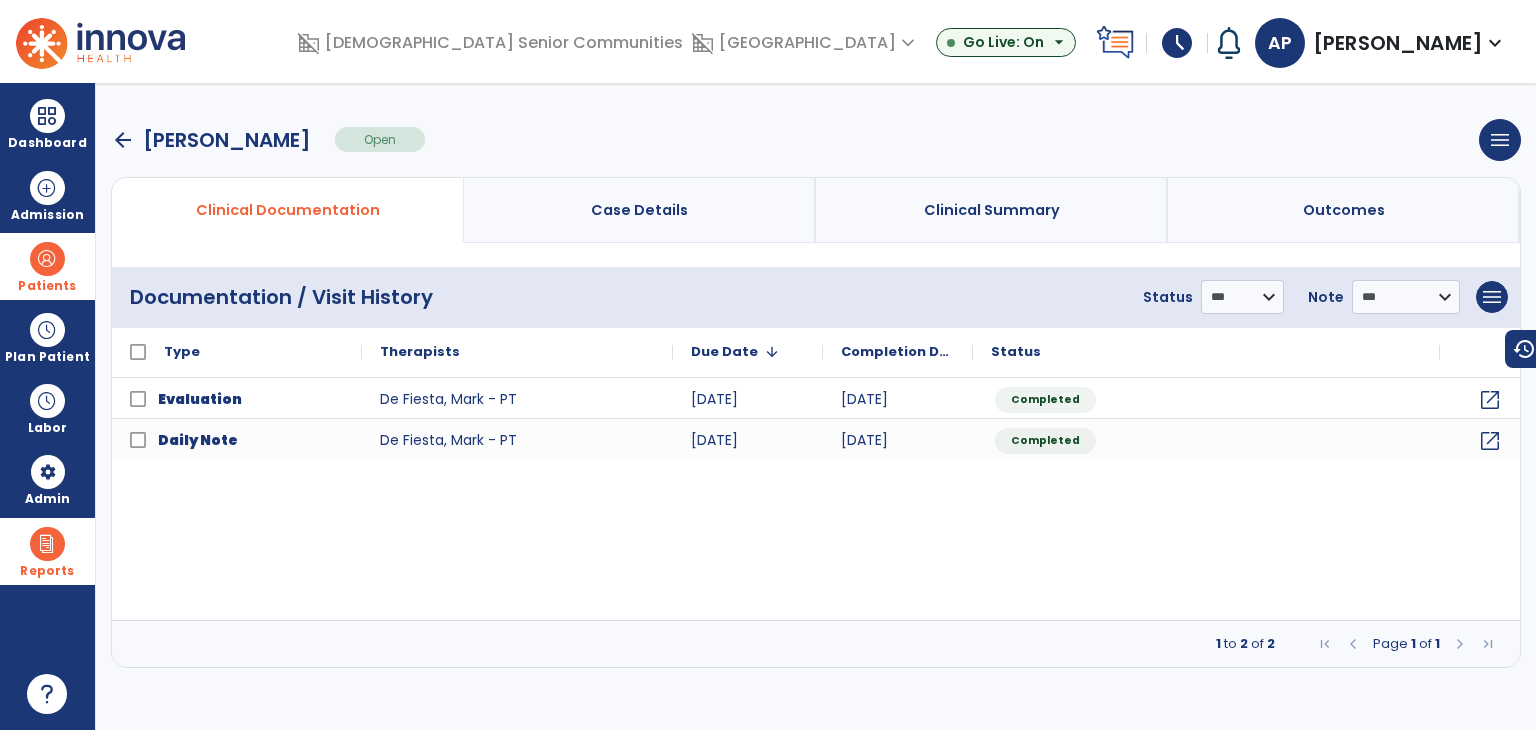 click on "Clinical Summary" at bounding box center (992, 210) 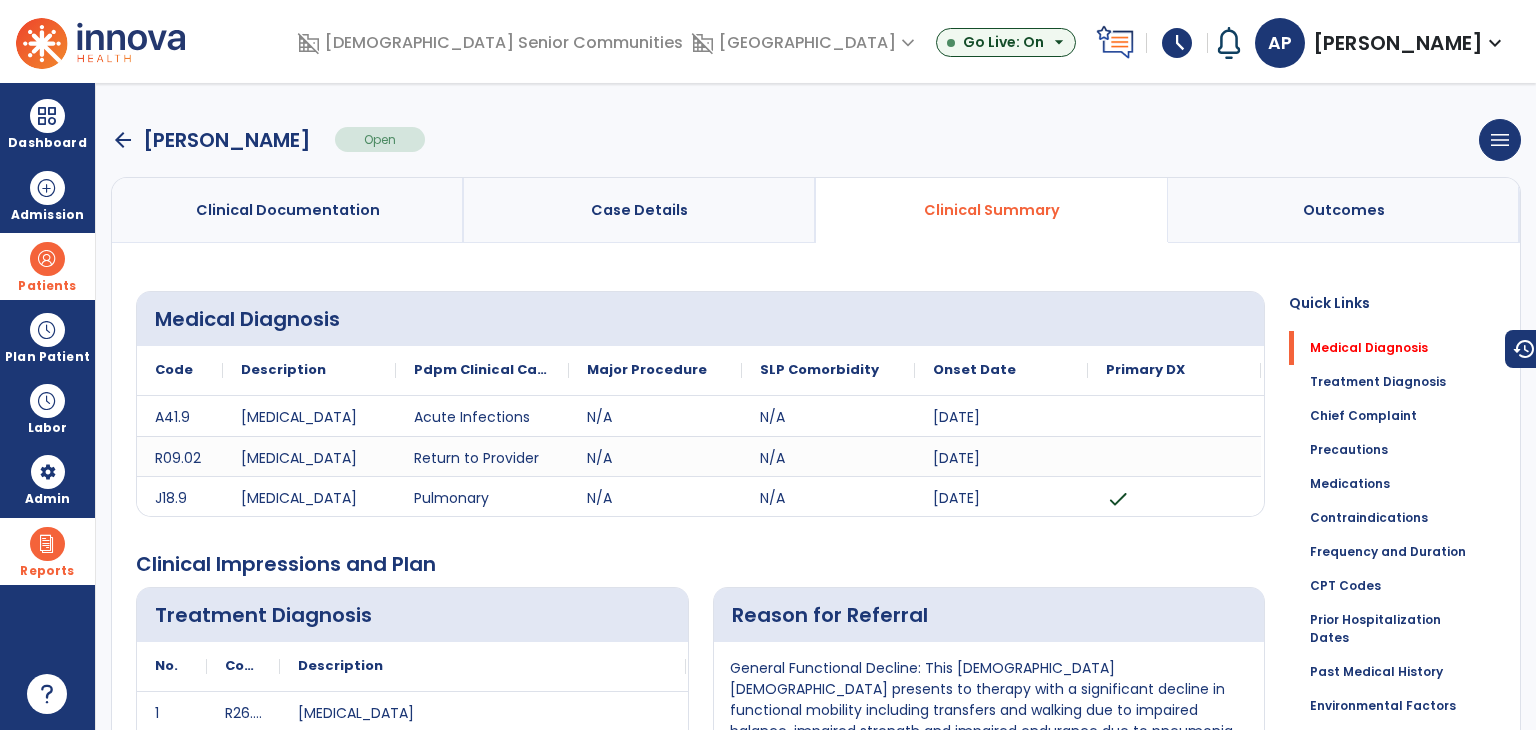 click on "arrow_back" at bounding box center [123, 140] 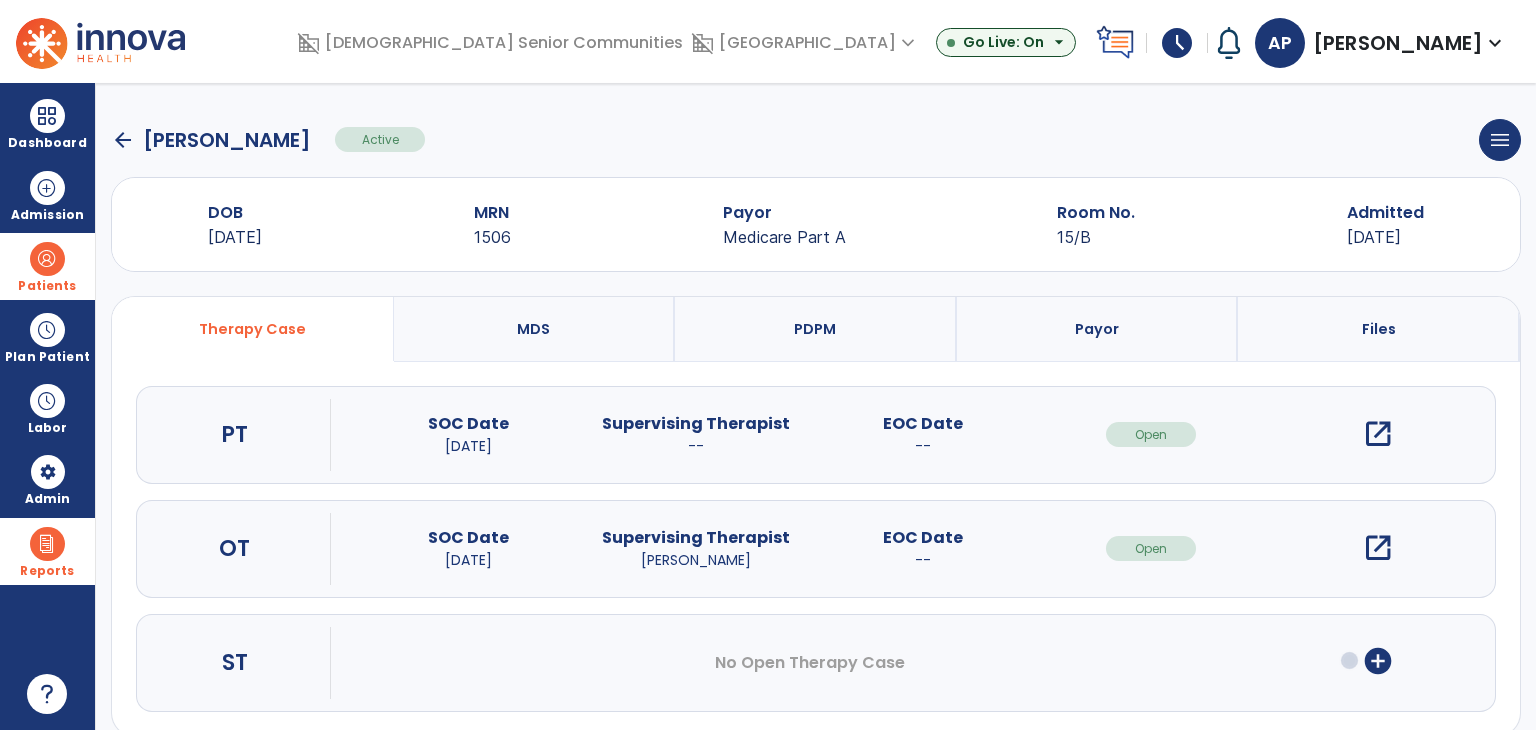 click on "open_in_new" at bounding box center [1378, 548] 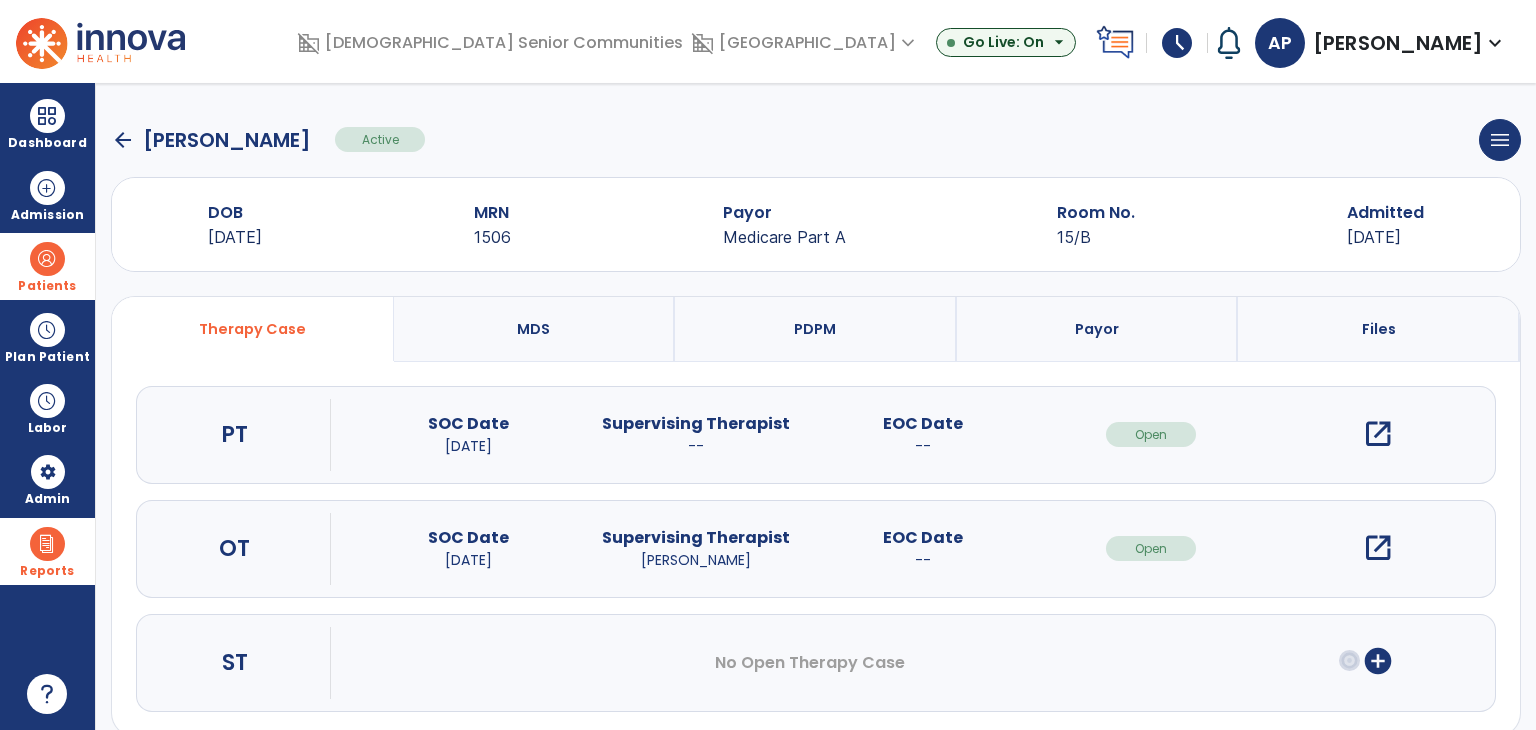 click on "open_in_new" at bounding box center (1378, 548) 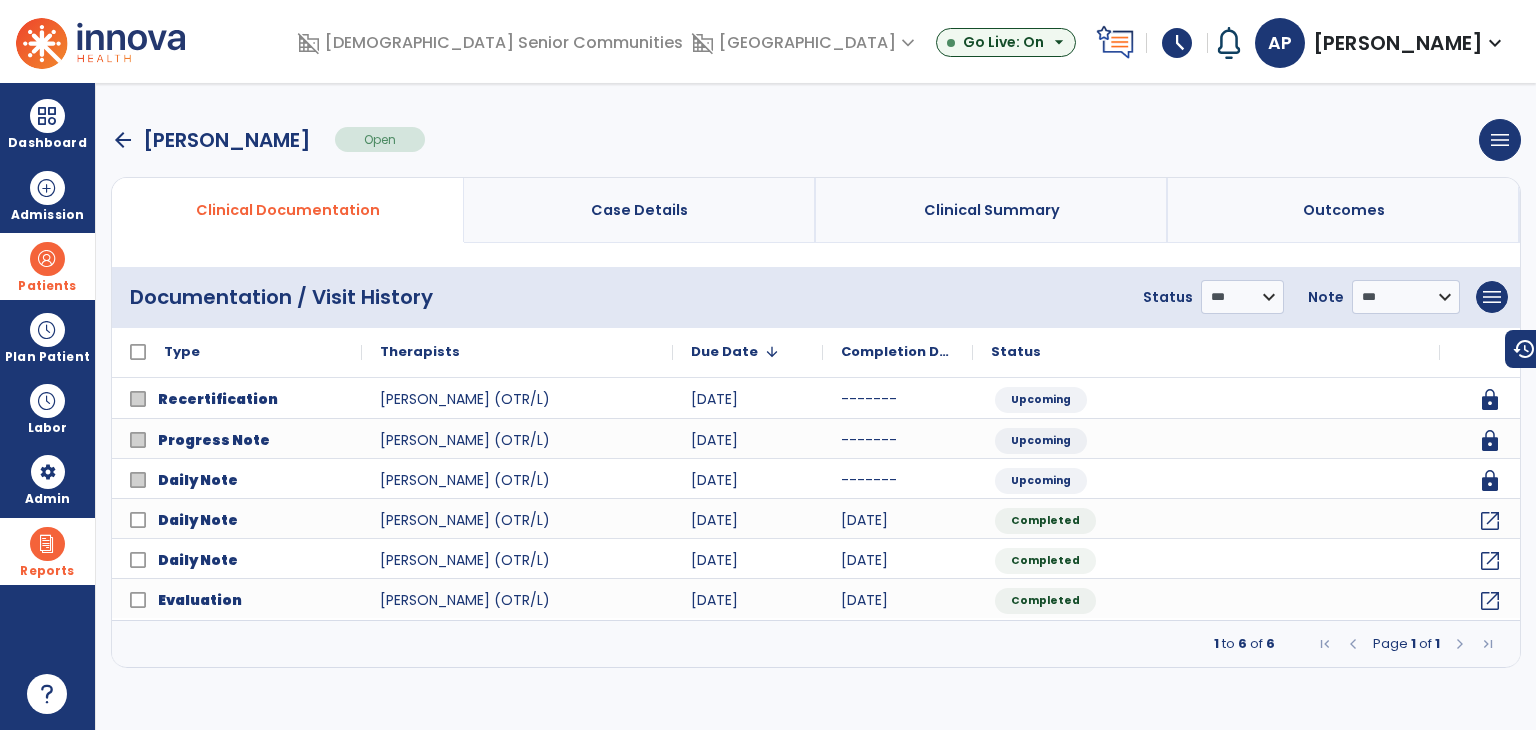click on "Clinical Summary" at bounding box center [992, 210] 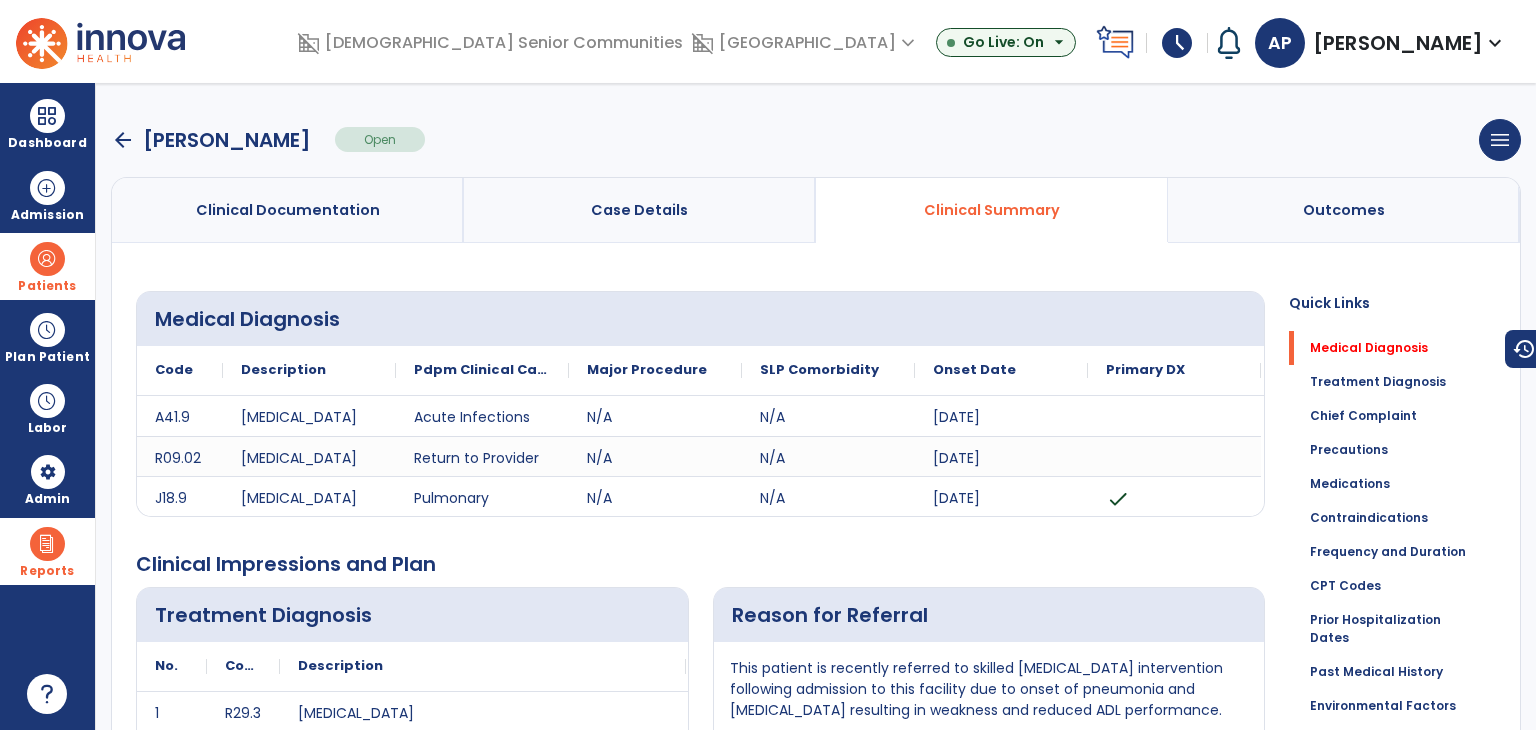 click on "arrow_back" at bounding box center [123, 140] 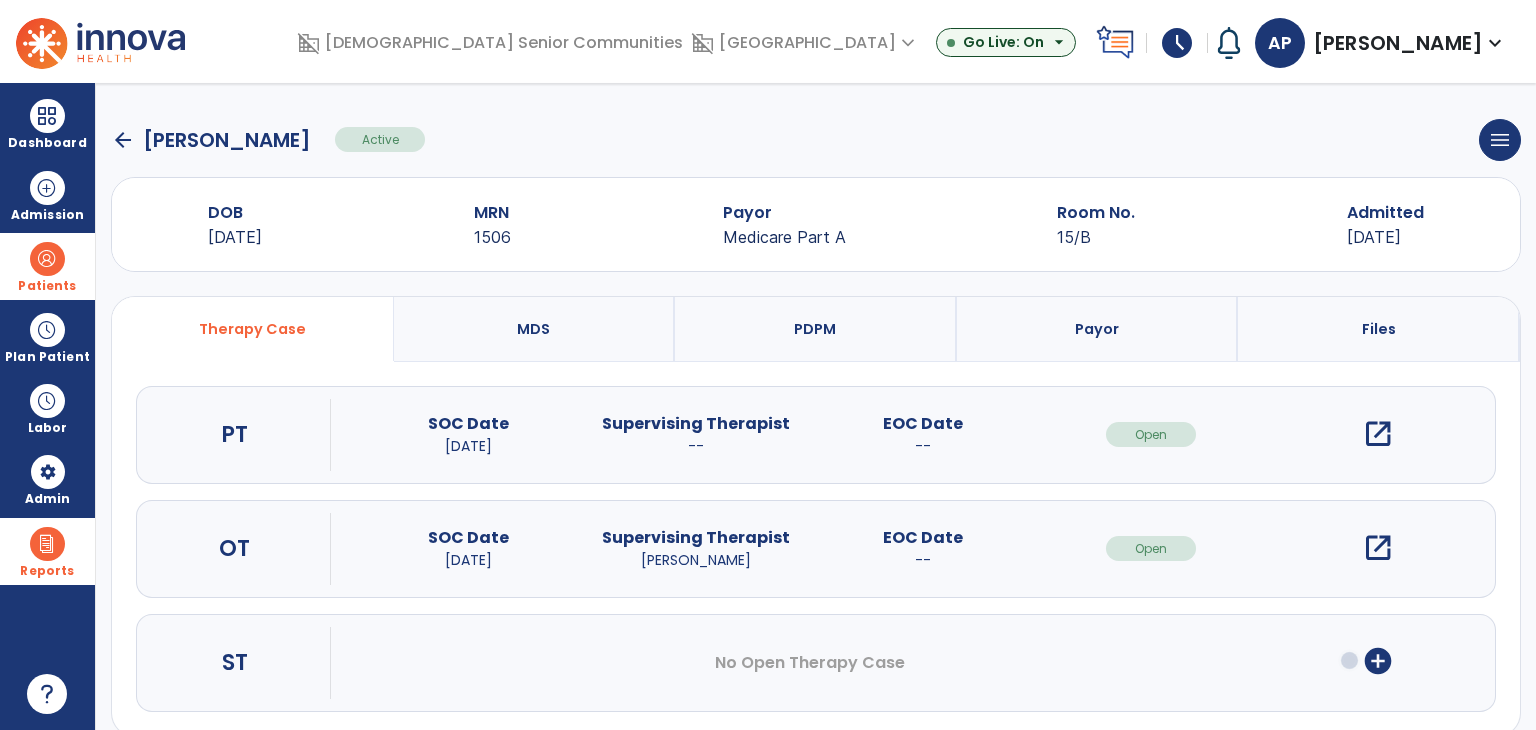 click on "arrow_back" 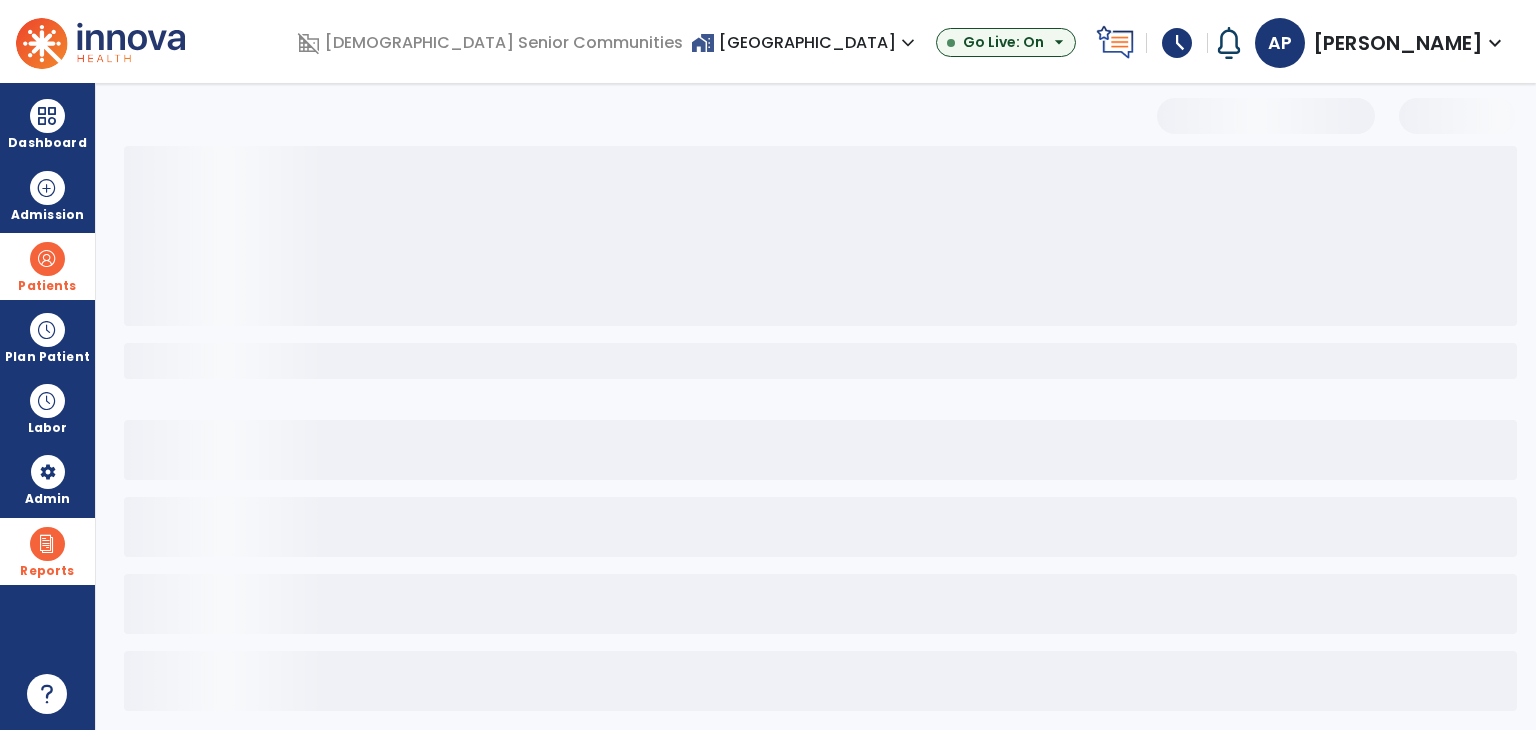 select on "***" 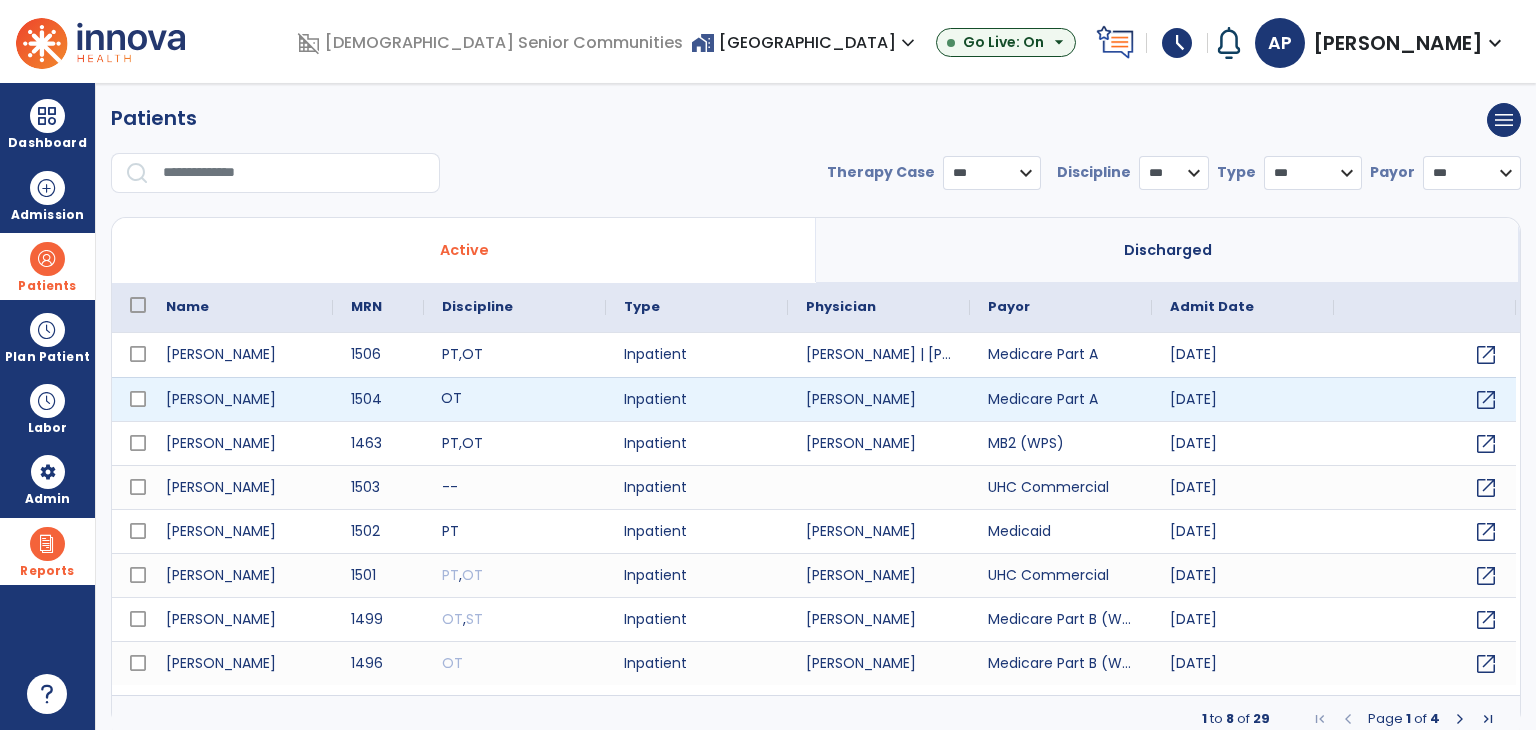 click on "OT" at bounding box center [515, 399] 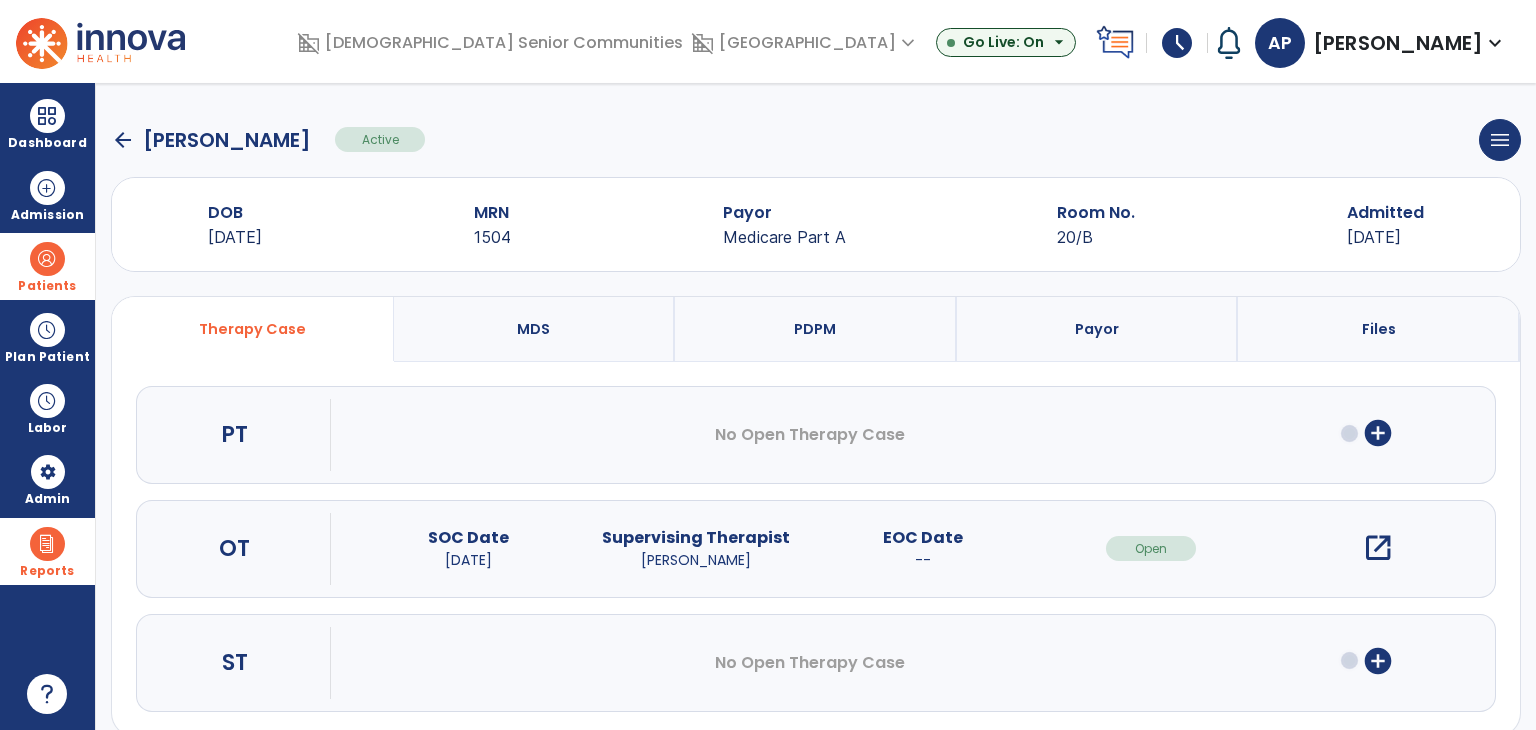 click on "open_in_new" at bounding box center [1378, 548] 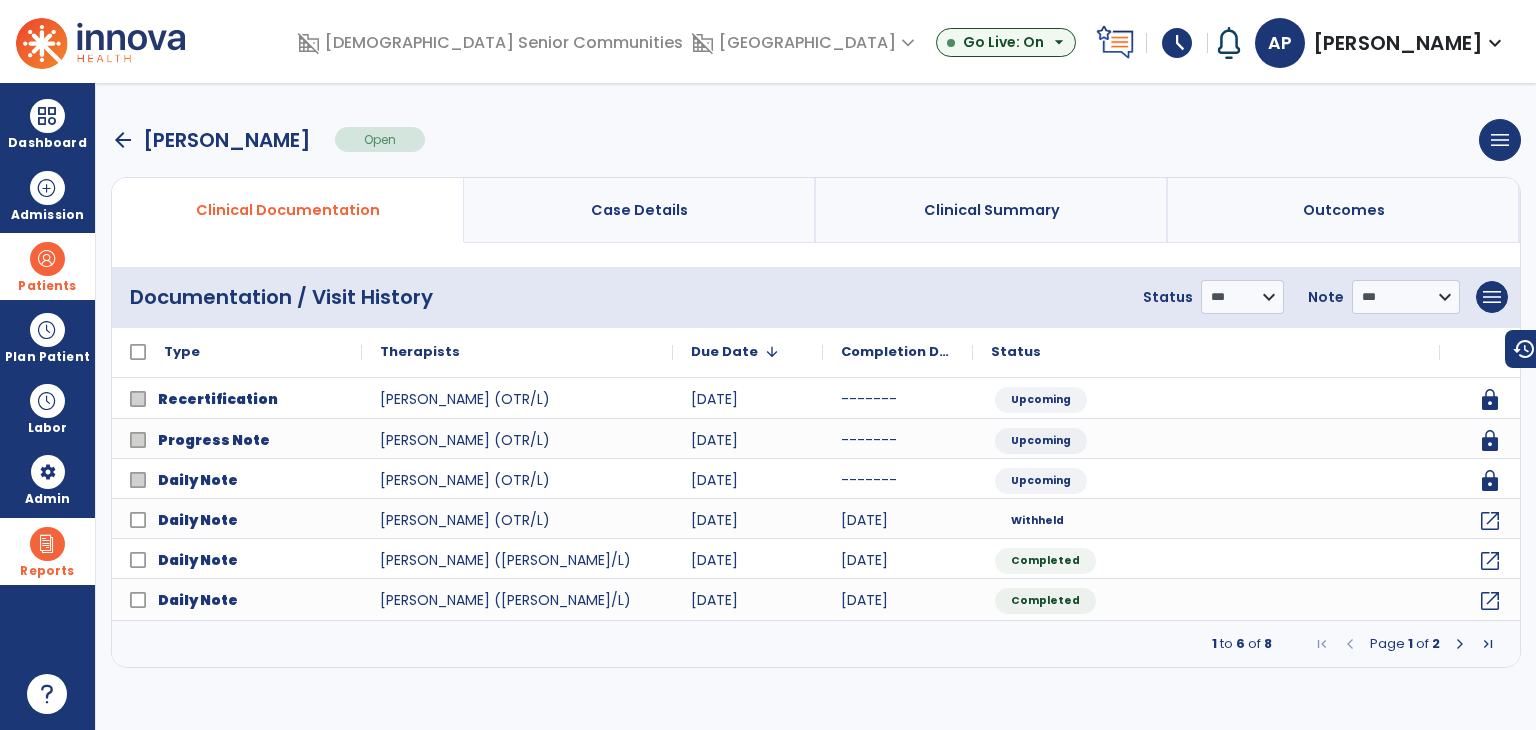 click on "Clinical Summary" at bounding box center [992, 210] 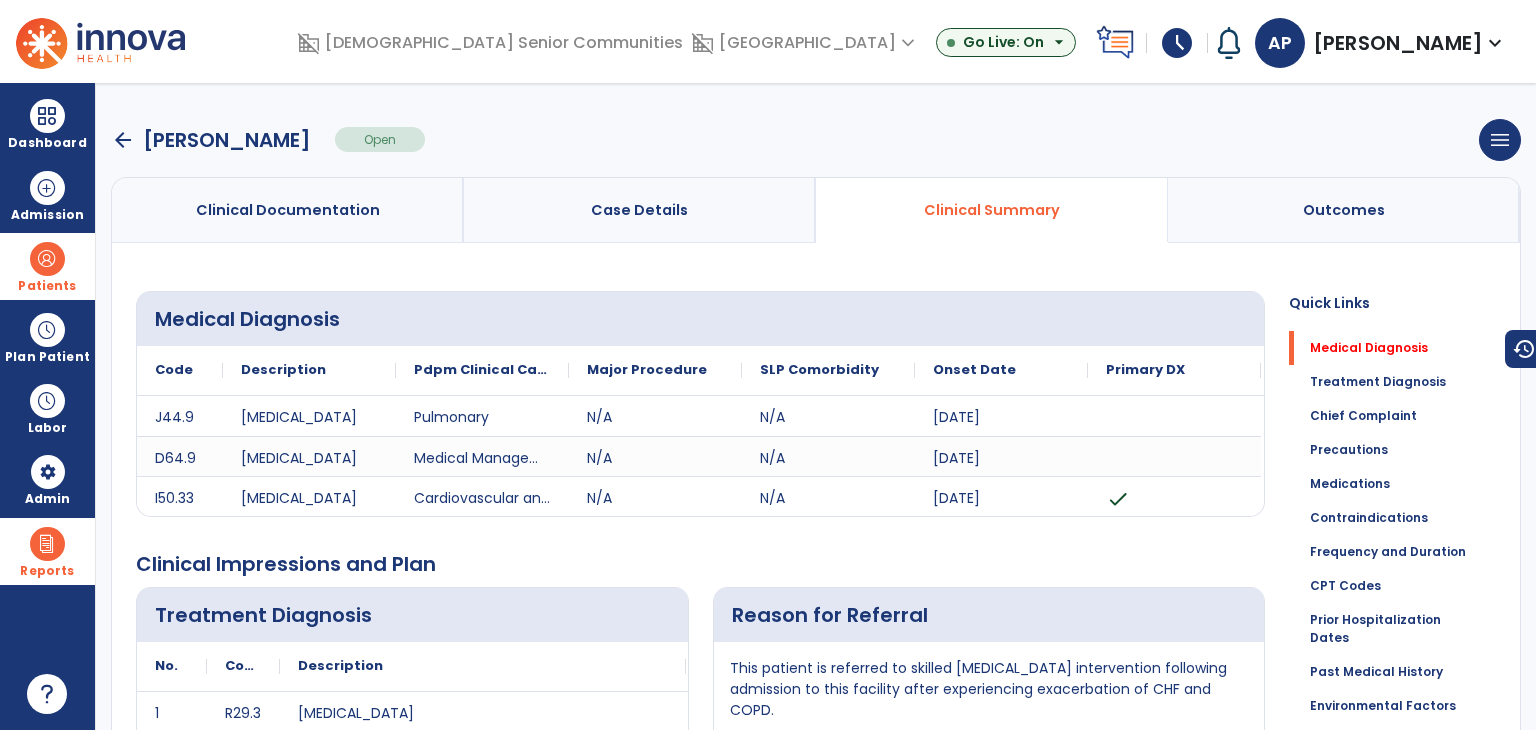click on "arrow_back" at bounding box center (123, 140) 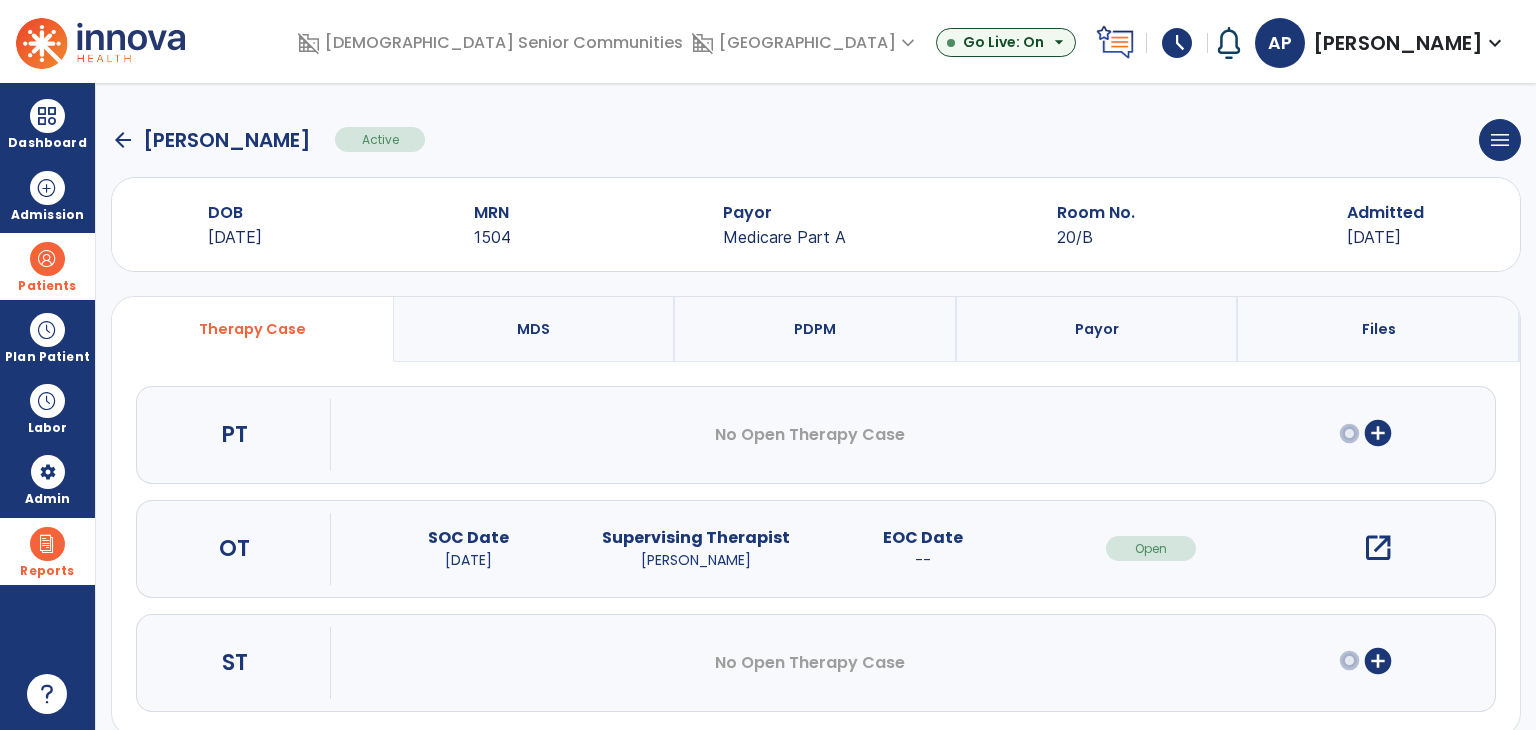 click on "arrow_back" 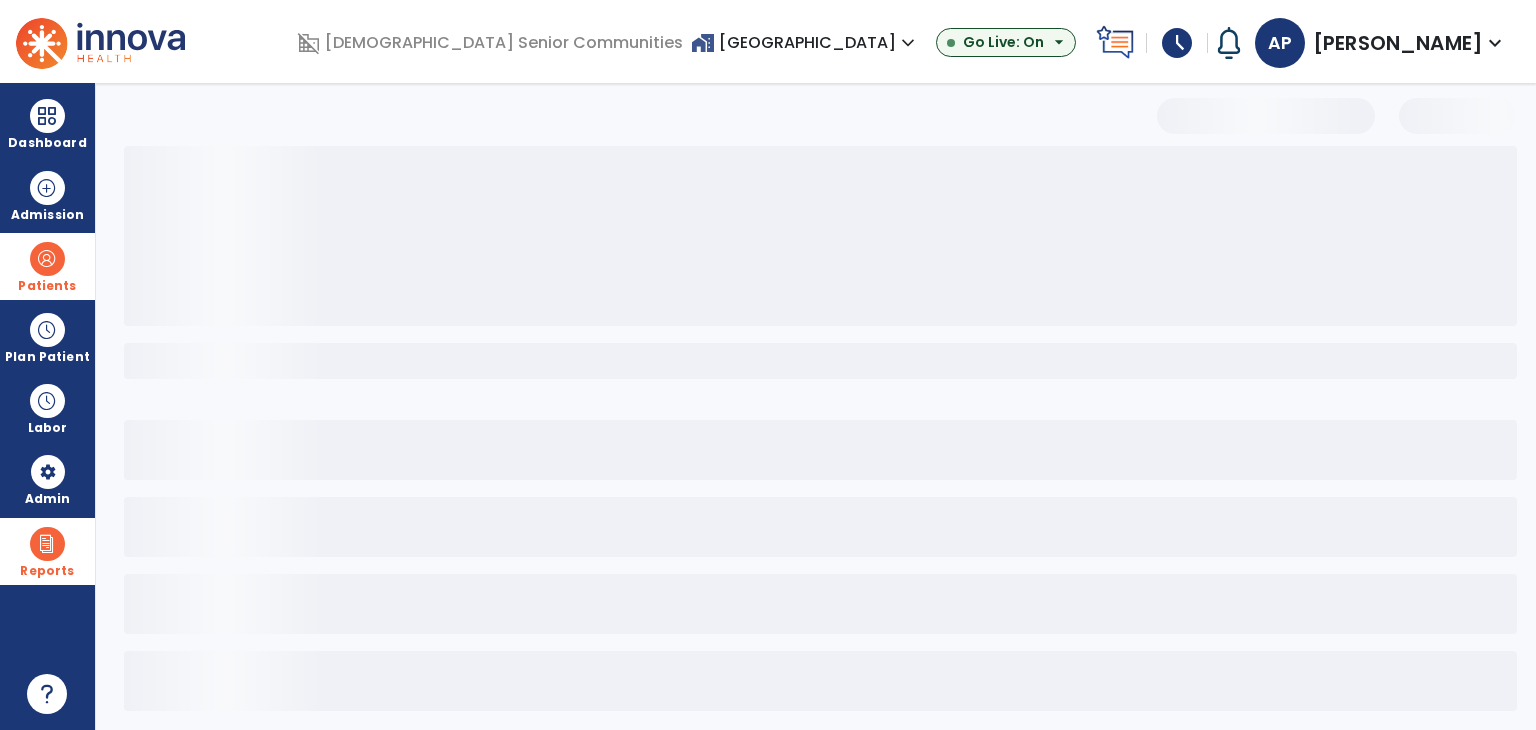 select on "***" 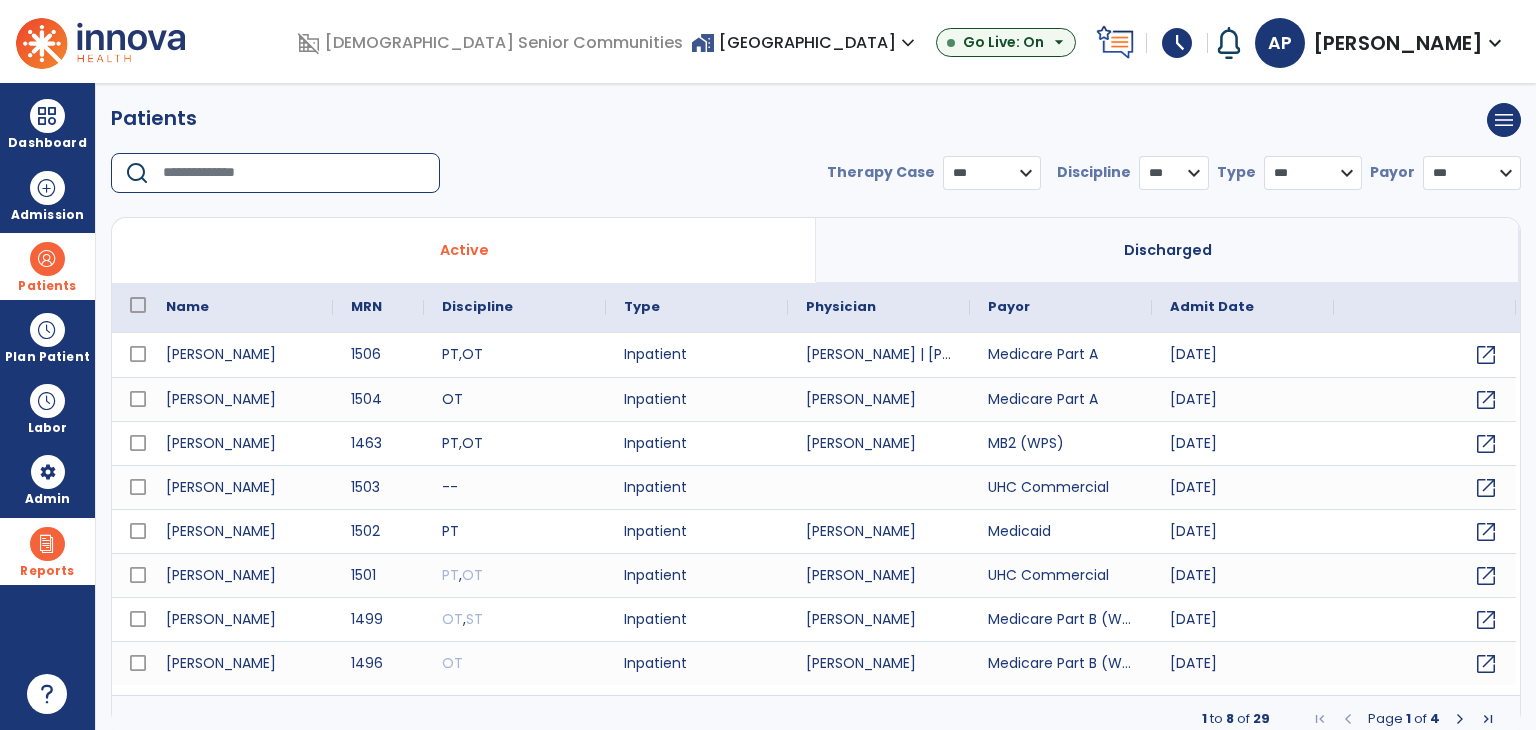 click at bounding box center (294, 173) 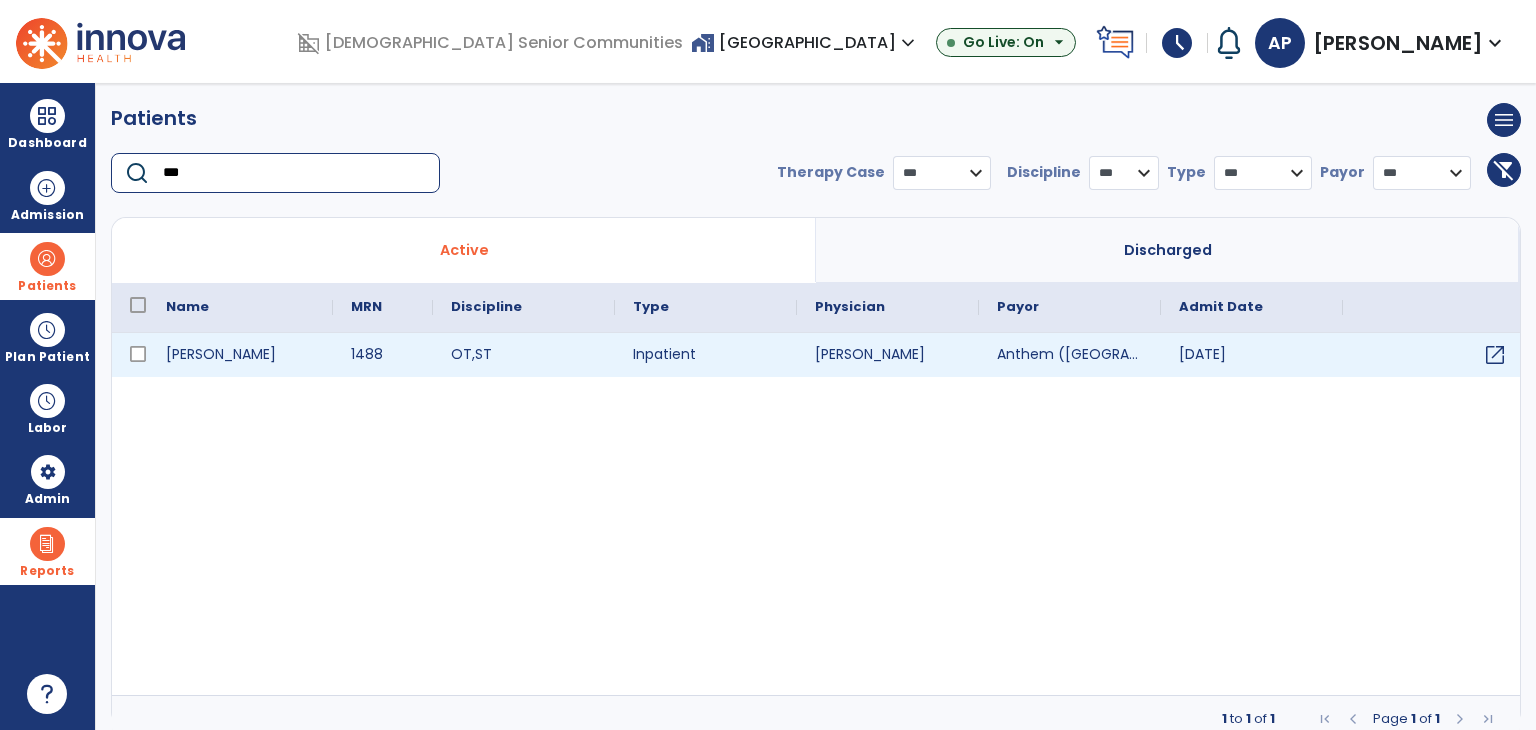 type on "***" 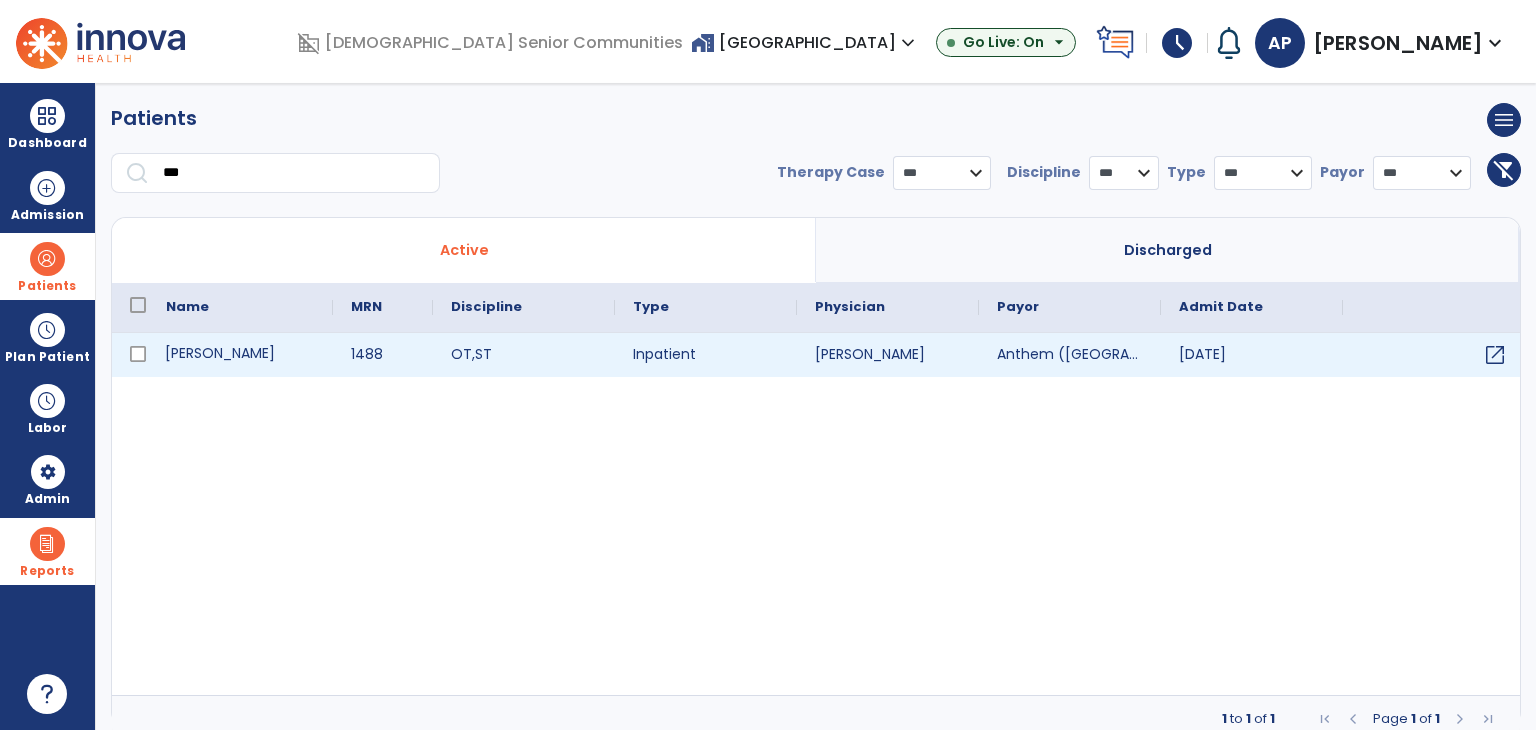 click on "[PERSON_NAME]" at bounding box center (240, 355) 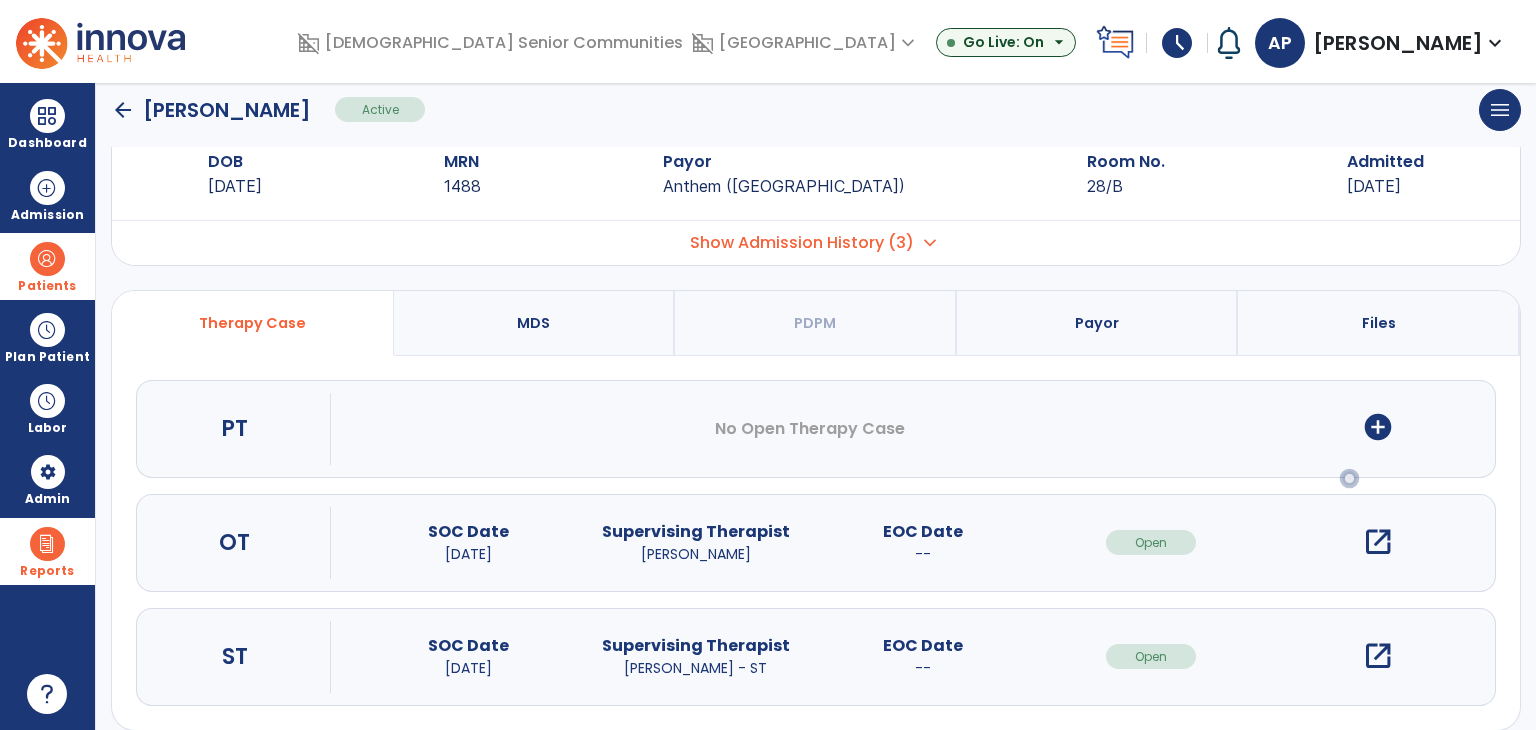 scroll, scrollTop: 72, scrollLeft: 0, axis: vertical 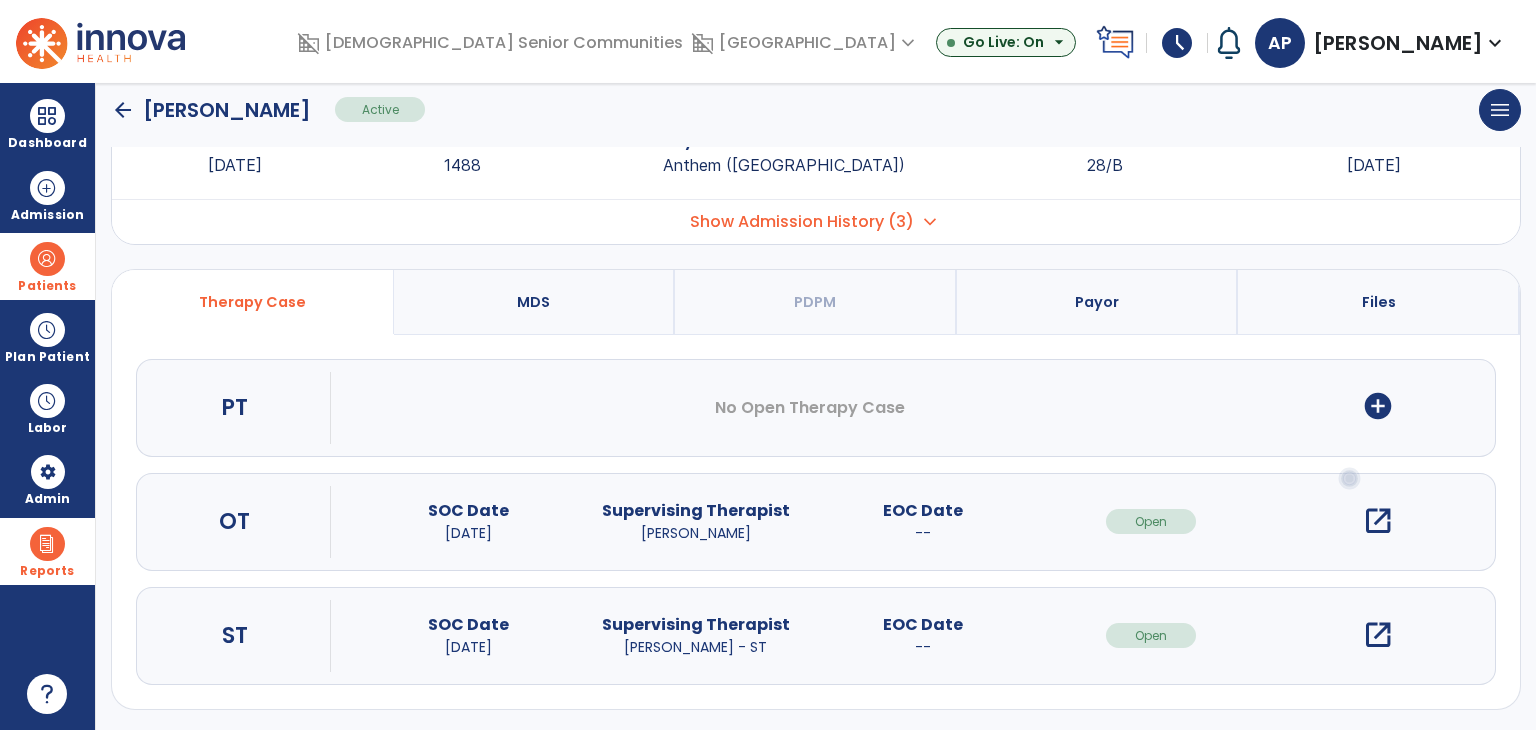 click on "open_in_new" at bounding box center (1378, 521) 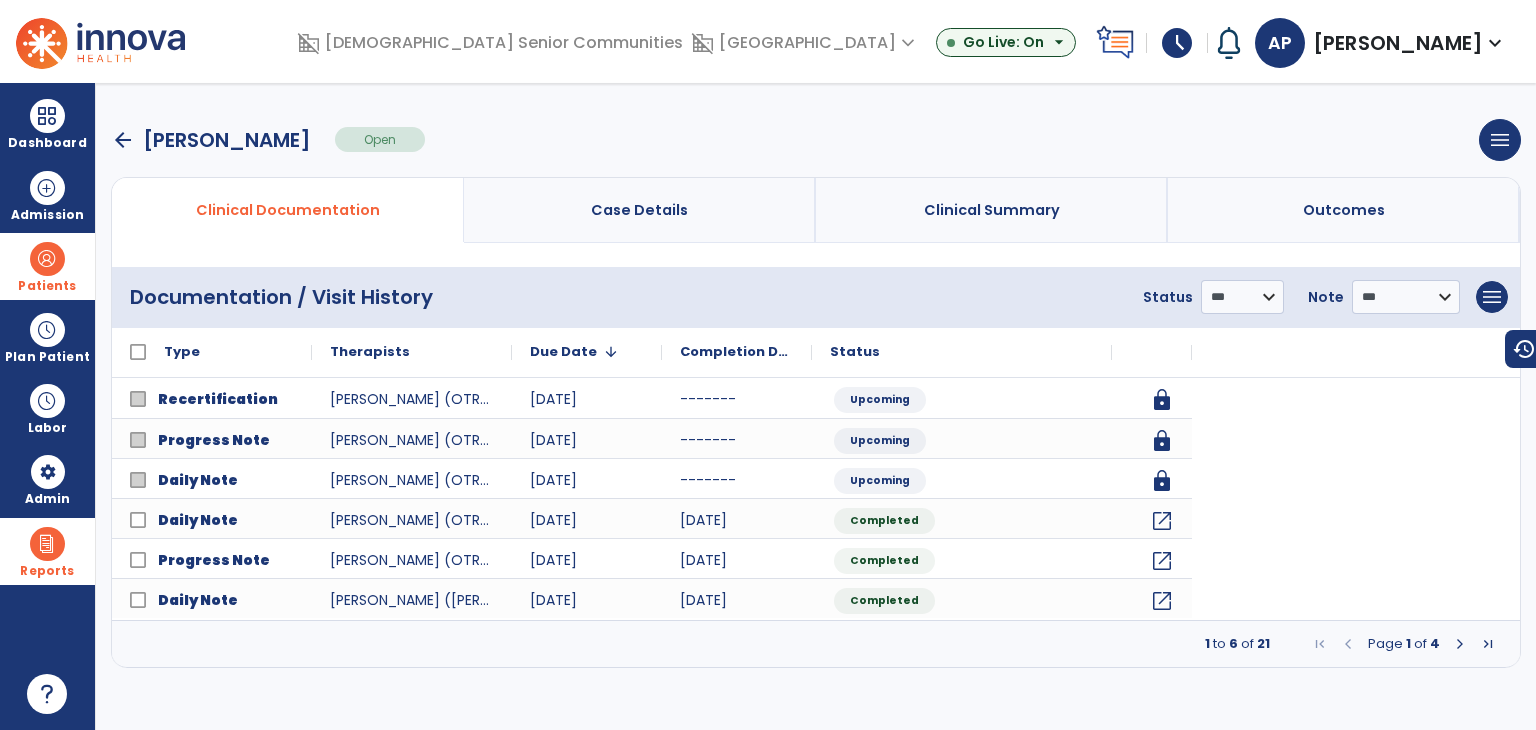 scroll, scrollTop: 0, scrollLeft: 0, axis: both 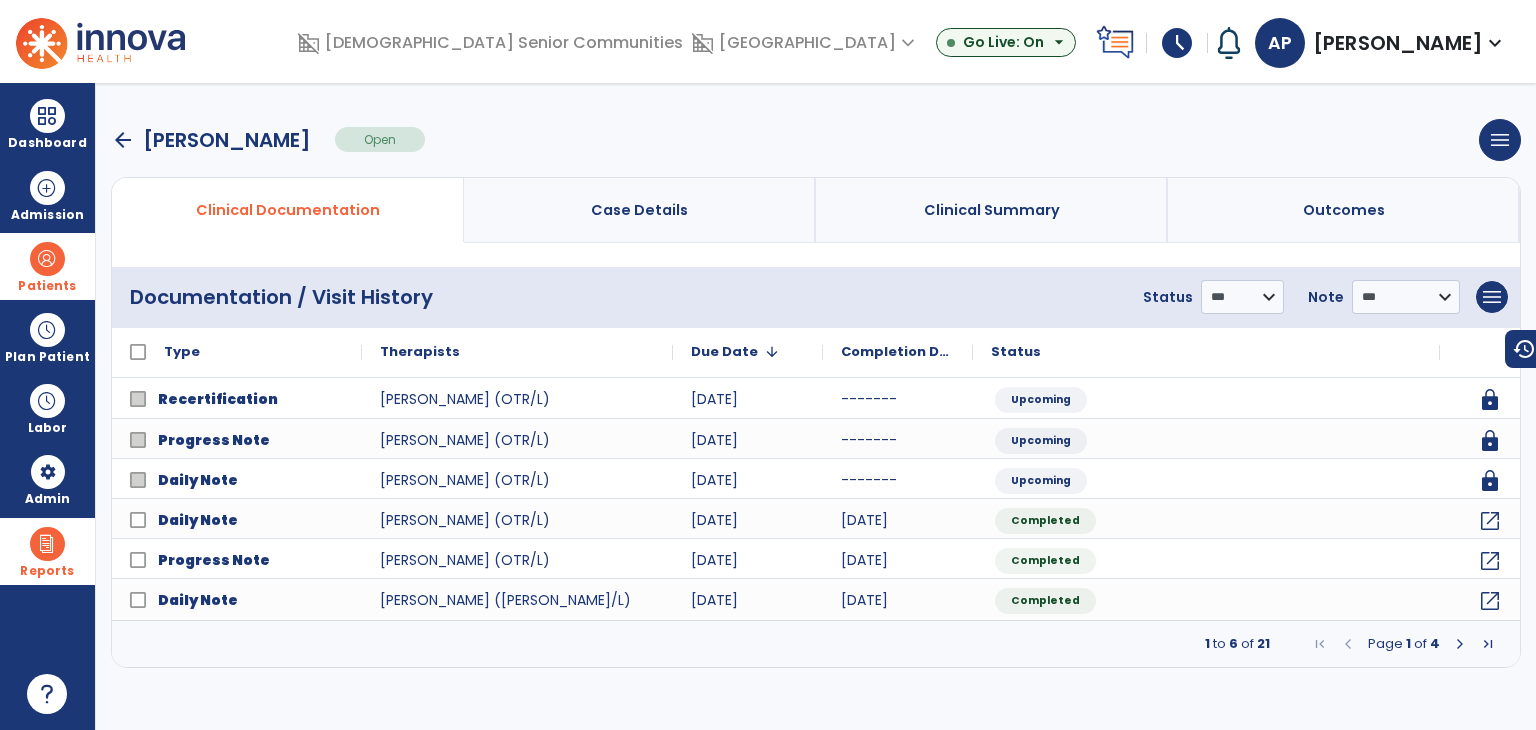 click on "Clinical Summary" at bounding box center [992, 210] 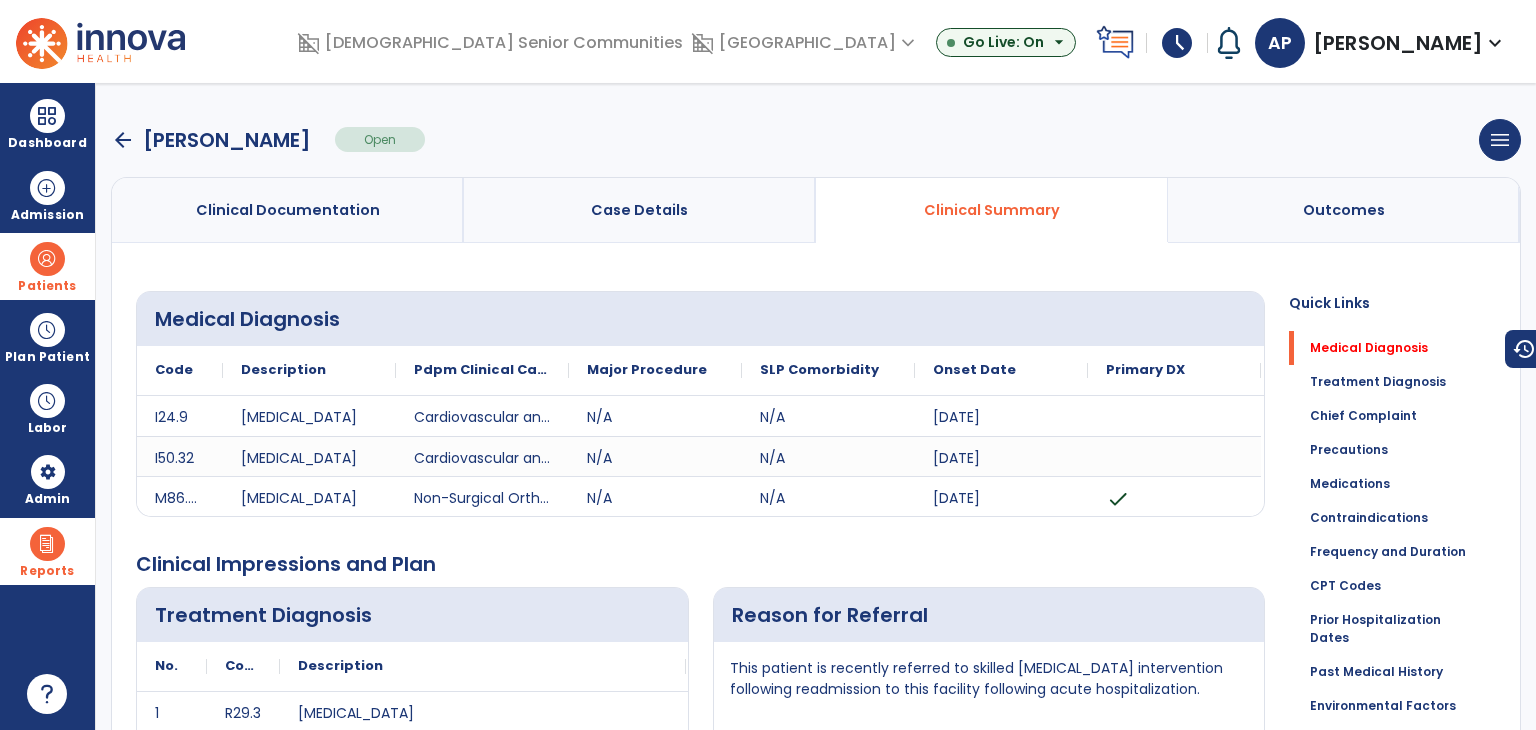 click on "arrow_back" at bounding box center (123, 140) 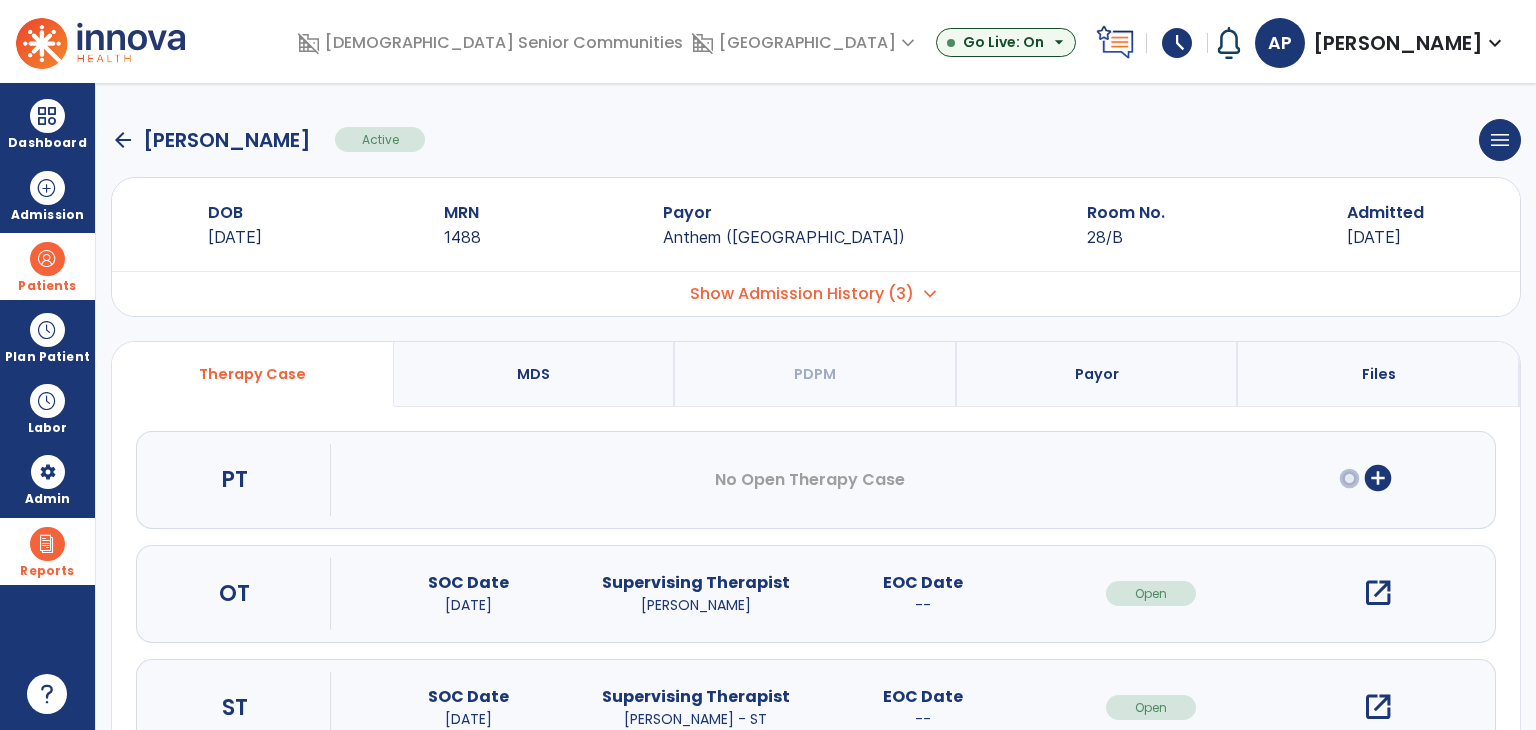 scroll, scrollTop: 72, scrollLeft: 0, axis: vertical 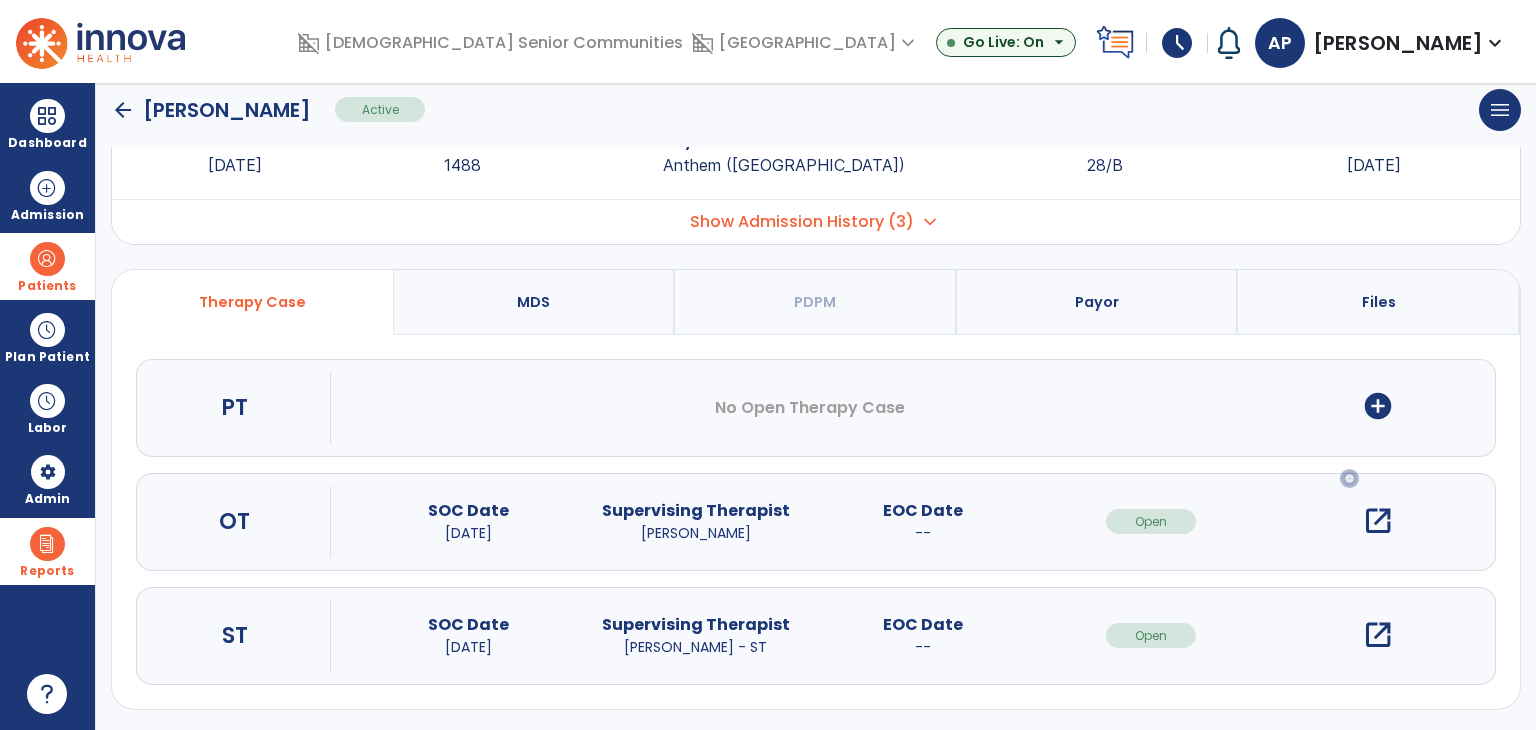 click on "open_in_new" at bounding box center [1378, 635] 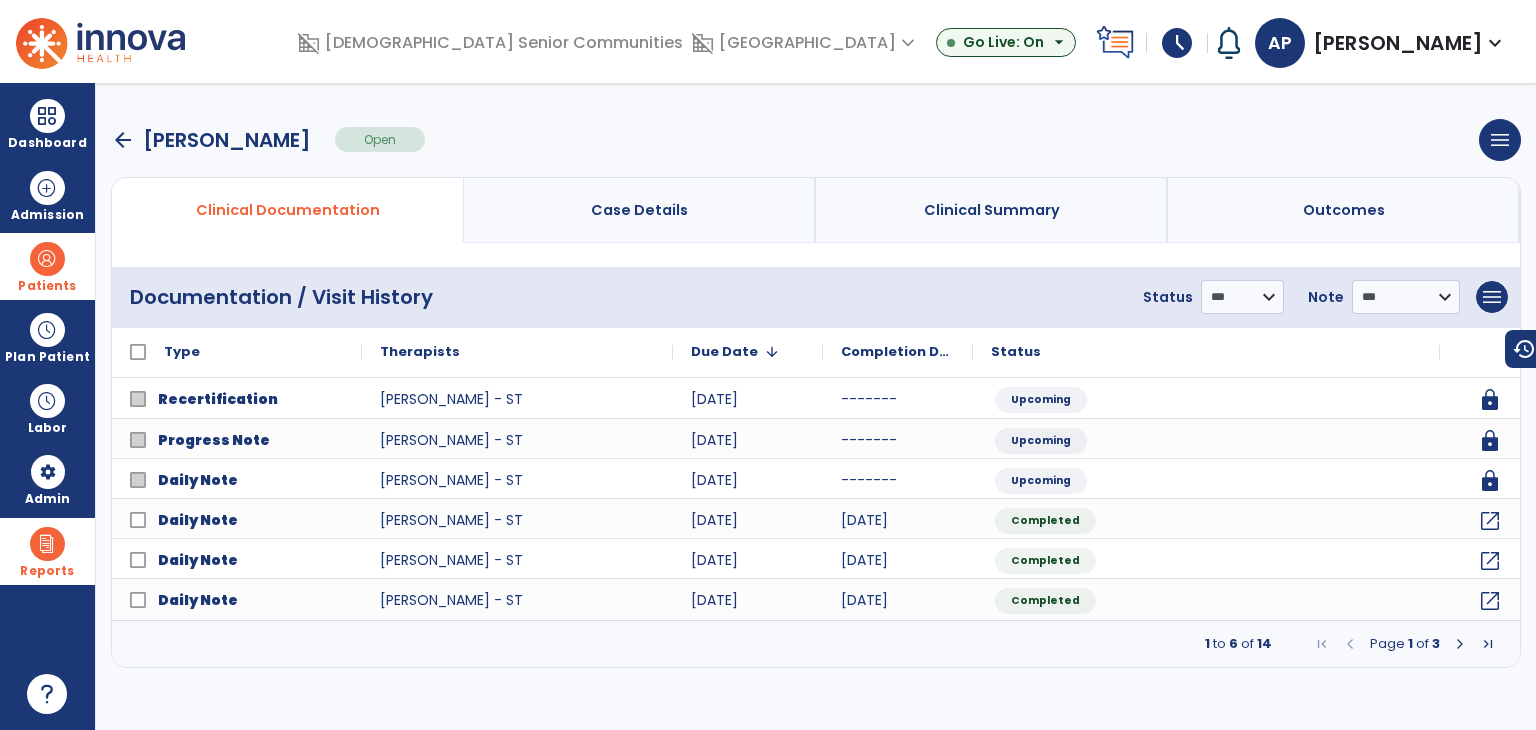 scroll, scrollTop: 0, scrollLeft: 0, axis: both 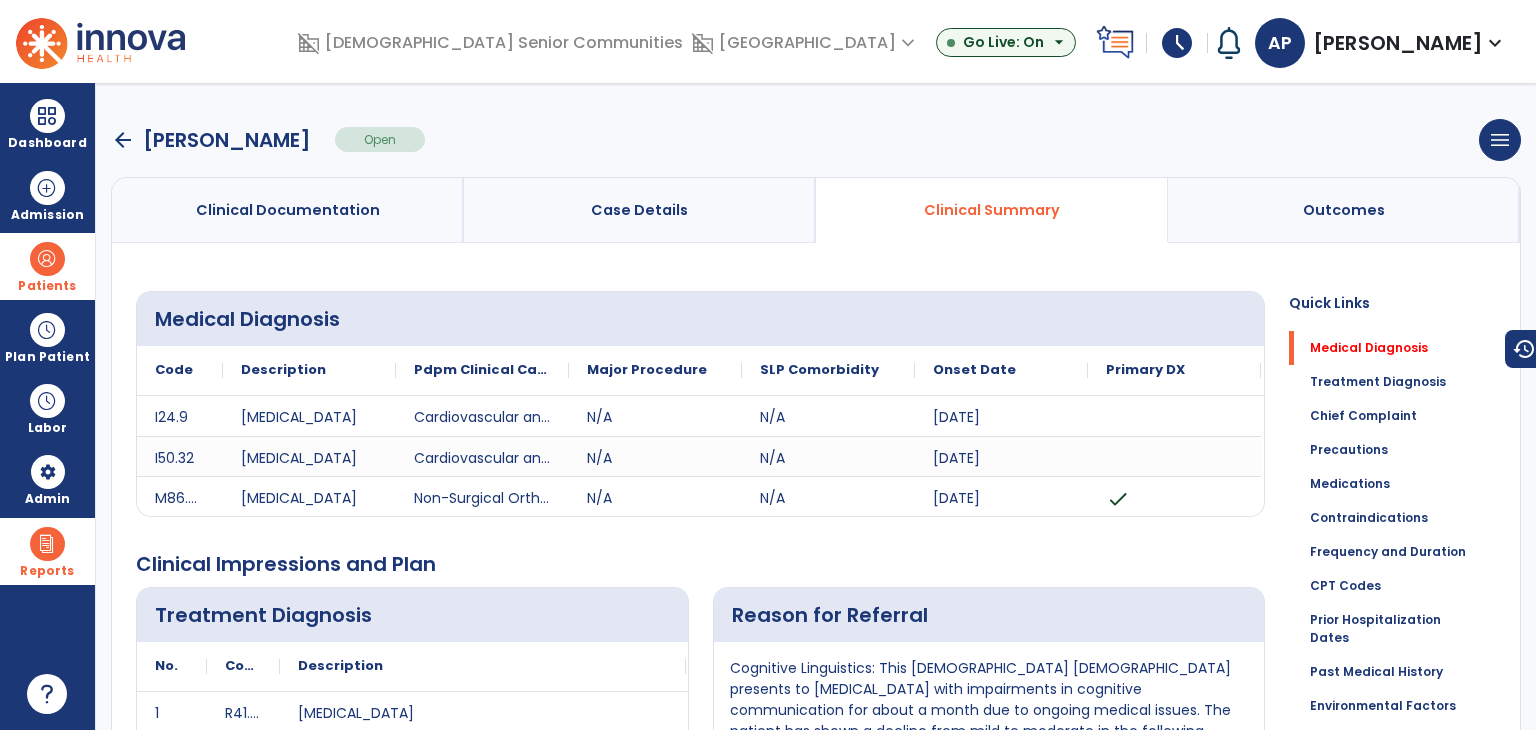 click on "arrow_back" at bounding box center (123, 140) 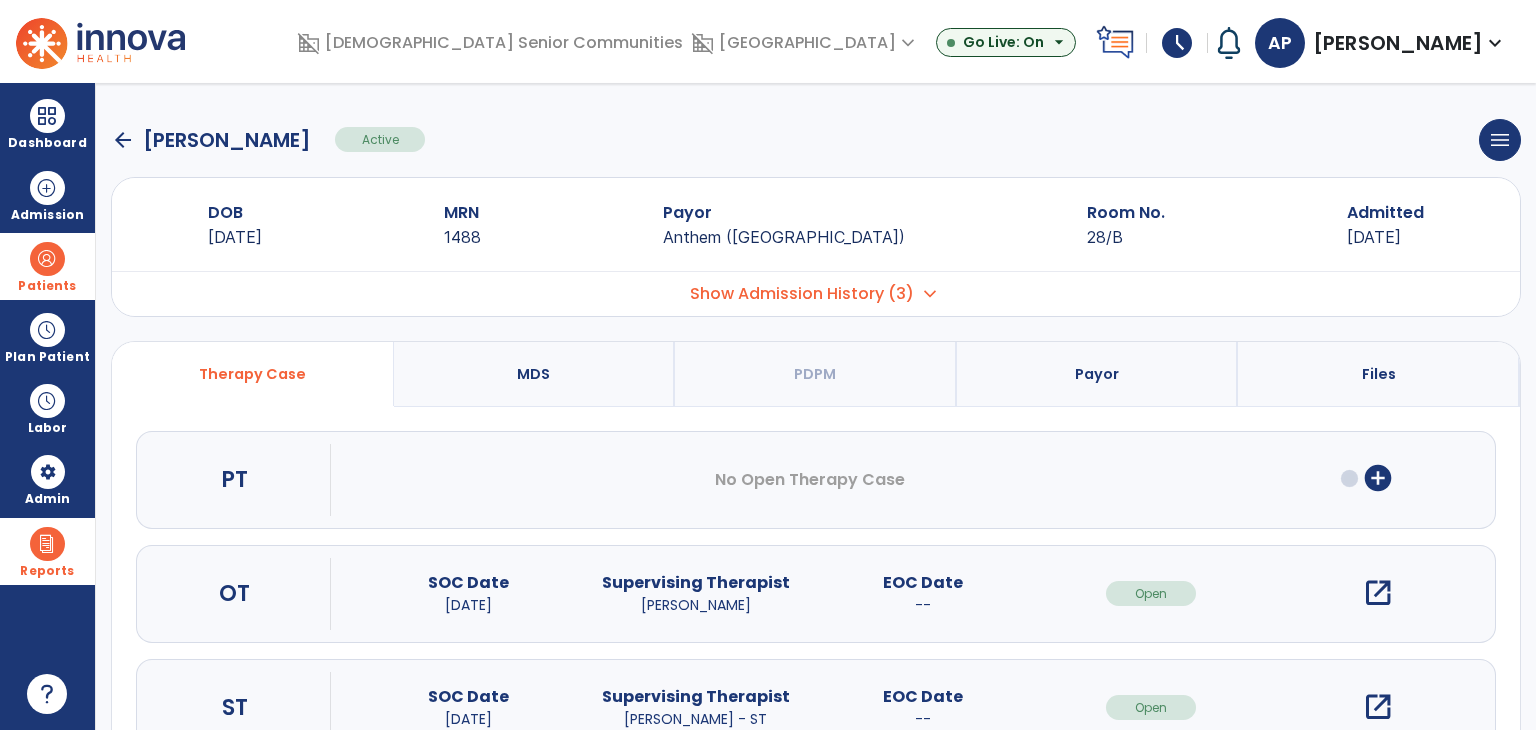 click on "arrow_back" 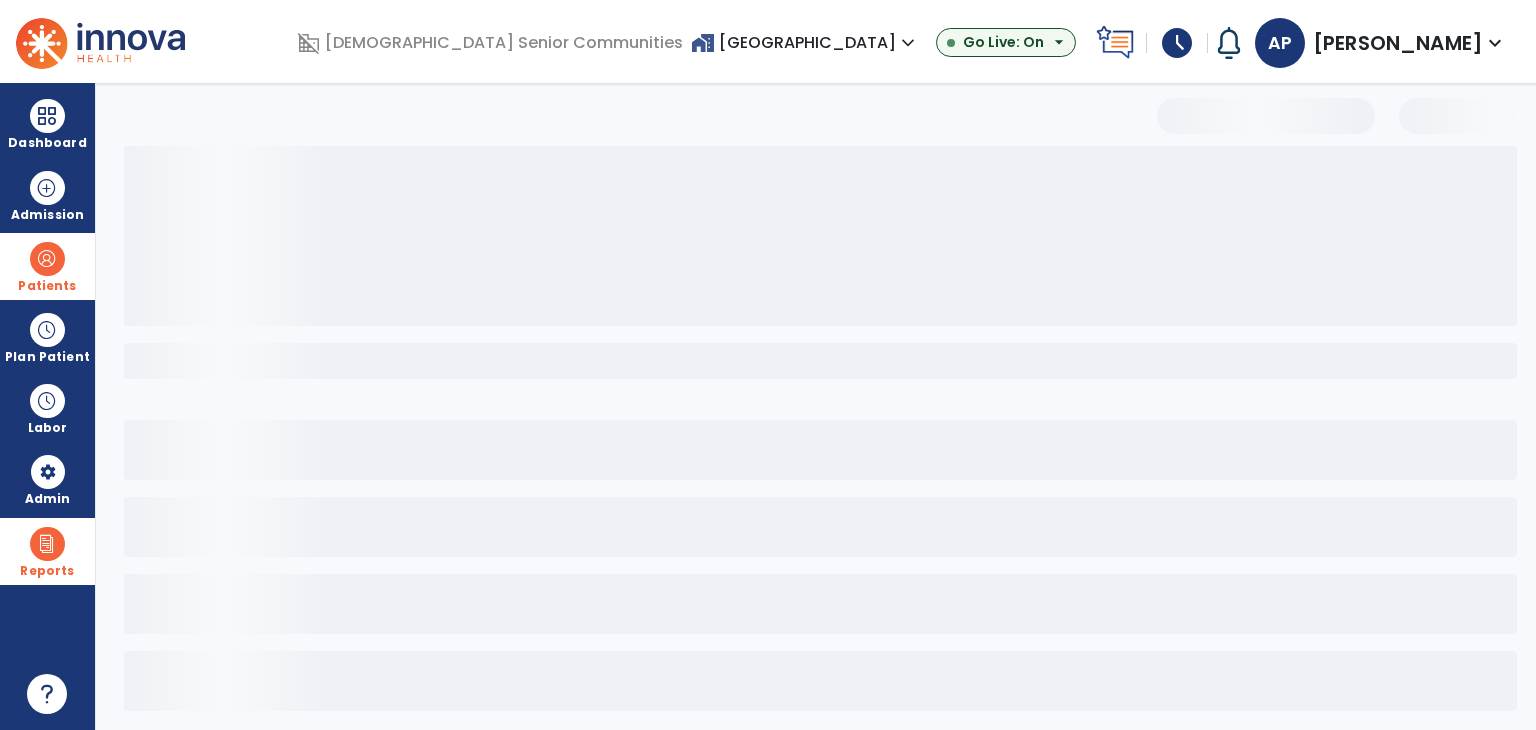 select on "***" 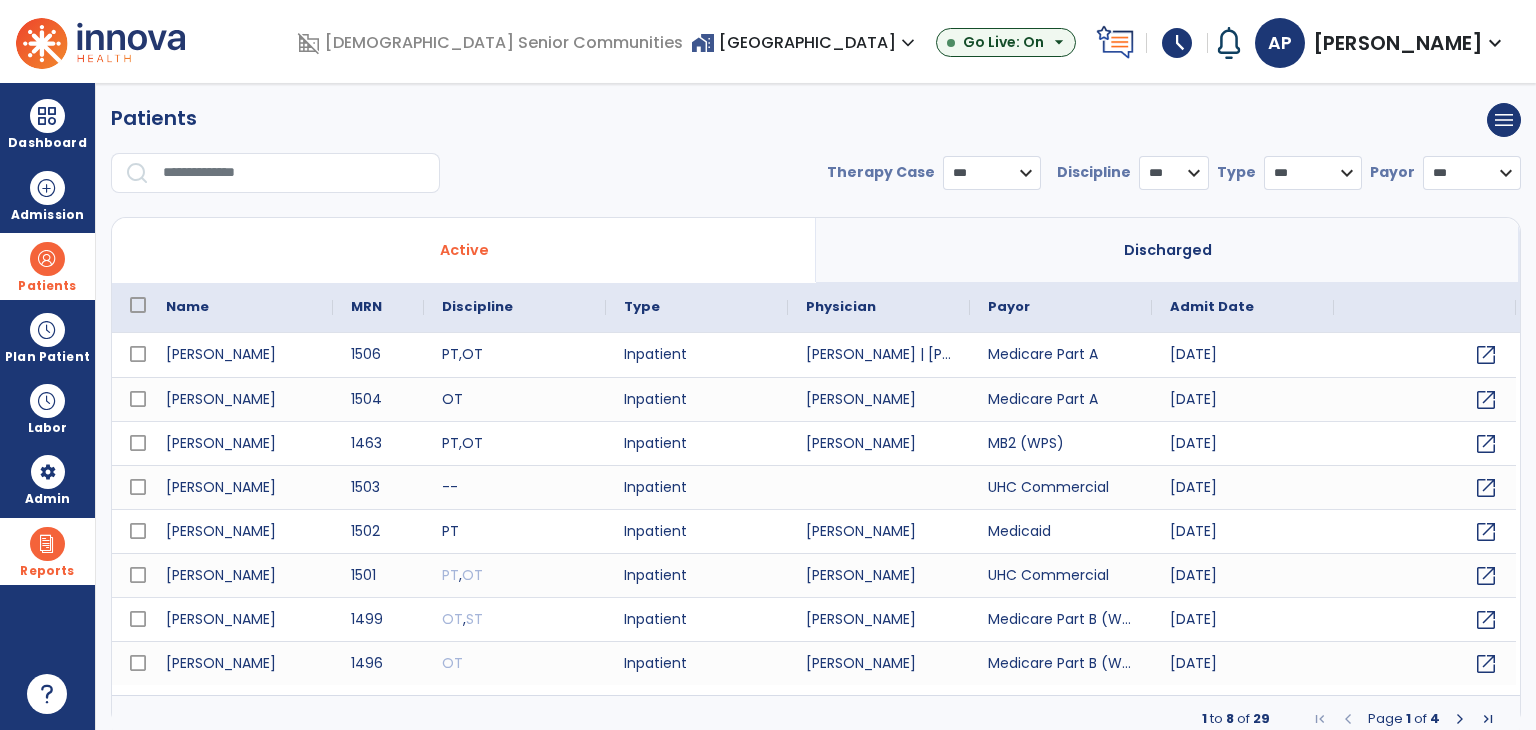 click on "Discharged" at bounding box center (1168, 250) 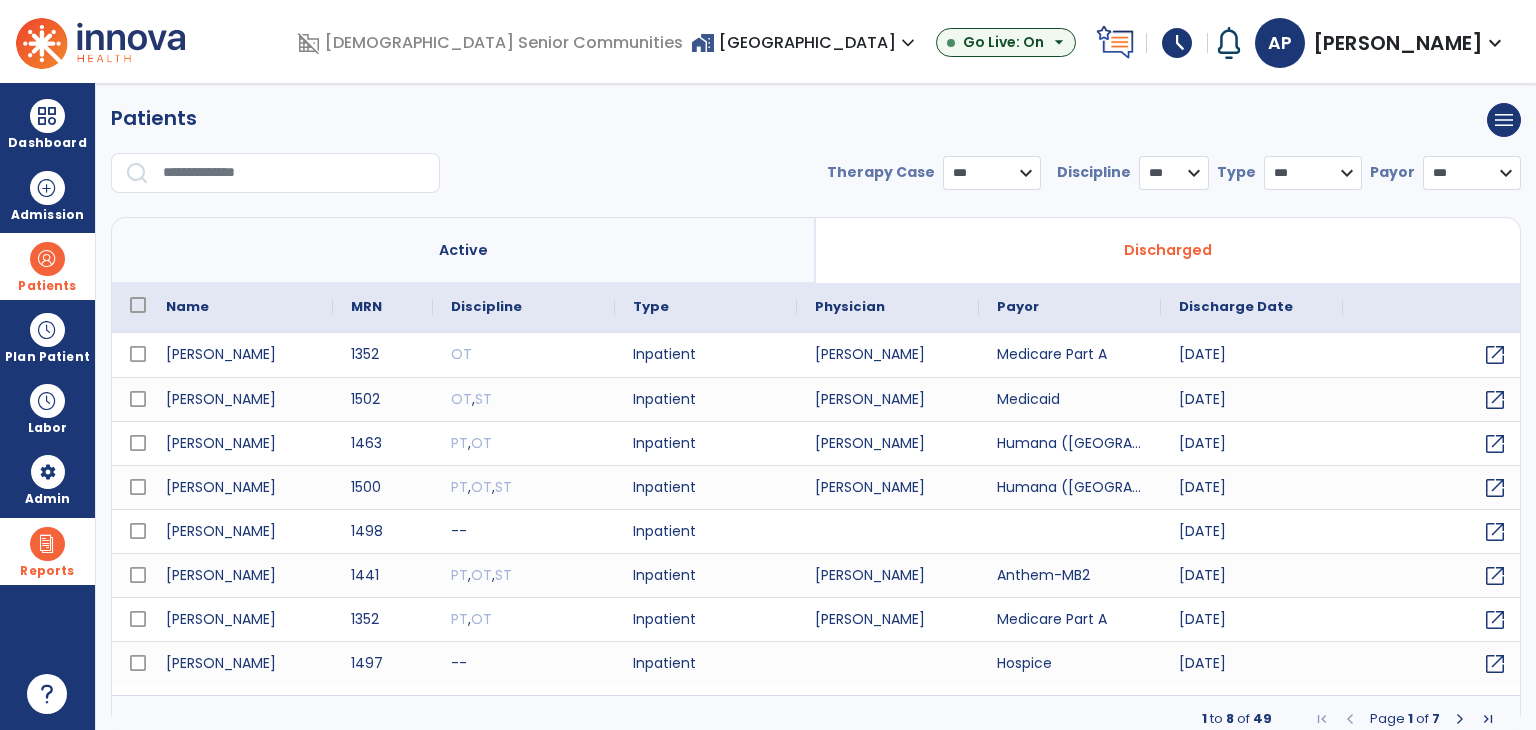 click at bounding box center (294, 173) 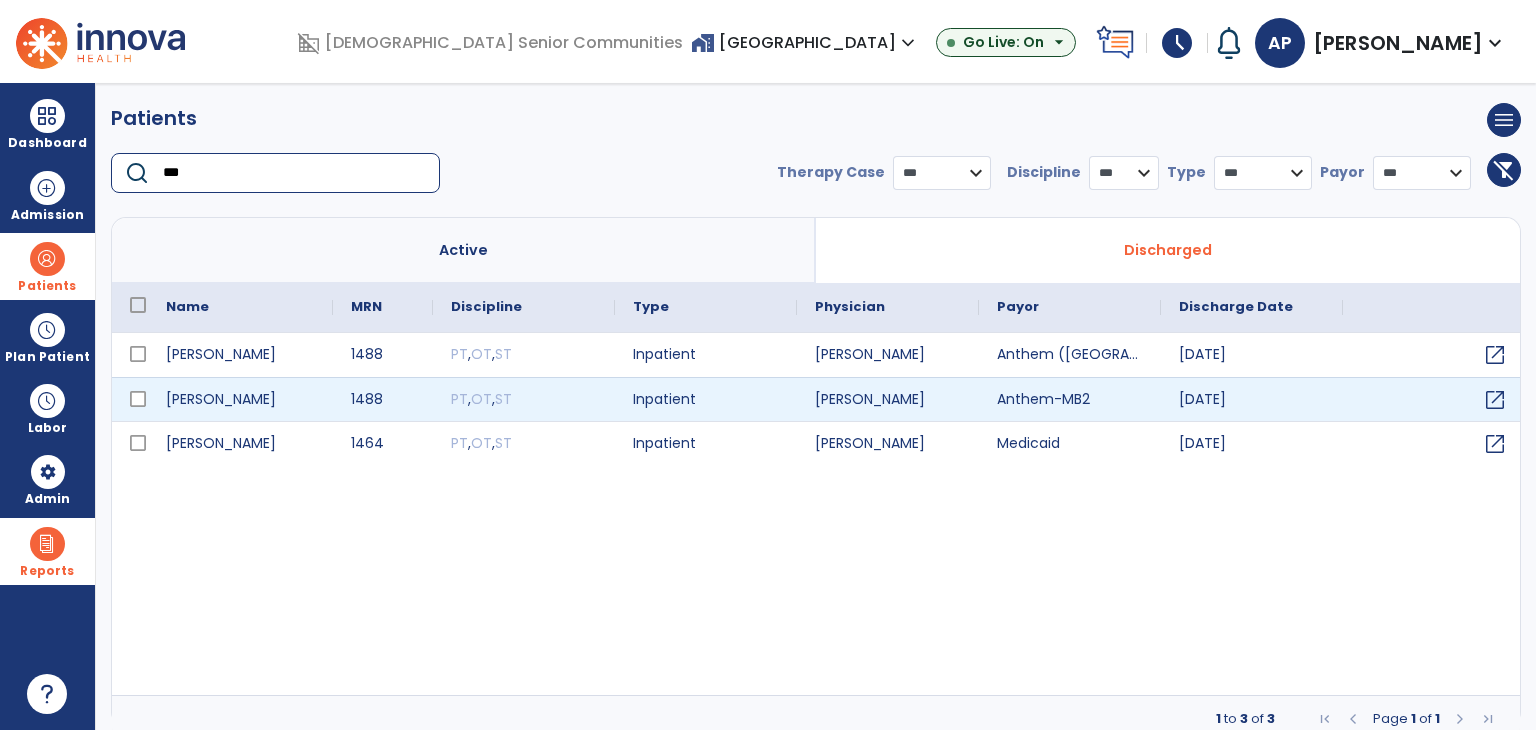 type on "***" 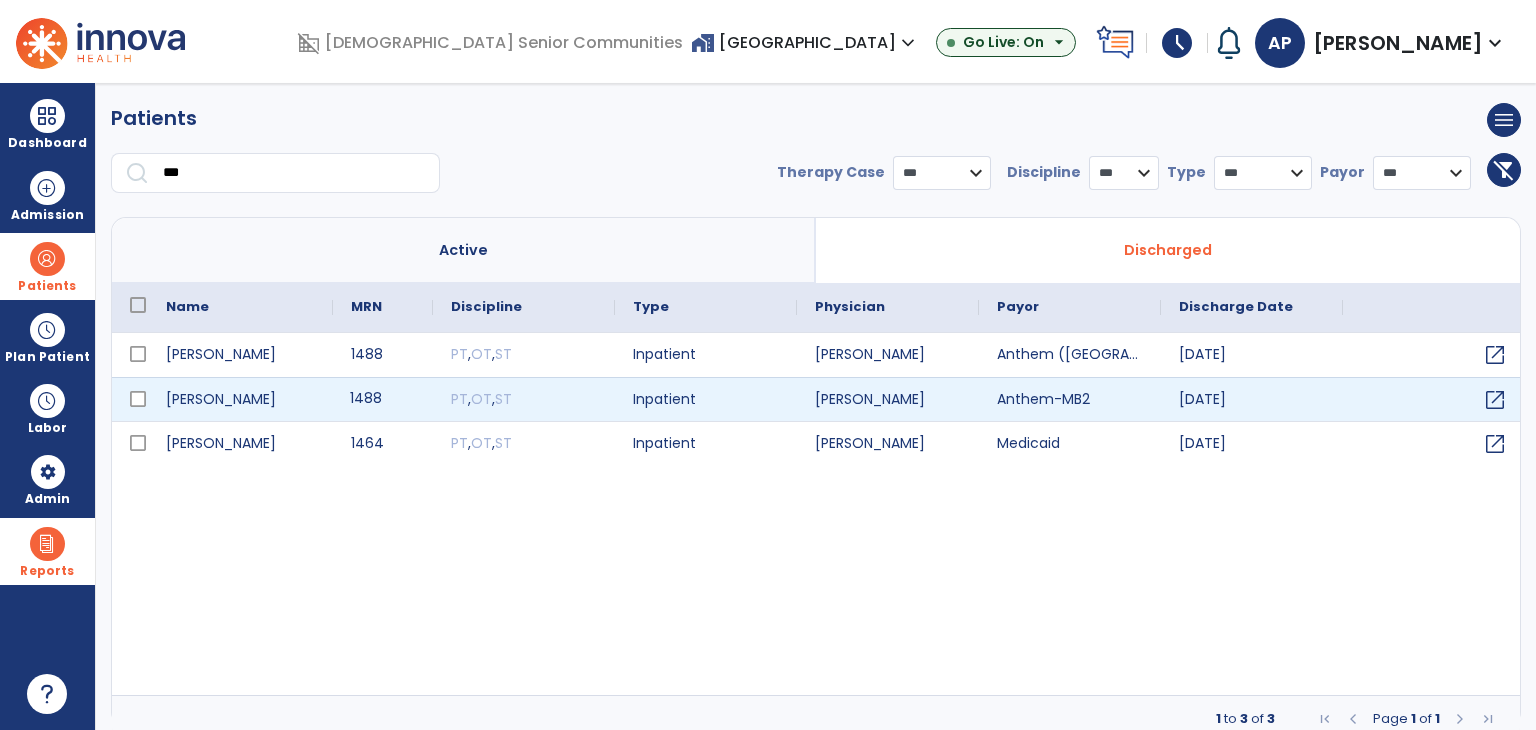 click on "1488" at bounding box center (383, 399) 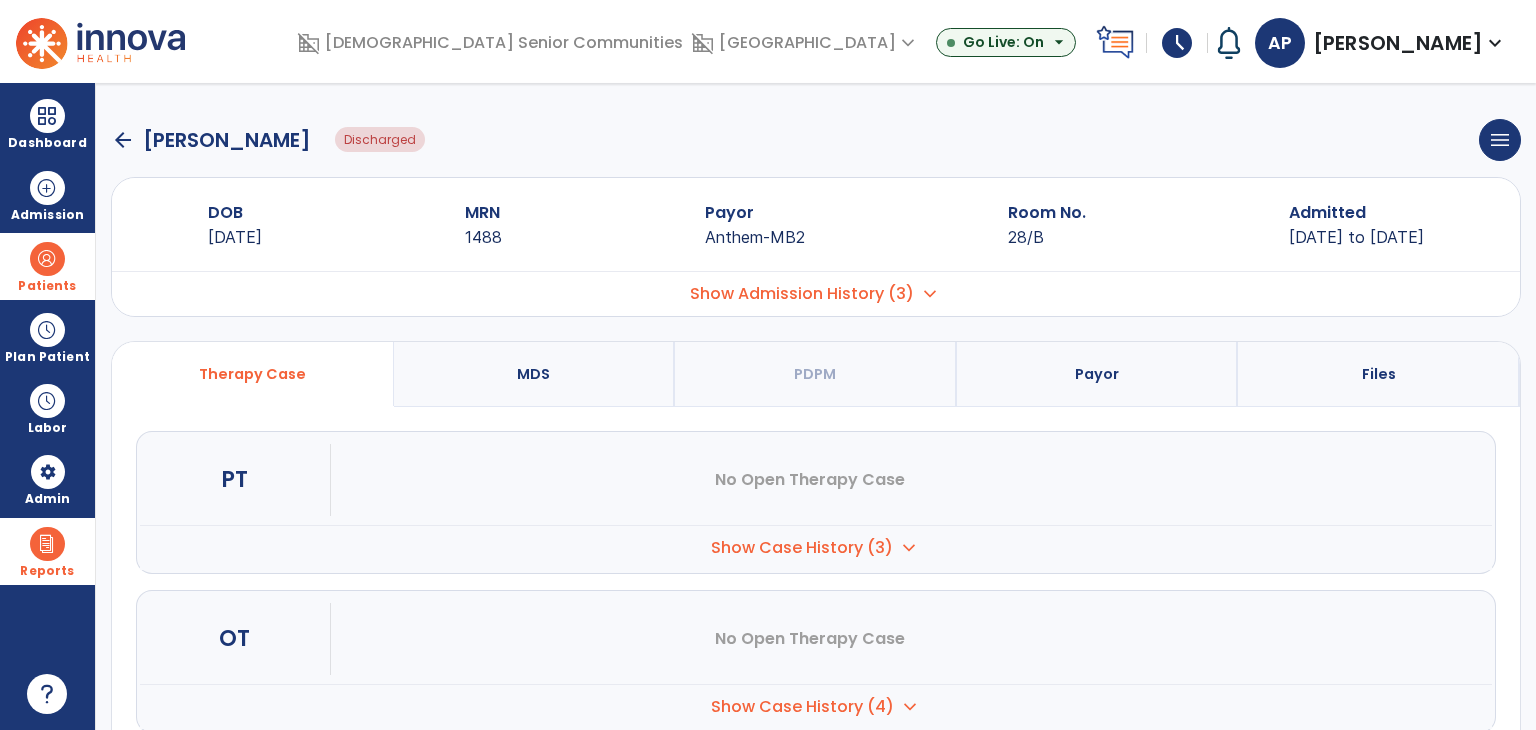 click on "Show Case History (3)     expand_more" at bounding box center (816, 547) 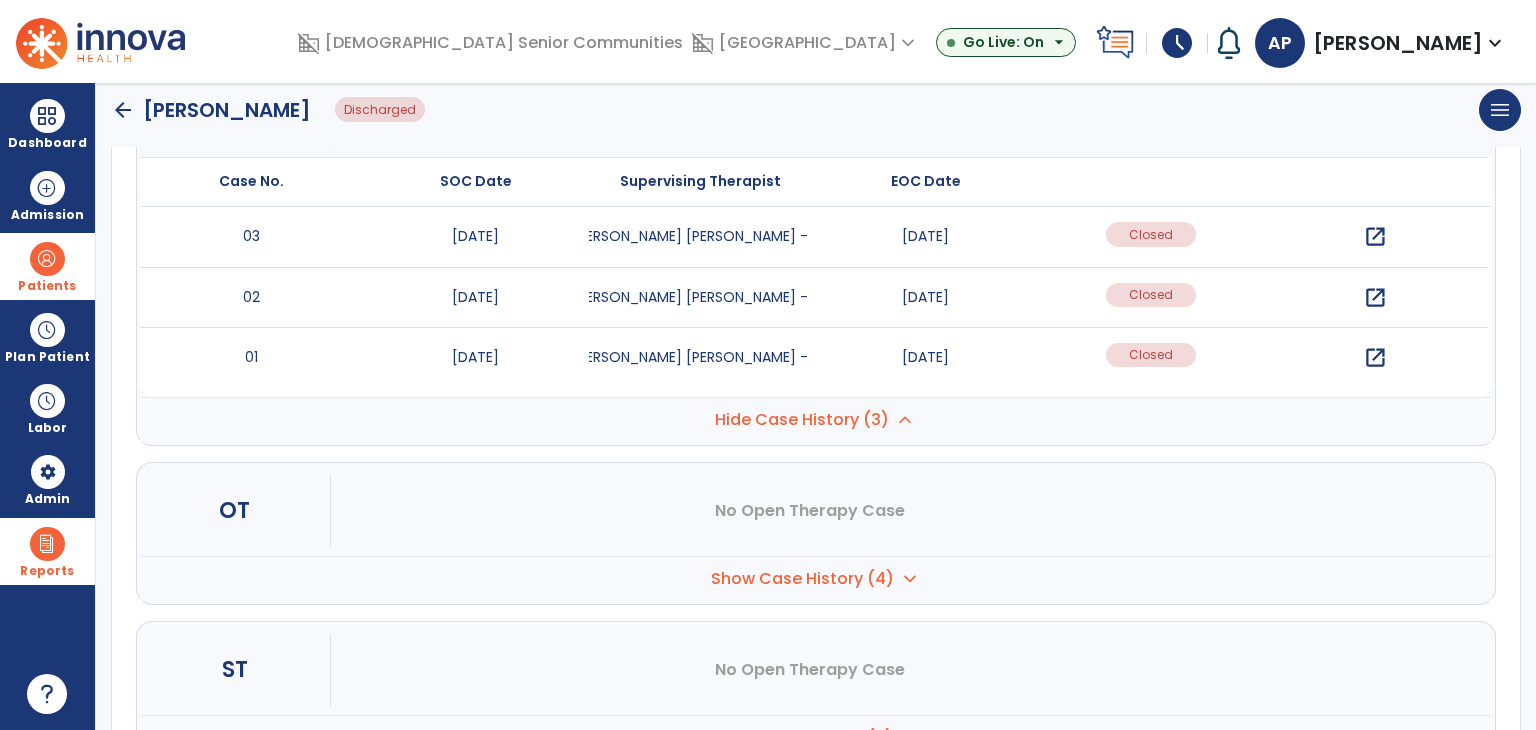 scroll, scrollTop: 447, scrollLeft: 0, axis: vertical 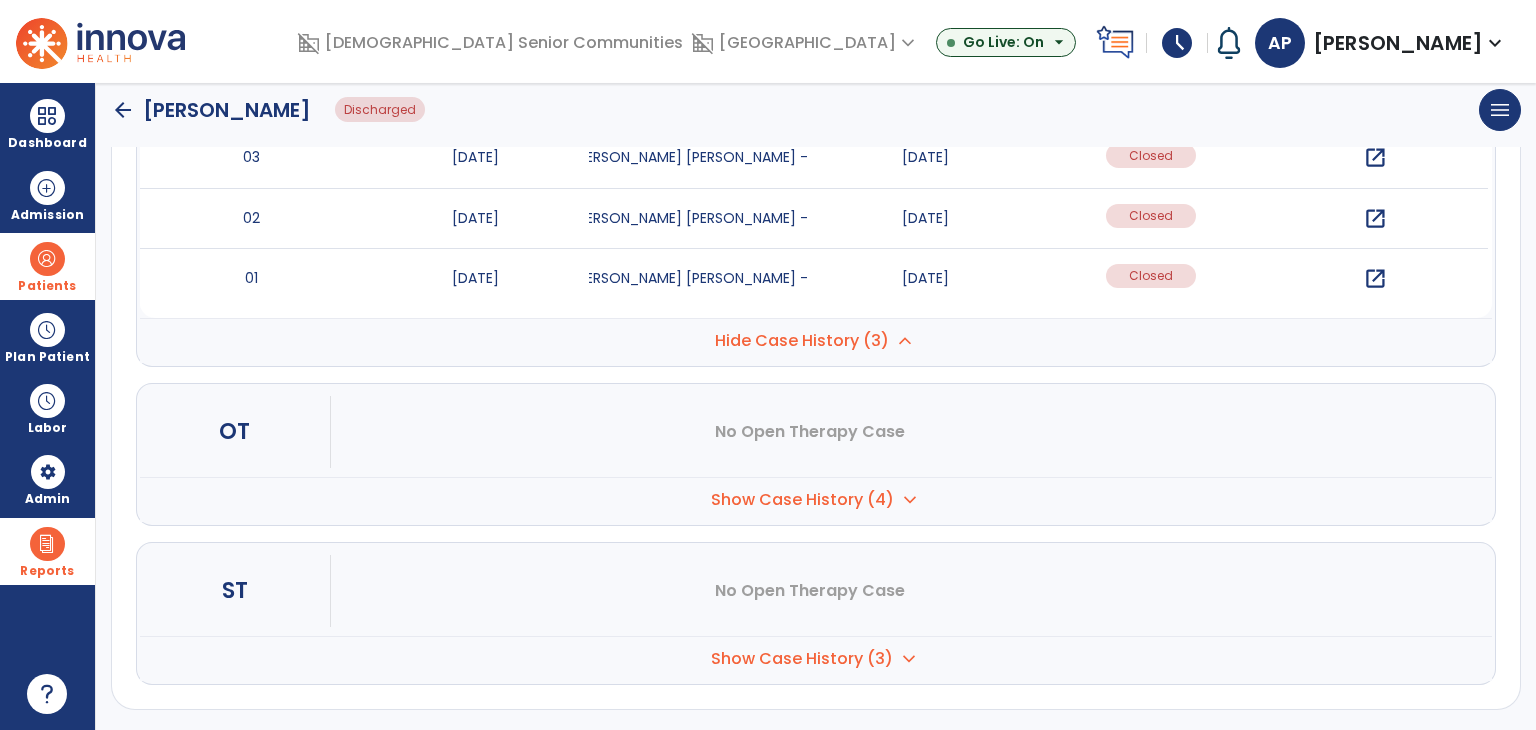 click on "Show Case History (4)     expand_more" at bounding box center [816, 340] 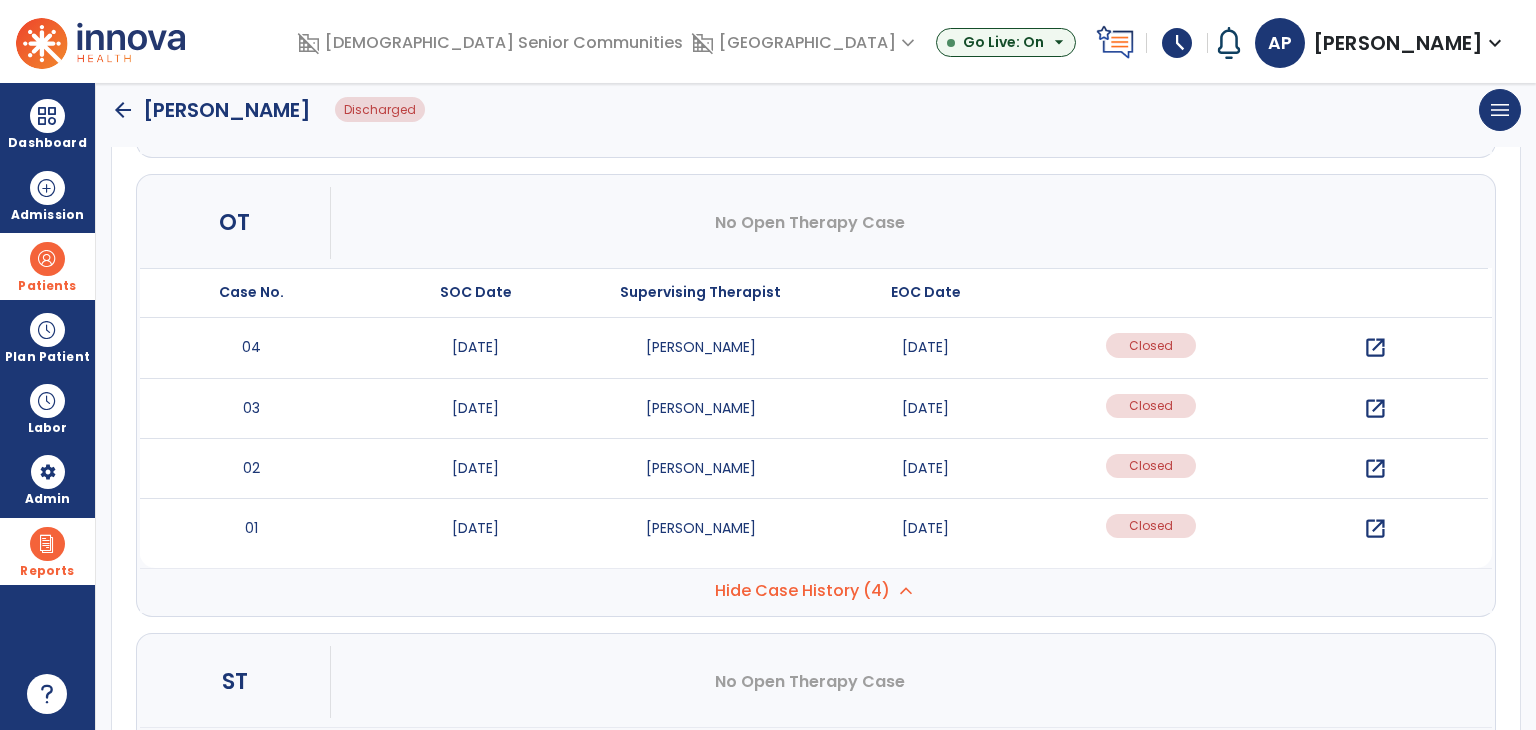 scroll, scrollTop: 747, scrollLeft: 0, axis: vertical 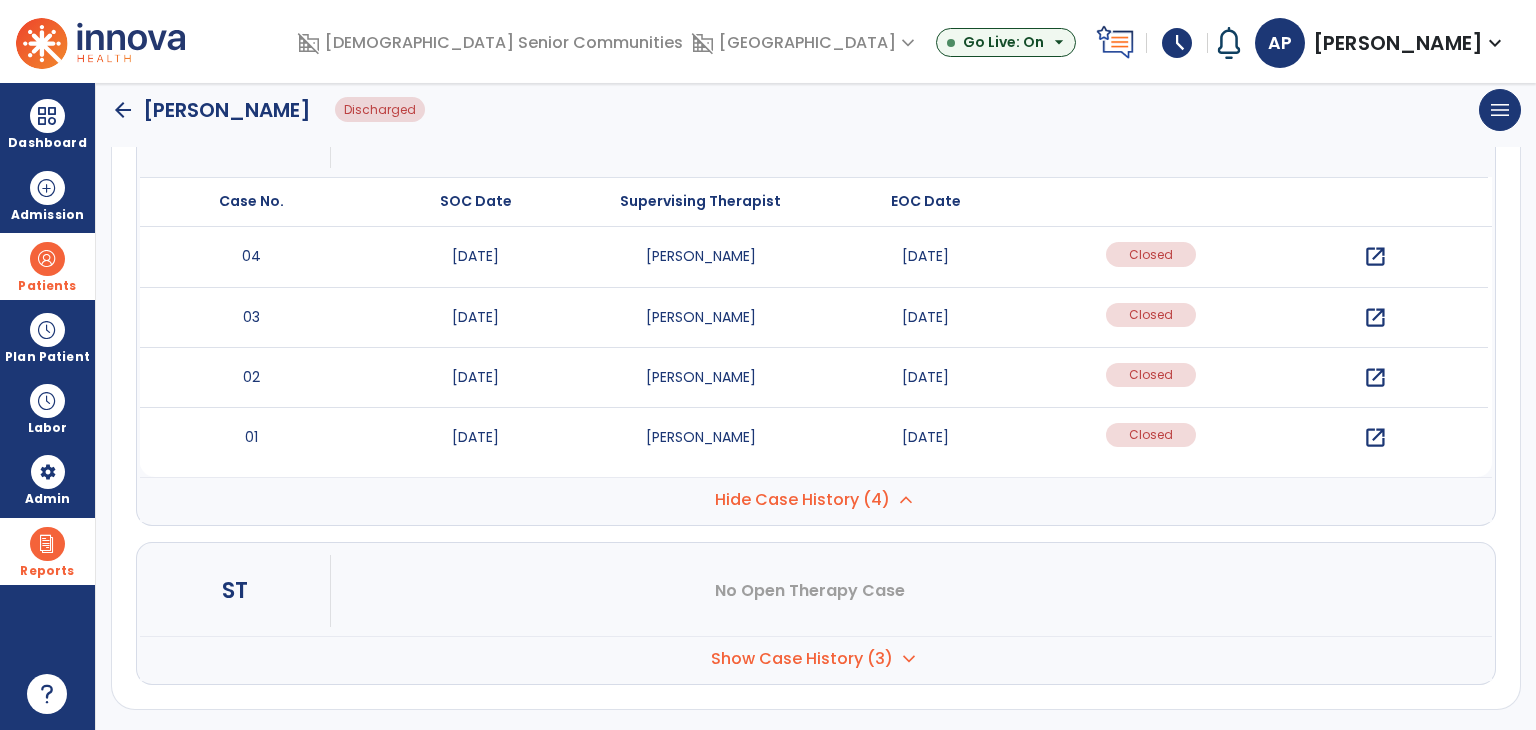 click on "arrow_back" 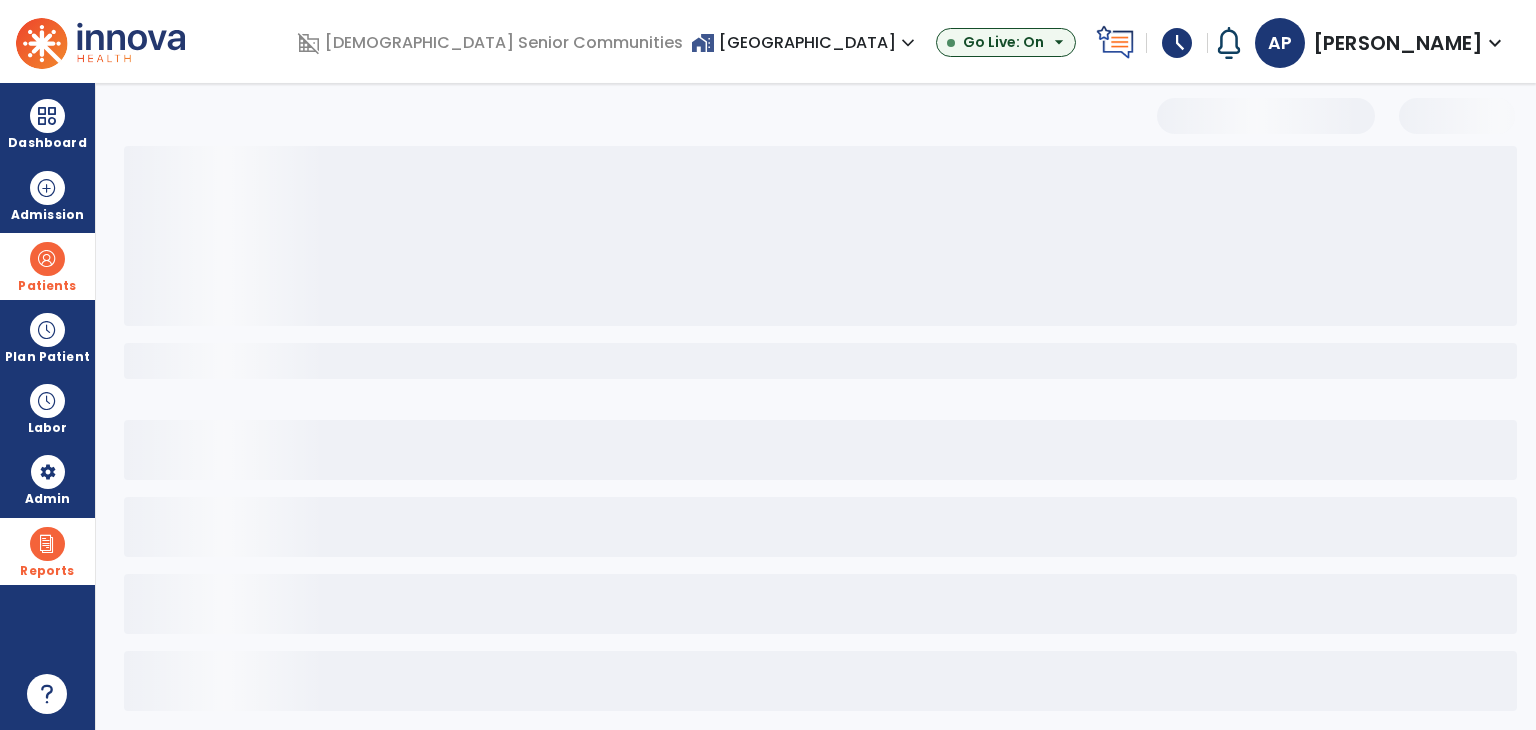select on "***" 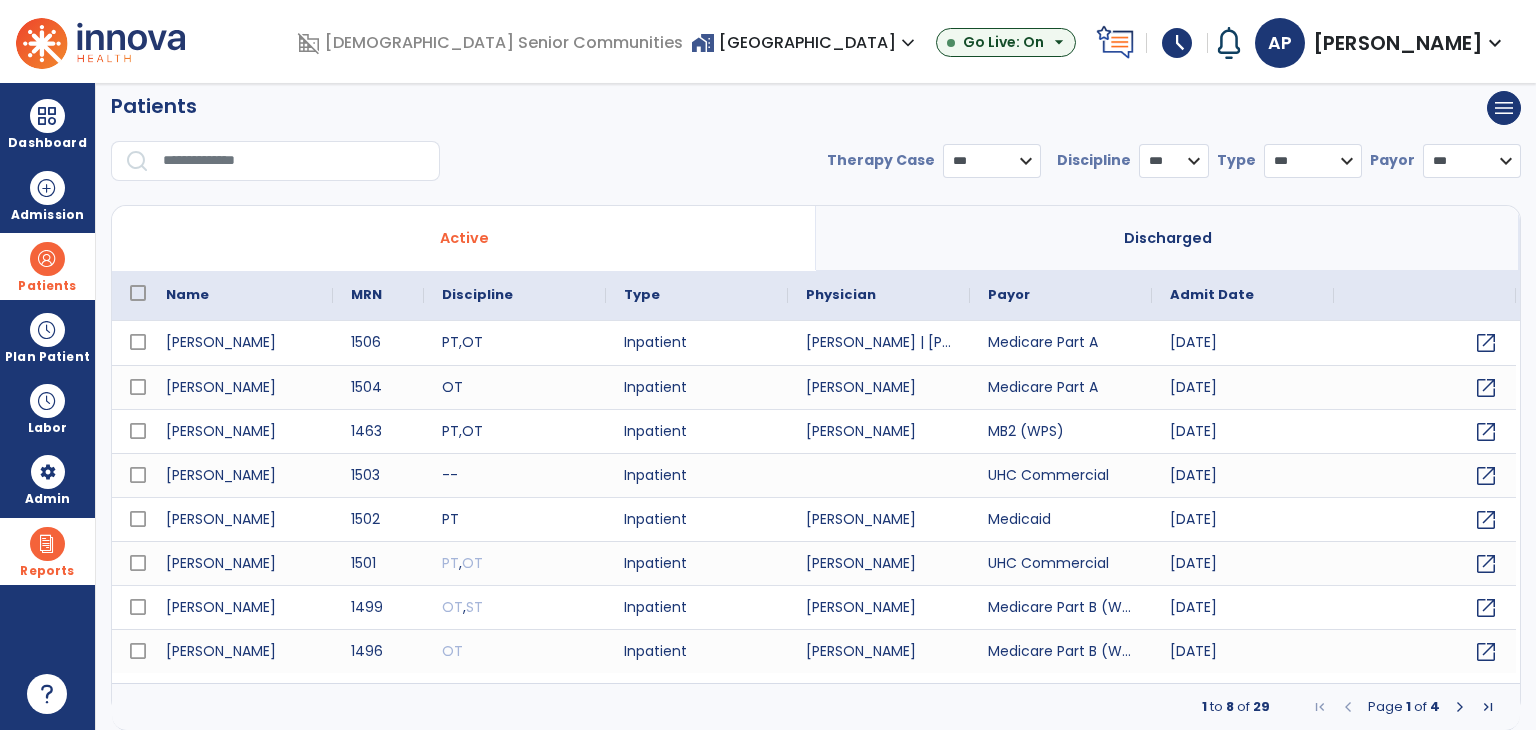 click on "Discharged" at bounding box center [1168, 238] 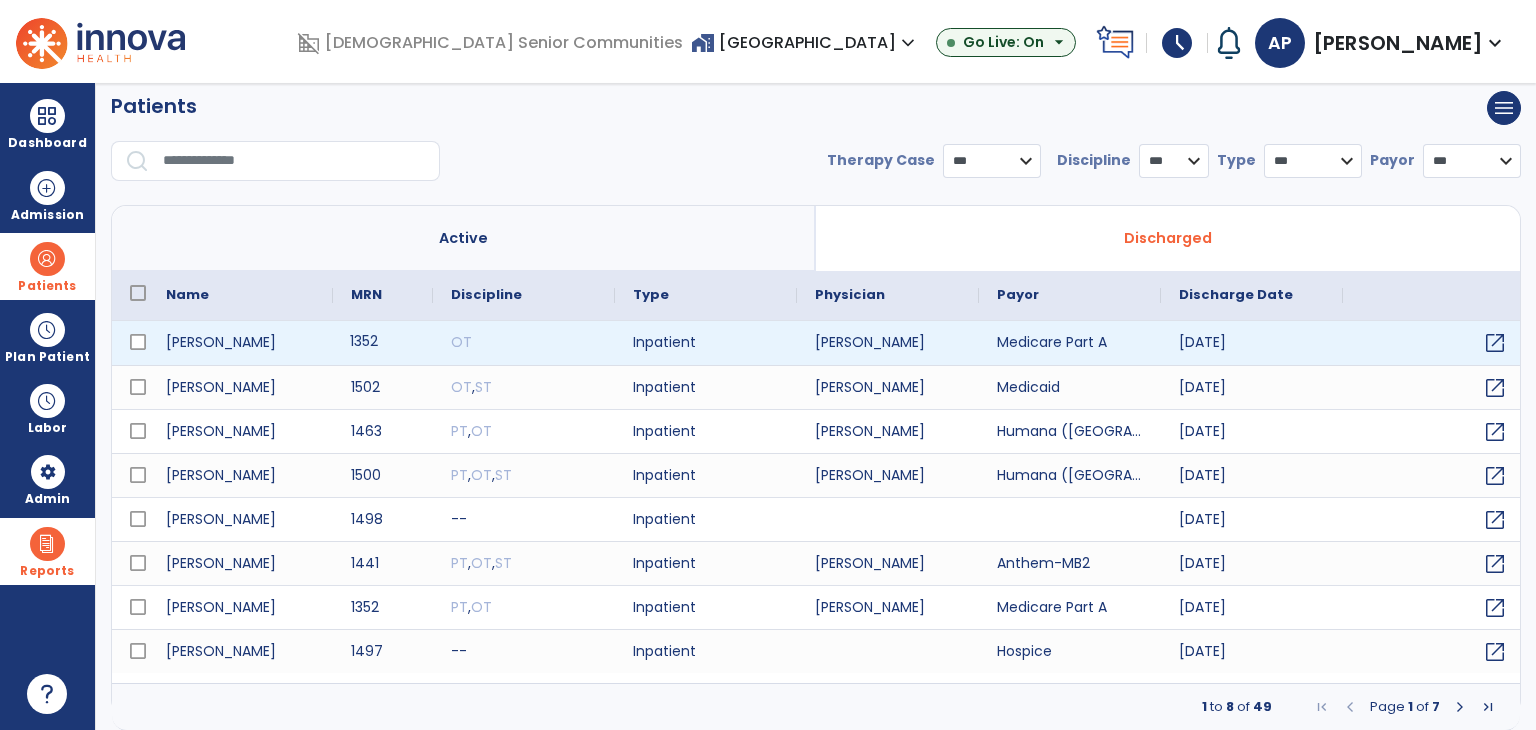 click on "1352" at bounding box center (383, 343) 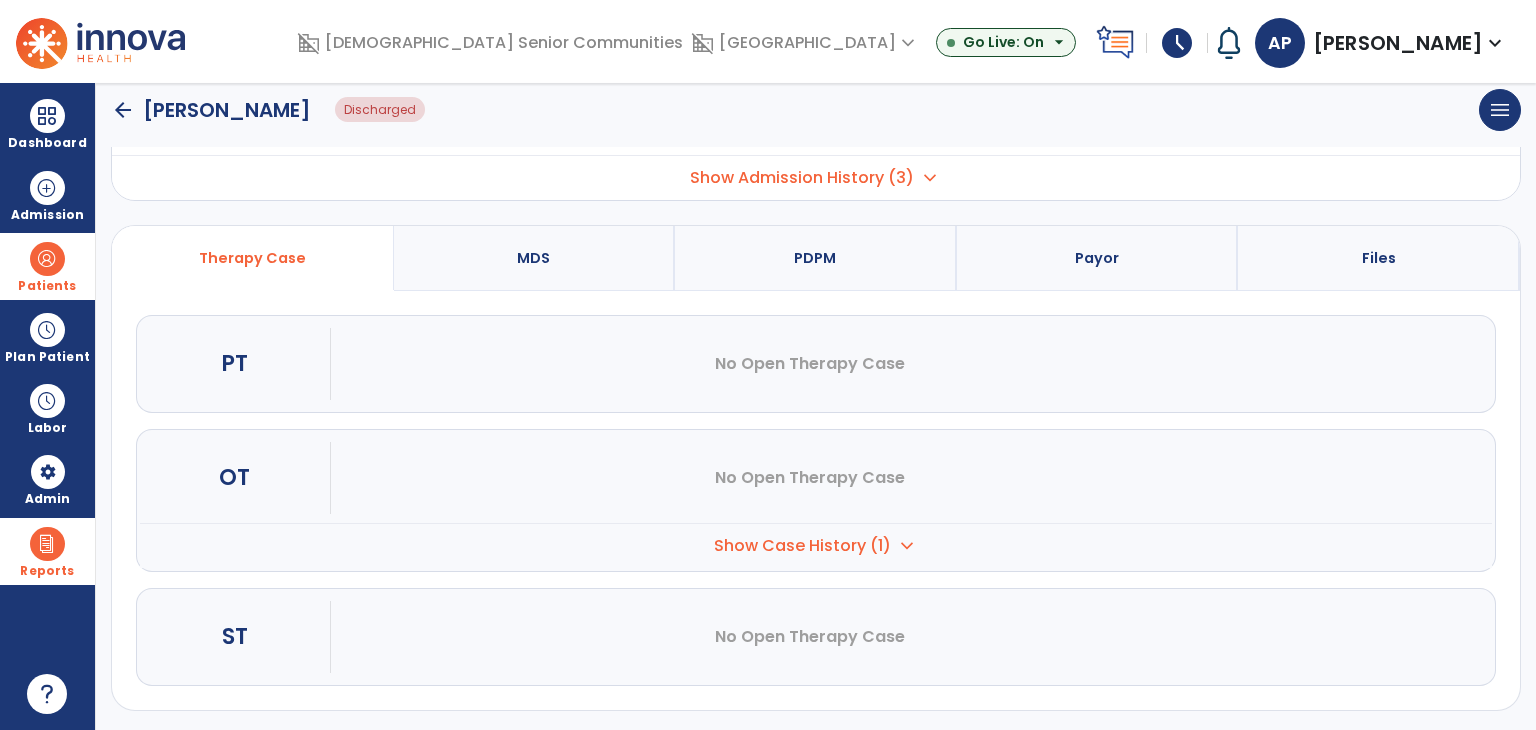 scroll, scrollTop: 117, scrollLeft: 0, axis: vertical 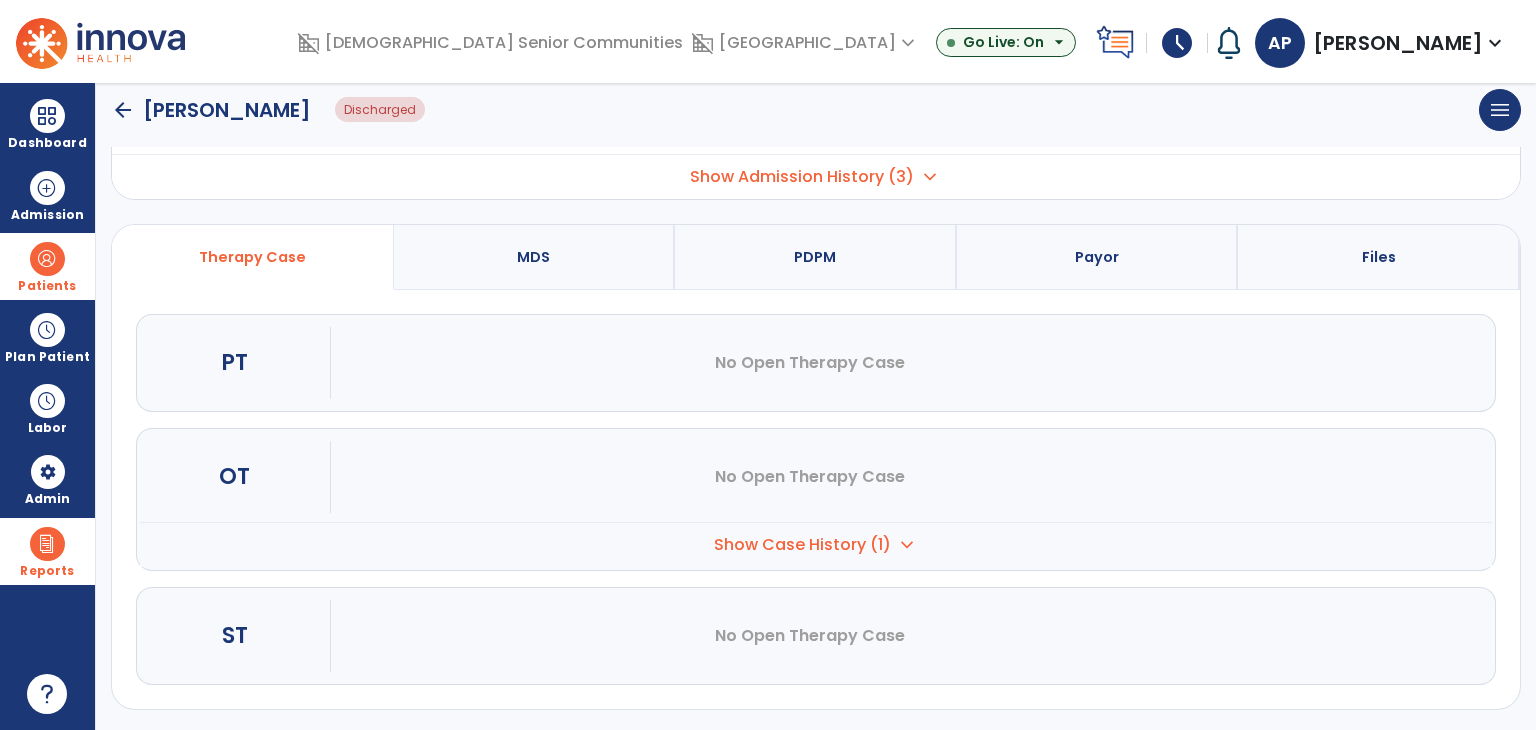 click on "Show Case History (1)     expand_more" at bounding box center (816, 544) 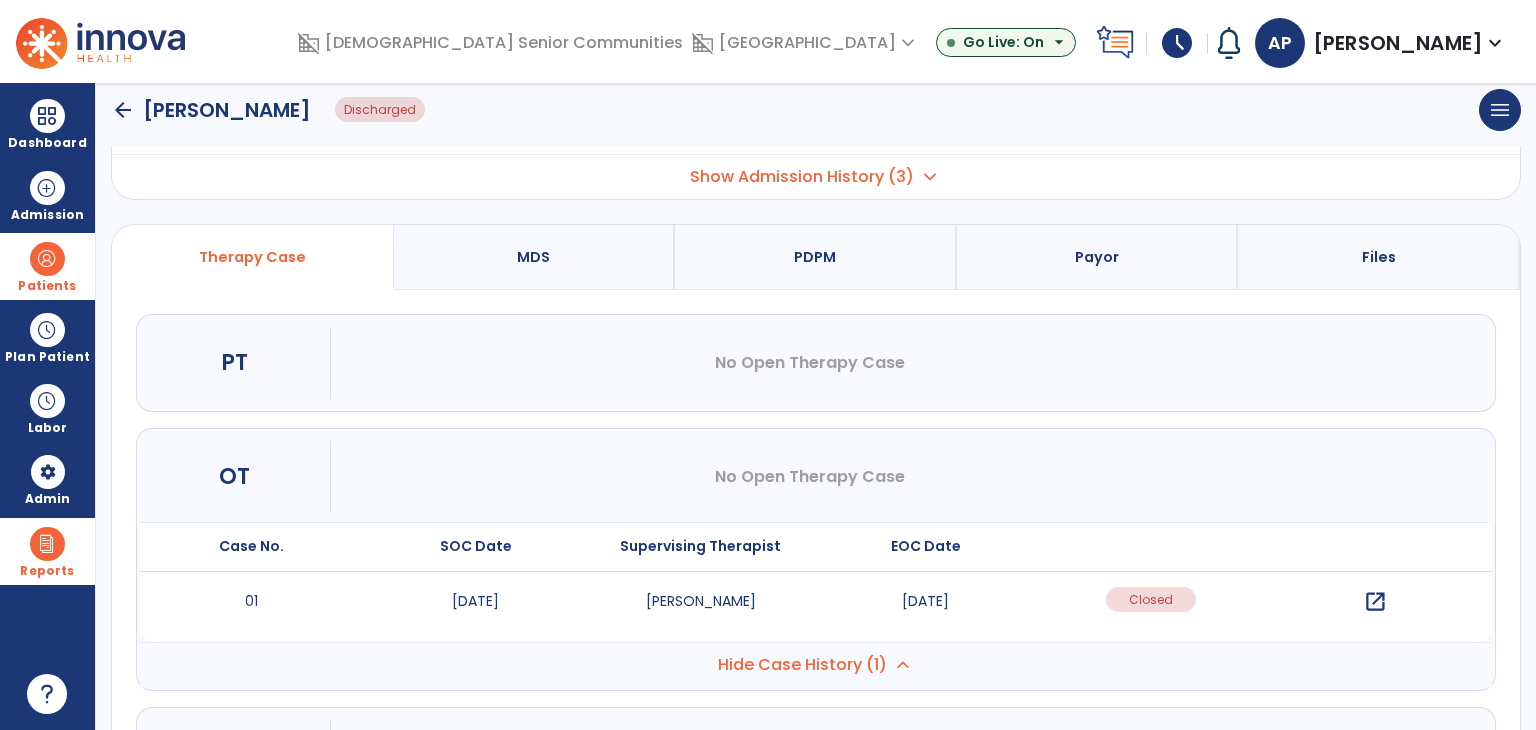 click on "open_in_new" at bounding box center [1375, 602] 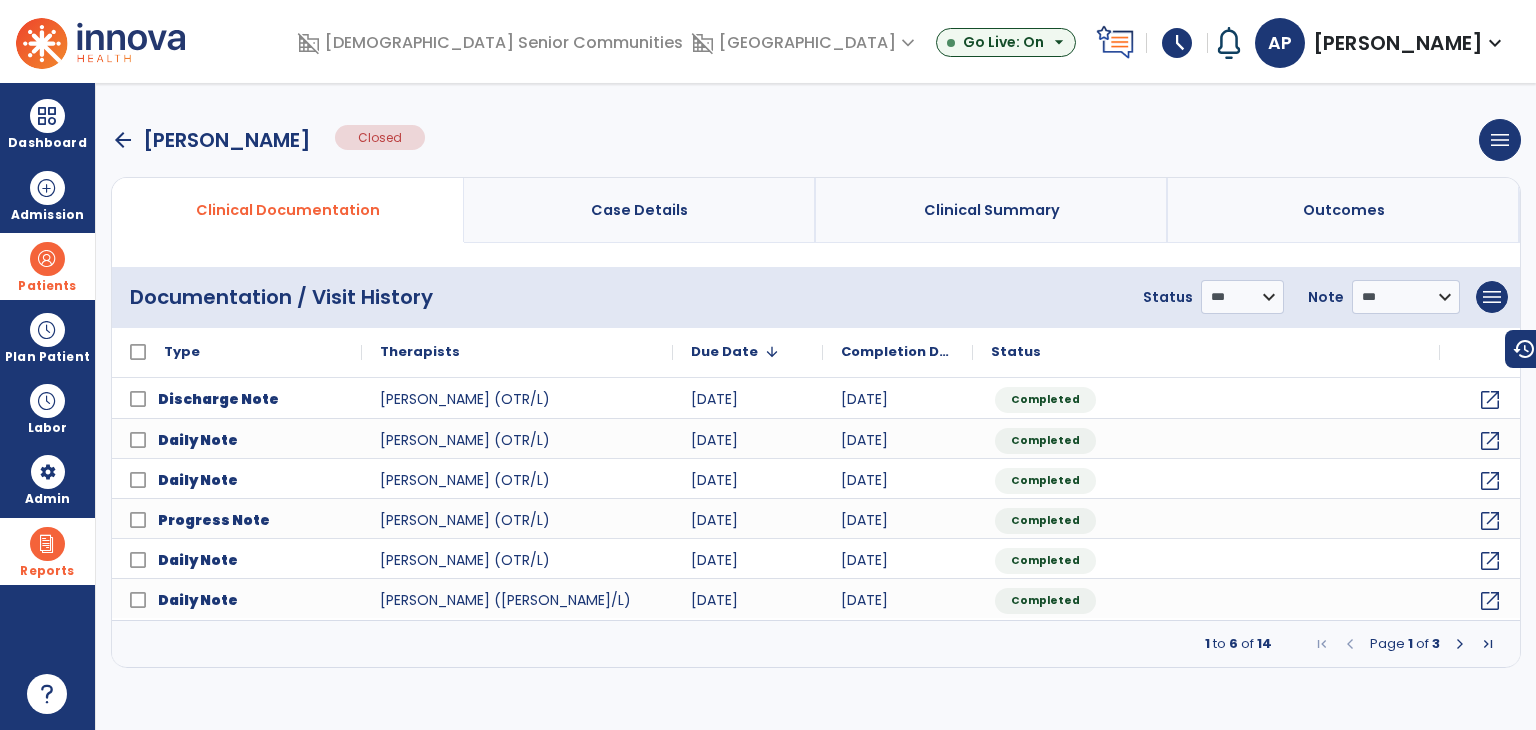 click on "Clinical Summary" at bounding box center (992, 210) 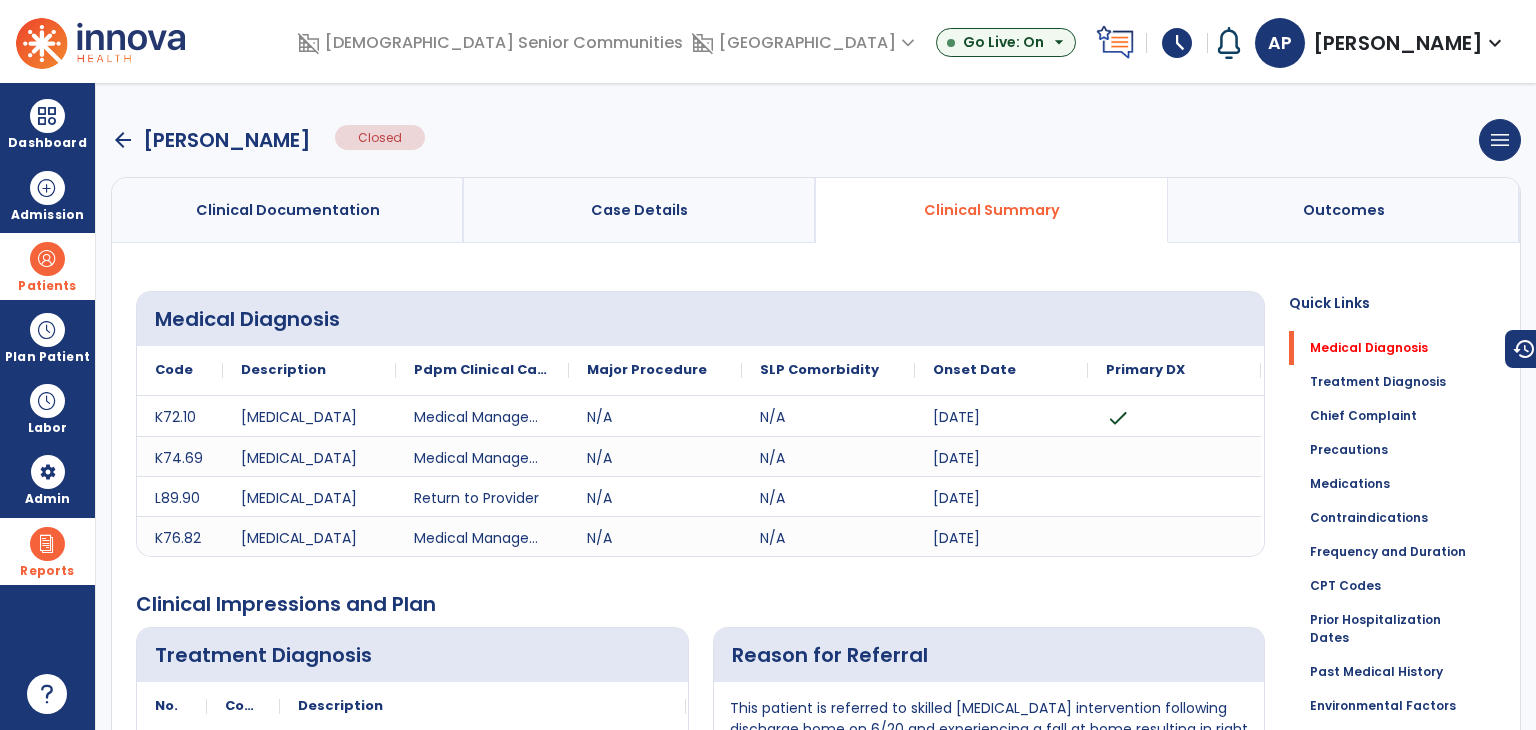 click on "arrow_back" at bounding box center [123, 140] 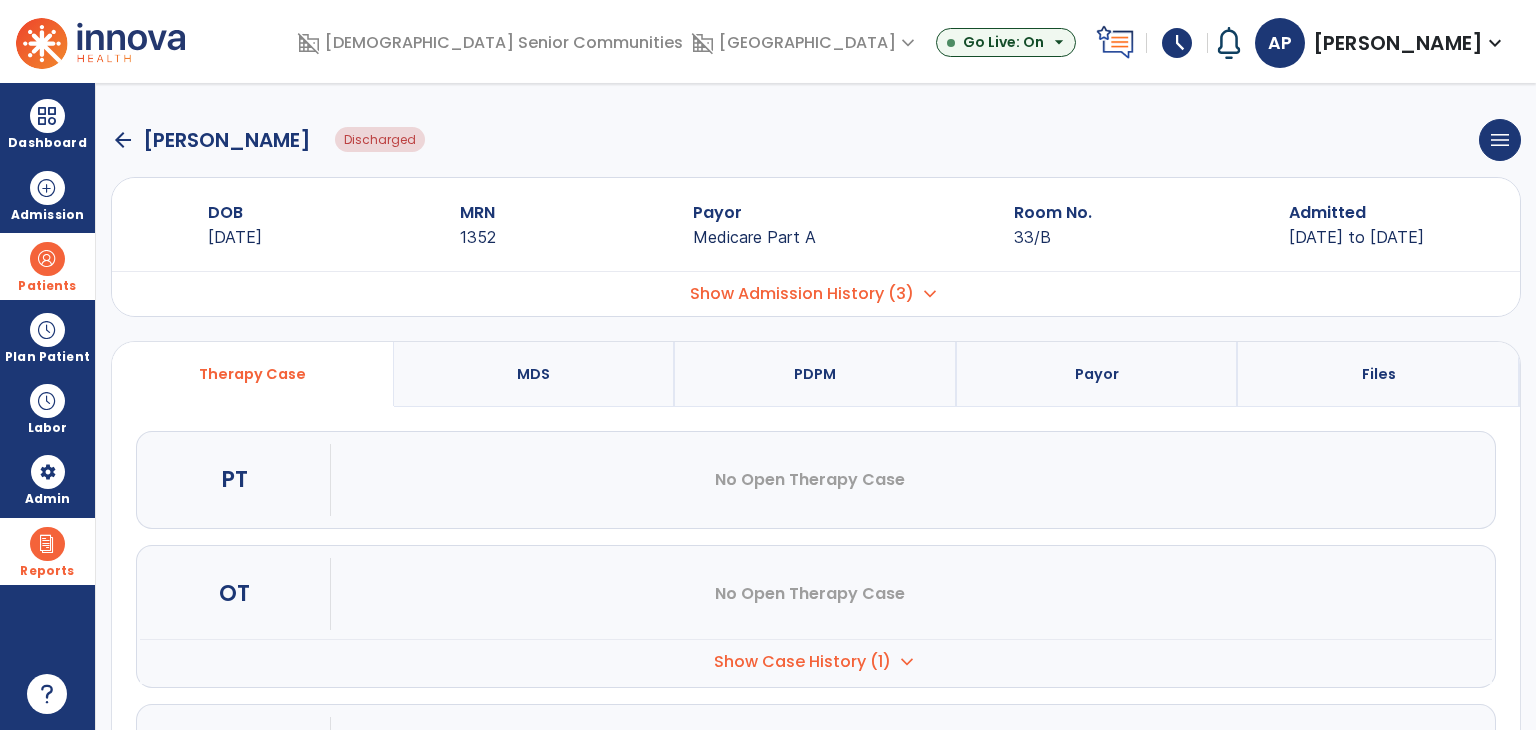 click on "arrow_back" 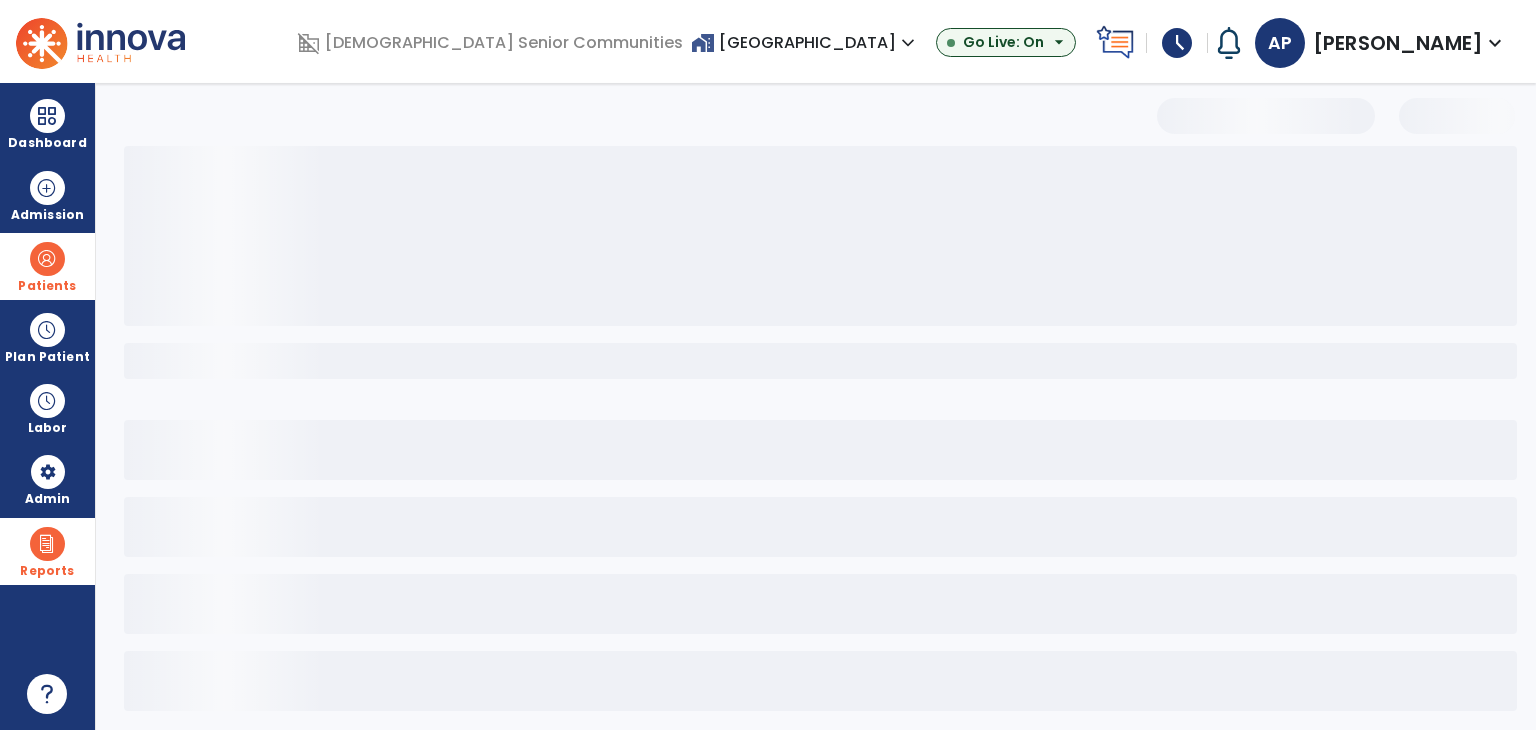 select on "***" 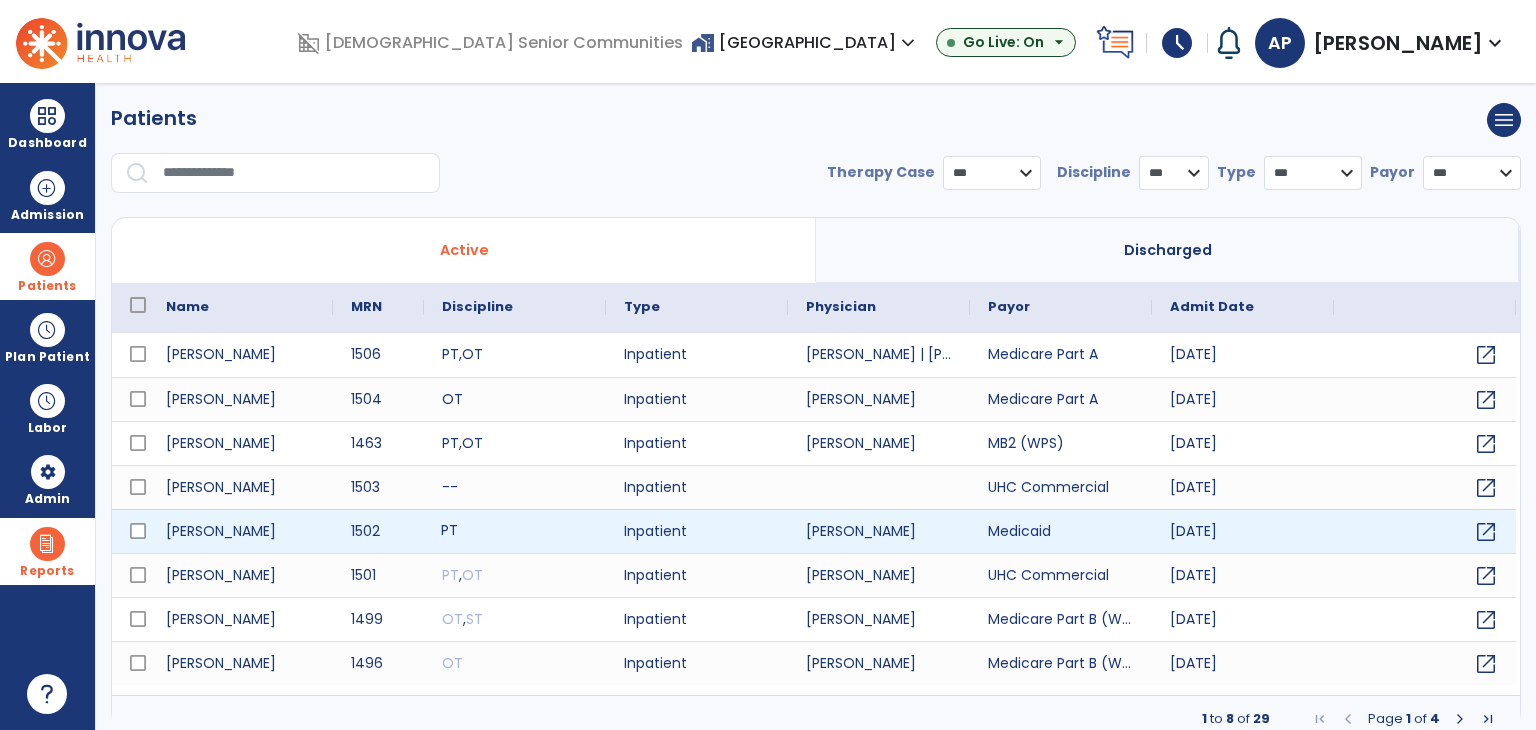 click on "PT" at bounding box center (515, 531) 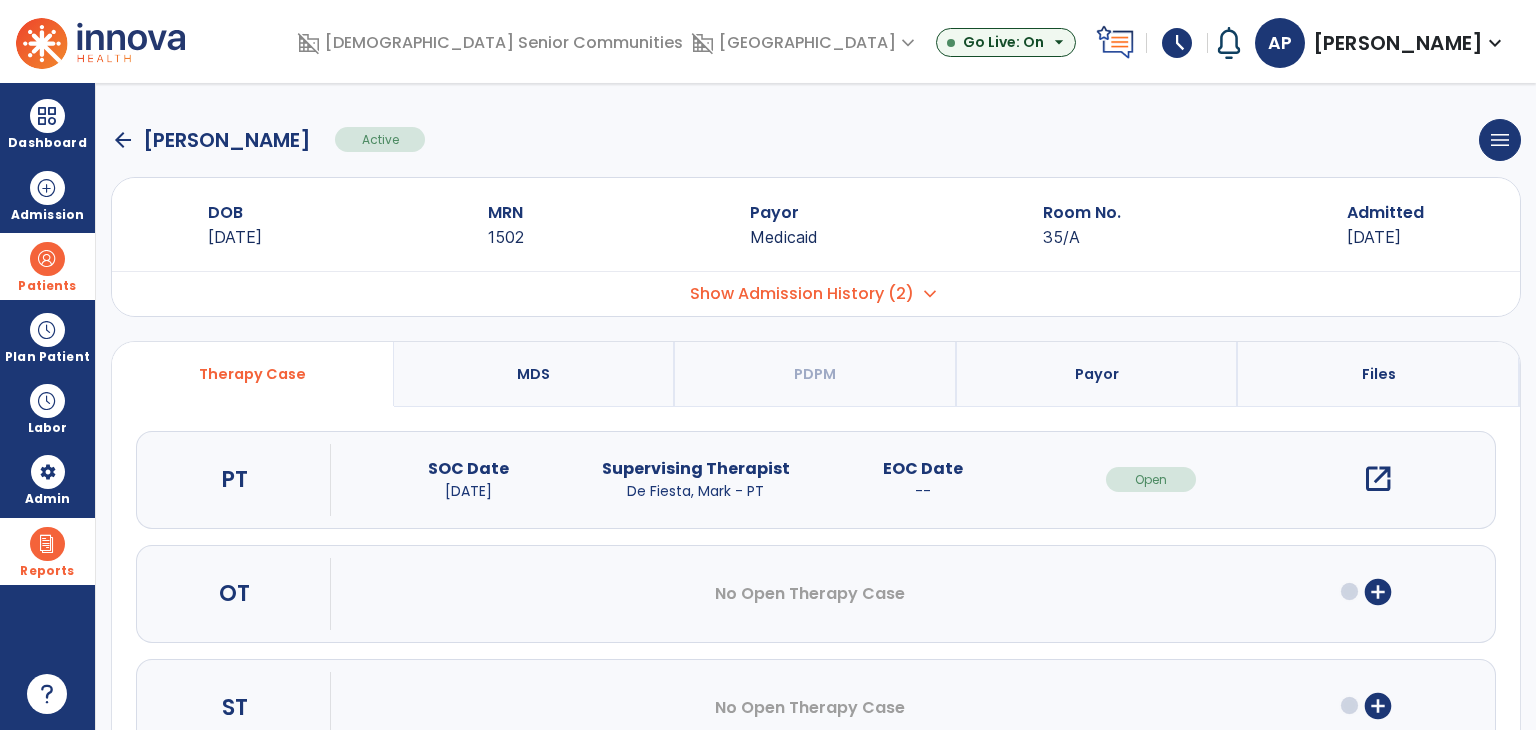 click on "open_in_new" at bounding box center [1378, 479] 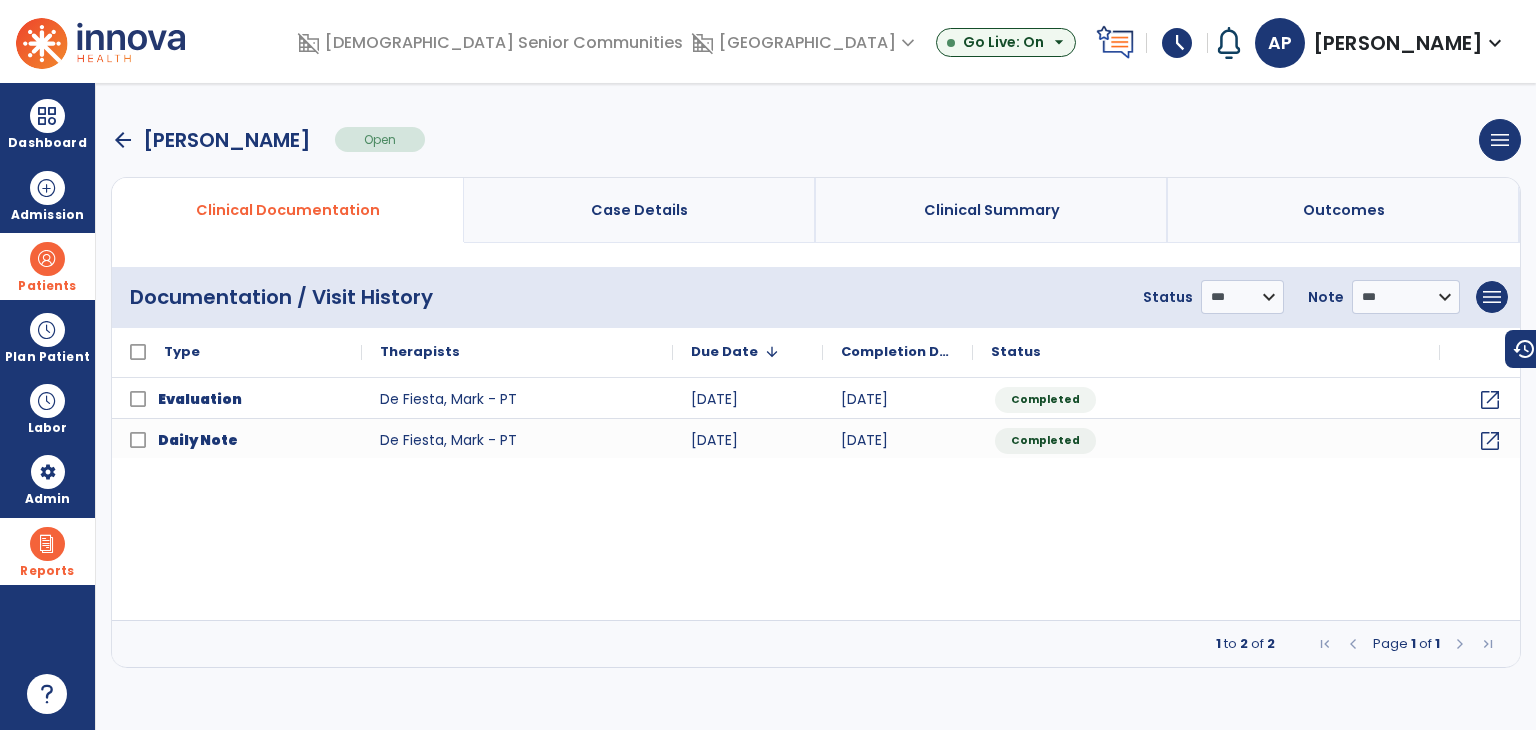 click on "Clinical Summary" at bounding box center [992, 210] 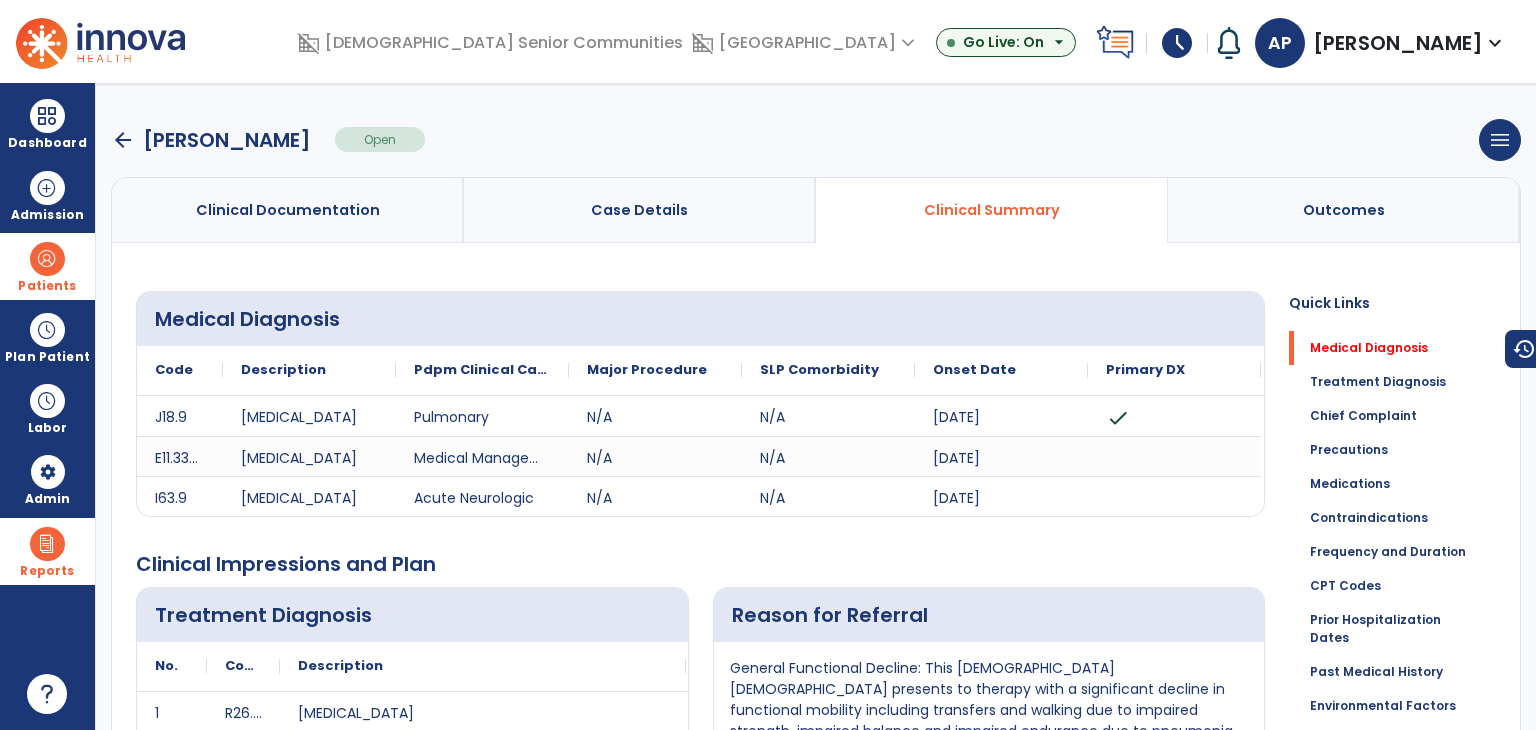 type 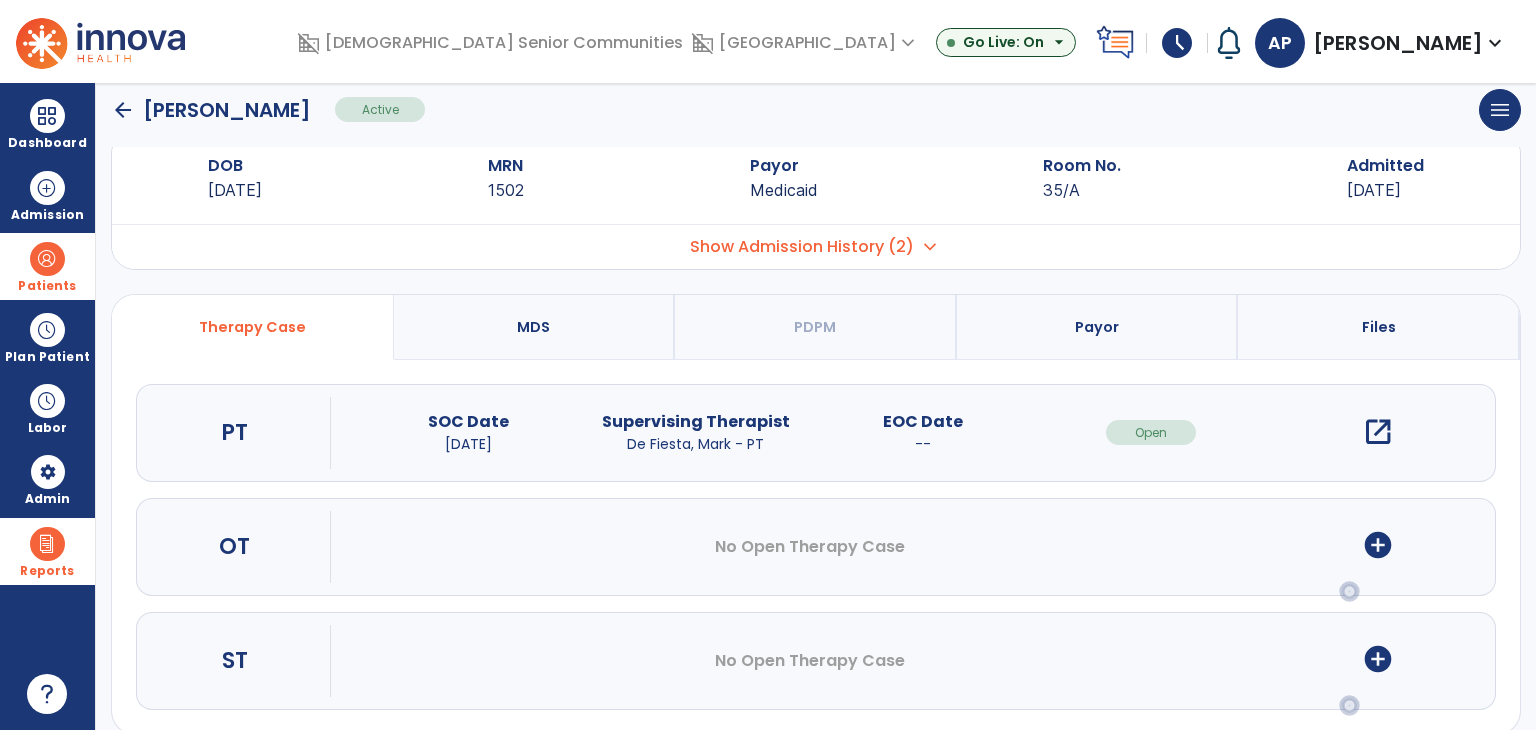scroll, scrollTop: 72, scrollLeft: 0, axis: vertical 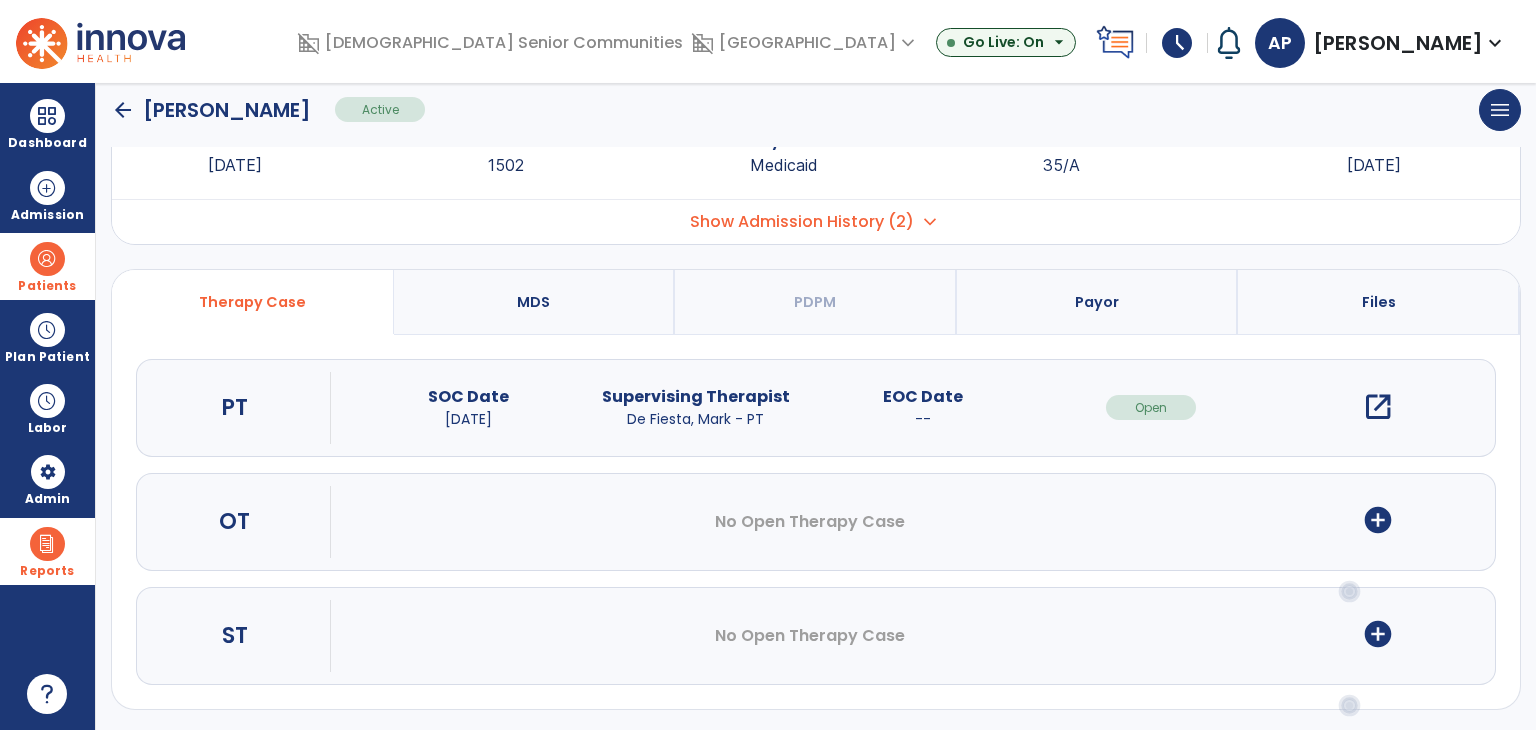 click on "add_circle" at bounding box center [1378, 520] 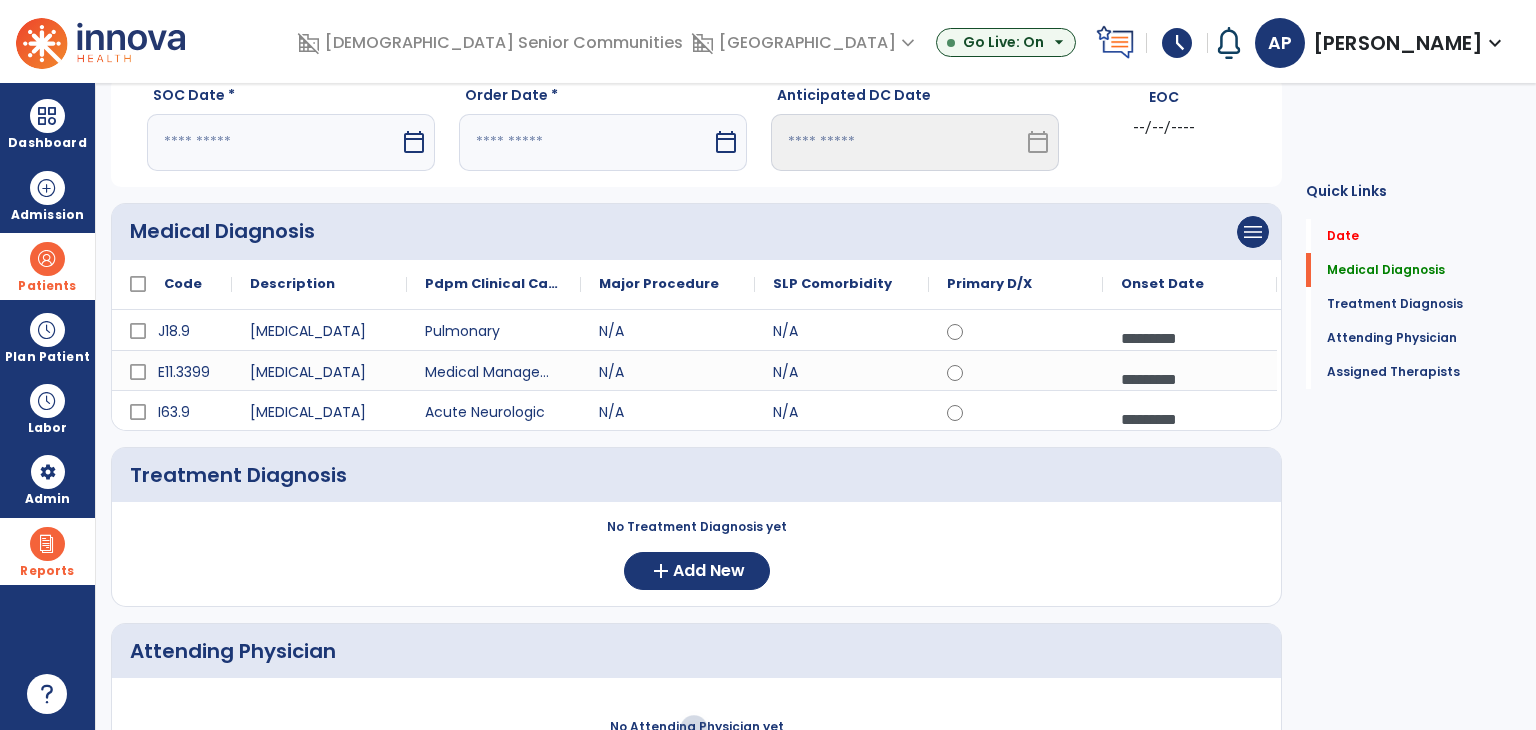 click on "calendar_today" at bounding box center (414, 142) 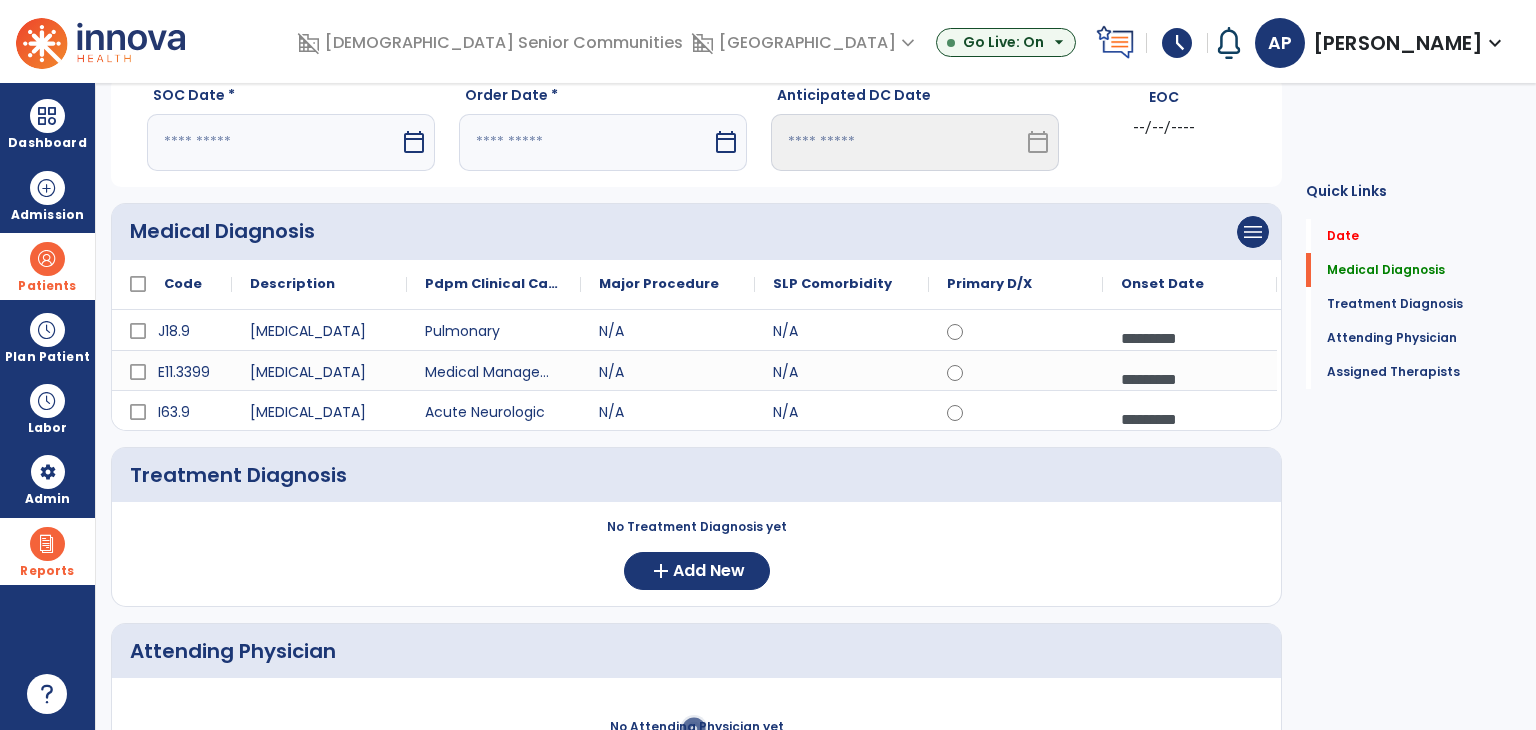 select on "*" 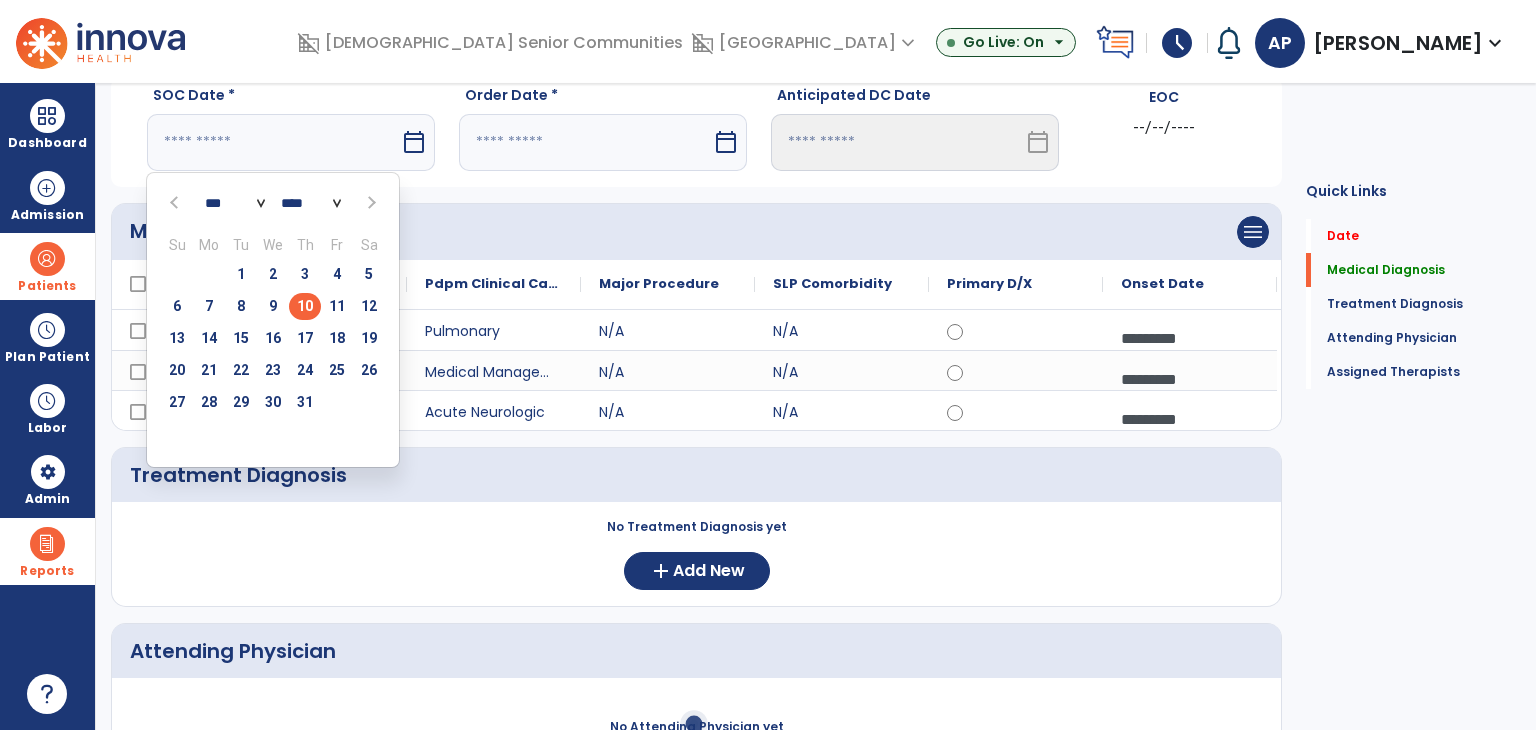 click on "10" at bounding box center [305, 306] 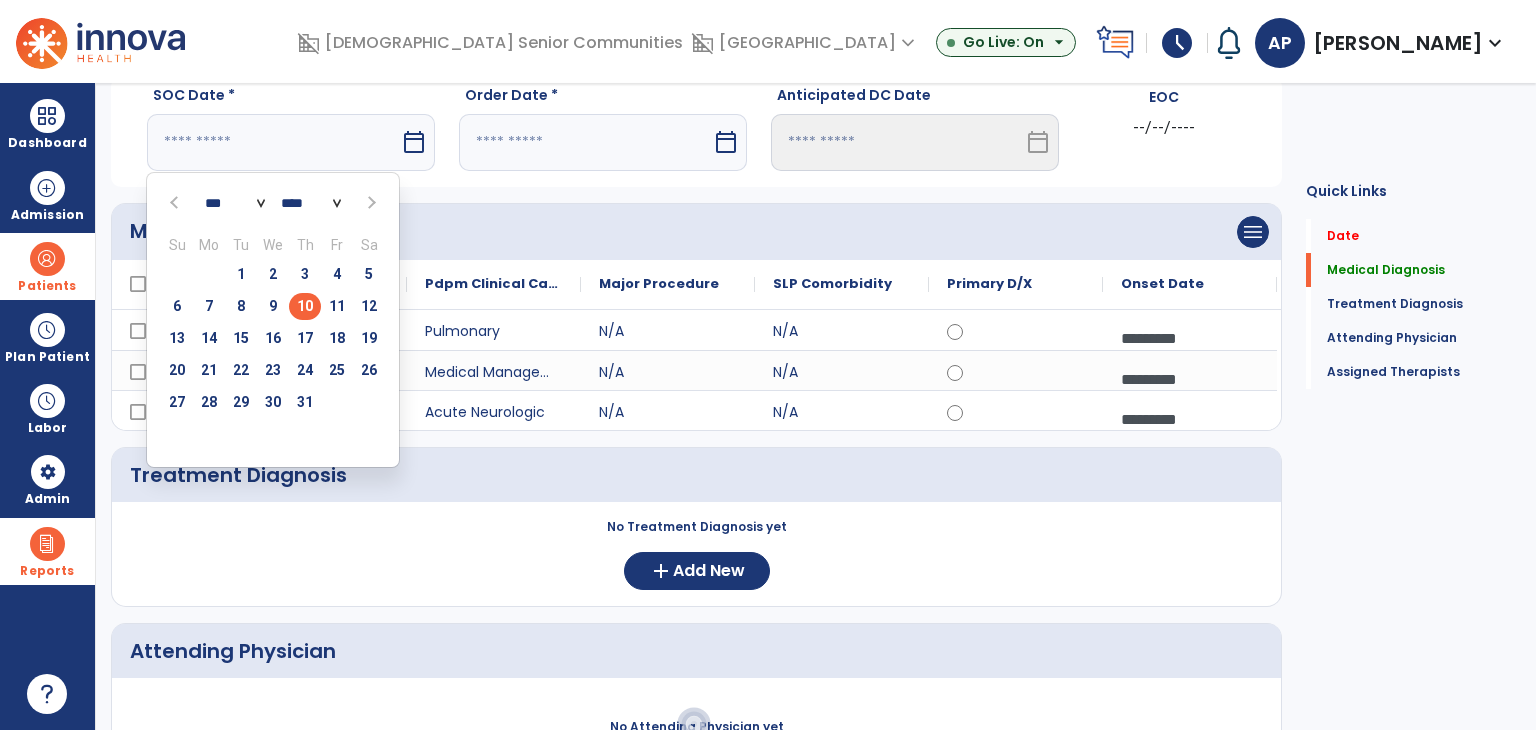 type on "*********" 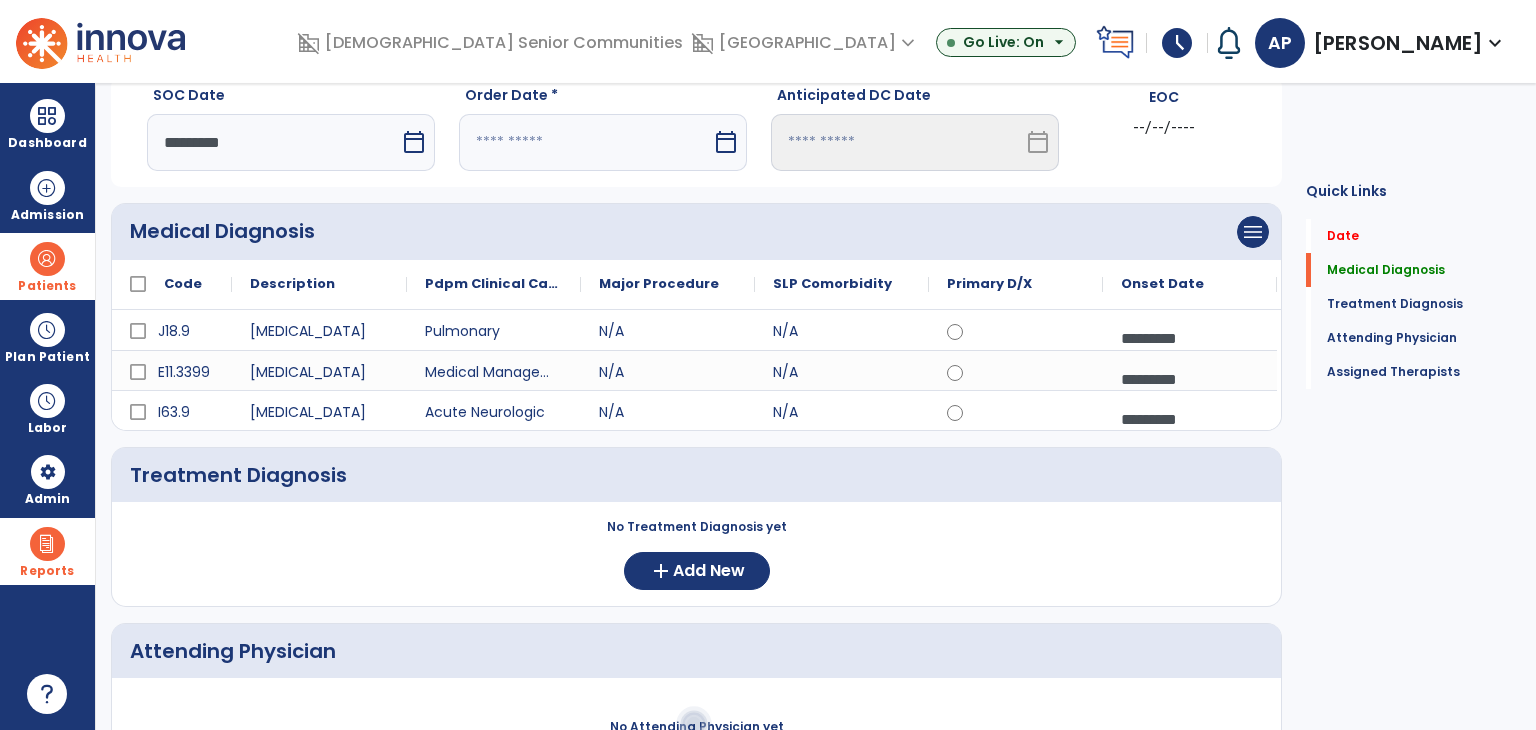 click at bounding box center [585, 142] 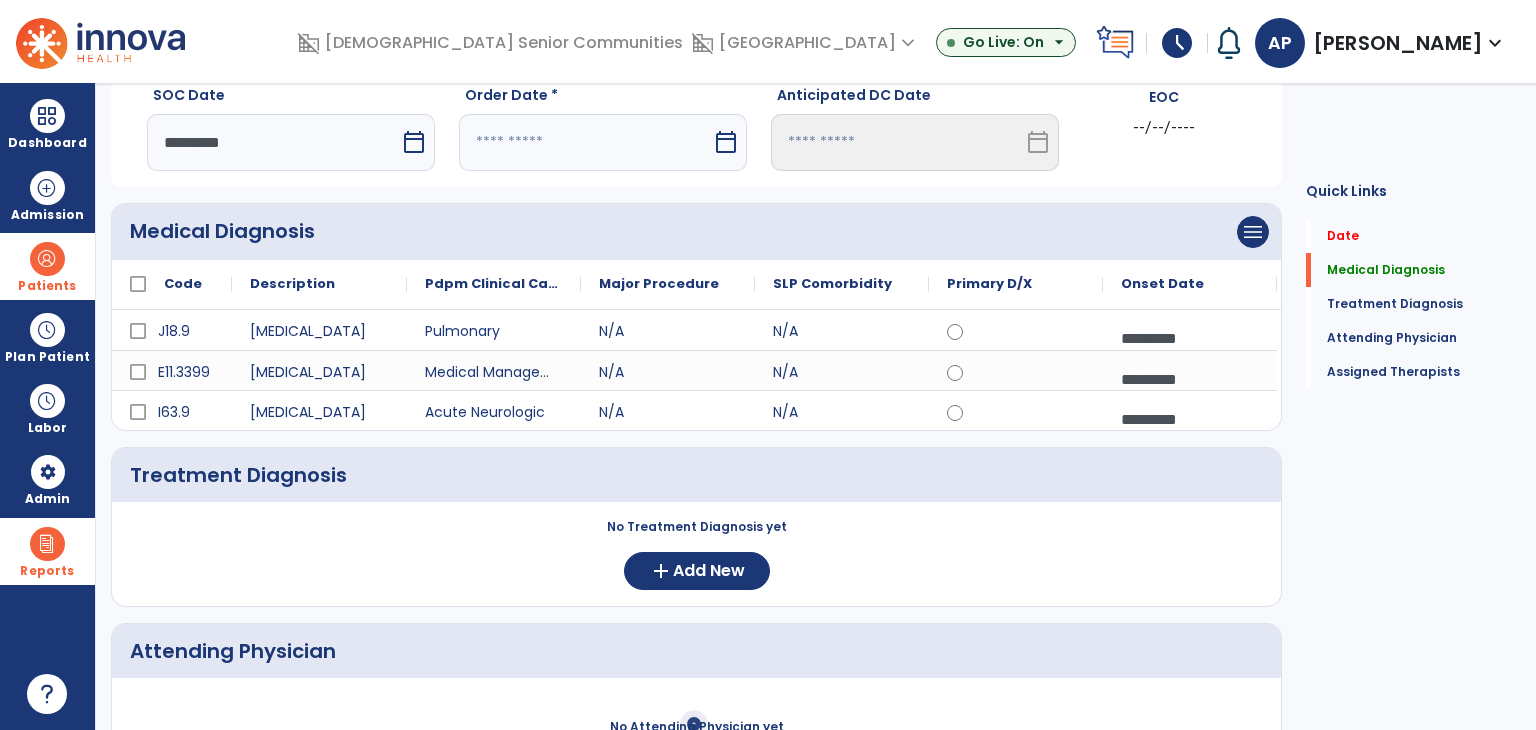 select on "*" 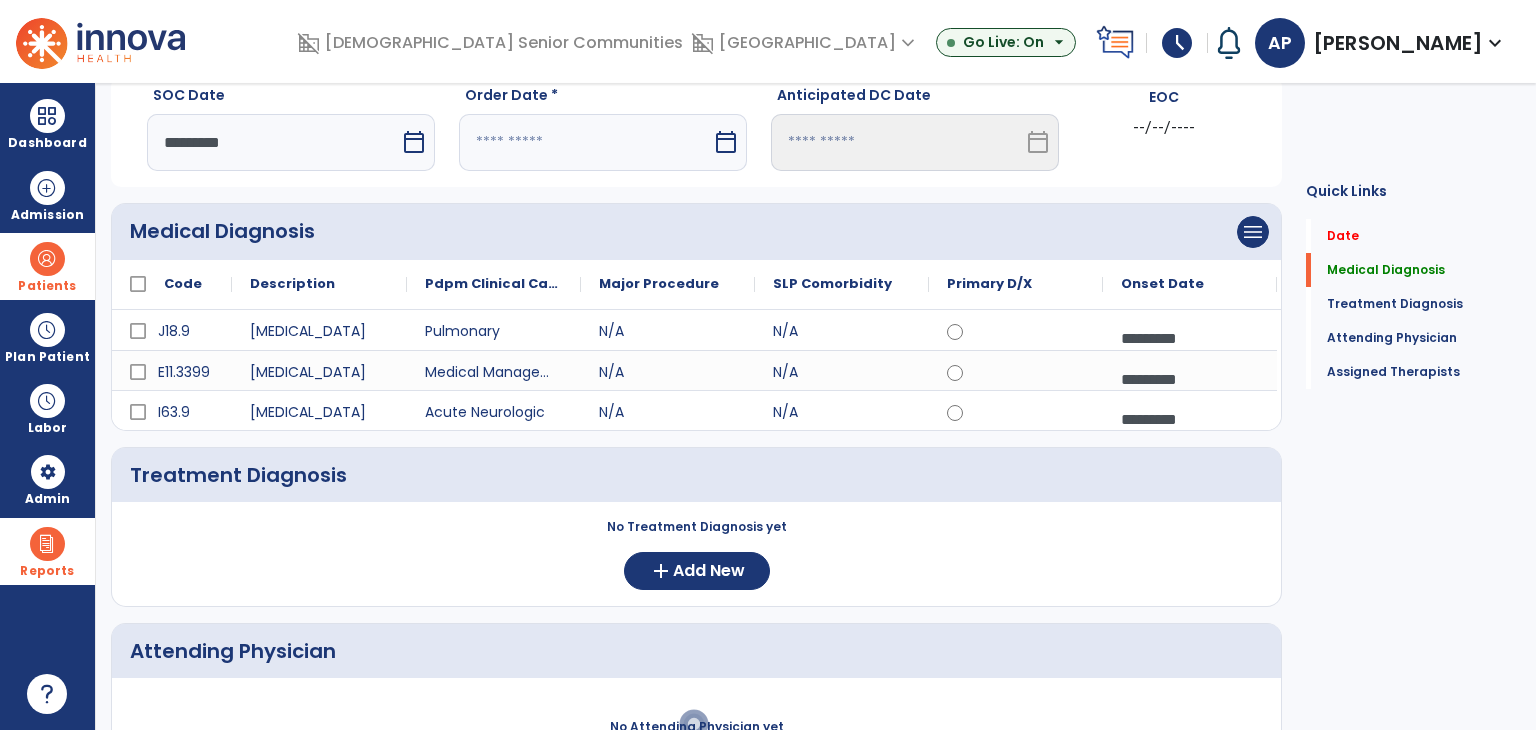 select on "****" 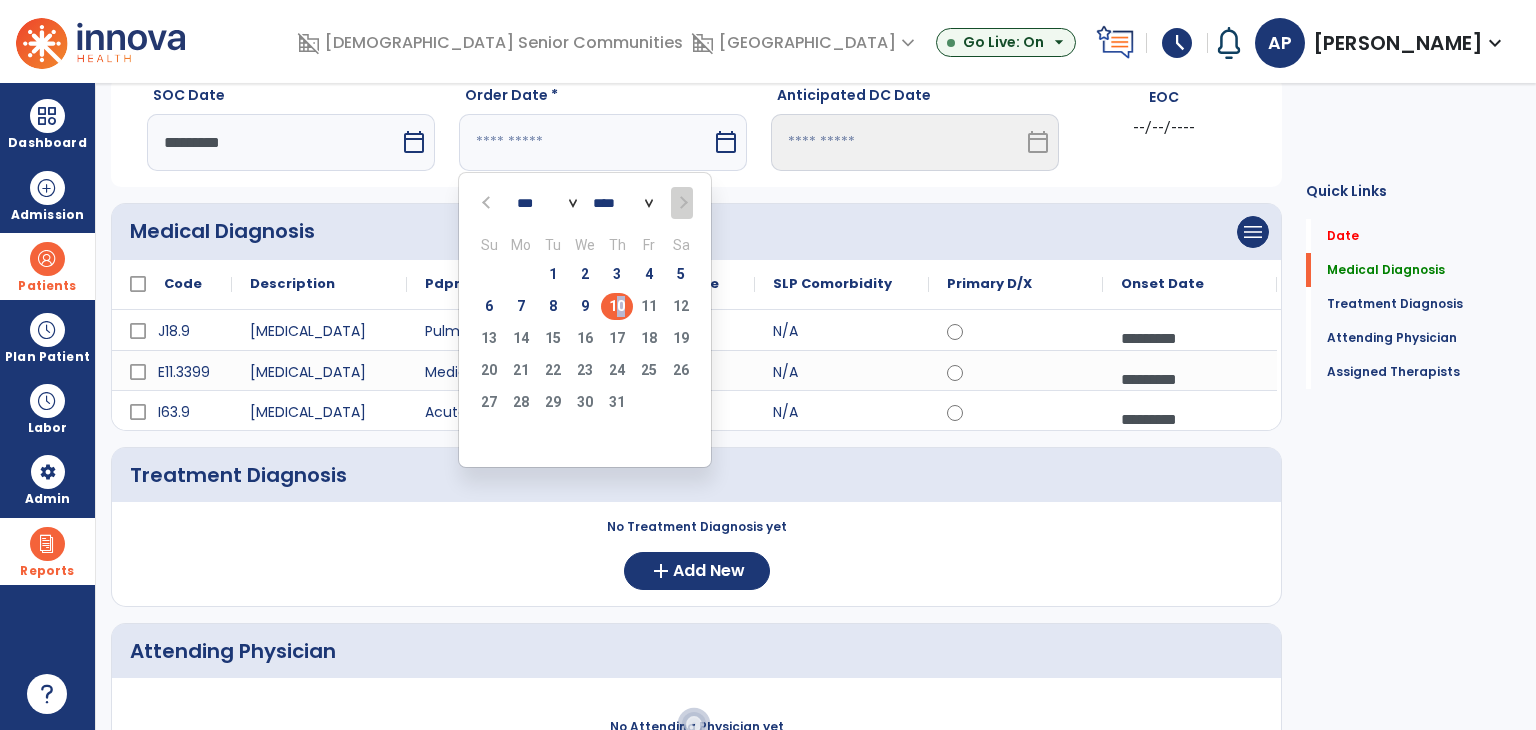 click on "10" at bounding box center (617, 306) 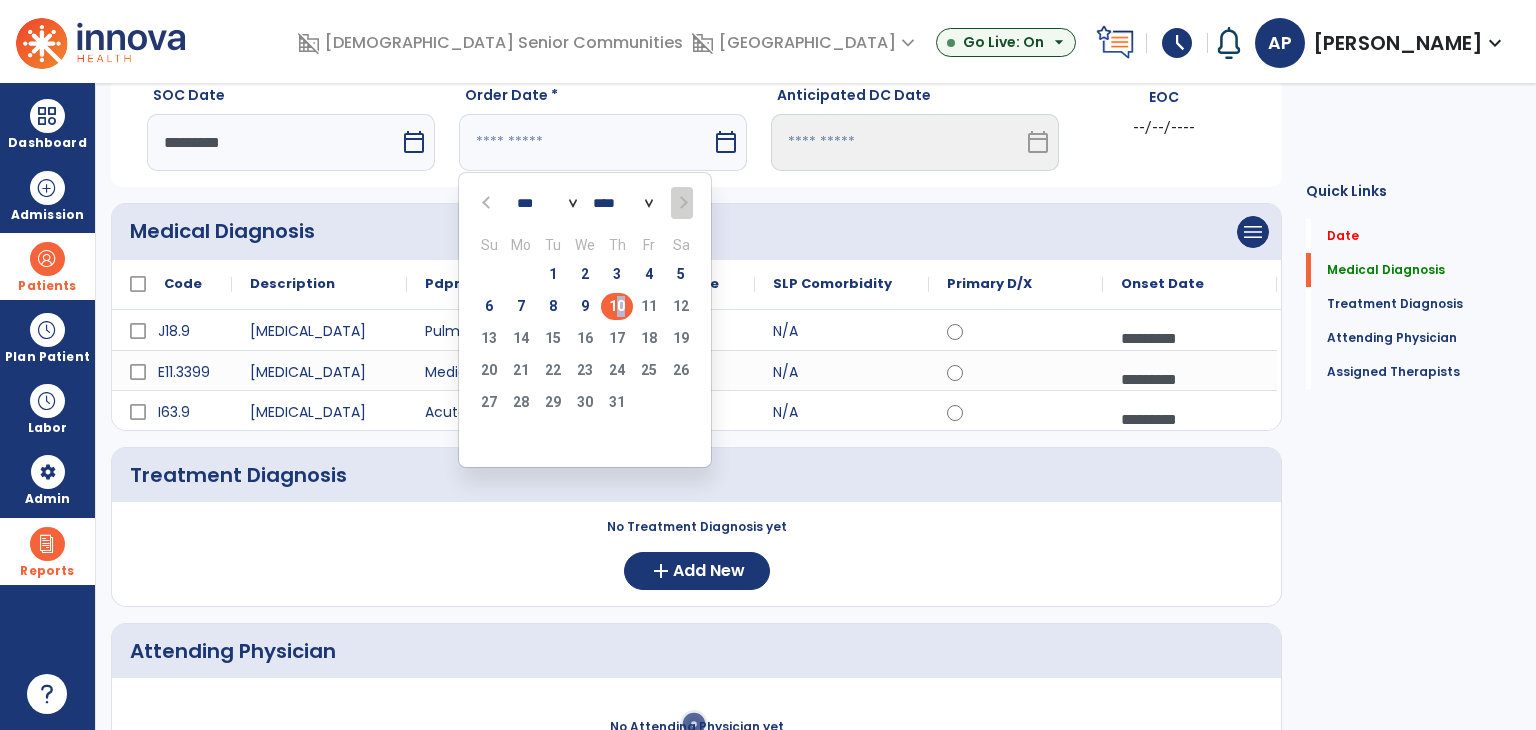 type on "*********" 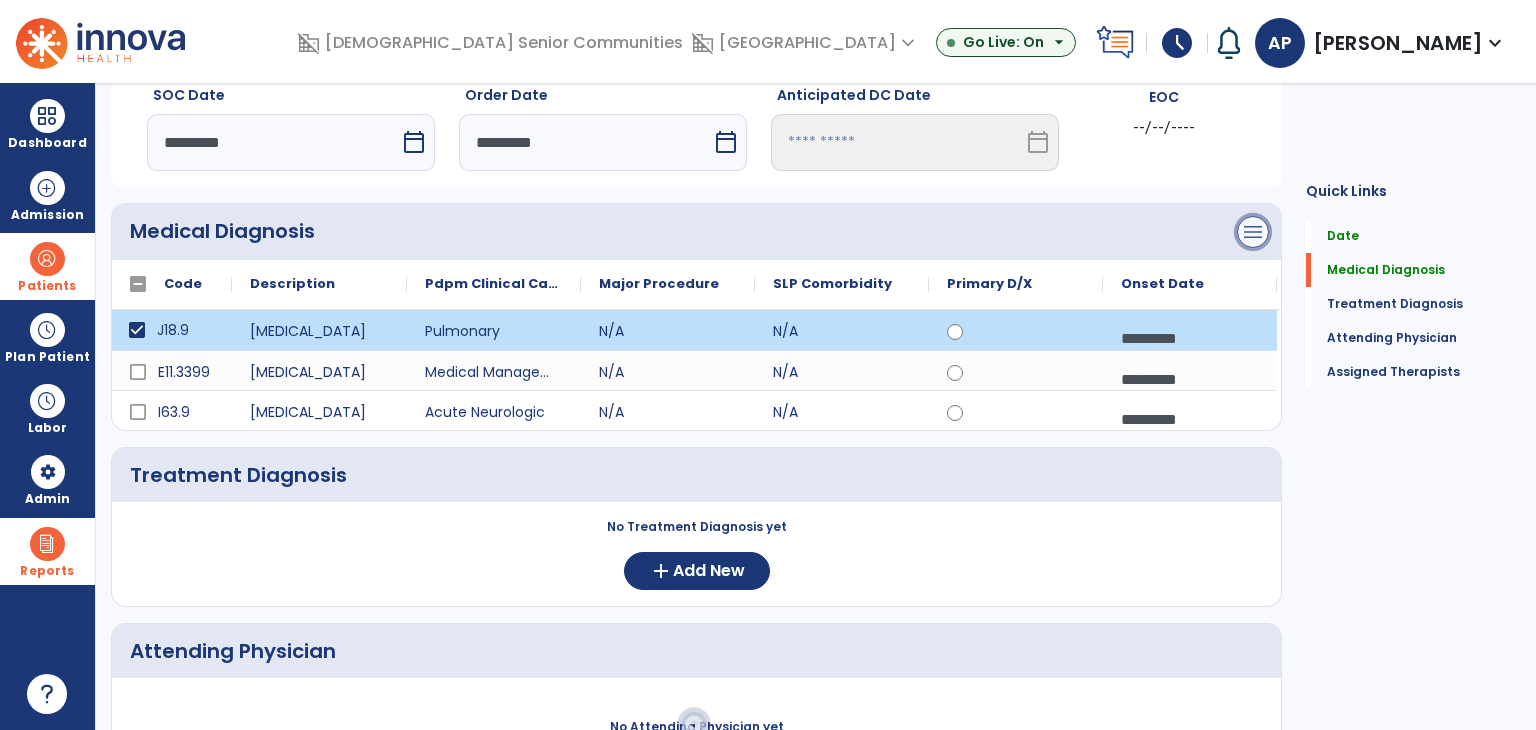 click on "menu" at bounding box center [1253, 232] 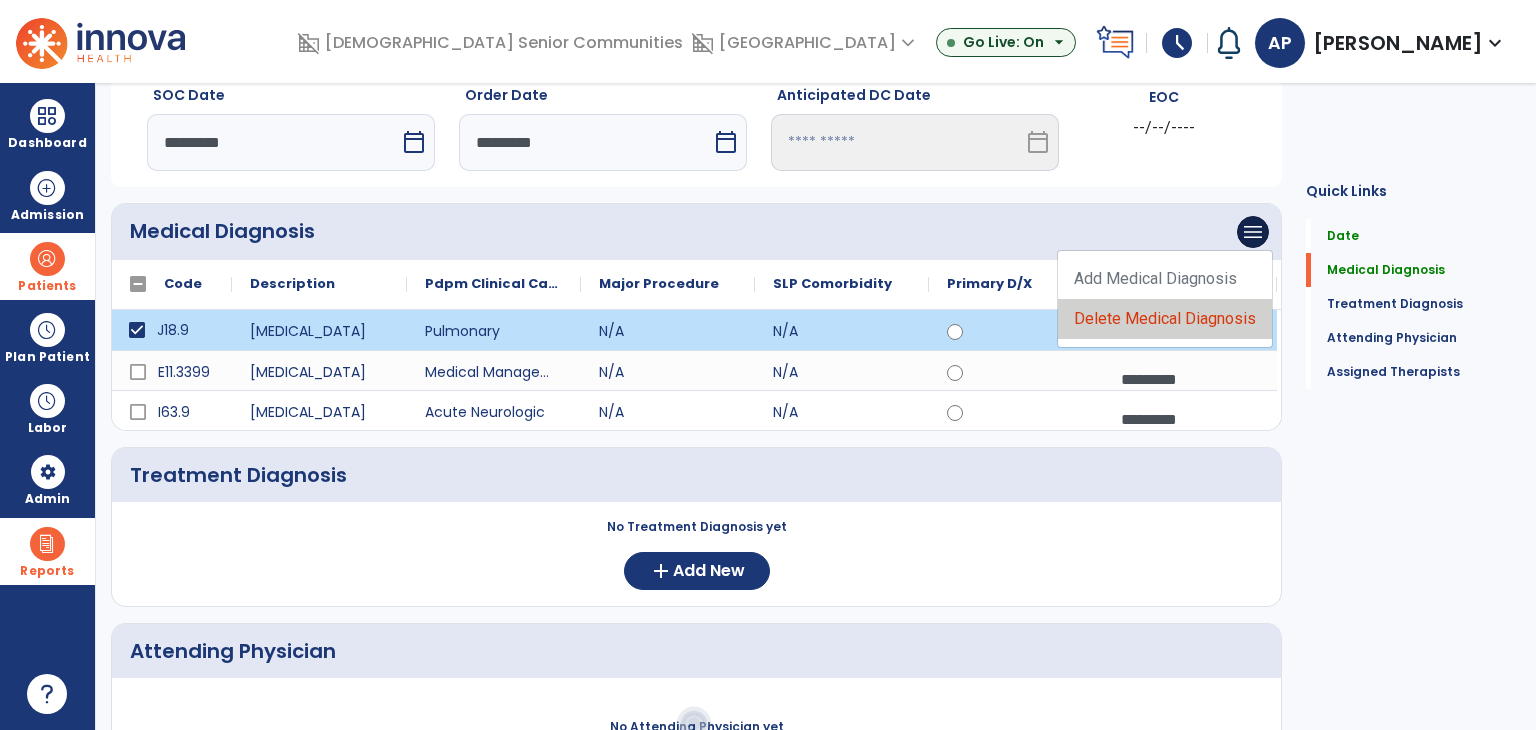 click on "Delete Medical Diagnosis" 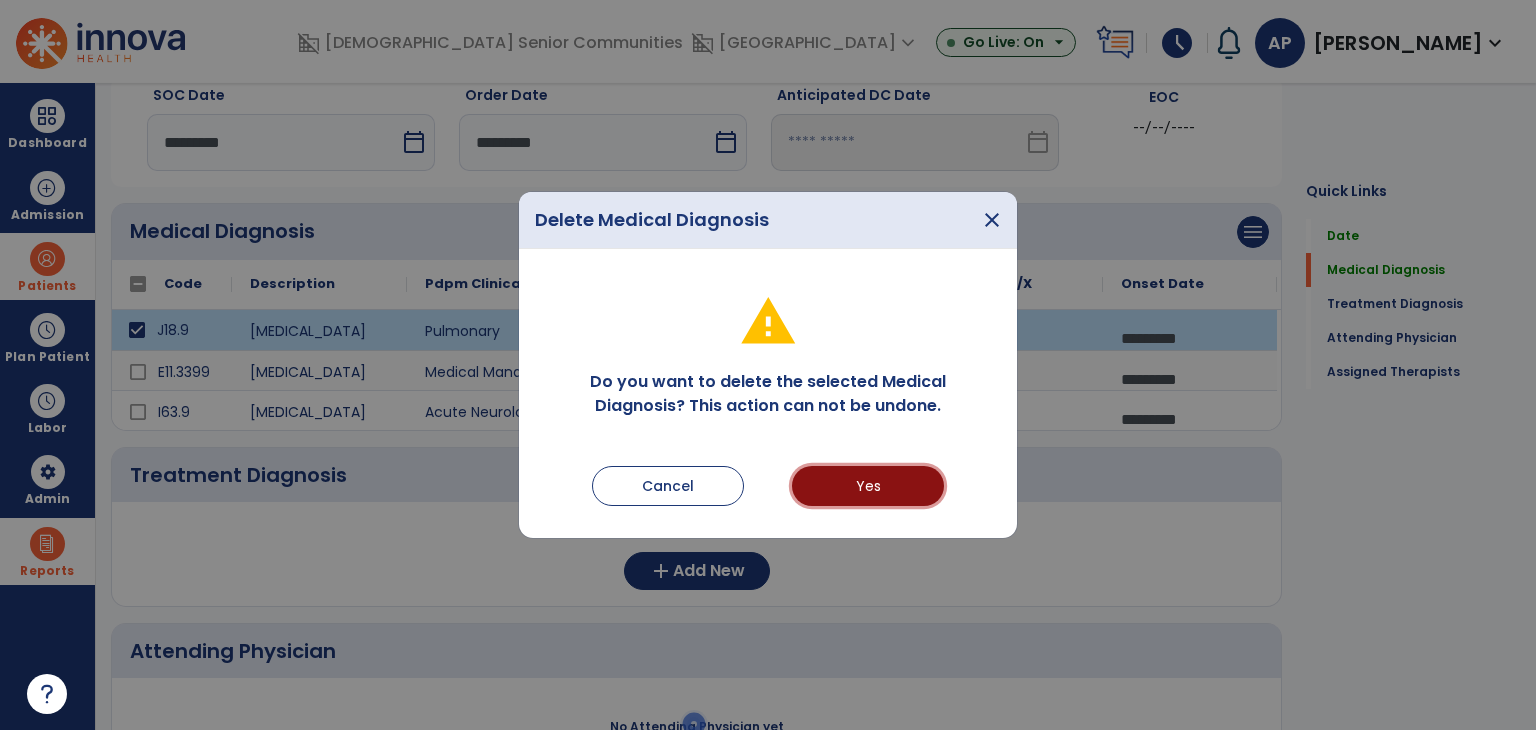 click on "Yes" at bounding box center [868, 486] 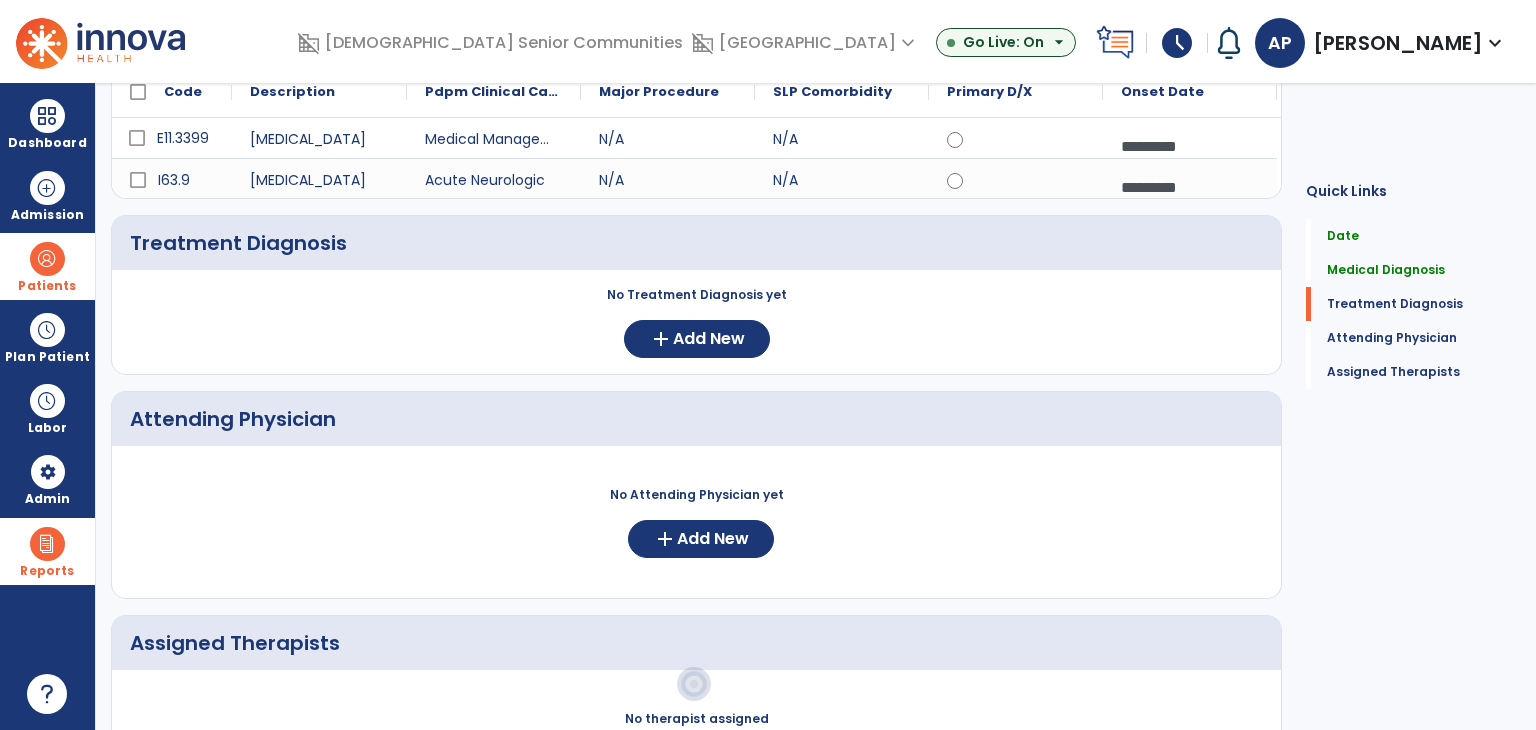 scroll, scrollTop: 272, scrollLeft: 0, axis: vertical 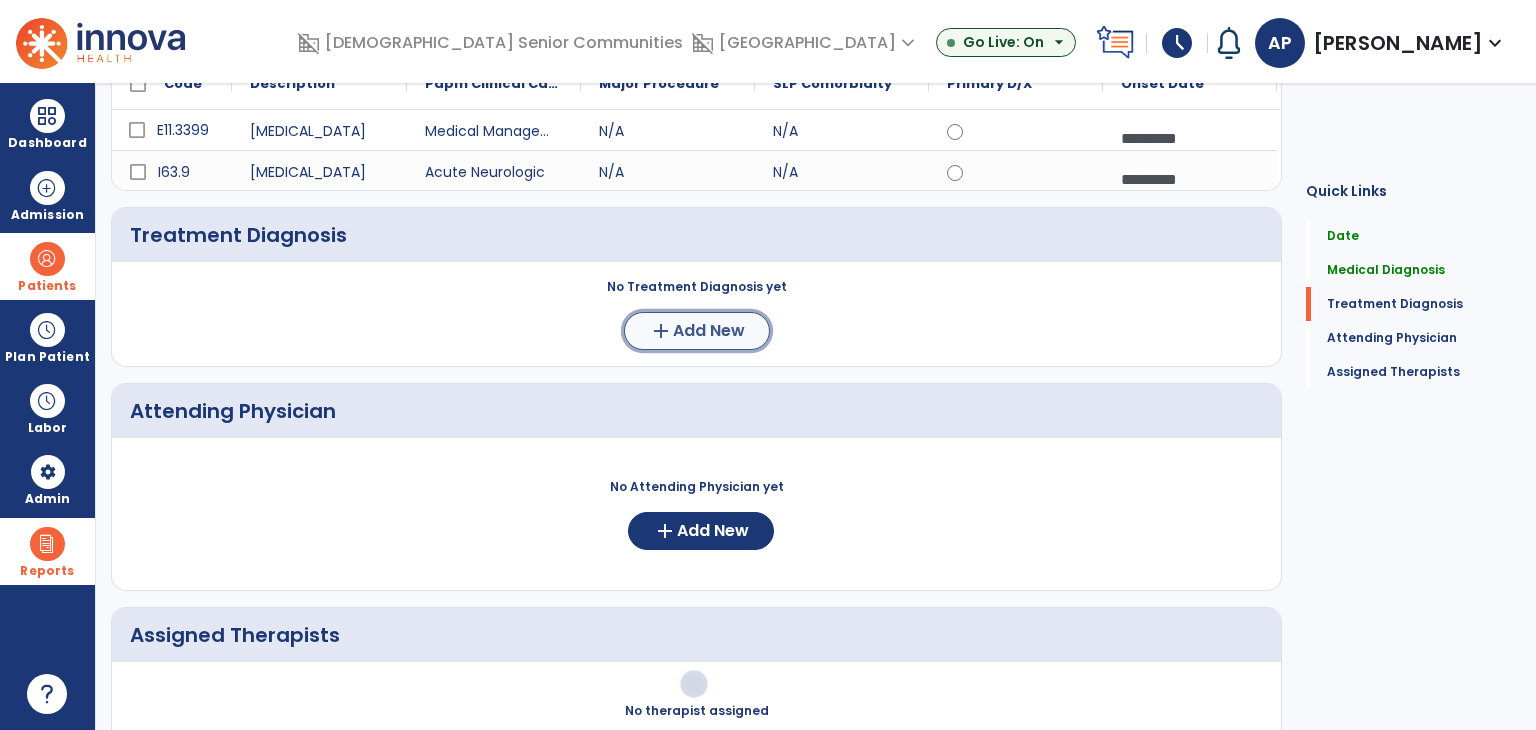 click on "Add New" 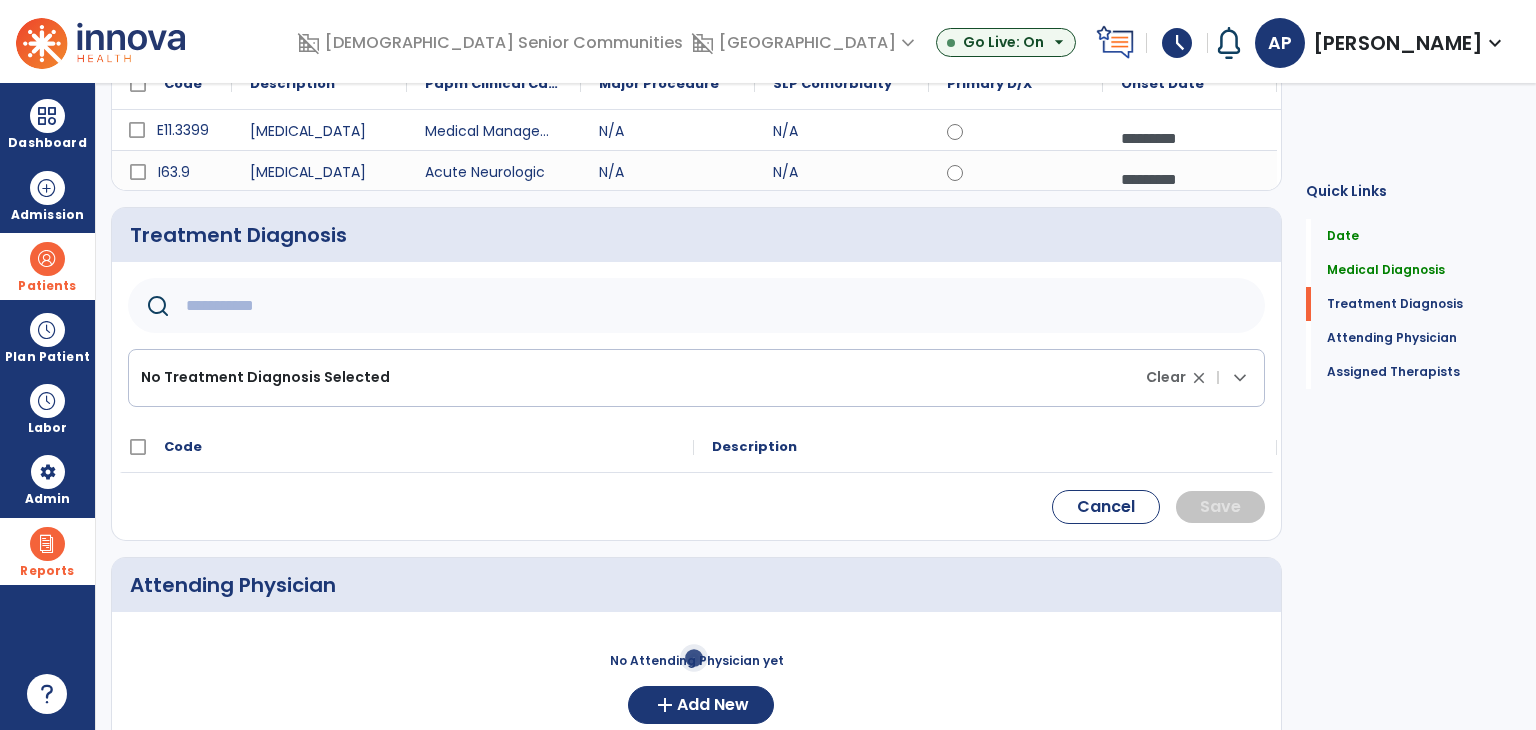 click 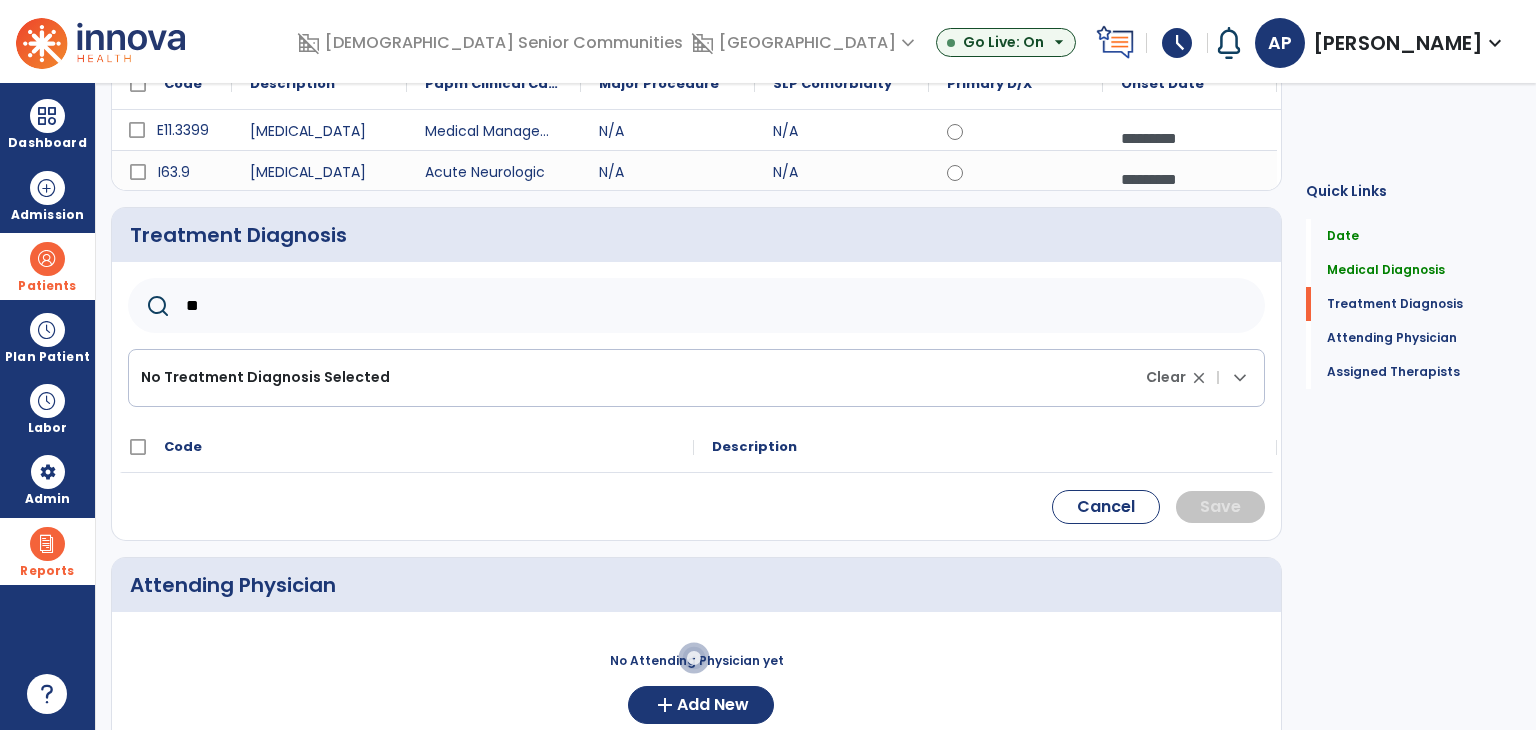 type on "*" 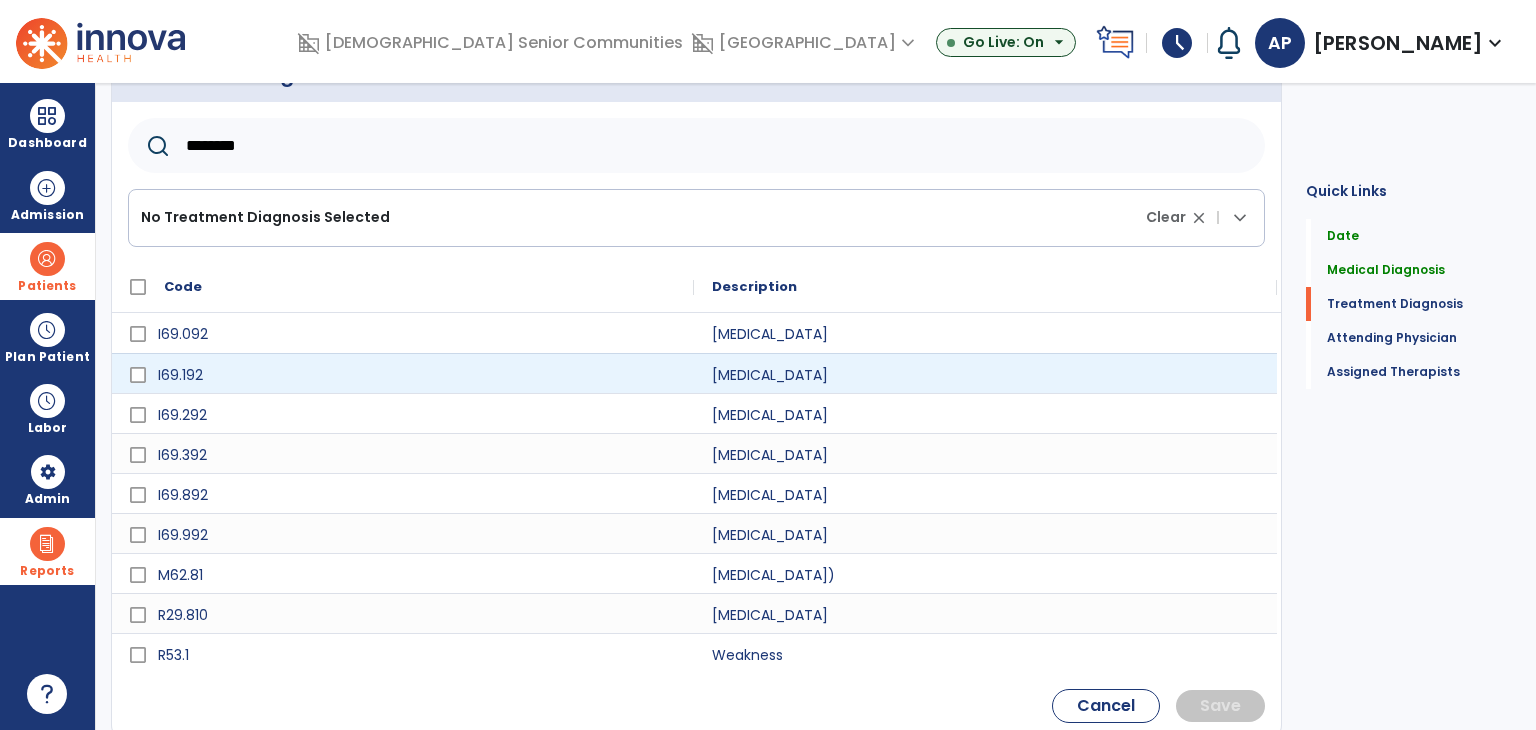 scroll, scrollTop: 472, scrollLeft: 0, axis: vertical 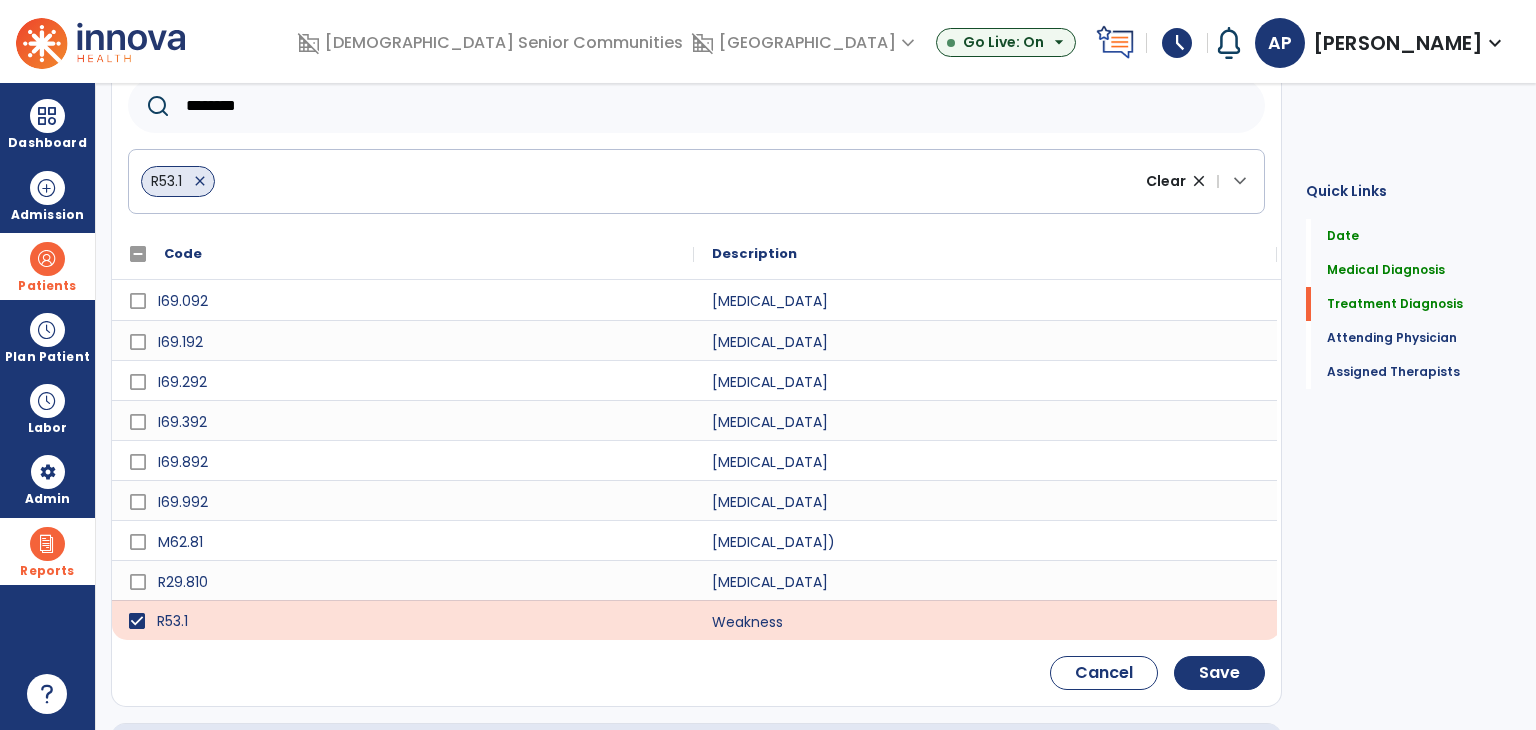 click on "********" 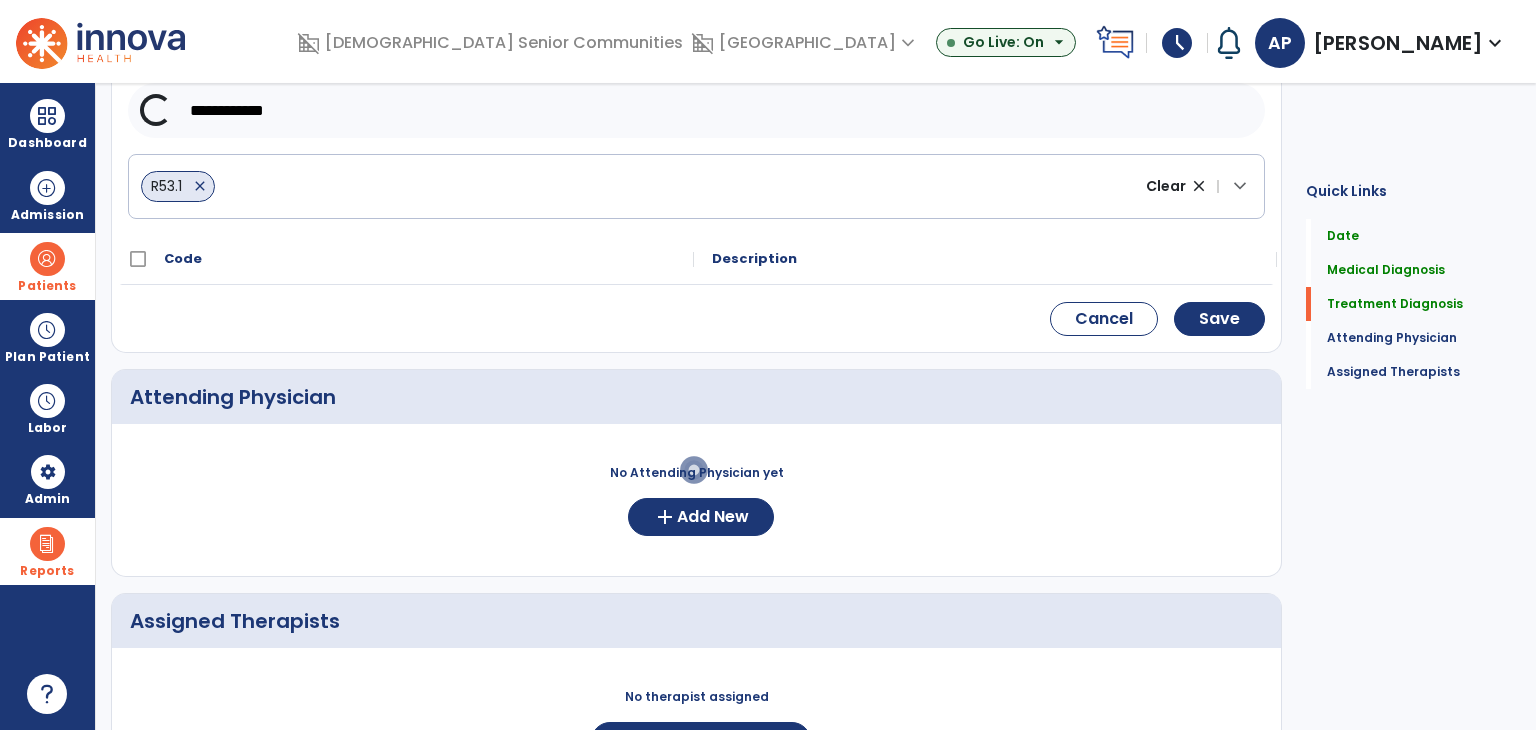 scroll, scrollTop: 472, scrollLeft: 0, axis: vertical 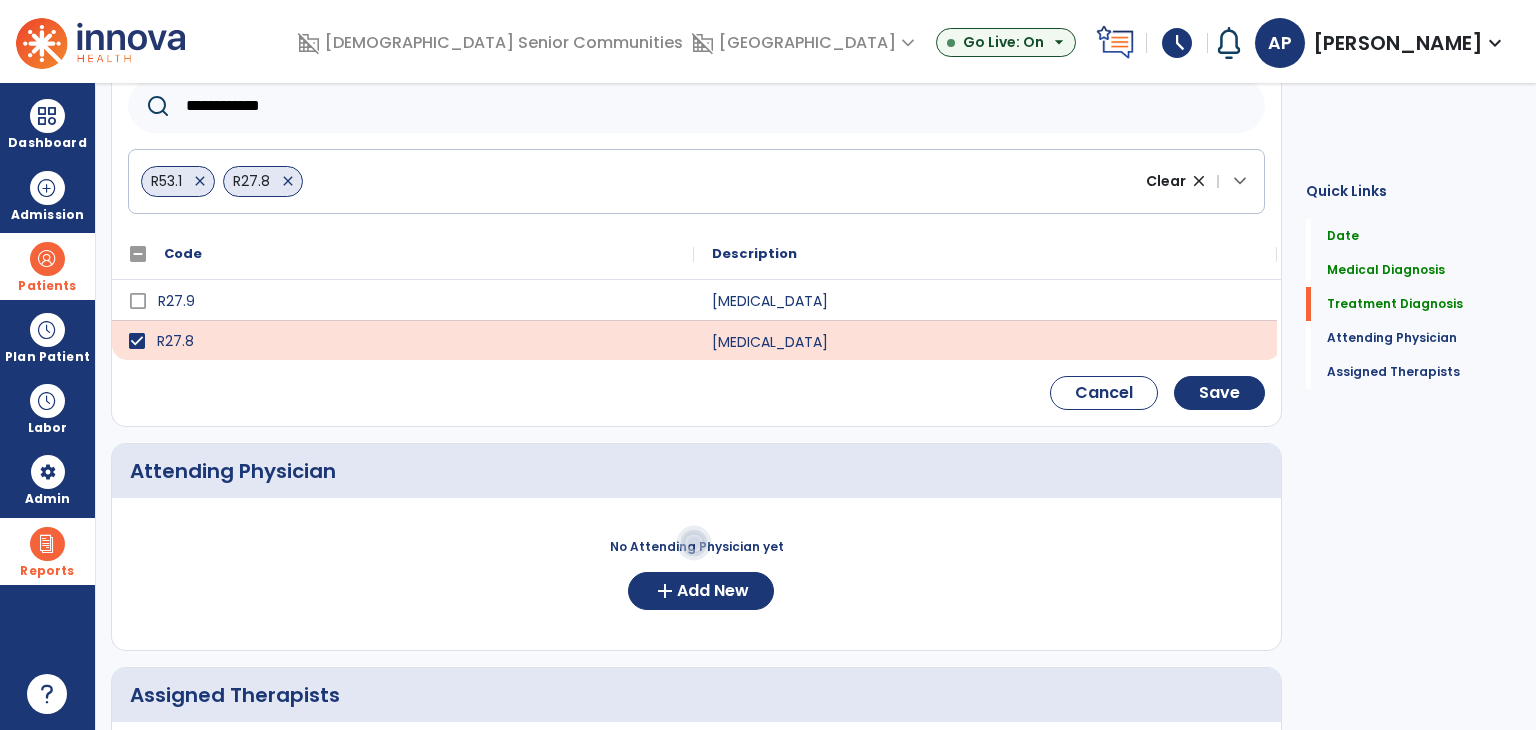 click on "**********" 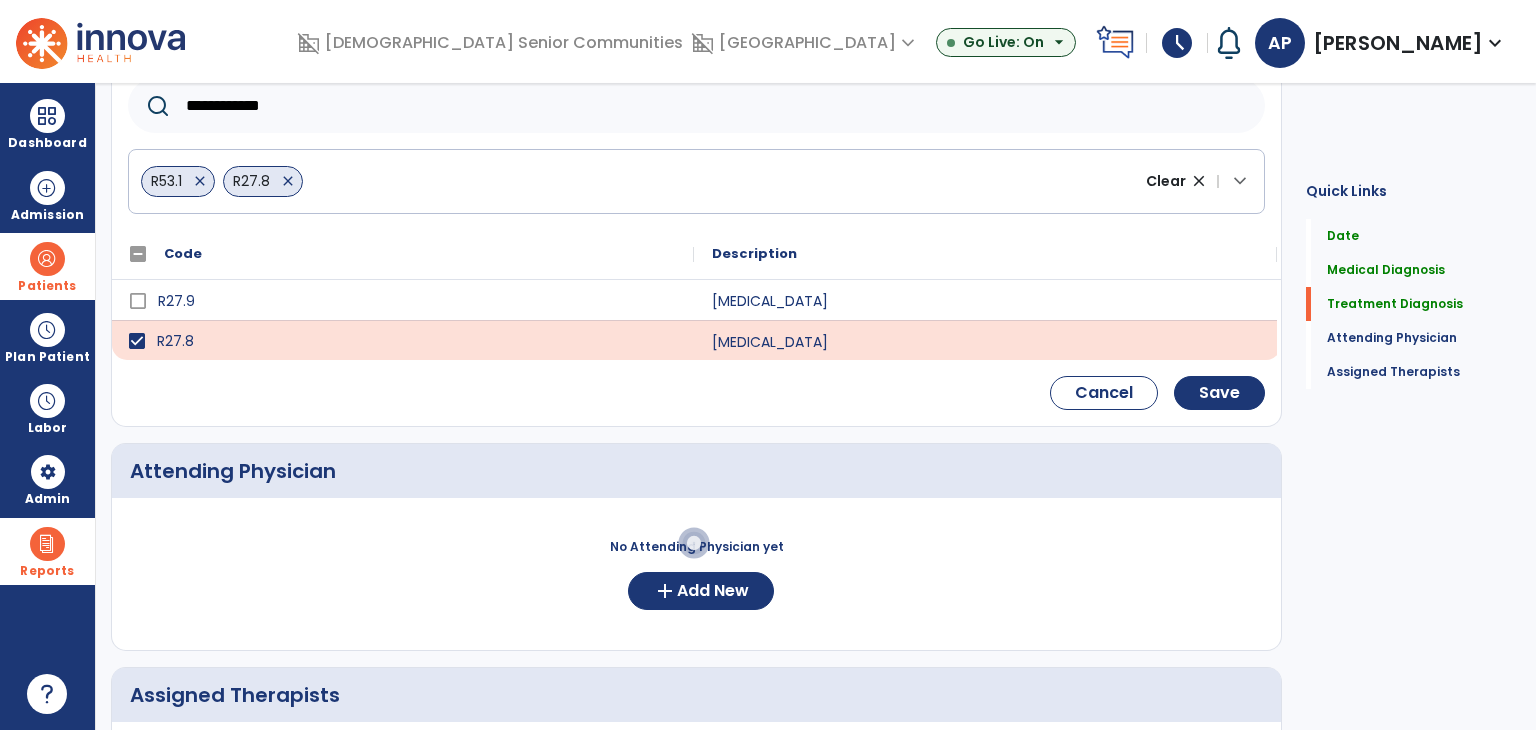 click on "**********" 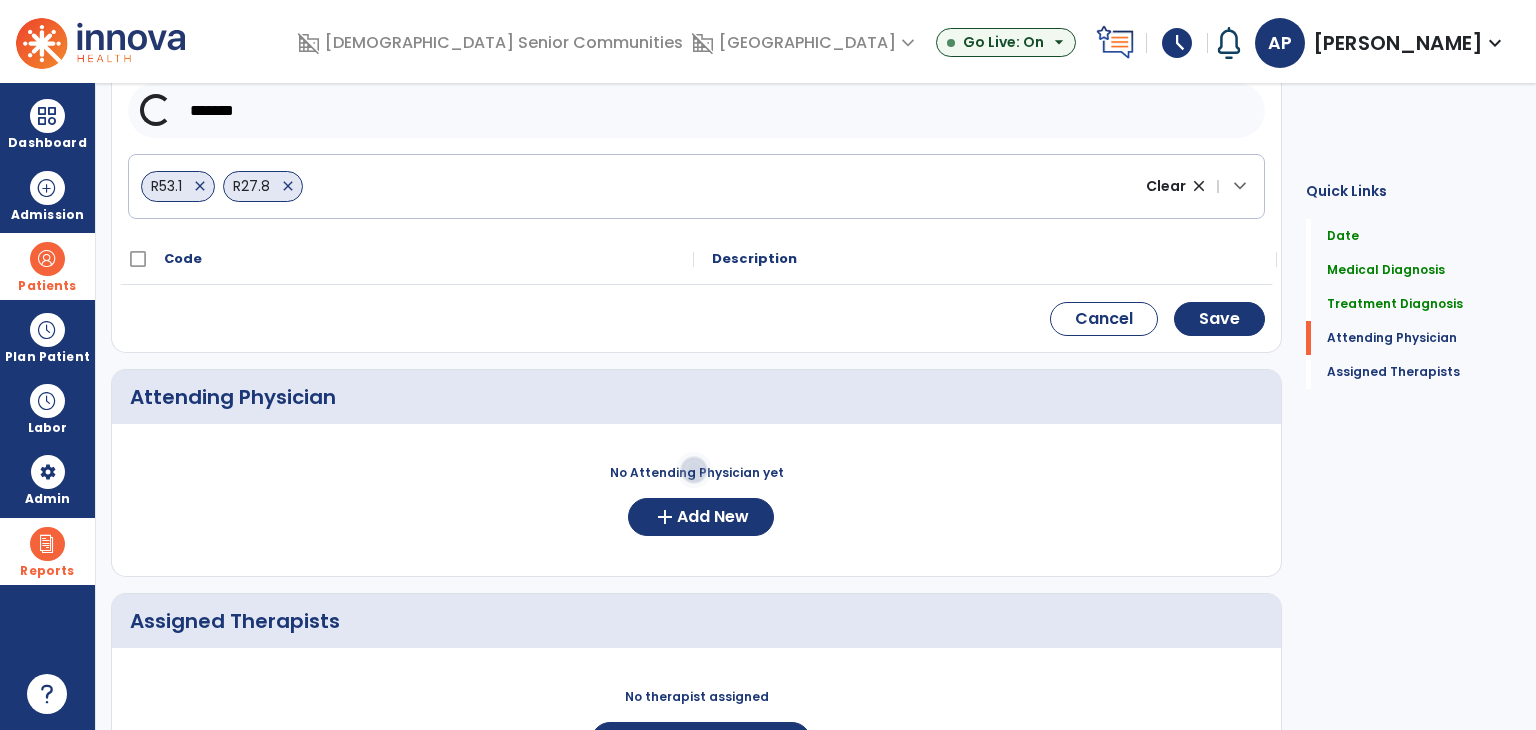 scroll, scrollTop: 472, scrollLeft: 0, axis: vertical 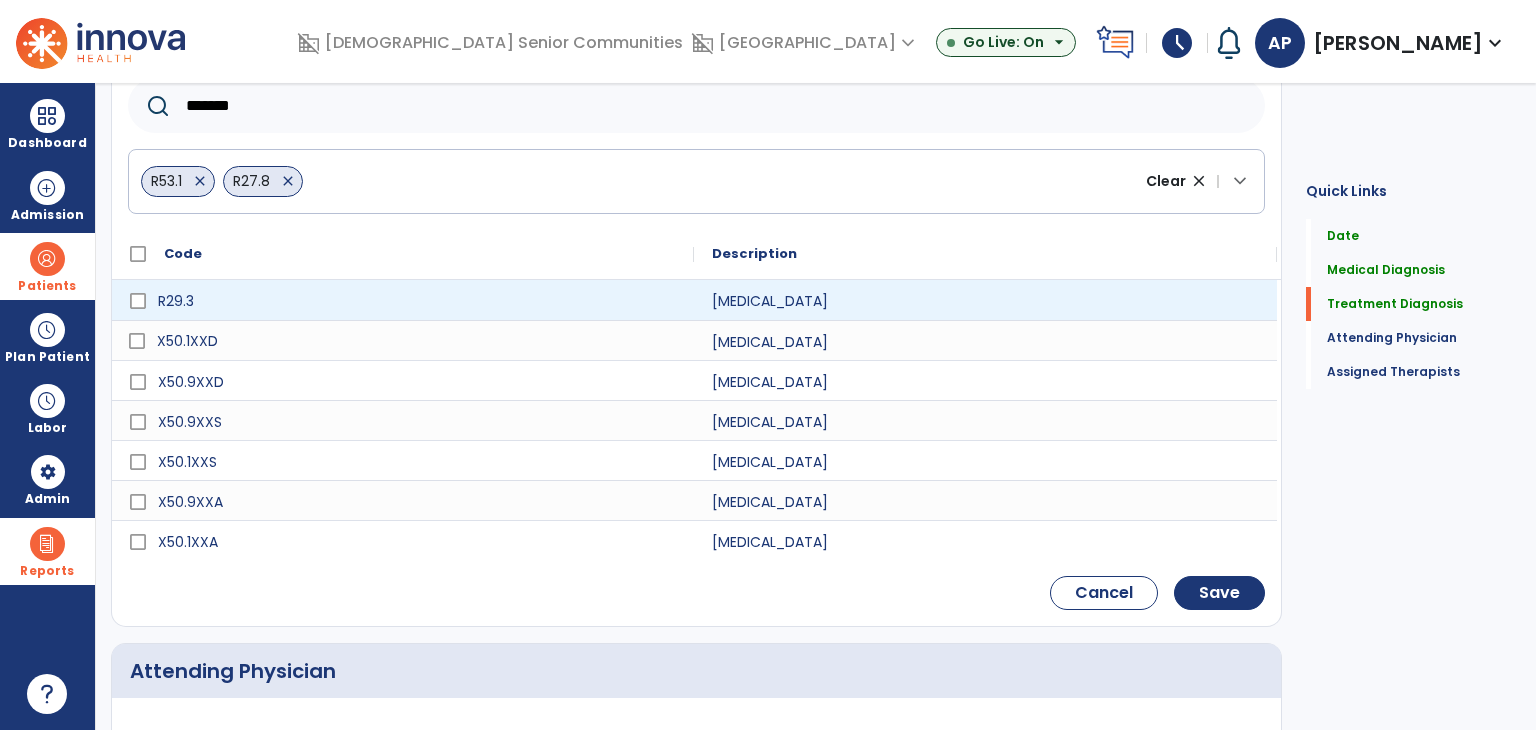 type on "*******" 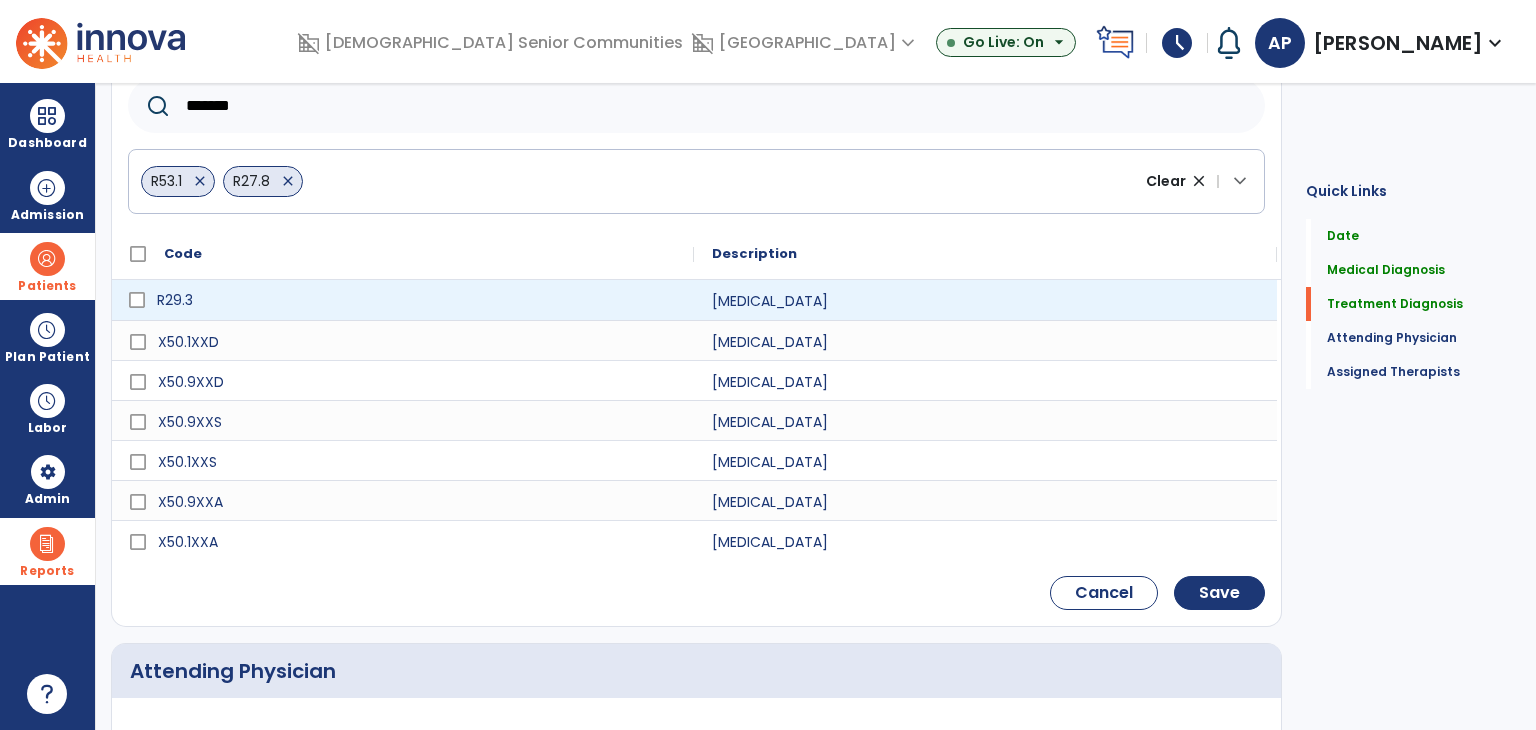 click on "R29.3" 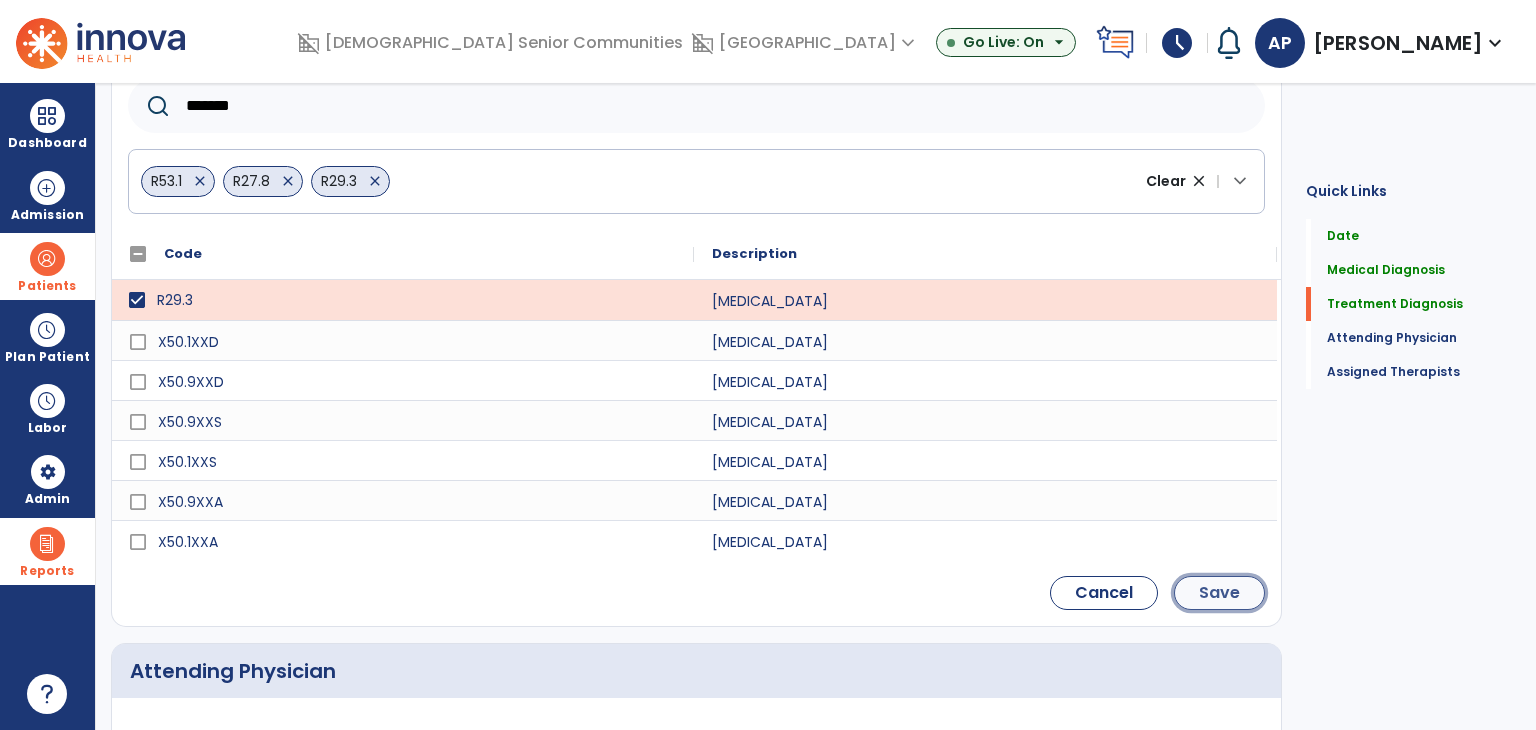 click on "Save" 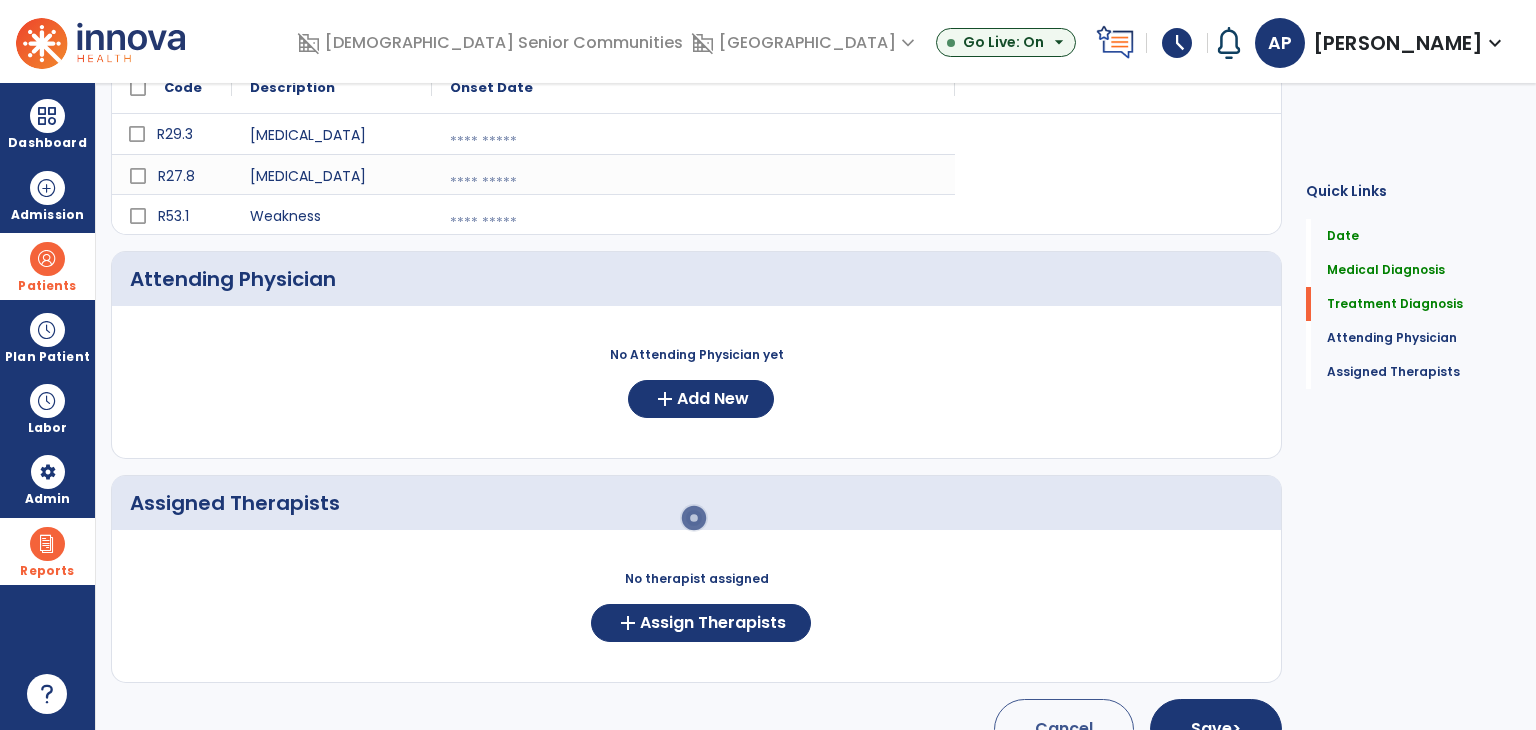 scroll, scrollTop: 307, scrollLeft: 0, axis: vertical 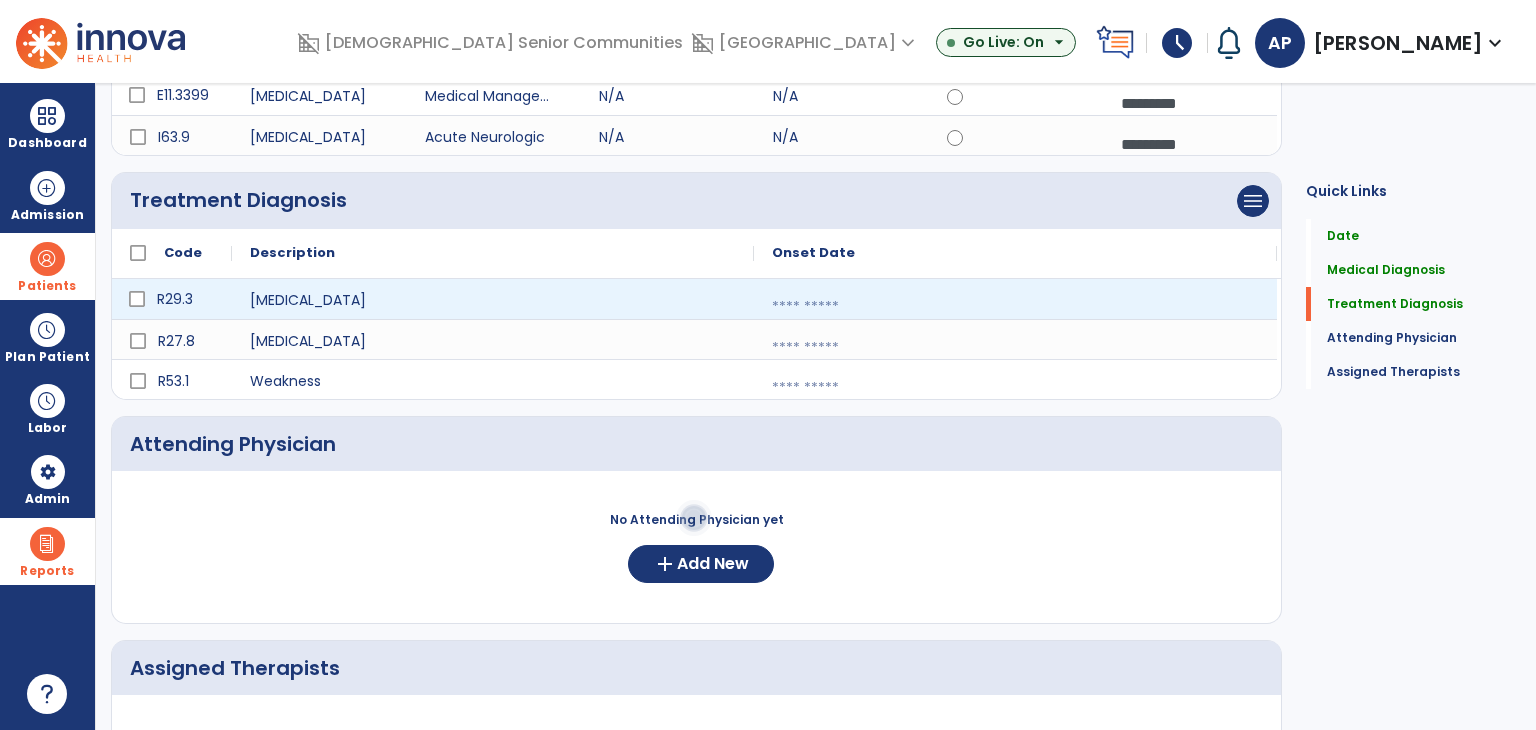 click at bounding box center (1015, 307) 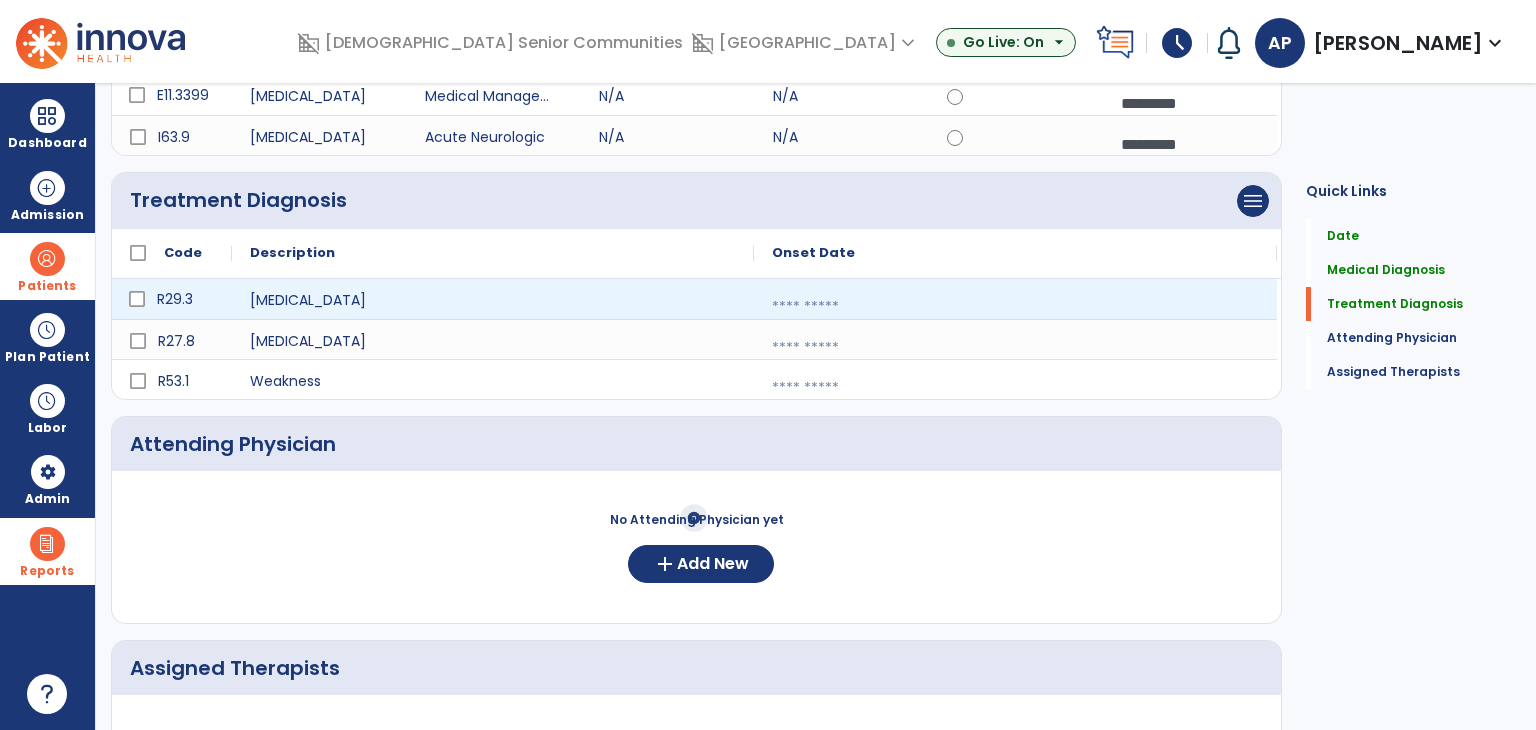 select on "*" 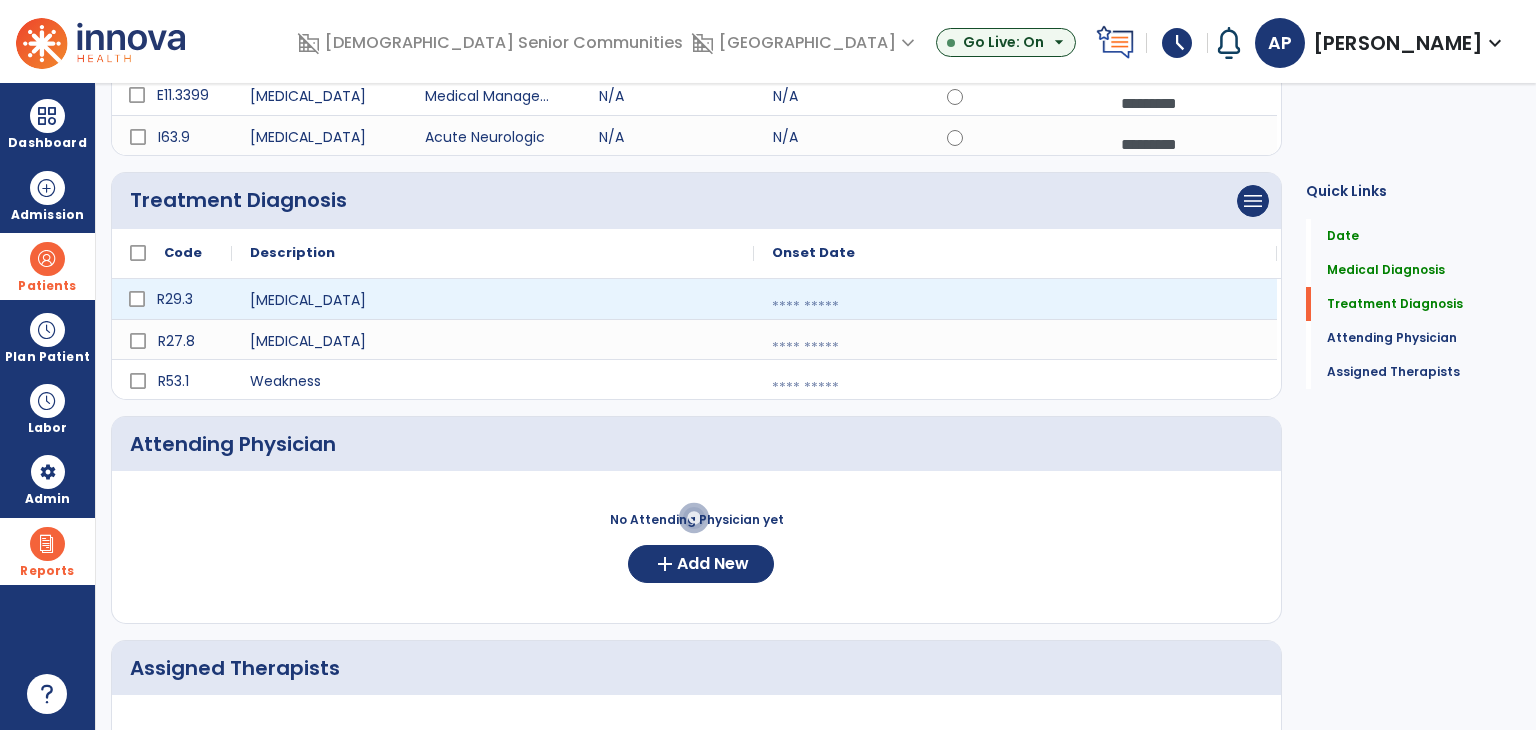 select on "****" 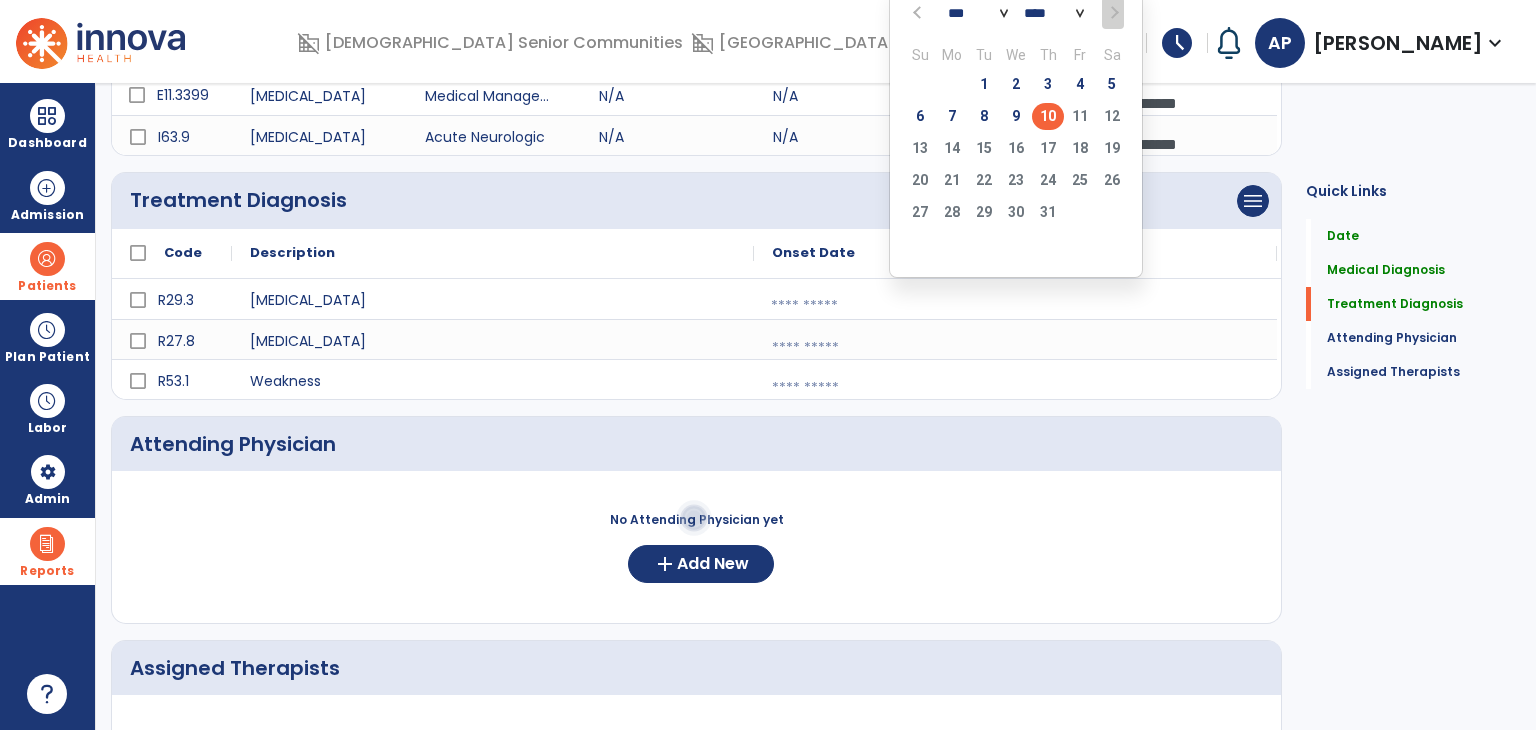 click on "10" 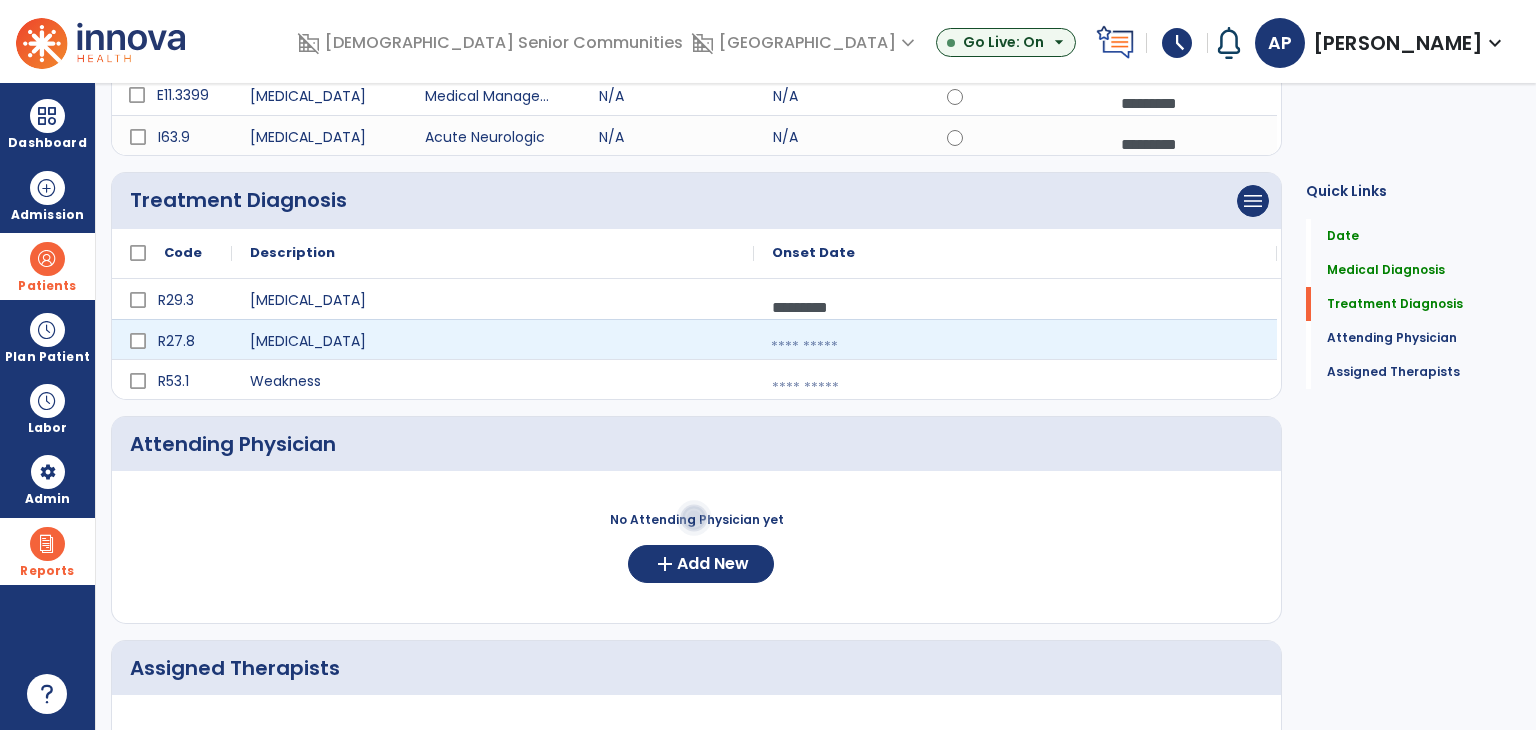click at bounding box center [1015, 347] 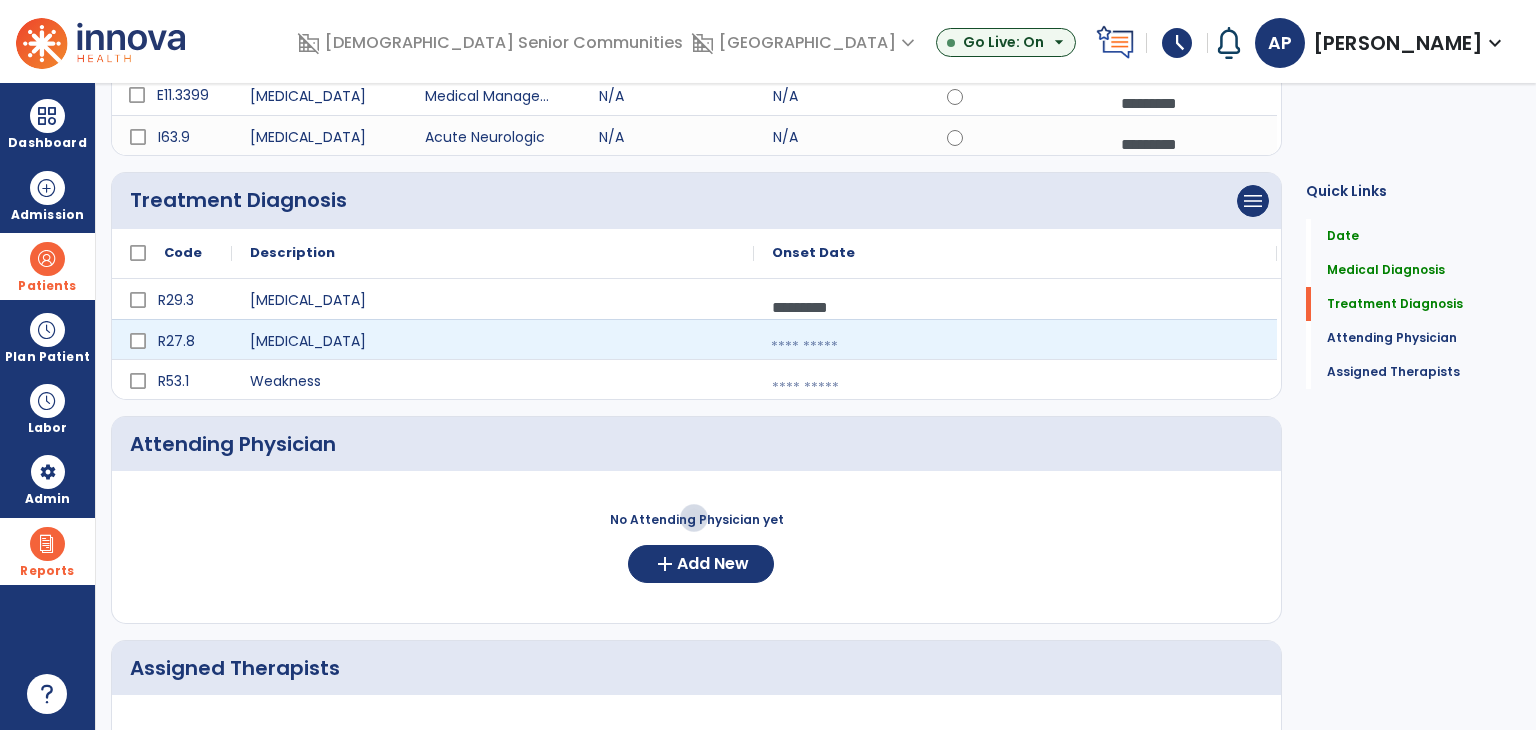 select on "*" 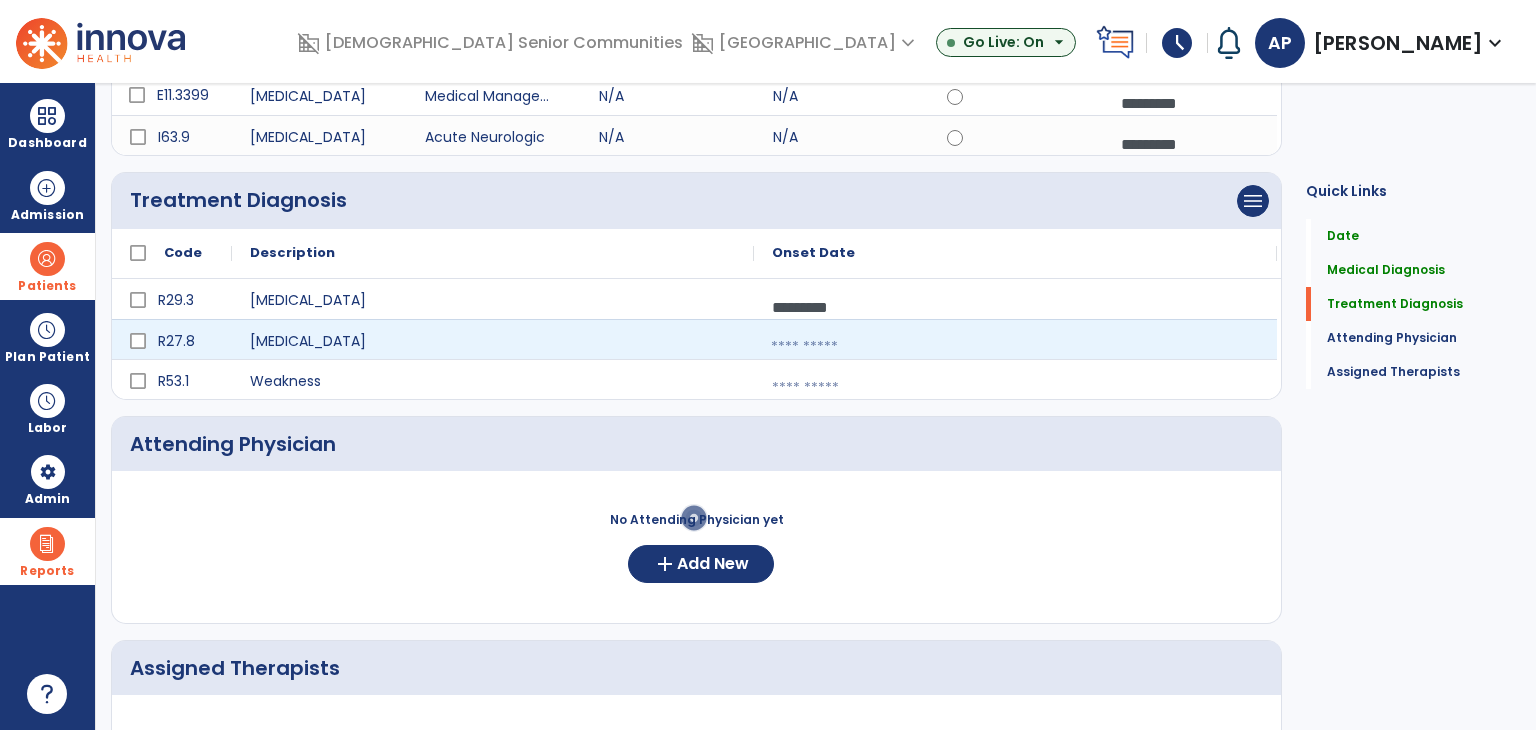 select on "****" 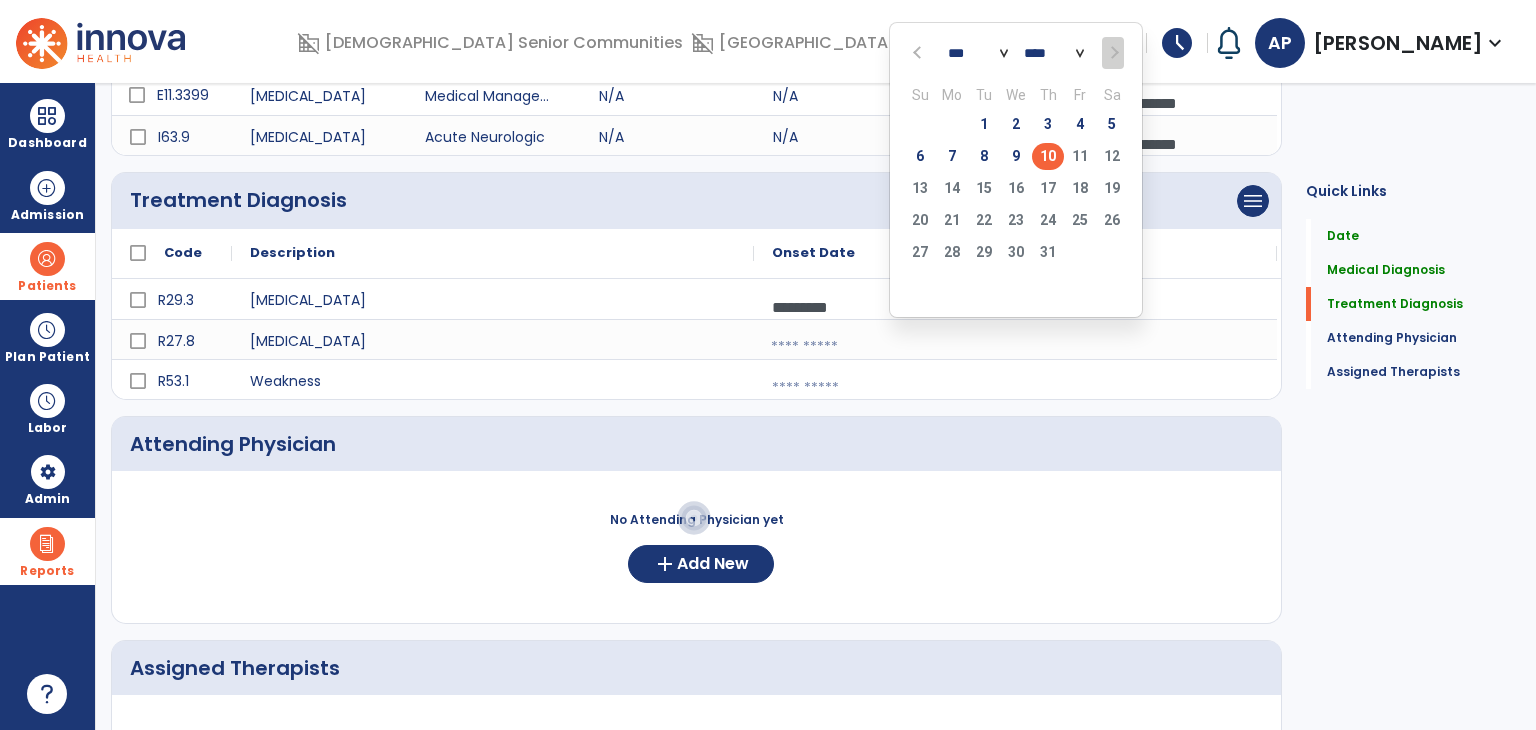 click on "10" 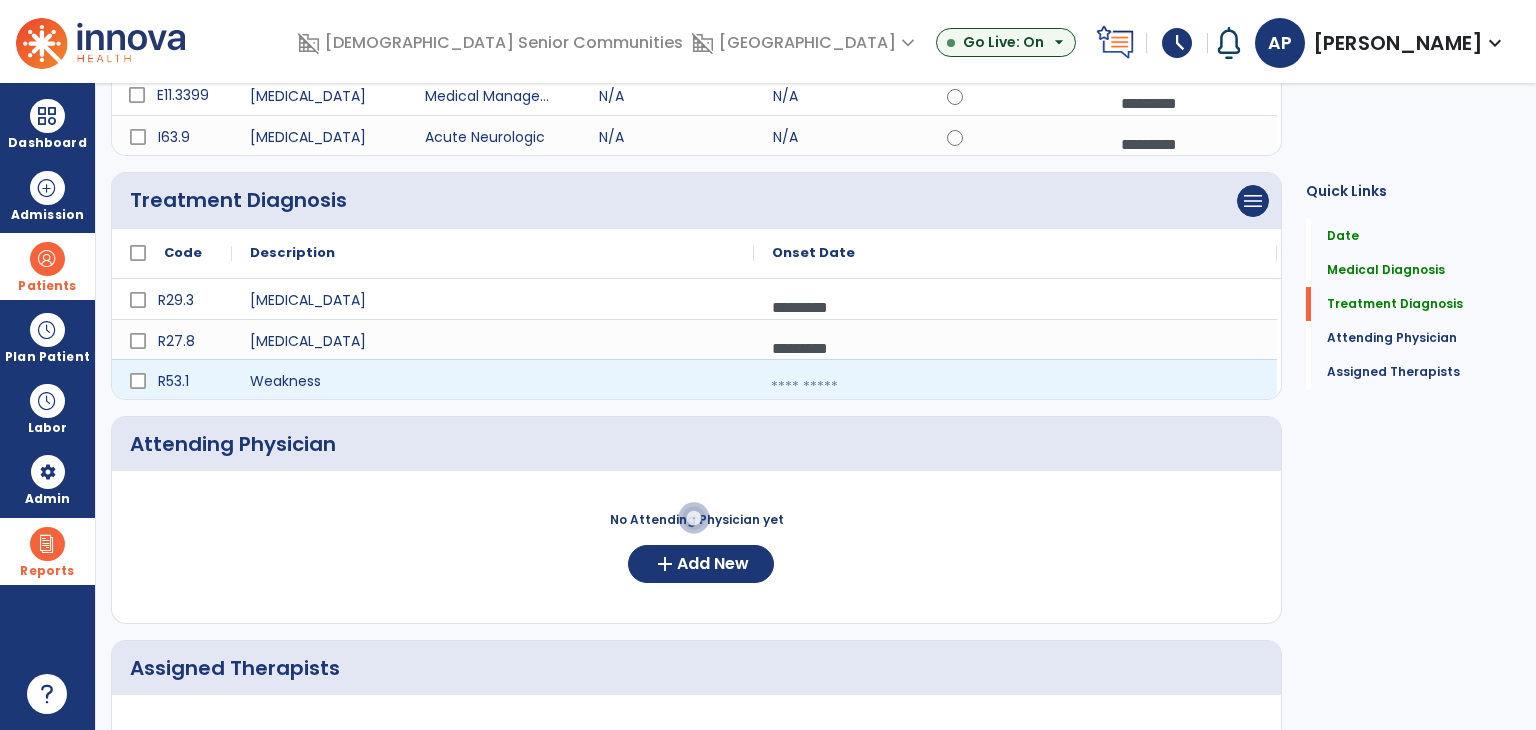 click at bounding box center (1015, 387) 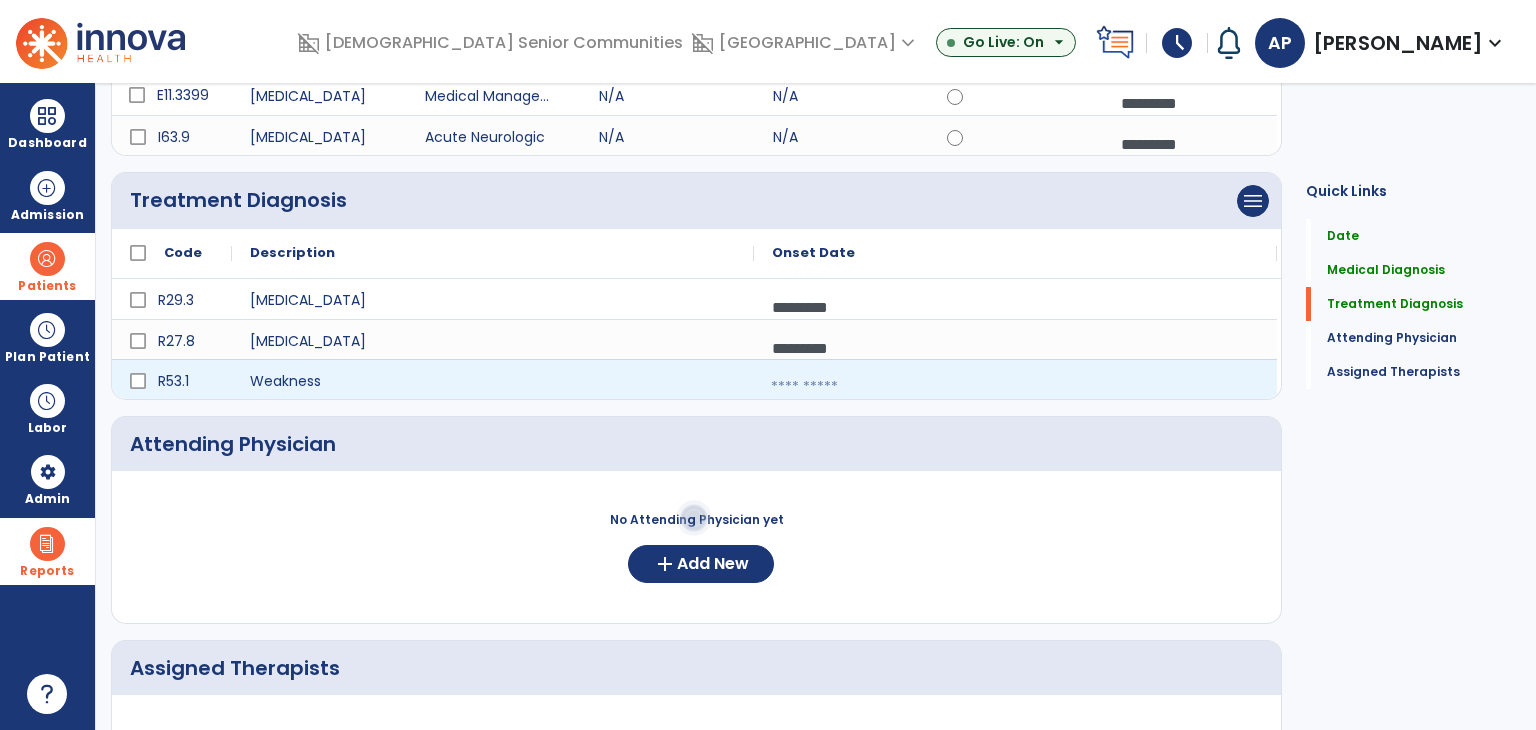 select on "*" 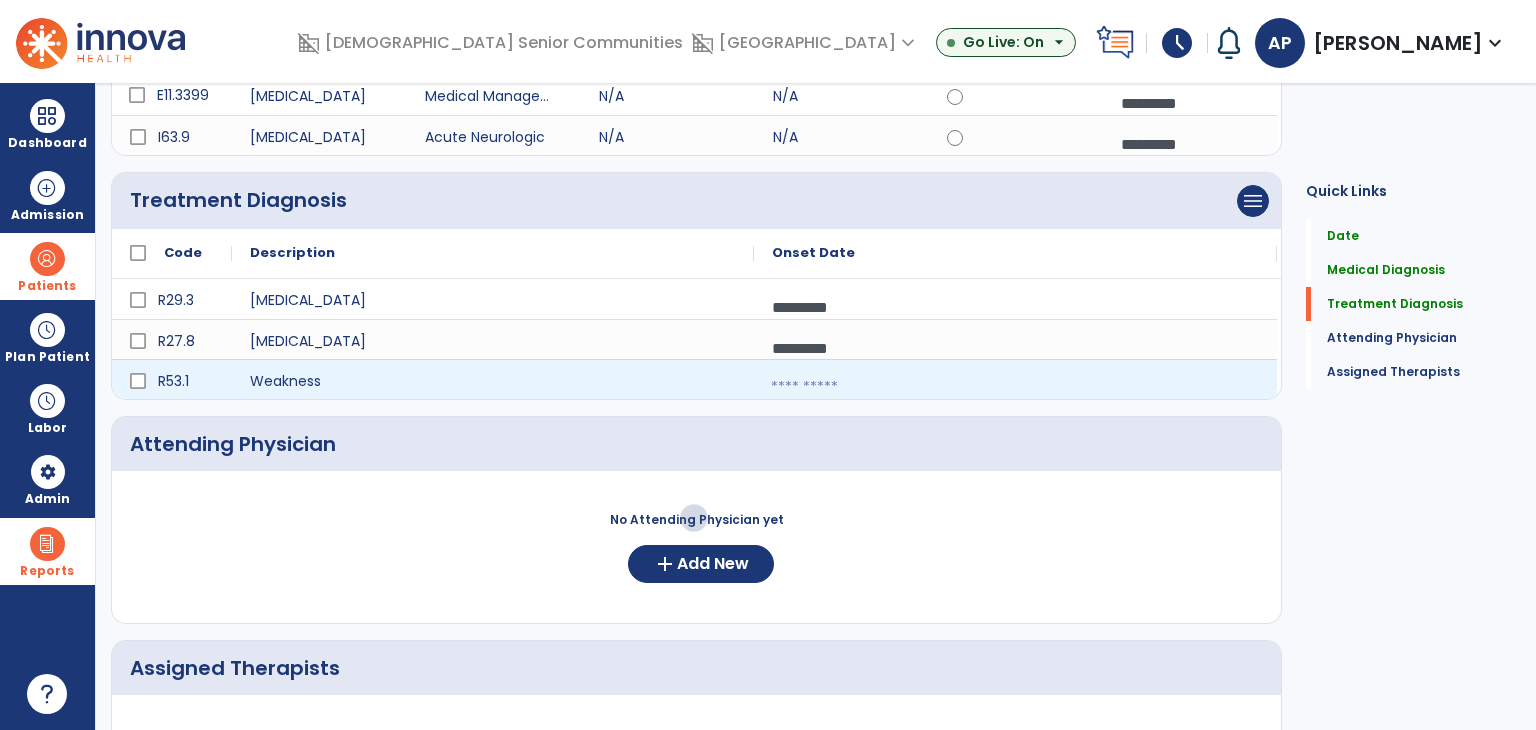 select on "****" 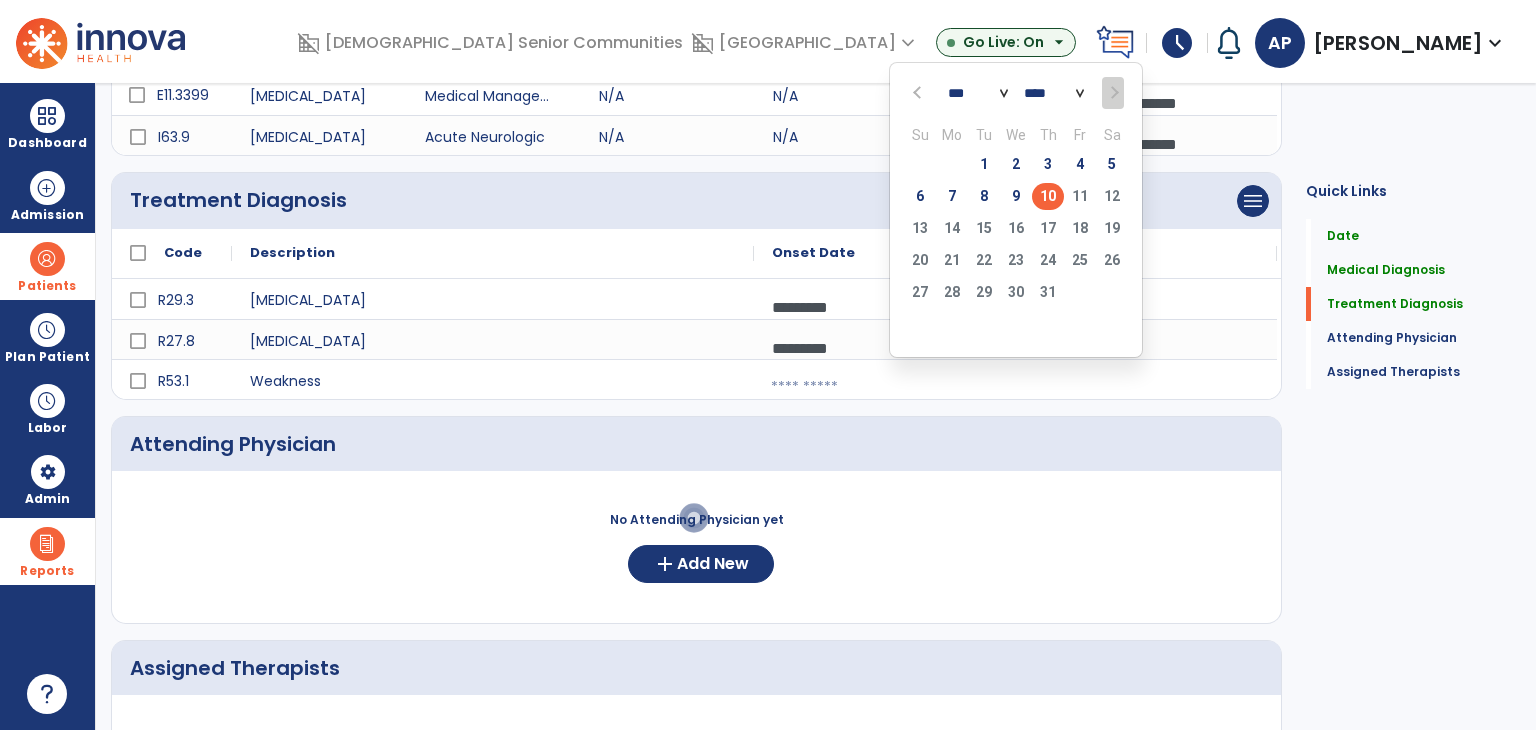 click on "10" 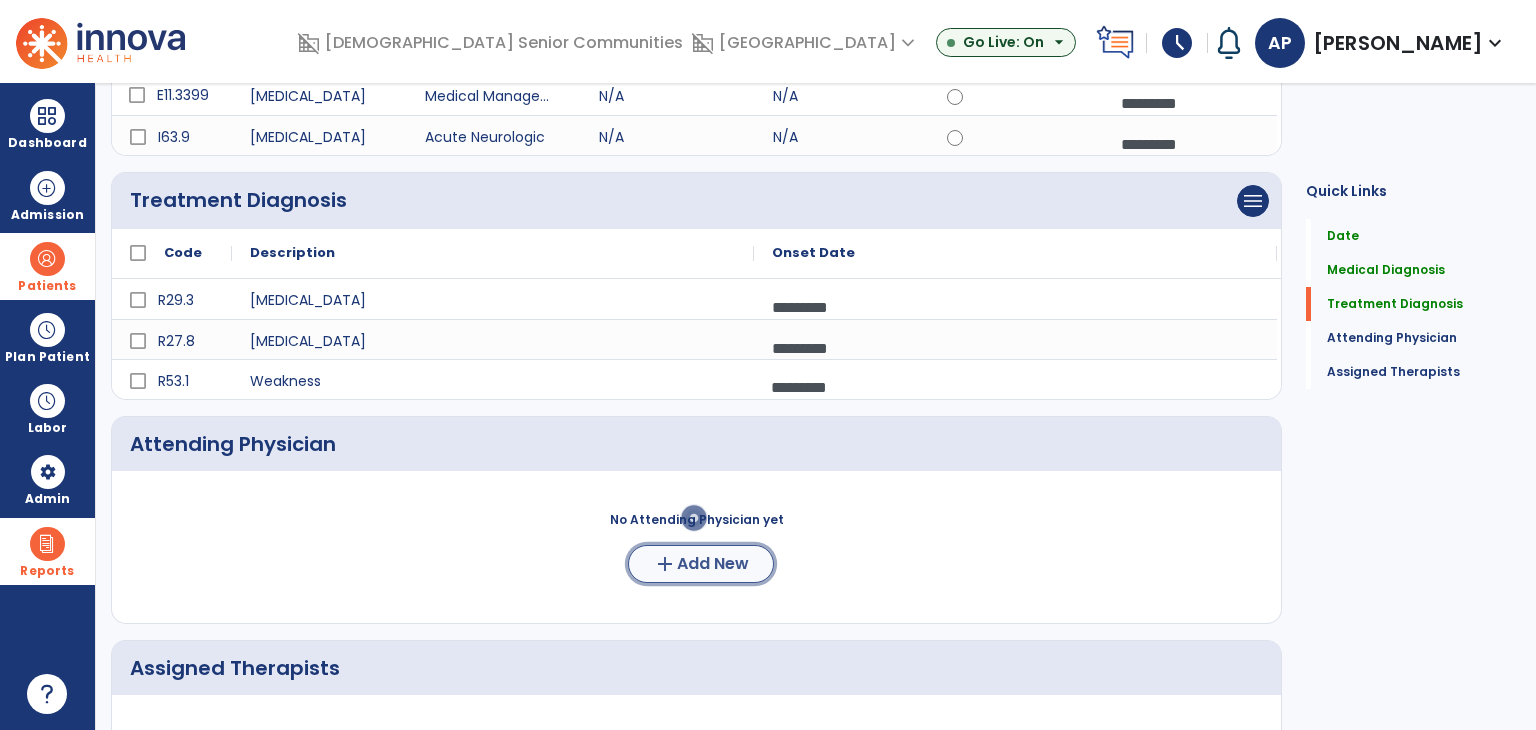 click on "Add New" 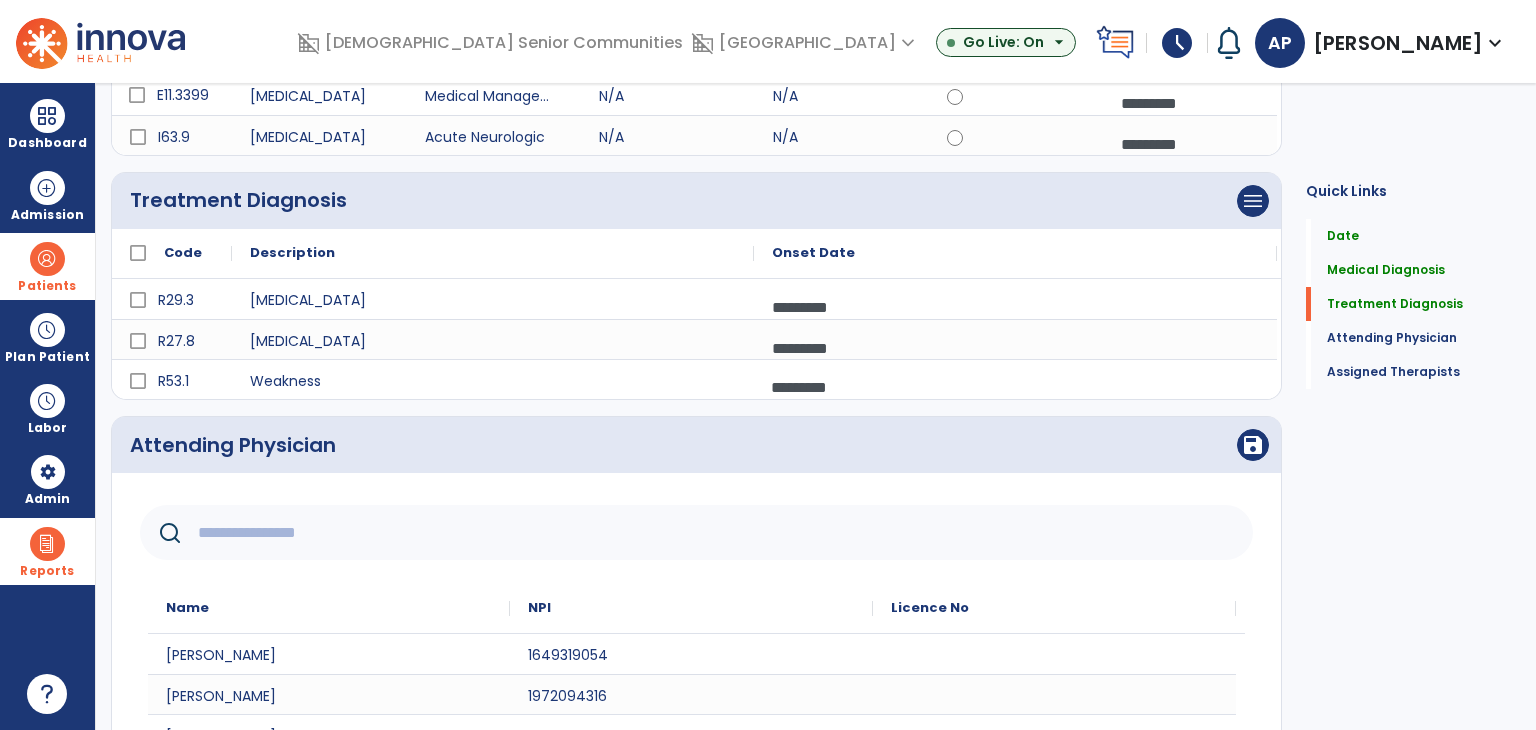 scroll, scrollTop: 407, scrollLeft: 0, axis: vertical 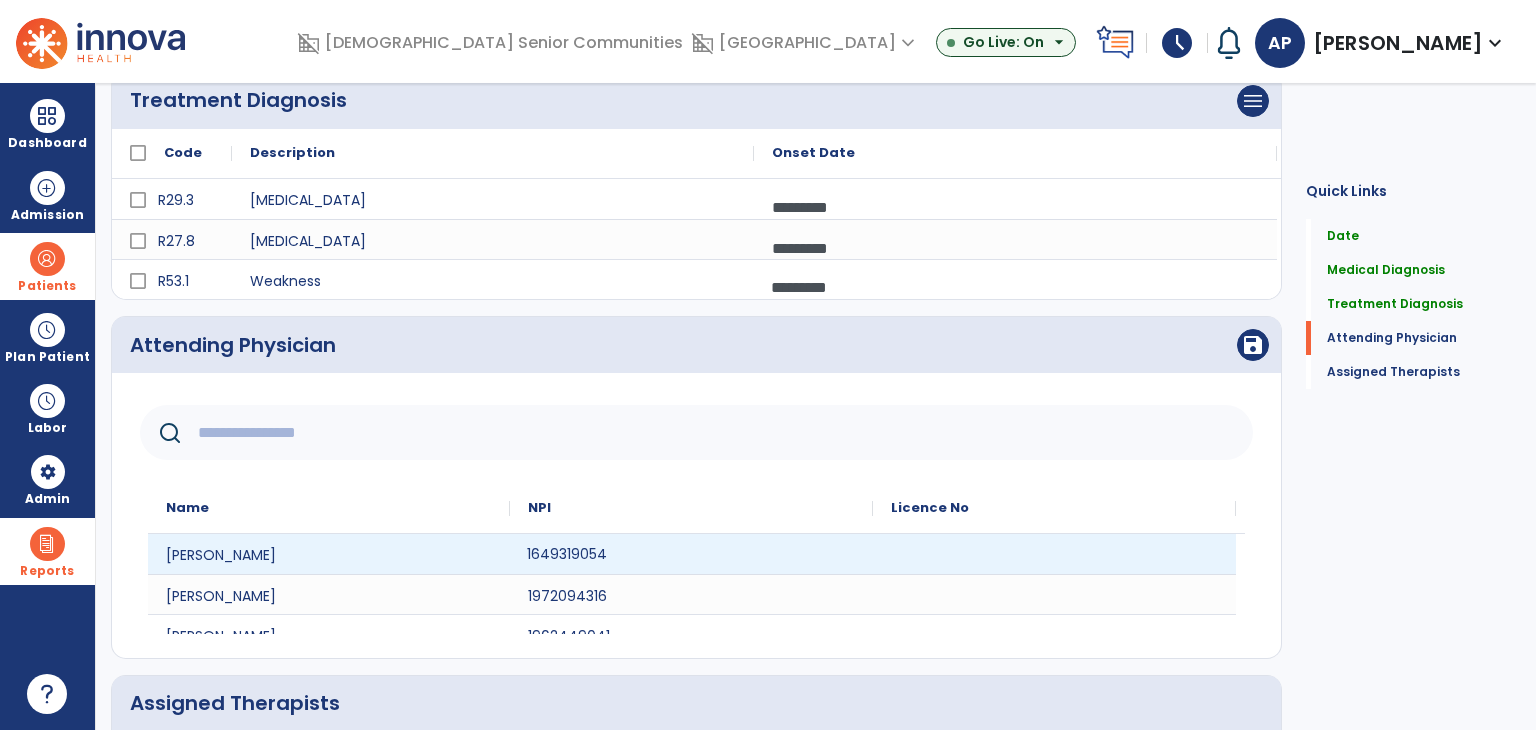 click on "1649319054" 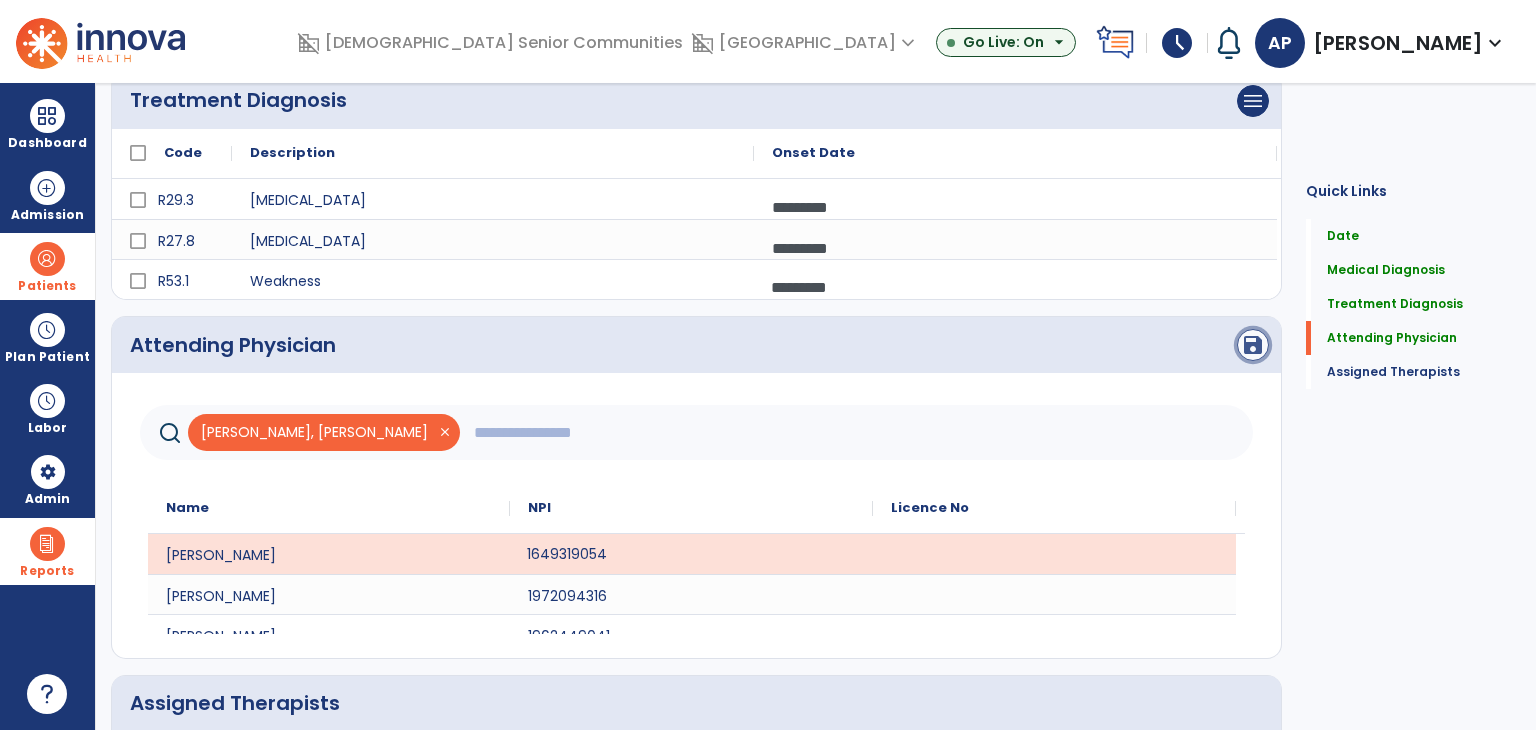 click on "save" 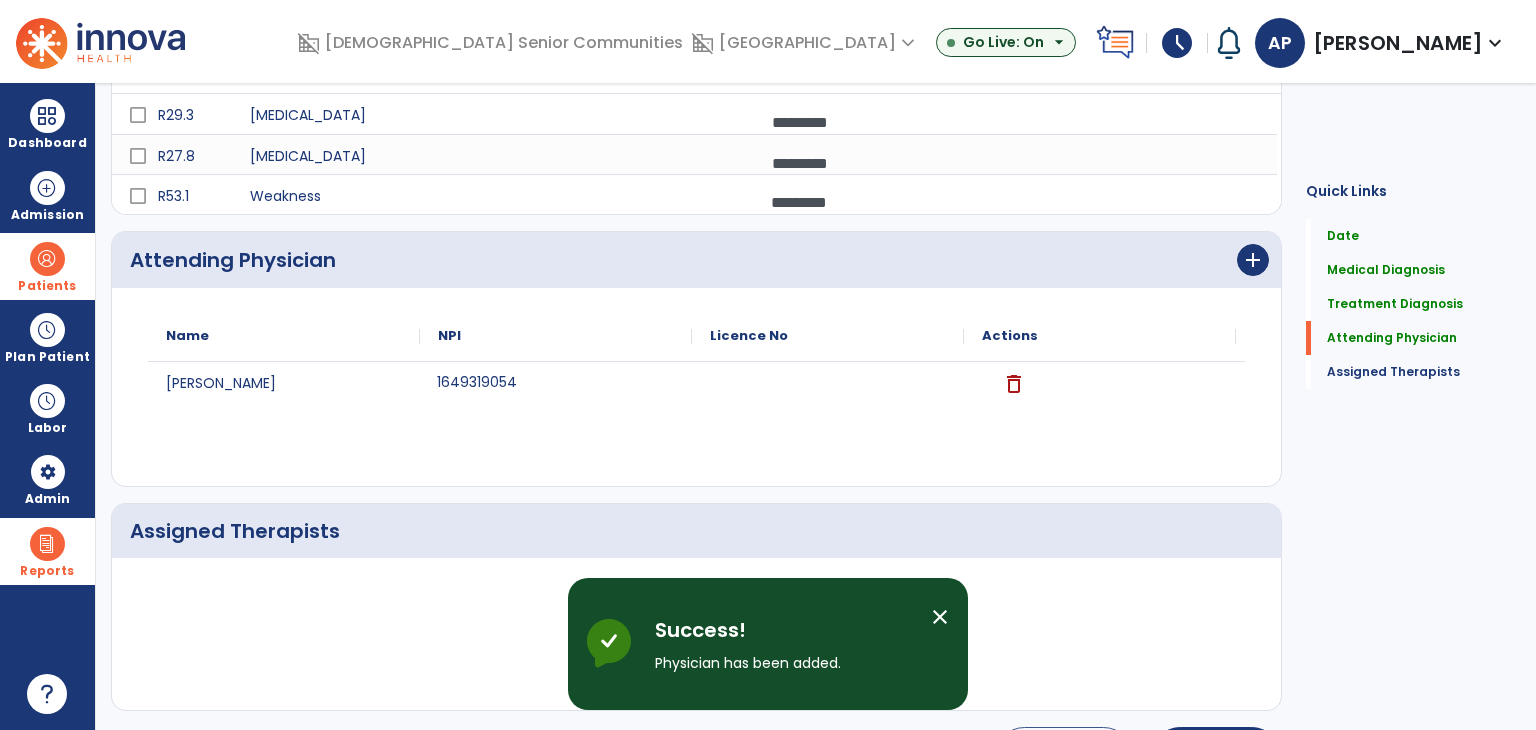 scroll, scrollTop: 563, scrollLeft: 0, axis: vertical 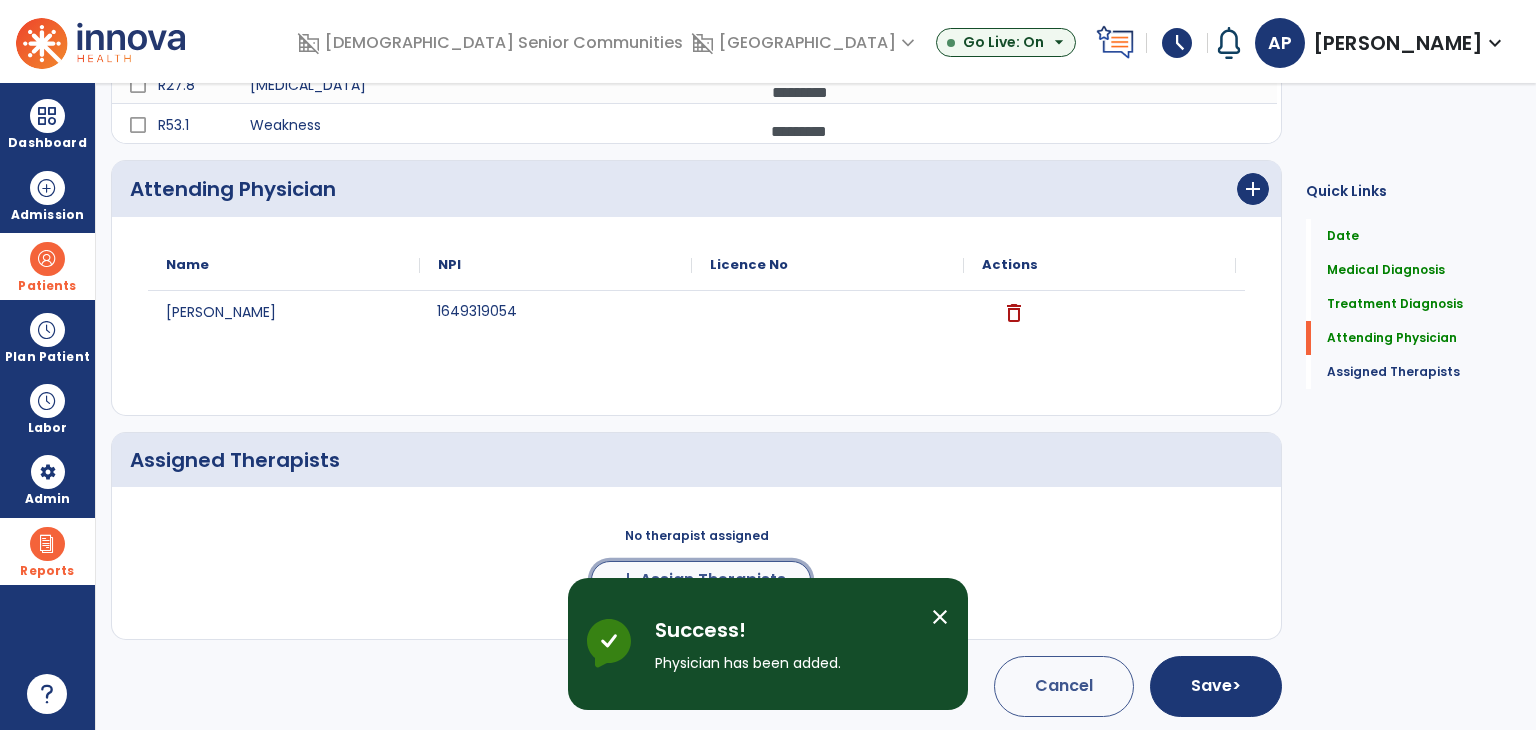 click on "Assign Therapists" 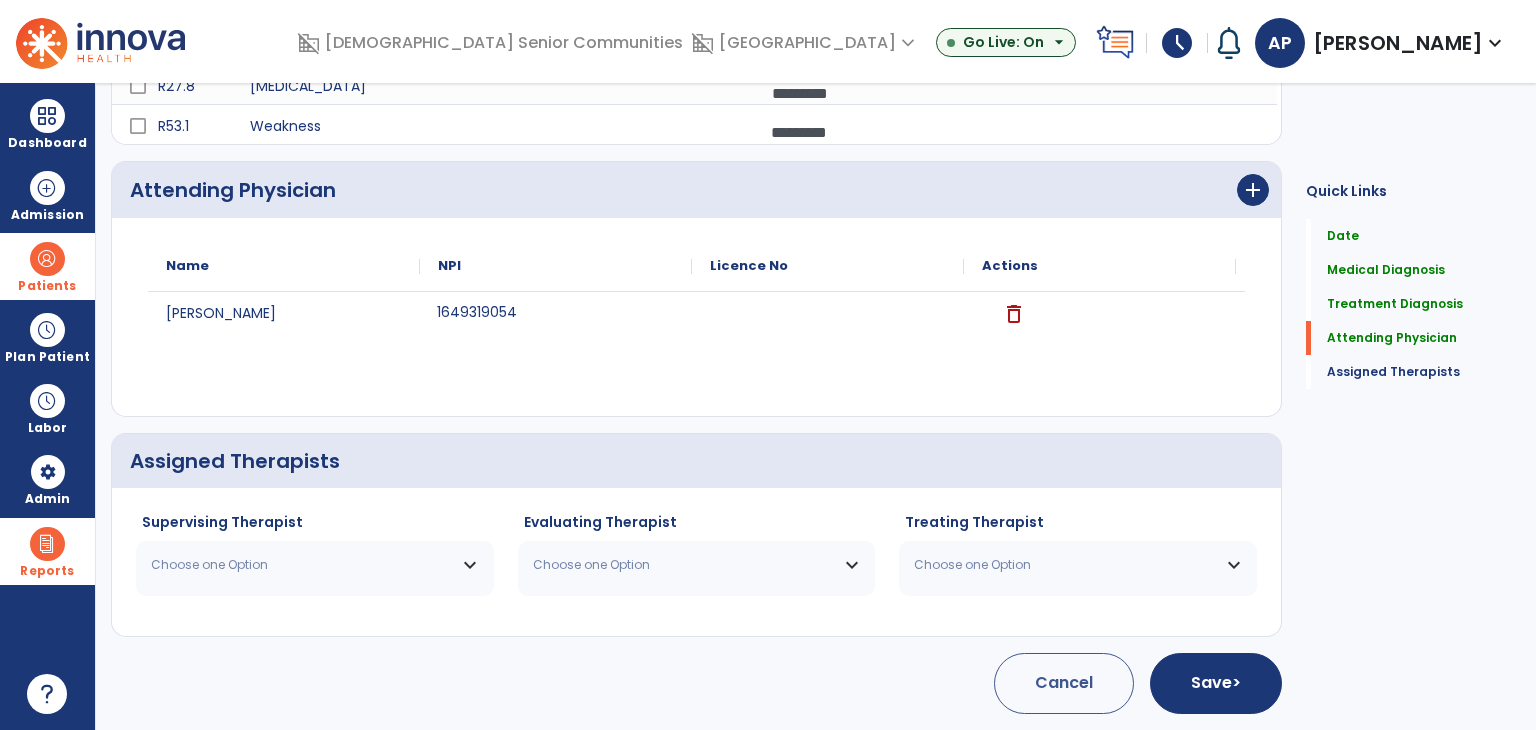 scroll, scrollTop: 560, scrollLeft: 0, axis: vertical 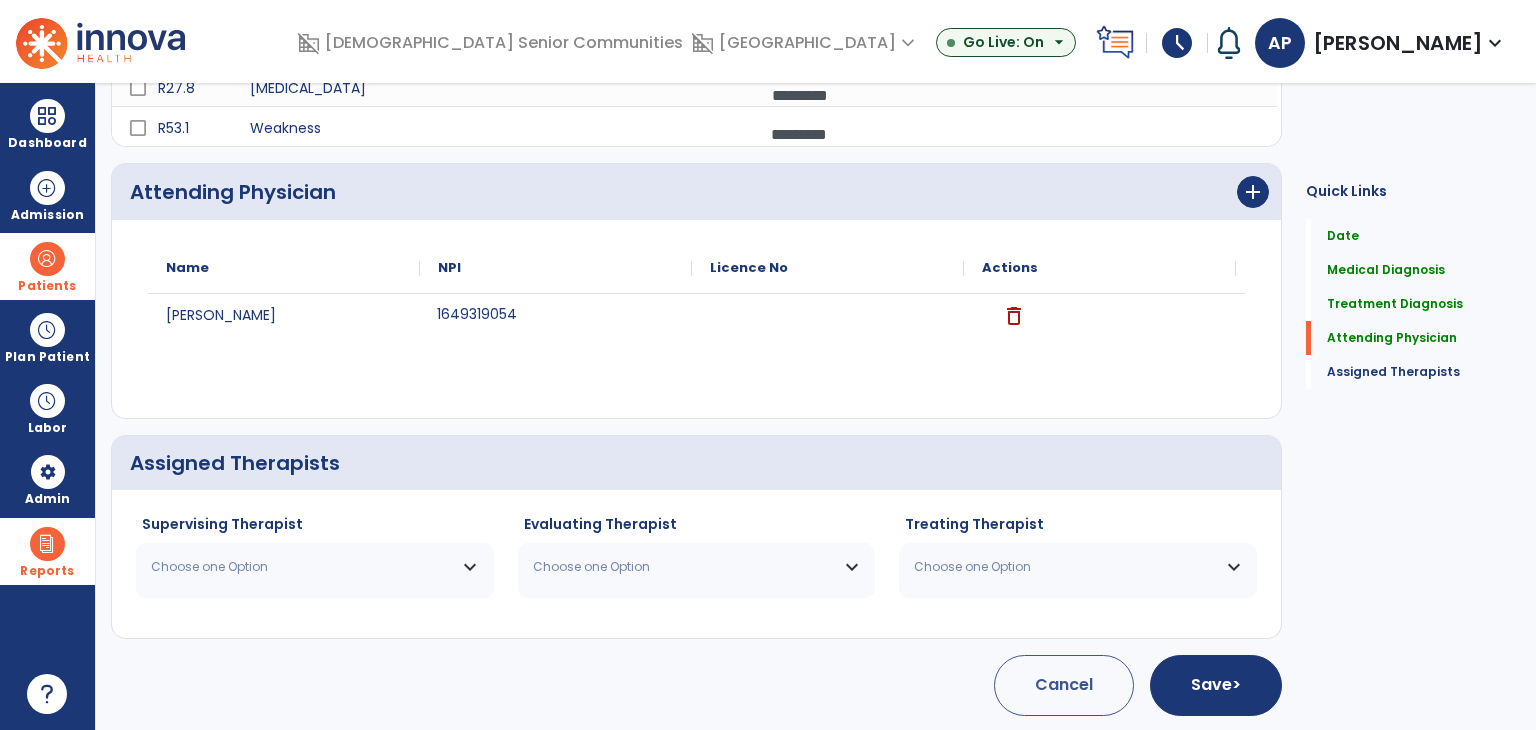 click on "Choose one Option" at bounding box center (302, 567) 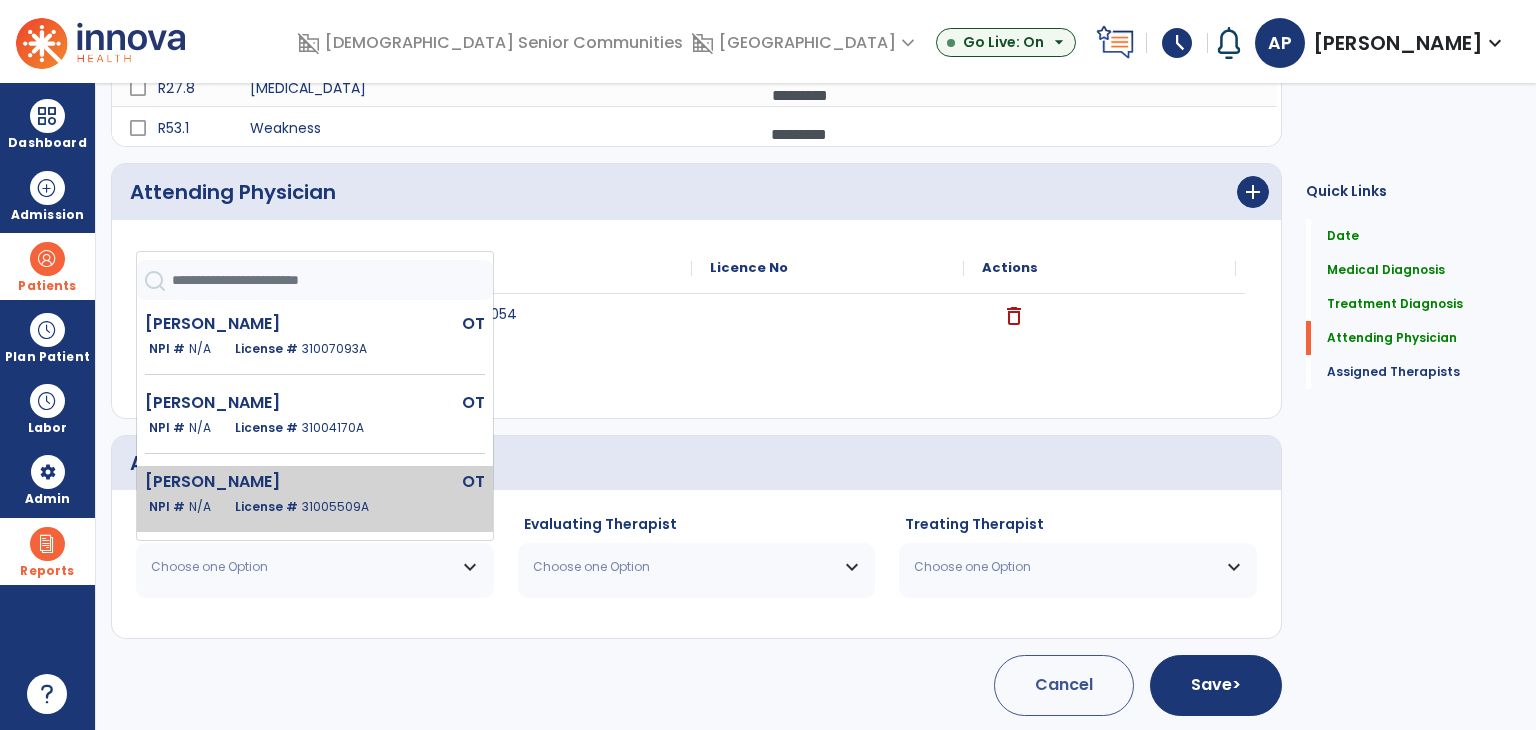 click on "[PERSON_NAME]" 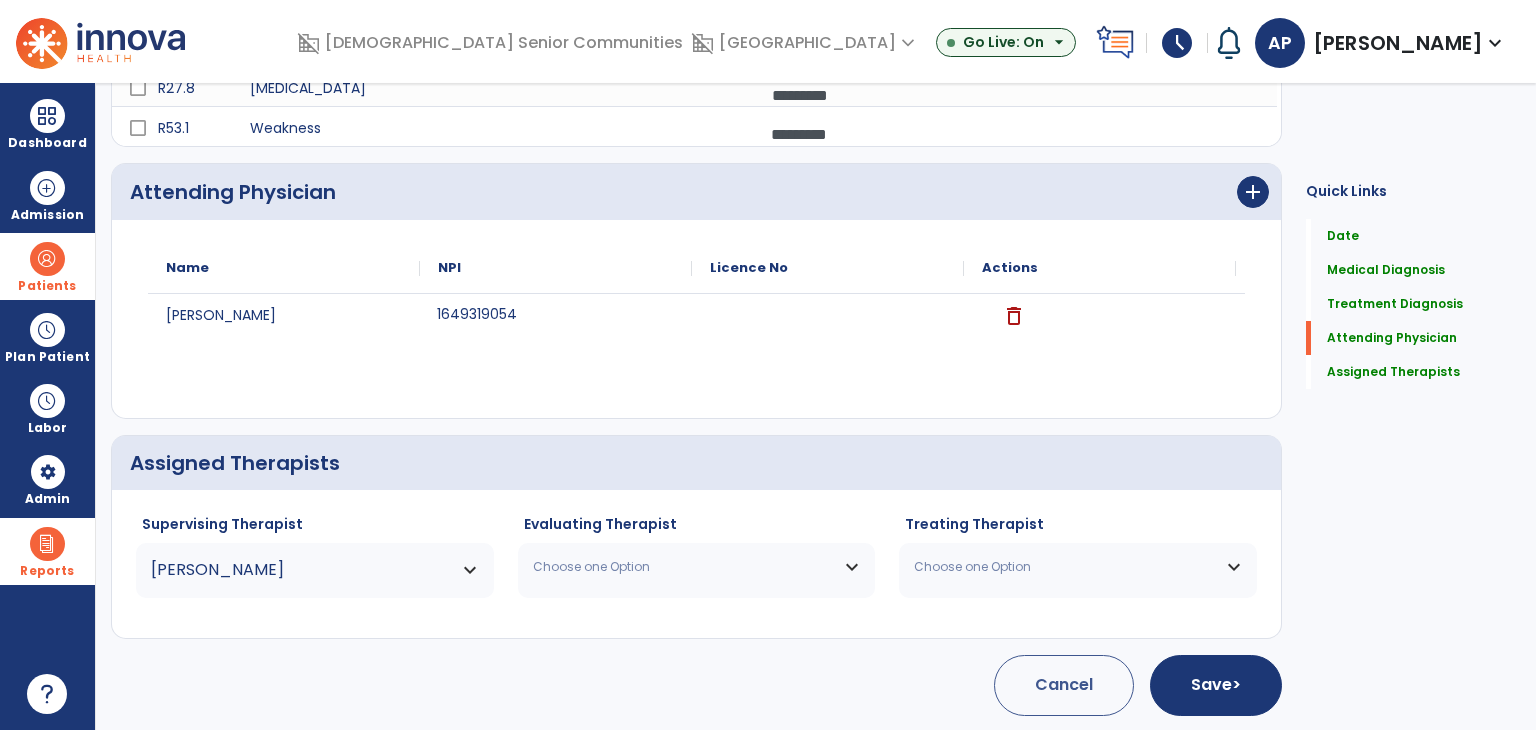 click on "Choose one Option" at bounding box center (684, 567) 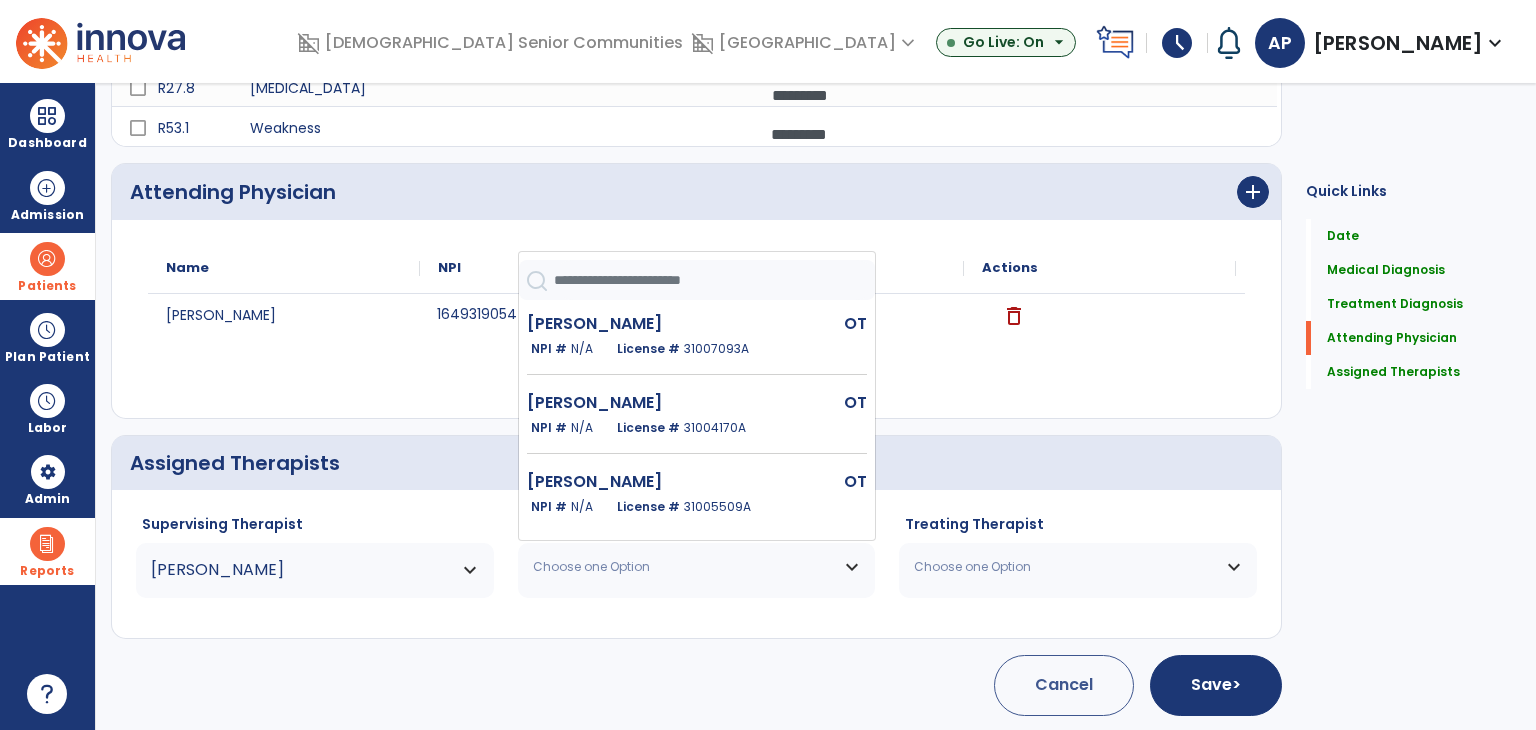 drag, startPoint x: 620, startPoint y: 501, endPoint x: 926, endPoint y: 568, distance: 313.2491 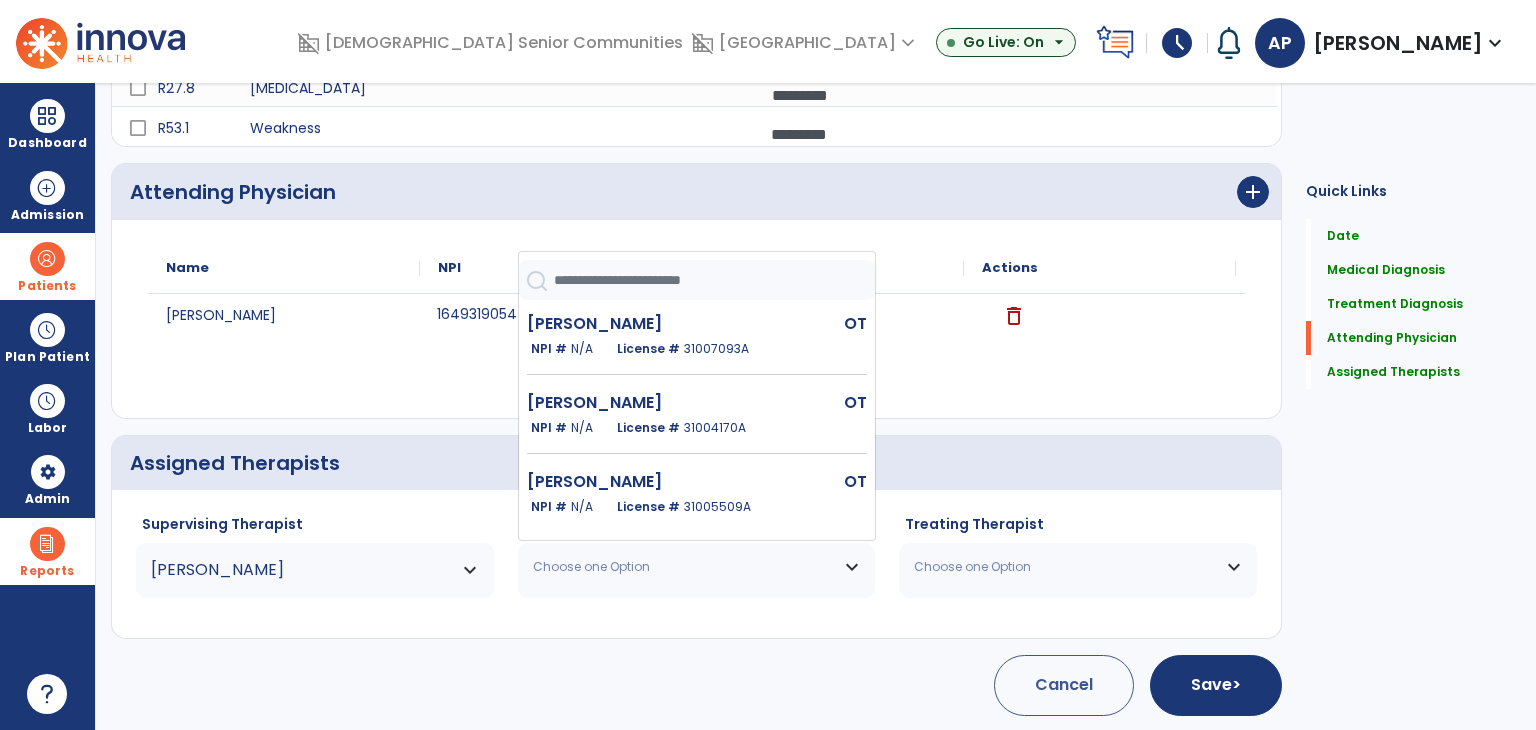 click on "License #  31005509A" 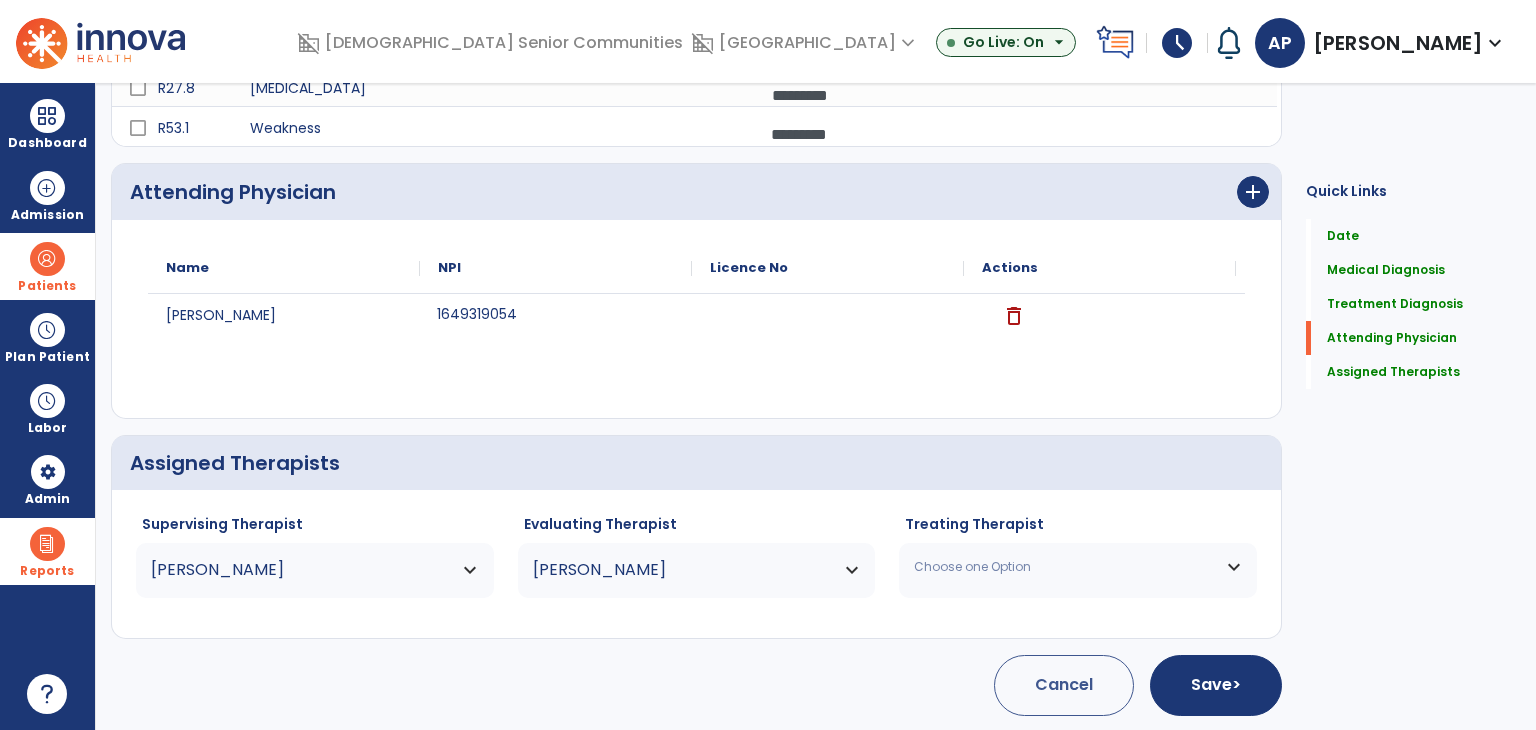 click on "Choose one Option" at bounding box center (1078, 567) 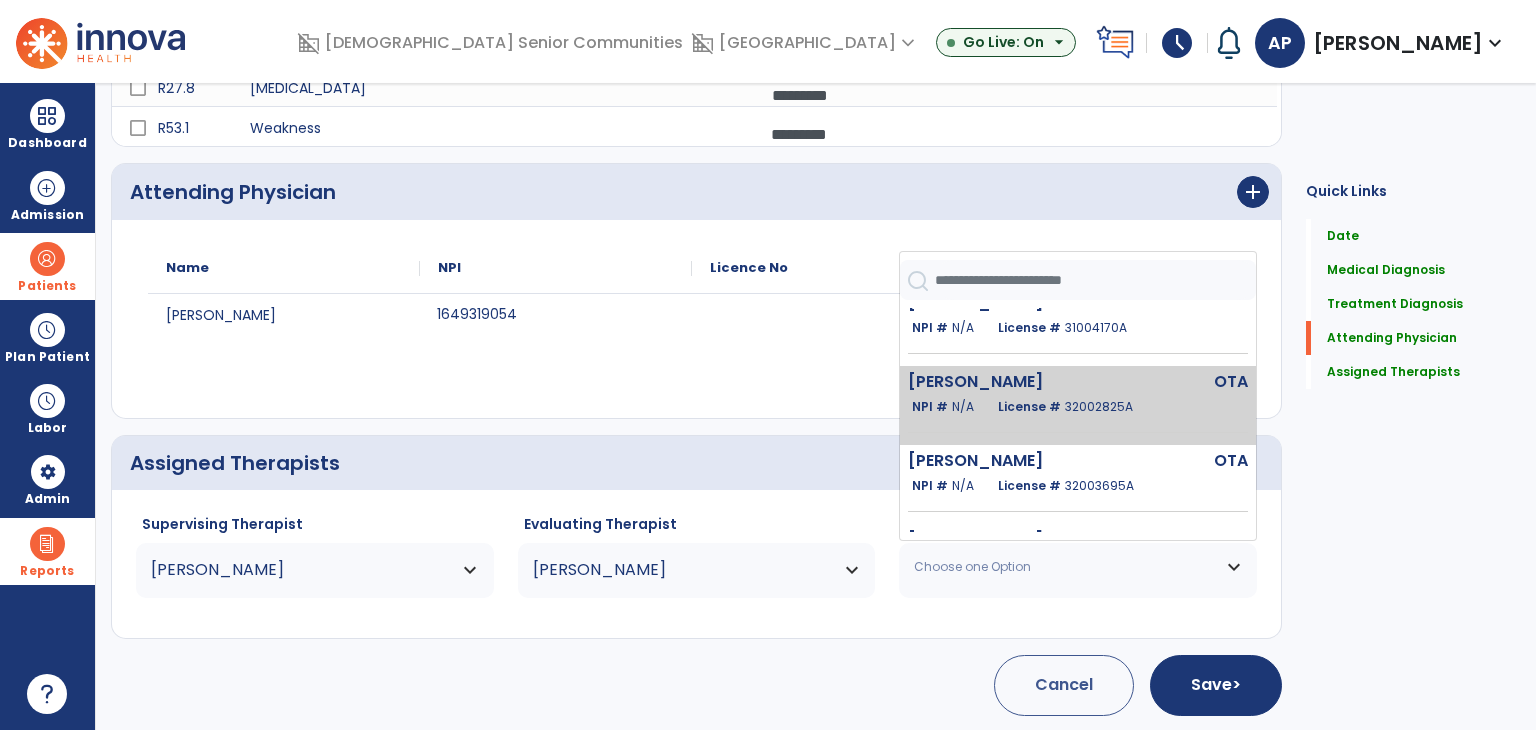 scroll, scrollTop: 200, scrollLeft: 0, axis: vertical 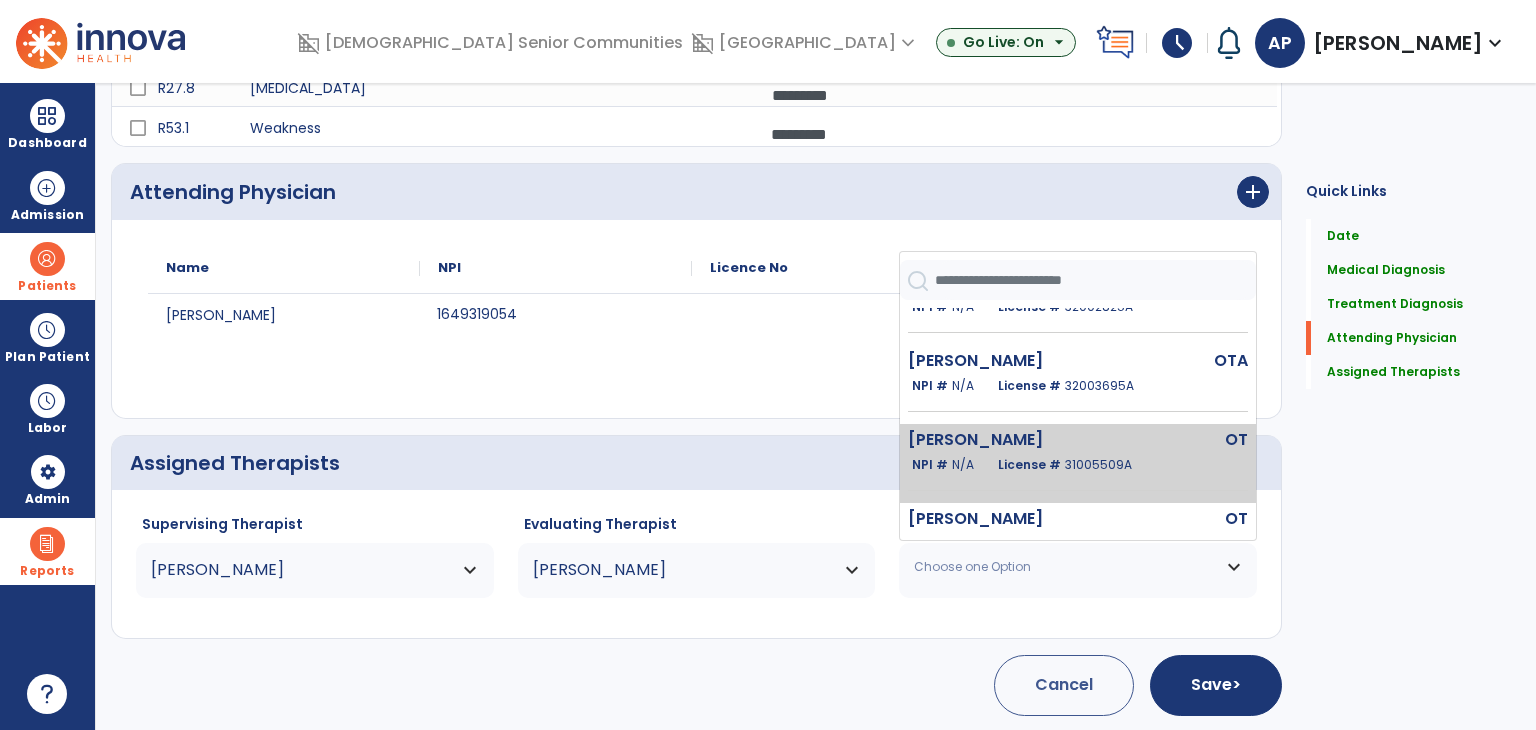 click on "NPI #  N/A   License #  31005509A" 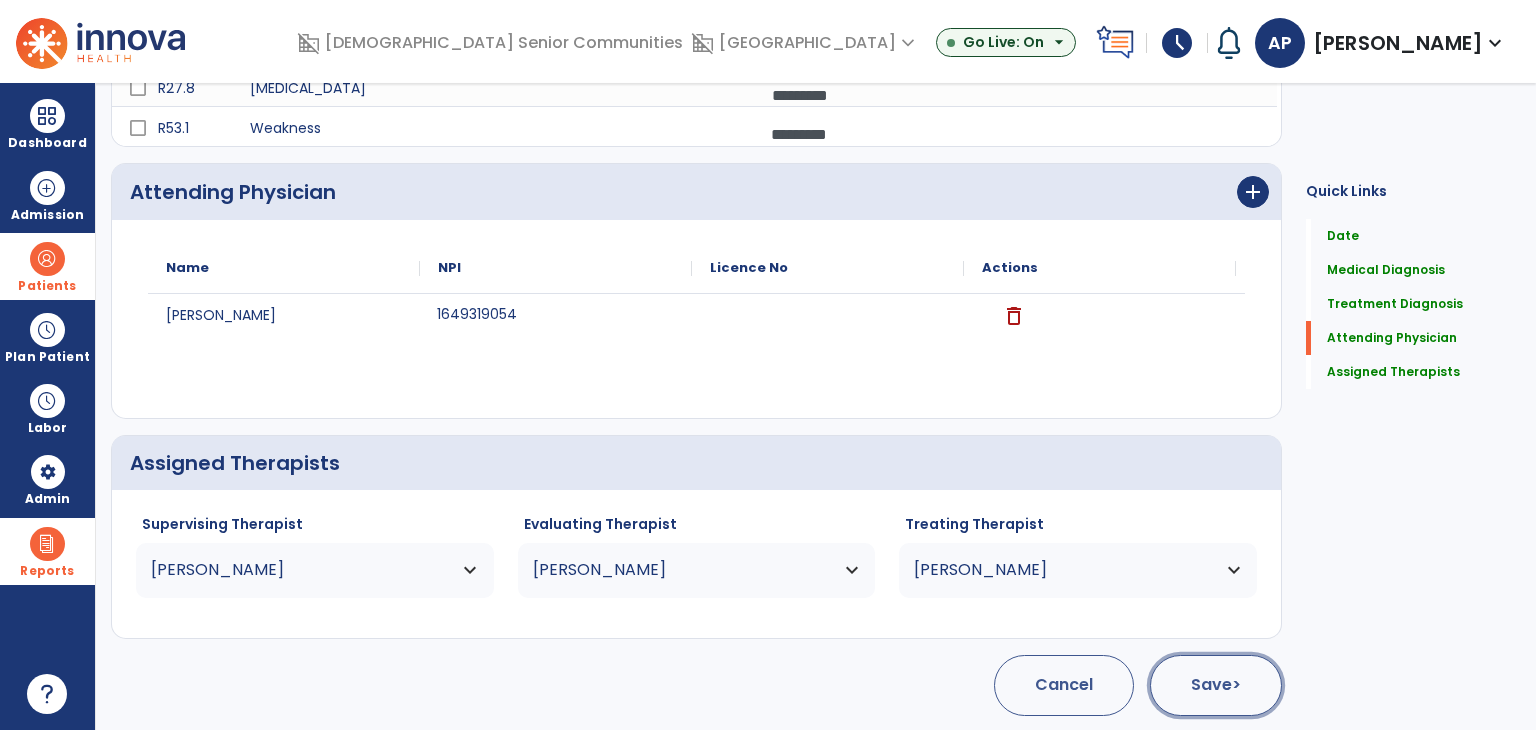 click on "Save  >" 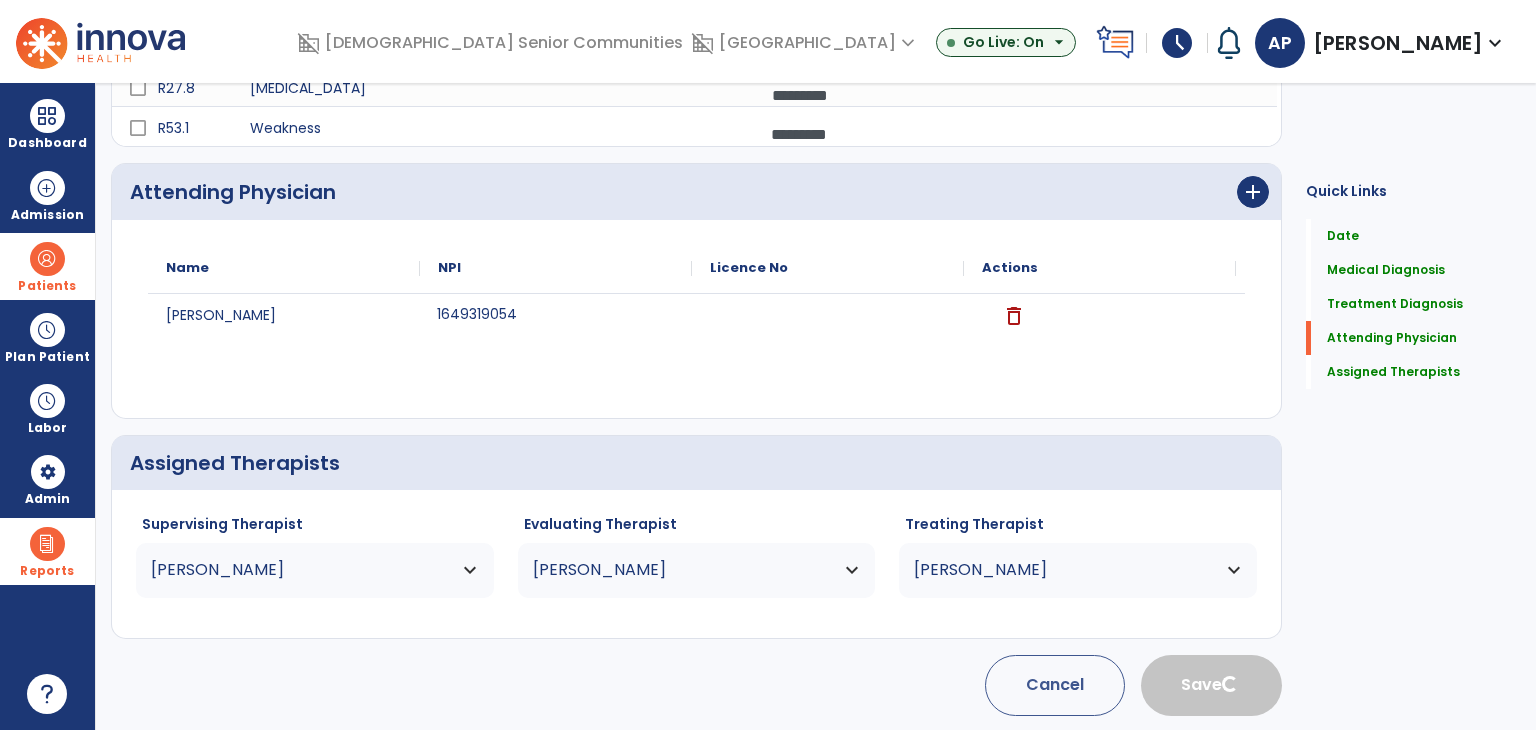 type 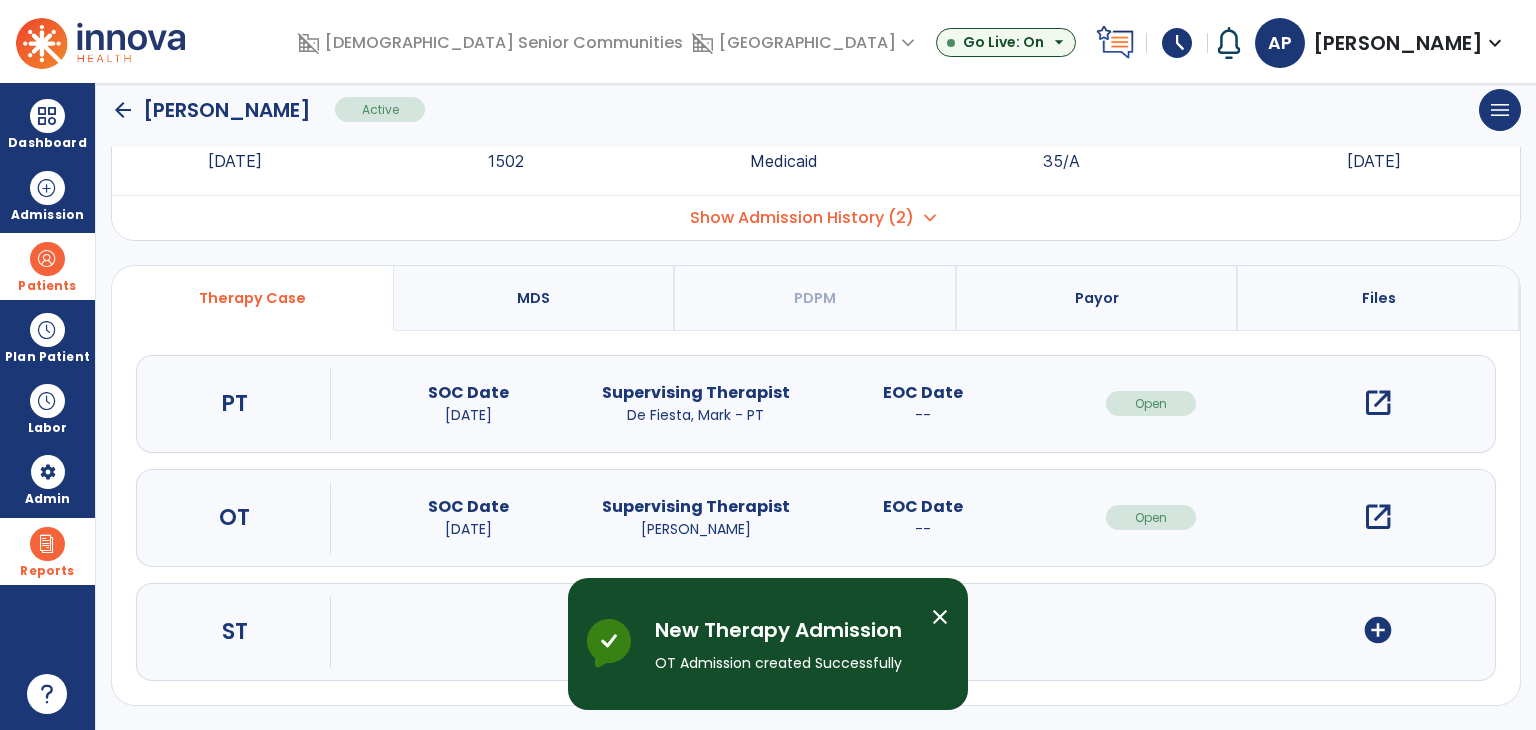 scroll, scrollTop: 0, scrollLeft: 0, axis: both 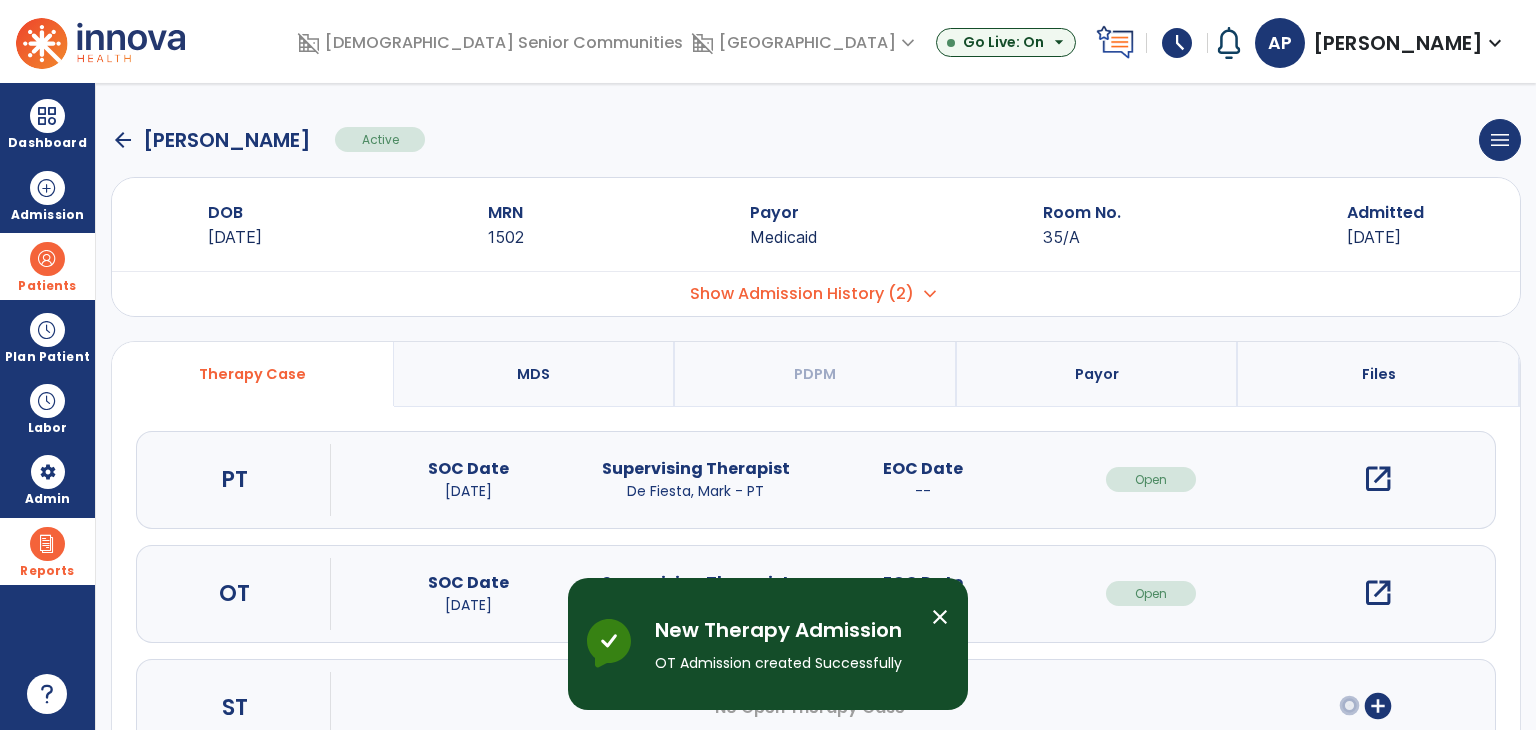 click on "open_in_new" at bounding box center [1378, 593] 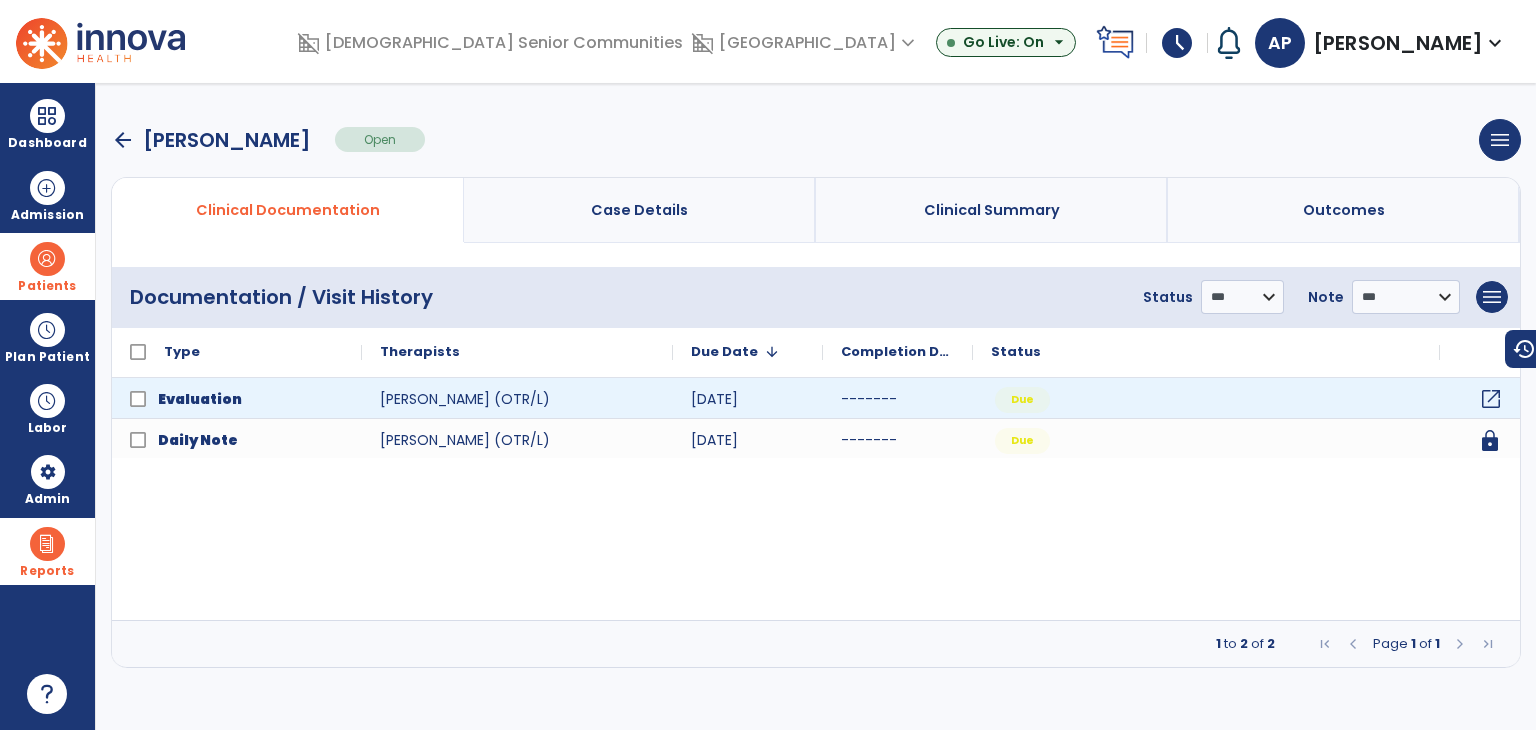 click on "open_in_new" 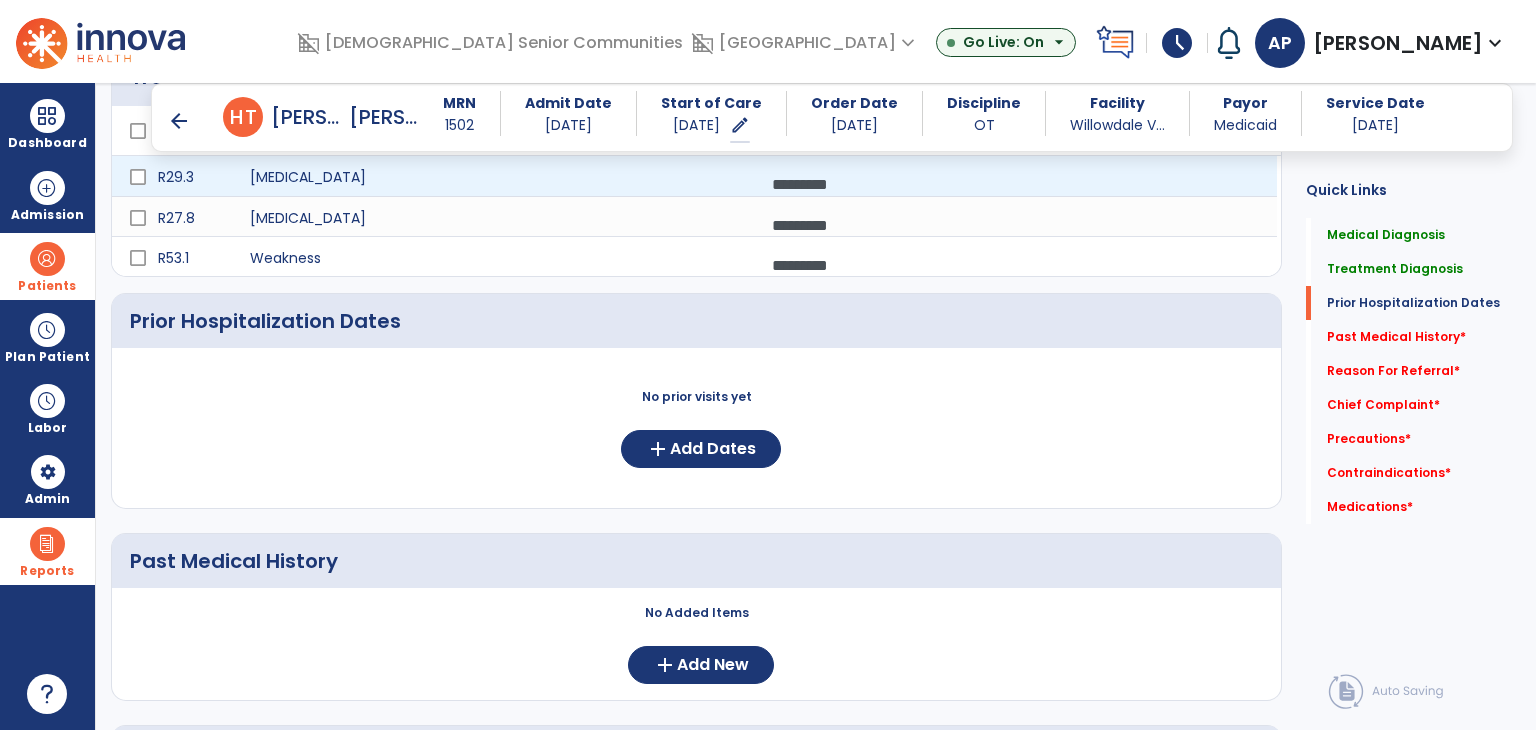 scroll, scrollTop: 500, scrollLeft: 0, axis: vertical 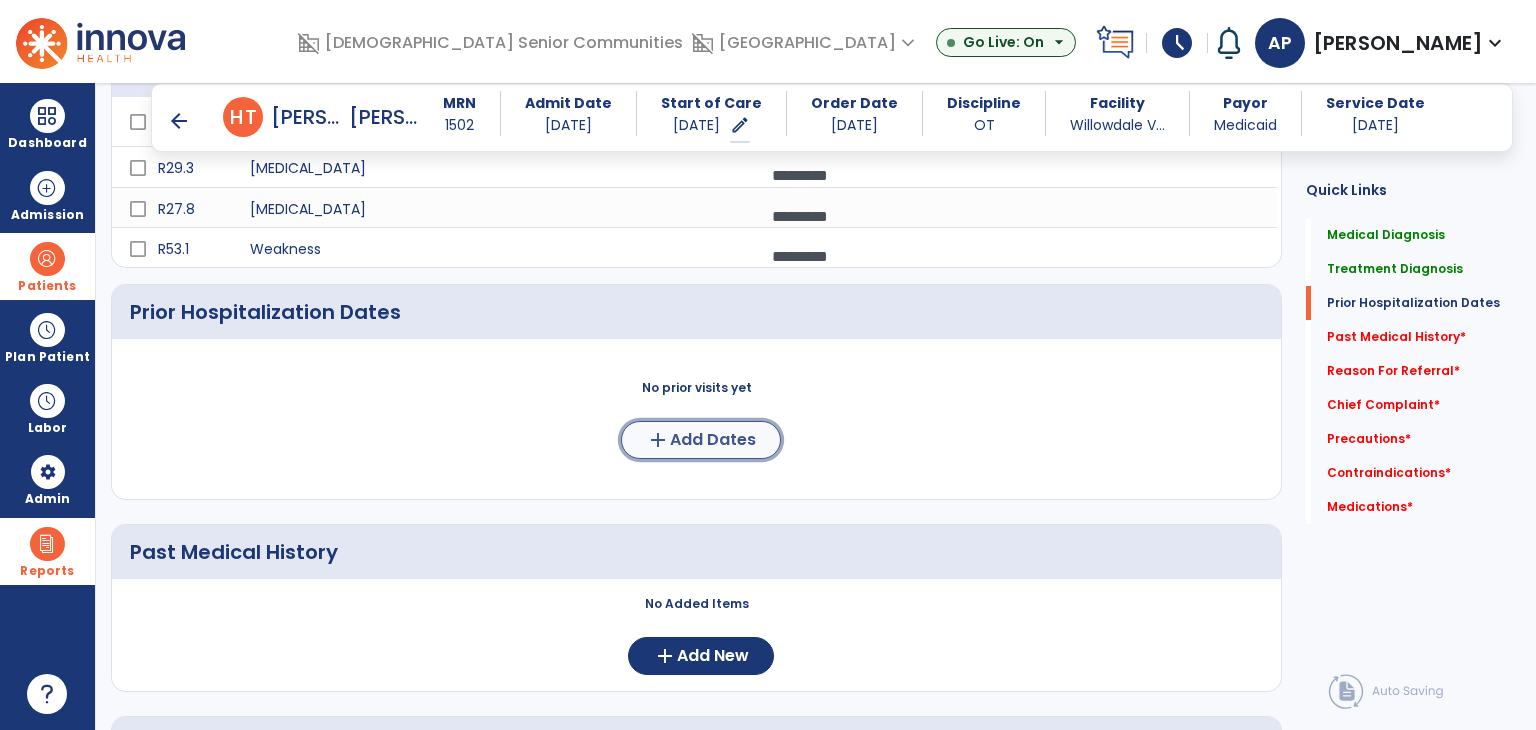 click on "add  Add Dates" 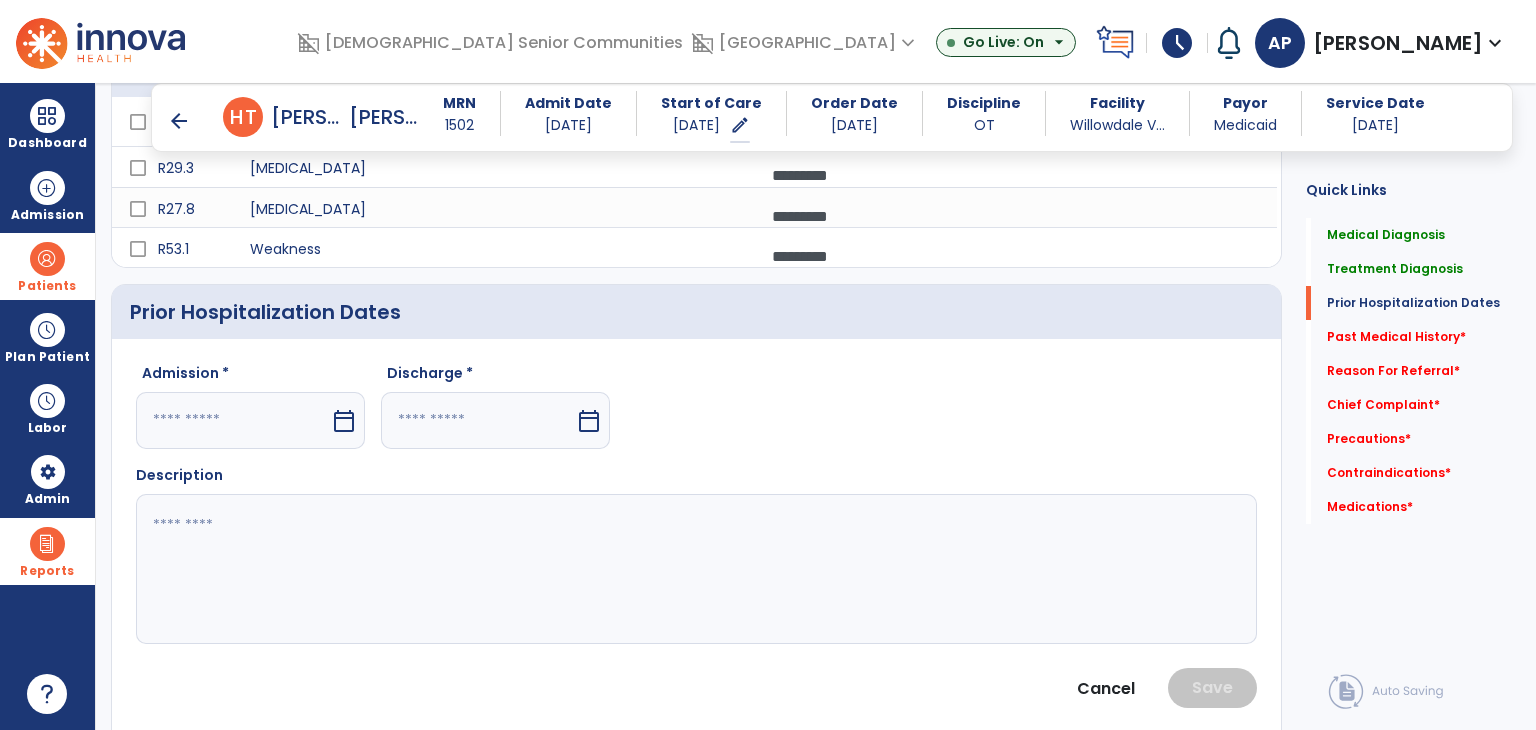 click at bounding box center (233, 420) 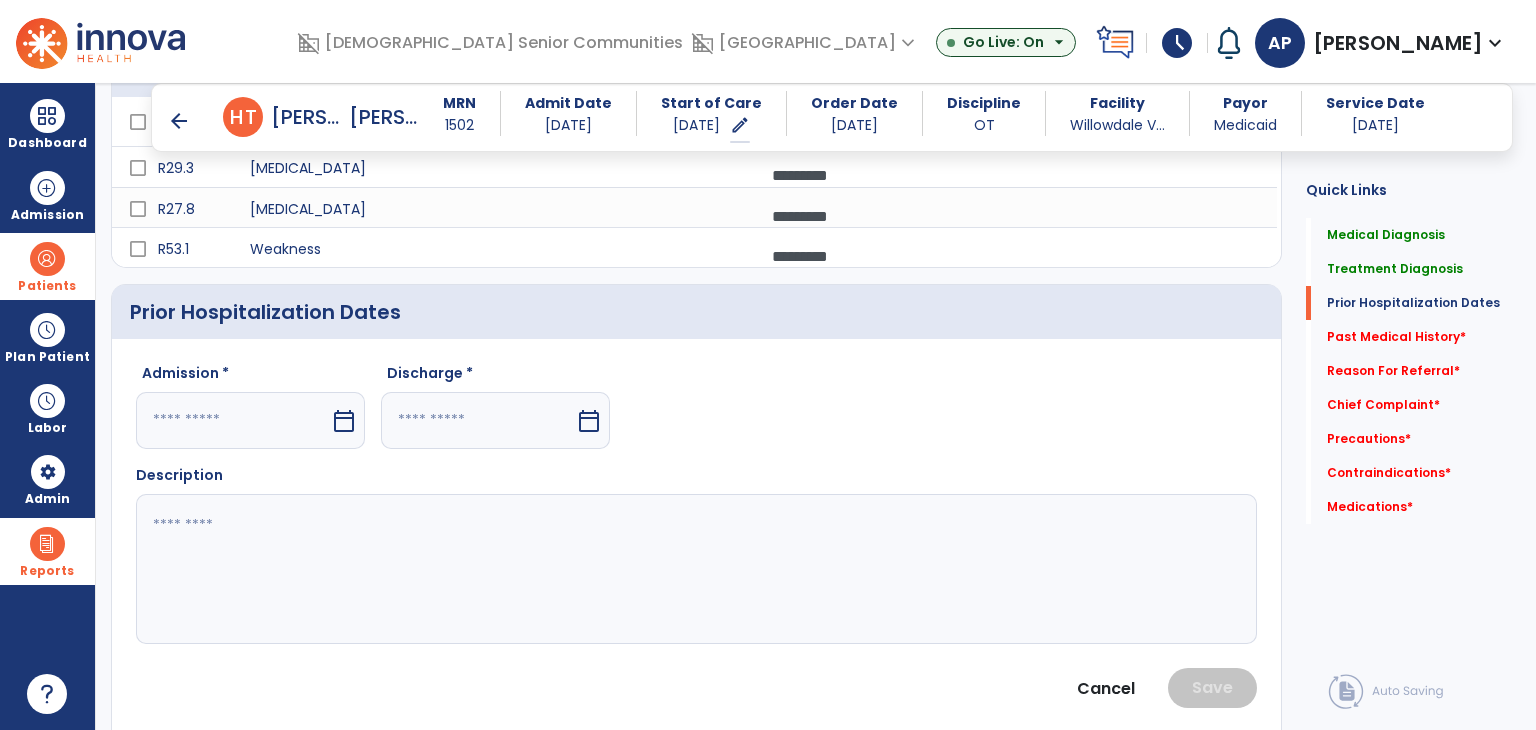 select on "*" 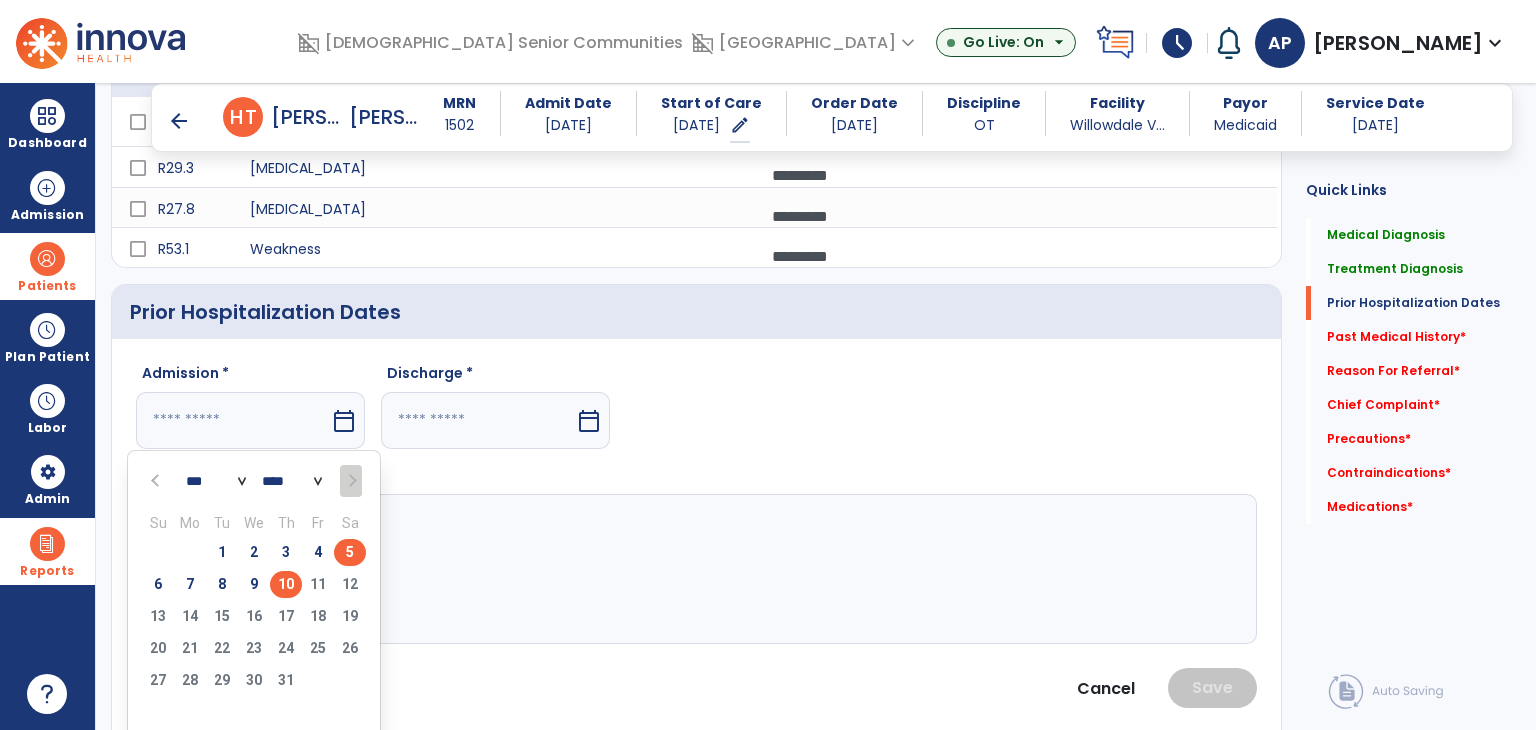 click on "5" at bounding box center (350, 552) 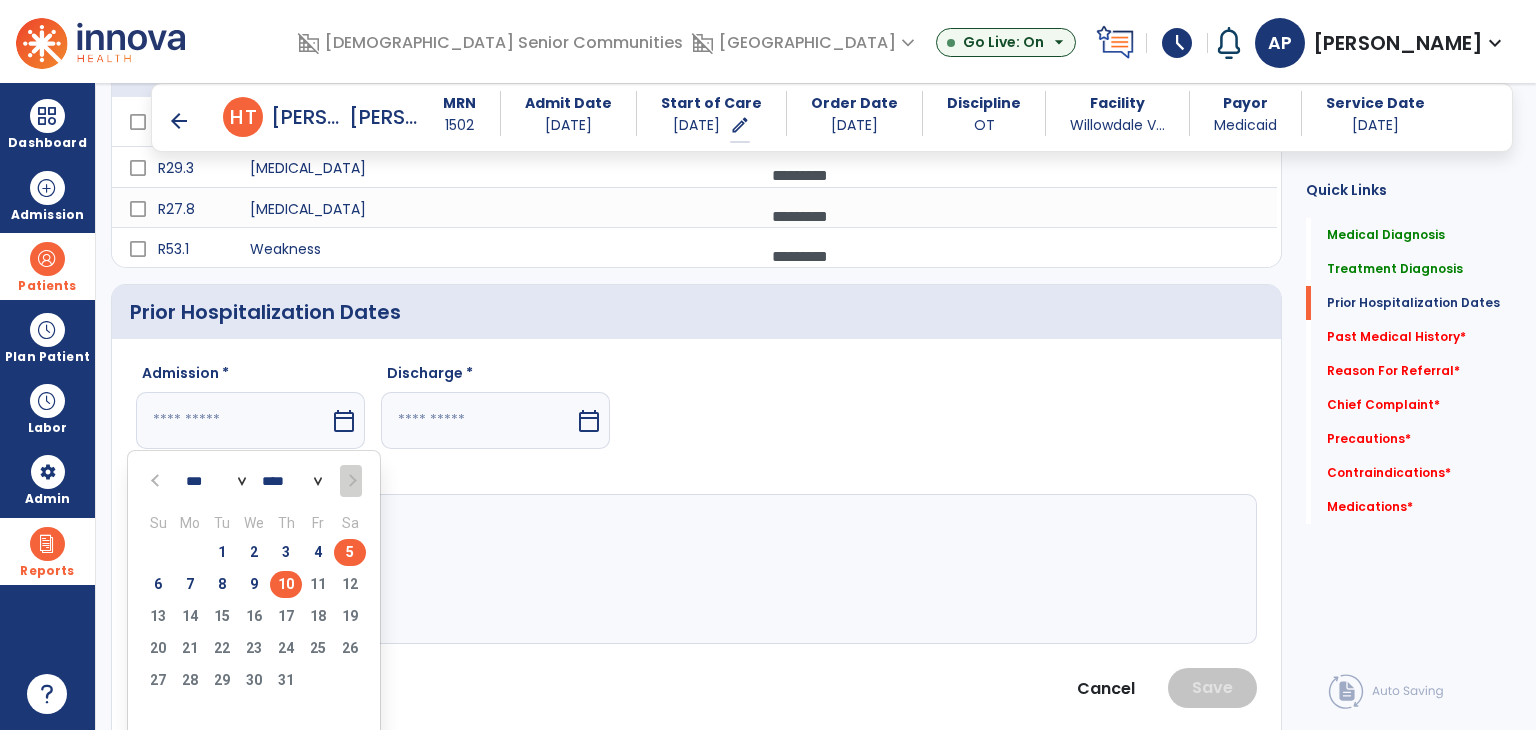 type on "********" 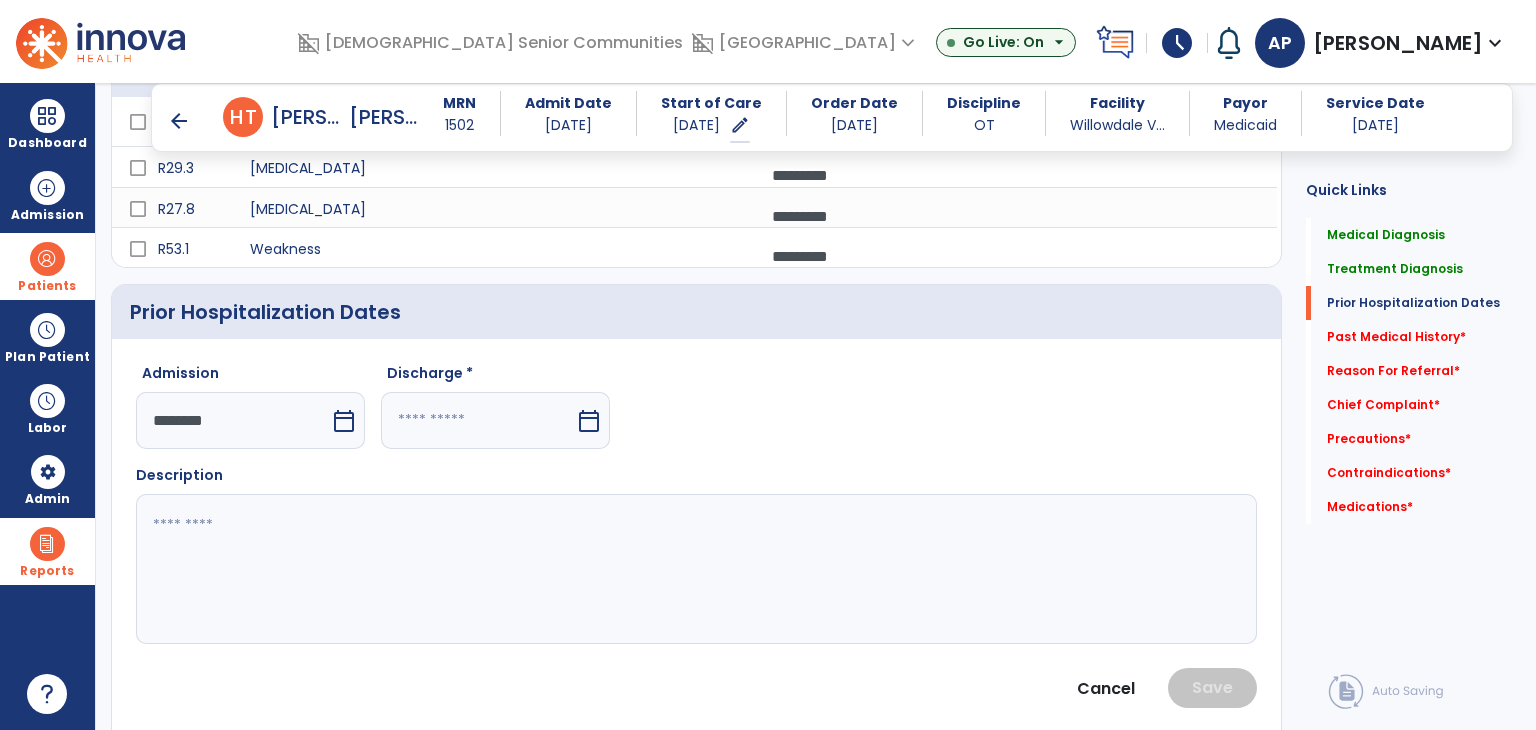 click at bounding box center (478, 420) 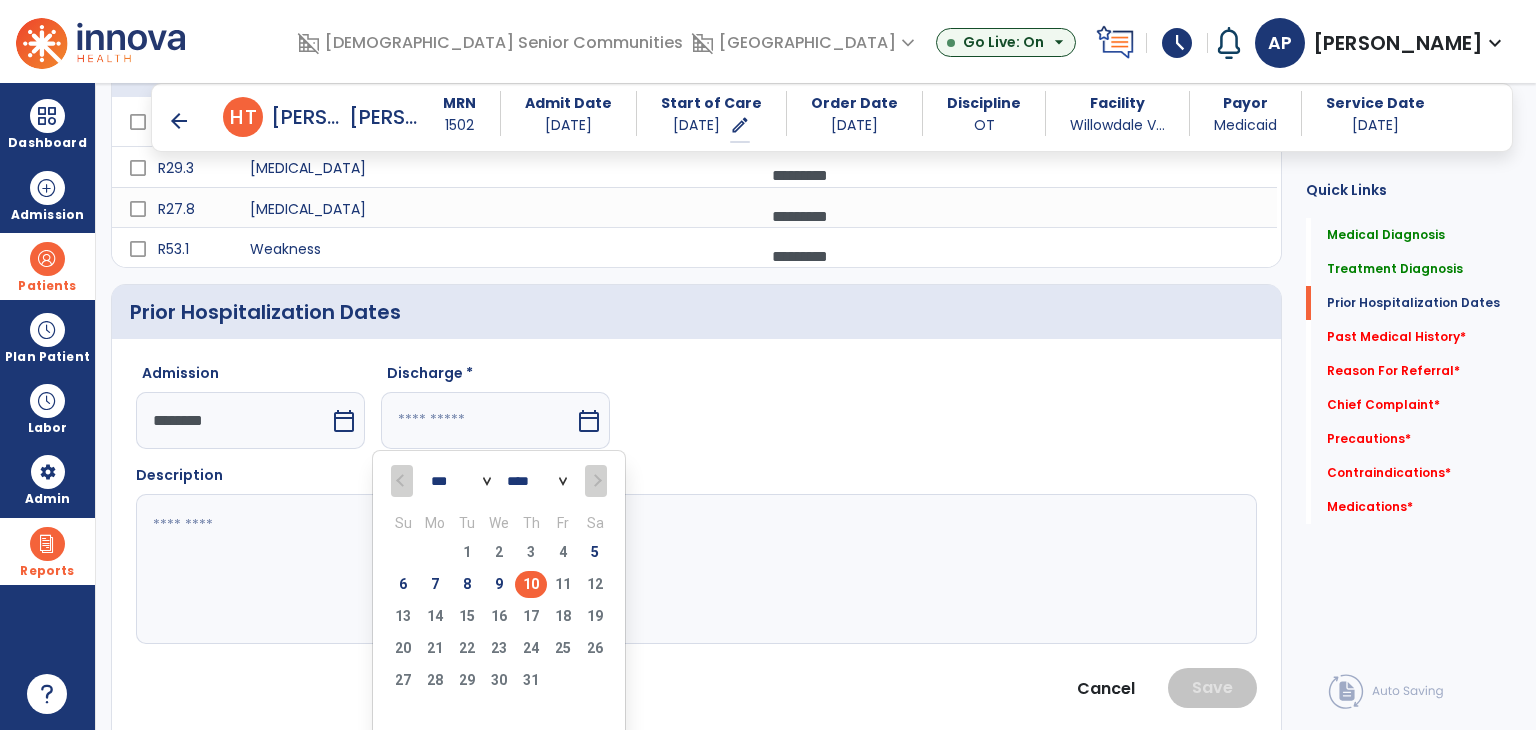 click on "10" at bounding box center (531, 584) 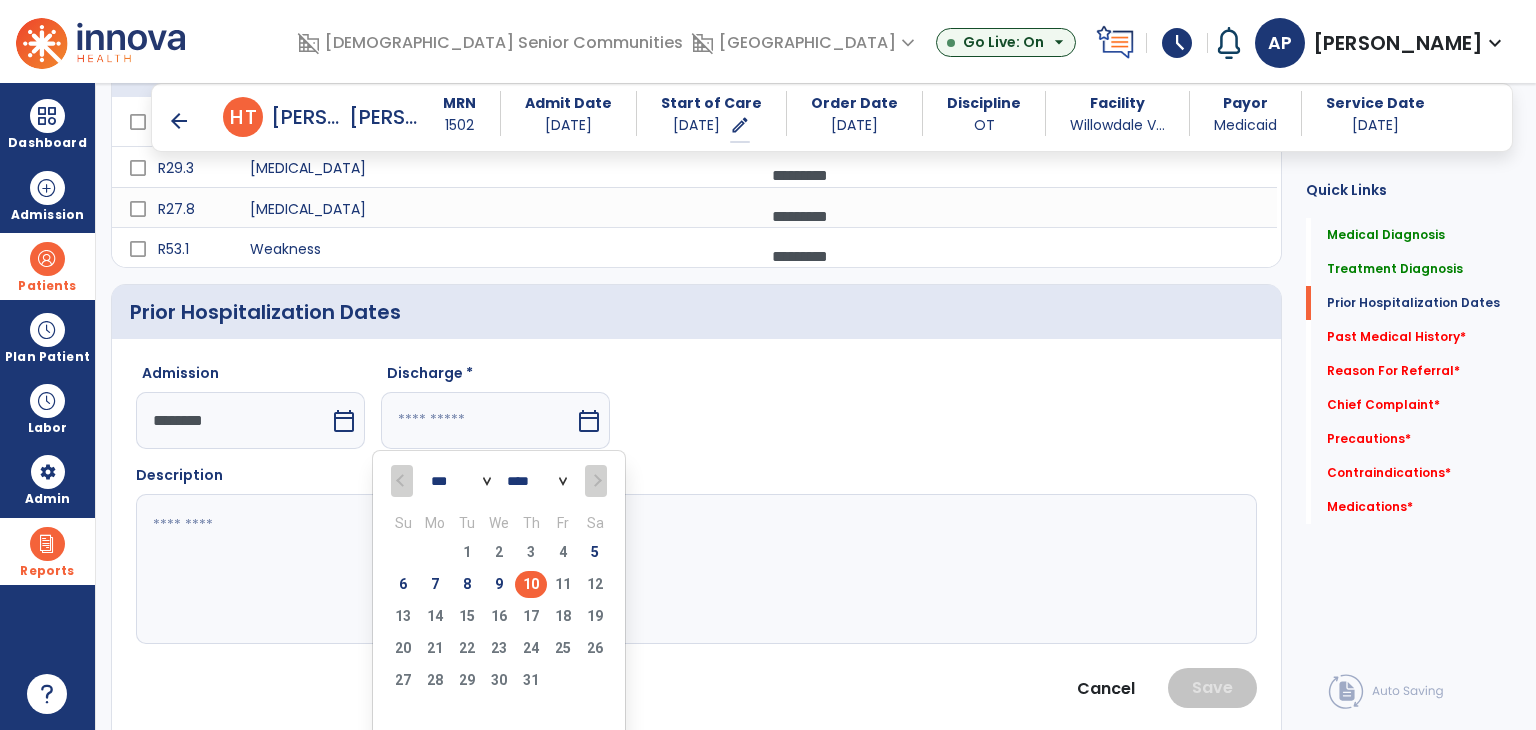 type on "*********" 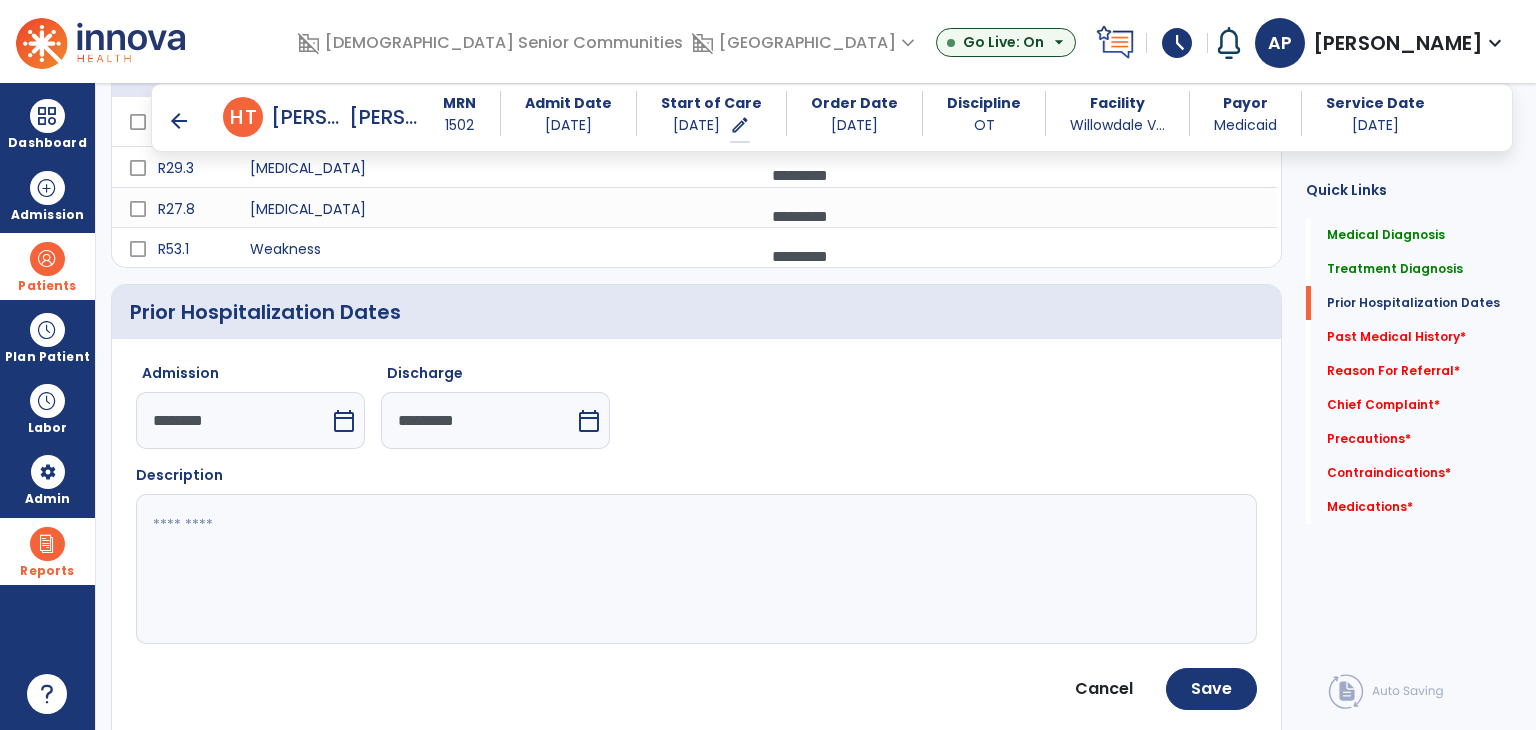 click 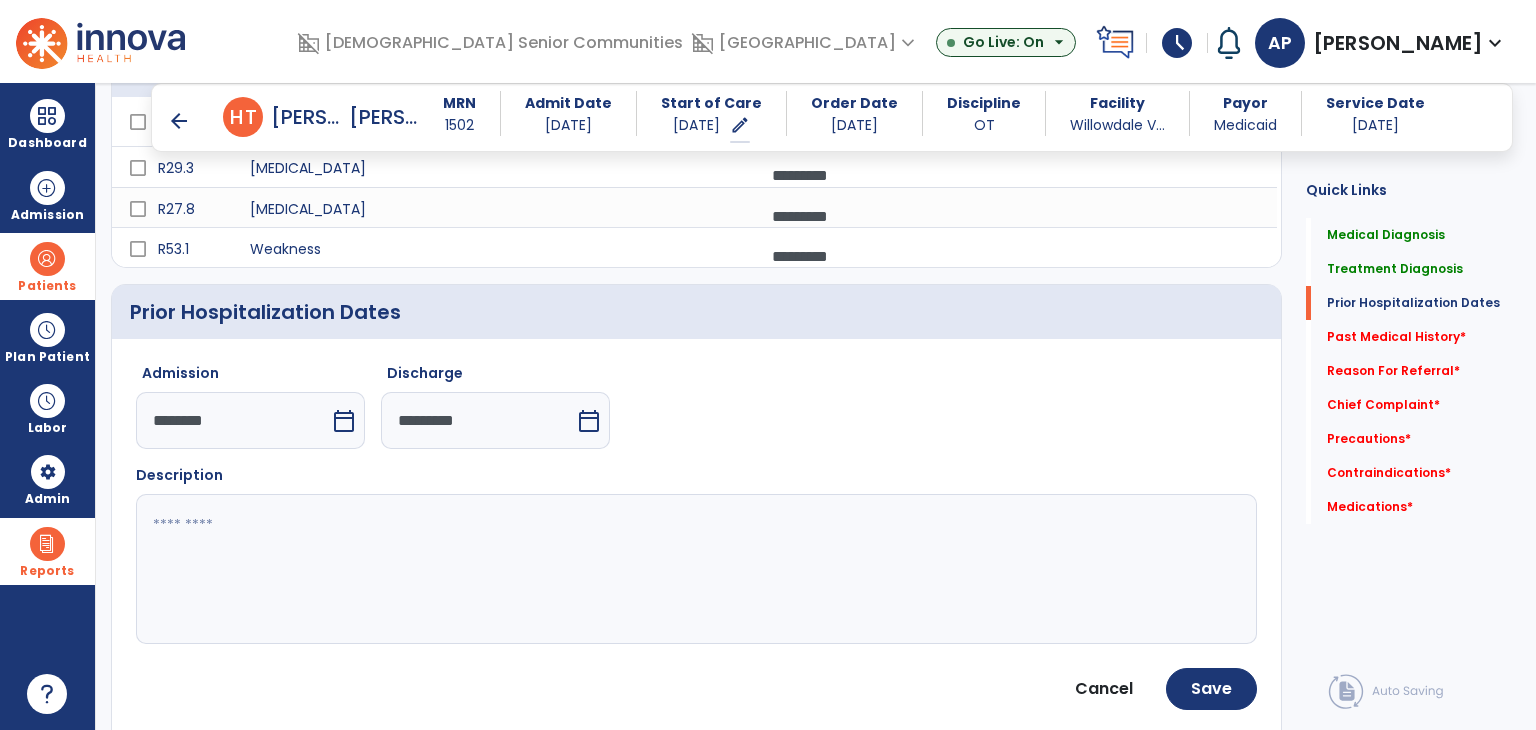 click 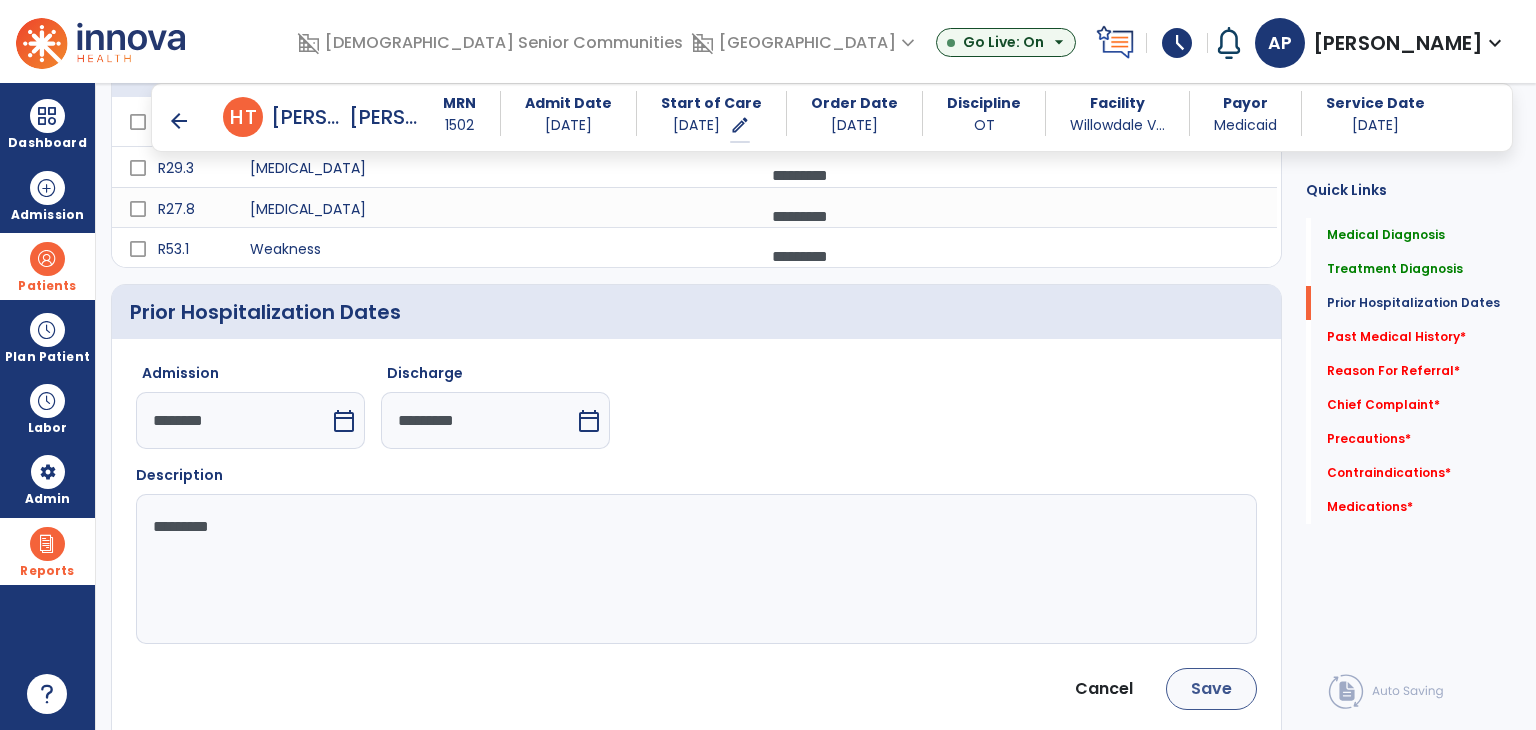 type on "*********" 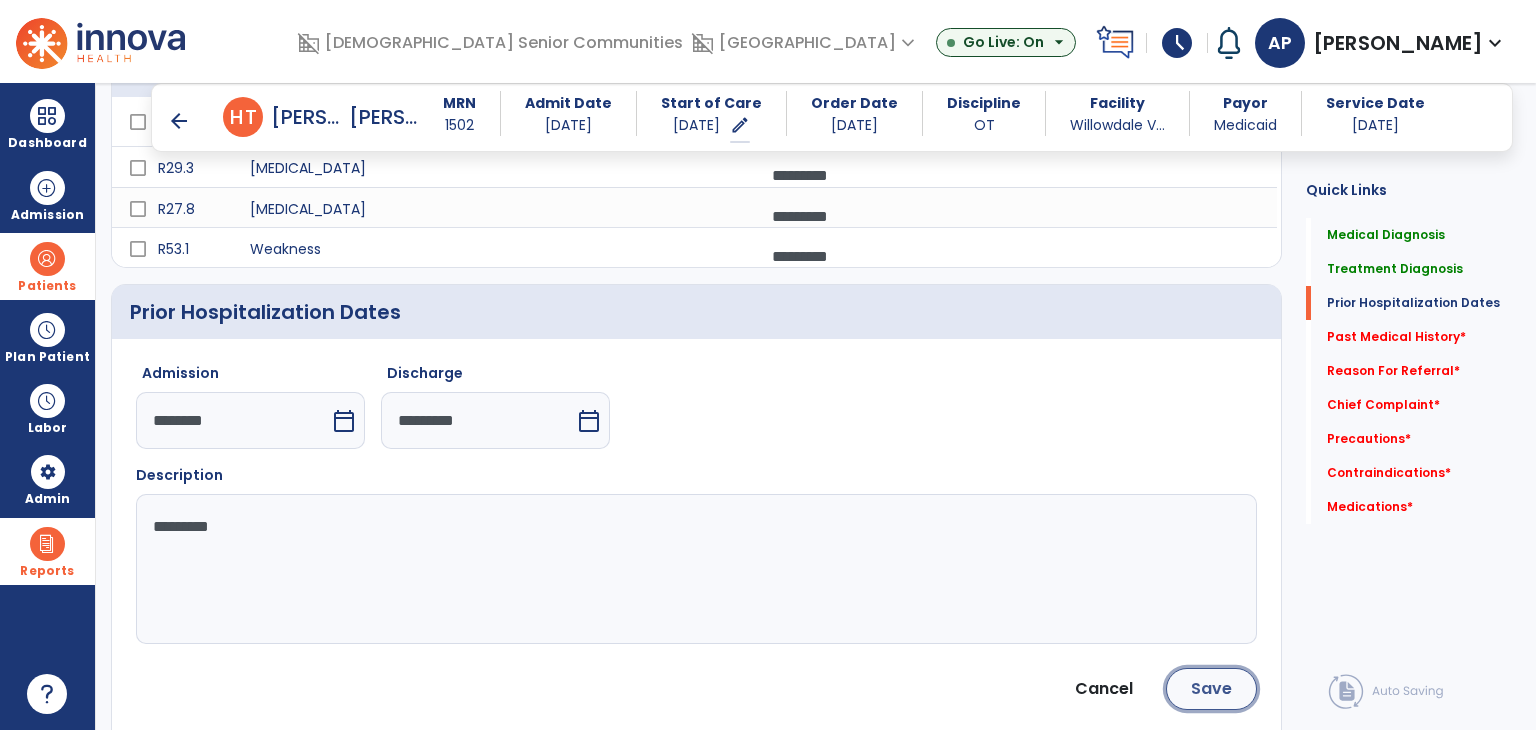 click on "Save" 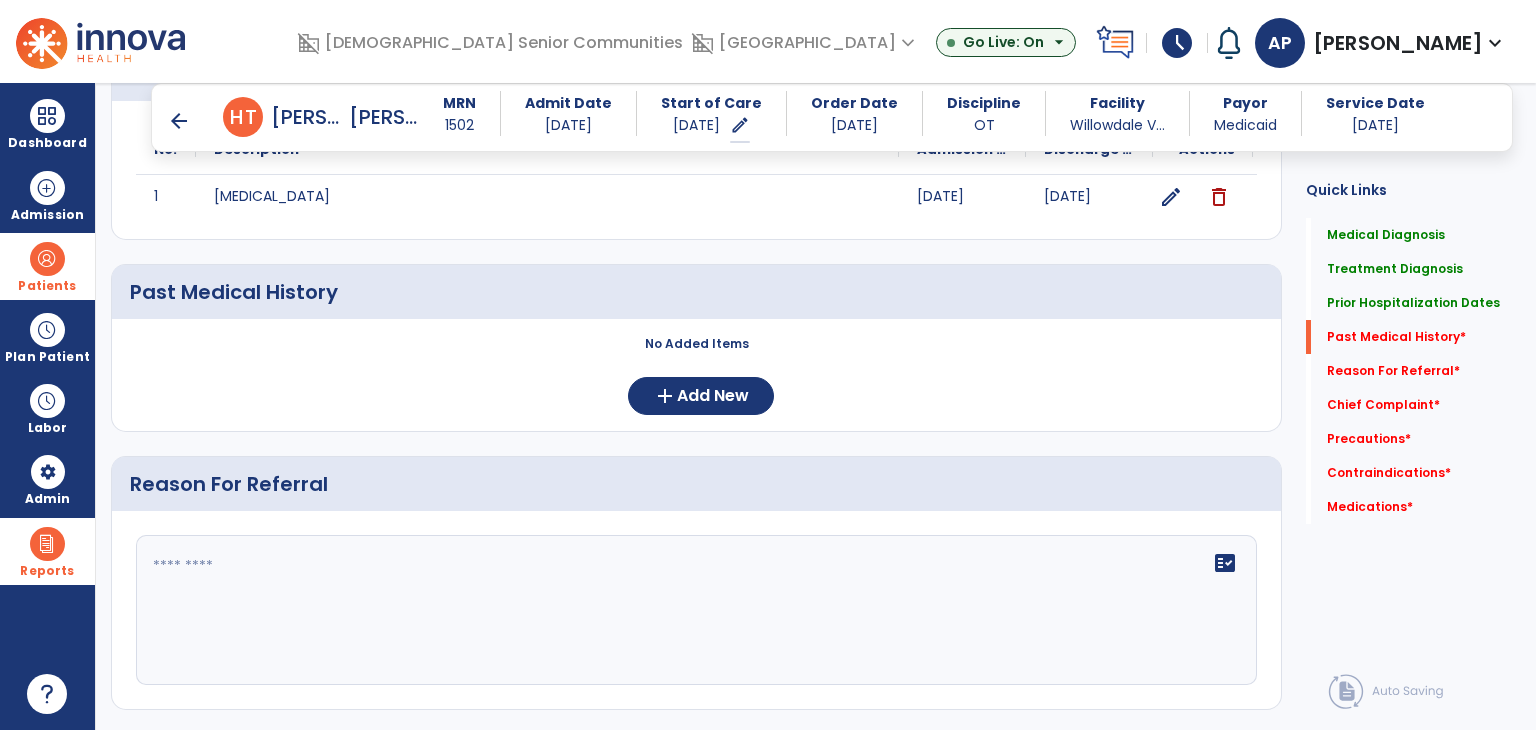 scroll, scrollTop: 800, scrollLeft: 0, axis: vertical 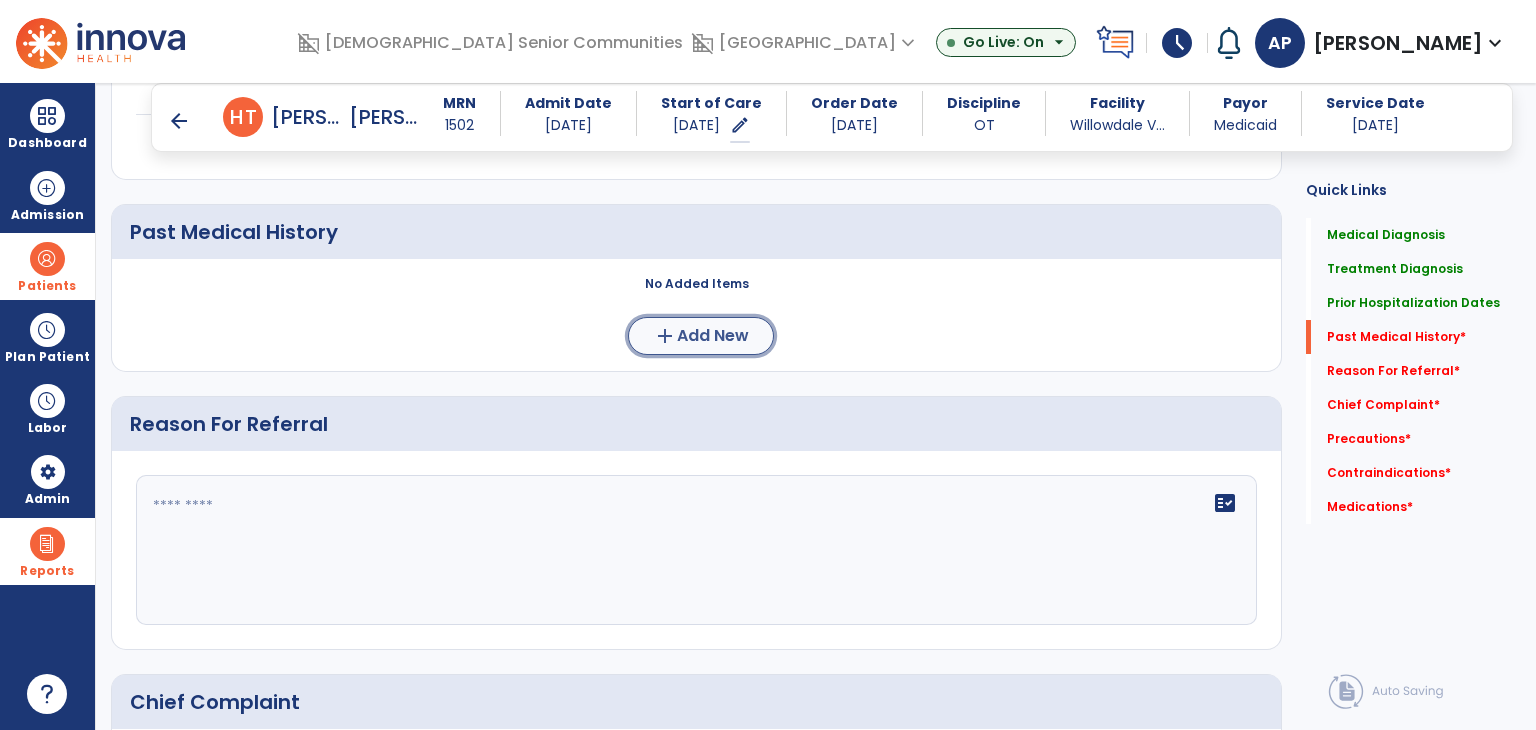 click on "add  Add New" 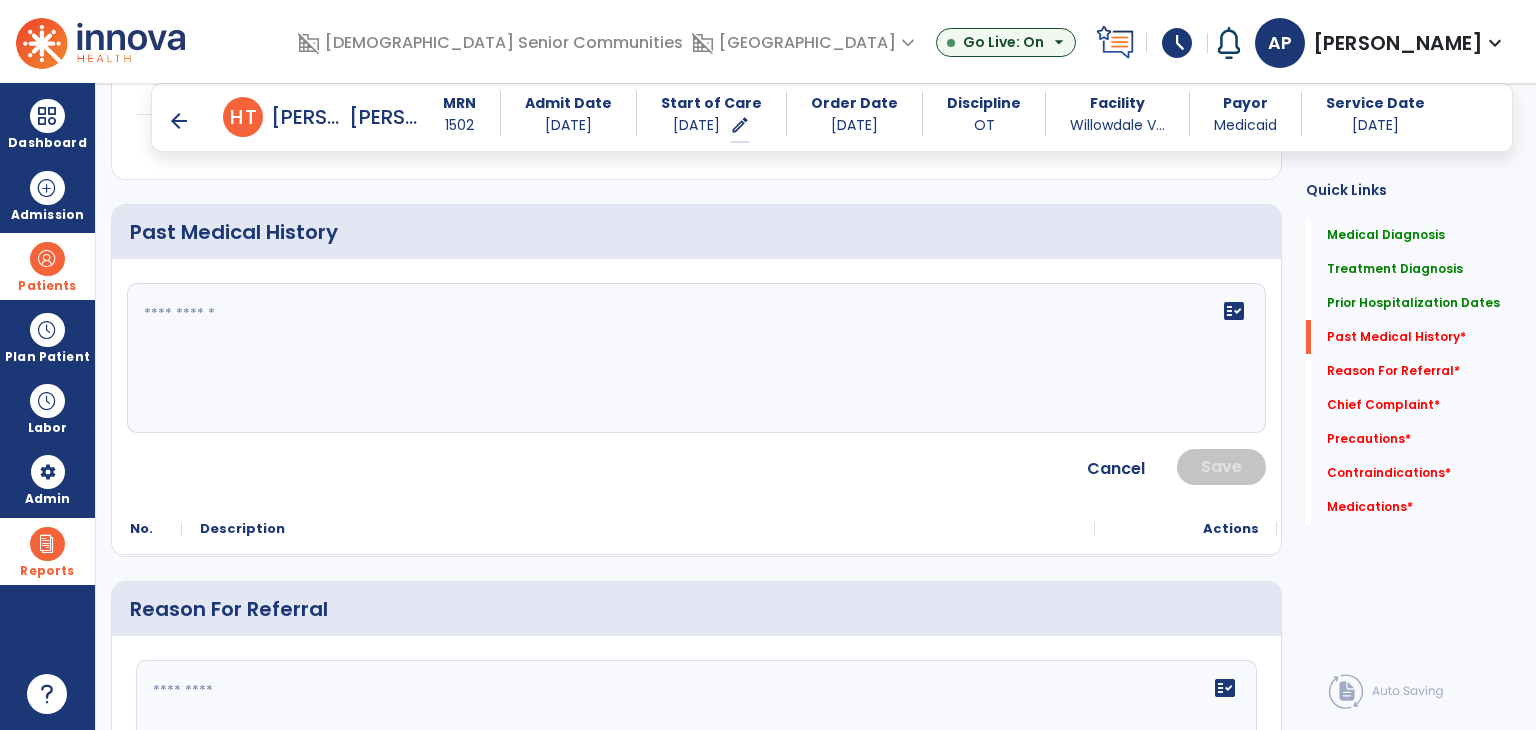 click on "fact_check" 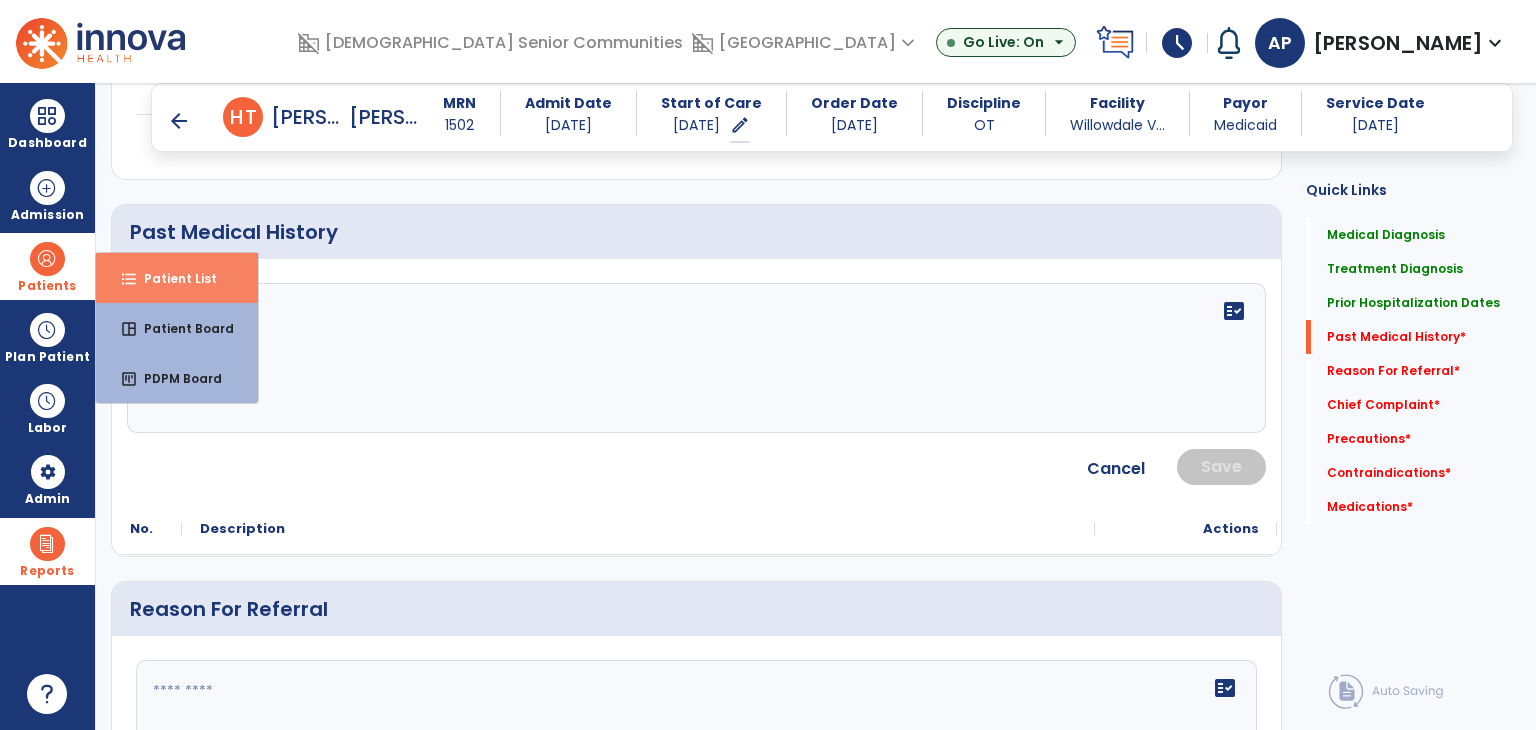 click on "format_list_bulleted  Patient List" at bounding box center (177, 278) 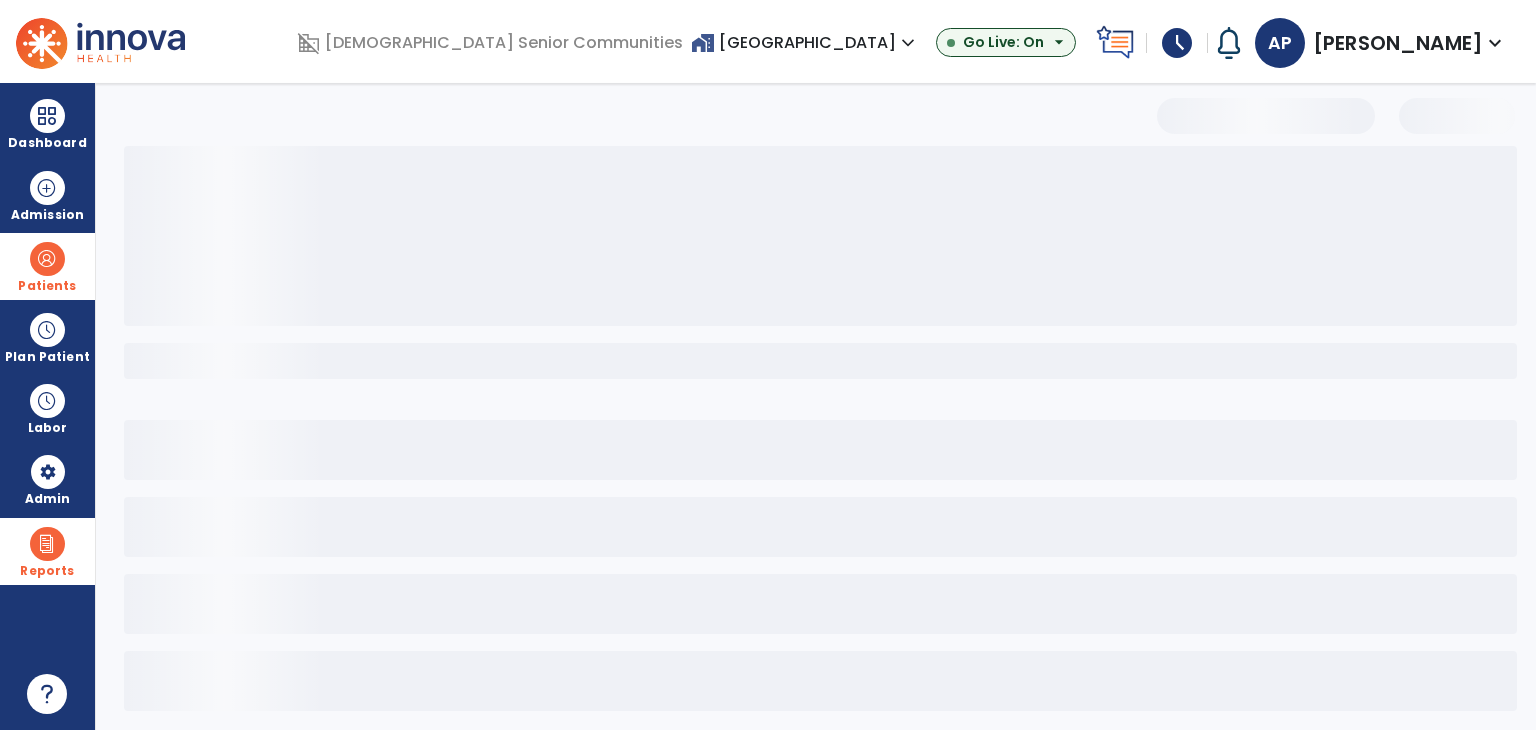 select on "***" 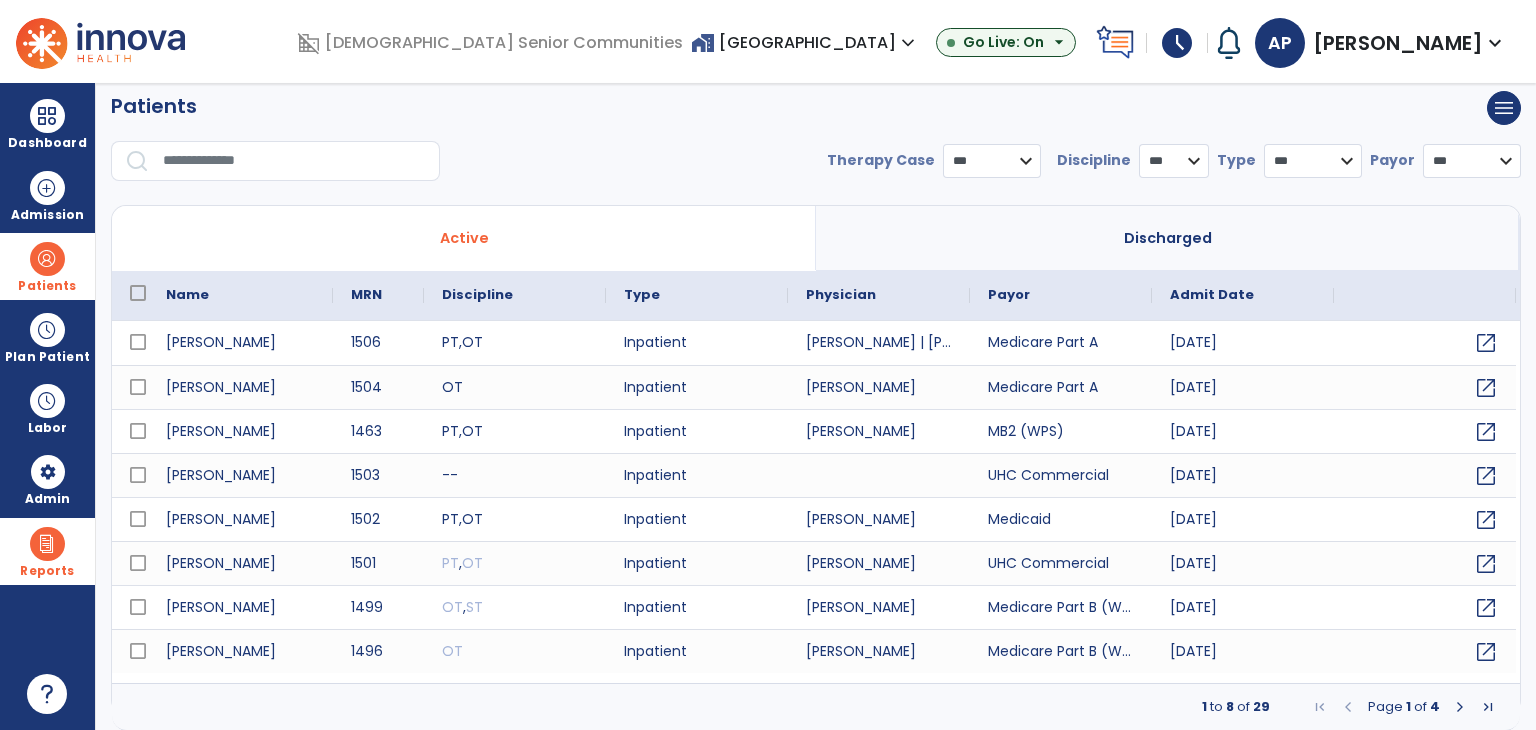 click on "Discharged" at bounding box center [1168, 238] 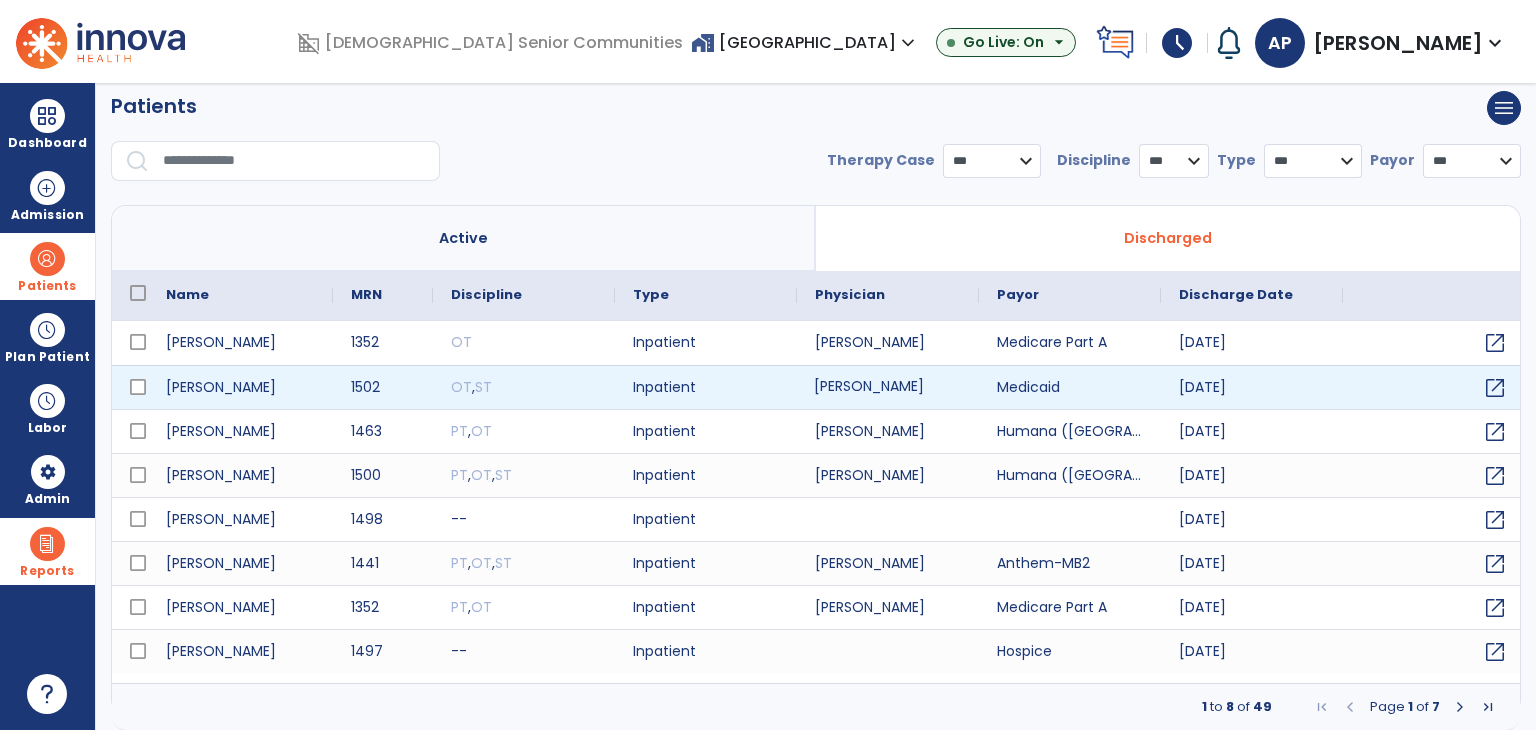 click on "[PERSON_NAME]" at bounding box center [888, 387] 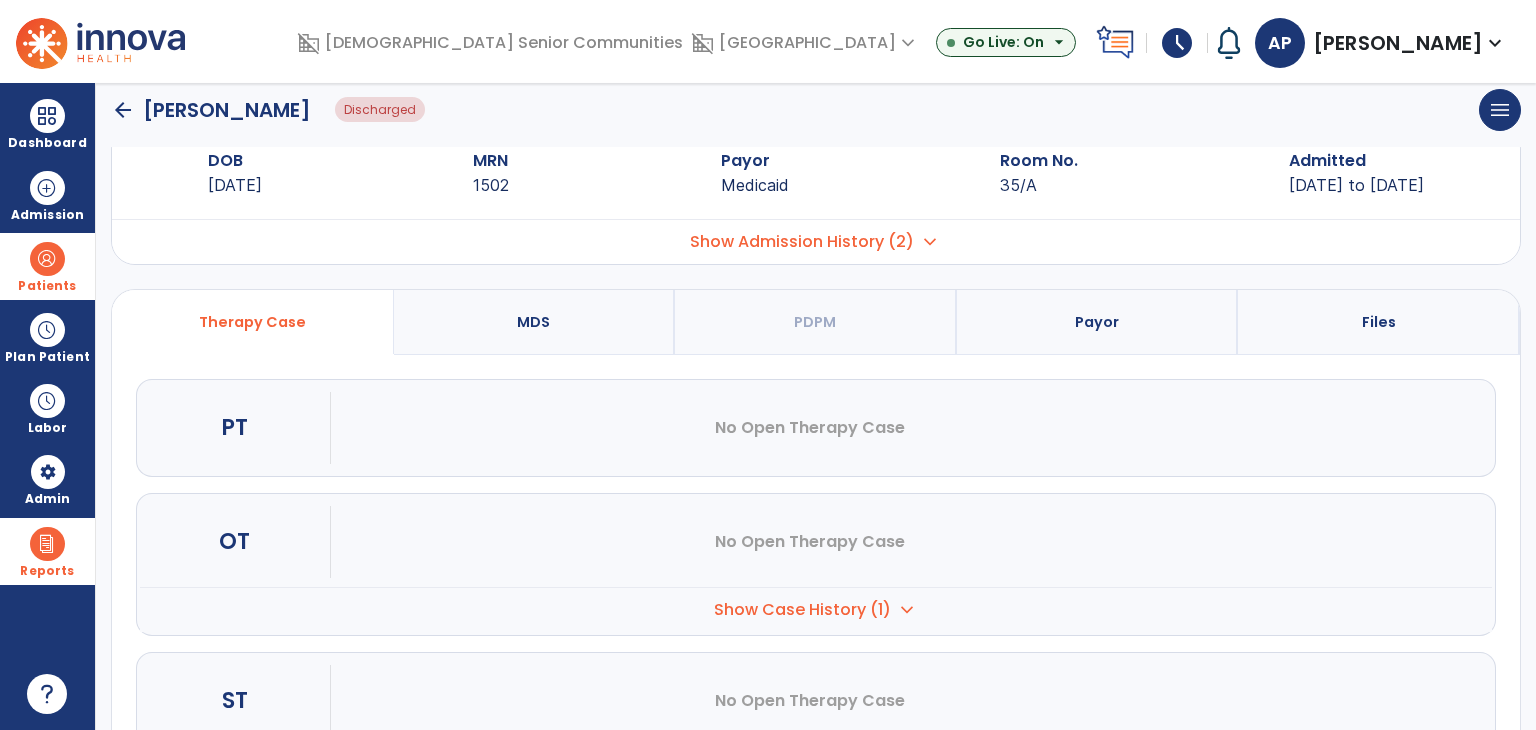 scroll, scrollTop: 100, scrollLeft: 0, axis: vertical 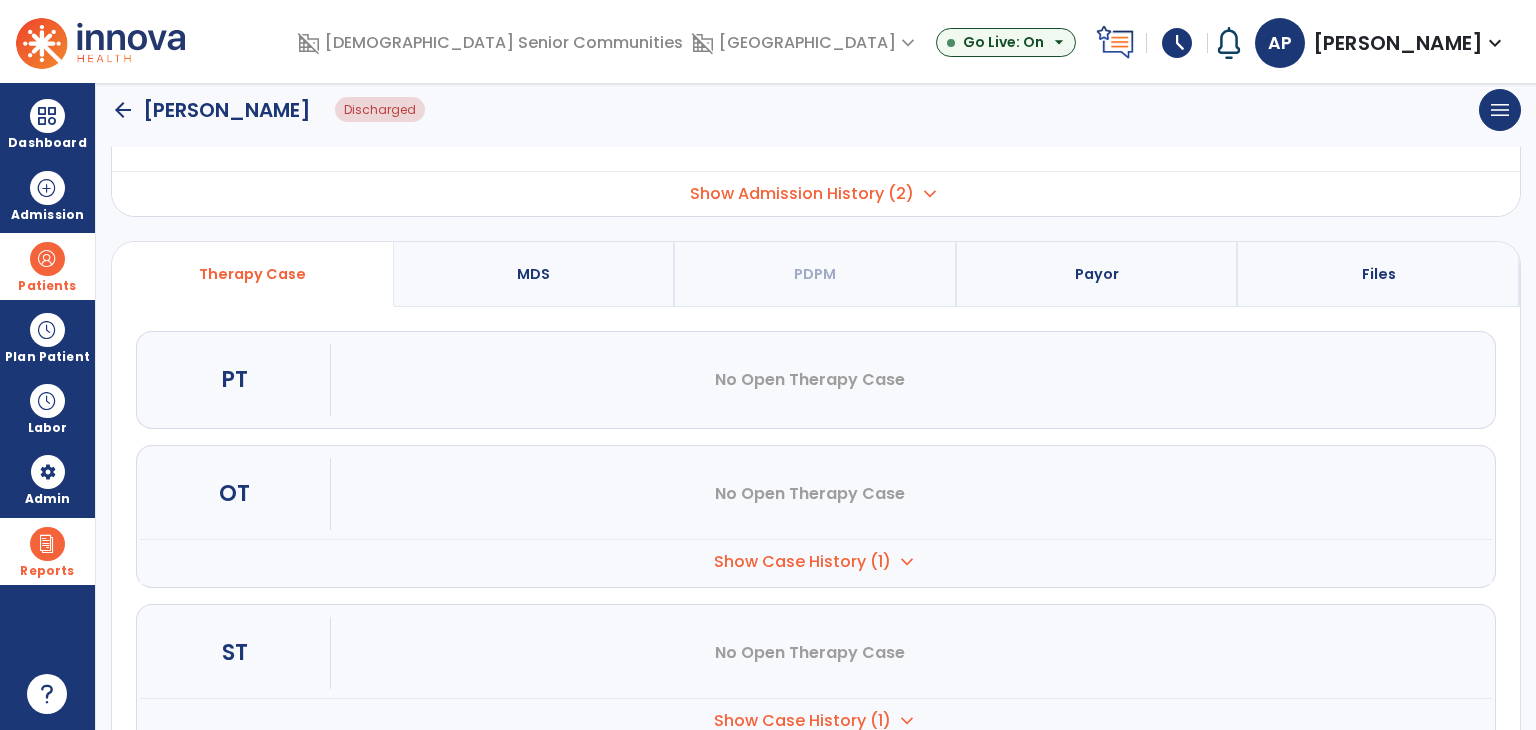 click on "Show Case History (1)     expand_more" at bounding box center (816, 561) 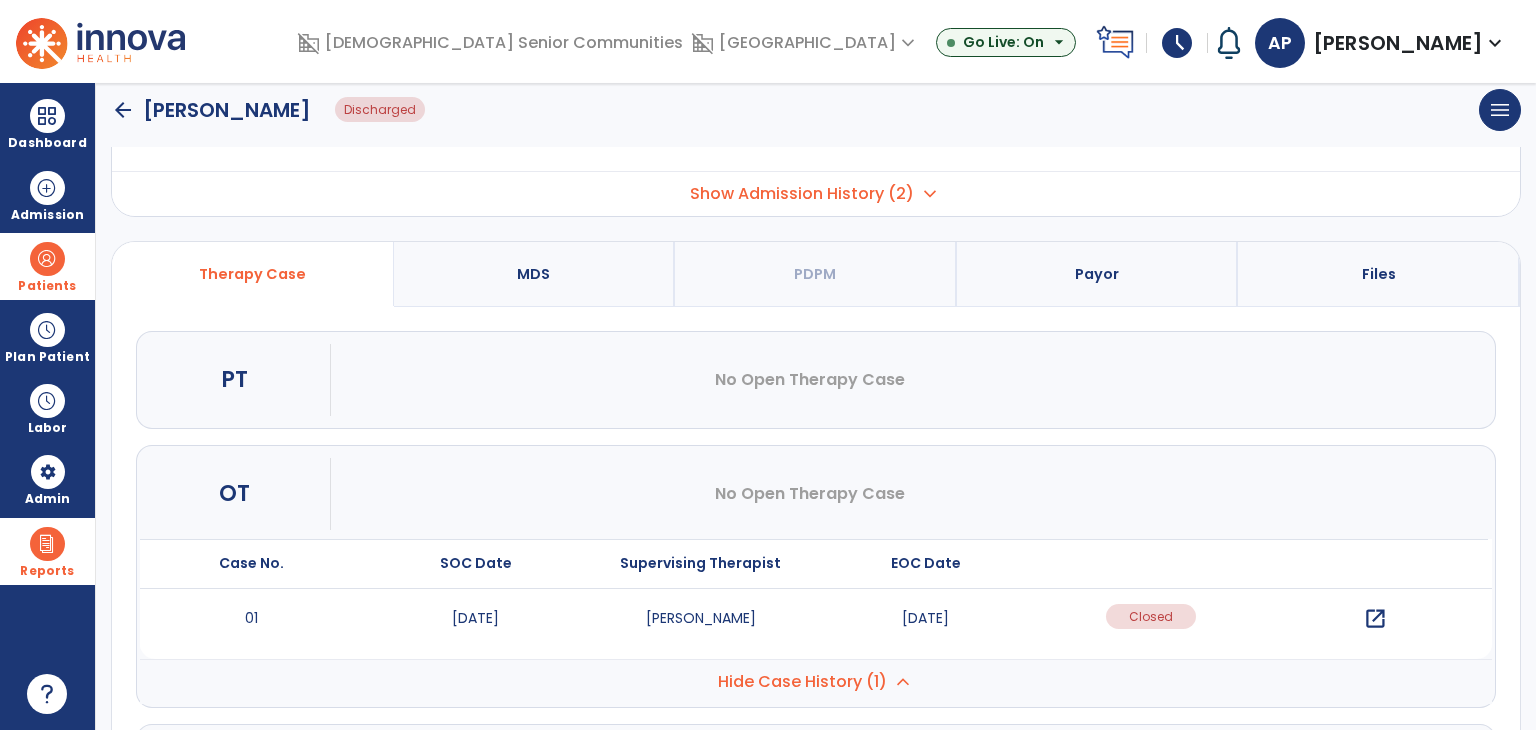 click on "open_in_new" at bounding box center (1375, 619) 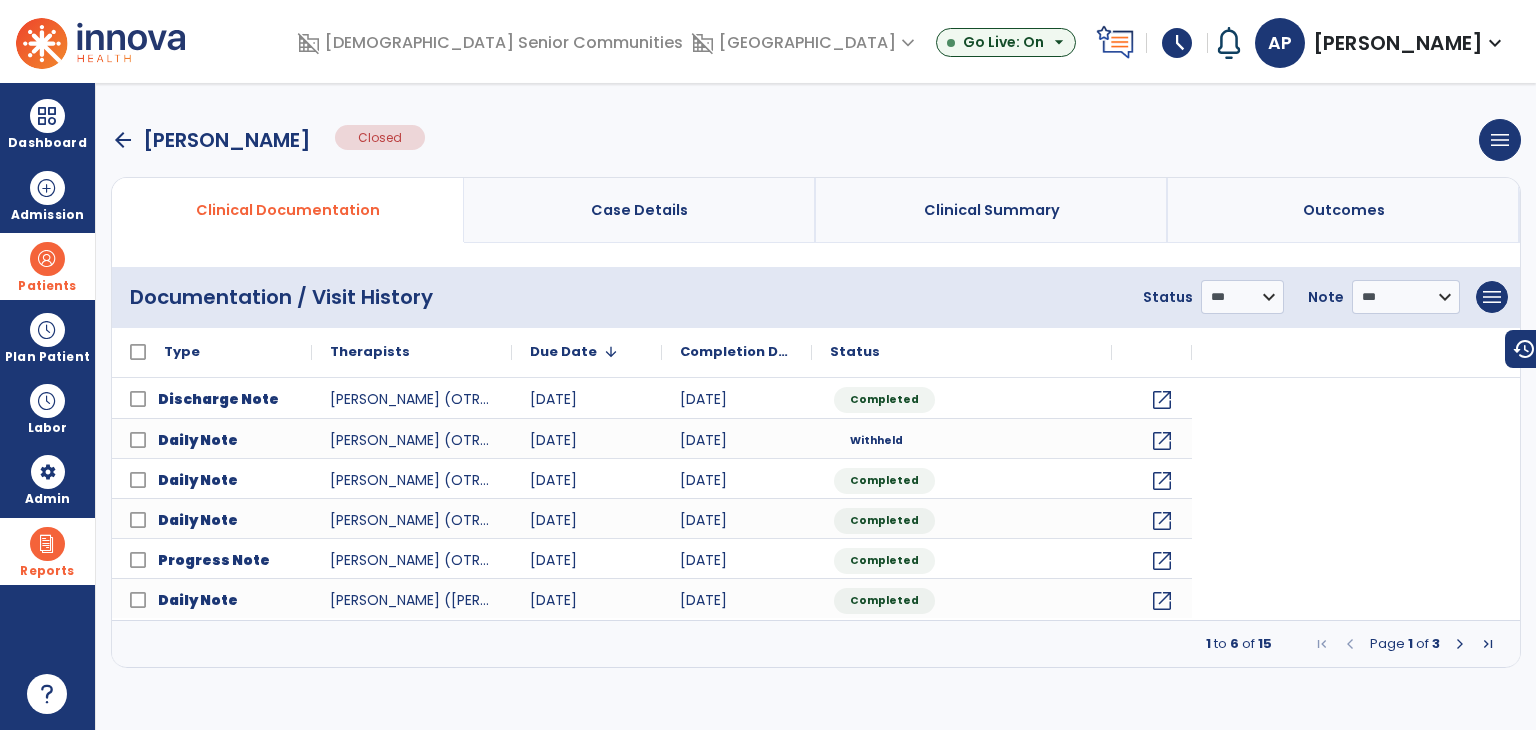 scroll, scrollTop: 0, scrollLeft: 0, axis: both 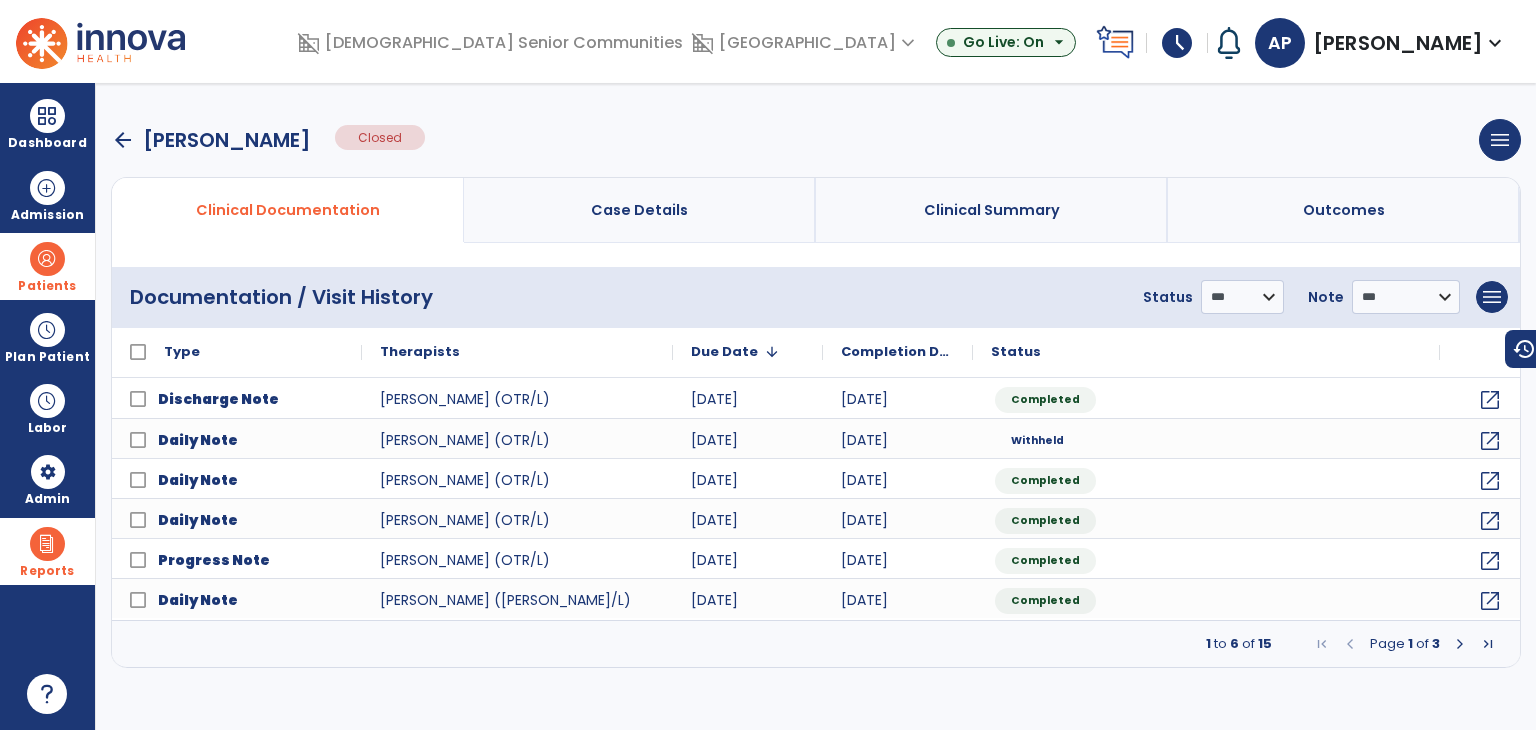click at bounding box center (1488, 644) 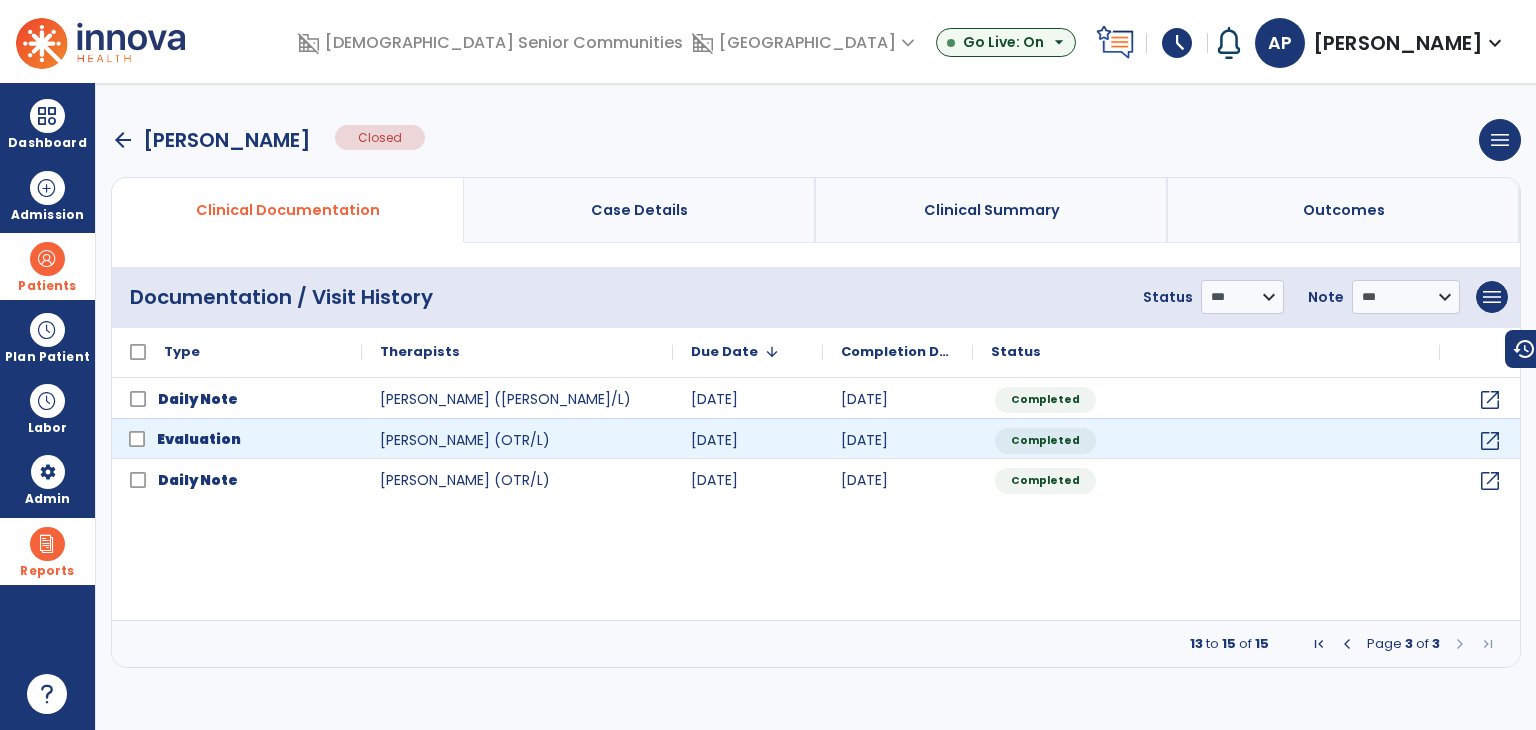 click on "Evaluation" 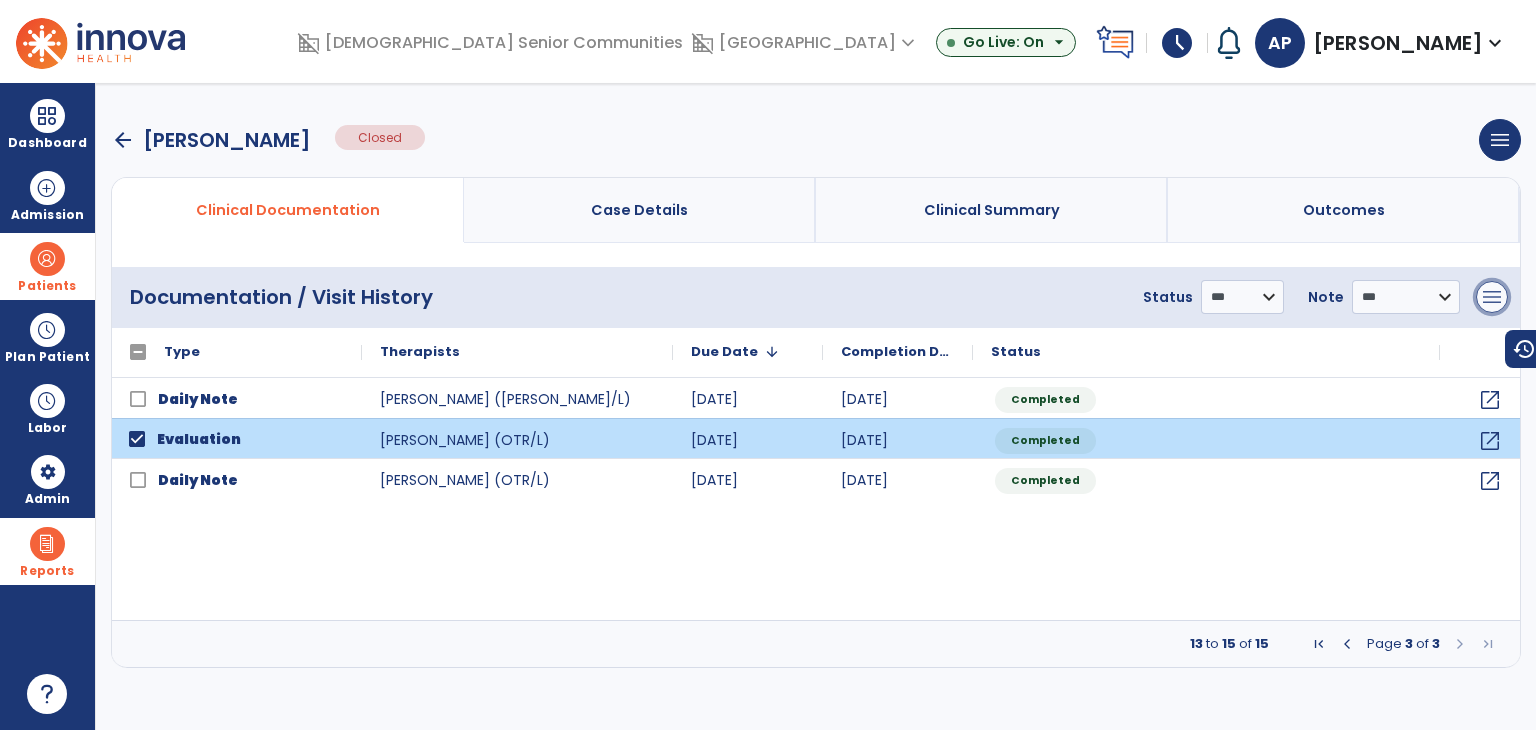click on "menu" at bounding box center [1492, 297] 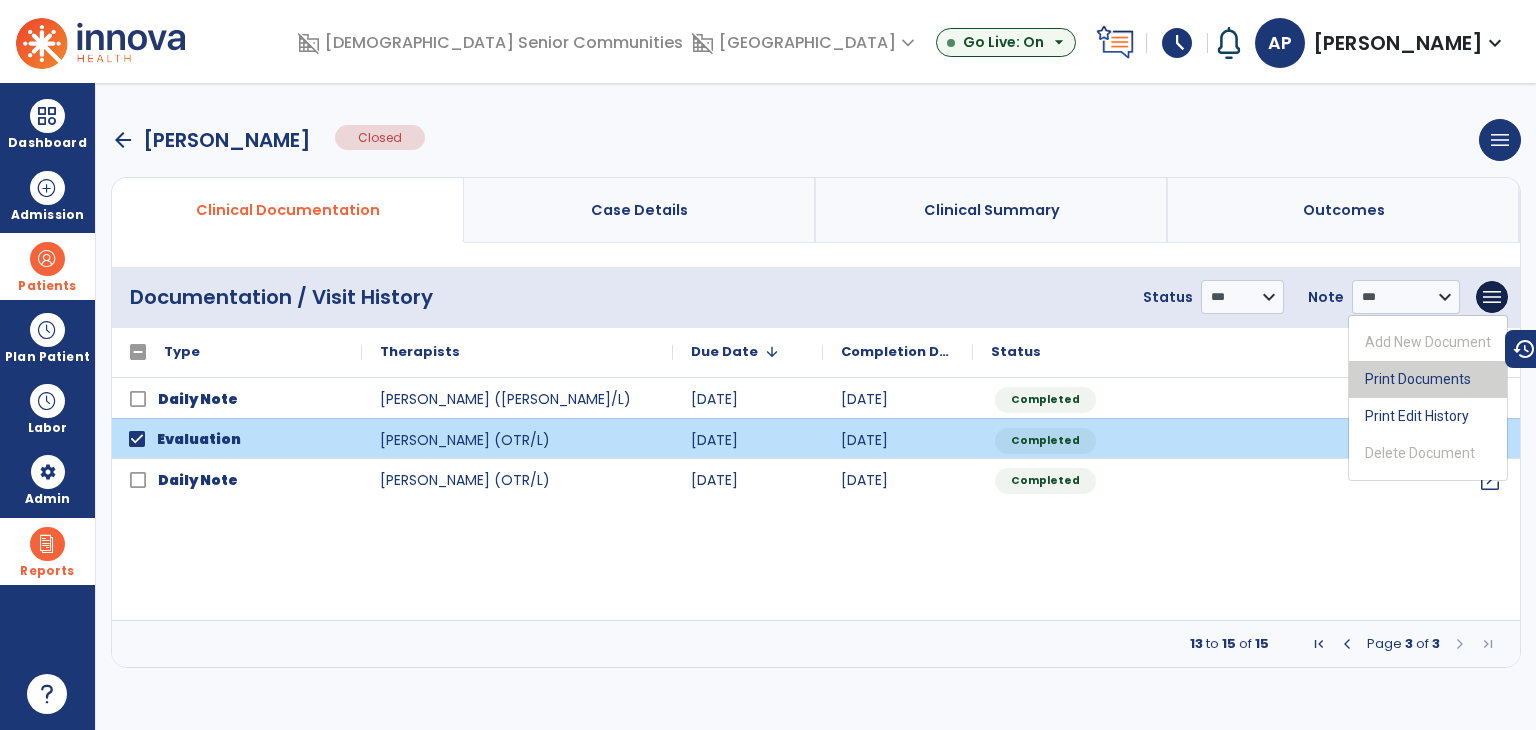 click on "Print Documents" at bounding box center (1428, 379) 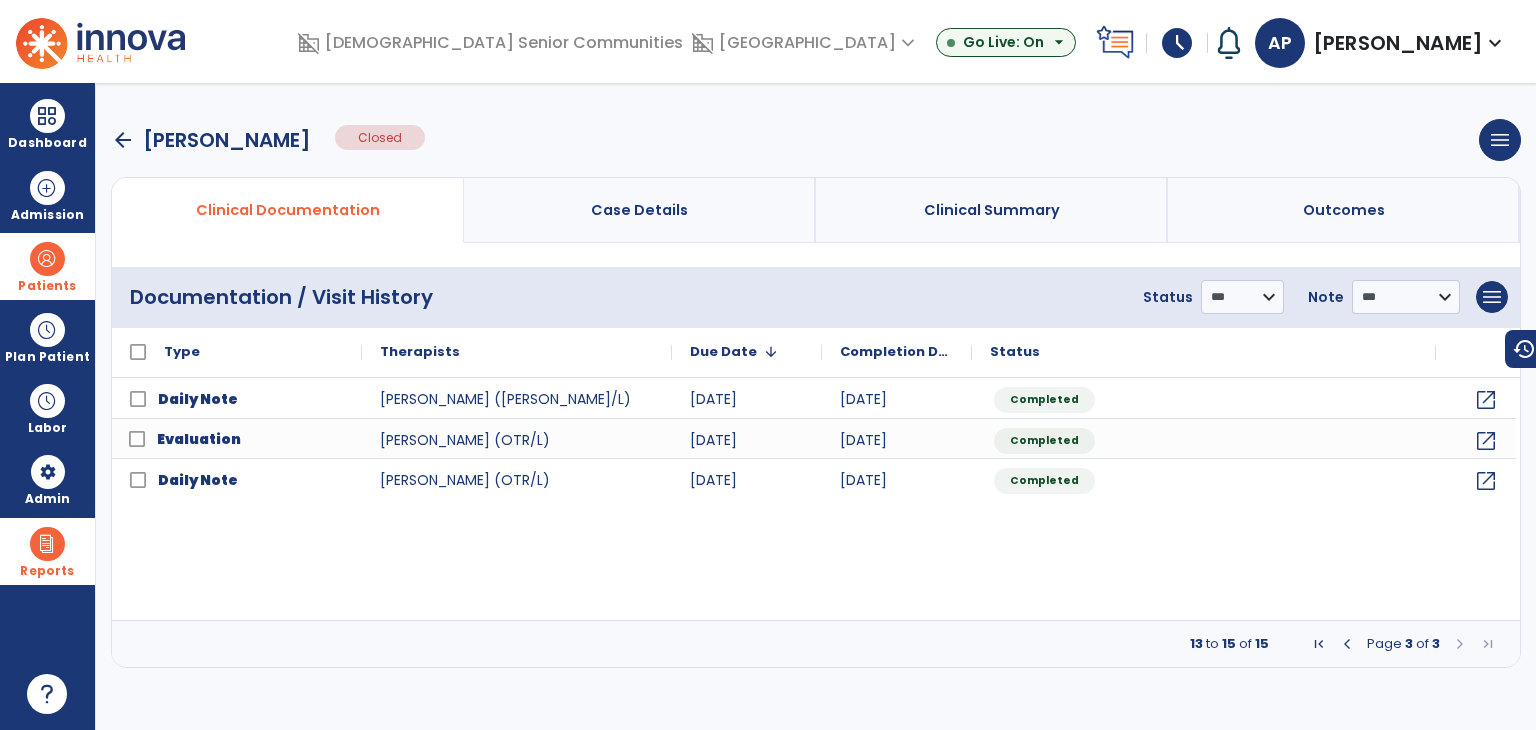 click on "arrow_back" at bounding box center (123, 140) 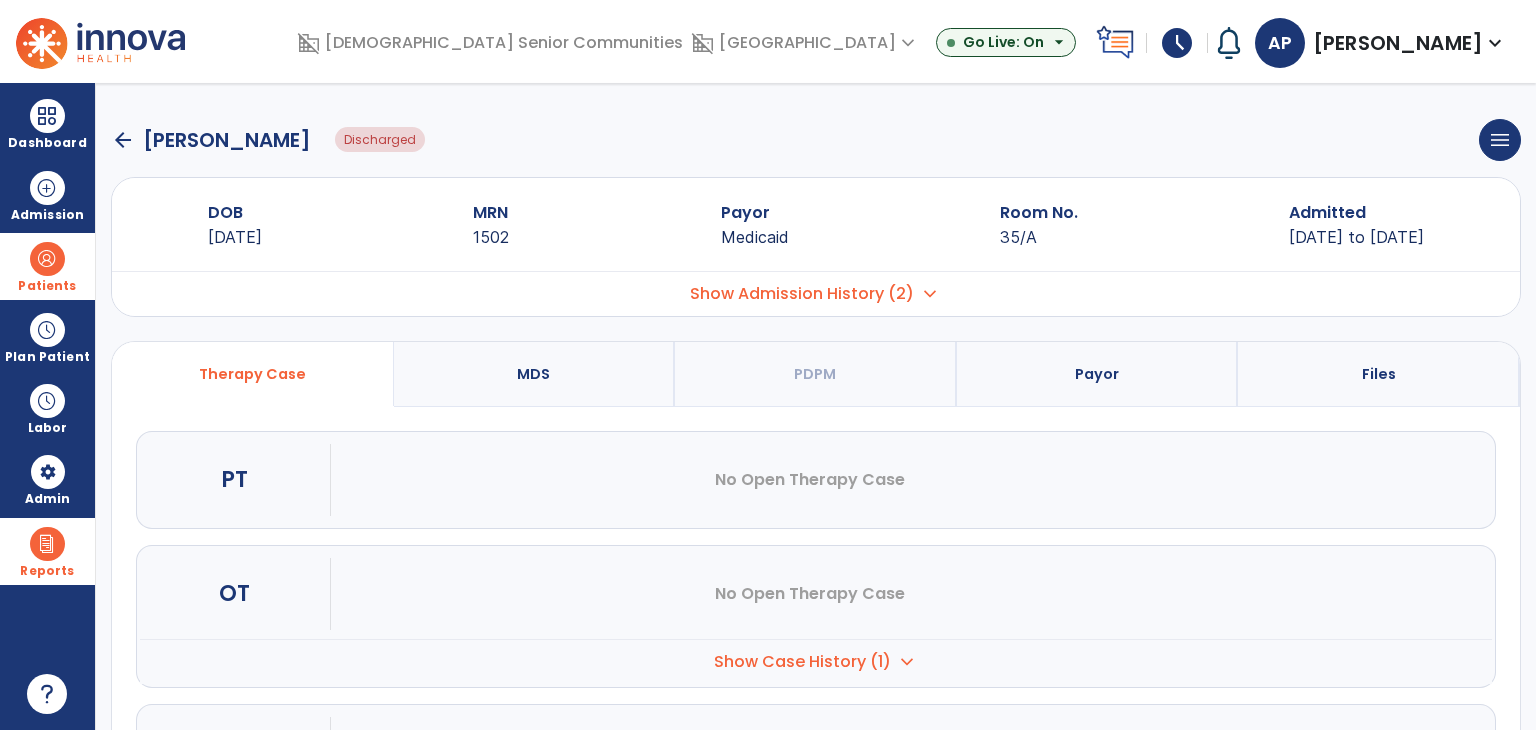 click on "arrow_back" 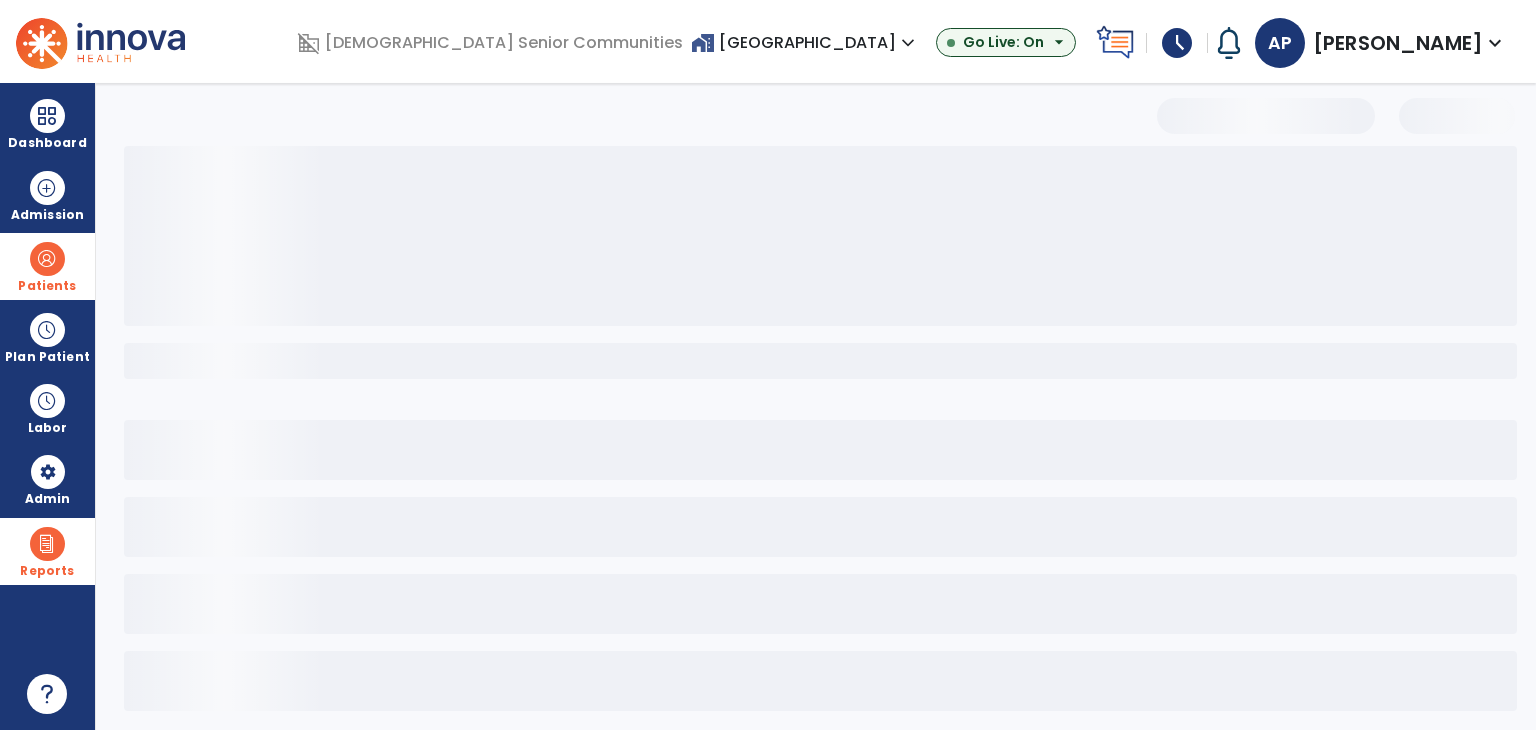 select on "***" 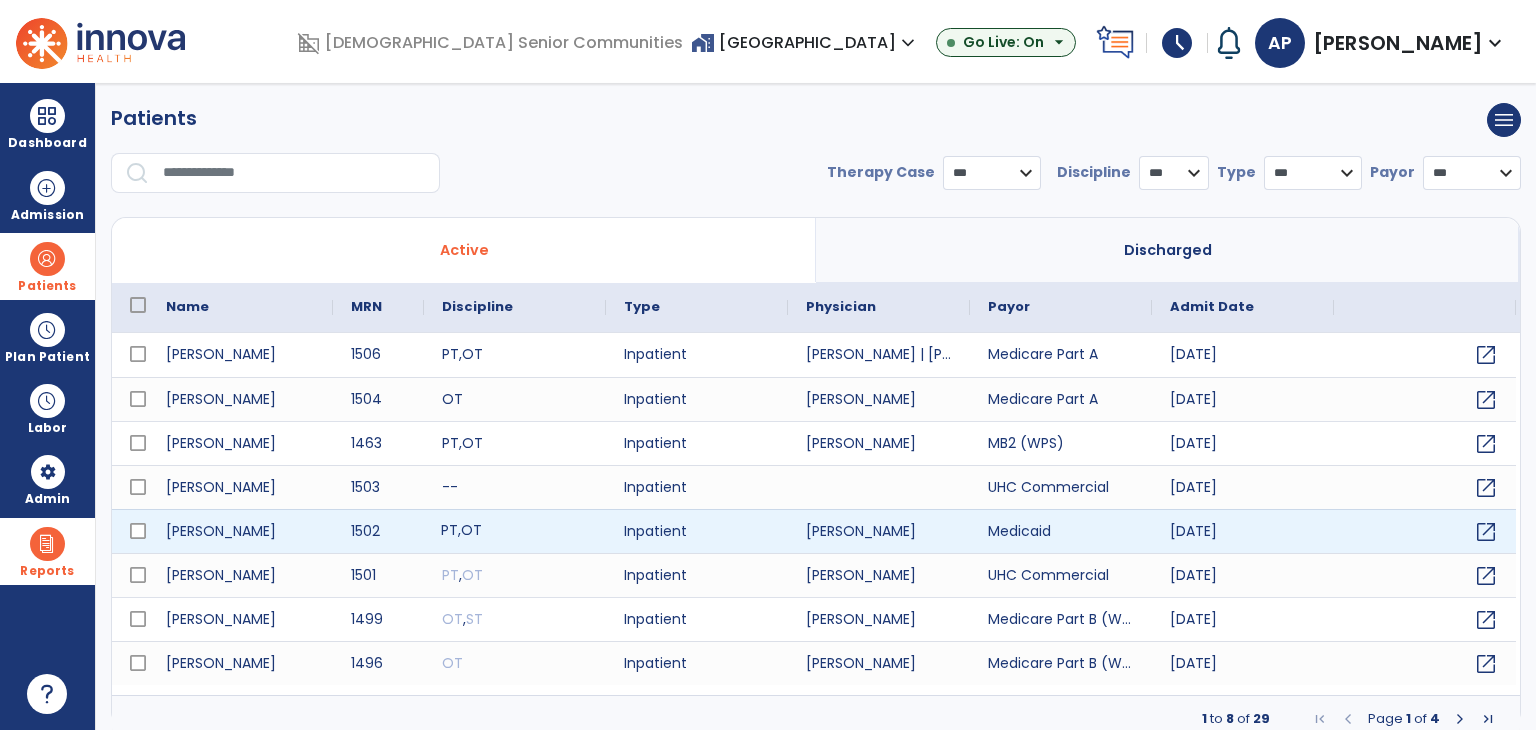 click on "PT , OT" at bounding box center [515, 531] 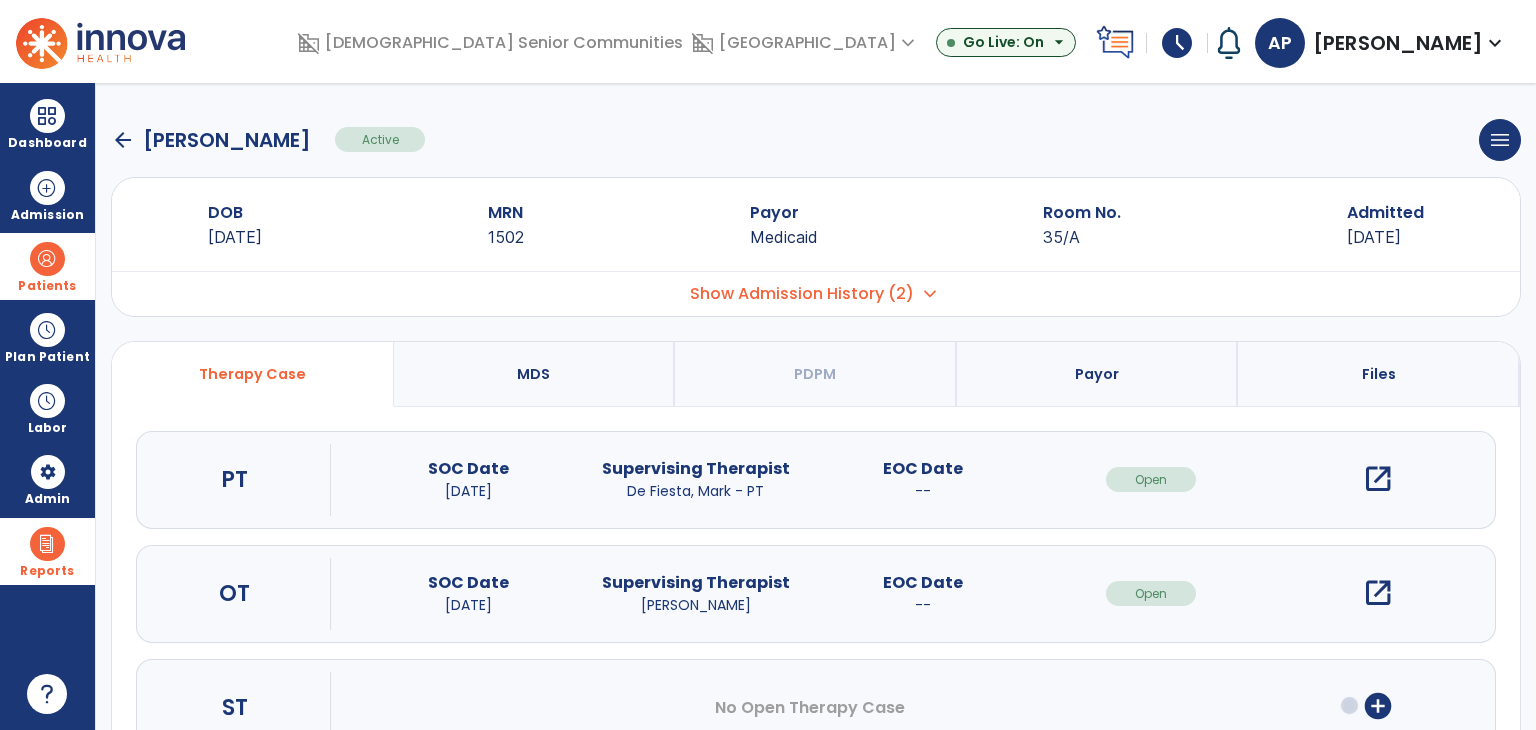 click on "open_in_new" at bounding box center (1378, 593) 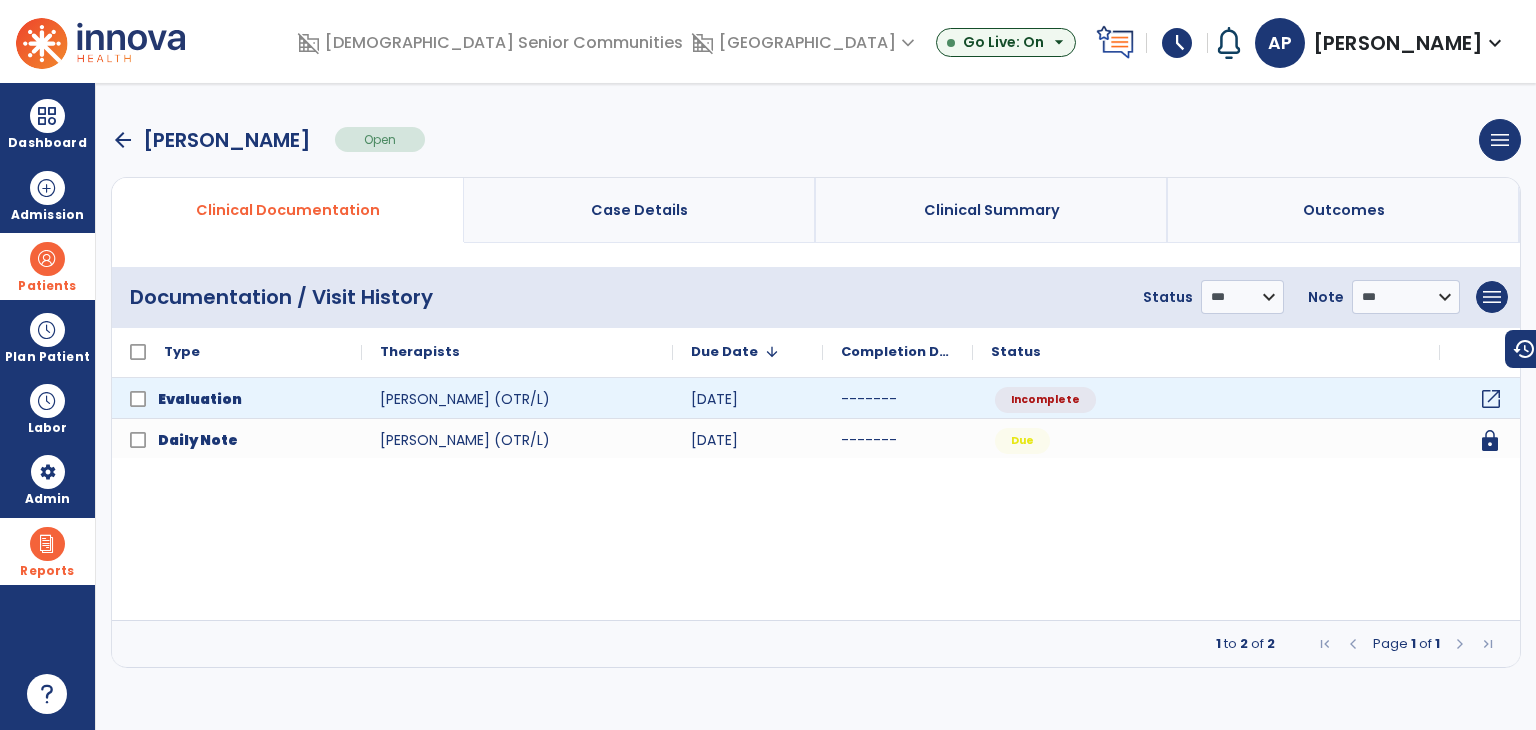 click on "open_in_new" 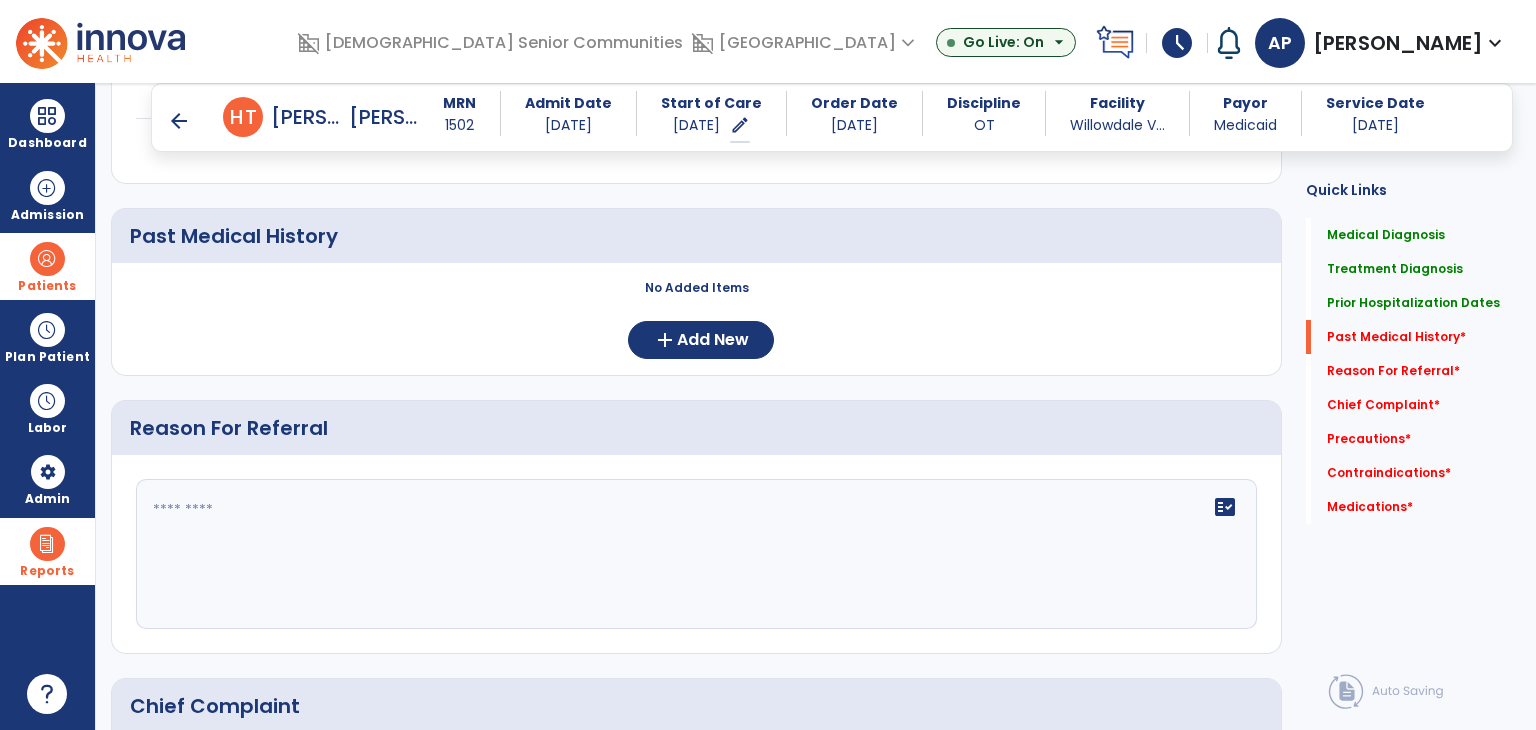 scroll, scrollTop: 800, scrollLeft: 0, axis: vertical 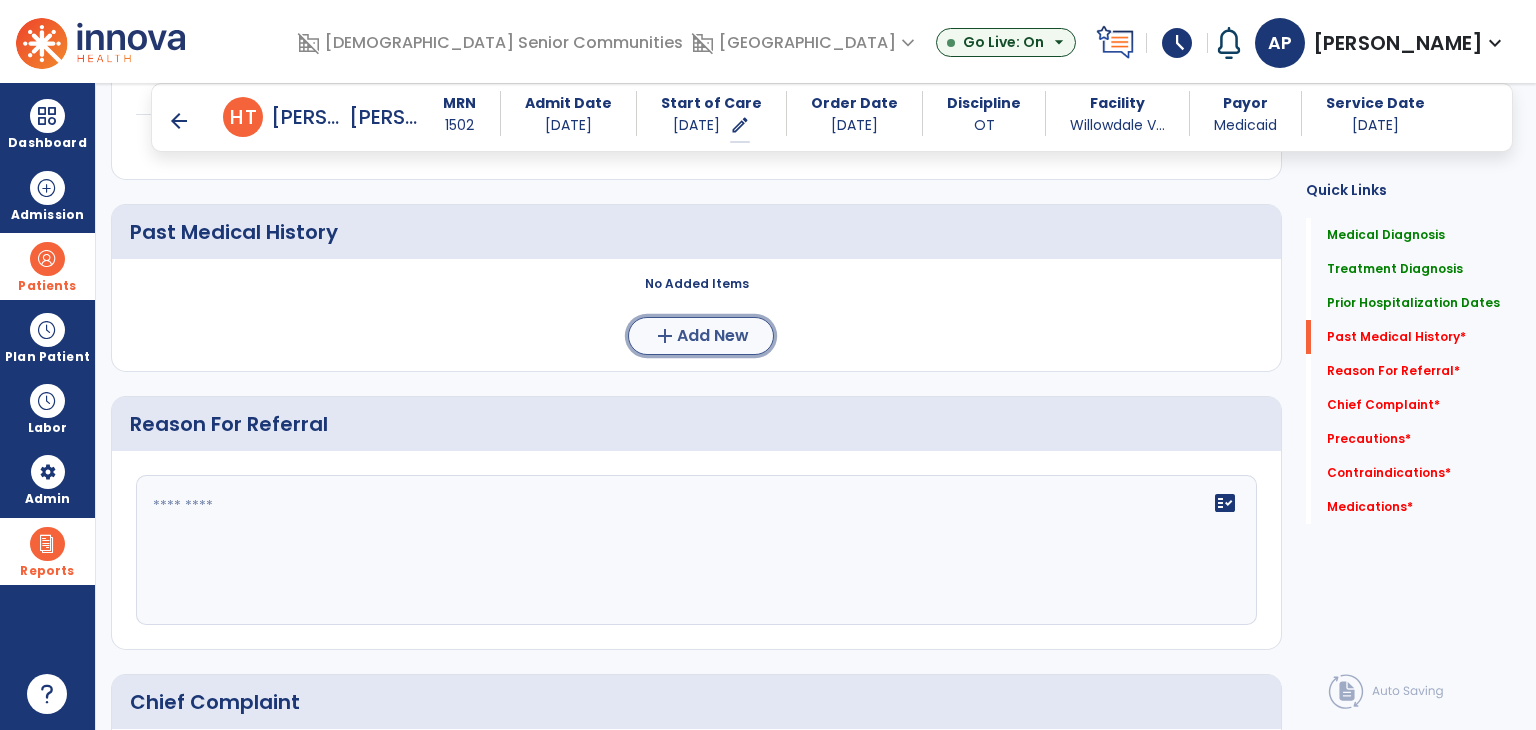 click on "Add New" 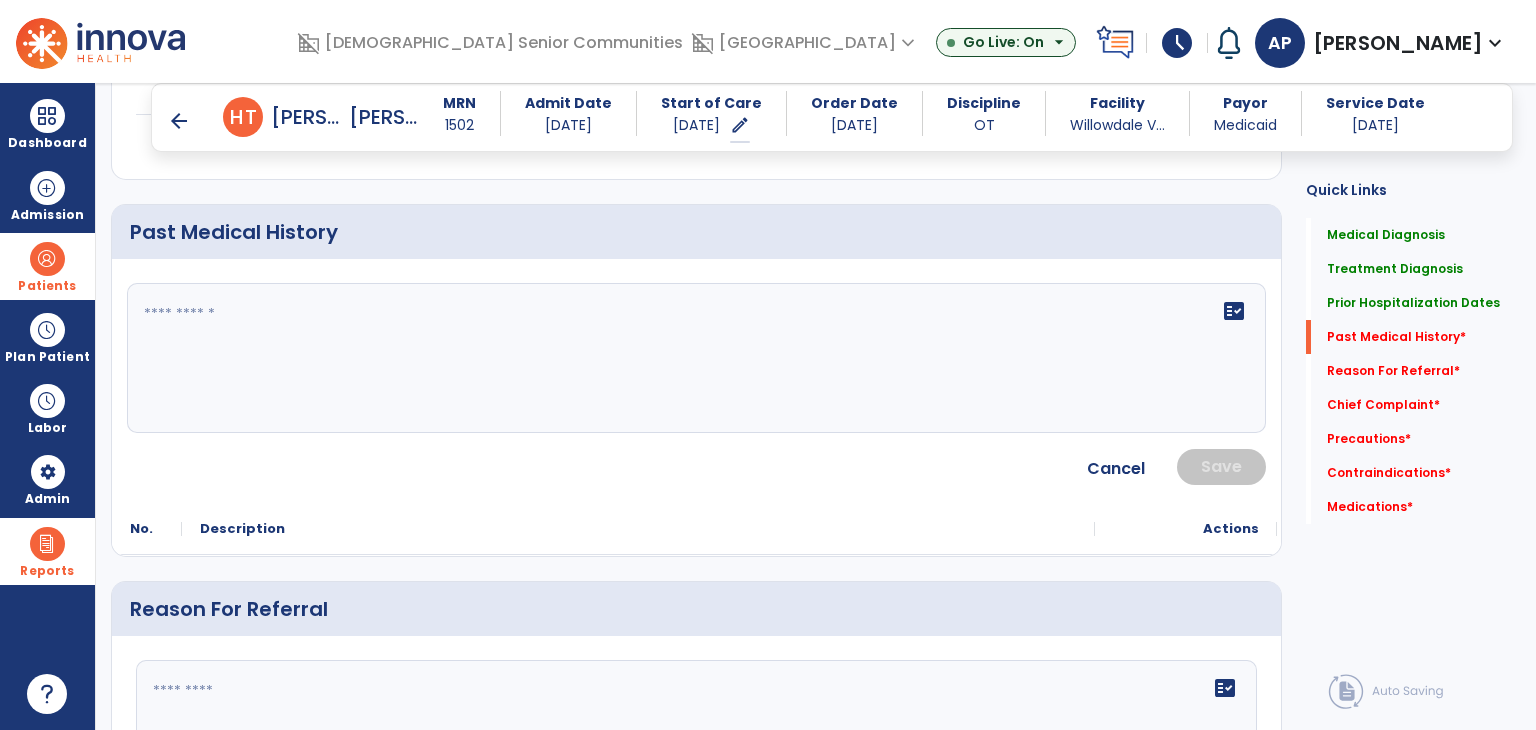 click on "fact_check" 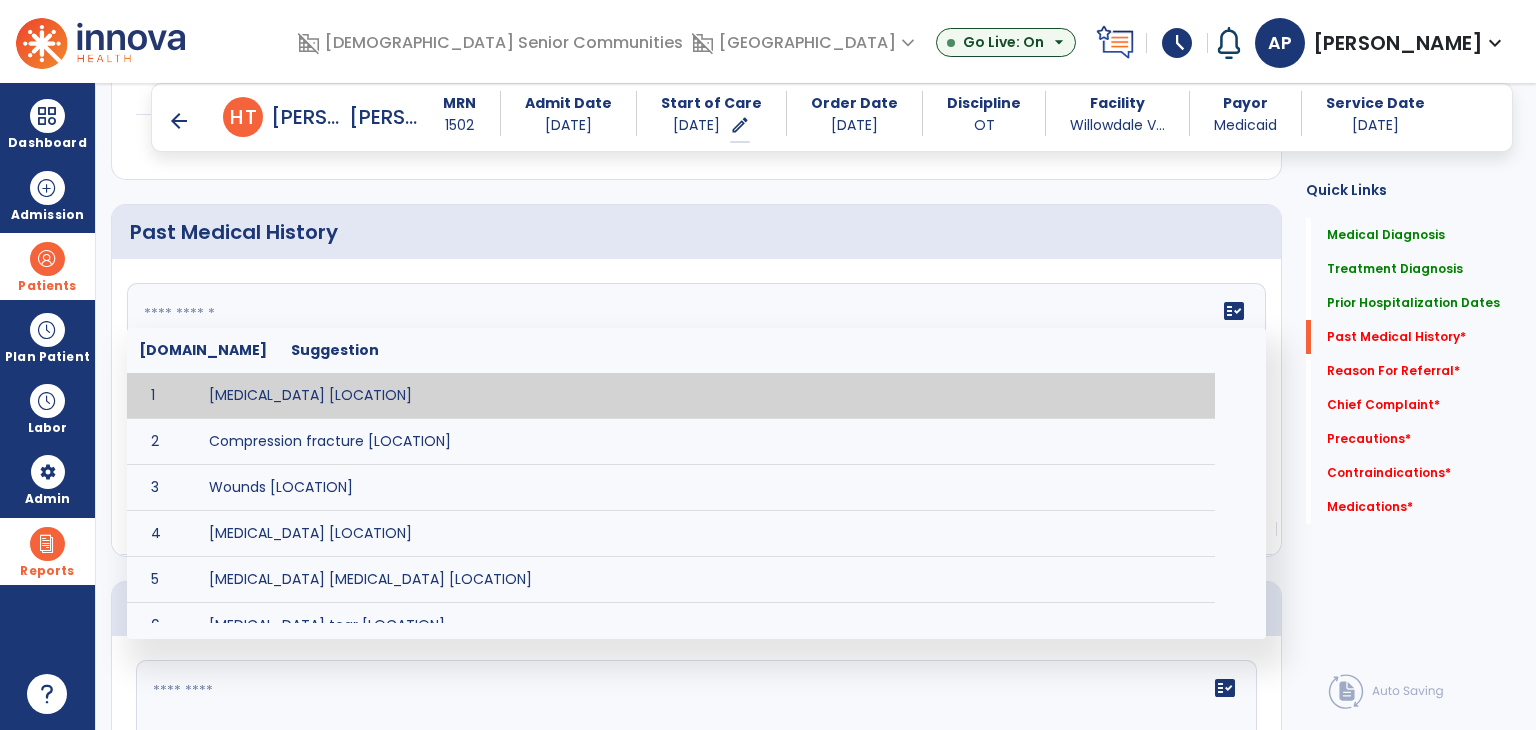 paste on "**********" 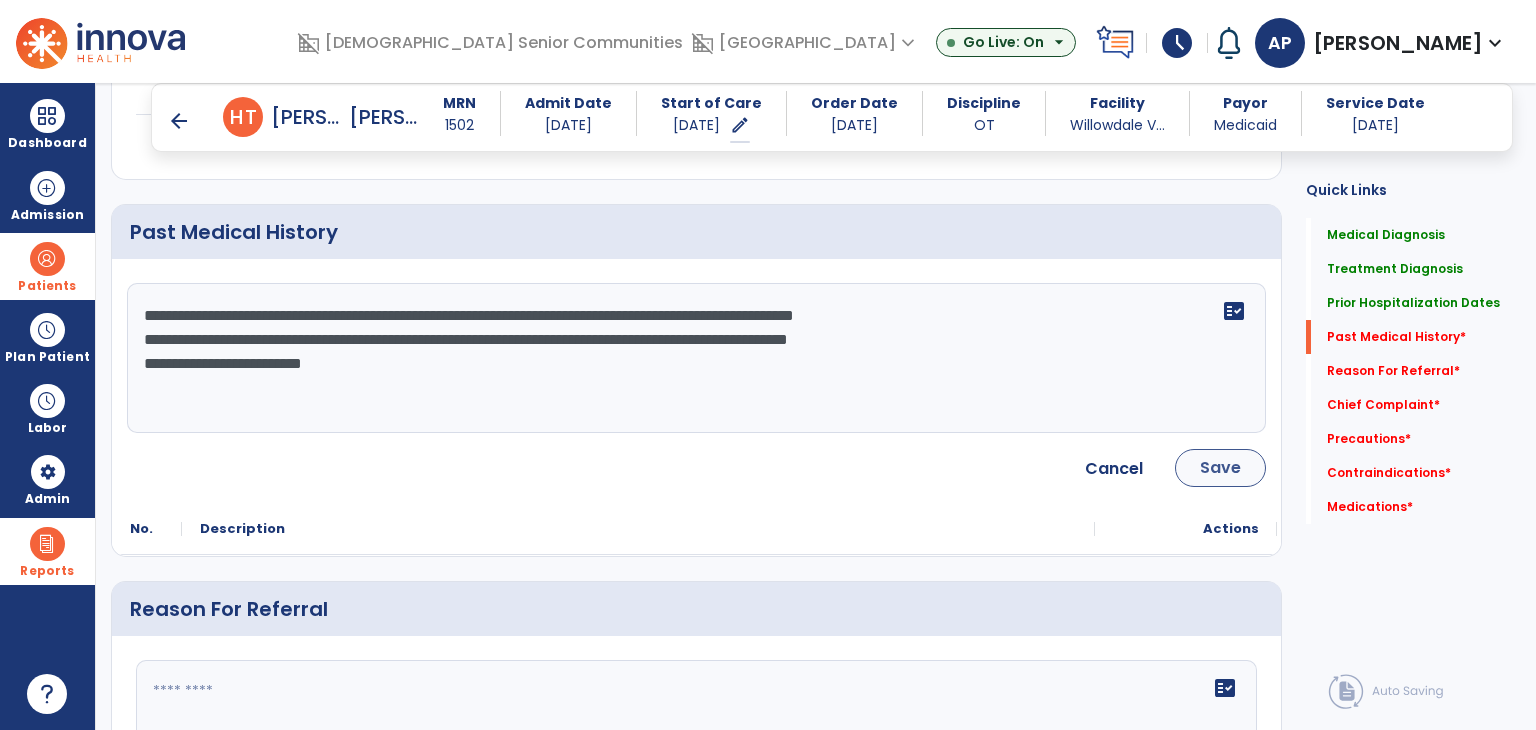 type on "**********" 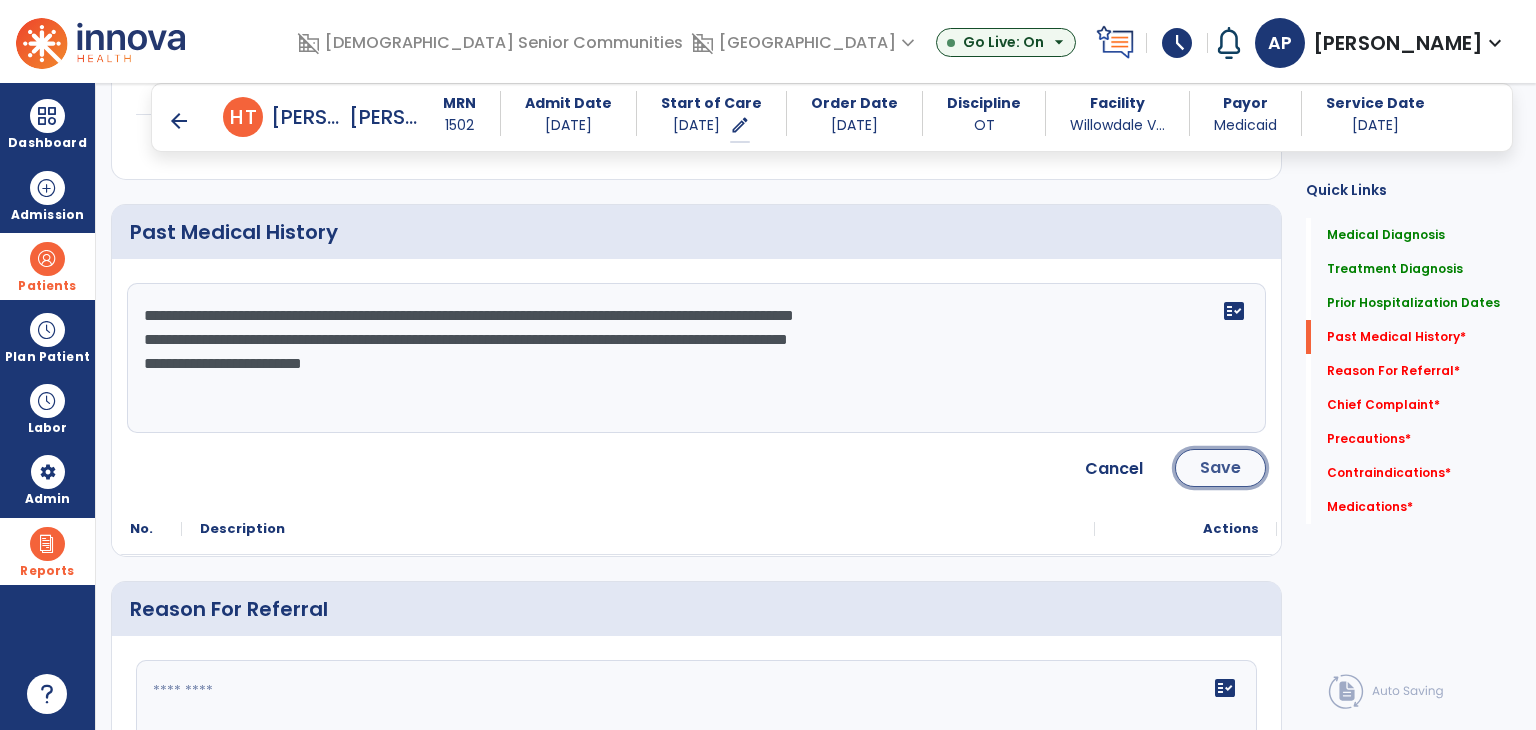 click on "Save" 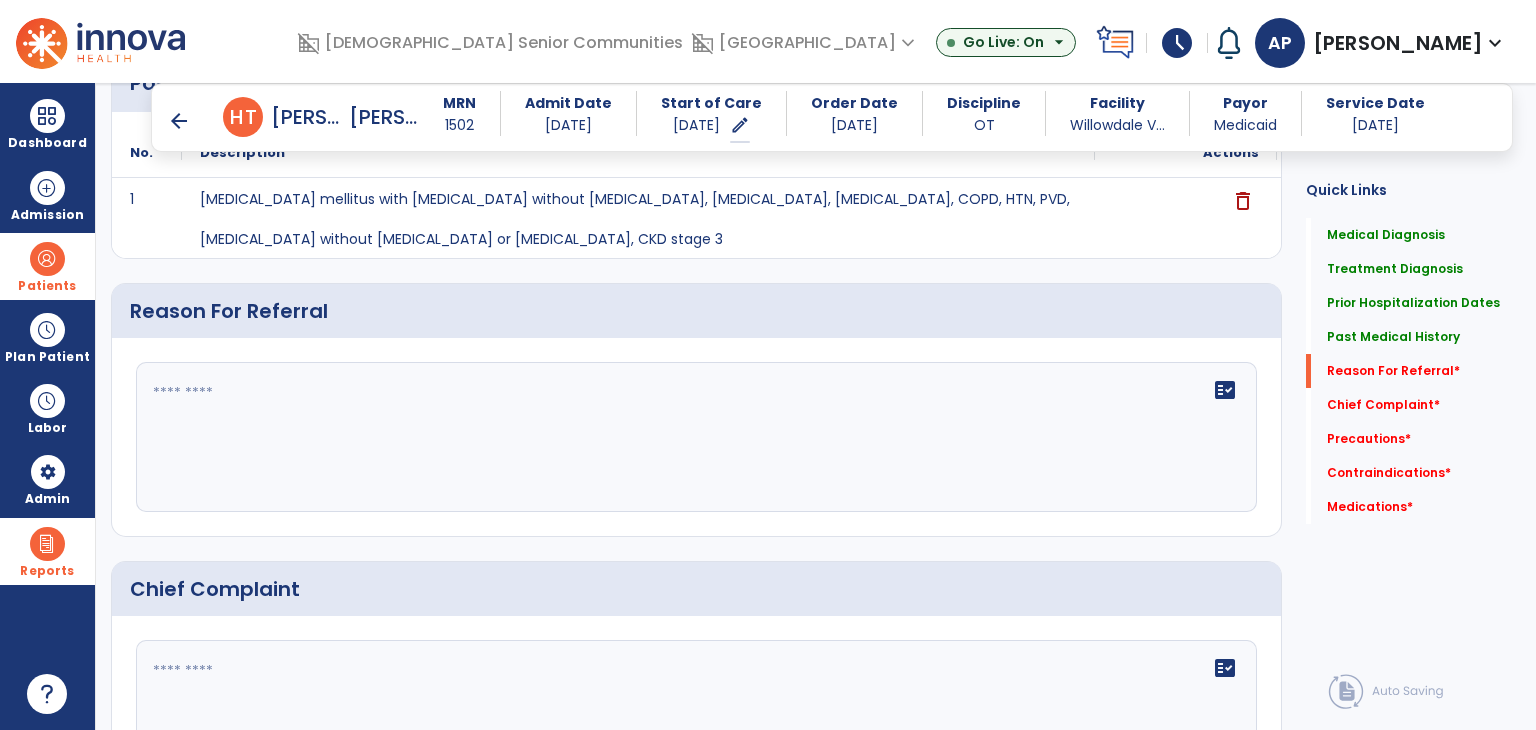 scroll, scrollTop: 1000, scrollLeft: 0, axis: vertical 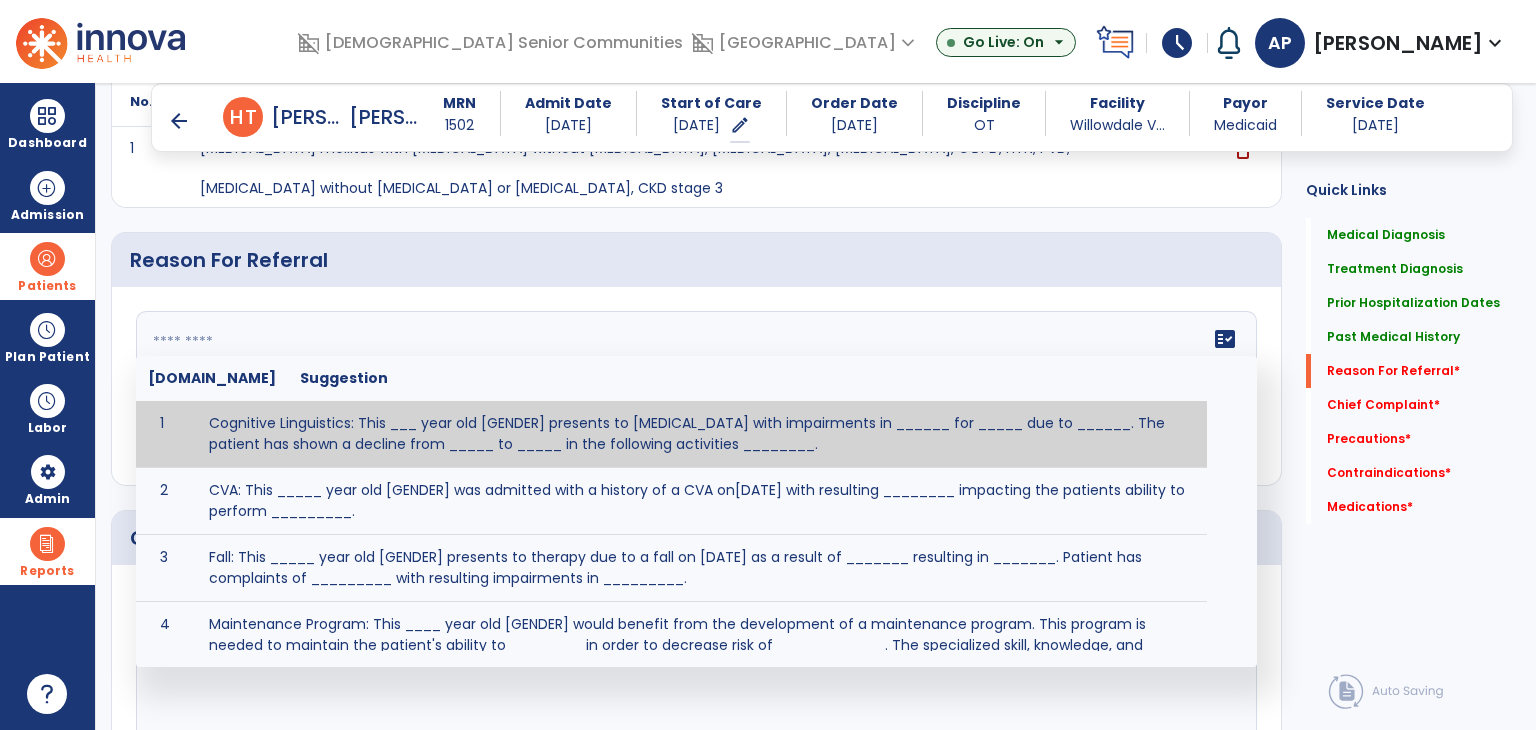 click on "fact_check  [DOMAIN_NAME] Suggestion 1 Cognitive Linguistics: This ___ year old [GENDER] presents to [MEDICAL_DATA] with impairments in ______ for _____ due to ______.  The patient has shown a decline from _____ to _____ in the following activities ________. 2 CVA: This _____ year old [GENDER] was admitted with a history of a CVA on[DATE] with resulting ________ impacting the patients ability to perform _________. 3 Fall: This _____ year old [GENDER] presents to therapy due to a fall on [DATE] as a result of _______ resulting in _______.  Patient has complaints of _________ with resulting impairments in _________. 4 5 Fall at Home: This _____ year old [GENDER] fell at home, resulting  in ________.  This has impacted this patient's _______.  As a result of these noted limitations in functional activities, this patient is unable to safely return to home.  This patient requires skilled therapy in order to improve safety and function. 6 7 8 9 10 11" 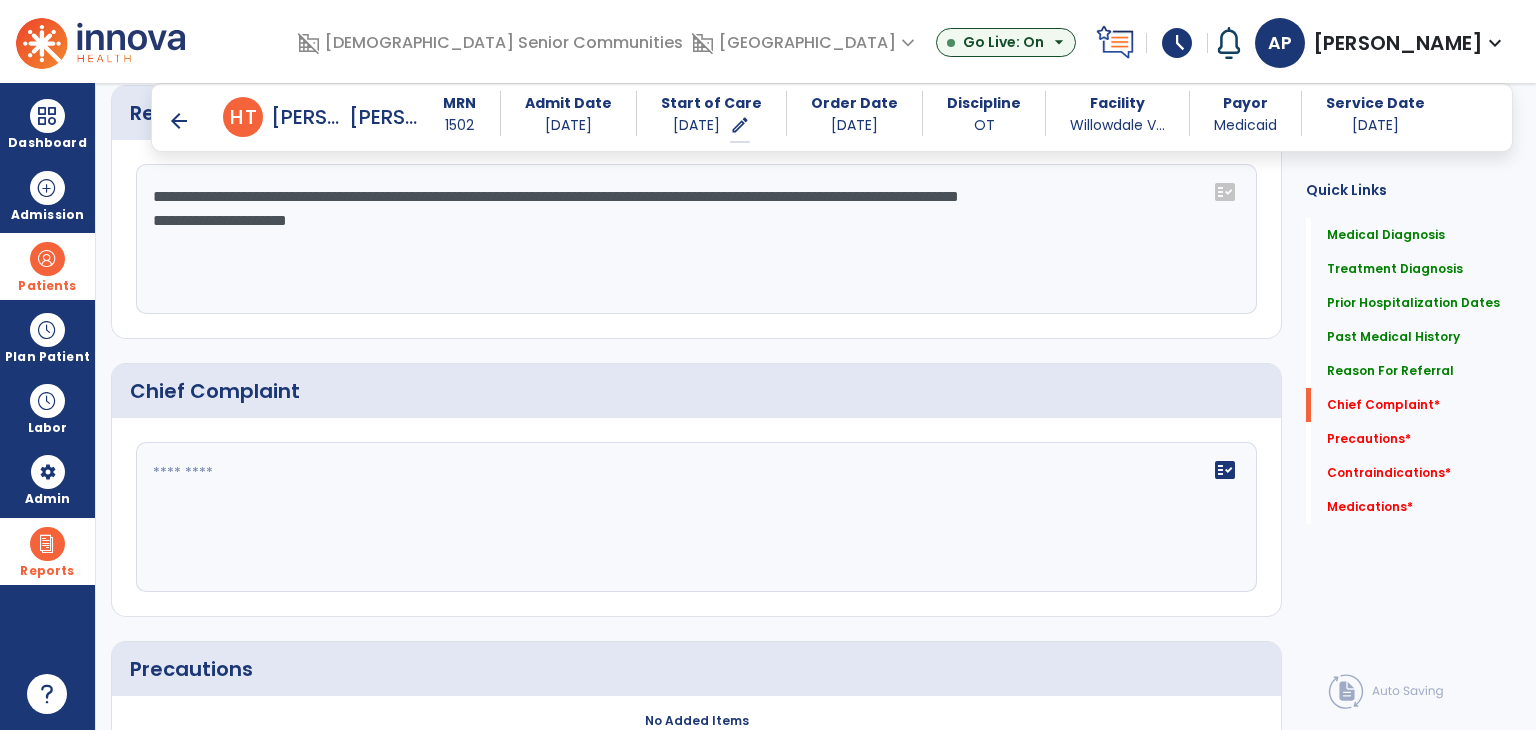 scroll, scrollTop: 1200, scrollLeft: 0, axis: vertical 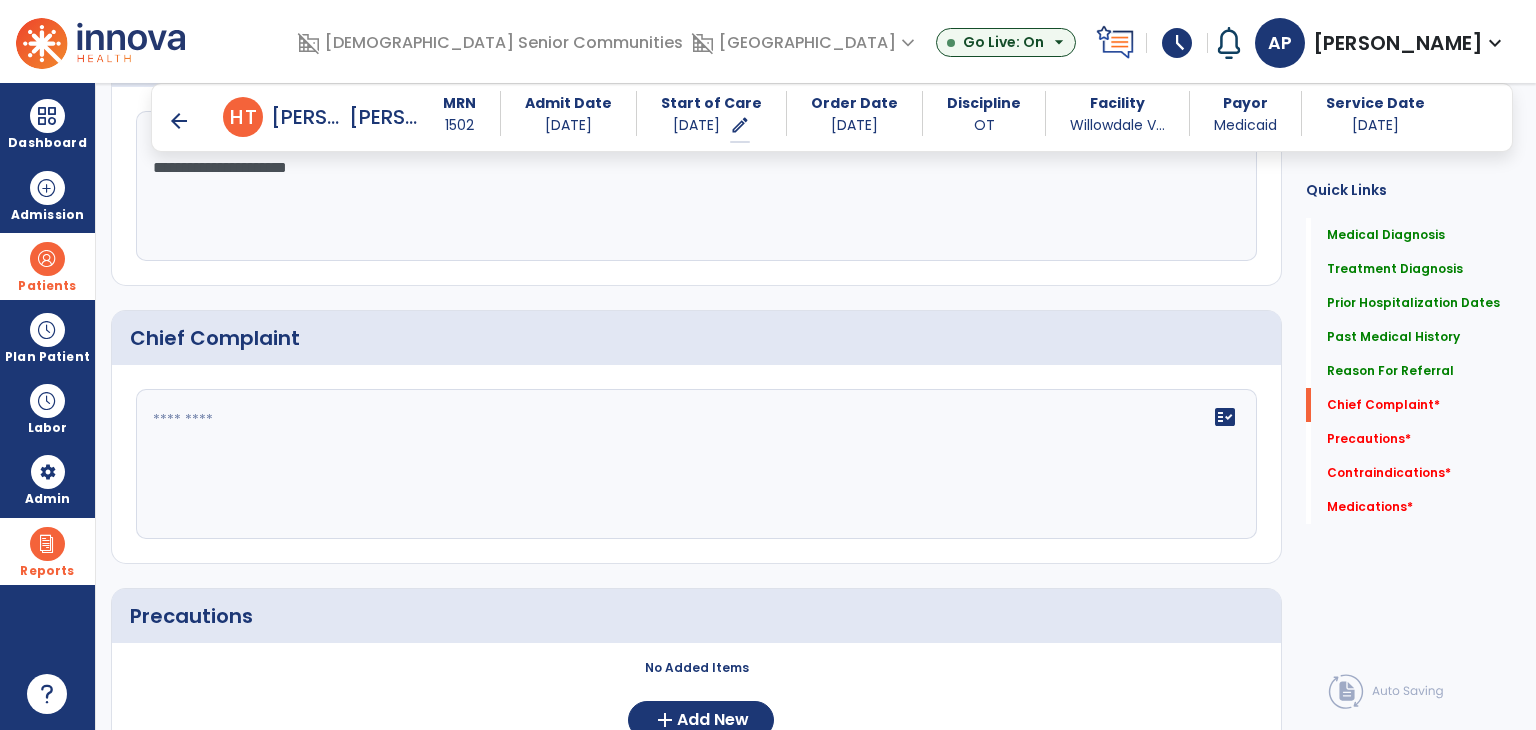type on "**********" 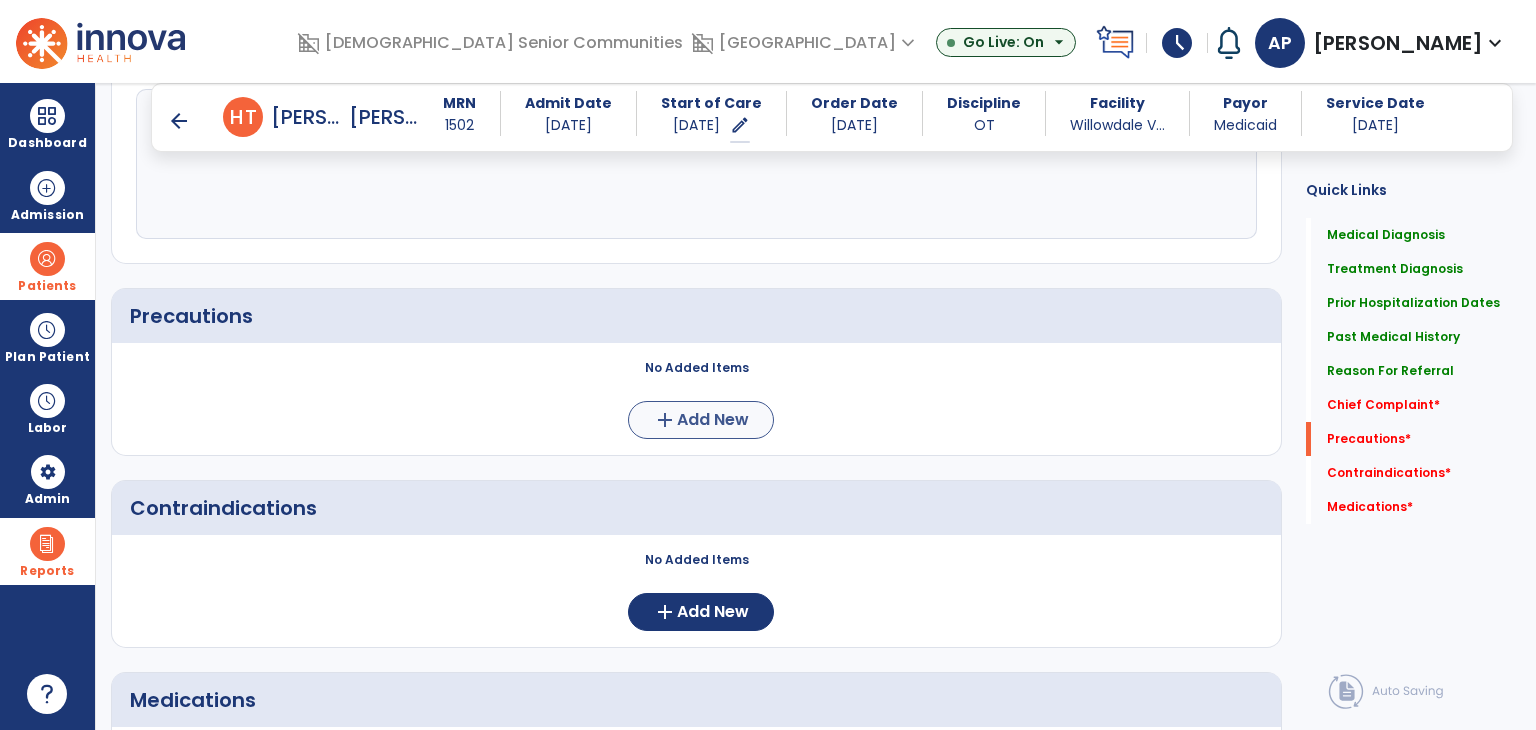 type on "**********" 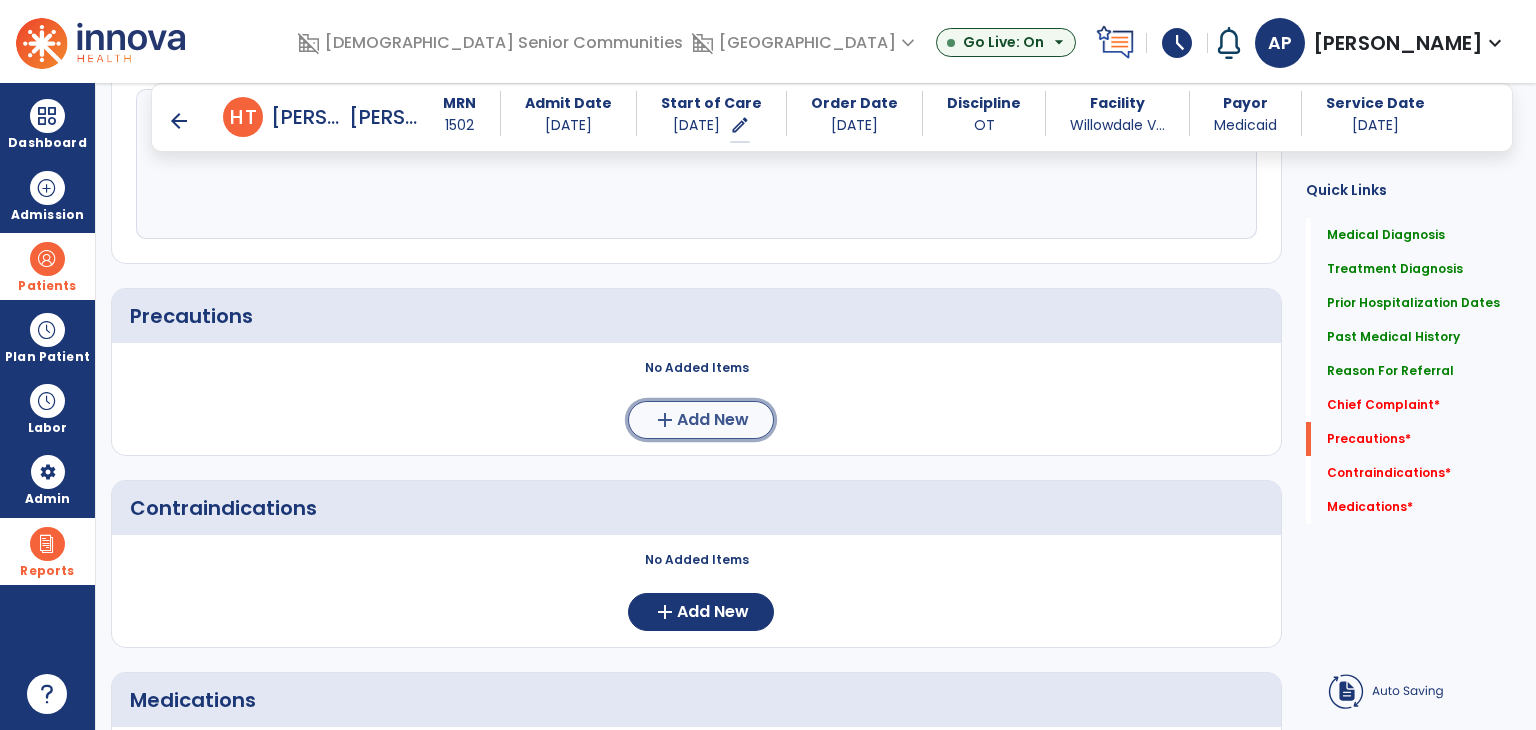 click on "Add New" 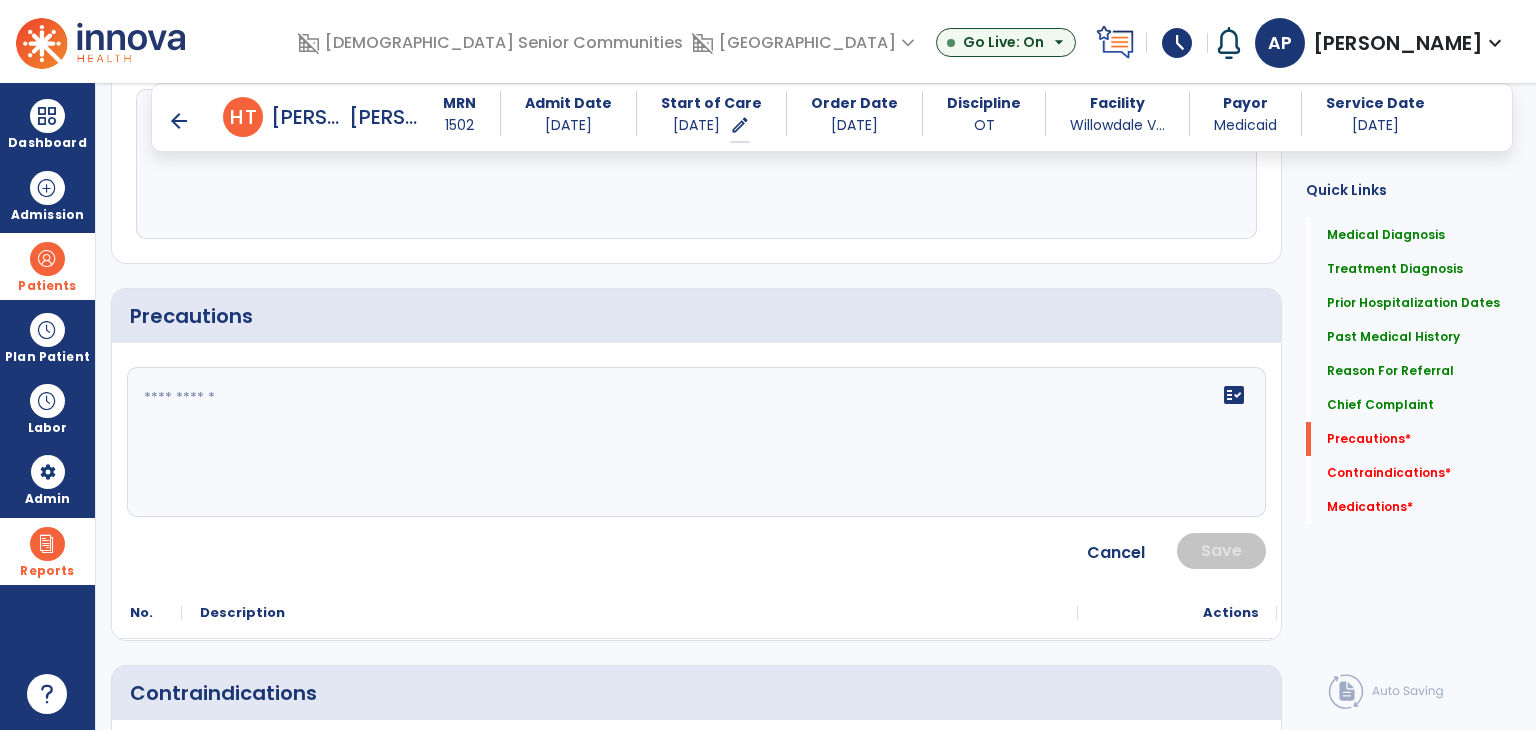 scroll, scrollTop: 1500, scrollLeft: 0, axis: vertical 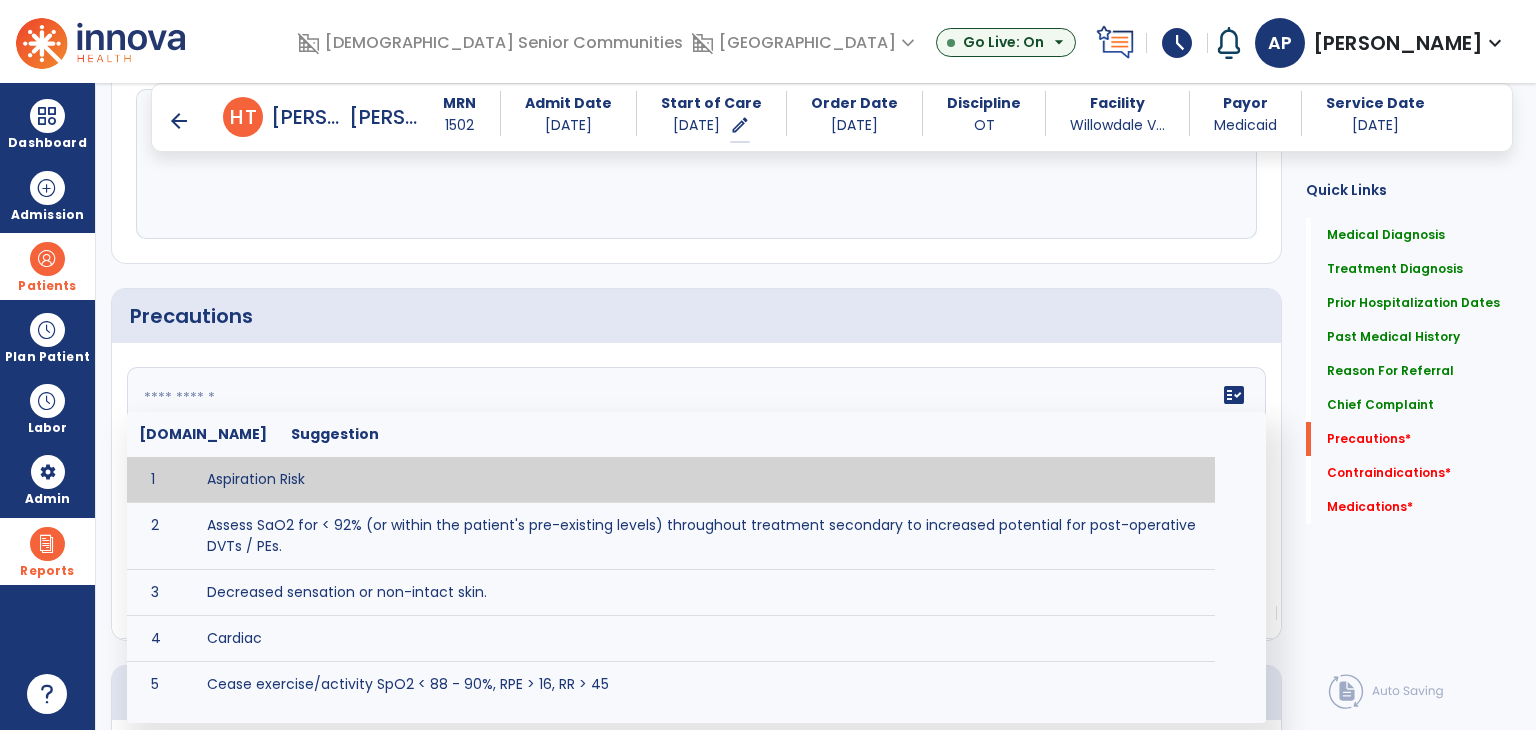 paste on "**********" 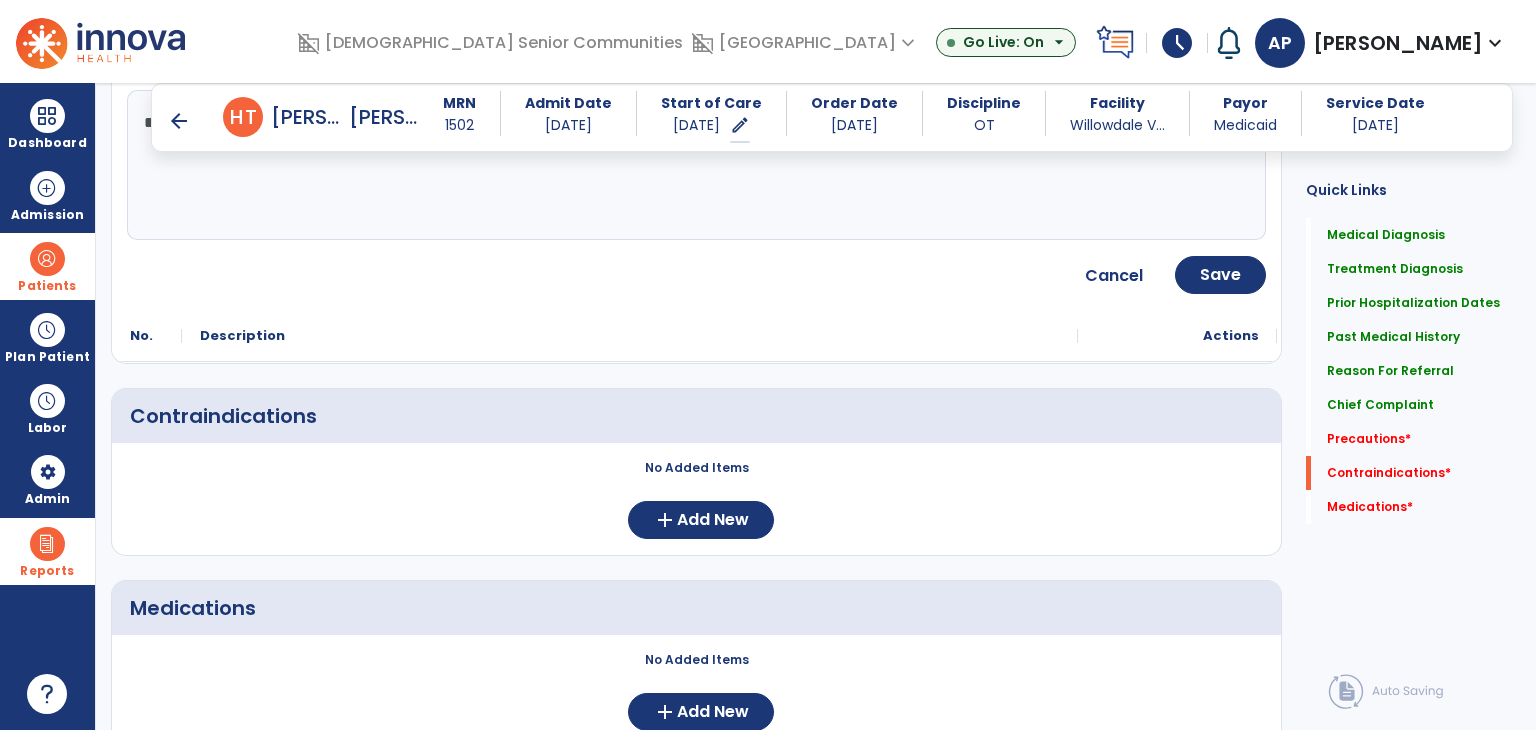 scroll, scrollTop: 1800, scrollLeft: 0, axis: vertical 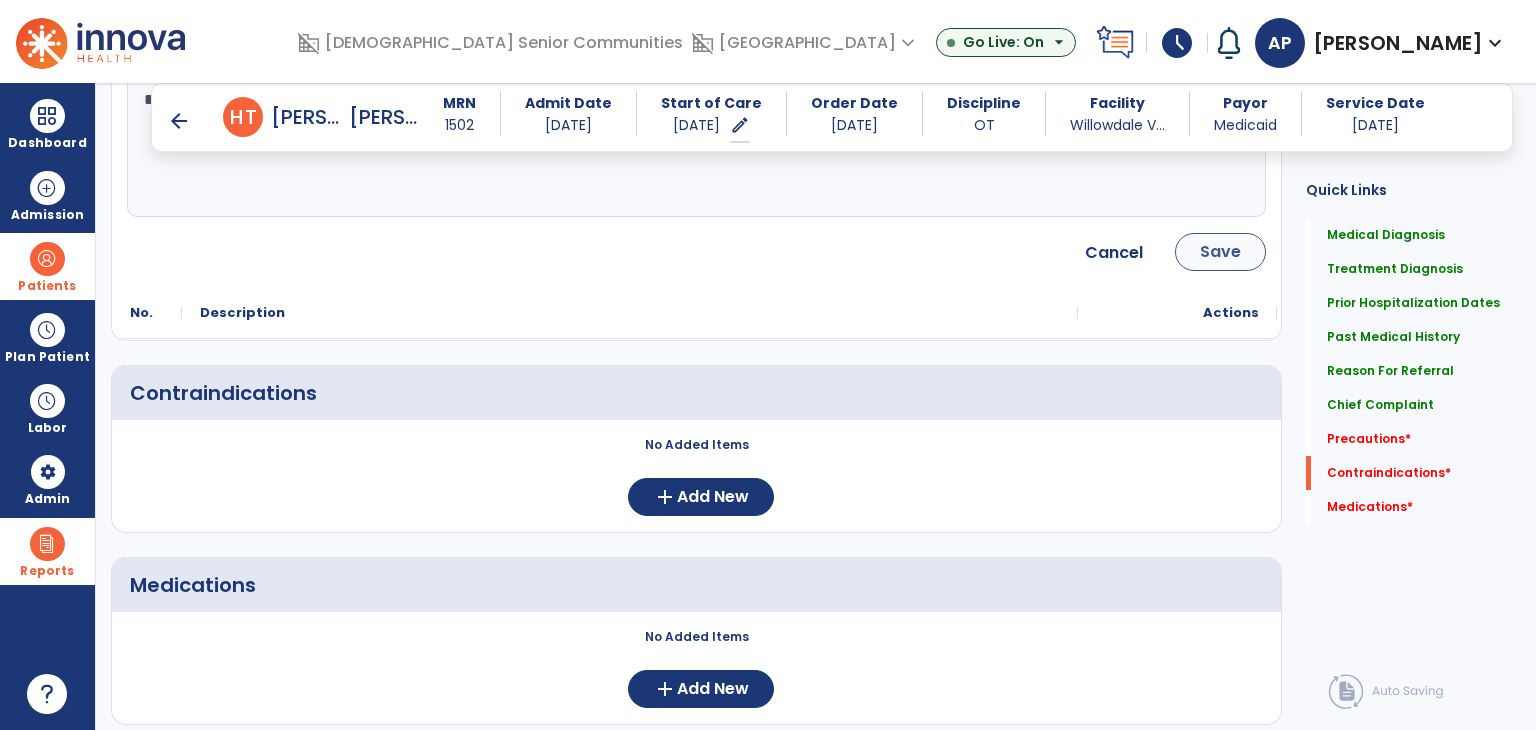 type on "**********" 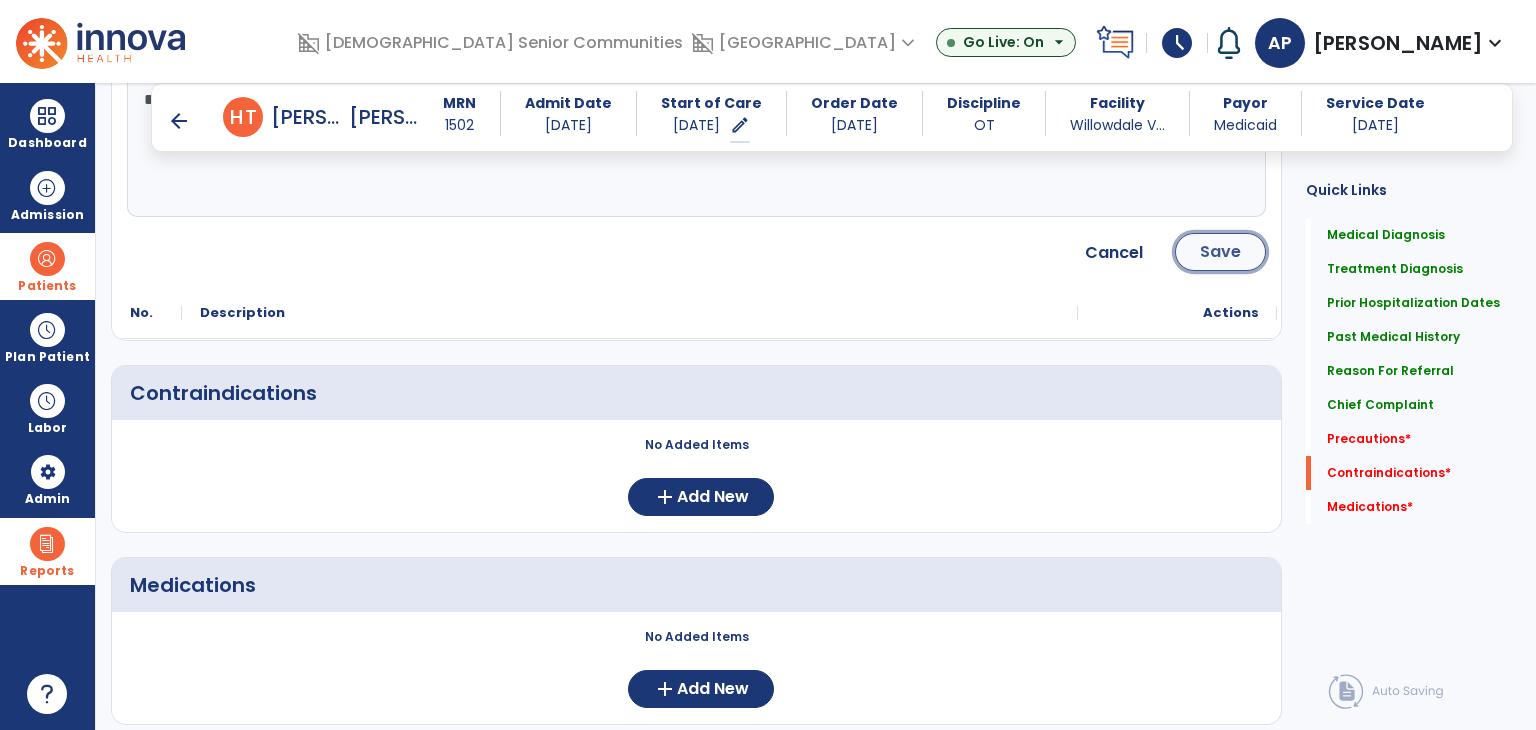 click on "Save" 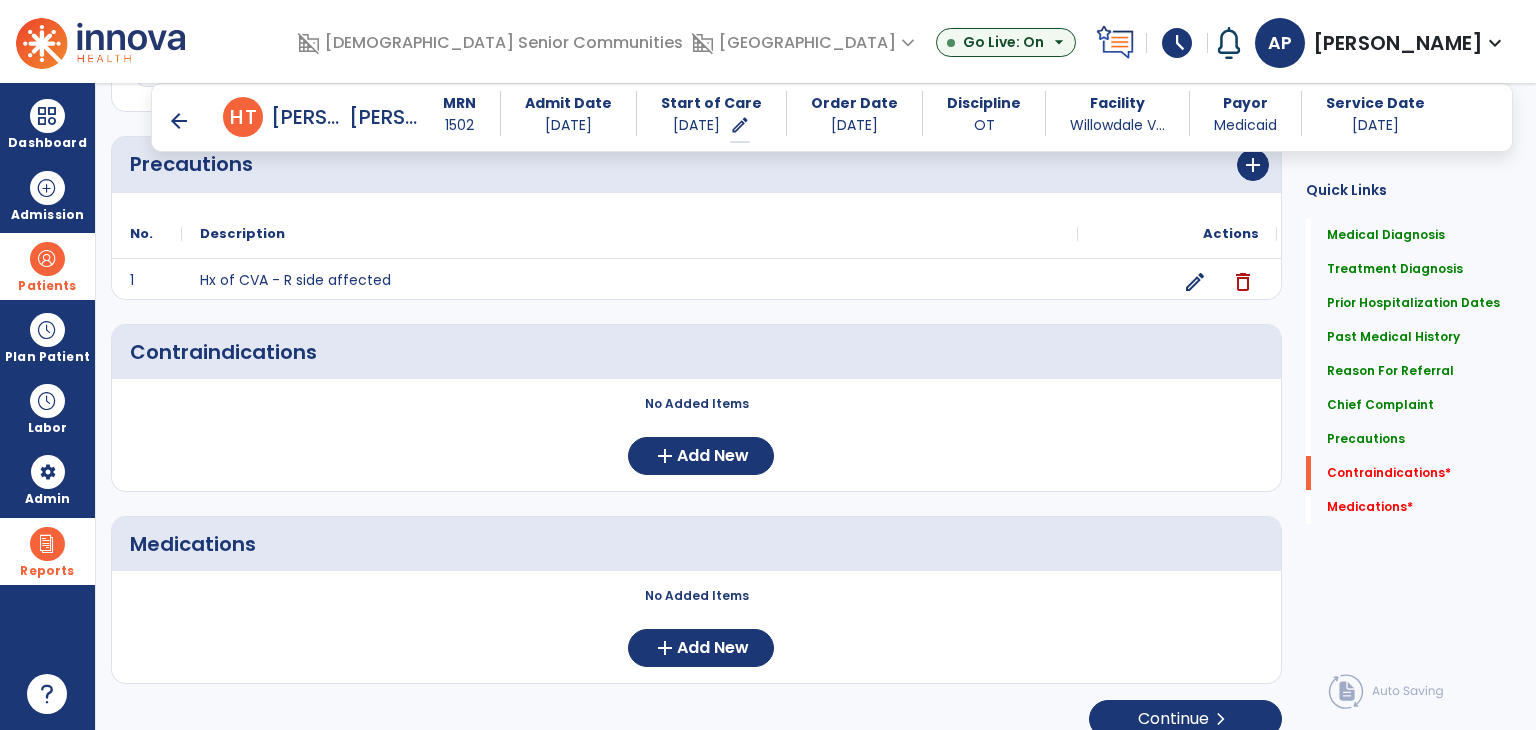 scroll, scrollTop: 1671, scrollLeft: 0, axis: vertical 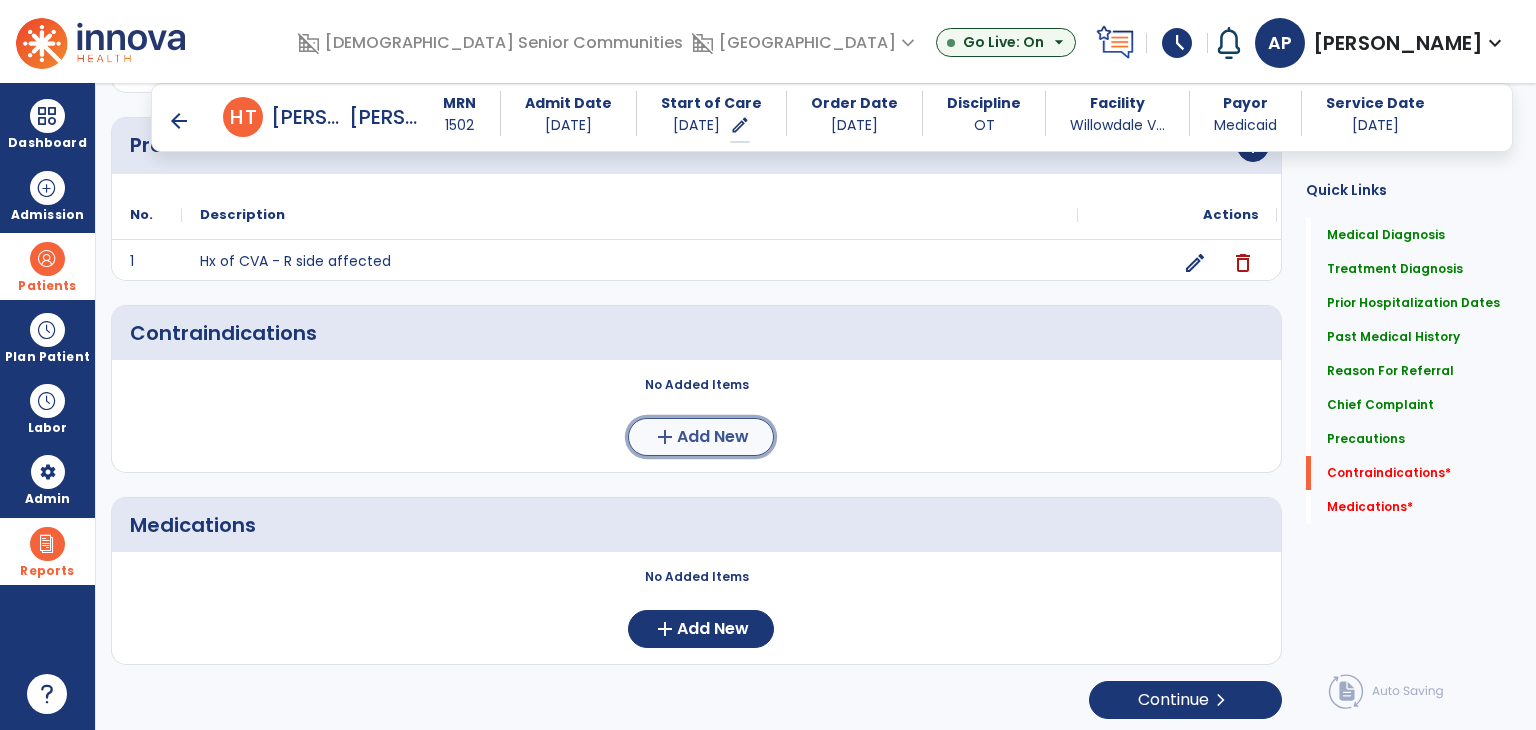click on "add  Add New" 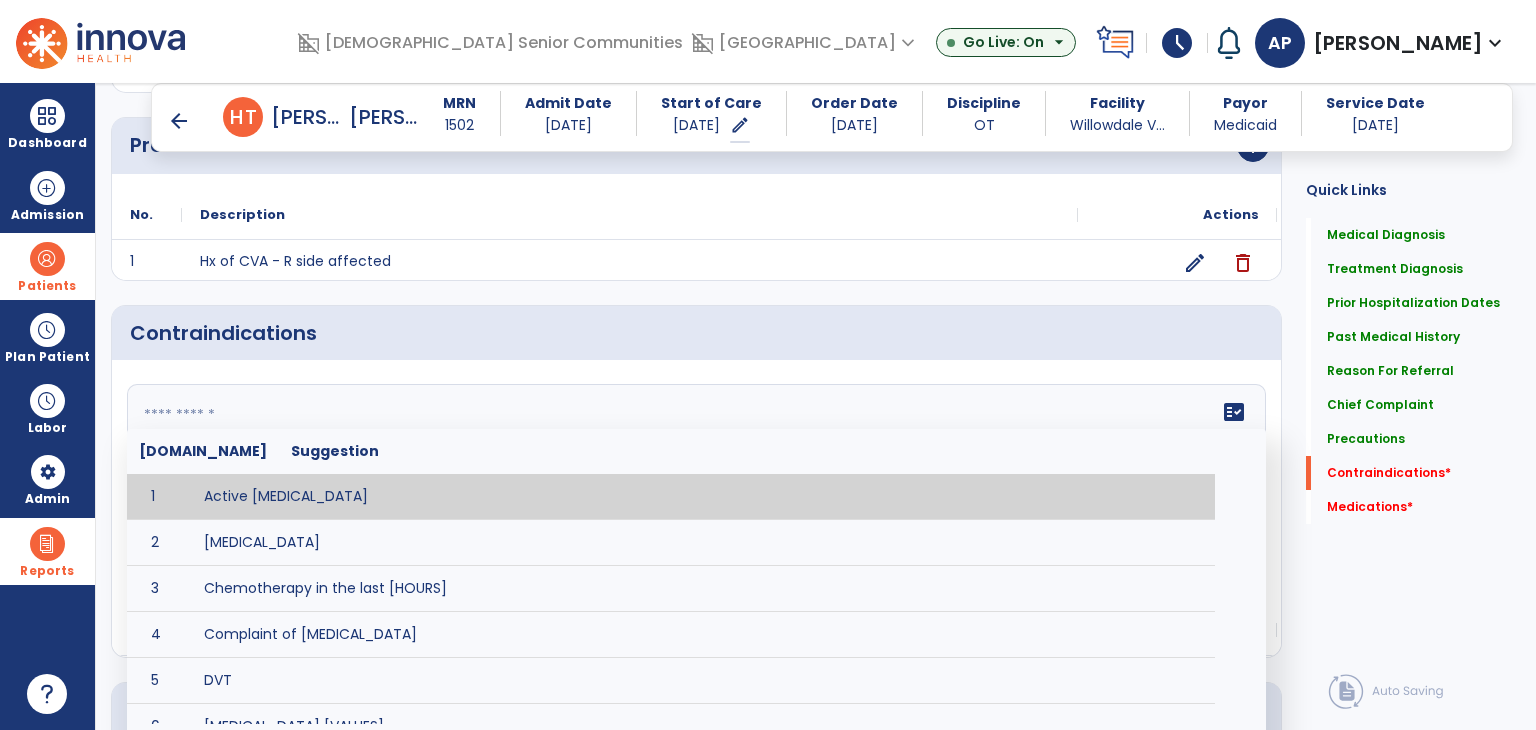 click 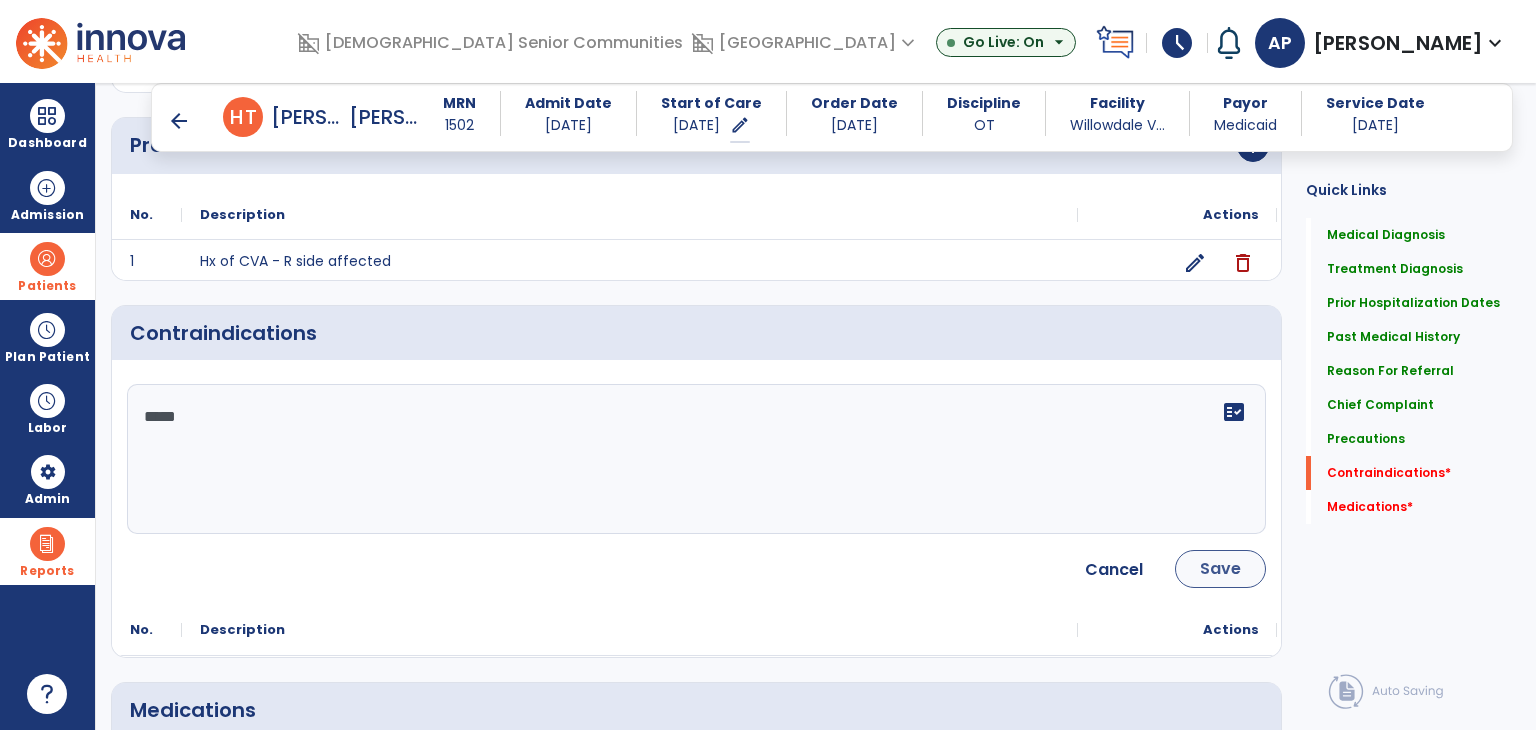 type on "*****" 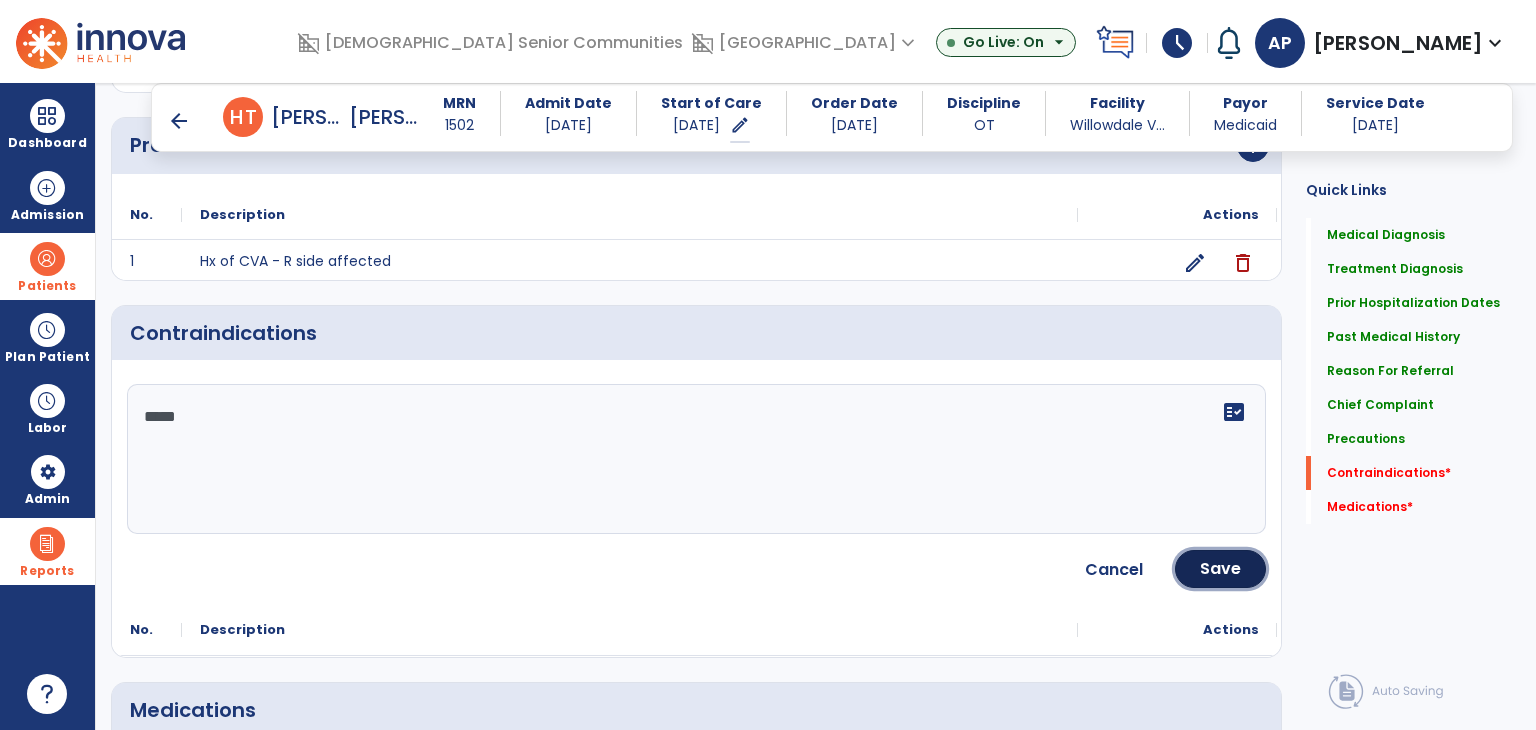 click on "Save" 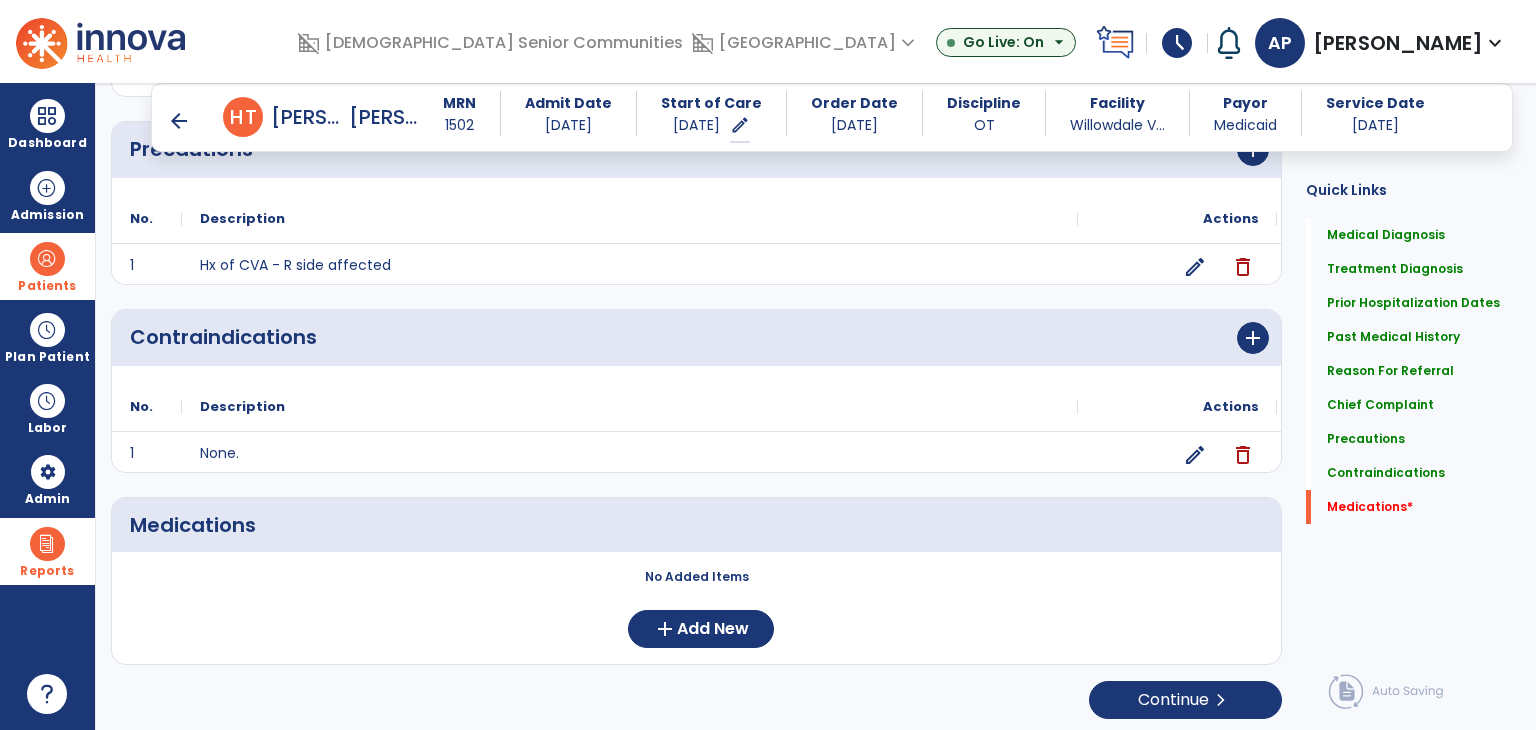 scroll, scrollTop: 1667, scrollLeft: 0, axis: vertical 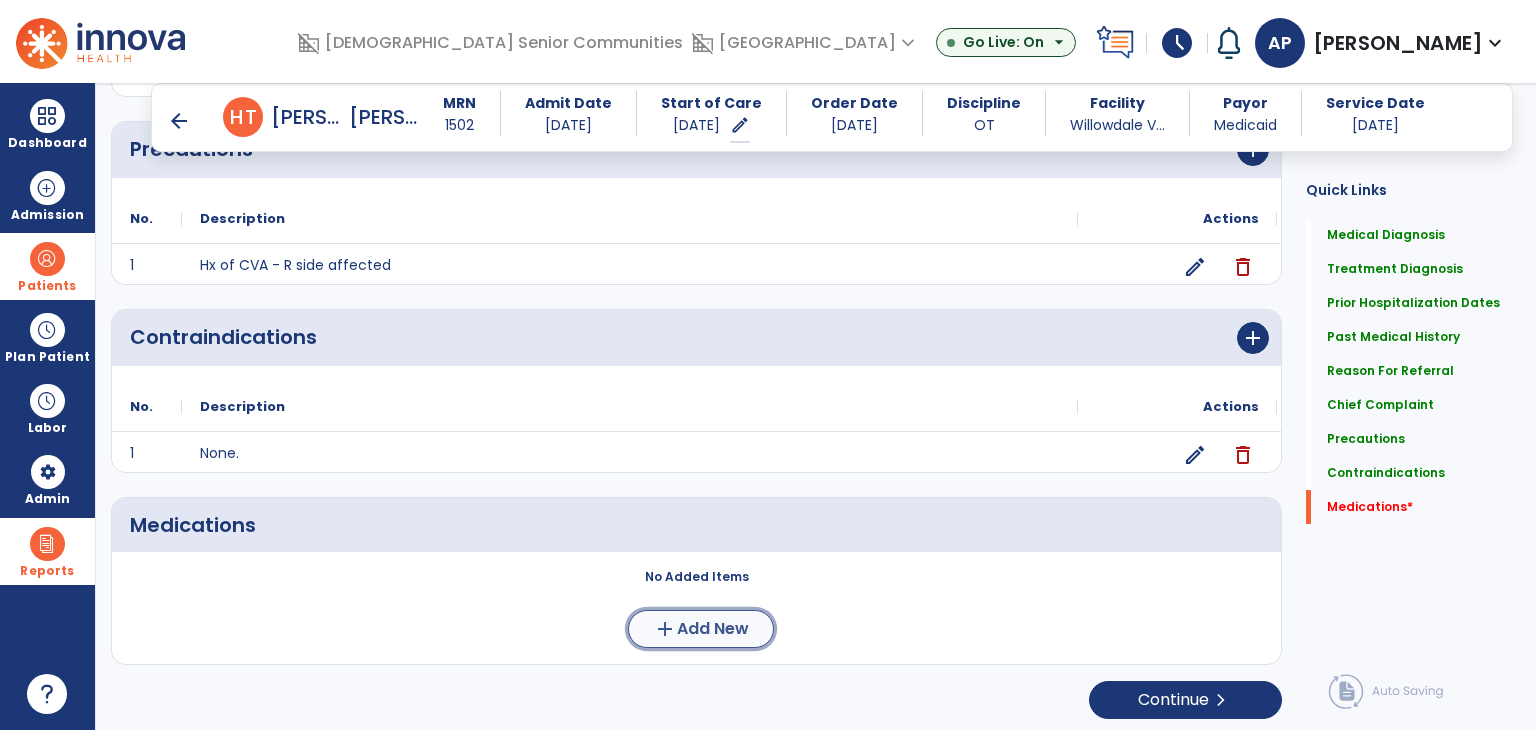 click on "Add New" 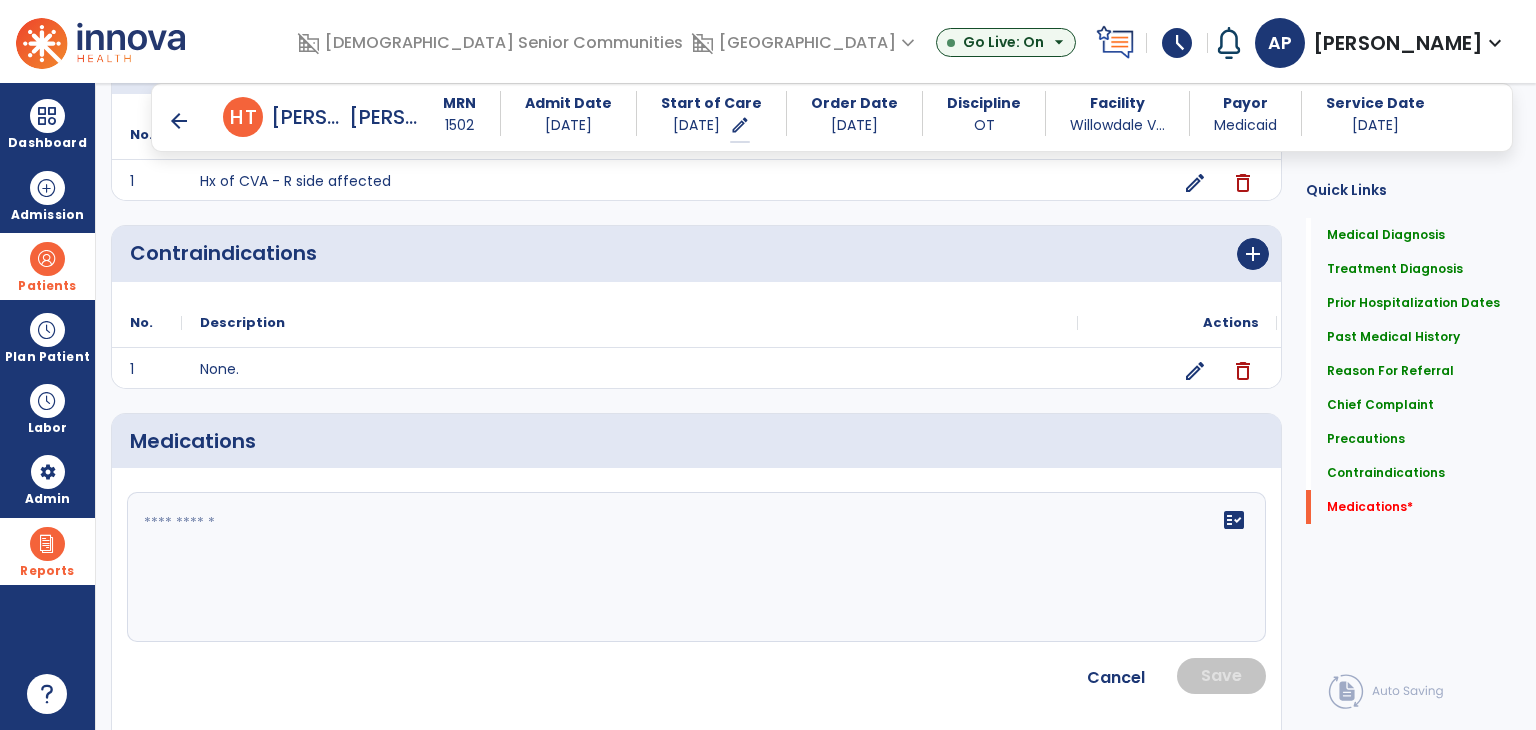 scroll, scrollTop: 1851, scrollLeft: 0, axis: vertical 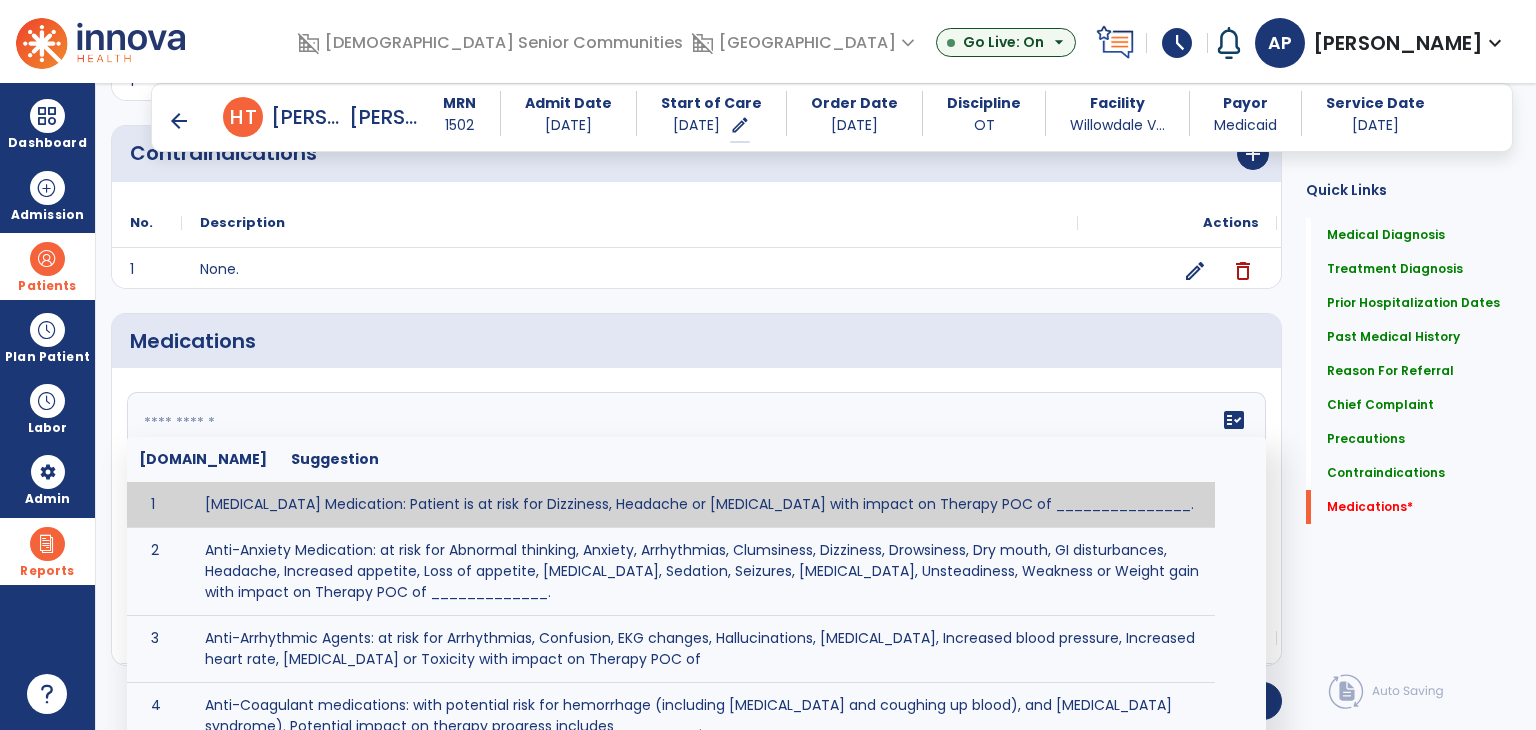click on "fact_check  [DOMAIN_NAME] Suggestion 1 [MEDICAL_DATA] Medication: Patient is at risk for Dizziness, Headache or [MEDICAL_DATA] with impact on Therapy POC of _______________. 2 Anti-Anxiety Medication: at risk for Abnormal thinking, Anxiety, Arrhythmias, Clumsiness, Dizziness, Drowsiness, Dry mouth, GI disturbances, Headache, Increased appetite, Loss of appetite, [MEDICAL_DATA], Sedation, Seizures, [MEDICAL_DATA], Unsteadiness, Weakness or Weight gain with impact on Therapy POC of _____________. 3 Anti-Arrhythmic Agents: at risk for Arrhythmias, Confusion, EKG changes, Hallucinations, [MEDICAL_DATA], Increased blood pressure, Increased heart rate, [MEDICAL_DATA] or Toxicity with impact on Therapy POC of 4 Anti-Coagulant medications: with potential risk for hemorrhage (including [MEDICAL_DATA] and coughing up blood), and [MEDICAL_DATA] syndrome). Potential impact on therapy progress includes _________. 5 6 7 8 [MEDICAL_DATA] for ______________. 9 10 11 12 13 14 15 16 17 18 19 20 21 22 23 24" 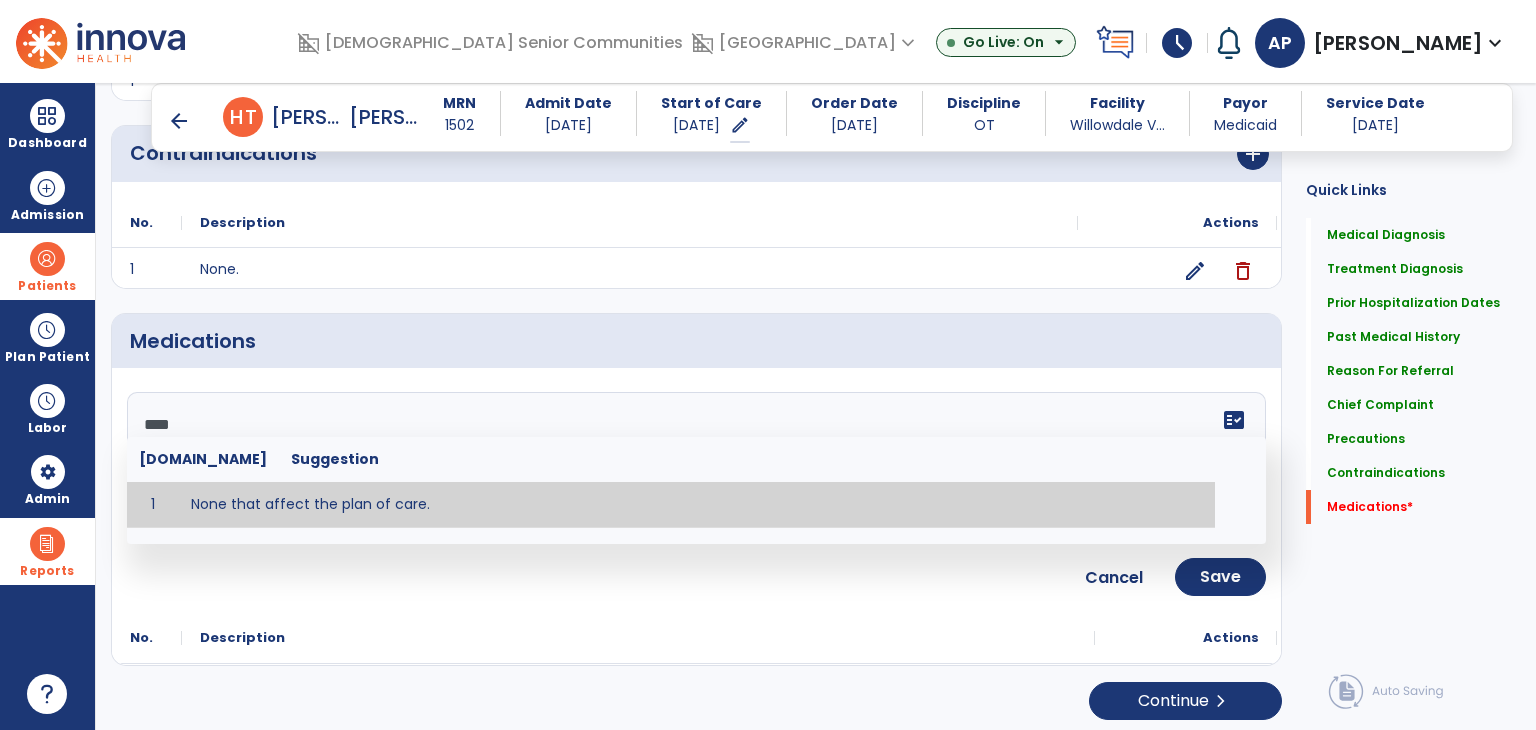 type on "**********" 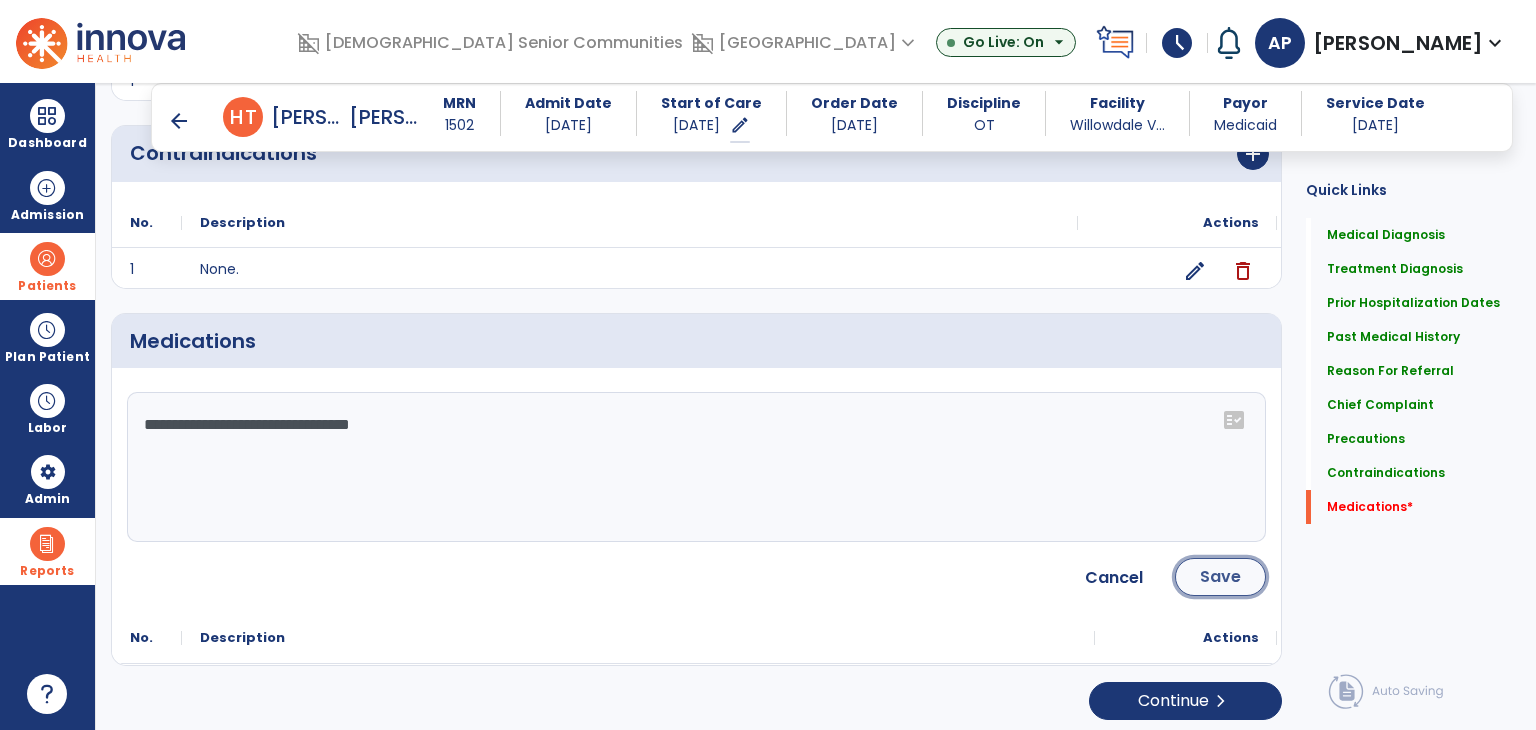 click on "Save" 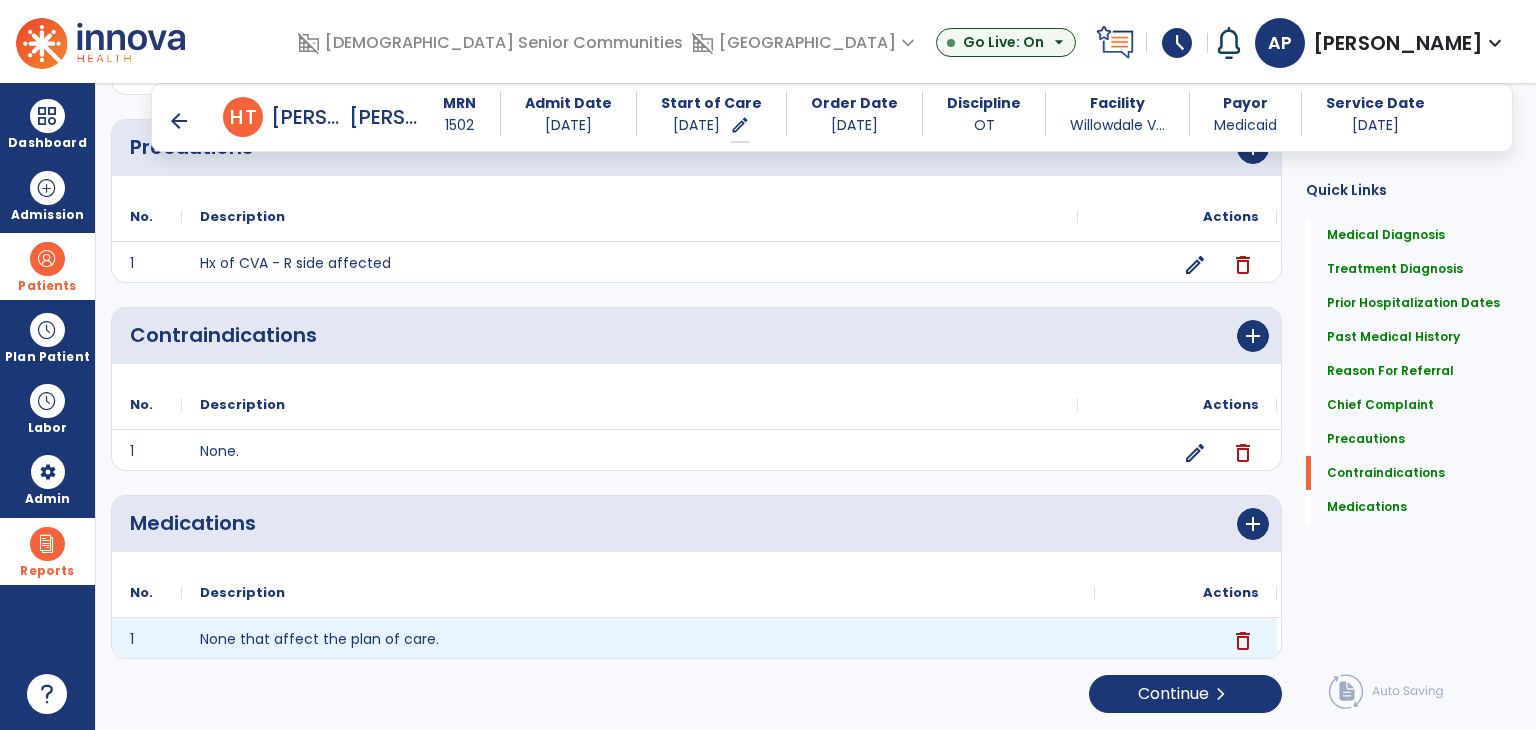 scroll, scrollTop: 1664, scrollLeft: 0, axis: vertical 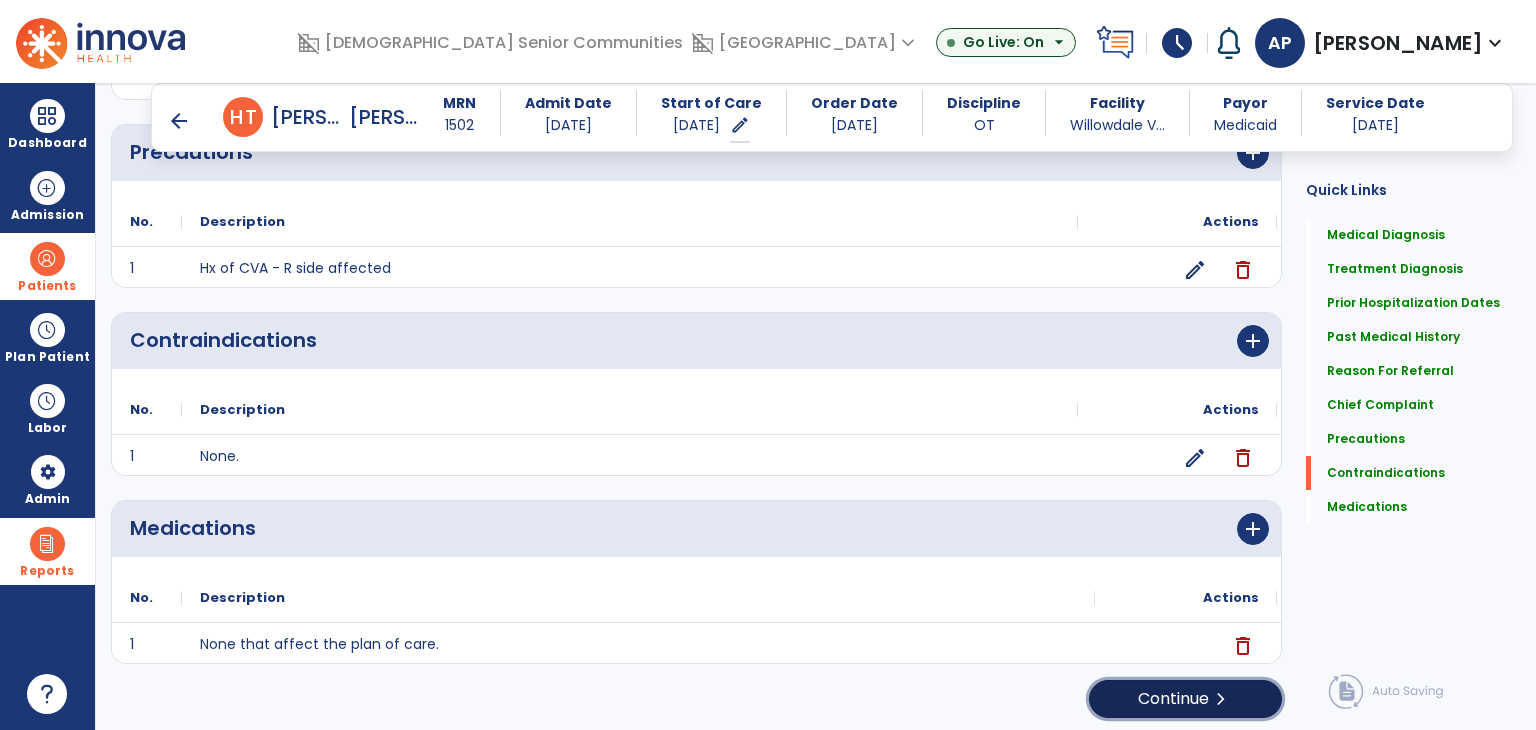 click on "Continue  chevron_right" 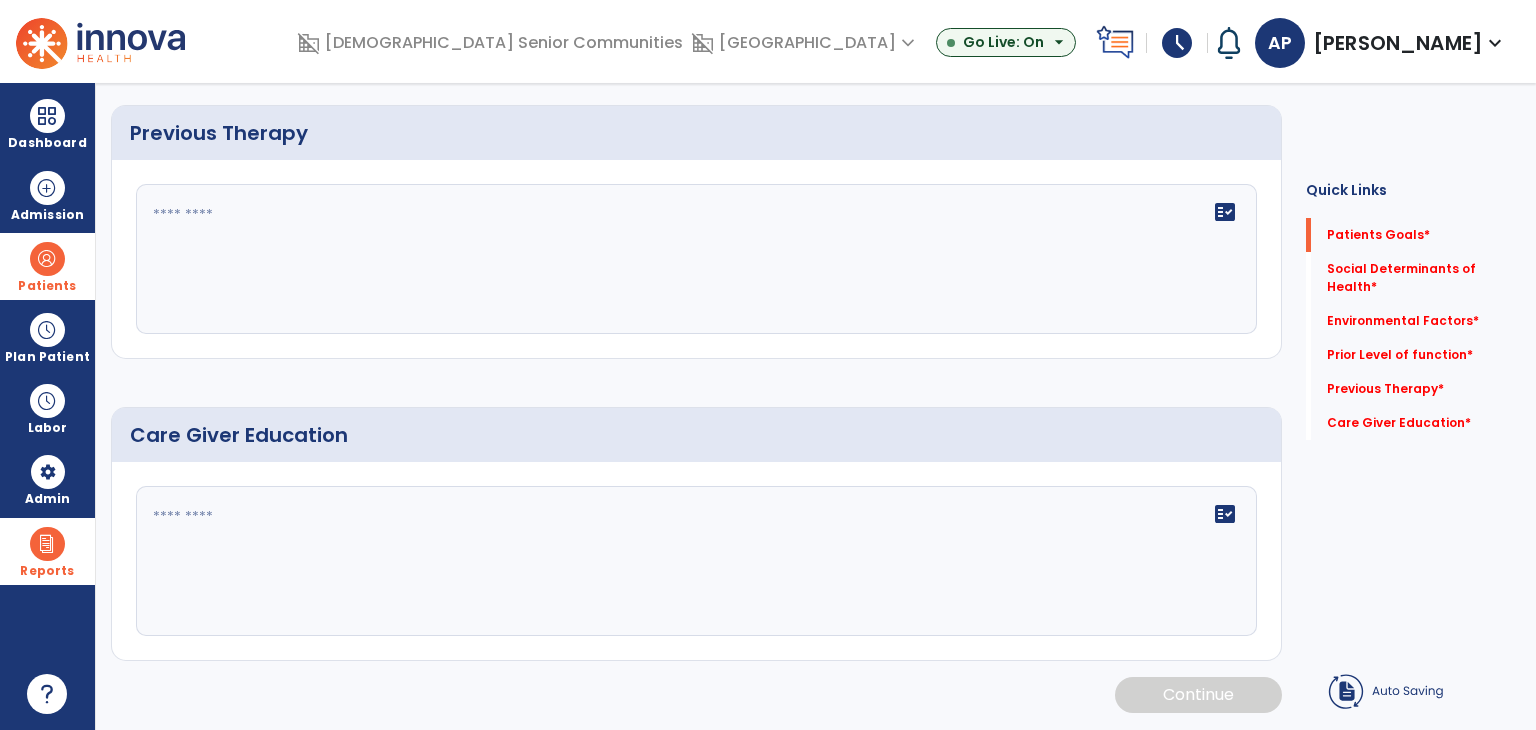 scroll, scrollTop: 0, scrollLeft: 0, axis: both 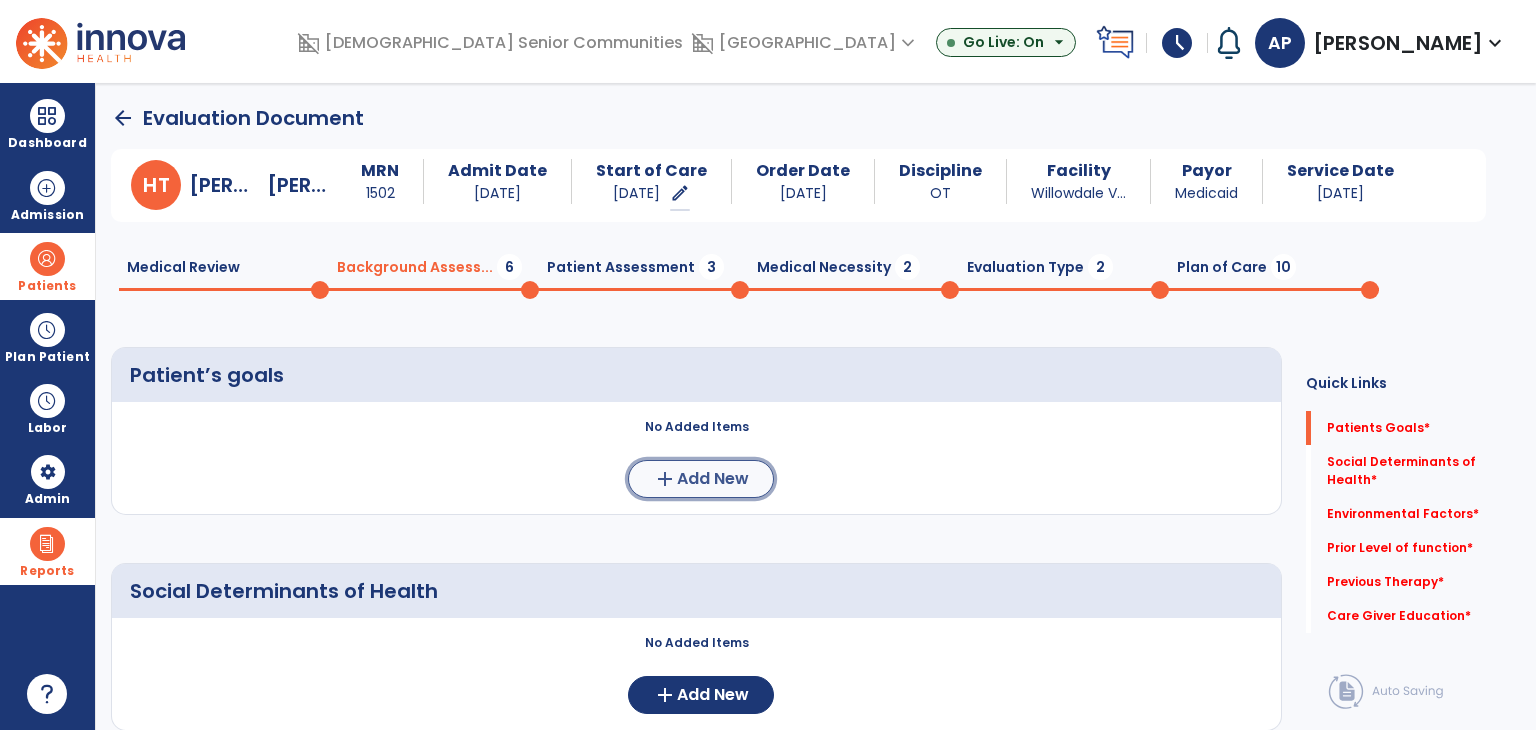 click on "Add New" 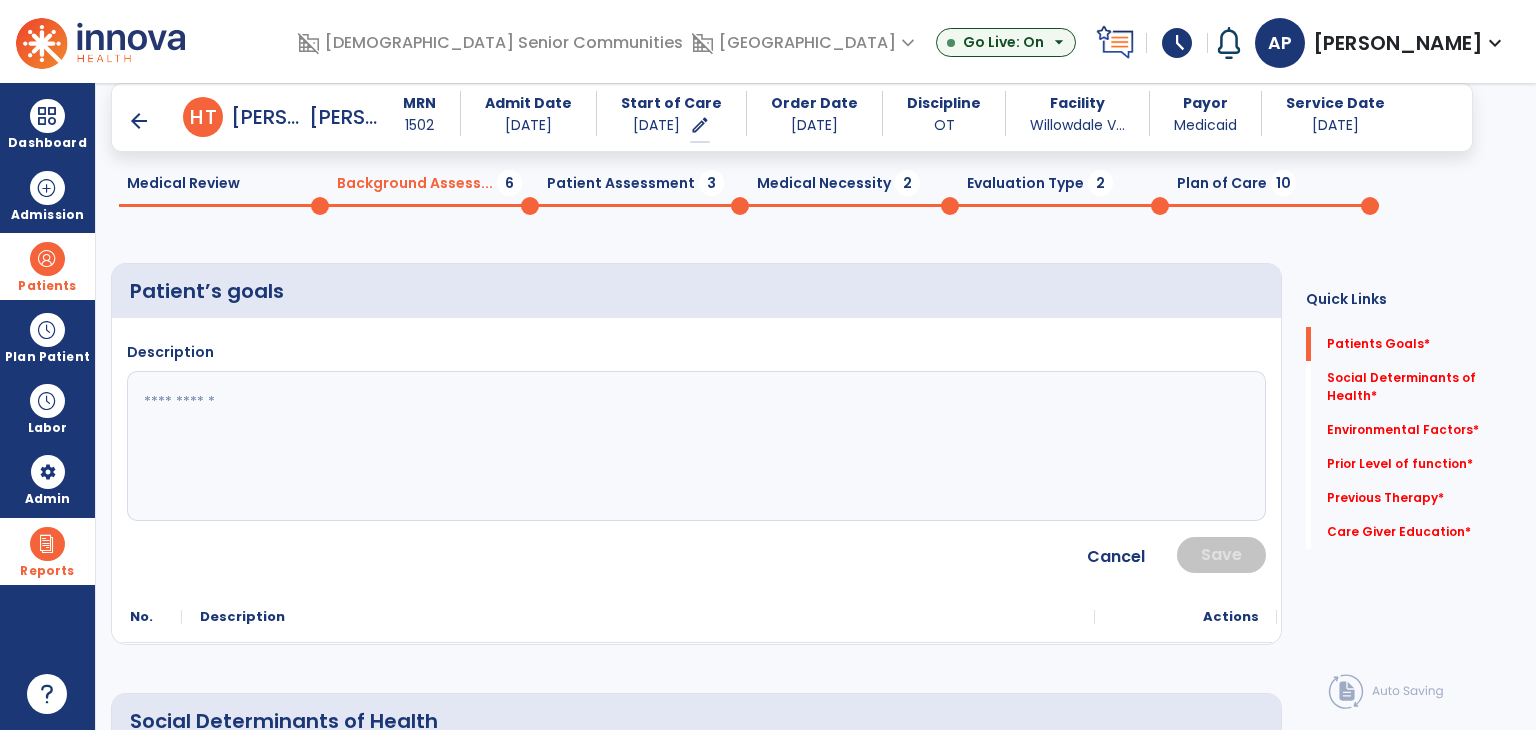 scroll, scrollTop: 200, scrollLeft: 0, axis: vertical 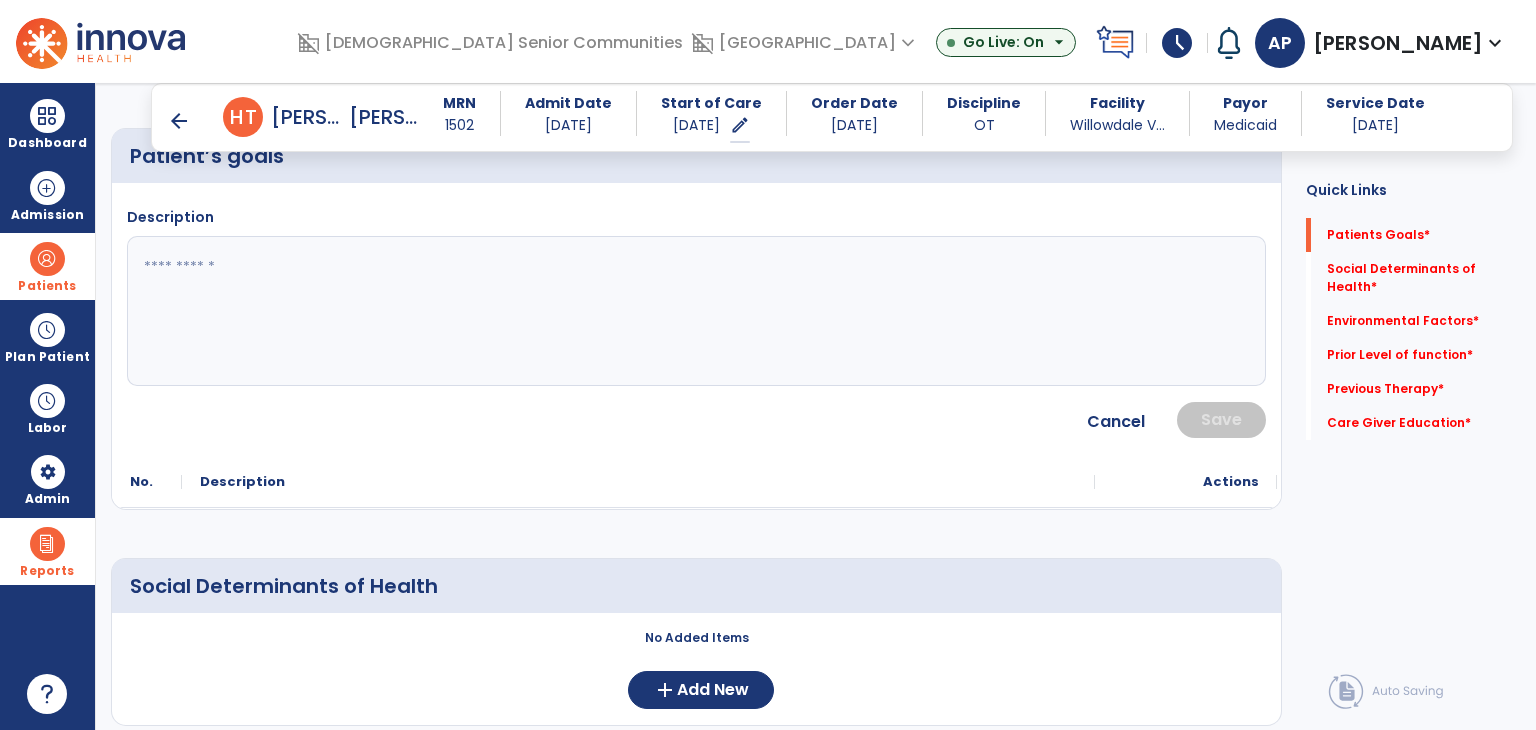 click 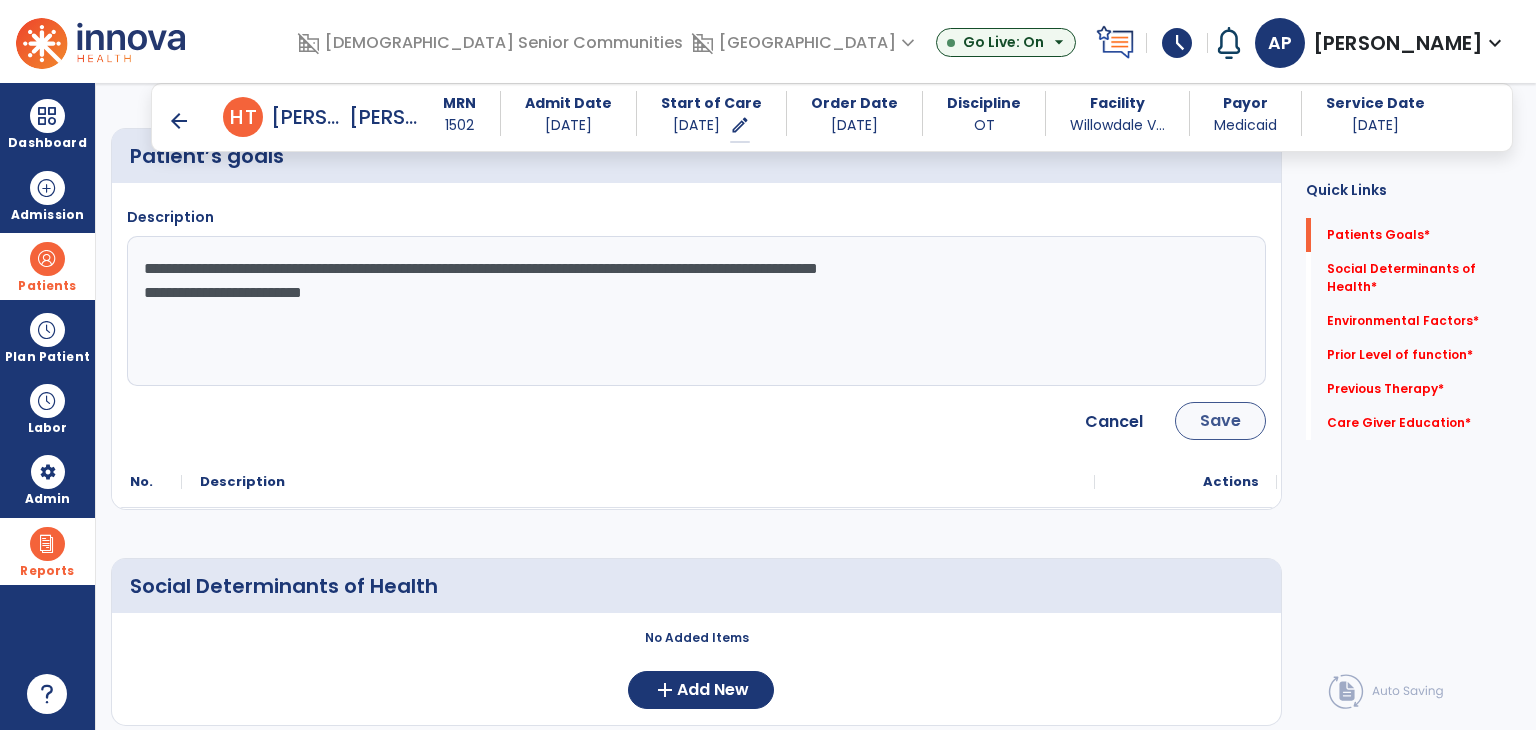 type on "**********" 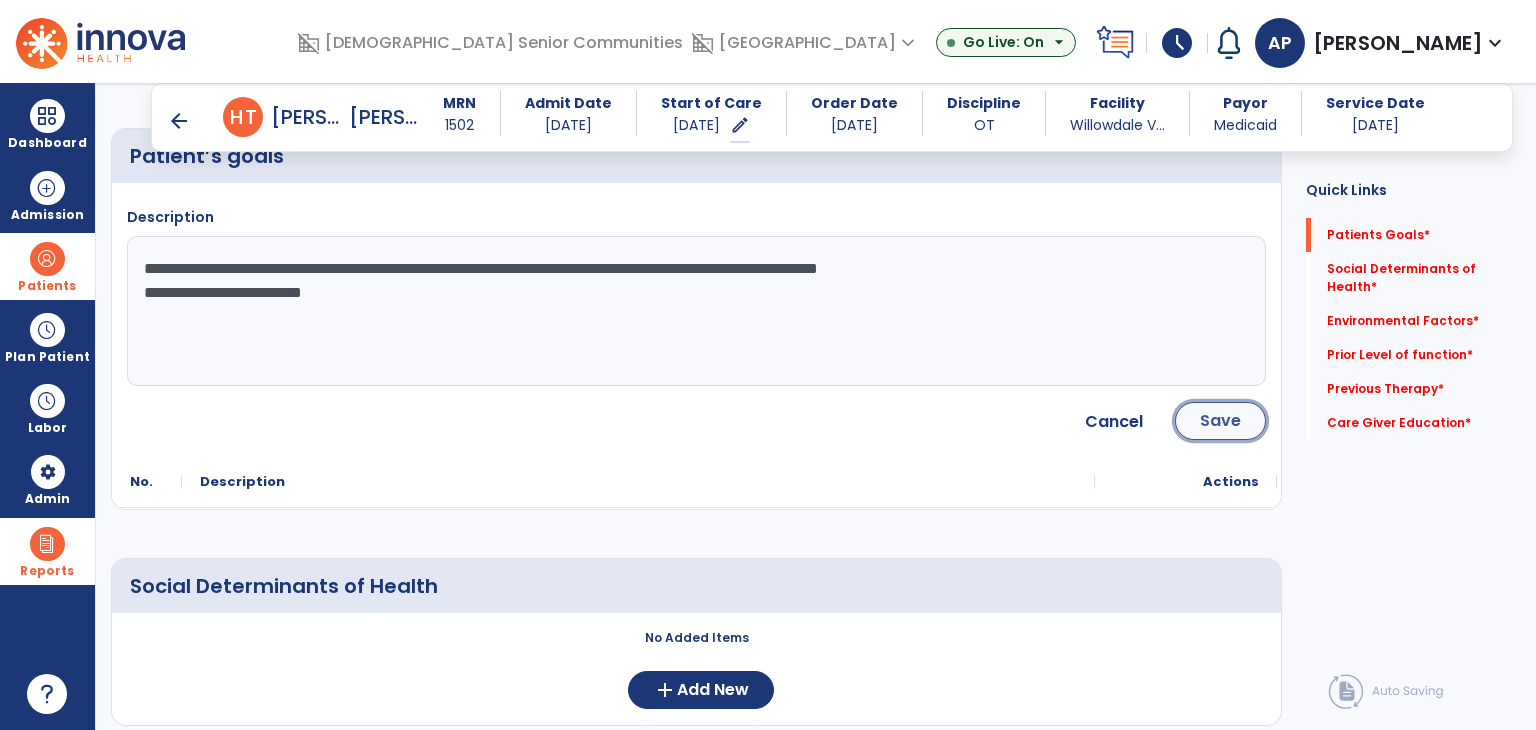 click on "Save" 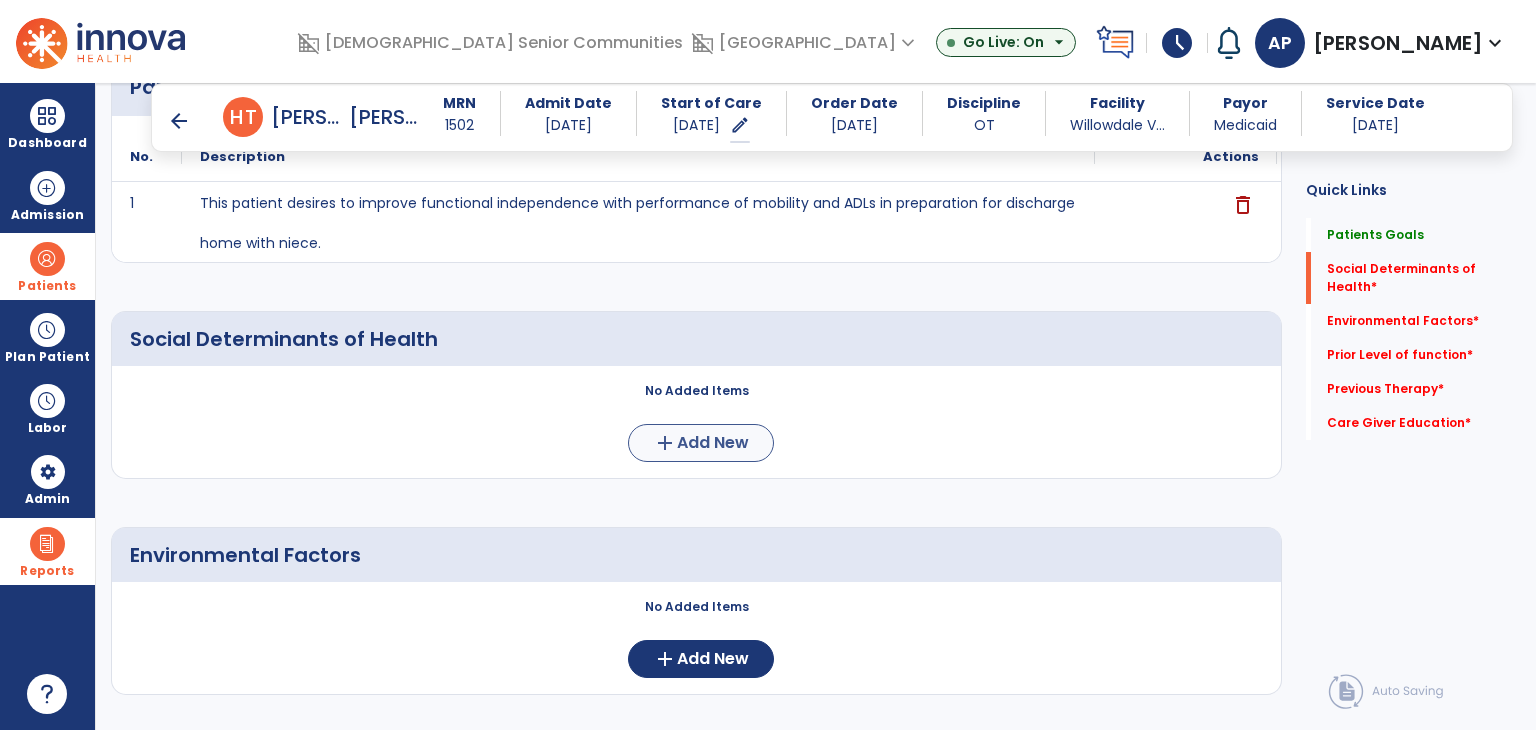 scroll, scrollTop: 300, scrollLeft: 0, axis: vertical 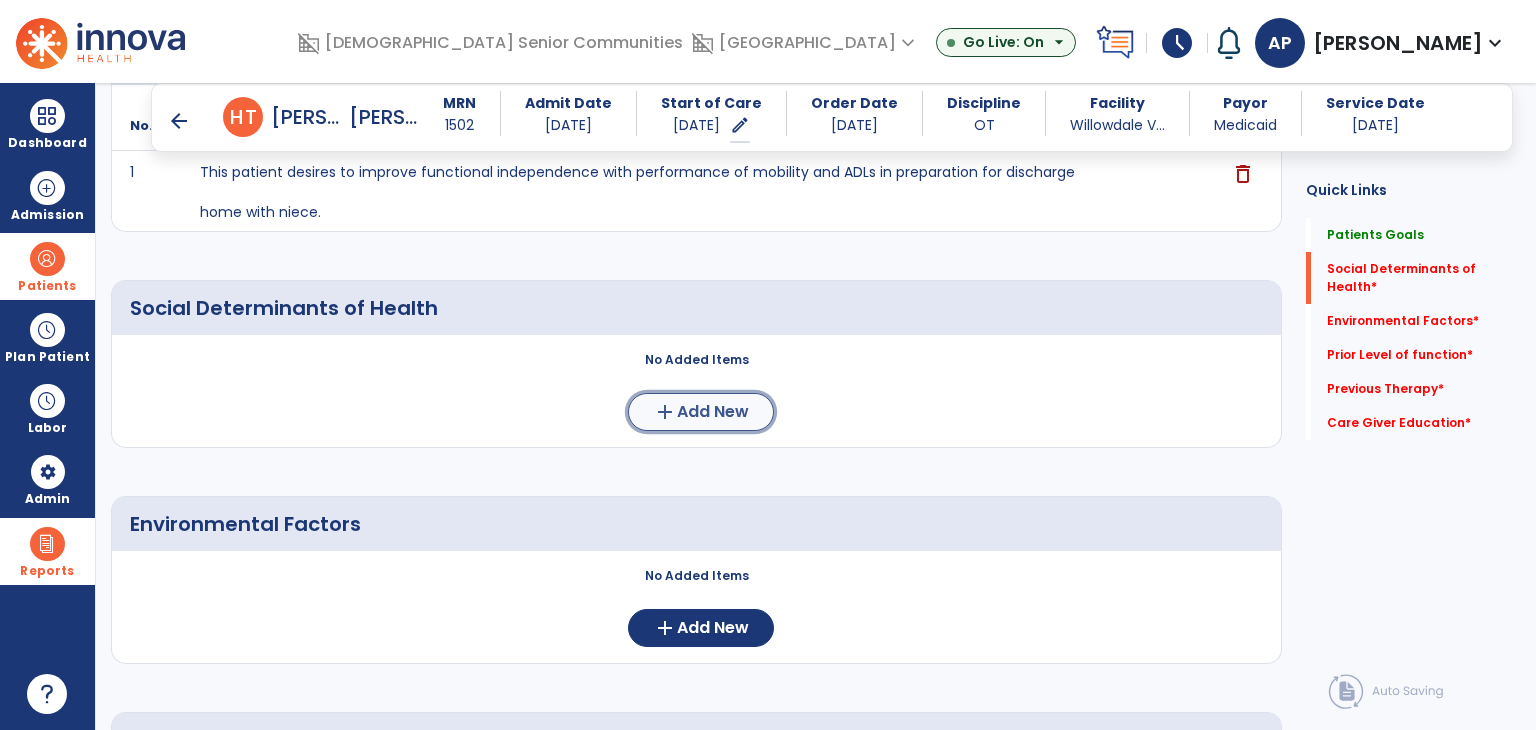 click on "Add New" 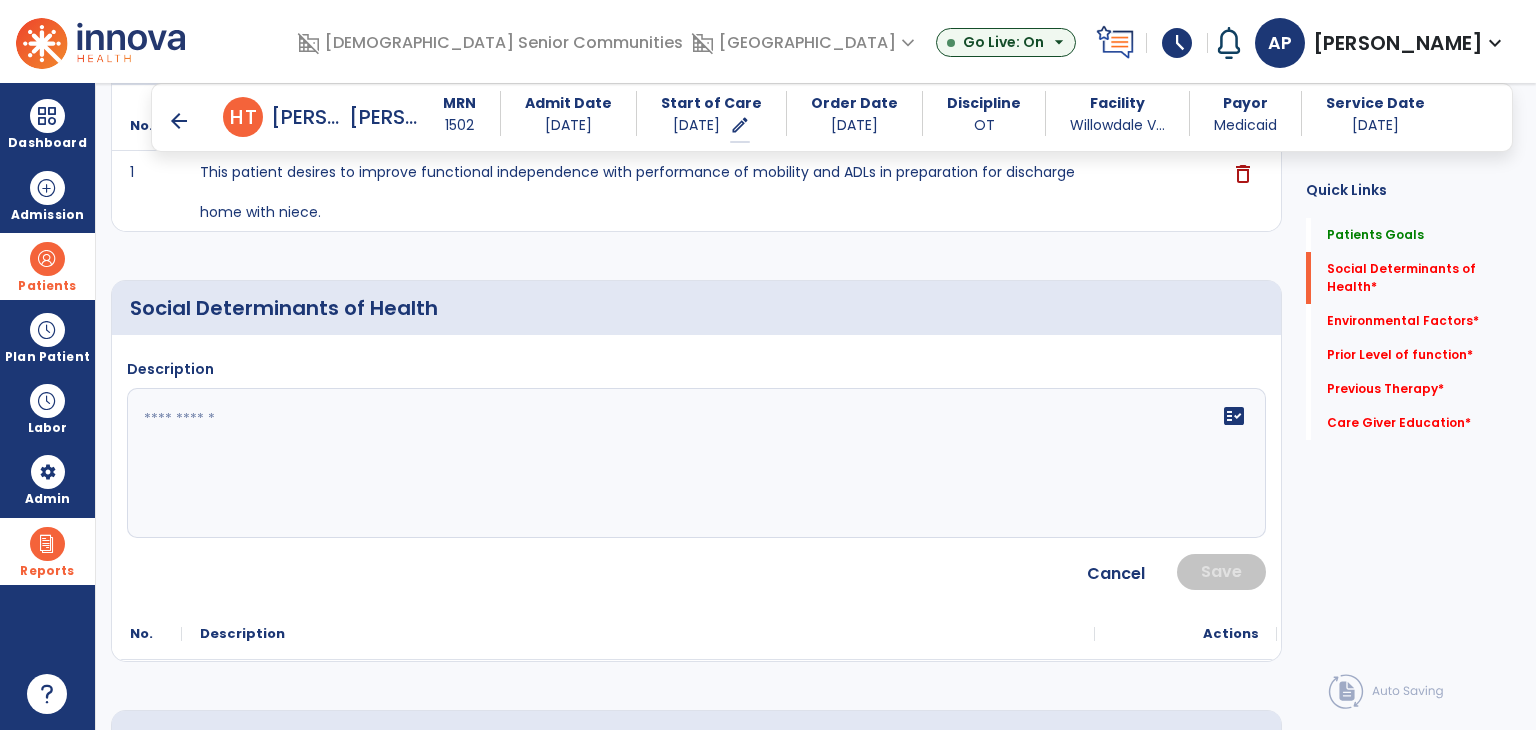 paste on "**********" 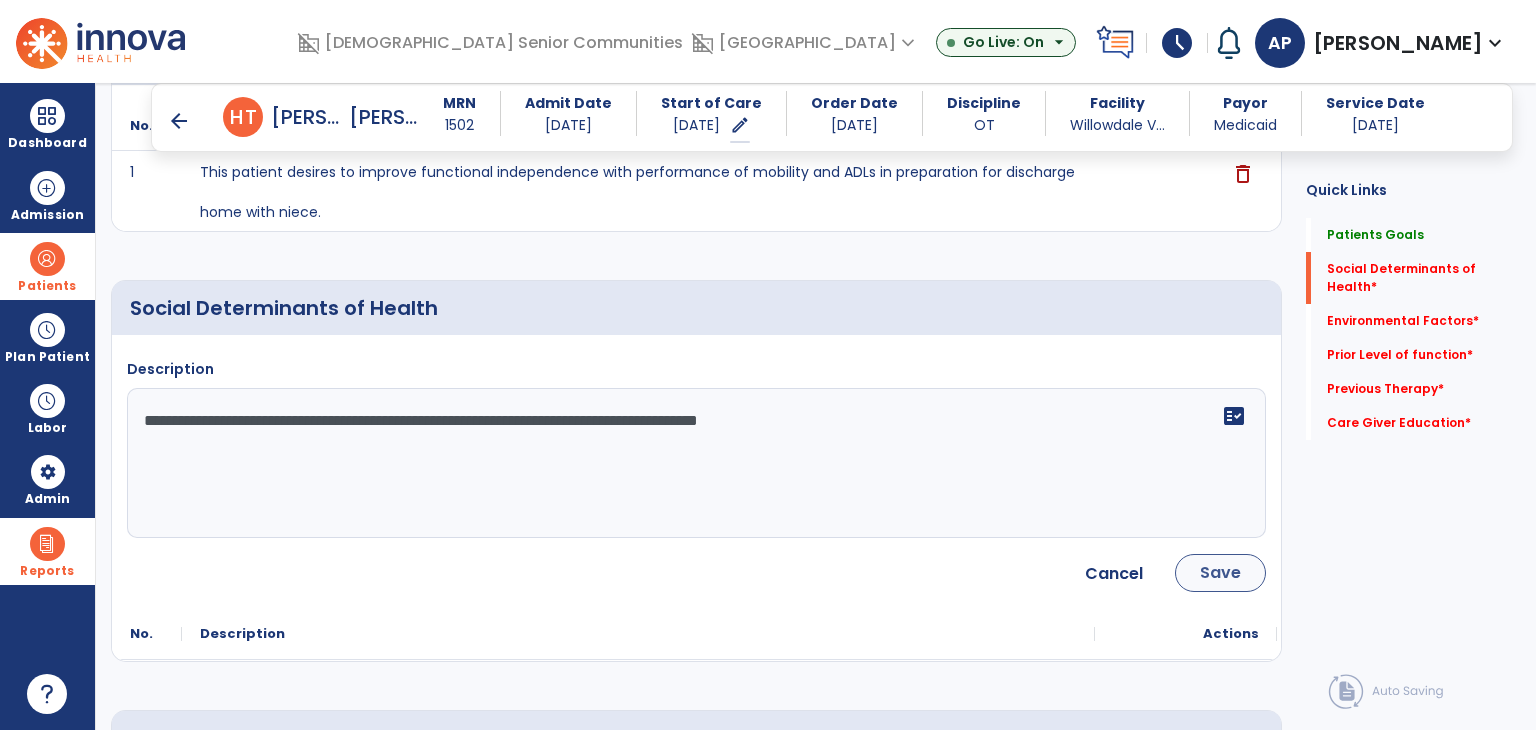 type on "**********" 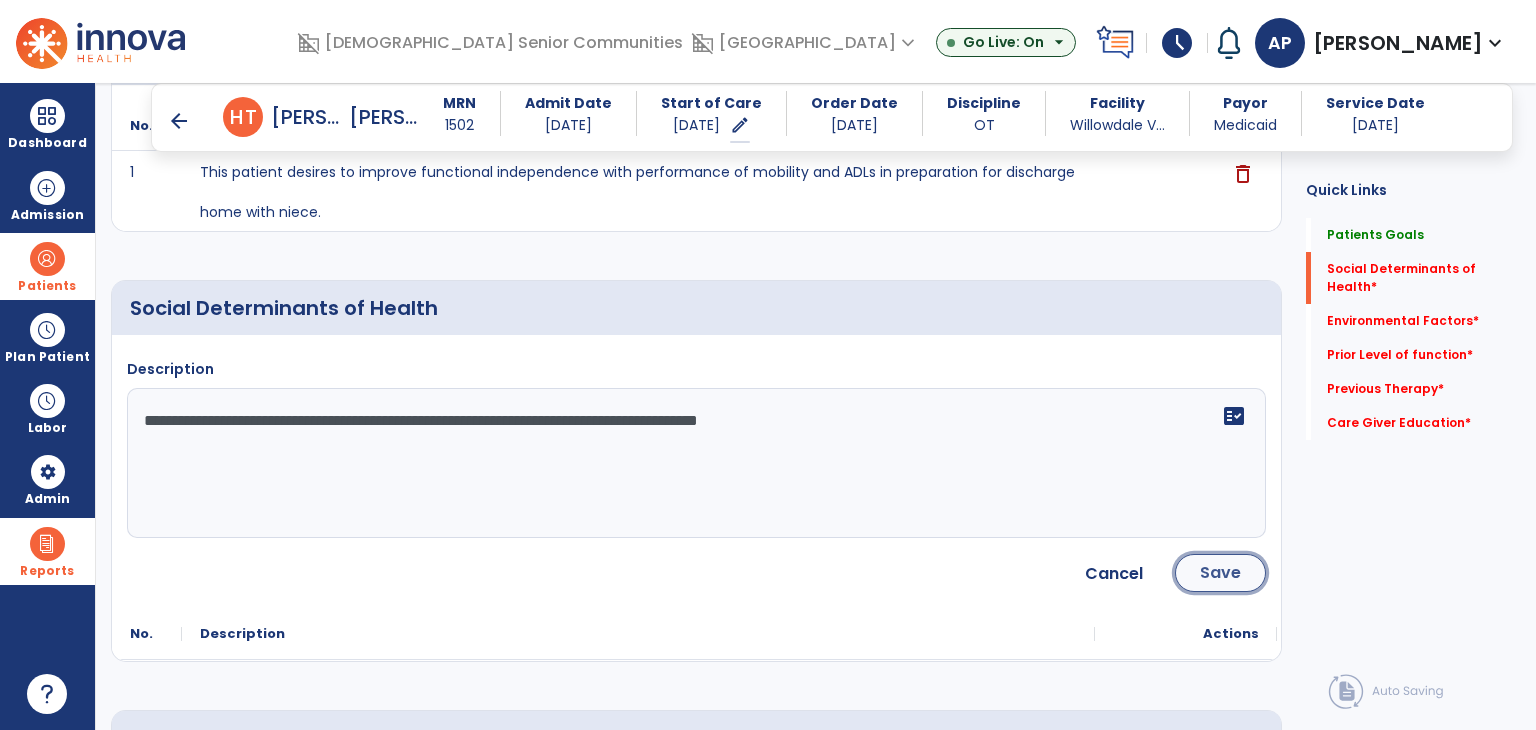 click on "Save" 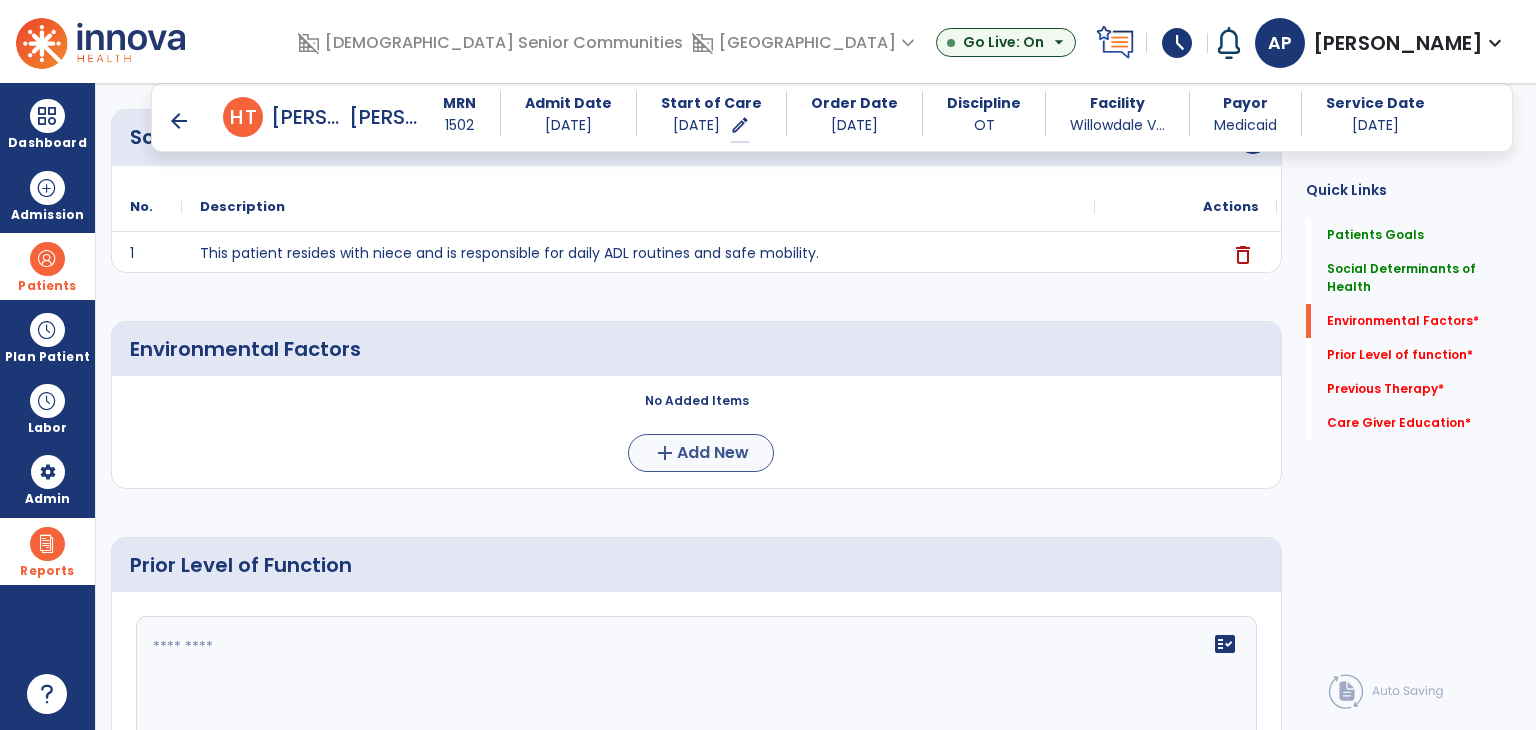 scroll, scrollTop: 500, scrollLeft: 0, axis: vertical 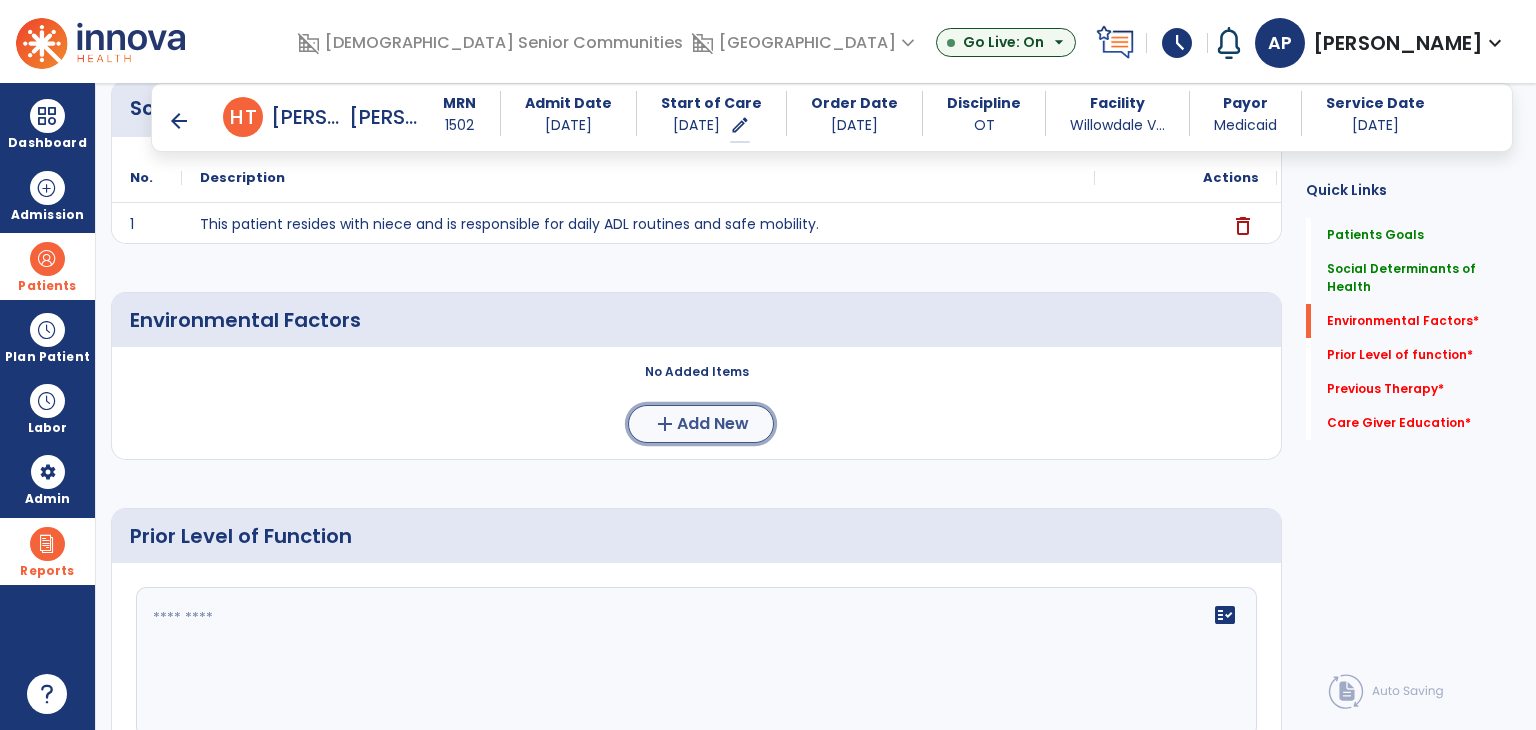 click on "Add New" 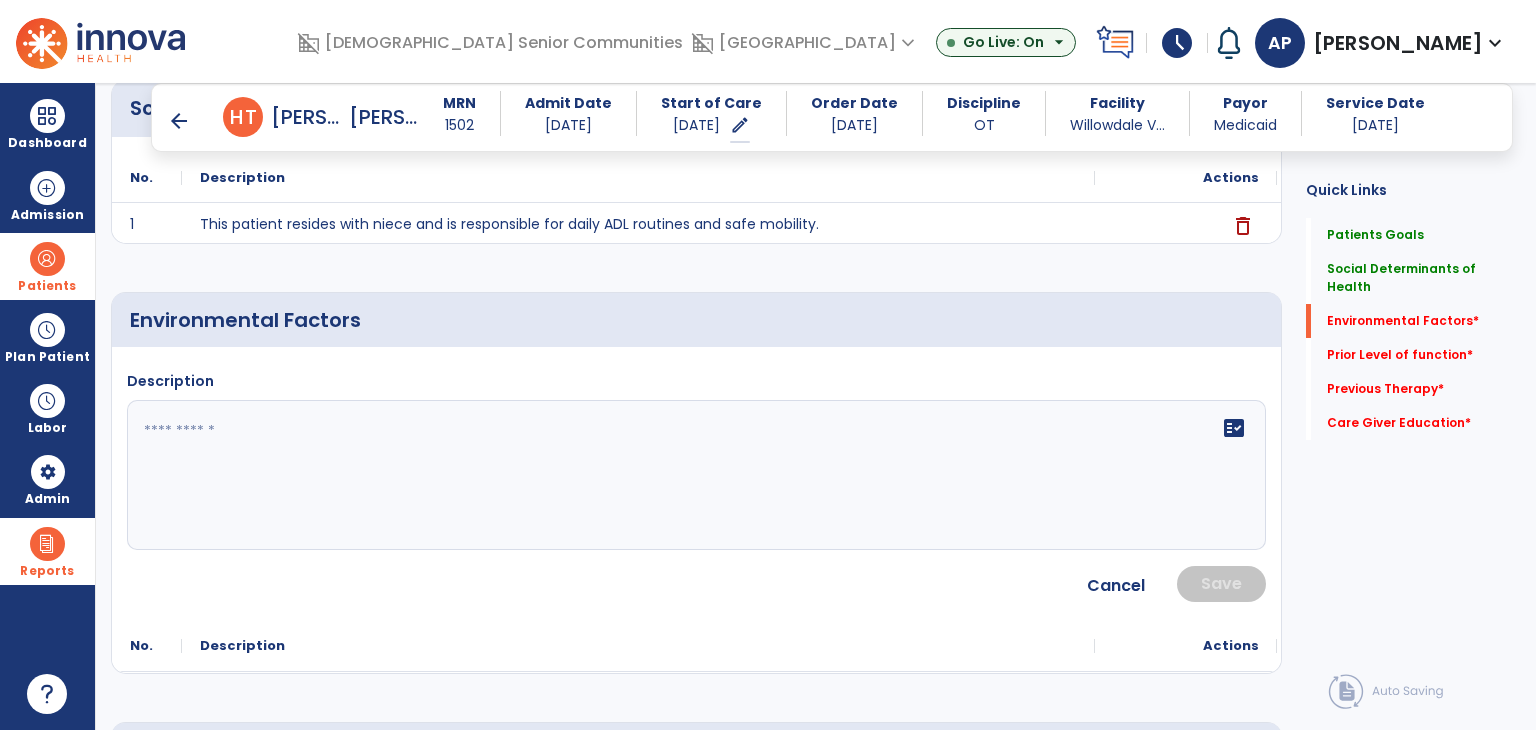 click on "fact_check" 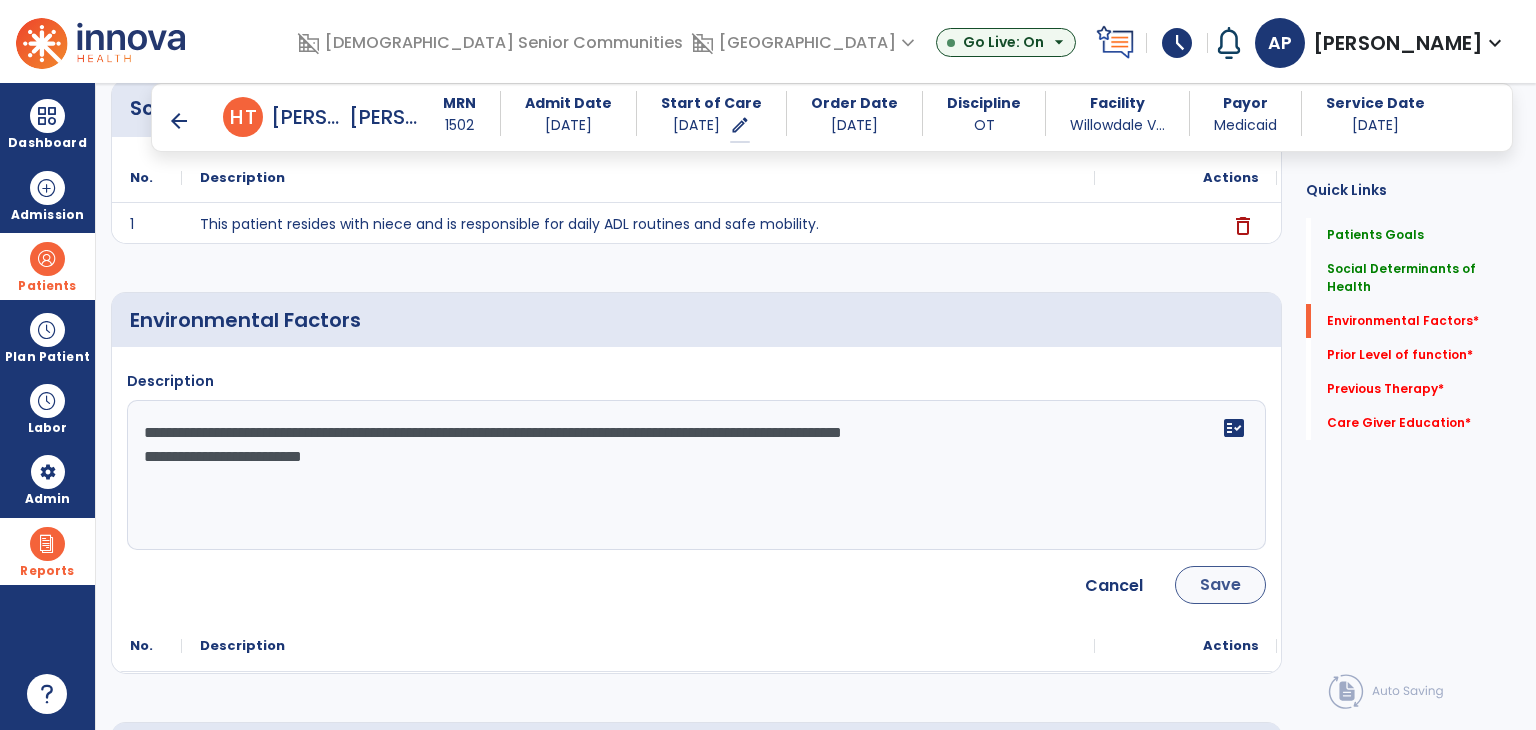 type on "**********" 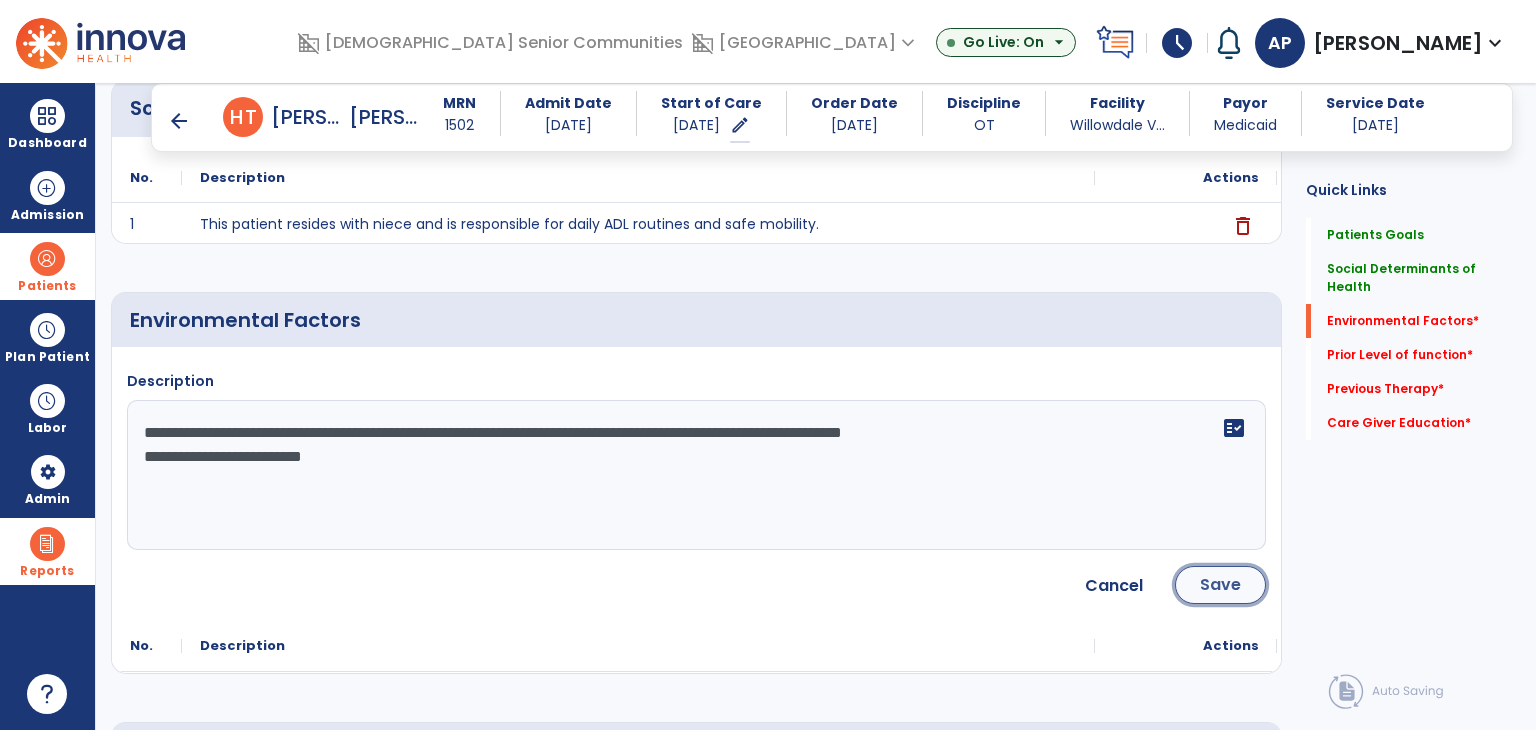 click on "Save" 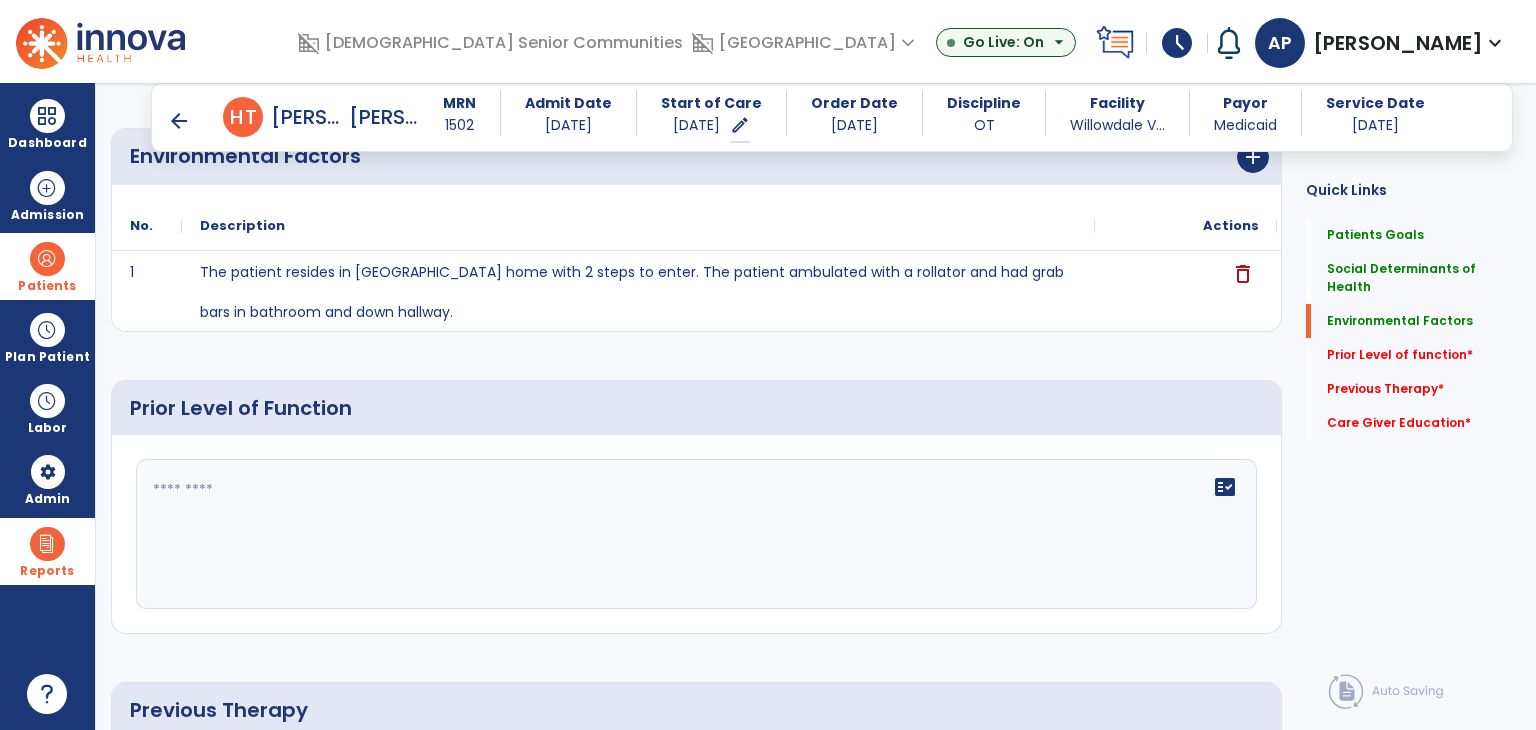 scroll, scrollTop: 700, scrollLeft: 0, axis: vertical 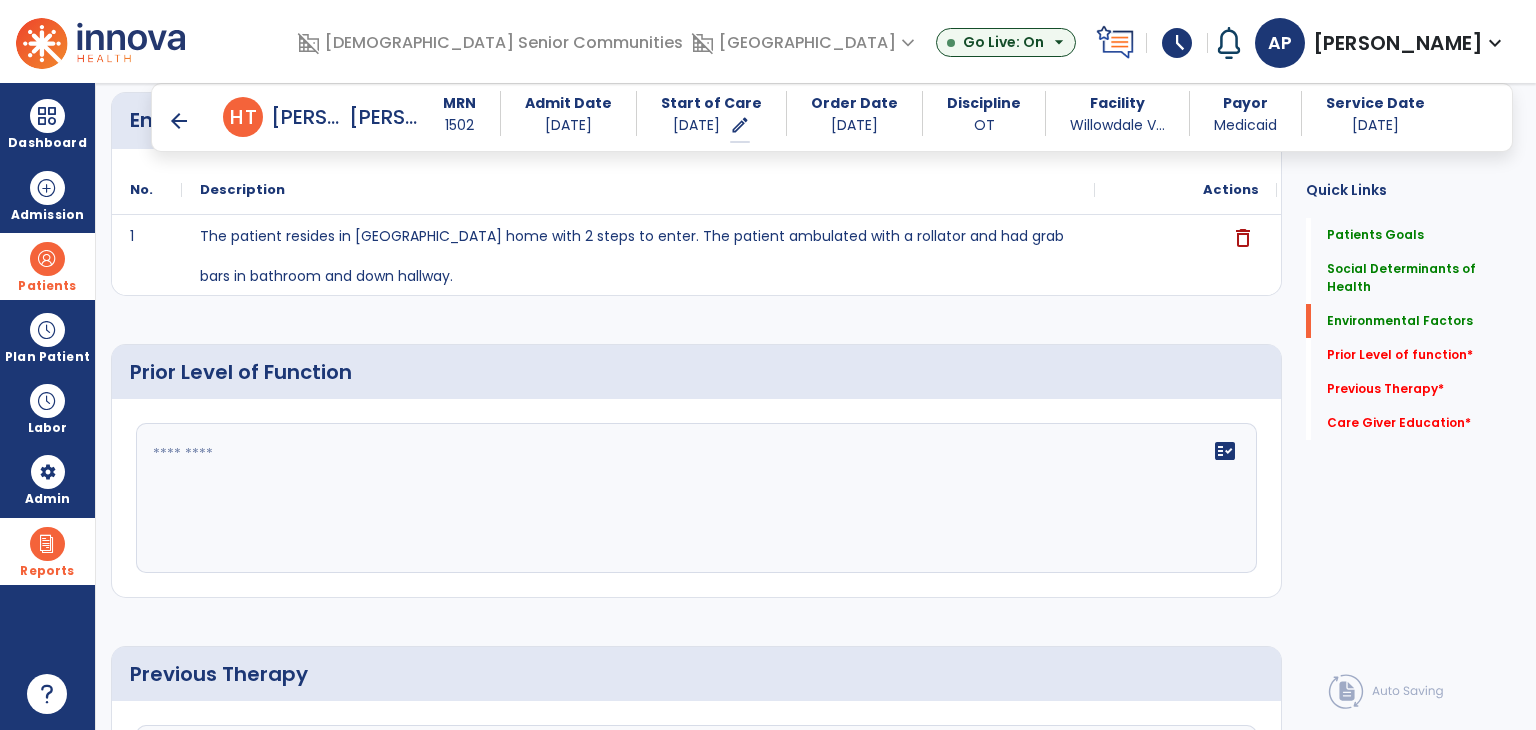 click 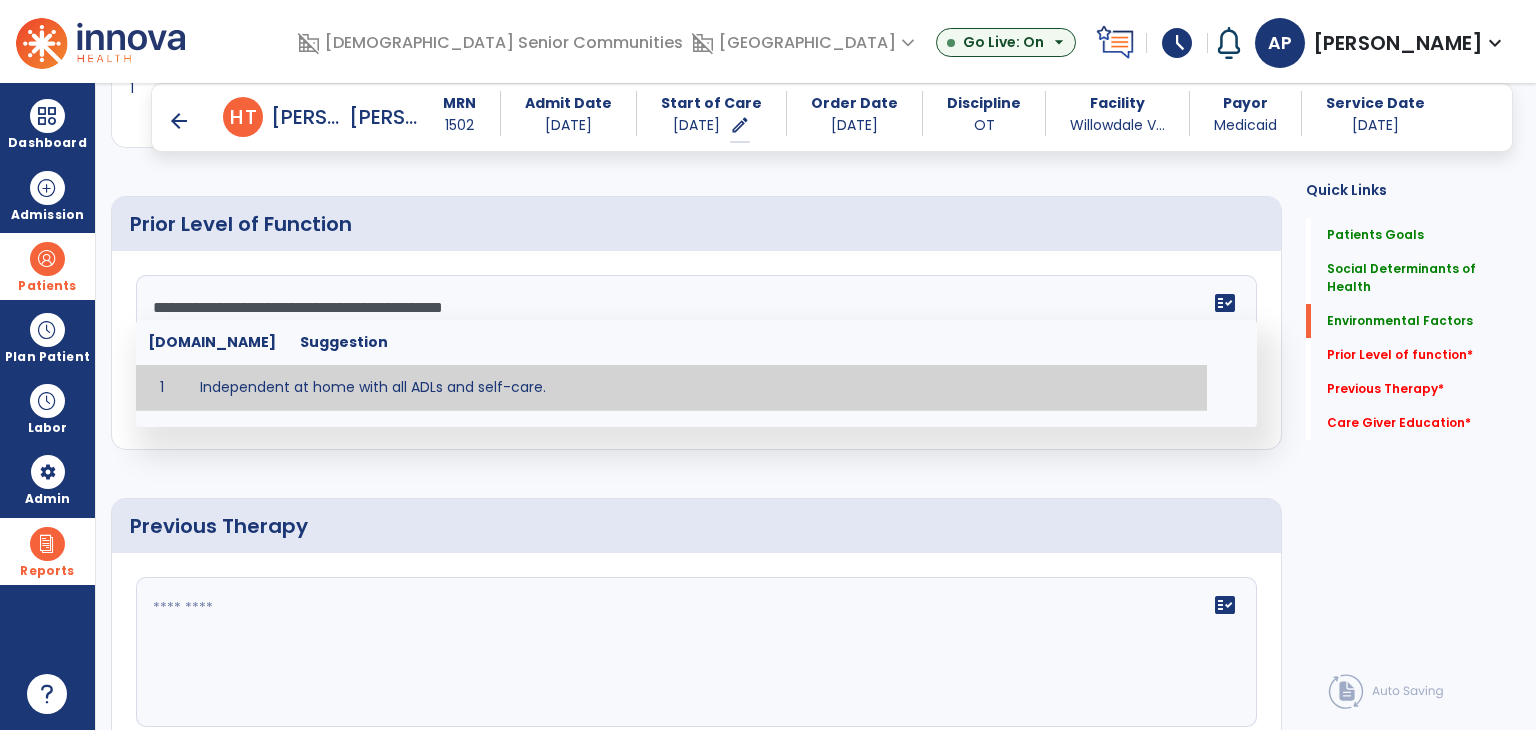 scroll, scrollTop: 900, scrollLeft: 0, axis: vertical 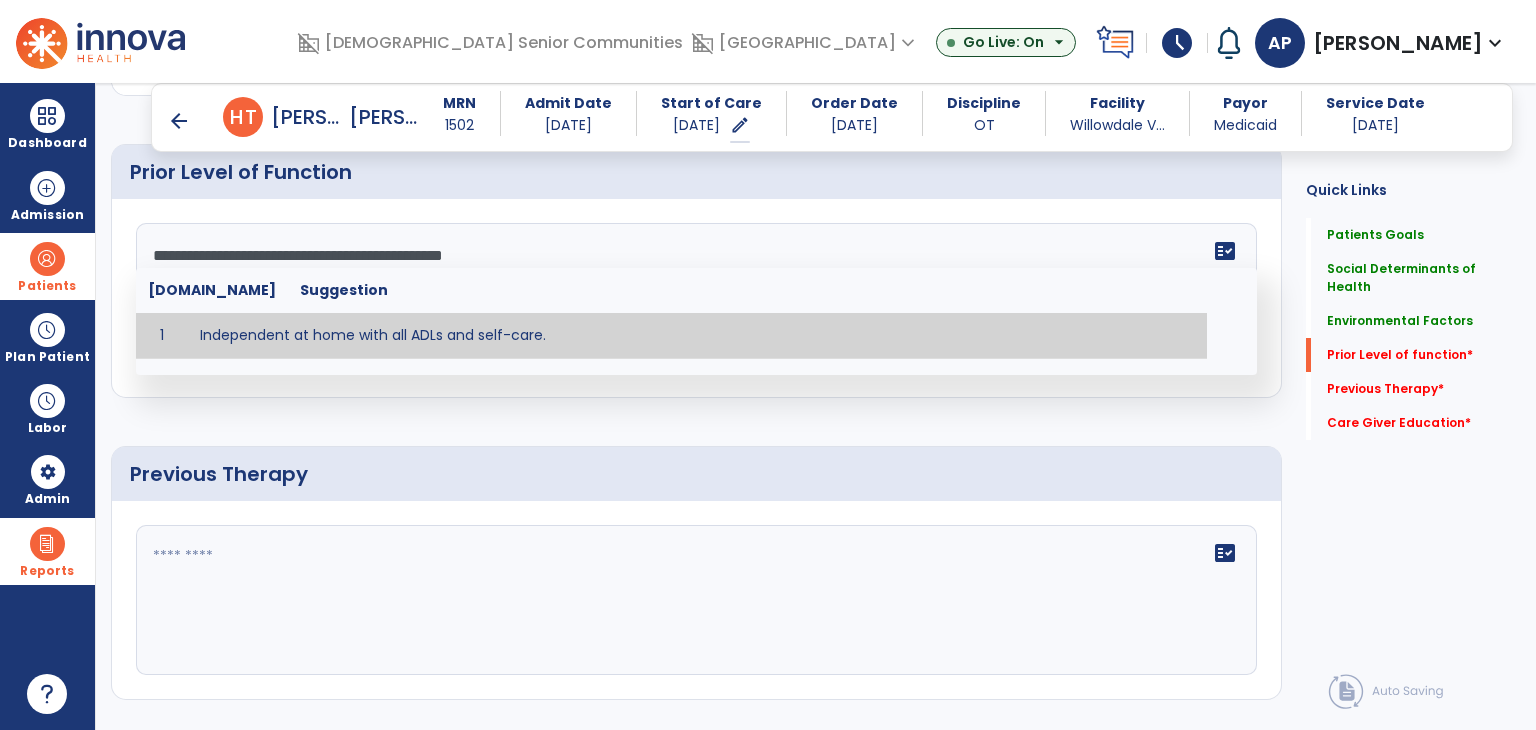 type on "**********" 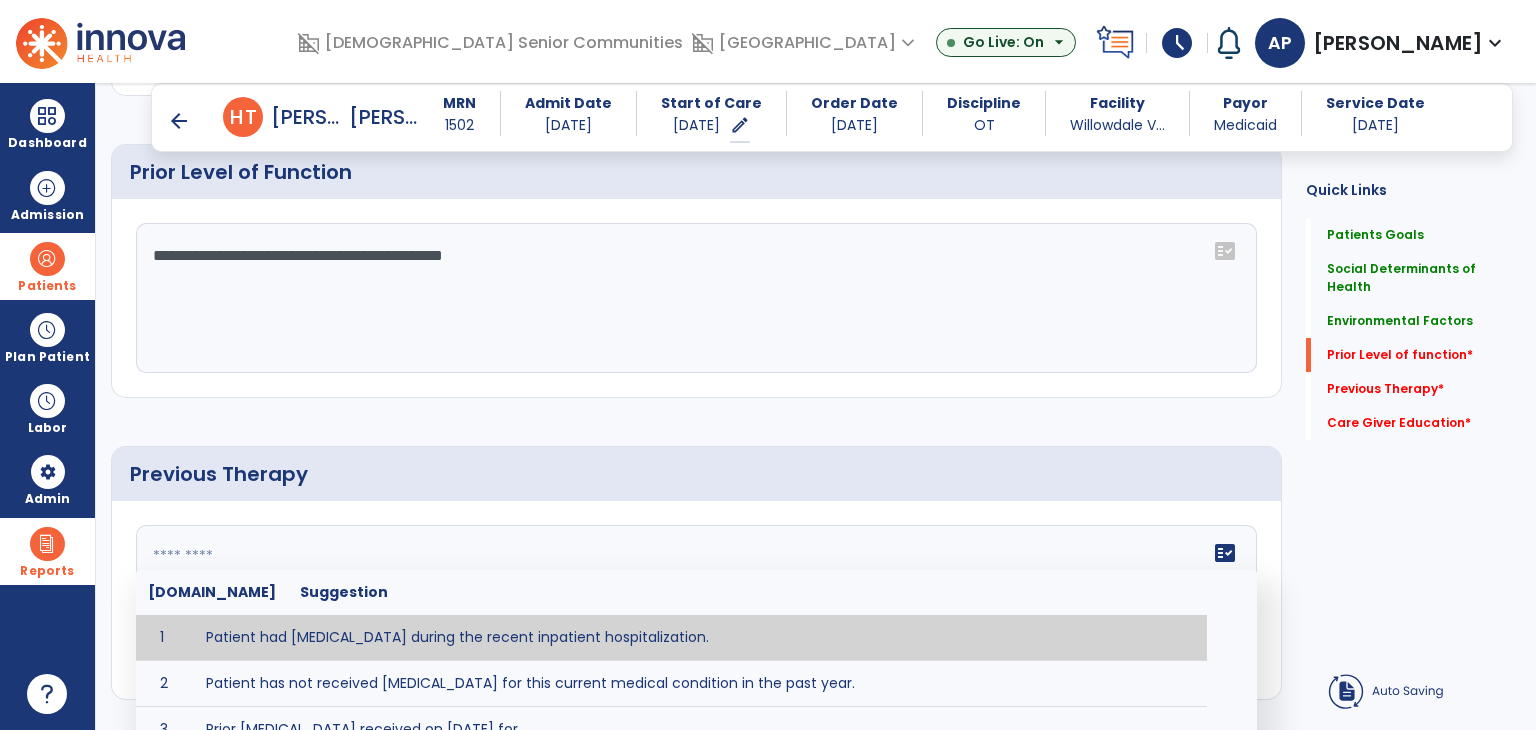 click 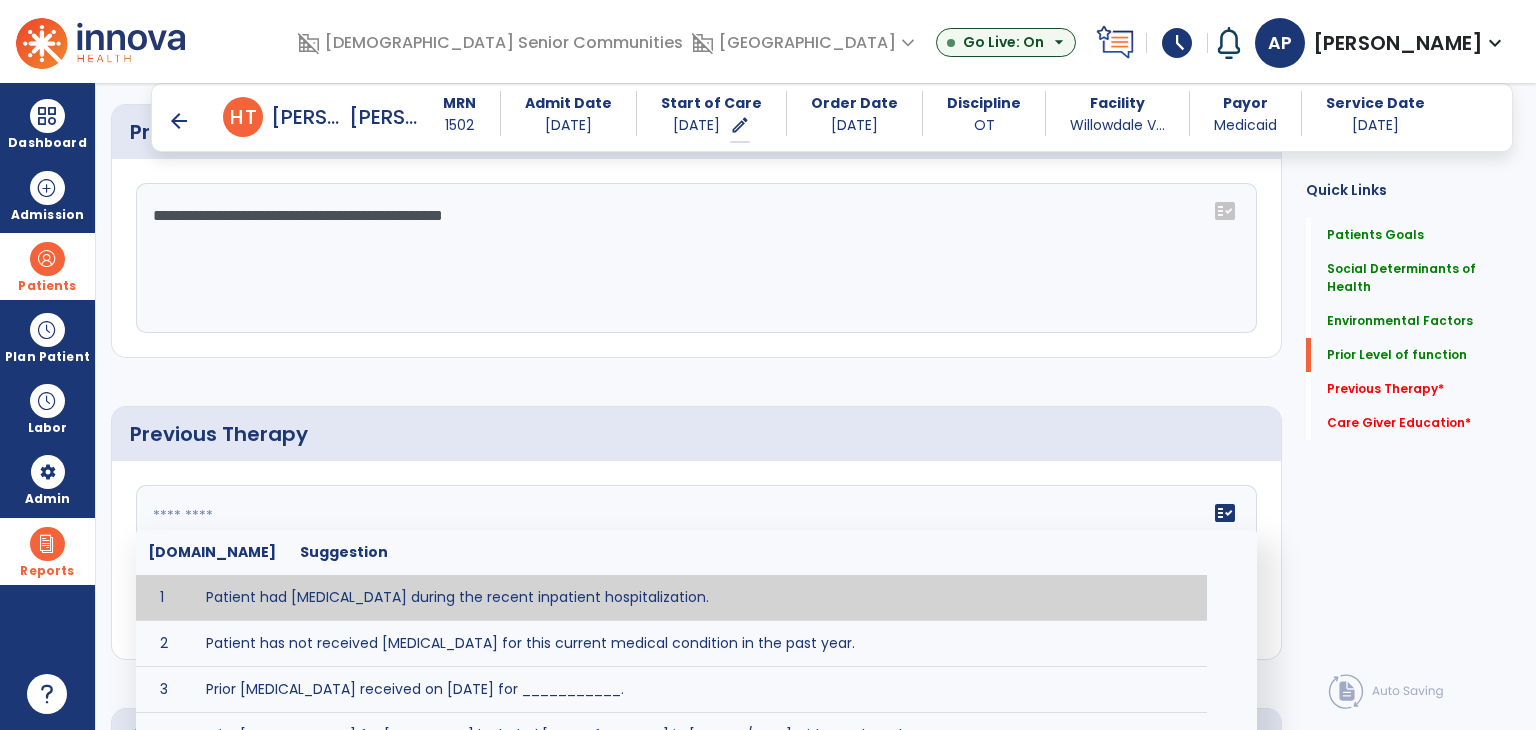 scroll, scrollTop: 1040, scrollLeft: 0, axis: vertical 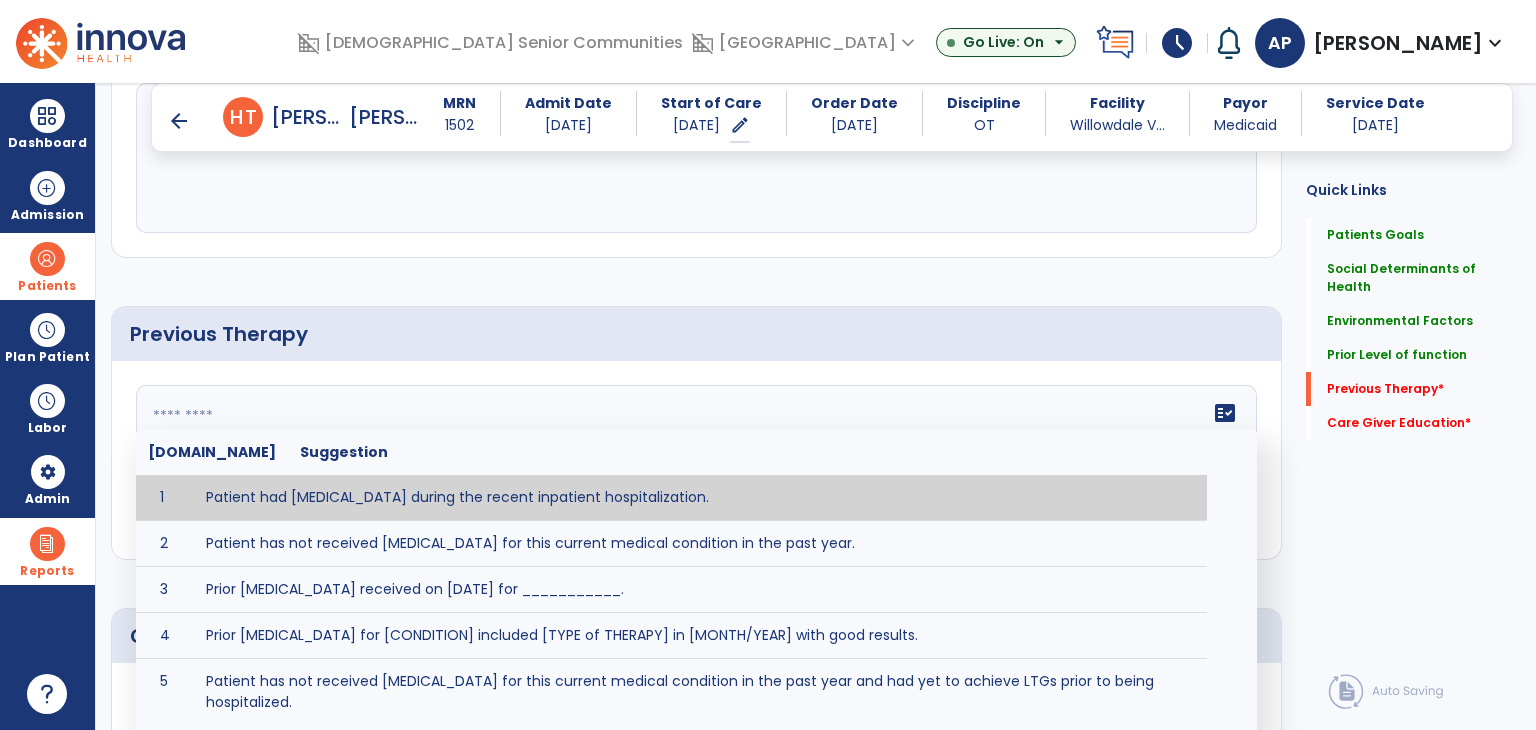 type on "**********" 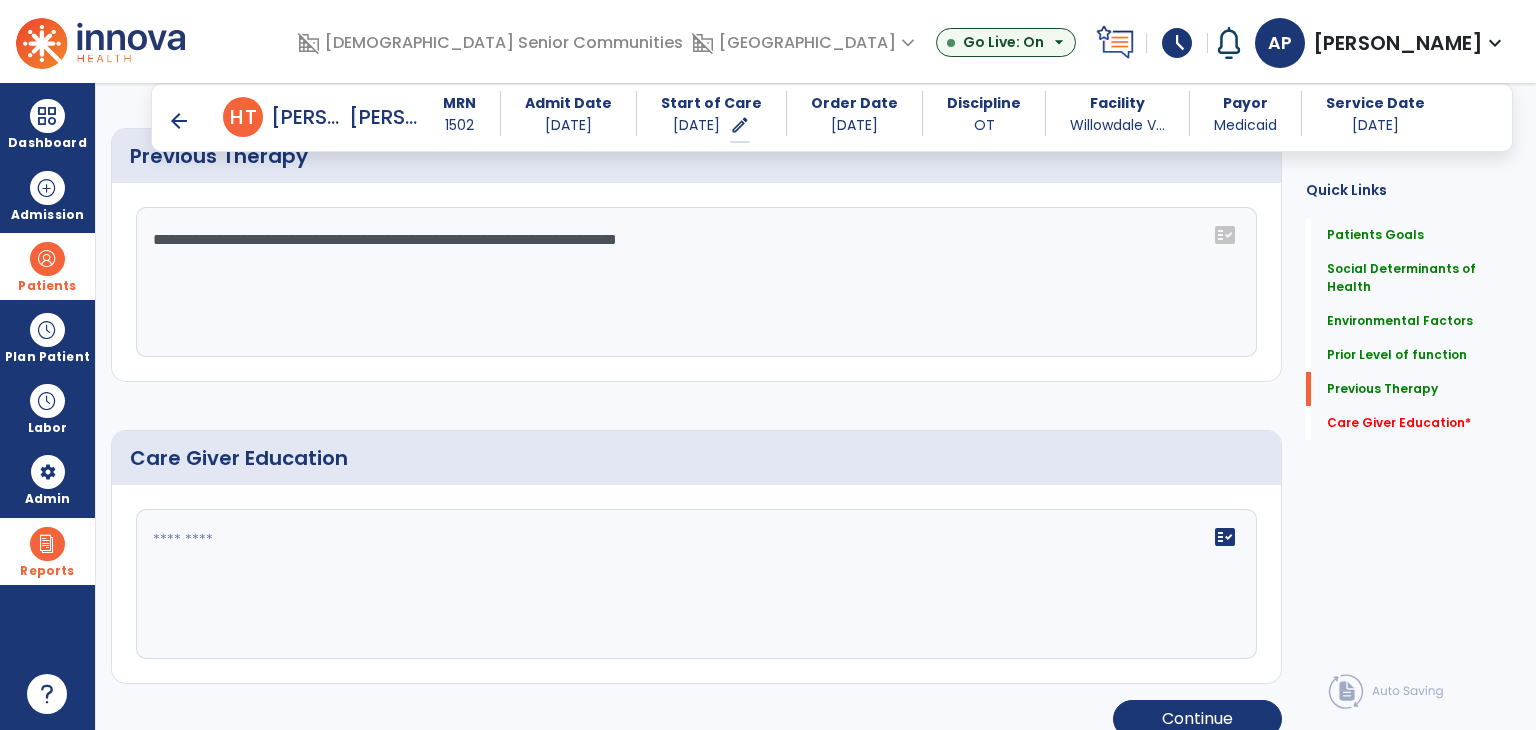 scroll, scrollTop: 1238, scrollLeft: 0, axis: vertical 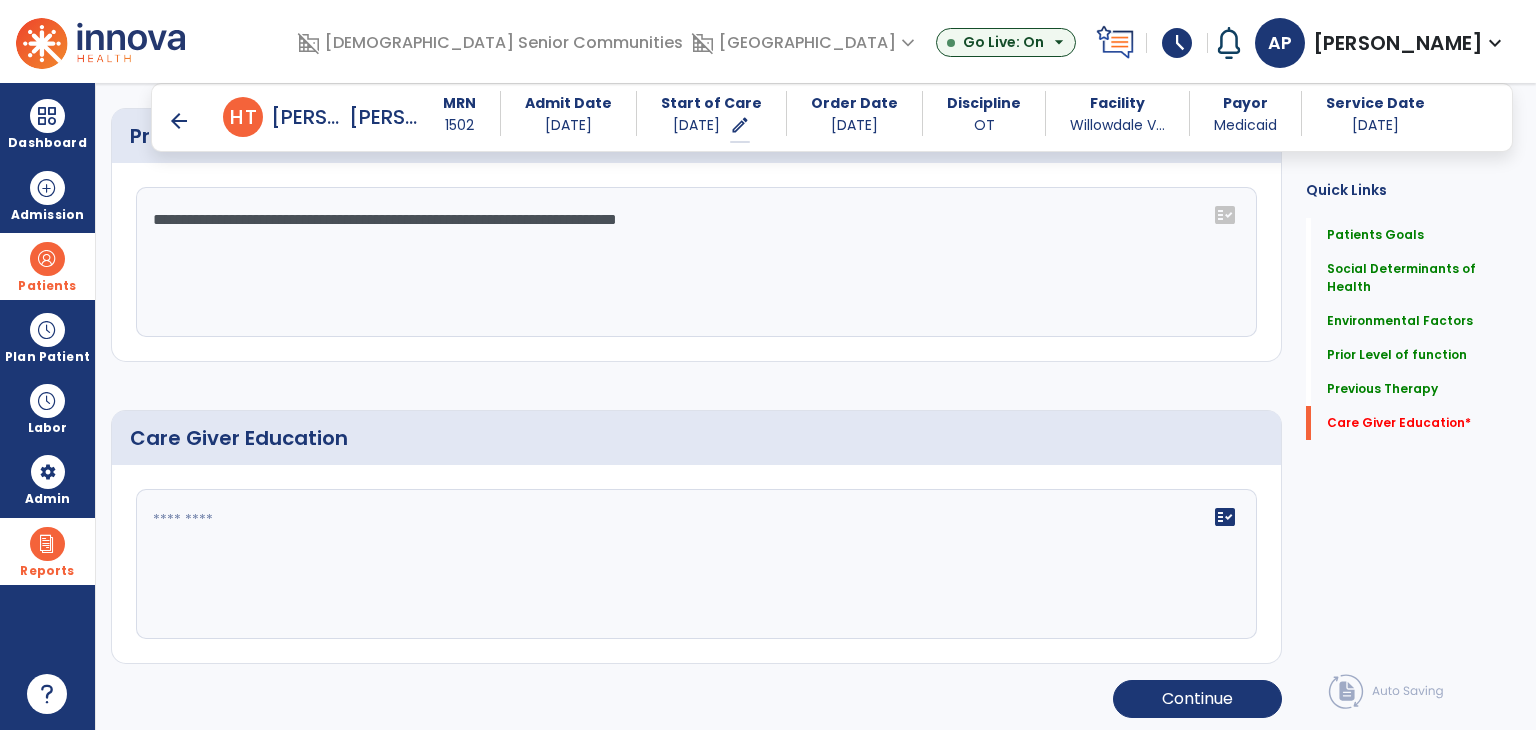 click on "fact_check" 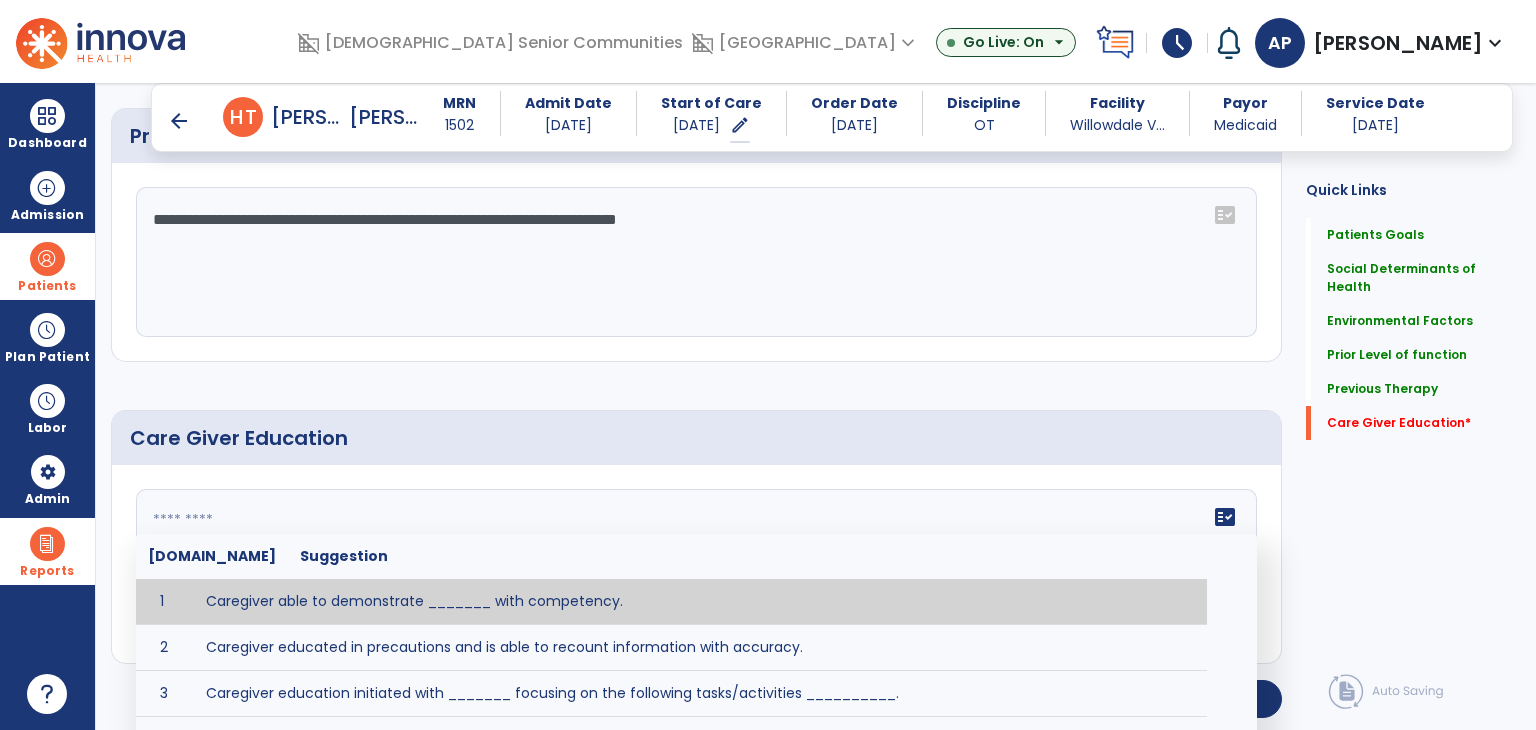 paste on "**********" 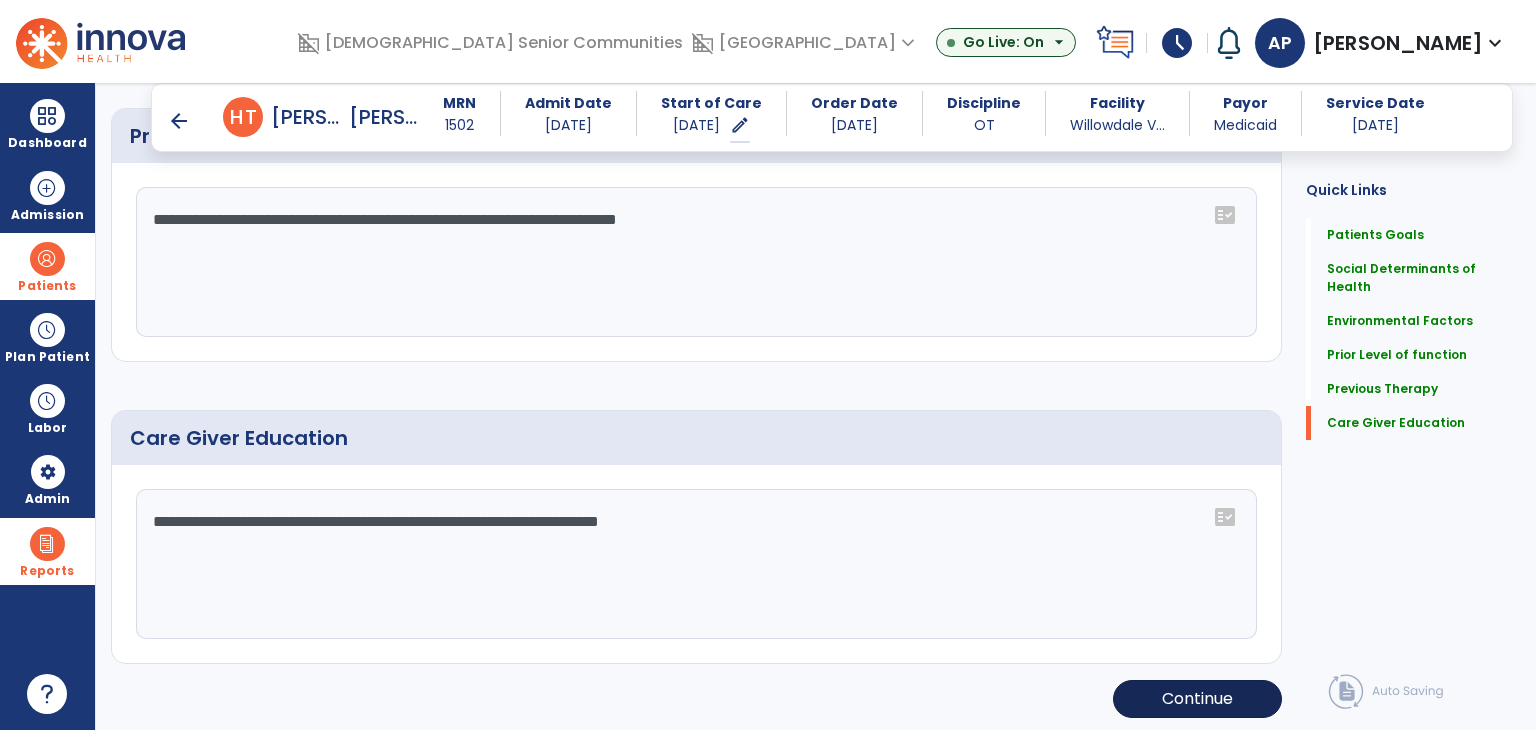 type on "**********" 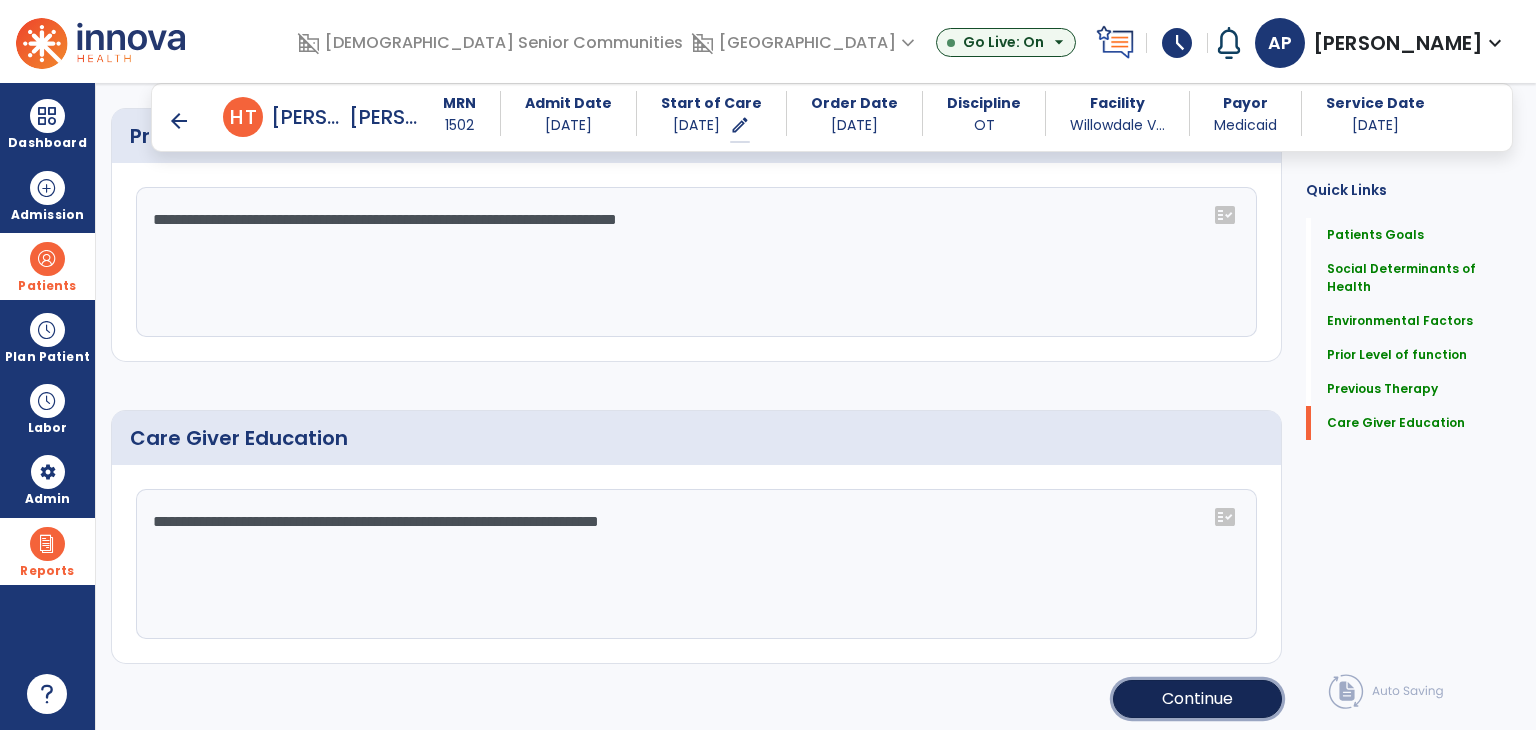 click on "Continue" 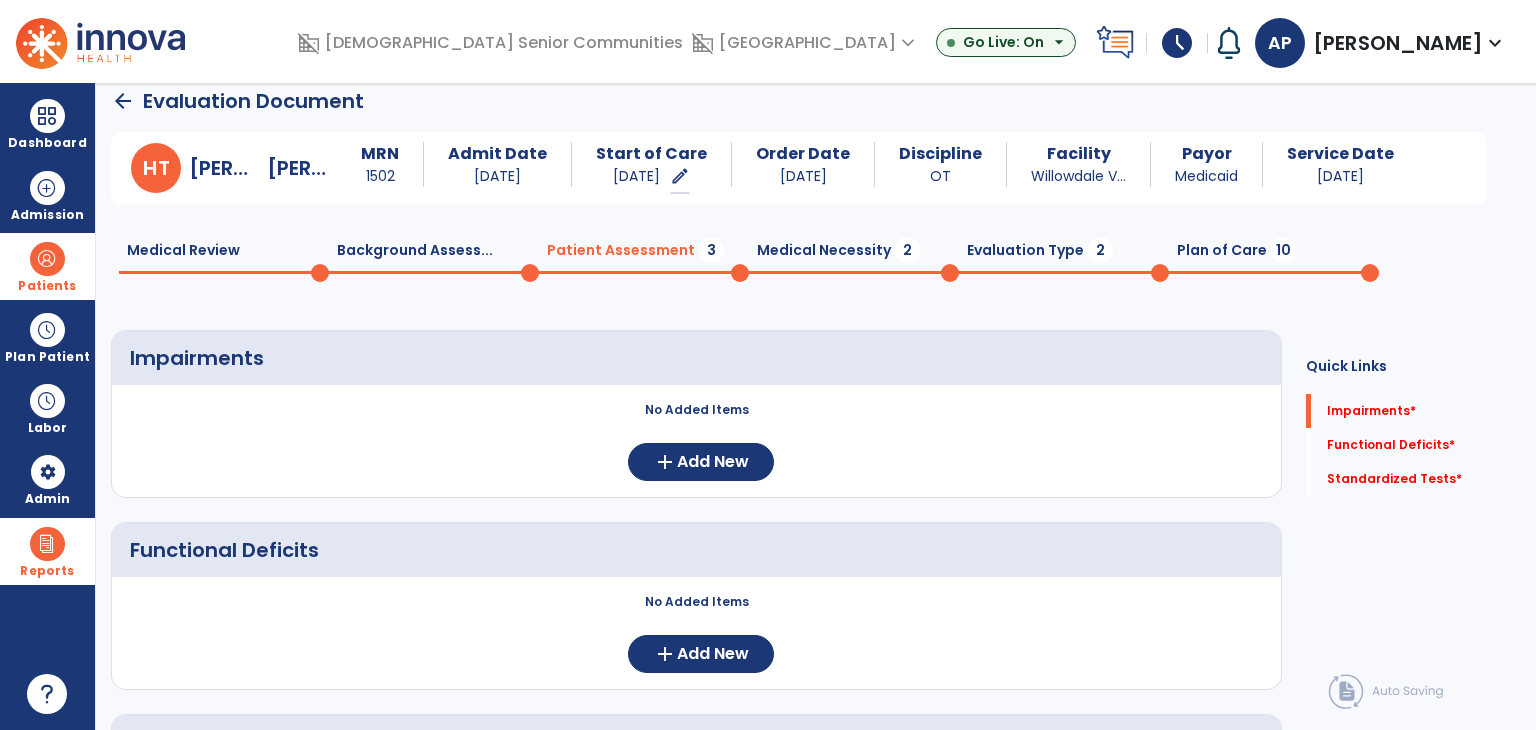 scroll, scrollTop: 117, scrollLeft: 0, axis: vertical 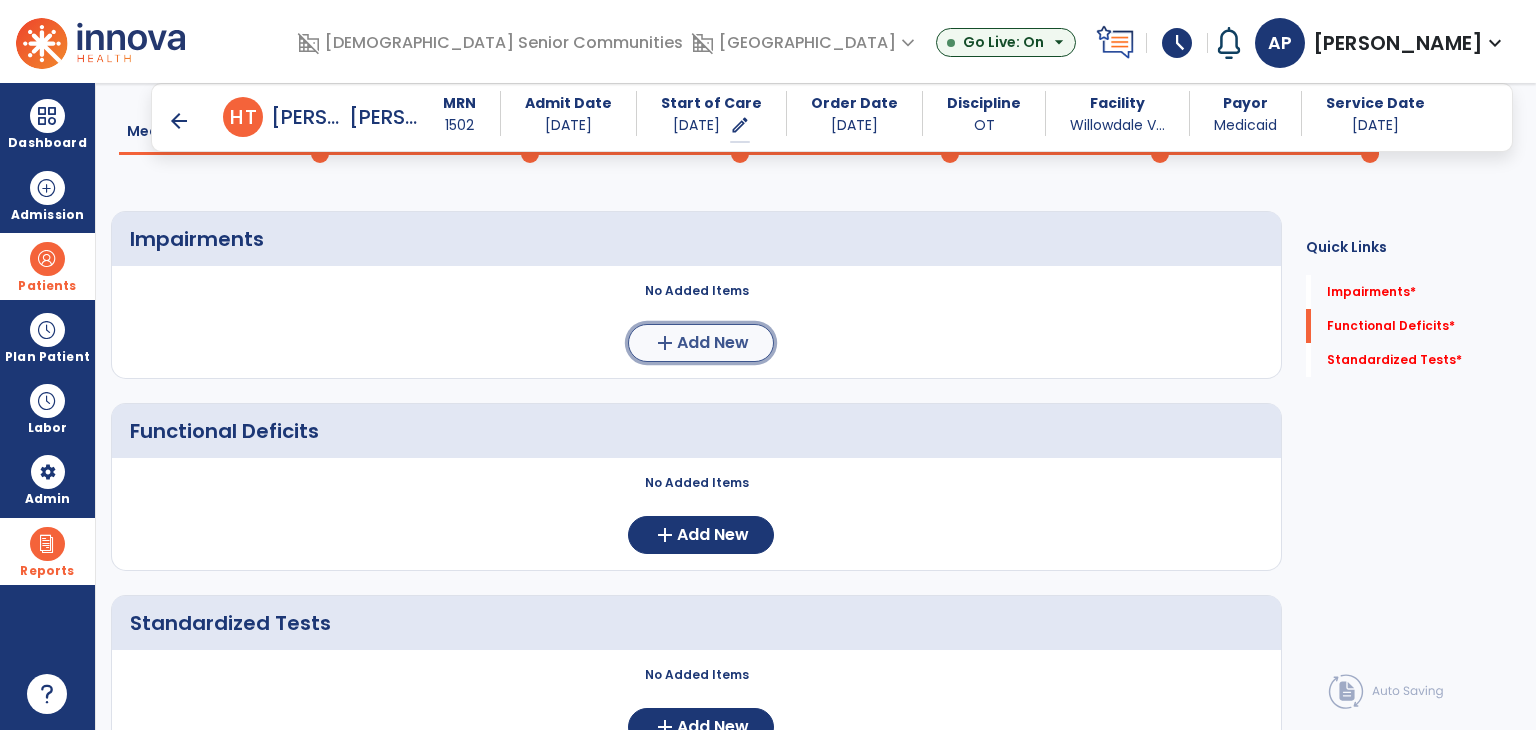 click on "add  Add New" 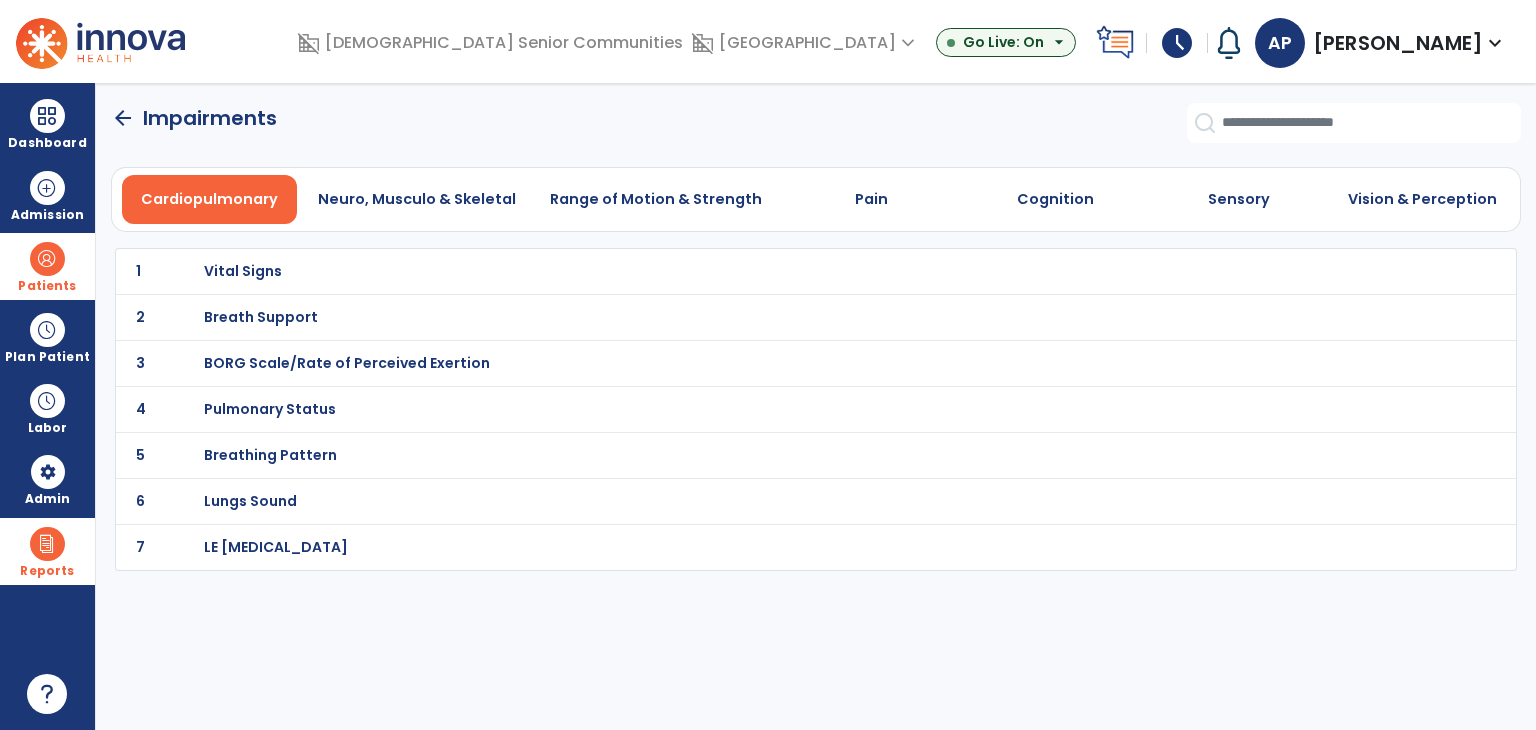 scroll, scrollTop: 0, scrollLeft: 0, axis: both 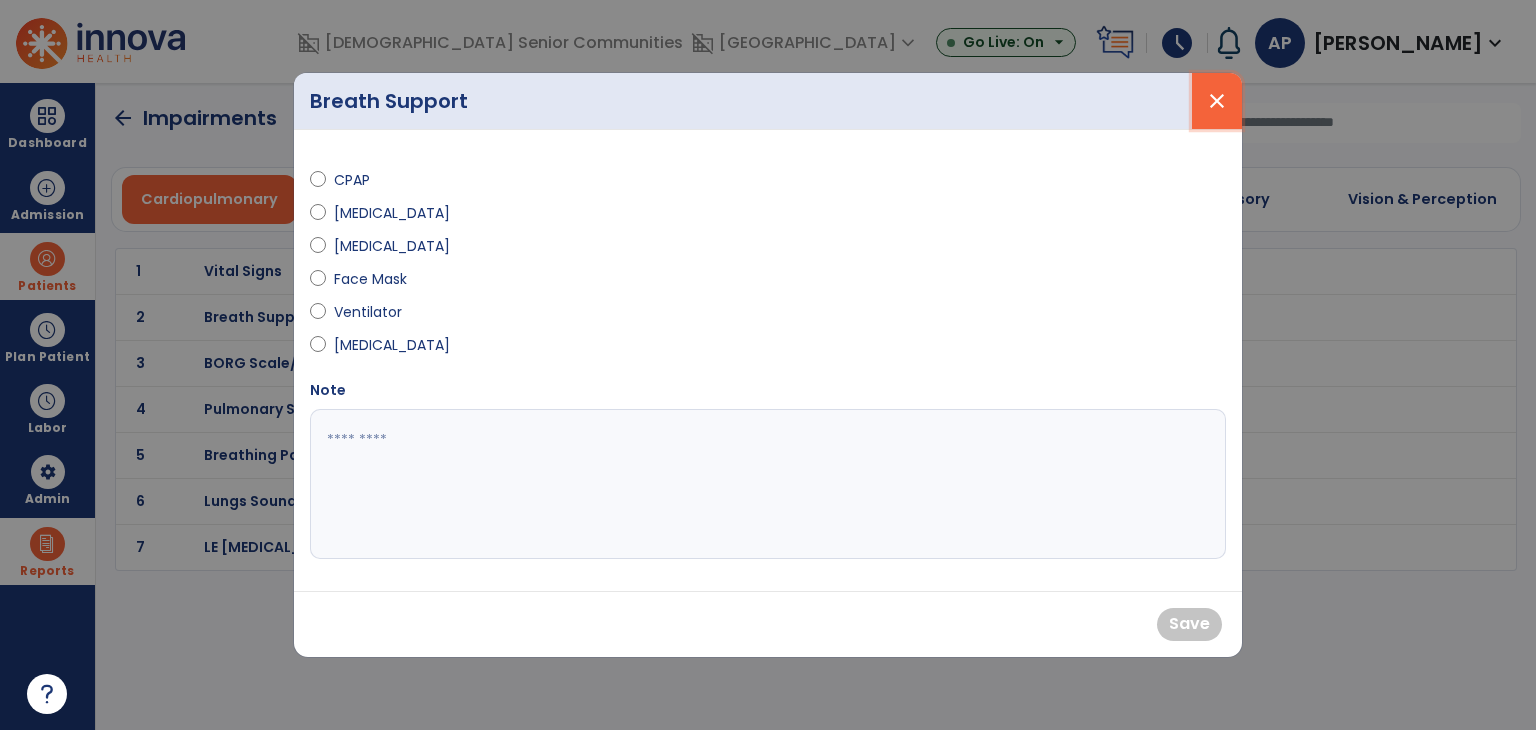 click on "close" at bounding box center [1217, 101] 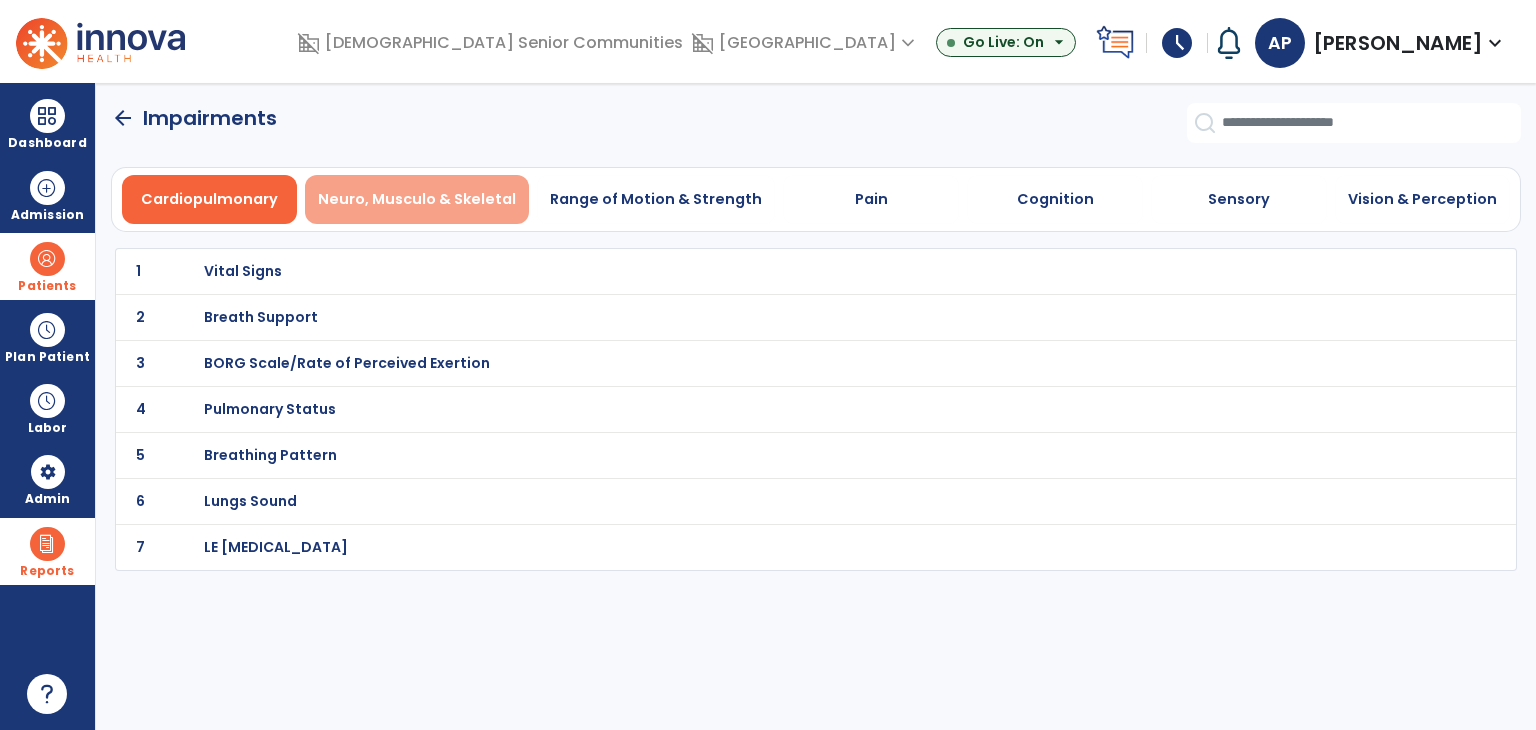 click on "Neuro, Musculo & Skeletal" at bounding box center (417, 199) 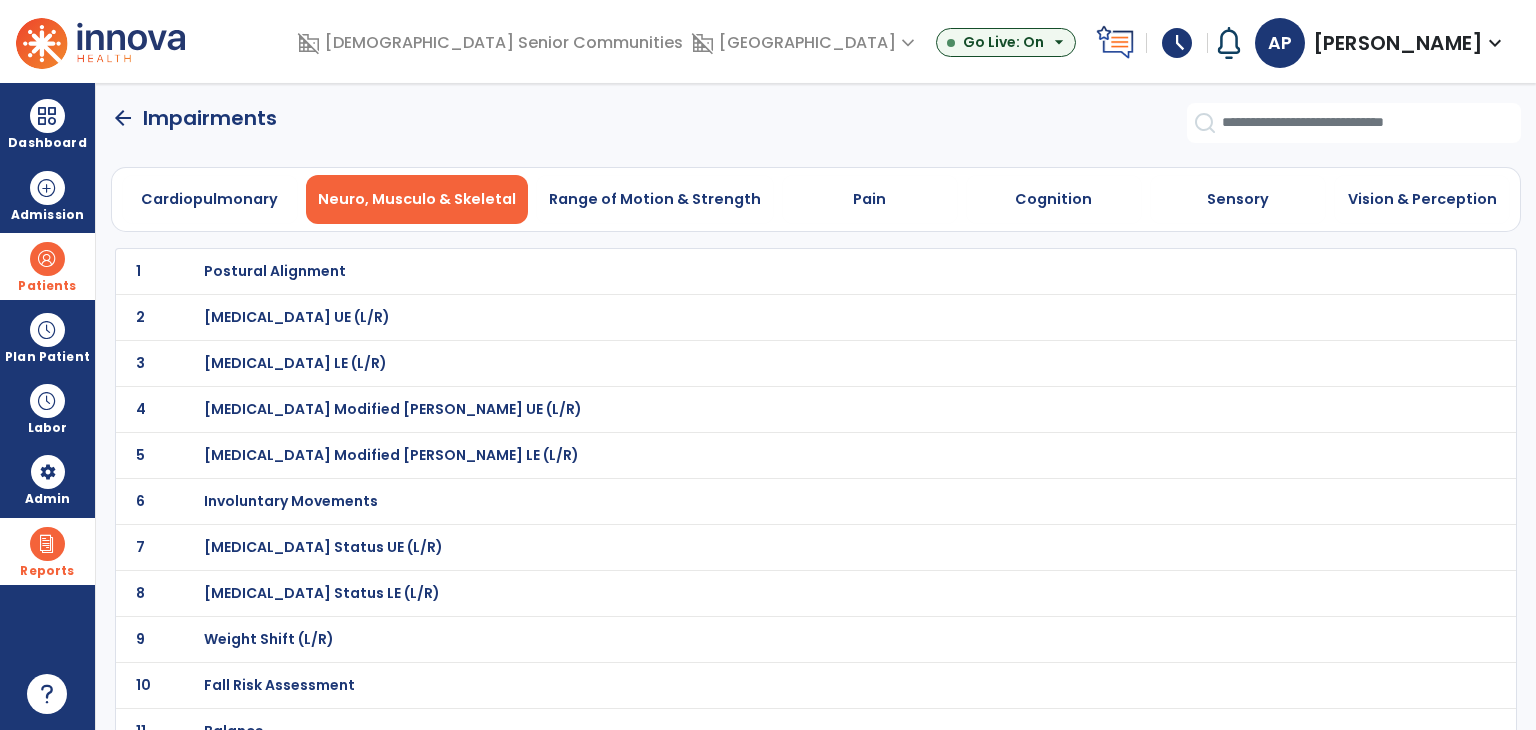 click on "Postural Alignment" at bounding box center [772, 271] 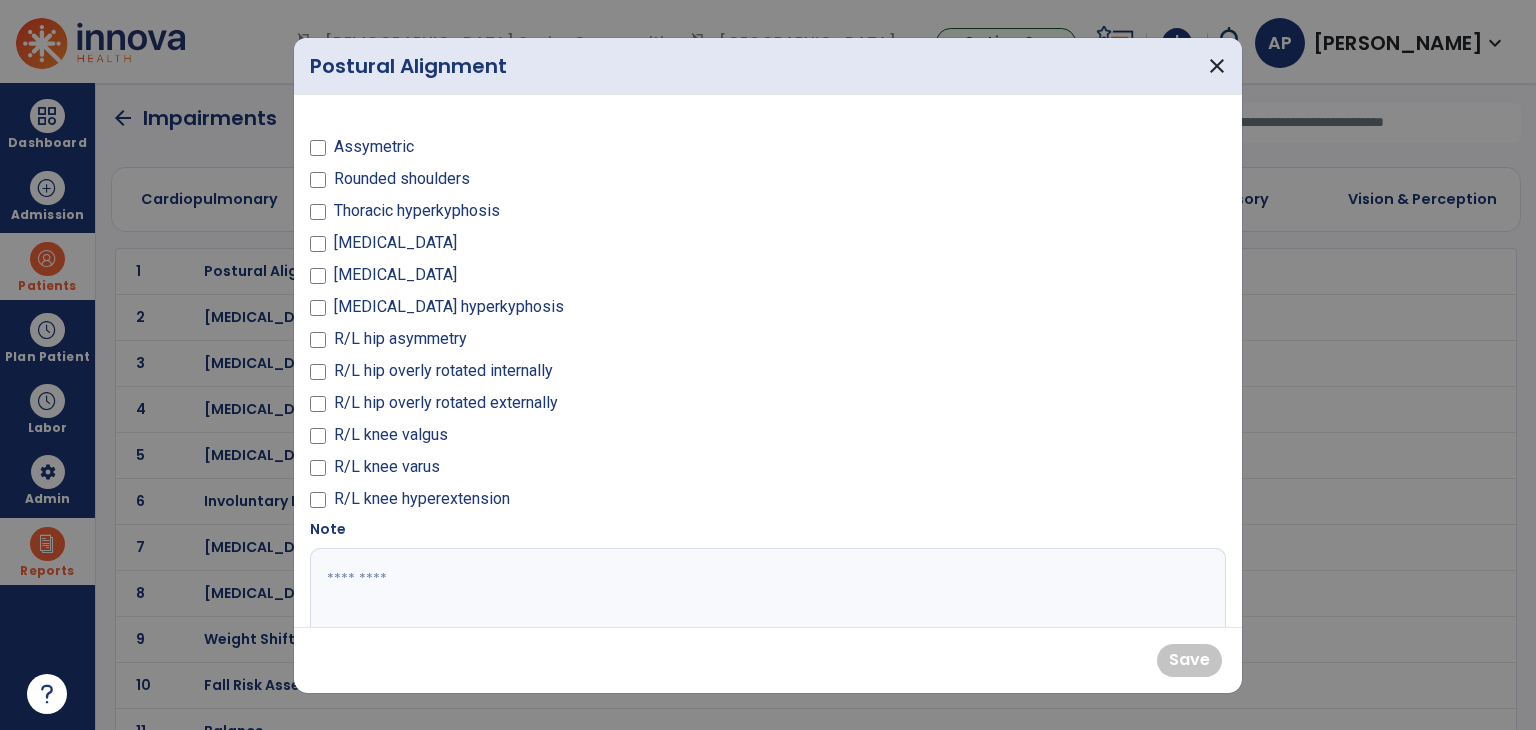 click on "Rounded shoulders" at bounding box center [402, 179] 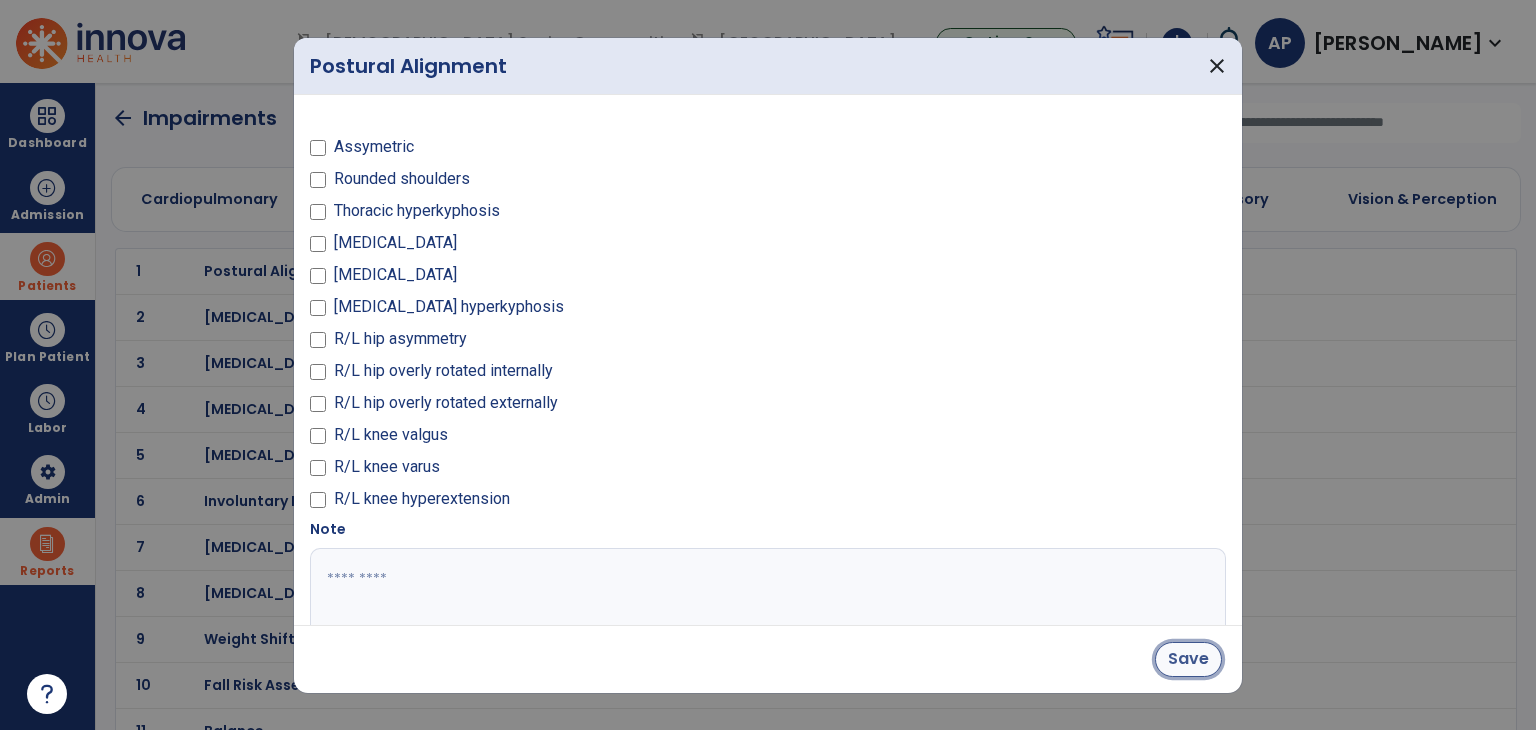click on "Save" at bounding box center [1188, 659] 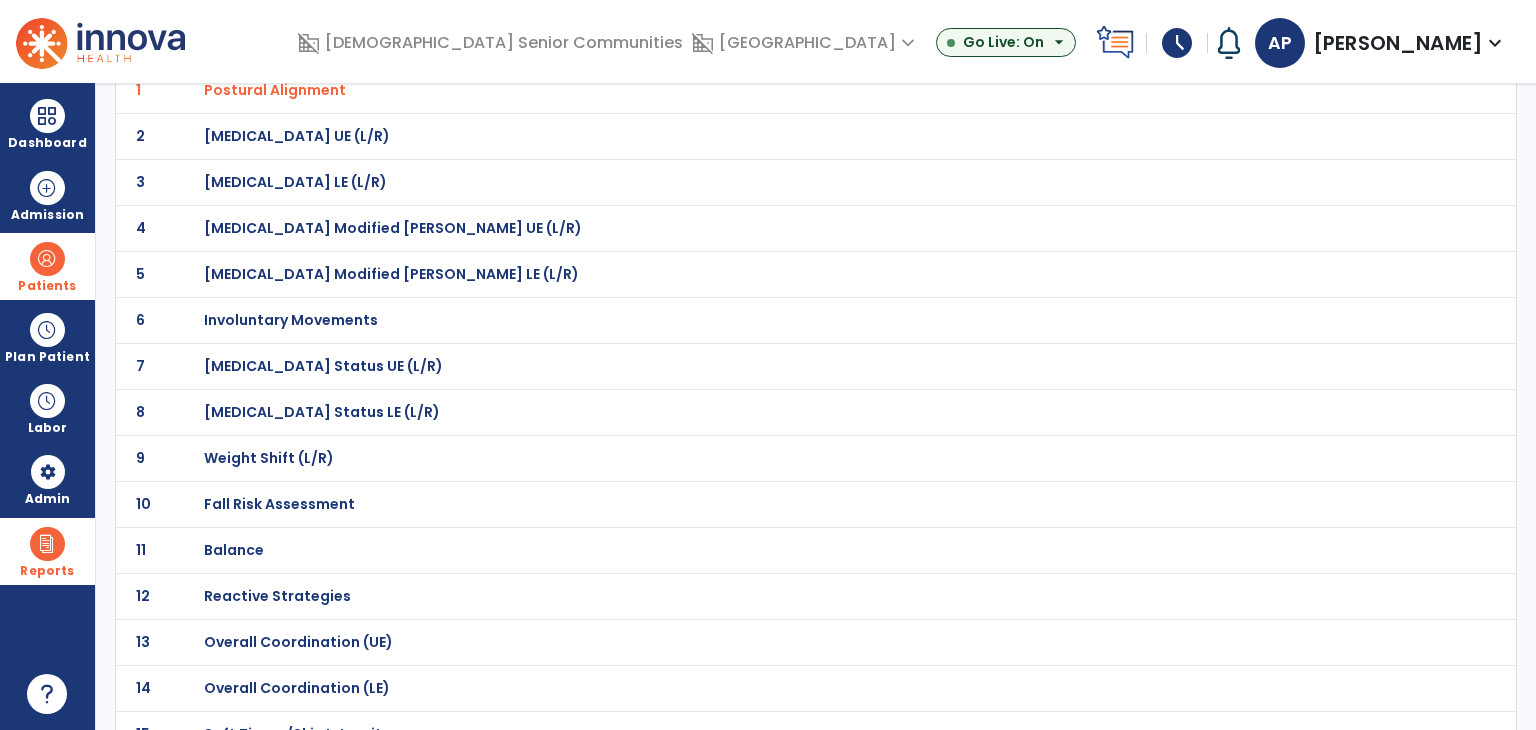 scroll, scrollTop: 200, scrollLeft: 0, axis: vertical 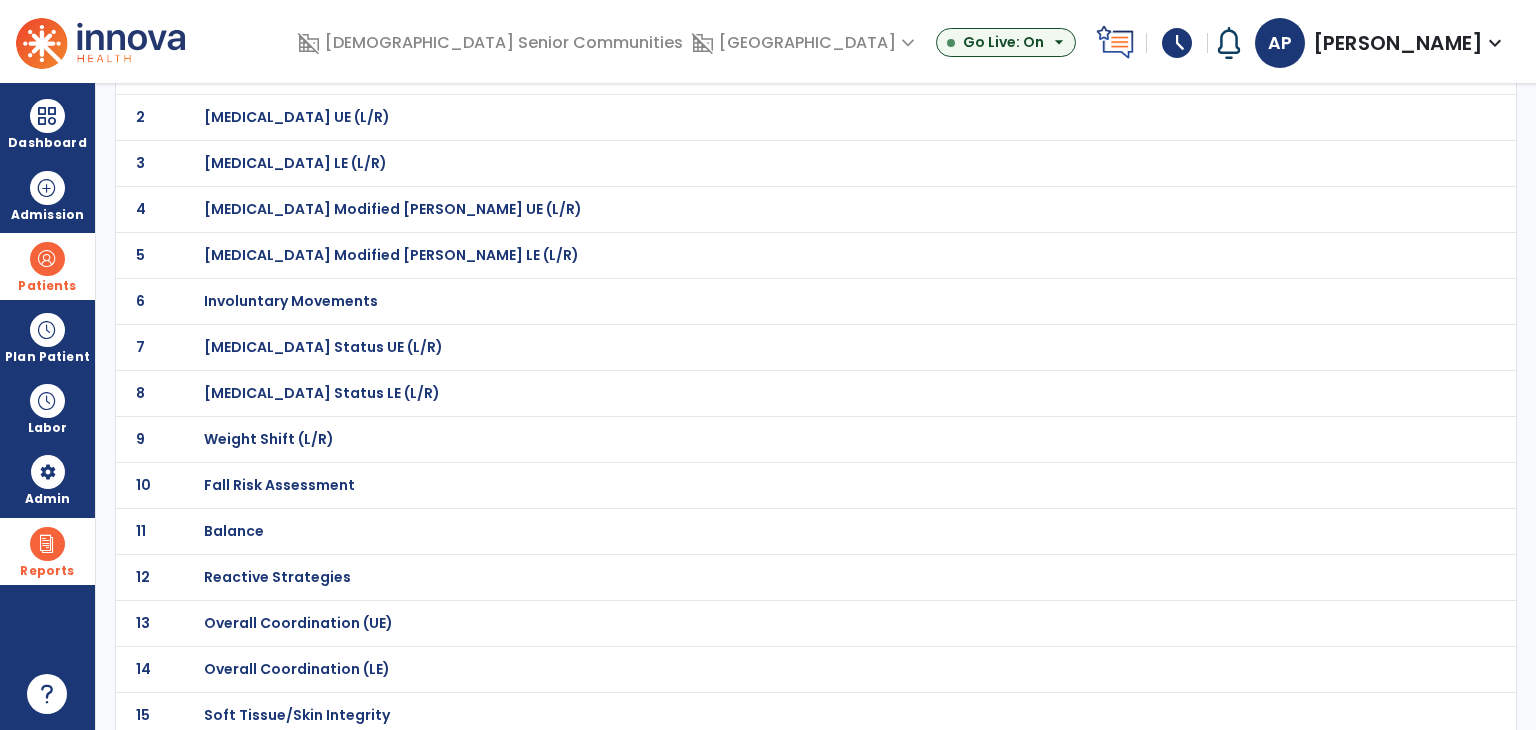 click on "Fall Risk Assessment" at bounding box center [772, 71] 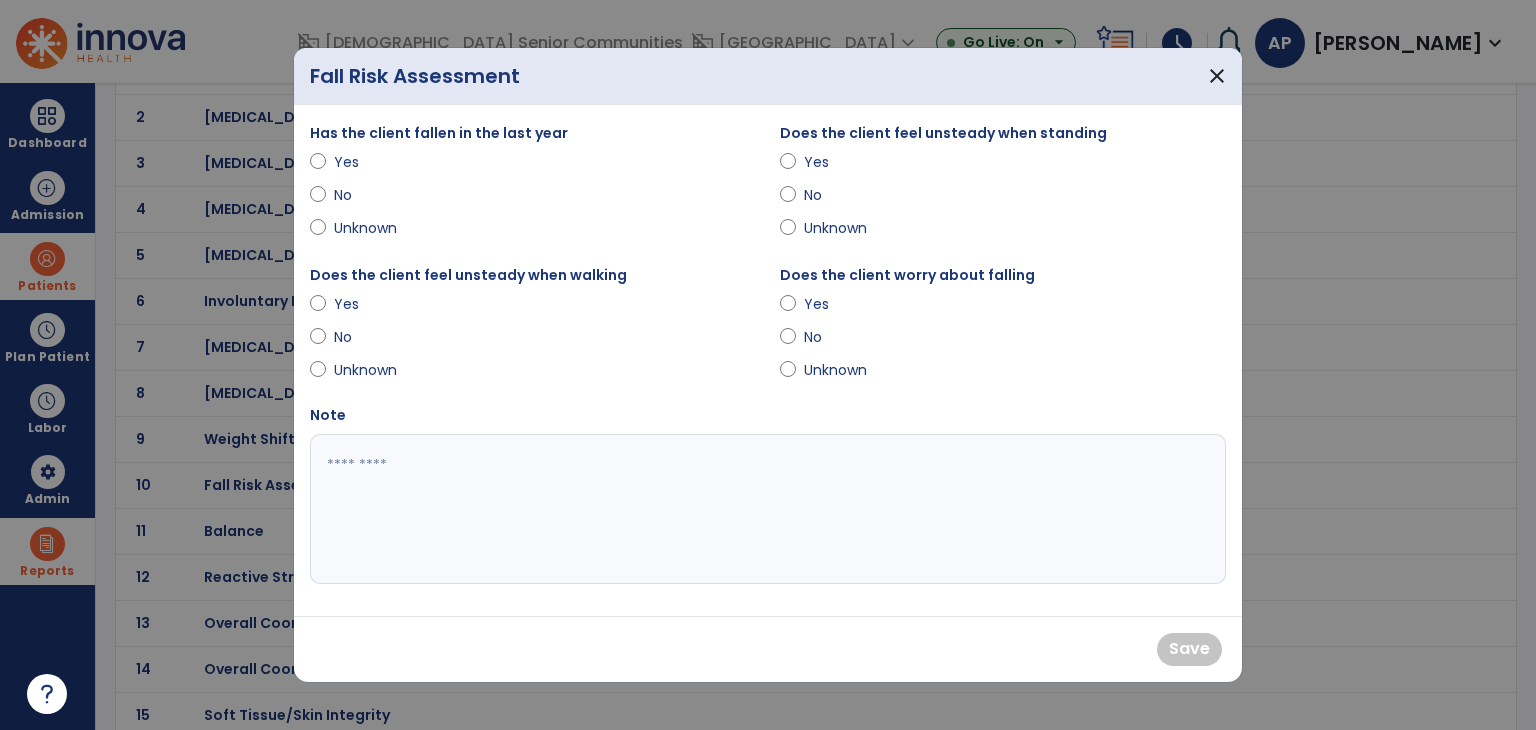 click on "Yes" at bounding box center [369, 162] 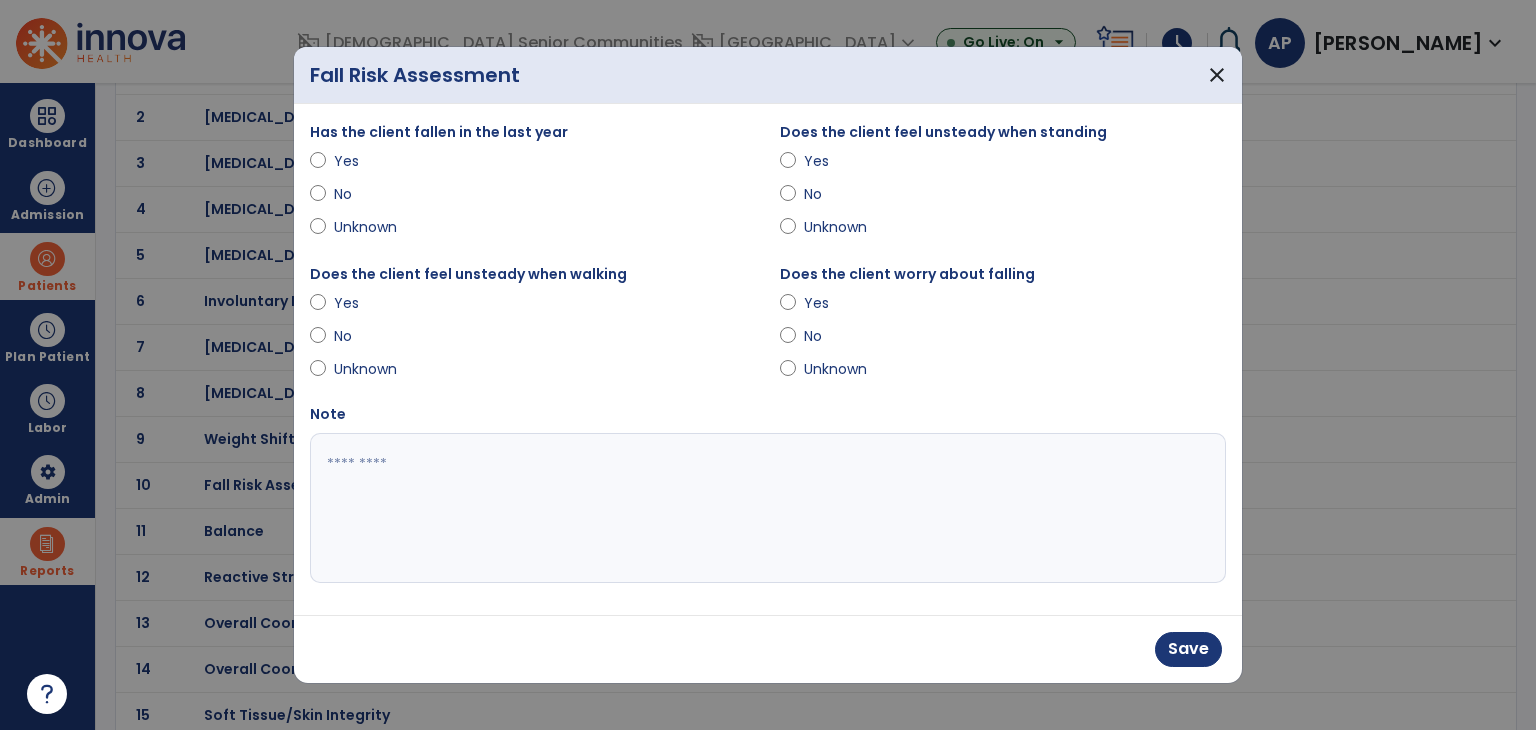 drag, startPoint x: 340, startPoint y: 305, endPoint x: 604, endPoint y: 232, distance: 273.90692 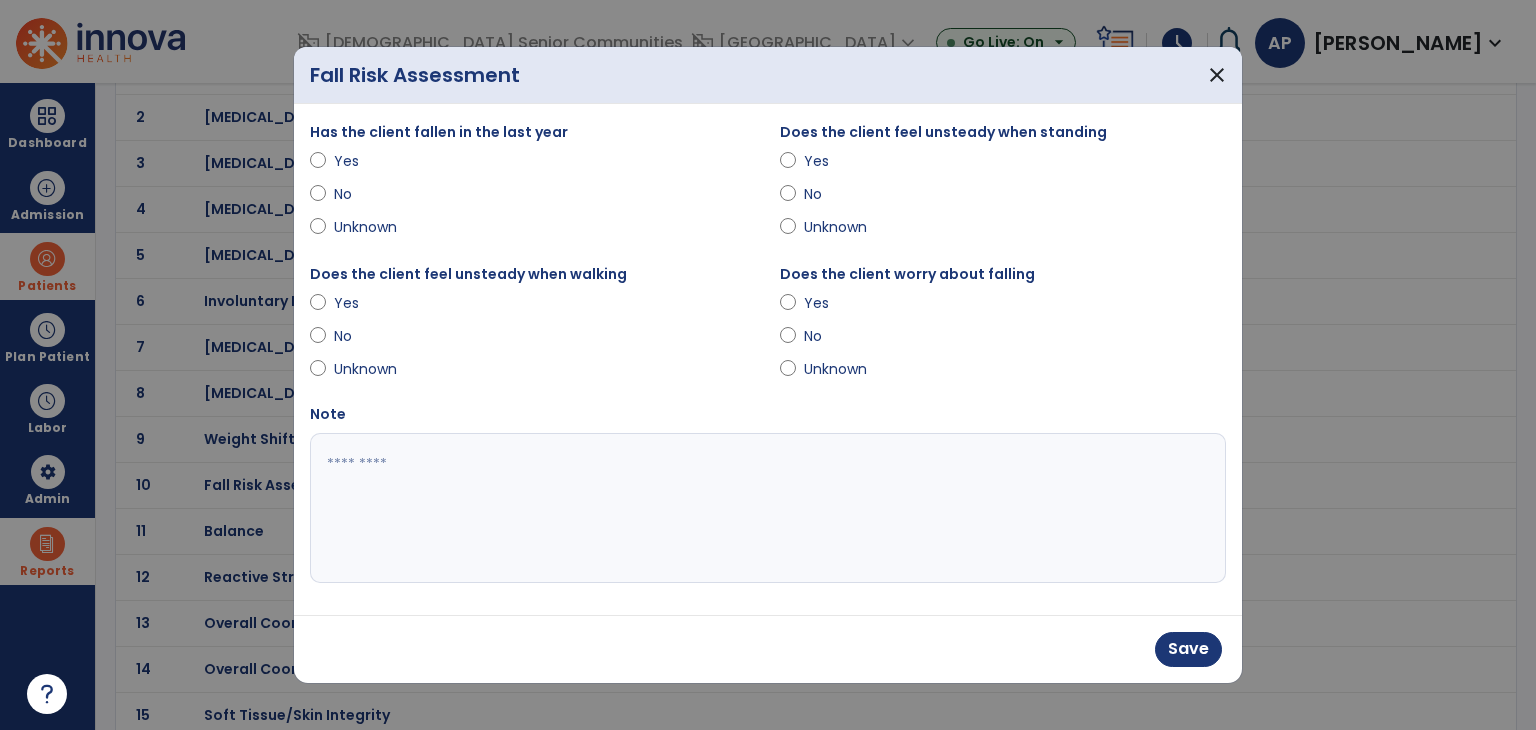 click on "Yes" at bounding box center [369, 303] 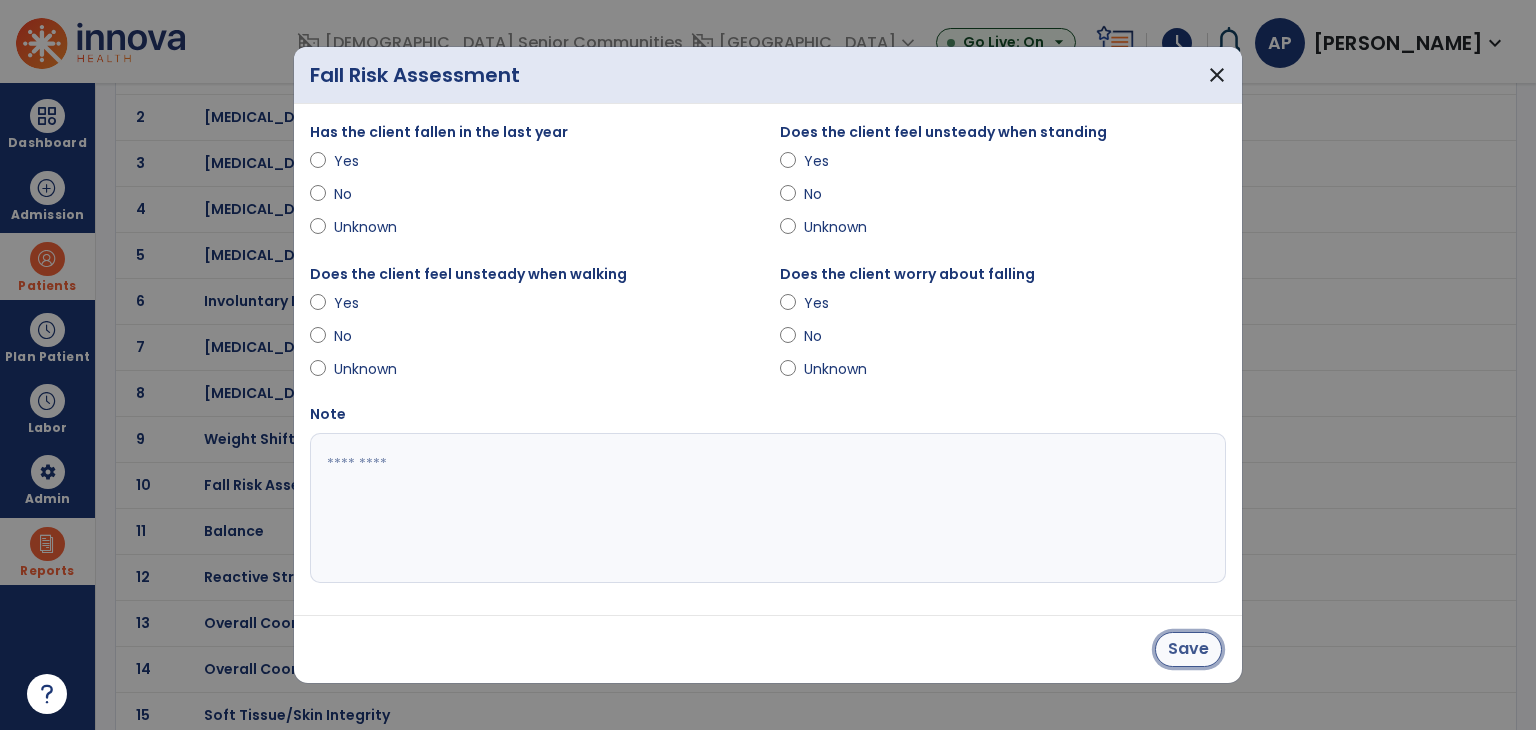 click on "Save" at bounding box center (1188, 649) 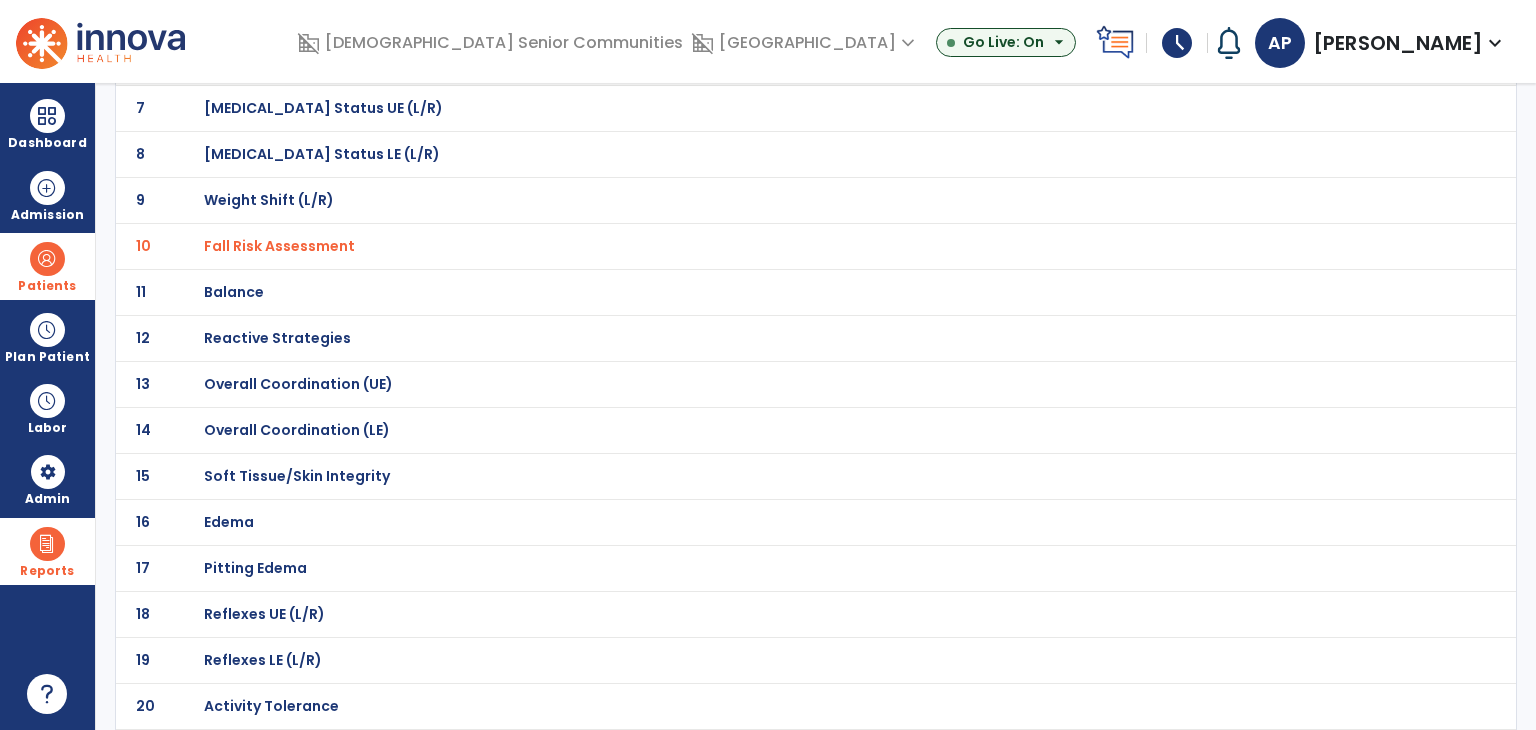 scroll, scrollTop: 500, scrollLeft: 0, axis: vertical 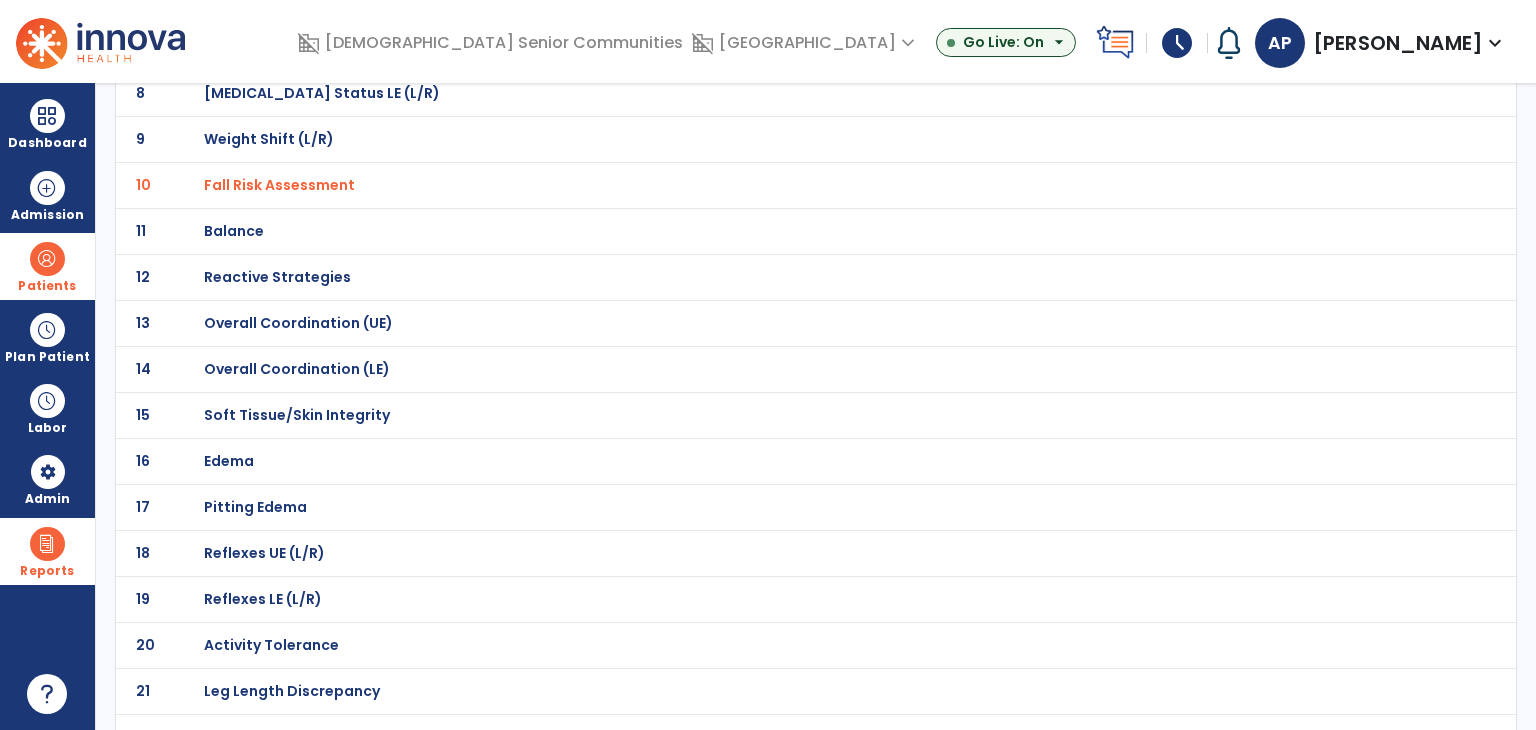 click on "Overall Coordination (UE)" at bounding box center (772, -229) 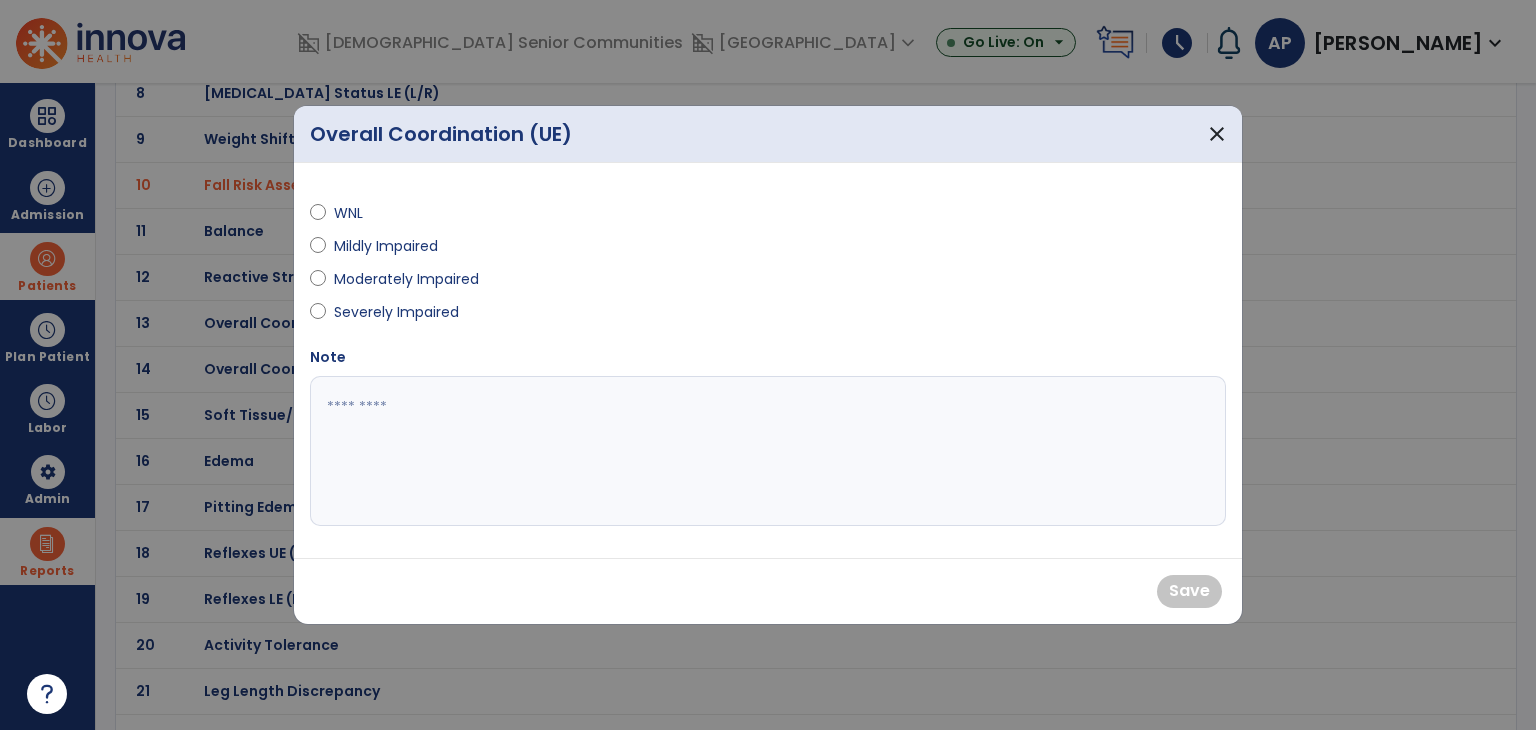 drag, startPoint x: 424, startPoint y: 312, endPoint x: 720, endPoint y: 419, distance: 314.74594 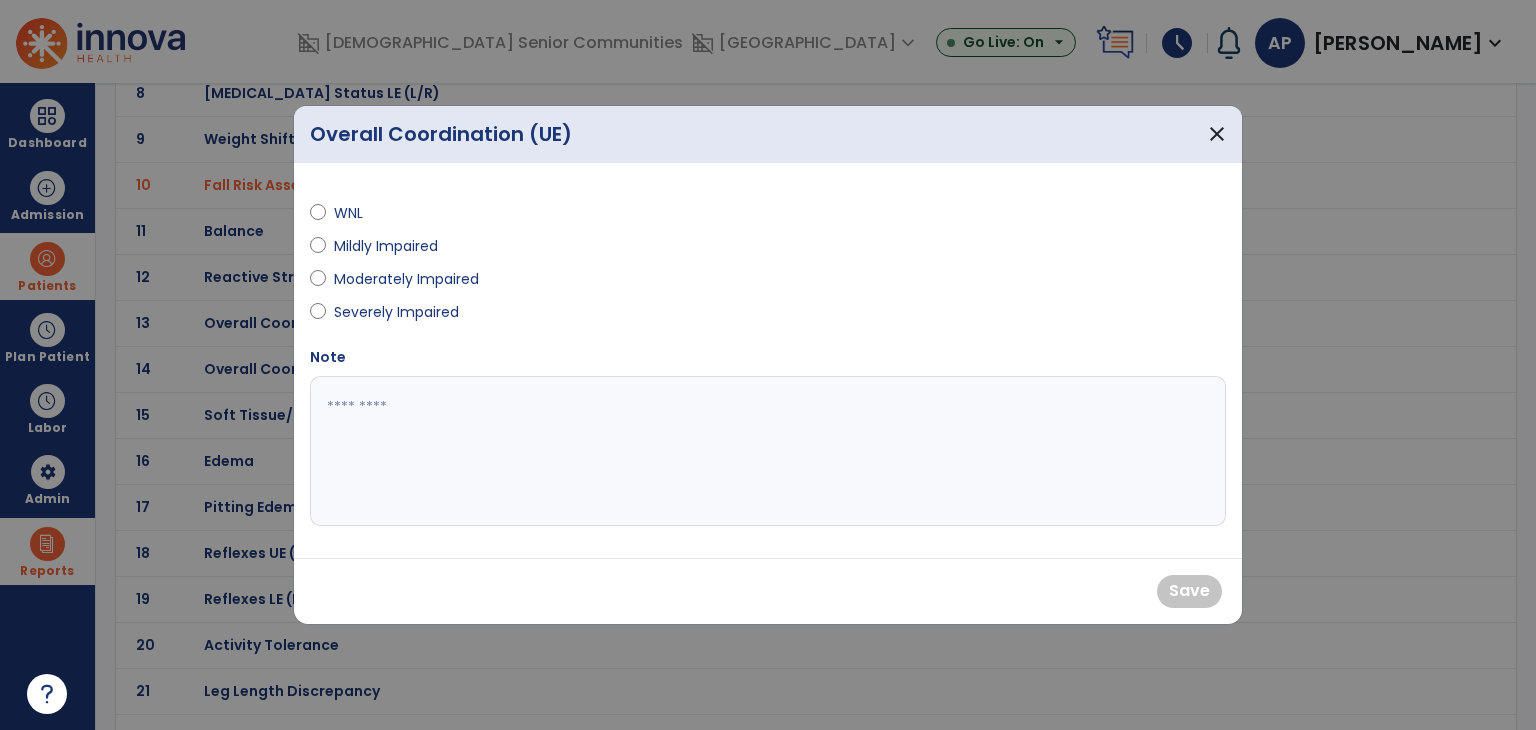 click on "Severely Impaired" at bounding box center (396, 312) 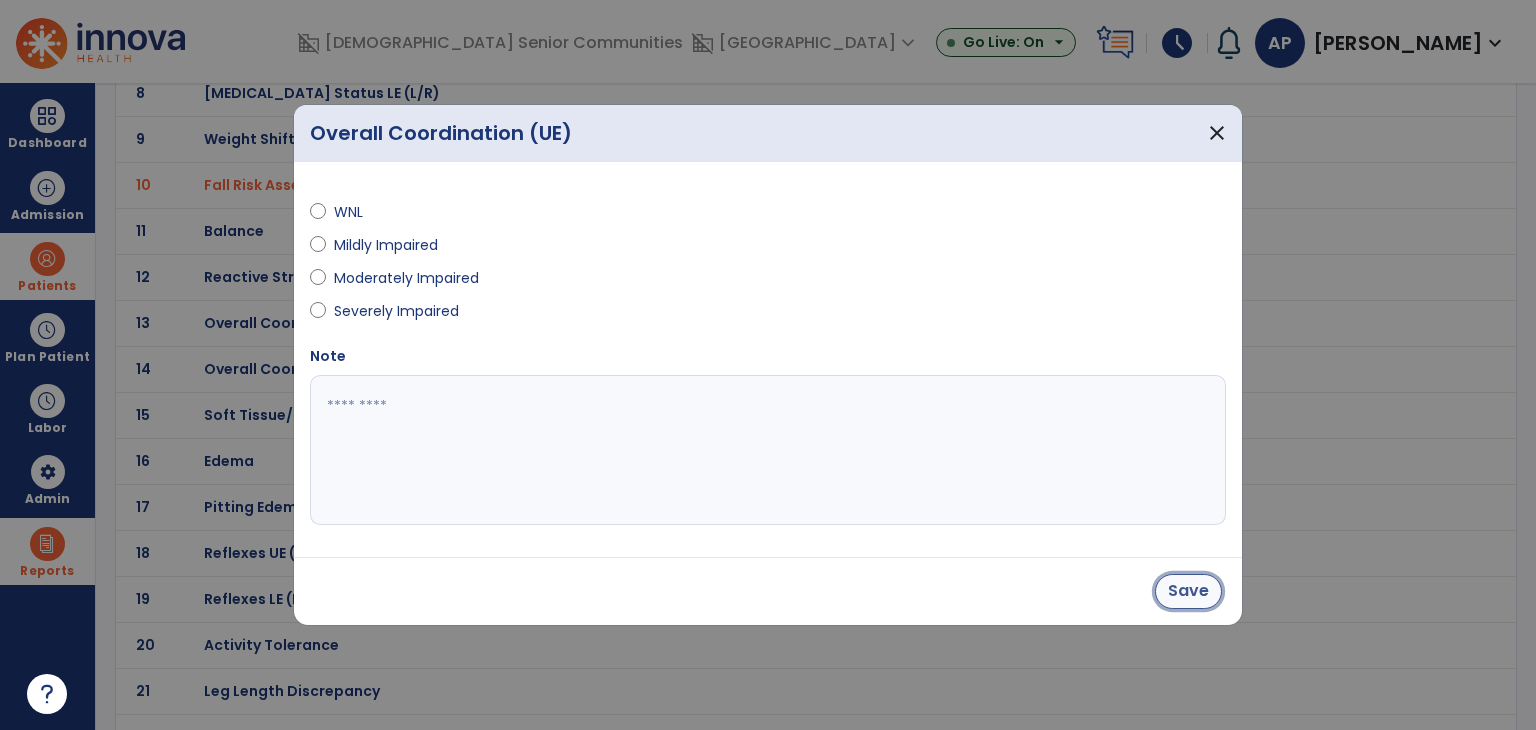 click on "Save" at bounding box center [1188, 591] 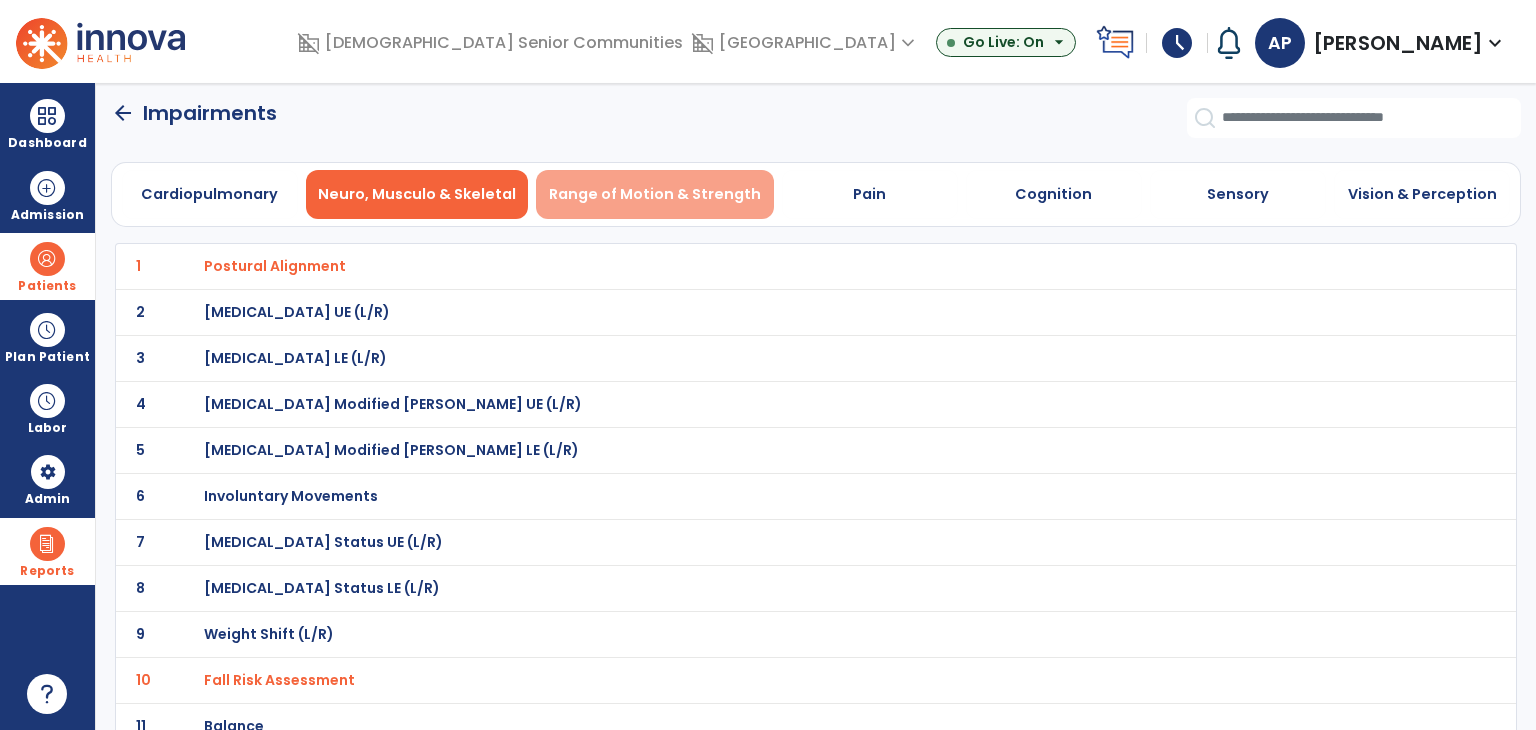 scroll, scrollTop: 0, scrollLeft: 0, axis: both 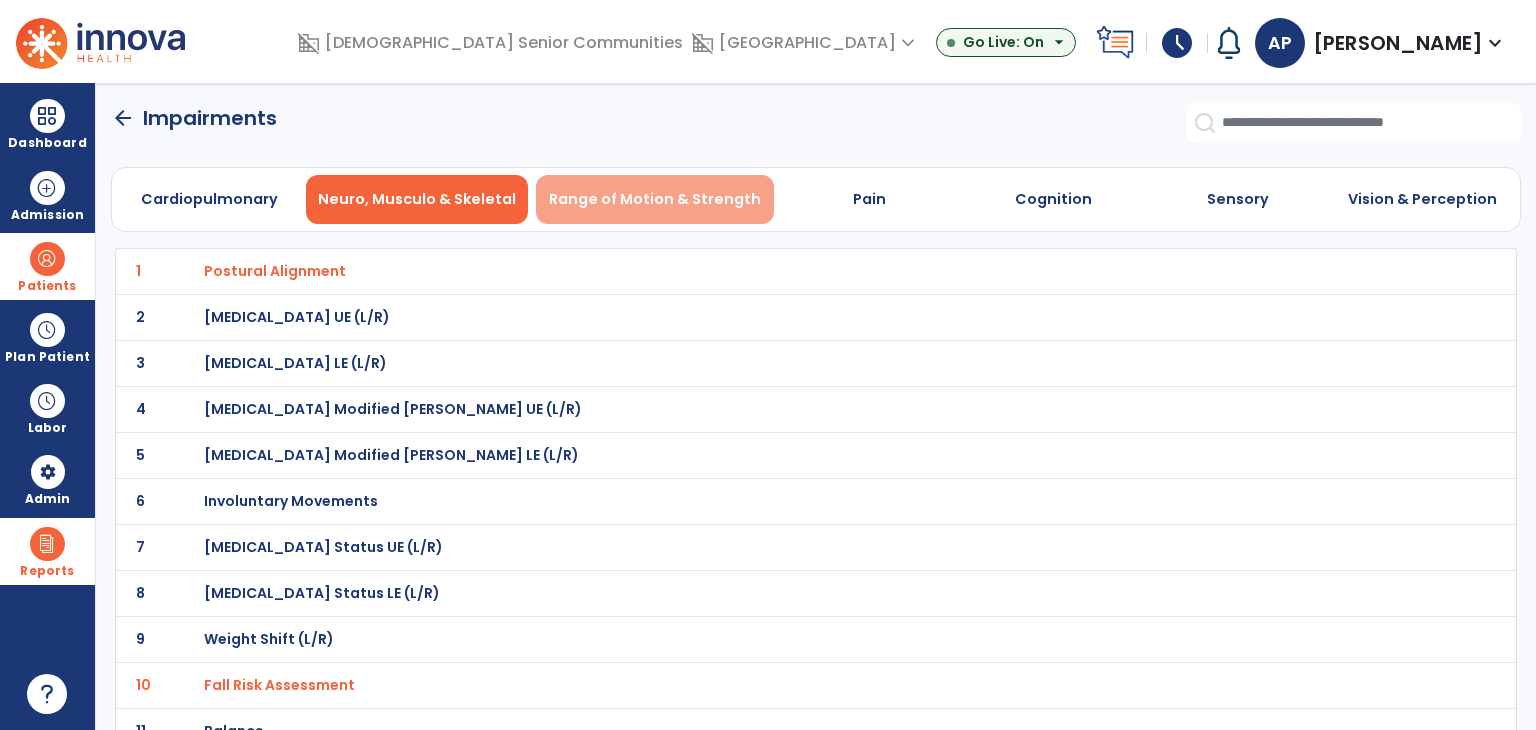 click on "Range of Motion & Strength" at bounding box center (655, 199) 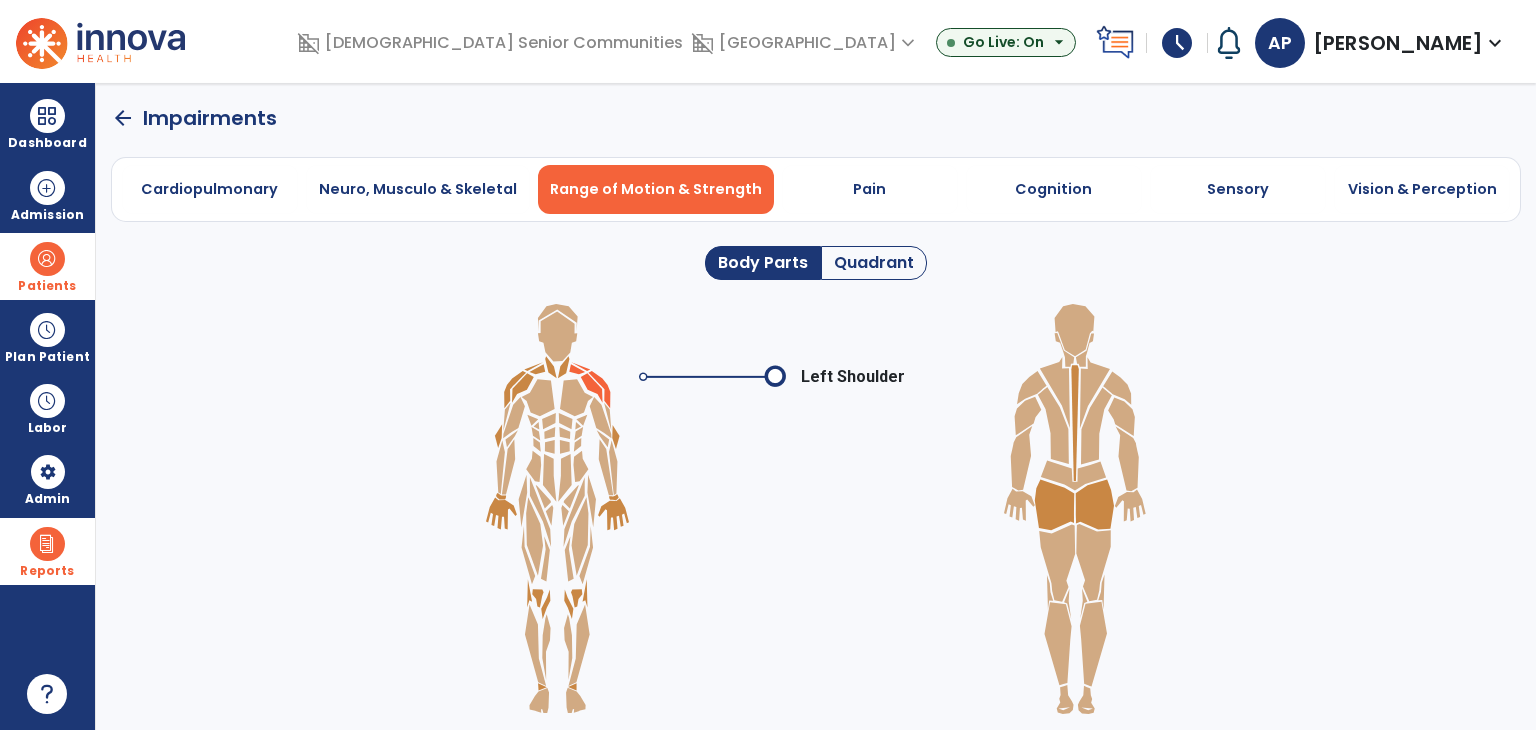 click 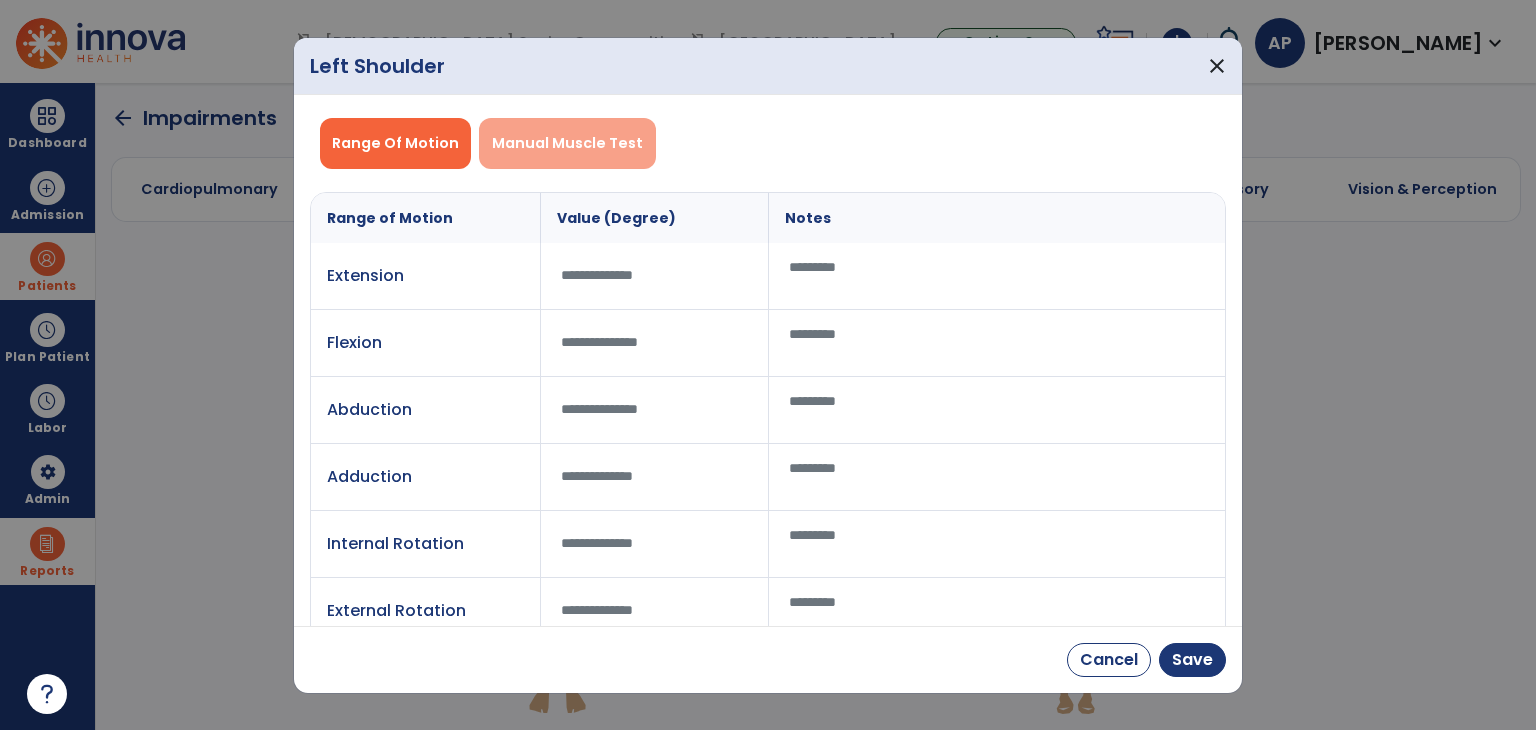 click on "Manual Muscle Test" at bounding box center (567, 143) 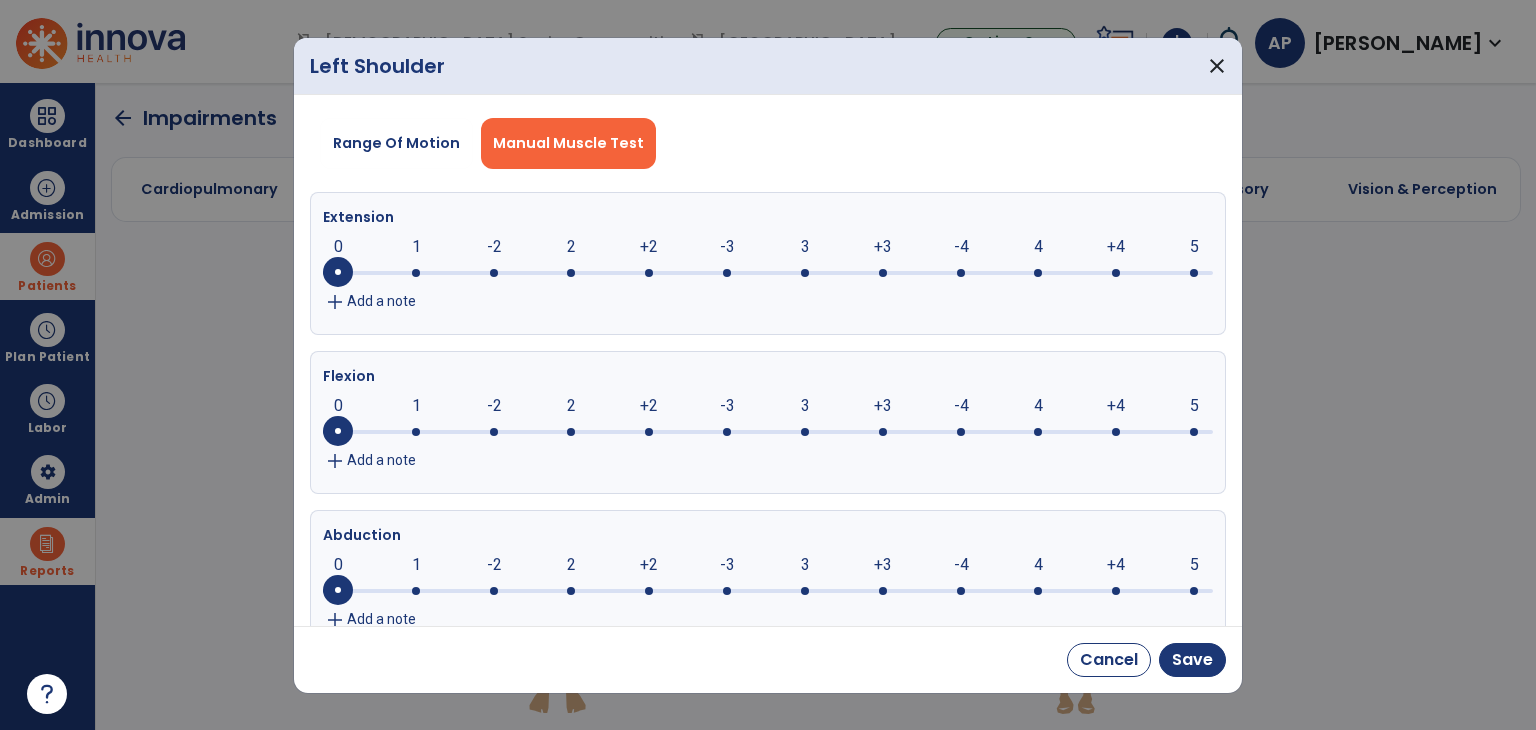 click 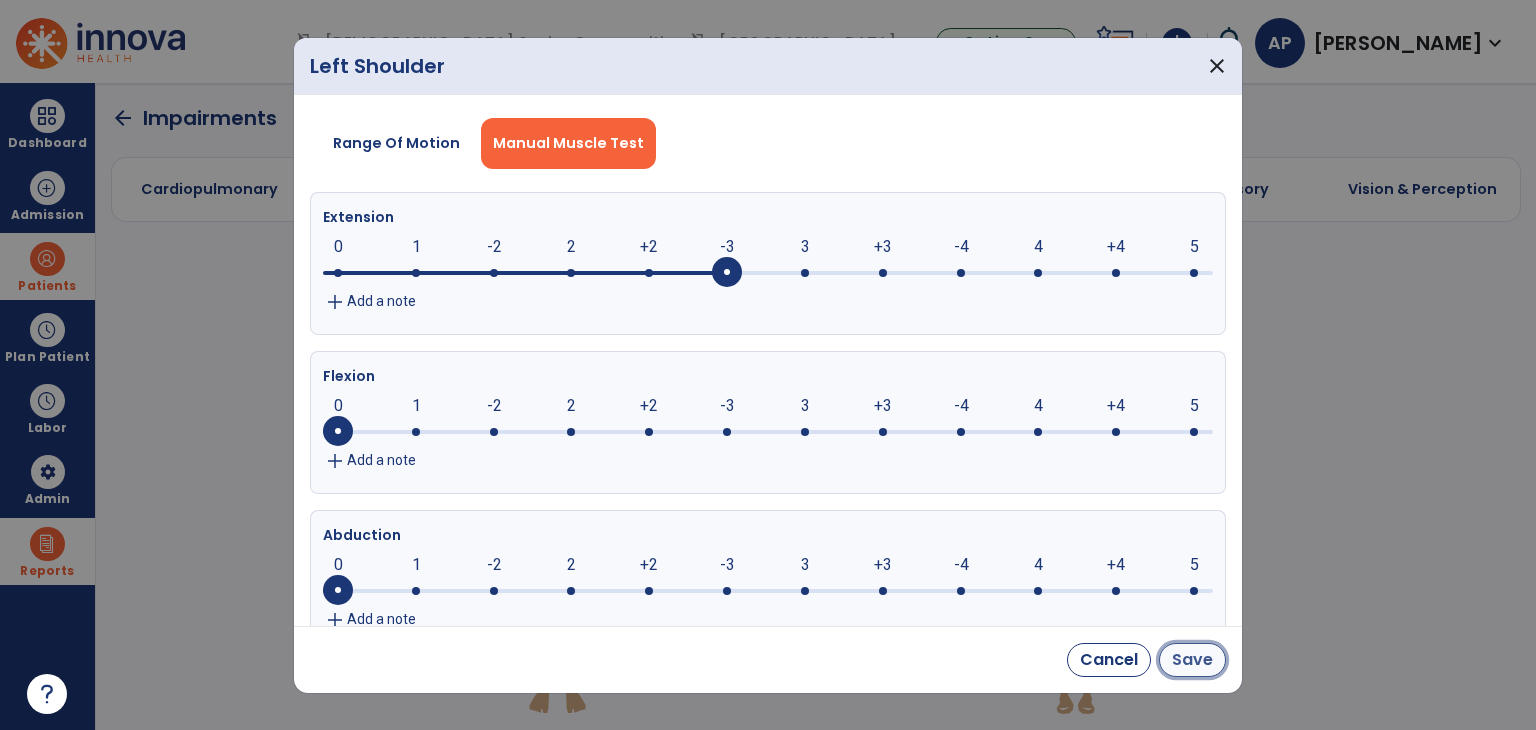 click on "Save" at bounding box center (1192, 660) 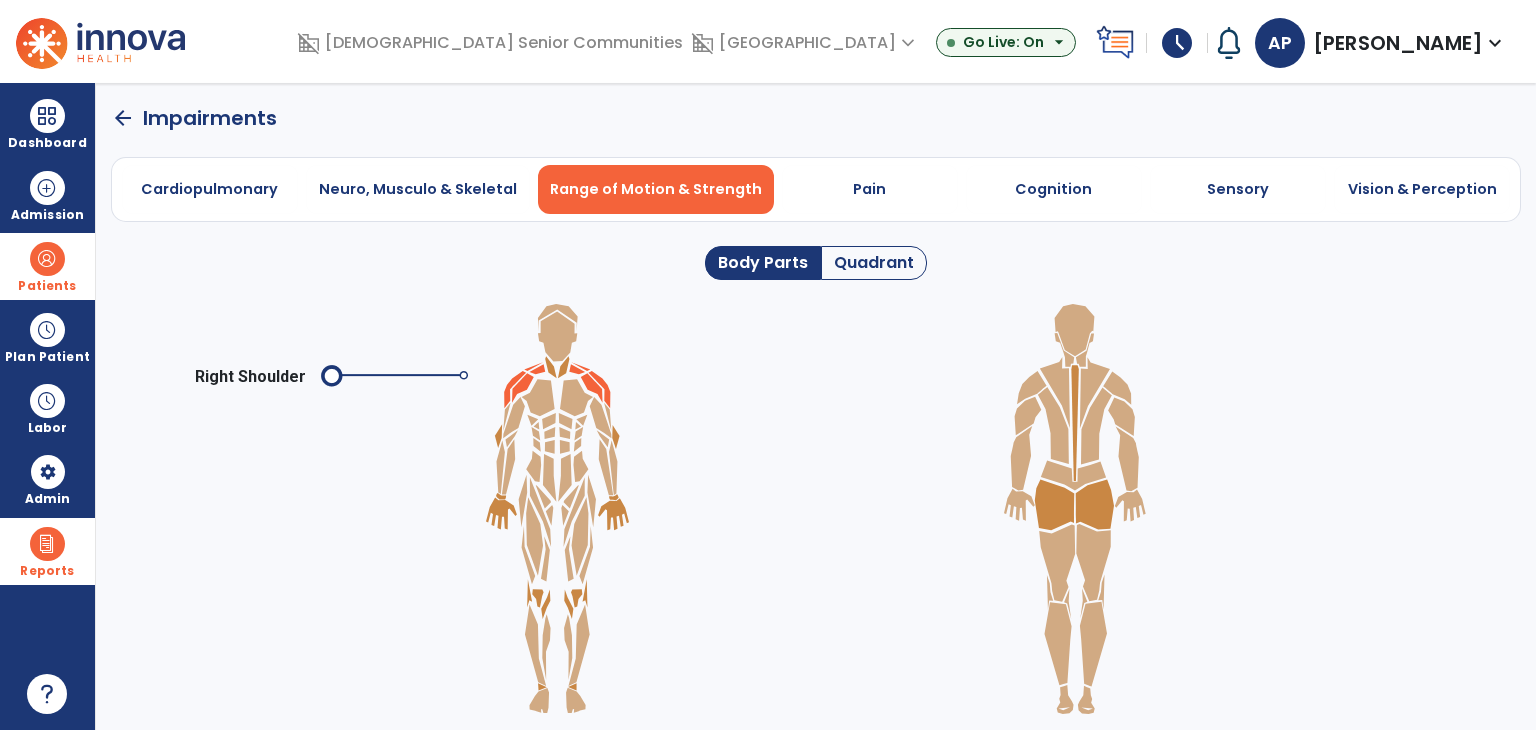 click 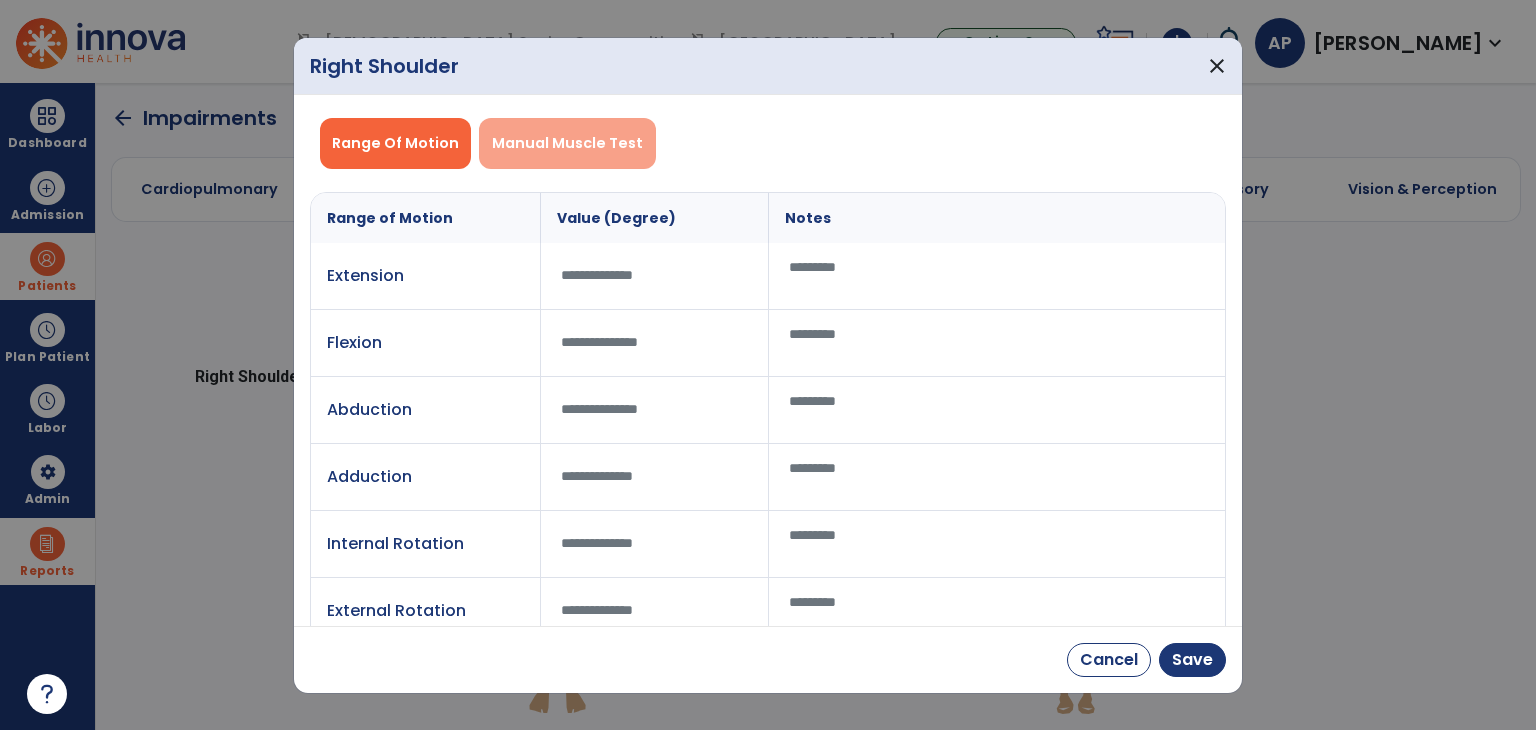 click on "Manual Muscle Test" at bounding box center [567, 143] 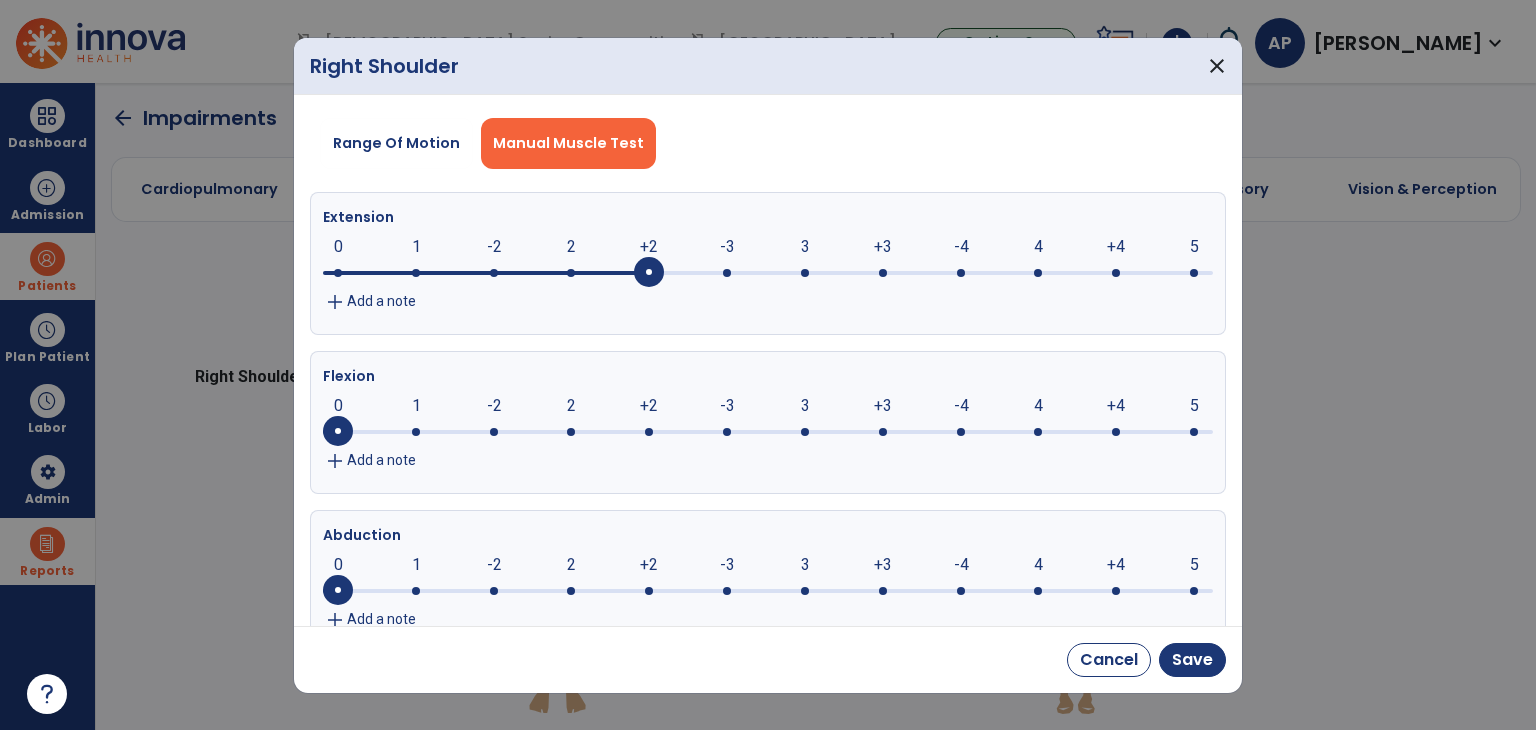 click on "+2     0      1      -2      2      +2      -3      3      +3      -4      4      +4      5" 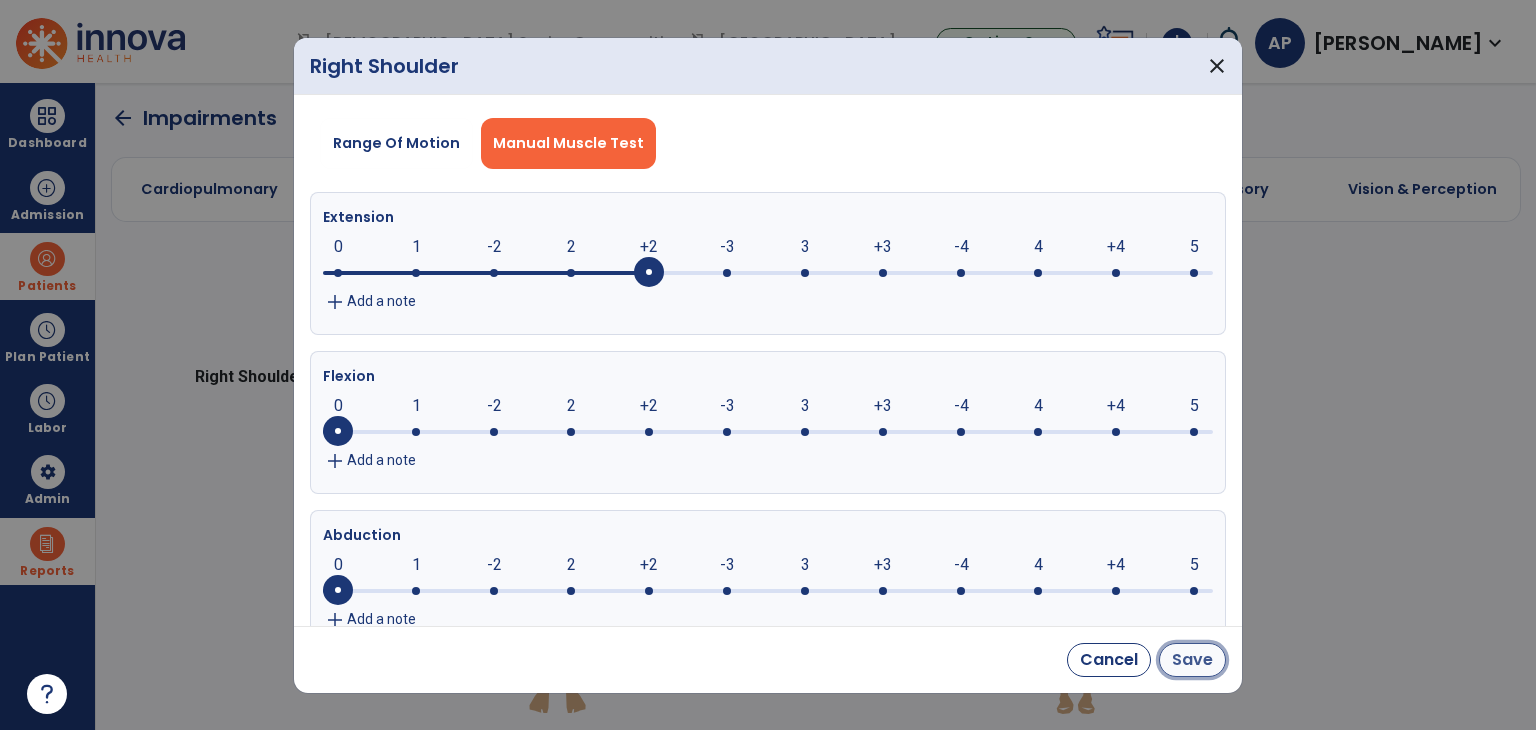 click on "Save" at bounding box center (1192, 660) 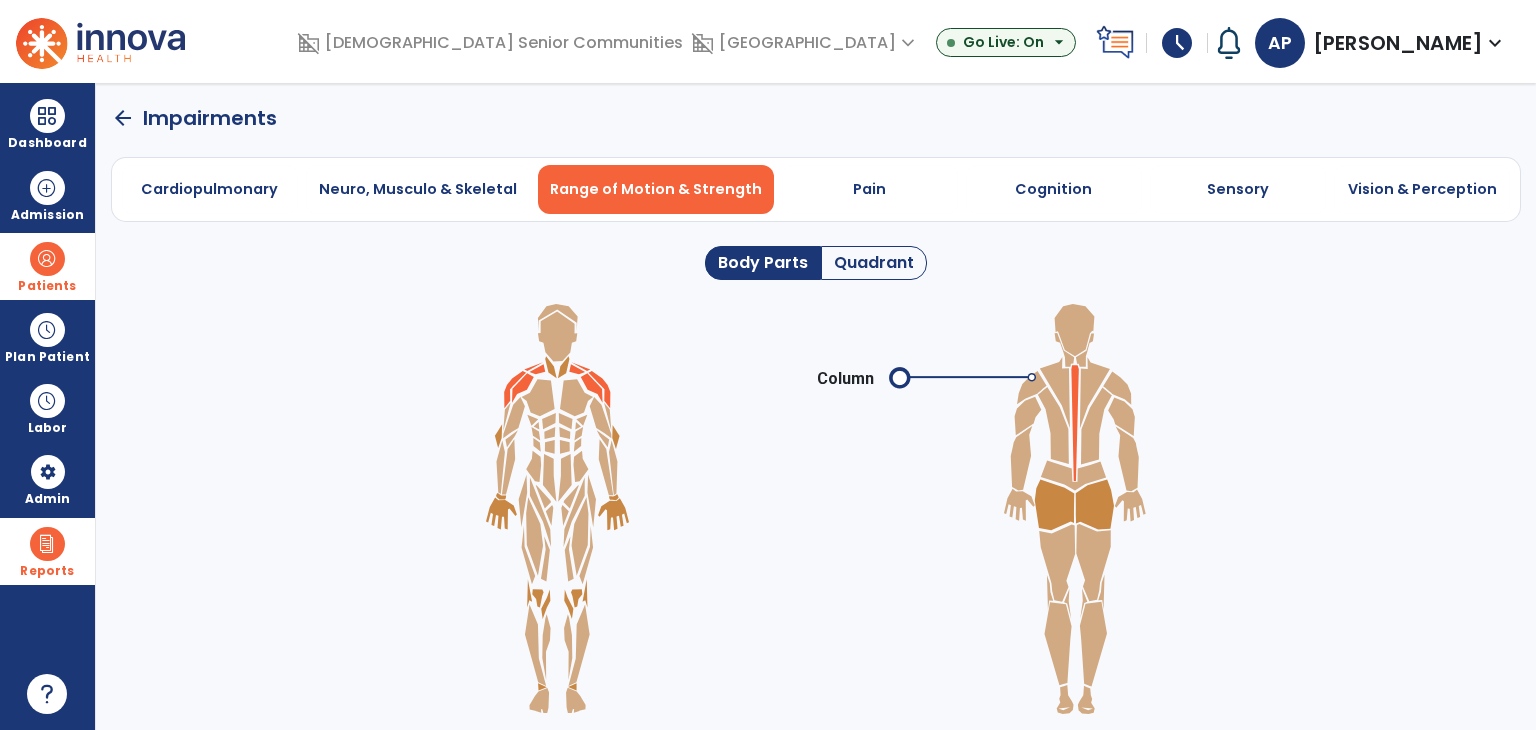 click 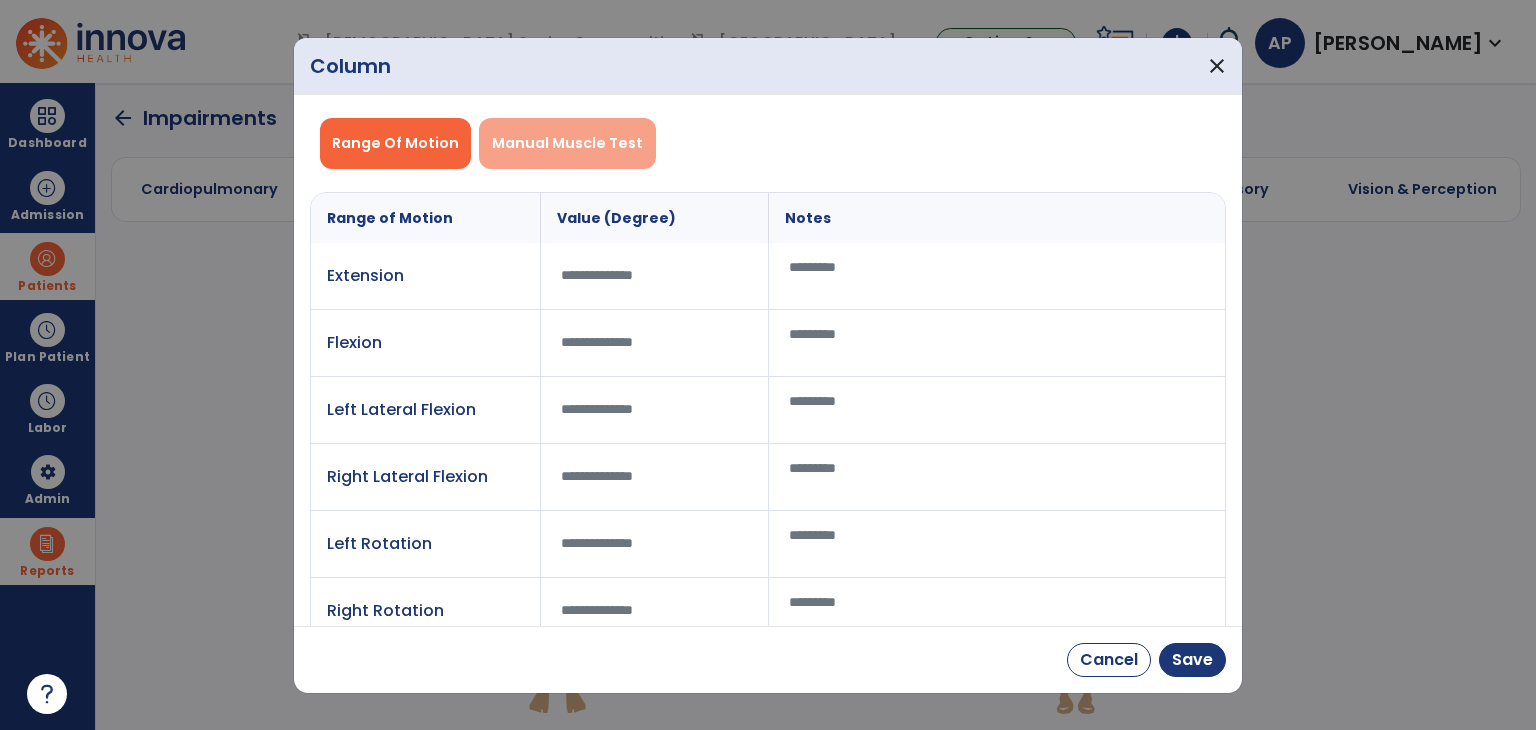 click on "Manual Muscle Test" at bounding box center [567, 143] 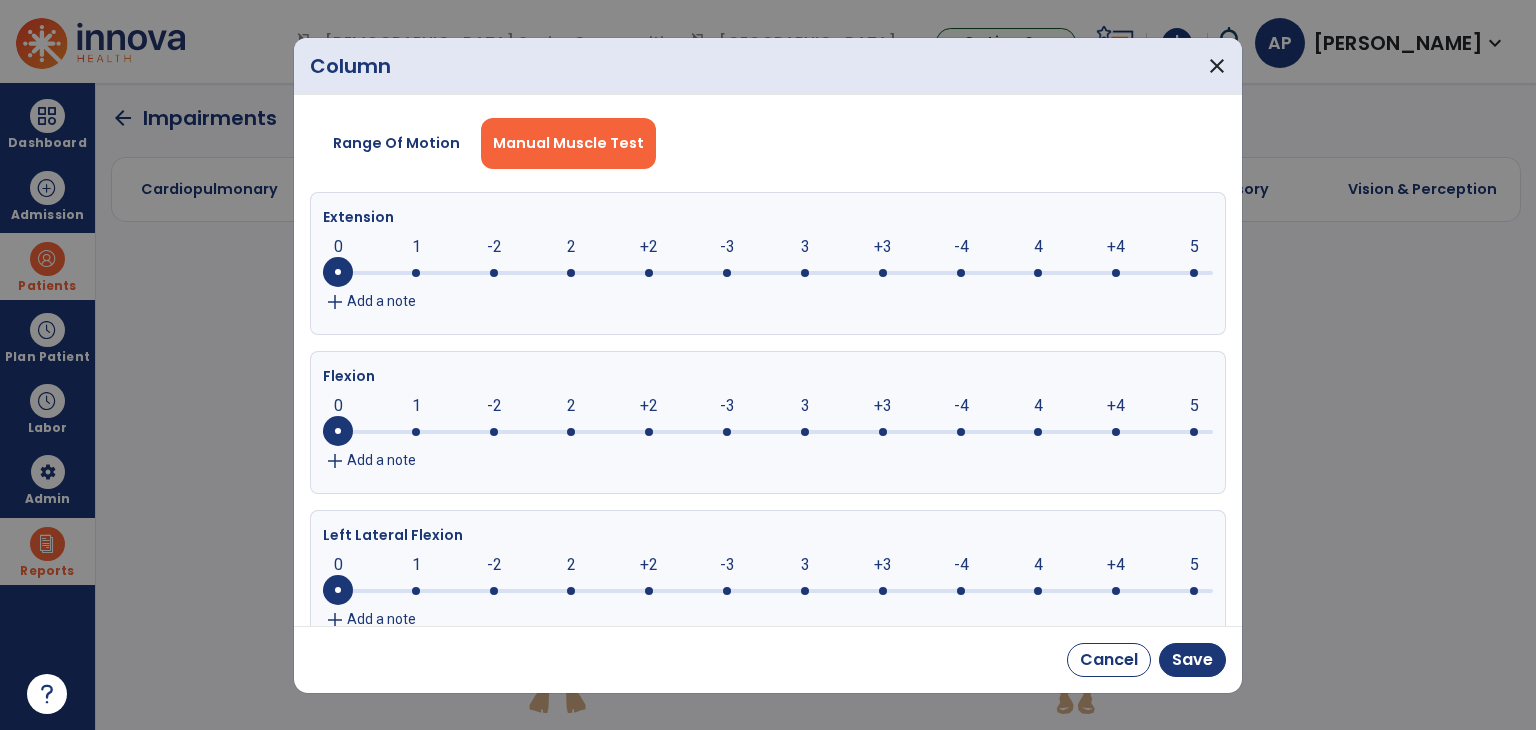 click 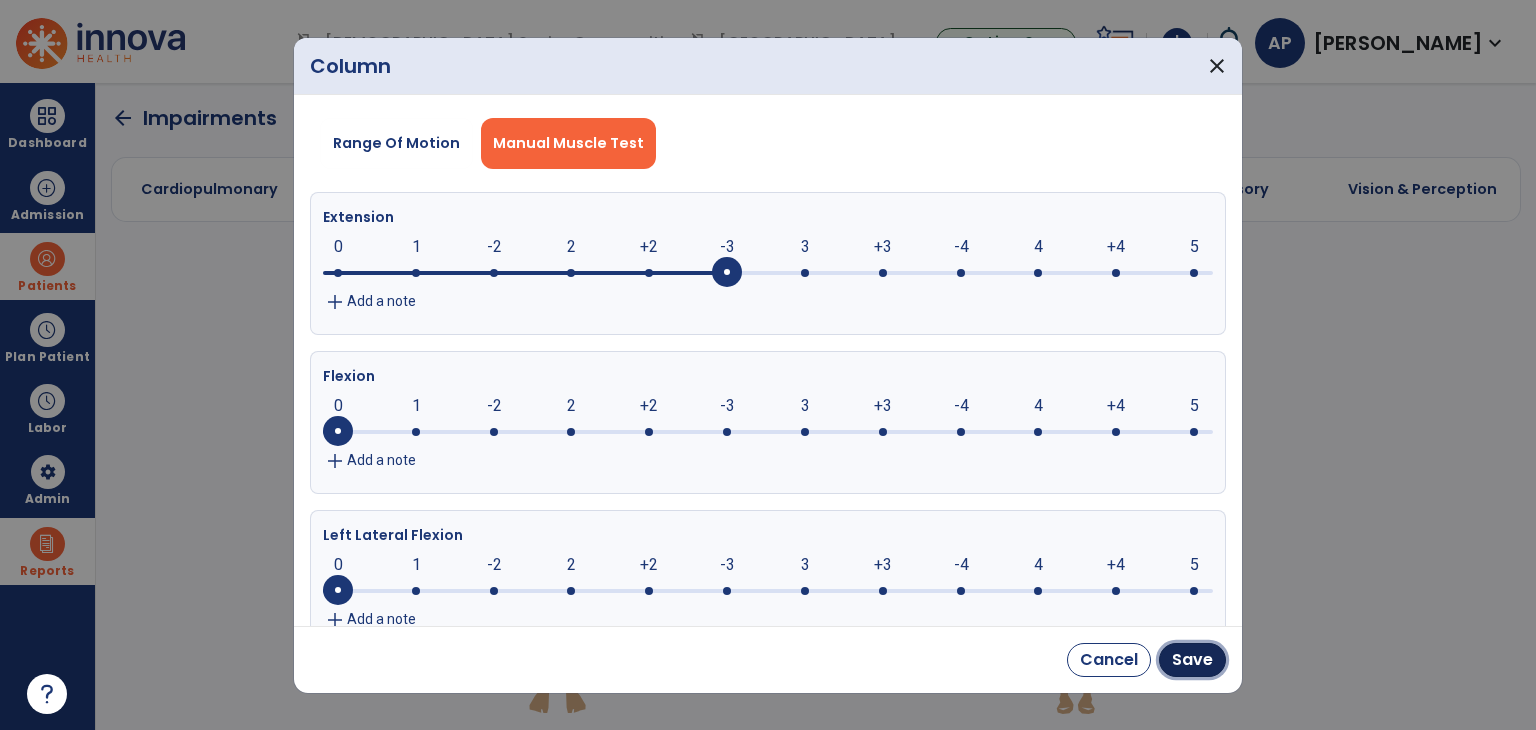 click on "Save" at bounding box center (1192, 660) 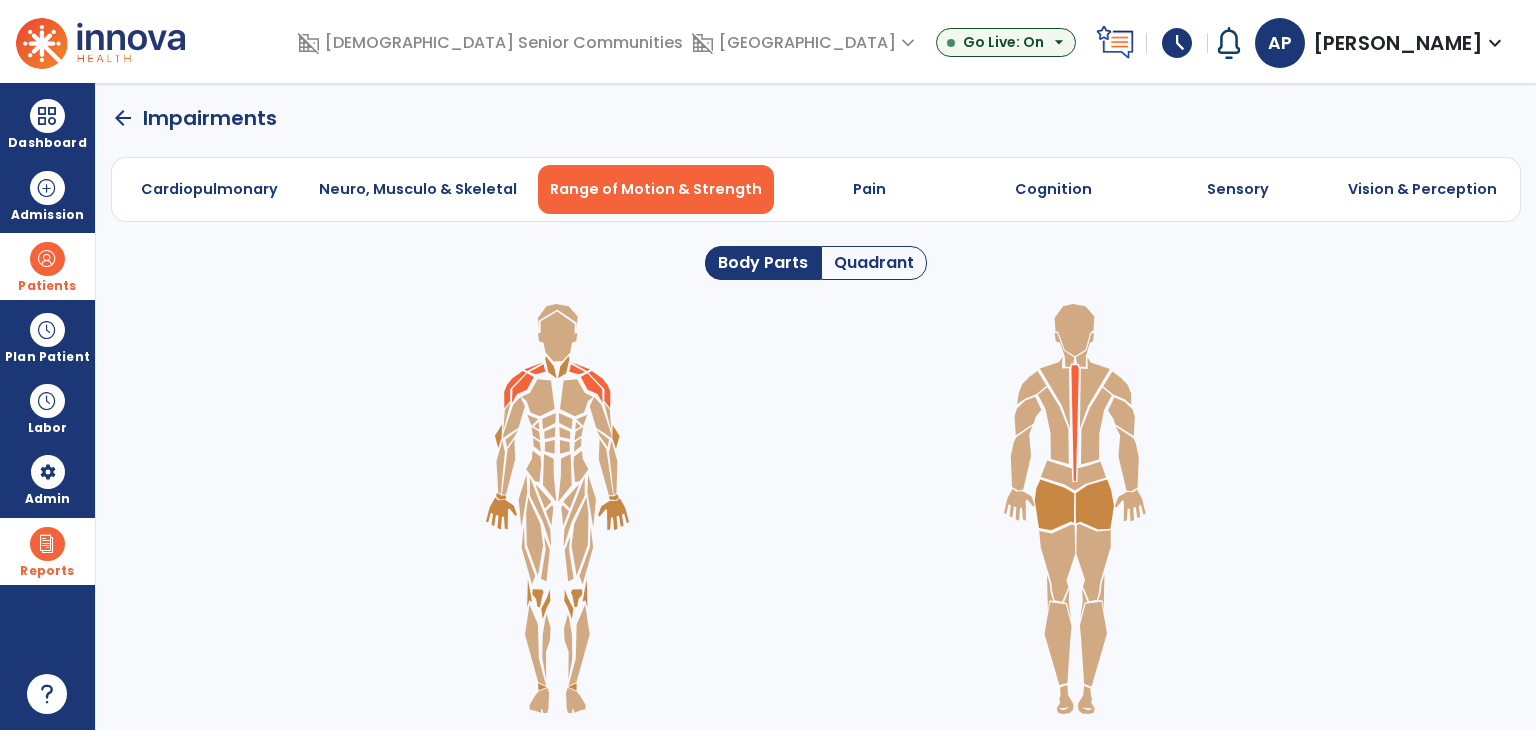 click on "arrow_back" 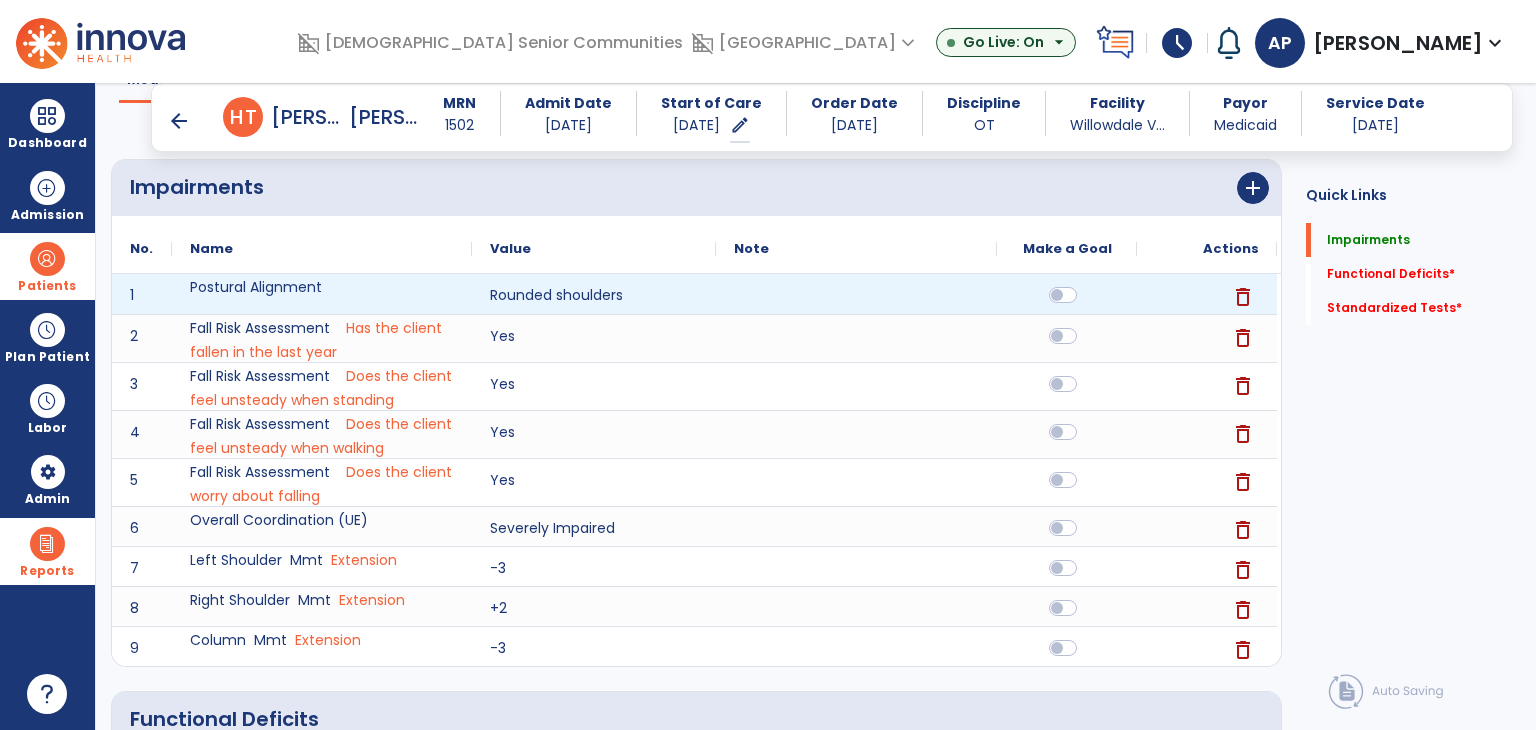 scroll, scrollTop: 200, scrollLeft: 0, axis: vertical 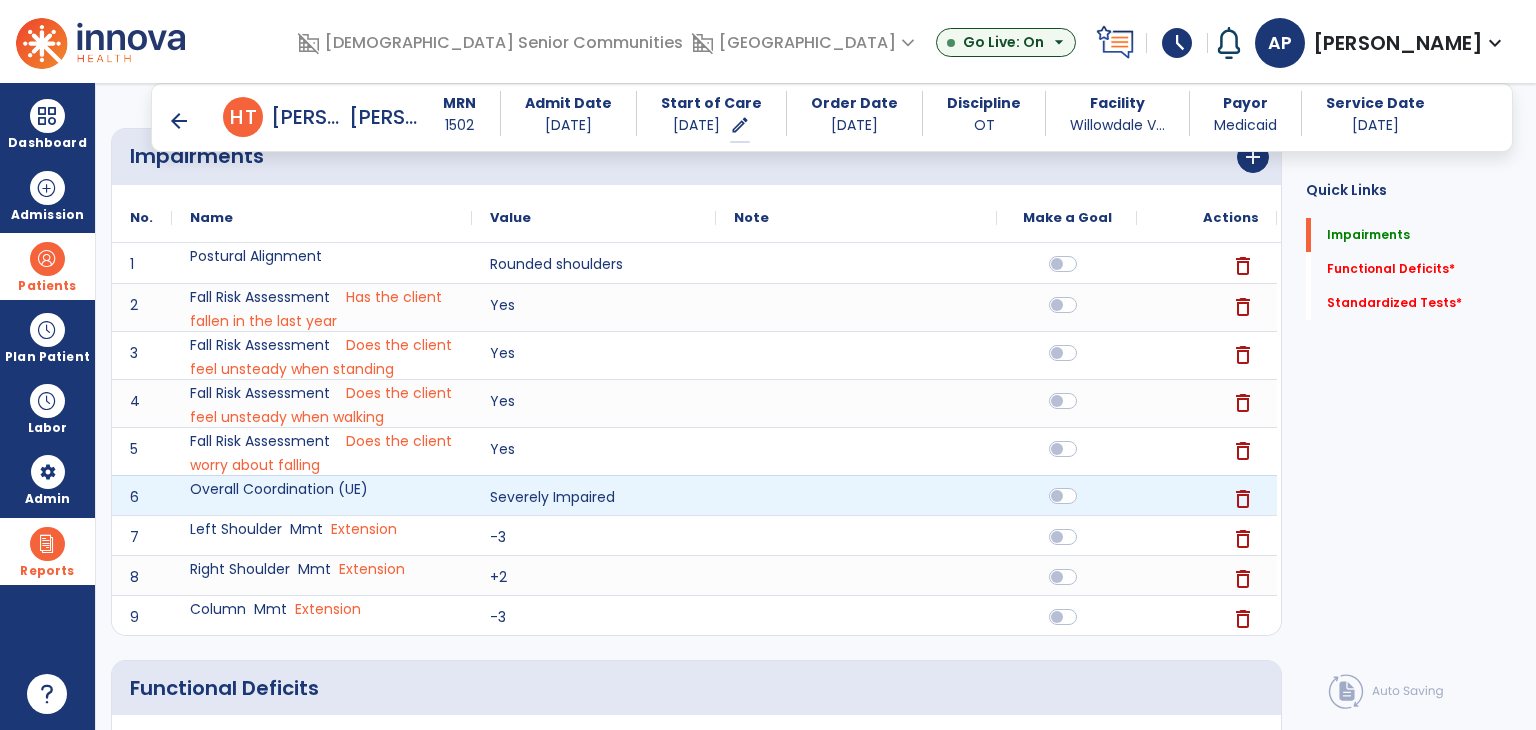 click 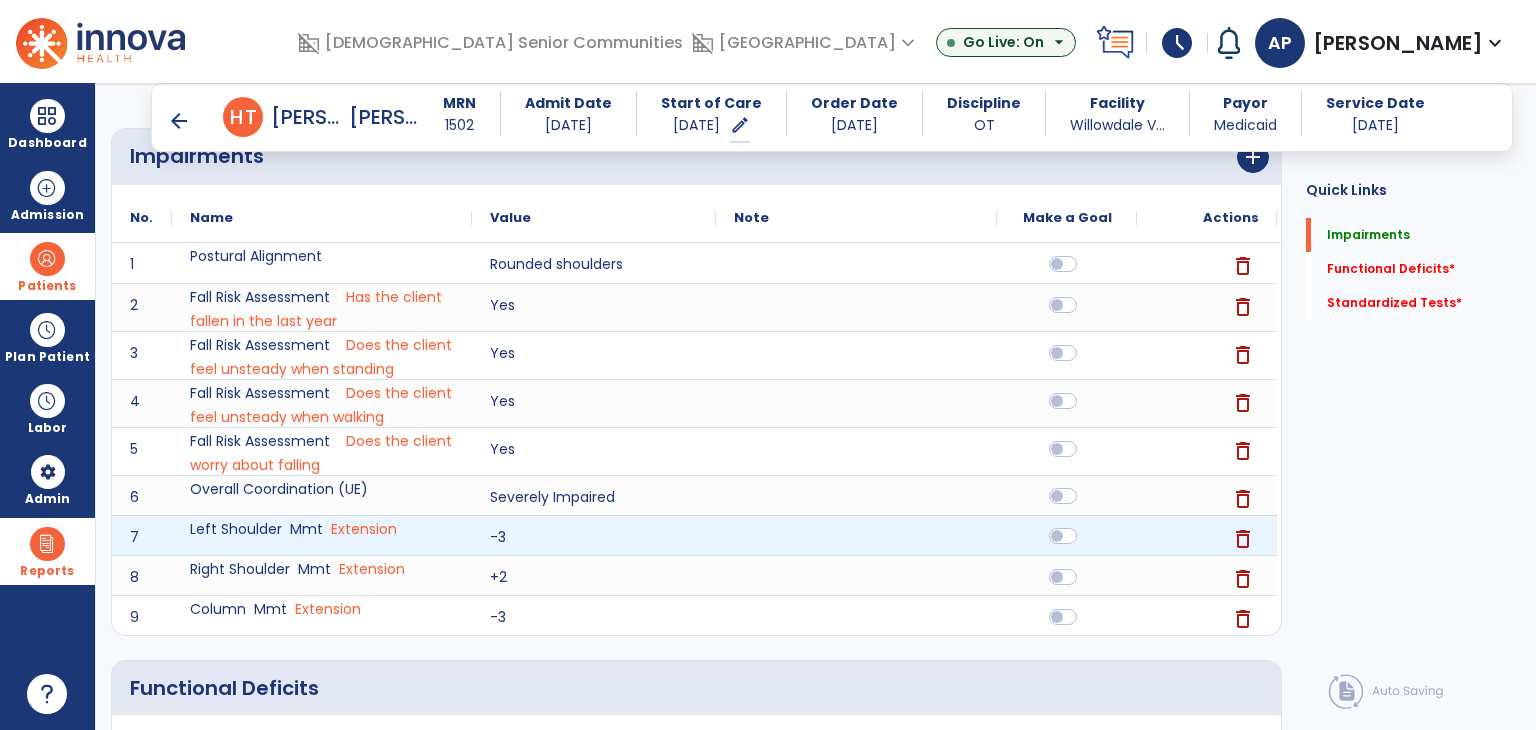 click 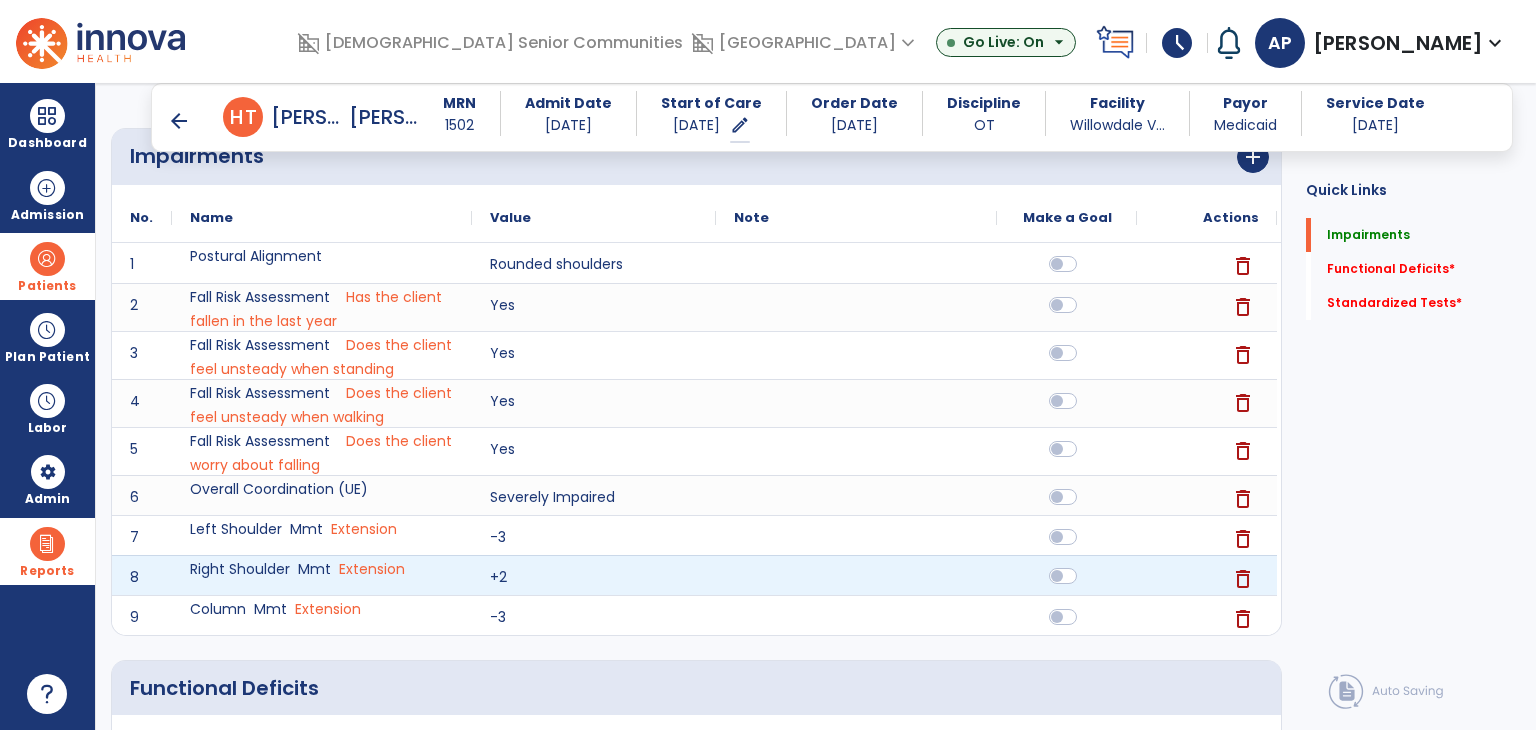 click 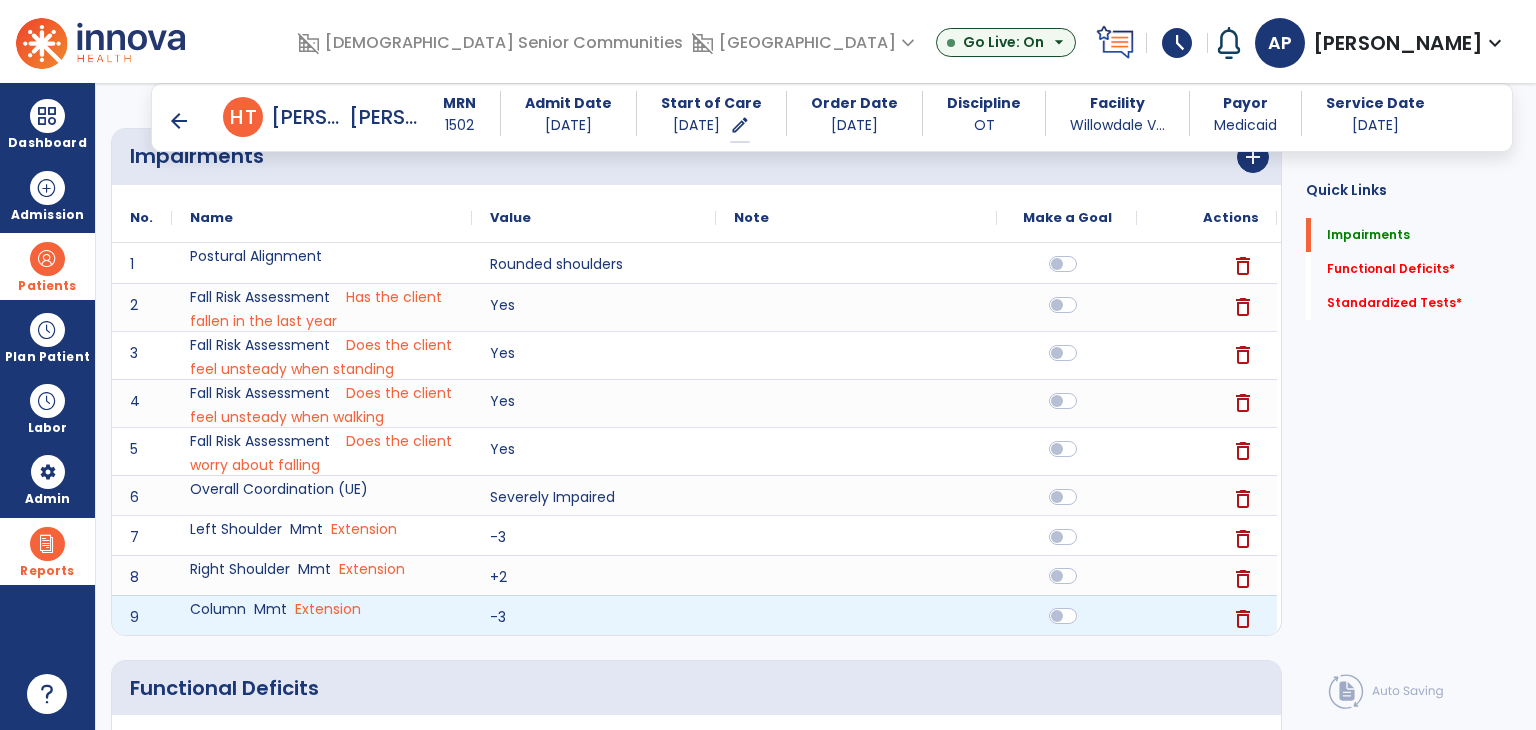 click 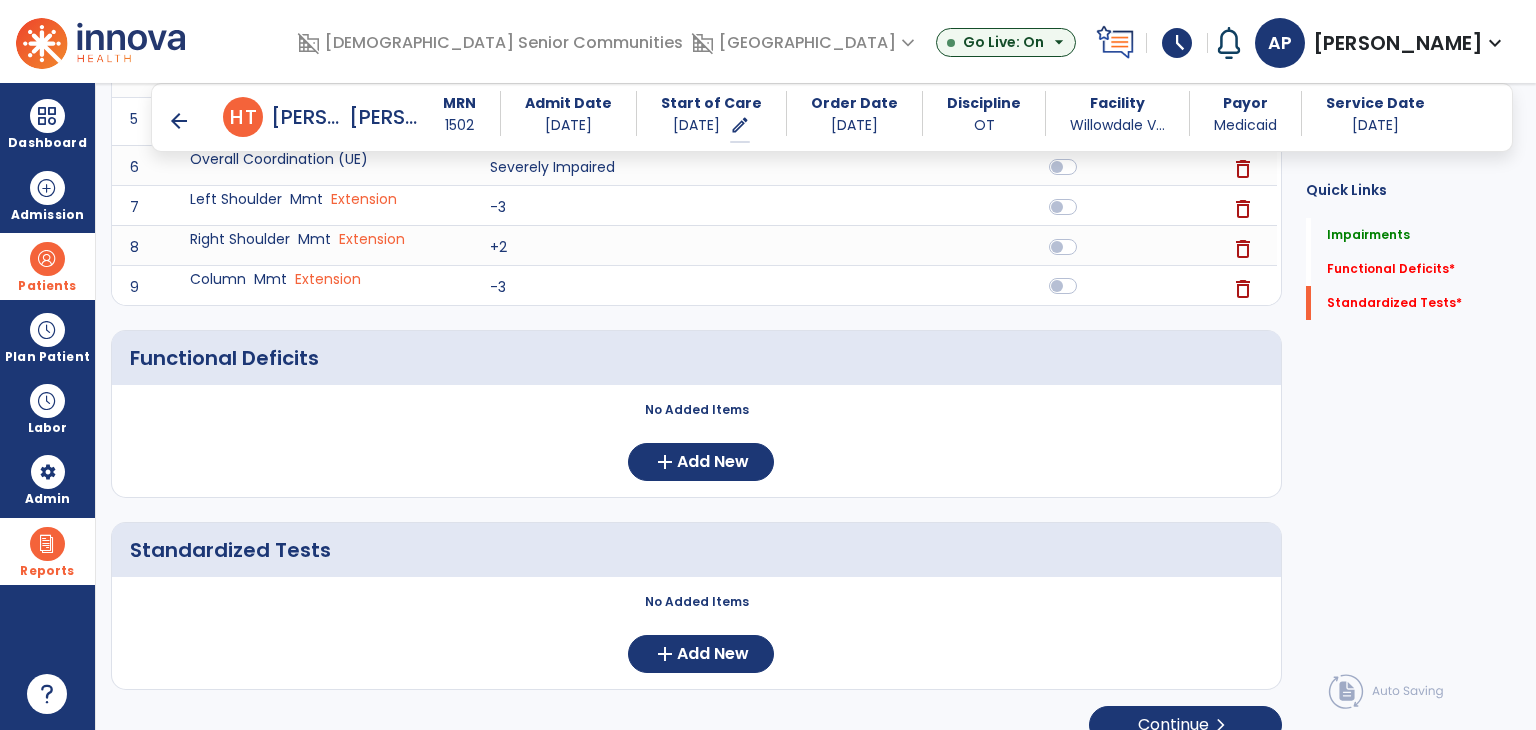 scroll, scrollTop: 558, scrollLeft: 0, axis: vertical 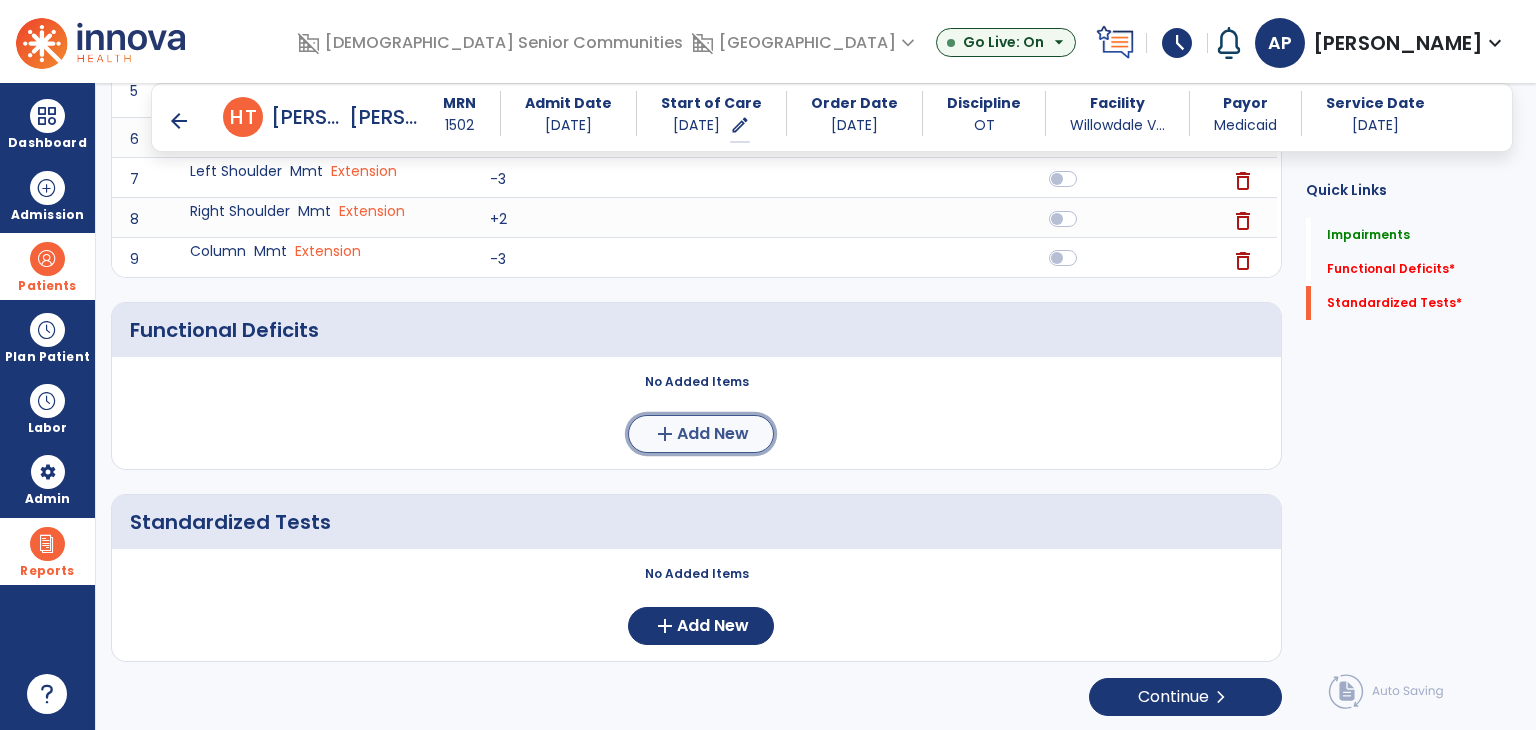 click on "add  Add New" 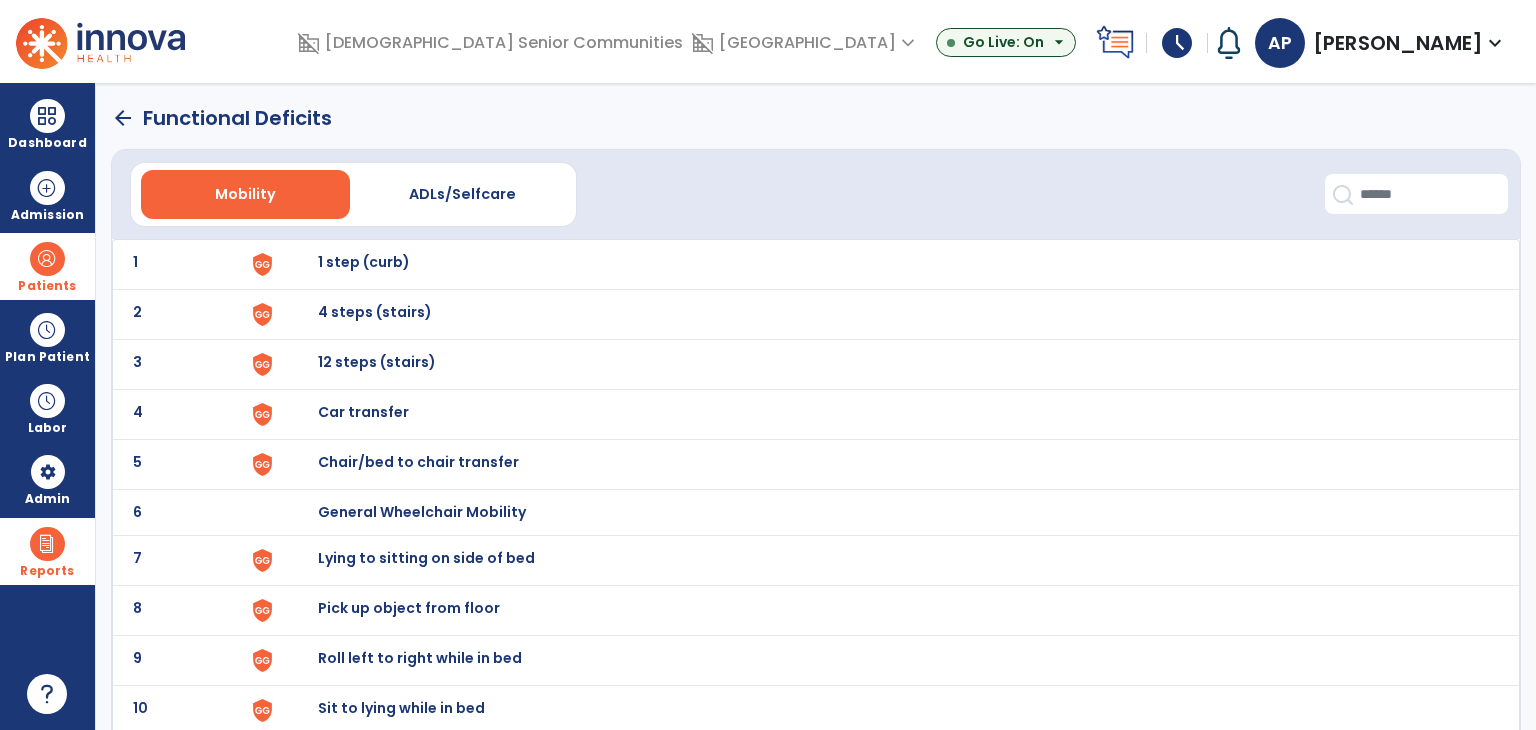 scroll, scrollTop: 100, scrollLeft: 0, axis: vertical 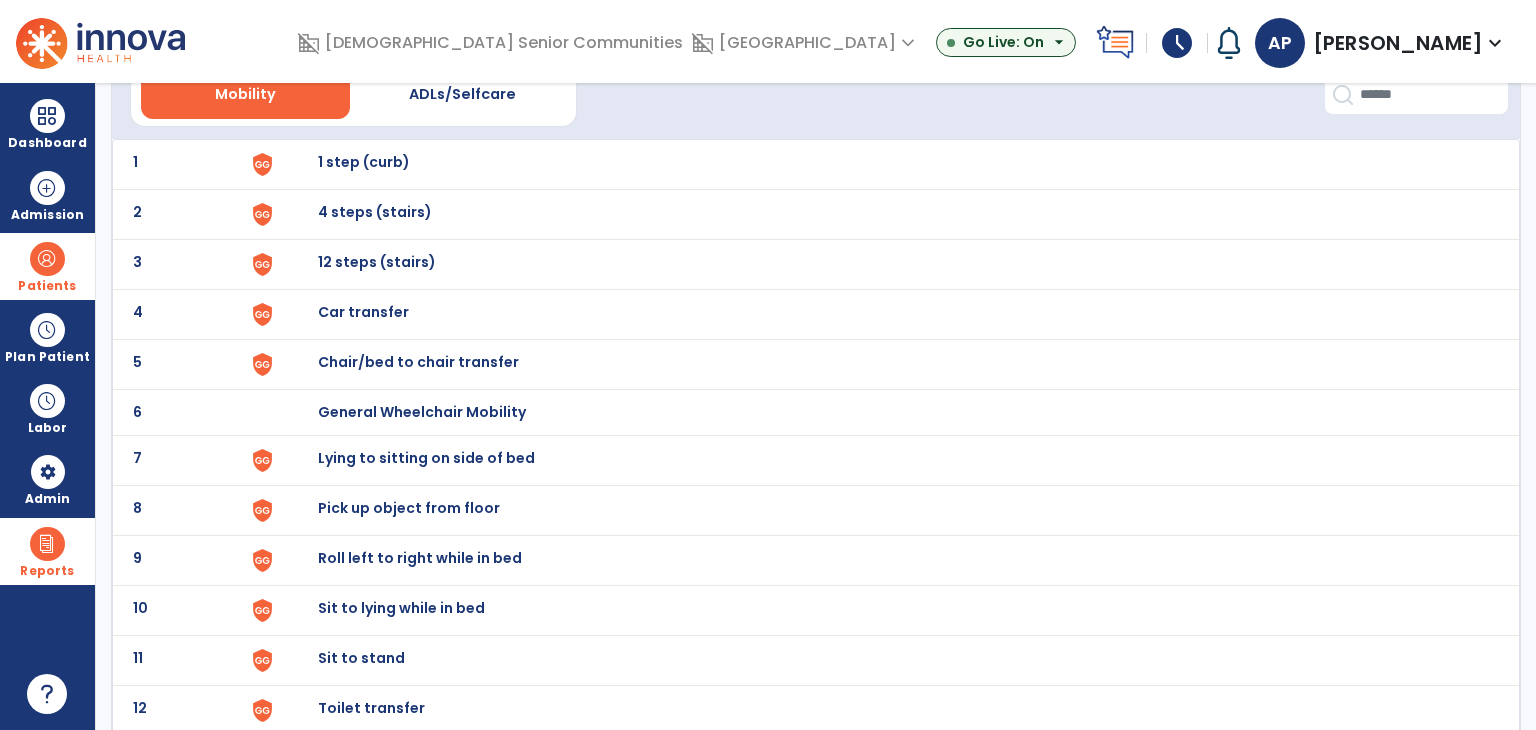 click on "1 step (curb)" at bounding box center [364, 162] 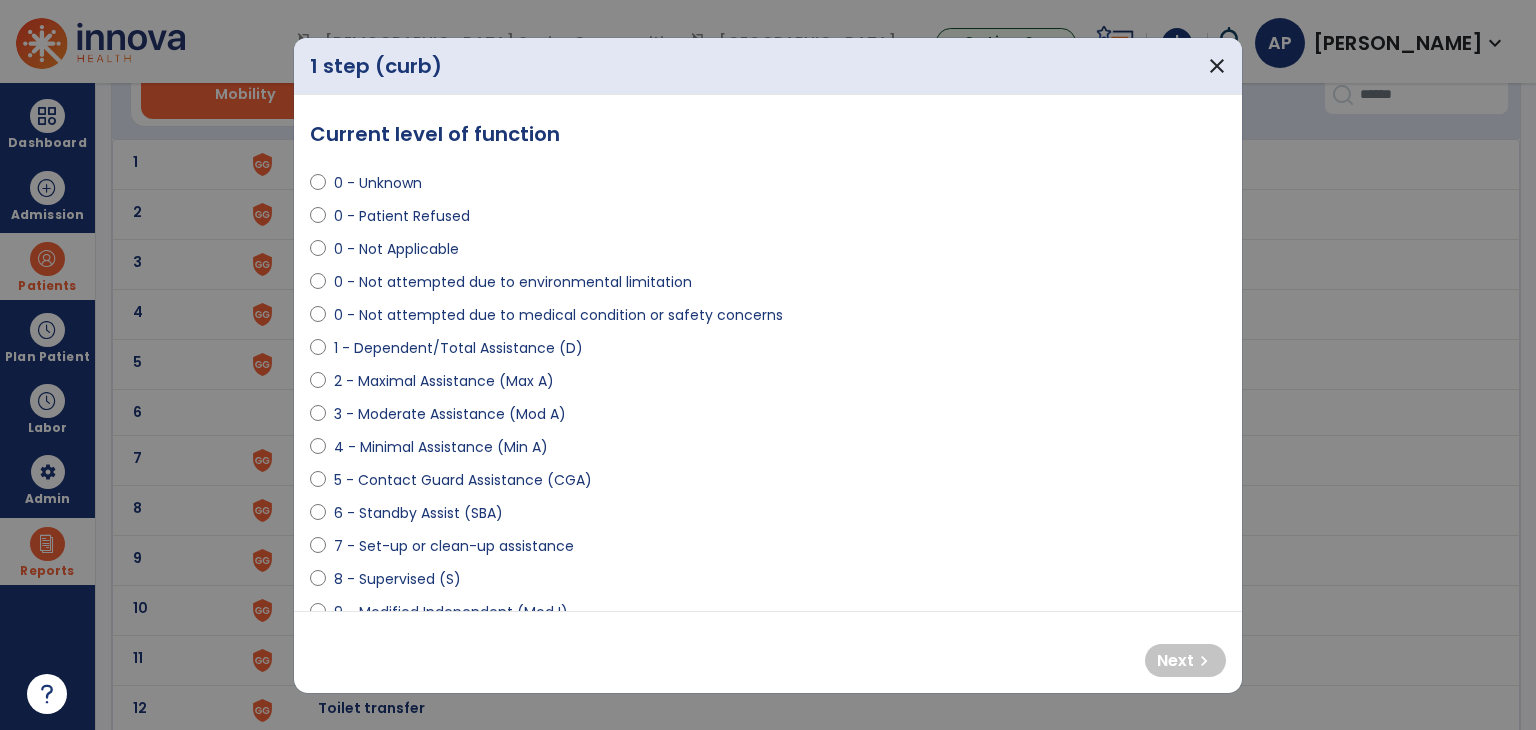 select on "**********" 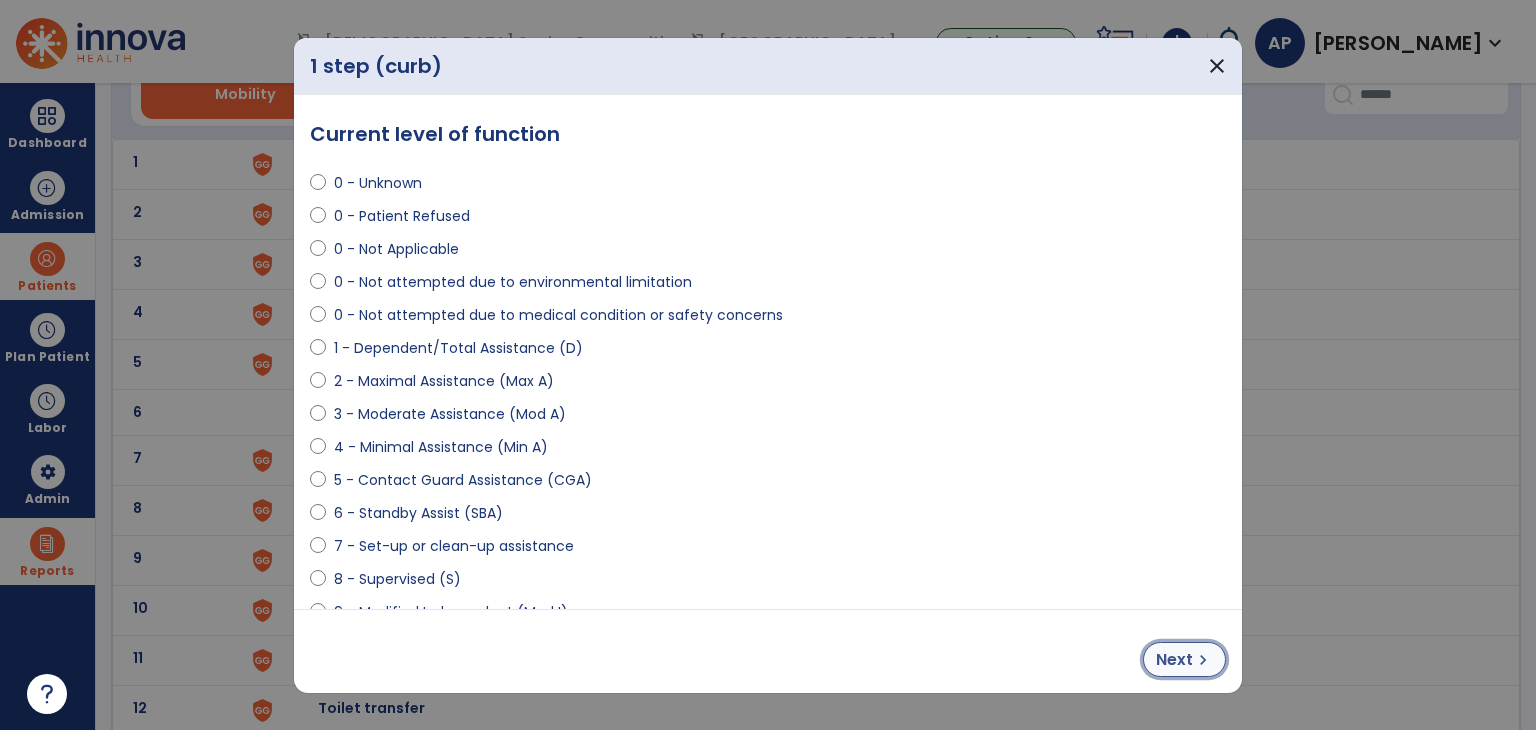 click on "chevron_right" at bounding box center (1203, 660) 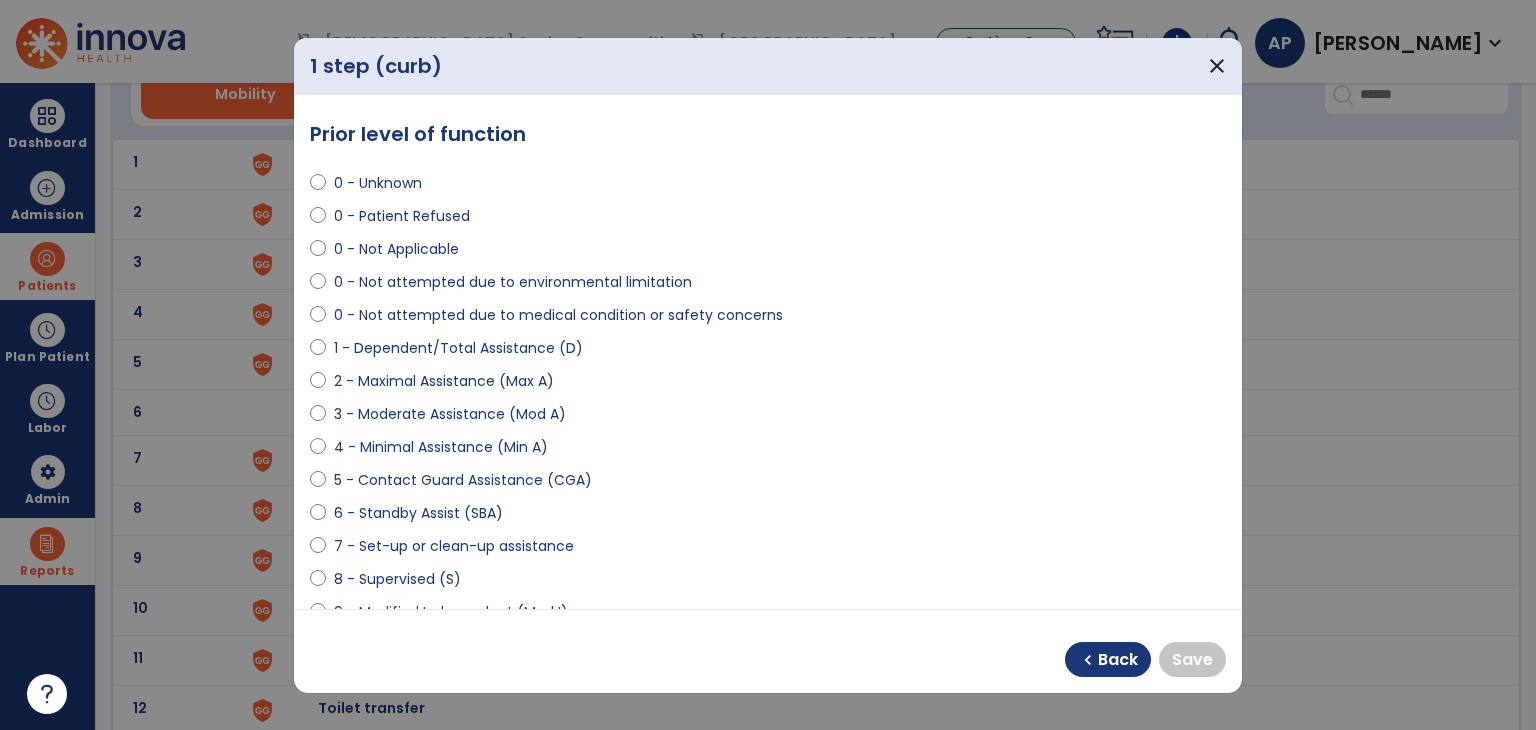 select on "**********" 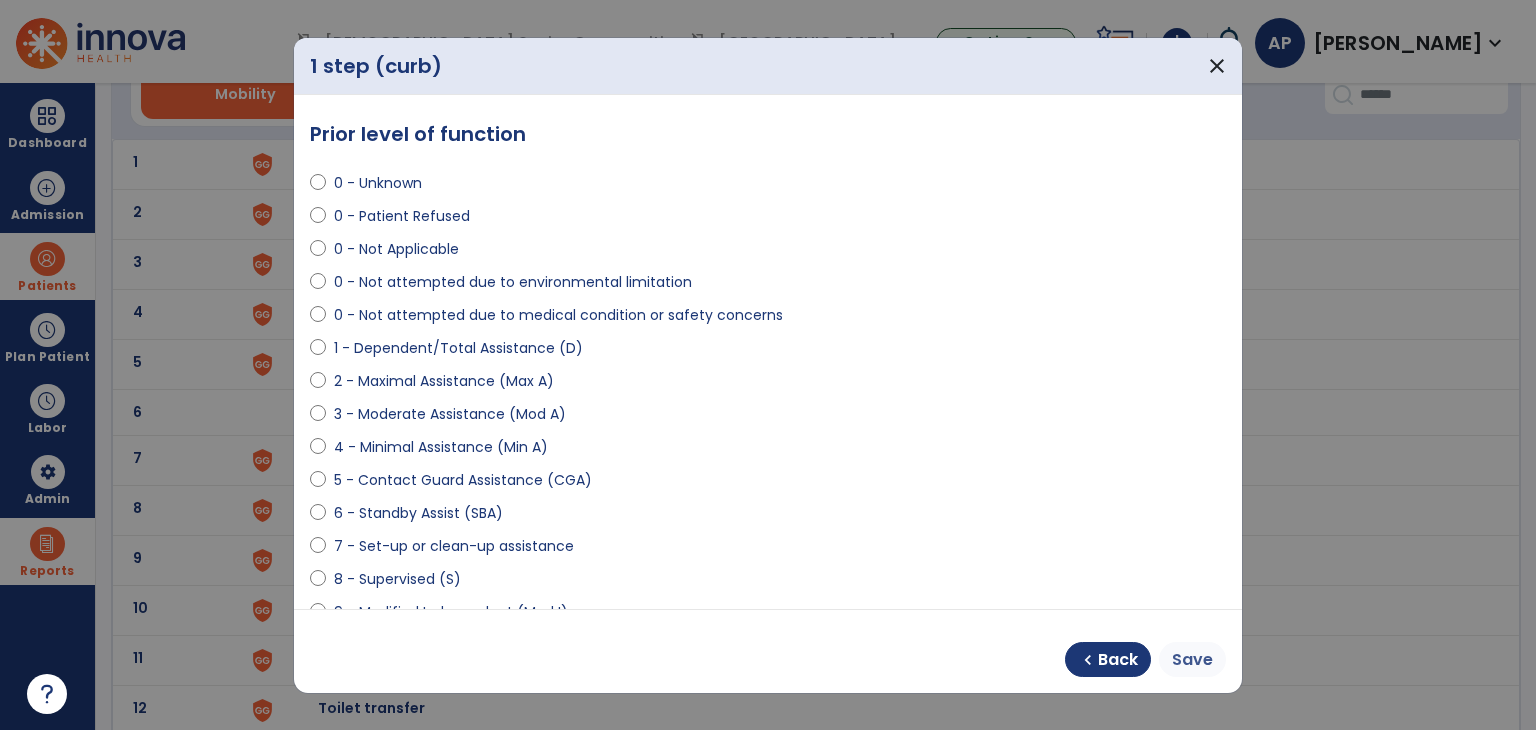 click on "Save" at bounding box center (1192, 660) 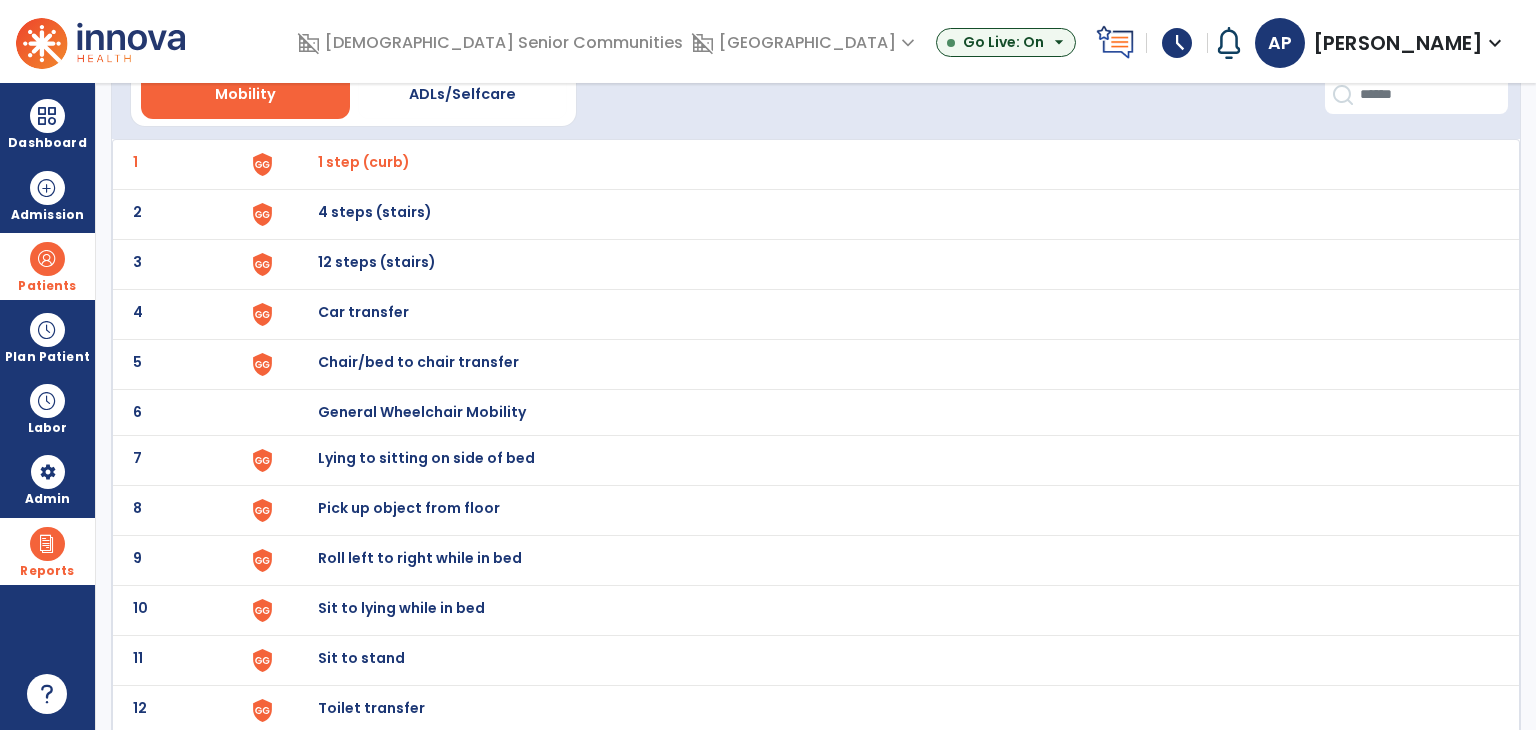 click on "4 steps (stairs)" at bounding box center (888, 164) 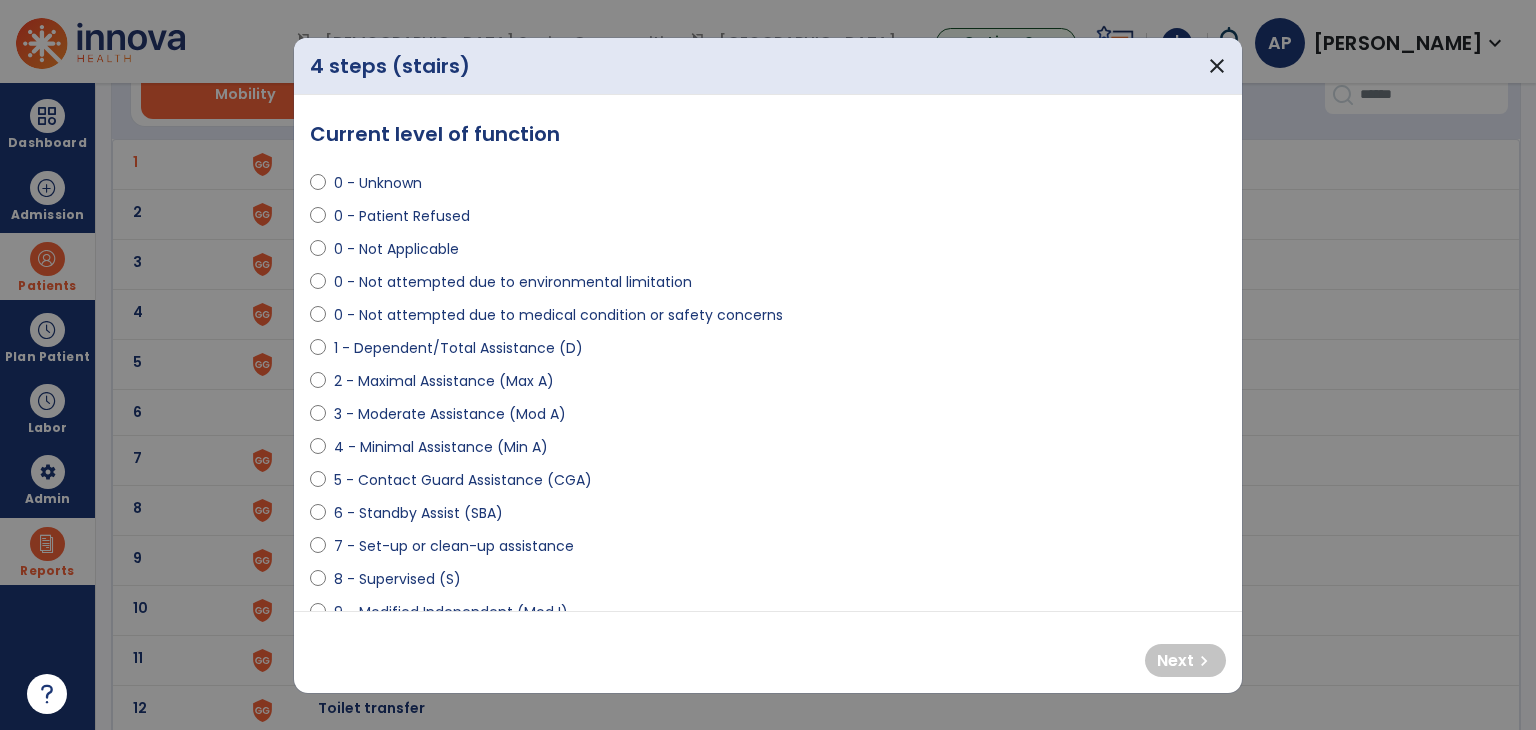 select on "**********" 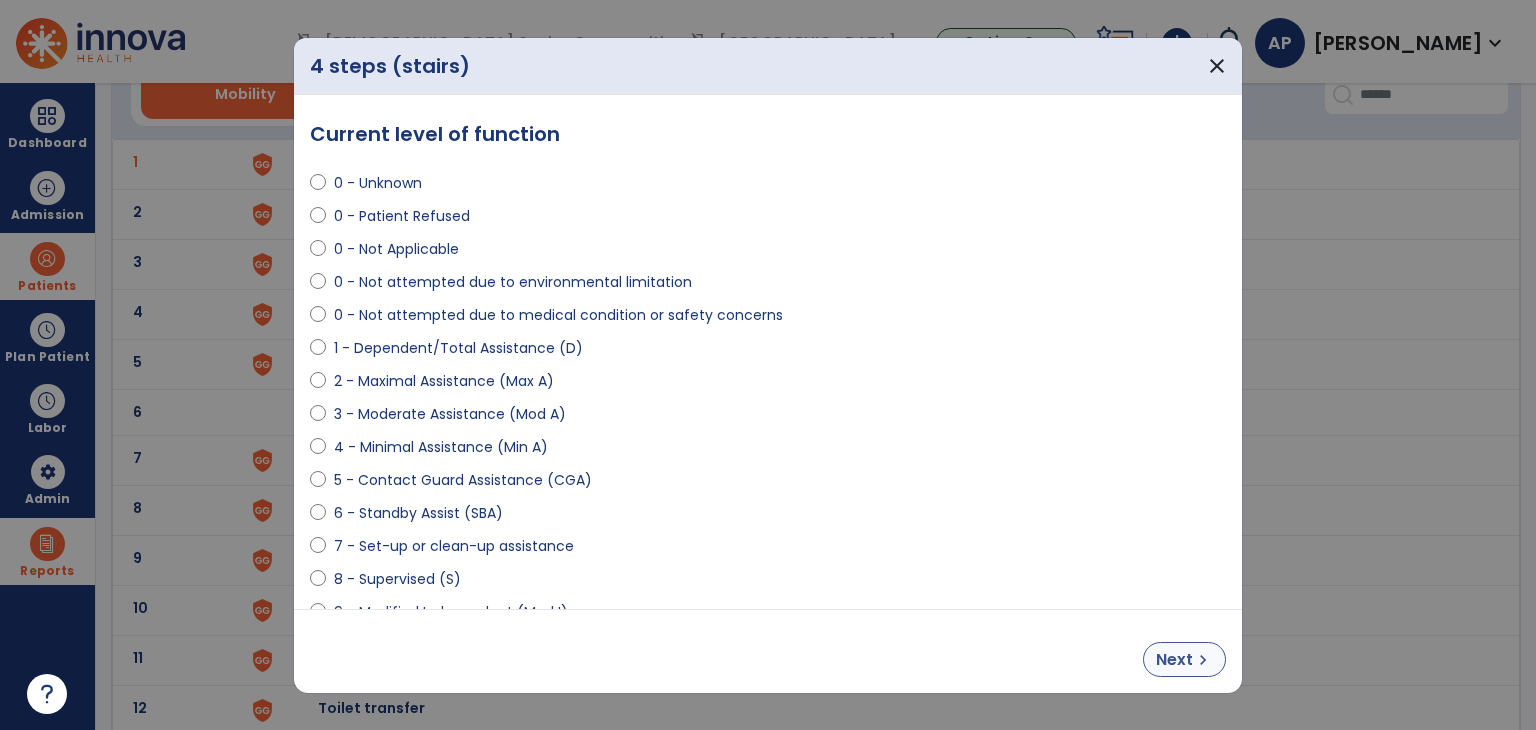 click on "chevron_right" at bounding box center (1203, 660) 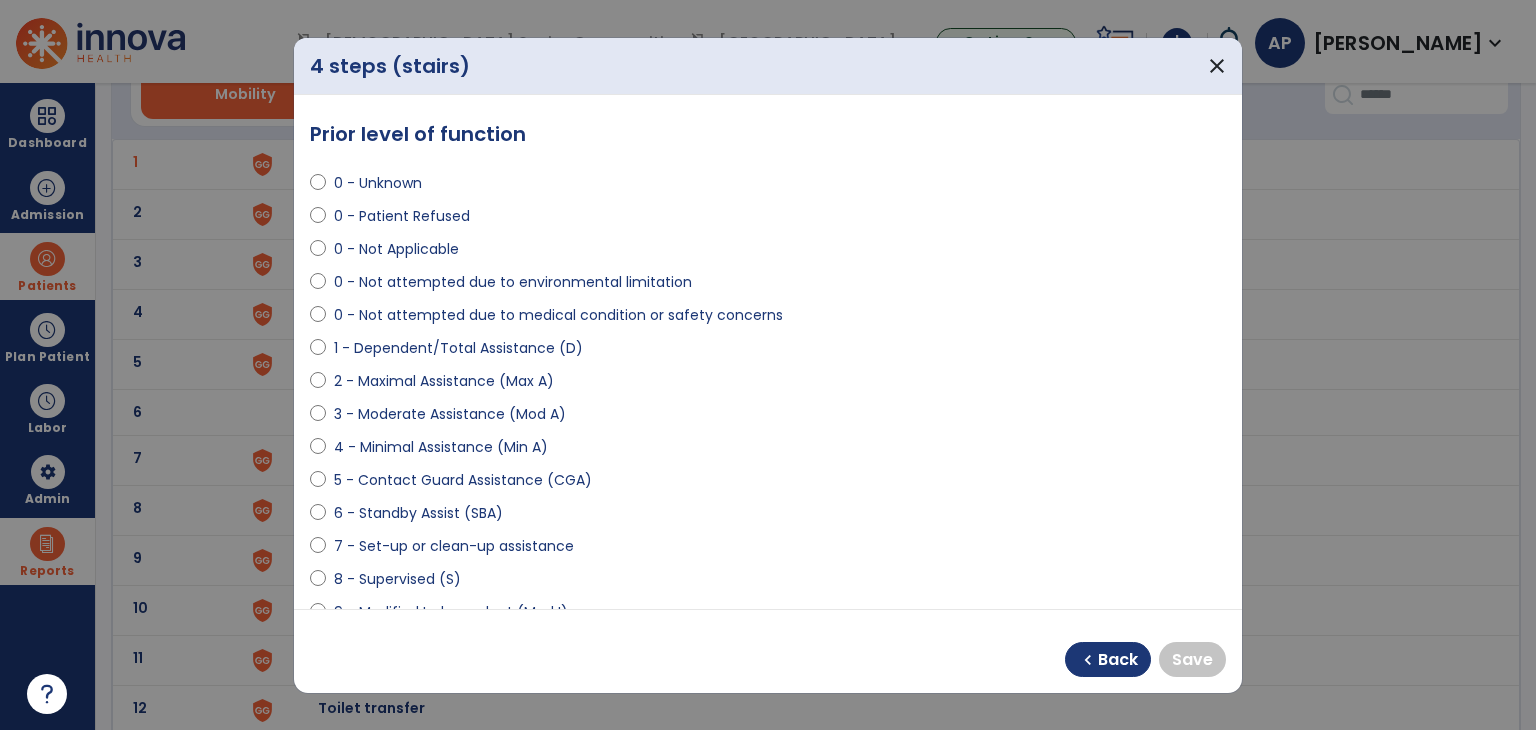 select on "**********" 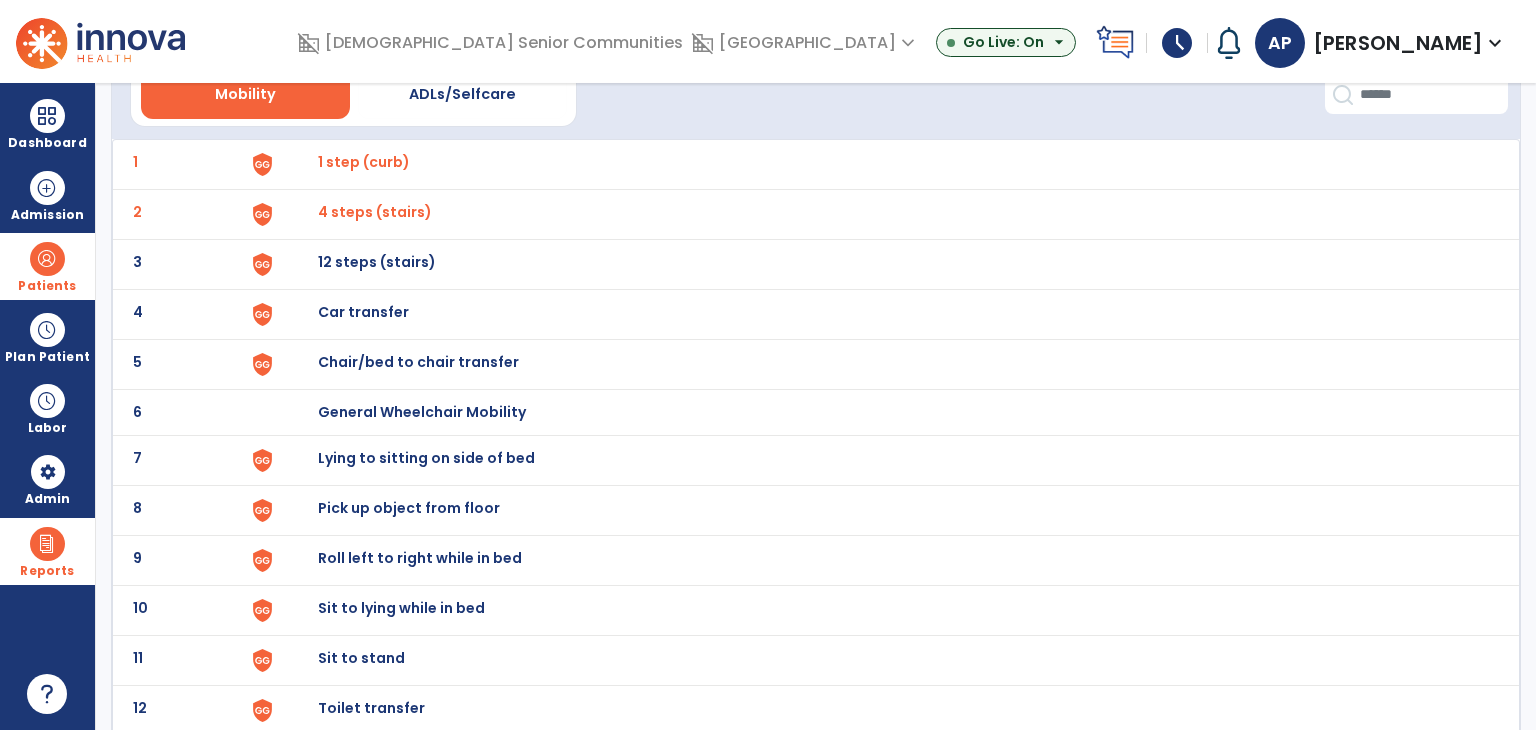 click at bounding box center [296, 164] 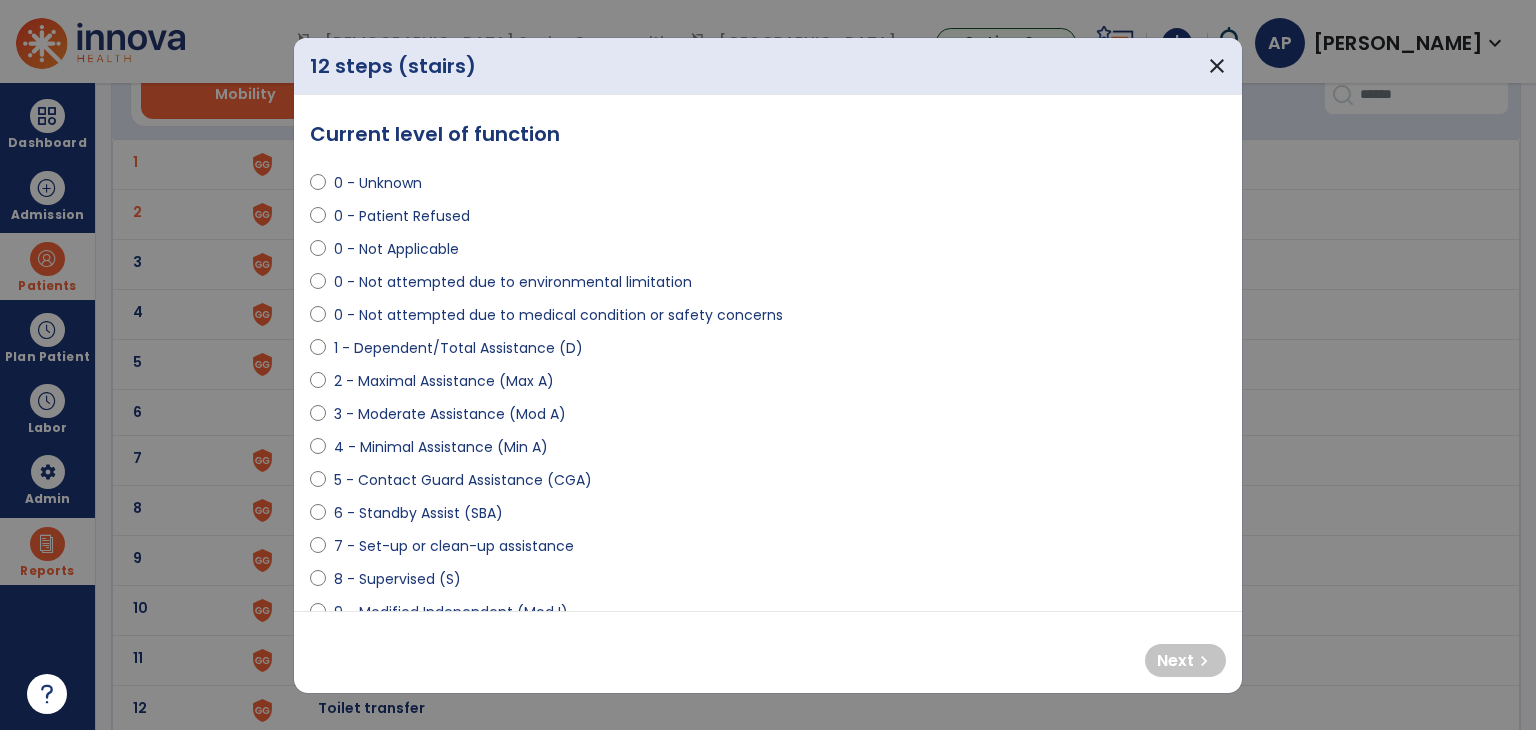 select on "**********" 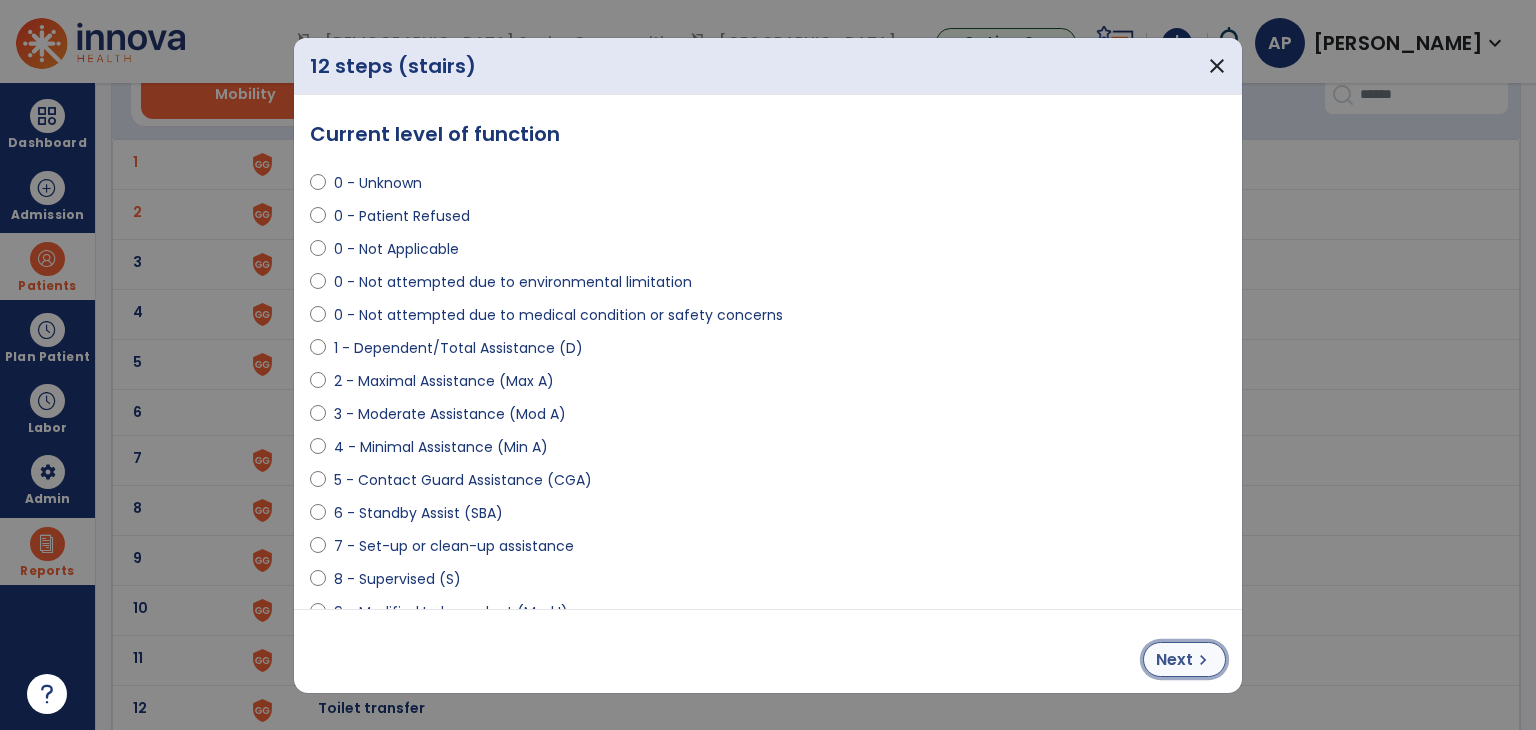 click on "chevron_right" at bounding box center [1203, 660] 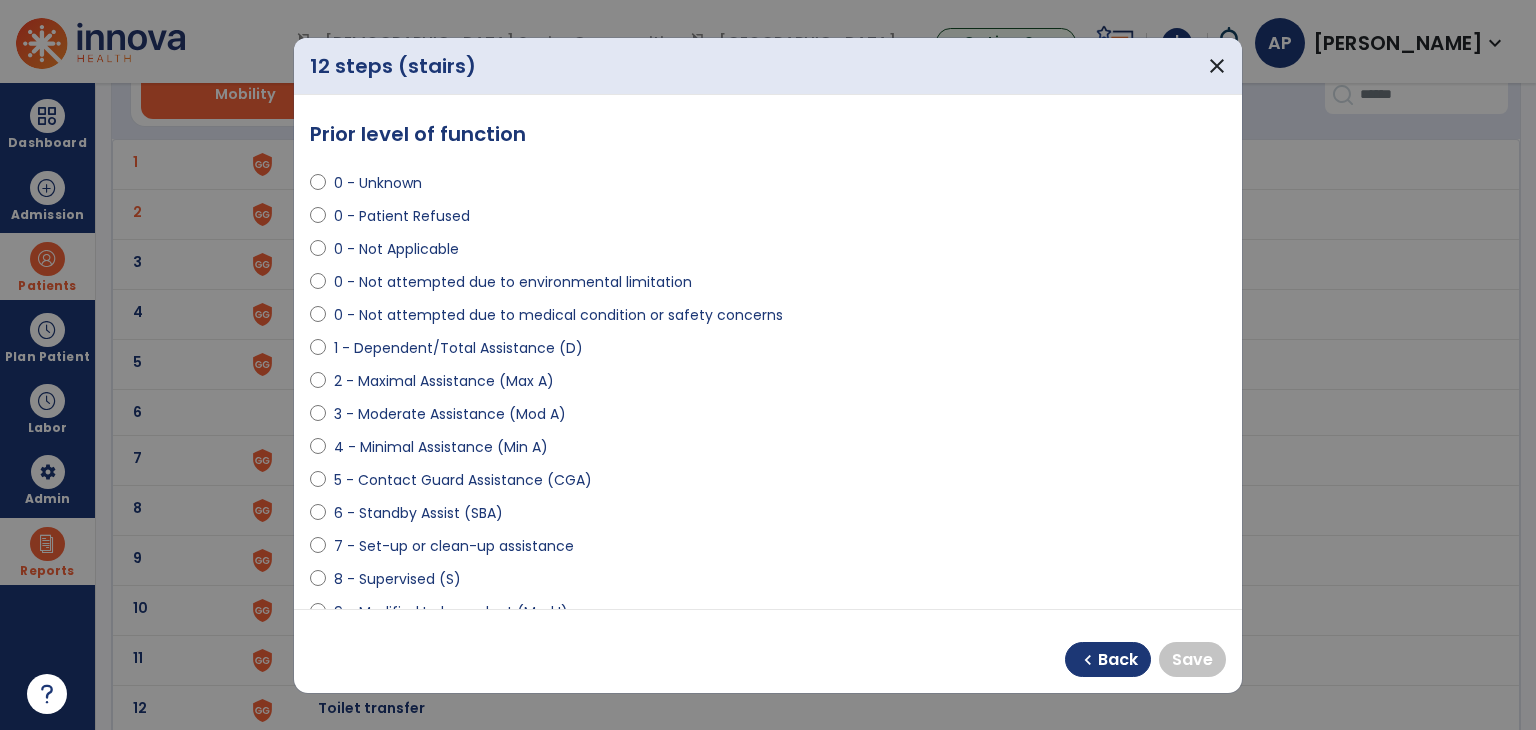 select on "**********" 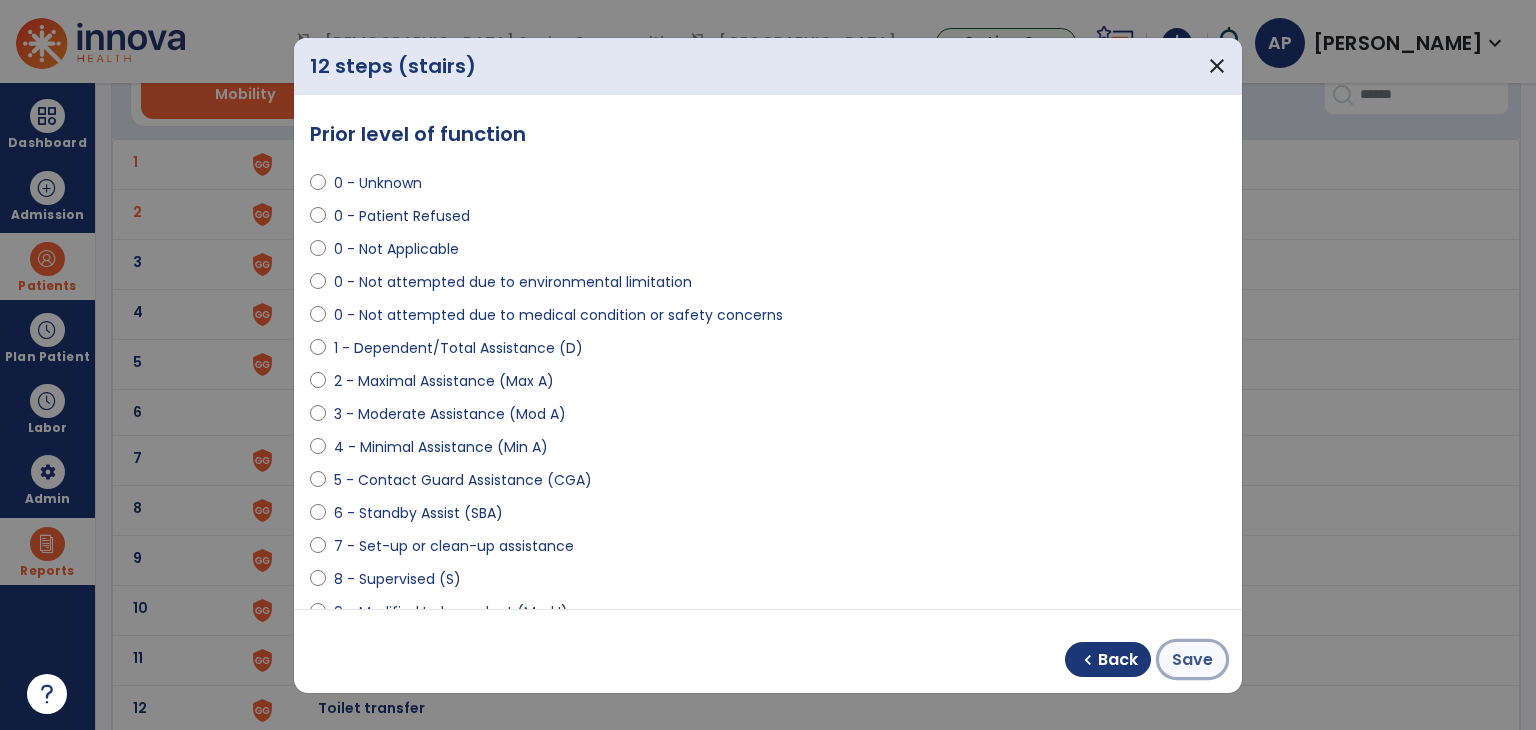 click on "Save" at bounding box center [1192, 660] 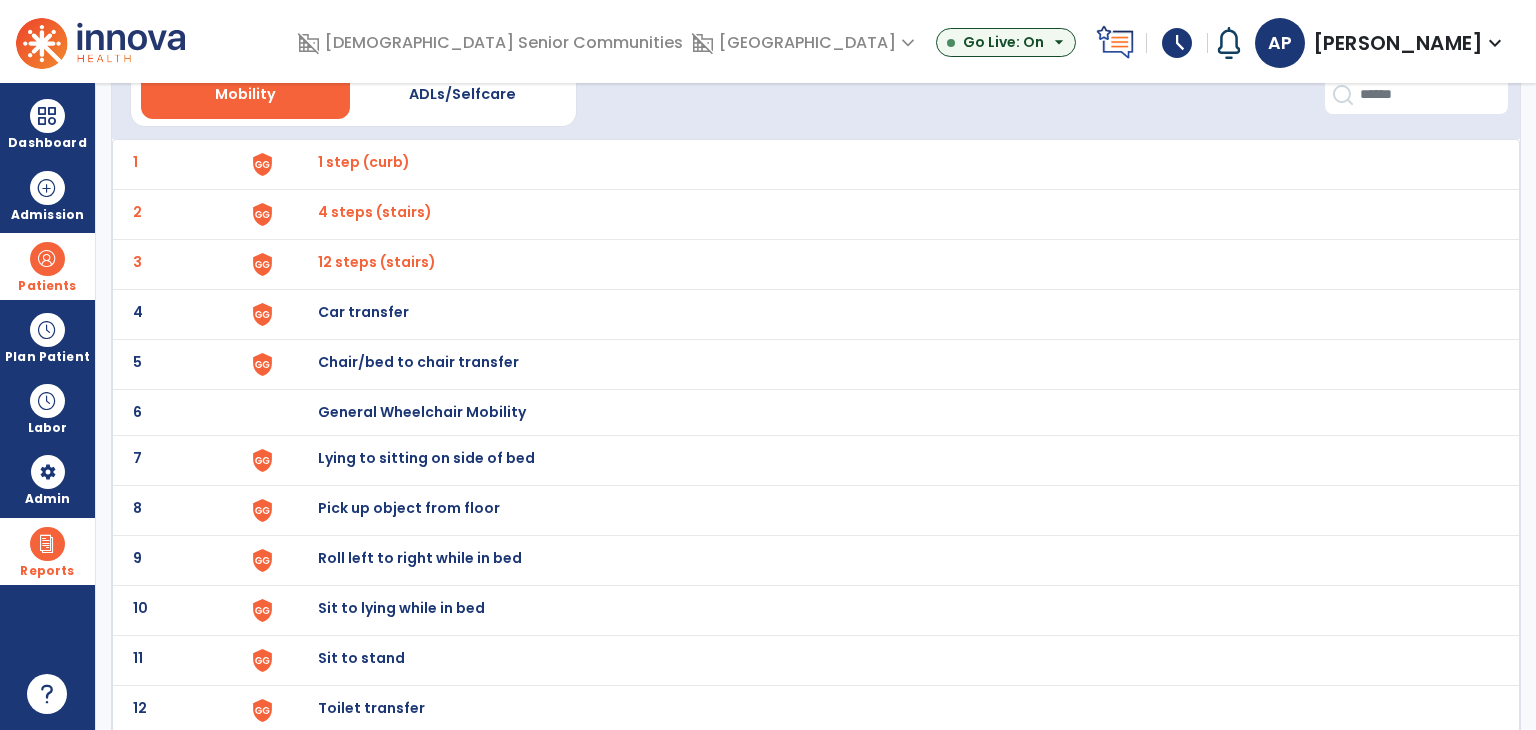 click on "Car transfer" at bounding box center (888, 164) 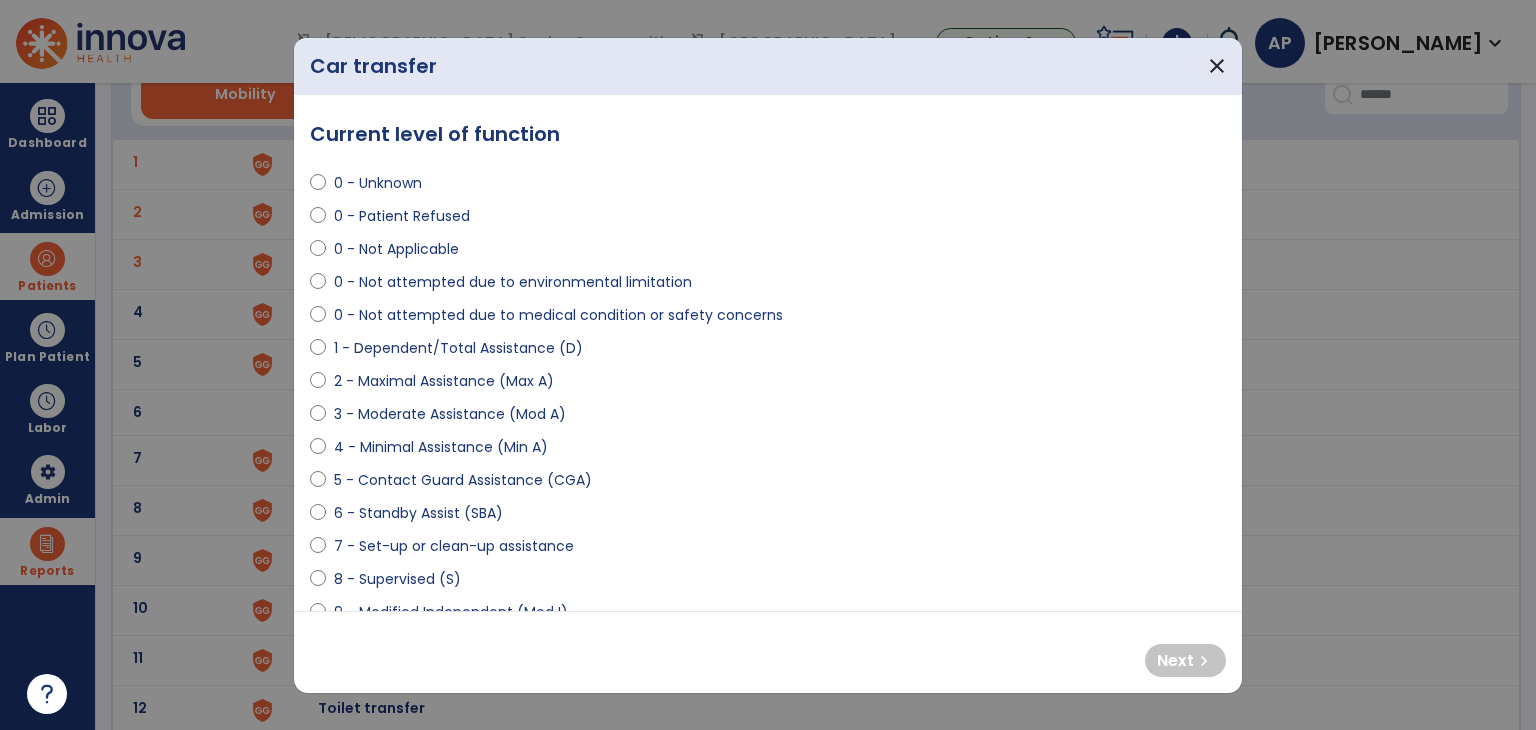 select on "**********" 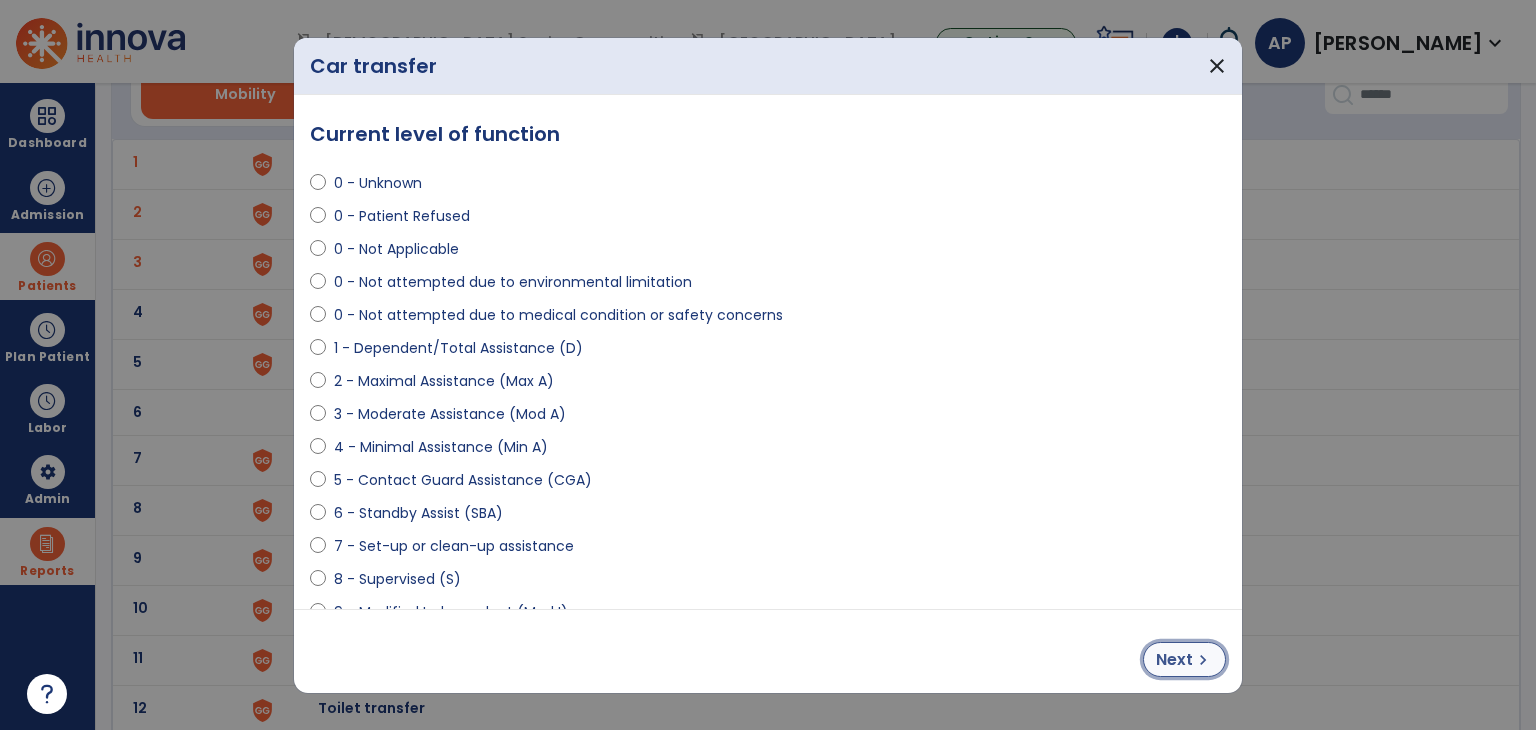 click on "chevron_right" at bounding box center (1203, 660) 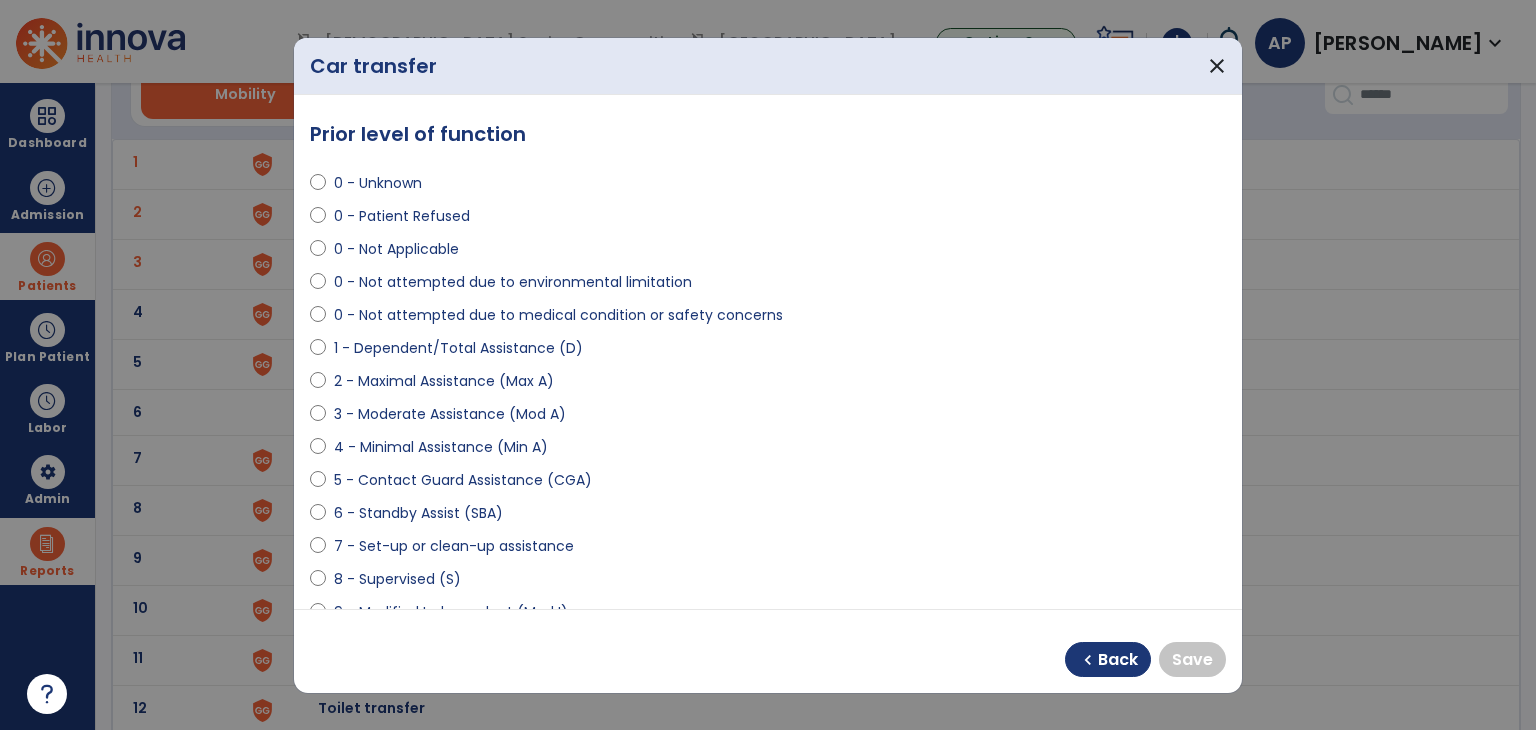 select on "**********" 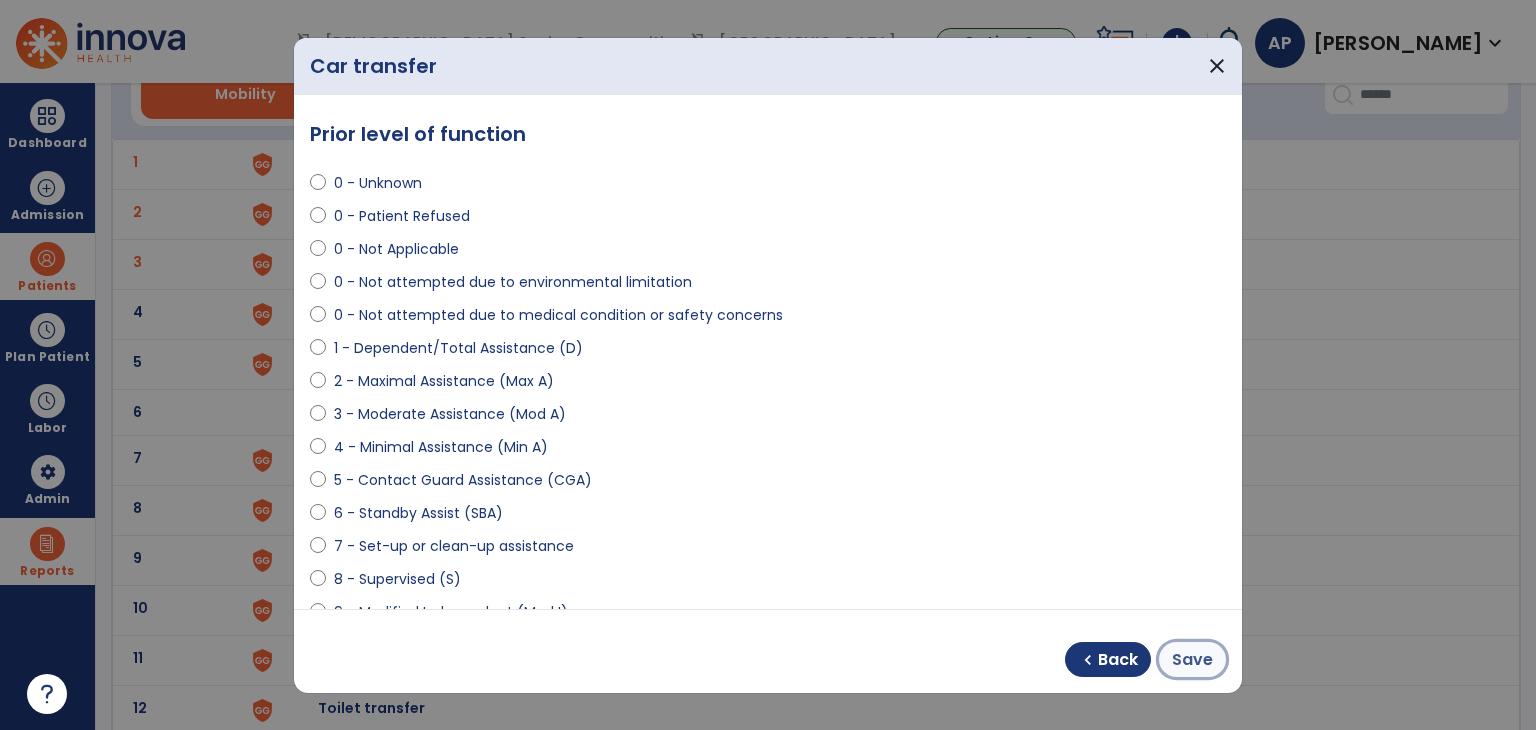 click on "Save" at bounding box center (1192, 660) 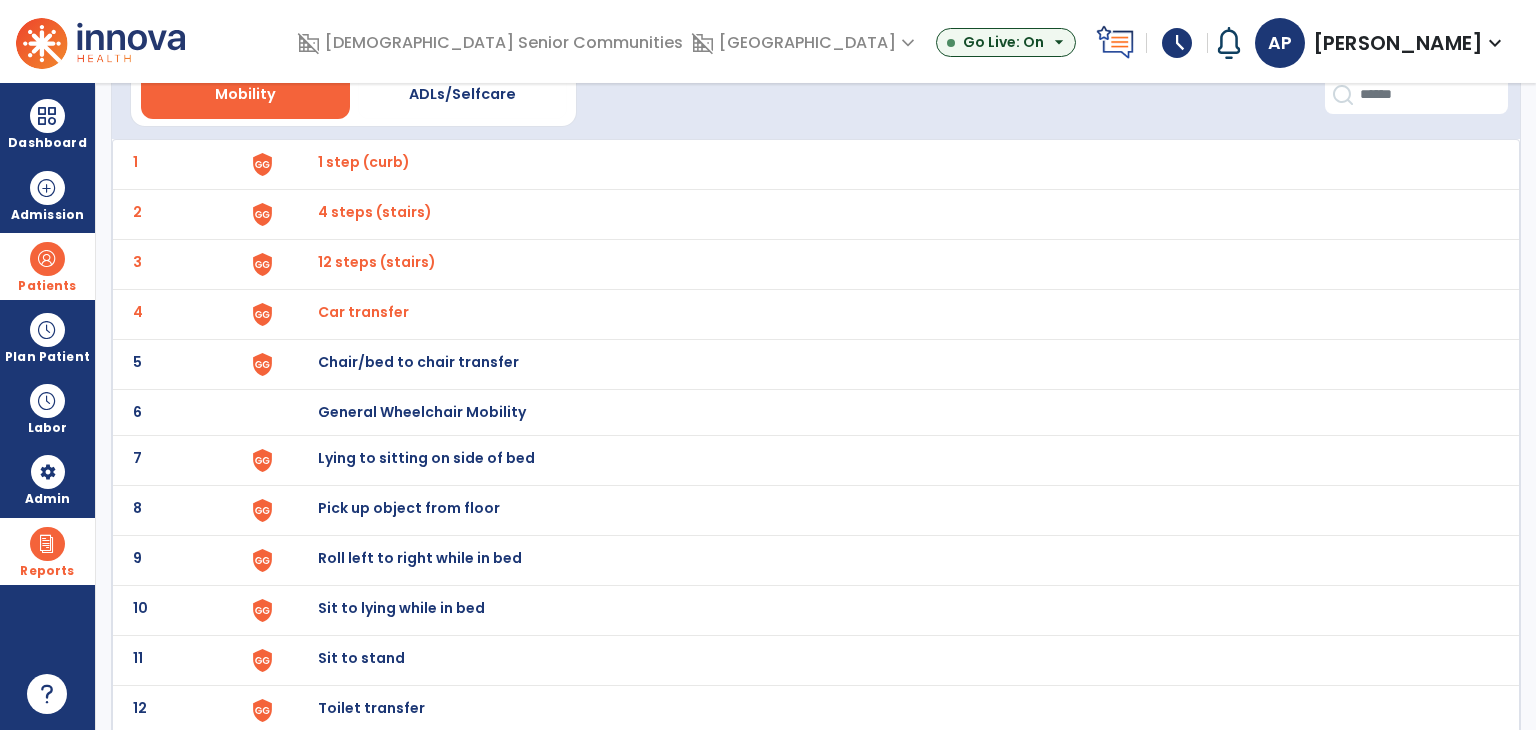 click on "Chair/bed to chair transfer" at bounding box center [364, 162] 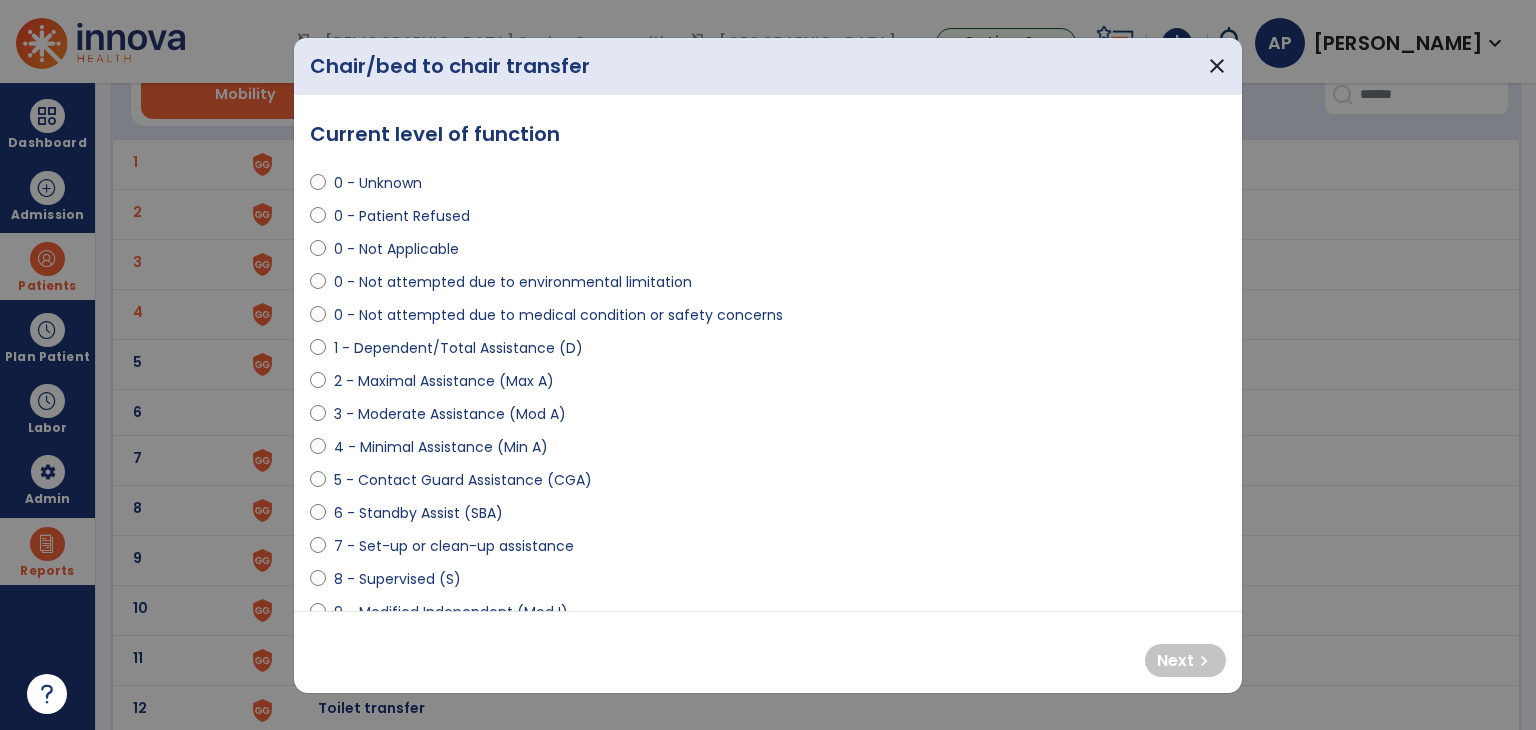 select on "**********" 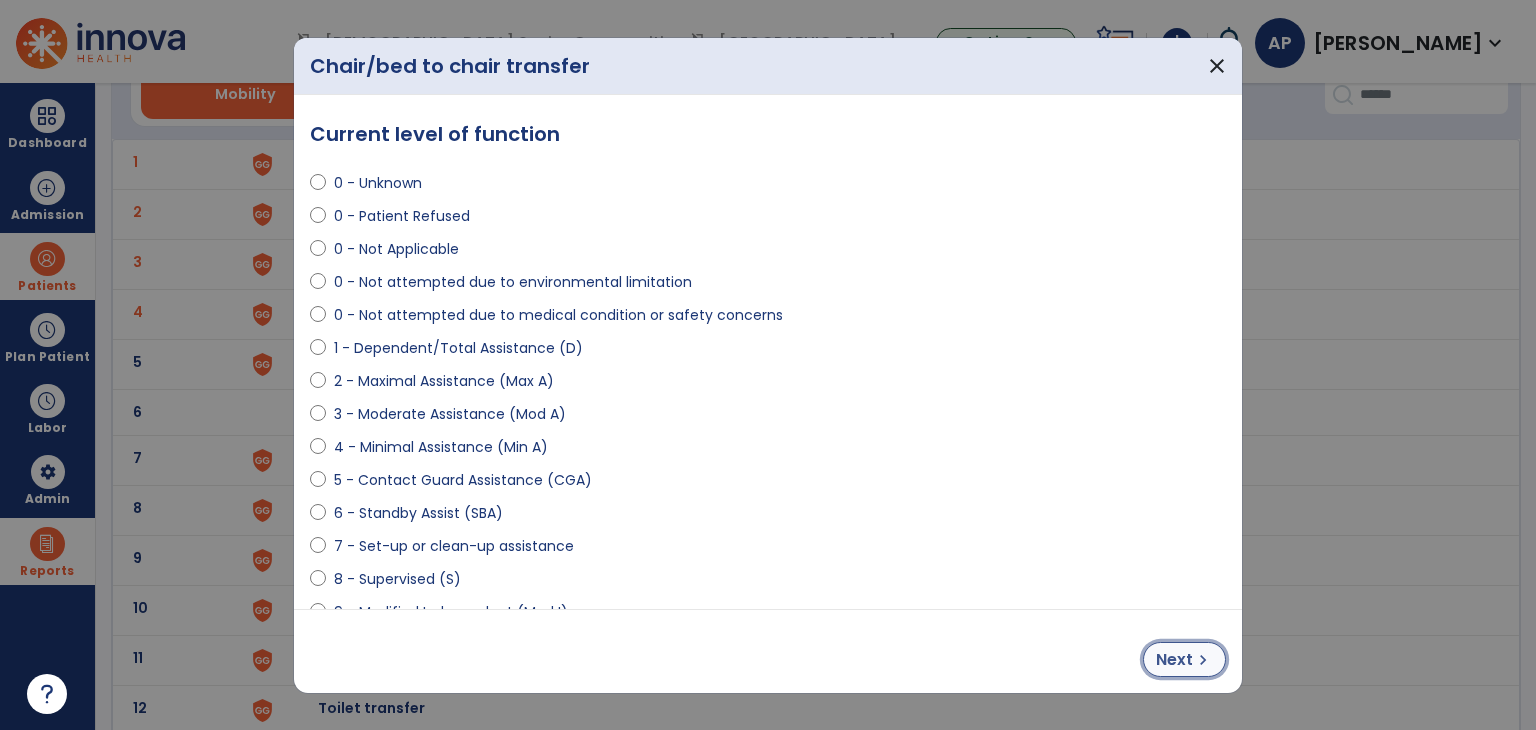 click on "Next  chevron_right" at bounding box center (1184, 659) 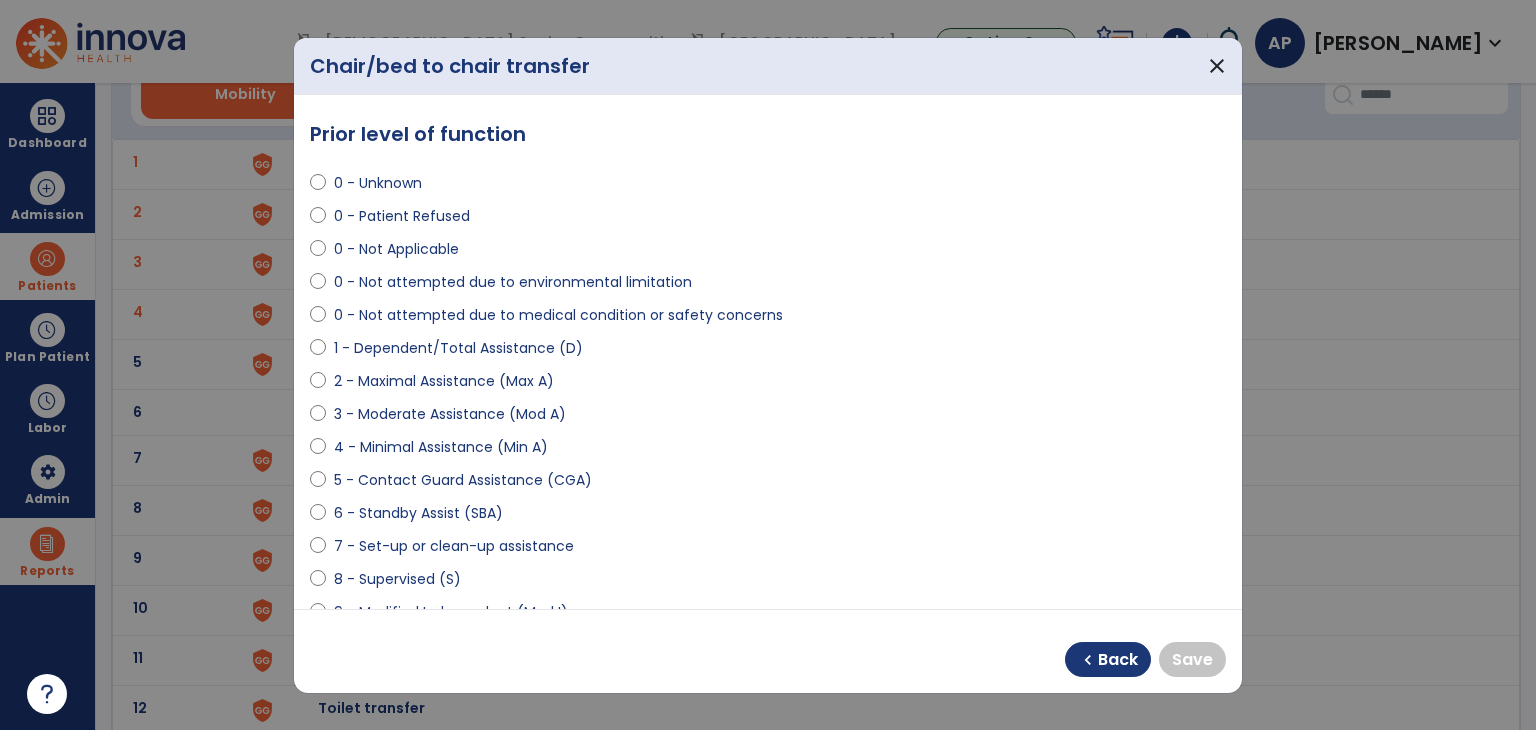 select on "**********" 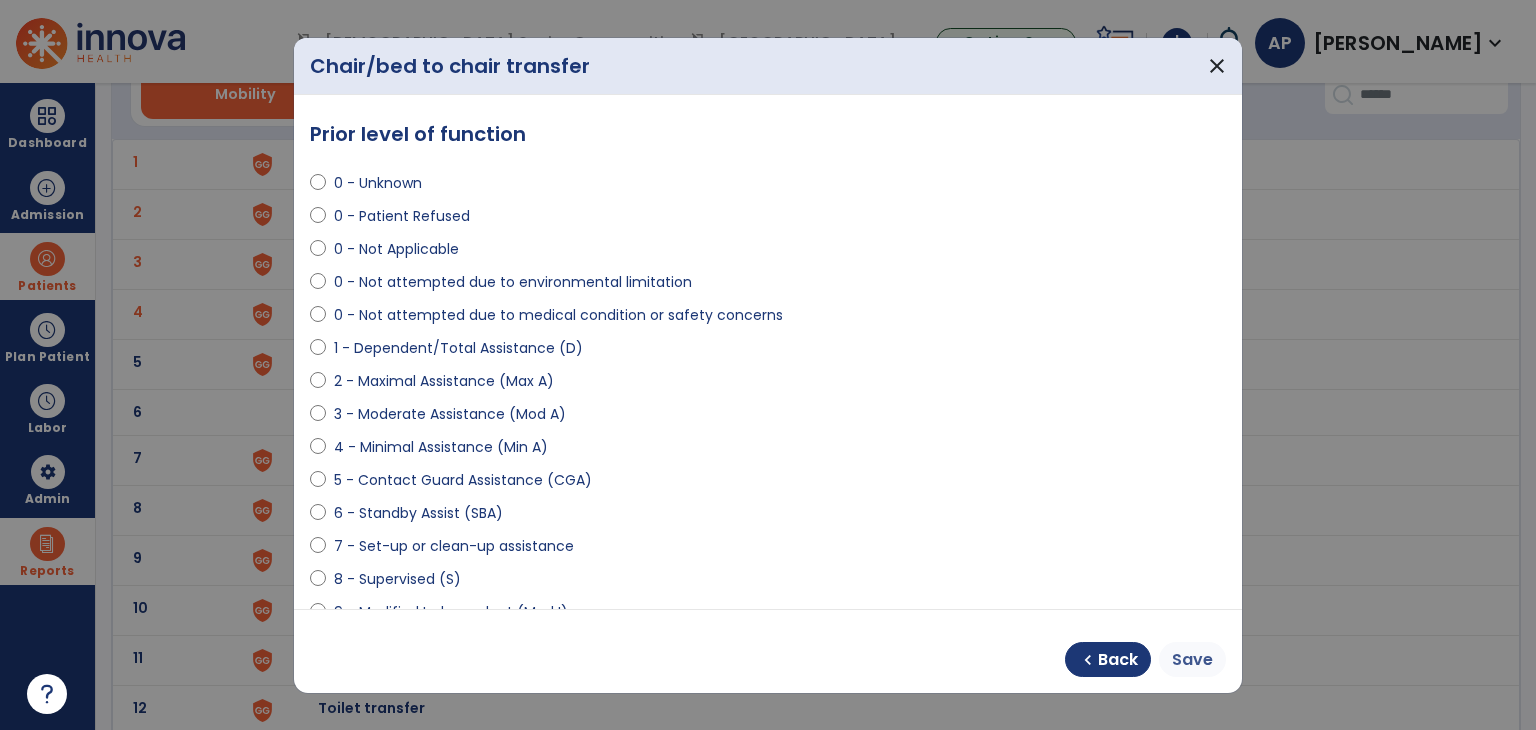 click on "Save" at bounding box center [1192, 659] 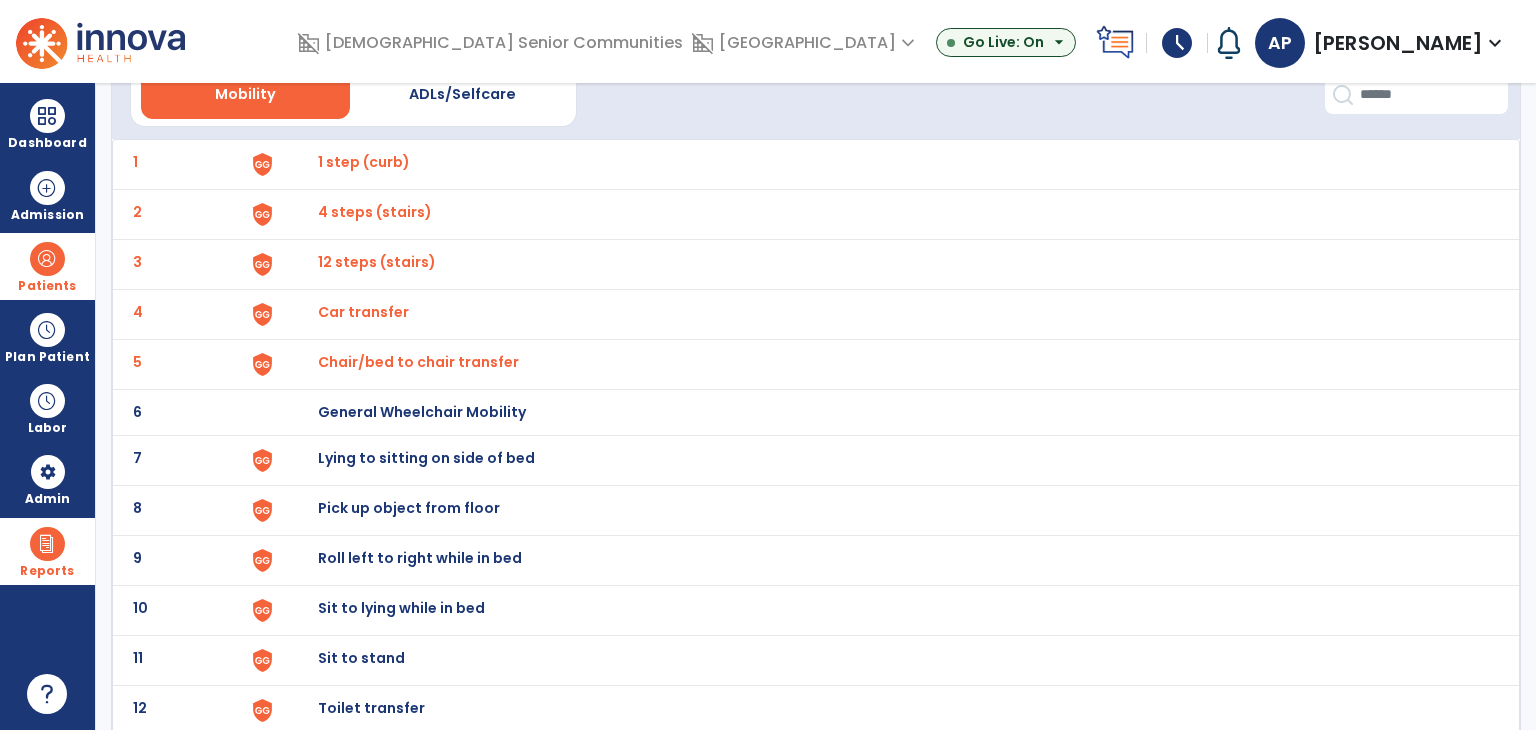 click on "Lying to sitting on side of bed" at bounding box center (888, 164) 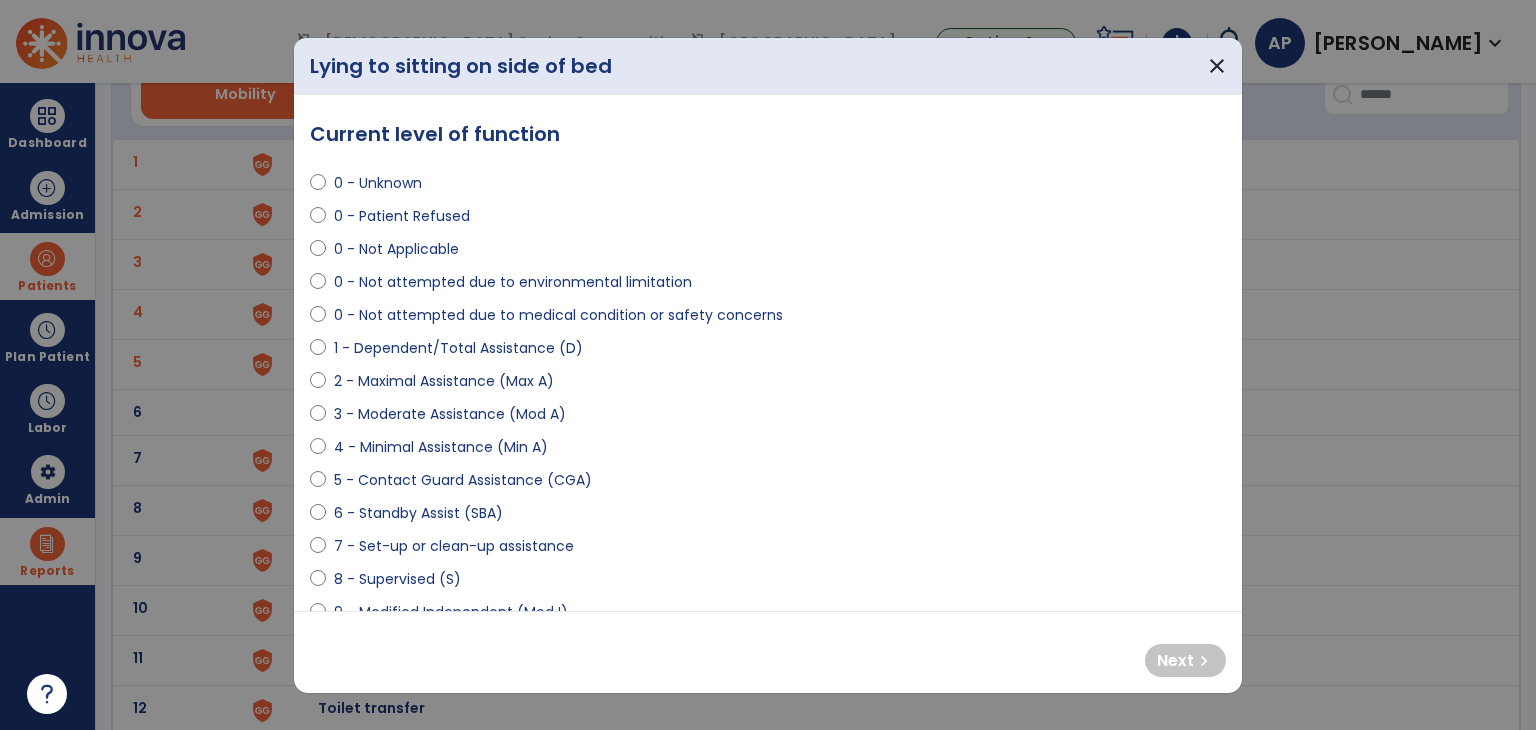 select on "**********" 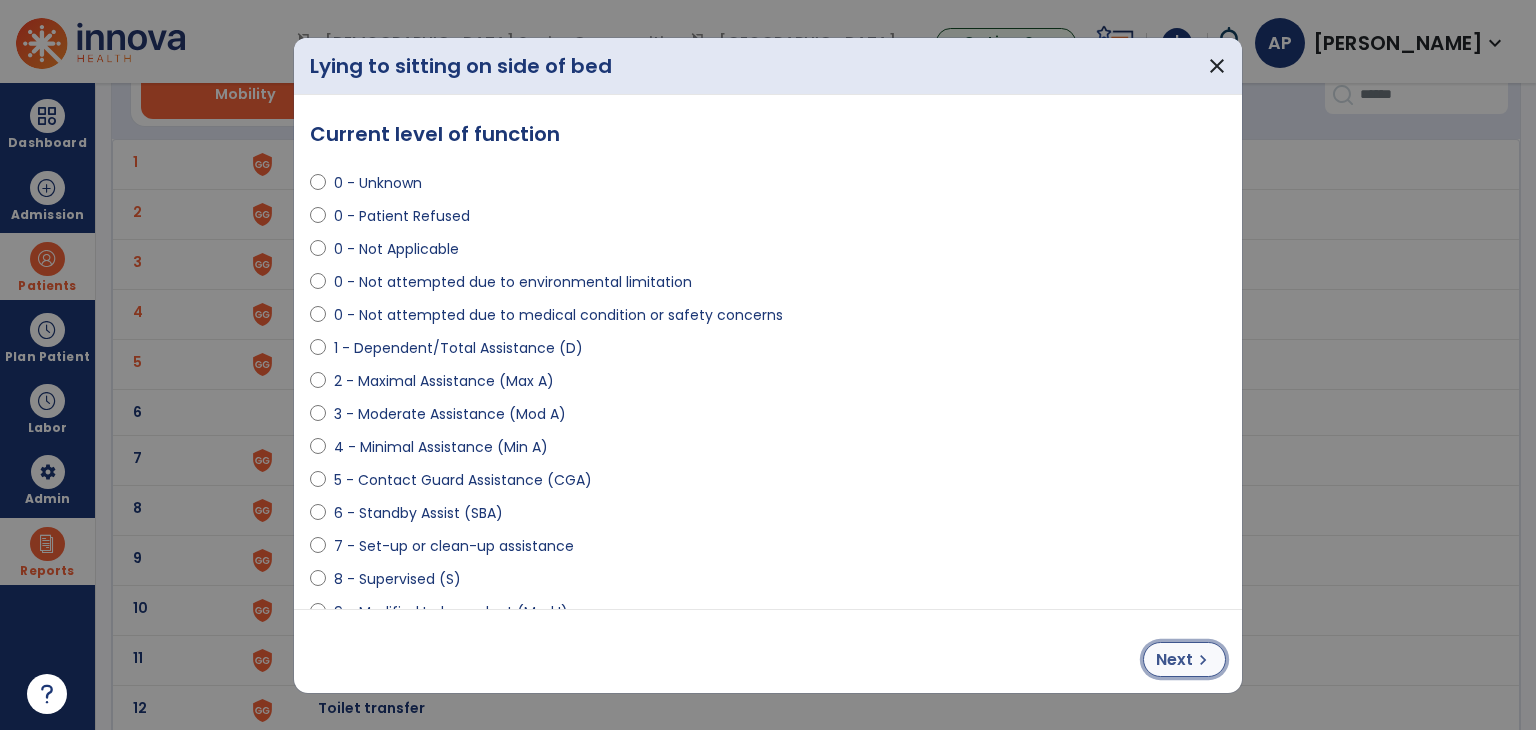 click on "Next  chevron_right" at bounding box center [1184, 659] 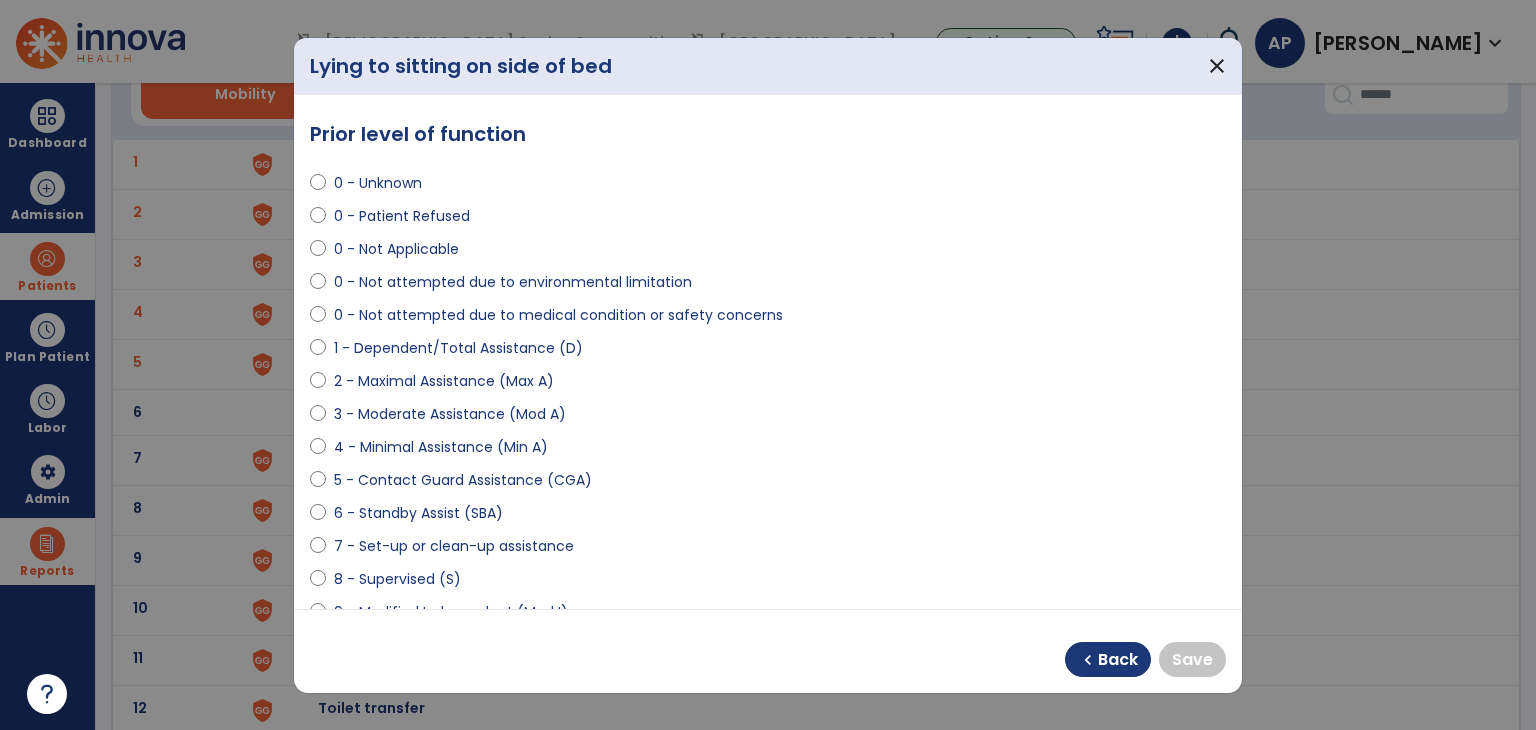 select on "**********" 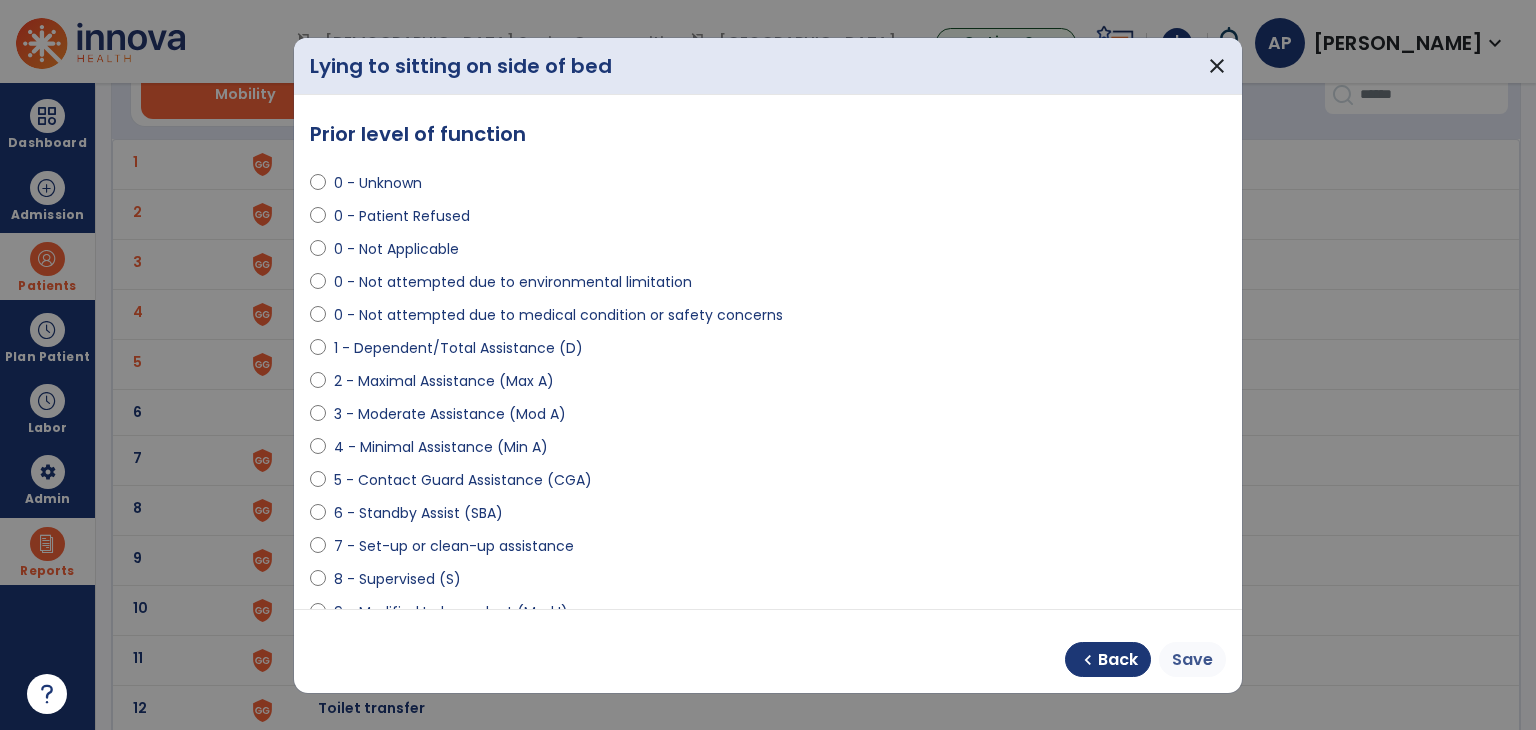 click on "Save" at bounding box center (1192, 659) 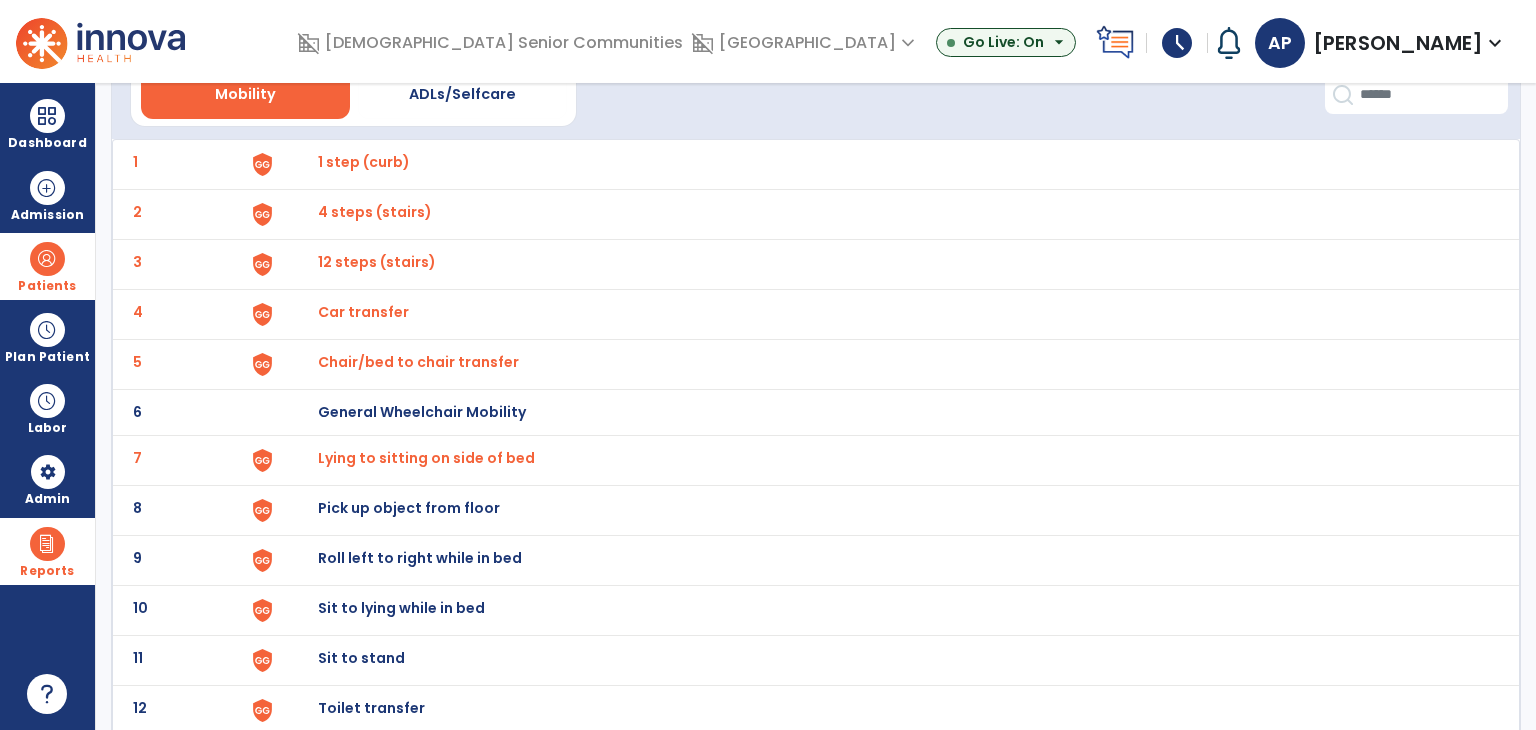 click on "Pick up object from floor" at bounding box center [364, 162] 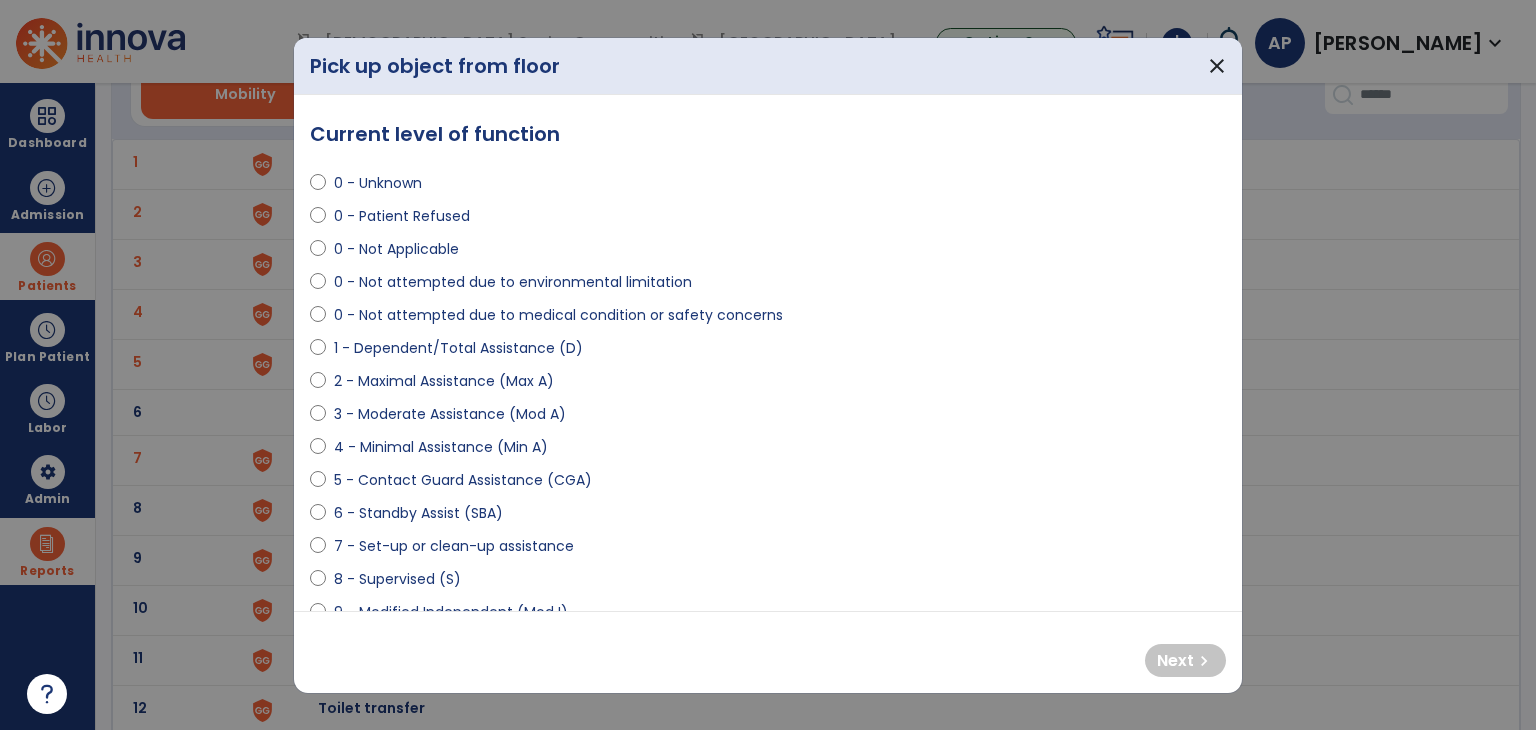 select on "**********" 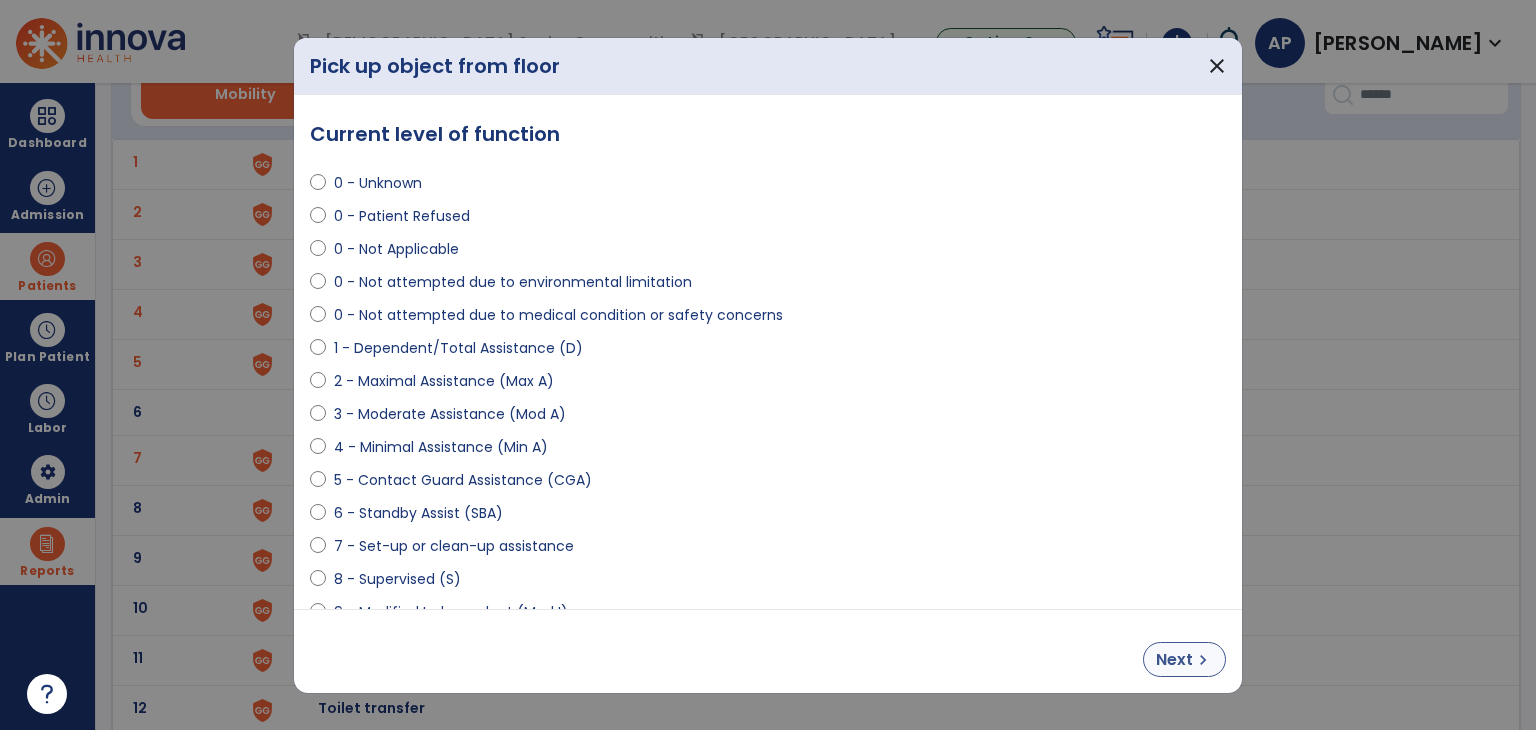 click on "Next  chevron_right" at bounding box center (1184, 659) 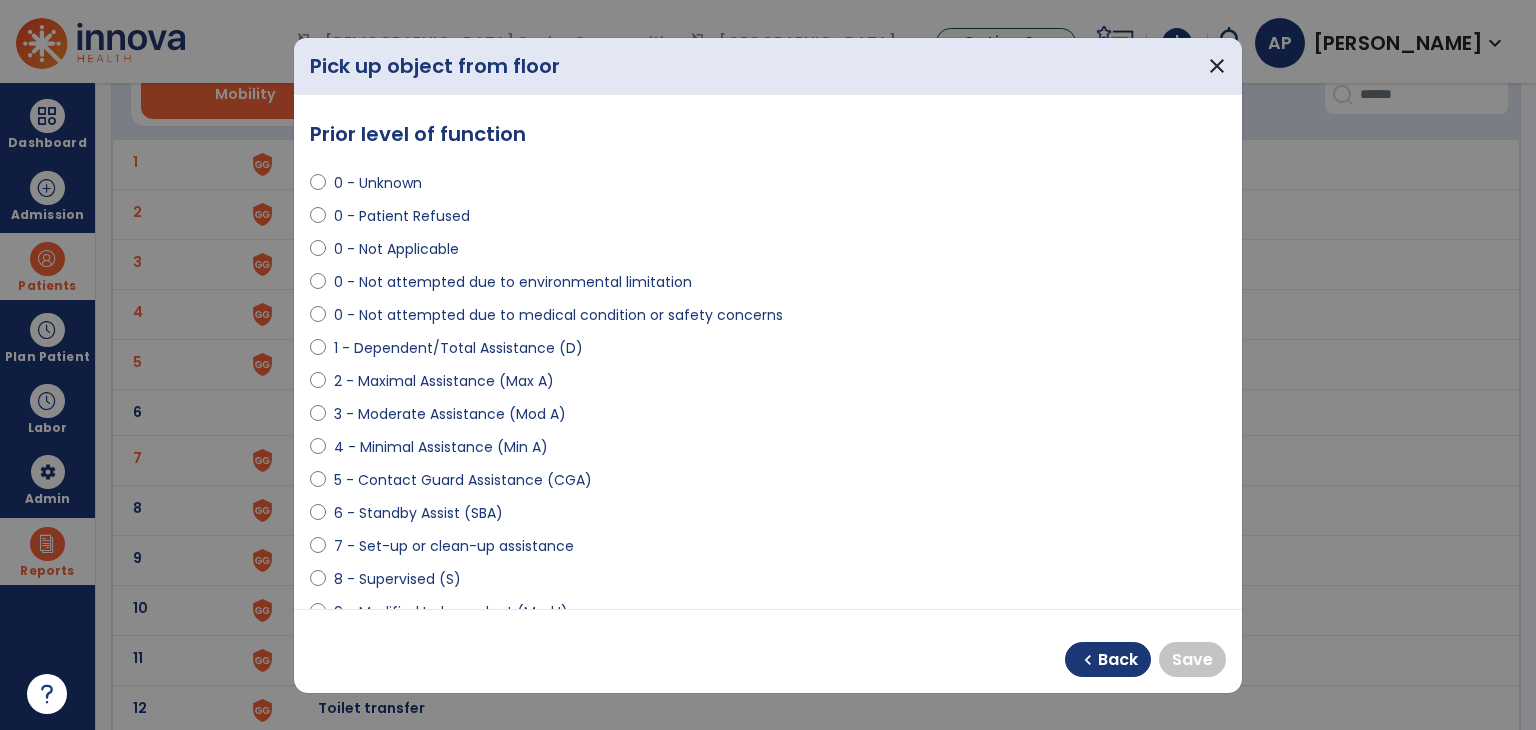 click on "8 - Supervised (S)" at bounding box center [397, 579] 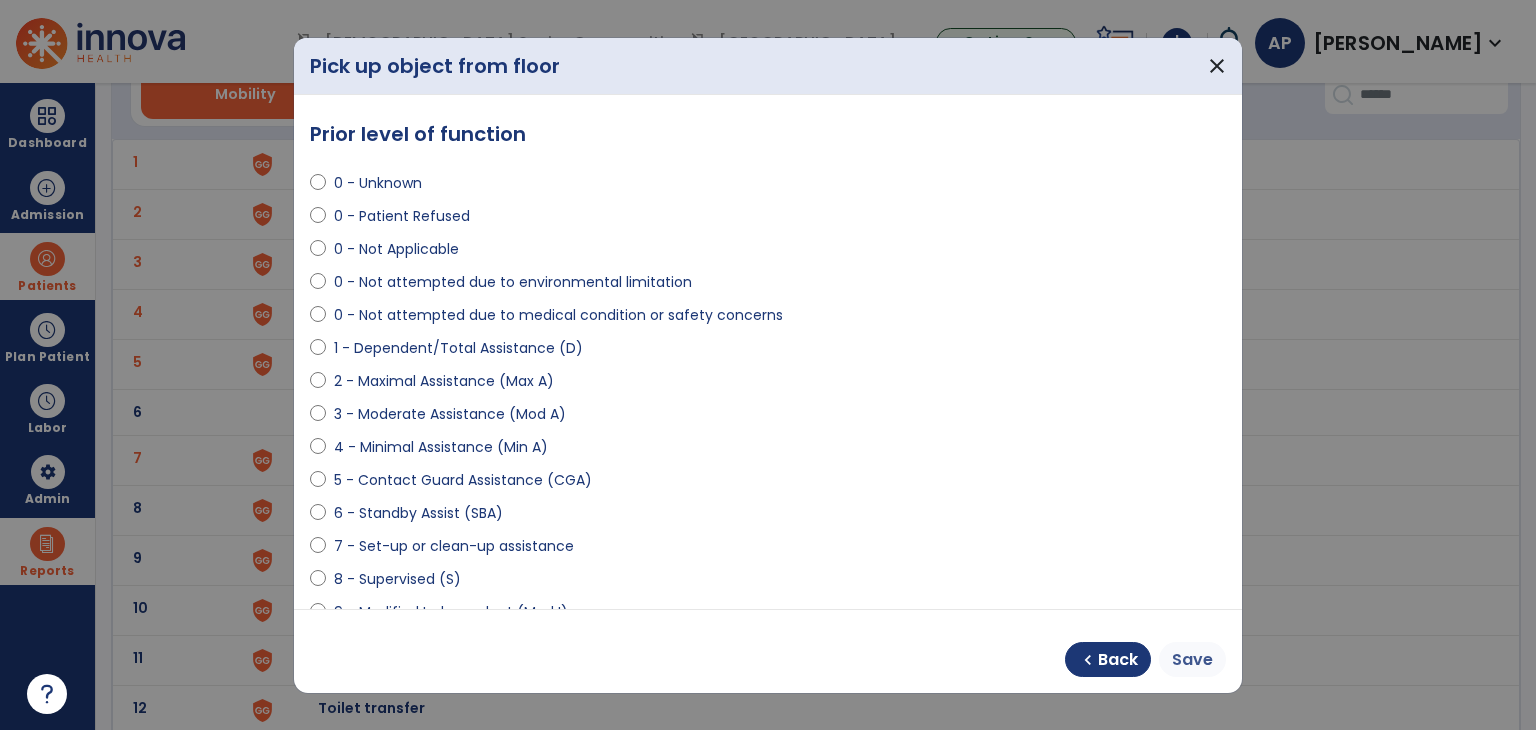 click on "Save" at bounding box center [1192, 660] 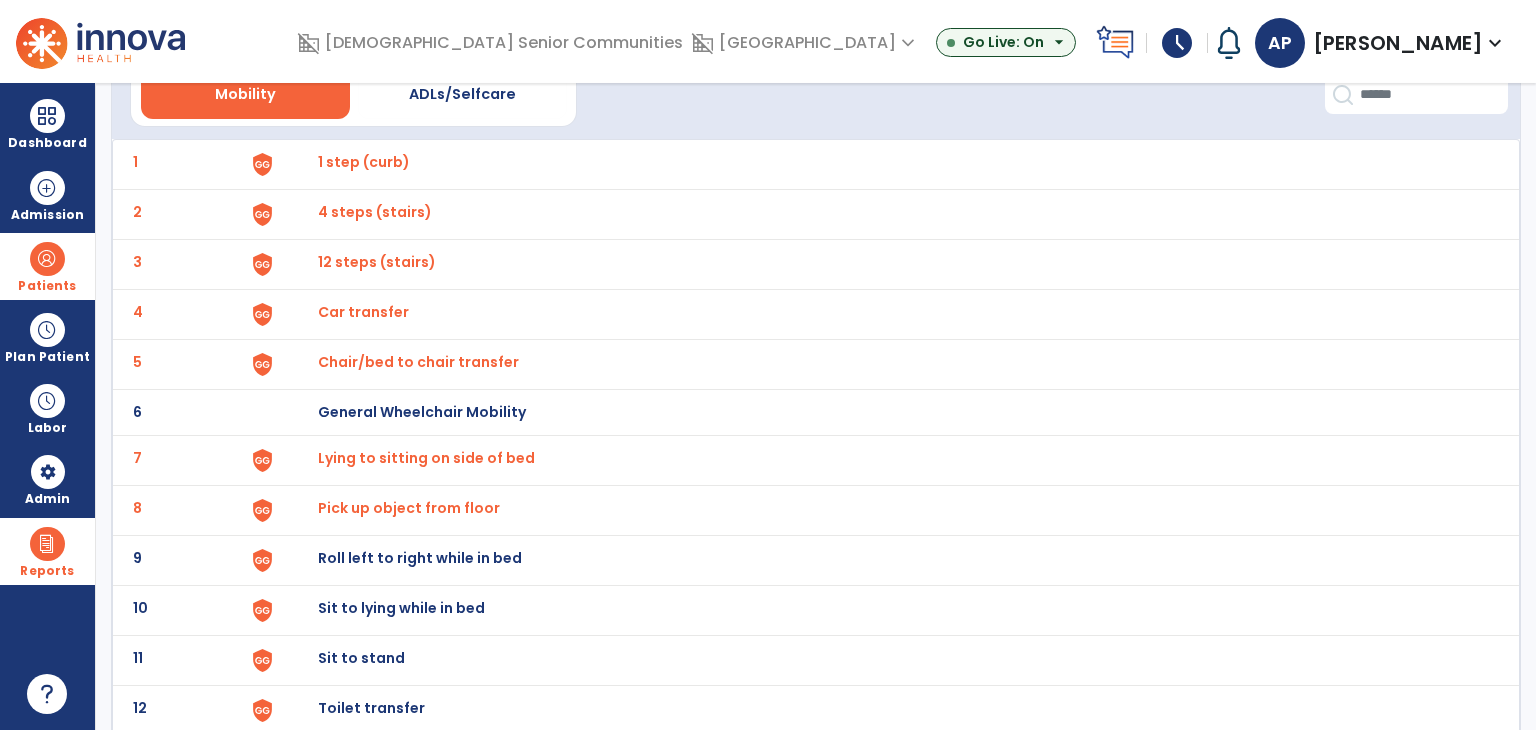 click on "Roll left to right while in bed" at bounding box center (888, 164) 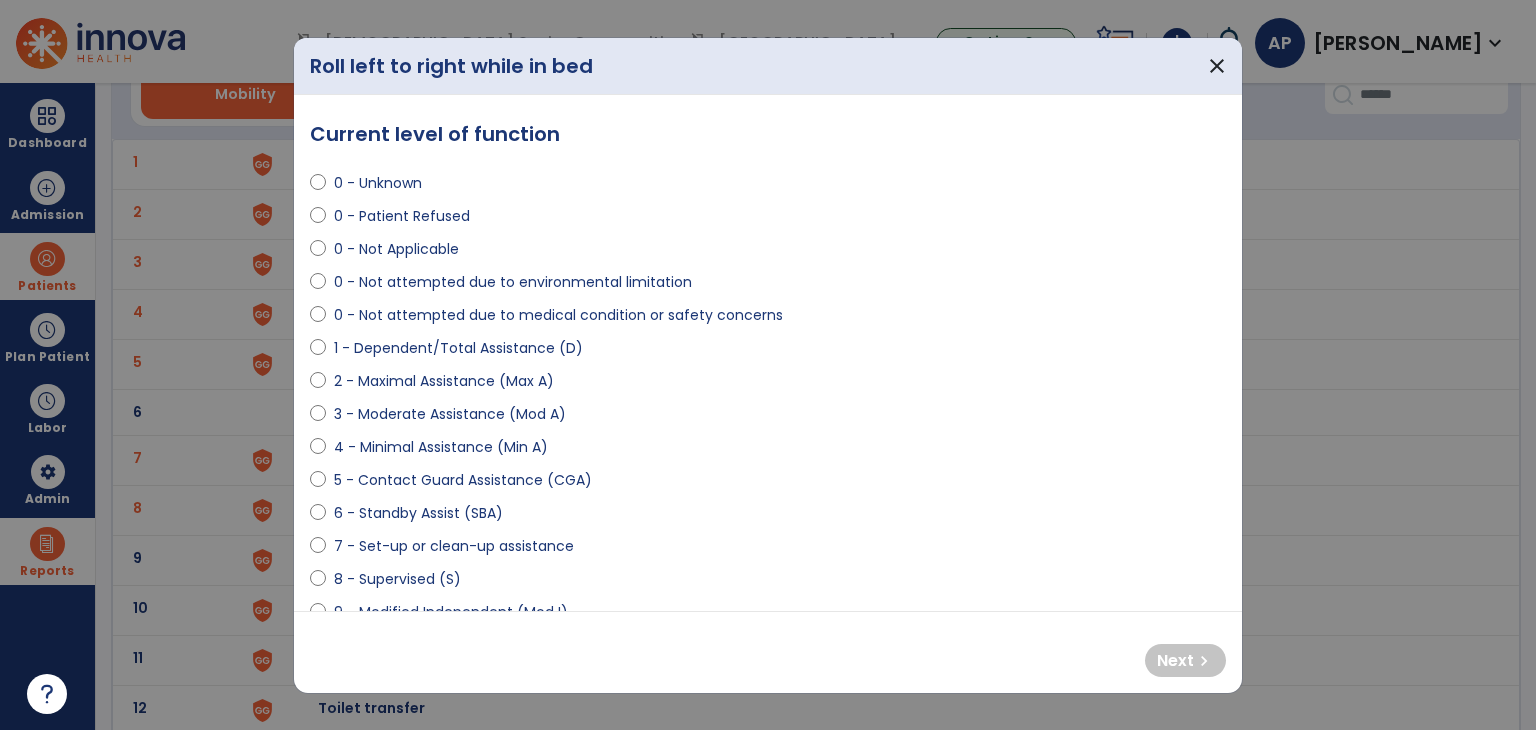 select on "**********" 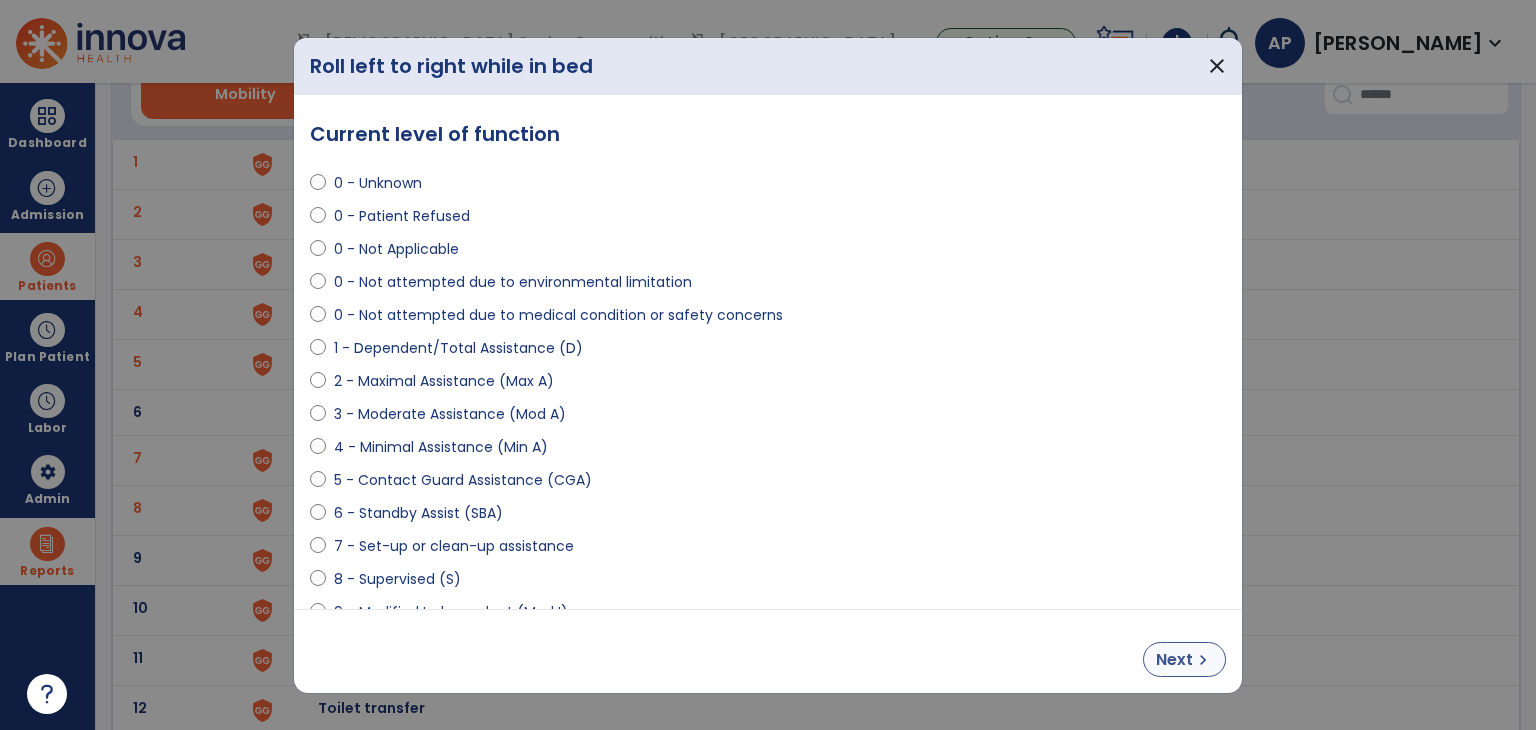 click on "chevron_right" at bounding box center [1203, 660] 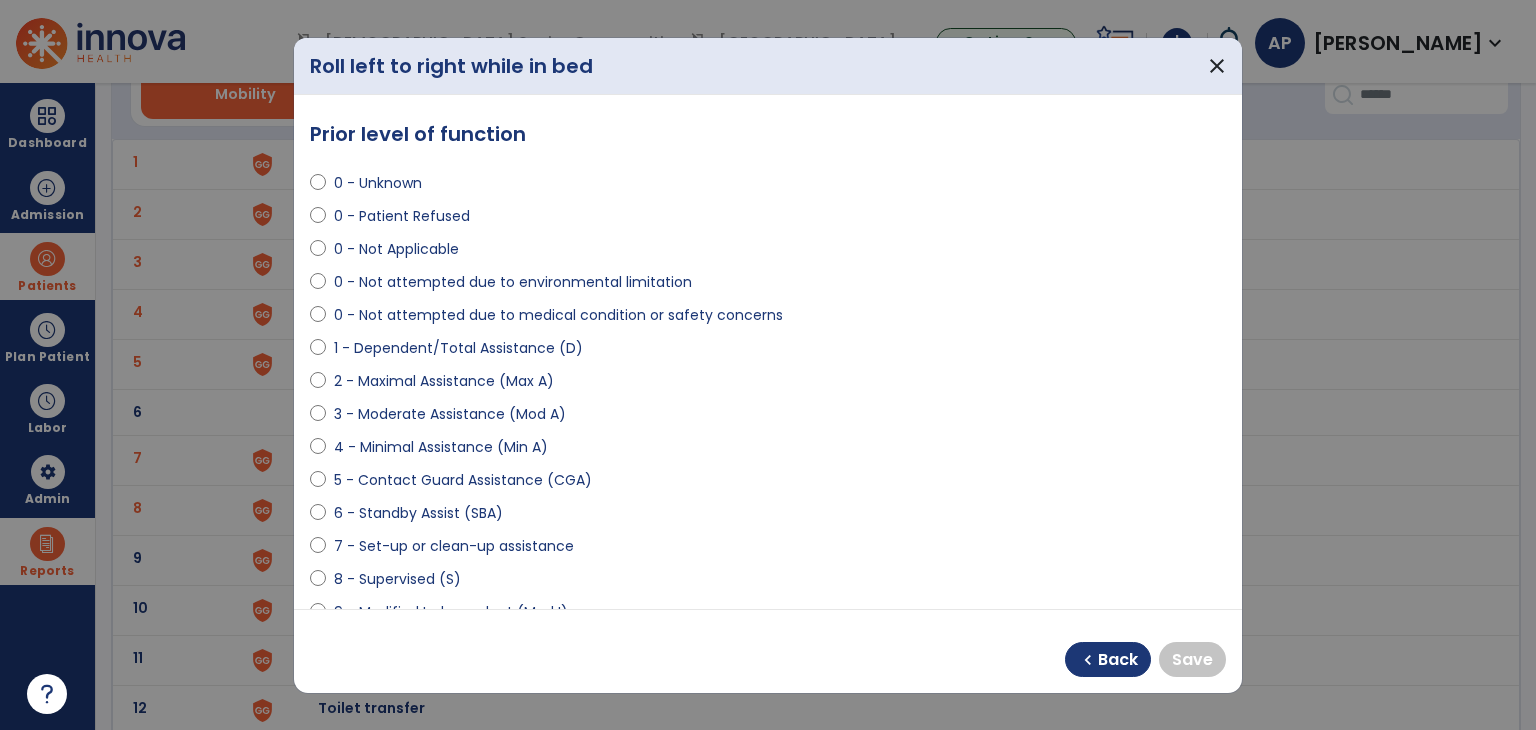 select on "**********" 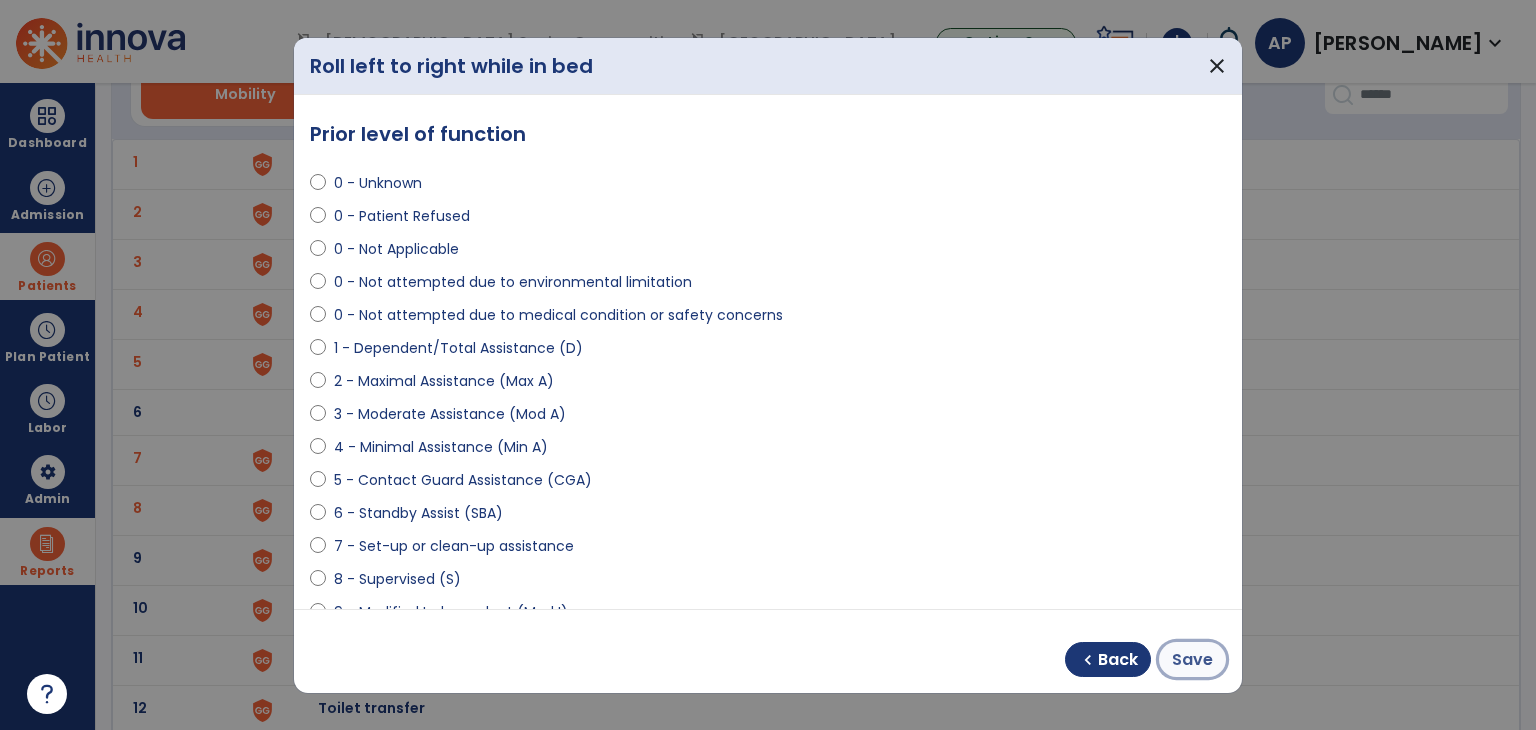 click on "Save" at bounding box center [1192, 660] 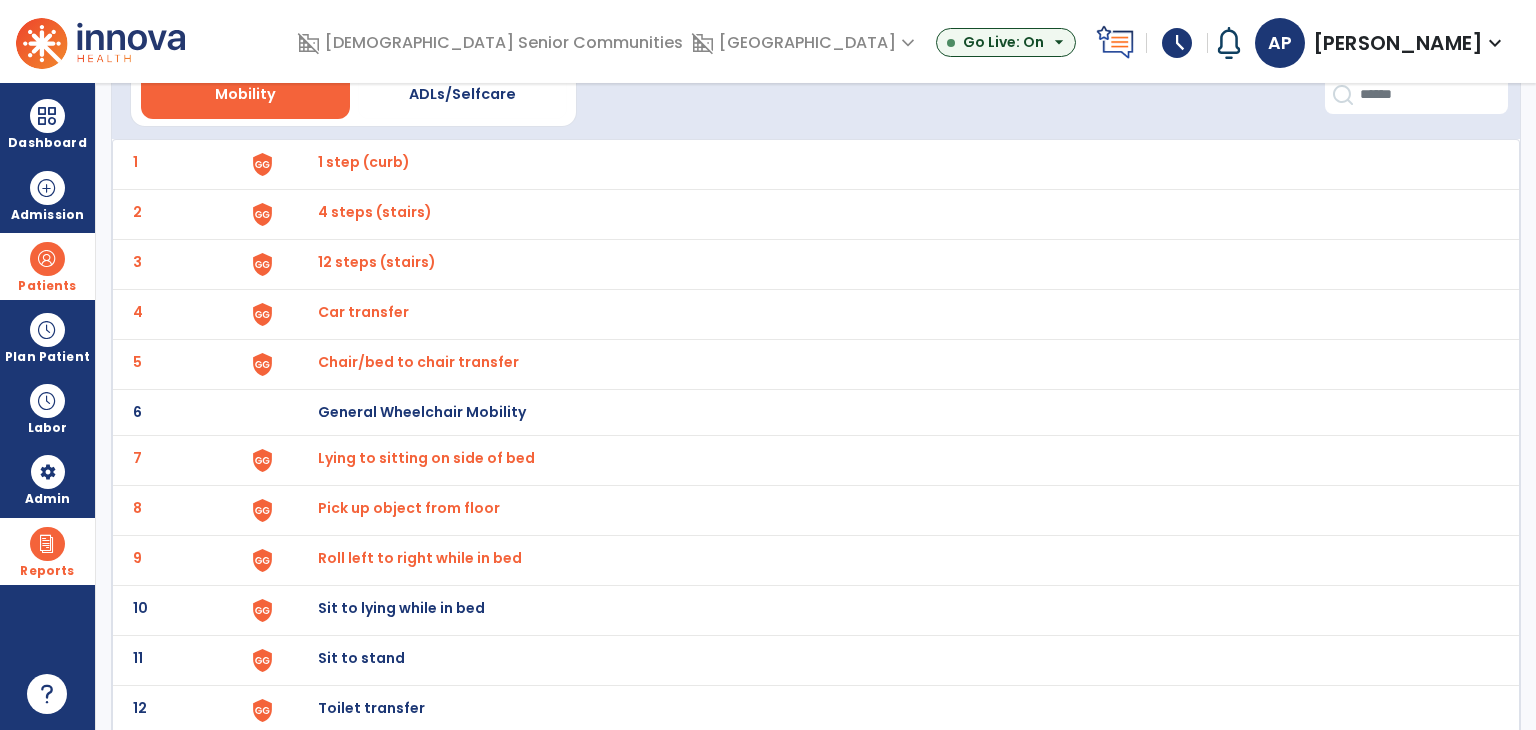 click on "Sit to lying while in bed" at bounding box center [888, 164] 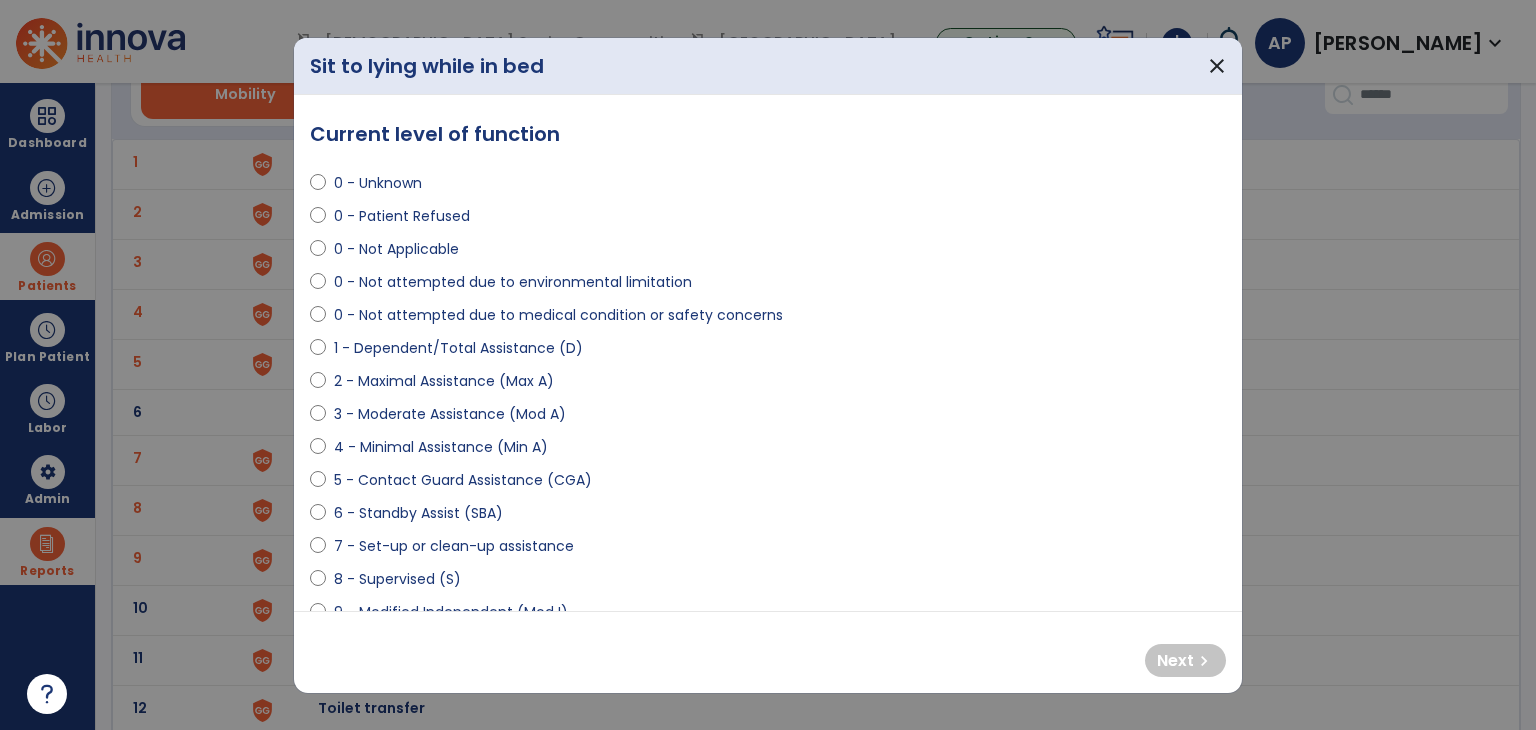 select on "**********" 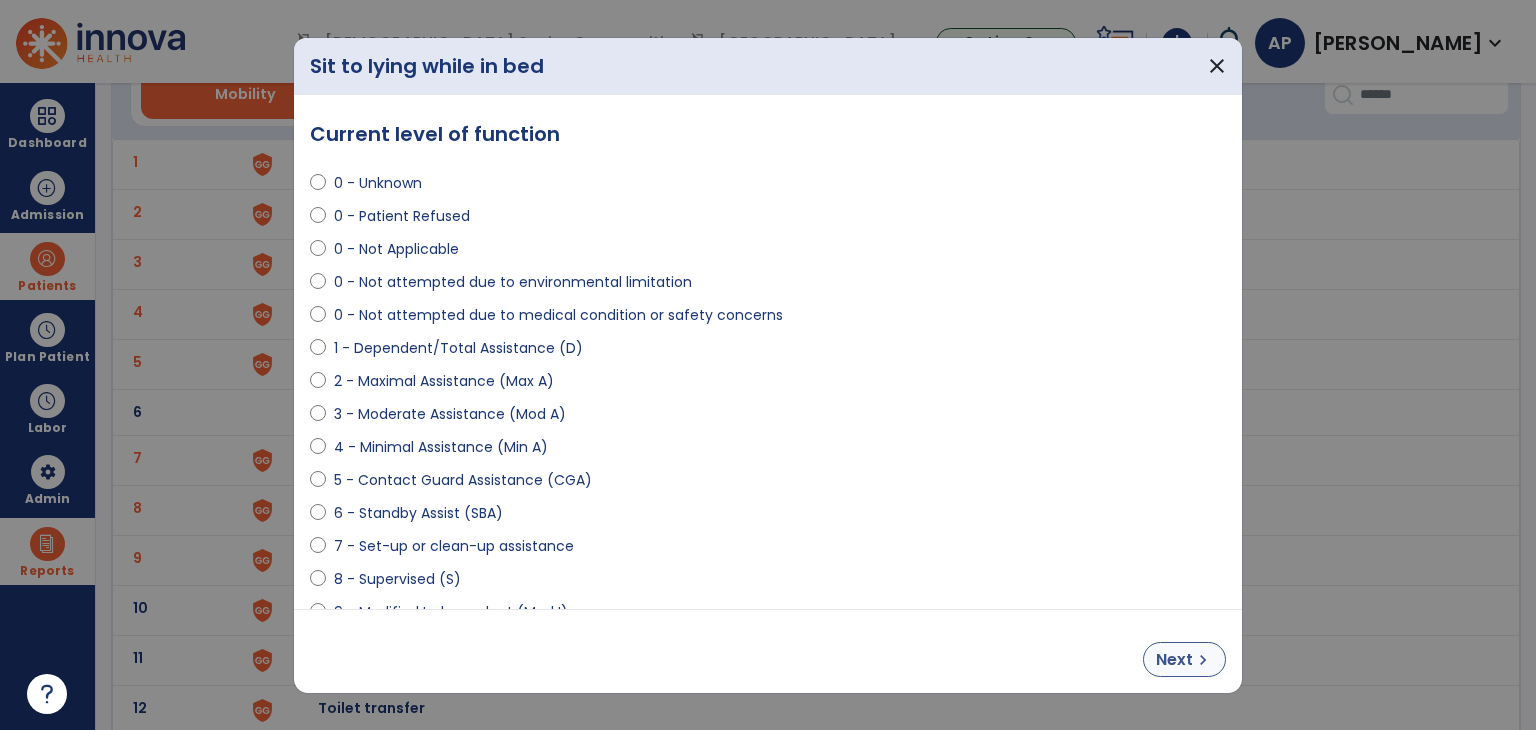 click on "Next" at bounding box center (1174, 660) 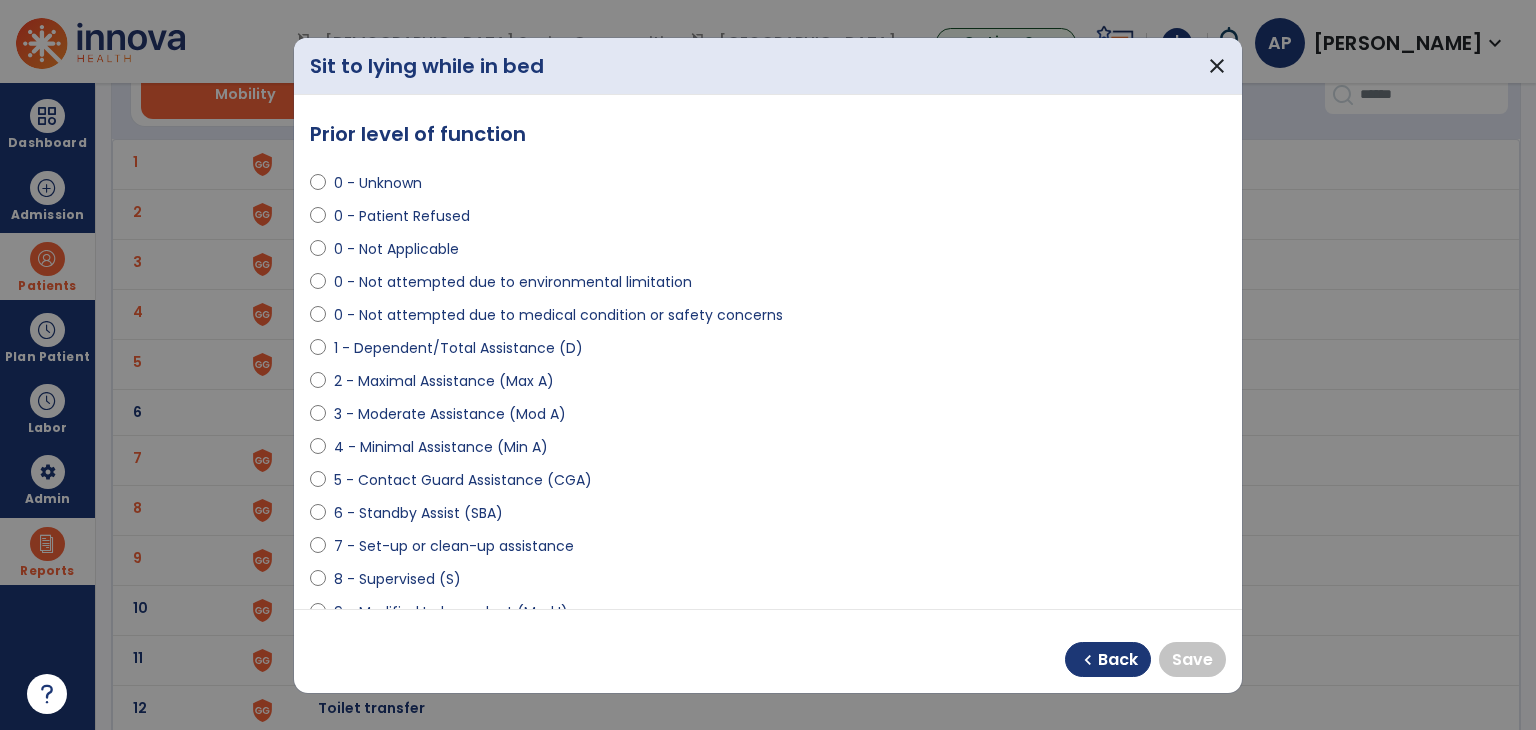select on "**********" 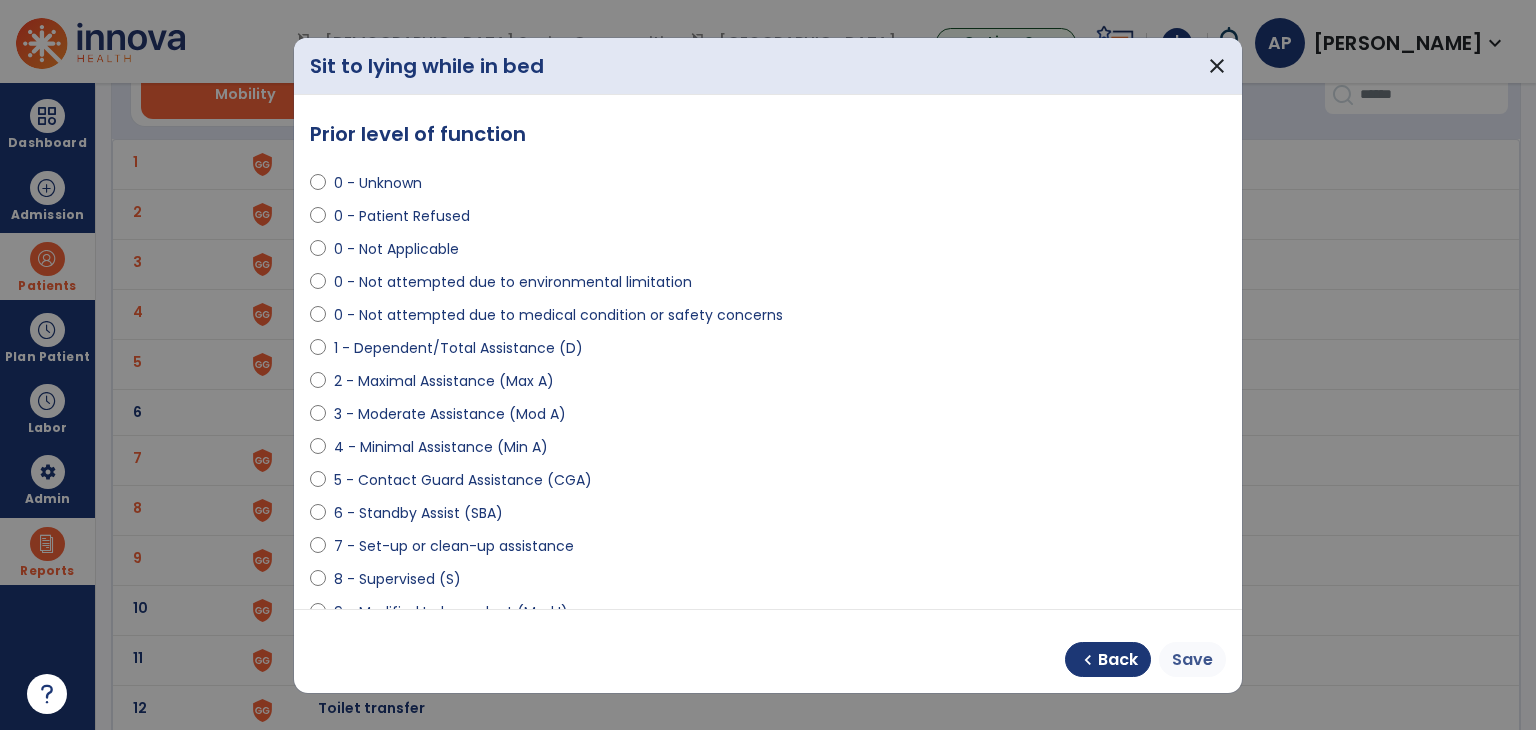 click on "Save" at bounding box center [1192, 660] 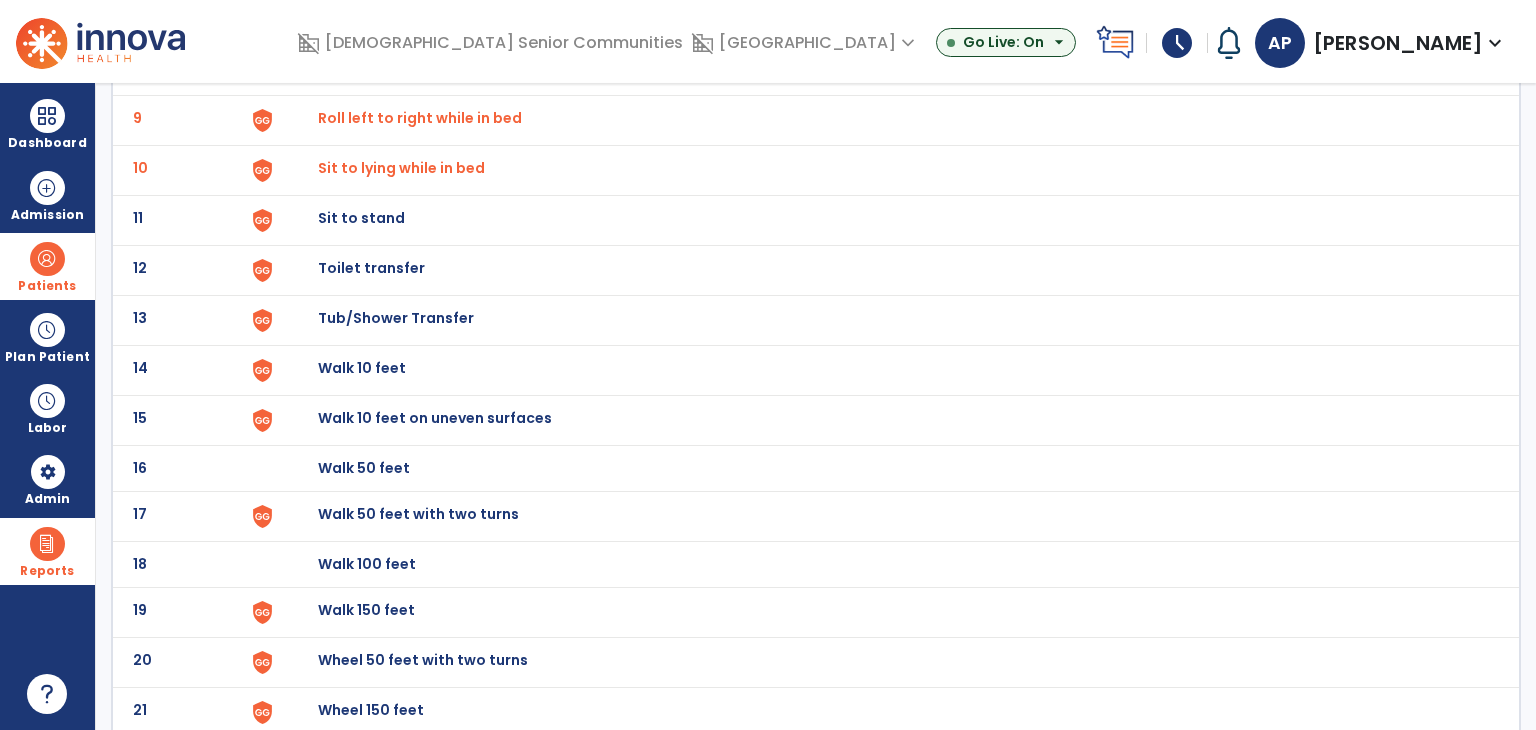 scroll, scrollTop: 557, scrollLeft: 0, axis: vertical 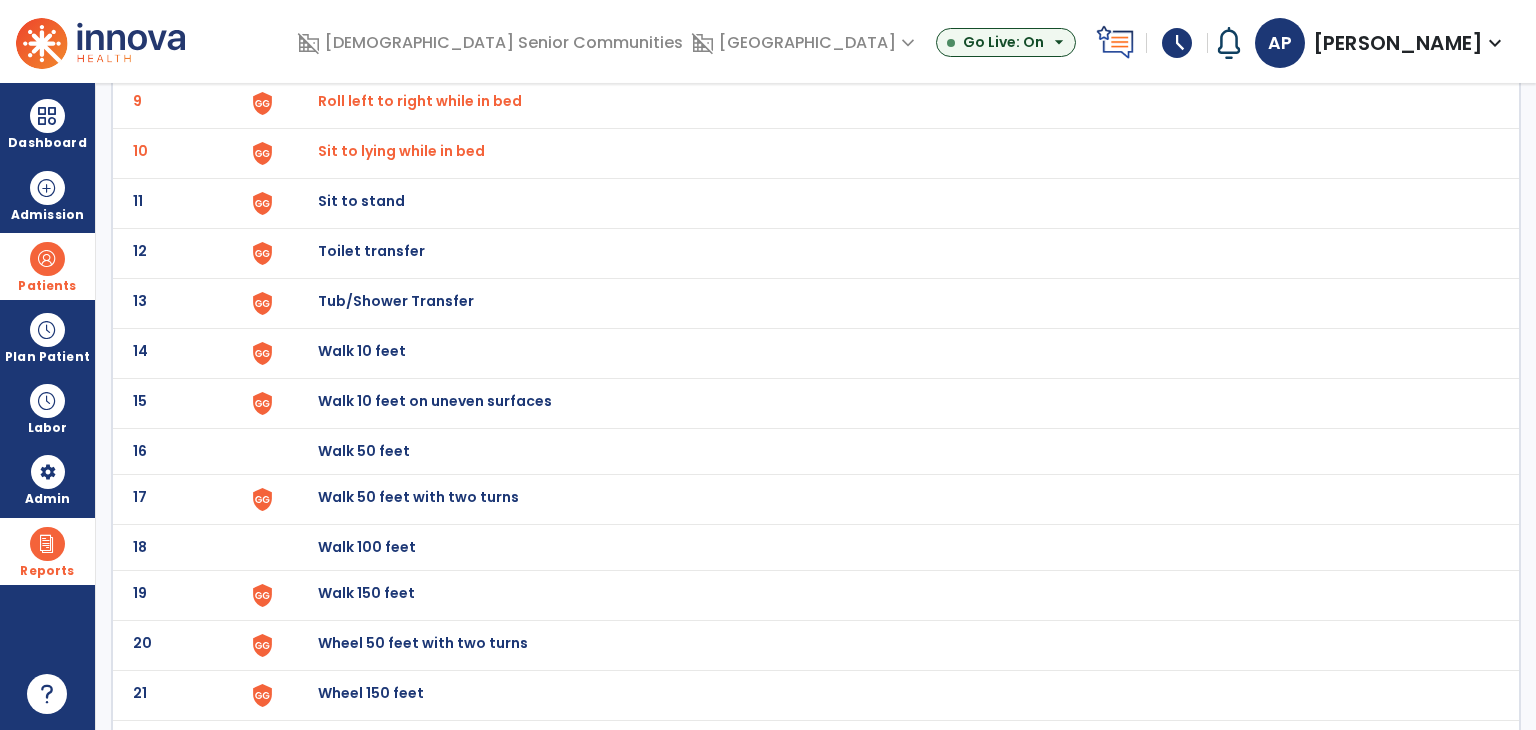click on "11 Sit to stand" 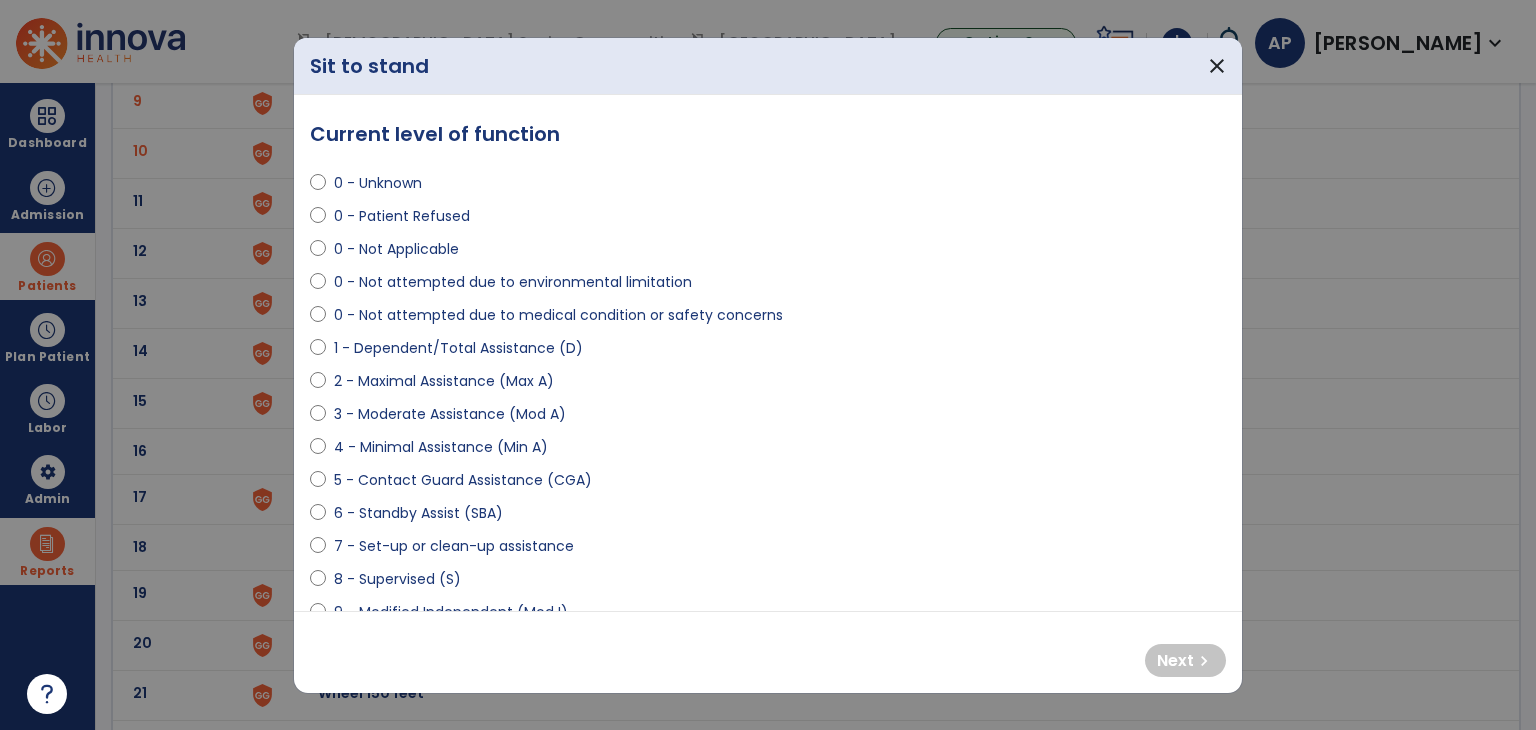 select on "**********" 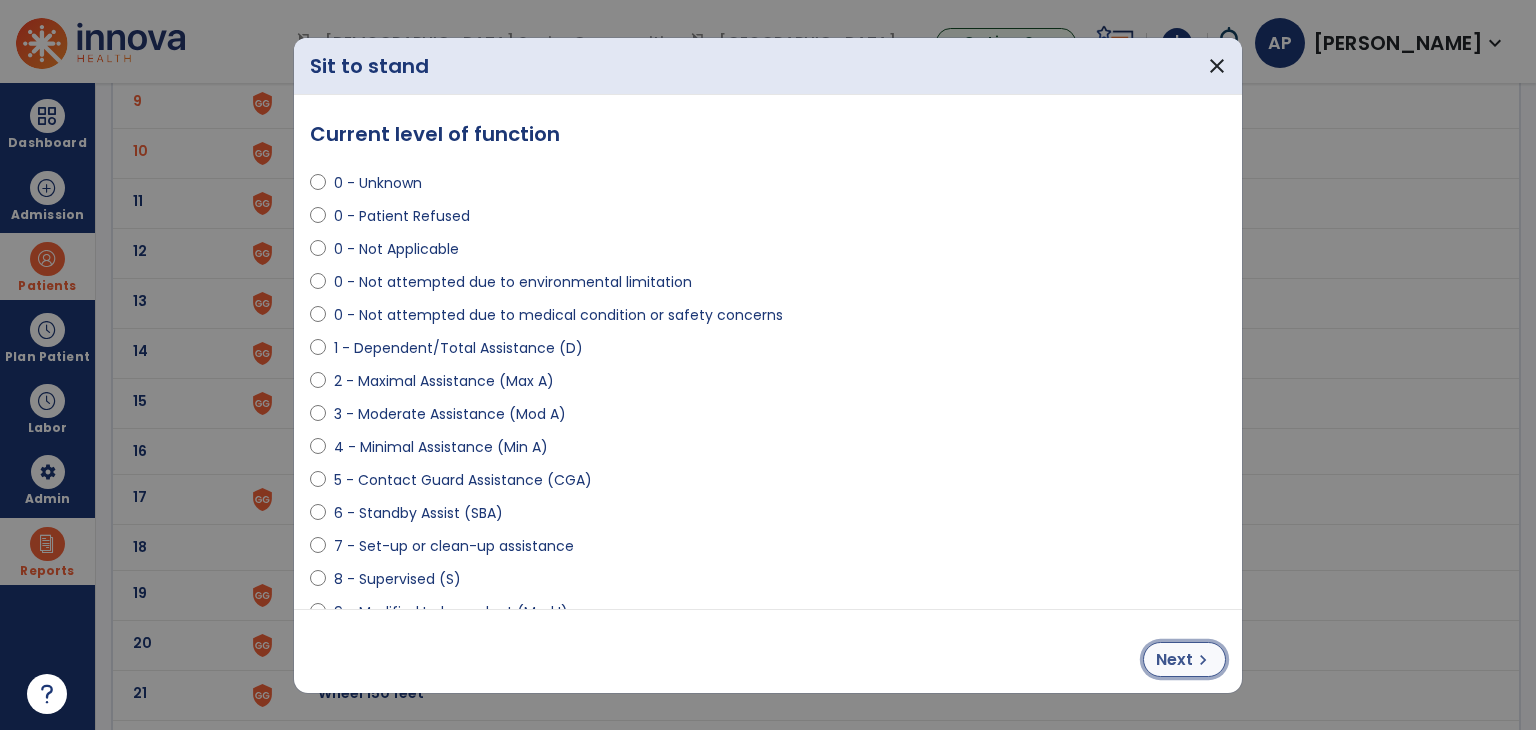 click on "chevron_right" at bounding box center [1203, 660] 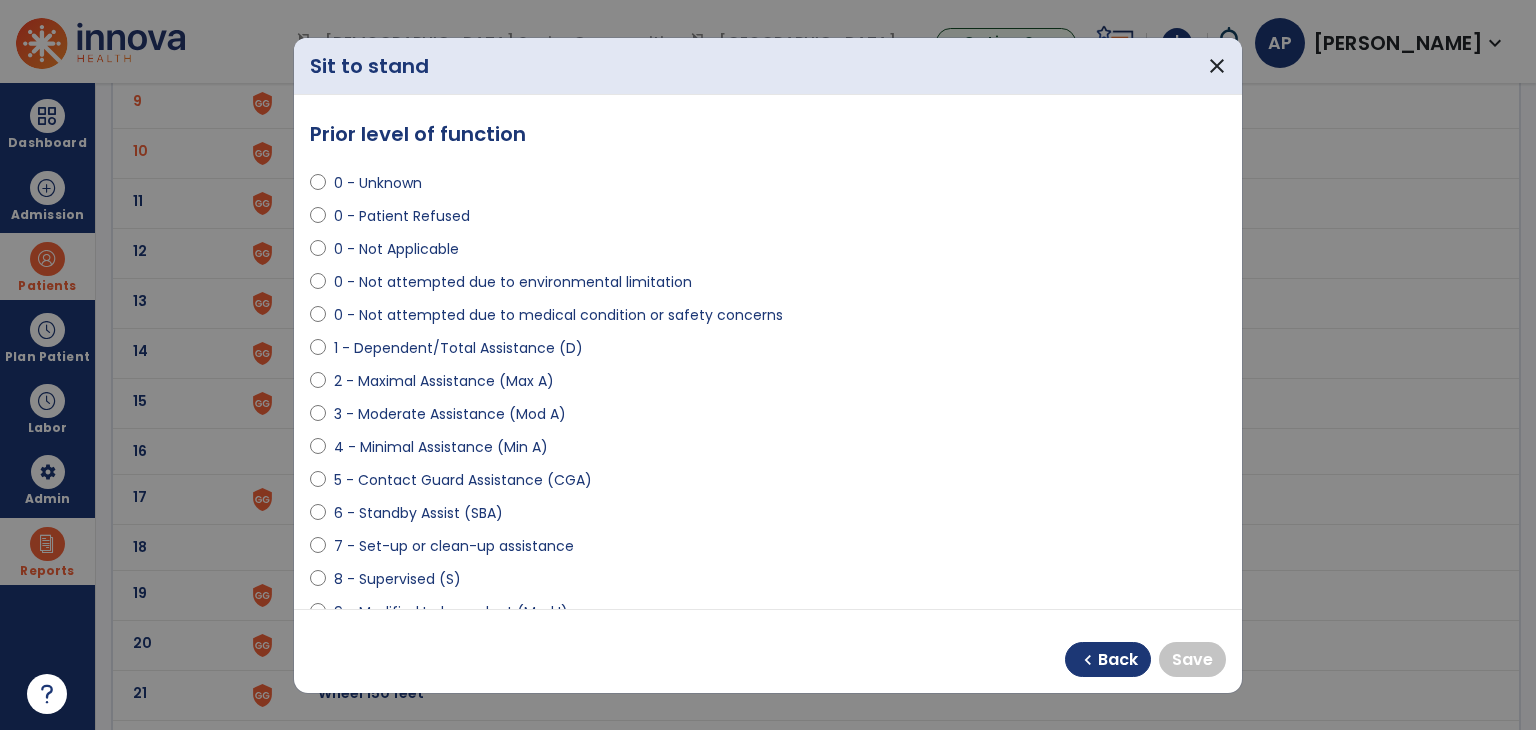 select on "**********" 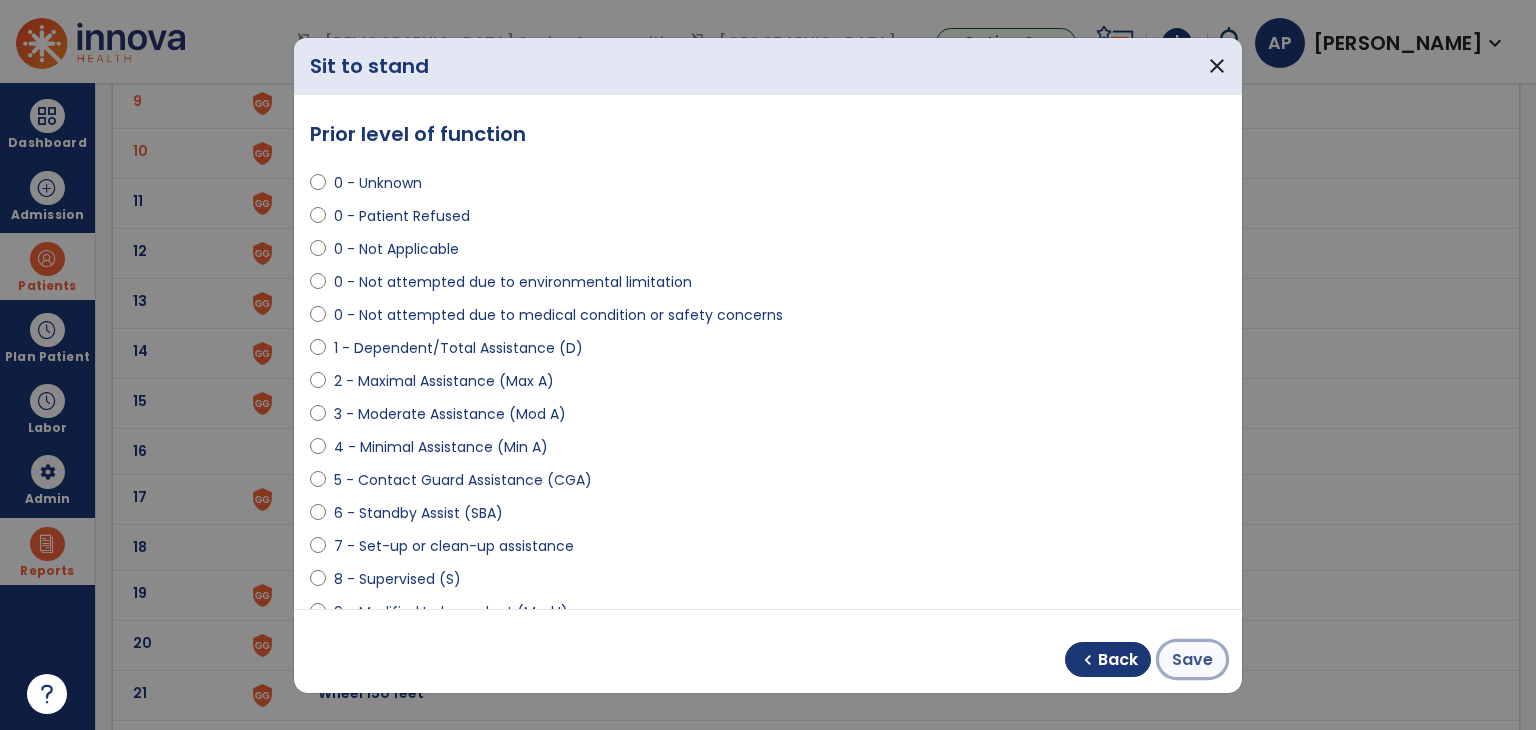 click on "Save" at bounding box center [1192, 660] 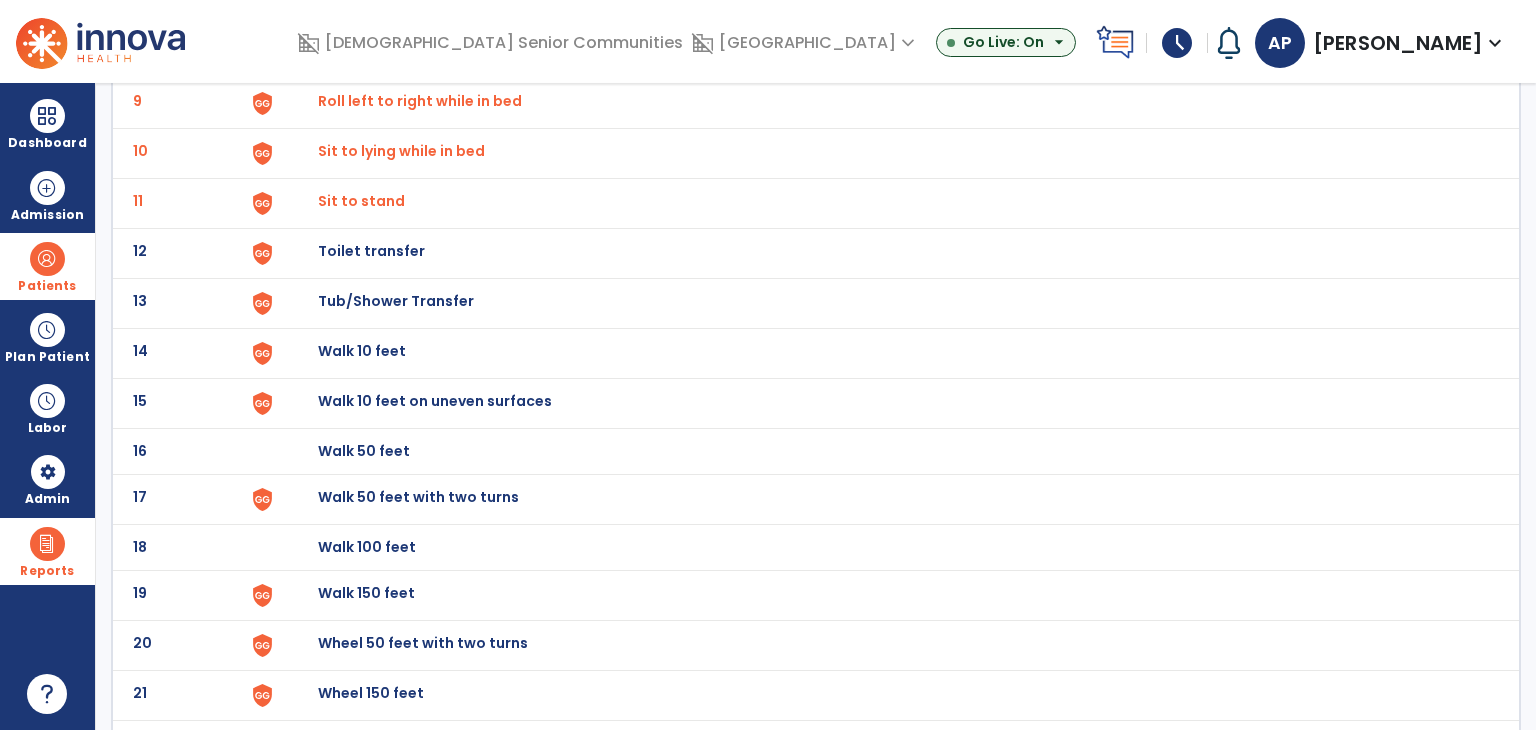 click on "Toilet transfer" at bounding box center [888, -293] 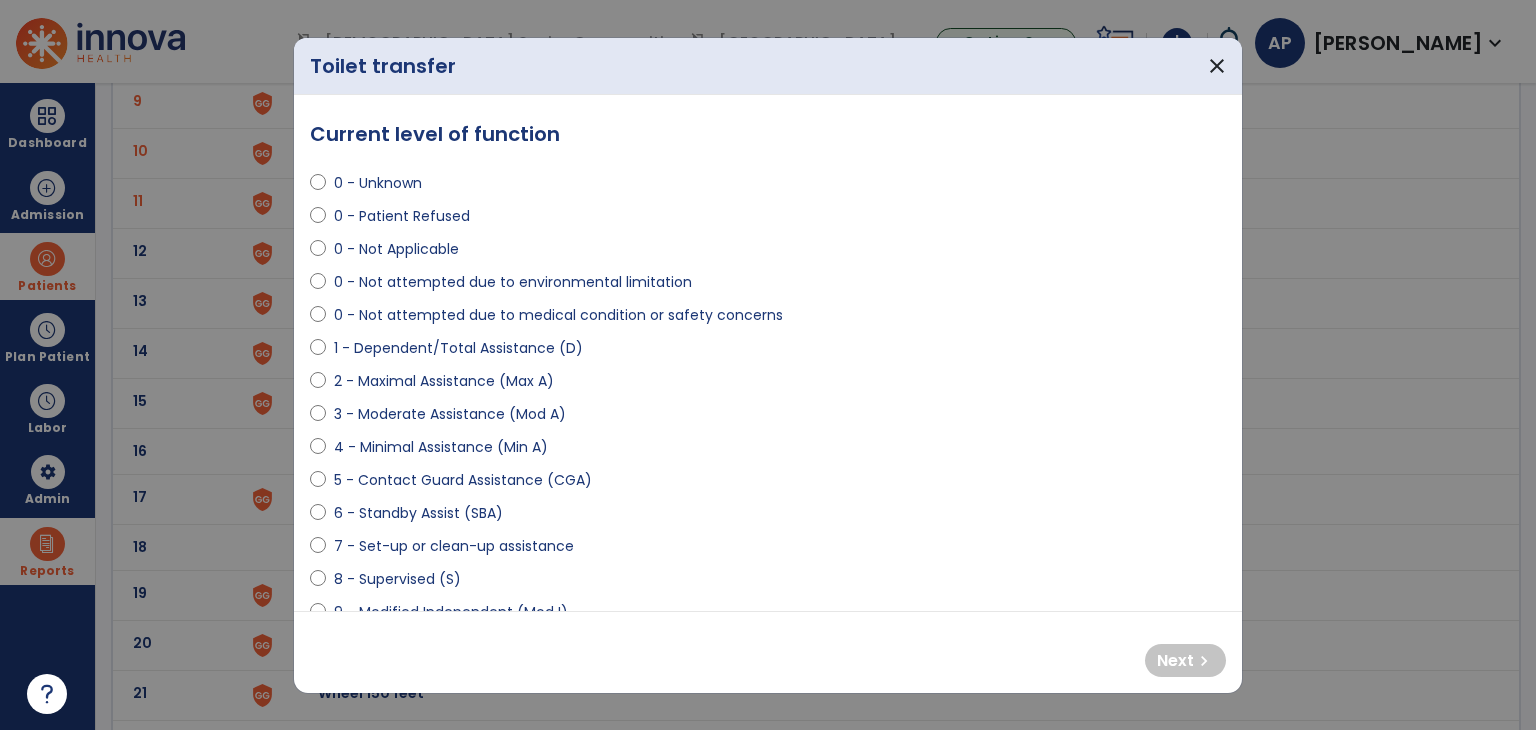 select on "**********" 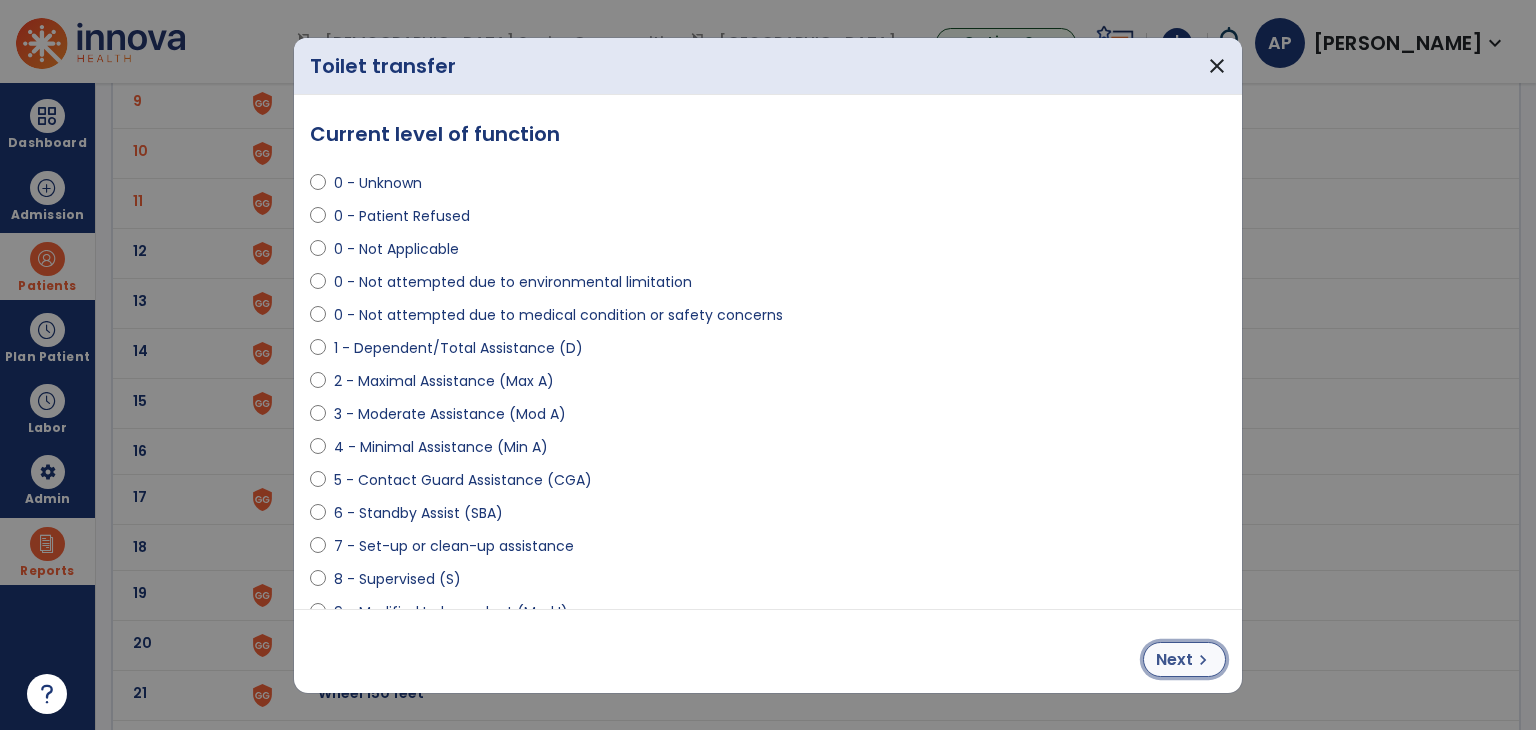 click on "chevron_right" at bounding box center (1203, 660) 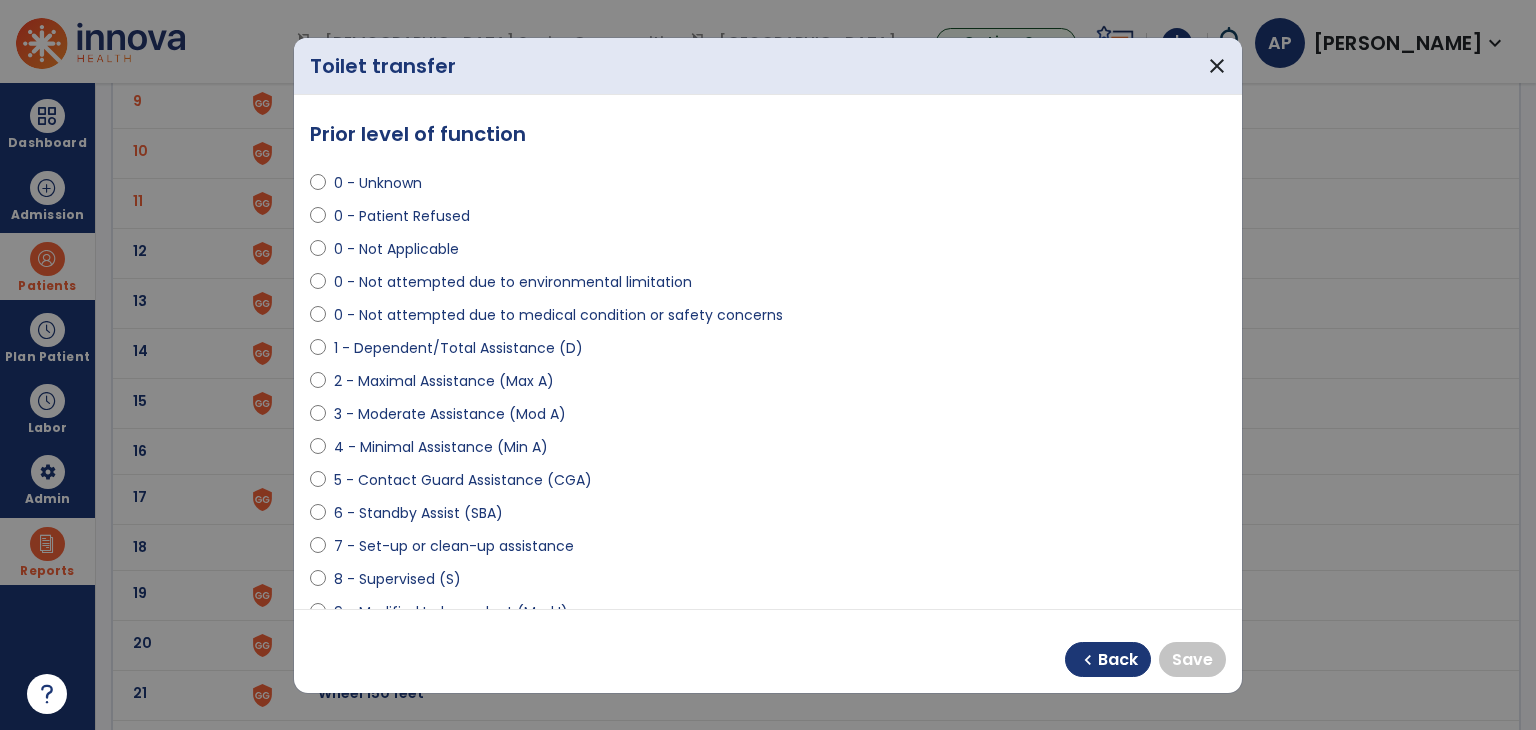 select on "**********" 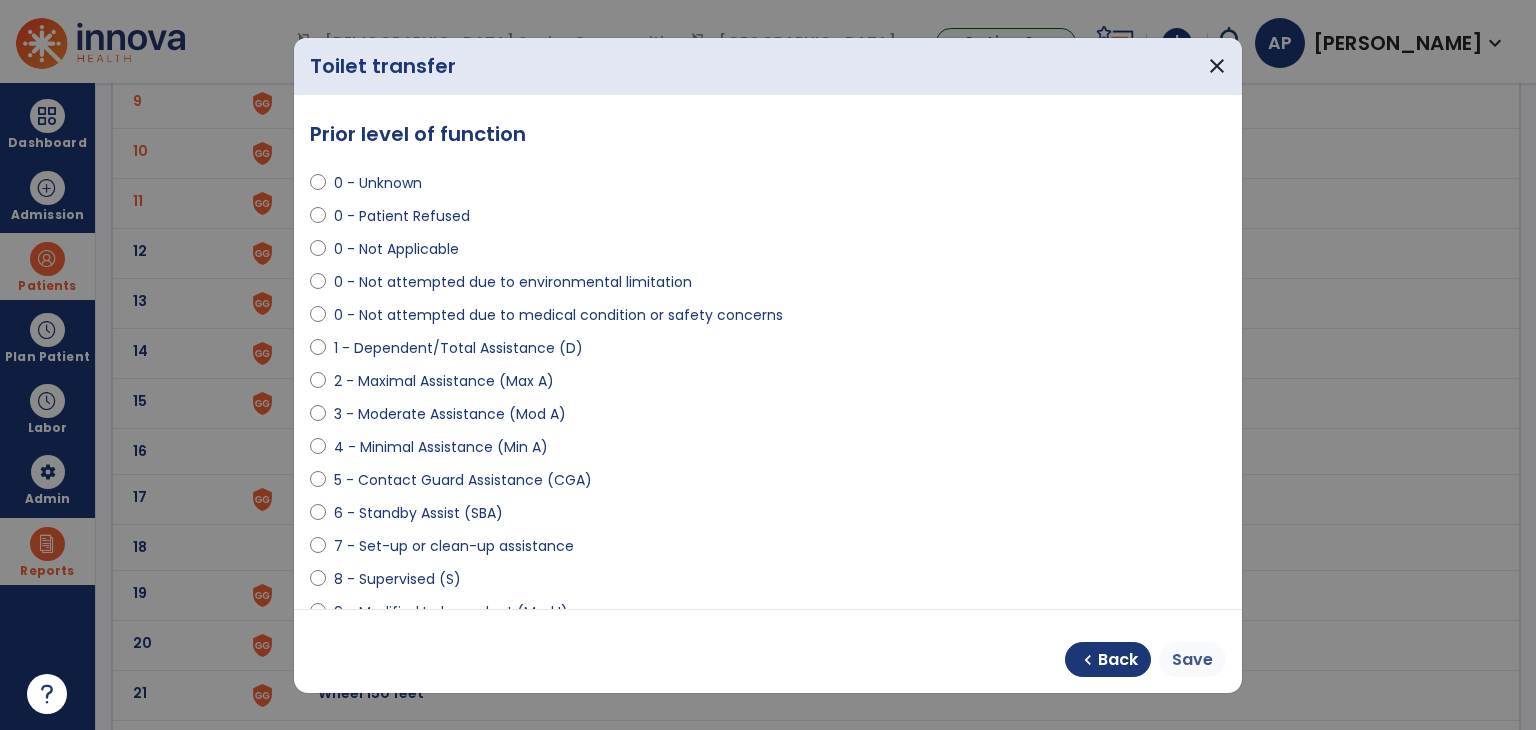 click on "Save" at bounding box center (1192, 660) 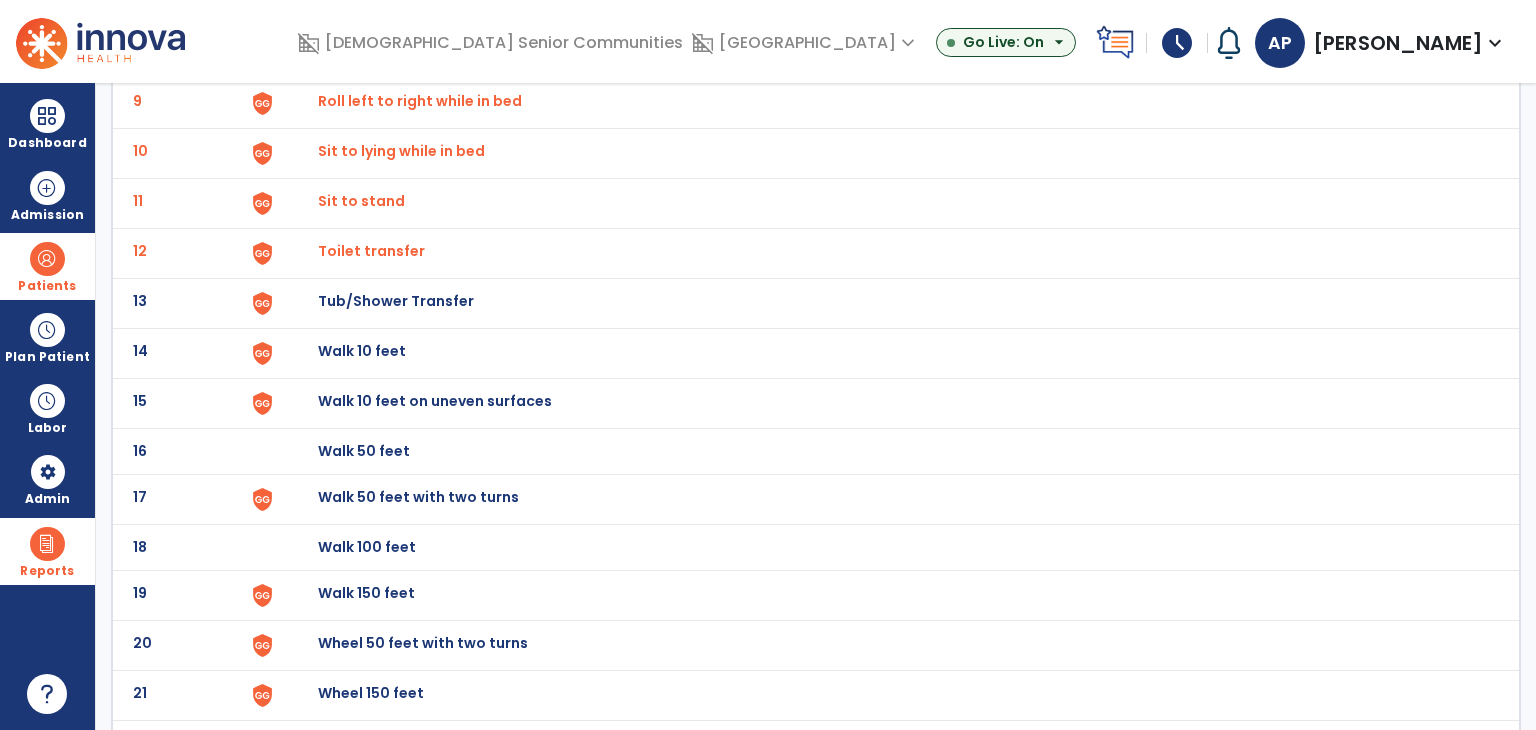 click at bounding box center (296, -293) 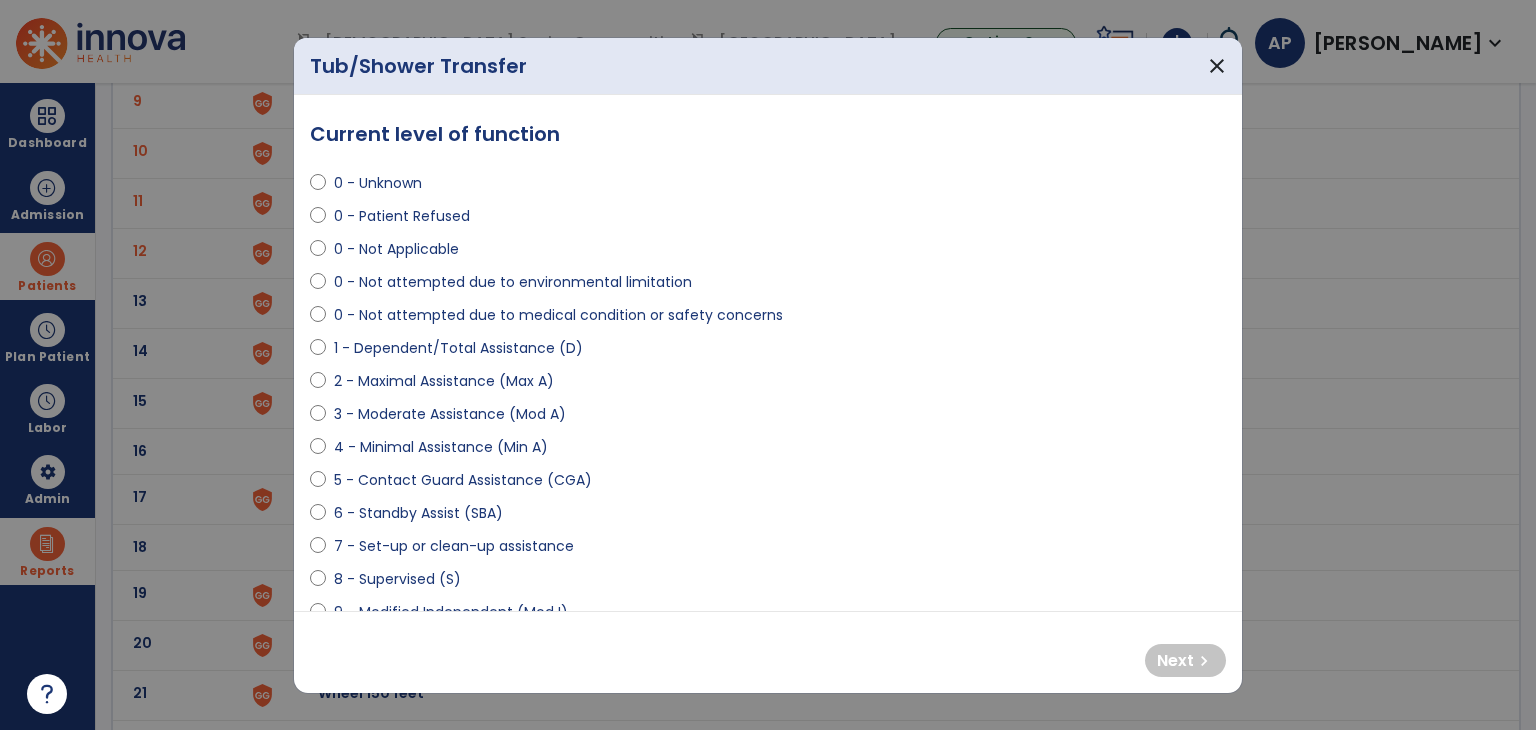select on "**********" 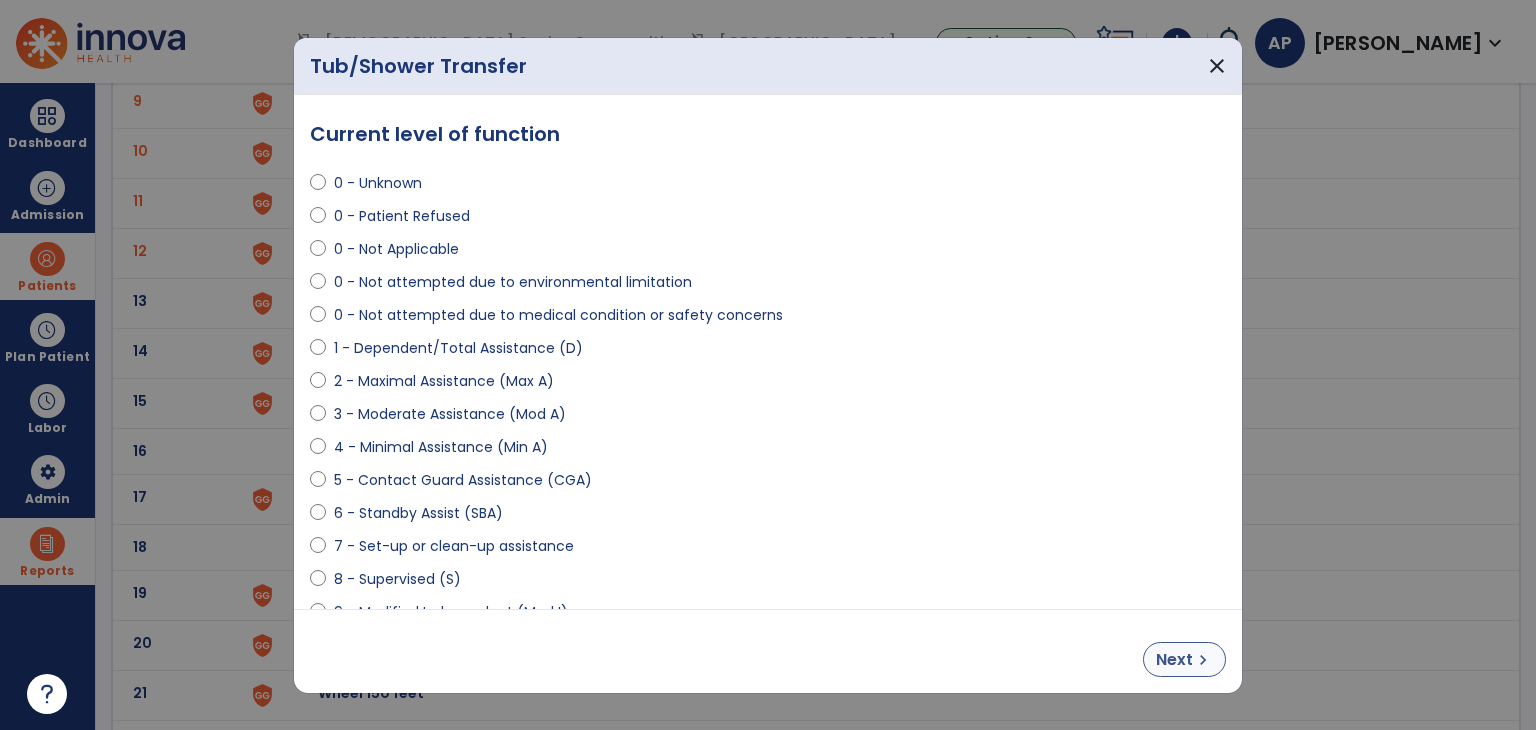 click on "chevron_right" at bounding box center (1203, 660) 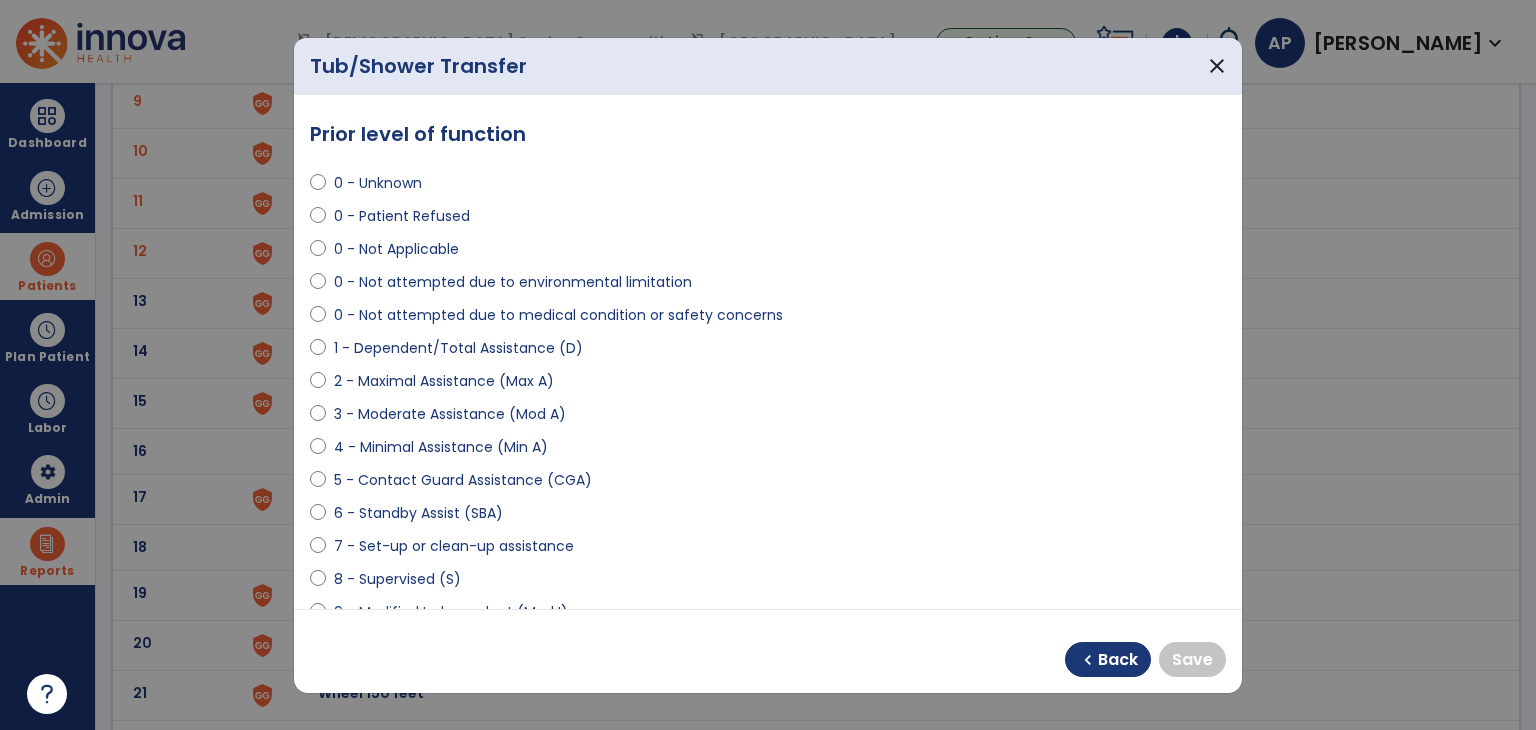 select on "**********" 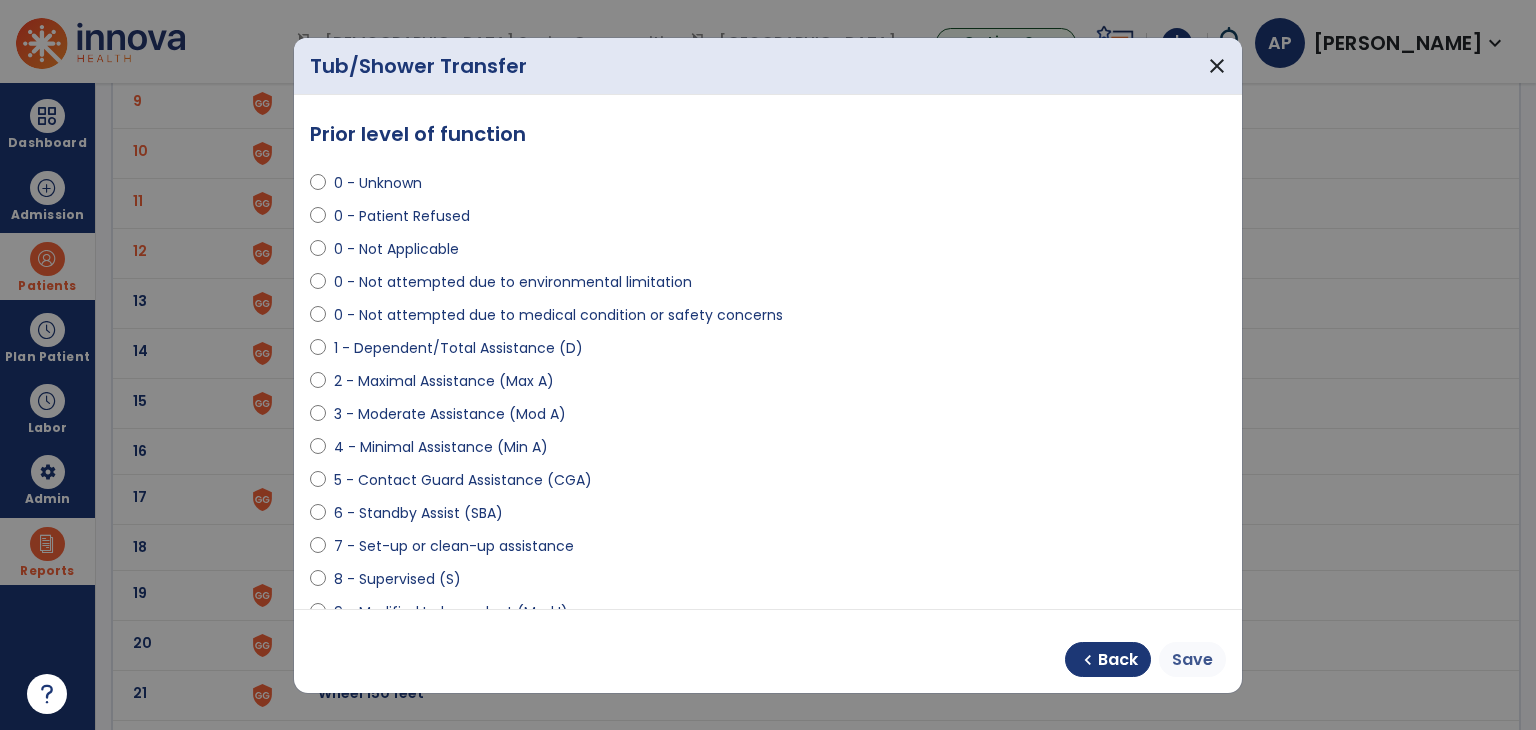 click on "Save" at bounding box center (1192, 659) 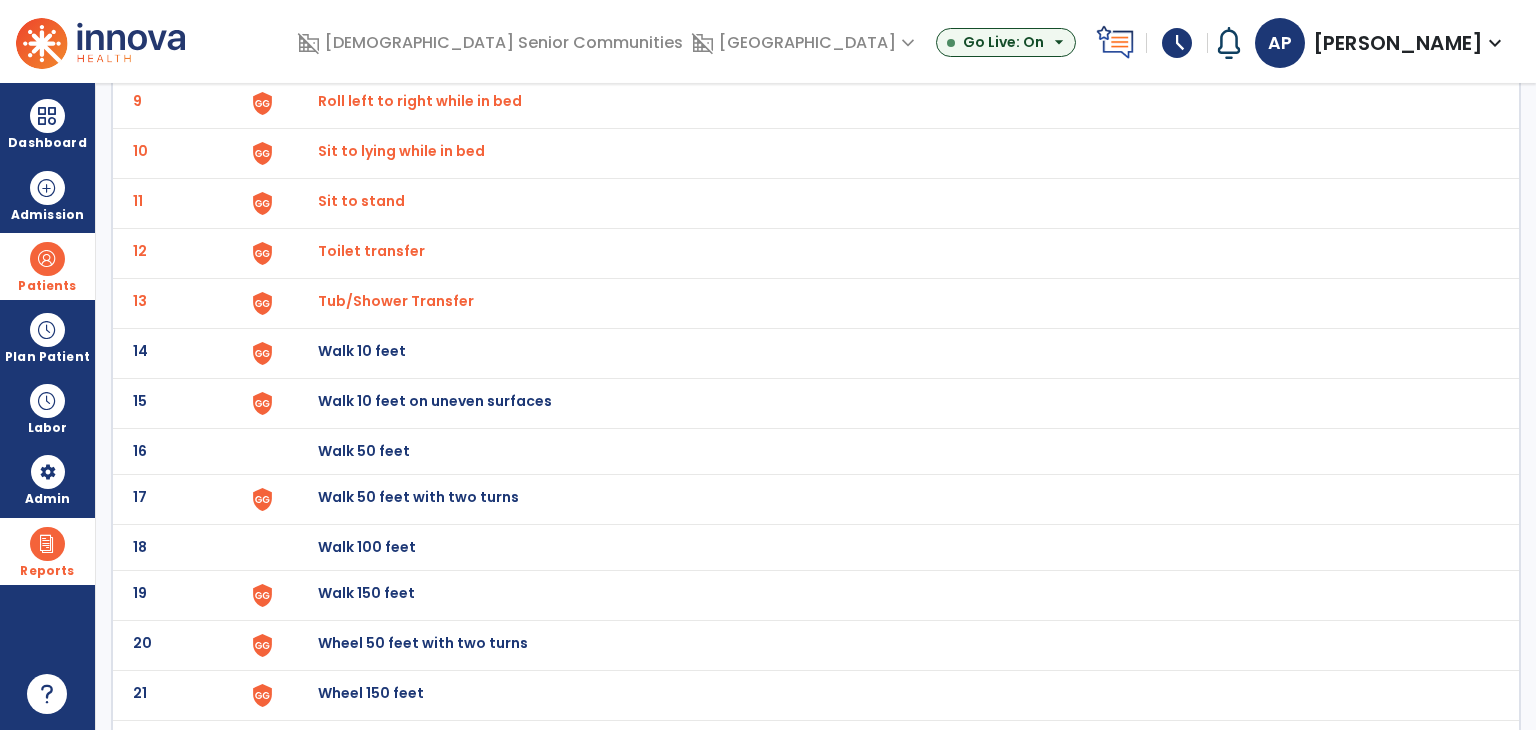 click on "Walk 10 feet" at bounding box center (888, -293) 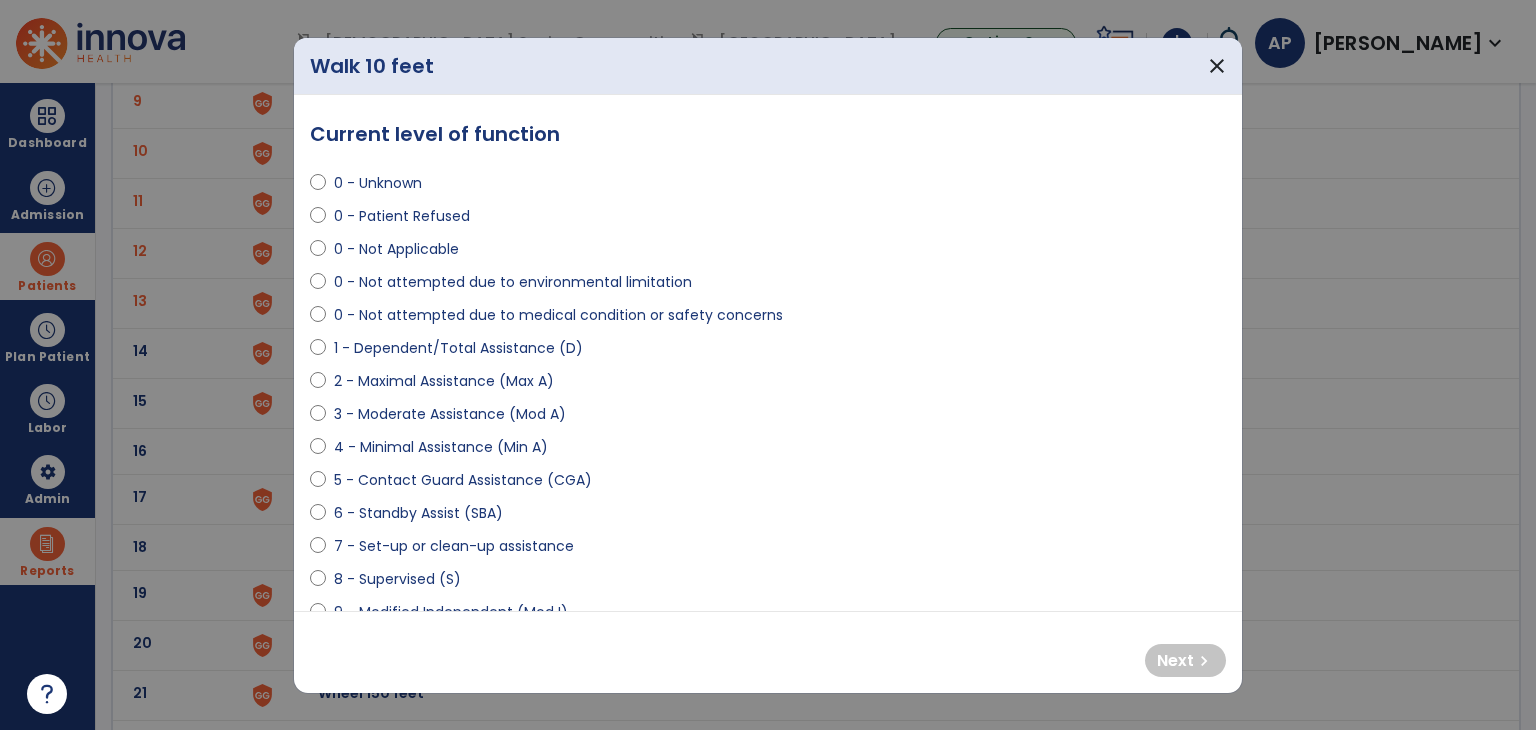 click on "**********" at bounding box center [768, 353] 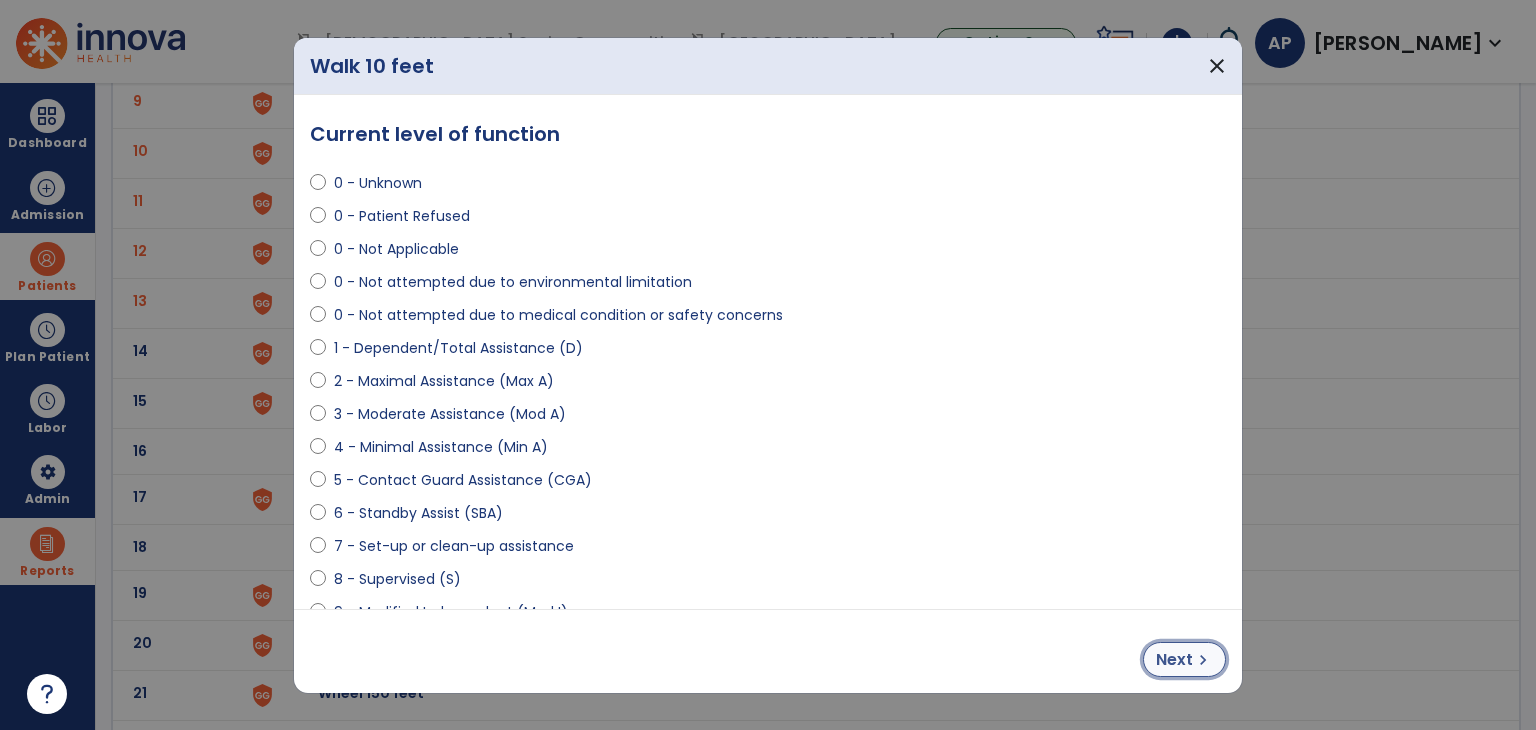 click on "chevron_right" at bounding box center [1203, 660] 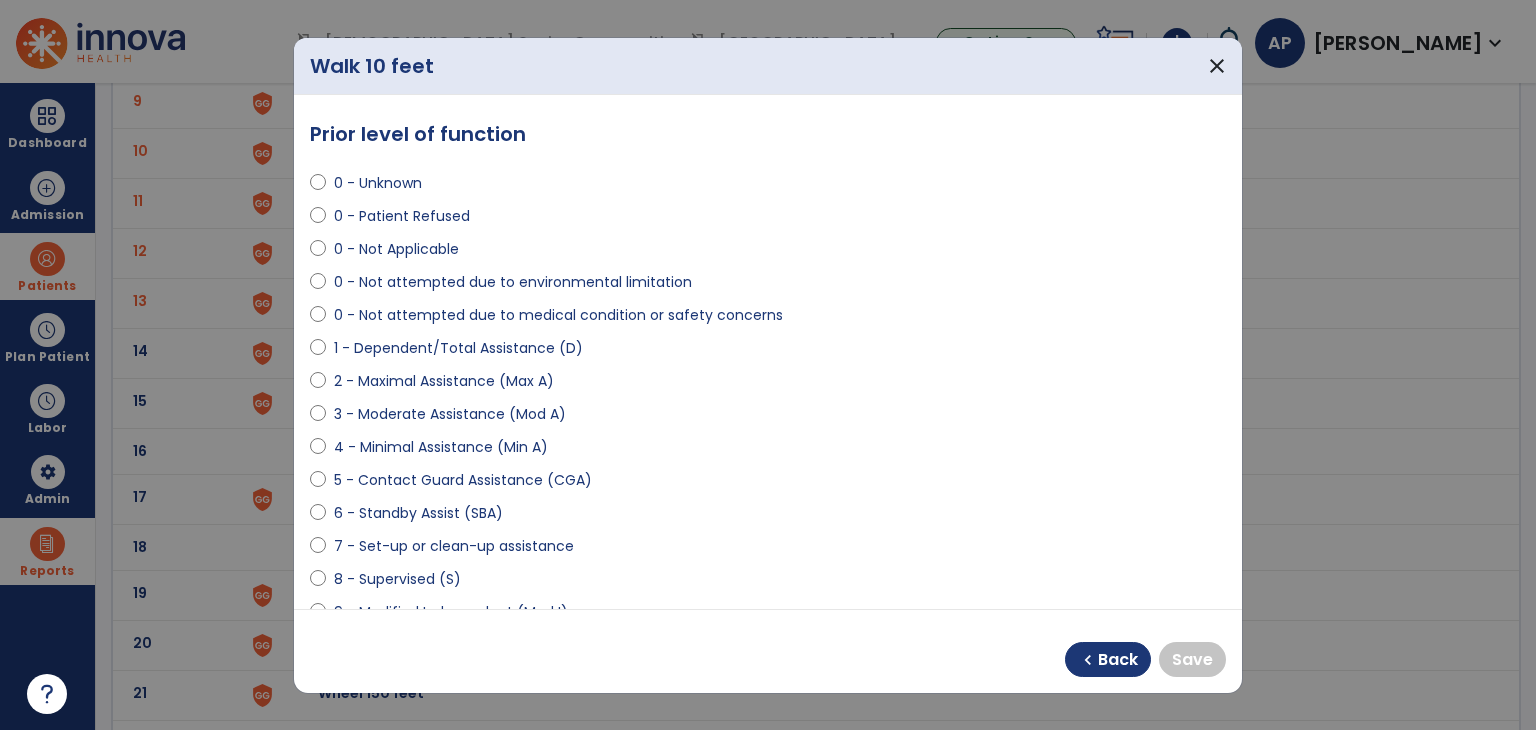 select on "**********" 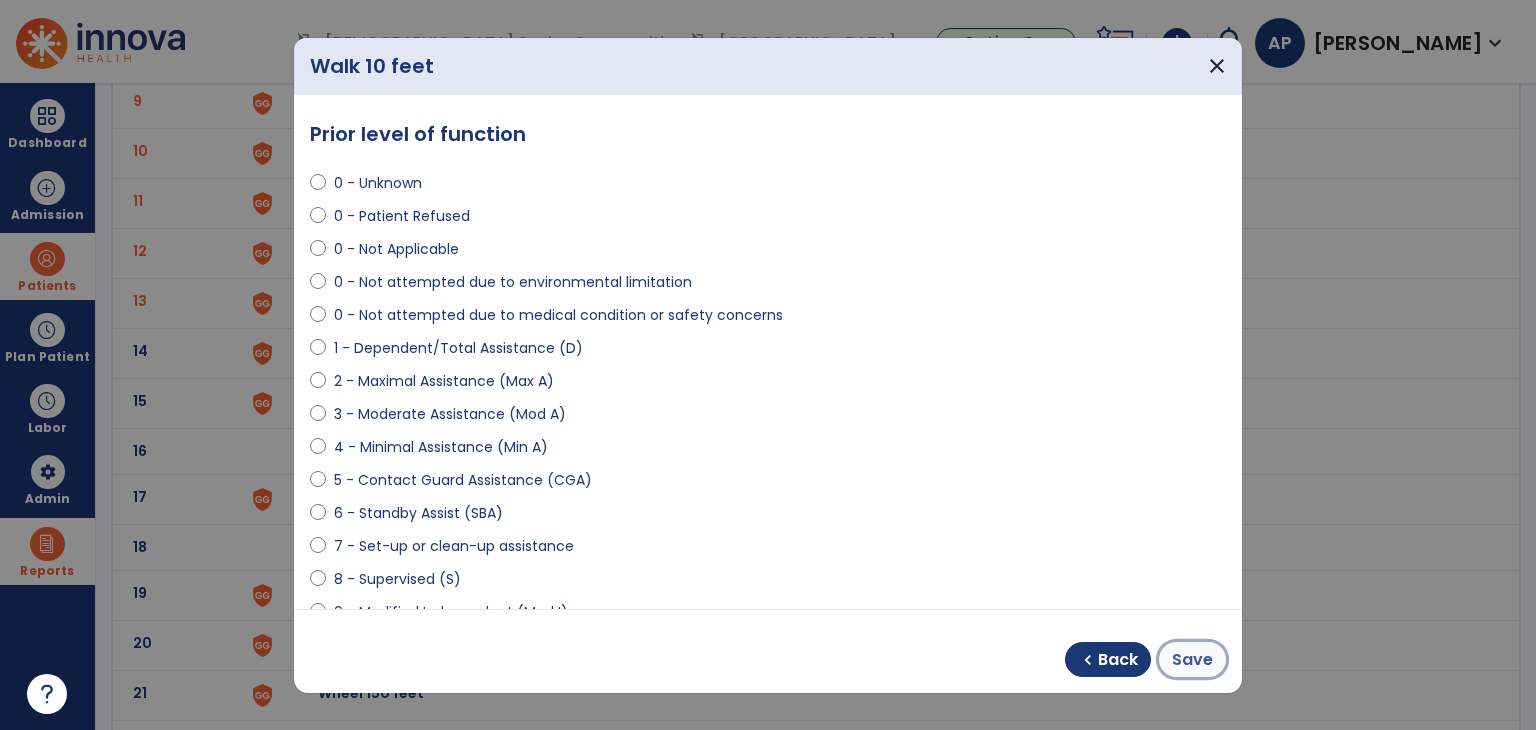 click on "Save" at bounding box center (1192, 660) 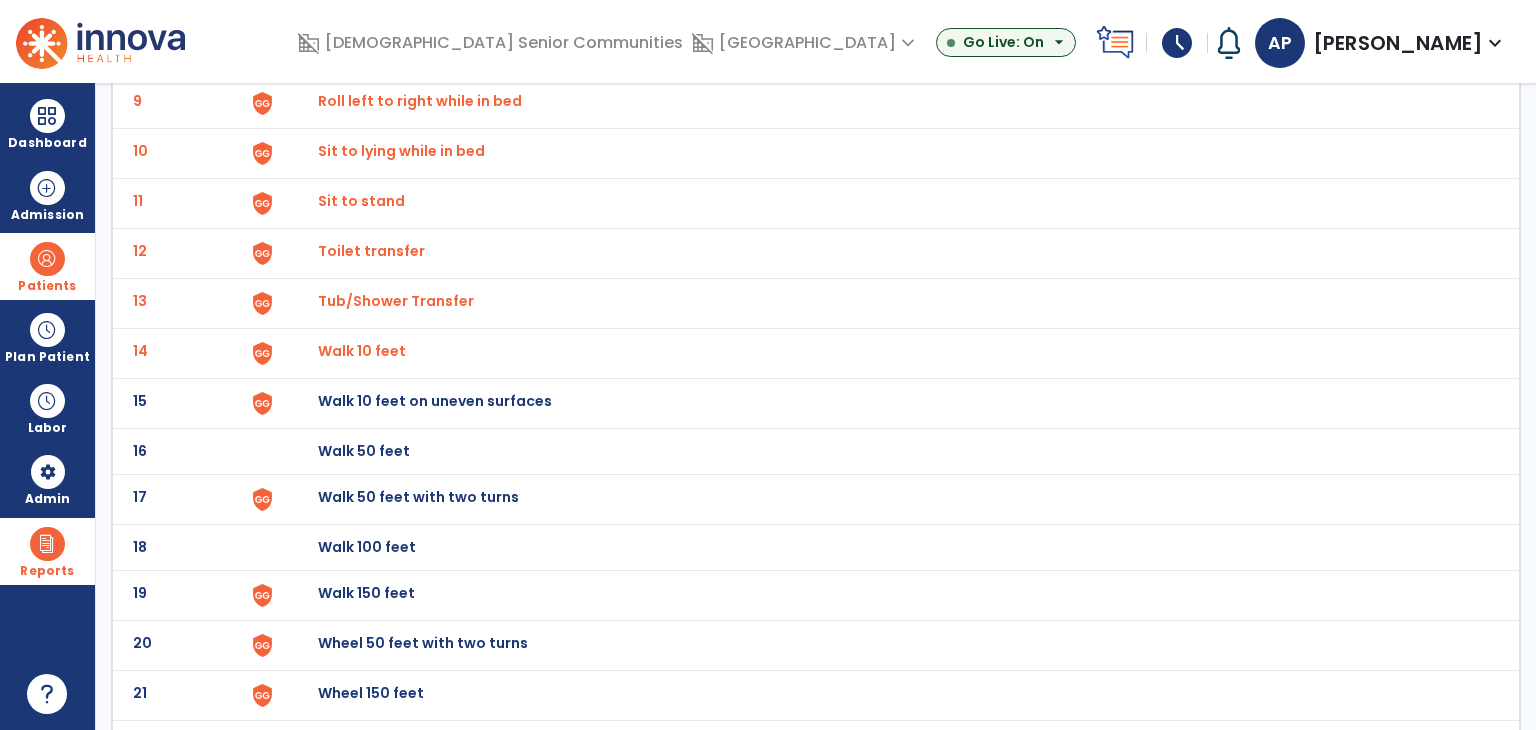 click on "Walk 10 feet on uneven surfaces" at bounding box center (888, -293) 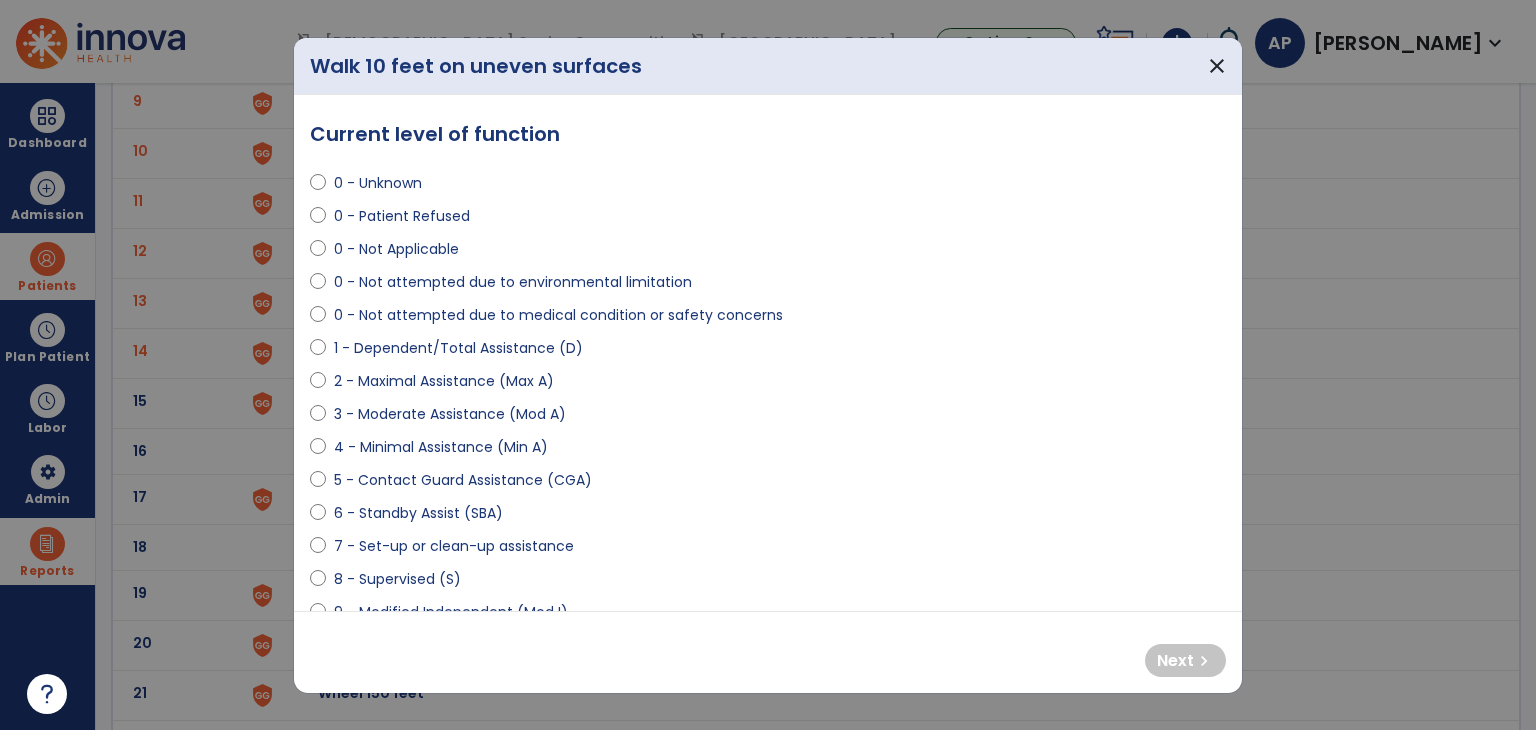 select on "**********" 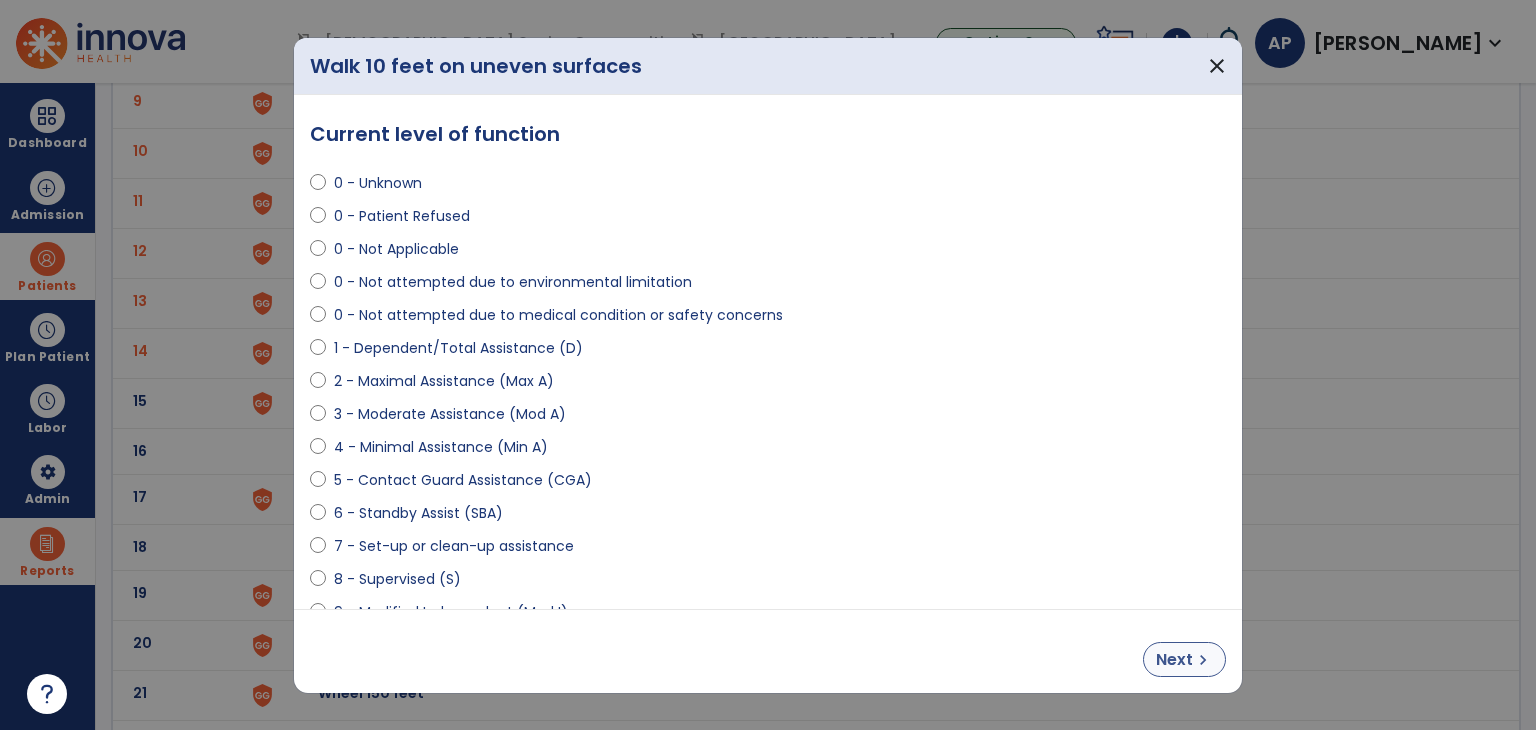 click on "chevron_right" at bounding box center (1203, 660) 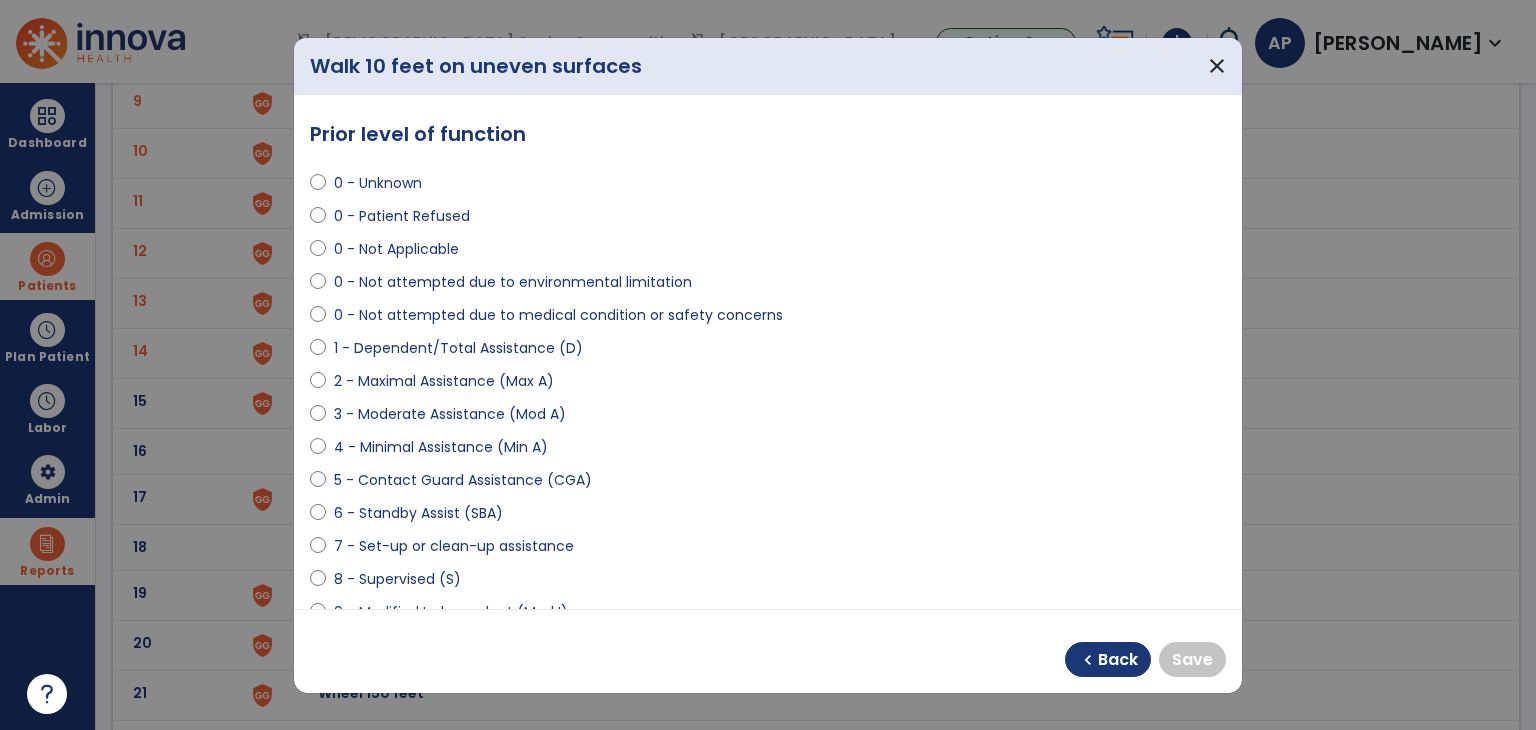 select on "**********" 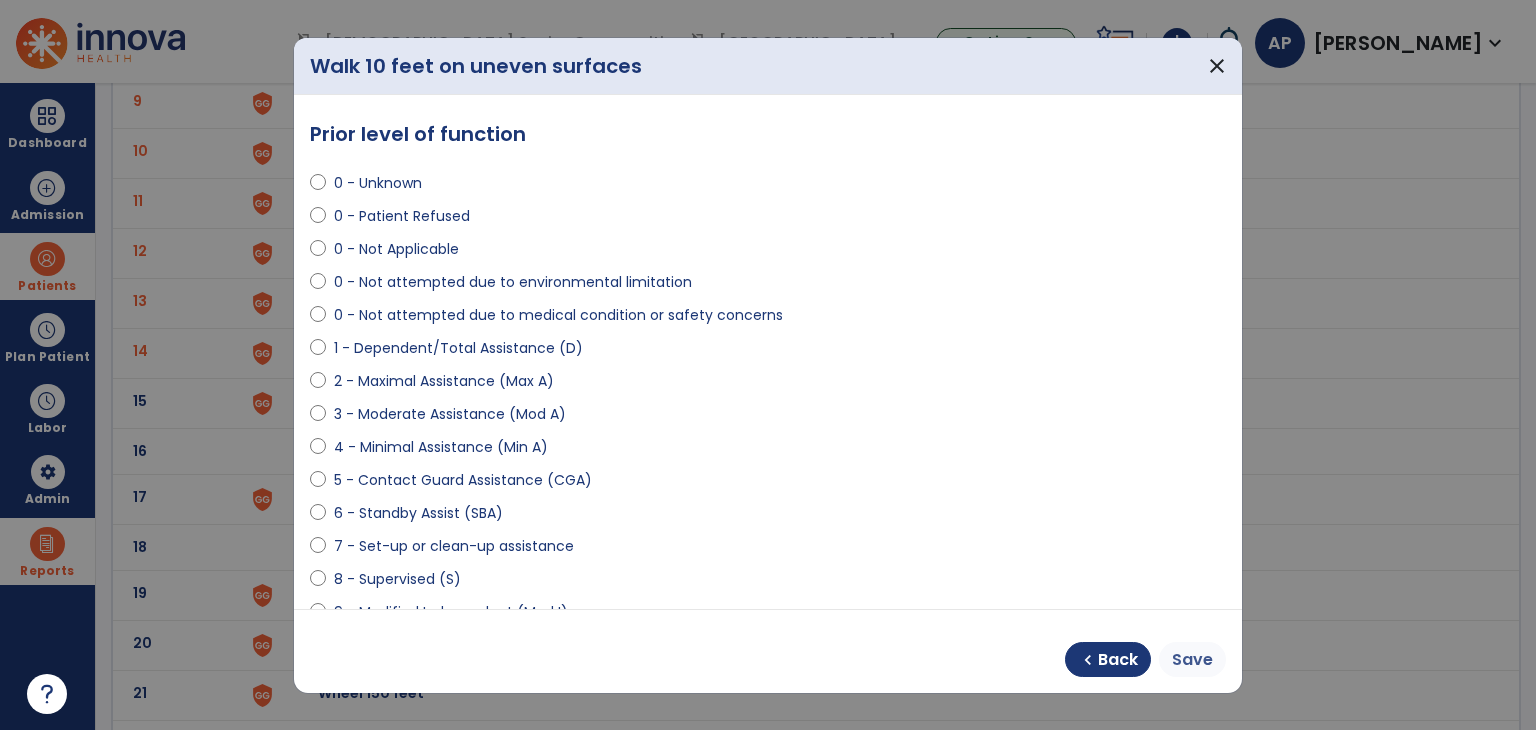 click on "Save" at bounding box center (1192, 660) 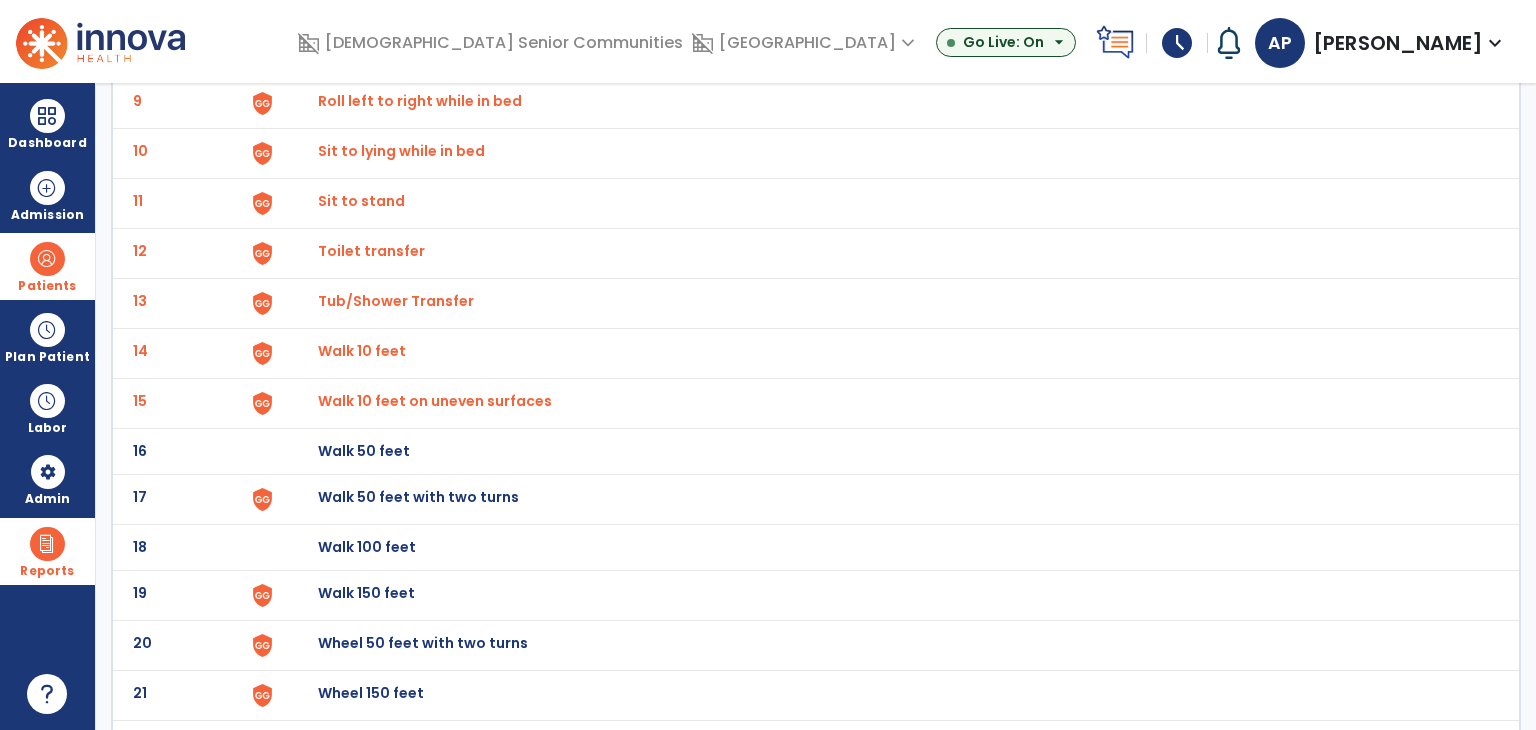click on "Walk 50 feet with two turns" at bounding box center (888, -293) 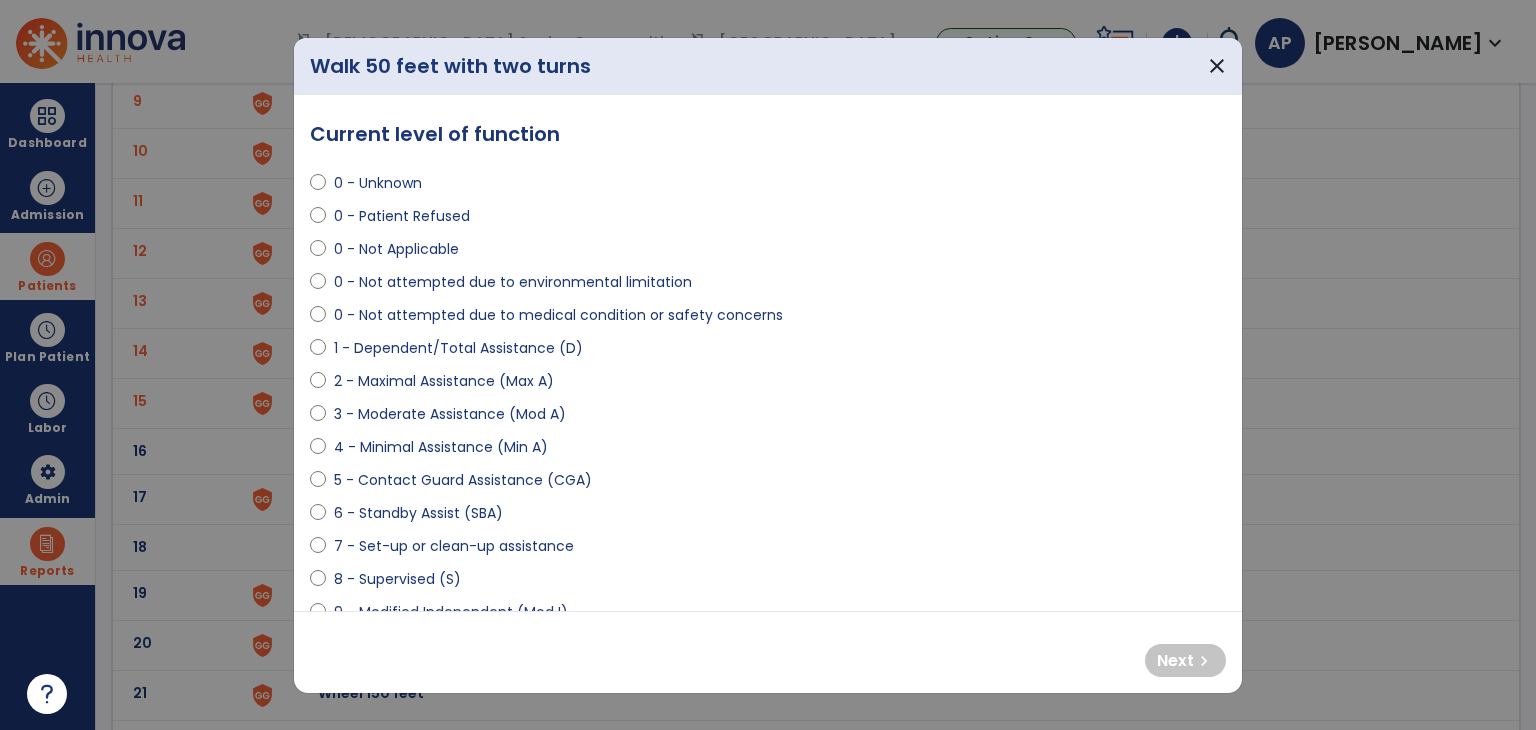 select on "**********" 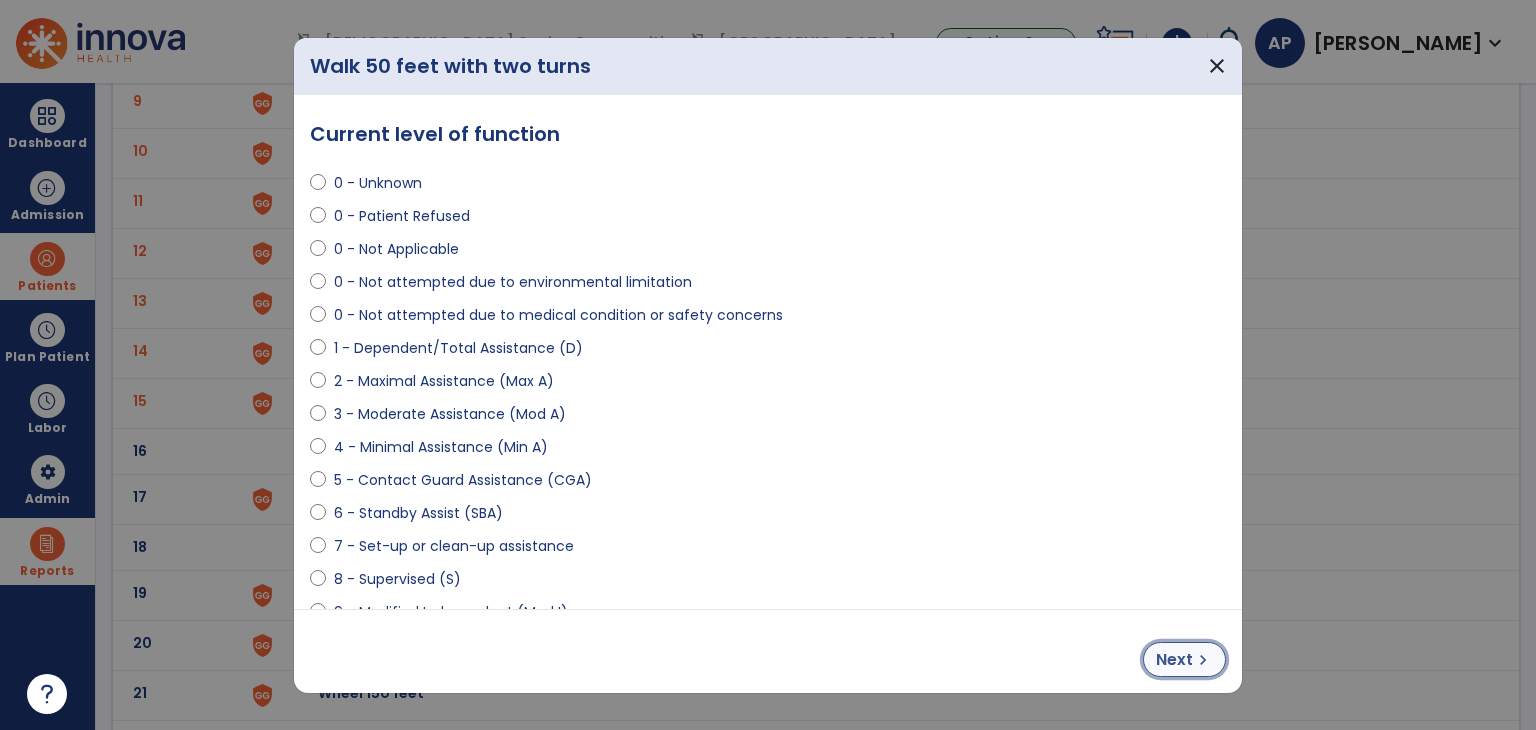 click on "chevron_right" at bounding box center [1203, 660] 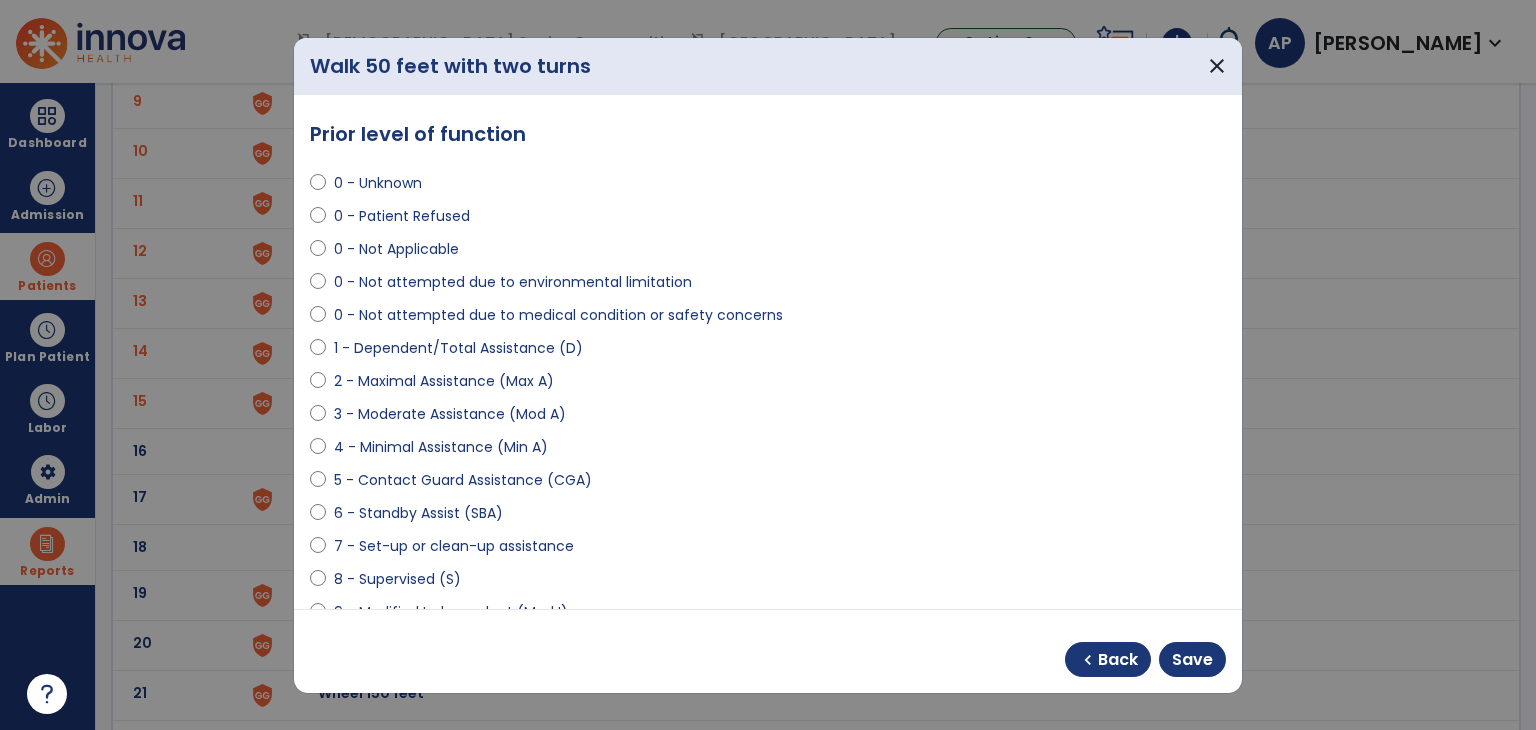 select on "**********" 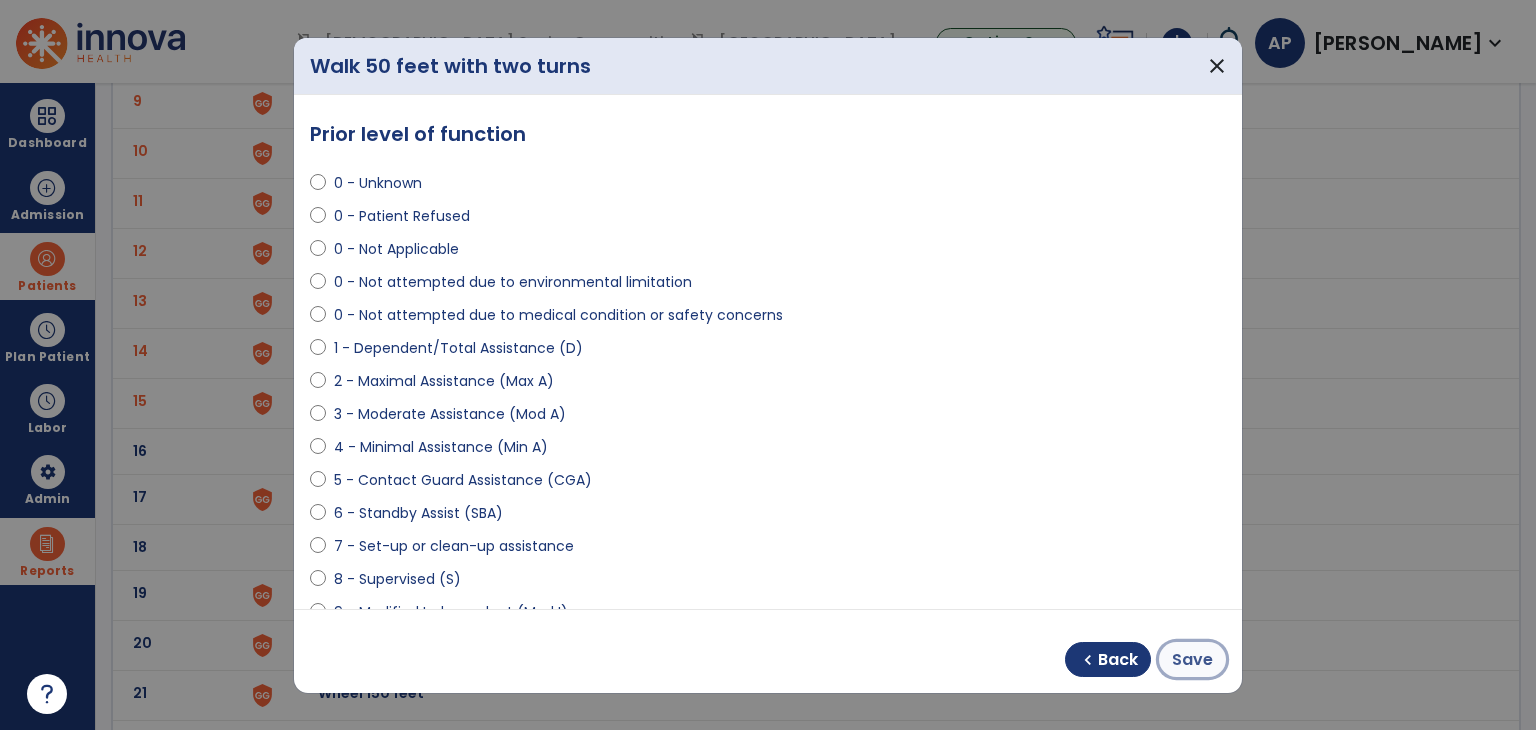 click on "Save" at bounding box center (1192, 660) 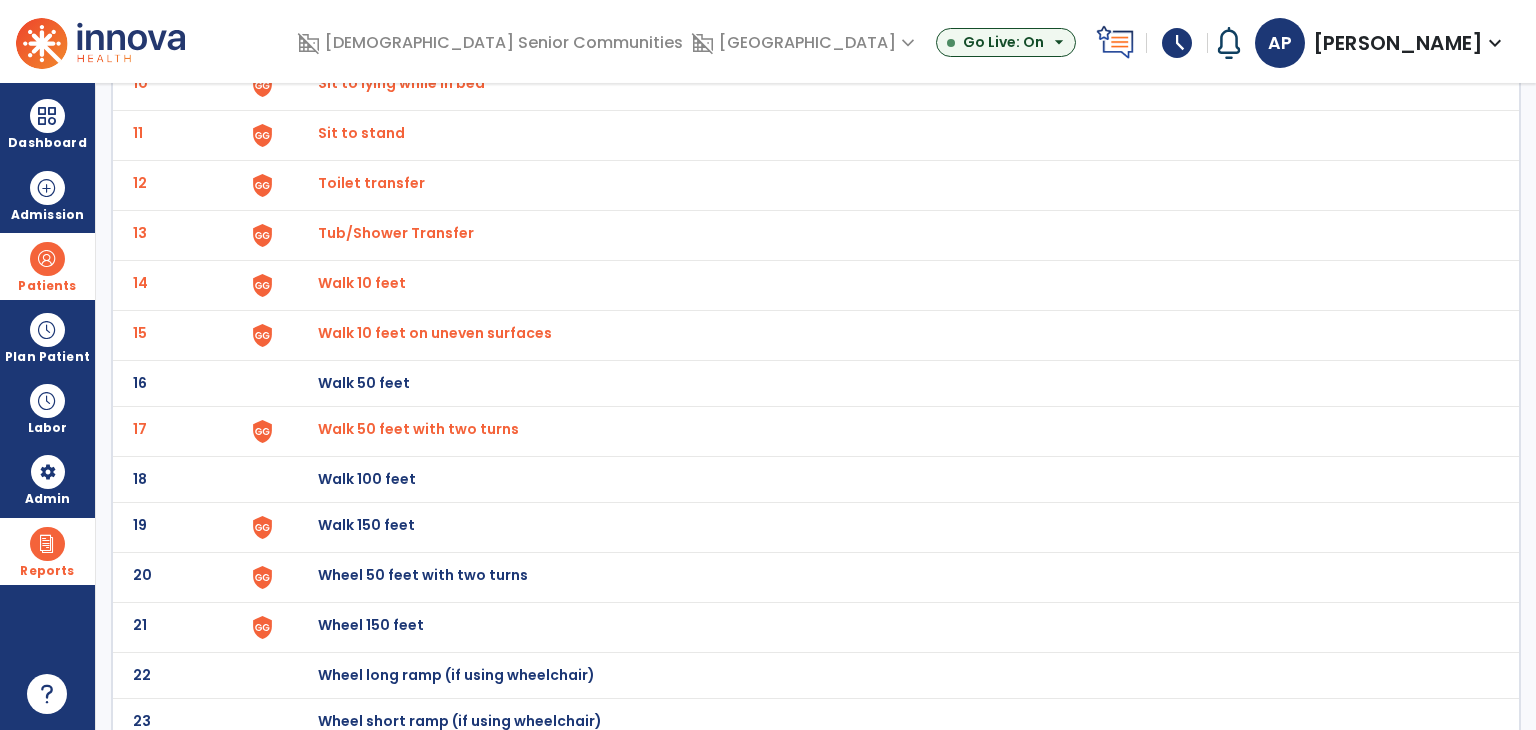 scroll, scrollTop: 636, scrollLeft: 0, axis: vertical 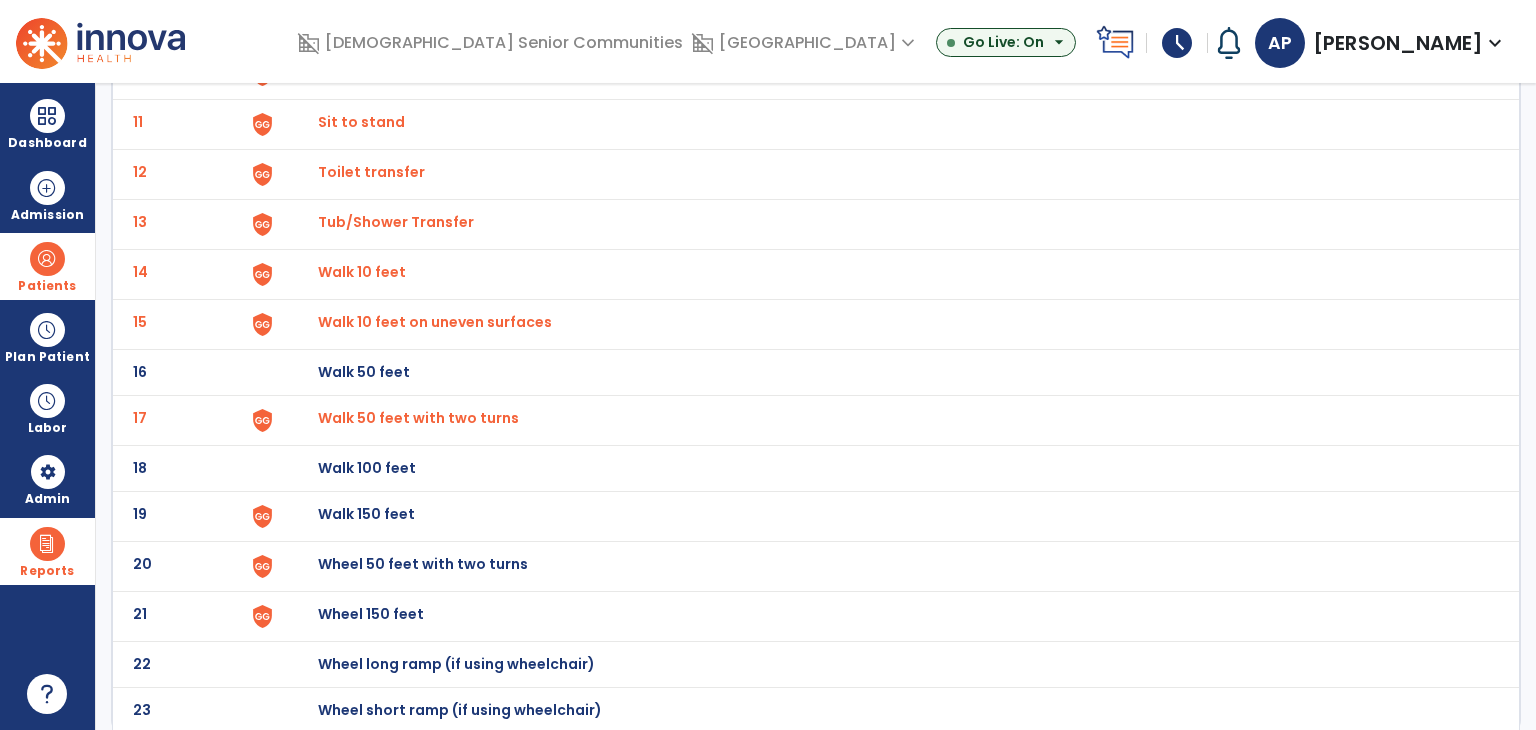 click on "Walk 150 feet" at bounding box center [888, -372] 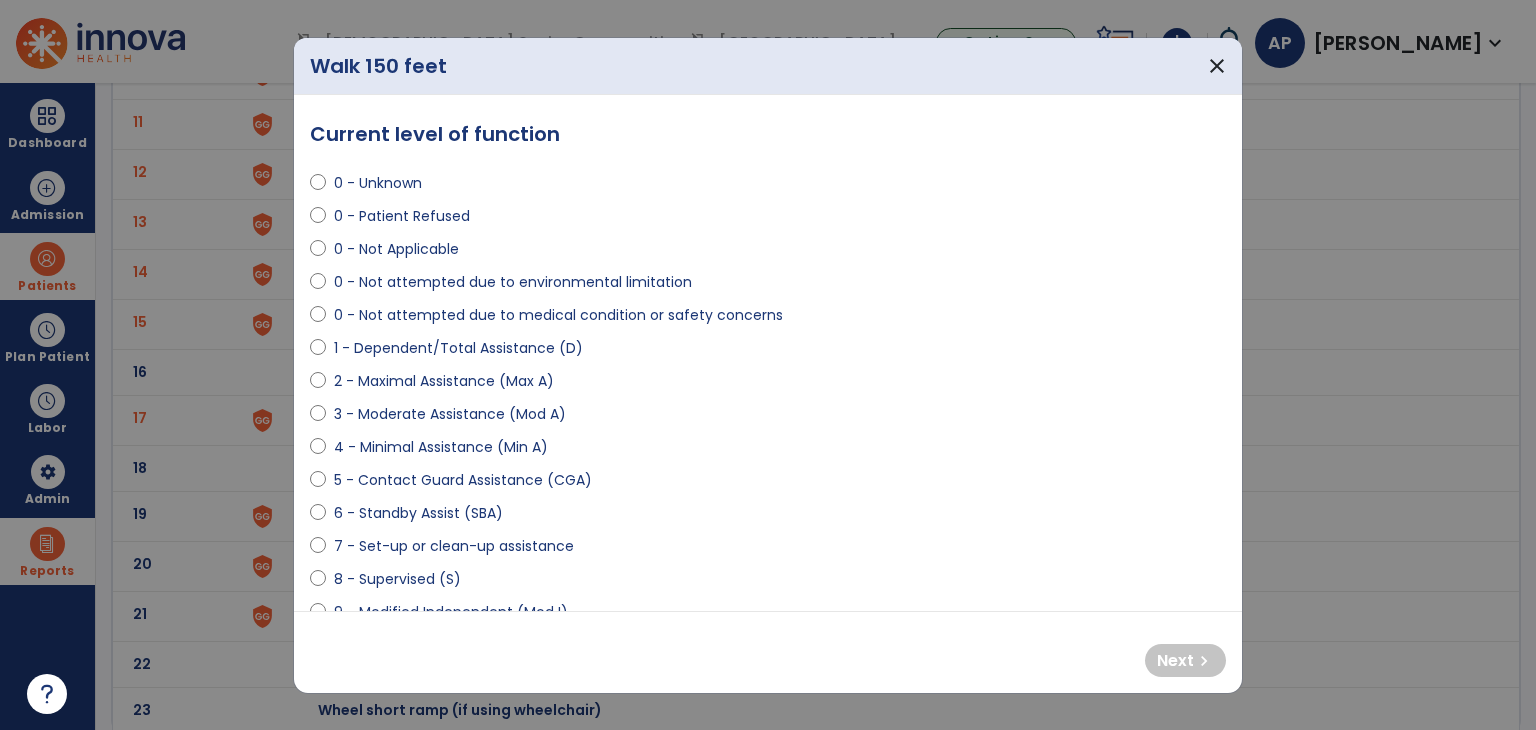select on "**********" 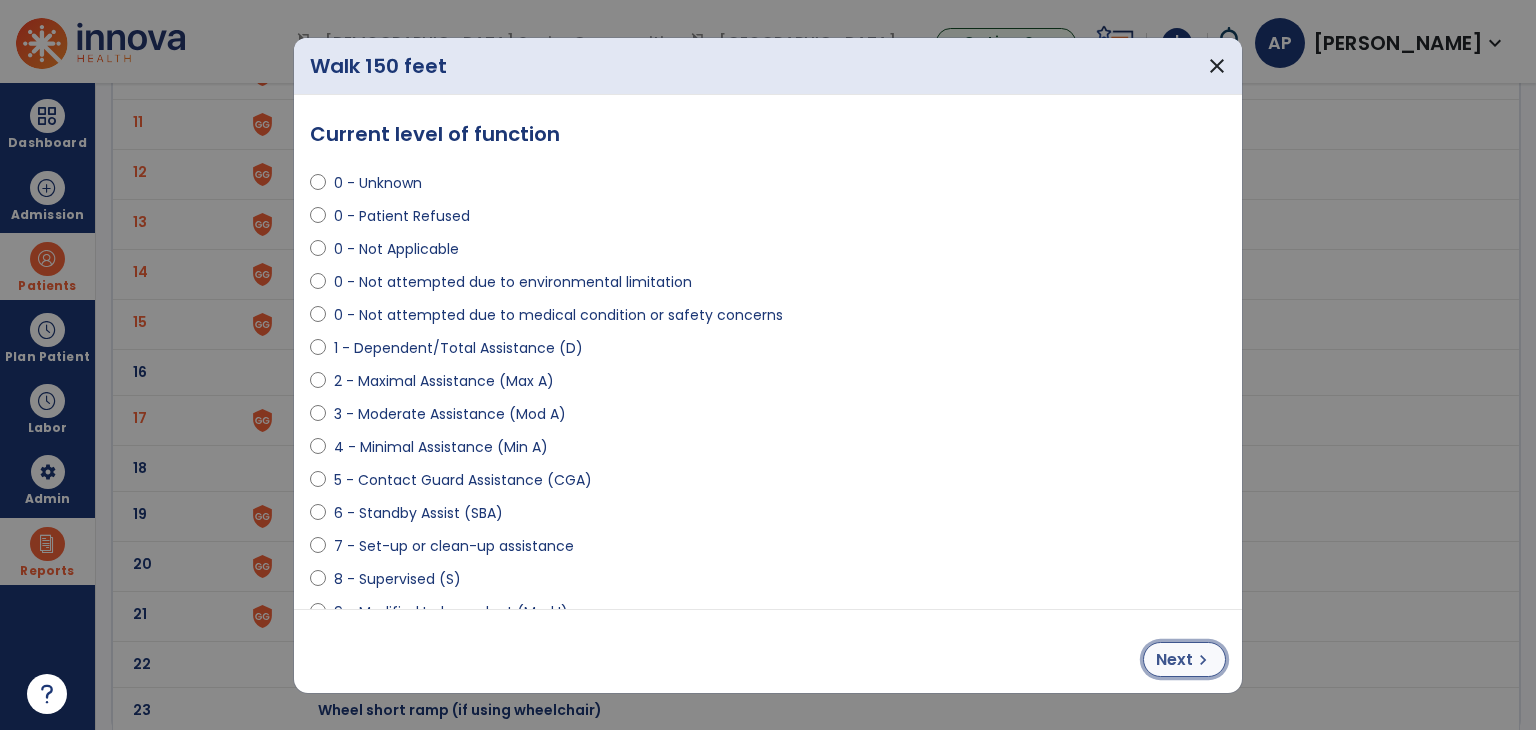 click on "chevron_right" at bounding box center [1203, 660] 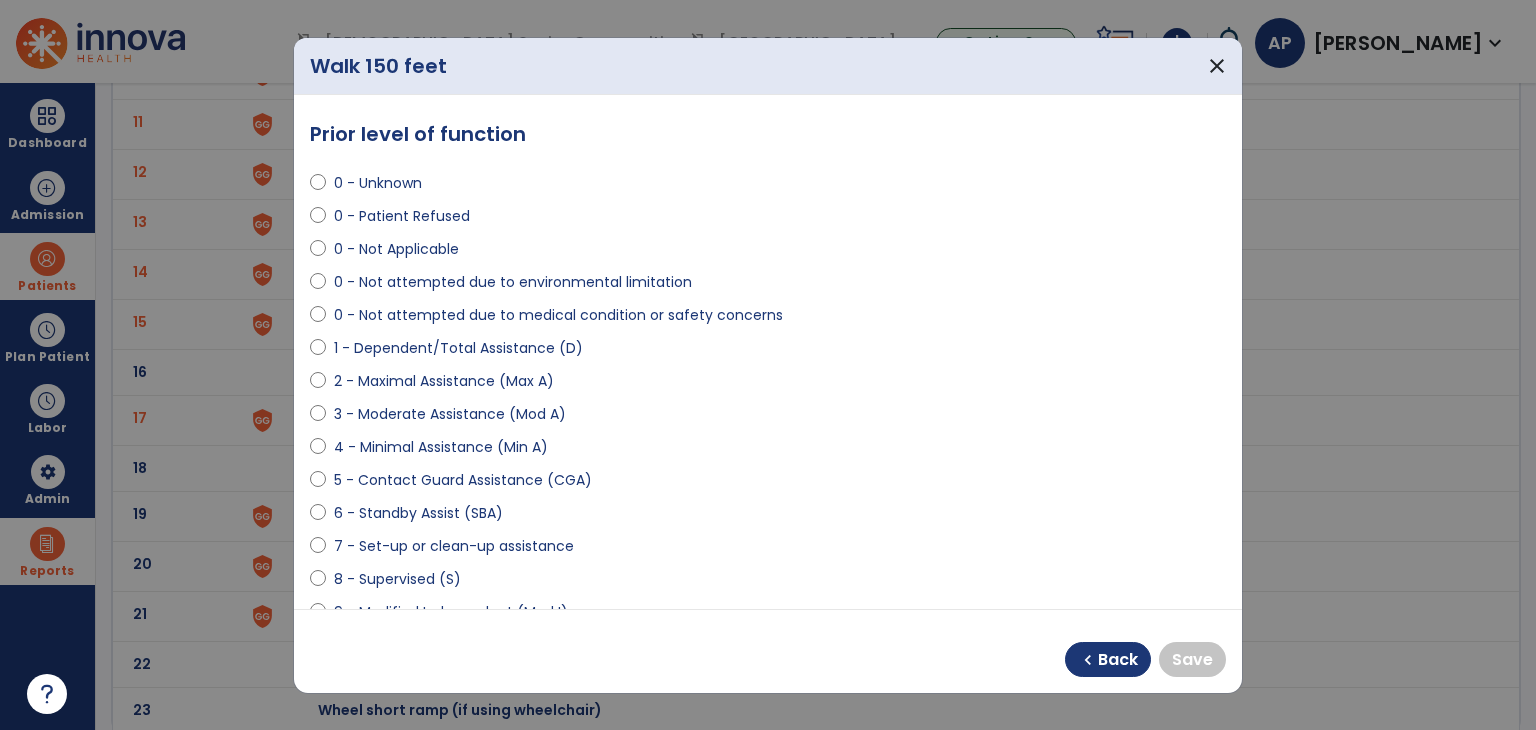 select on "**********" 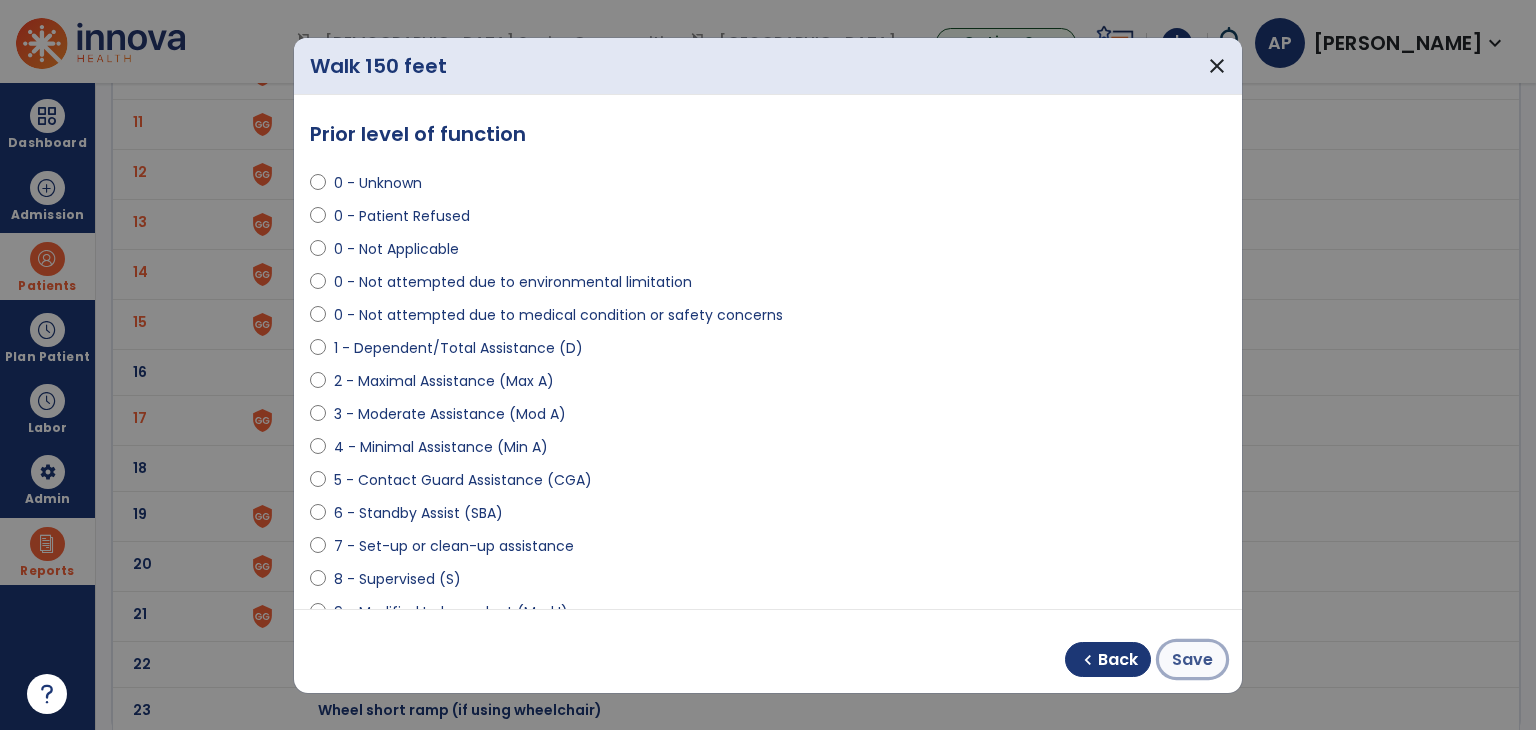 click on "Save" at bounding box center [1192, 660] 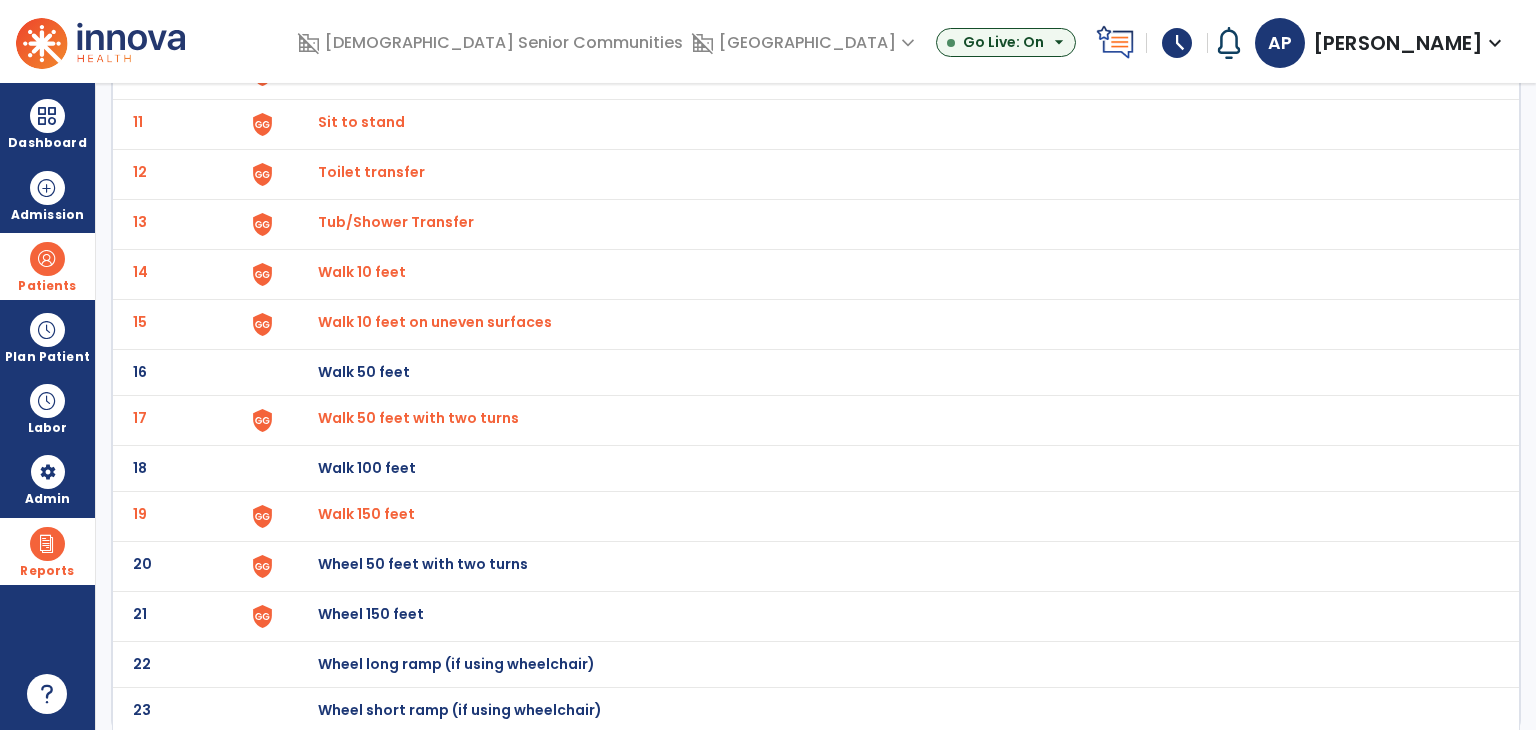 click on "Wheel 50 feet with two turns" at bounding box center (888, -372) 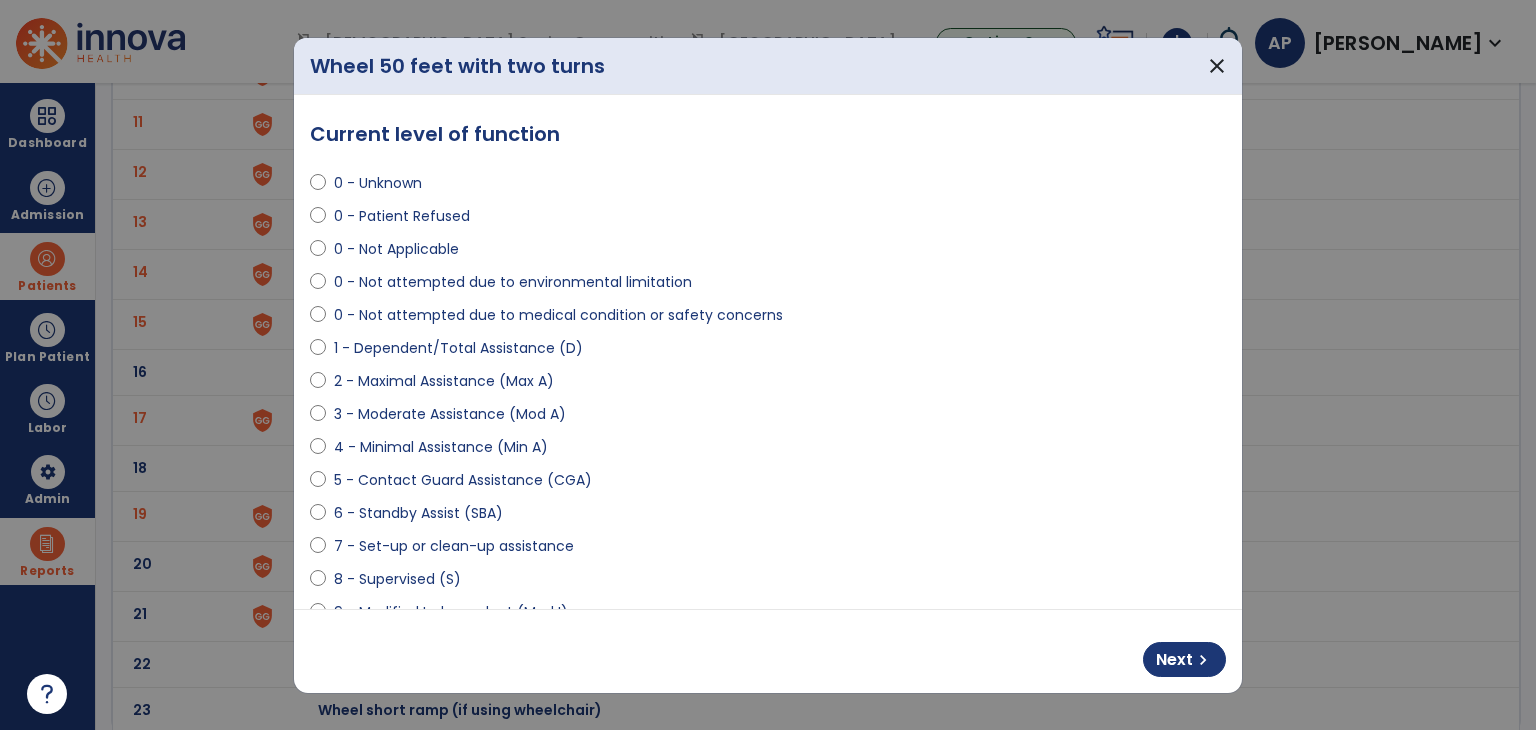 select on "**********" 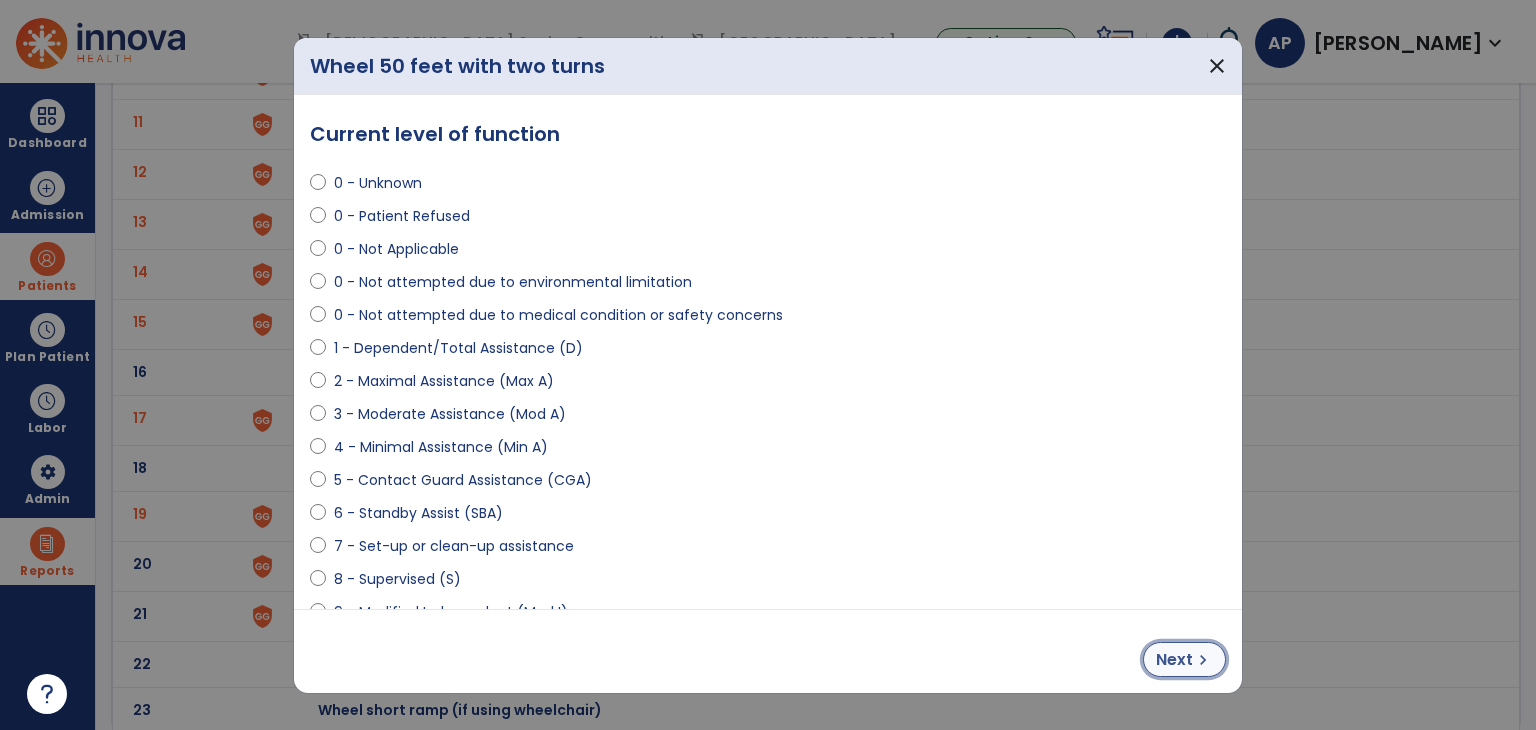click on "Next  chevron_right" at bounding box center [1184, 659] 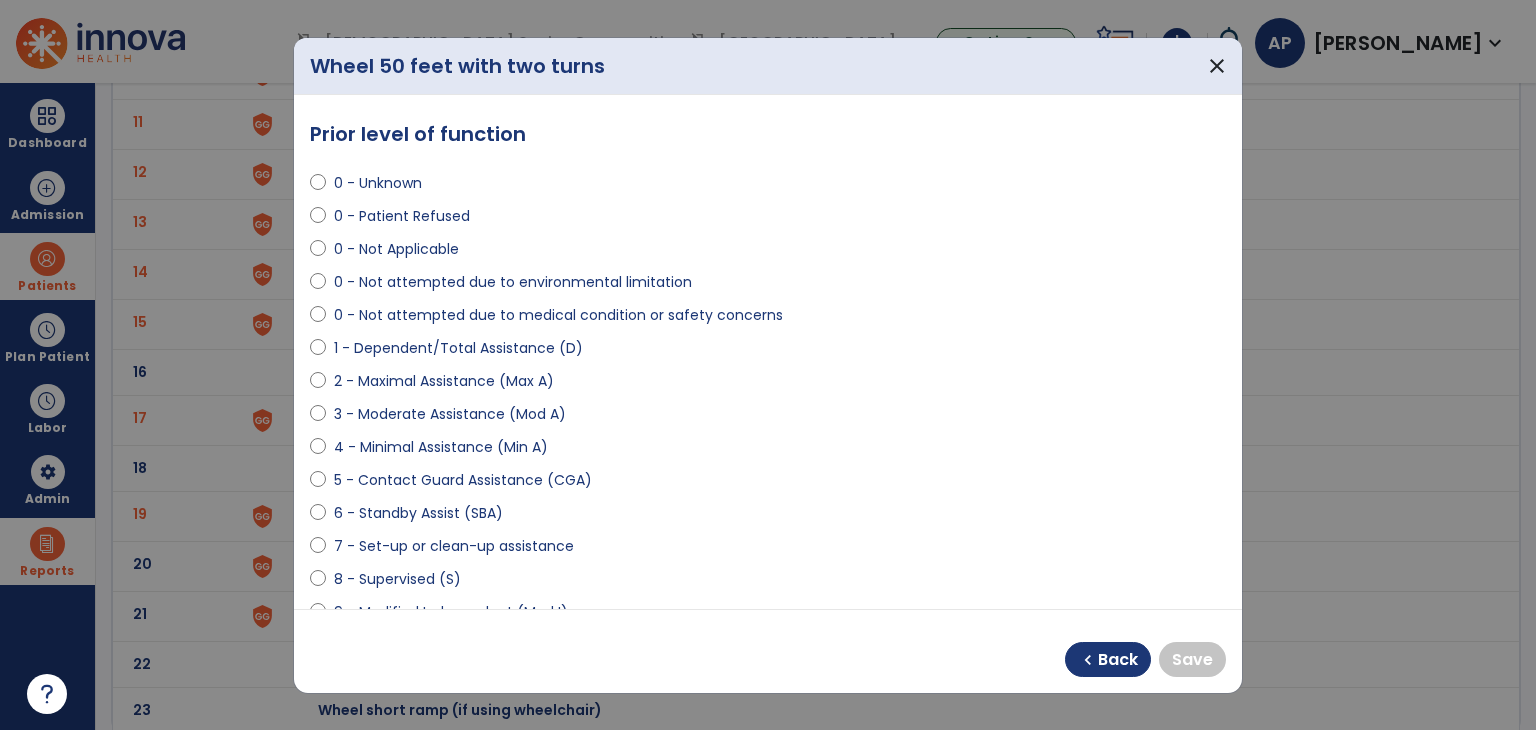 select on "**********" 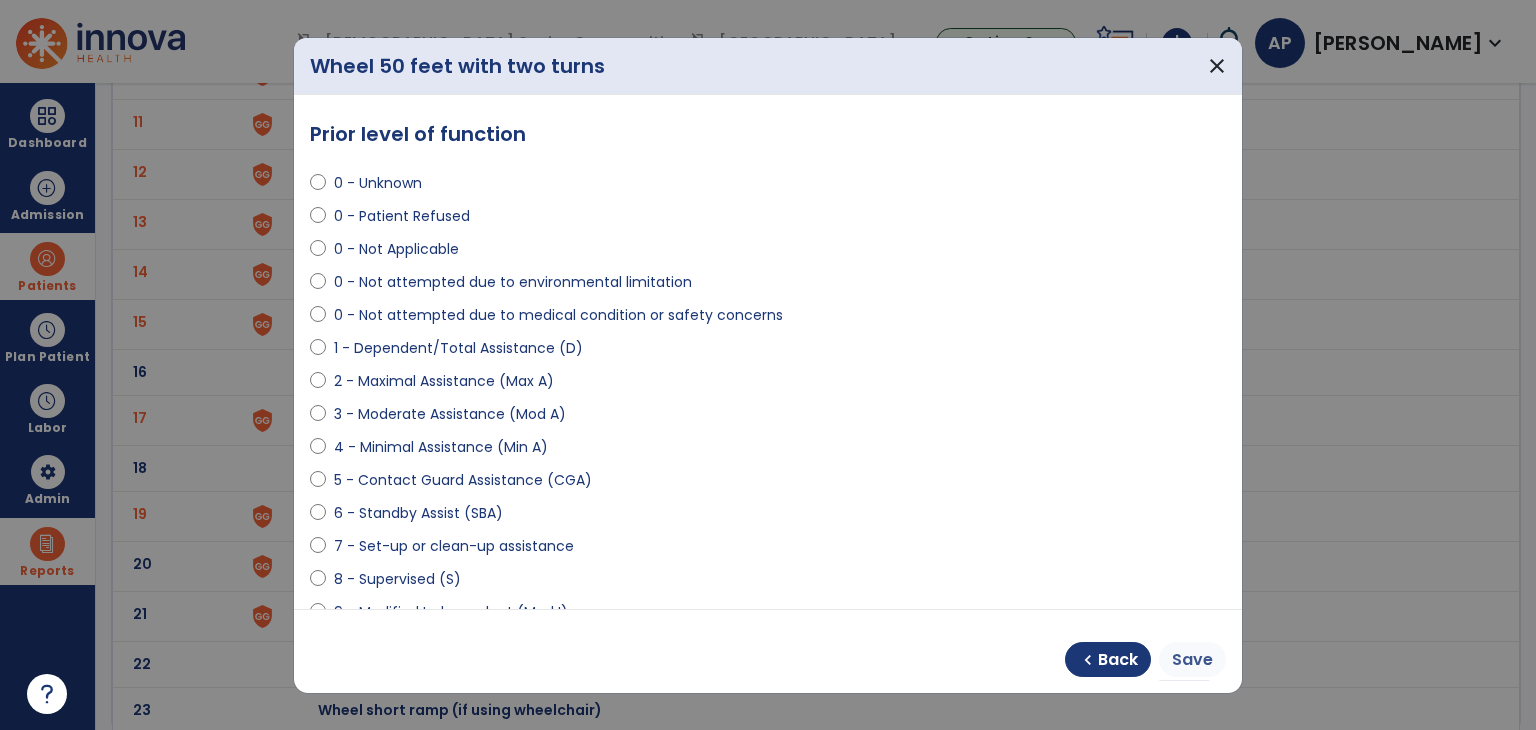 click on "Save" at bounding box center [1192, 660] 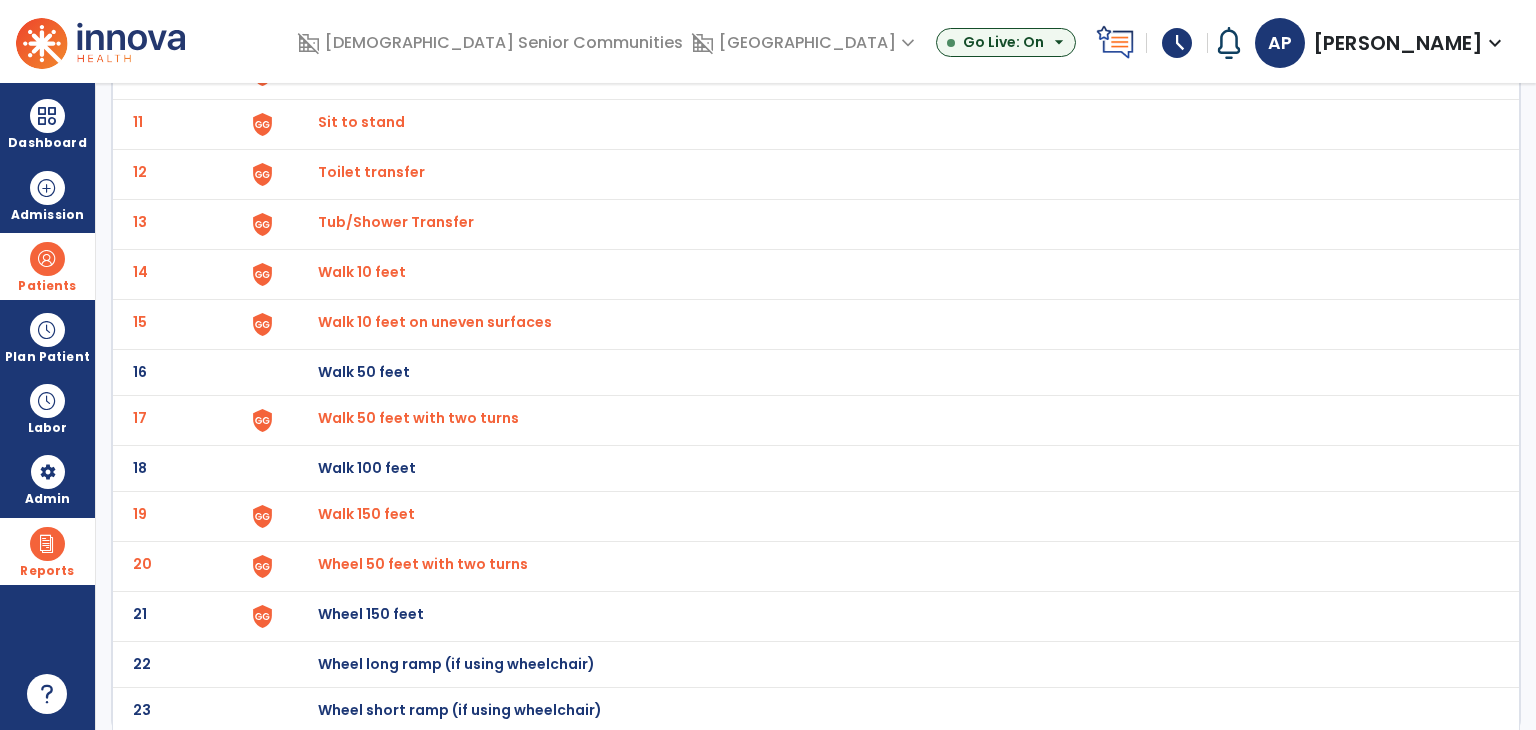 click on "Wheel 150 feet" at bounding box center (888, -372) 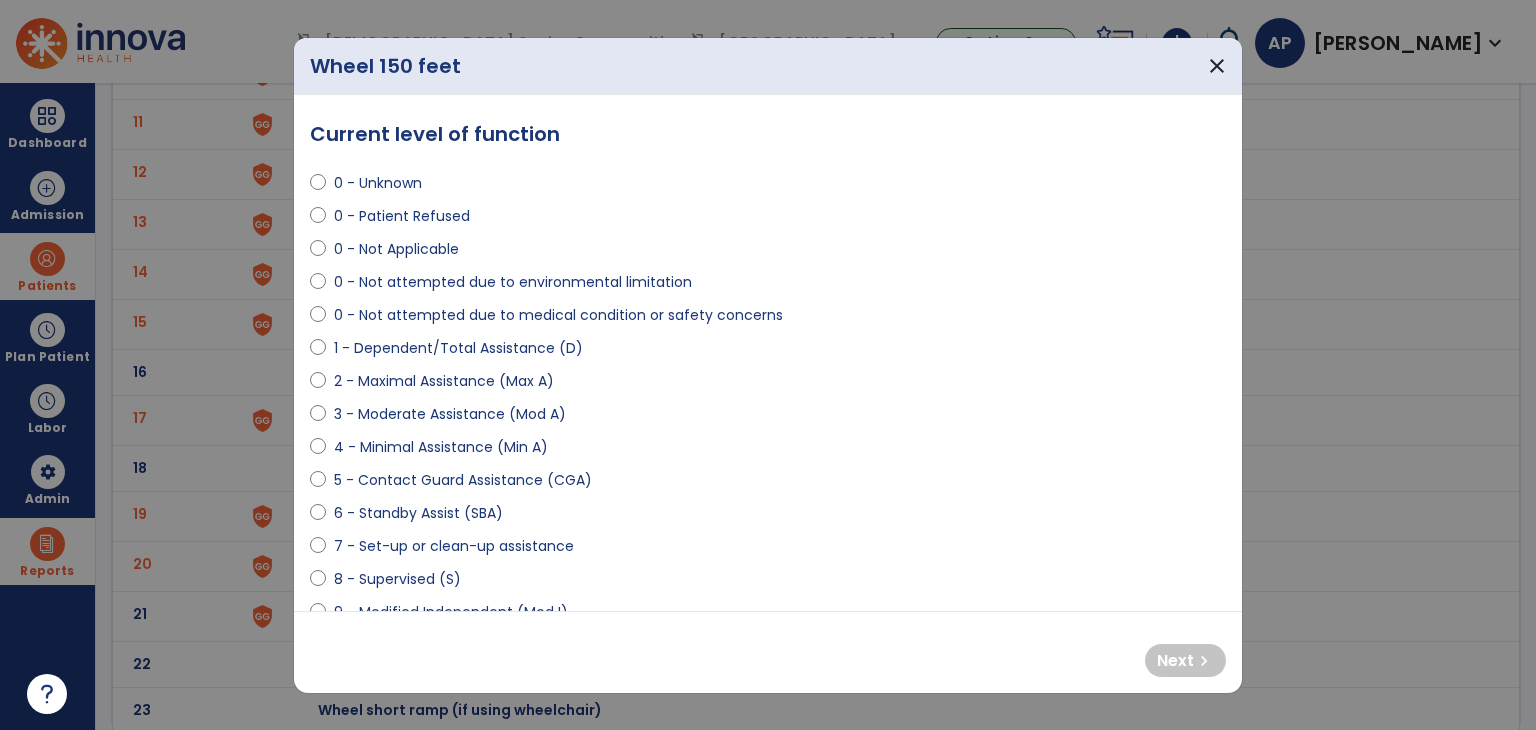select on "**********" 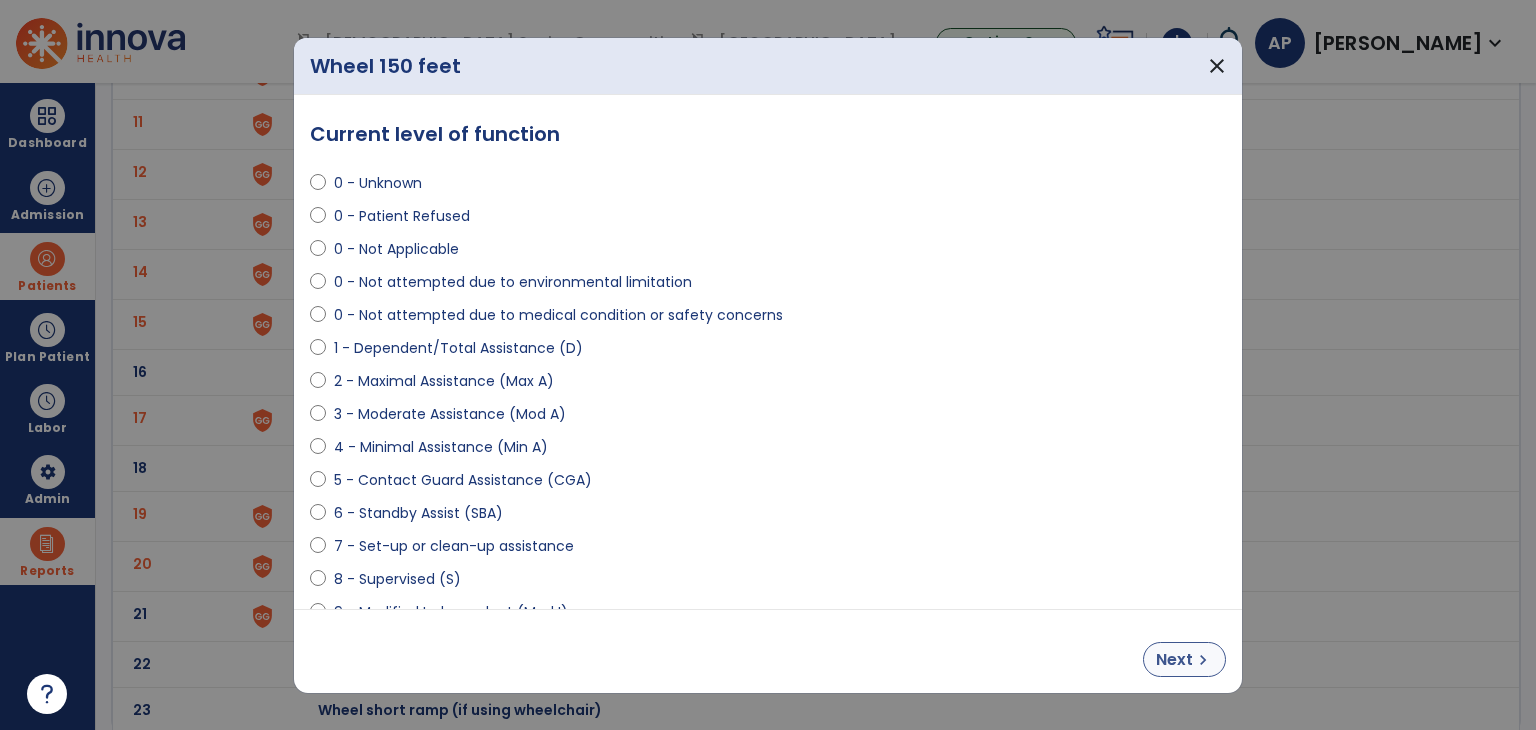 click on "chevron_right" at bounding box center [1203, 660] 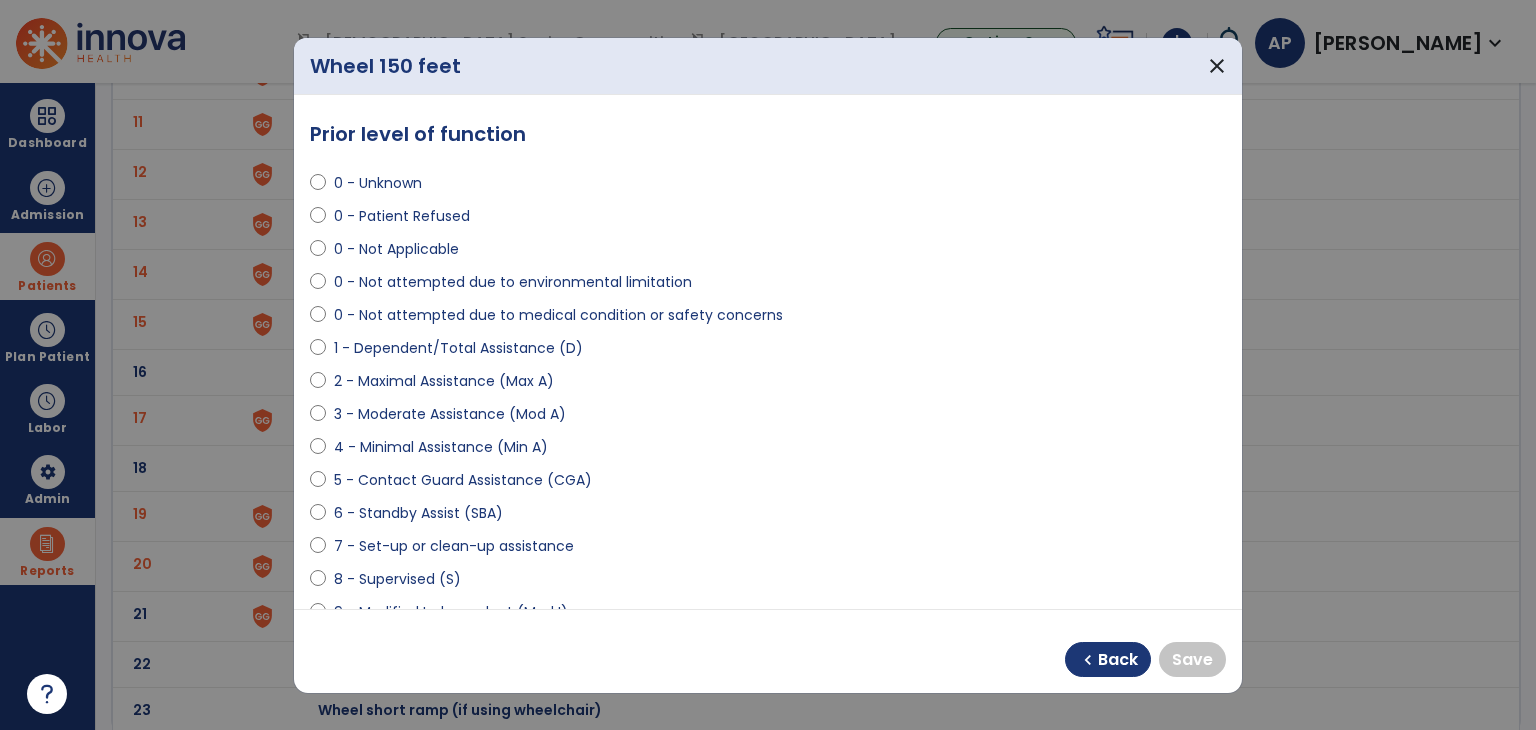 select on "**********" 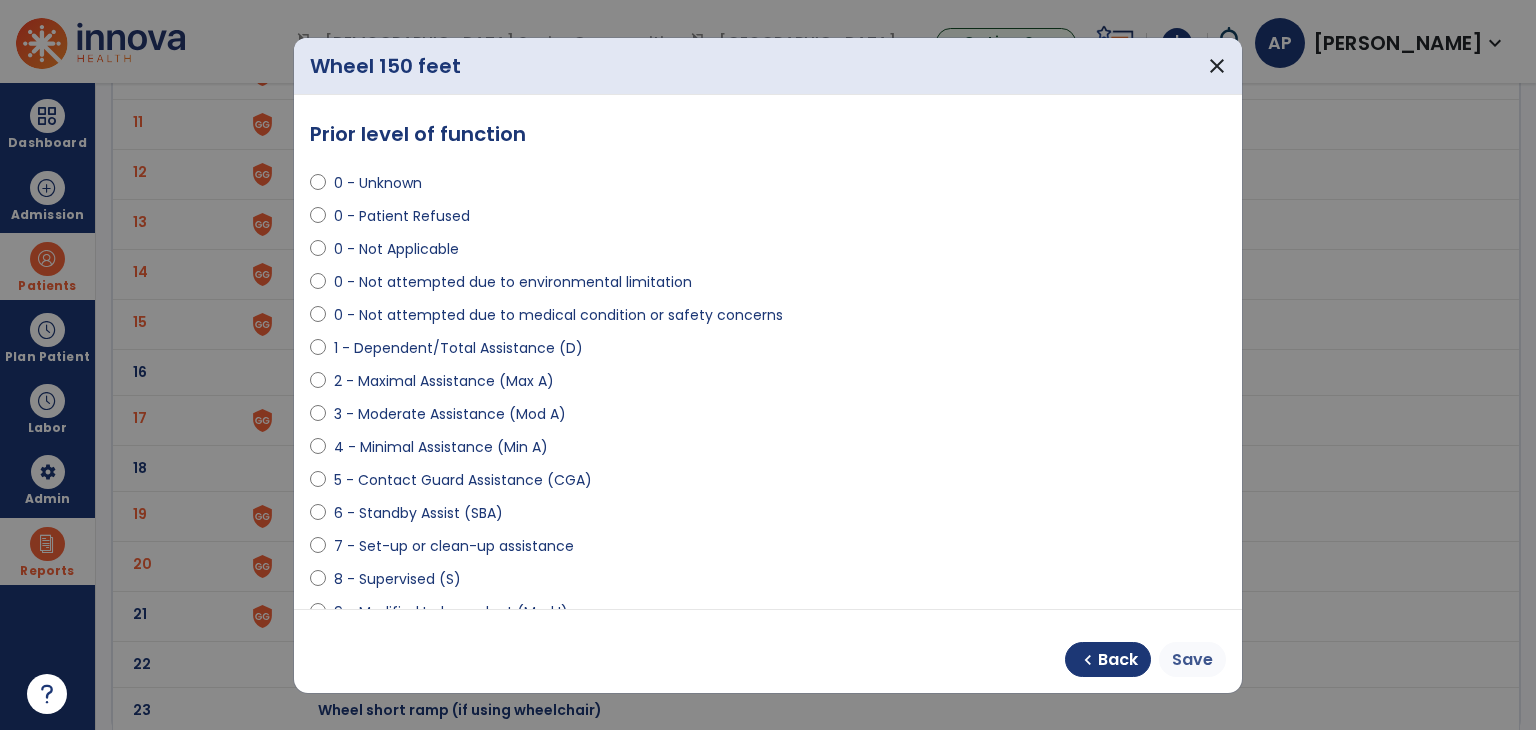 click on "Save" at bounding box center [1192, 660] 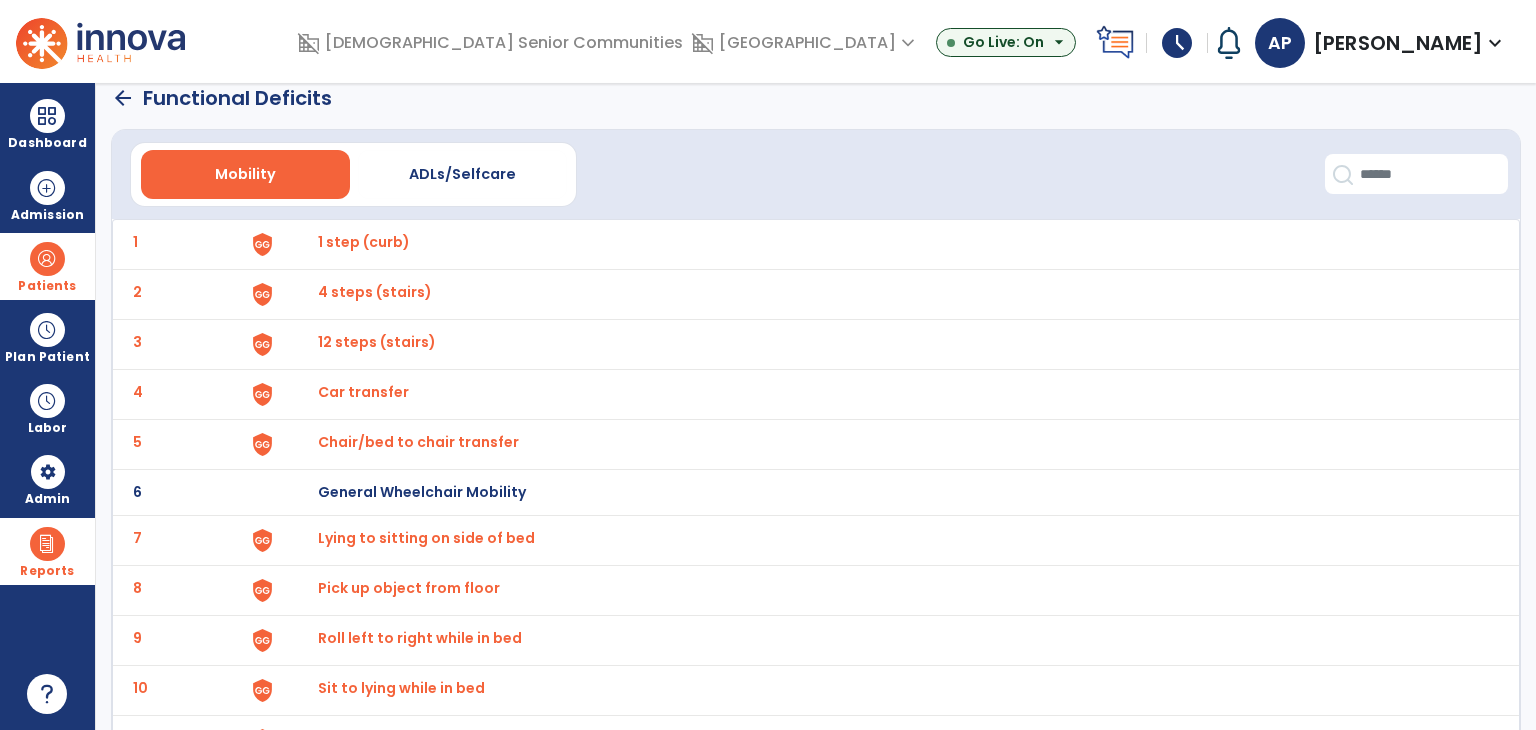 scroll, scrollTop: 0, scrollLeft: 0, axis: both 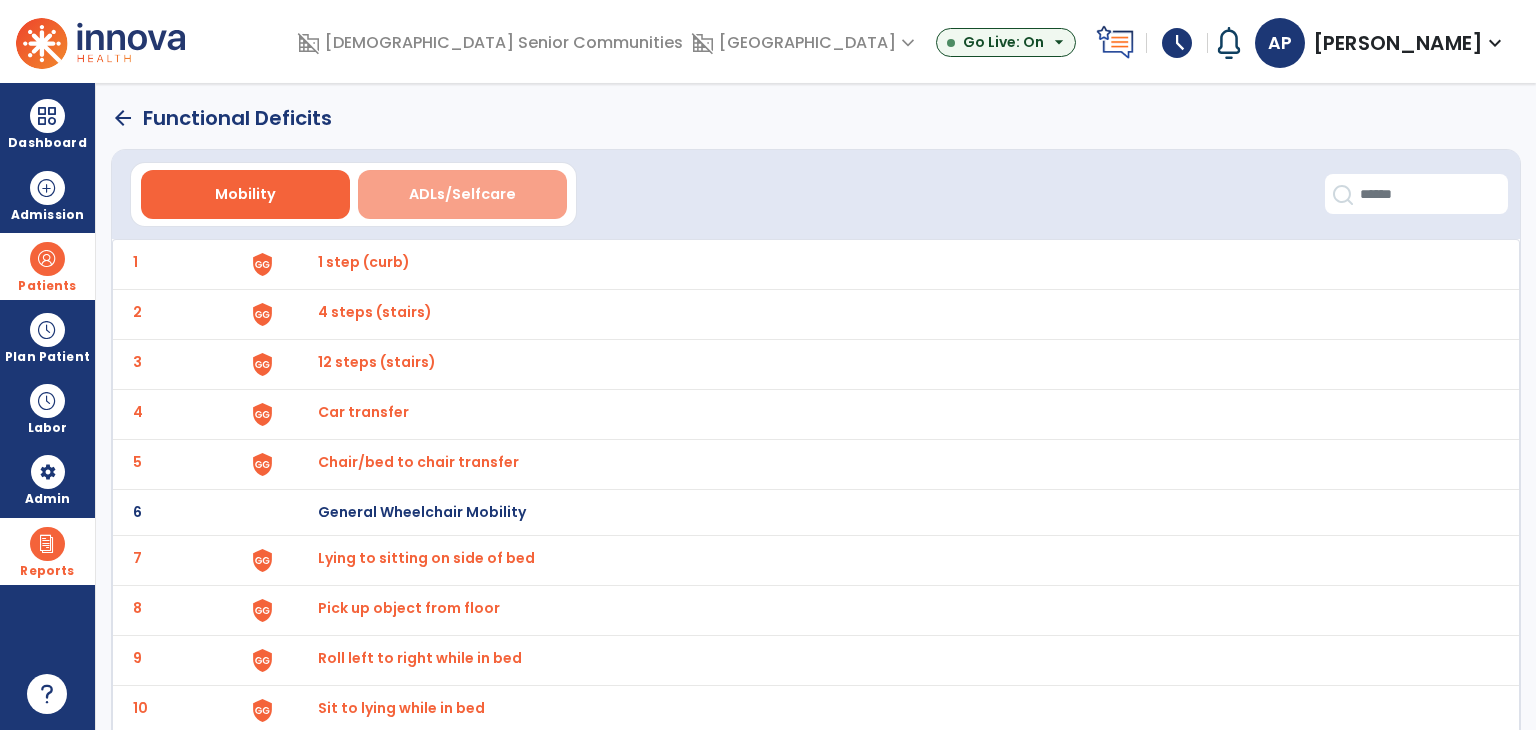 click on "ADLs/Selfcare" at bounding box center [462, 194] 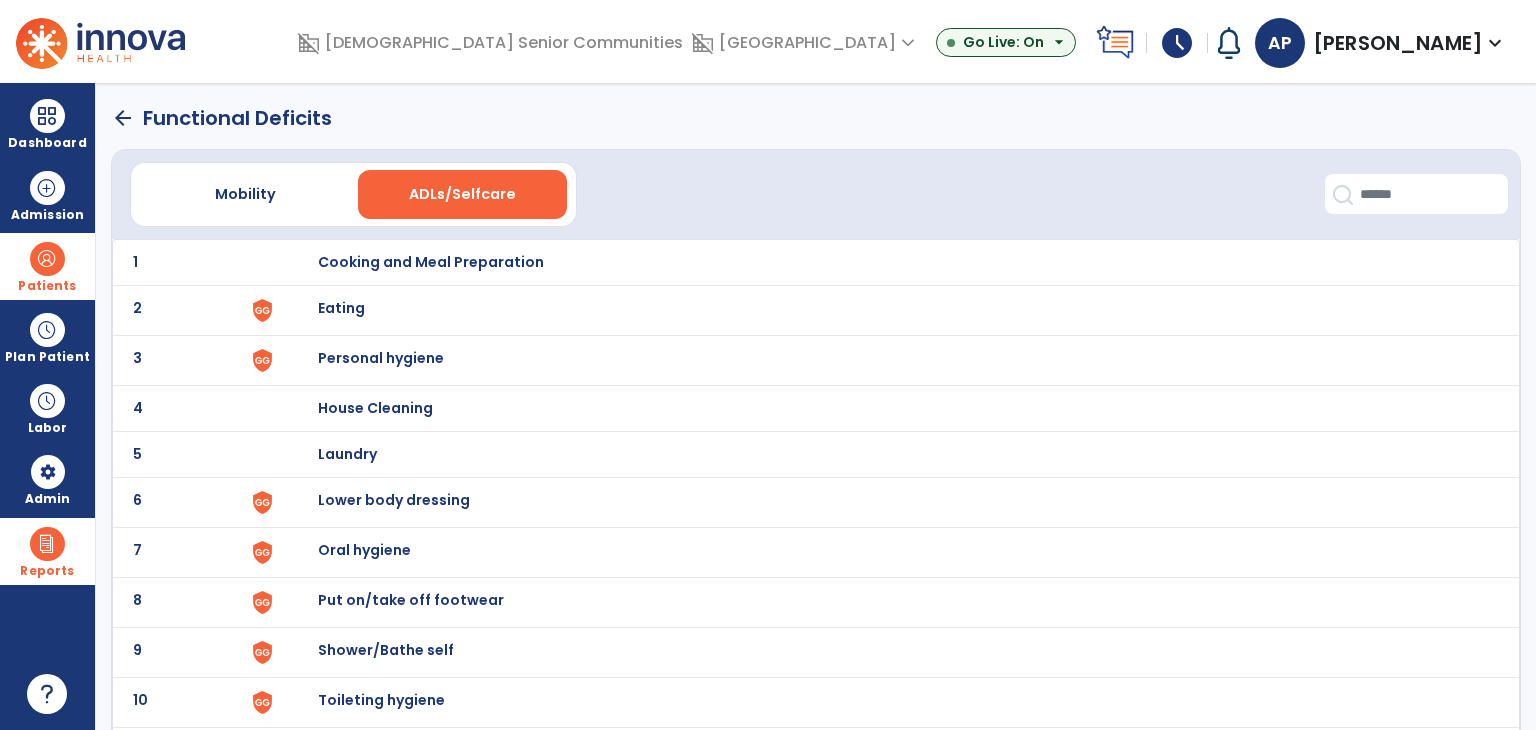 click on "Eating" at bounding box center (888, 262) 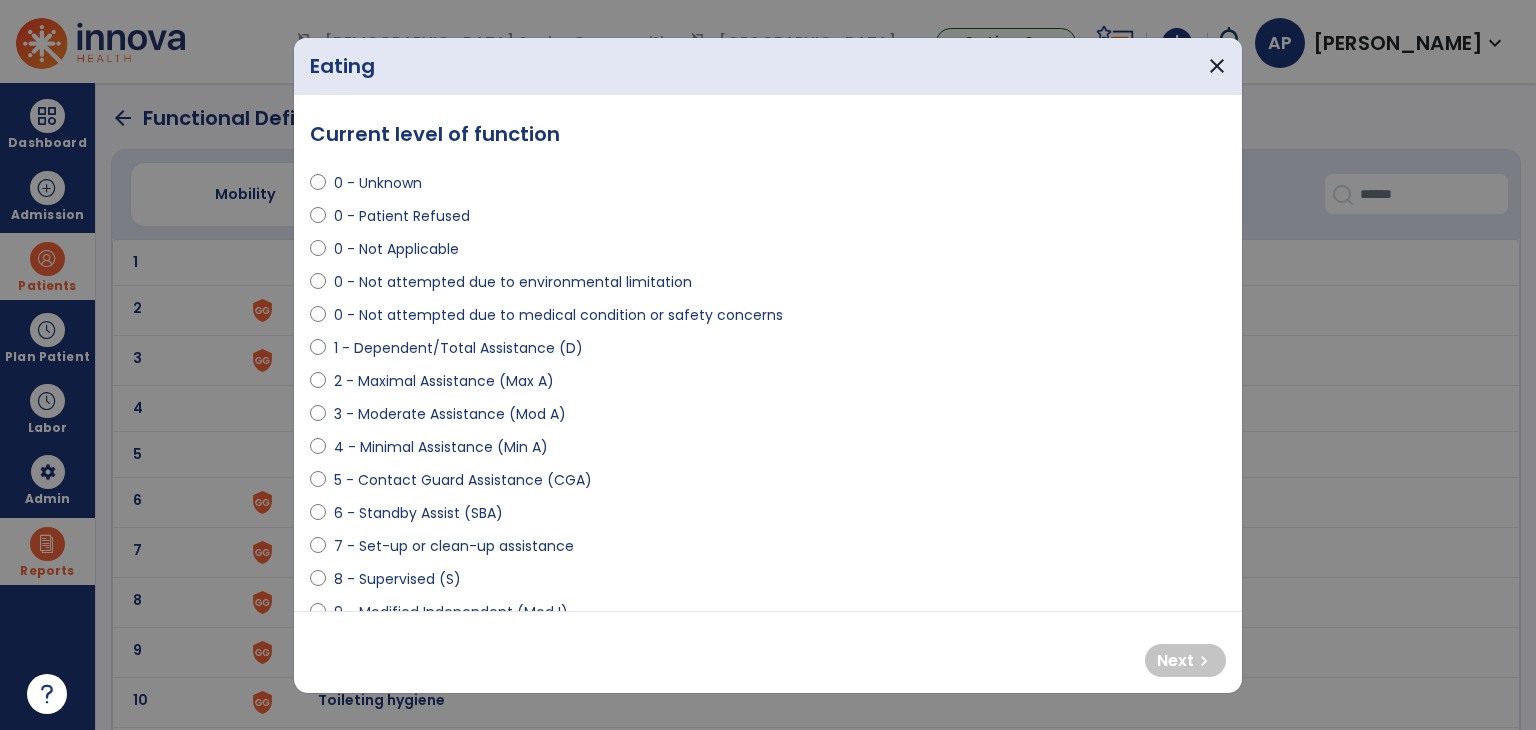 select on "**********" 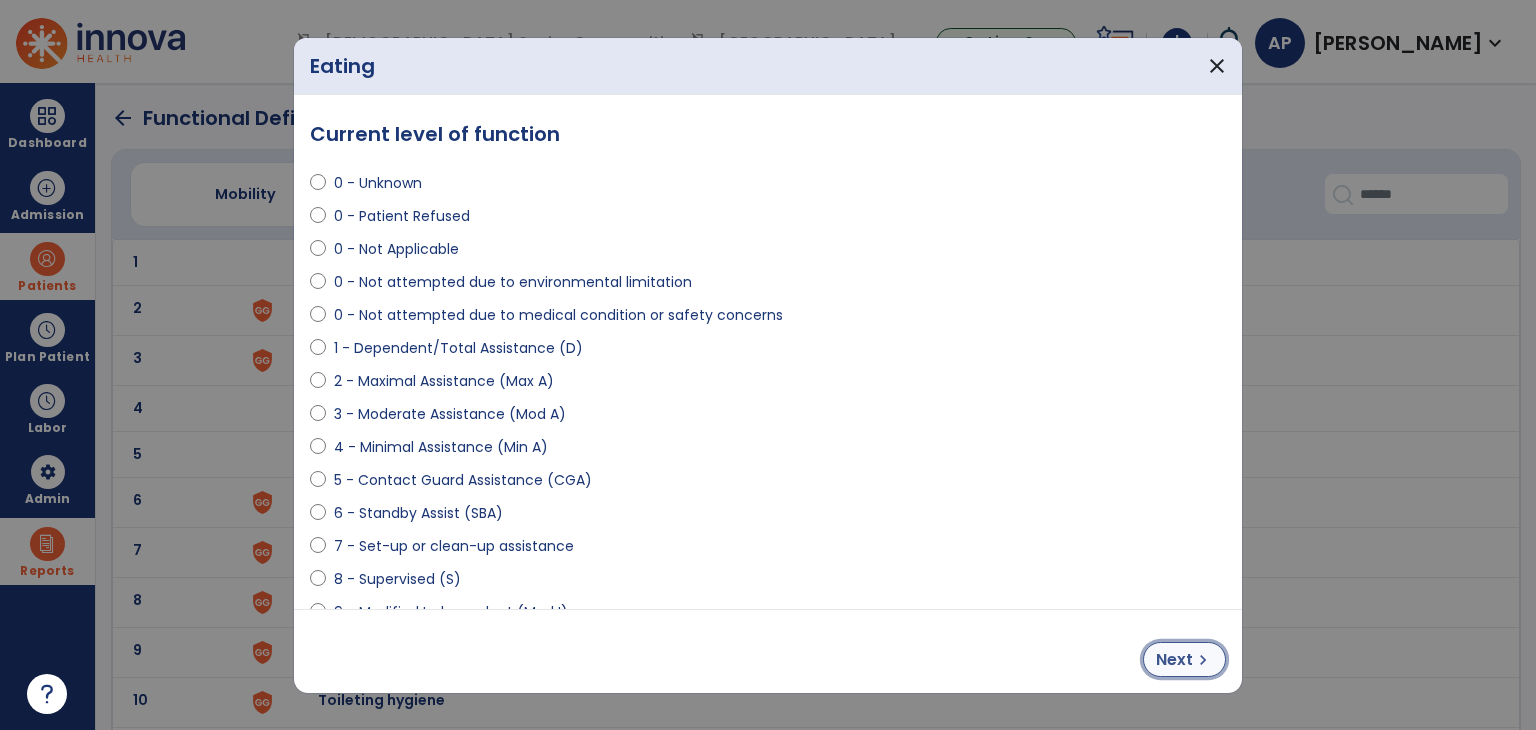 click on "chevron_right" at bounding box center (1203, 660) 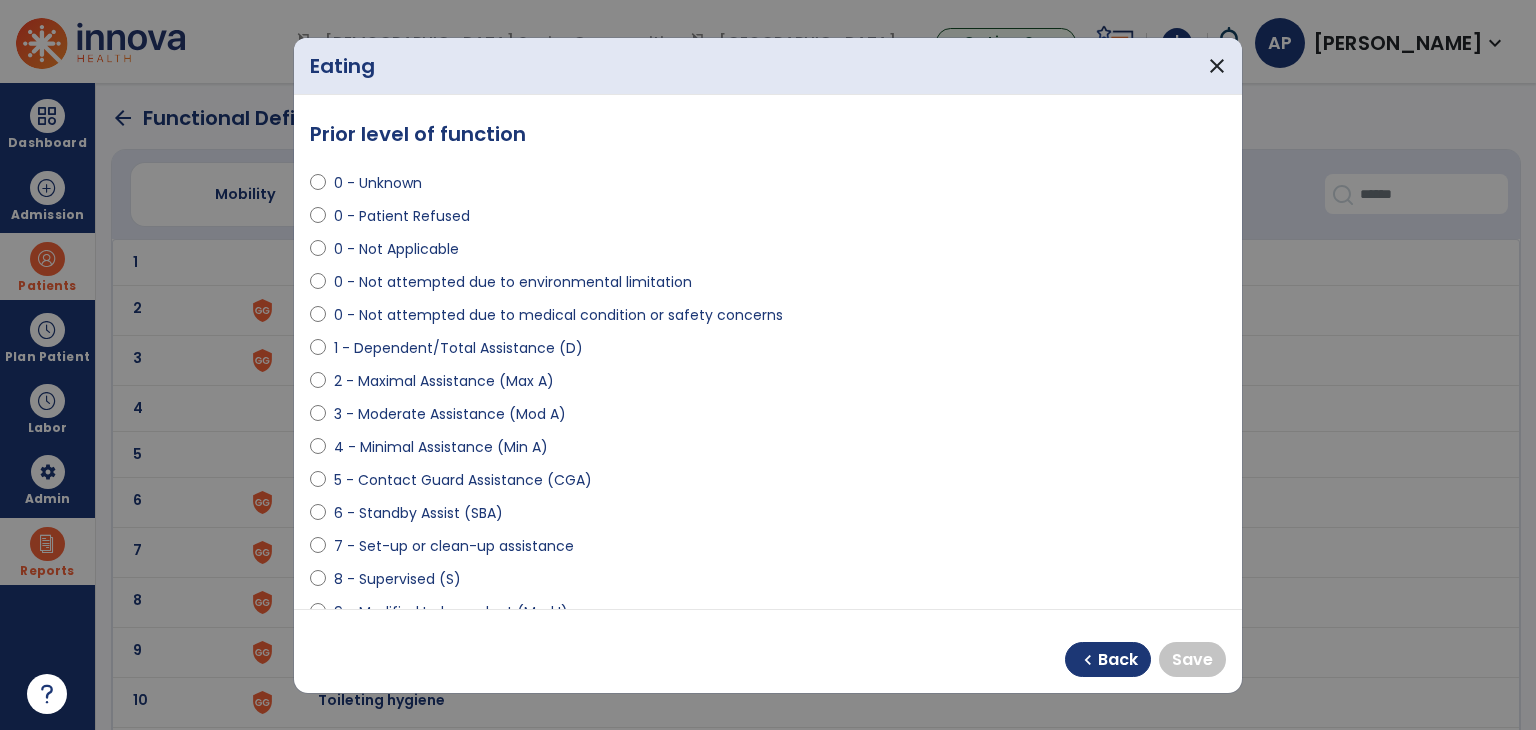 select on "**********" 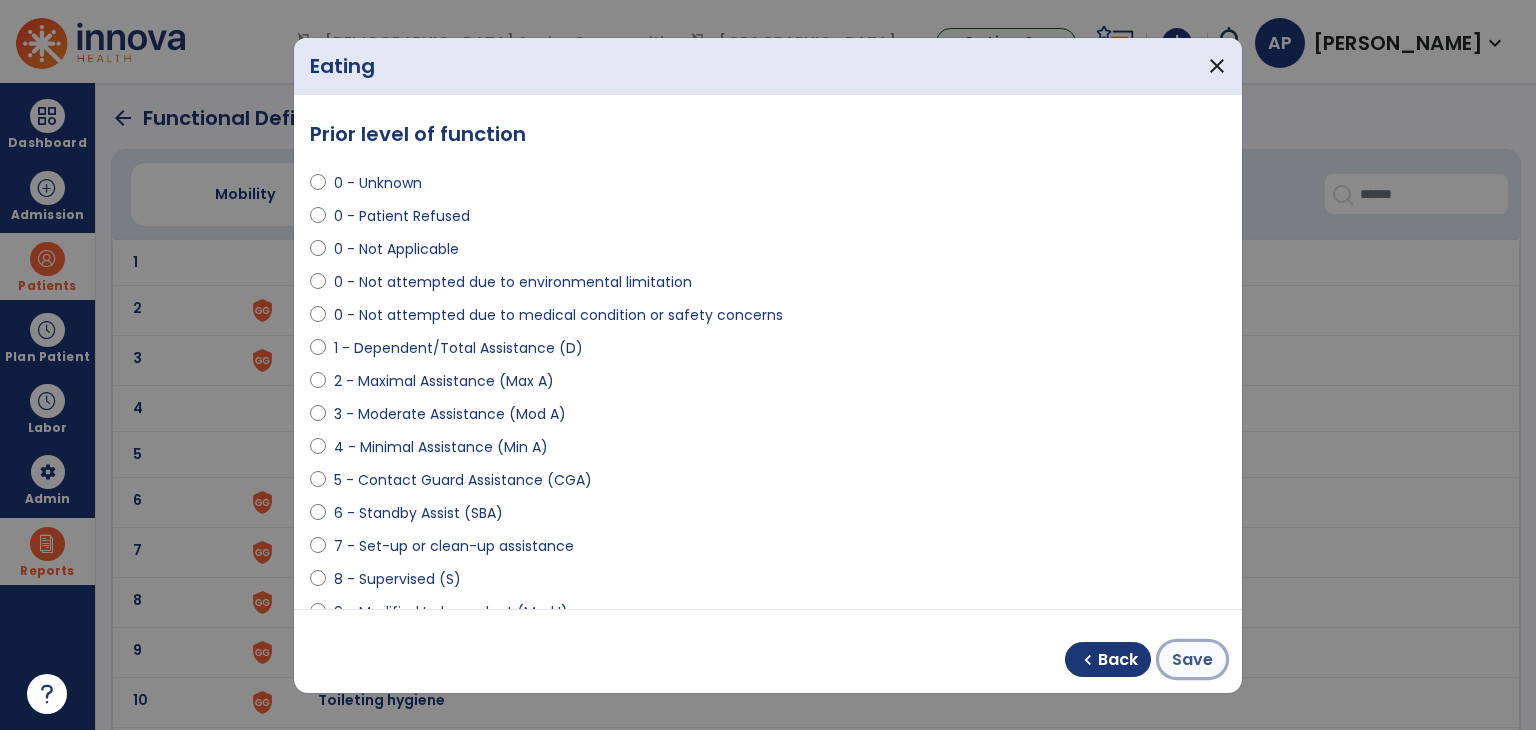 click on "Save" at bounding box center [1192, 660] 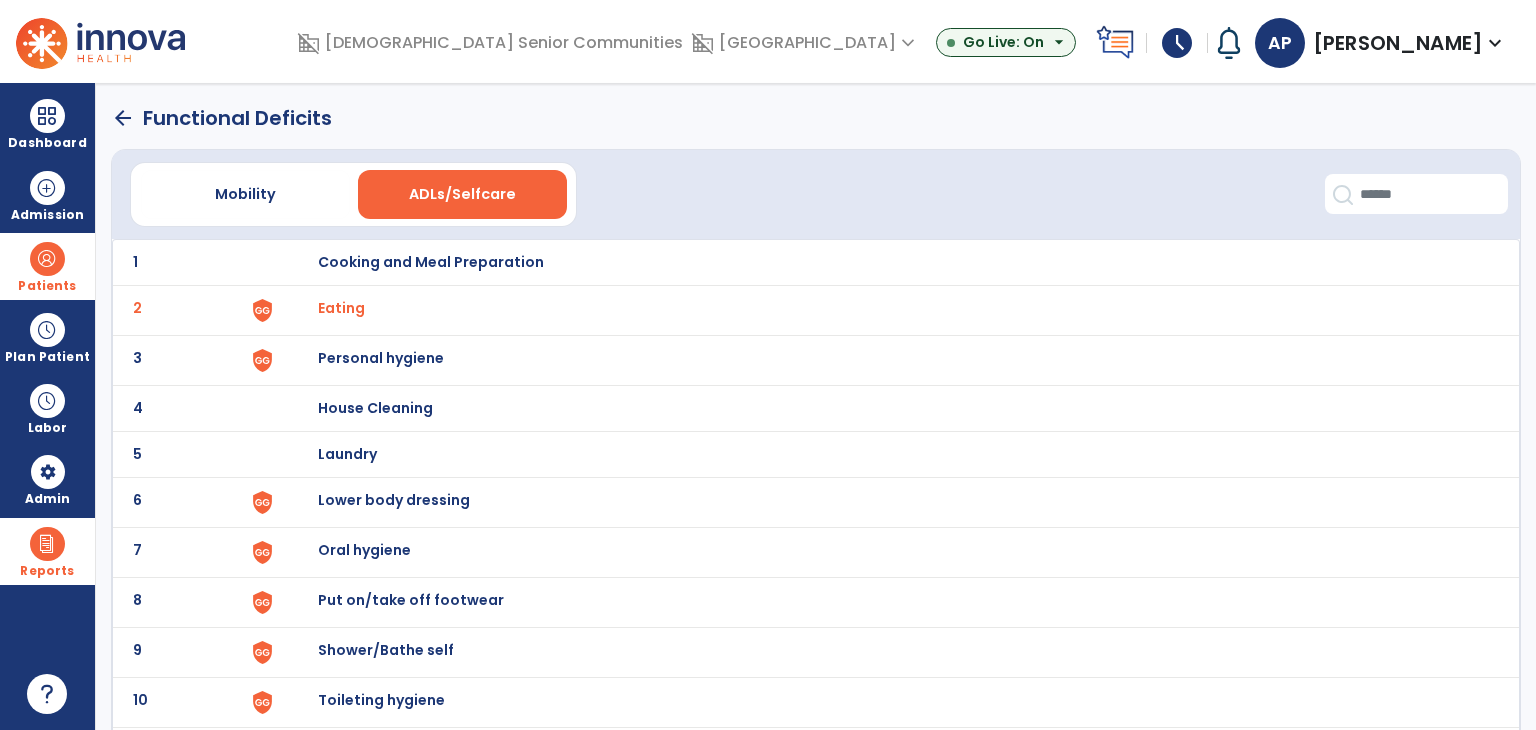 click on "Personal hygiene" at bounding box center [888, 262] 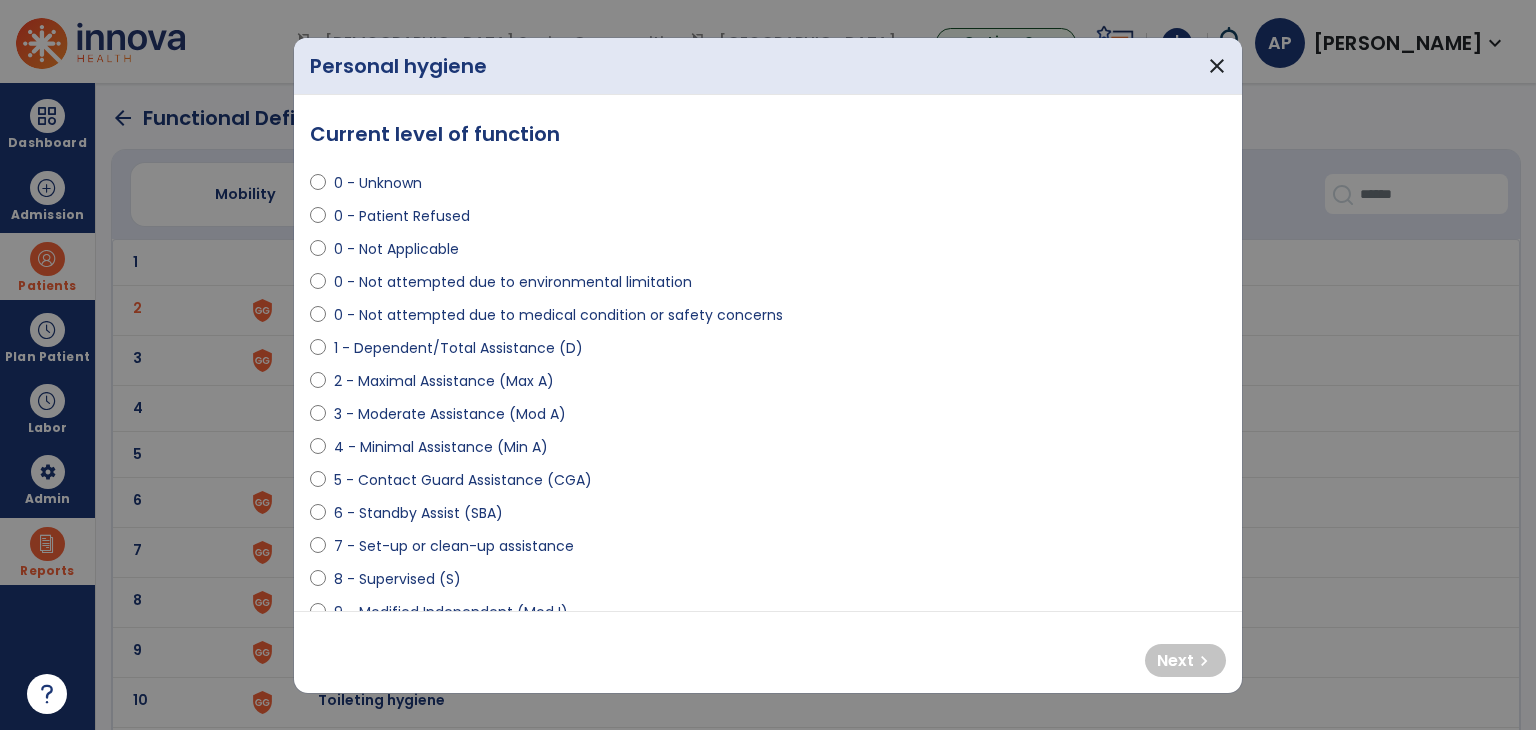 select on "**********" 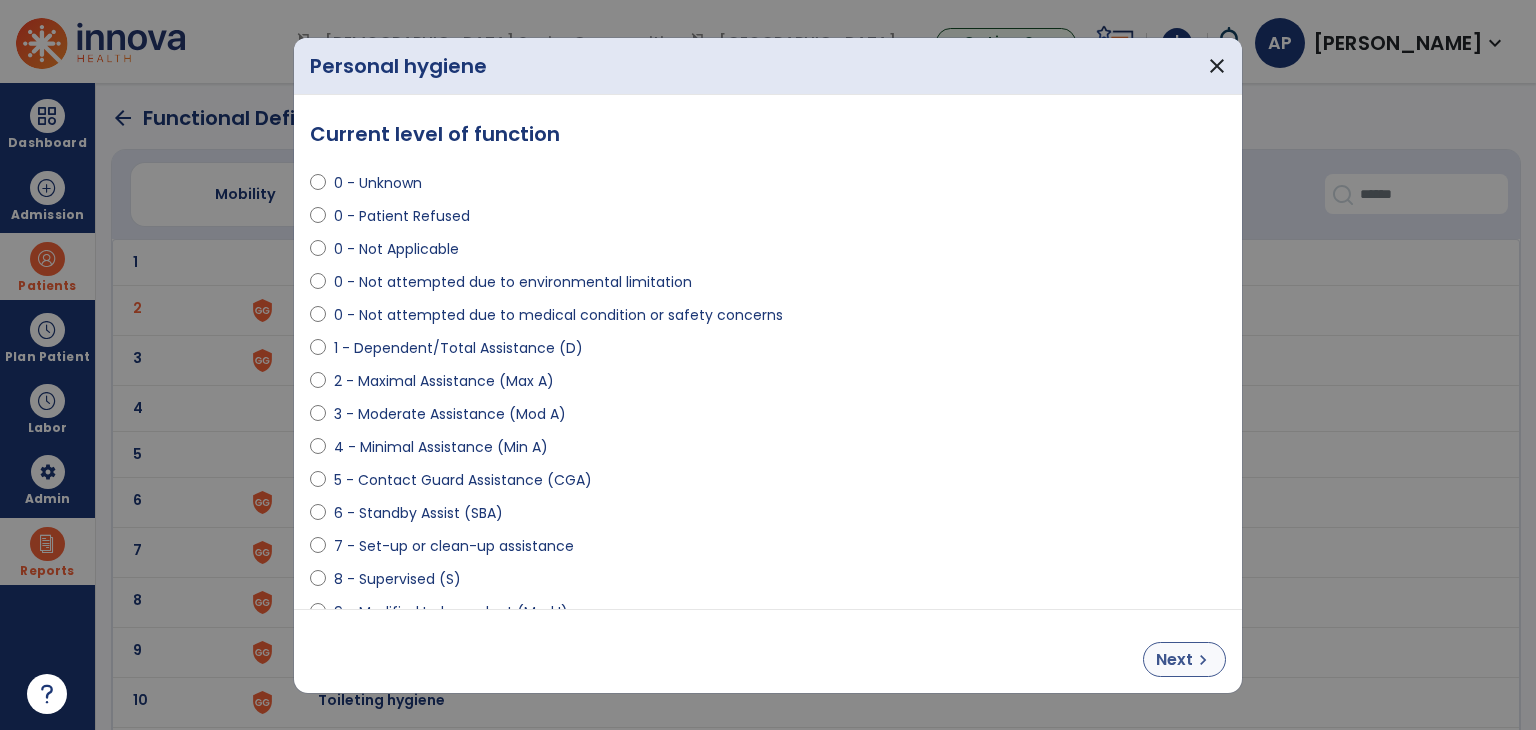 click on "chevron_right" at bounding box center [1203, 660] 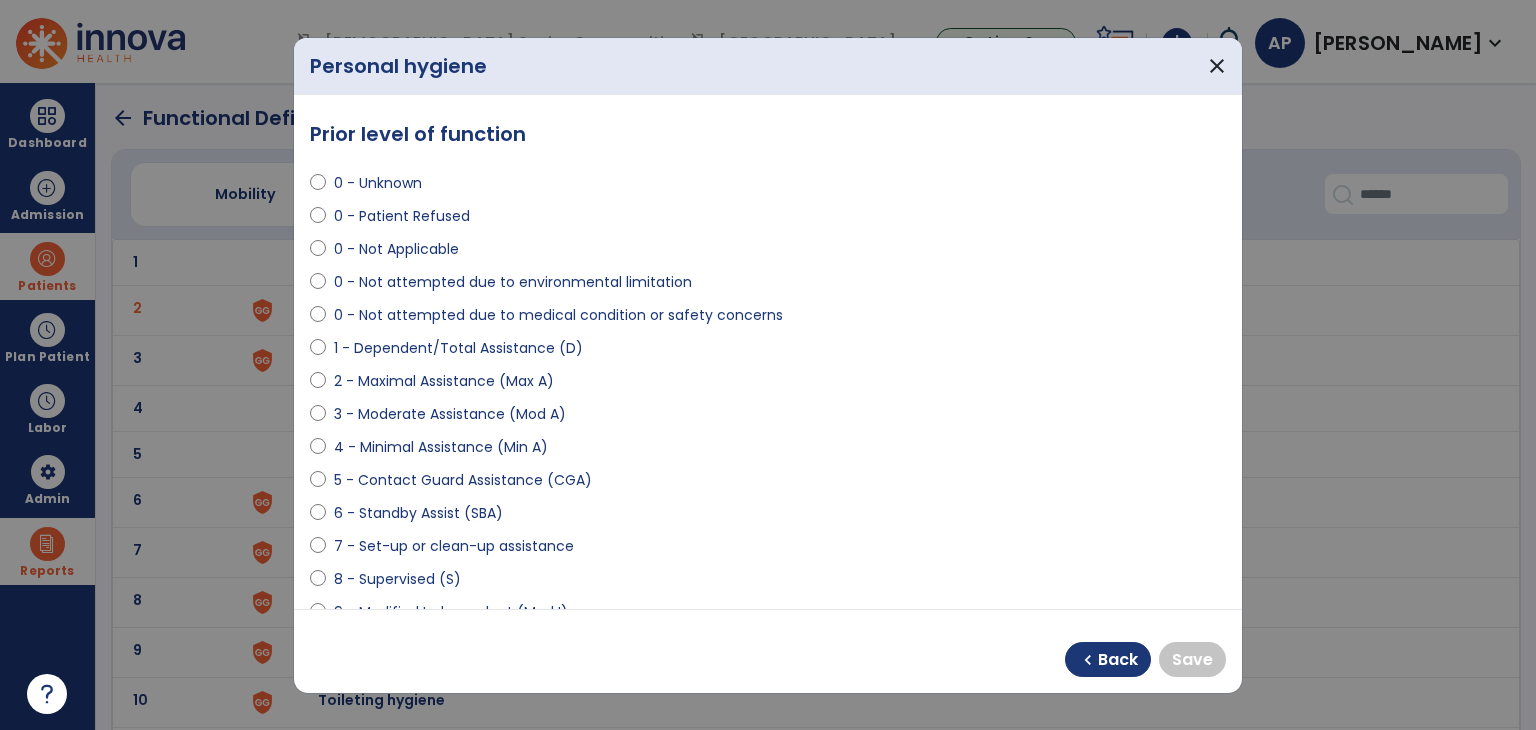 select on "**********" 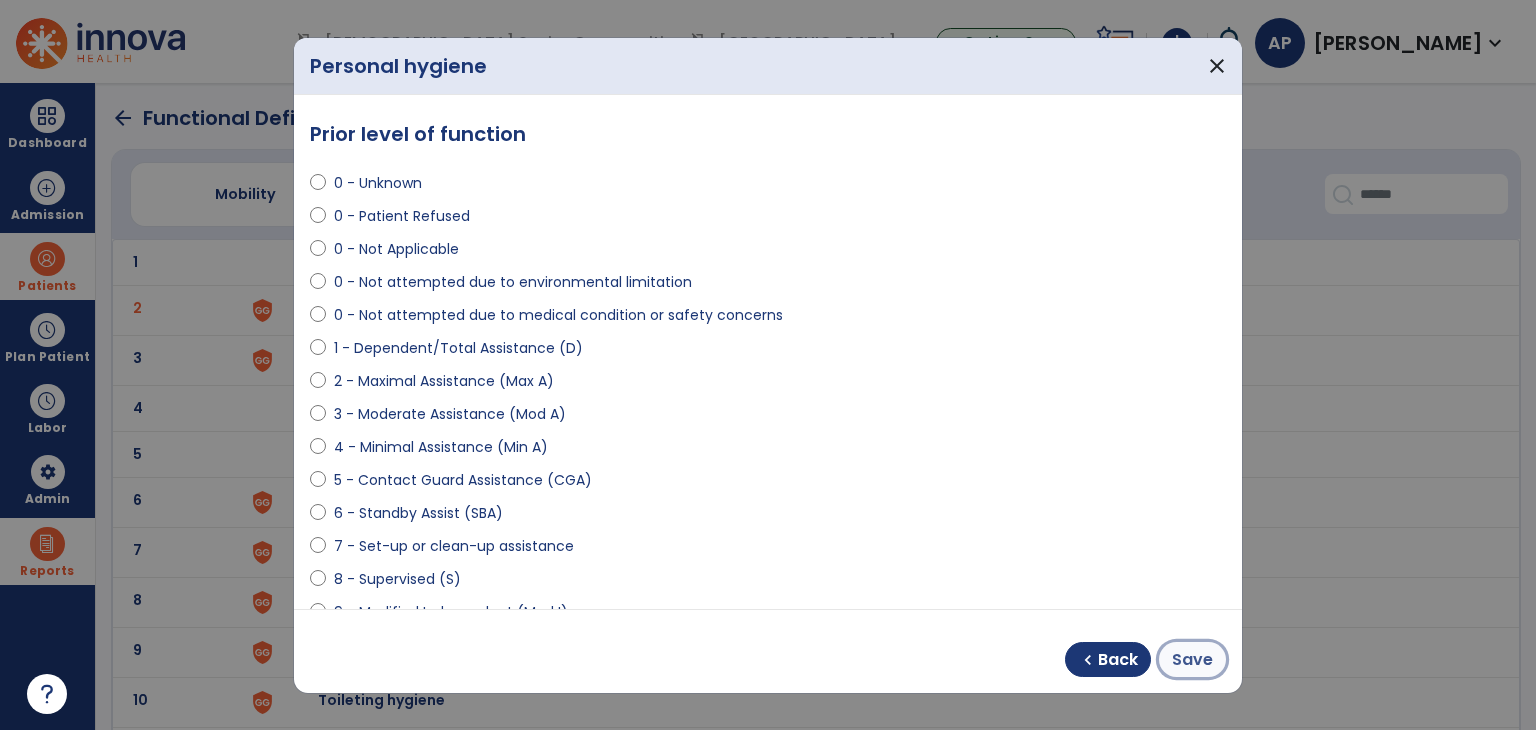 click on "Save" at bounding box center (1192, 660) 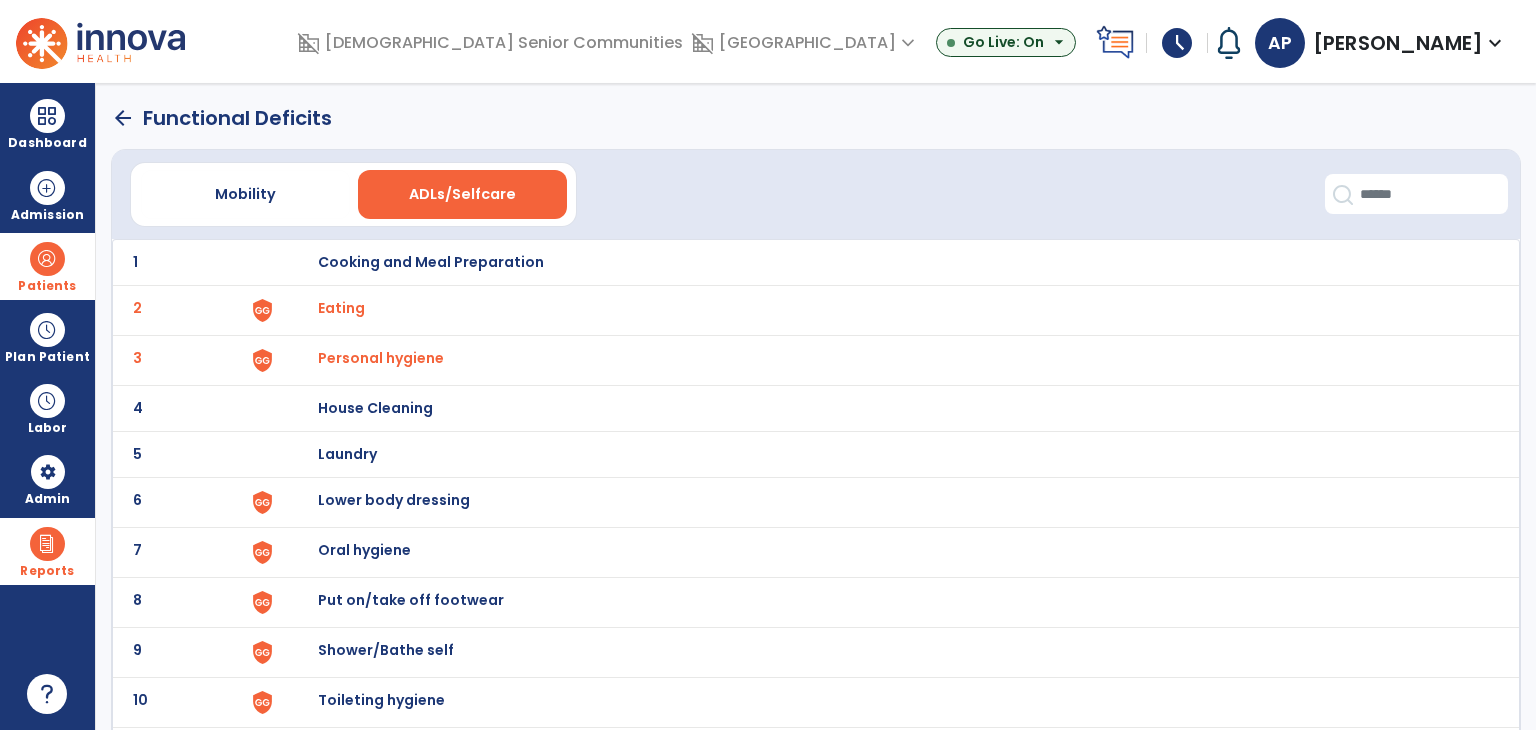 click on "Lower body dressing" at bounding box center (888, 262) 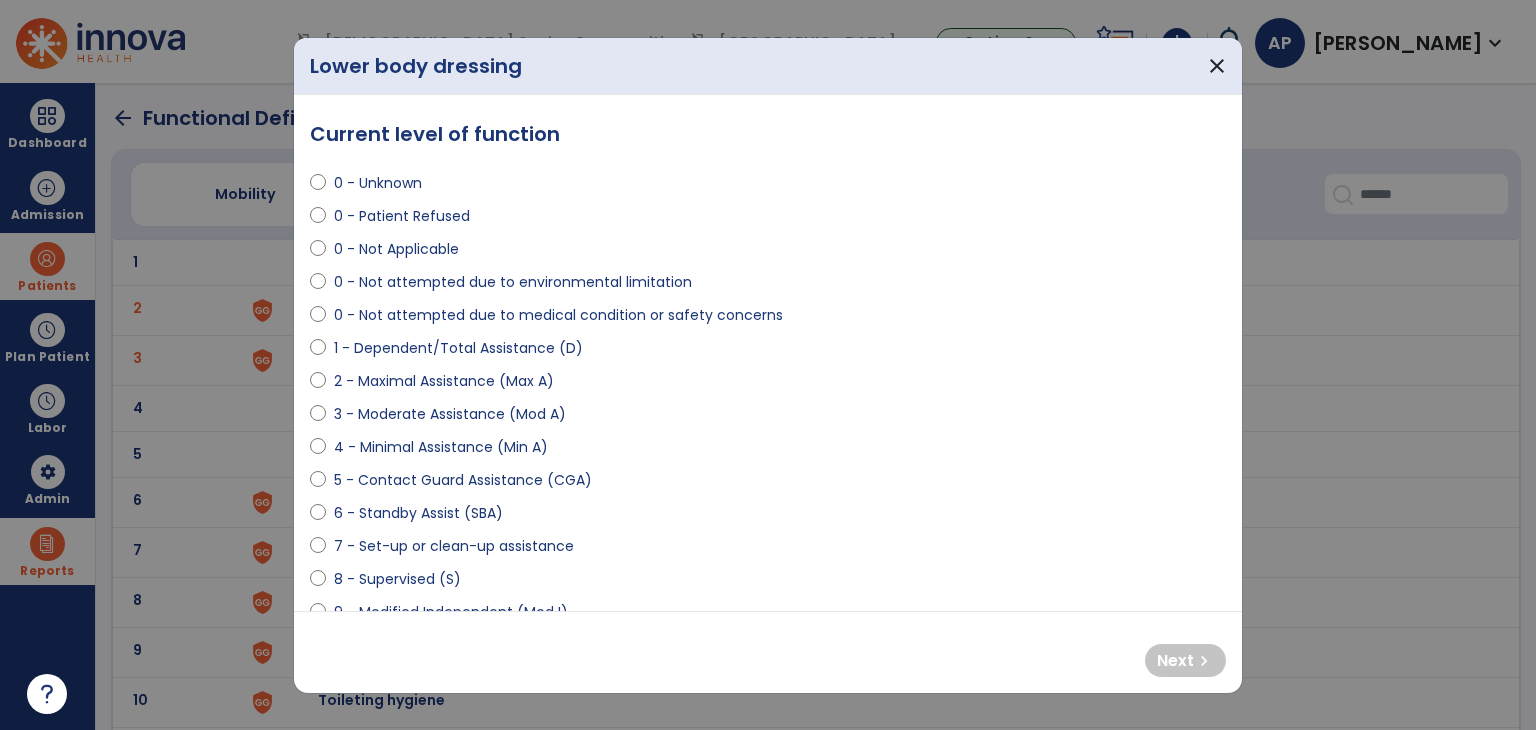 select on "**********" 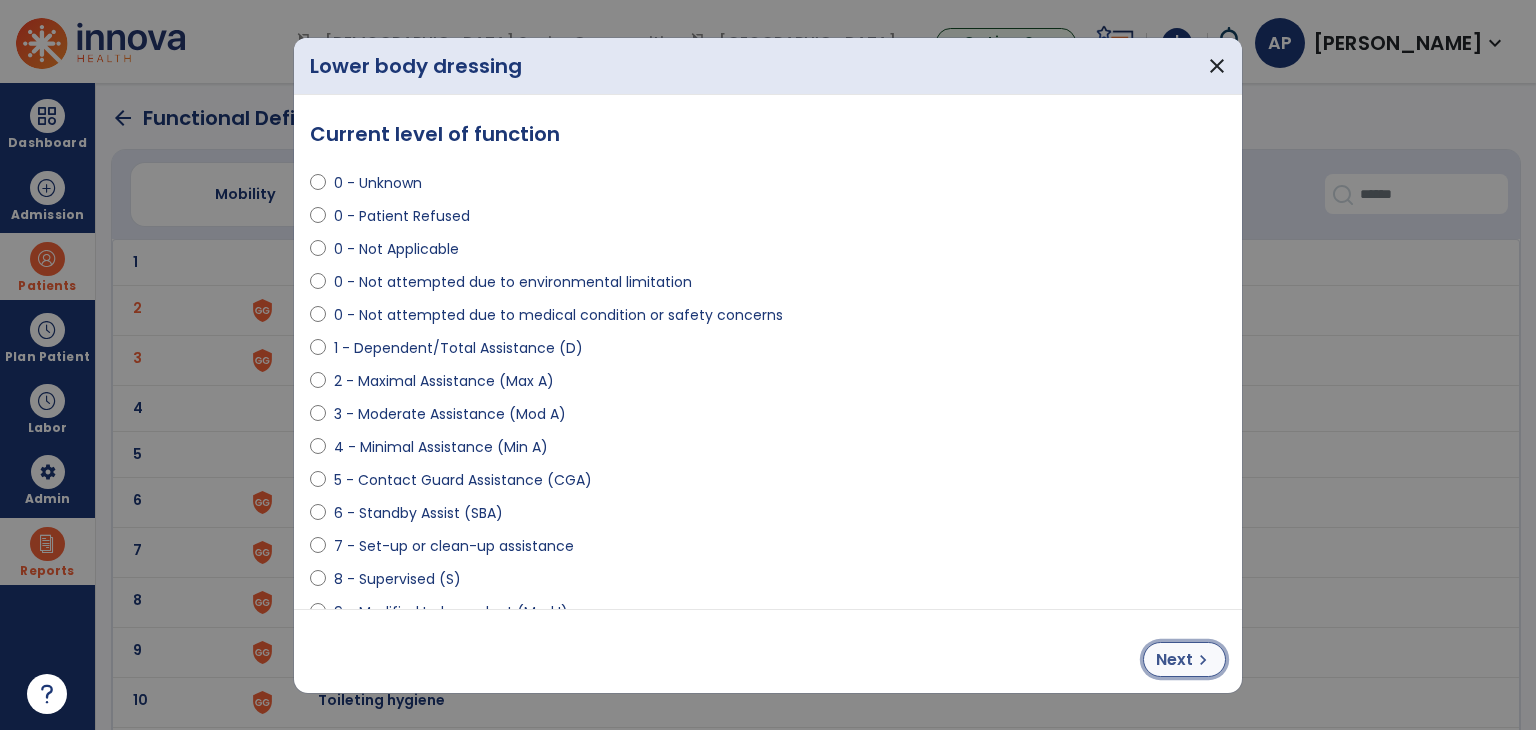 click on "chevron_right" at bounding box center (1203, 660) 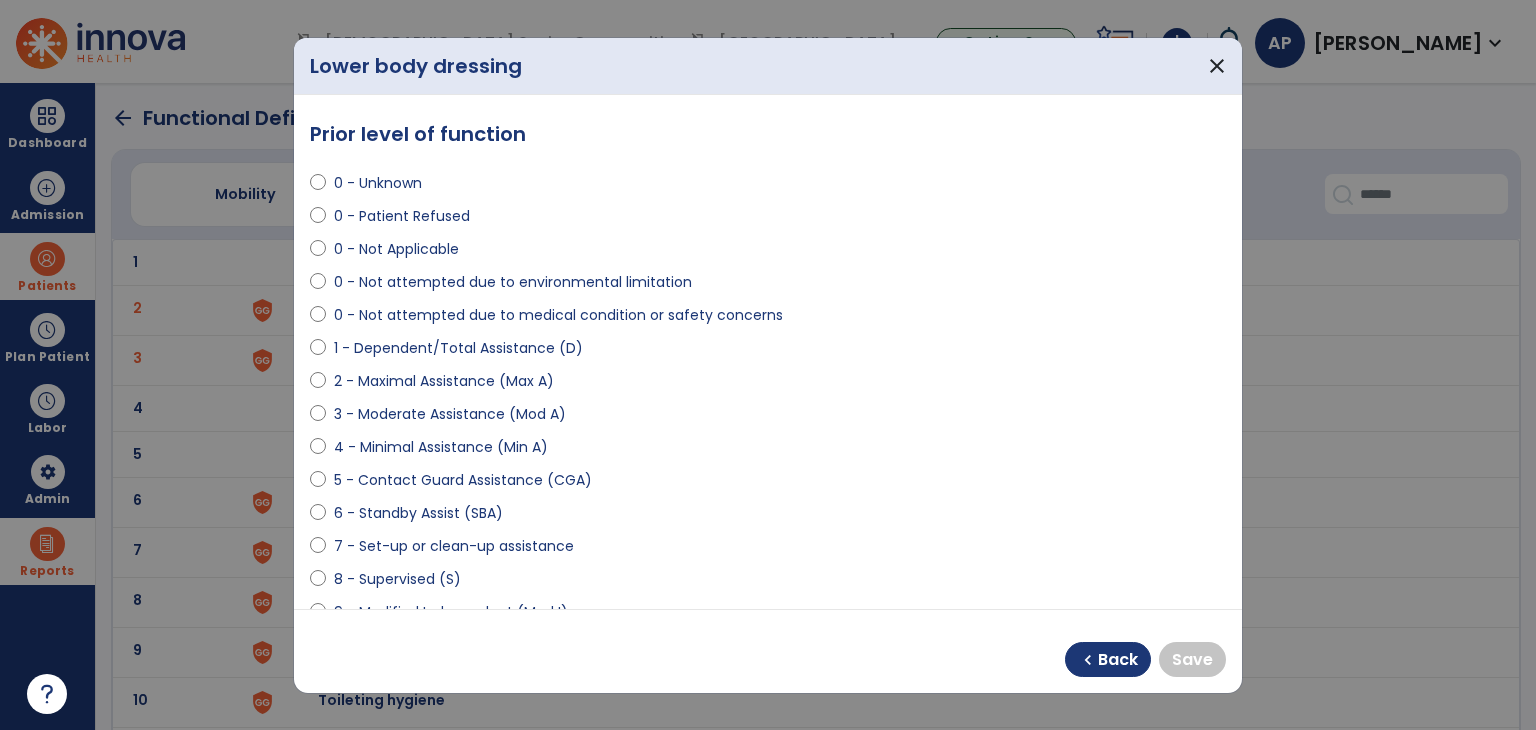 select on "**********" 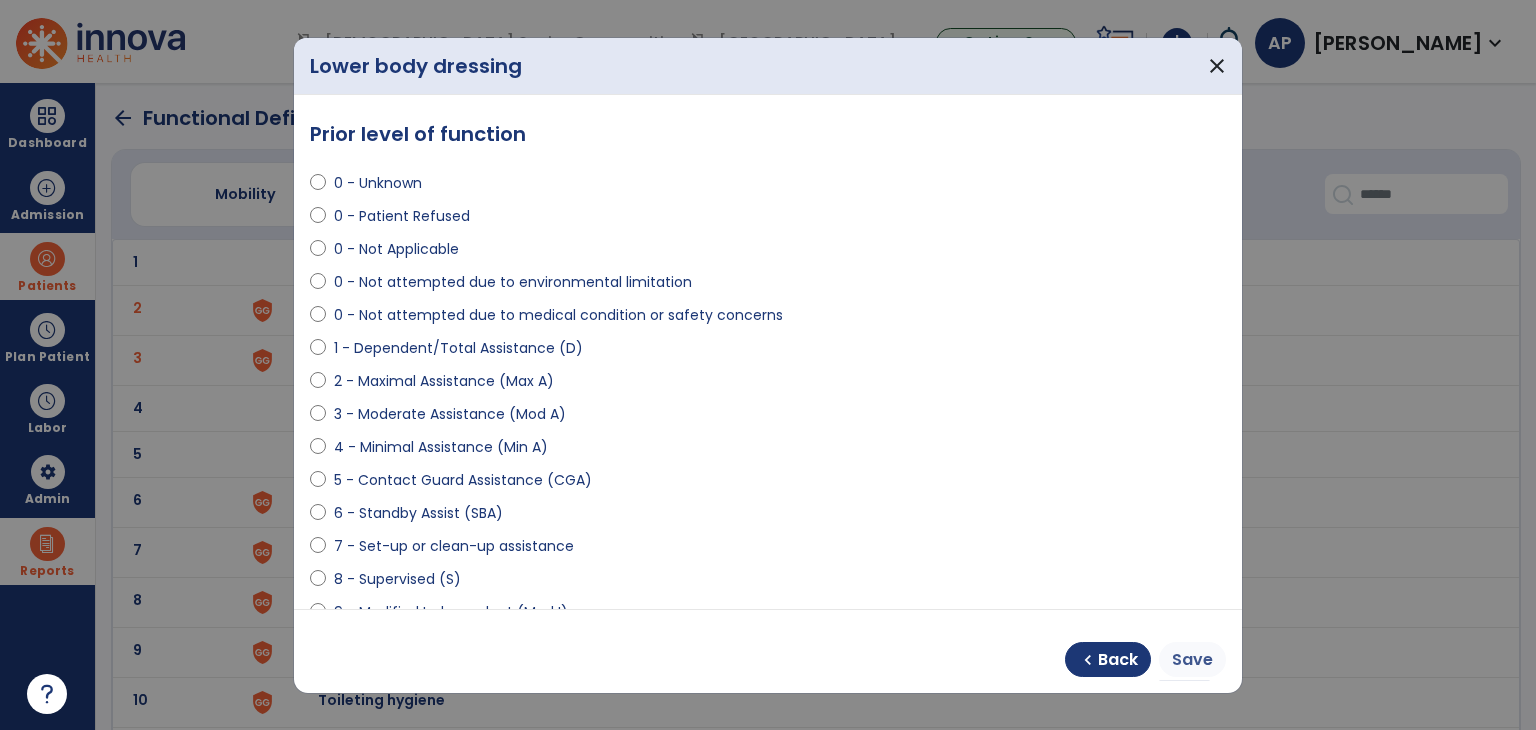 click on "Save" at bounding box center (1192, 660) 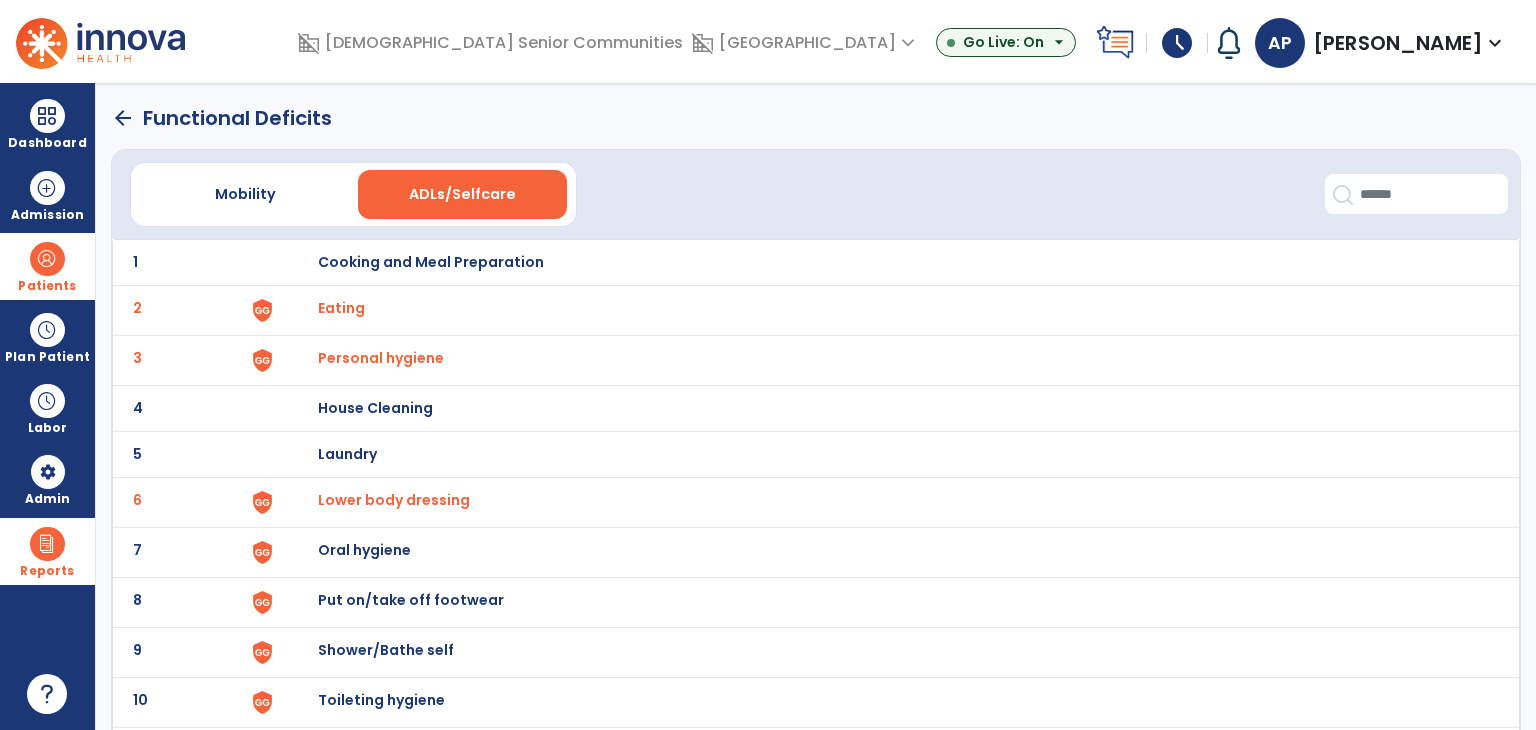 click on "Oral hygiene" at bounding box center (888, 262) 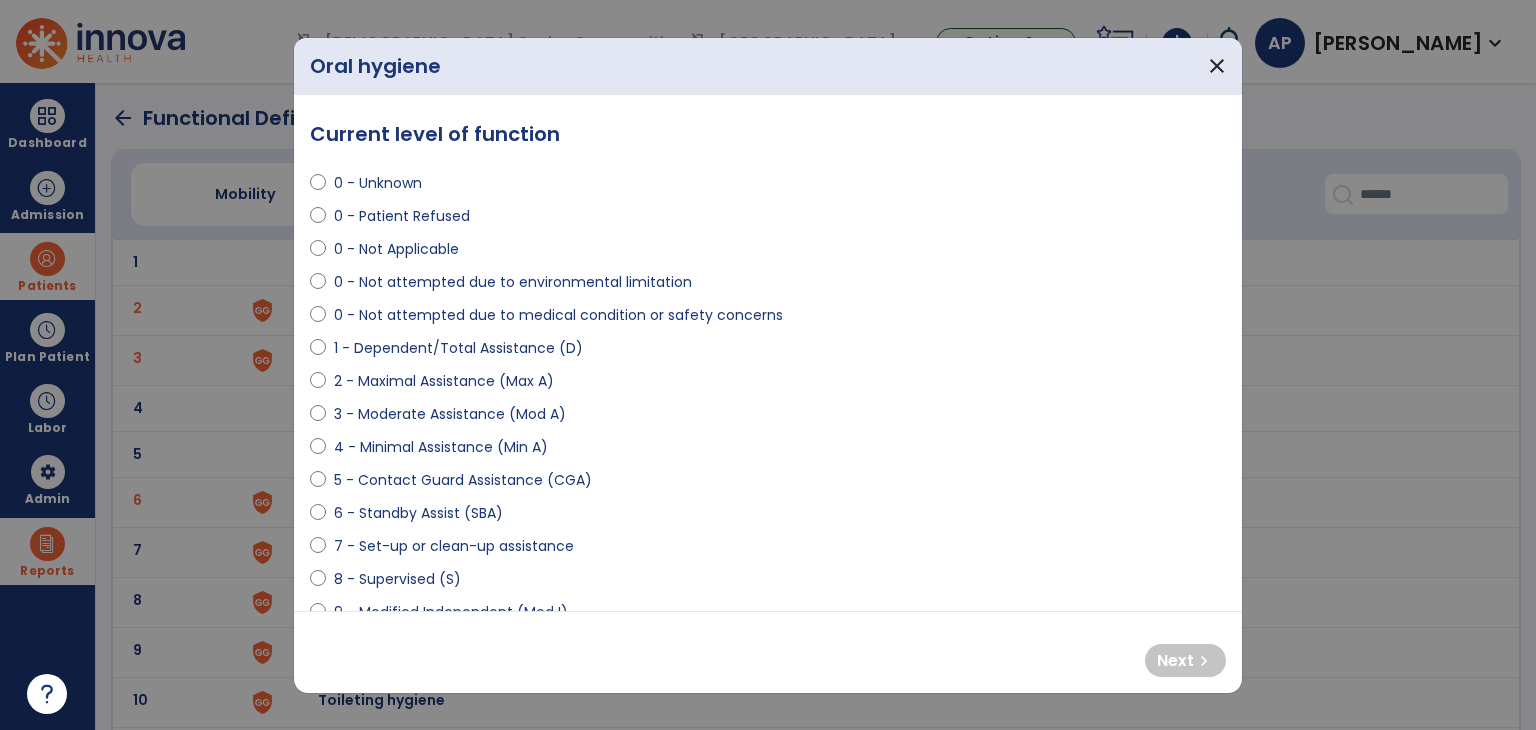 select on "**********" 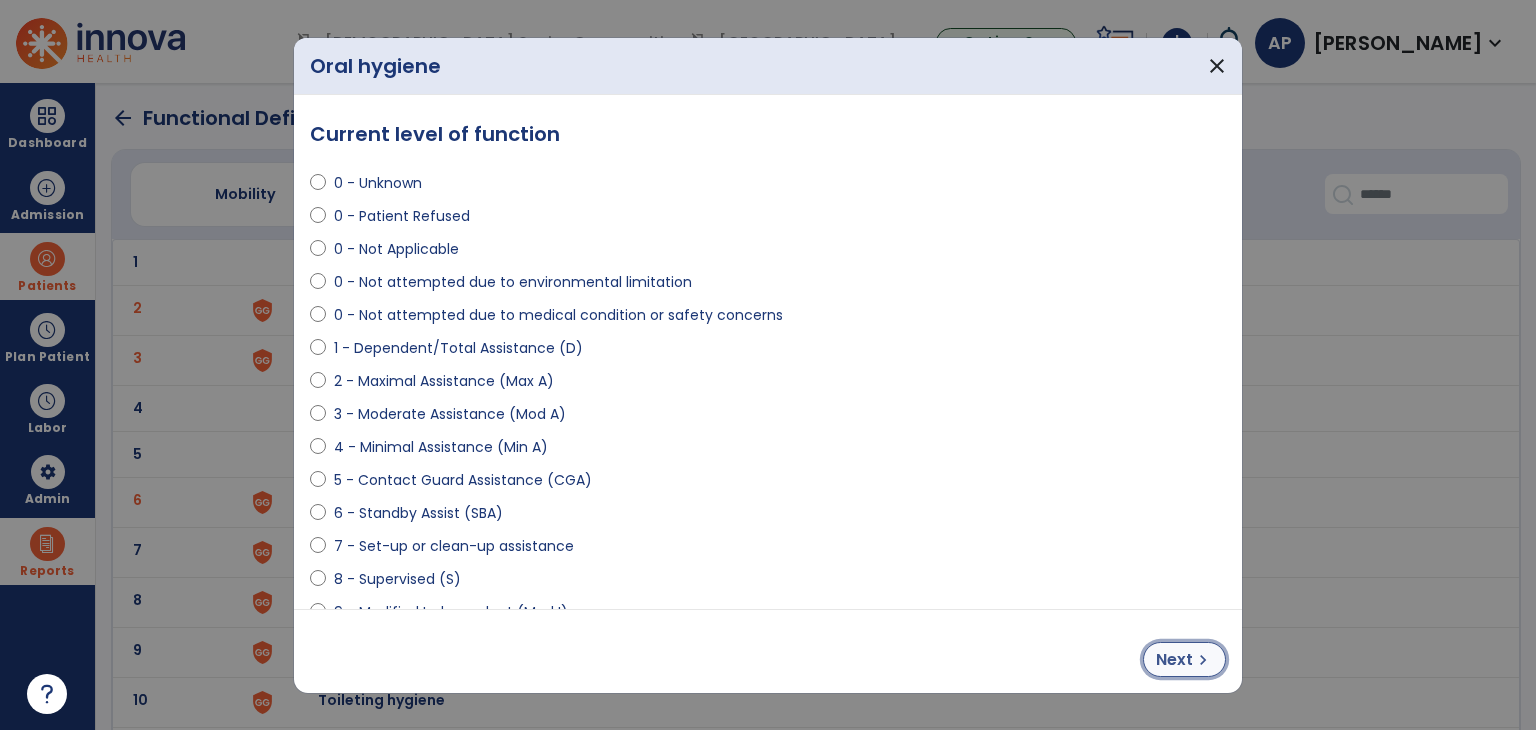 click on "chevron_right" at bounding box center [1203, 660] 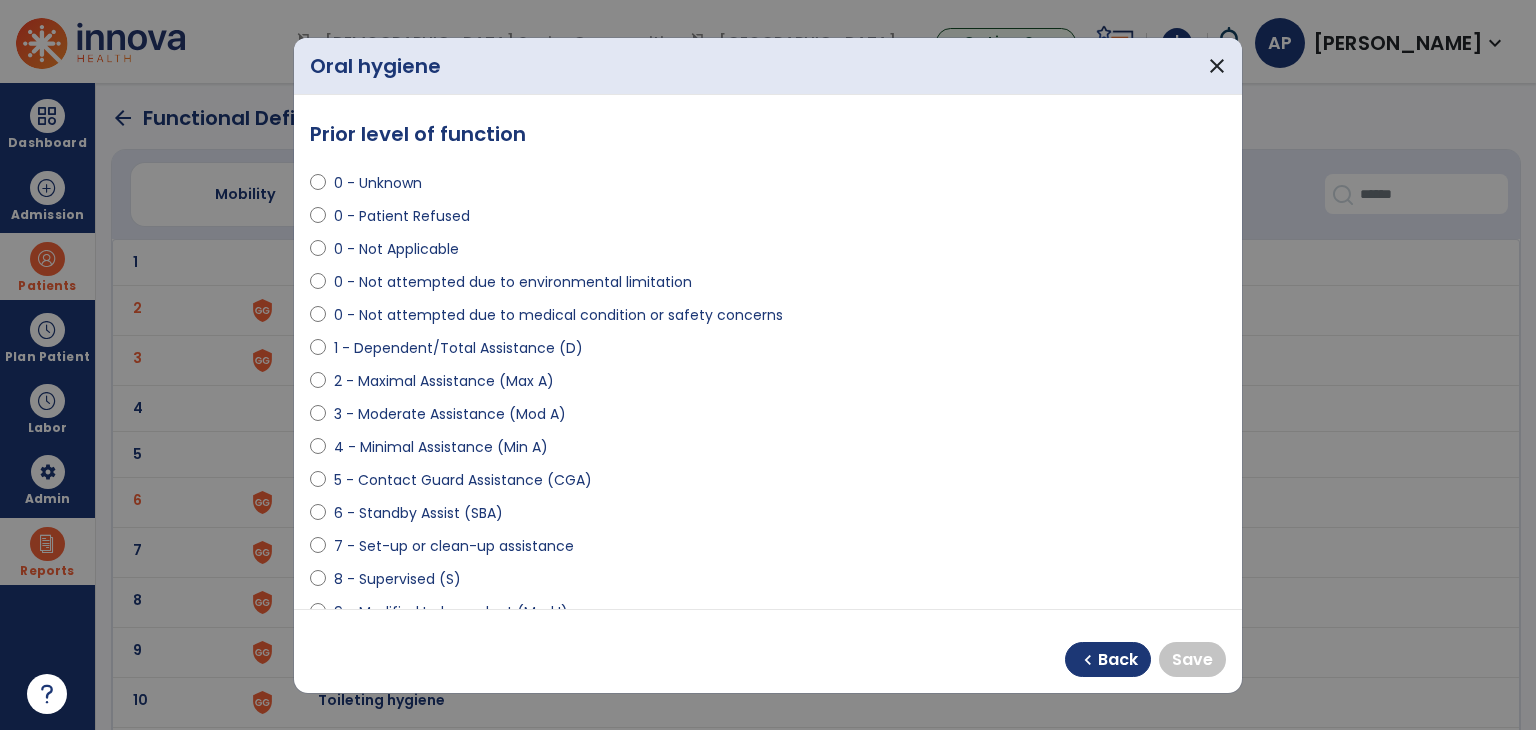 select on "**********" 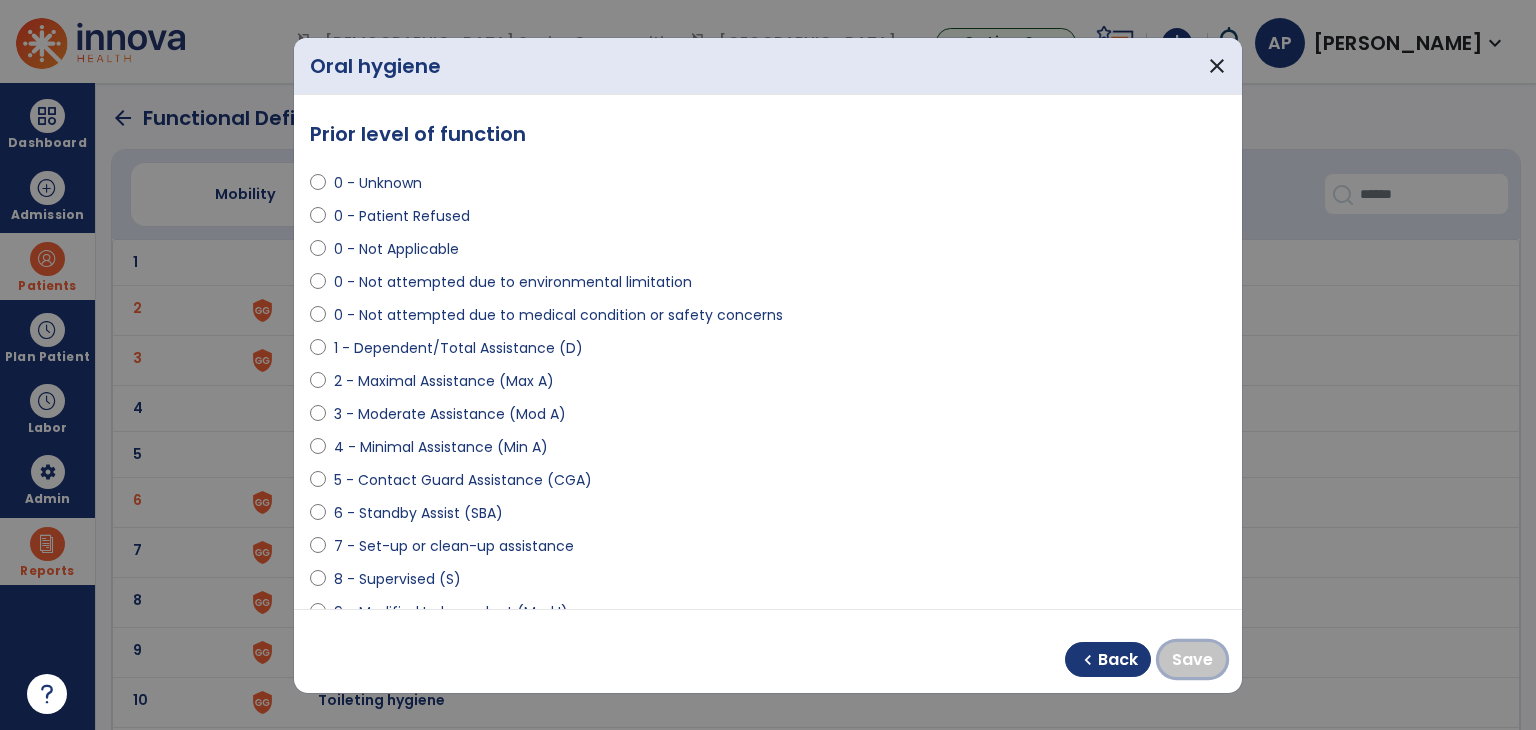 click on "Save" at bounding box center (1192, 660) 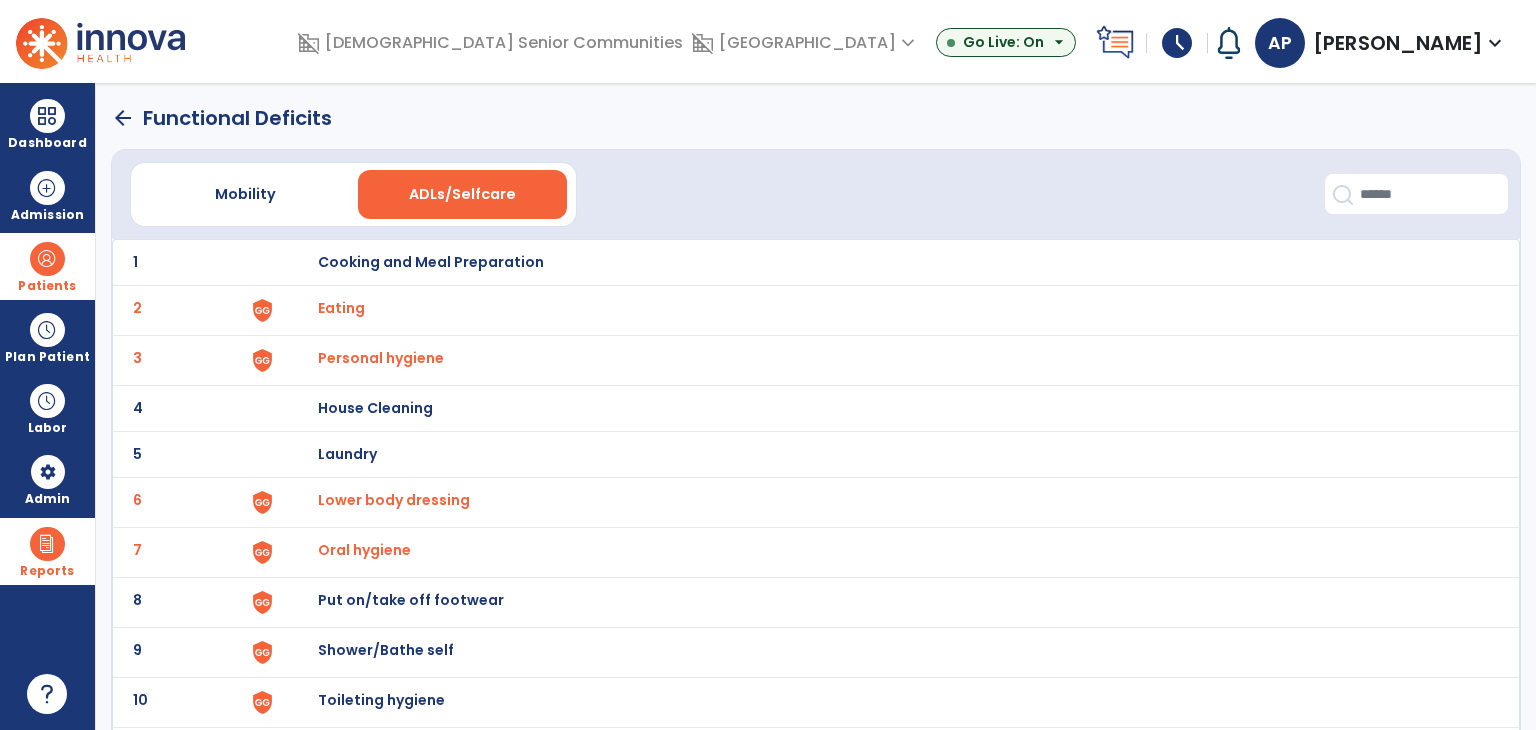 click on "Put on/take off footwear" at bounding box center (888, 262) 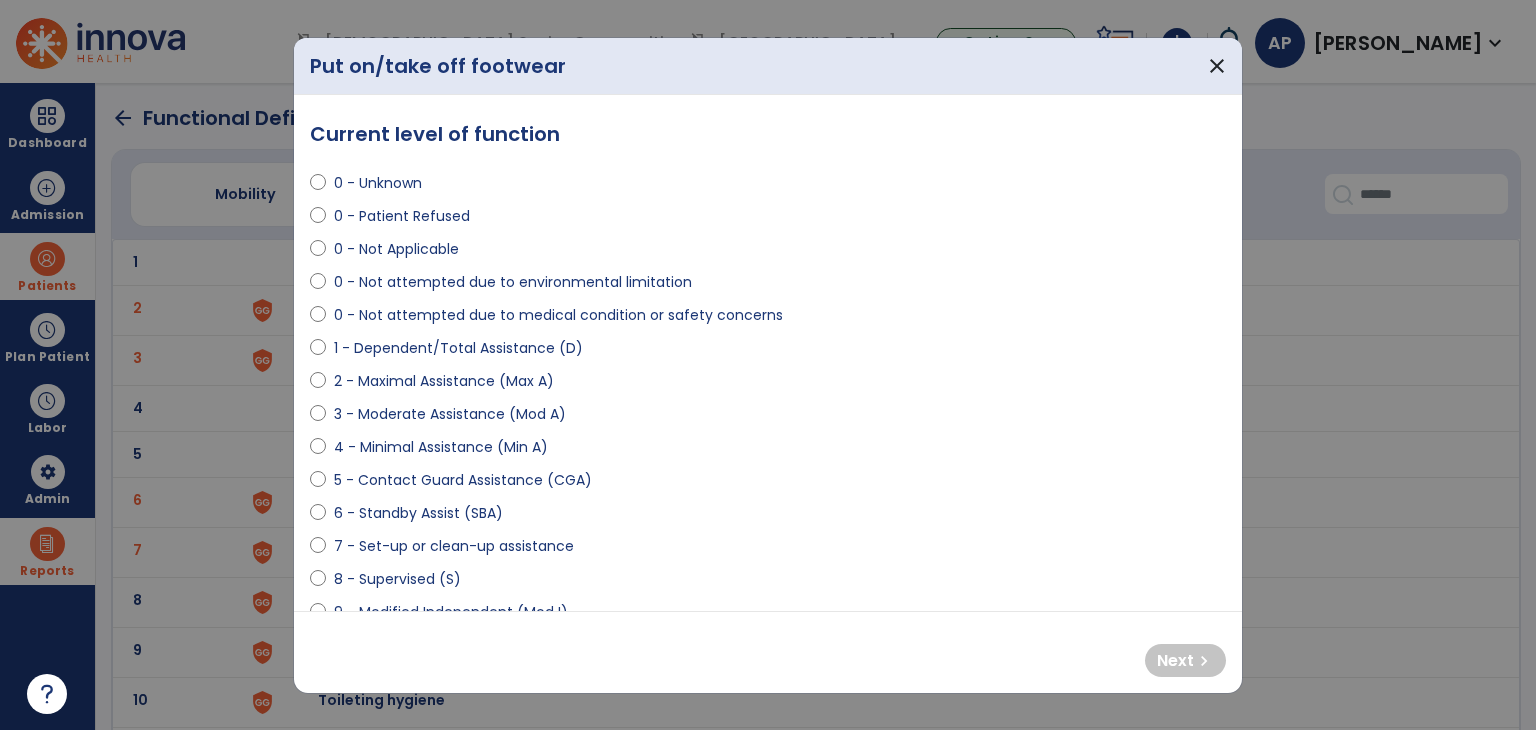 select on "**********" 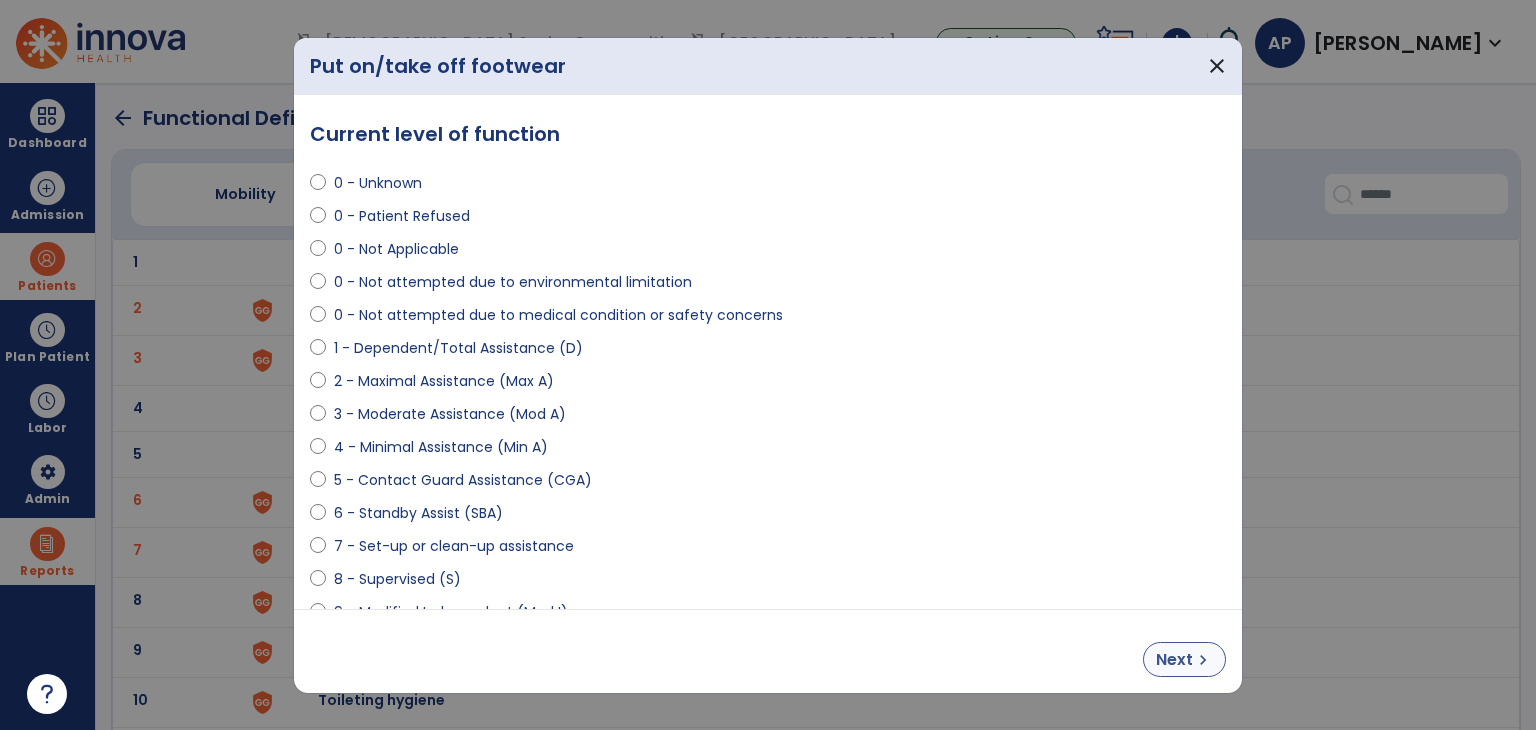 click on "chevron_right" at bounding box center (1203, 660) 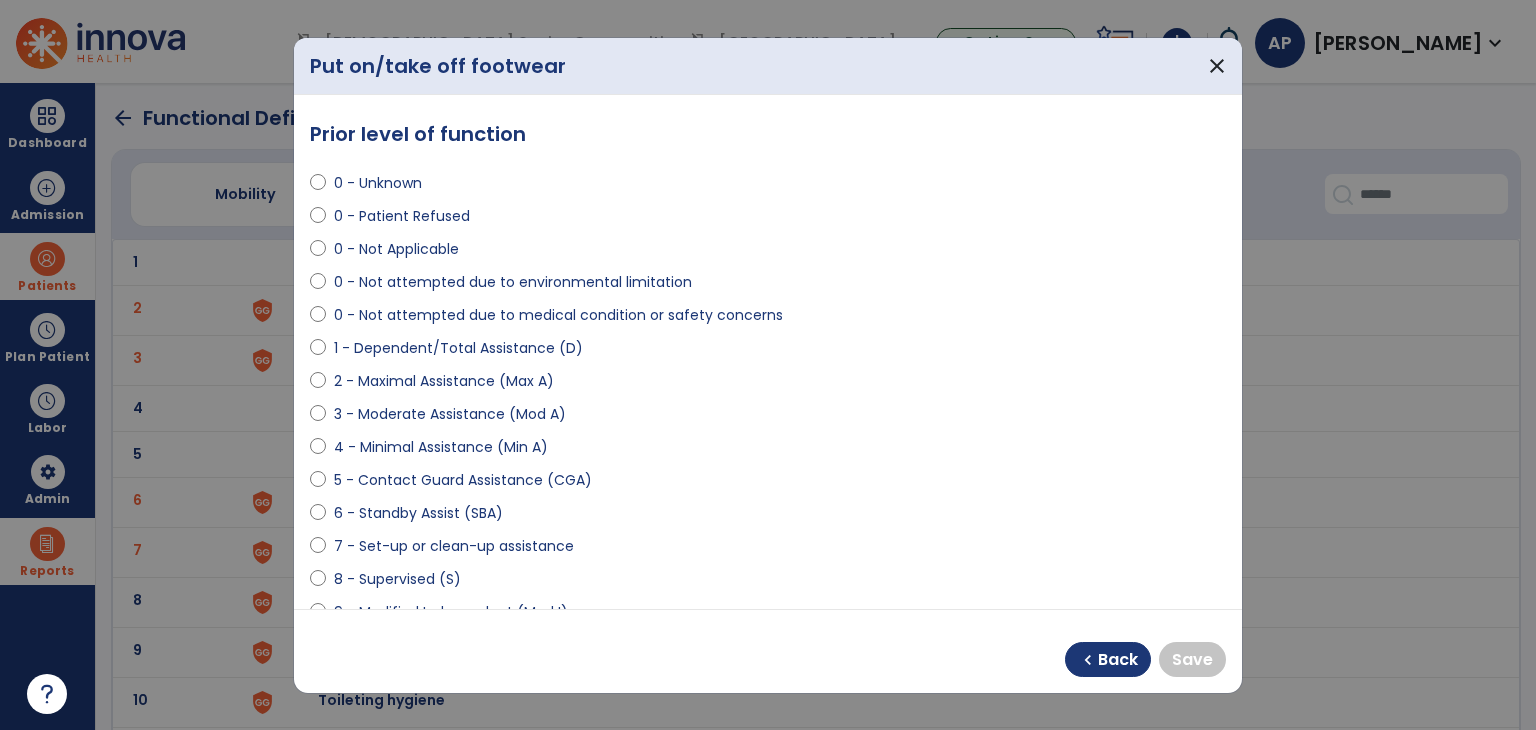 select on "**********" 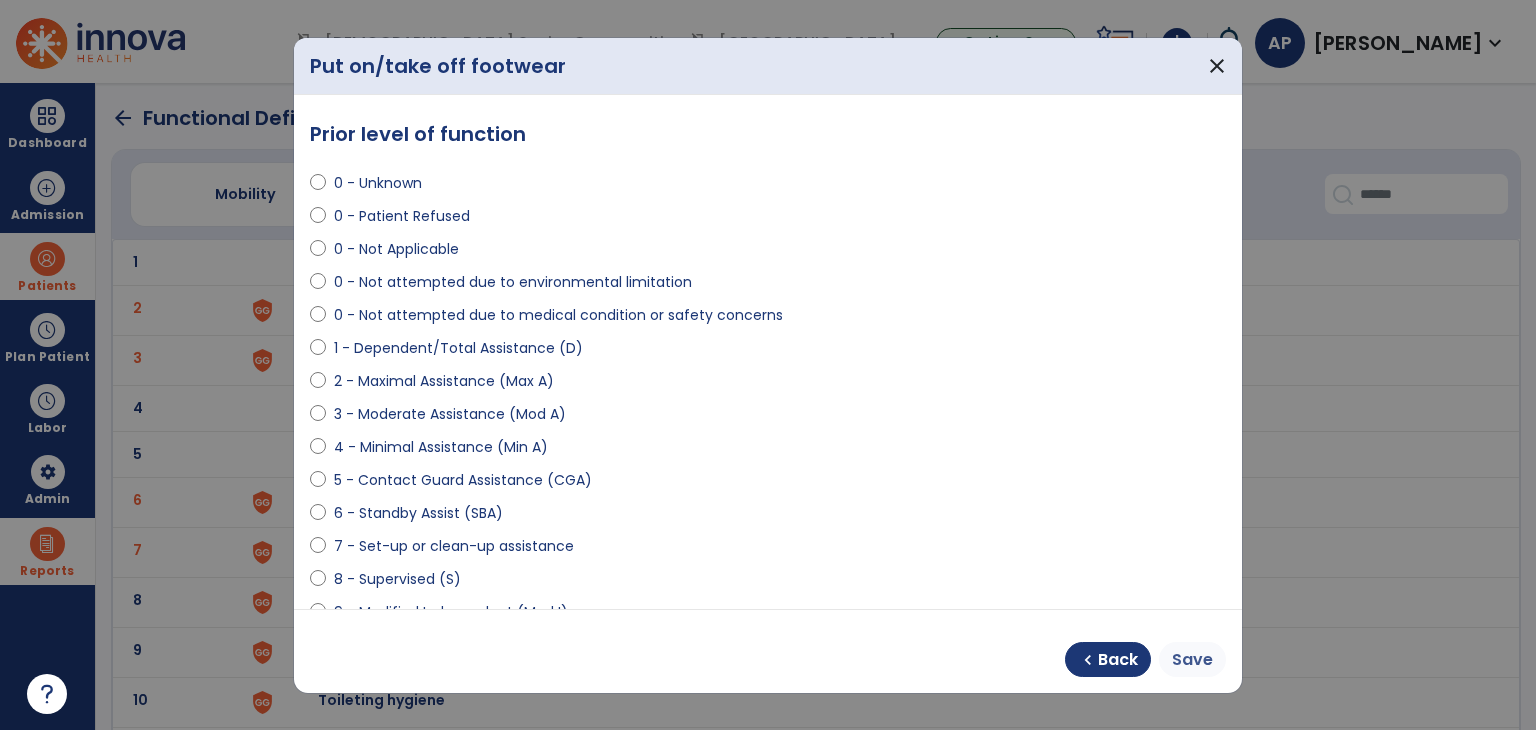 click on "Save" at bounding box center [1192, 659] 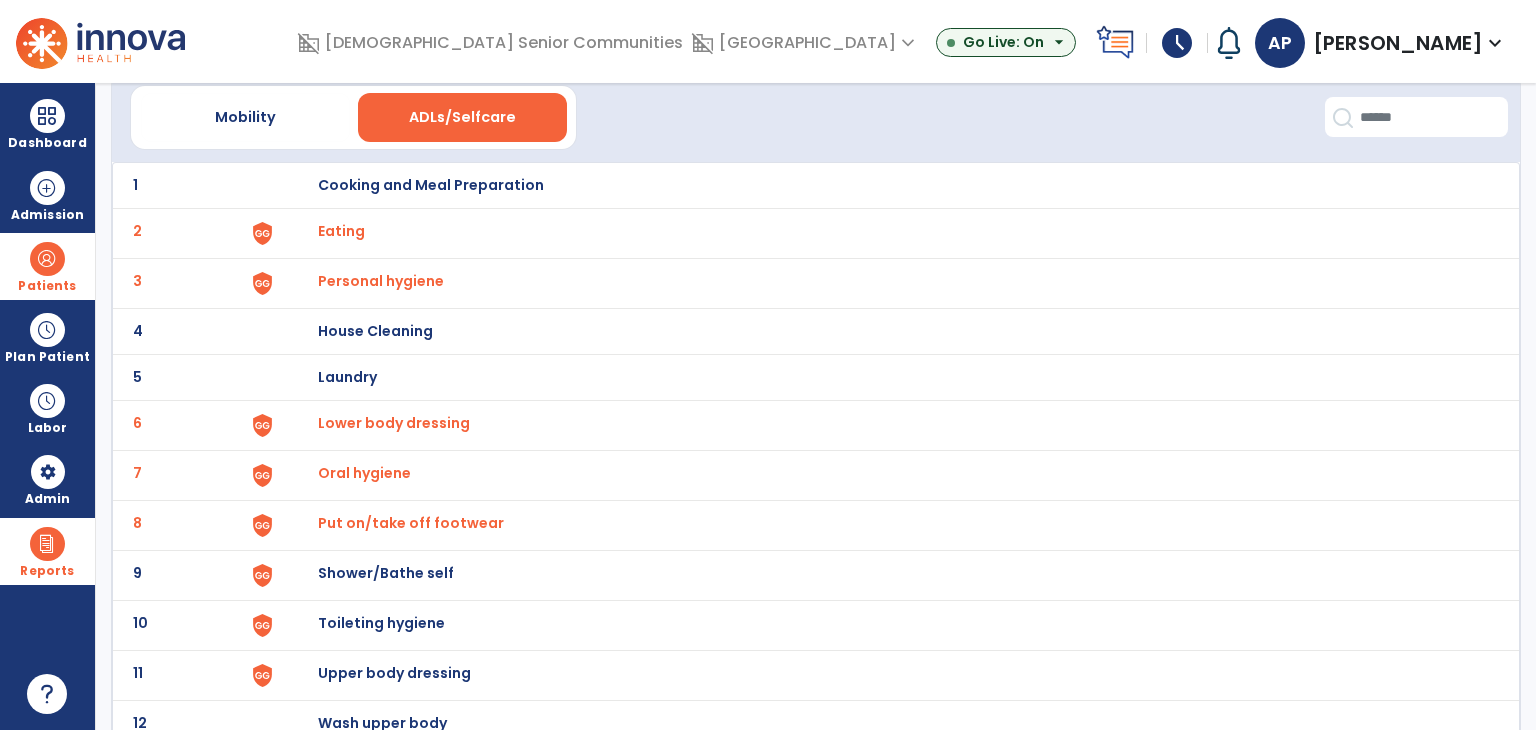 scroll, scrollTop: 137, scrollLeft: 0, axis: vertical 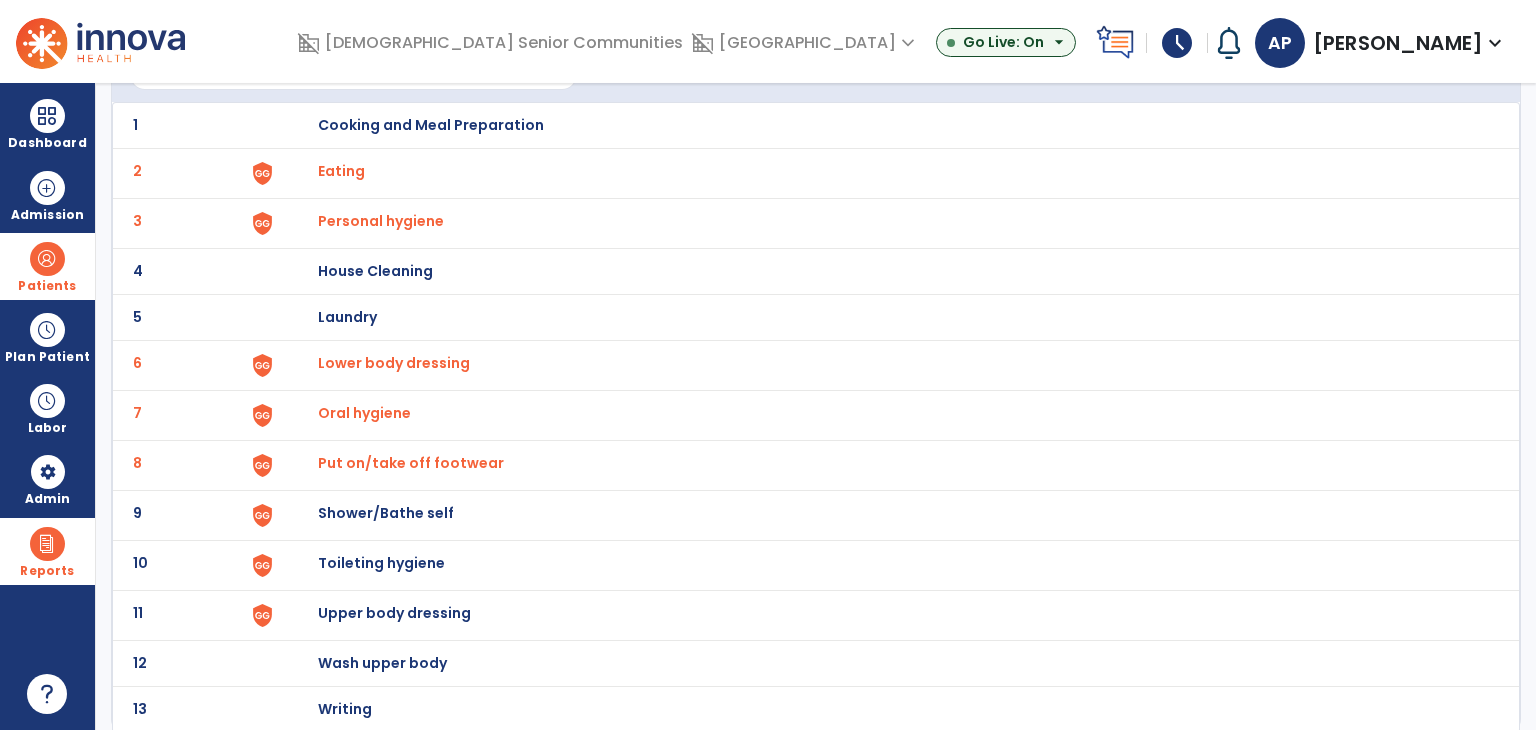 click on "Shower/Bathe self" at bounding box center [431, 125] 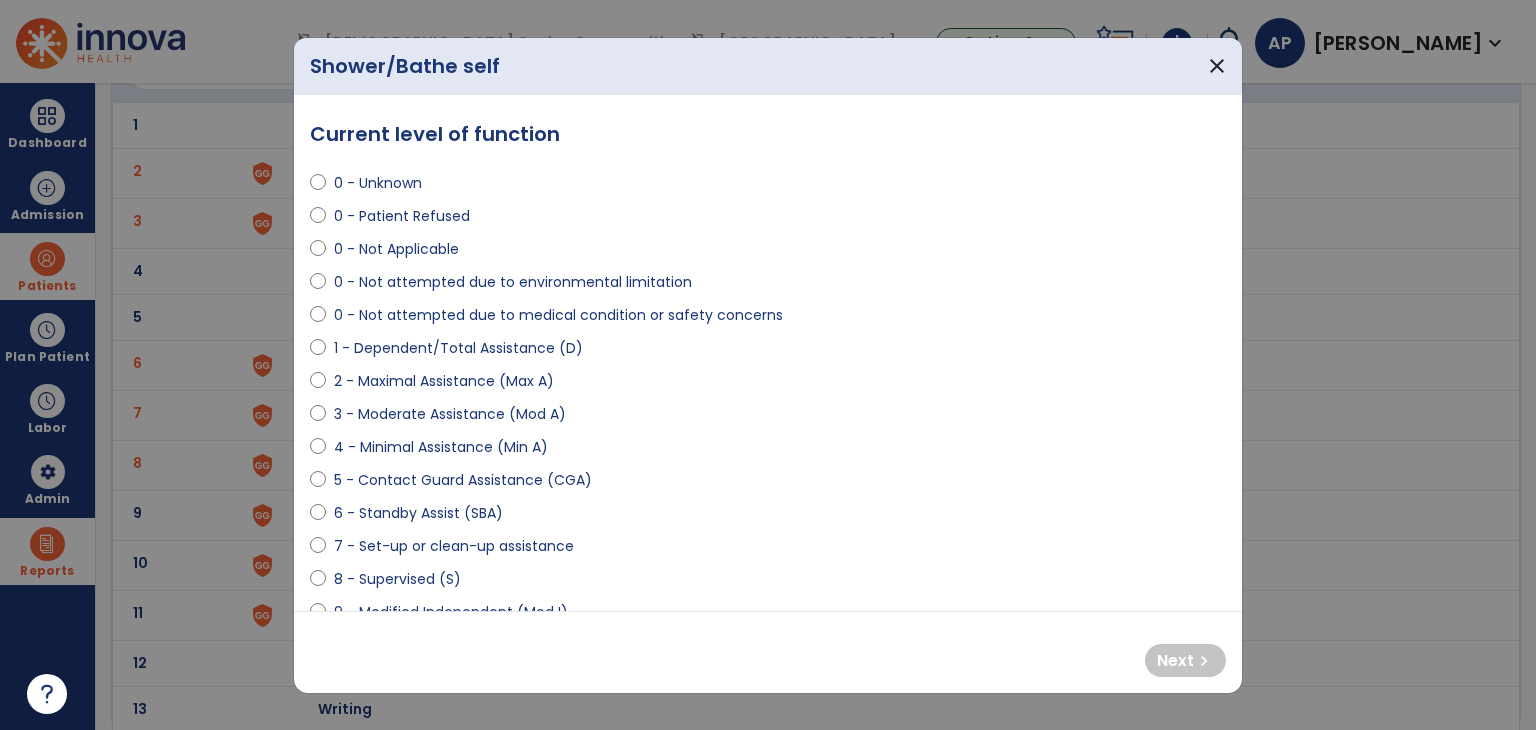 select on "**********" 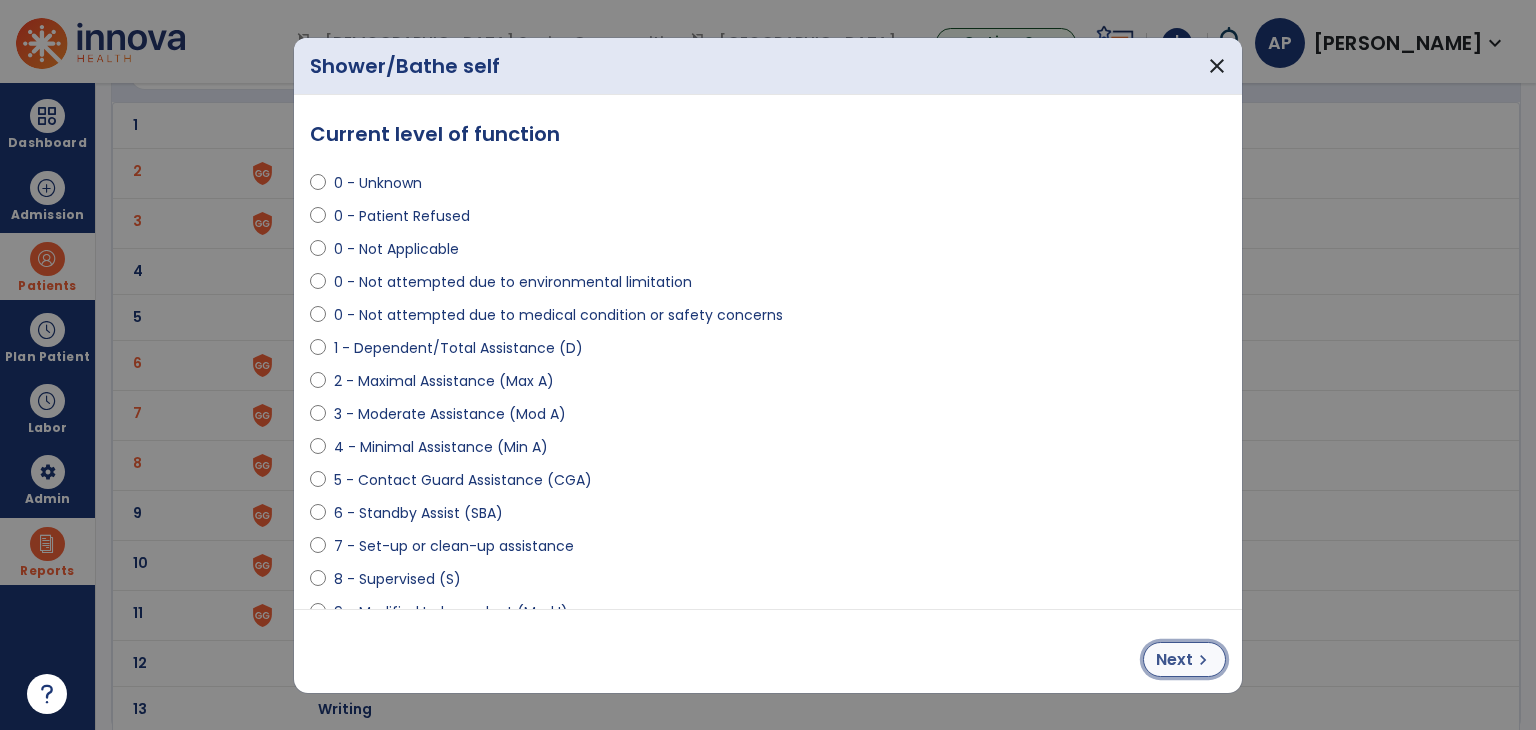 click on "Next  chevron_right" at bounding box center (1184, 659) 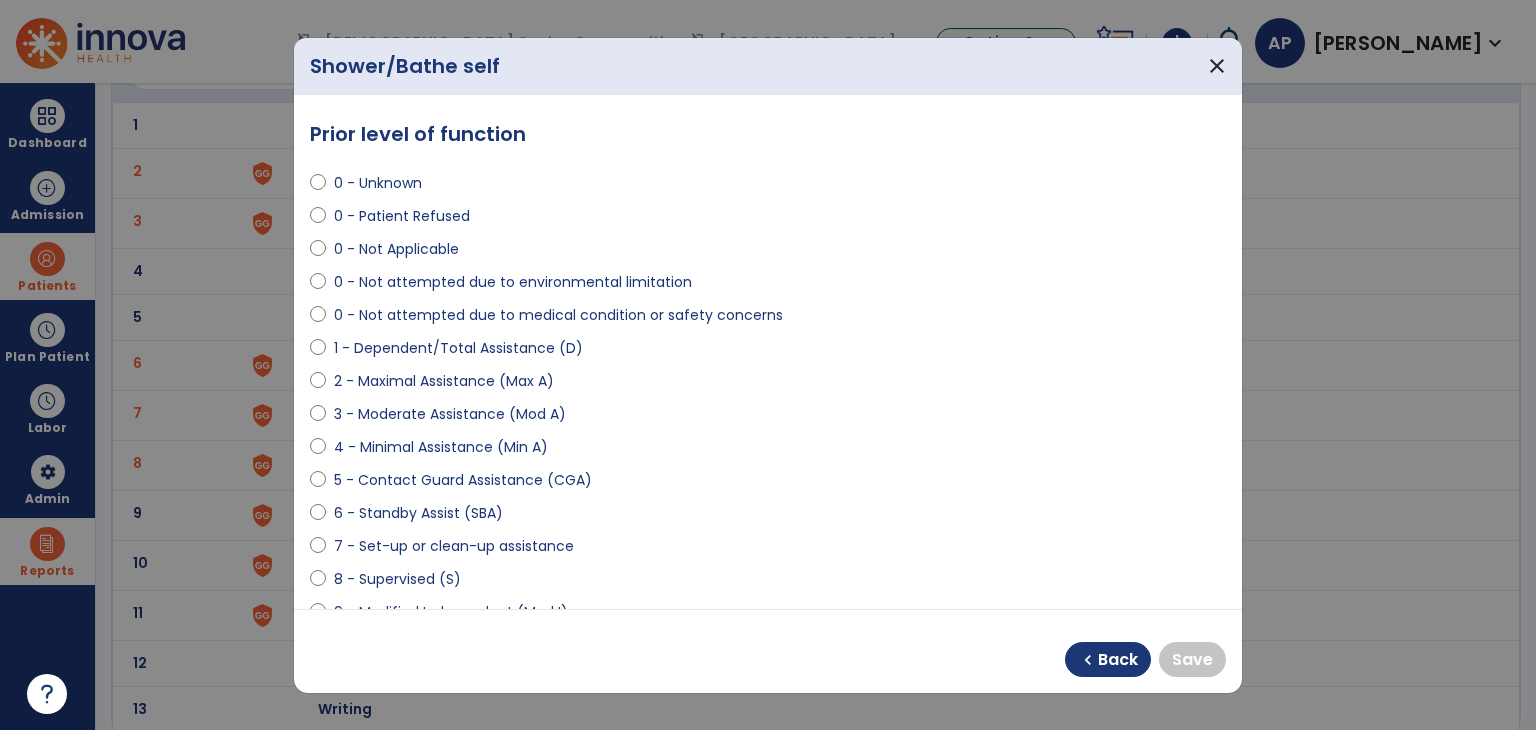 select on "**********" 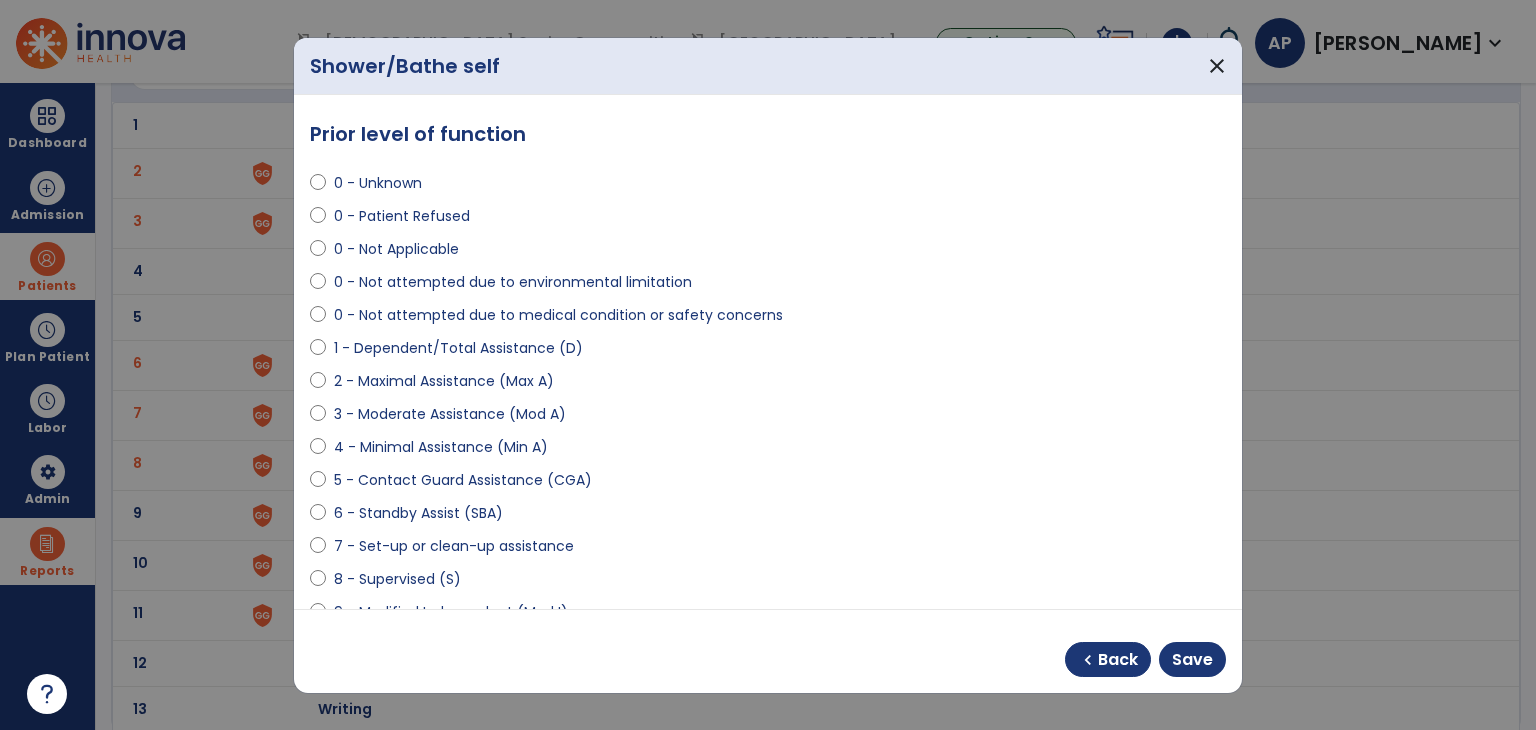 click on "chevron_left  Back Save" at bounding box center (768, 651) 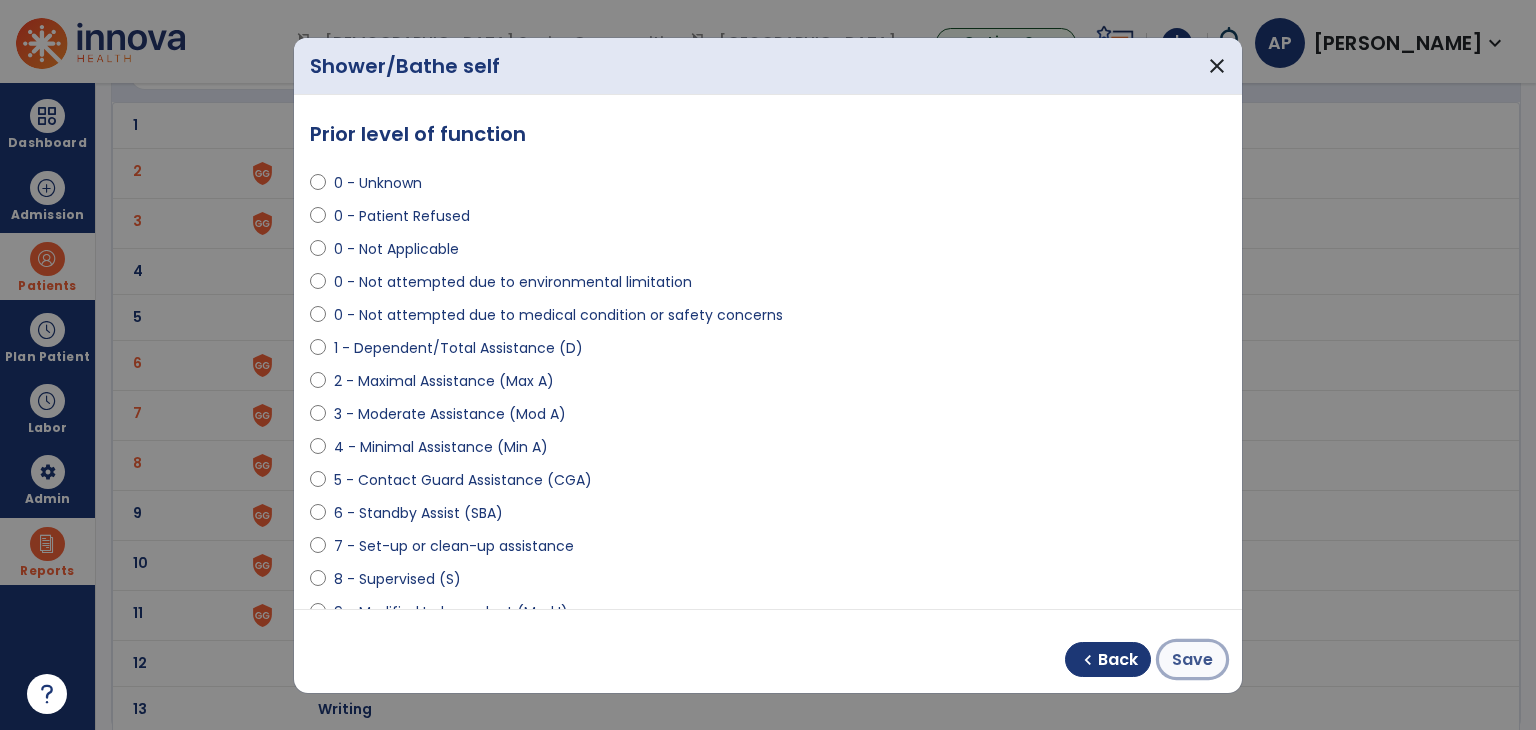 click on "Save" at bounding box center (1192, 660) 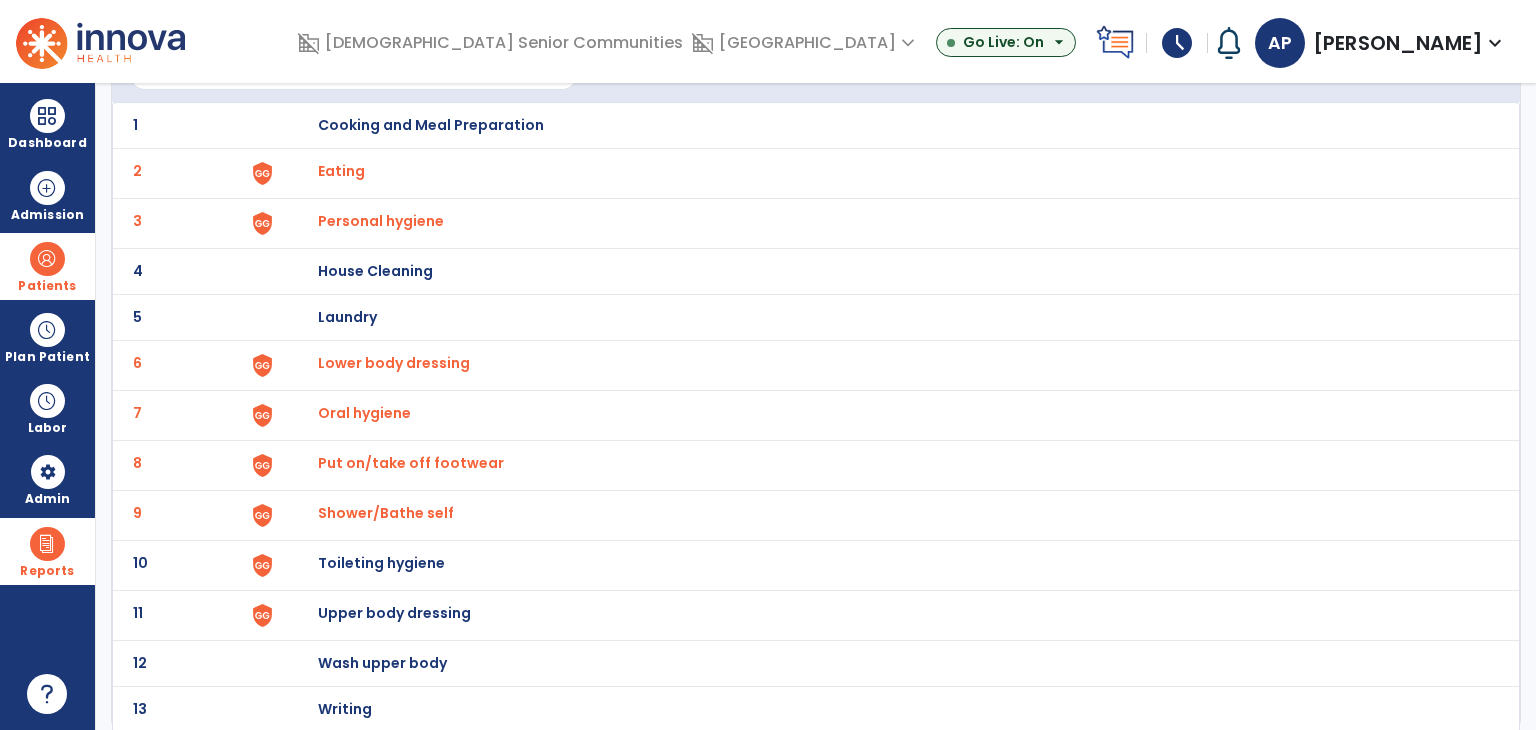 click on "Toileting hygiene" at bounding box center (888, 125) 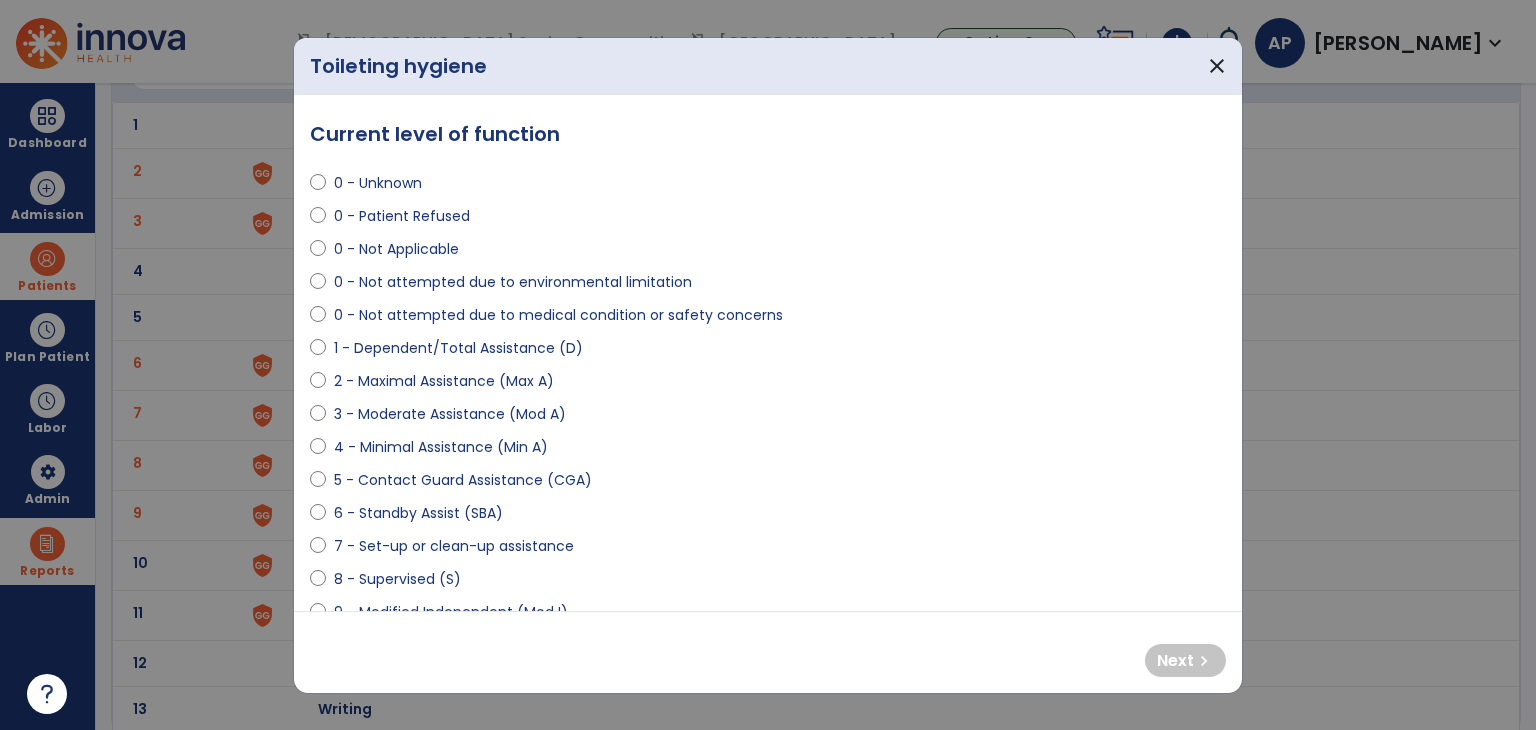 select on "**********" 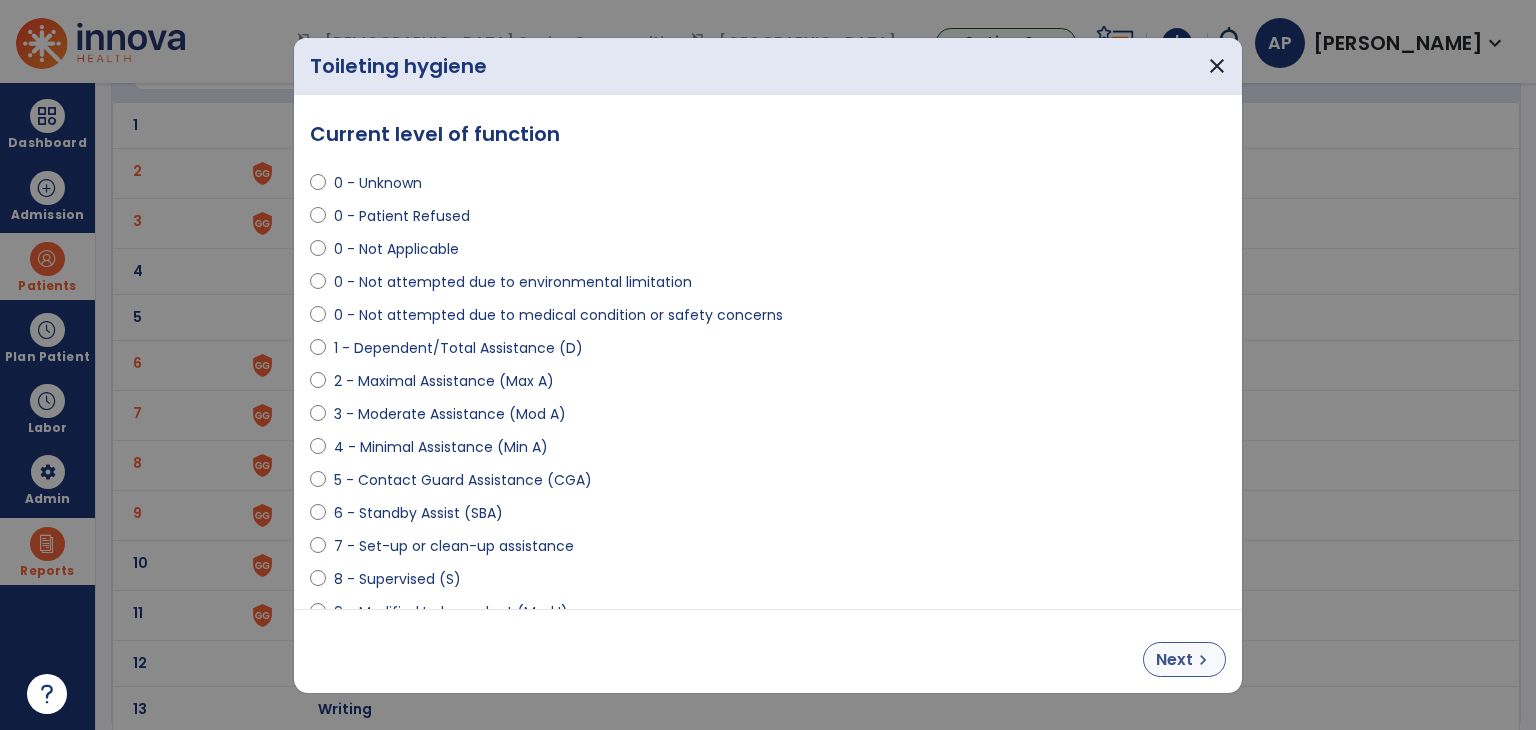click on "chevron_right" at bounding box center (1203, 660) 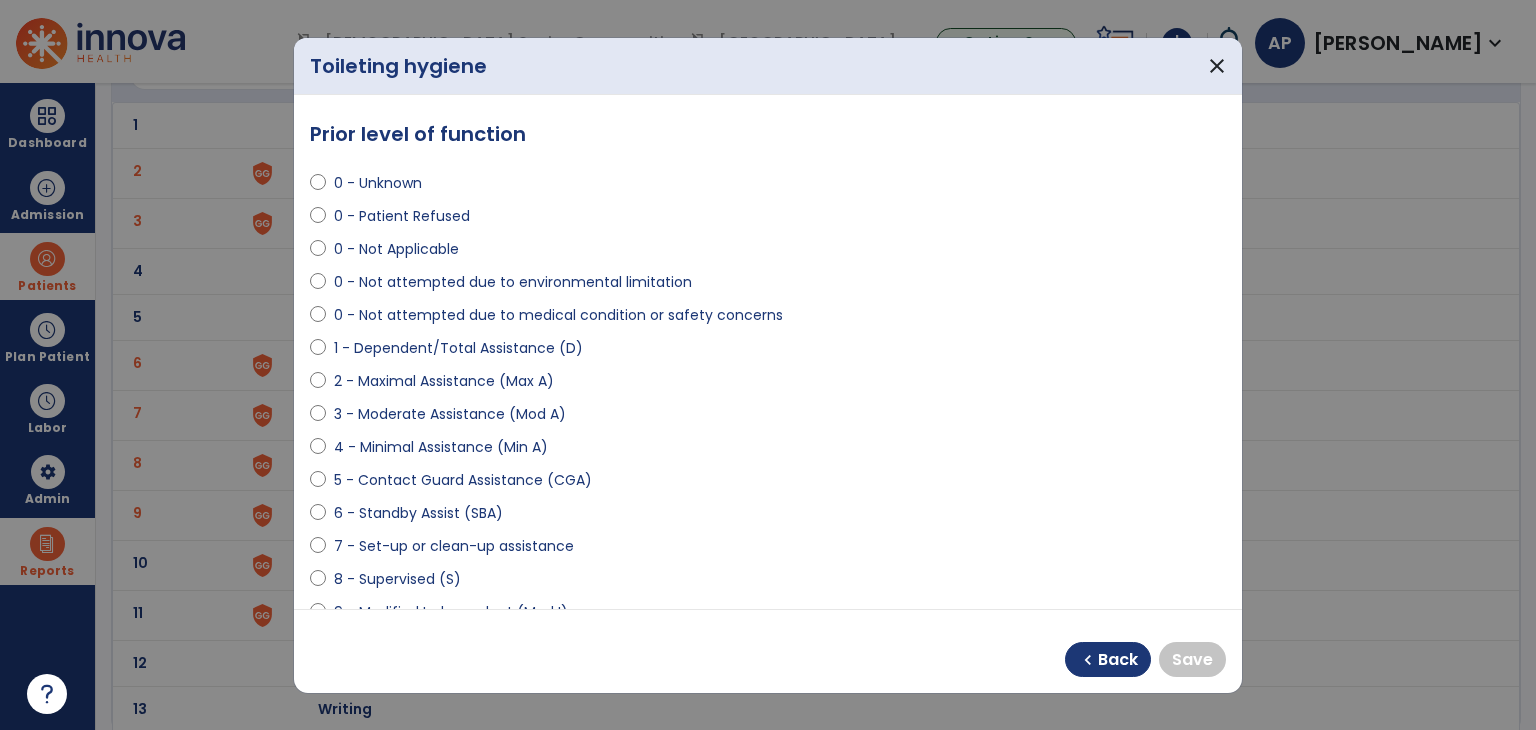 select on "**********" 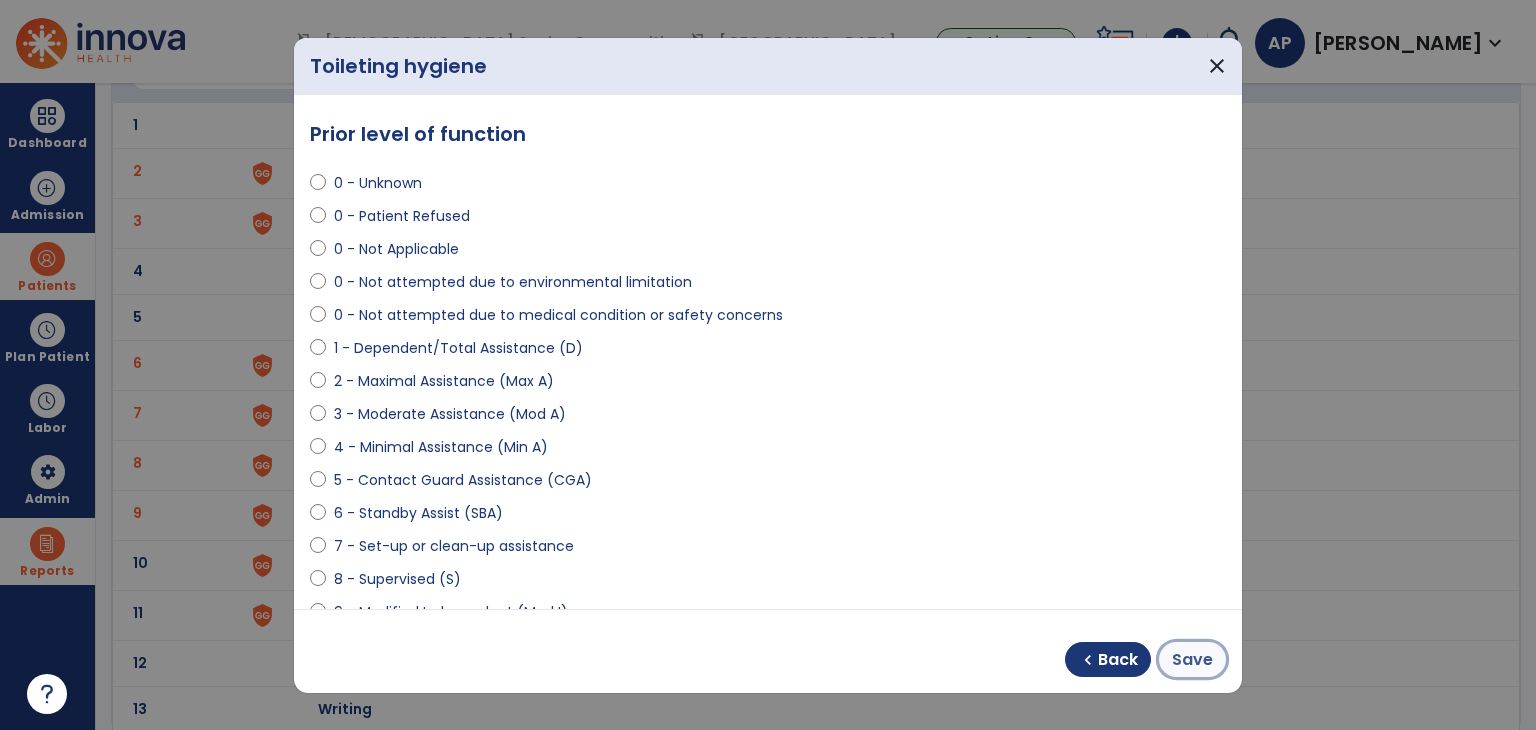 click on "Save" at bounding box center [1192, 660] 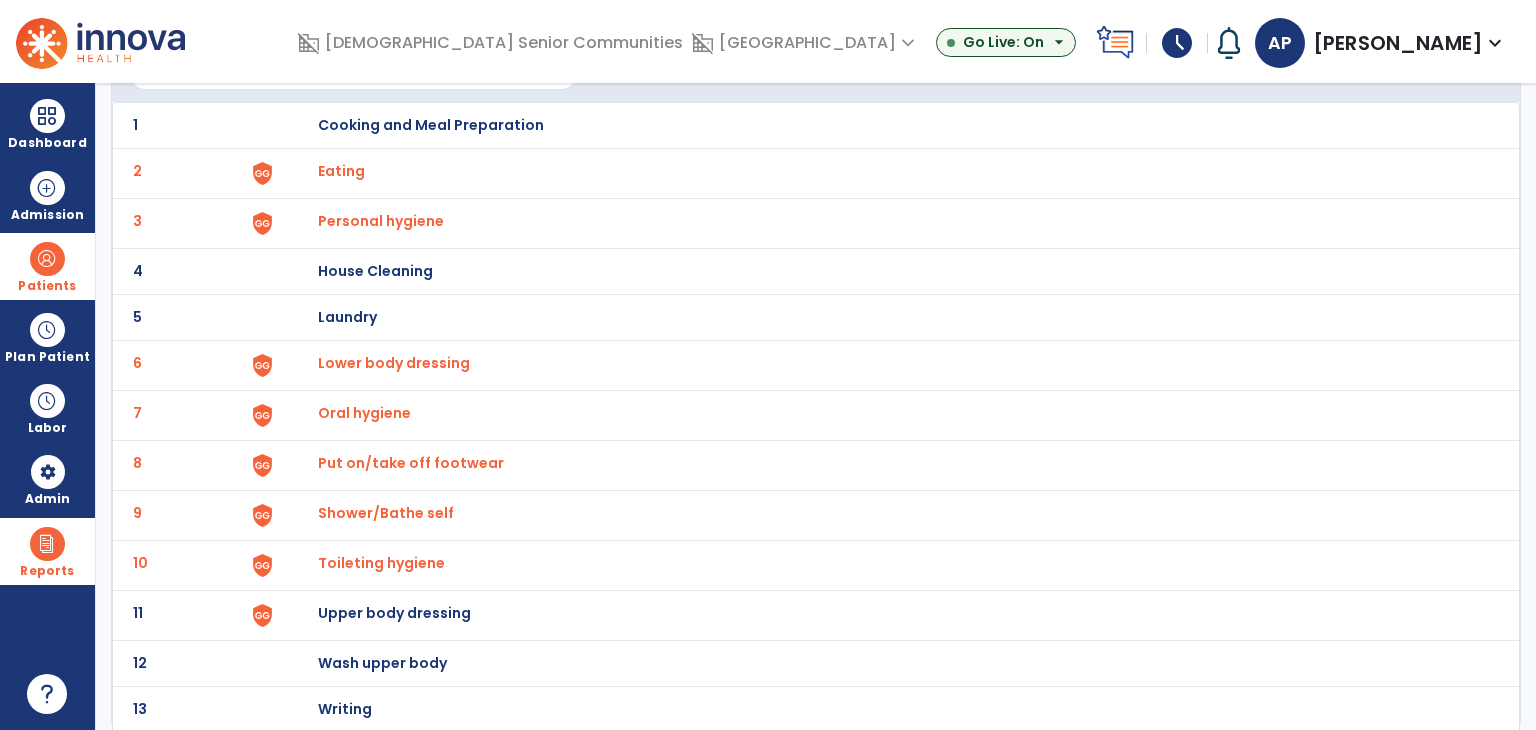 click on "Upper body dressing" at bounding box center (888, 125) 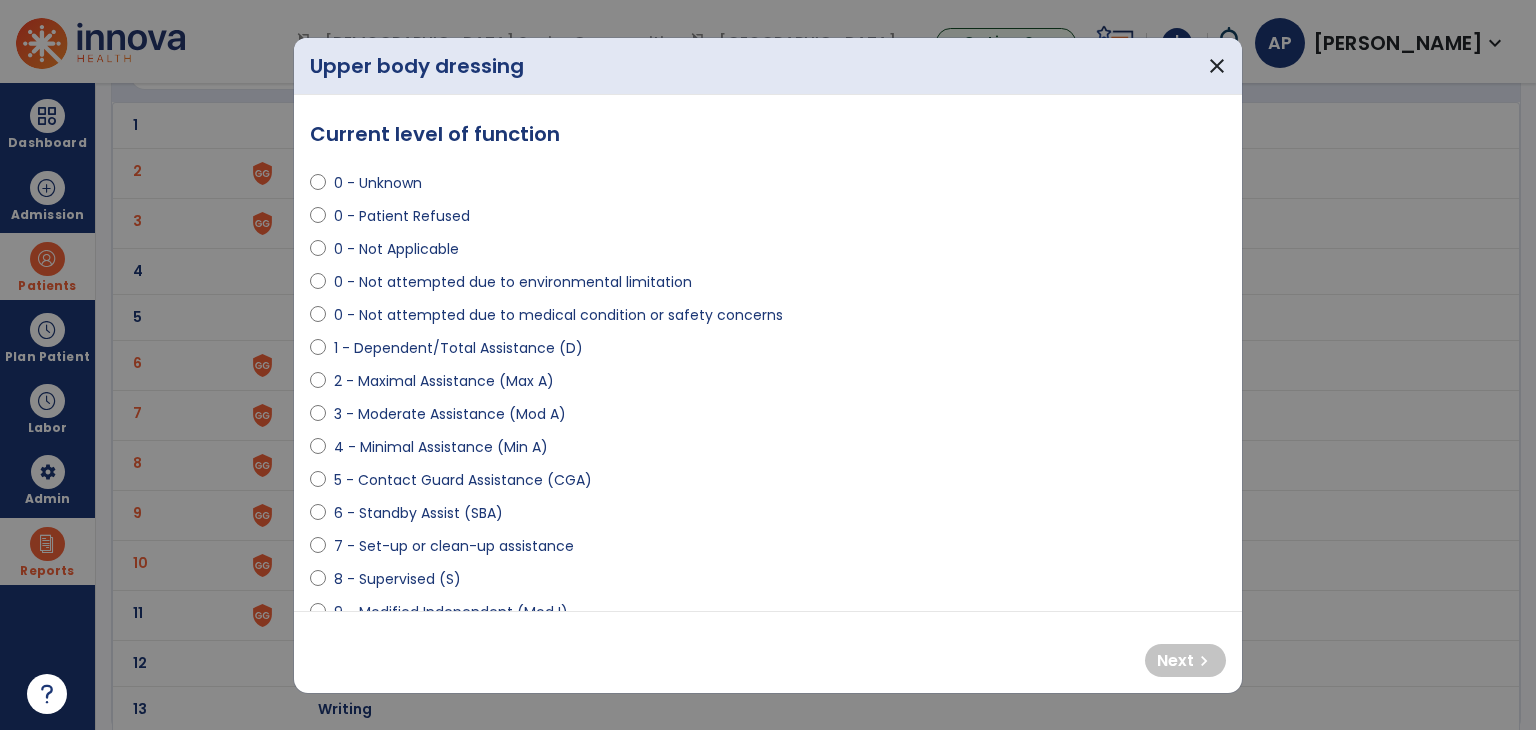 select on "**********" 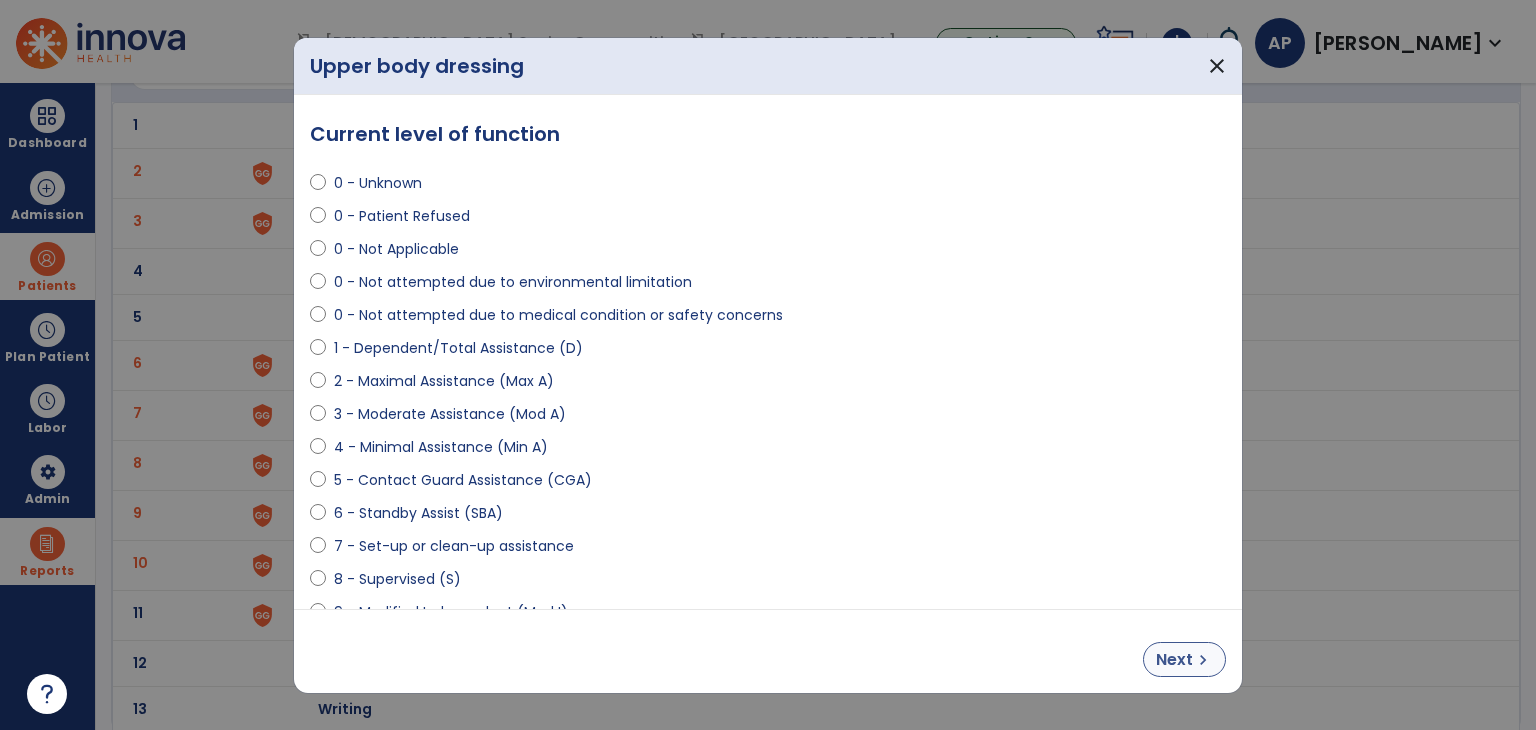 click on "Next  chevron_right" at bounding box center [1184, 659] 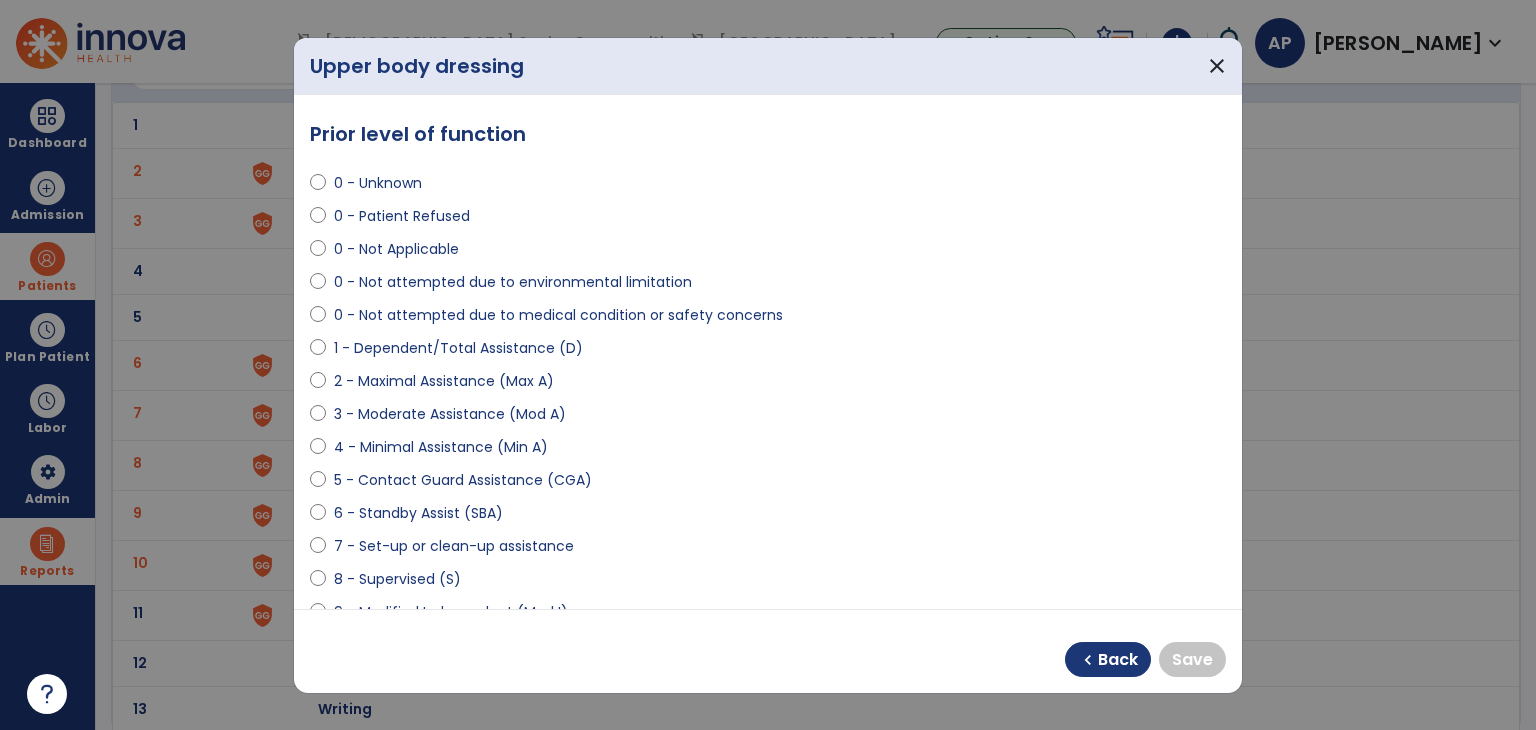 select on "**********" 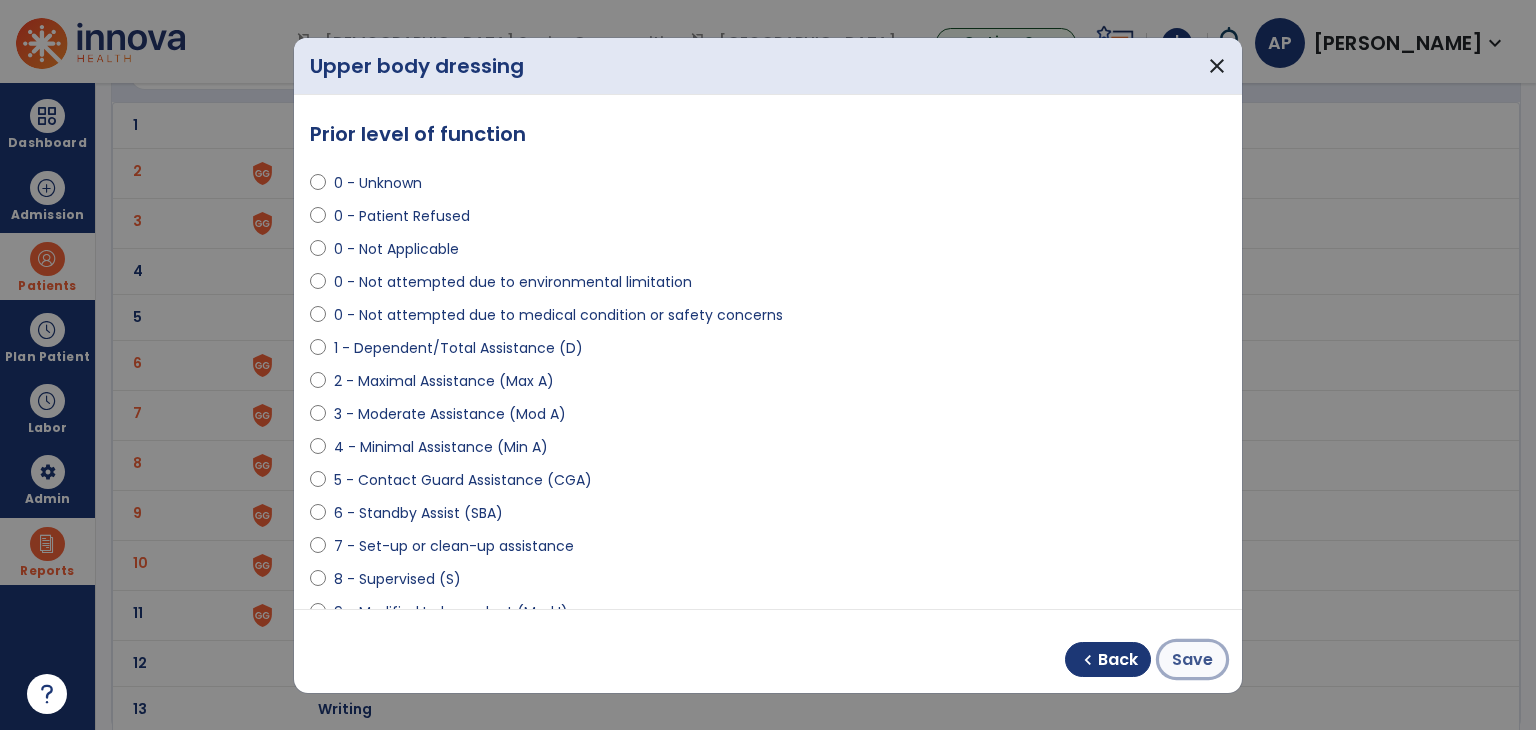 click on "Save" at bounding box center (1192, 659) 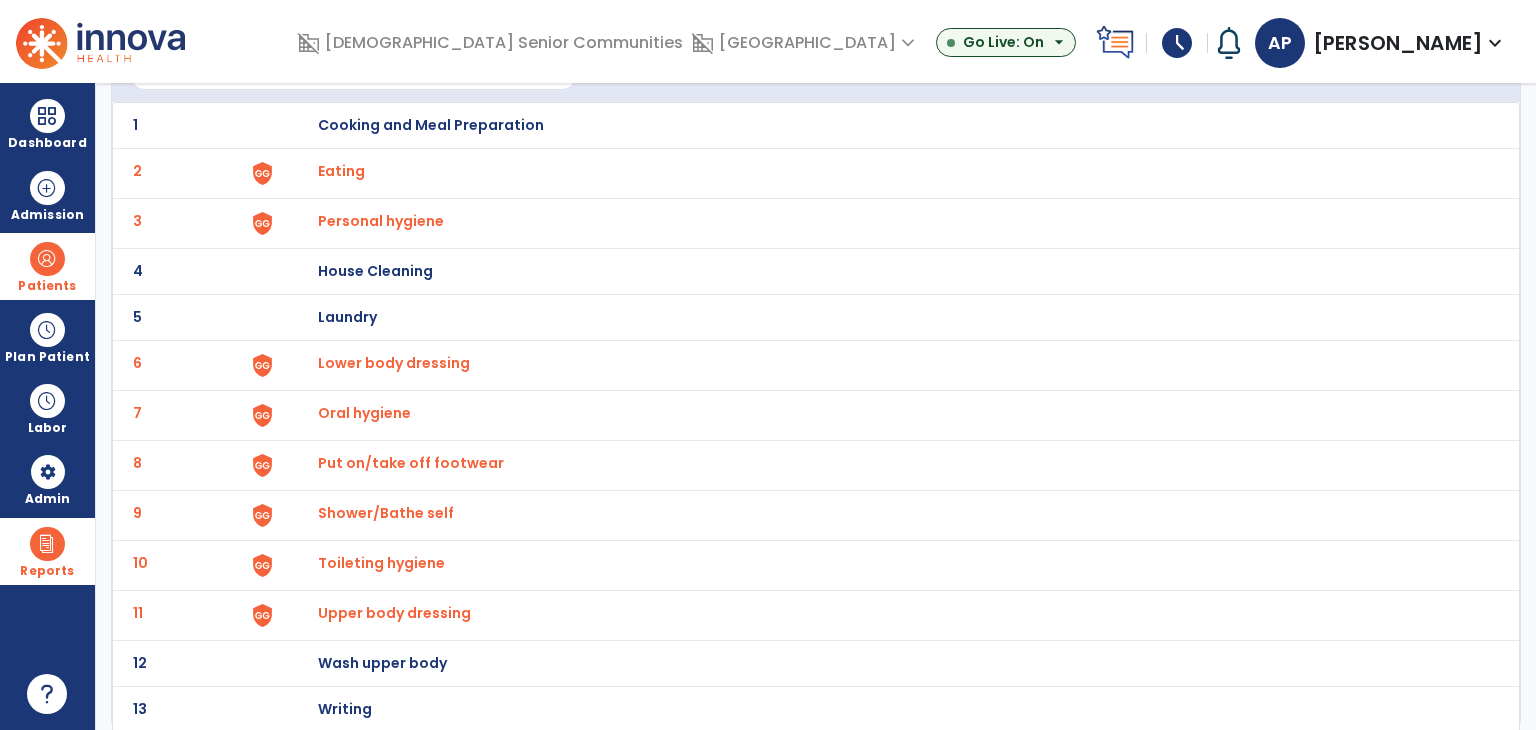 scroll, scrollTop: 0, scrollLeft: 0, axis: both 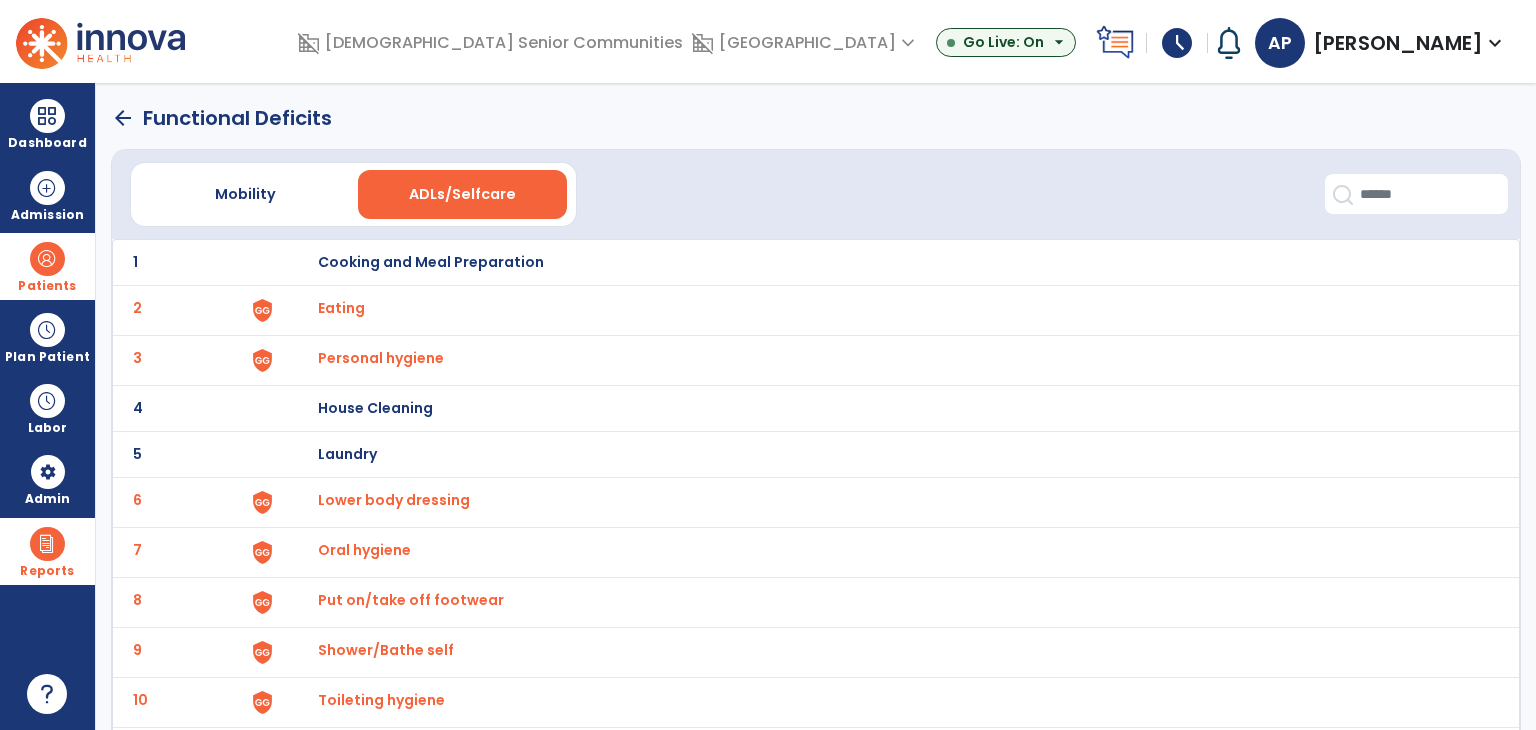click on "arrow_back" 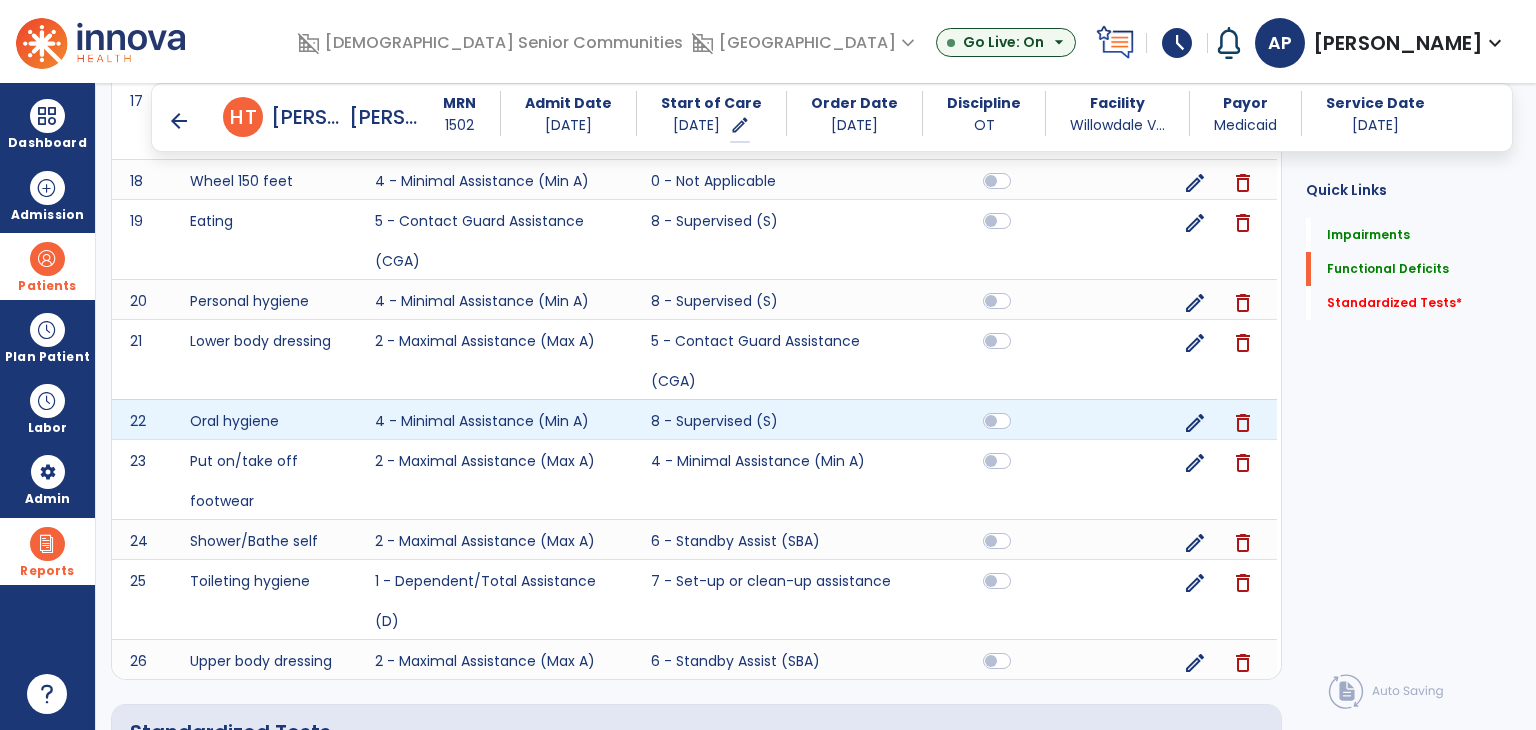 scroll, scrollTop: 2201, scrollLeft: 0, axis: vertical 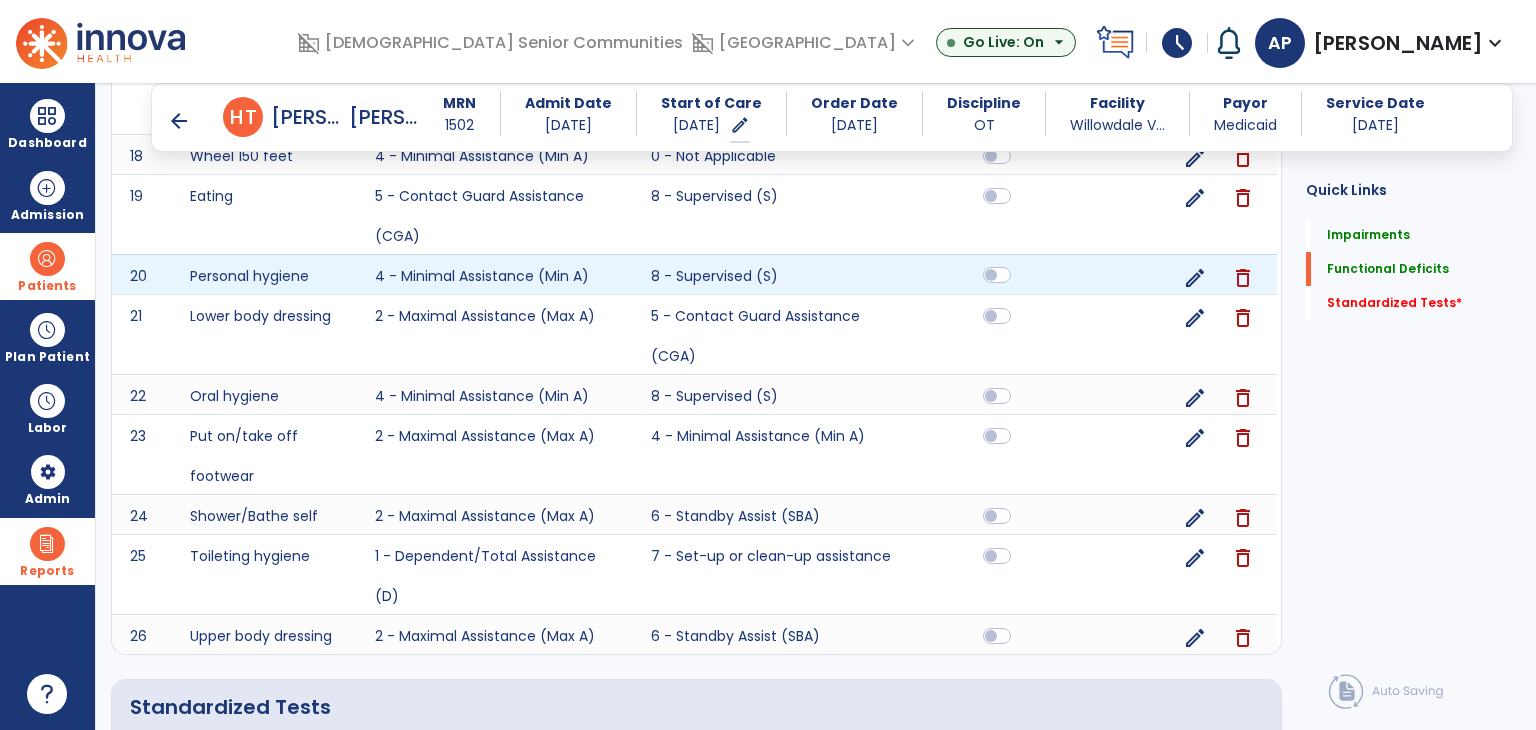 click 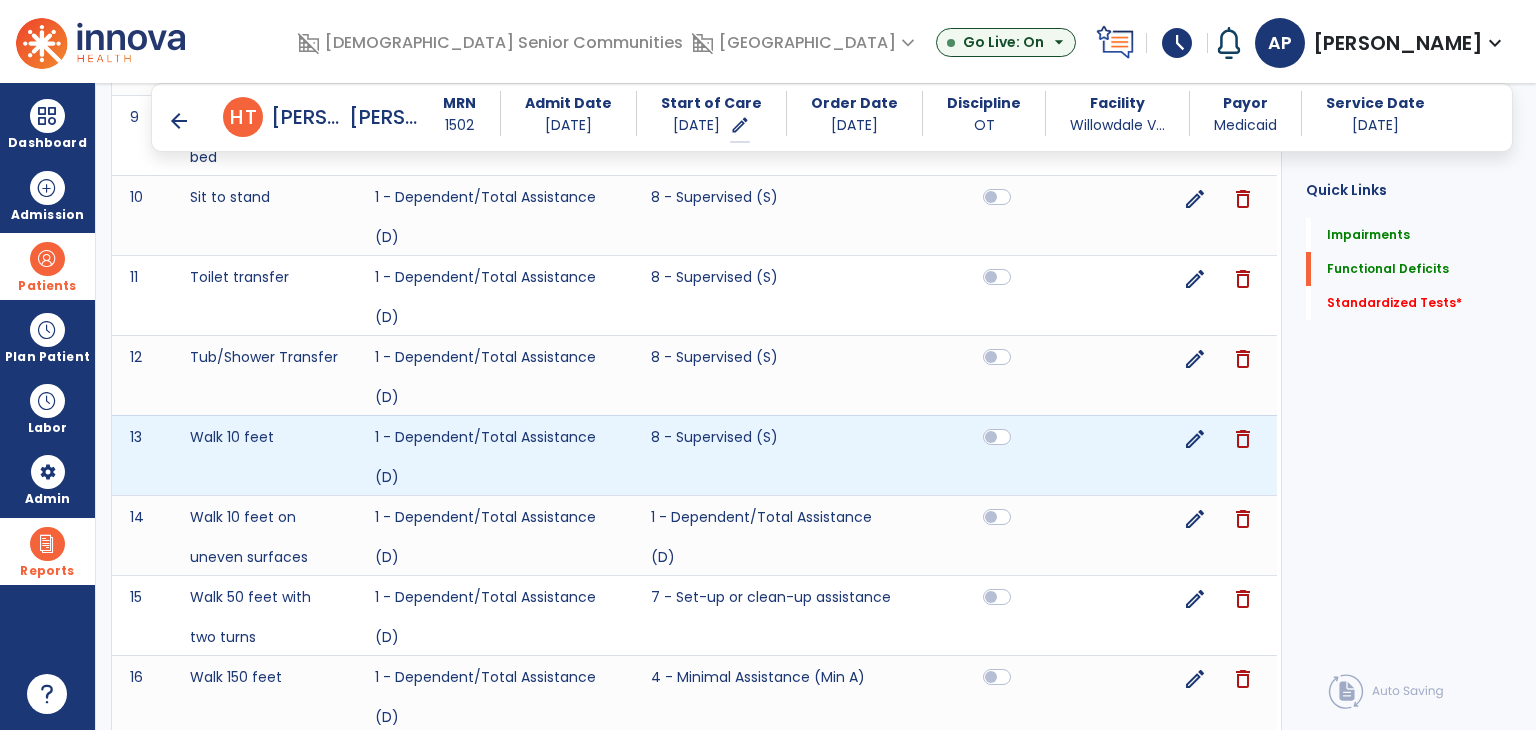 scroll, scrollTop: 1501, scrollLeft: 0, axis: vertical 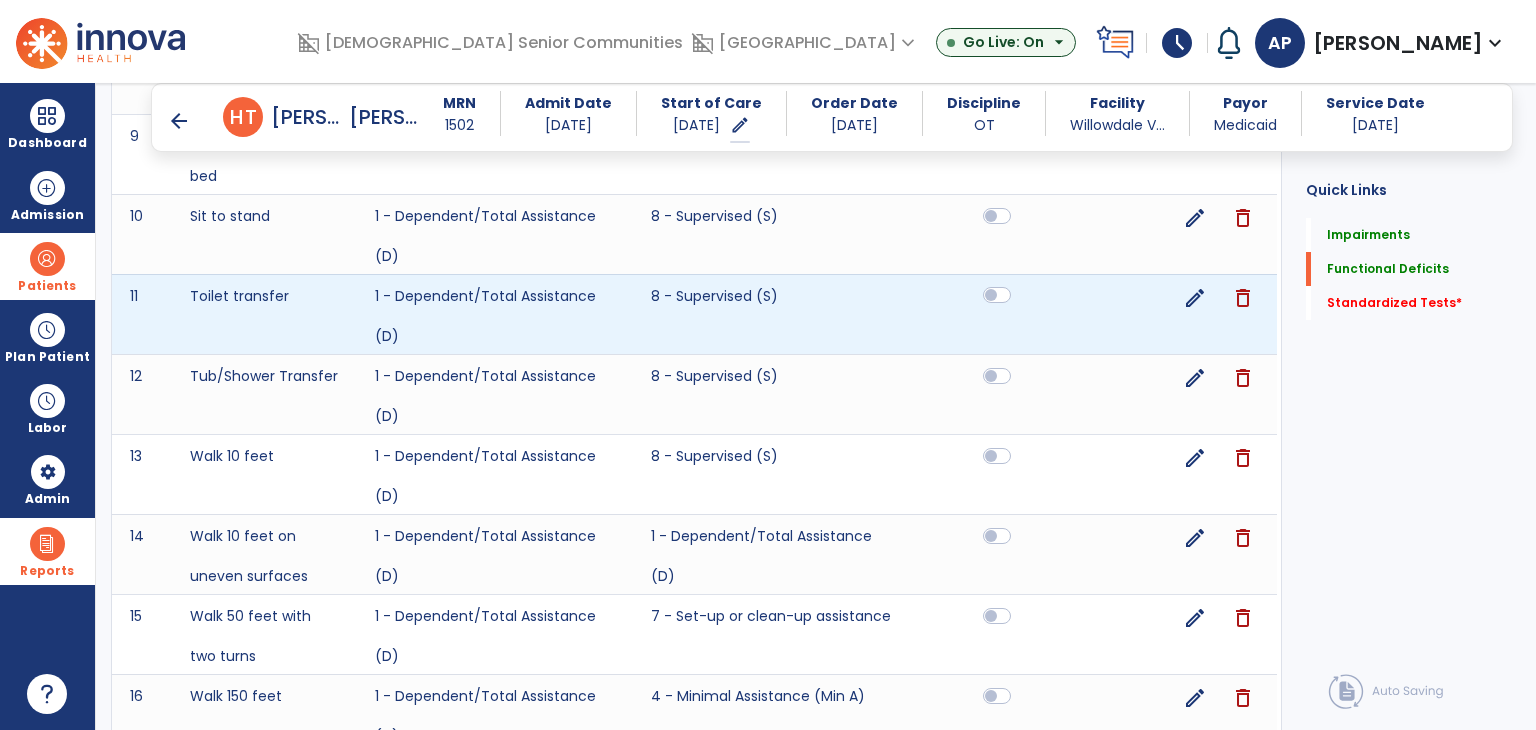 click 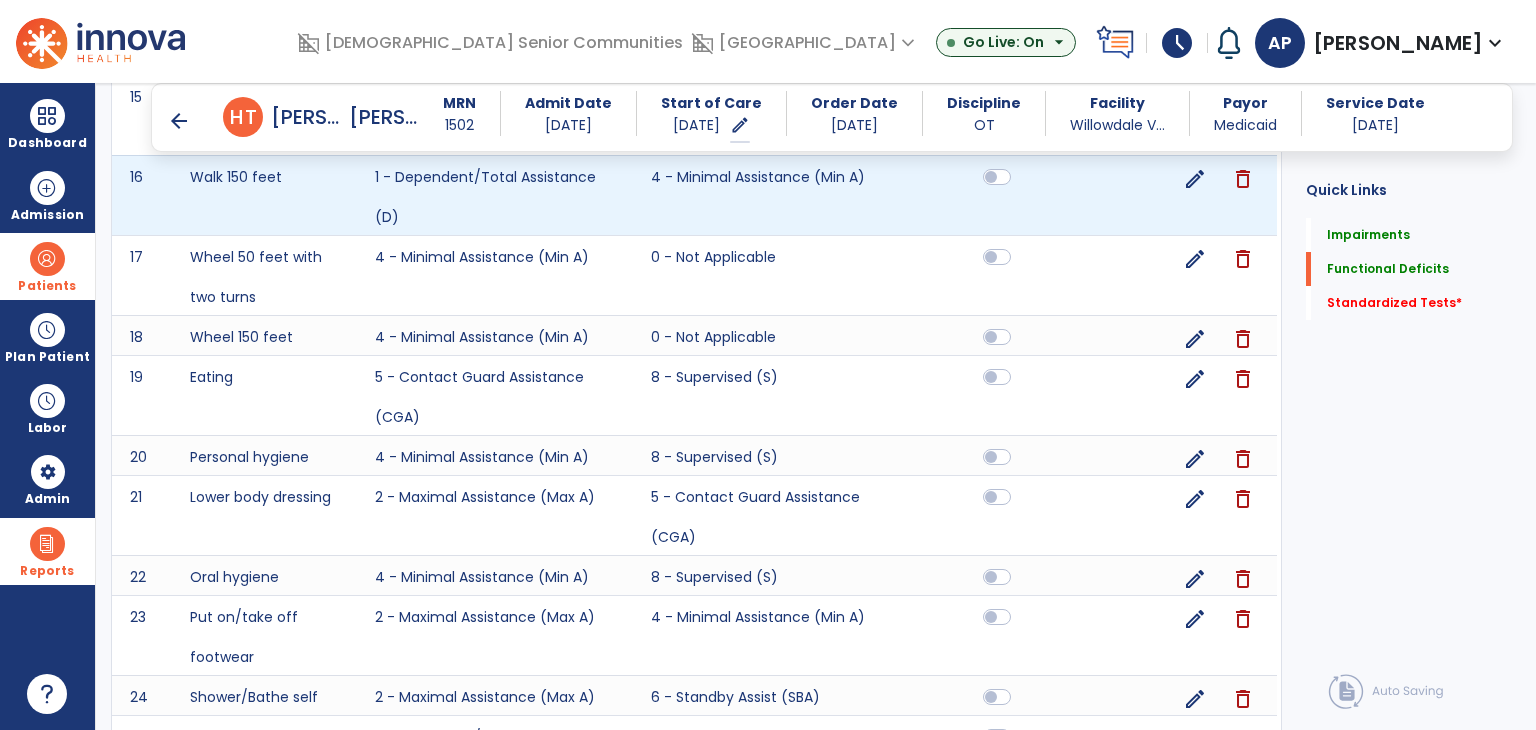 scroll, scrollTop: 2101, scrollLeft: 0, axis: vertical 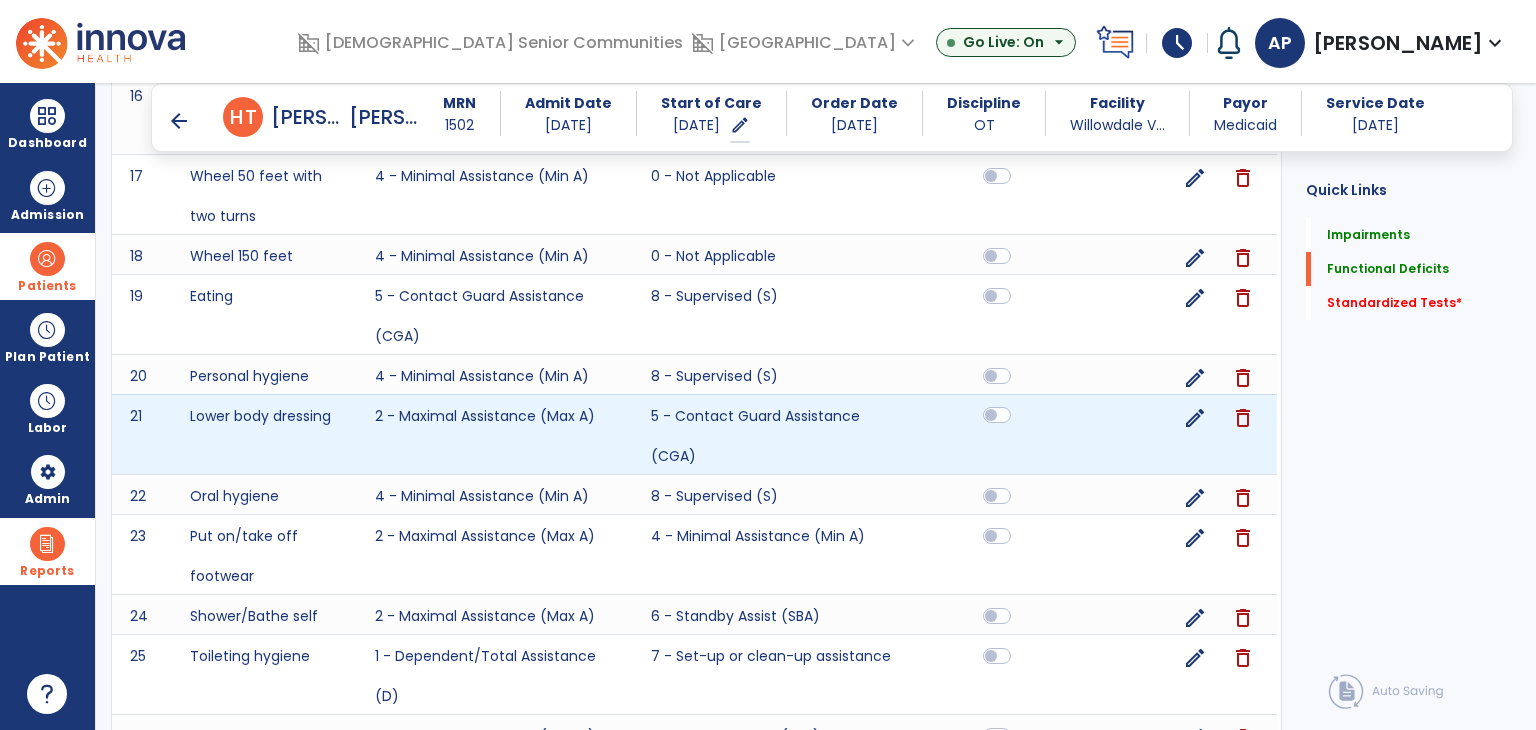 click 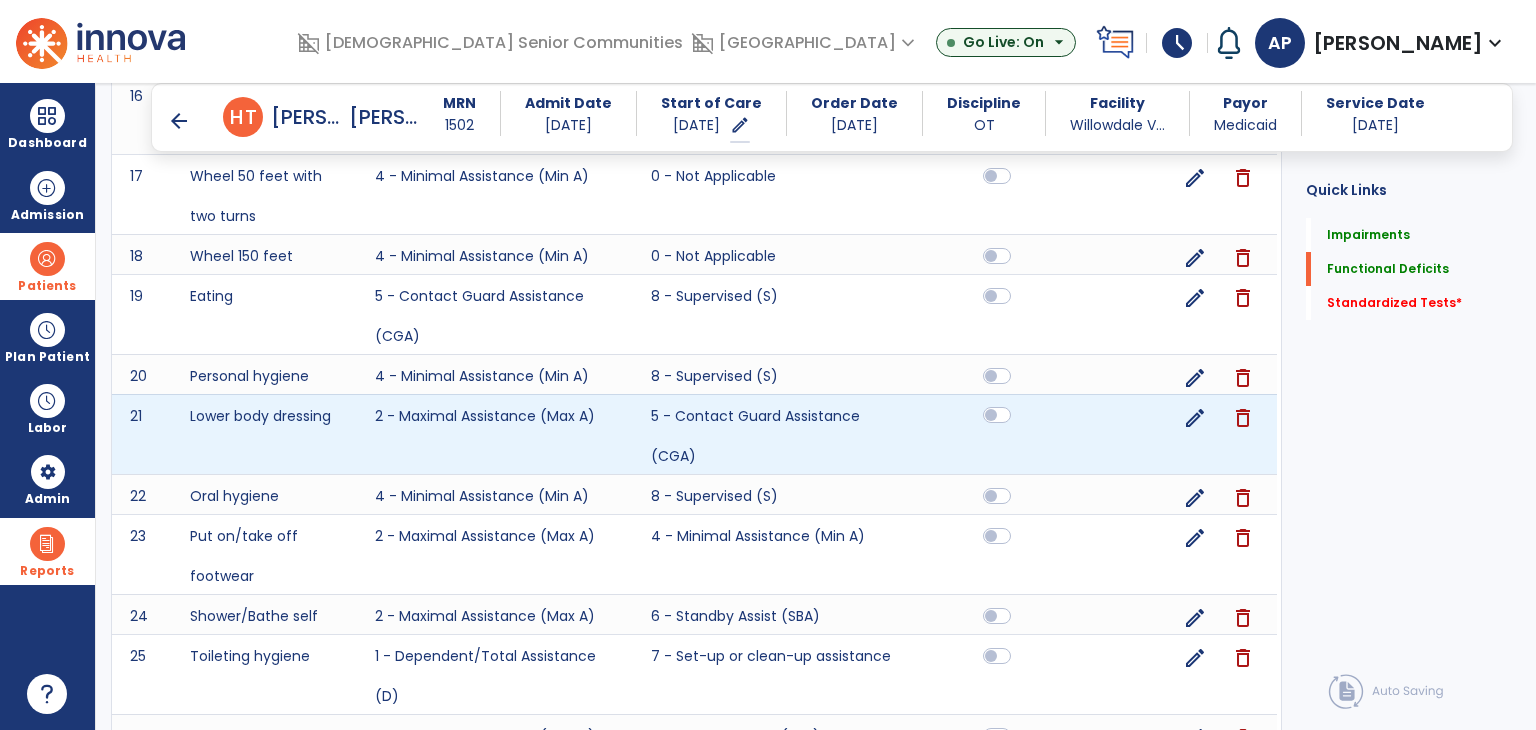 scroll, scrollTop: 2386, scrollLeft: 0, axis: vertical 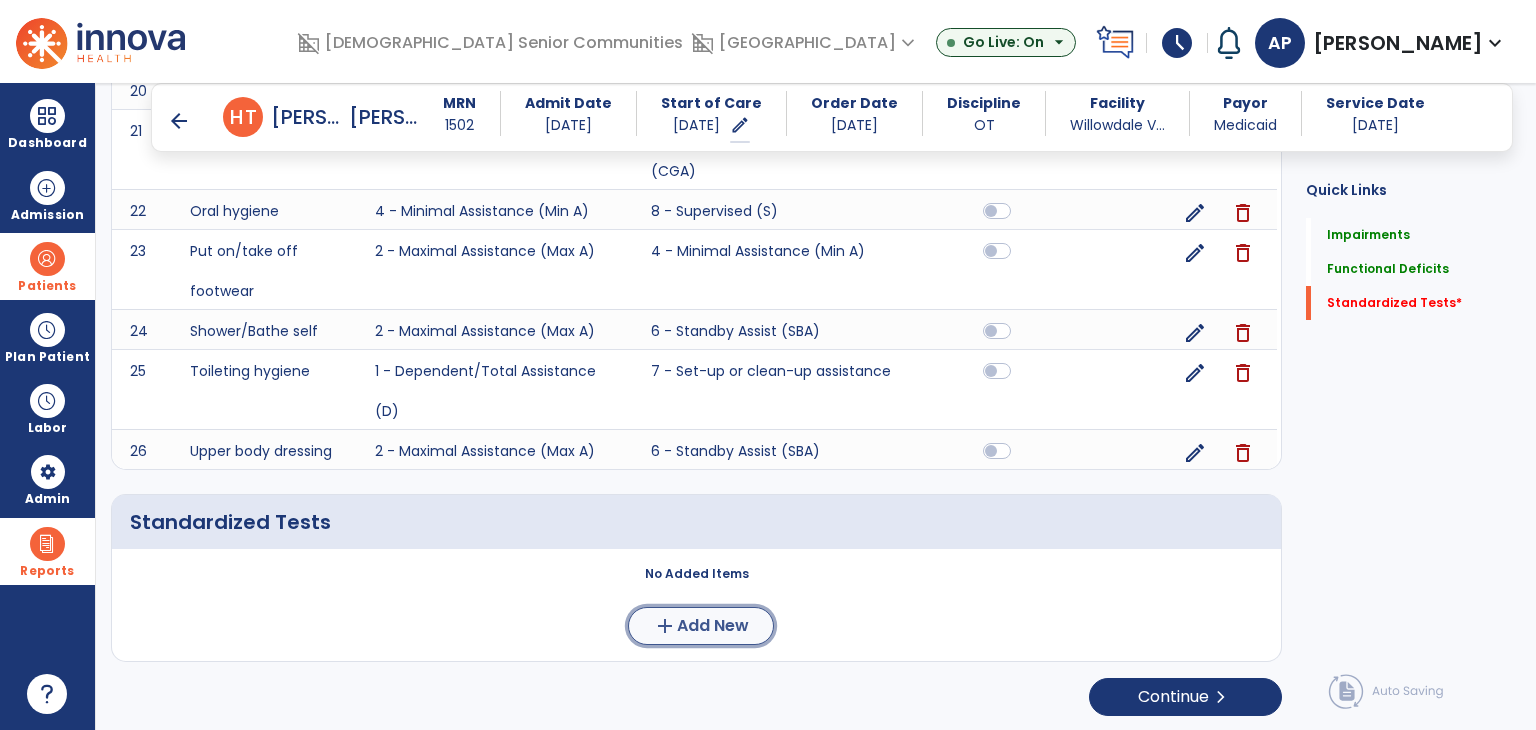 click on "add  Add New" 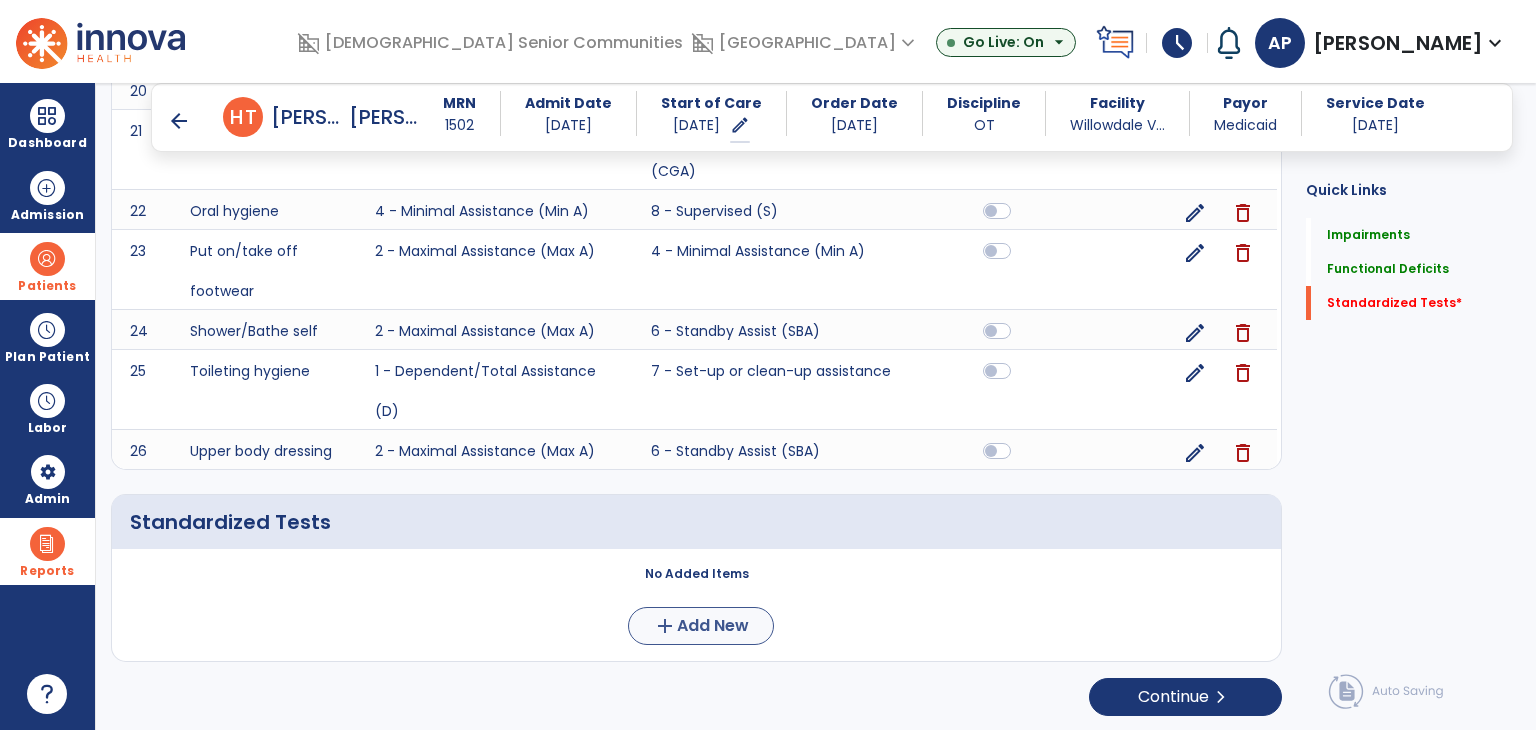 scroll, scrollTop: 0, scrollLeft: 0, axis: both 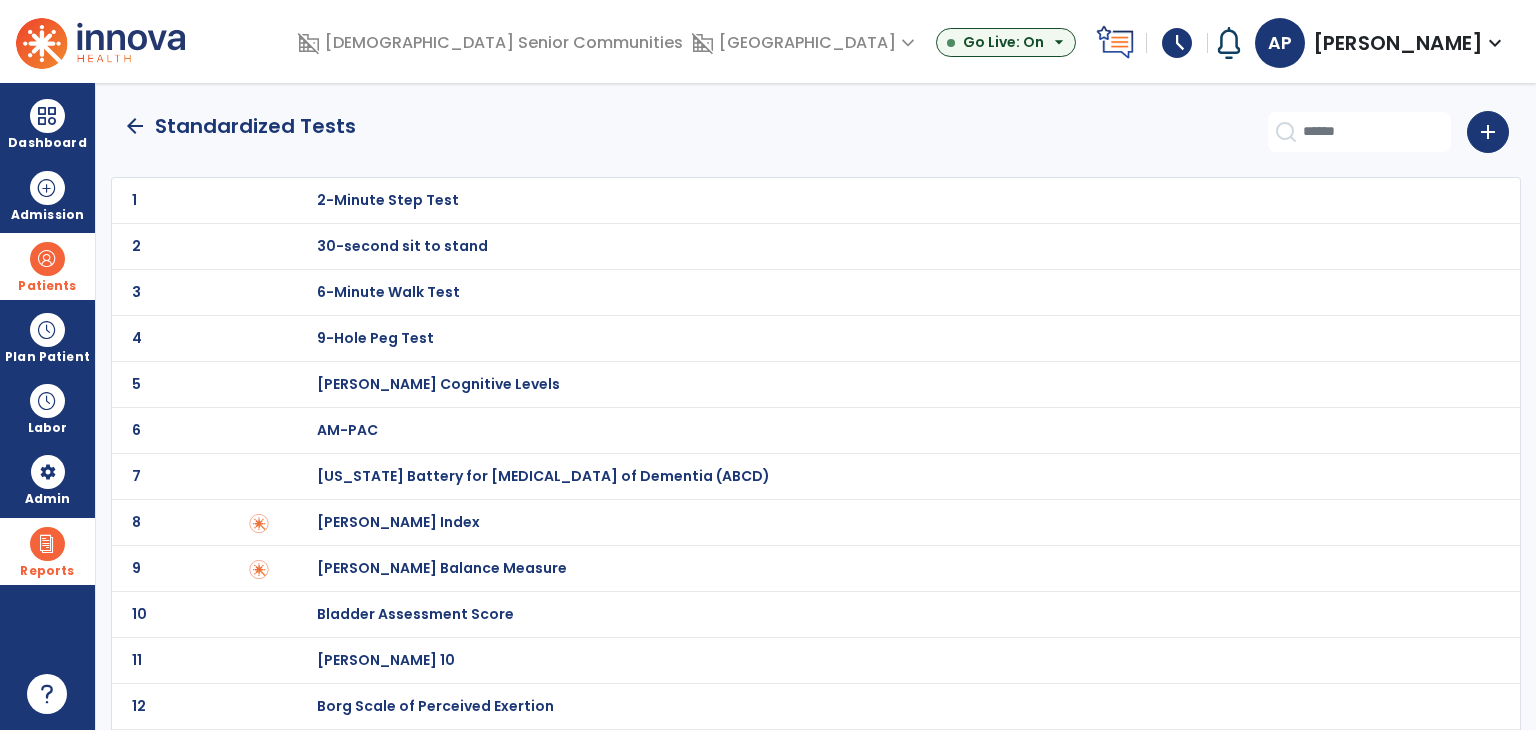 click on "[PERSON_NAME] Index" at bounding box center [388, 200] 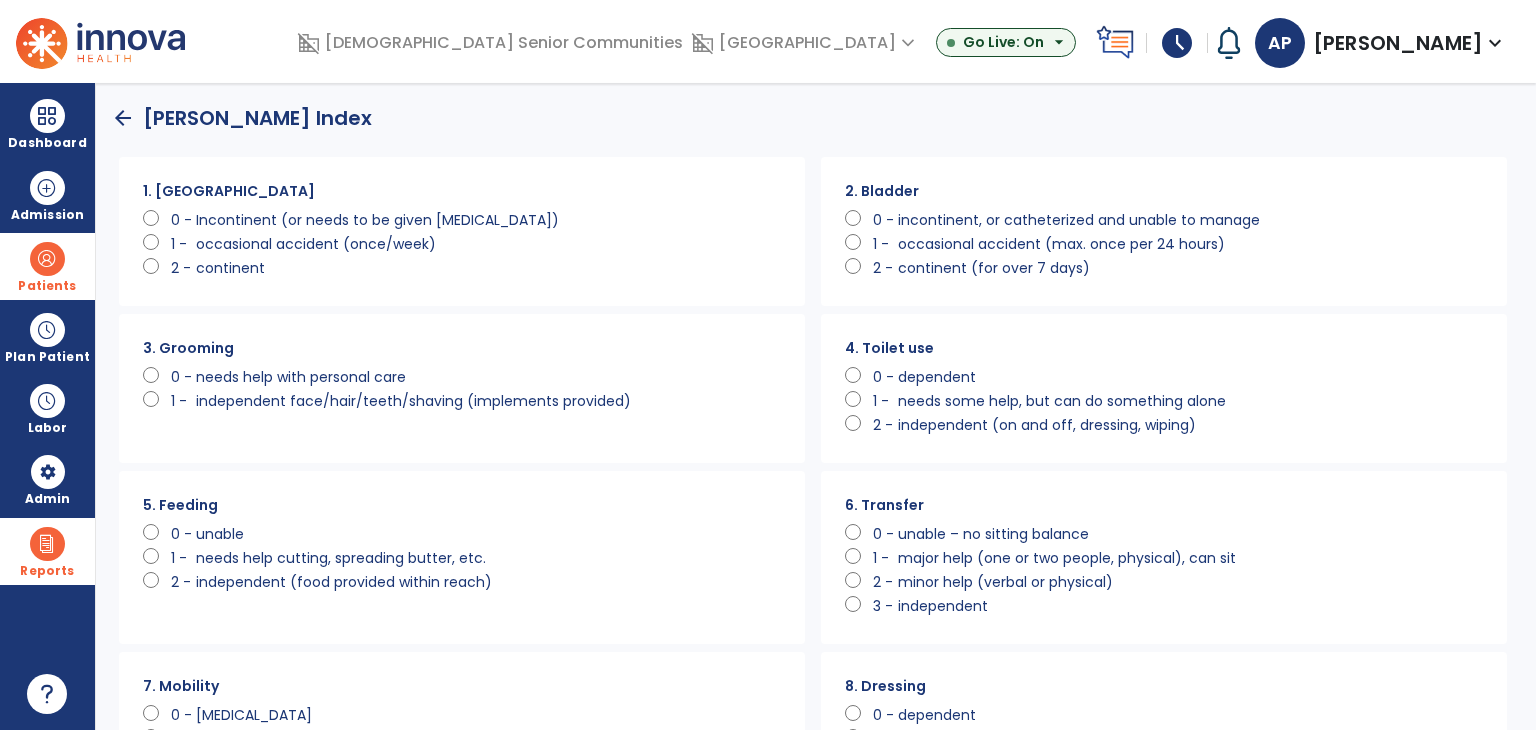 scroll, scrollTop: 0, scrollLeft: 0, axis: both 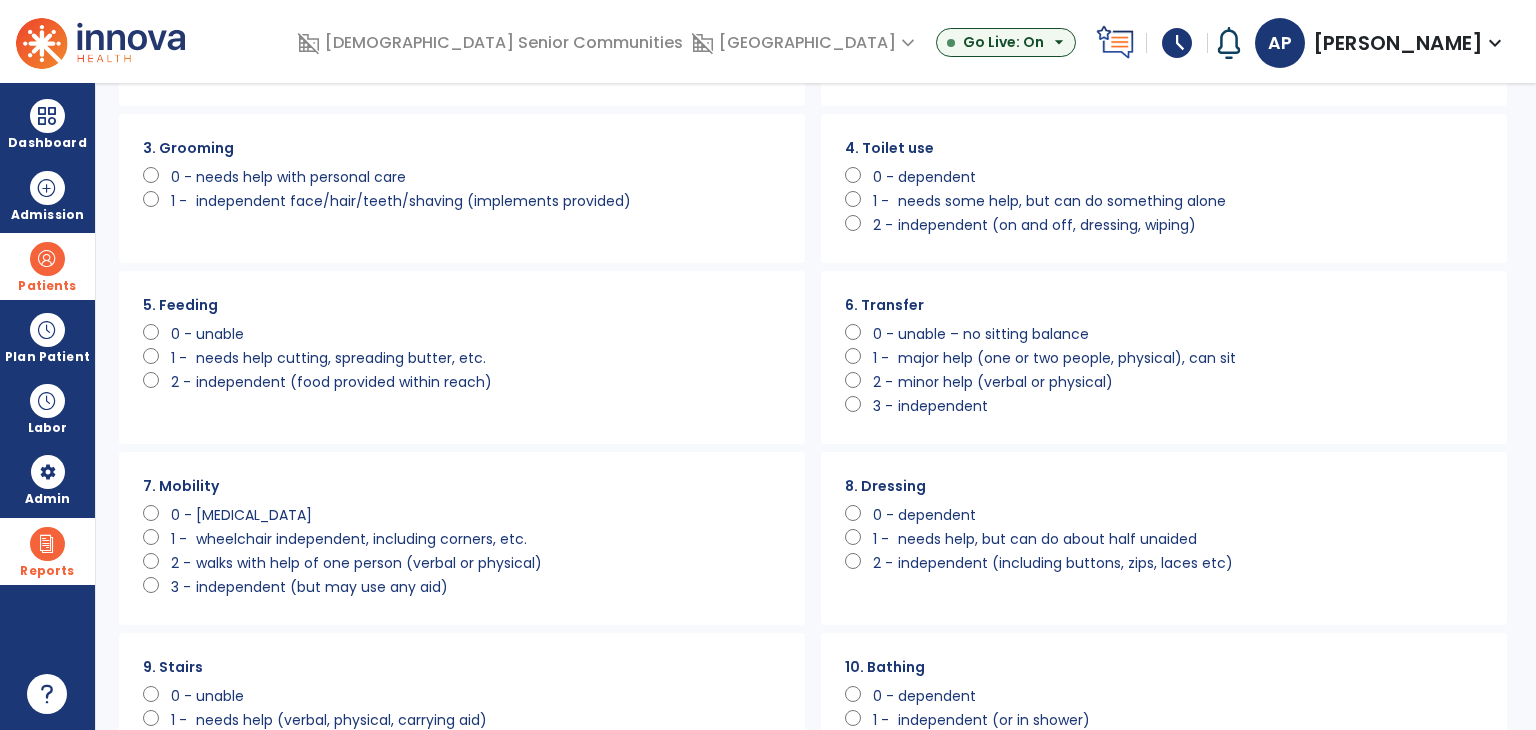 click on "needs help cutting, spreading butter, etc." 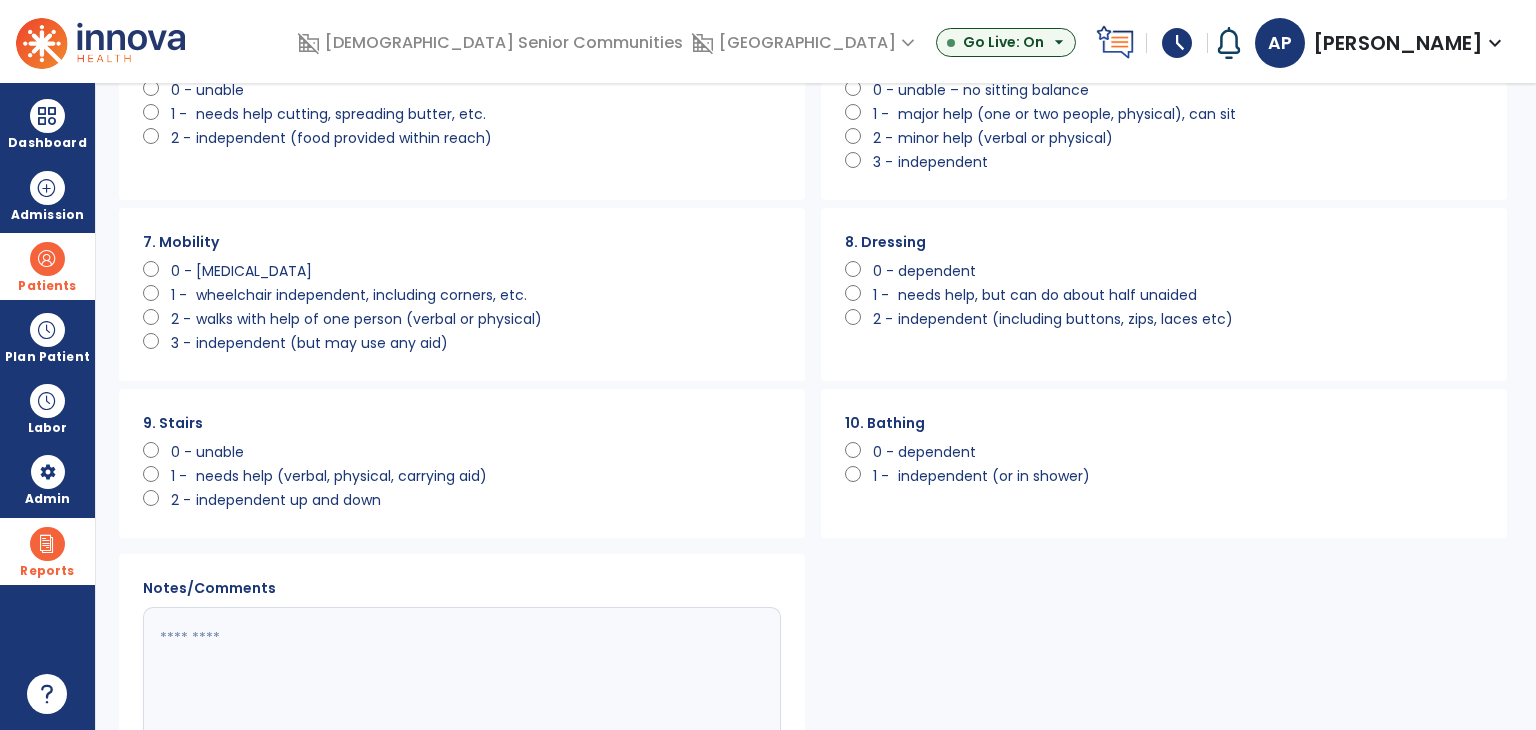 scroll, scrollTop: 500, scrollLeft: 0, axis: vertical 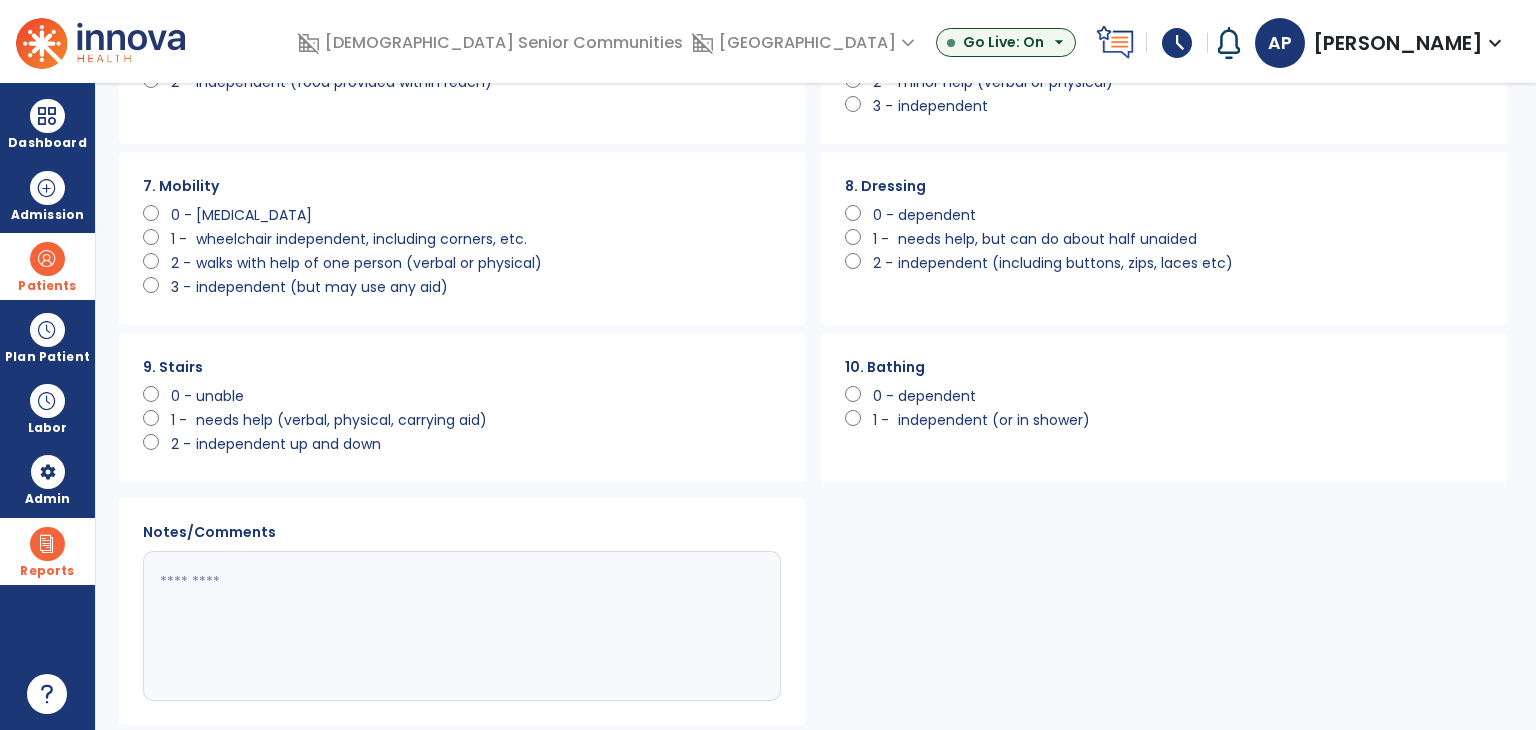 click on "dependent" 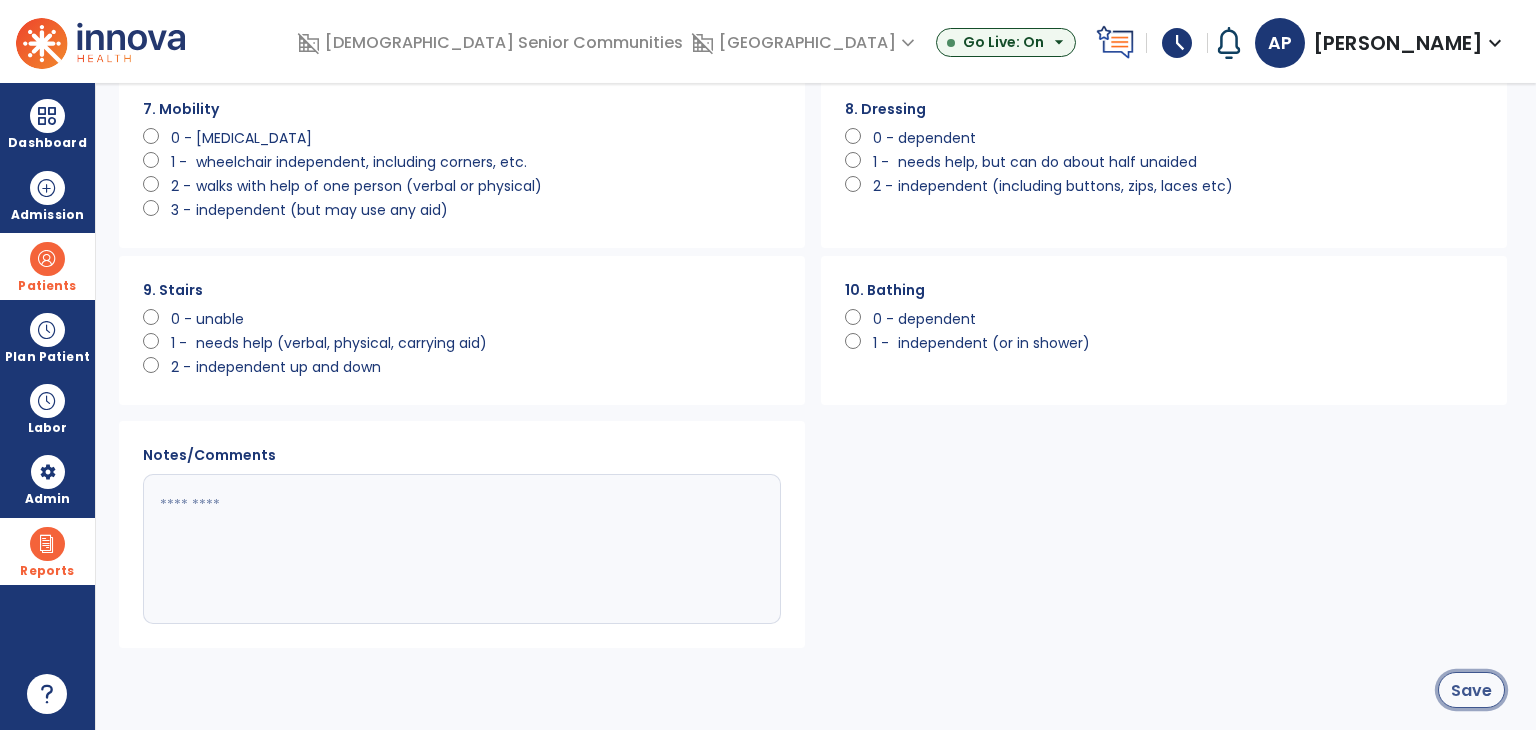 click on "Save" 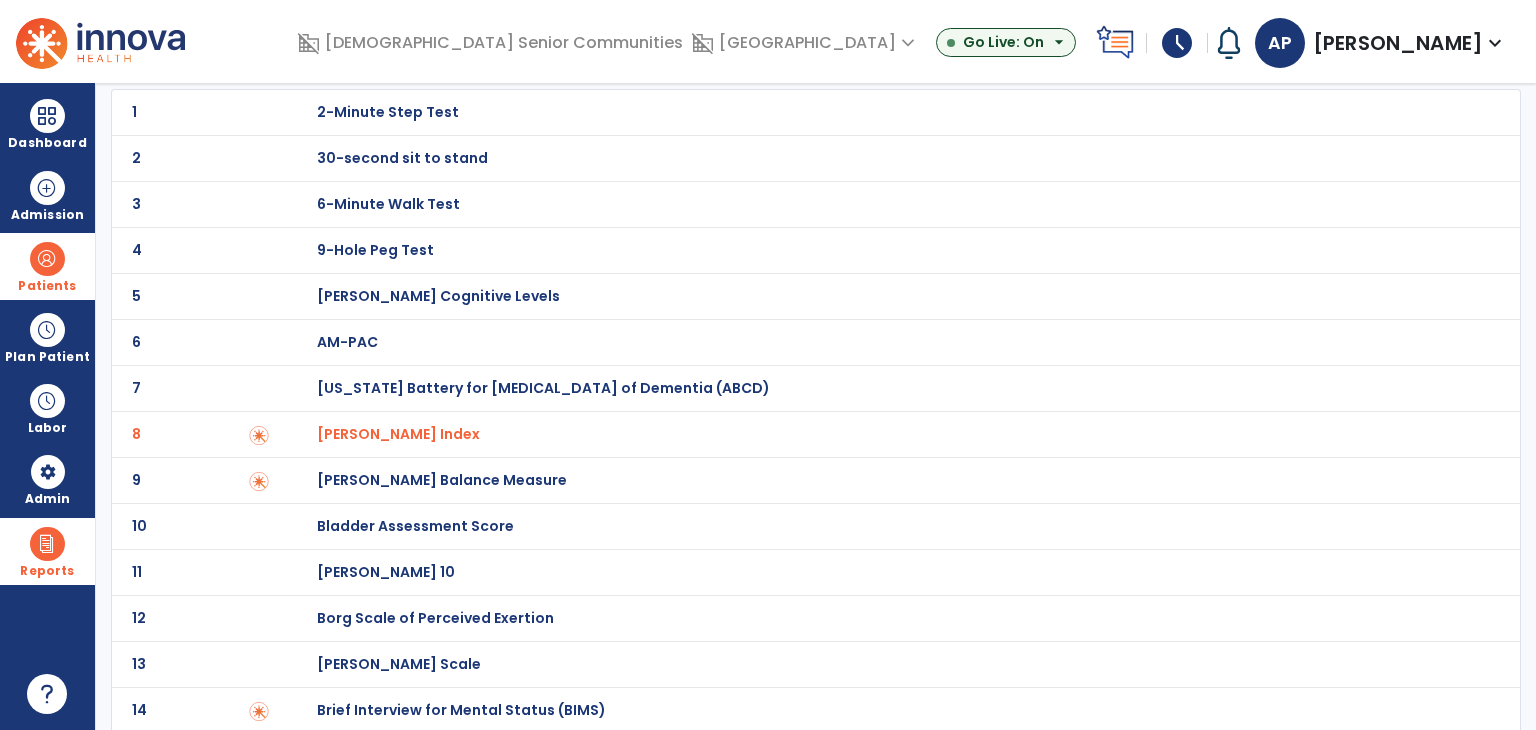 scroll, scrollTop: 2, scrollLeft: 0, axis: vertical 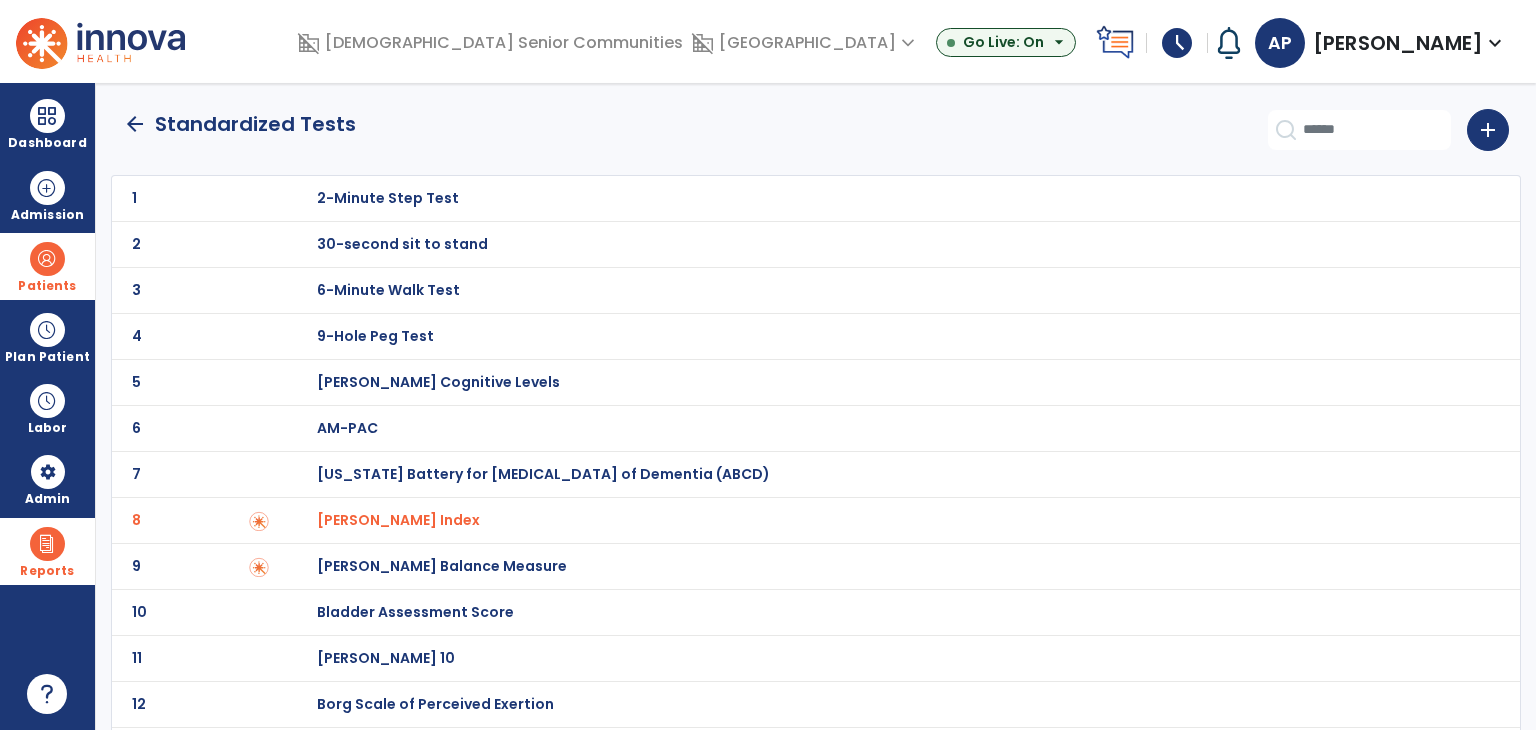 click on "arrow_back" 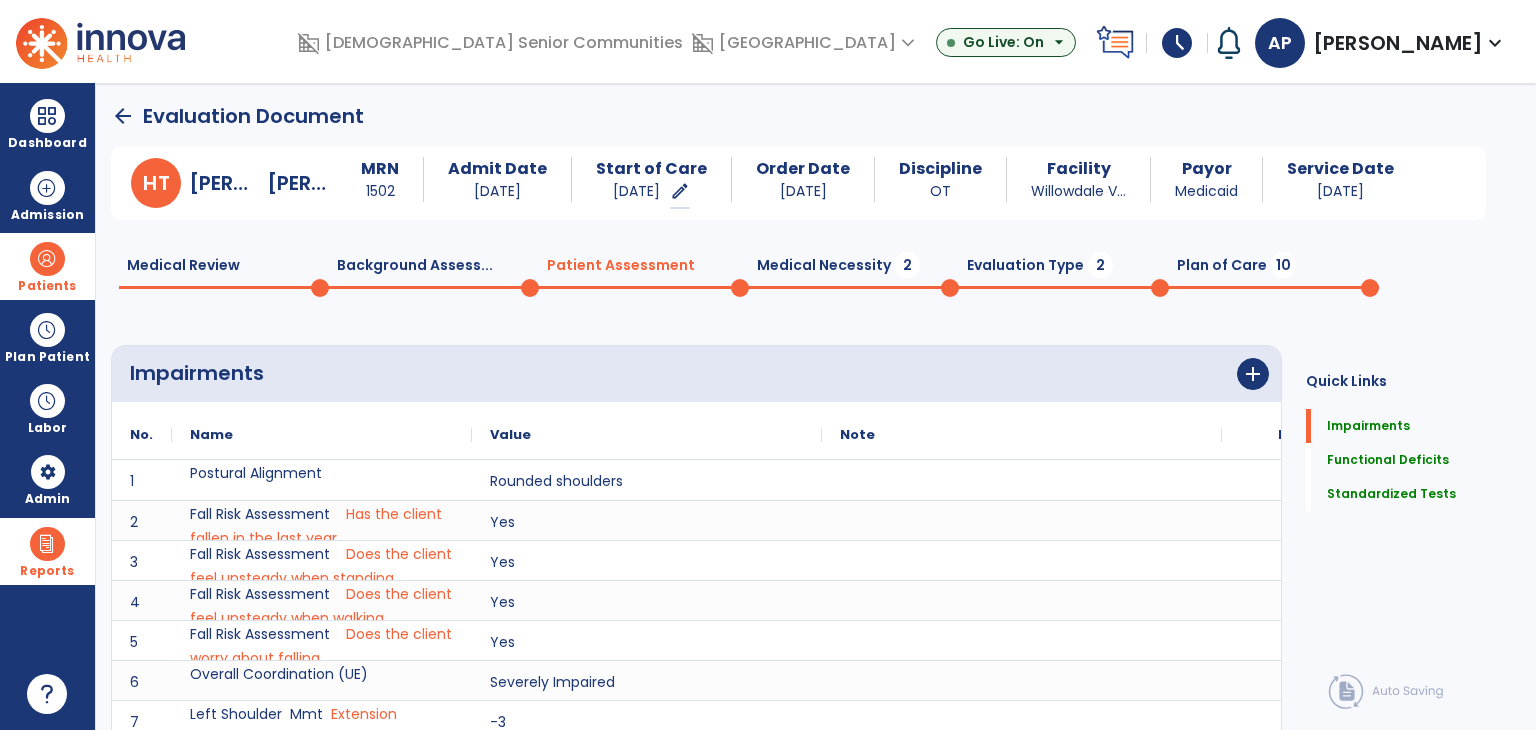 scroll, scrollTop: 1, scrollLeft: 0, axis: vertical 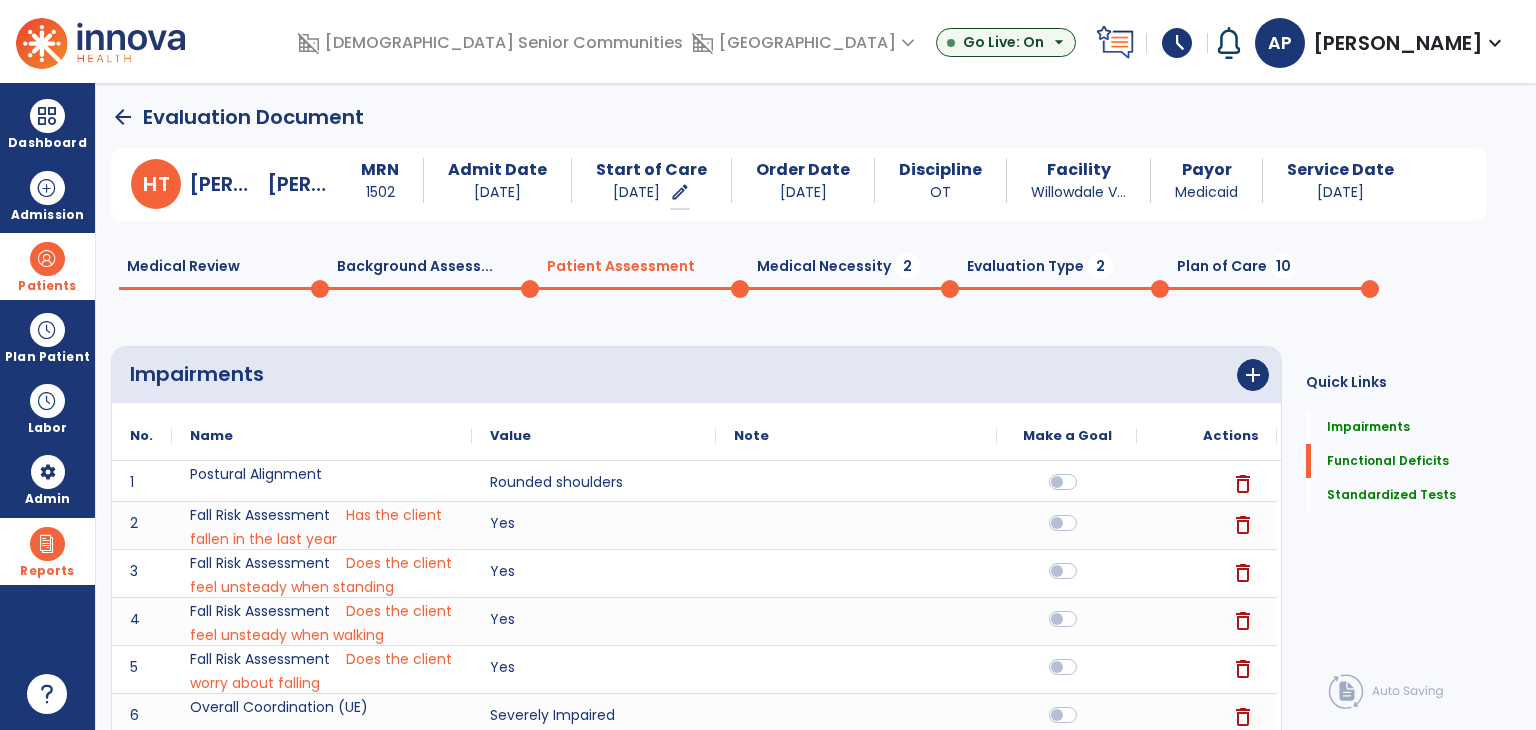 click on "Medical Necessity  2" 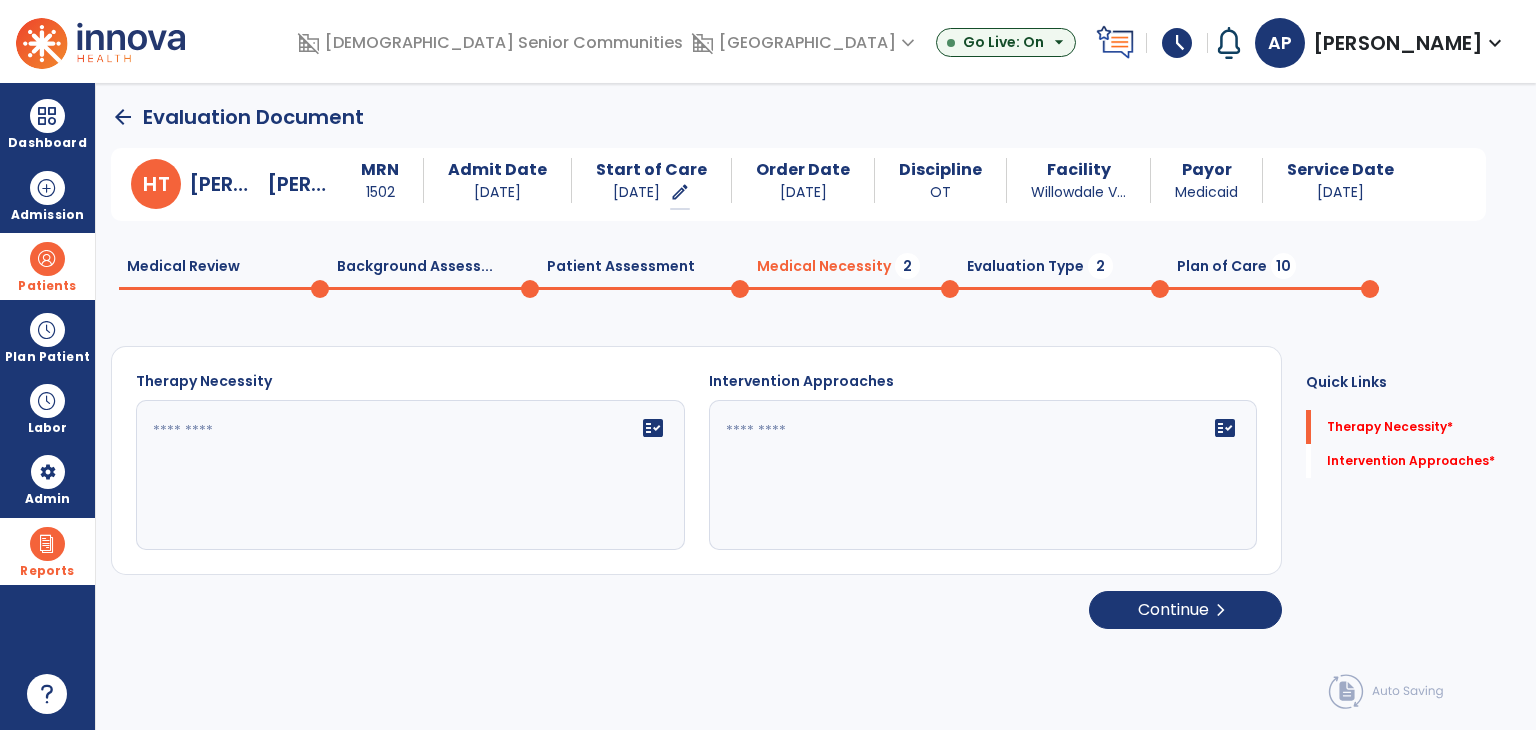 click on "fact_check" 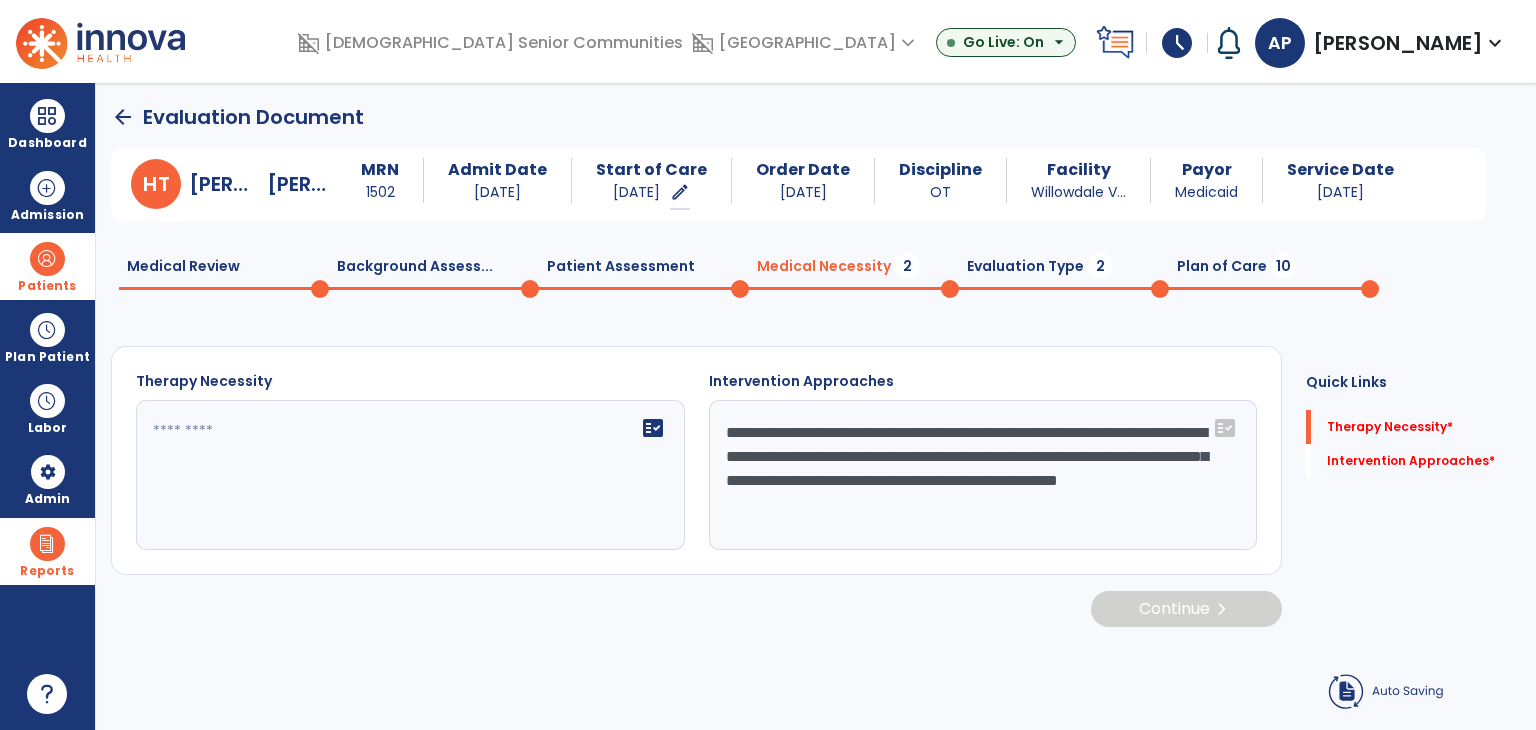 type on "**********" 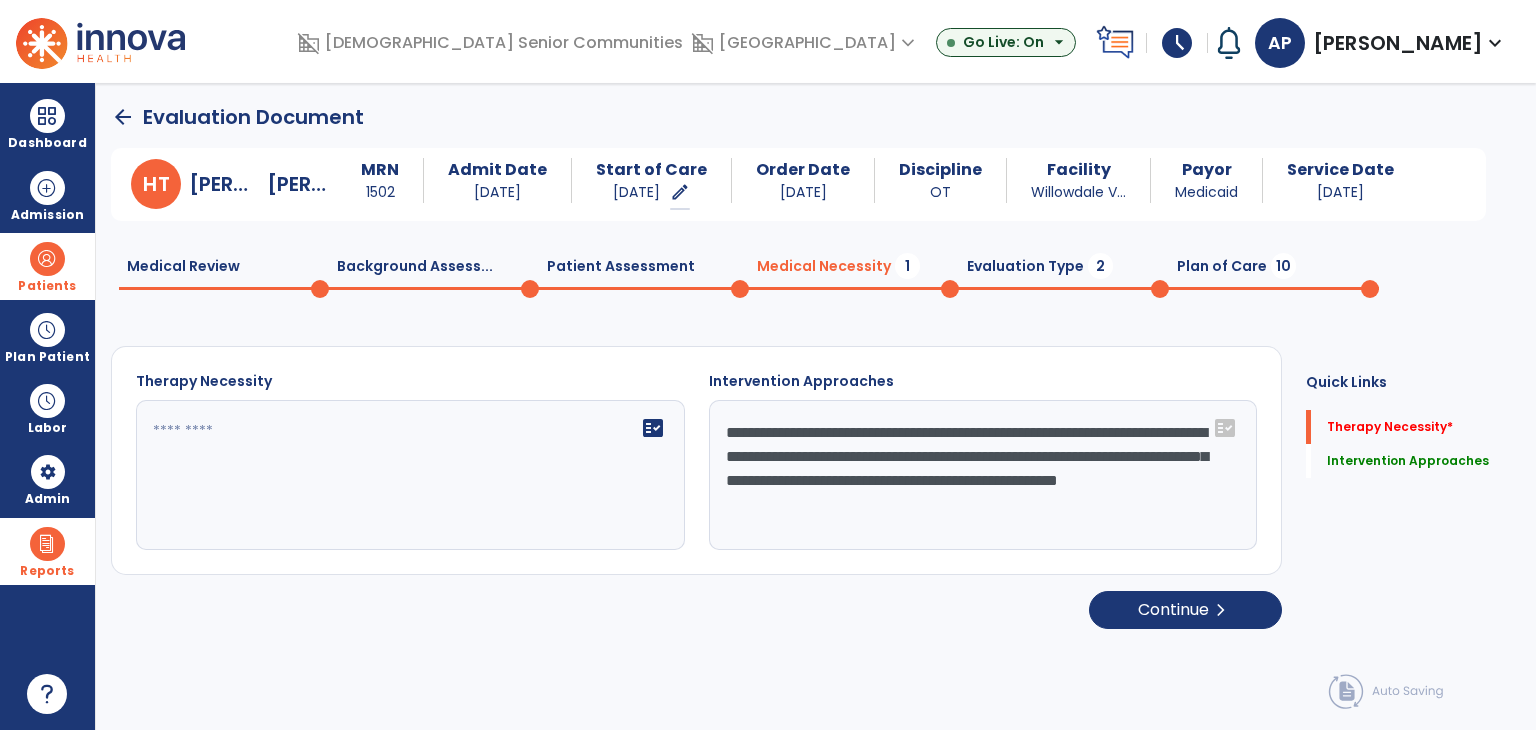 click on "fact_check" 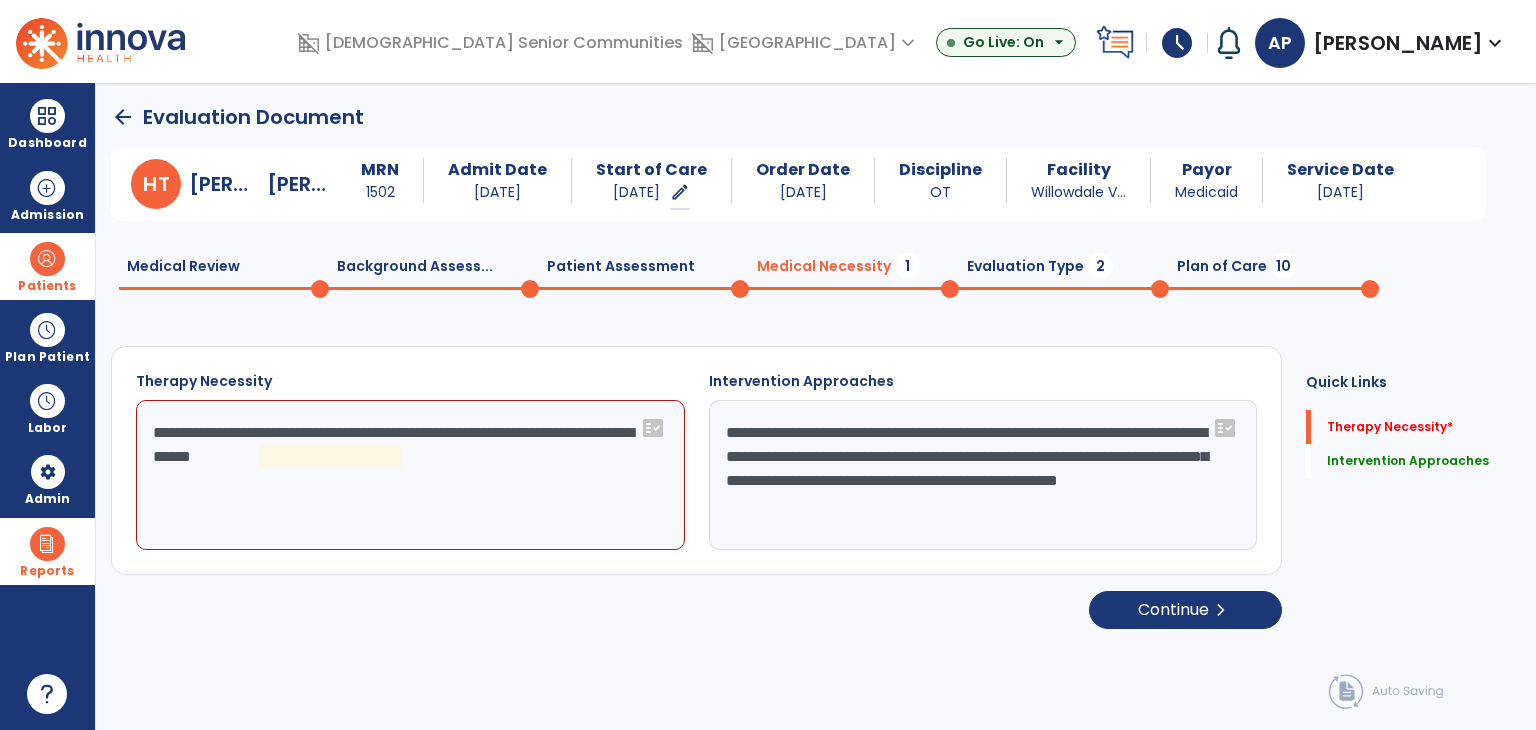 click on "**********" 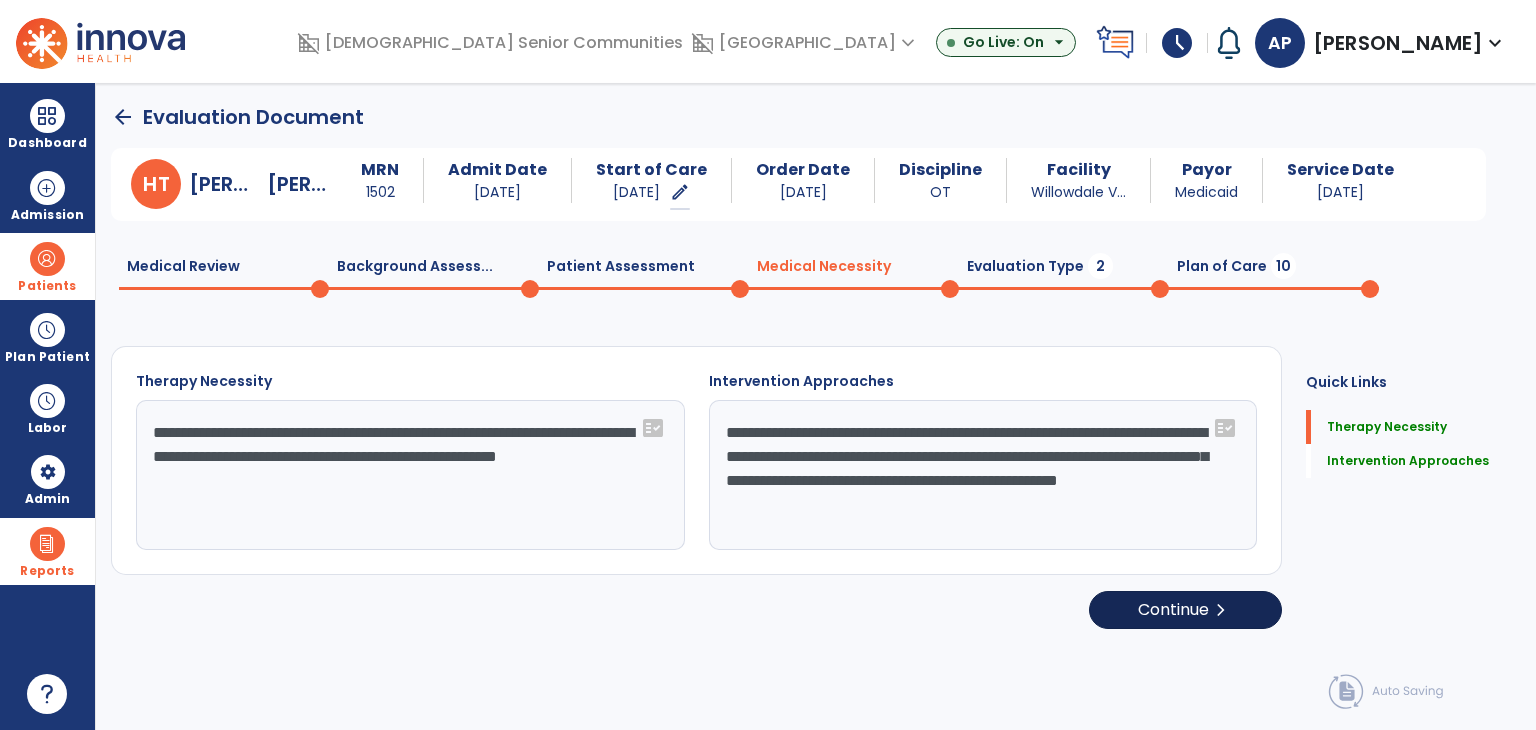 type on "**********" 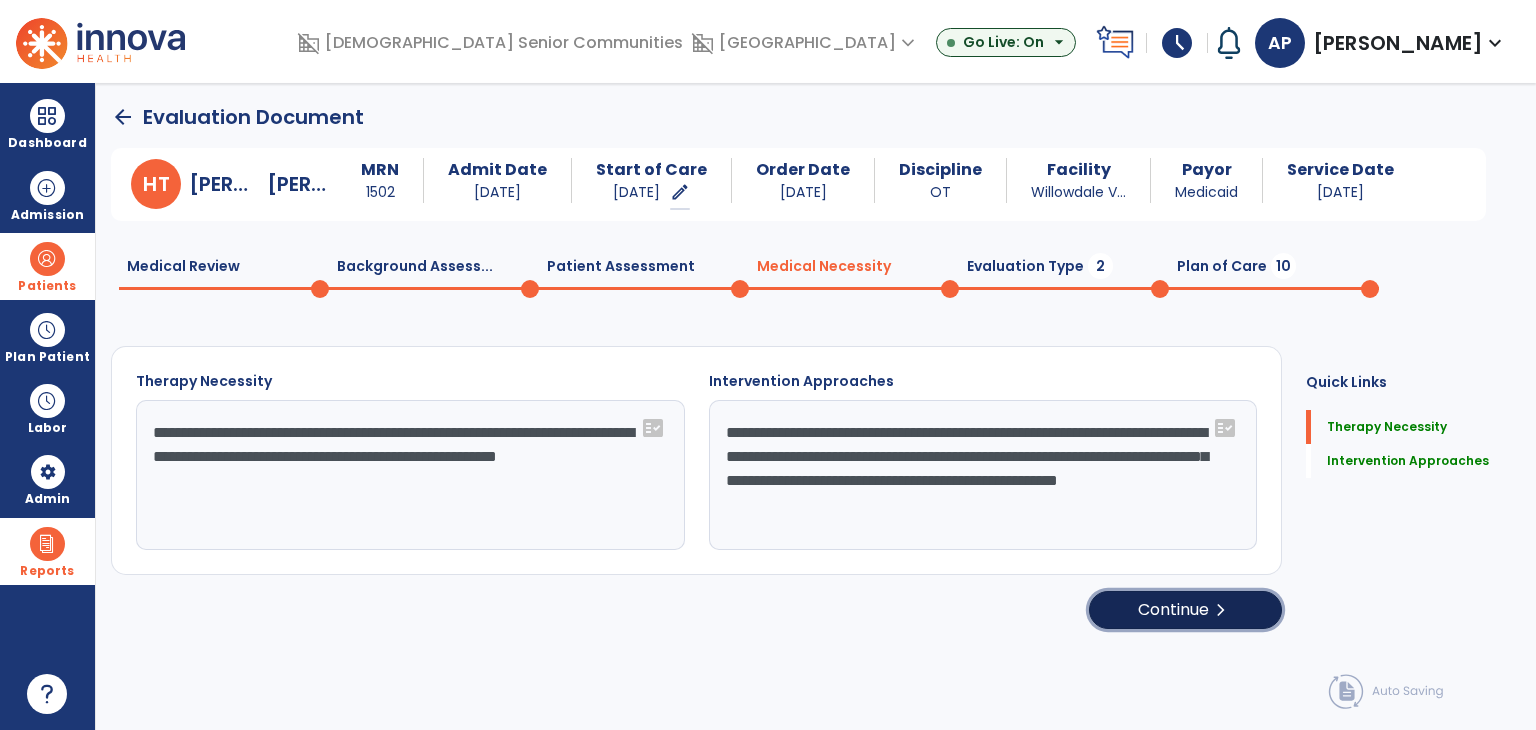 click on "Continue  chevron_right" 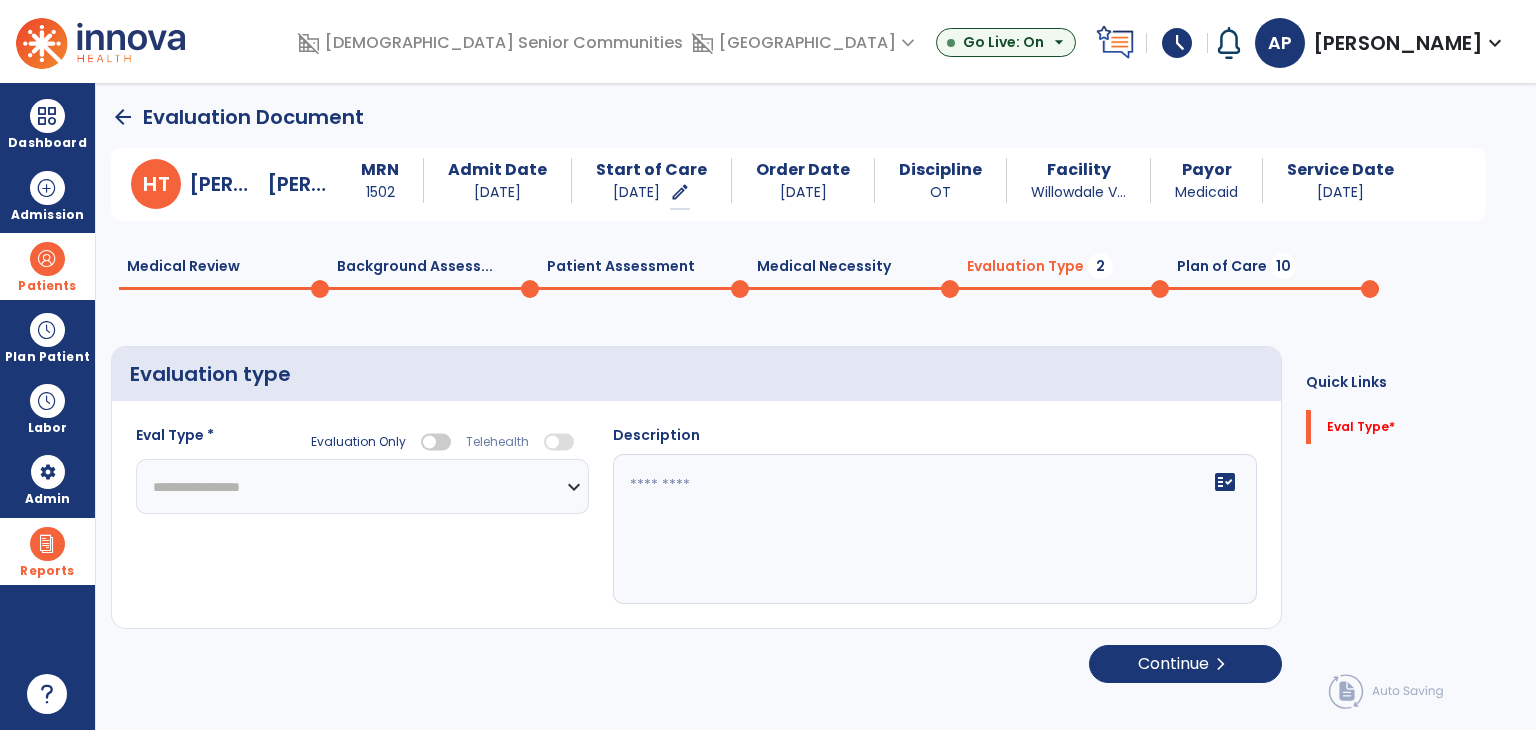select 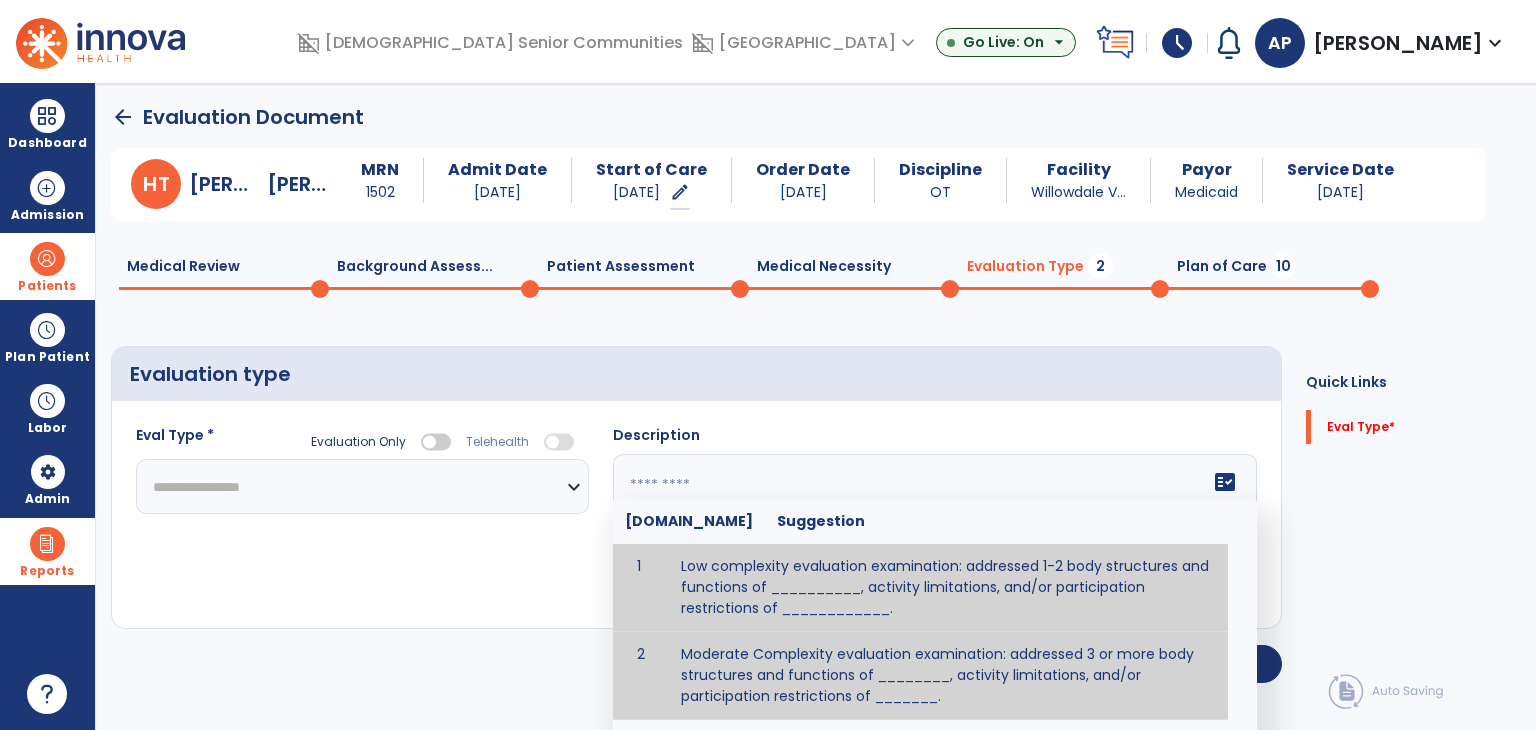 type on "**********" 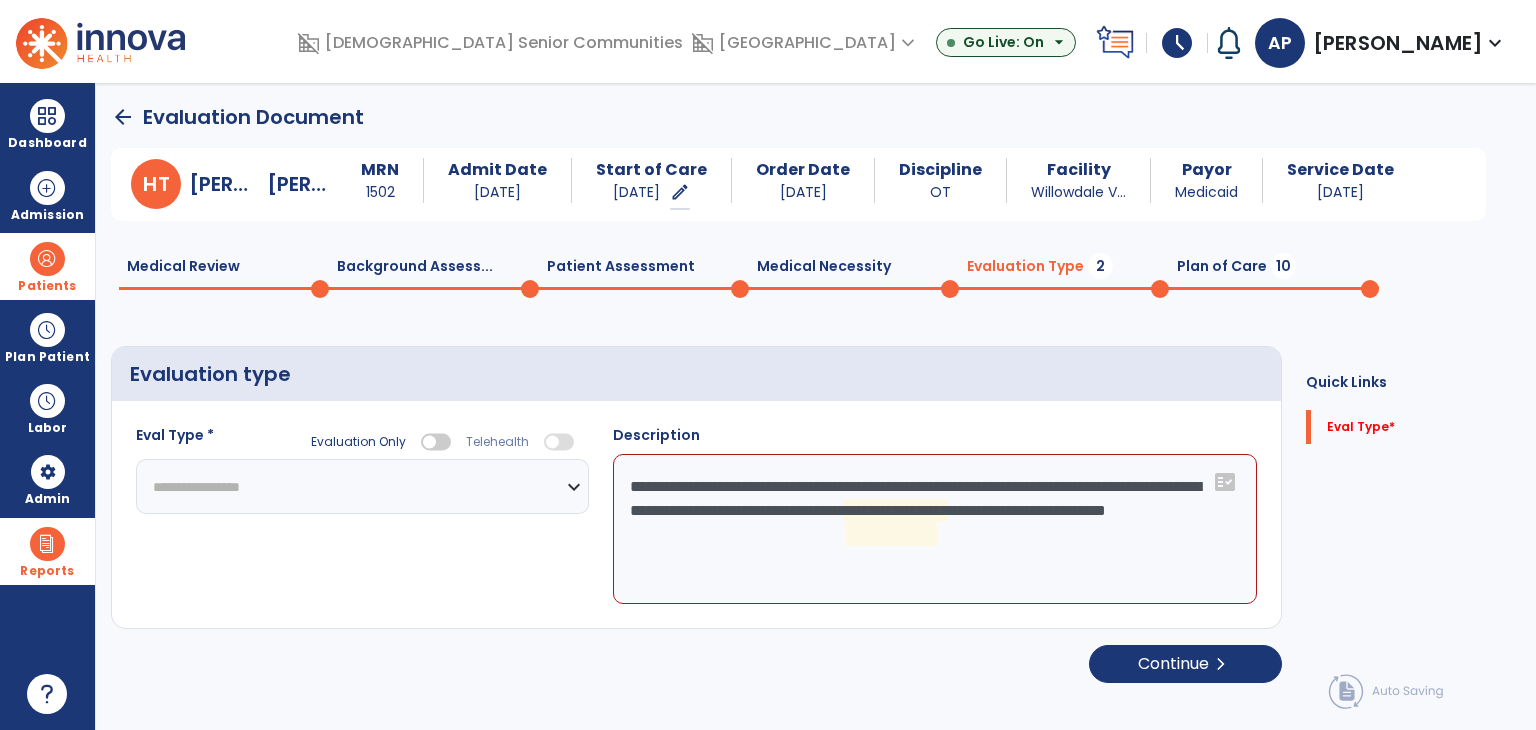 click on "**********" 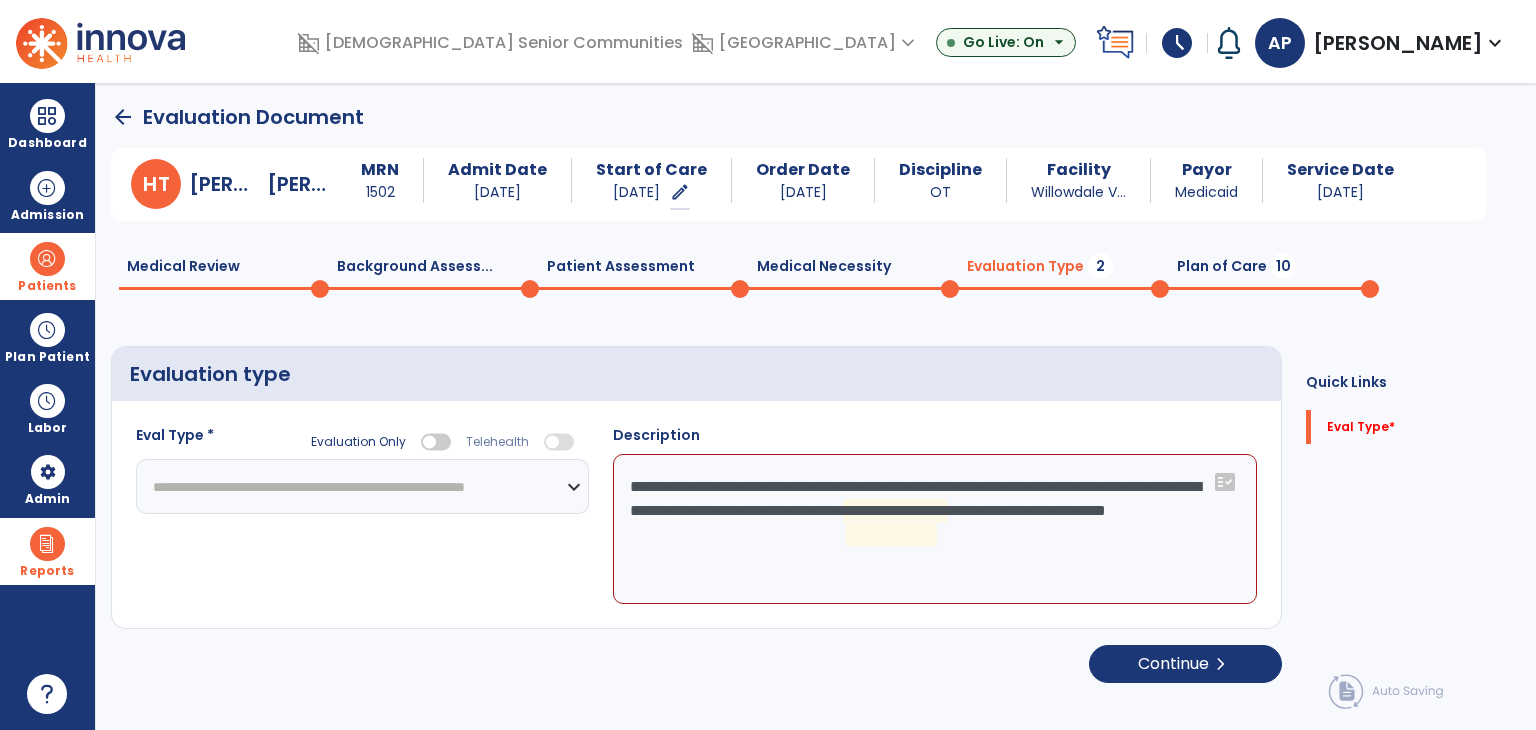 click on "**********" 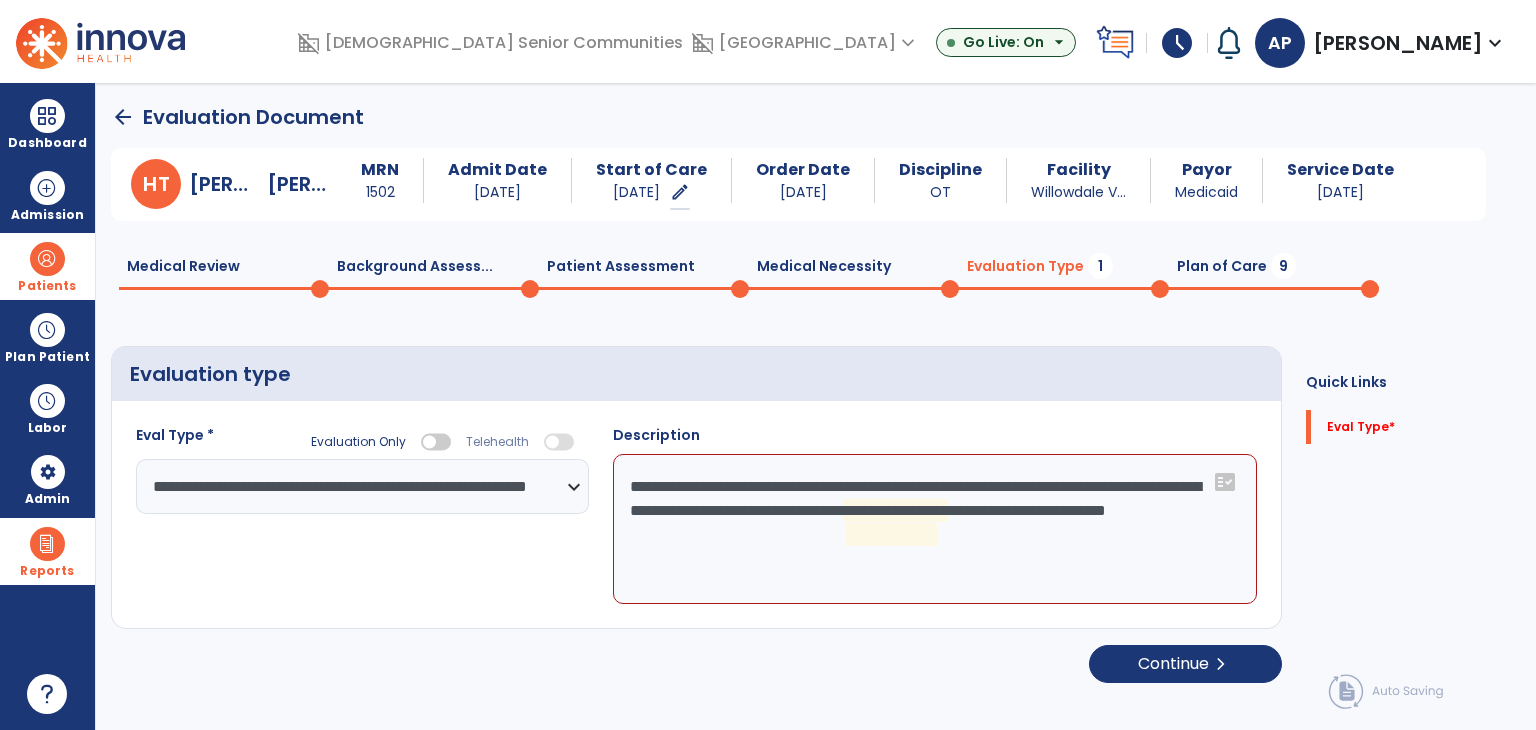 click on "**********" 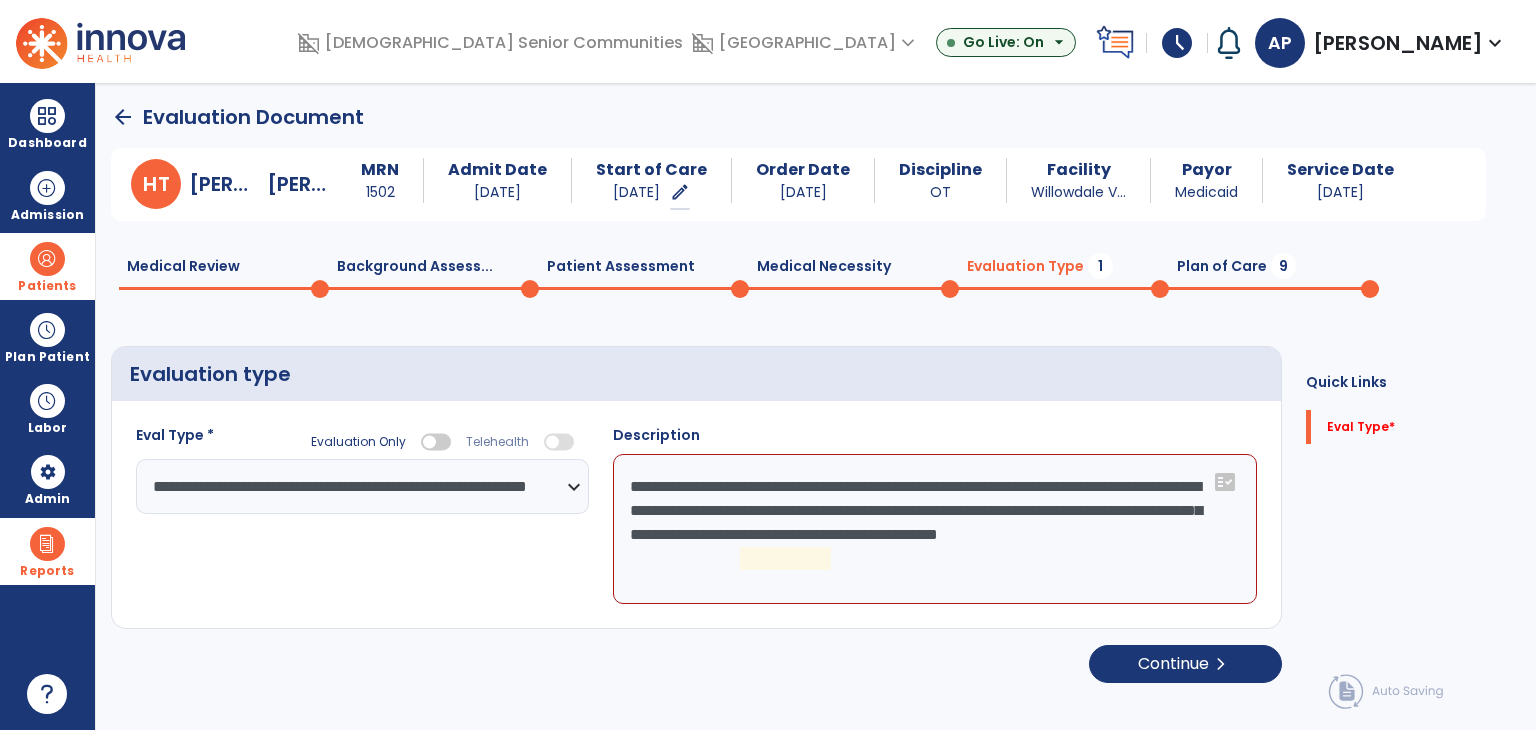 click on "**********" 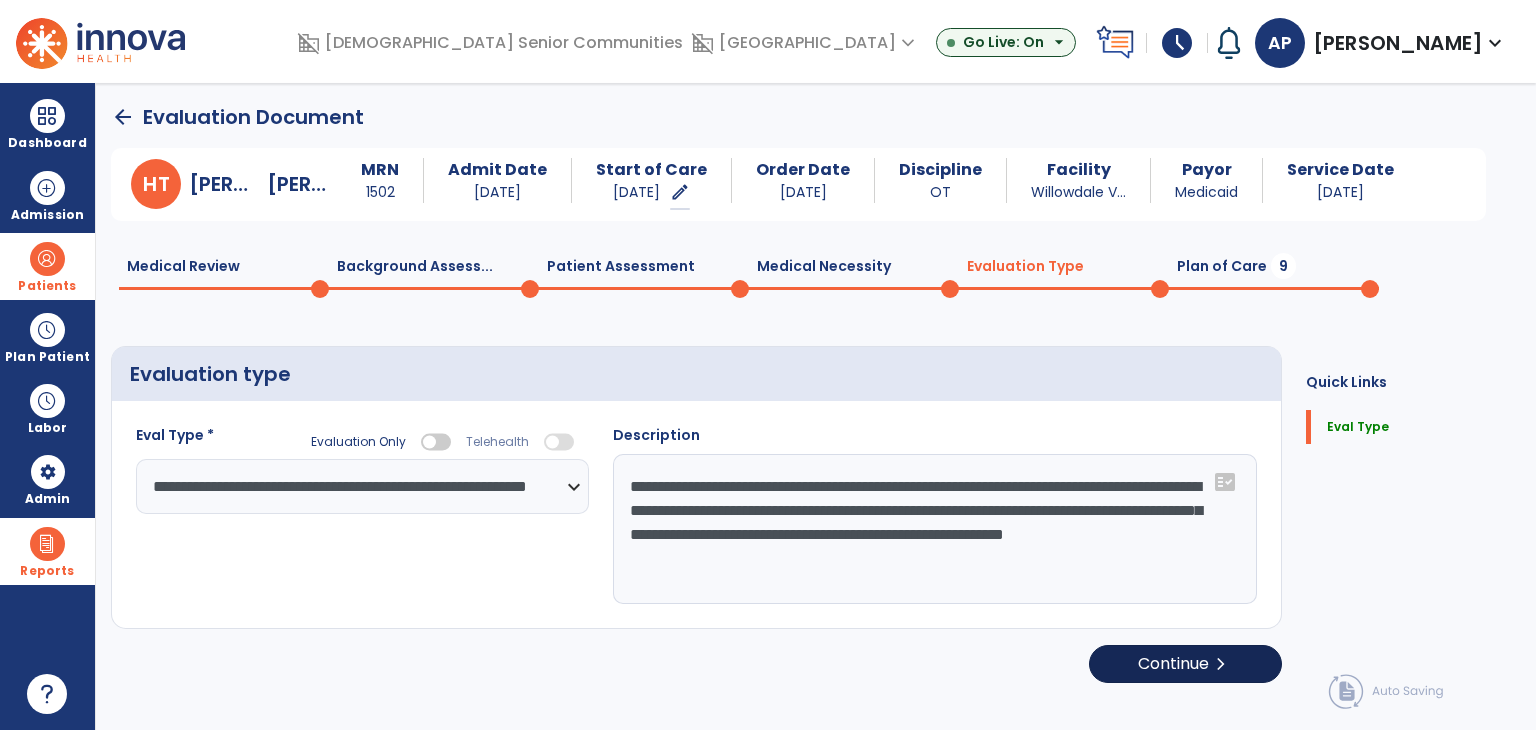 type on "**********" 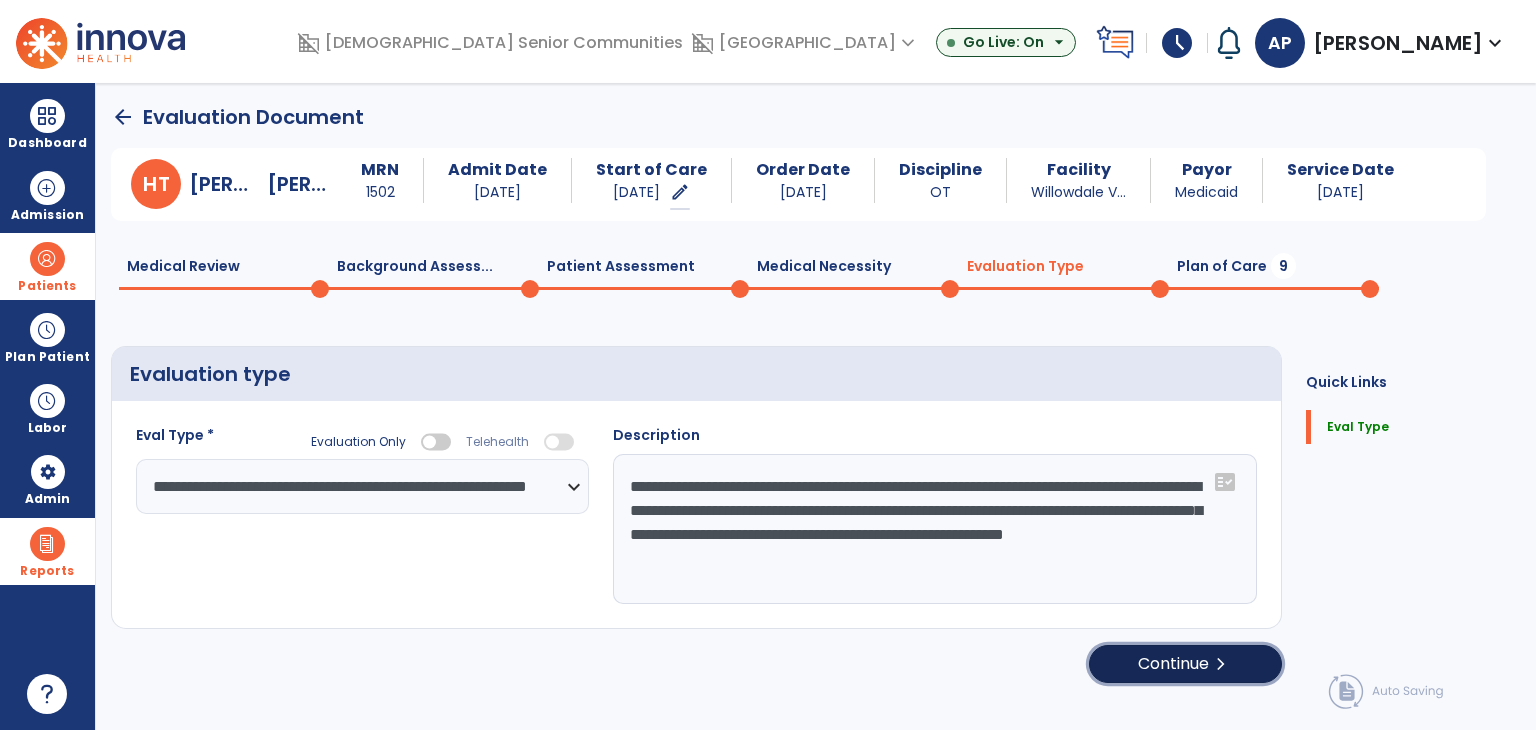 click on "Continue  chevron_right" 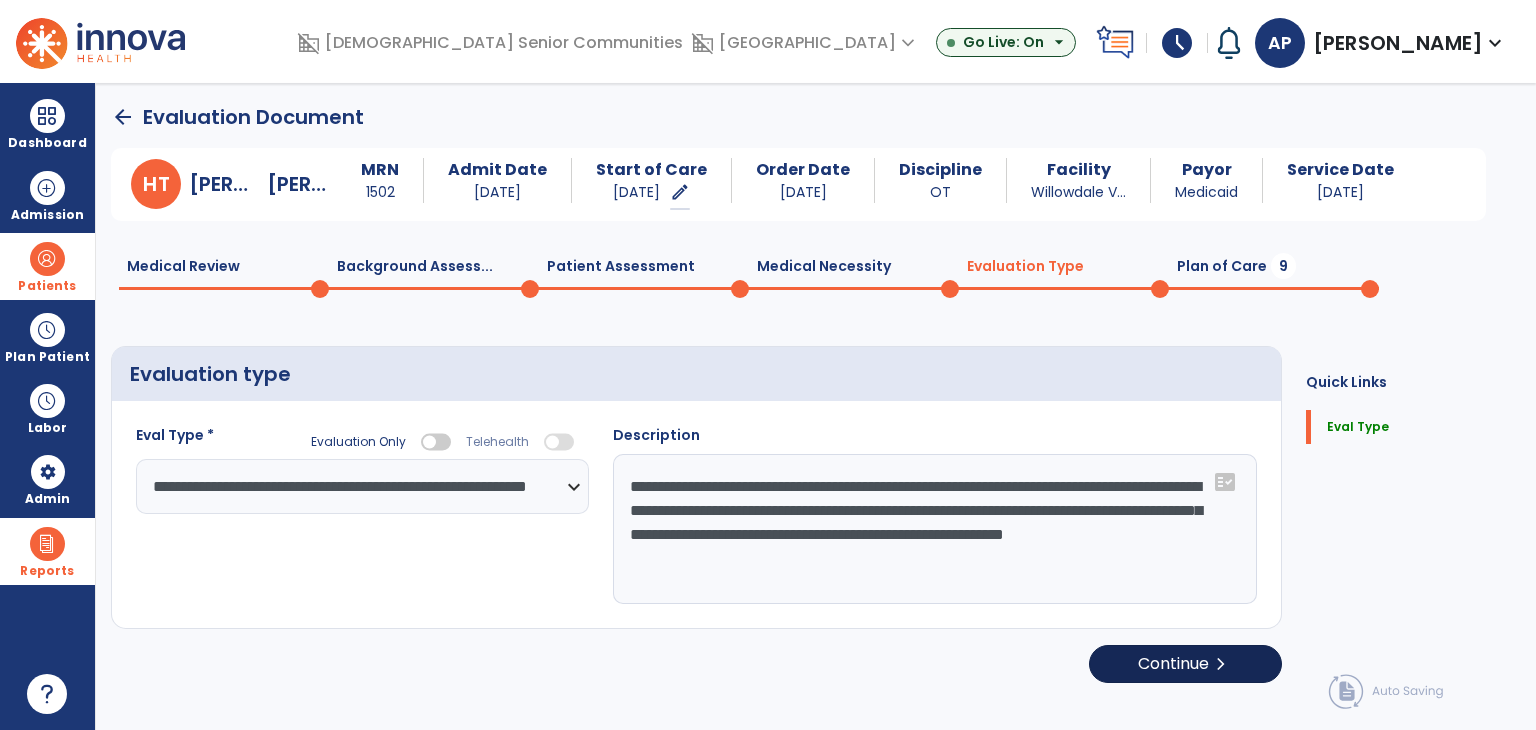 select on "*****" 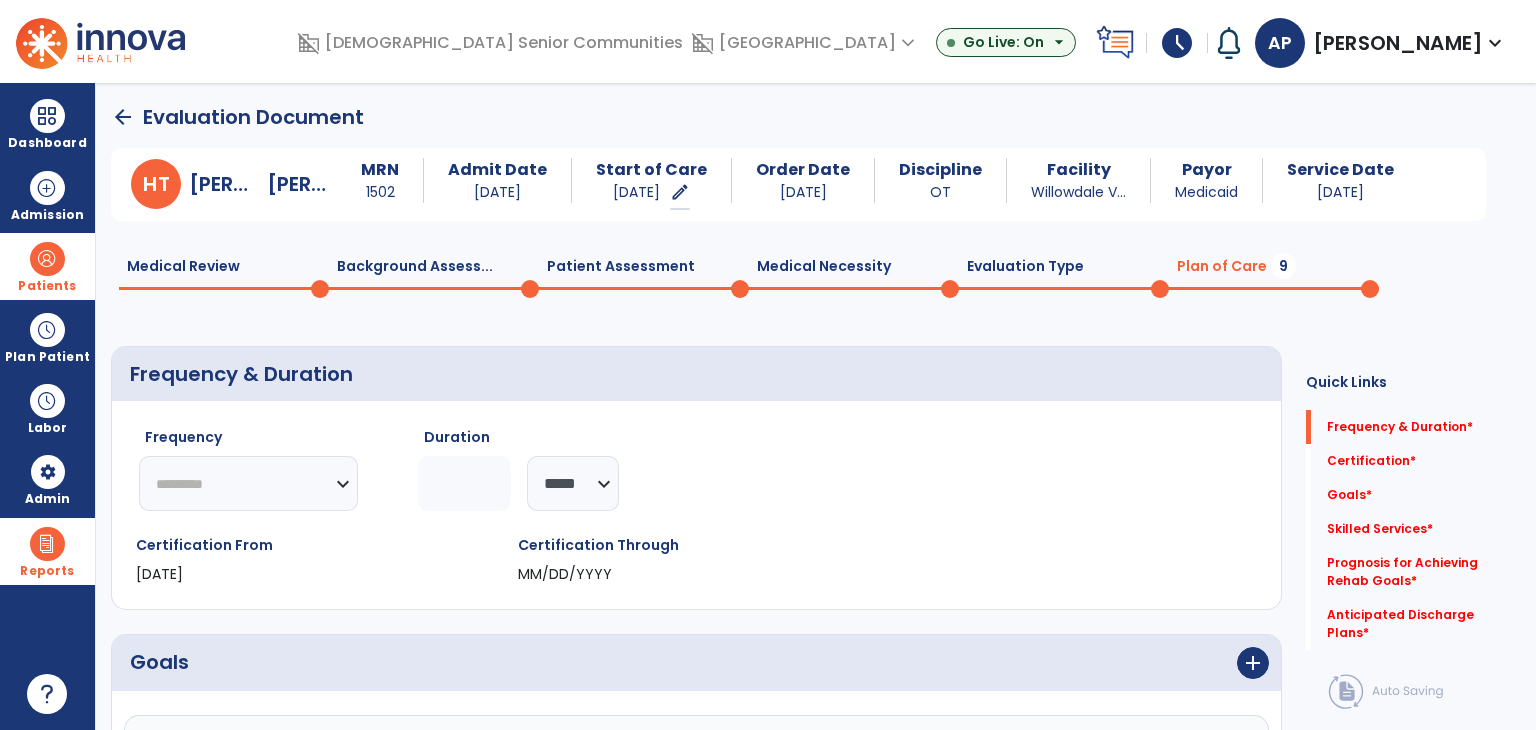 click on "********* ** ** ** ** ** ** **" 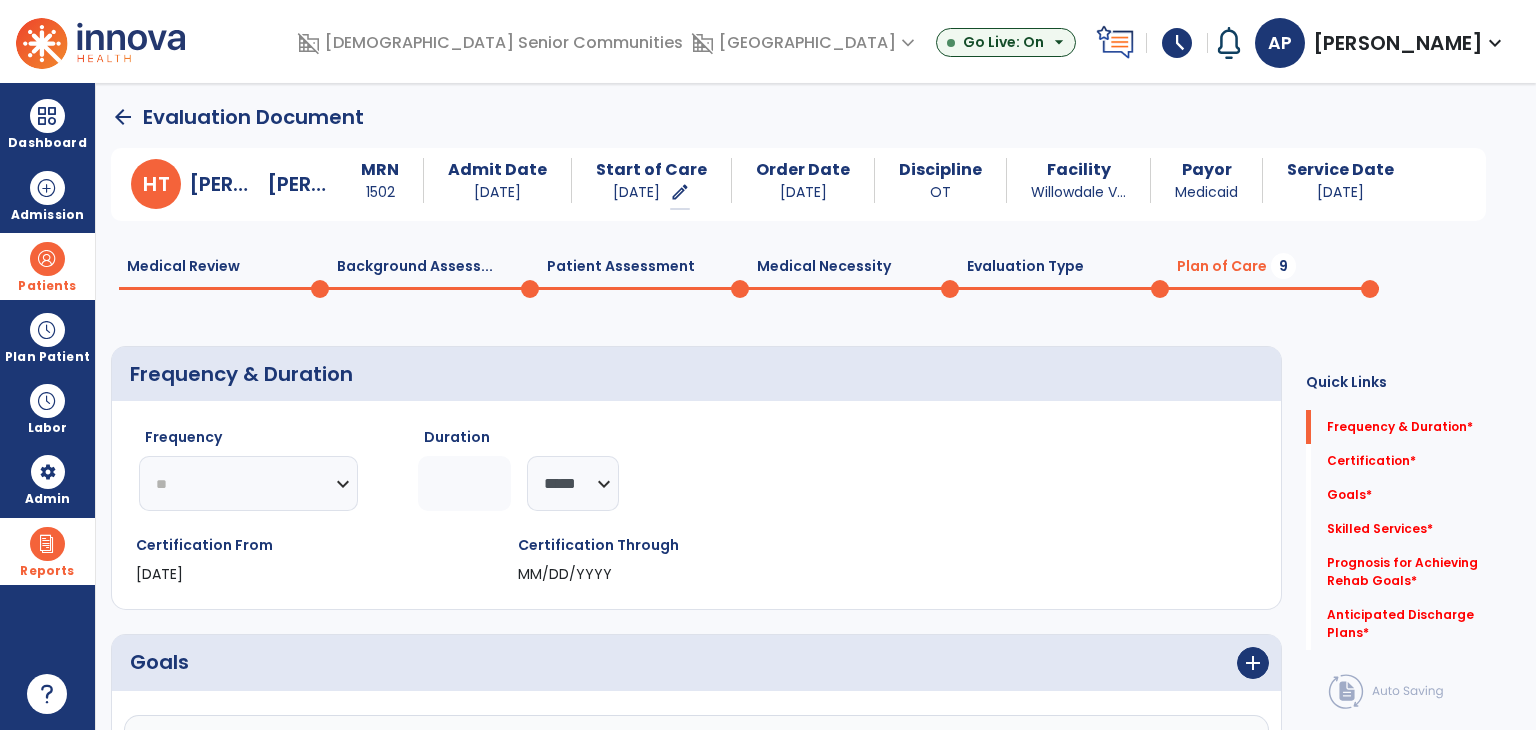 click on "********* ** ** ** ** ** ** **" 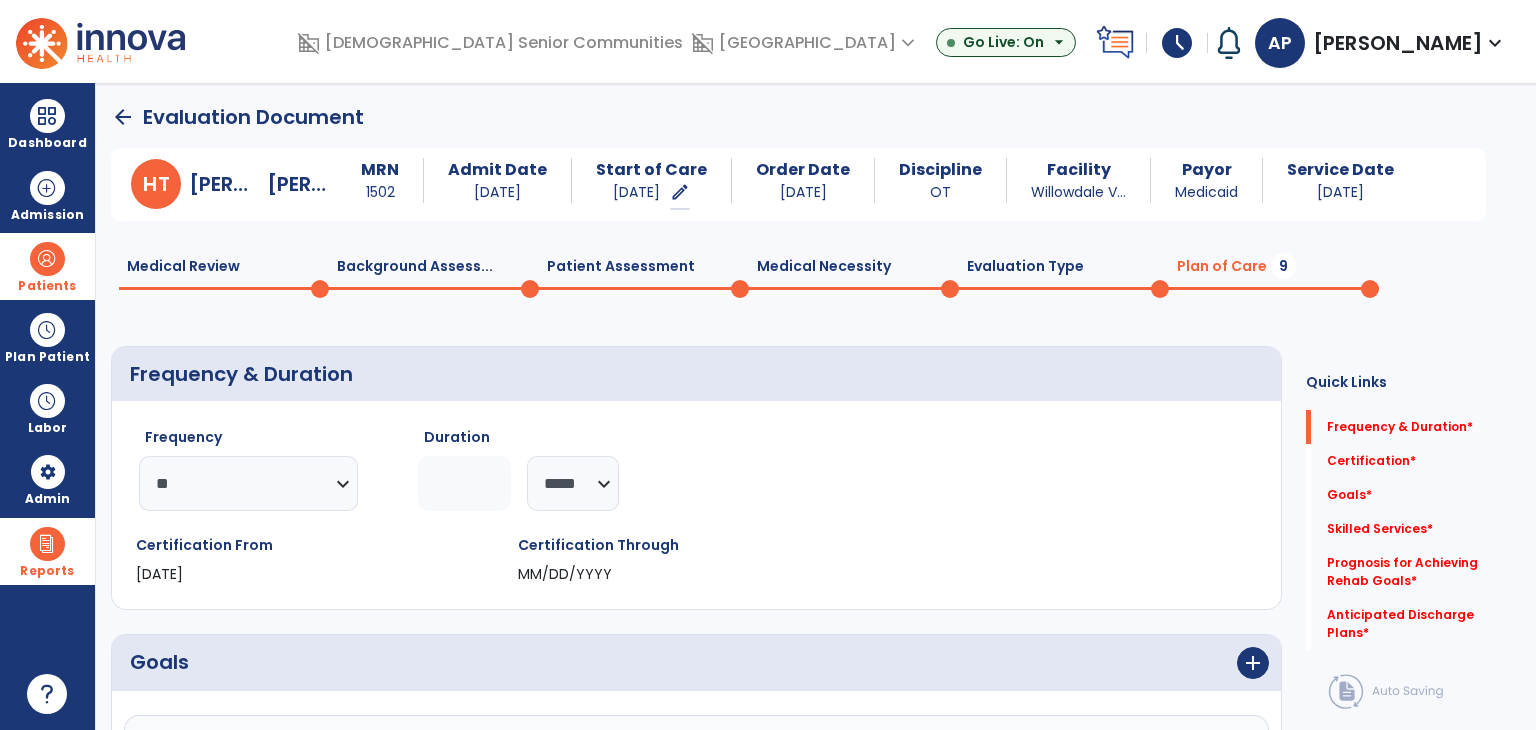 click 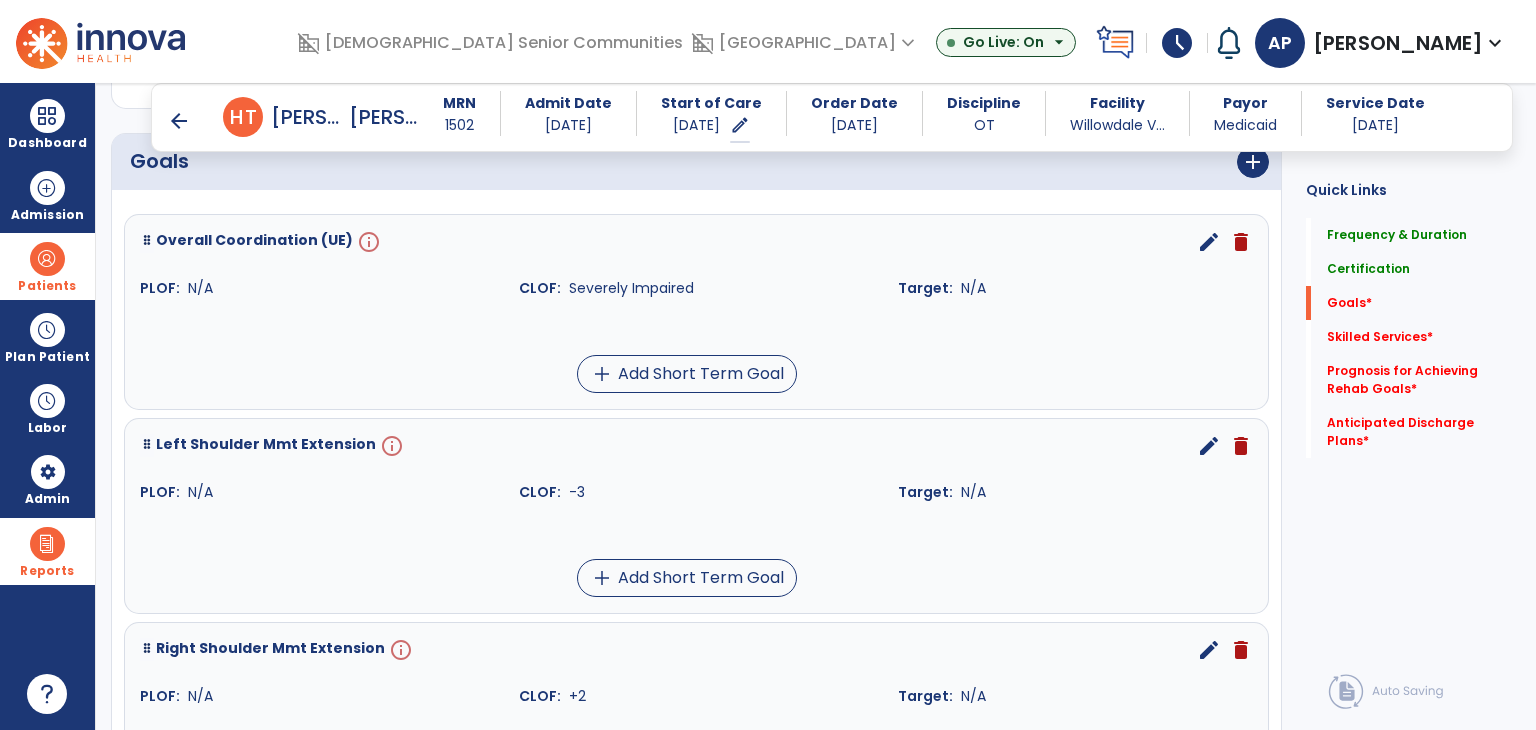 scroll, scrollTop: 501, scrollLeft: 0, axis: vertical 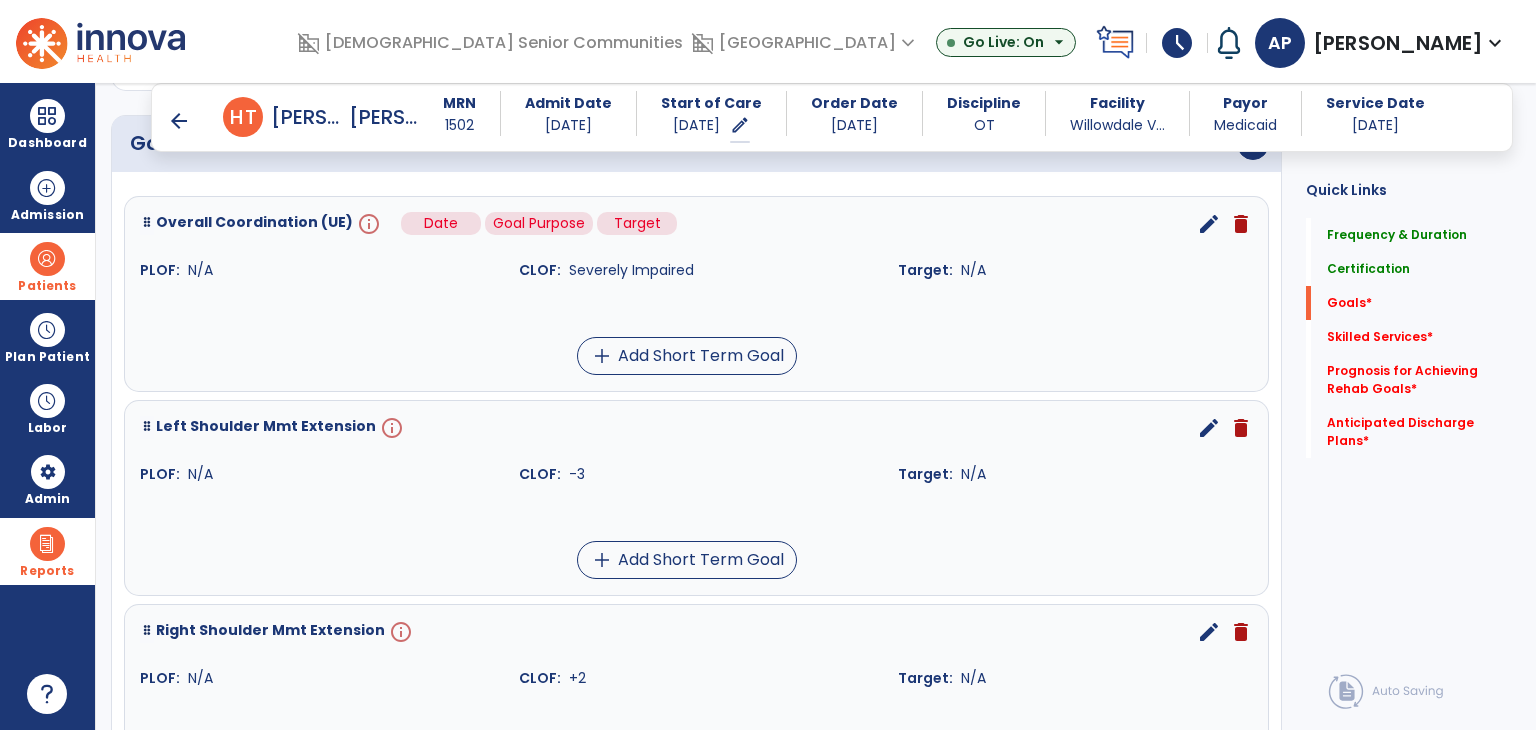 type on "*" 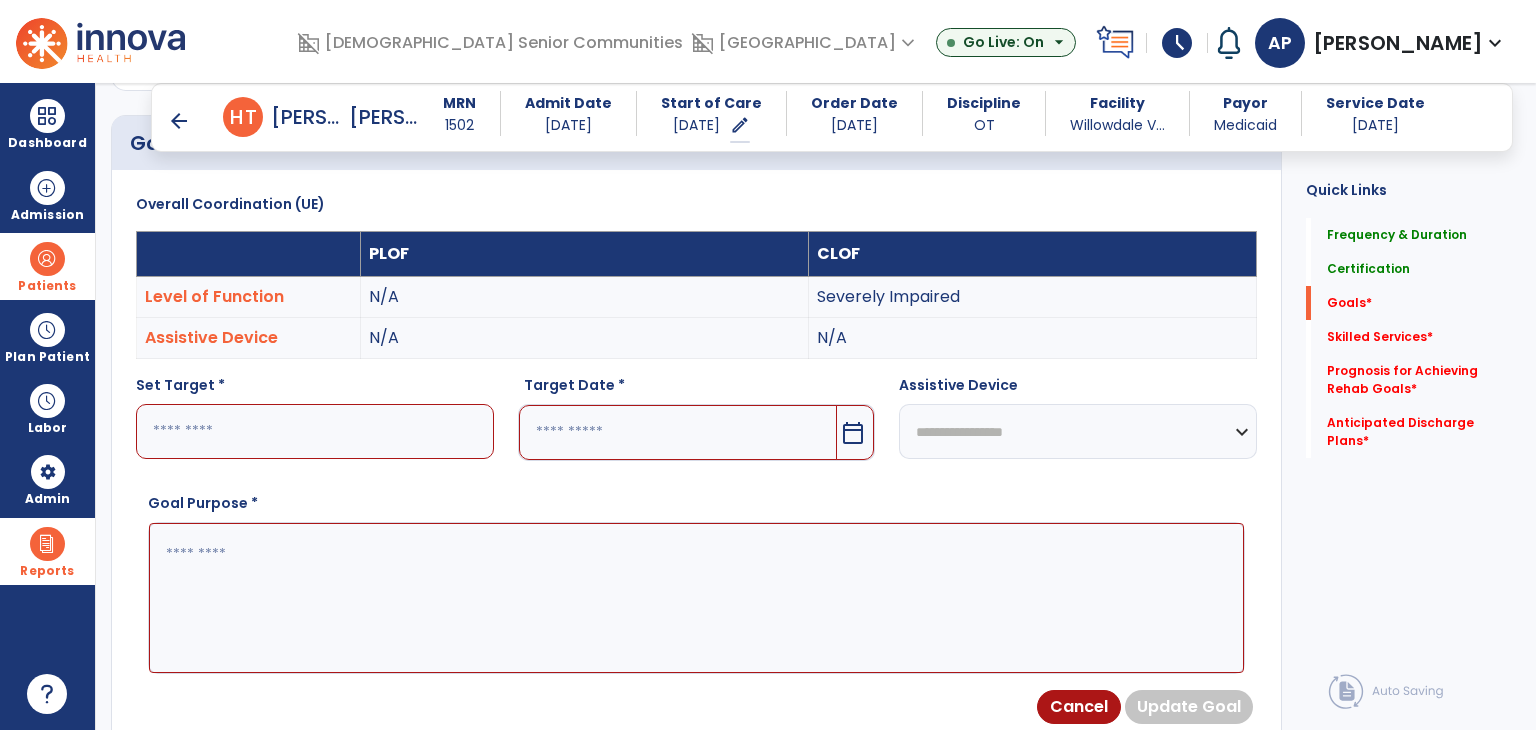 scroll, scrollTop: 83, scrollLeft: 0, axis: vertical 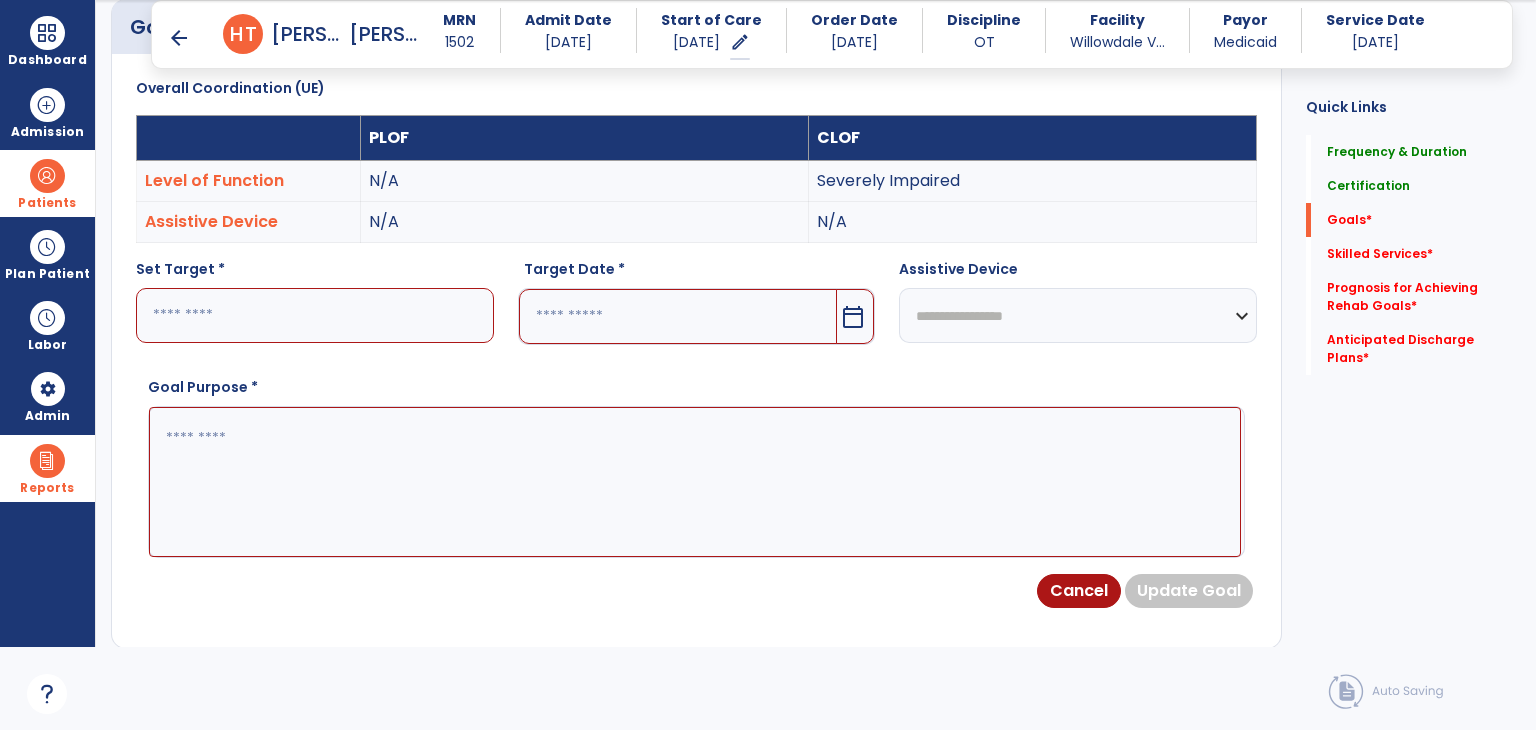 click at bounding box center [315, 315] 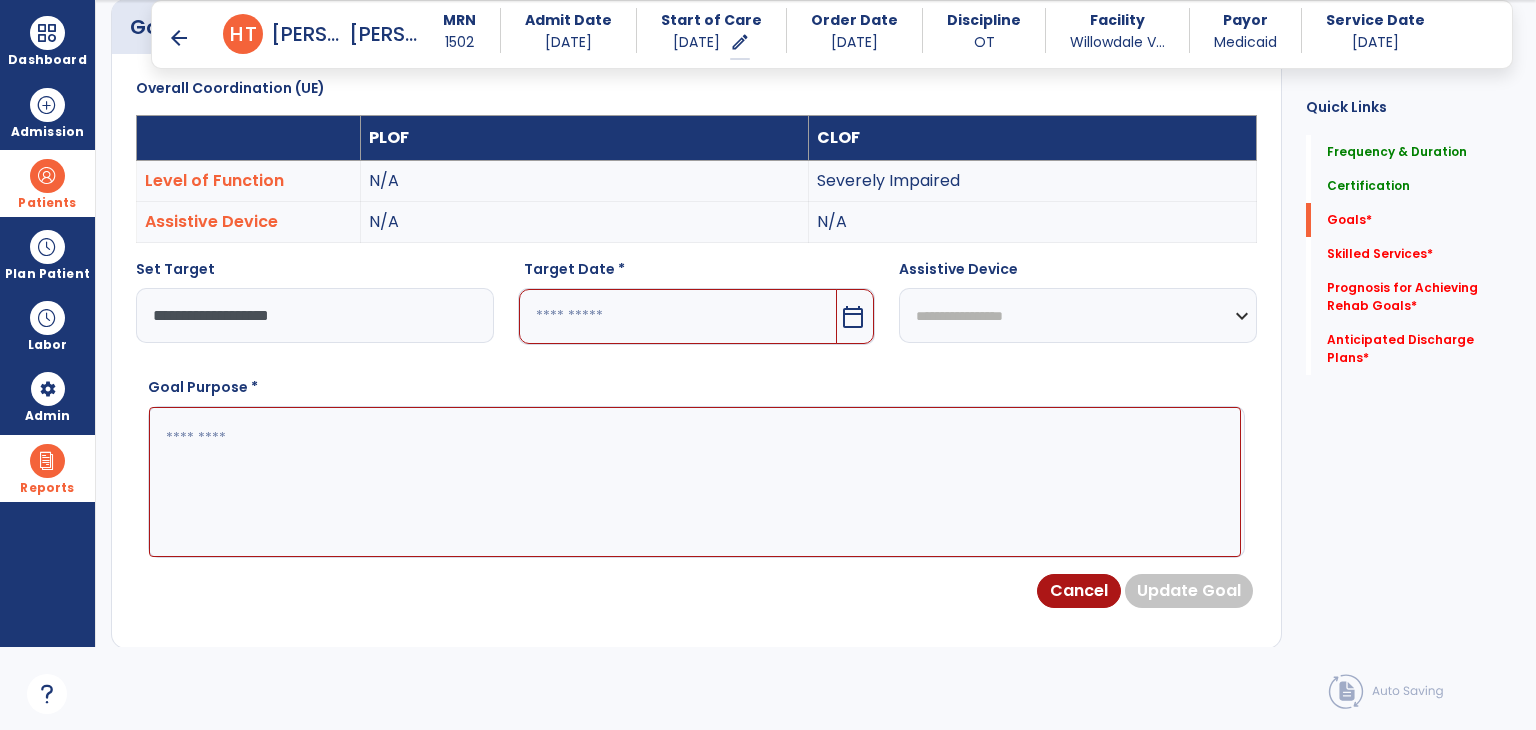 type on "**********" 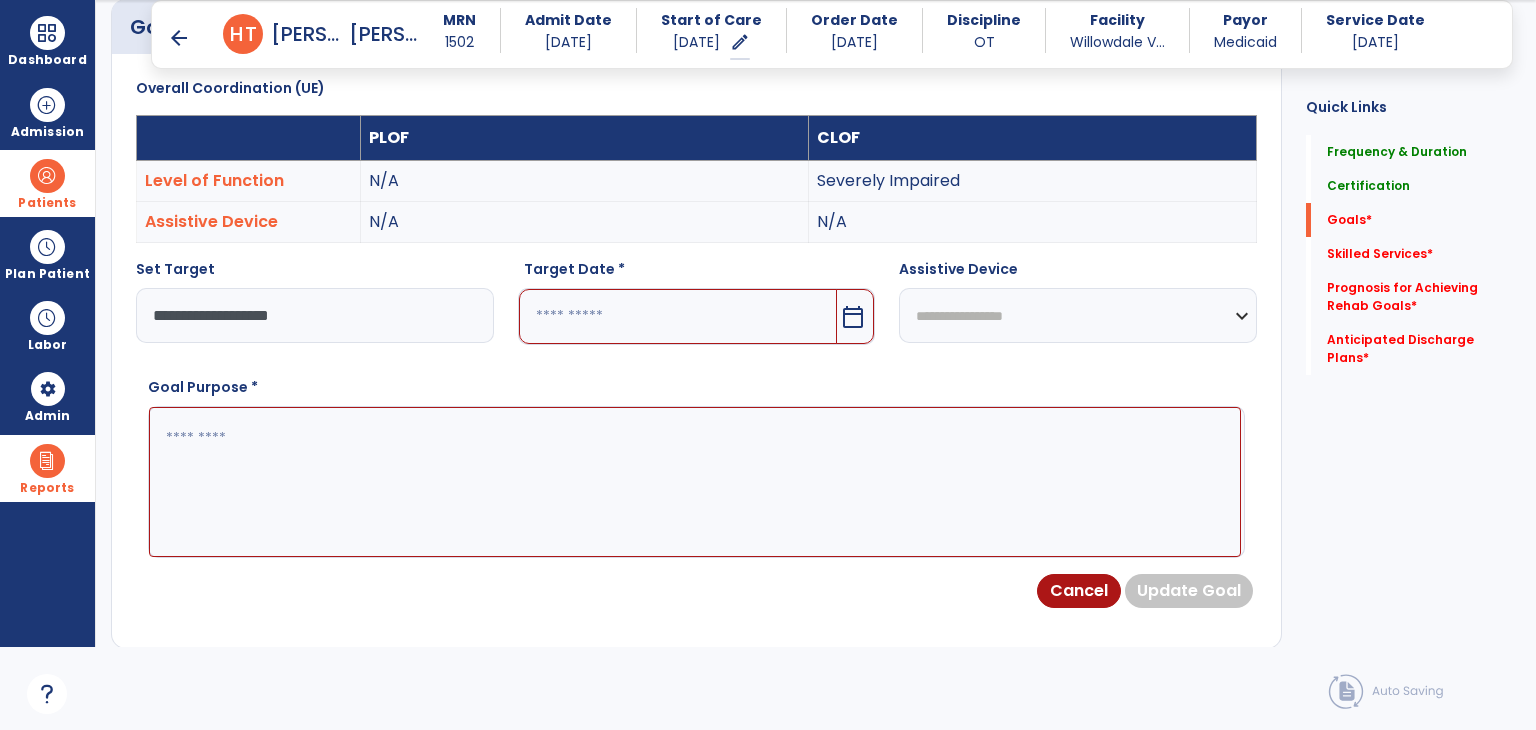 click at bounding box center [678, 316] 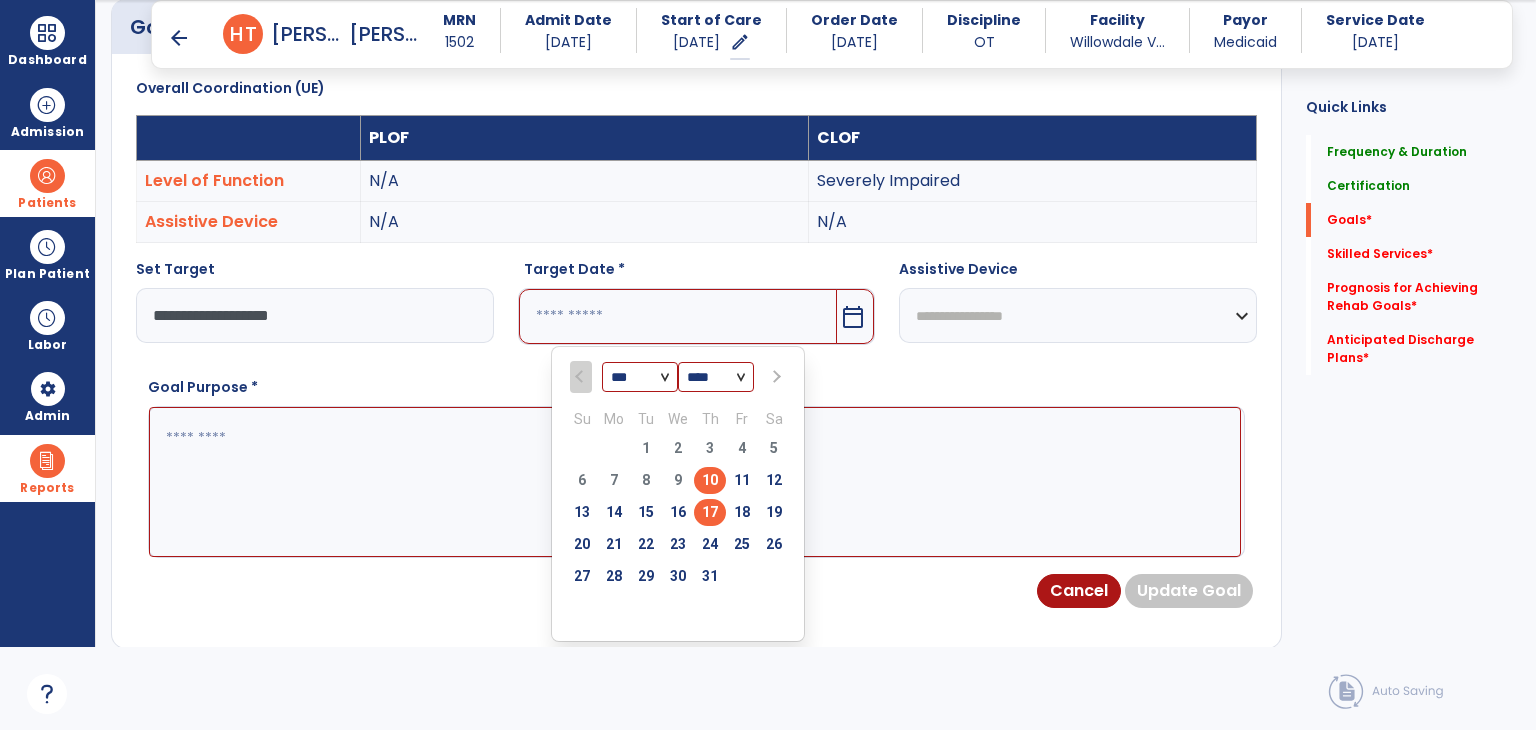 click on "17" at bounding box center [710, 512] 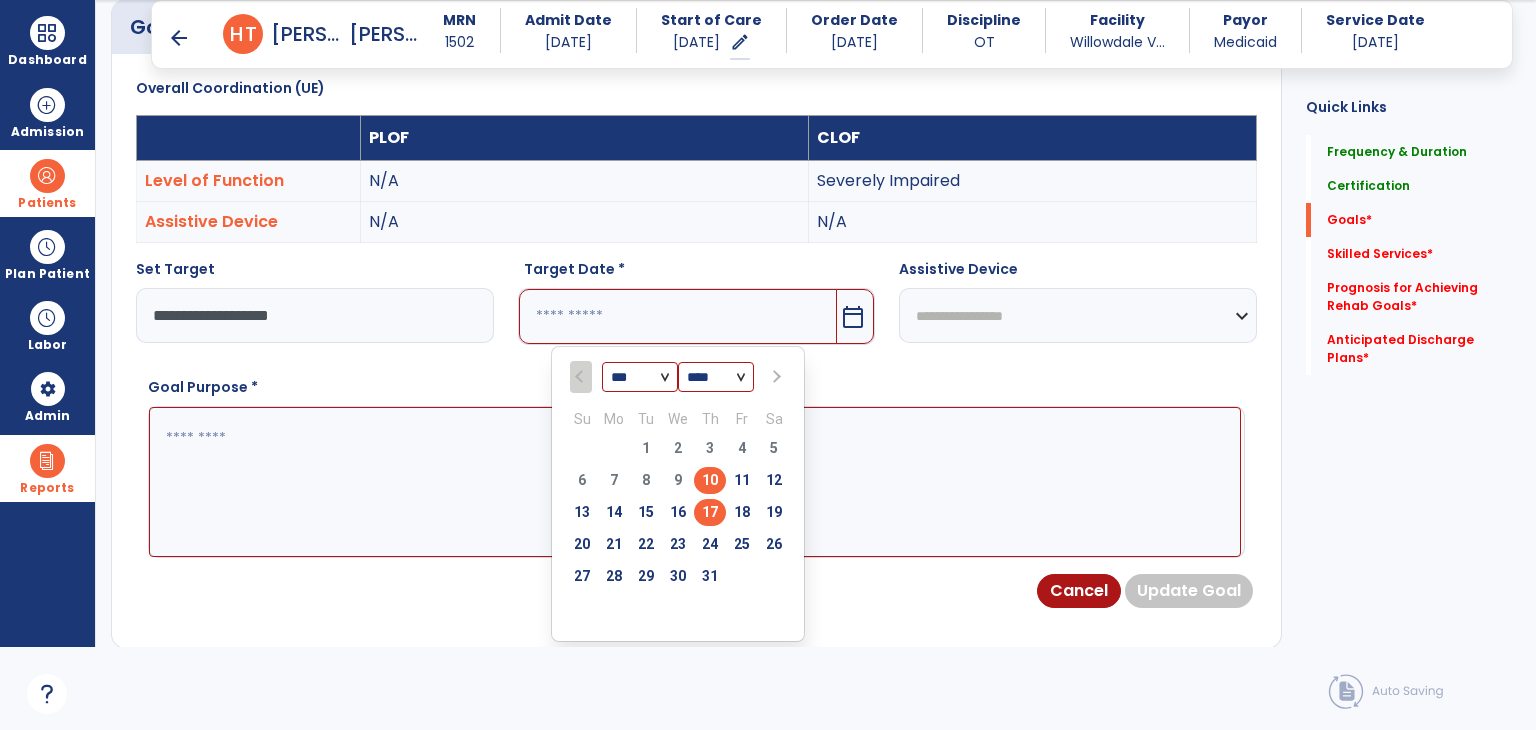 type on "*********" 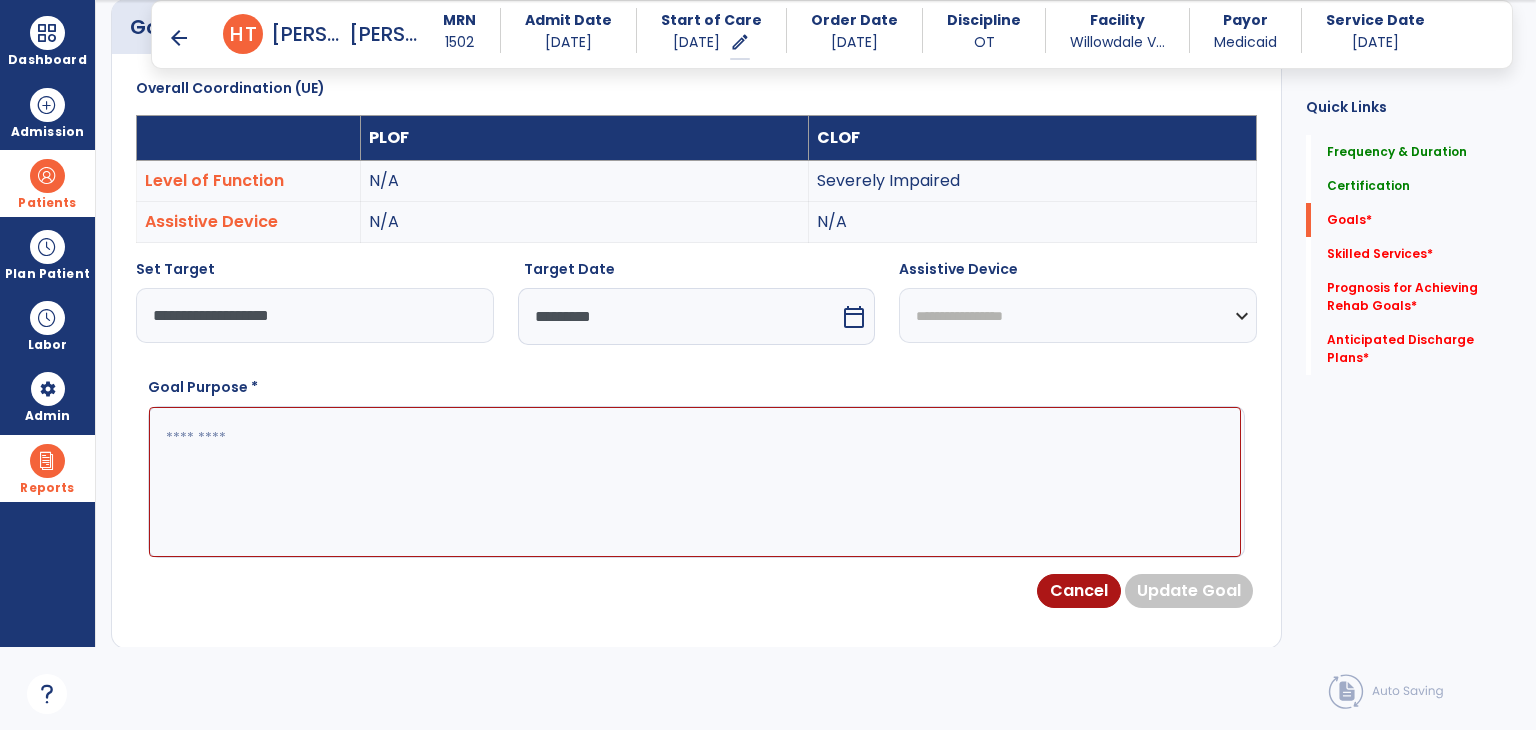 click at bounding box center (695, 482) 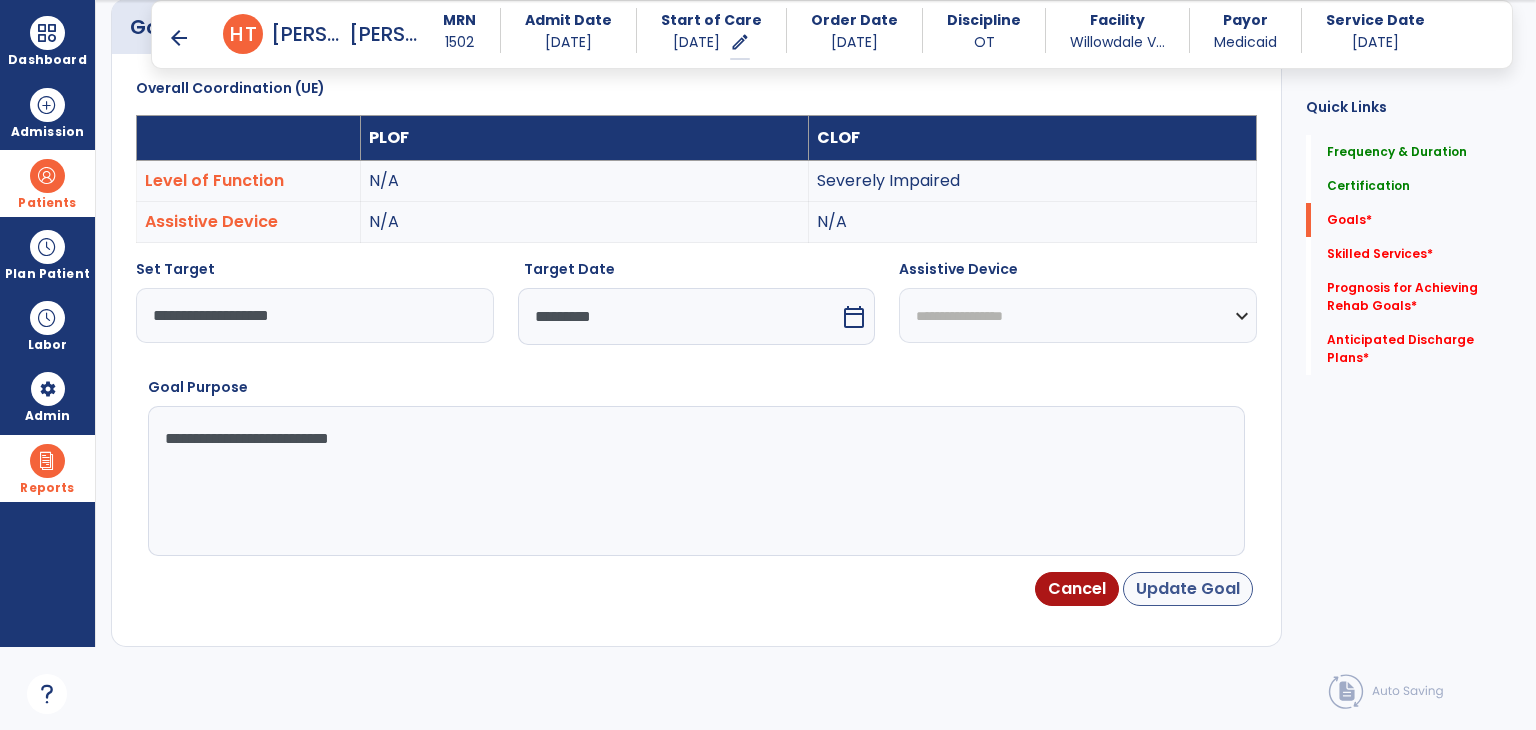 type on "**********" 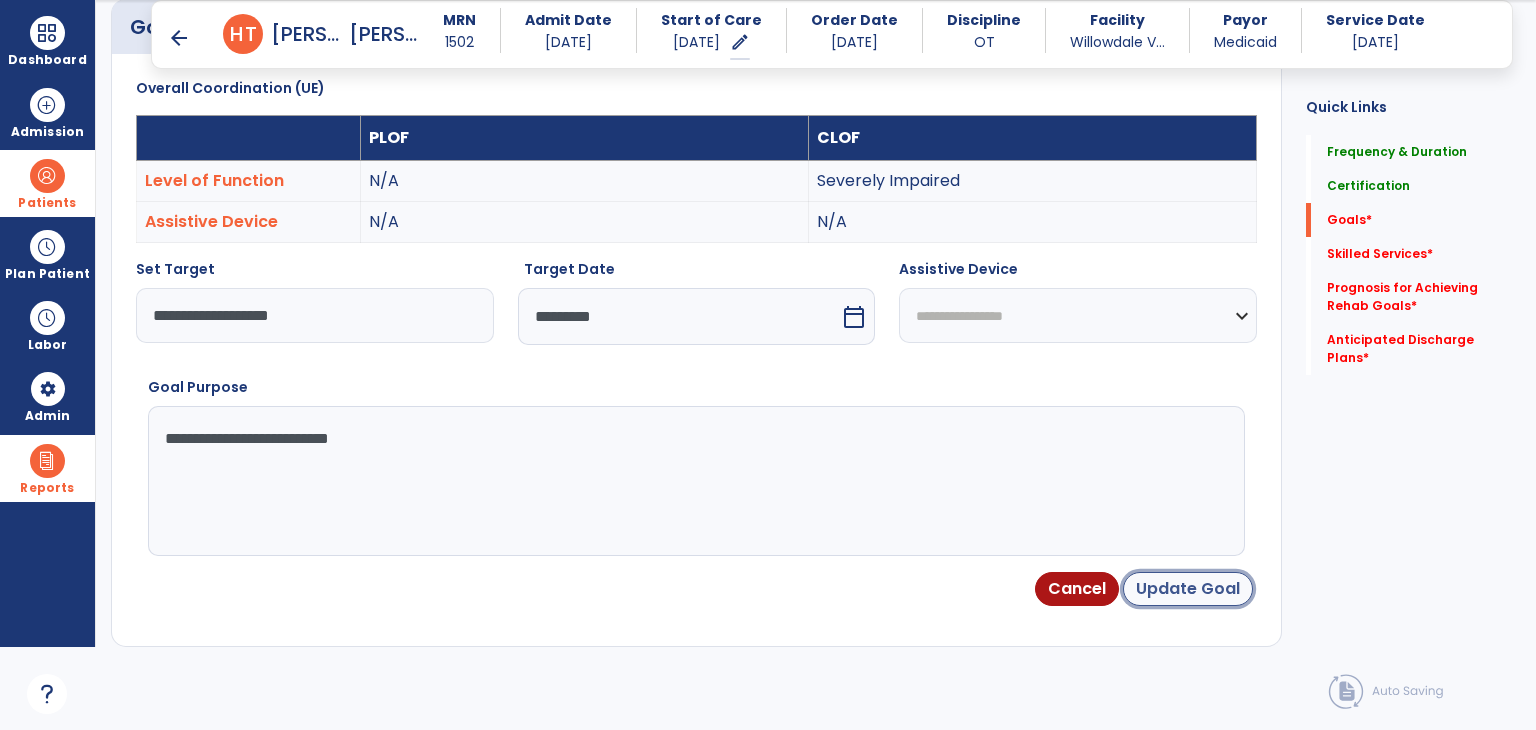 click on "Update Goal" at bounding box center (1188, 589) 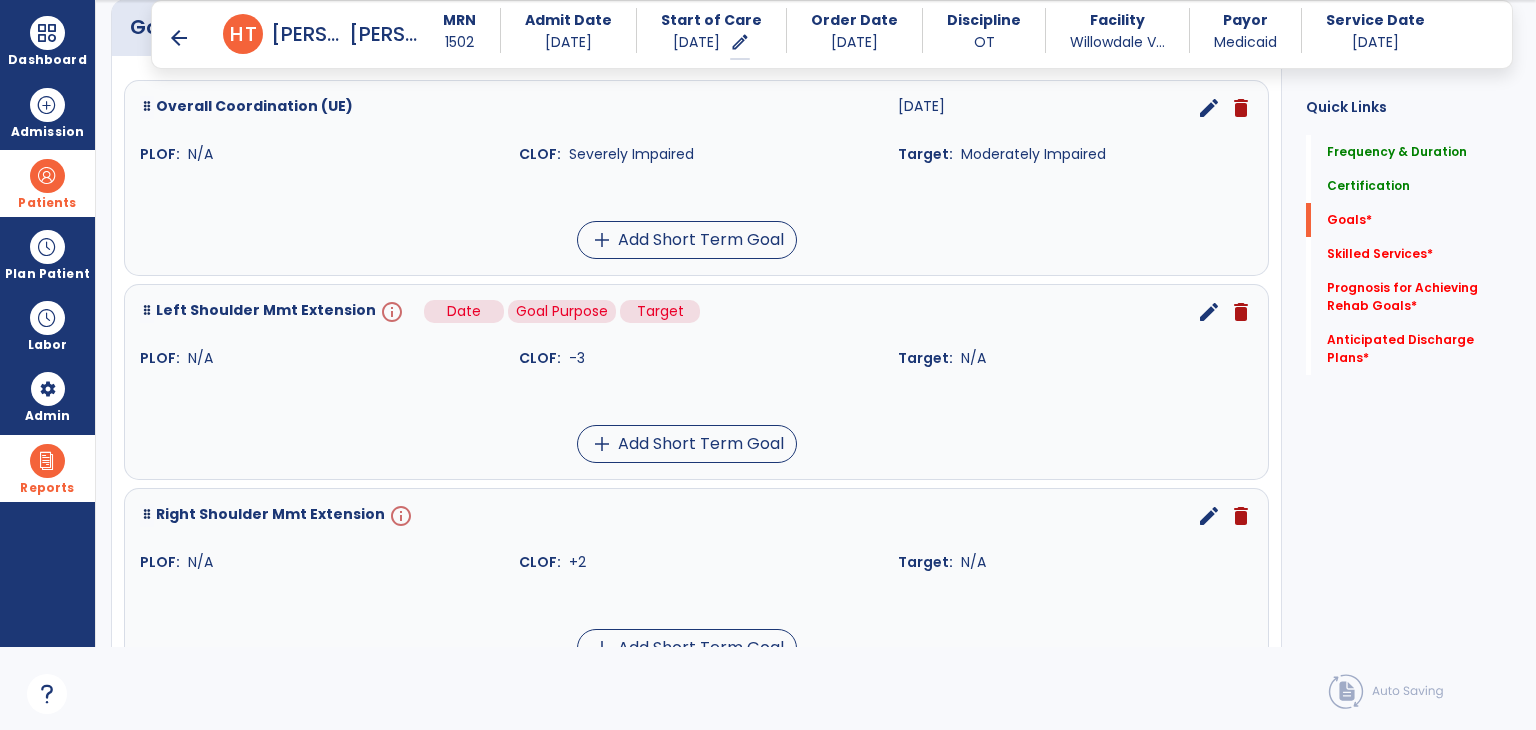 click on "info" at bounding box center [390, 312] 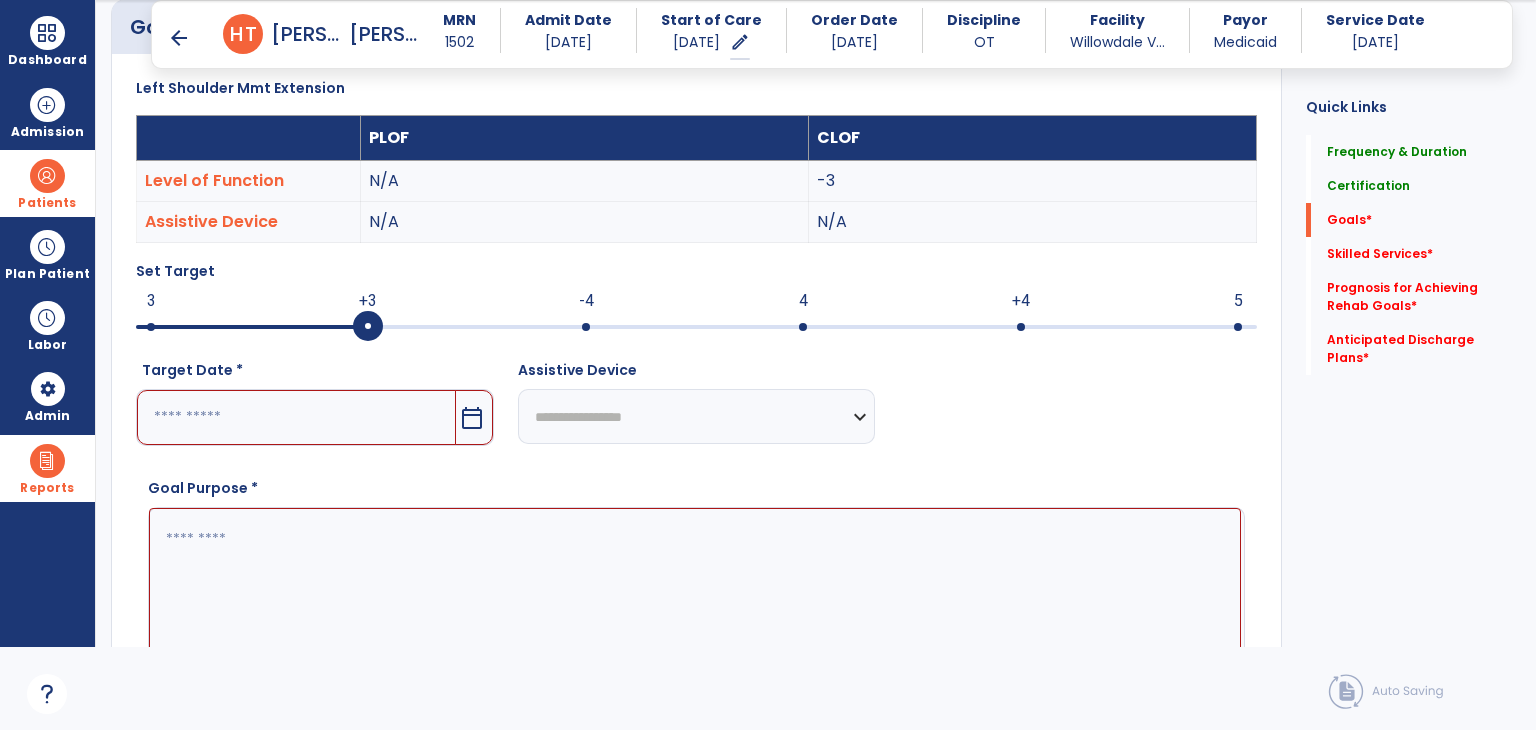 click at bounding box center [296, 417] 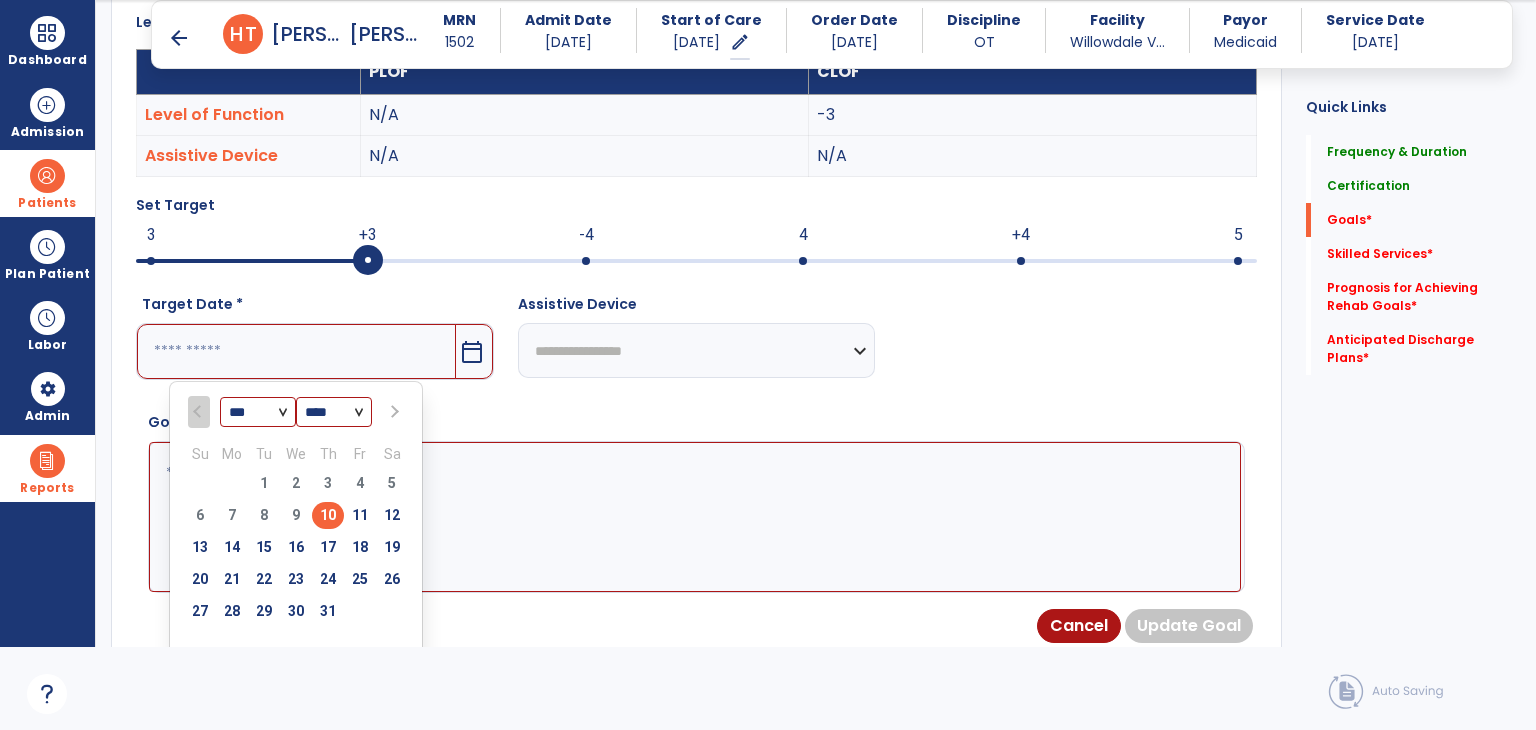 scroll, scrollTop: 634, scrollLeft: 0, axis: vertical 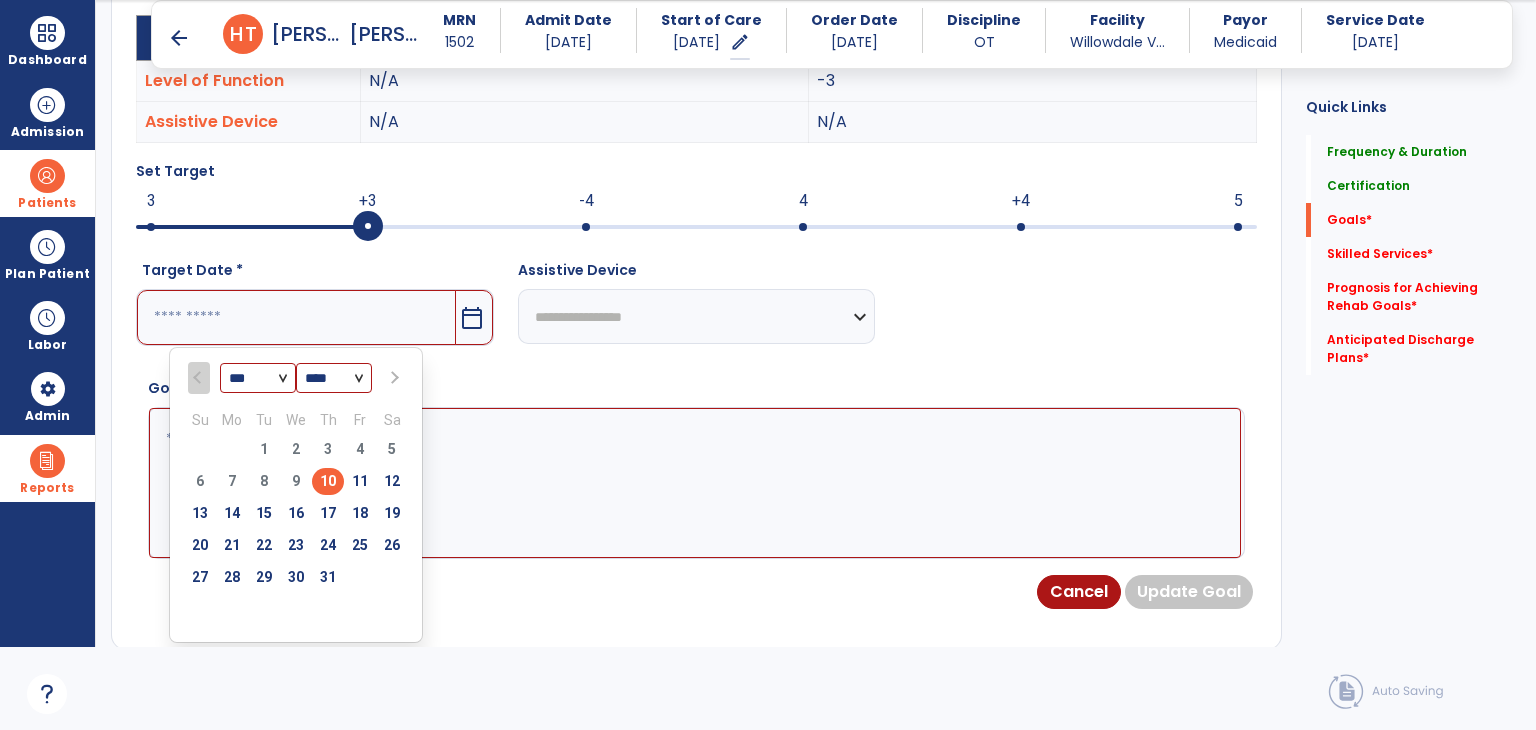 click on "17" at bounding box center (328, 513) 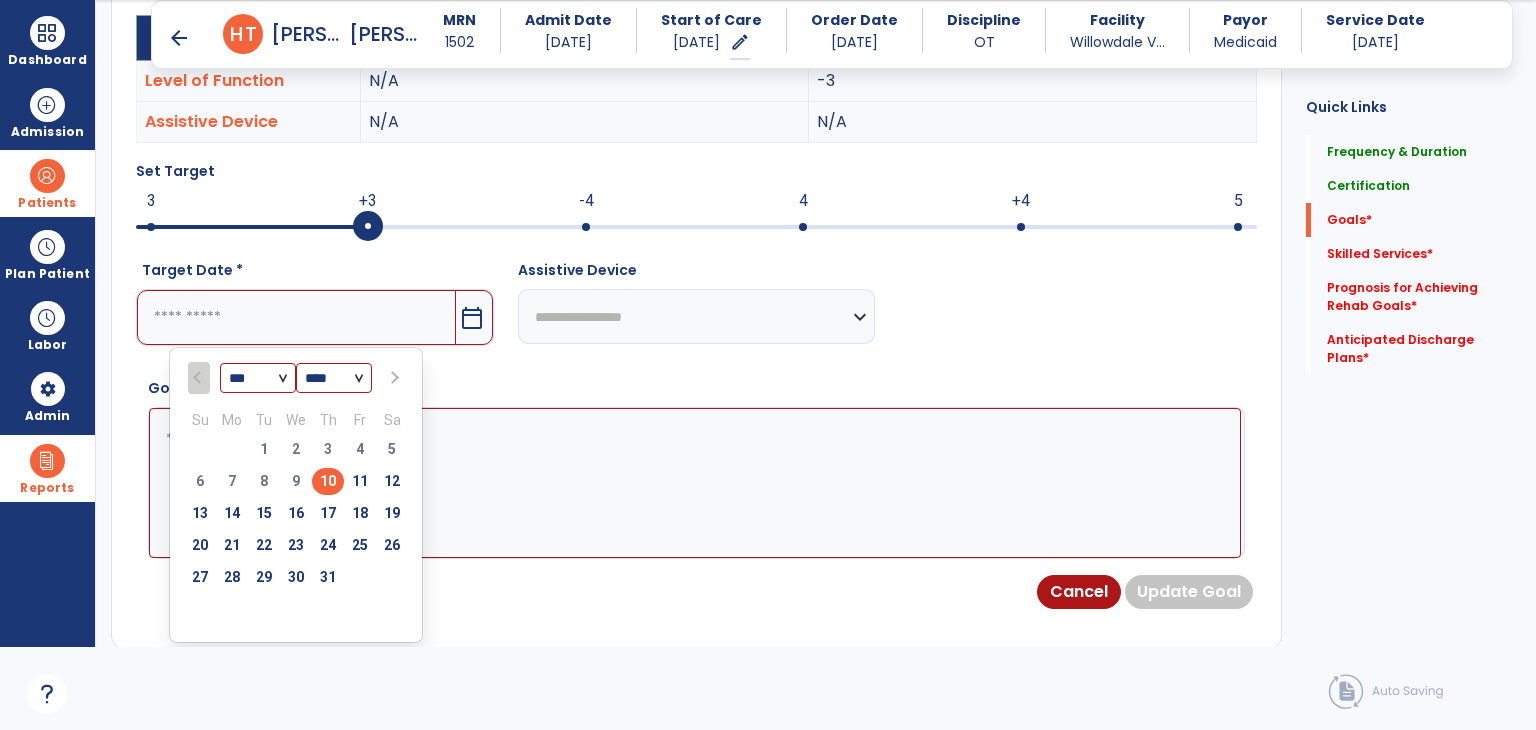 type on "*********" 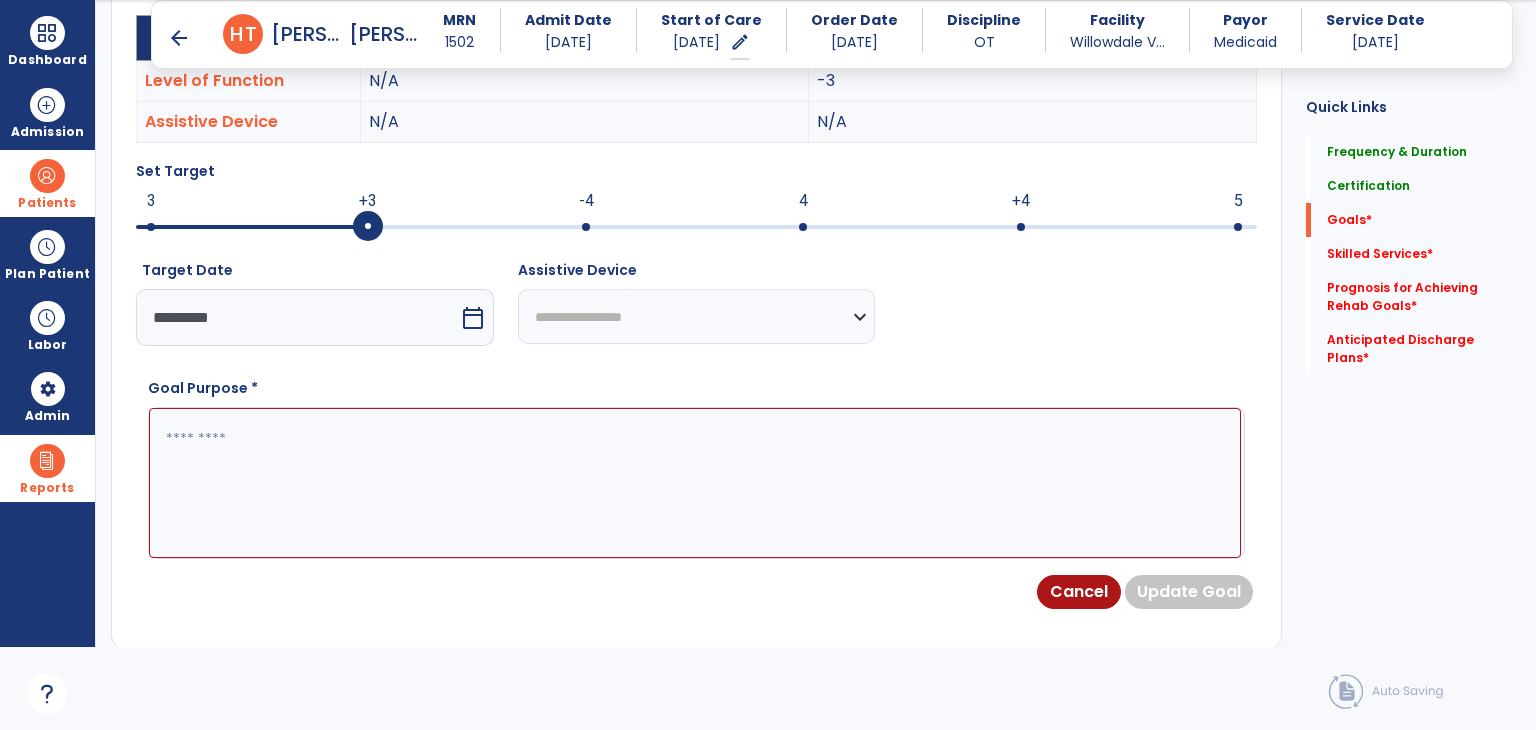 click at bounding box center [695, 483] 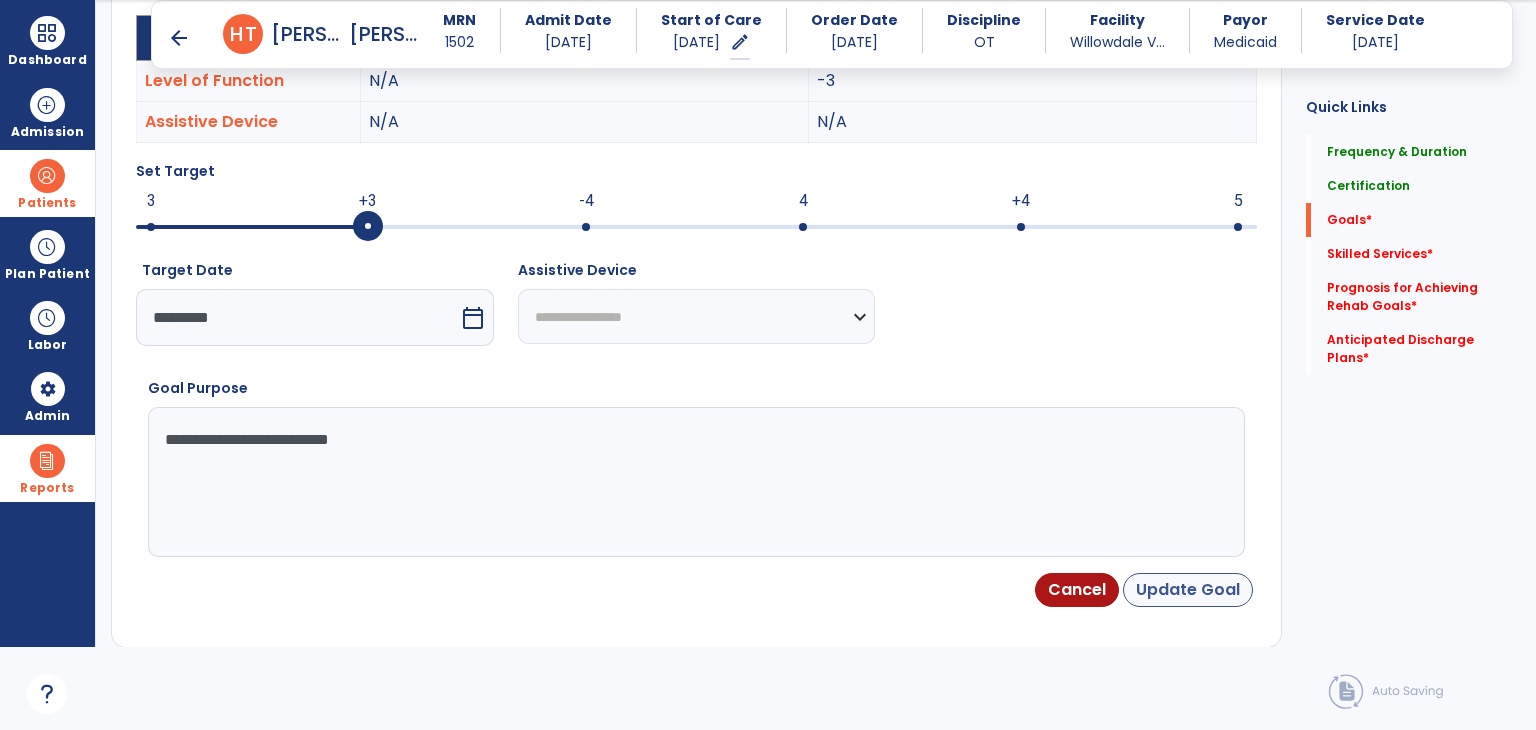 type on "**********" 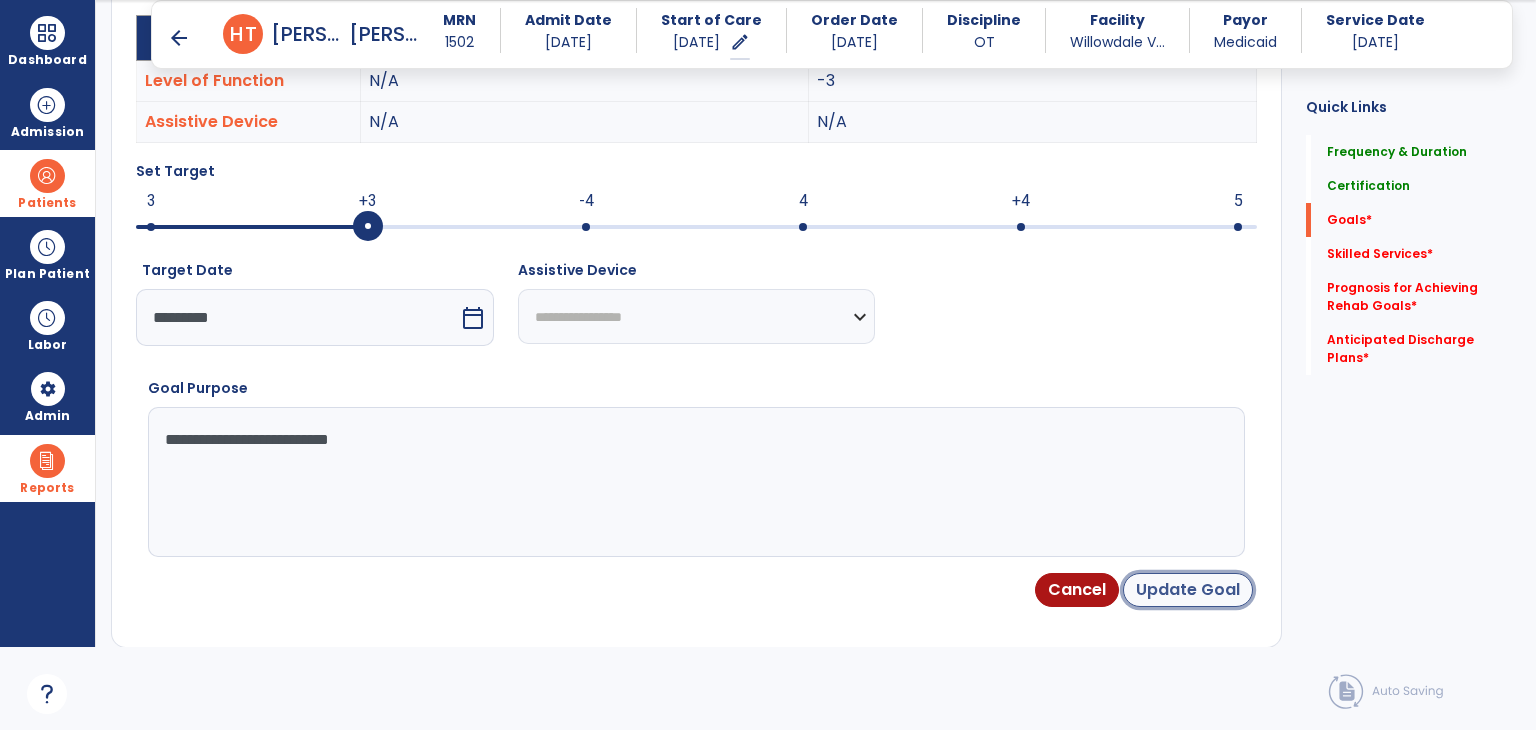 click on "Update Goal" at bounding box center (1188, 590) 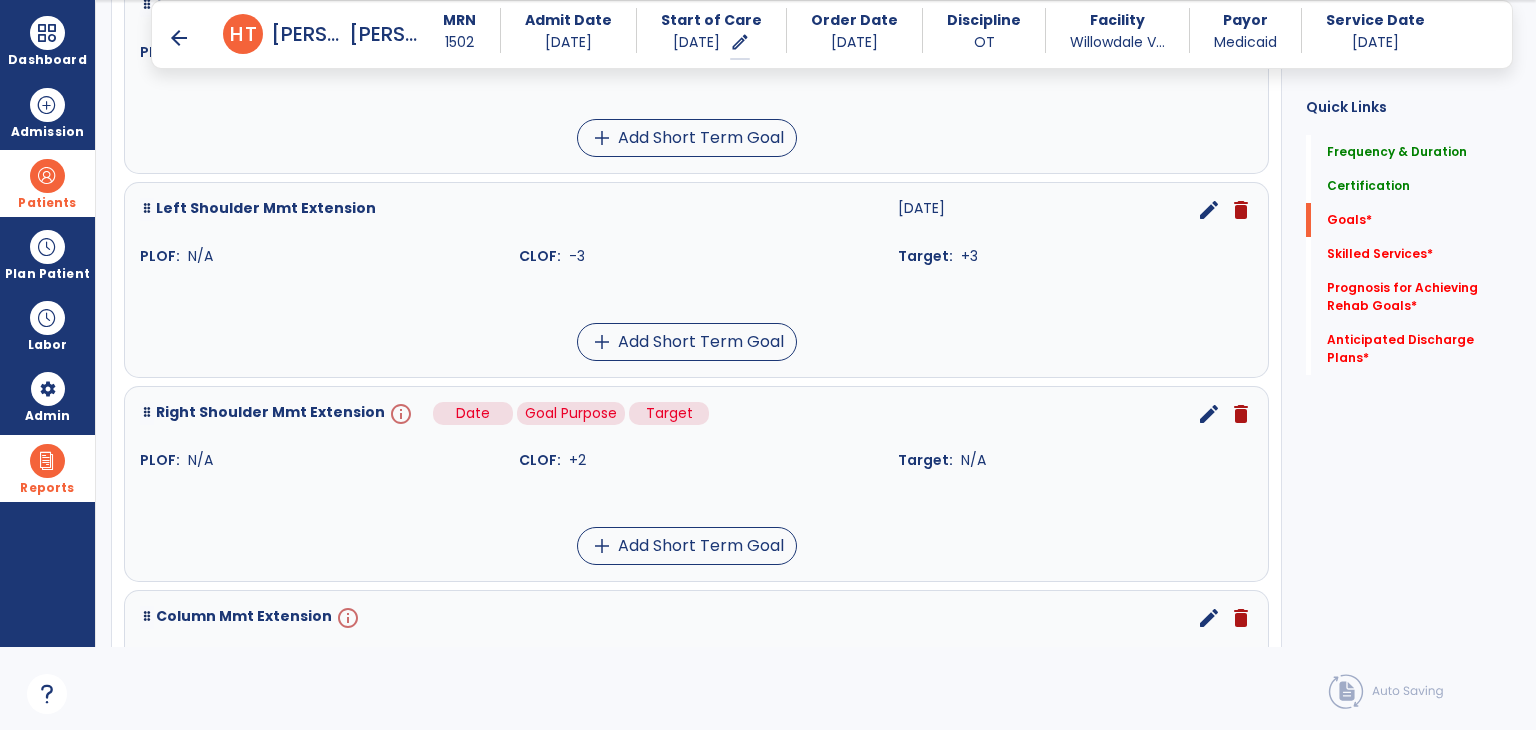 click on "info" at bounding box center [399, 414] 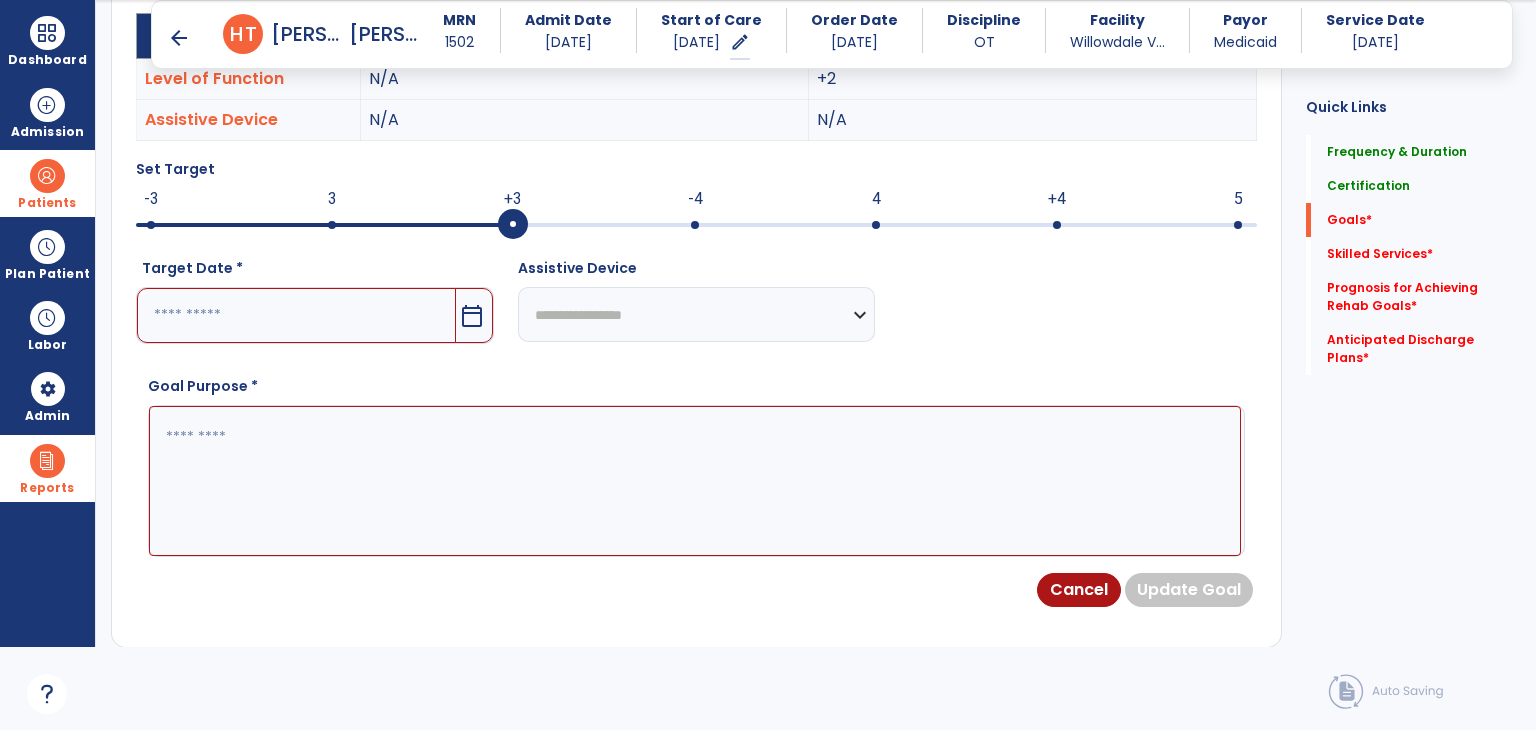 scroll, scrollTop: 534, scrollLeft: 0, axis: vertical 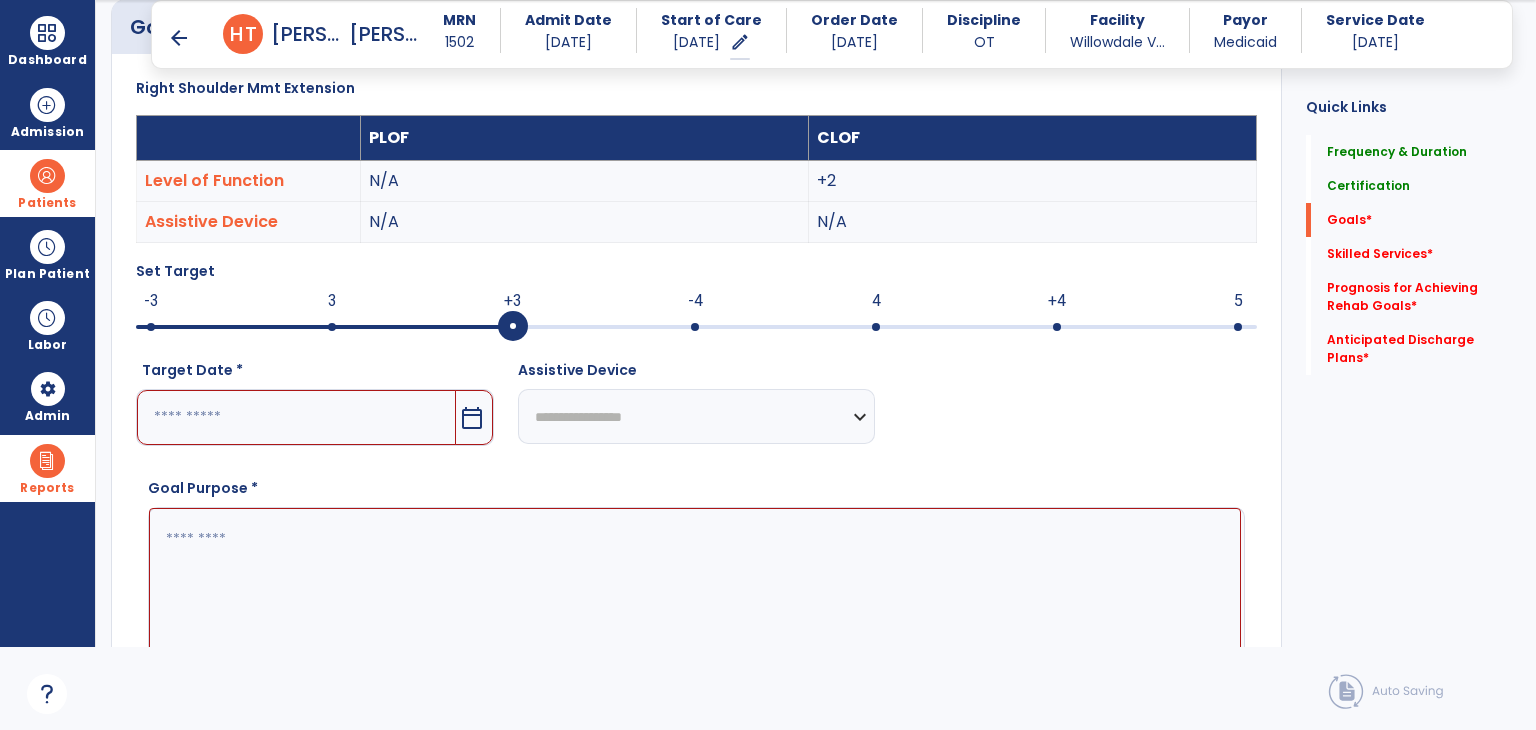 click at bounding box center [296, 417] 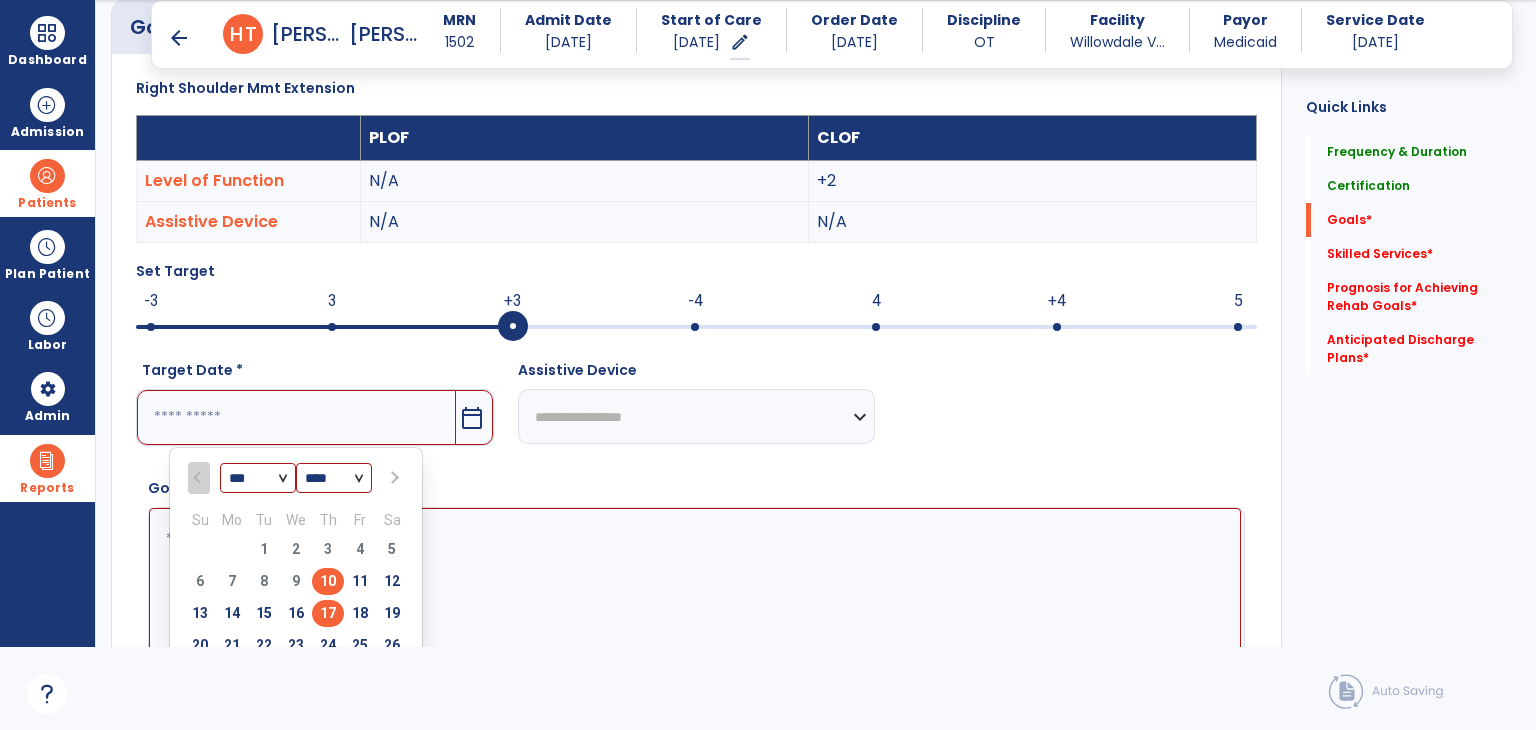 click on "17" at bounding box center [328, 613] 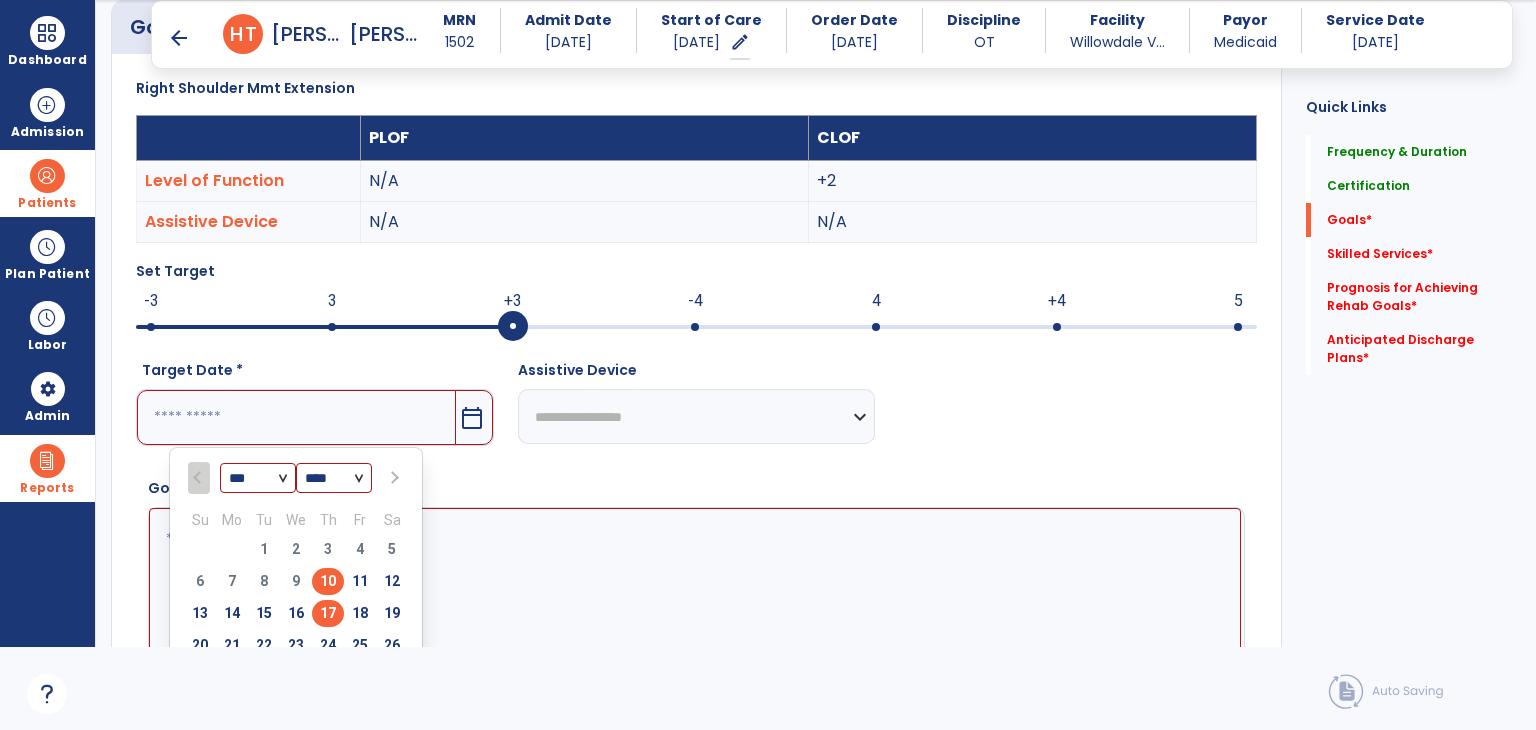type on "*********" 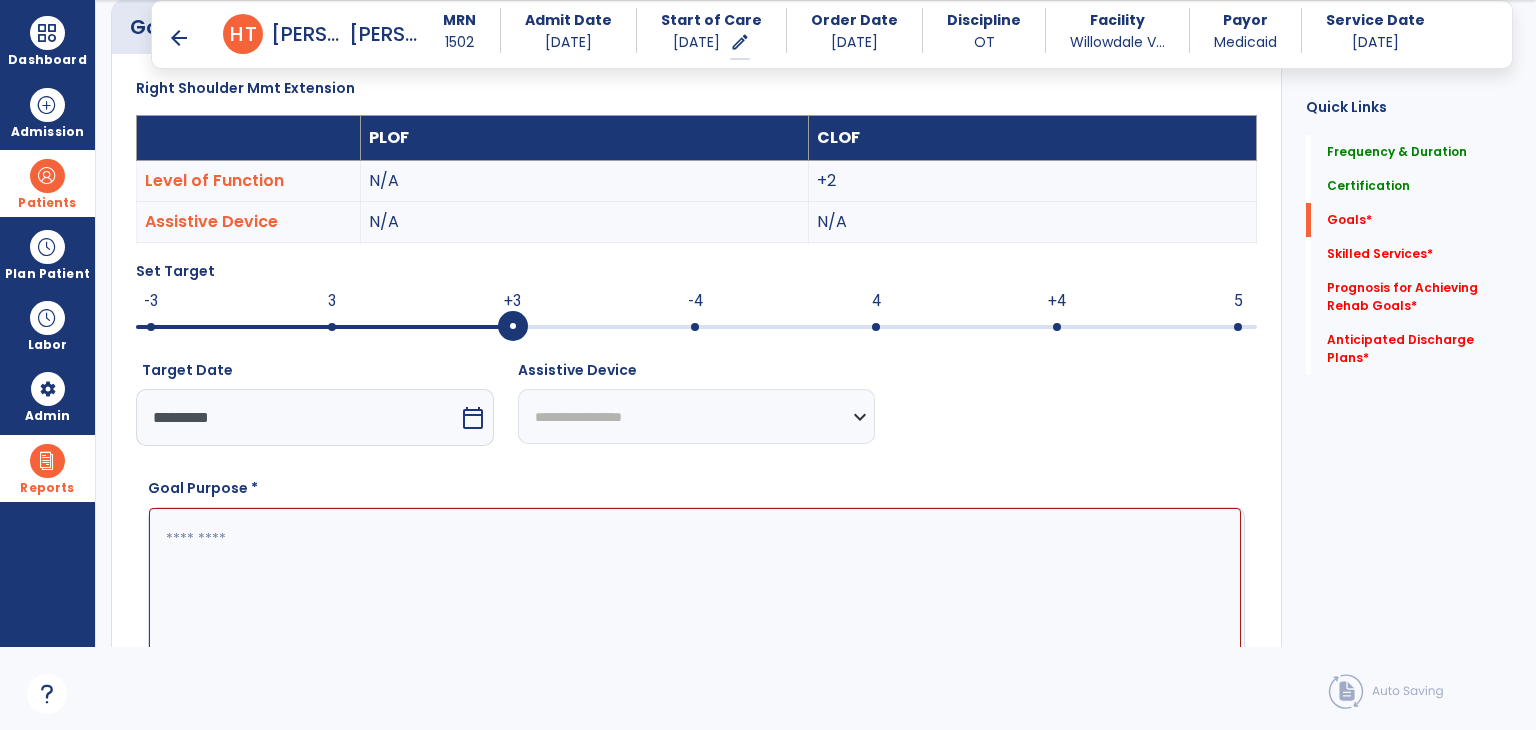 click at bounding box center [695, 583] 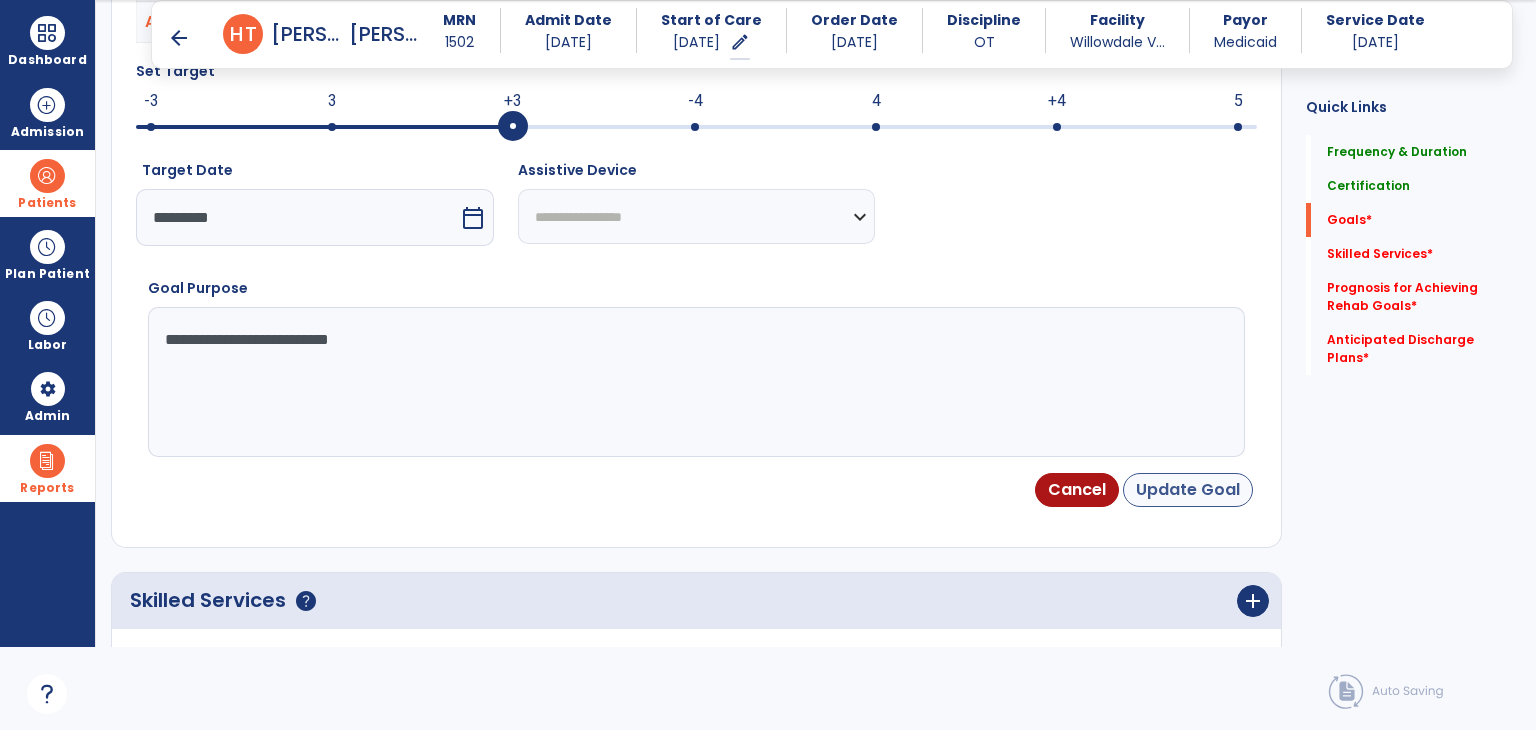type on "**********" 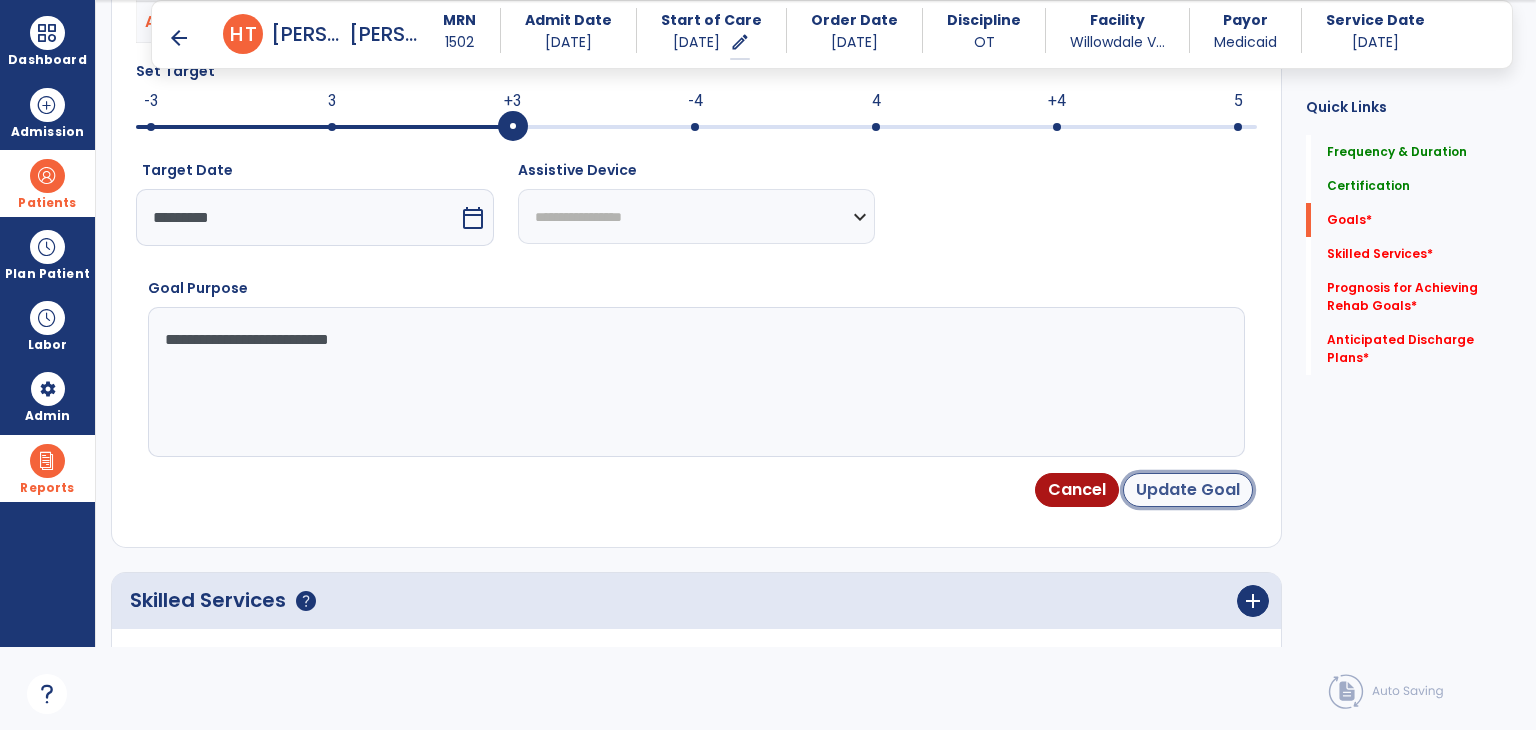 click on "Update Goal" at bounding box center (1188, 490) 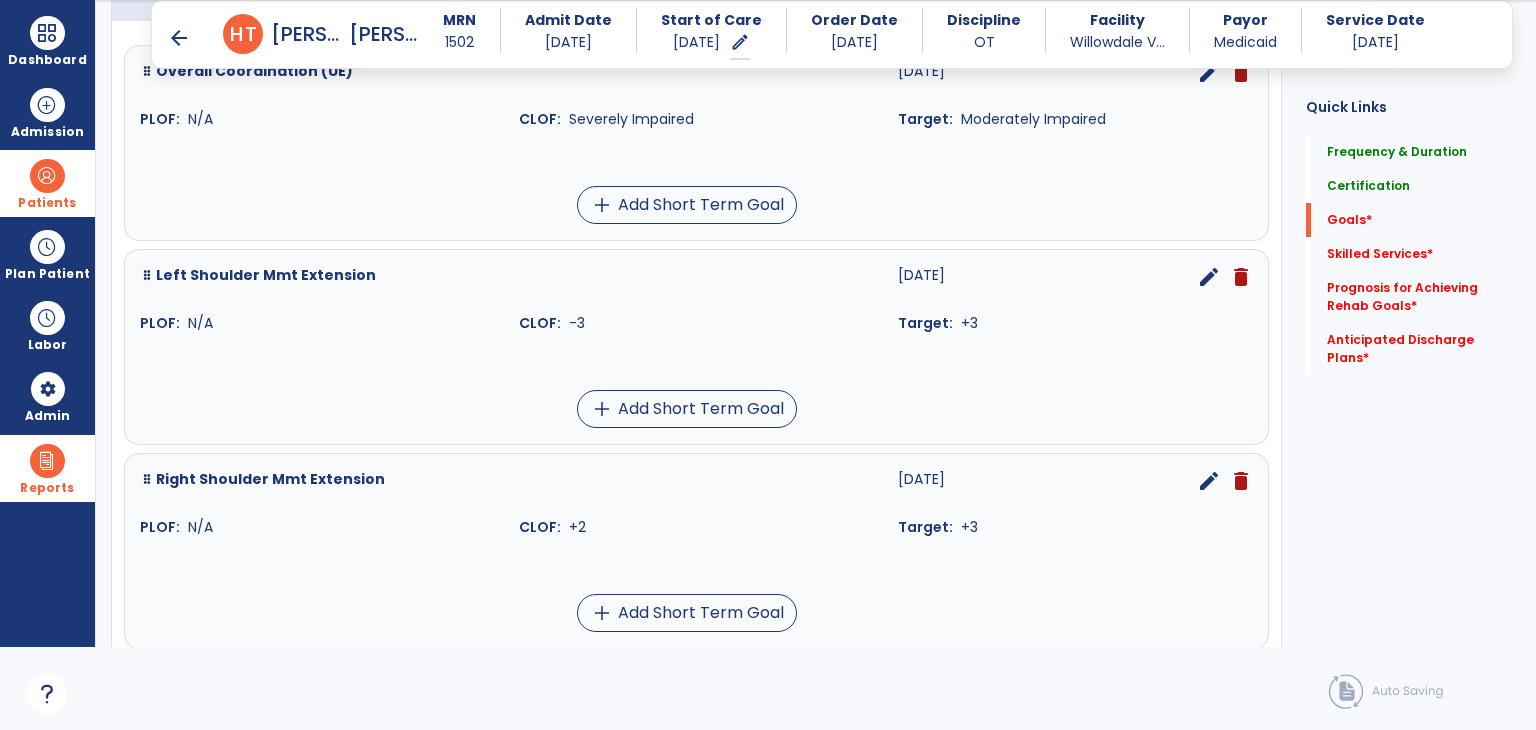 scroll, scrollTop: 741, scrollLeft: 0, axis: vertical 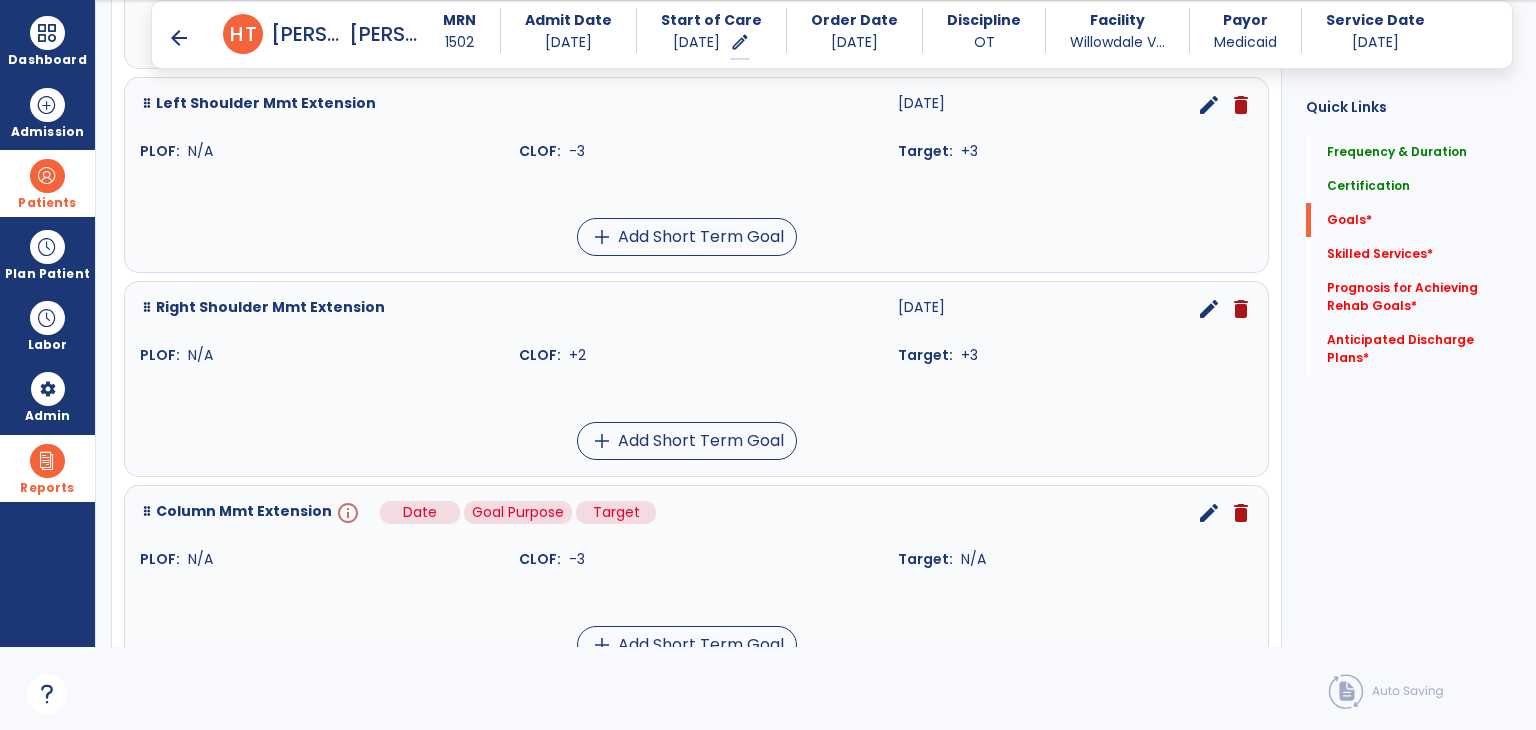 click on "info" at bounding box center (346, 513) 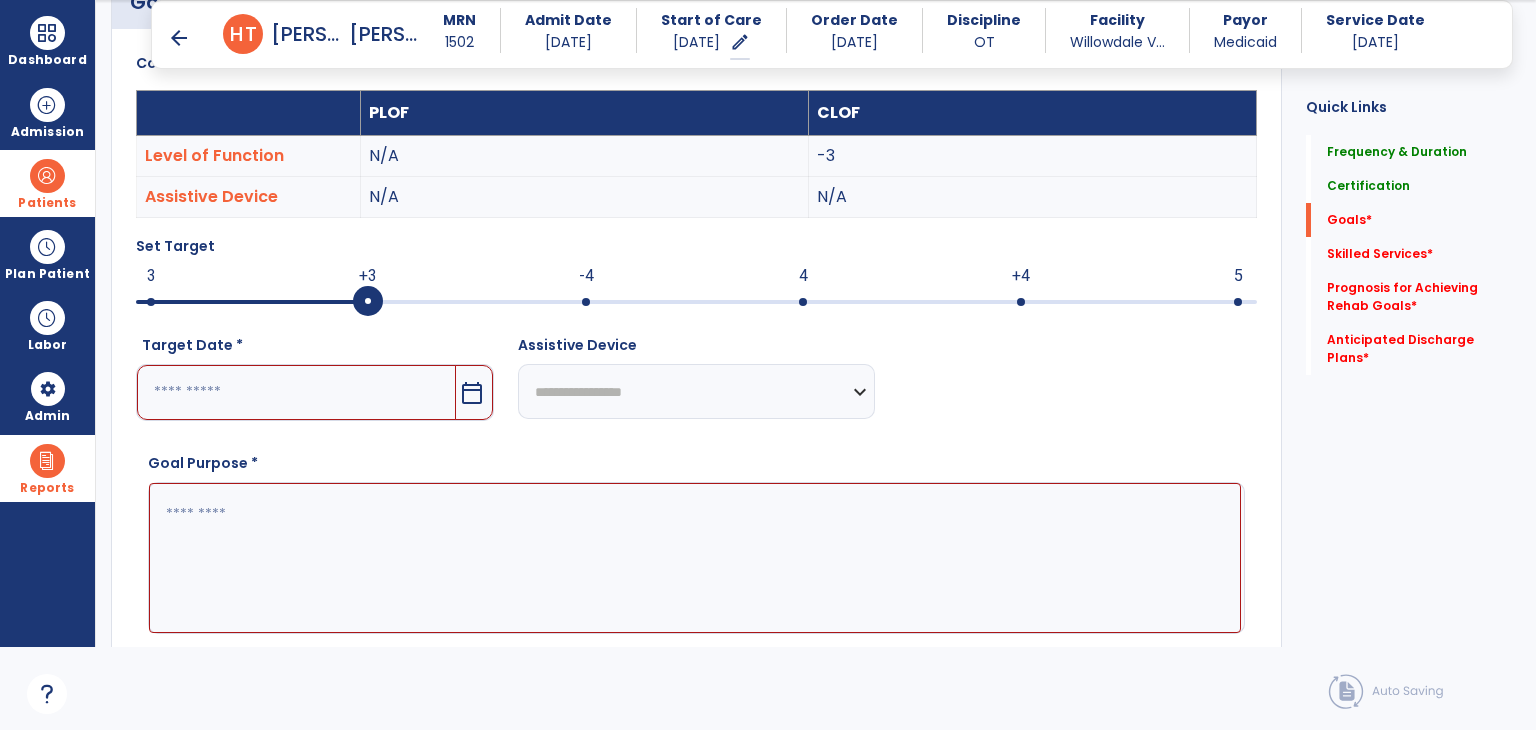 scroll, scrollTop: 534, scrollLeft: 0, axis: vertical 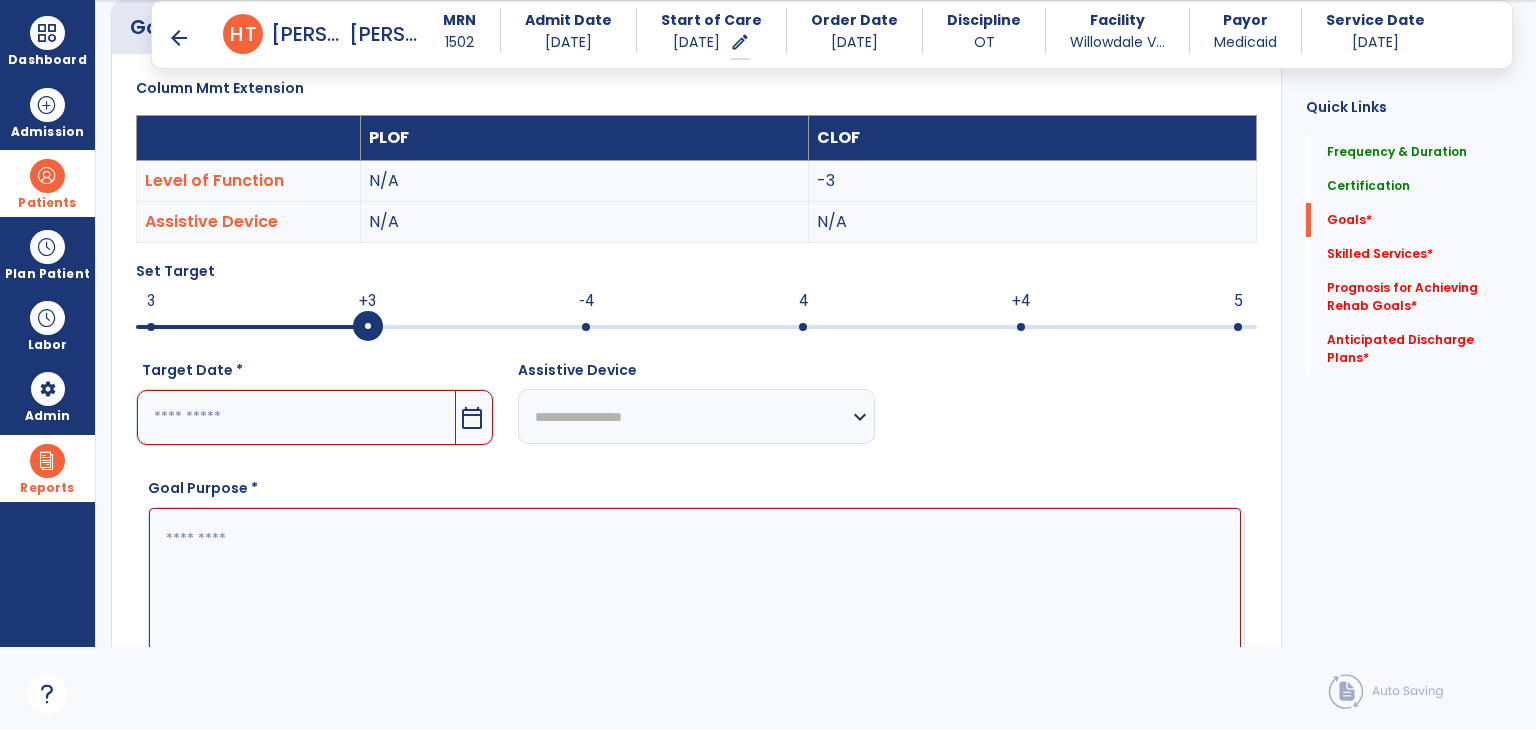 click at bounding box center (296, 417) 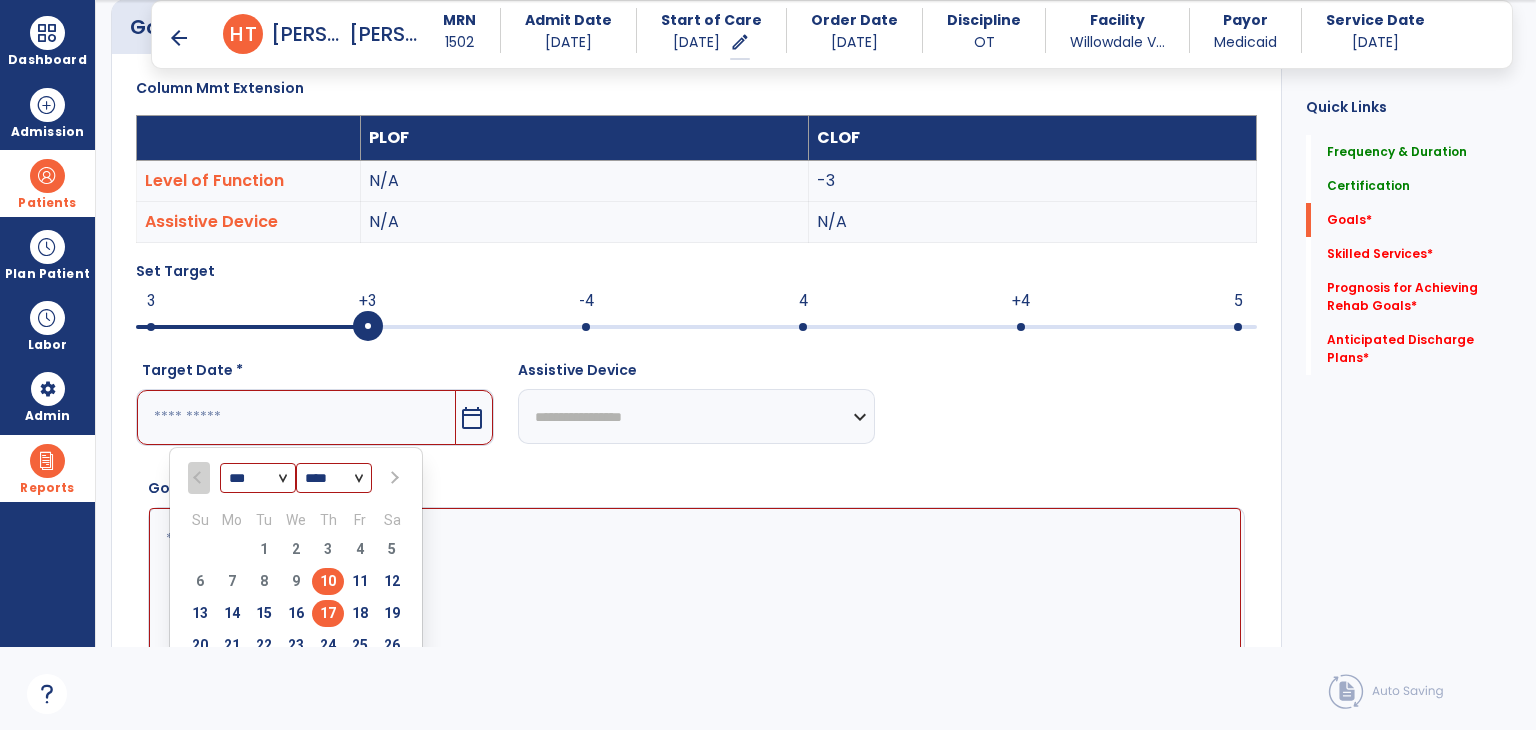 click on "17" at bounding box center [328, 613] 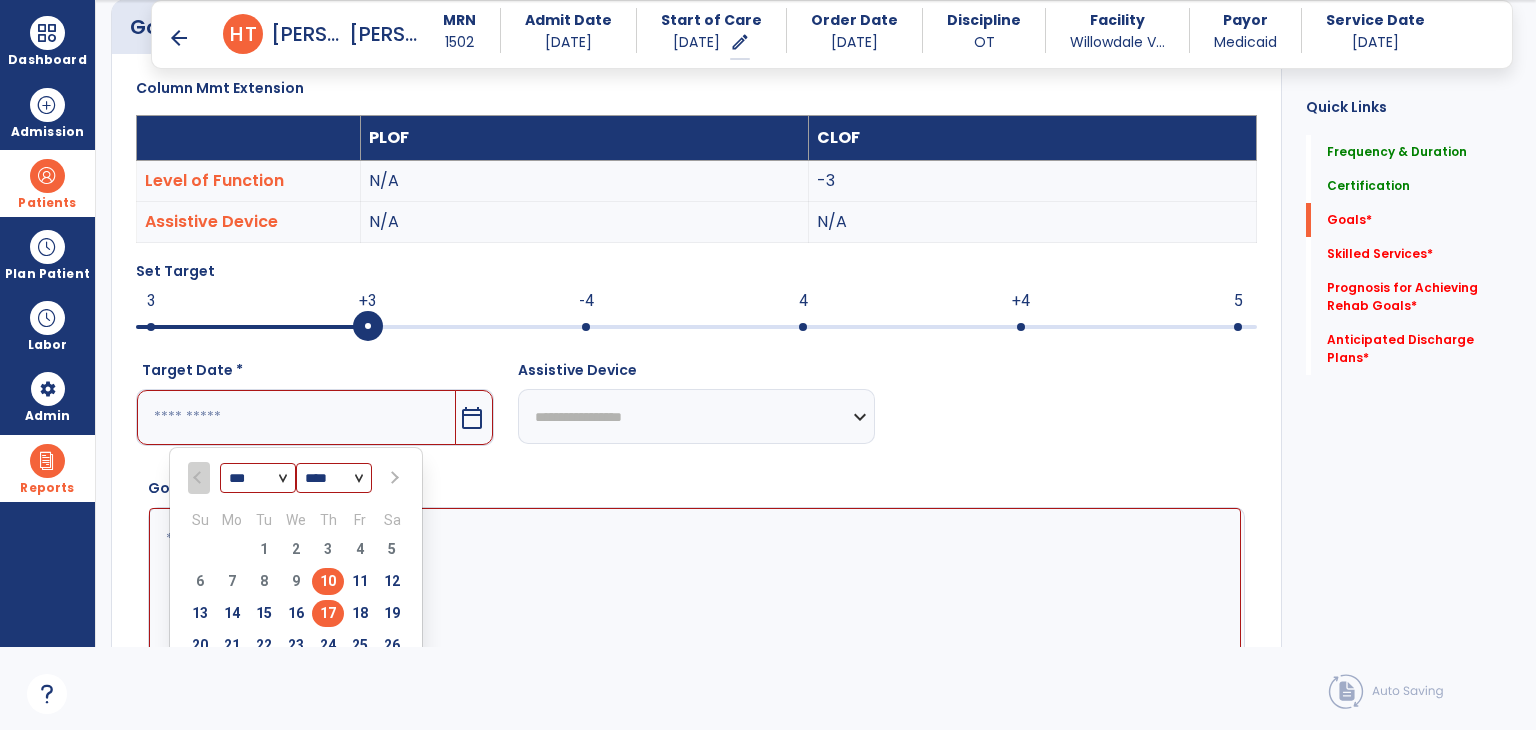 type on "*********" 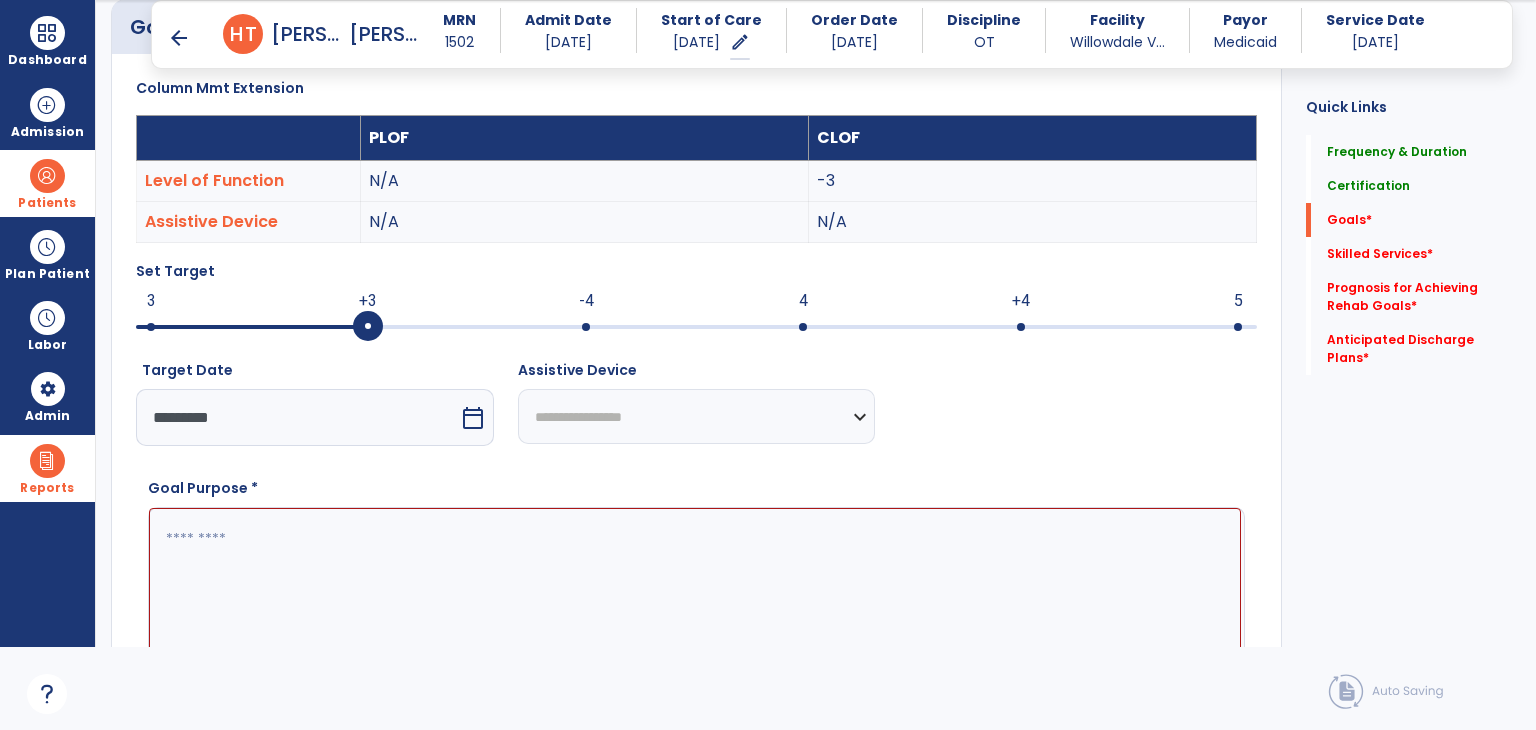 click at bounding box center (695, 583) 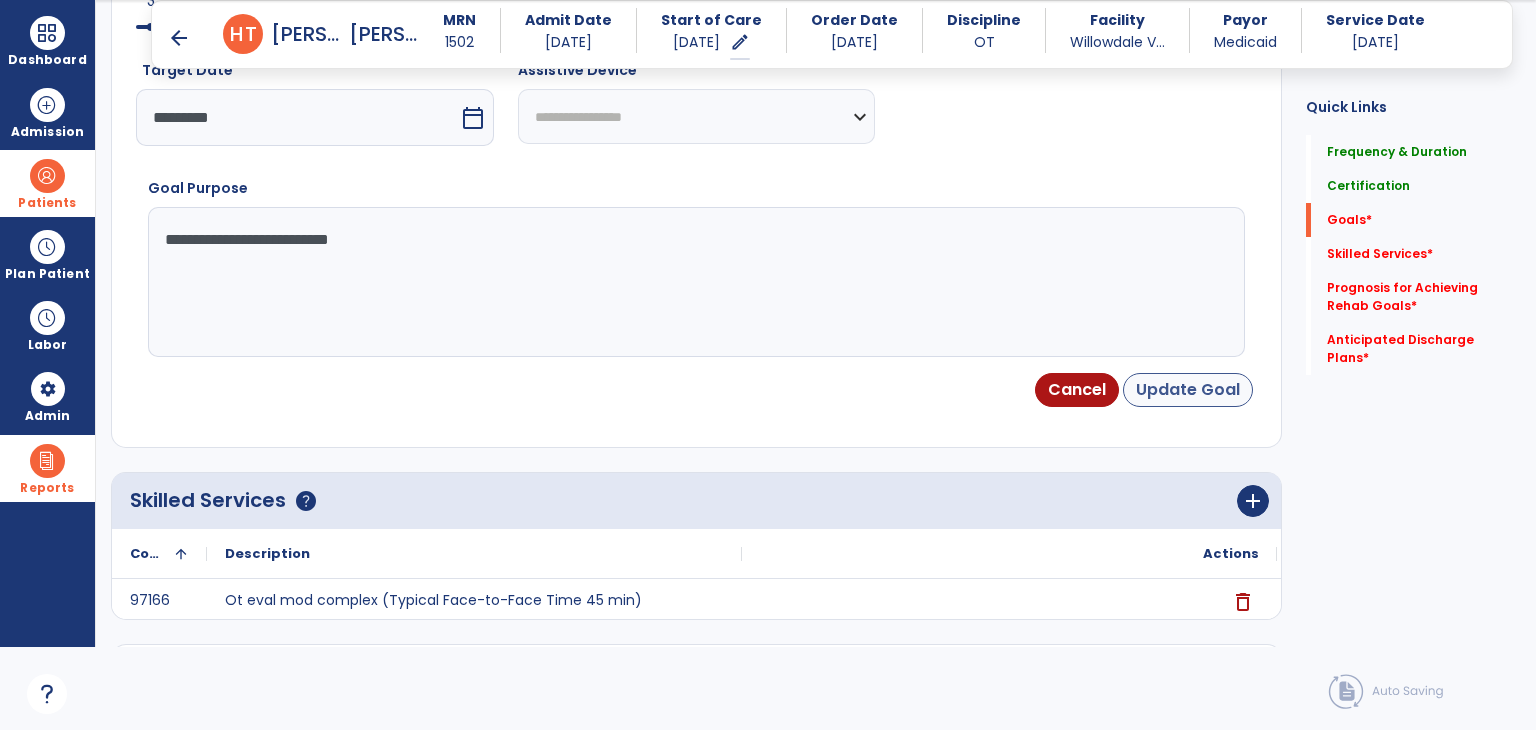 type on "**********" 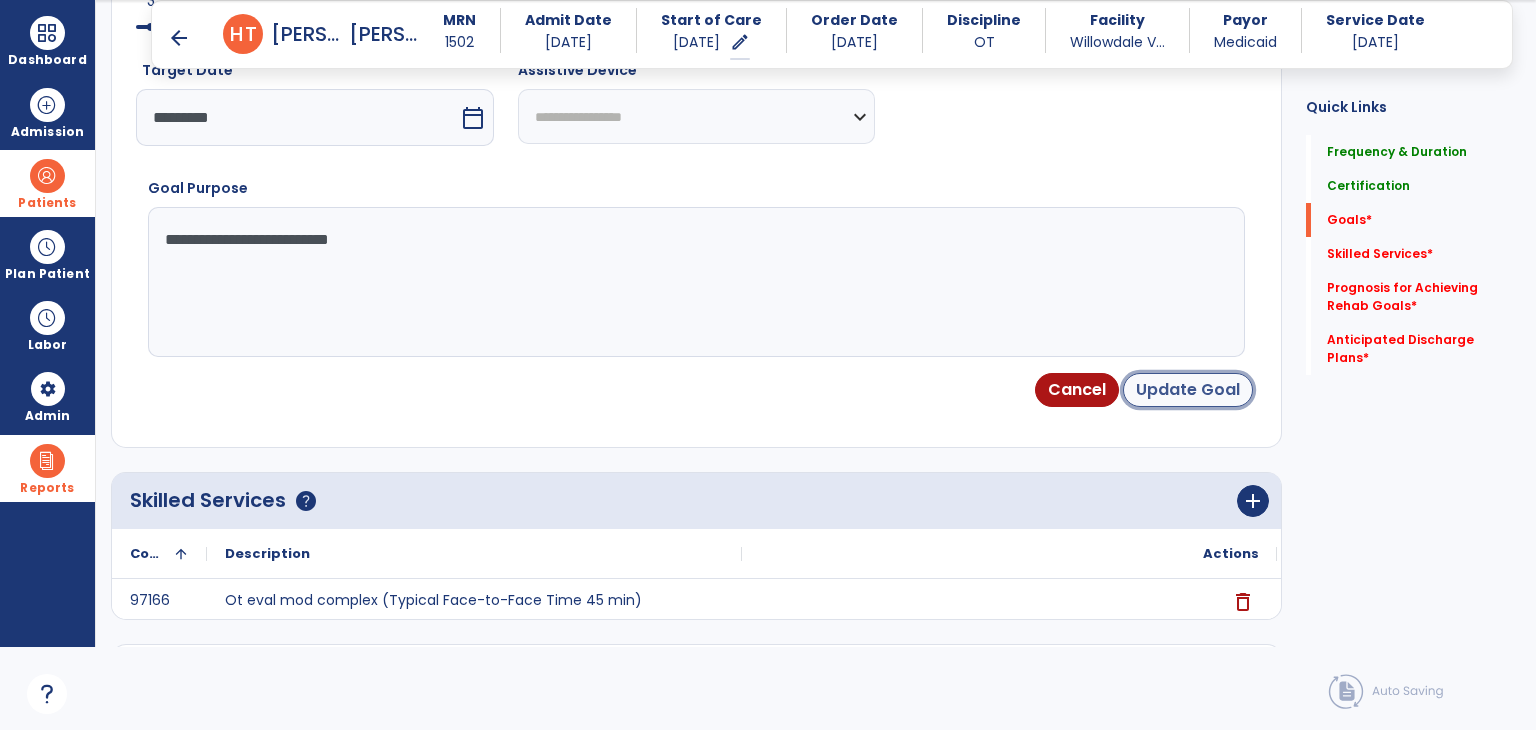 click on "Update Goal" at bounding box center [1188, 390] 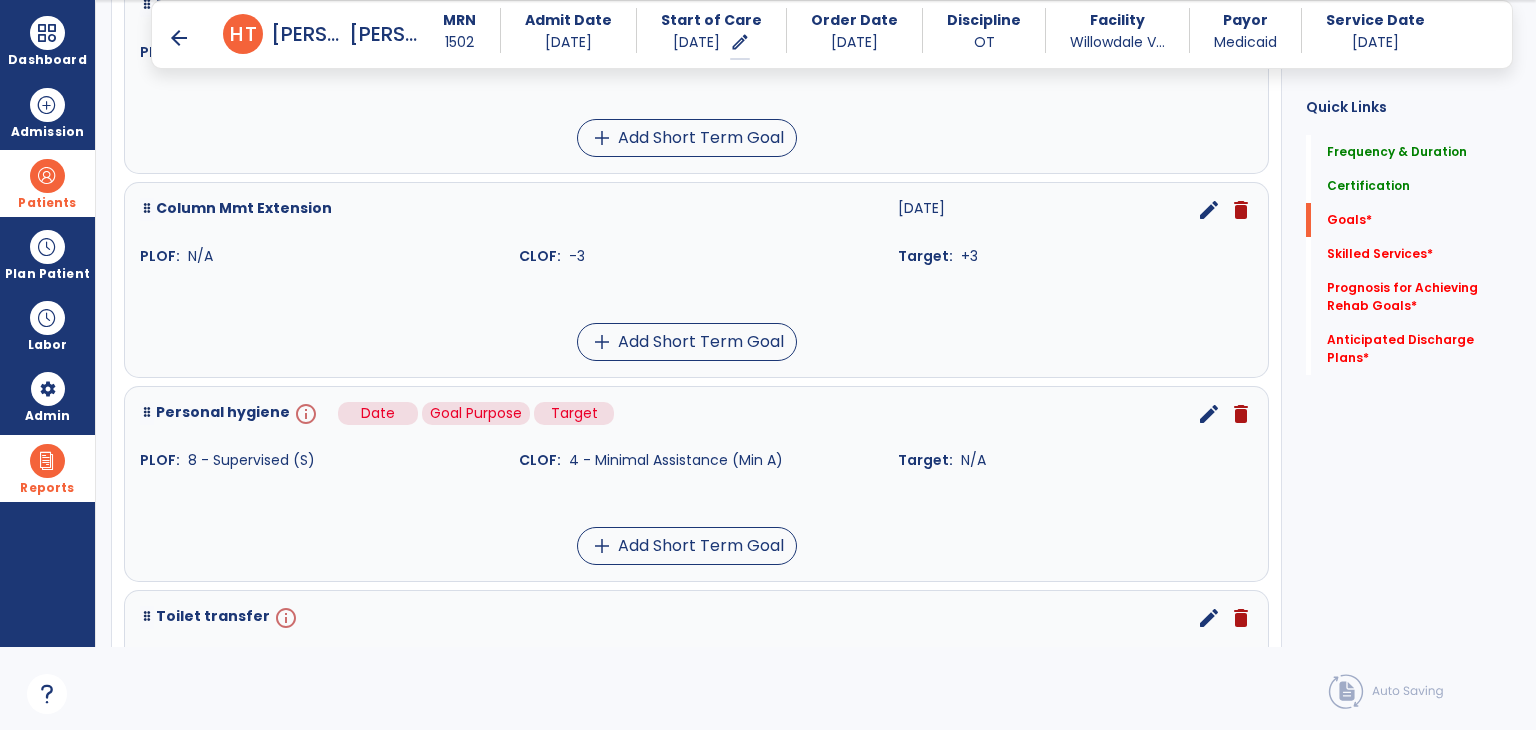 click on "info" at bounding box center (304, 414) 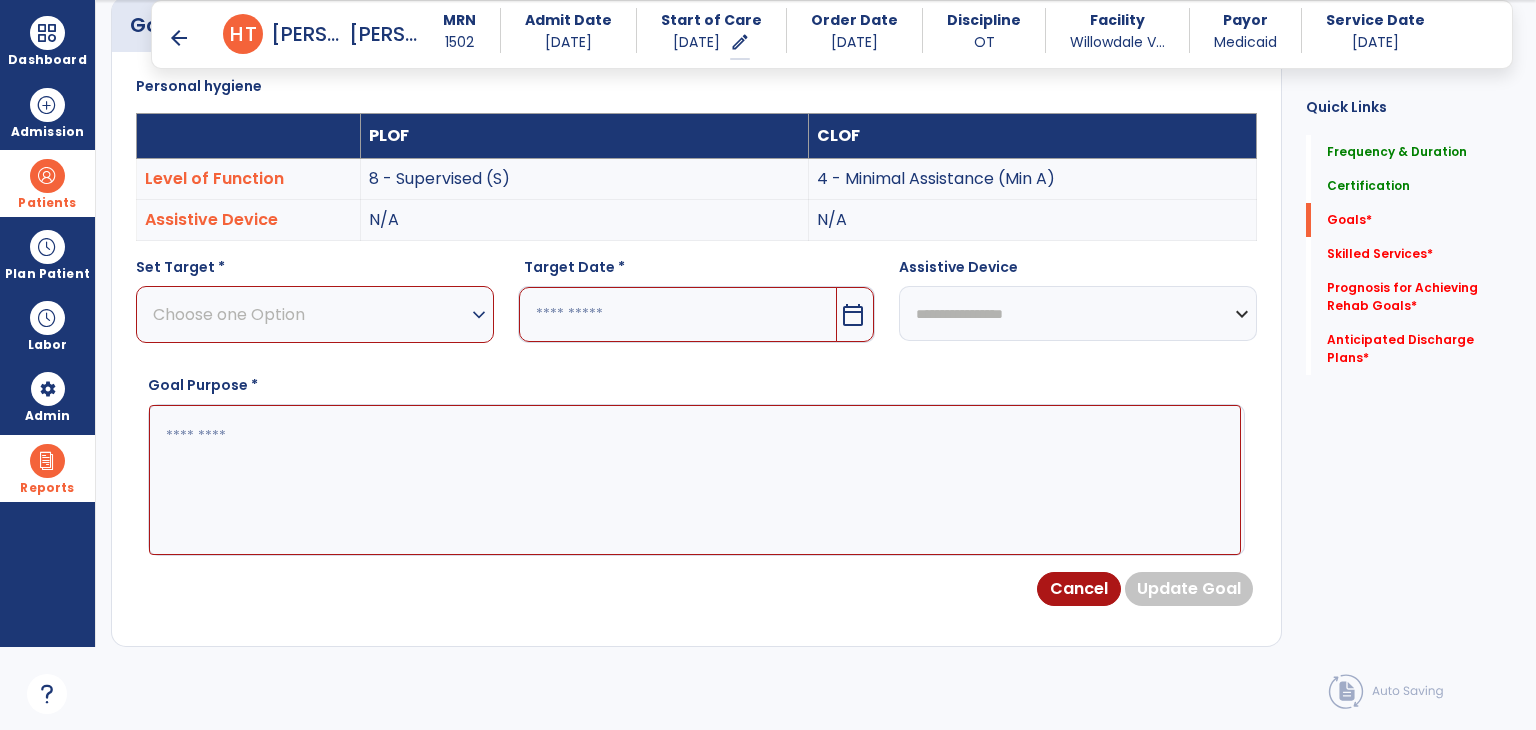 scroll, scrollTop: 534, scrollLeft: 0, axis: vertical 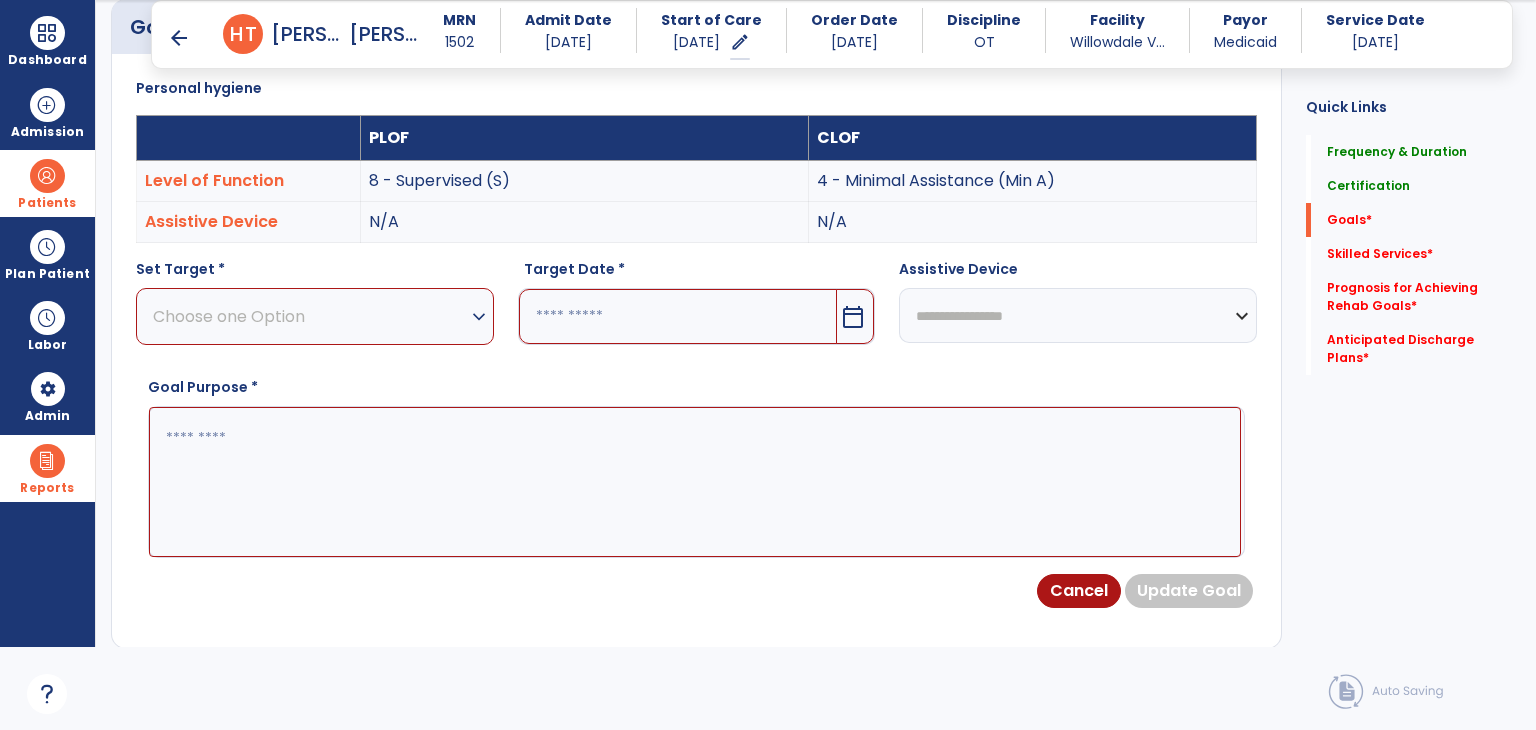click on "Choose one Option" at bounding box center (310, 316) 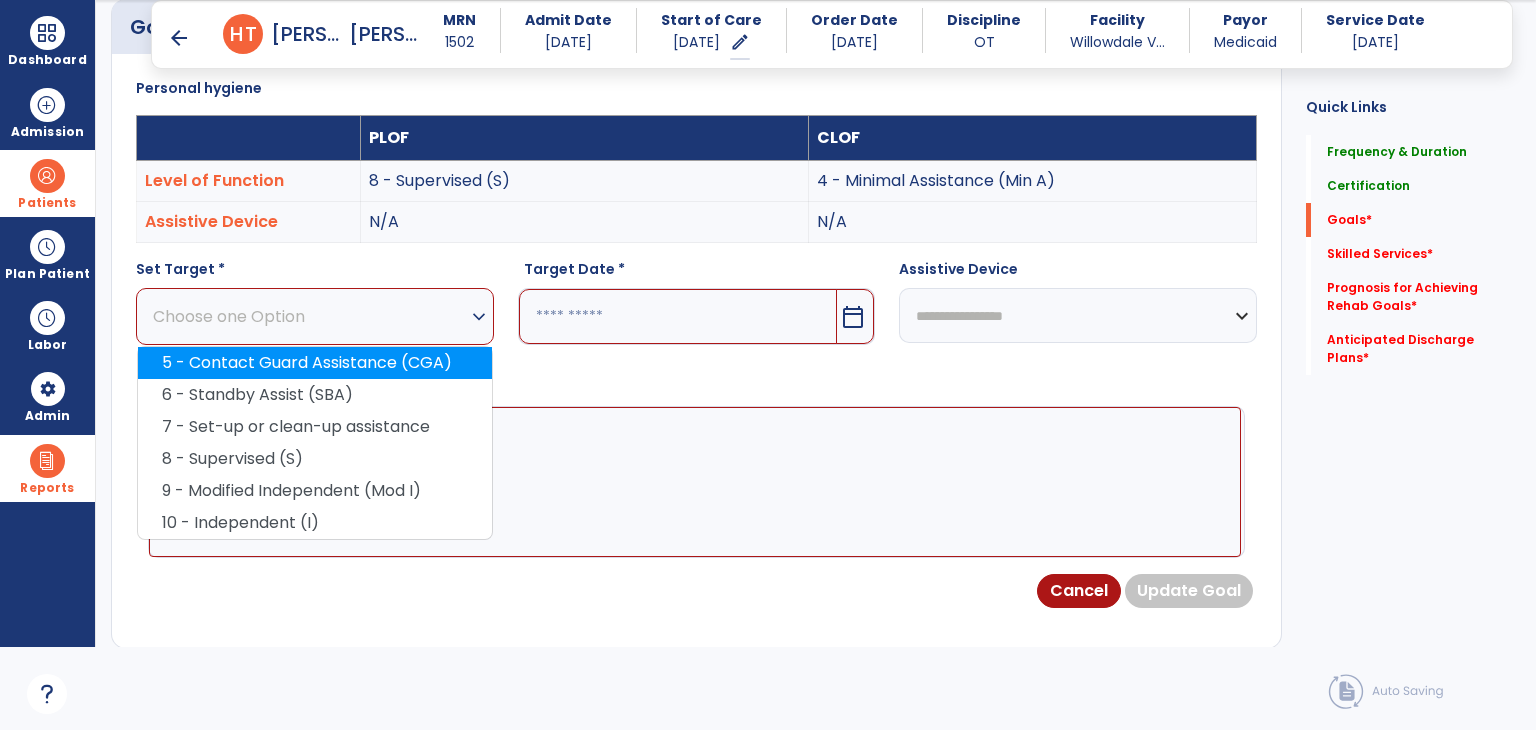 click on "5 - Contact Guard Assistance (CGA)" at bounding box center [315, 363] 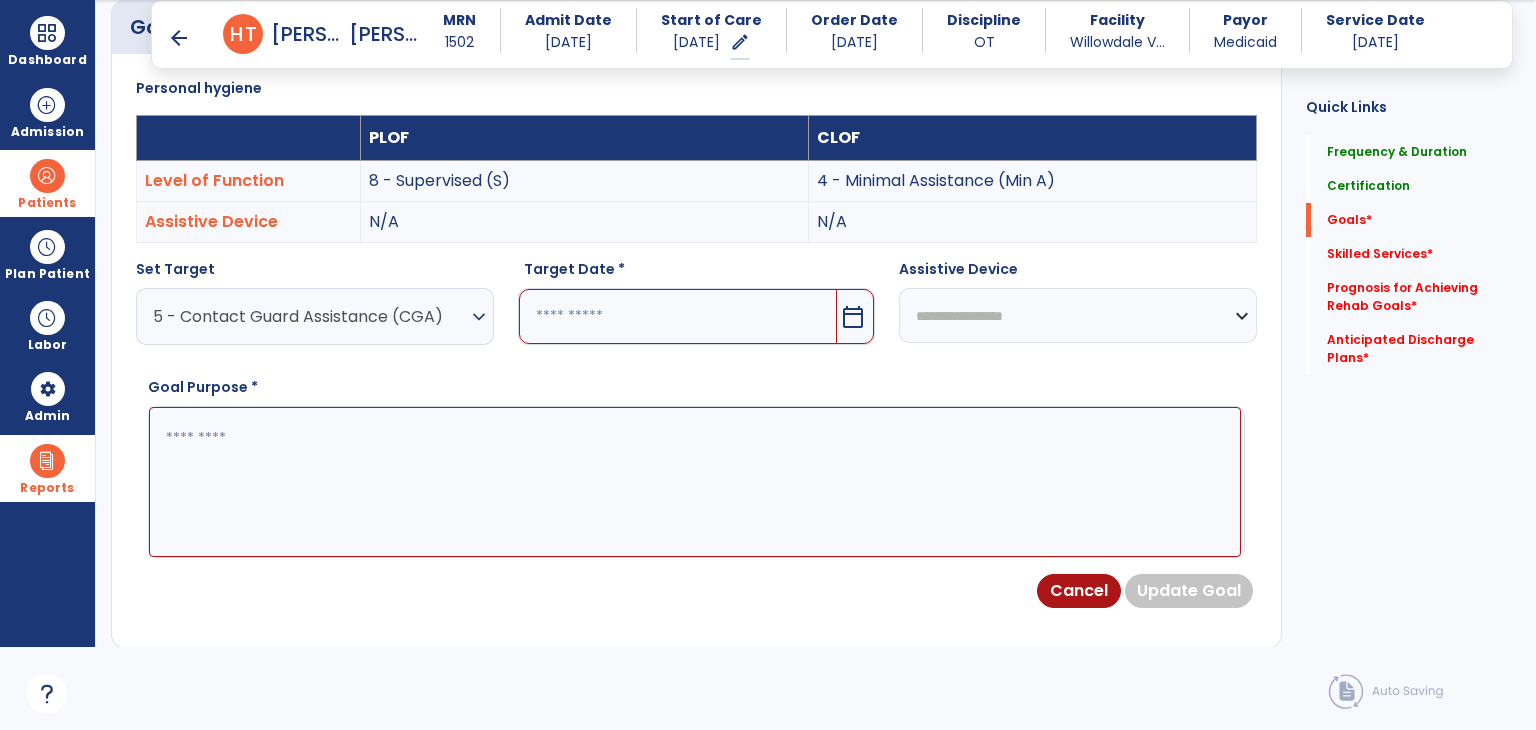 drag, startPoint x: 300, startPoint y: 462, endPoint x: 373, endPoint y: 447, distance: 74.52516 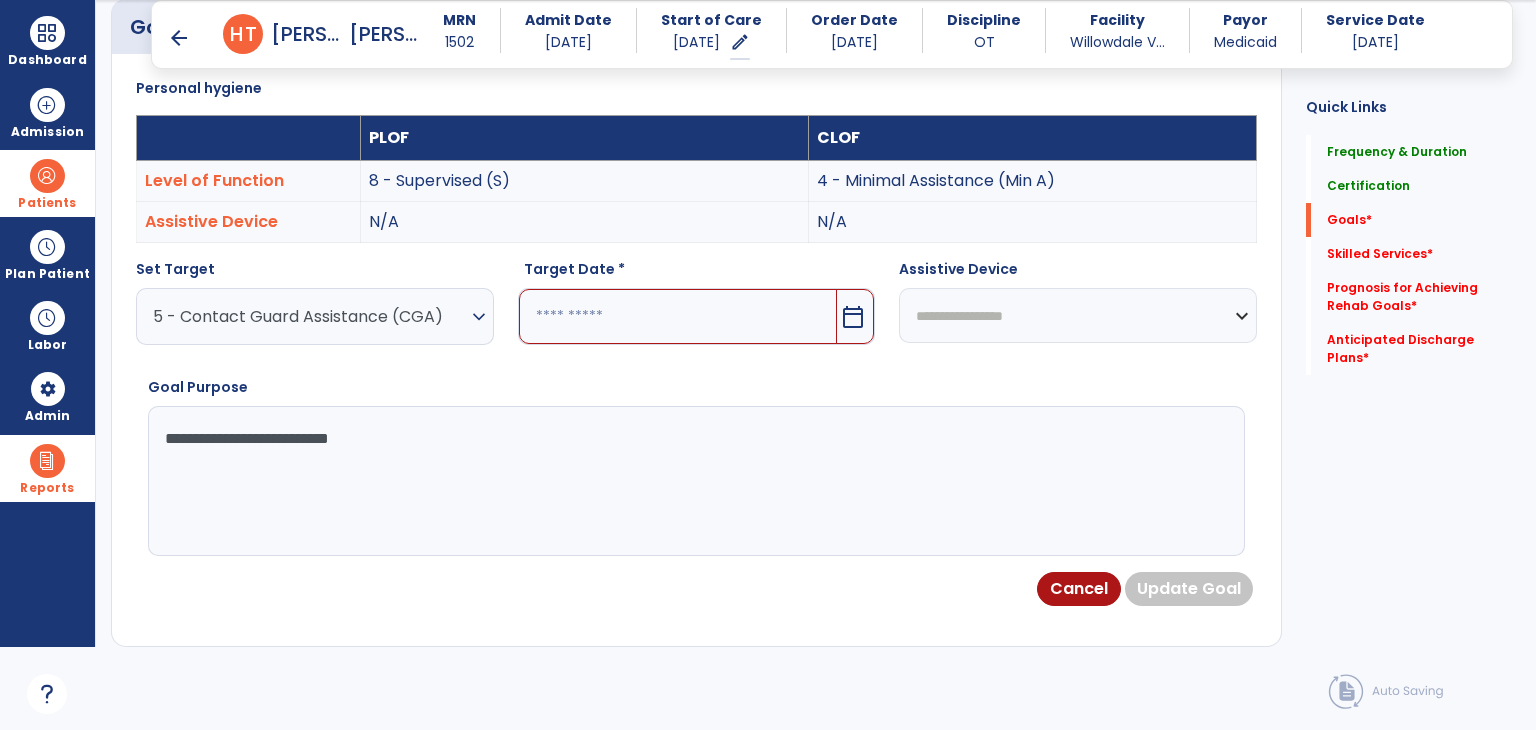 type on "**********" 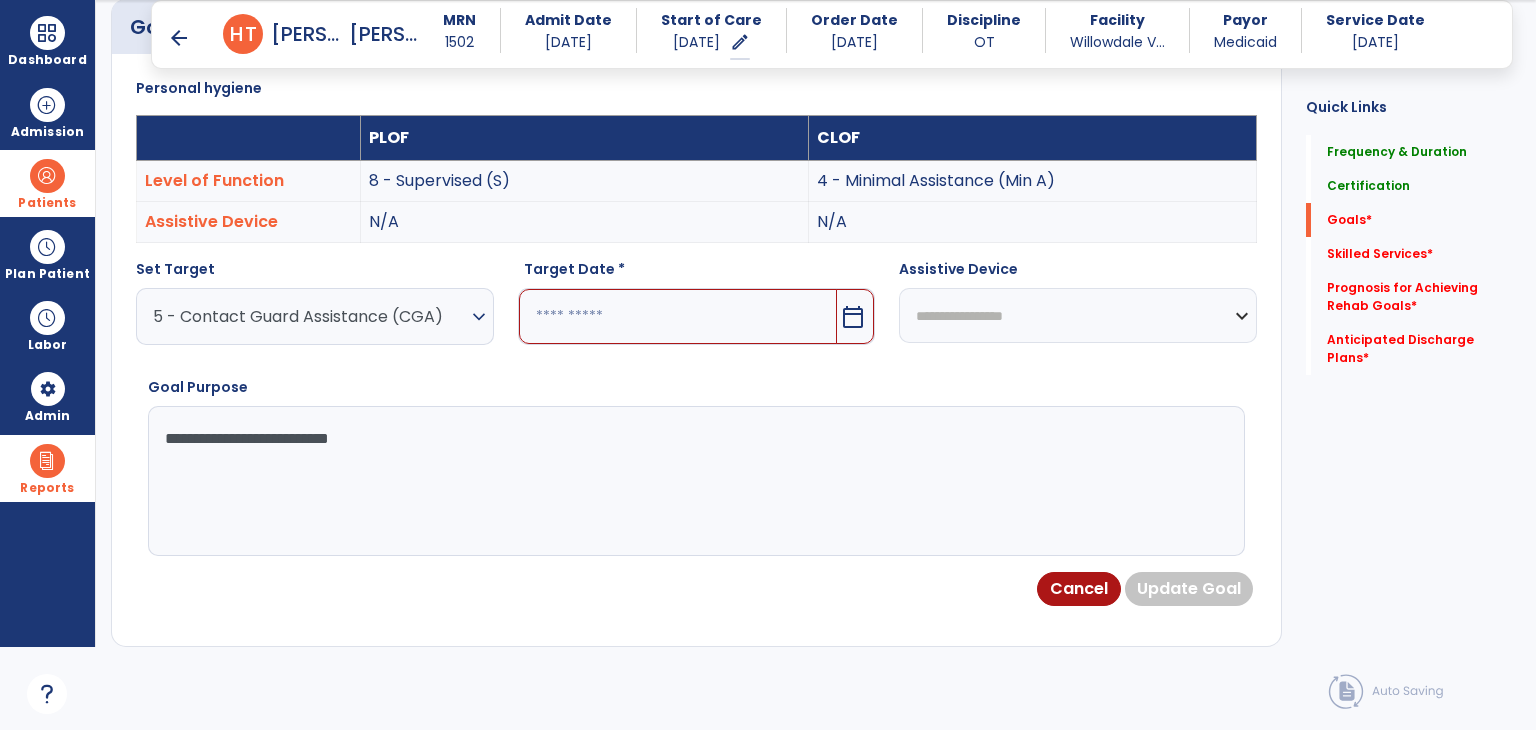 click at bounding box center (678, 316) 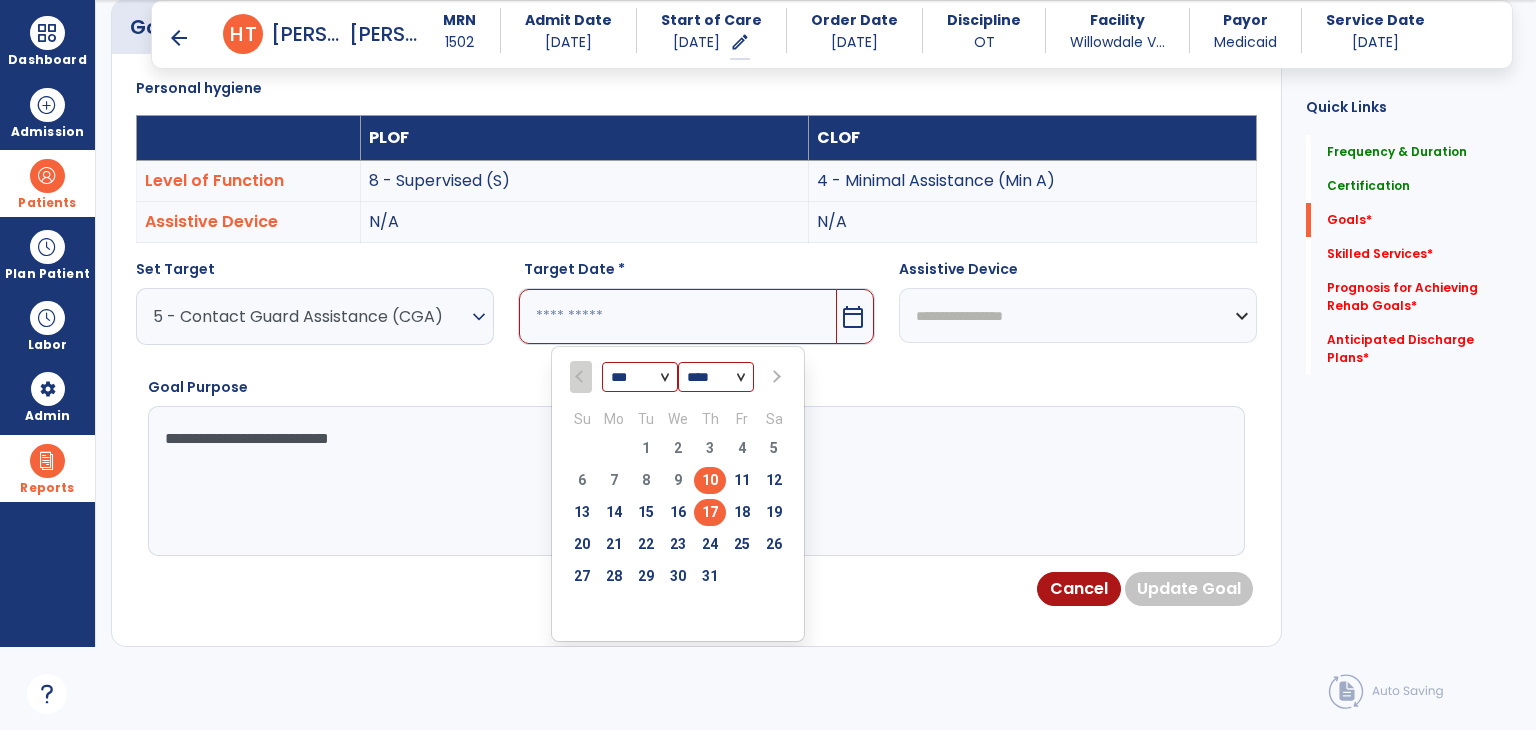 click on "17" at bounding box center (710, 512) 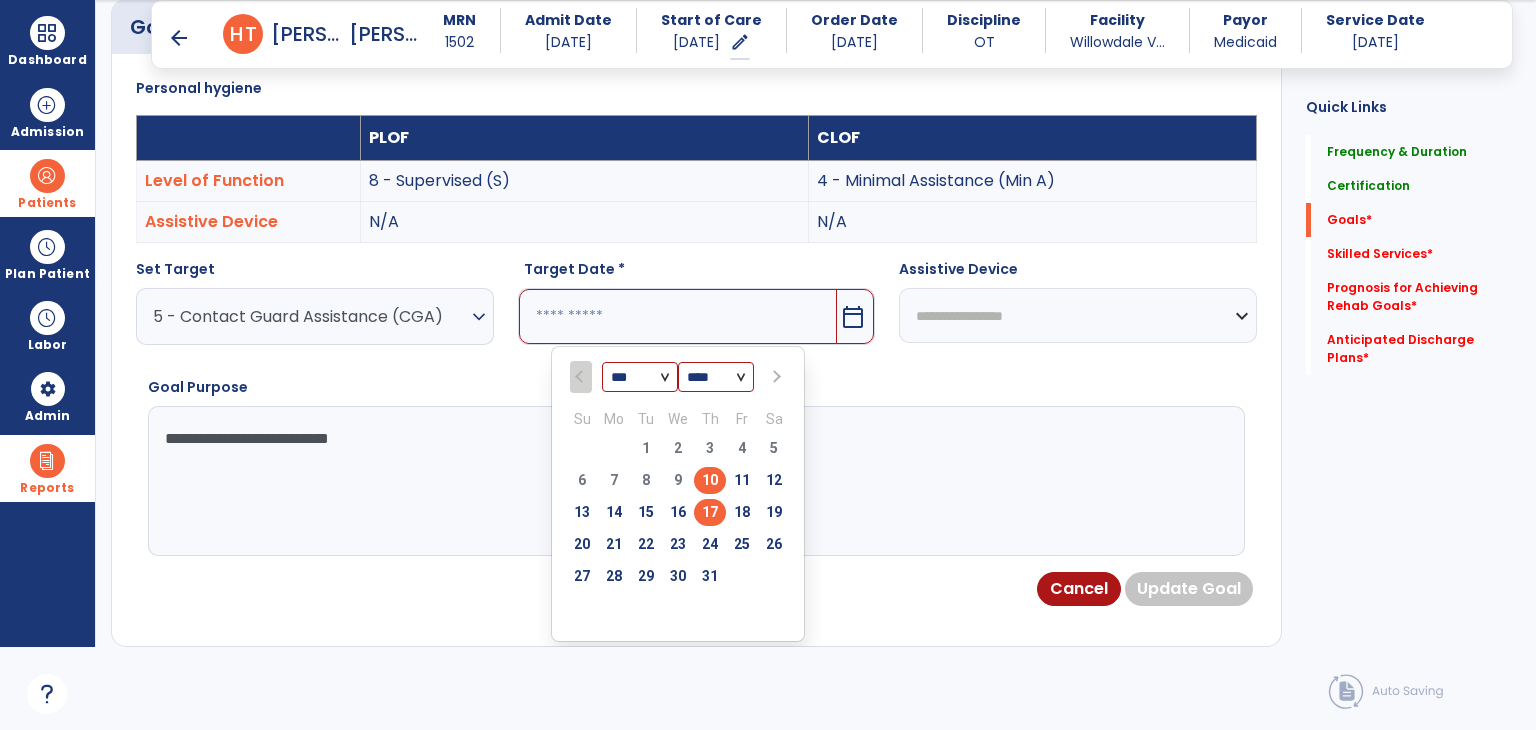 type on "*********" 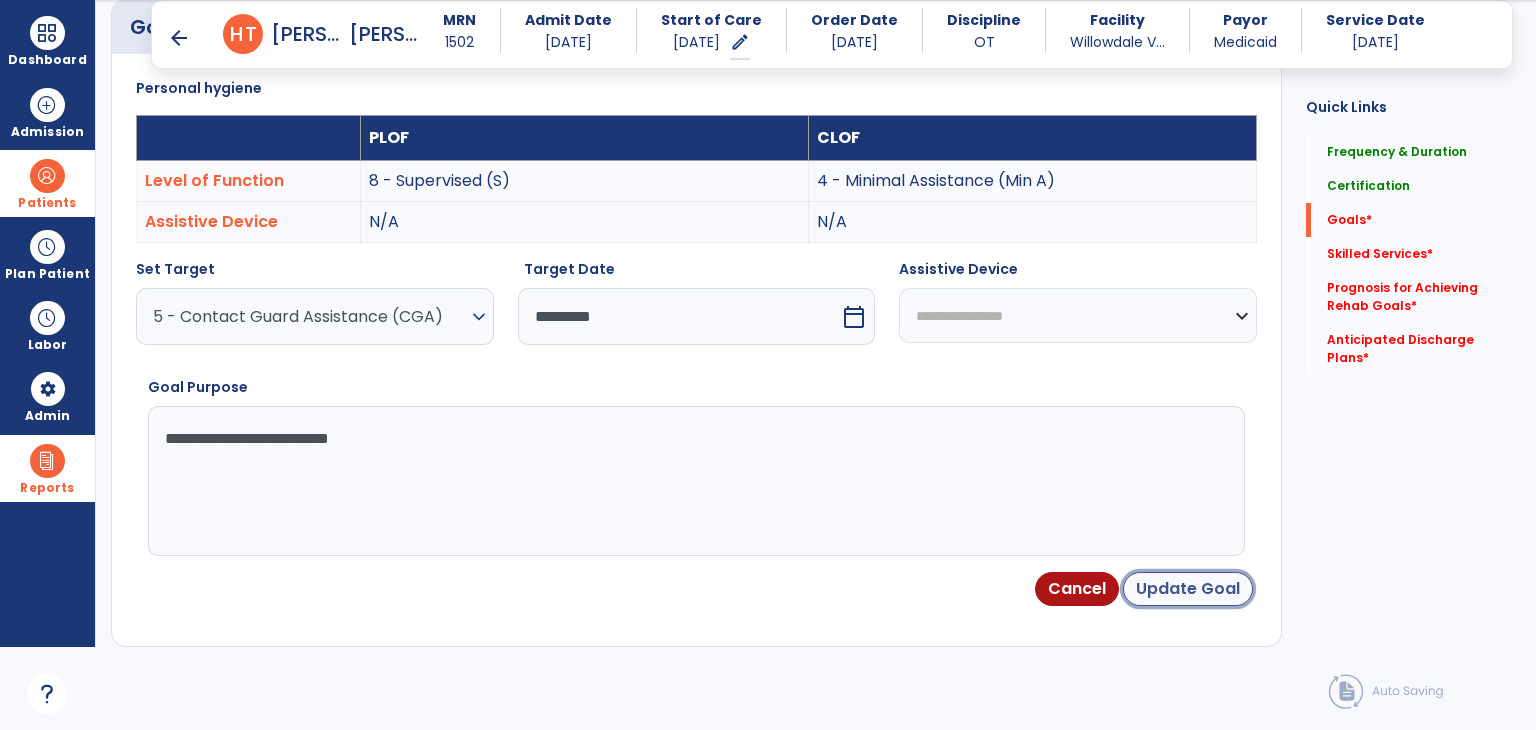 click on "Update Goal" at bounding box center [1188, 589] 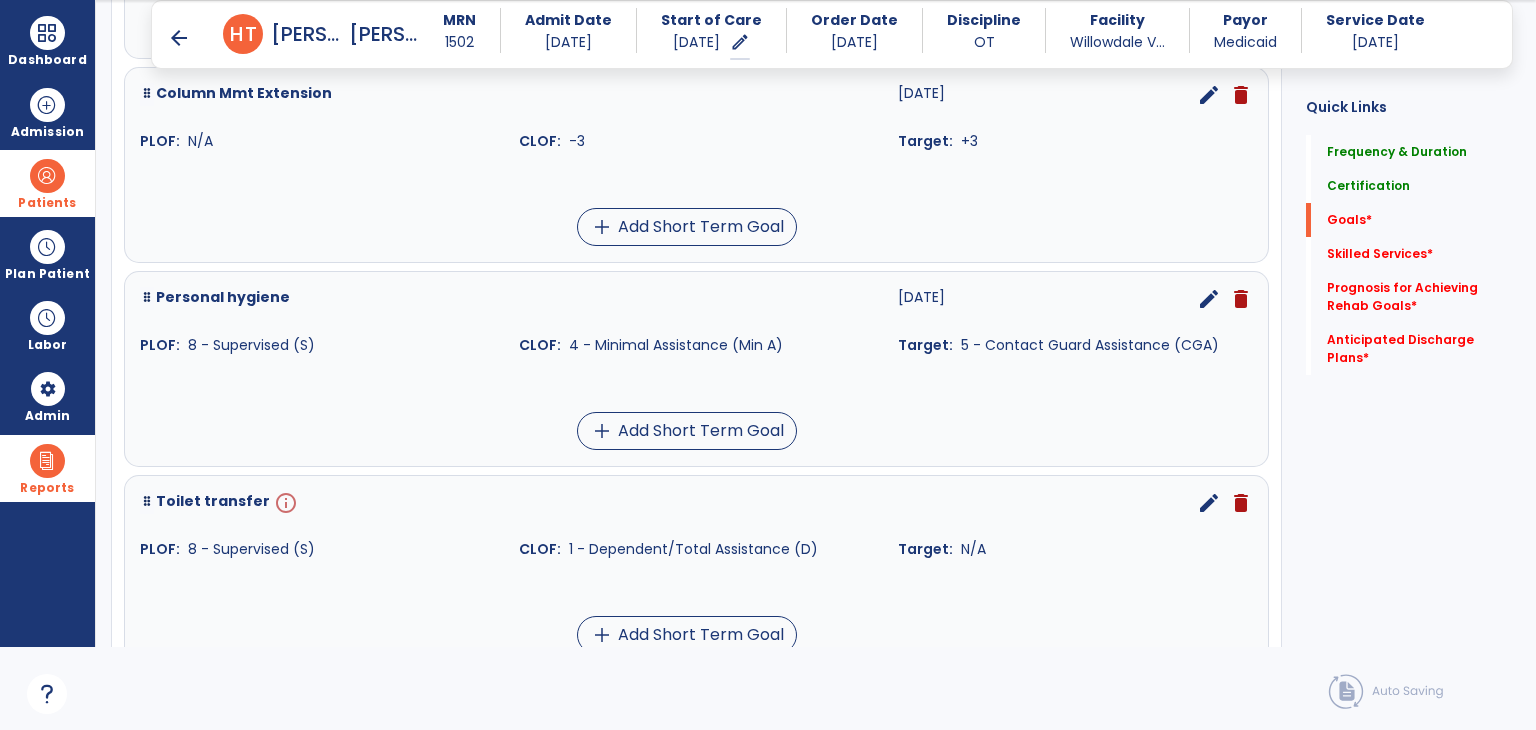 scroll, scrollTop: 1234, scrollLeft: 0, axis: vertical 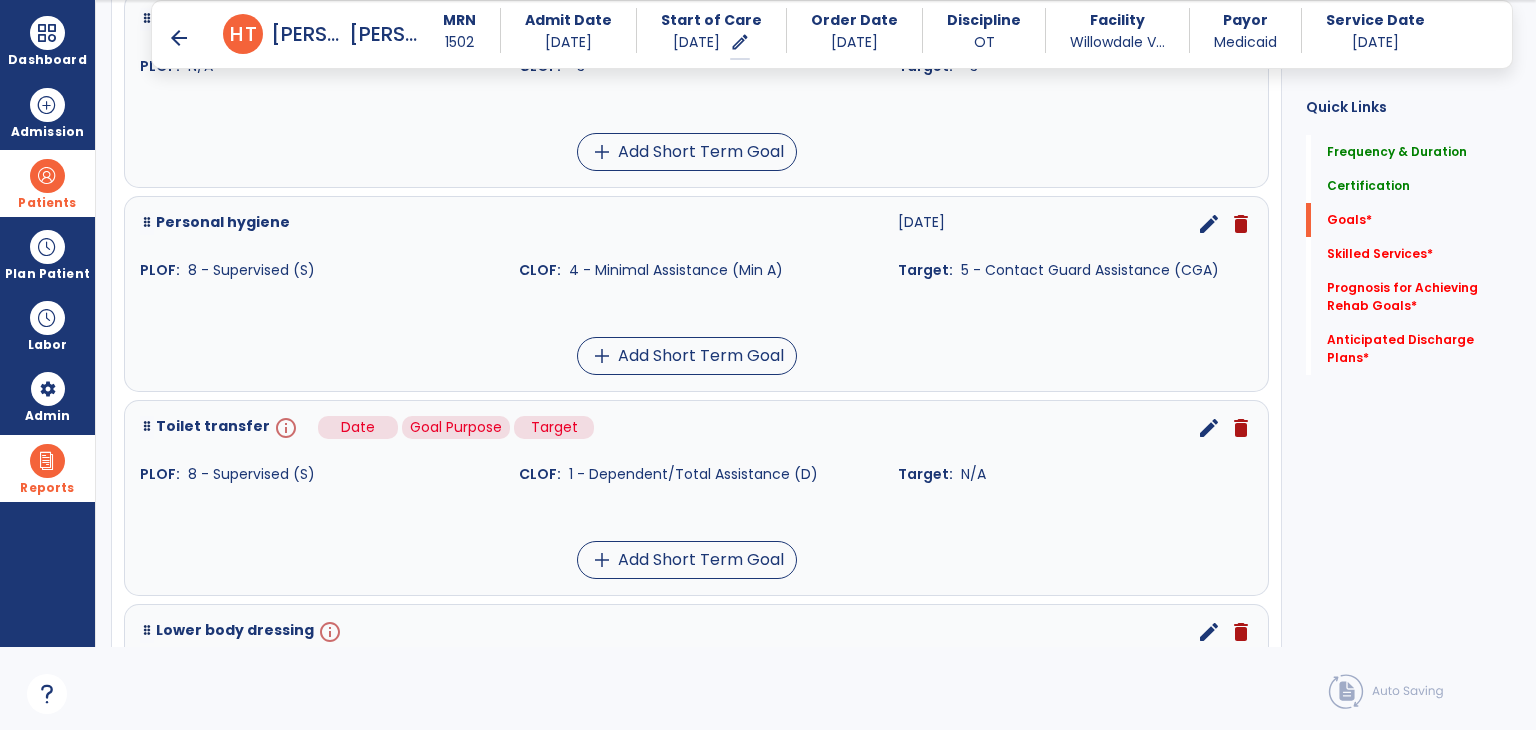 click on "info" at bounding box center [284, 428] 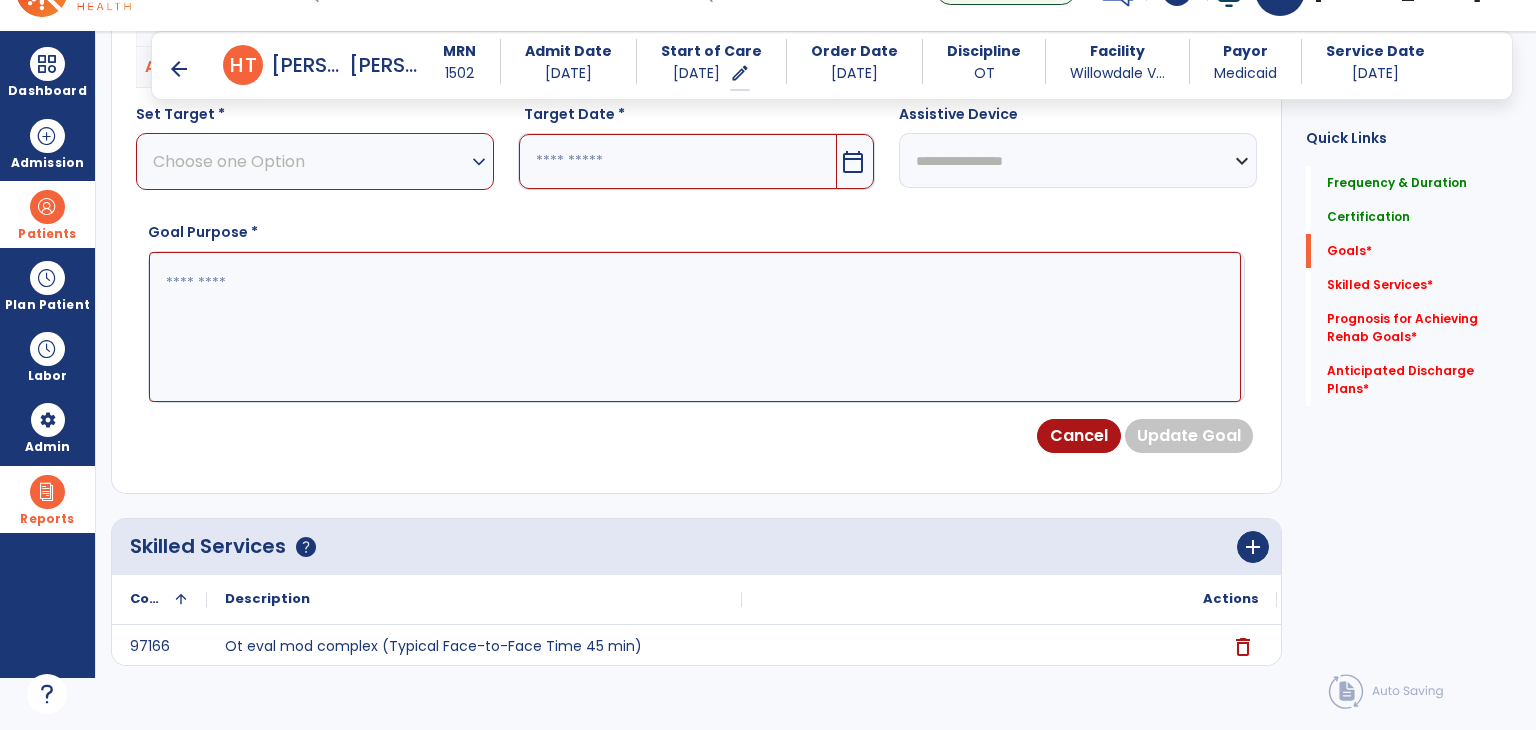 scroll, scrollTop: 534, scrollLeft: 0, axis: vertical 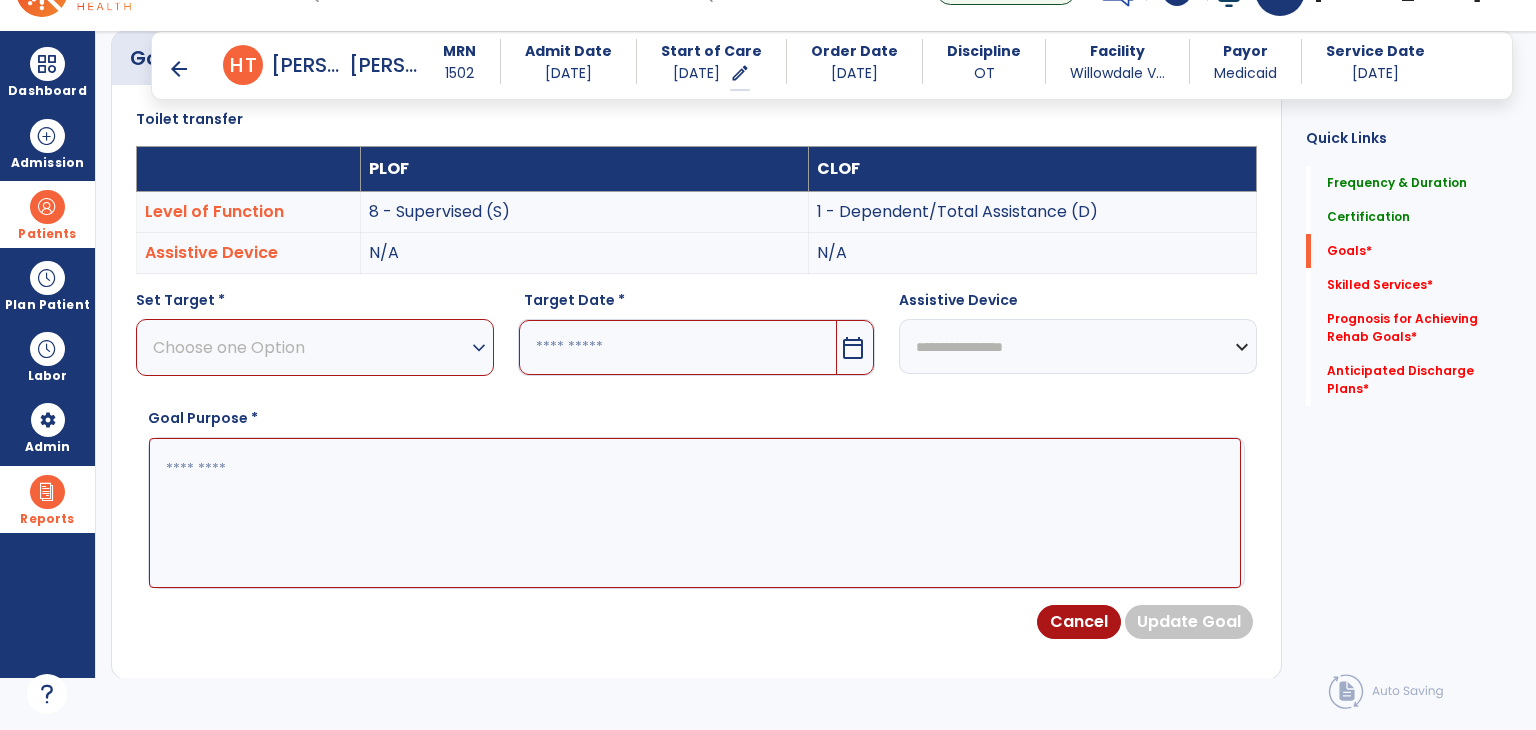 click on "Choose one Option" at bounding box center (310, 347) 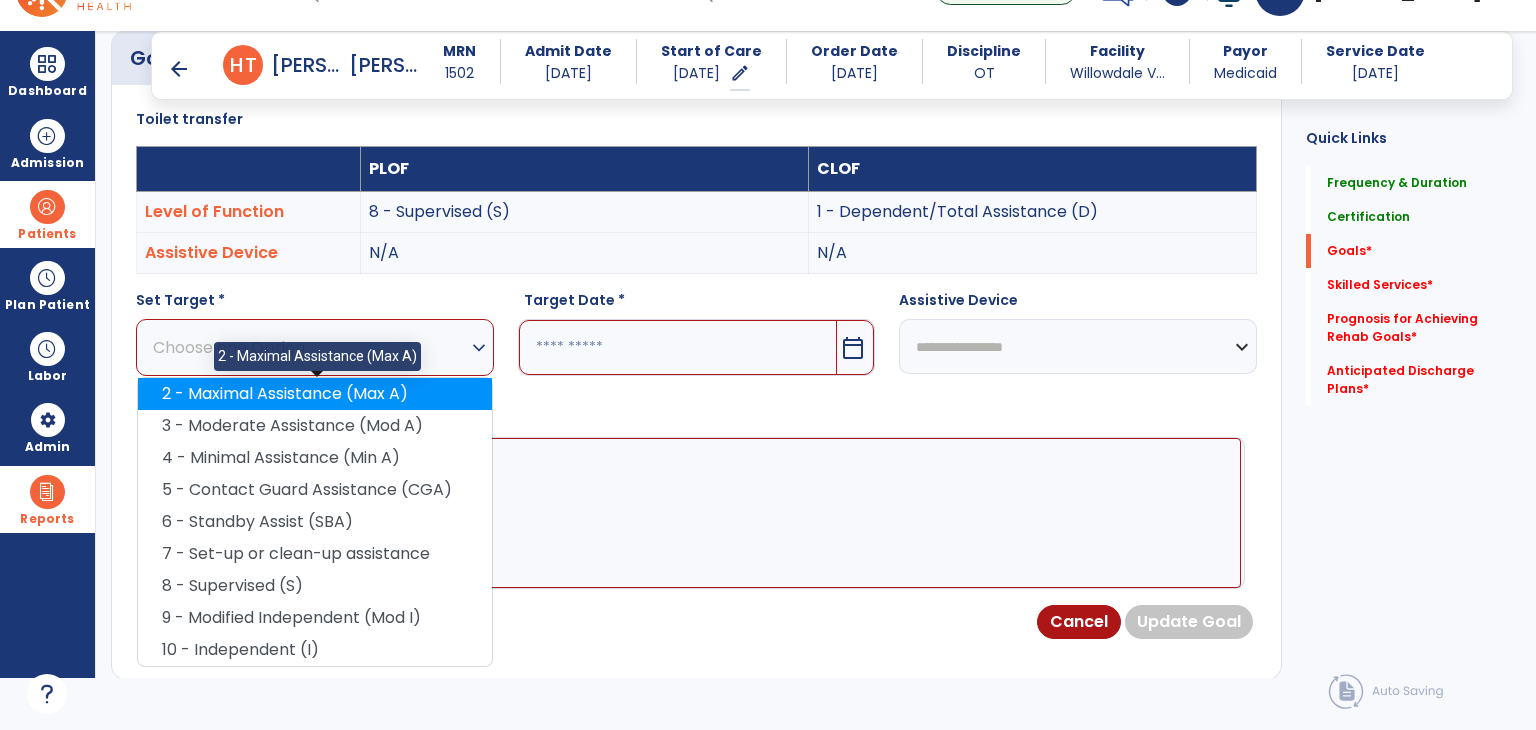 click on "2 - Maximal Assistance (Max A)" at bounding box center (315, 394) 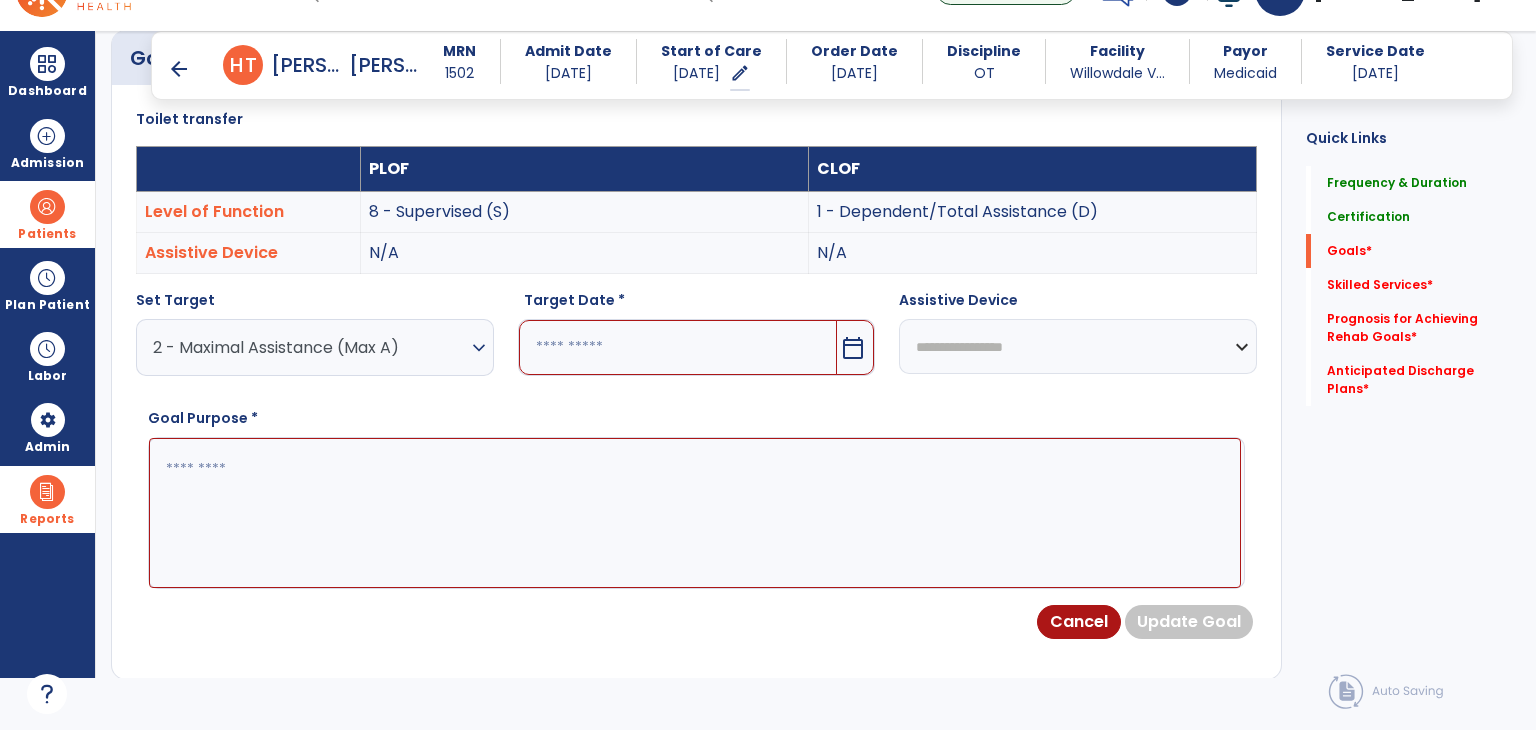 click at bounding box center [695, 513] 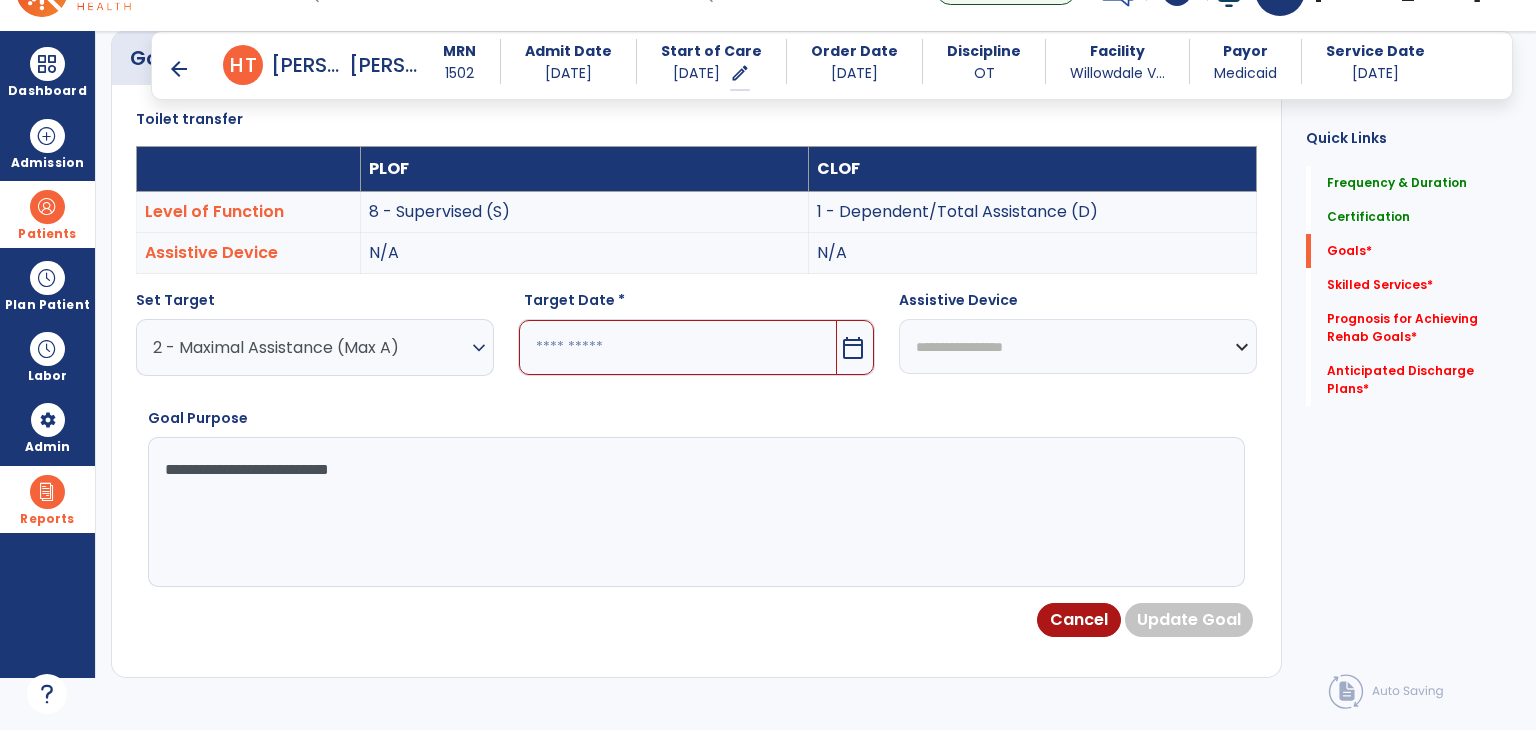 type on "**********" 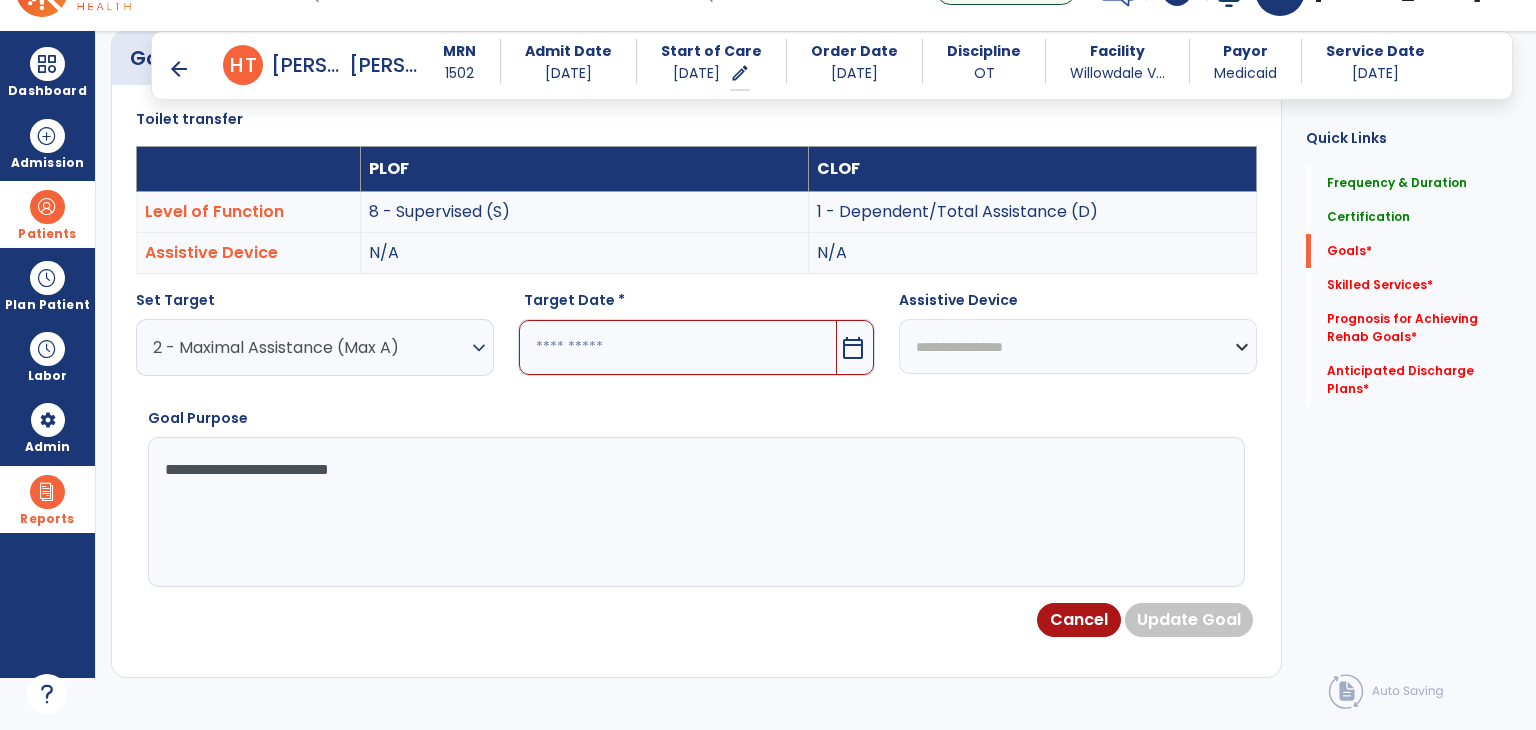 click at bounding box center [678, 347] 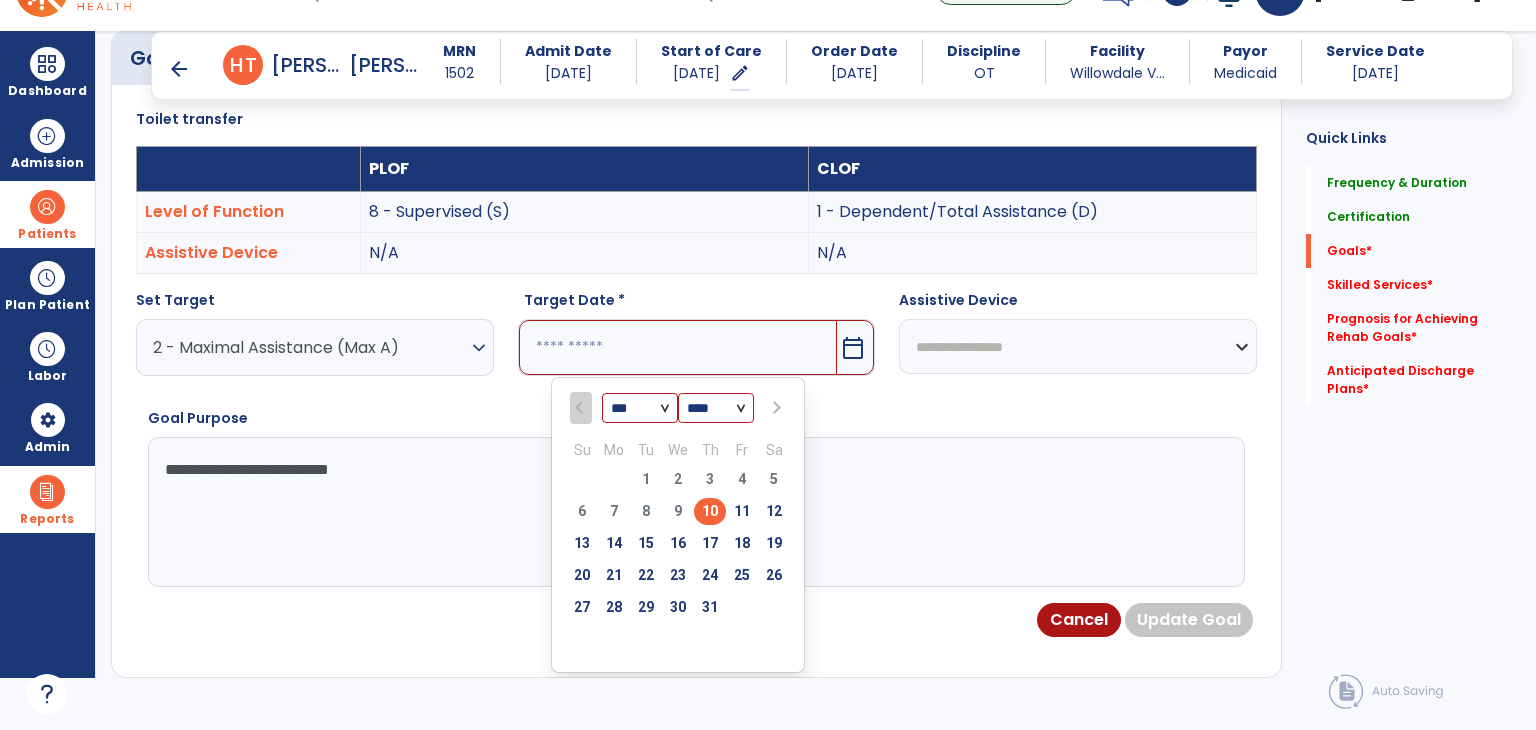 click on "16" at bounding box center (678, 543) 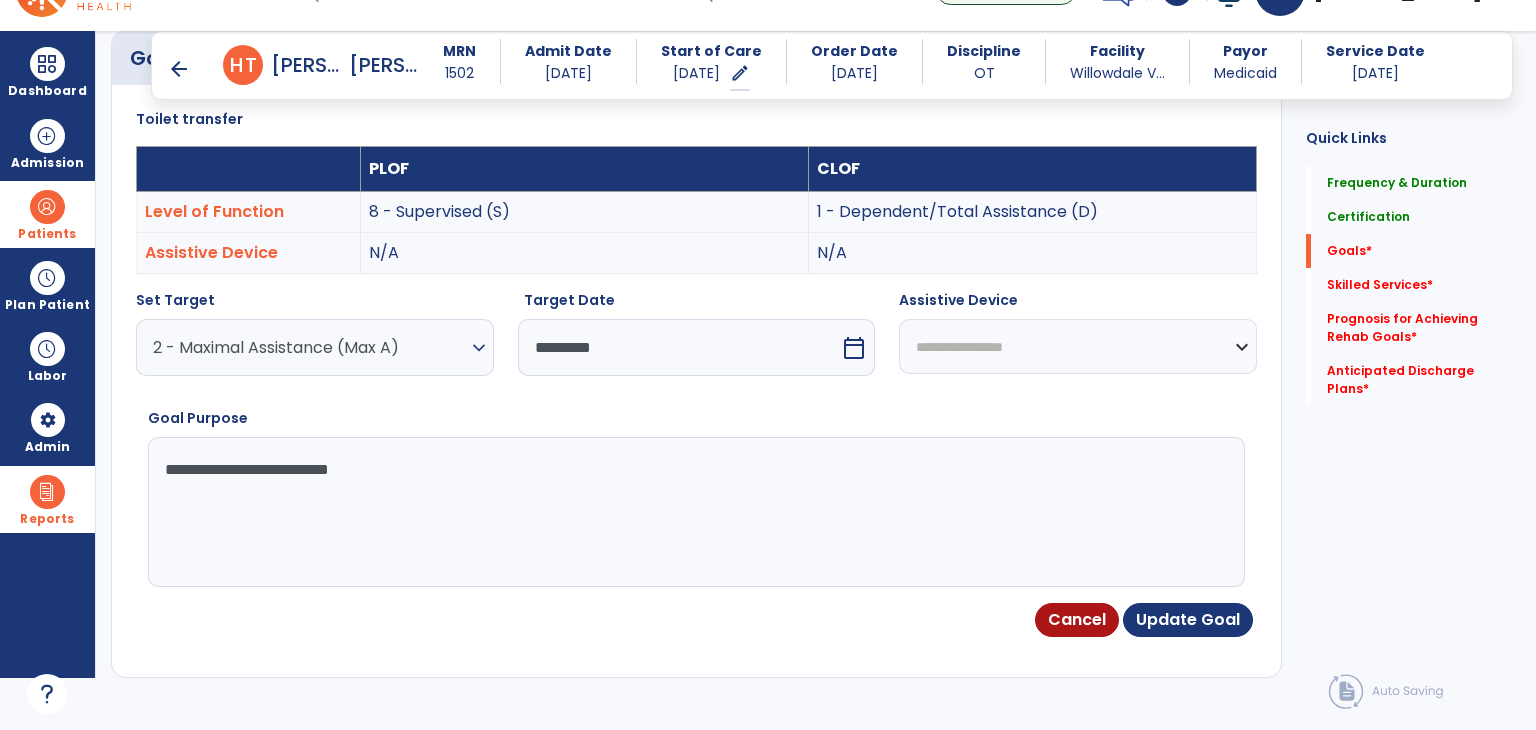 click on "*********" at bounding box center [679, 347] 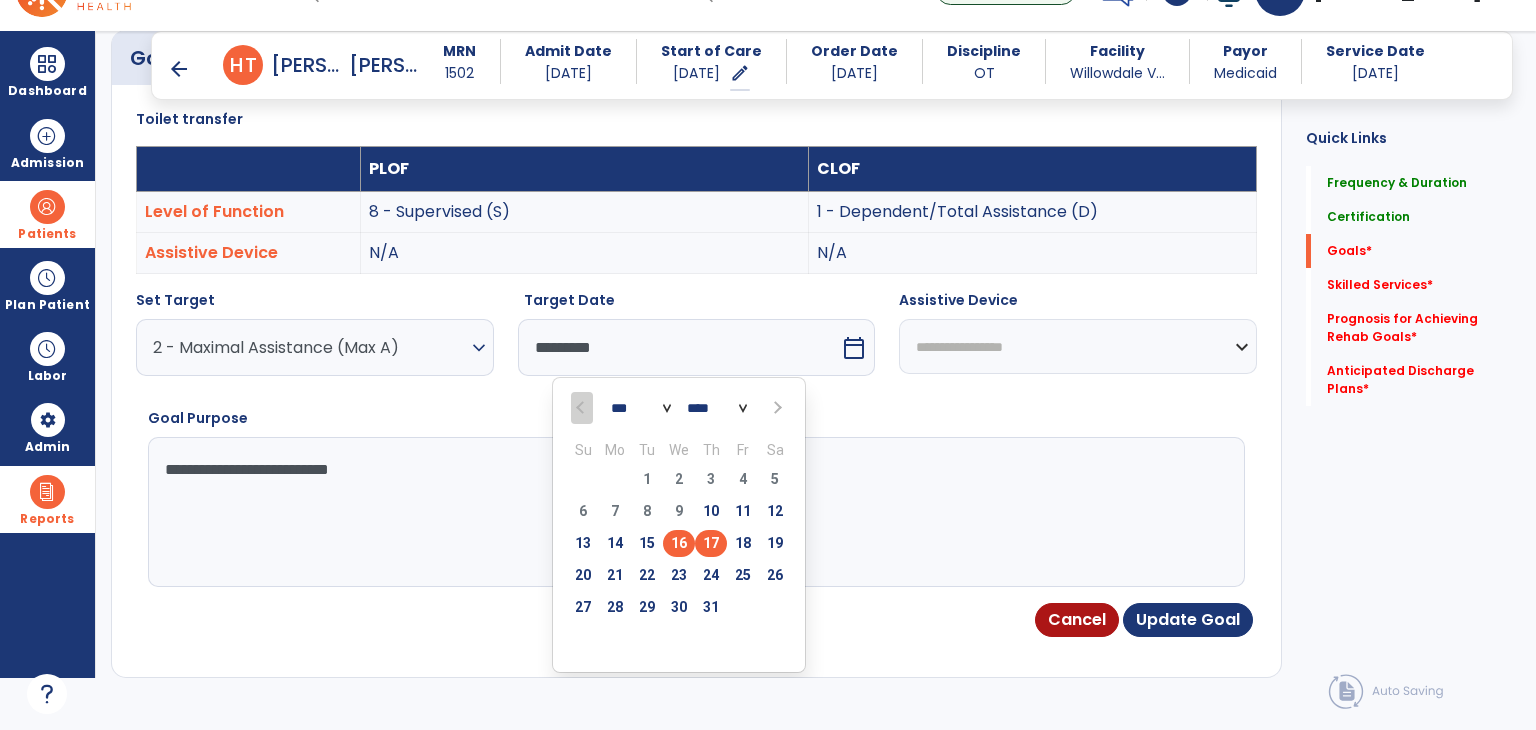 click on "17" at bounding box center (711, 543) 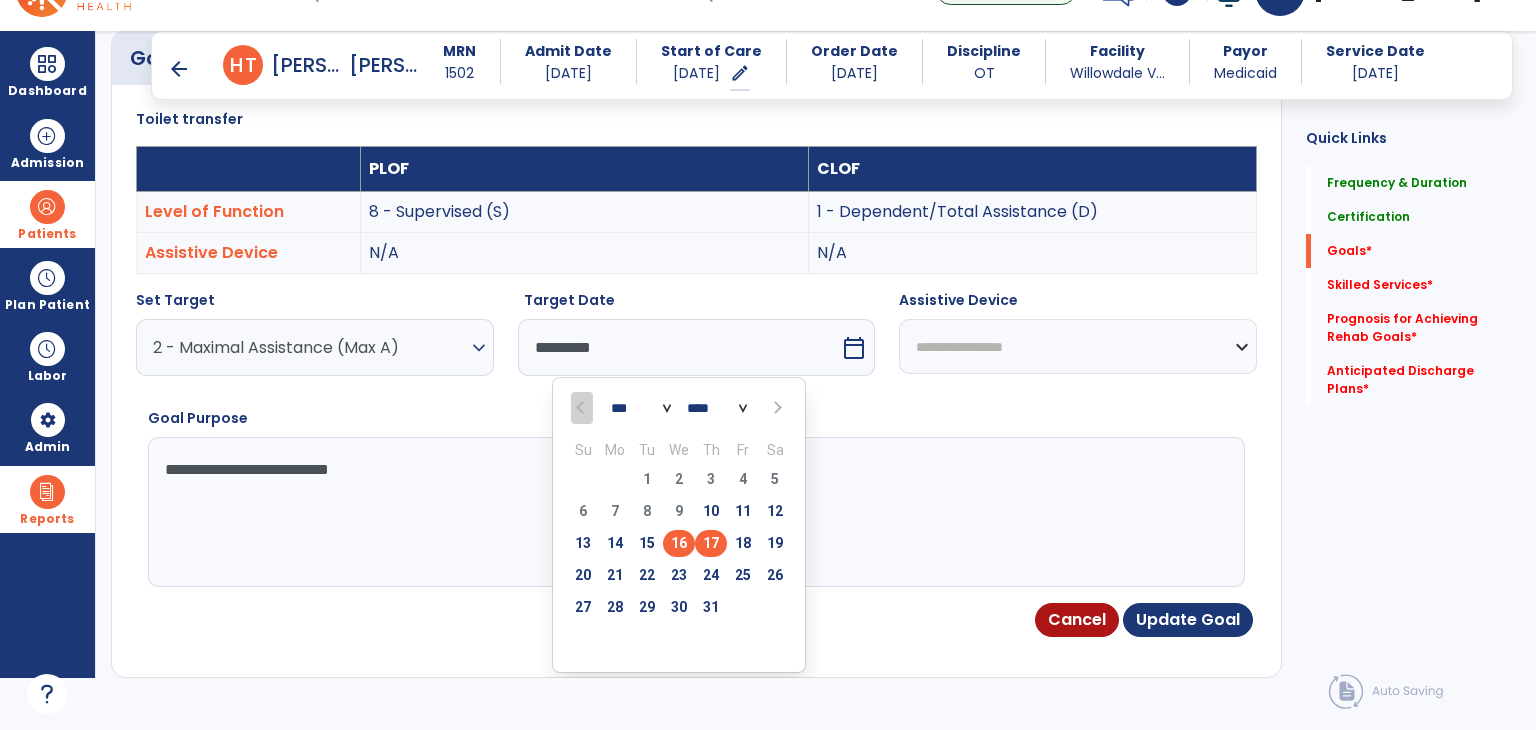 type on "*********" 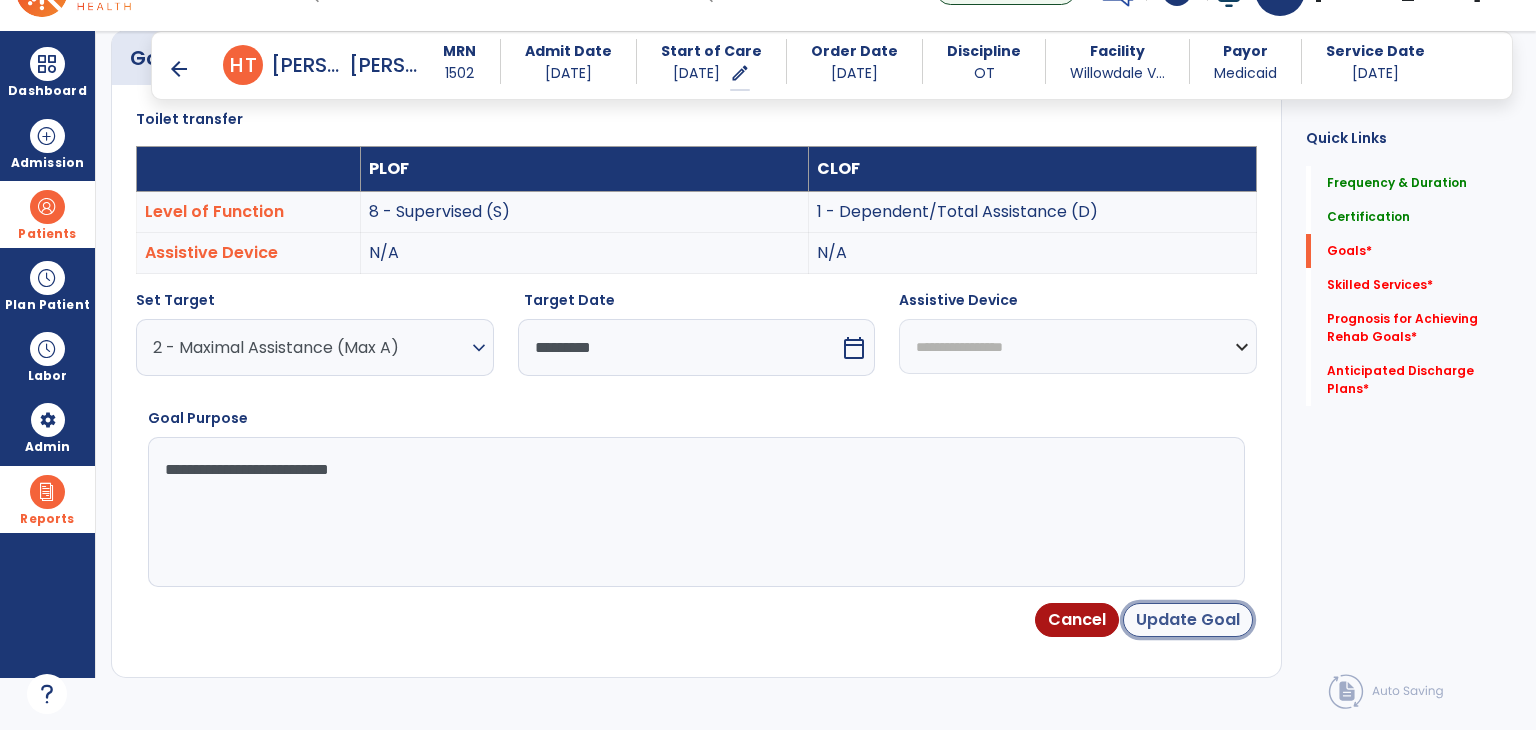 click on "Update Goal" at bounding box center [1188, 620] 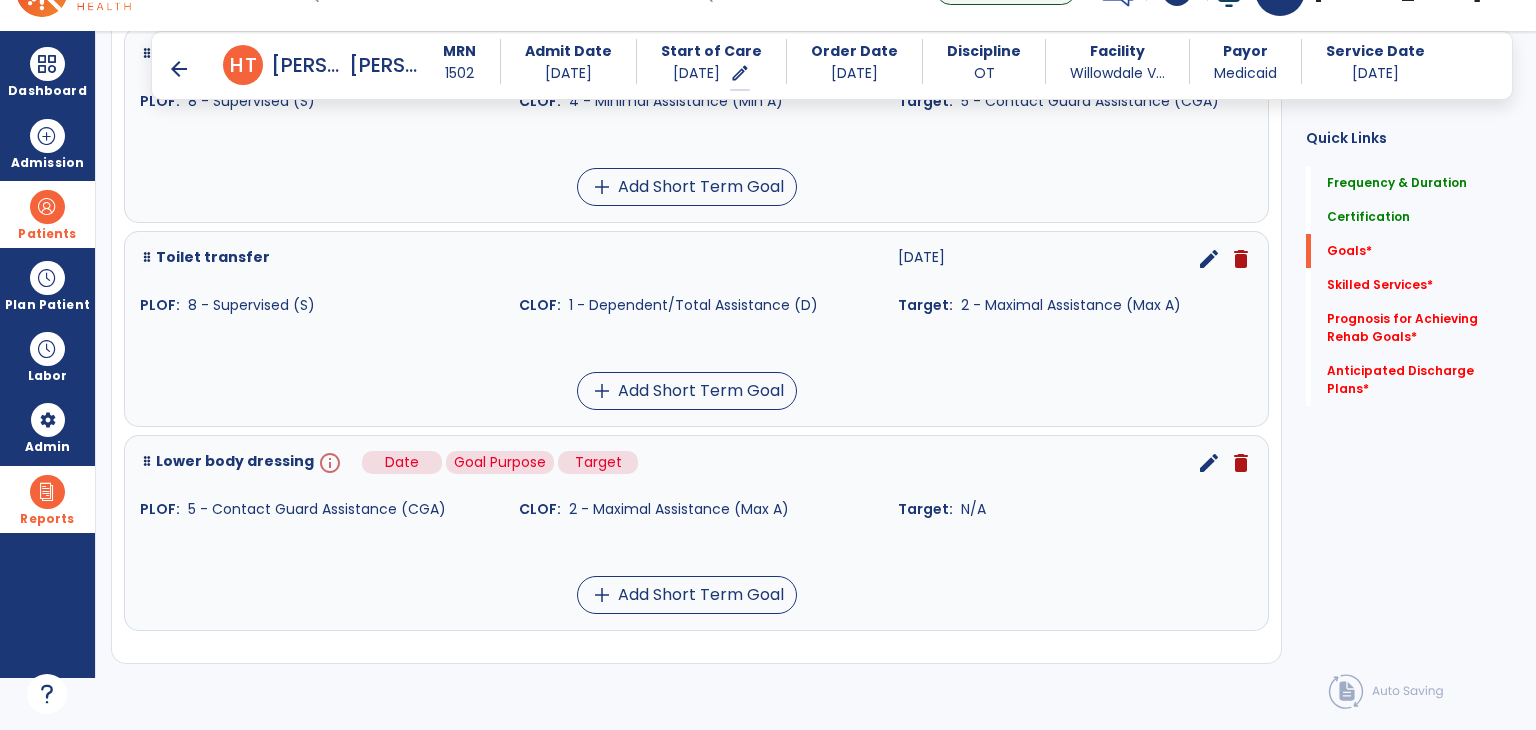click on "info" at bounding box center (328, 463) 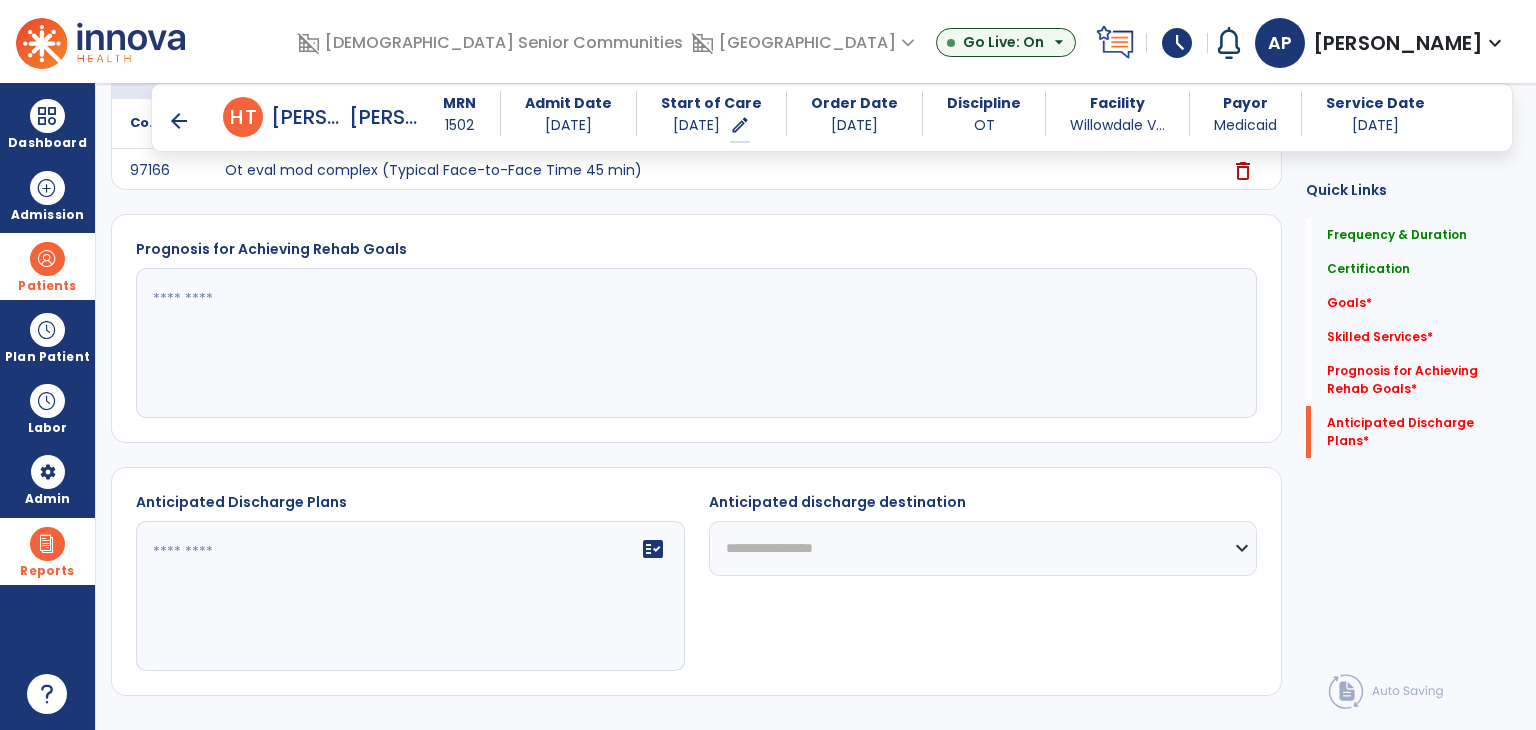 scroll, scrollTop: 37, scrollLeft: 0, axis: vertical 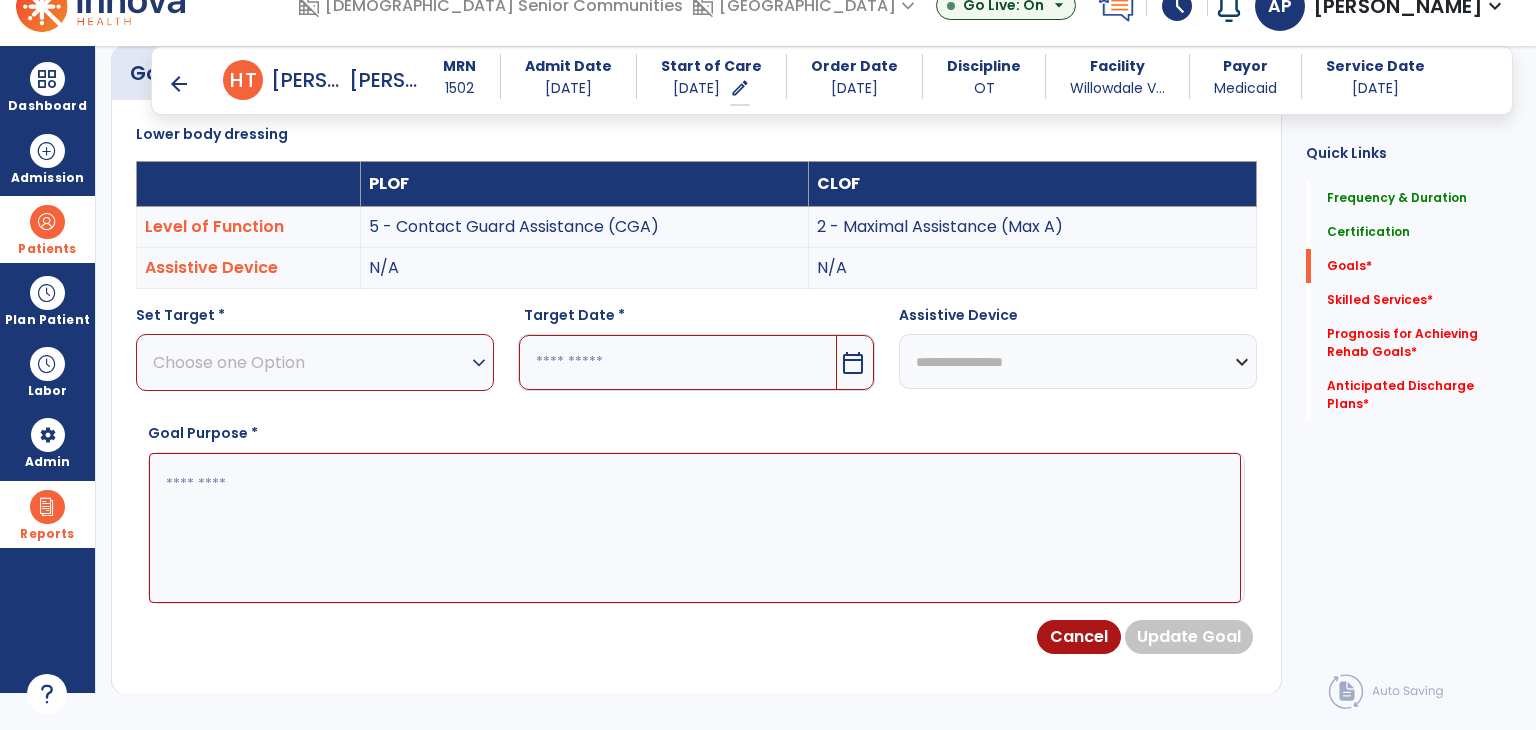 click on "Choose one Option" at bounding box center (310, 362) 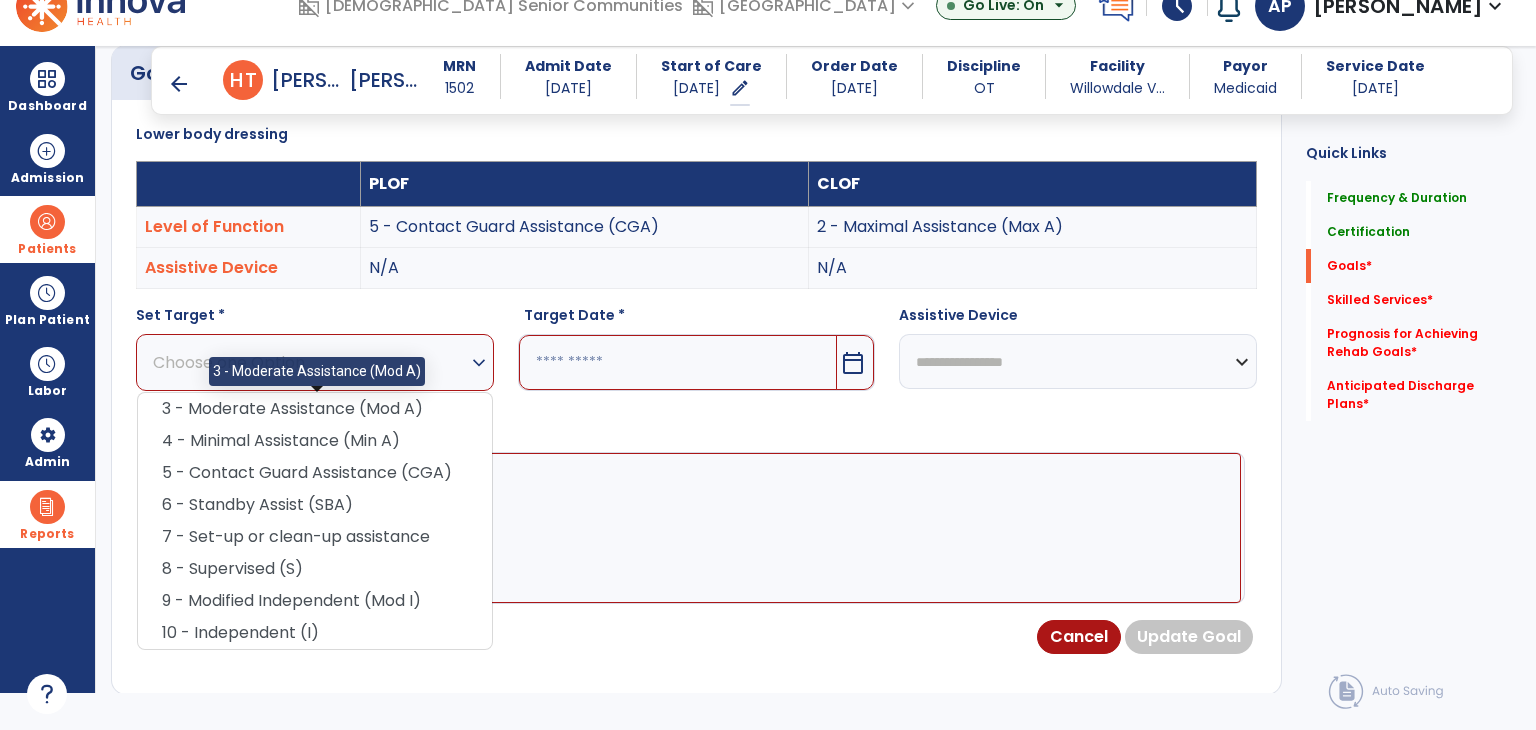 click on "3 - Moderate Assistance (Mod A)" at bounding box center [315, 409] 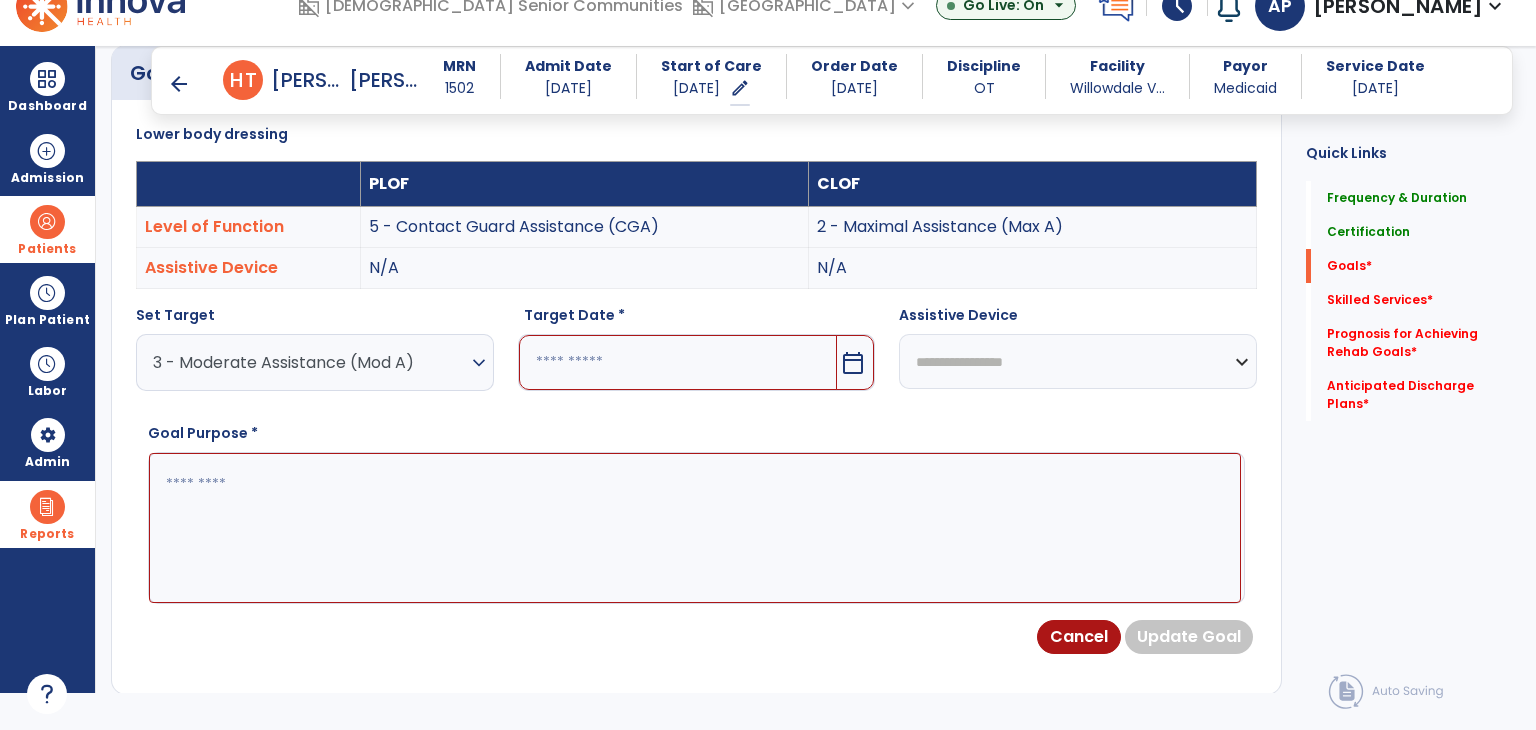 click at bounding box center [678, 362] 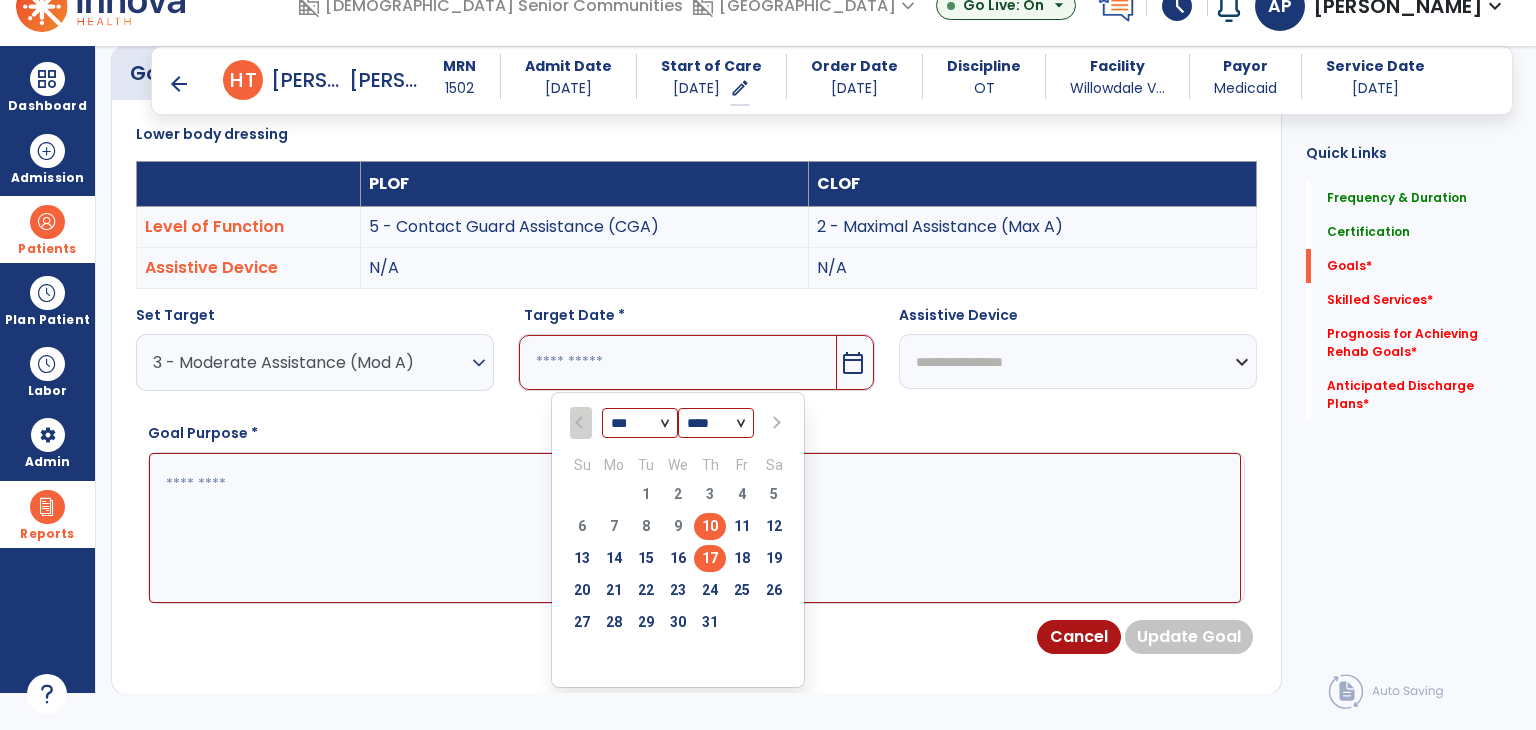 click on "17" at bounding box center [710, 558] 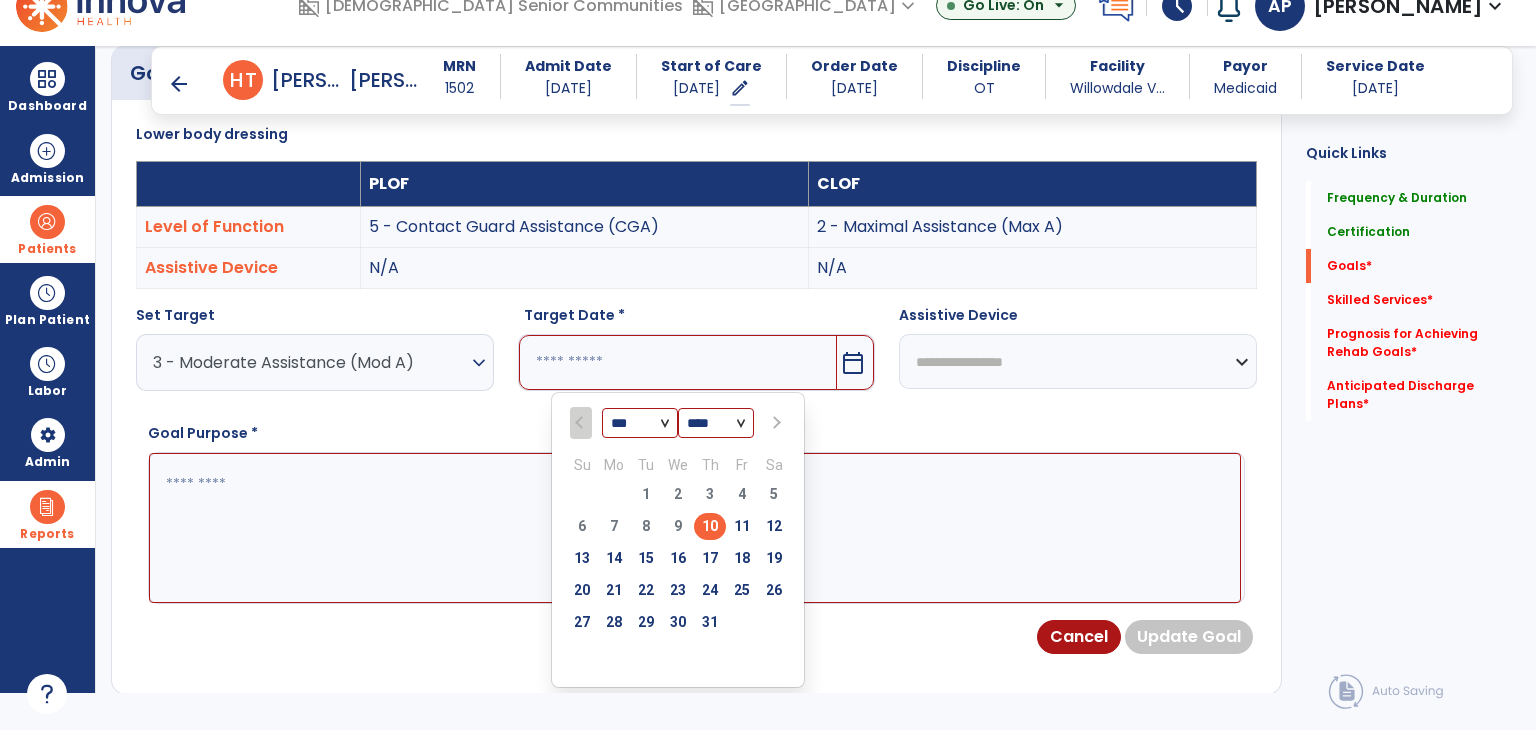 type on "*********" 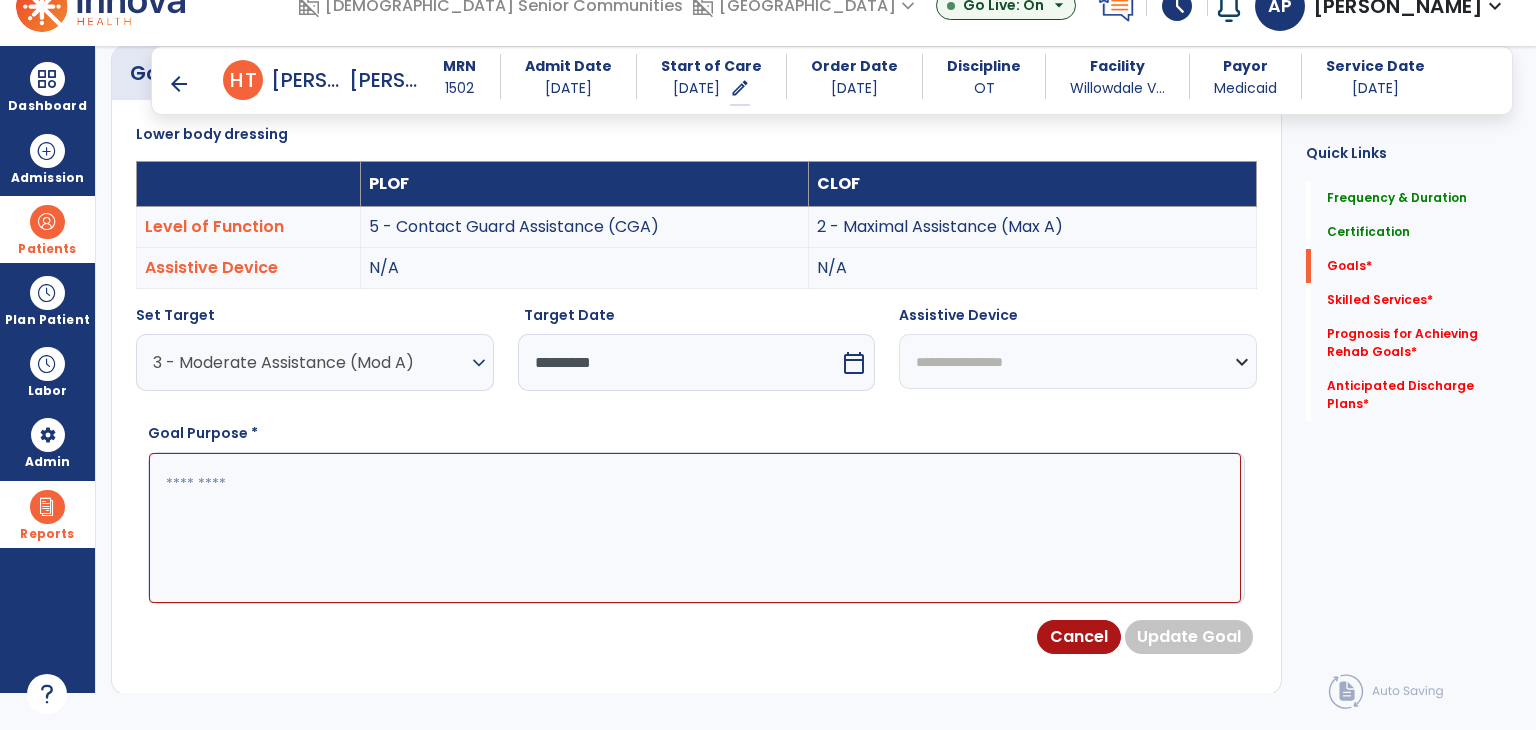 click at bounding box center (695, 528) 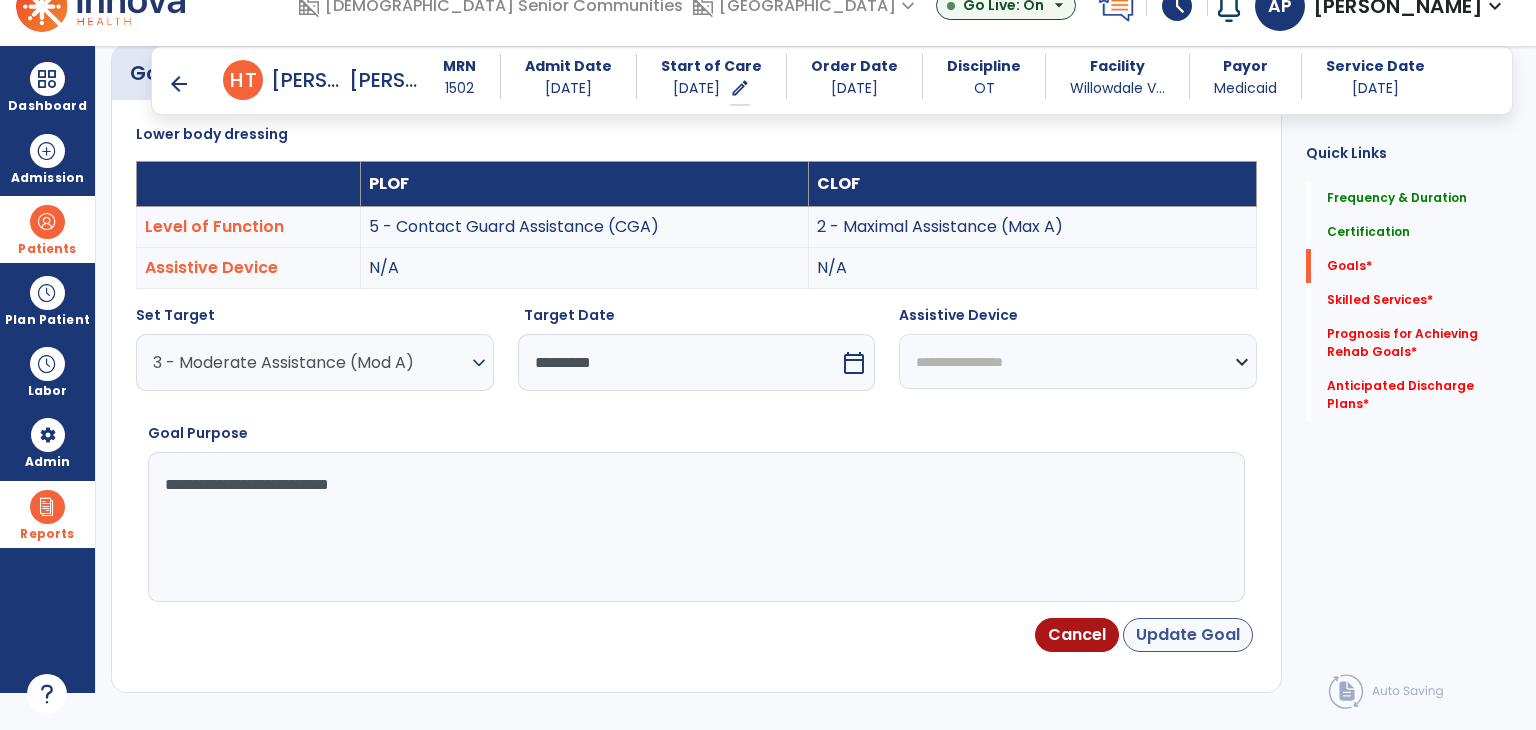 type on "**********" 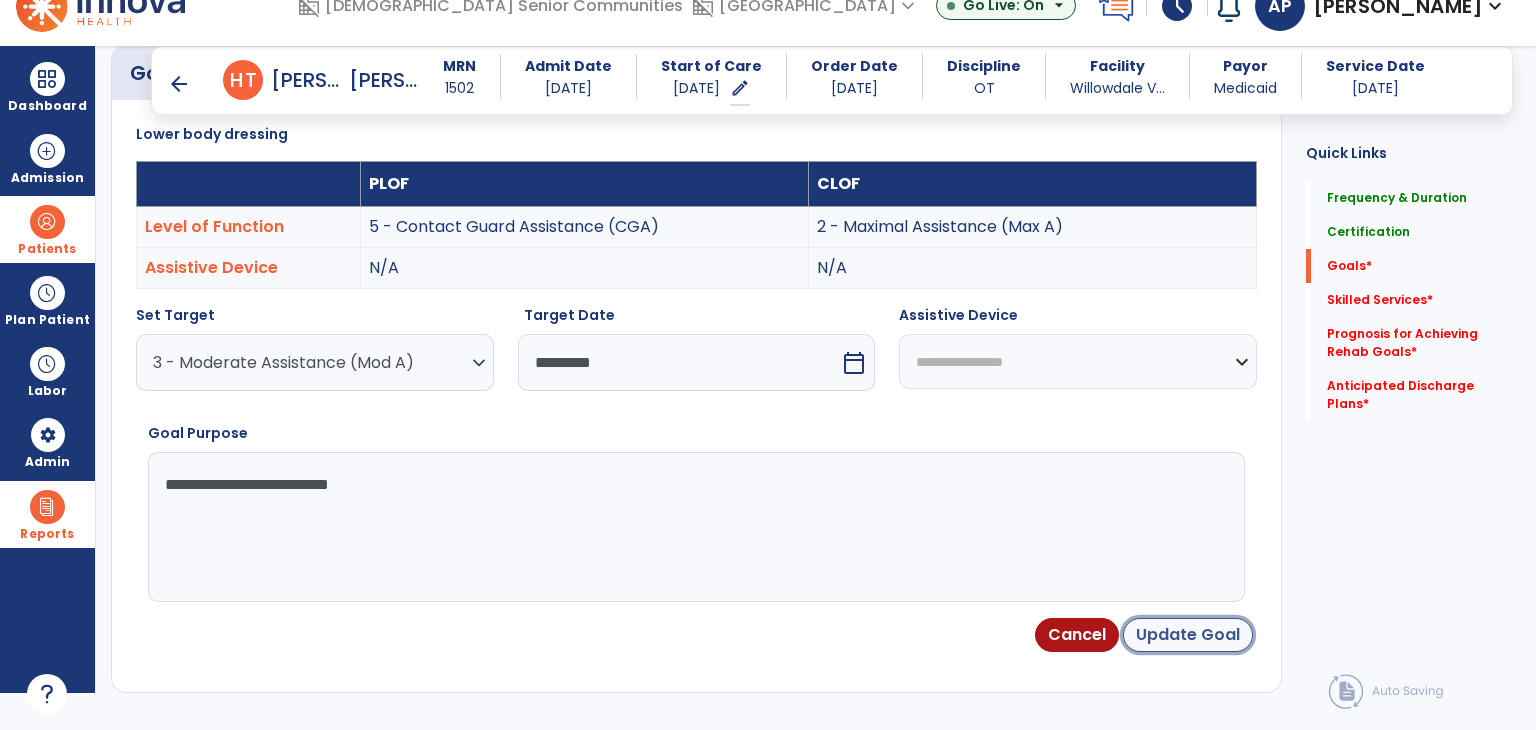 click on "Update Goal" at bounding box center [1188, 635] 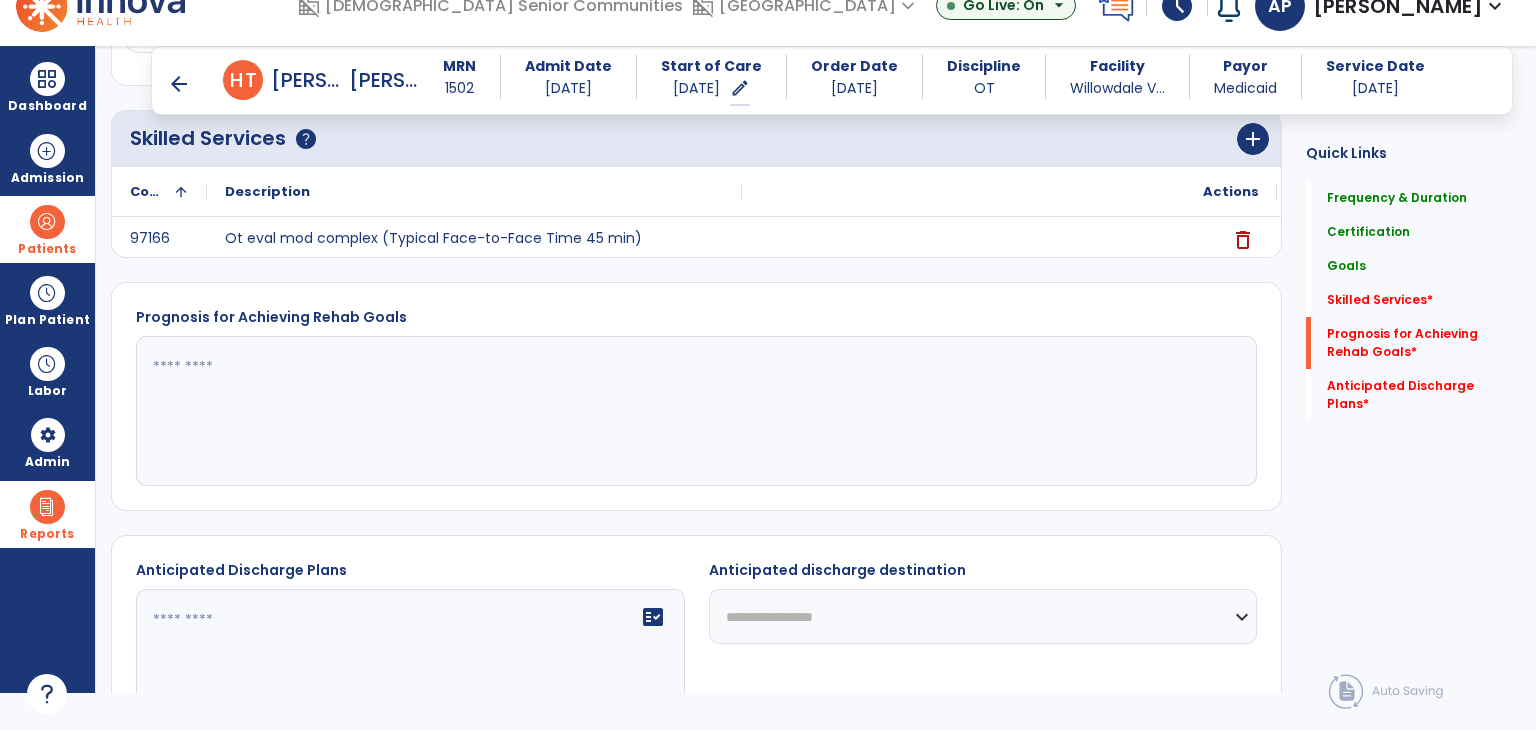 scroll, scrollTop: 2187, scrollLeft: 0, axis: vertical 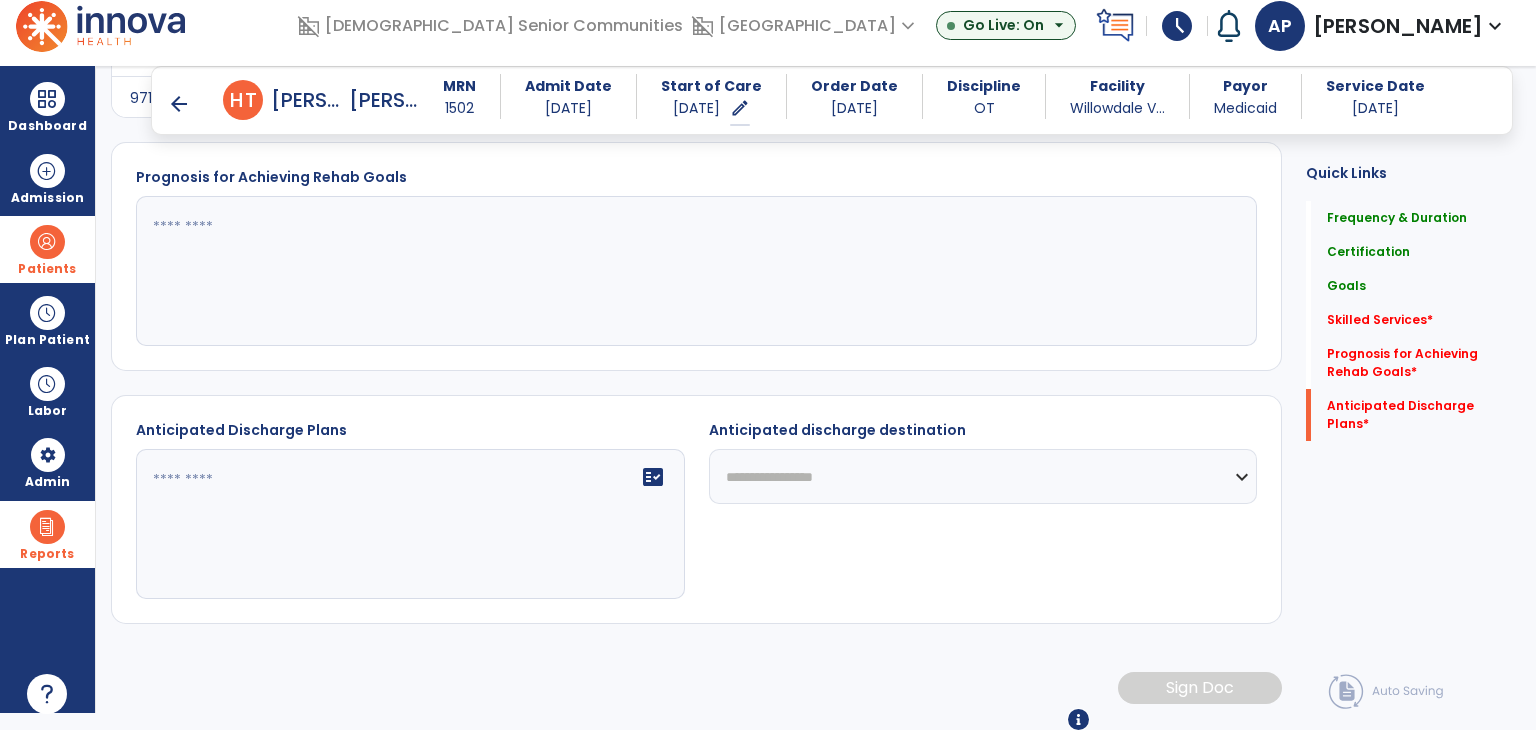 click on "**********" 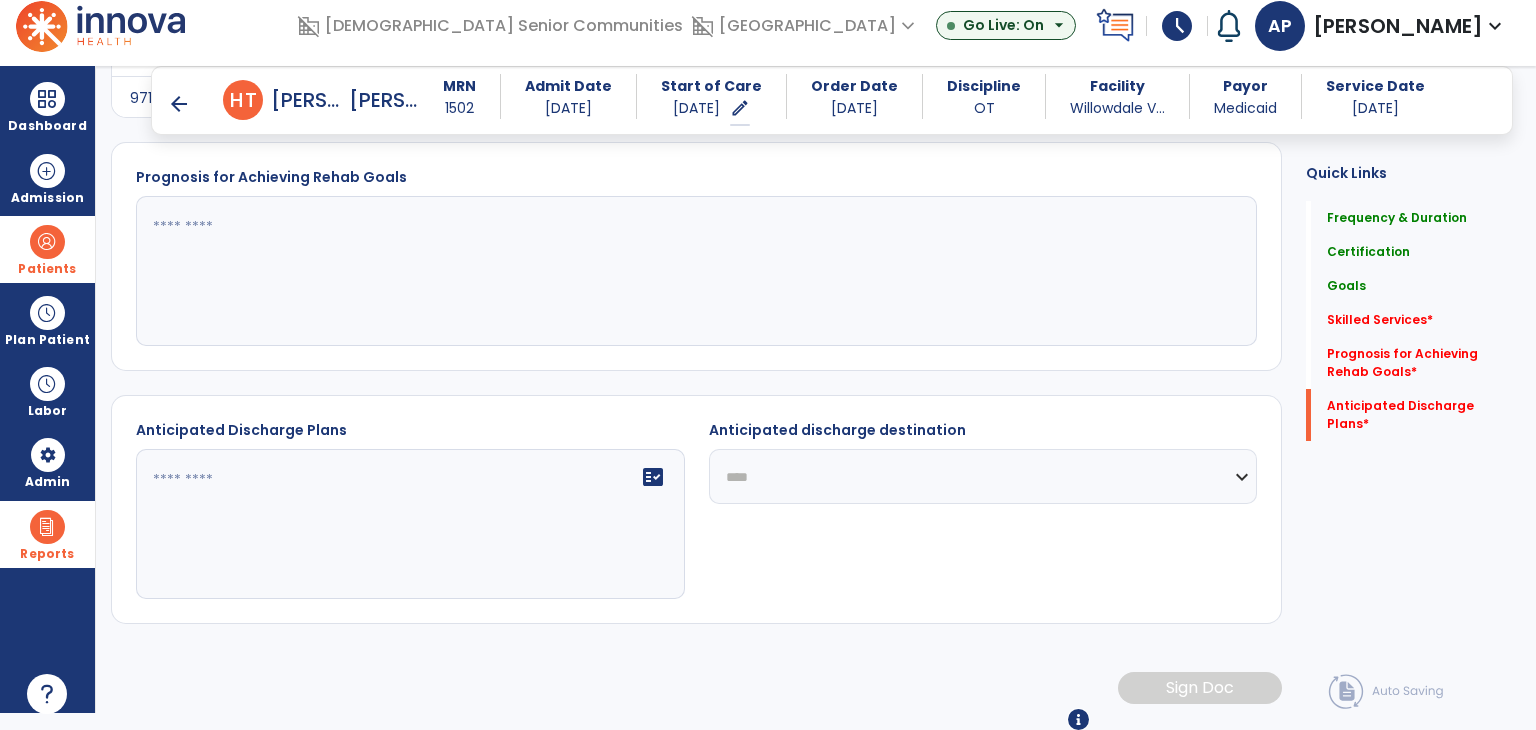 click on "**********" 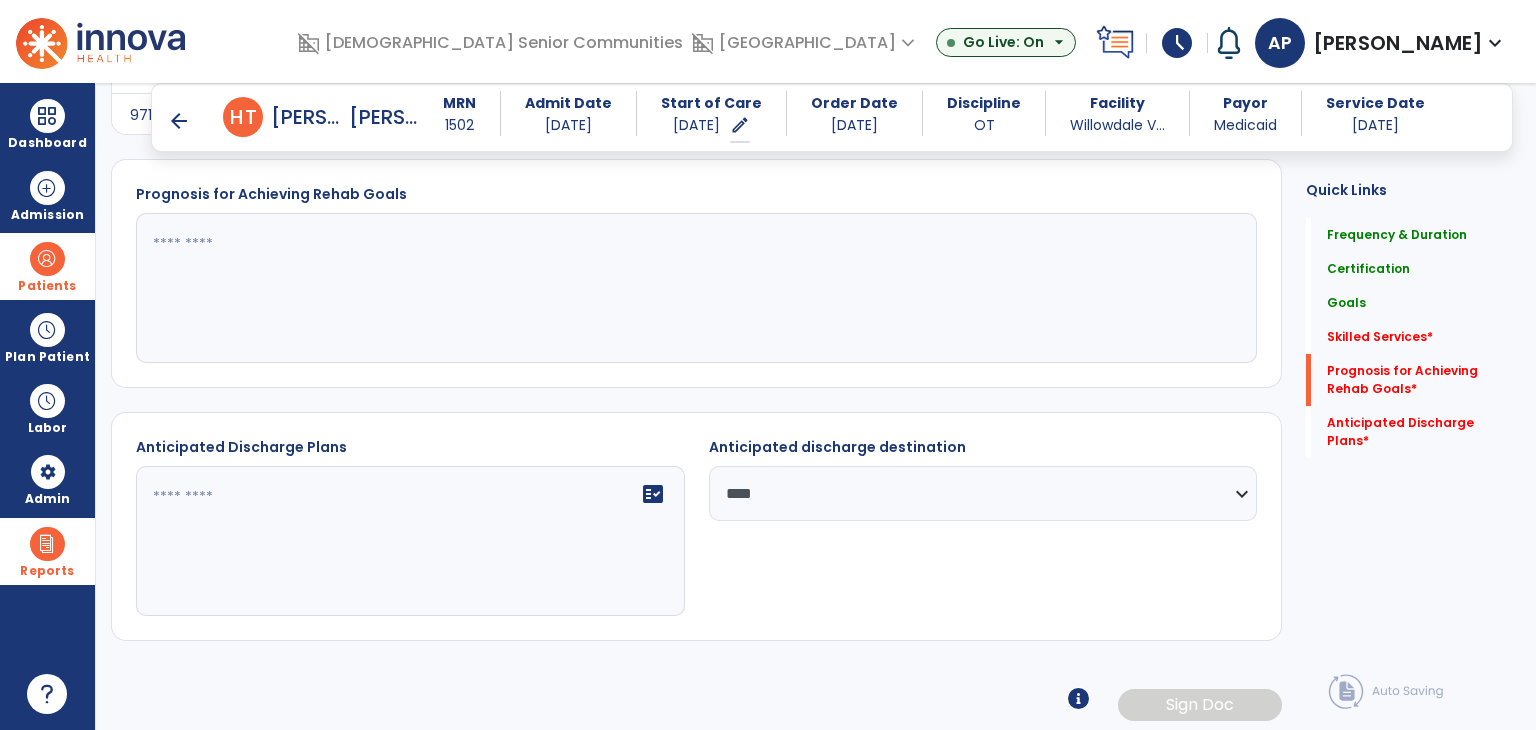 click 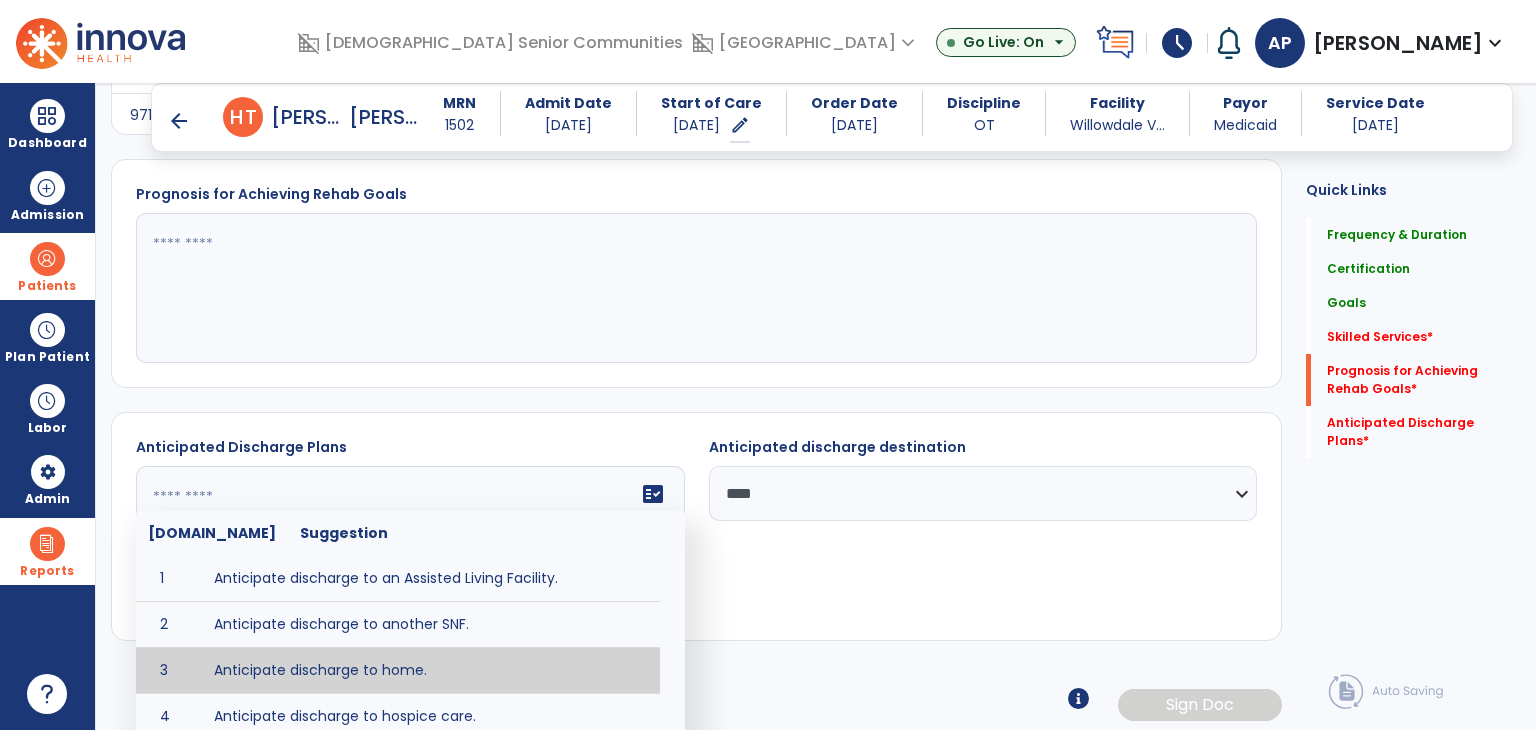 type on "**********" 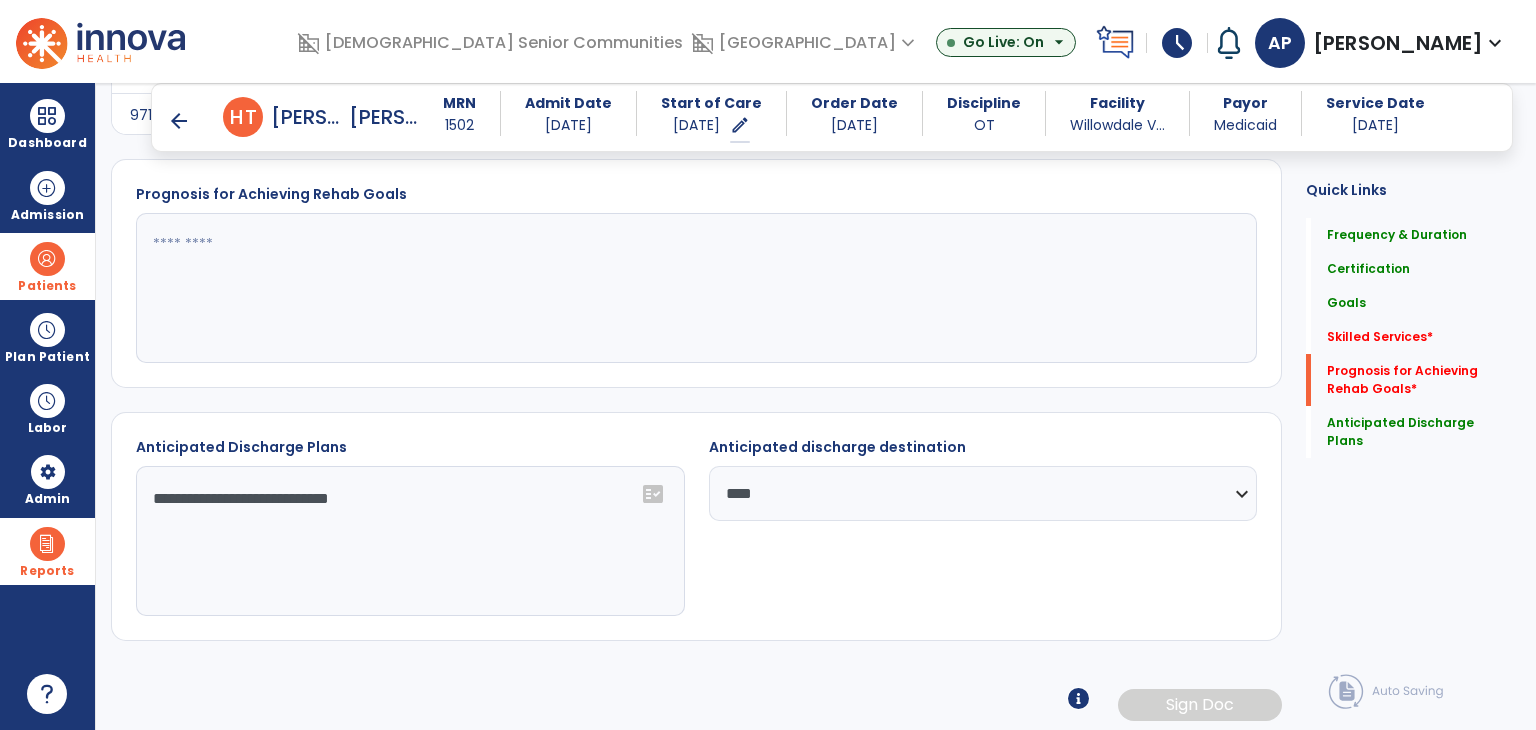 click 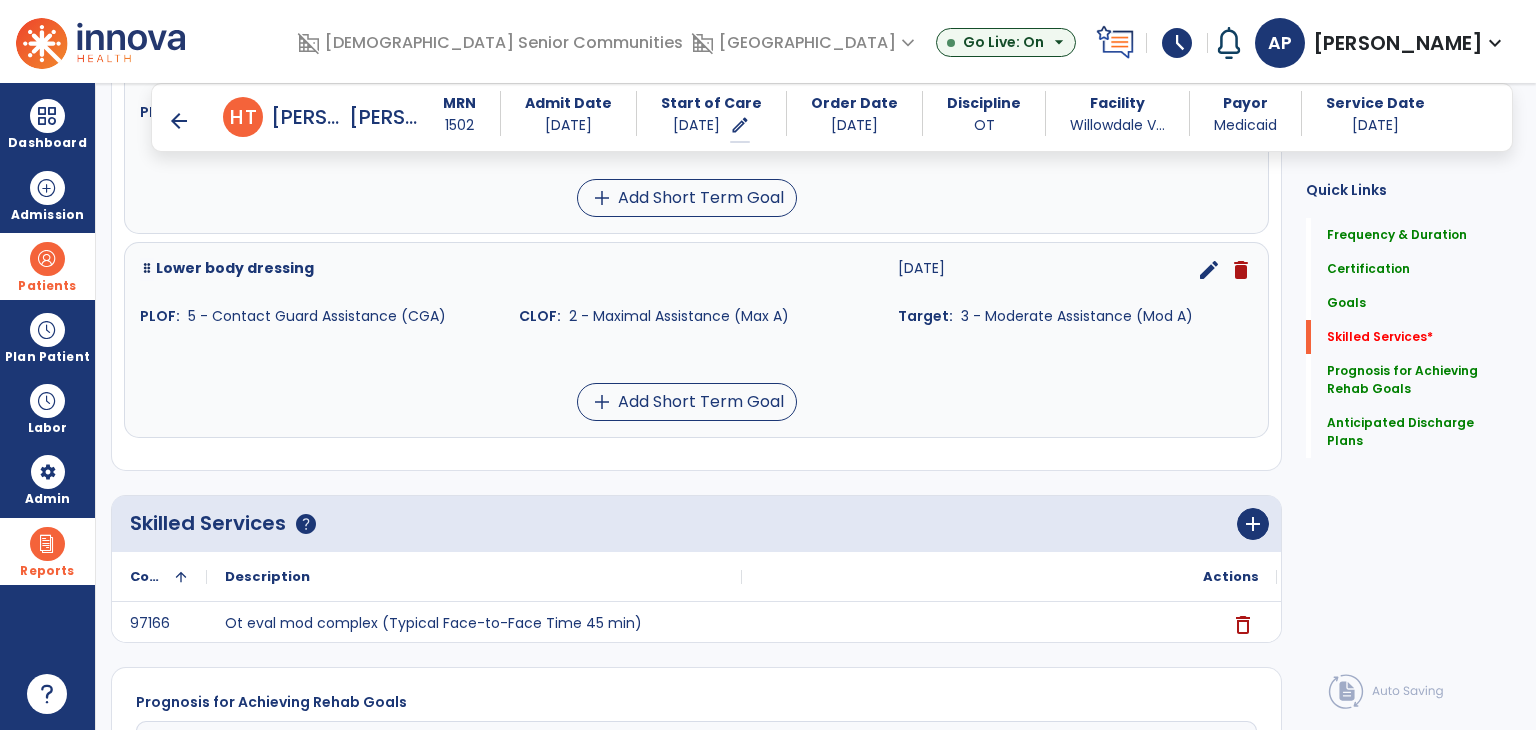 scroll, scrollTop: 1864, scrollLeft: 0, axis: vertical 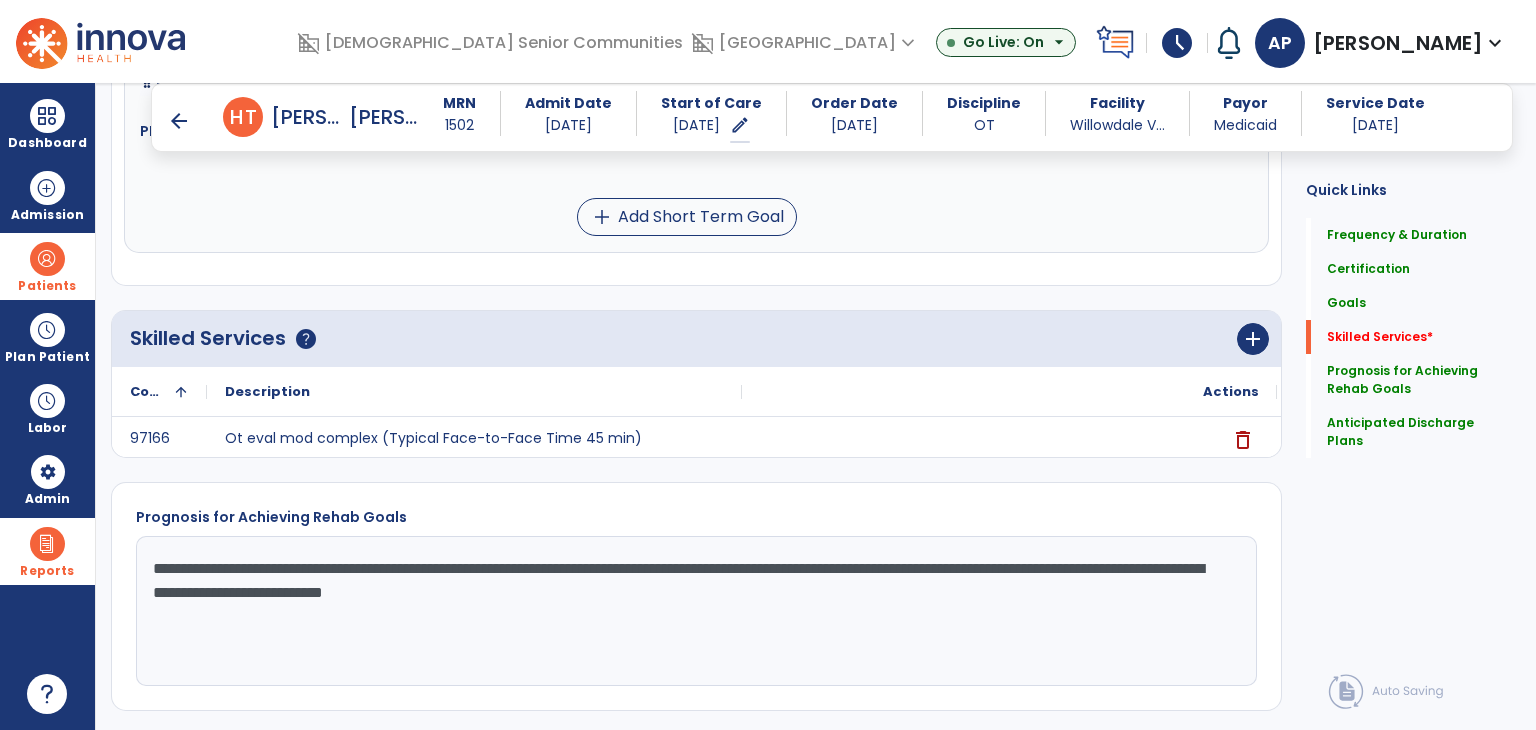 type on "**********" 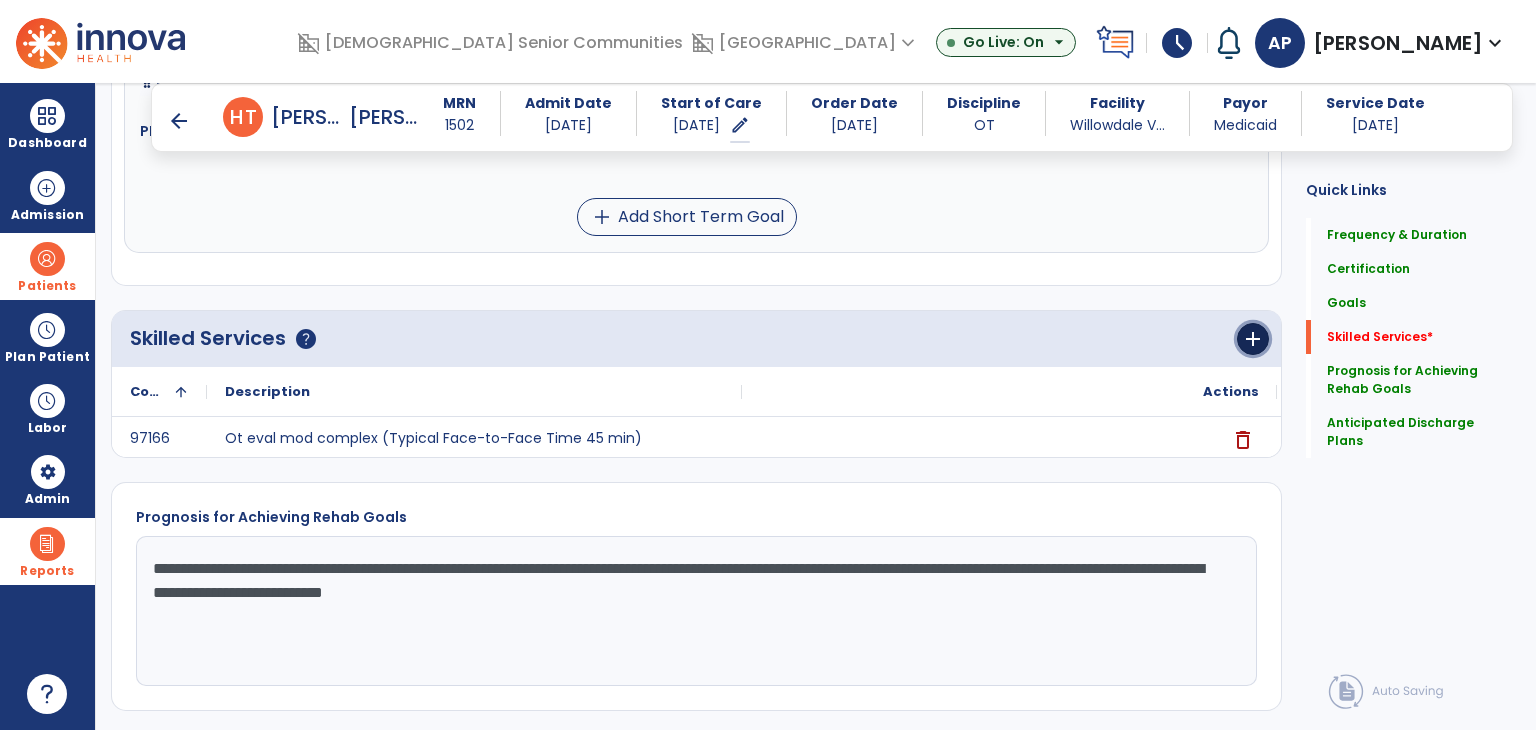 click on "add" 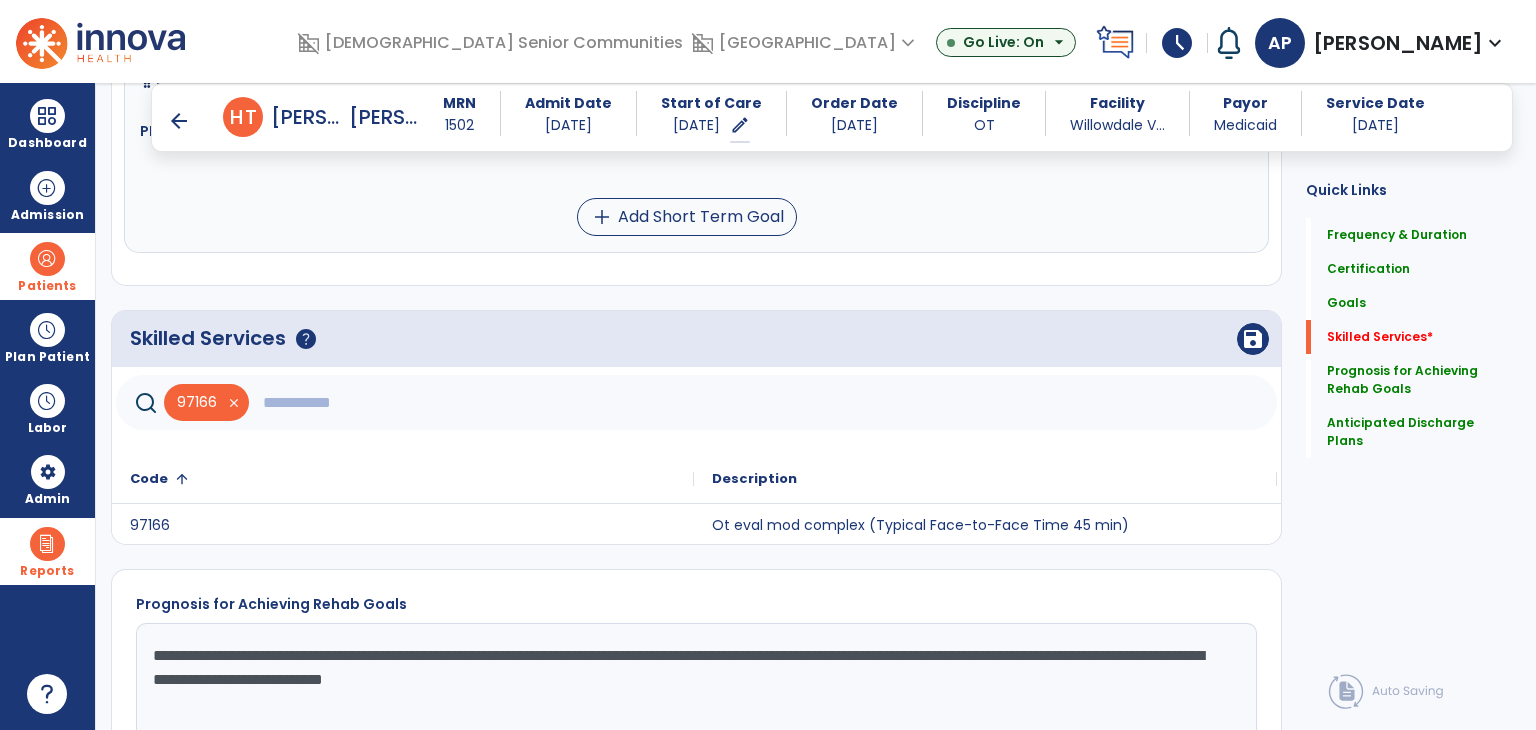 click 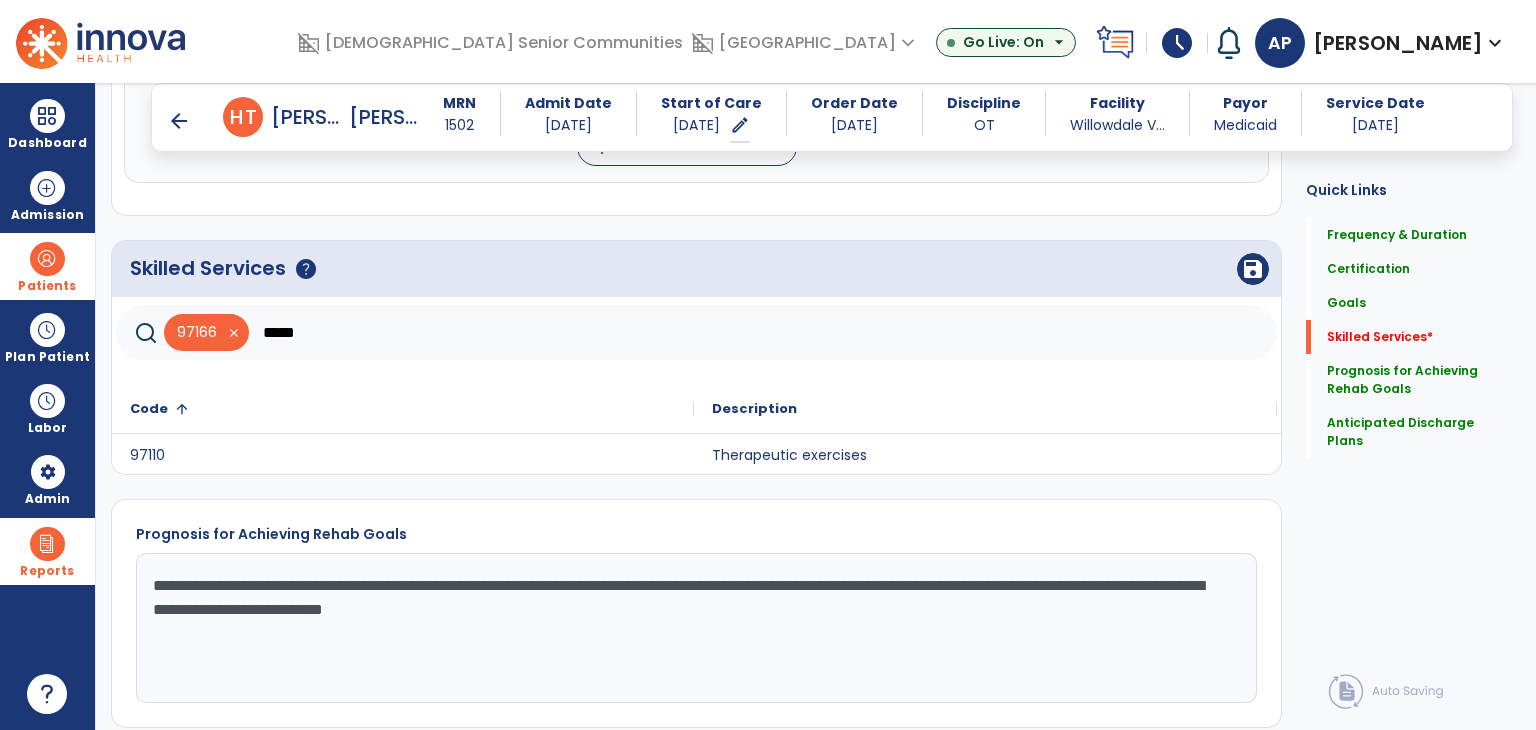 scroll, scrollTop: 1964, scrollLeft: 0, axis: vertical 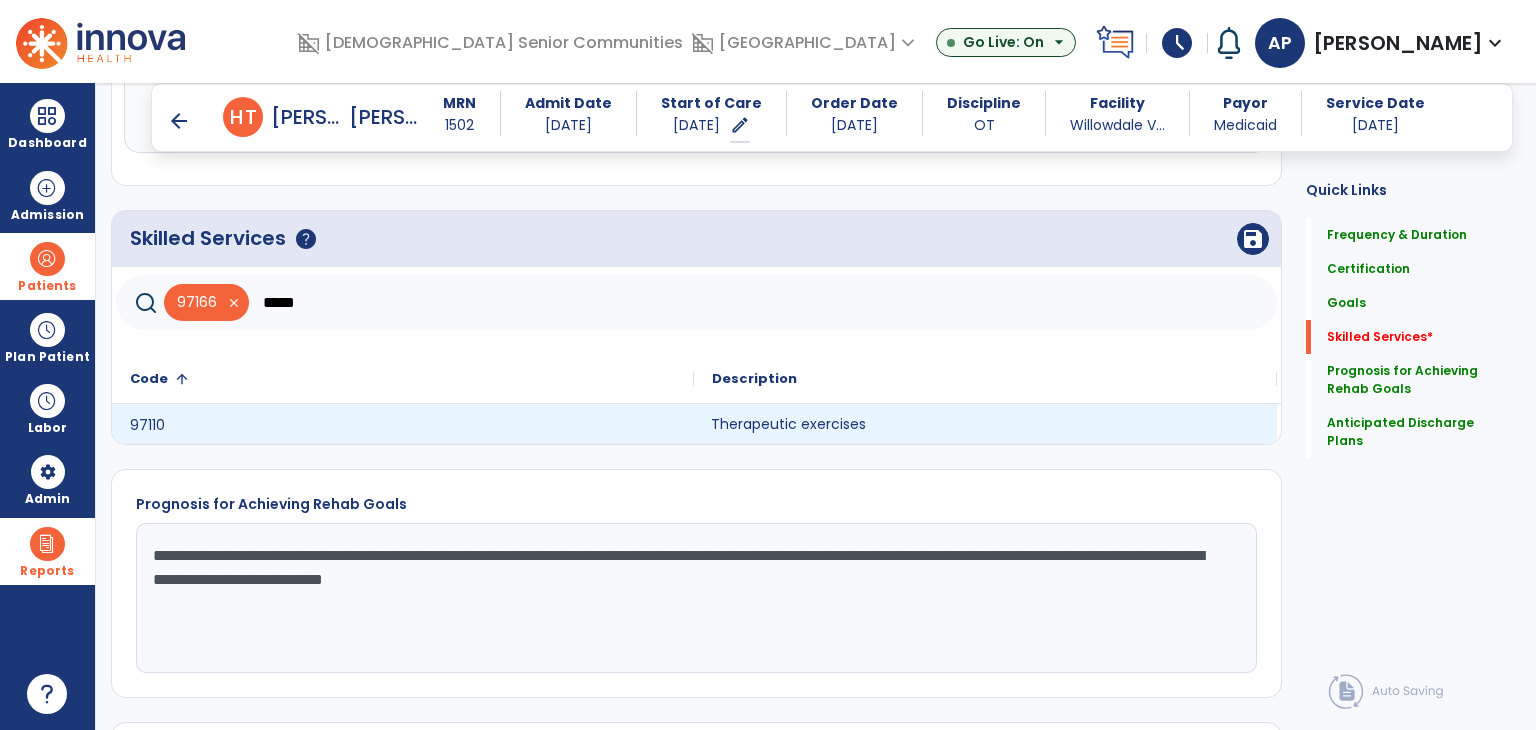 click on "Therapeutic exercises" 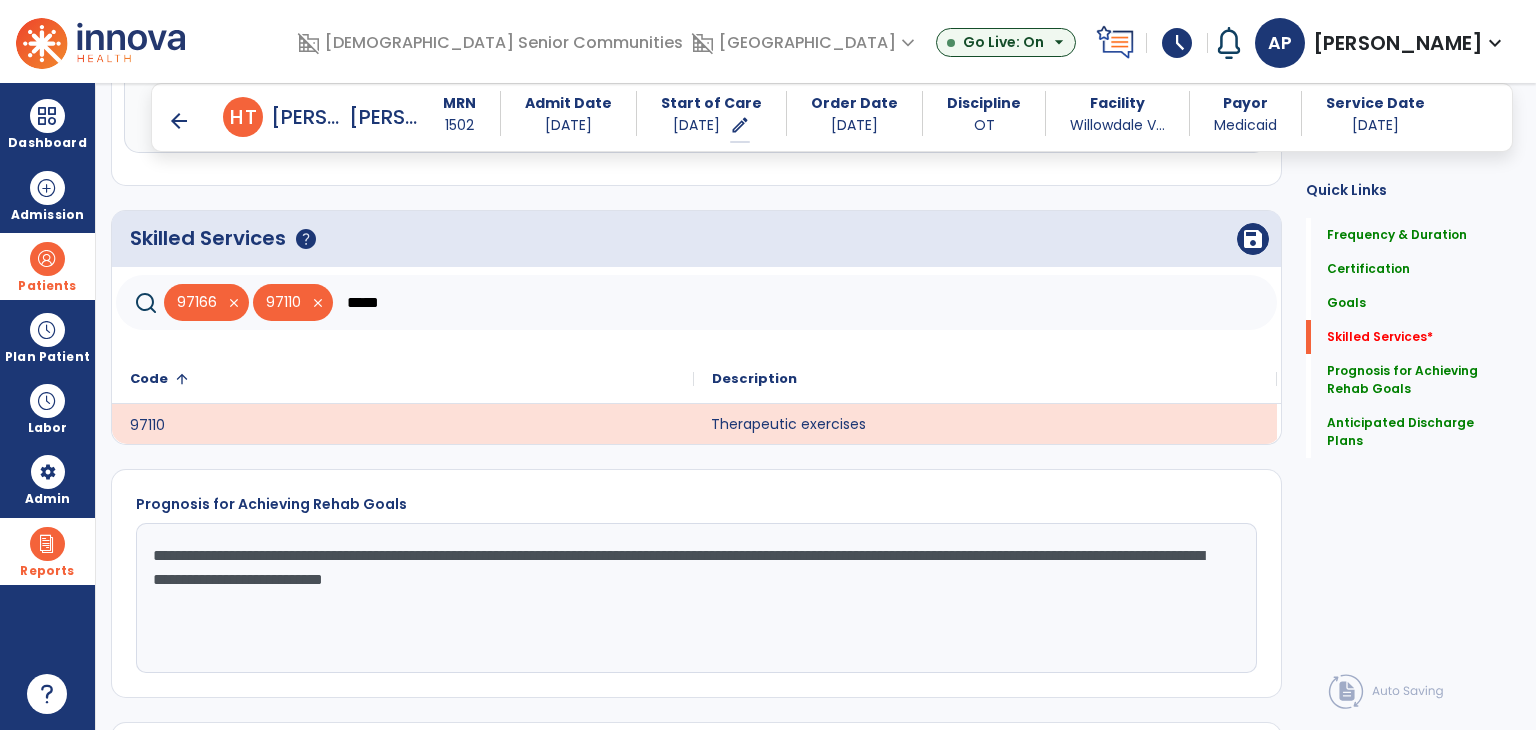 click on "*****" 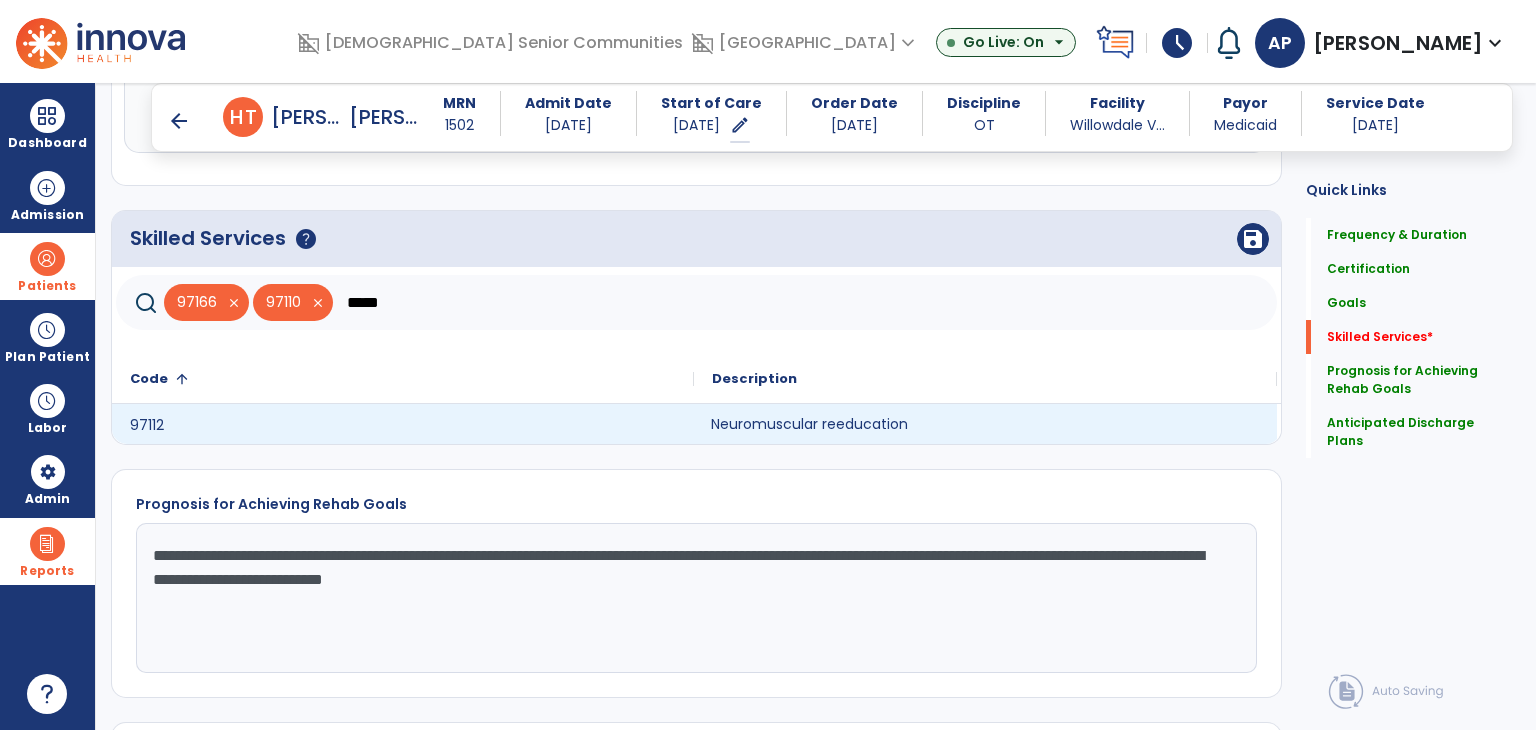 click on "Neuromuscular reeducation" 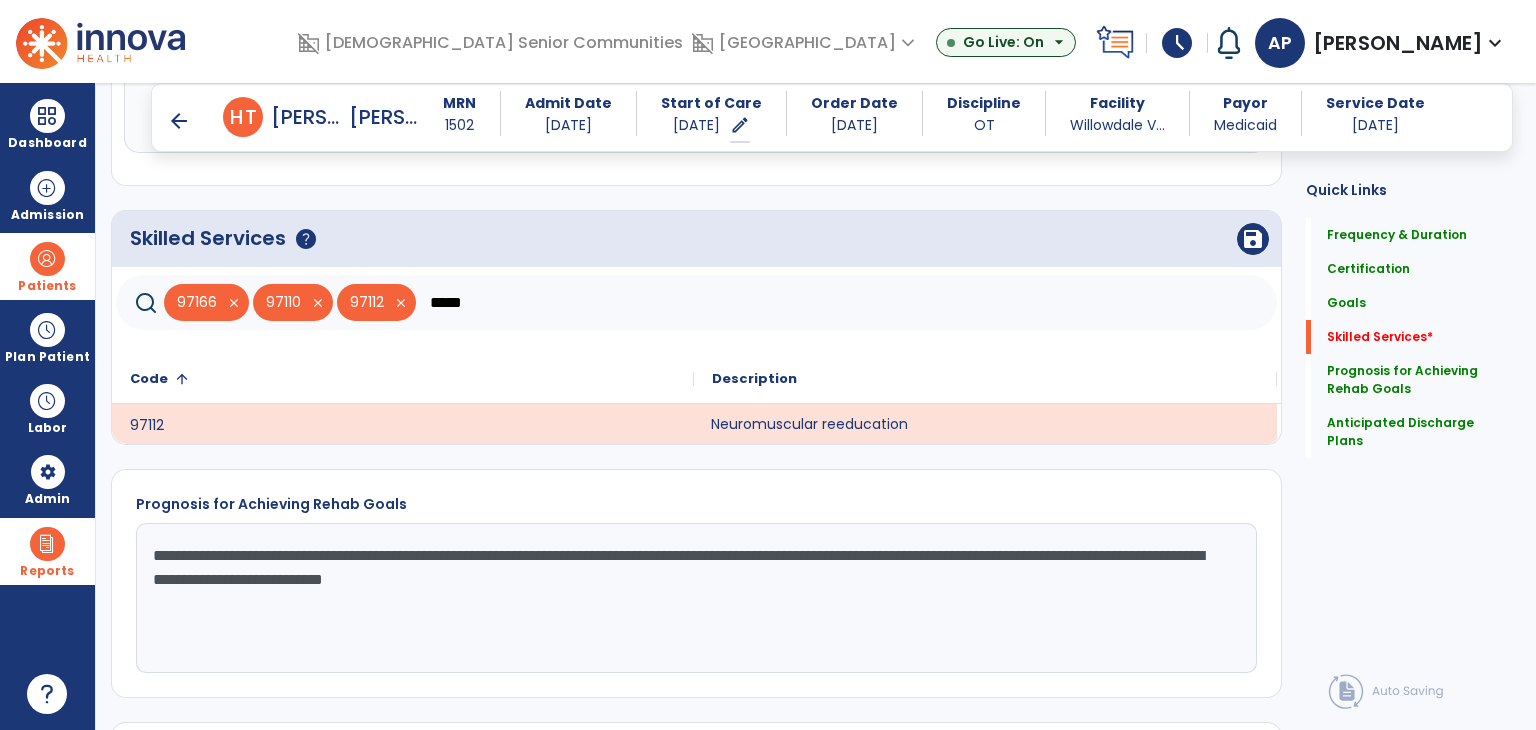 click on "*****" 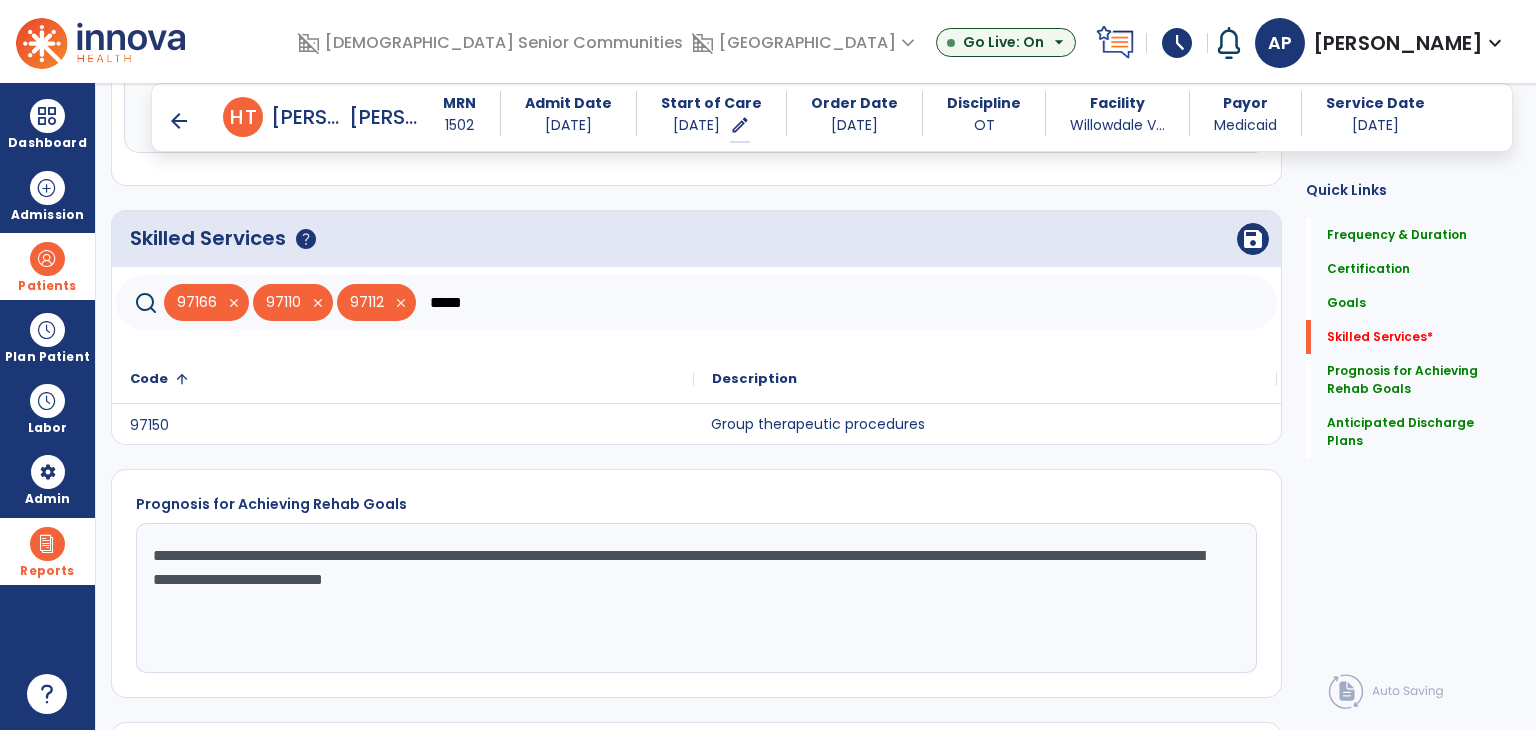 drag, startPoint x: 864, startPoint y: 407, endPoint x: 864, endPoint y: 394, distance: 13 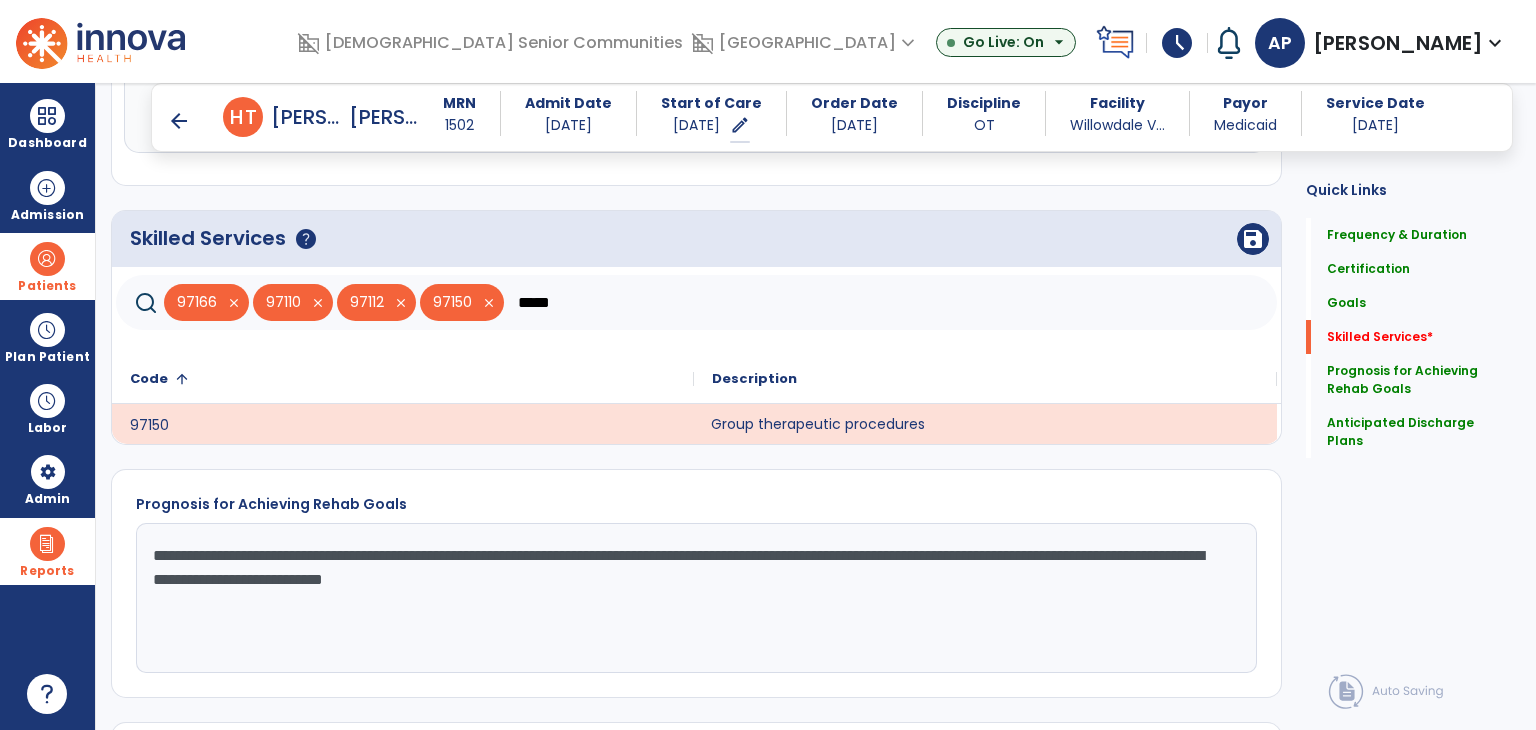 click on "*****" 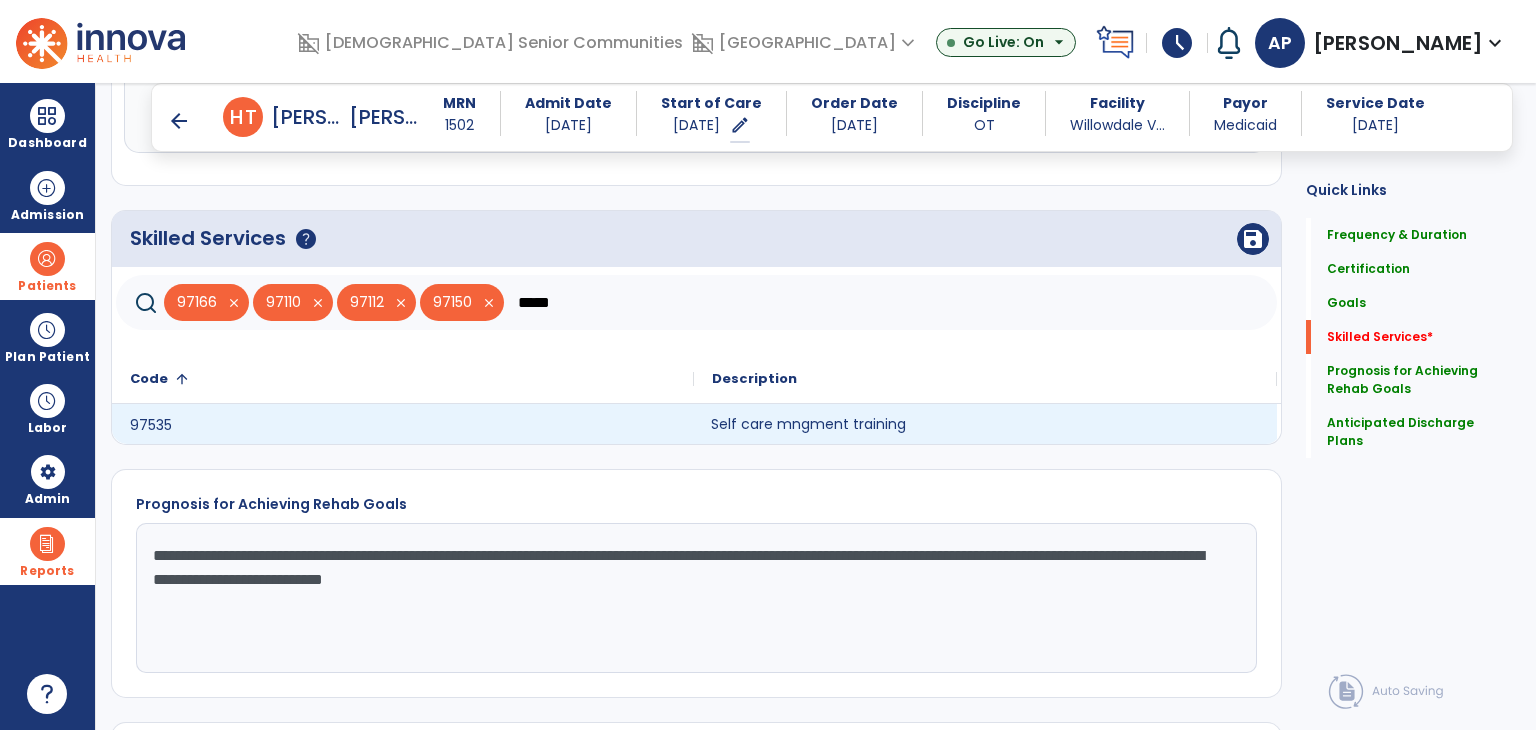 click on "Self care mngment training" 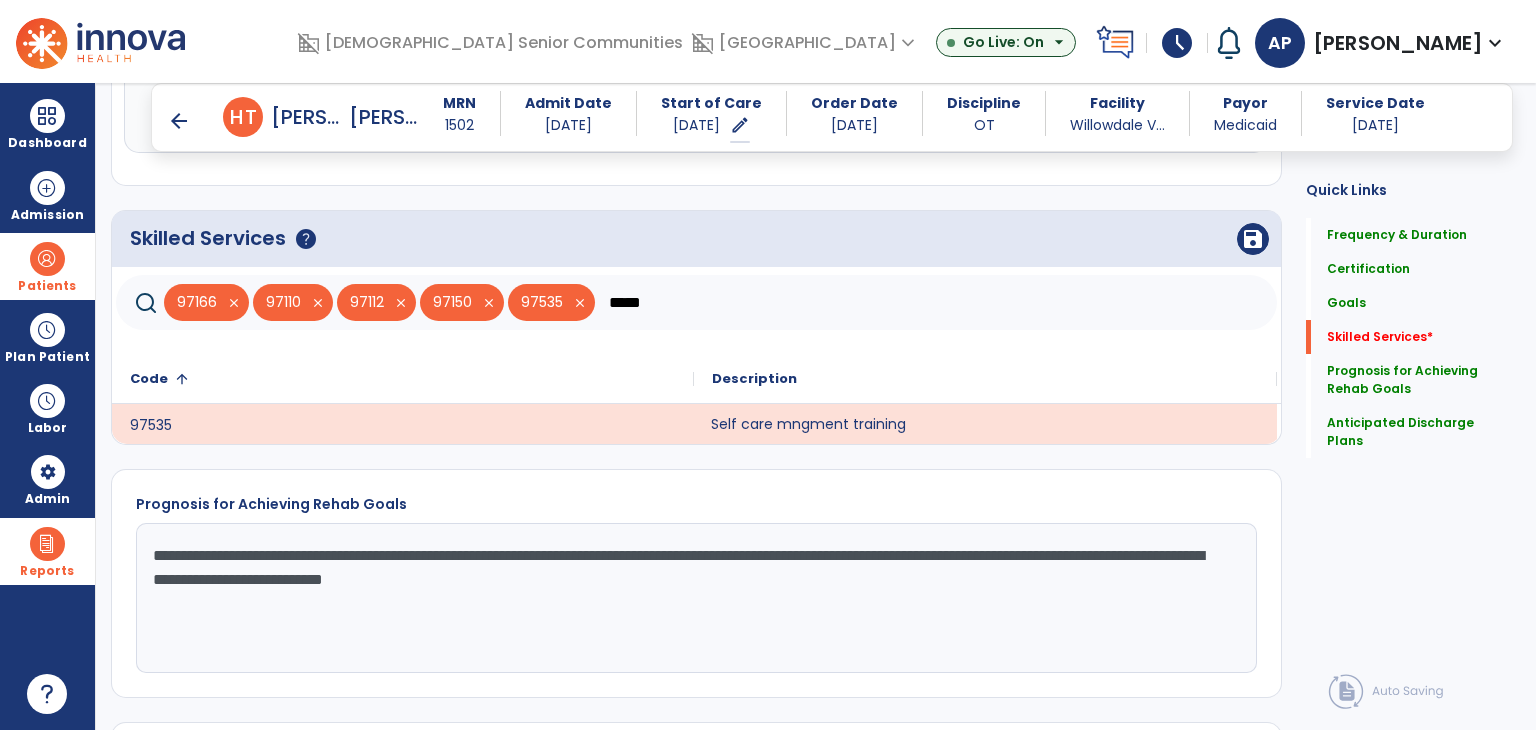 click on "*****" 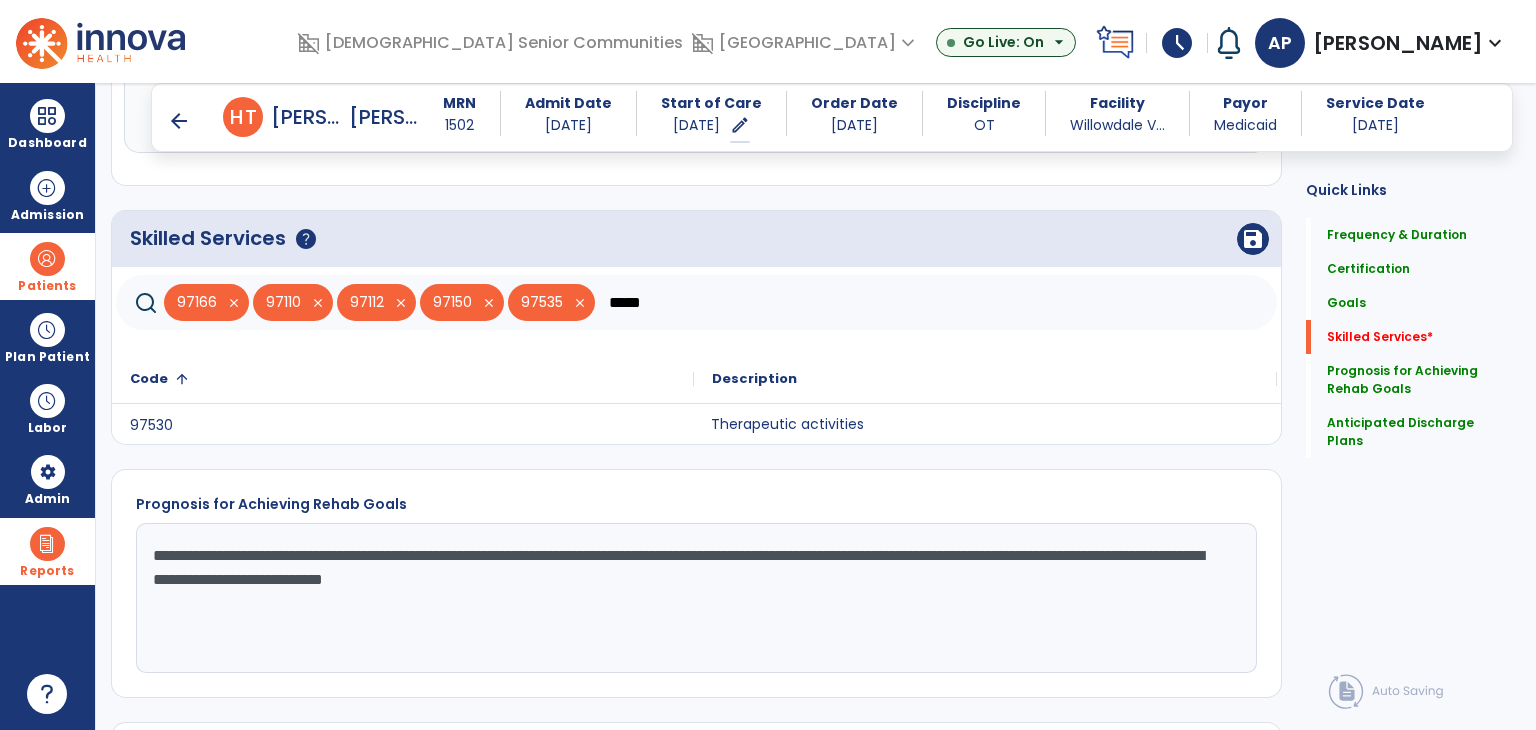type on "*****" 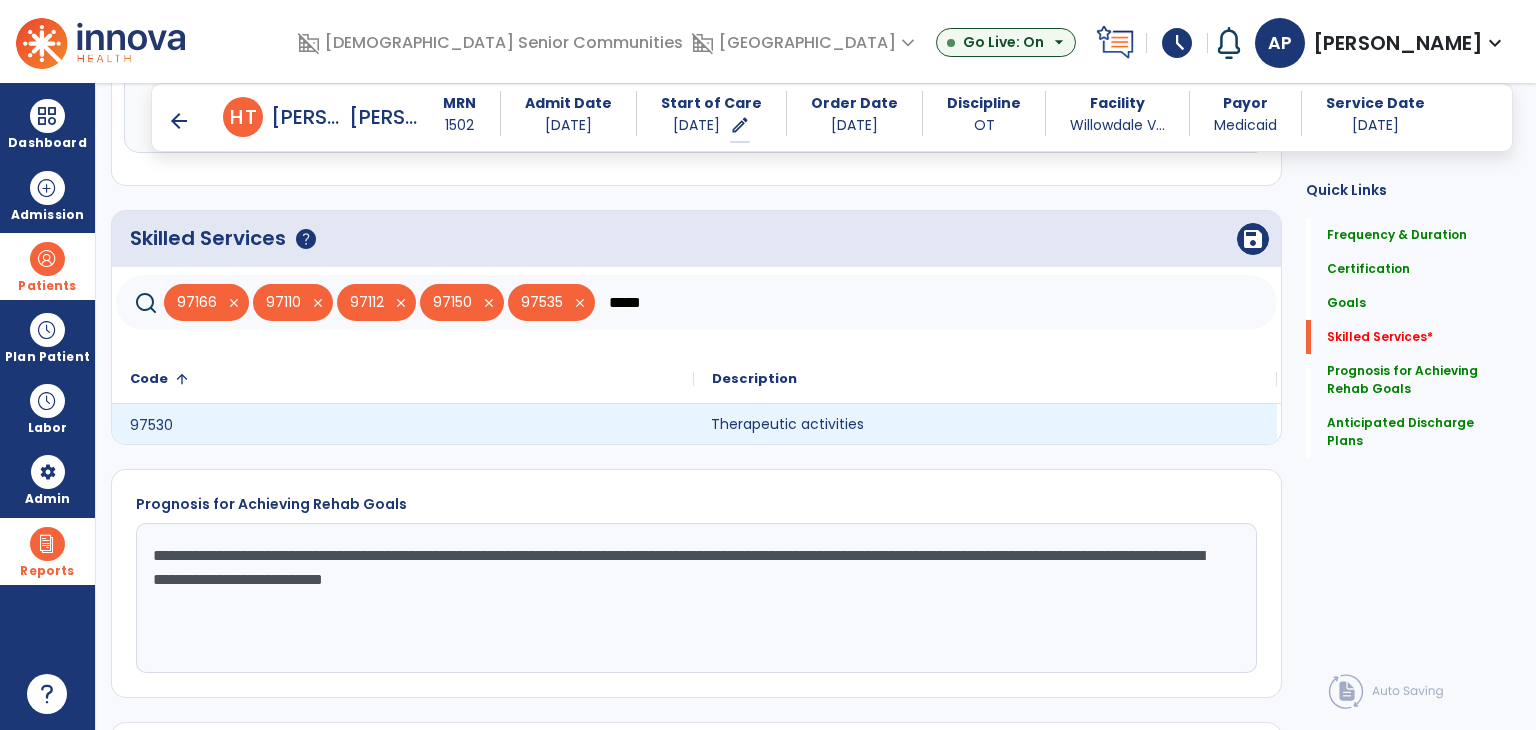 drag, startPoint x: 835, startPoint y: 418, endPoint x: 998, endPoint y: 345, distance: 178.60011 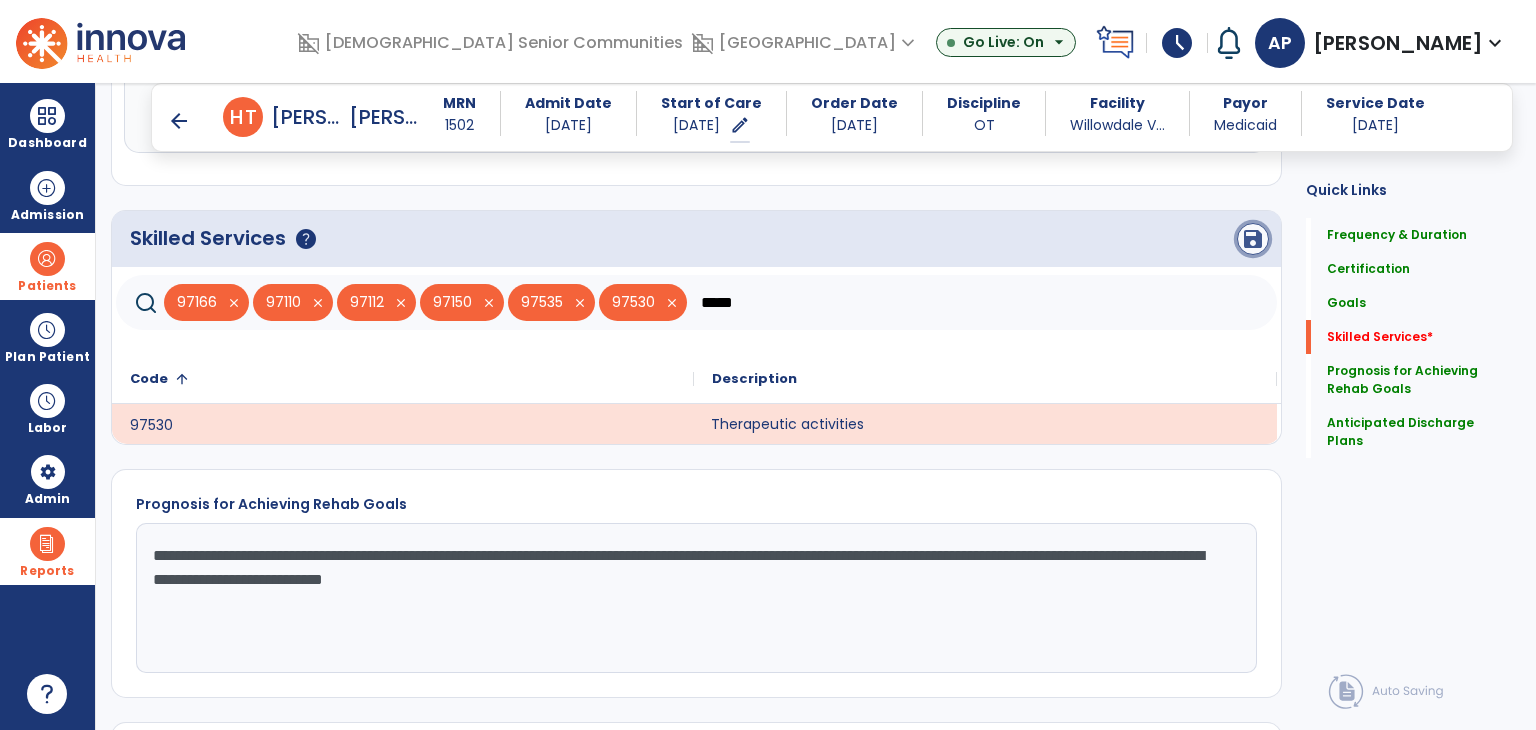 click on "save" 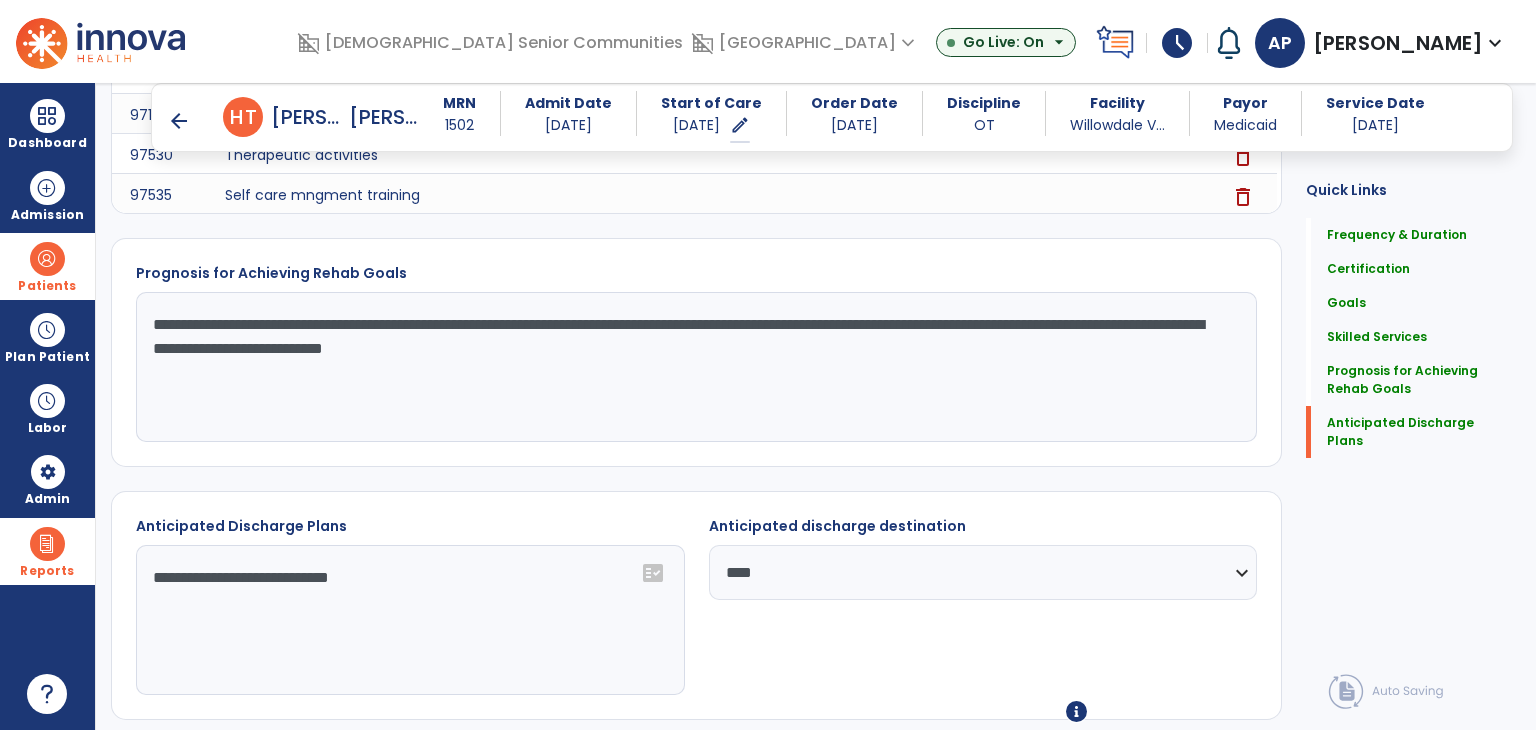 scroll, scrollTop: 2388, scrollLeft: 0, axis: vertical 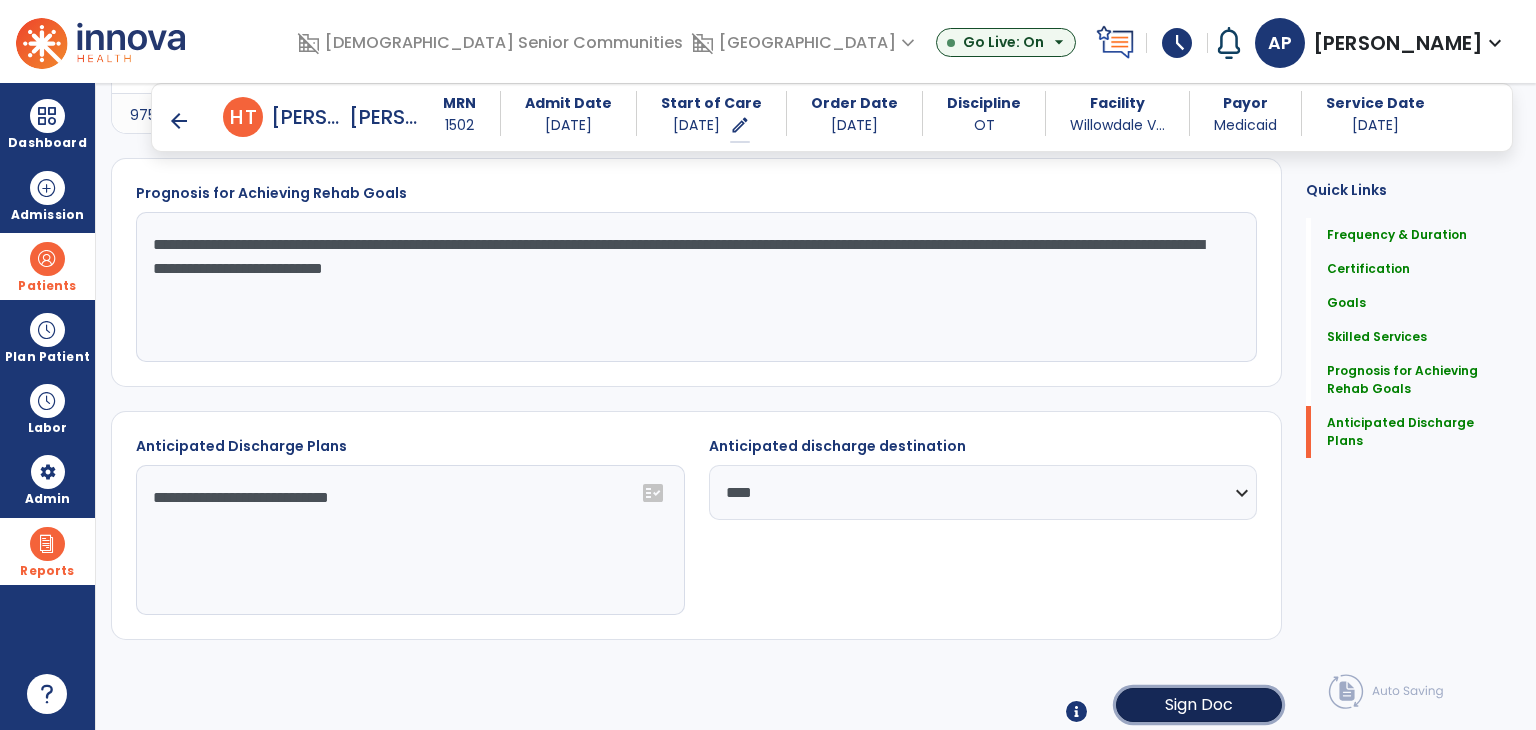click on "Sign Doc" 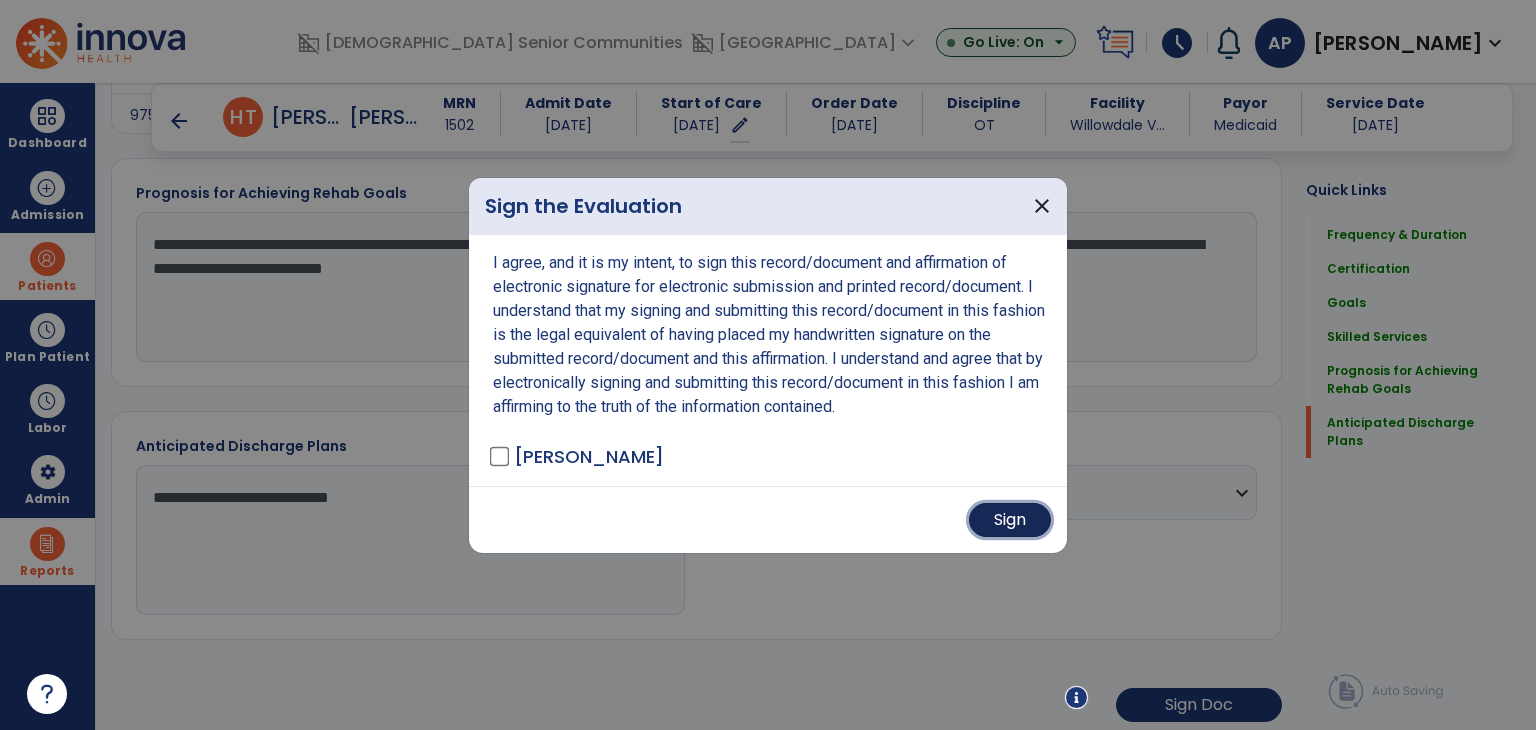 click on "Sign" at bounding box center (1010, 520) 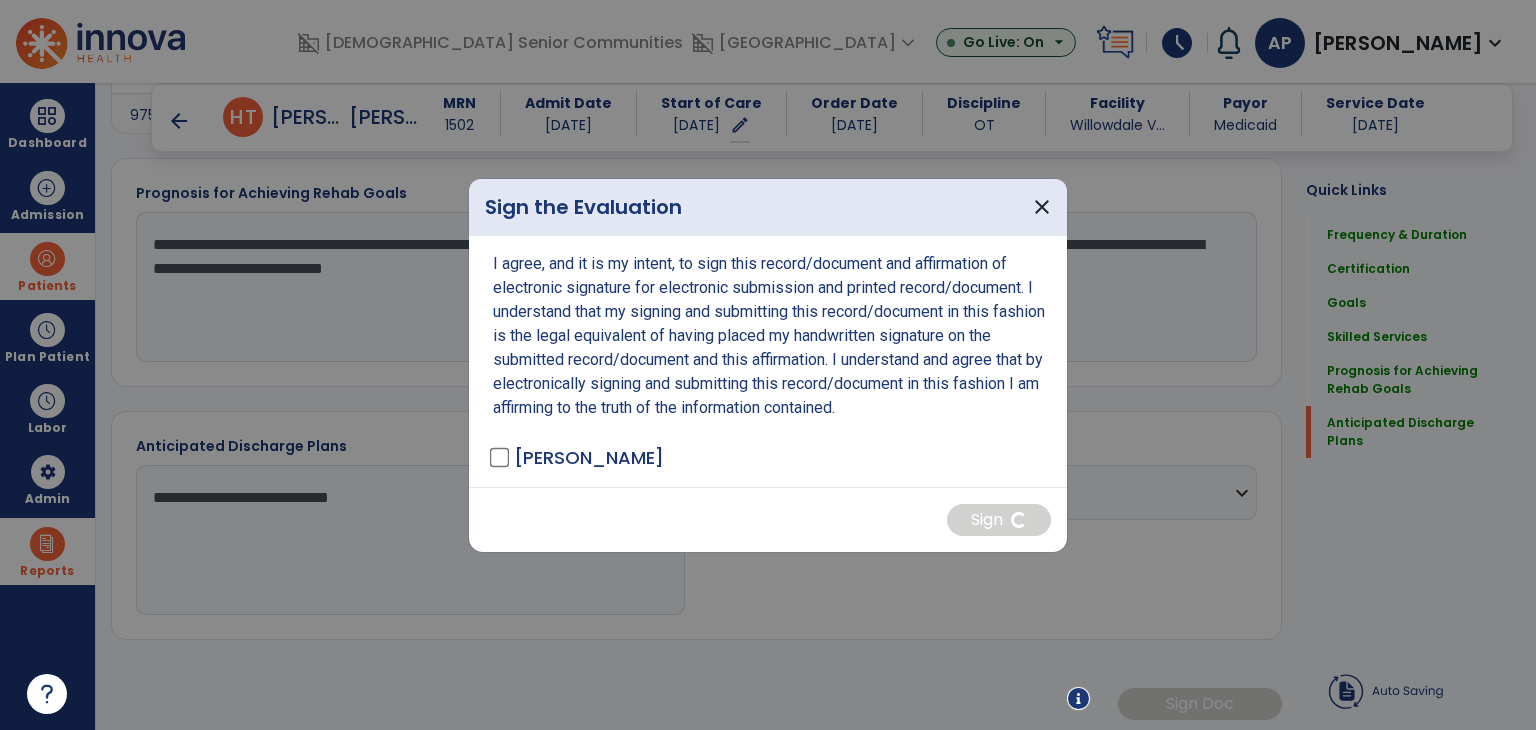 scroll, scrollTop: 2387, scrollLeft: 0, axis: vertical 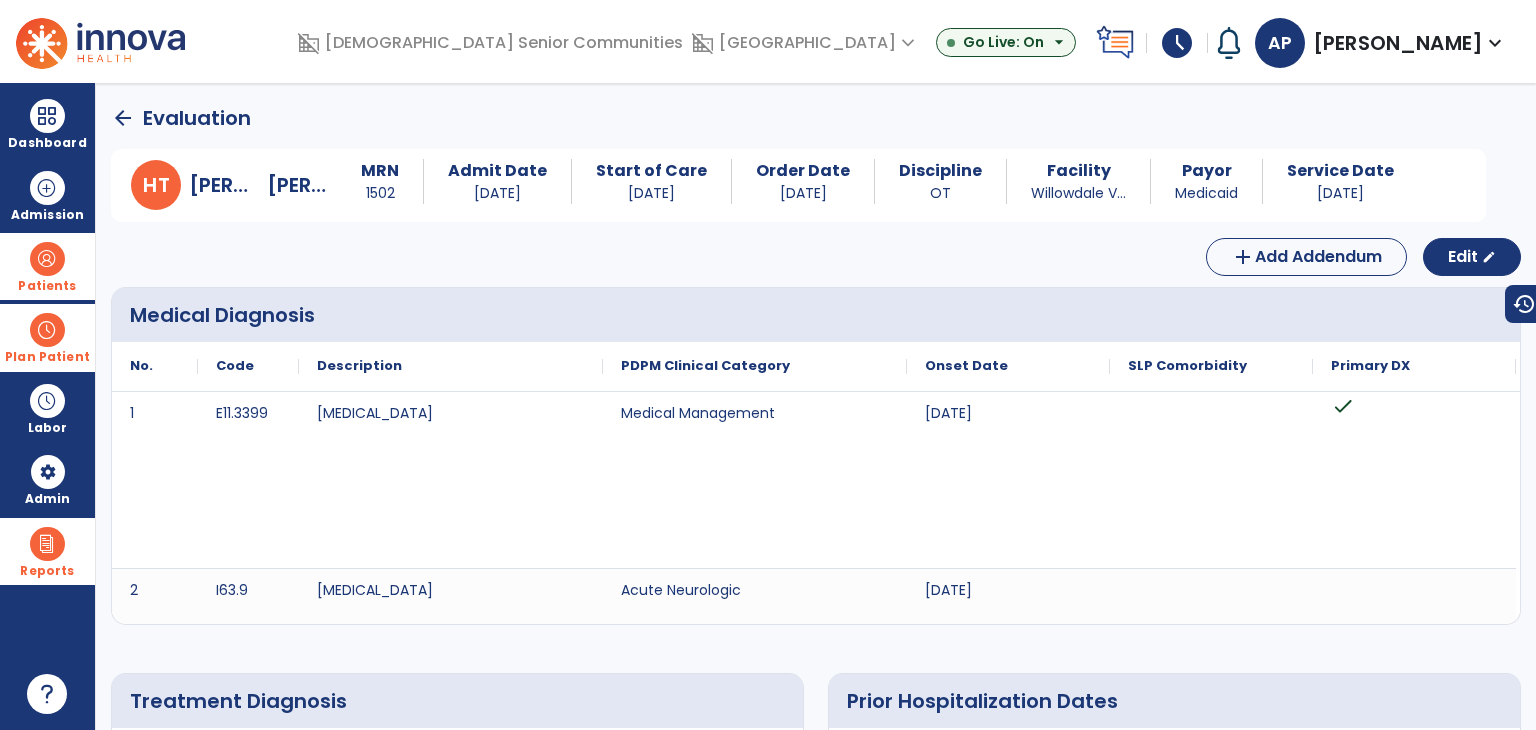 drag, startPoint x: 39, startPoint y: 331, endPoint x: 79, endPoint y: 331, distance: 40 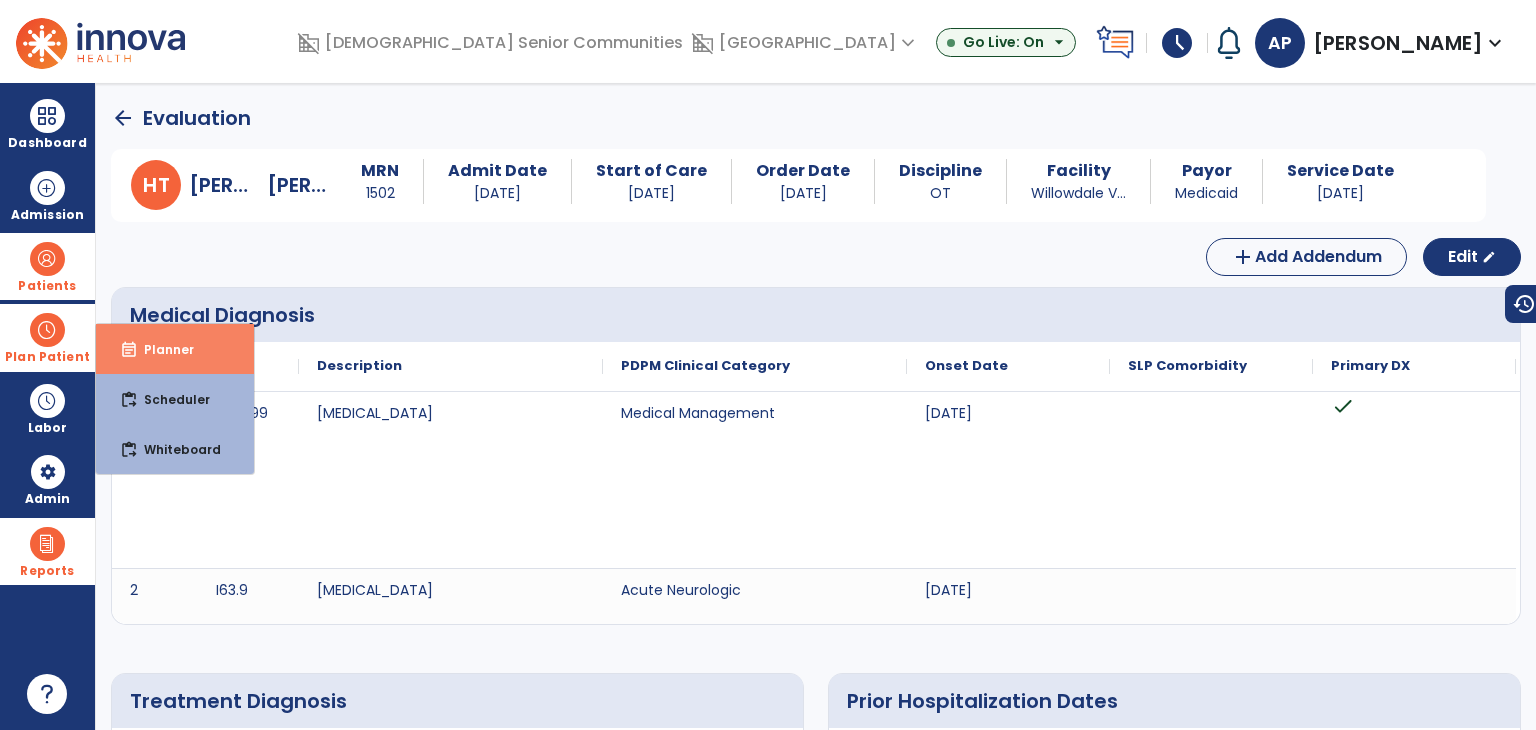click on "event_note  Planner" at bounding box center (175, 349) 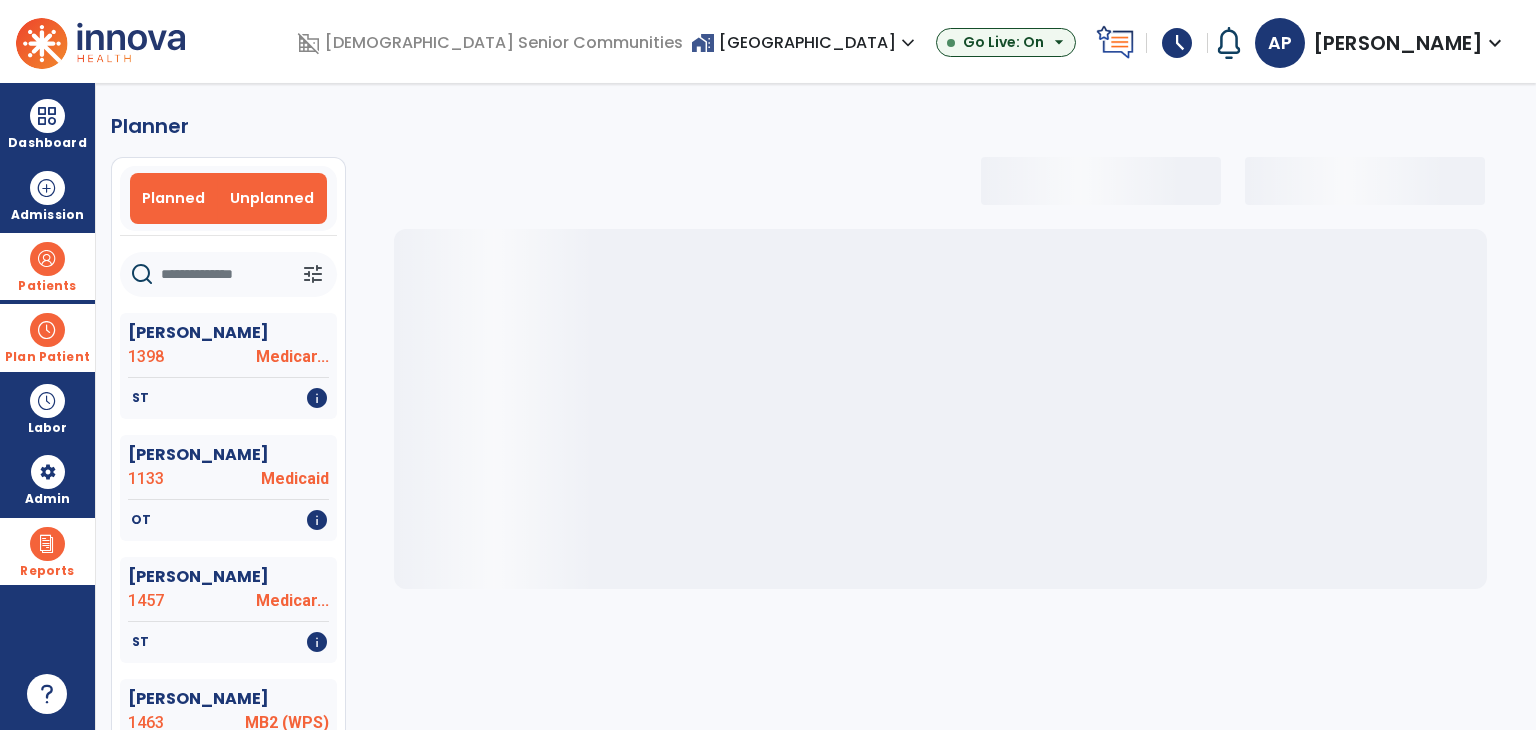 select on "***" 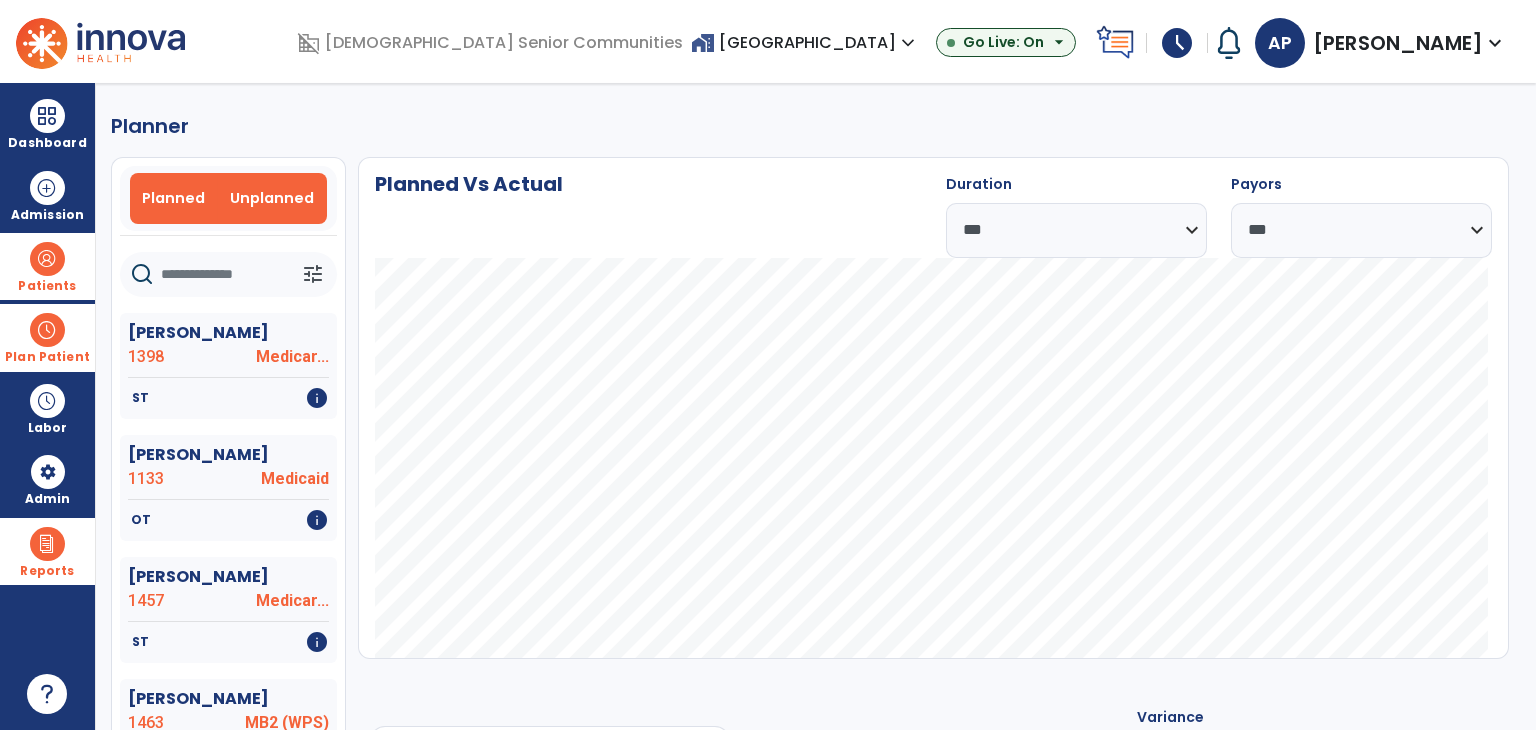 click on "Unplanned" at bounding box center (272, 198) 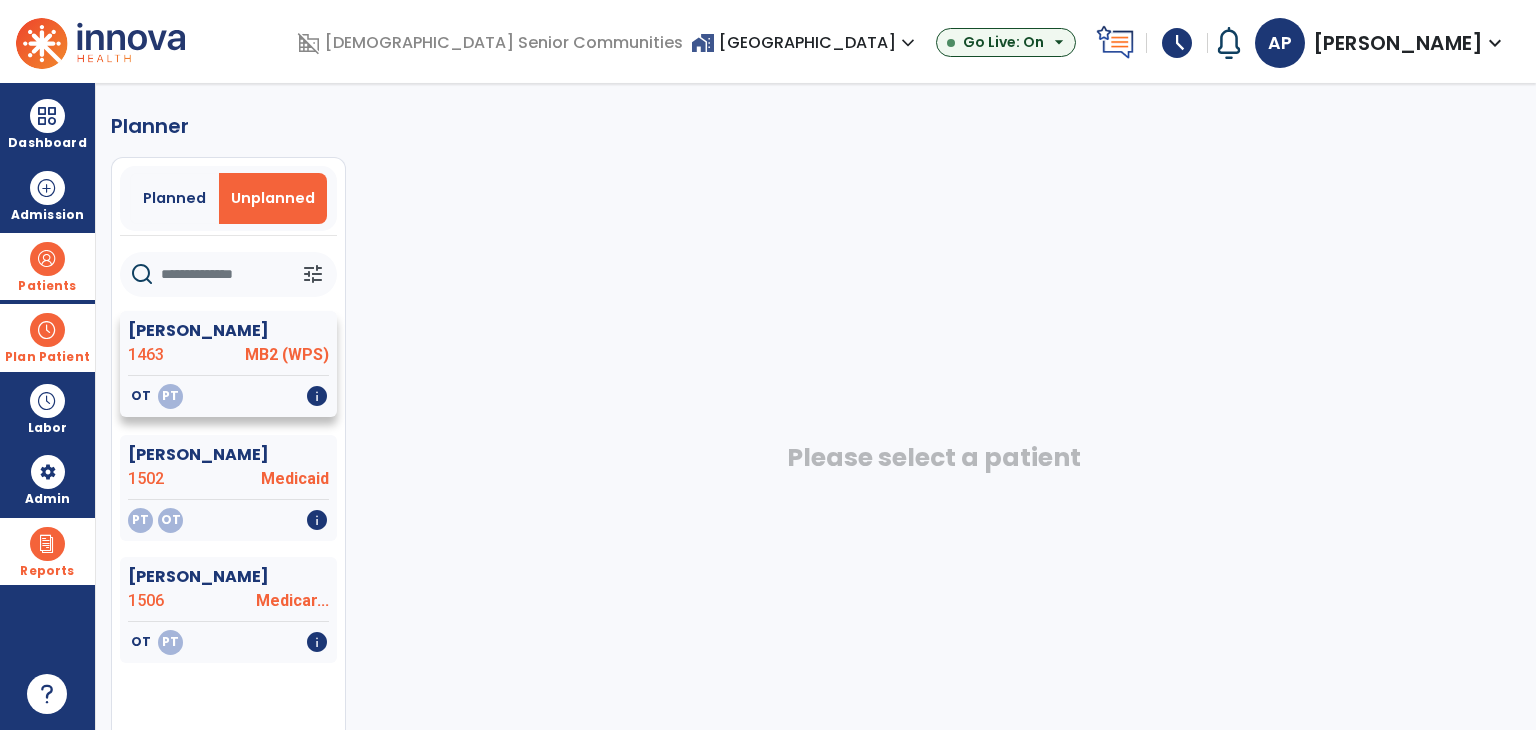 click on "MB2 (WPS)" 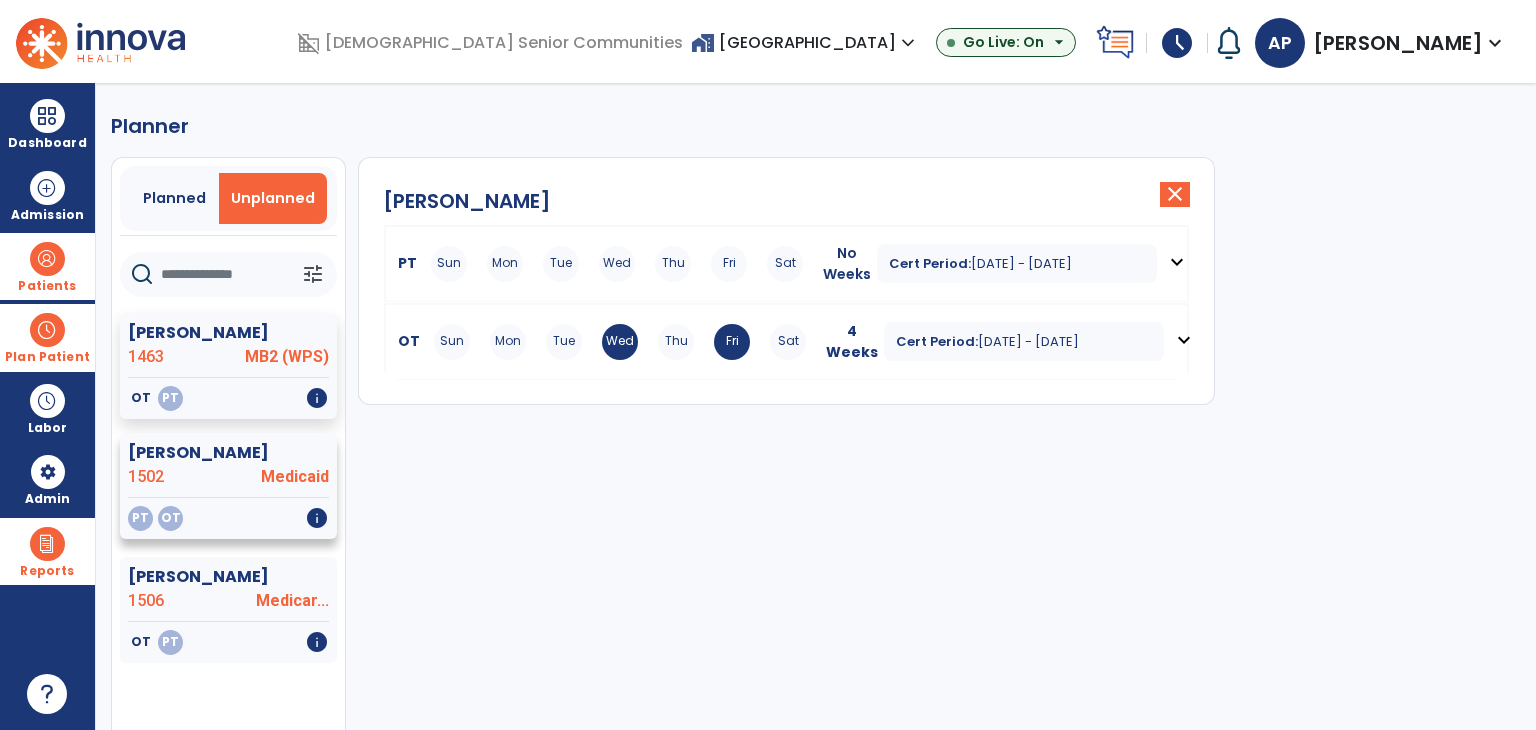 click on "Medicaid" 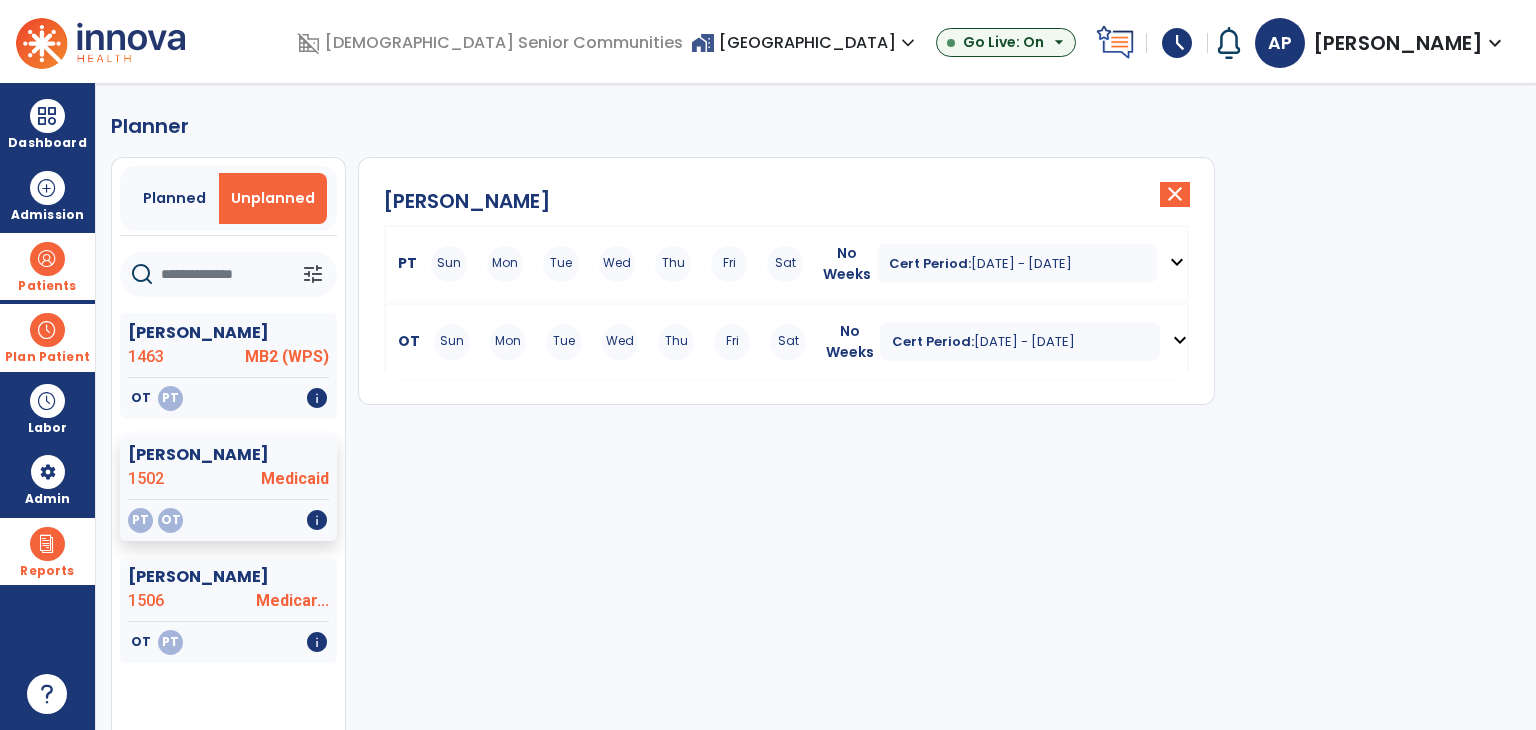 click on "expand_more" at bounding box center (1177, 262) 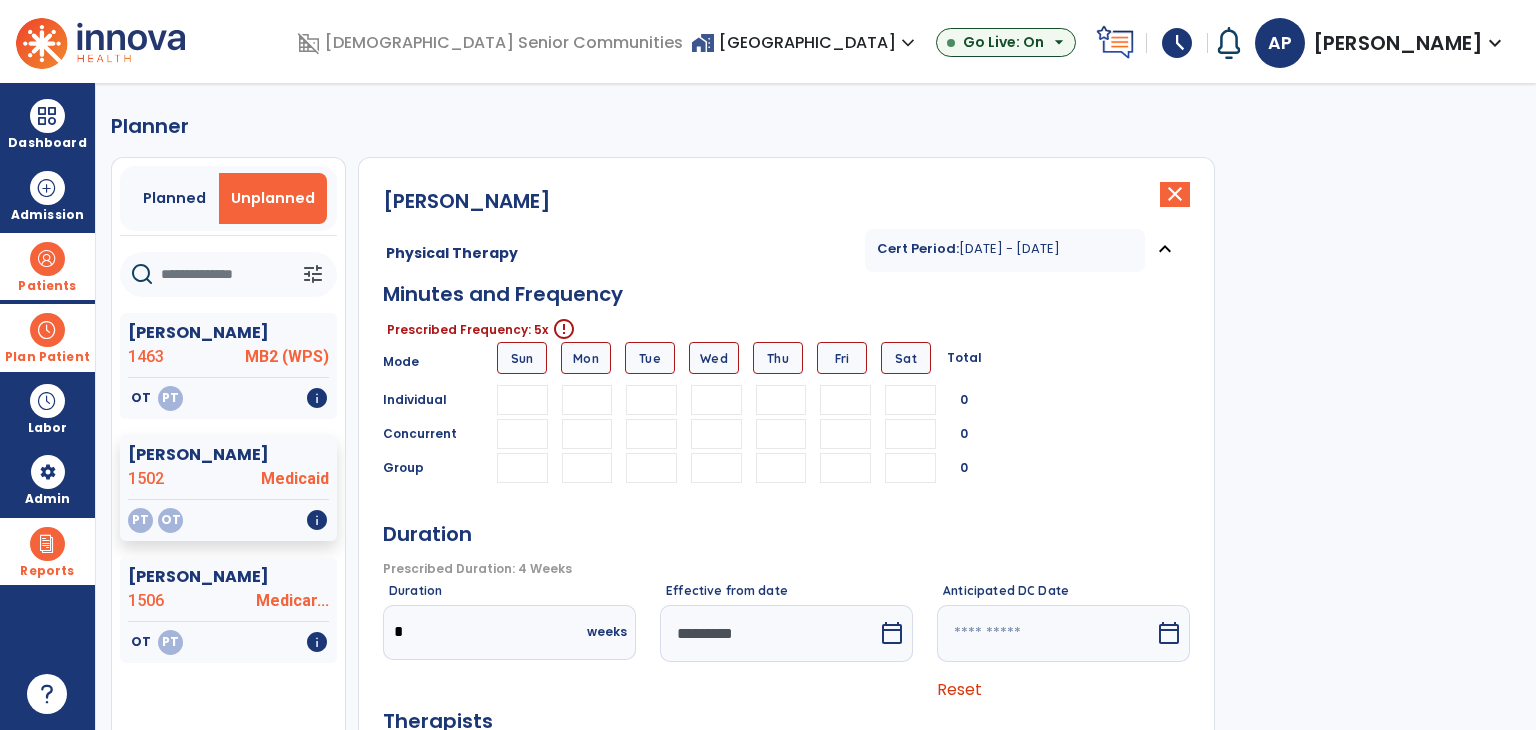 click at bounding box center [587, 400] 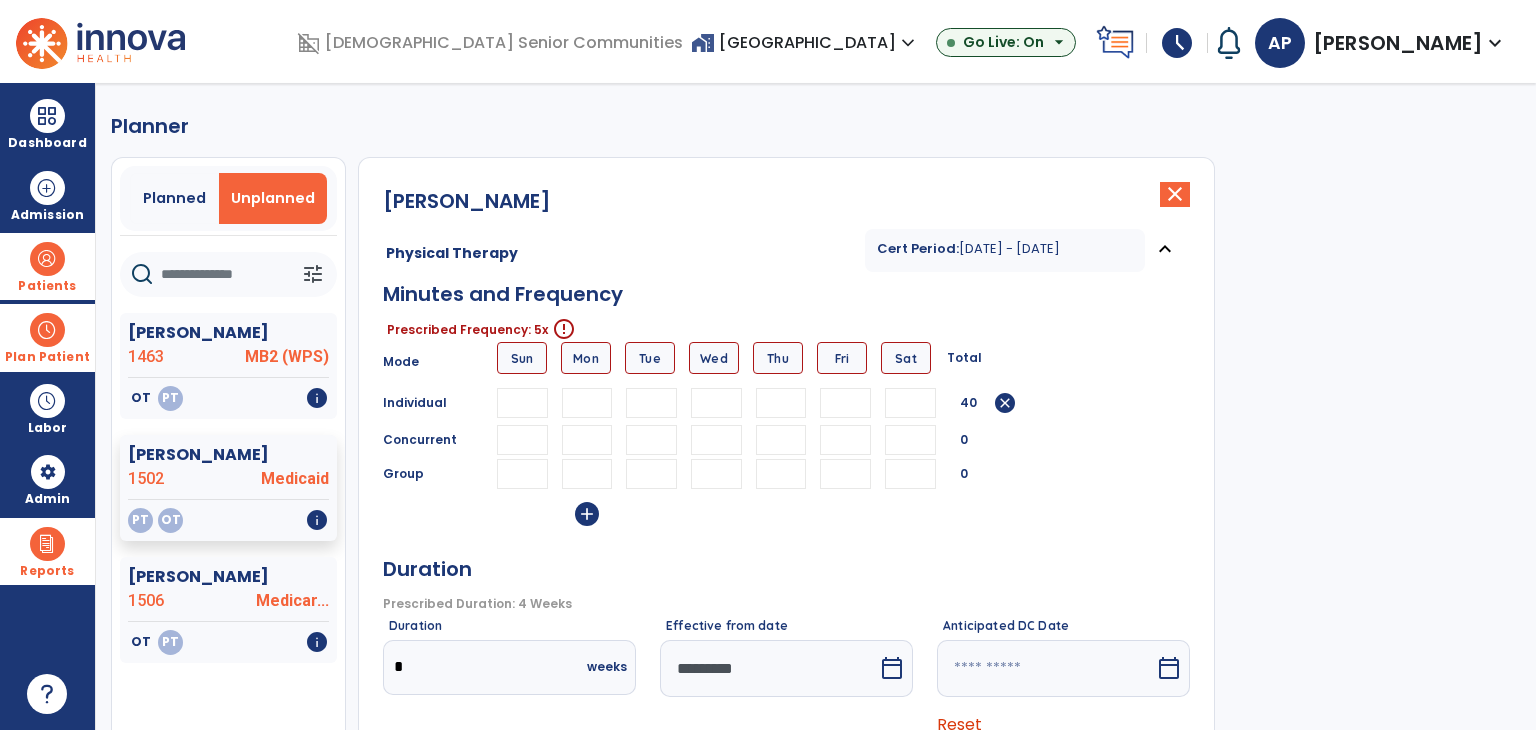 type on "**" 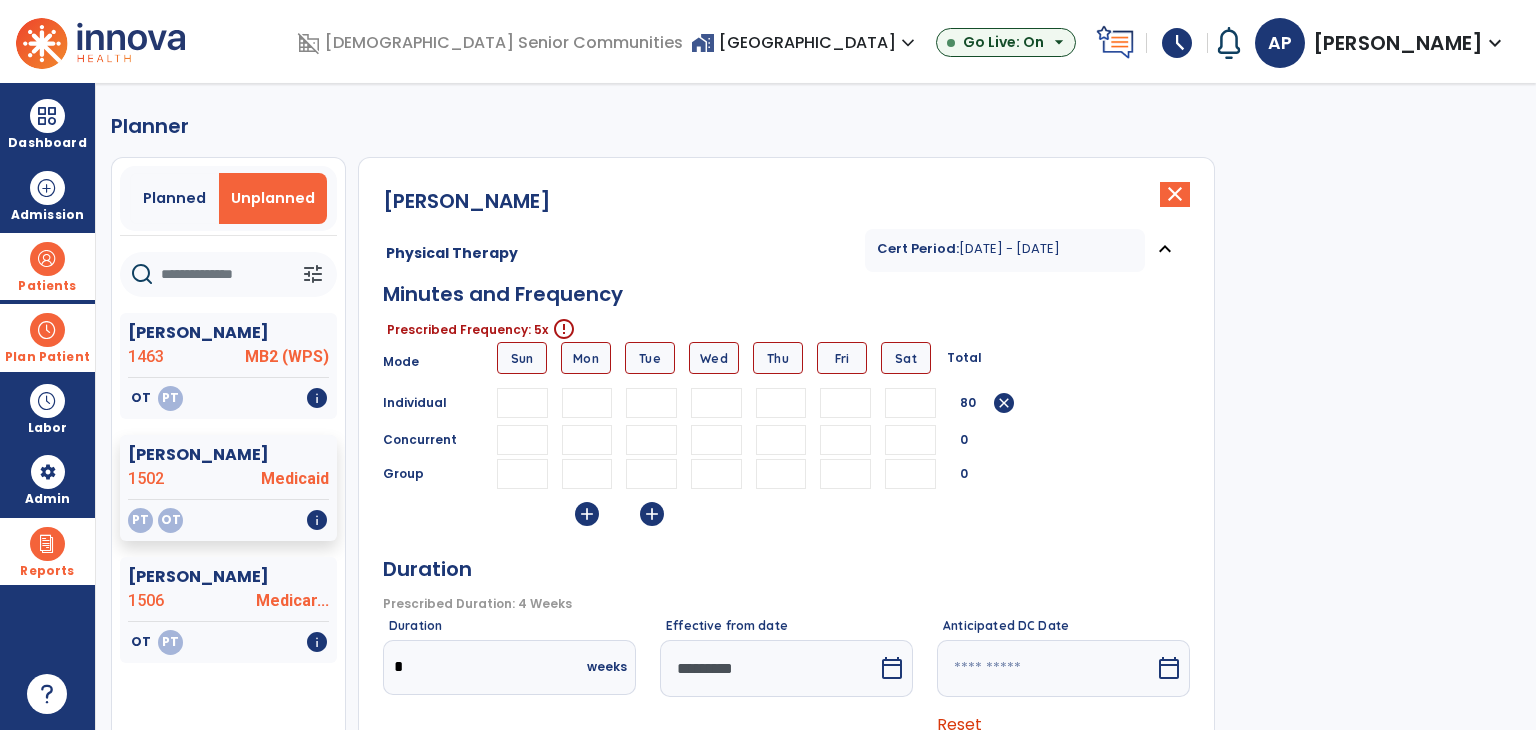 type on "**" 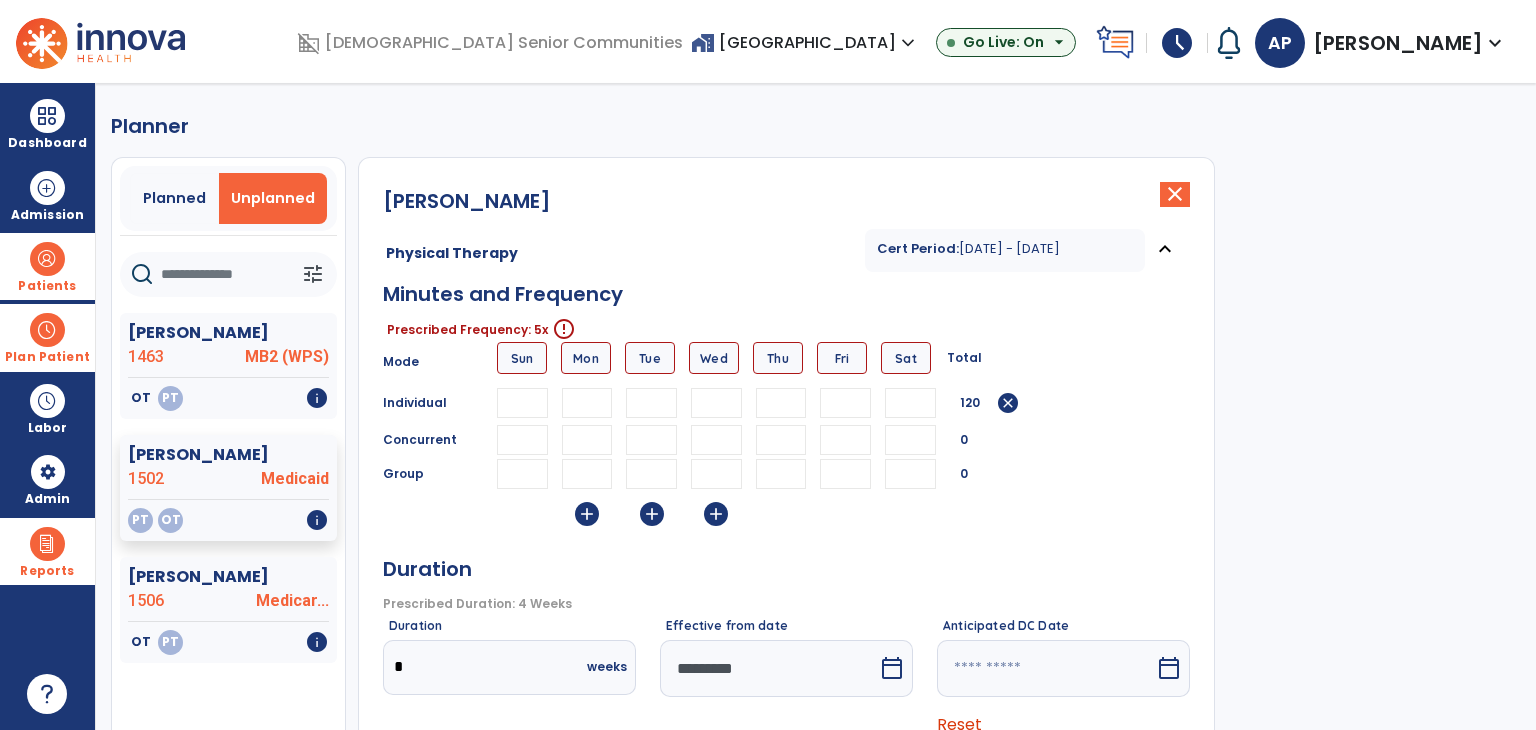 type on "**" 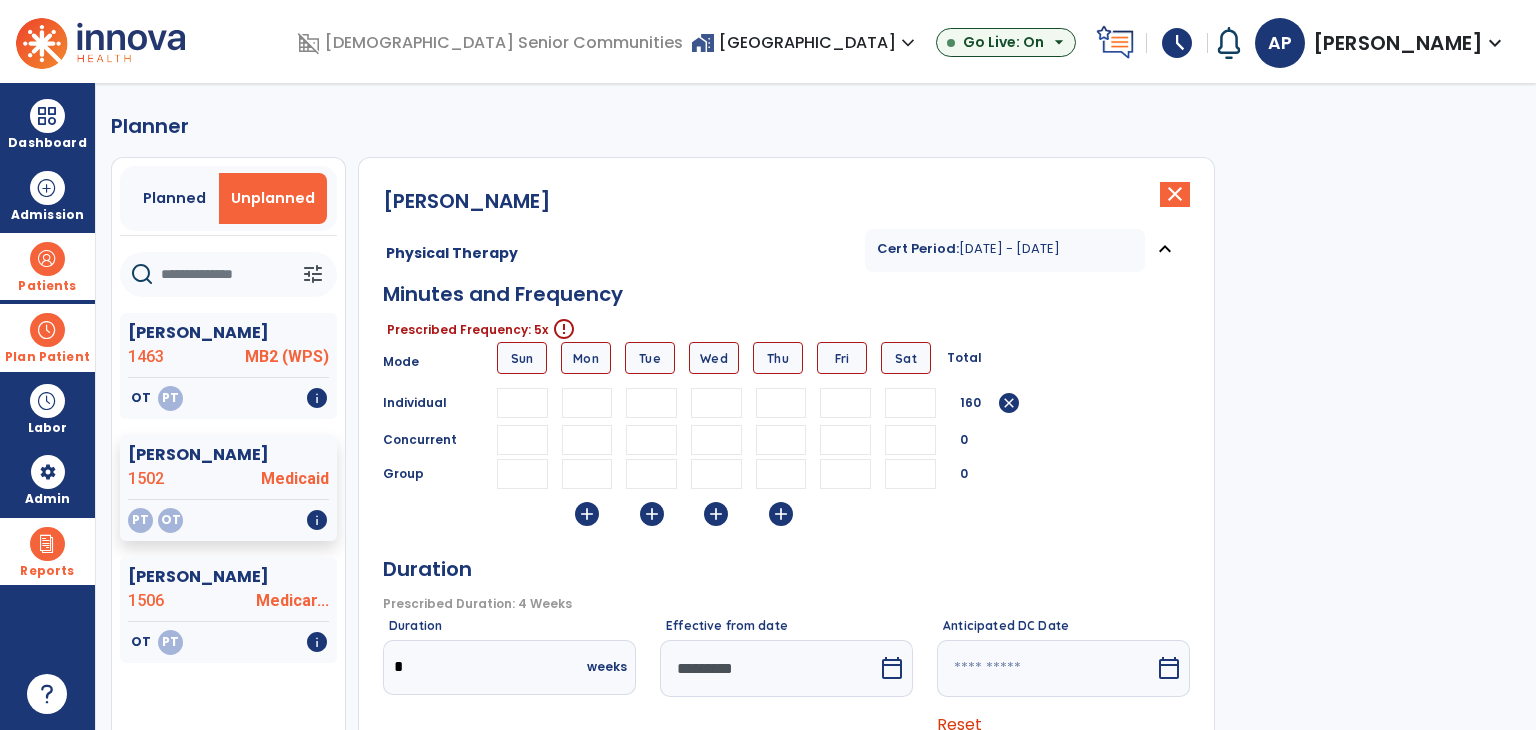 type on "**" 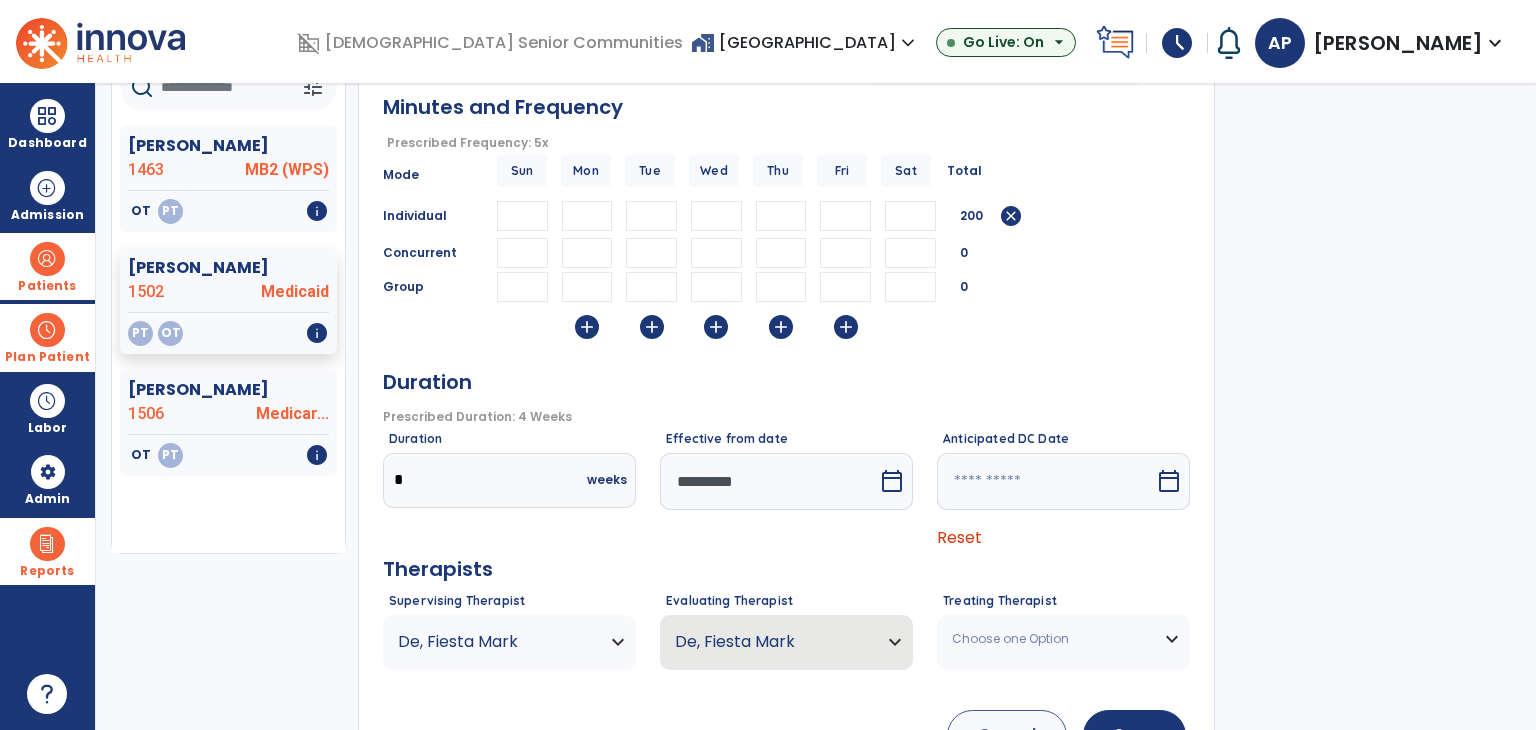 scroll, scrollTop: 200, scrollLeft: 0, axis: vertical 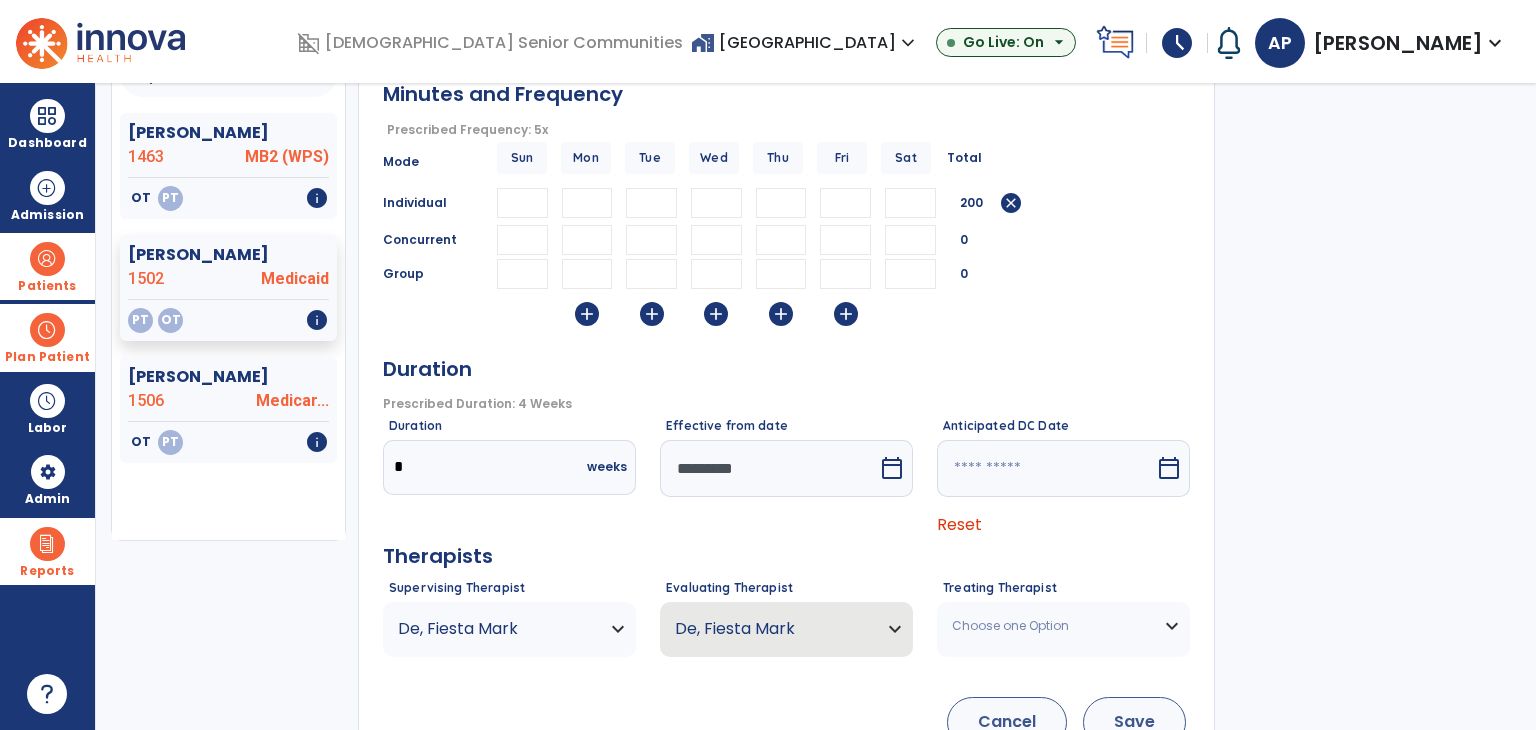type on "**" 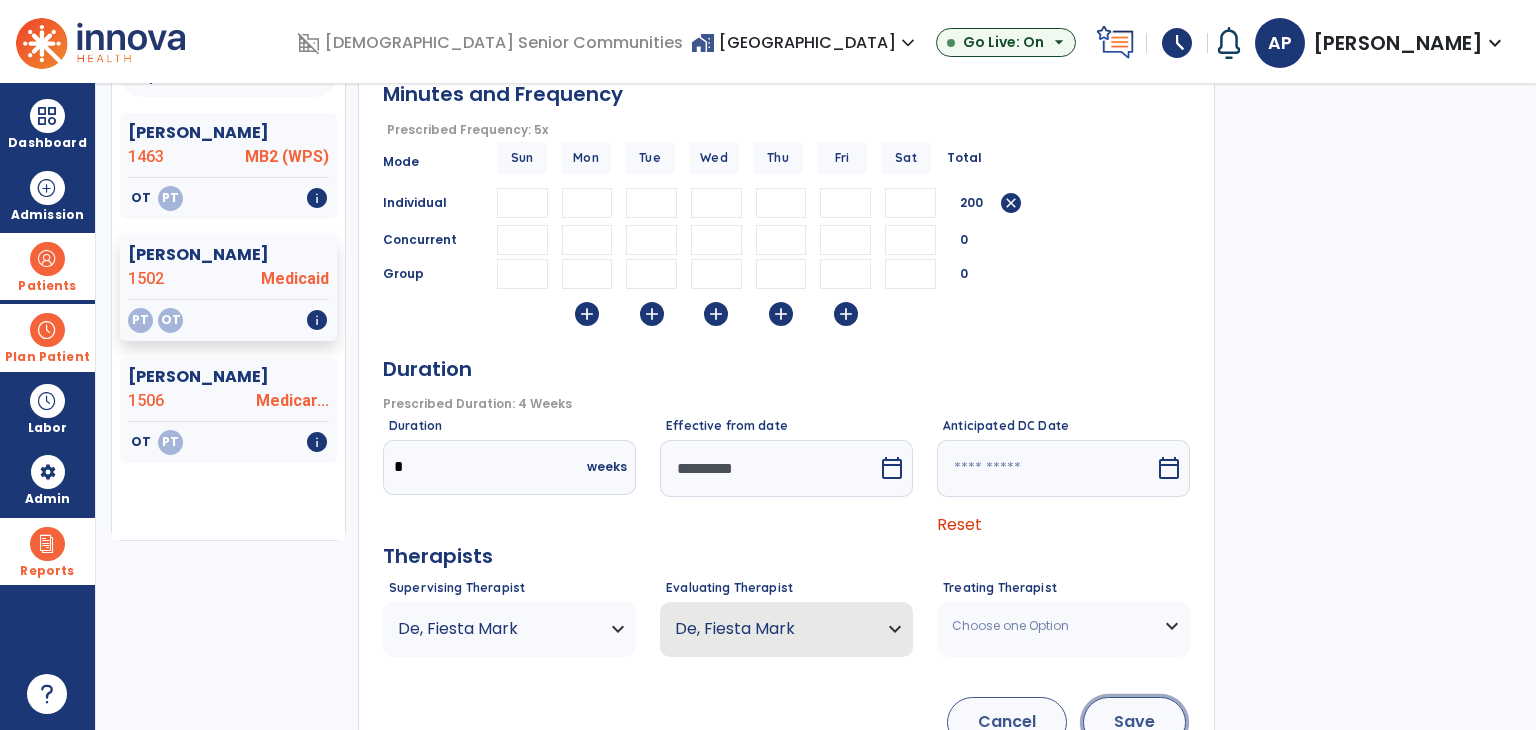 click on "Save" at bounding box center (1134, 722) 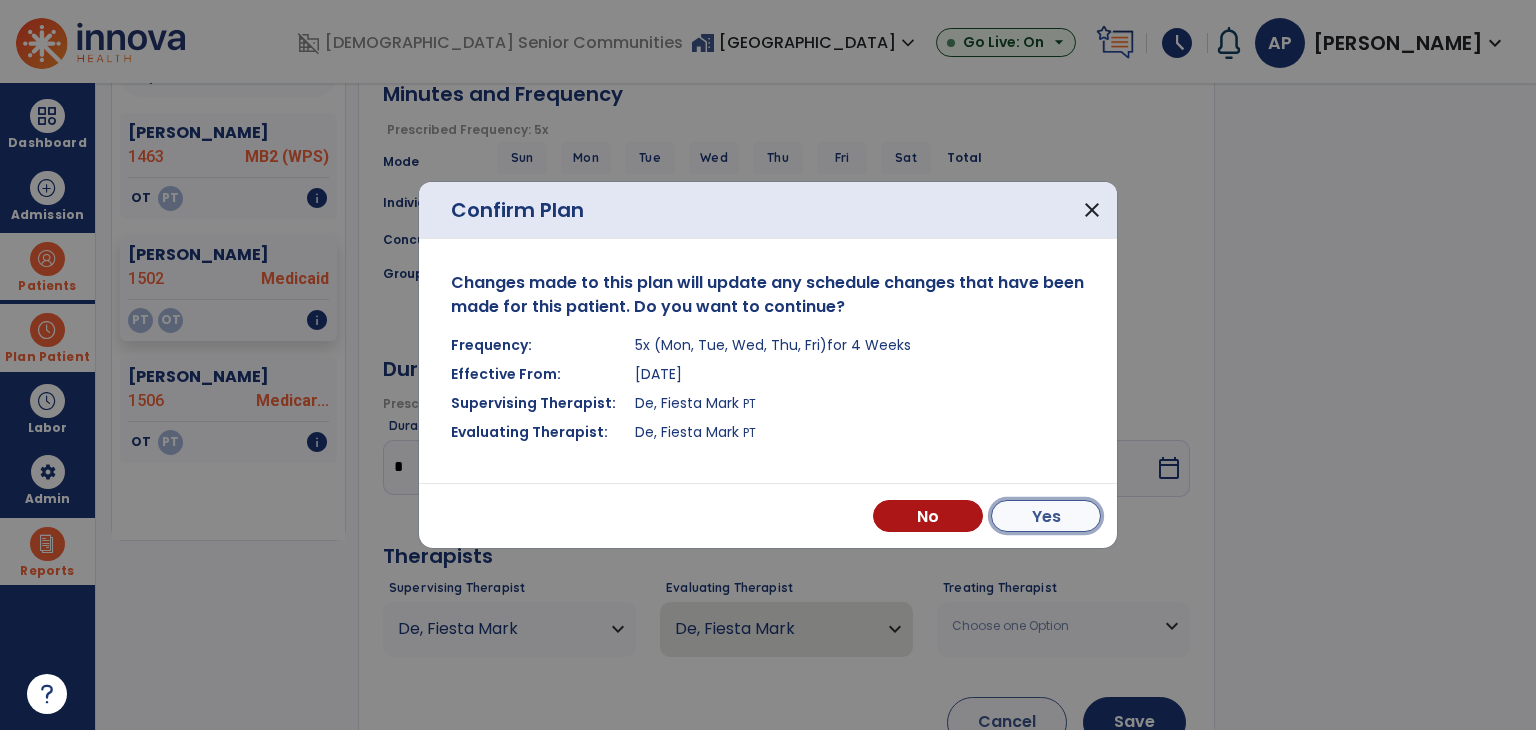 click on "Yes" at bounding box center [1046, 516] 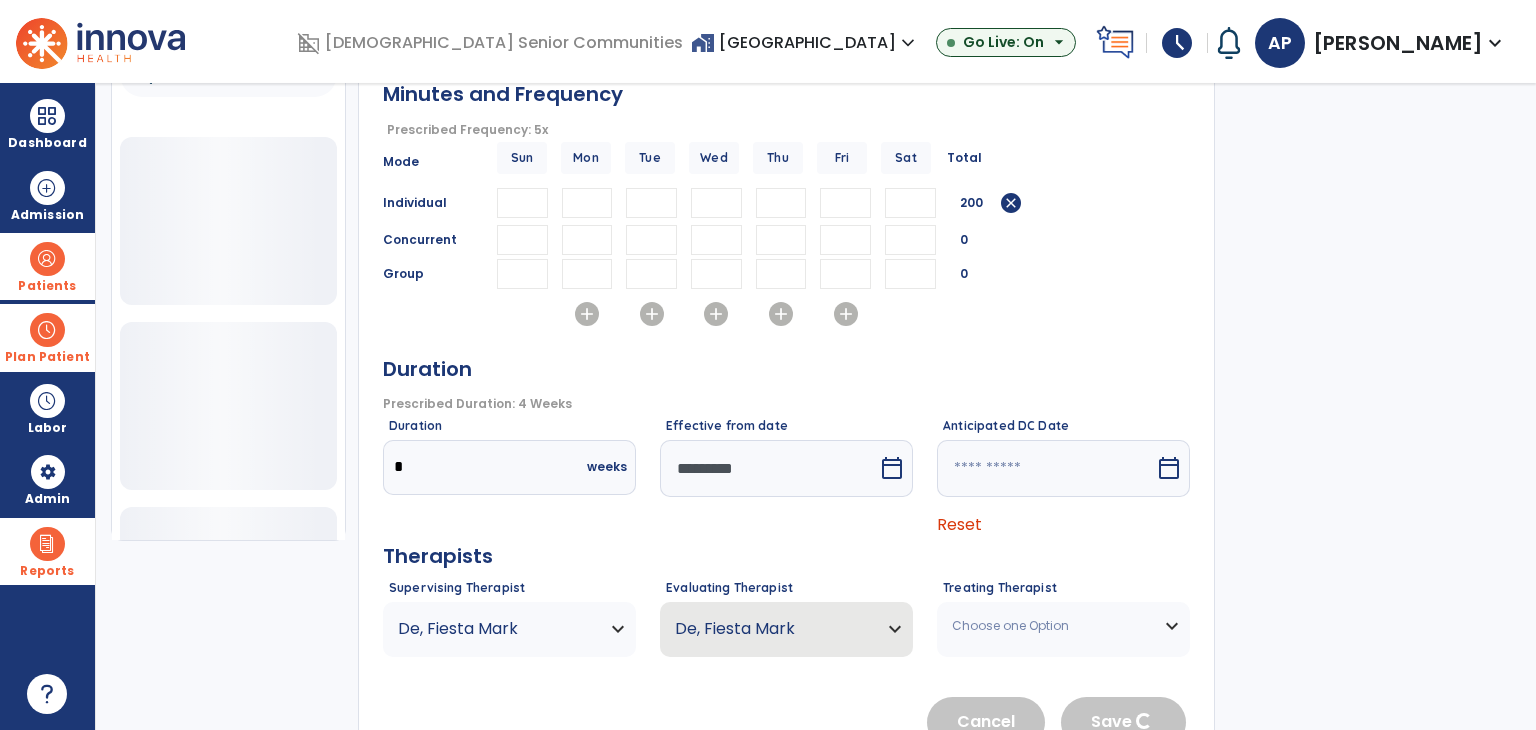 type 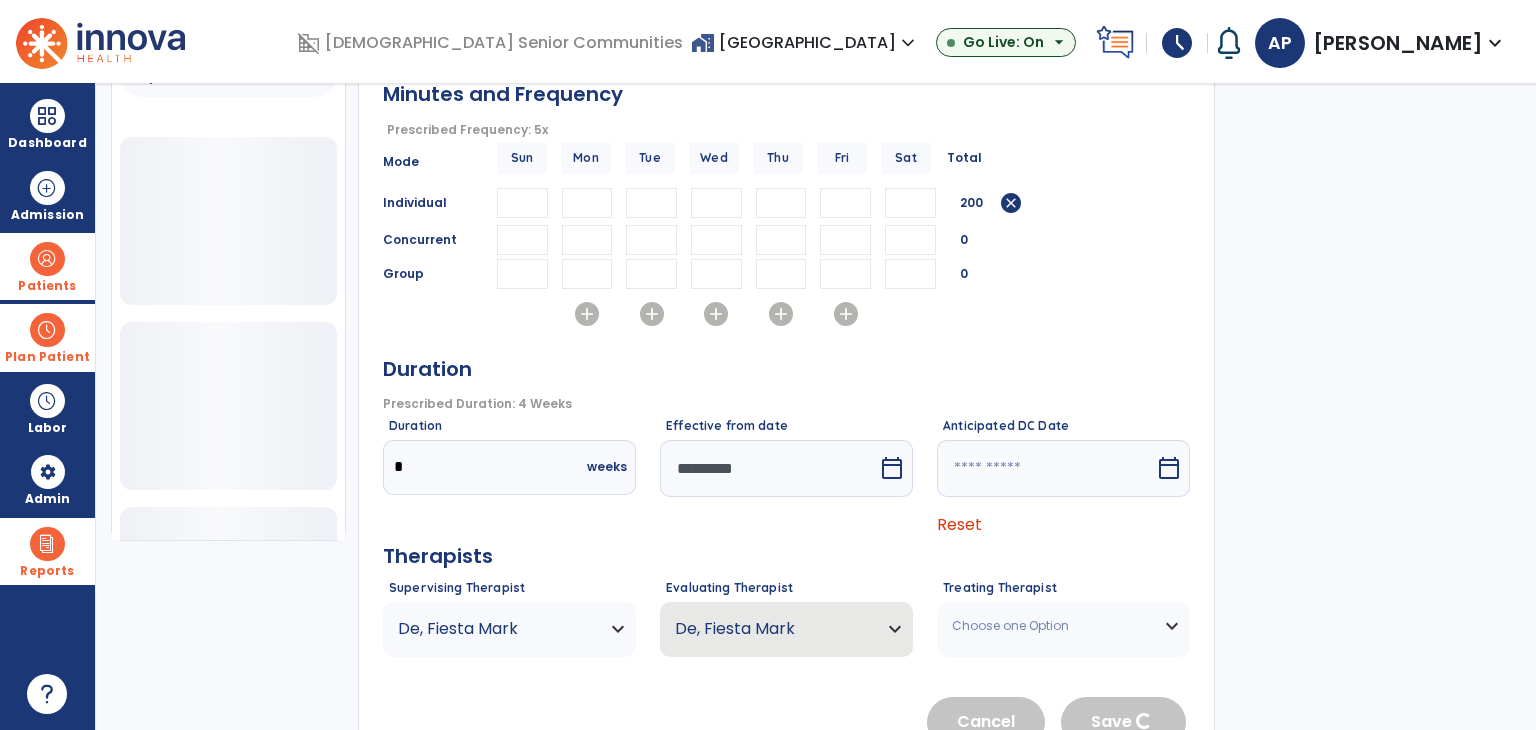 type 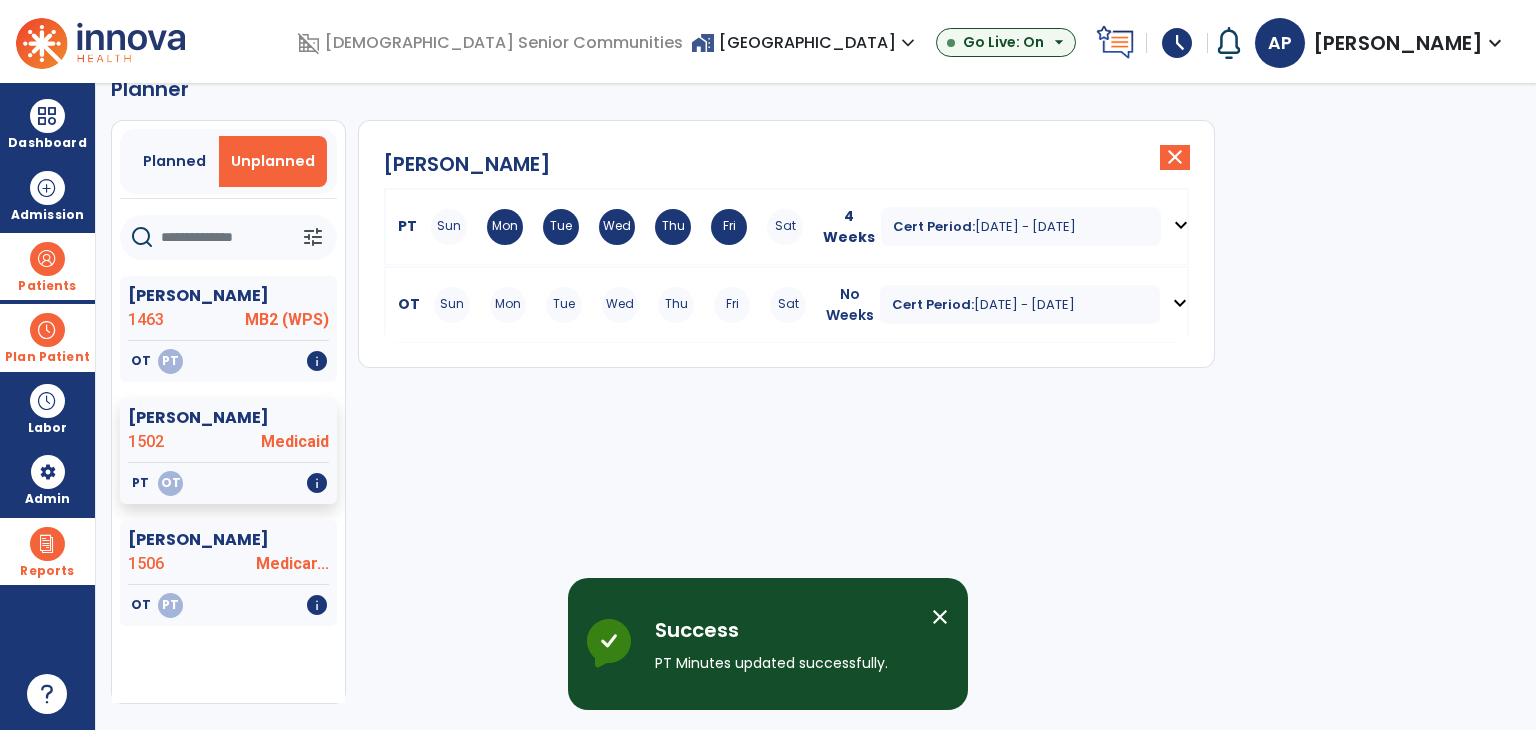 scroll, scrollTop: 36, scrollLeft: 0, axis: vertical 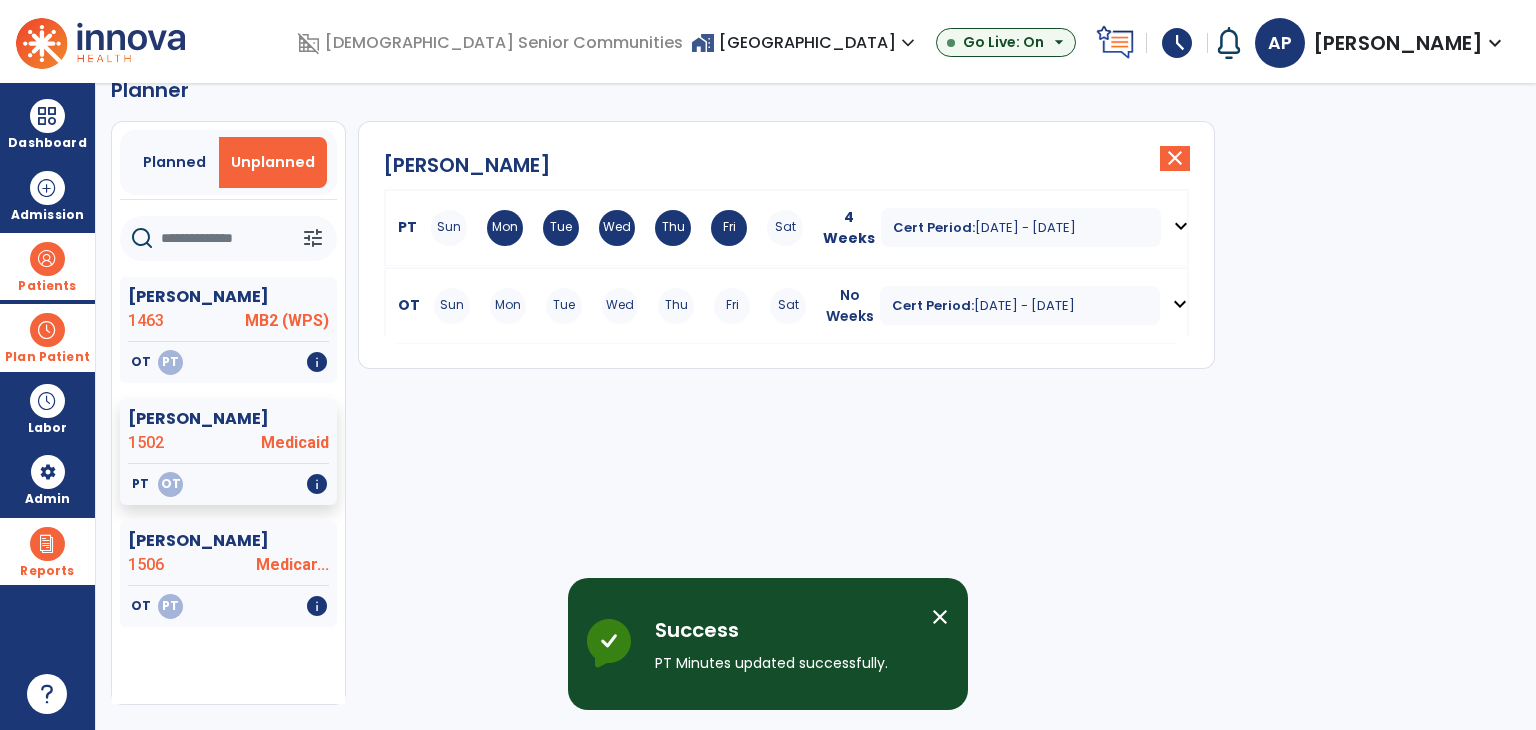 click on "expand_more" at bounding box center (1180, 304) 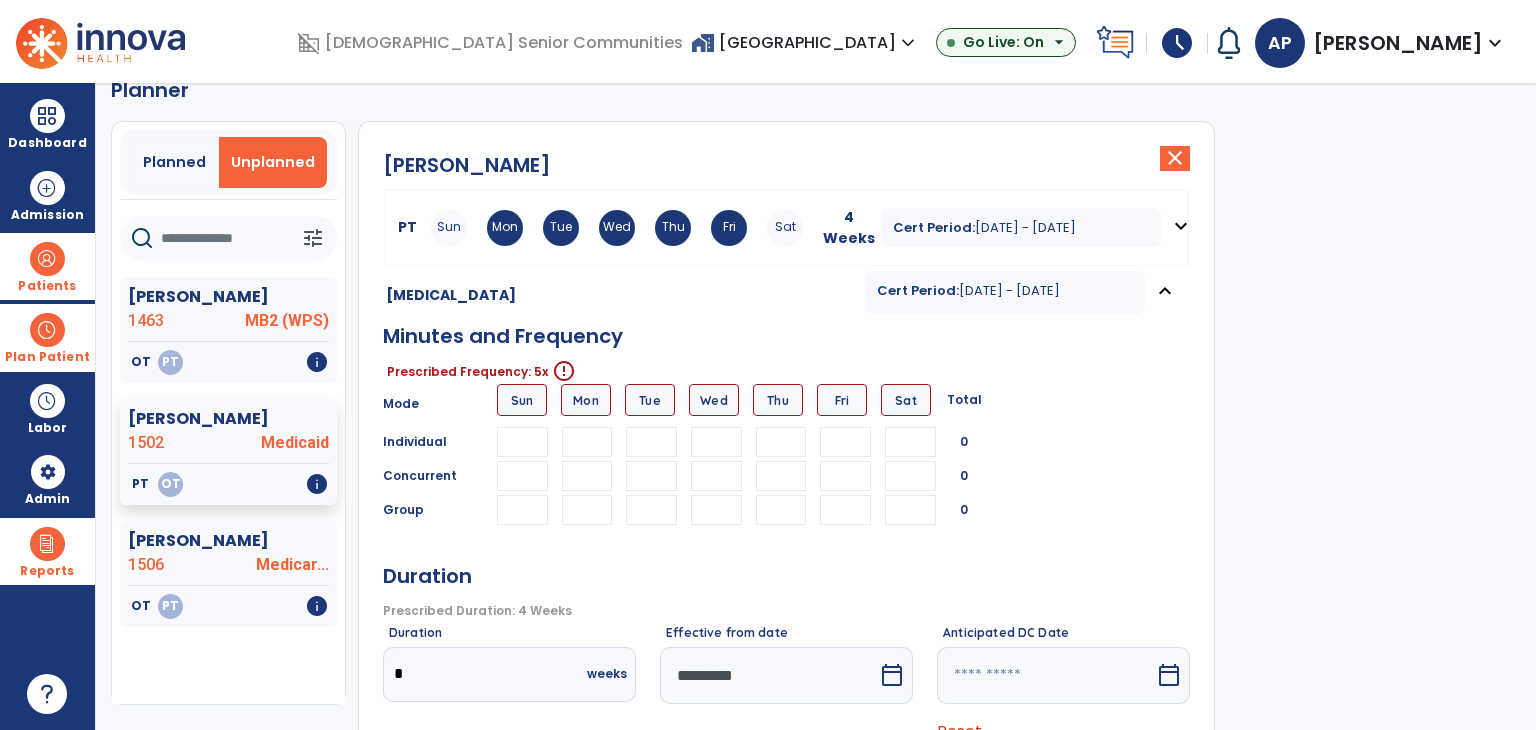 click at bounding box center [587, 442] 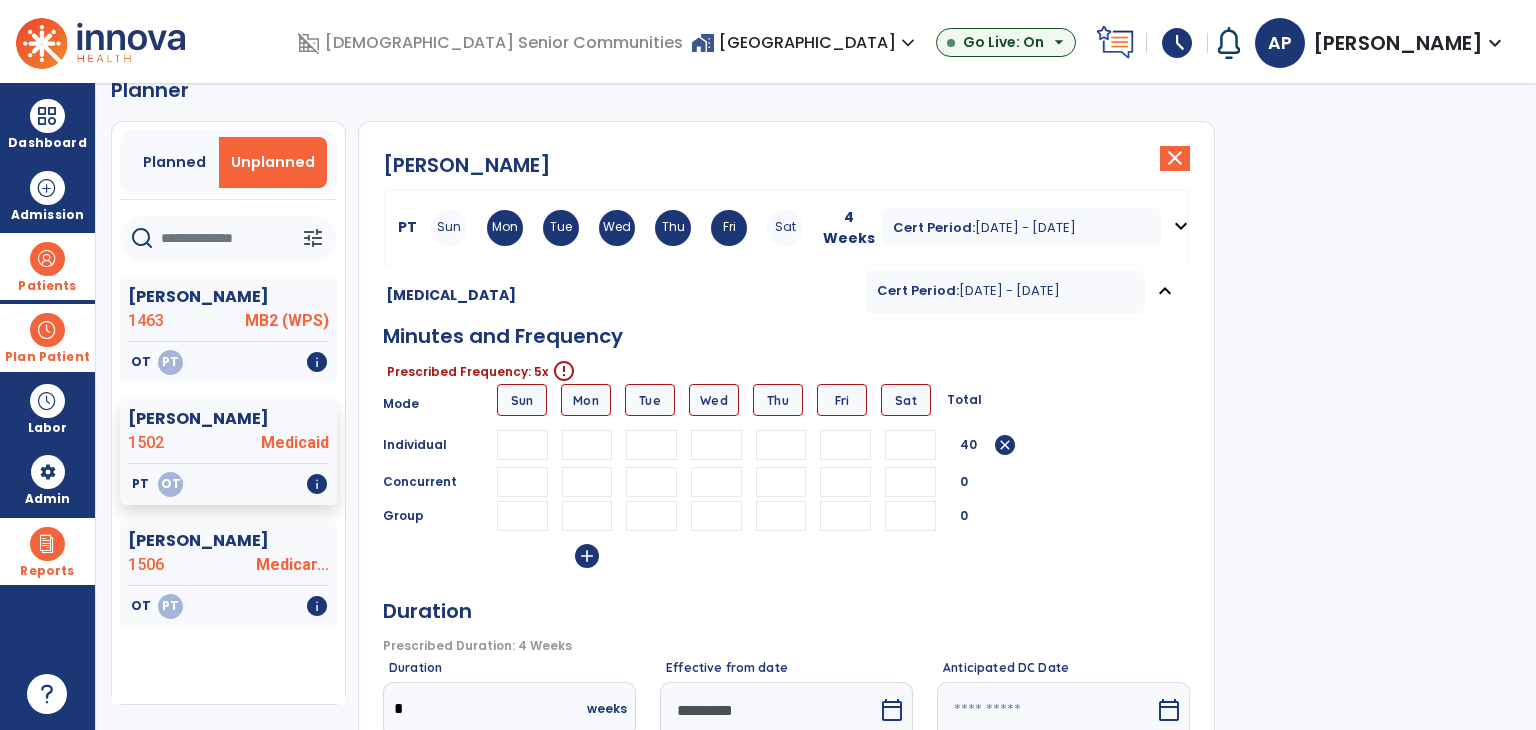 type on "**" 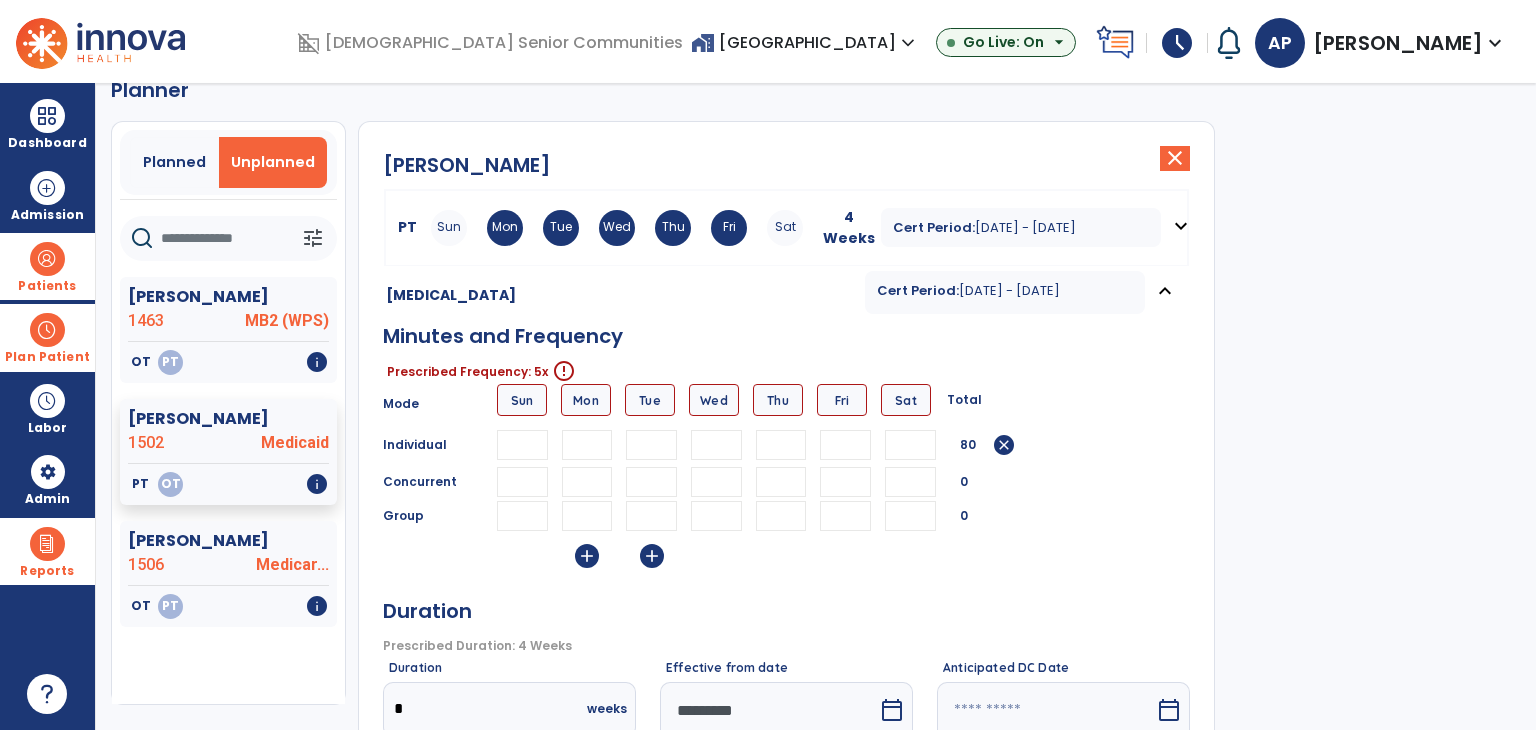 type on "**" 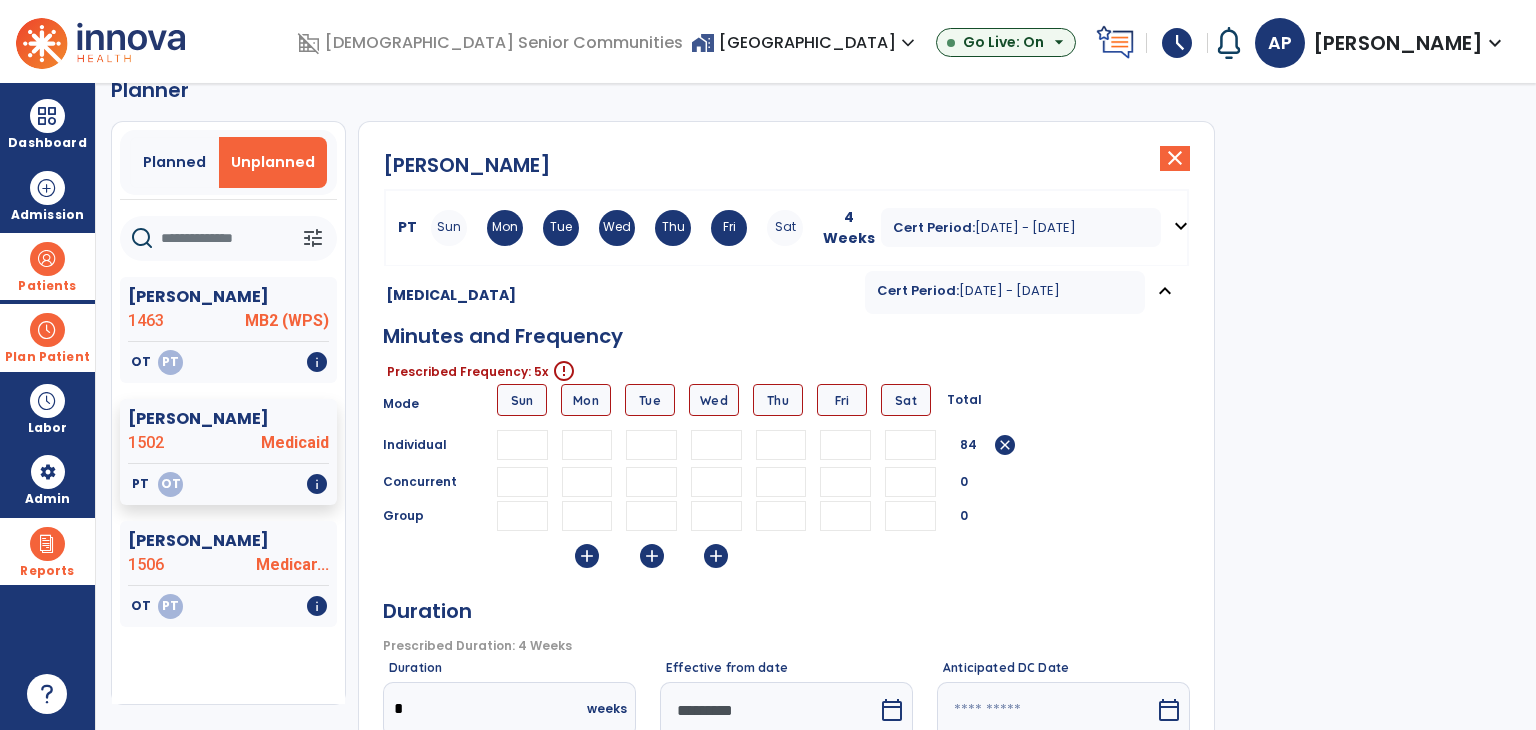 type on "**" 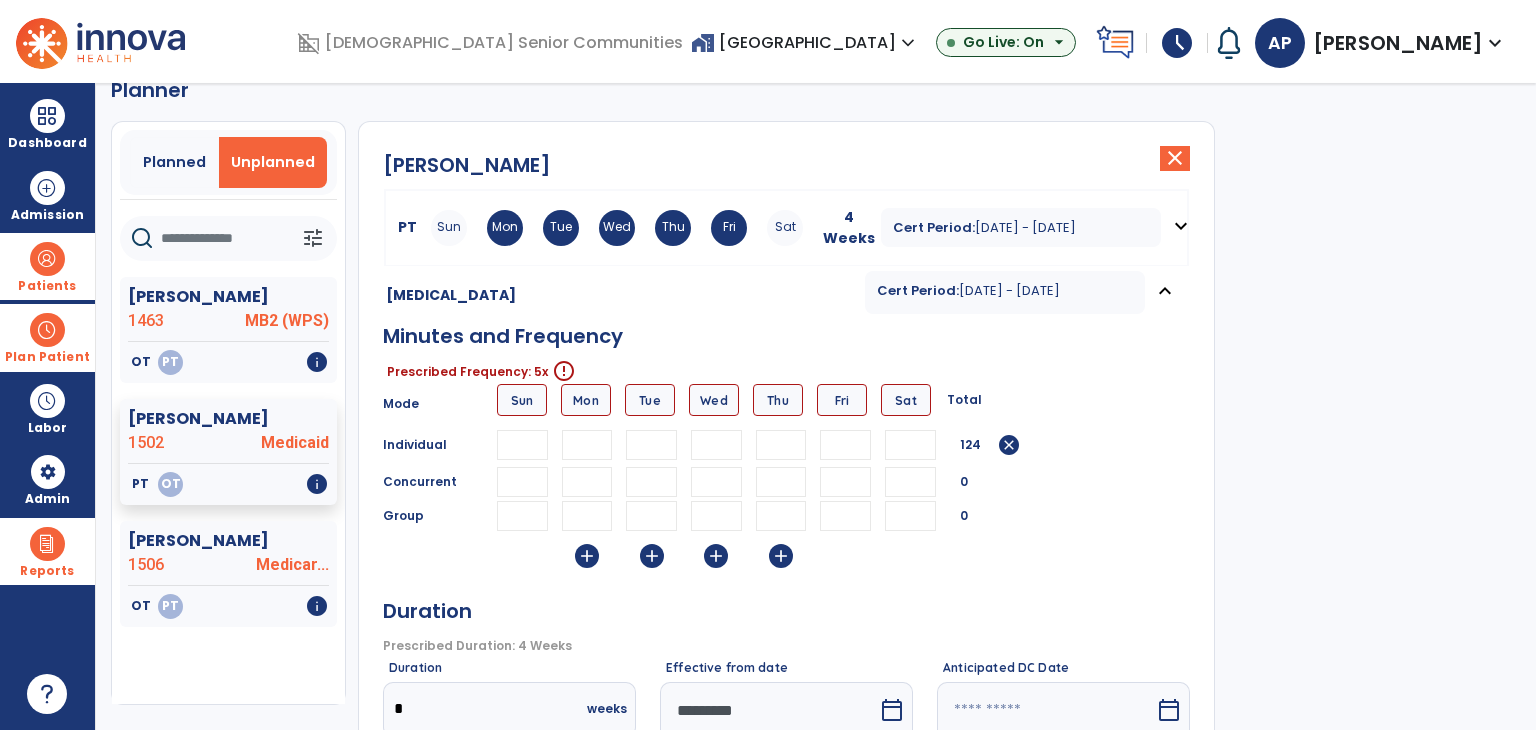type on "**" 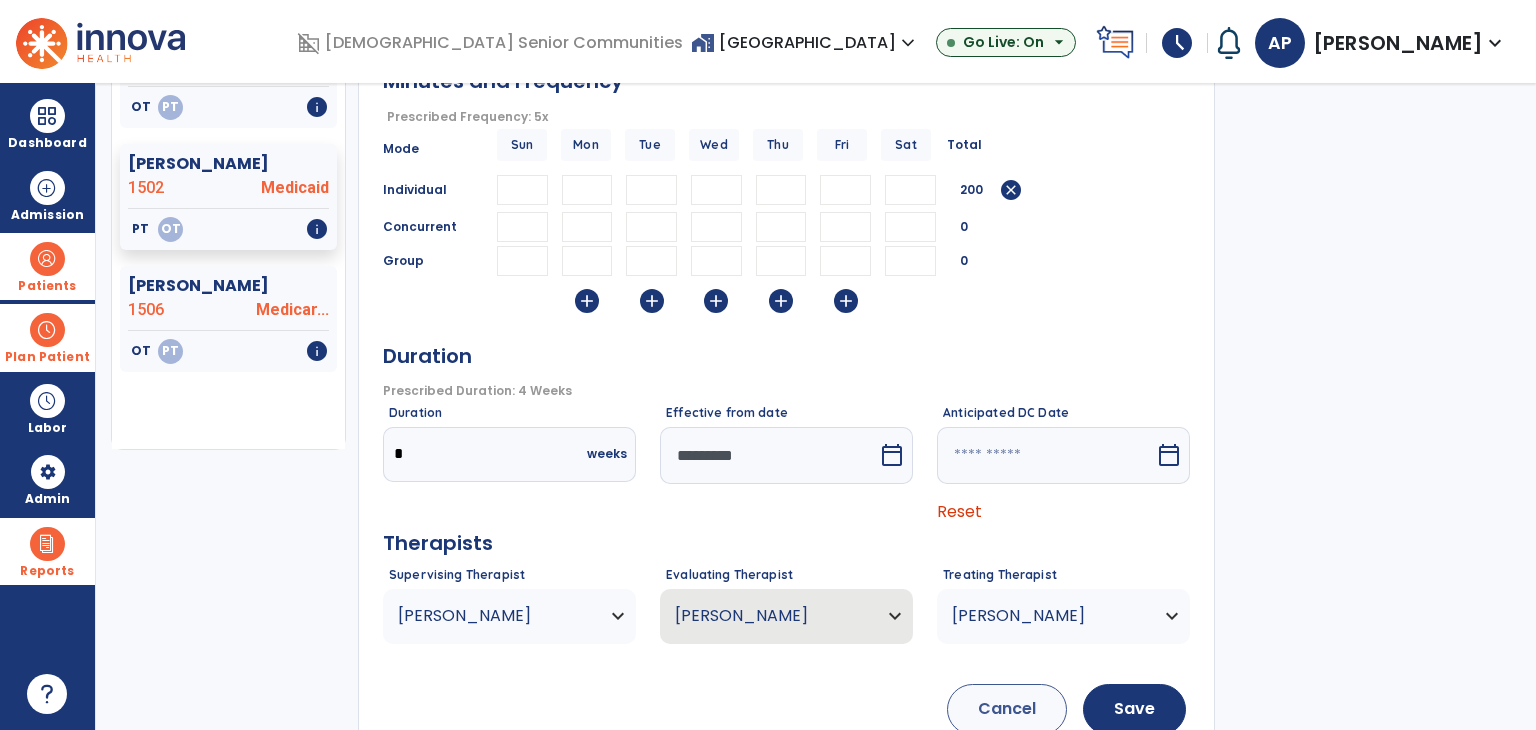 scroll, scrollTop: 336, scrollLeft: 0, axis: vertical 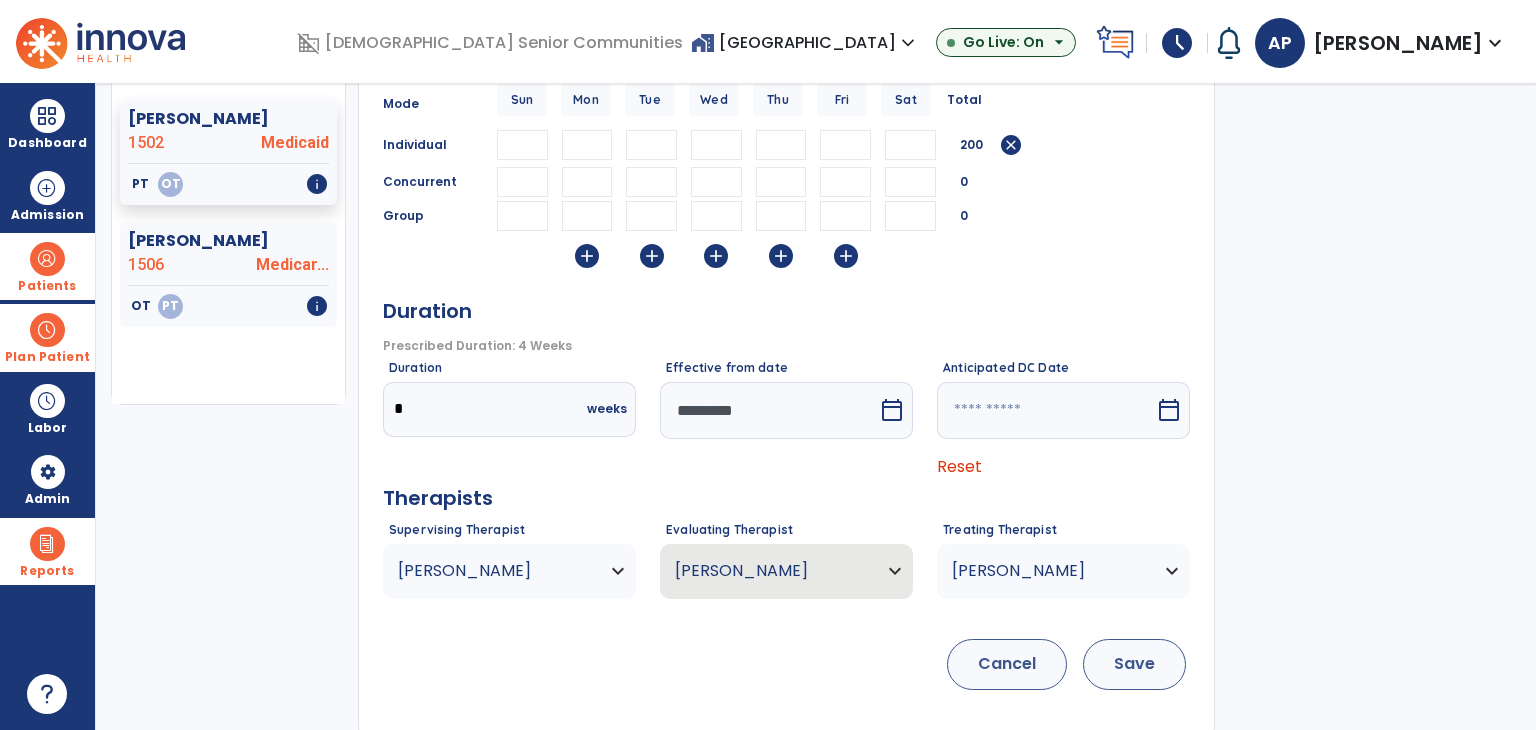 type on "**" 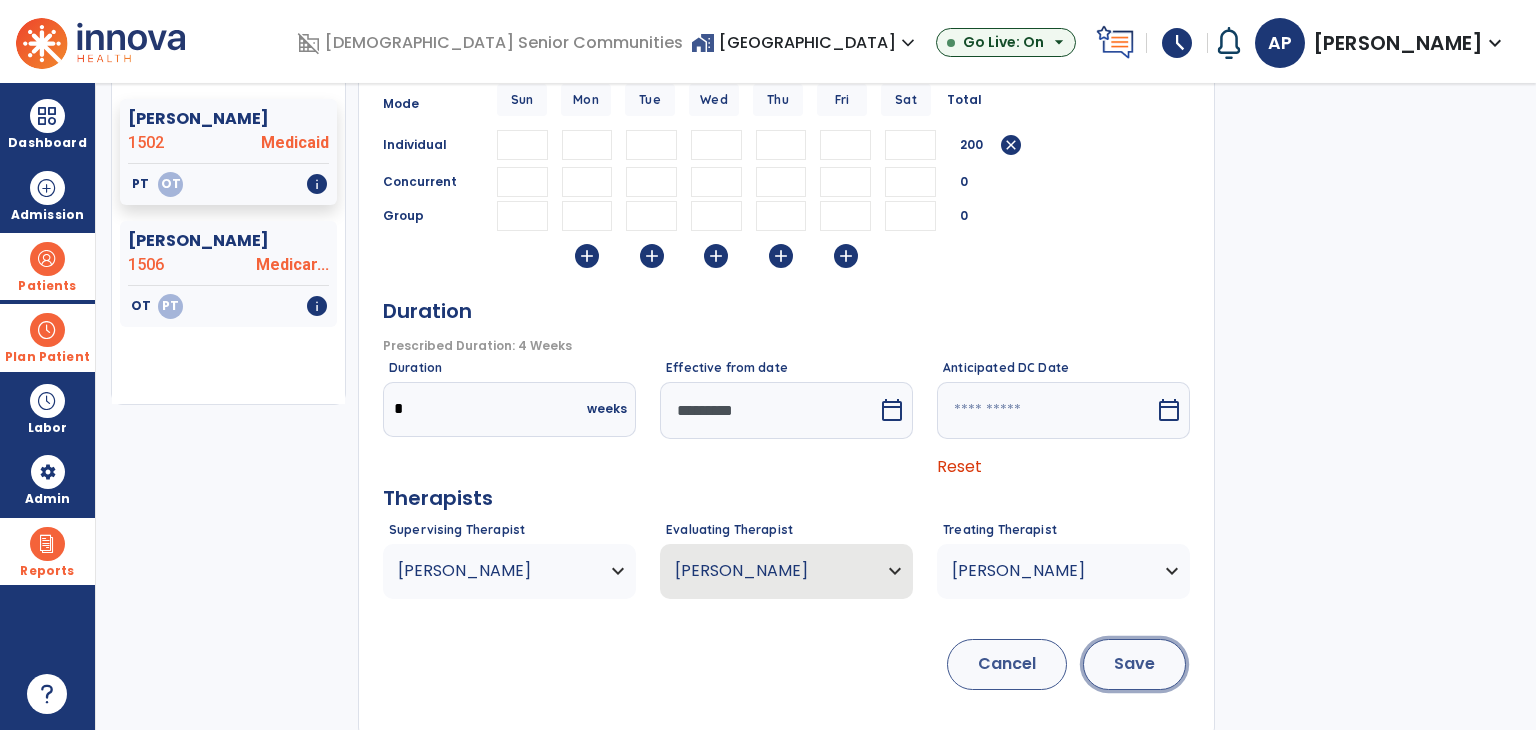 click on "Save" at bounding box center (1134, 664) 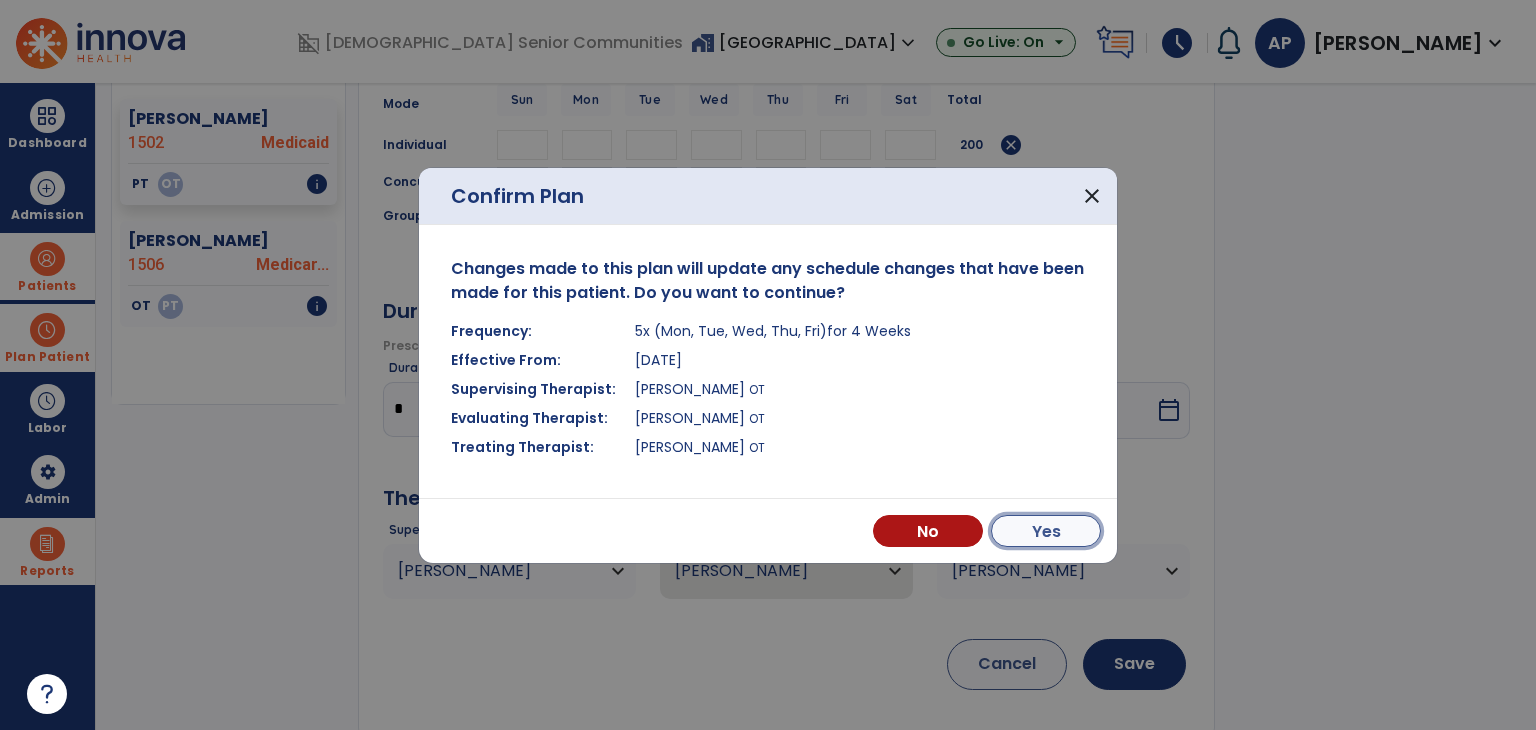 click on "Yes" at bounding box center (1046, 531) 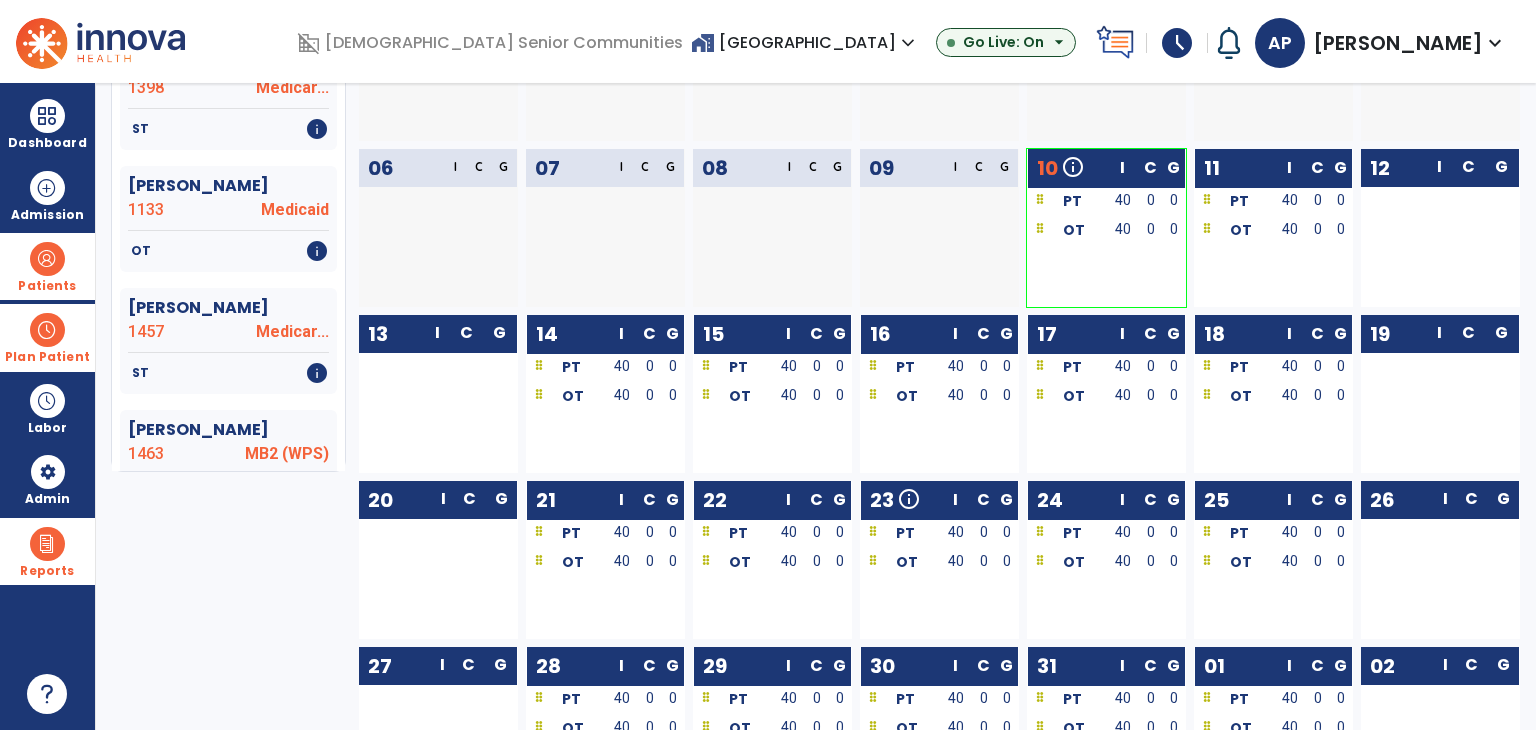 scroll, scrollTop: 36, scrollLeft: 0, axis: vertical 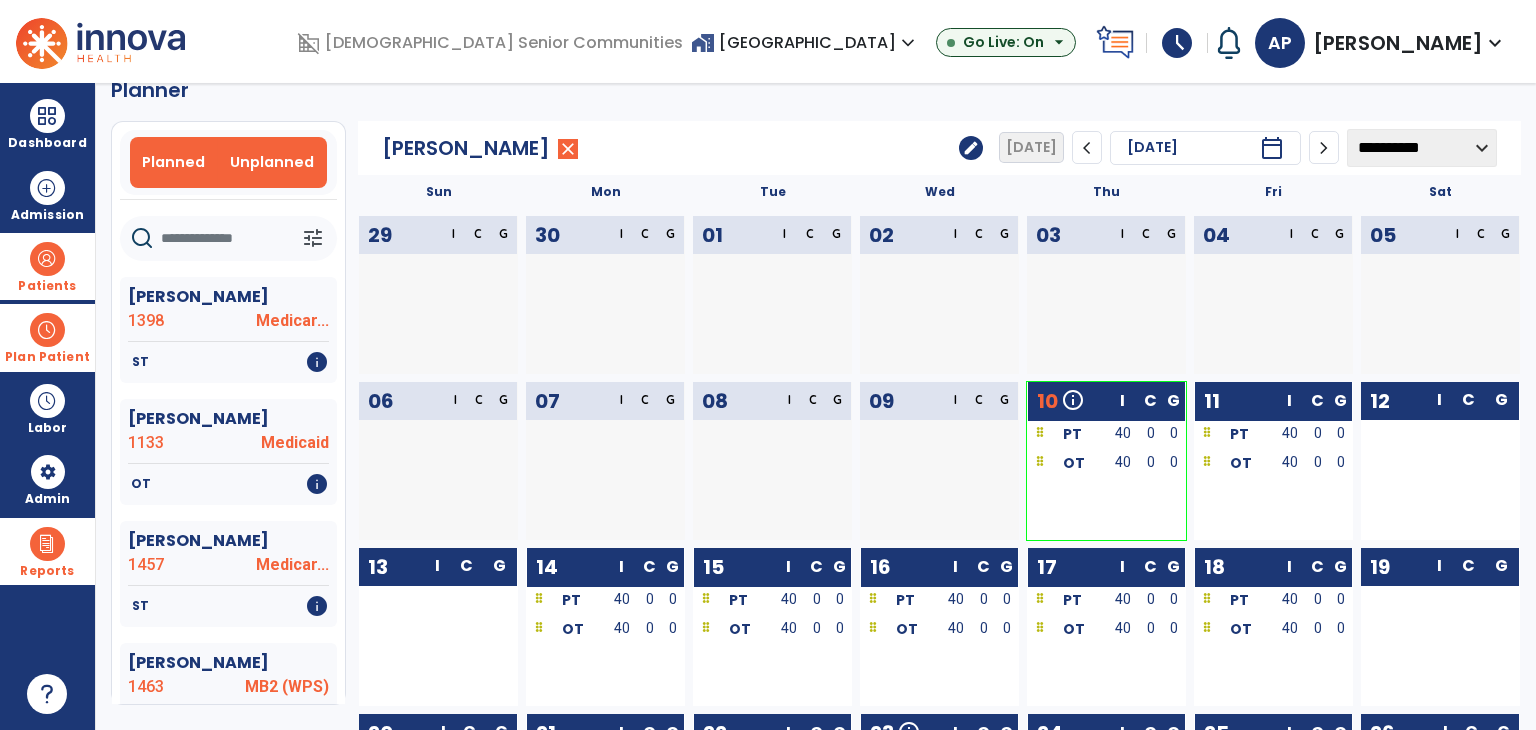 click on "Unplanned" at bounding box center [272, 162] 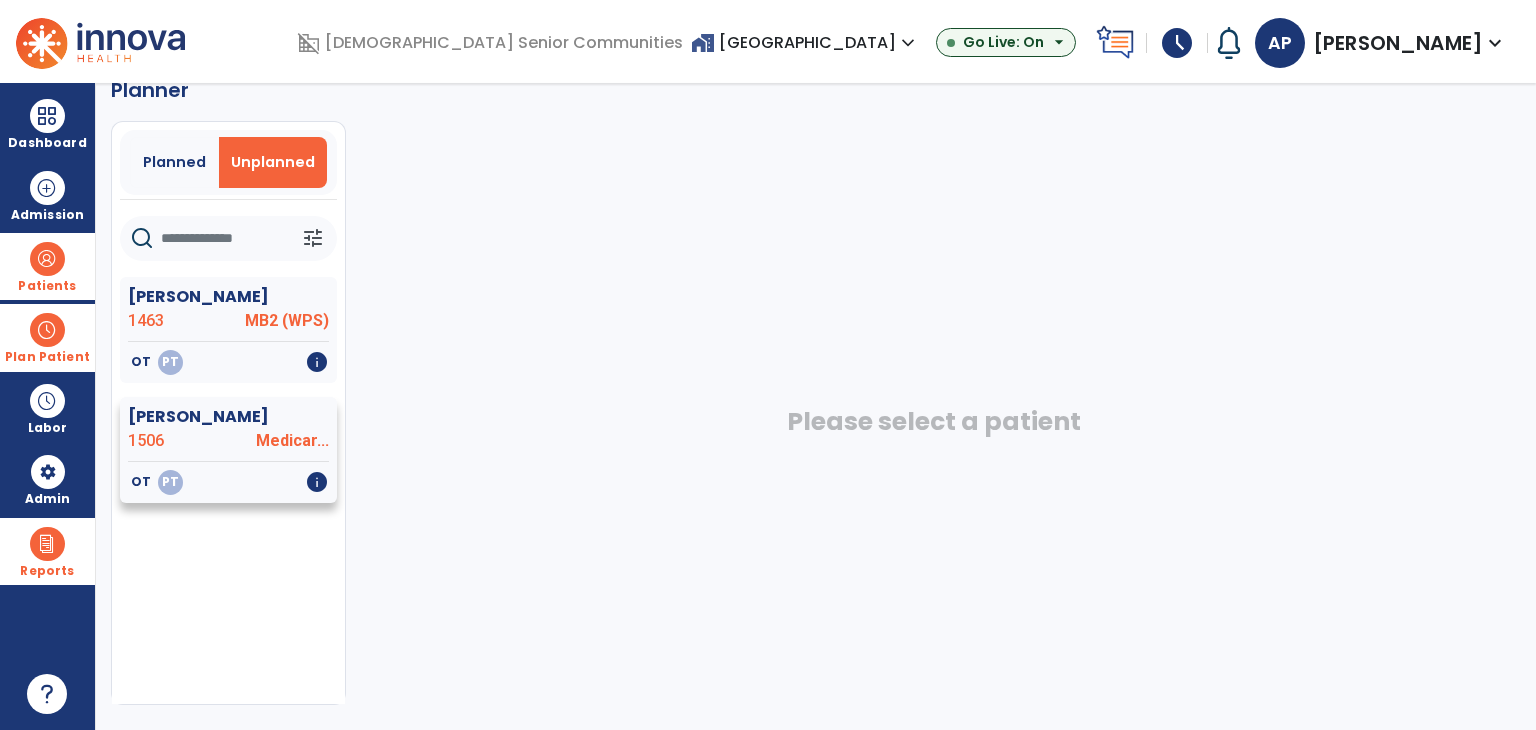 click 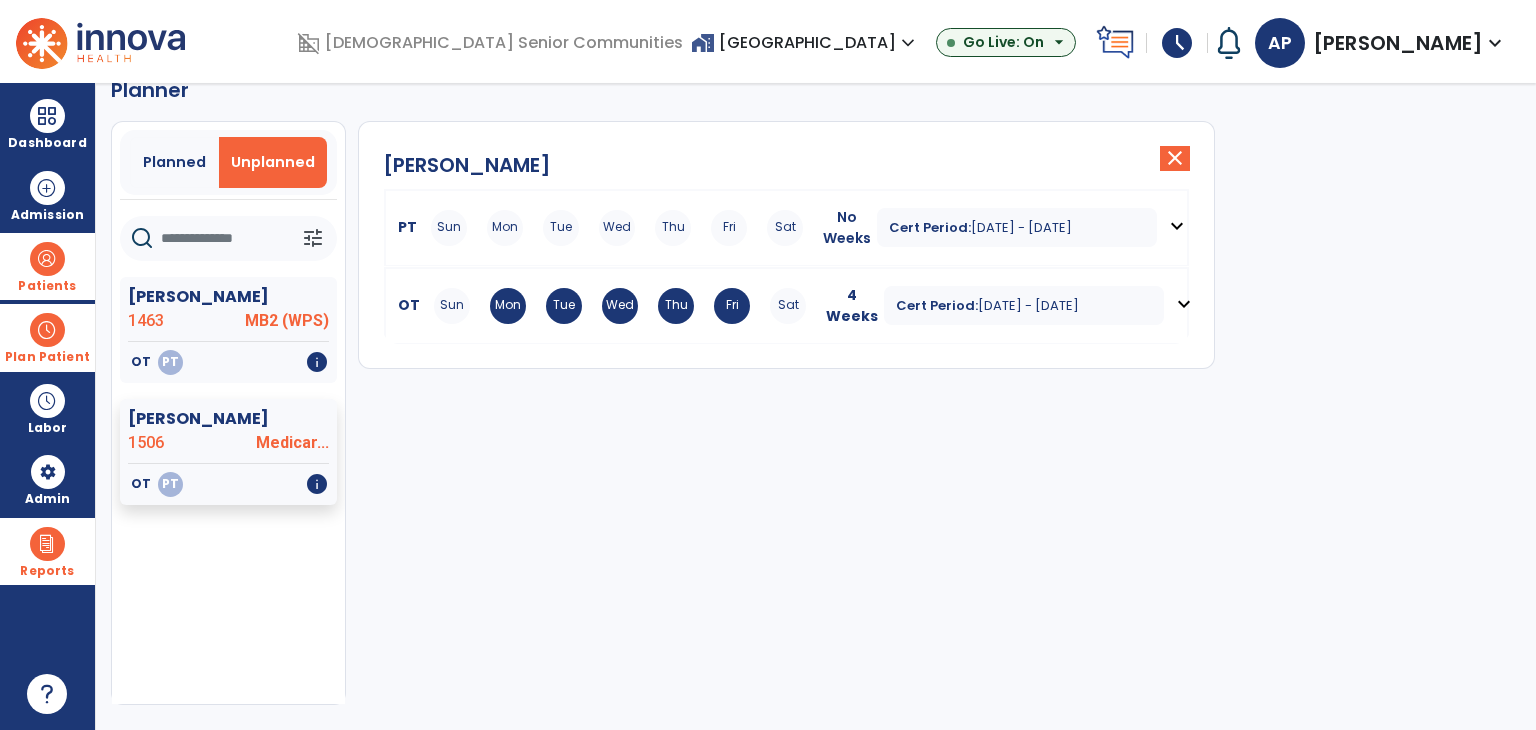 click on "expand_more" at bounding box center [1177, 226] 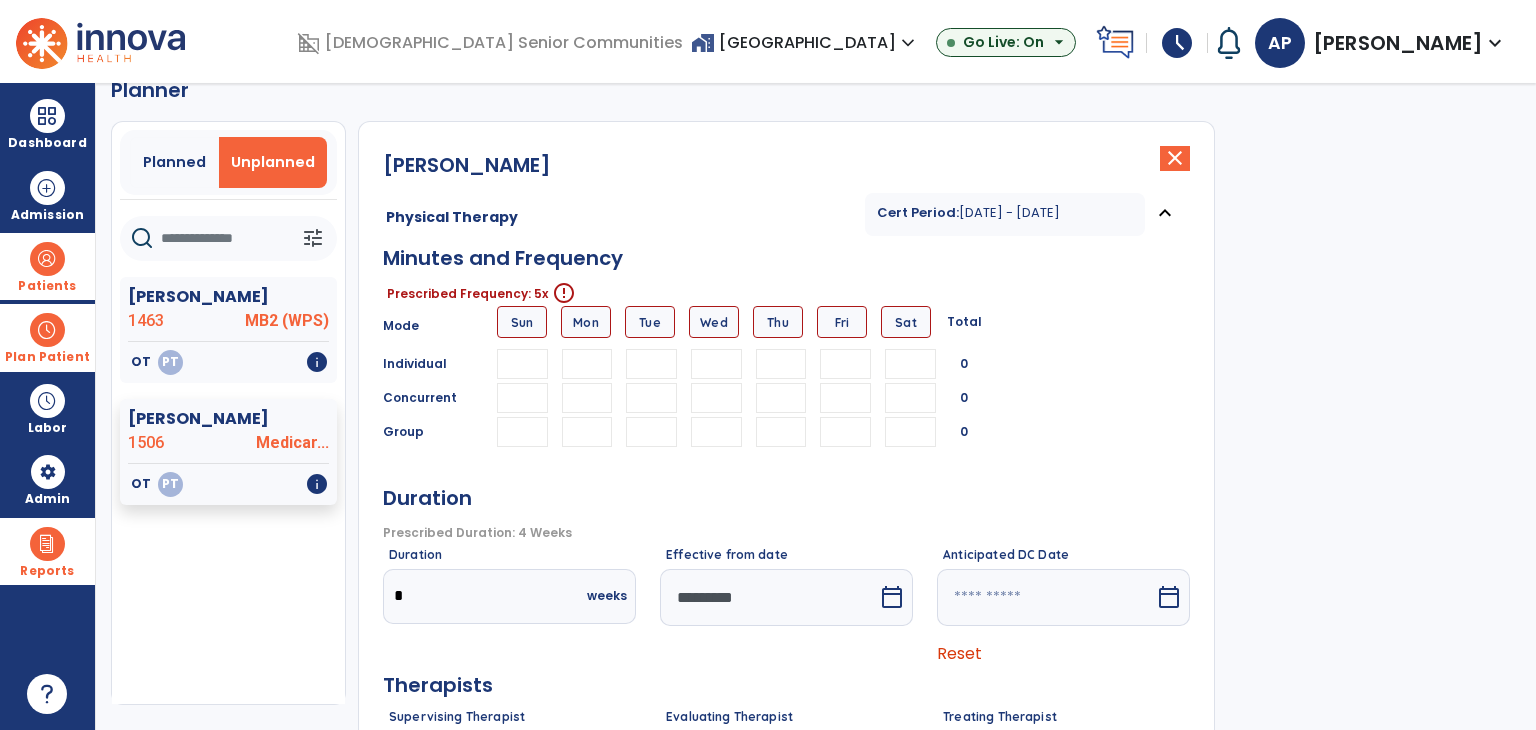 click at bounding box center (587, 364) 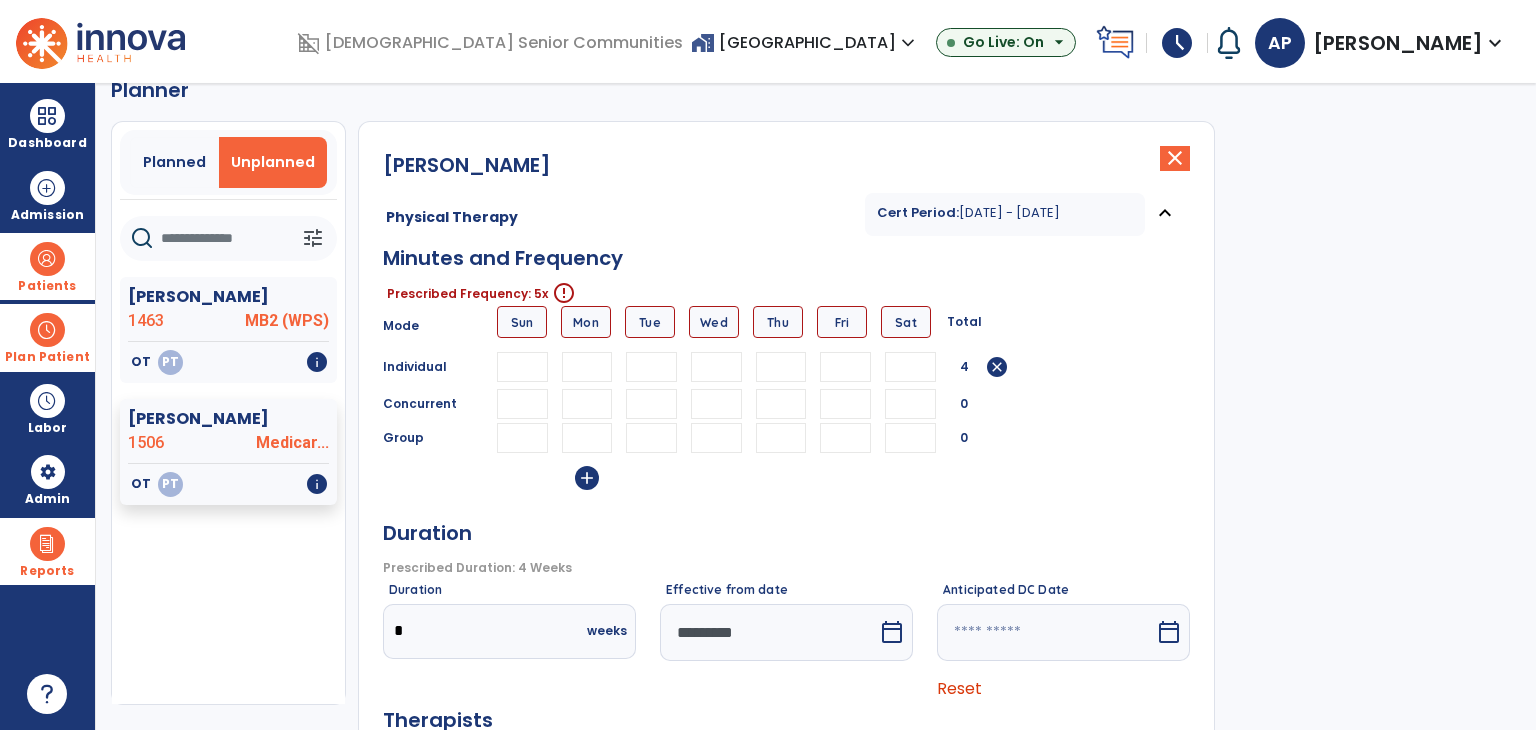 type on "**" 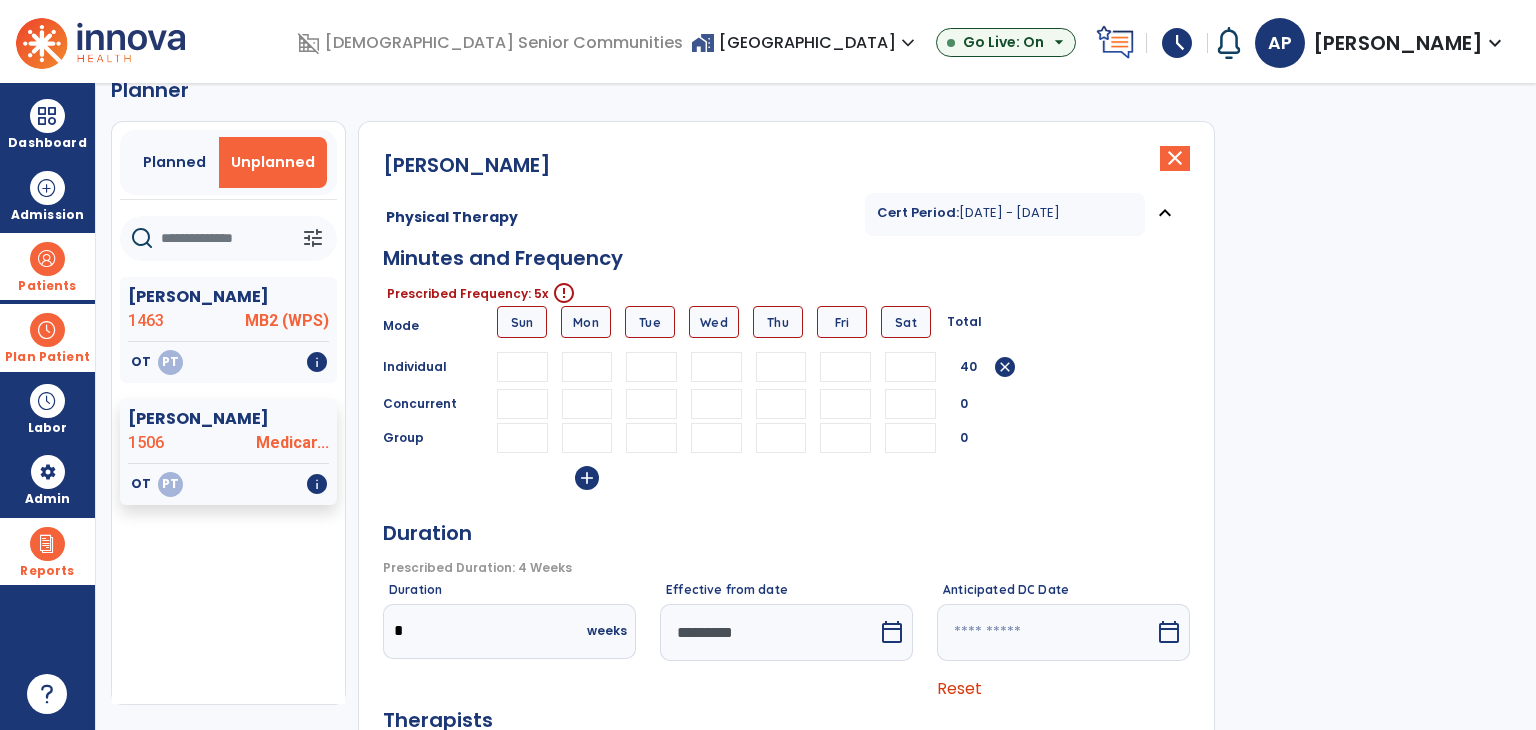 type on "**" 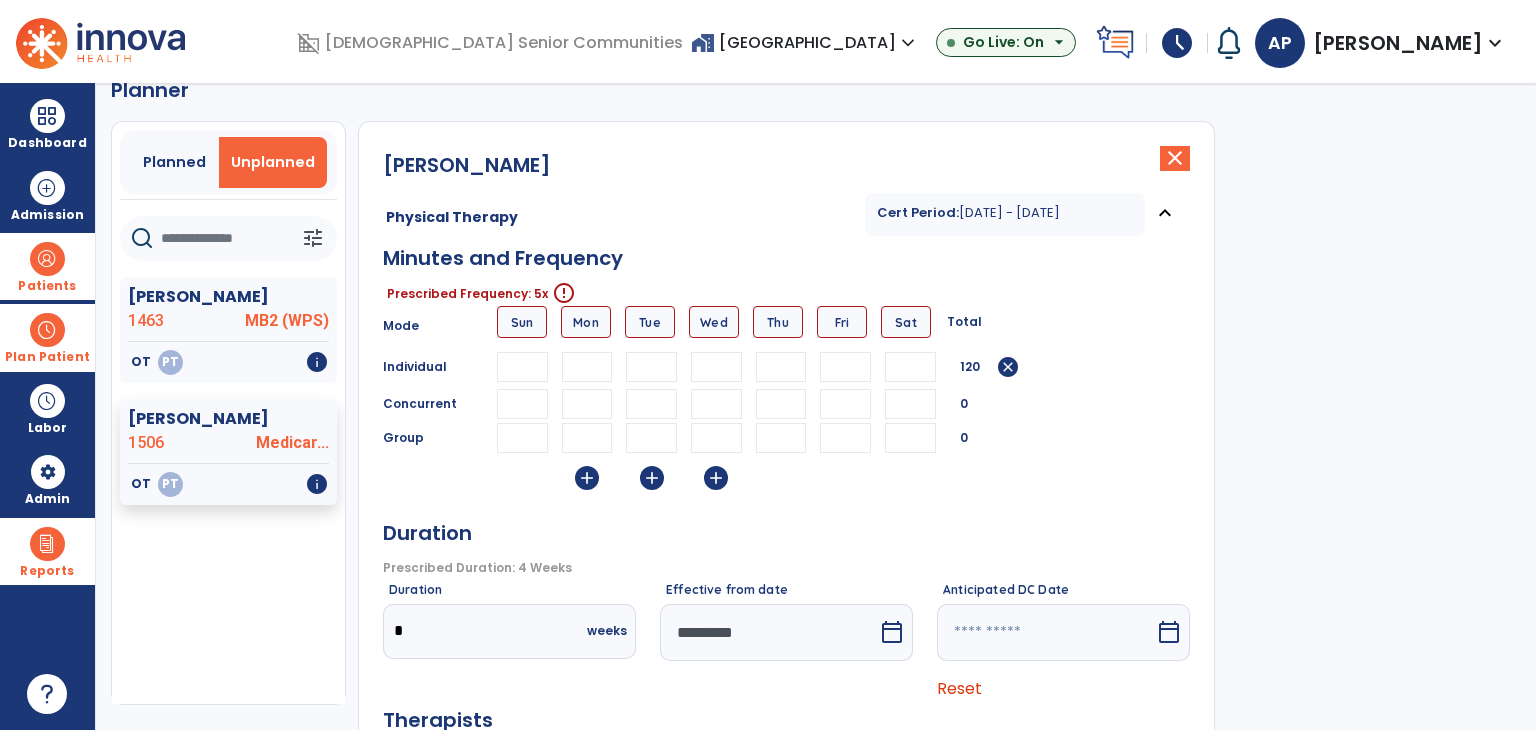 type on "**" 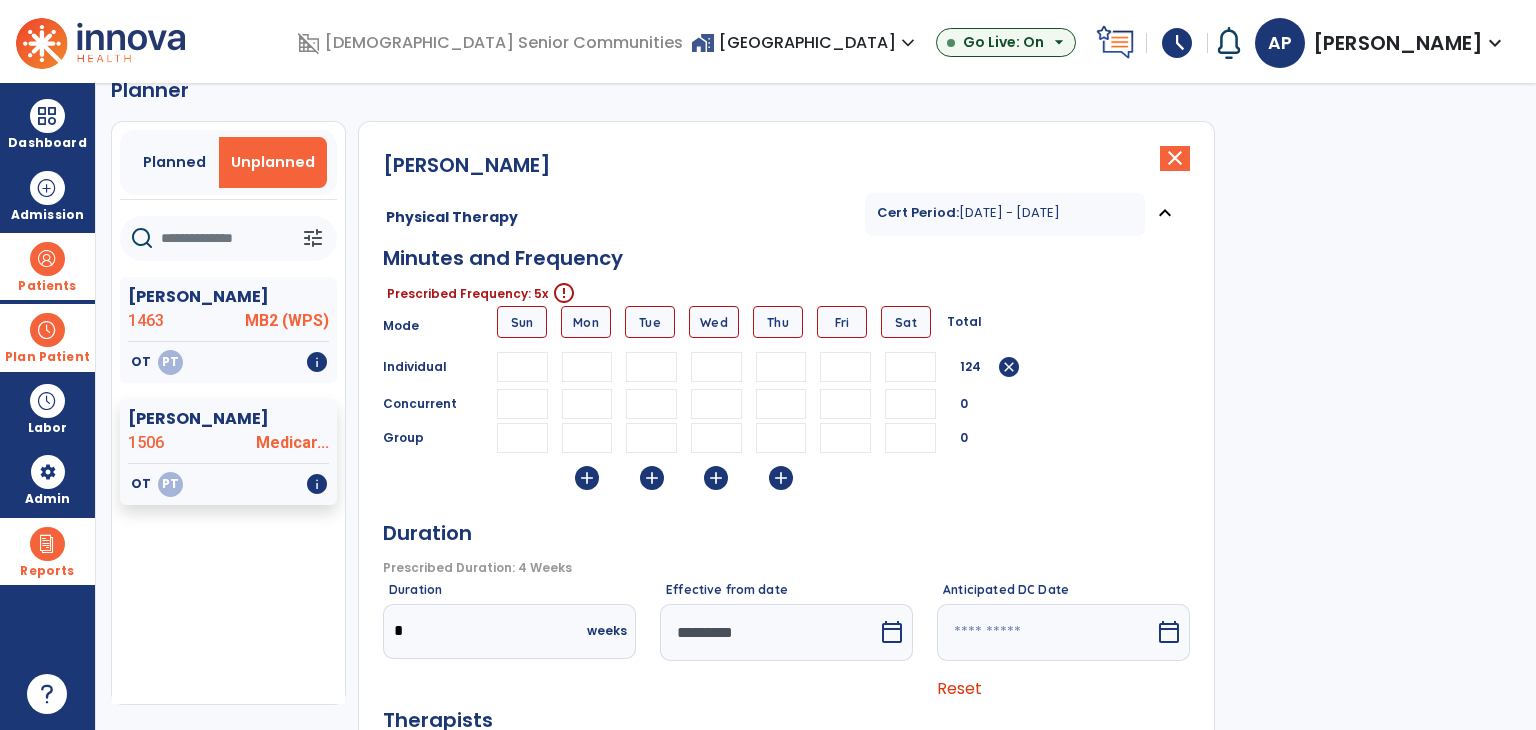 type on "**" 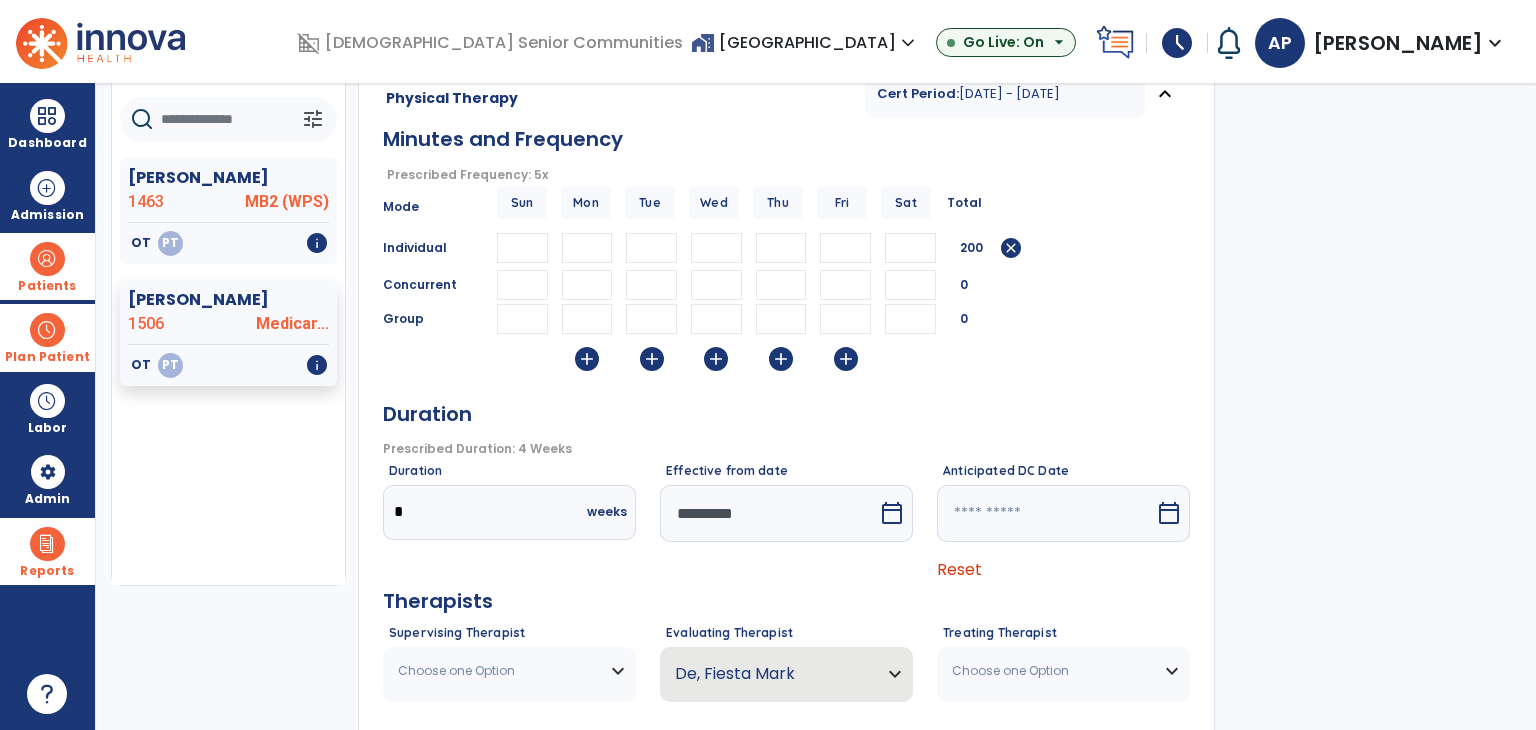 scroll, scrollTop: 336, scrollLeft: 0, axis: vertical 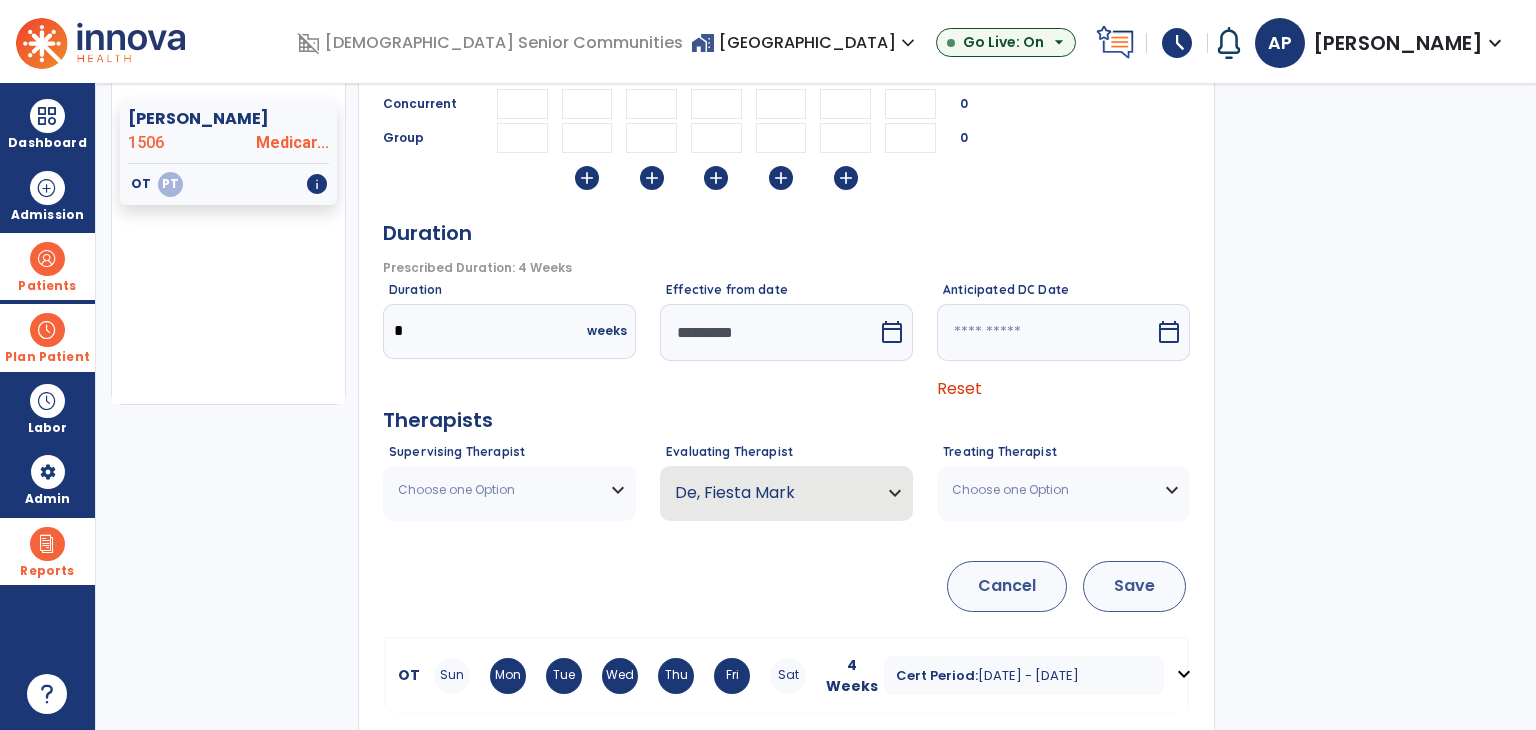type on "**" 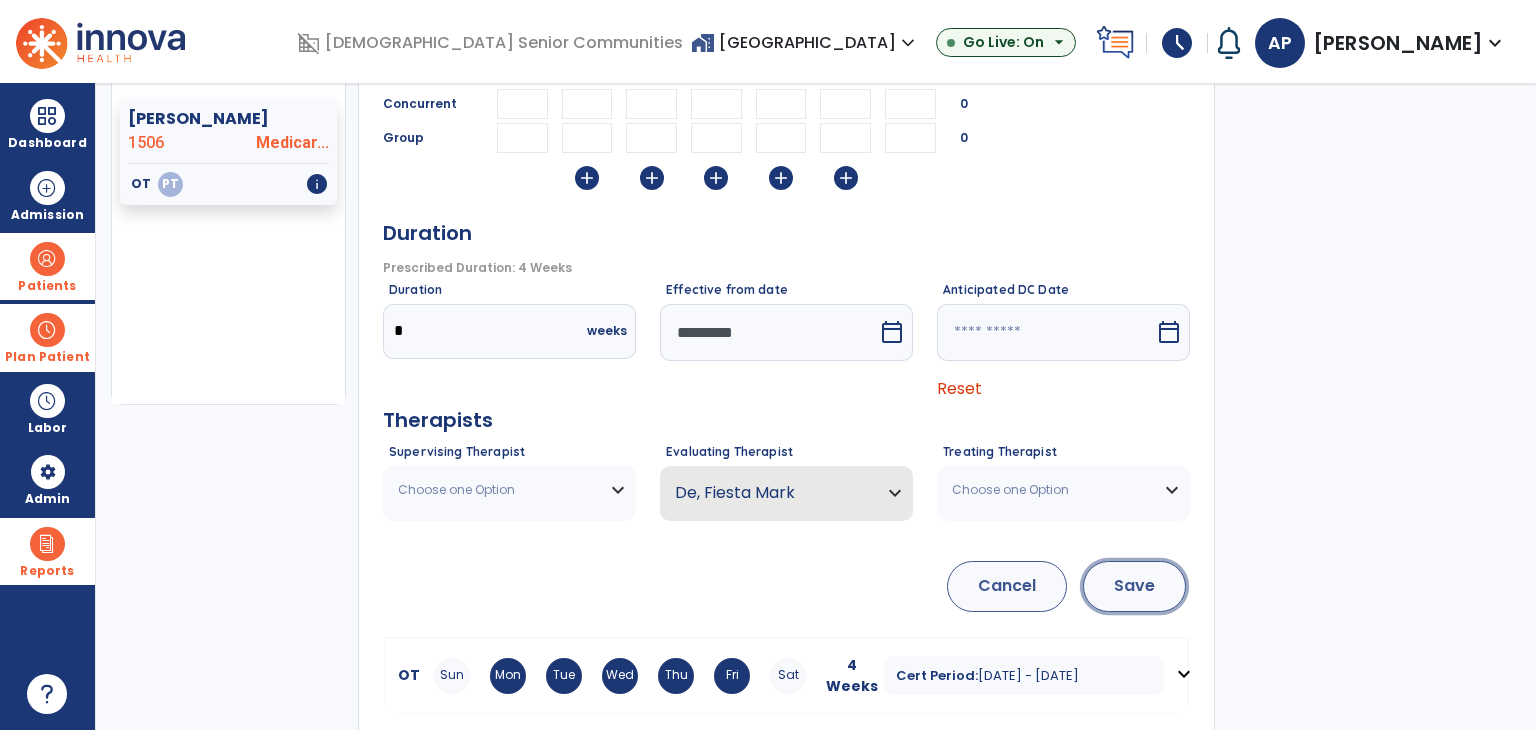 click on "Save" at bounding box center [1134, 586] 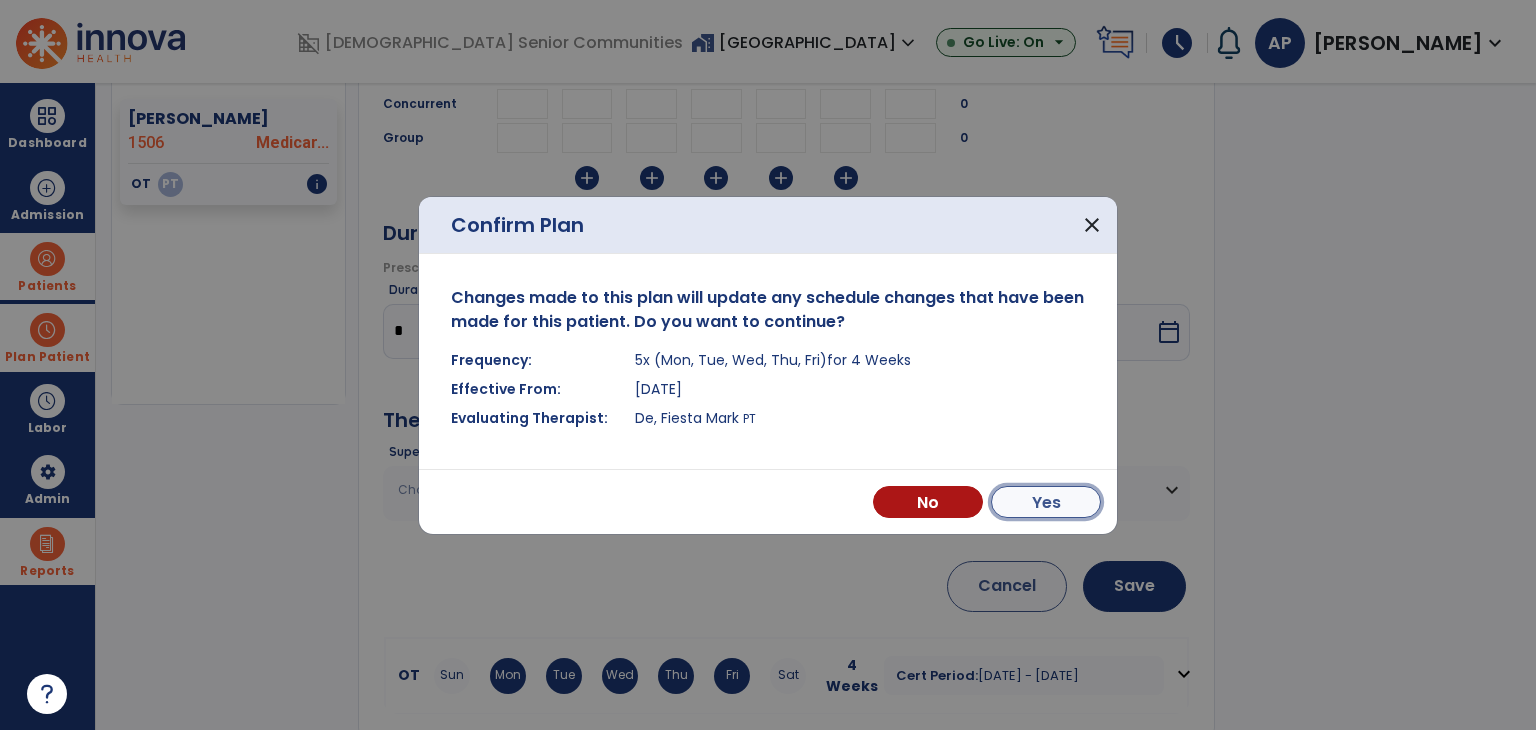 click on "Yes" at bounding box center [1046, 502] 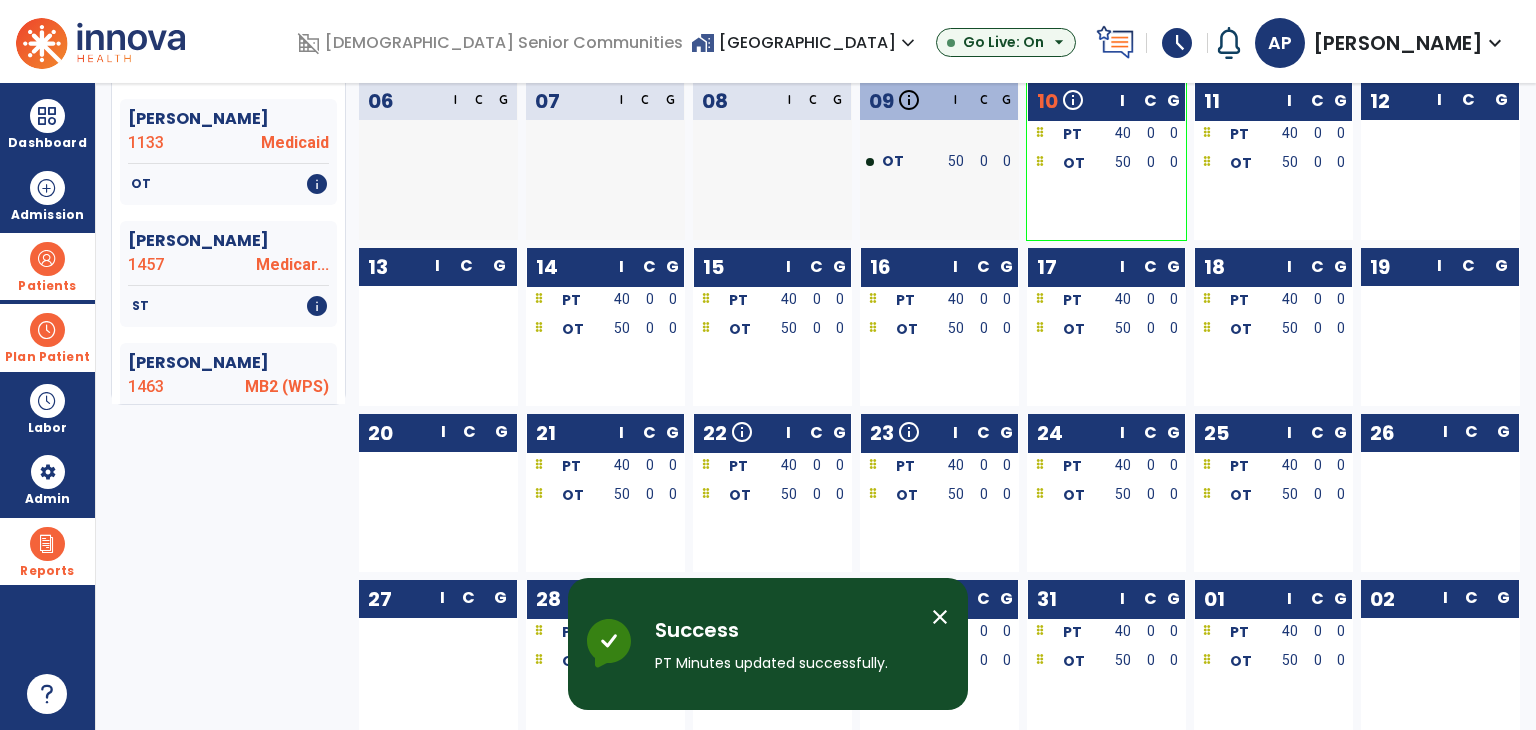 click on "Plan Patient" at bounding box center [47, 337] 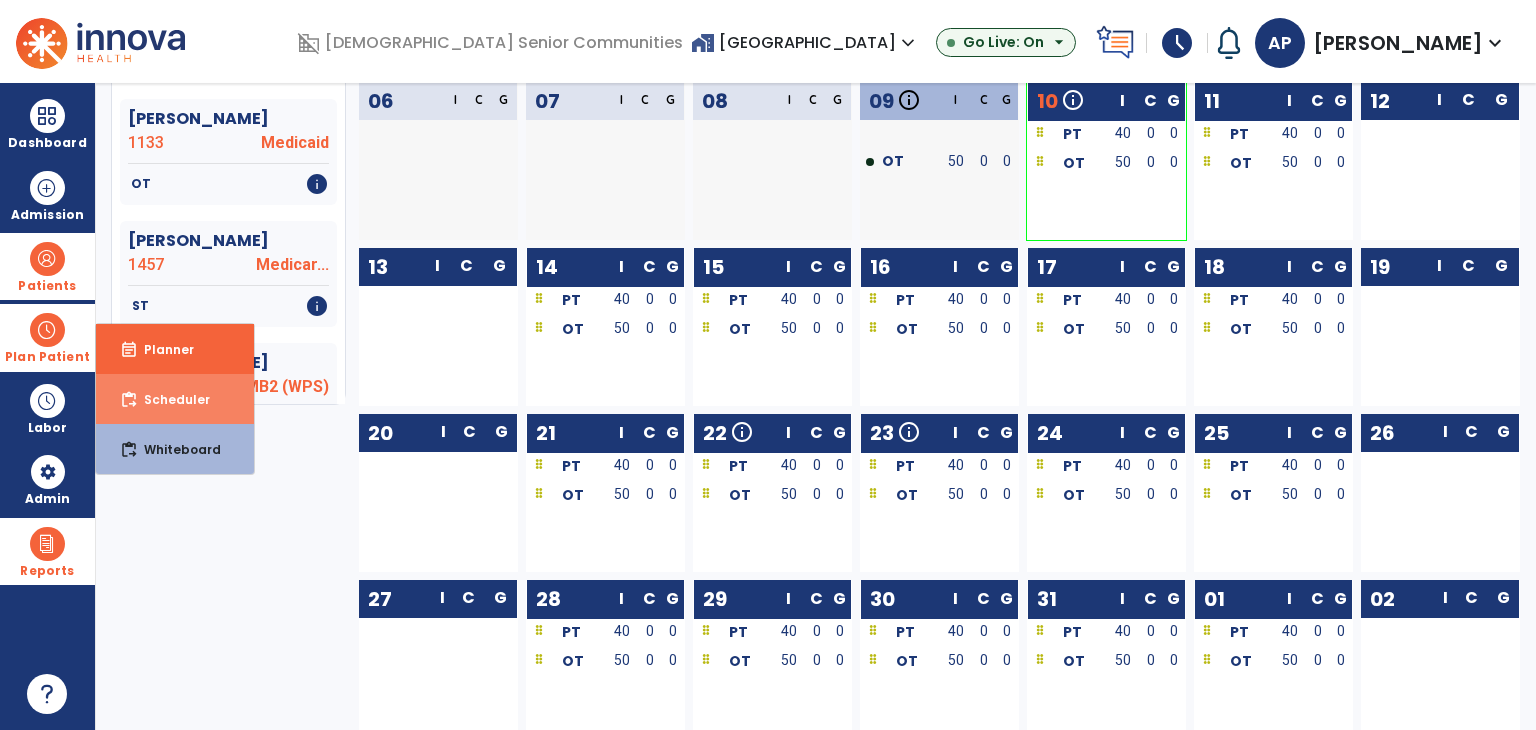 click on "content_paste_go" at bounding box center (129, 400) 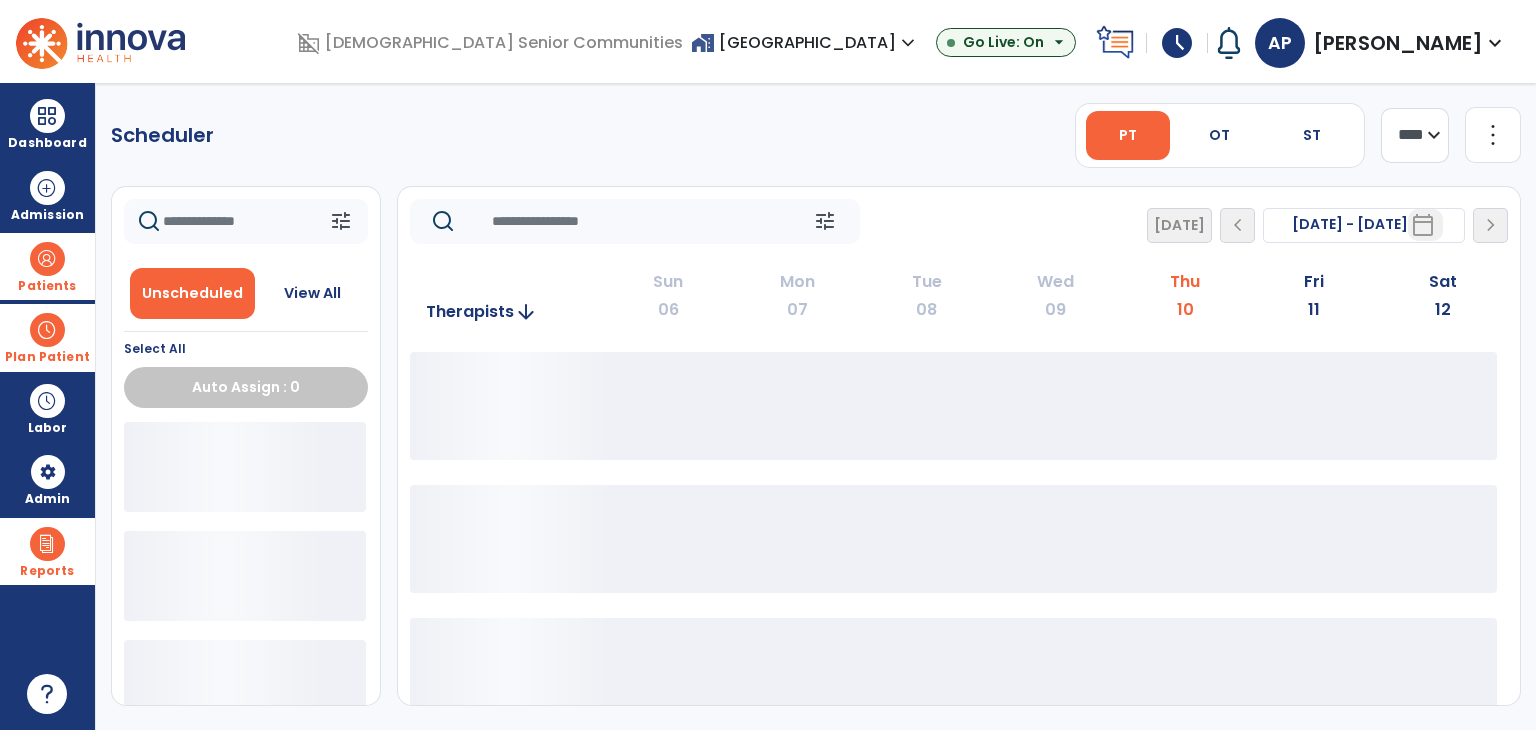scroll, scrollTop: 0, scrollLeft: 0, axis: both 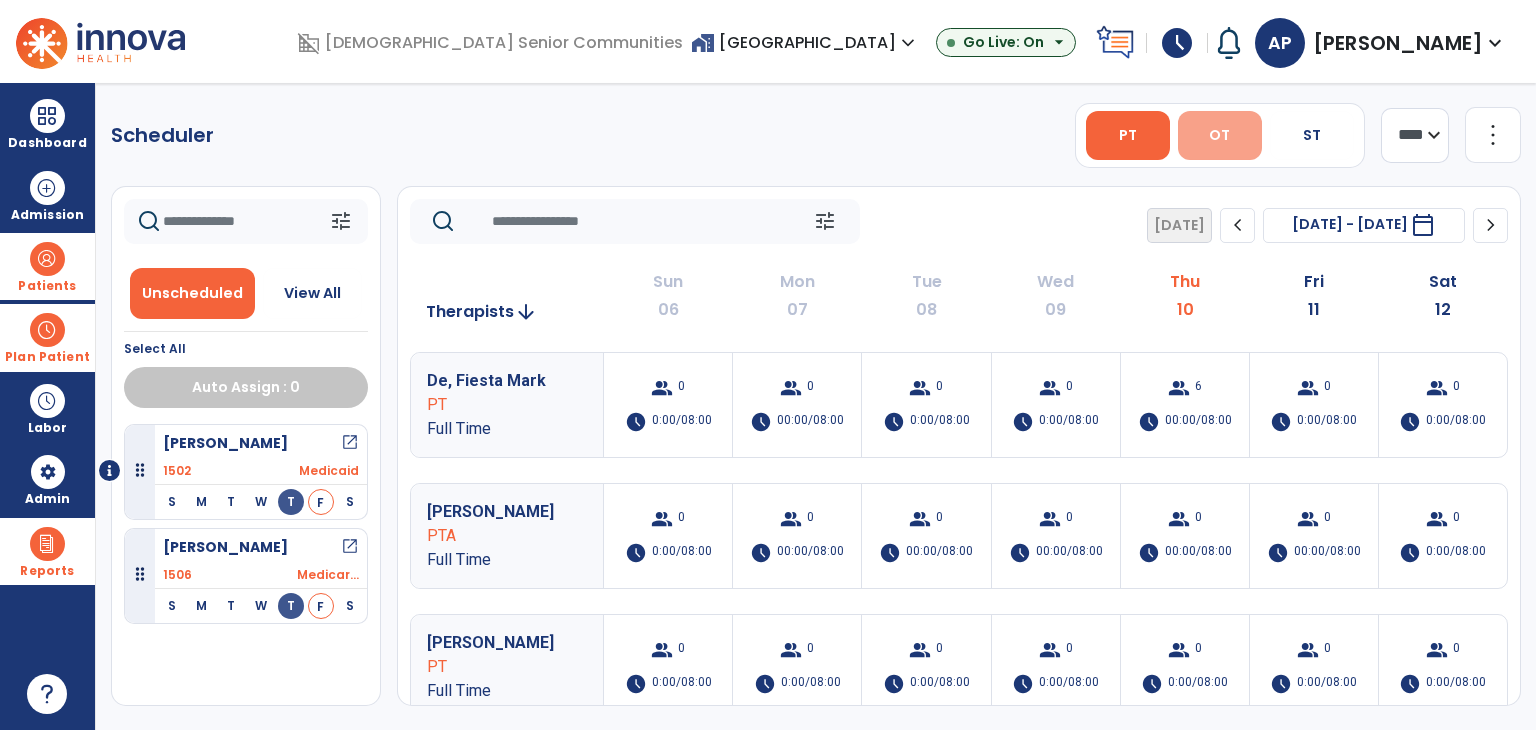 click on "OT" at bounding box center (1220, 135) 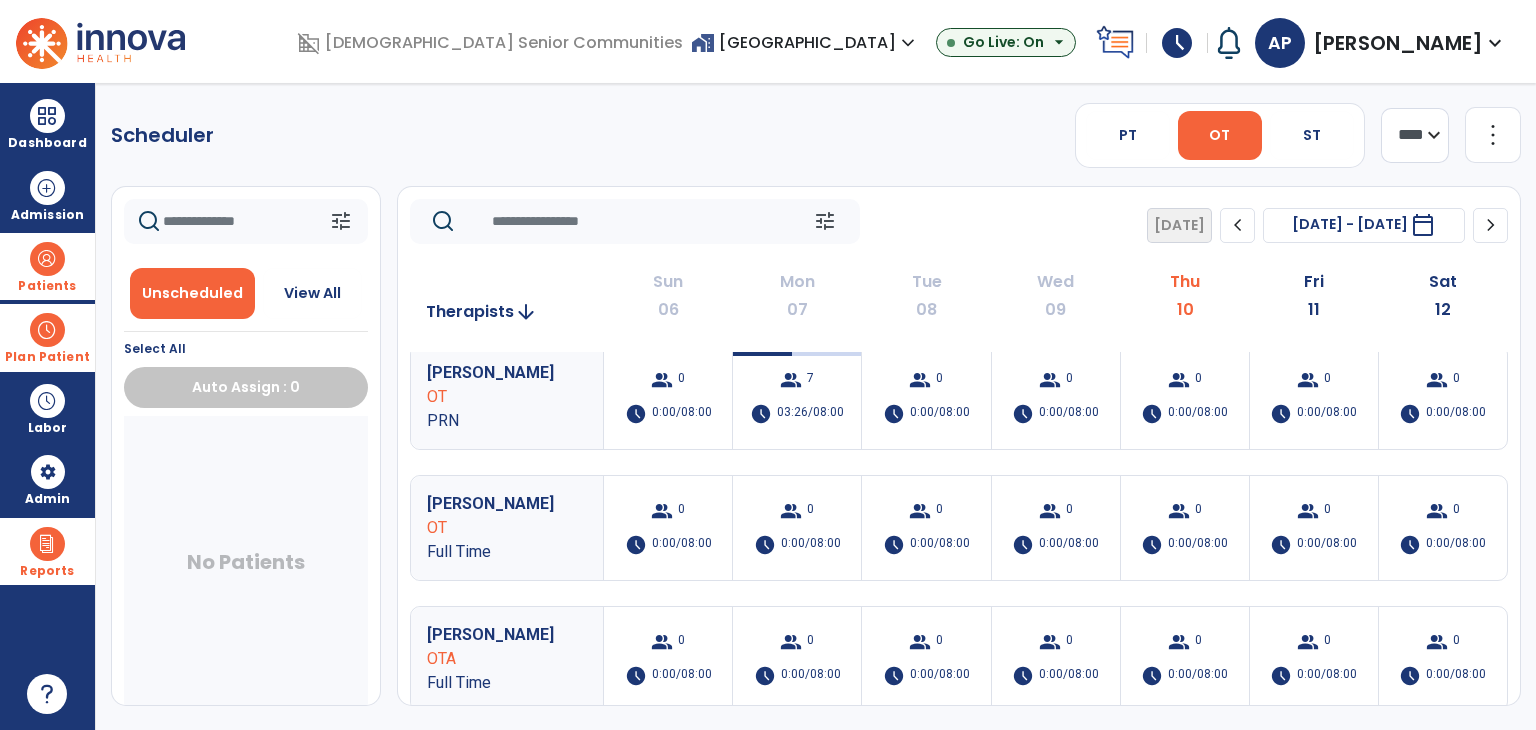 scroll, scrollTop: 0, scrollLeft: 0, axis: both 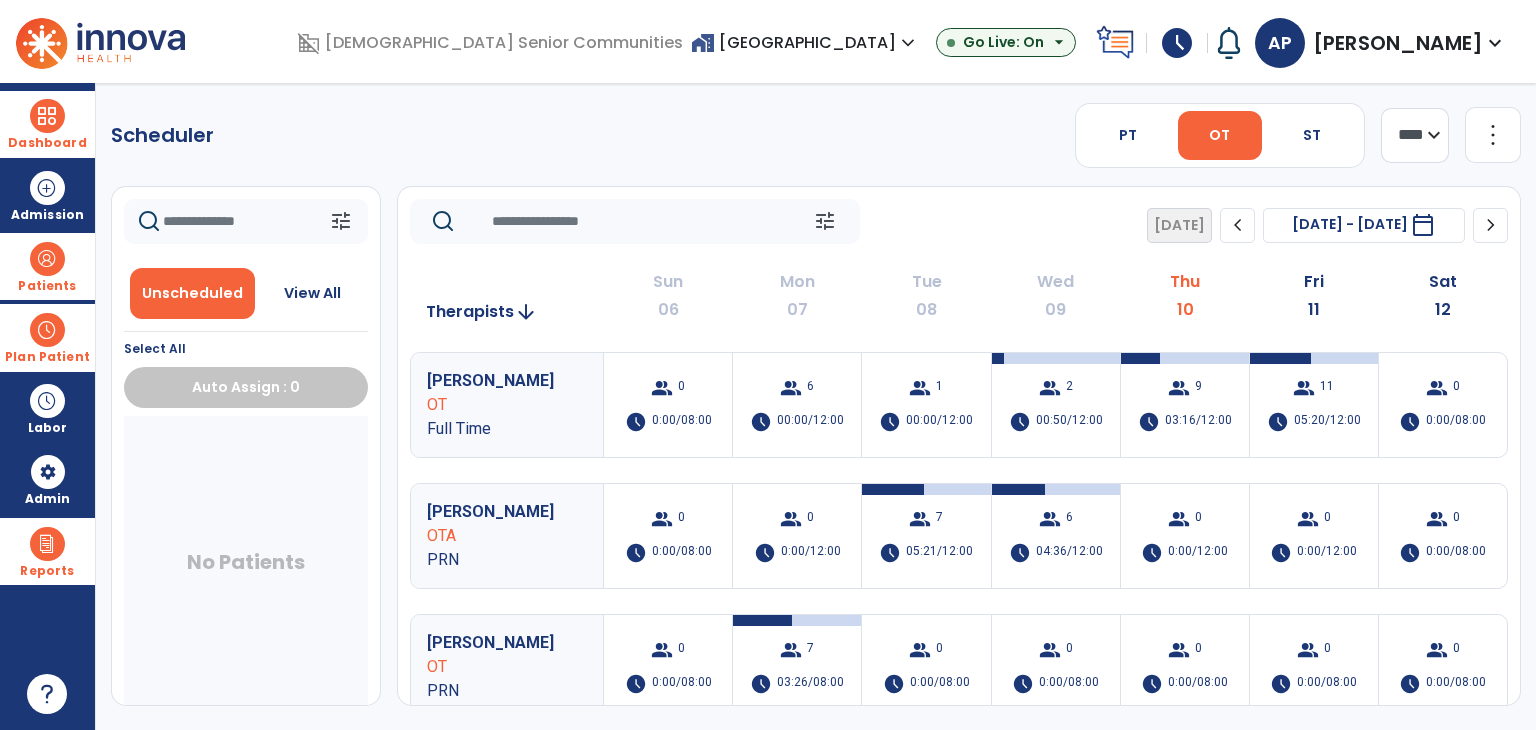 click on "Dashboard" at bounding box center (47, 143) 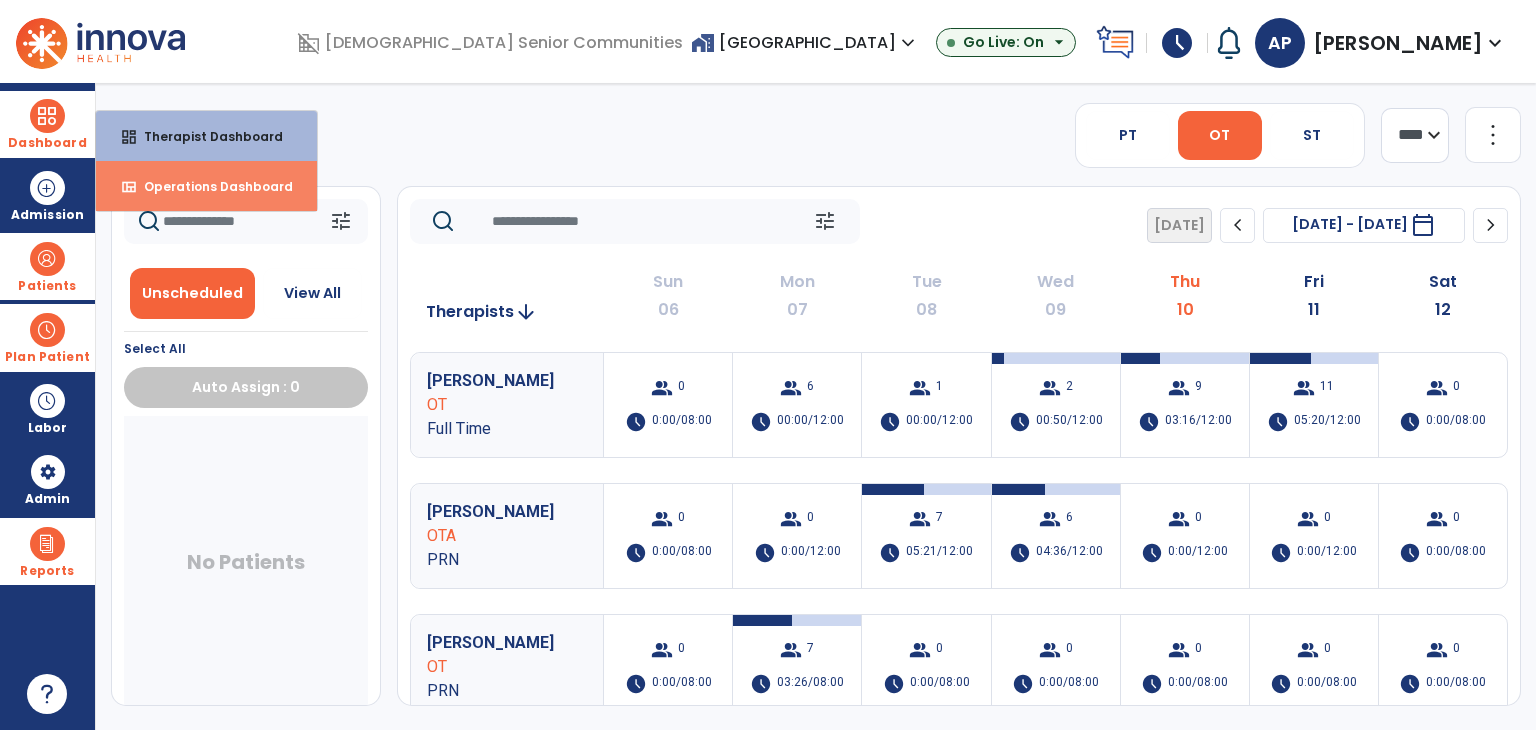 click on "view_quilt  Operations Dashboard" at bounding box center (206, 186) 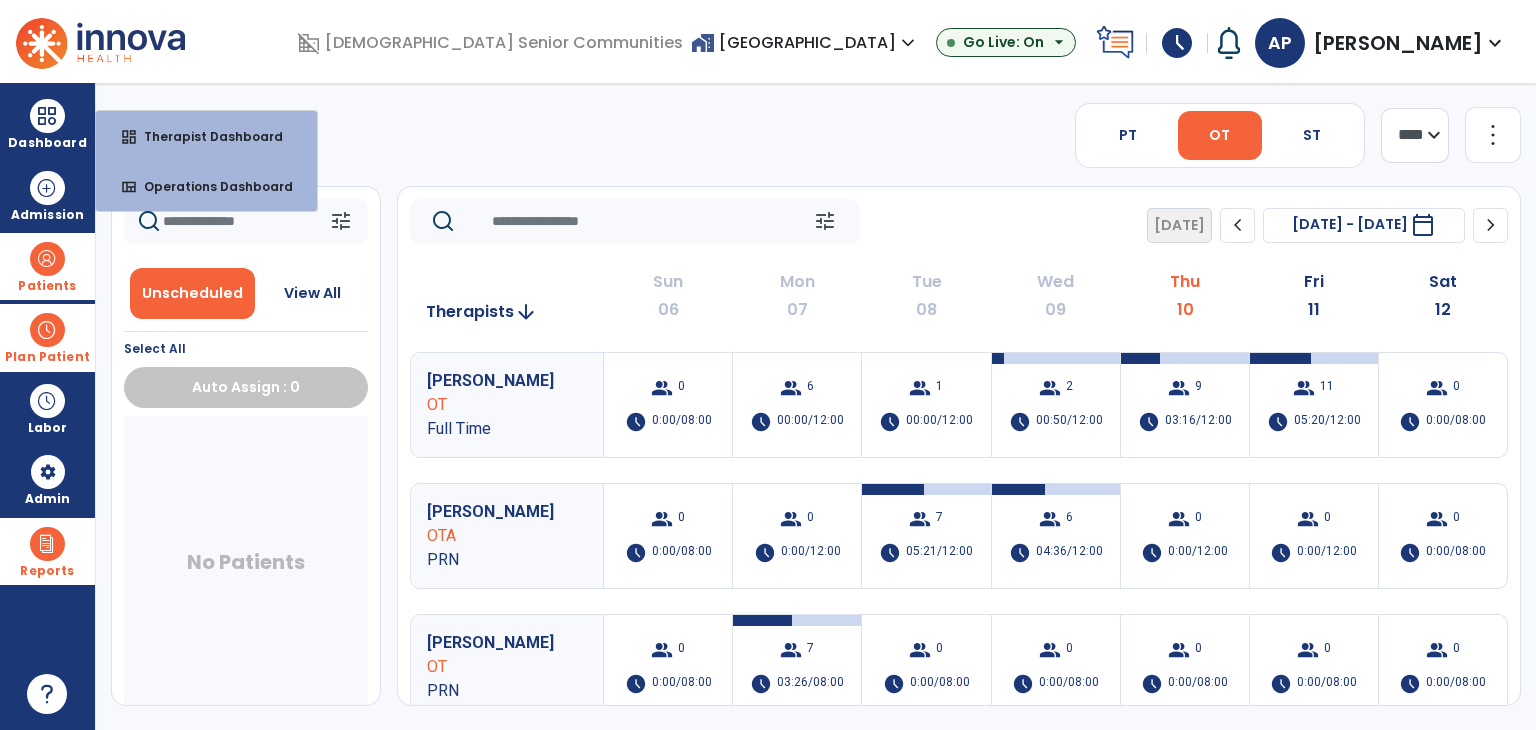 select on "***" 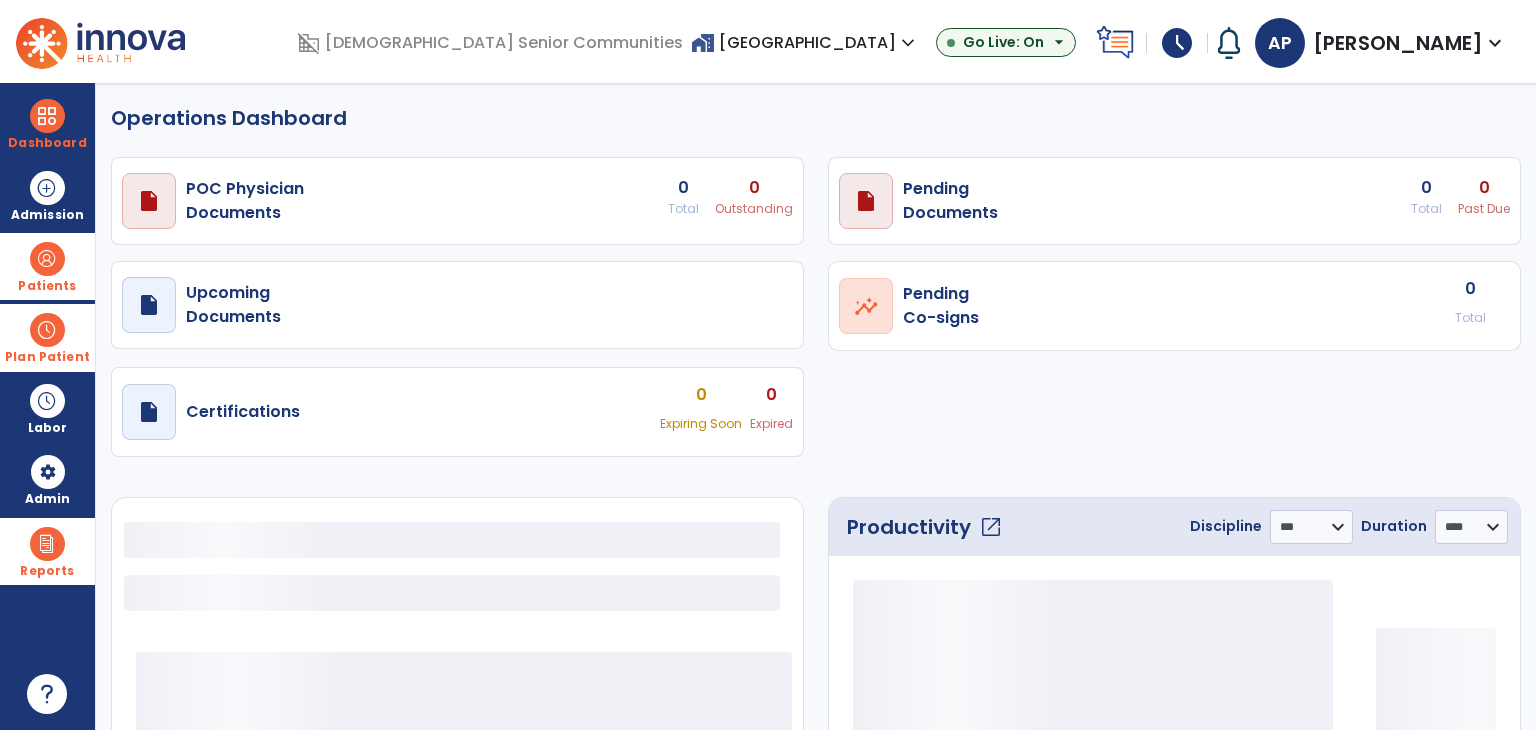 select on "***" 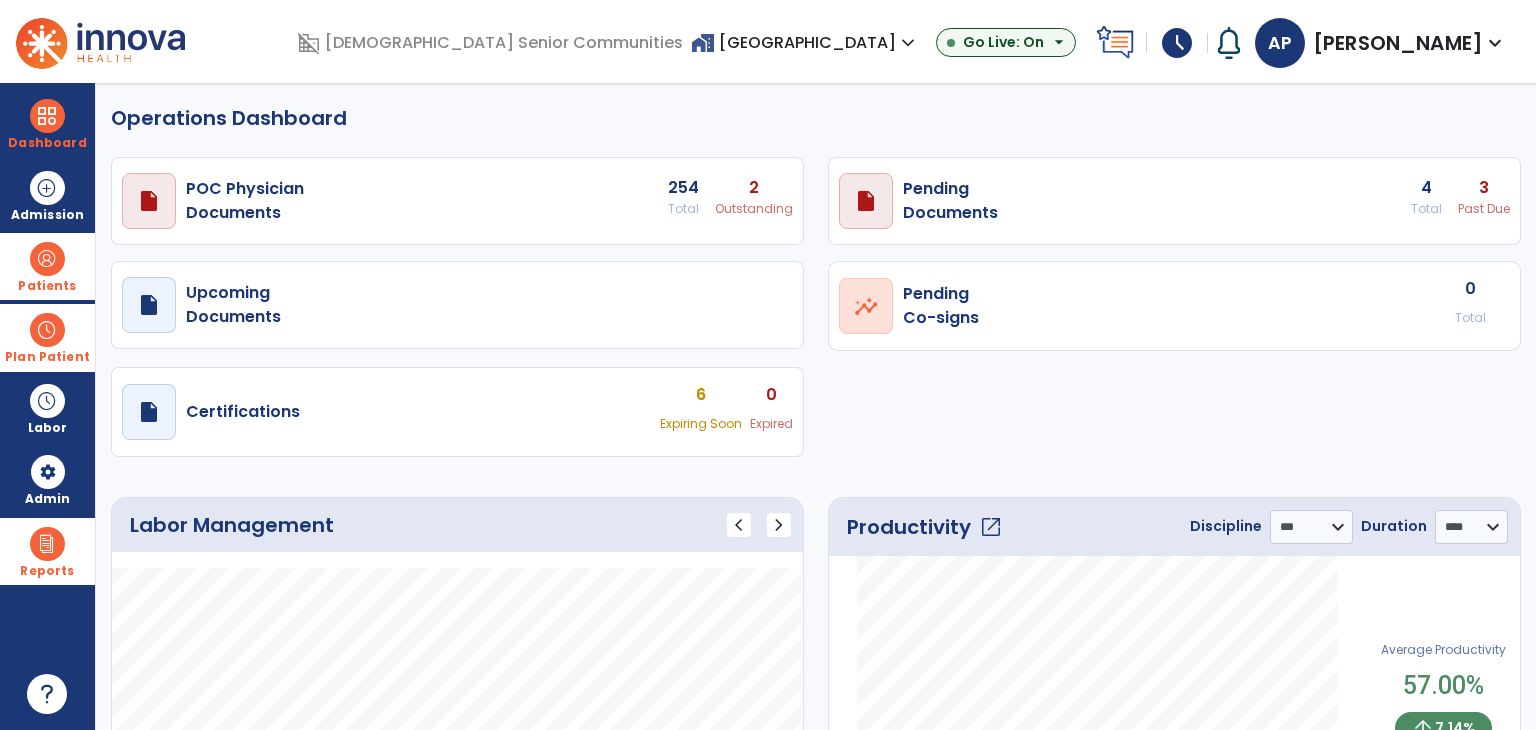 click on "draft   open_in_new  Pending   Documents 4 Total 3 Past Due" at bounding box center [457, 201] 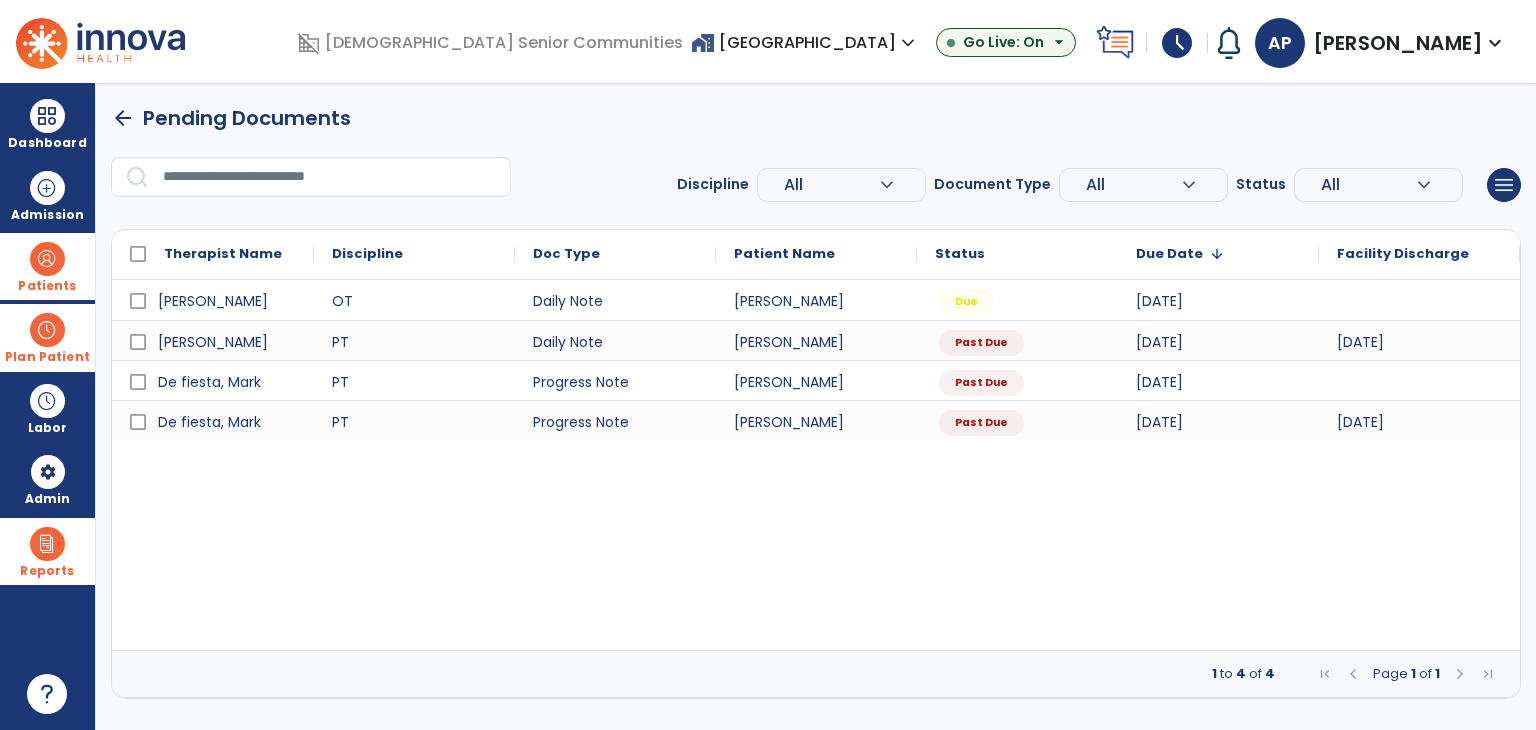 click on "Patients" at bounding box center [47, 266] 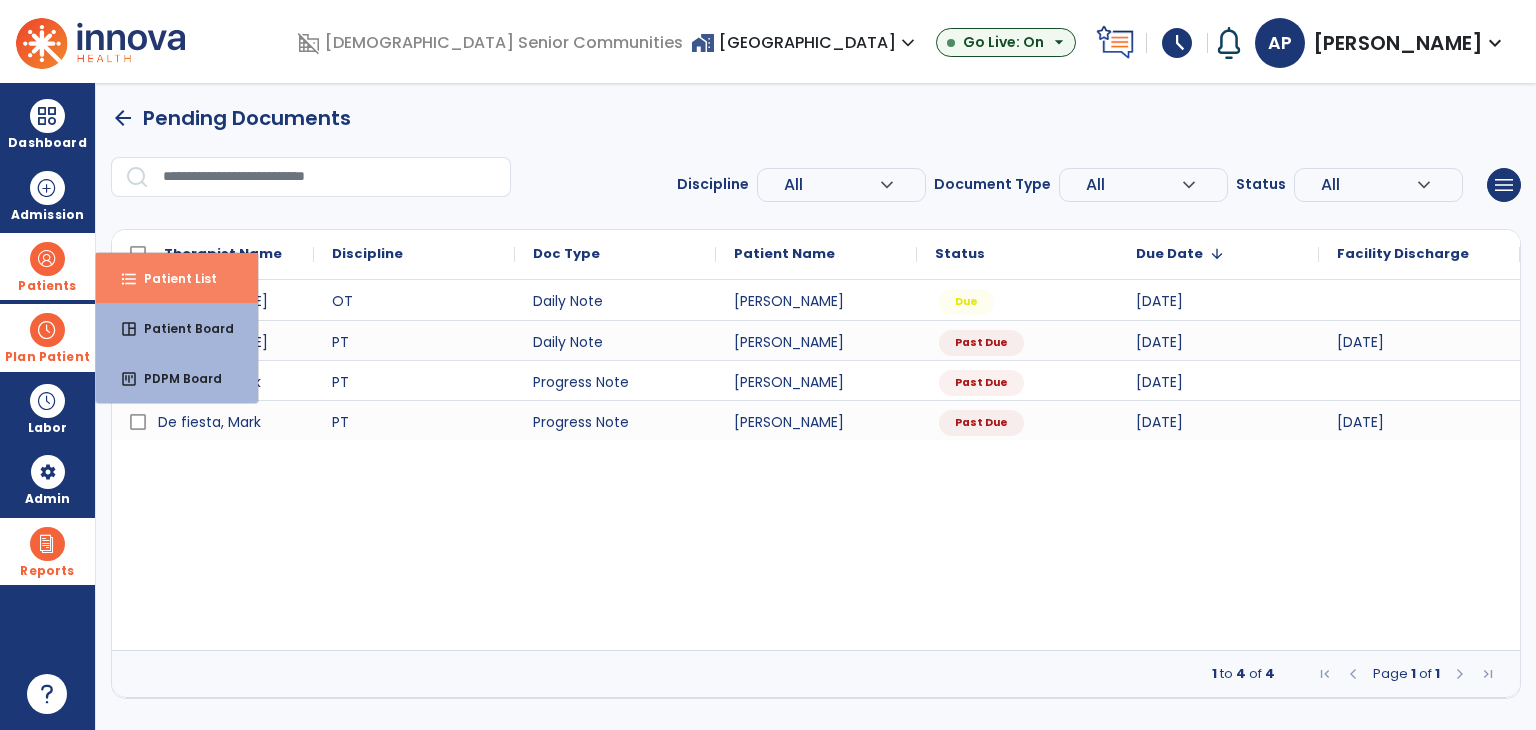 click on "format_list_bulleted  Patient List" at bounding box center [177, 278] 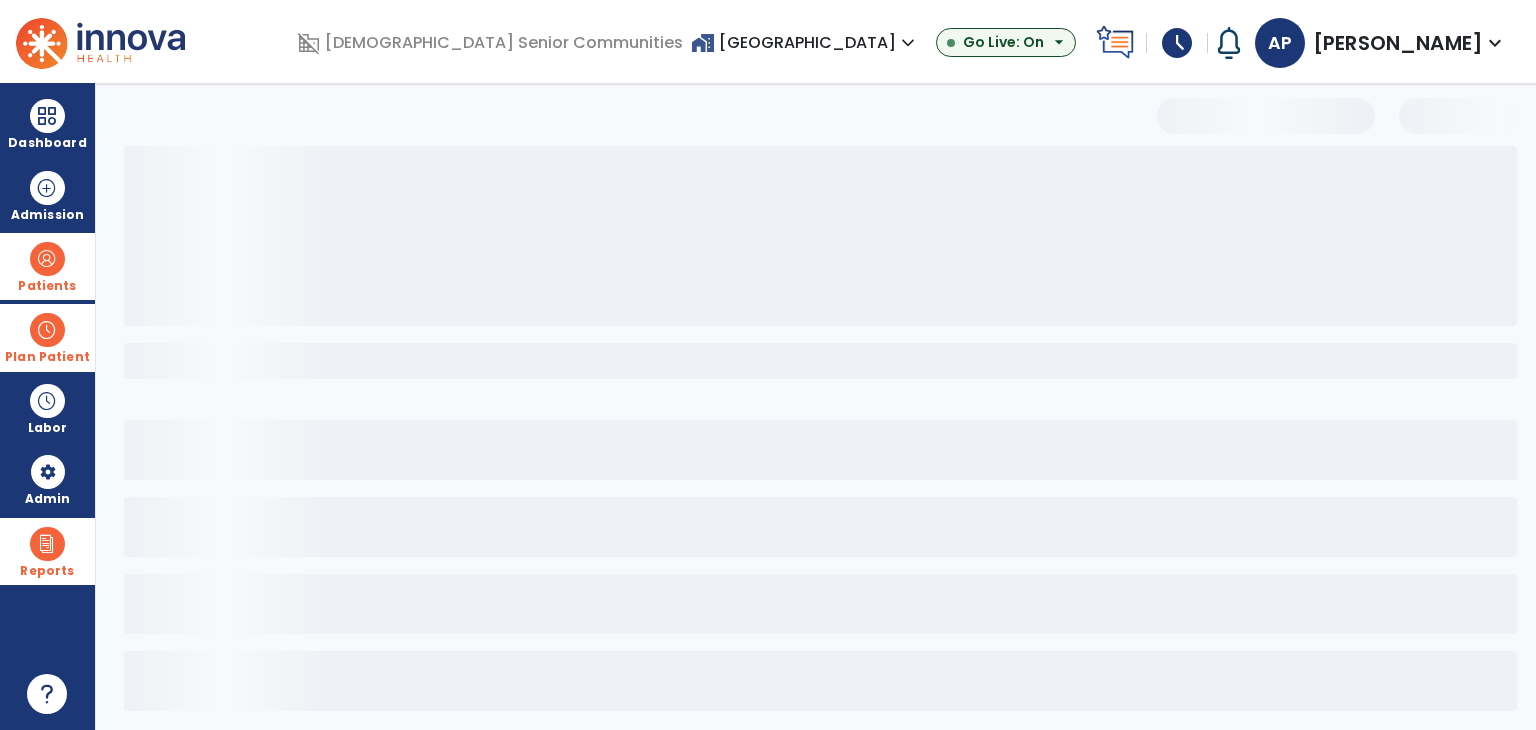 select on "***" 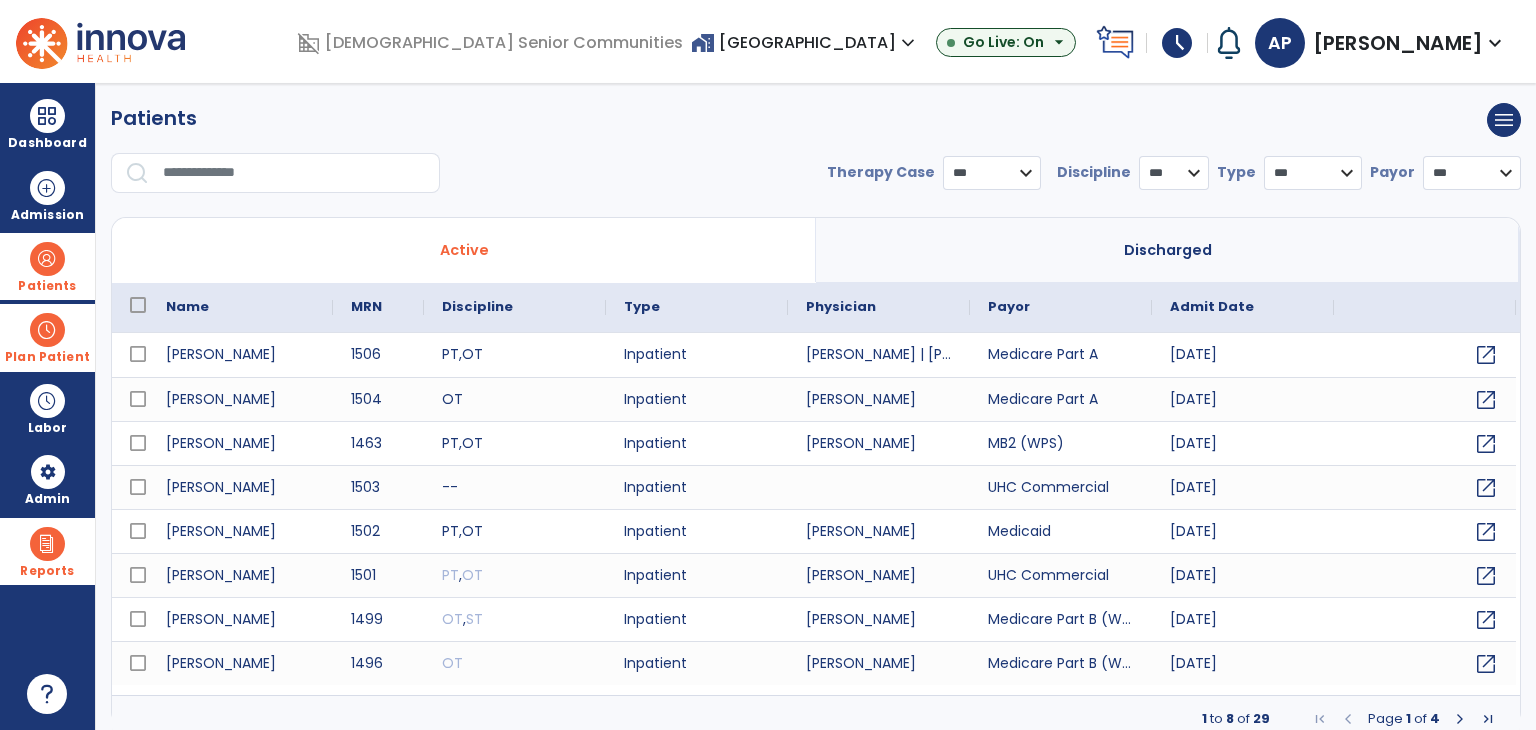 click on "Discharged" at bounding box center (1168, 250) 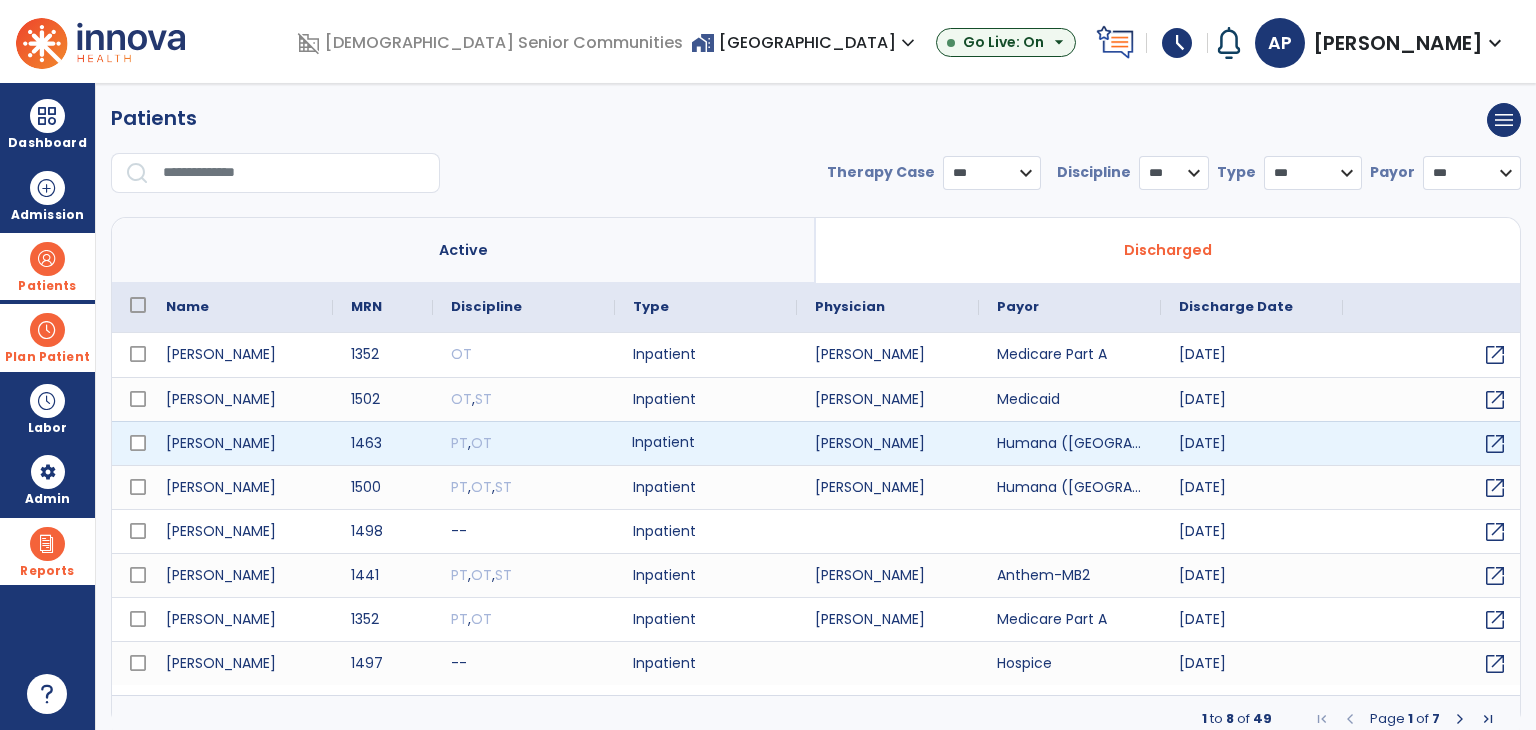 click on "Inpatient" at bounding box center [706, 443] 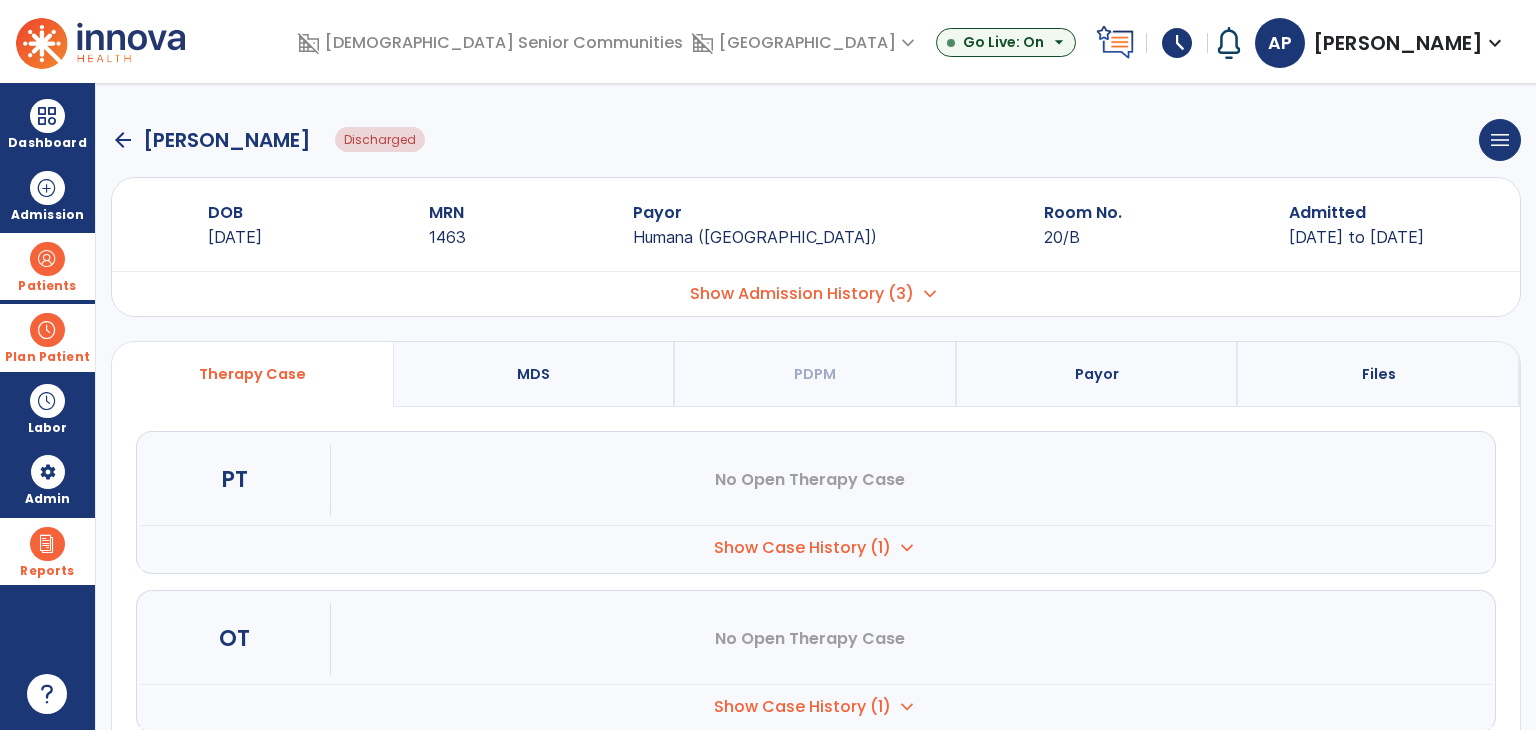 click on "Show Case History (1)     expand_more" at bounding box center [816, 547] 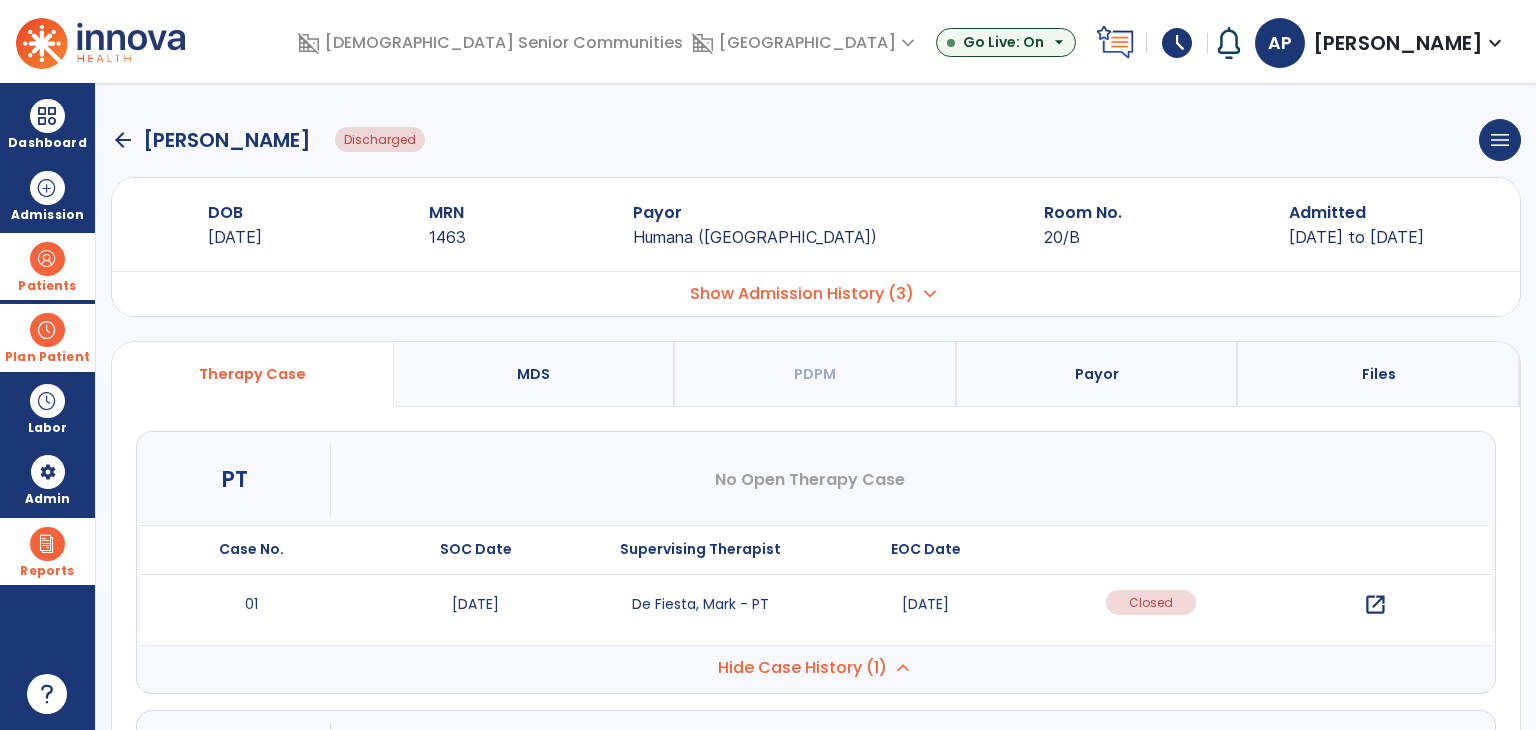 click on "open_in_new" at bounding box center [1375, 605] 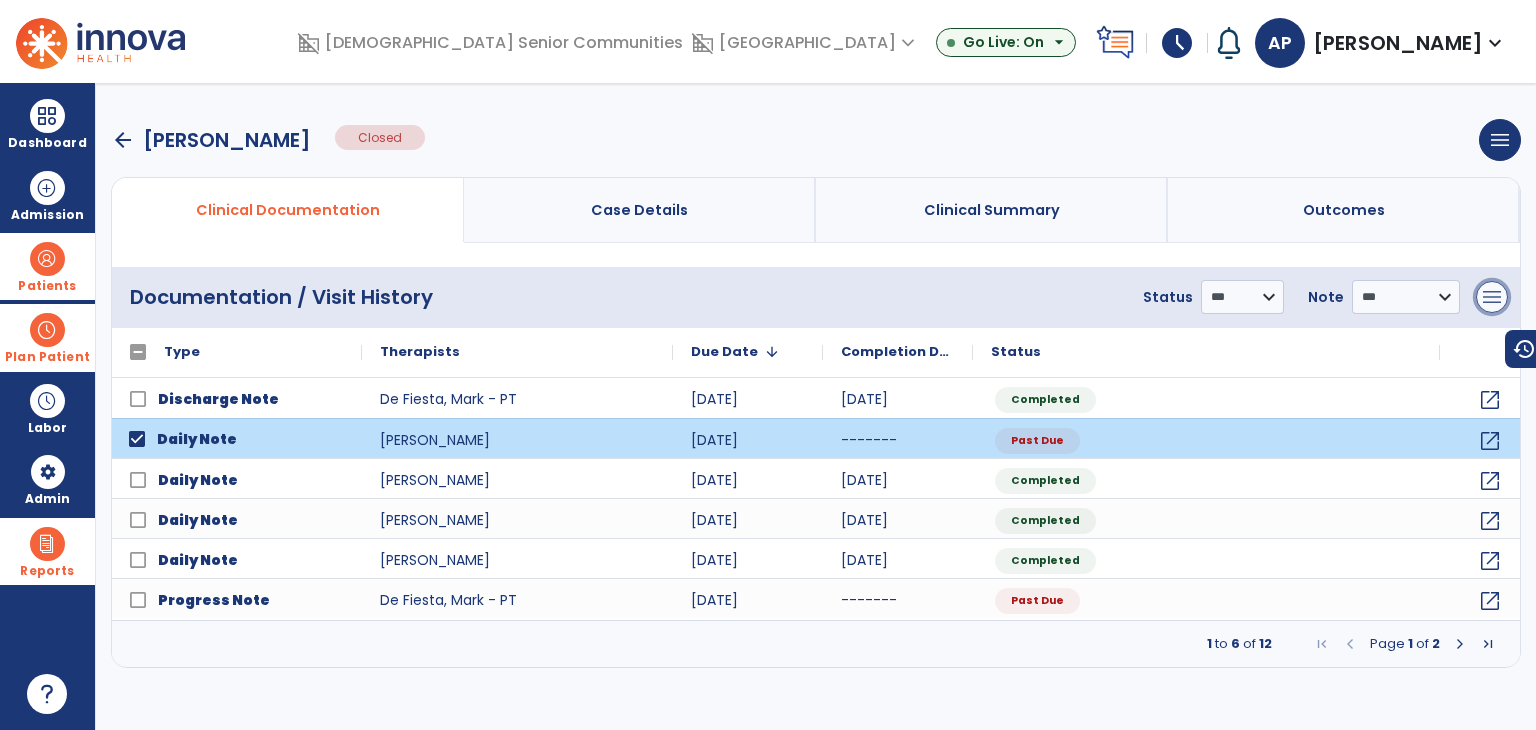 click on "menu" at bounding box center (1492, 297) 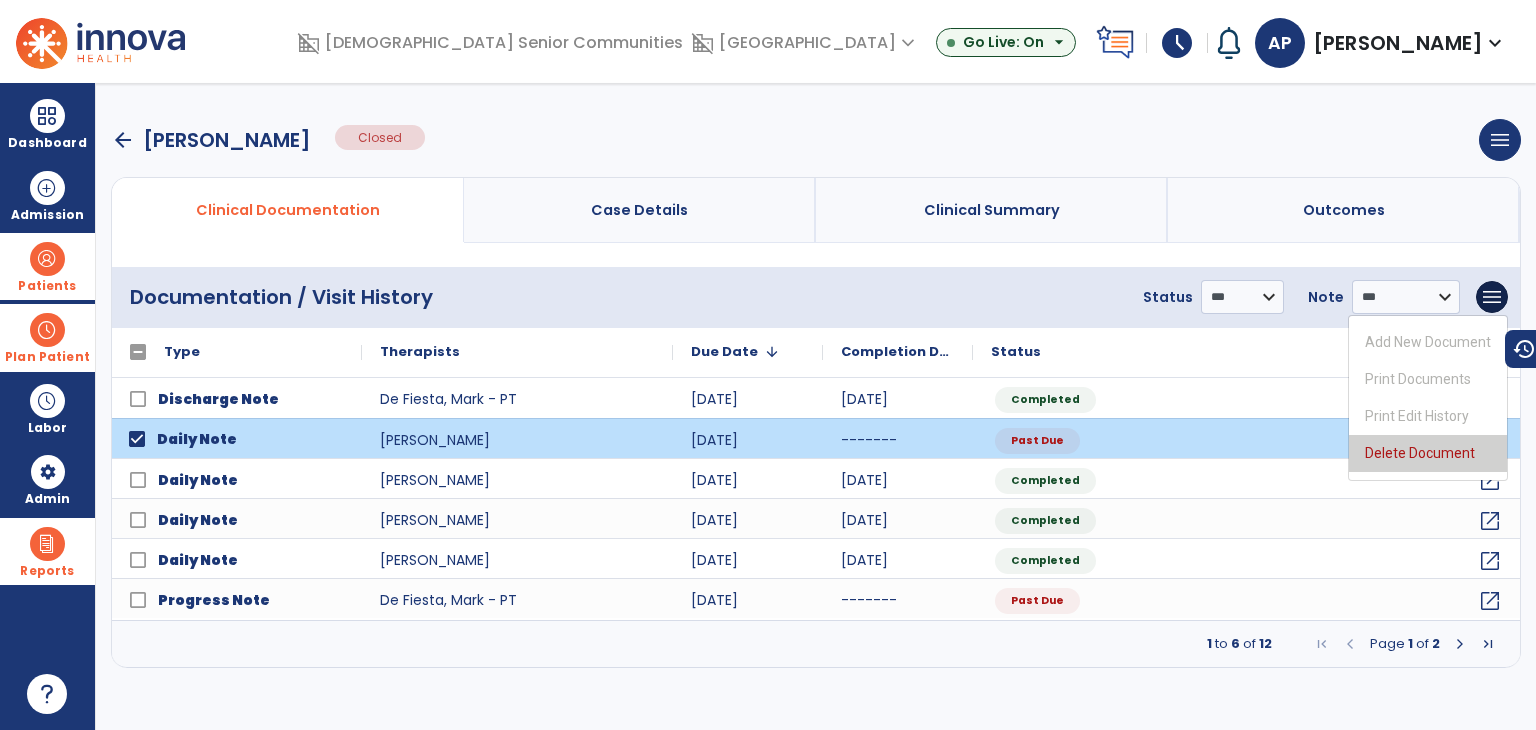 click on "Delete Document" at bounding box center (1428, 453) 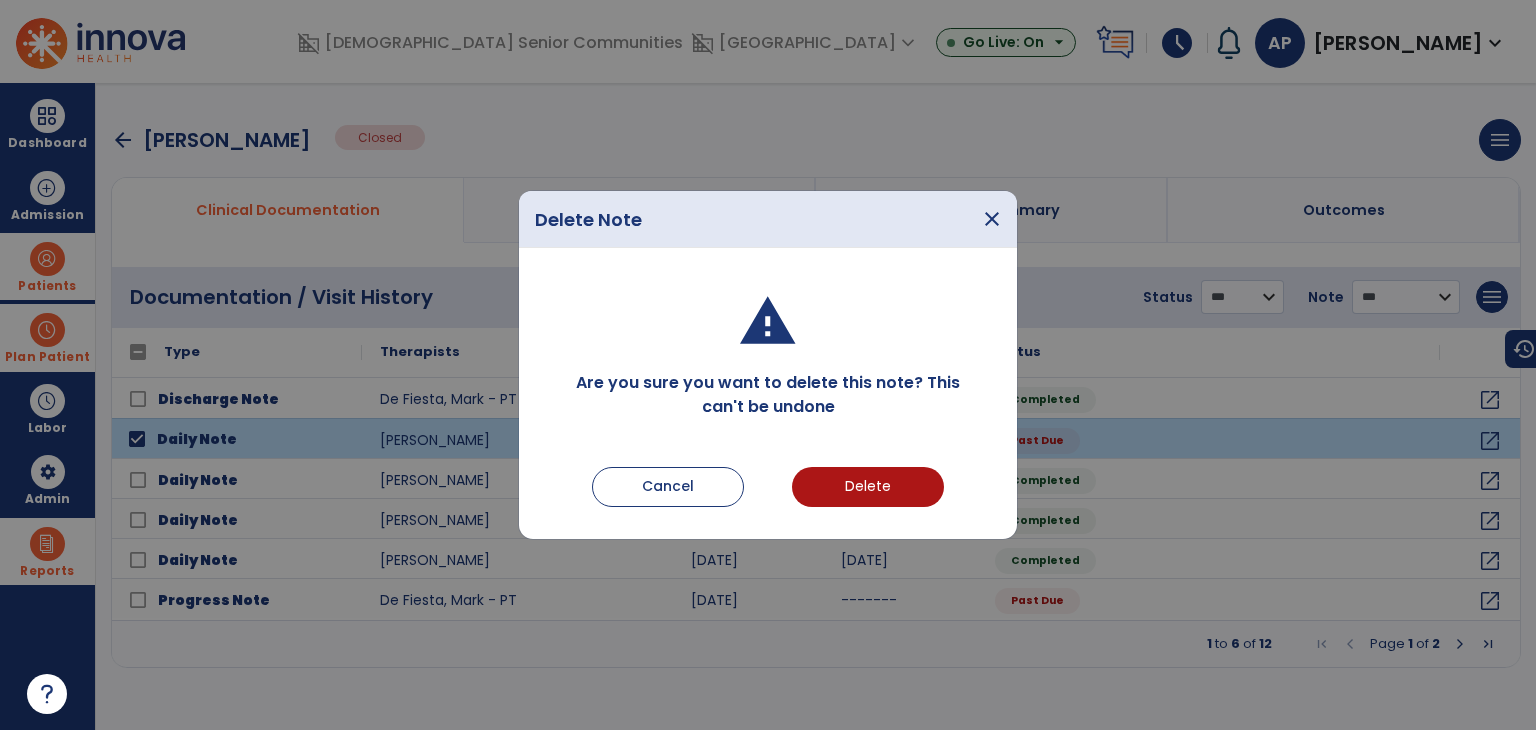 click on "Are you sure you want to delete this note? This can't be undone     Cancel   Delete" at bounding box center [768, 401] 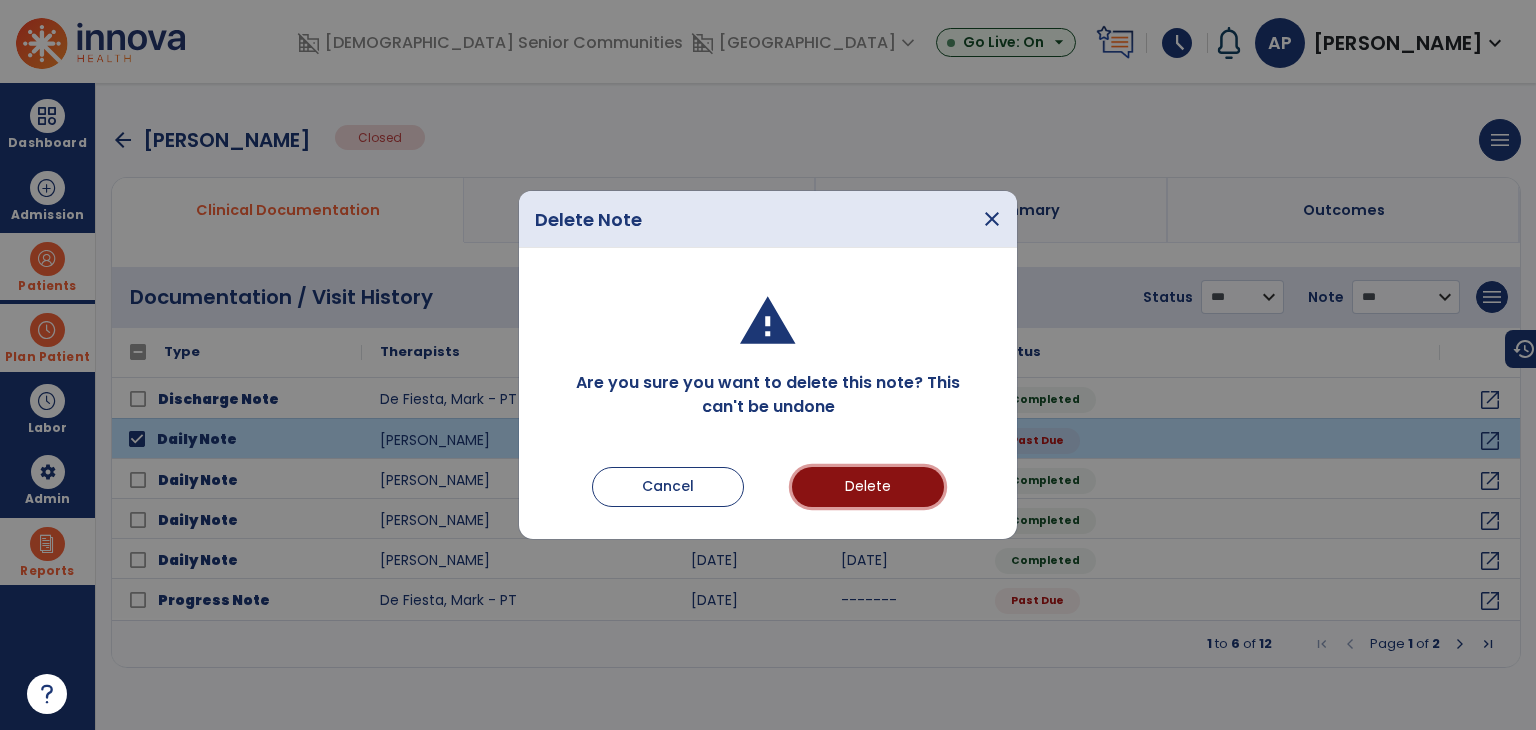 click on "Delete" at bounding box center [868, 487] 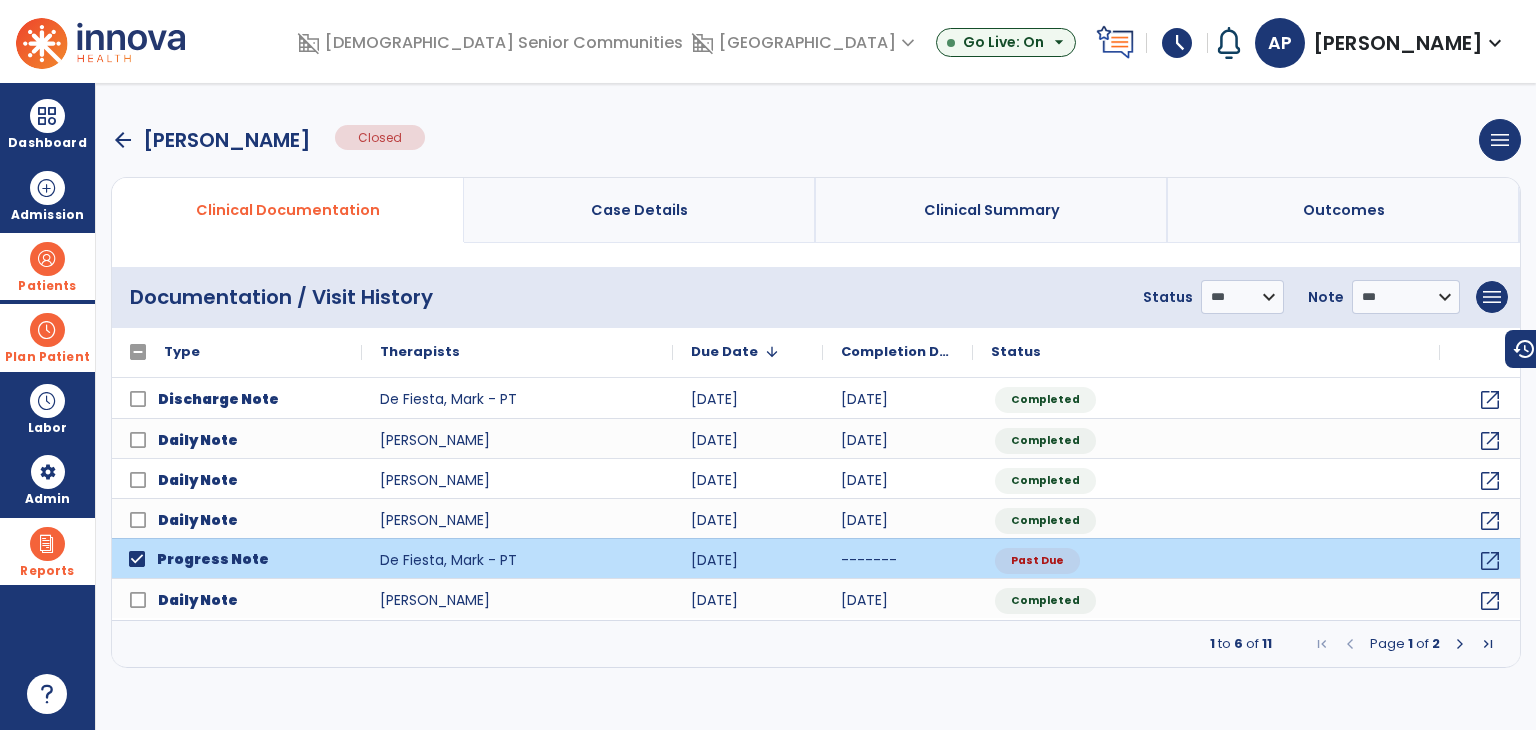 click at bounding box center (1460, 644) 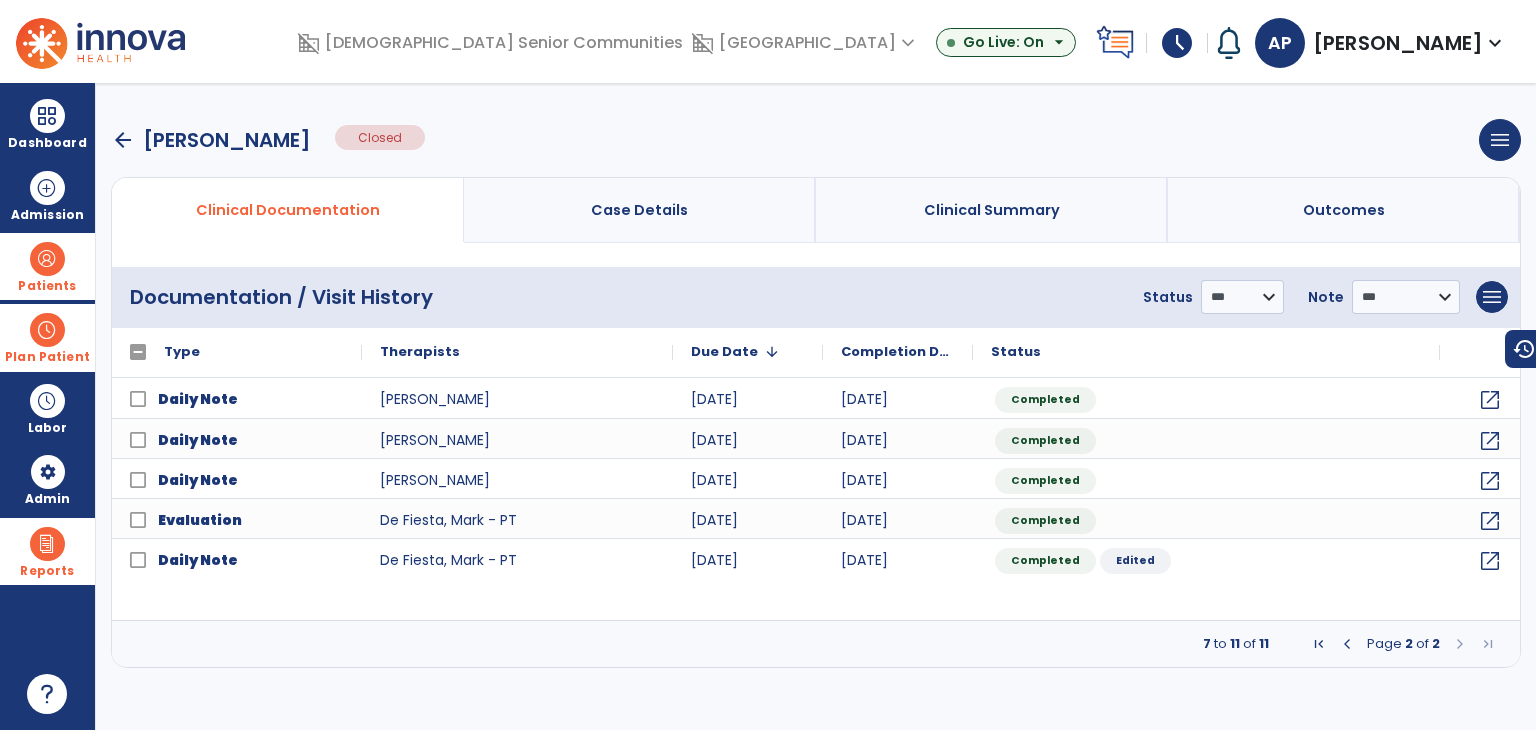 click at bounding box center [1347, 644] 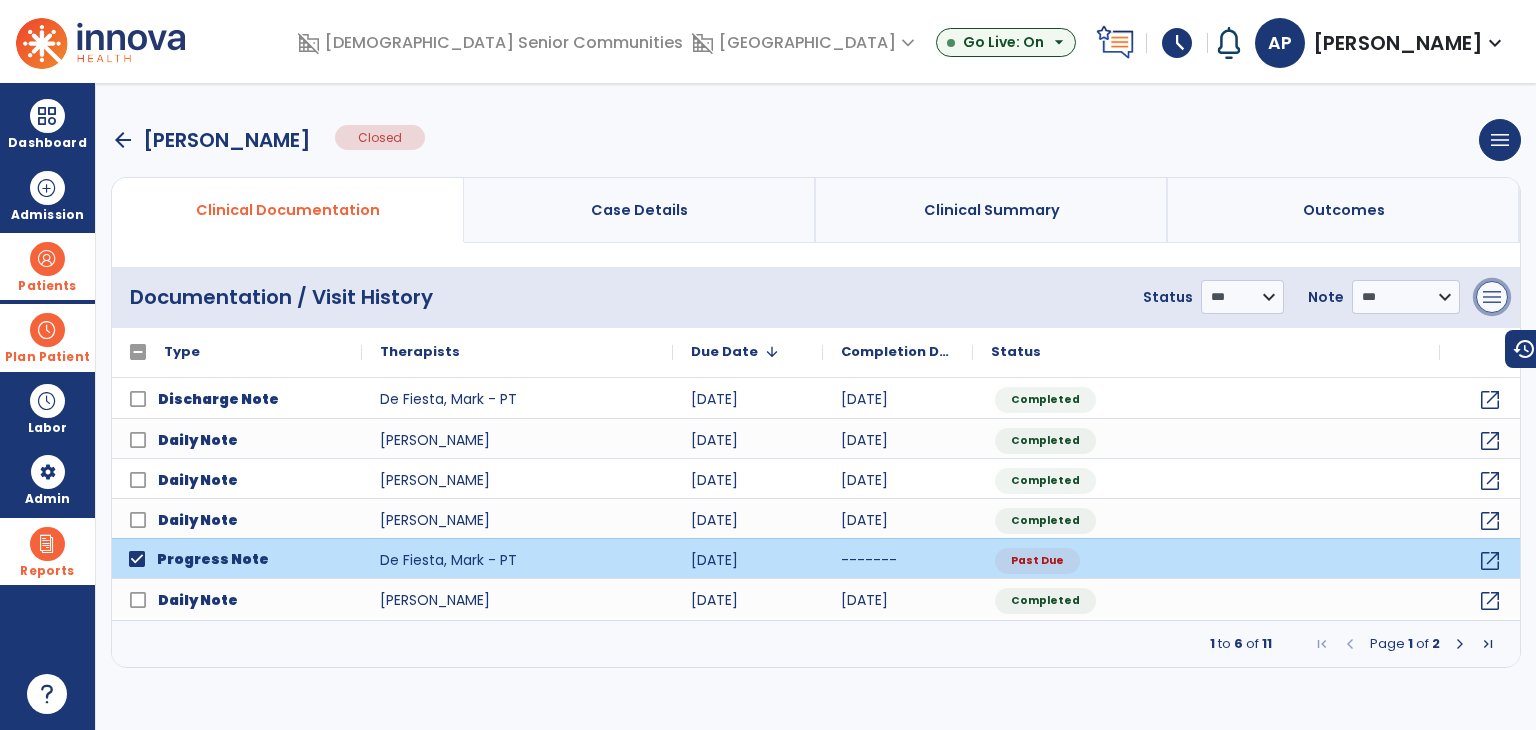 click on "menu" at bounding box center [1492, 297] 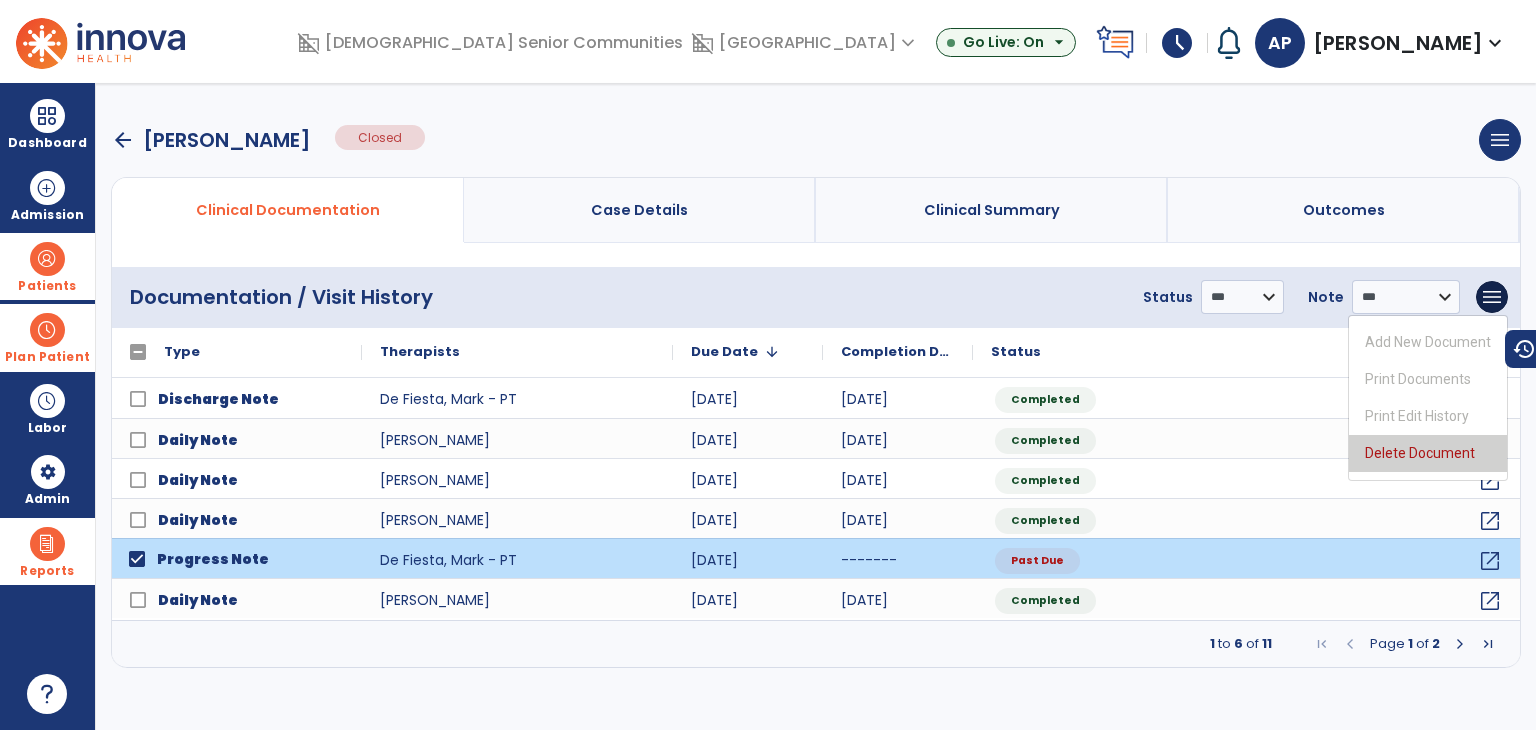 click on "Delete Document" at bounding box center [1428, 453] 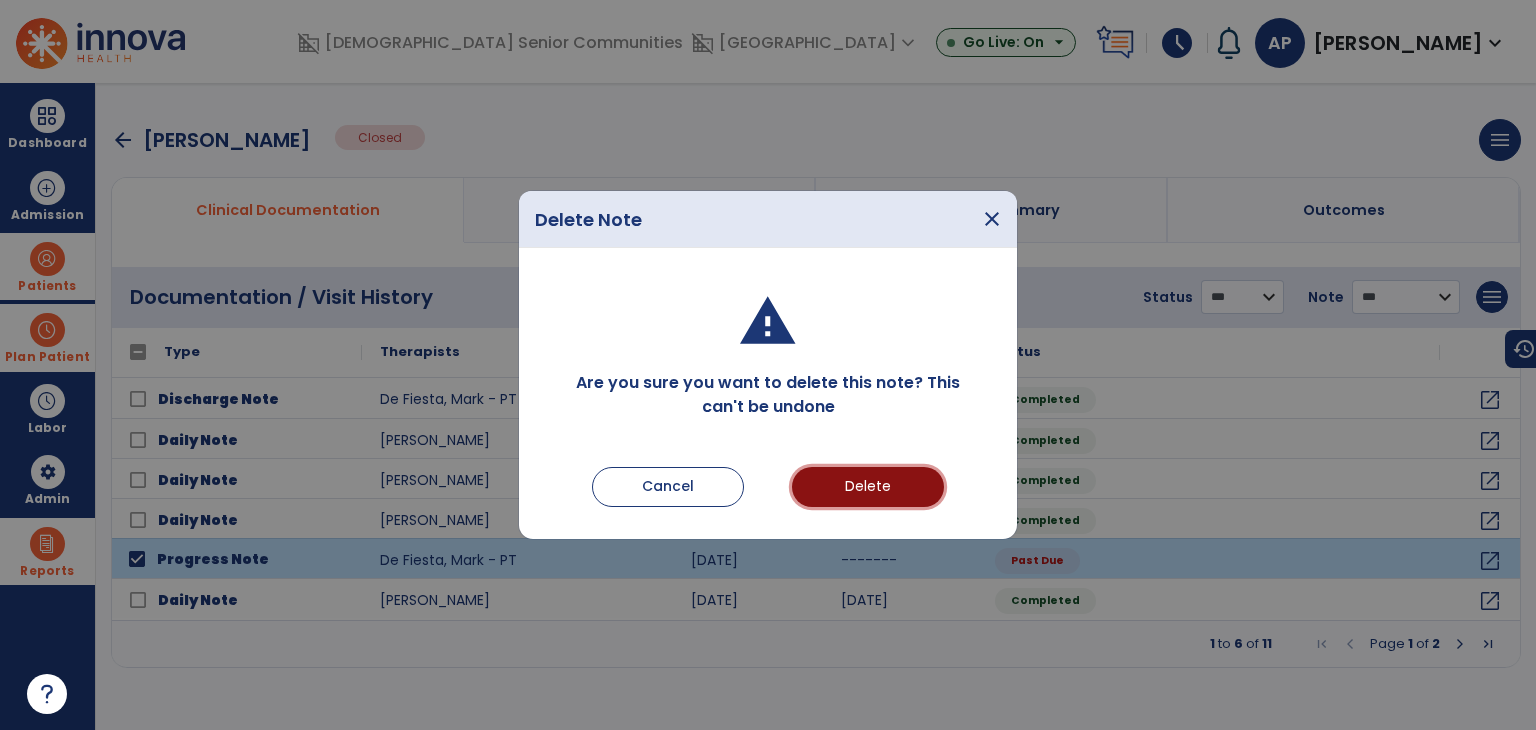click on "Delete" at bounding box center (868, 487) 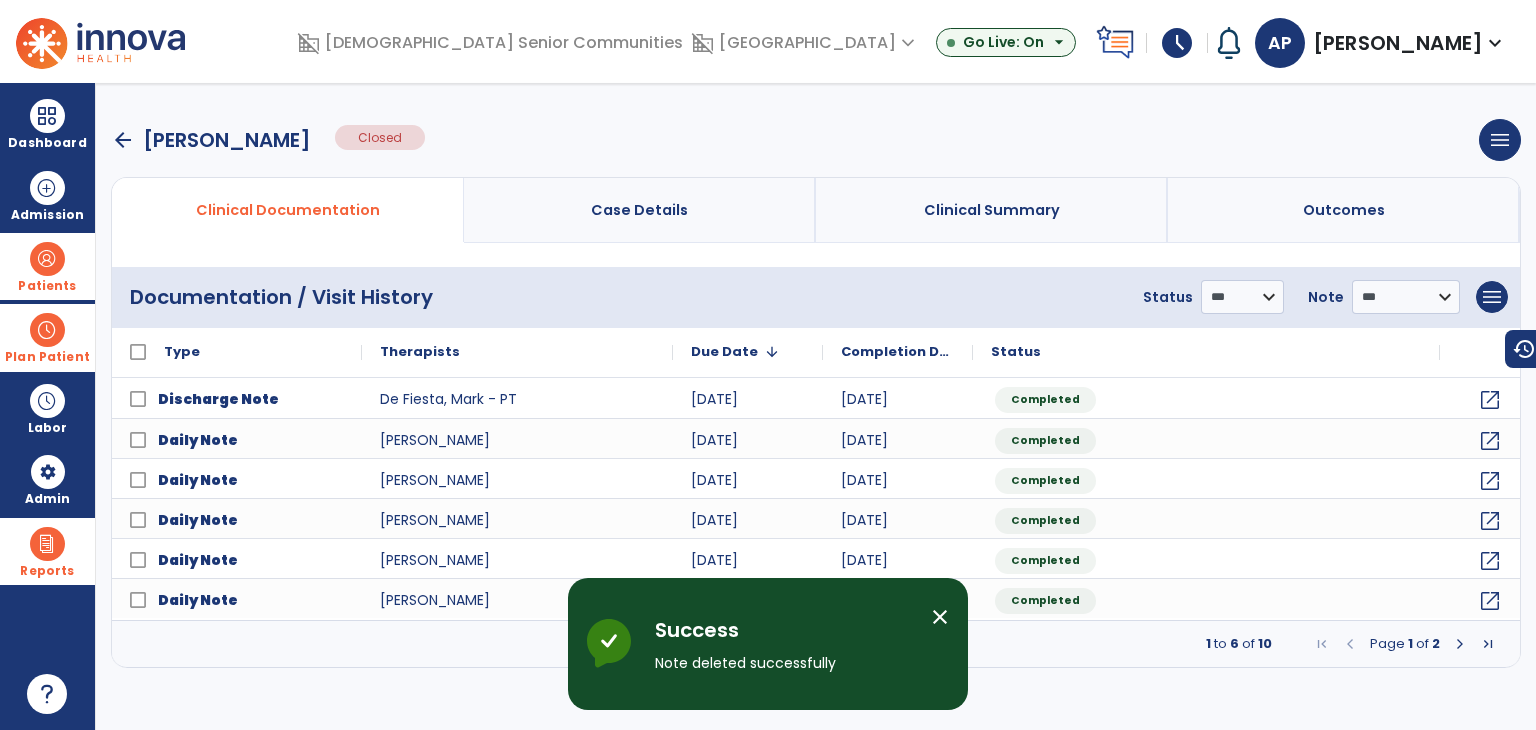 click on "arrow_back" at bounding box center (123, 140) 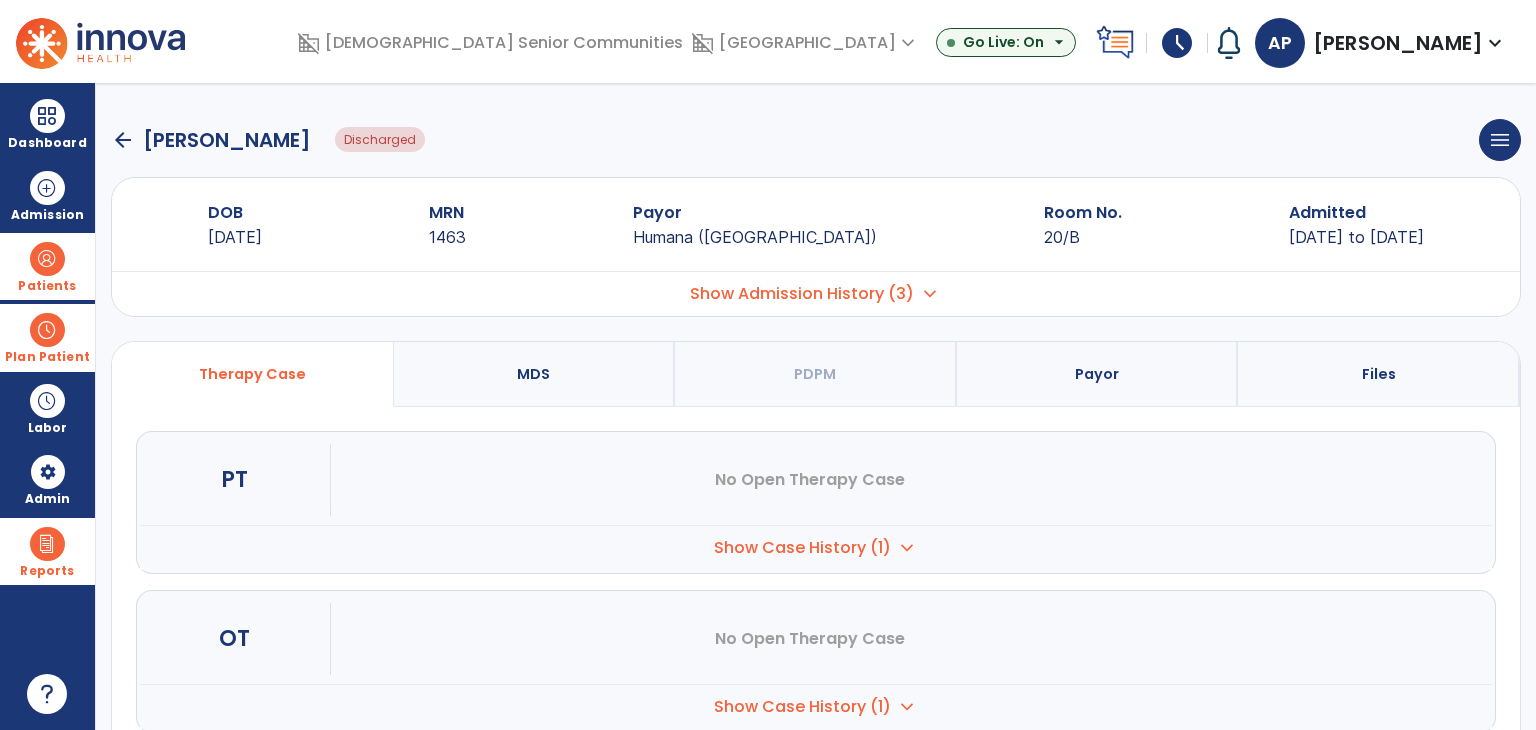 click on "arrow_back" 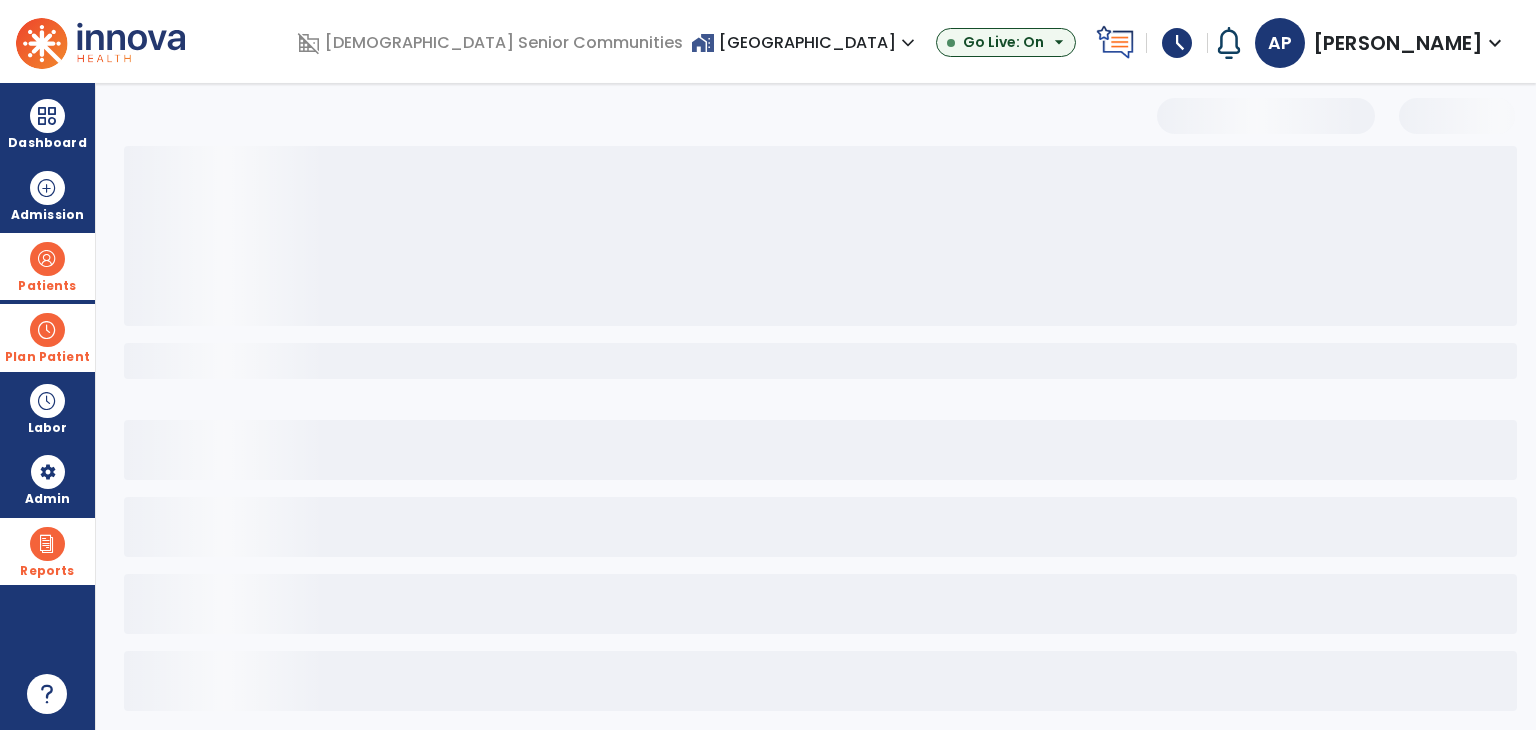 select on "***" 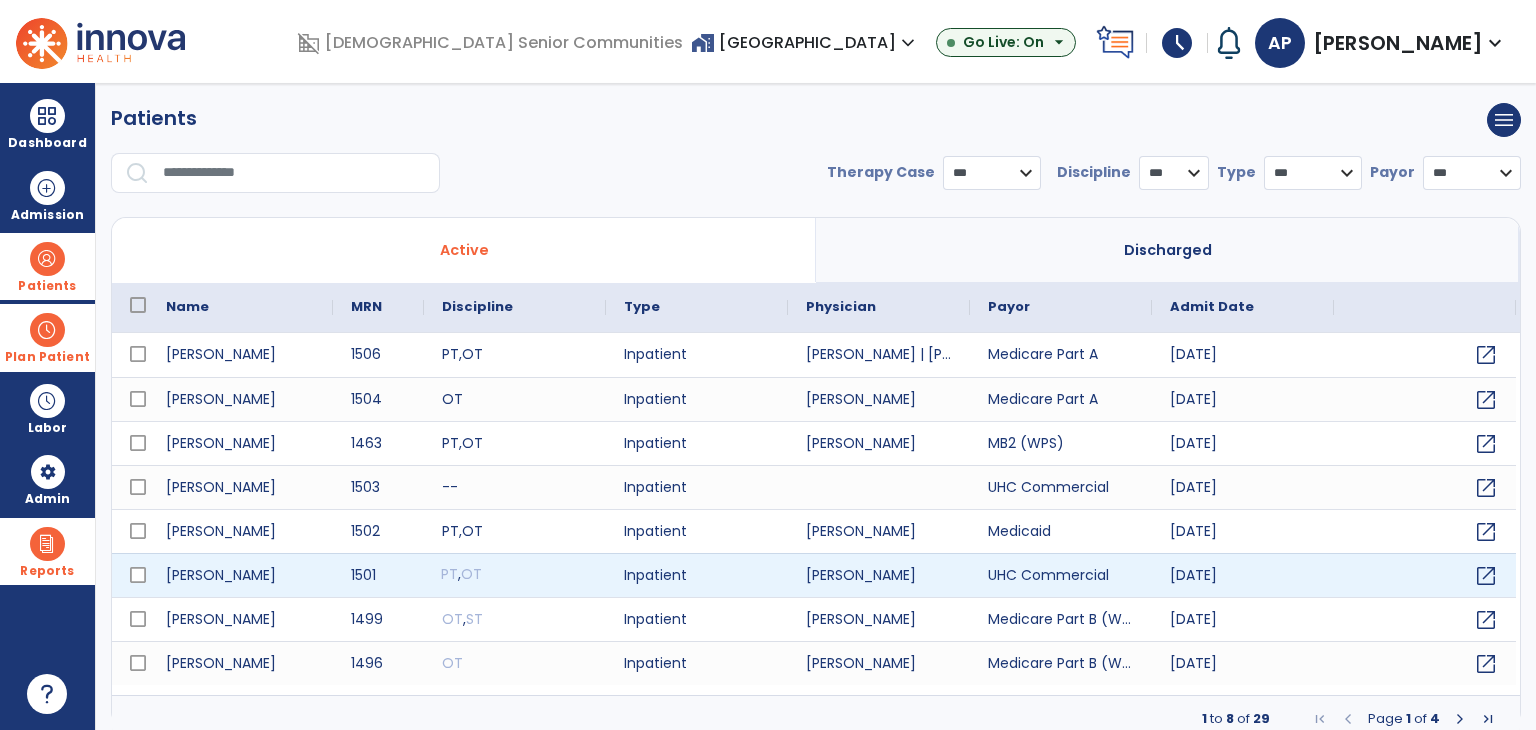 click on "PT , OT" at bounding box center (515, 575) 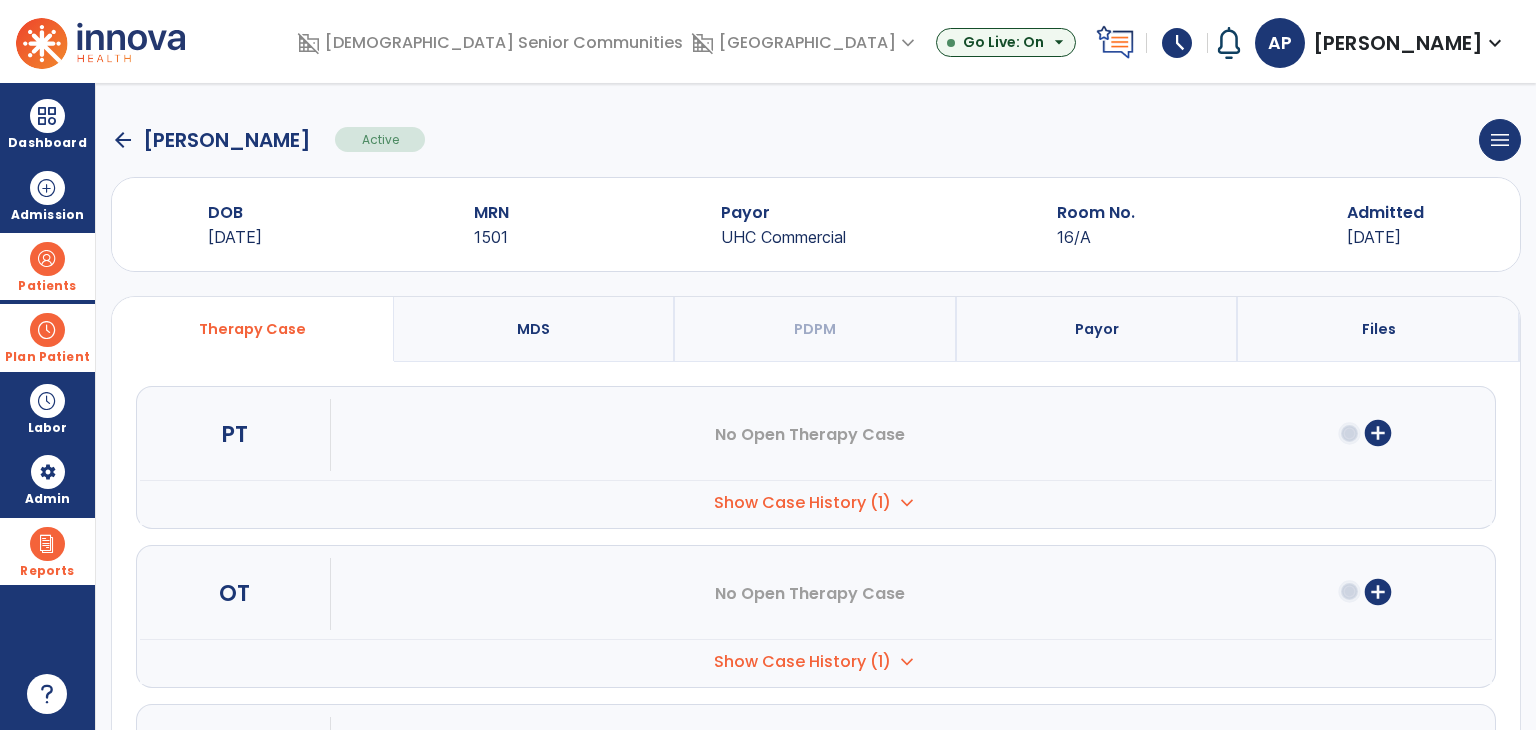 click on "Payor" at bounding box center (1098, 329) 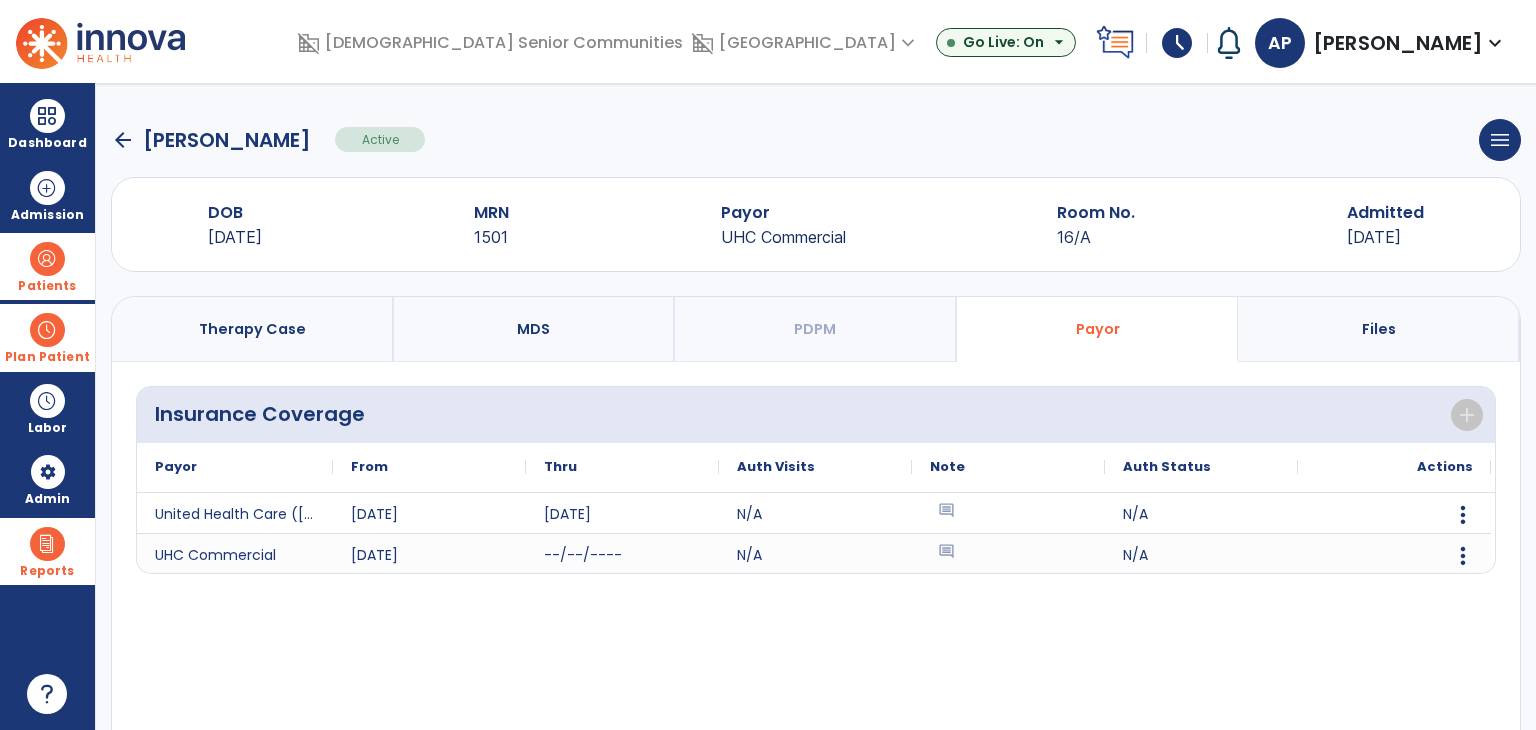 click on "Therapy Case" at bounding box center [253, 329] 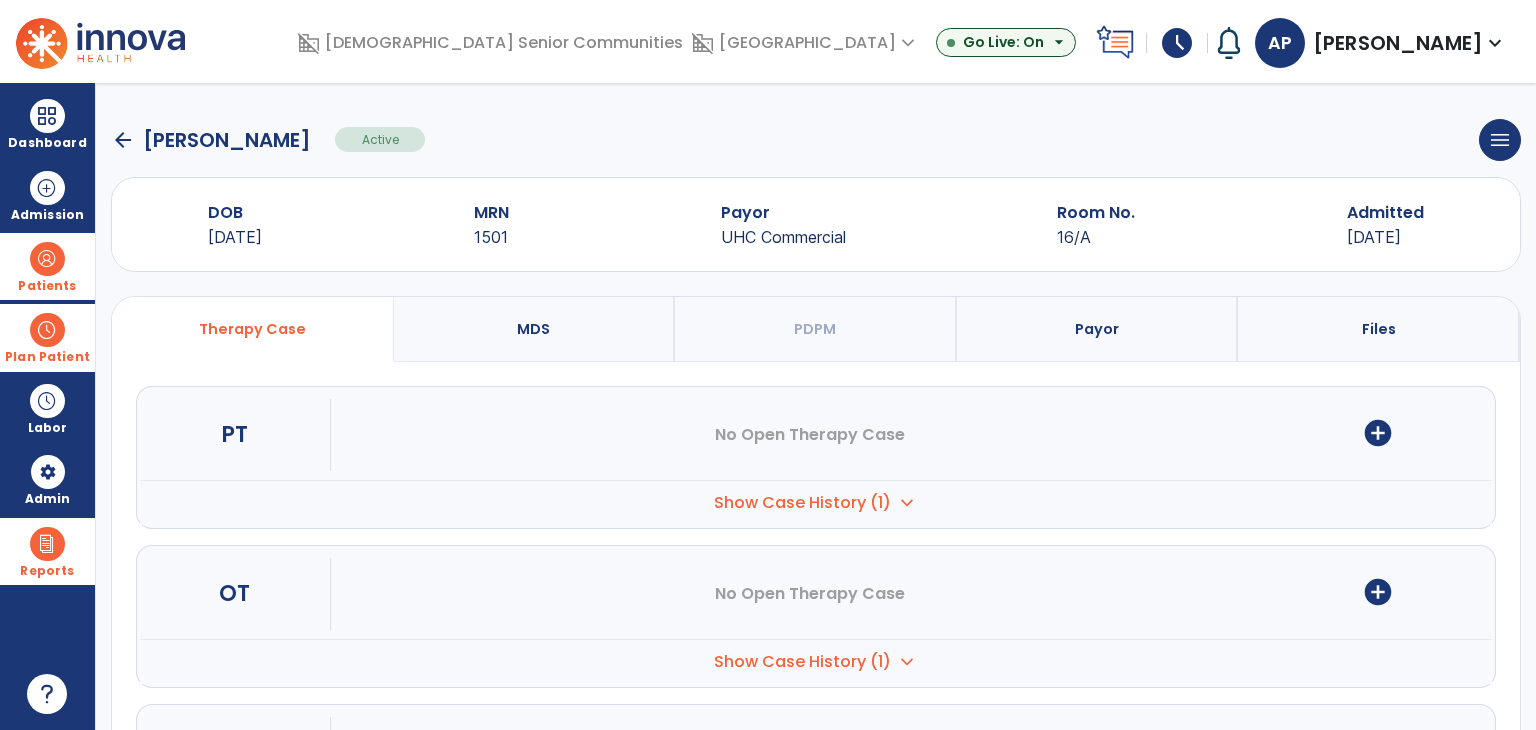 click on "Show Case History (1)     expand_more" at bounding box center (816, 502) 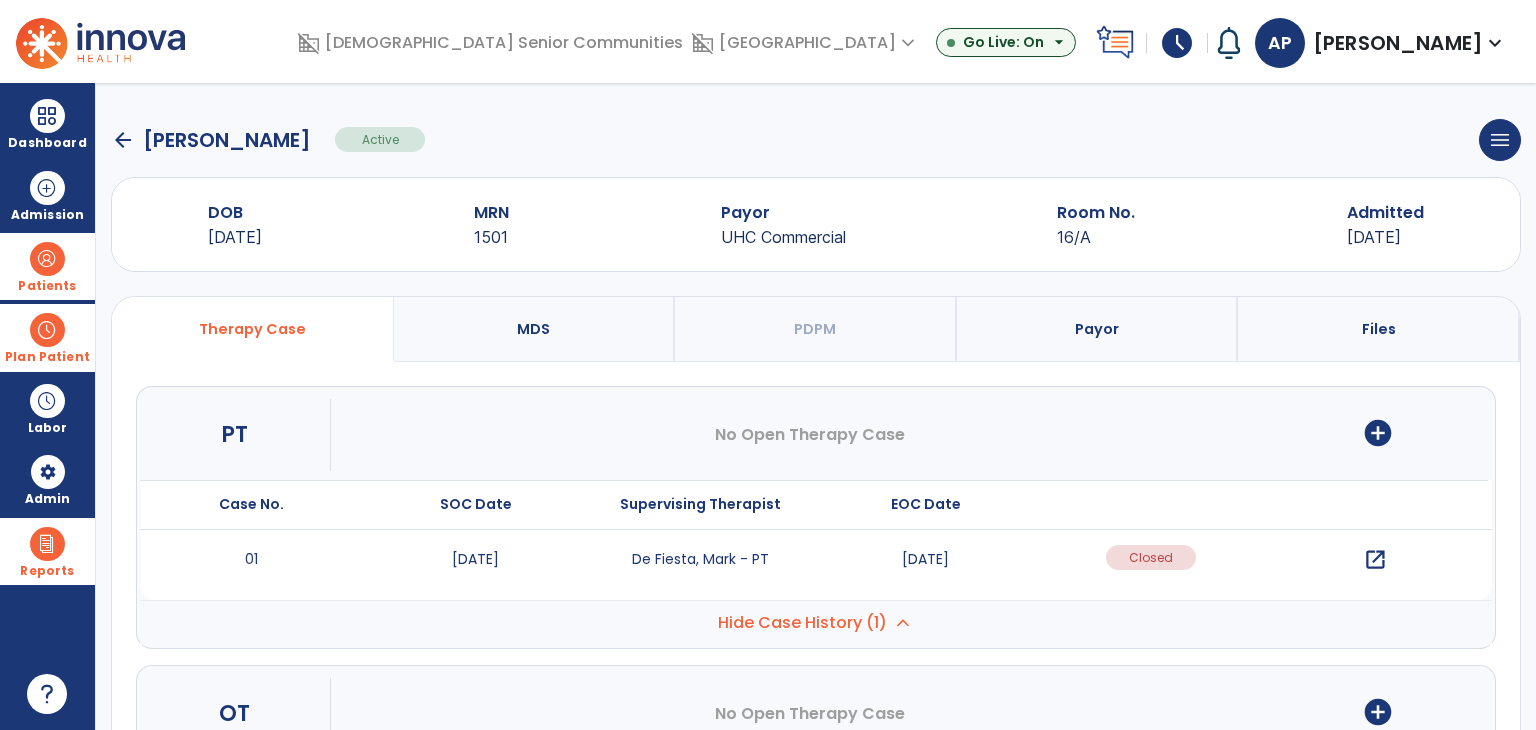 click on "open_in_new" at bounding box center [1375, 560] 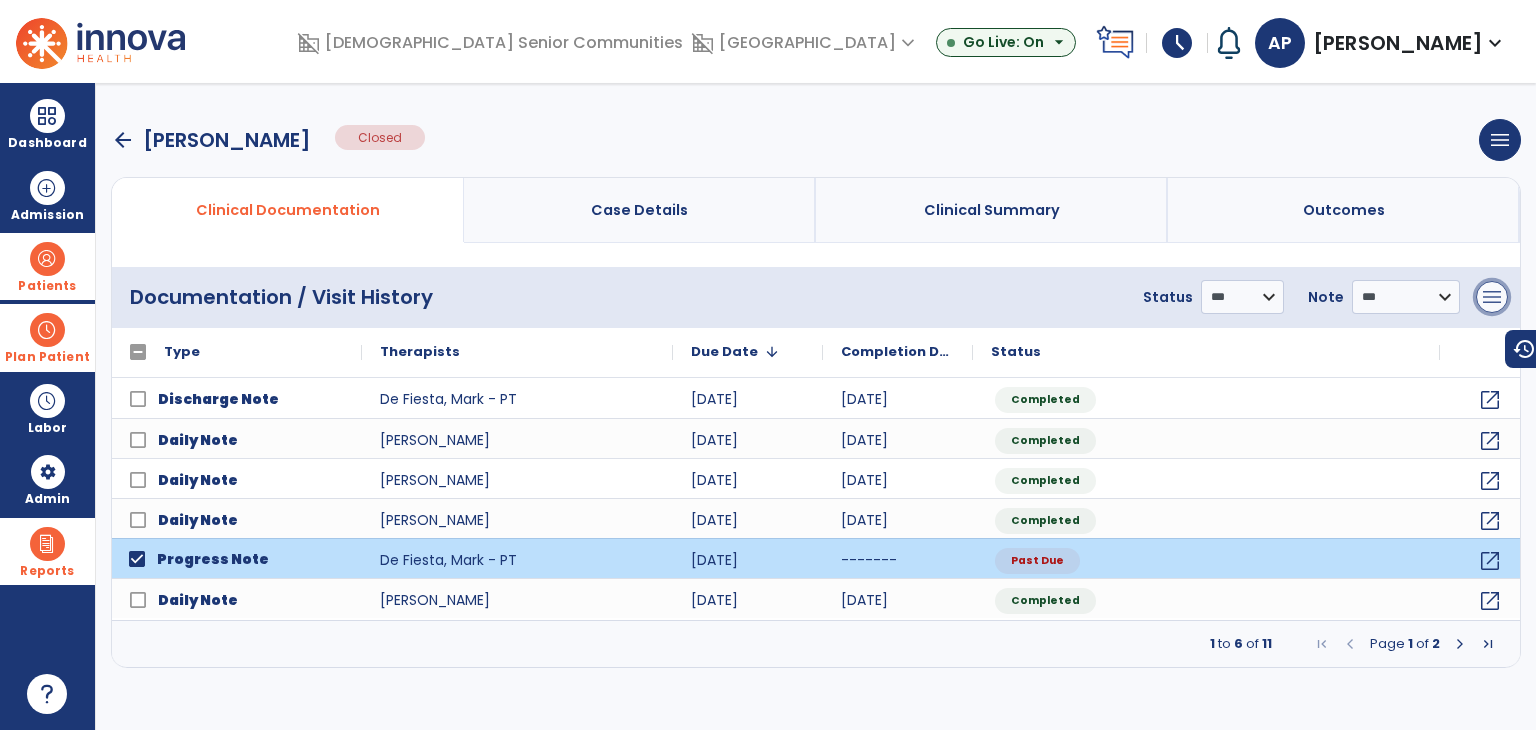 click on "menu" at bounding box center [1492, 297] 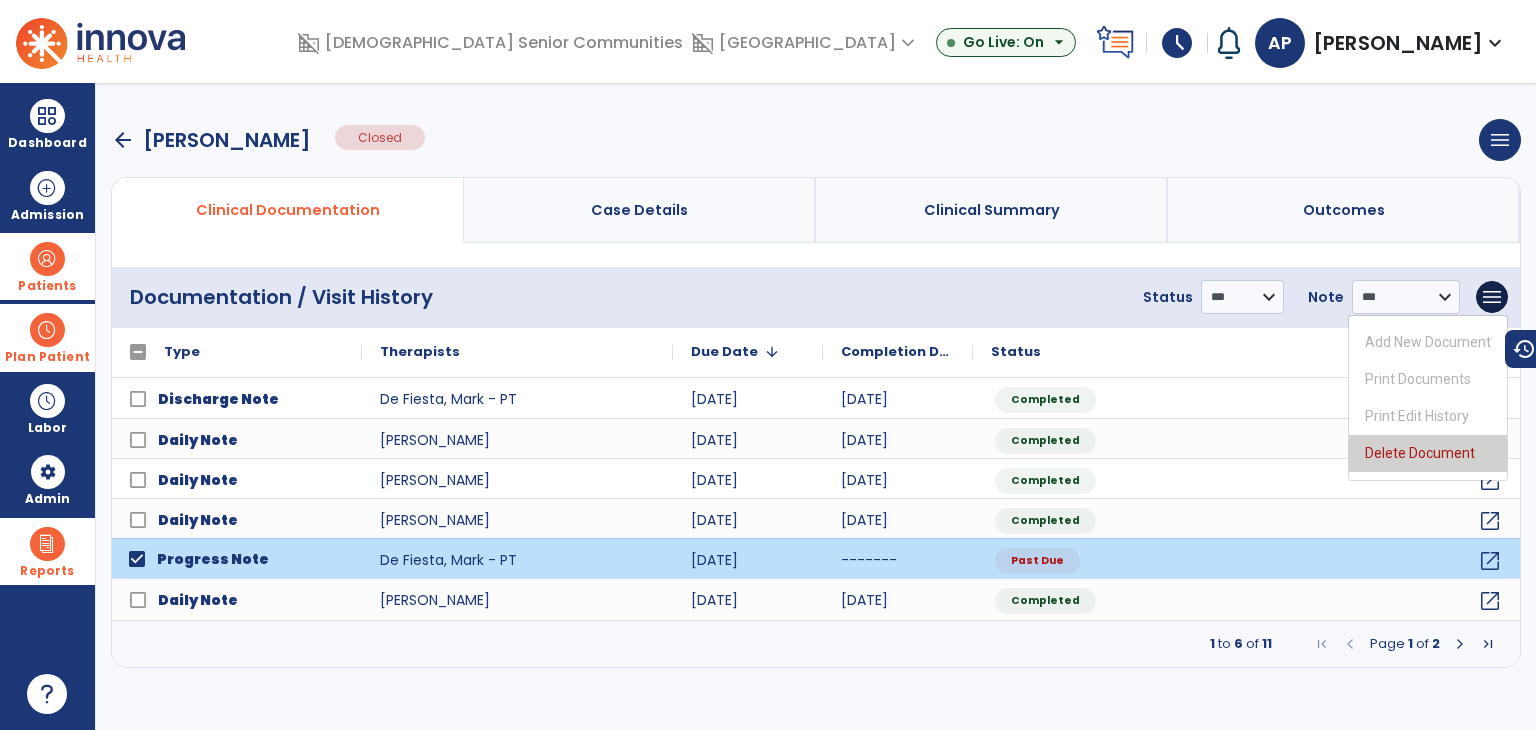 click on "Delete Document" at bounding box center (1428, 453) 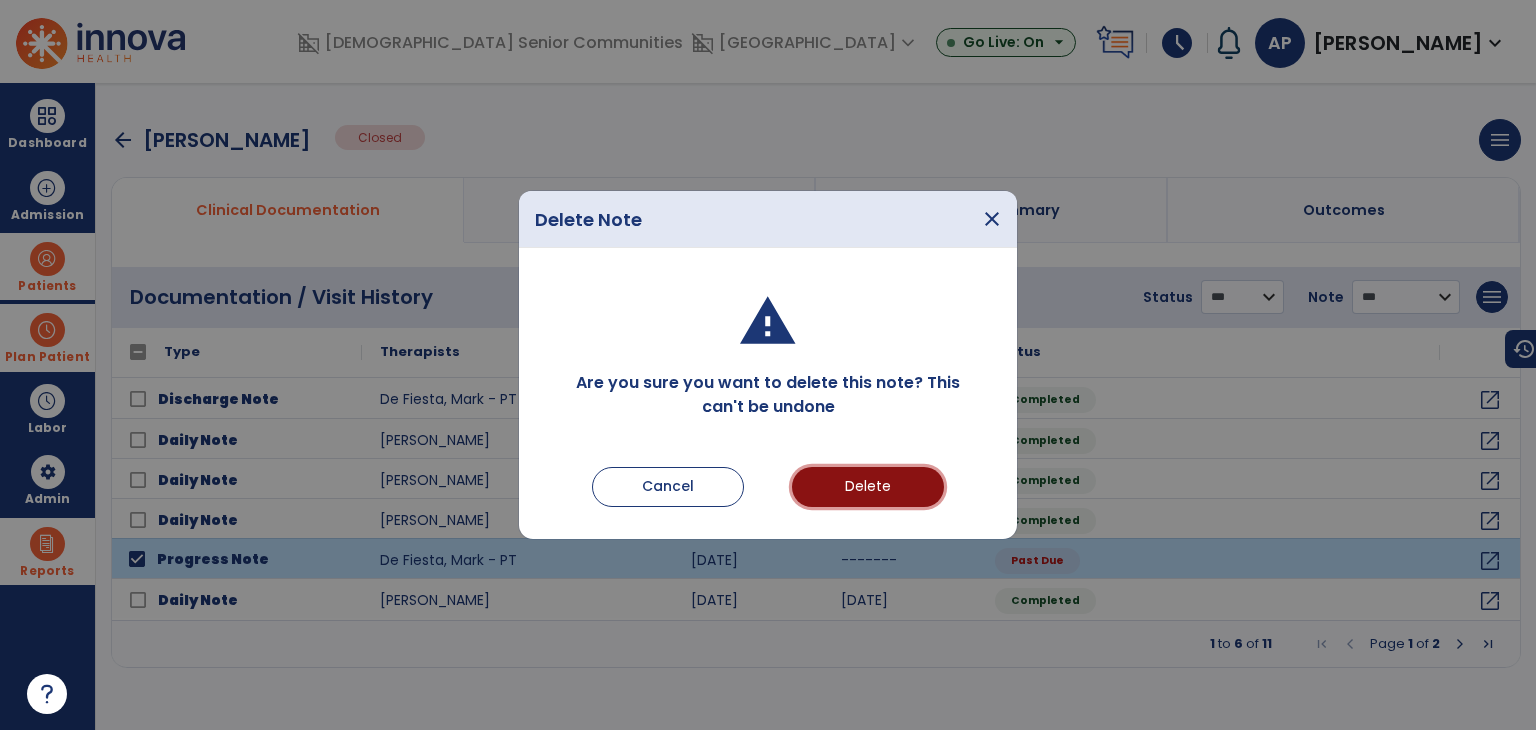 click on "Delete" at bounding box center (868, 487) 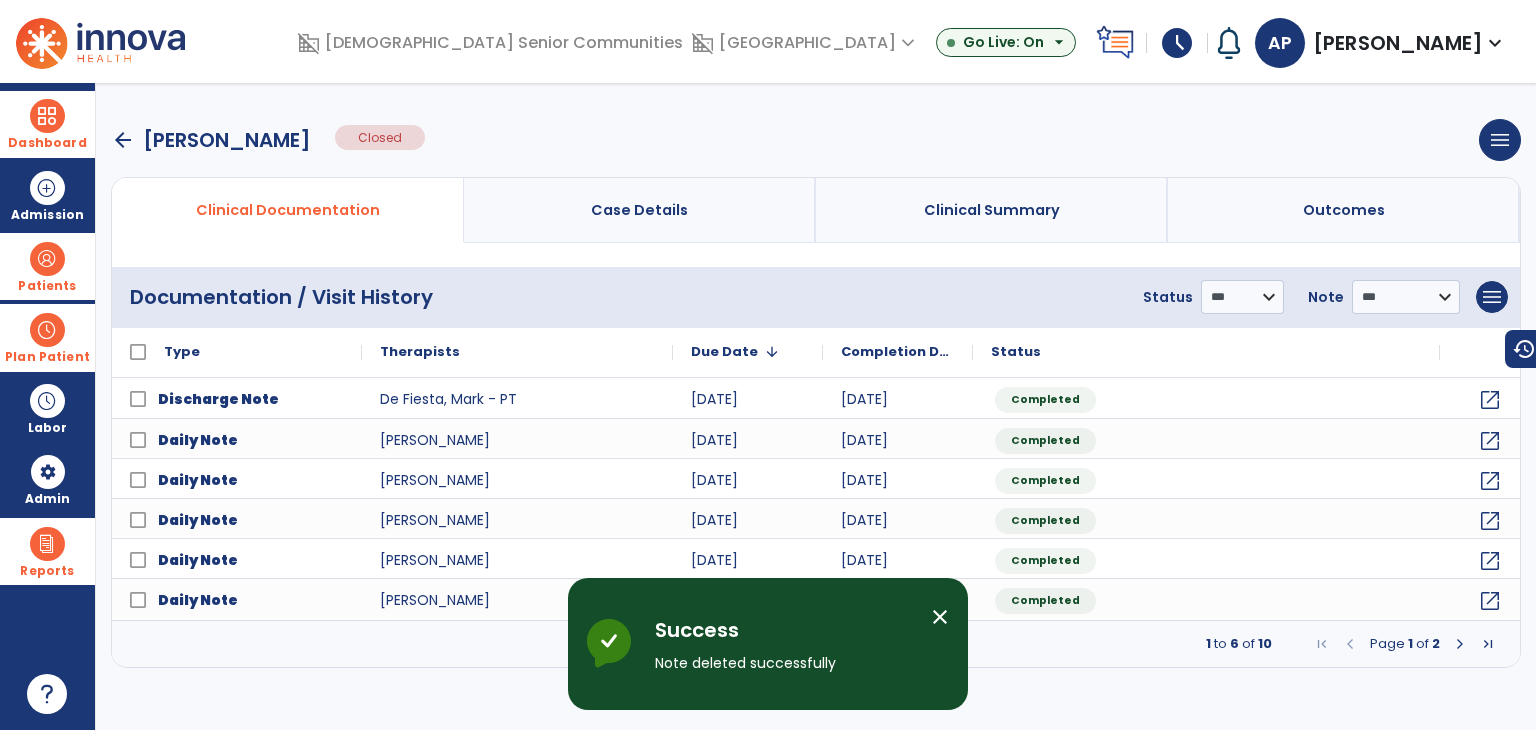 drag, startPoint x: 16, startPoint y: 114, endPoint x: 30, endPoint y: 125, distance: 17.804493 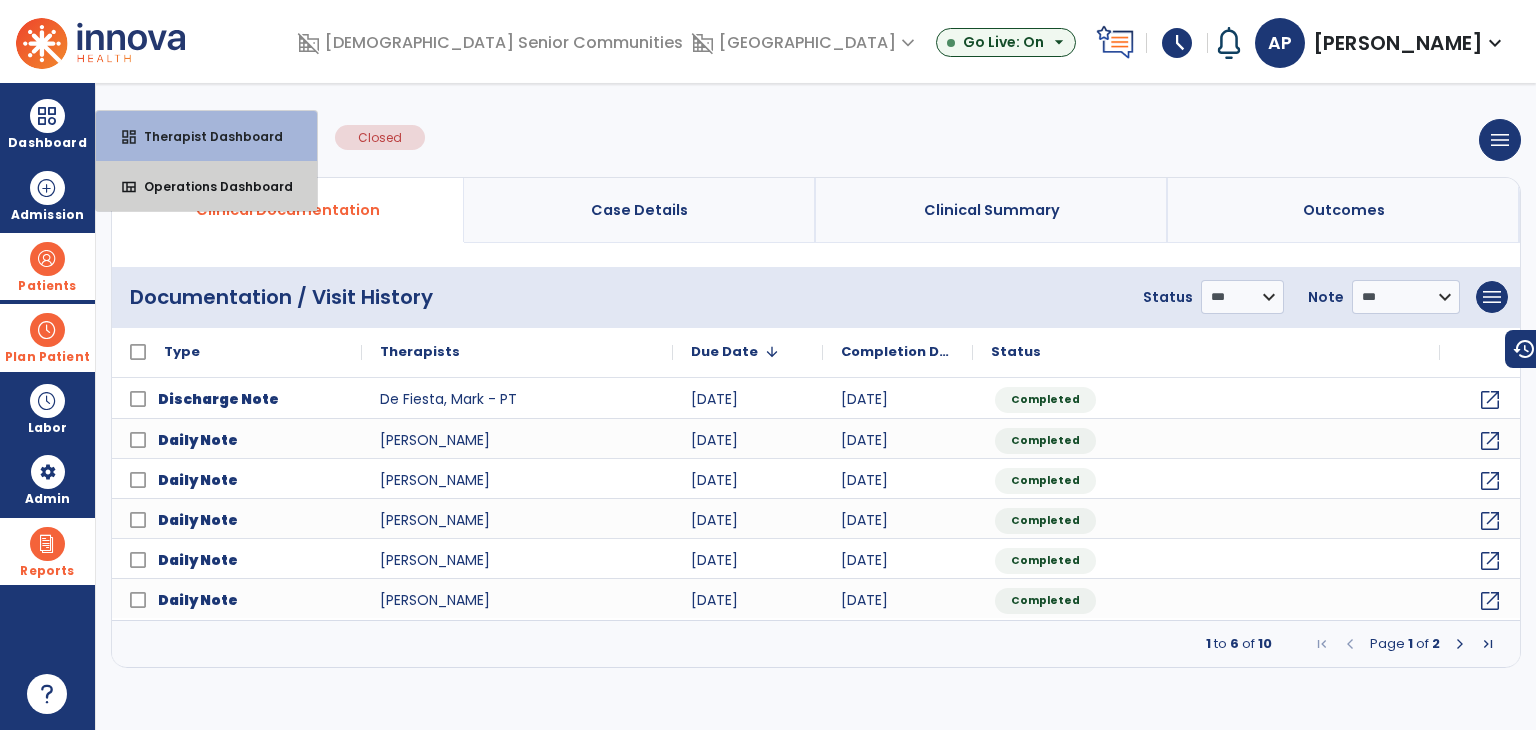 click on "view_quilt  Operations Dashboard" at bounding box center (206, 186) 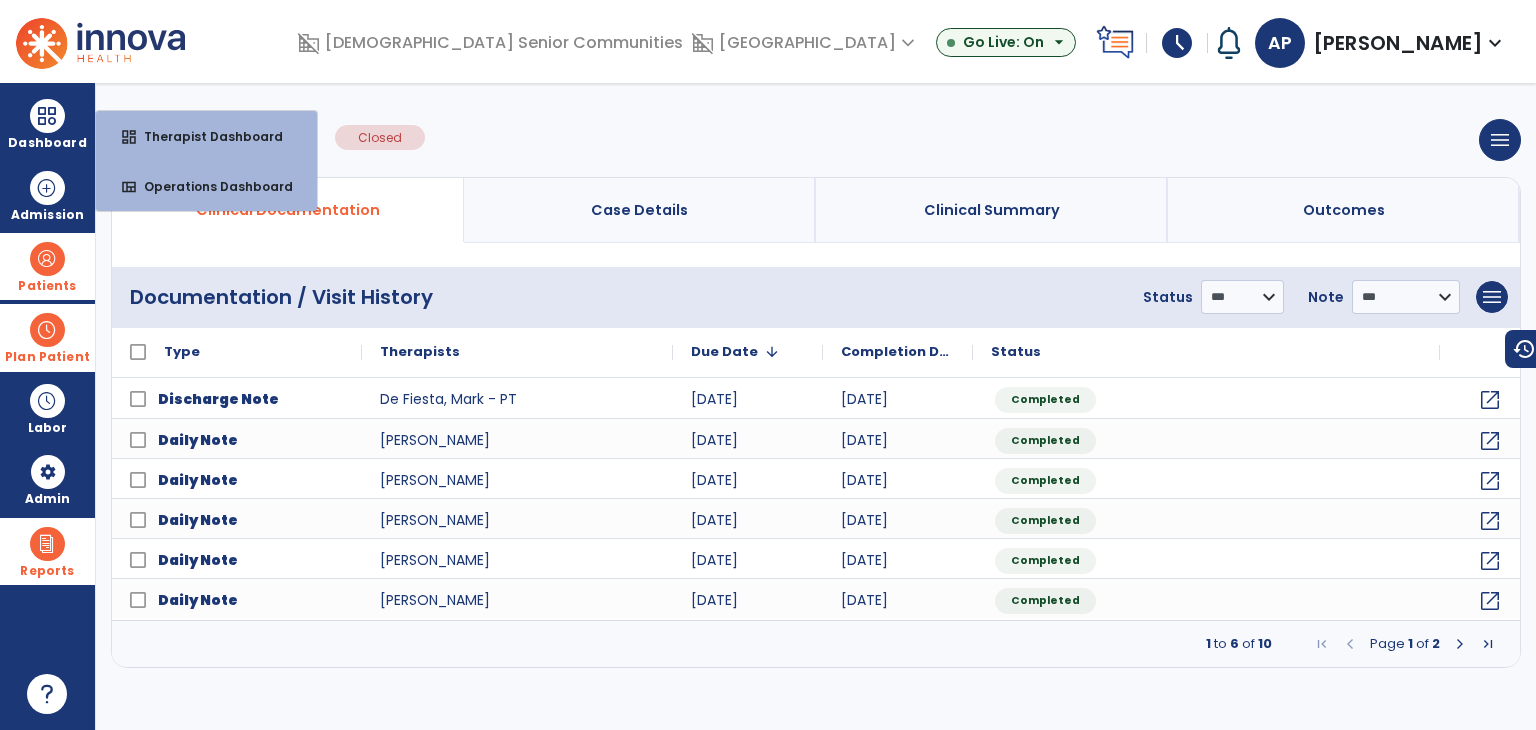 select on "***" 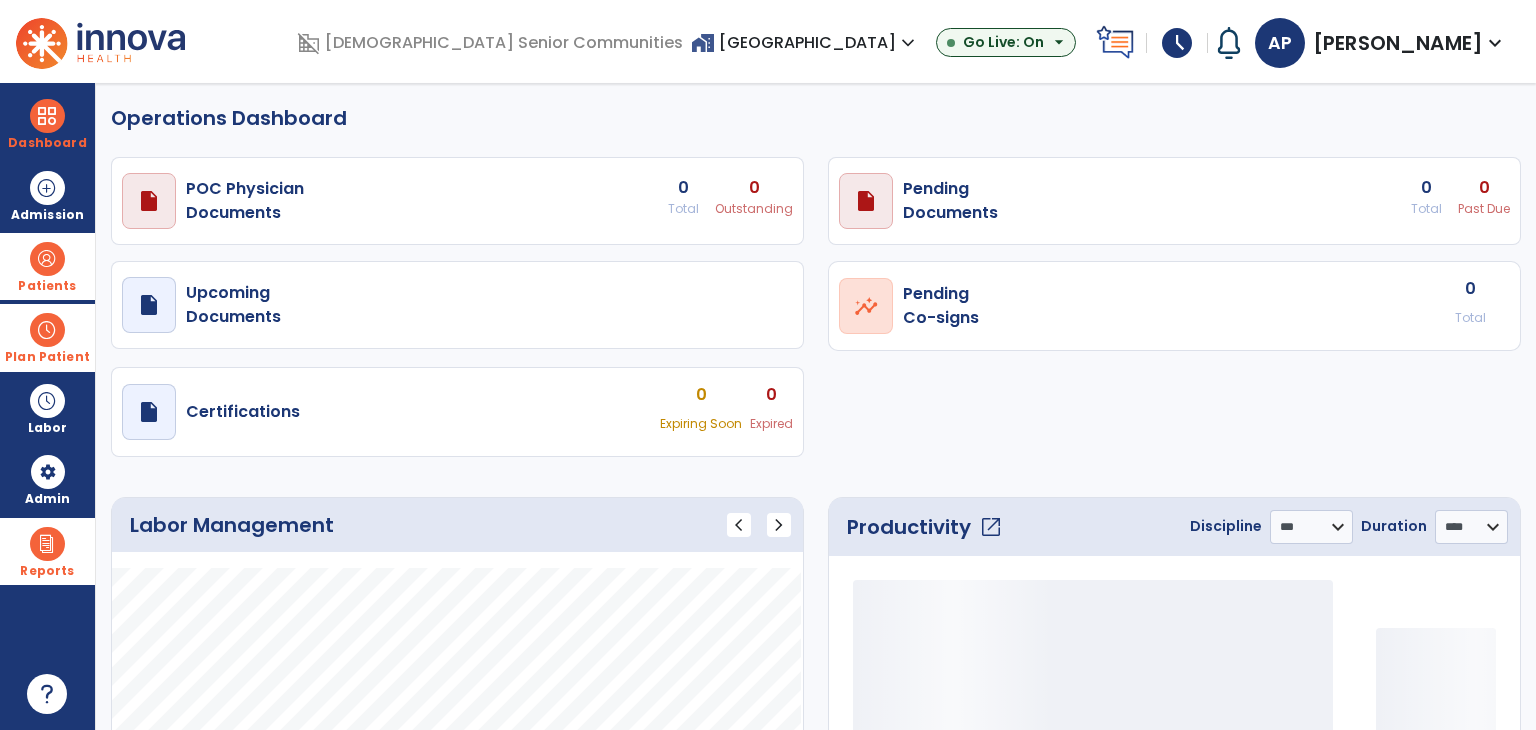 select on "***" 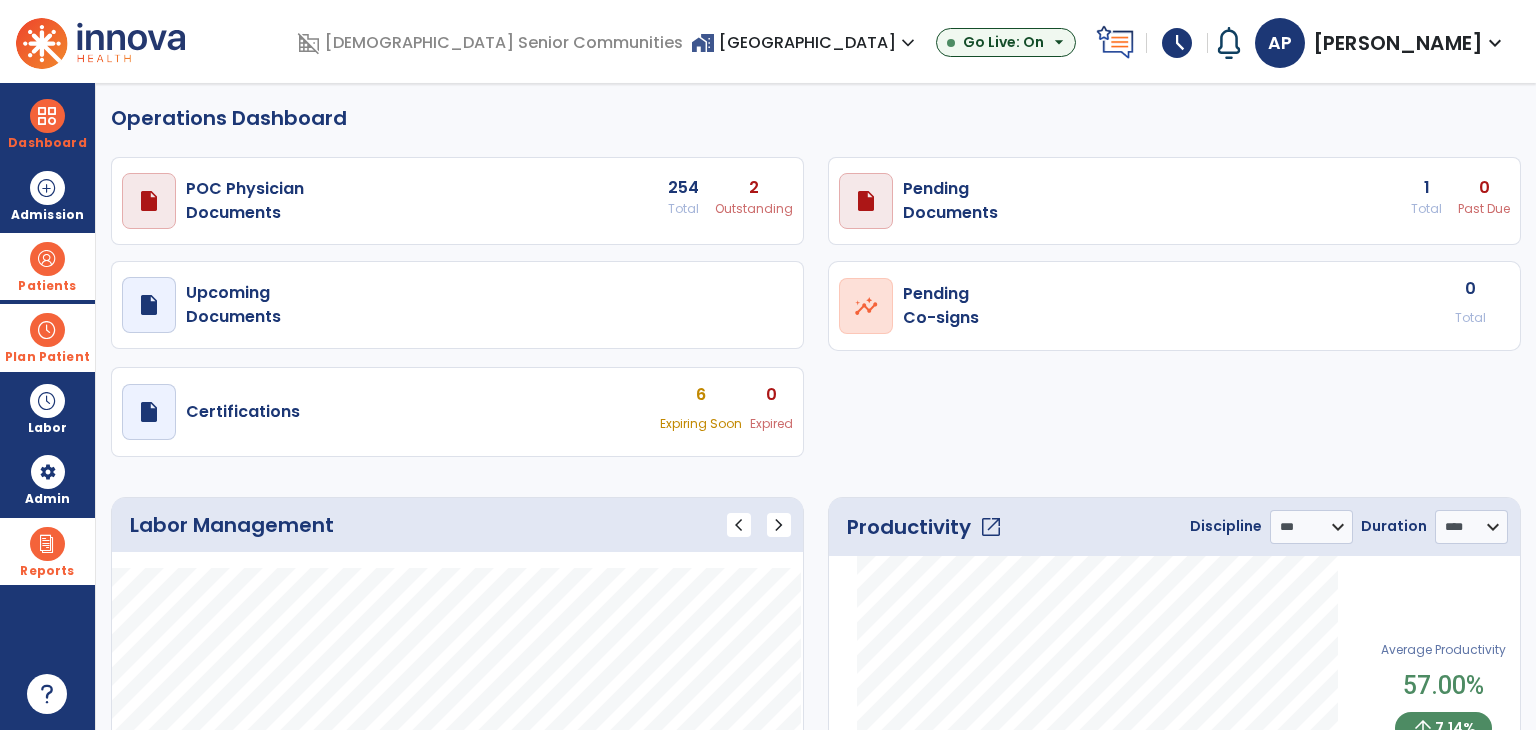 click on "draft   open_in_new  Pending   Documents 1 Total 0 Past Due" at bounding box center (457, 201) 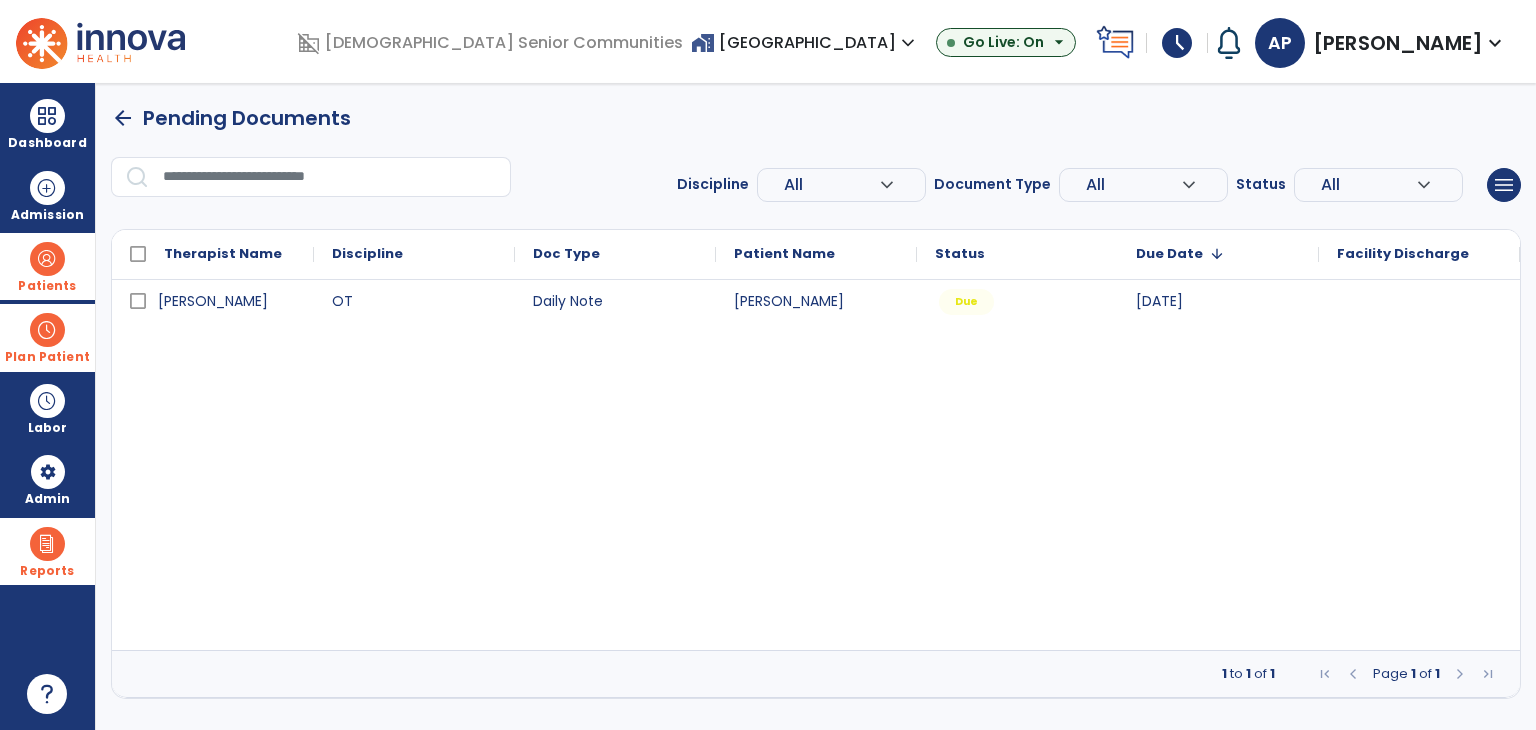 click on "Patients" at bounding box center (47, 286) 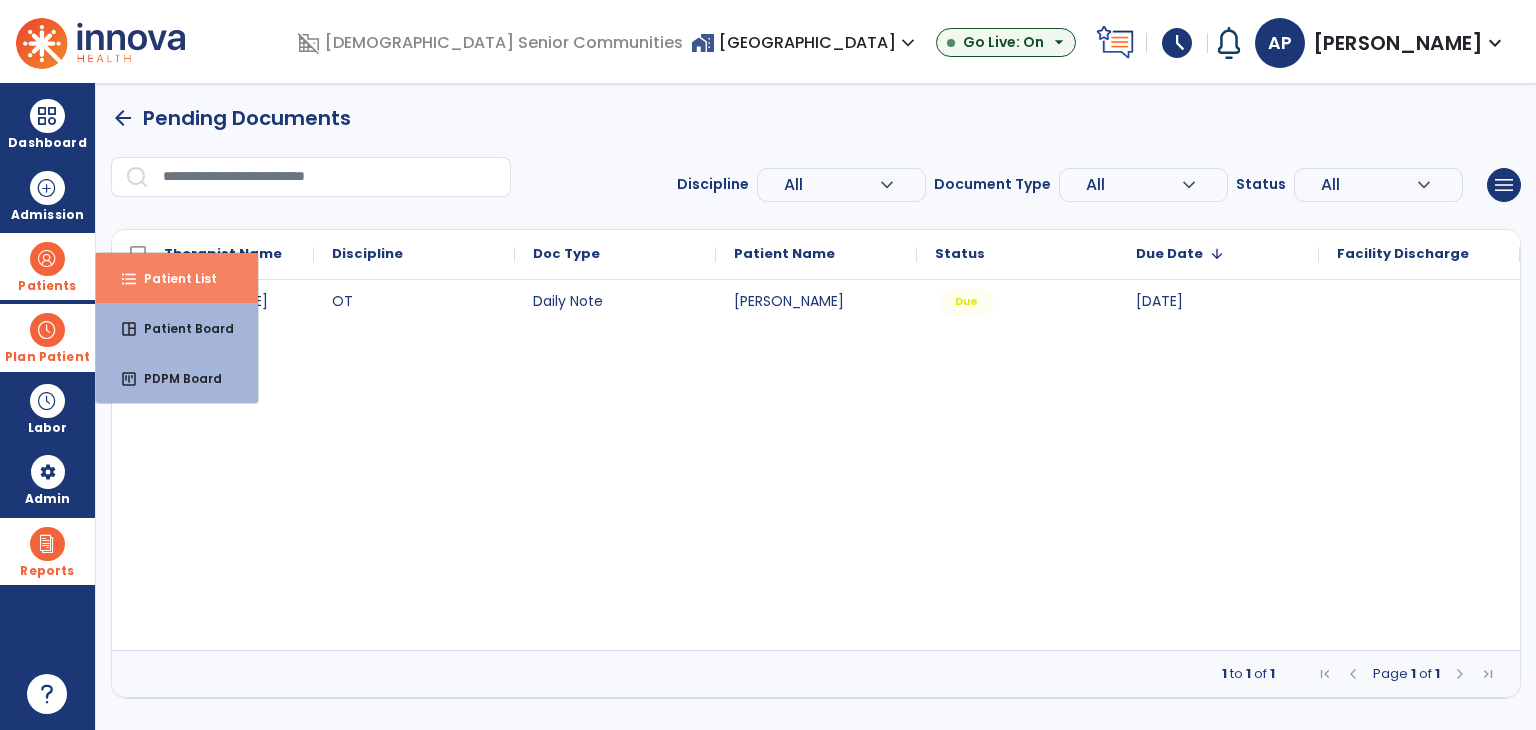 click on "Patient List" at bounding box center [172, 278] 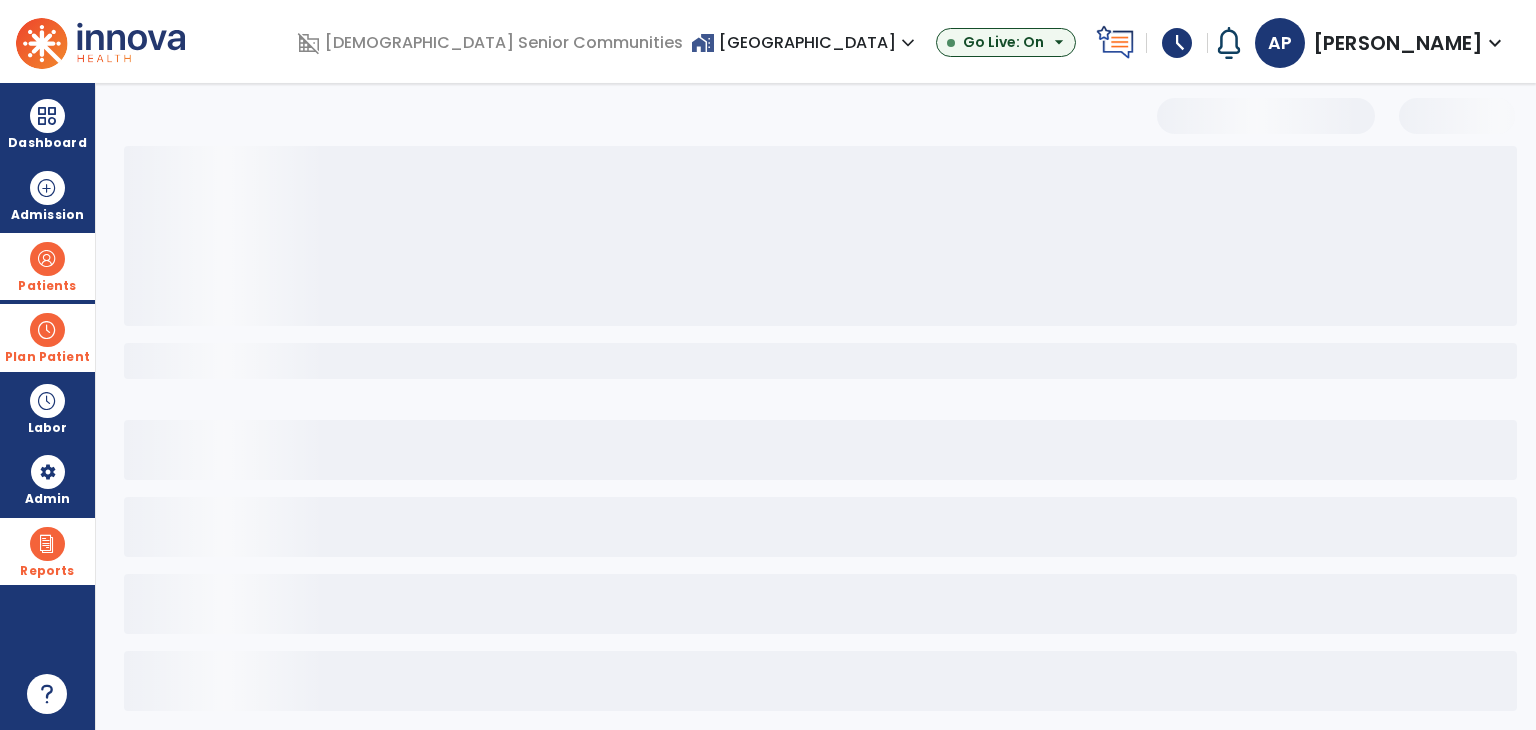 select on "***" 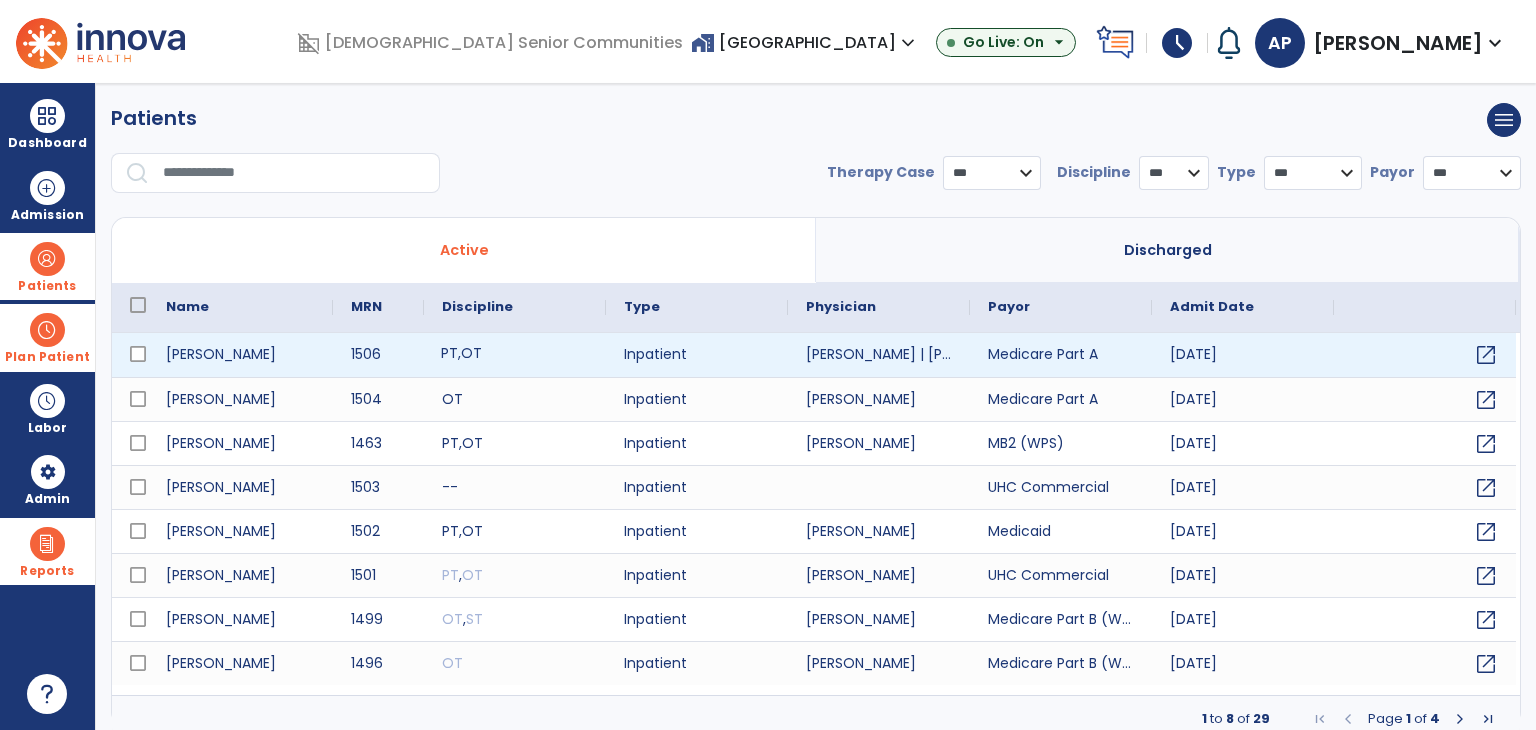click on "PT , OT" at bounding box center (515, 355) 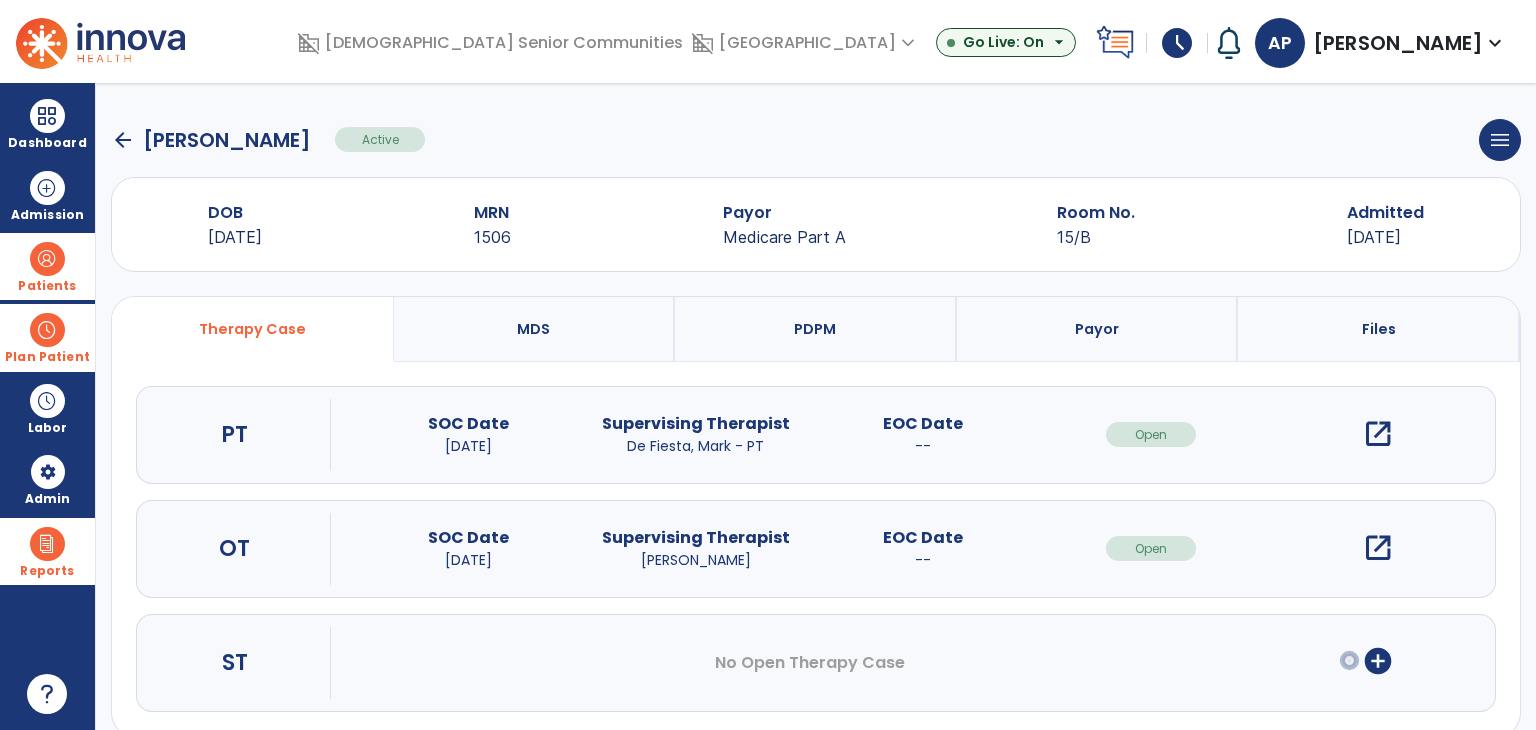click on "open_in_new" at bounding box center (1378, 548) 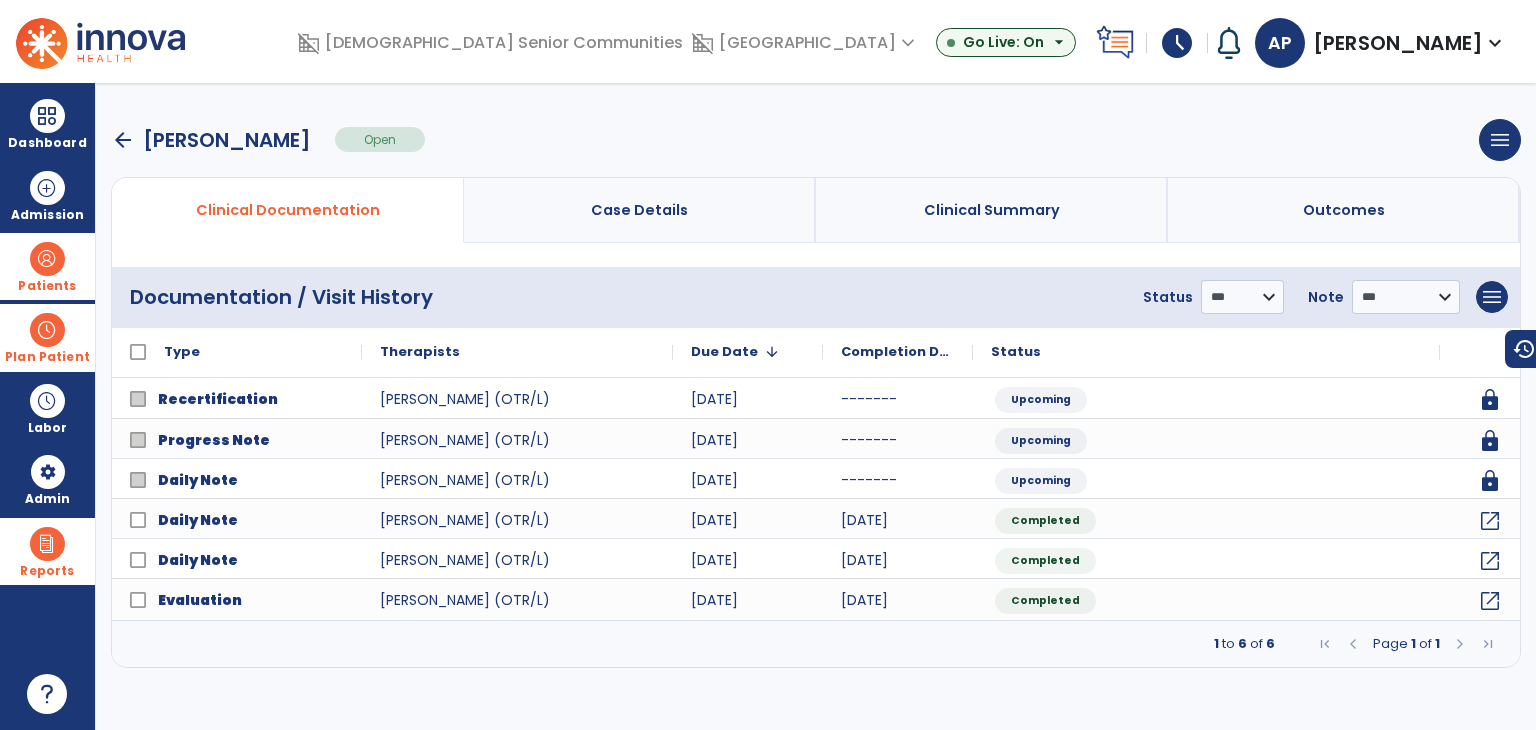 click on "arrow_back" at bounding box center (123, 140) 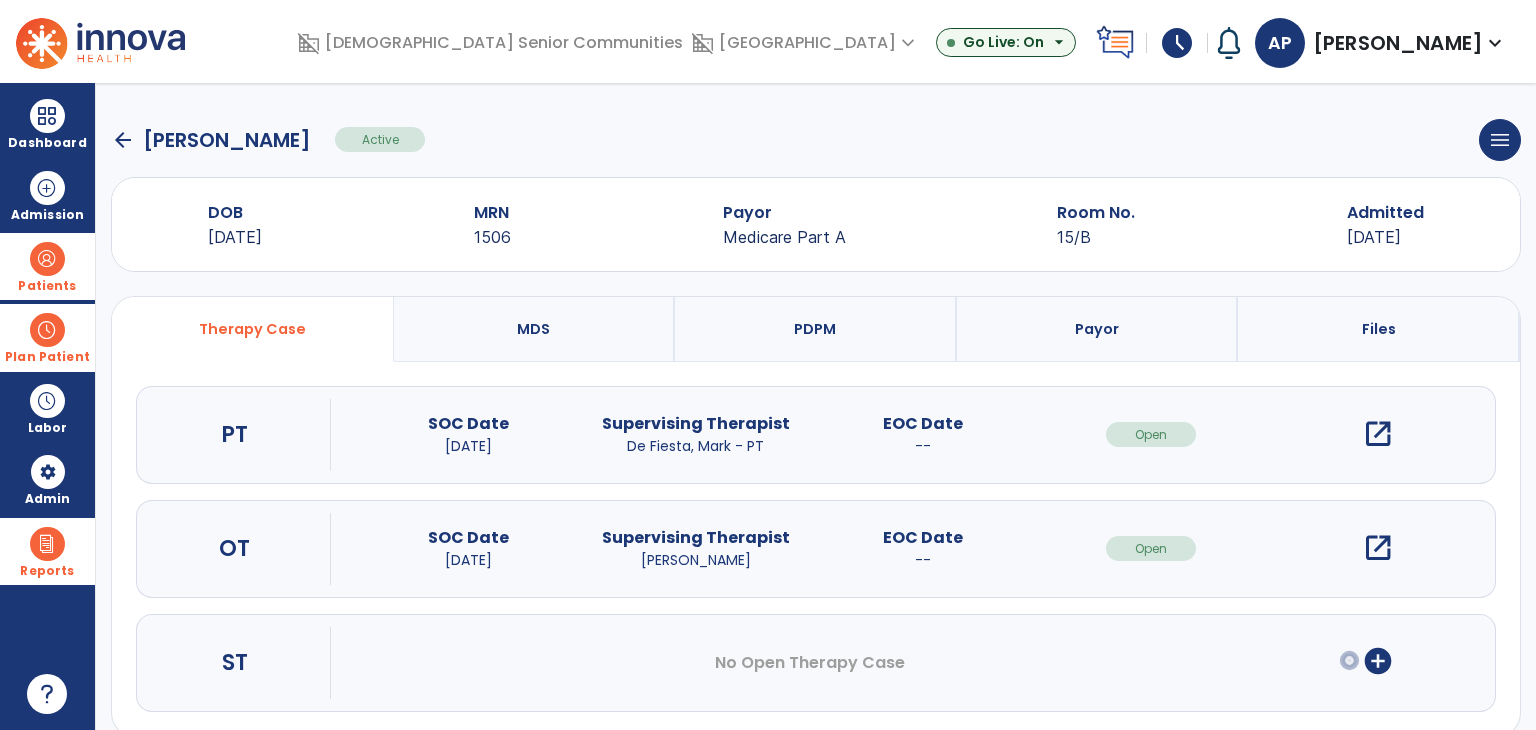 click on "arrow_back" 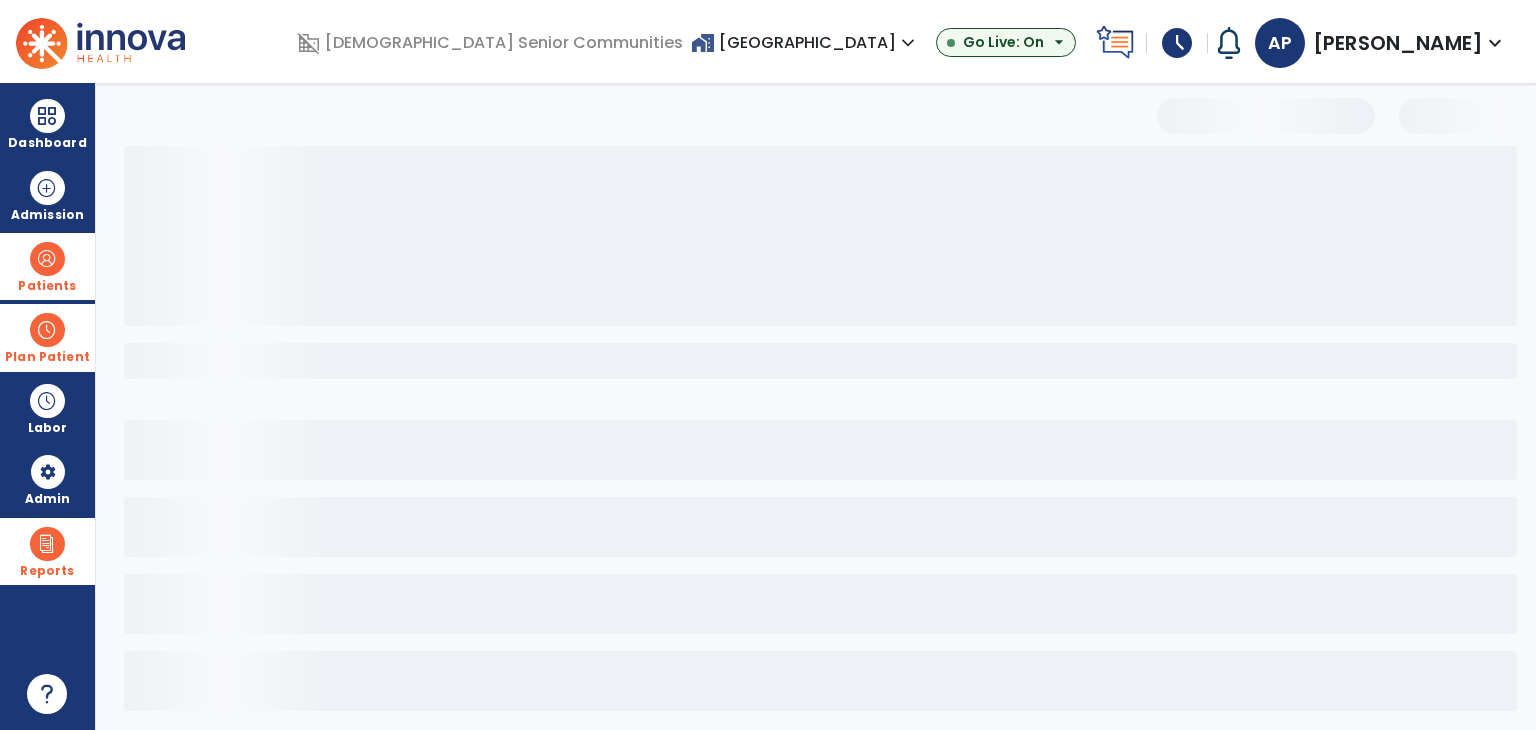 select on "***" 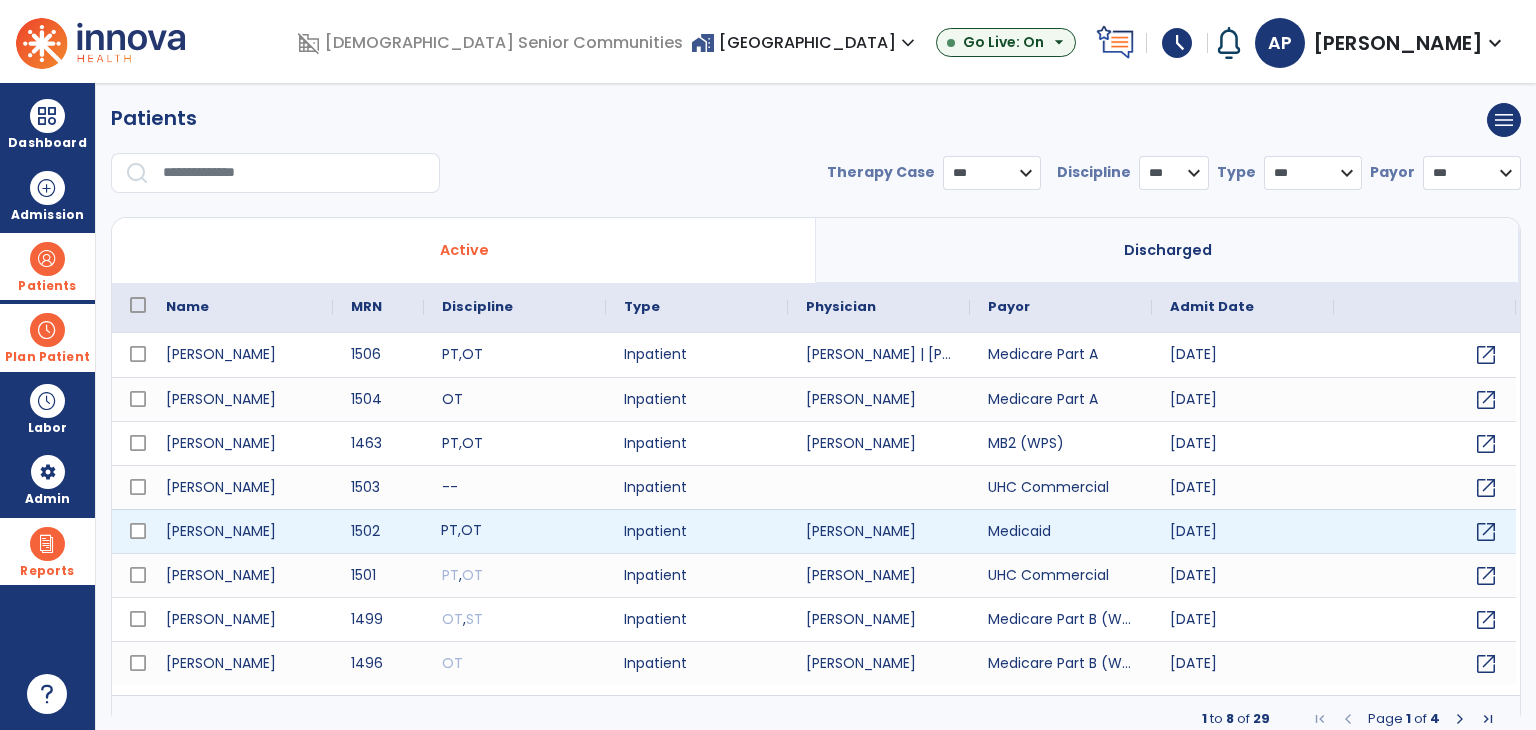 click on "PT , OT" at bounding box center (515, 531) 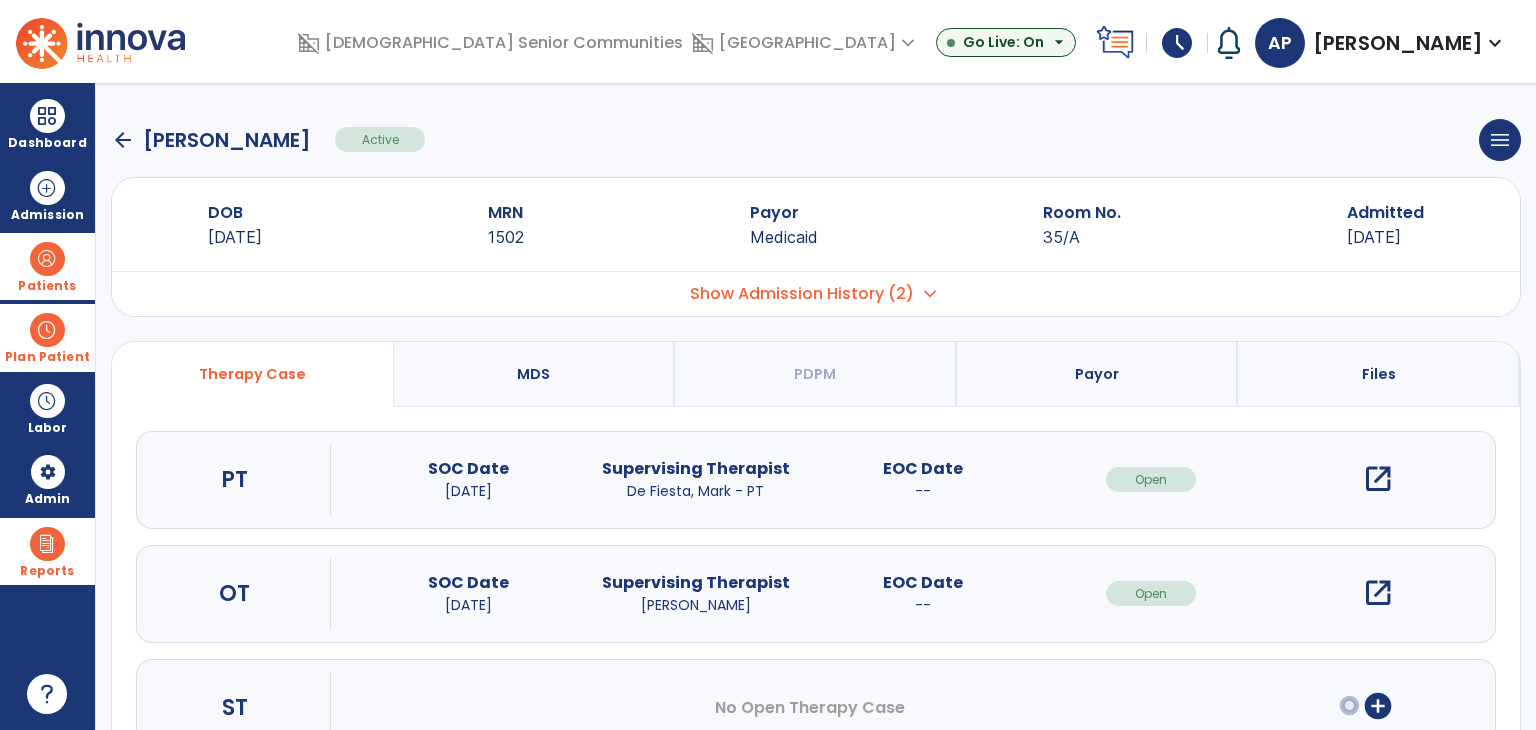 click on "open_in_new" at bounding box center (1378, 593) 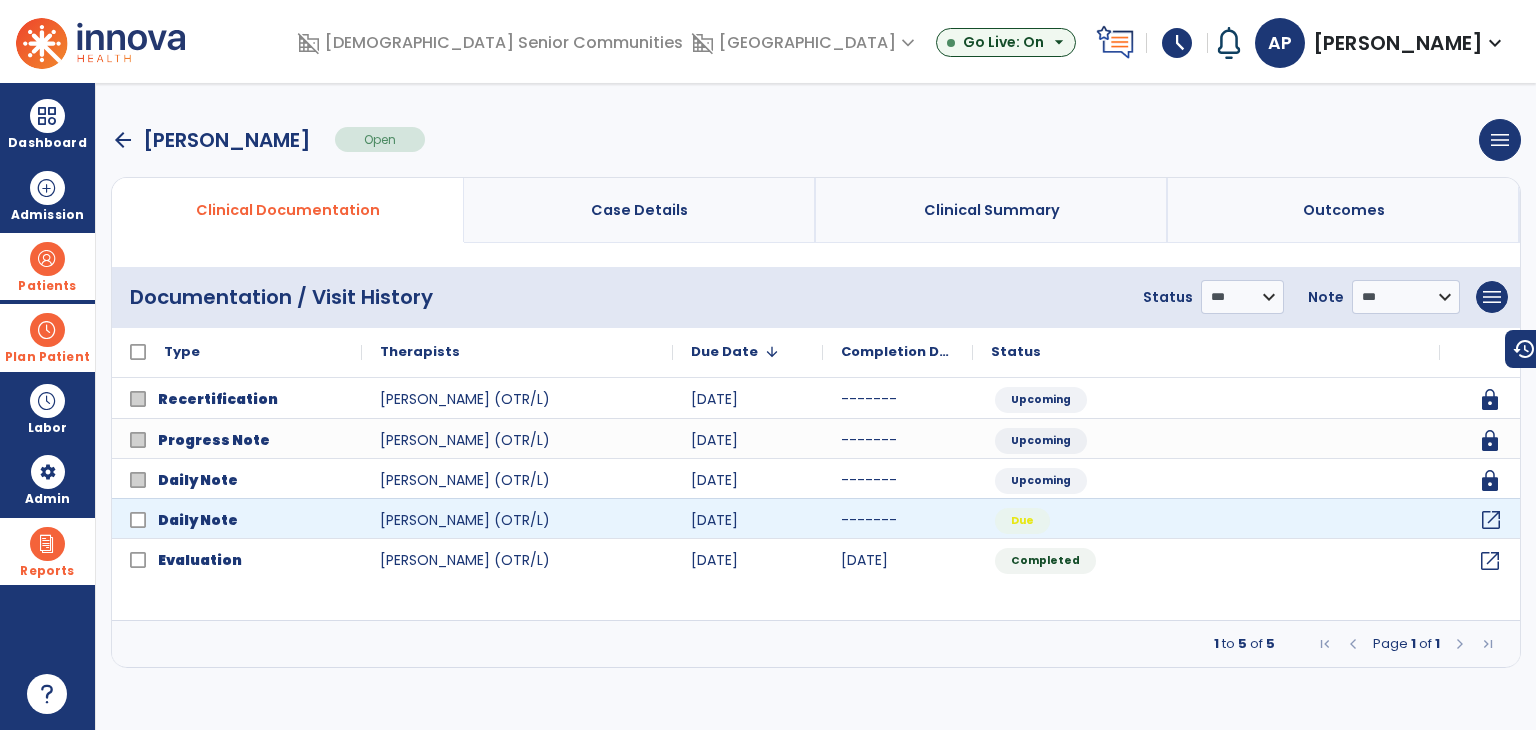 click on "open_in_new" 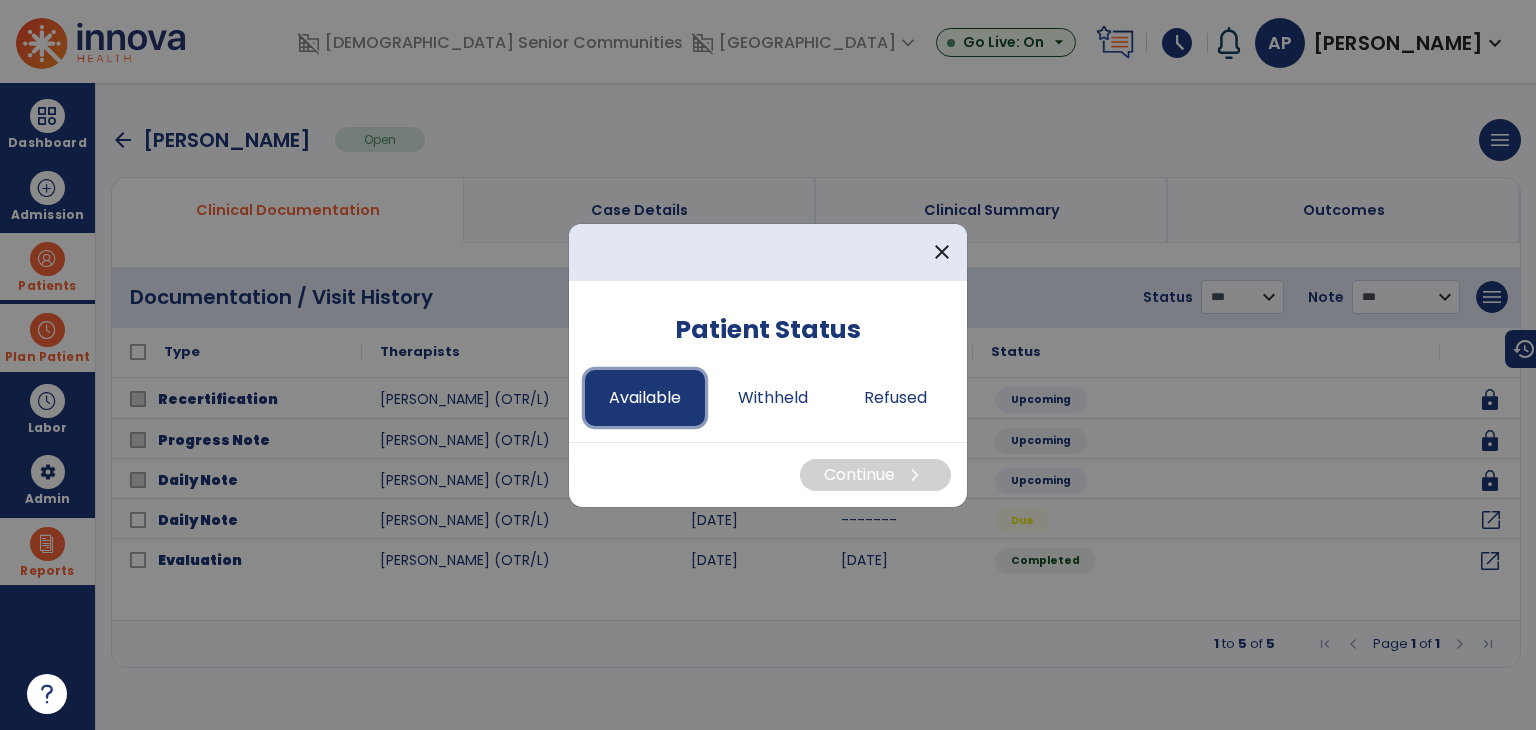 click on "Available" at bounding box center [645, 398] 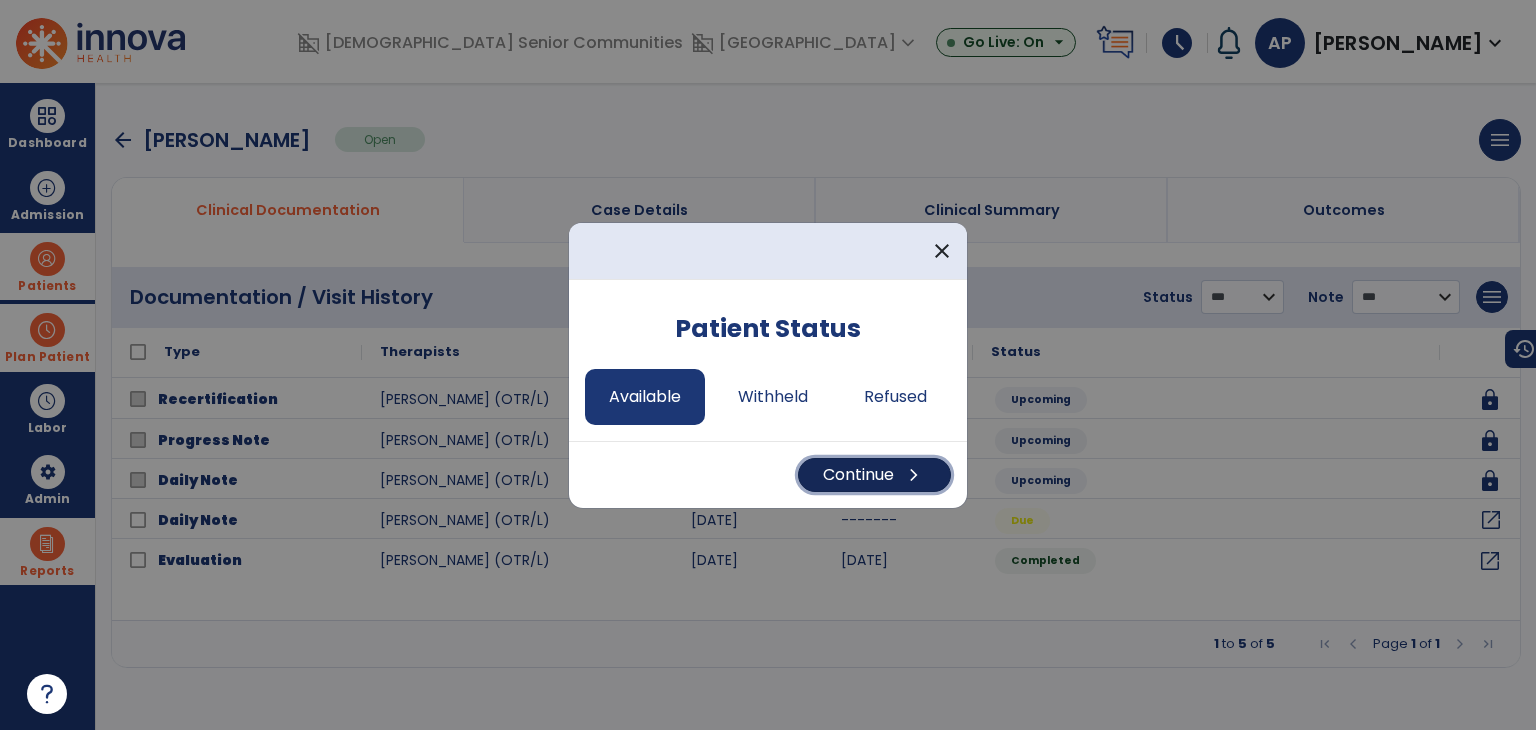 click on "Continue   chevron_right" at bounding box center [874, 475] 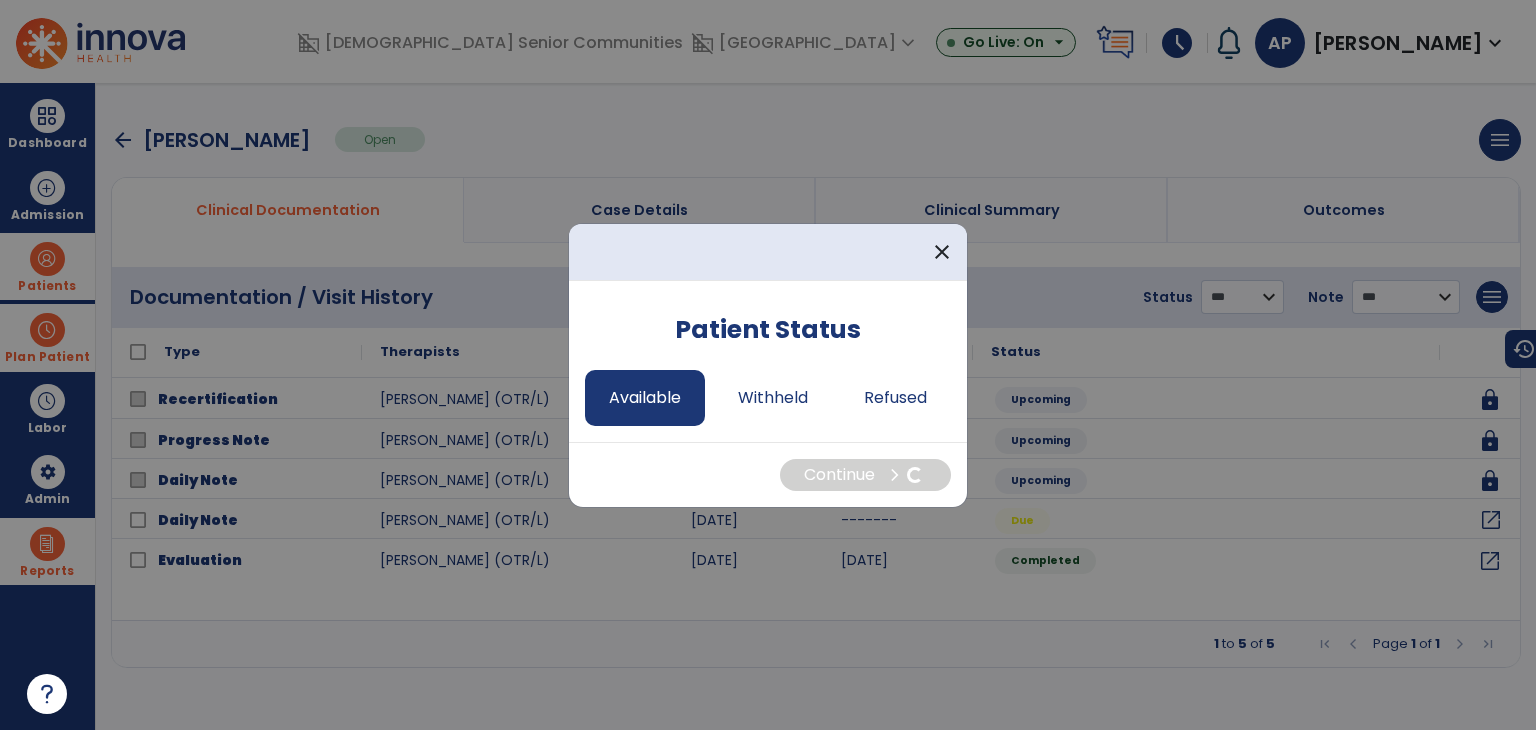 select on "*" 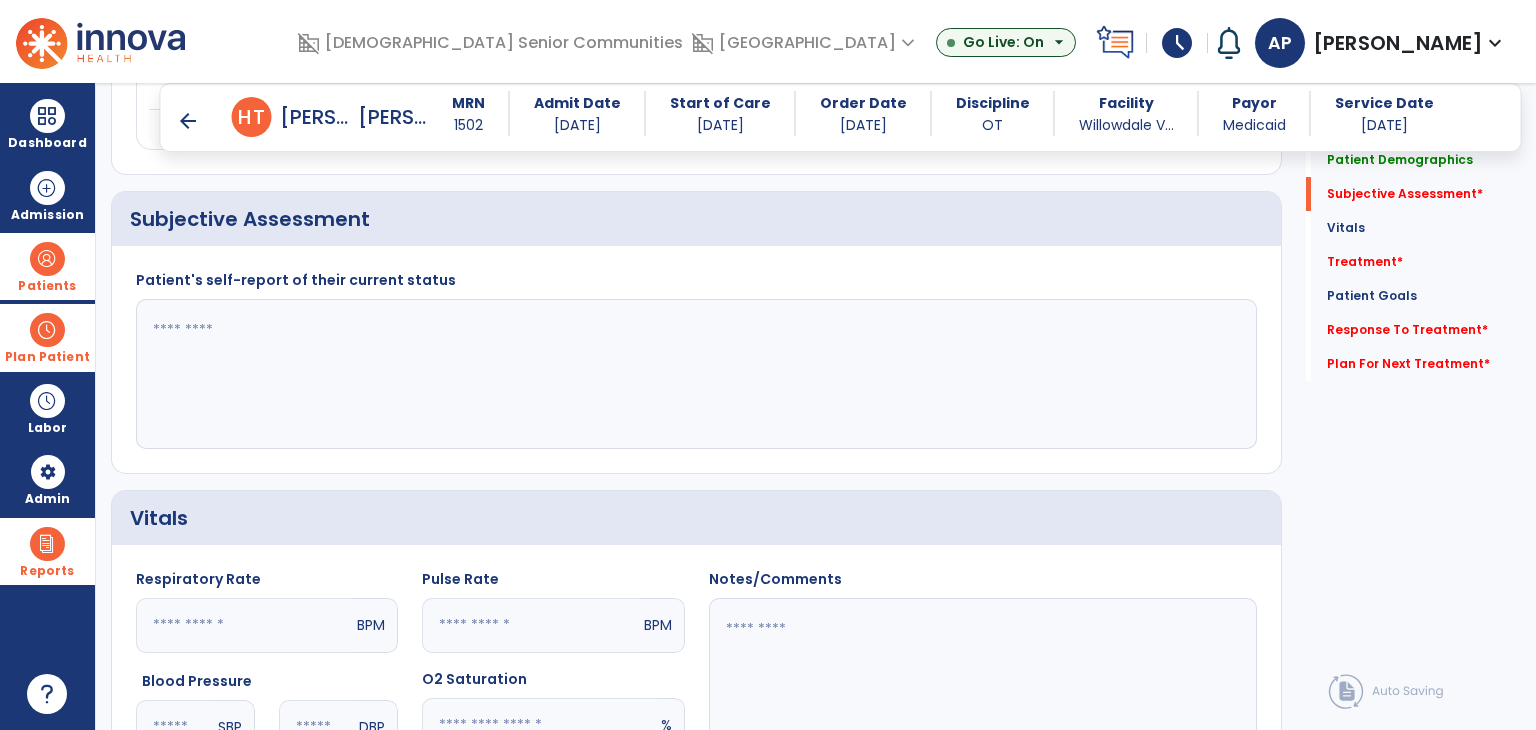 scroll, scrollTop: 400, scrollLeft: 0, axis: vertical 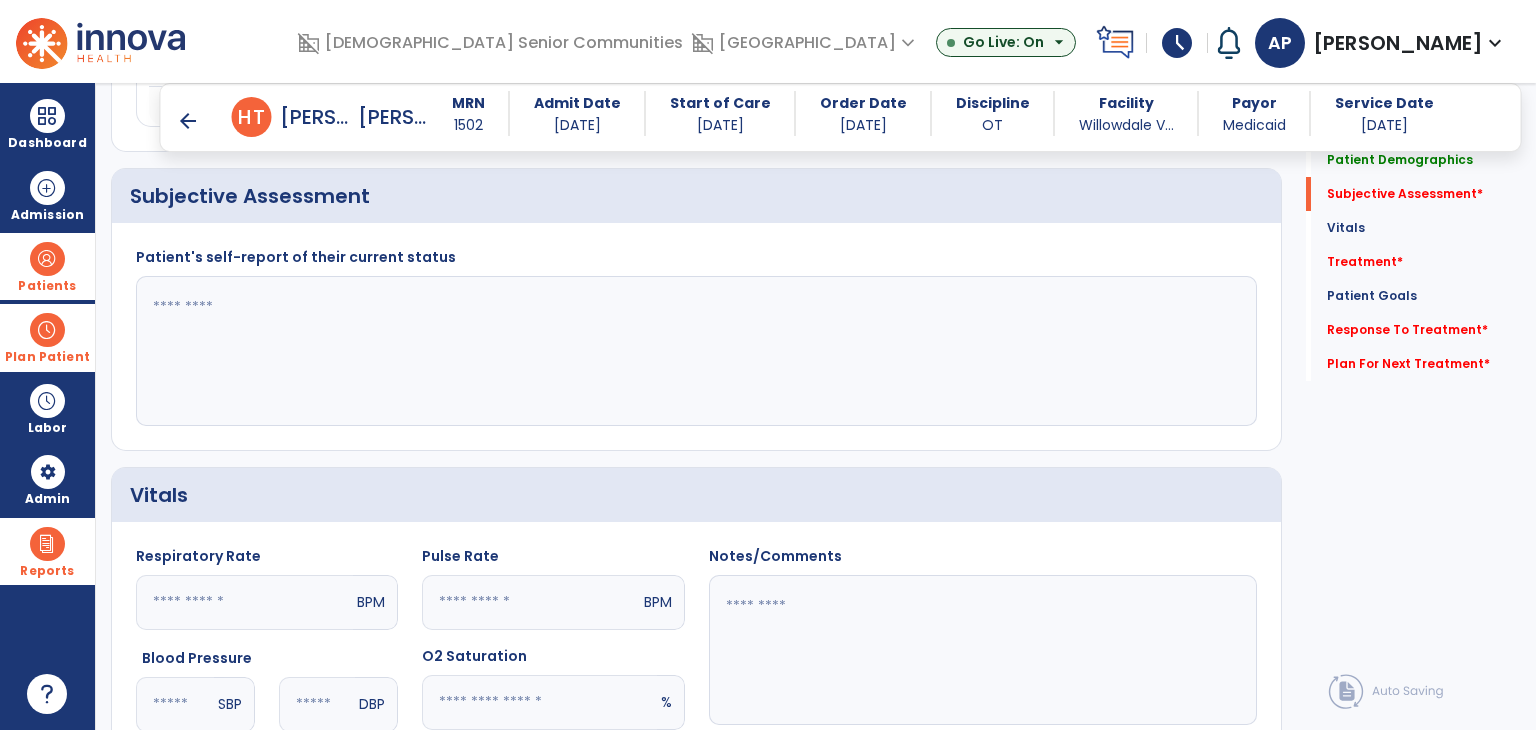 click 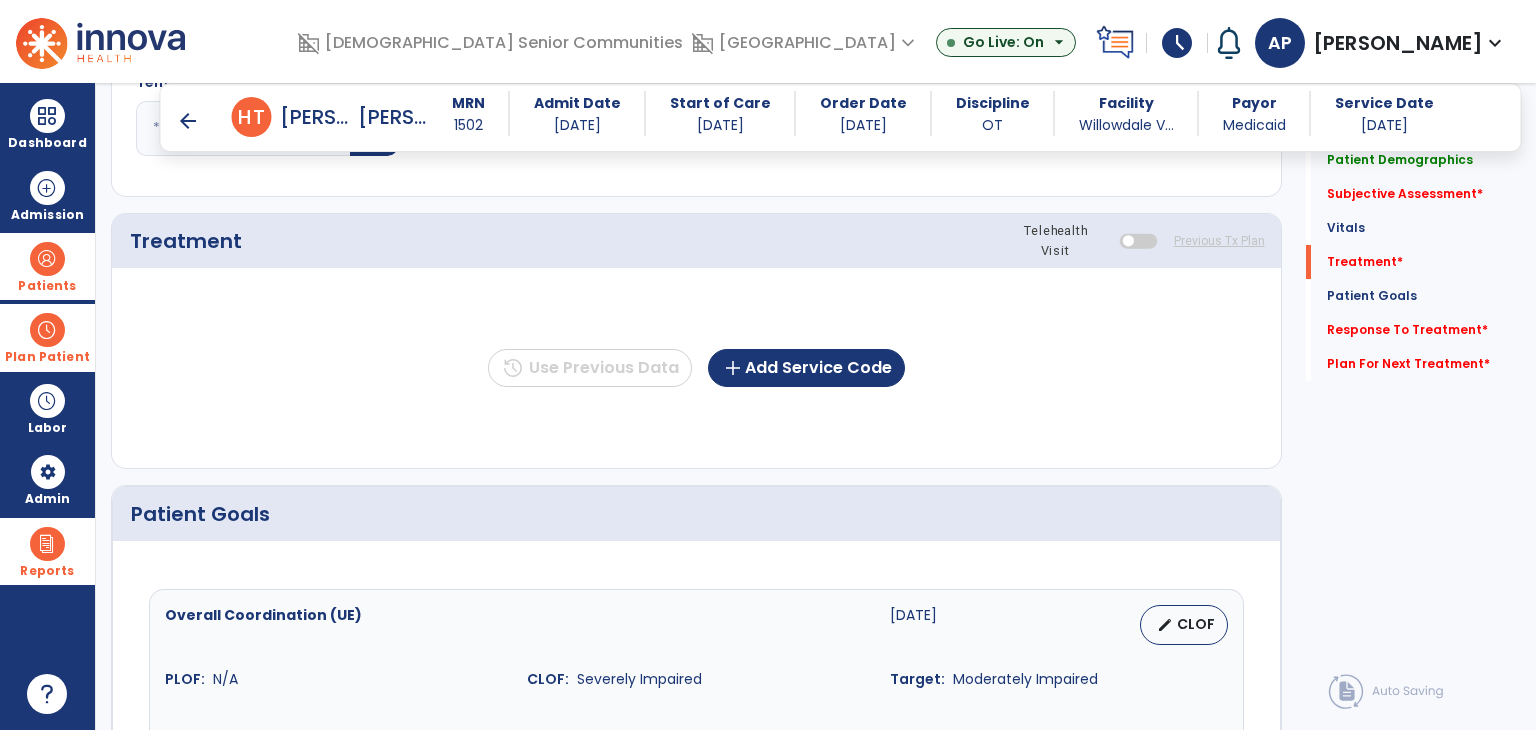 scroll, scrollTop: 1100, scrollLeft: 0, axis: vertical 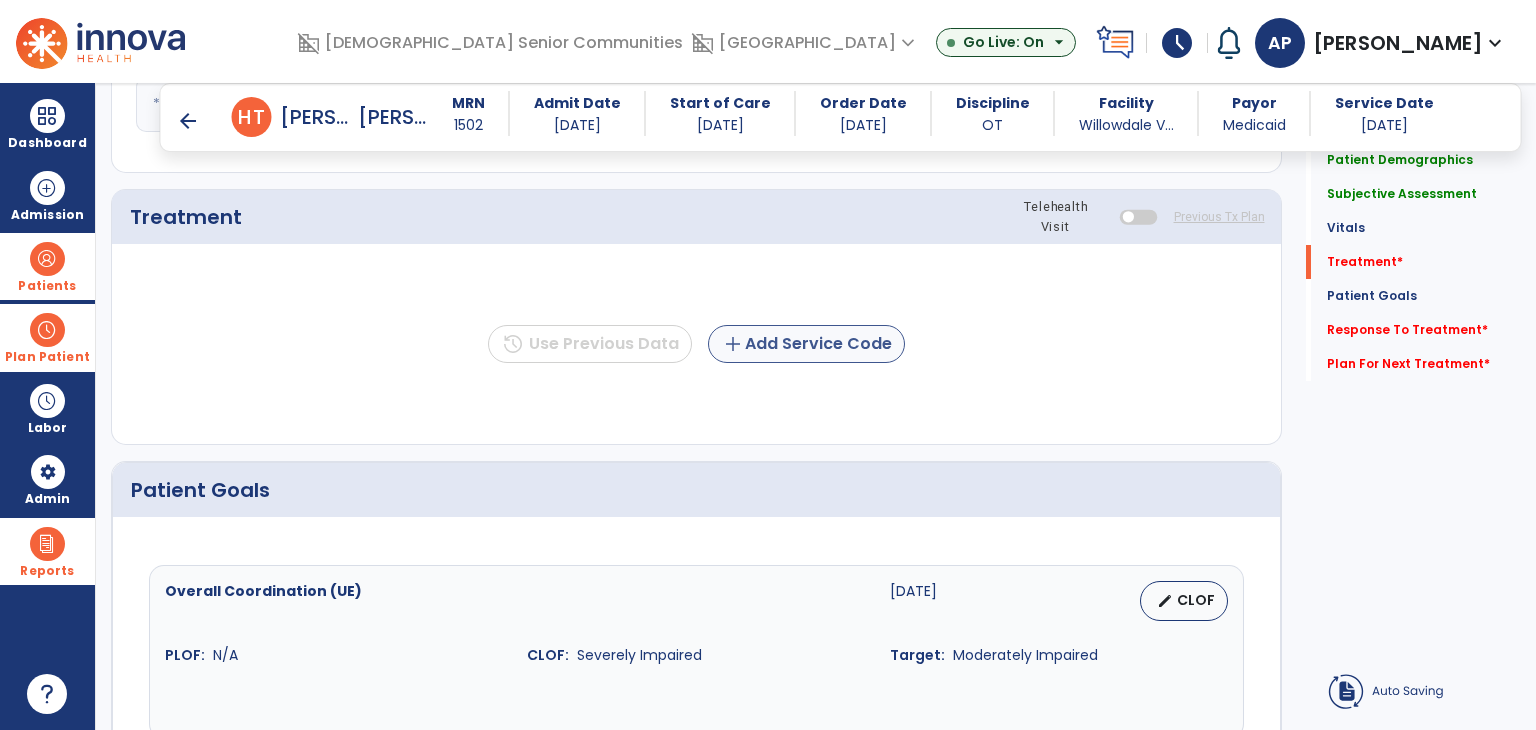 type on "**********" 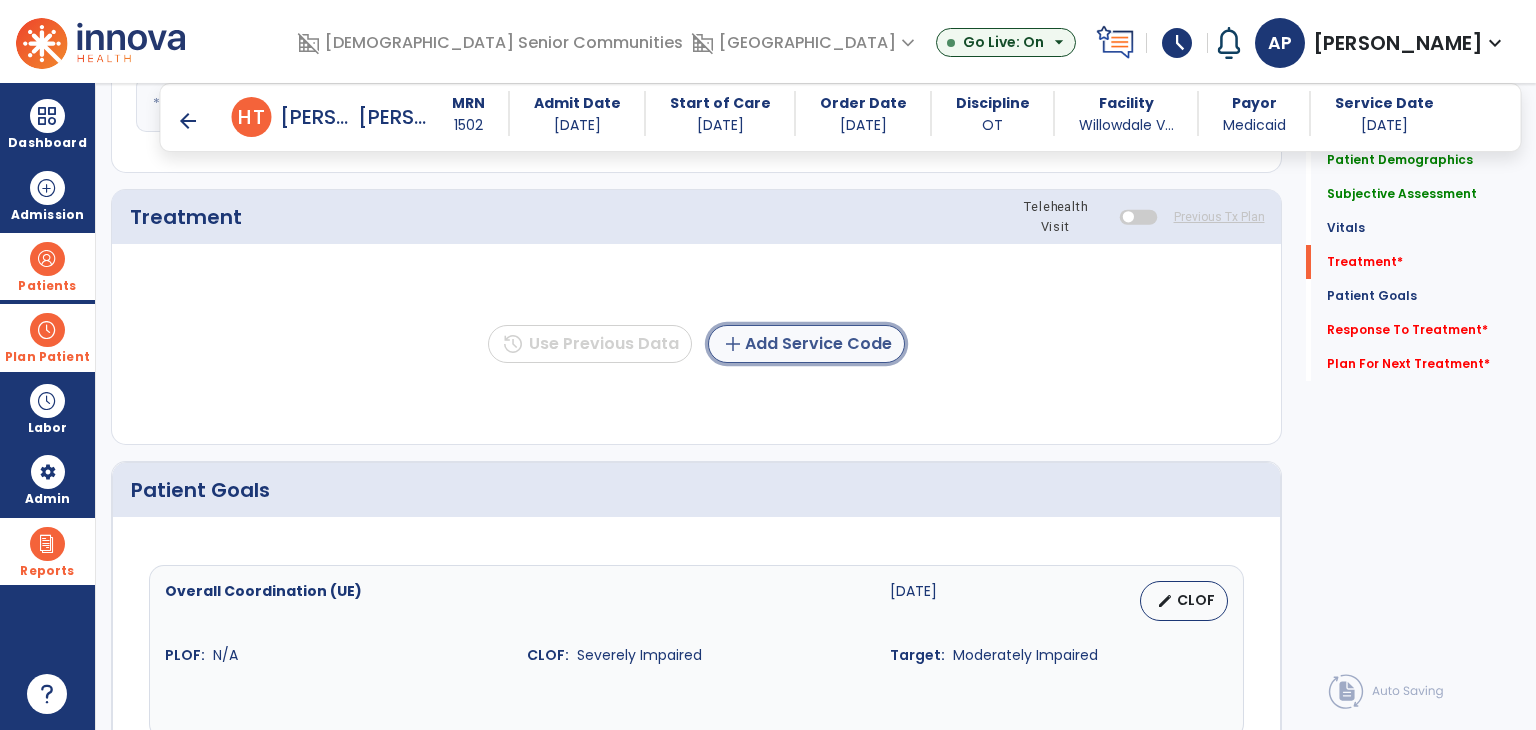 click on "add  Add Service Code" 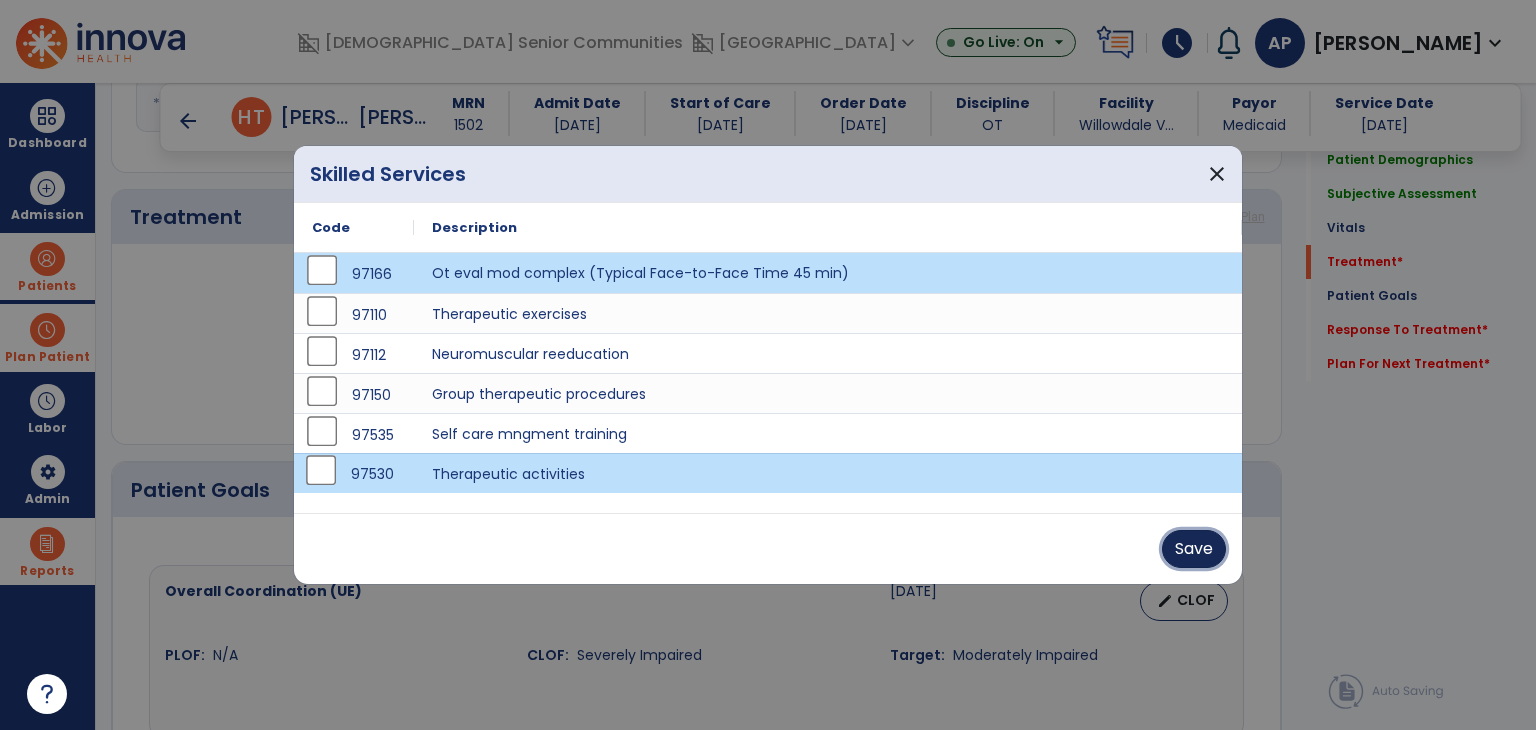 click on "Save" at bounding box center (1194, 549) 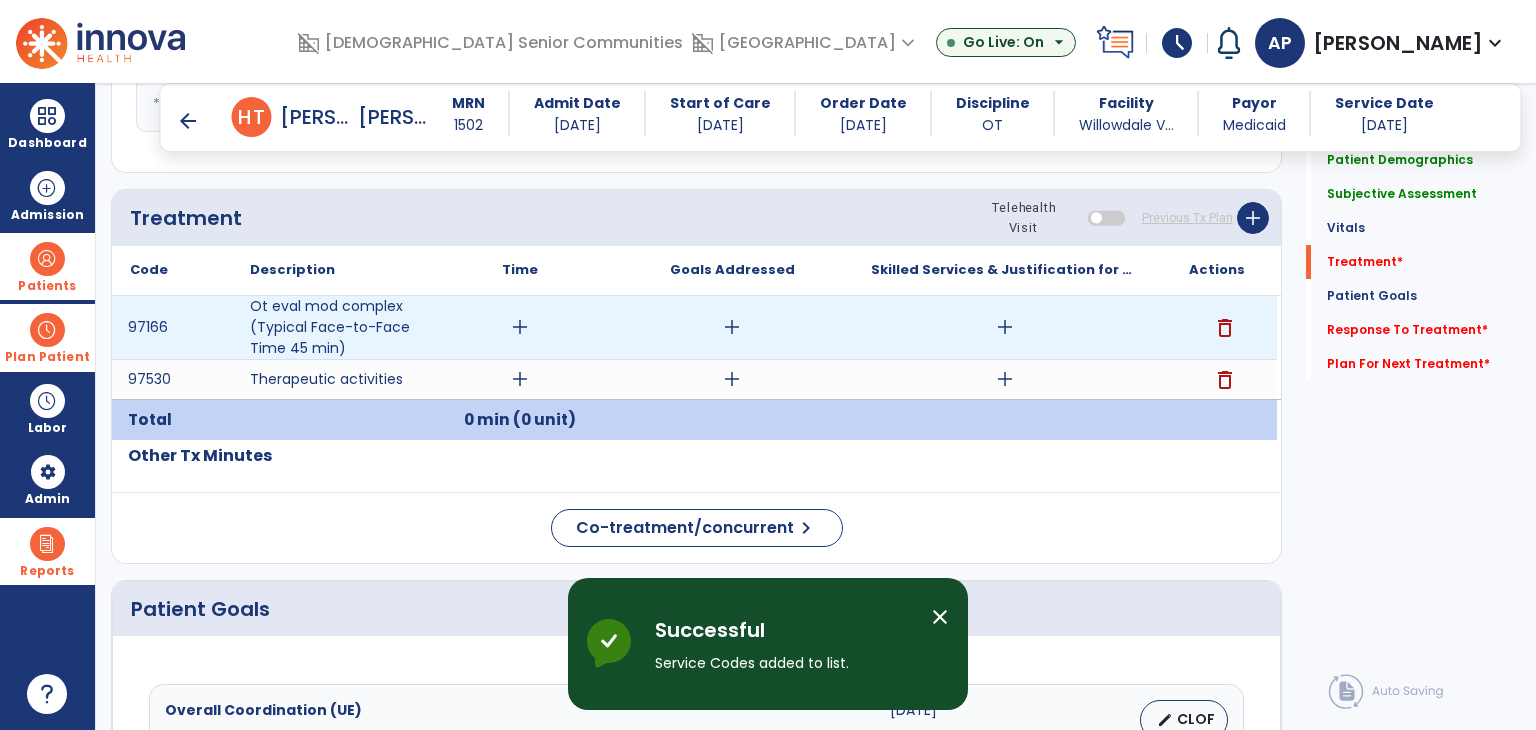 click on "add" at bounding box center [520, 327] 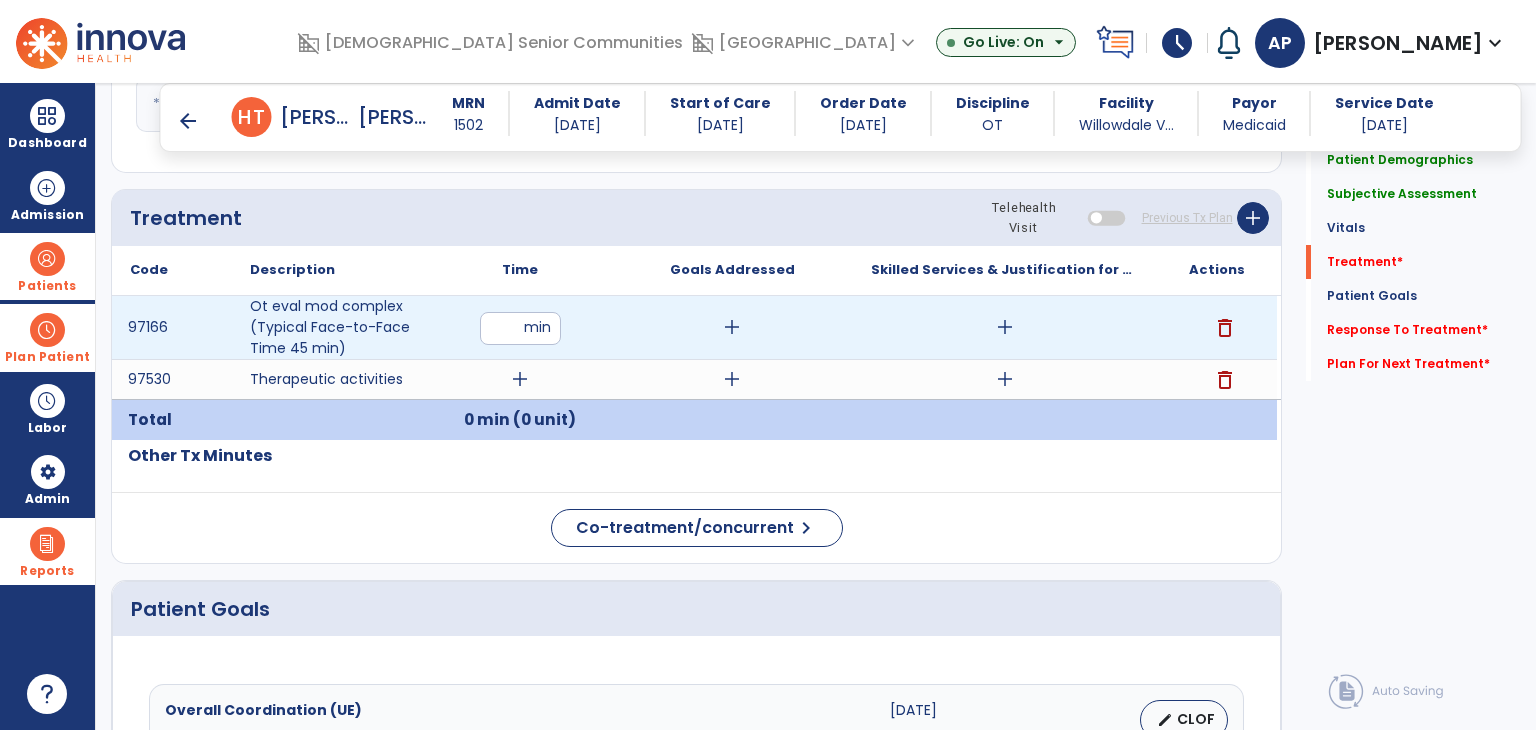 type on "**" 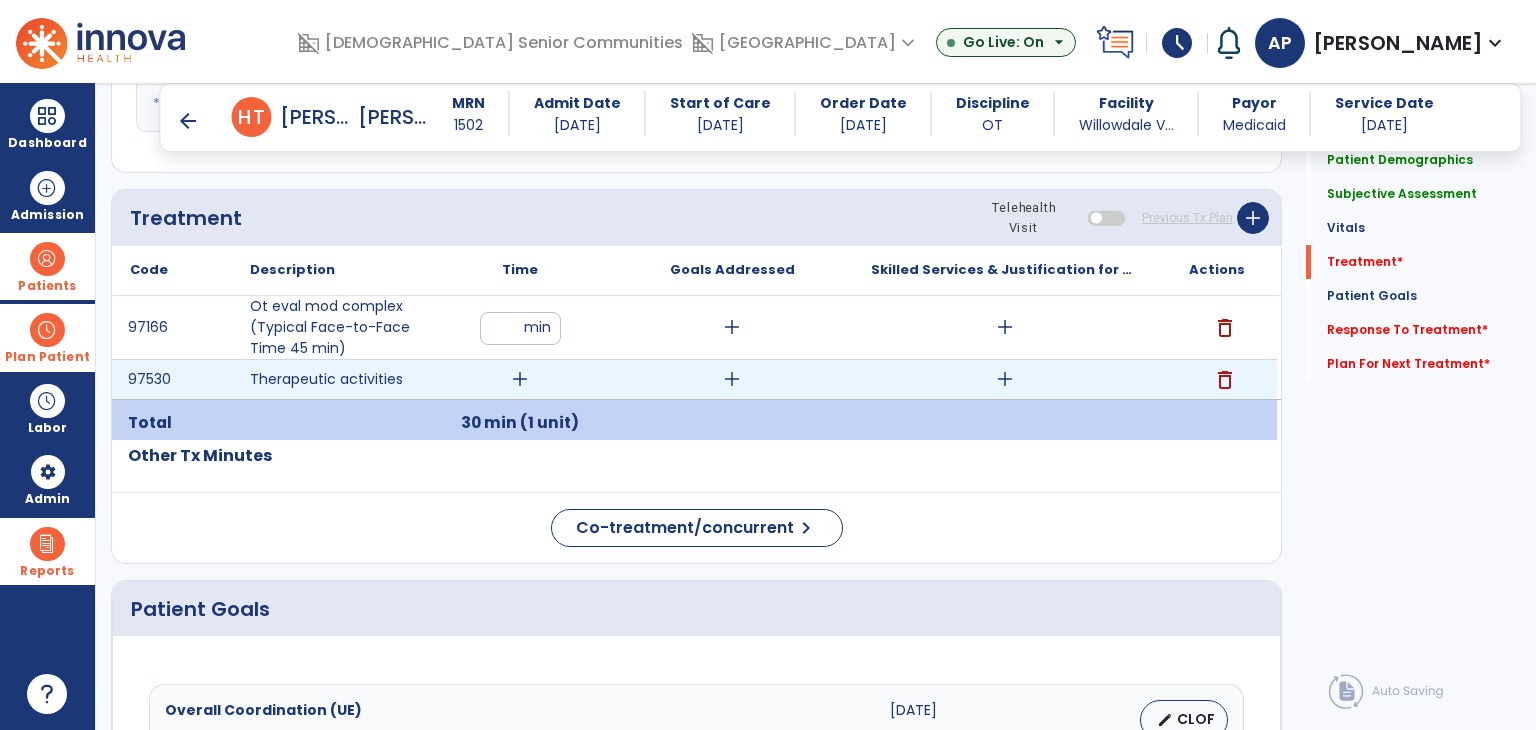 click on "add" at bounding box center [520, 379] 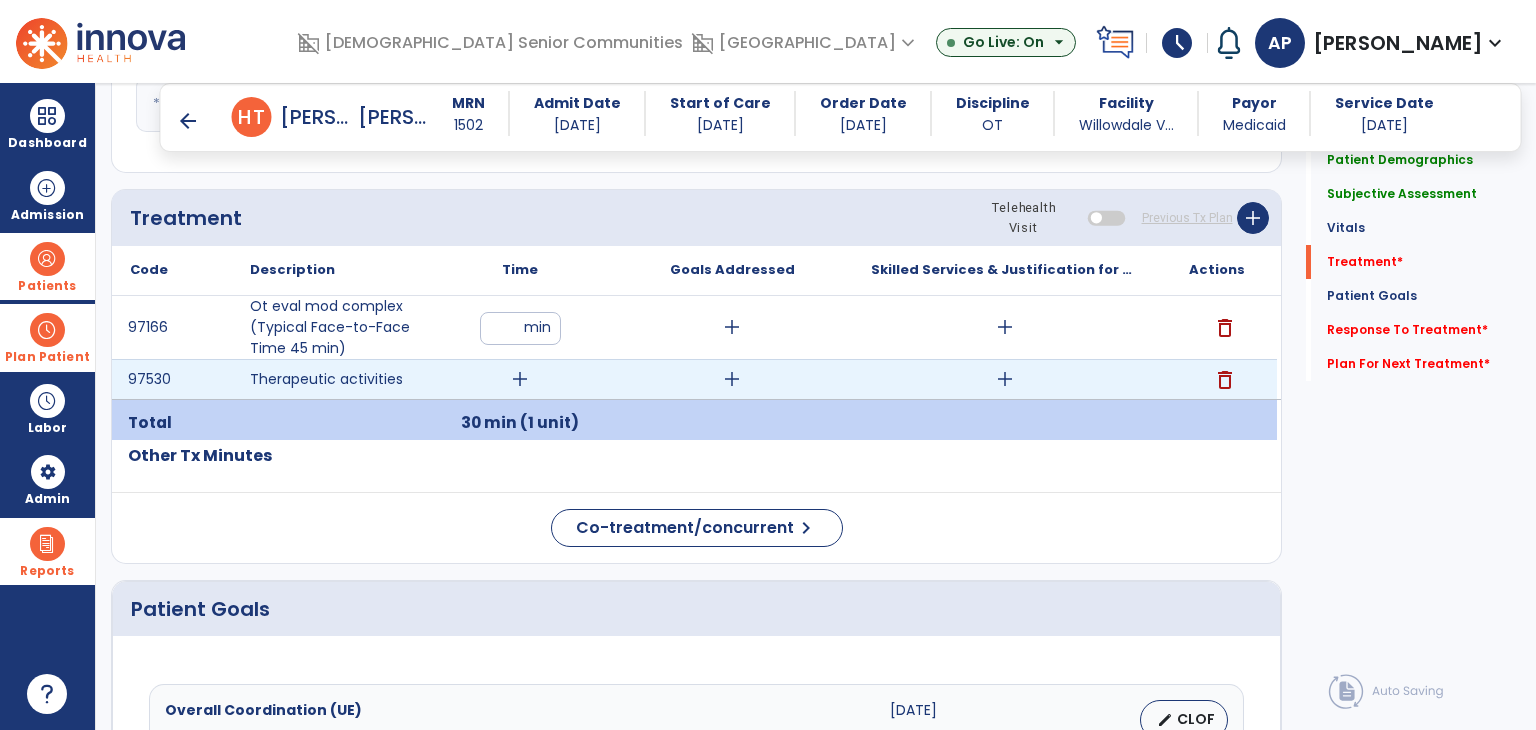 click on "add" at bounding box center [520, 379] 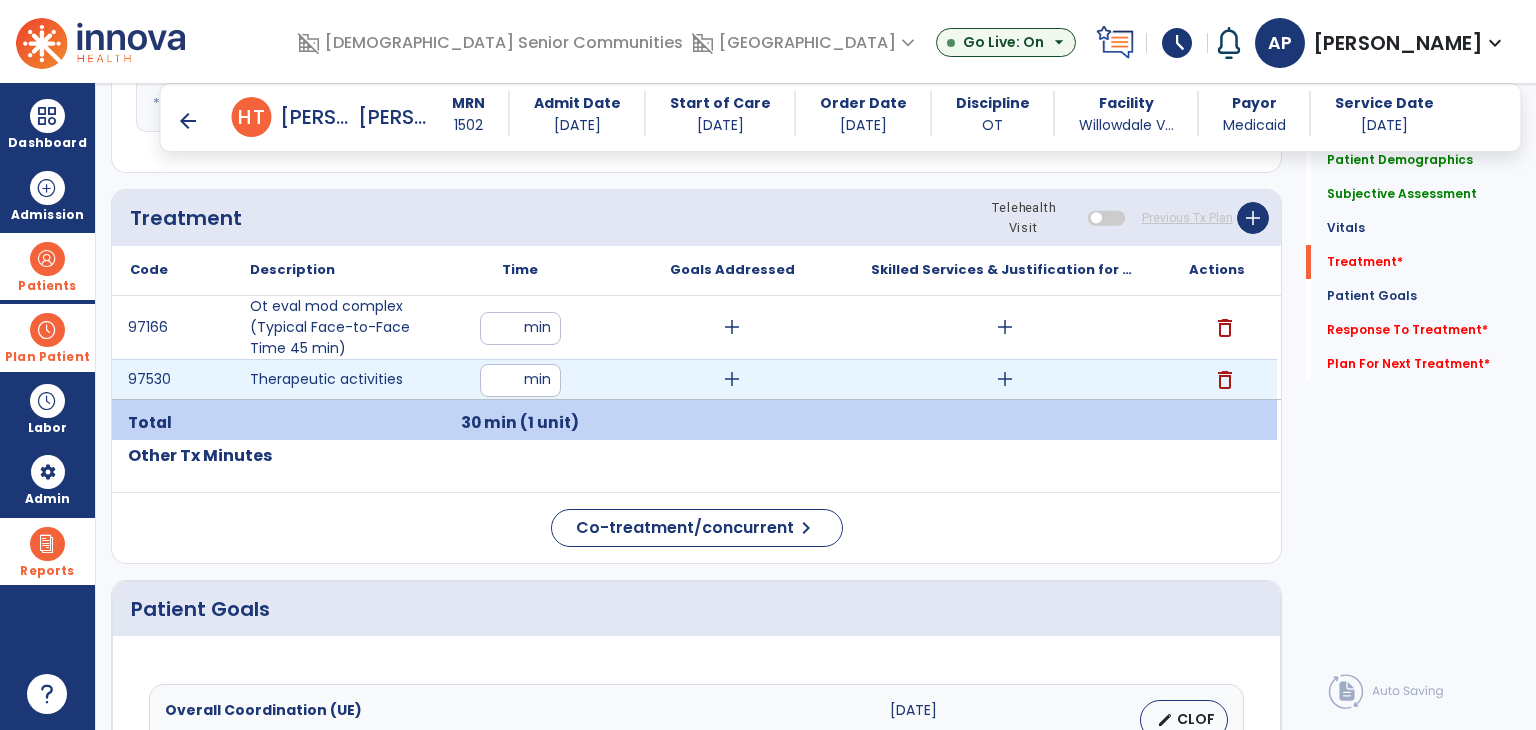 type on "**" 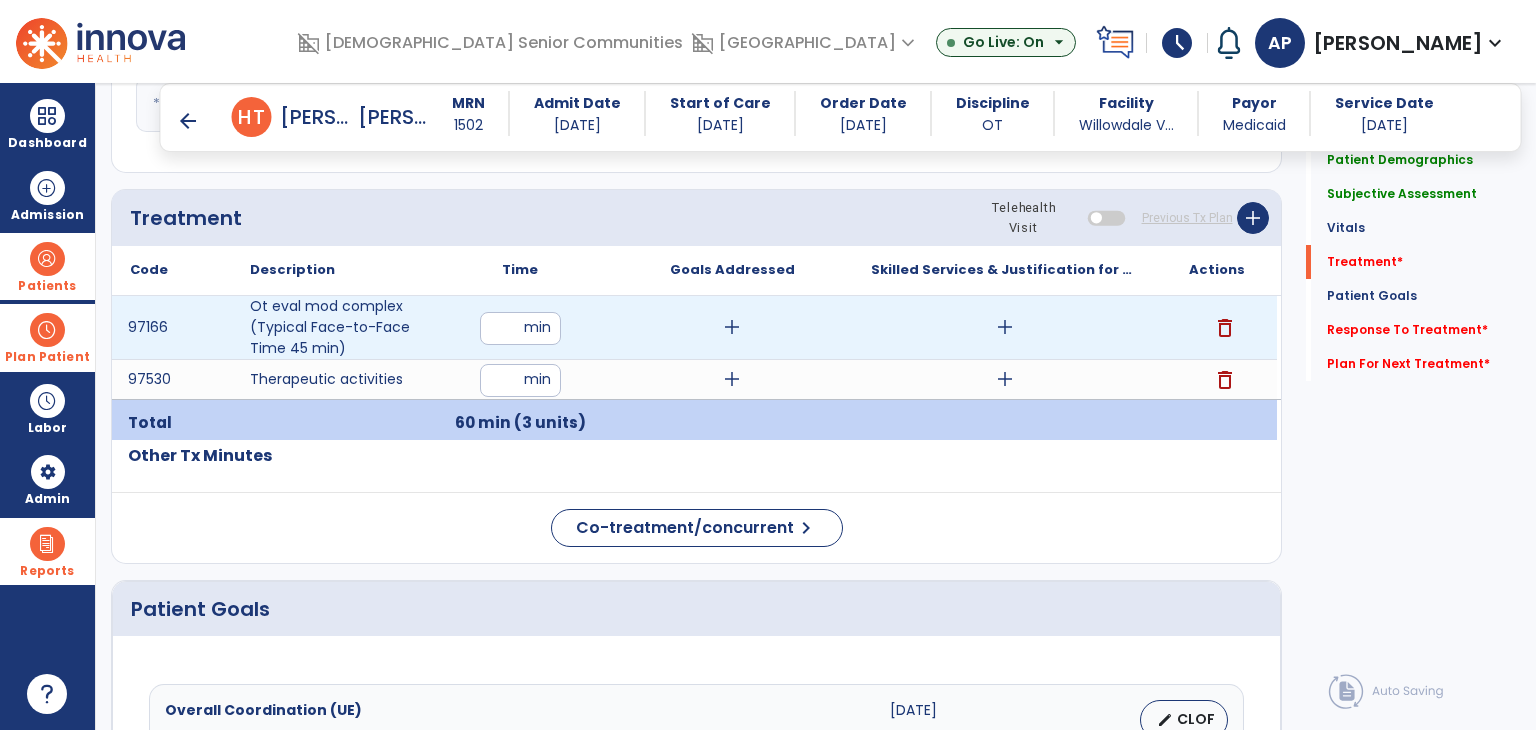 click on "add" at bounding box center [732, 327] 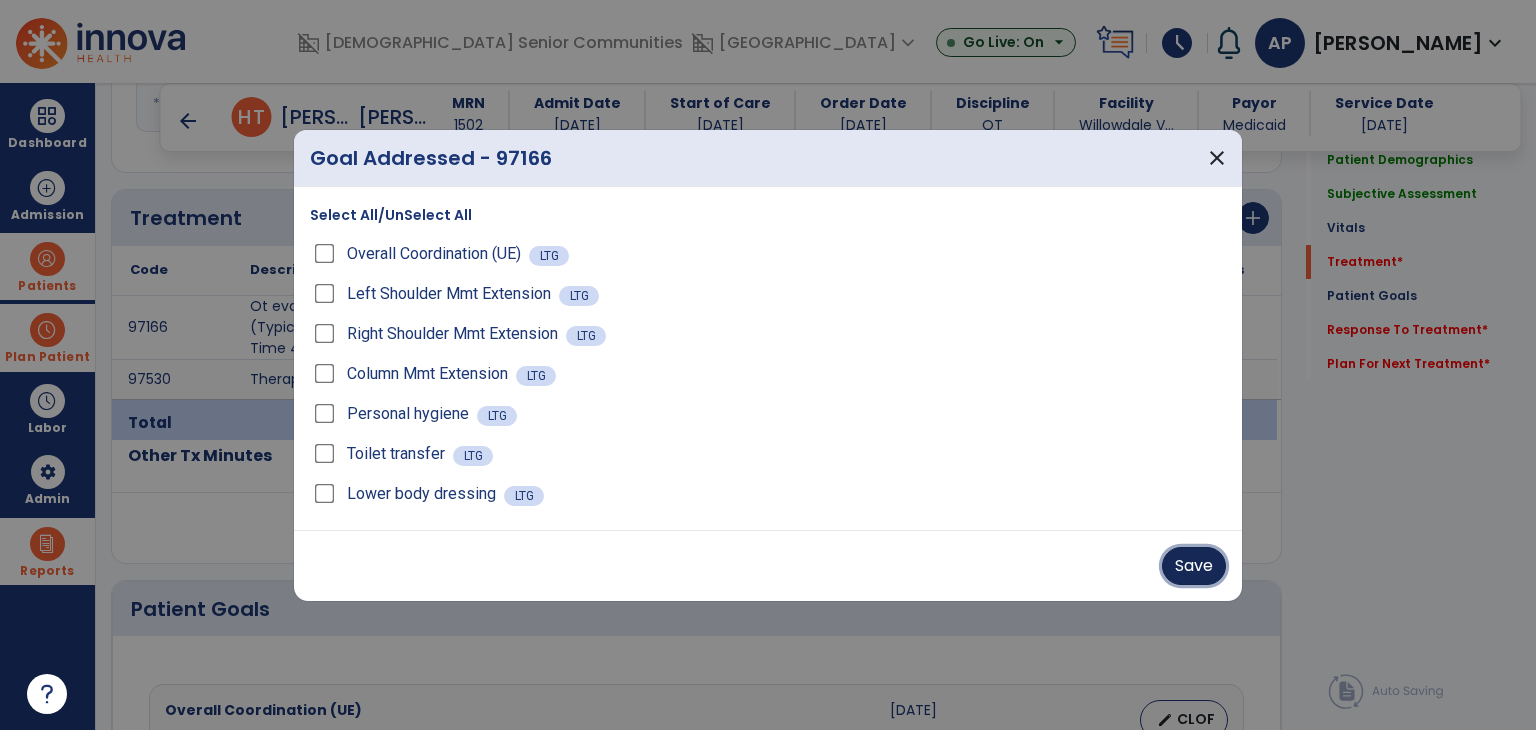 click on "Save" at bounding box center [1194, 566] 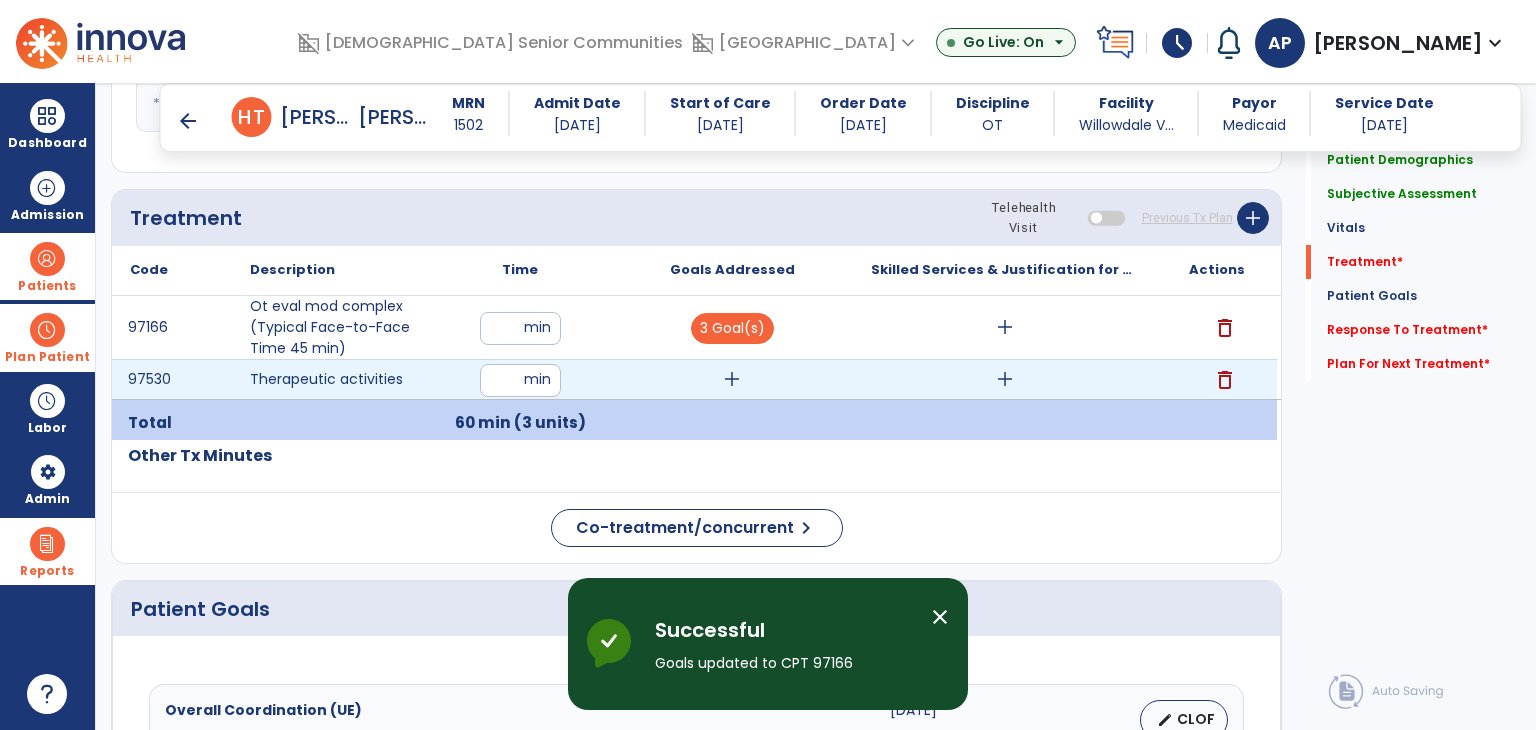 click on "add" at bounding box center (732, 379) 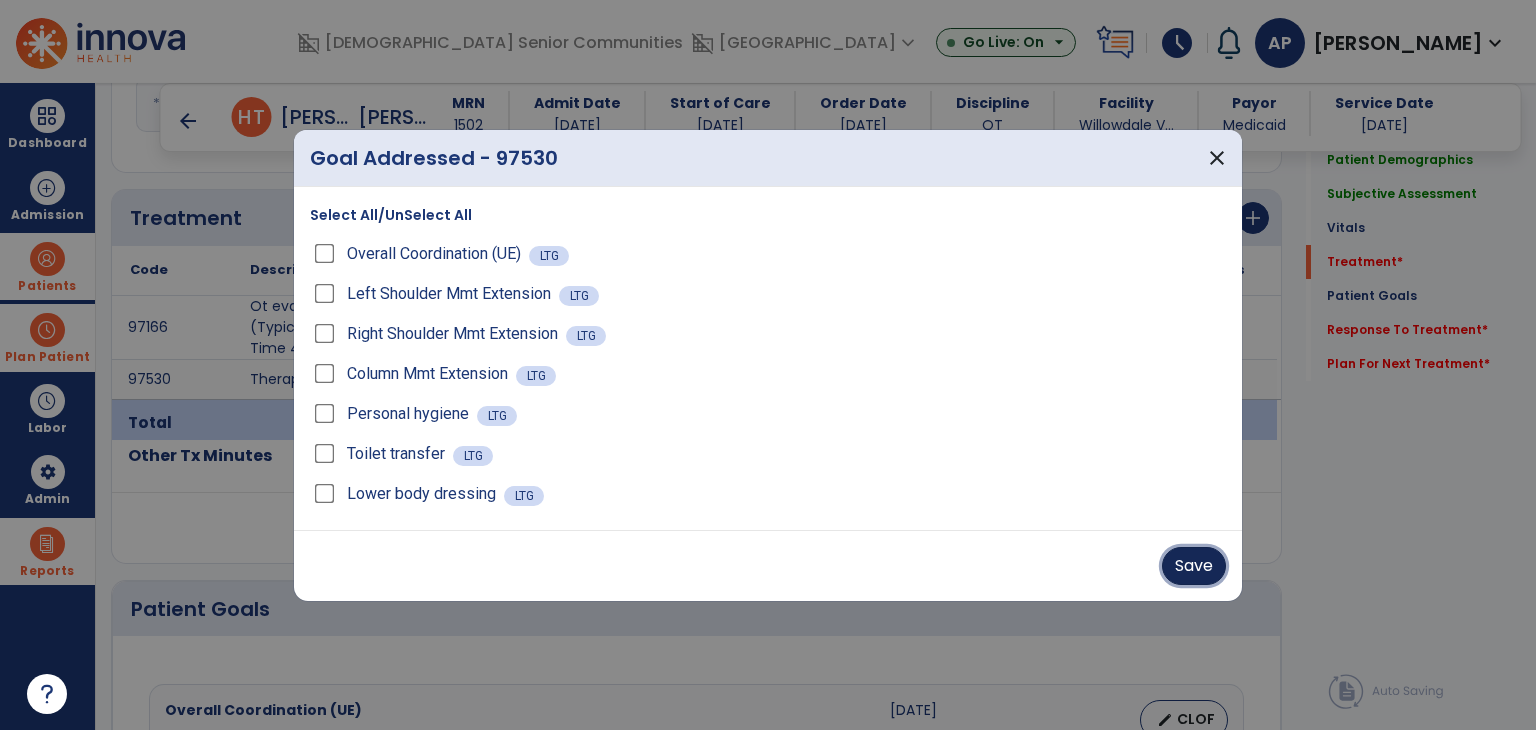 click on "Save" at bounding box center [1194, 566] 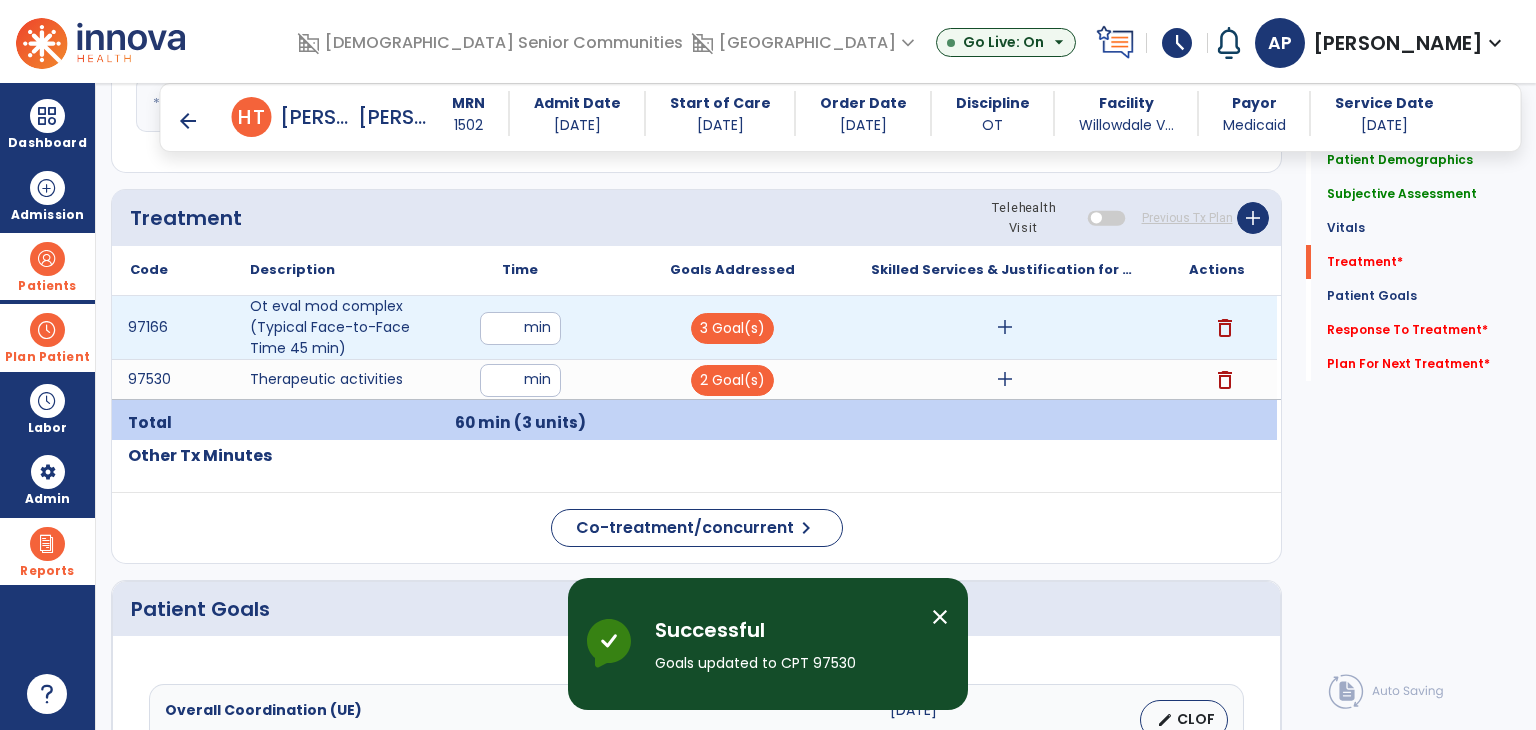 click on "add" at bounding box center [1004, 327] 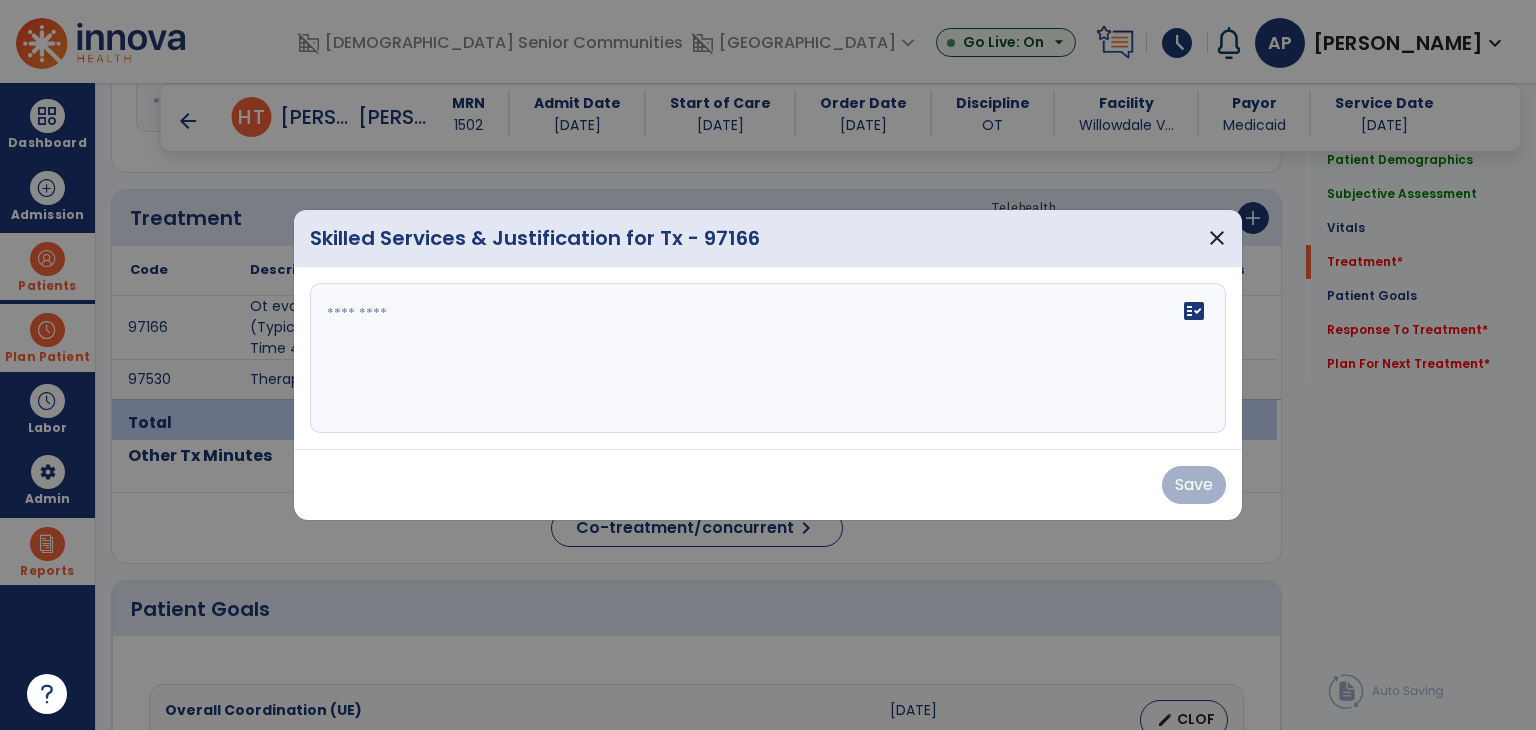 click on "fact_check" at bounding box center (768, 358) 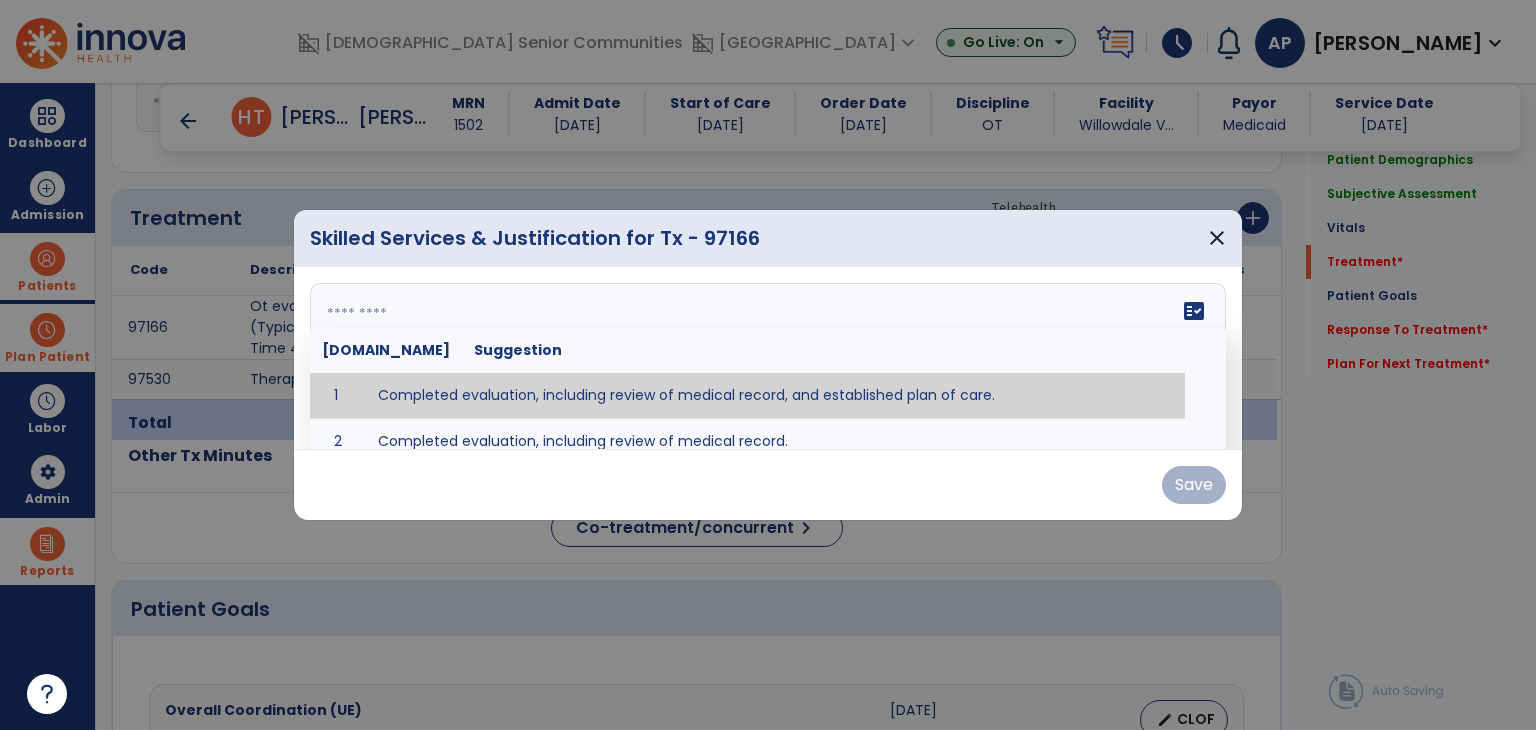 type on "**********" 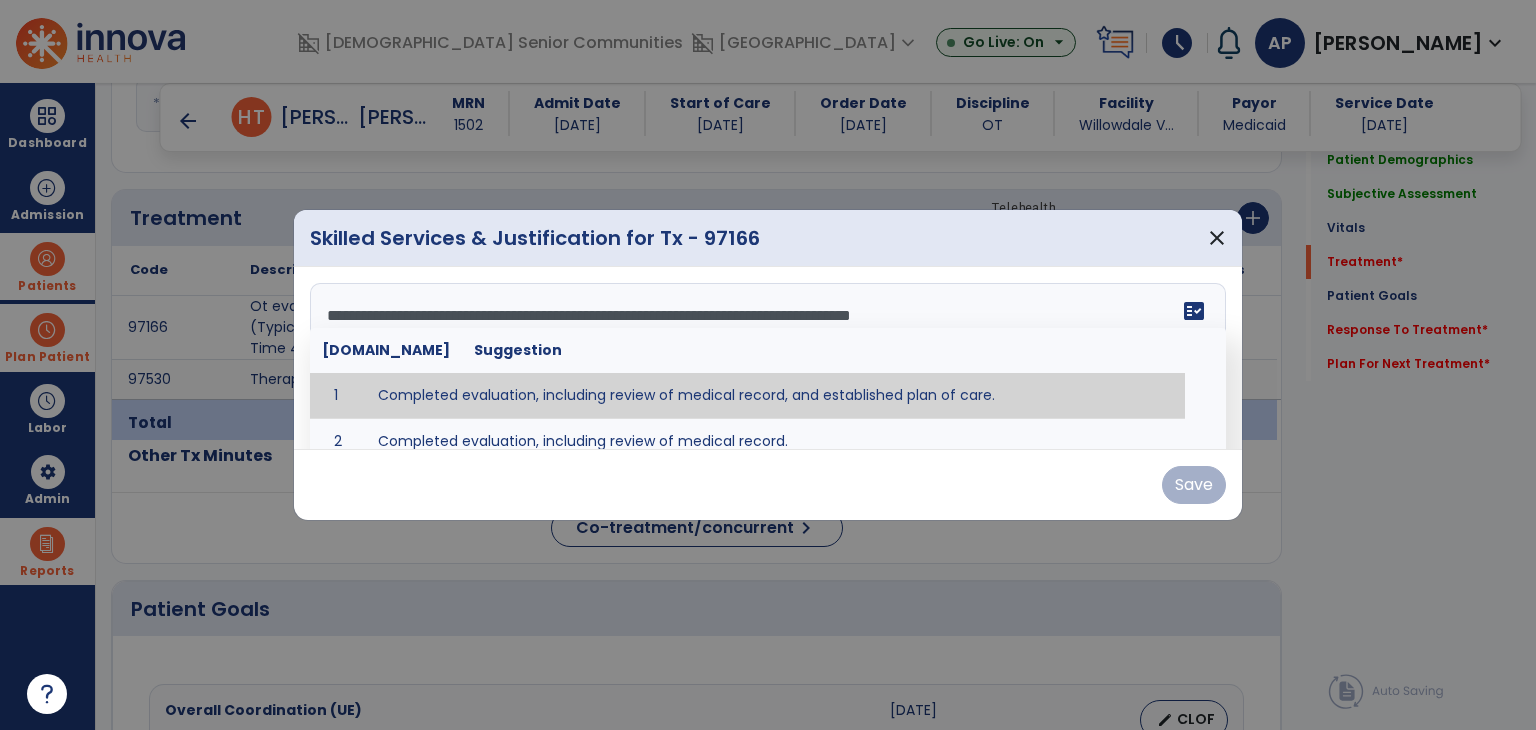 drag, startPoint x: 995, startPoint y: 389, endPoint x: 1123, endPoint y: 438, distance: 137.05838 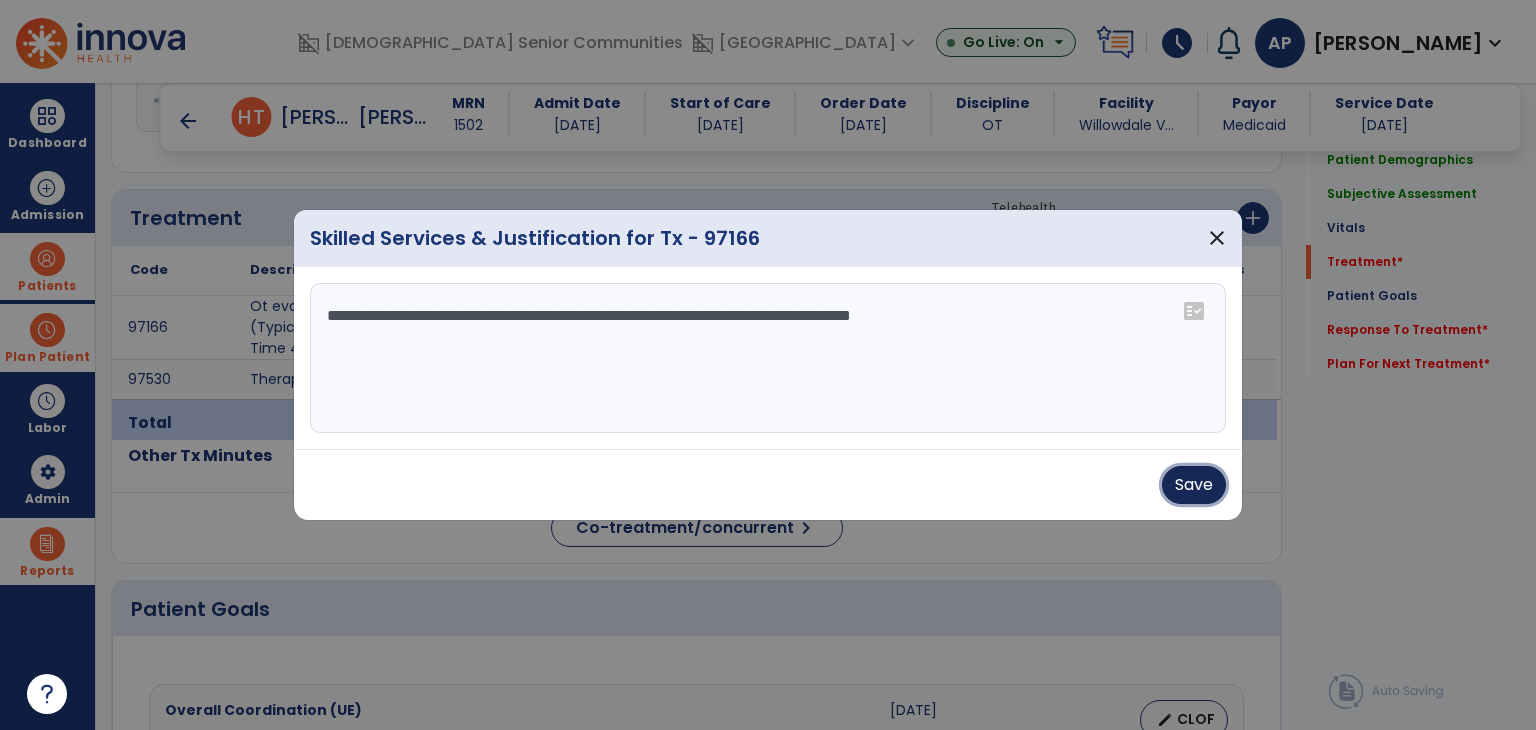 click on "Save" at bounding box center [1194, 485] 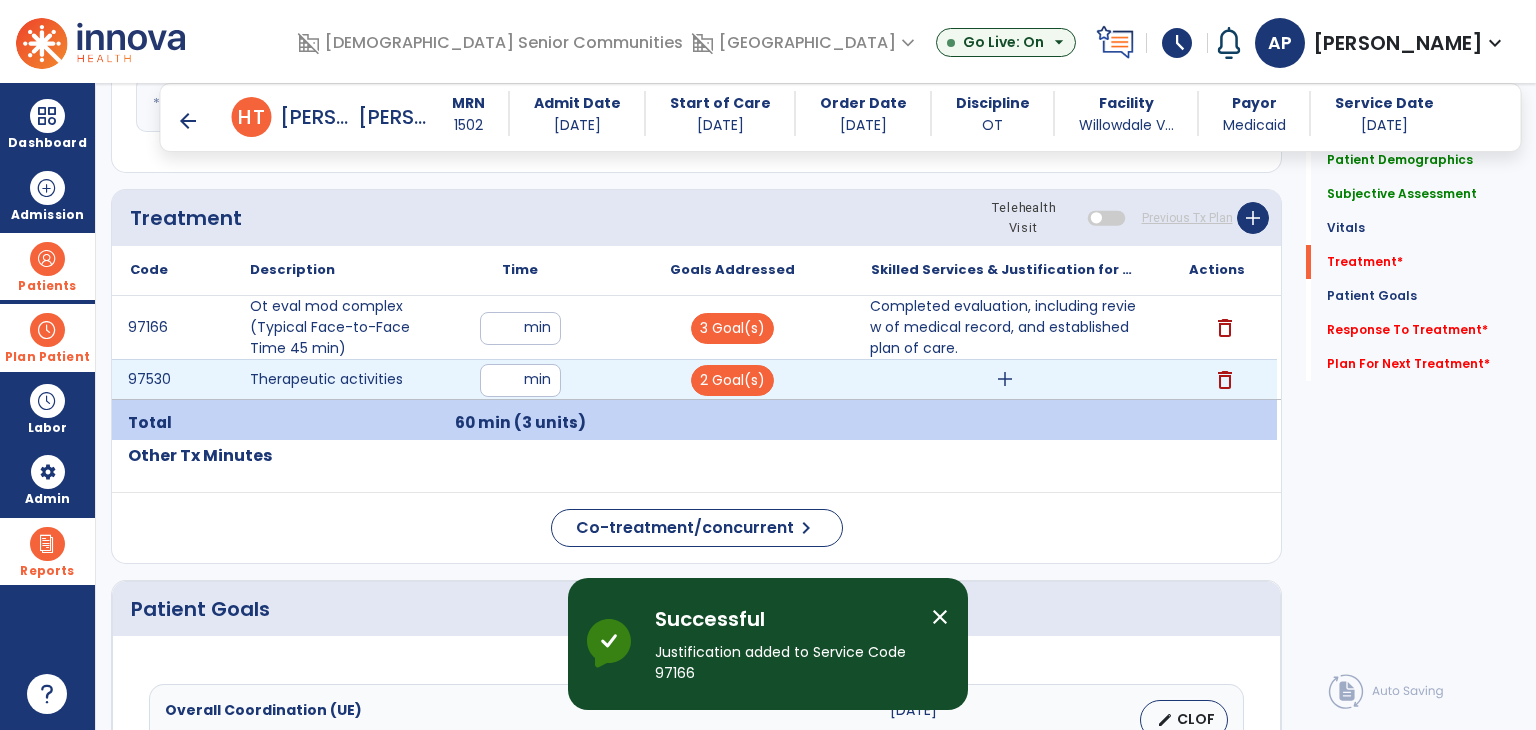 click on "add" at bounding box center (1004, 379) 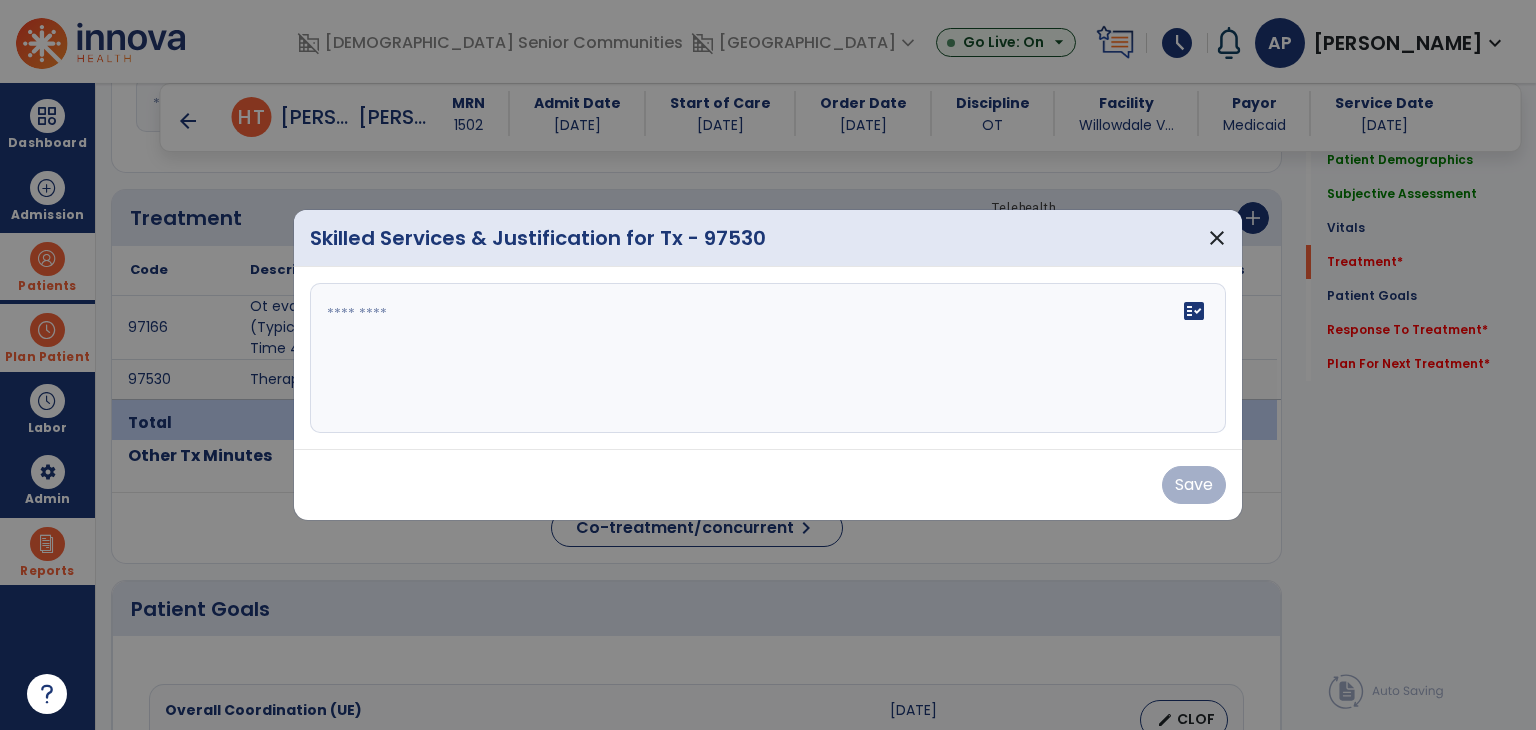 click on "fact_check" at bounding box center (768, 358) 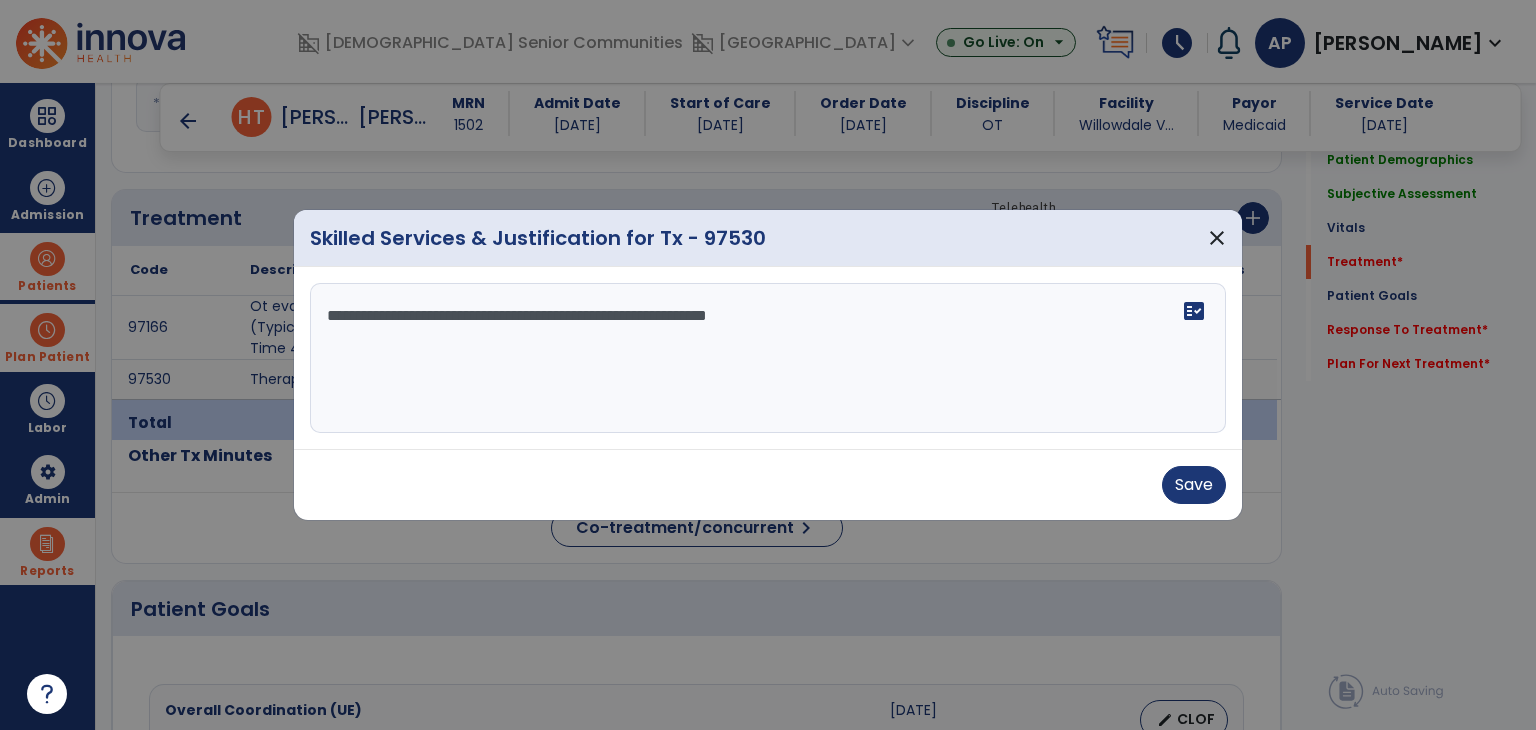 click on "**********" at bounding box center (768, 358) 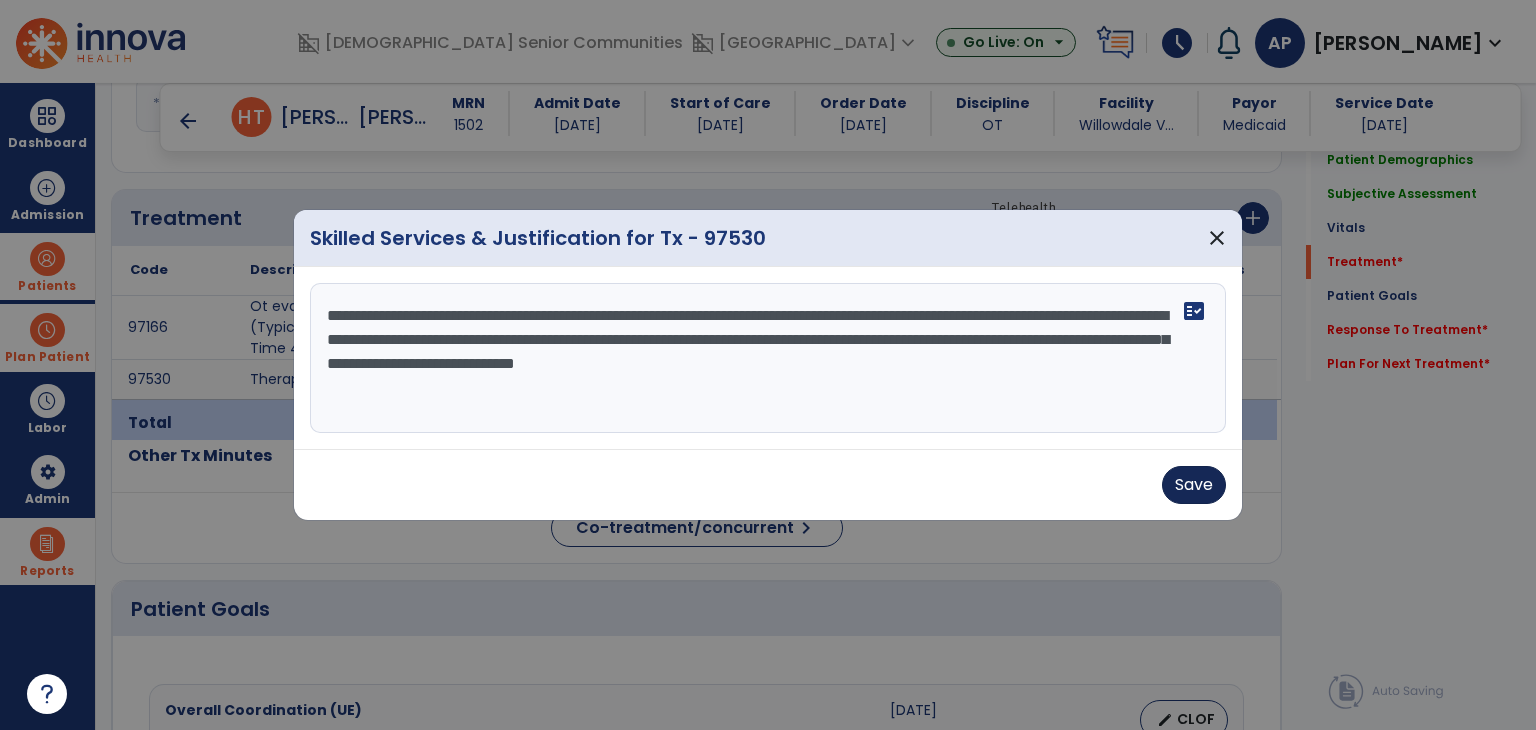 type on "**********" 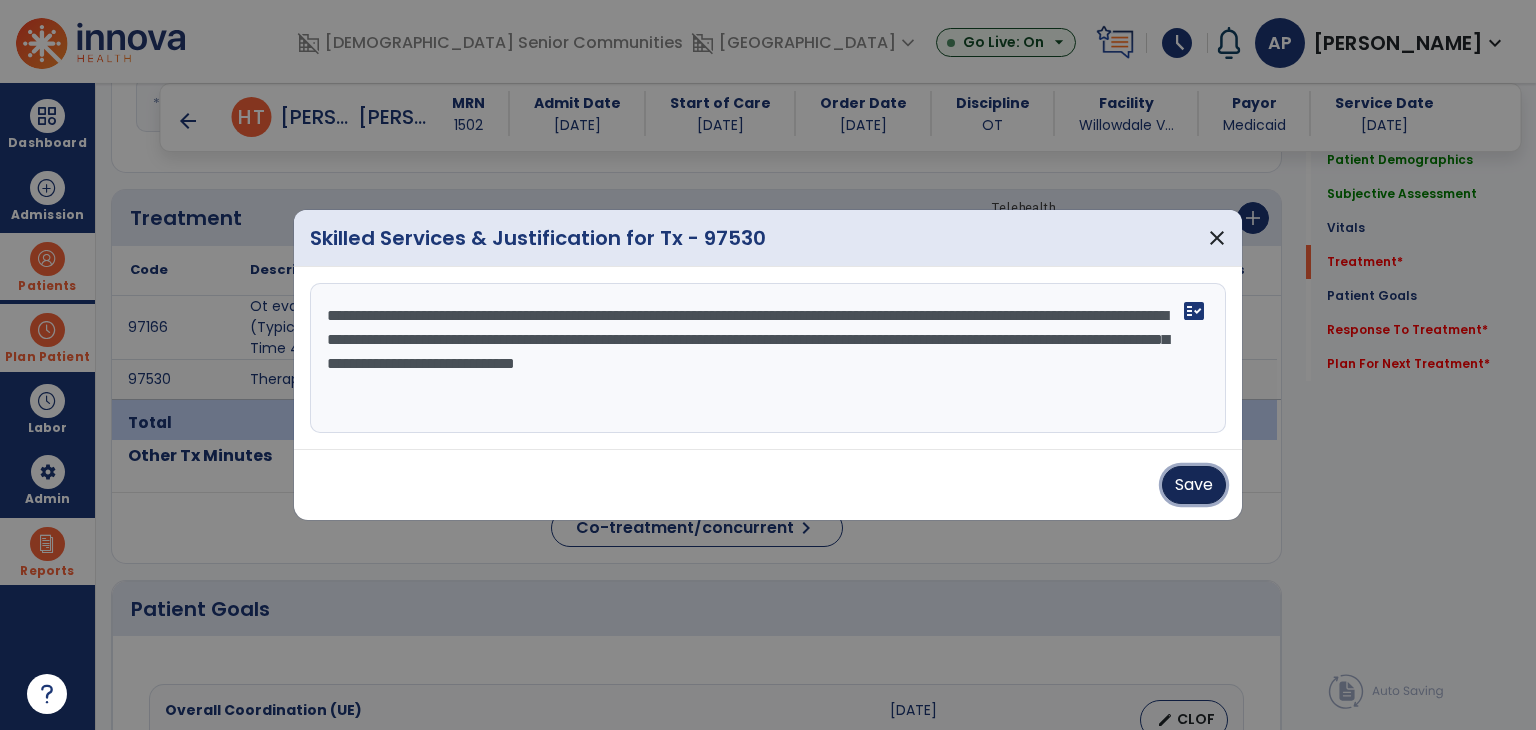 click on "Save" at bounding box center [1194, 485] 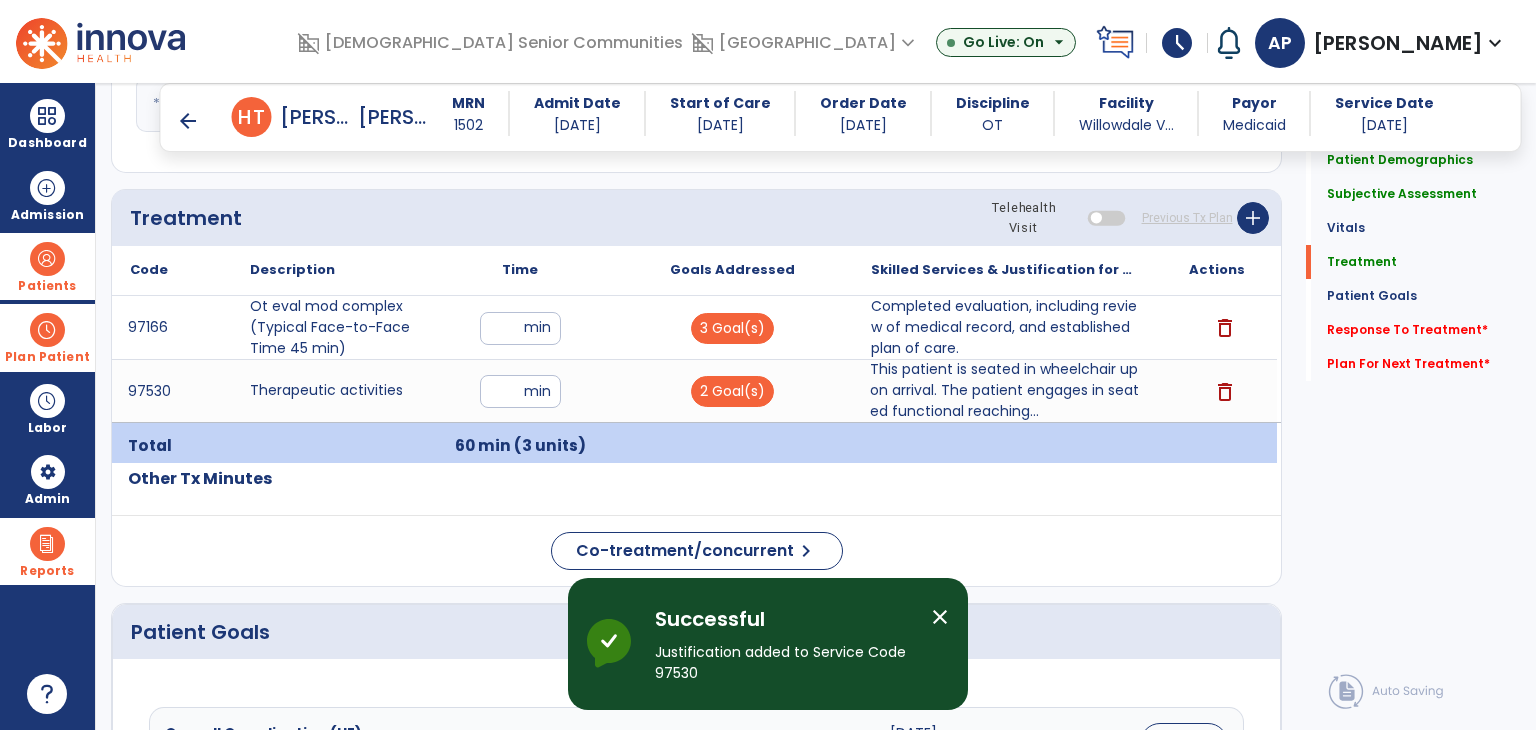 click on "Response To Treatment   *" 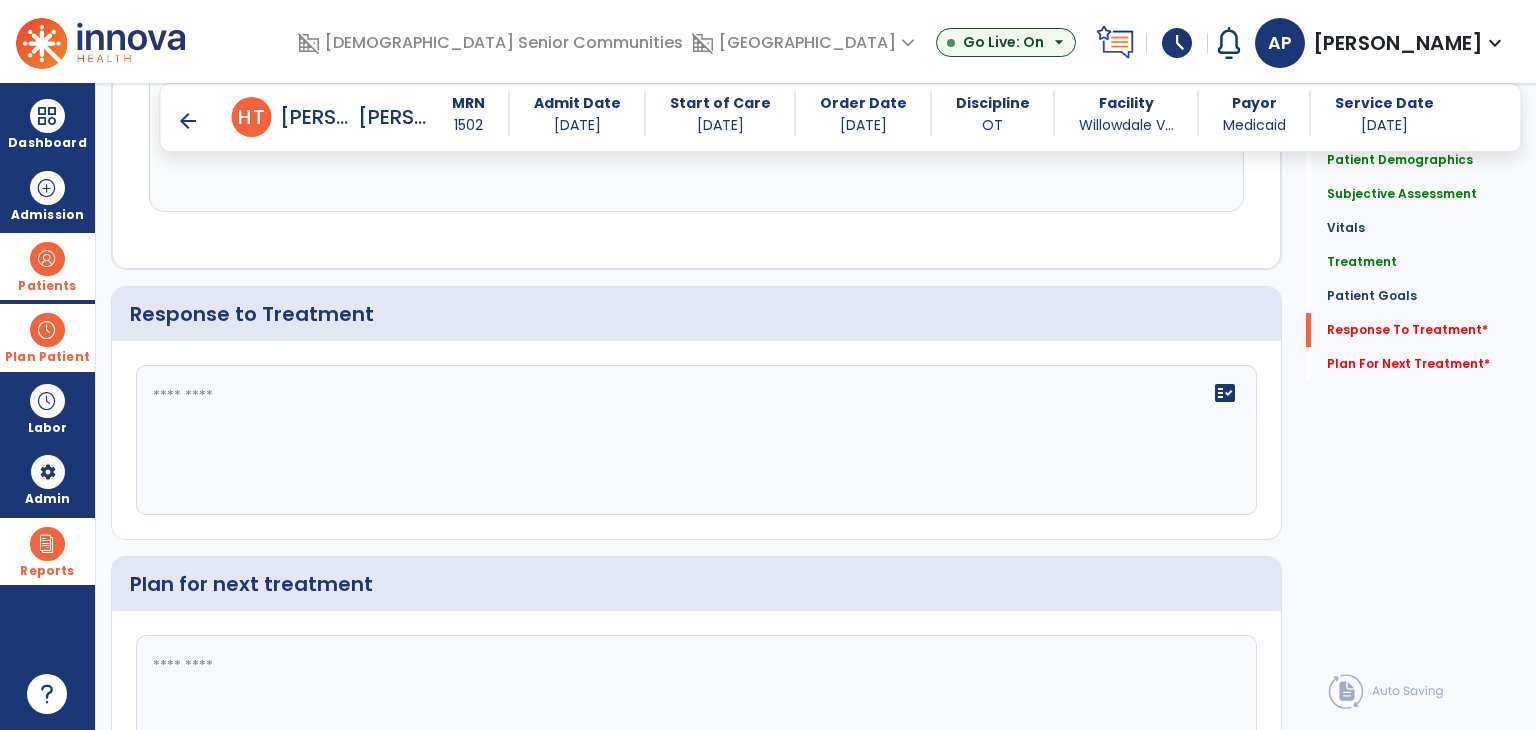 scroll, scrollTop: 2999, scrollLeft: 0, axis: vertical 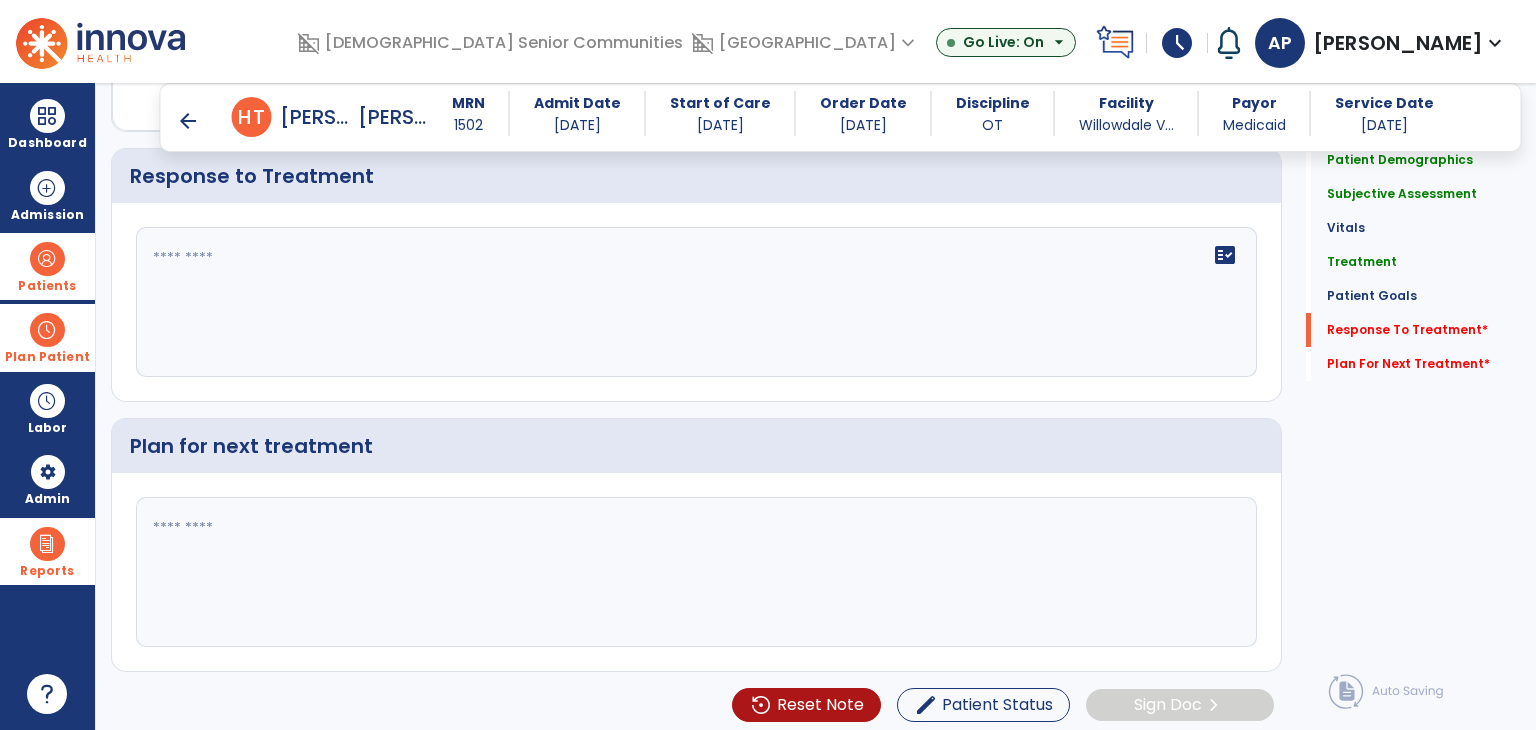 click on "fact_check" 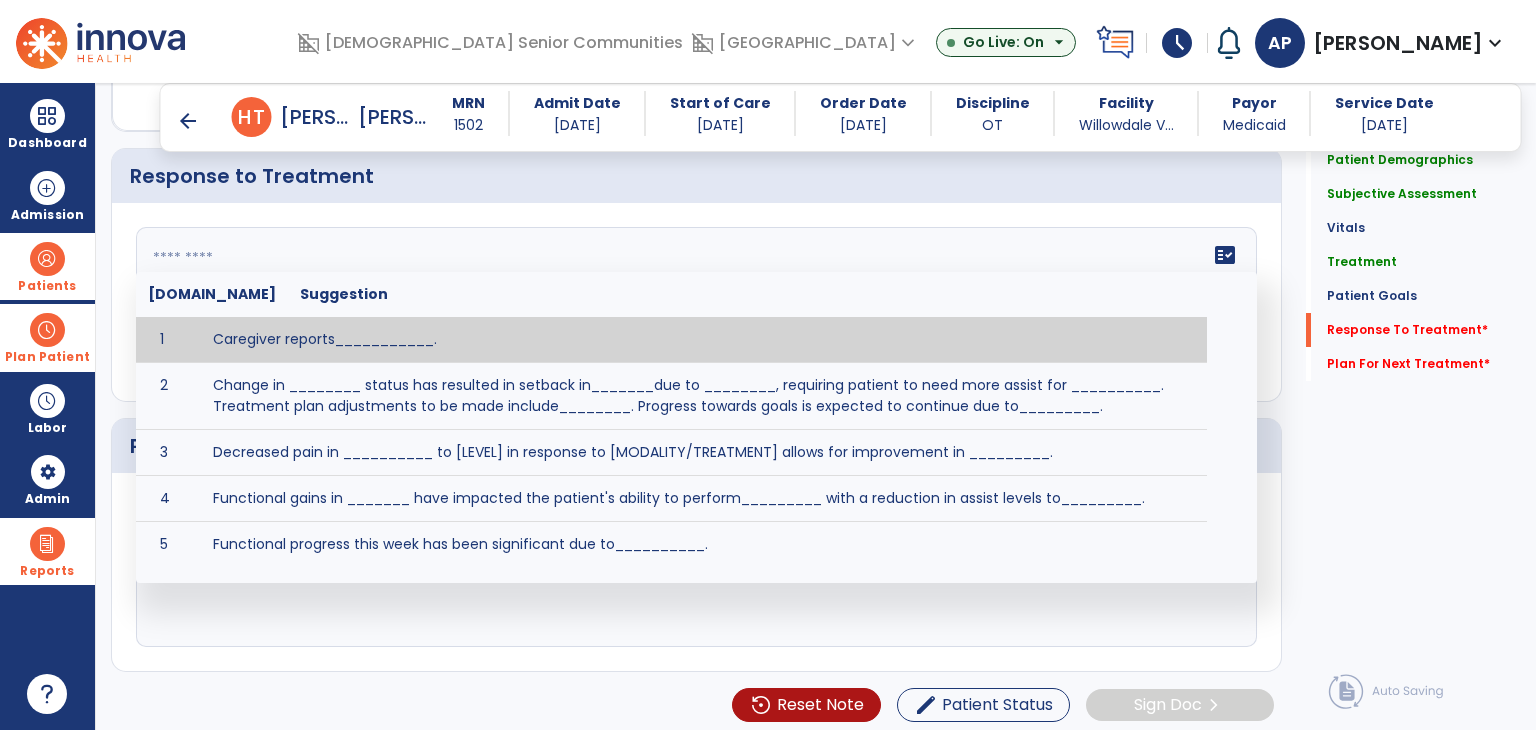 paste on "**********" 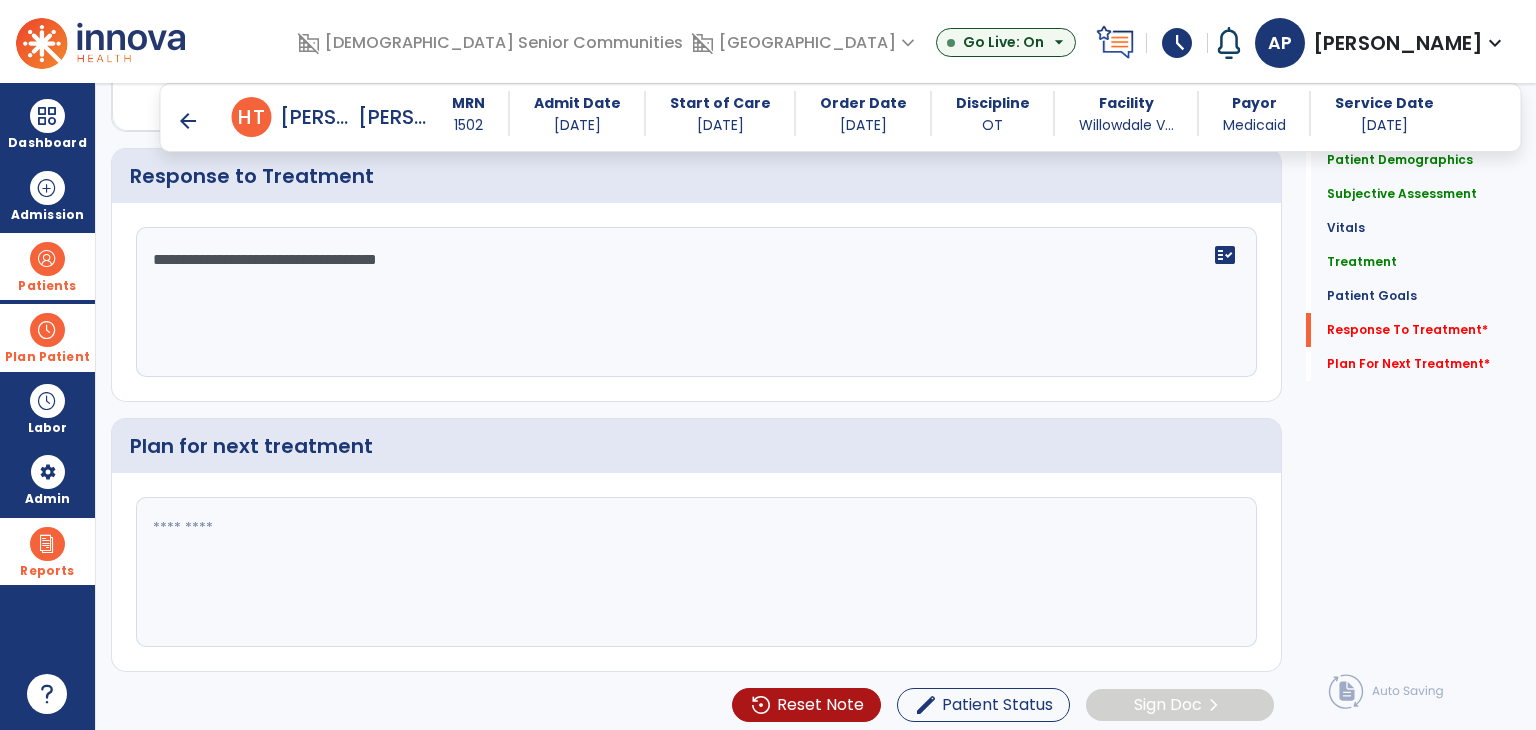 type on "**********" 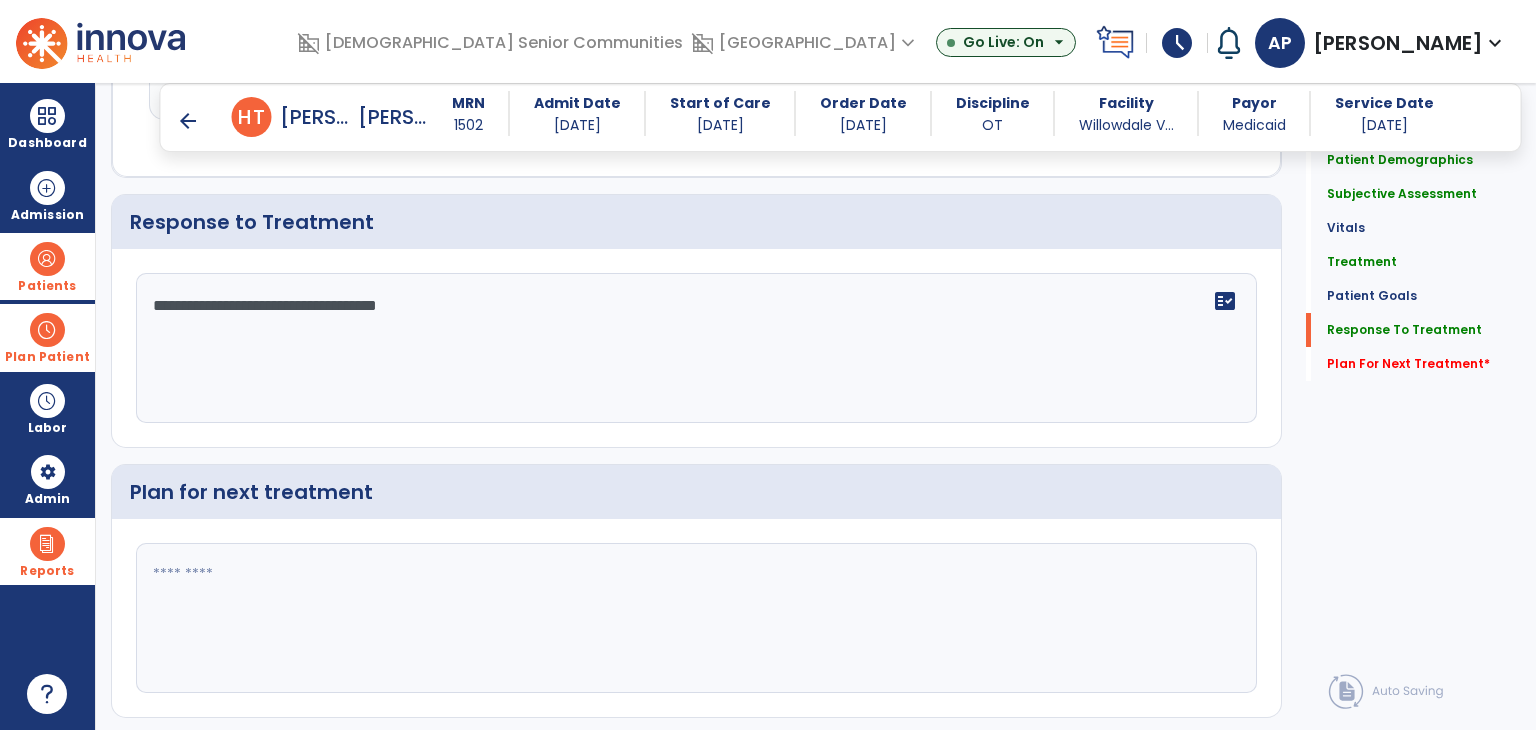scroll, scrollTop: 2999, scrollLeft: 0, axis: vertical 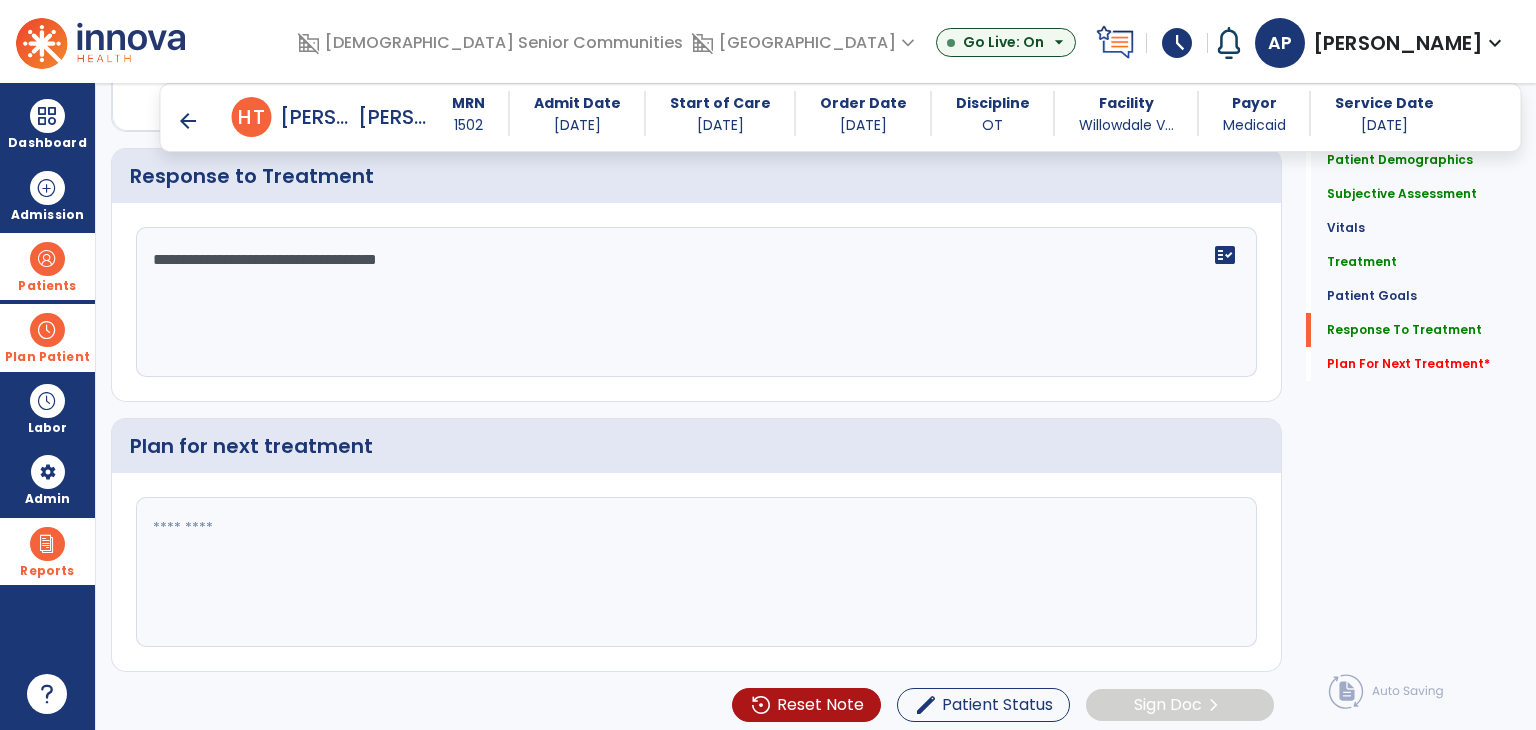 click 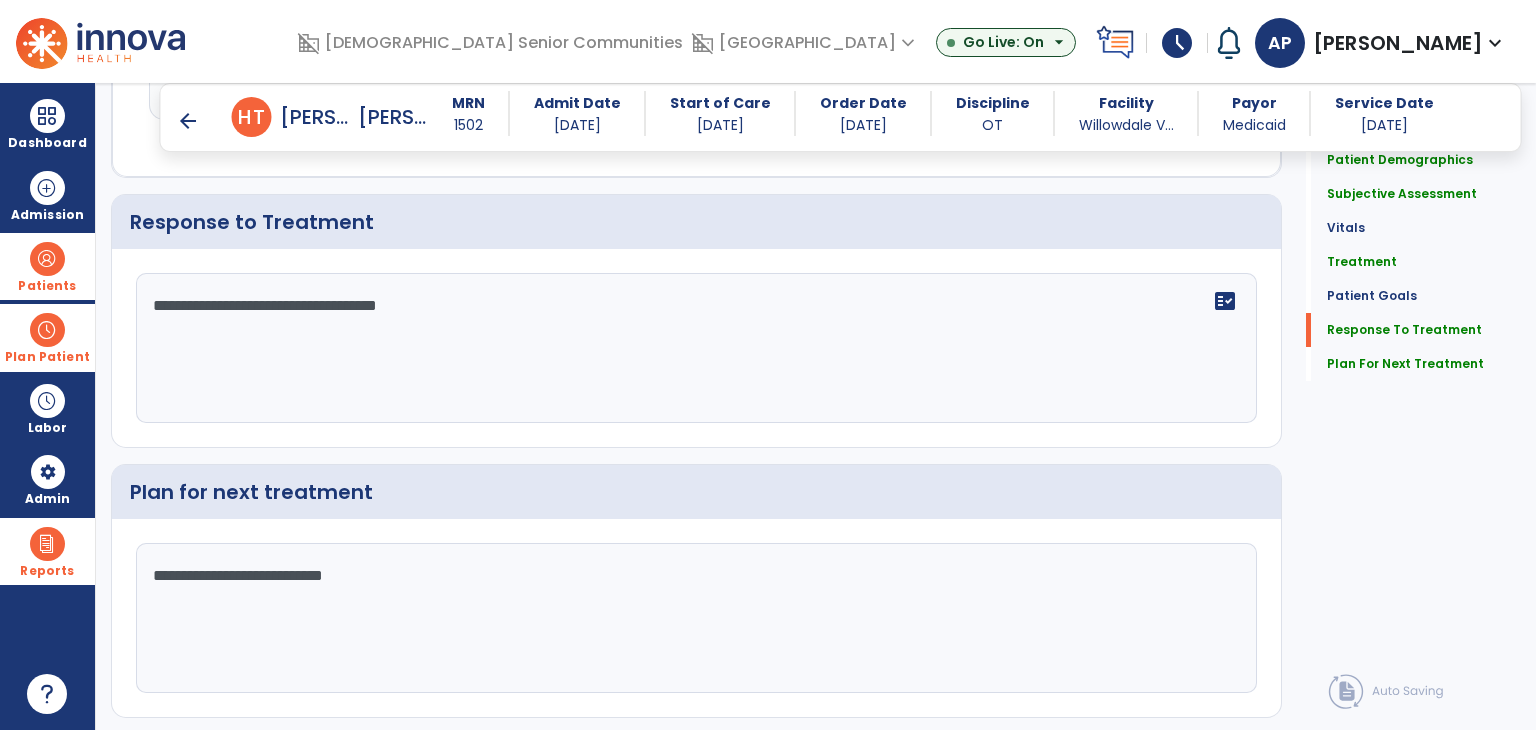 scroll, scrollTop: 2999, scrollLeft: 0, axis: vertical 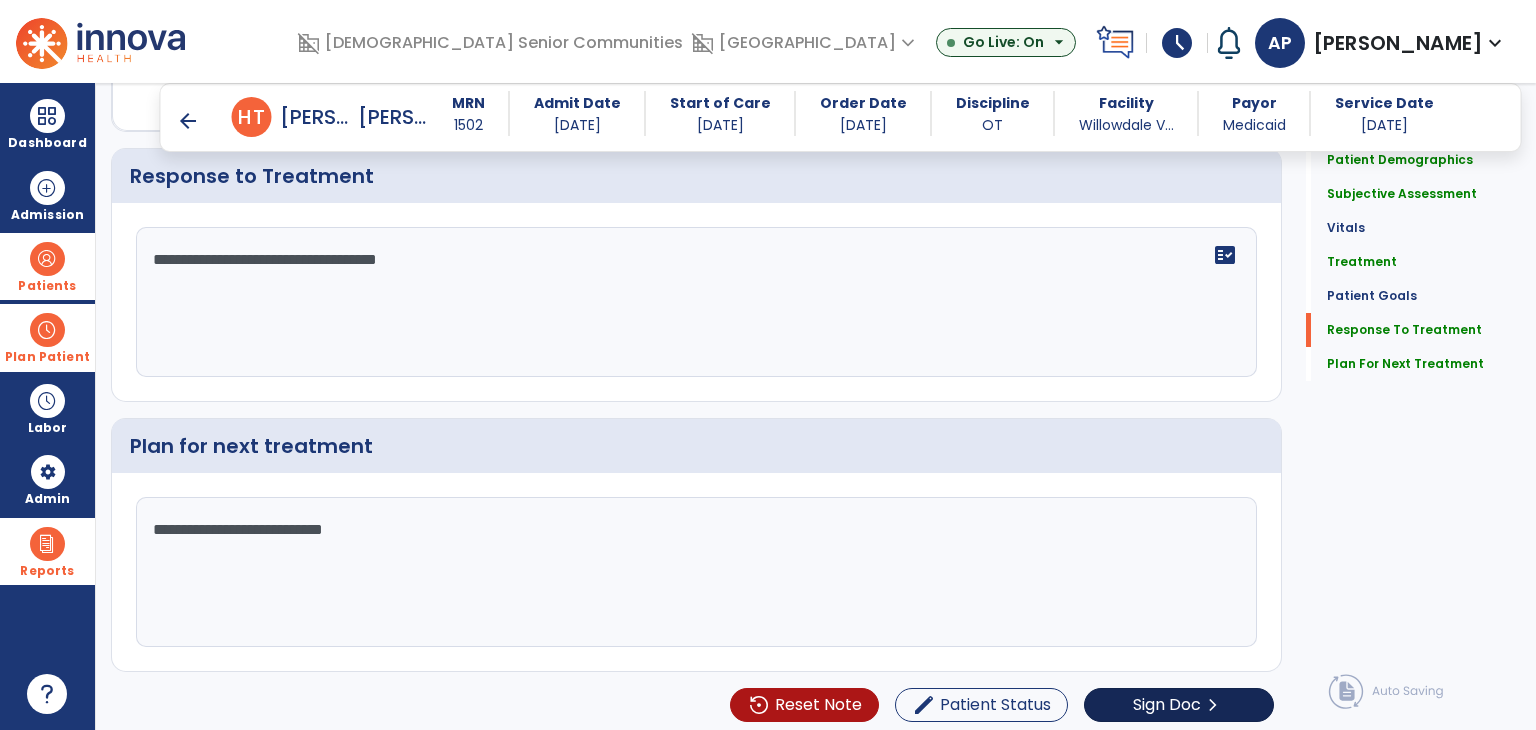 type on "**********" 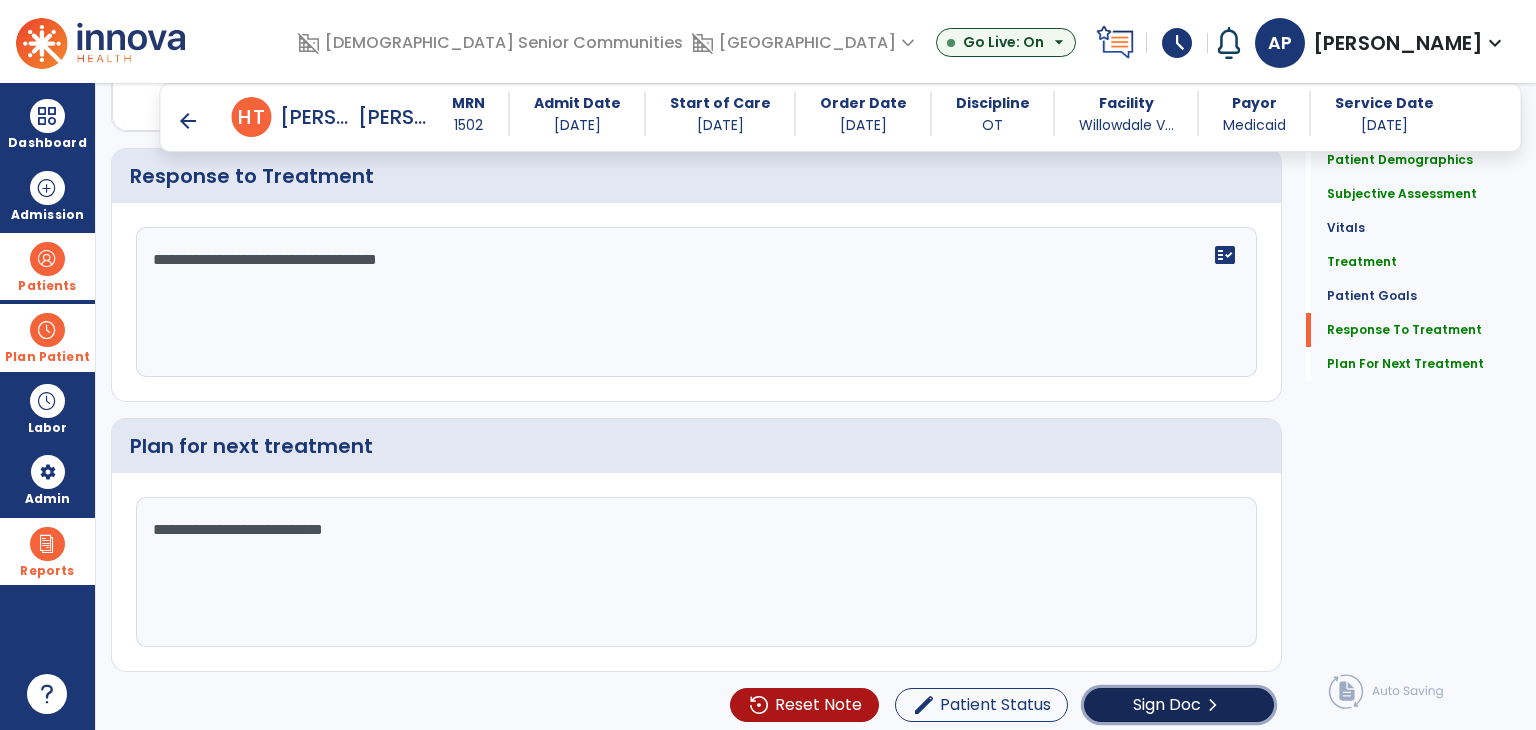 click on "Sign Doc  chevron_right" 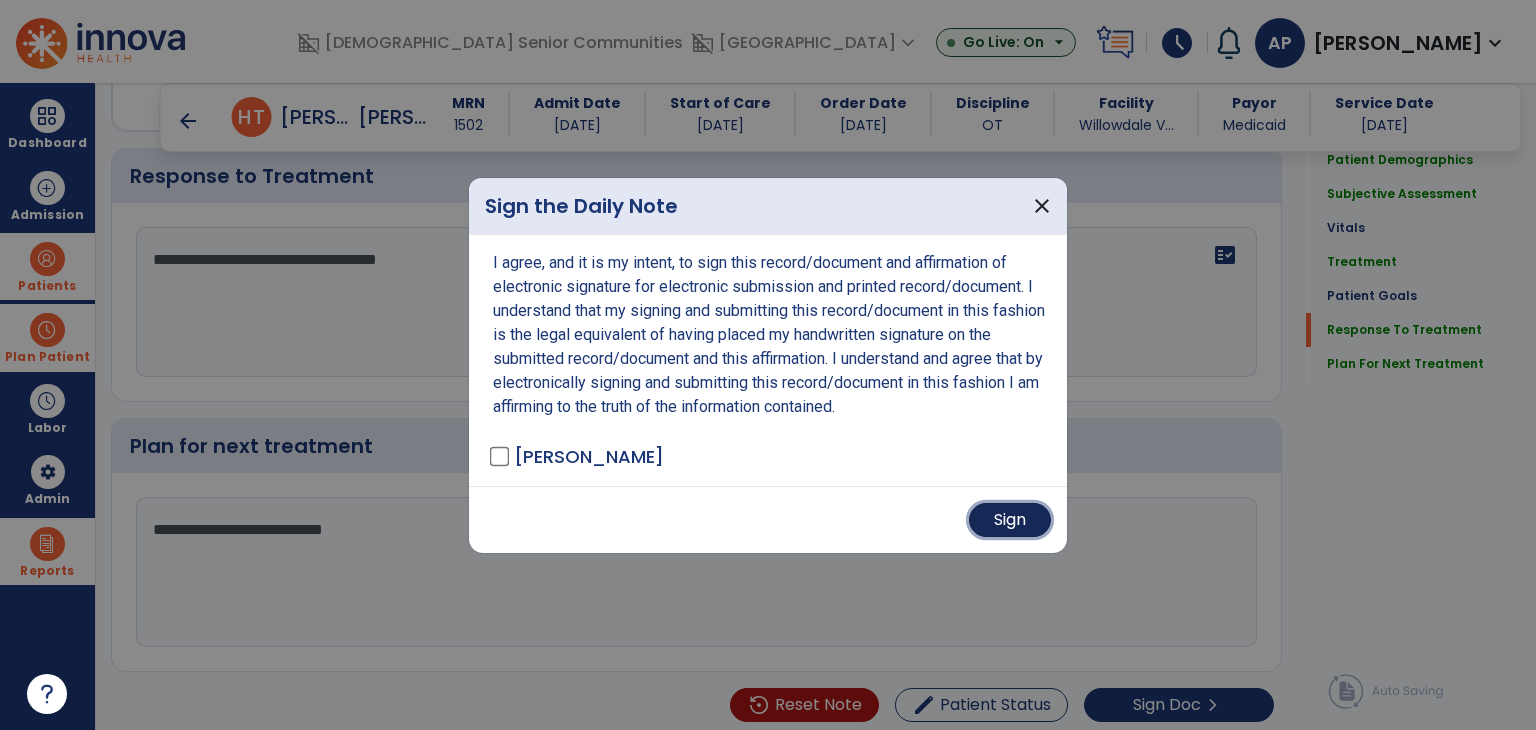 click on "Sign" at bounding box center (1010, 520) 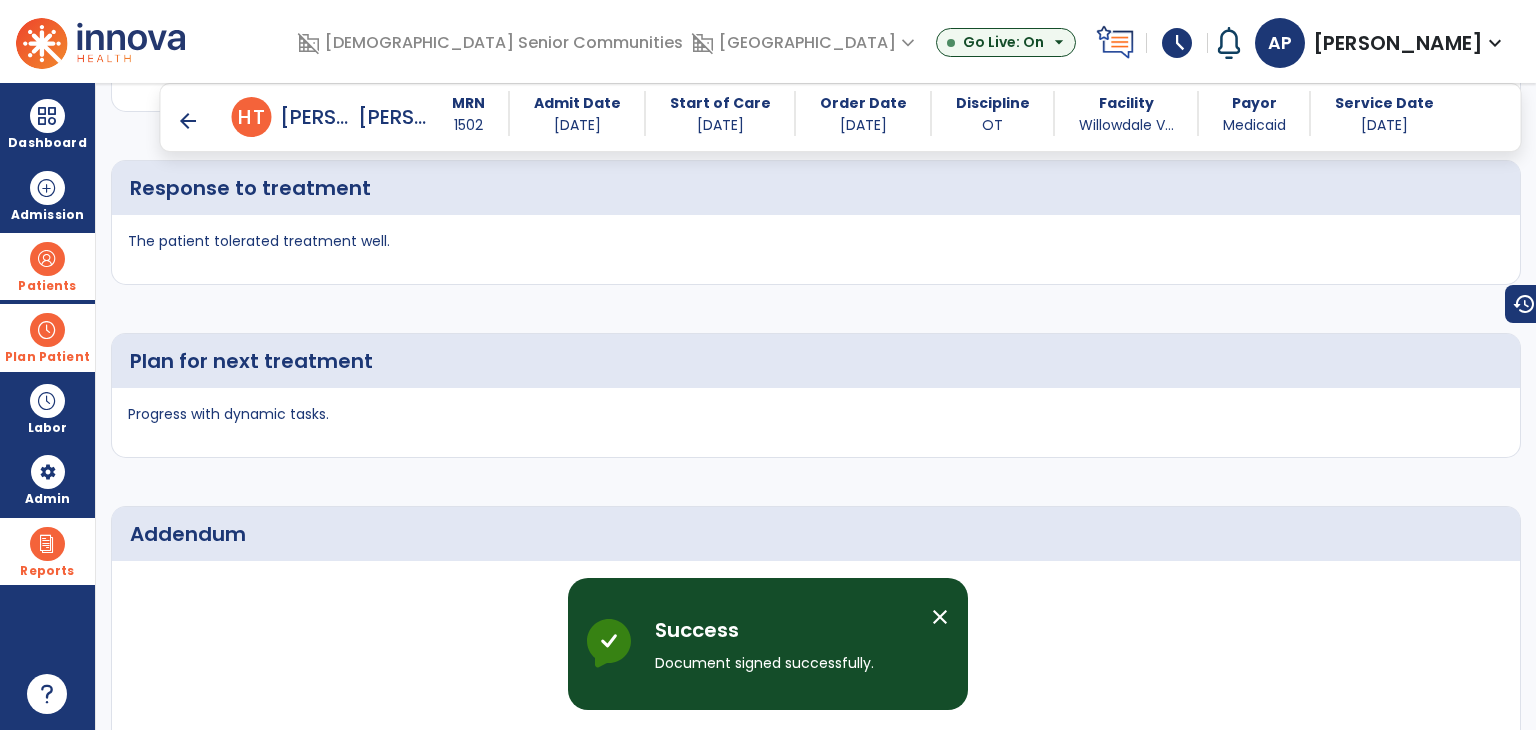 scroll, scrollTop: 3952, scrollLeft: 0, axis: vertical 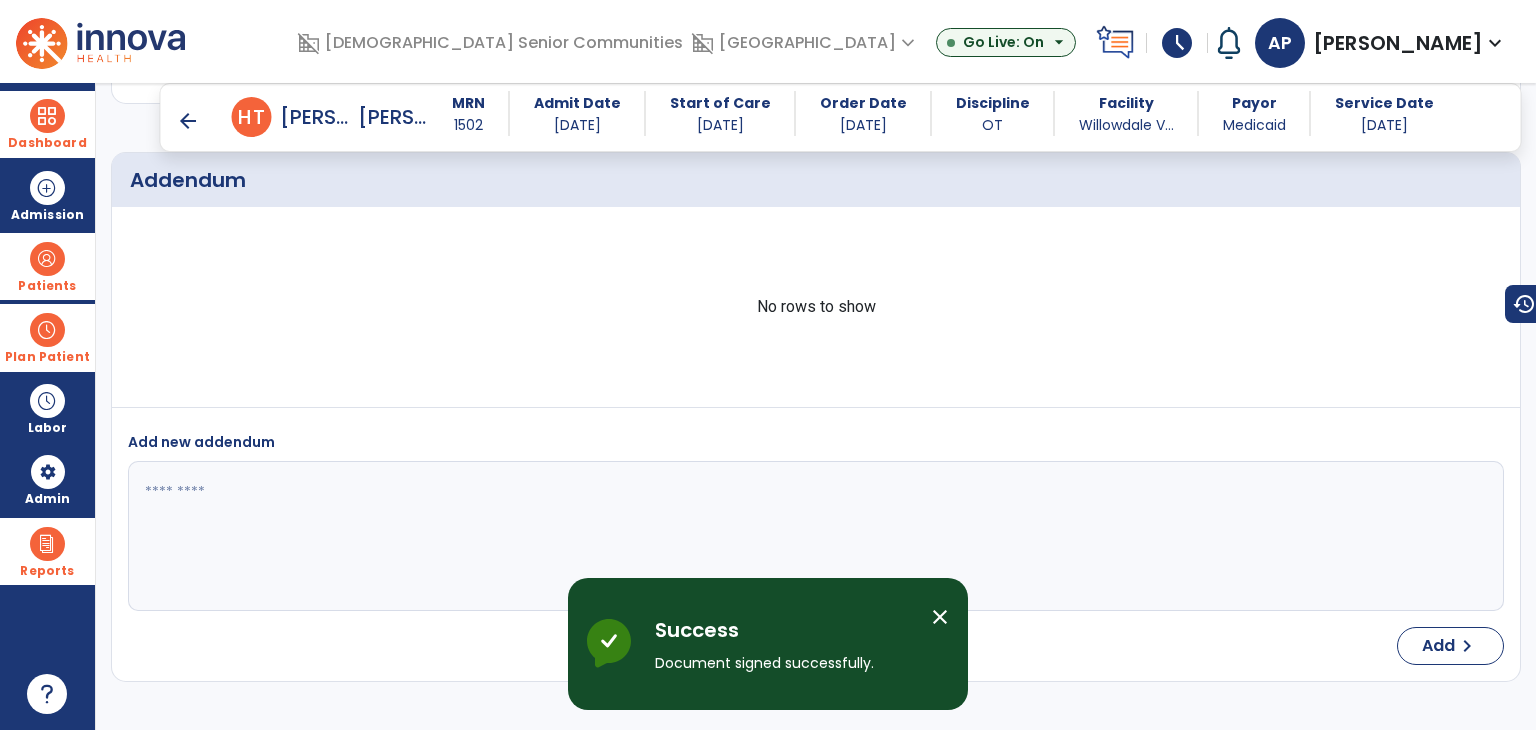 click on "Dashboard" at bounding box center [47, 124] 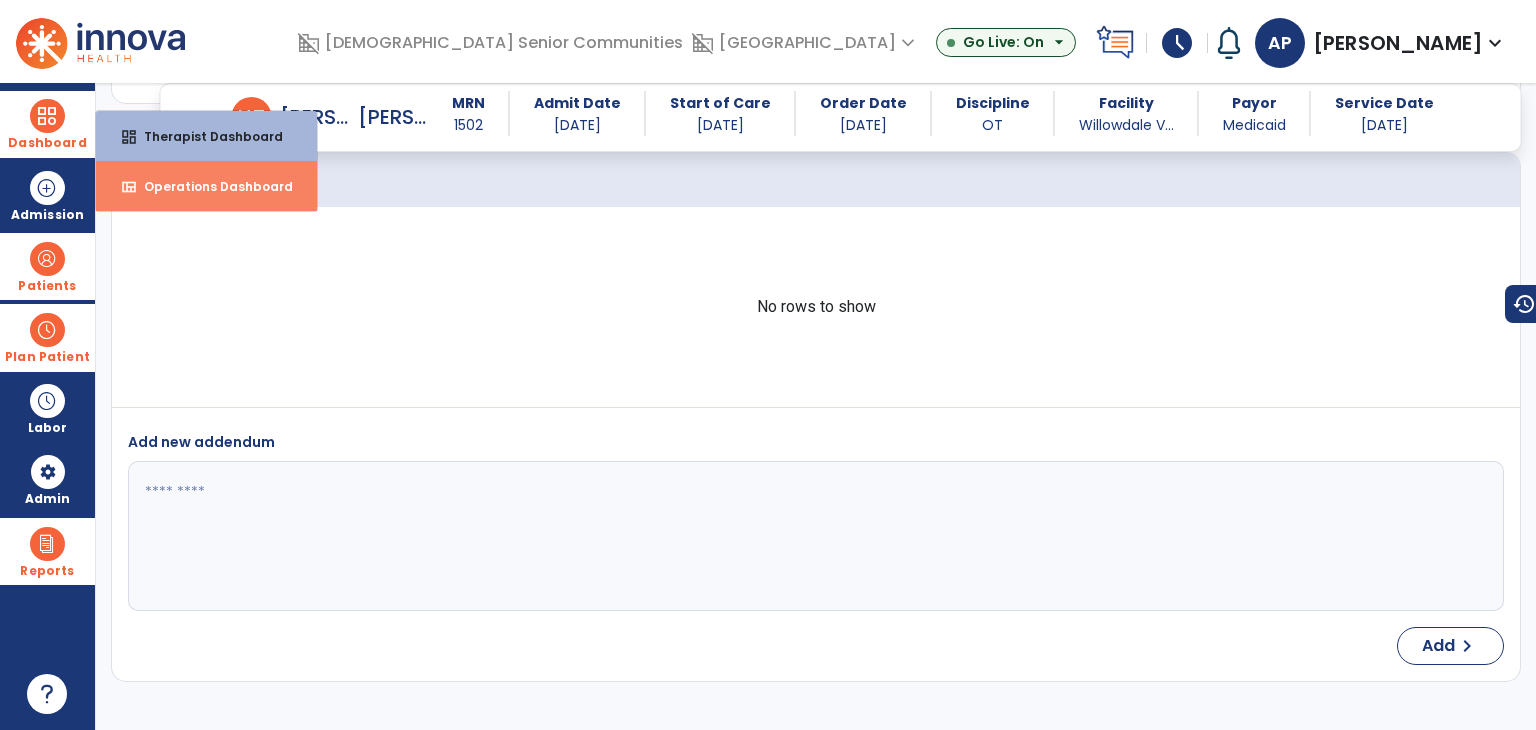 click on "Operations Dashboard" at bounding box center [210, 186] 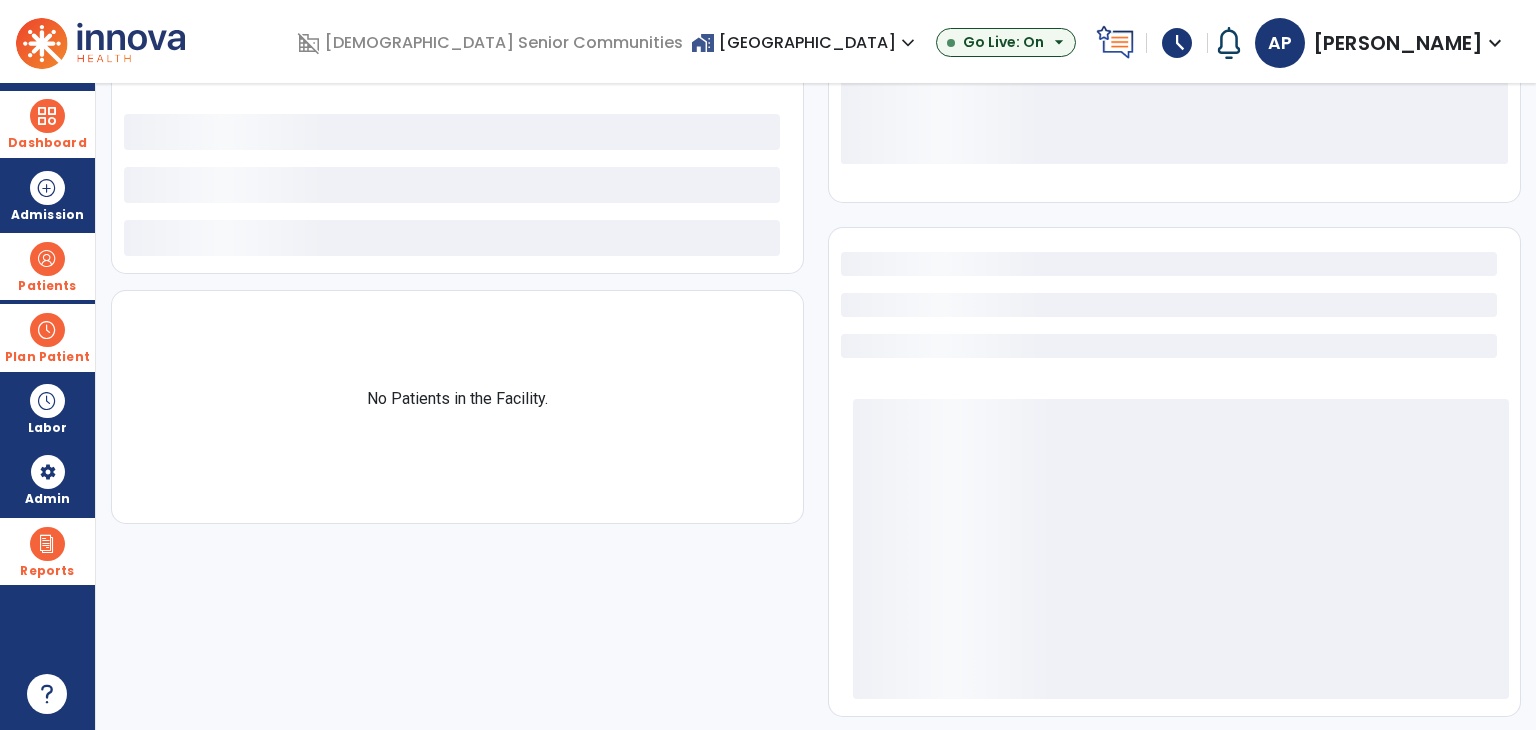 select on "***" 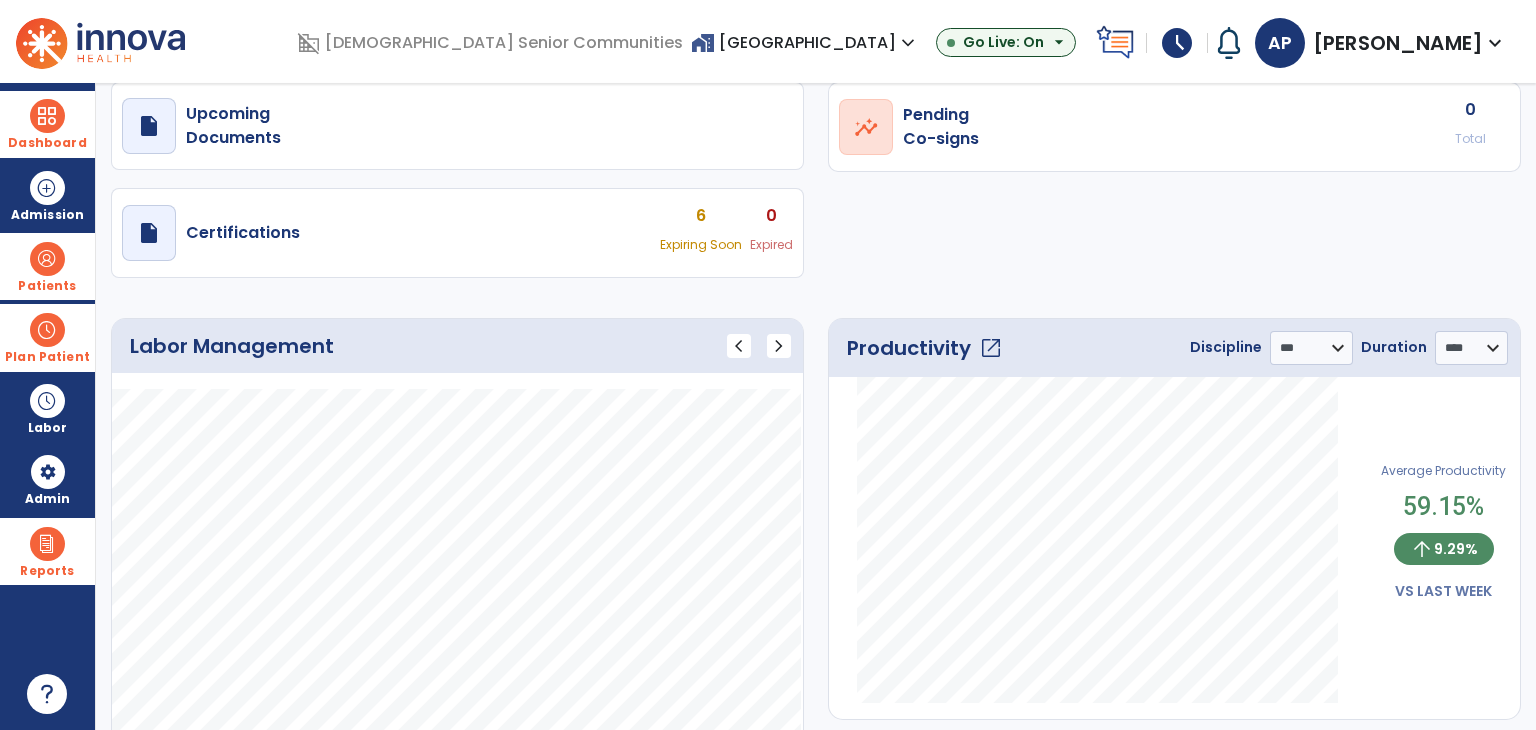scroll, scrollTop: 0, scrollLeft: 0, axis: both 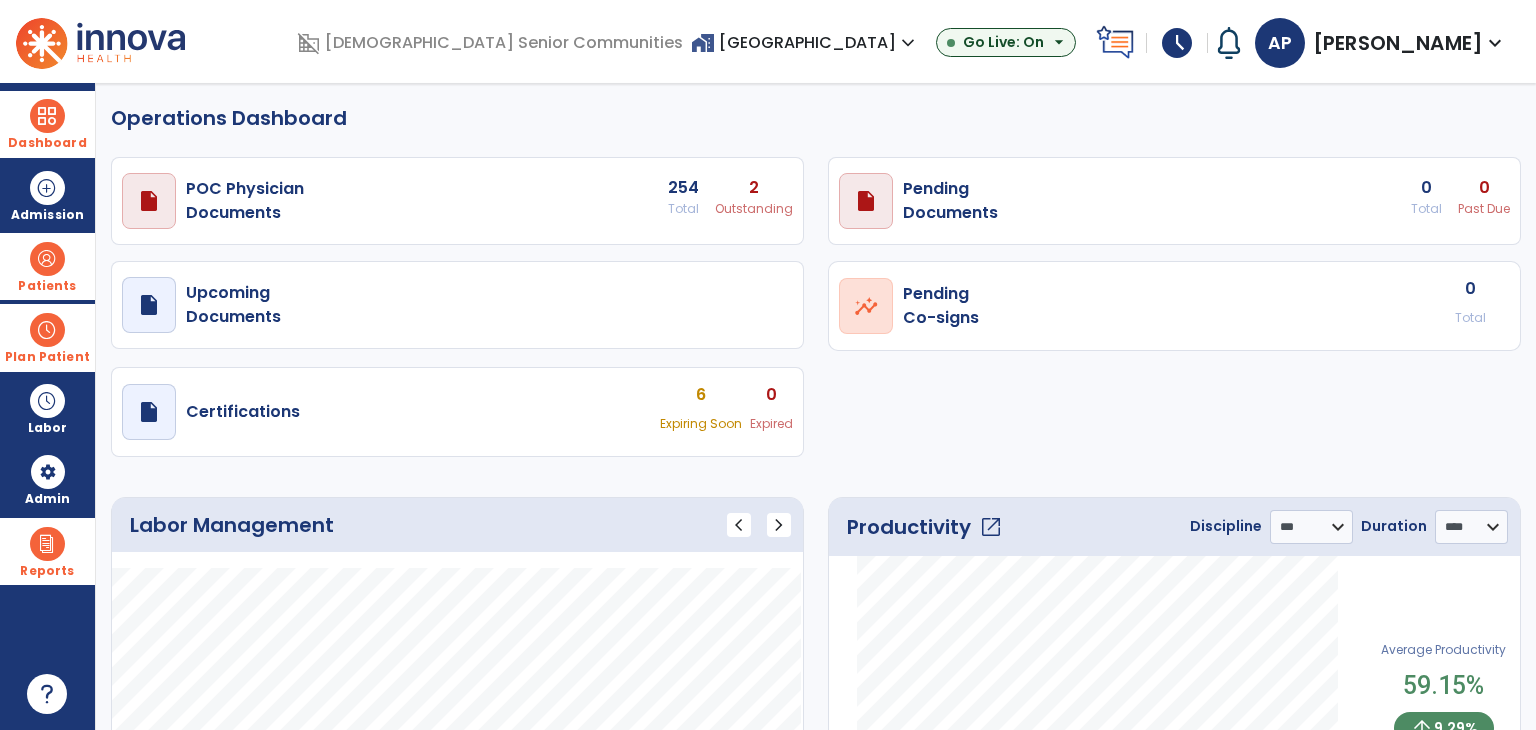 click on "home_work   [GEOGRAPHIC_DATA]   expand_more" at bounding box center (805, 42) 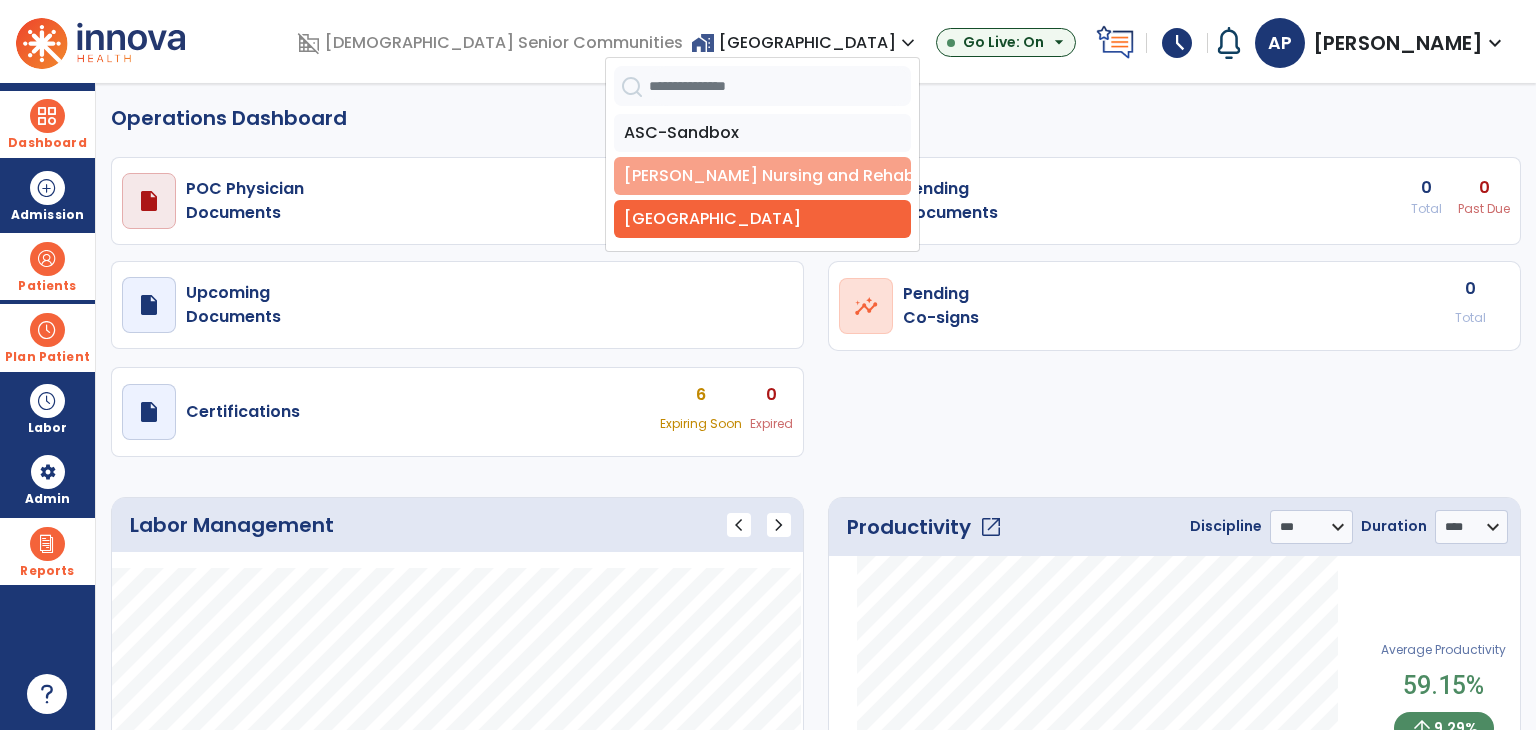 click on "[PERSON_NAME] Nursing and Rehab" at bounding box center [762, 176] 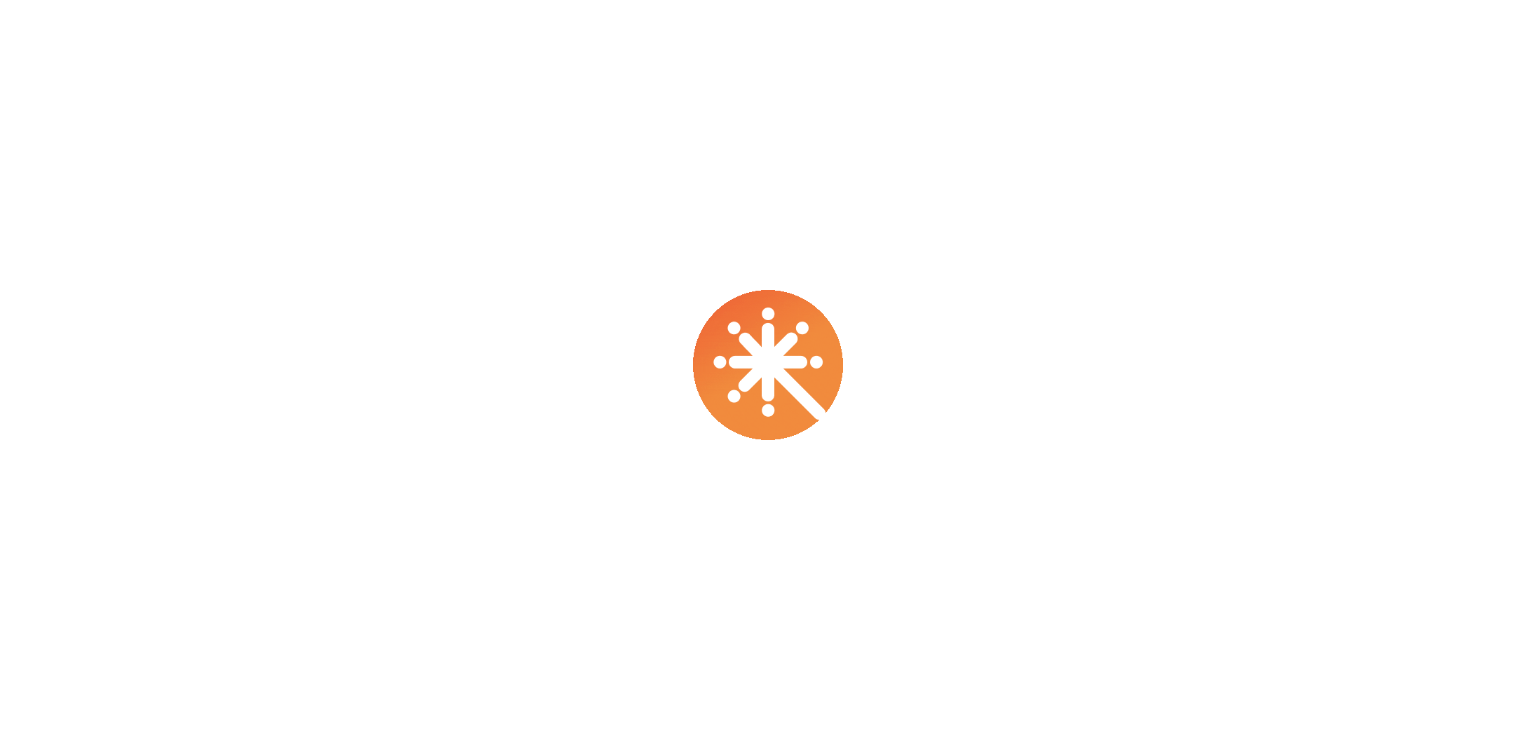 scroll, scrollTop: 0, scrollLeft: 0, axis: both 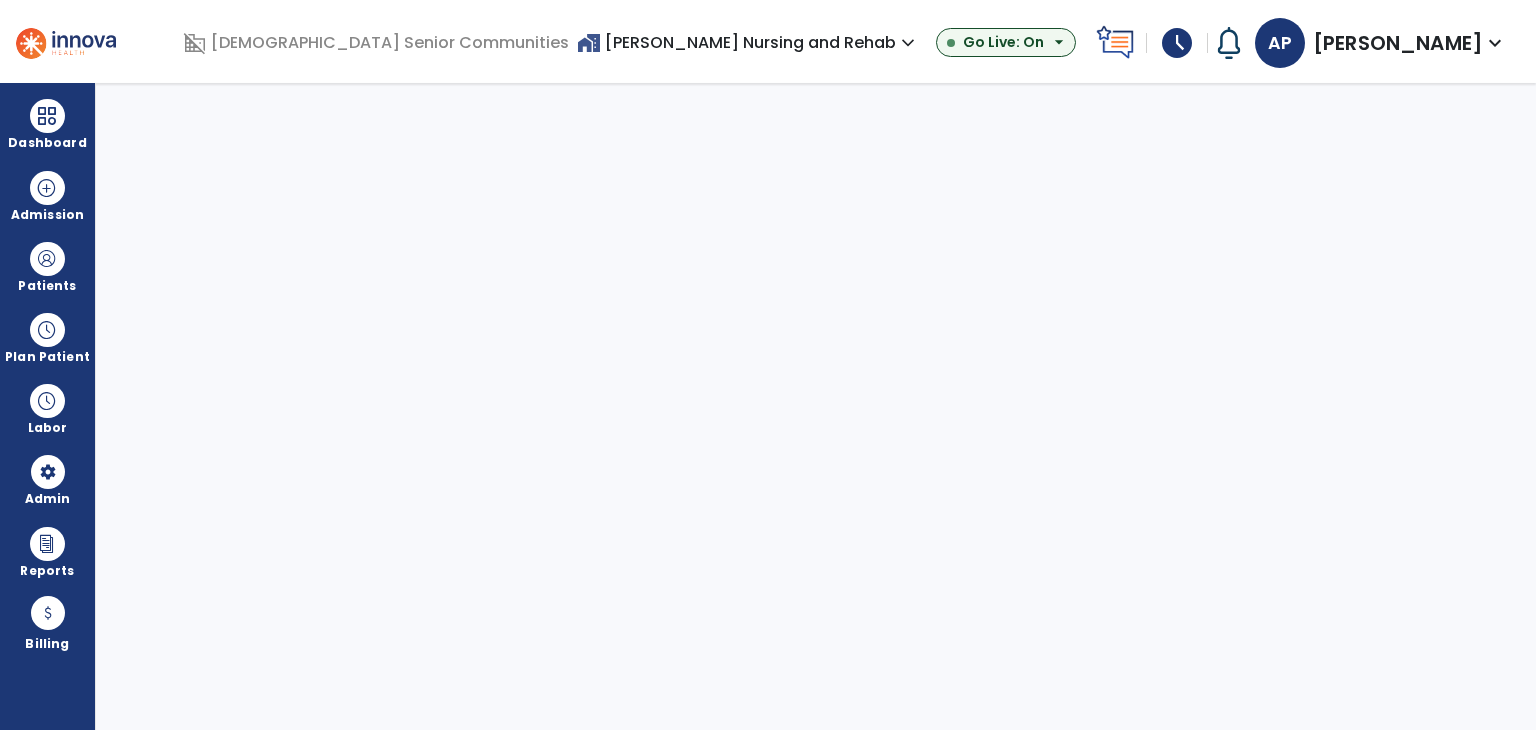 select on "***" 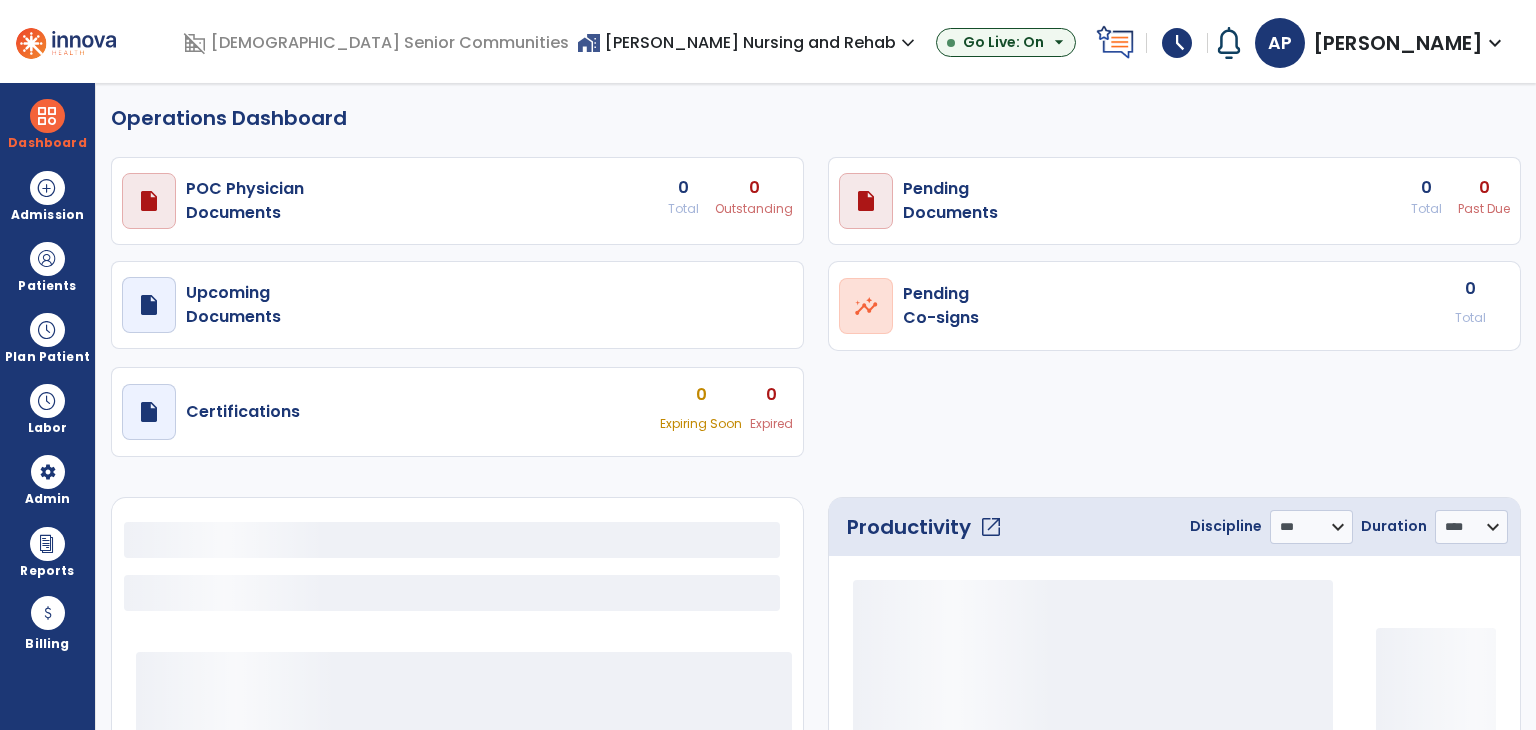 select on "***" 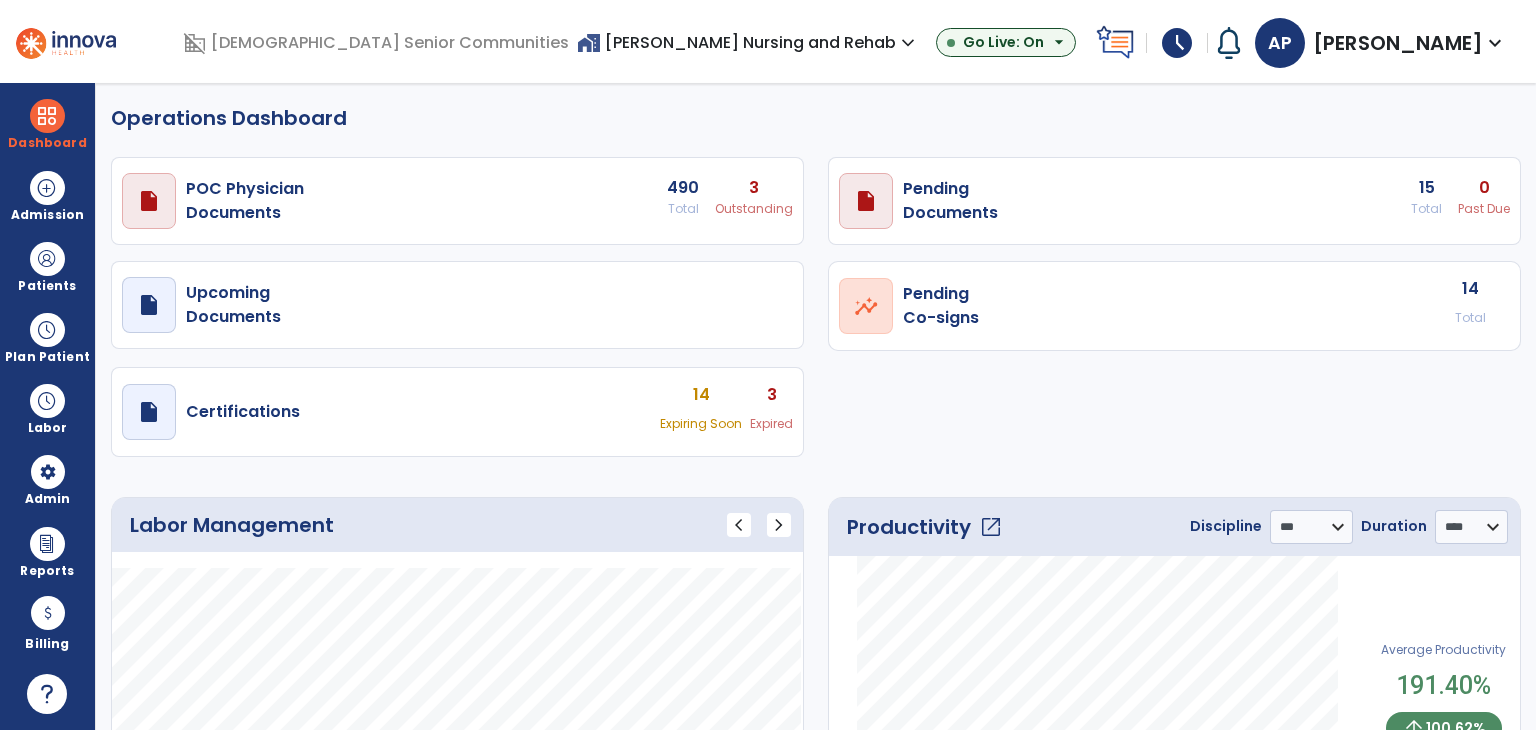 click on "draft   open_in_new  Pending   Documents 15 Total 0 Past Due" at bounding box center [457, 201] 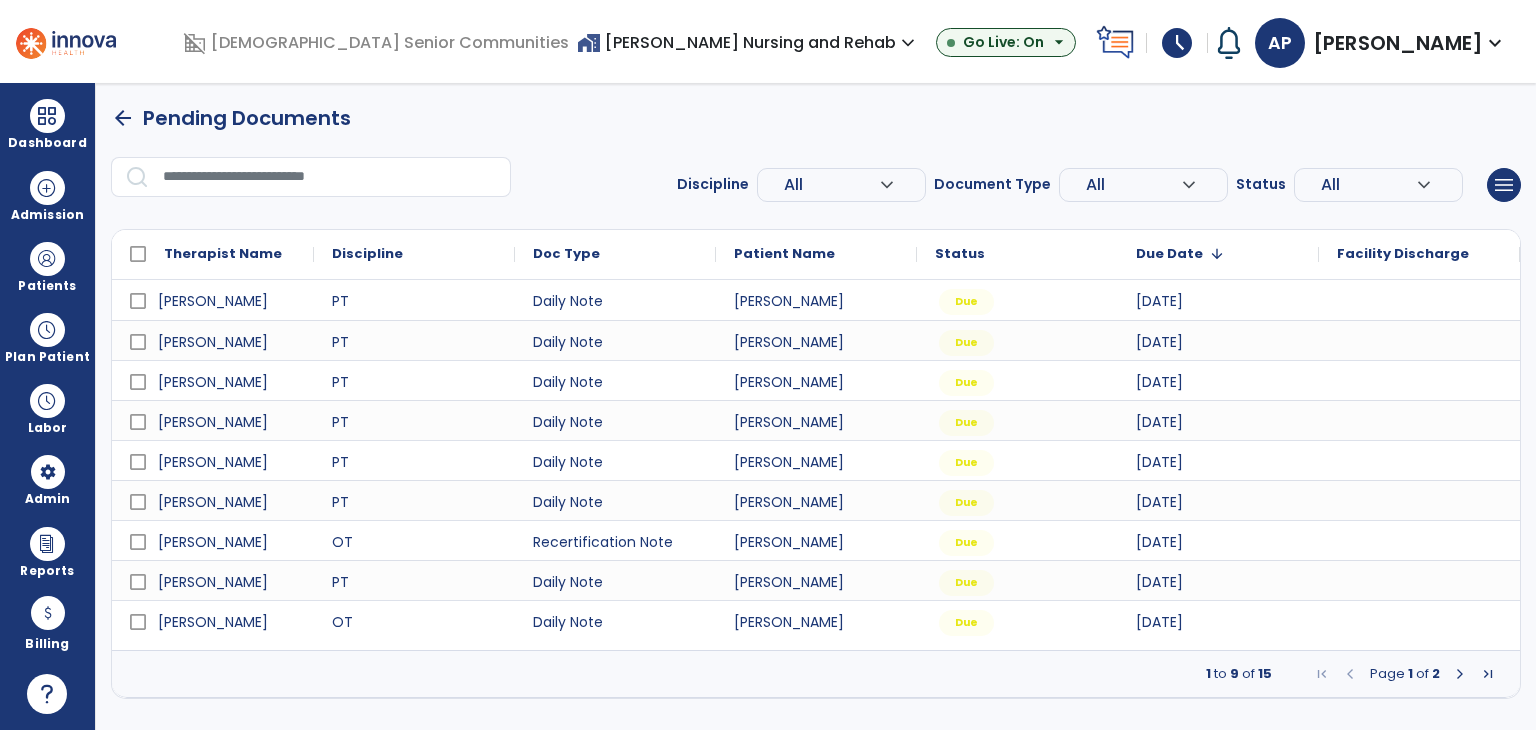 click at bounding box center [1460, 674] 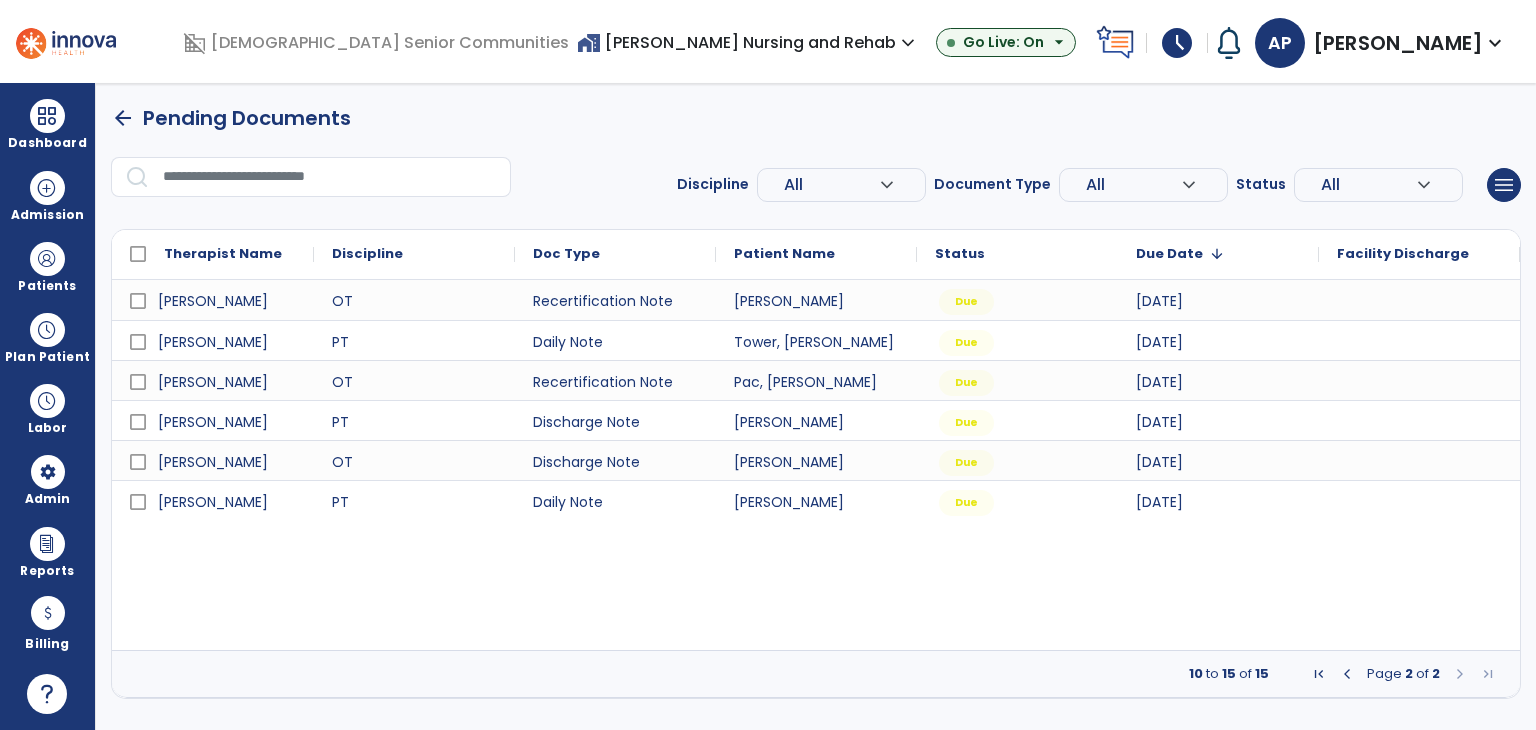 click at bounding box center [1460, 674] 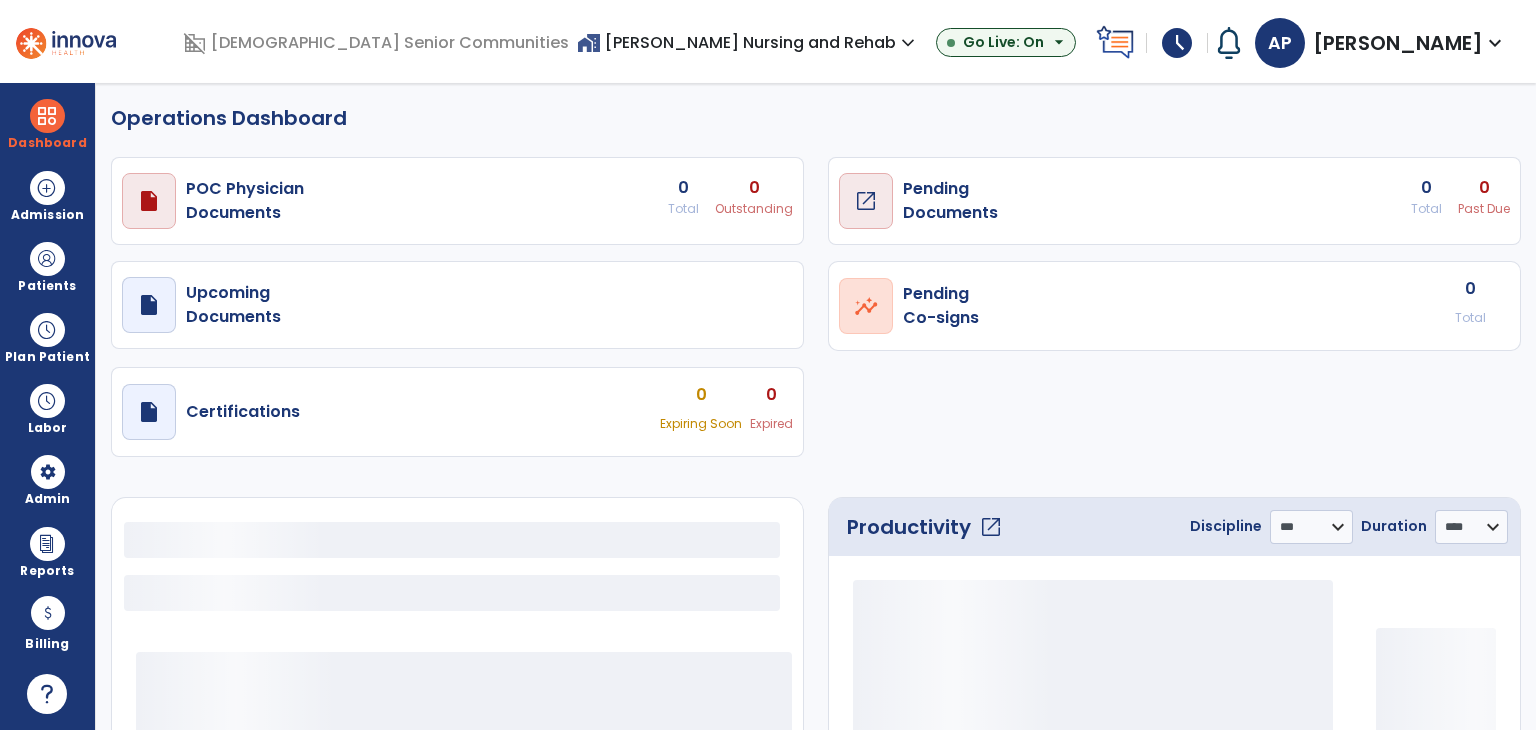 select on "***" 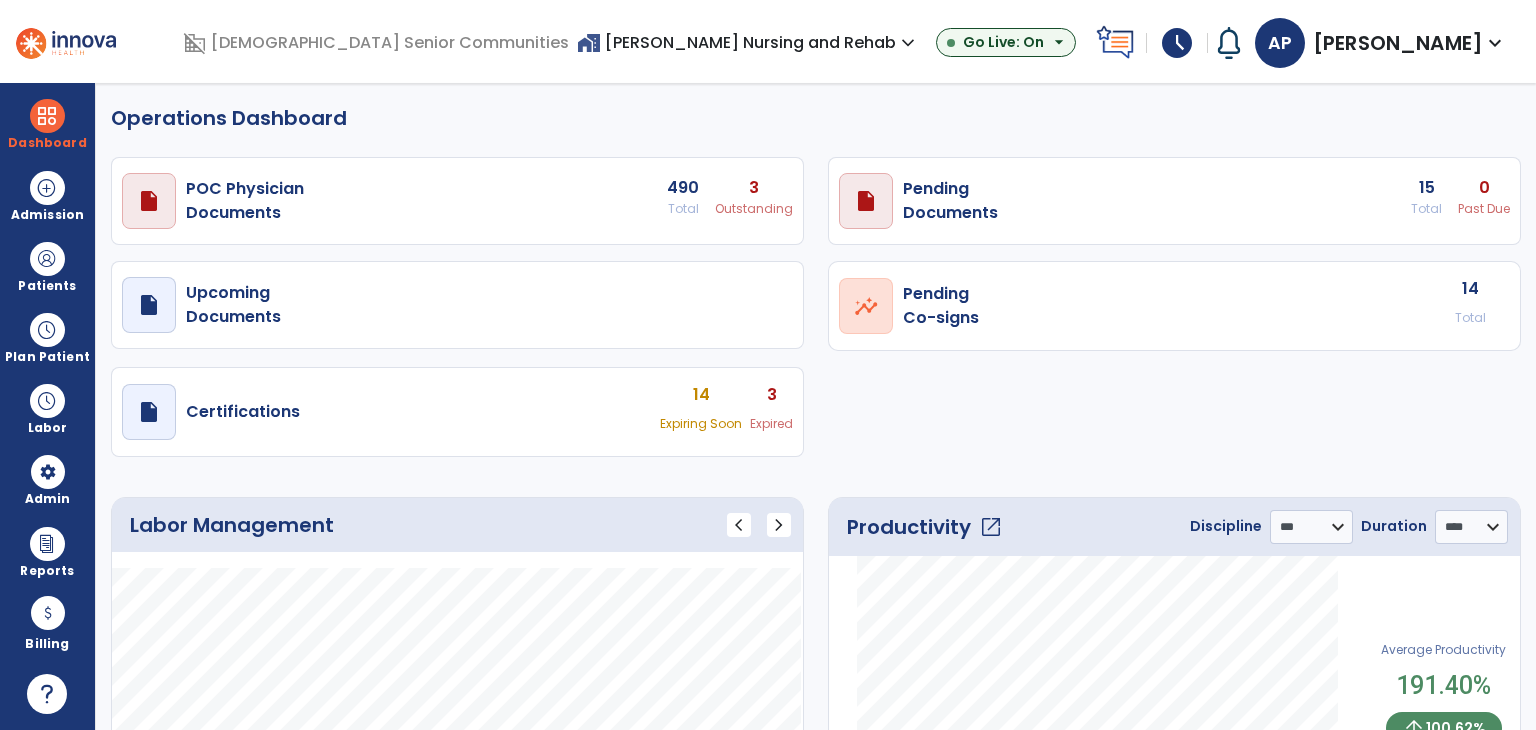 click on "draft   open_in_new  Certifications 14 Expiring Soon 3 Expired" at bounding box center [457, 201] 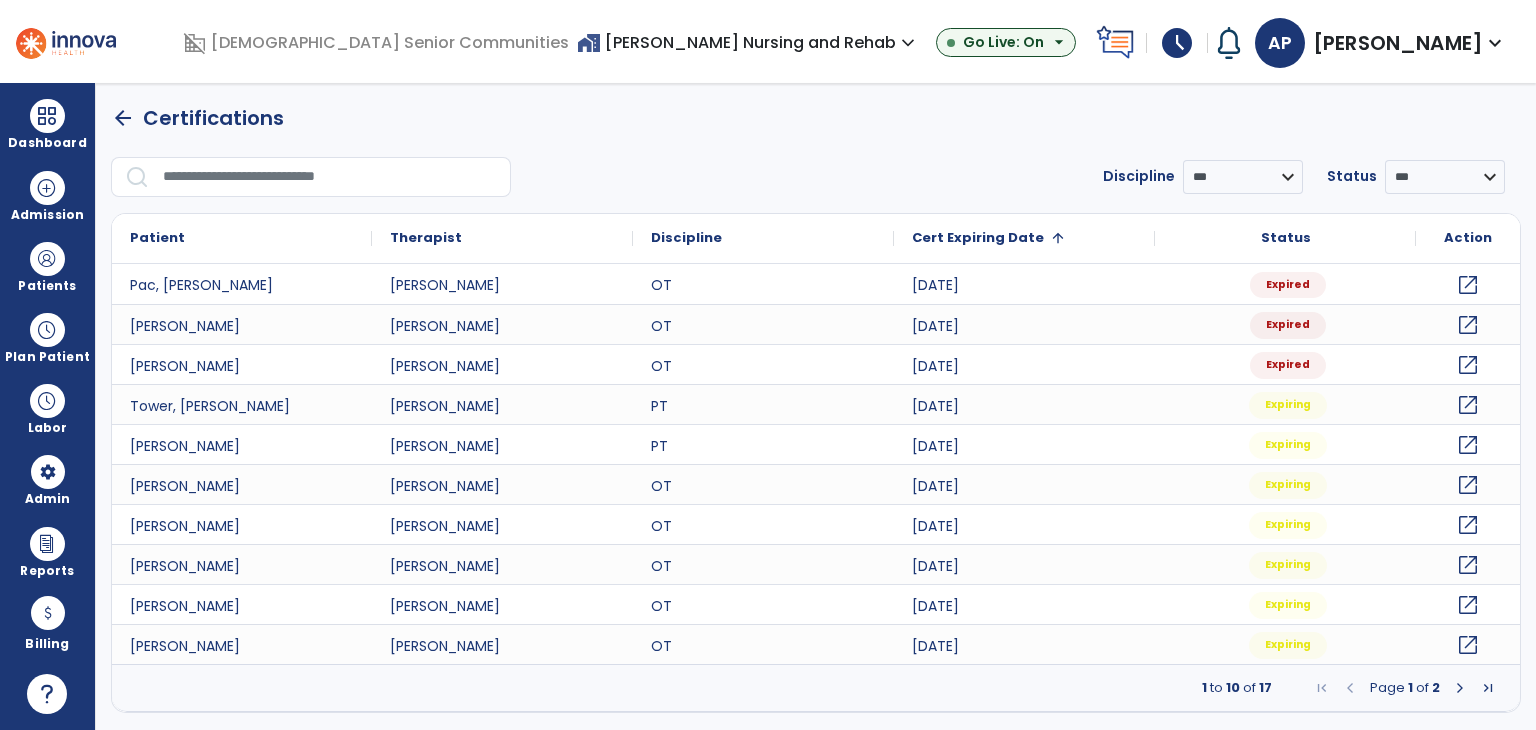 click on "arrow_back" 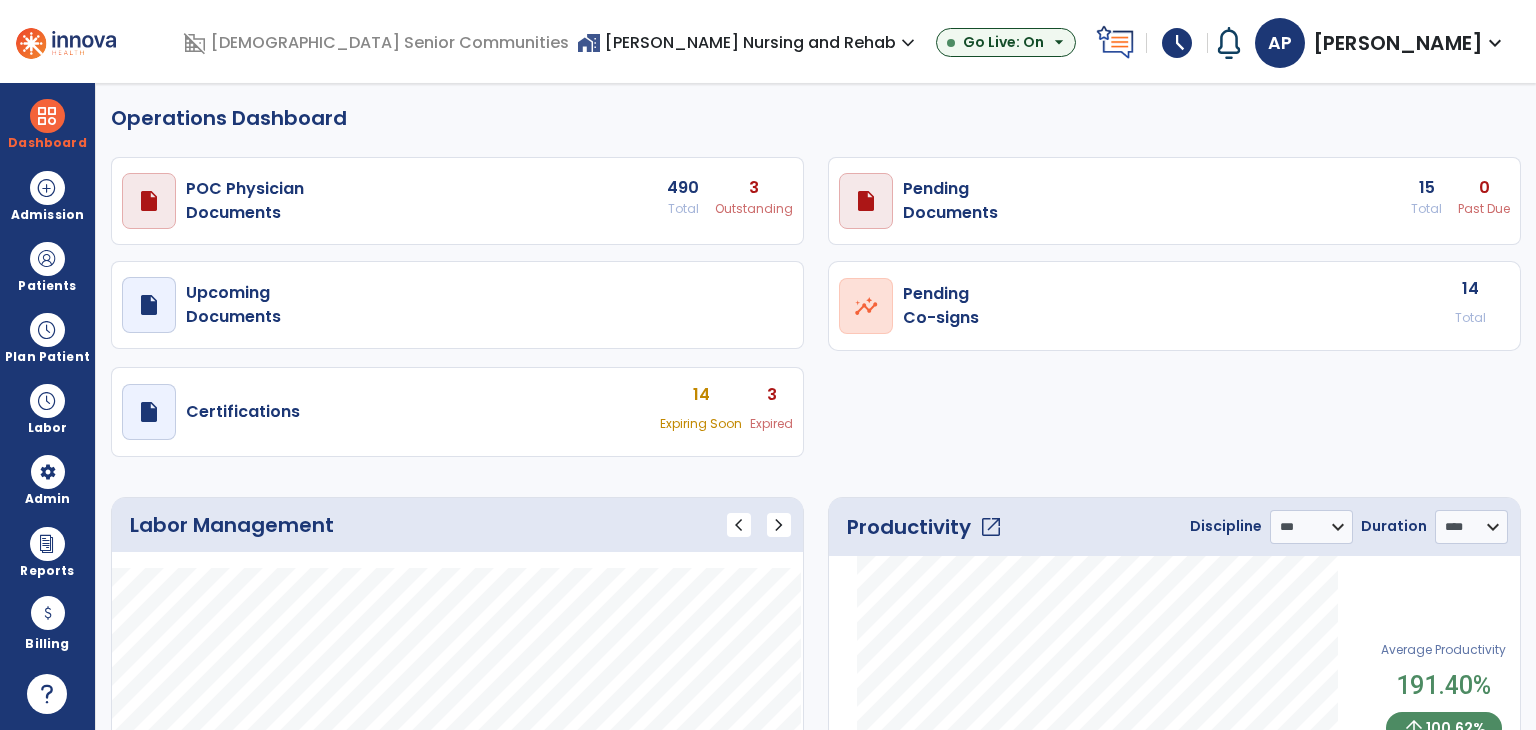 click on "open_in_new  Pending   Co-signs  14 Total" at bounding box center (457, 201) 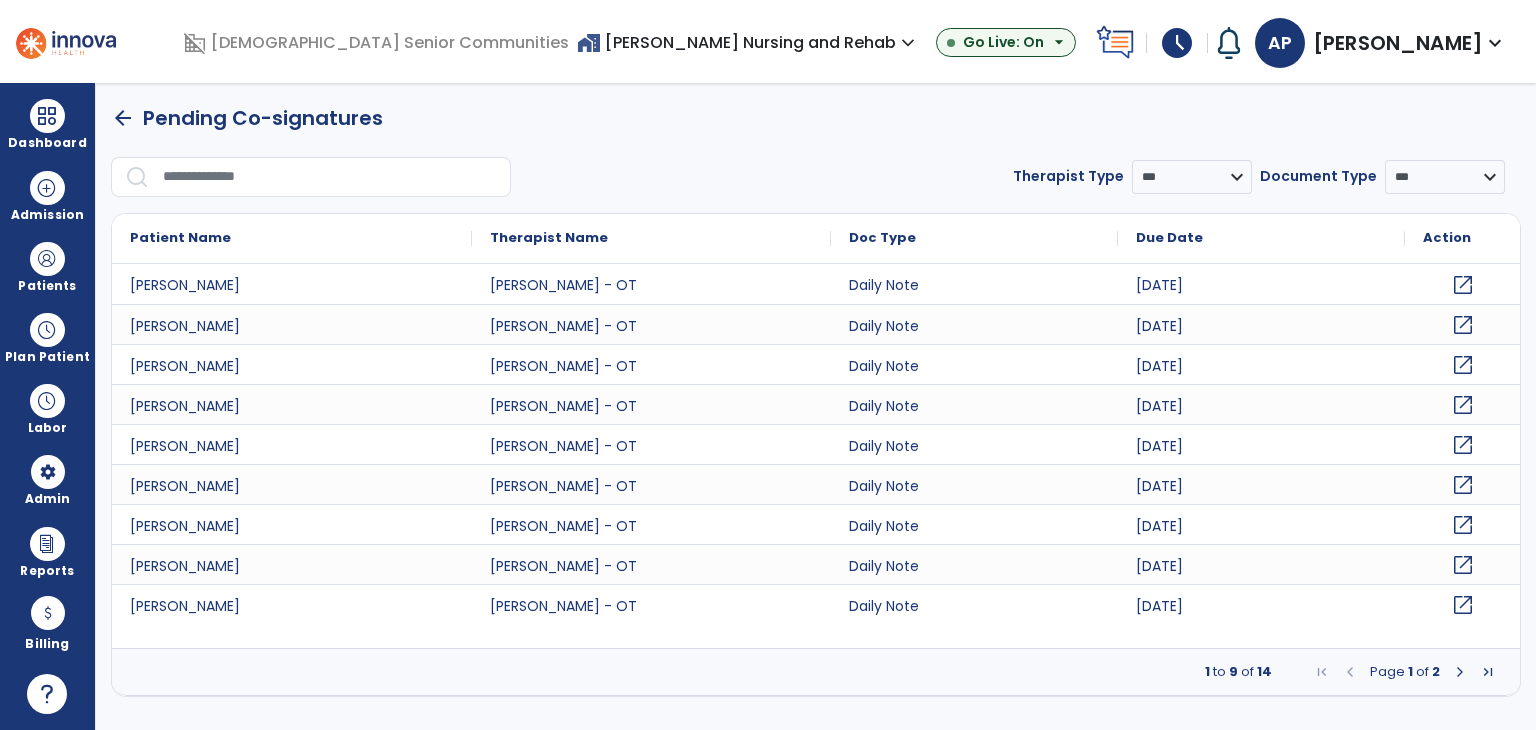 click on "open_in_new" 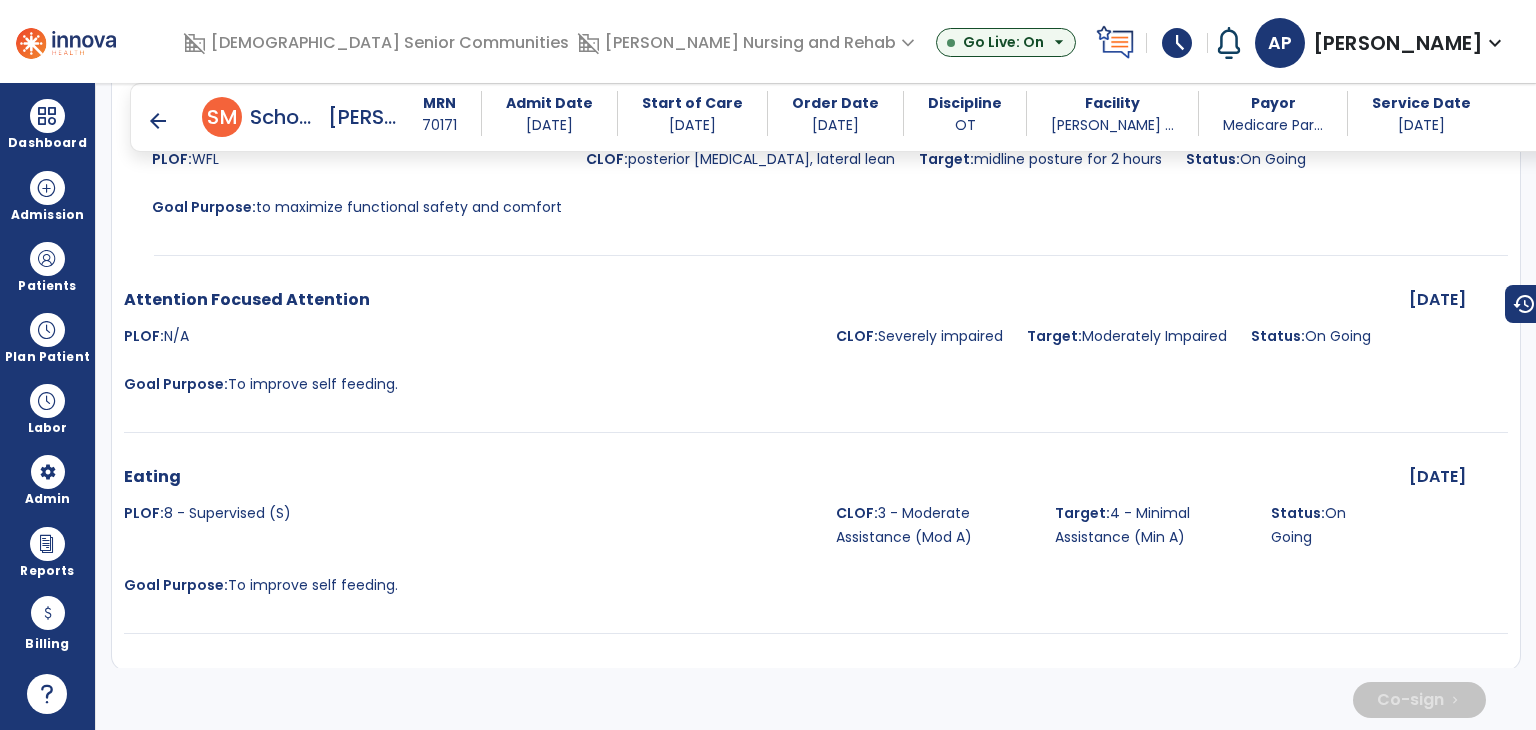 scroll, scrollTop: 3684, scrollLeft: 0, axis: vertical 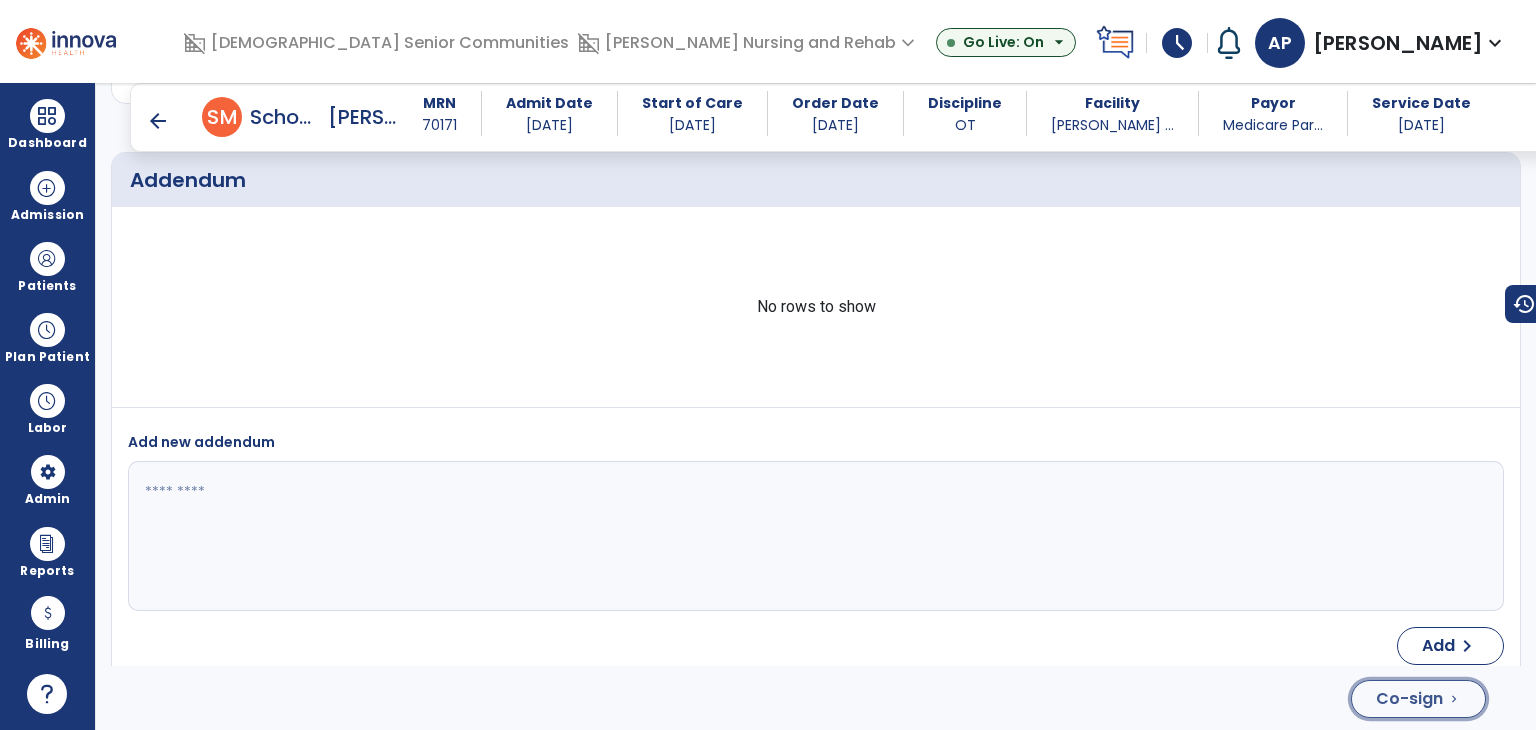 click on "Co-sign" 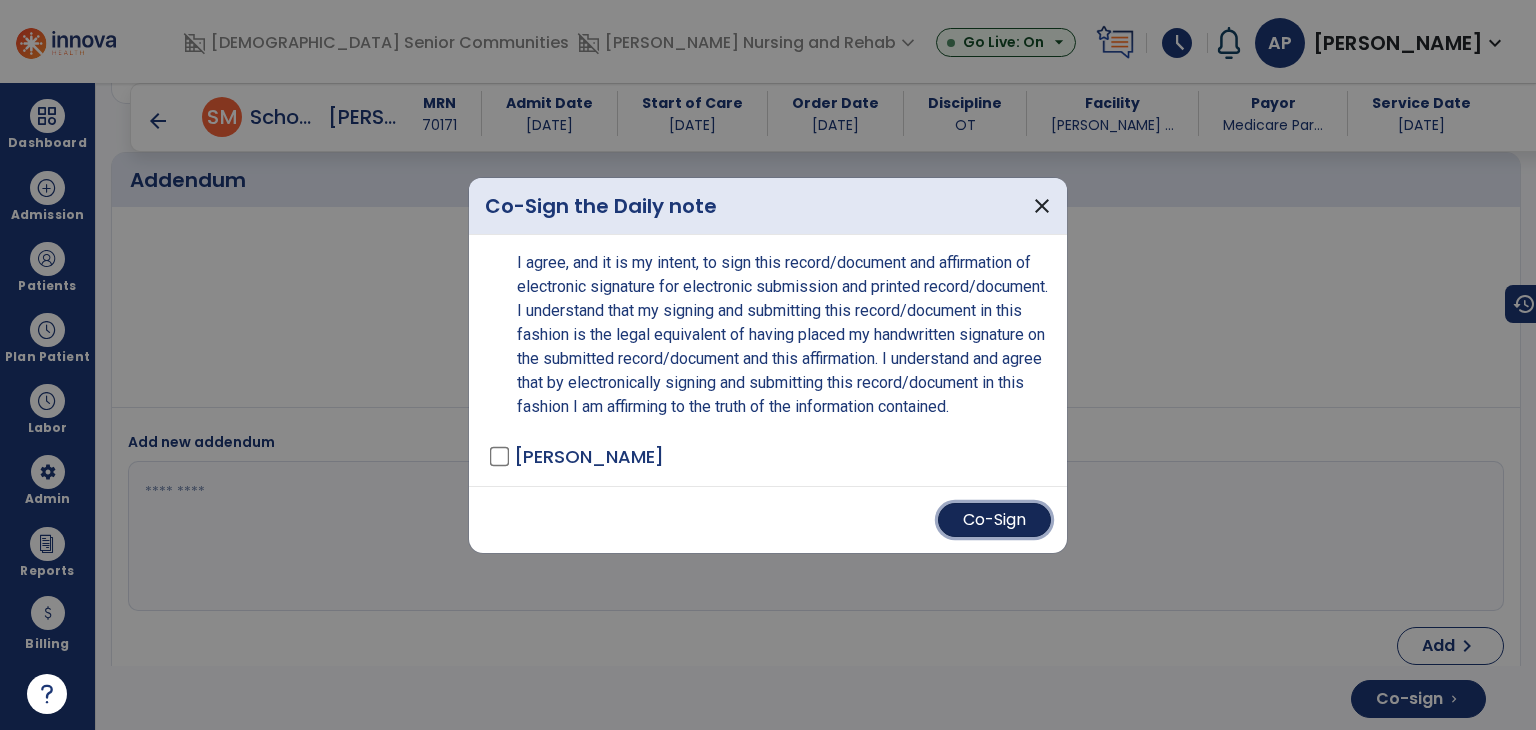 click on "Co-Sign" at bounding box center [994, 520] 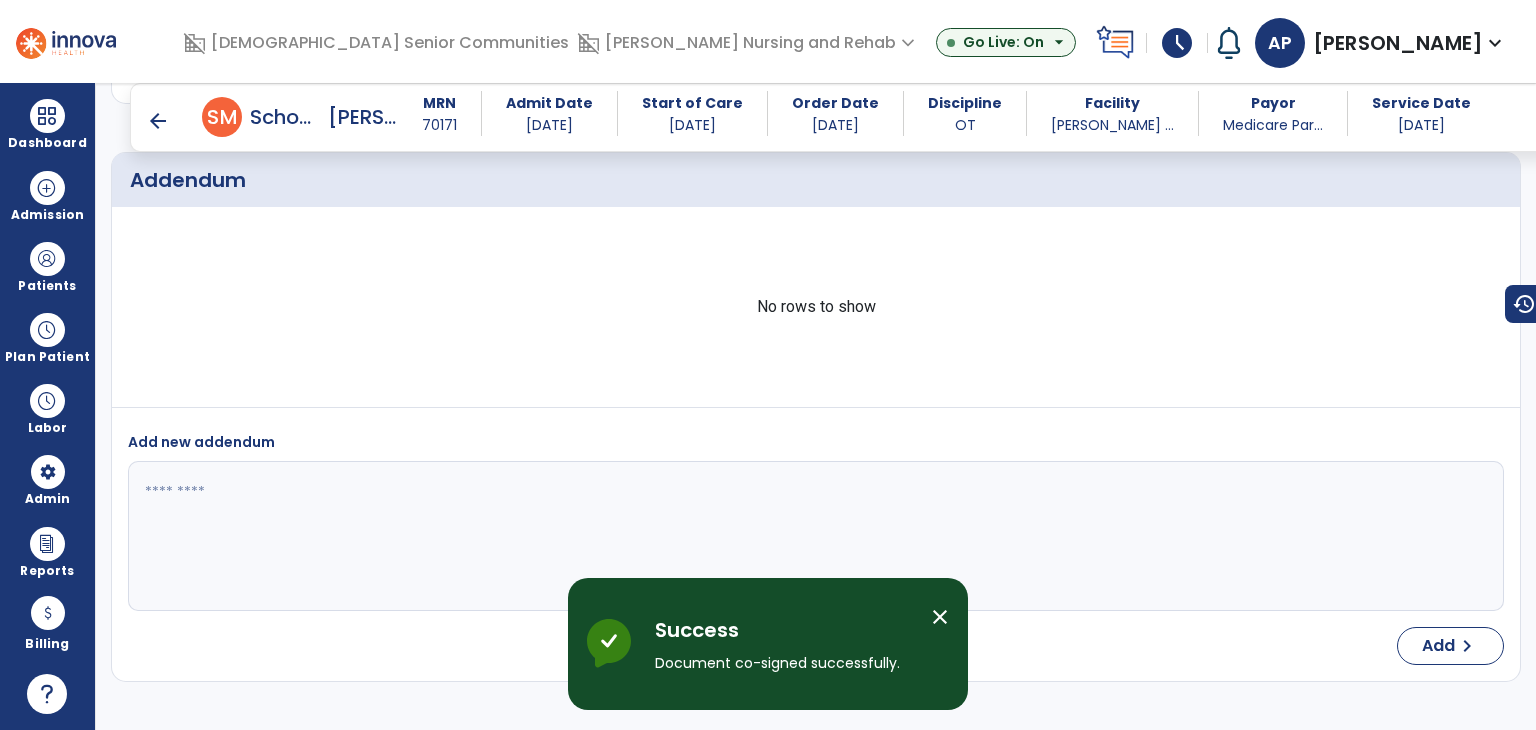 click on "arrow_back" at bounding box center [158, 121] 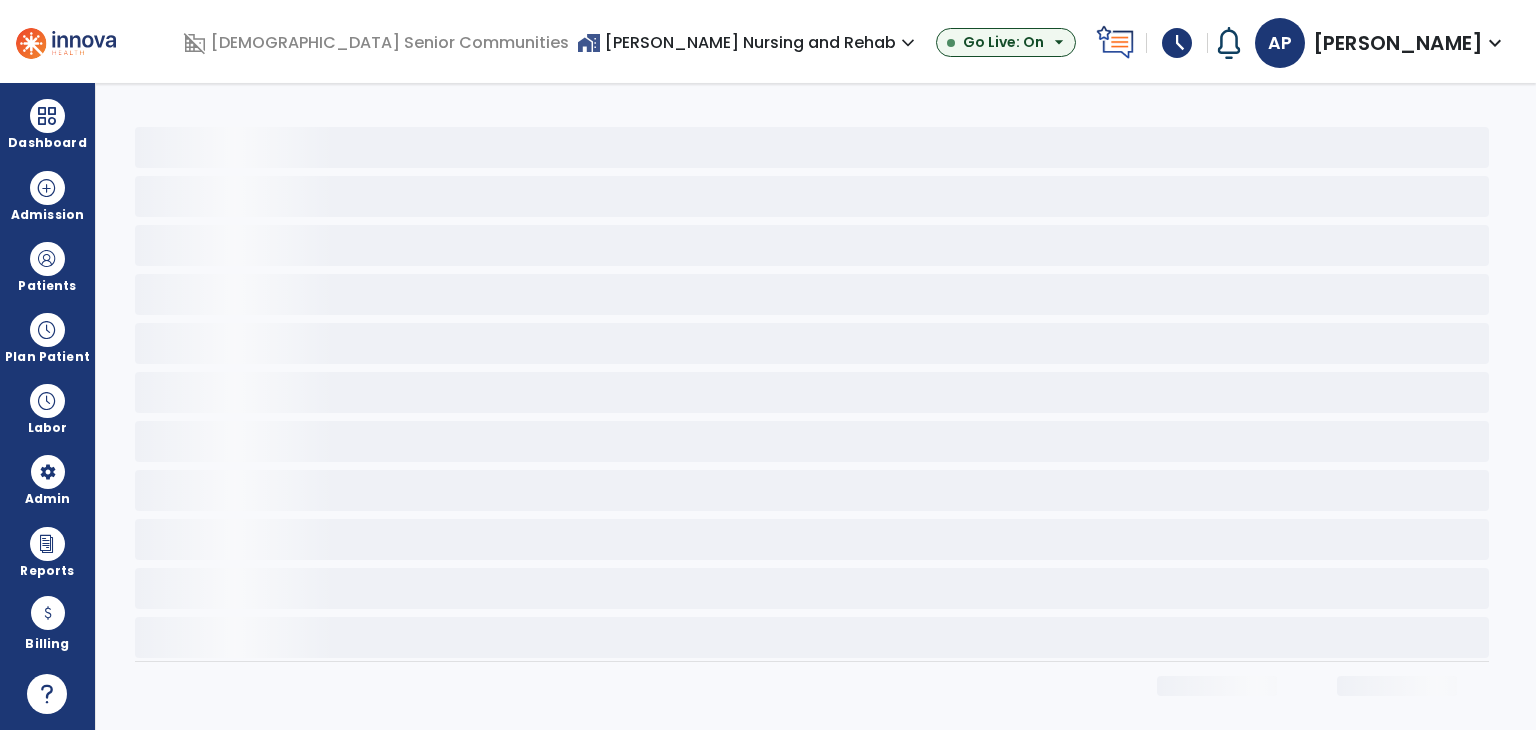 scroll, scrollTop: 0, scrollLeft: 0, axis: both 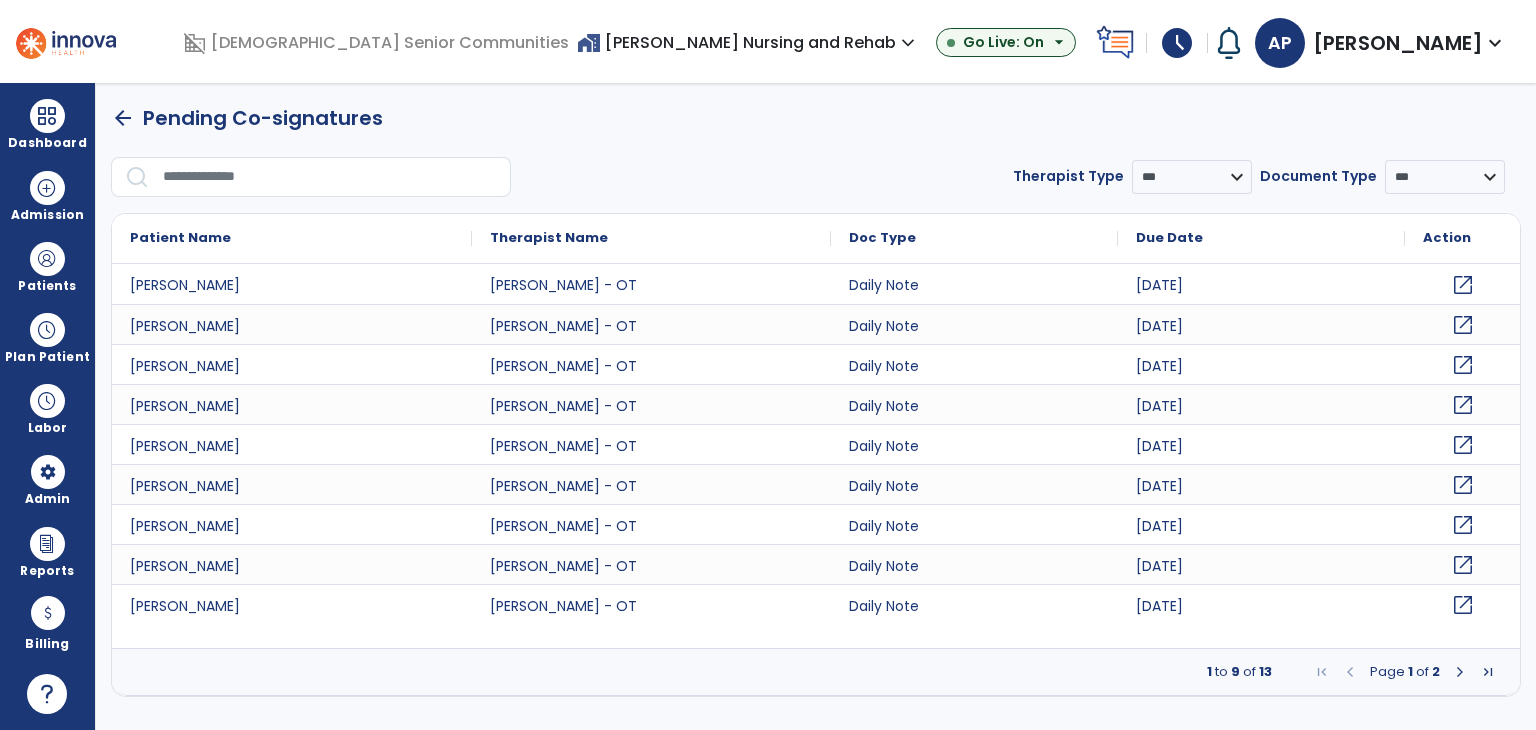 click on "open_in_new" 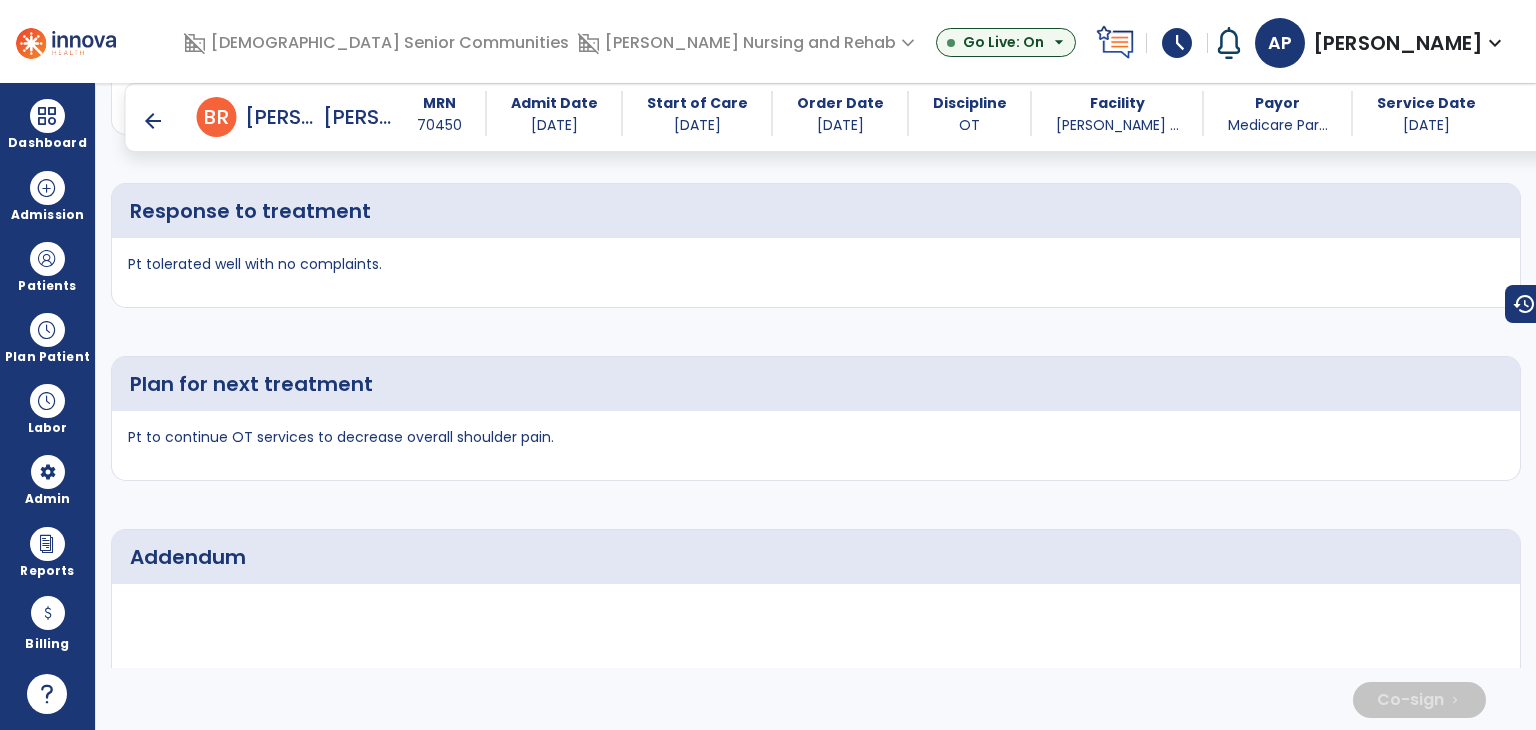 scroll, scrollTop: 3236, scrollLeft: 0, axis: vertical 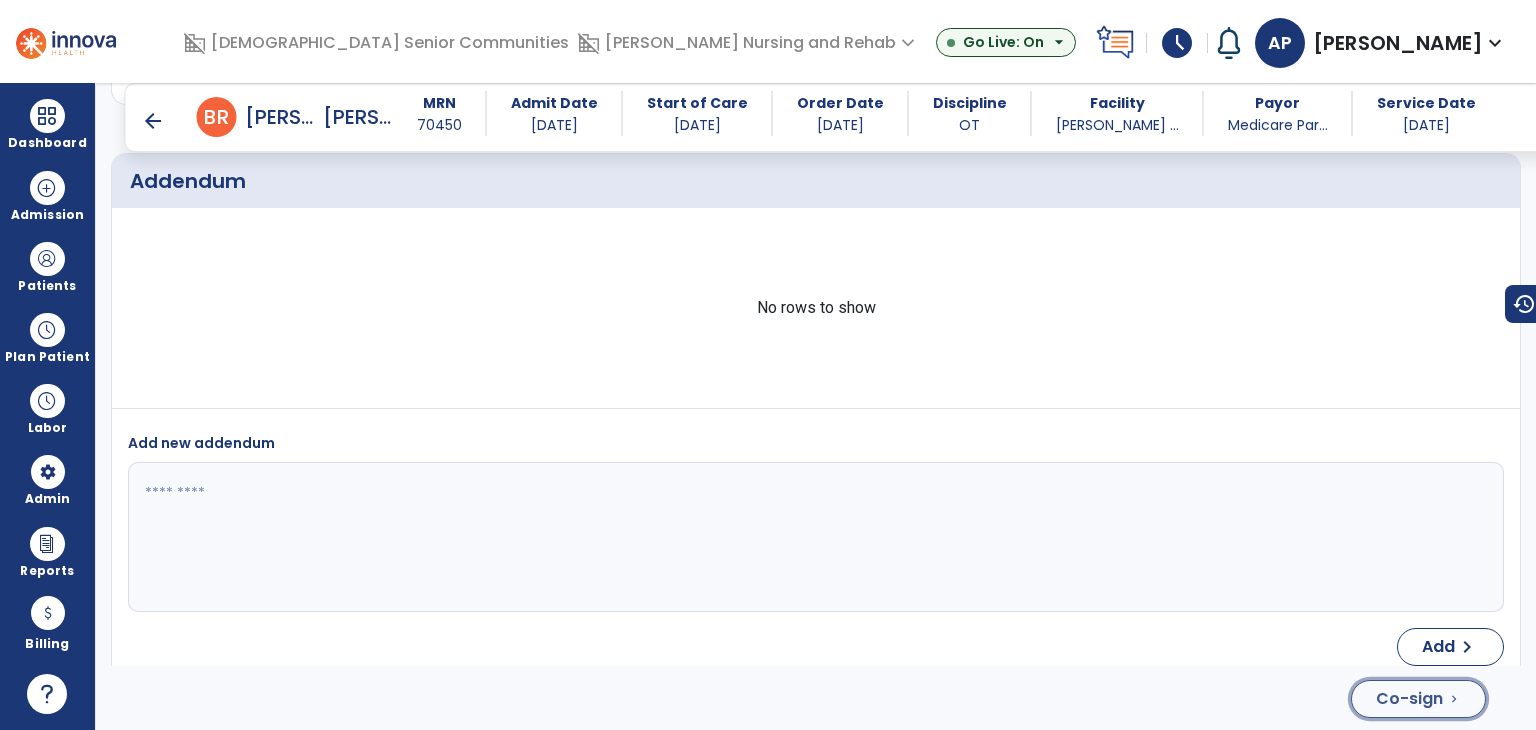 click on "Co-sign  chevron_right" 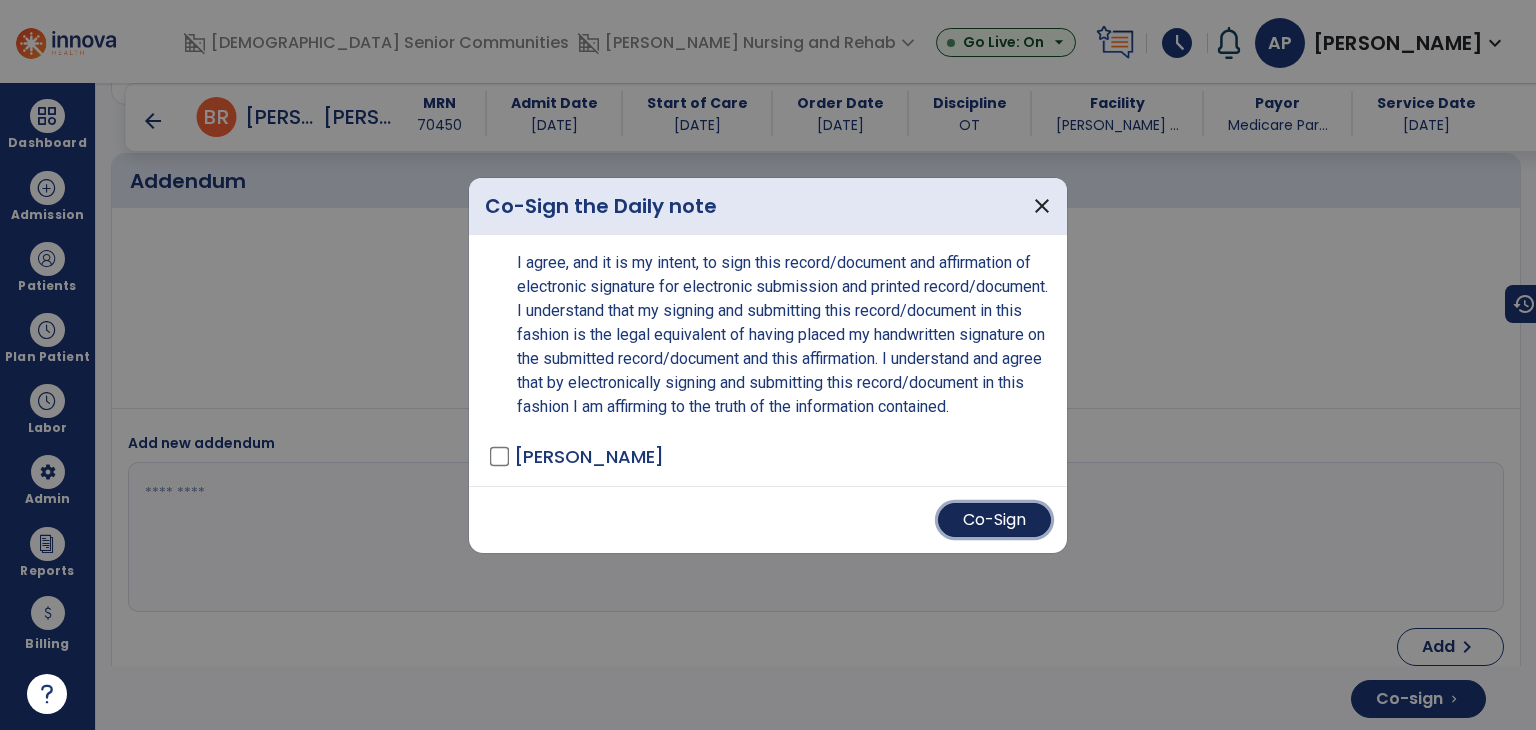 click on "Co-Sign" at bounding box center (994, 520) 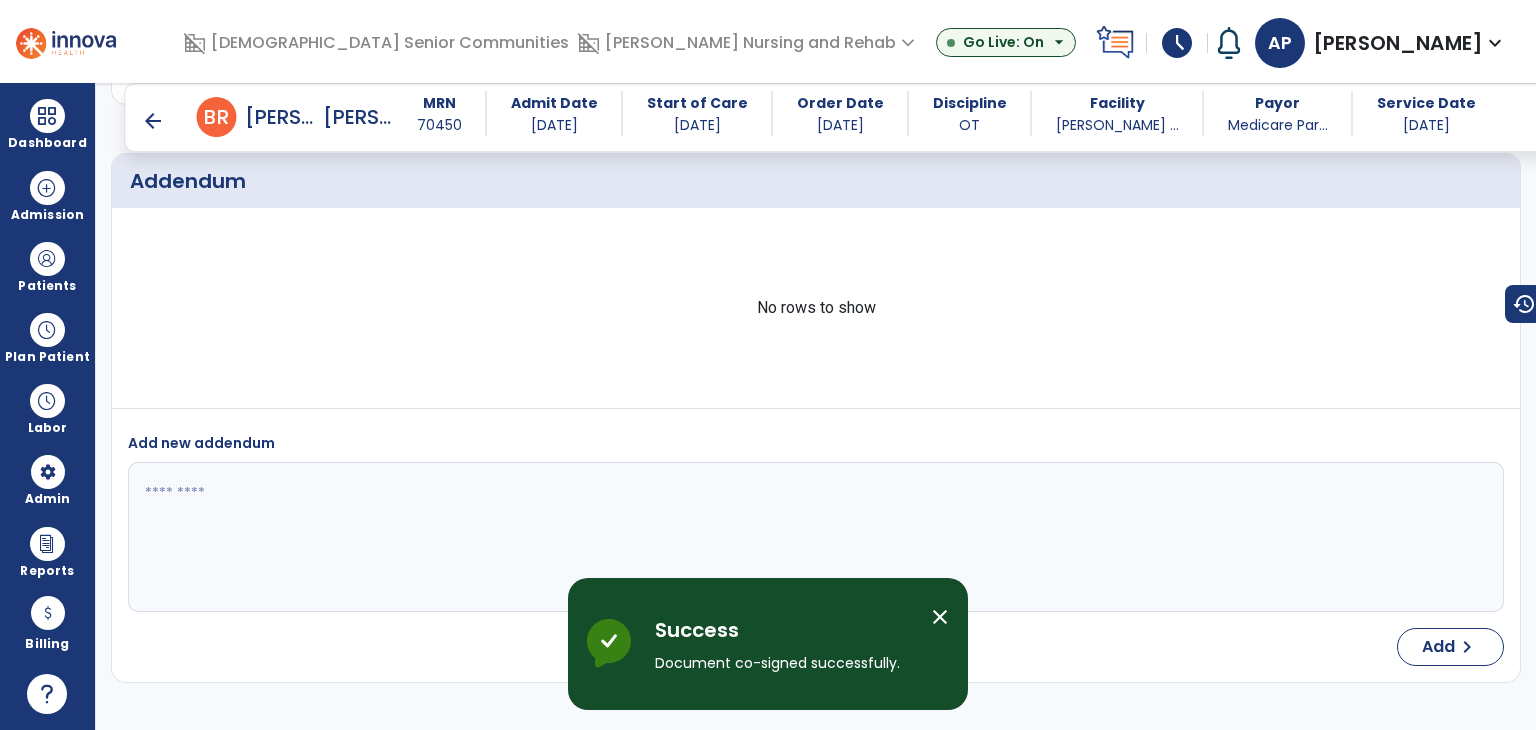 click on "arrow_back" at bounding box center (153, 121) 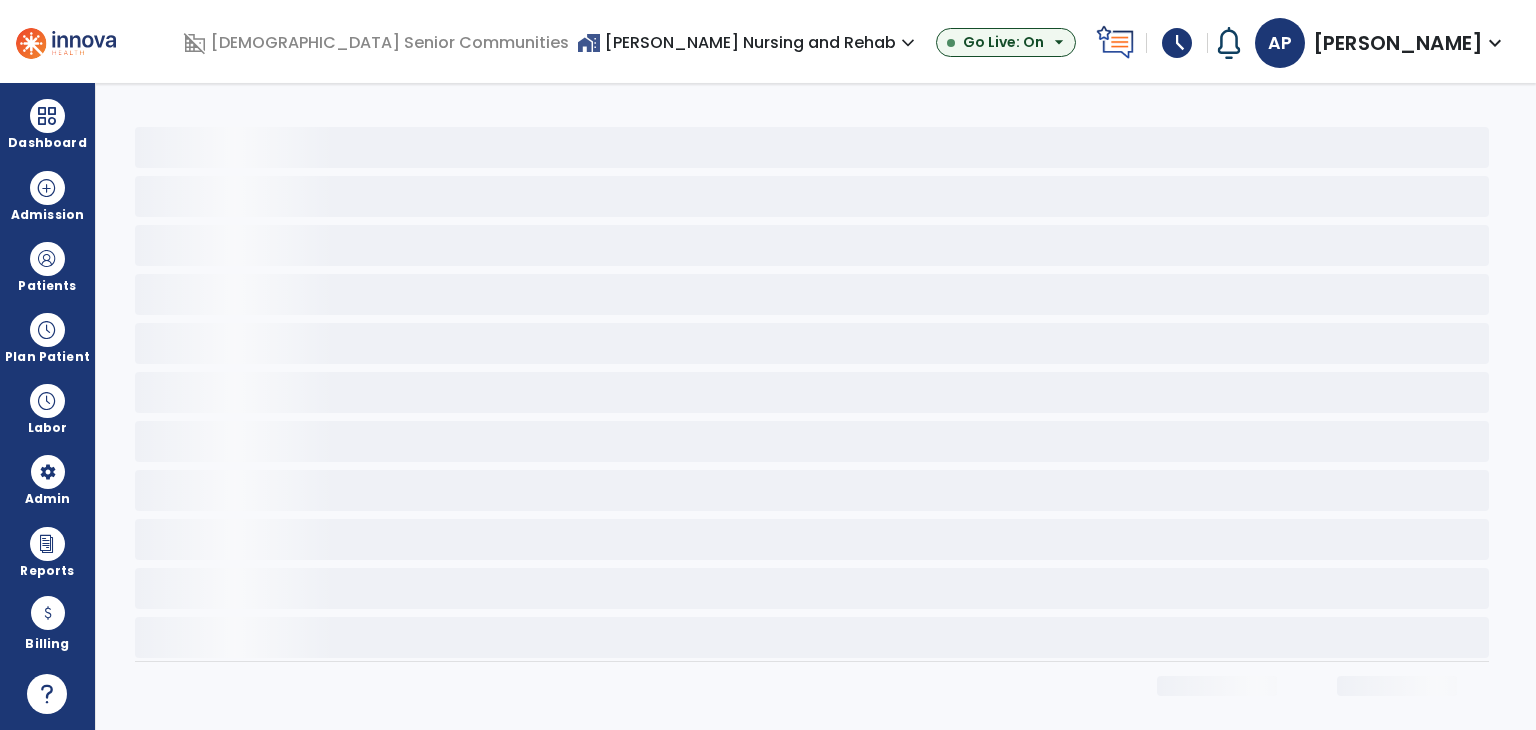 scroll, scrollTop: 0, scrollLeft: 0, axis: both 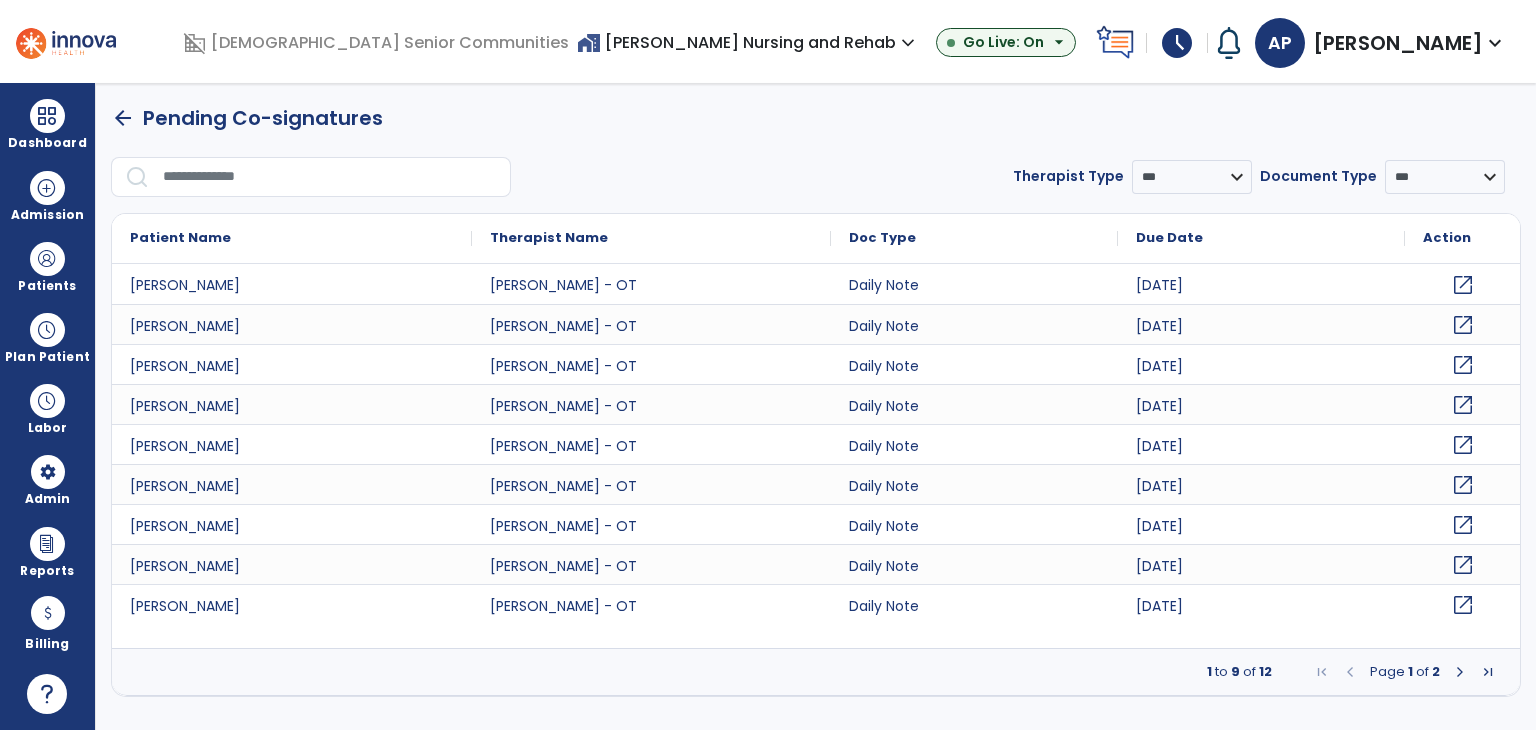 click on "open_in_new" 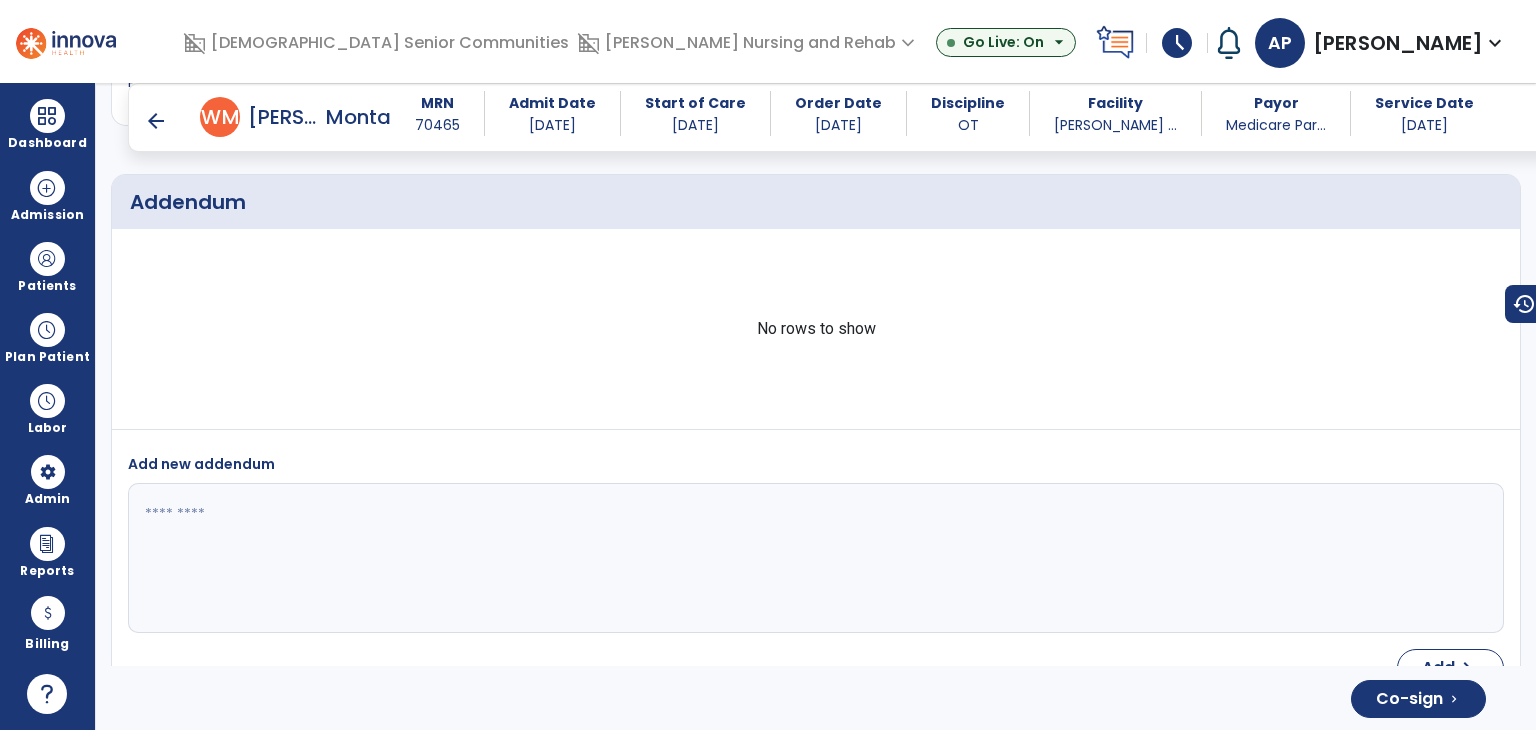 scroll, scrollTop: 3626, scrollLeft: 0, axis: vertical 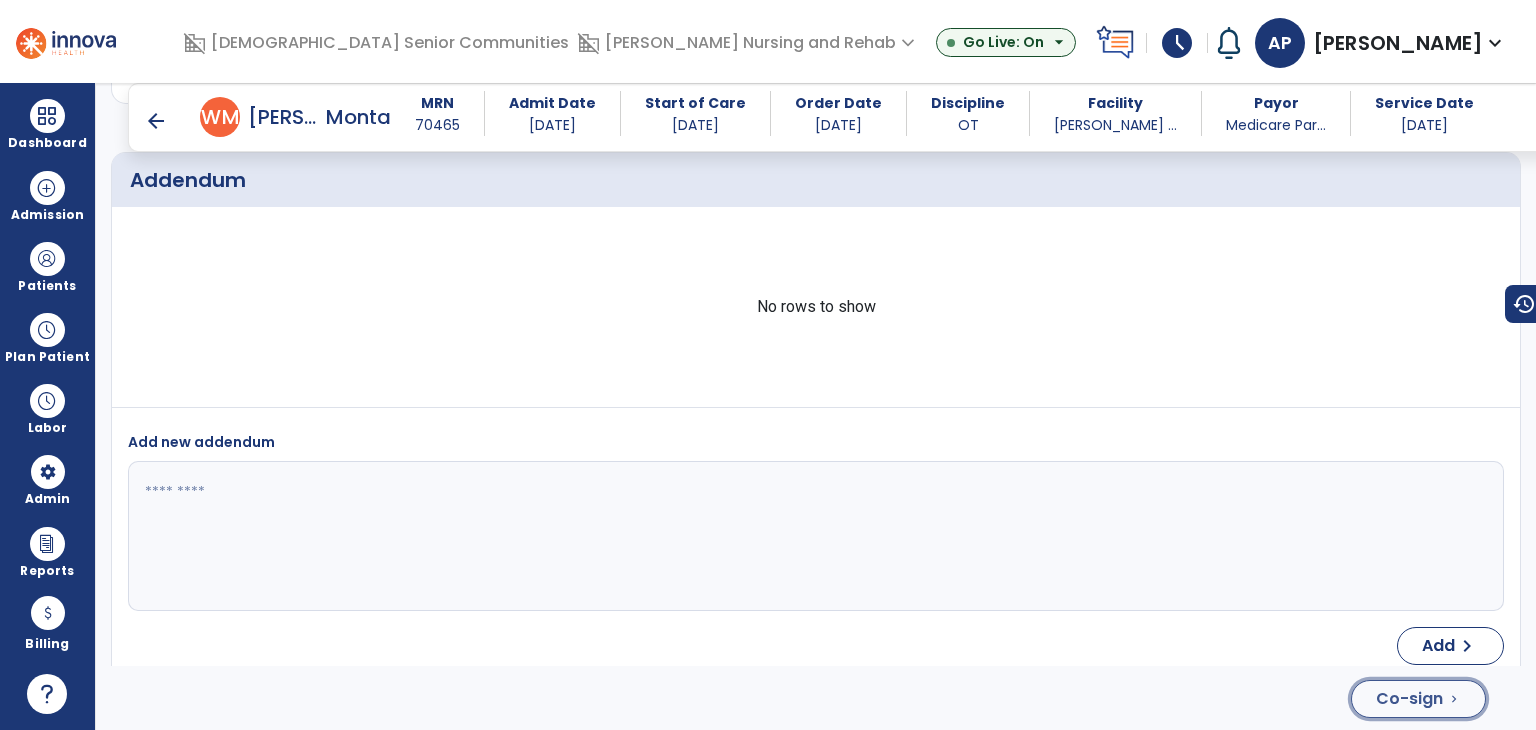 click on "Co-sign" 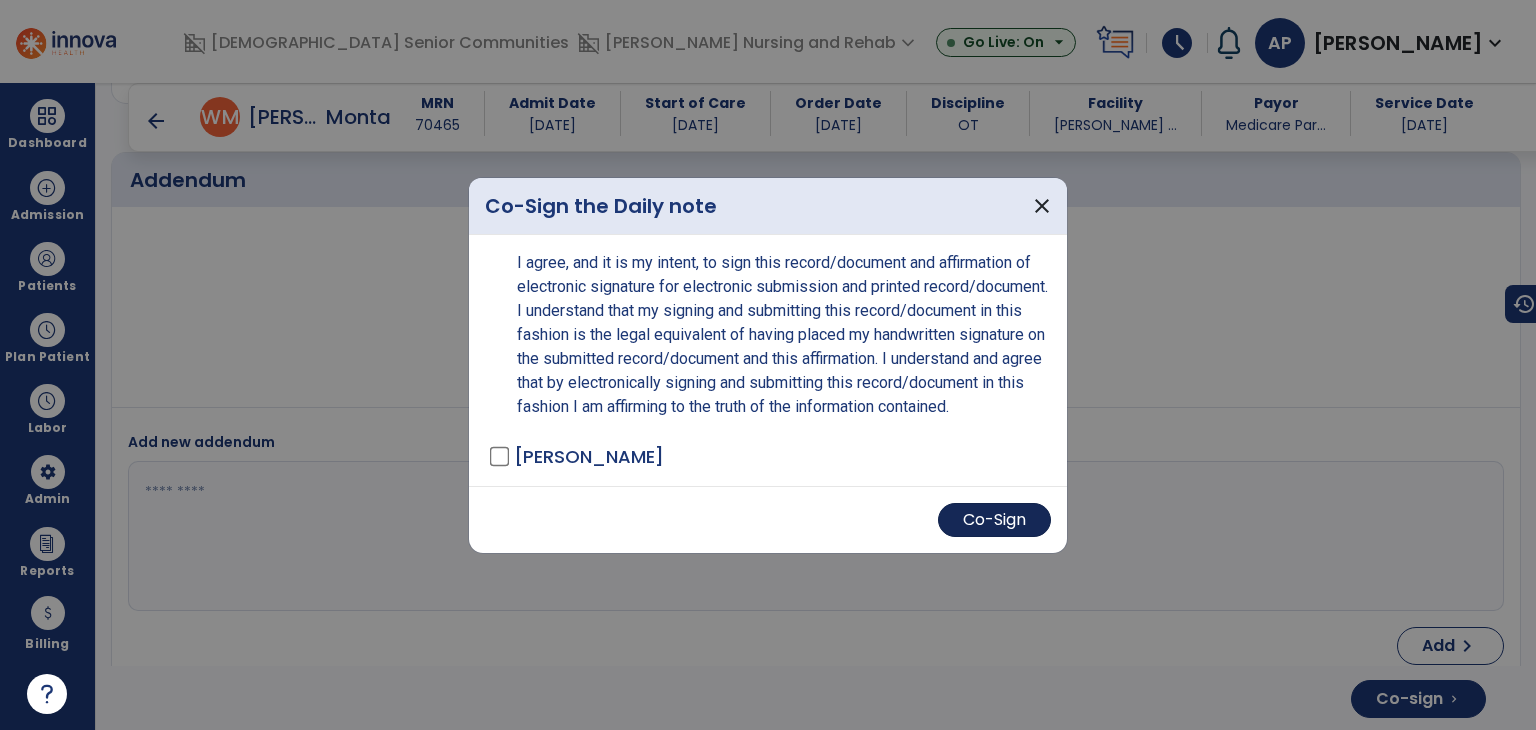 click on "Co-Sign" at bounding box center (994, 520) 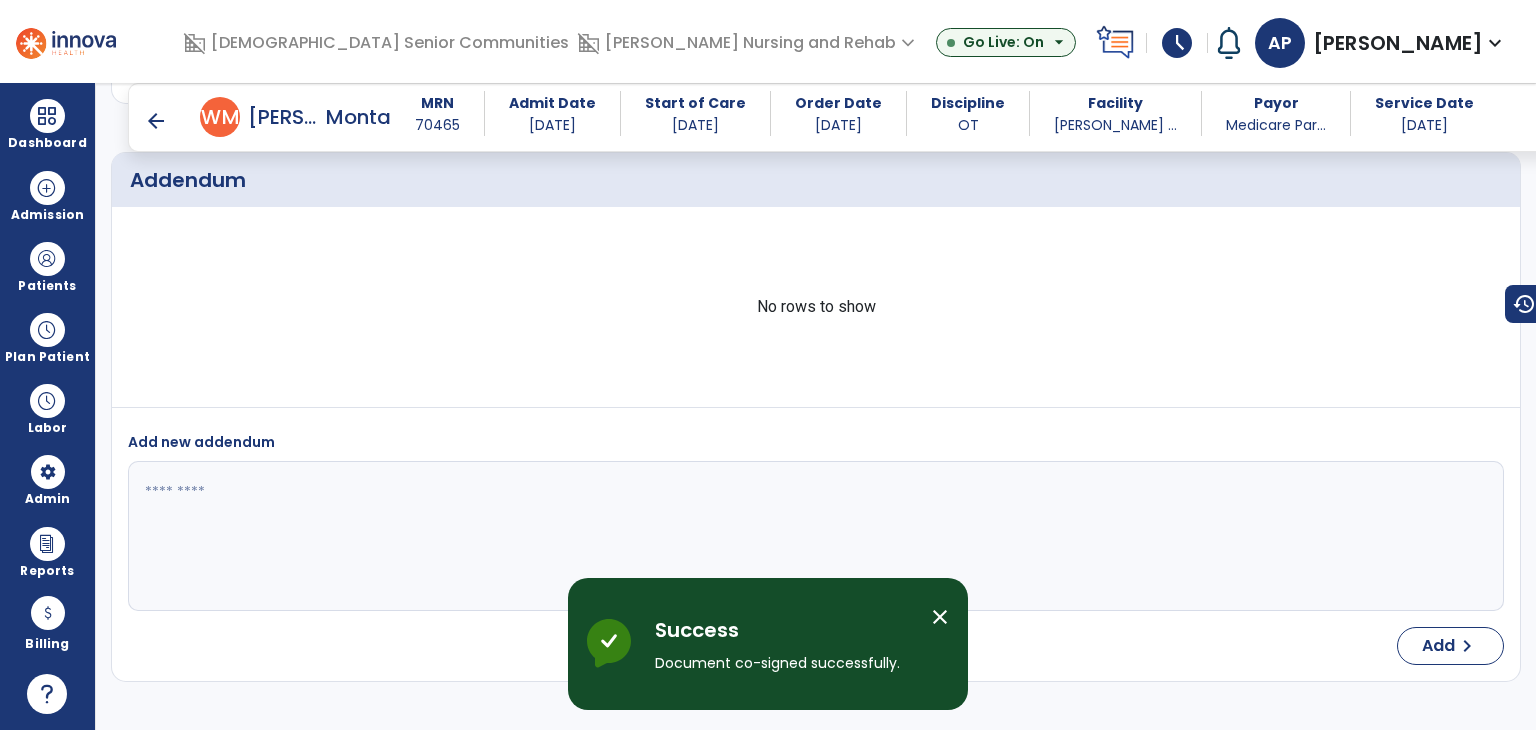 click on "arrow_back" at bounding box center (156, 121) 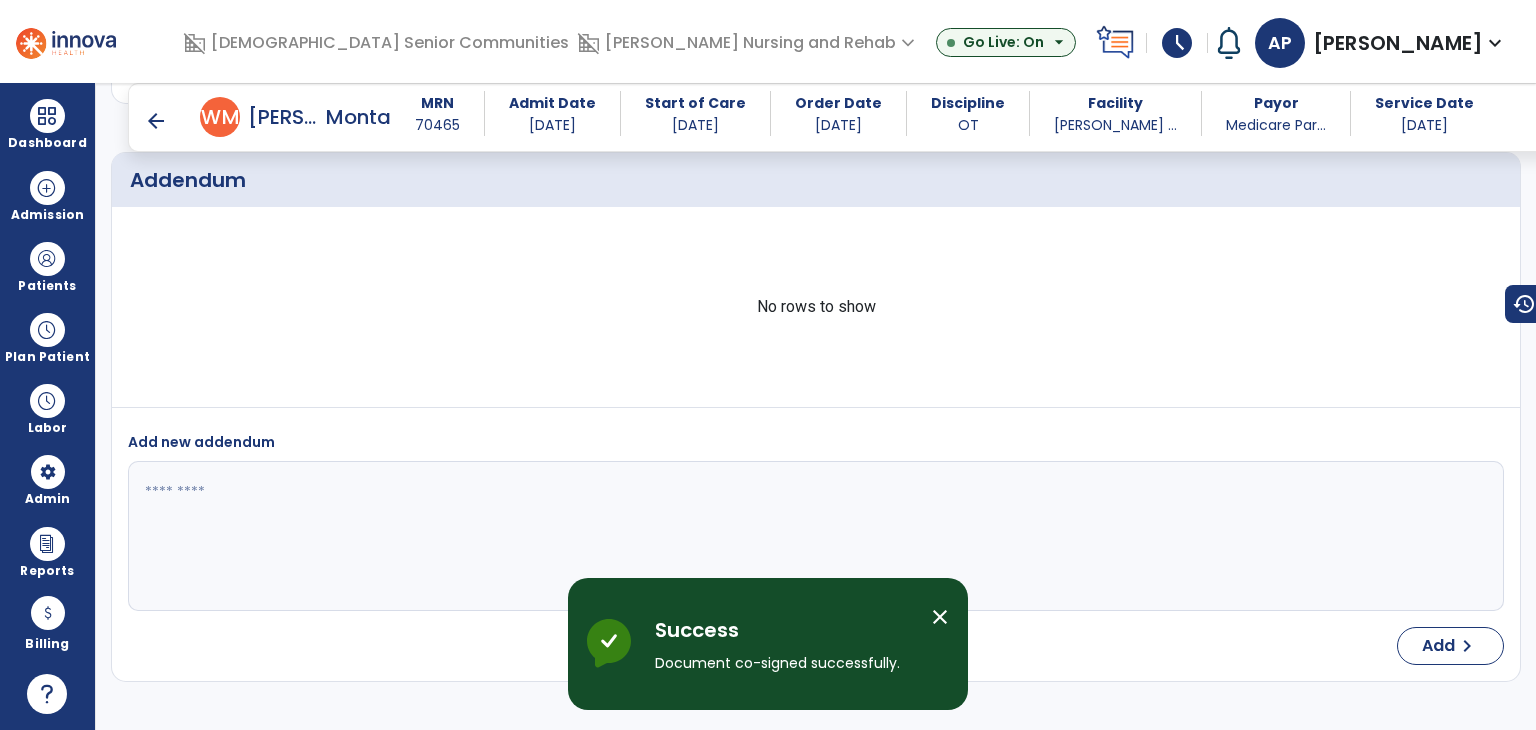 scroll, scrollTop: 0, scrollLeft: 0, axis: both 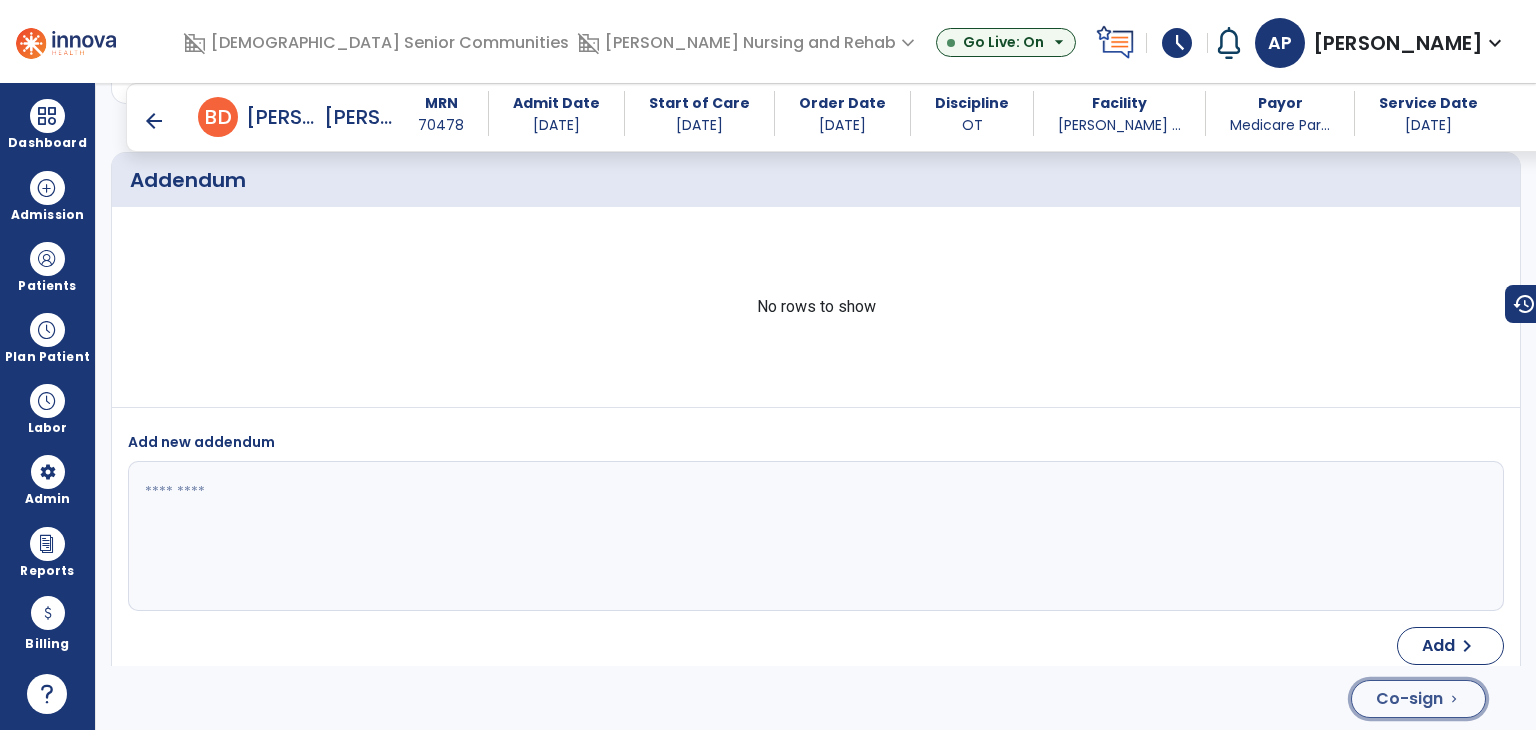 click on "Co-sign" 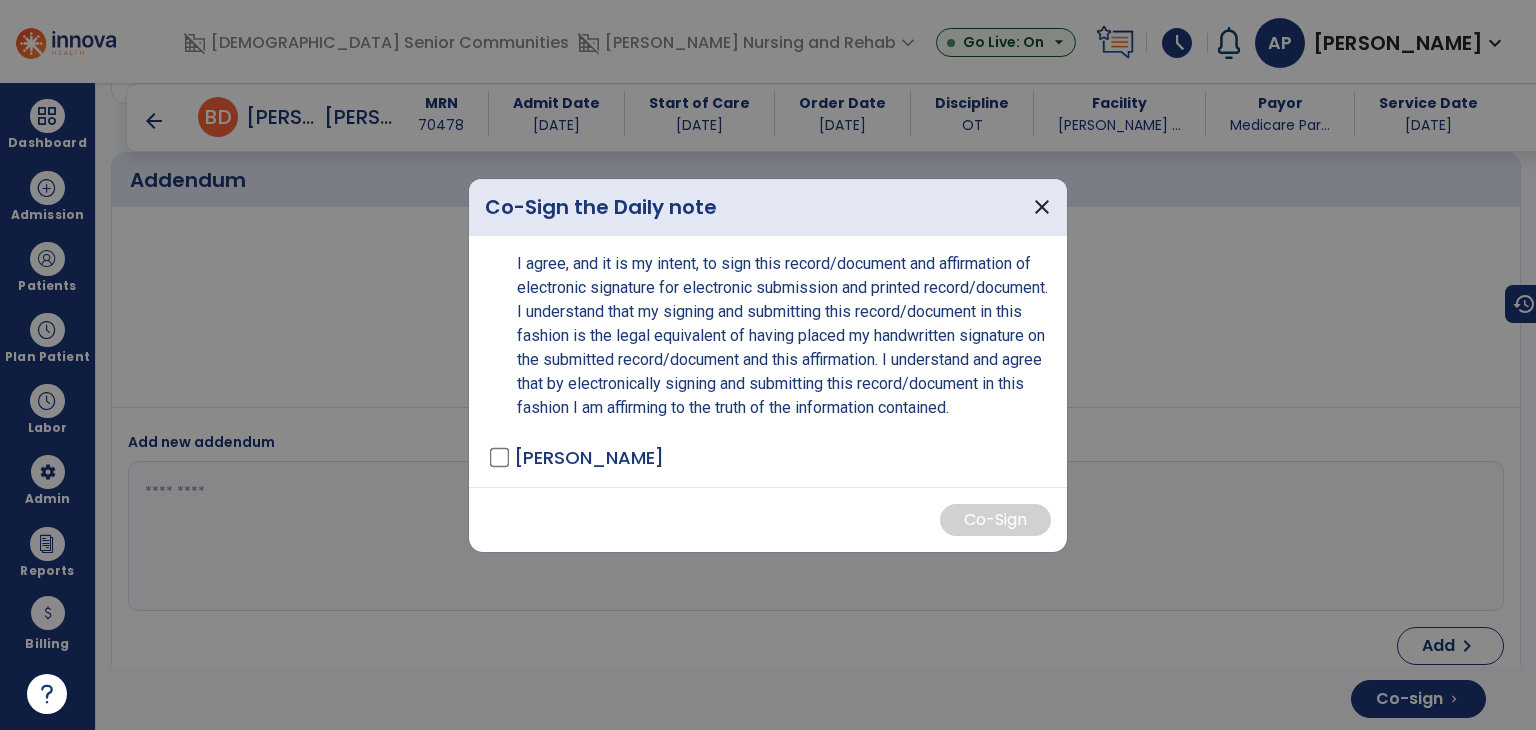 click on "[PERSON_NAME]" at bounding box center [589, 457] 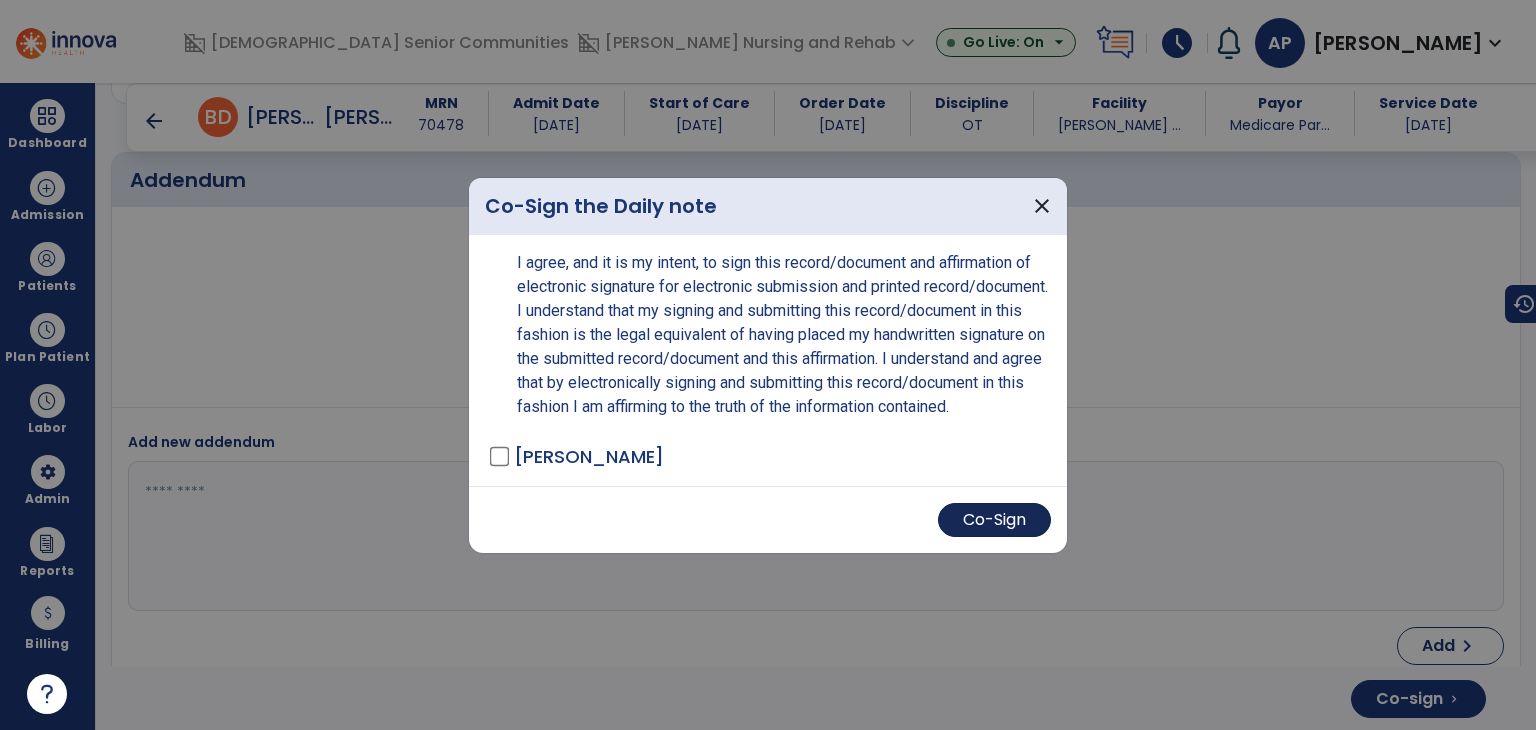 click on "Co-Sign" at bounding box center (994, 520) 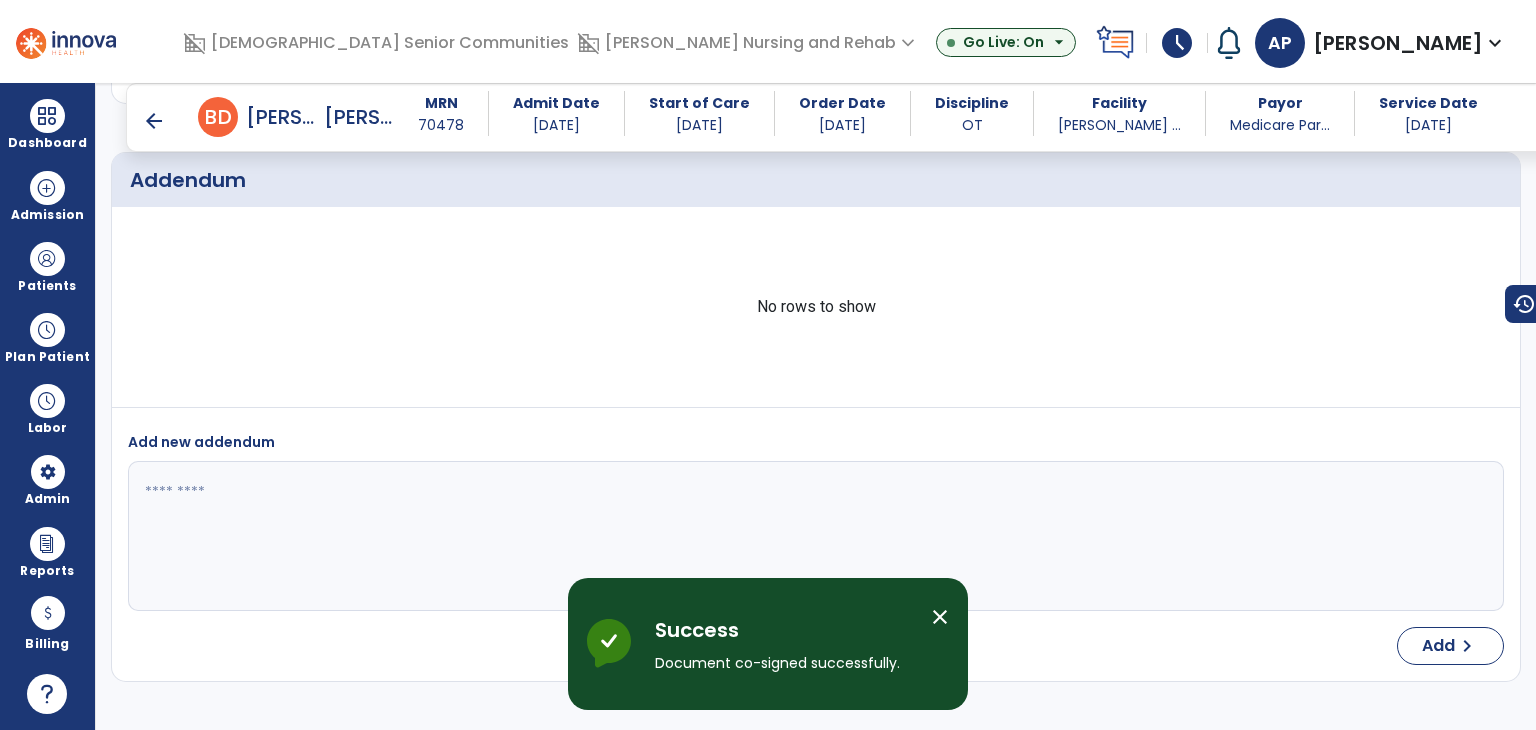 click on "arrow_back" at bounding box center [154, 121] 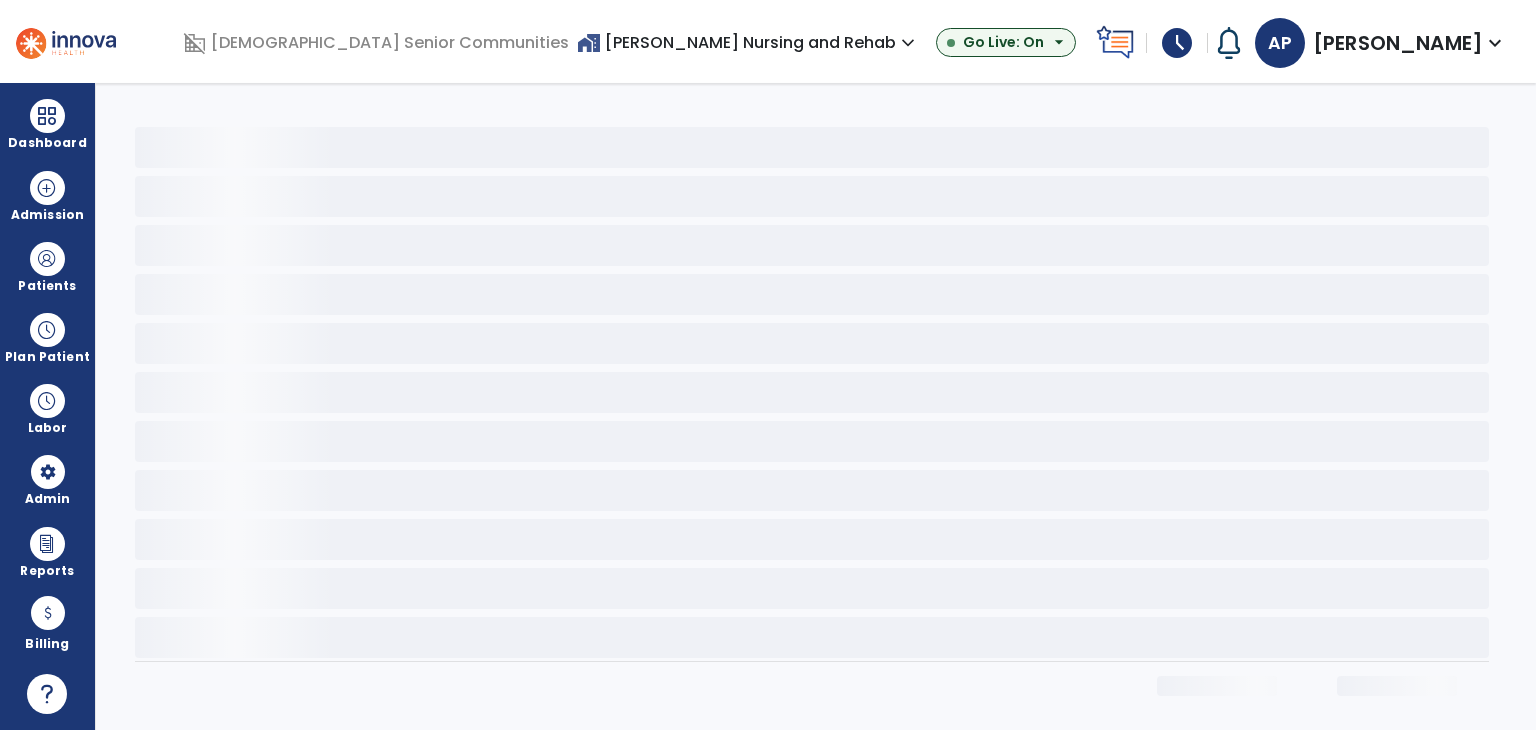 scroll, scrollTop: 0, scrollLeft: 0, axis: both 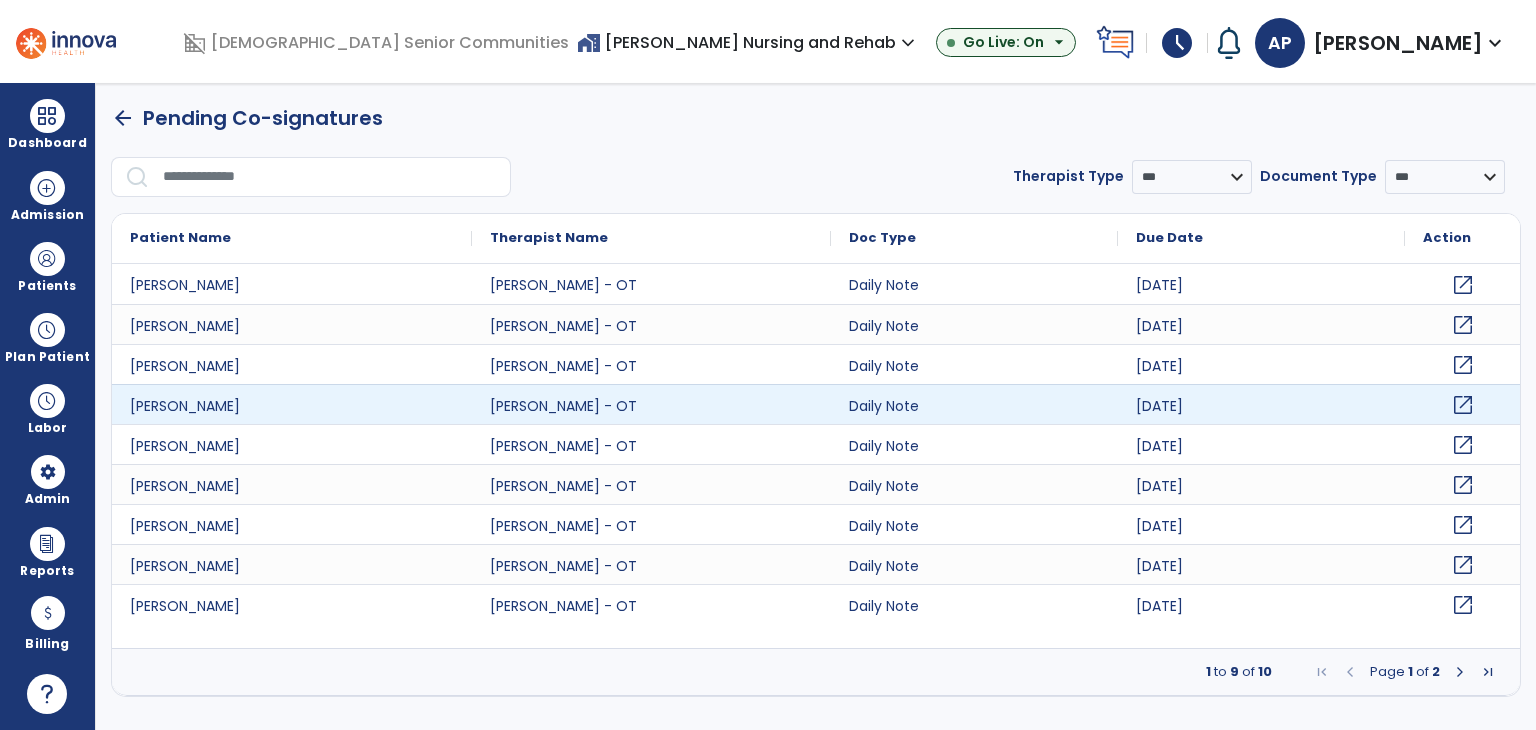 click on "open_in_new" 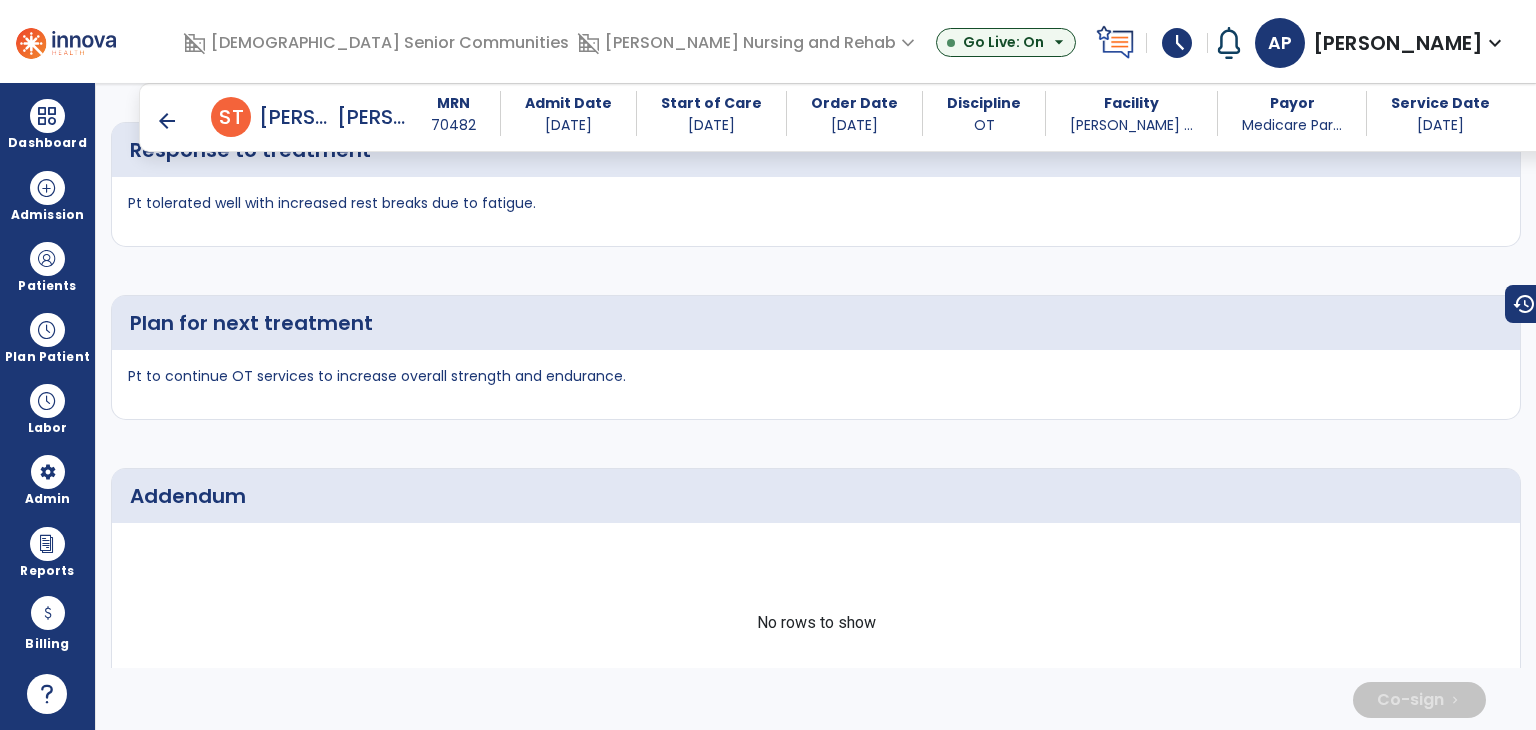 scroll, scrollTop: 3416, scrollLeft: 0, axis: vertical 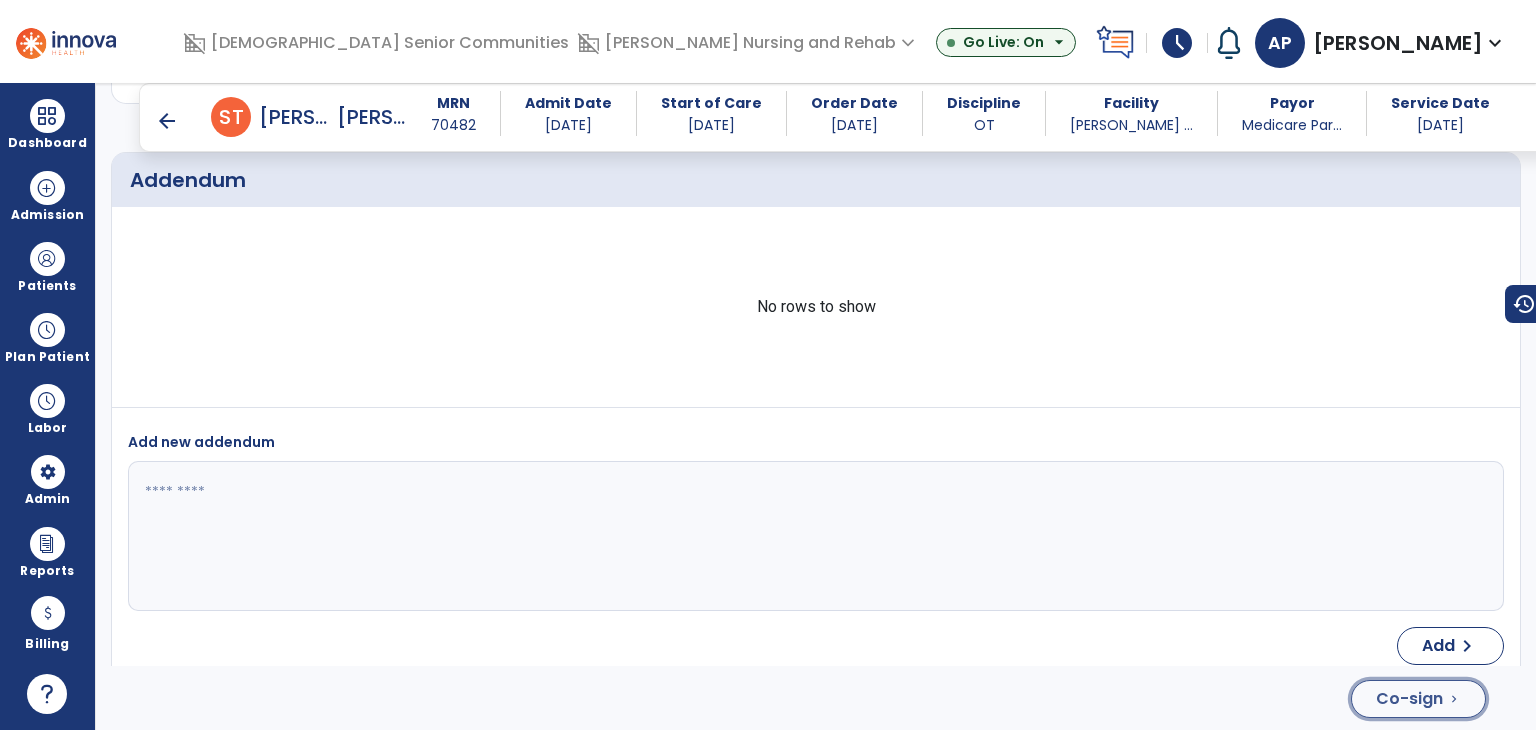 click on "Co-sign" 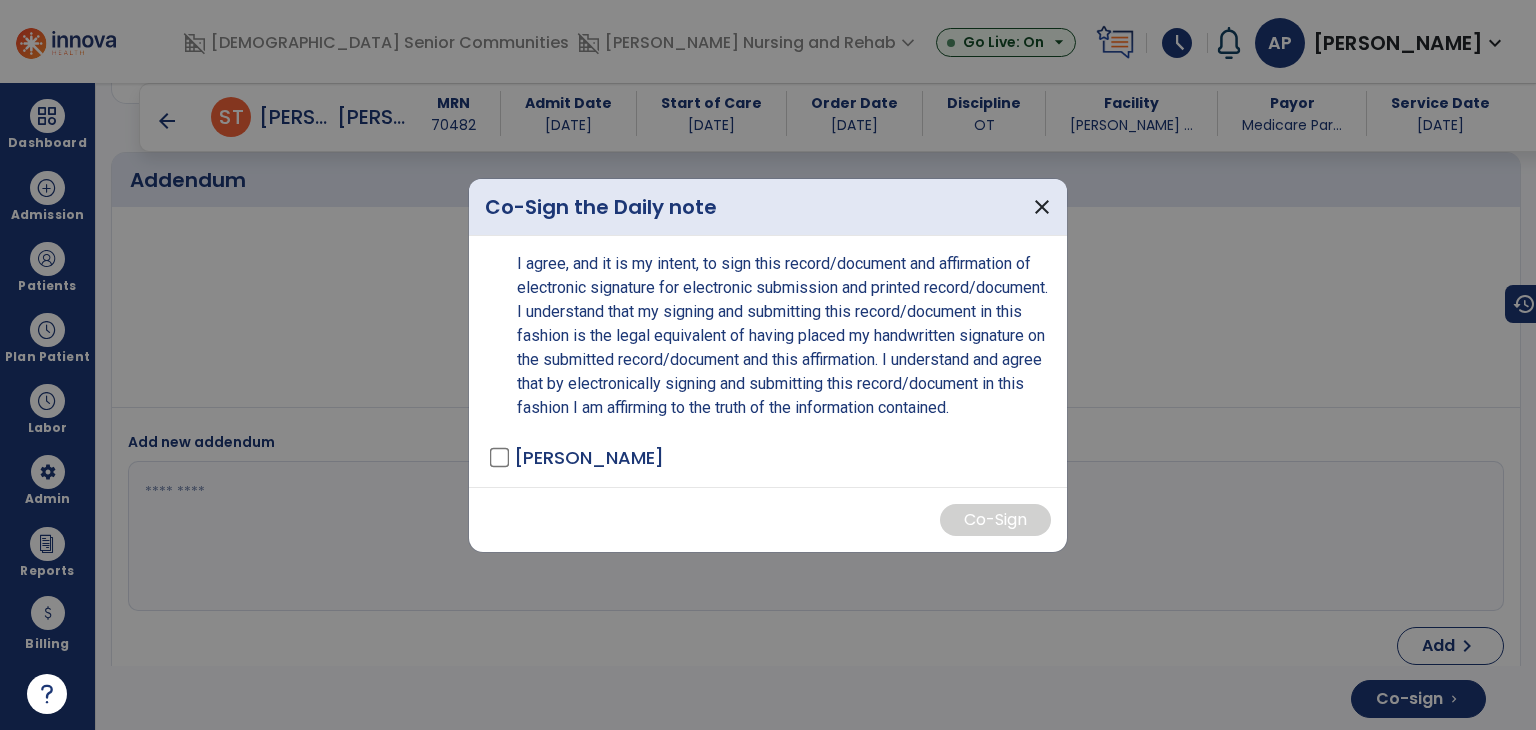 click on "[PERSON_NAME]" at bounding box center (589, 457) 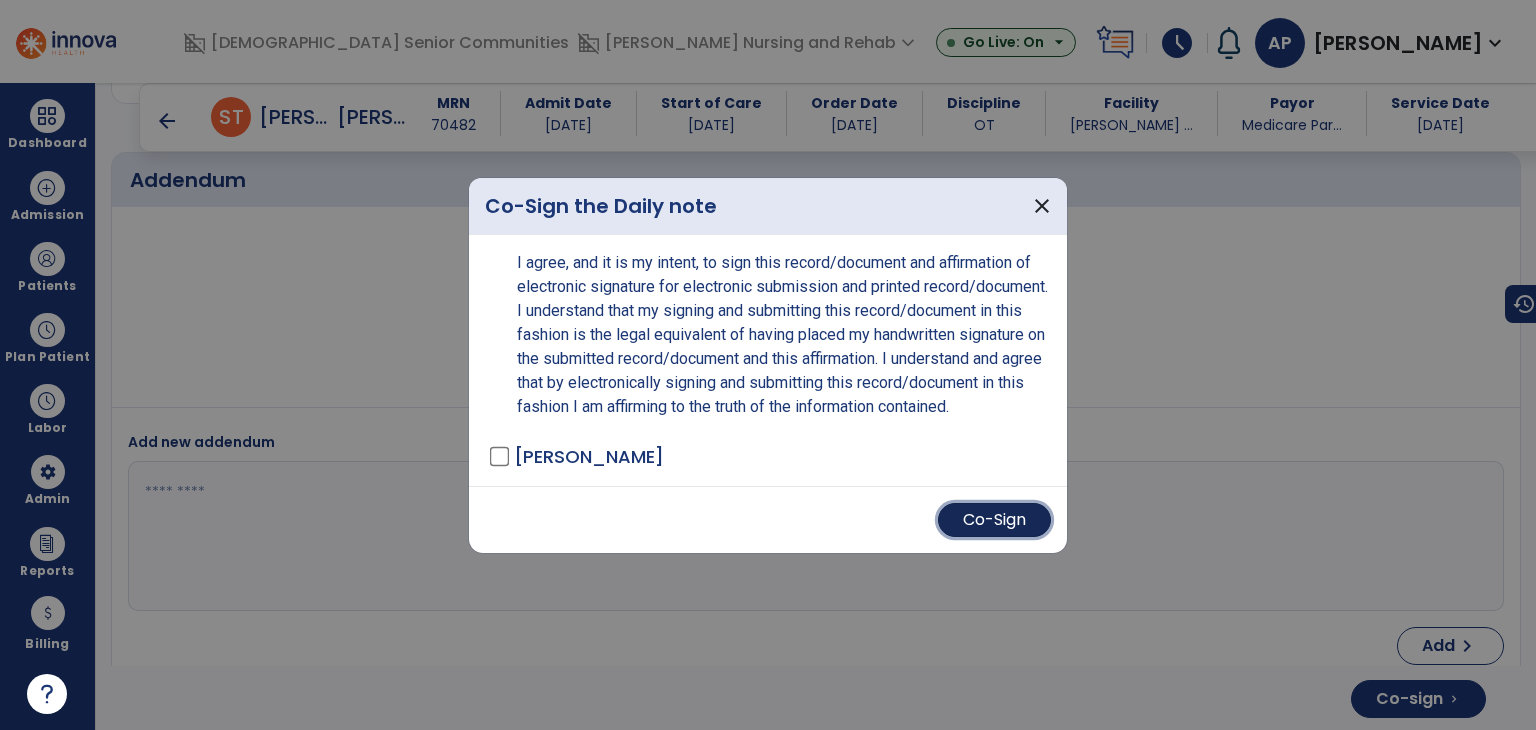 click on "Co-Sign" at bounding box center [994, 520] 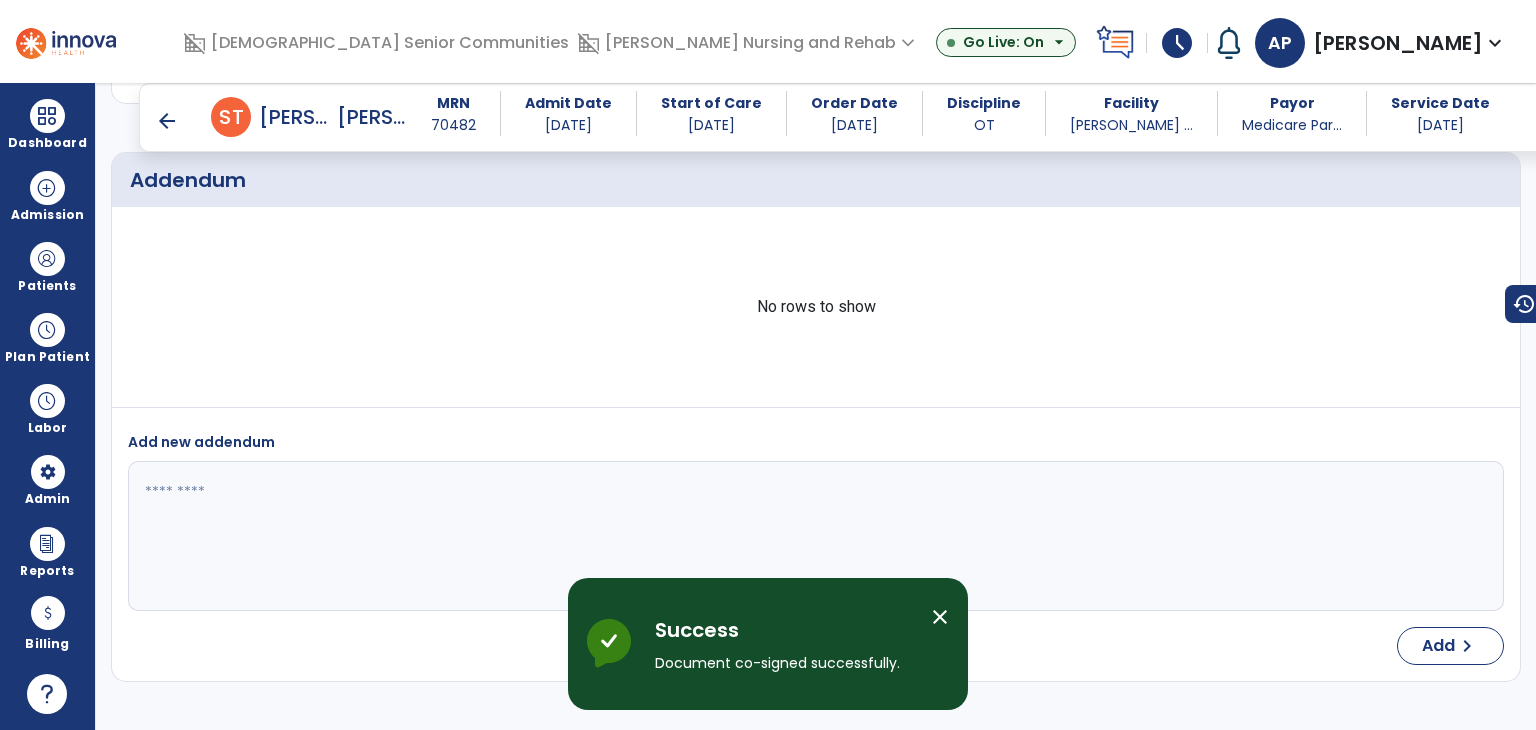 click on "arrow_back" at bounding box center (167, 121) 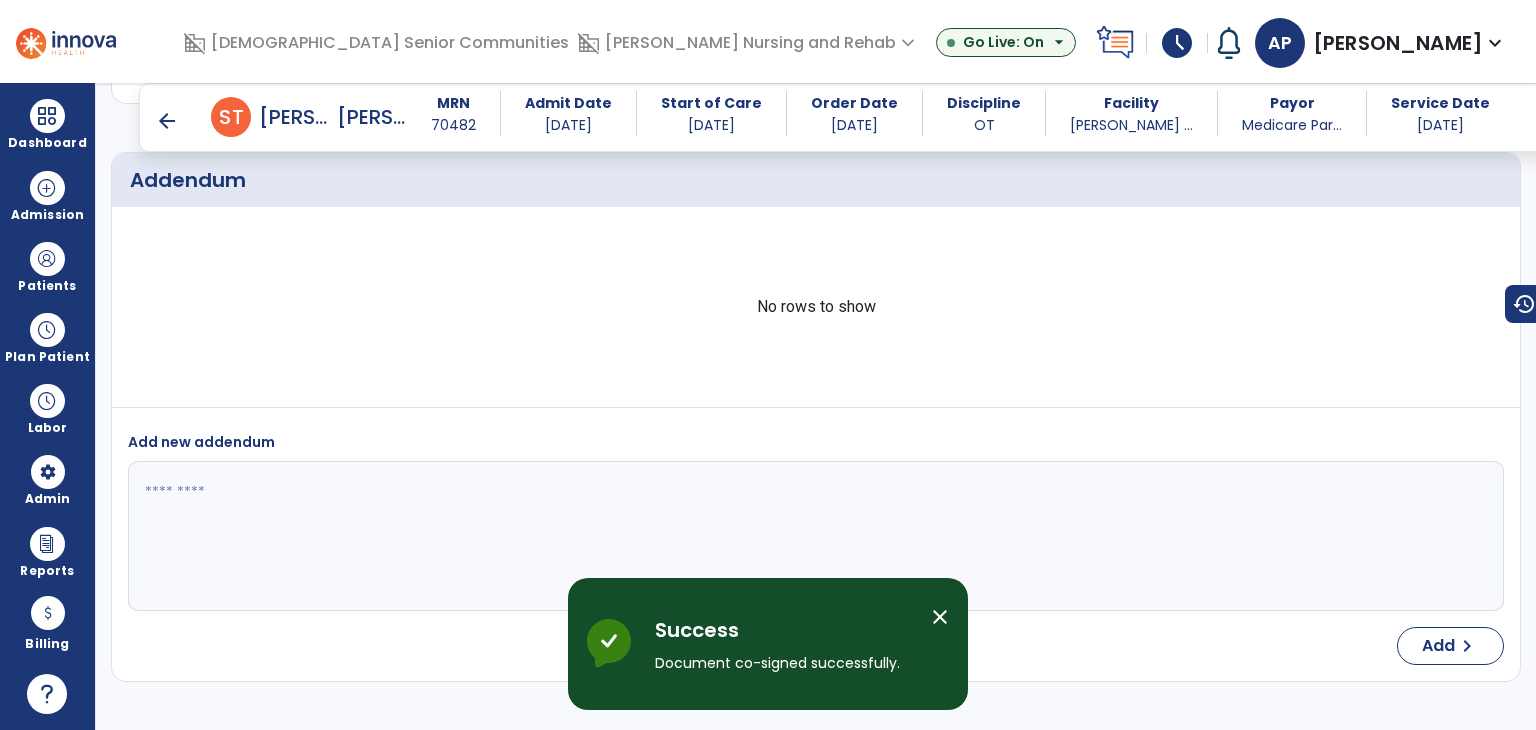 scroll, scrollTop: 0, scrollLeft: 0, axis: both 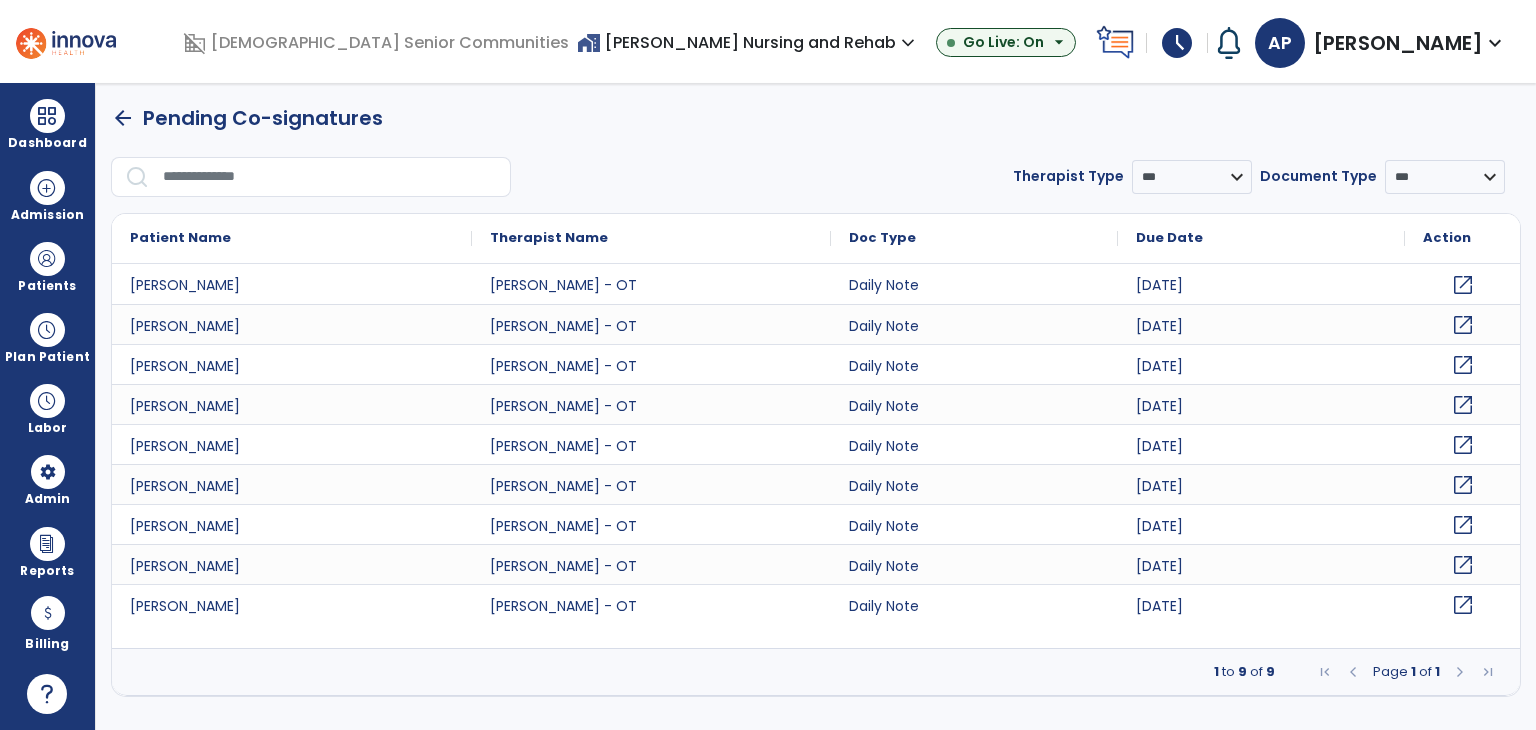 click on "open_in_new" 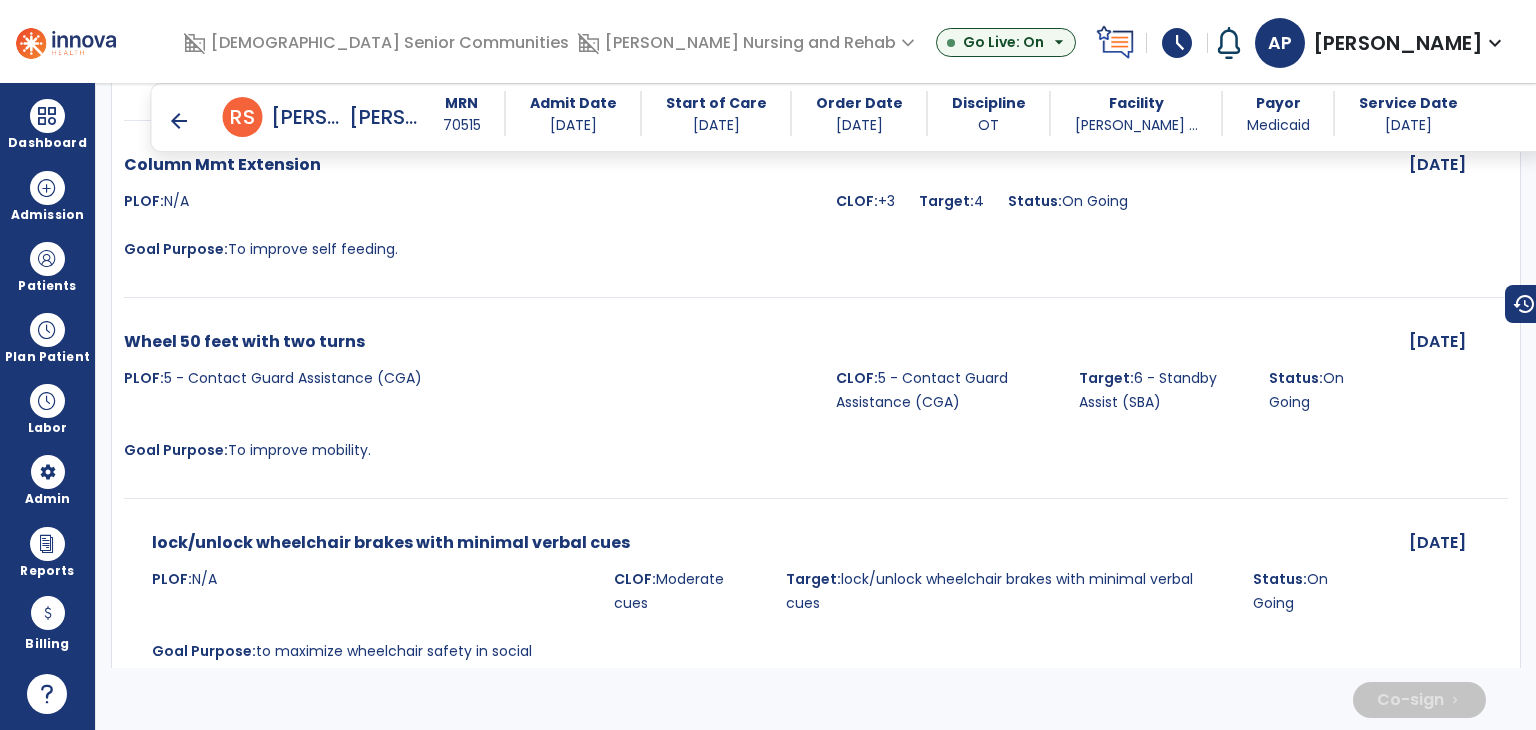 scroll, scrollTop: 3410, scrollLeft: 0, axis: vertical 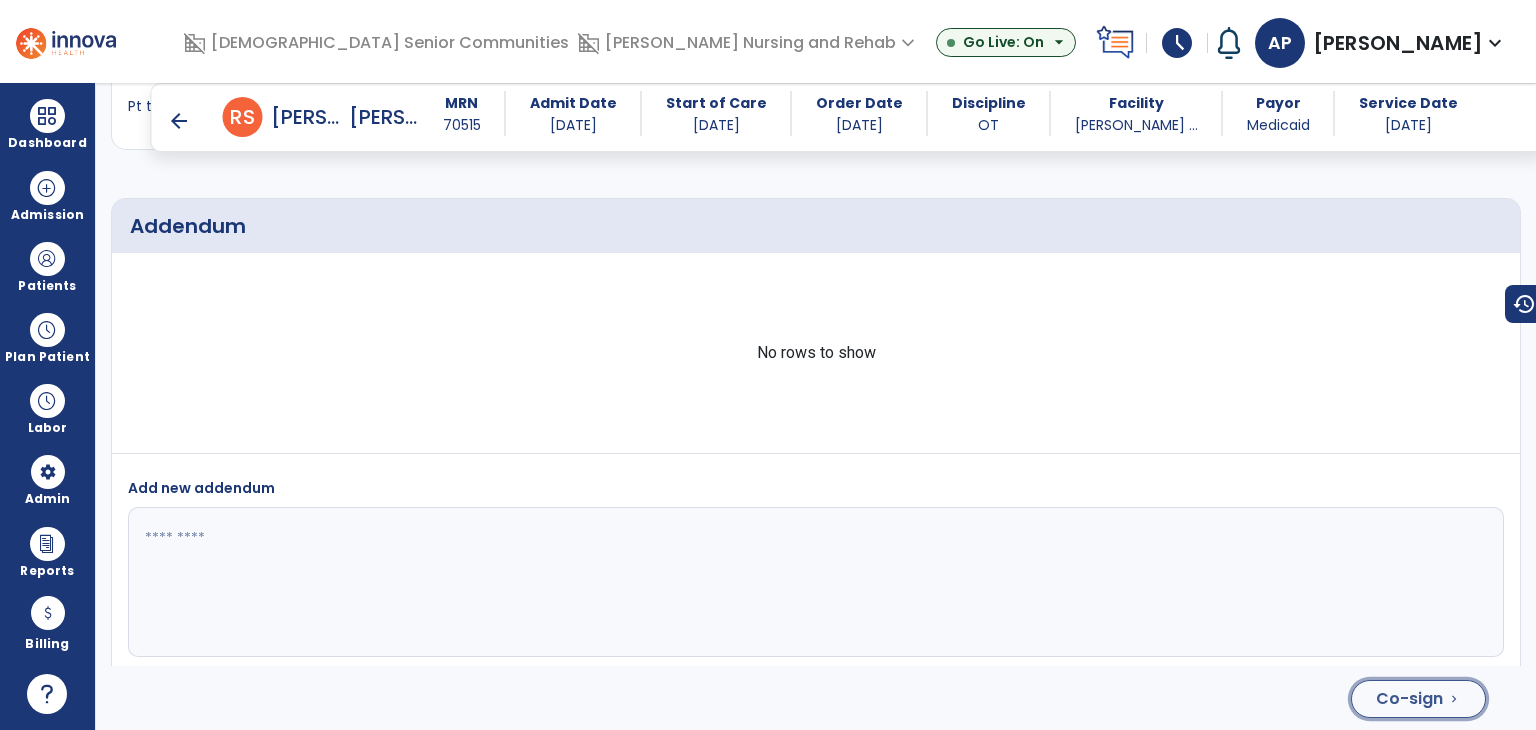 click on "Co-sign" 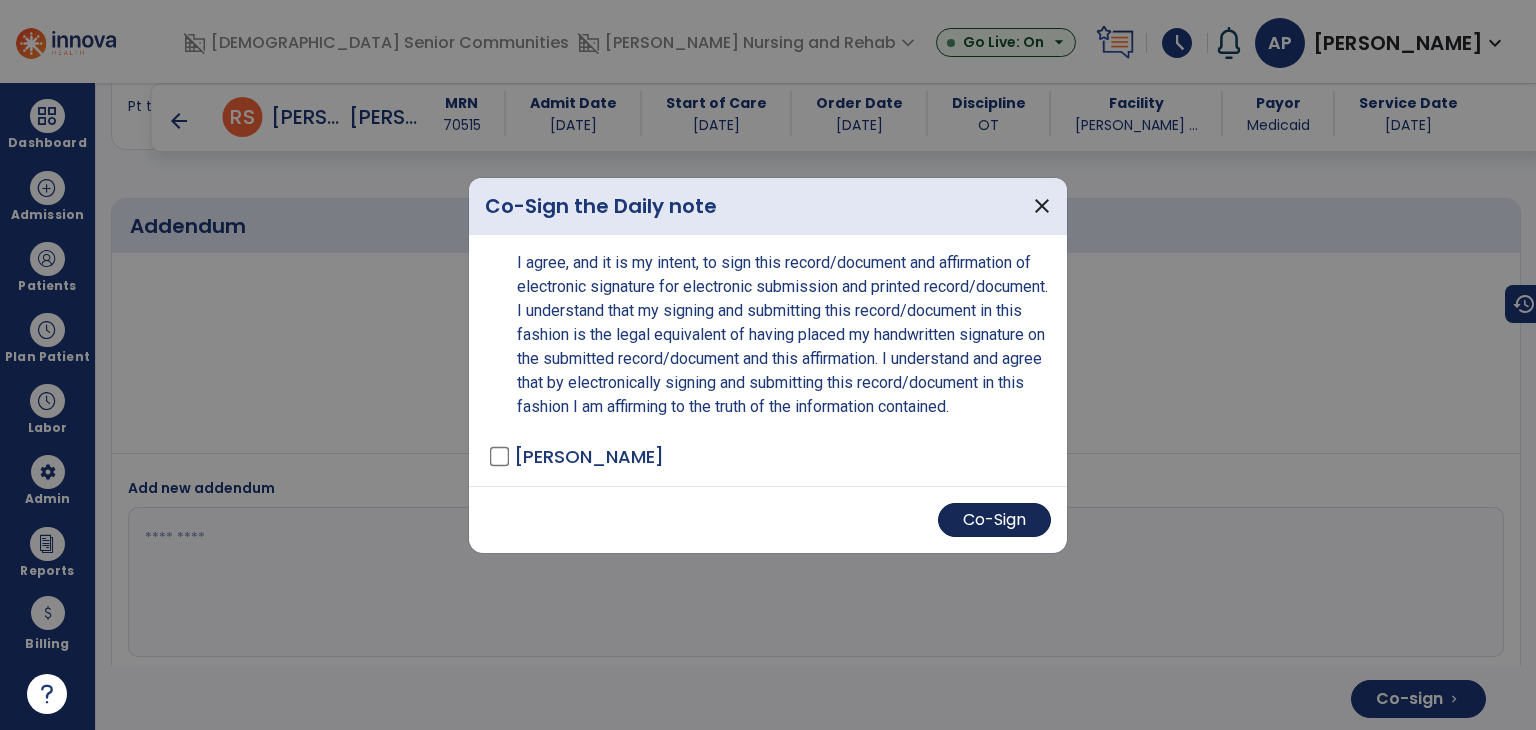 click on "Co-Sign" at bounding box center (994, 520) 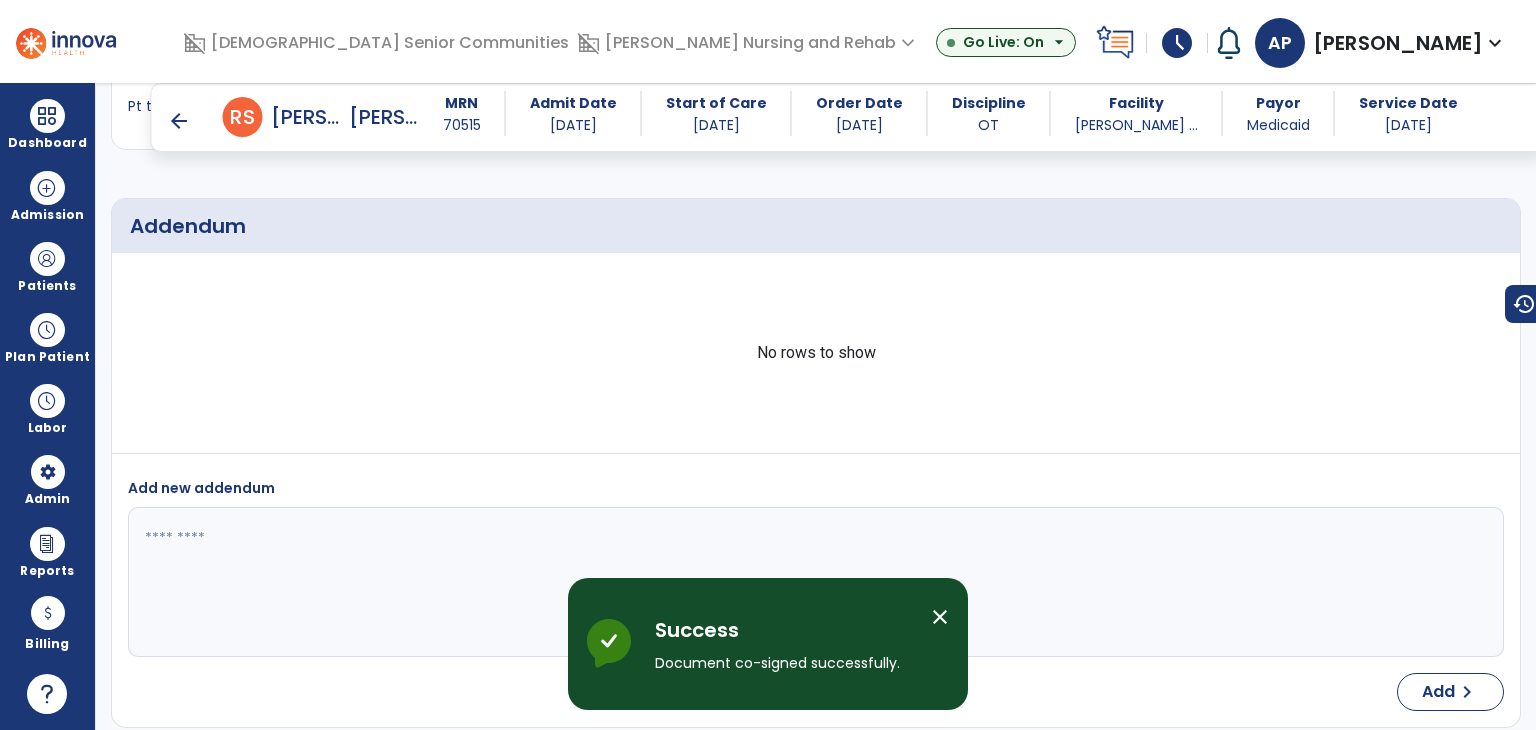 click on "arrow_back" at bounding box center [179, 121] 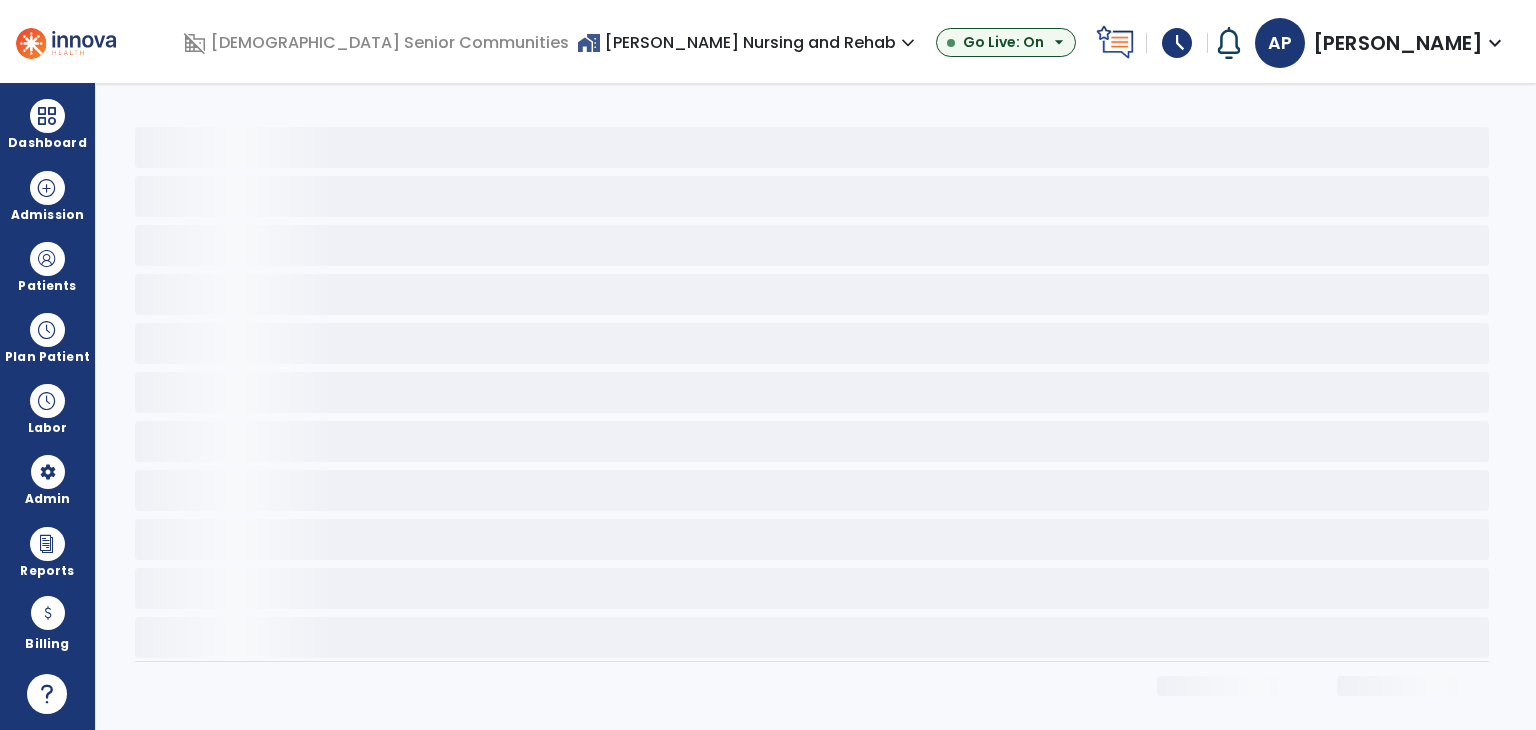 scroll, scrollTop: 0, scrollLeft: 0, axis: both 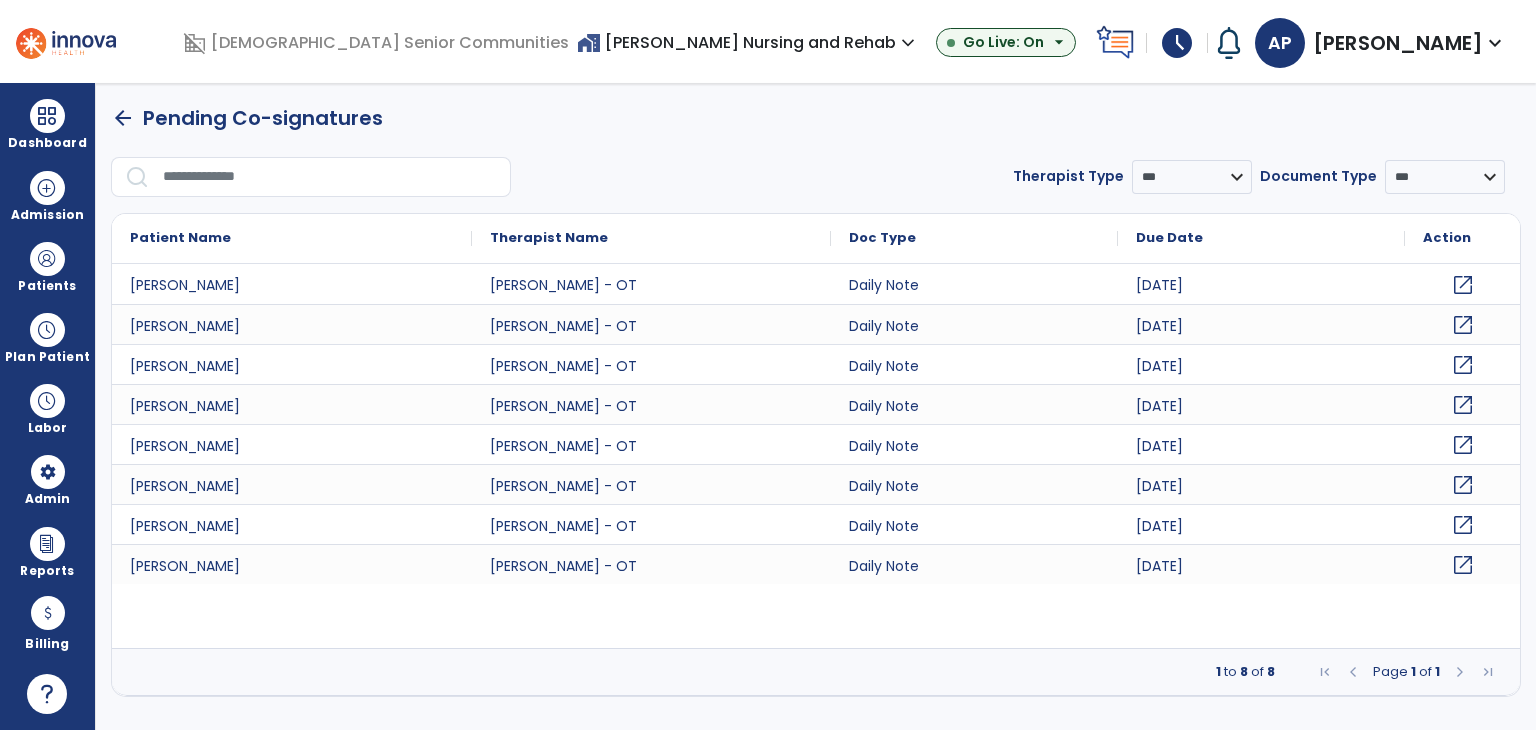 click on "open_in_new" 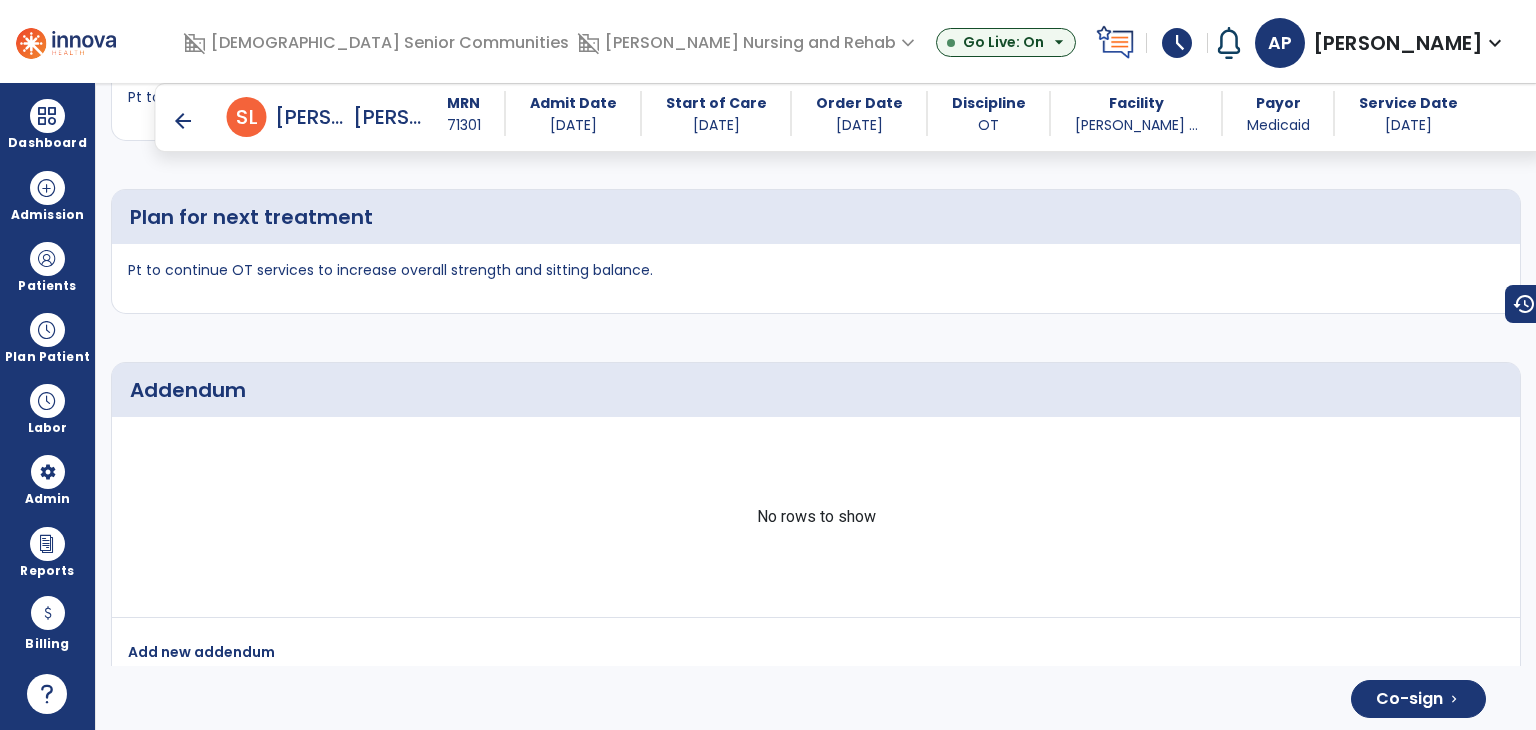 scroll, scrollTop: 3522, scrollLeft: 0, axis: vertical 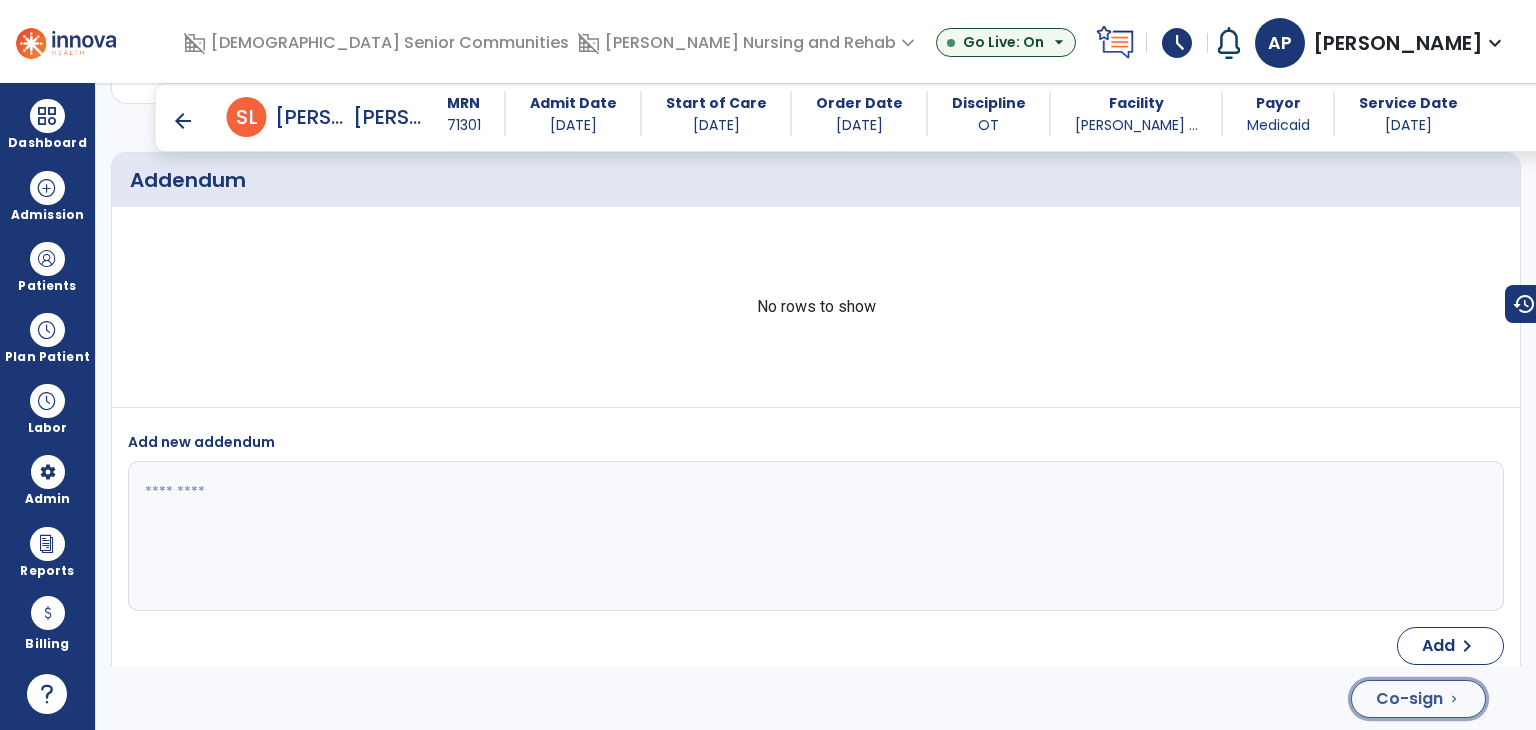 click on "Co-sign" 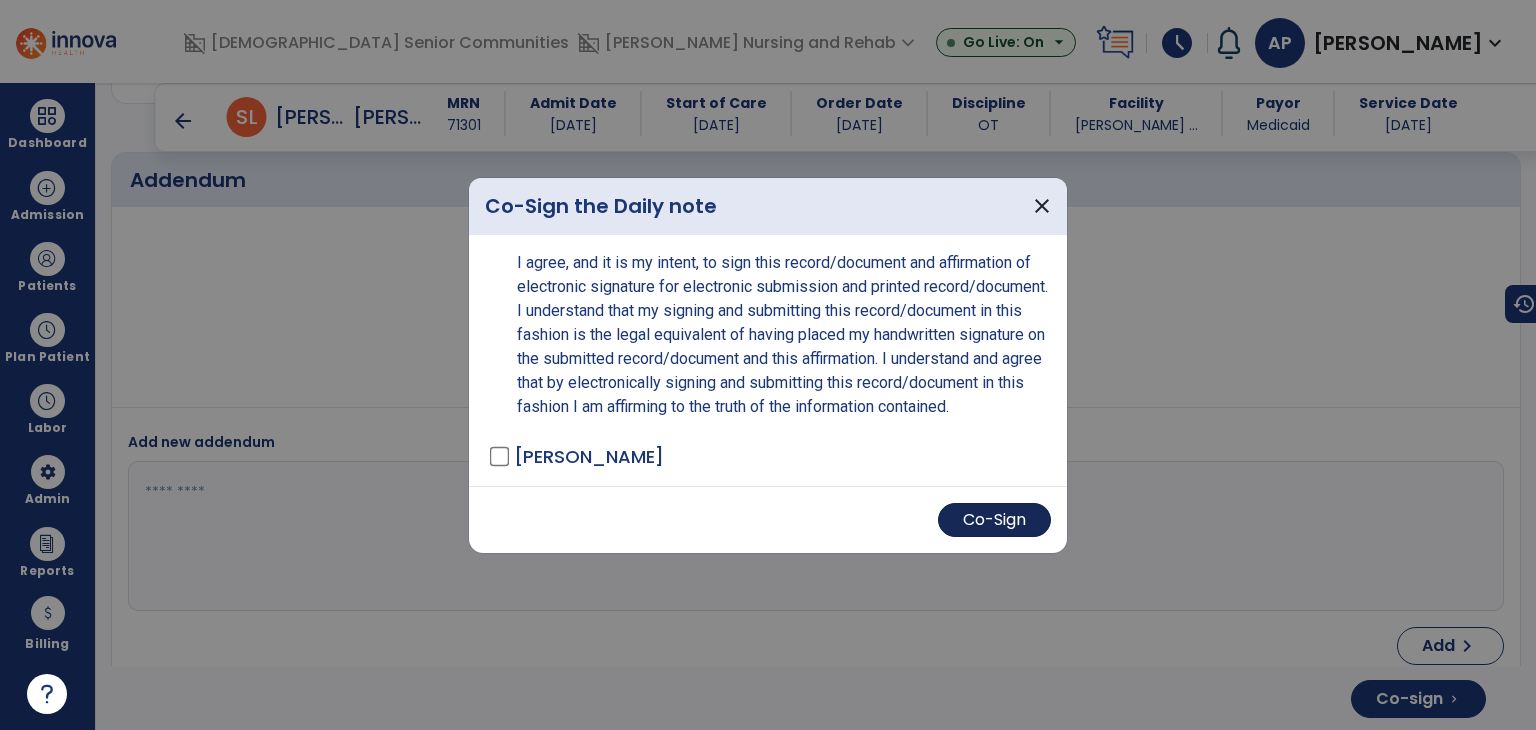 click on "Co-Sign" at bounding box center (994, 520) 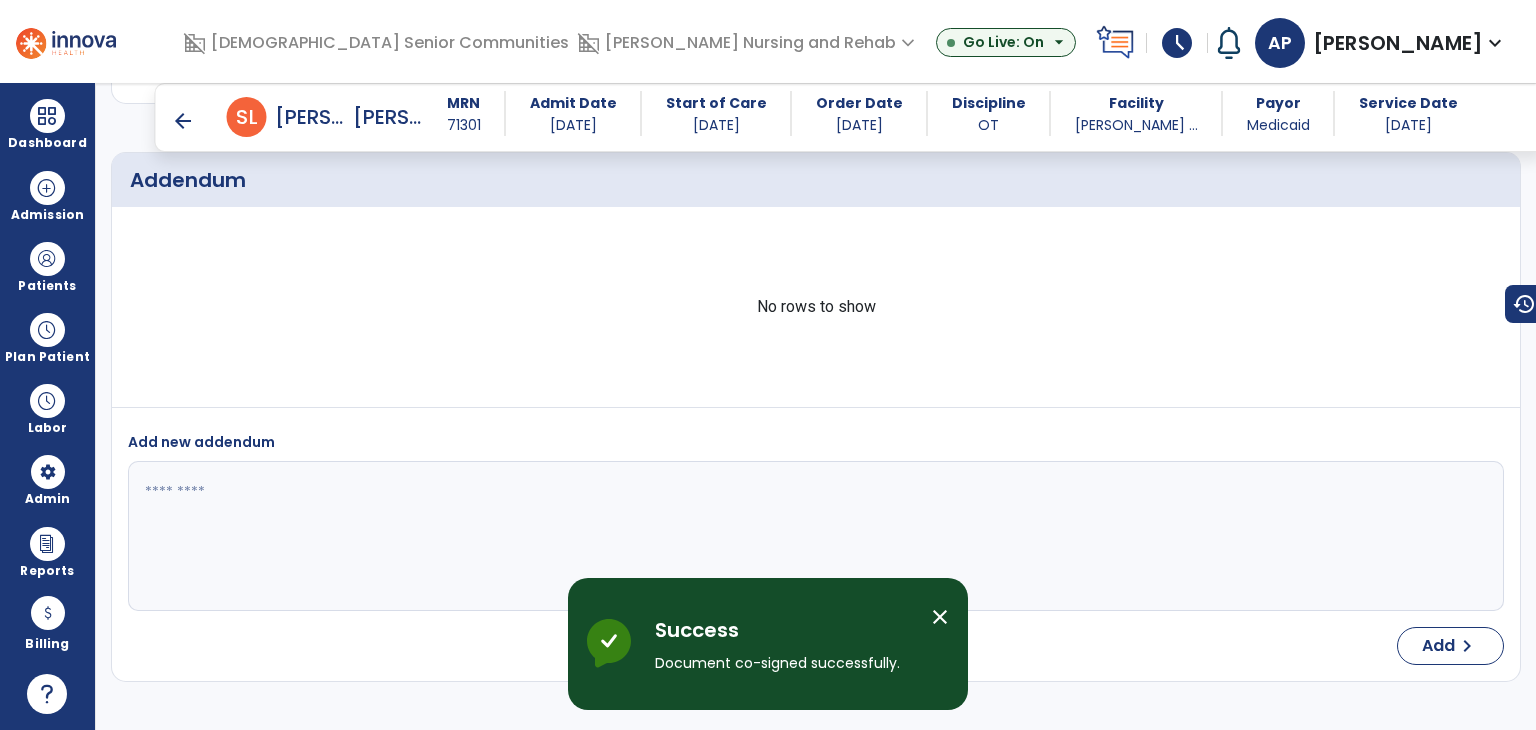 click on "arrow_back" at bounding box center (183, 121) 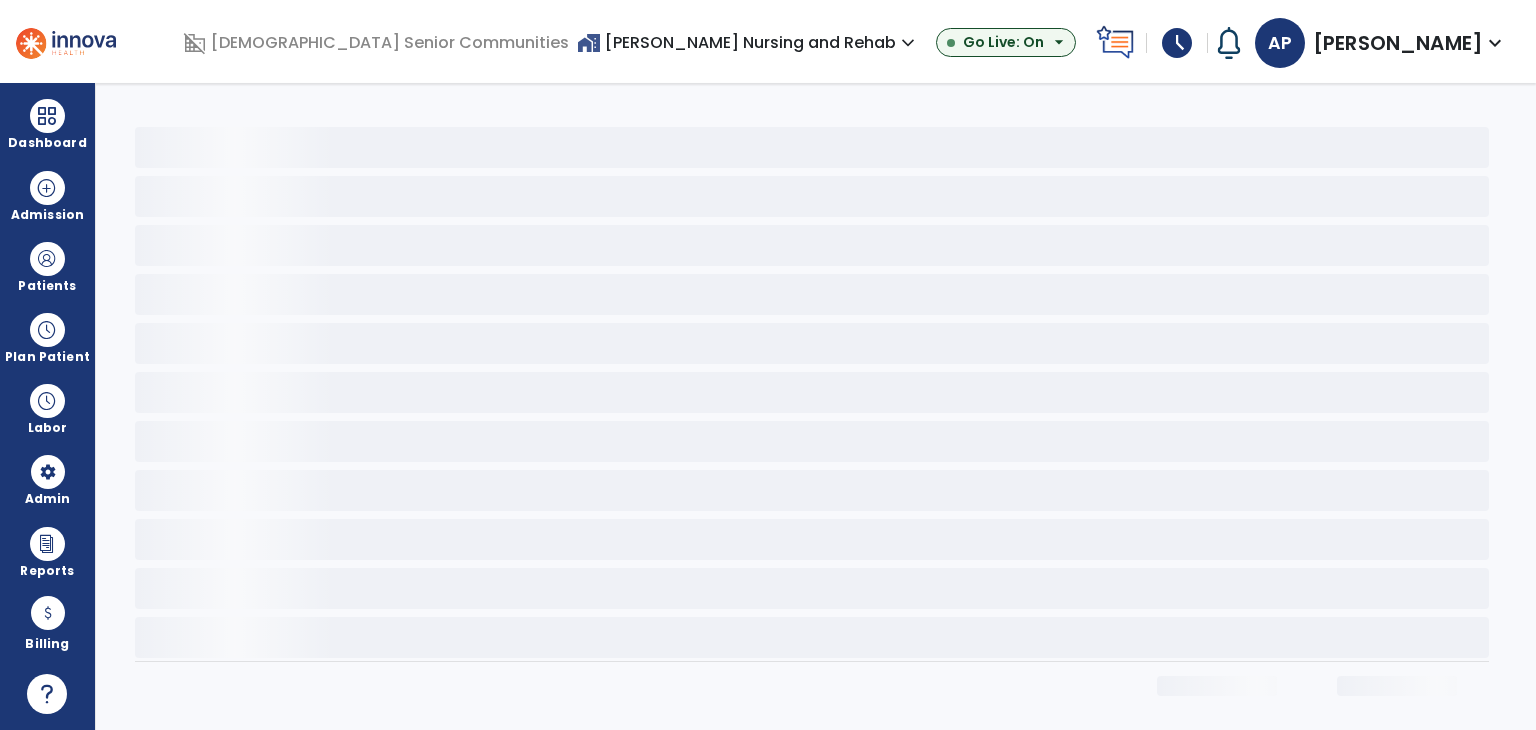 scroll, scrollTop: 0, scrollLeft: 0, axis: both 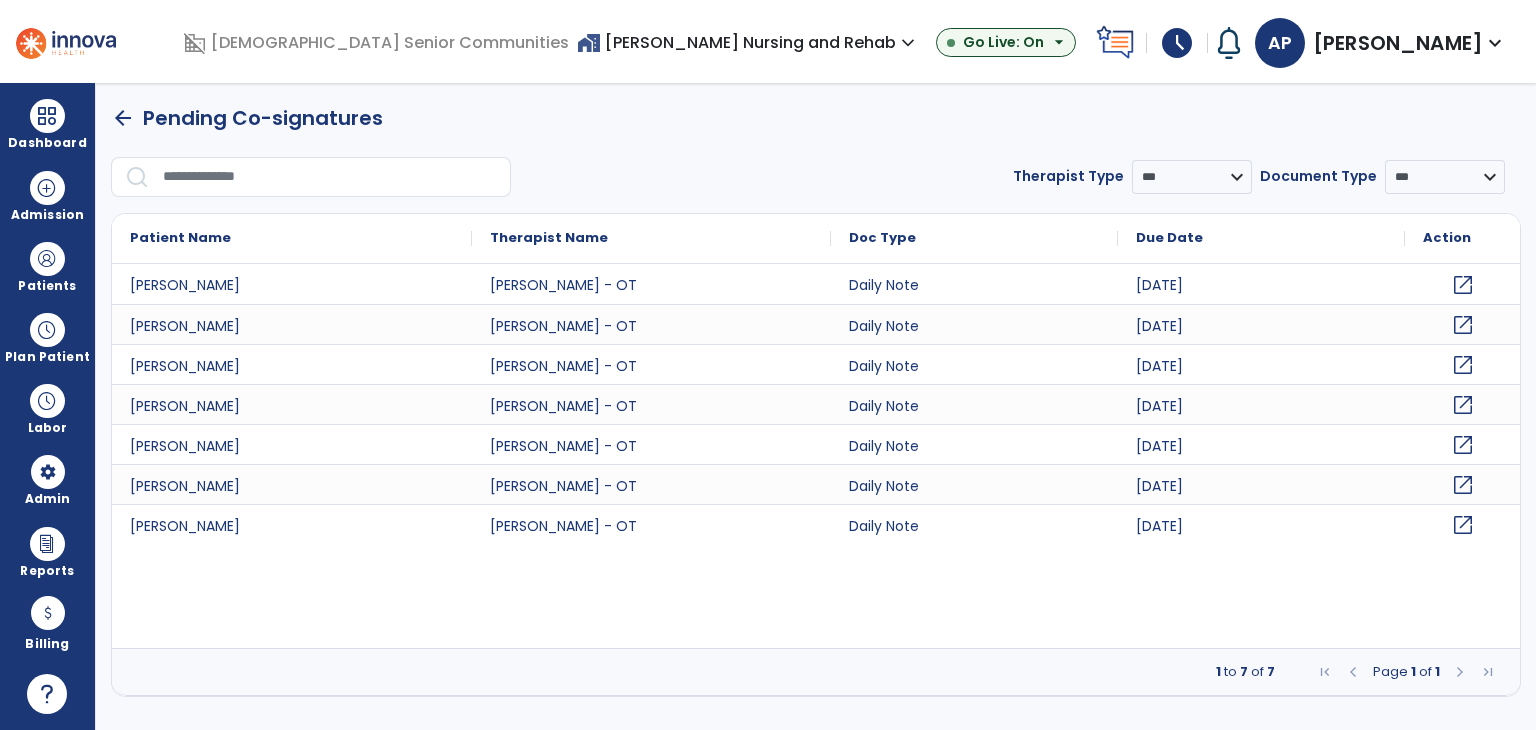 click on "open_in_new" 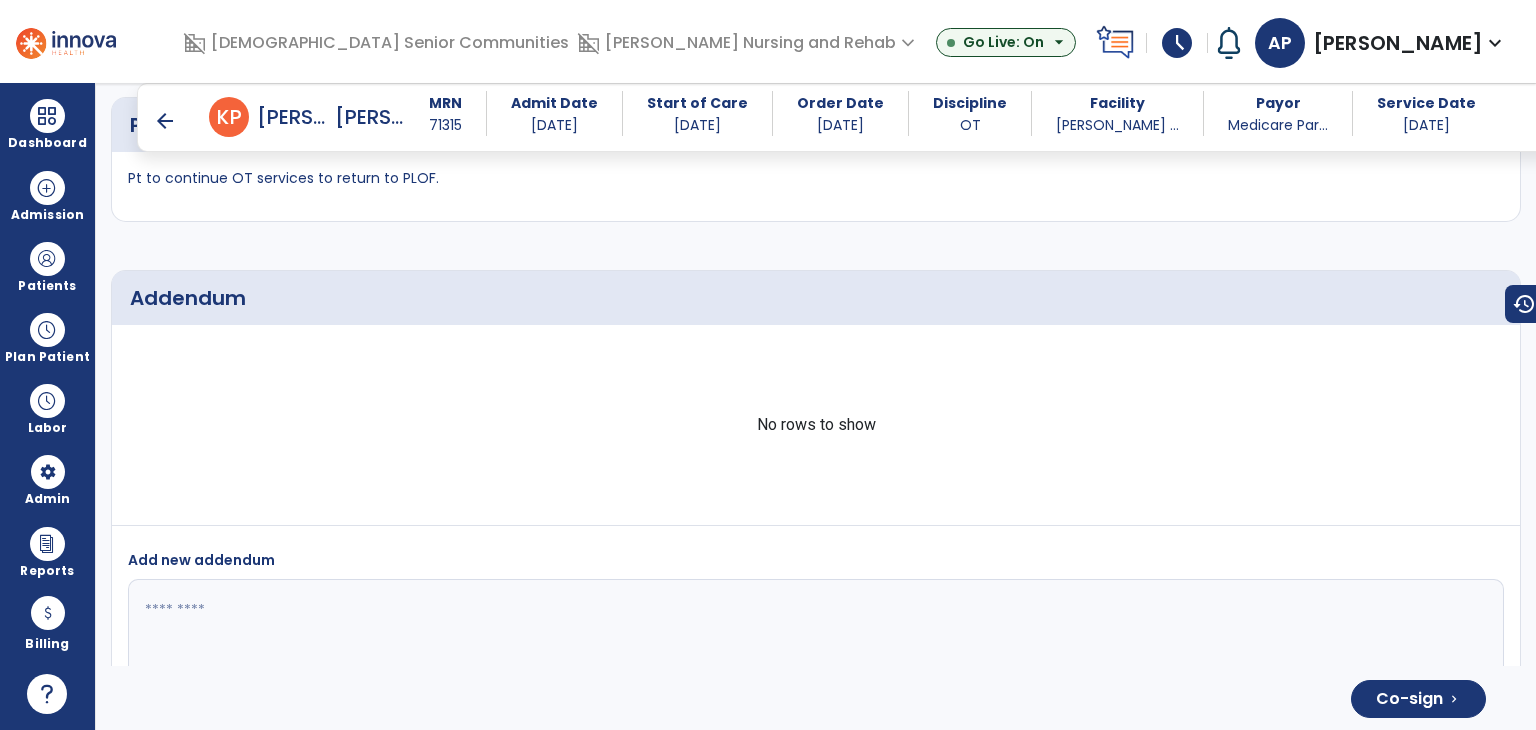 scroll, scrollTop: 3051, scrollLeft: 0, axis: vertical 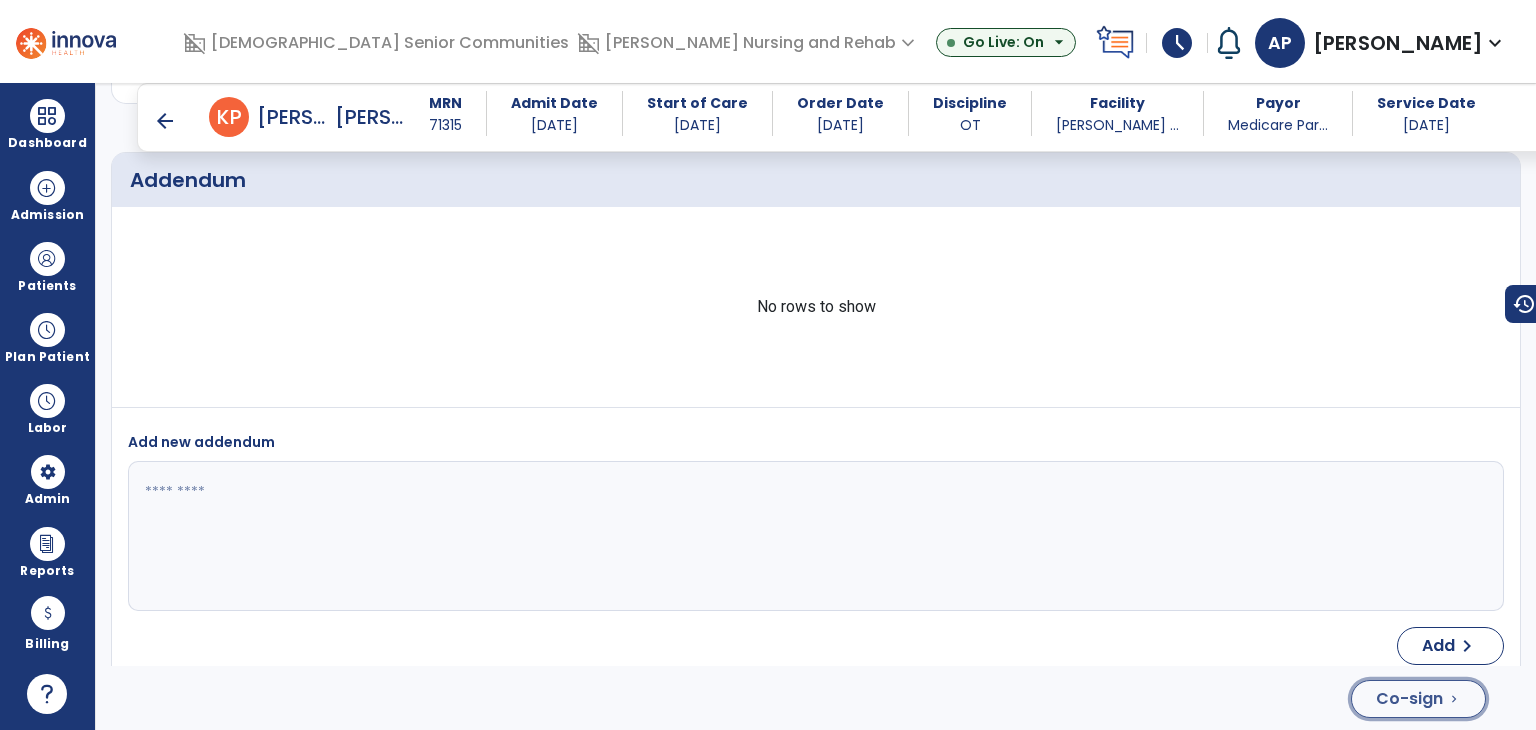 click on "Co-sign  chevron_right" 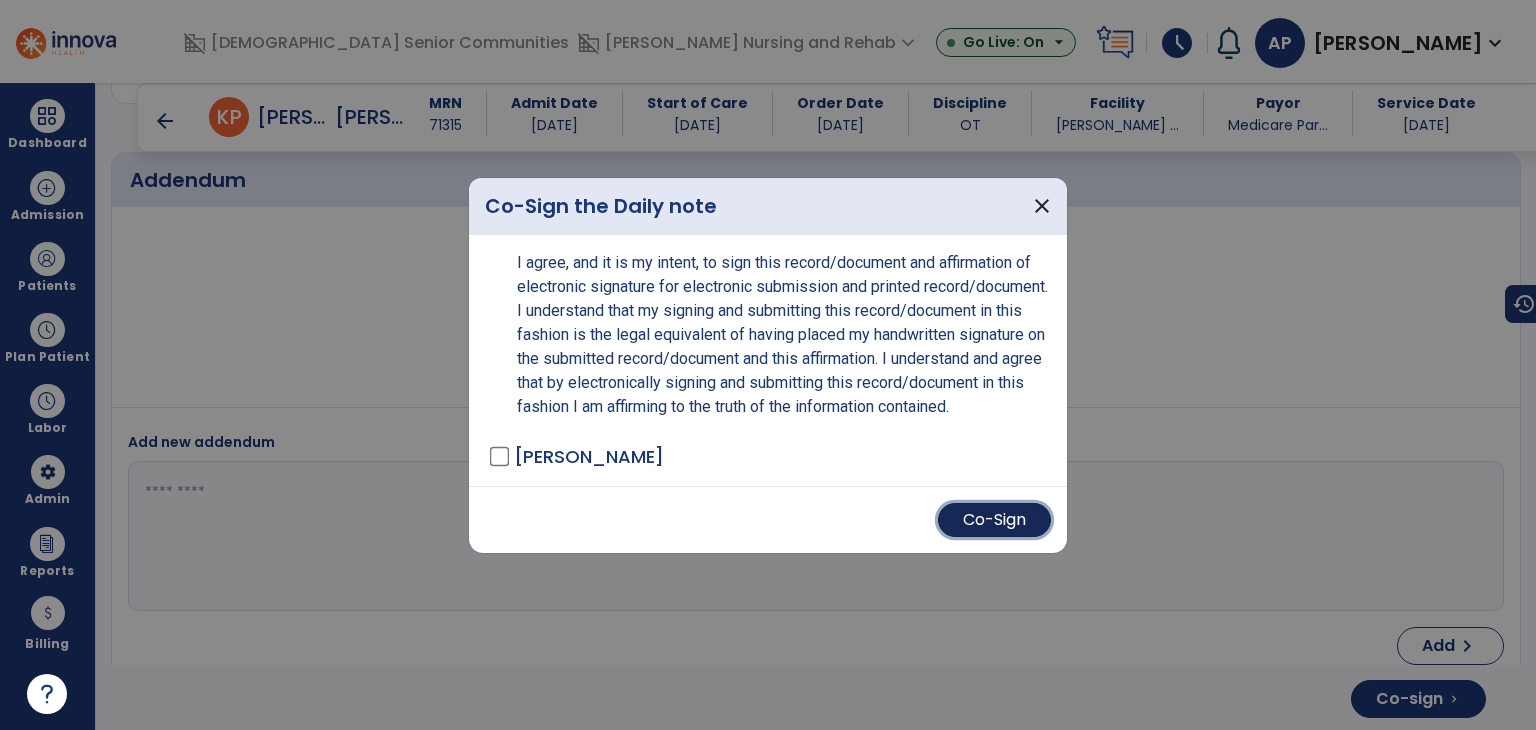 click on "Co-Sign" at bounding box center [994, 520] 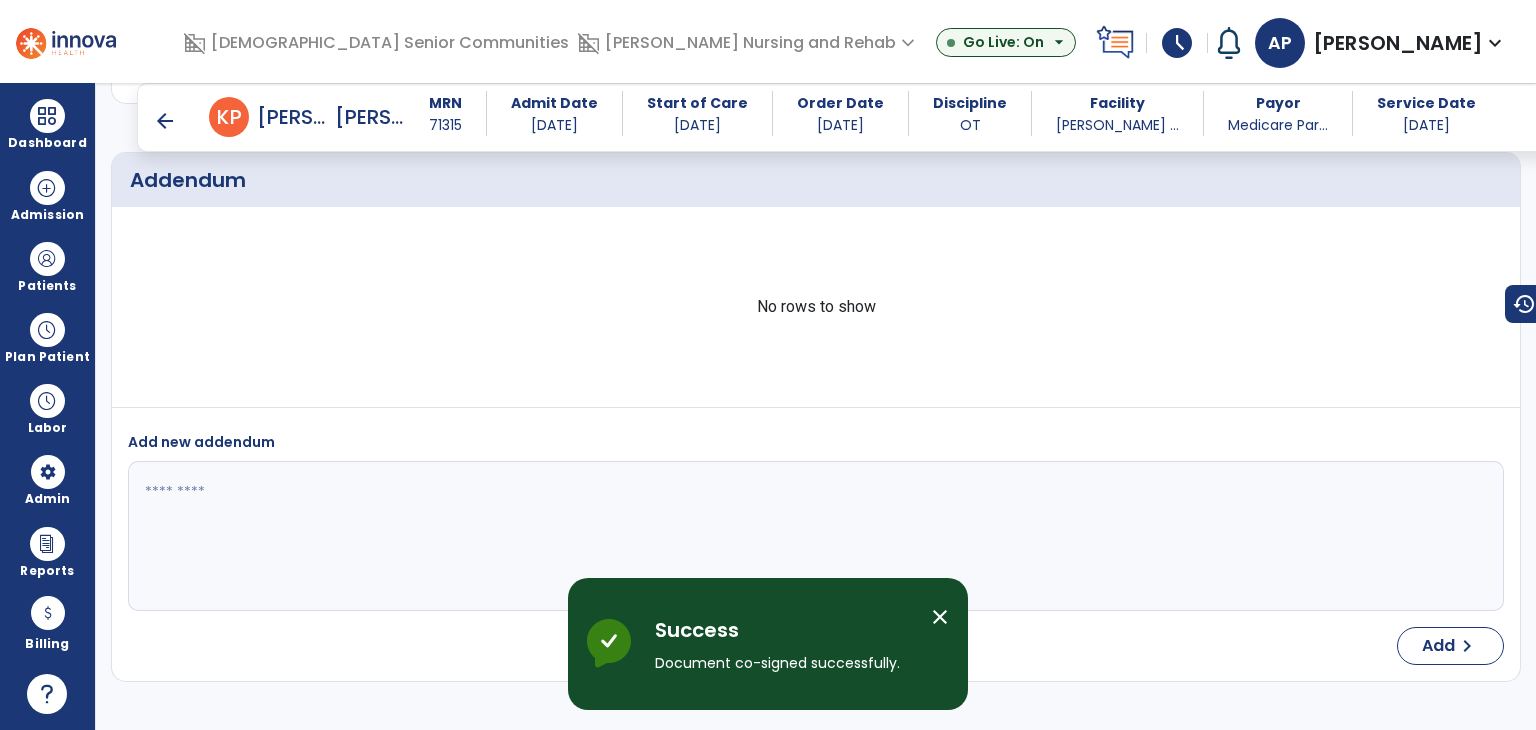 click on "arrow_back" at bounding box center [165, 121] 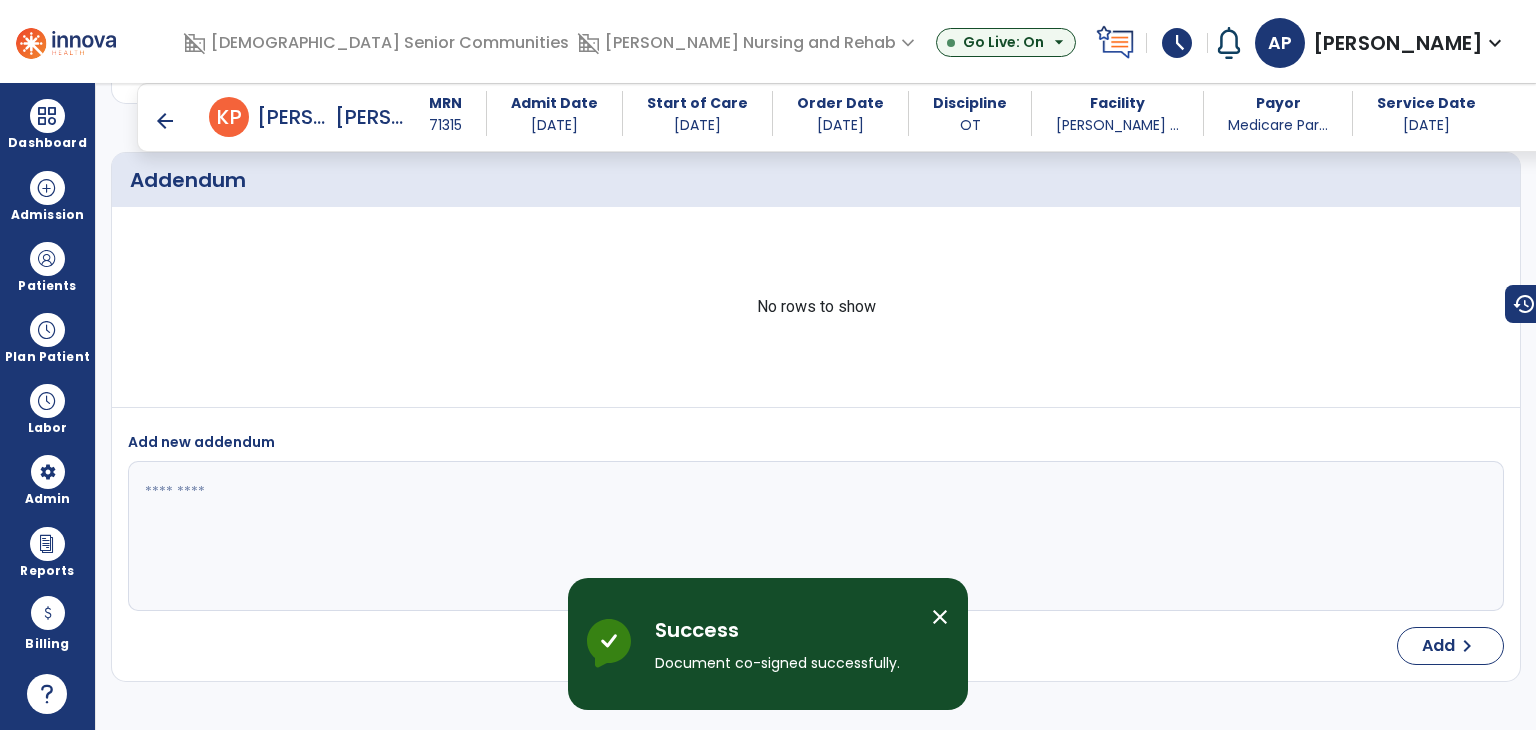 scroll, scrollTop: 0, scrollLeft: 0, axis: both 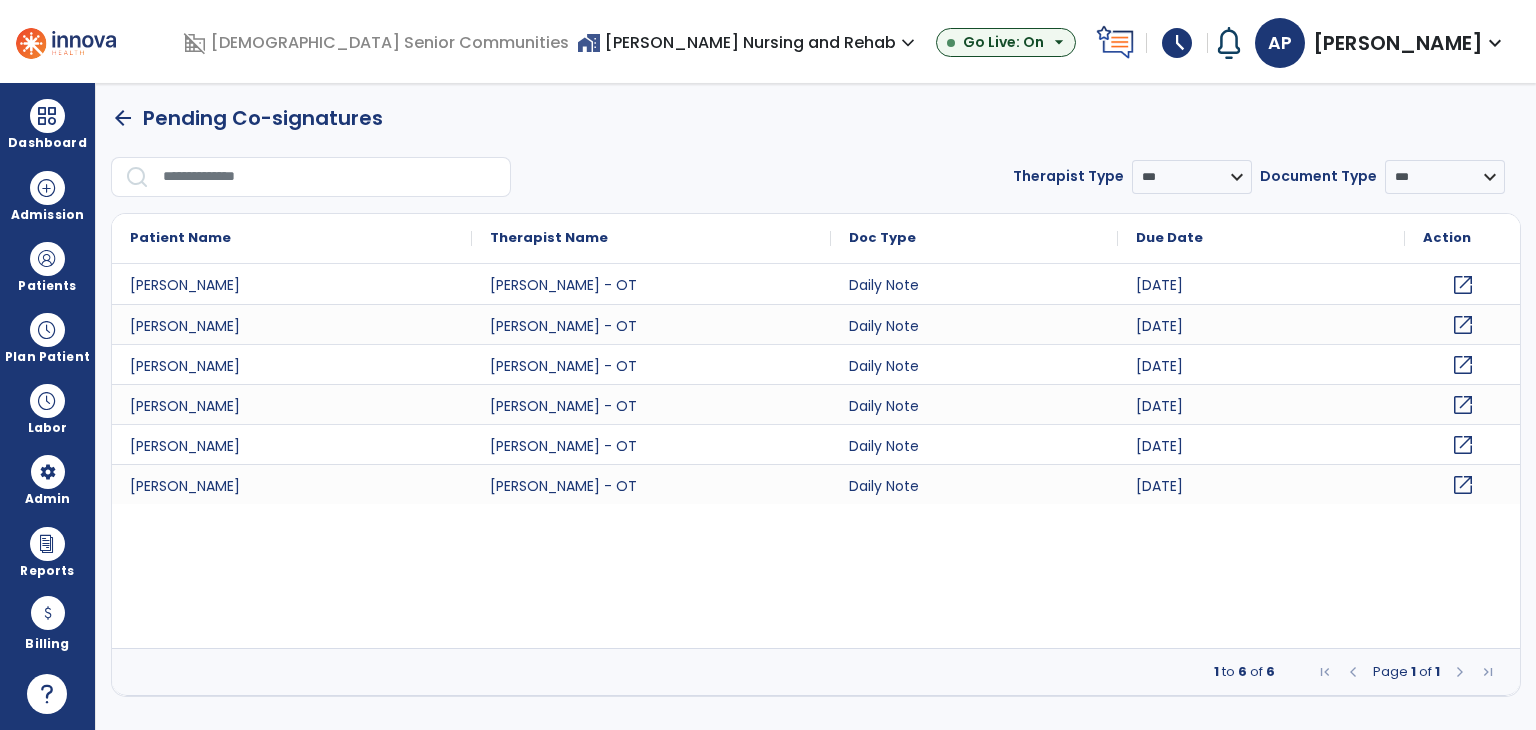 click on "open_in_new" 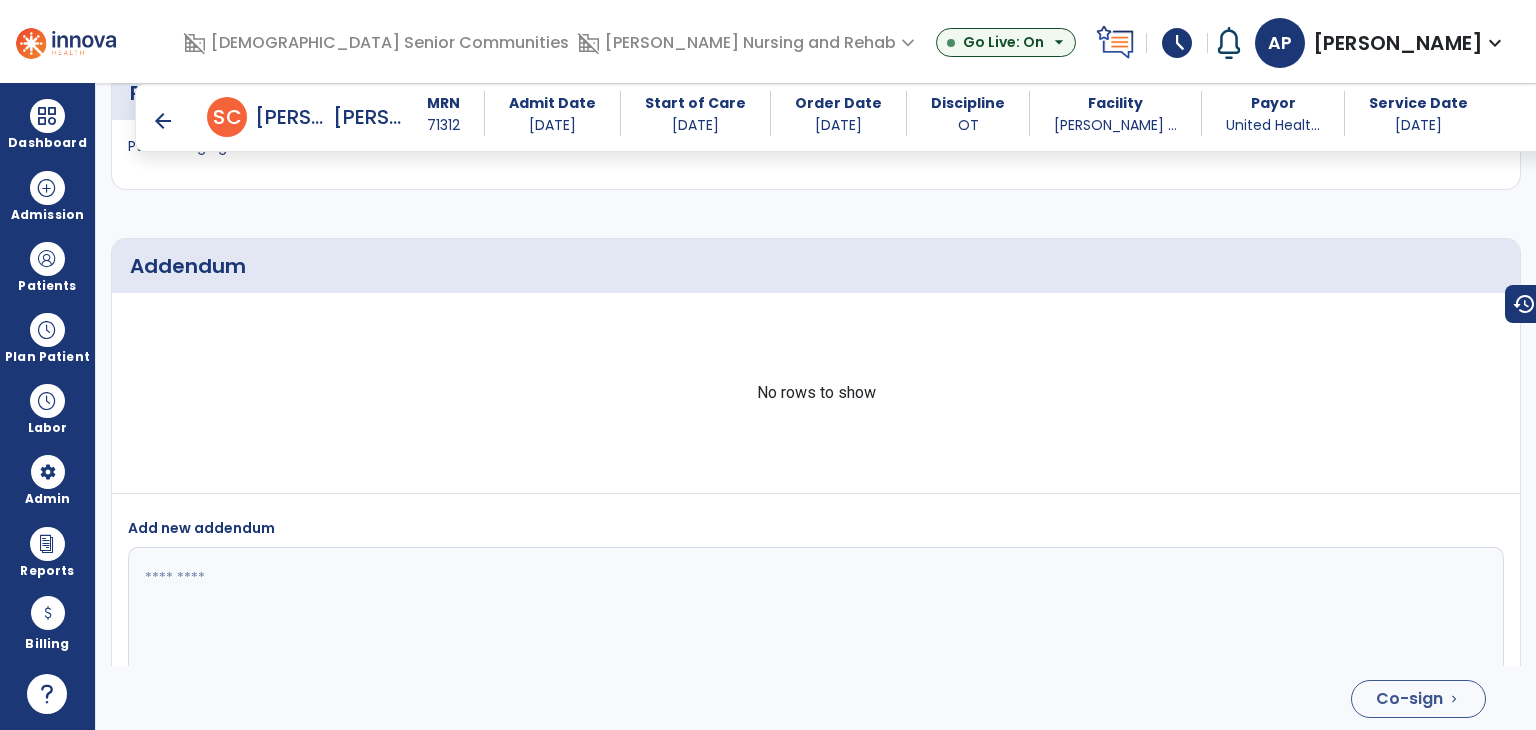 scroll, scrollTop: 3586, scrollLeft: 0, axis: vertical 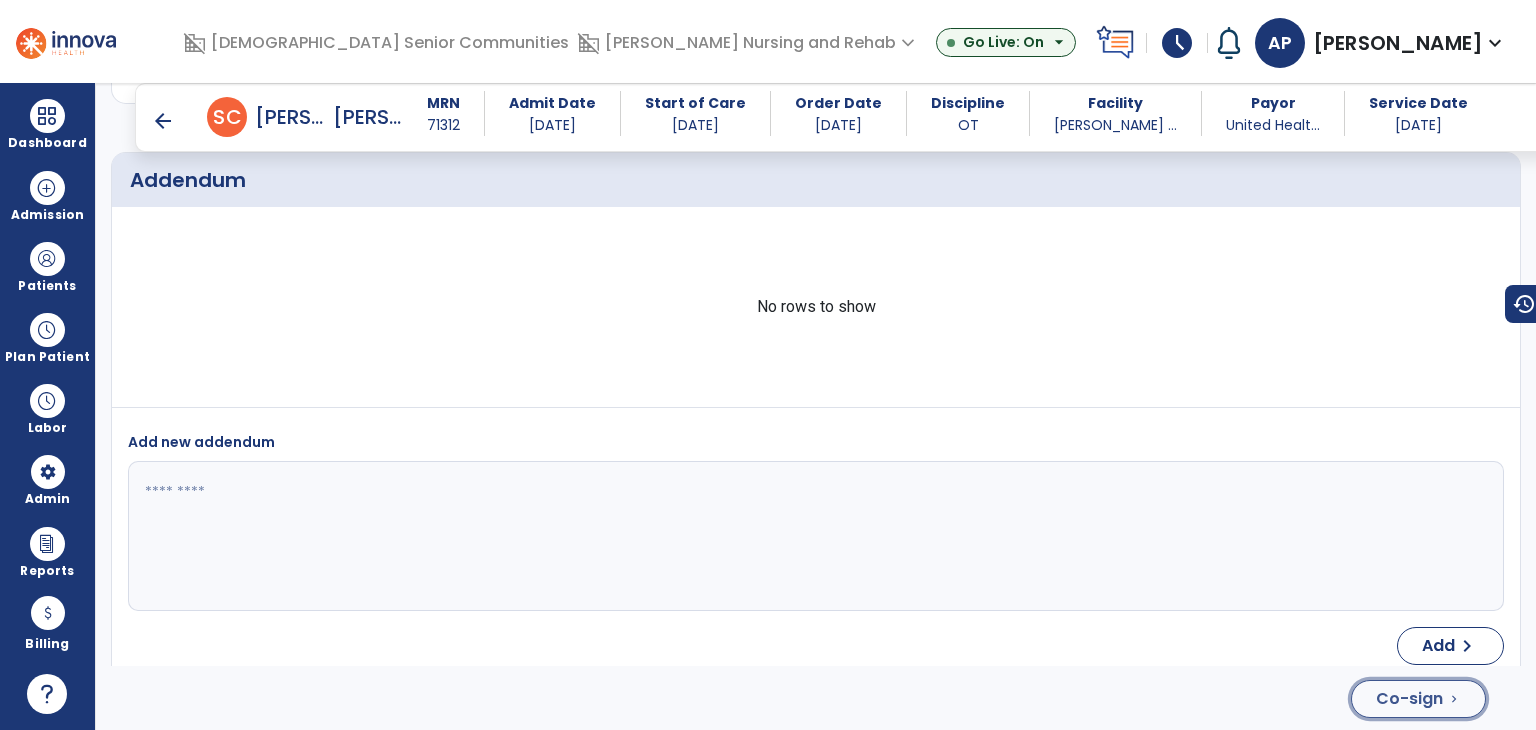 click on "Co-sign" 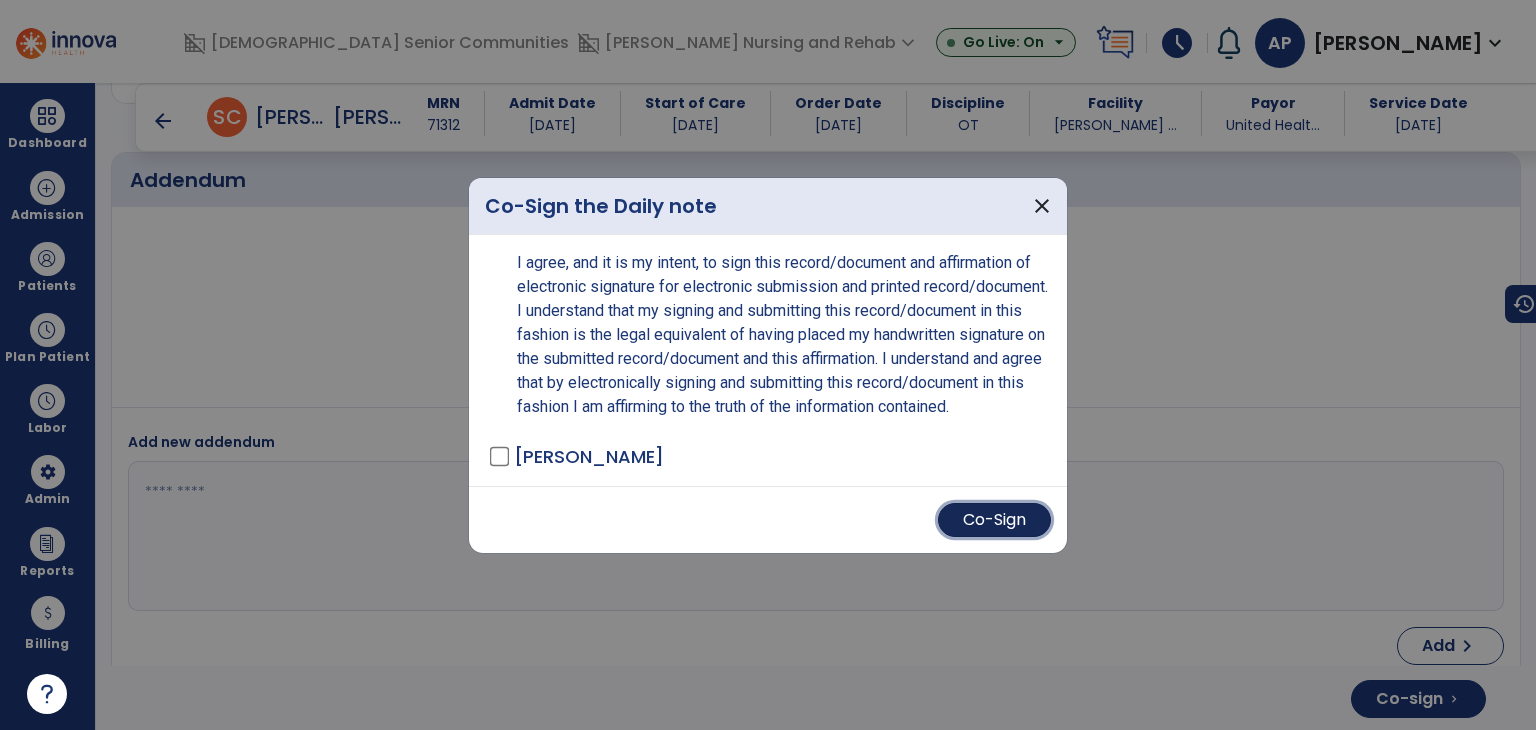 click on "Co-Sign" at bounding box center (994, 520) 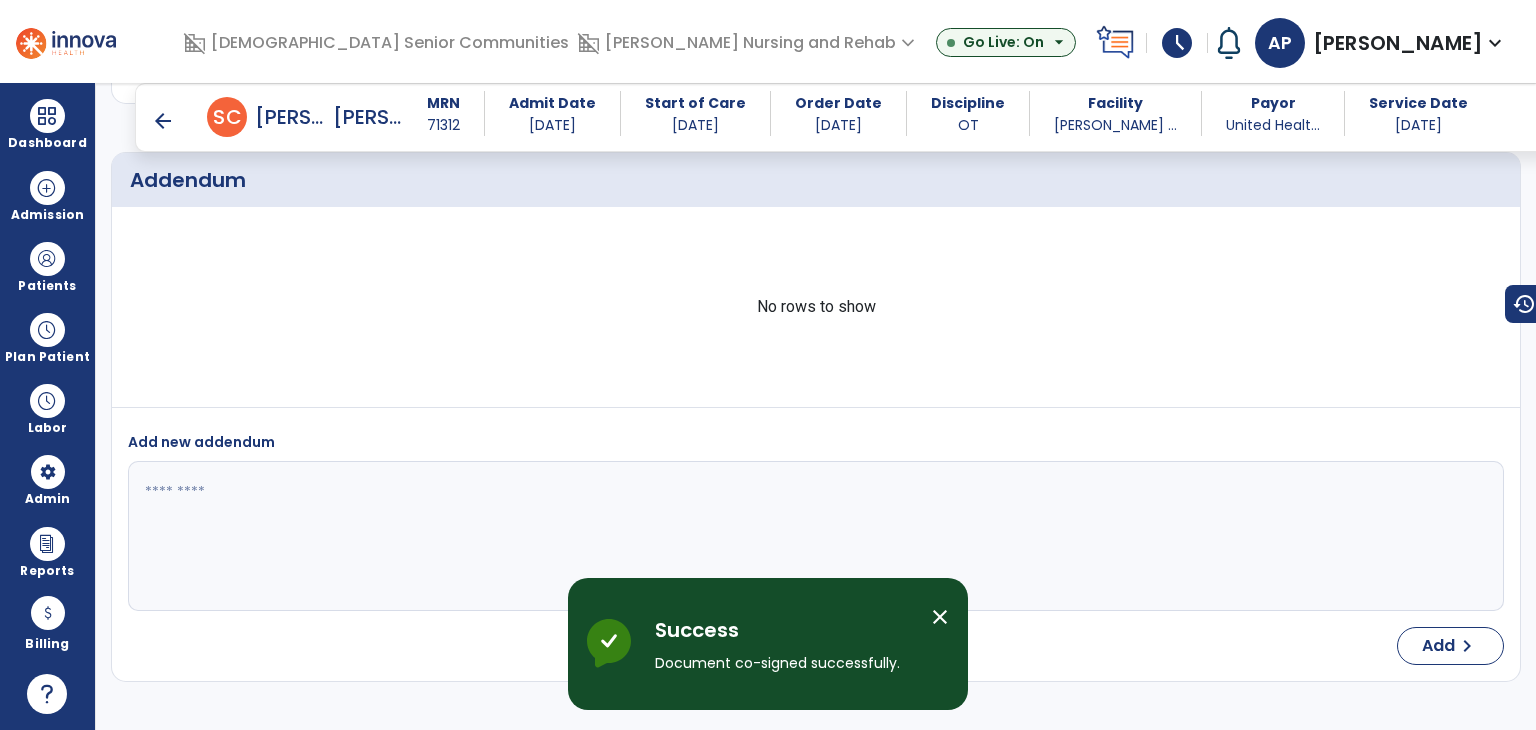 click on "arrow_back" at bounding box center [163, 121] 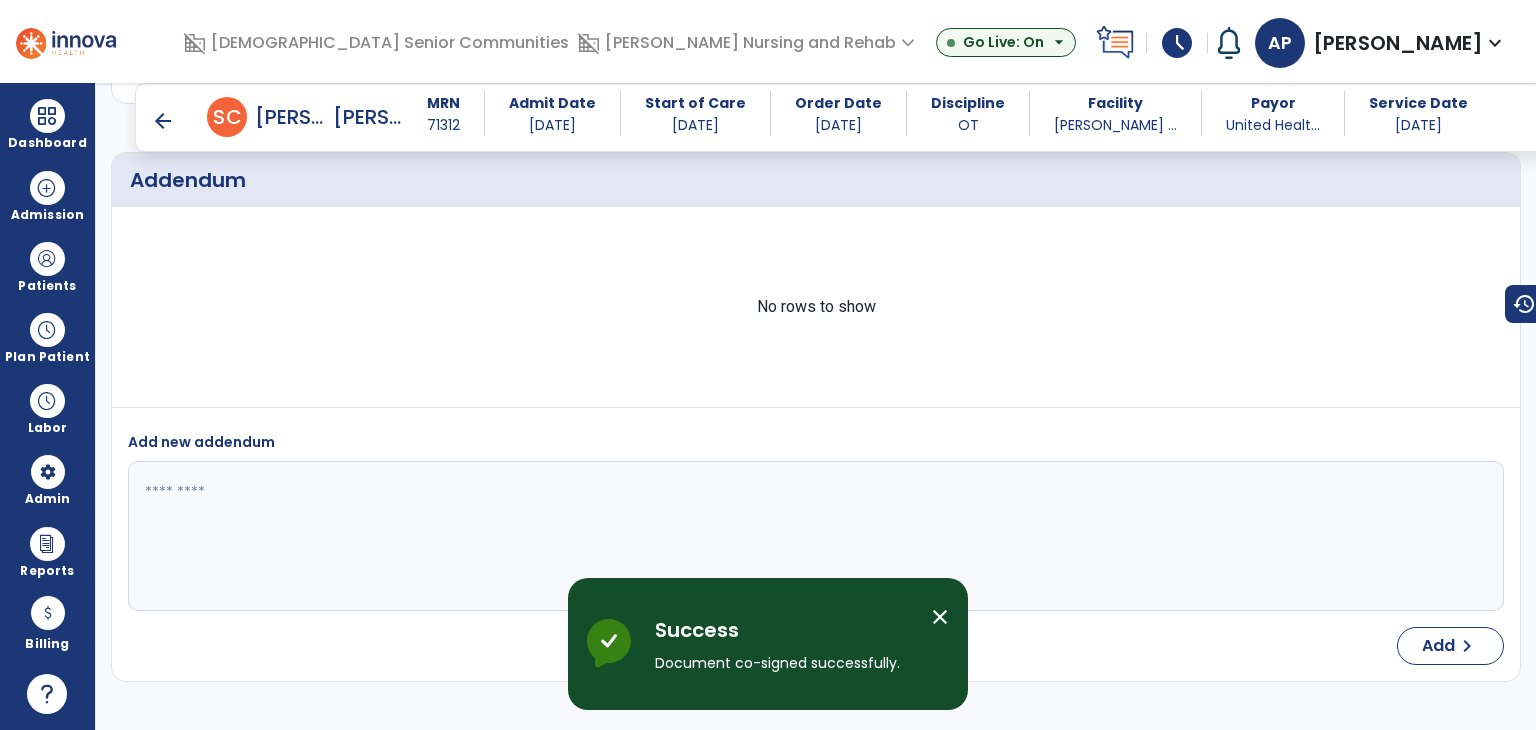 scroll, scrollTop: 0, scrollLeft: 0, axis: both 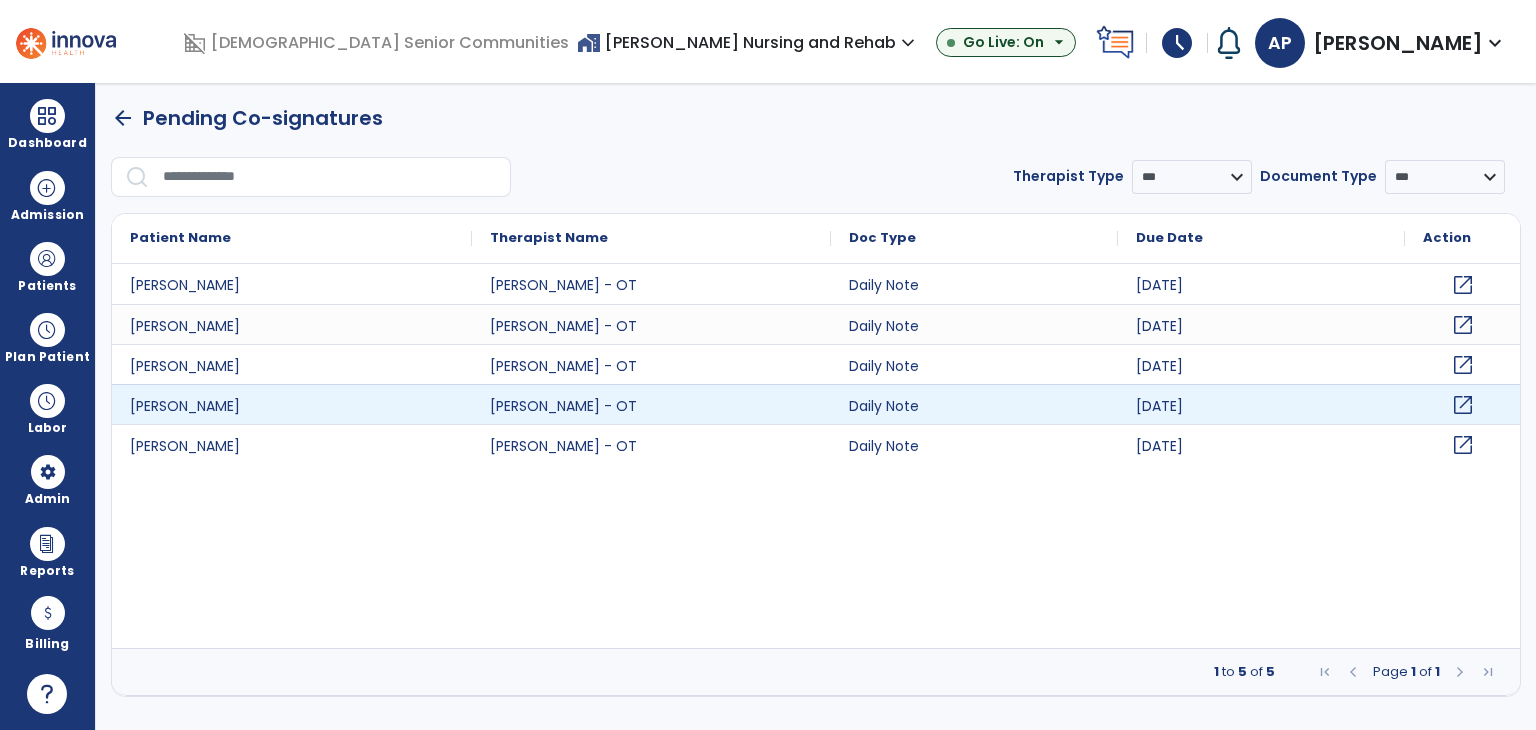 click on "open_in_new" 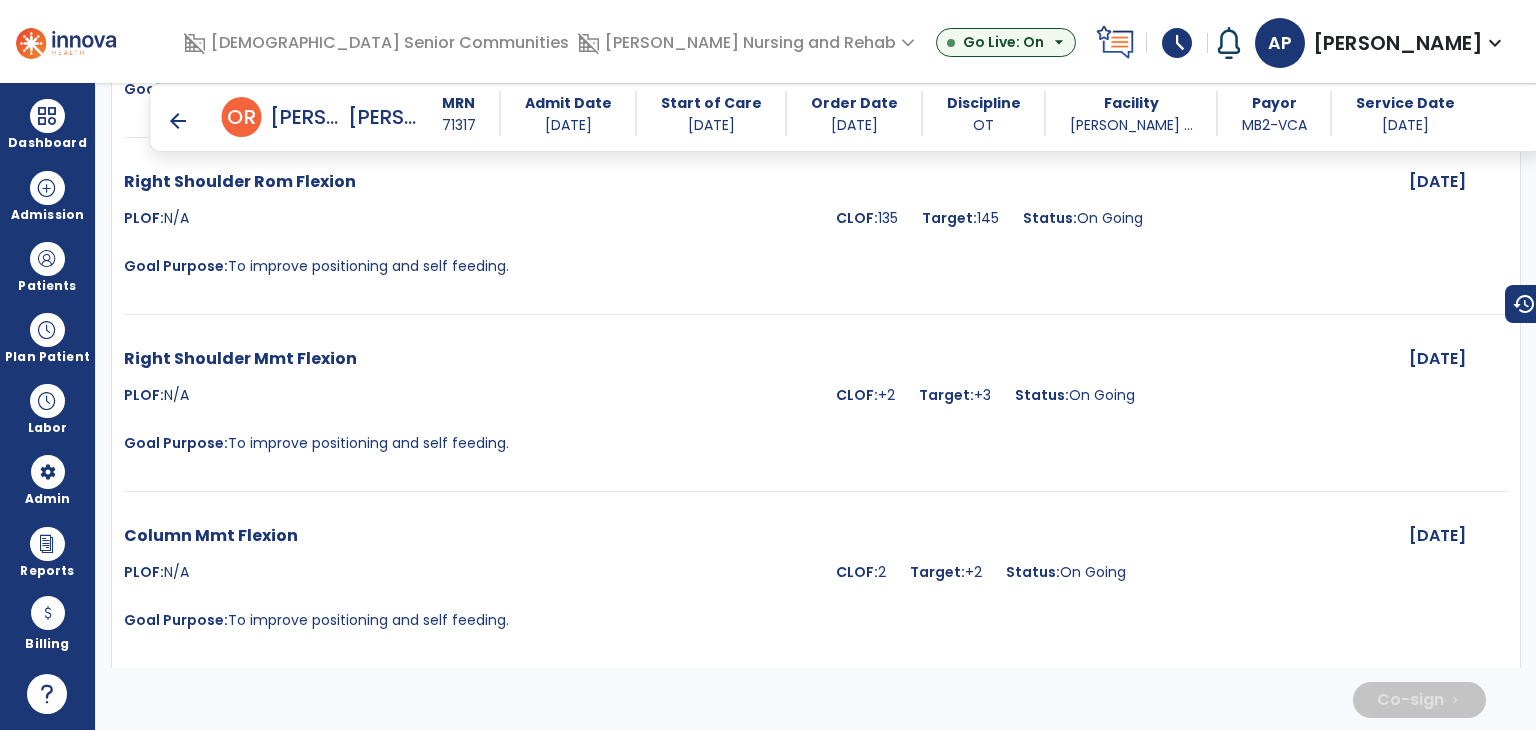 scroll, scrollTop: 3944, scrollLeft: 0, axis: vertical 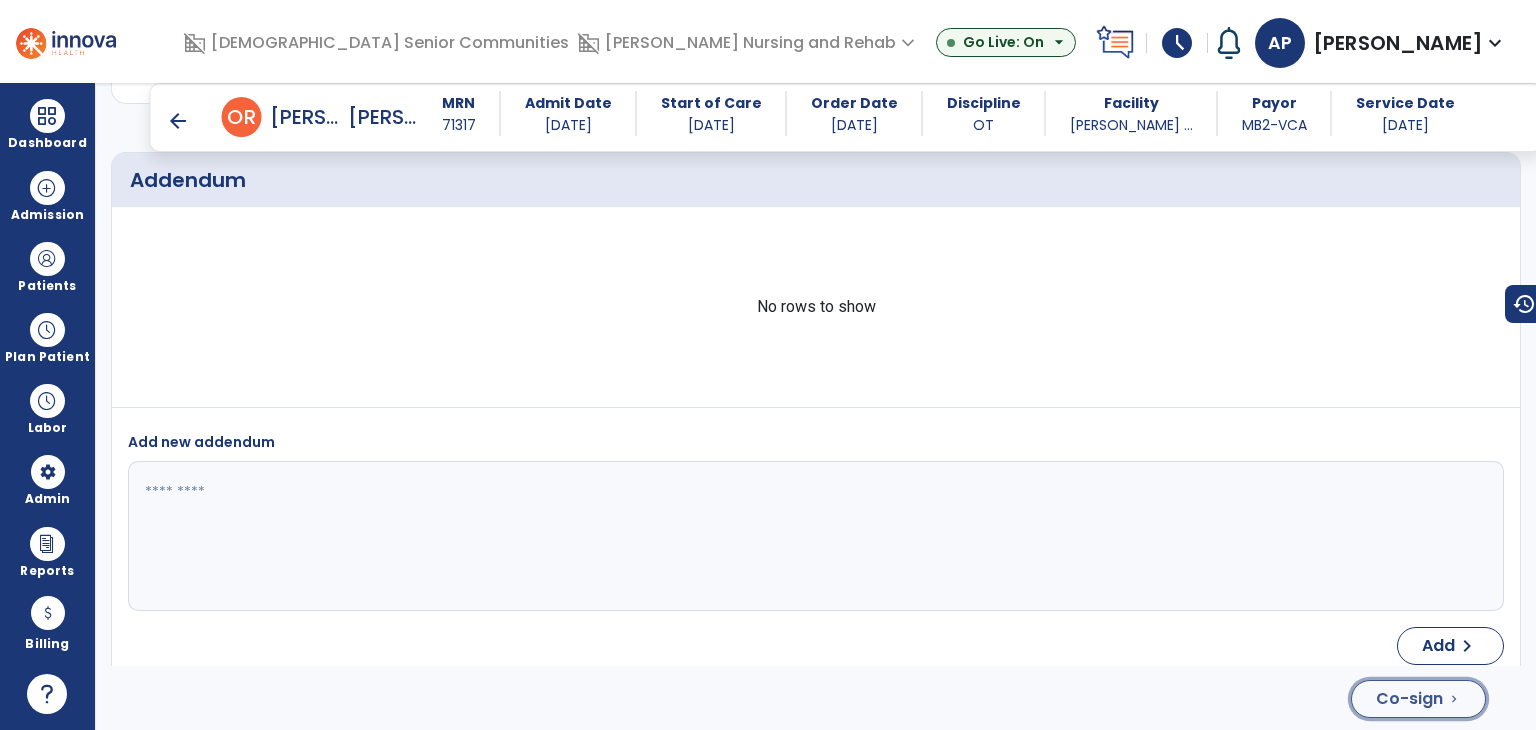 click on "Co-sign" 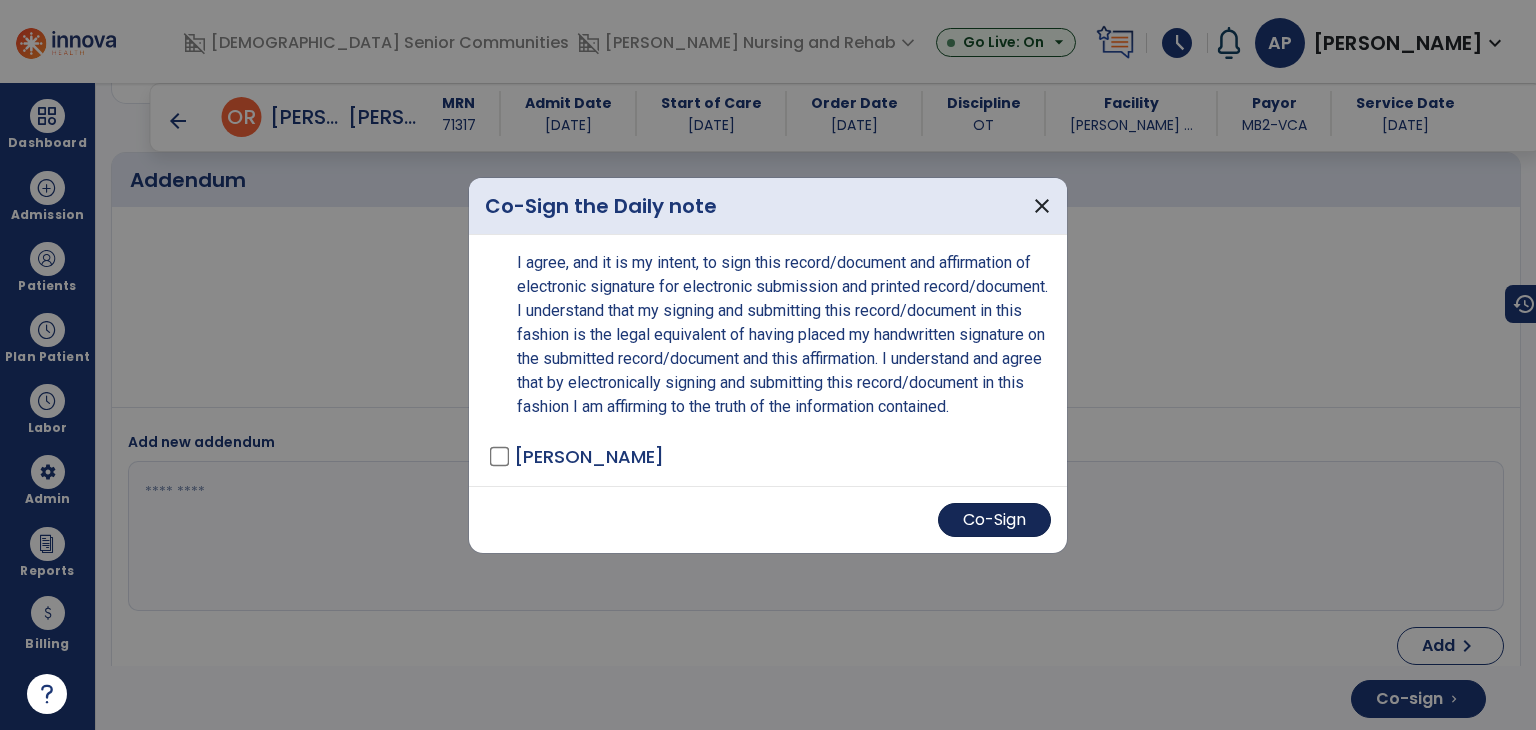 click on "Co-Sign" at bounding box center [994, 520] 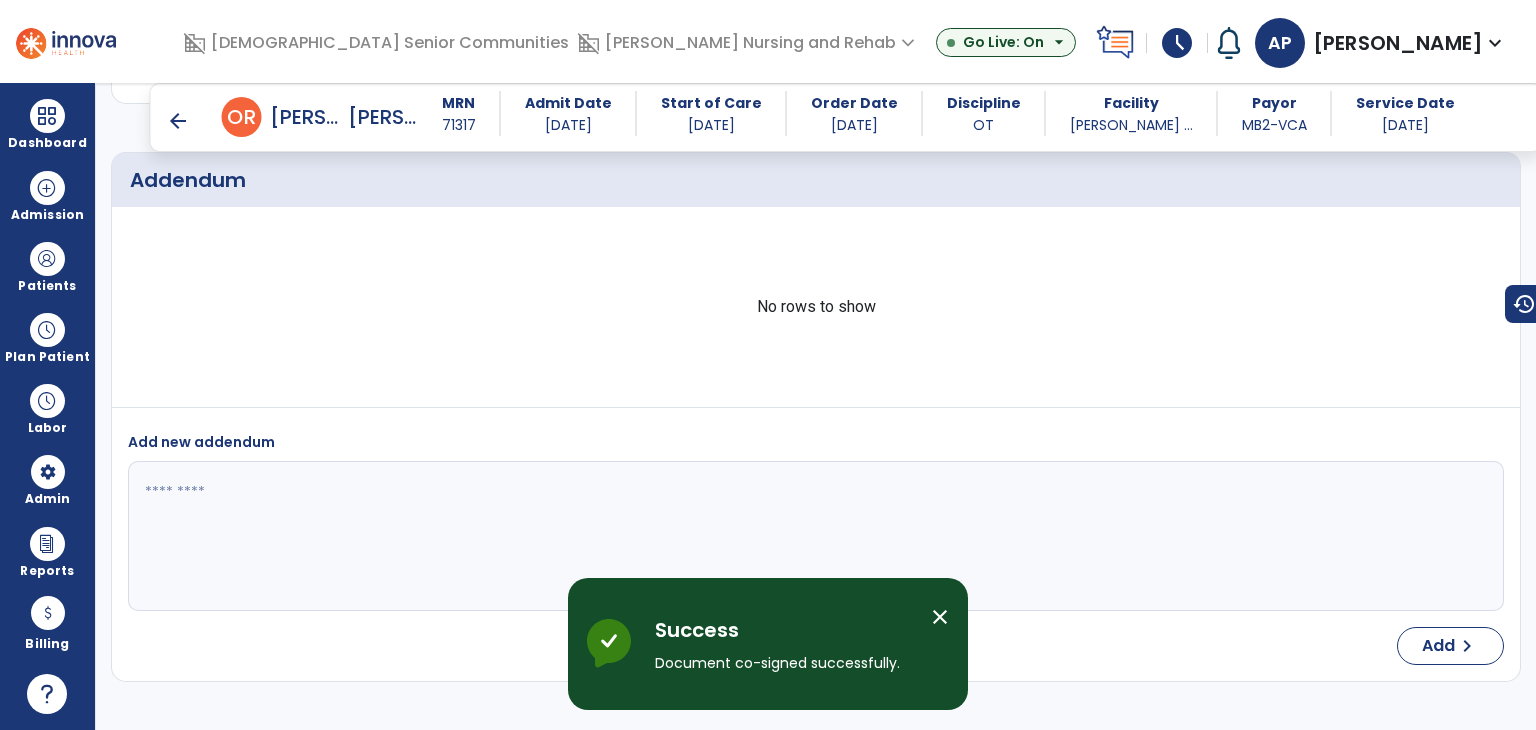 click on "arrow_back" at bounding box center [178, 121] 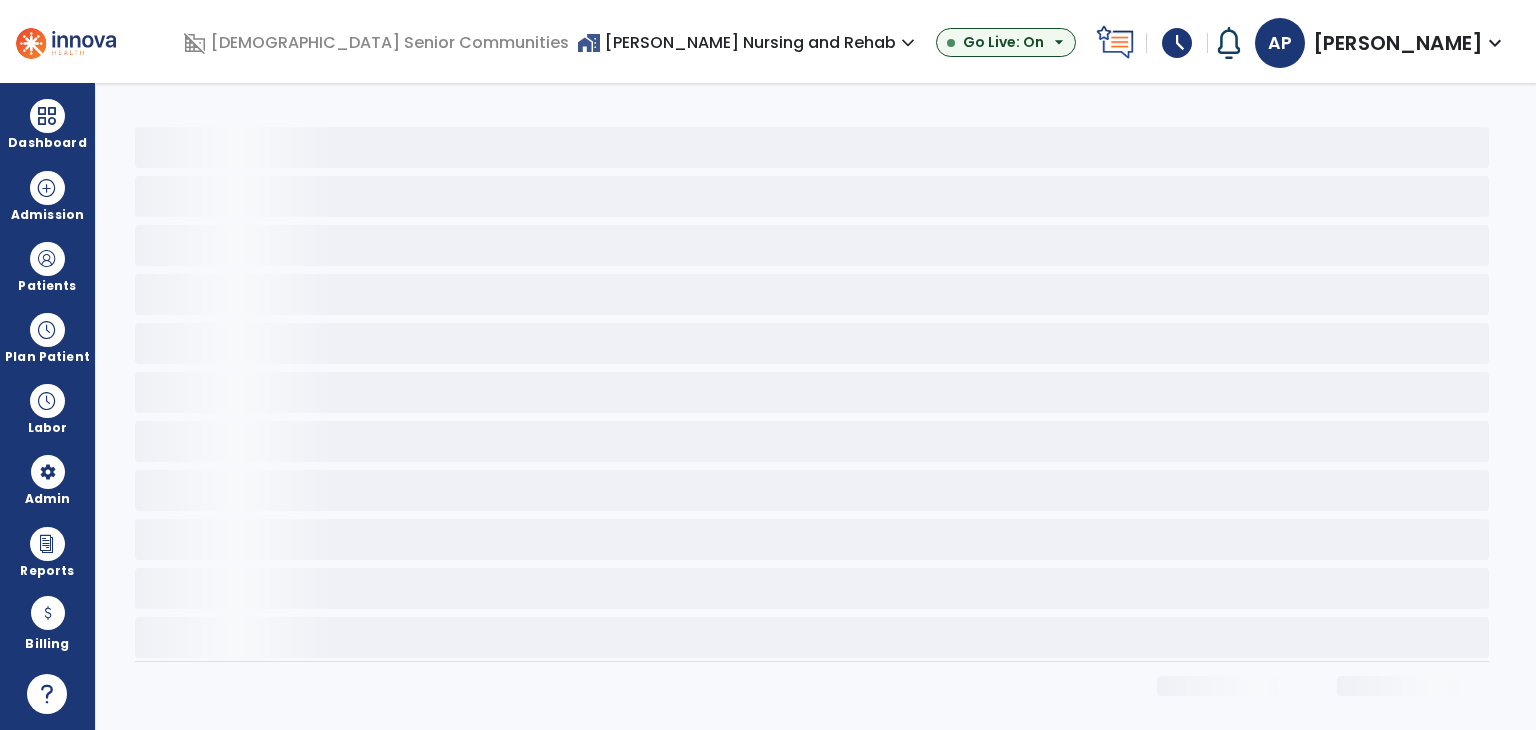scroll, scrollTop: 0, scrollLeft: 0, axis: both 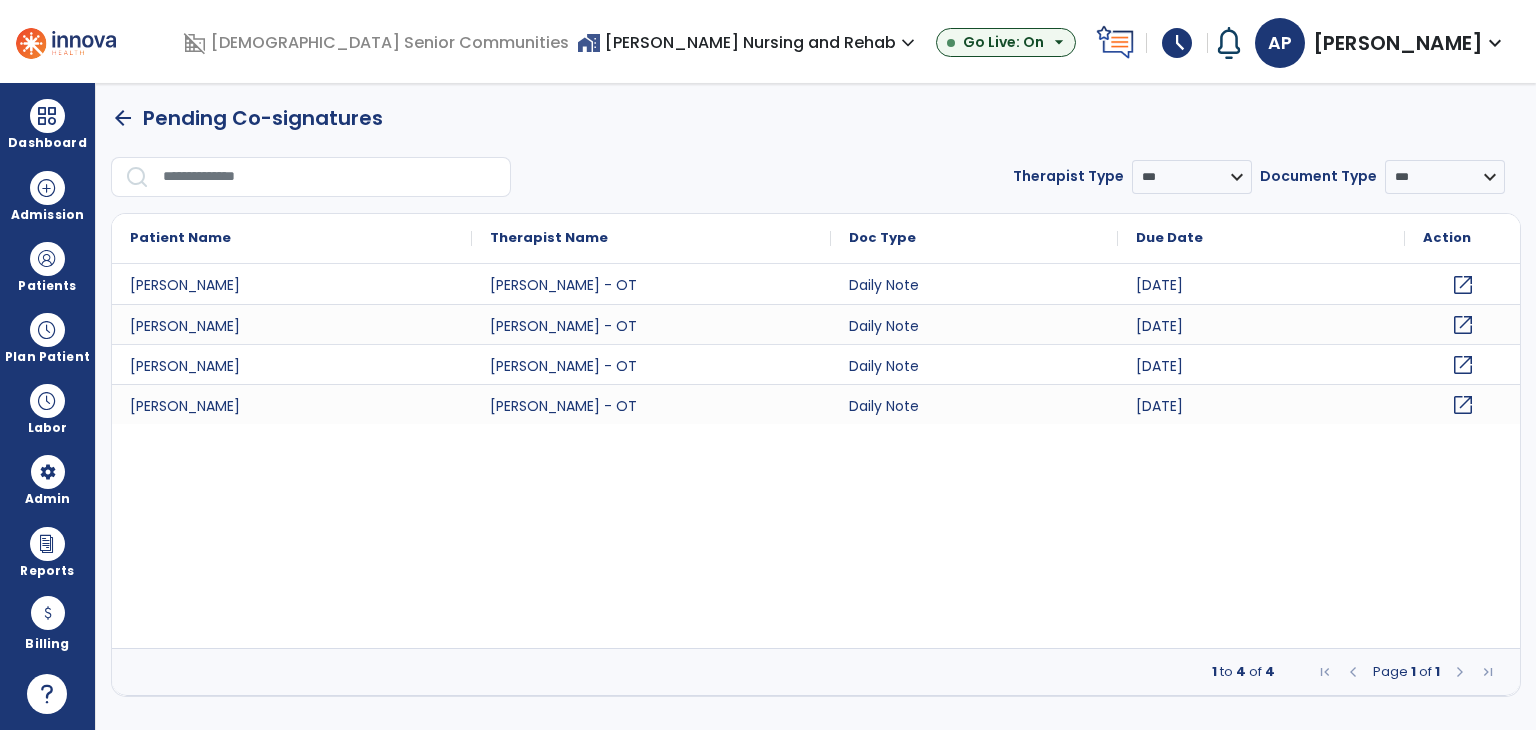 click on "open_in_new" 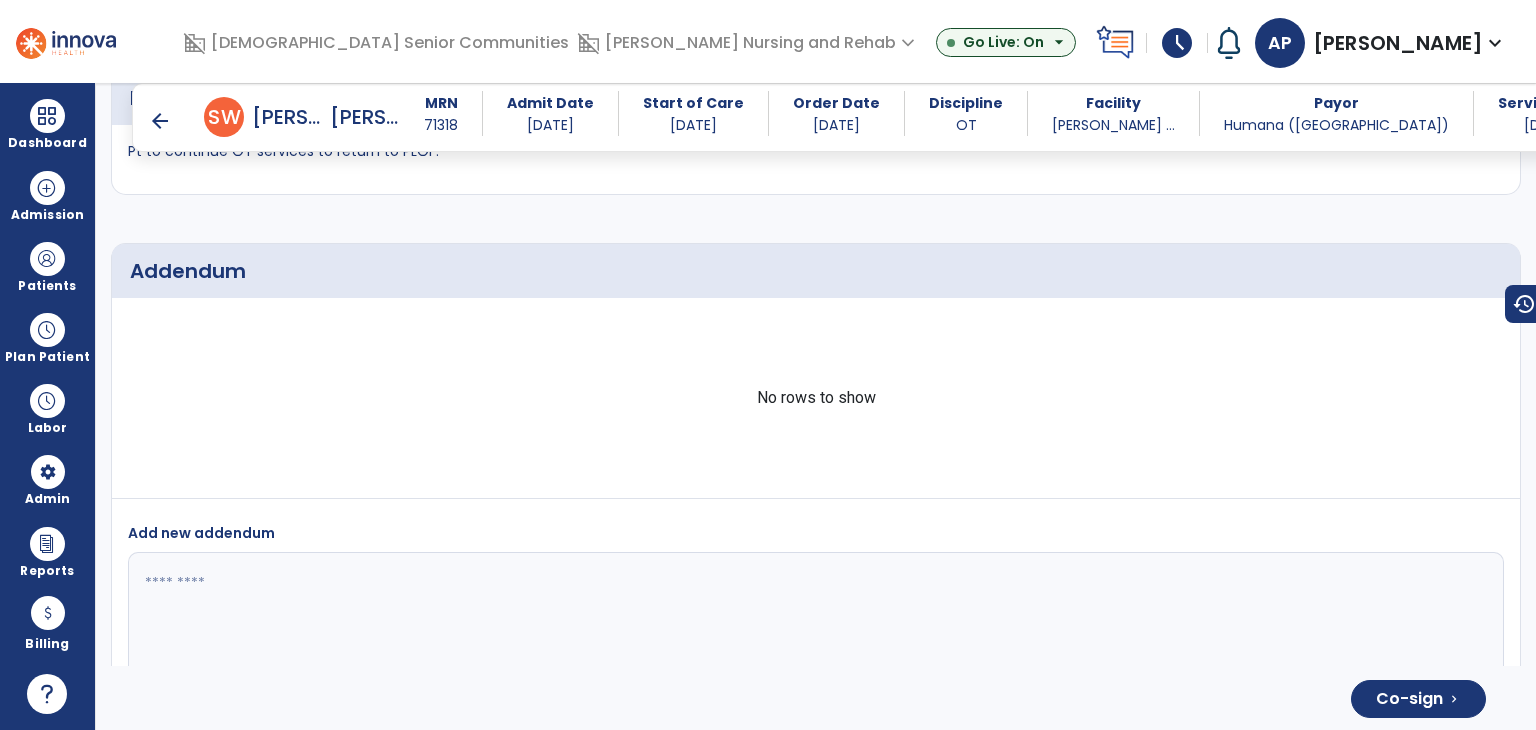 scroll, scrollTop: 4214, scrollLeft: 0, axis: vertical 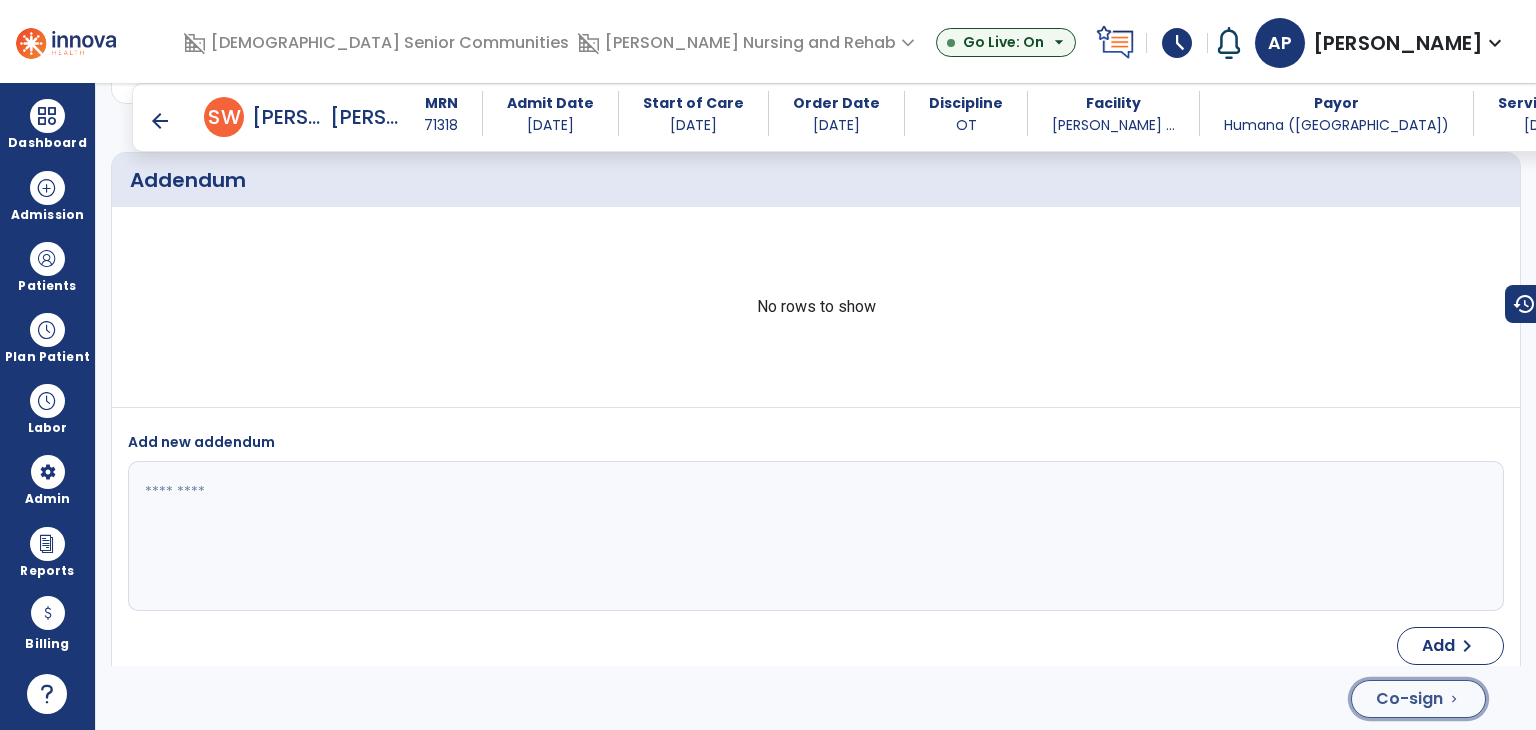 click on "Co-sign" 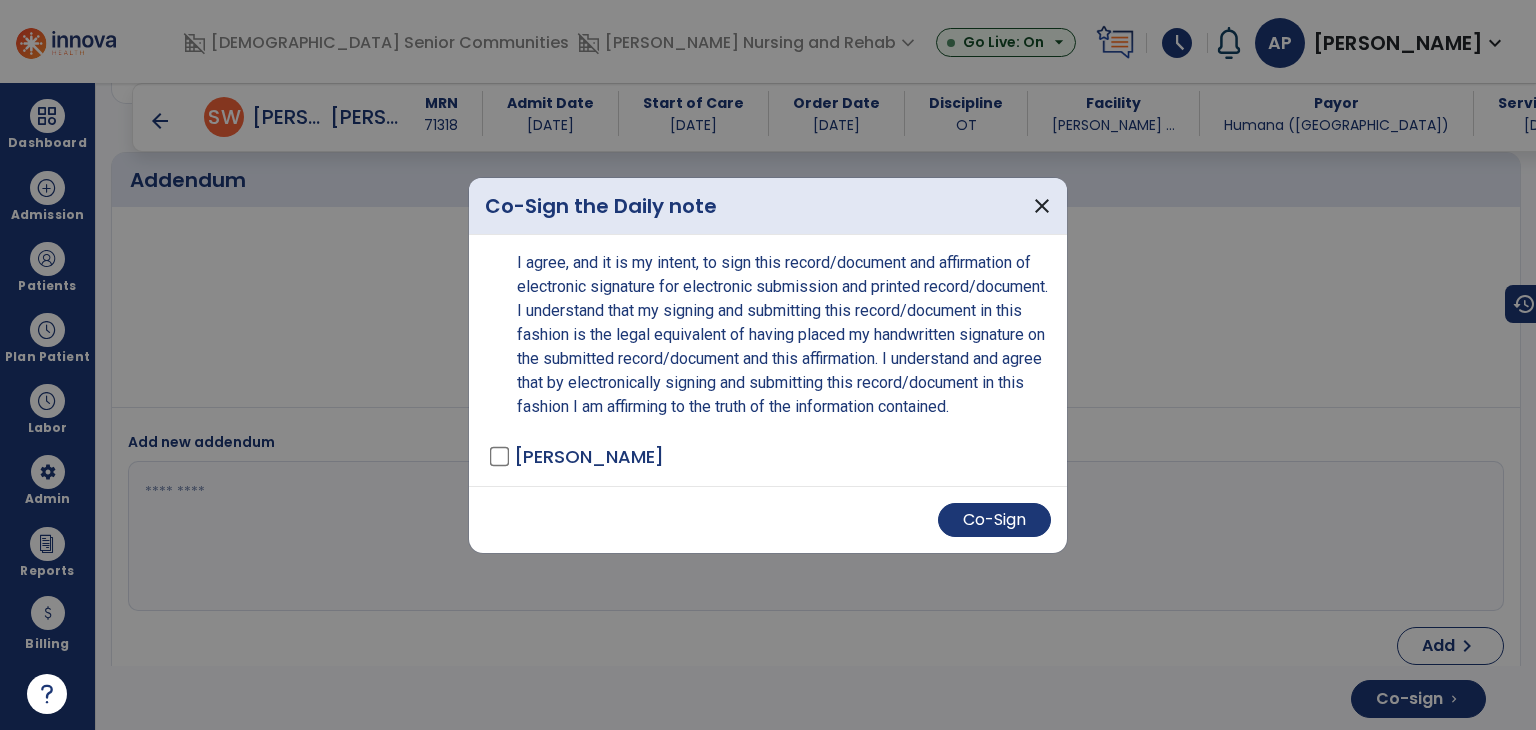 click on "Co-Sign" at bounding box center [768, 519] 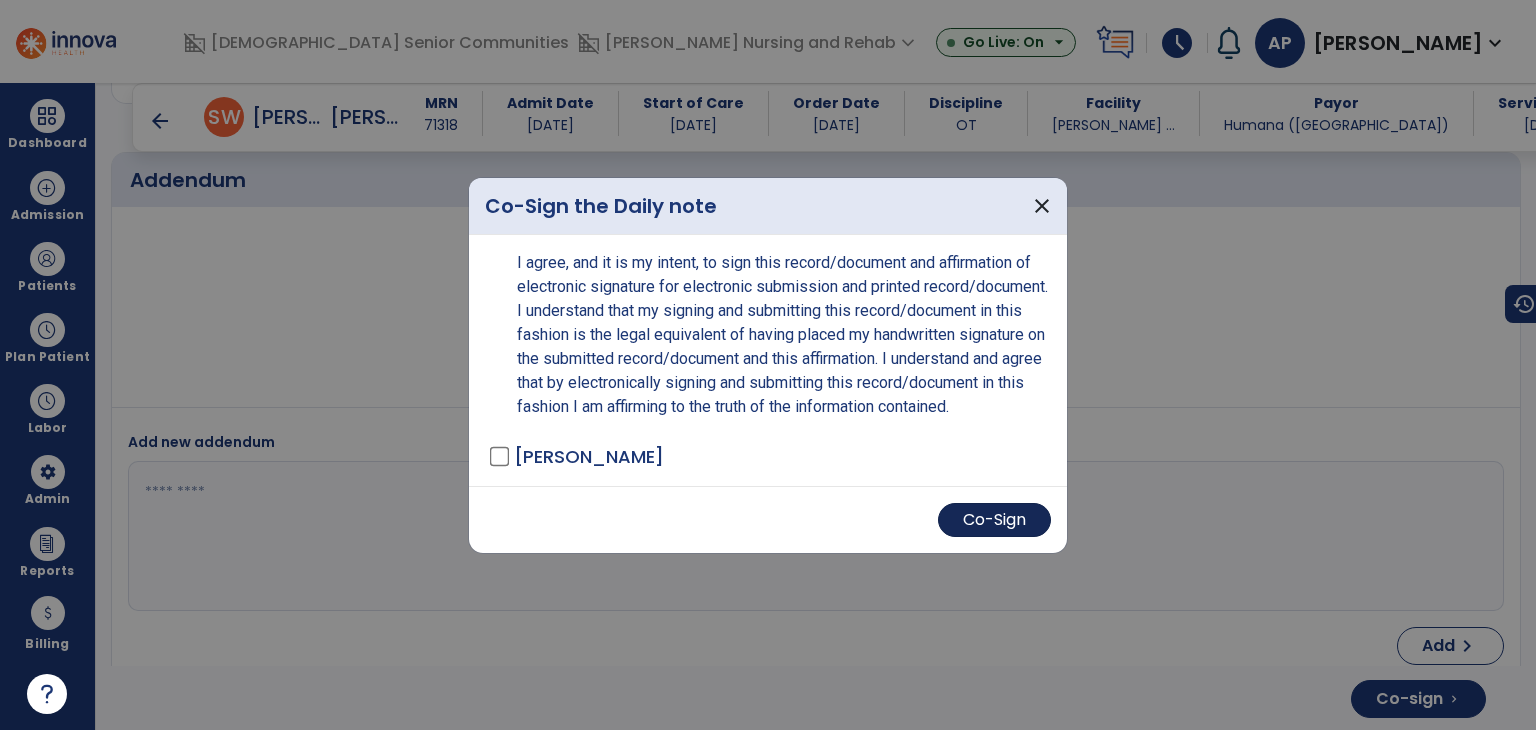click on "Co-Sign" at bounding box center [994, 520] 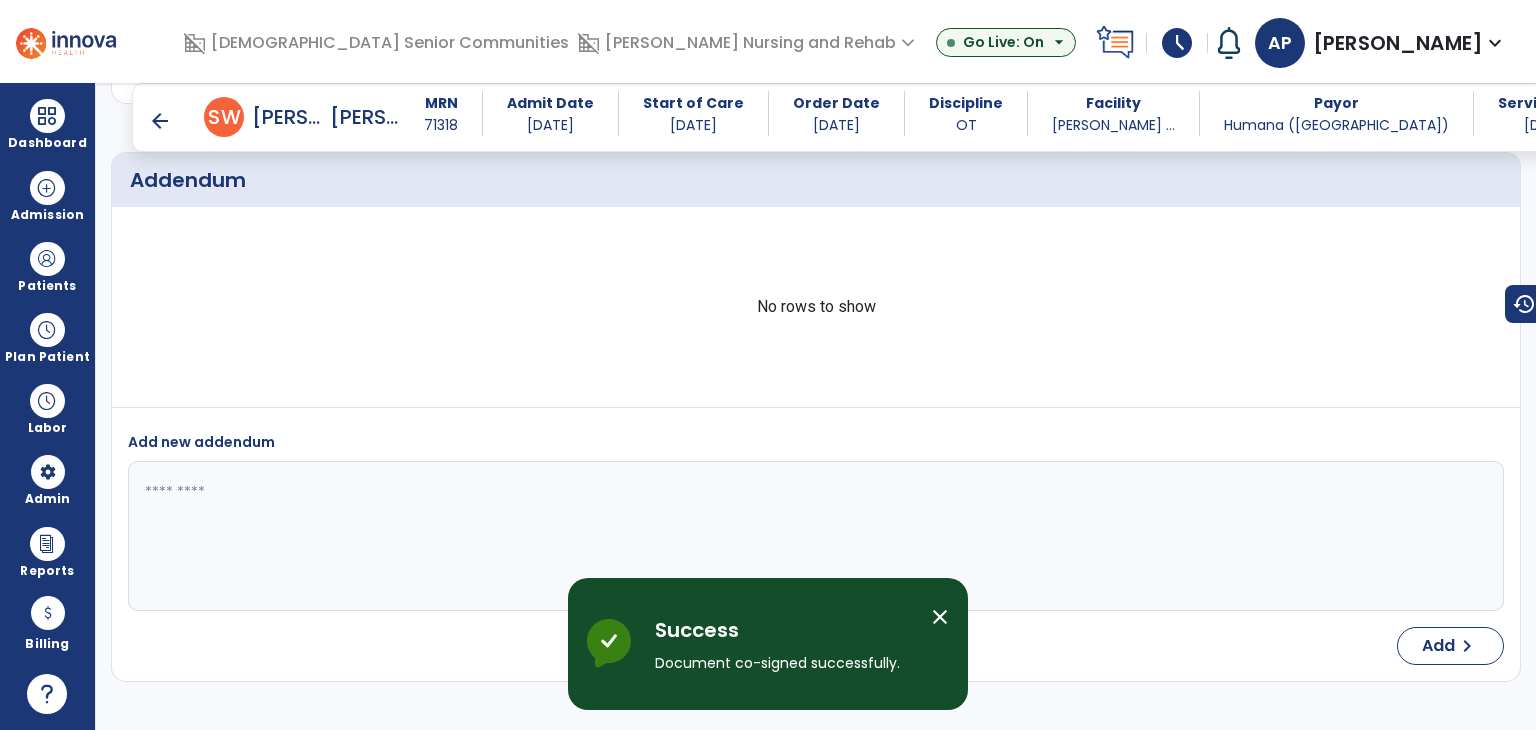 click on "arrow_back" at bounding box center [160, 121] 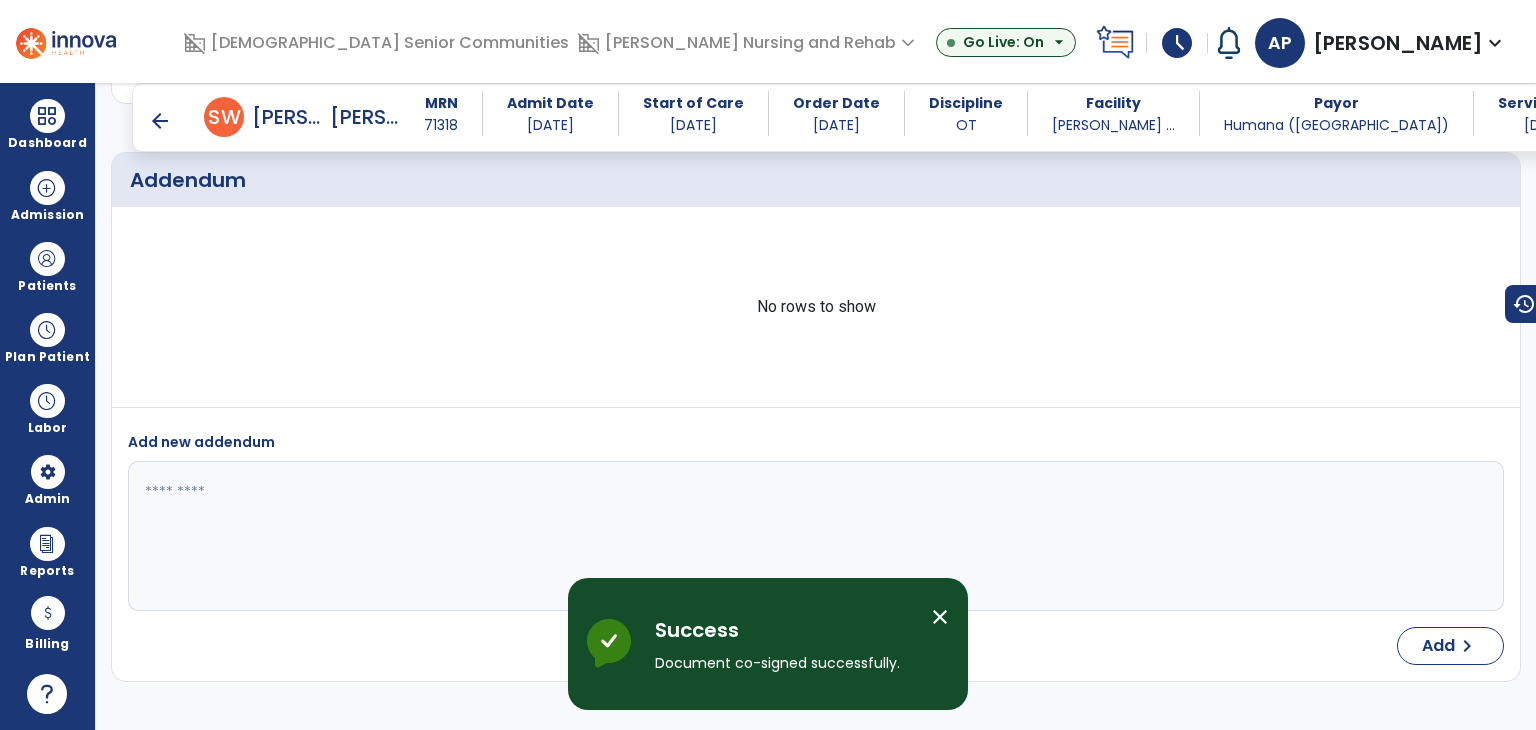scroll, scrollTop: 0, scrollLeft: 0, axis: both 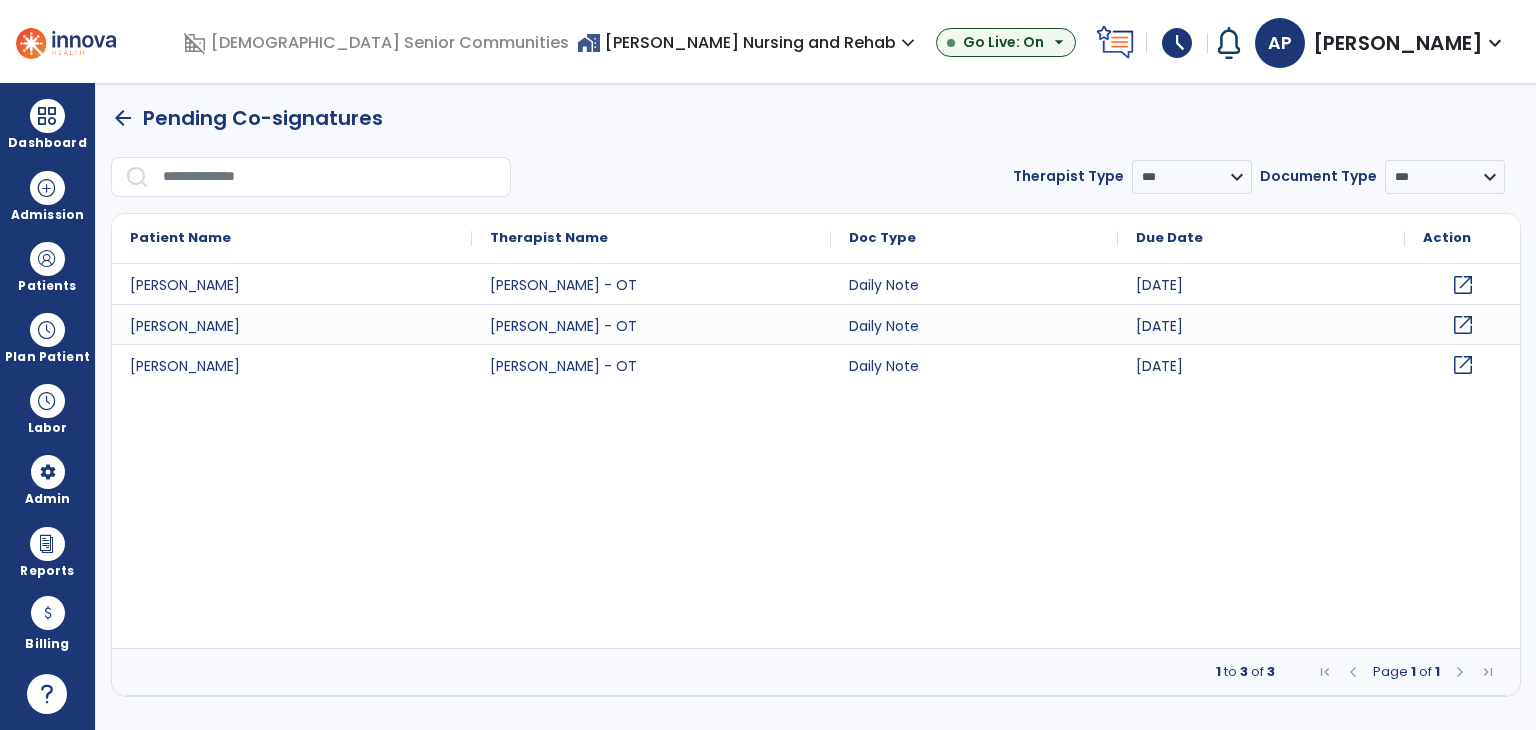 click on "open_in_new" 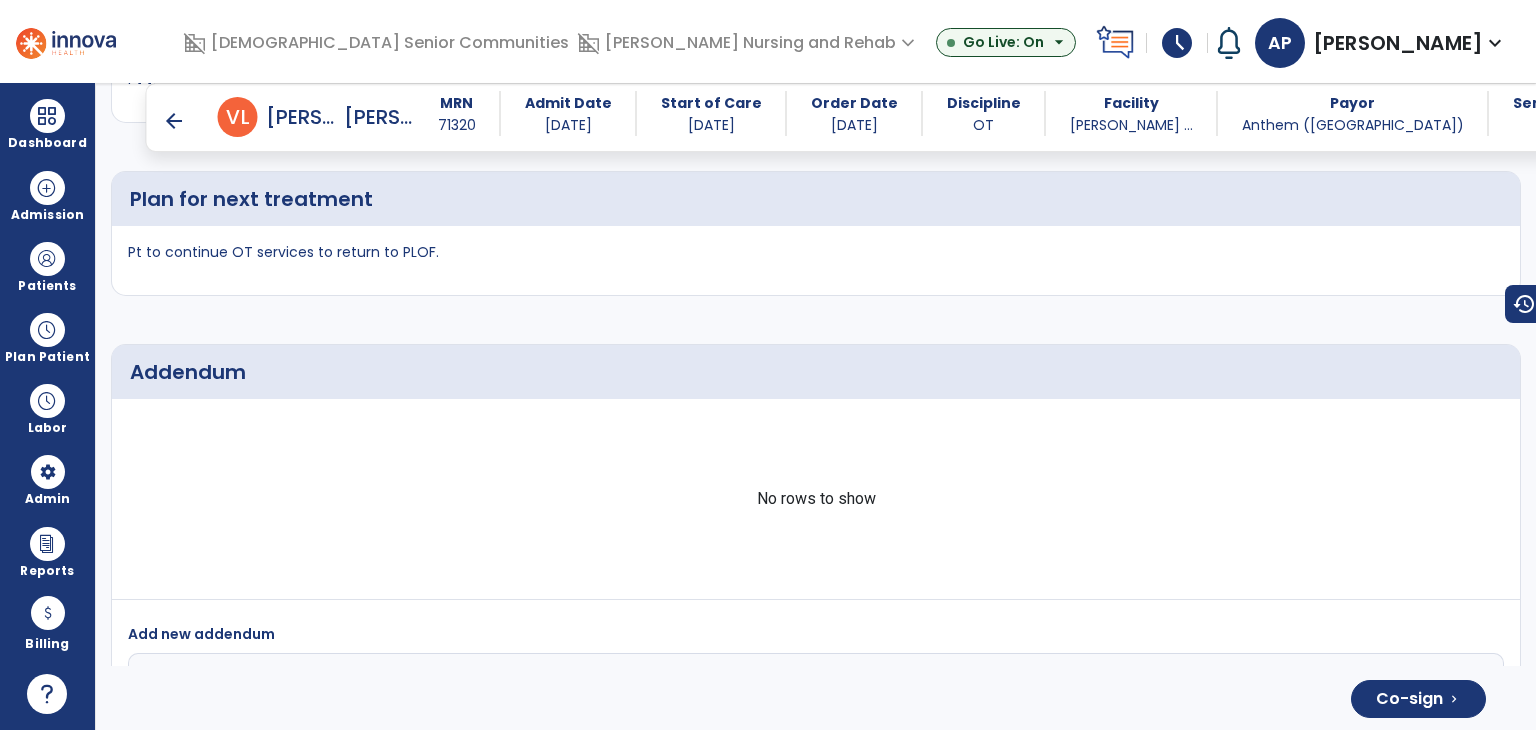 scroll, scrollTop: 4230, scrollLeft: 0, axis: vertical 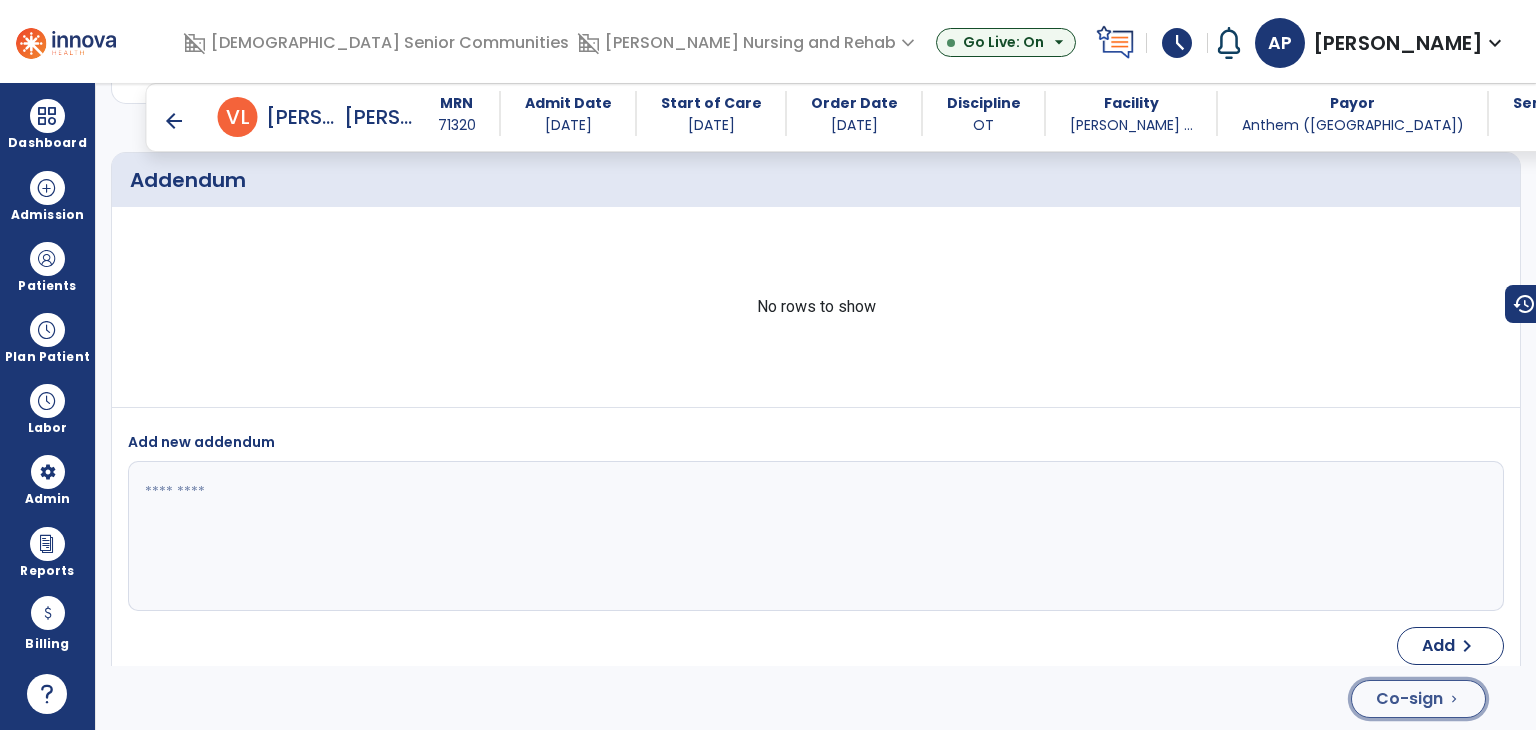 click on "Co-sign" 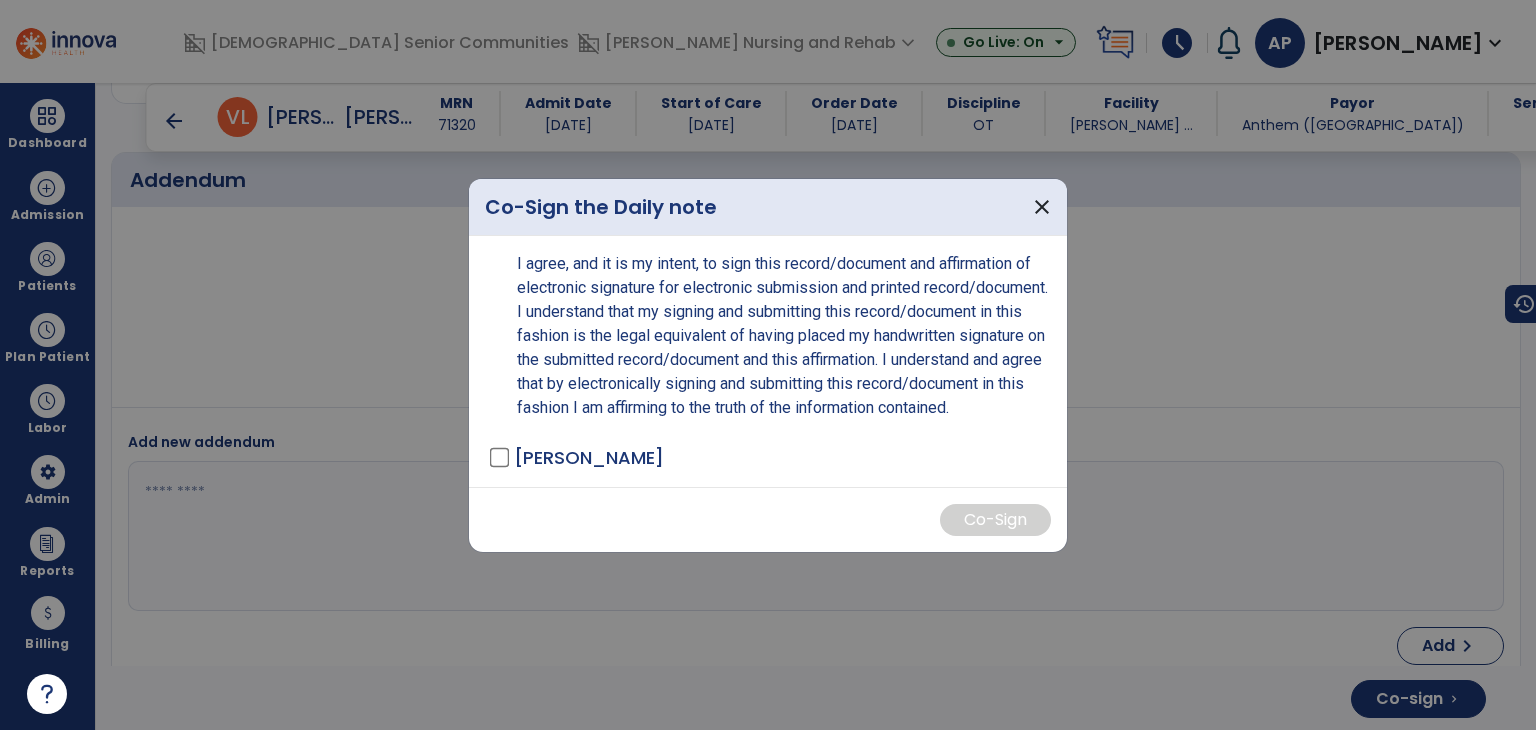 click on "I agree, and it is my intent, to sign this record/document and affirmation of electronic signature for electronic submission and printed record/document. I understand that my signing and submitting this record/document in this fashion is the legal equivalent of having placed my handwritten signature on the submitted record/document and this affirmation. I understand and agree that by electronically signing and submitting this record/document in this fashion I am affirming to the truth of the information contained.  Polster, Abigail  - OT" at bounding box center (768, 361) 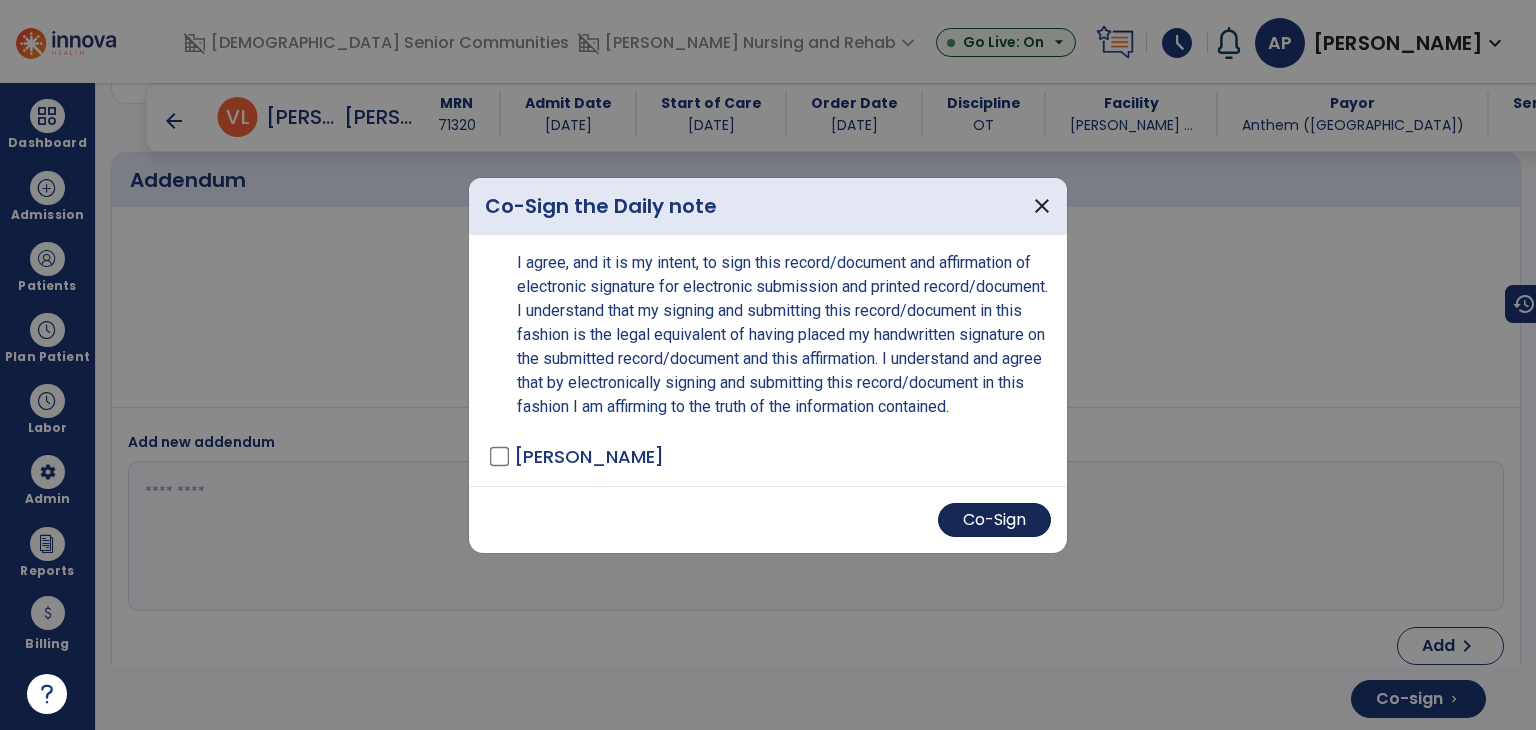 click on "Co-Sign" at bounding box center [994, 520] 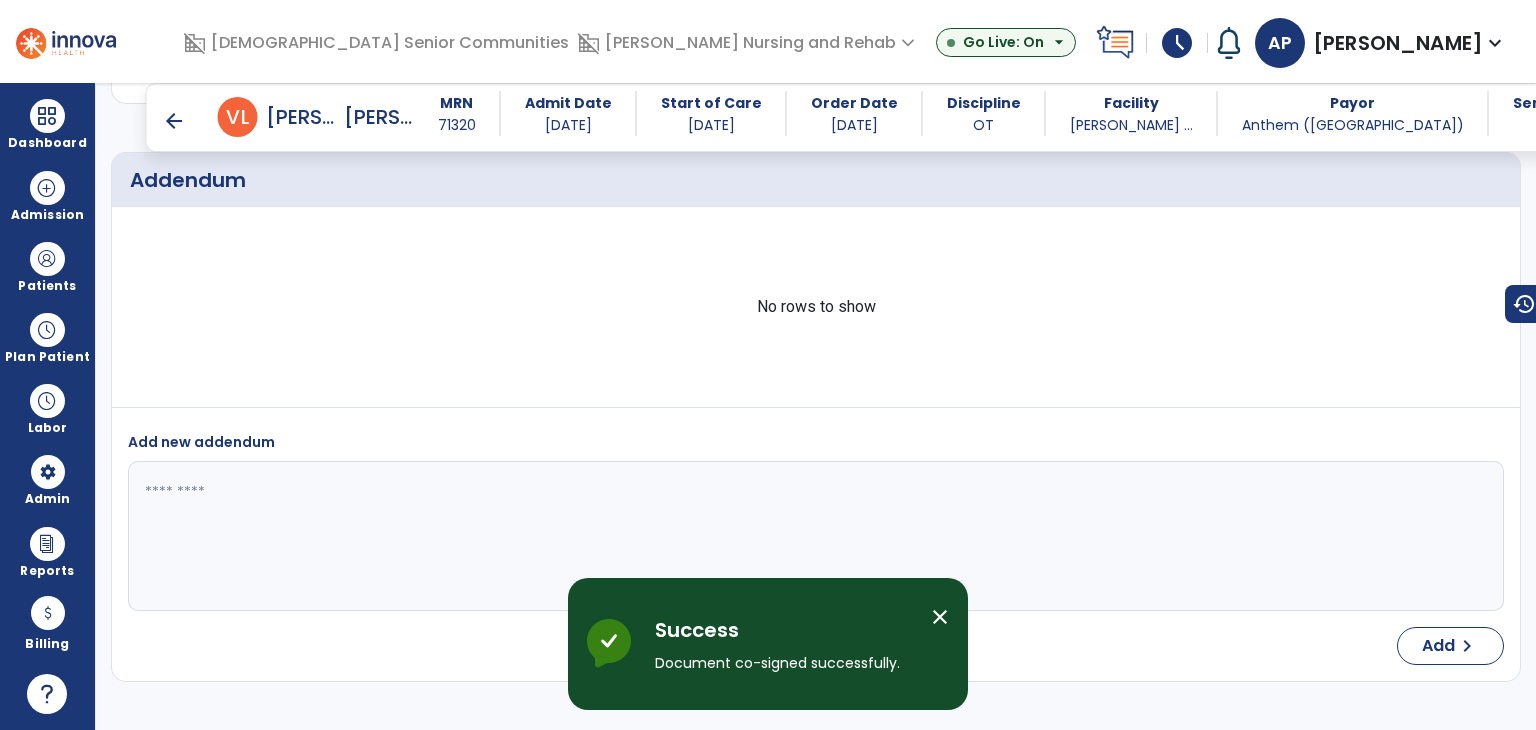 click on "arrow_back" at bounding box center [174, 121] 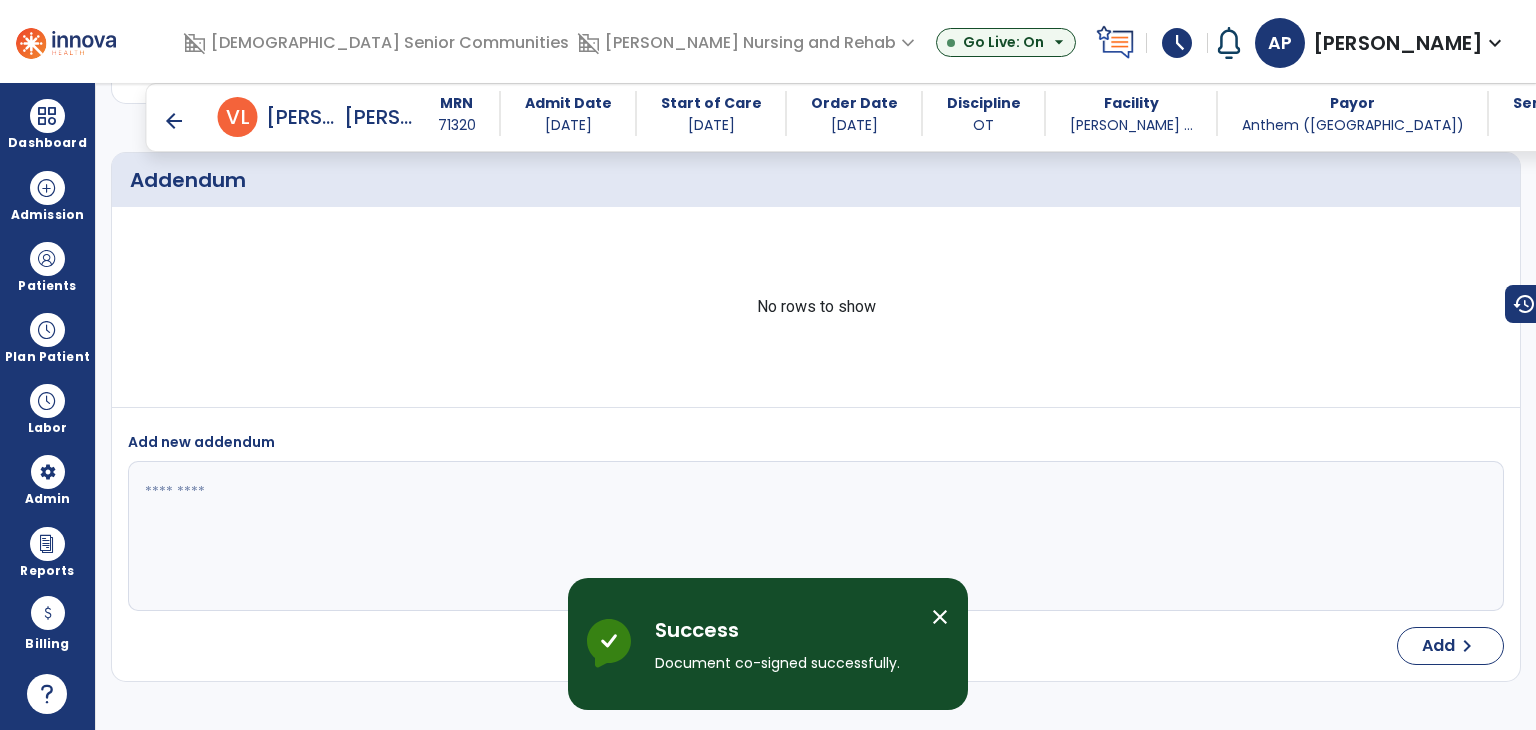 scroll, scrollTop: 0, scrollLeft: 0, axis: both 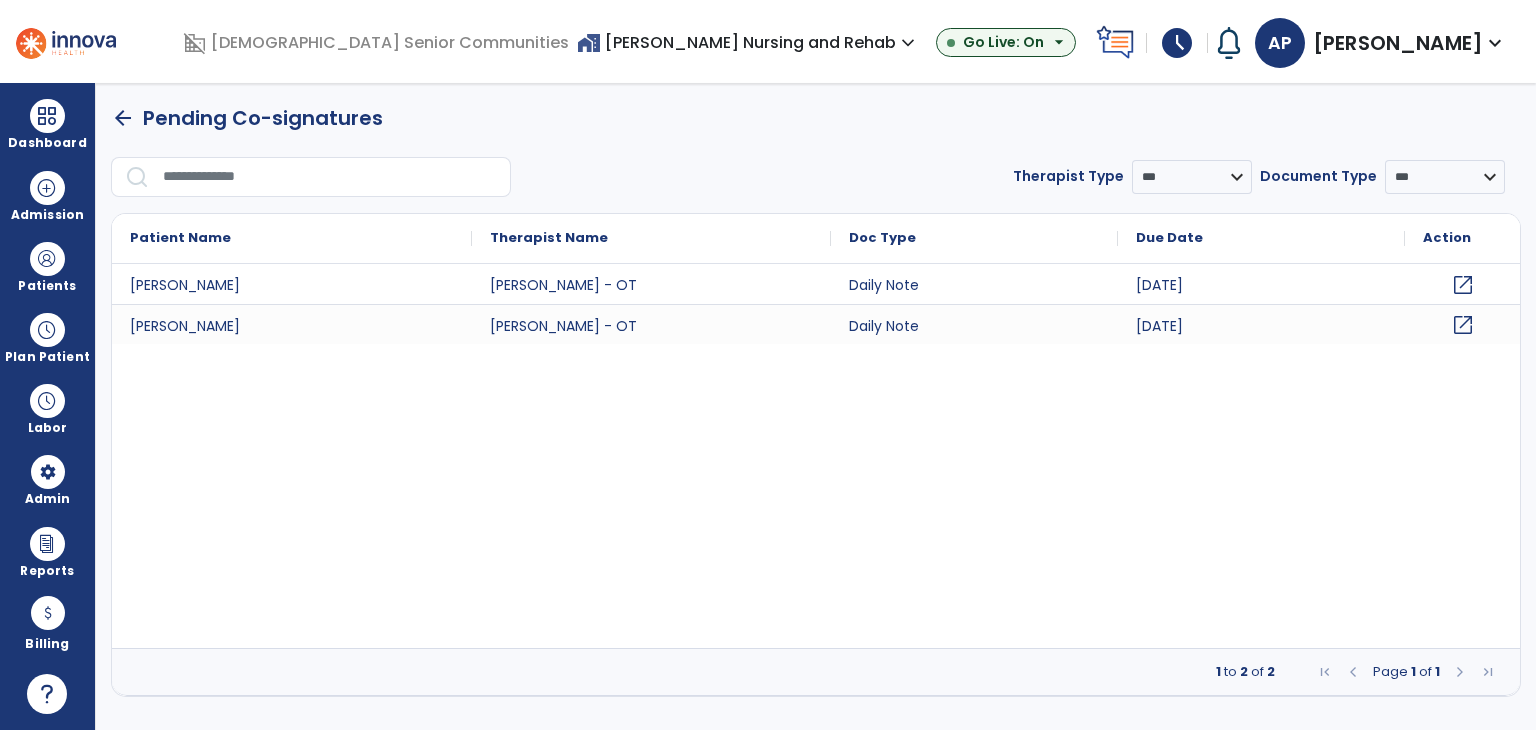 click on "open_in_new" 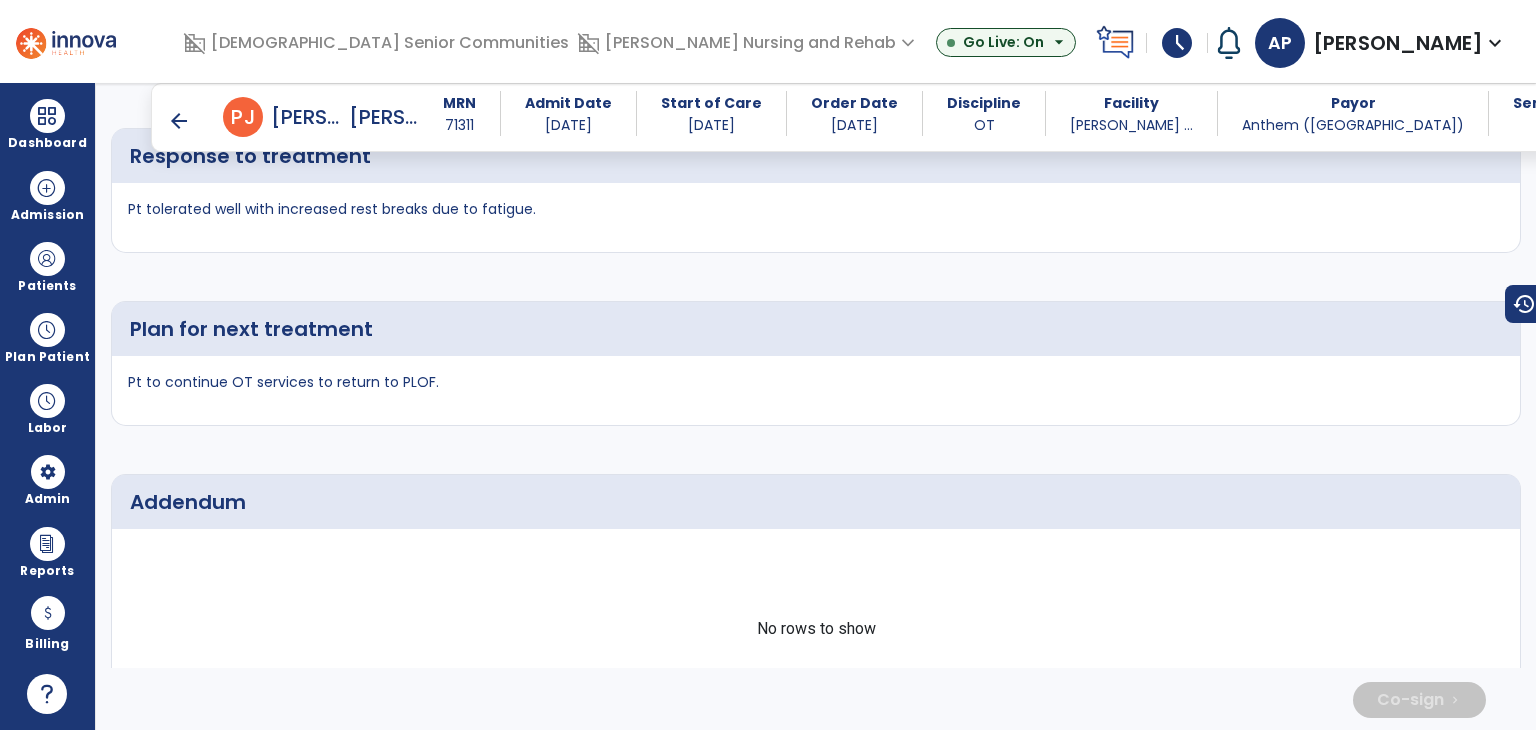 scroll, scrollTop: 3988, scrollLeft: 0, axis: vertical 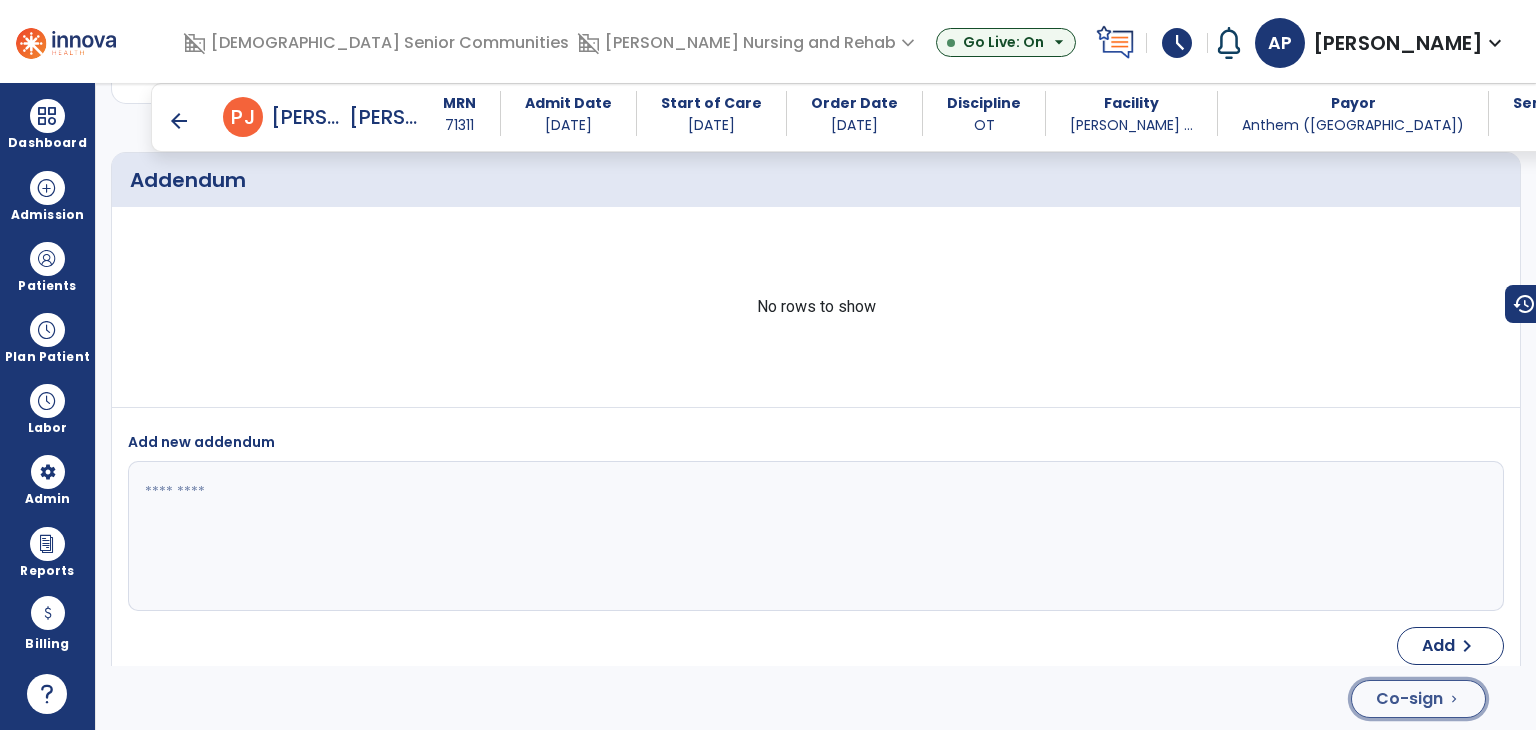 click on "Co-sign" 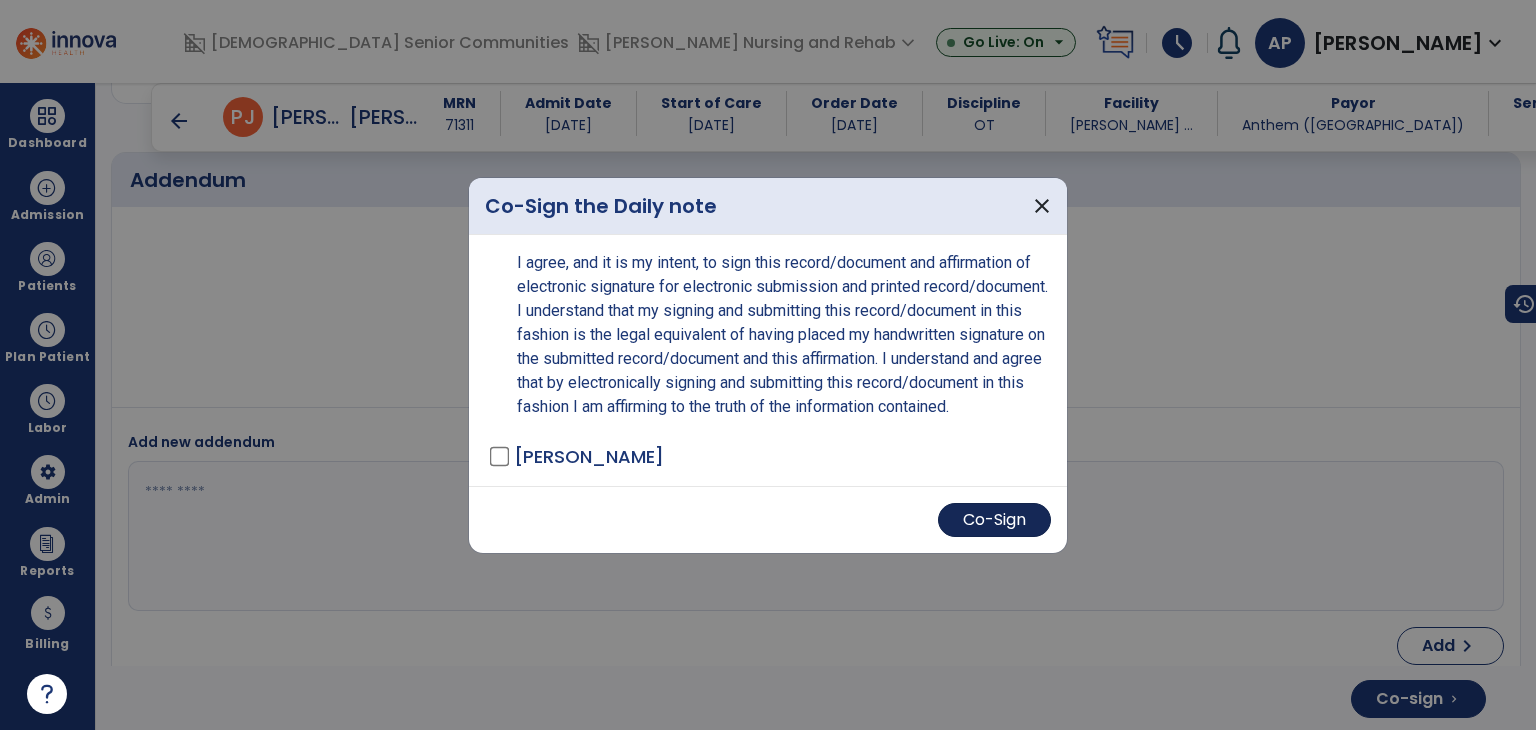 click on "Co-Sign" at bounding box center (994, 520) 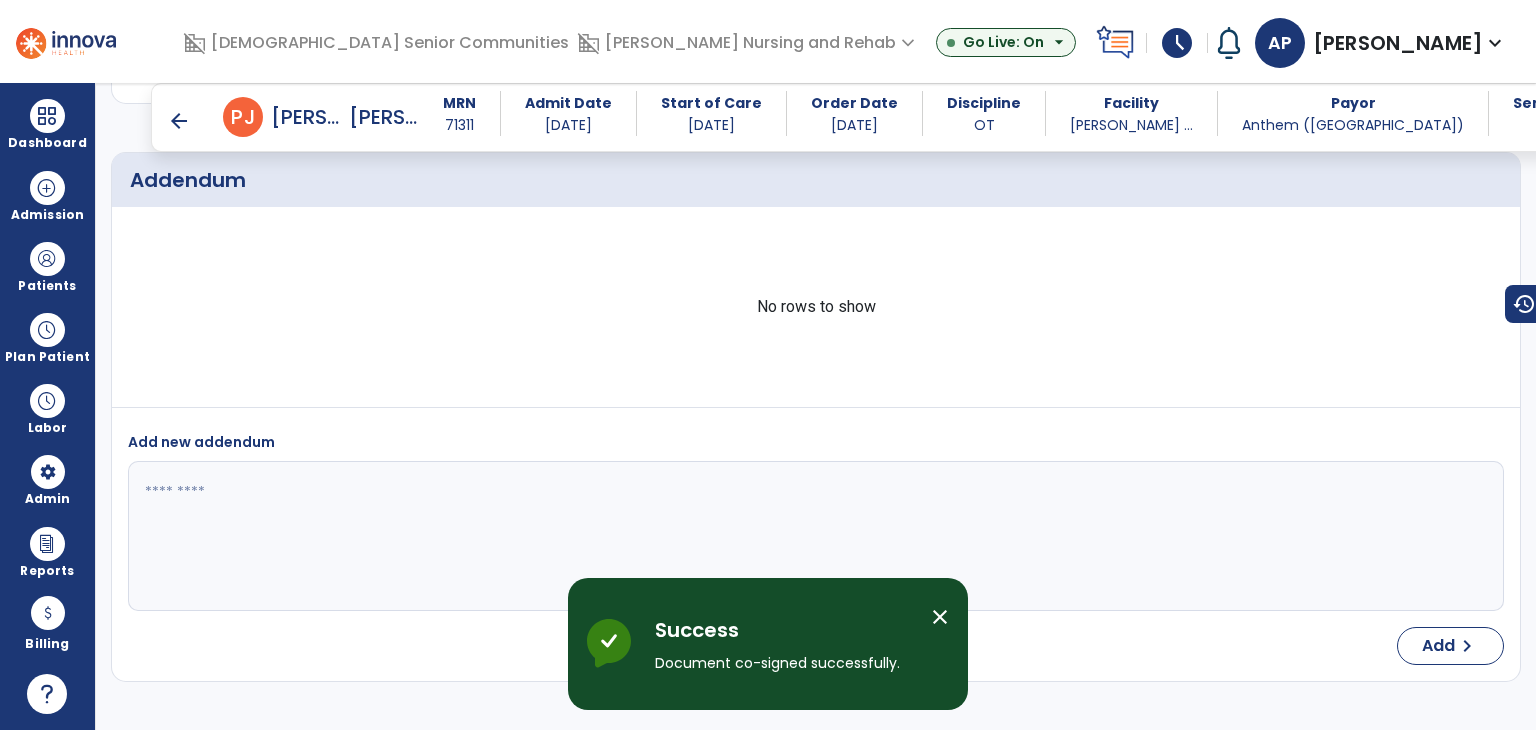 click on "arrow_back" at bounding box center [179, 121] 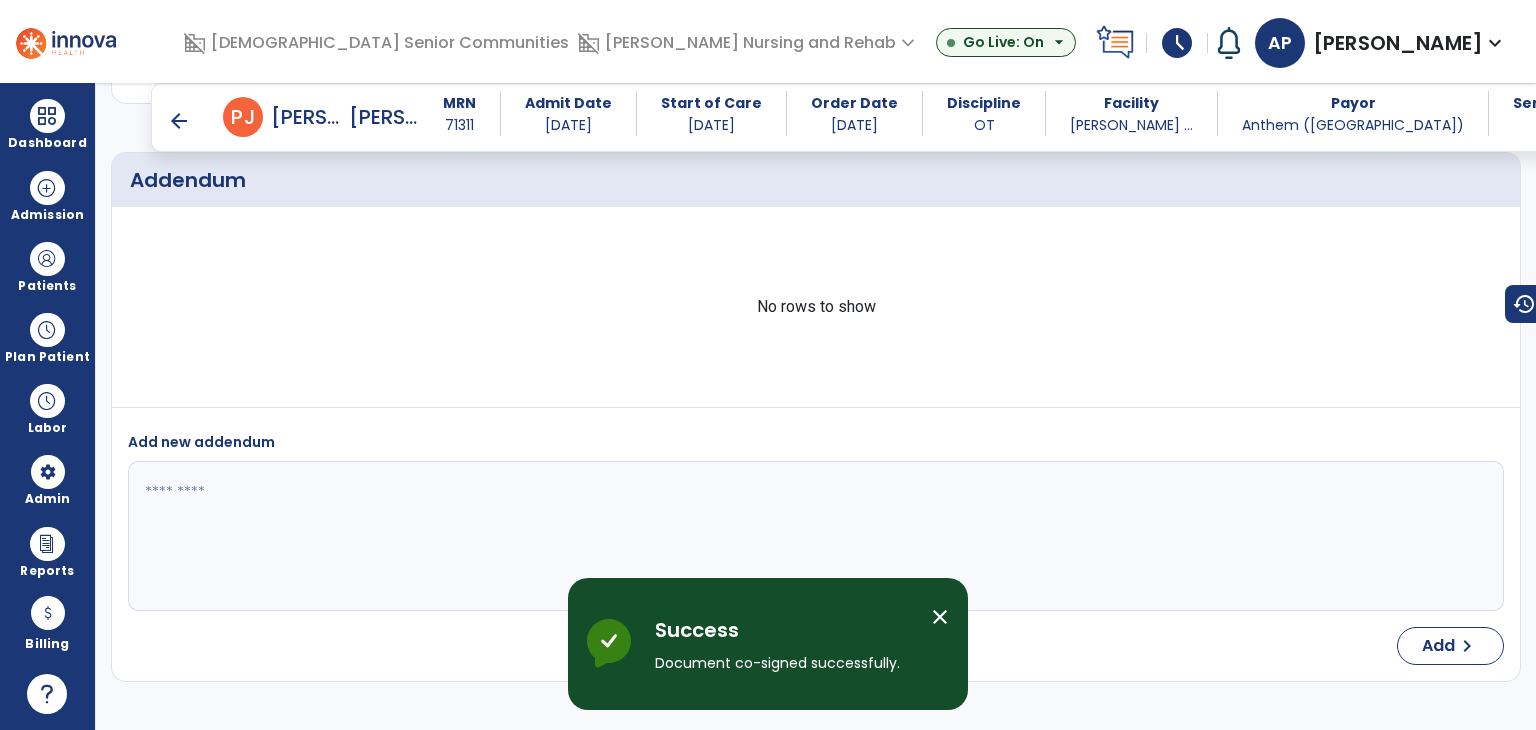 scroll, scrollTop: 0, scrollLeft: 0, axis: both 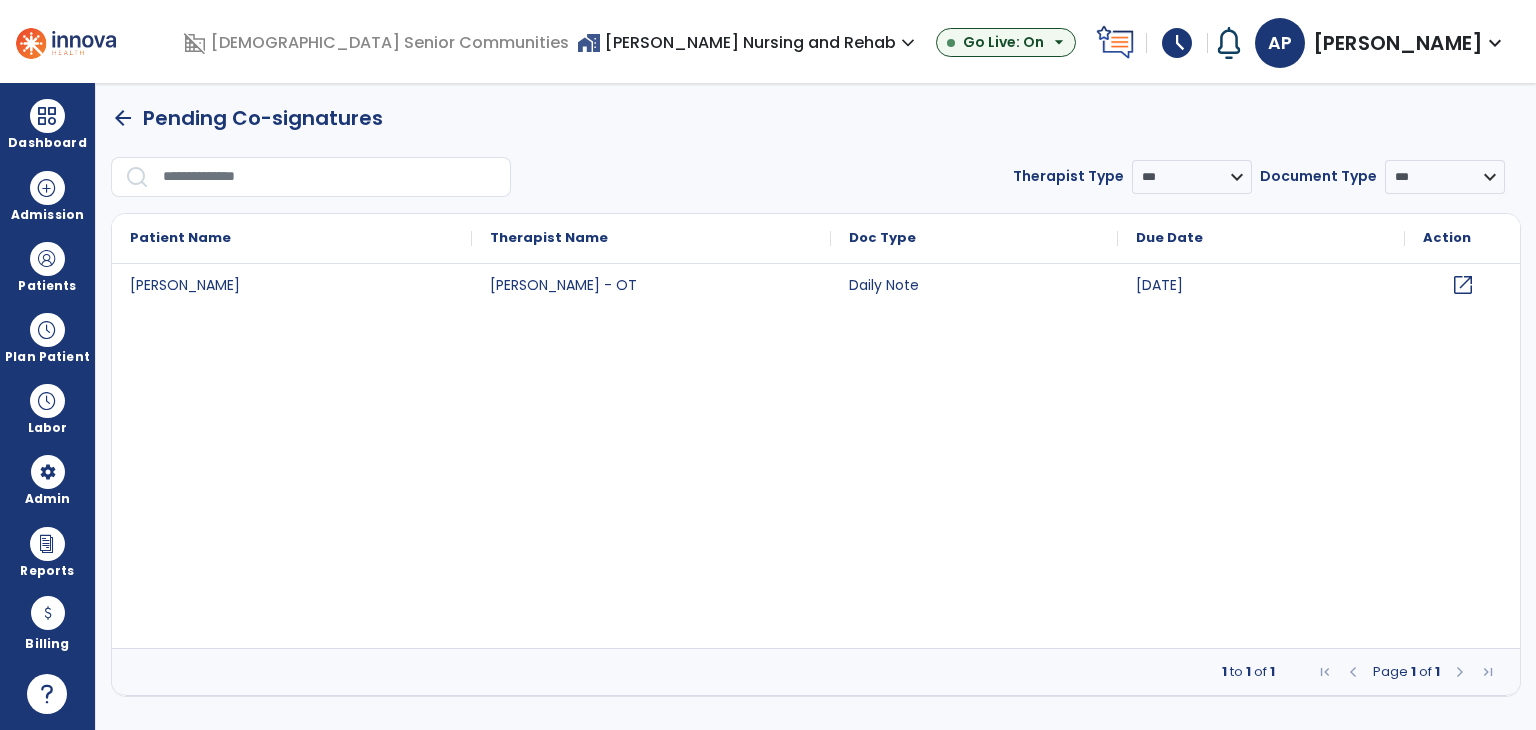 click on "open_in_new" 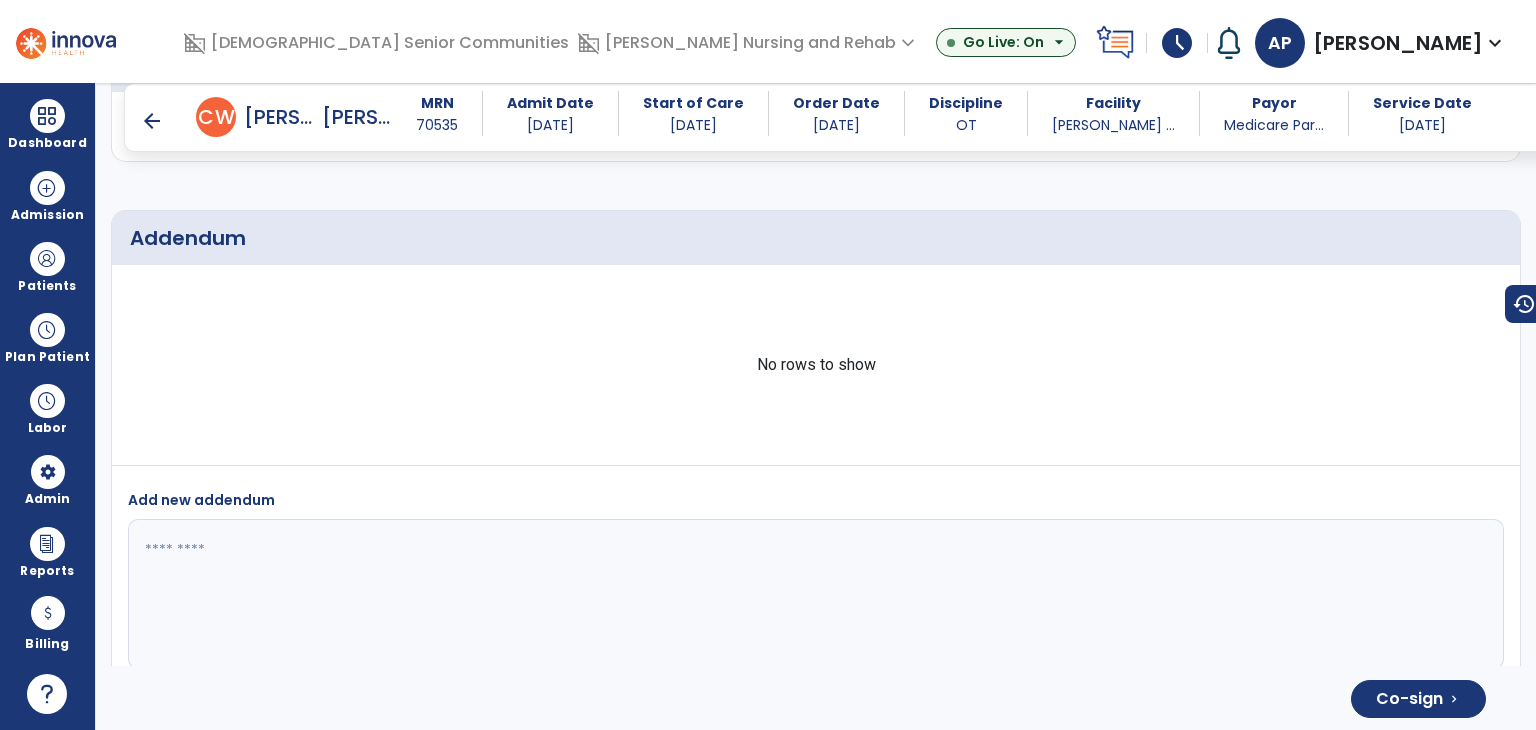 scroll, scrollTop: 3794, scrollLeft: 0, axis: vertical 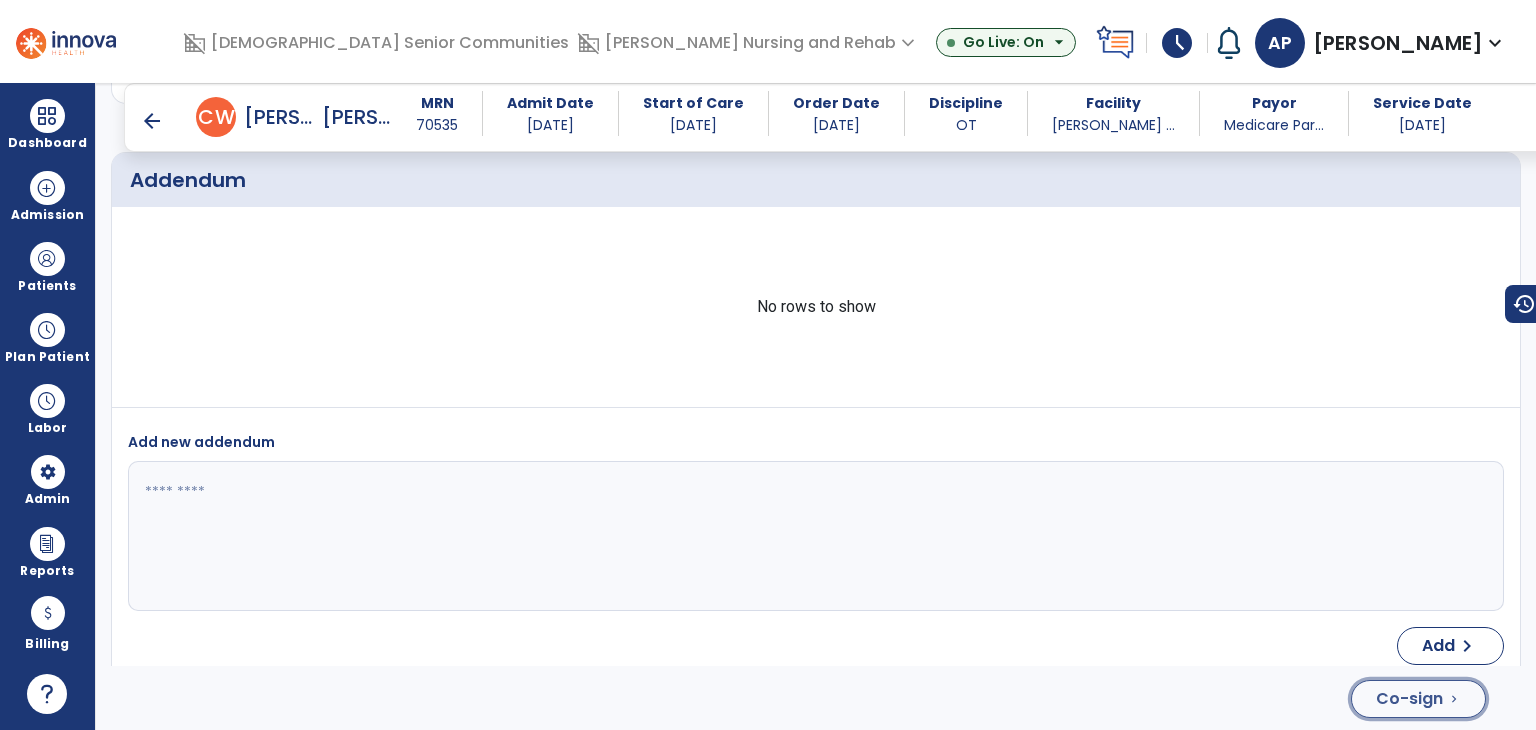 click on "Co-sign" 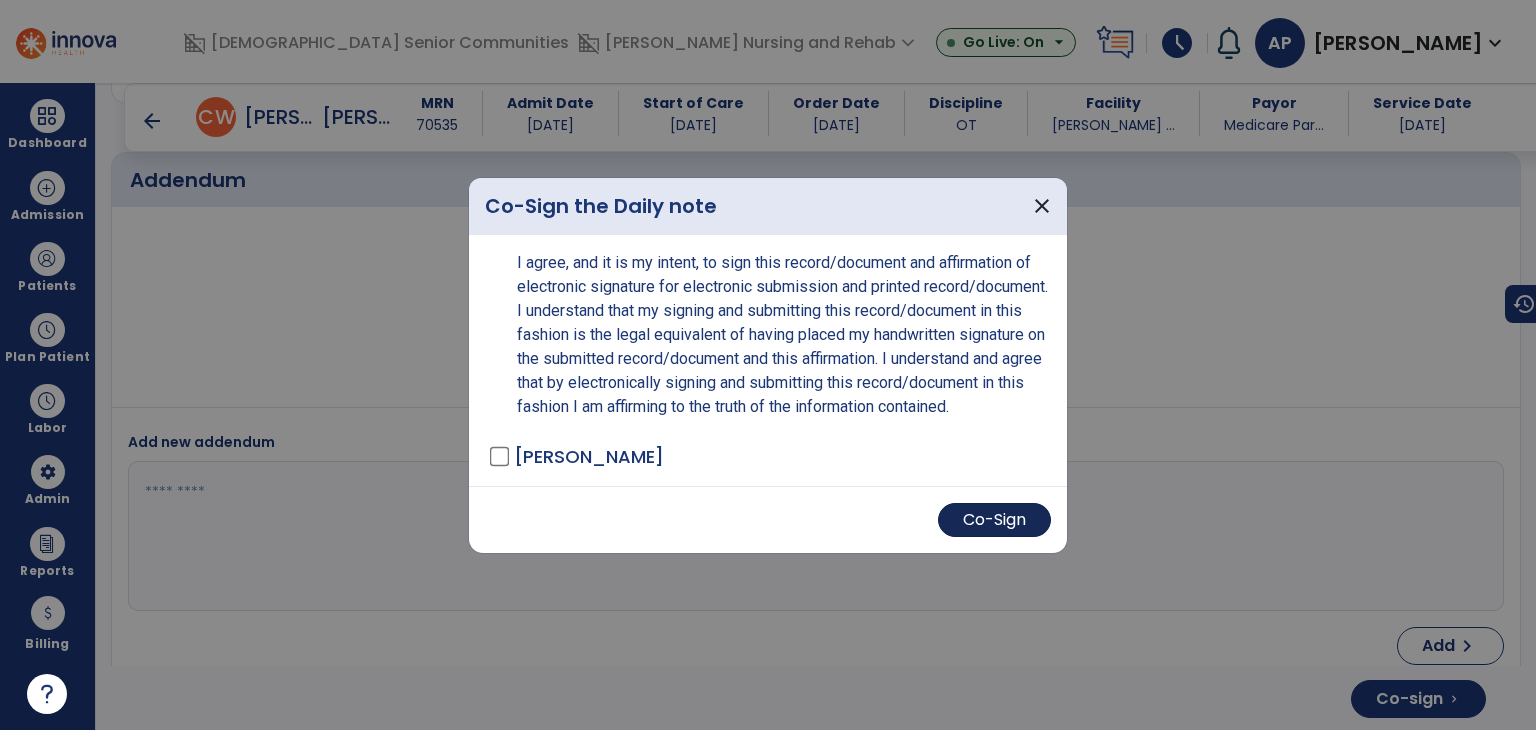 click on "Co-Sign" at bounding box center (994, 520) 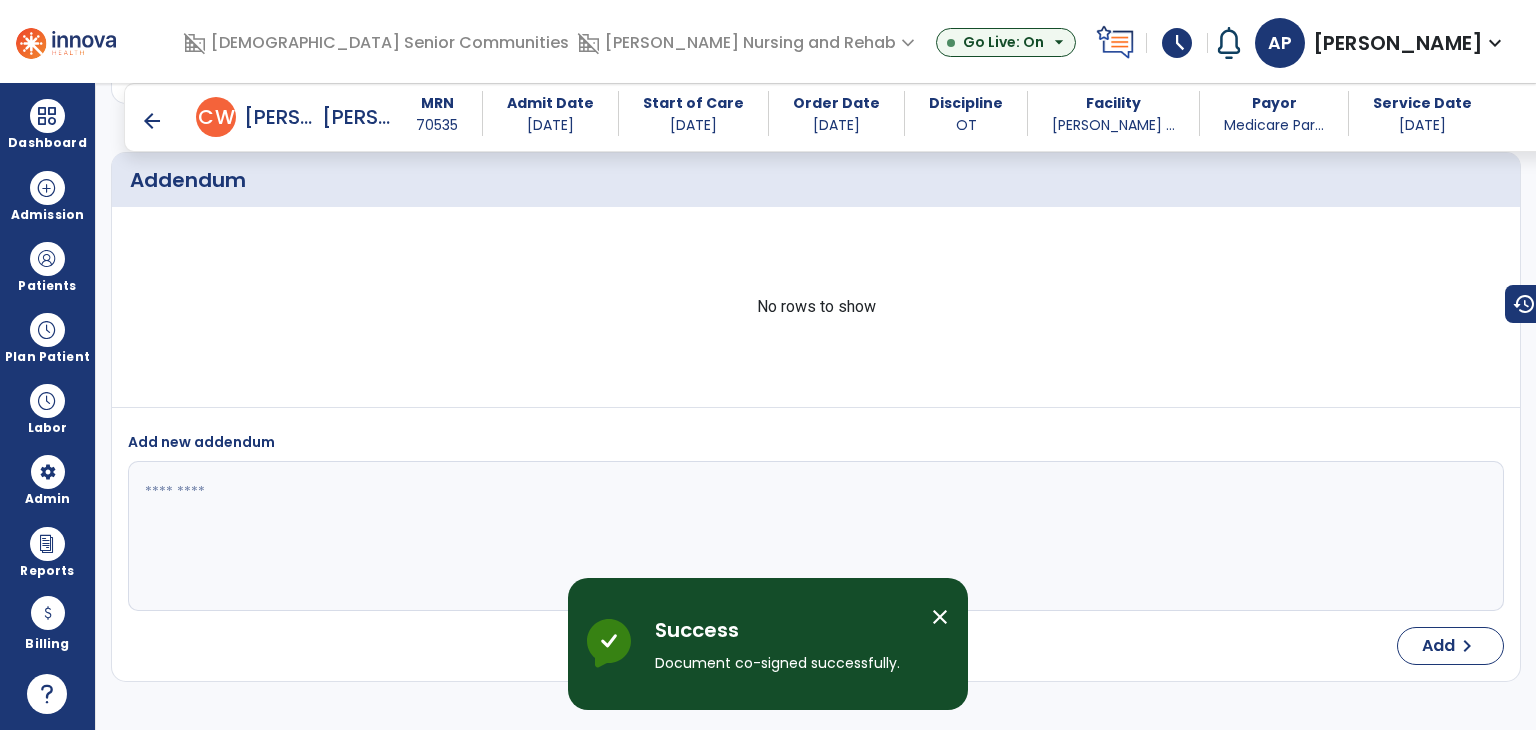 click on "arrow_back" at bounding box center (152, 121) 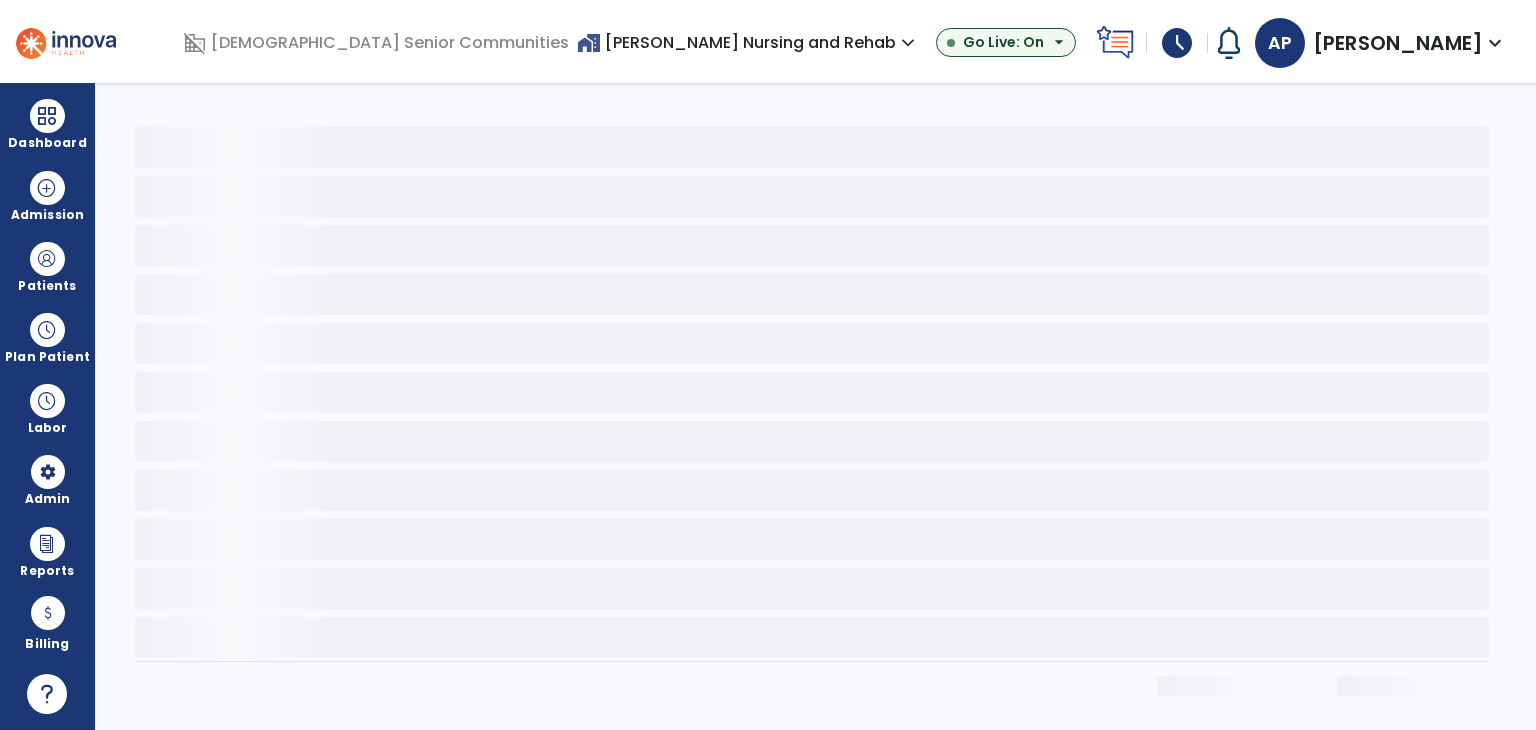 scroll, scrollTop: 0, scrollLeft: 0, axis: both 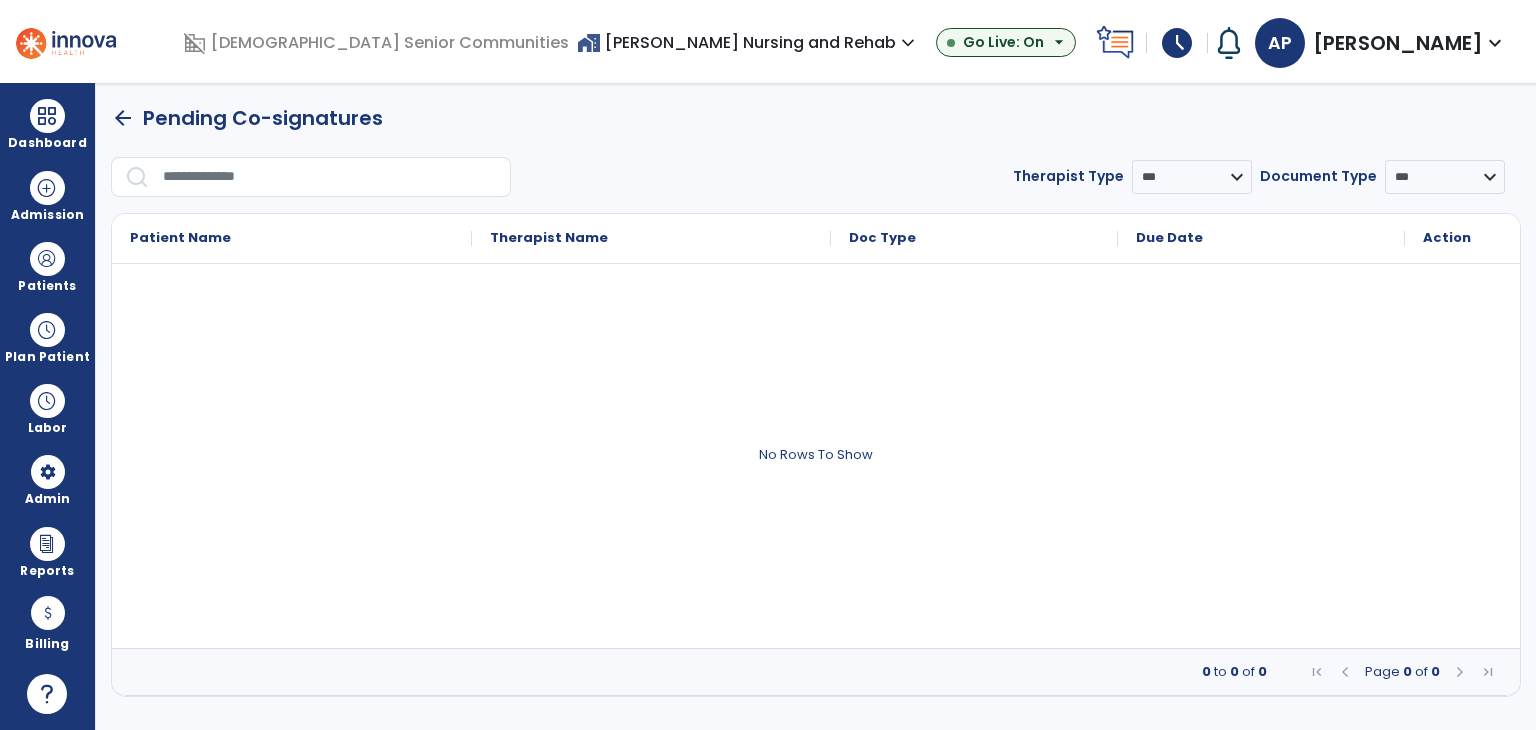 click on "arrow_back" 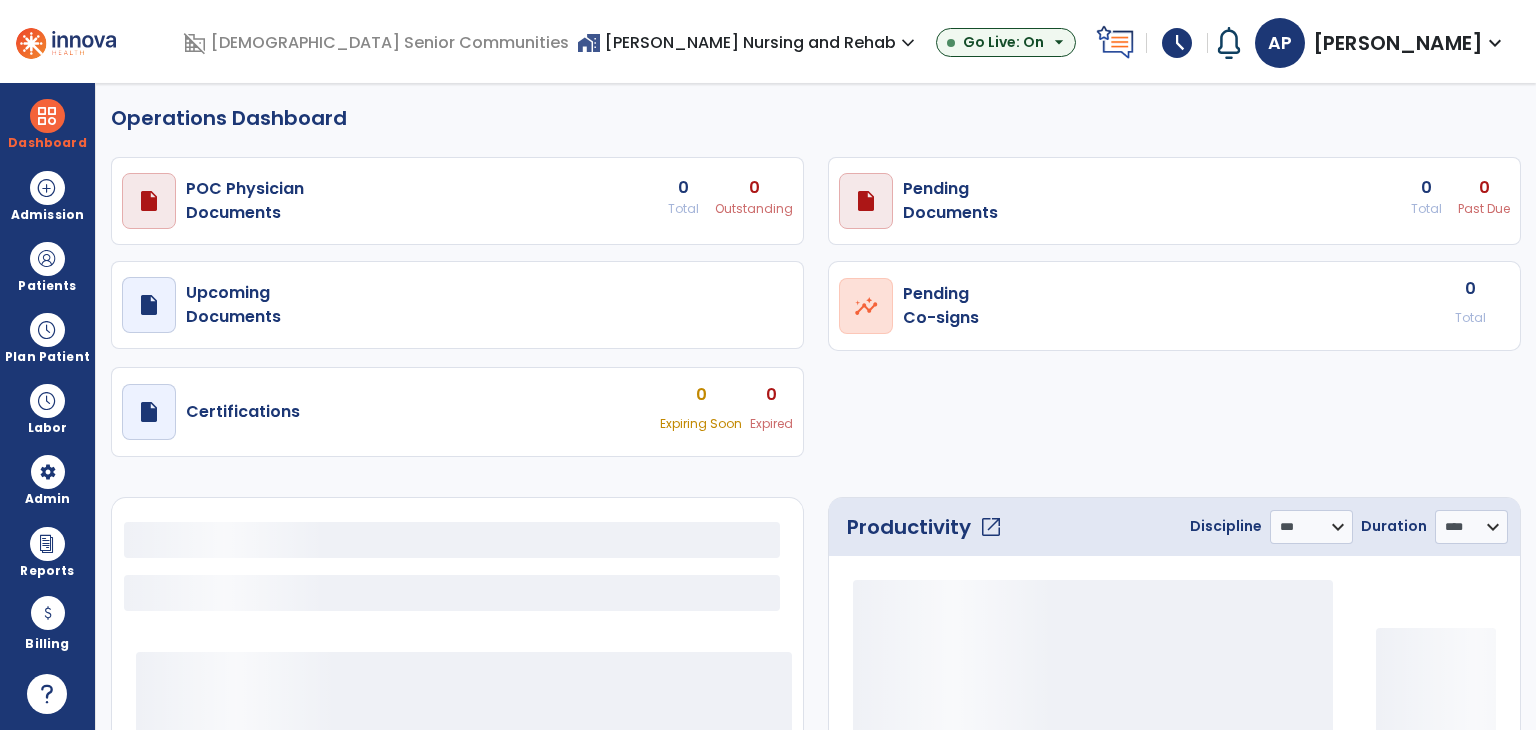 select on "***" 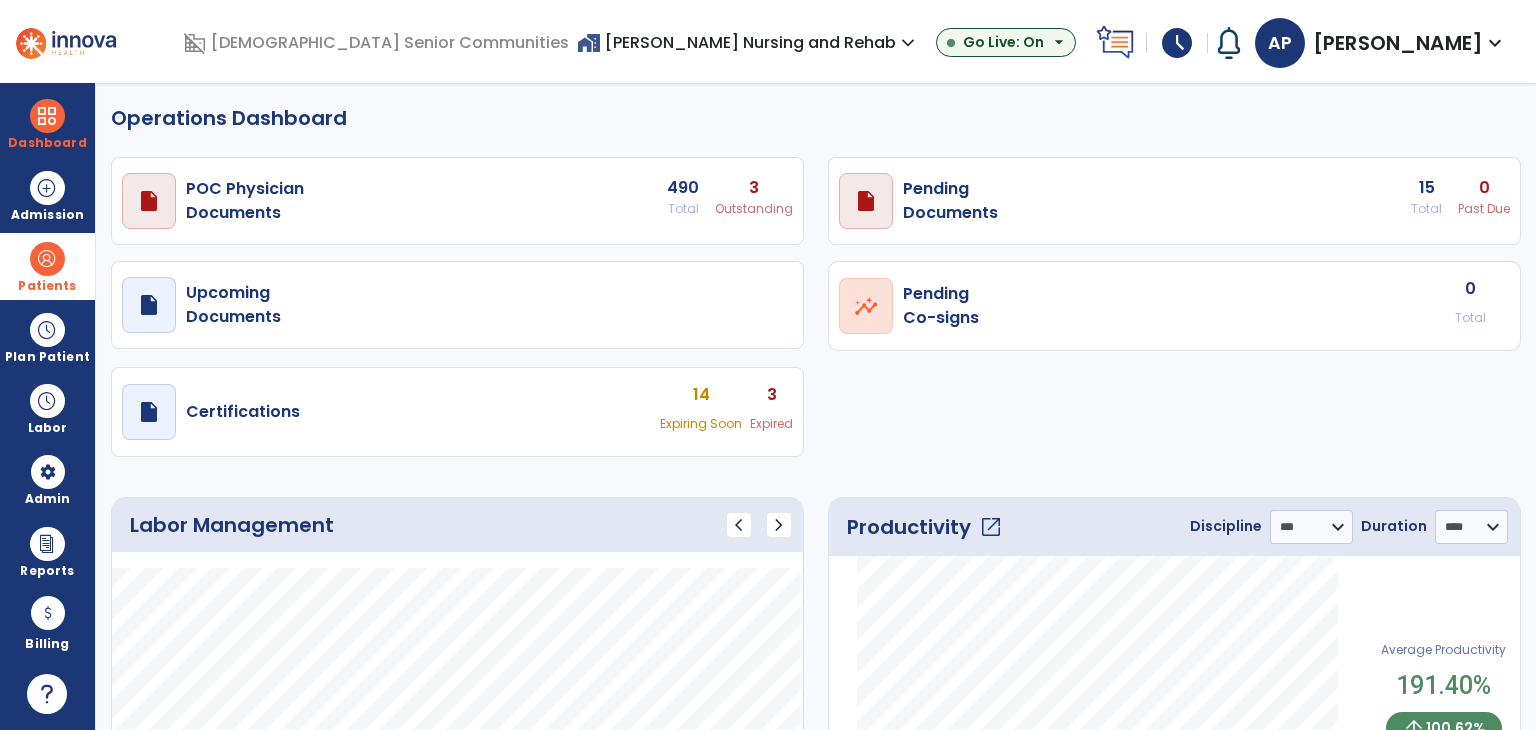 click at bounding box center (47, 259) 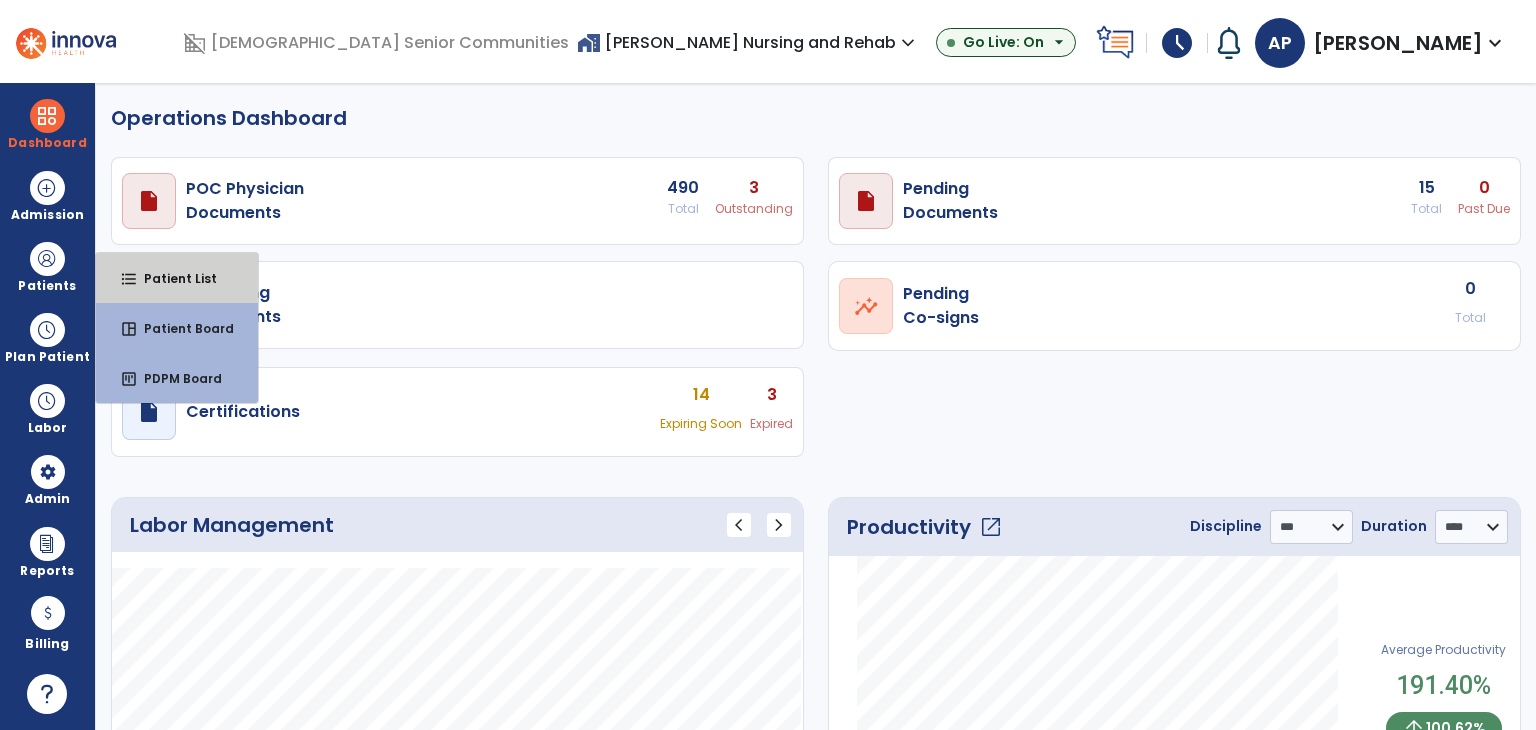 click on "format_list_bulleted" at bounding box center (129, 279) 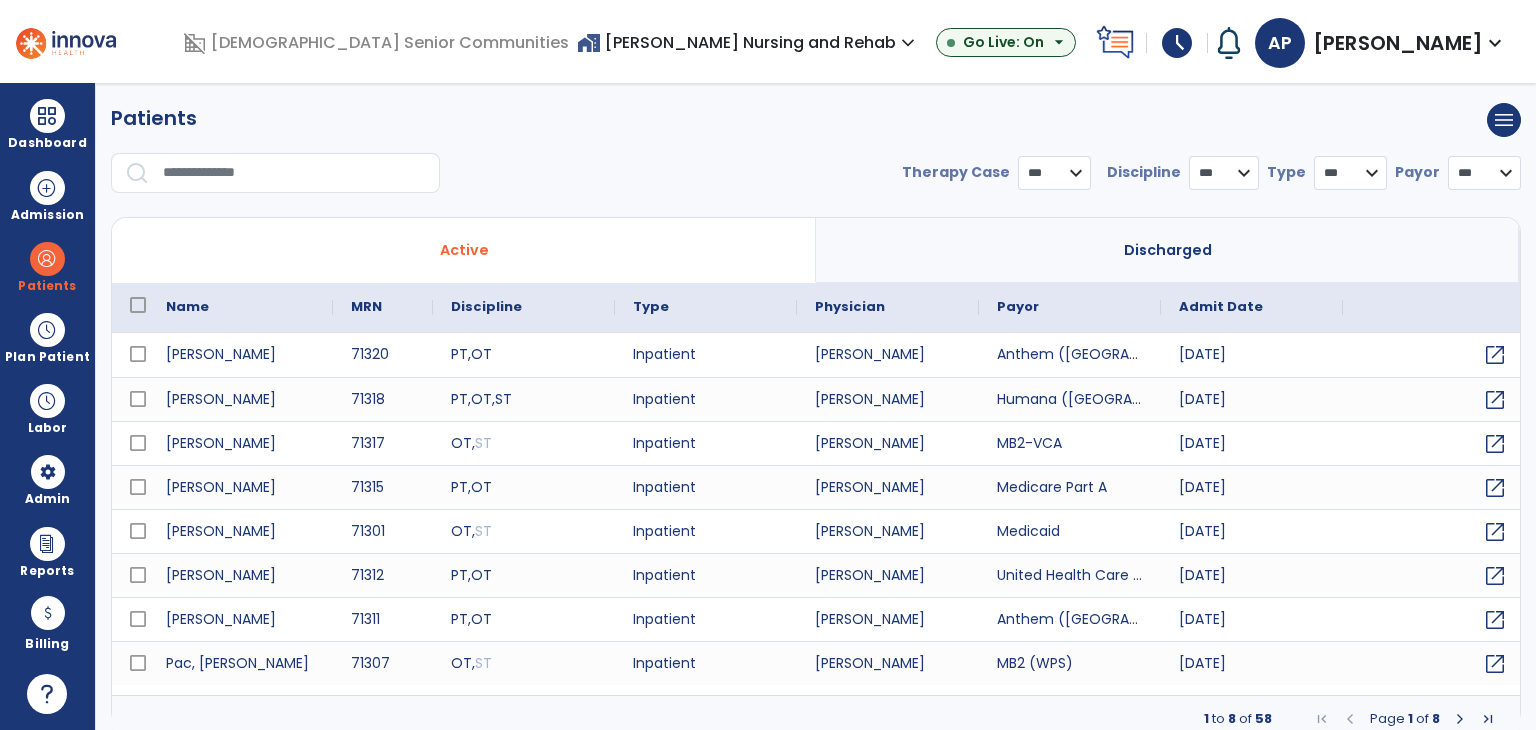 select on "***" 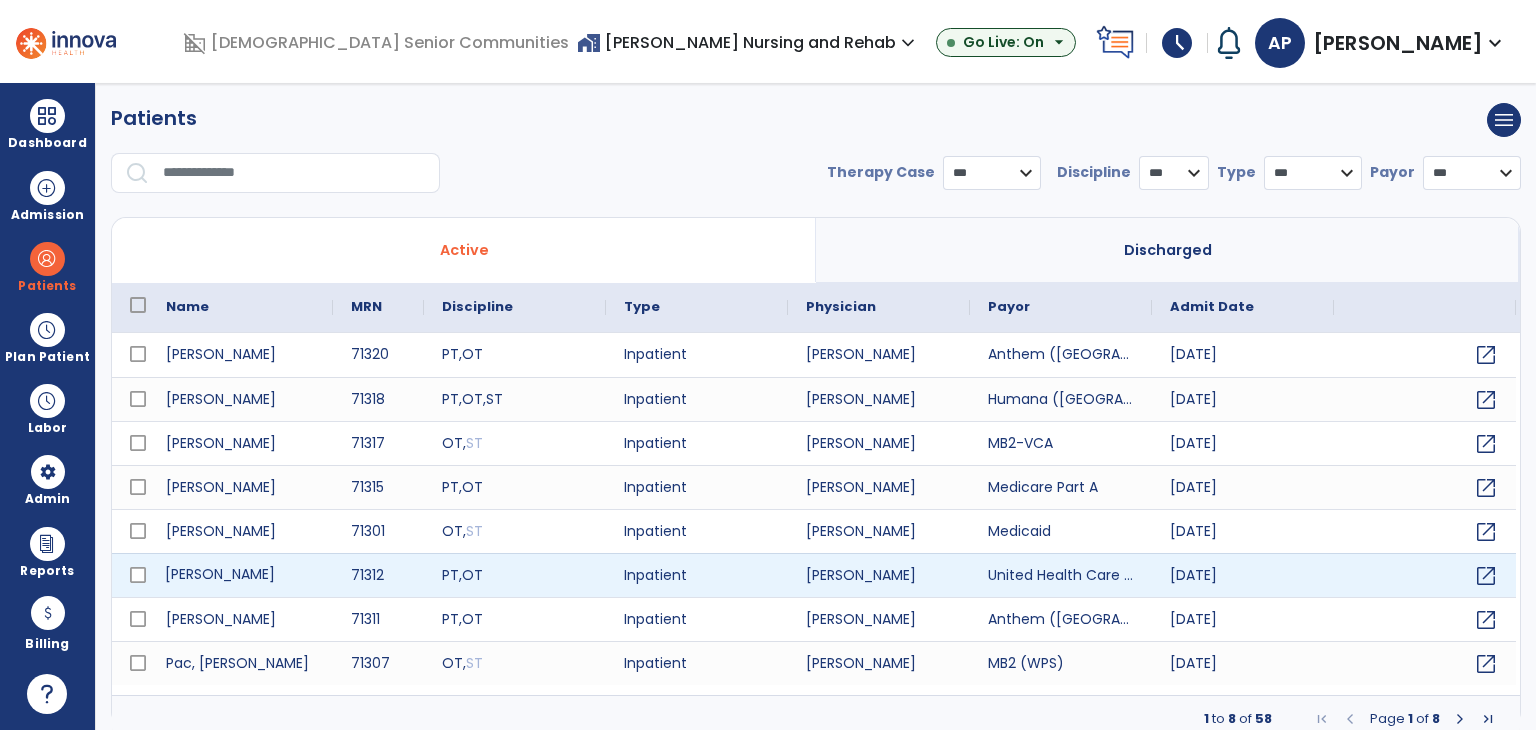 click on "Smith, Charles" at bounding box center (240, 575) 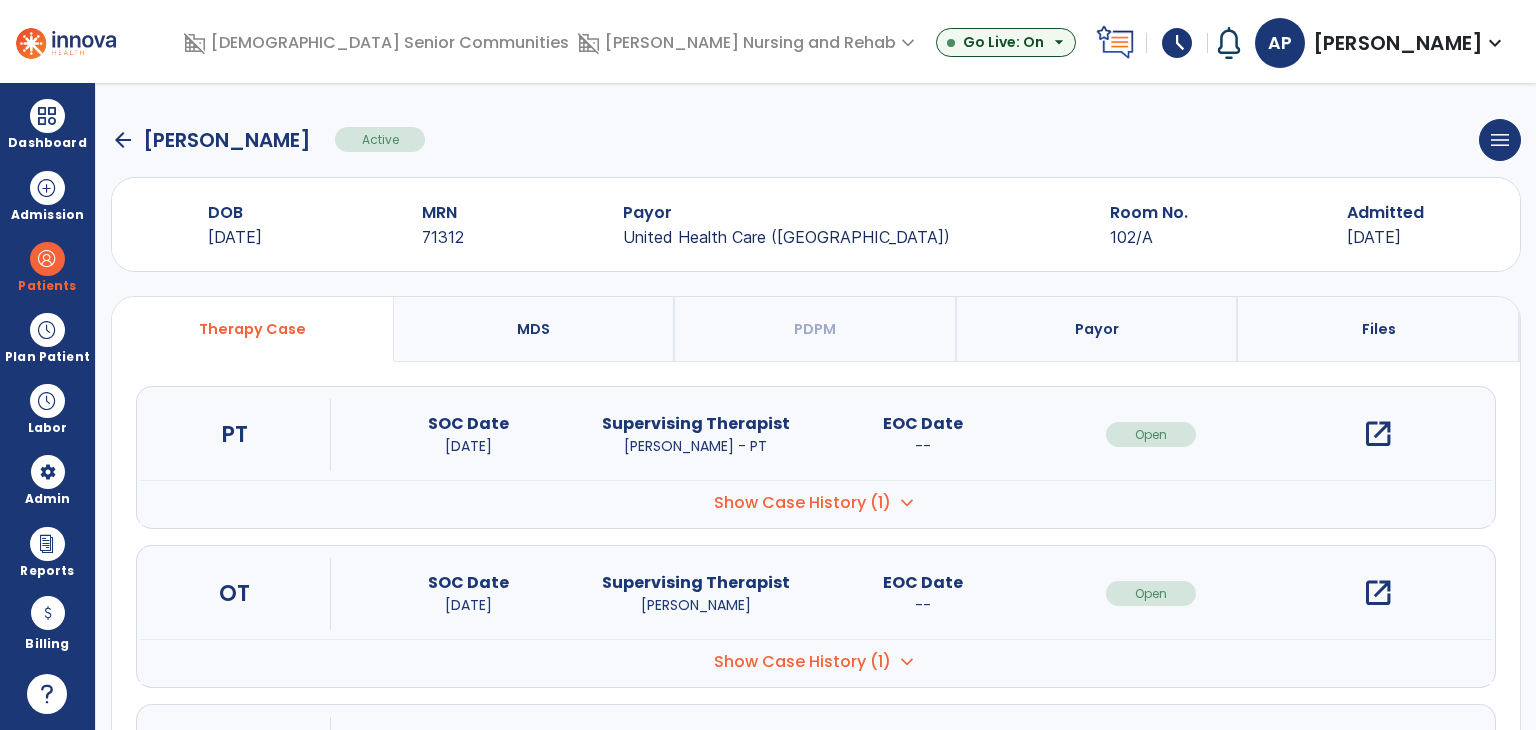 click on "open_in_new" at bounding box center (1378, 593) 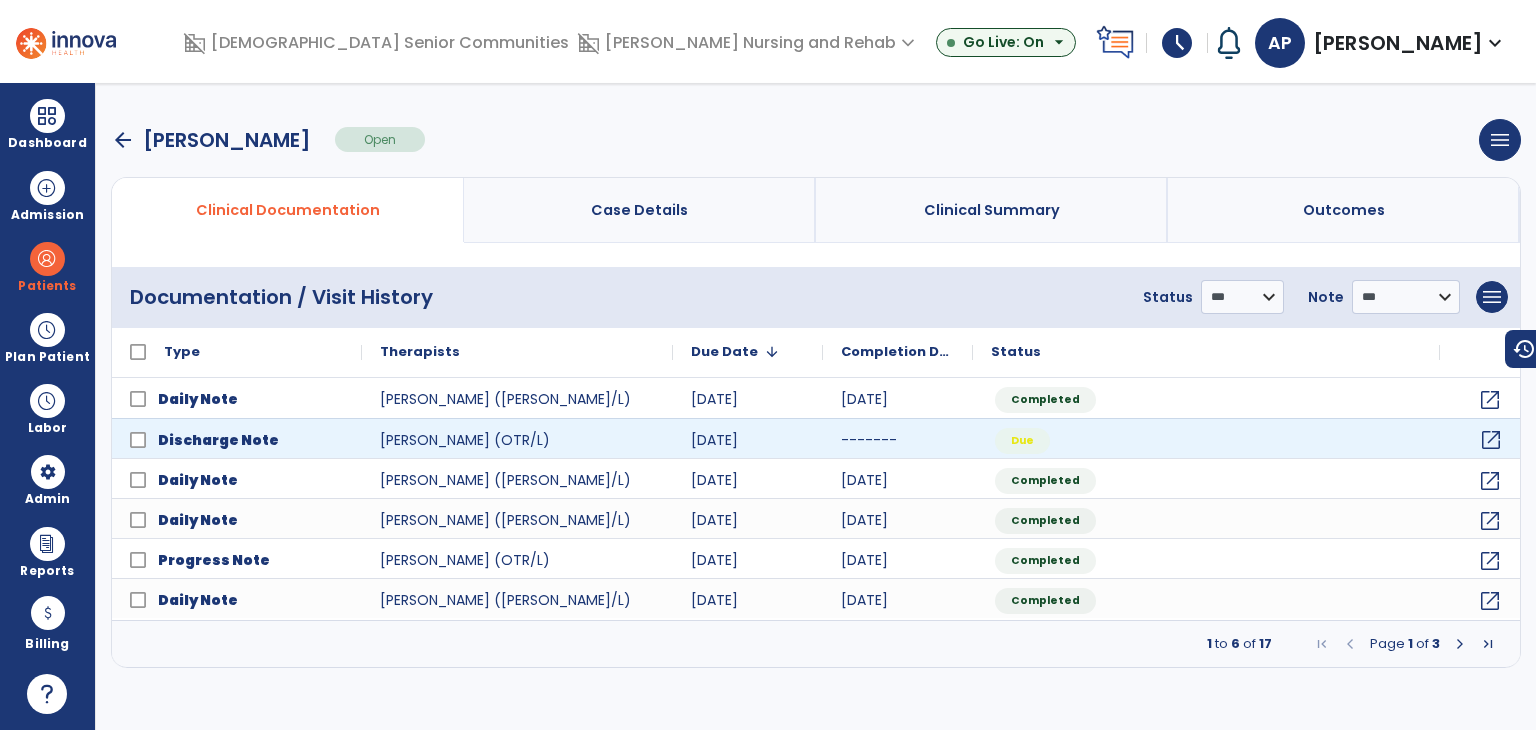 click on "open_in_new" 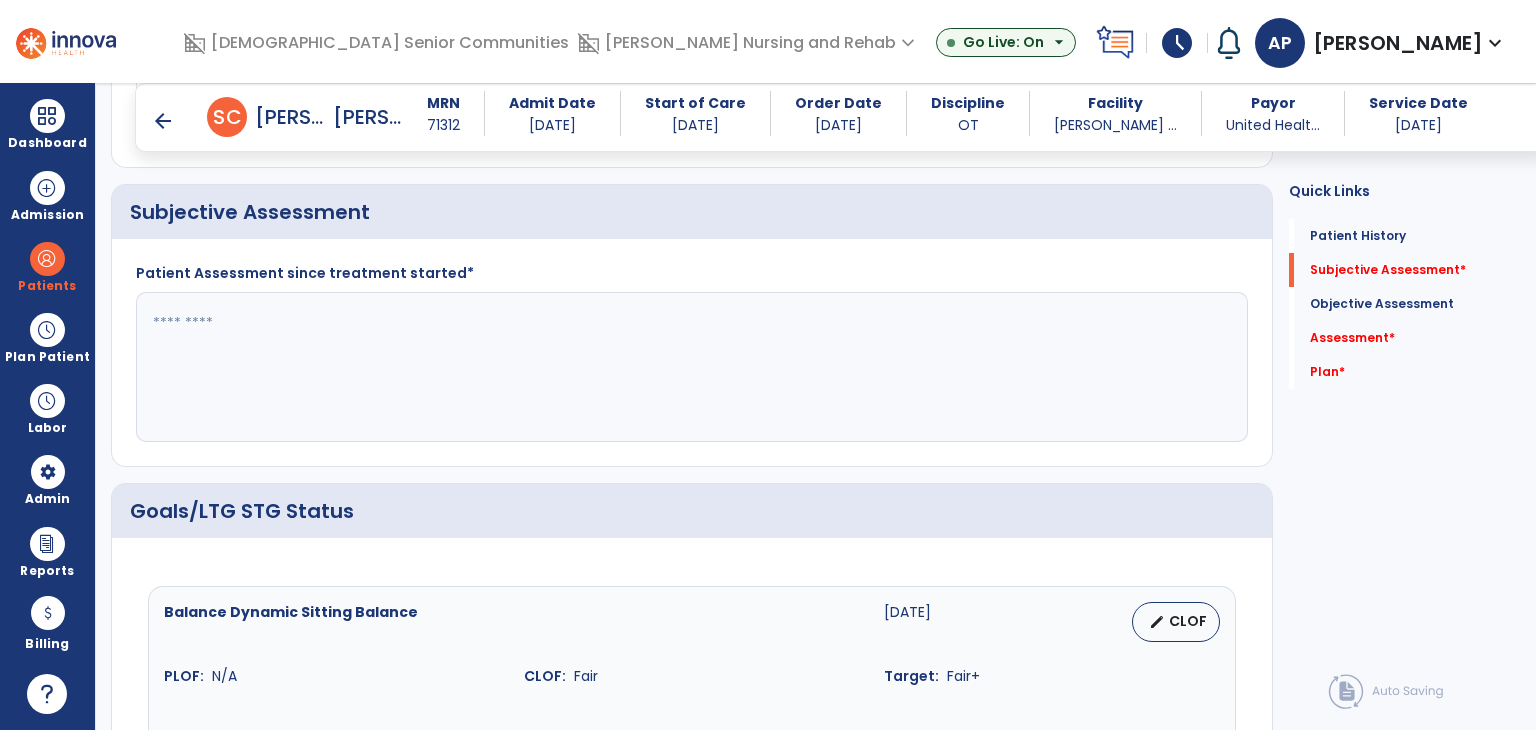 scroll, scrollTop: 400, scrollLeft: 0, axis: vertical 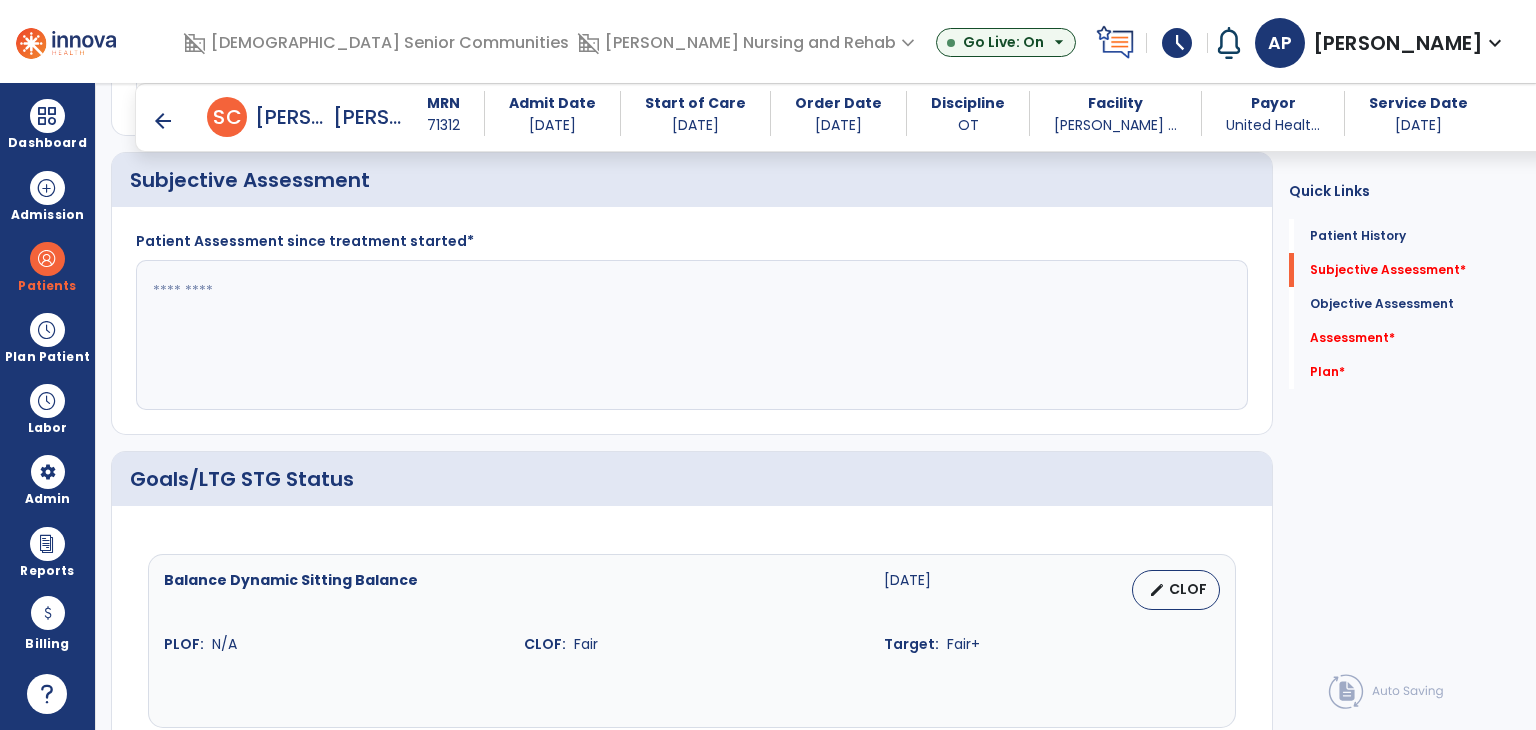 click 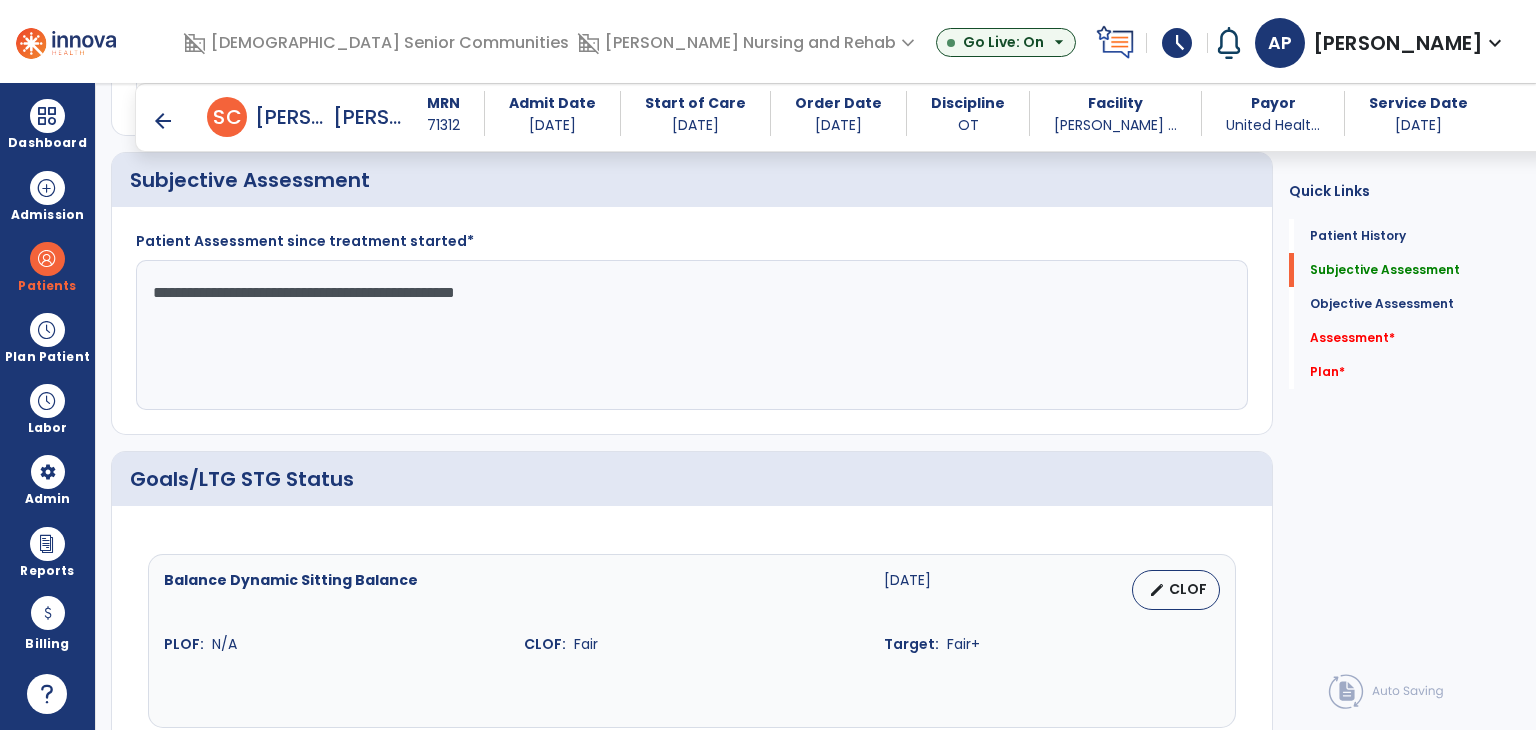 click on "**********" 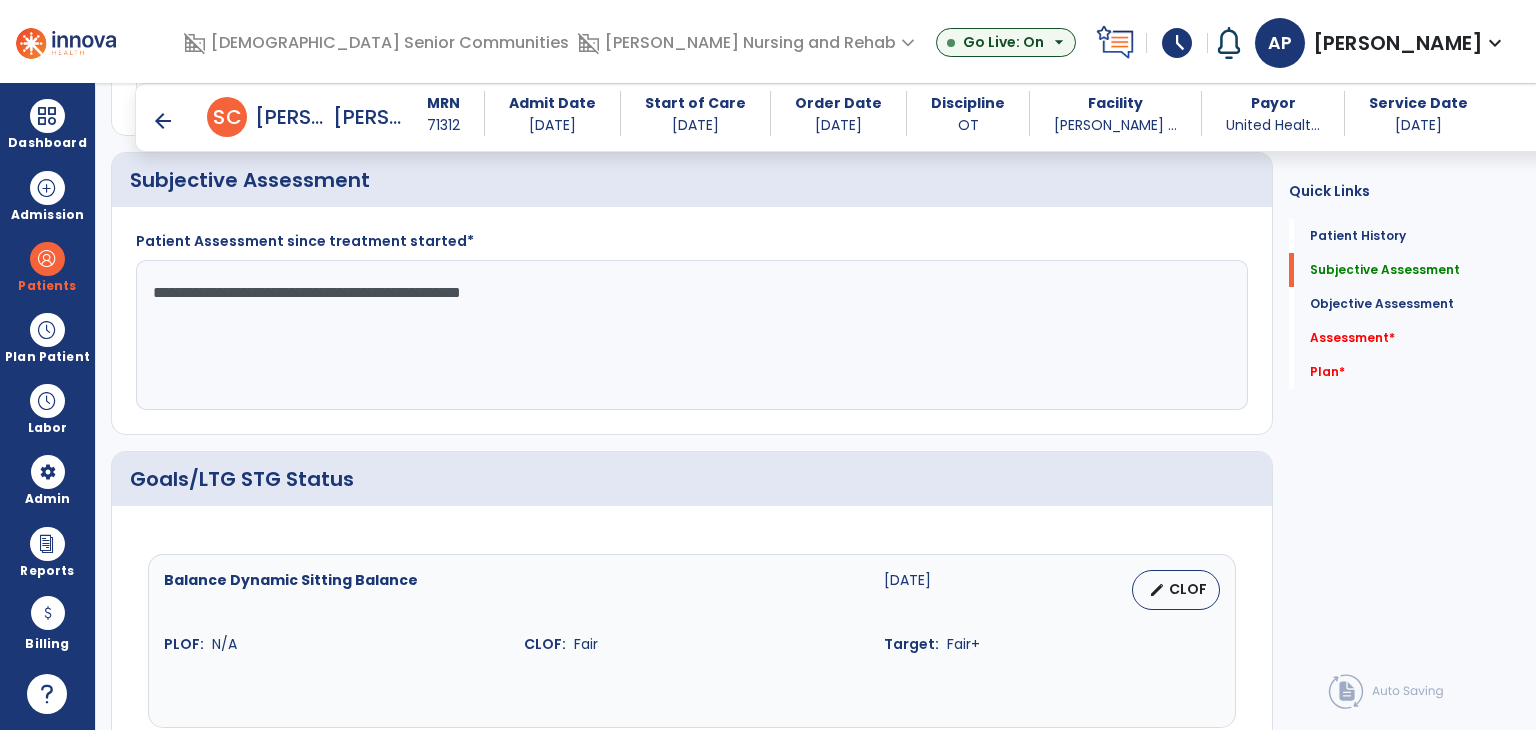 click on "**********" 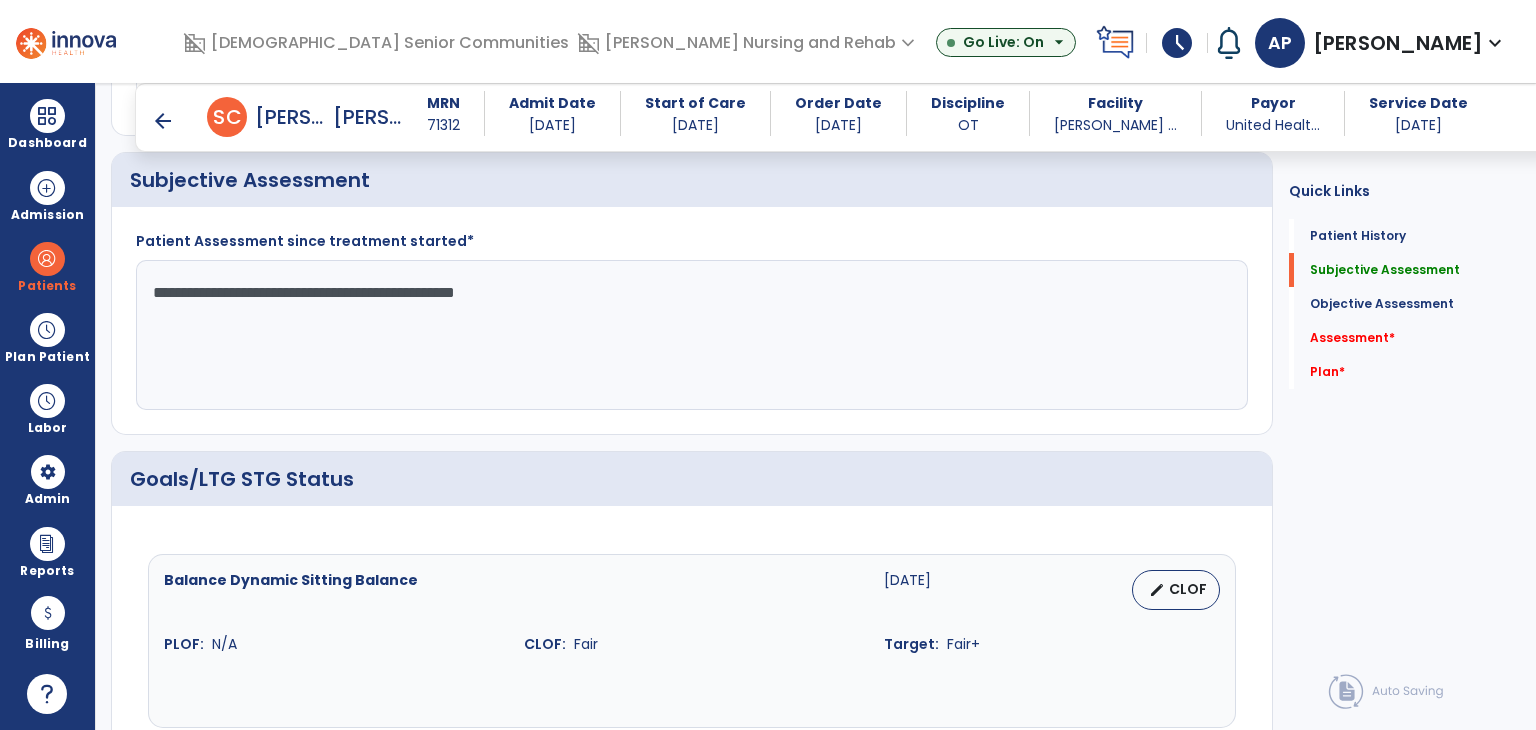 click on "**********" 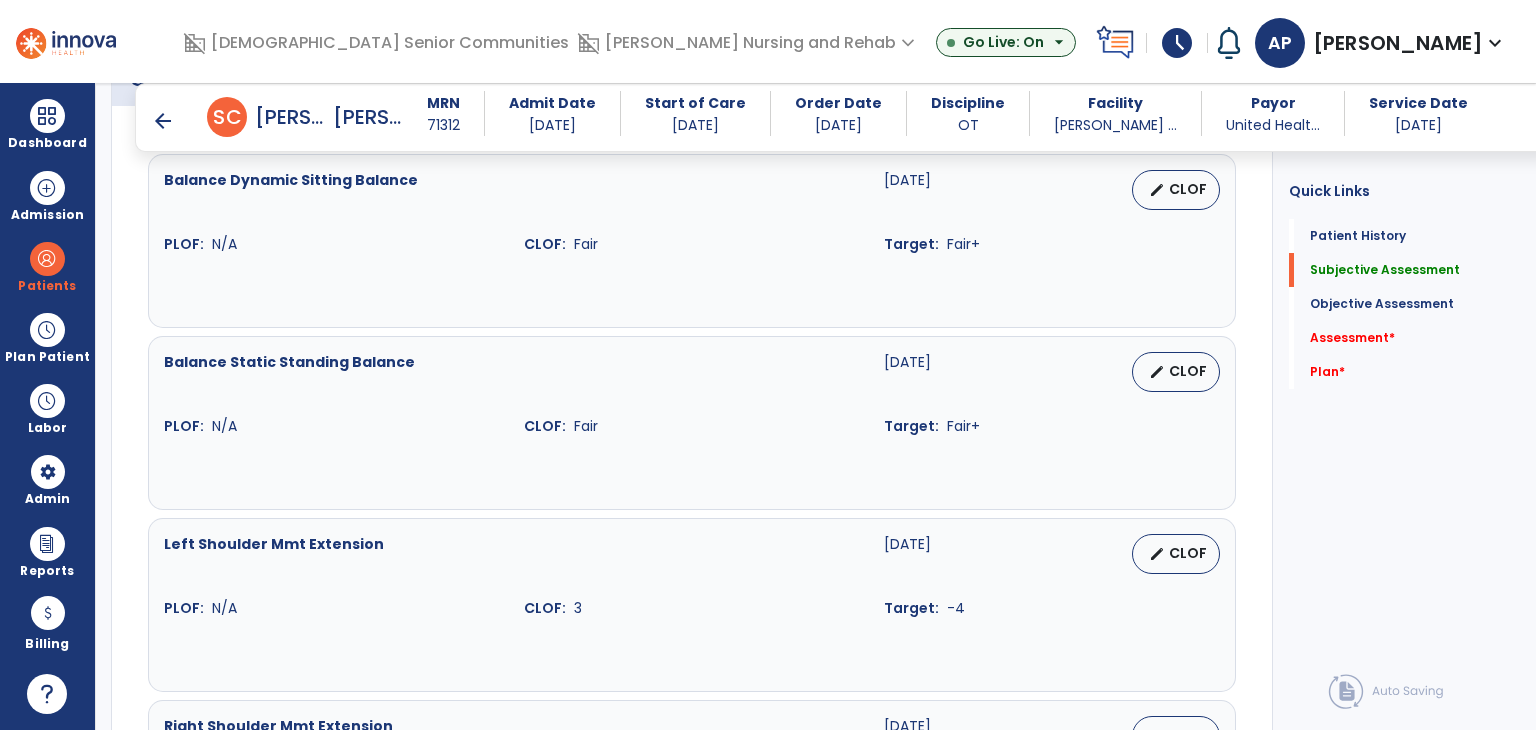 scroll, scrollTop: 700, scrollLeft: 0, axis: vertical 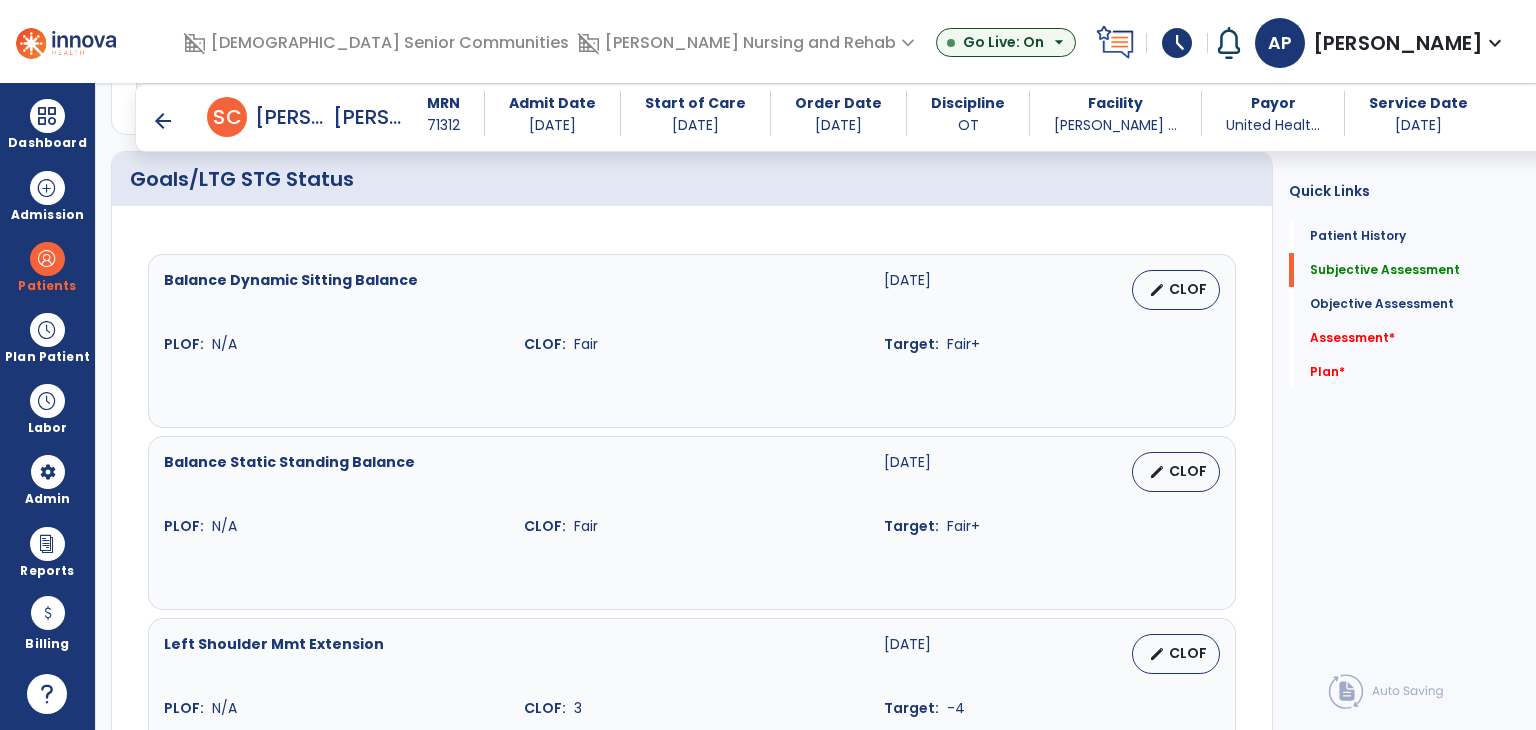 type on "**********" 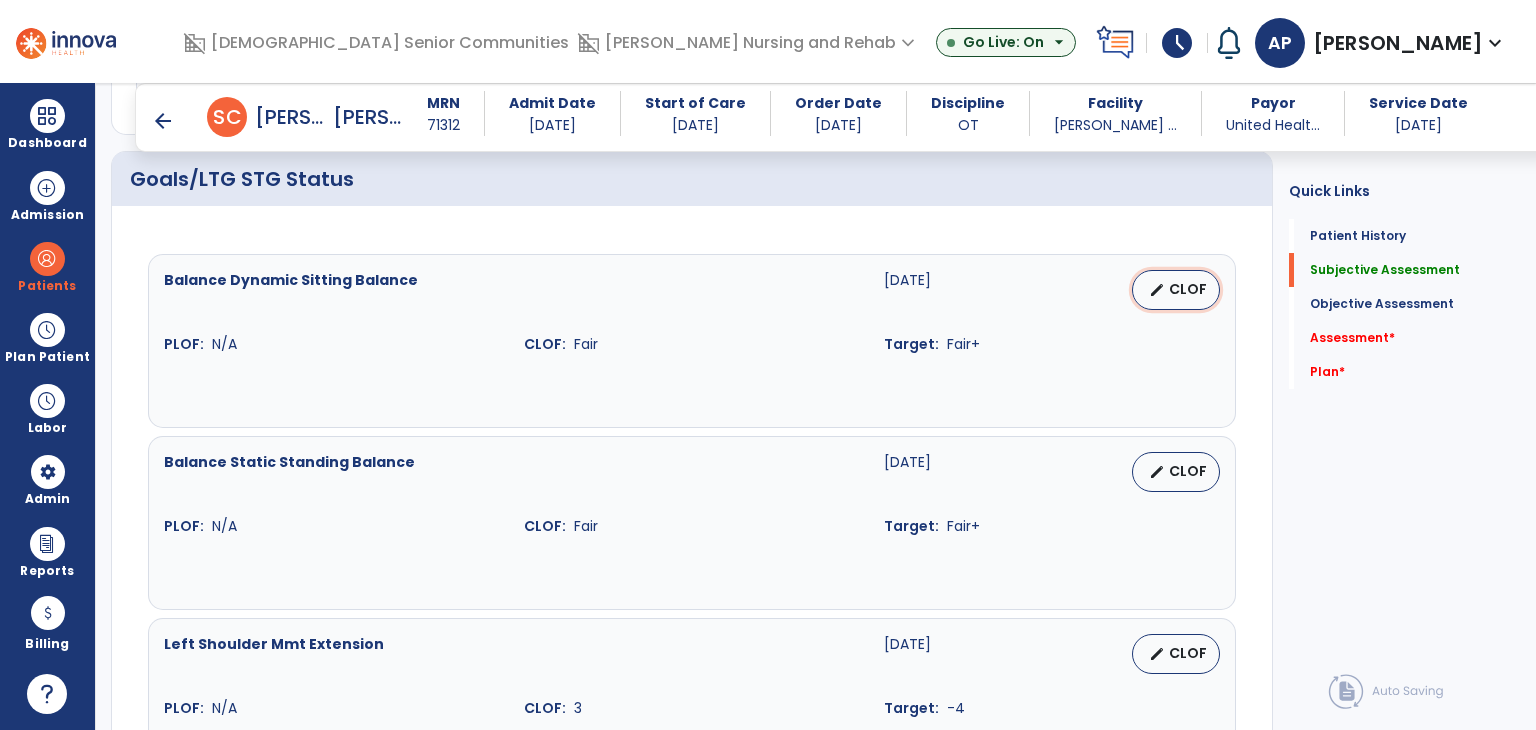 click on "CLOF" at bounding box center (1188, 289) 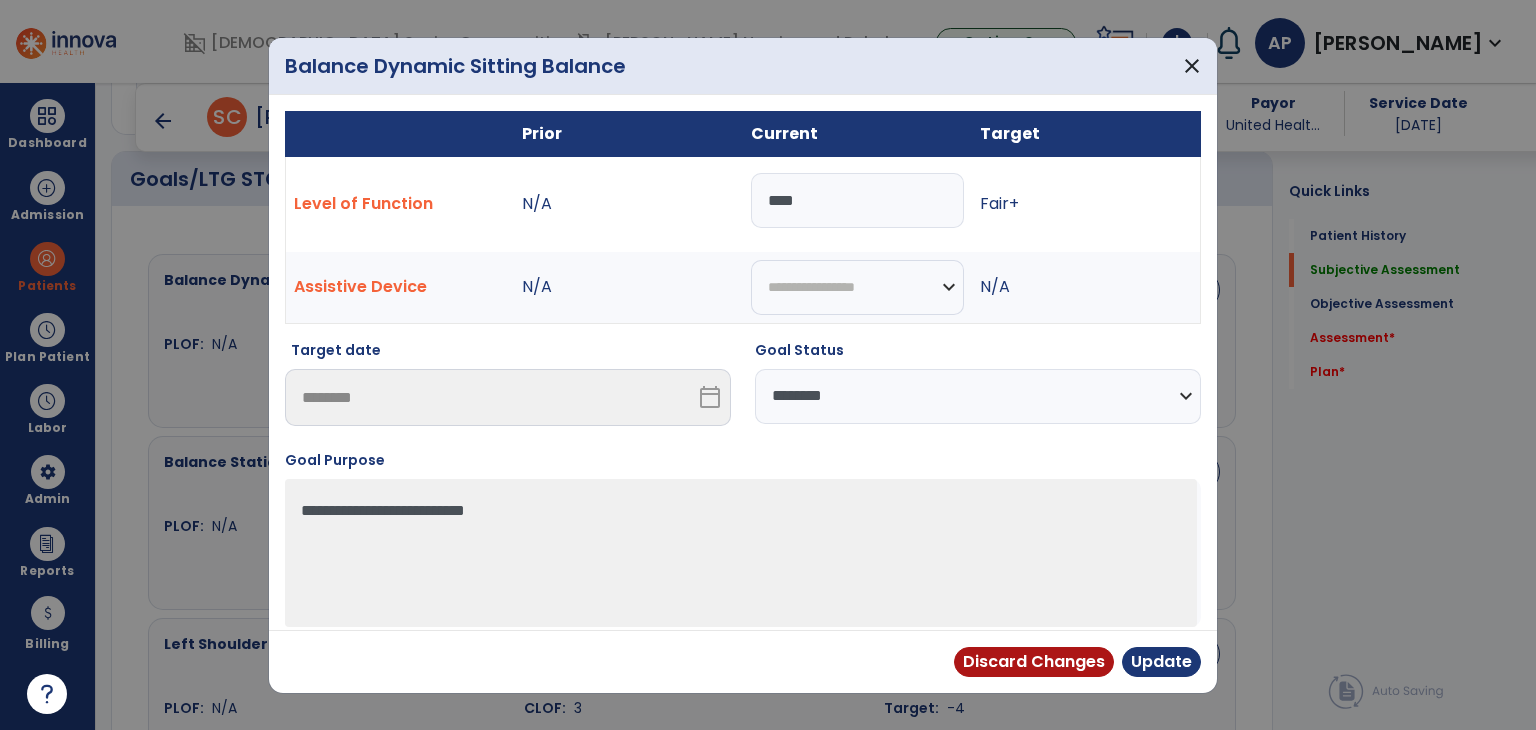 click on "**********" at bounding box center (978, 396) 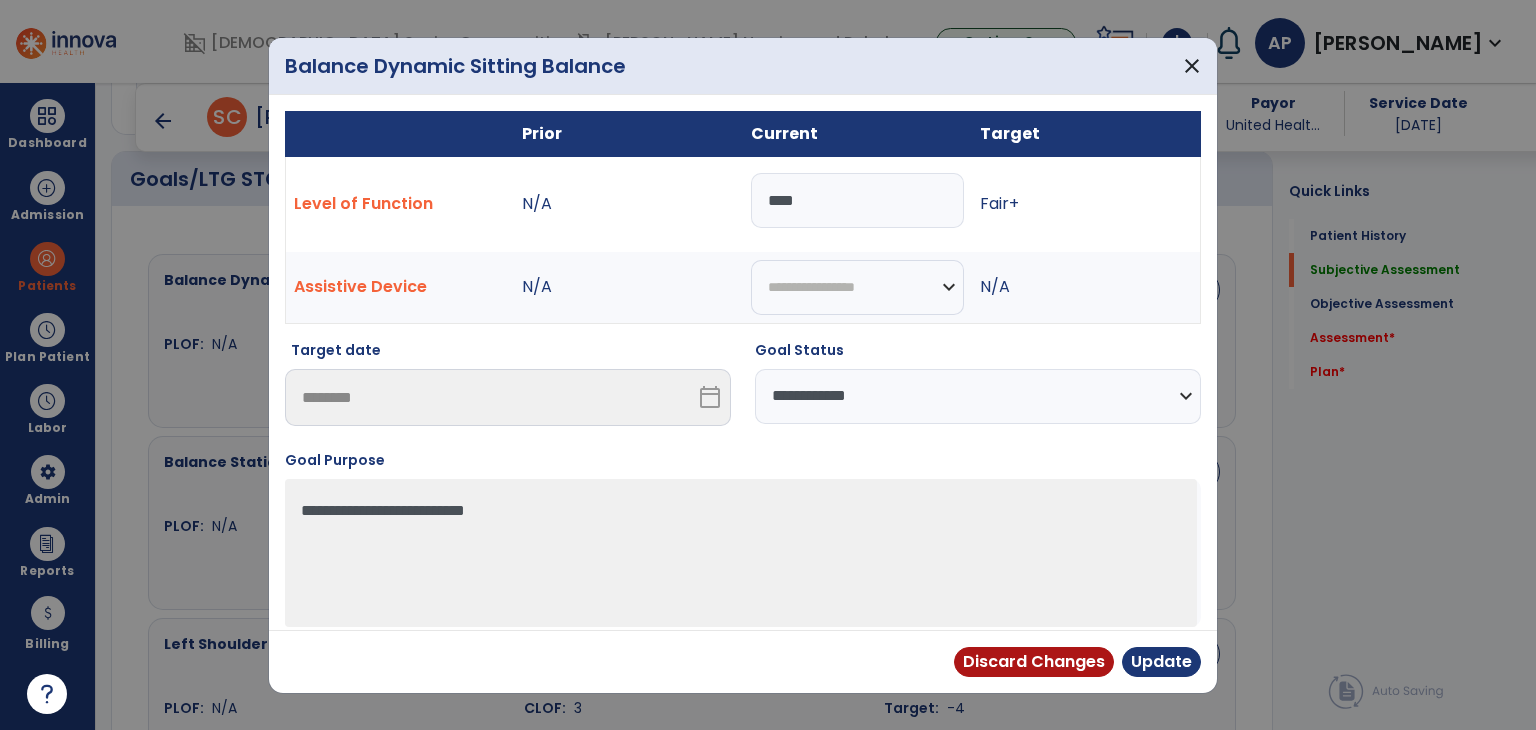 click on "**********" at bounding box center (978, 396) 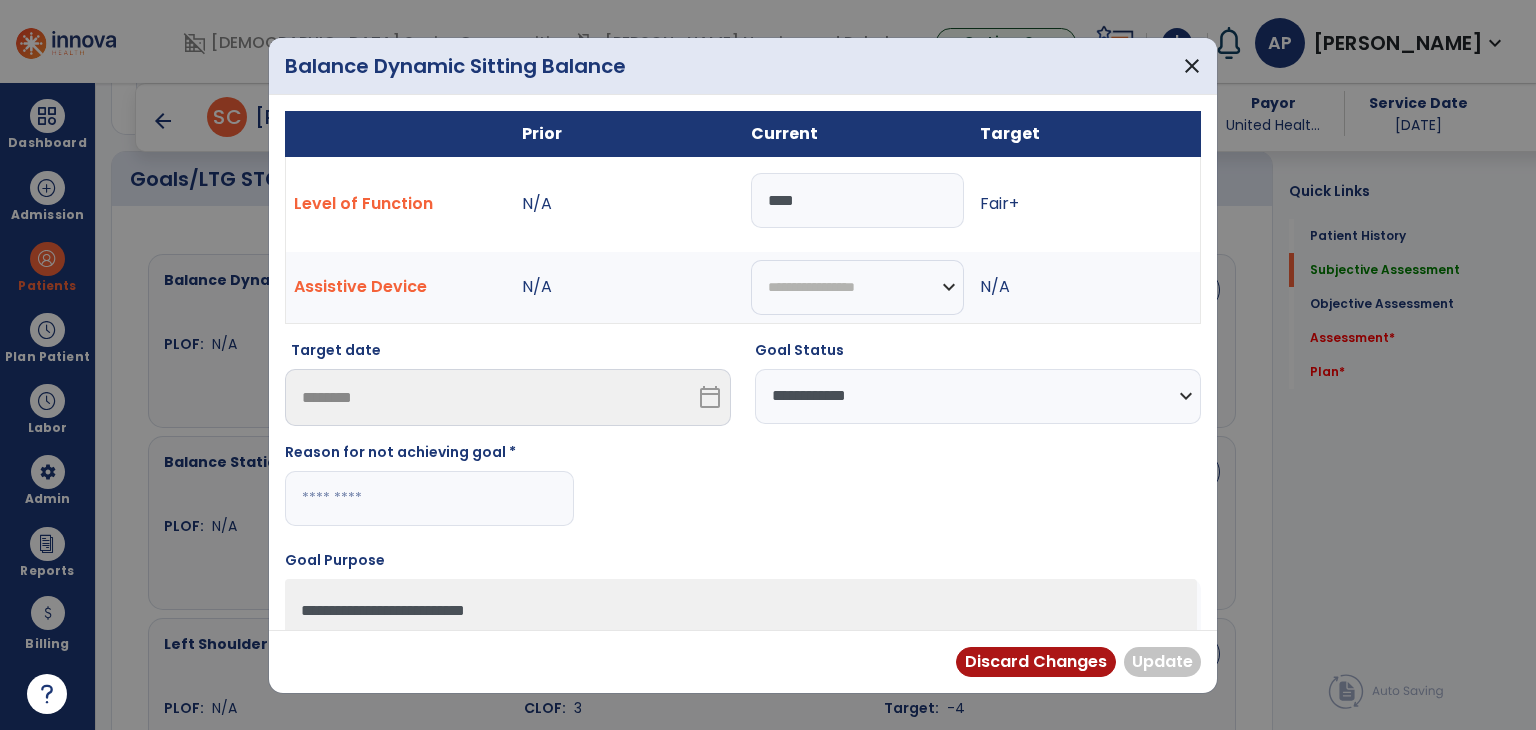 click at bounding box center [429, 498] 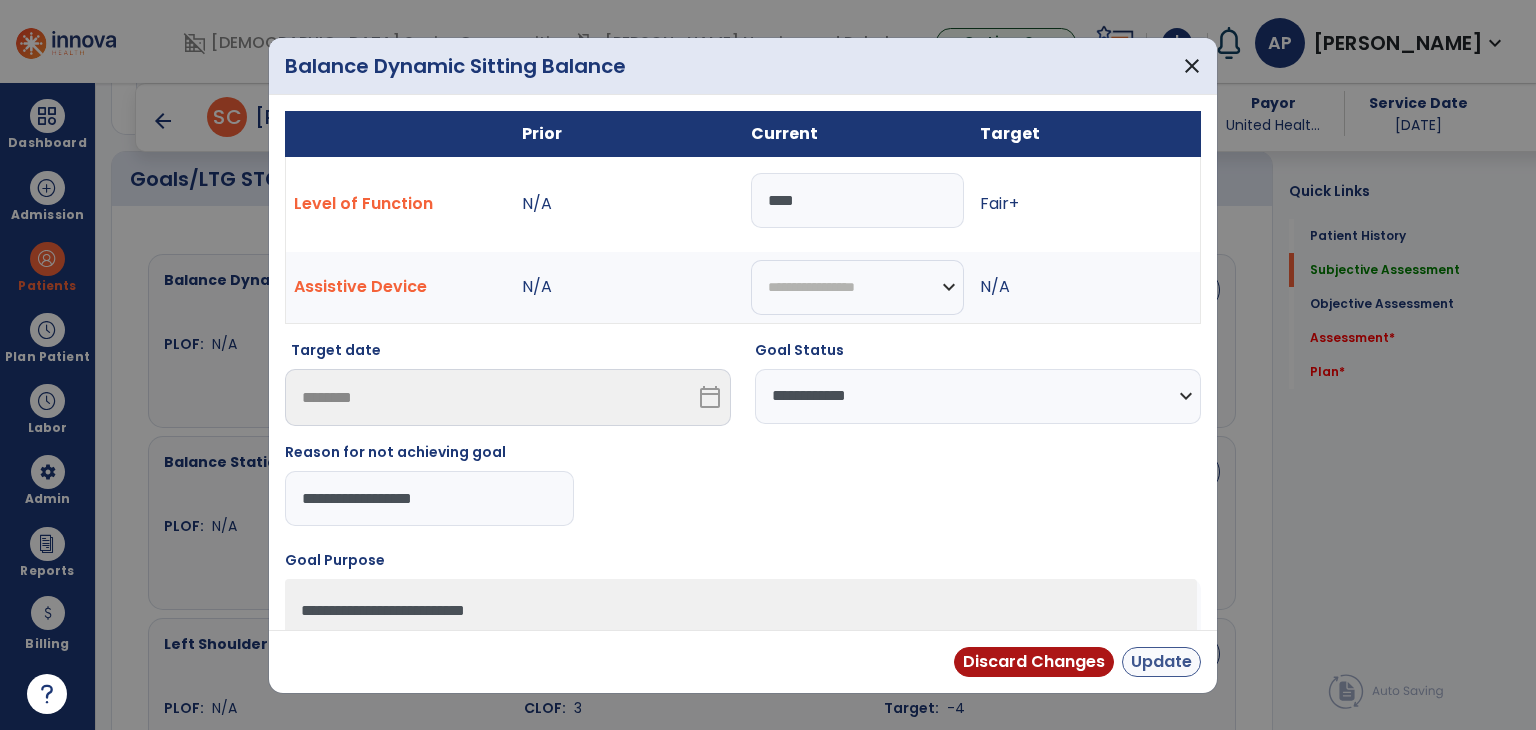 type on "**********" 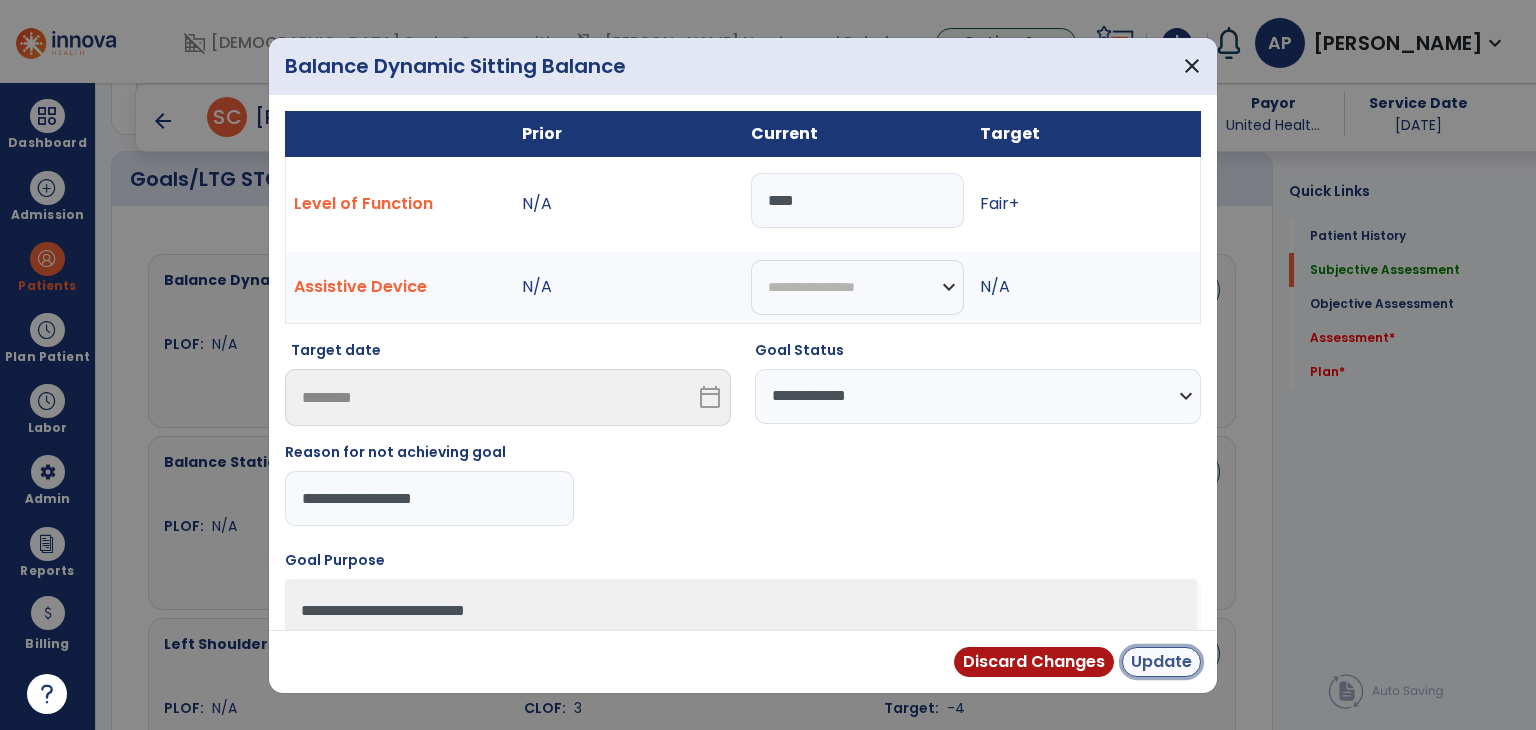 click on "Update" at bounding box center (1161, 662) 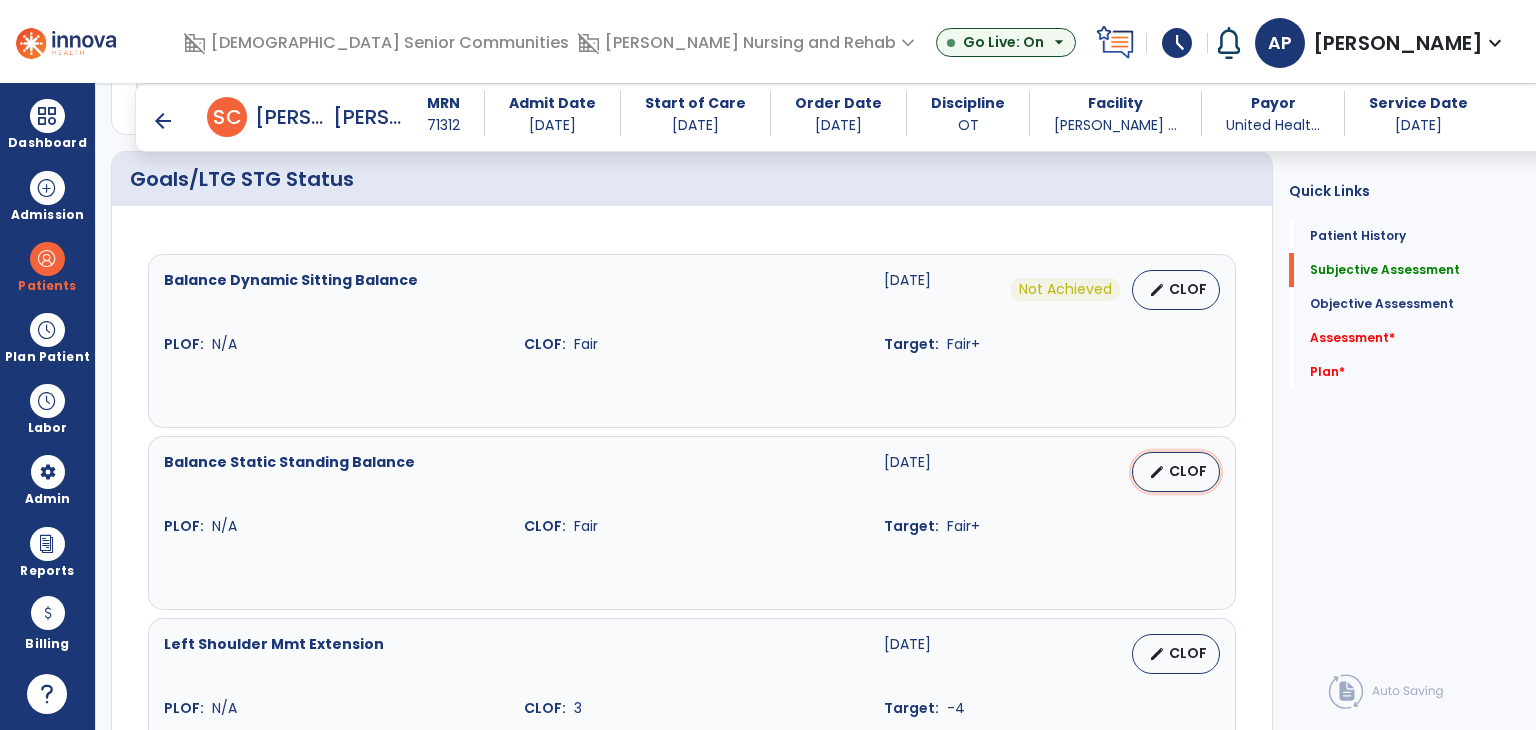 click on "edit" at bounding box center [1157, 472] 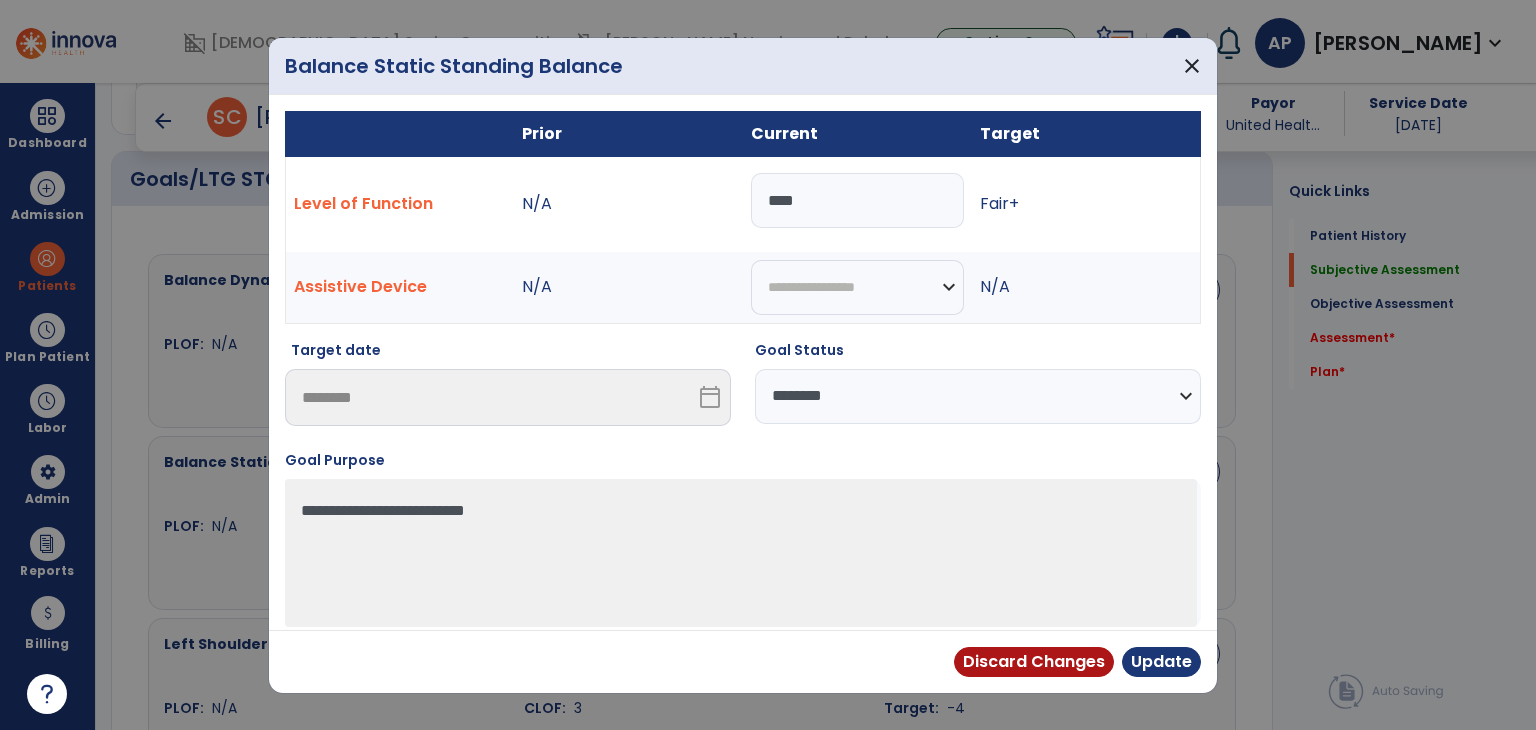 click on "**********" at bounding box center [978, 396] 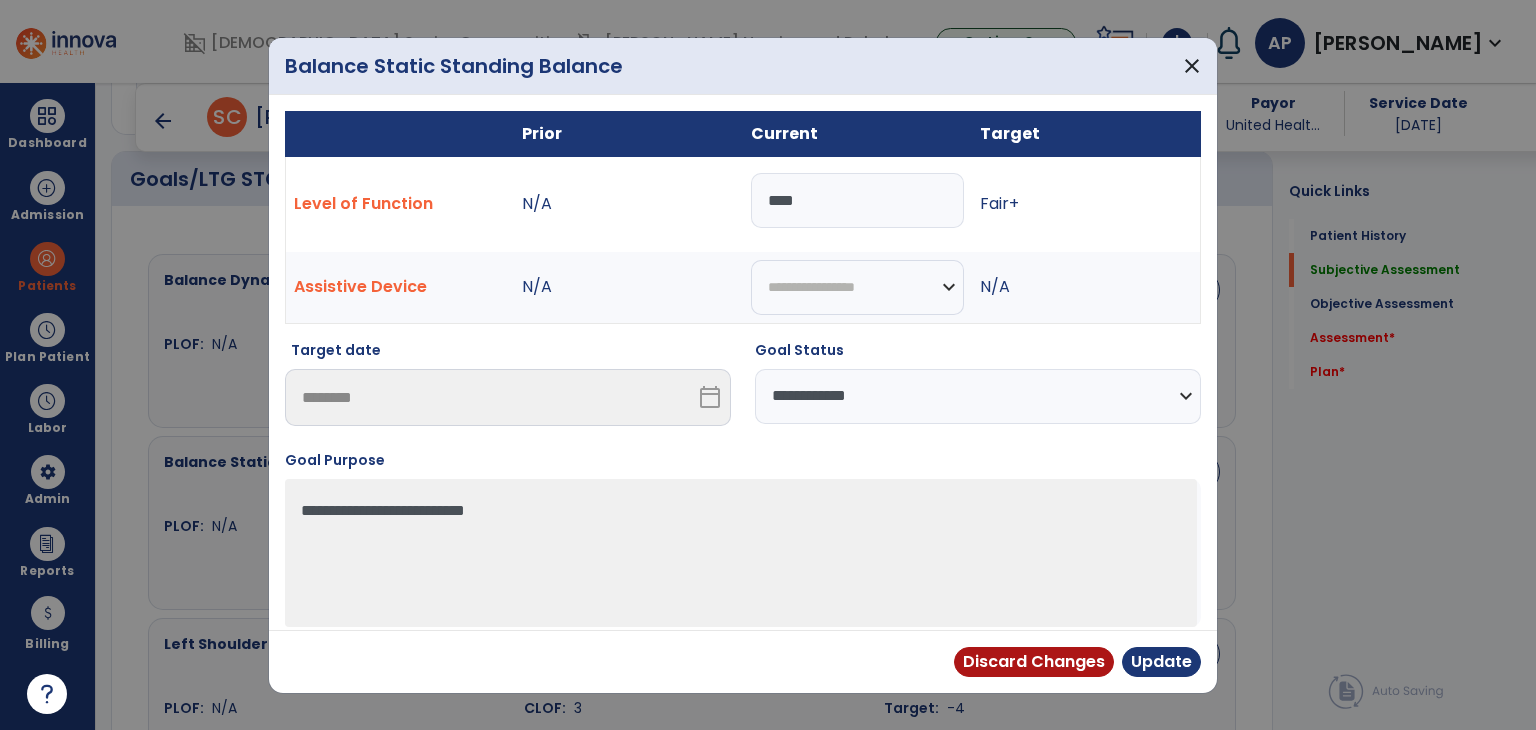 click on "**********" at bounding box center (978, 396) 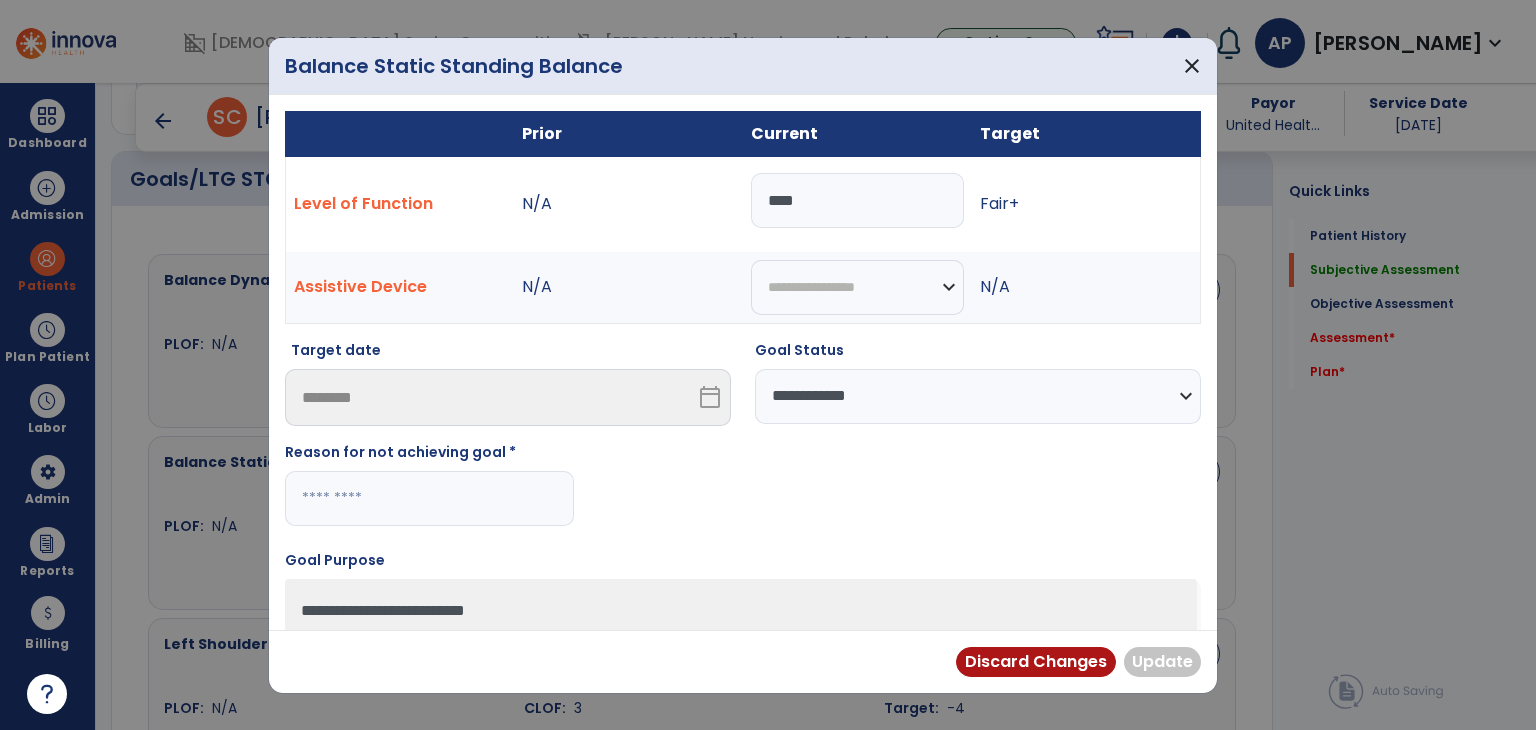 click at bounding box center (429, 498) 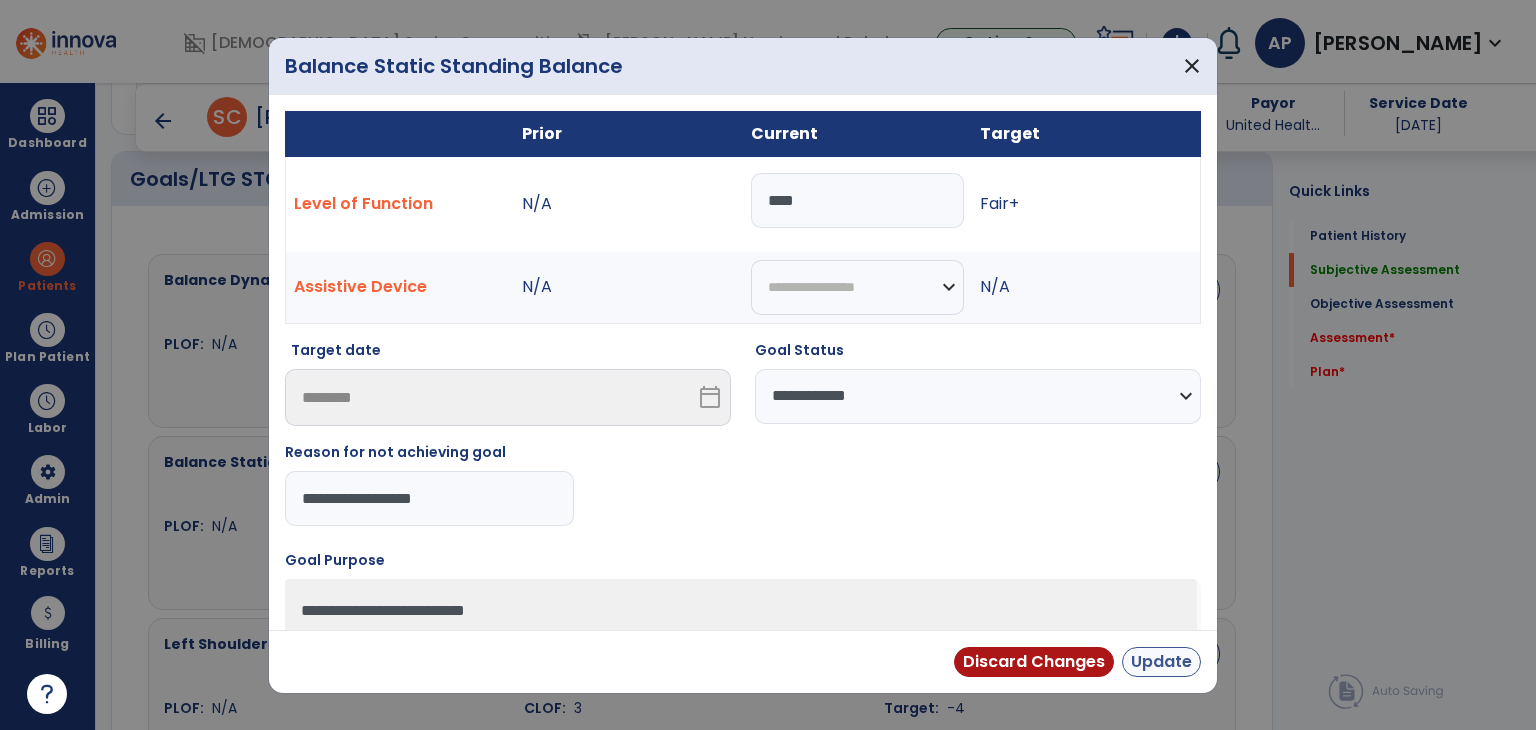 type on "**********" 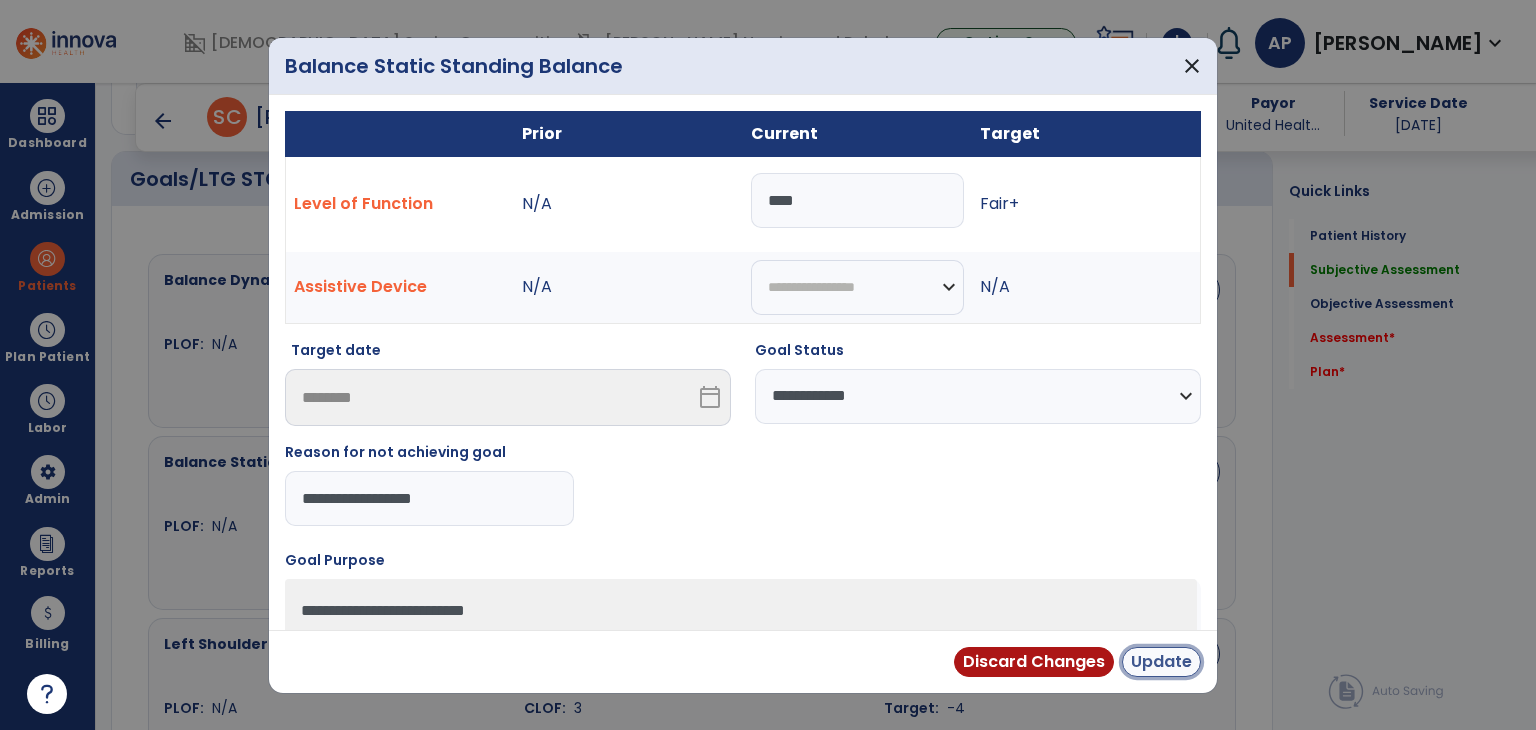 click on "Update" at bounding box center [1161, 662] 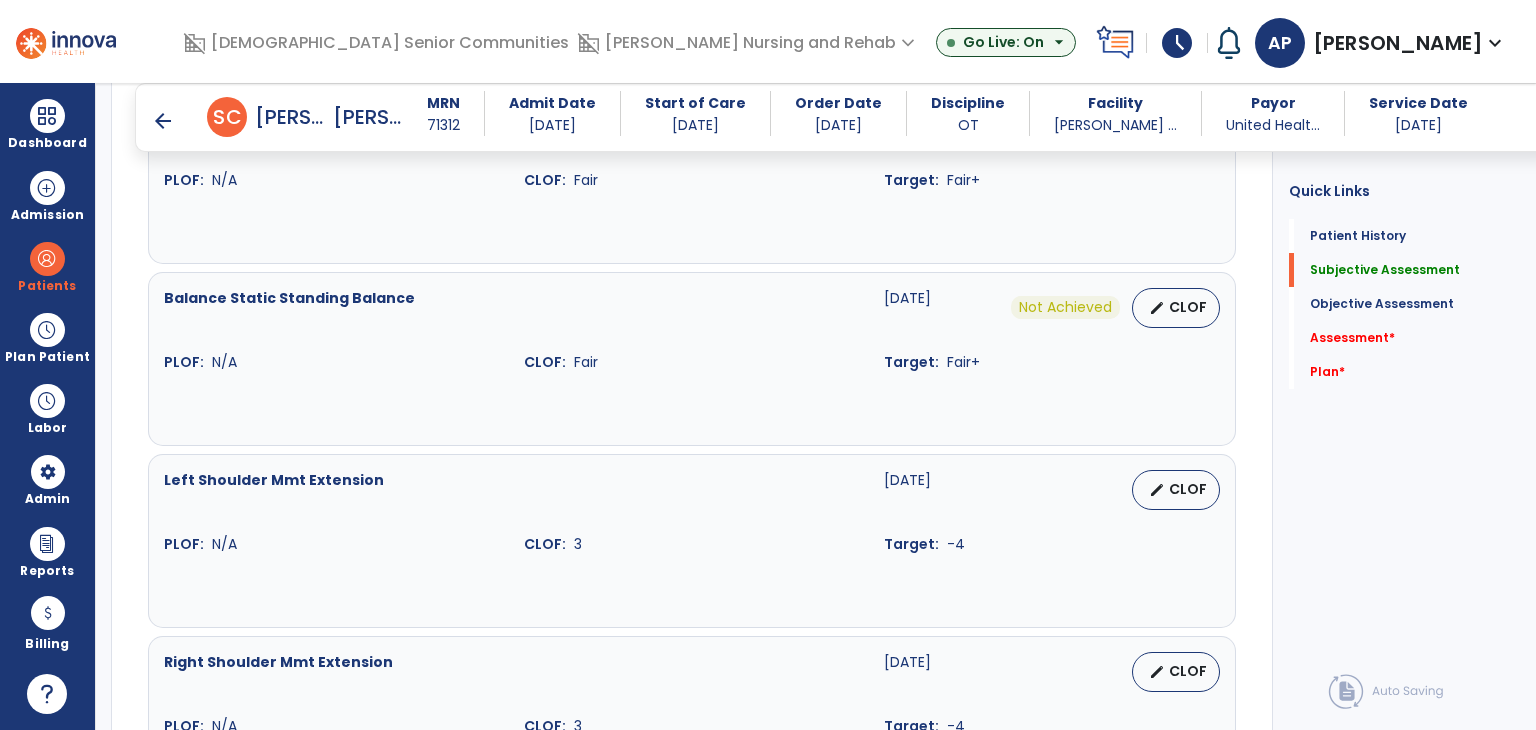 scroll, scrollTop: 900, scrollLeft: 0, axis: vertical 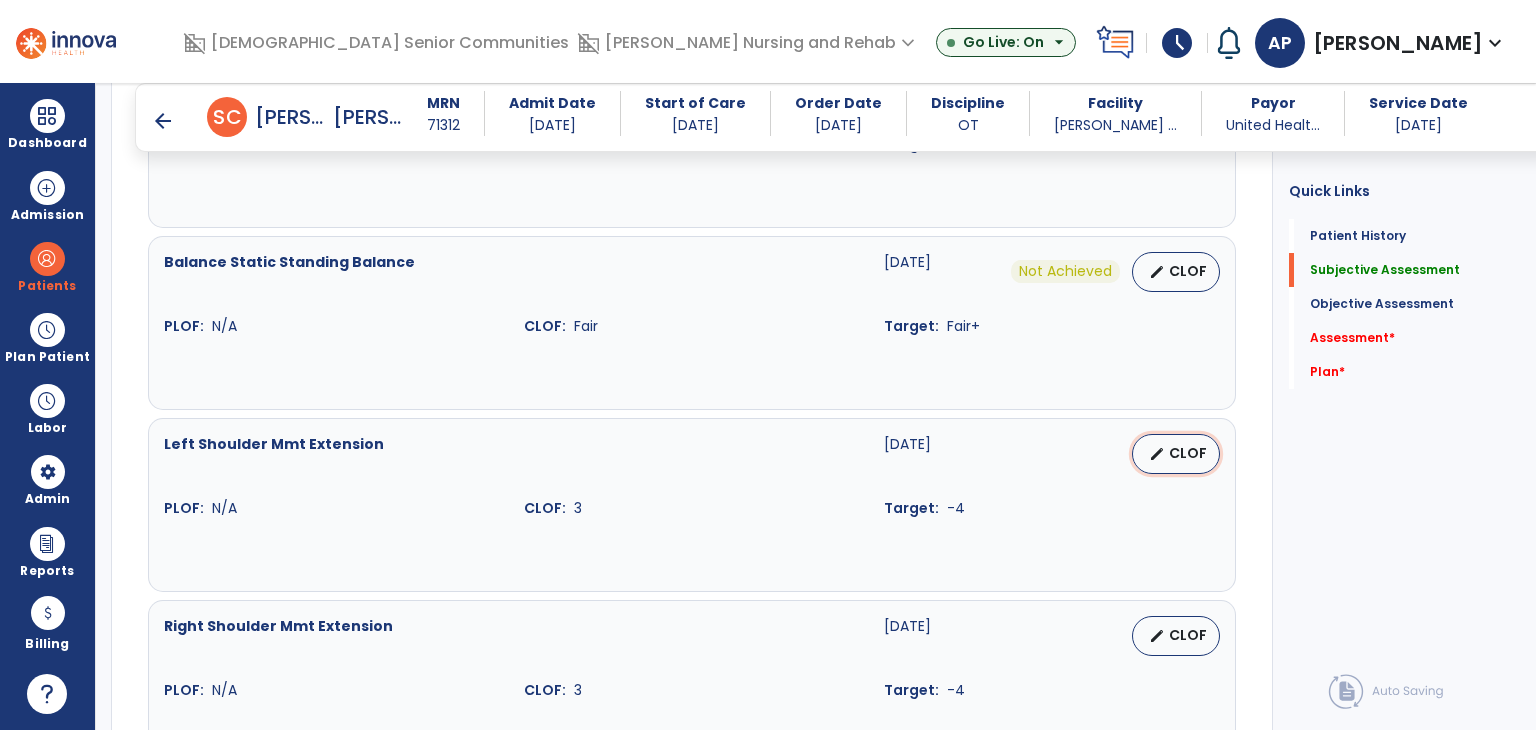 click on "edit   CLOF" at bounding box center (1176, 454) 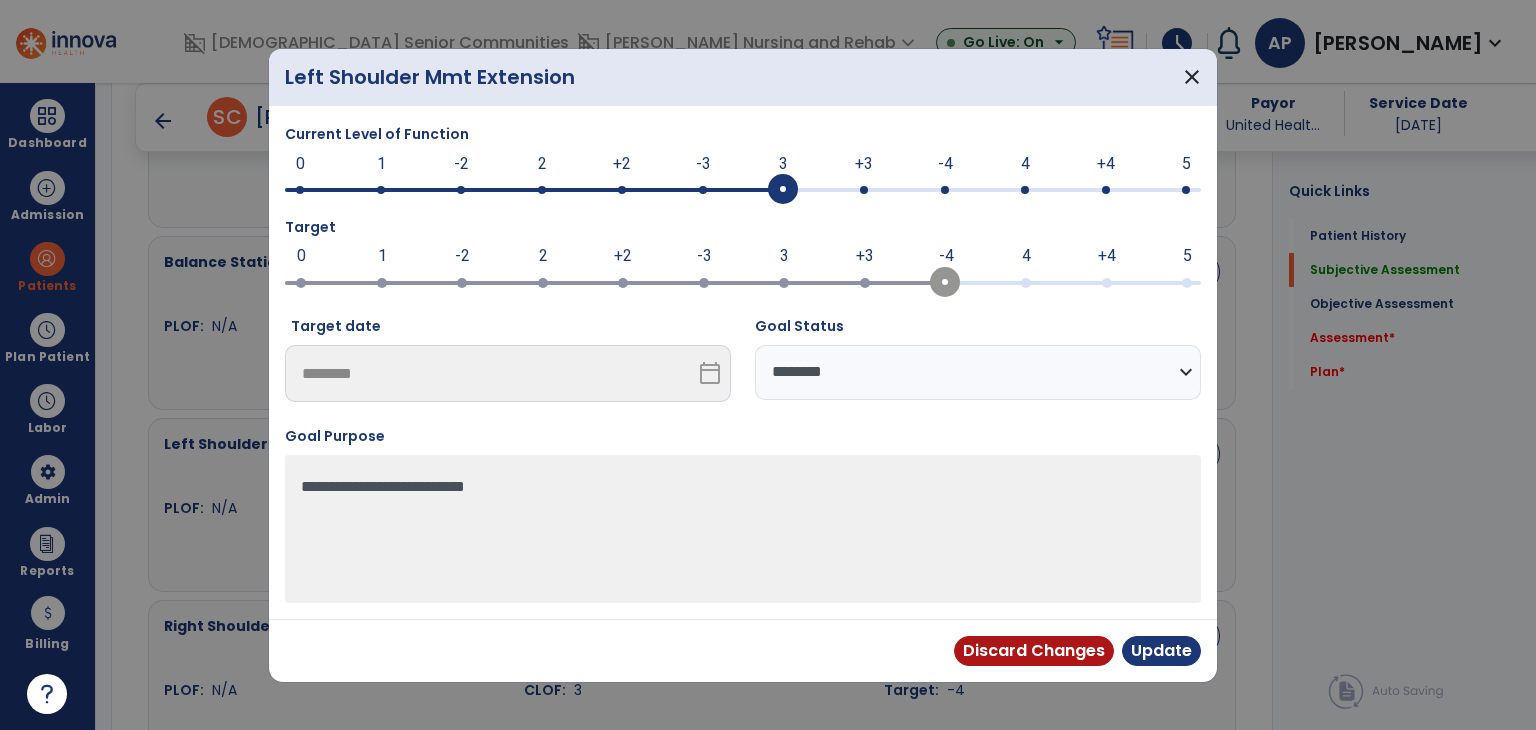 click at bounding box center (864, 190) 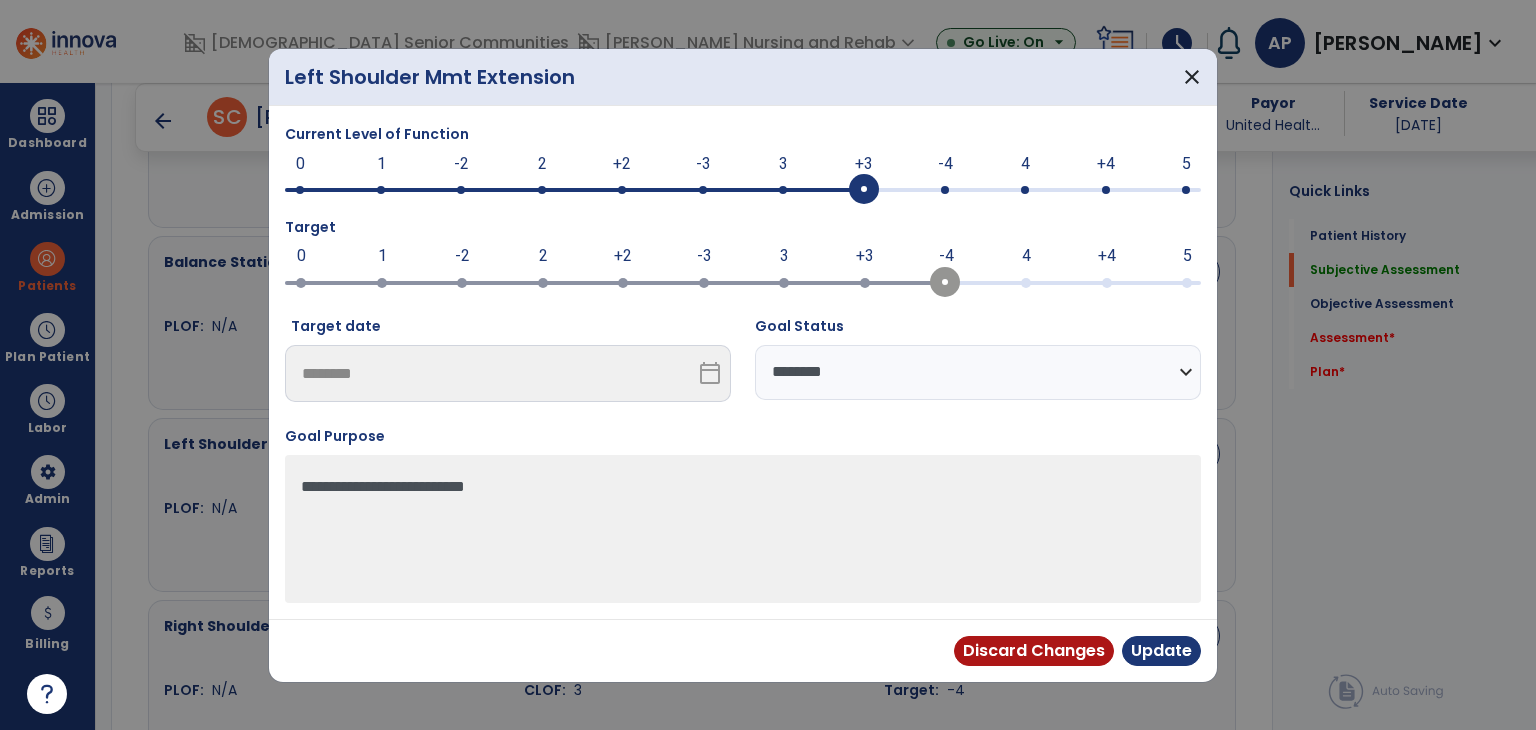 click on "**********" at bounding box center (978, 372) 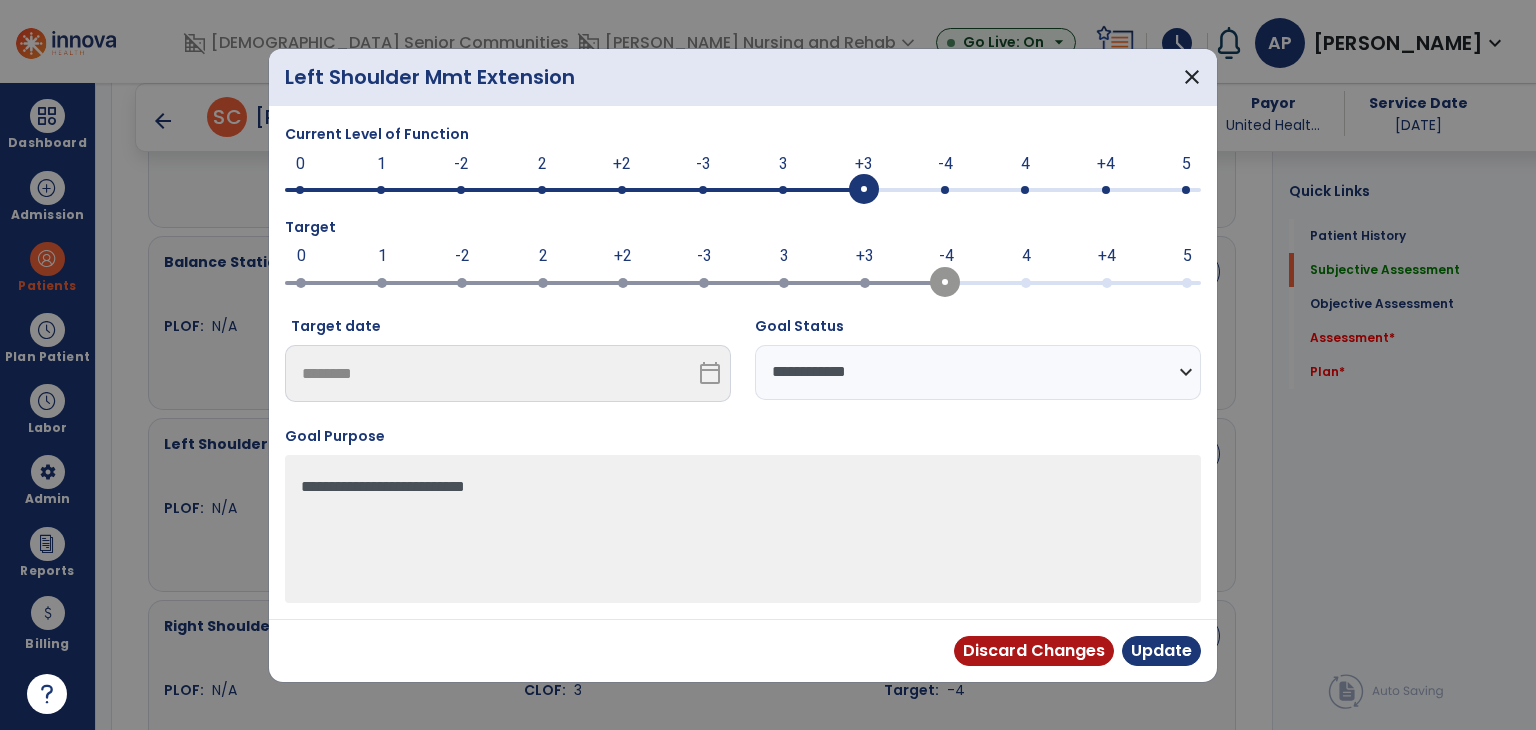 click on "**********" at bounding box center [978, 372] 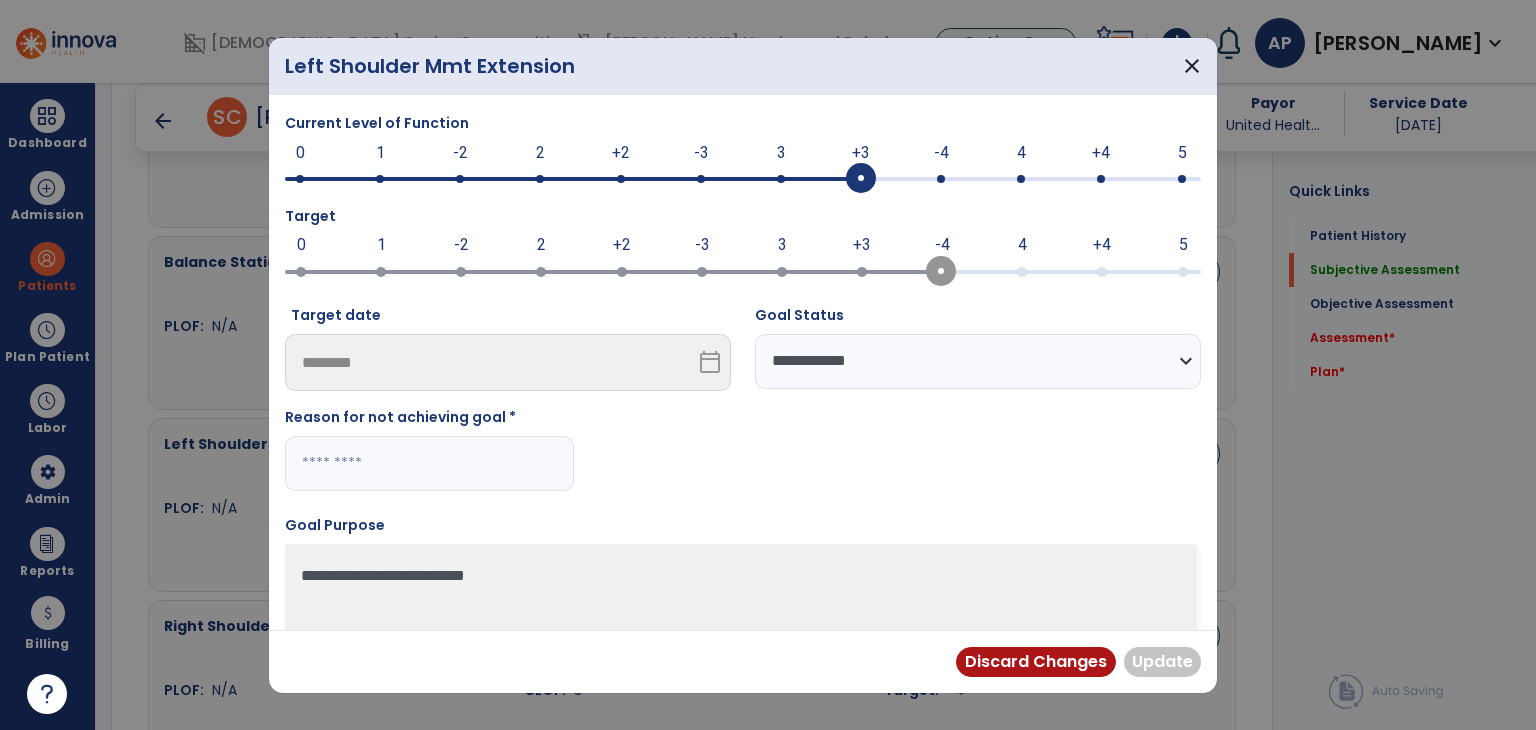 click at bounding box center (429, 463) 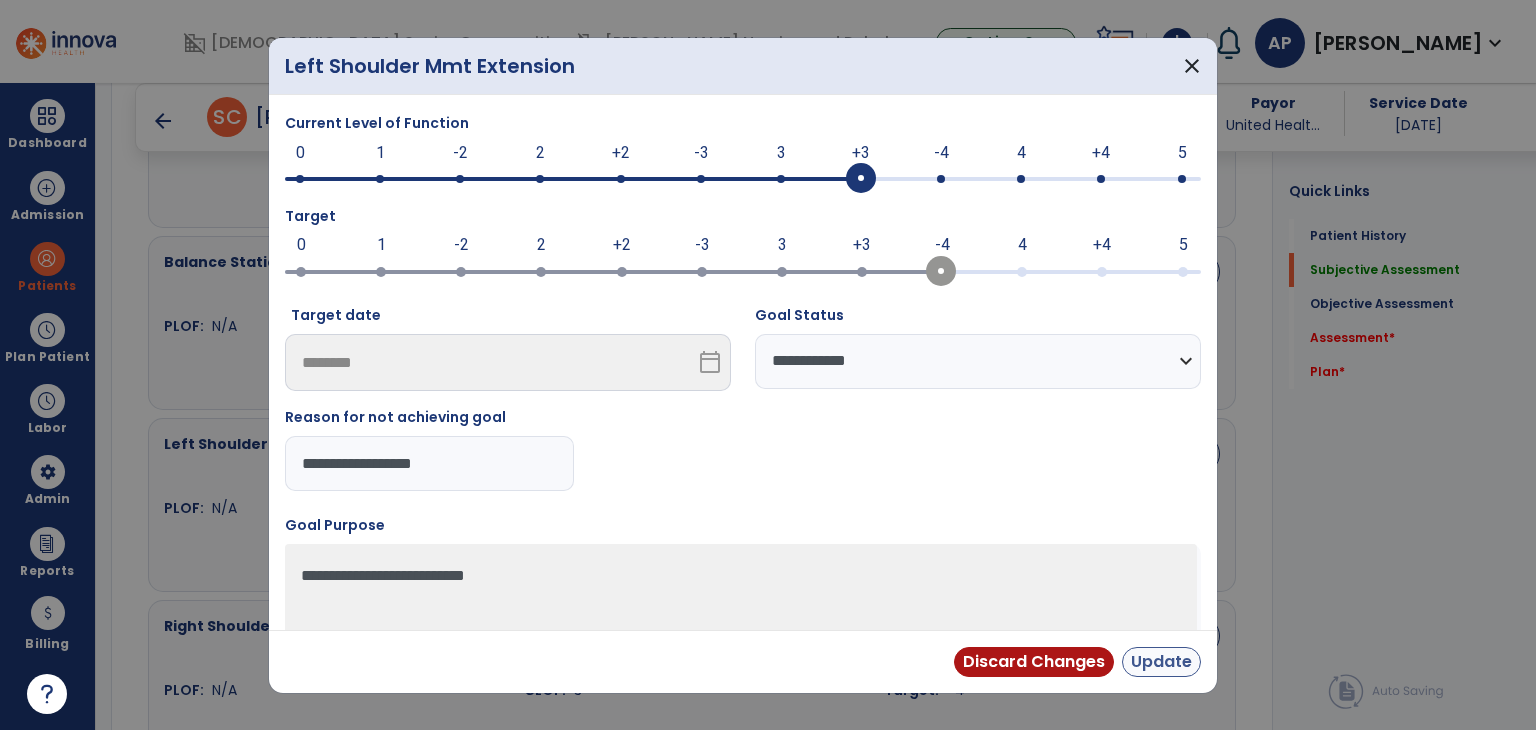 type on "**********" 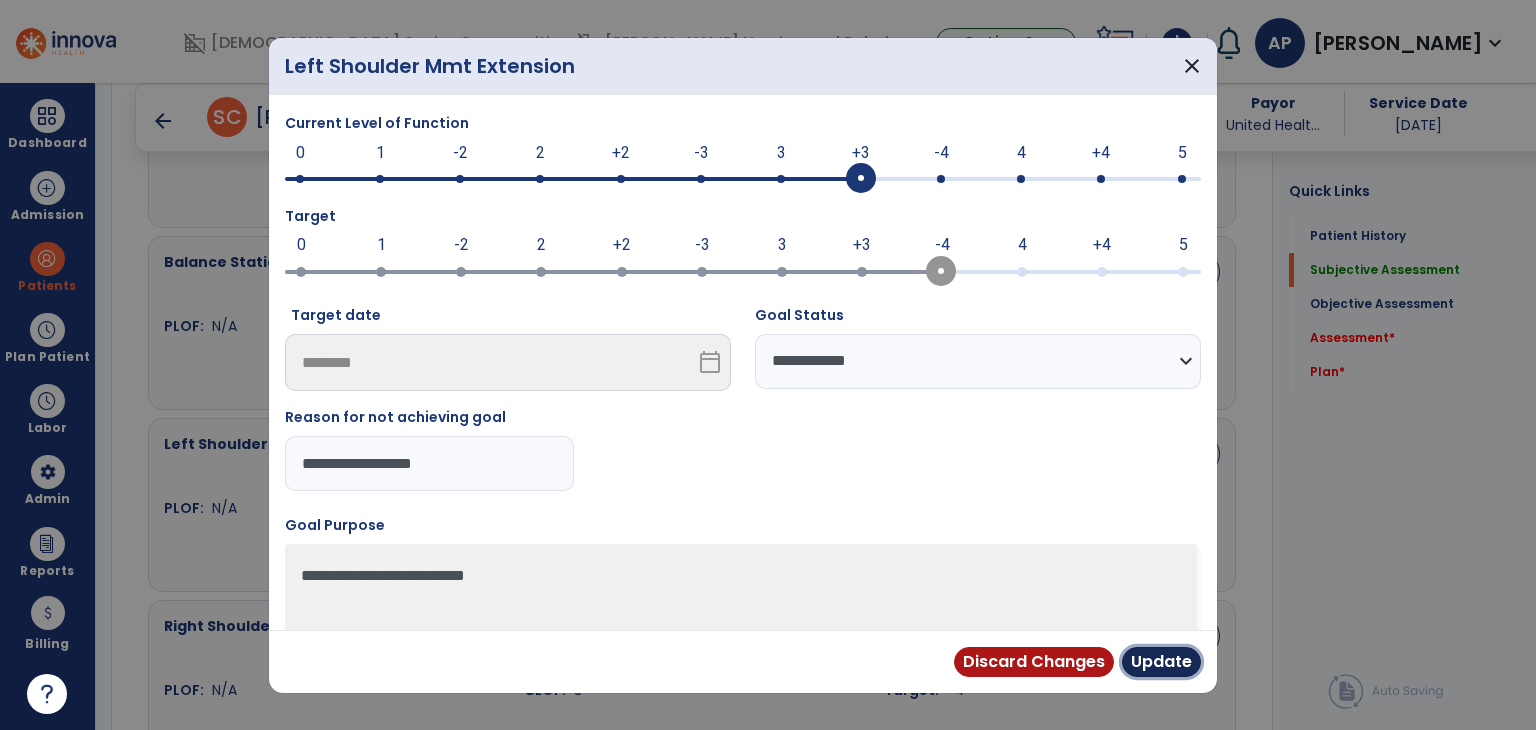 click on "Update" at bounding box center [1161, 662] 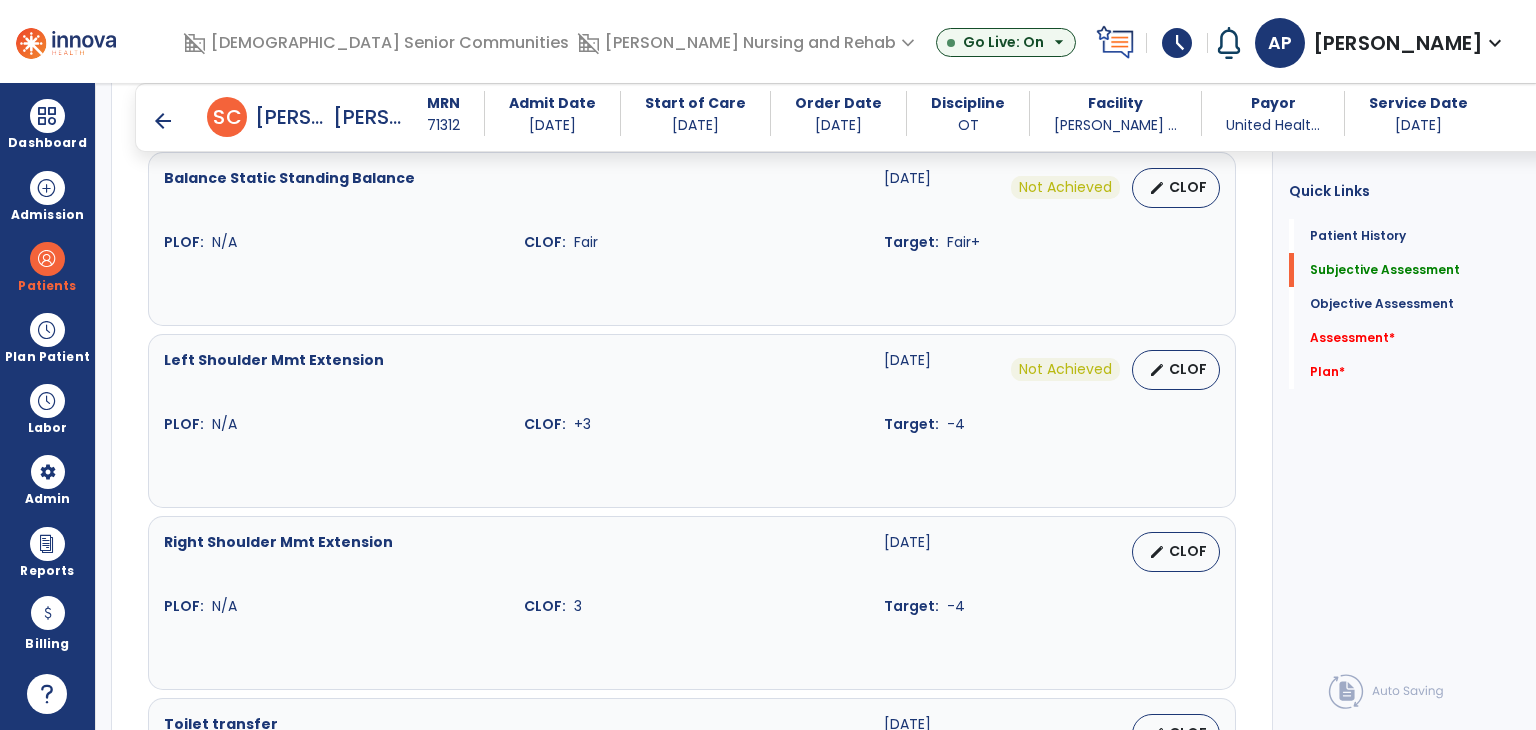 scroll, scrollTop: 1100, scrollLeft: 0, axis: vertical 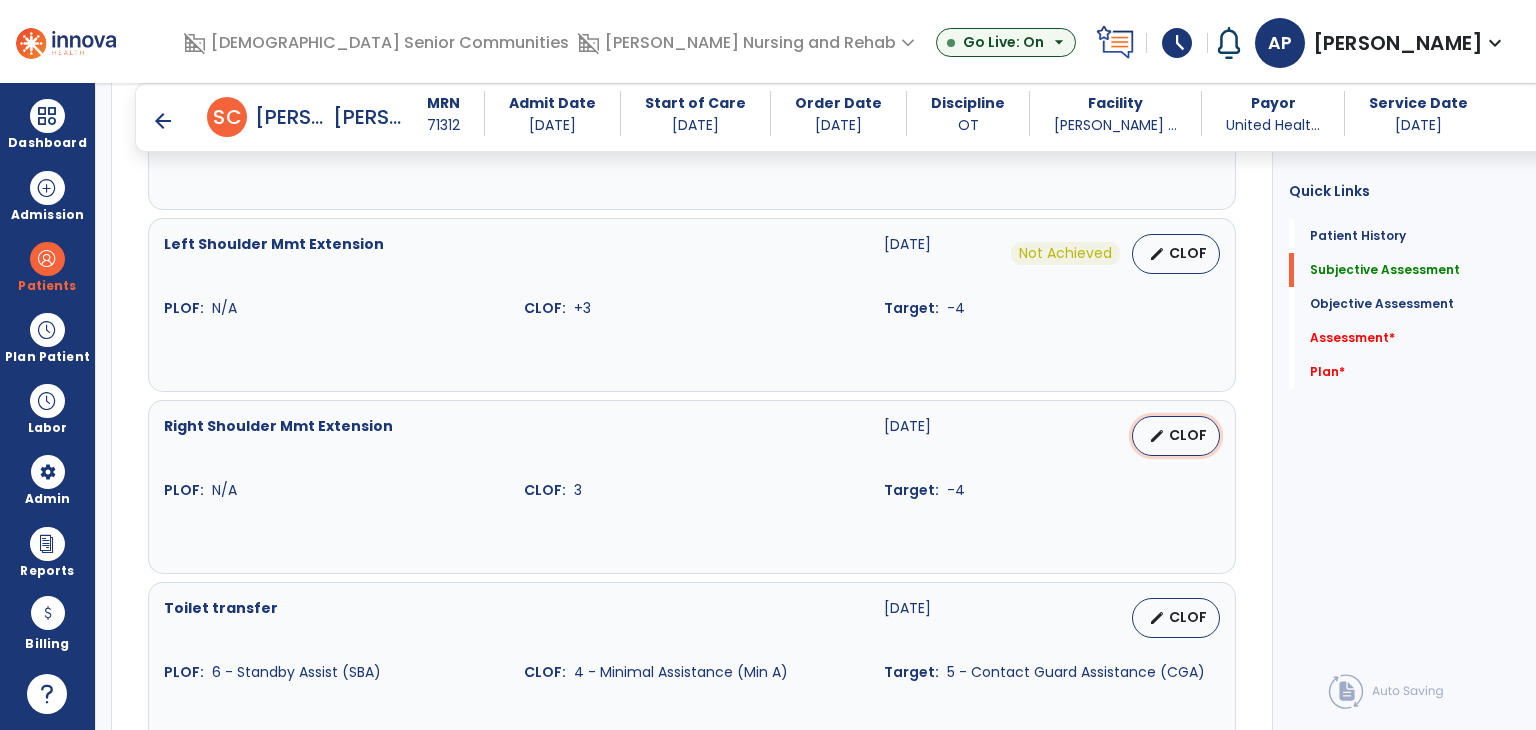 click on "edit   CLOF" at bounding box center [1176, 436] 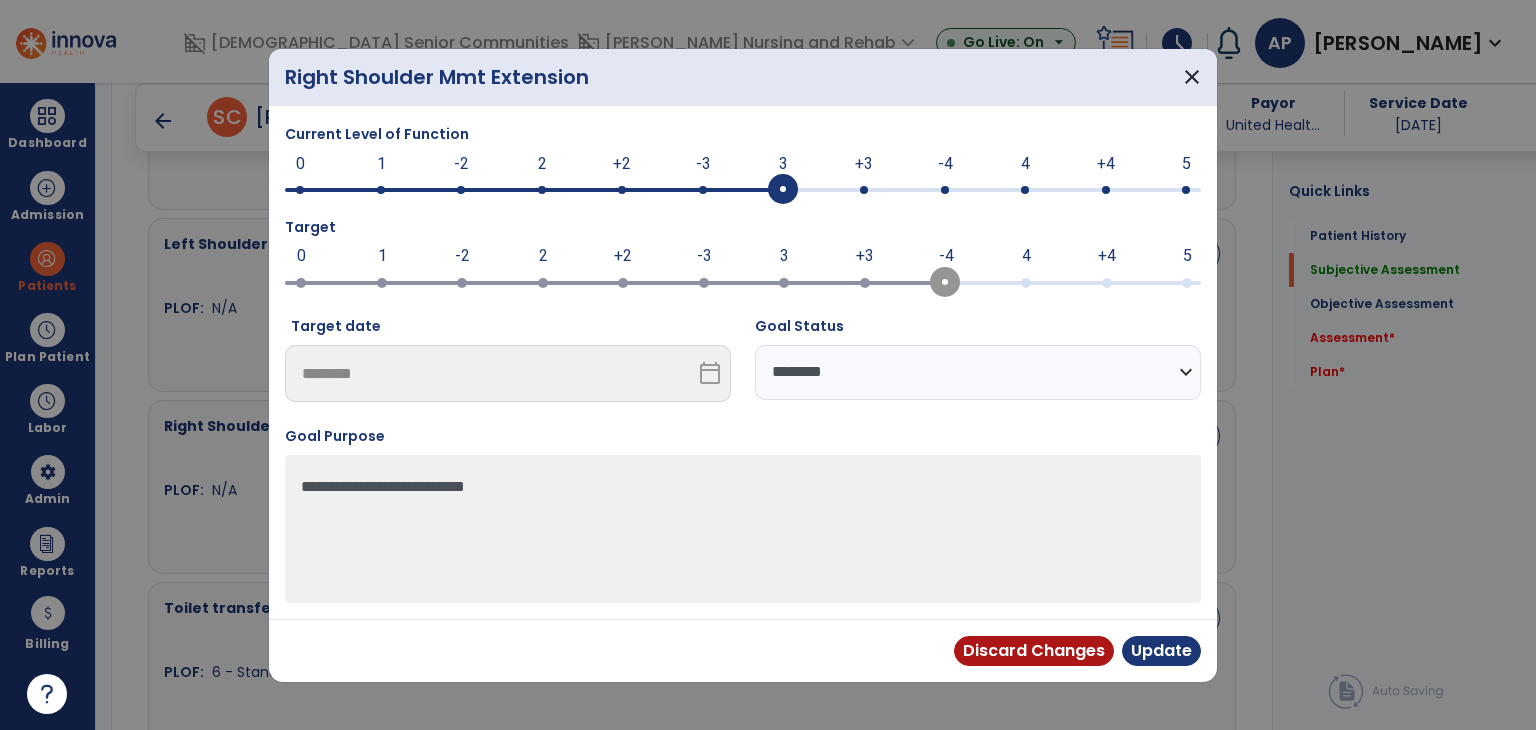 click at bounding box center (864, 190) 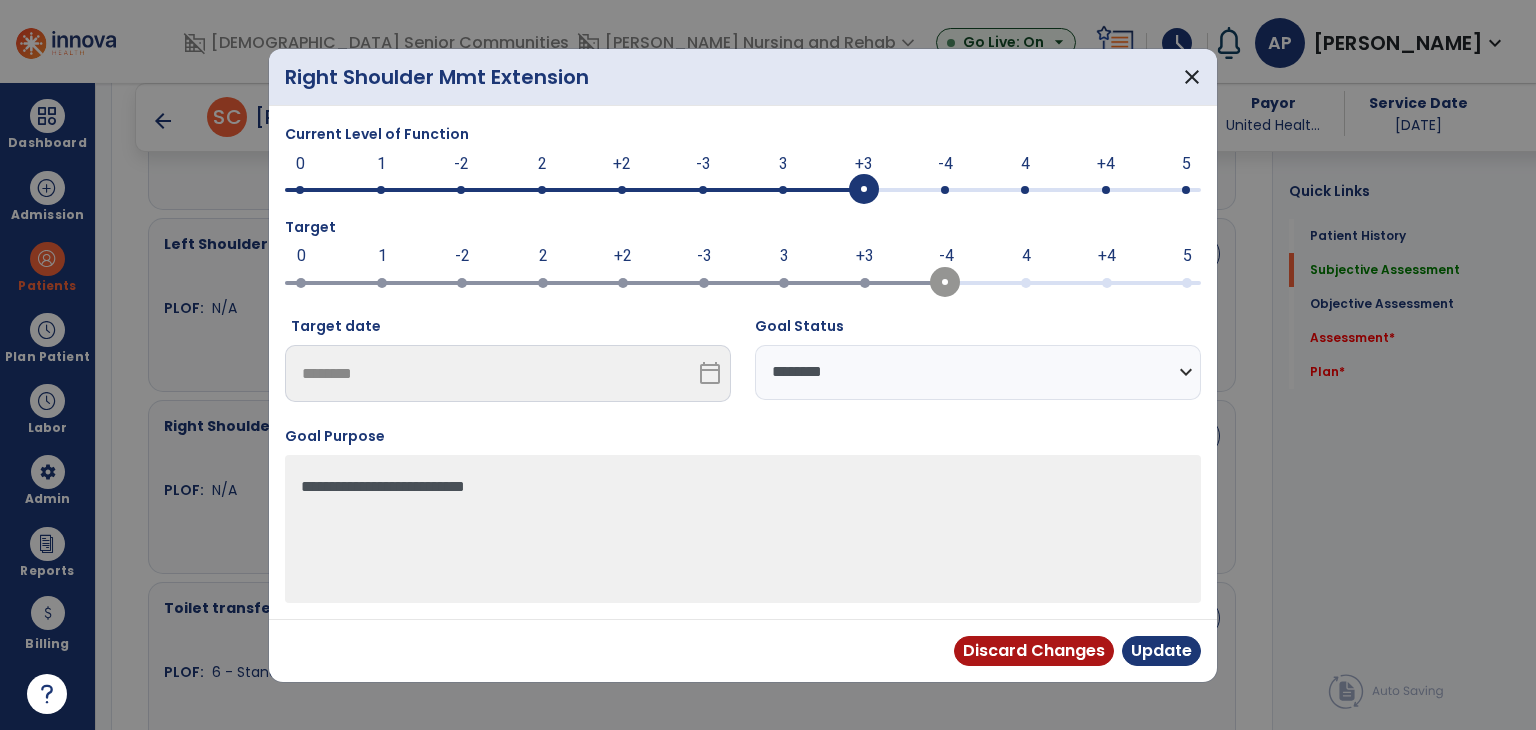 click on "**********" at bounding box center (978, 372) 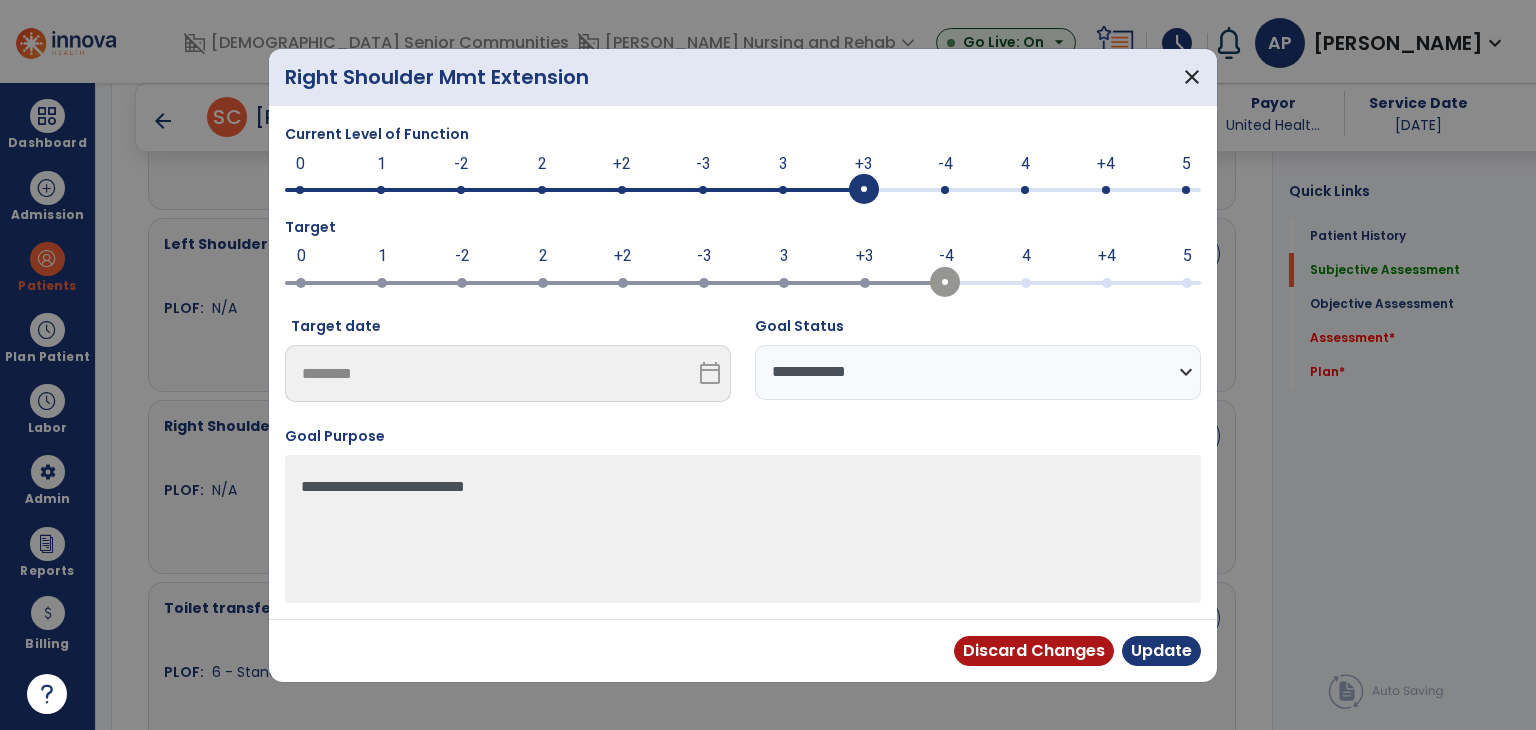 click on "**********" at bounding box center [978, 372] 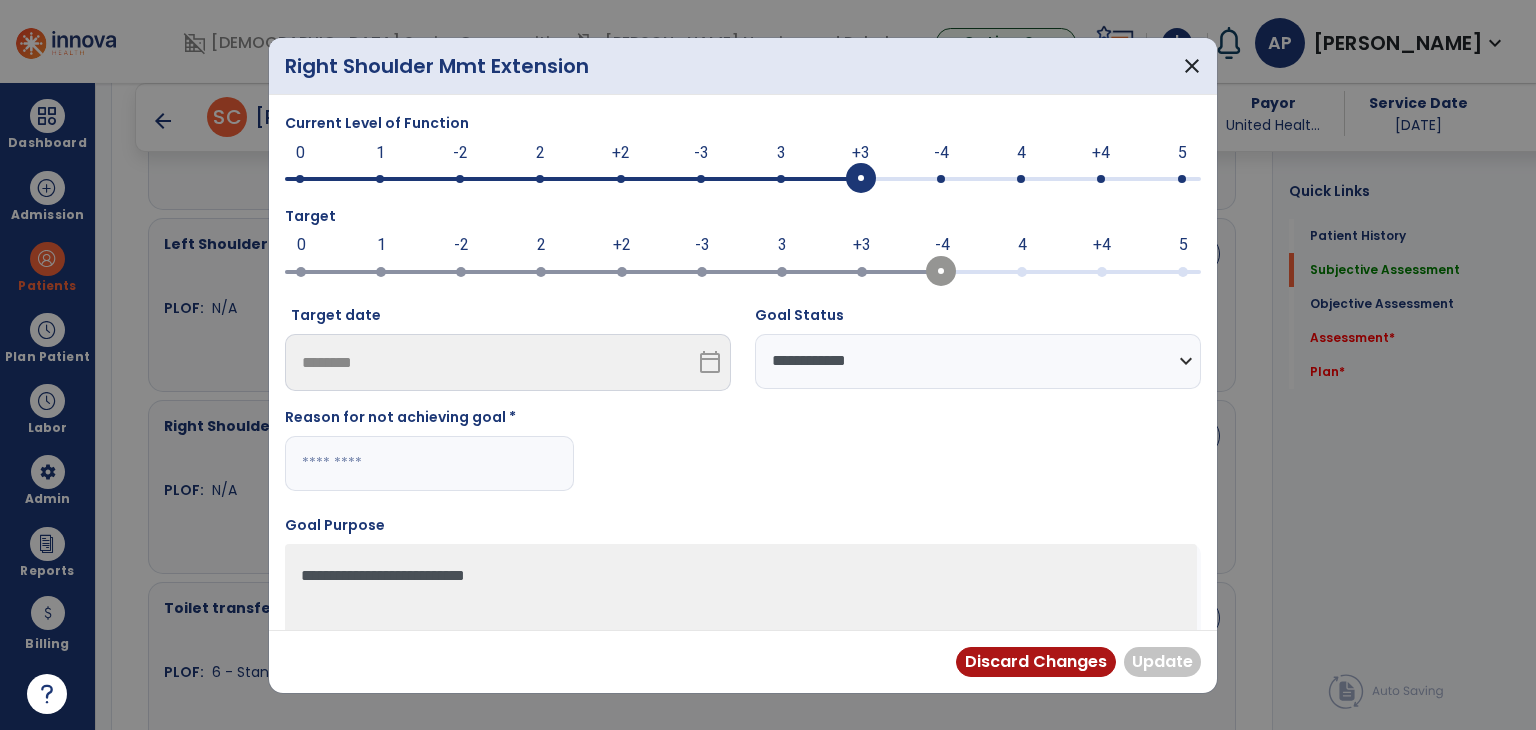 click at bounding box center [429, 463] 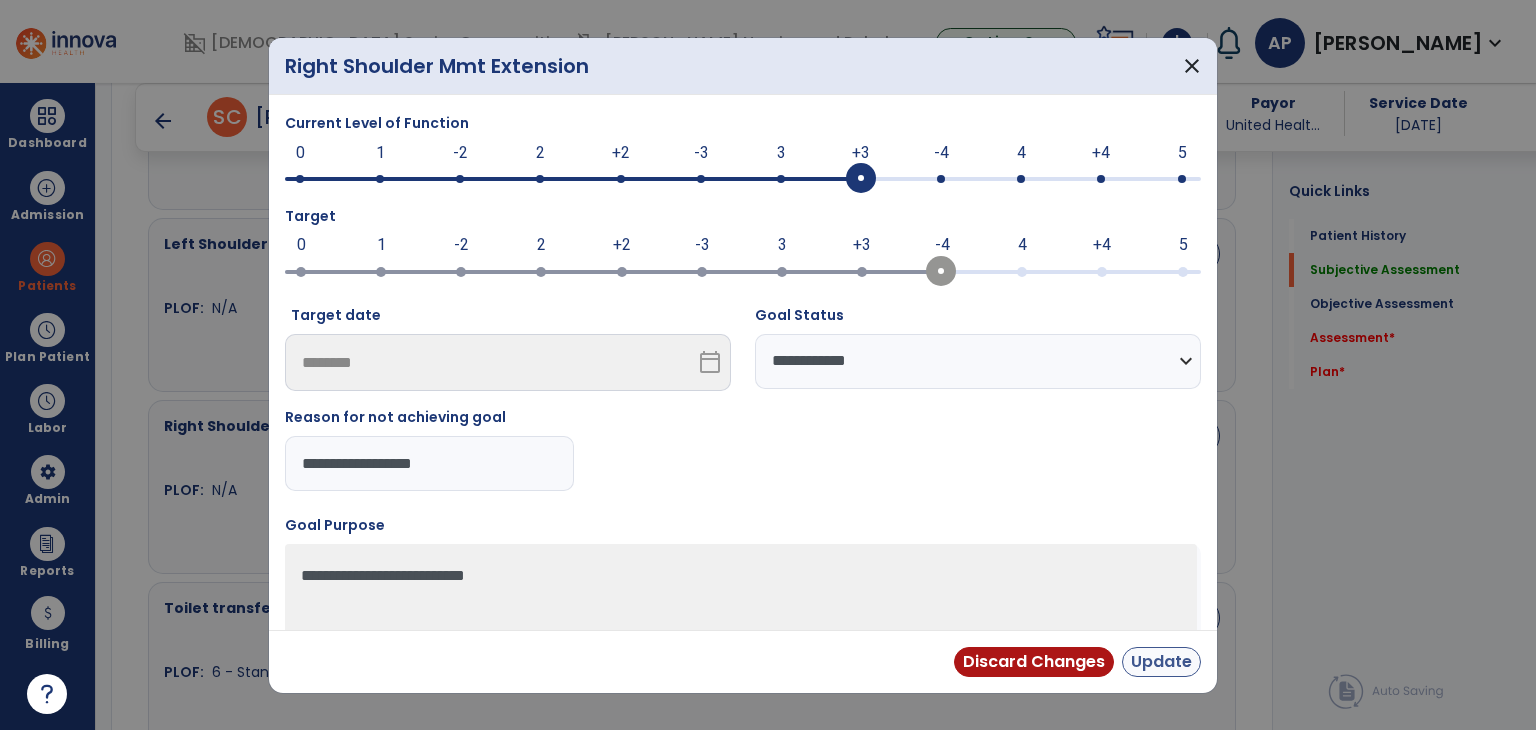 type on "**********" 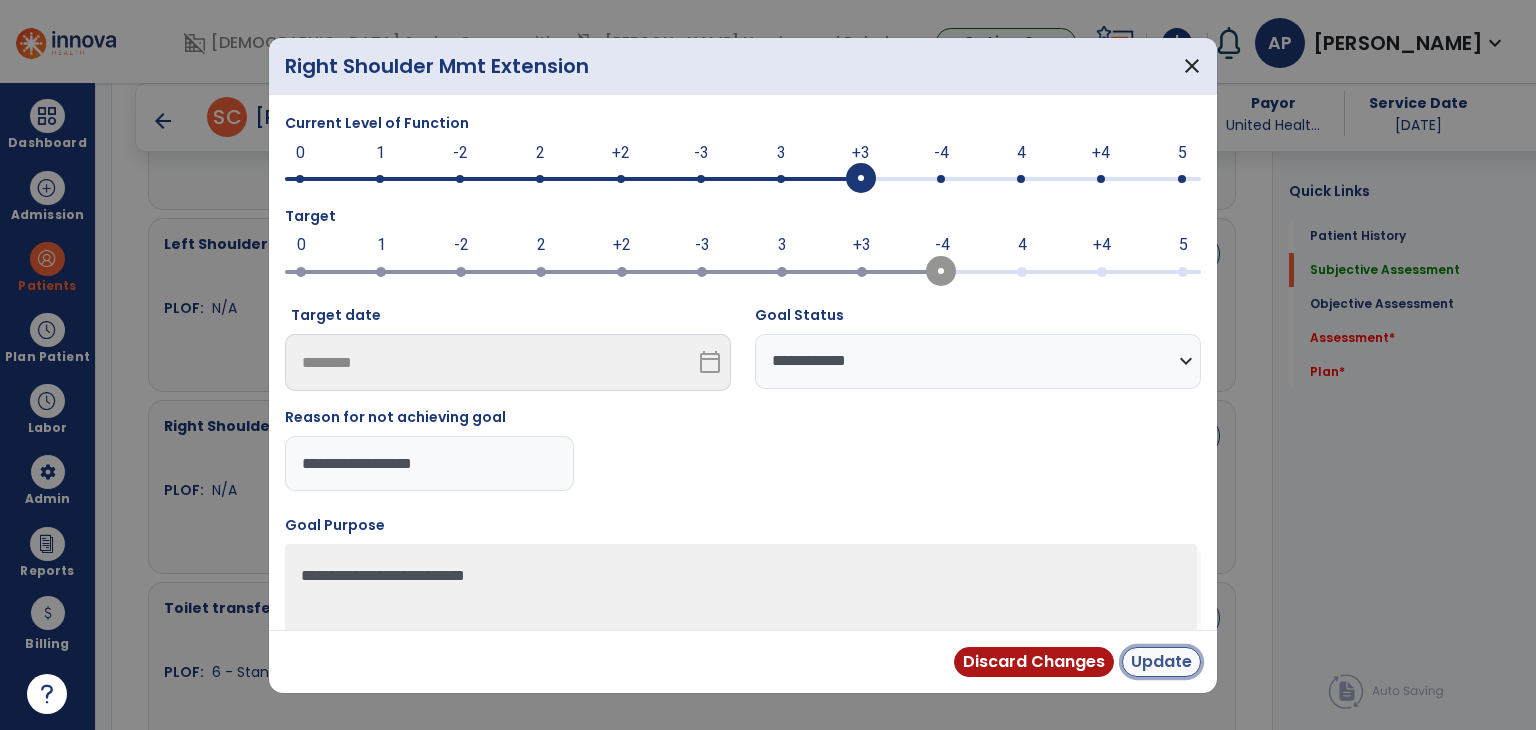 click on "Update" at bounding box center [1161, 662] 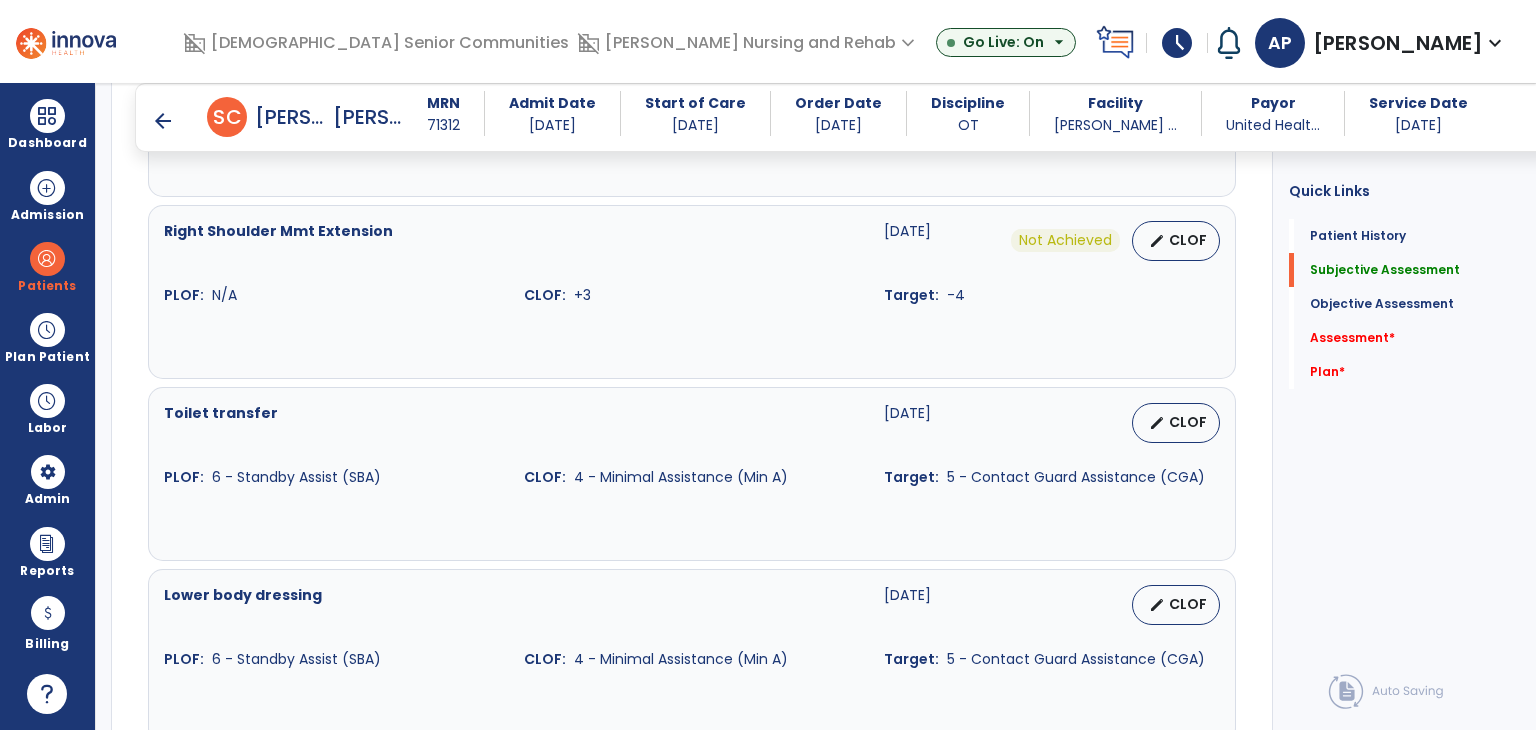 scroll, scrollTop: 1300, scrollLeft: 0, axis: vertical 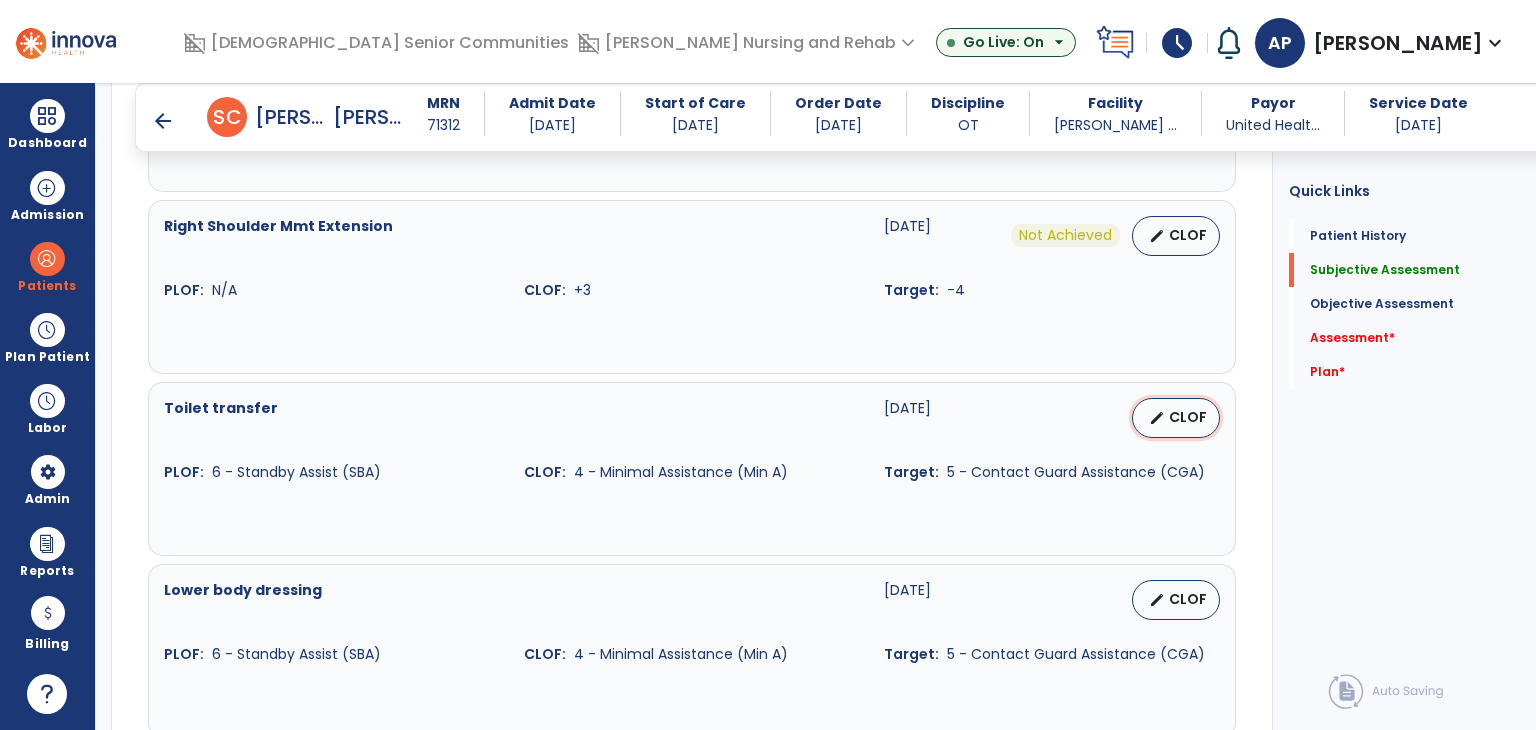 click on "edit   CLOF" at bounding box center [1176, 418] 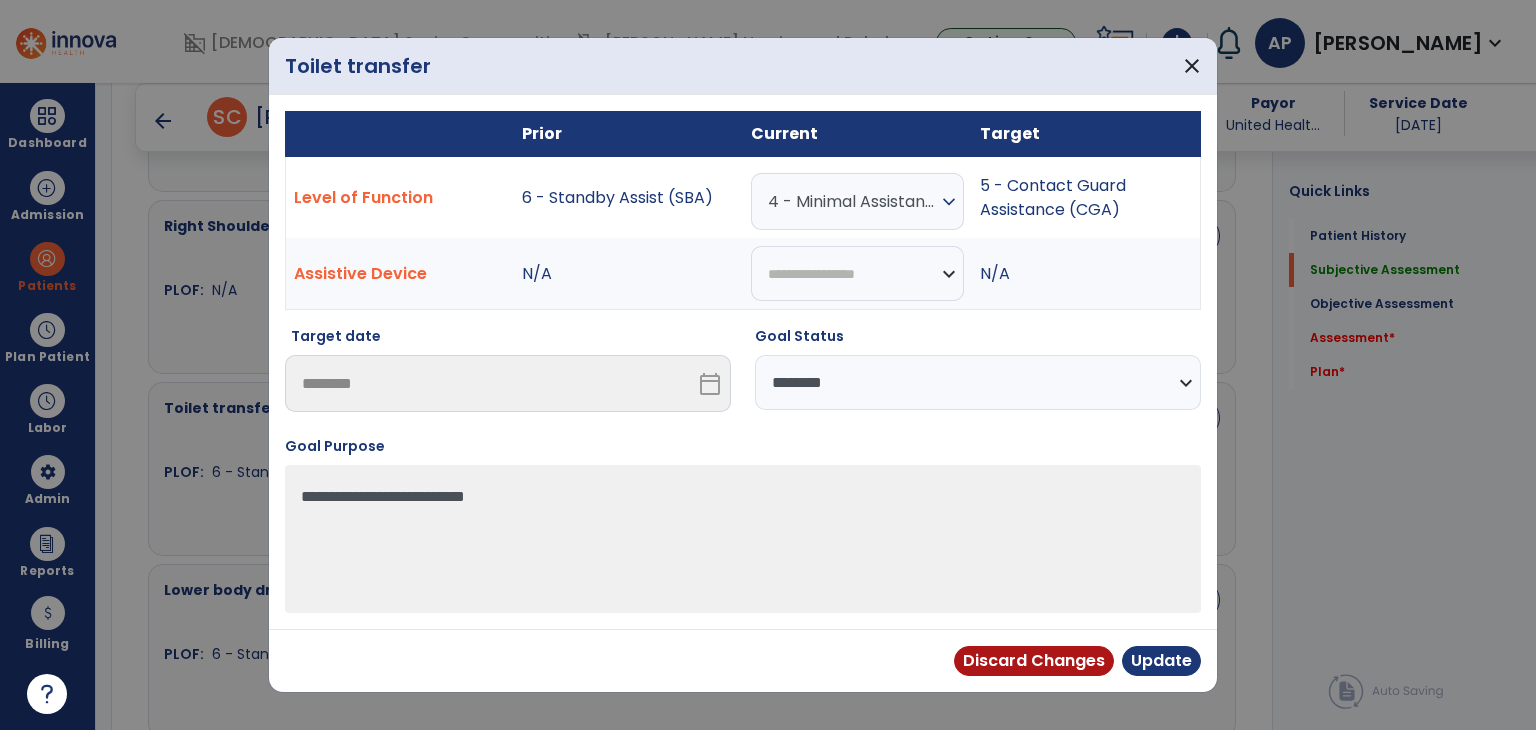 click on "**********" at bounding box center (978, 382) 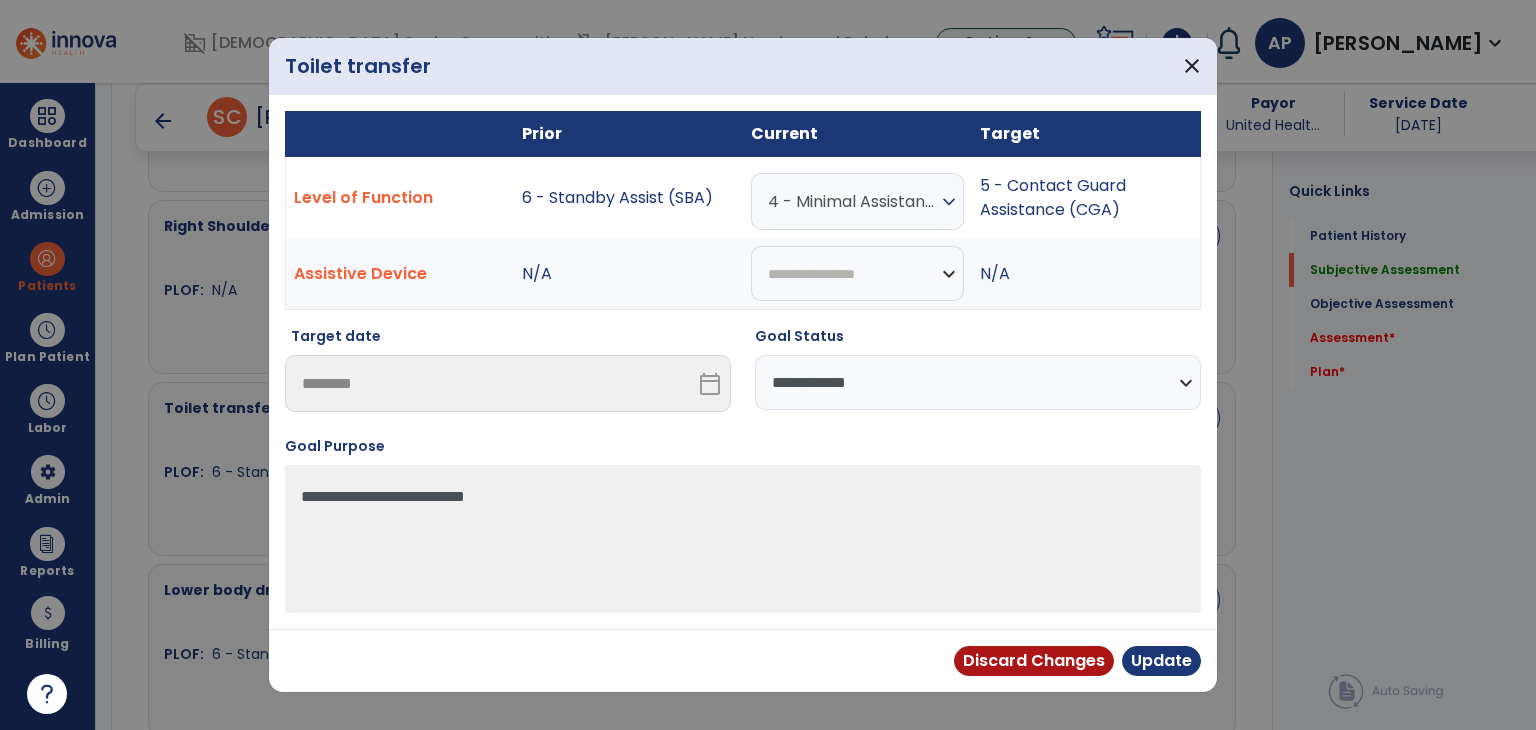 click on "**********" at bounding box center [978, 382] 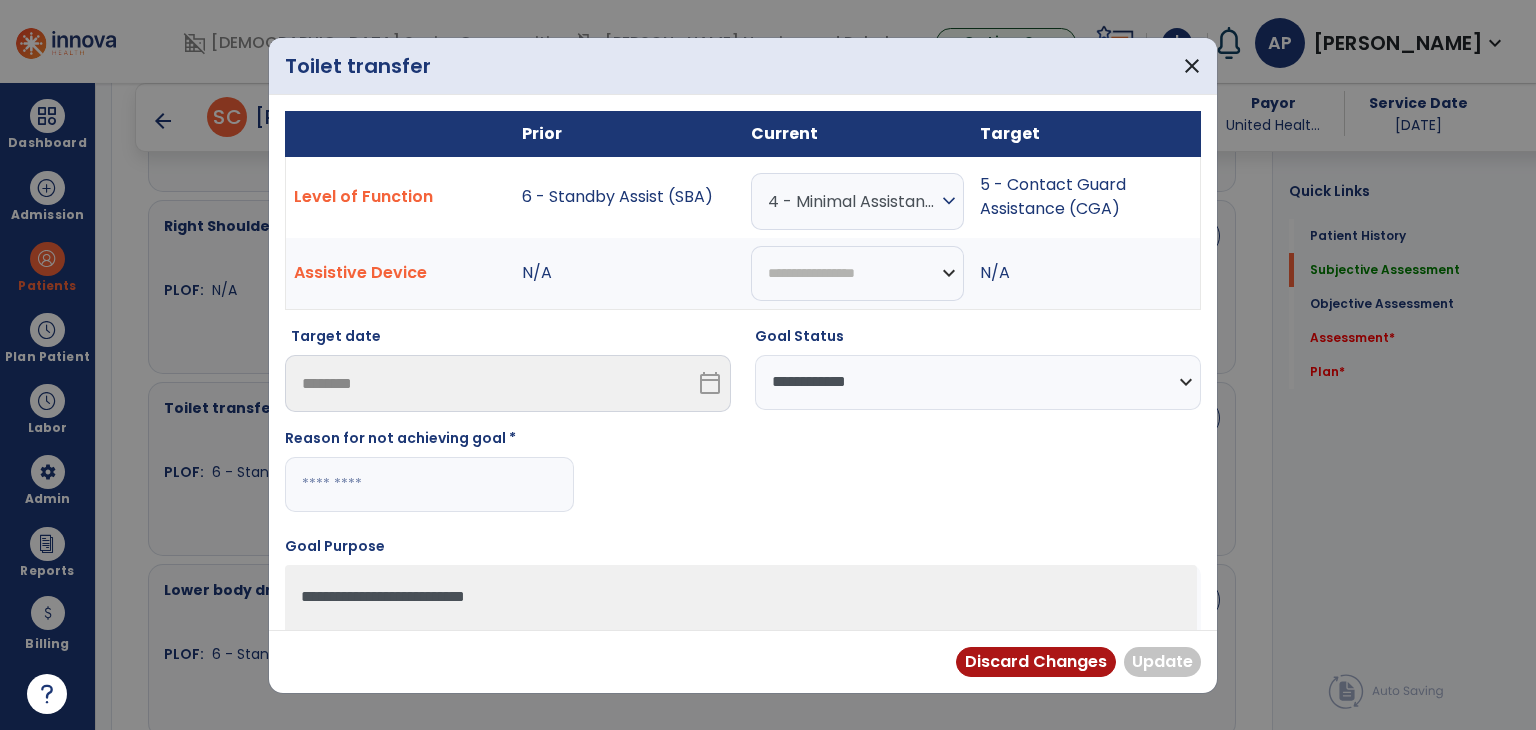 click at bounding box center (429, 484) 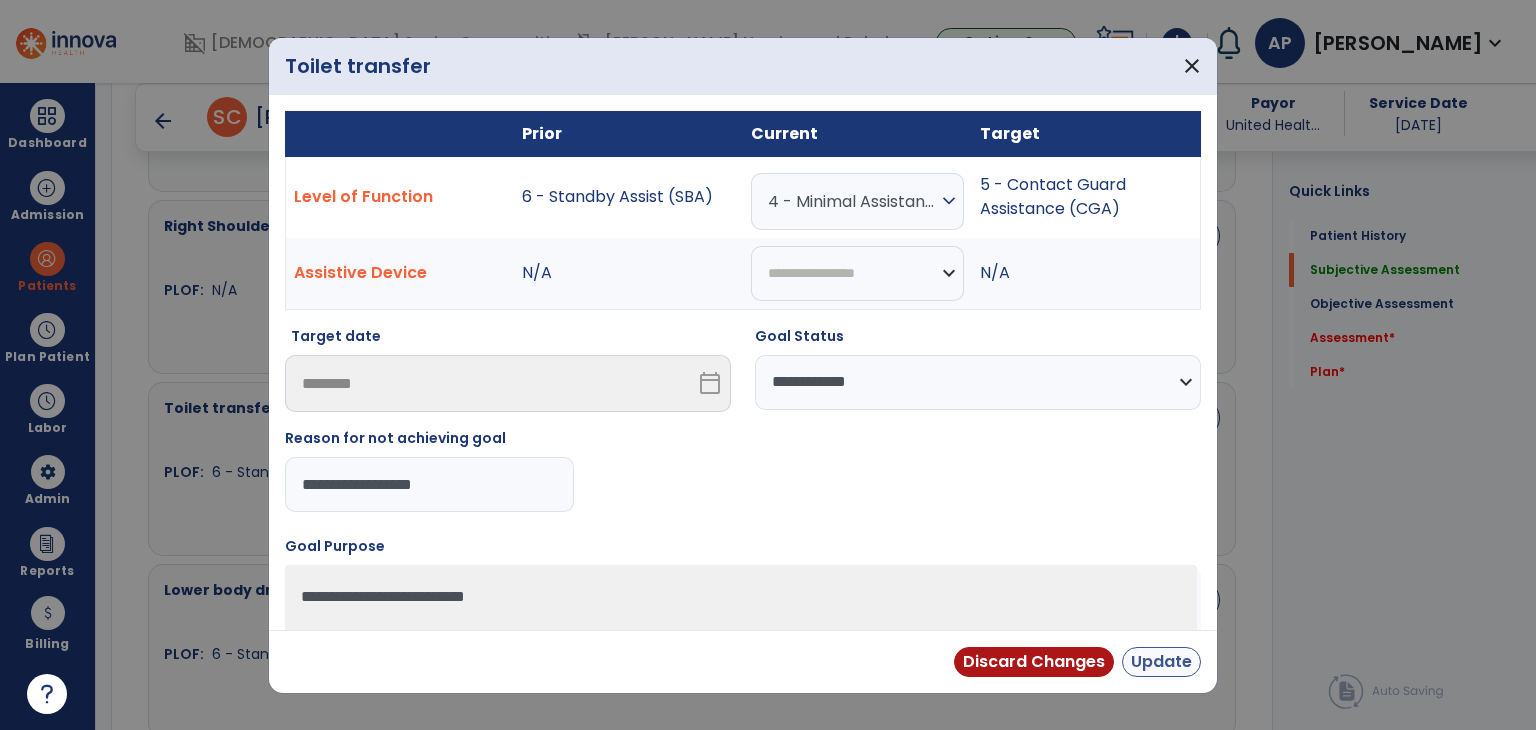 type on "**********" 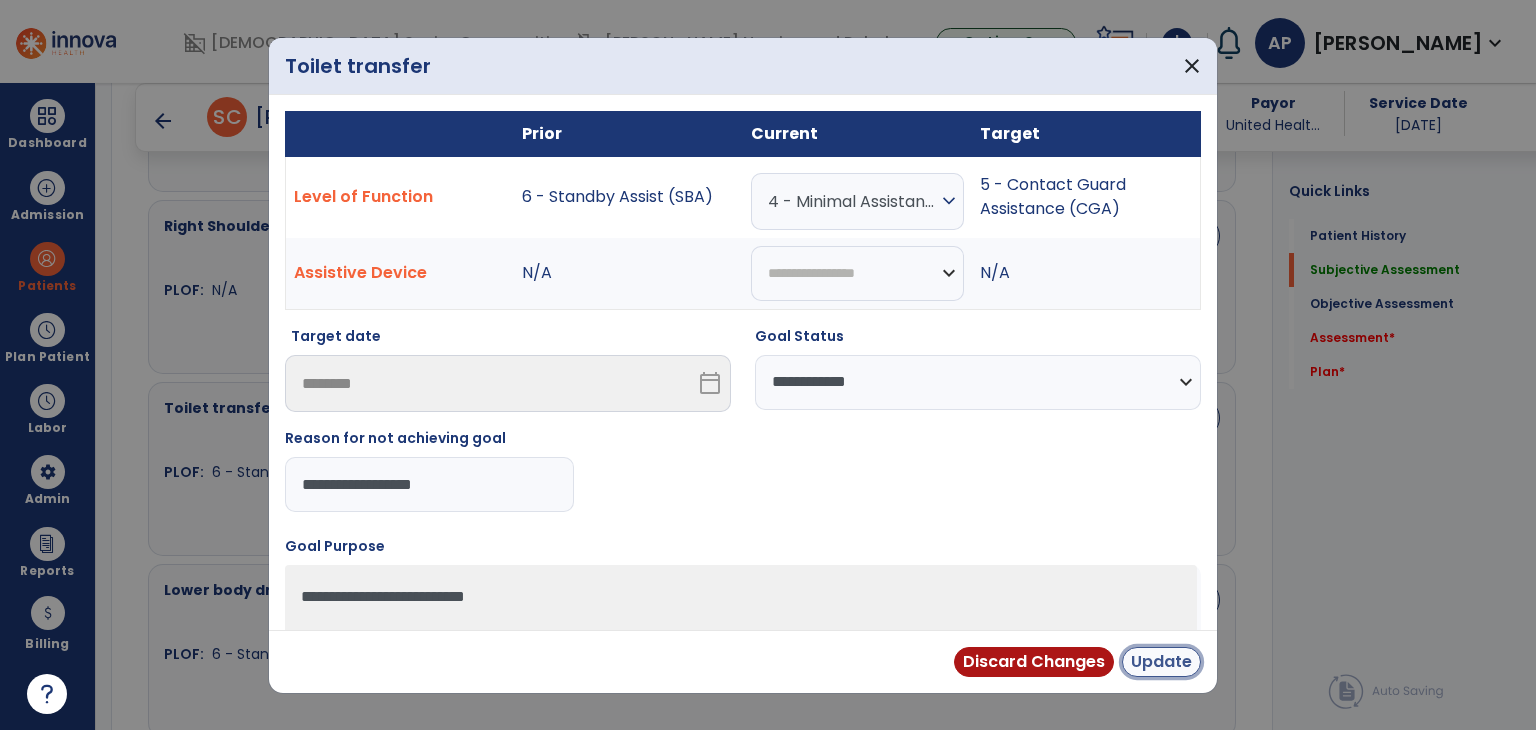 click on "Update" at bounding box center [1161, 662] 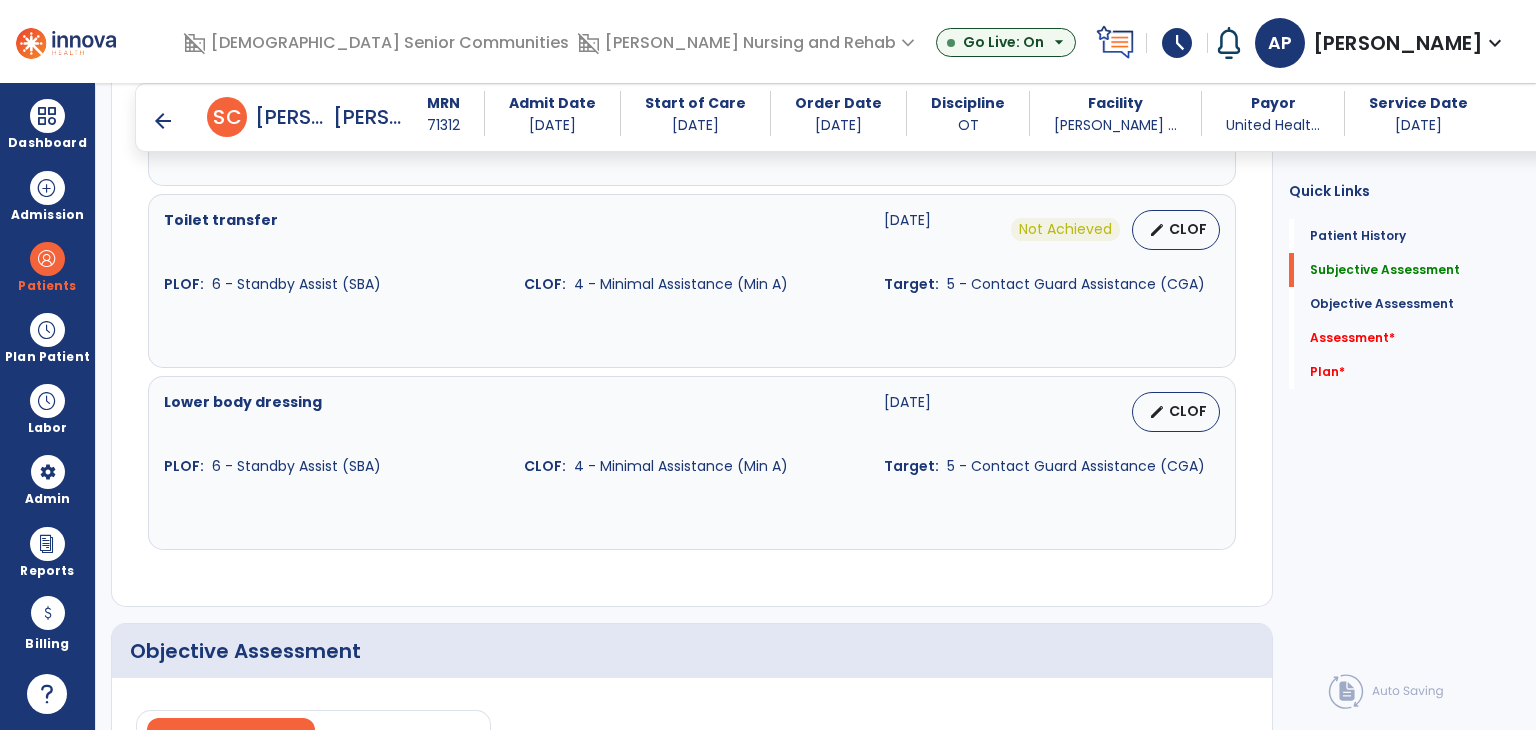 scroll, scrollTop: 1500, scrollLeft: 0, axis: vertical 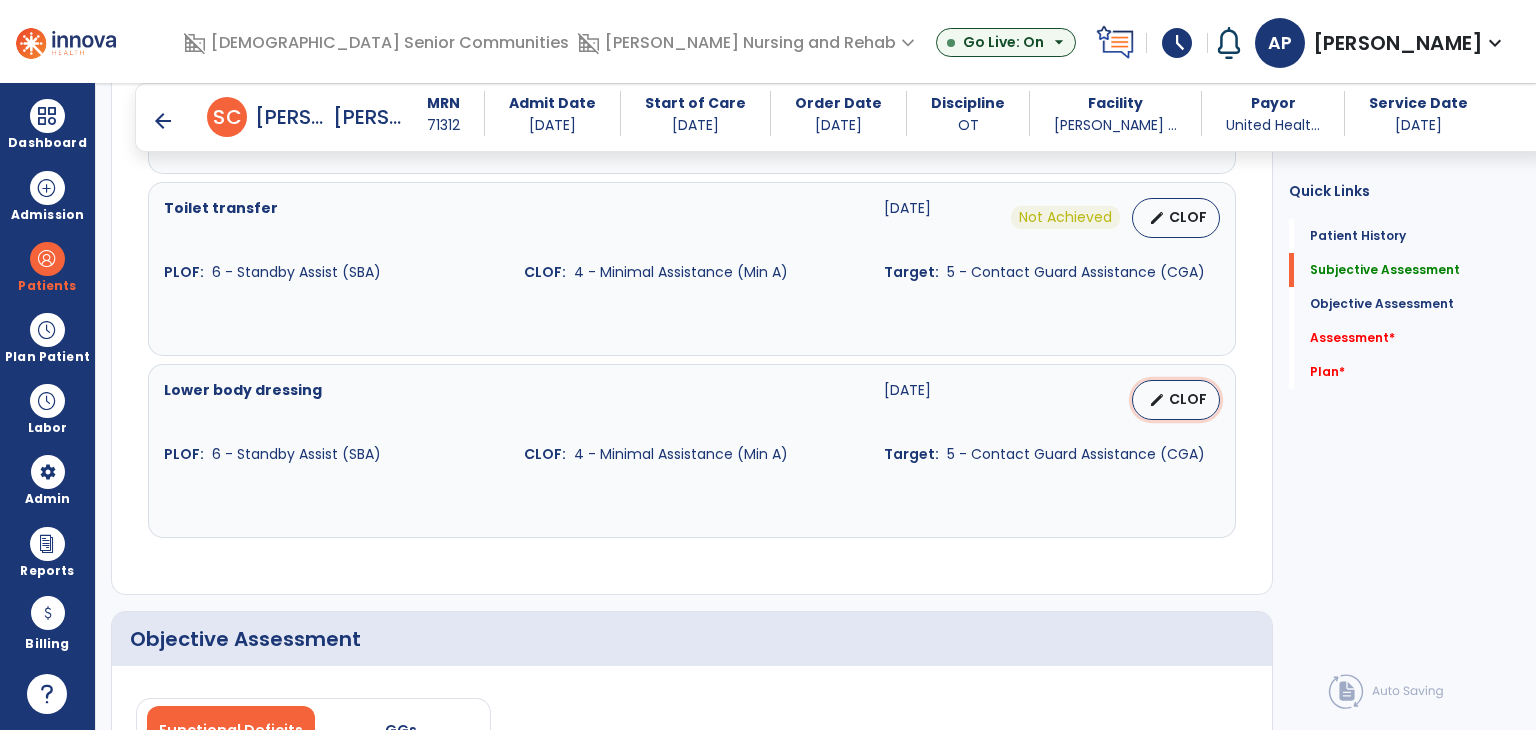 click on "edit" at bounding box center (1157, 400) 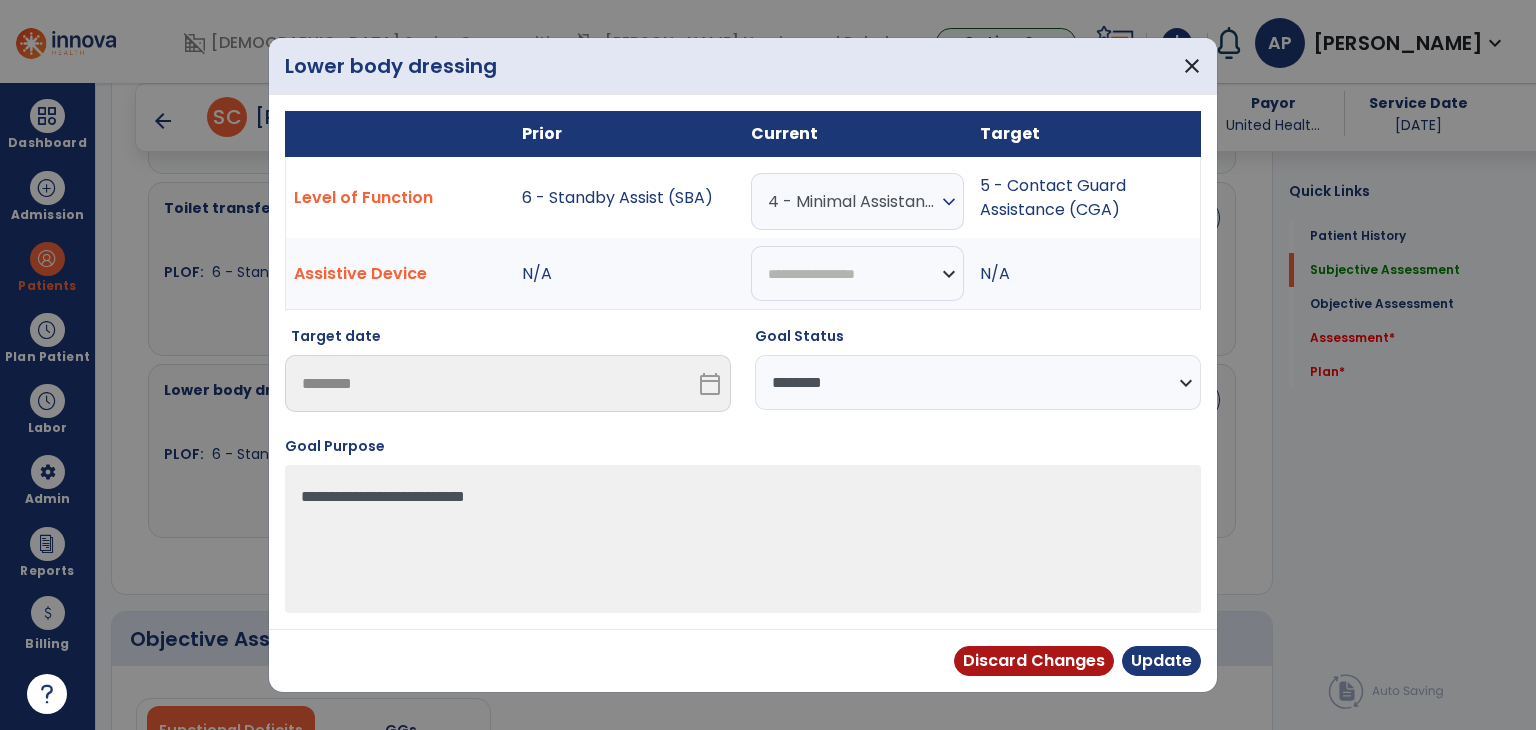 click on "4 - Minimal Assistance (Min A)" at bounding box center [852, 201] 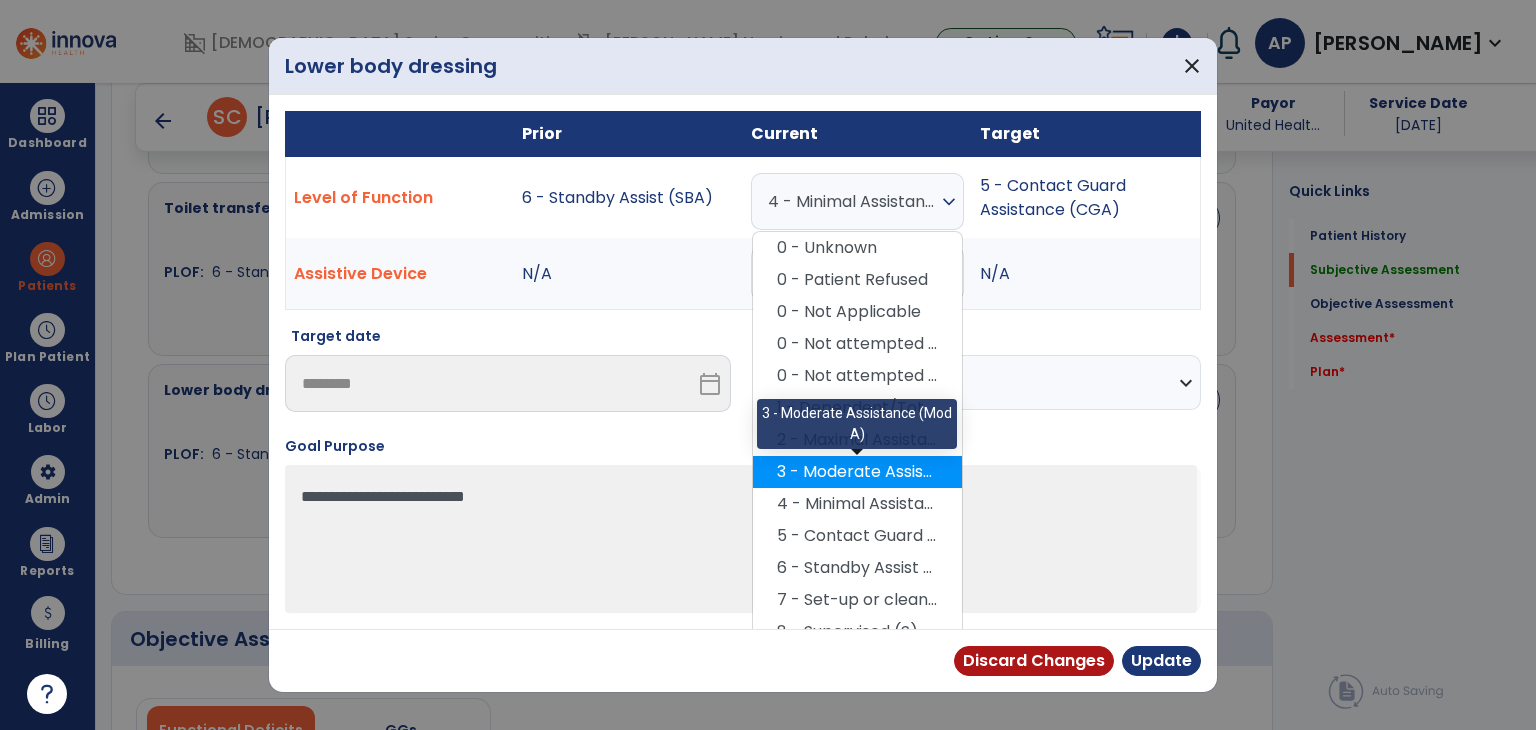 click on "3 - Moderate Assistance (Mod A)" at bounding box center [857, 472] 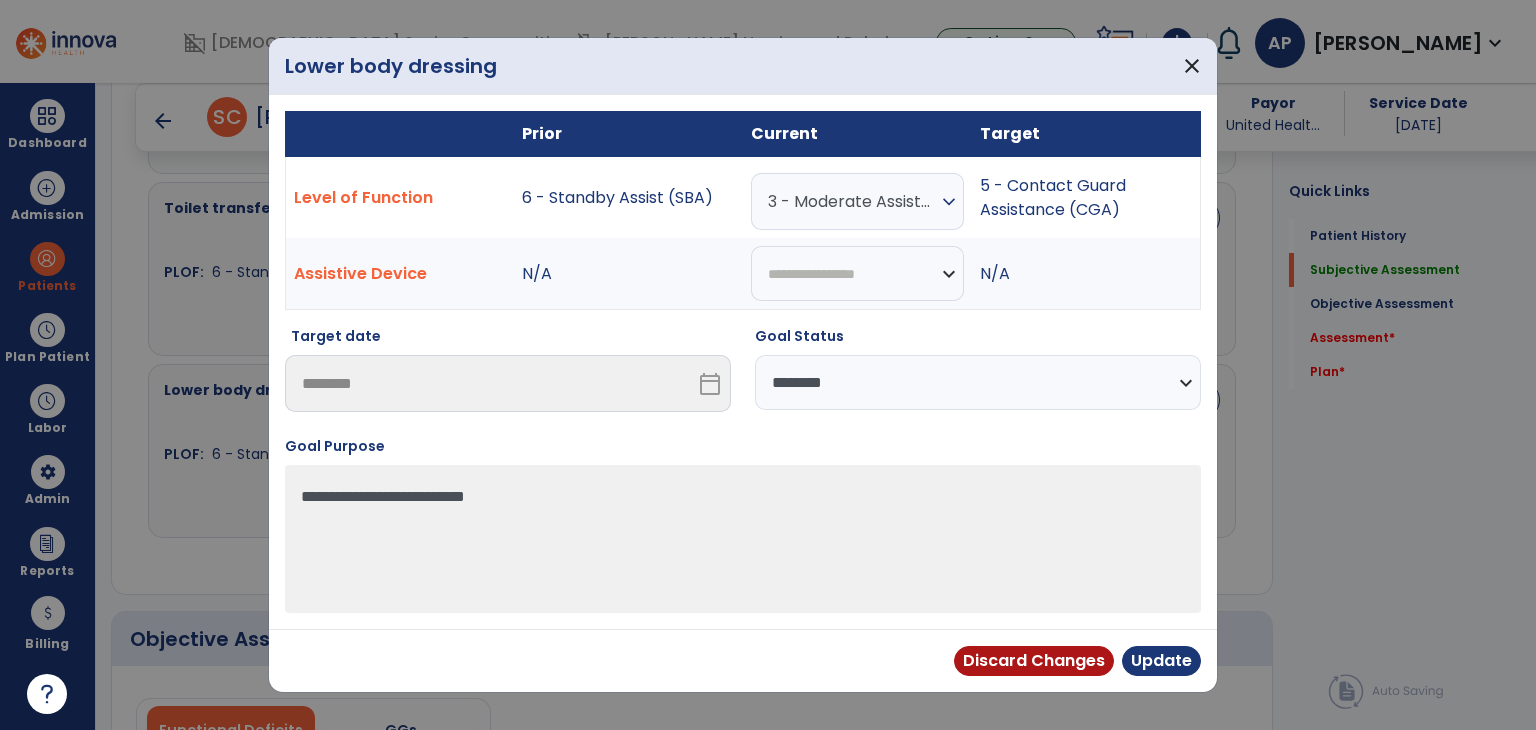 drag, startPoint x: 843, startPoint y: 383, endPoint x: 846, endPoint y: 399, distance: 16.27882 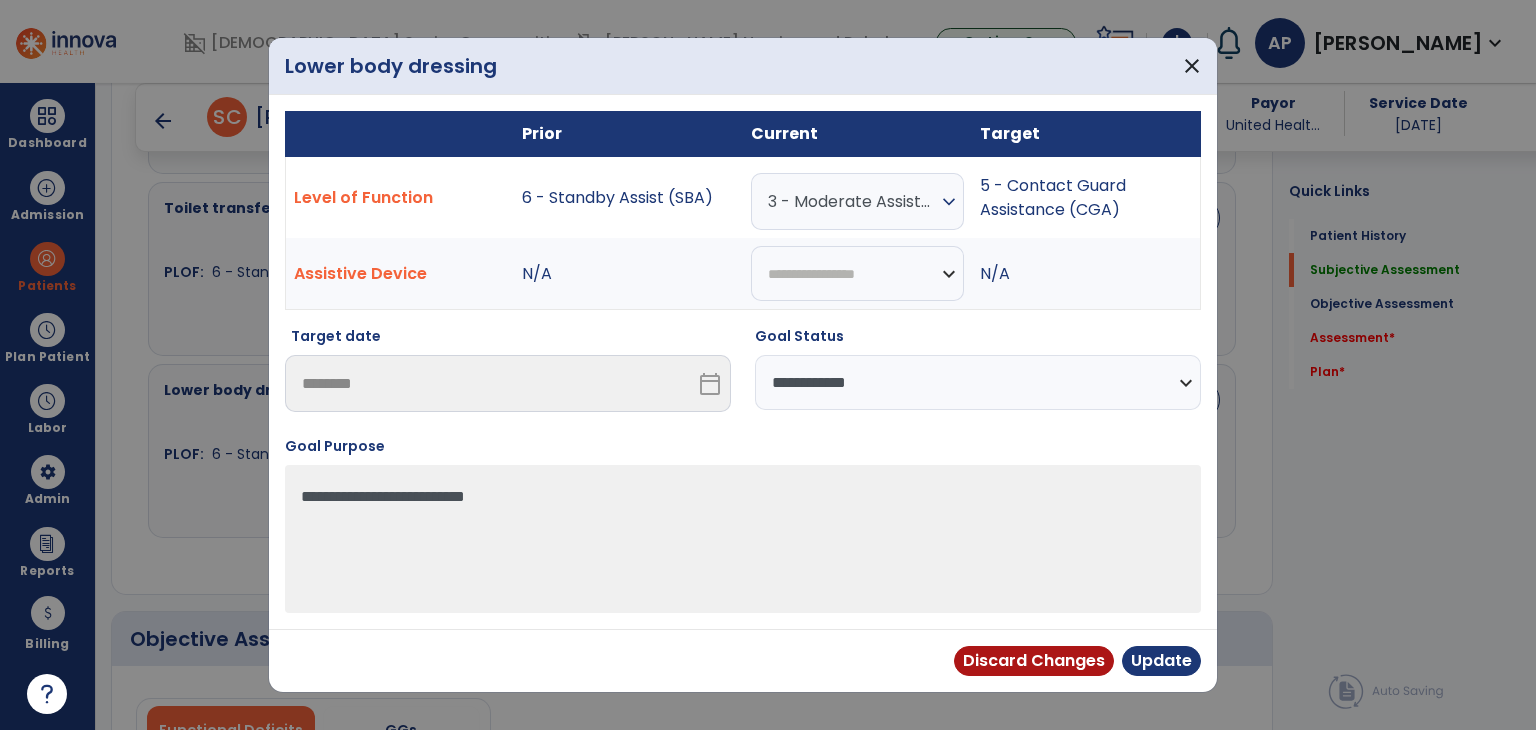 click on "**********" at bounding box center [978, 382] 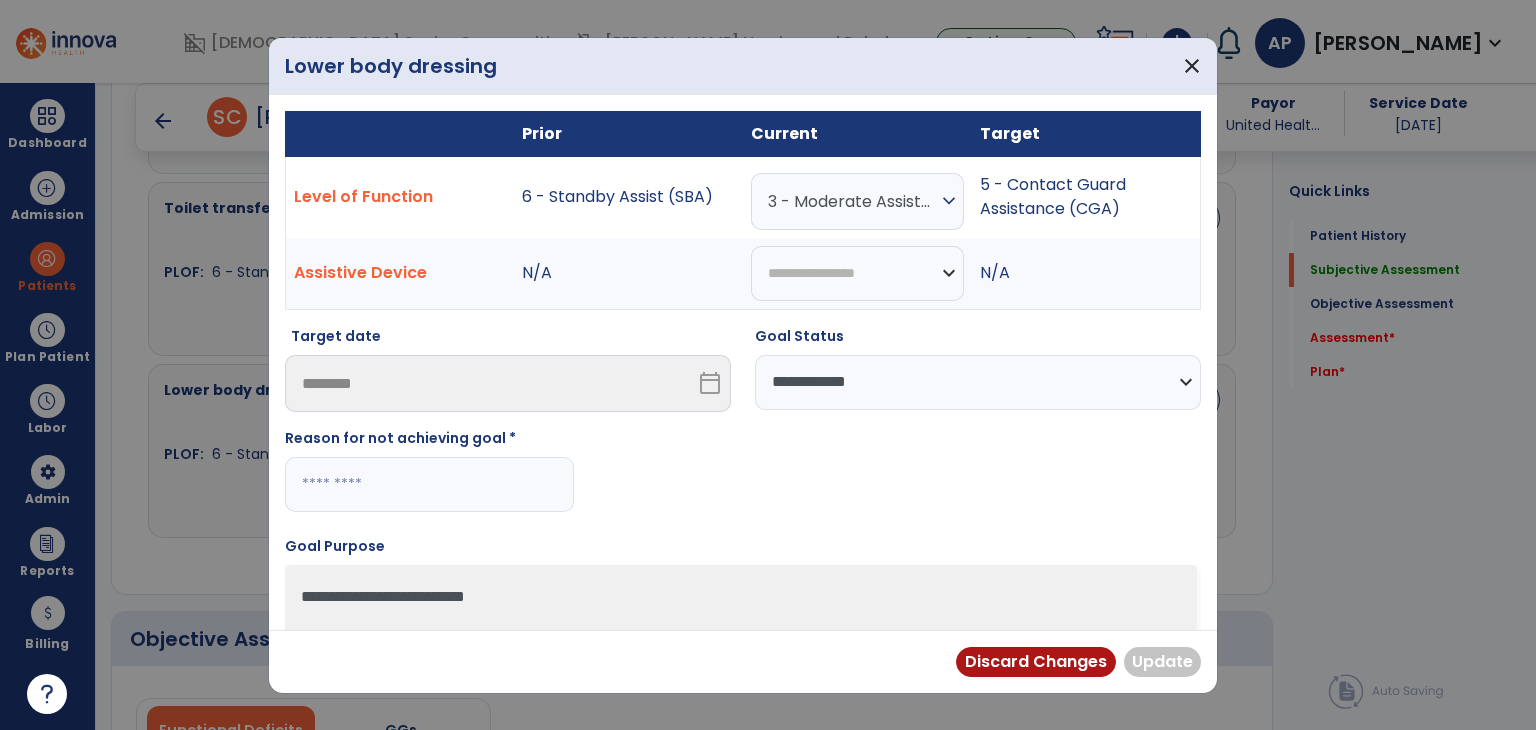 click at bounding box center (429, 484) 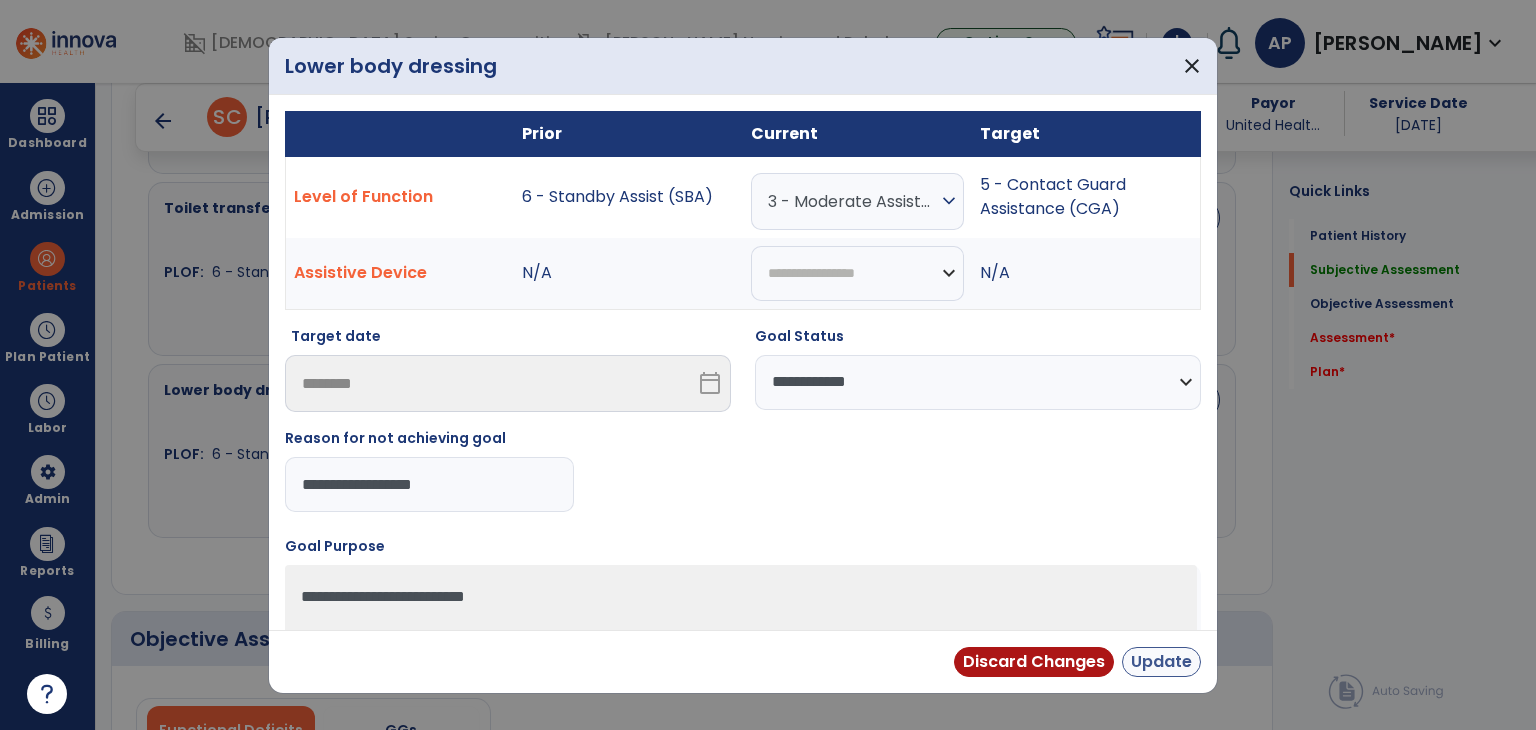 type on "**********" 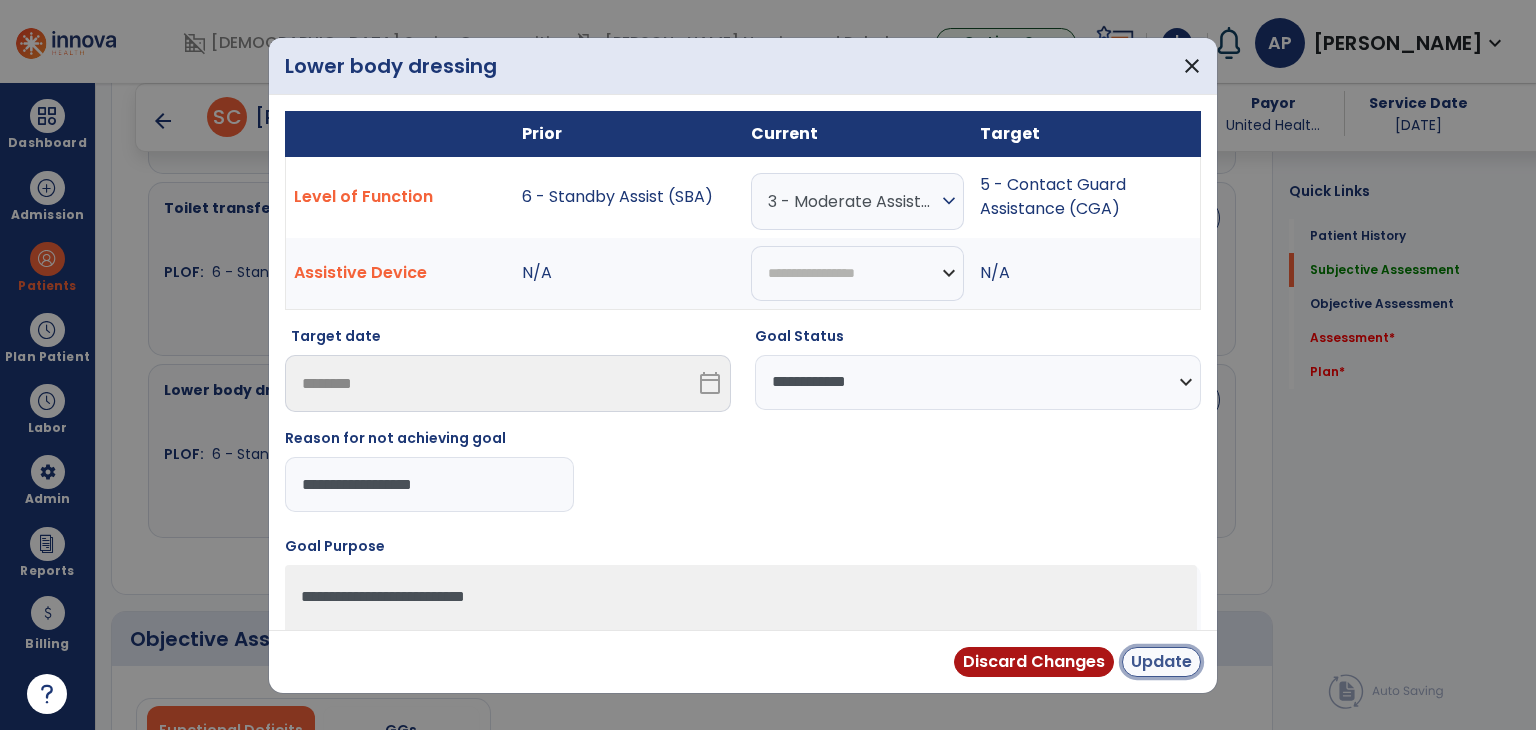 click on "Update" at bounding box center (1161, 662) 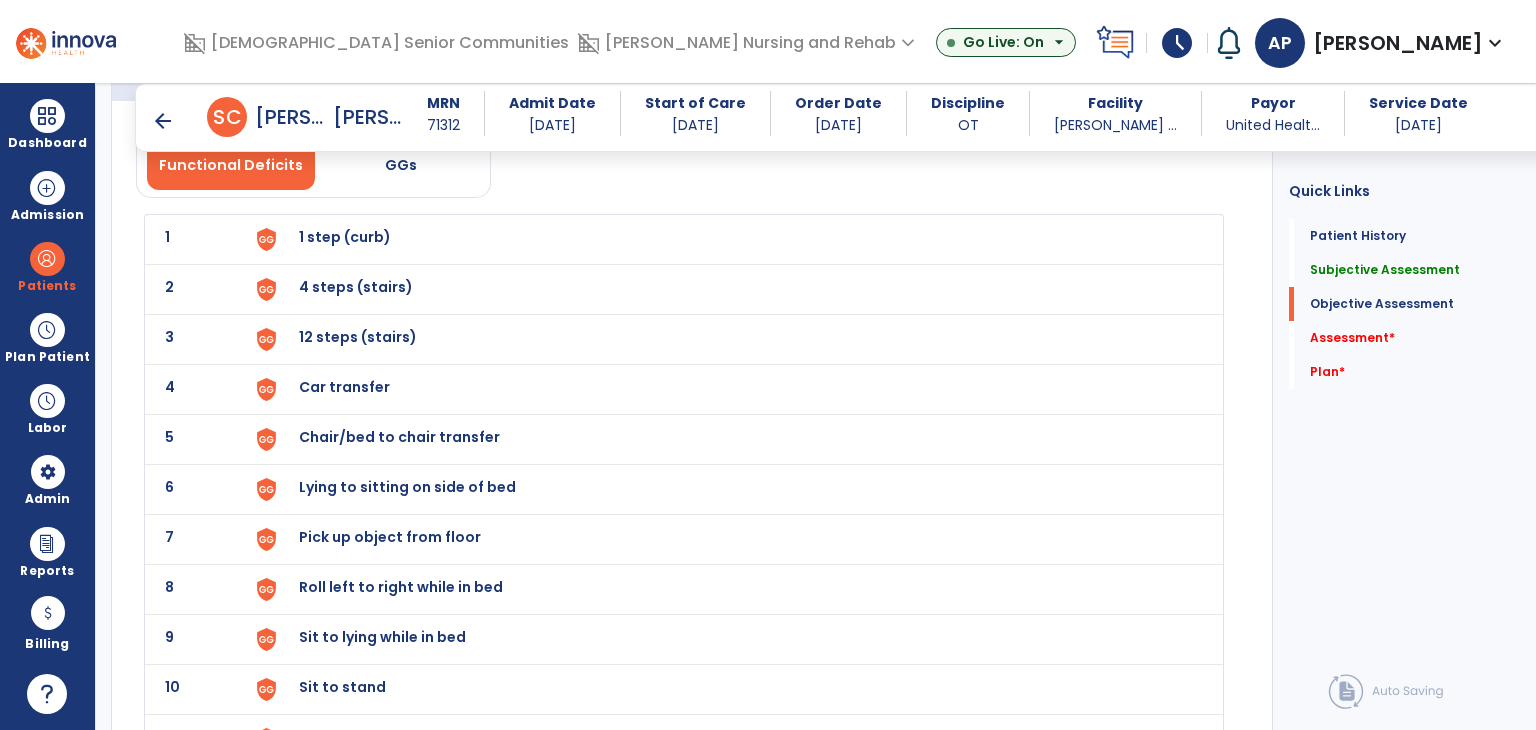 scroll, scrollTop: 2100, scrollLeft: 0, axis: vertical 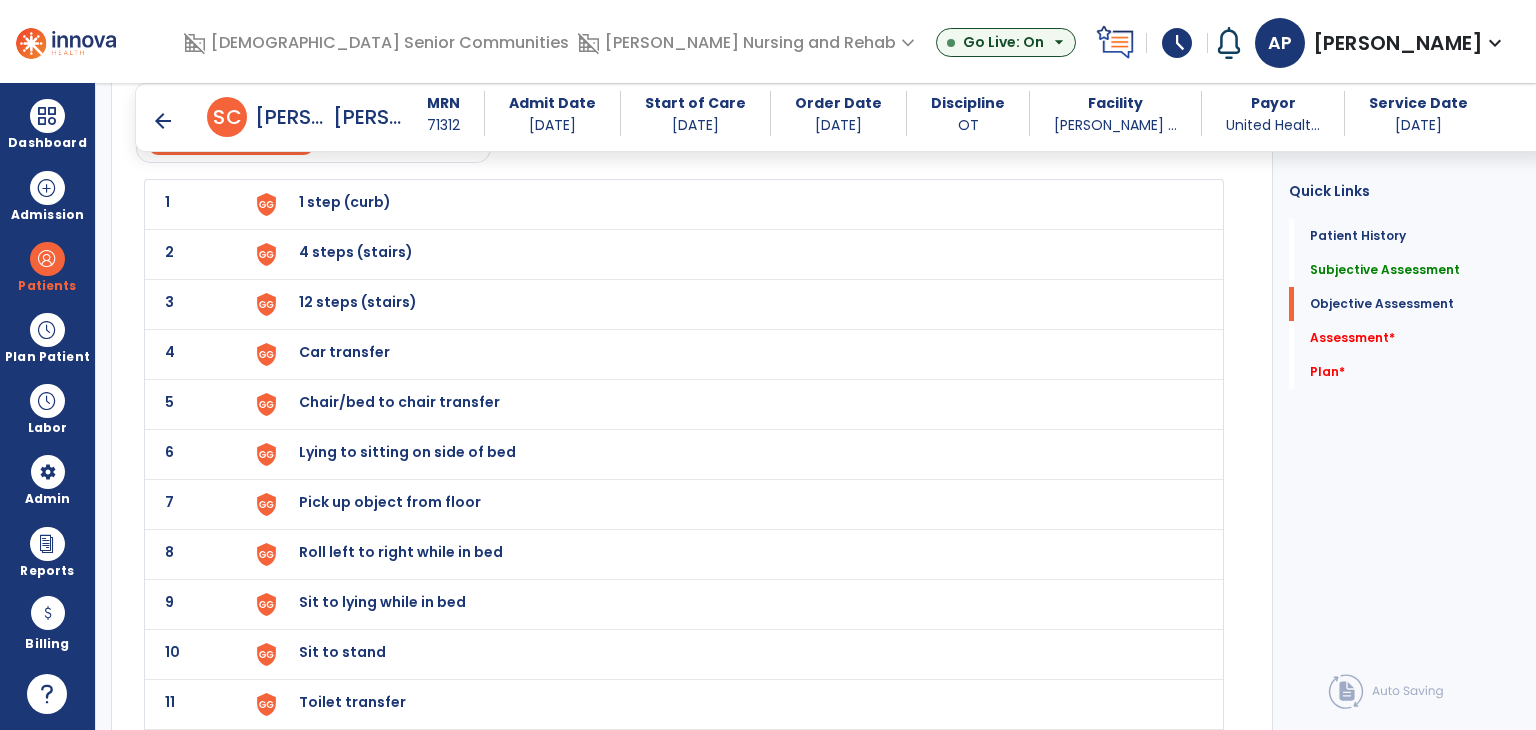 click at bounding box center [286, 204] 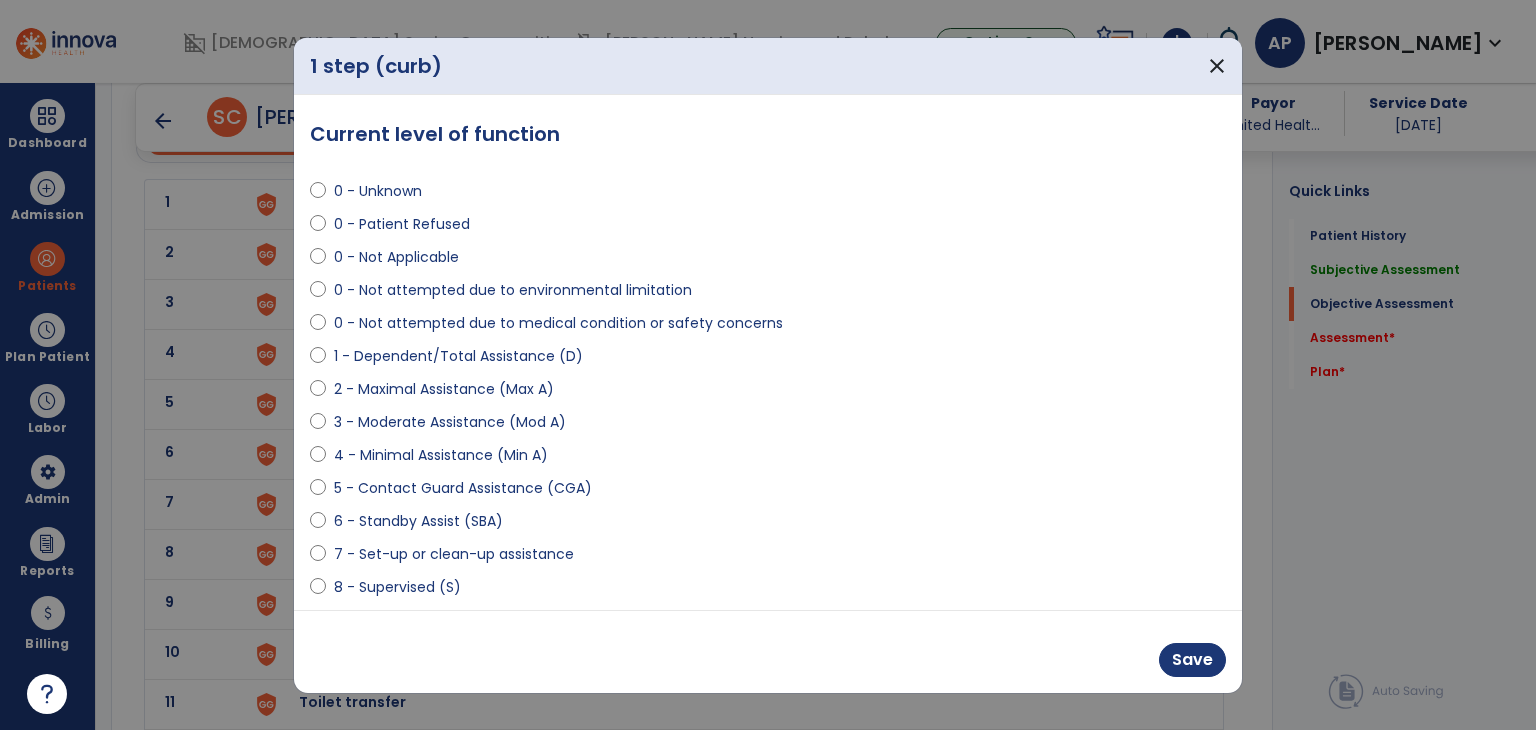 select on "**********" 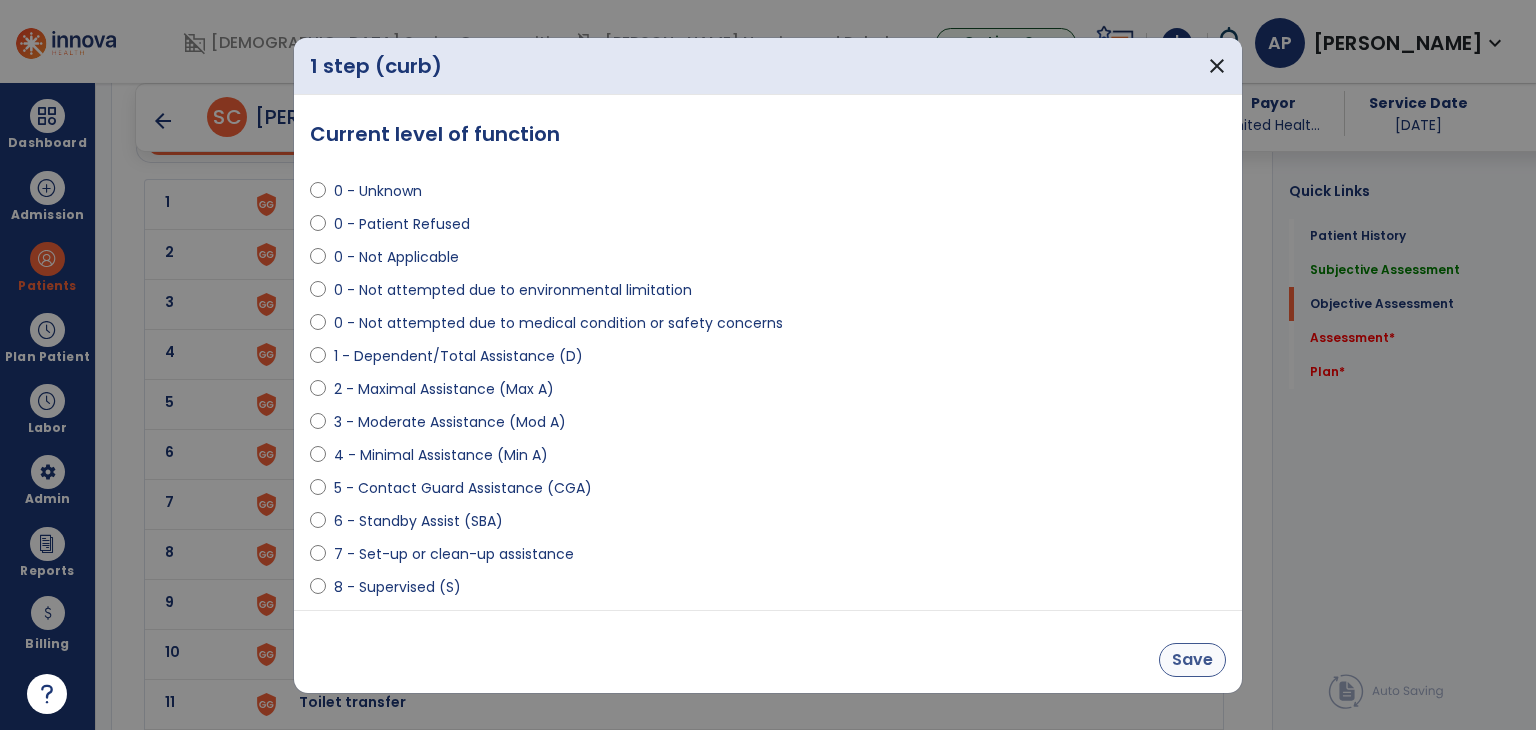click on "Save" at bounding box center (1192, 660) 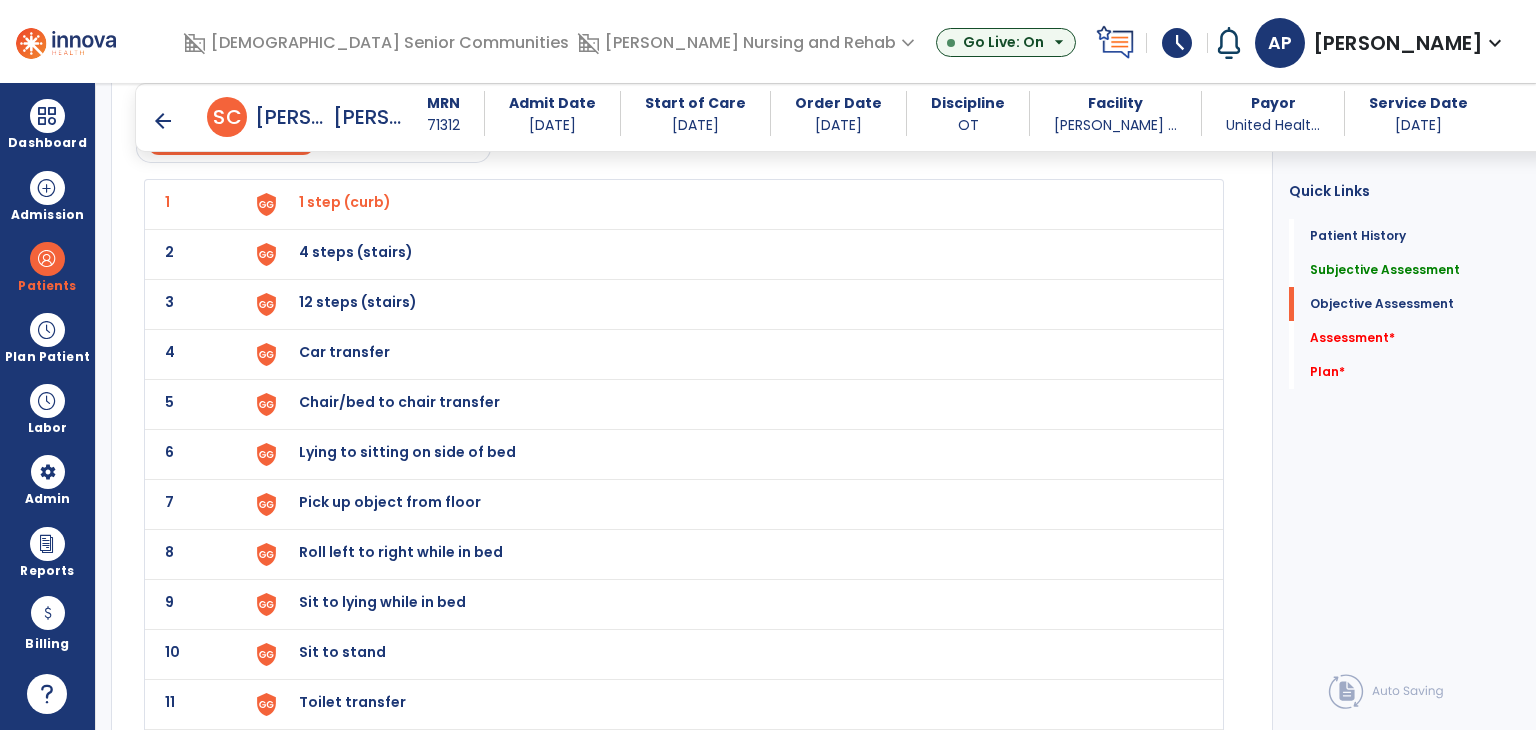 click on "4 steps (stairs)" at bounding box center [728, 204] 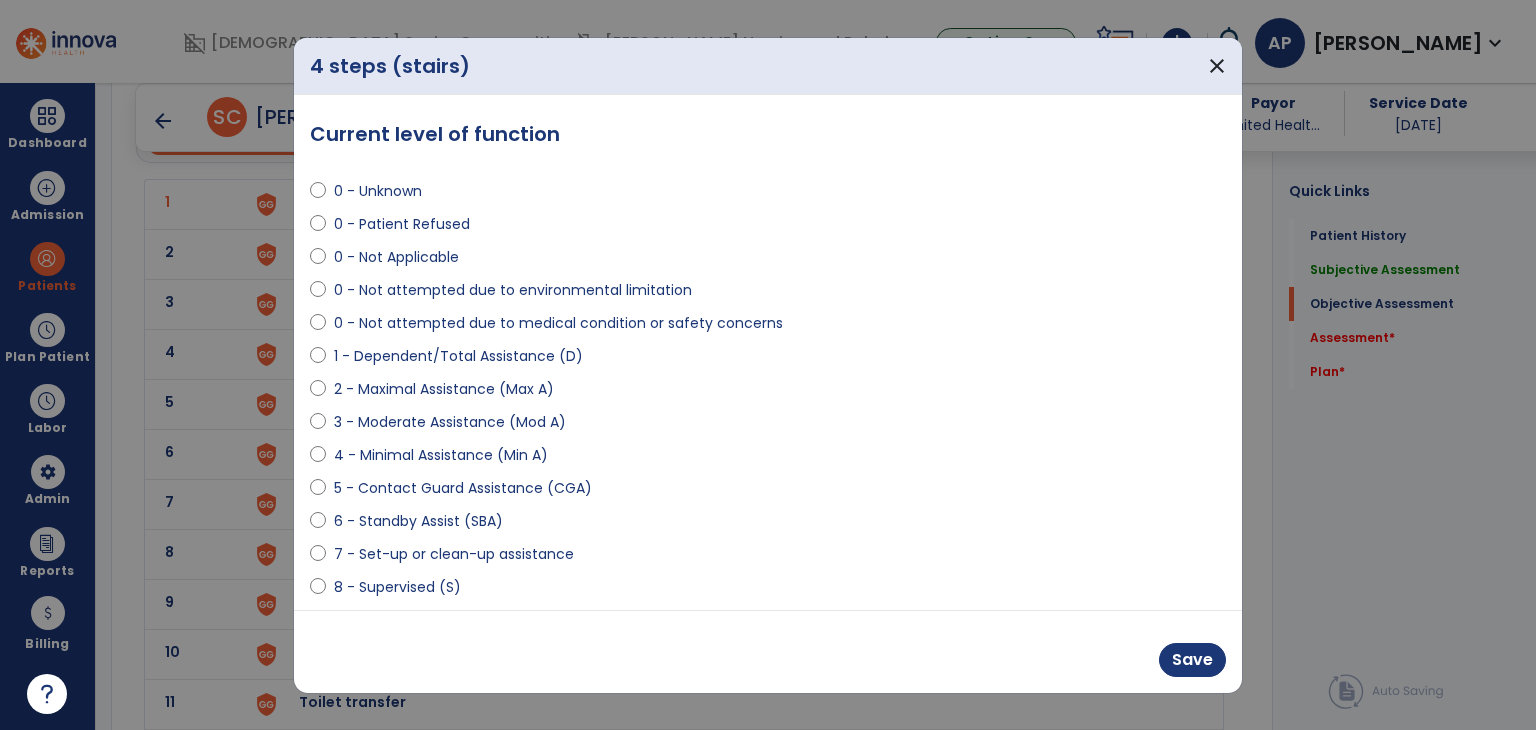 select on "**********" 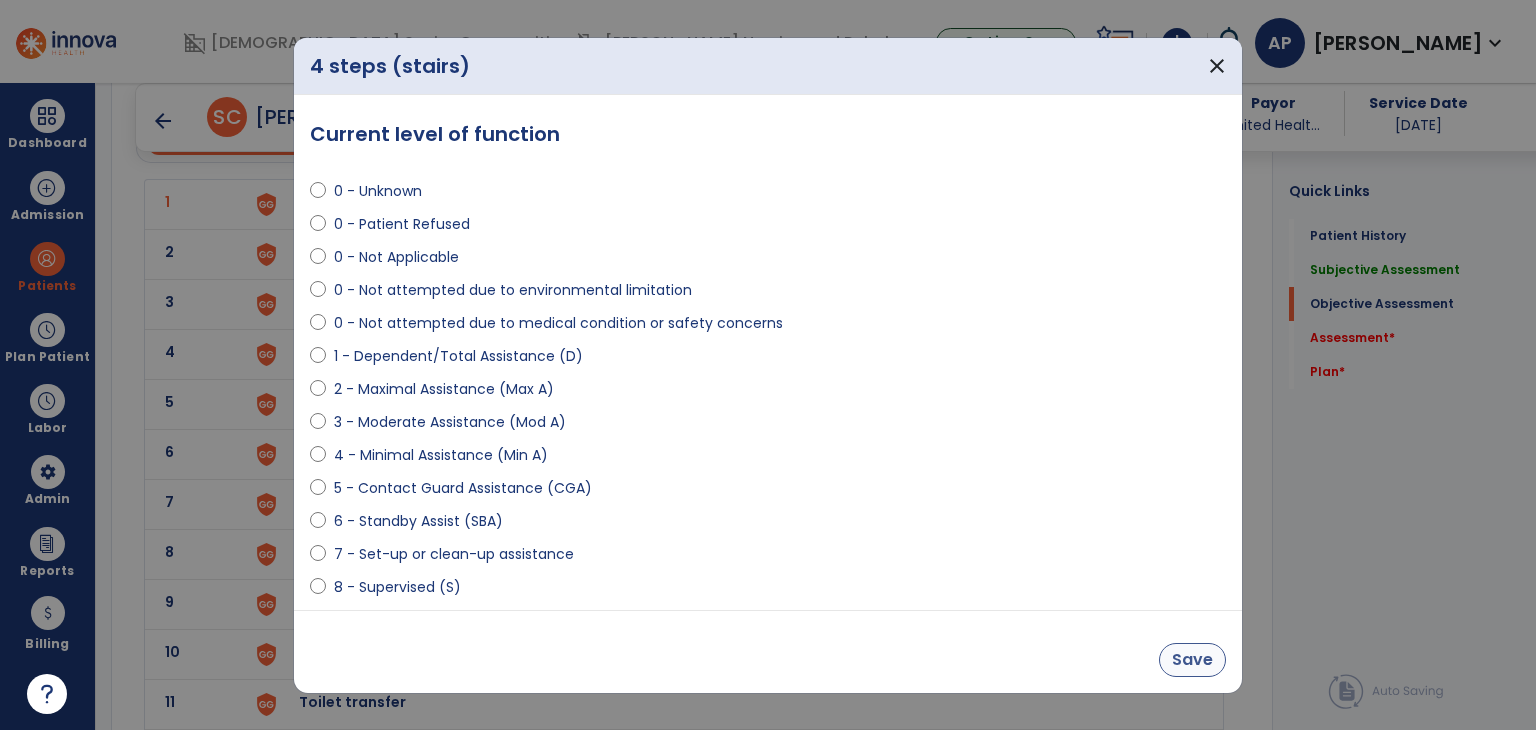 click on "Save" at bounding box center (1192, 660) 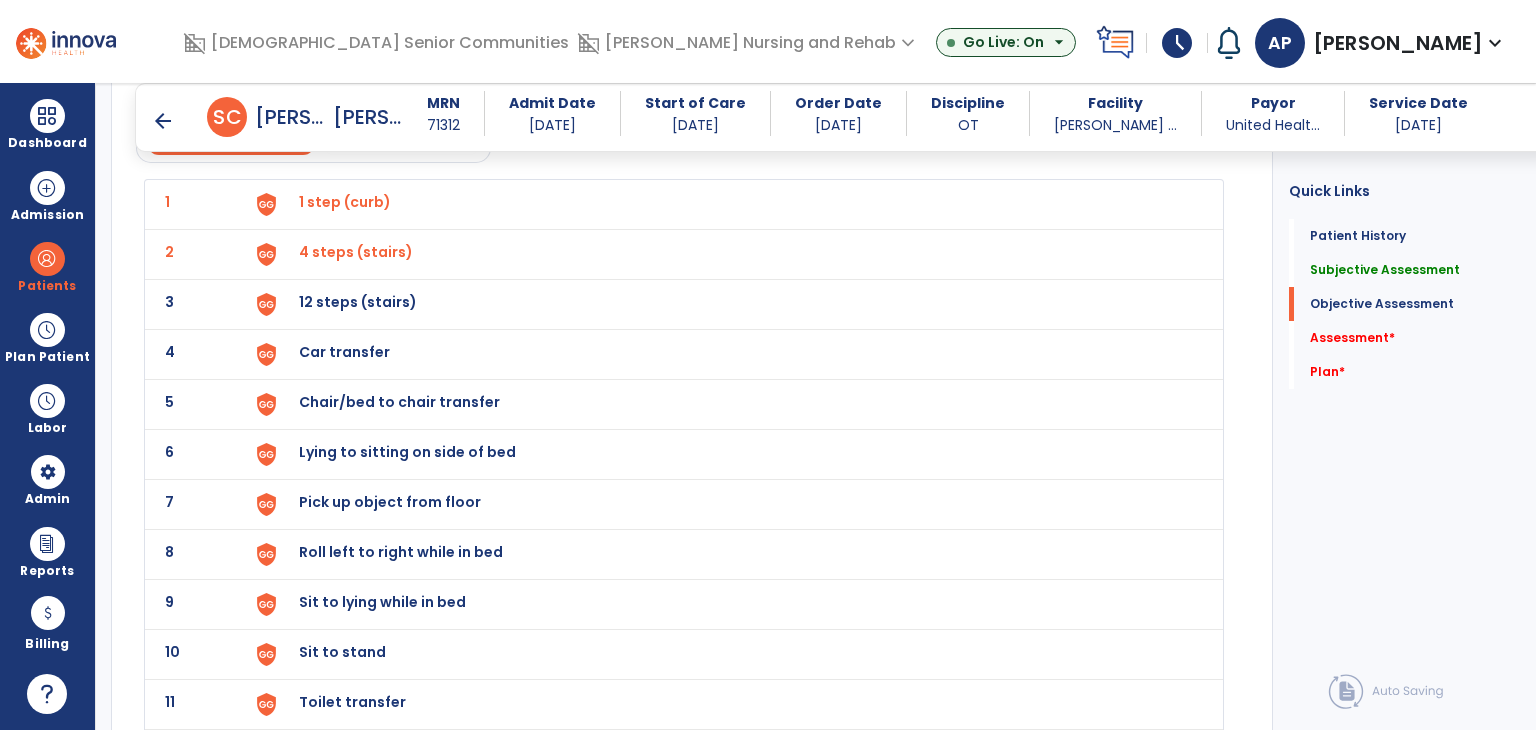 click on "12 steps (stairs)" at bounding box center (728, 204) 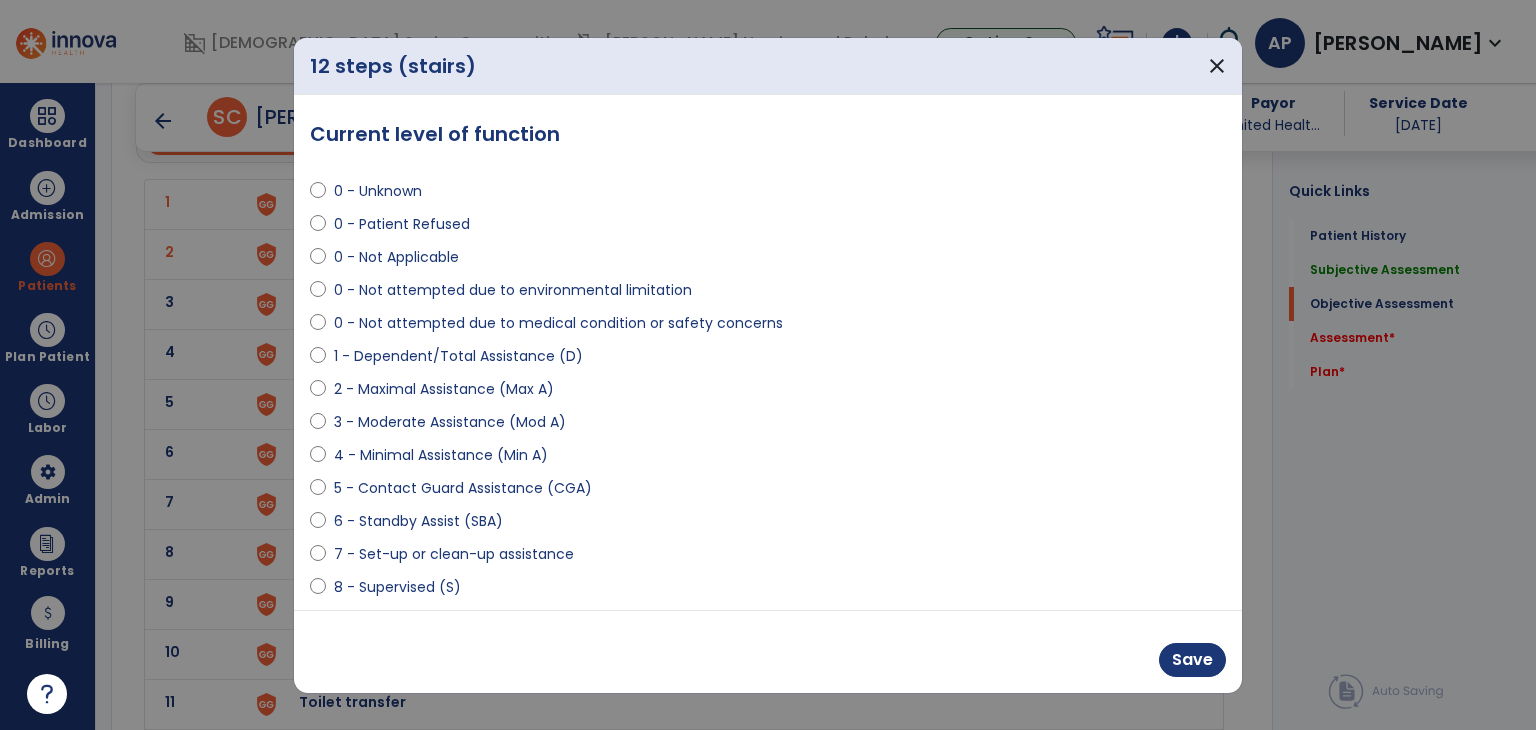 select on "**********" 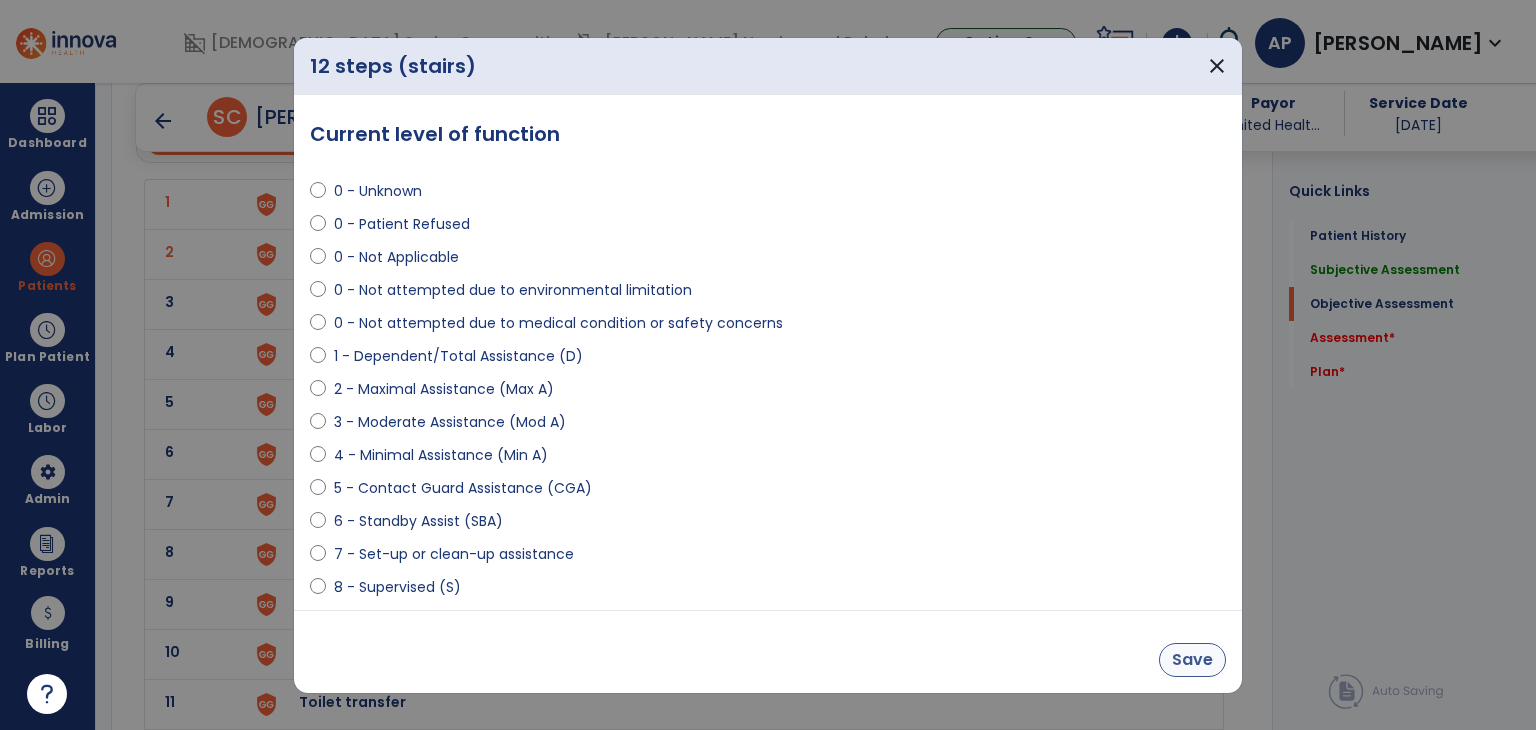 click on "Save" at bounding box center (1192, 660) 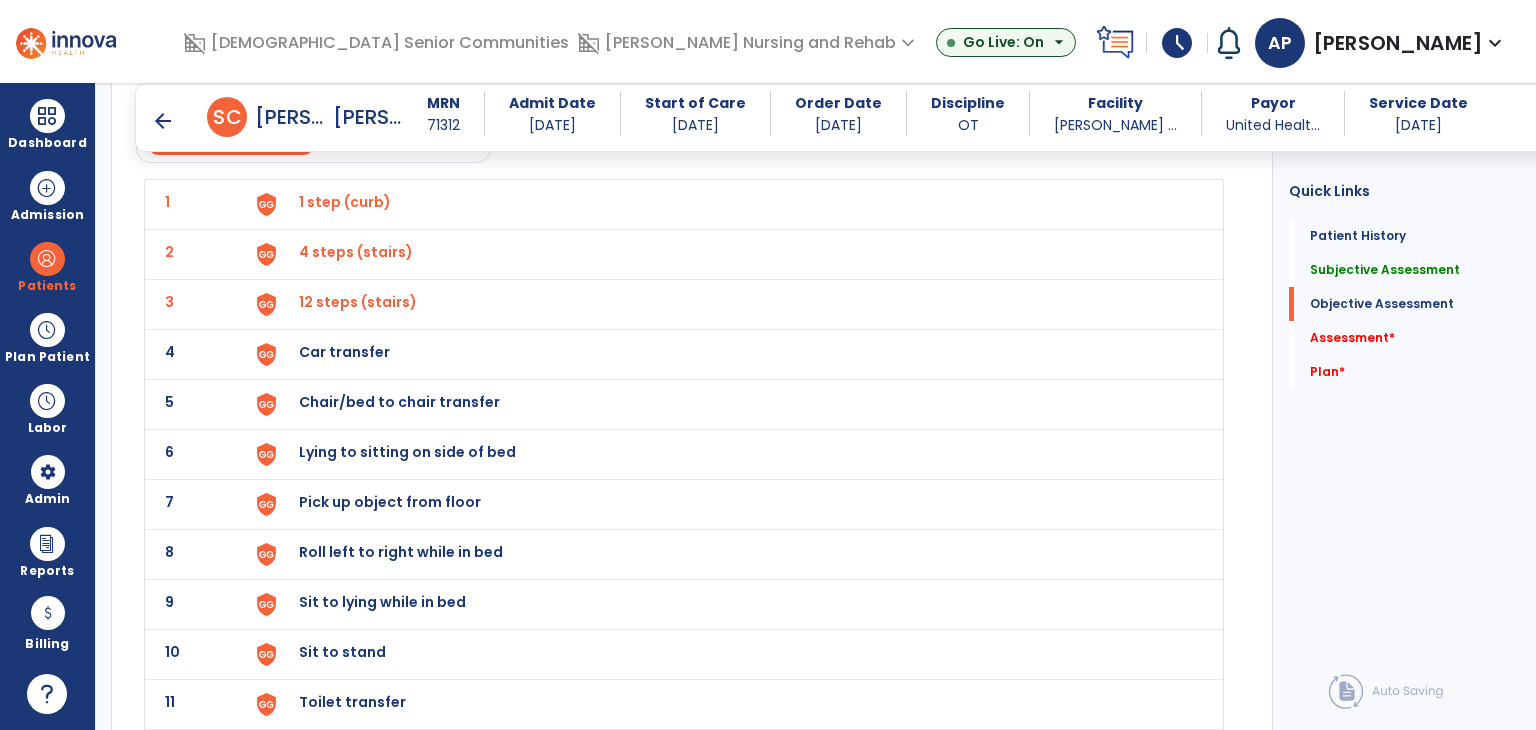 click on "Car transfer" at bounding box center [728, 204] 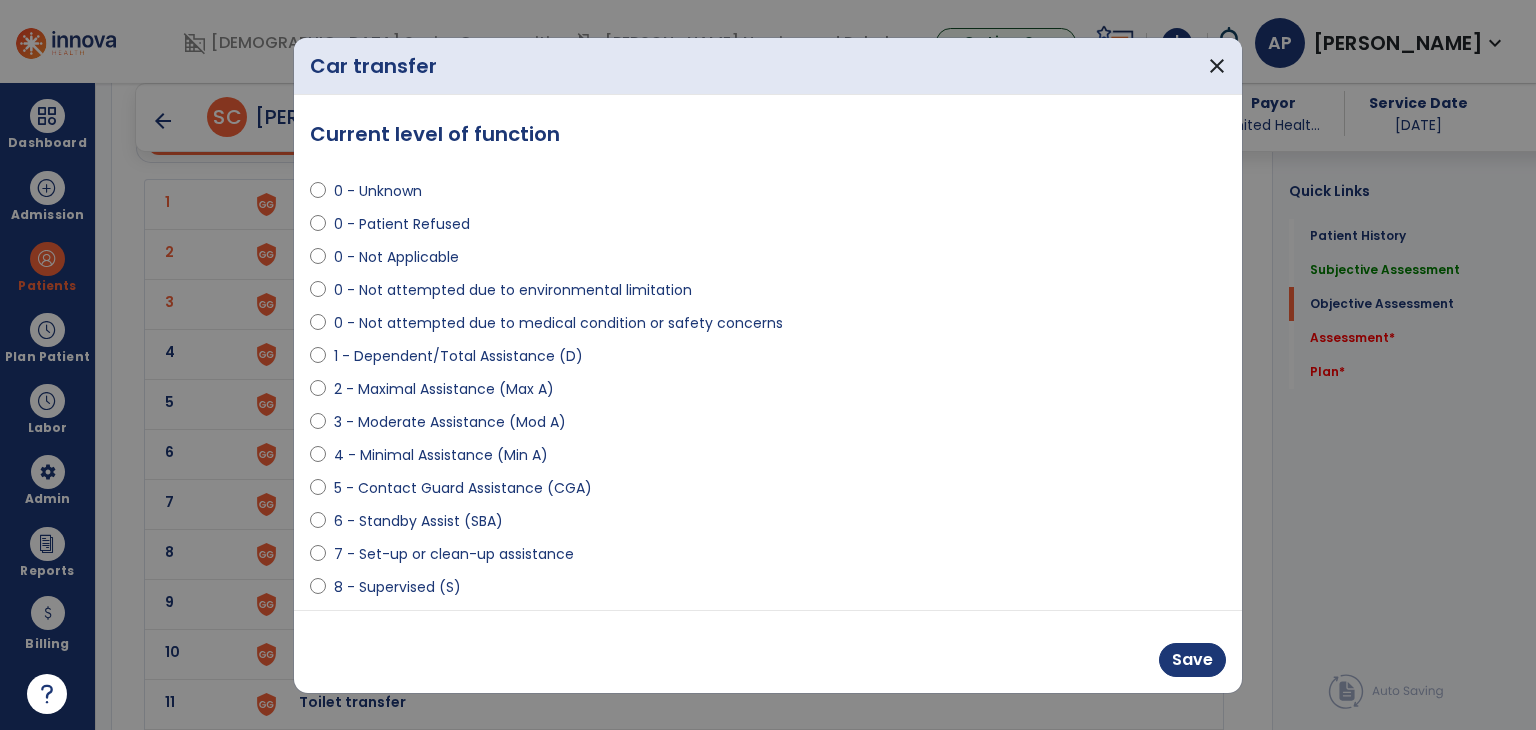 select on "**********" 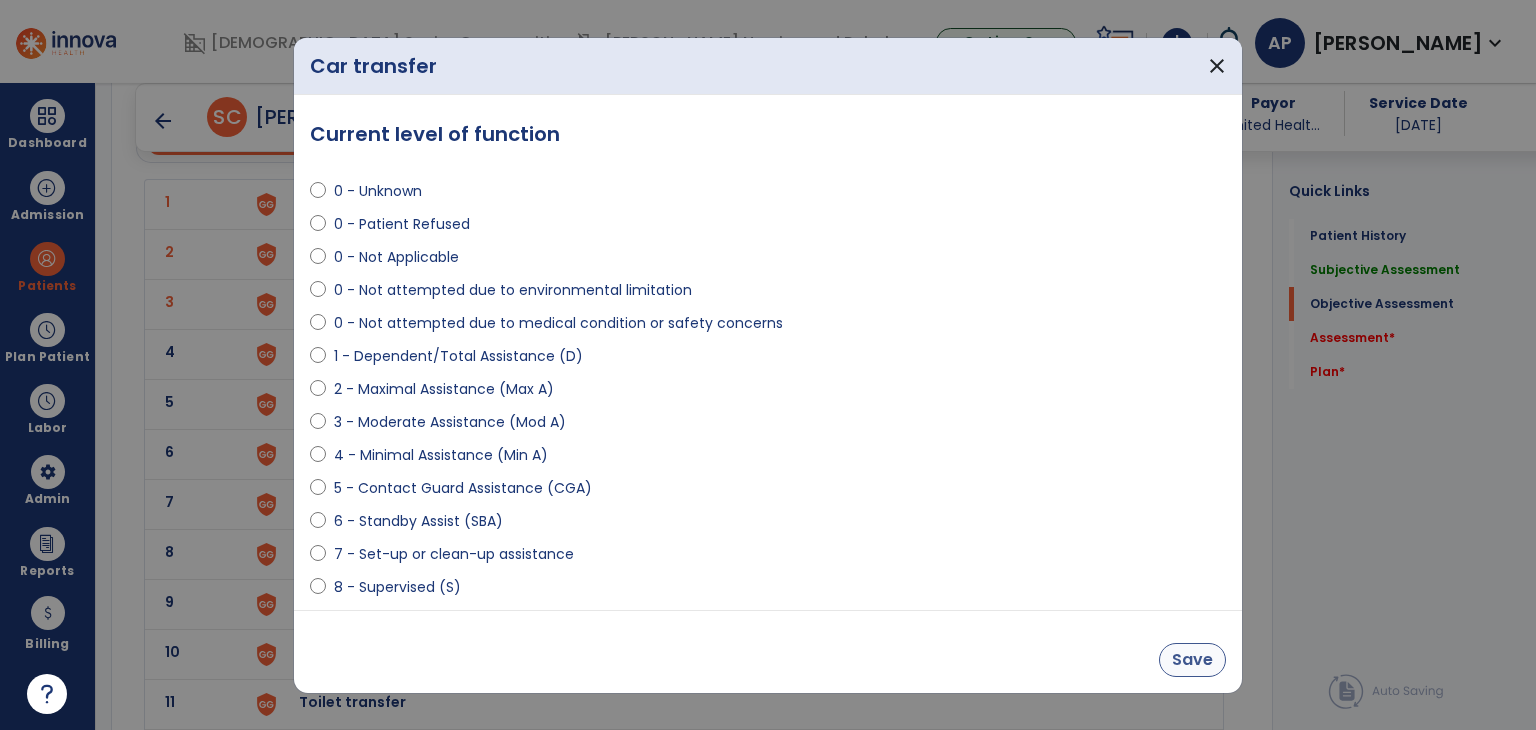 click on "Save" at bounding box center [1192, 660] 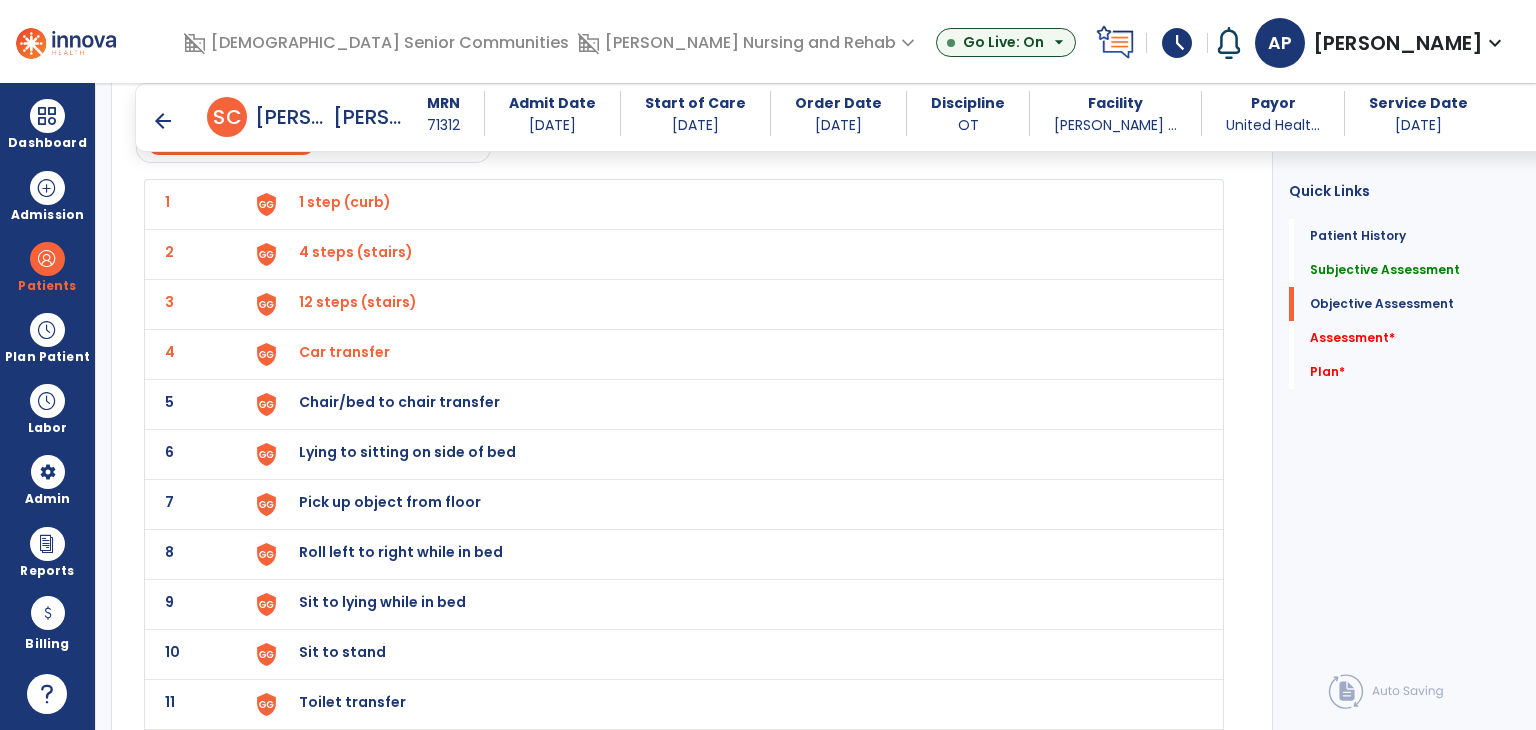 click on "Chair/bed to chair transfer" at bounding box center (345, 202) 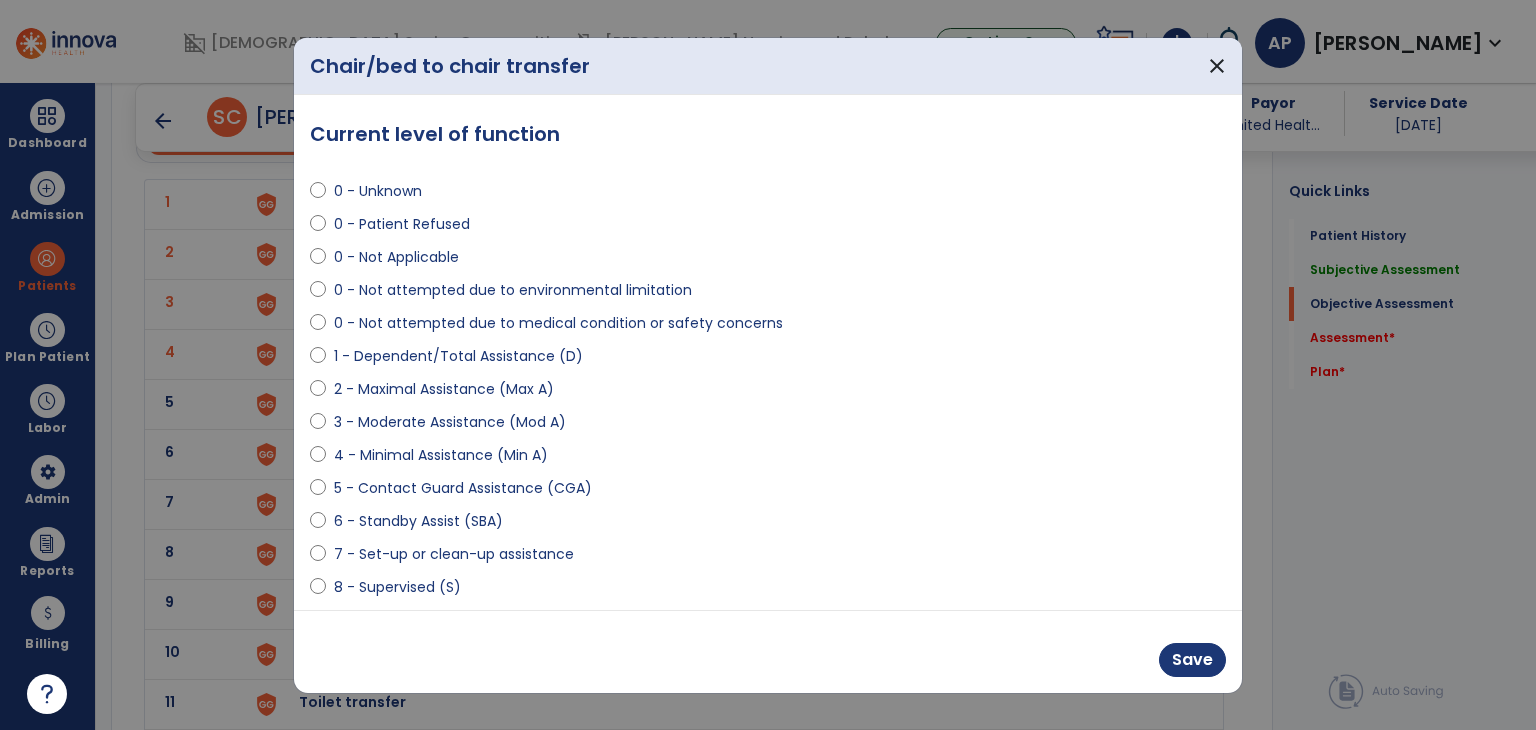 select on "**********" 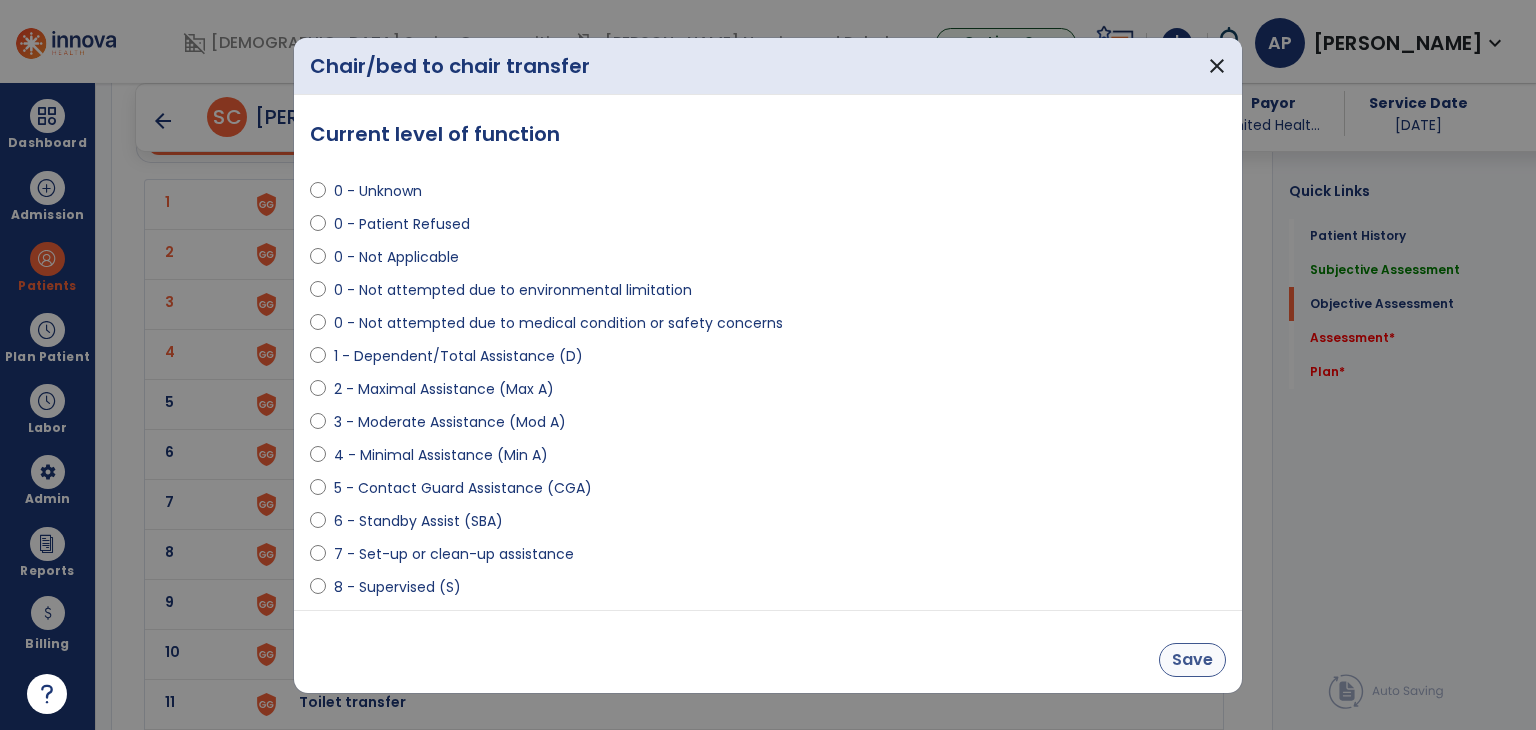 click on "Save" at bounding box center [1192, 660] 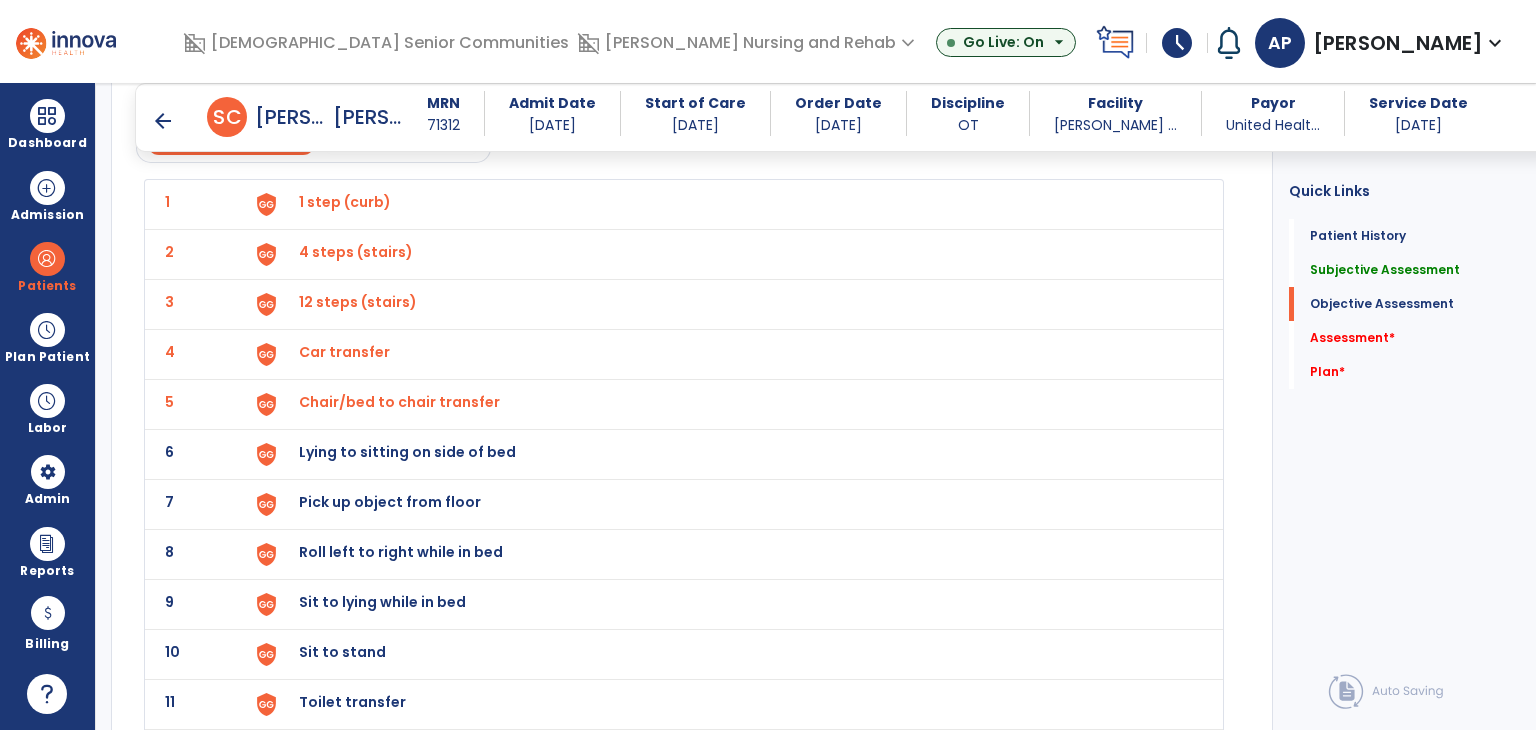 click on "Lying to sitting on side of bed" at bounding box center (345, 202) 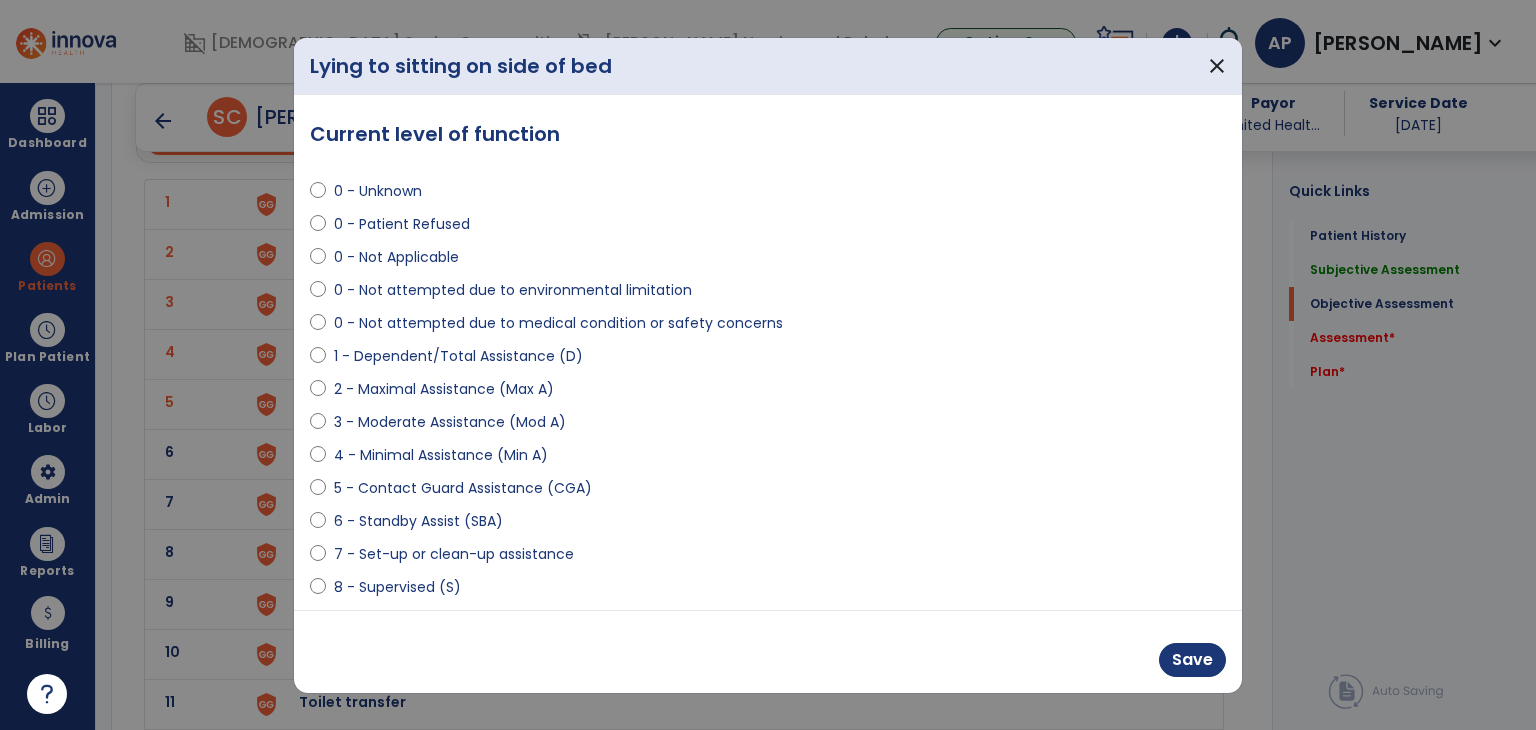 select on "**********" 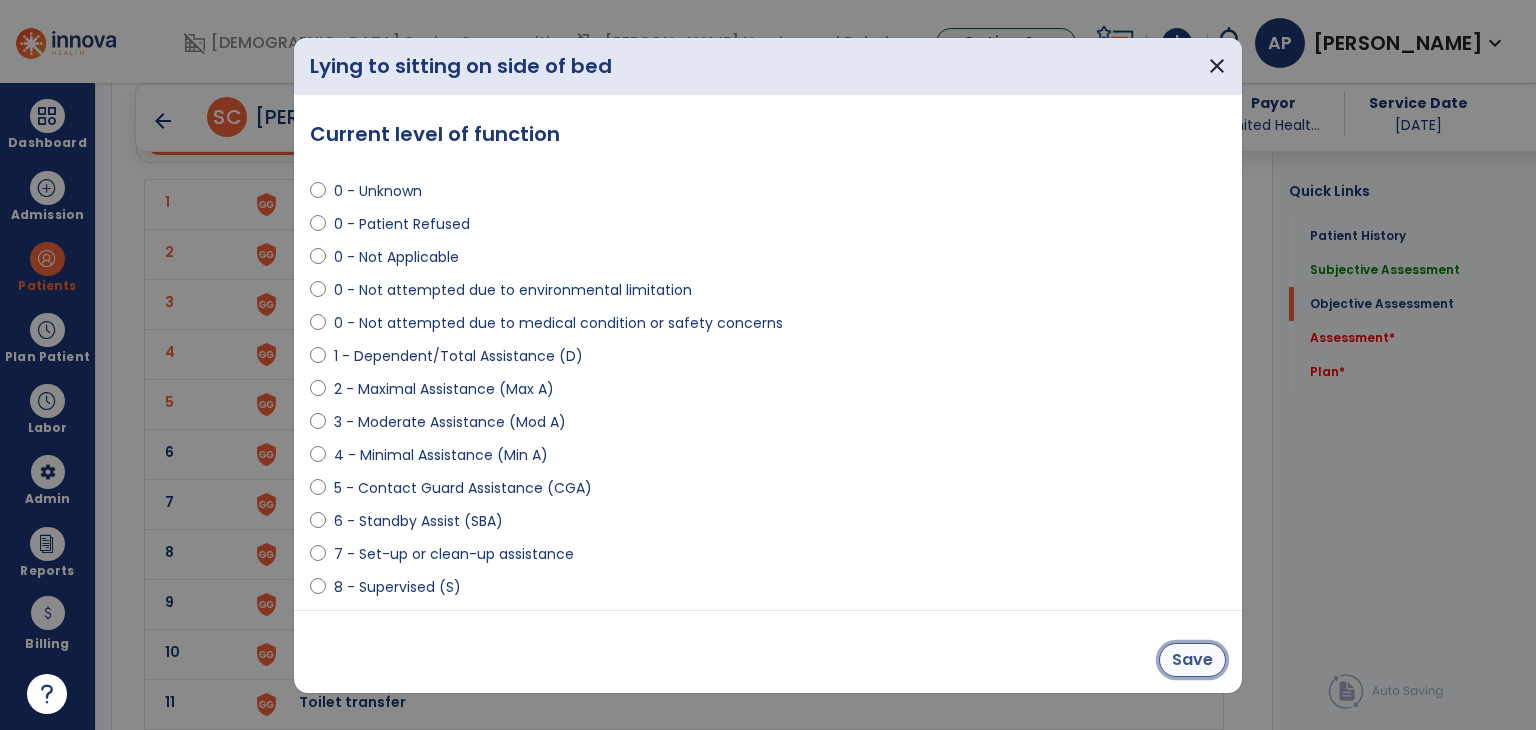 click on "Save" at bounding box center (1192, 660) 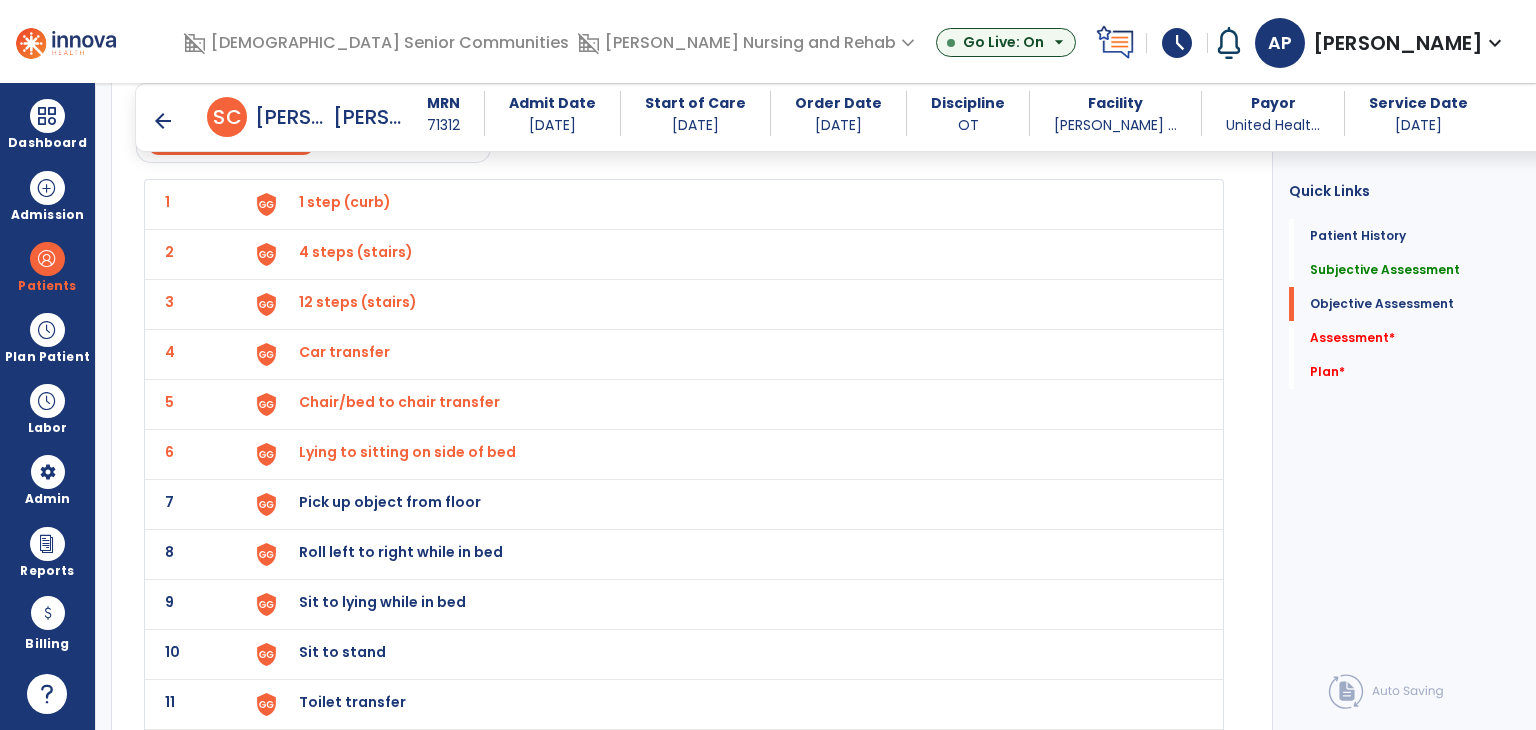 click on "Pick up object from floor" at bounding box center (345, 202) 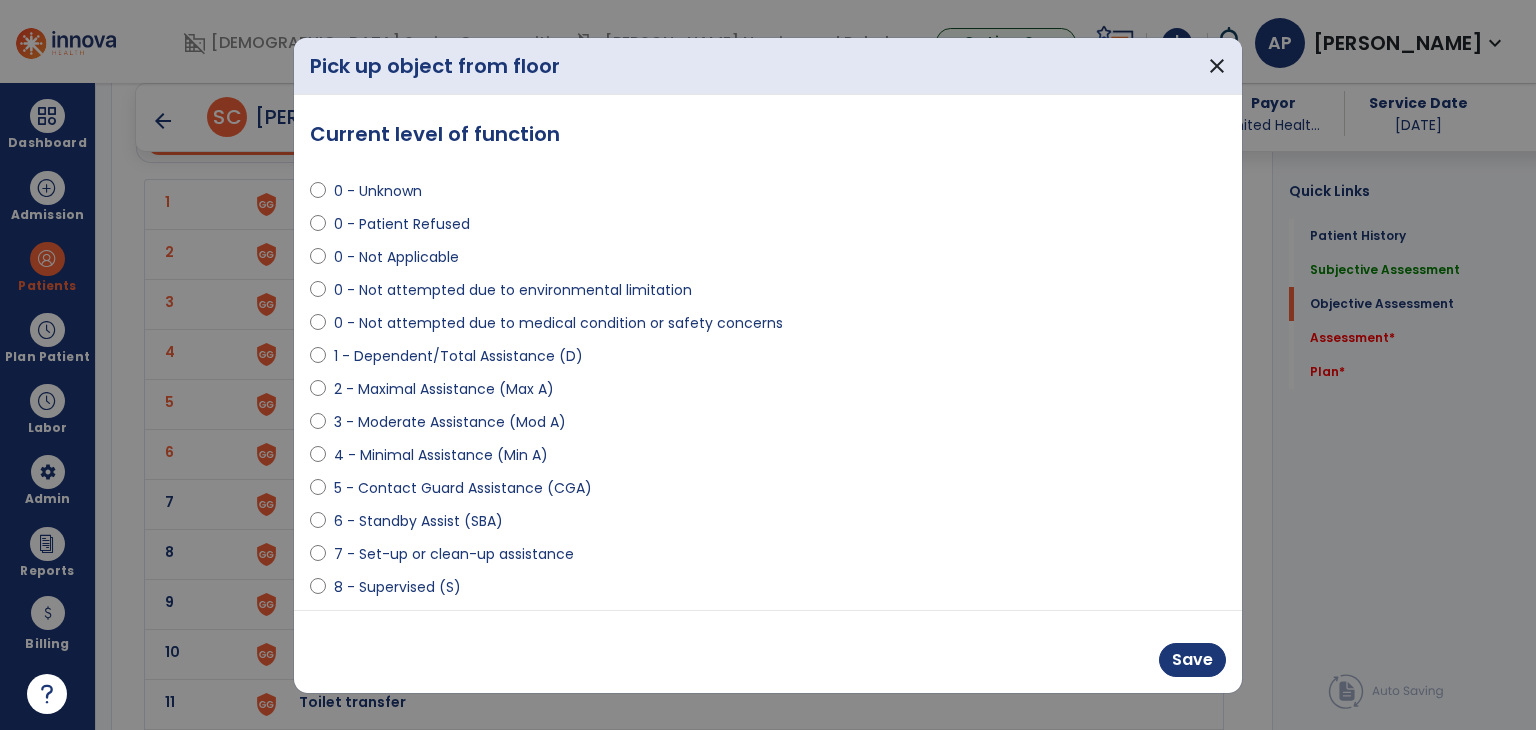 select on "**********" 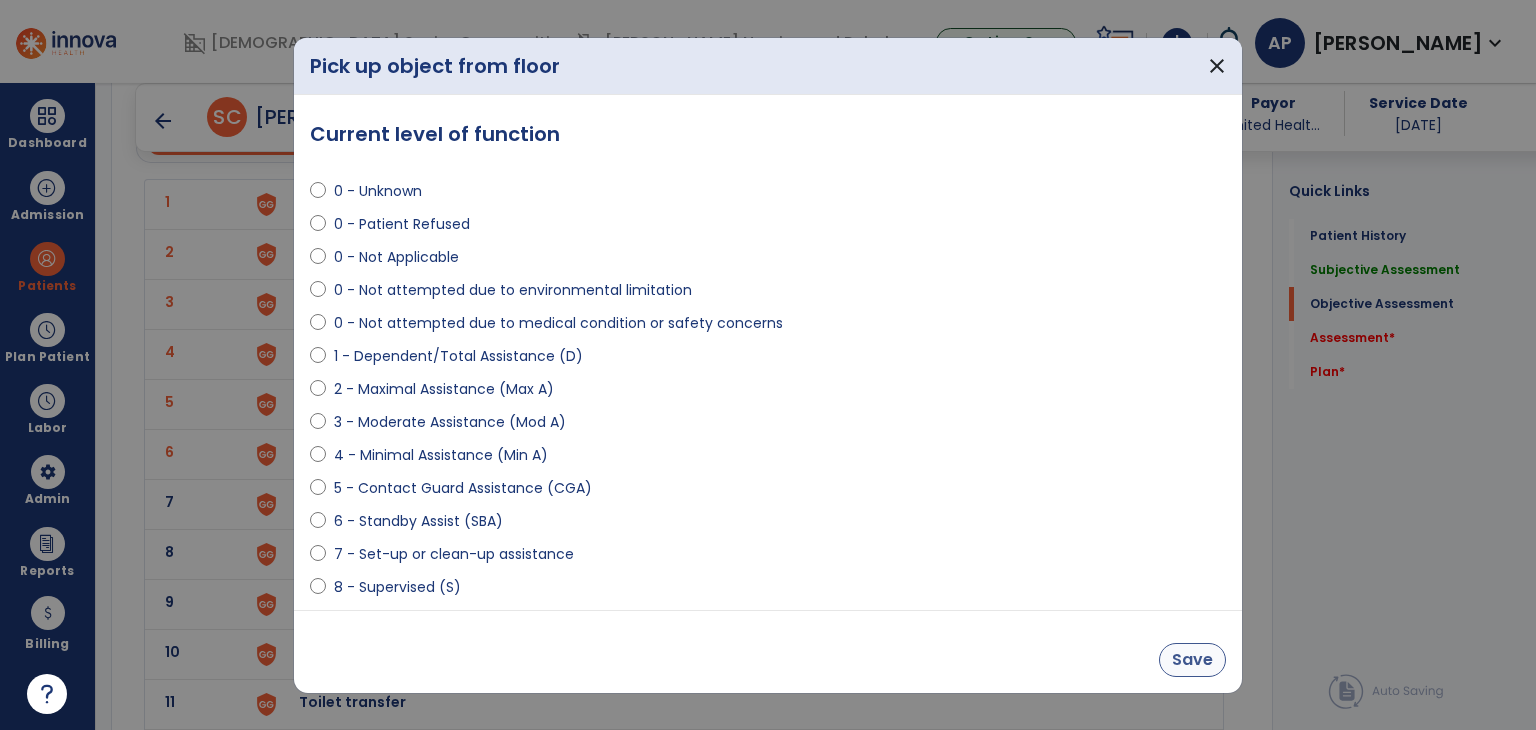 click on "Save" at bounding box center [1192, 660] 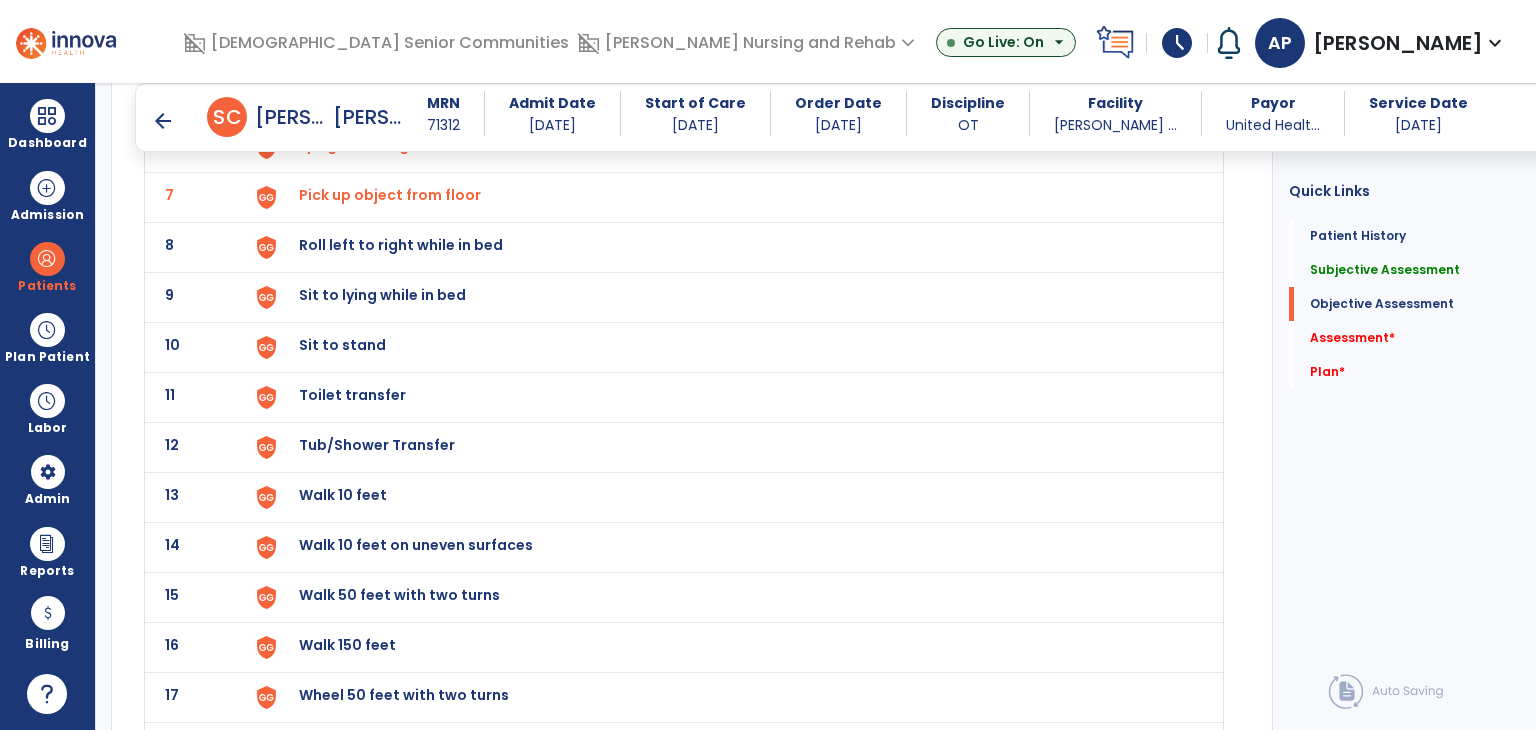 scroll, scrollTop: 2421, scrollLeft: 0, axis: vertical 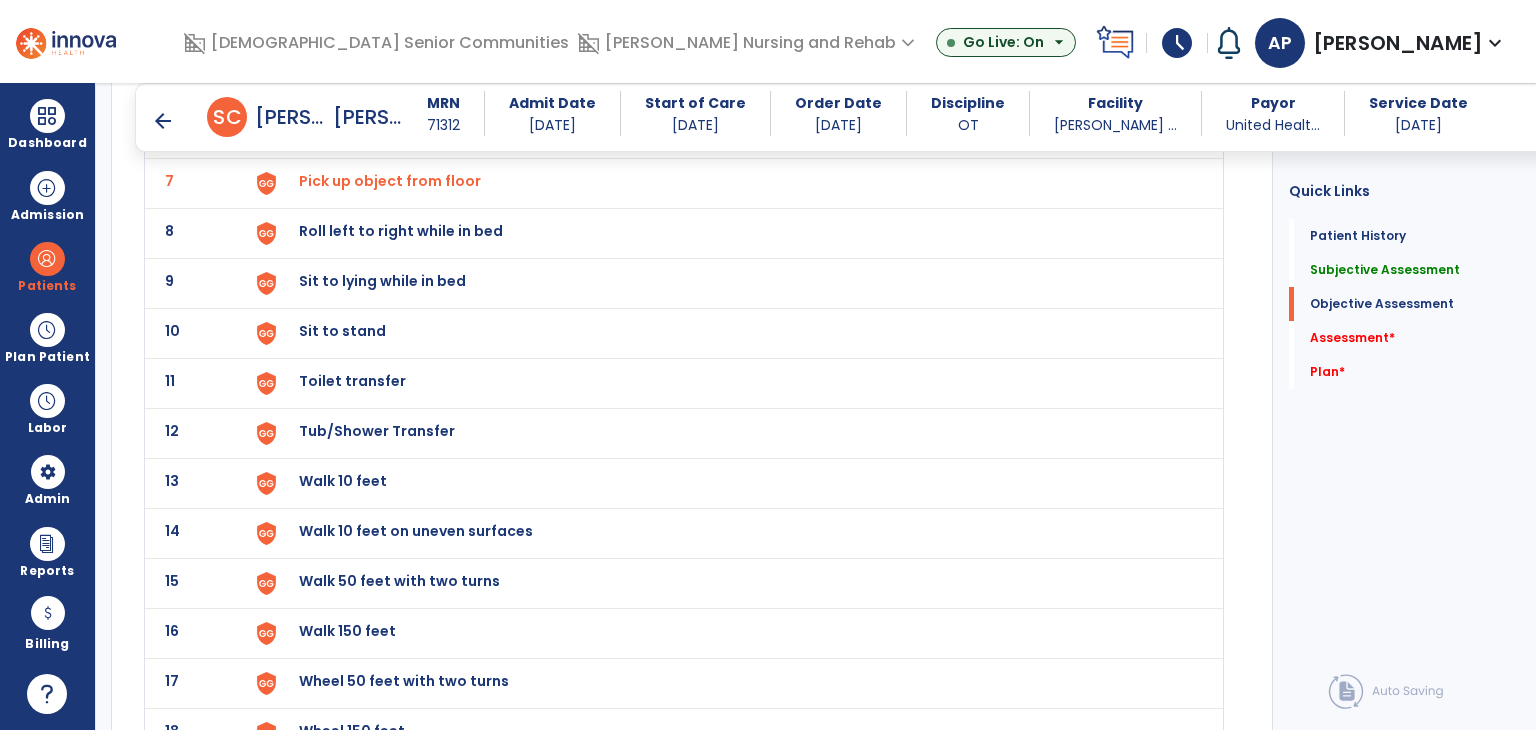 click on "Roll left to right while in bed" at bounding box center (345, -119) 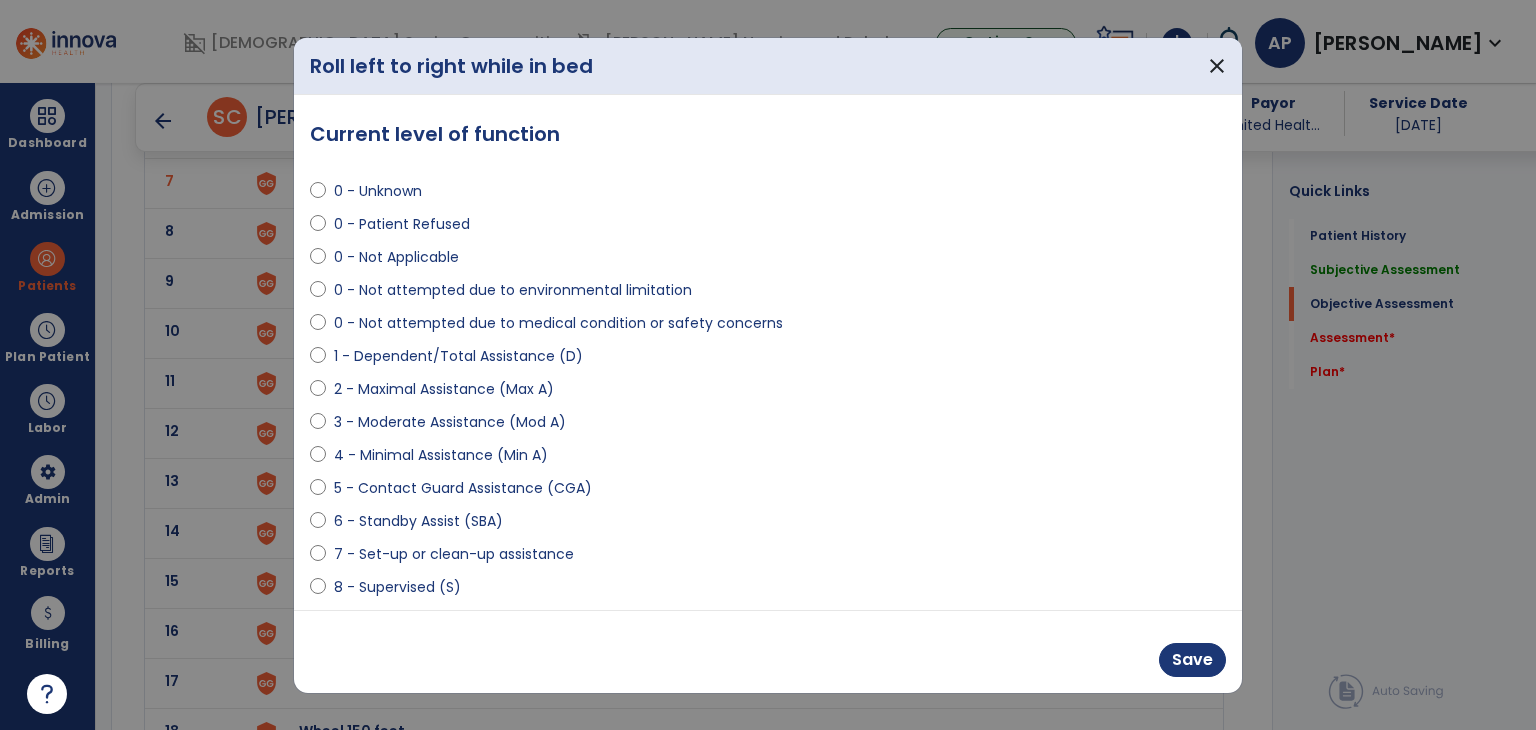 select on "**********" 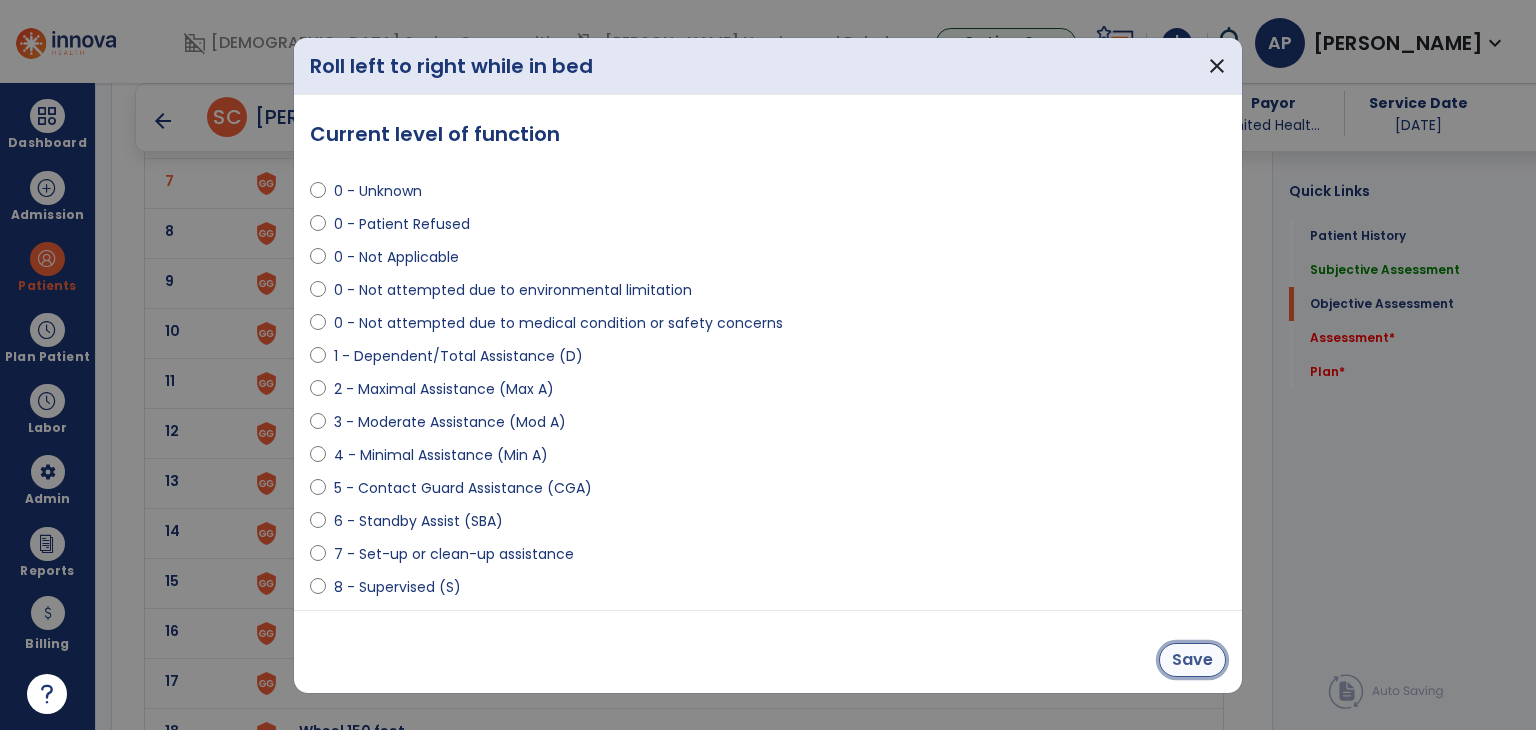 click on "Save" at bounding box center (1192, 660) 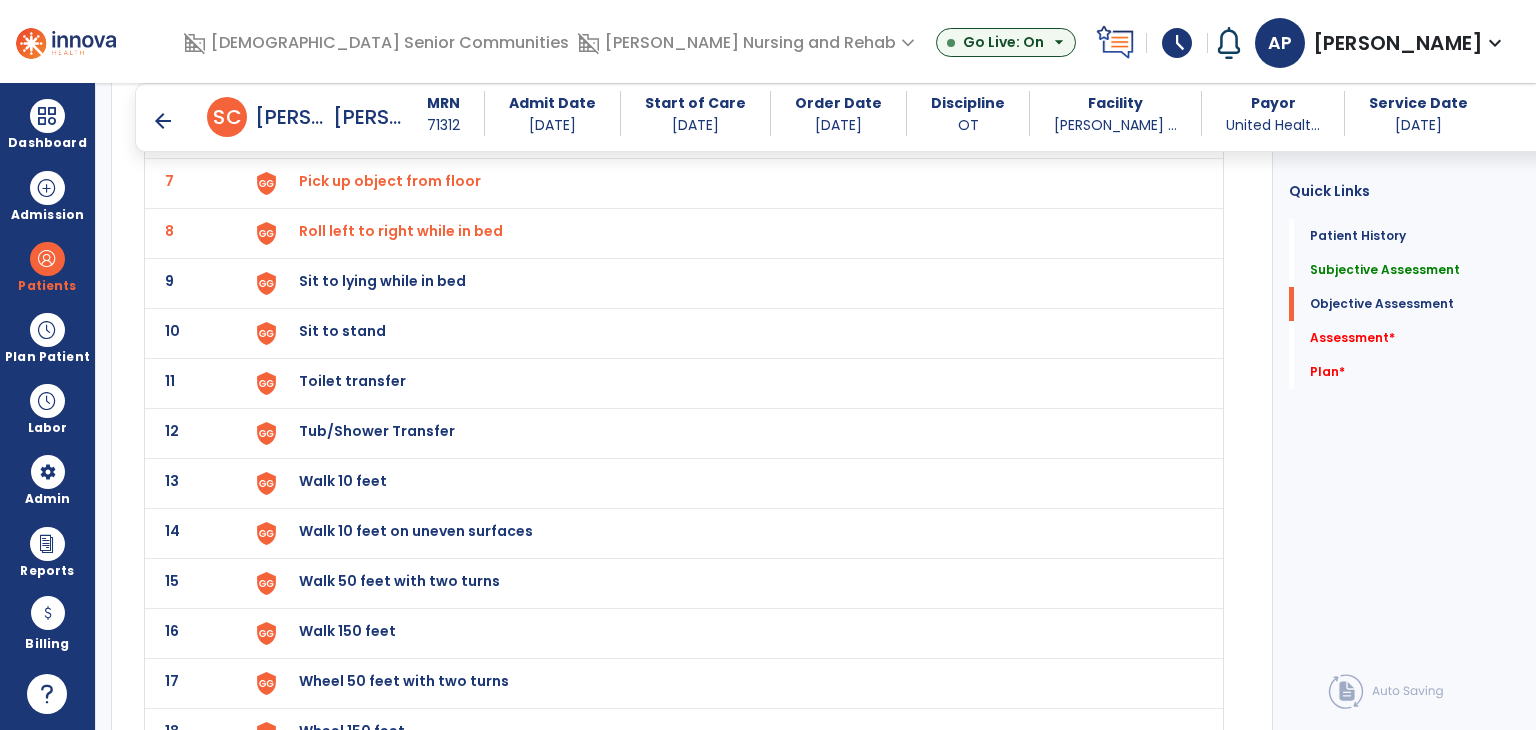 click on "Sit to lying while in bed" at bounding box center [728, -117] 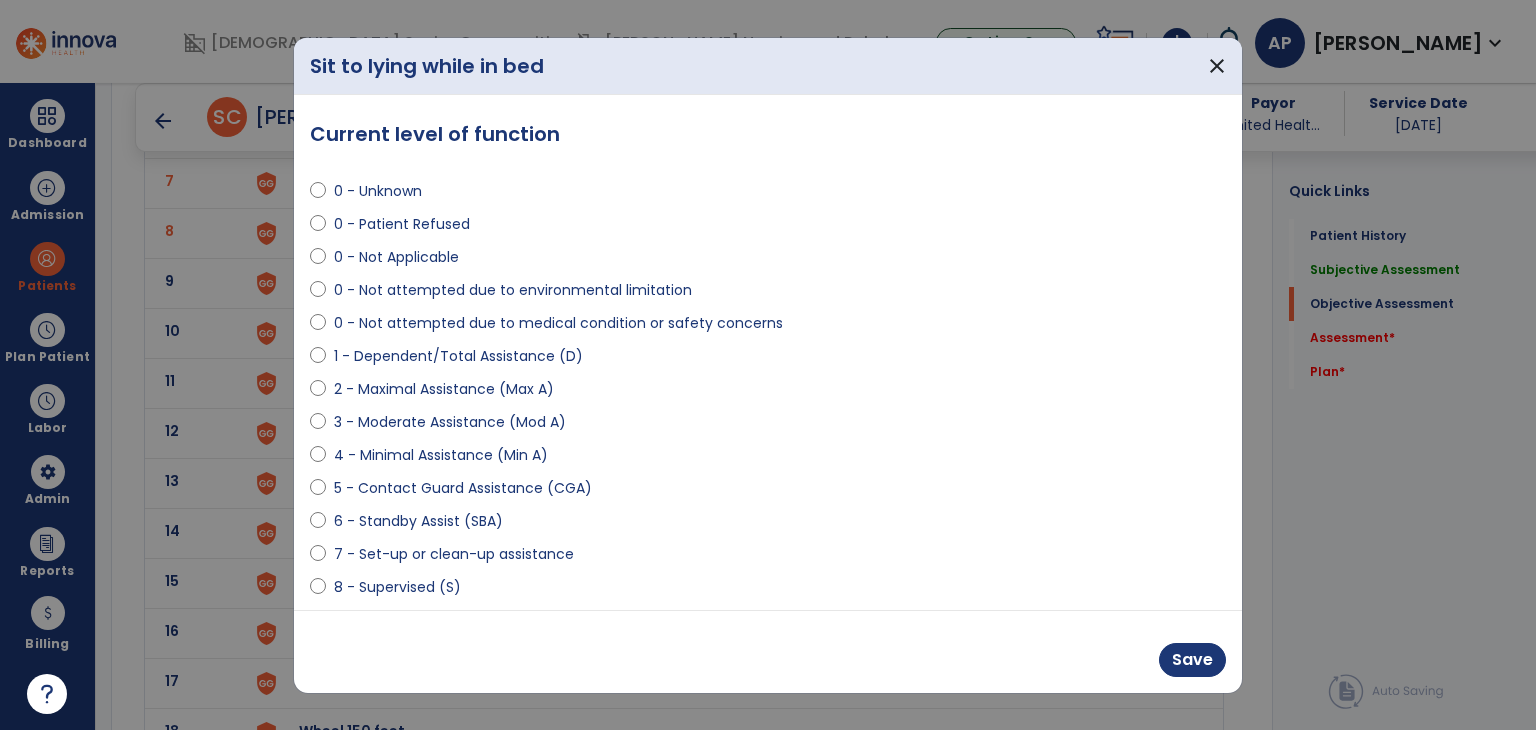 select on "**********" 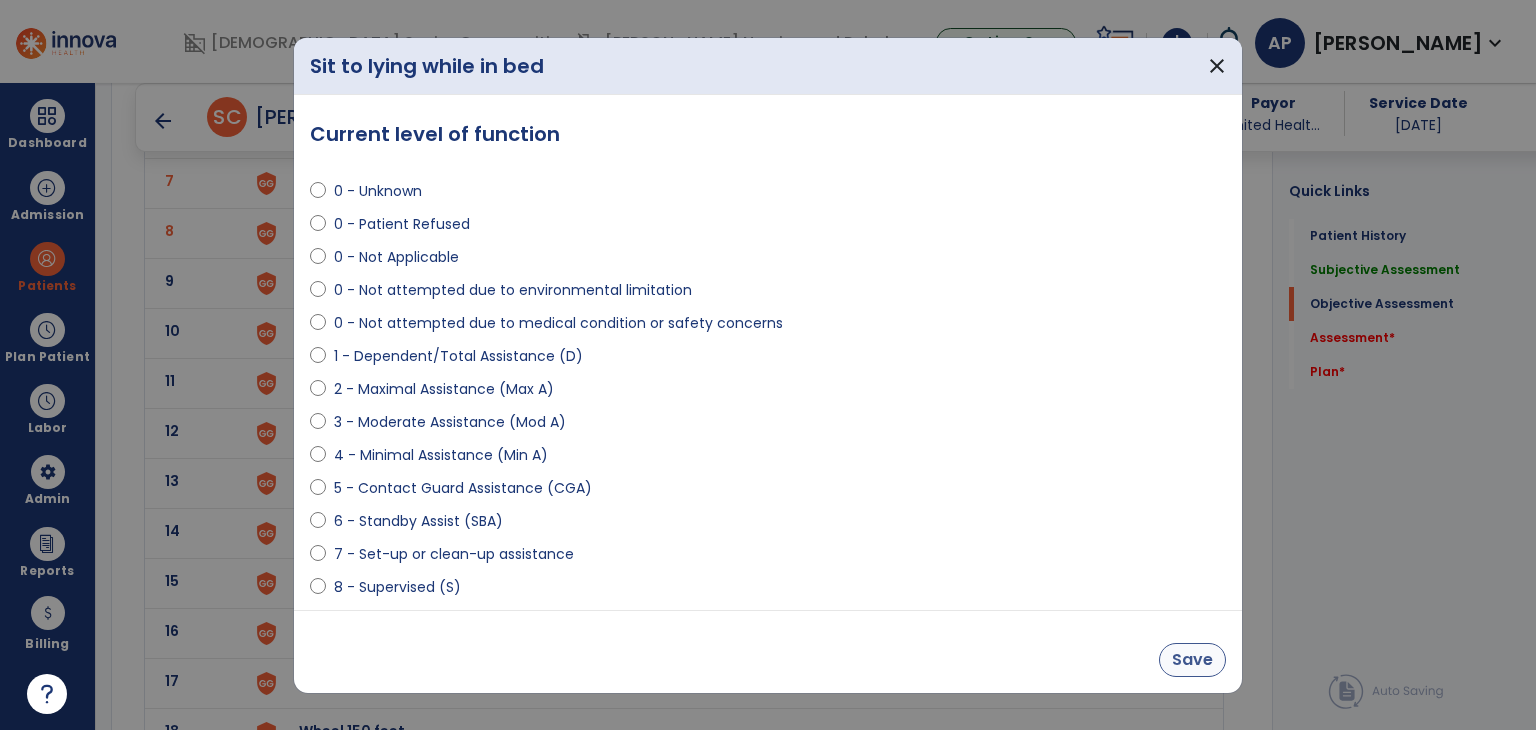 click on "Save" at bounding box center [1192, 660] 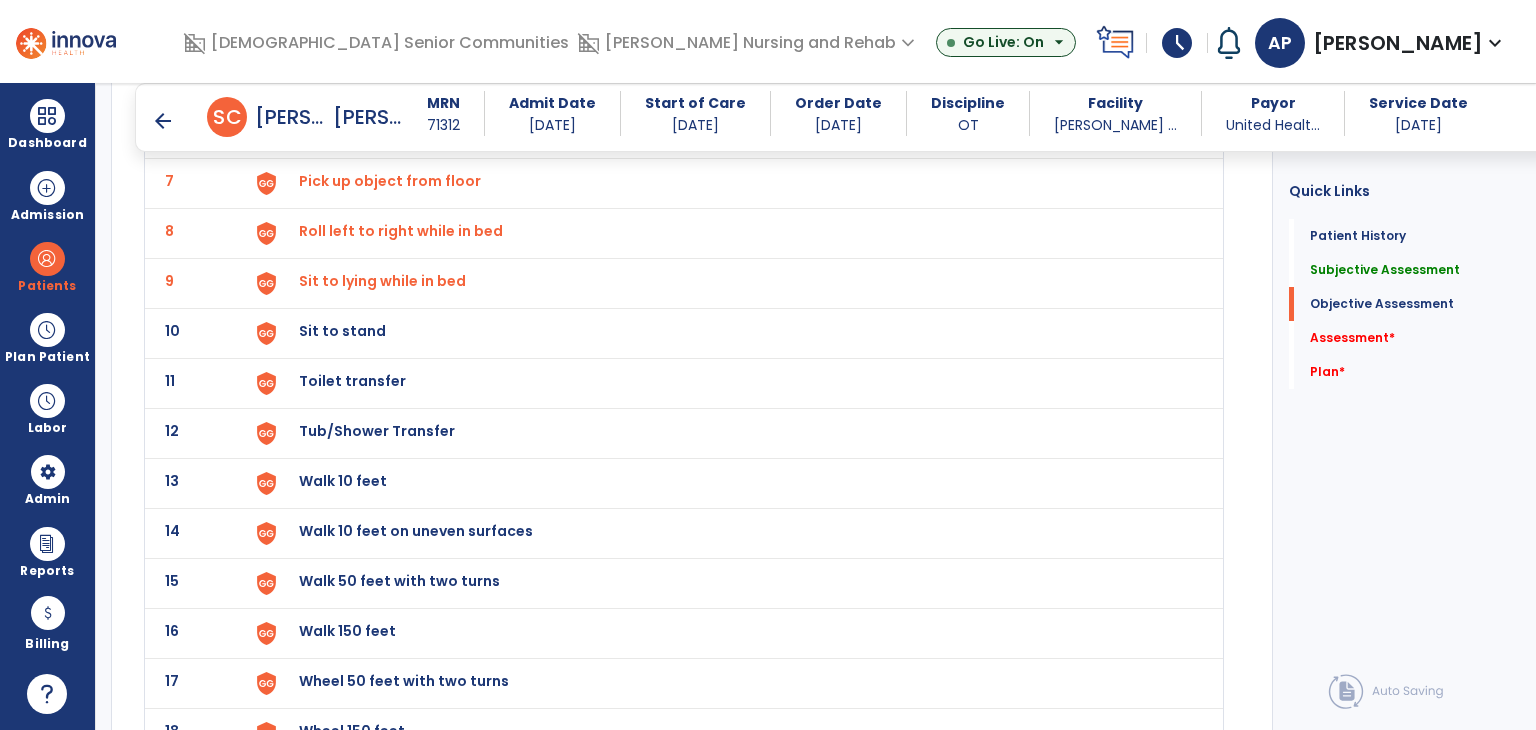 click at bounding box center [266, -117] 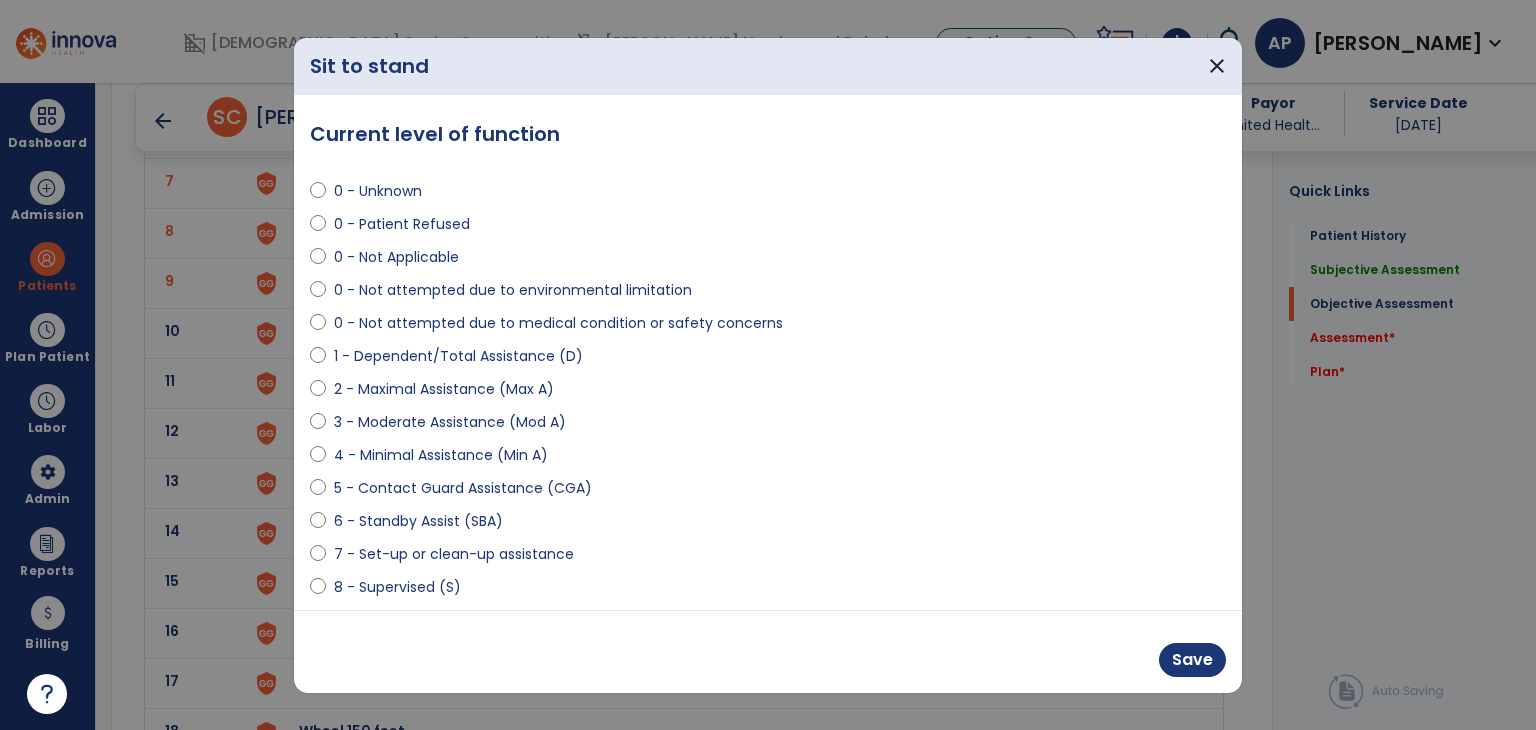 select on "**********" 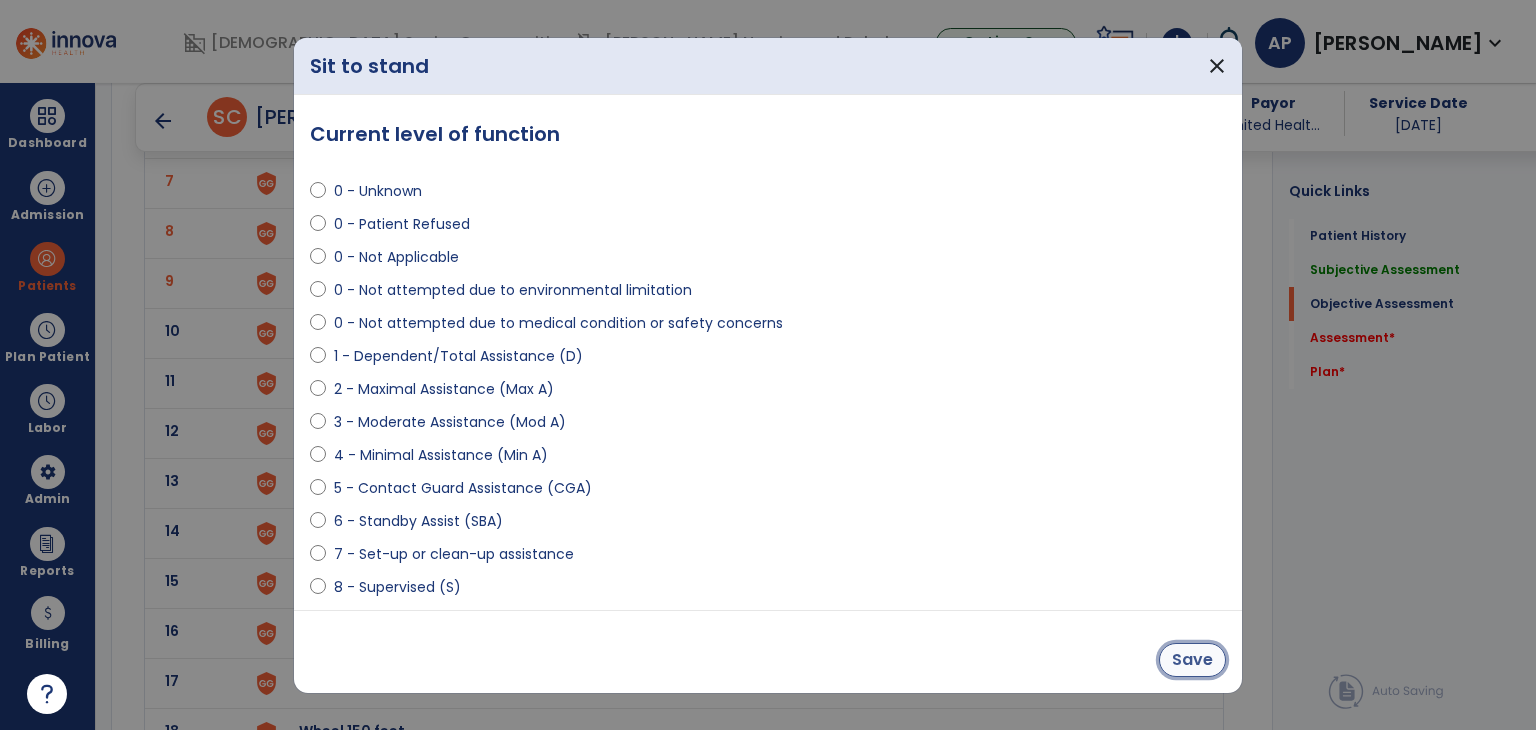 click on "Save" at bounding box center (1192, 660) 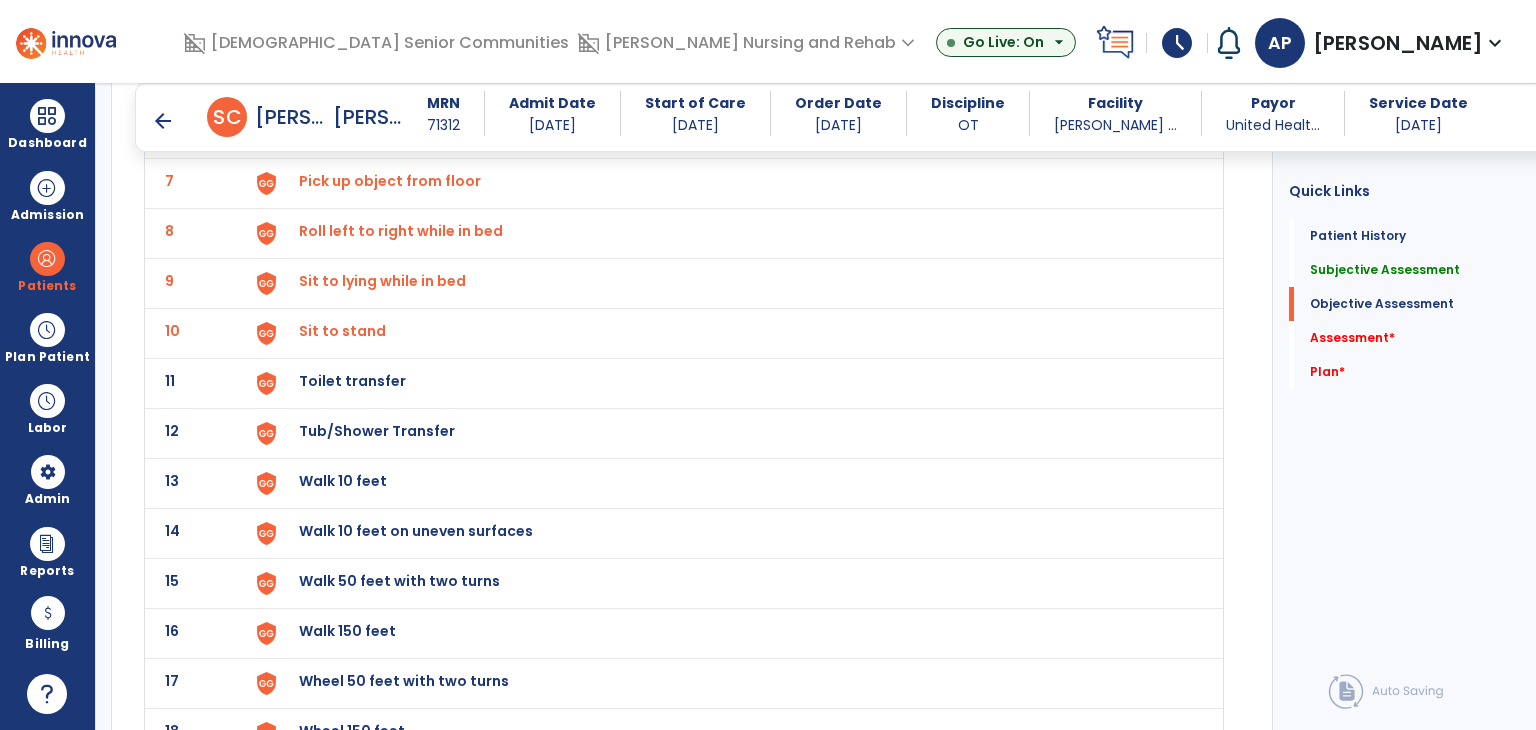 click on "Toilet transfer" at bounding box center (728, -117) 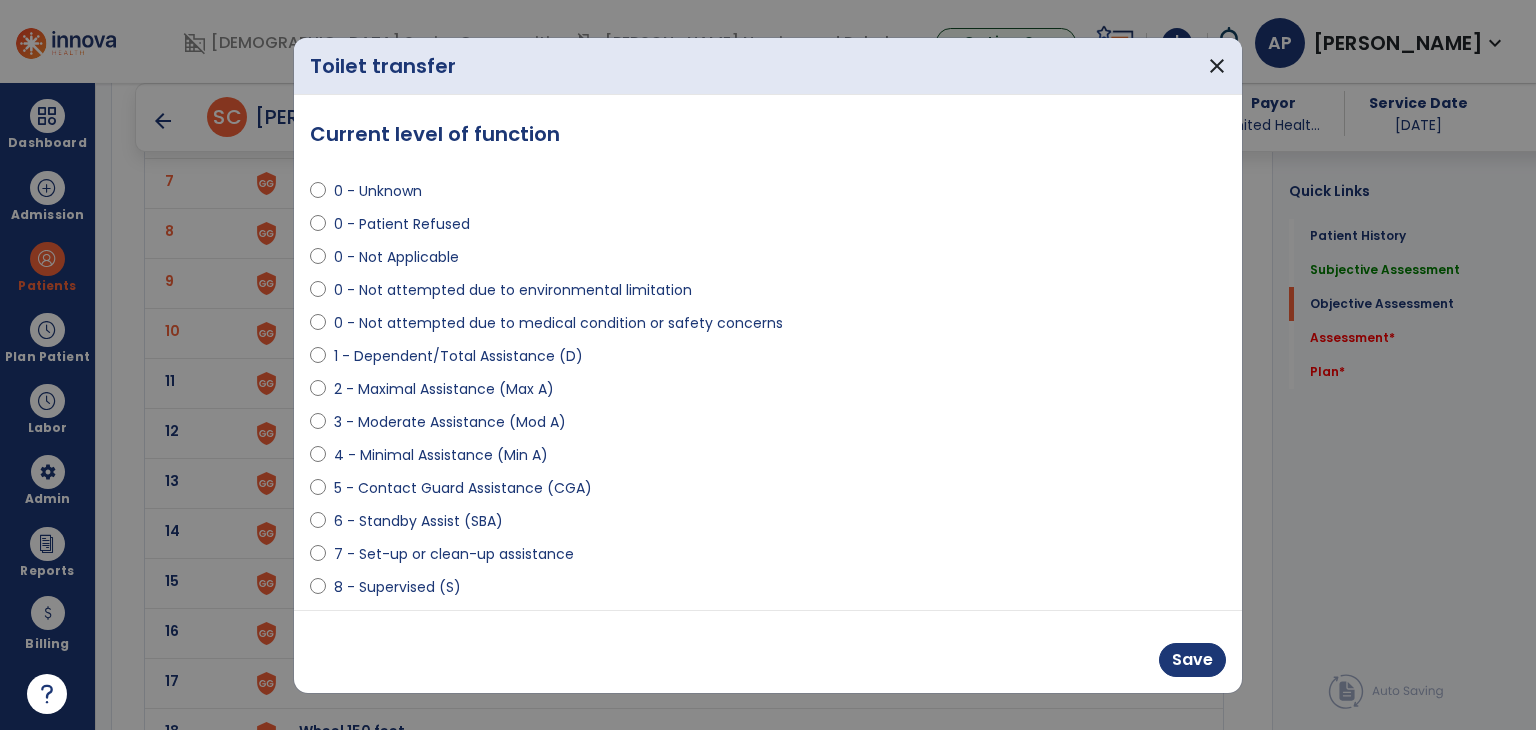 select on "**********" 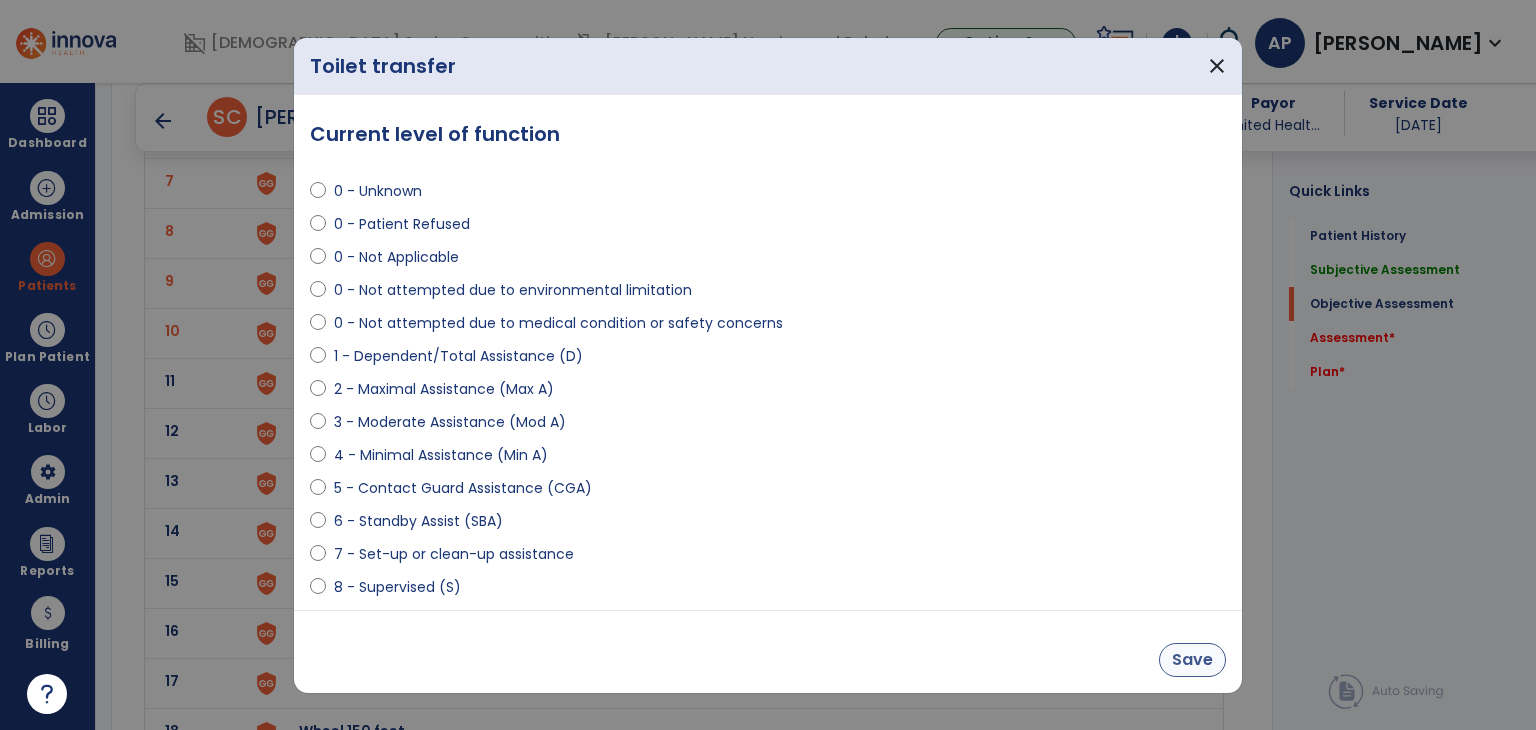 click on "Save" at bounding box center (1192, 660) 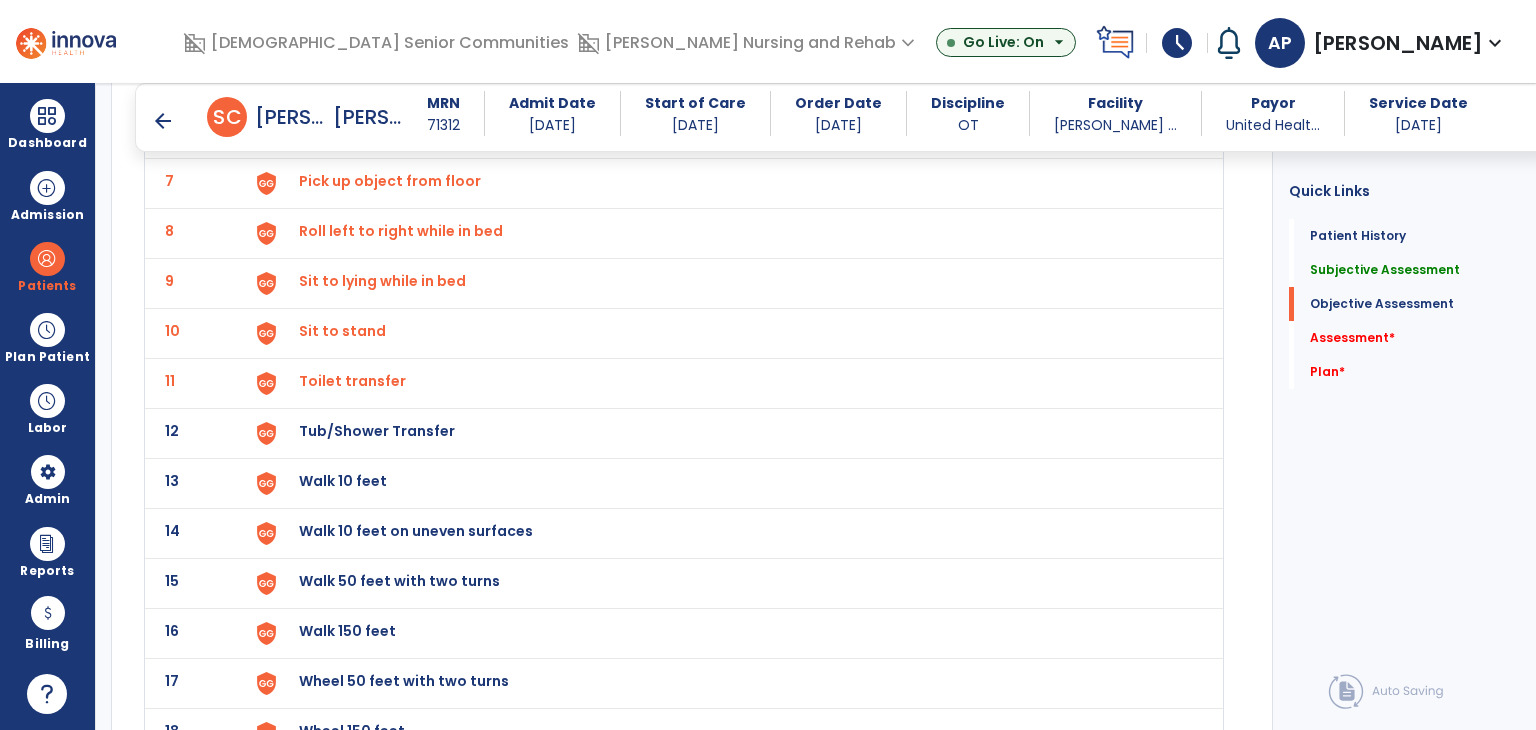 click on "Tub/Shower Transfer" at bounding box center [345, -119] 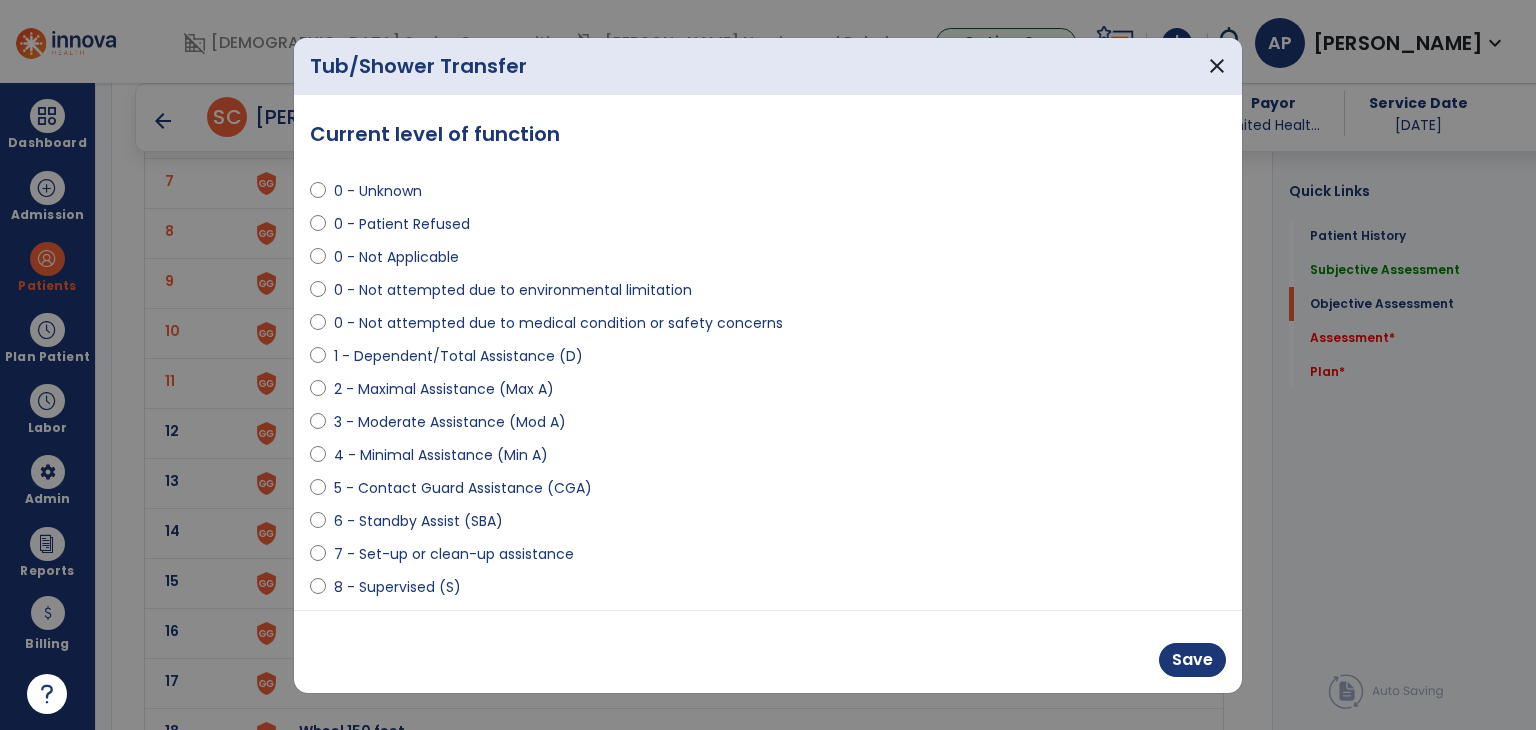 click on "**********" at bounding box center [768, 352] 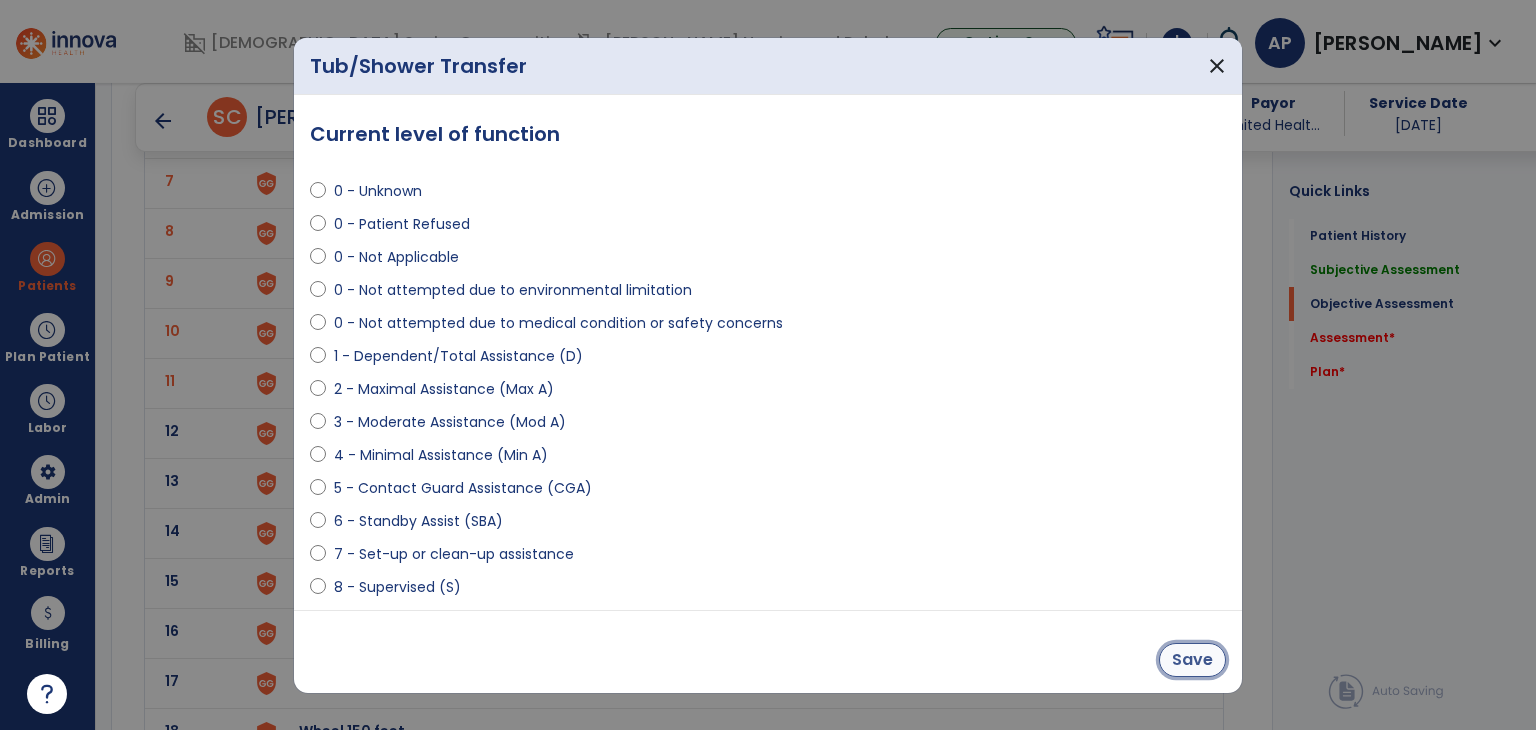 click on "Save" at bounding box center [1192, 660] 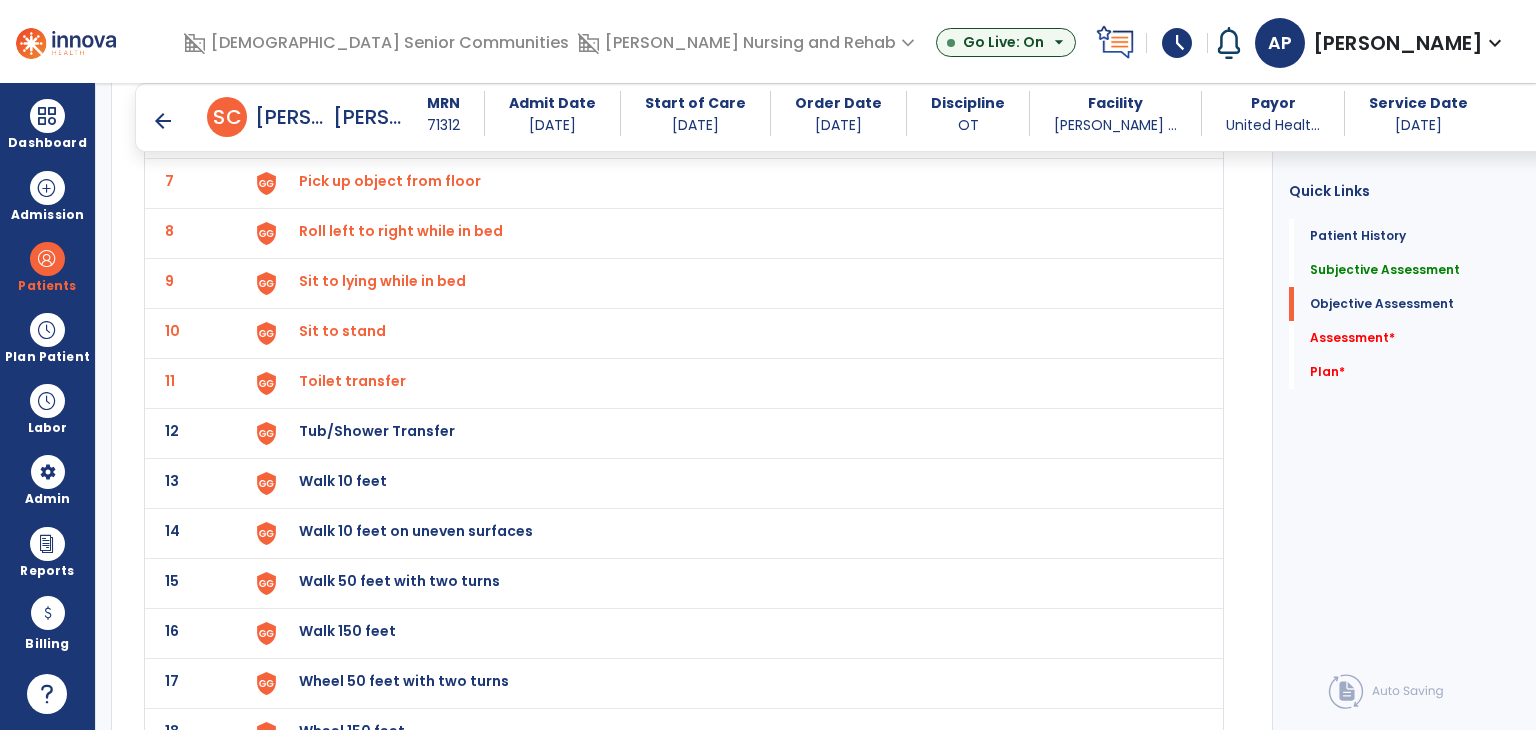 click on "Tub/Shower Transfer" at bounding box center (345, -119) 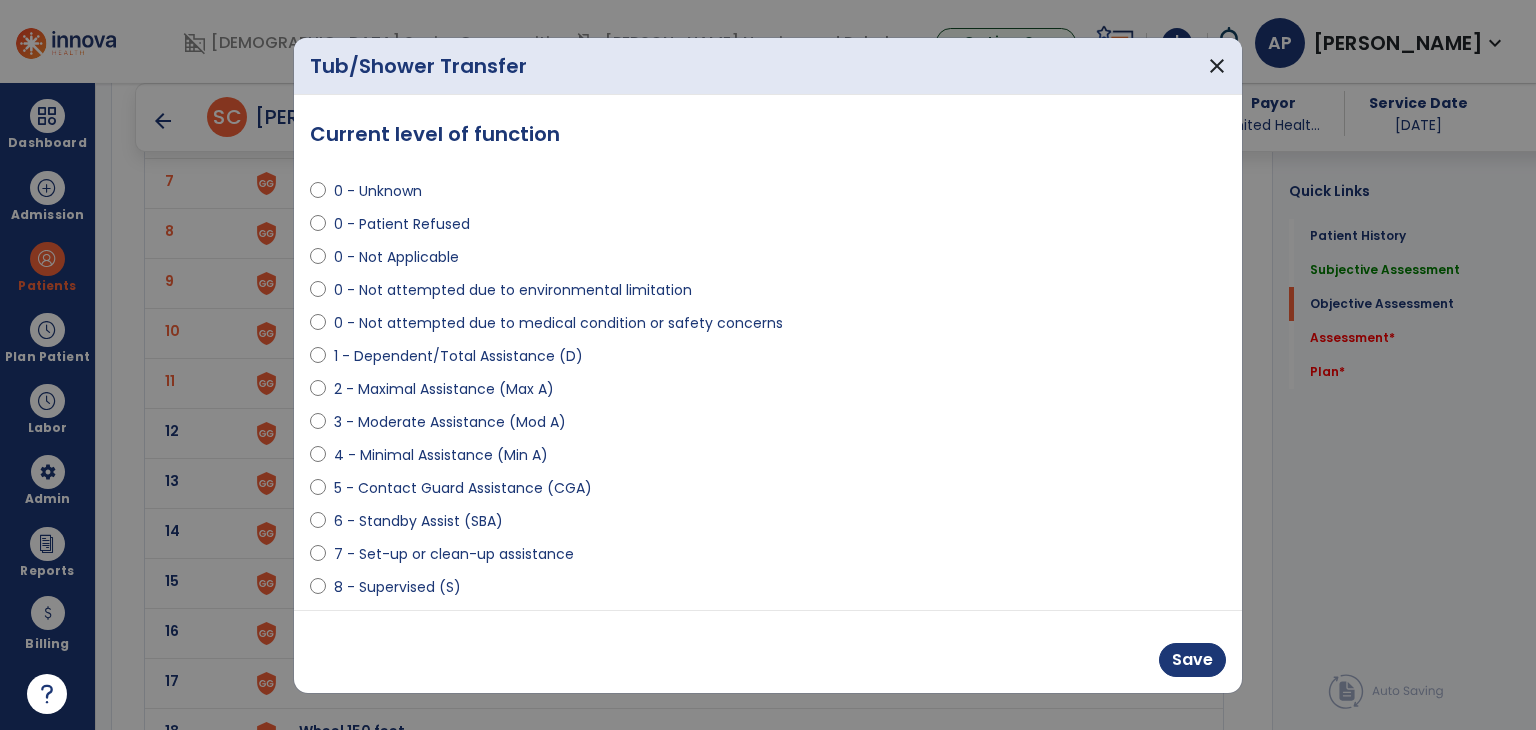 select on "**********" 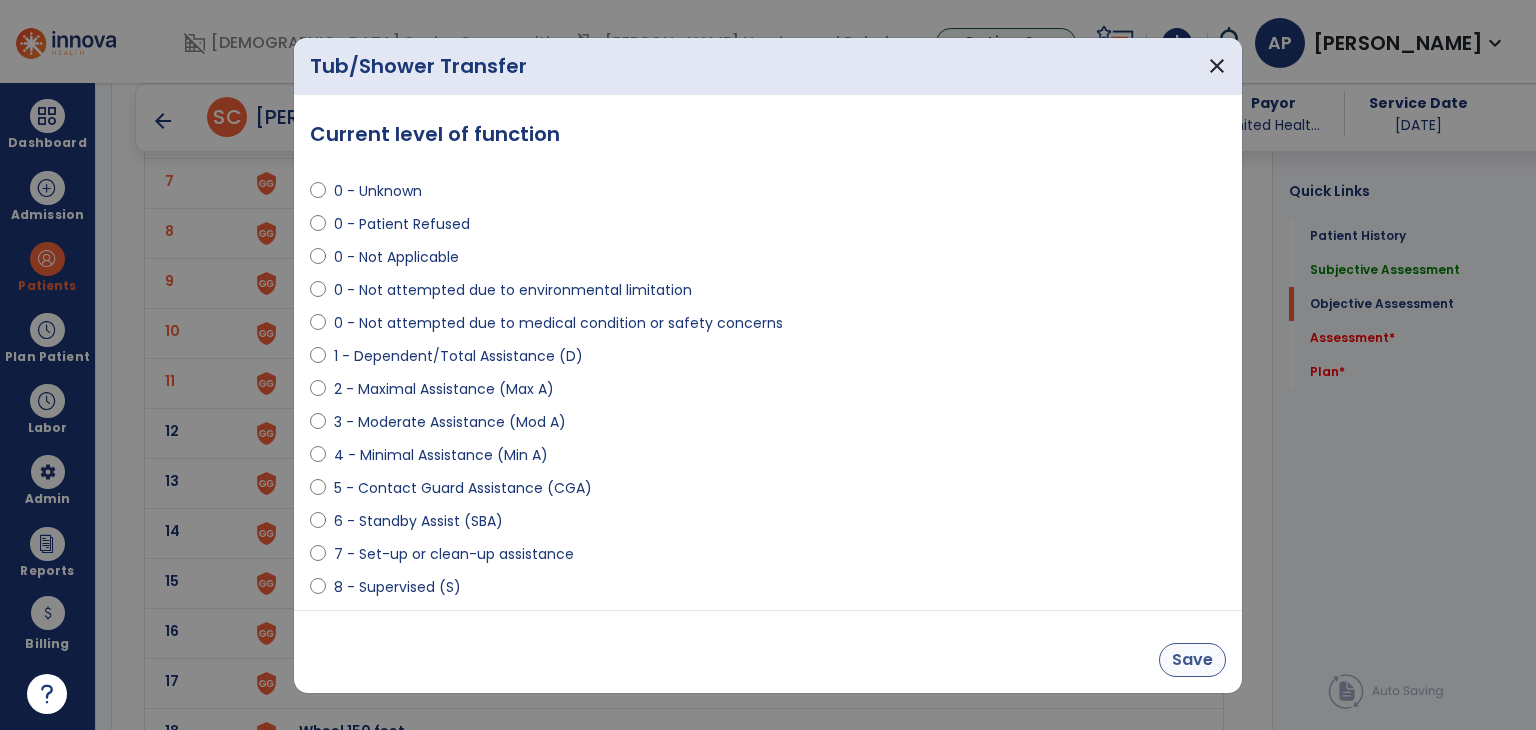 click on "Save" at bounding box center [1192, 660] 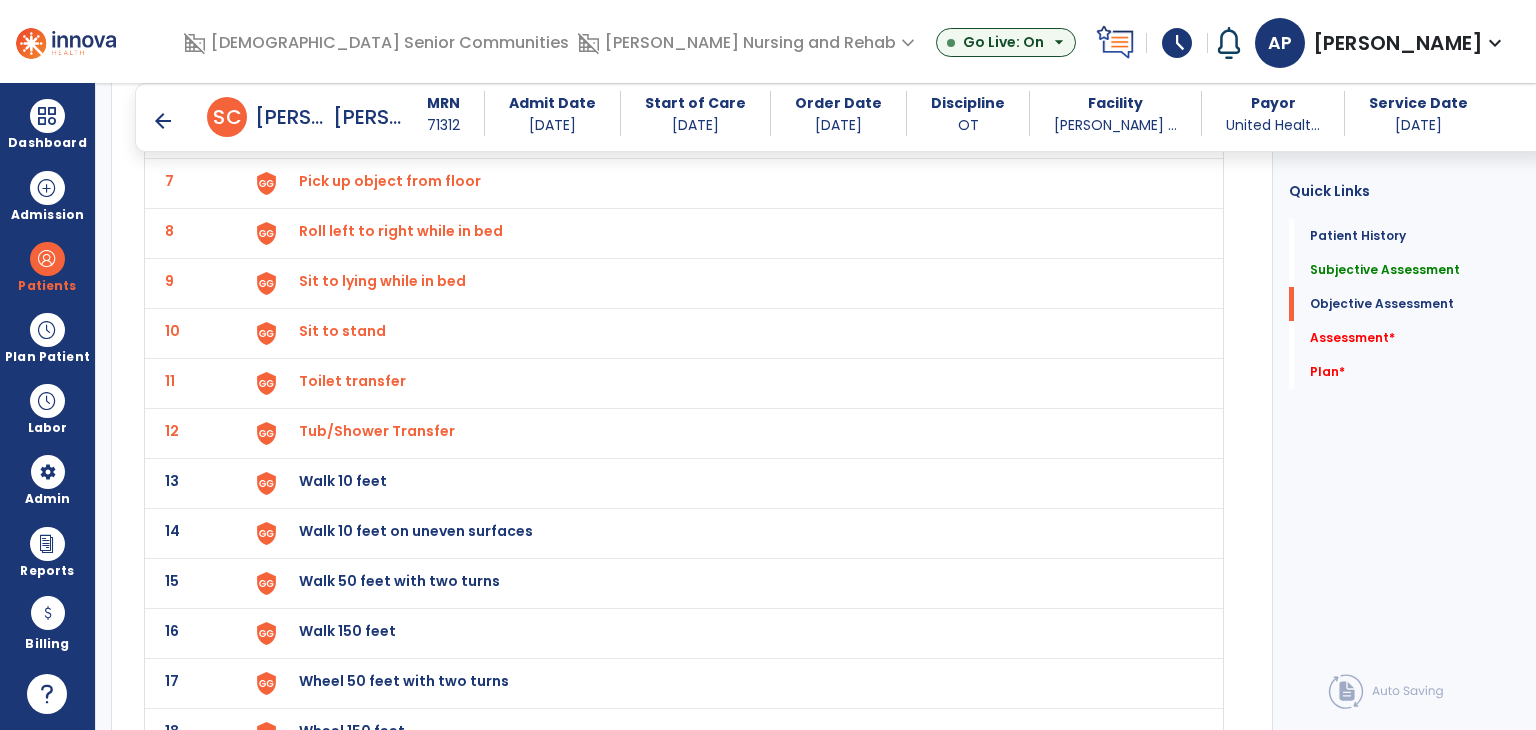 click on "Walk 10 feet" at bounding box center [345, -119] 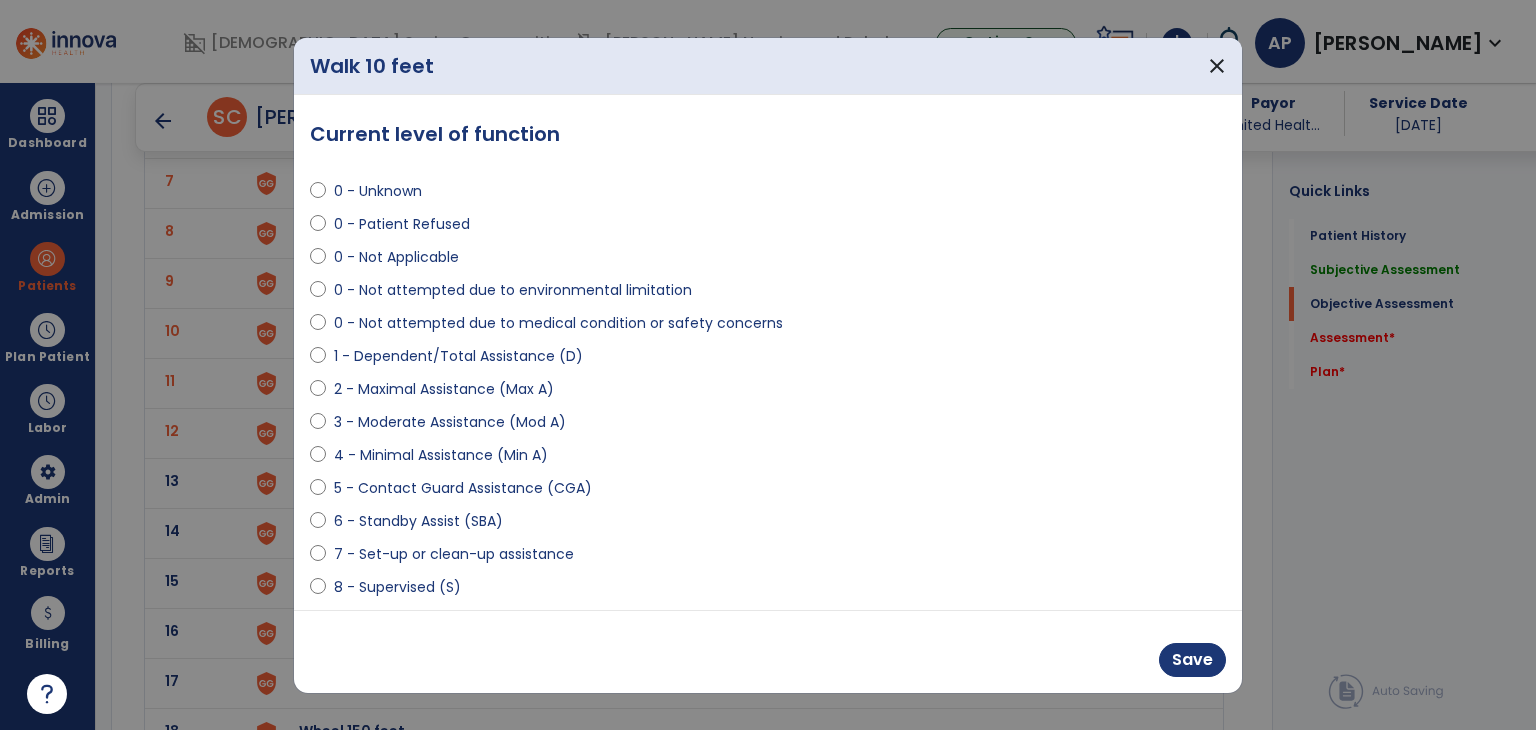 select on "**********" 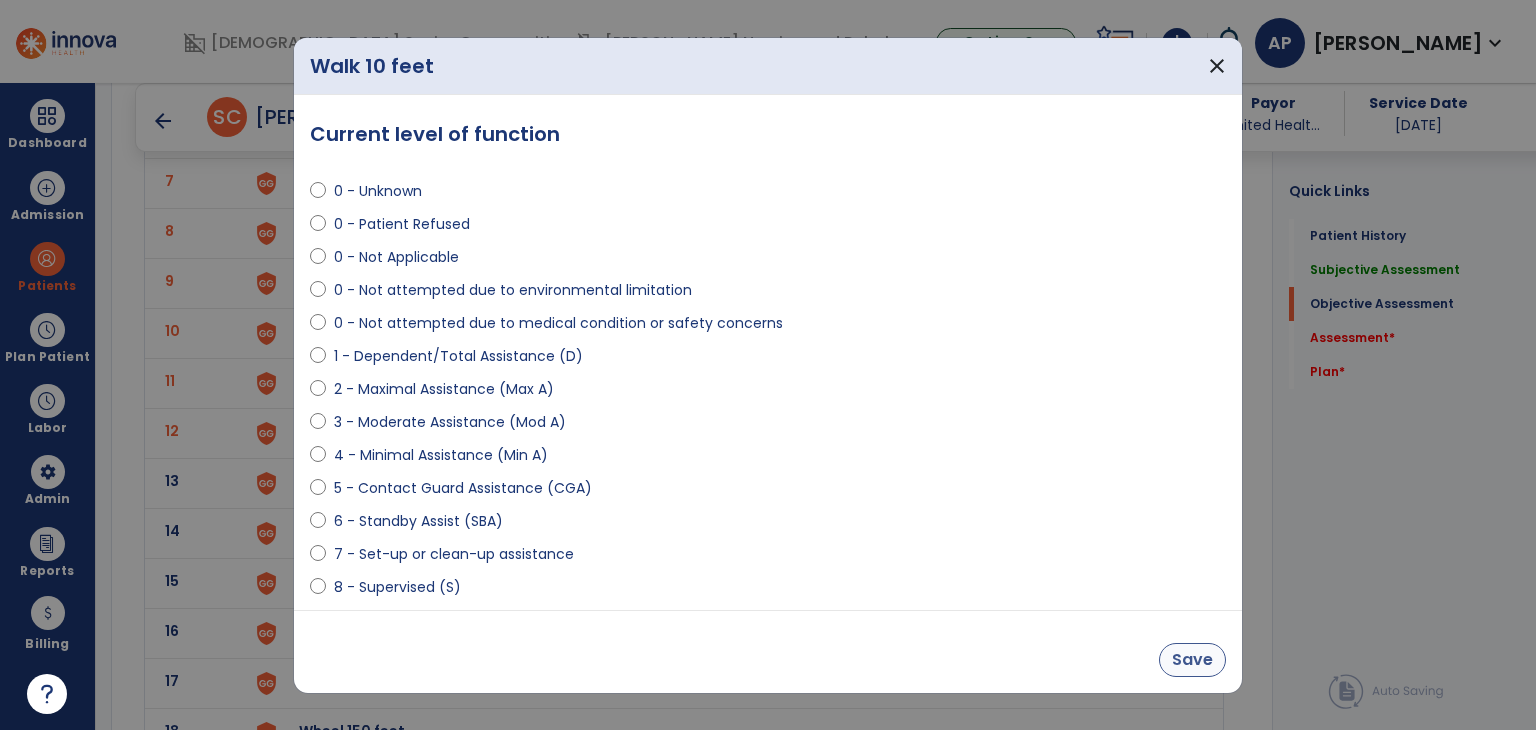click on "Save" at bounding box center (1192, 660) 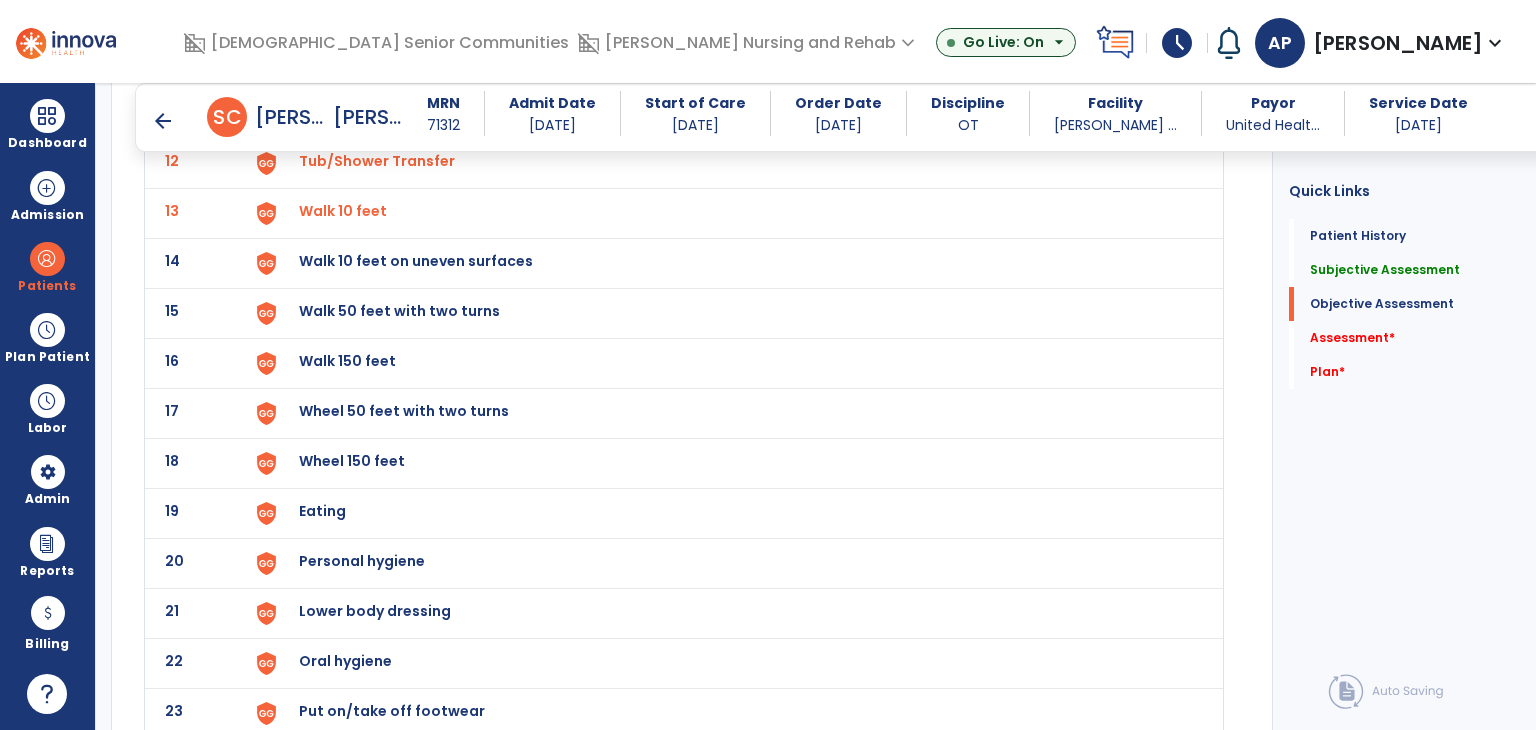 scroll, scrollTop: 2694, scrollLeft: 0, axis: vertical 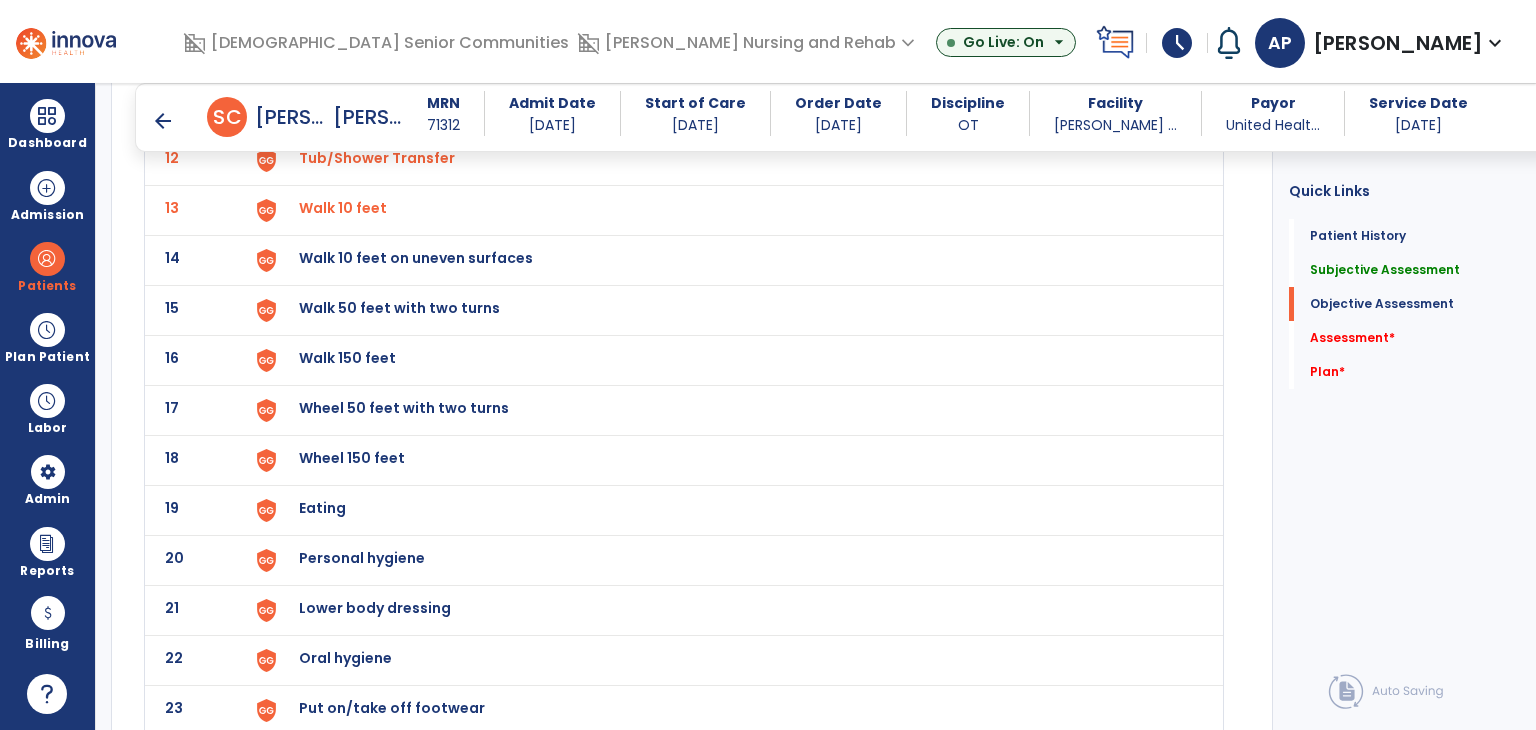 click on "Walk 10 feet on uneven surfaces" at bounding box center (728, -390) 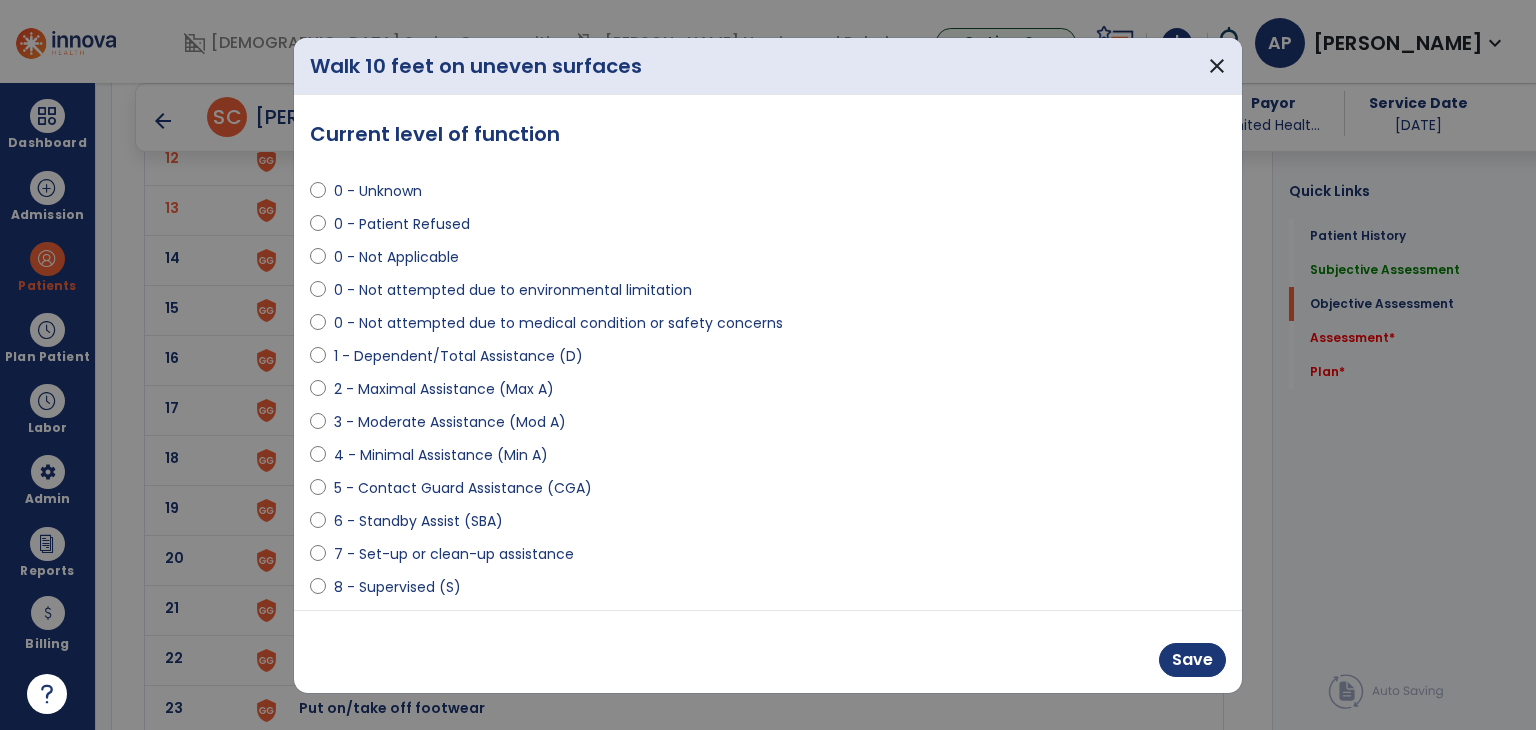 select on "**********" 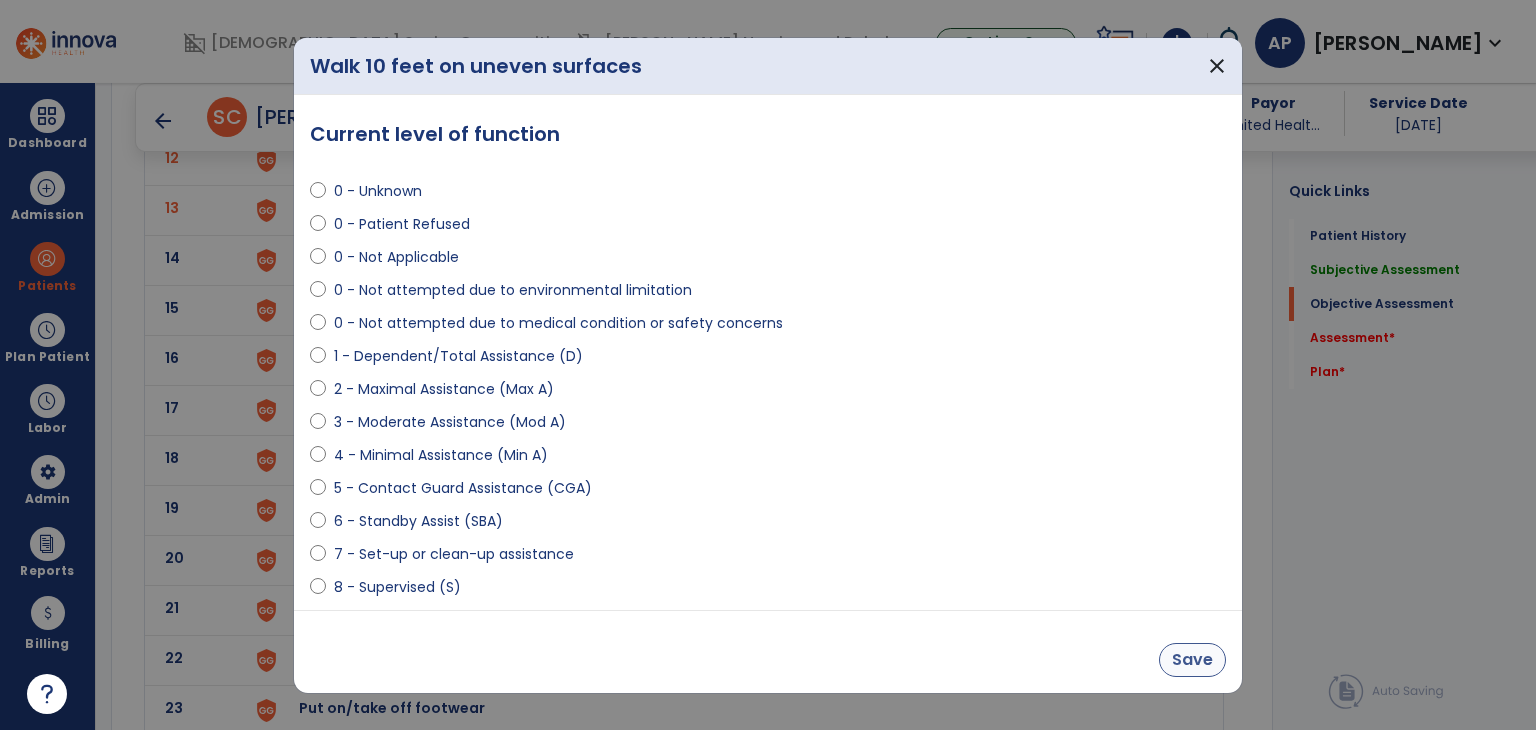 click on "Save" at bounding box center (1192, 660) 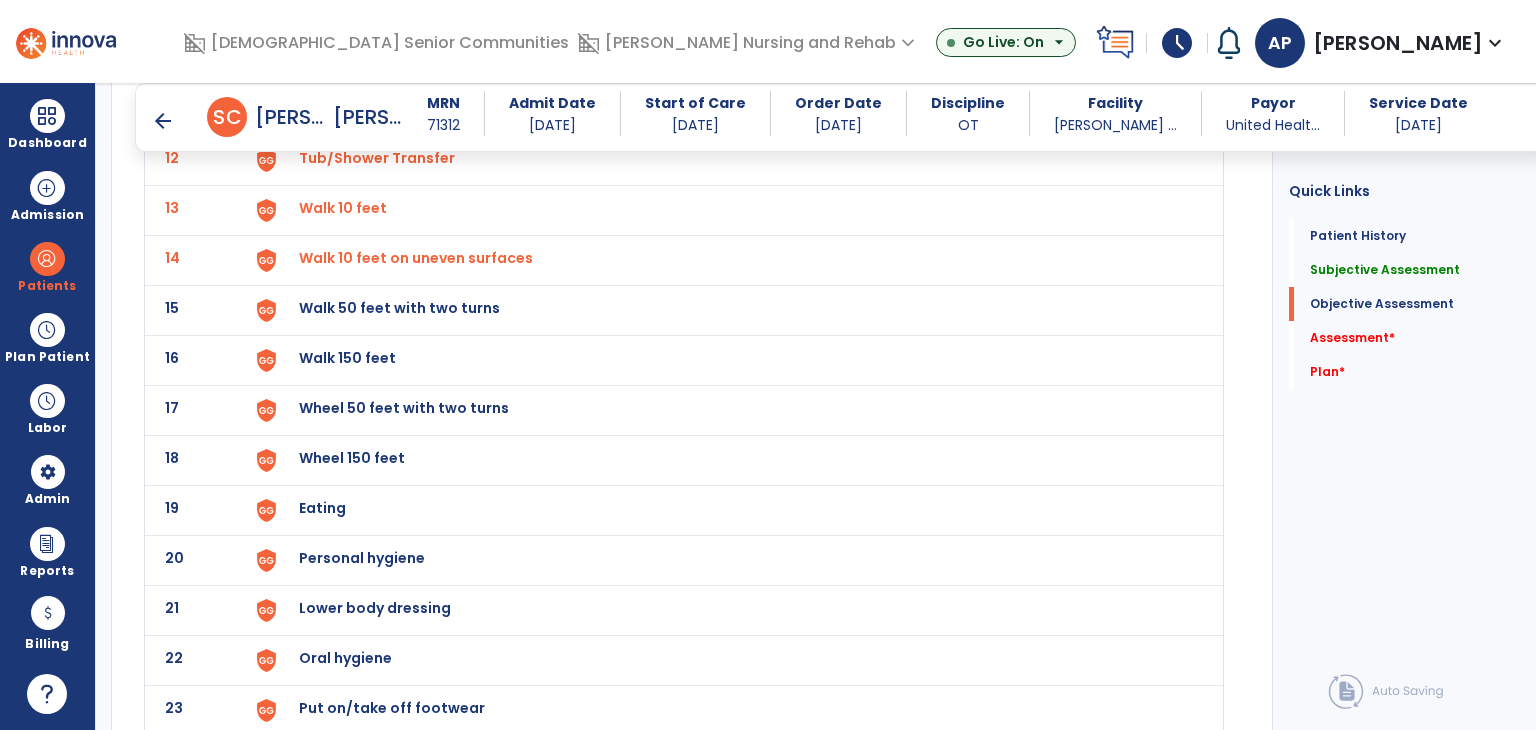click on "Walk 50 feet with two turns" at bounding box center (728, -390) 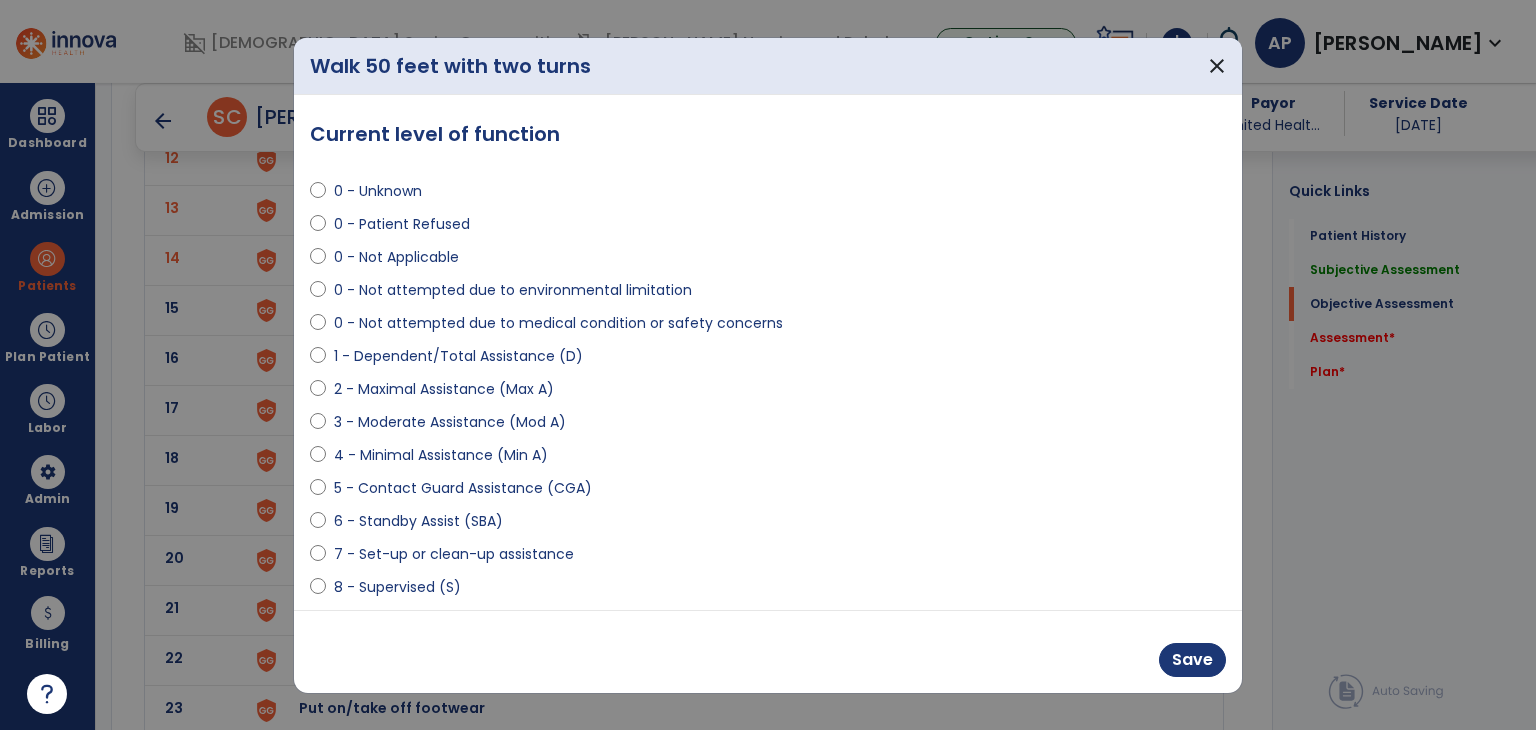 select on "**********" 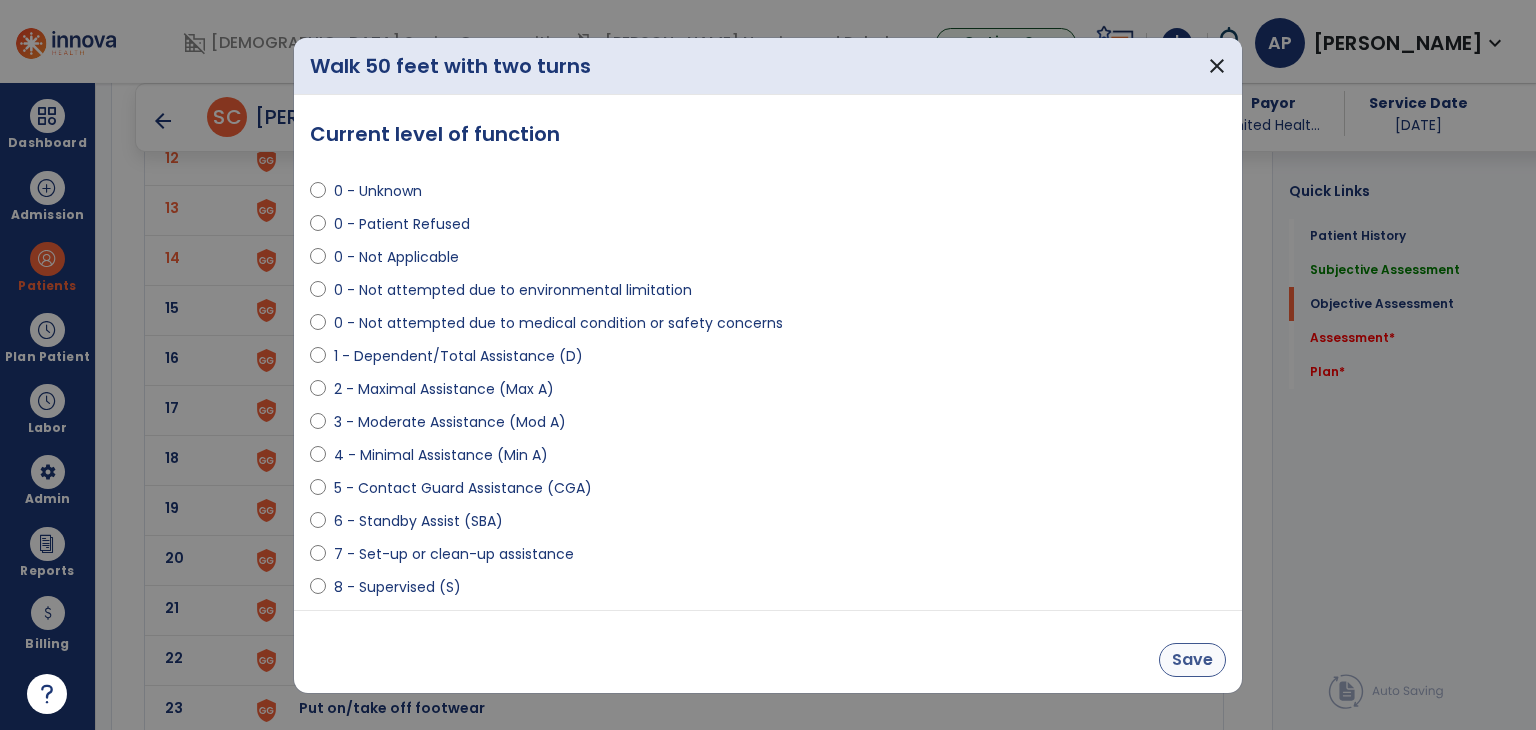 click on "Save" at bounding box center [1192, 660] 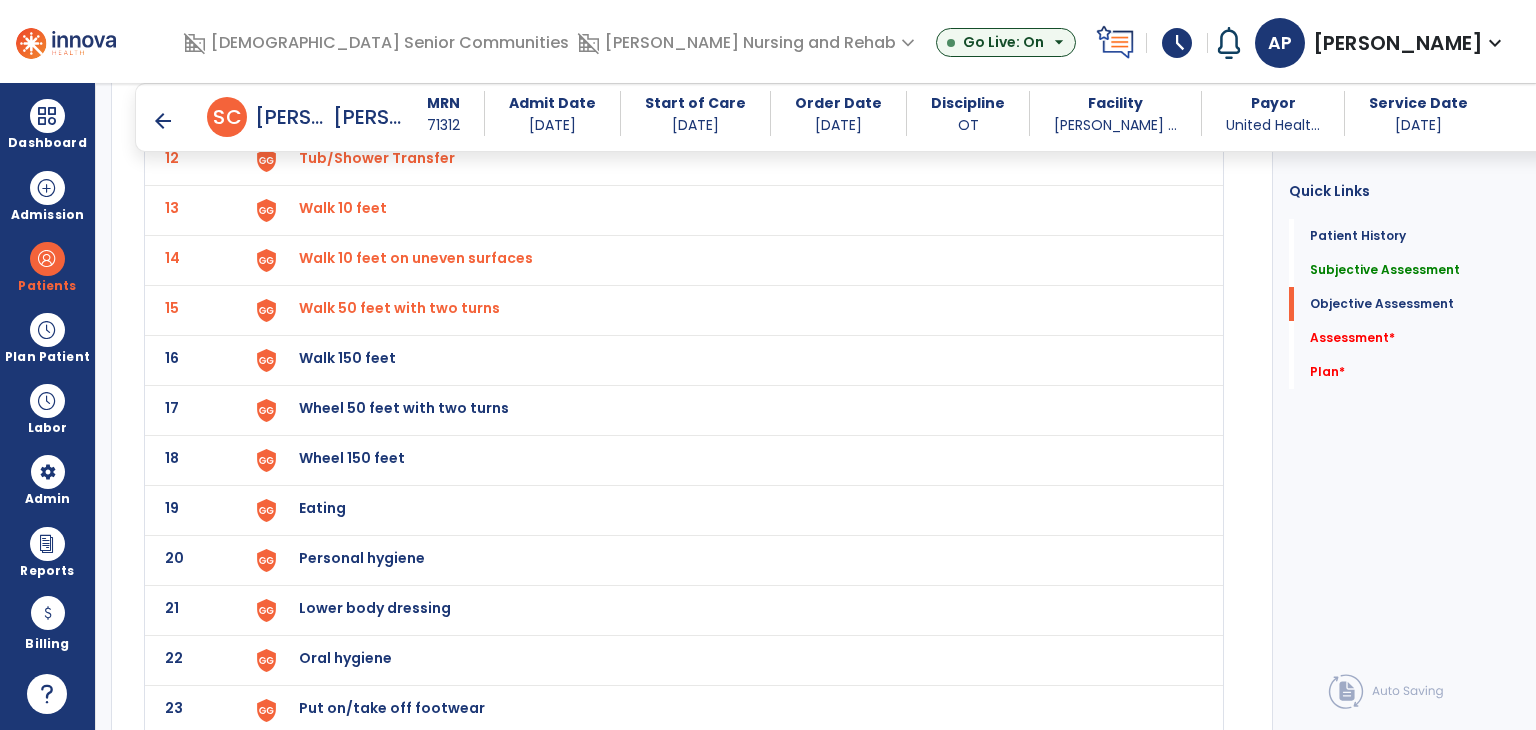 click on "Walk 150 feet" at bounding box center (345, -392) 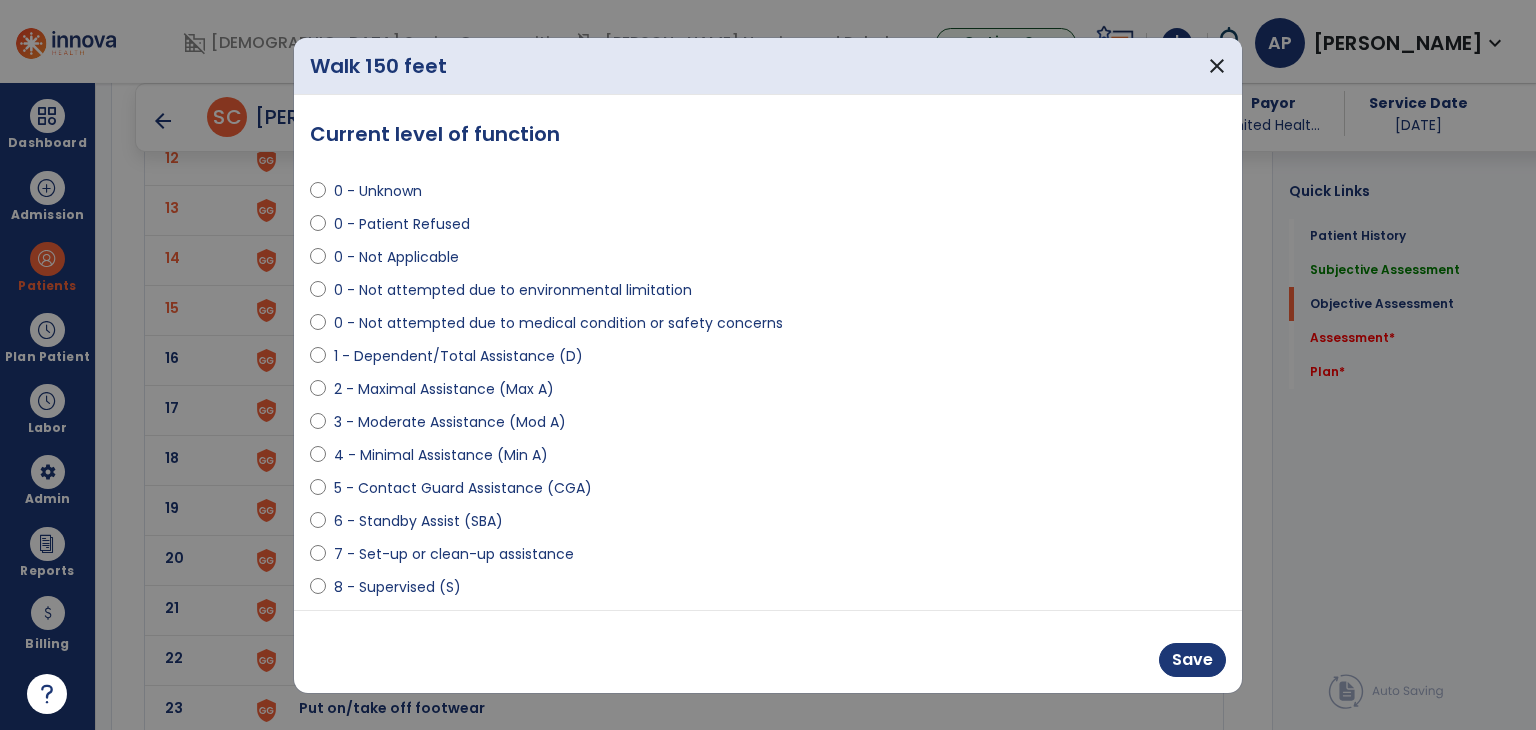 select on "**********" 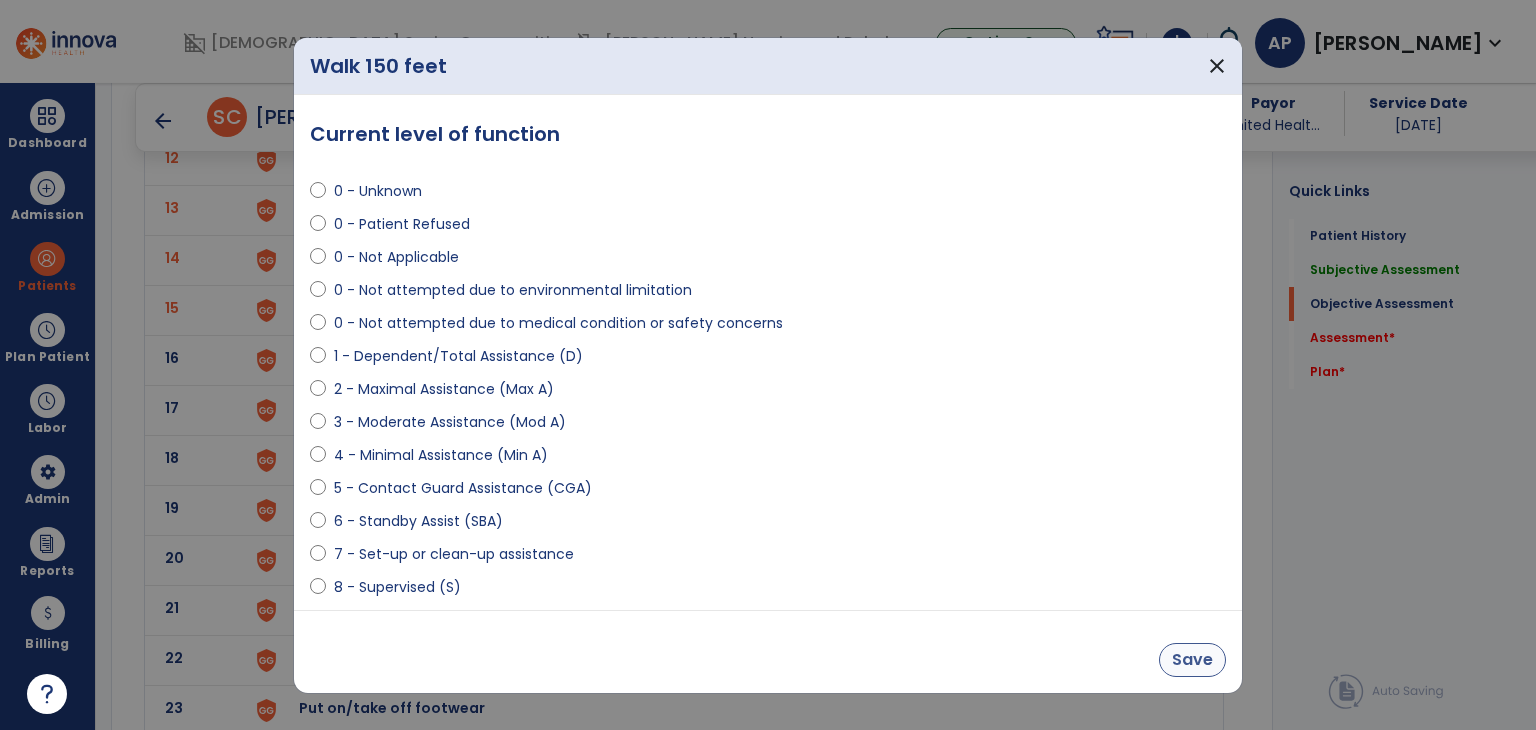 click on "Save" at bounding box center (1192, 660) 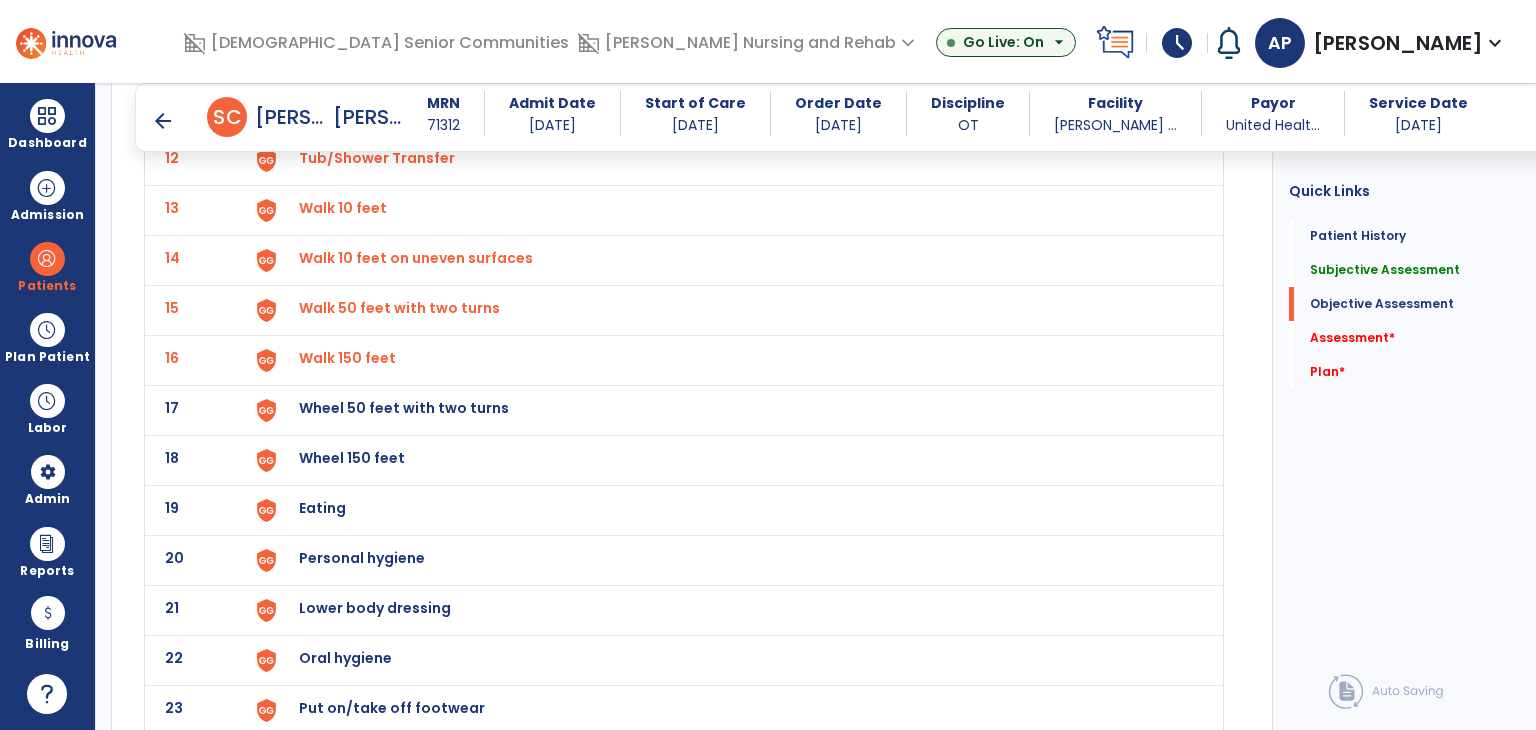 click on "Wheel 50 feet with two turns" at bounding box center [345, -392] 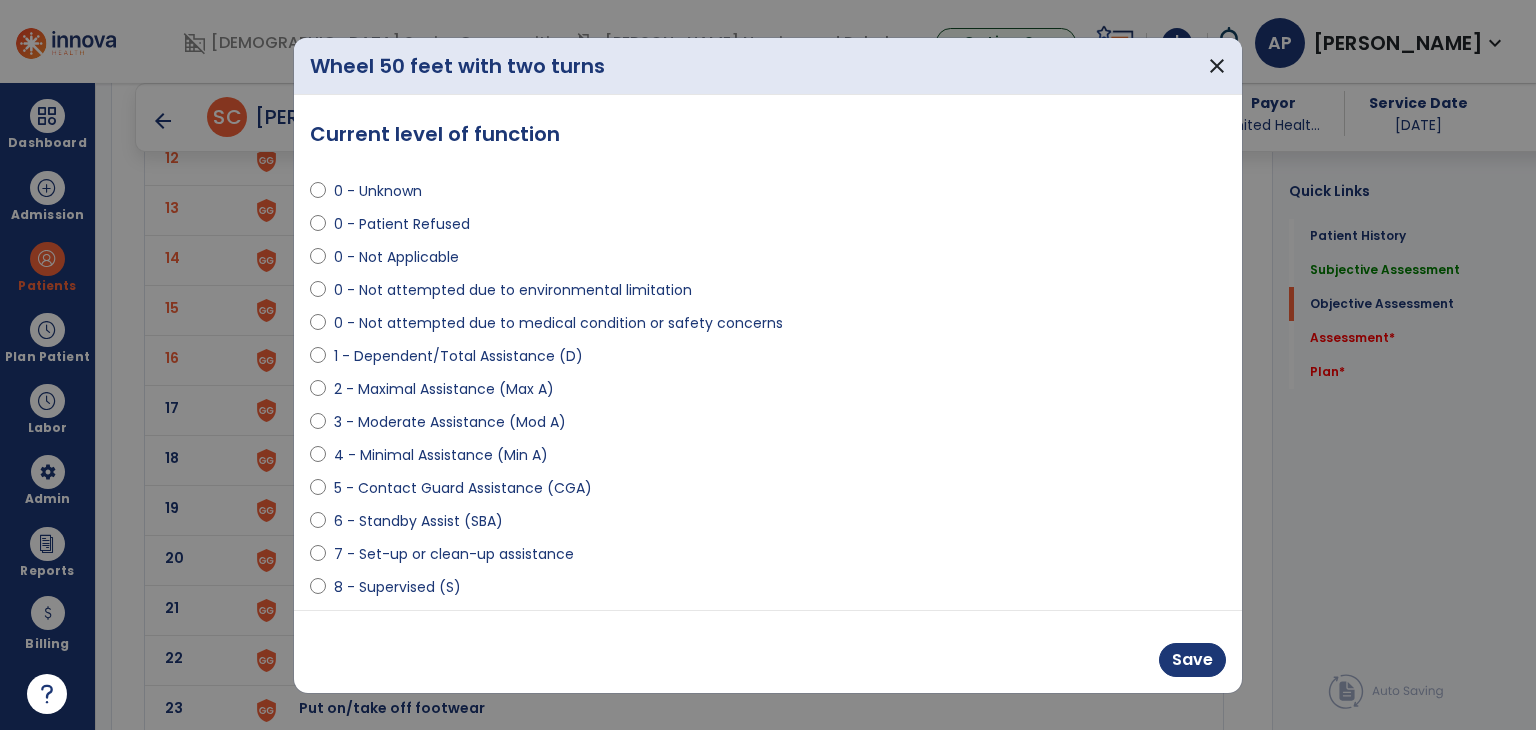select on "**********" 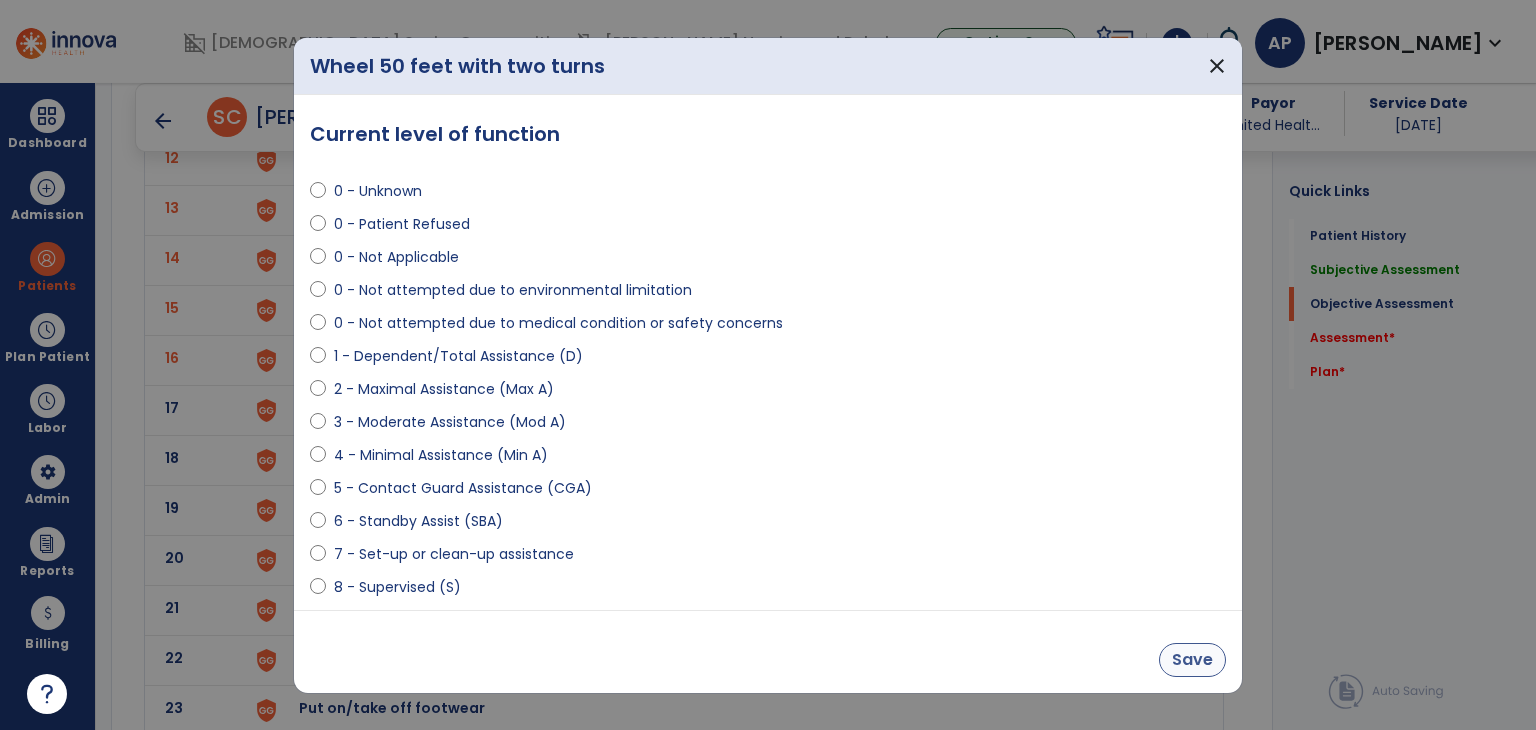 click on "Save" at bounding box center [1192, 660] 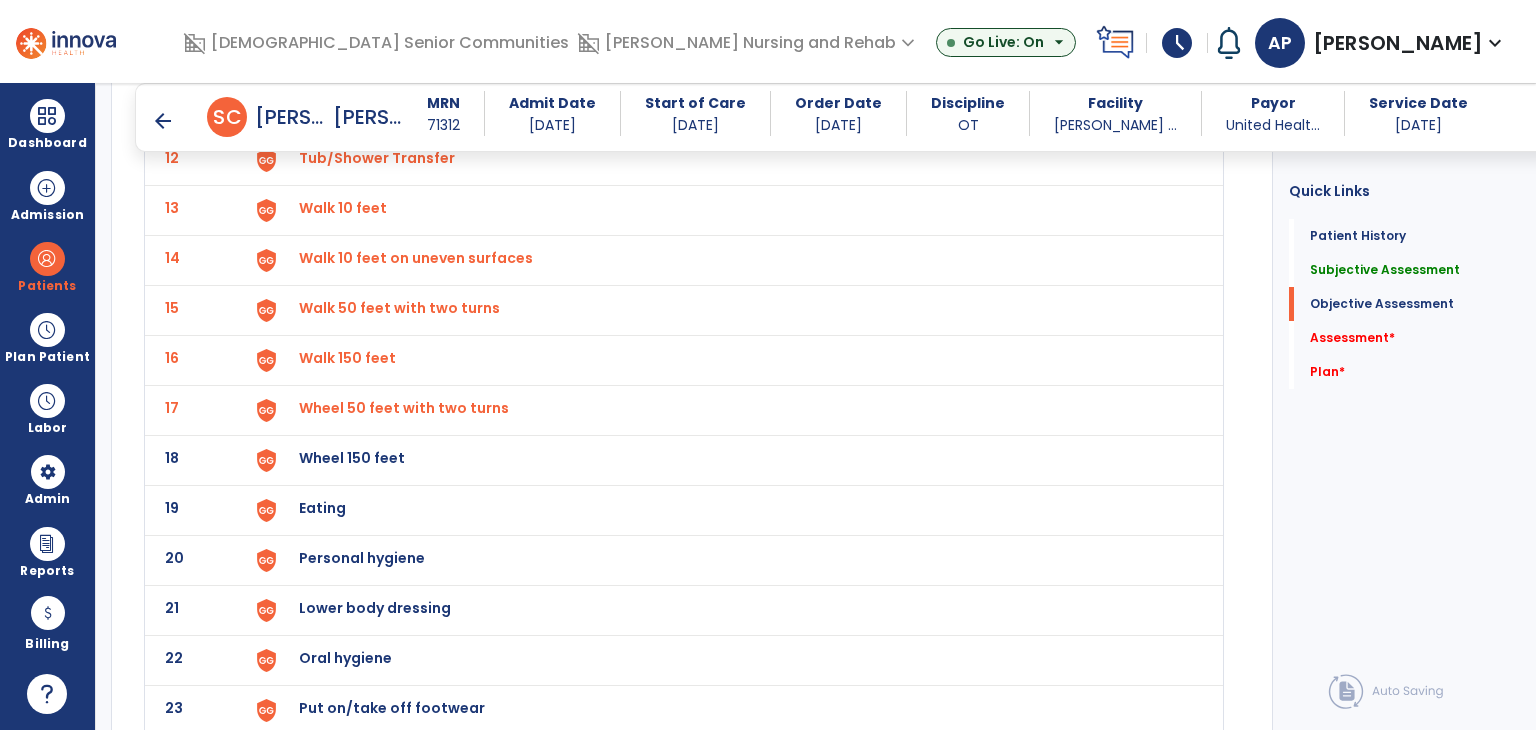 click on "Wheel 150 feet" at bounding box center (345, -392) 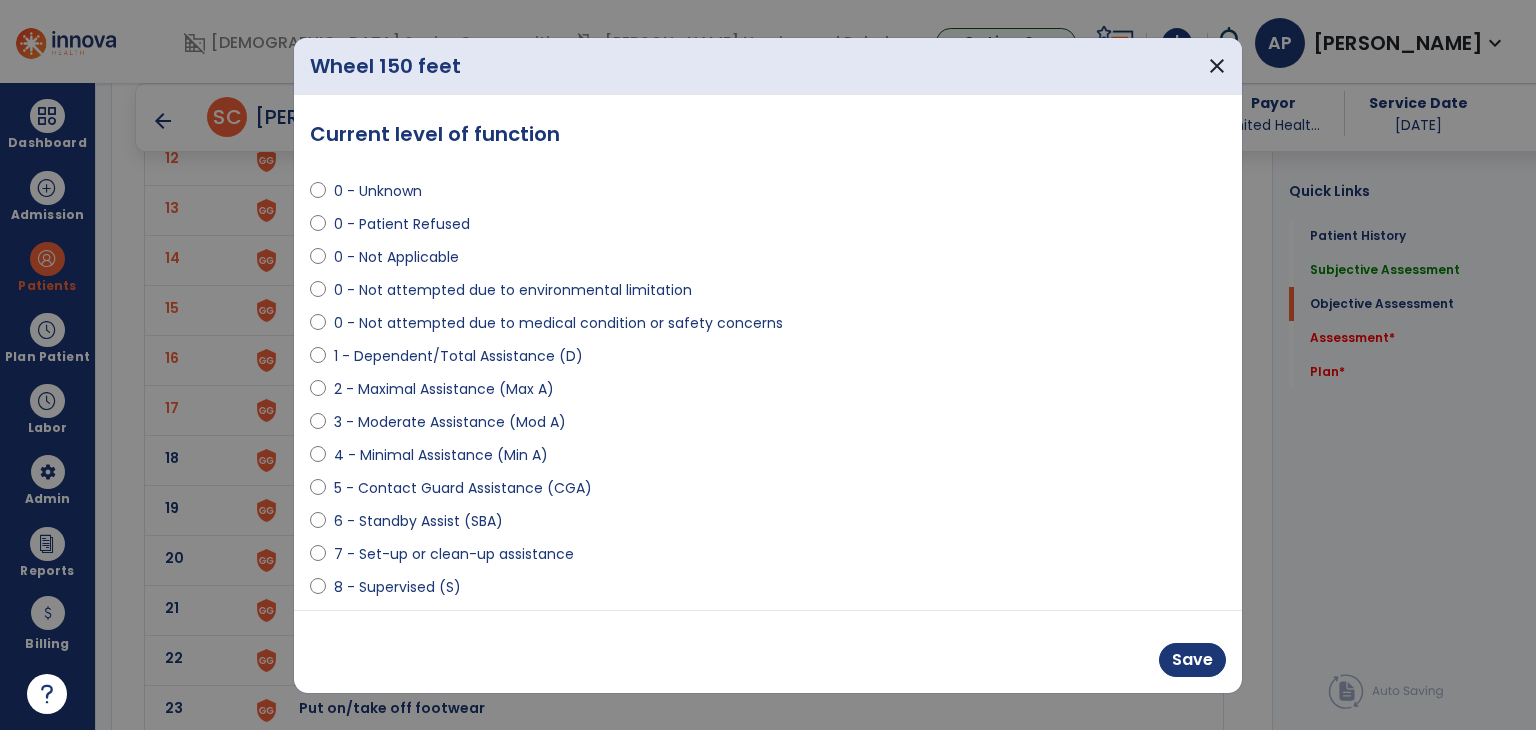 select on "**********" 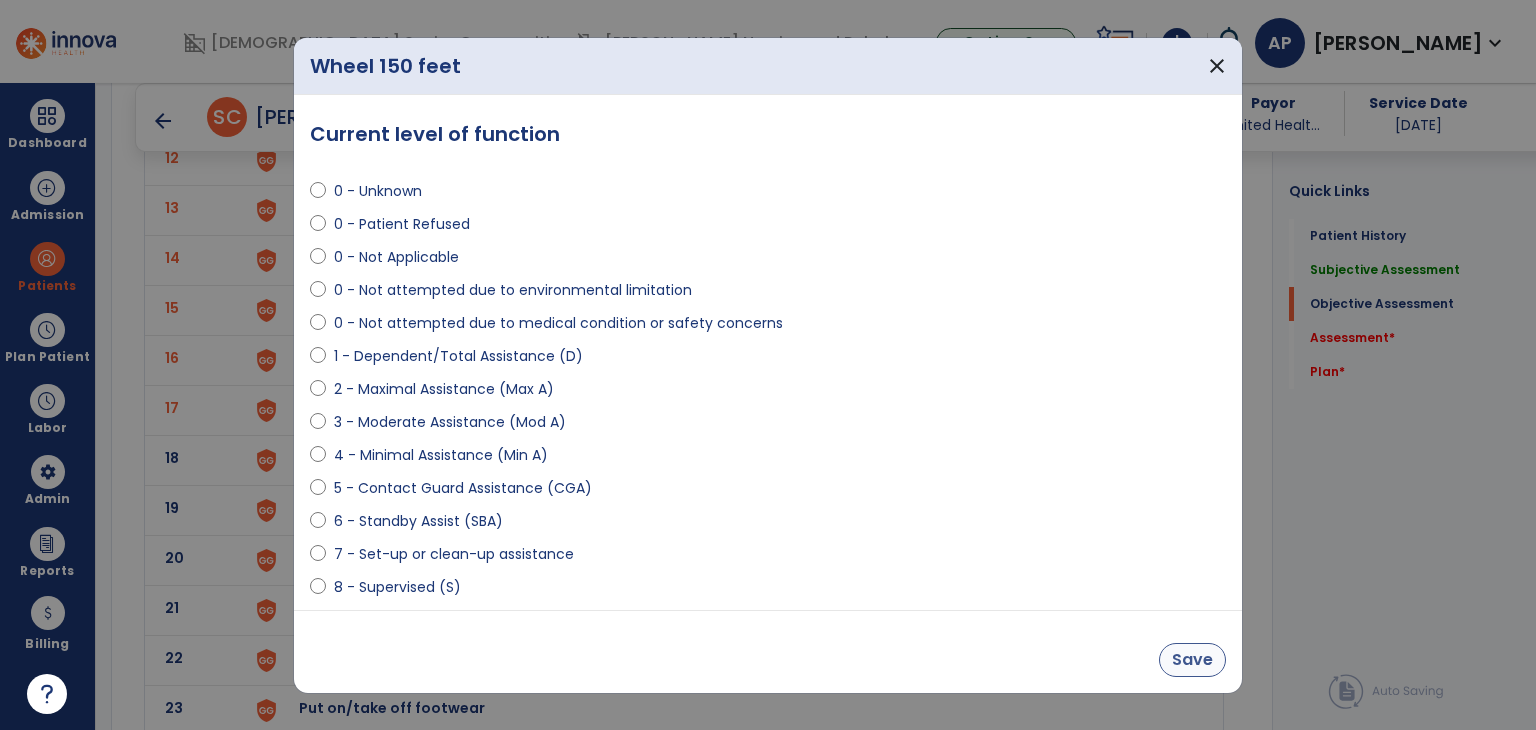 click on "Save" at bounding box center [1192, 660] 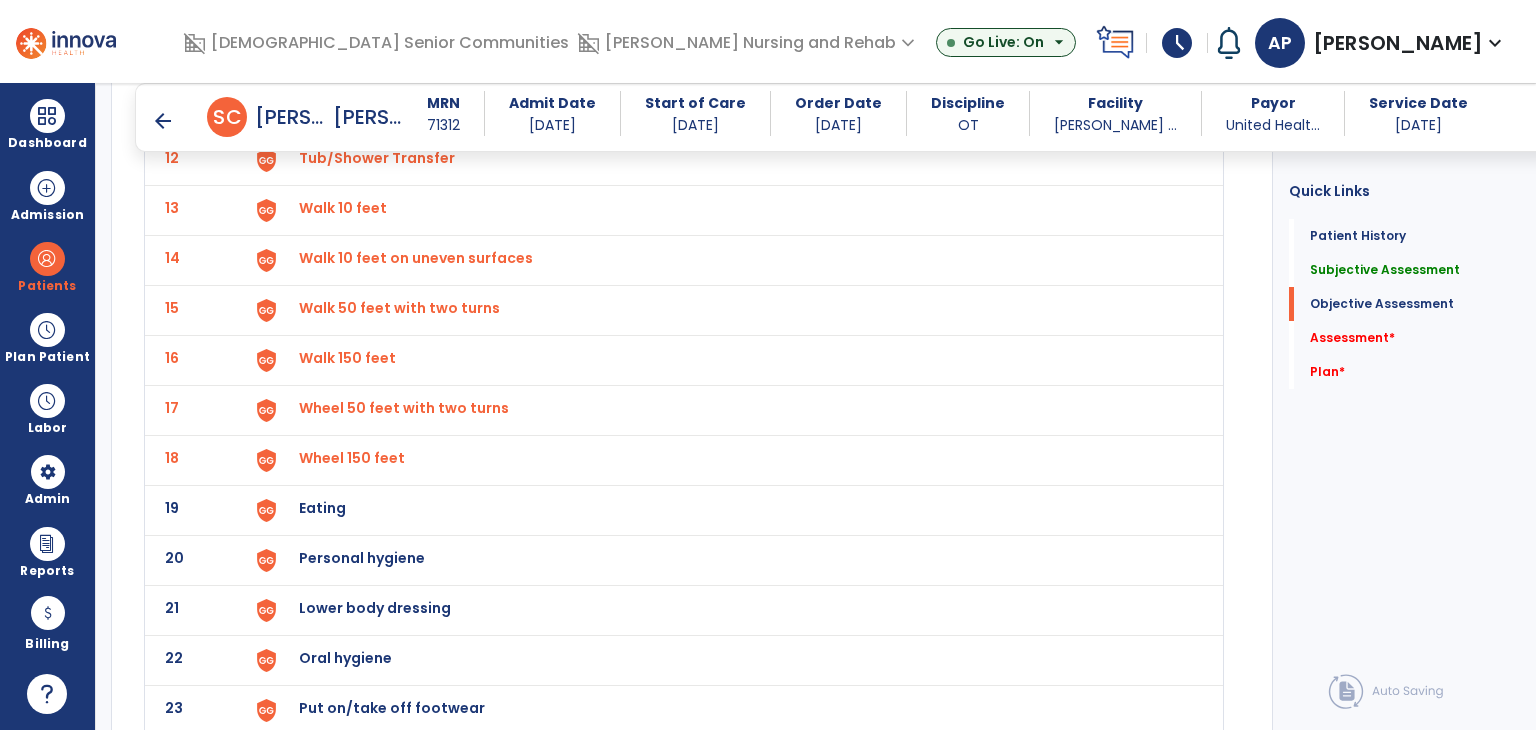 click on "Eating" at bounding box center [345, -392] 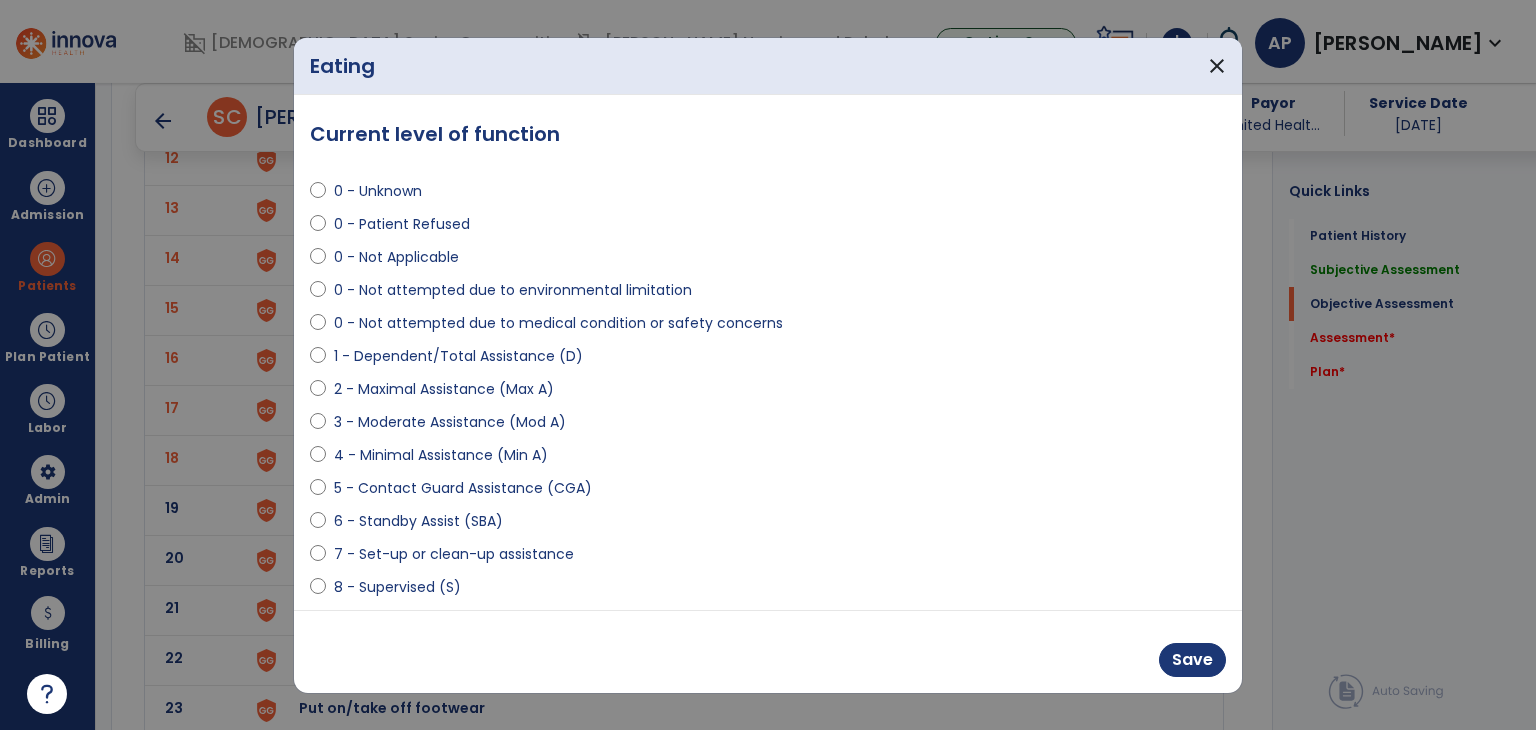 select on "**********" 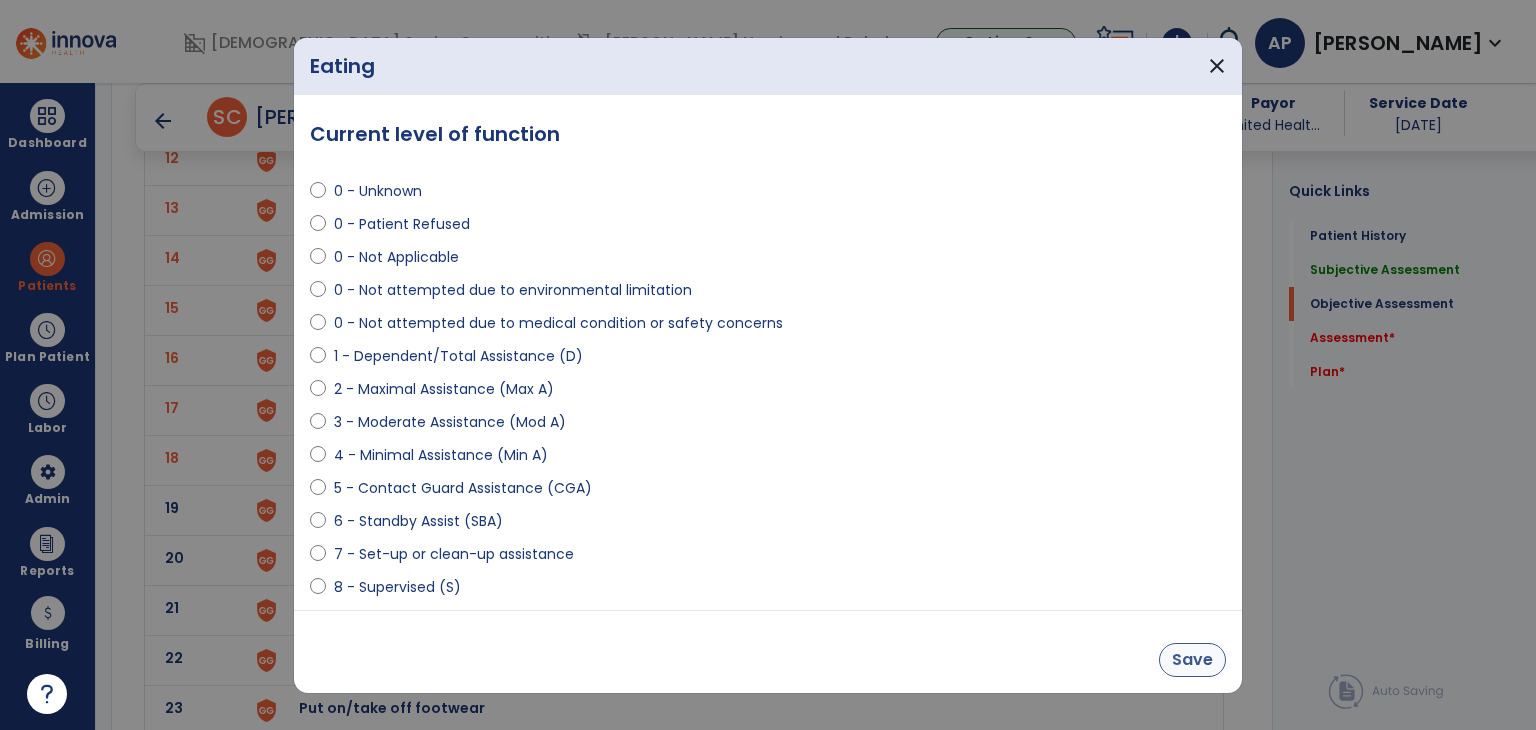 click on "Save" at bounding box center (1192, 660) 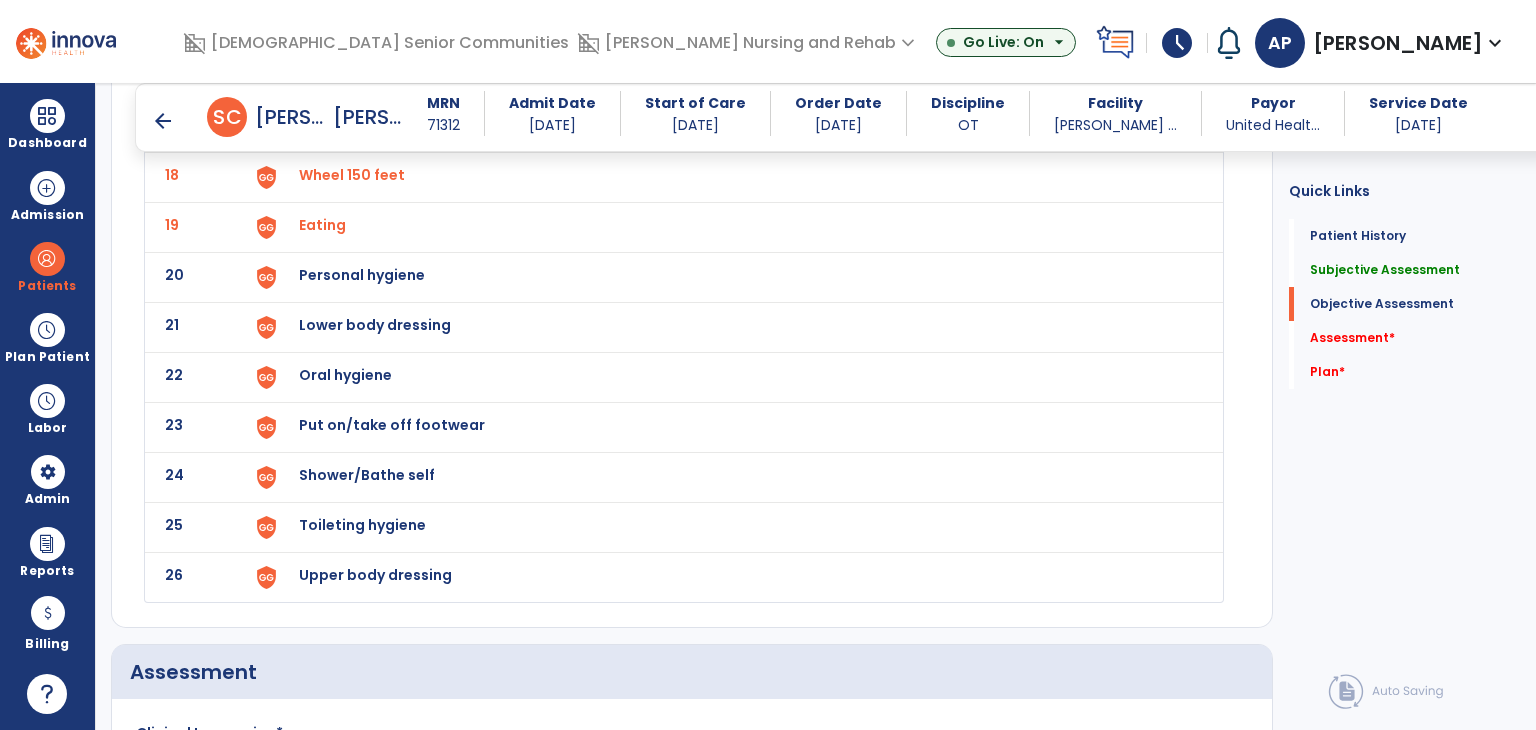 scroll, scrollTop: 2988, scrollLeft: 0, axis: vertical 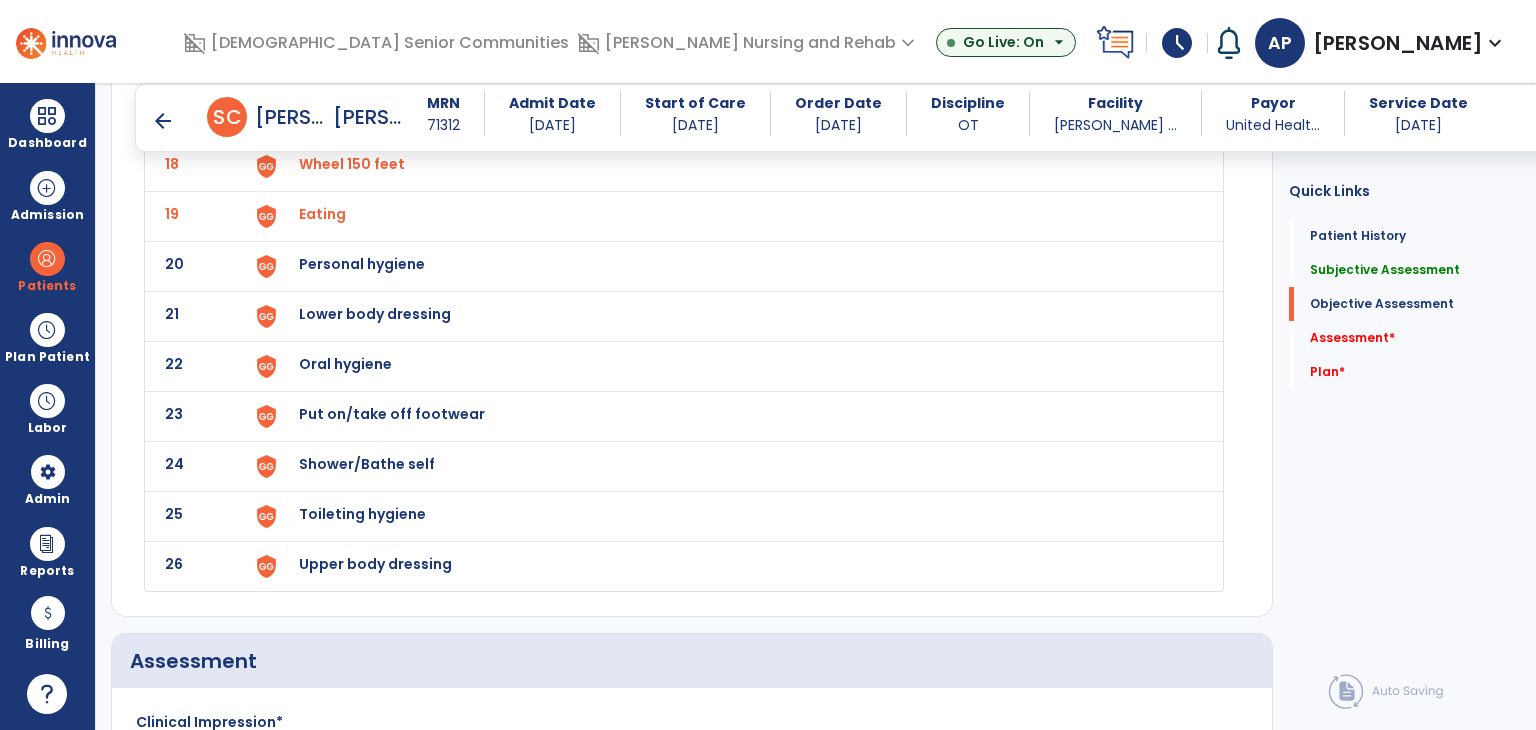 click on "Personal hygiene" at bounding box center [728, -684] 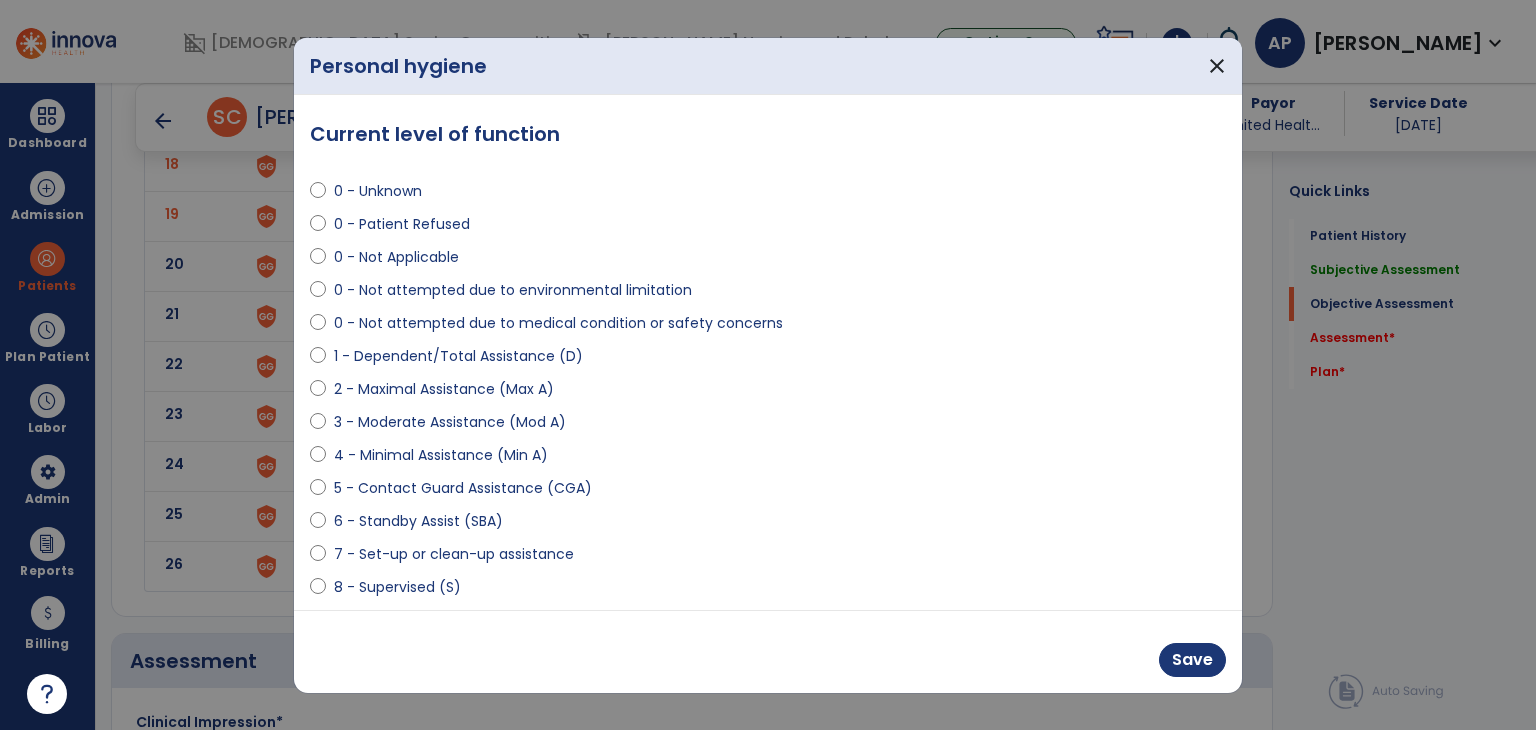 select on "**********" 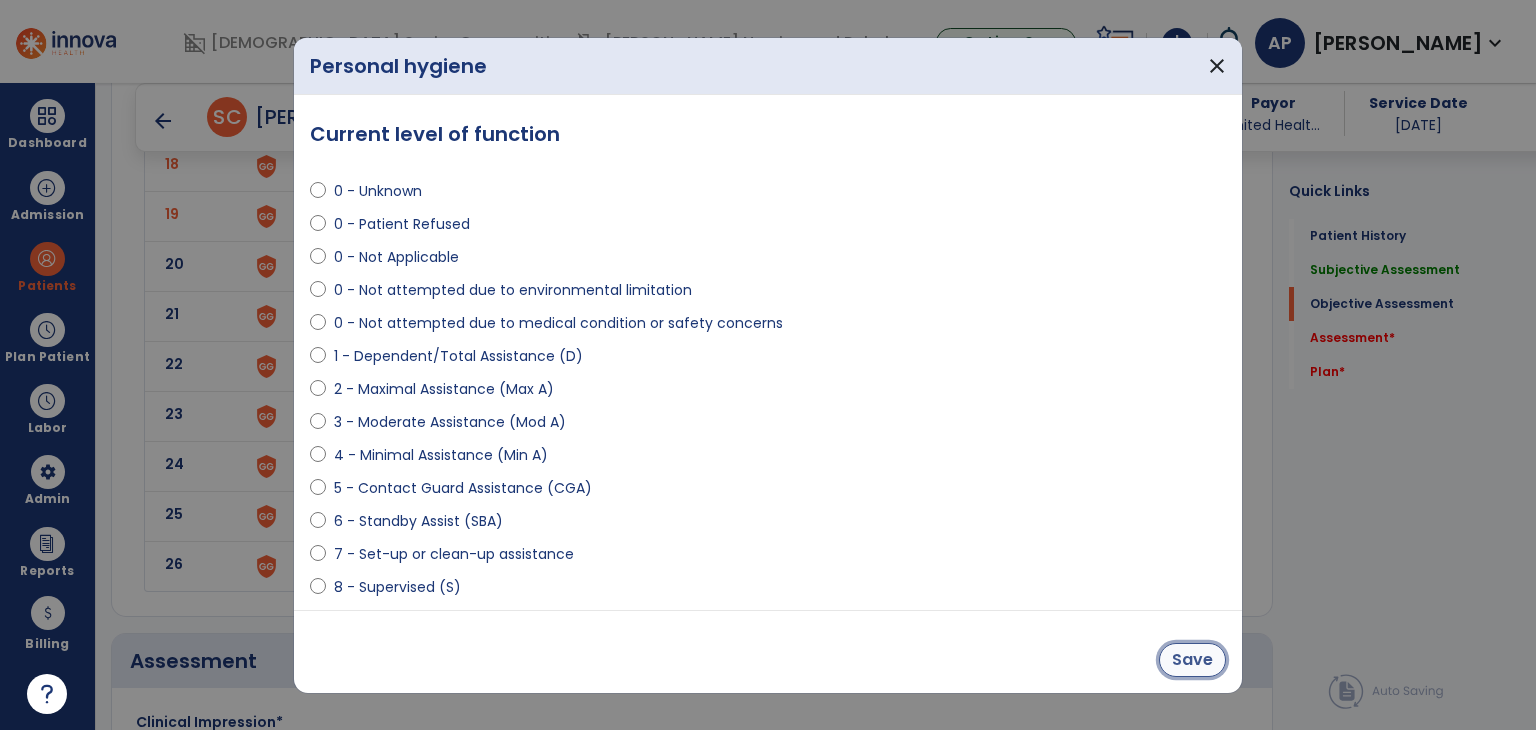 click on "Save" at bounding box center (1192, 660) 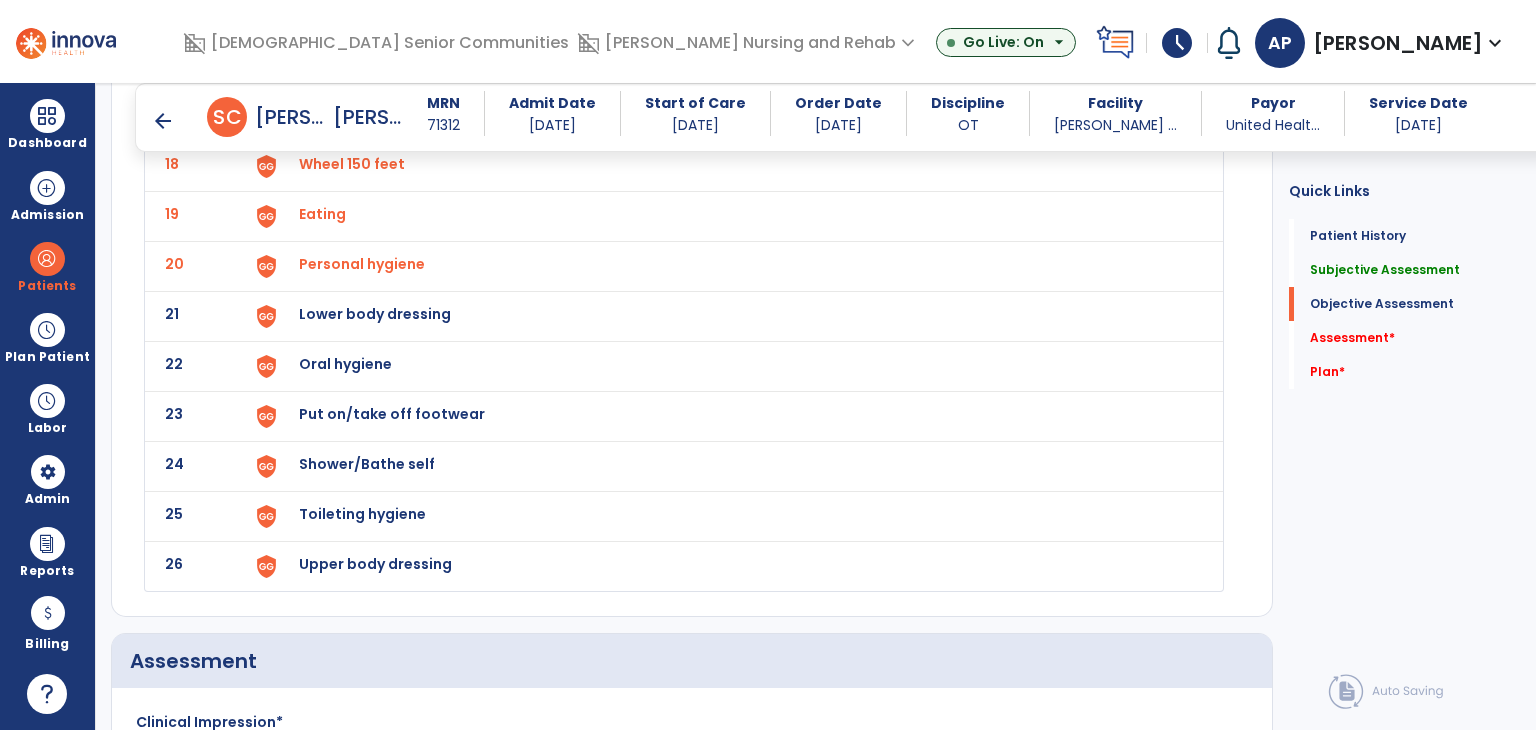 click on "Lower body dressing" at bounding box center [728, -684] 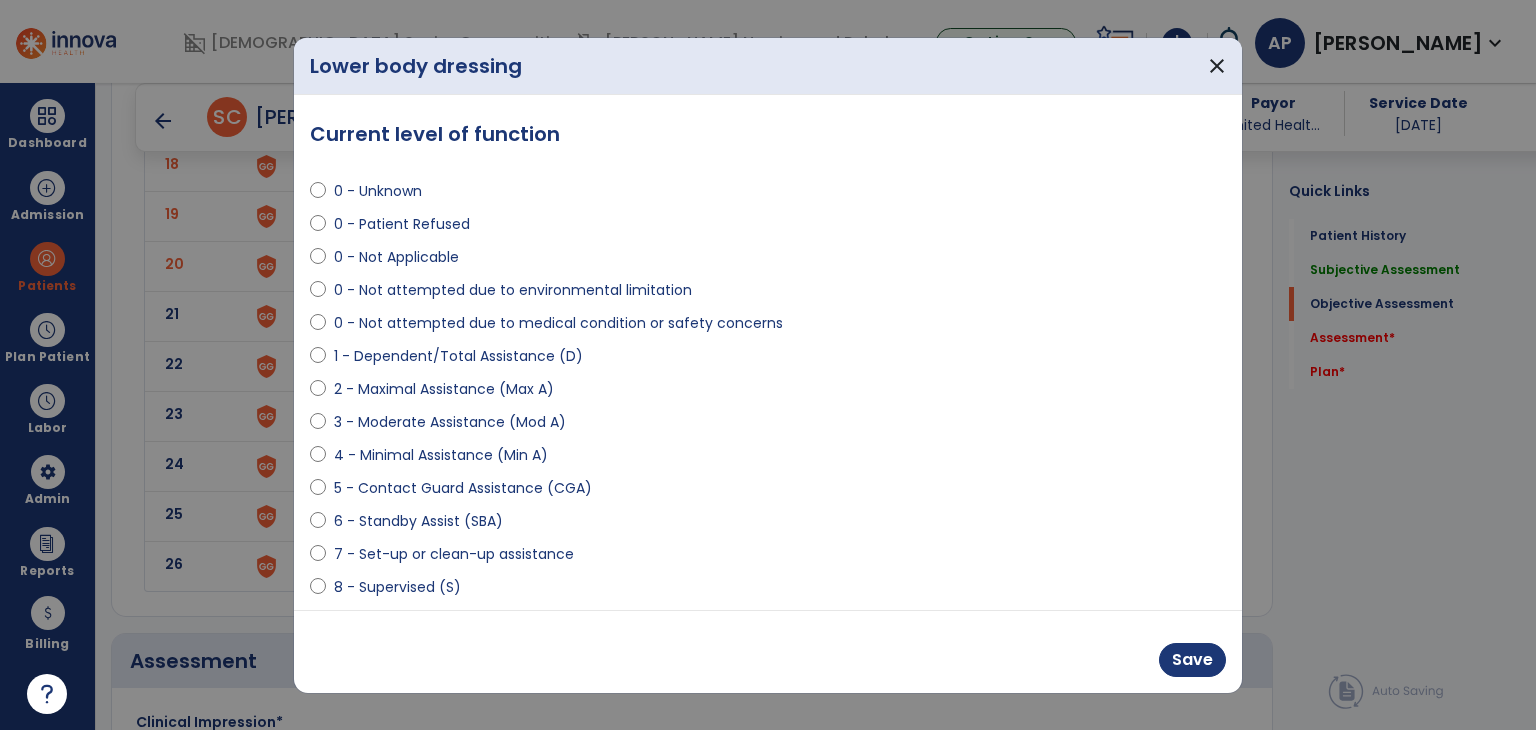 select on "**********" 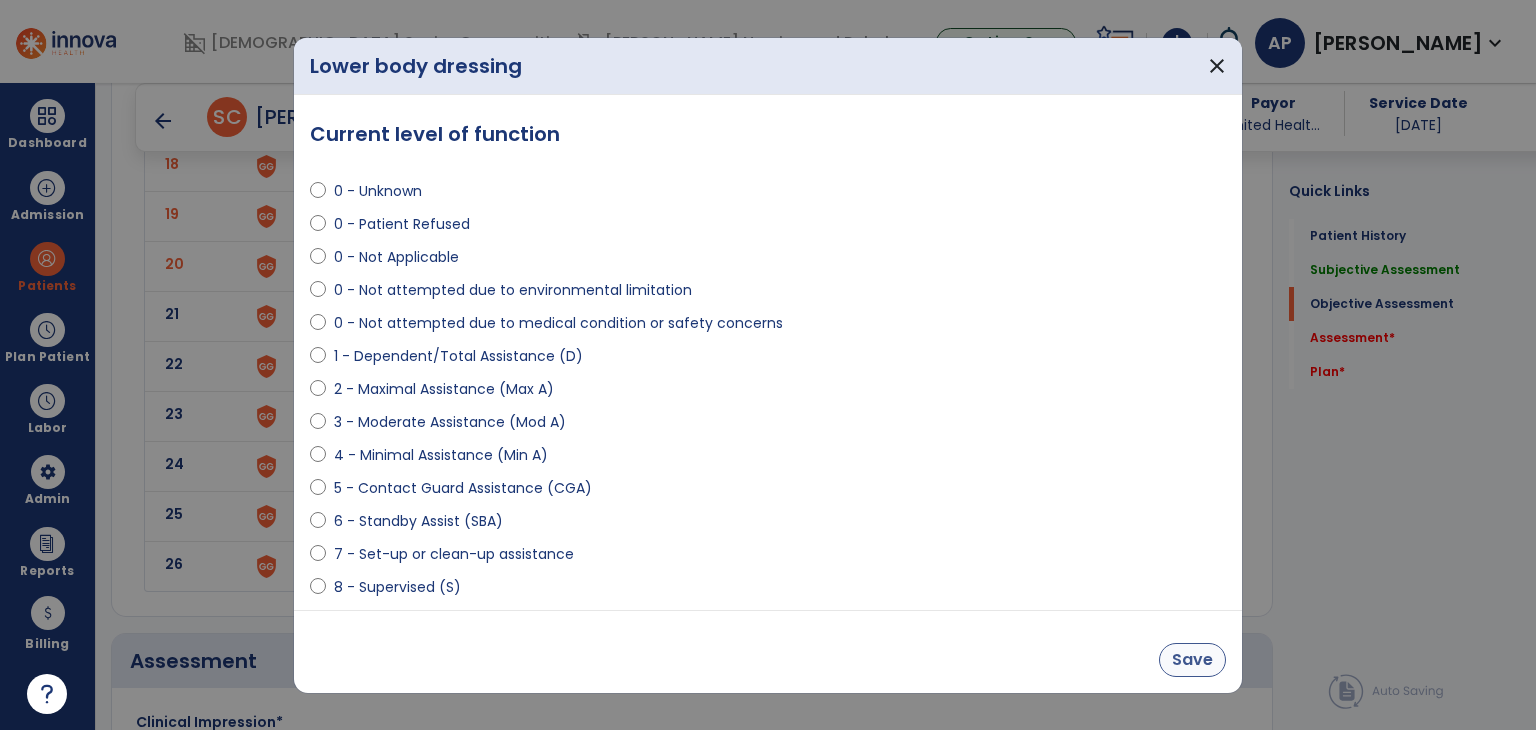 click on "Save" at bounding box center (1192, 660) 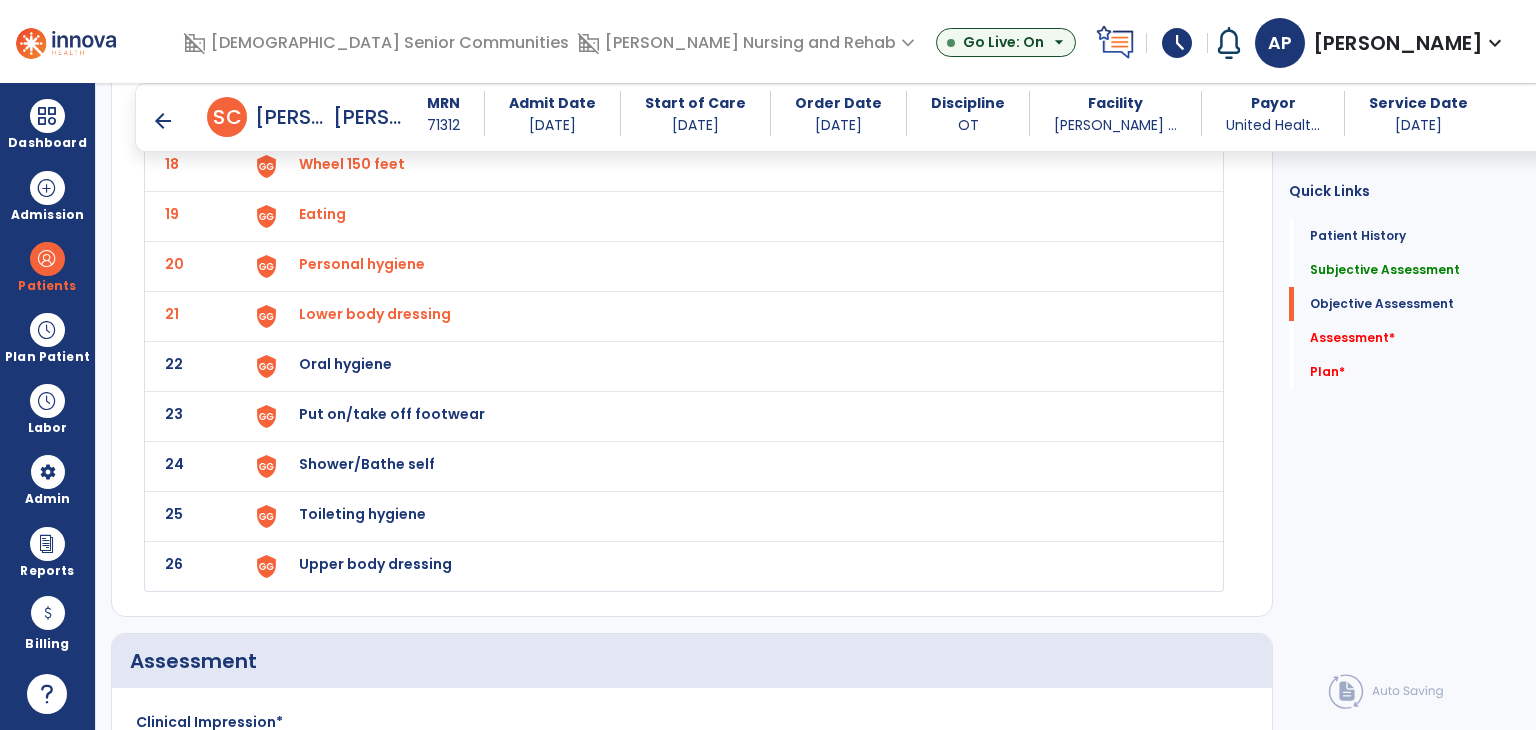 click on "22 Oral hygiene" 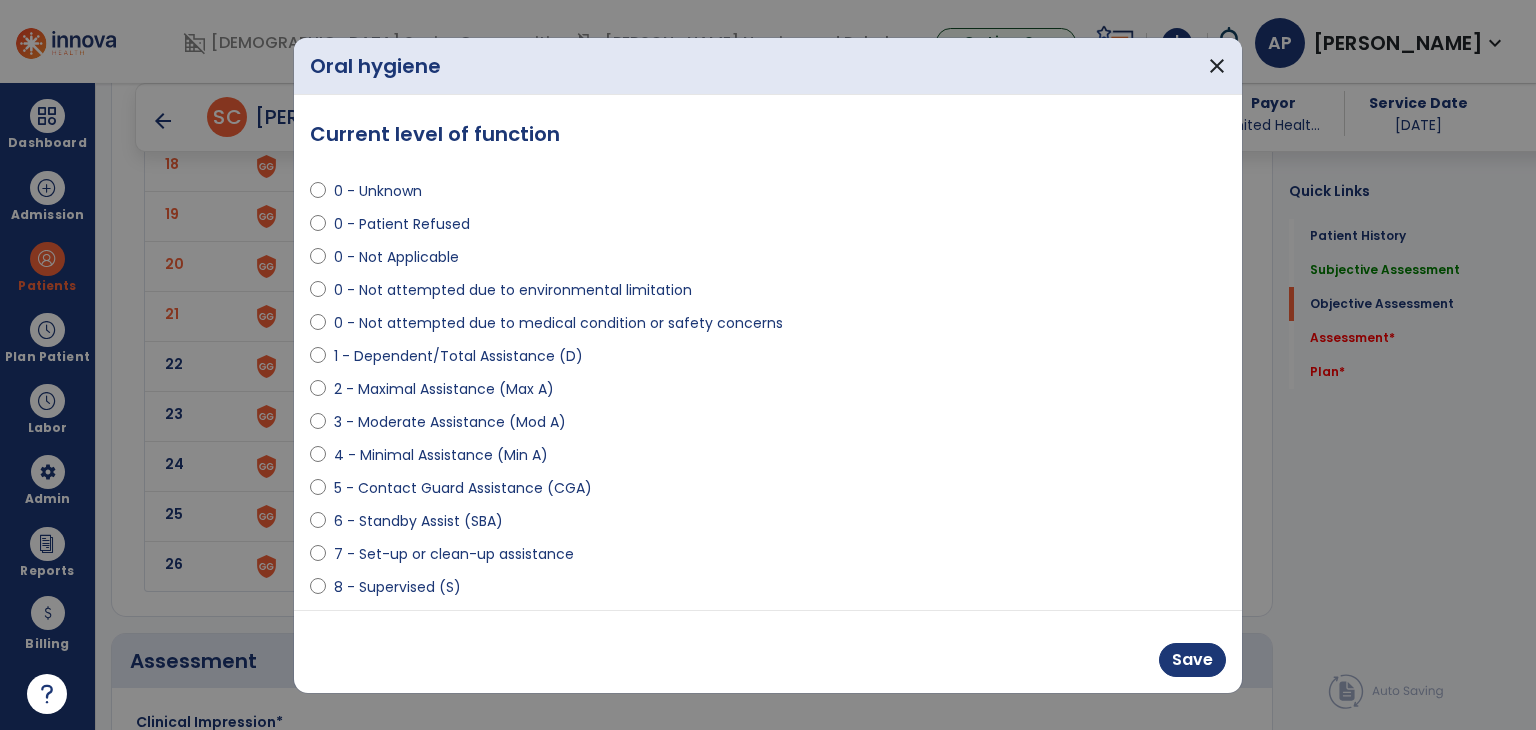 select on "**********" 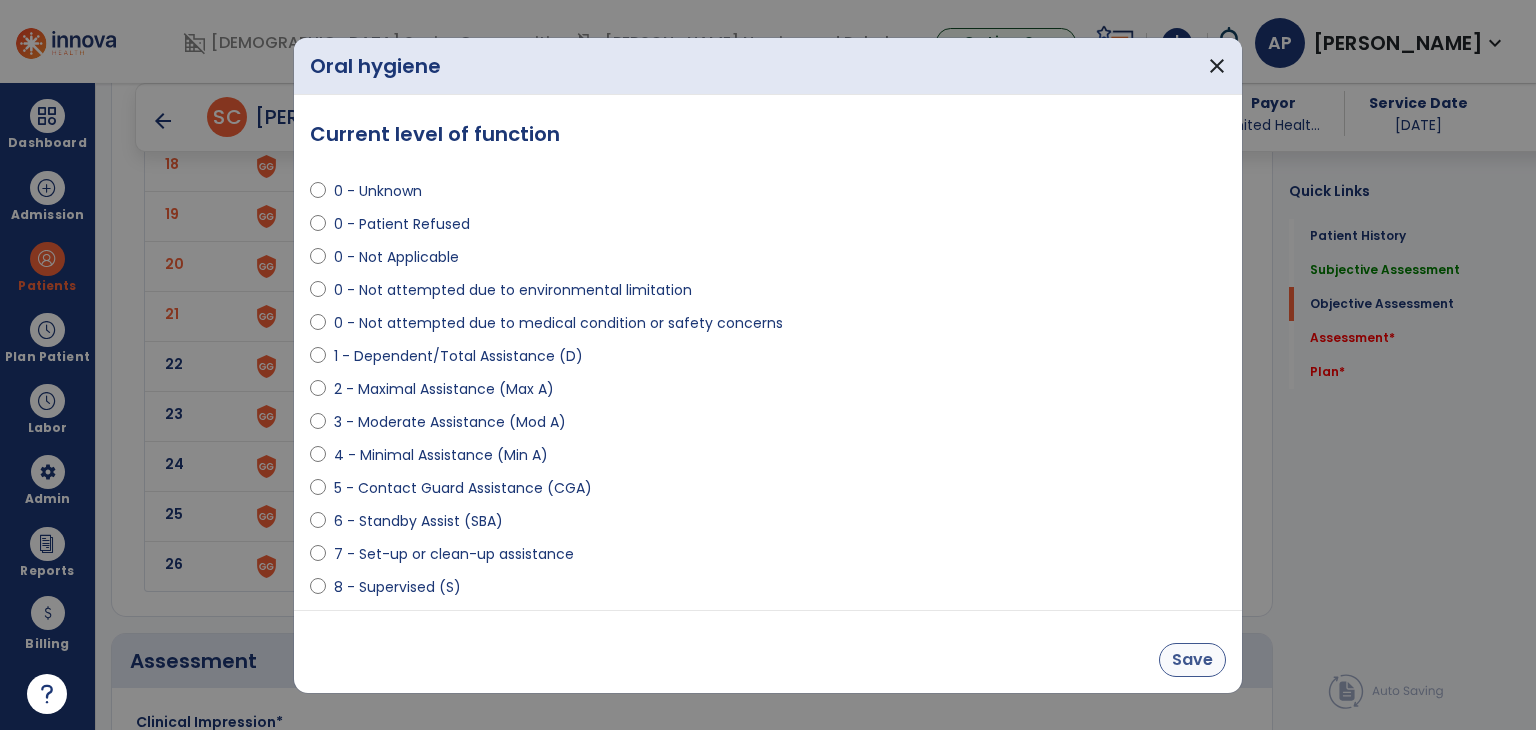 click on "Save" at bounding box center (1192, 660) 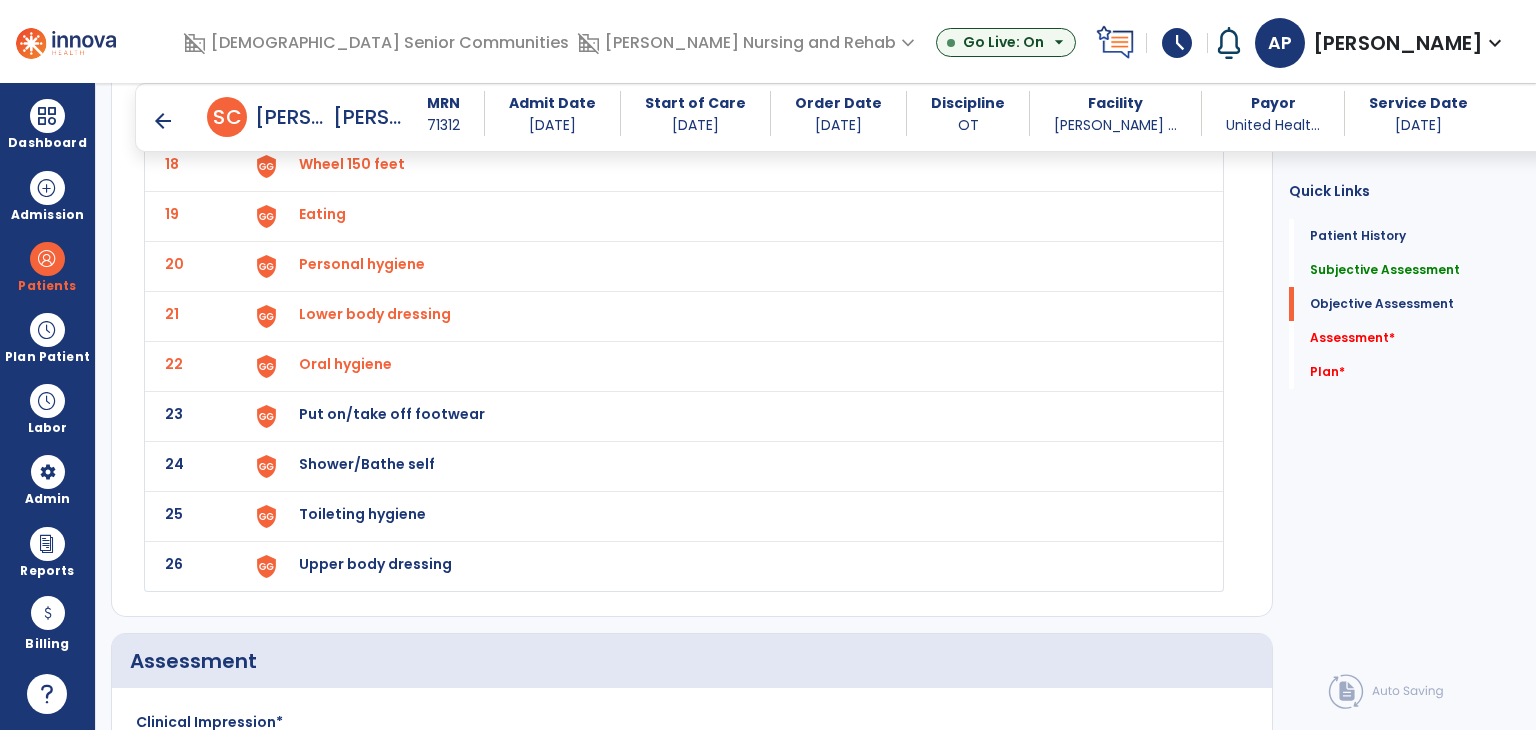 click on "Put on/take off footwear" at bounding box center (728, -684) 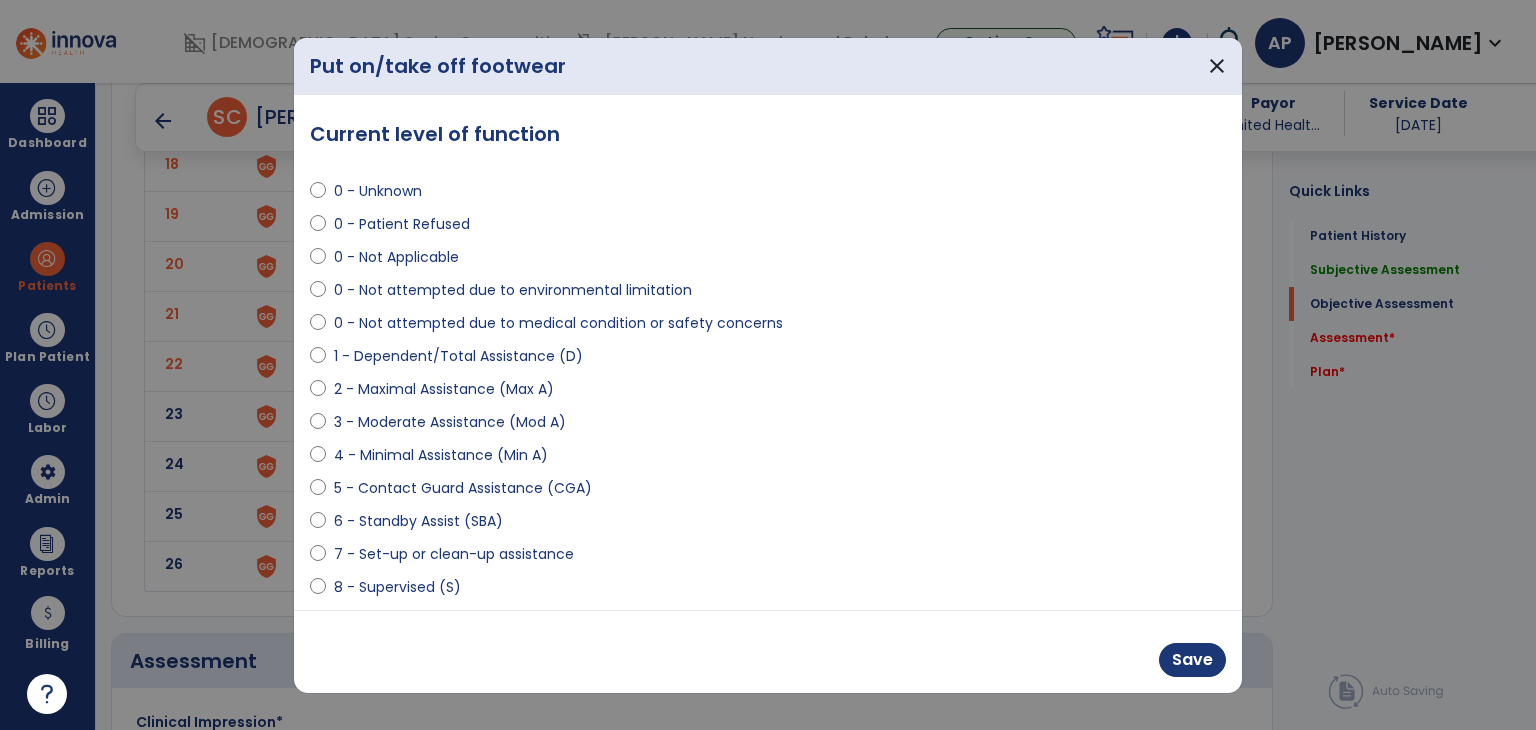 select on "**********" 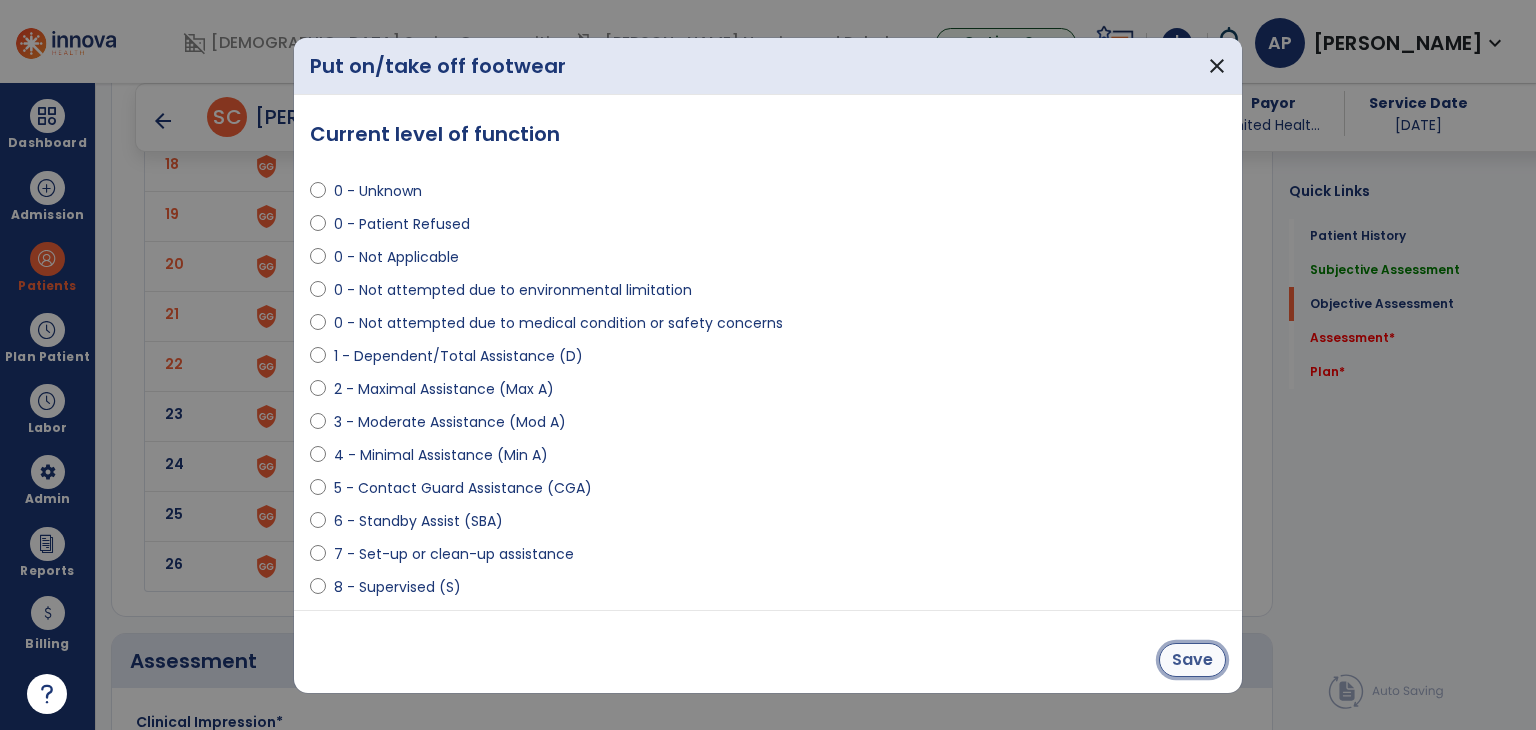 click on "Save" at bounding box center [1192, 660] 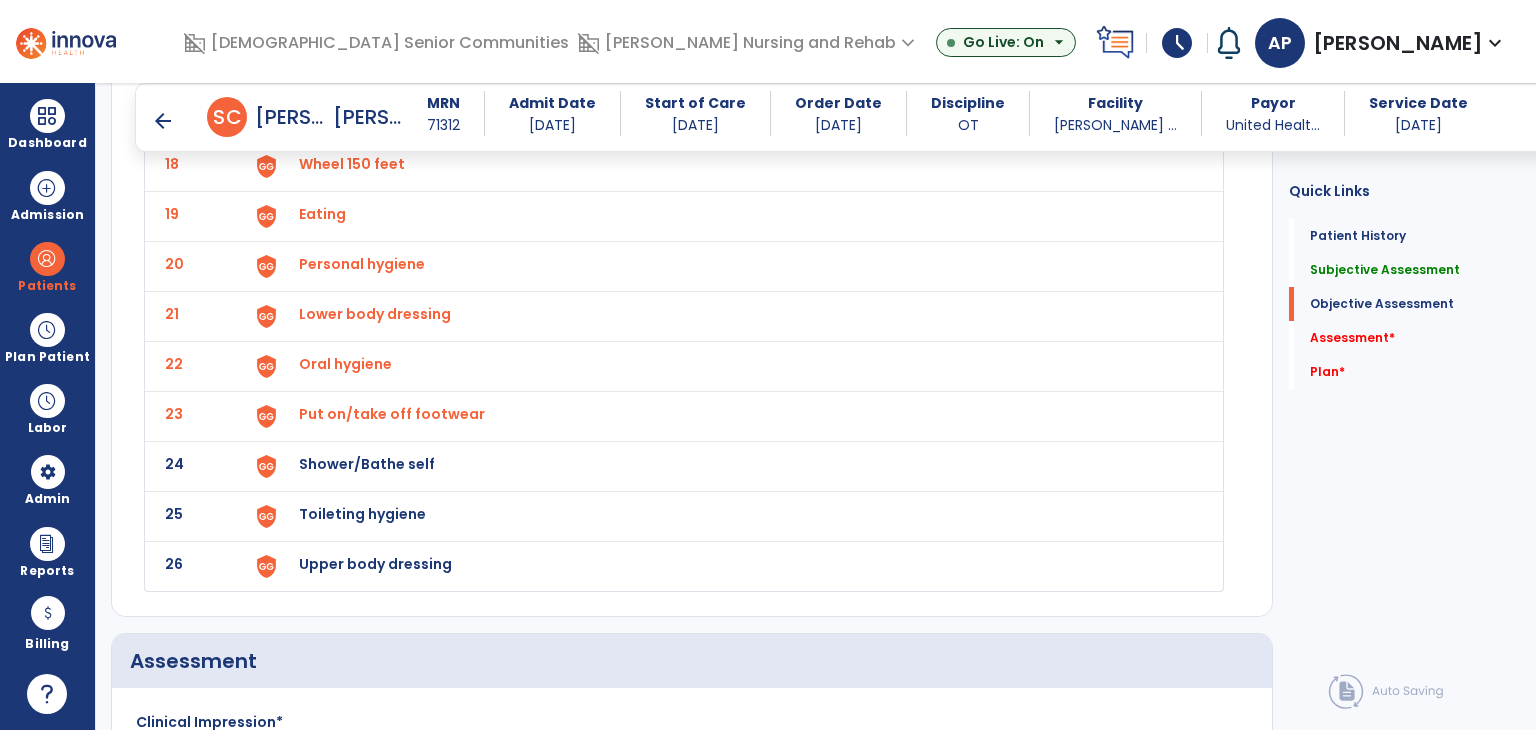 click on "24 Shower/Bathe self" 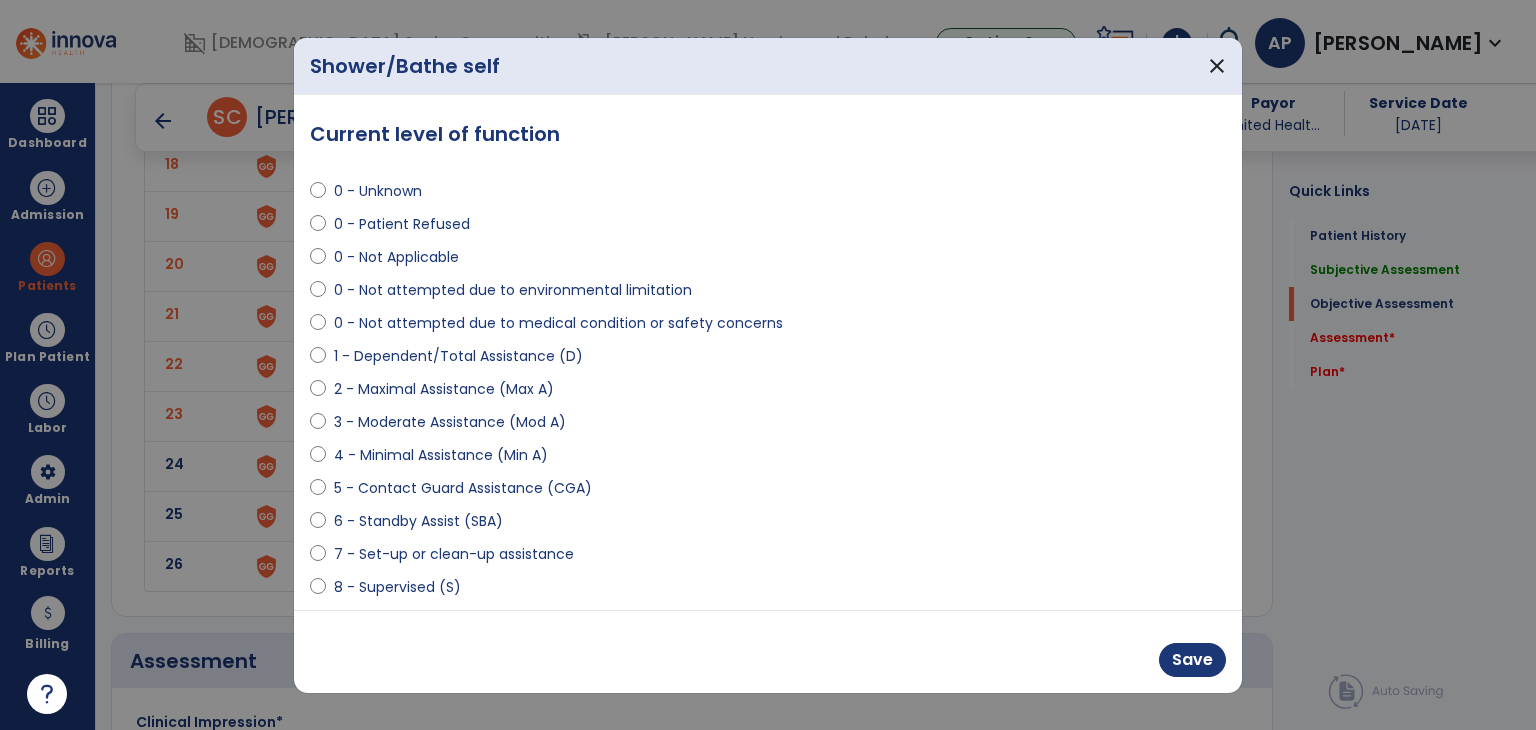 select on "**********" 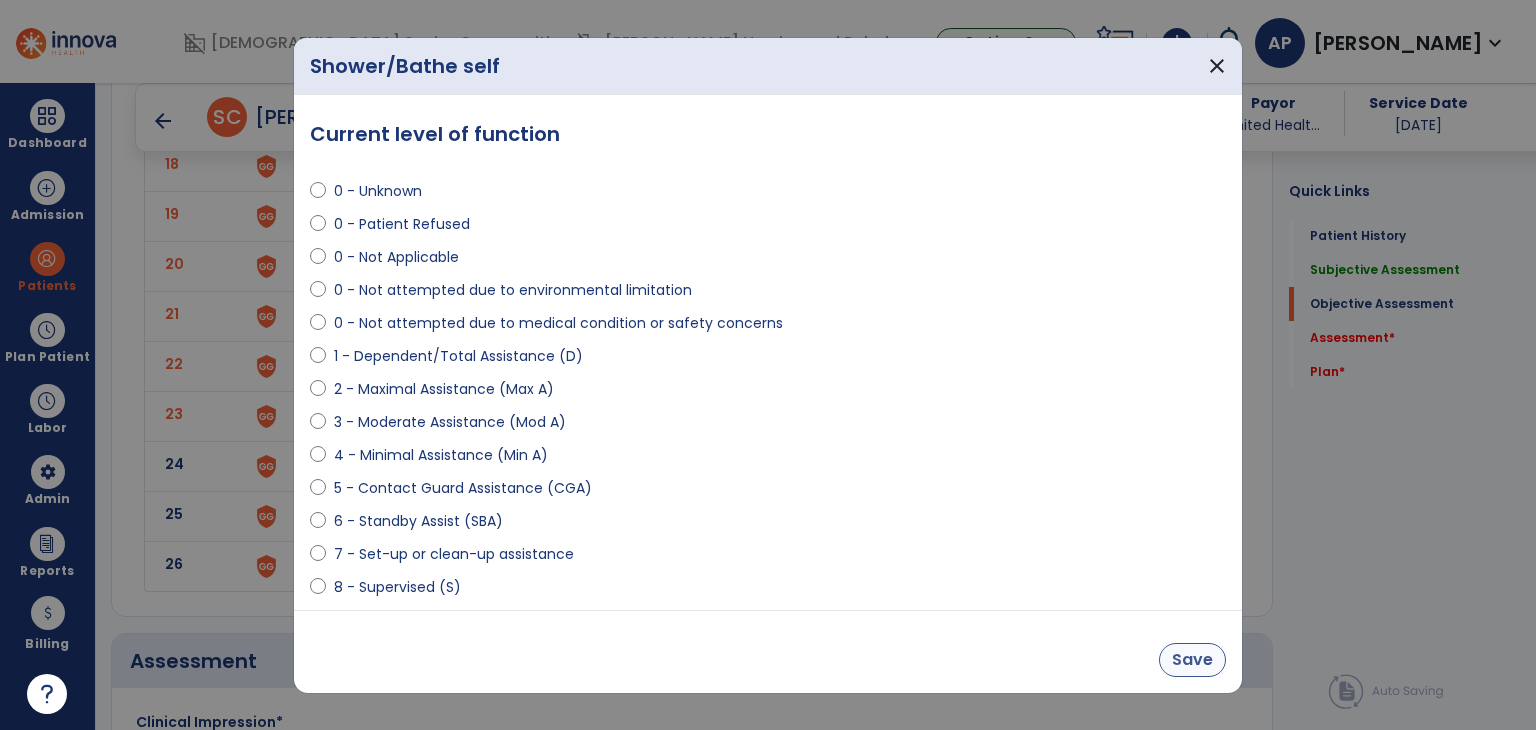 click on "Save" at bounding box center (1192, 660) 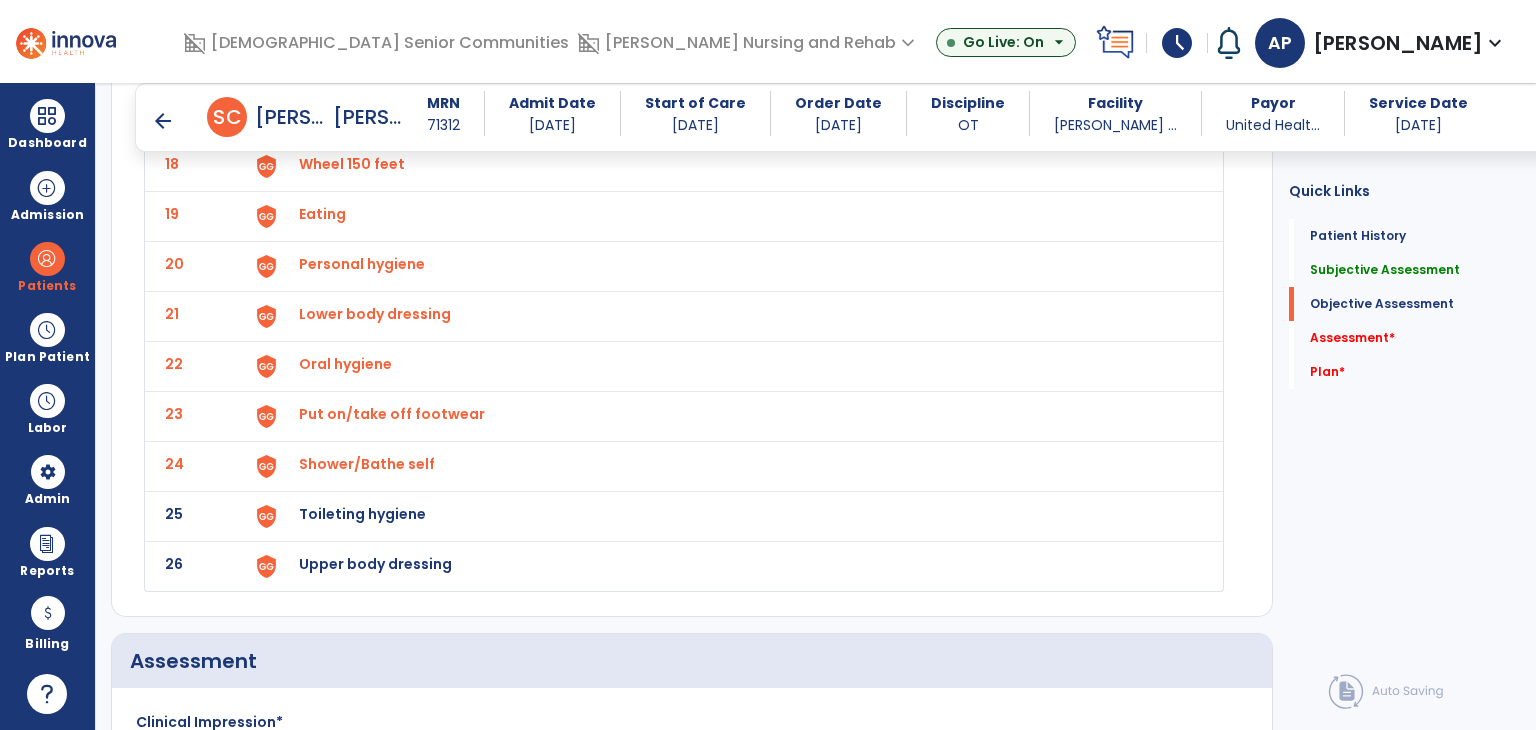 click on "Toileting hygiene" at bounding box center [345, -686] 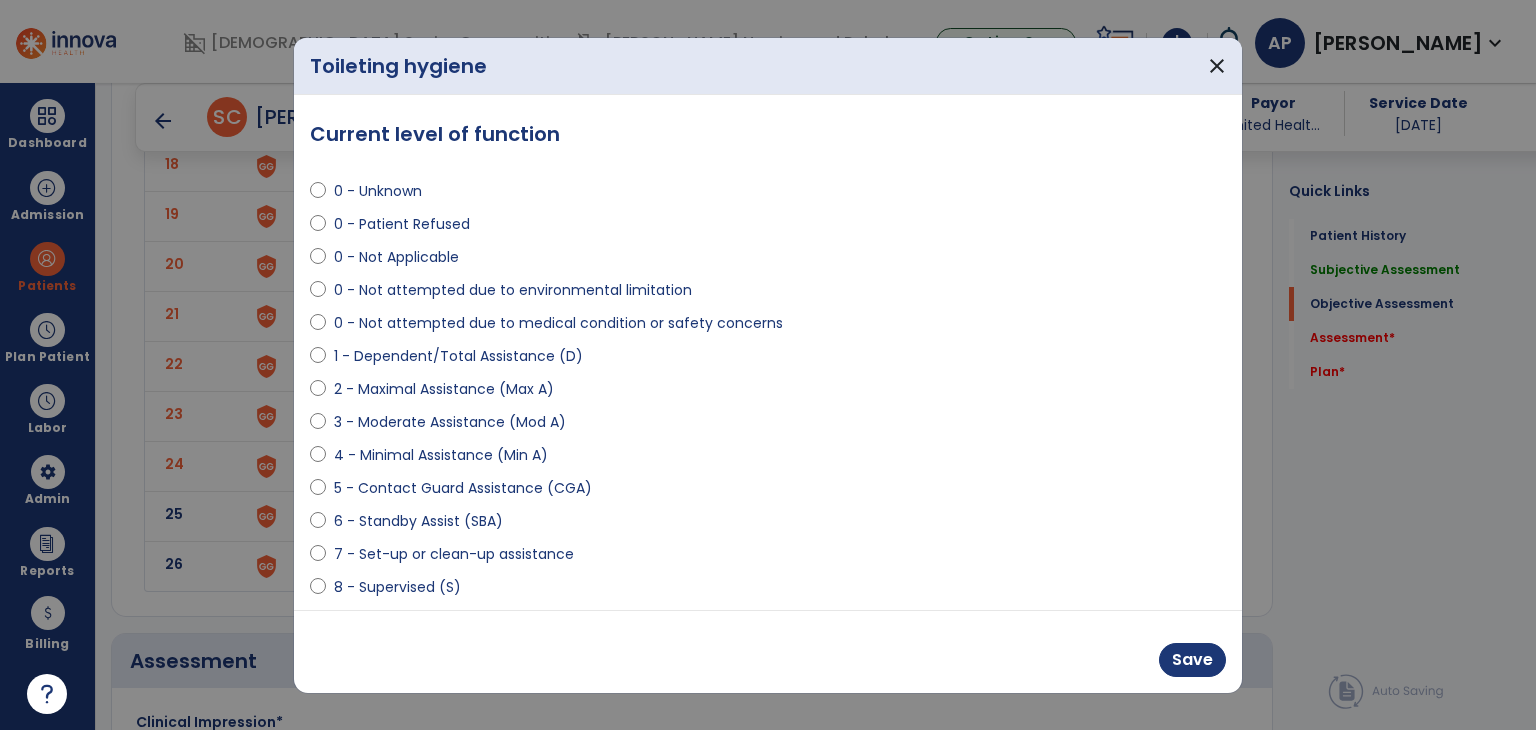 select on "**********" 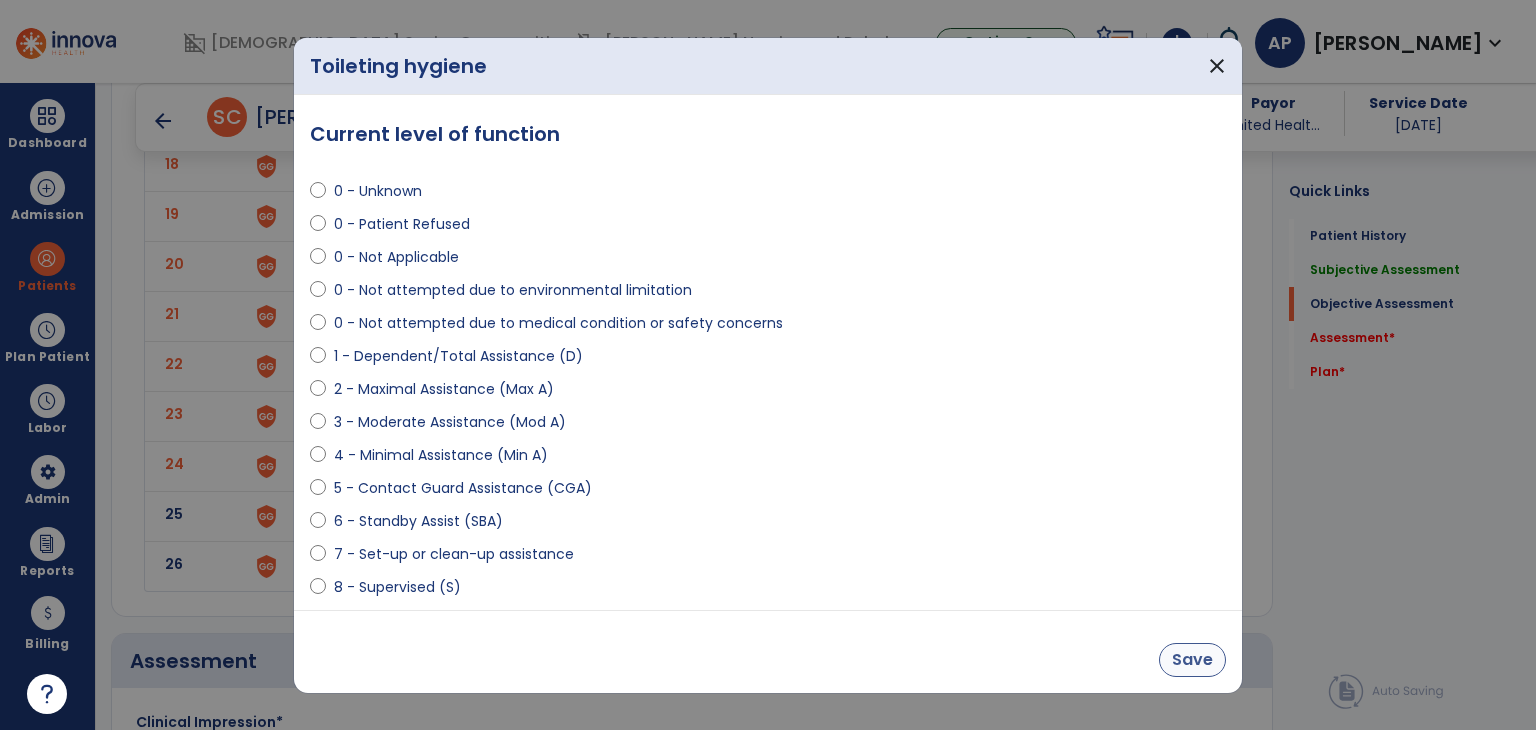 click on "Save" at bounding box center [1192, 660] 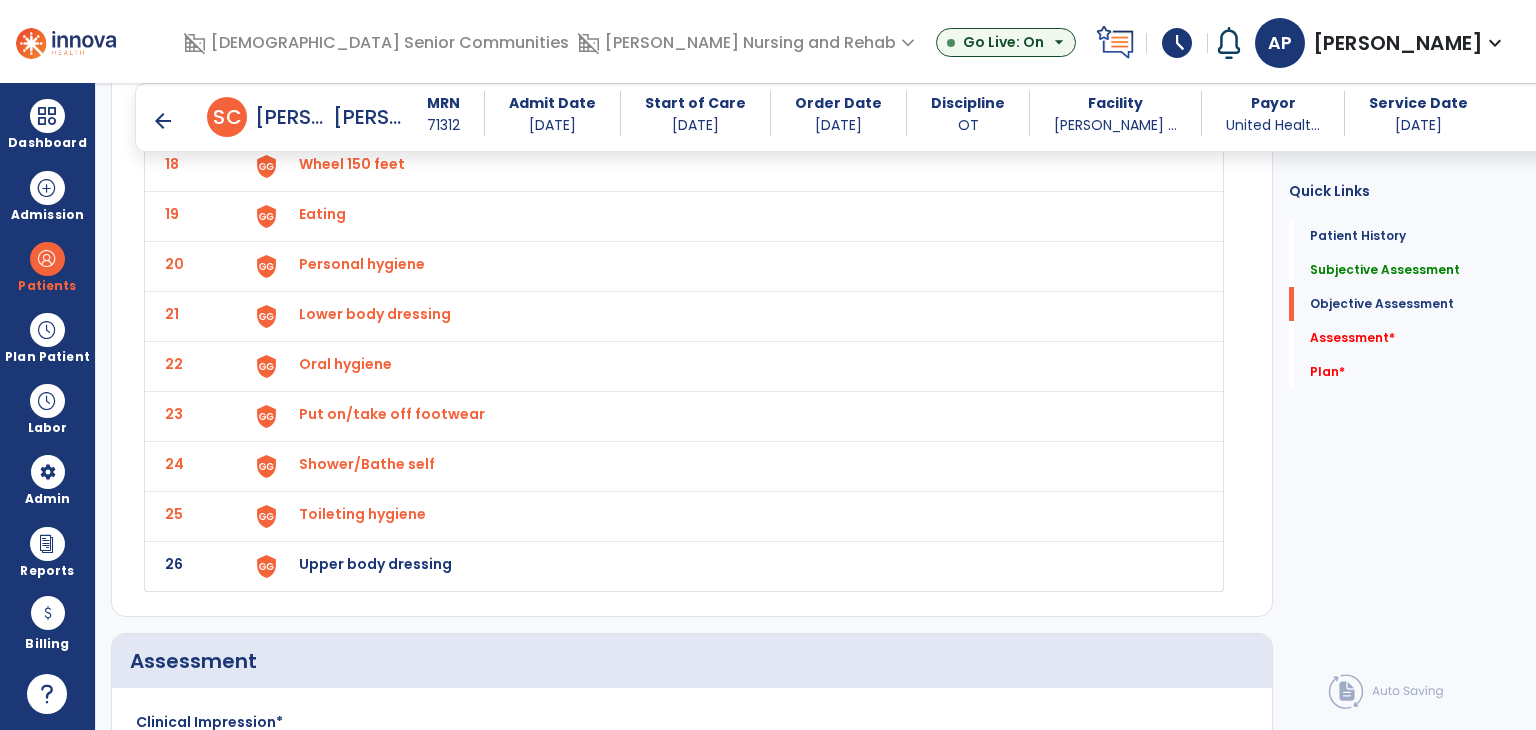 click on "Upper body dressing" at bounding box center (345, -686) 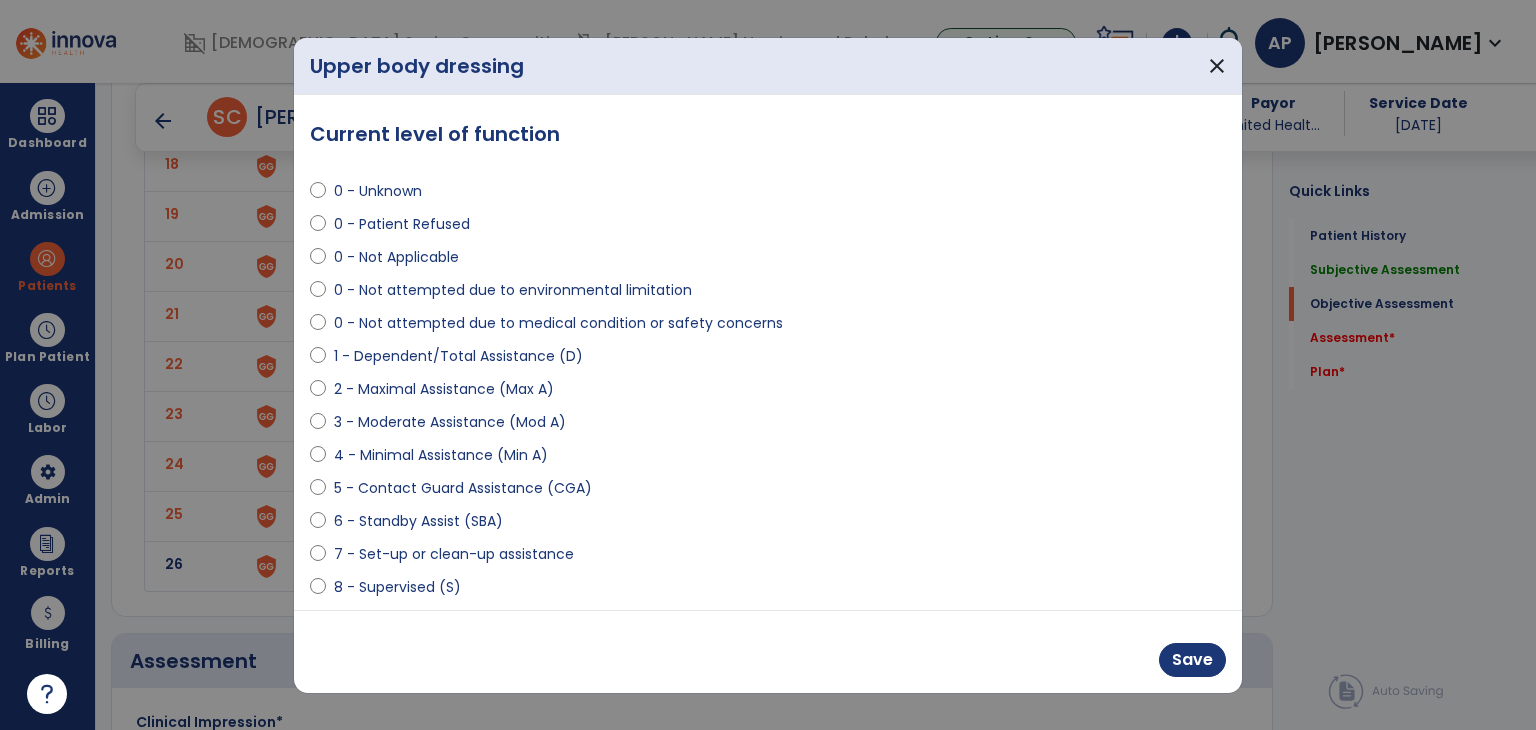 select on "**********" 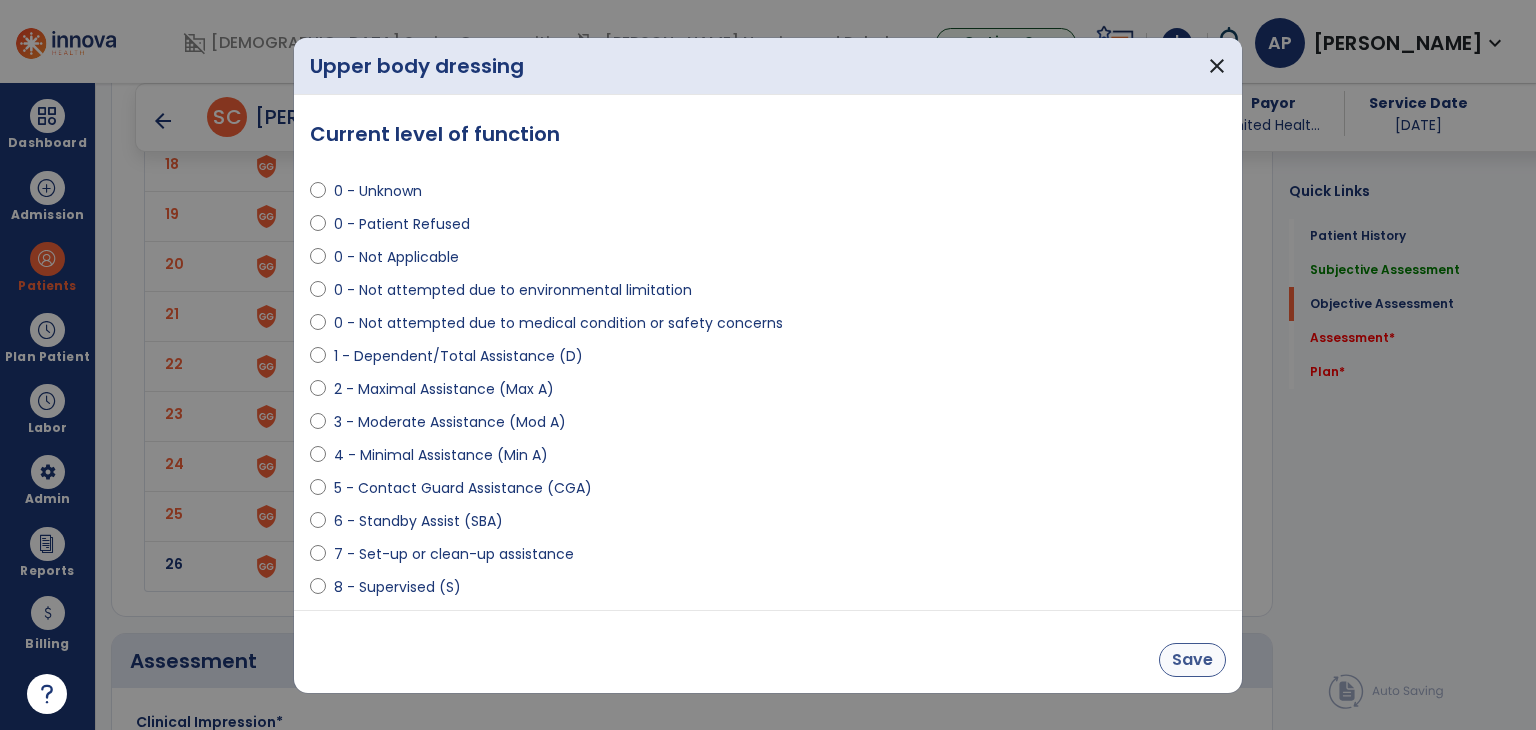 click on "Save" at bounding box center [1192, 660] 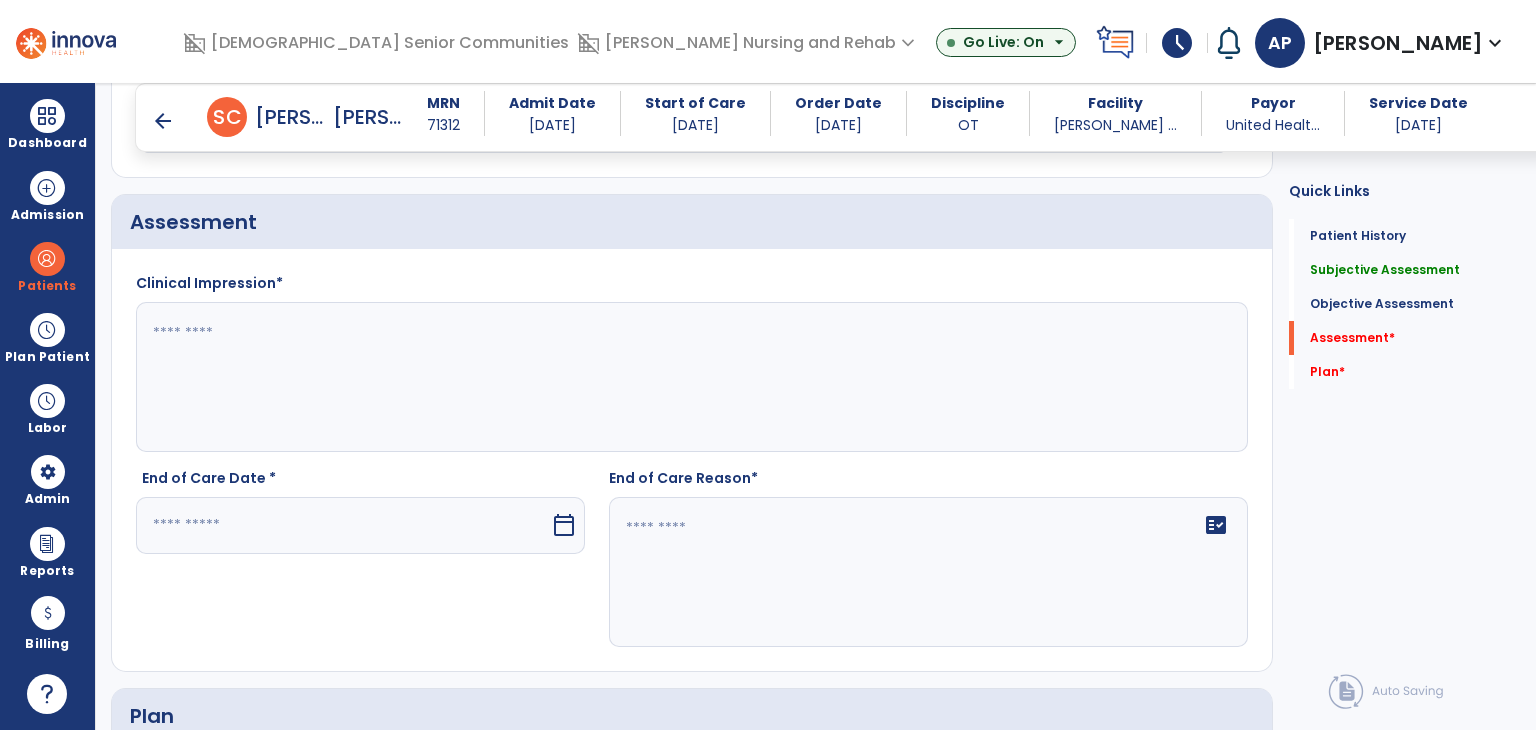 scroll, scrollTop: 3437, scrollLeft: 0, axis: vertical 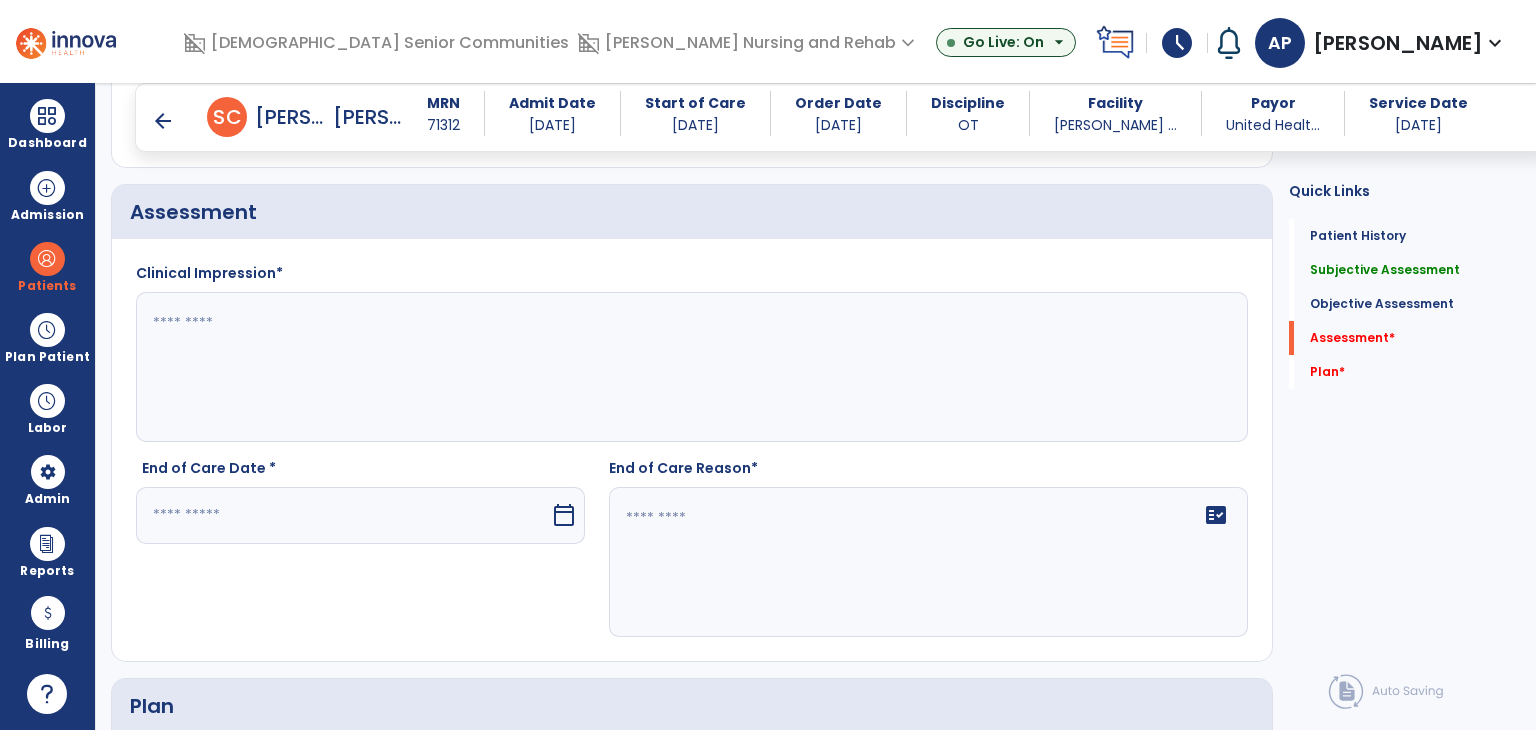click at bounding box center (343, 515) 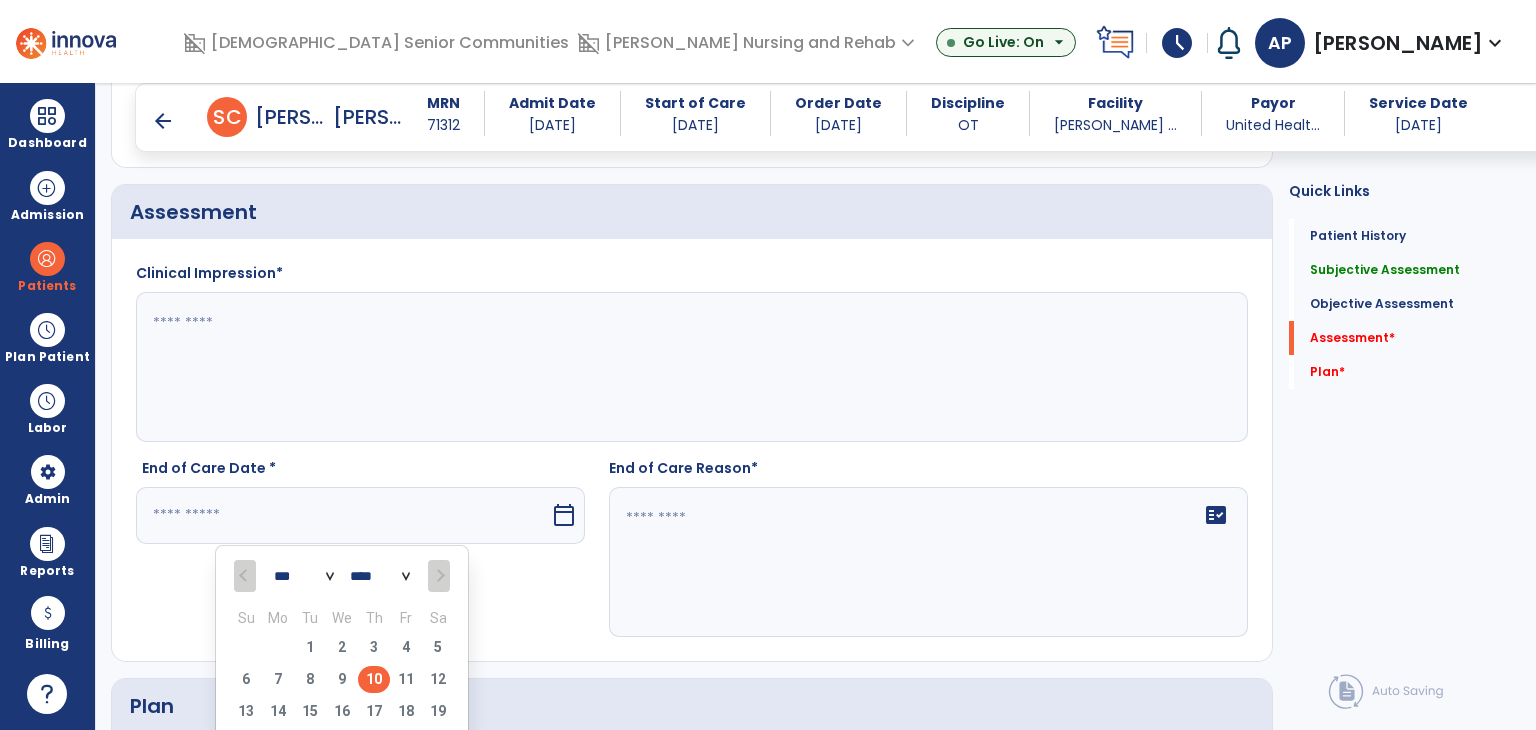 click on "10" at bounding box center (374, 679) 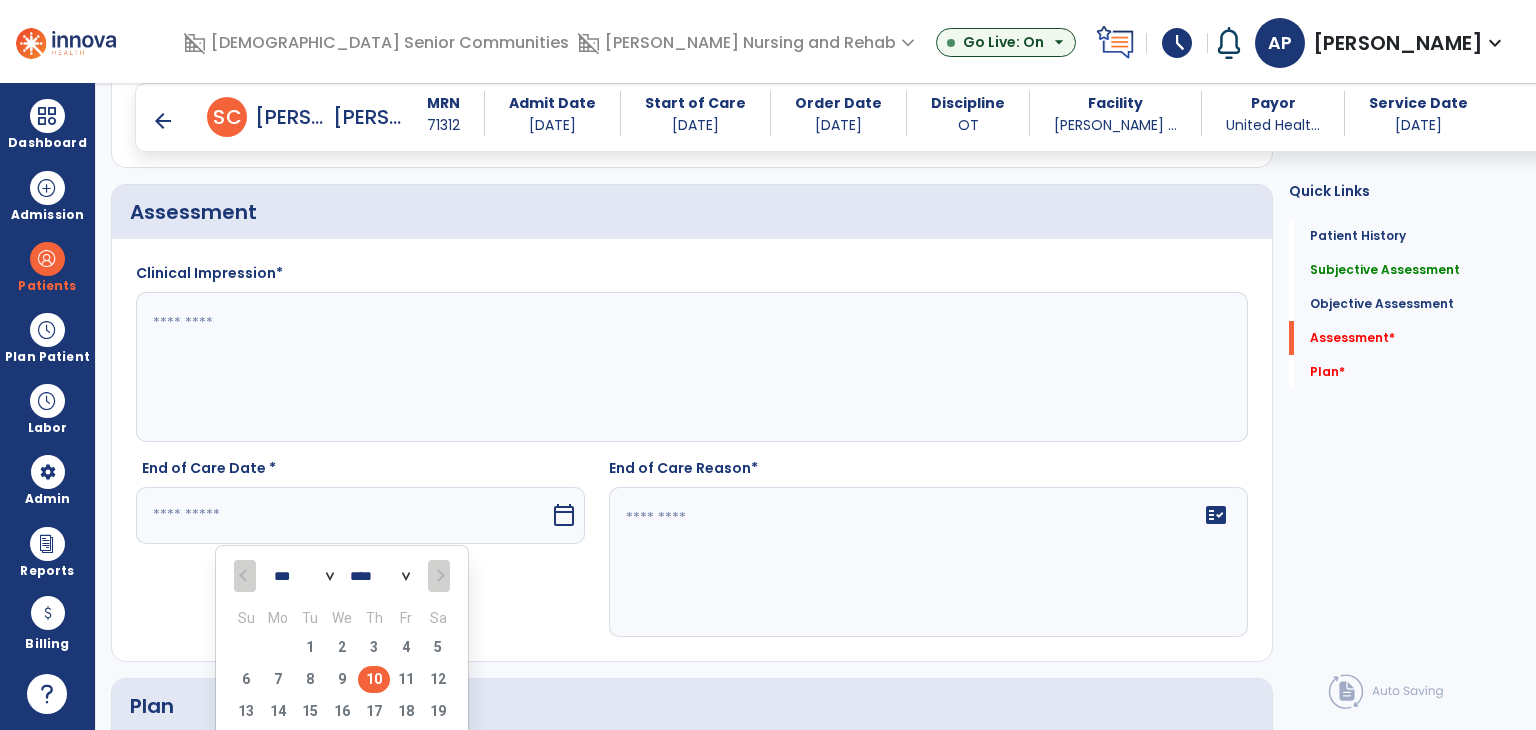 type on "*********" 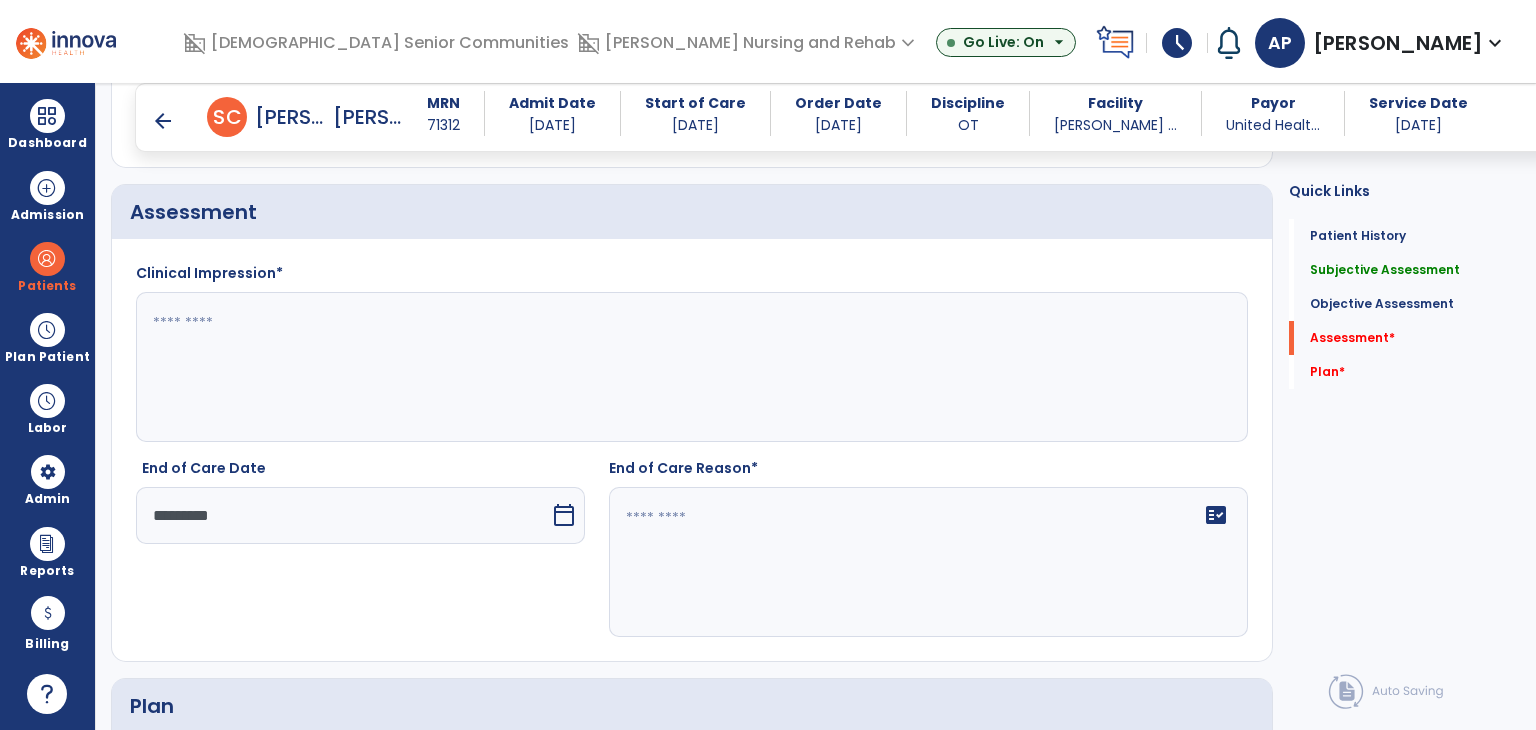 click 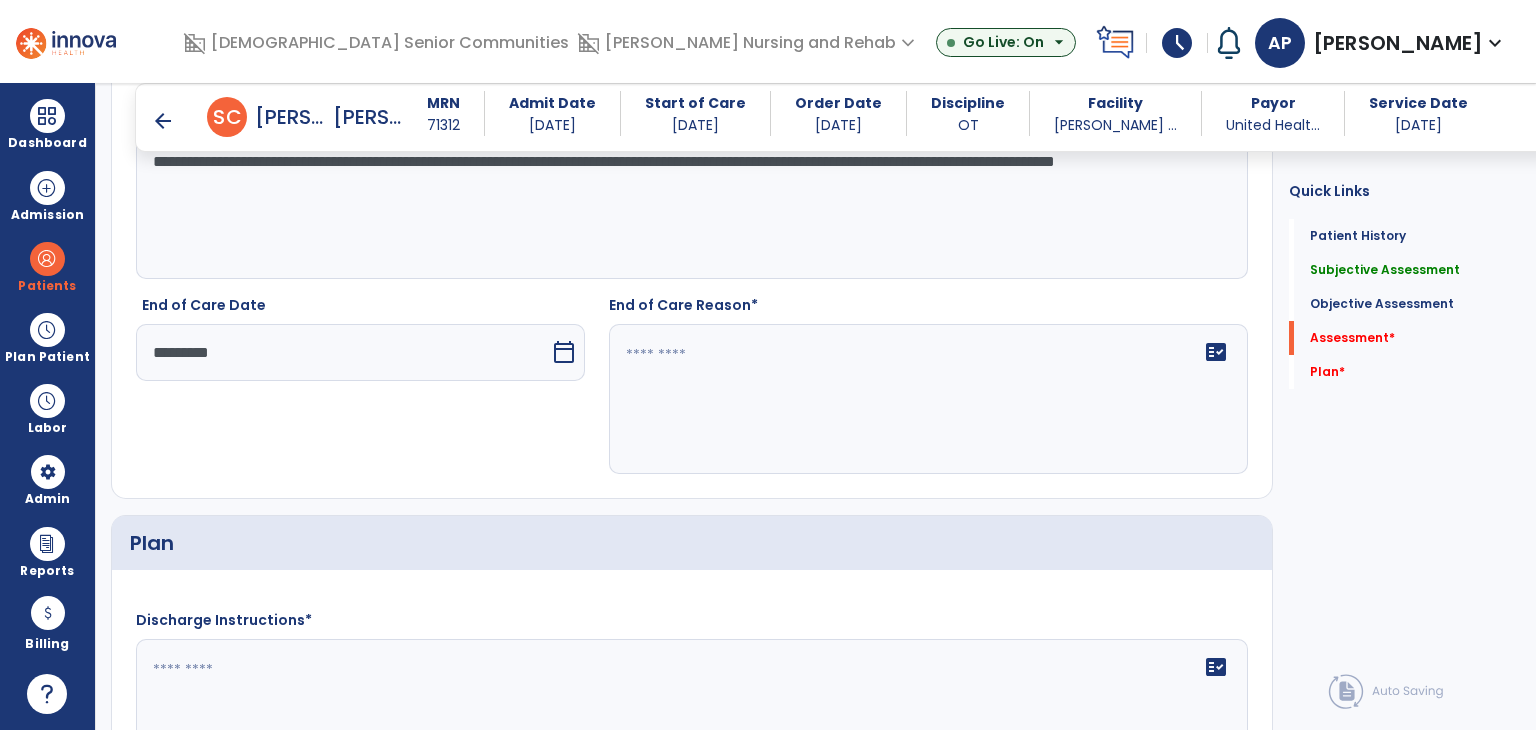 scroll, scrollTop: 3637, scrollLeft: 0, axis: vertical 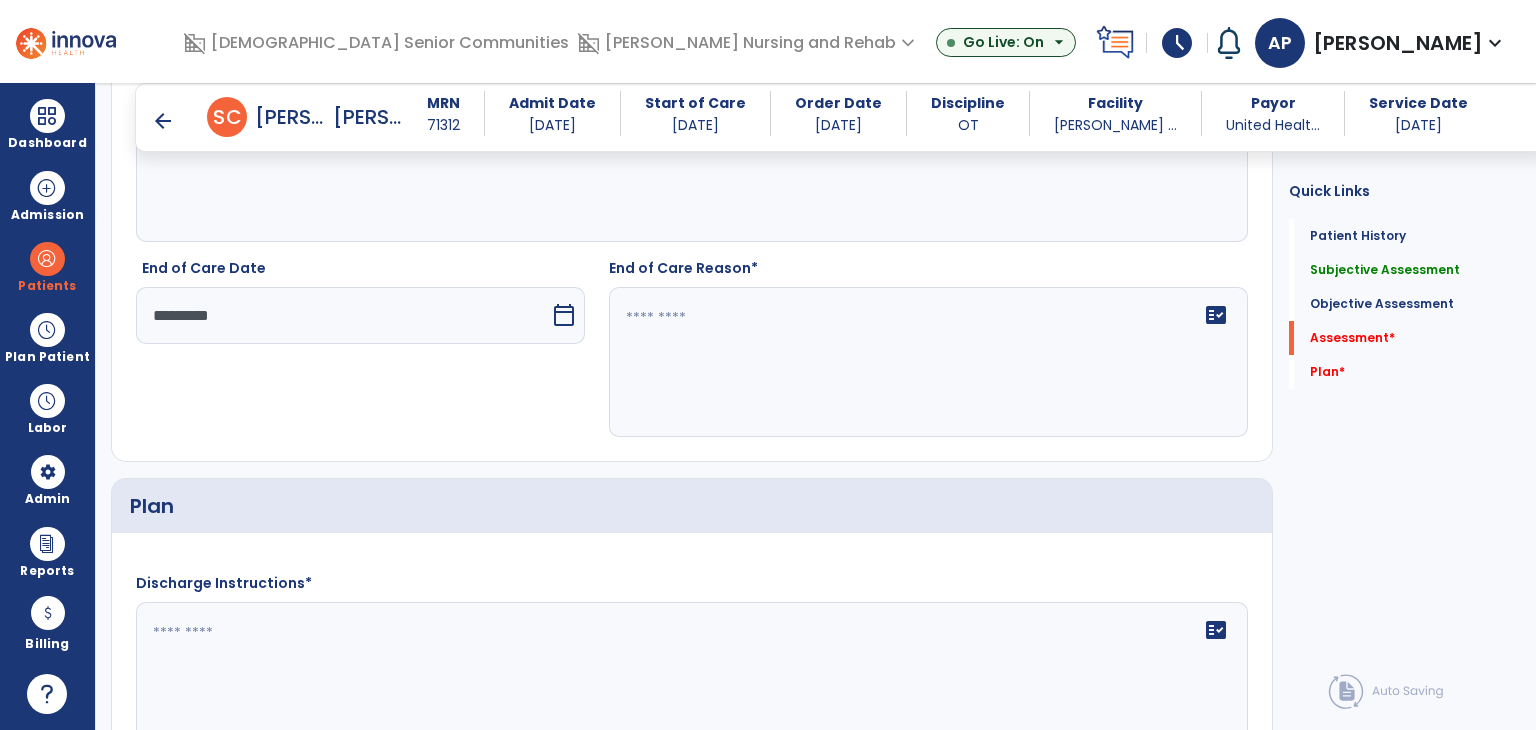type on "**********" 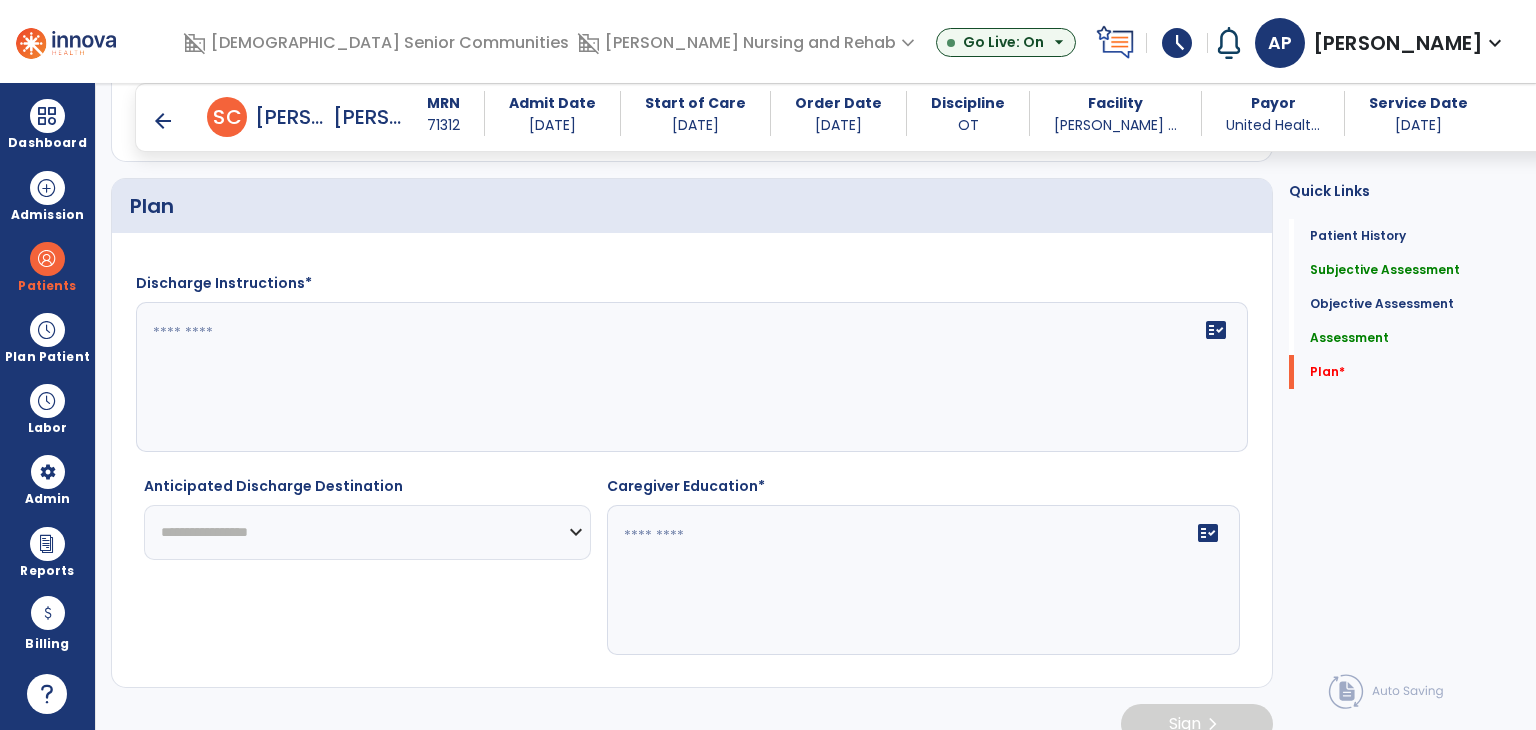 scroll, scrollTop: 3954, scrollLeft: 0, axis: vertical 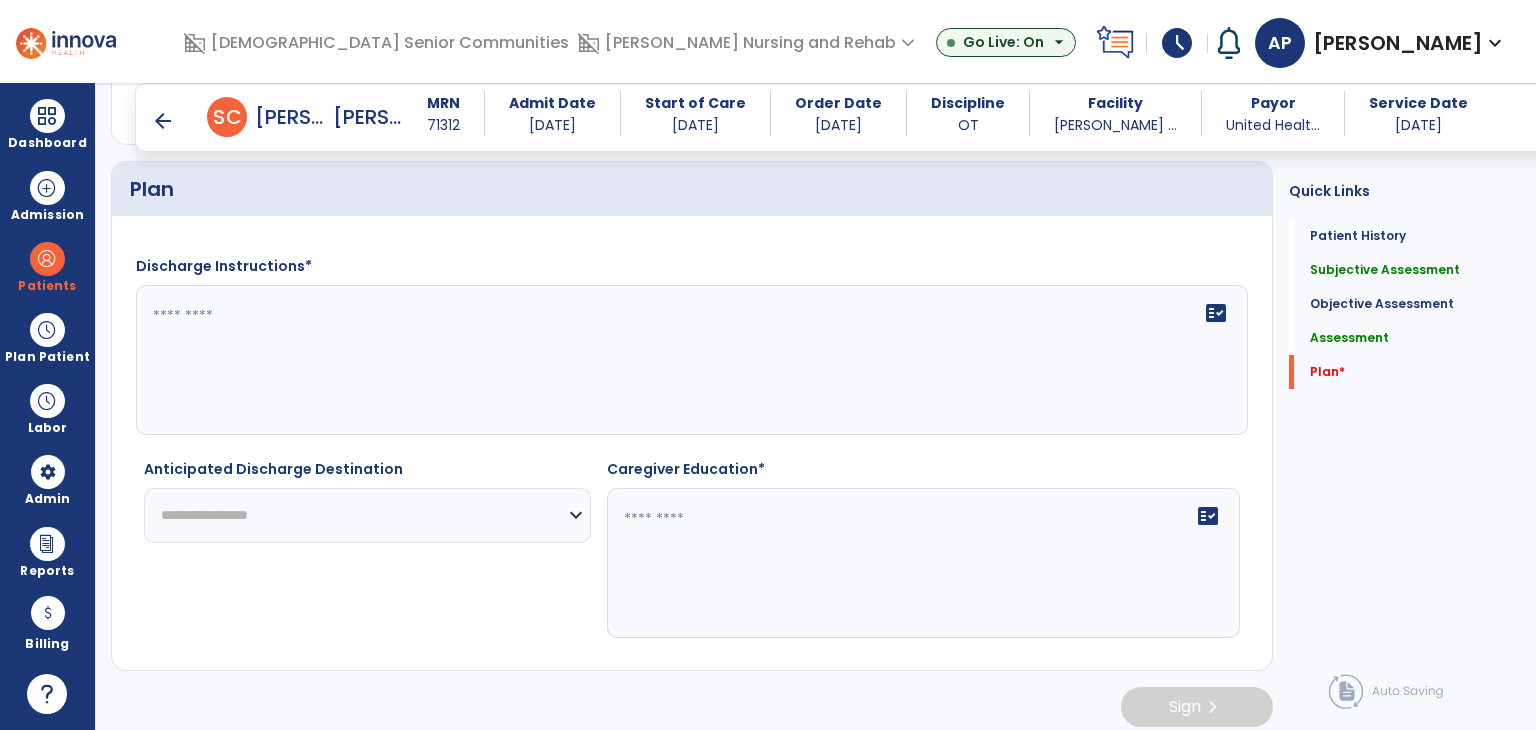 type on "**********" 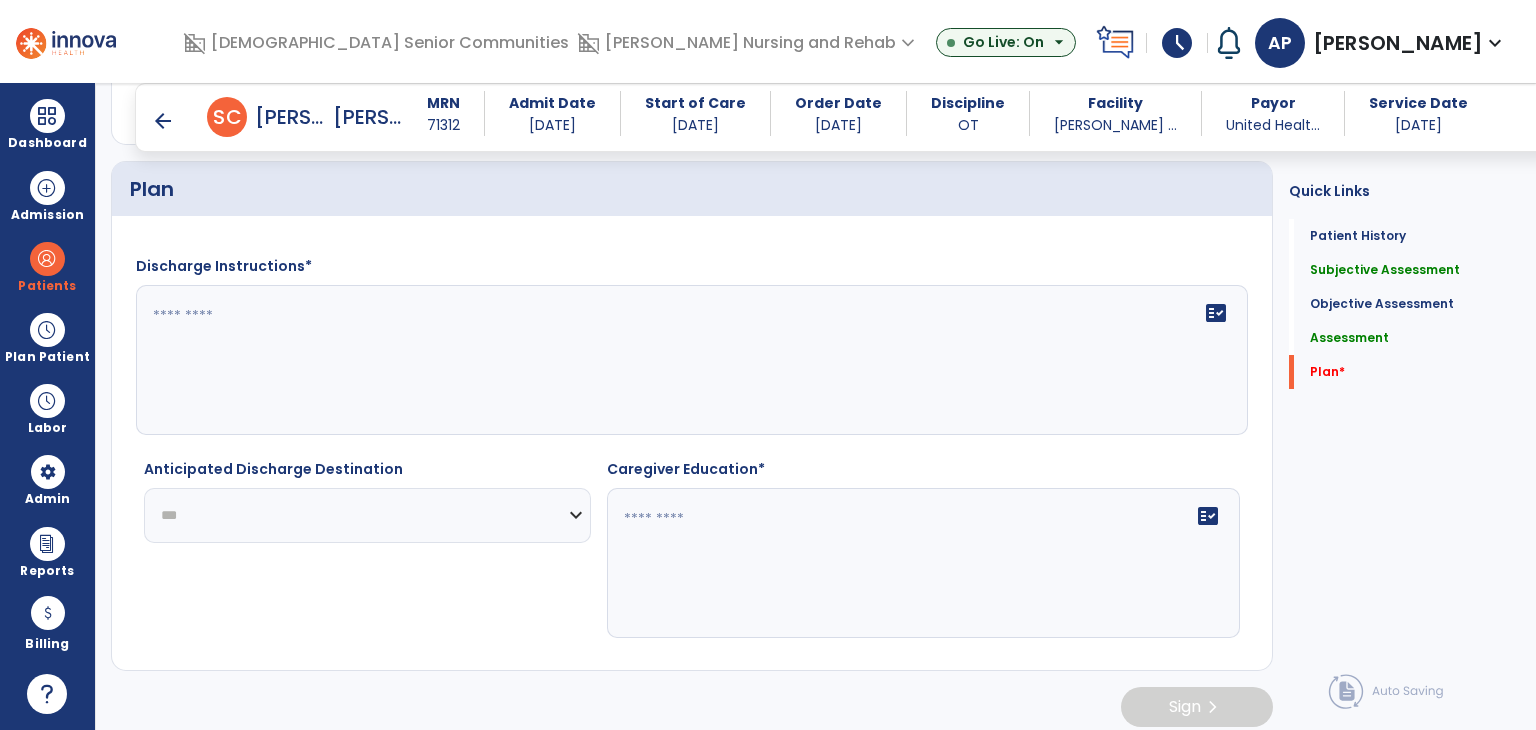 click on "**********" 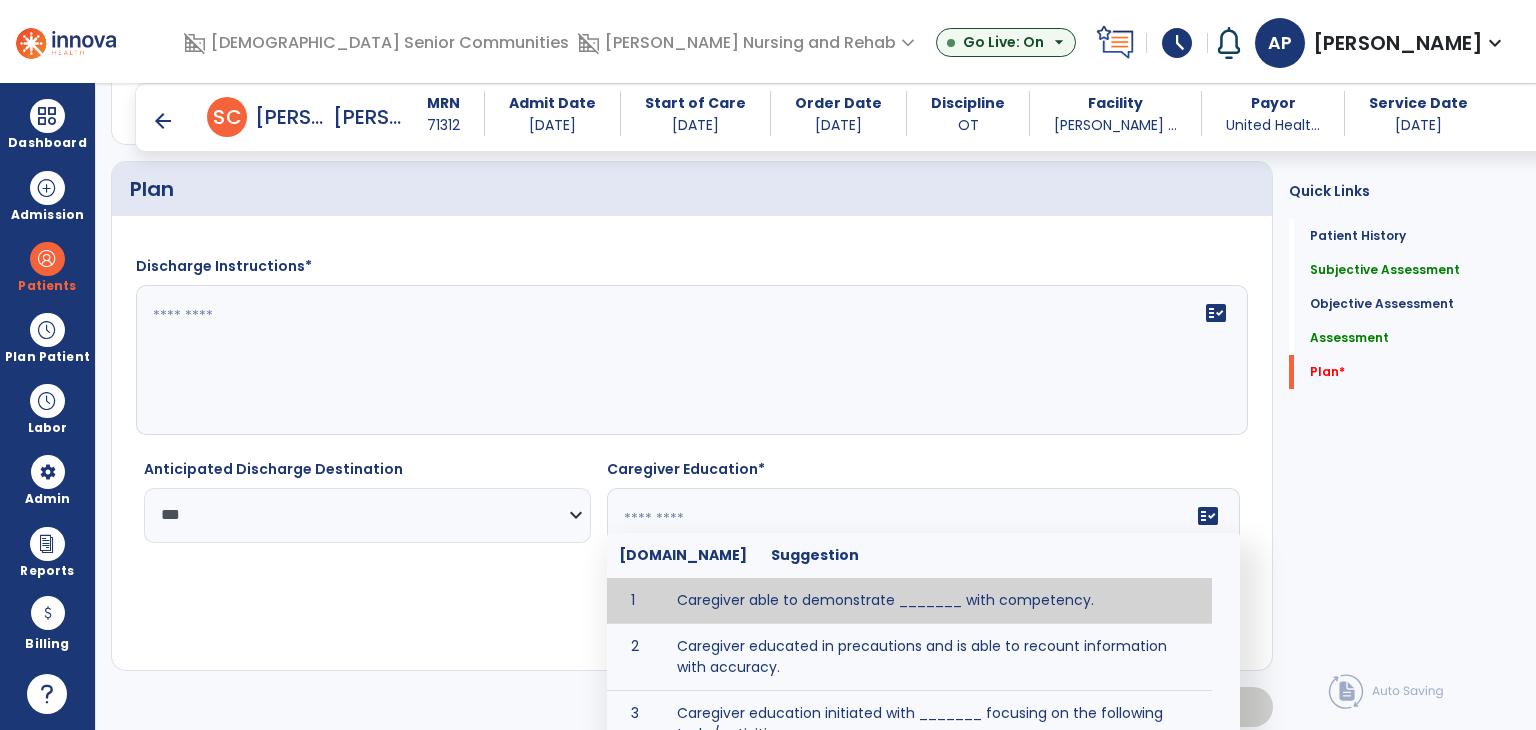 click on "fact_check  Sr.No Suggestion 1 Caregiver able to demonstrate _______ with competency. 2 Caregiver educated in precautions and is able to recount information with accuracy. 3 Caregiver education initiated with _______ focusing on the following tasks/activities __________. 4 Home exercise program initiated with caregiver focusing on __________. 5 Patient educated in precautions and is able to recount information with [VALUE]% accuracy." 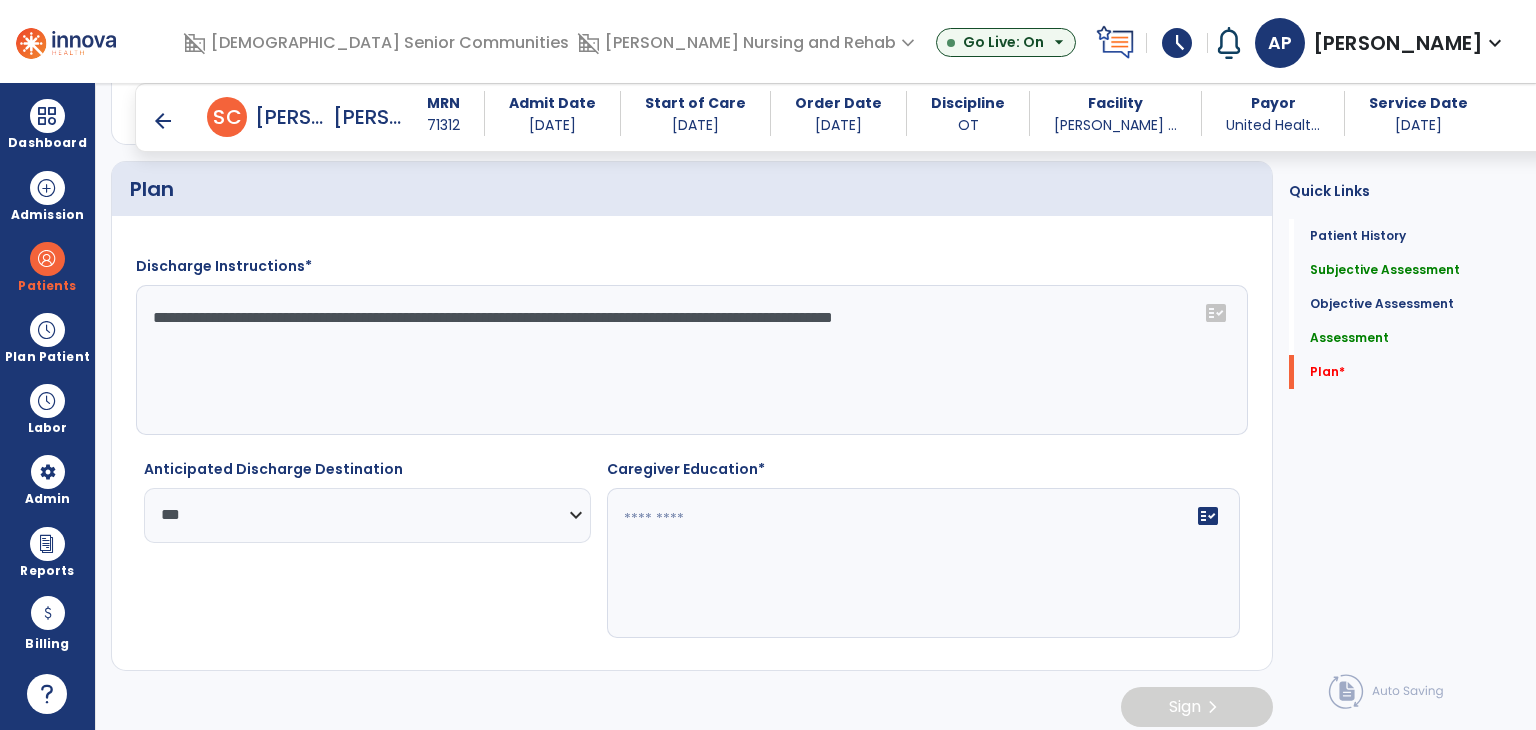 type on "**********" 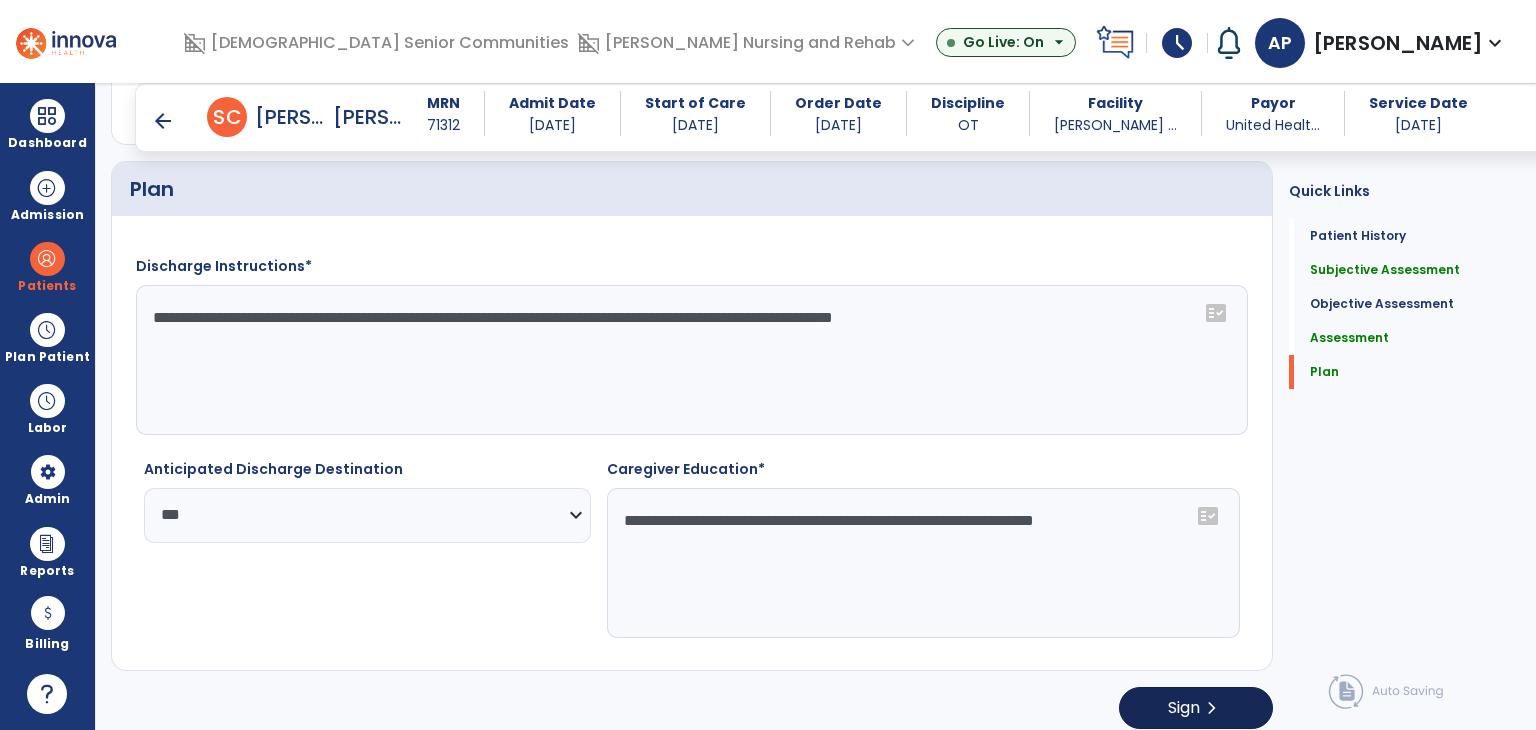 type on "**********" 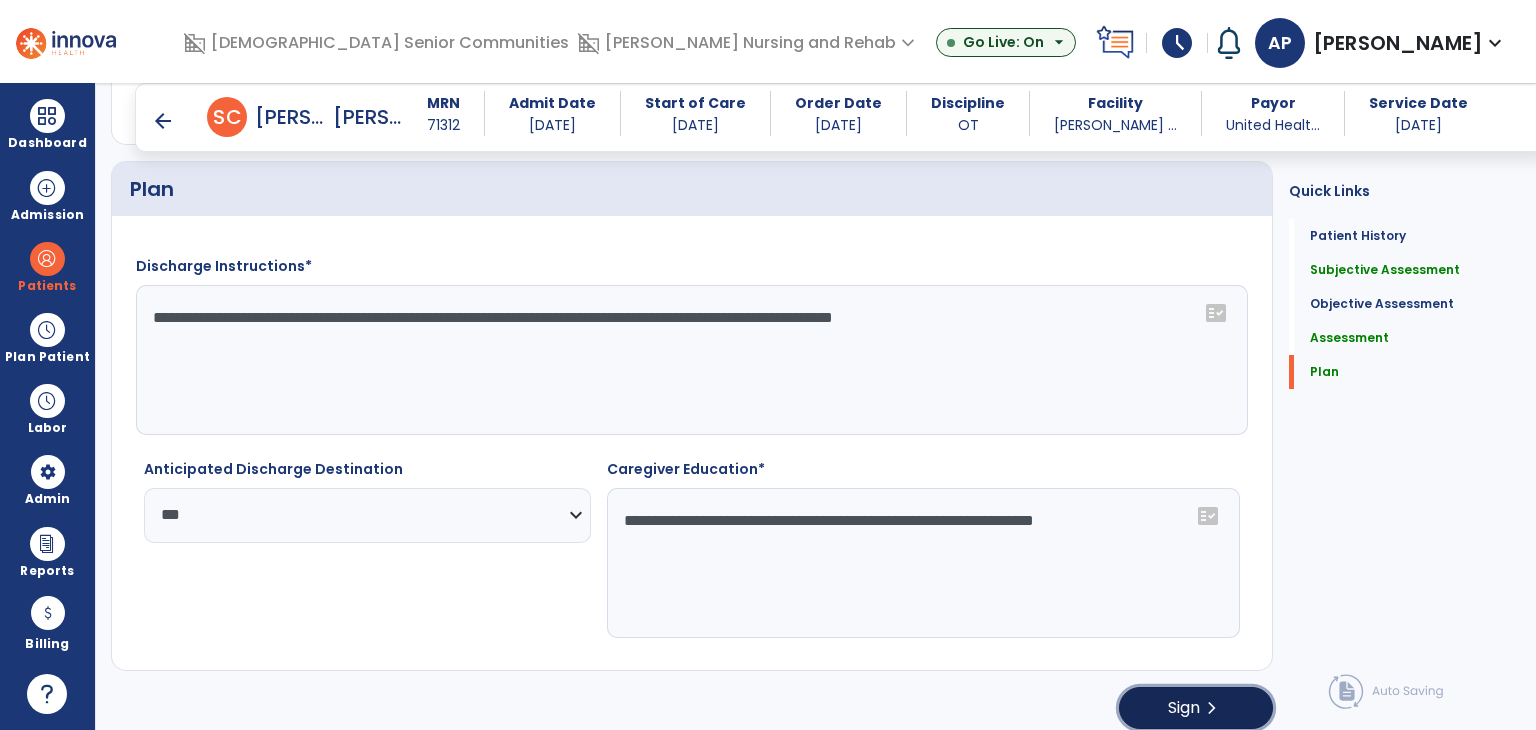 click on "chevron_right" 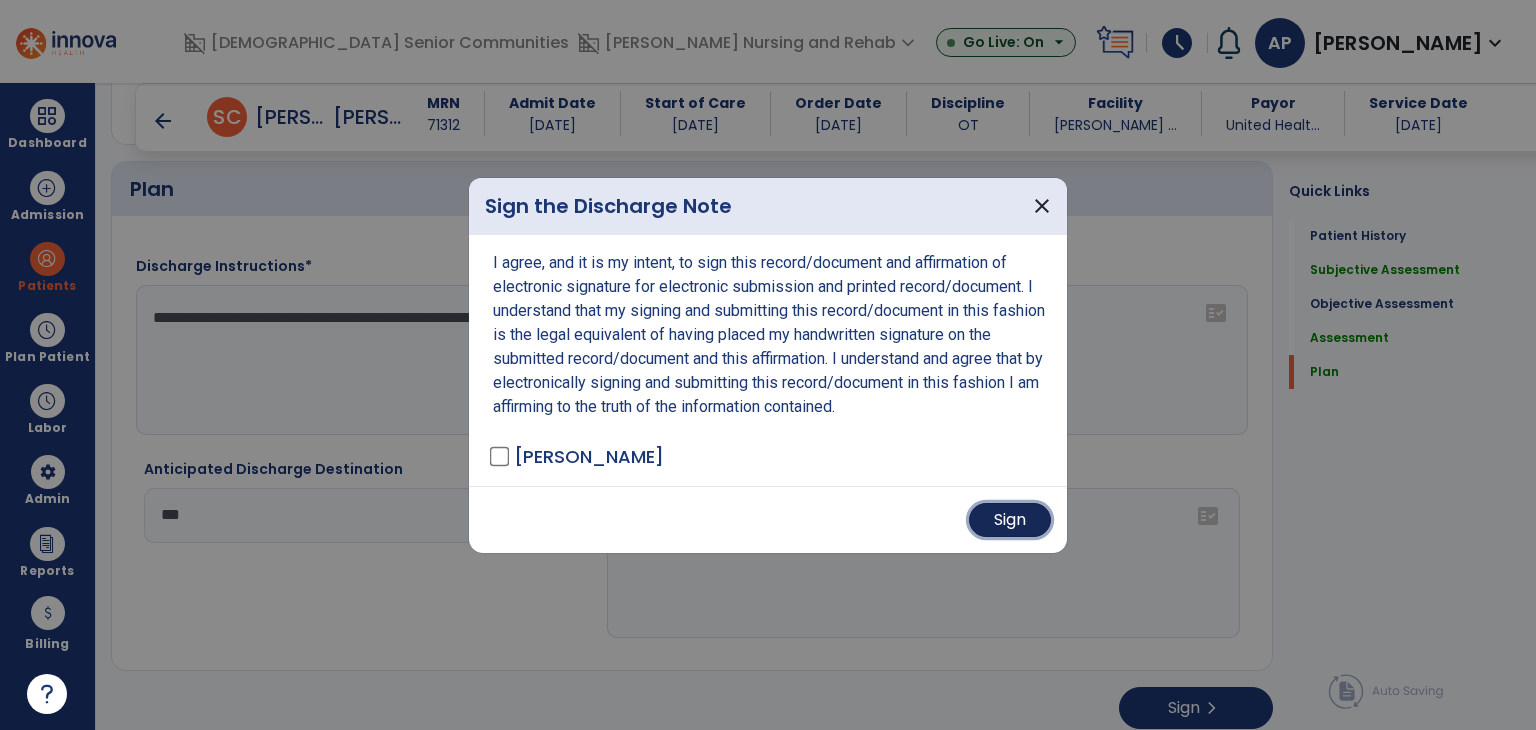click on "Sign" at bounding box center (1010, 520) 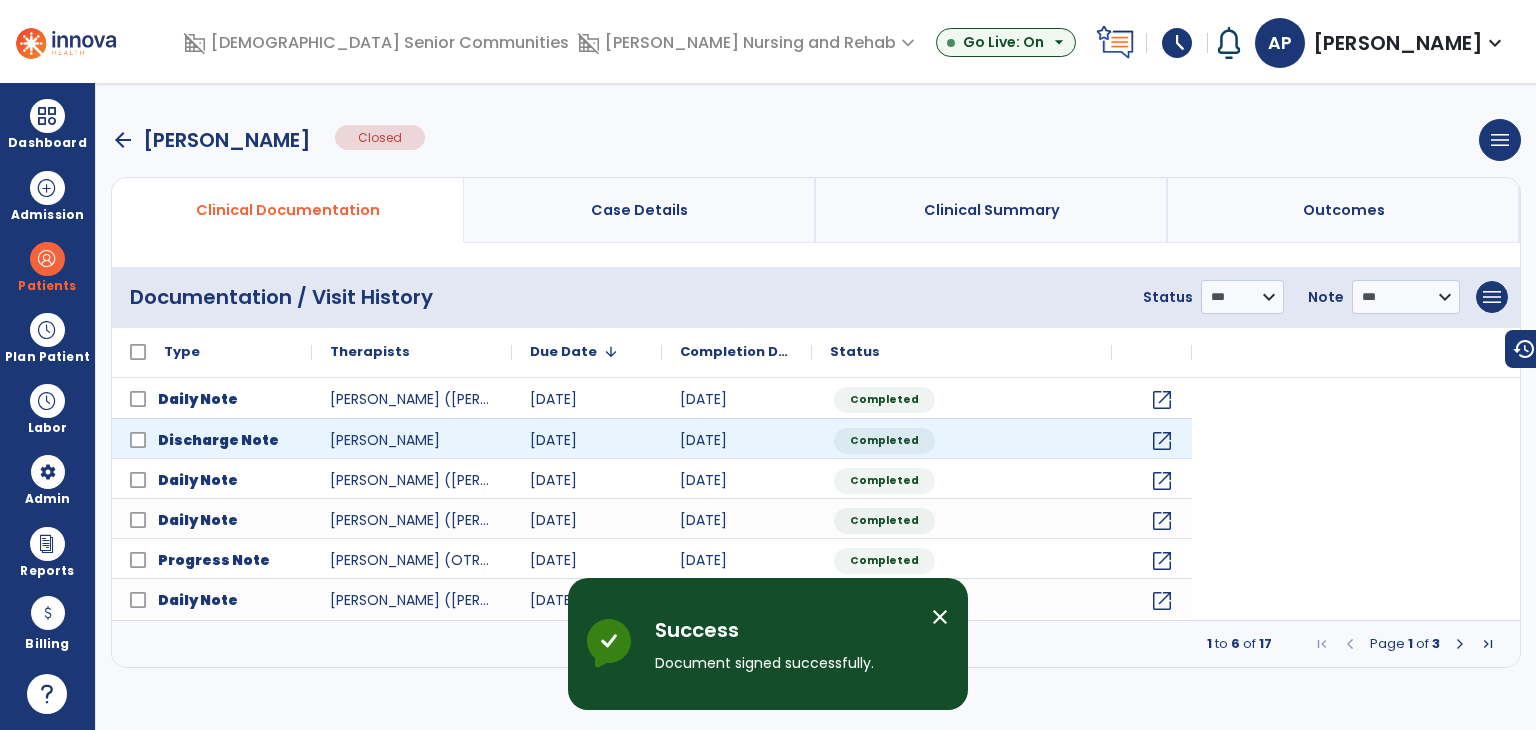scroll, scrollTop: 0, scrollLeft: 0, axis: both 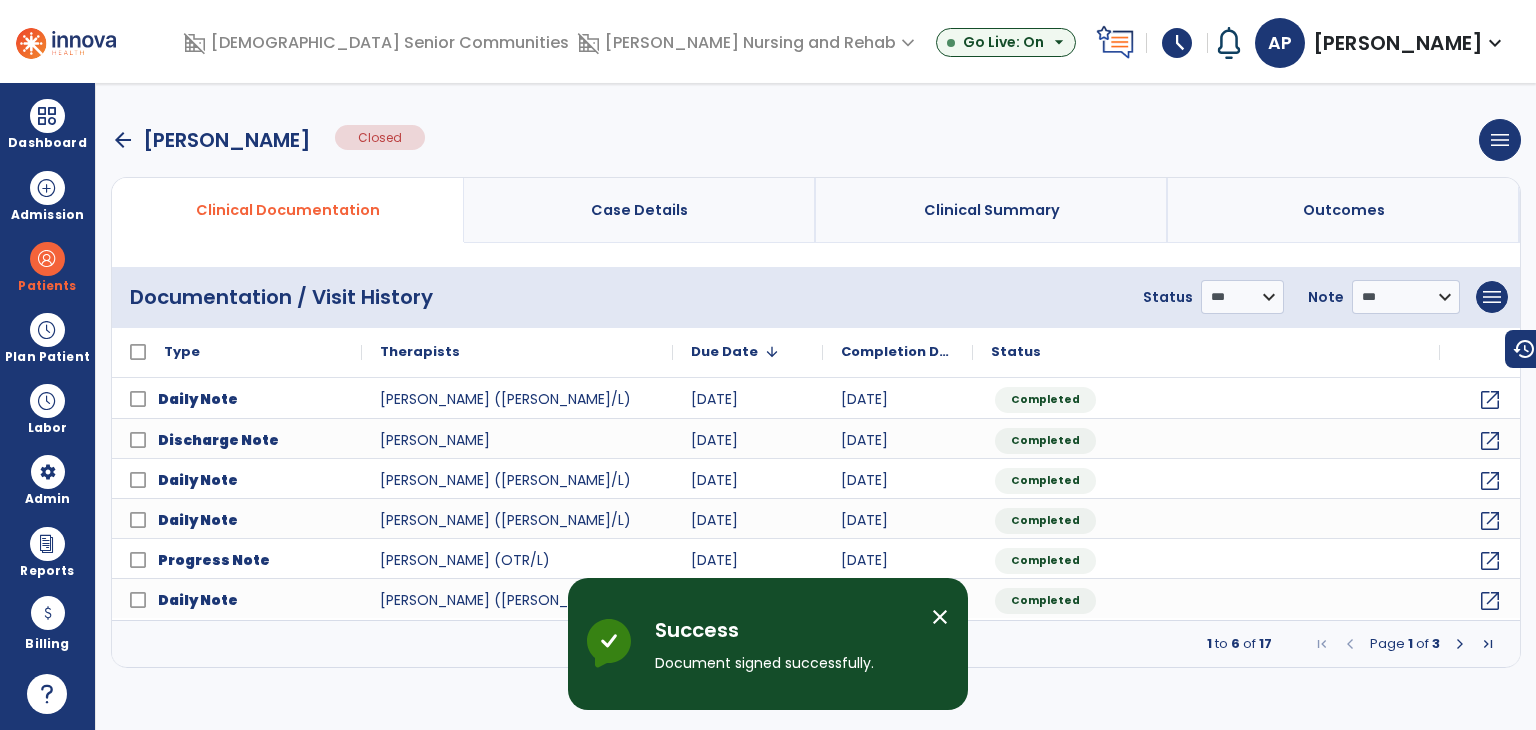 click on "arrow_back" at bounding box center (123, 140) 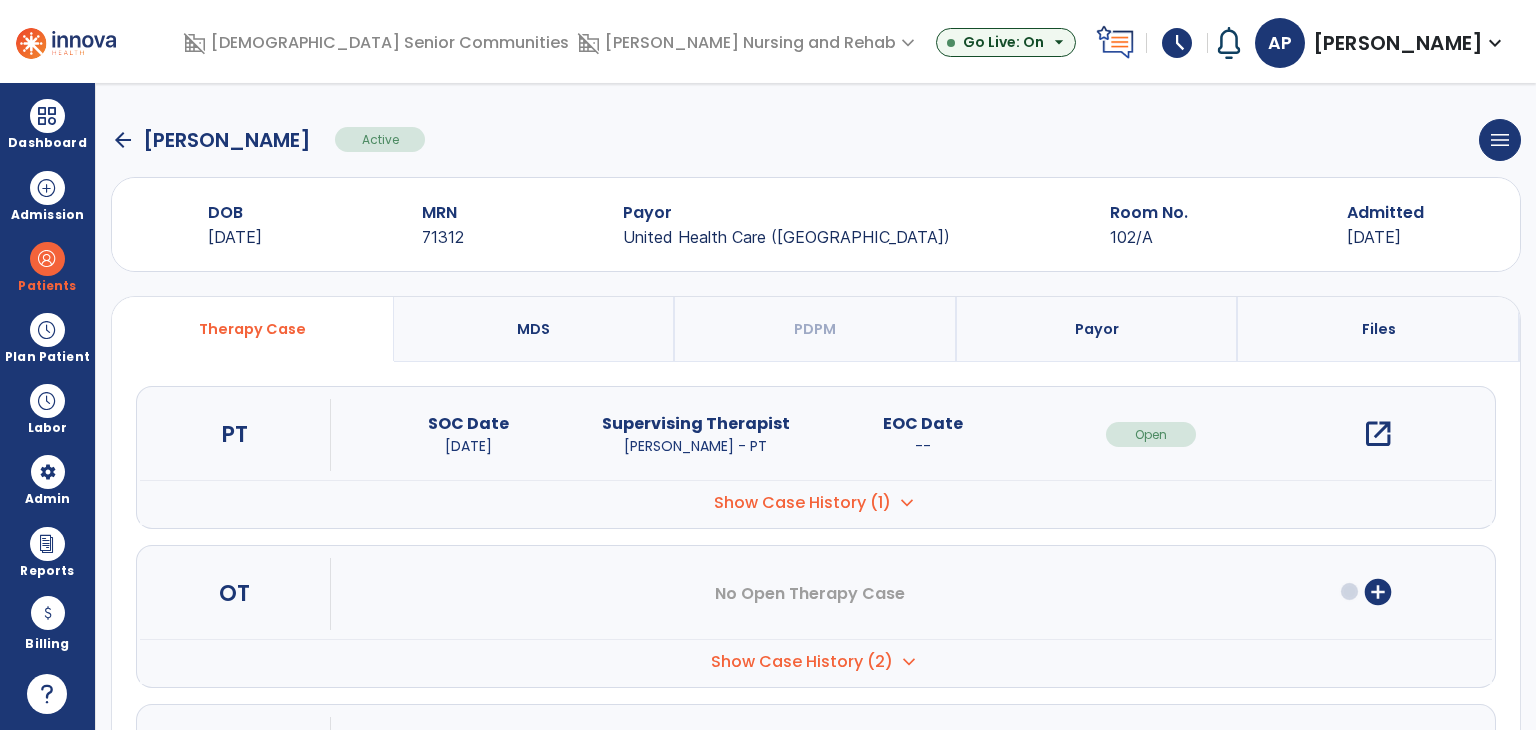 click on "arrow_back" 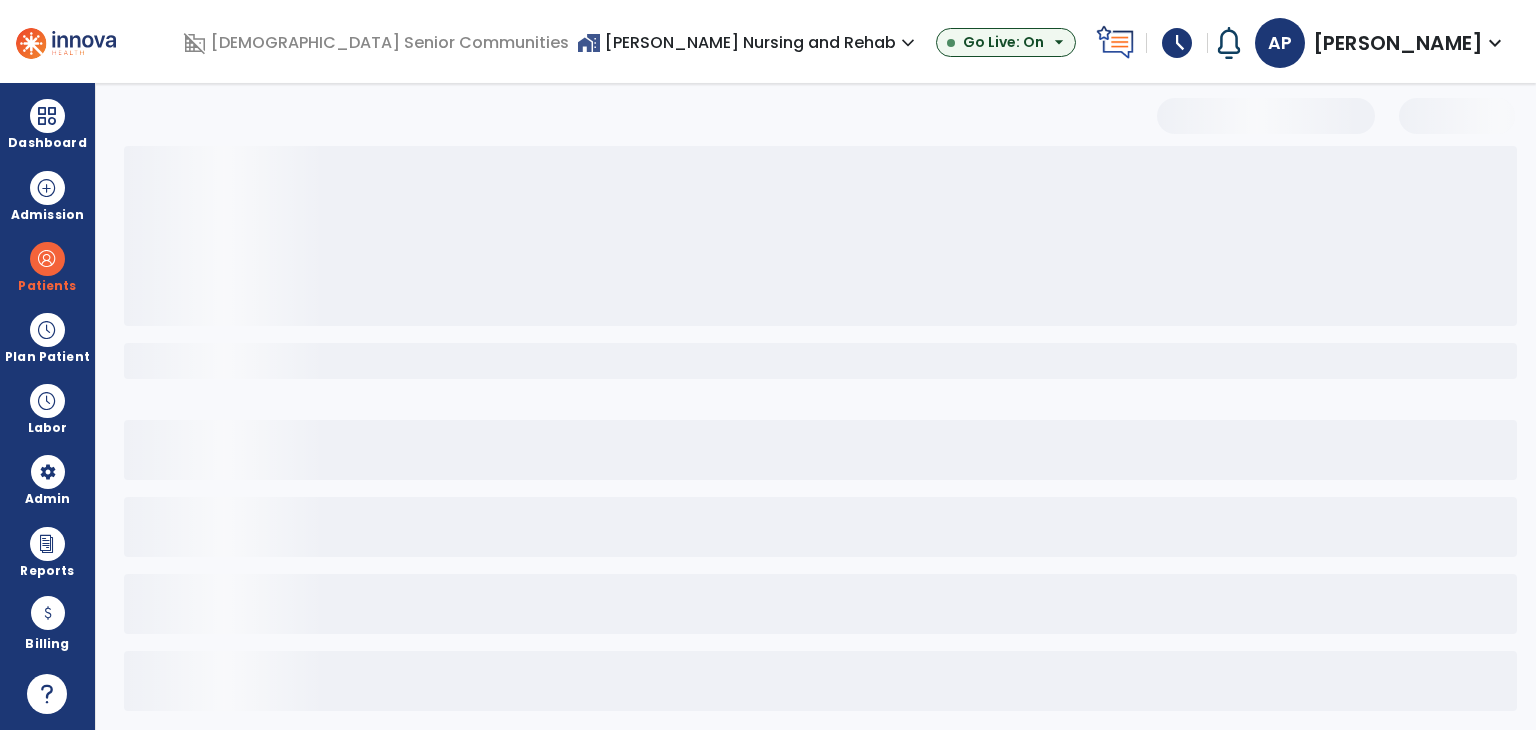 select on "***" 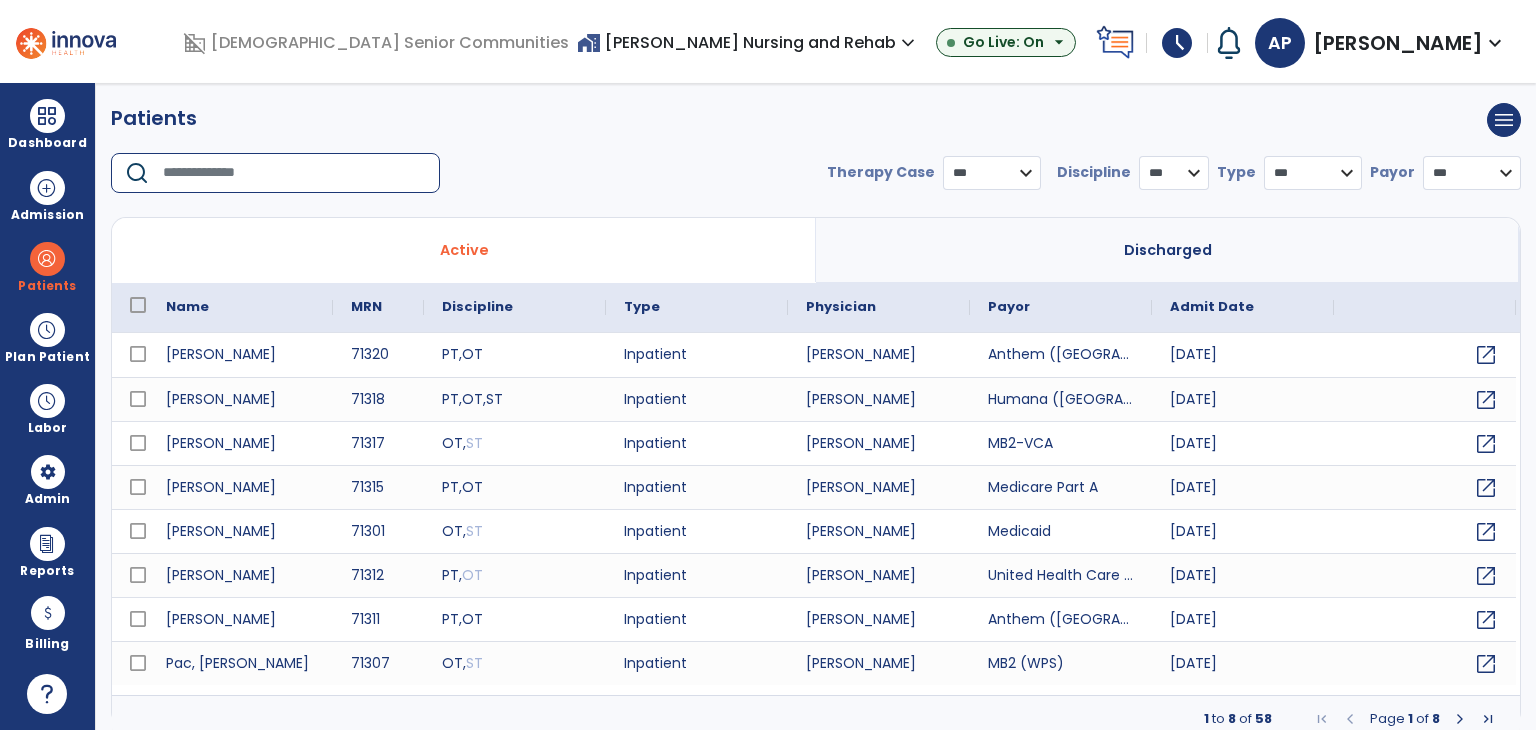 click at bounding box center [294, 173] 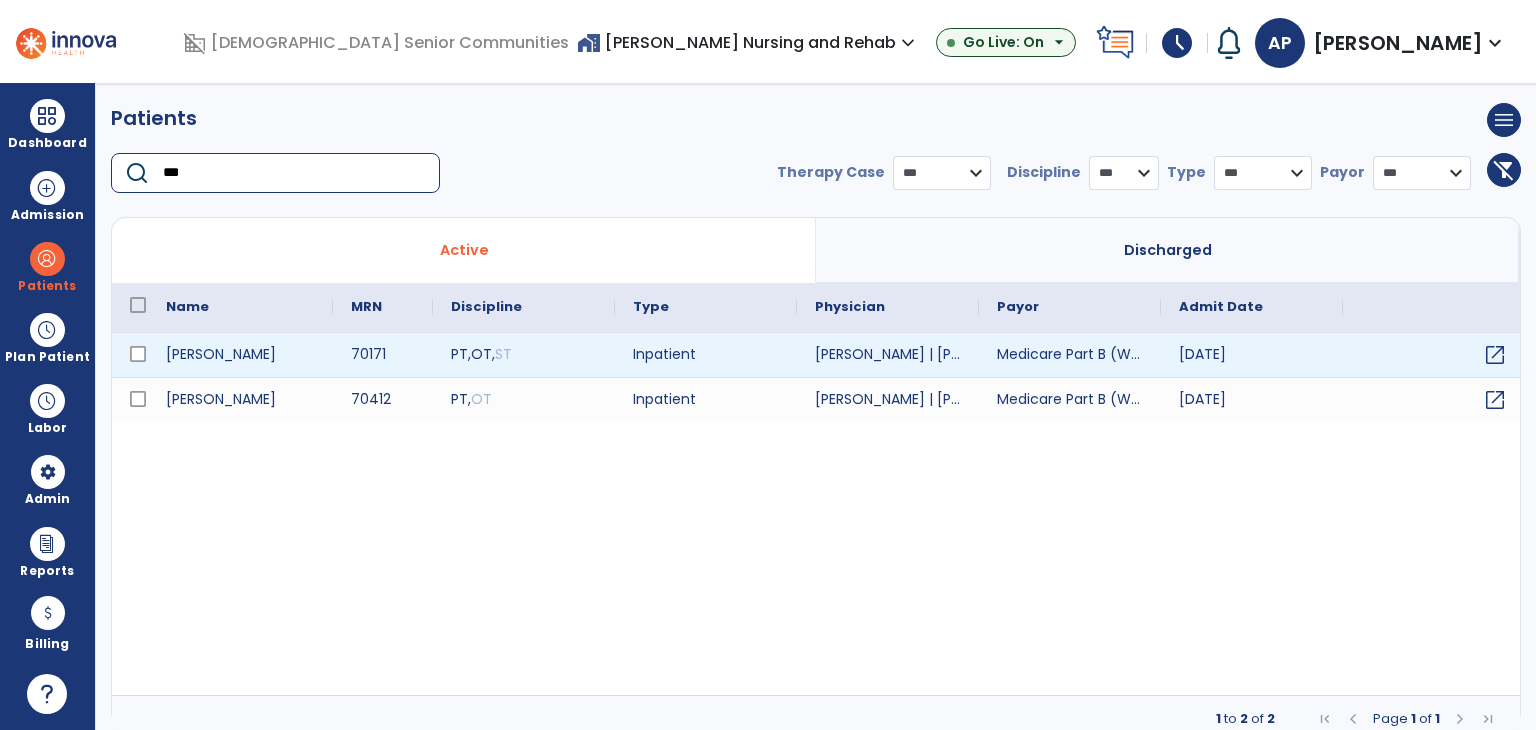type on "***" 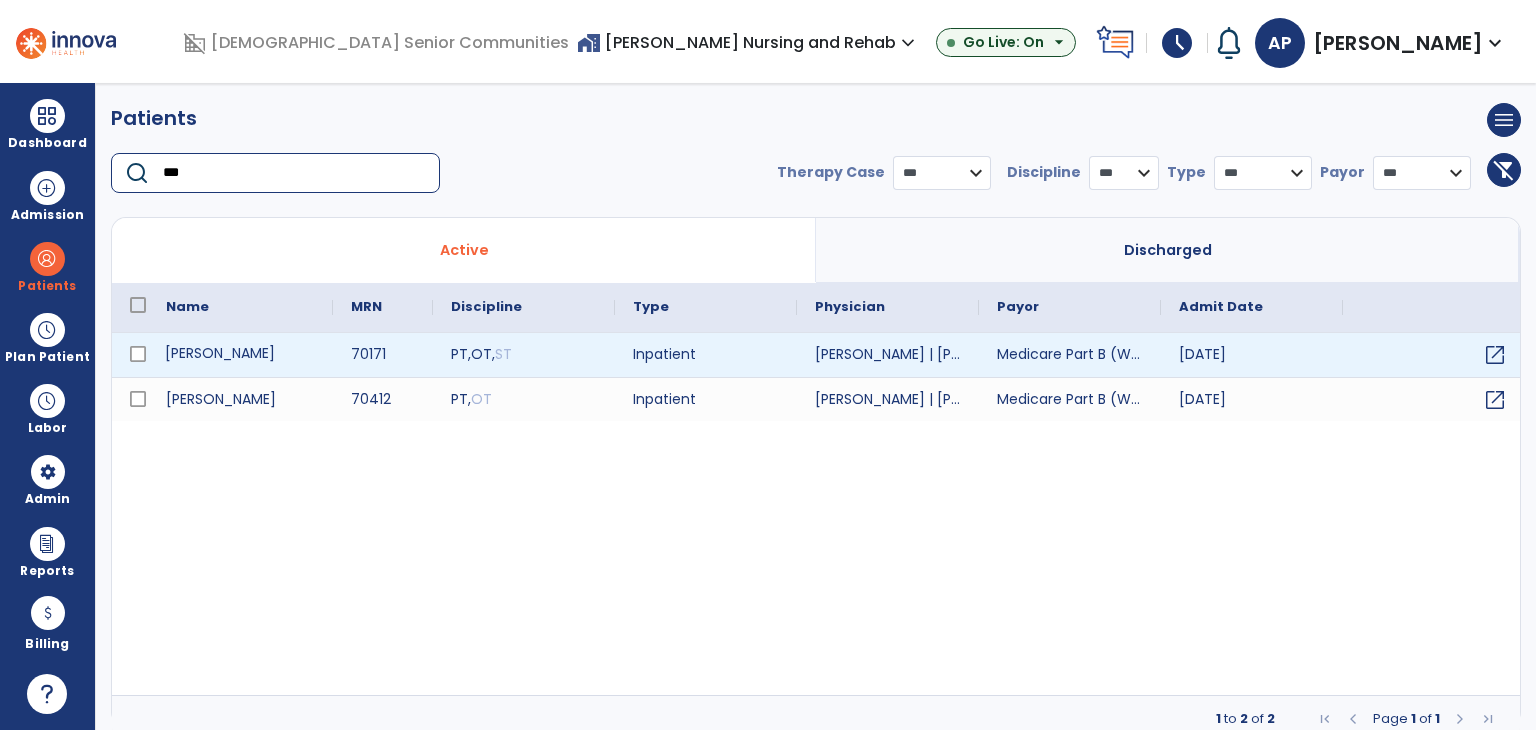 click on "Schooler, Michael" at bounding box center (240, 355) 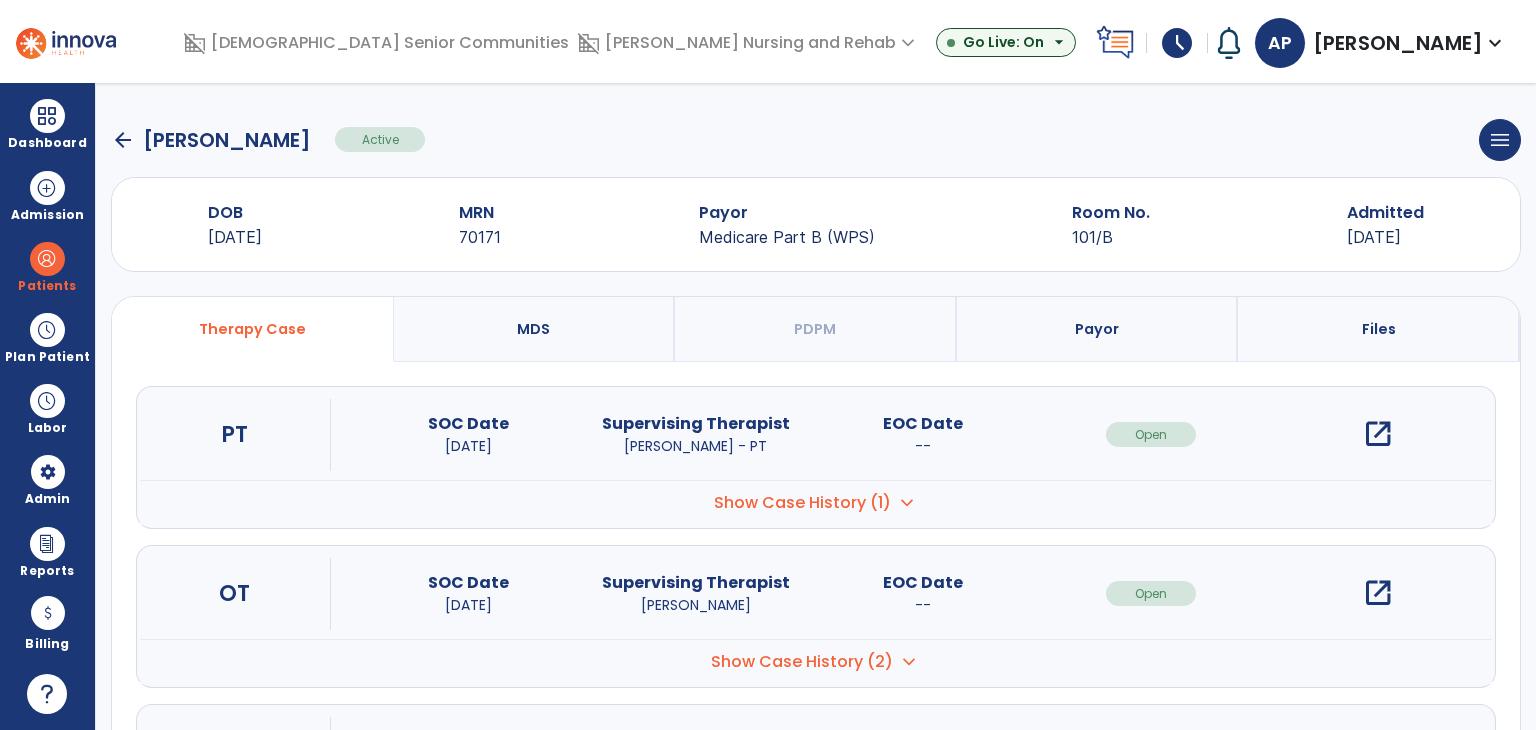 click on "open_in_new" at bounding box center [1378, 593] 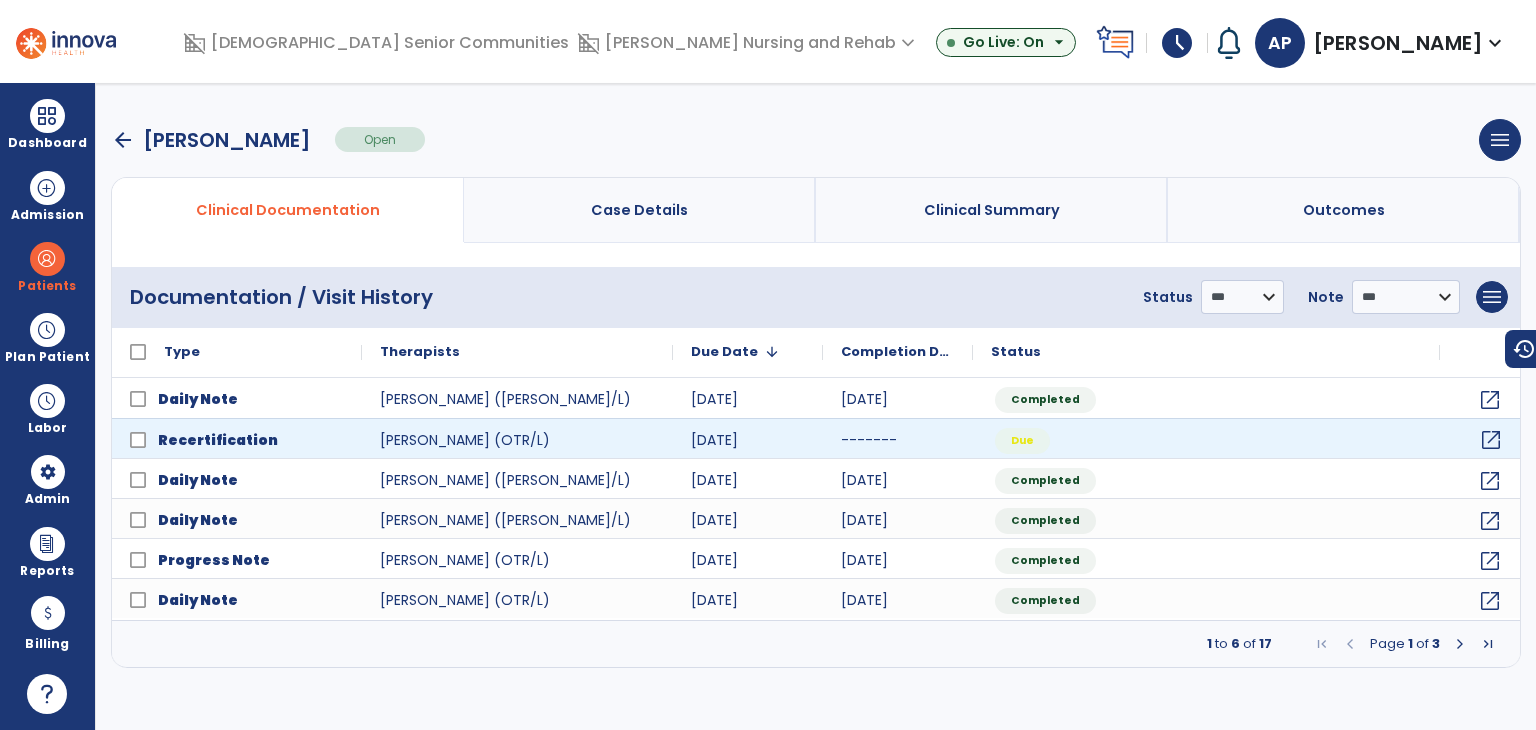 click on "open_in_new" 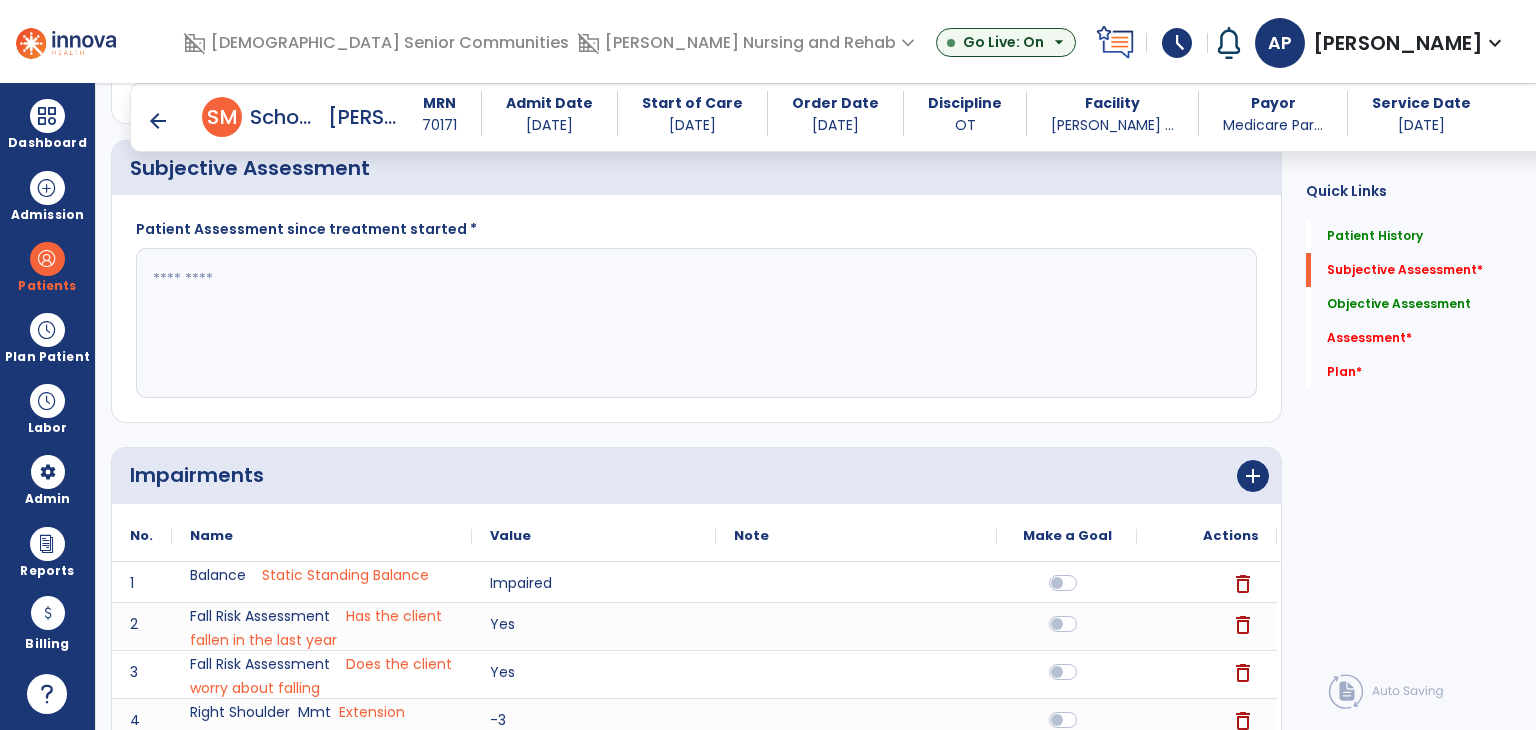 scroll, scrollTop: 500, scrollLeft: 0, axis: vertical 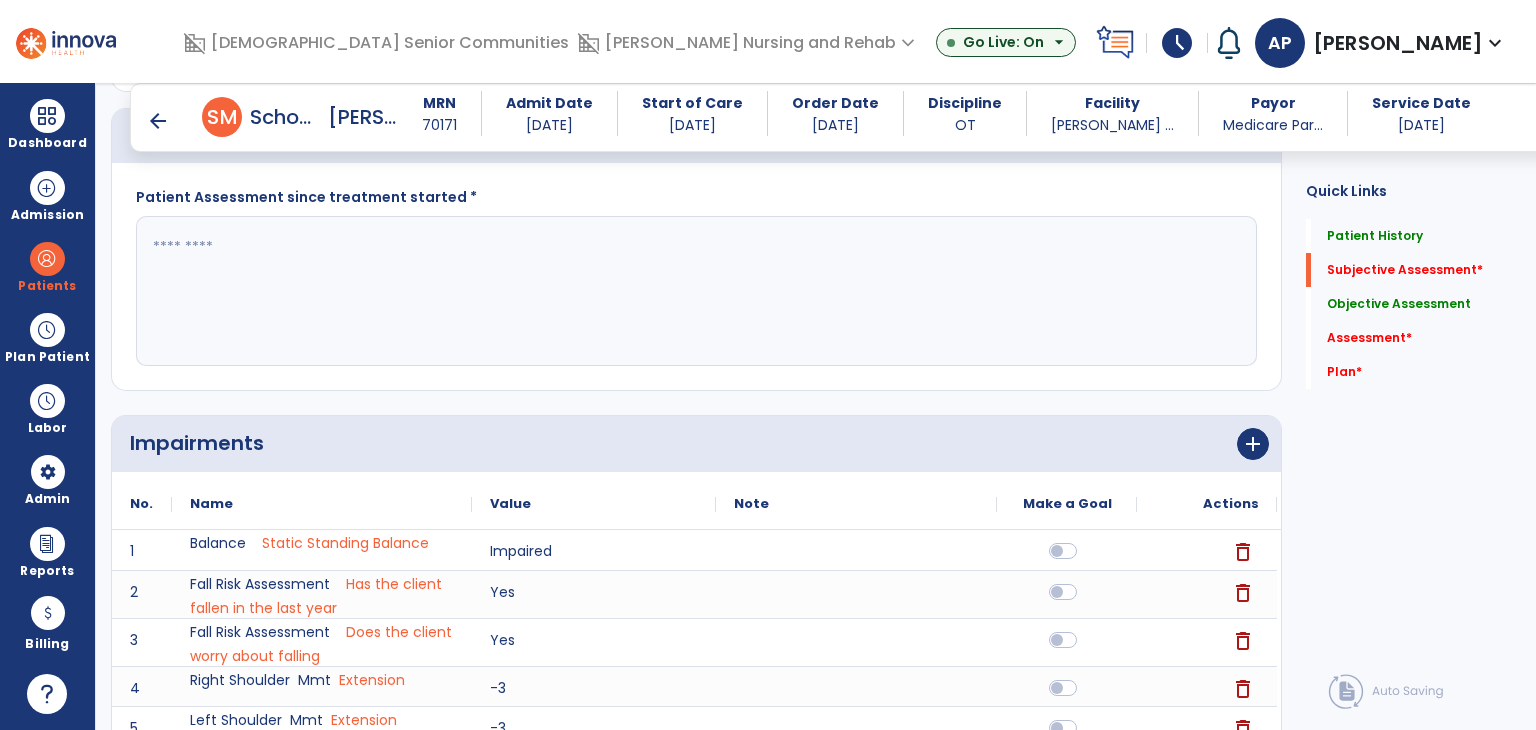click 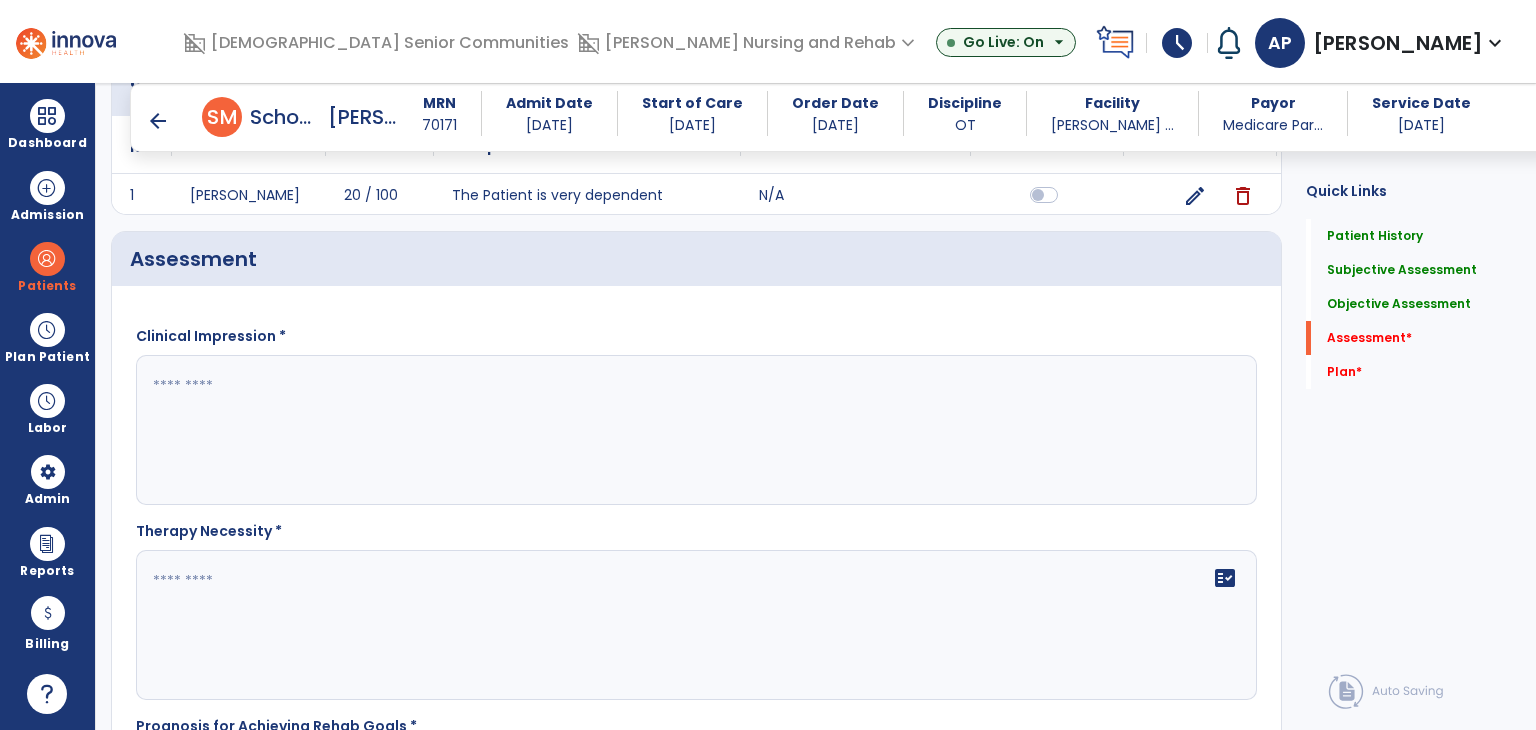 scroll, scrollTop: 1700, scrollLeft: 0, axis: vertical 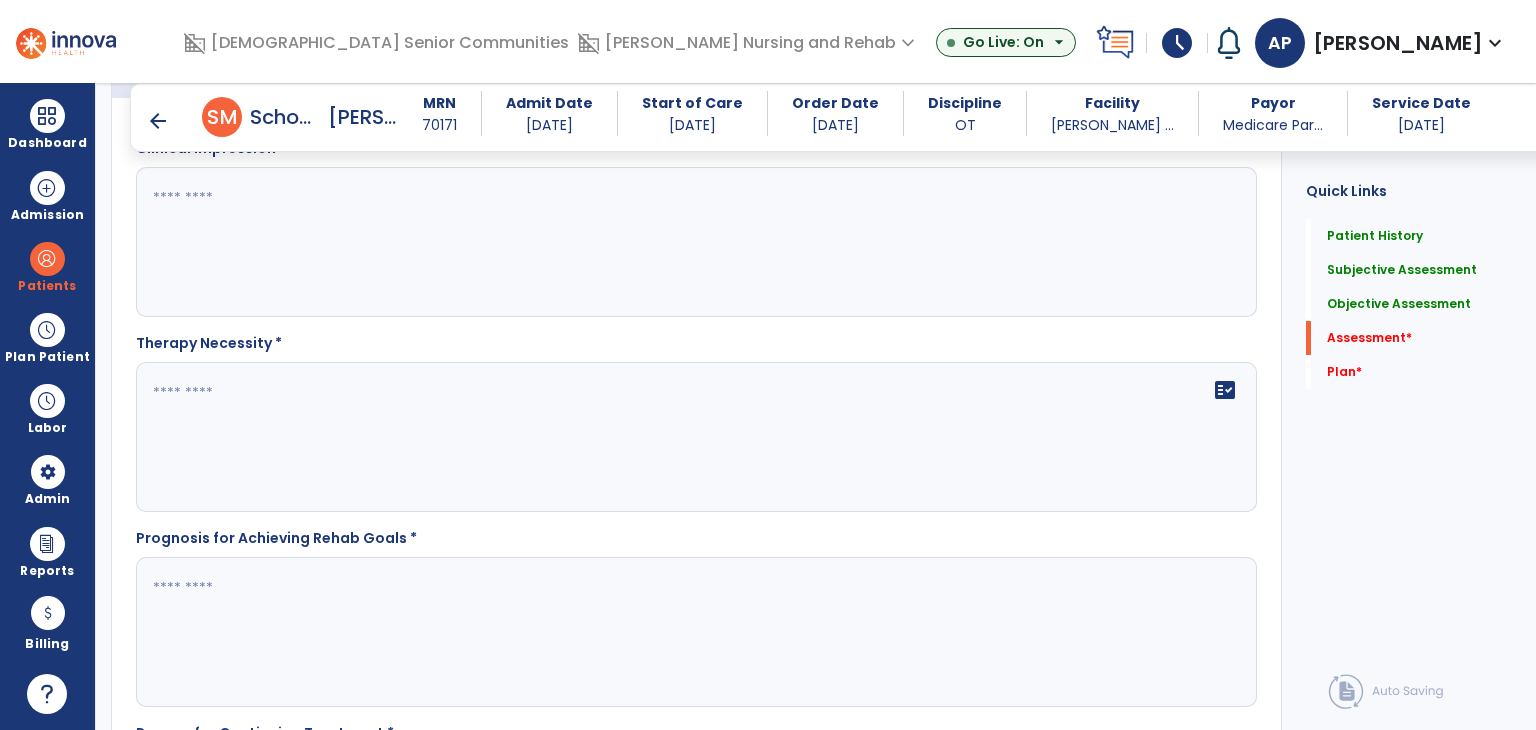 type on "**********" 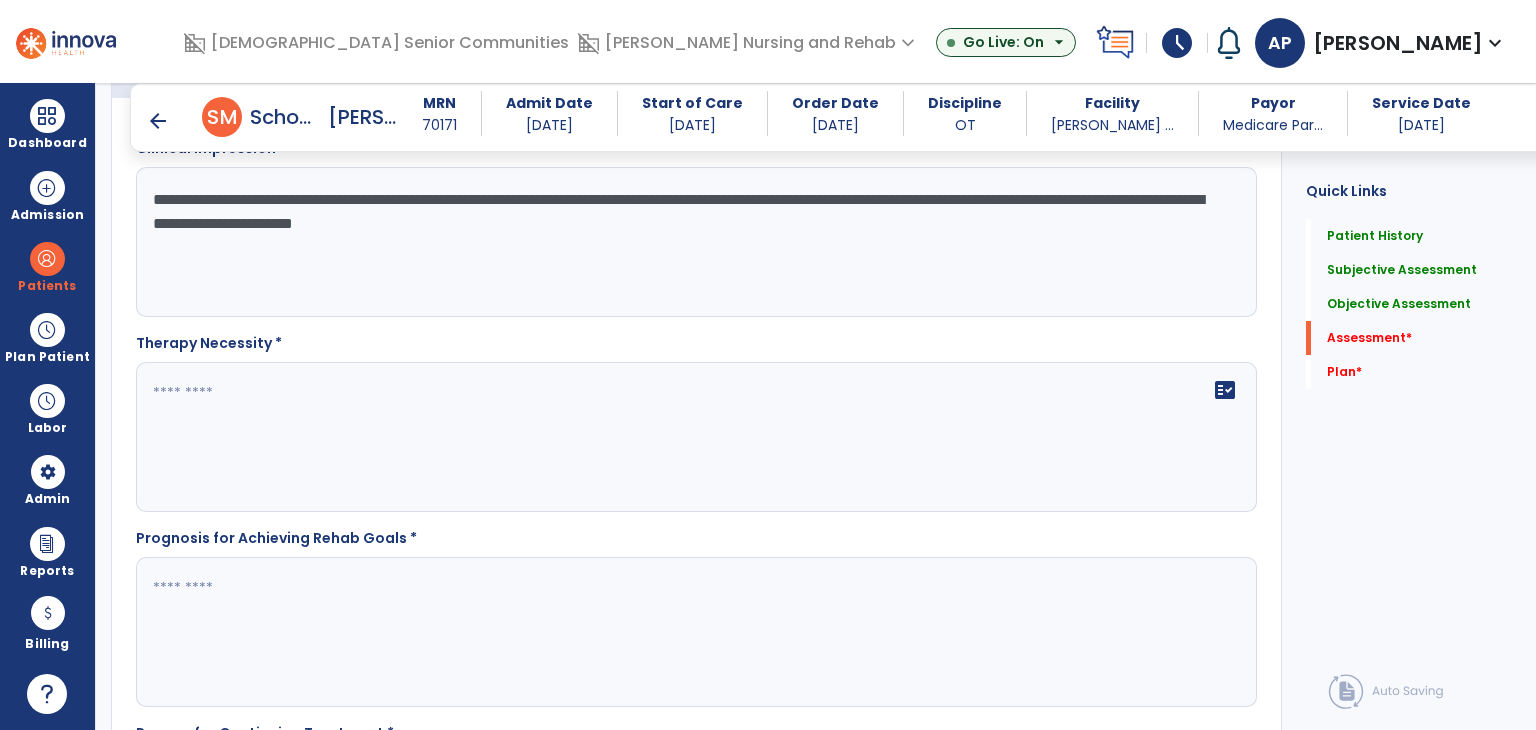click on "**********" 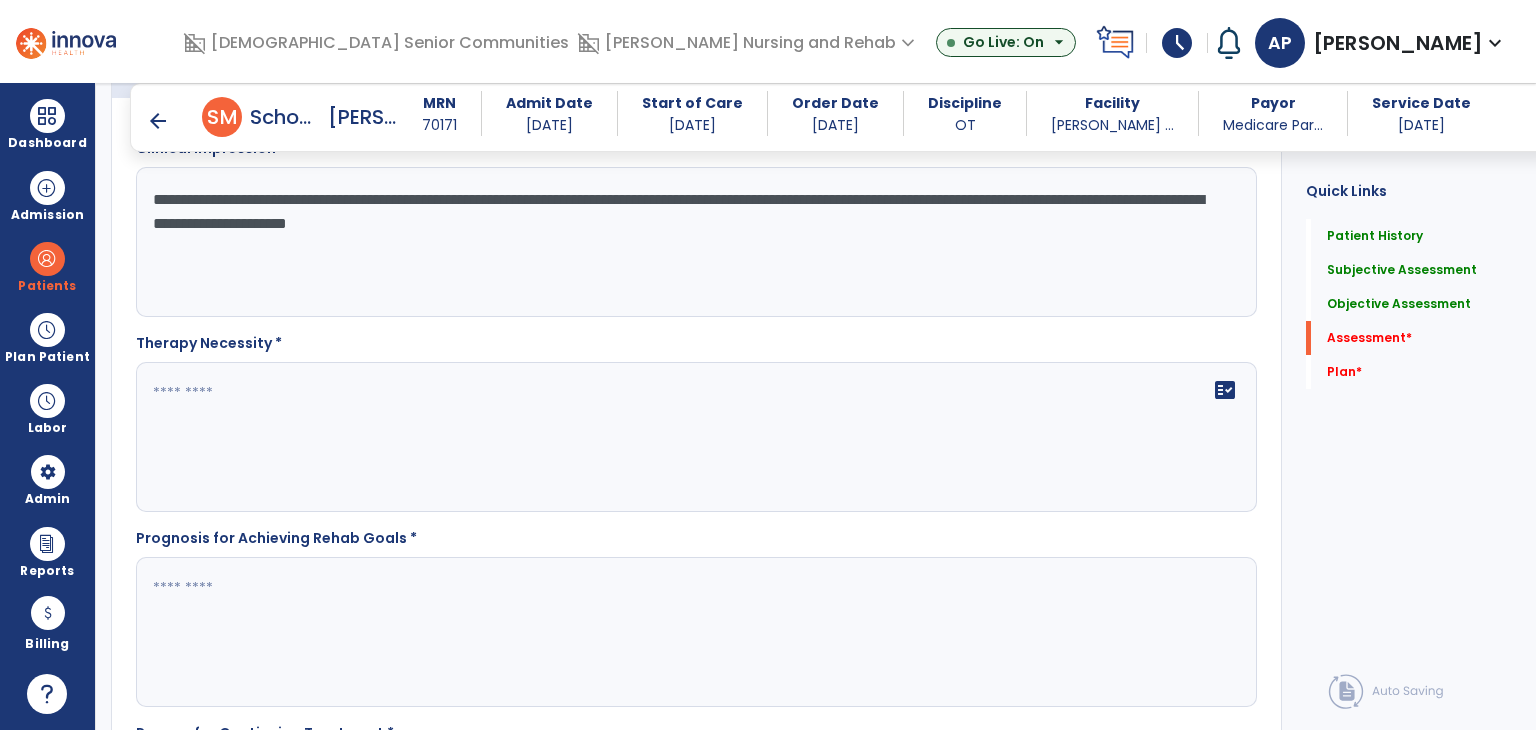 click on "**********" 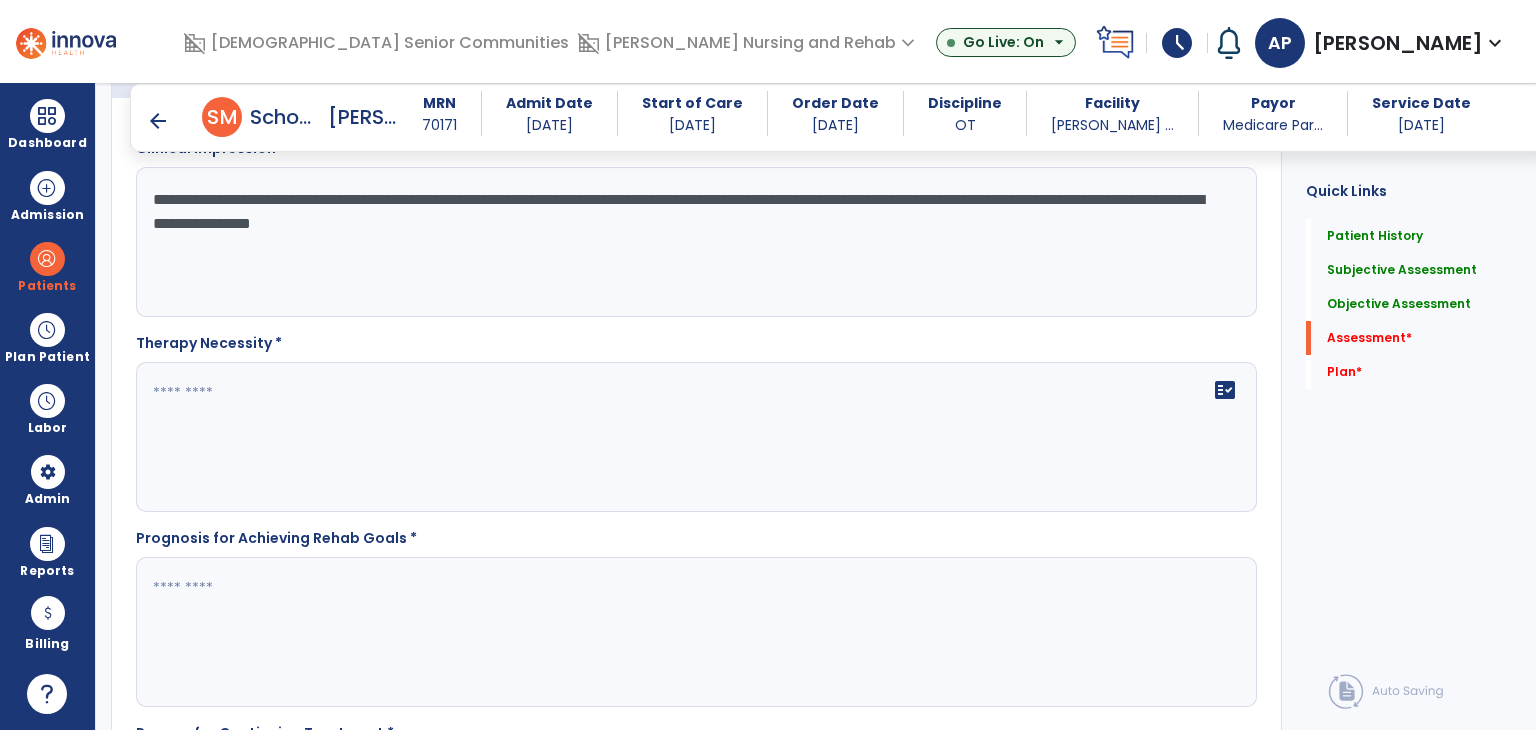click on "**********" 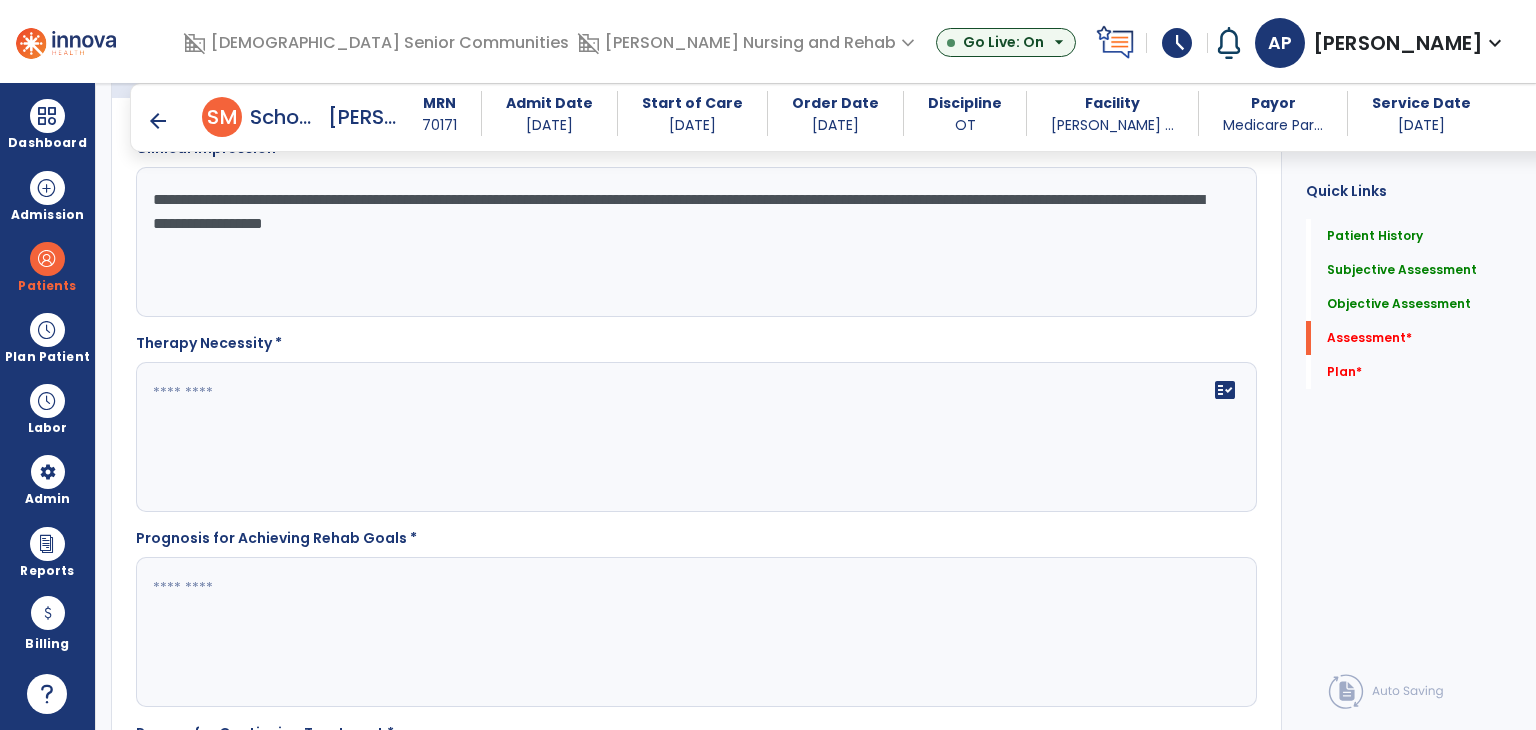 type on "**********" 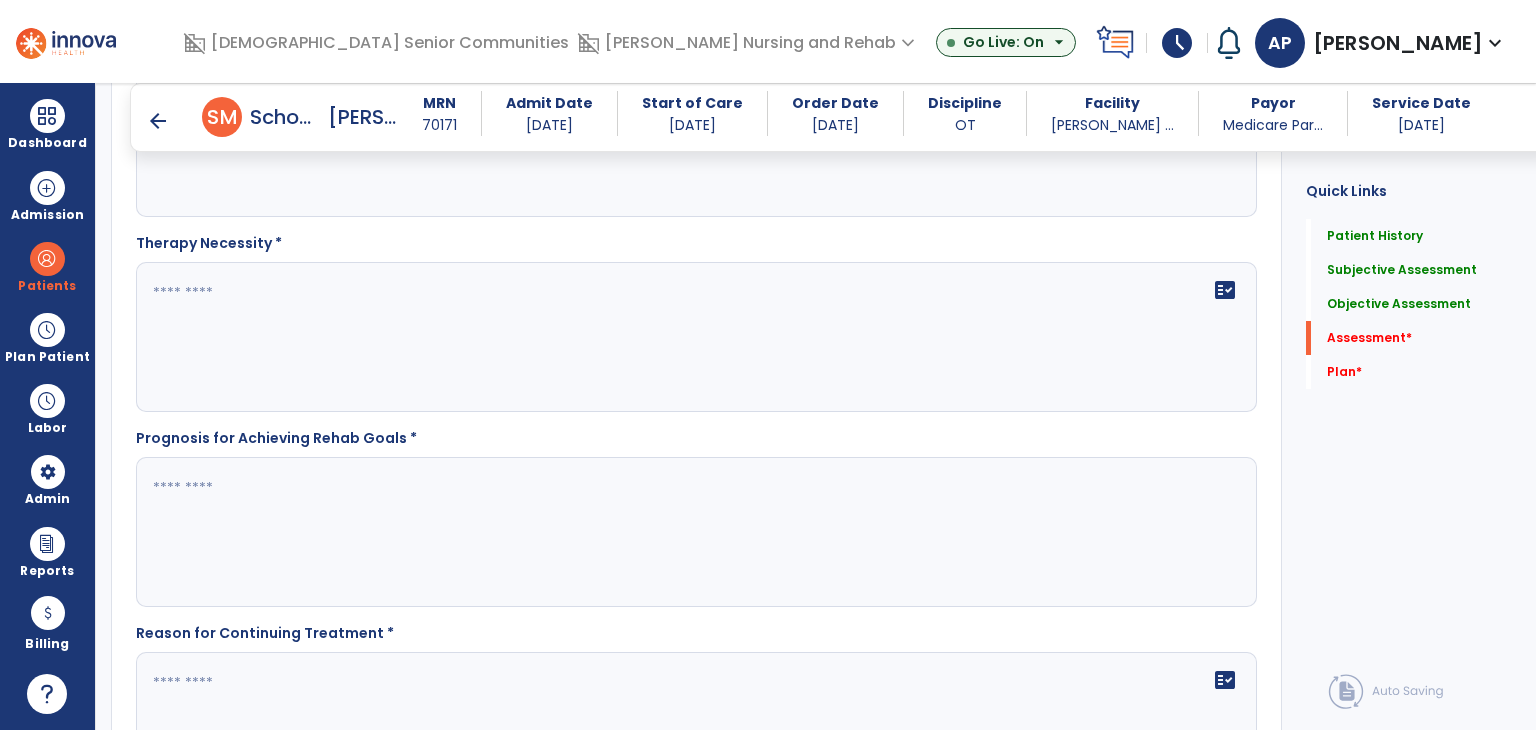 click on "fact_check" 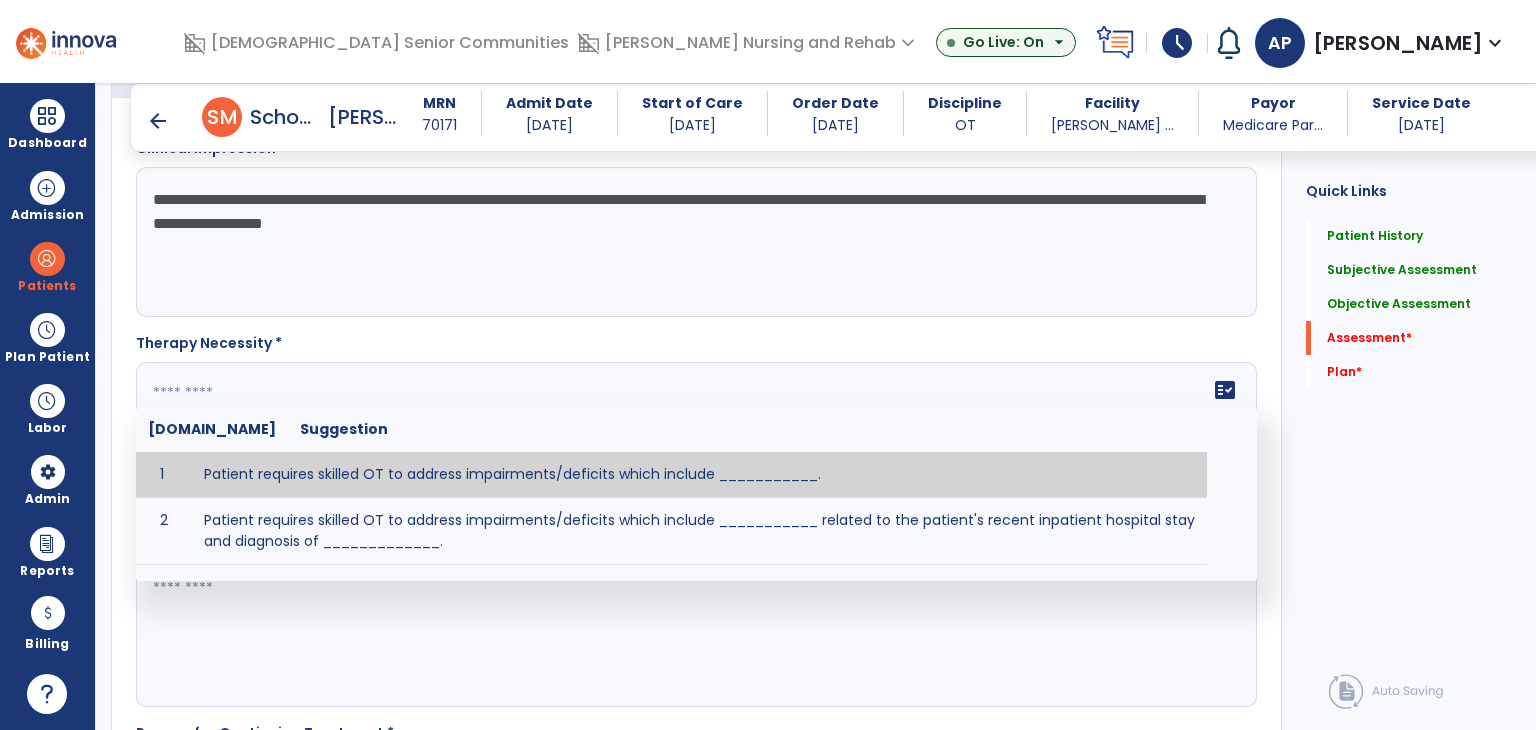 scroll, scrollTop: 1800, scrollLeft: 0, axis: vertical 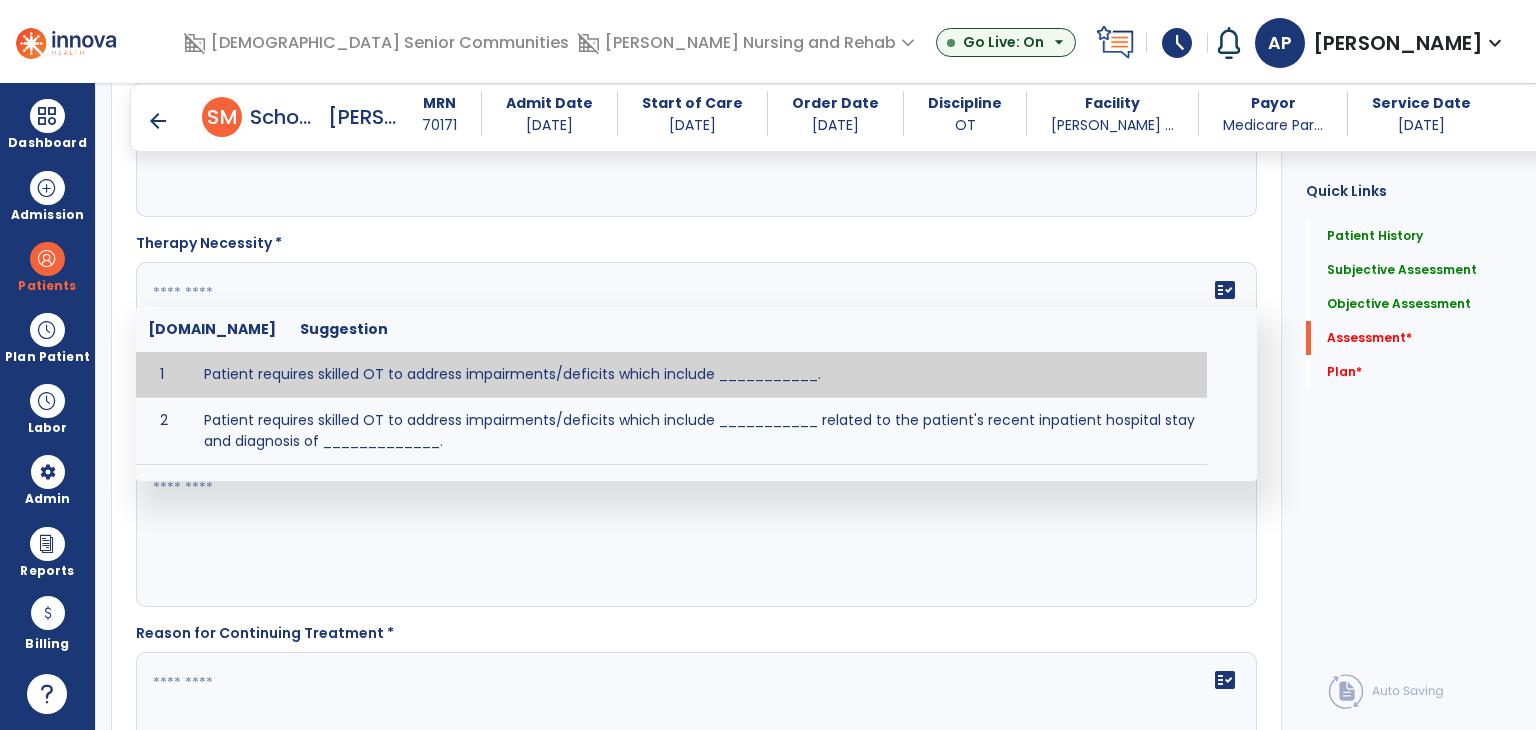 paste on "**********" 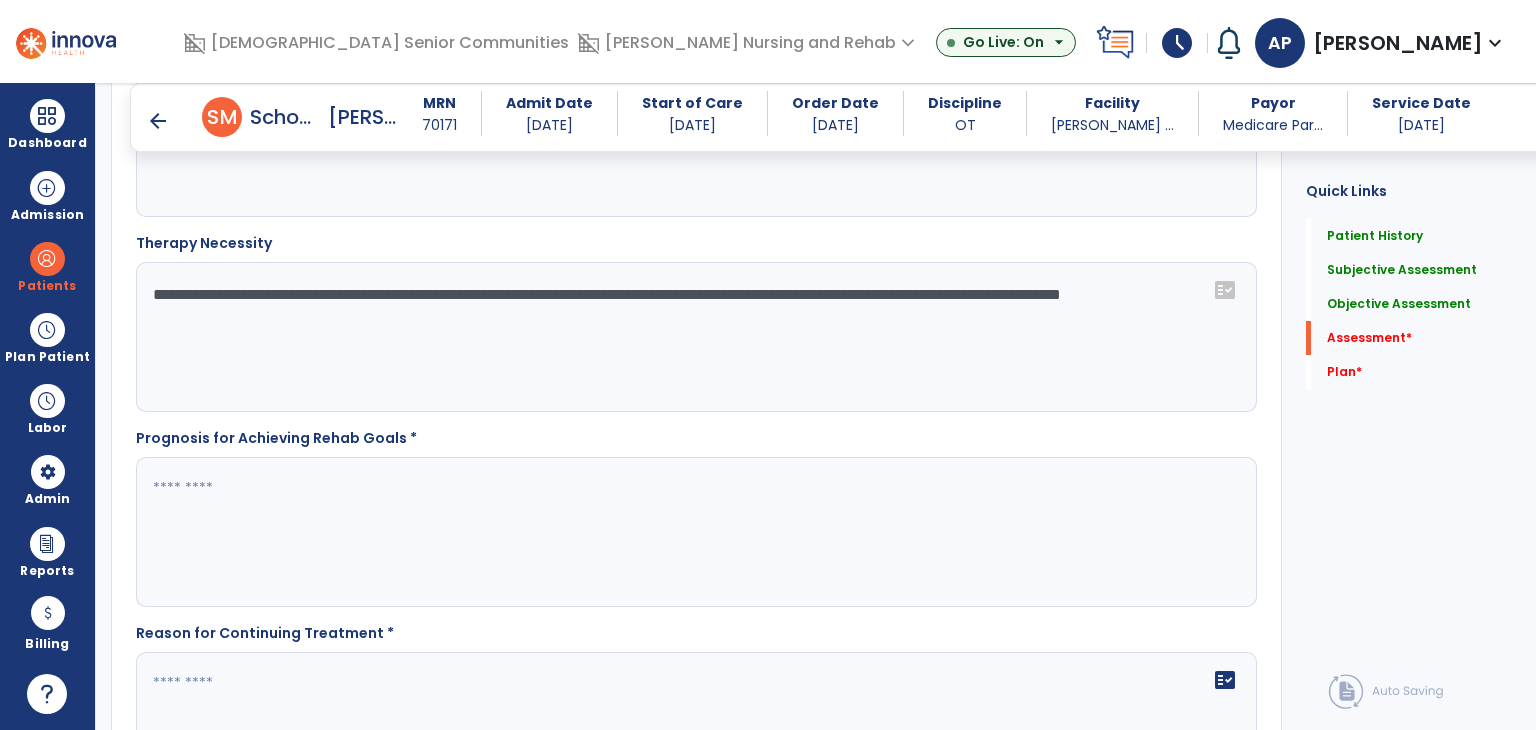 drag, startPoint x: 394, startPoint y: 317, endPoint x: 228, endPoint y: 315, distance: 166.01205 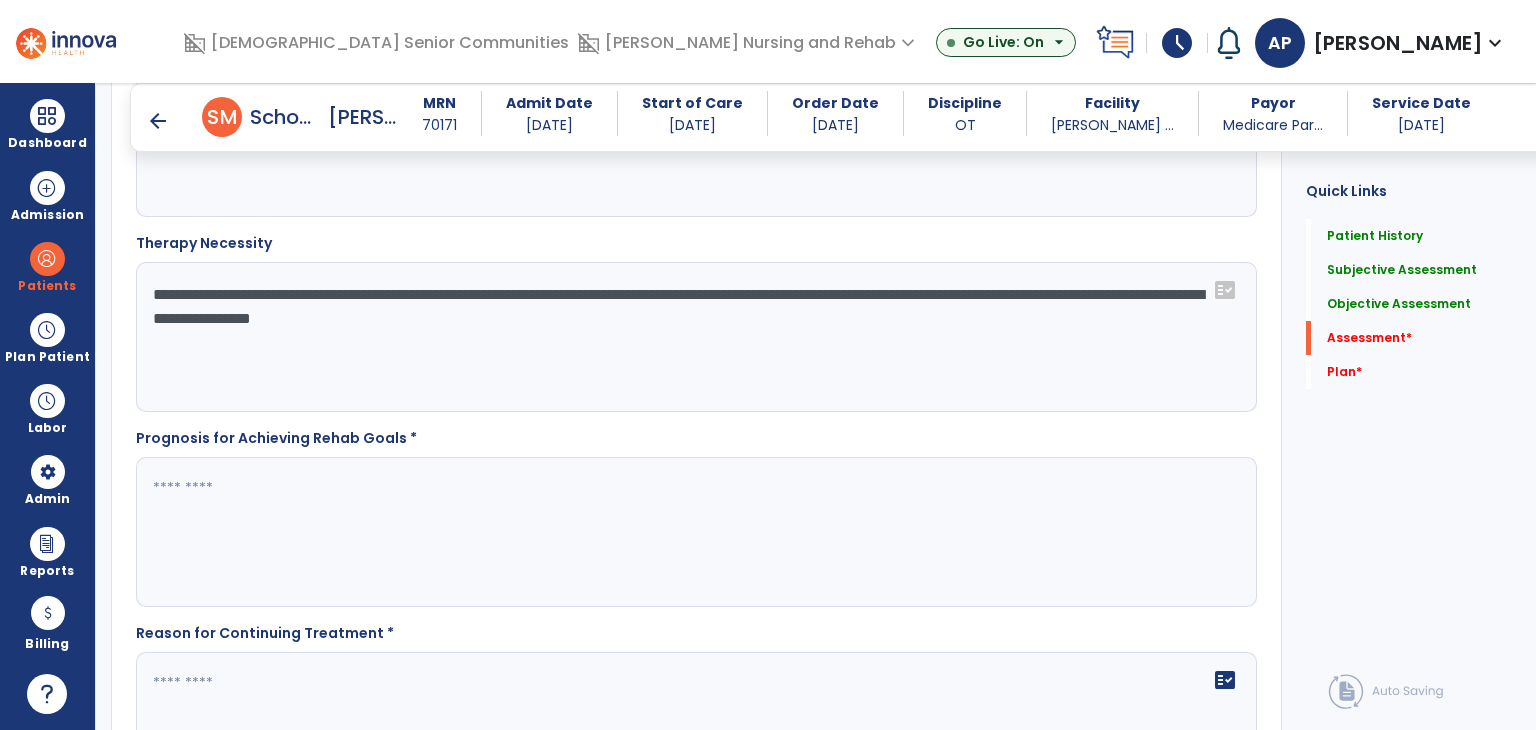 scroll, scrollTop: 1900, scrollLeft: 0, axis: vertical 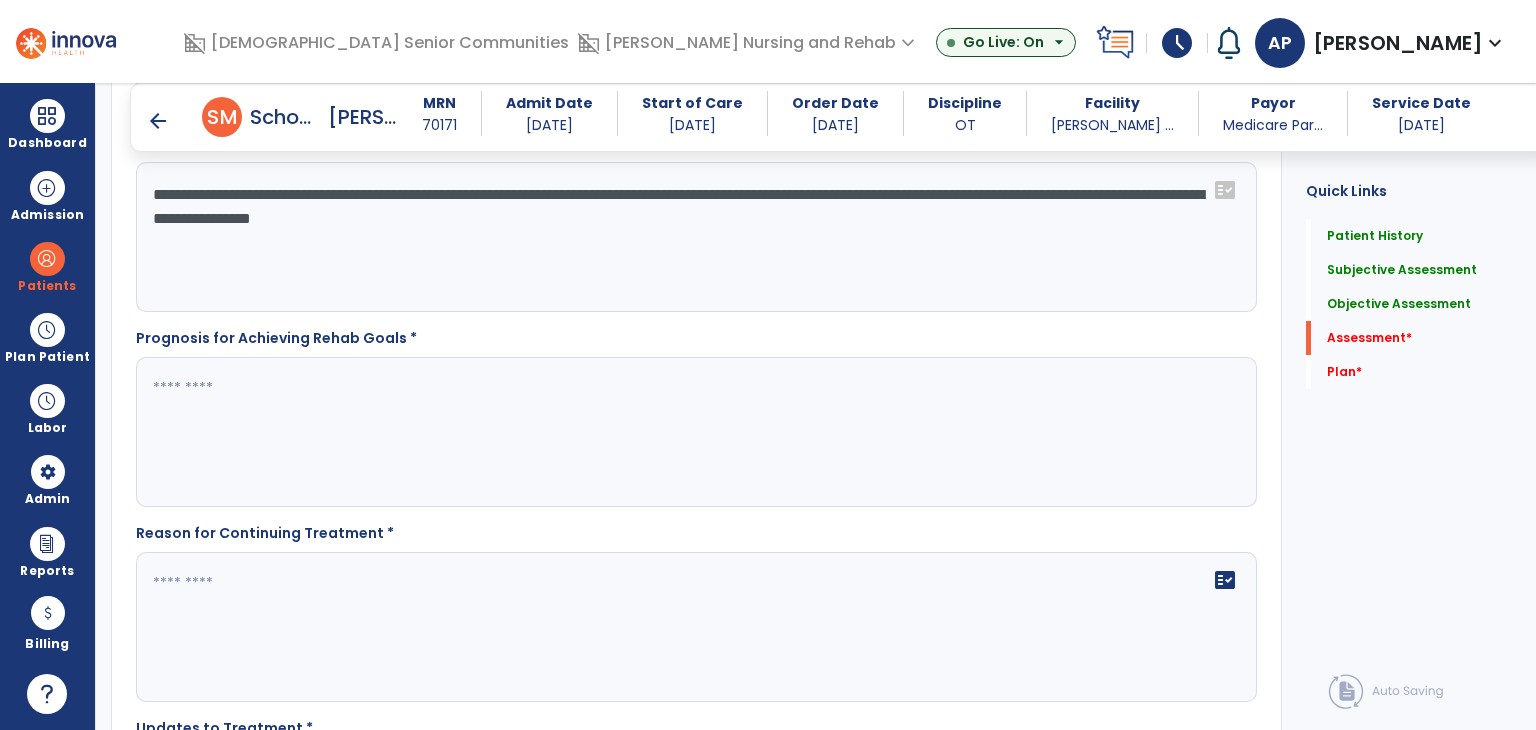 type on "**********" 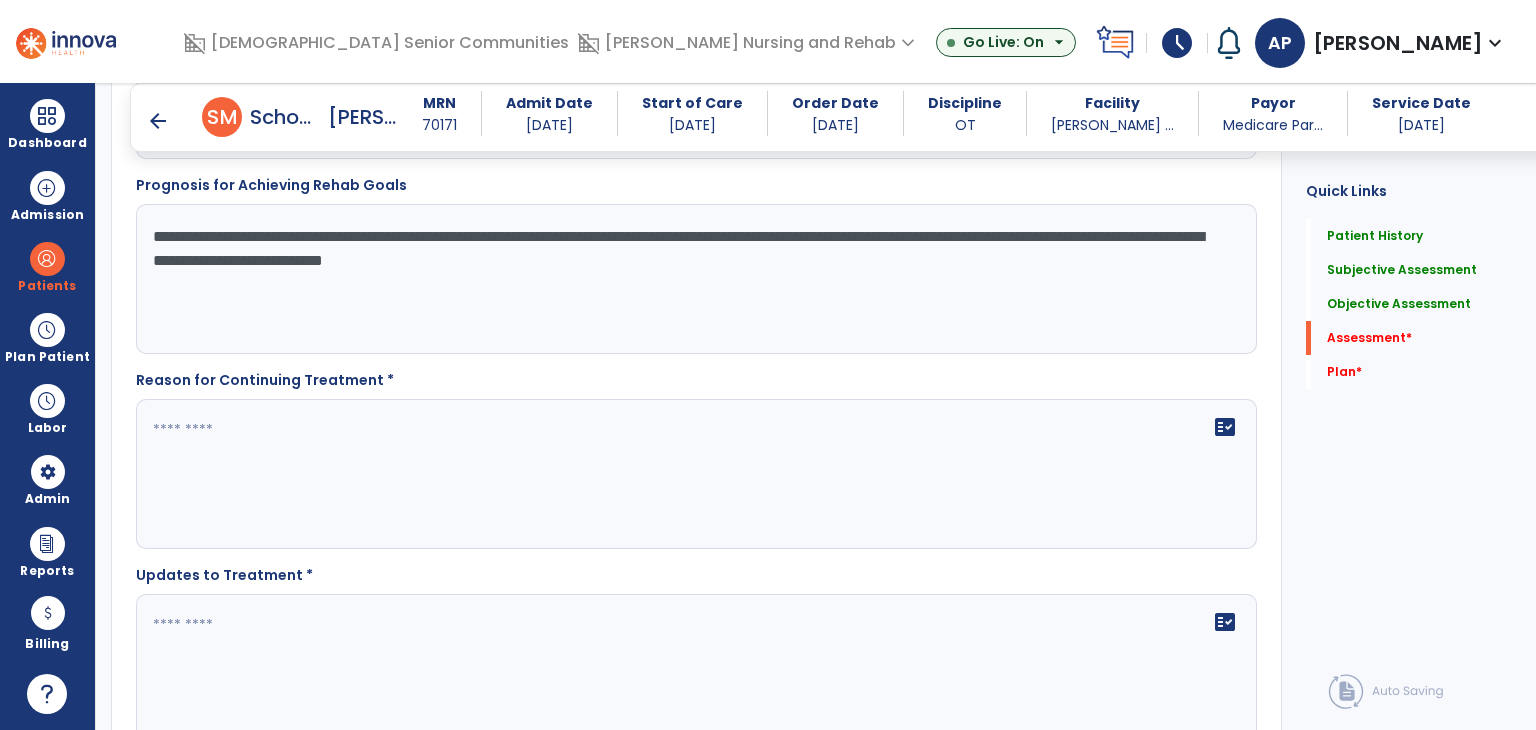 scroll, scrollTop: 2100, scrollLeft: 0, axis: vertical 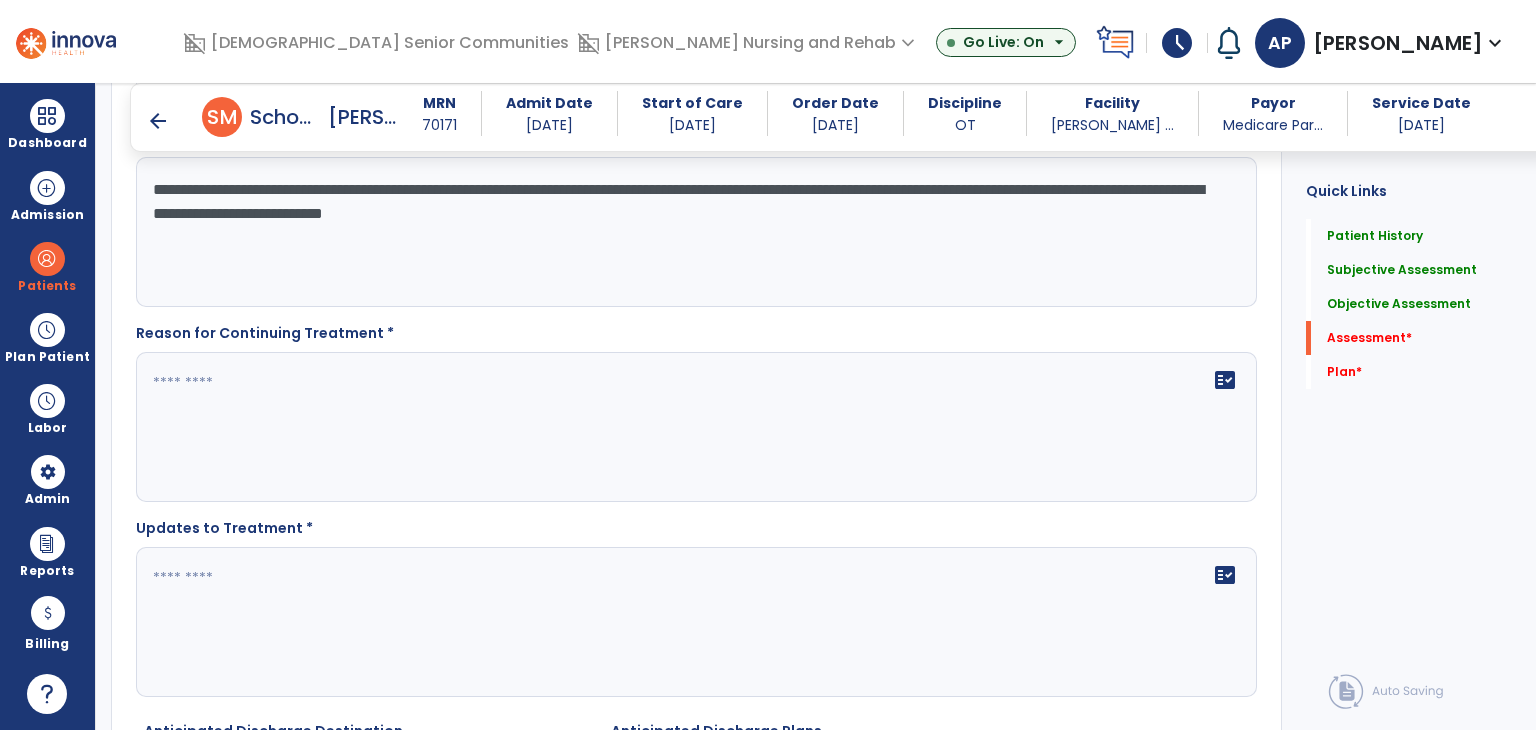 type on "**********" 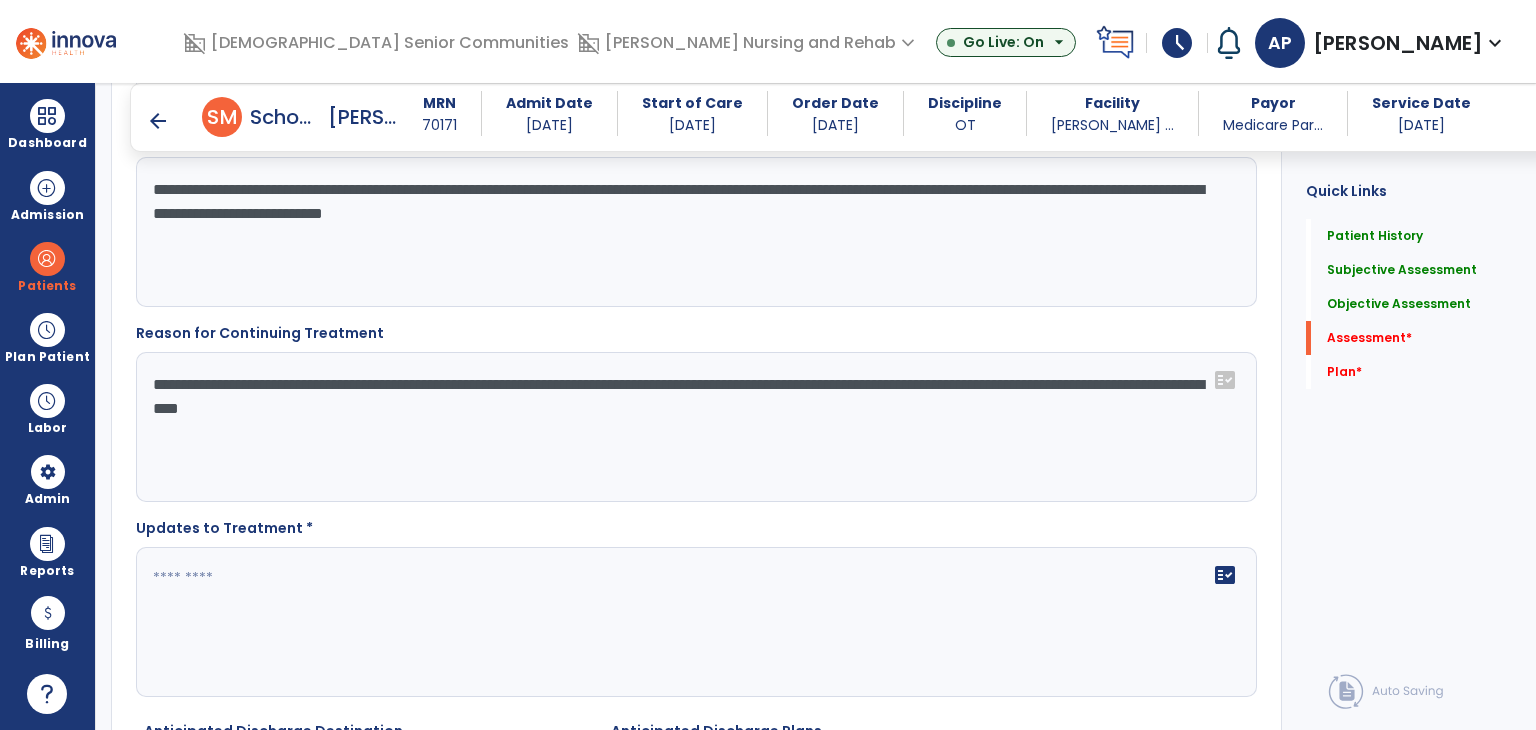 click on "**********" 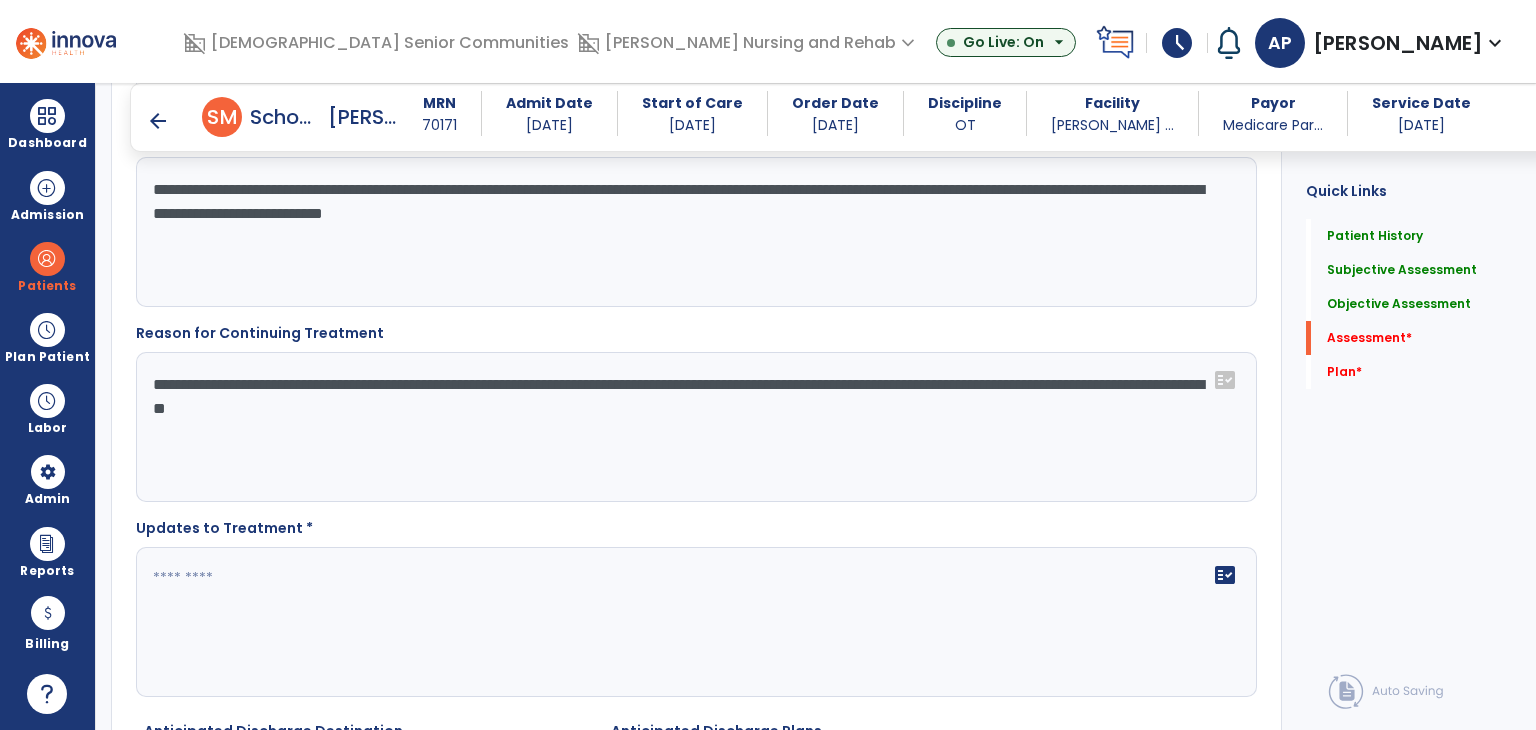 click on "**********" 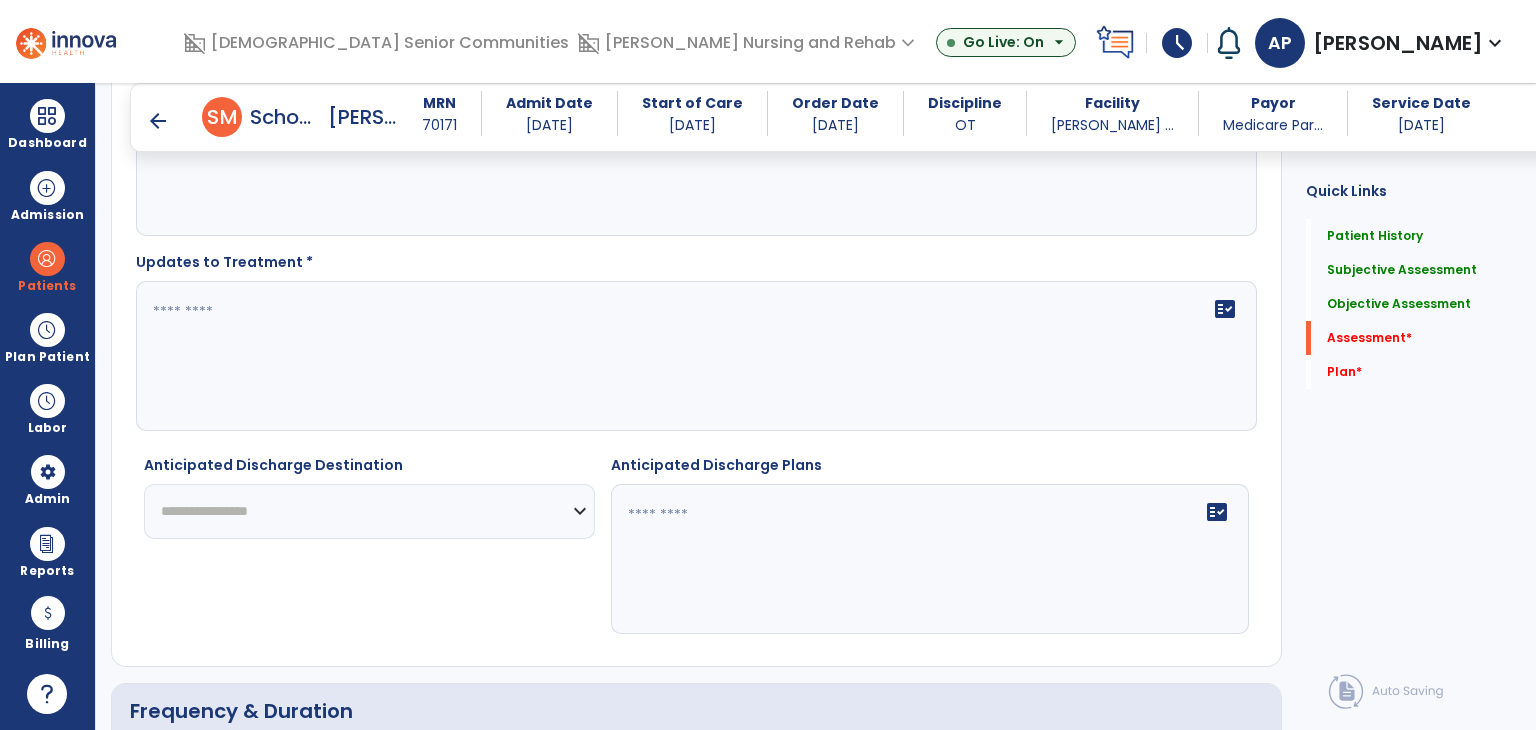scroll, scrollTop: 2400, scrollLeft: 0, axis: vertical 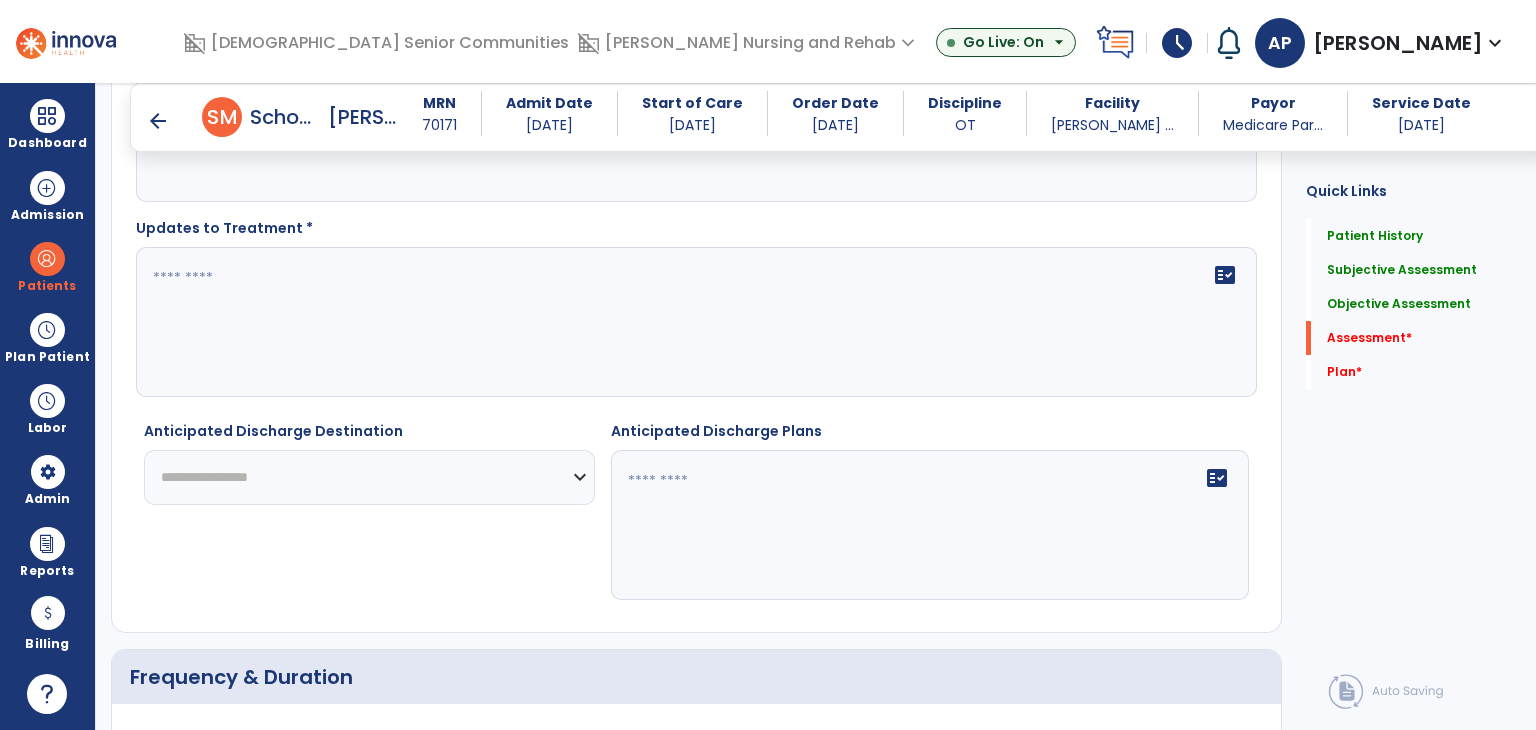 type on "**********" 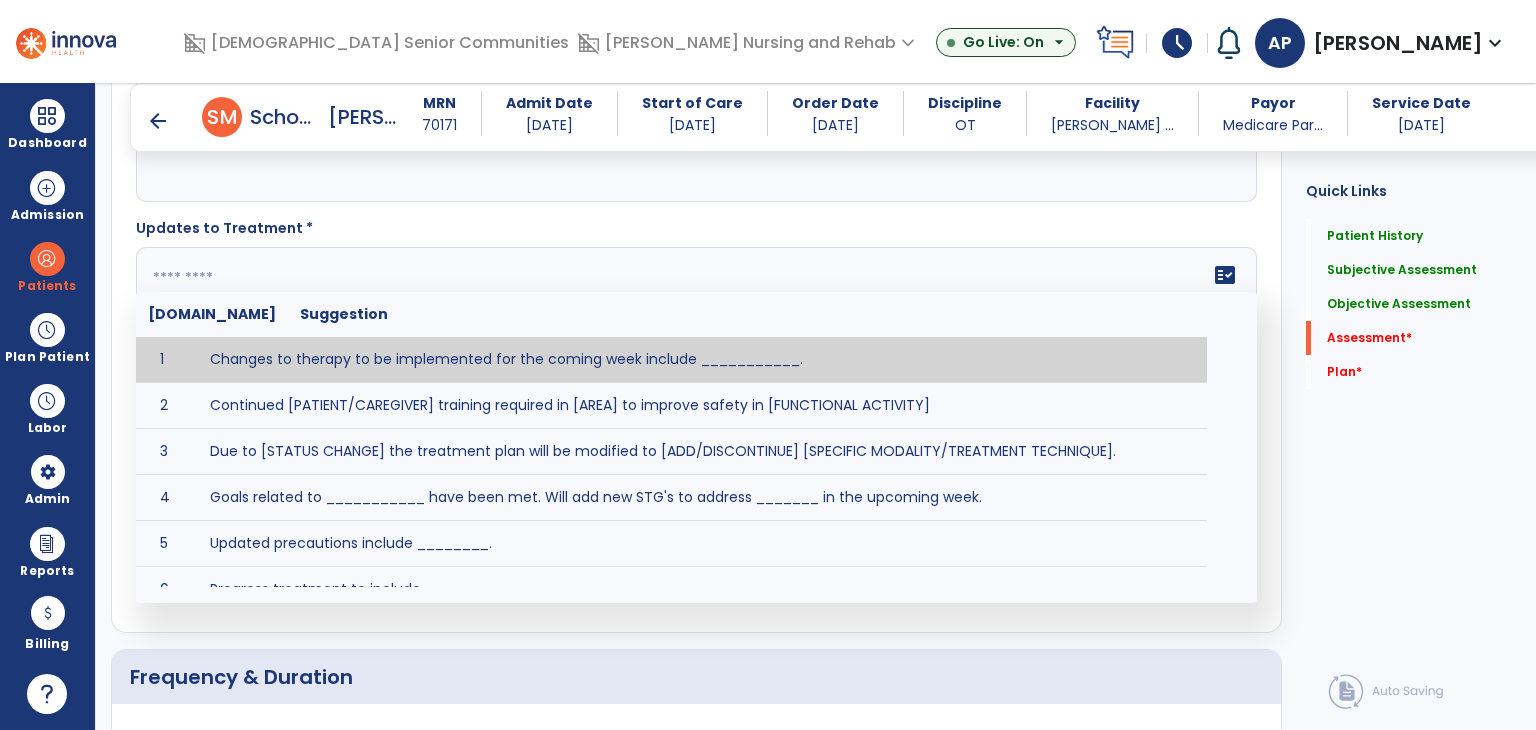 click on "fact_check  Sr.No Suggestion 1 Changes to therapy to be implemented for the coming week include ___________. 2 Continued [PATIENT/CAREGIVER] training required in [AREA] to improve safety in [FUNCTIONAL ACTIVITY] 3 Due to [STATUS CHANGE] the treatment plan will be modified to [ADD/DISCONTINUE] [SPECIFIC MODALITY/TREATMENT TECHNIQUE]. 4 Goals related to ___________ have been met.  Will add new STG's to address _______ in the upcoming week. 5 Updated precautions include ________. 6 Progress treatment to include ____________. 7 Requires further [PATIENT/CAREGIVER] training in ______ to improve safety in ________. 8 Short term goals related to _________ have been met and new short term goals to be added as appropriate for patient. 9 STGs have been met, will now focus on LTGs. 10 The plan for next week's visits include [INTERVENTIONS] with the objective of improving [IMPAIRMENTS] to continue to progress toward long term goal(s). 11 12 13 Changes to therapy to be implemented for the coming week include ___________." 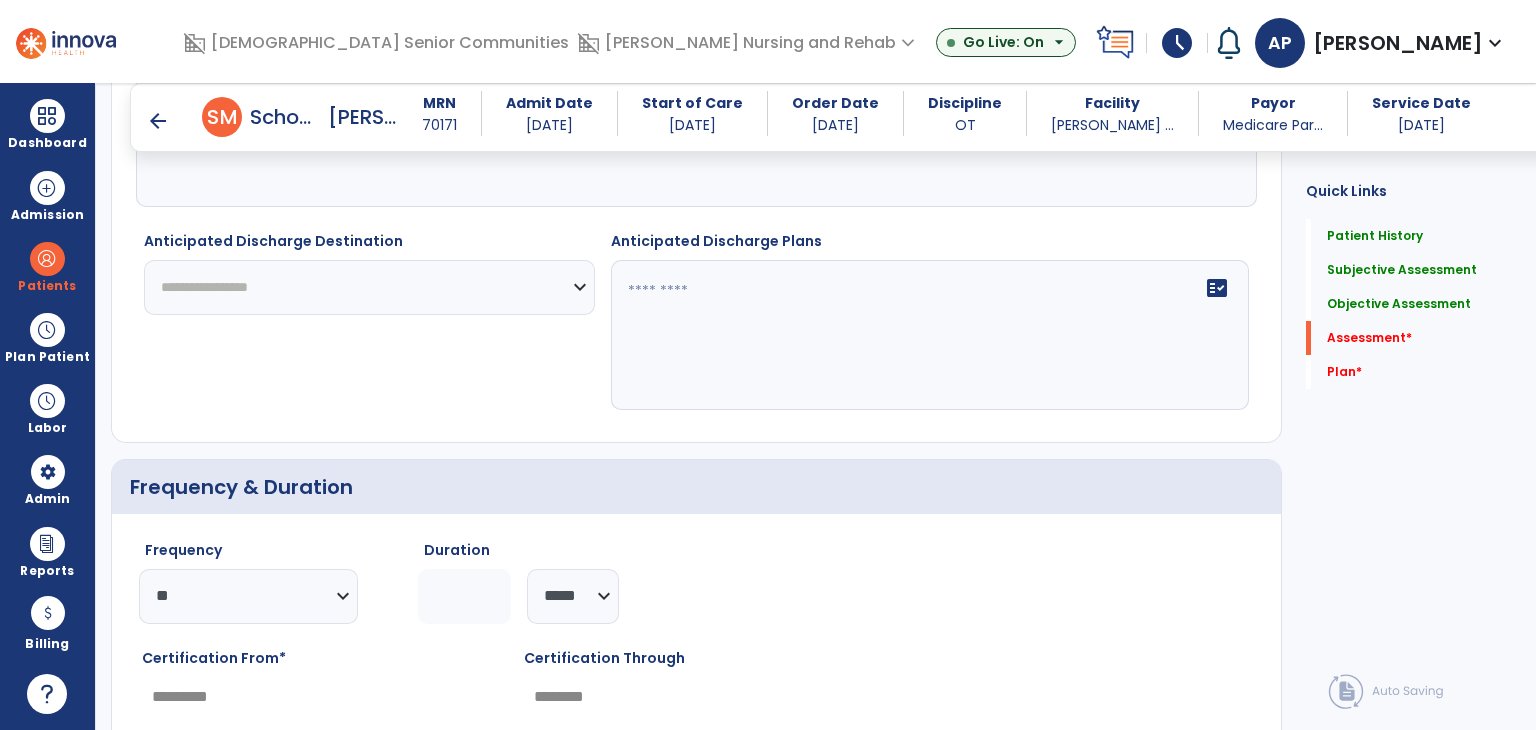 scroll, scrollTop: 2600, scrollLeft: 0, axis: vertical 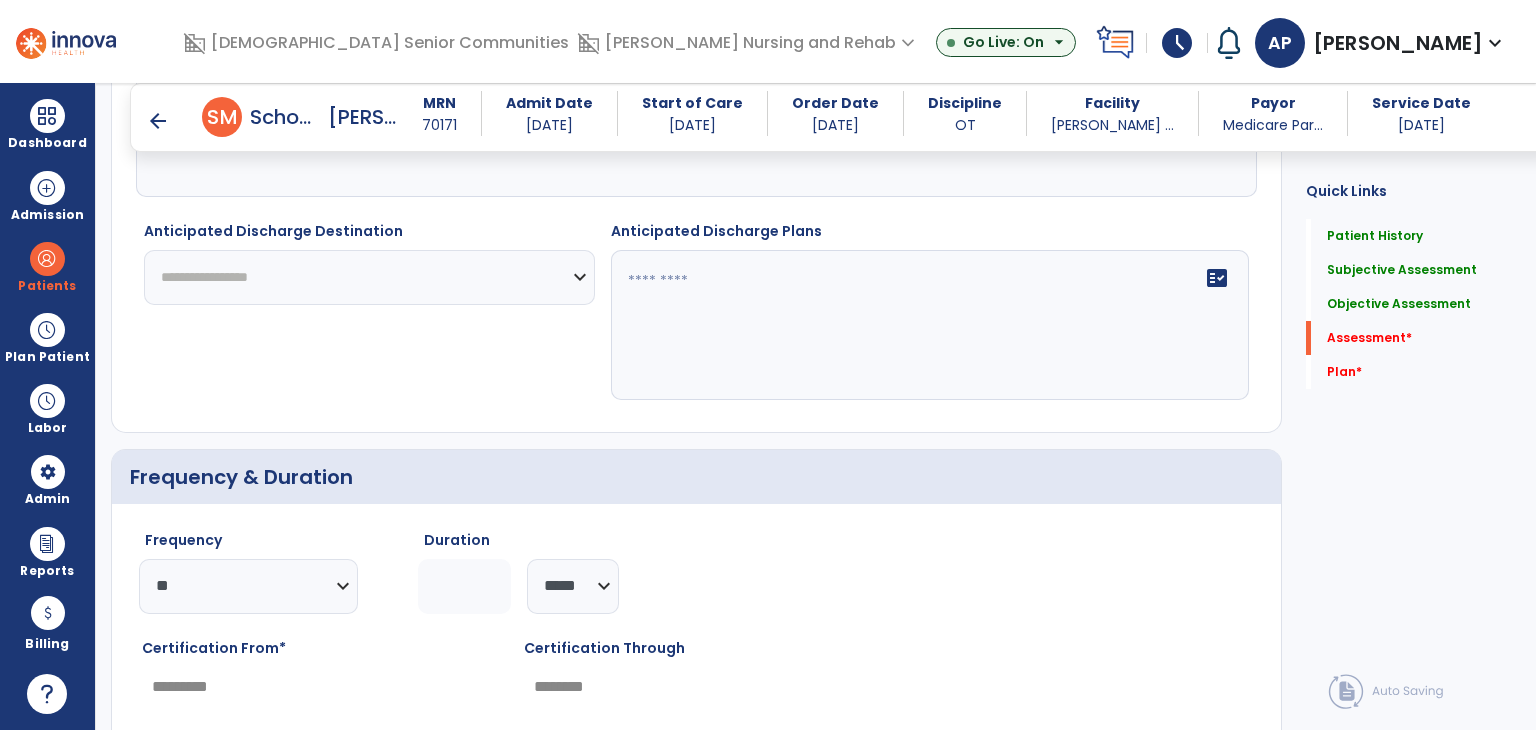 type on "**********" 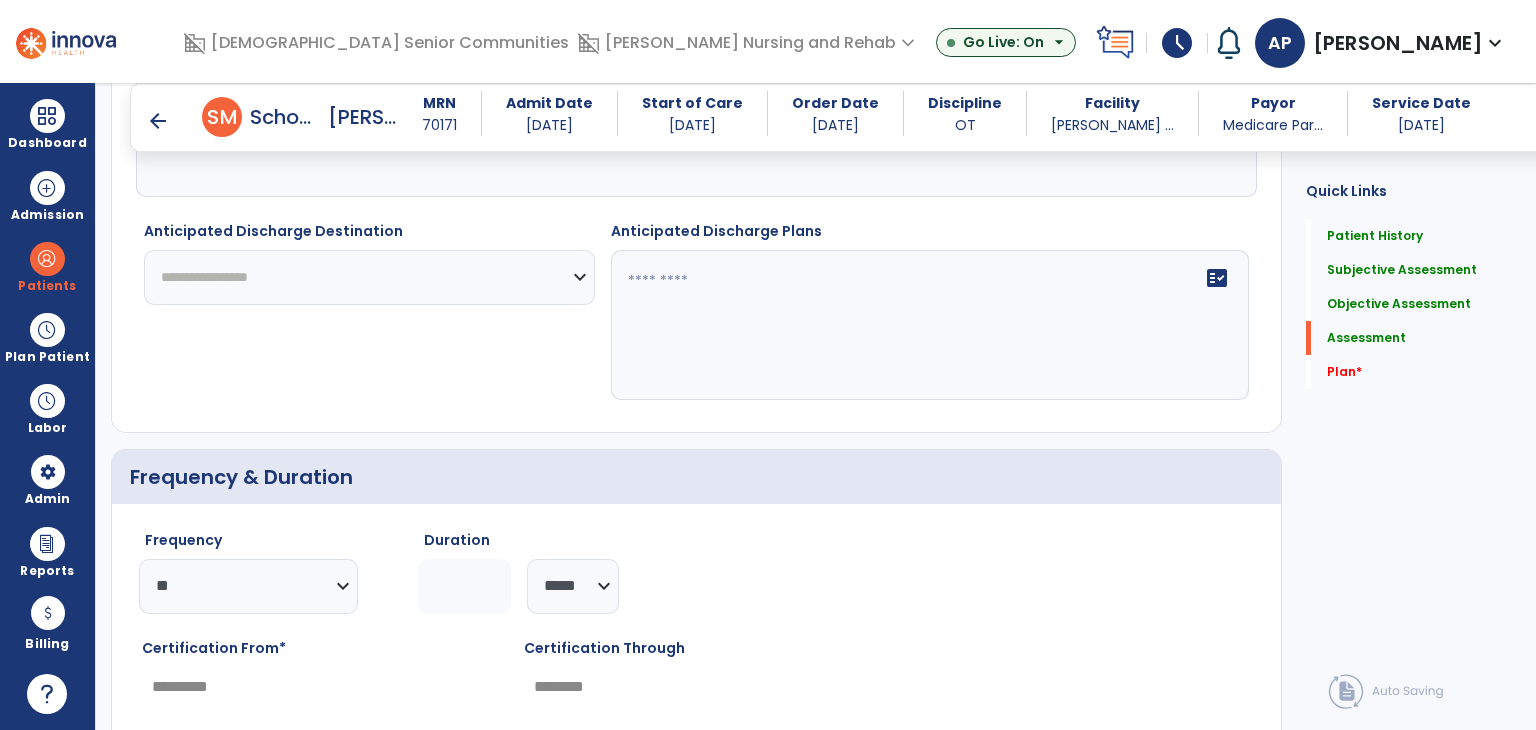 select on "***" 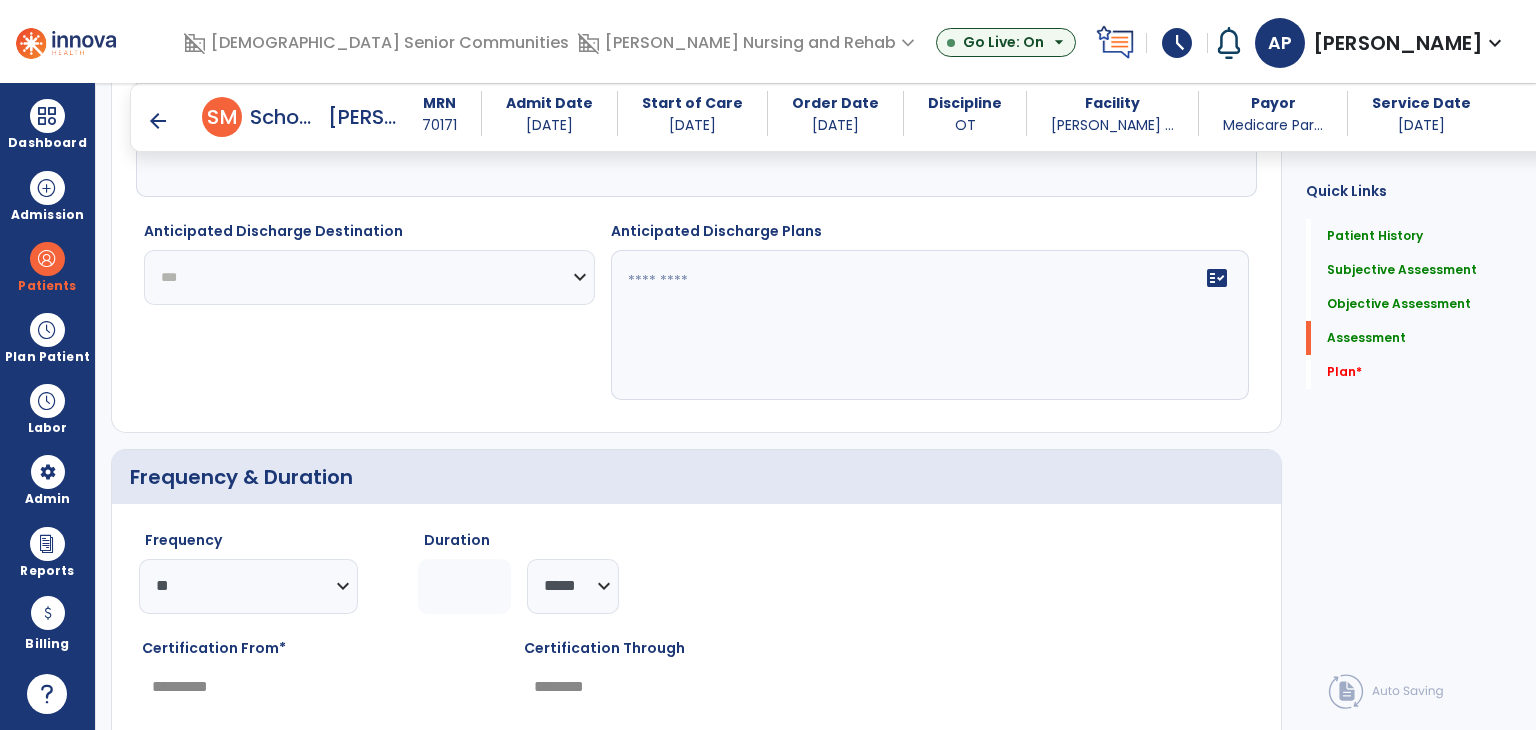 click on "**********" 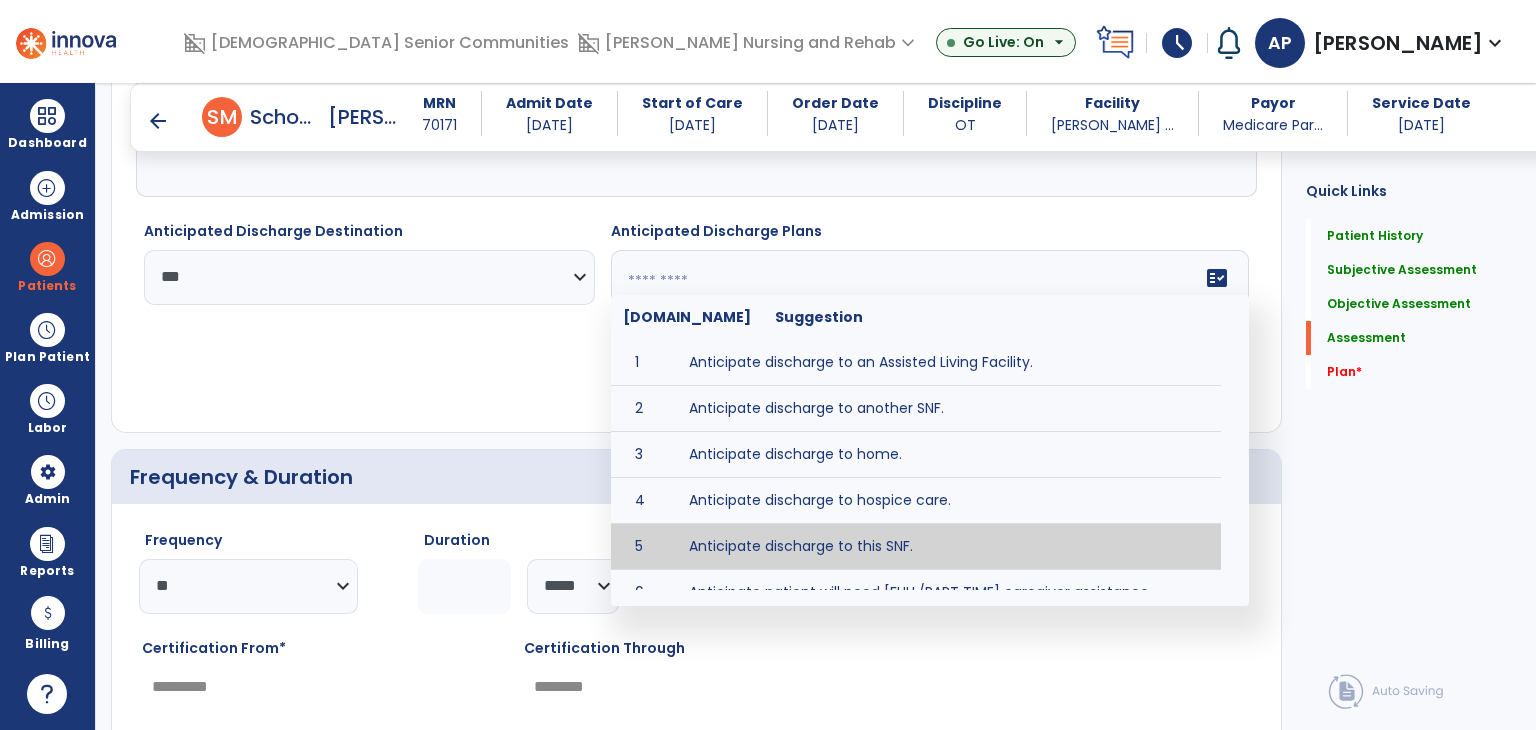 type on "**********" 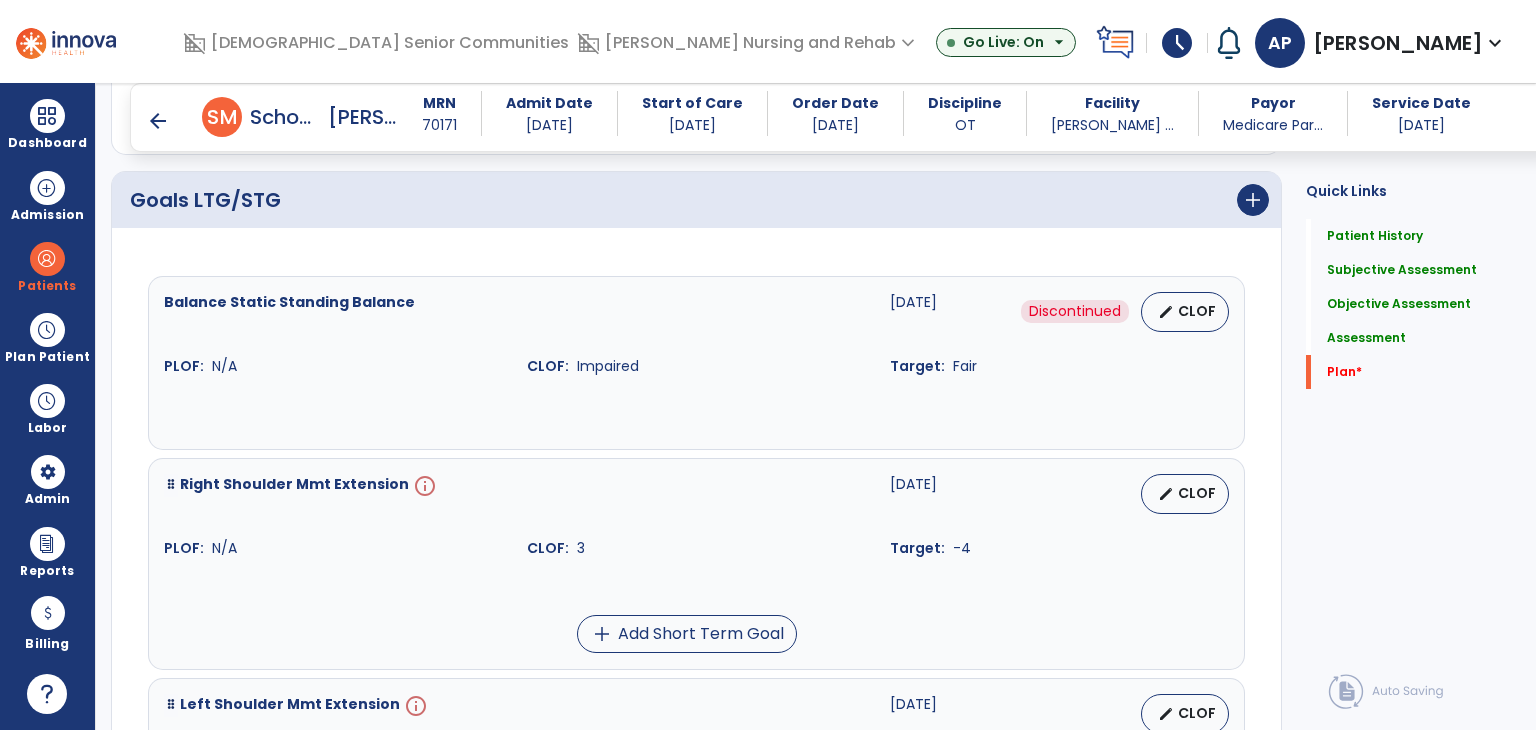scroll, scrollTop: 3100, scrollLeft: 0, axis: vertical 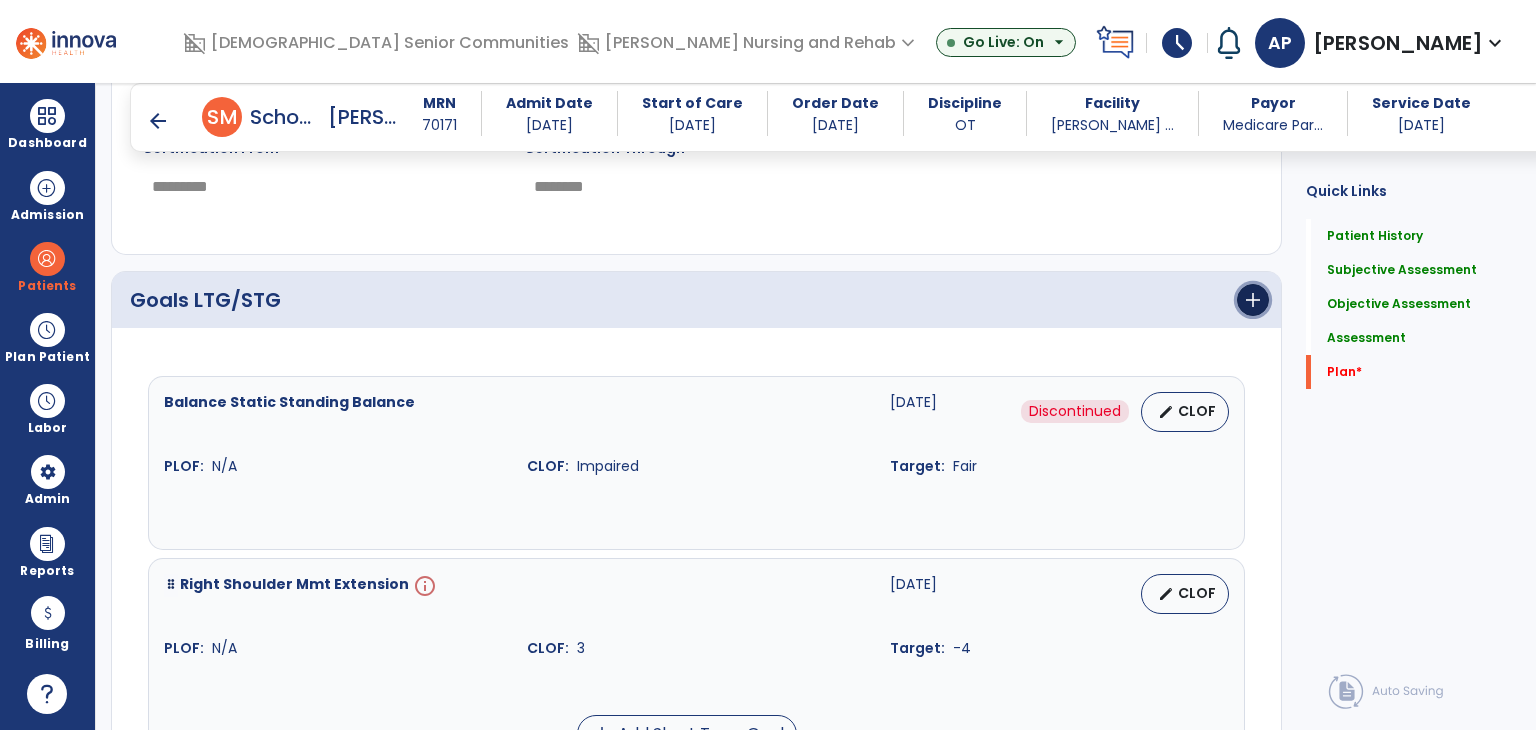 click on "add" 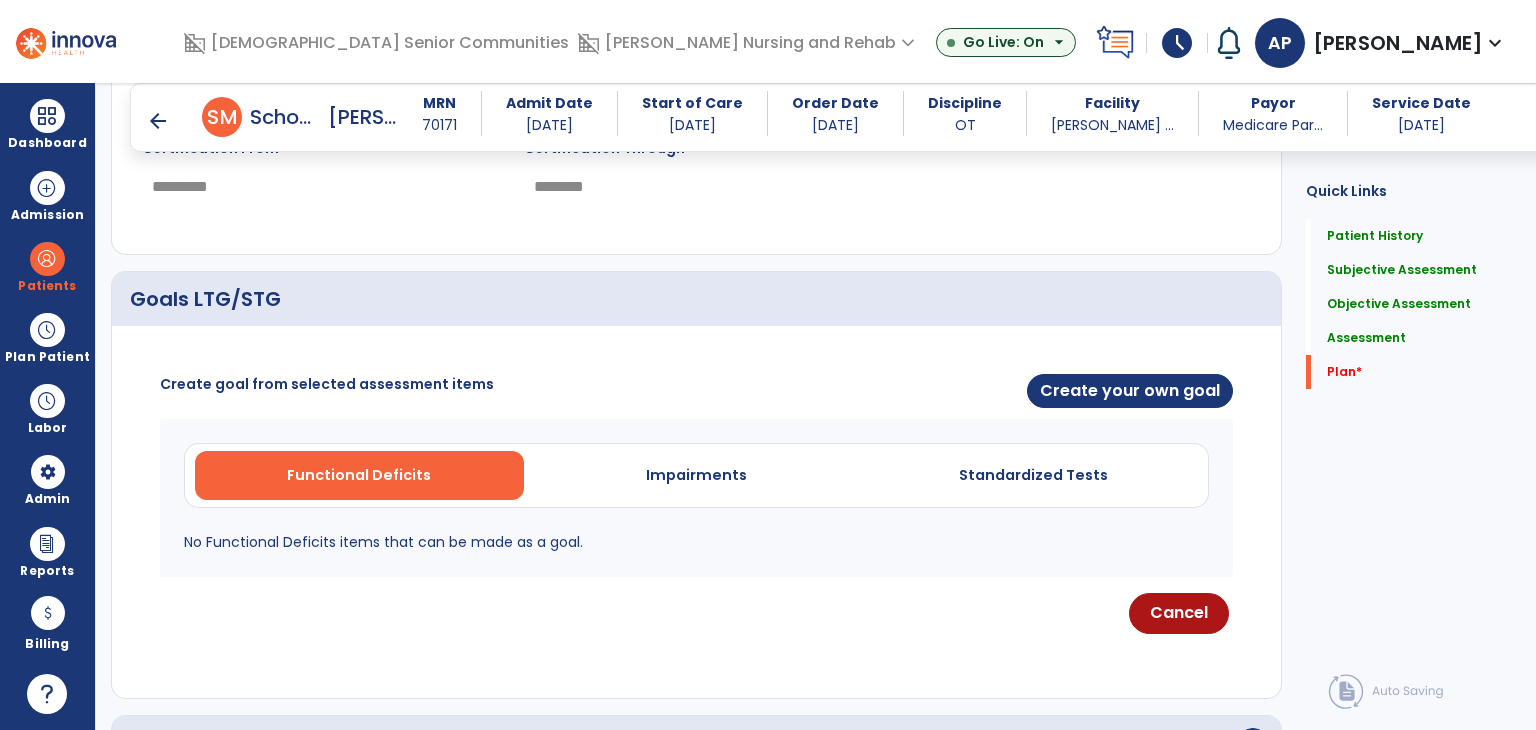 scroll, scrollTop: 3200, scrollLeft: 0, axis: vertical 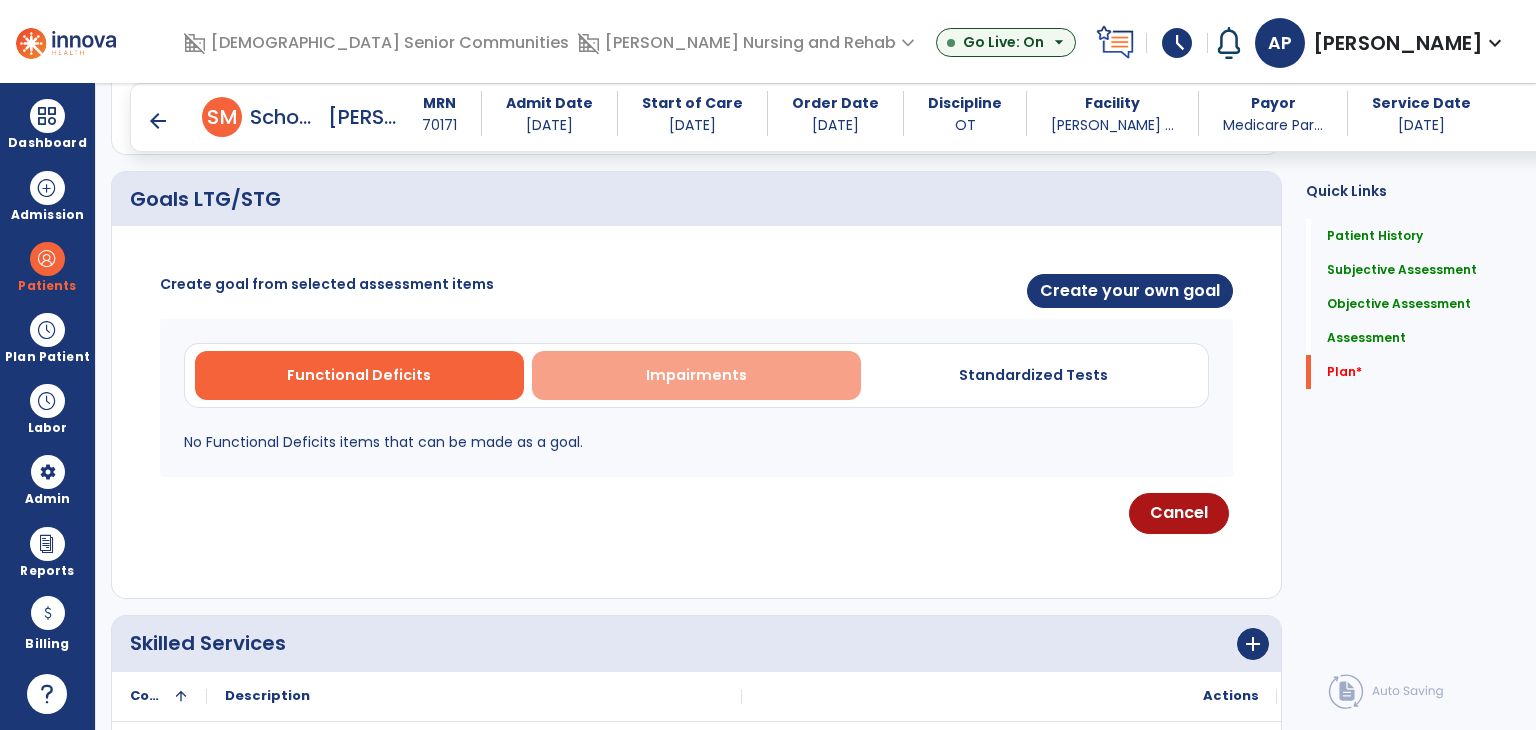click on "Impairments" at bounding box center (696, 375) 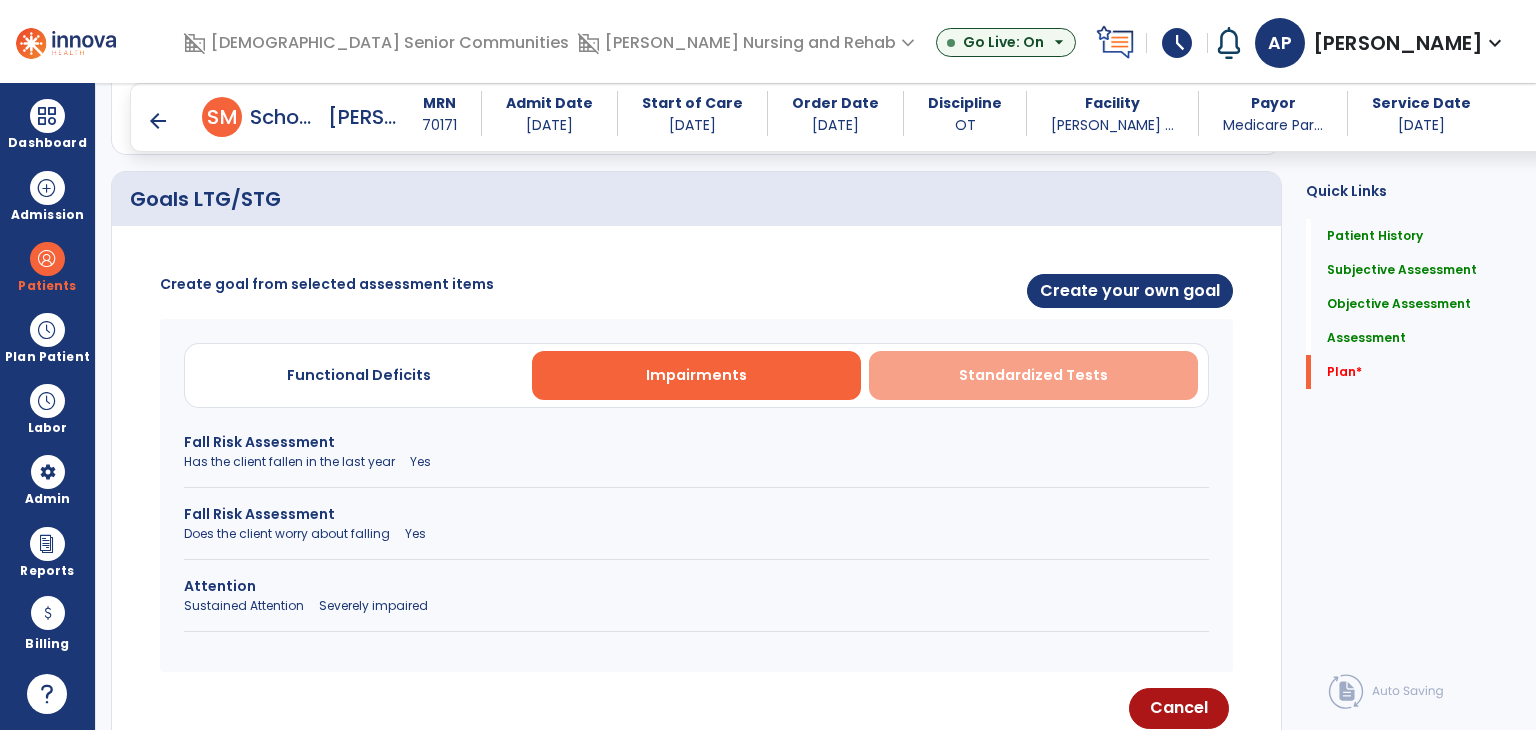 click on "Standardized Tests" at bounding box center (1033, 375) 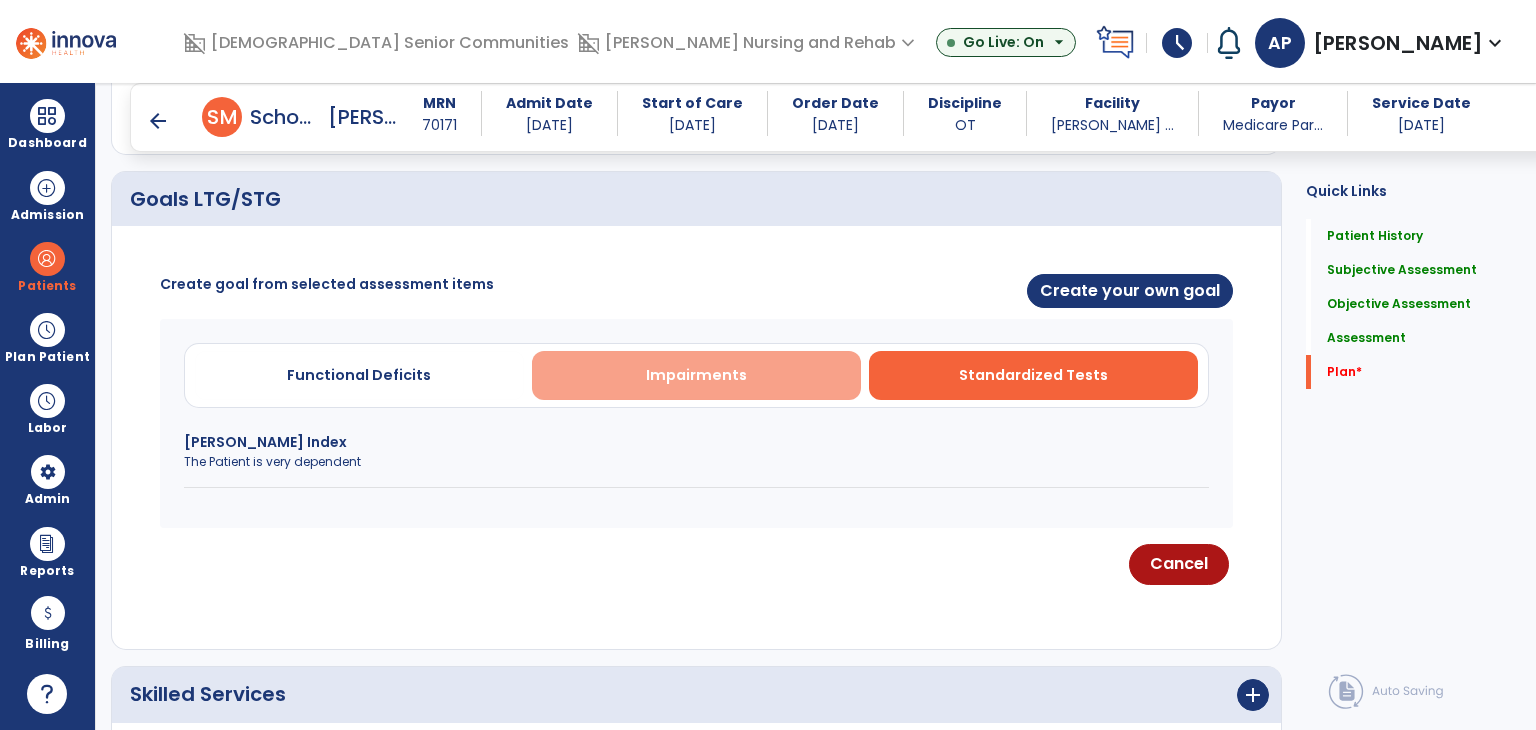 click on "Impairments" at bounding box center [696, 375] 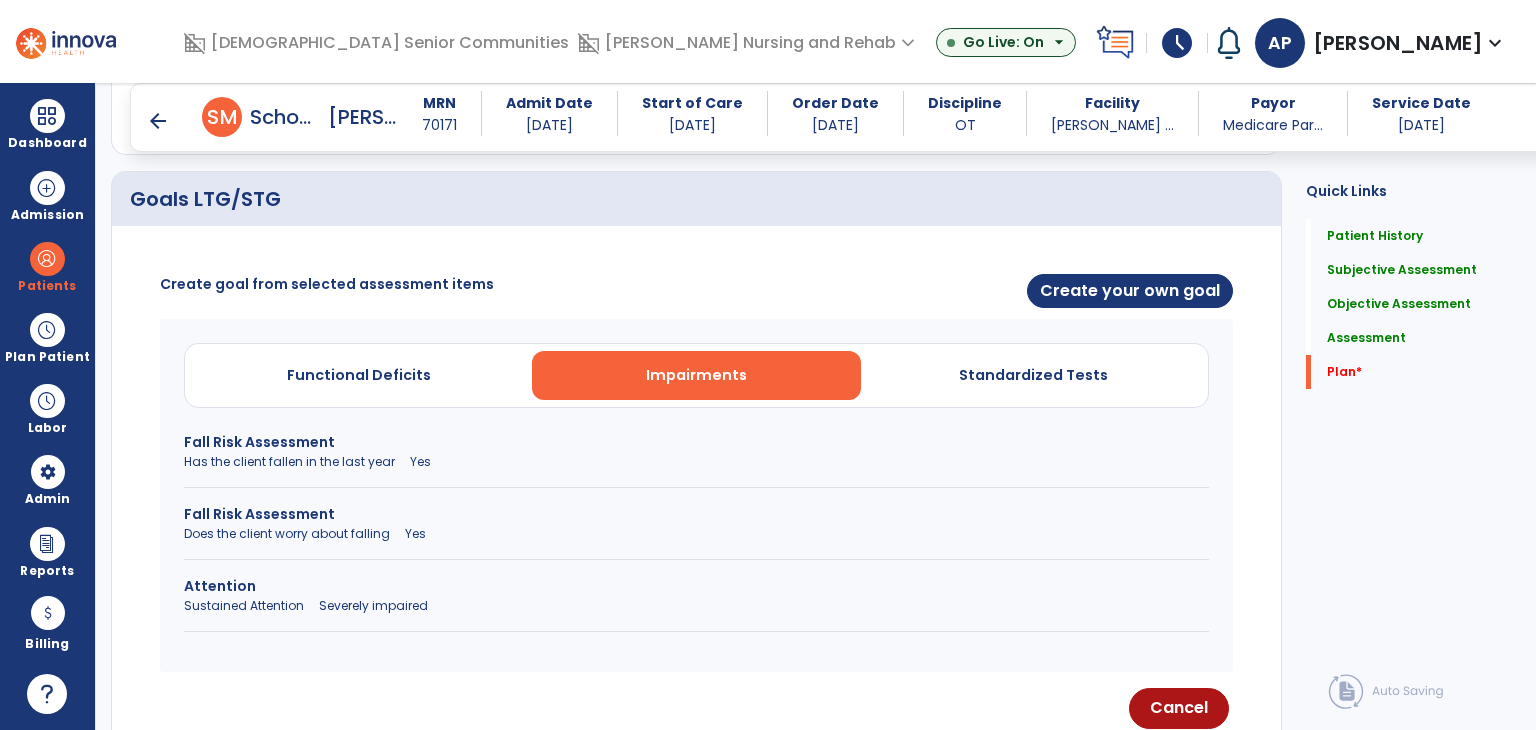 click on "Sustained Attention      Severely impaired" 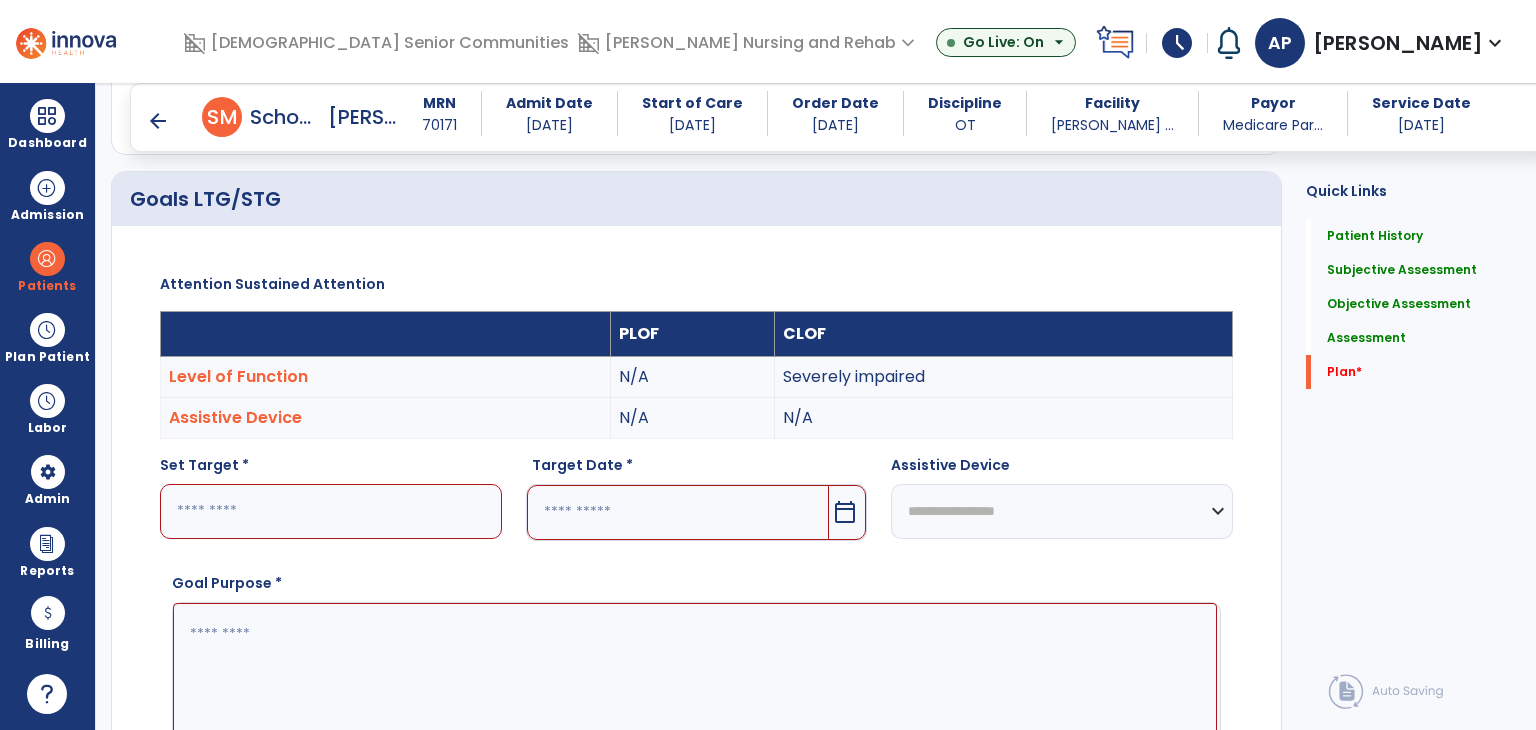 click 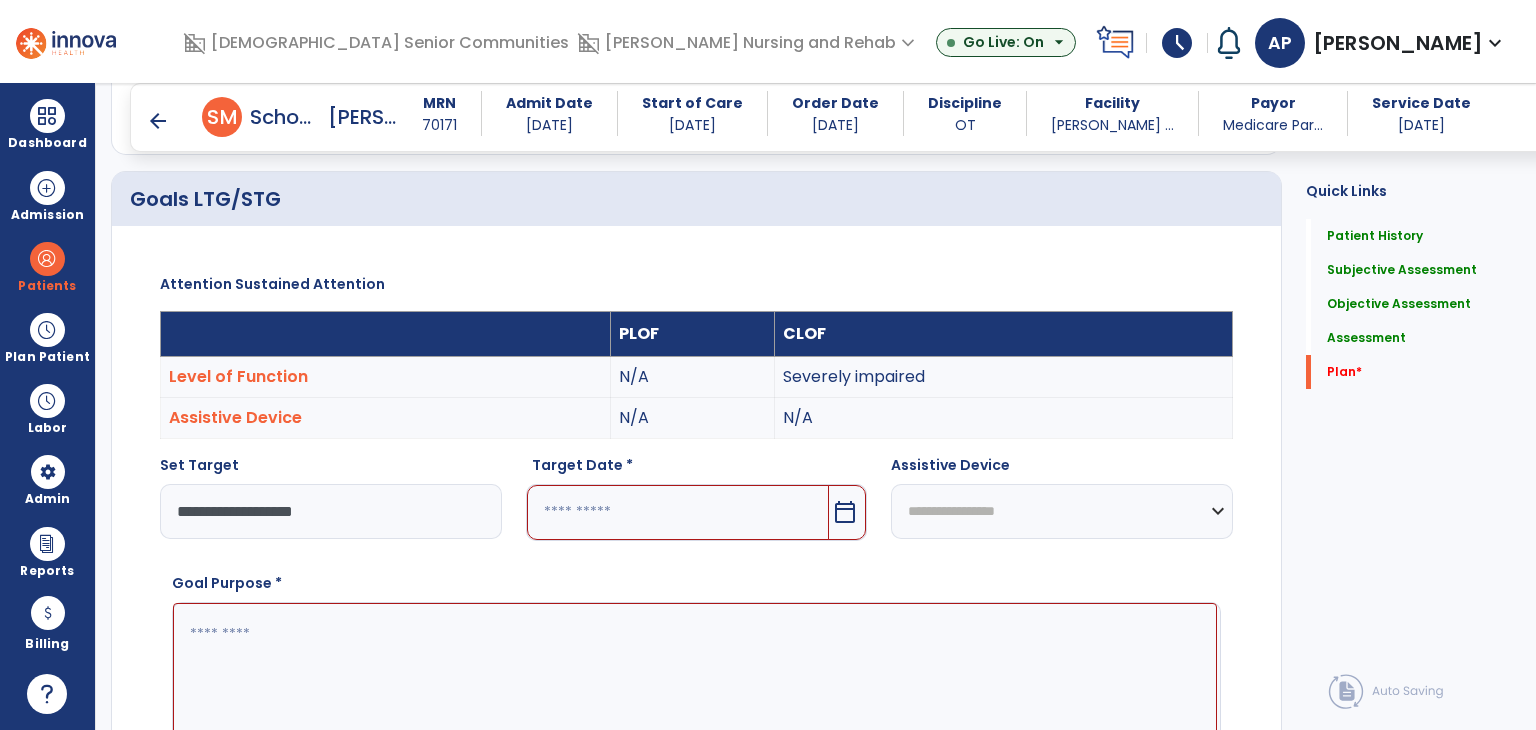 type on "**********" 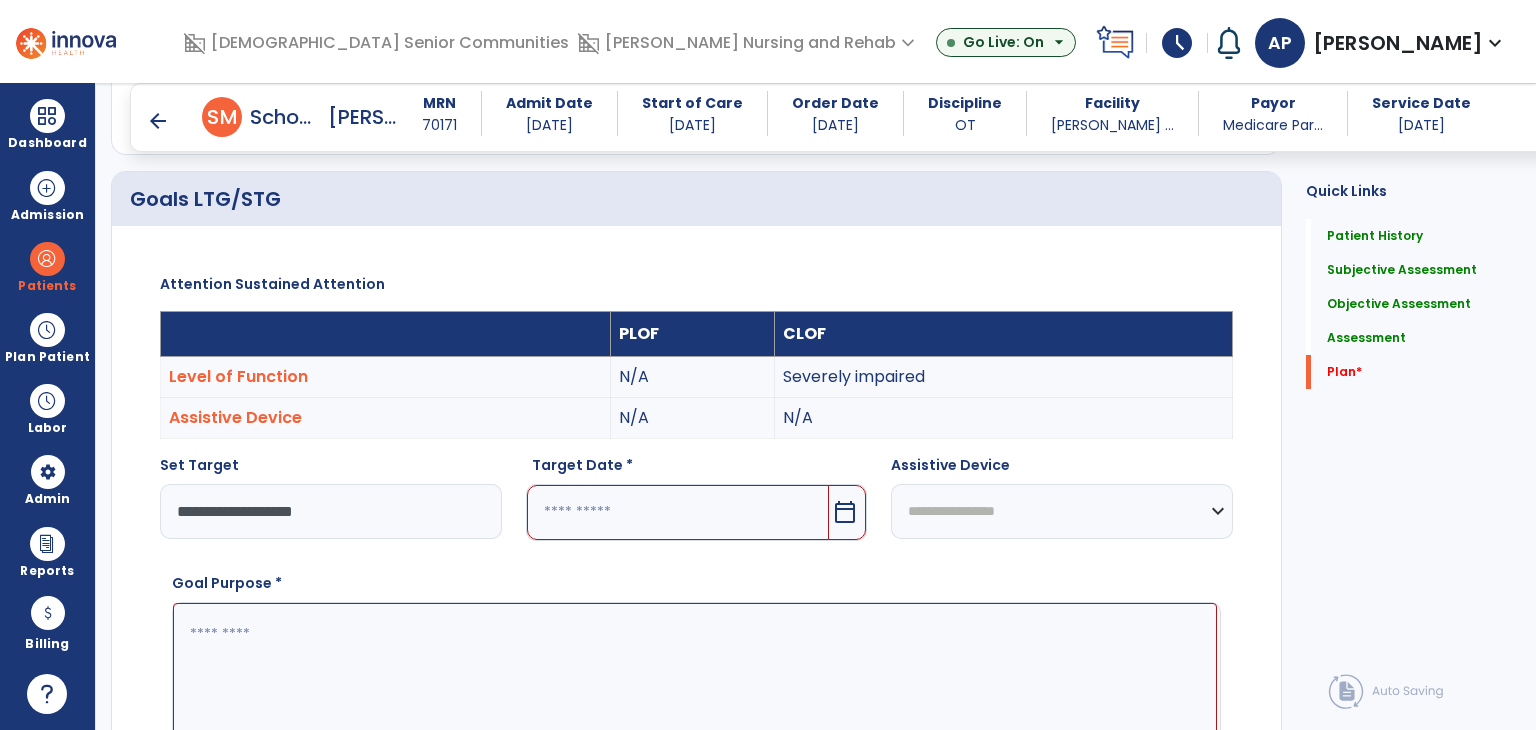 click at bounding box center (678, 512) 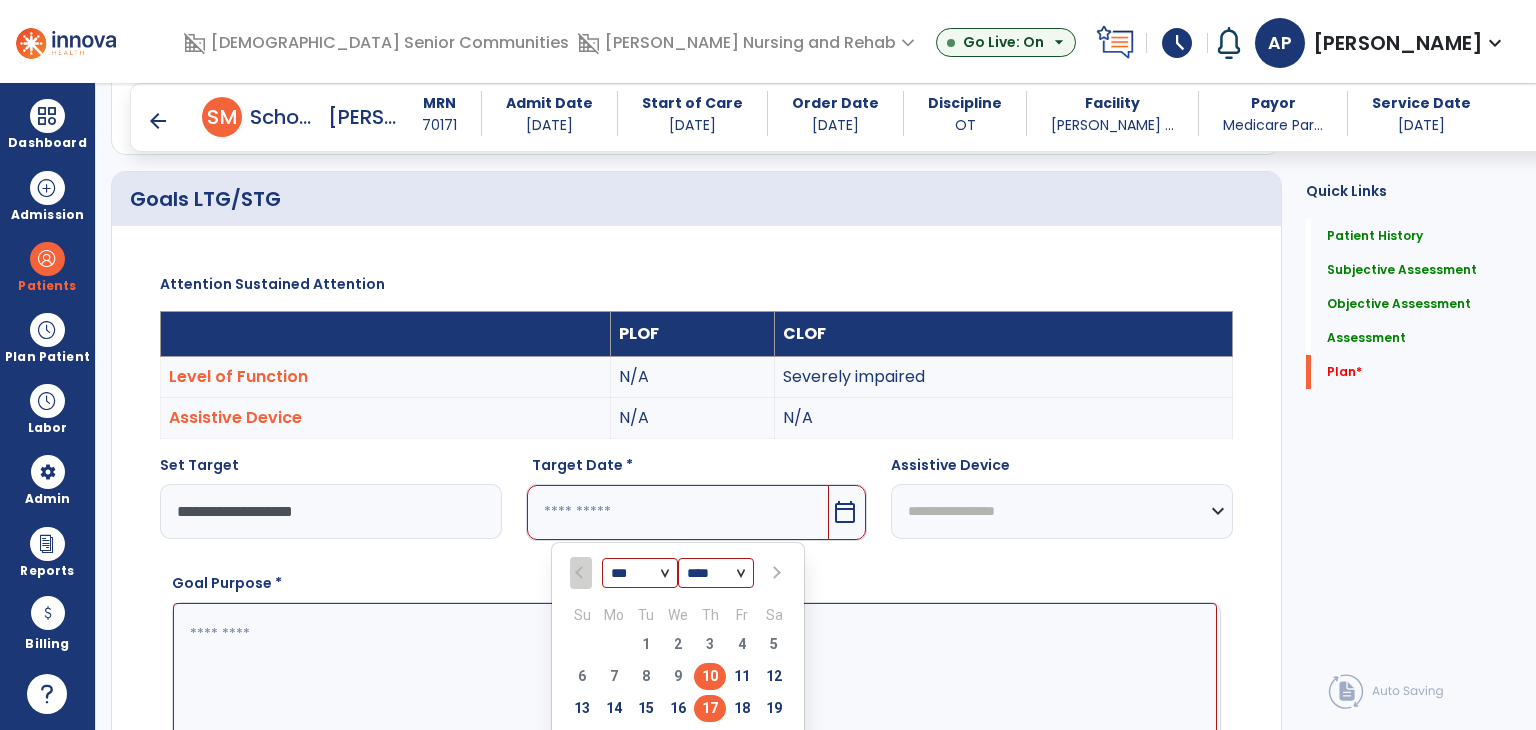 click on "17" at bounding box center (710, 708) 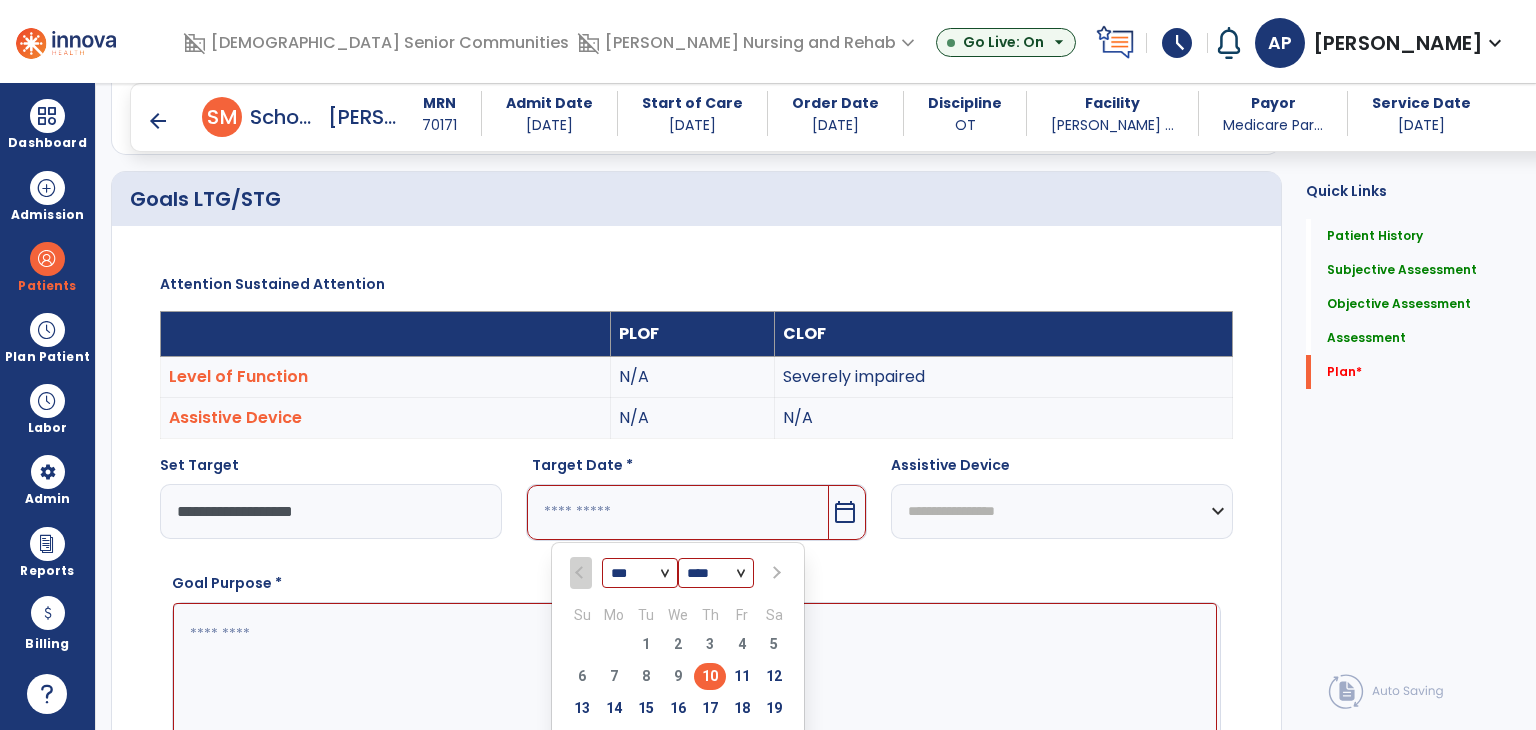 type on "*********" 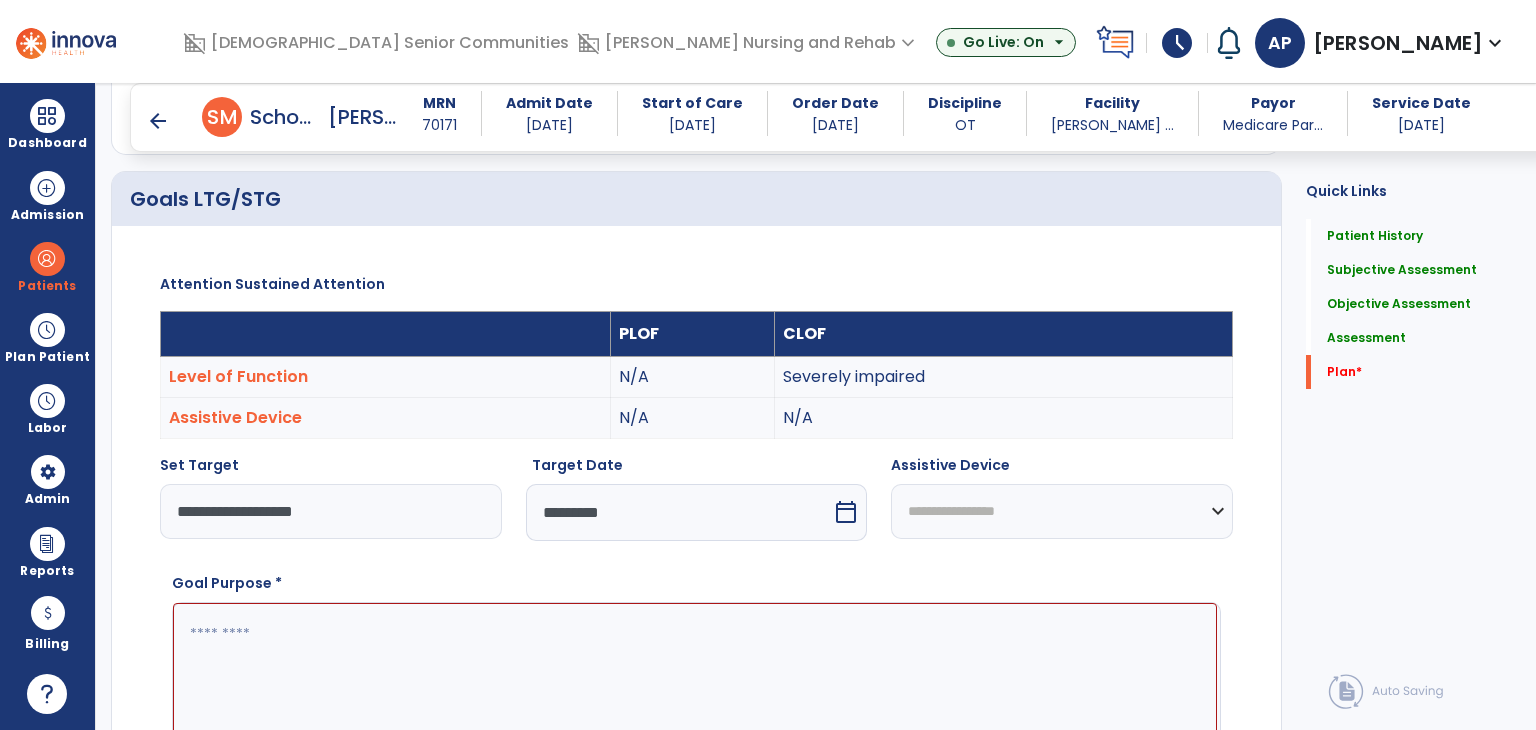click 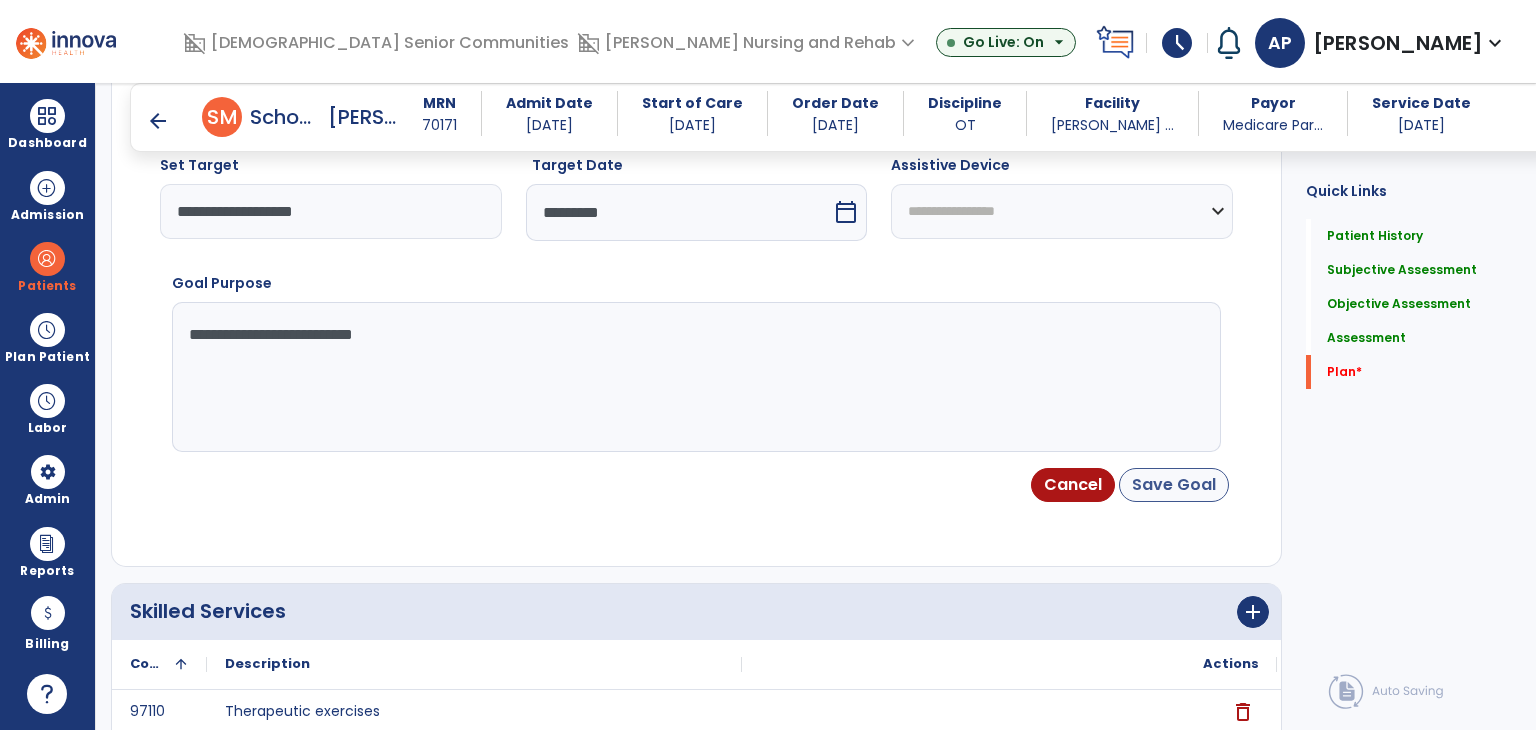 type on "**********" 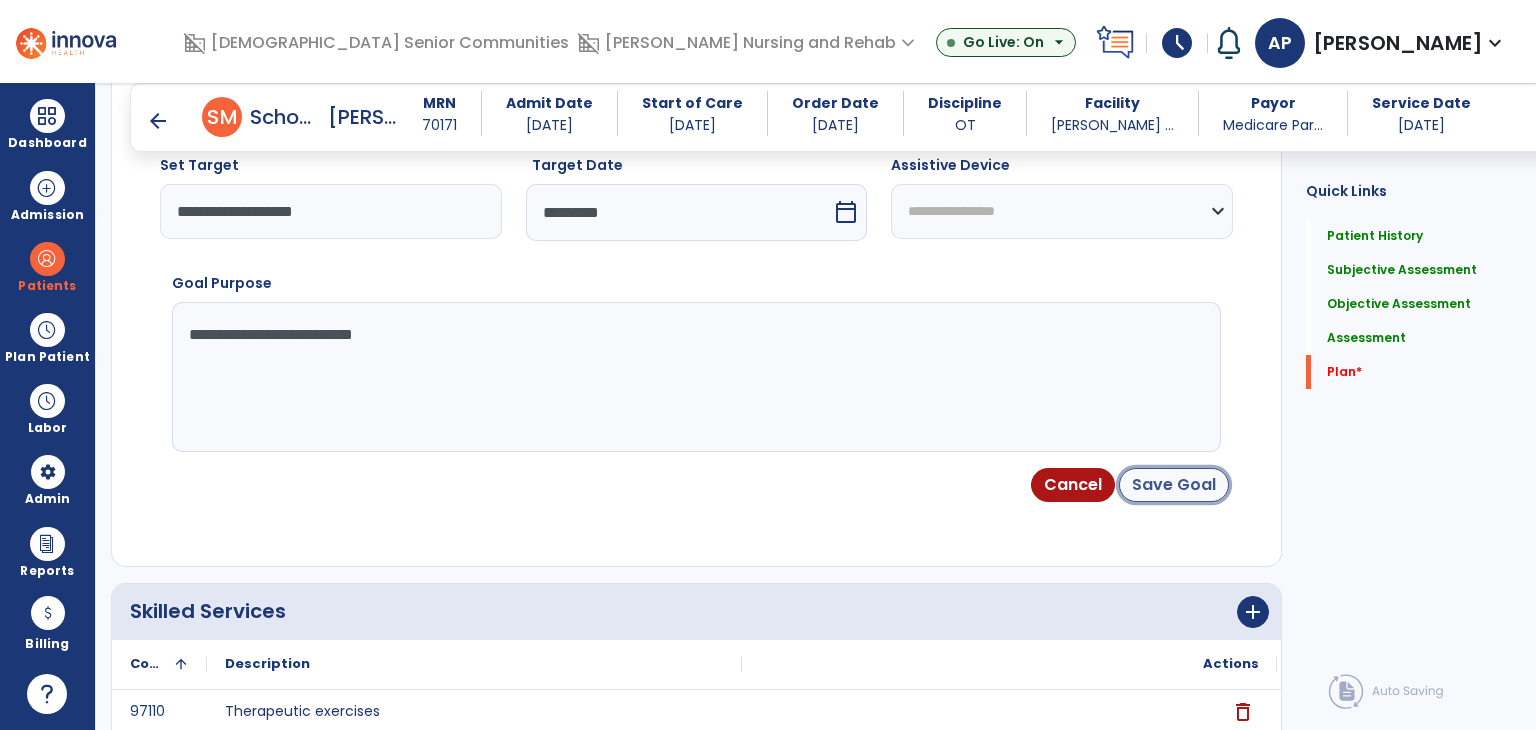 click on "Save Goal" 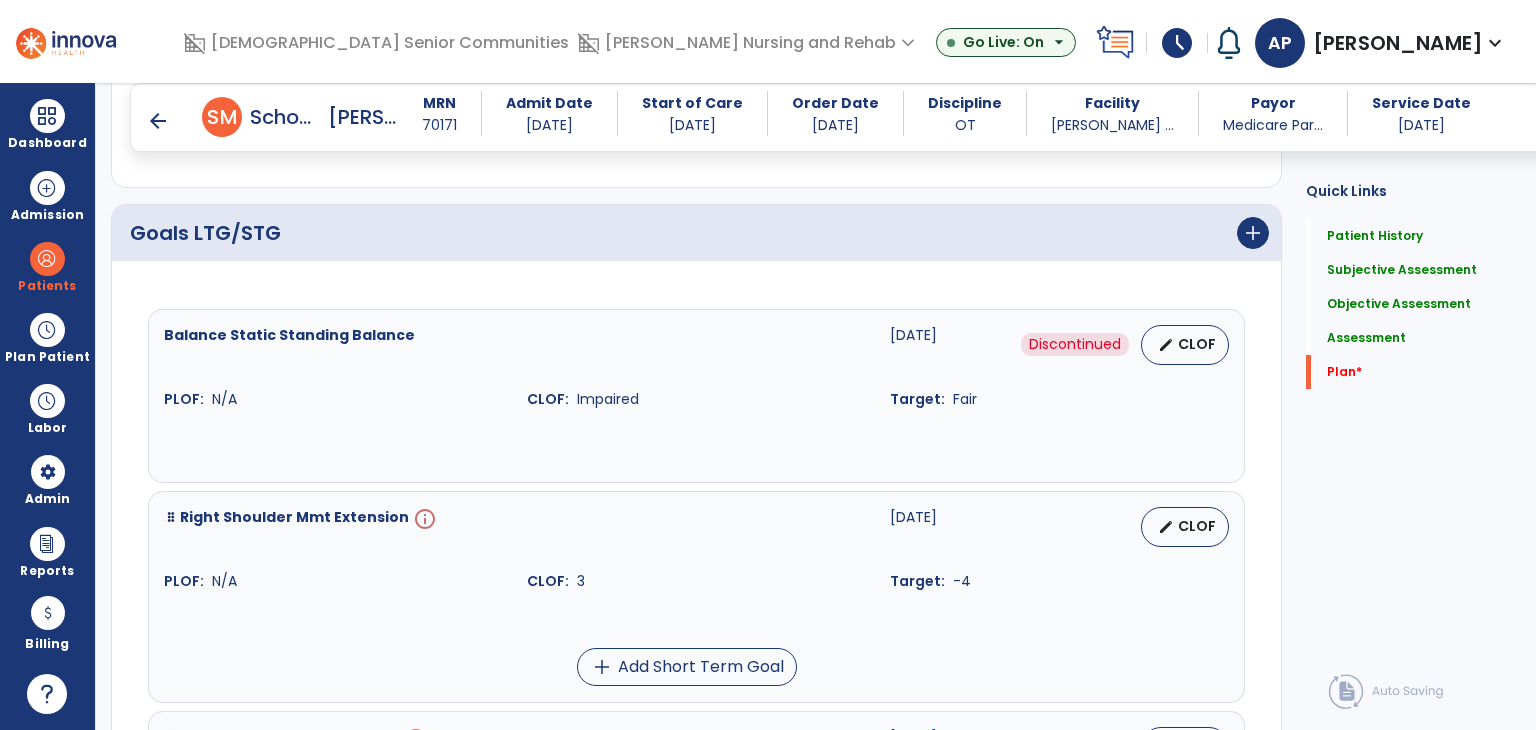 scroll, scrollTop: 3212, scrollLeft: 0, axis: vertical 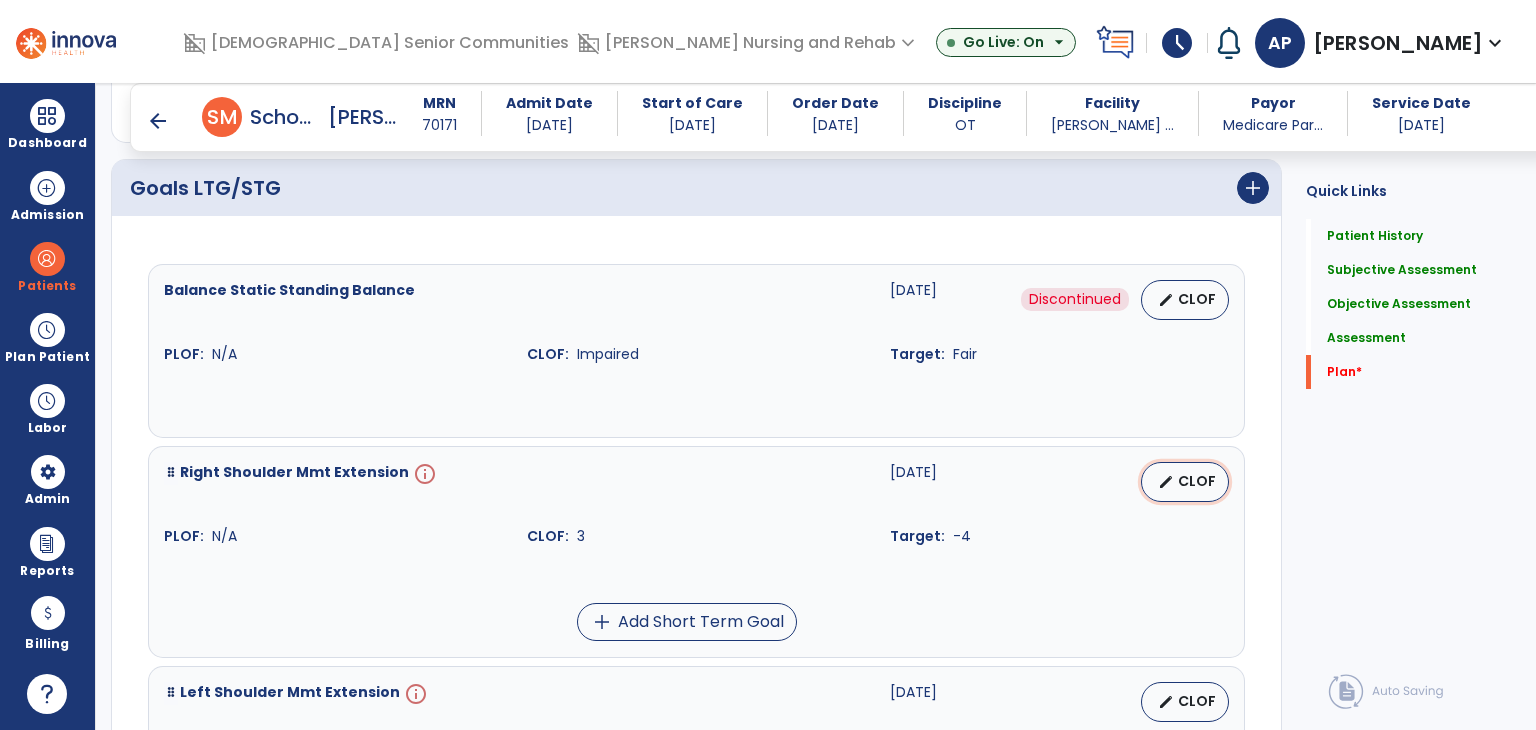 click on "edit   CLOF" at bounding box center [1185, 482] 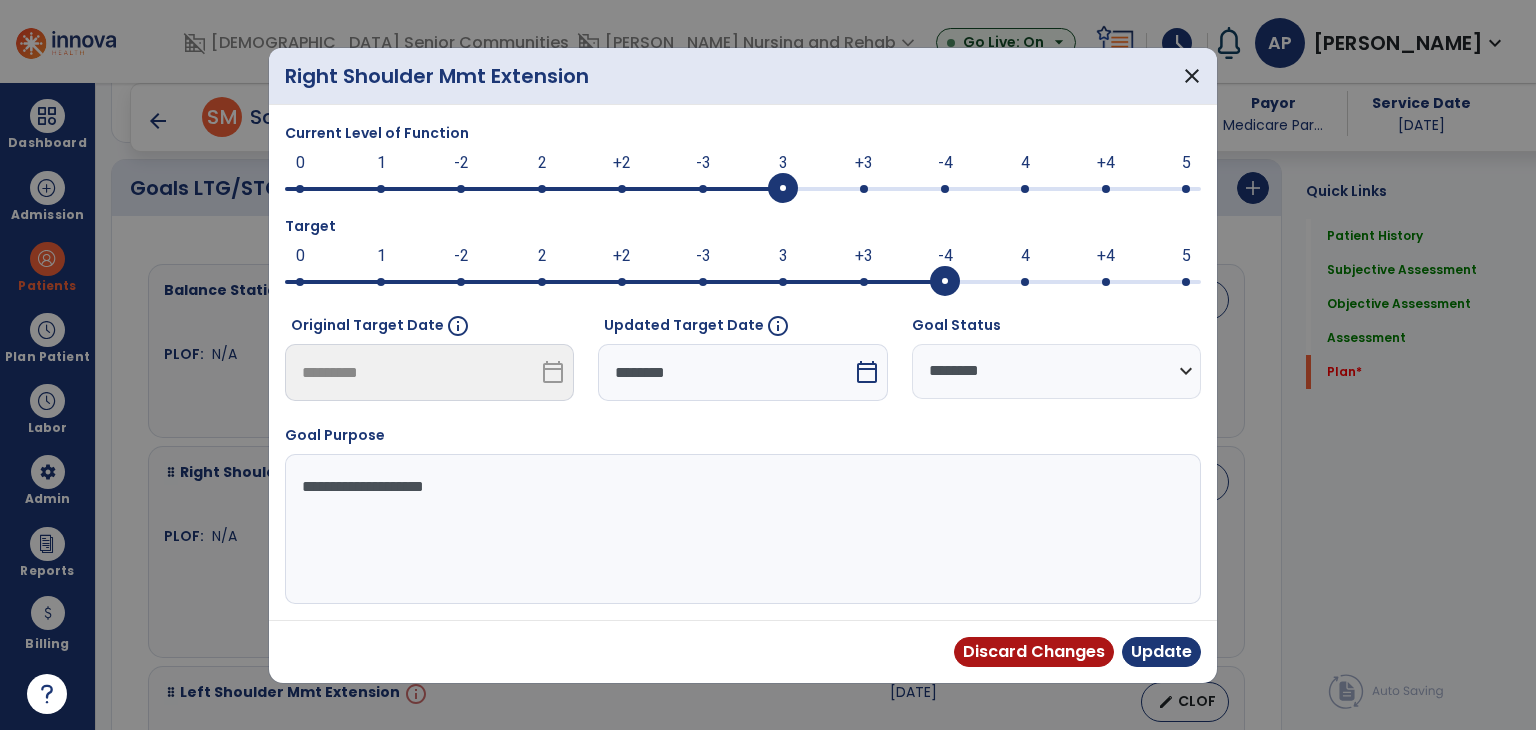 click on "********" at bounding box center (725, 372) 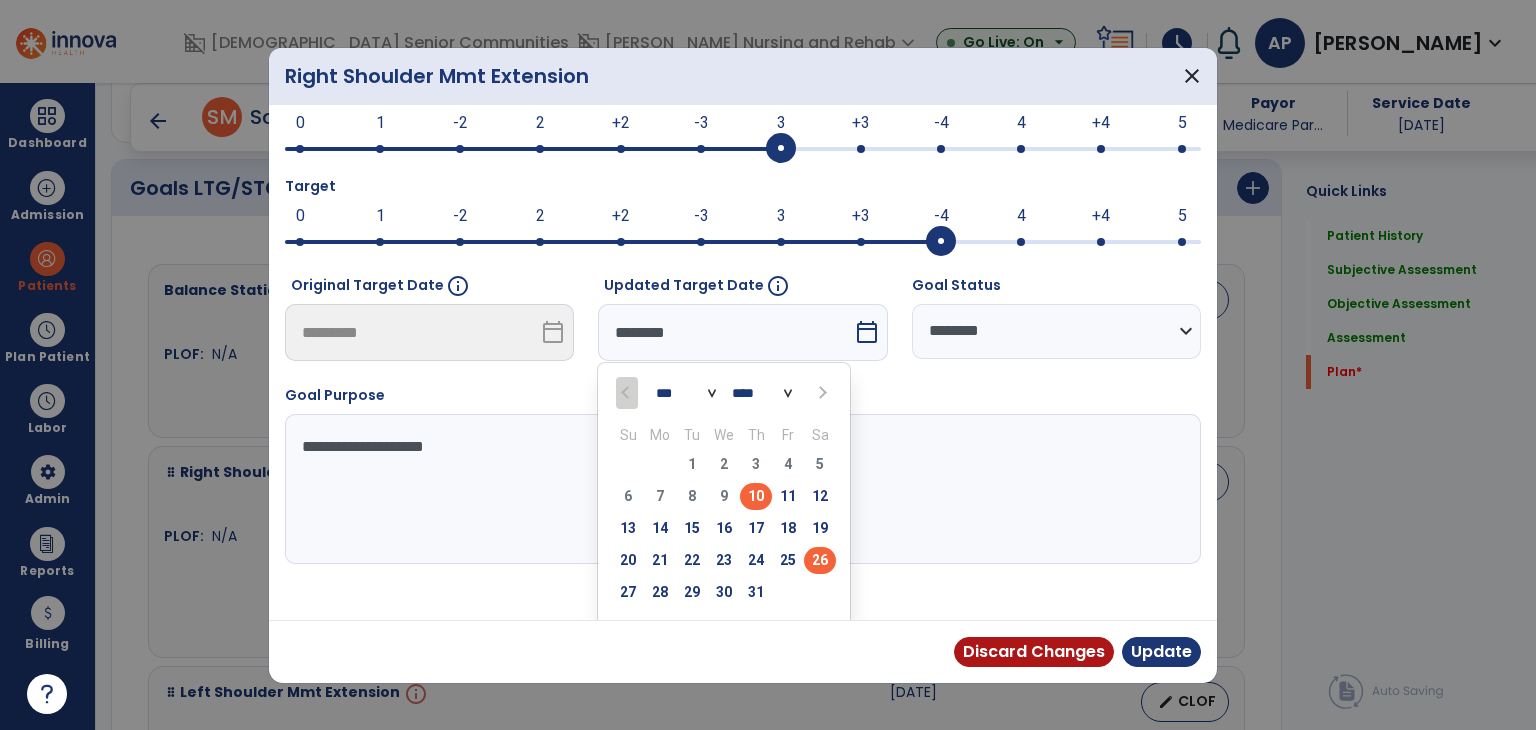 scroll, scrollTop: 77, scrollLeft: 0, axis: vertical 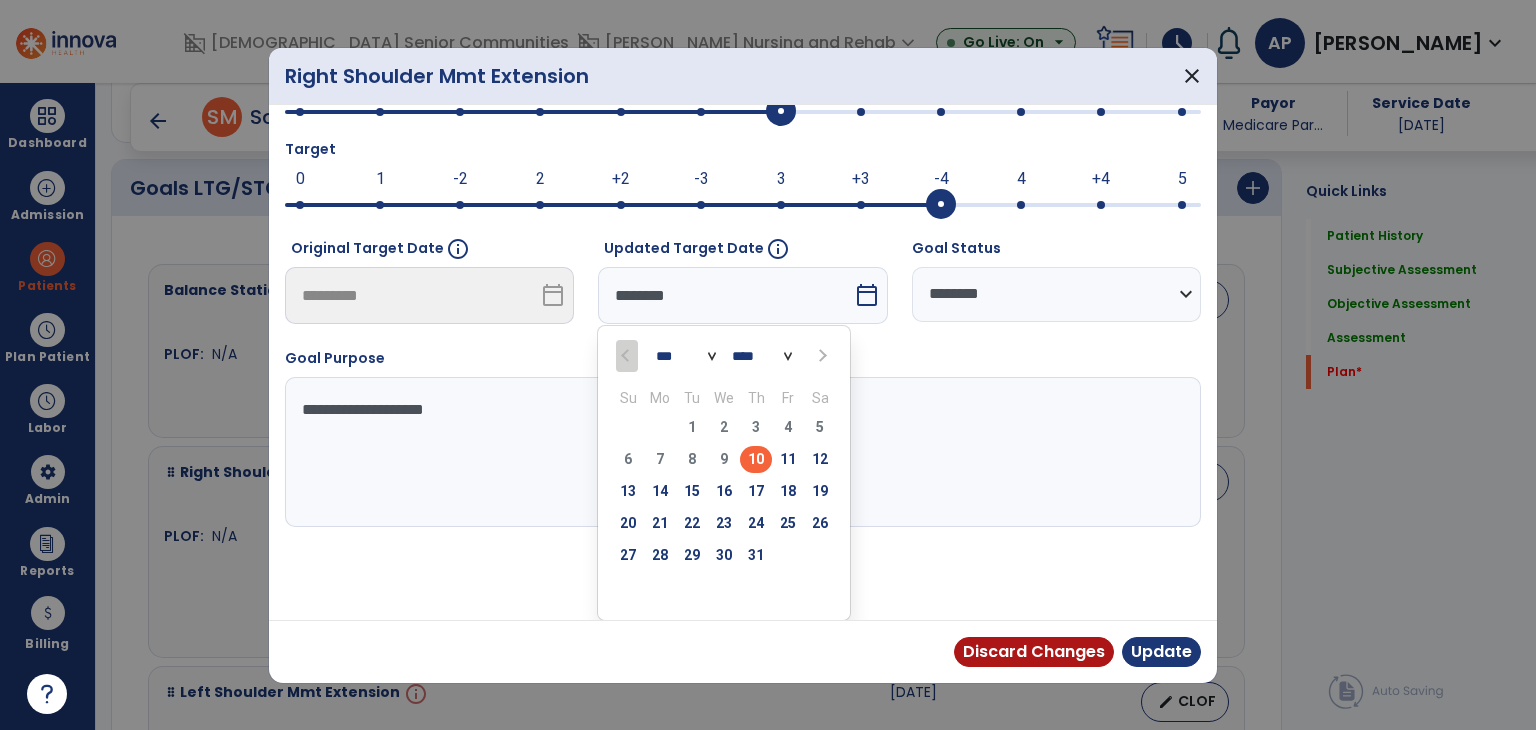 click at bounding box center [820, 355] 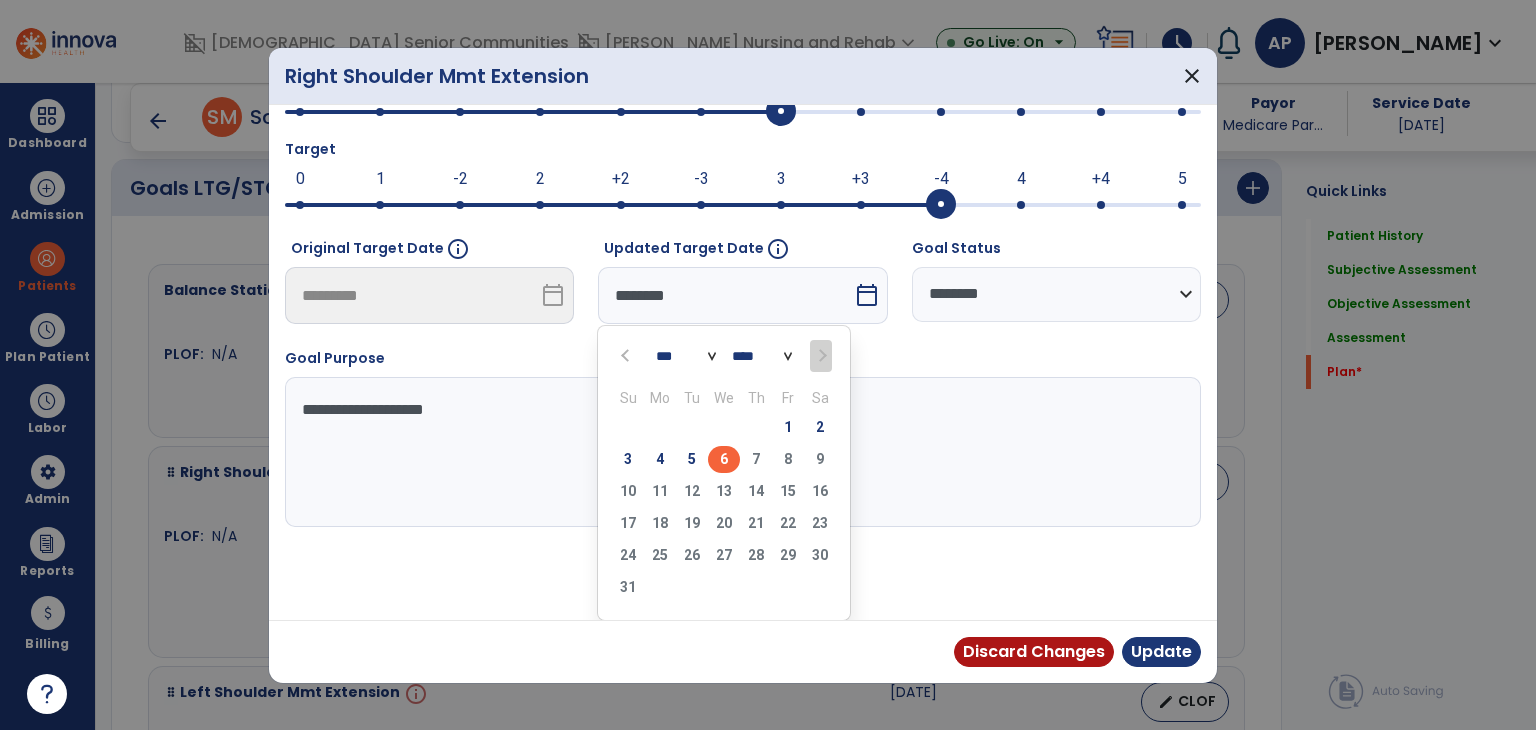 click on "6" at bounding box center (724, 459) 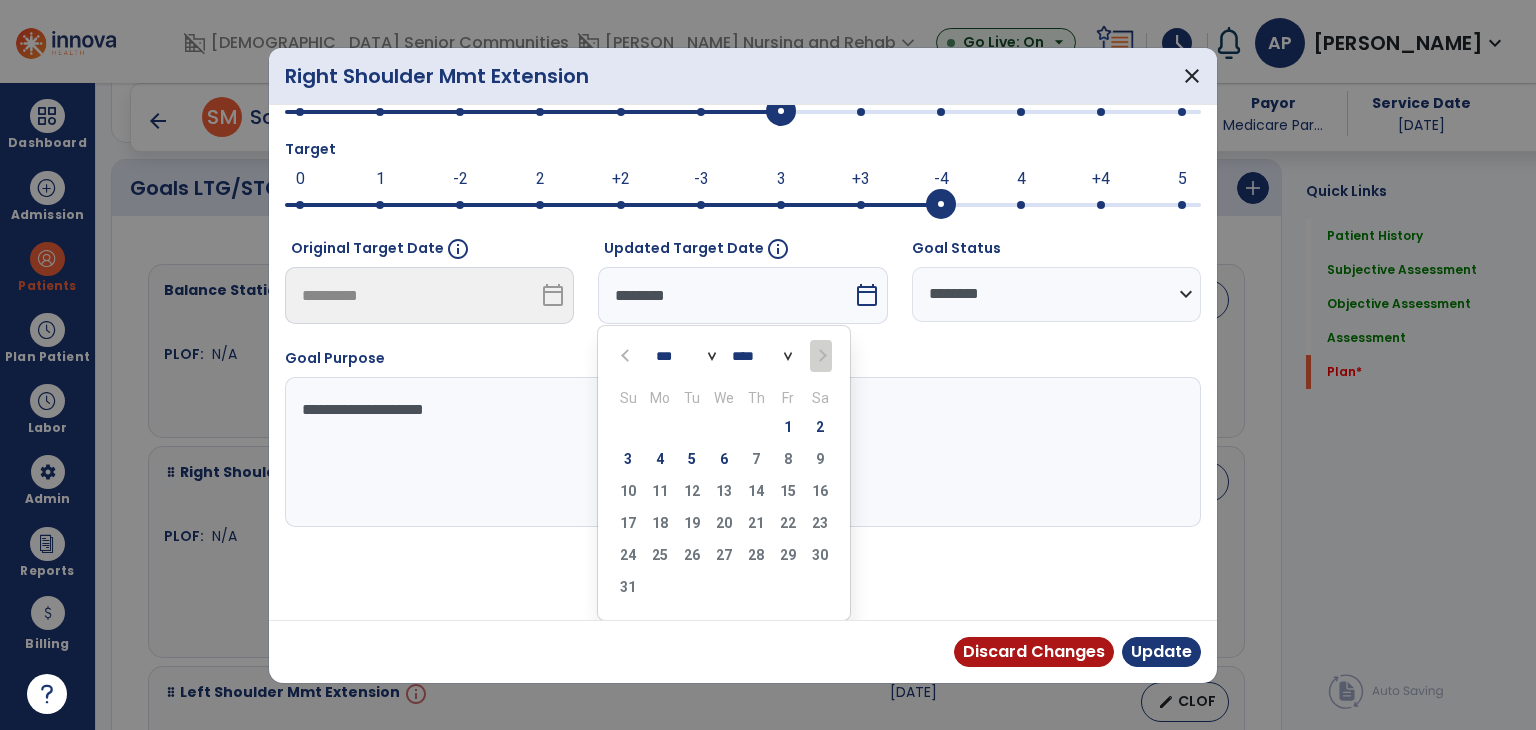 scroll, scrollTop: 0, scrollLeft: 0, axis: both 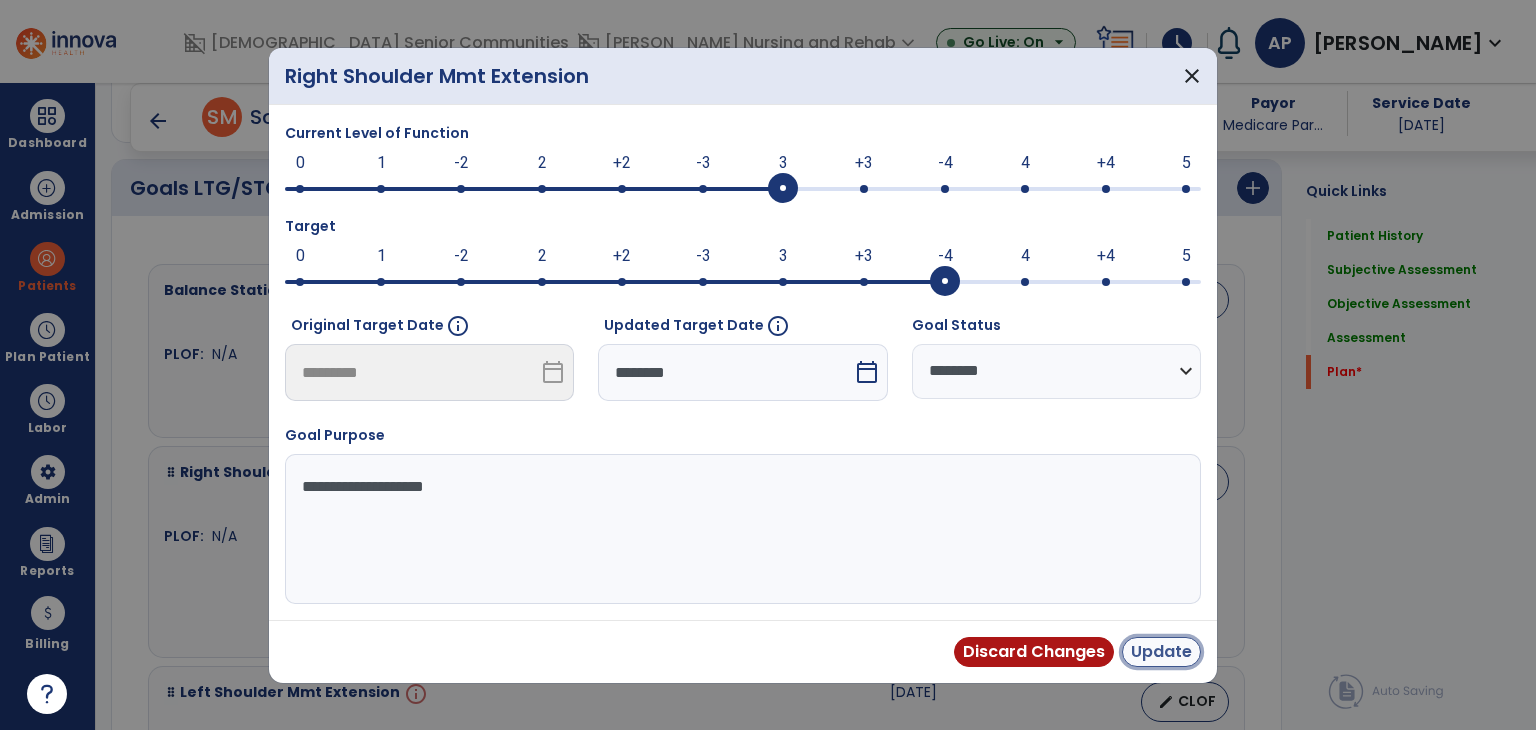 click on "Update" at bounding box center (1161, 652) 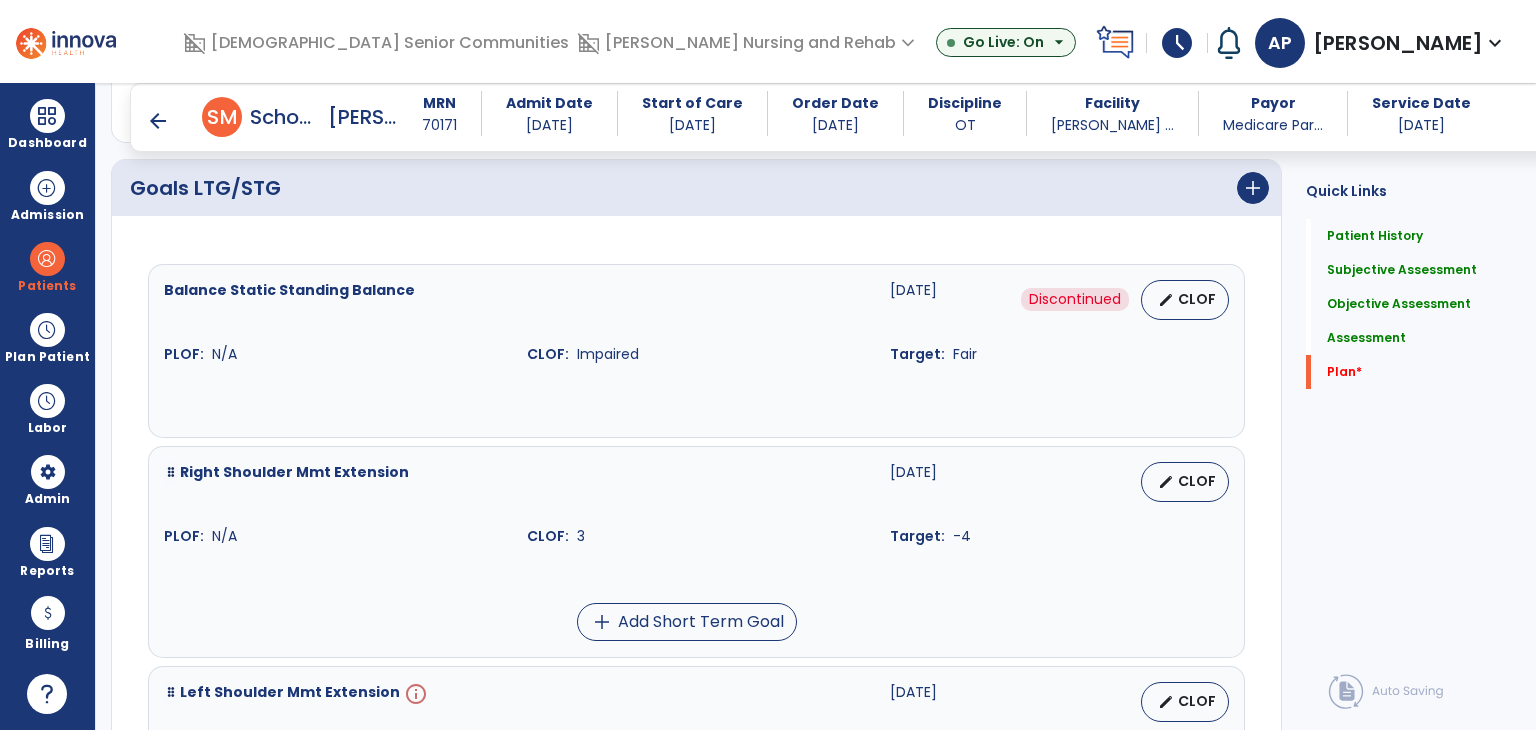 scroll, scrollTop: 3312, scrollLeft: 0, axis: vertical 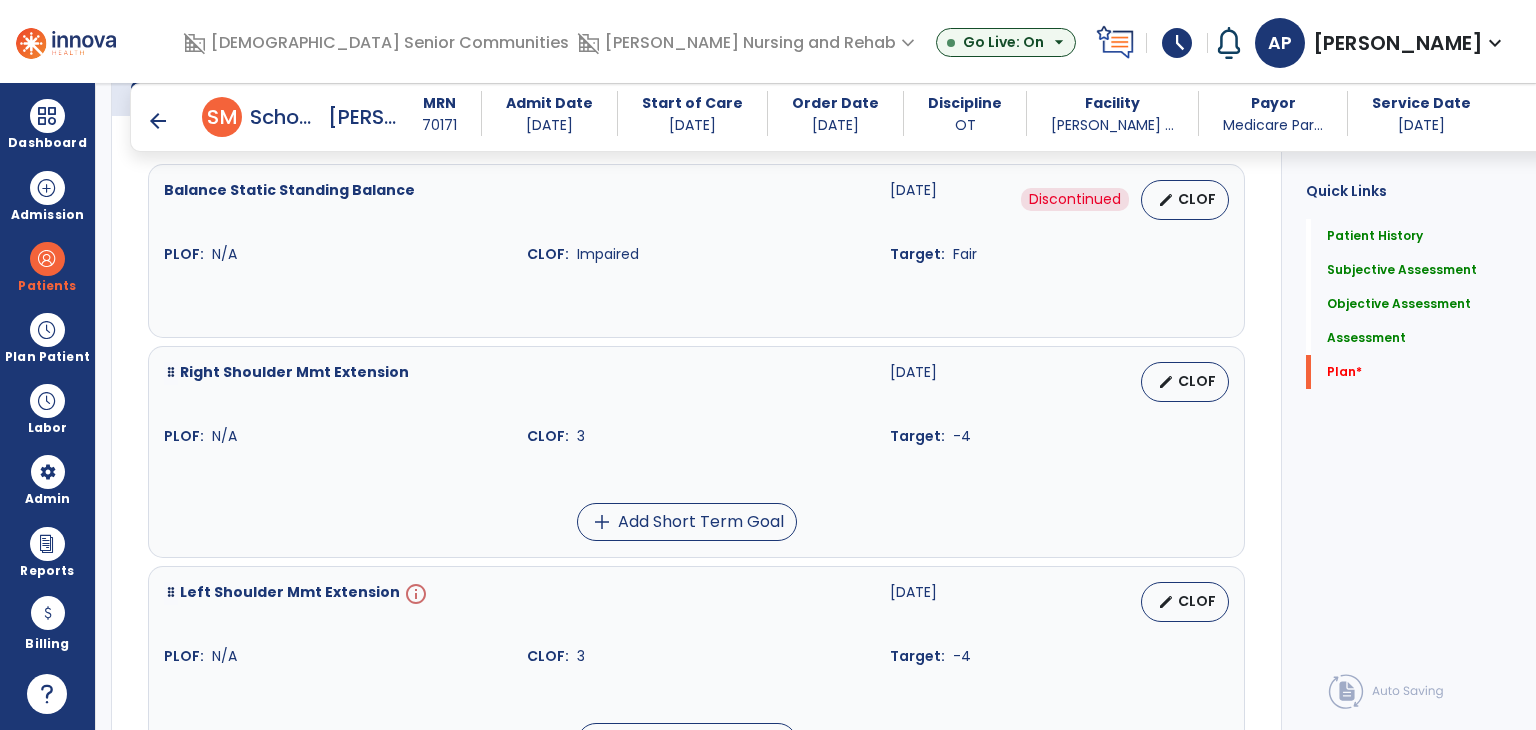 click on "Left Shoulder Mmt Extension  info   07-09-2025   edit   CLOF PLOF:    N/A CLOF:    3 Target:    -4" at bounding box center (696, 624) 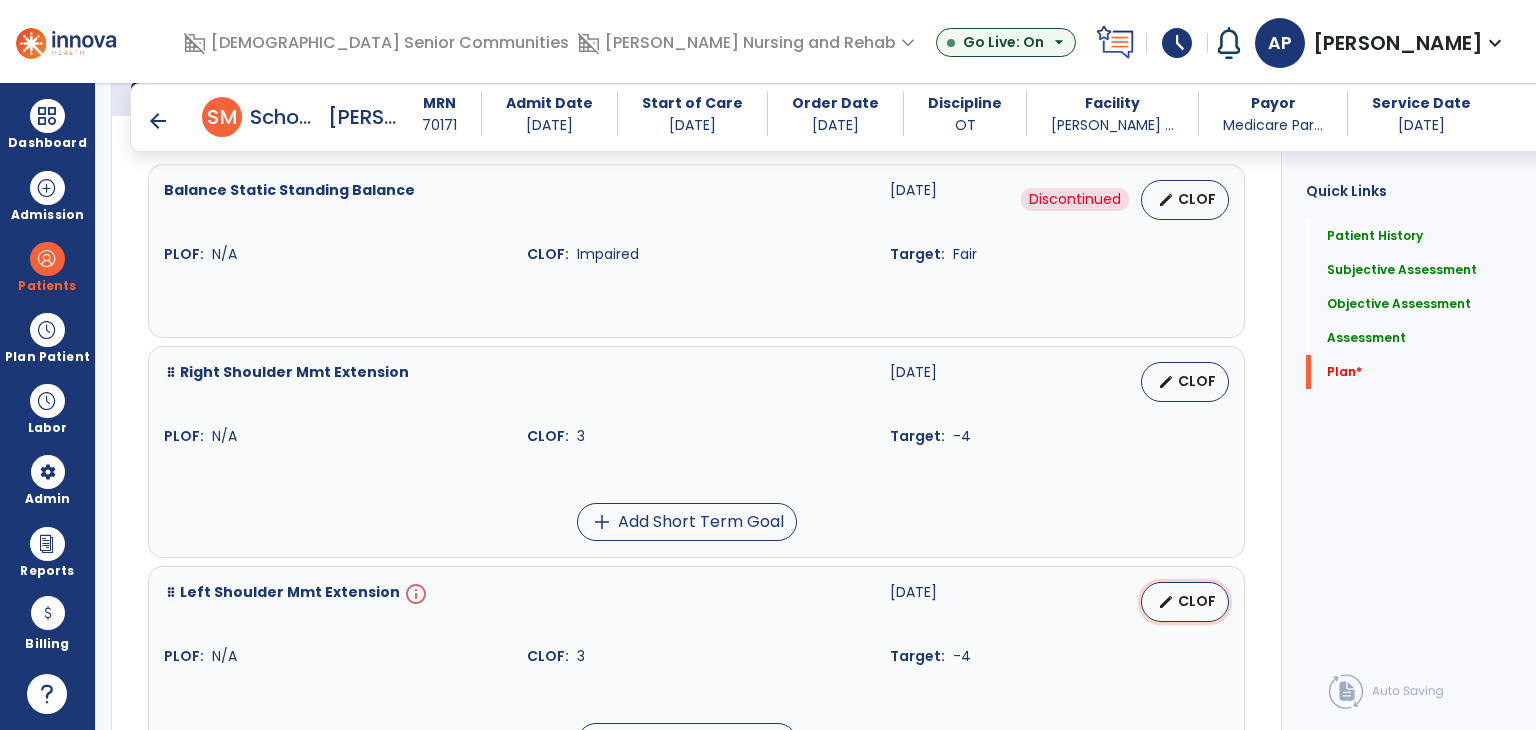 click on "edit" at bounding box center [1166, 602] 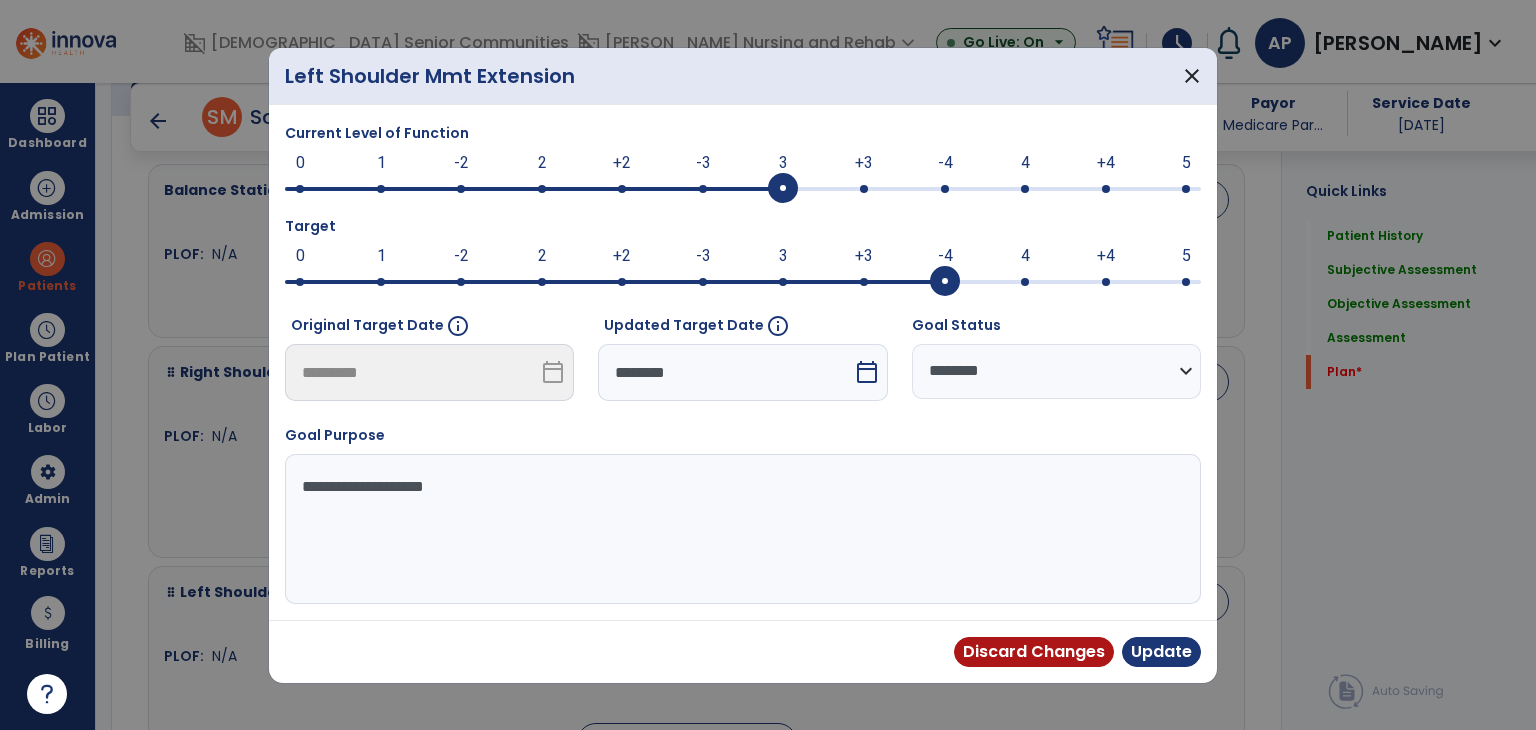click on "calendar_today" at bounding box center [867, 372] 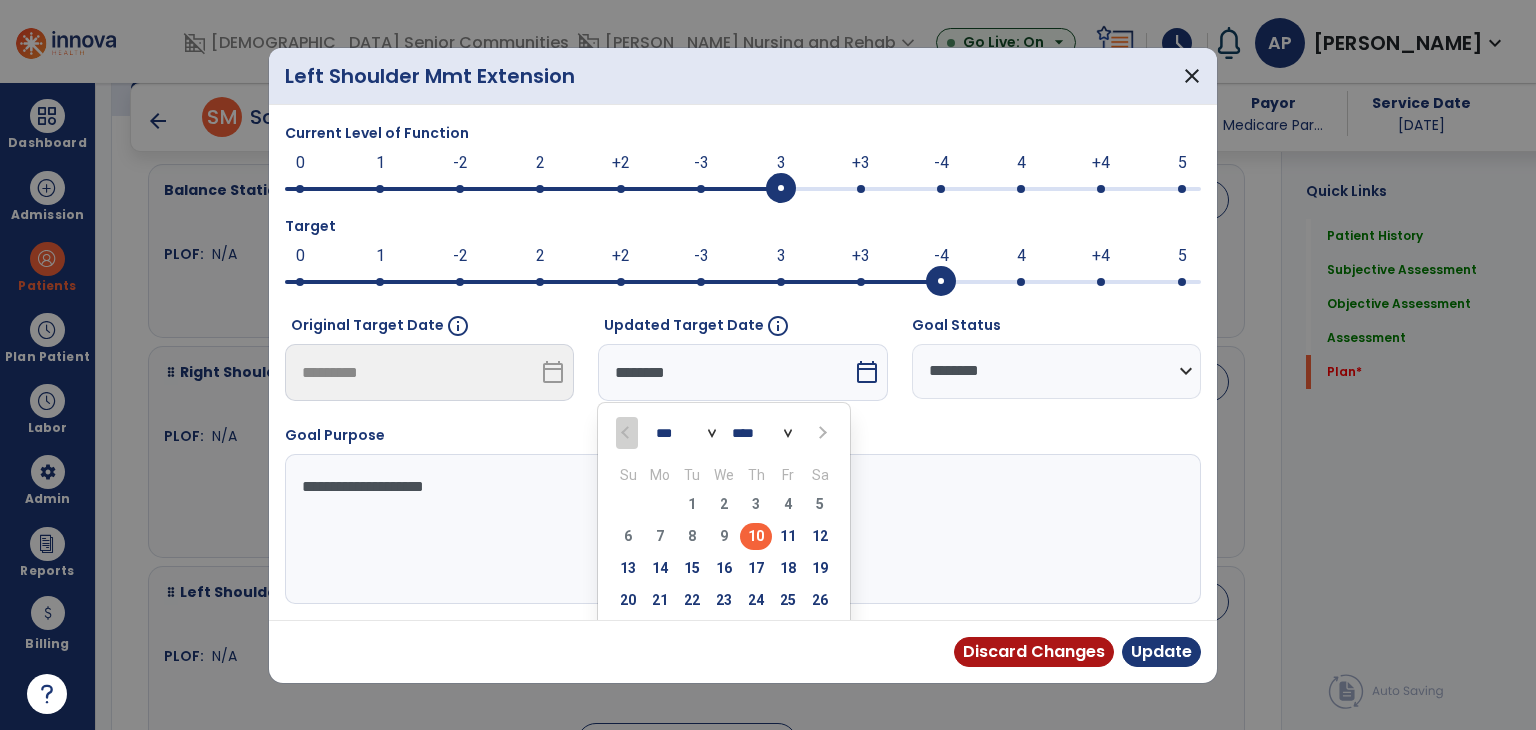 click at bounding box center [820, 432] 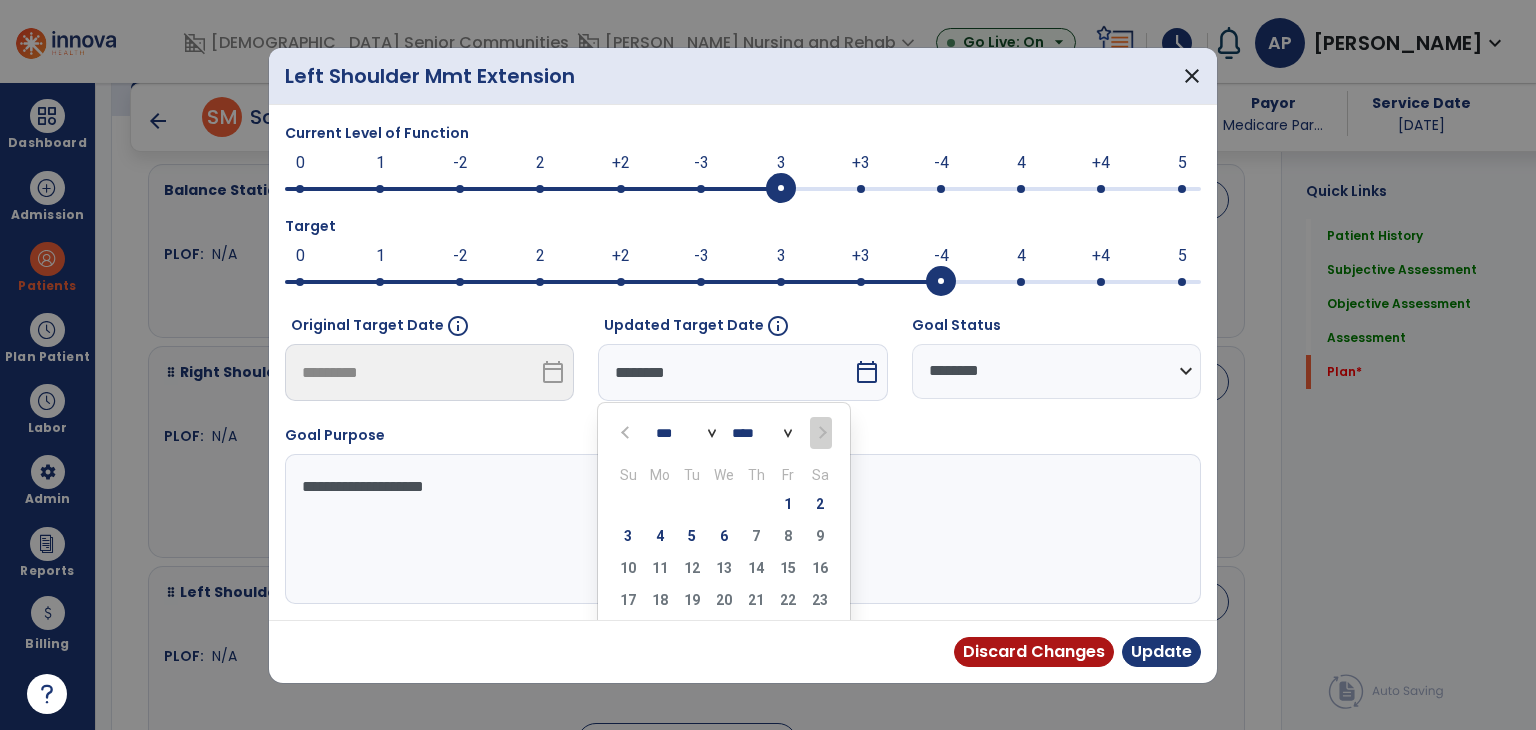 drag, startPoint x: 721, startPoint y: 538, endPoint x: 744, endPoint y: 542, distance: 23.345236 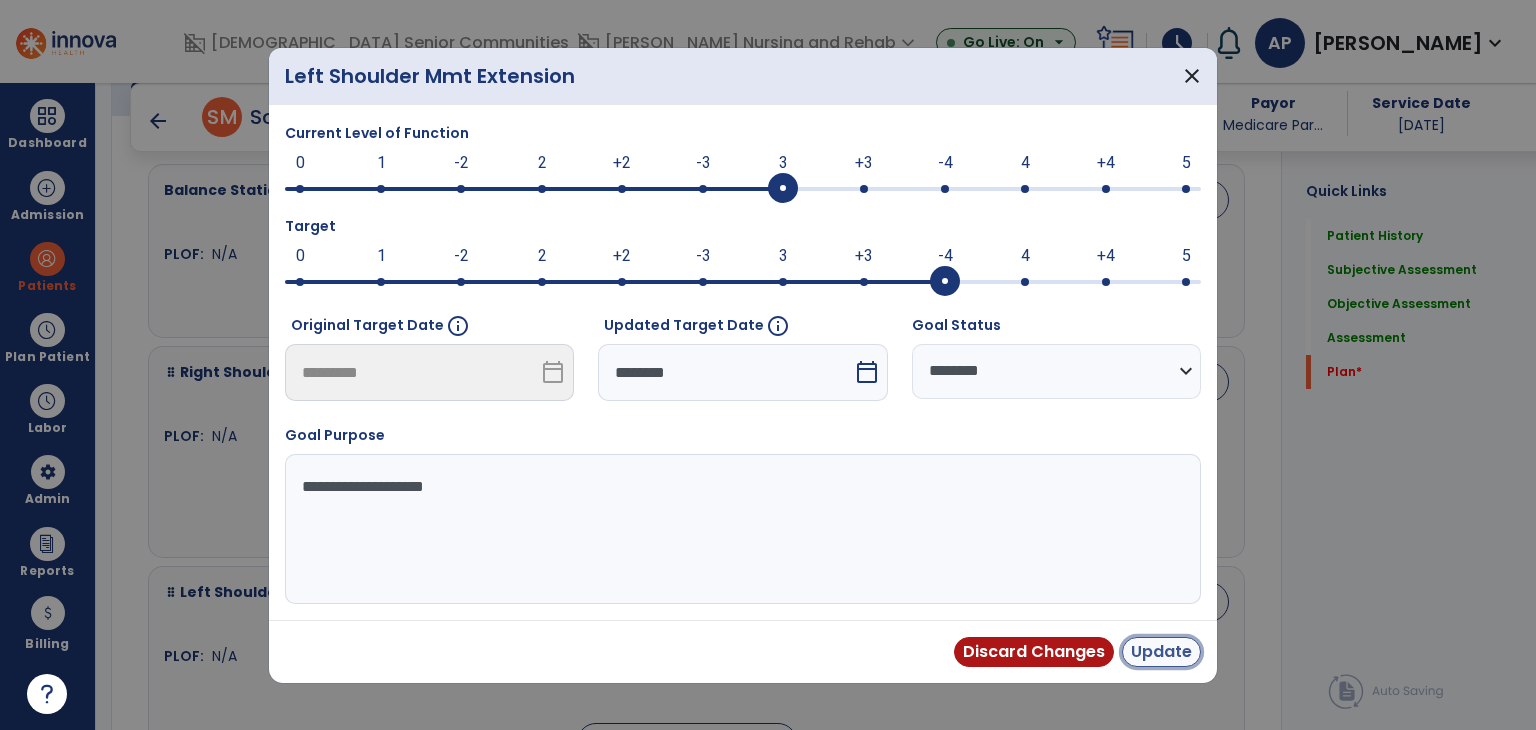 click on "Update" at bounding box center (1161, 652) 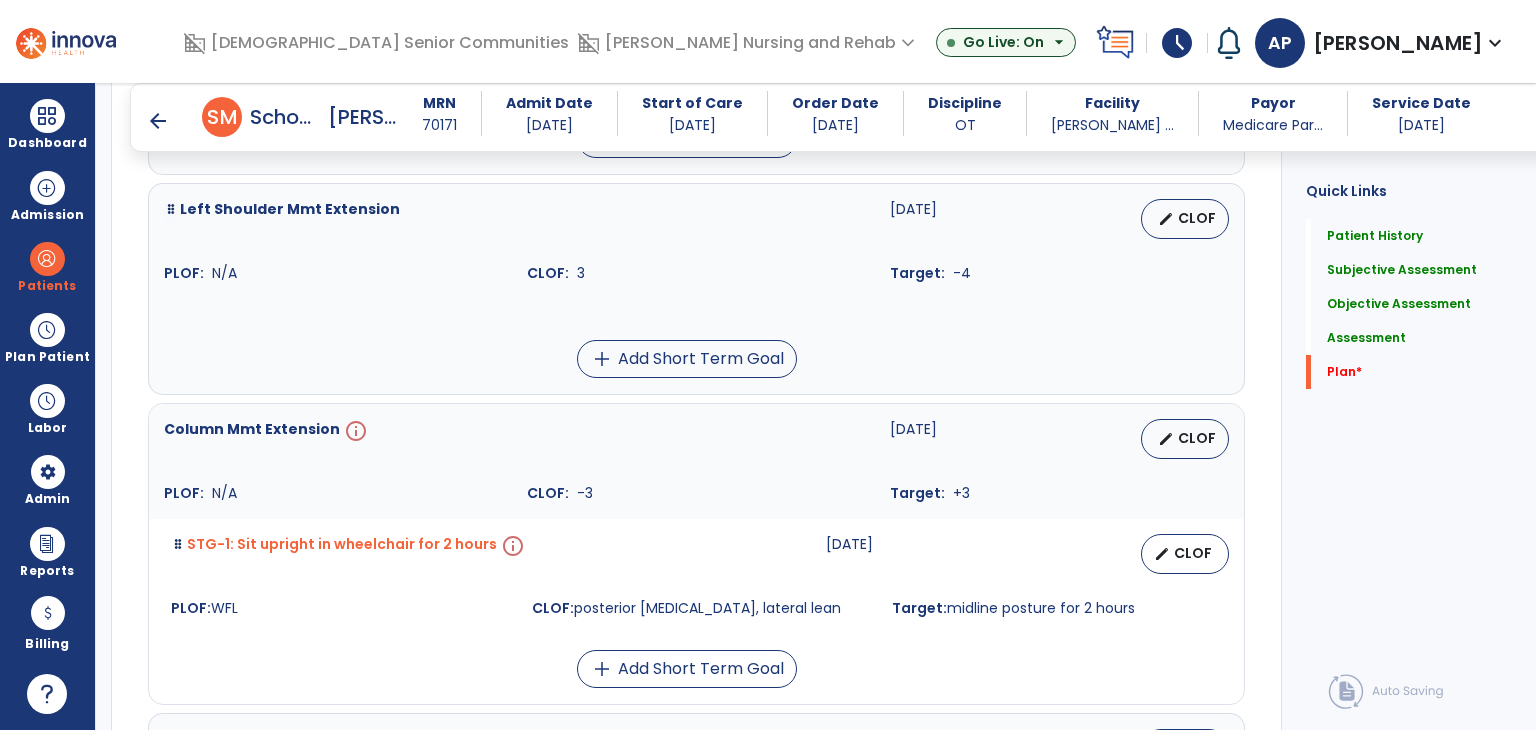 scroll, scrollTop: 3712, scrollLeft: 0, axis: vertical 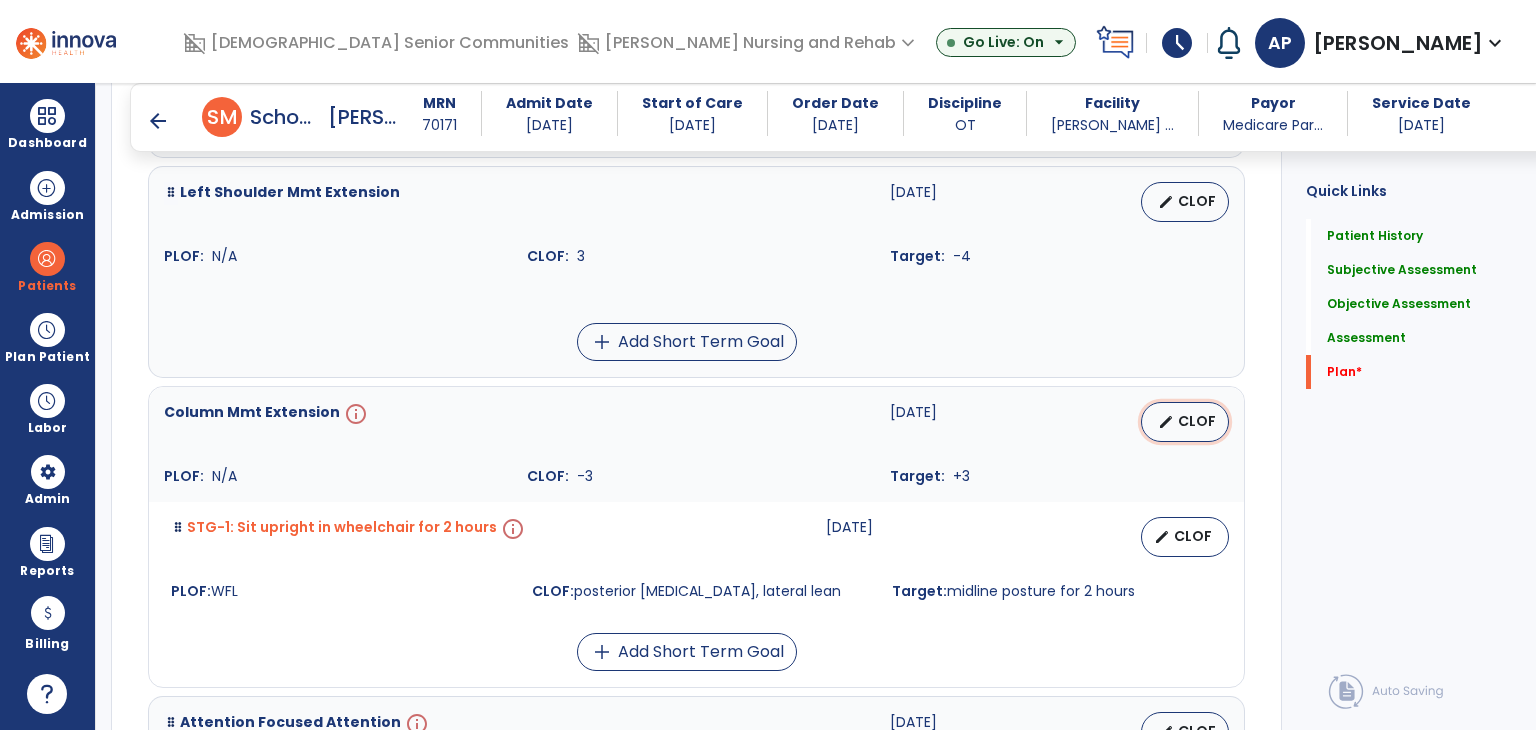 click on "edit" at bounding box center (1166, 422) 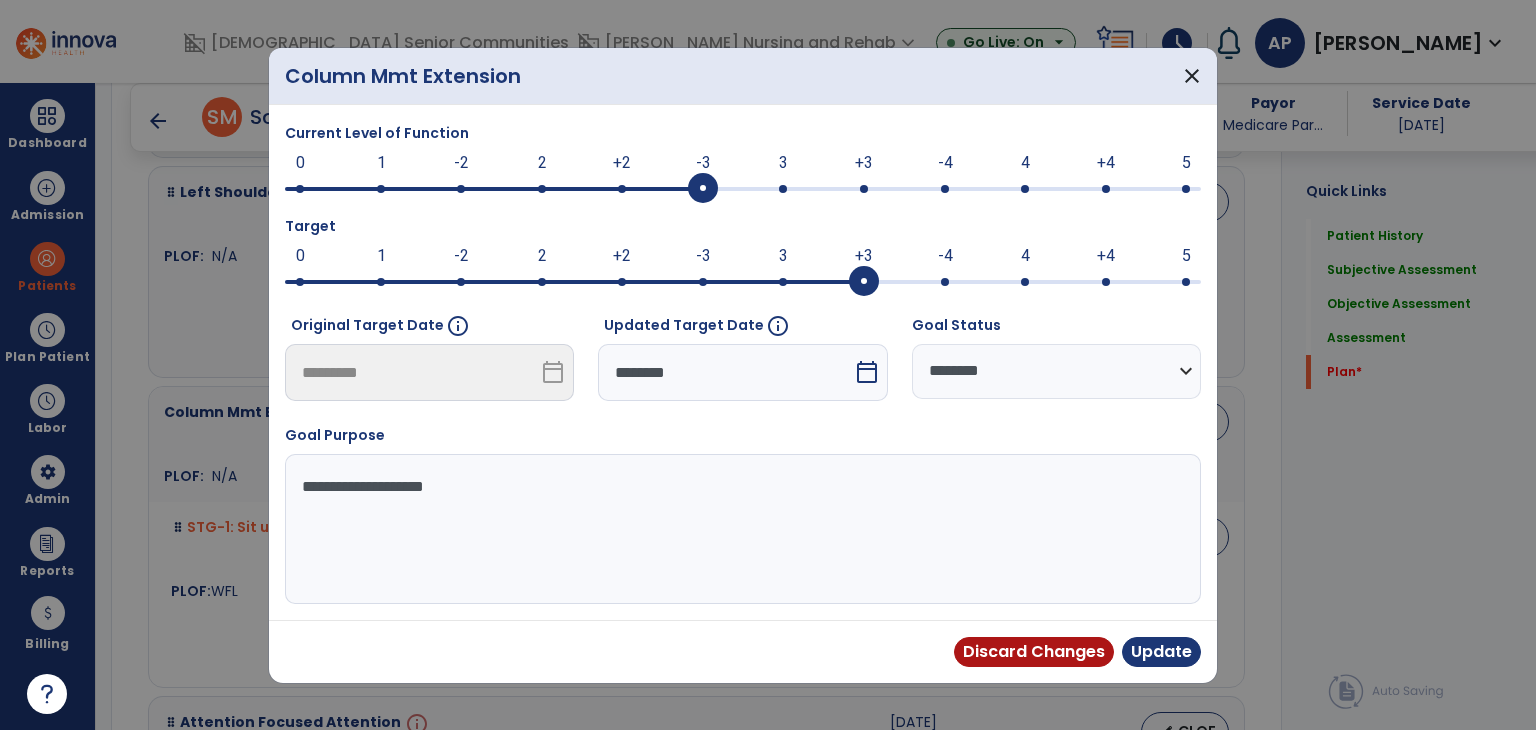 click on "calendar_today" at bounding box center [867, 372] 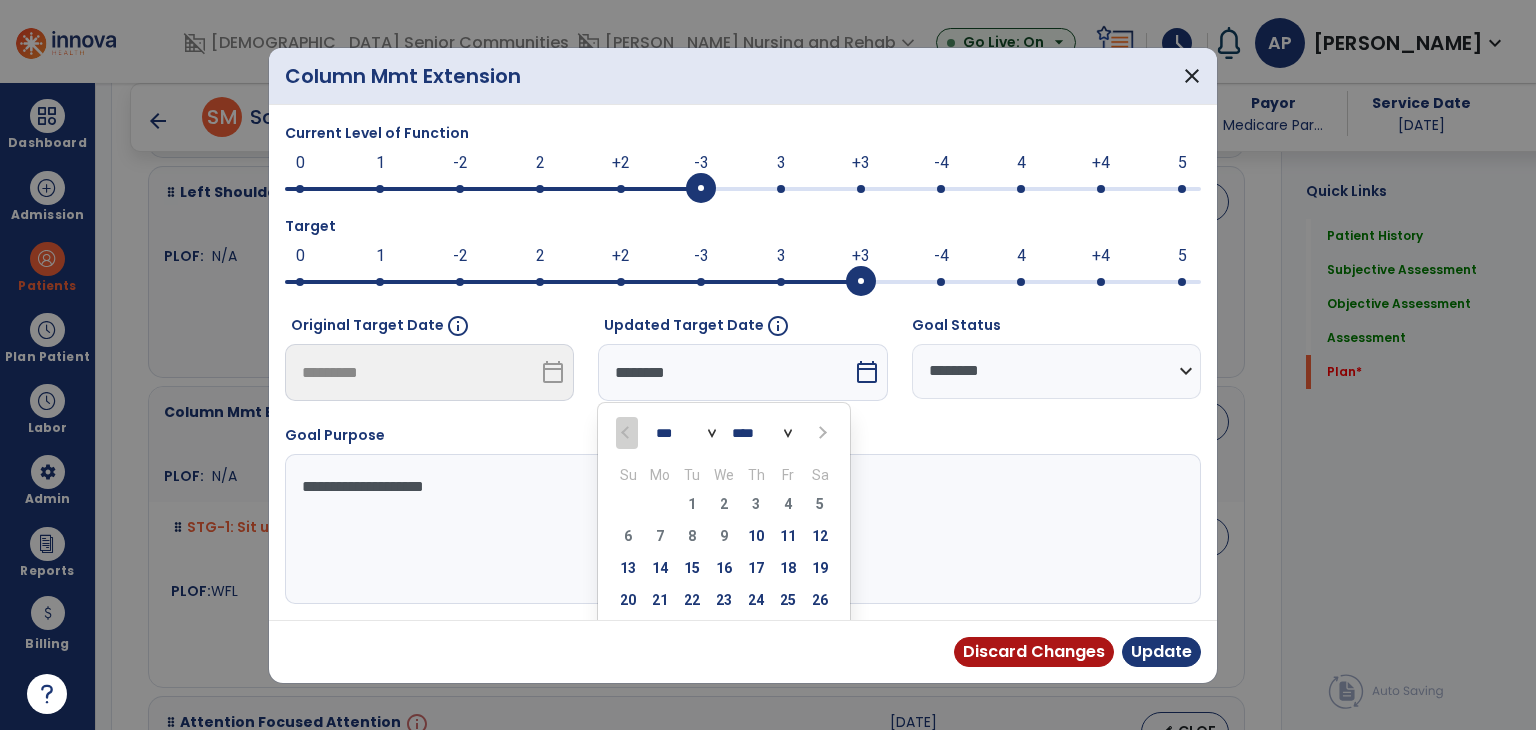 click at bounding box center [820, 433] 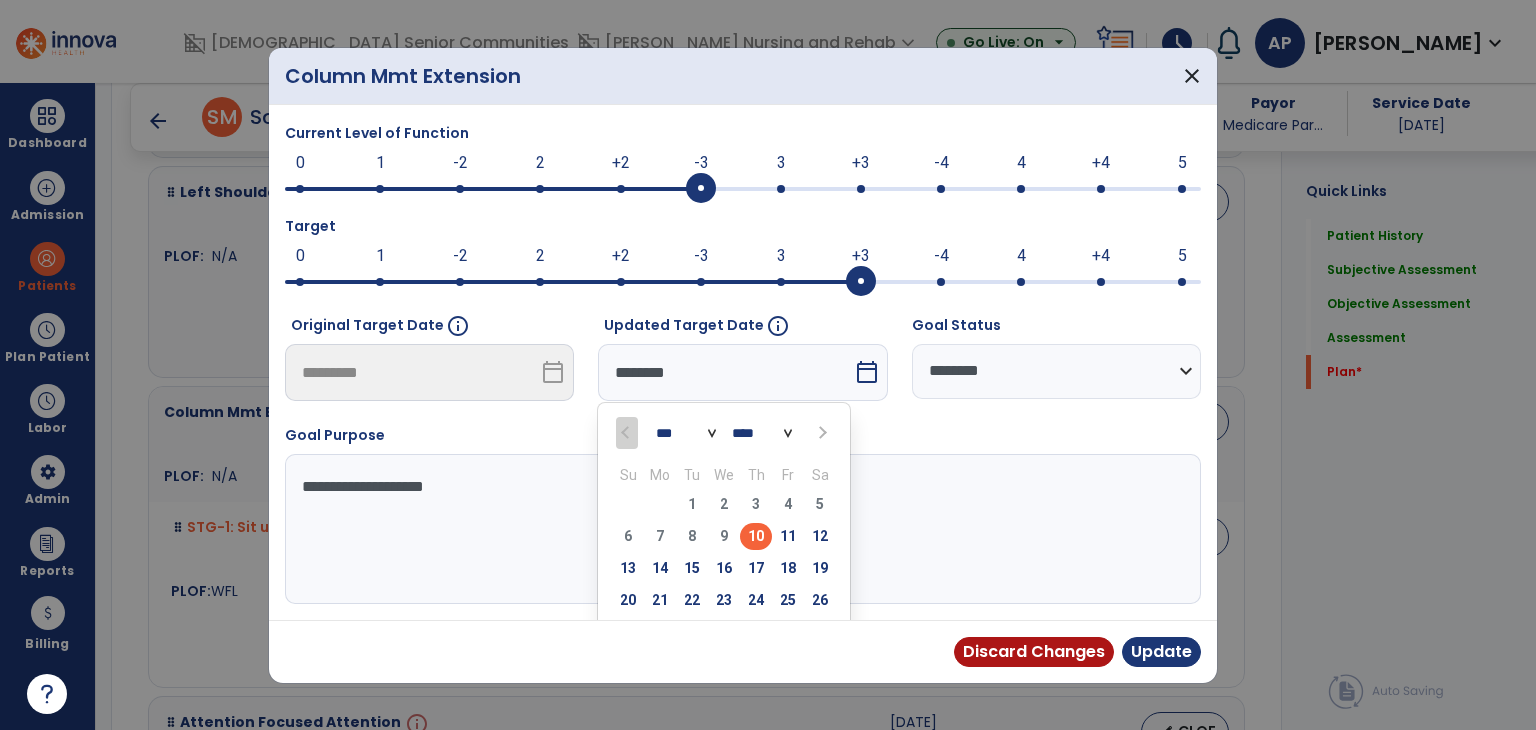 click at bounding box center [820, 432] 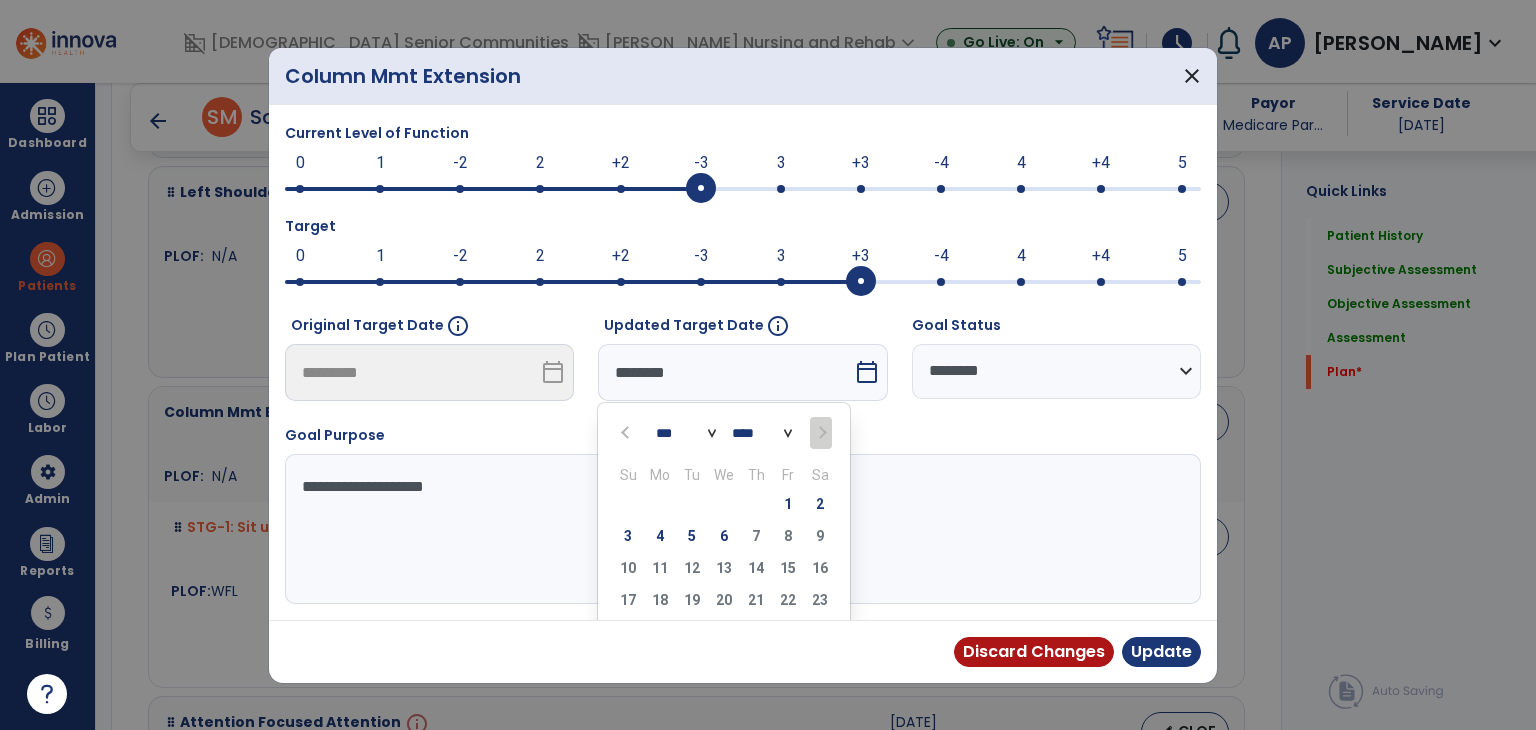 click on "6" at bounding box center [724, 536] 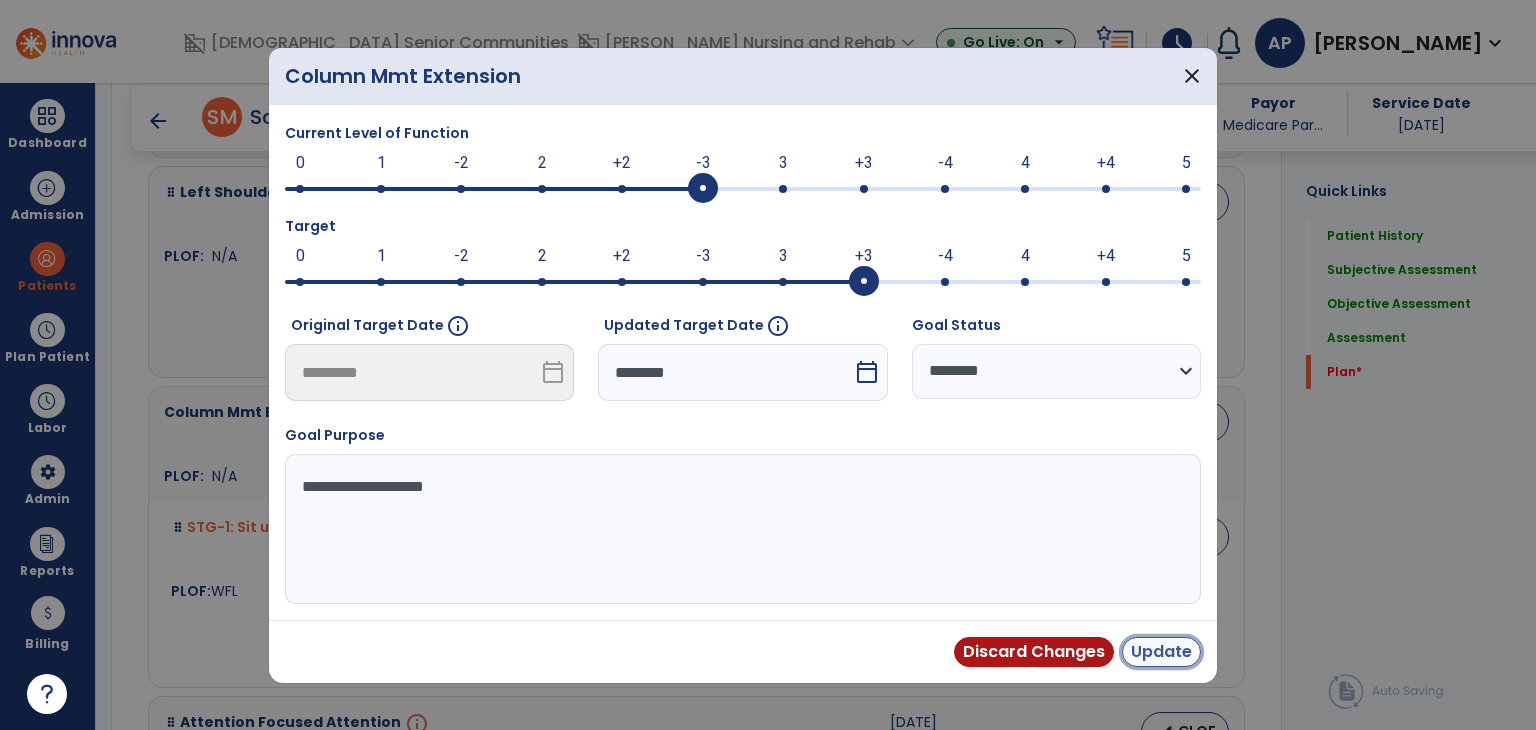 click on "Update" at bounding box center [1161, 652] 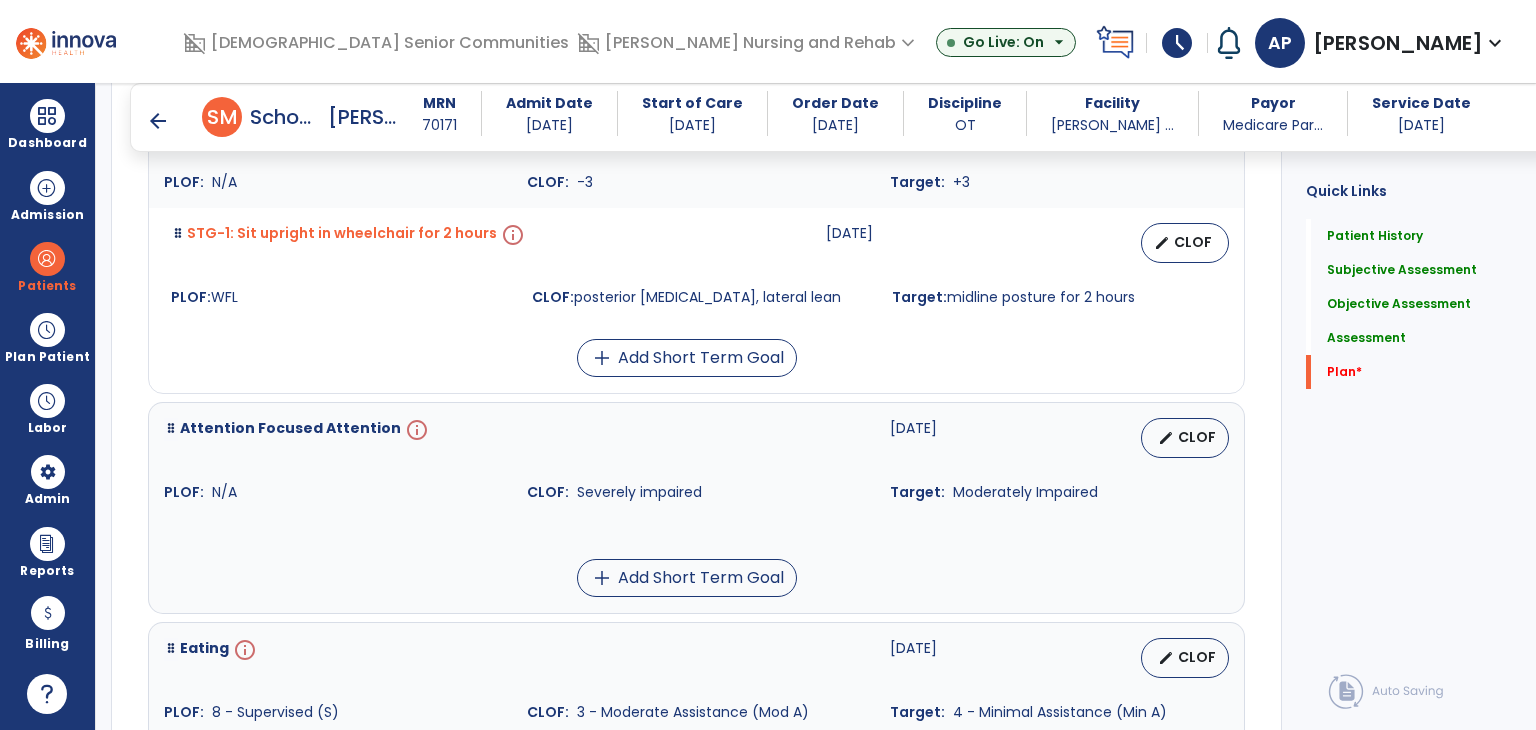 scroll, scrollTop: 4012, scrollLeft: 0, axis: vertical 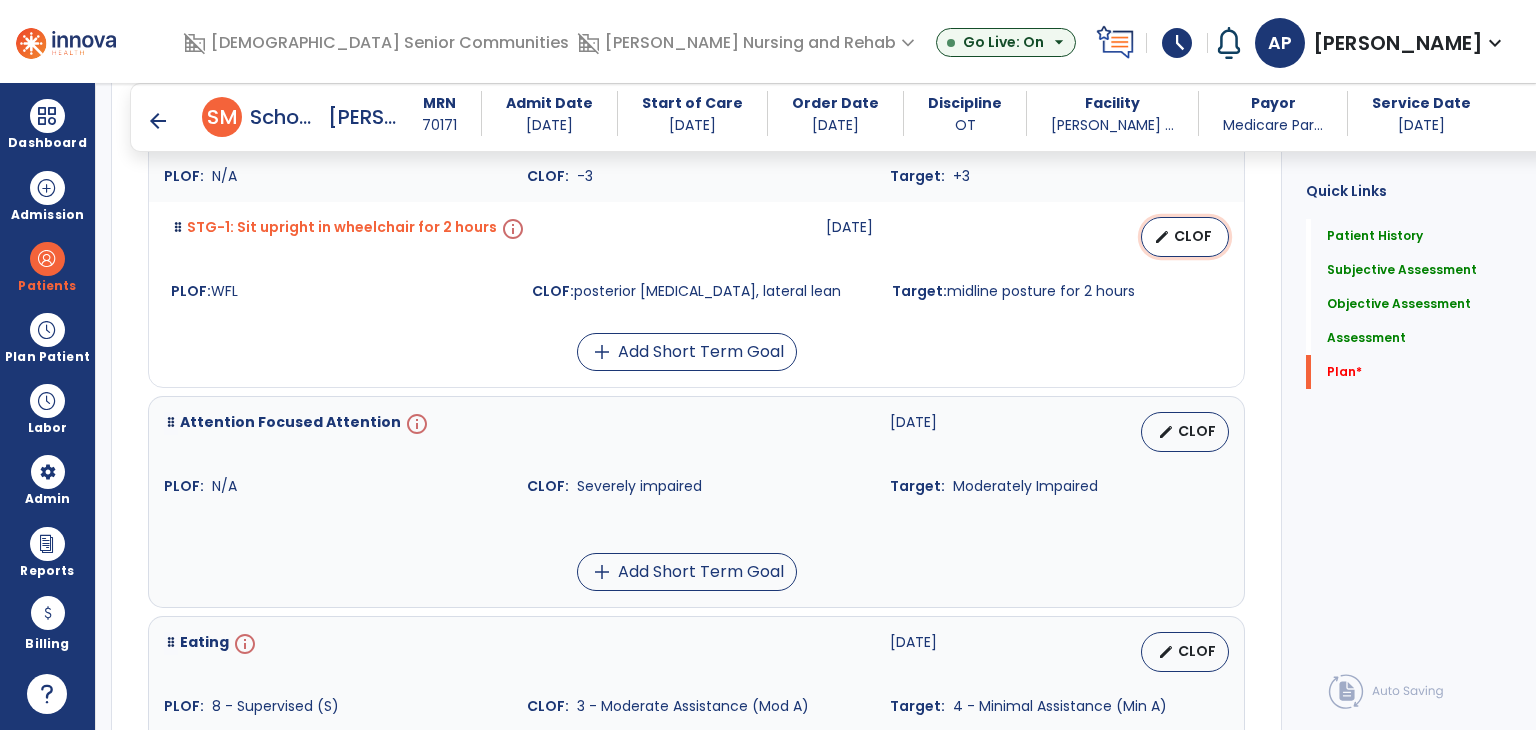 click on "edit   CLOF" at bounding box center [1185, 237] 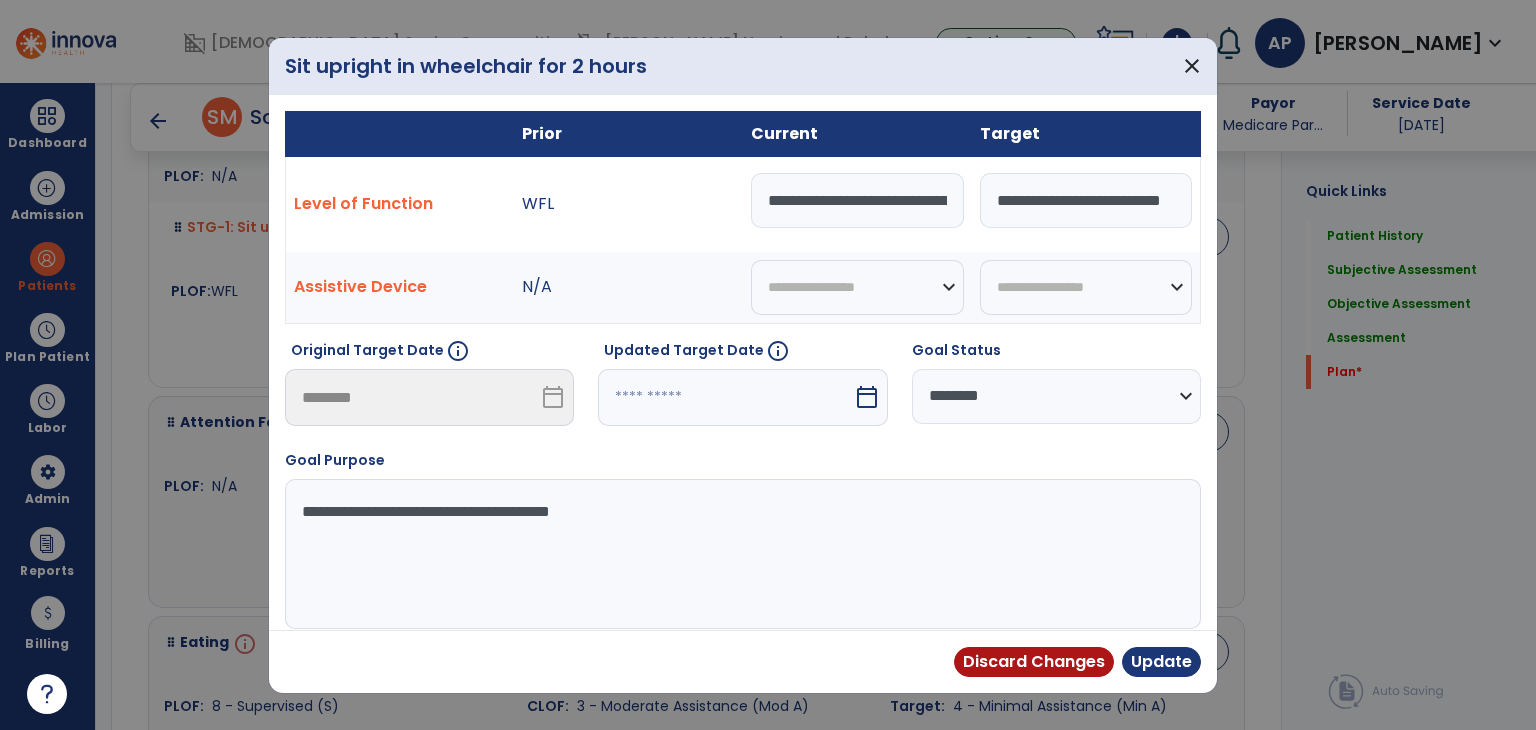 click on "**********" at bounding box center [857, 200] 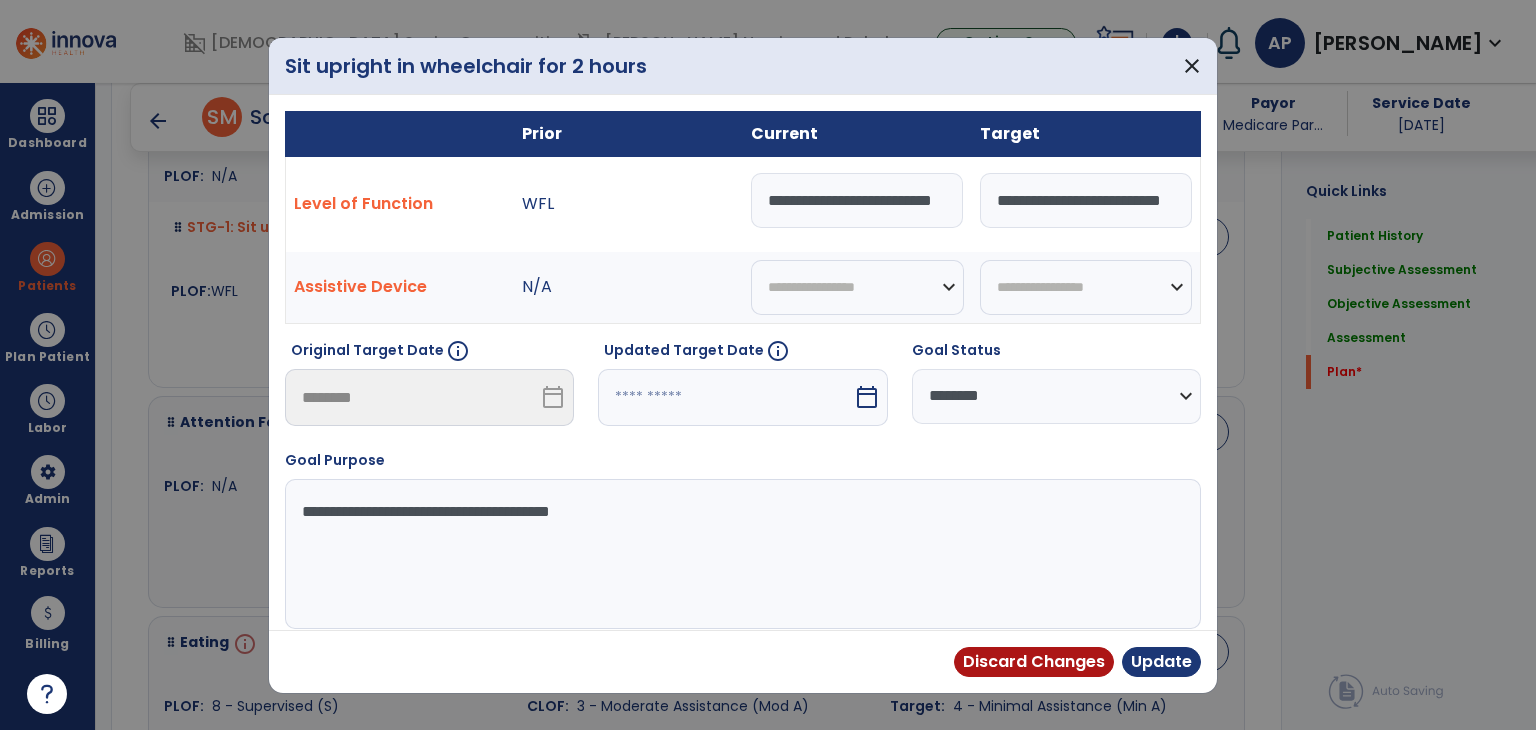 scroll, scrollTop: 0, scrollLeft: 35, axis: horizontal 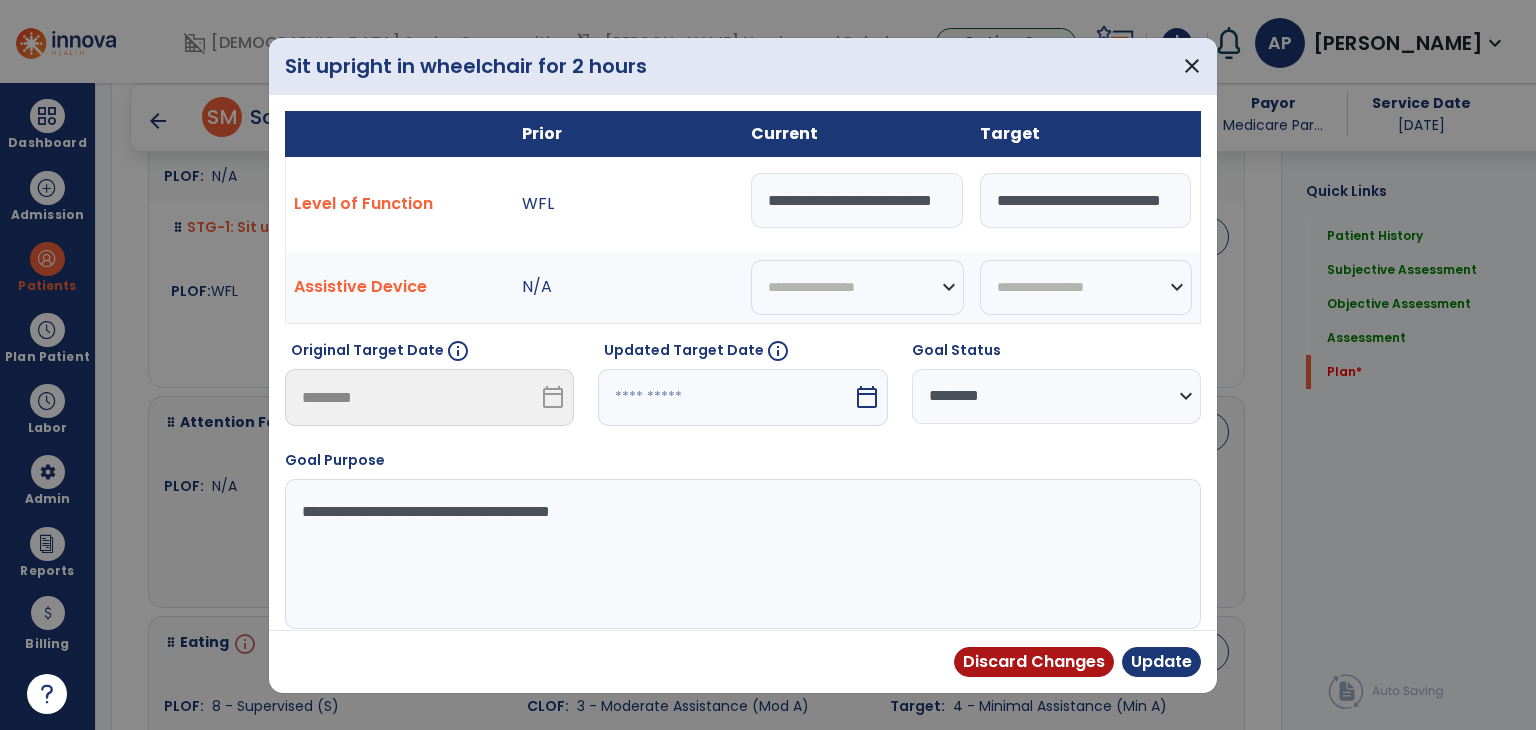 drag, startPoint x: 1036, startPoint y: 202, endPoint x: 1264, endPoint y: 206, distance: 228.03508 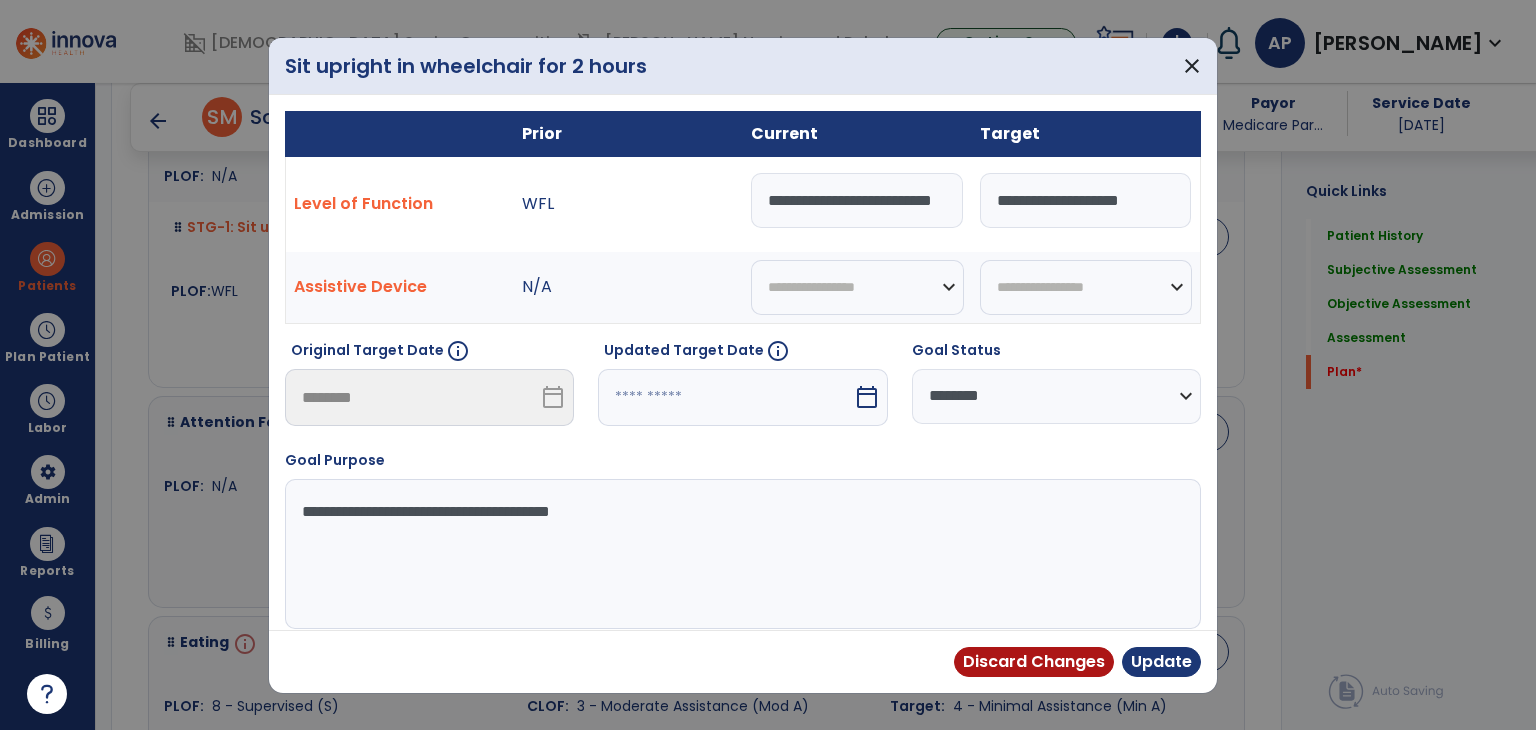 scroll, scrollTop: 0, scrollLeft: 0, axis: both 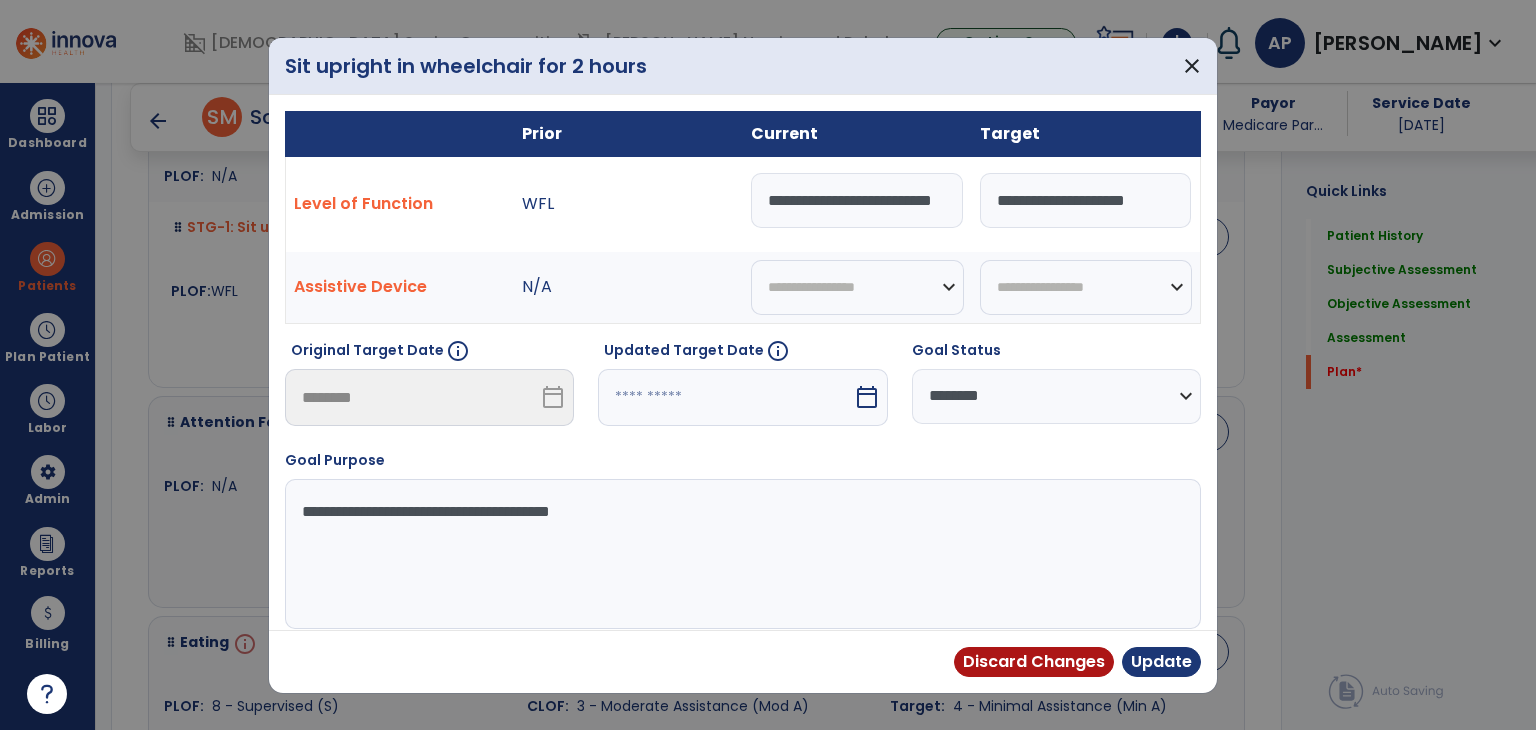 type on "**********" 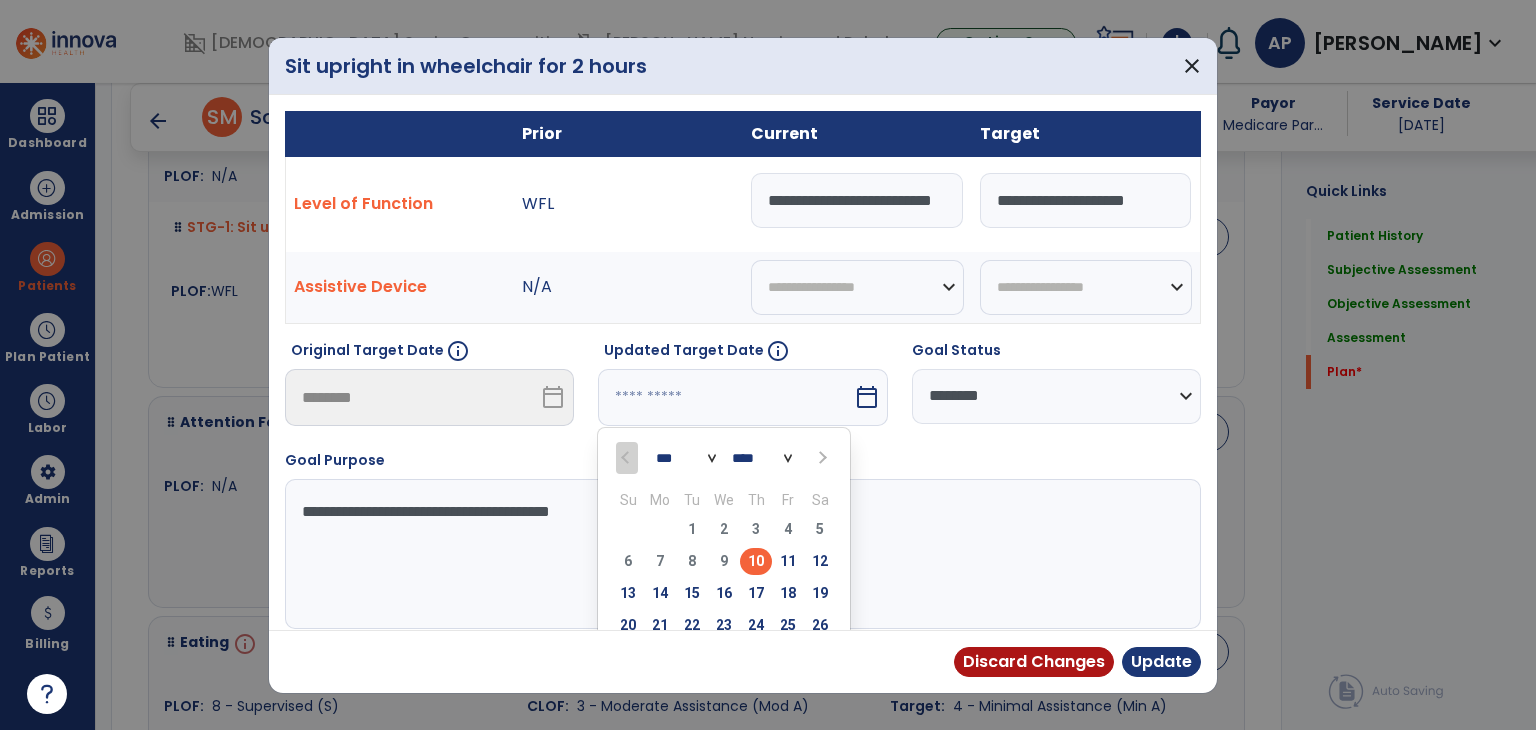 click at bounding box center (822, 458) 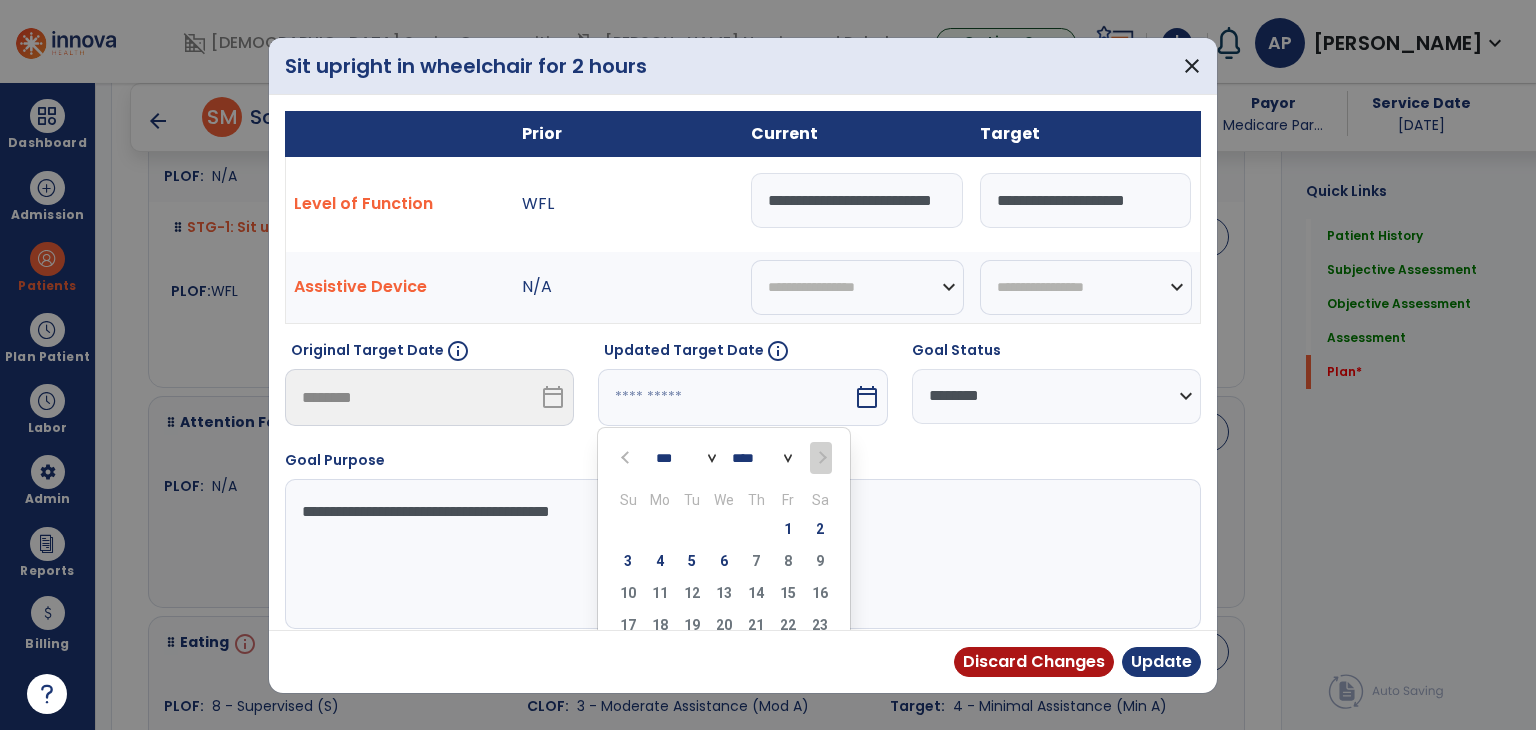 select on "*" 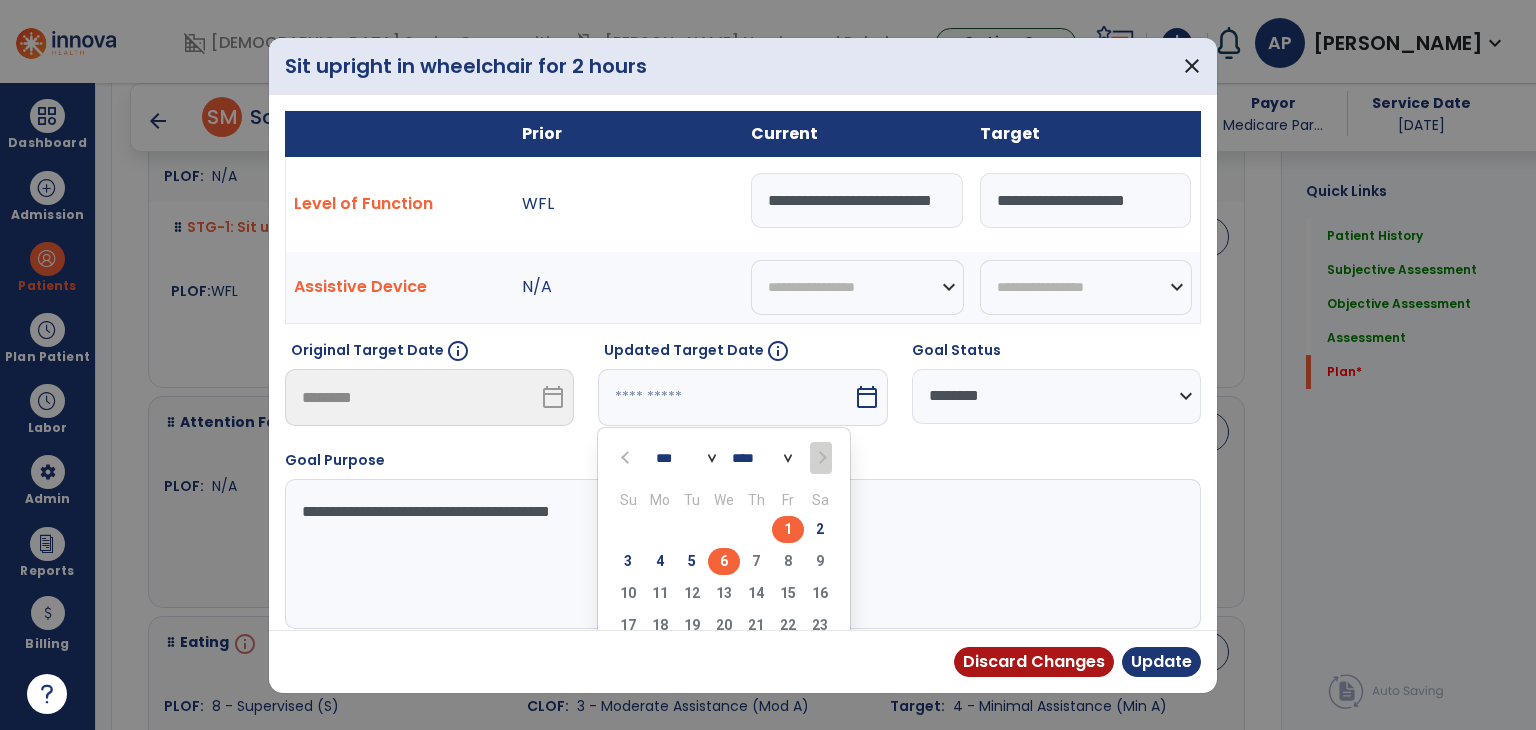 click on "6" at bounding box center (724, 561) 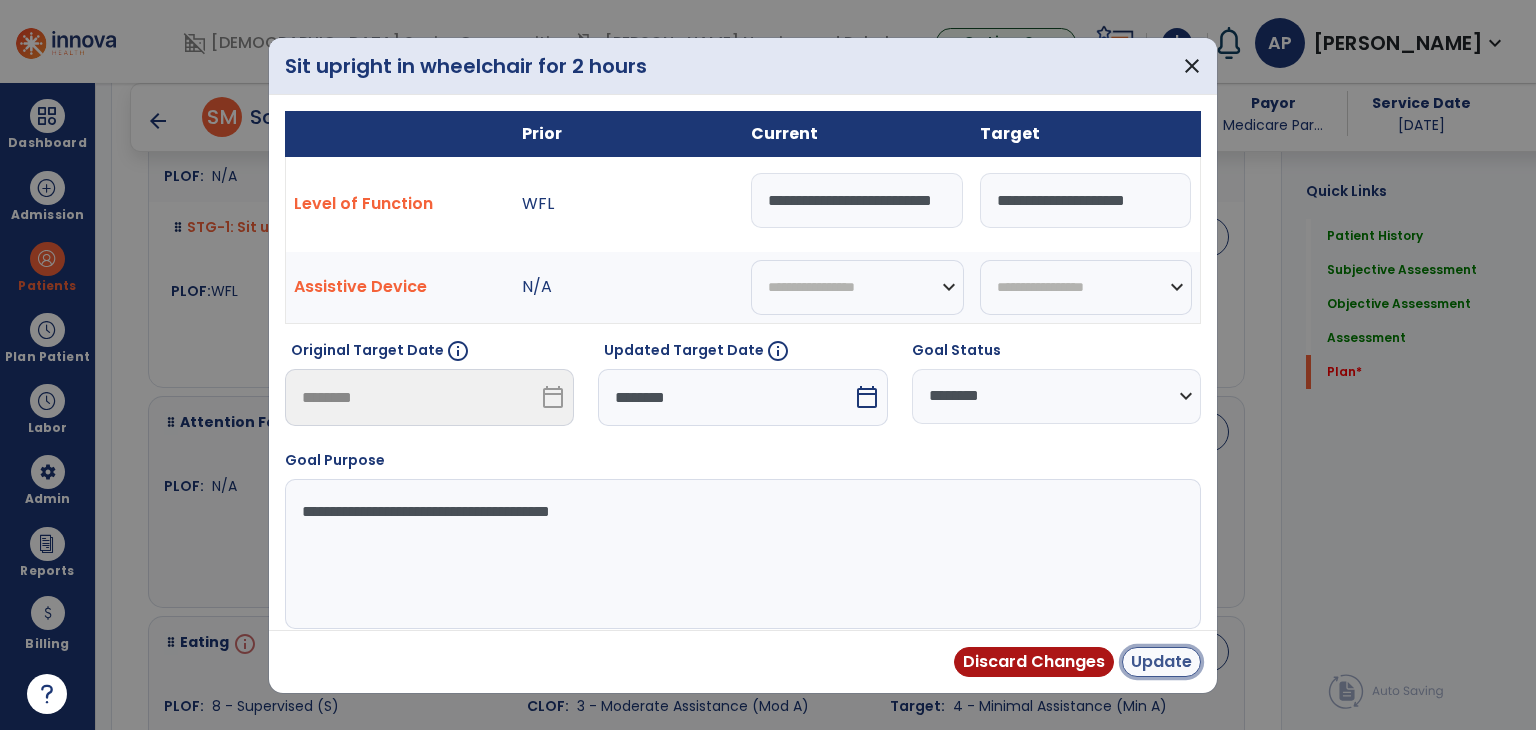 click on "Update" at bounding box center [1161, 662] 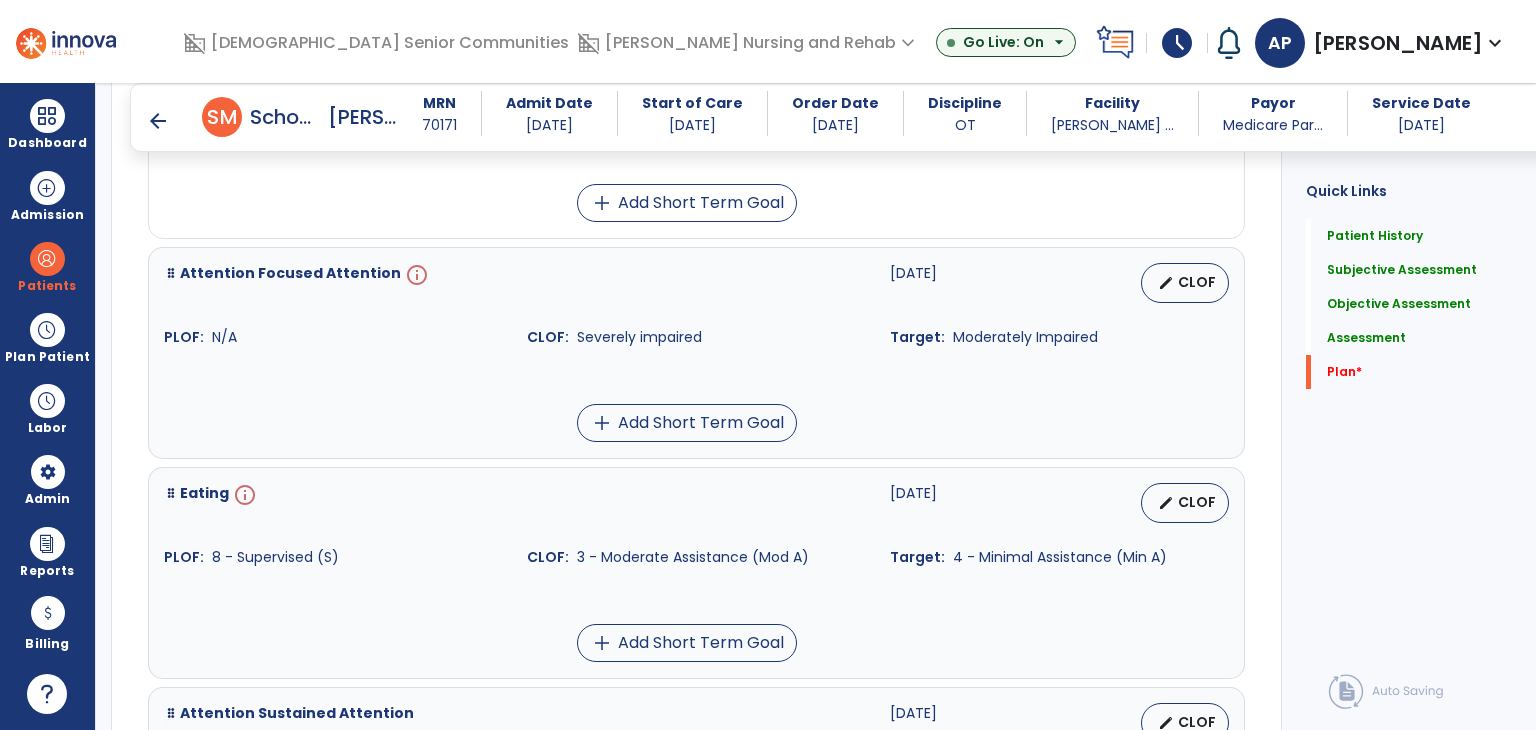 scroll, scrollTop: 4212, scrollLeft: 0, axis: vertical 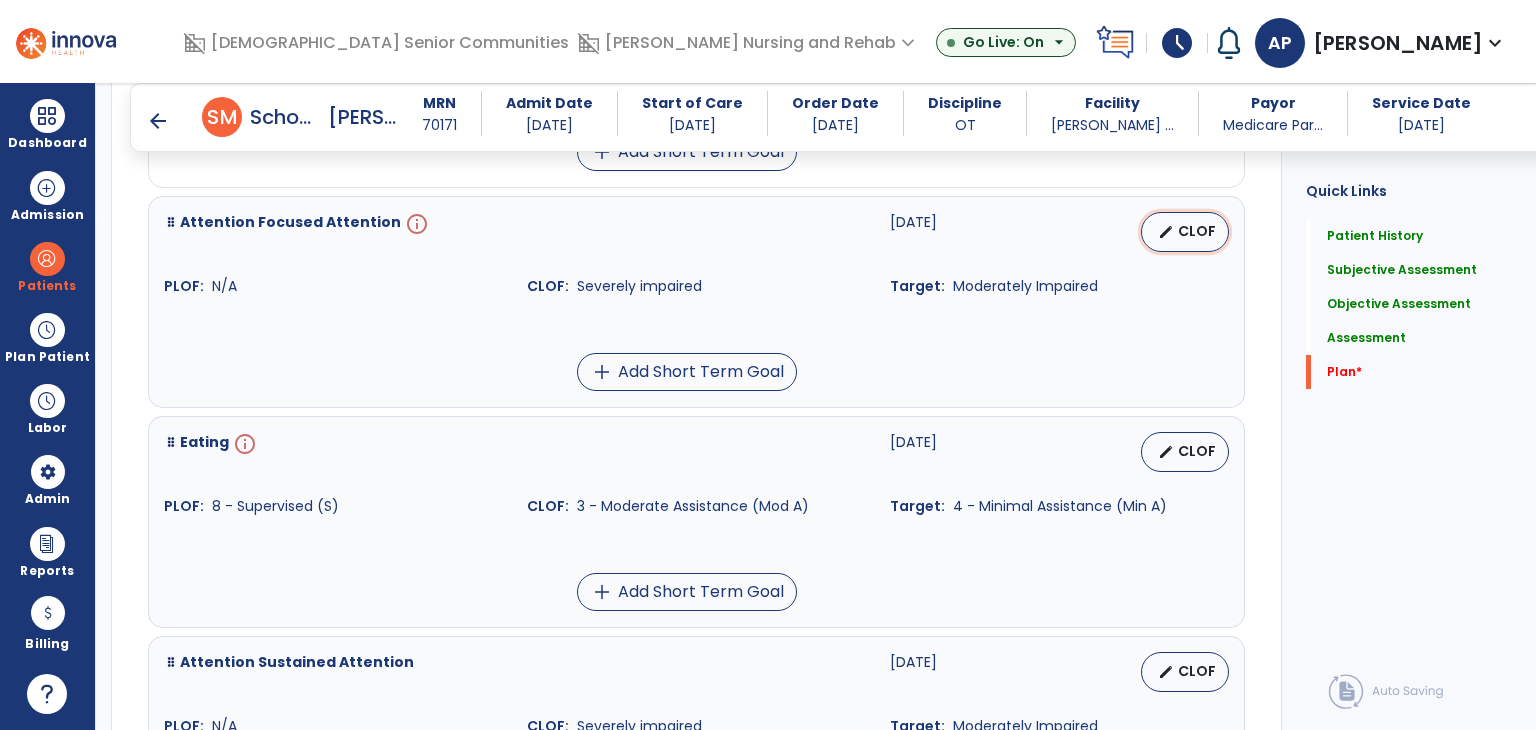 click on "edit   CLOF" at bounding box center (1185, 232) 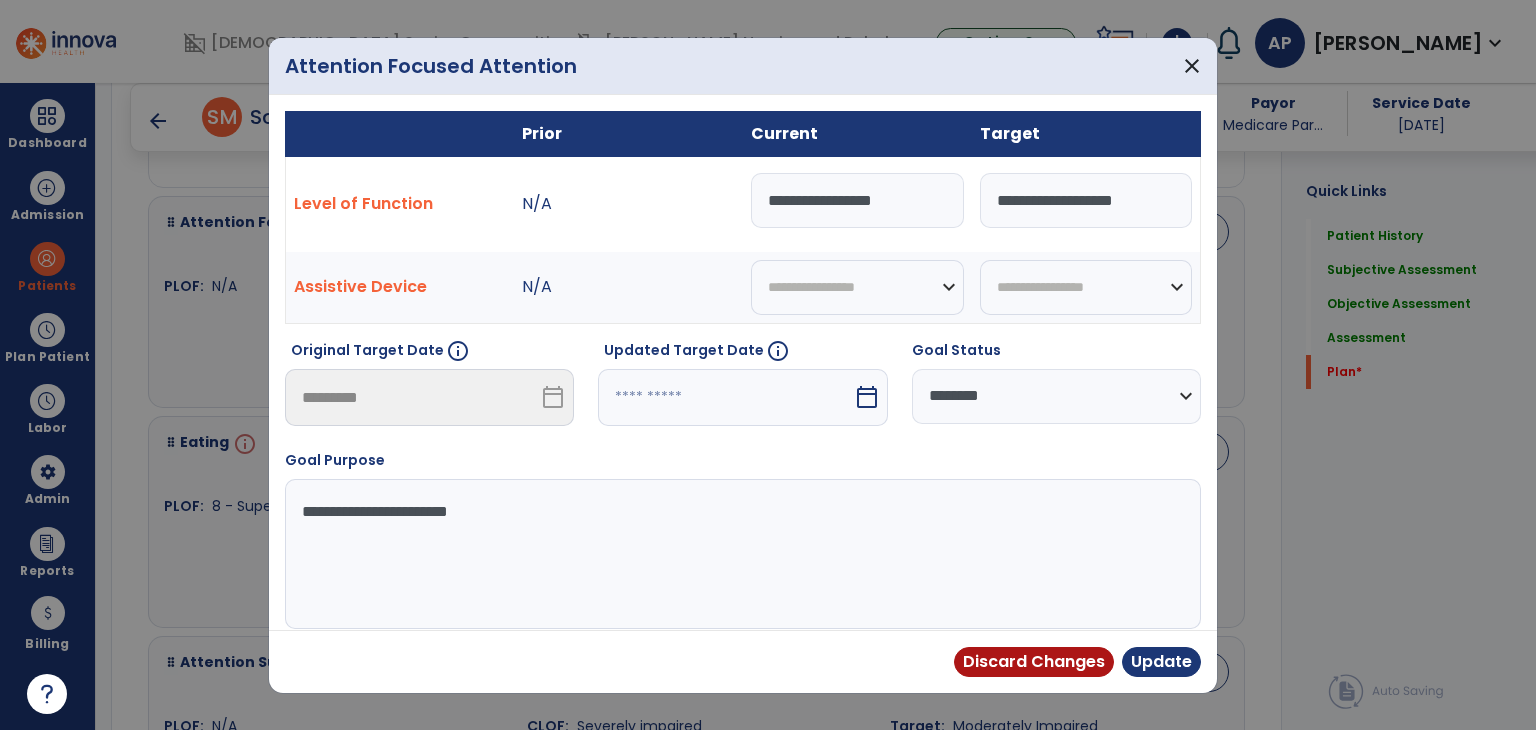 click on "calendar_today" at bounding box center (867, 397) 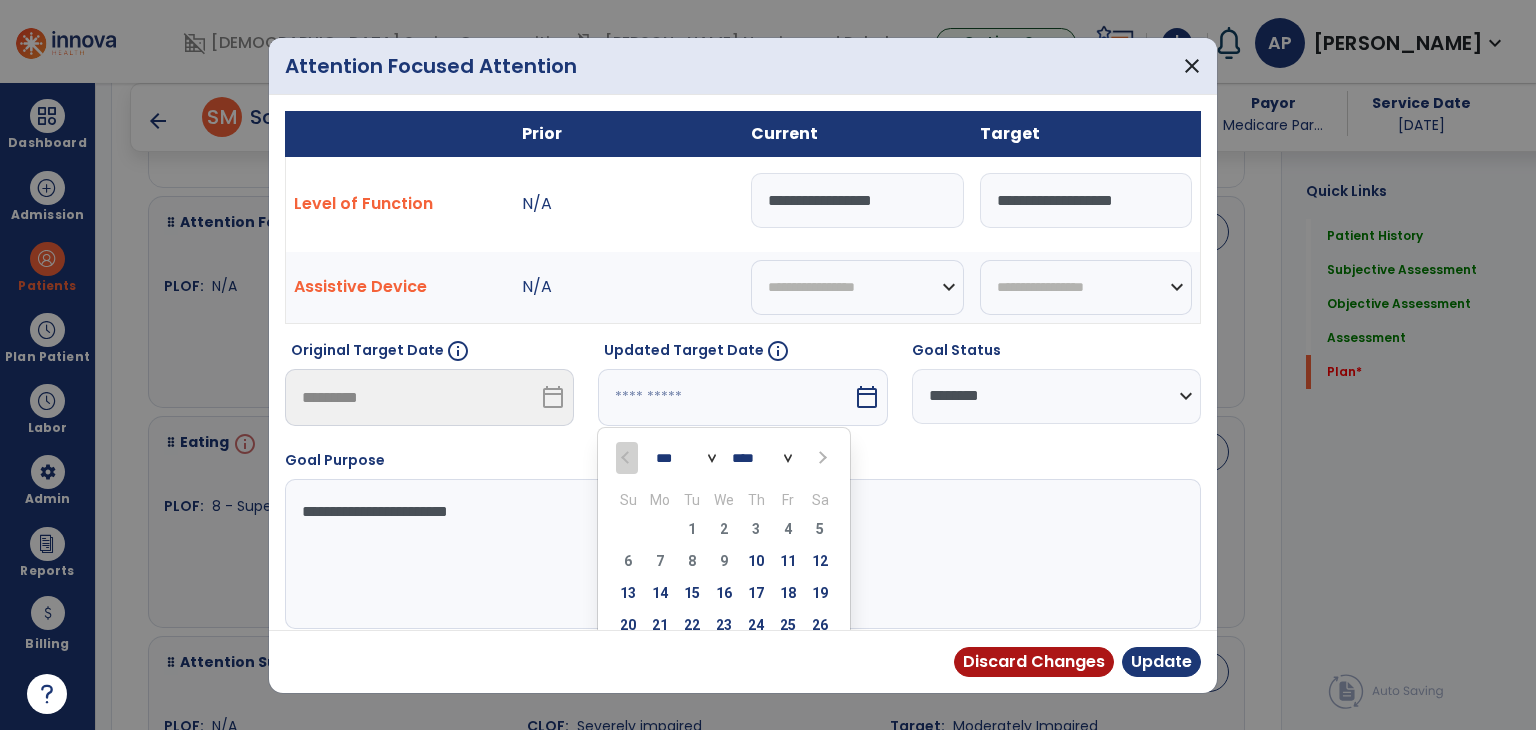 click at bounding box center [822, 458] 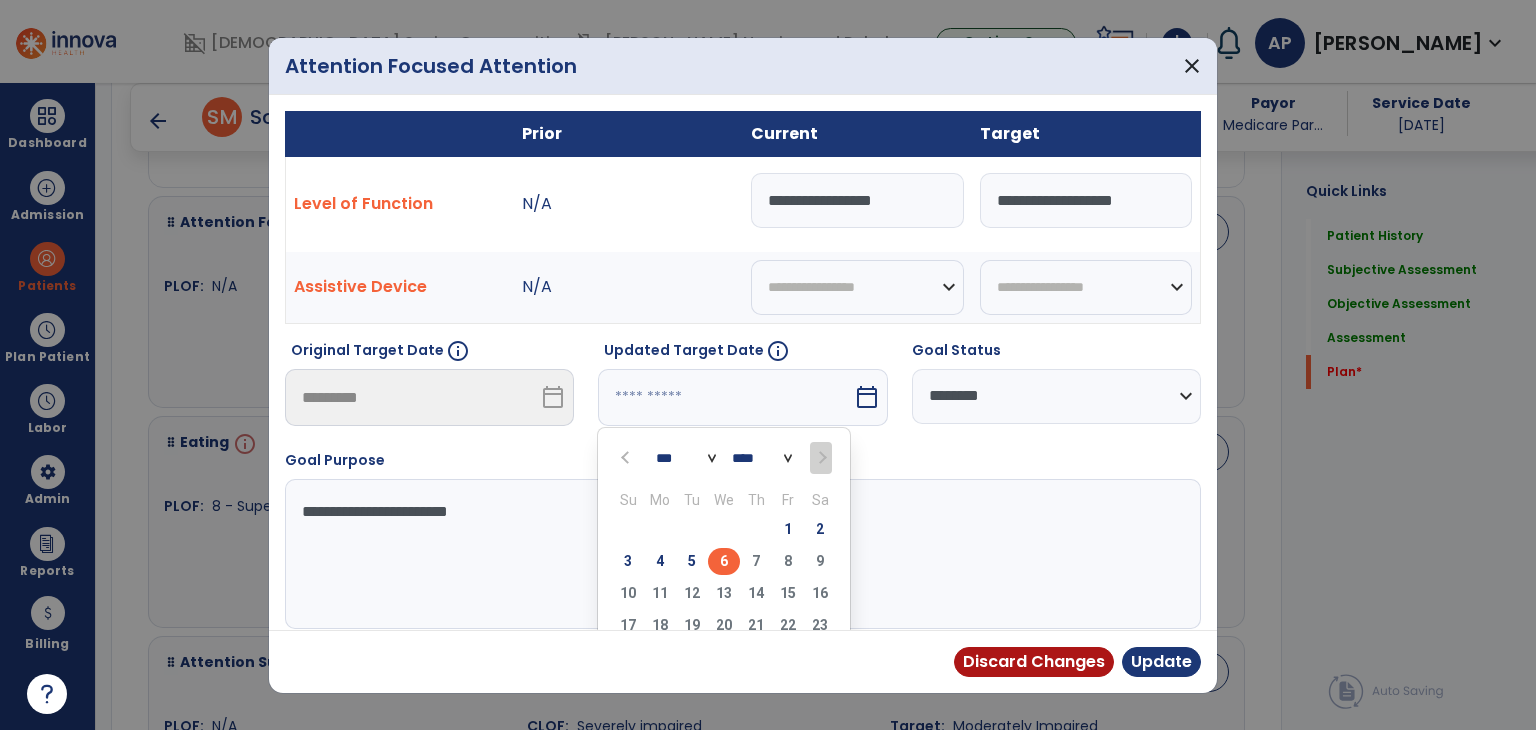 click on "6" at bounding box center (724, 561) 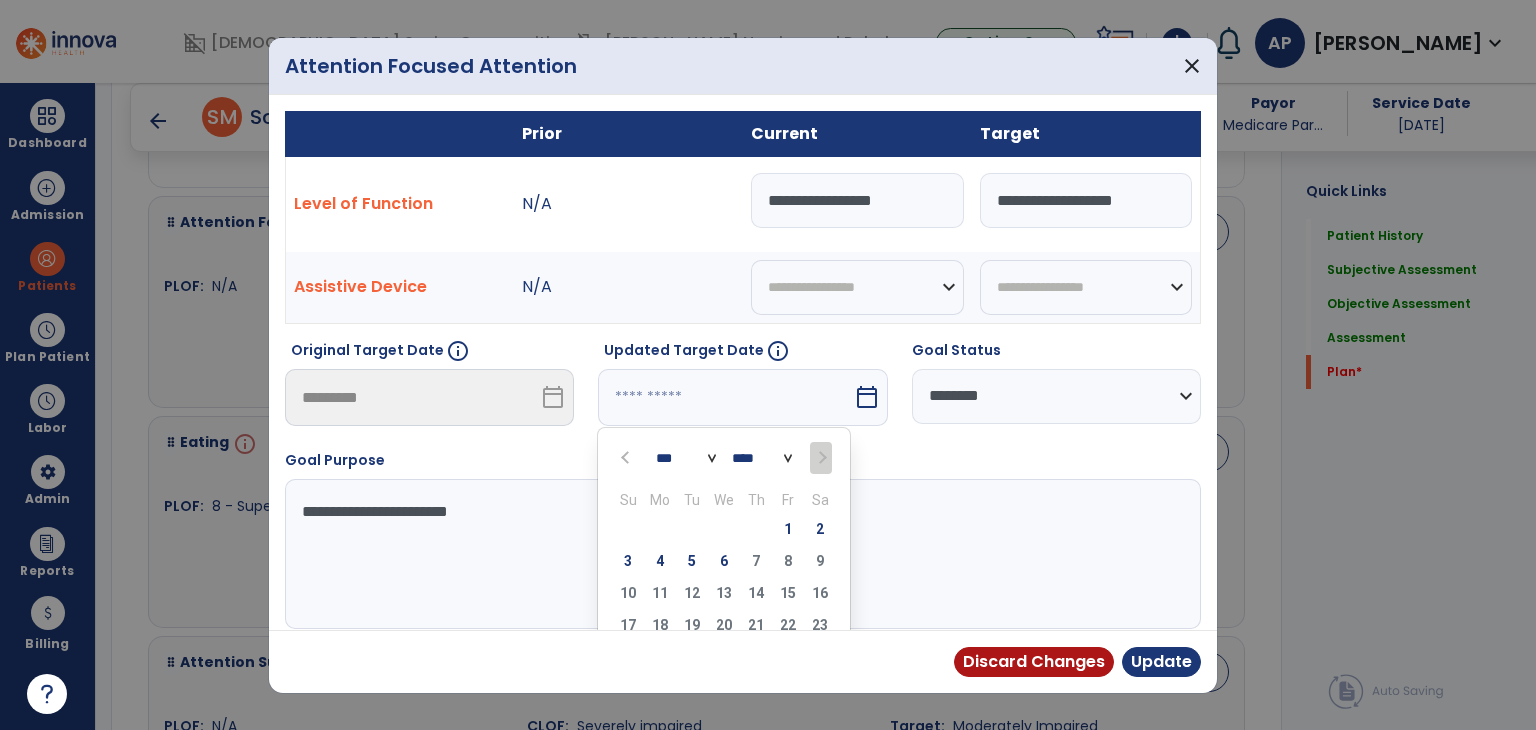 type on "********" 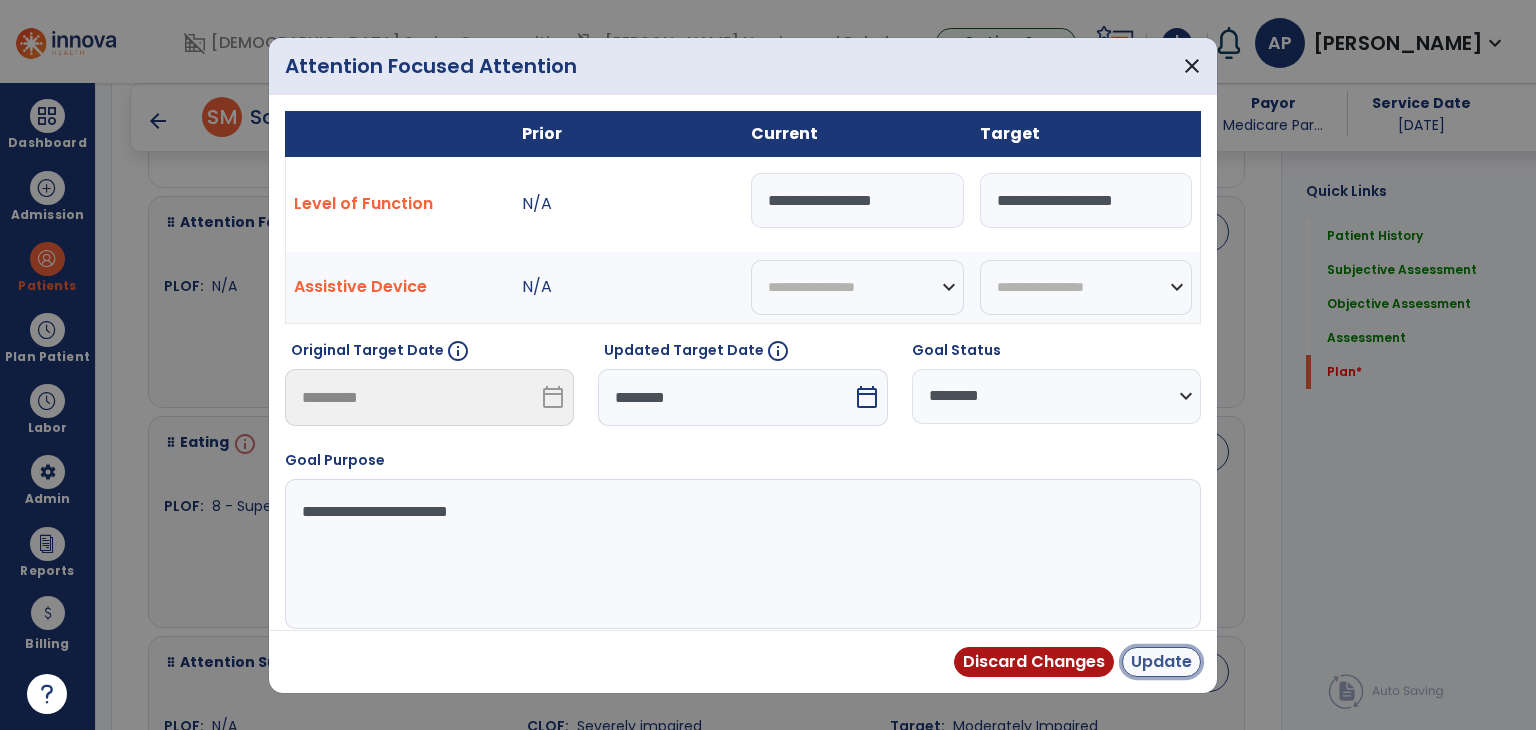 click on "Update" at bounding box center [1161, 662] 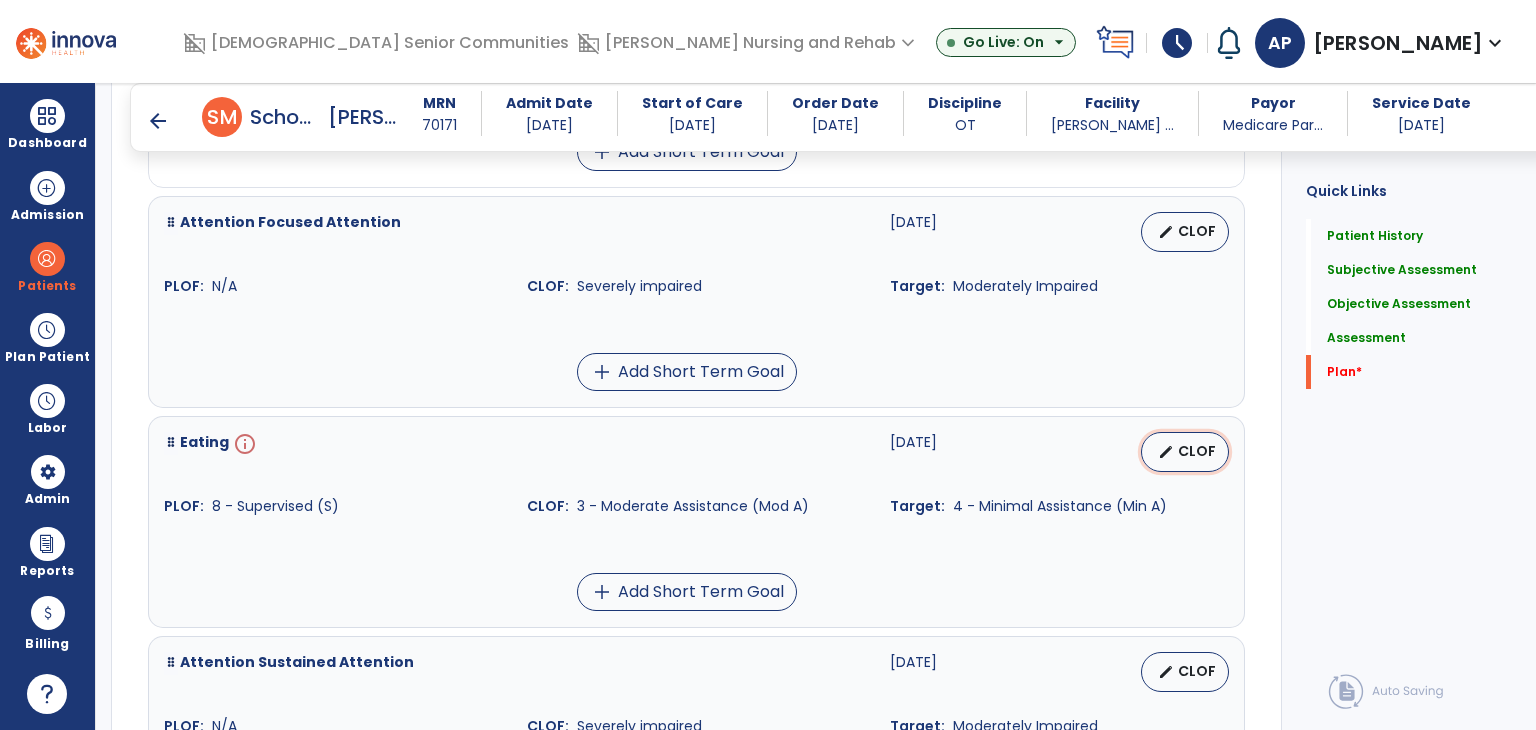 click on "edit   CLOF" at bounding box center [1185, 452] 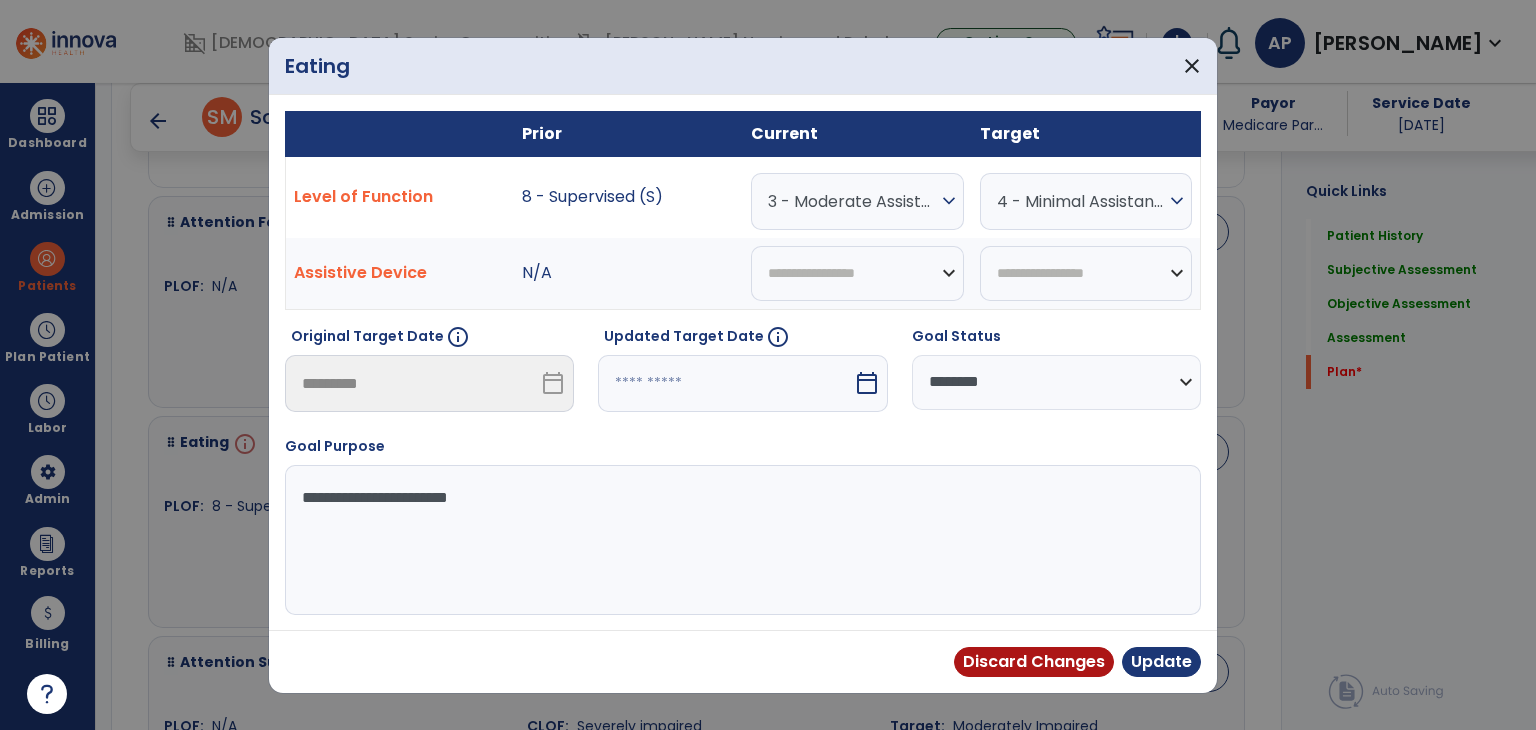 click on "3 - Moderate Assistance (Mod A)" at bounding box center [852, 201] 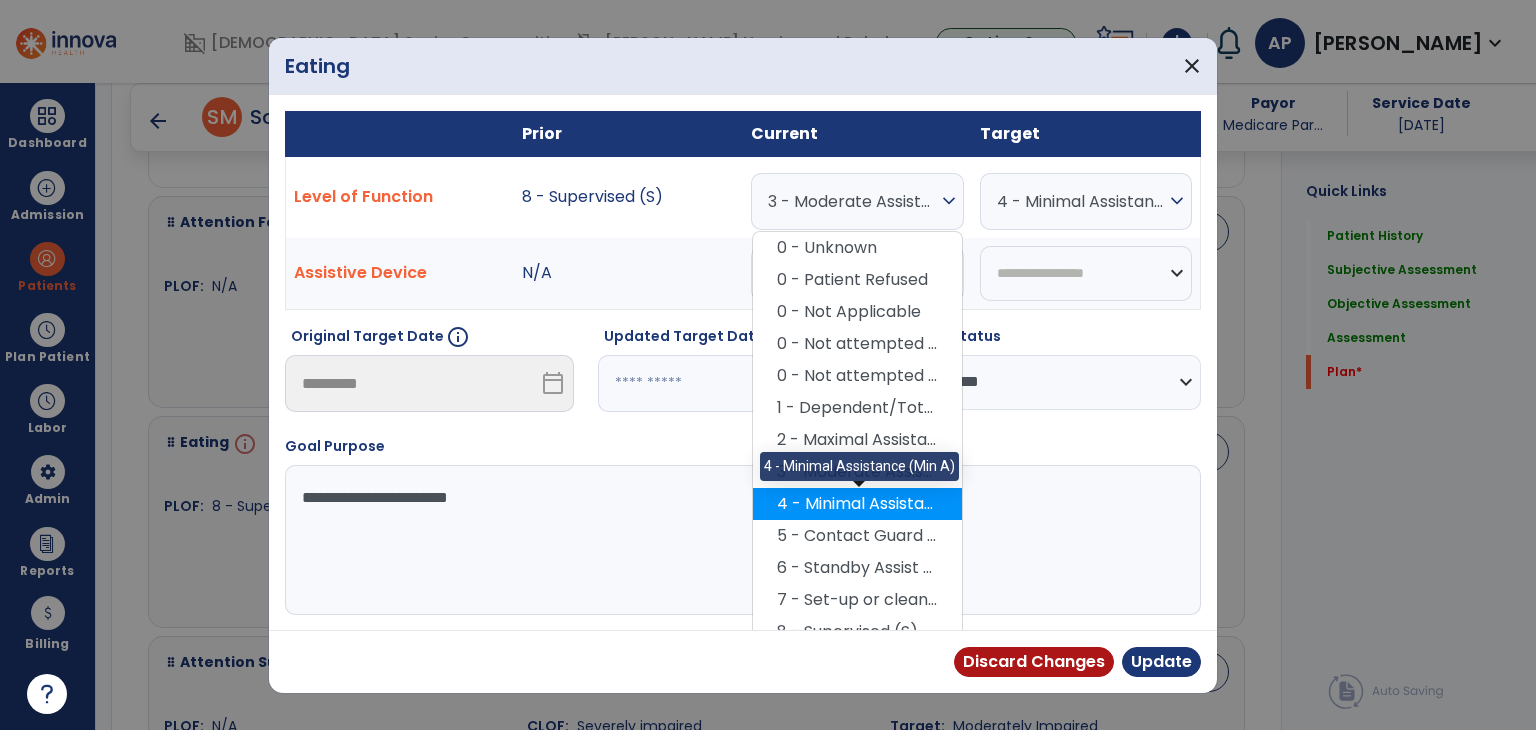 click on "4 - Minimal Assistance (Min A)" at bounding box center [857, 504] 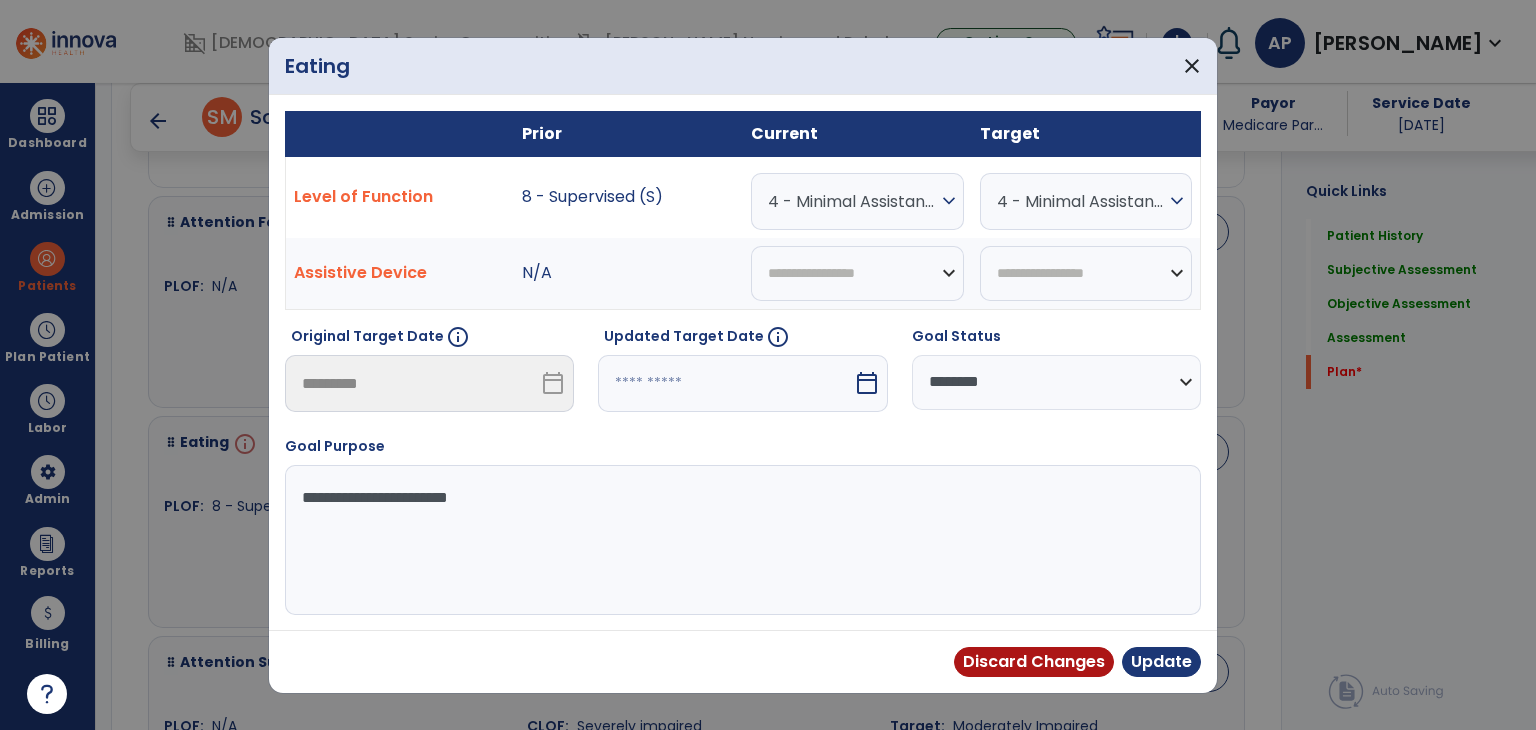 click on "4 - Minimal Assistance (Min A)" at bounding box center (1081, 201) 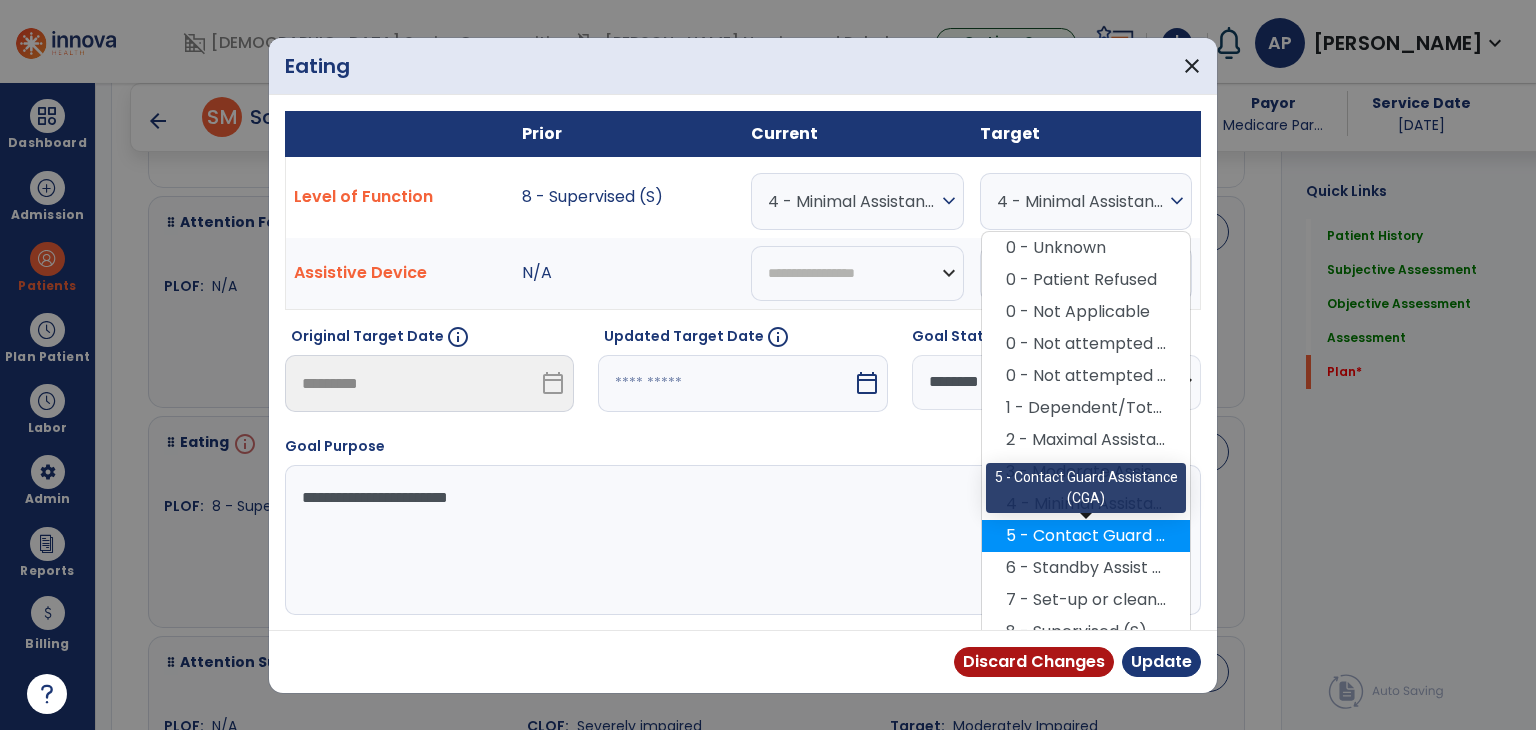 click on "5 - Contact Guard Assistance (CGA)" at bounding box center (1086, 536) 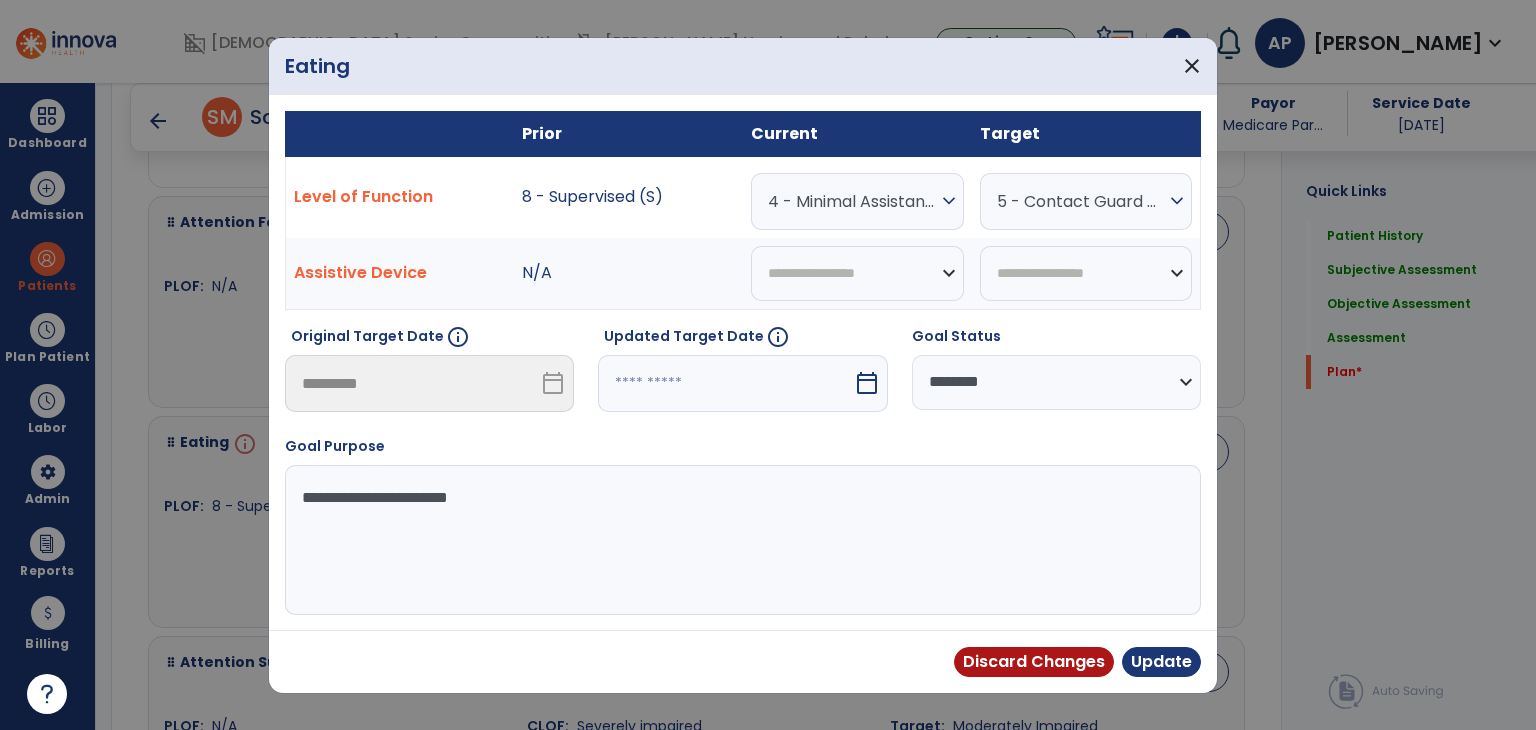 click at bounding box center [725, 383] 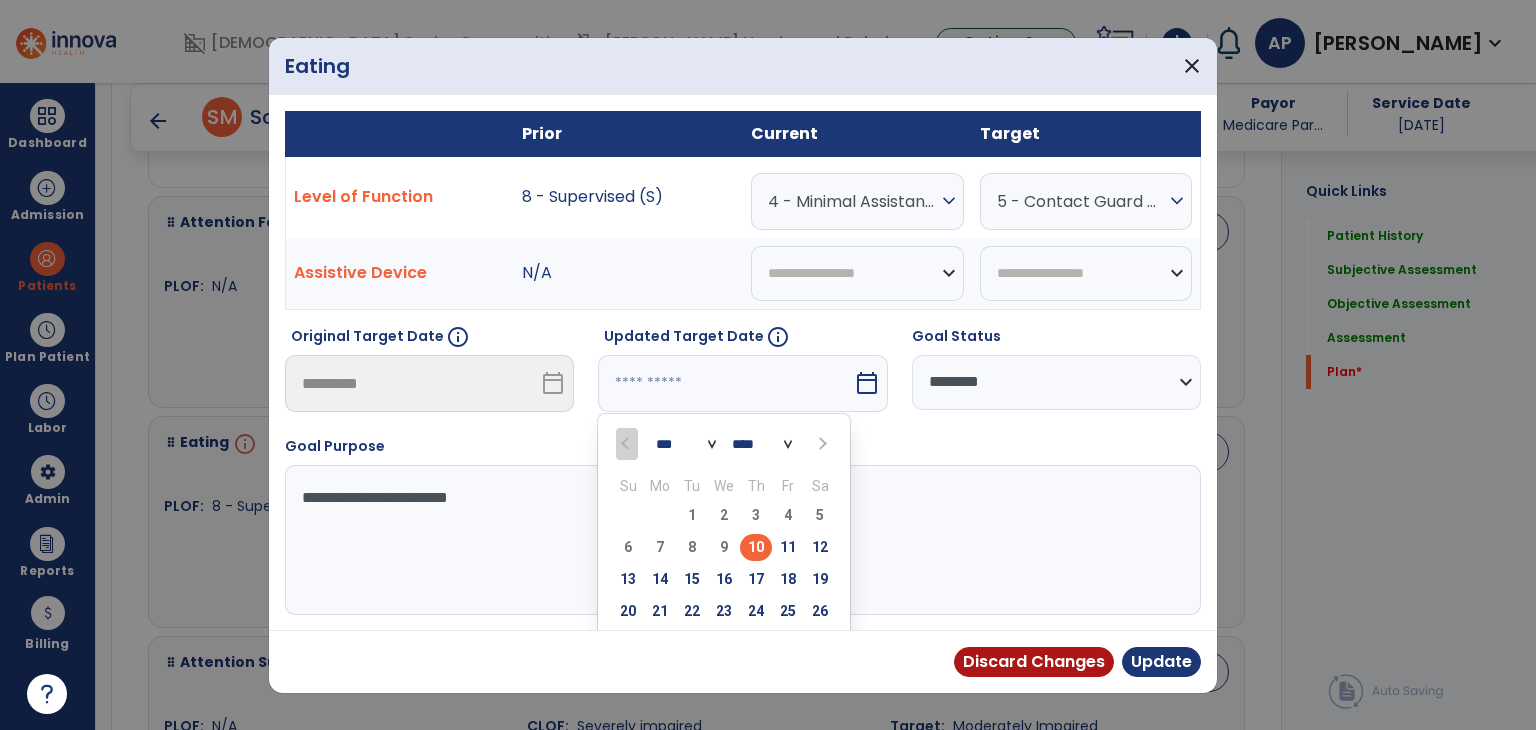 click at bounding box center [822, 444] 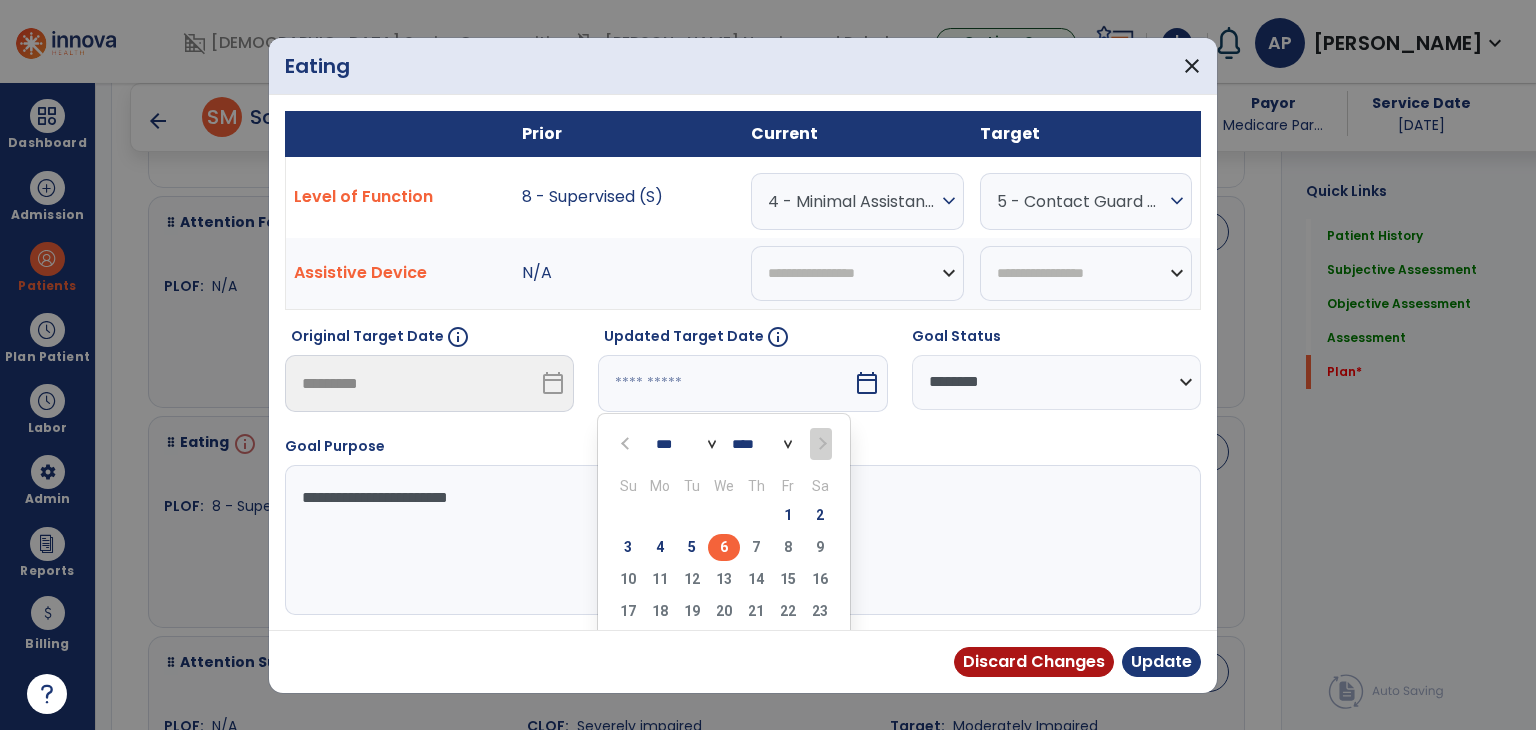 click on "6" at bounding box center (724, 547) 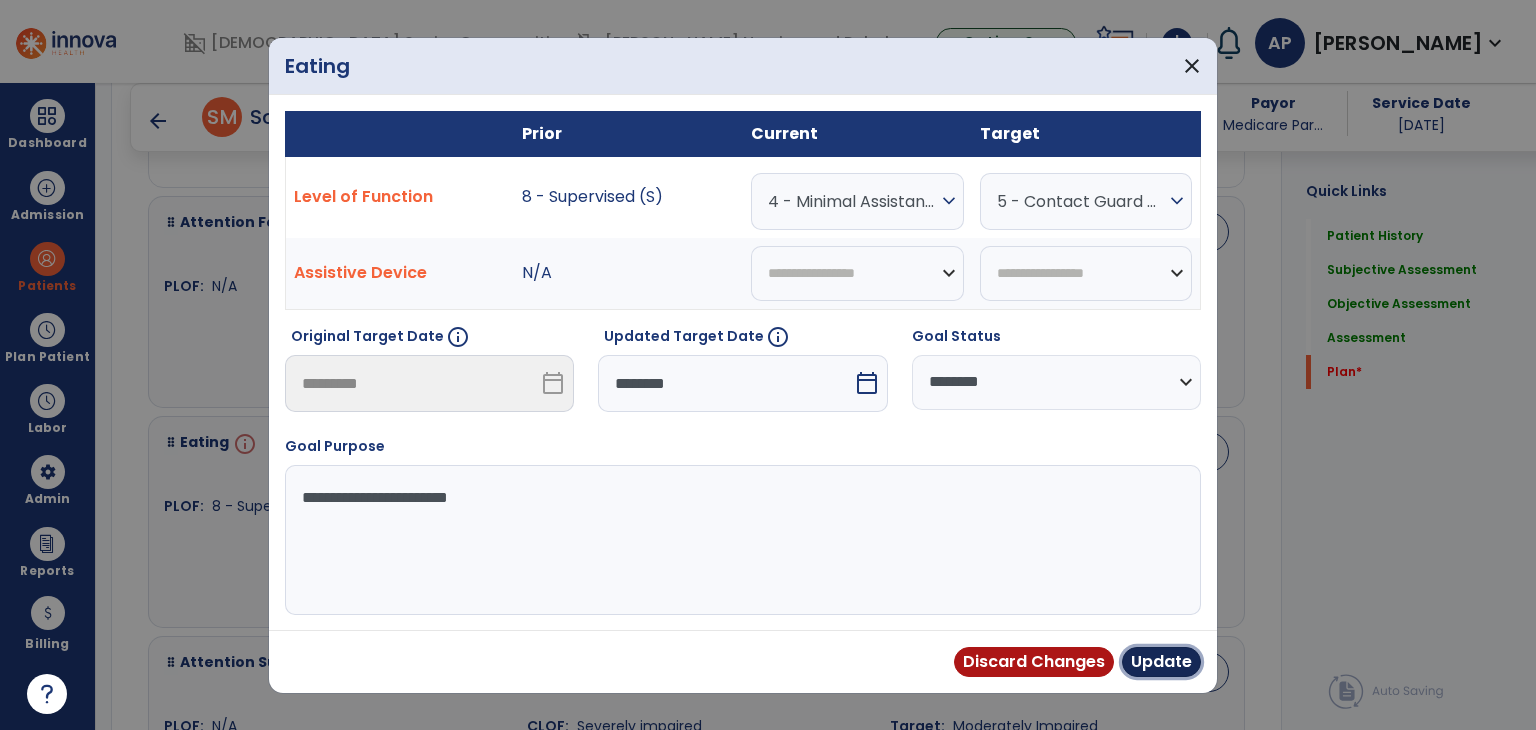 drag, startPoint x: 1138, startPoint y: 657, endPoint x: 1132, endPoint y: 628, distance: 29.614185 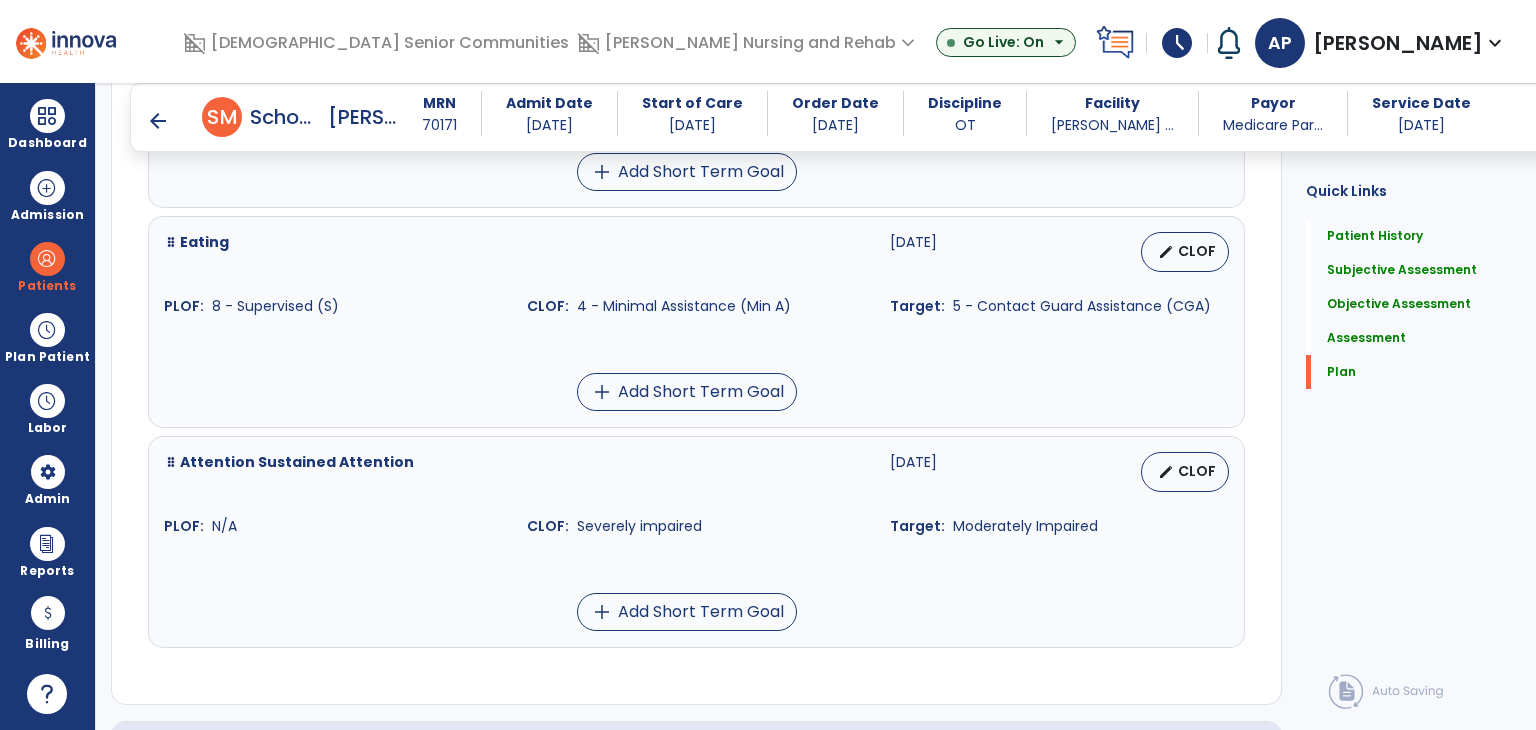 scroll, scrollTop: 4412, scrollLeft: 0, axis: vertical 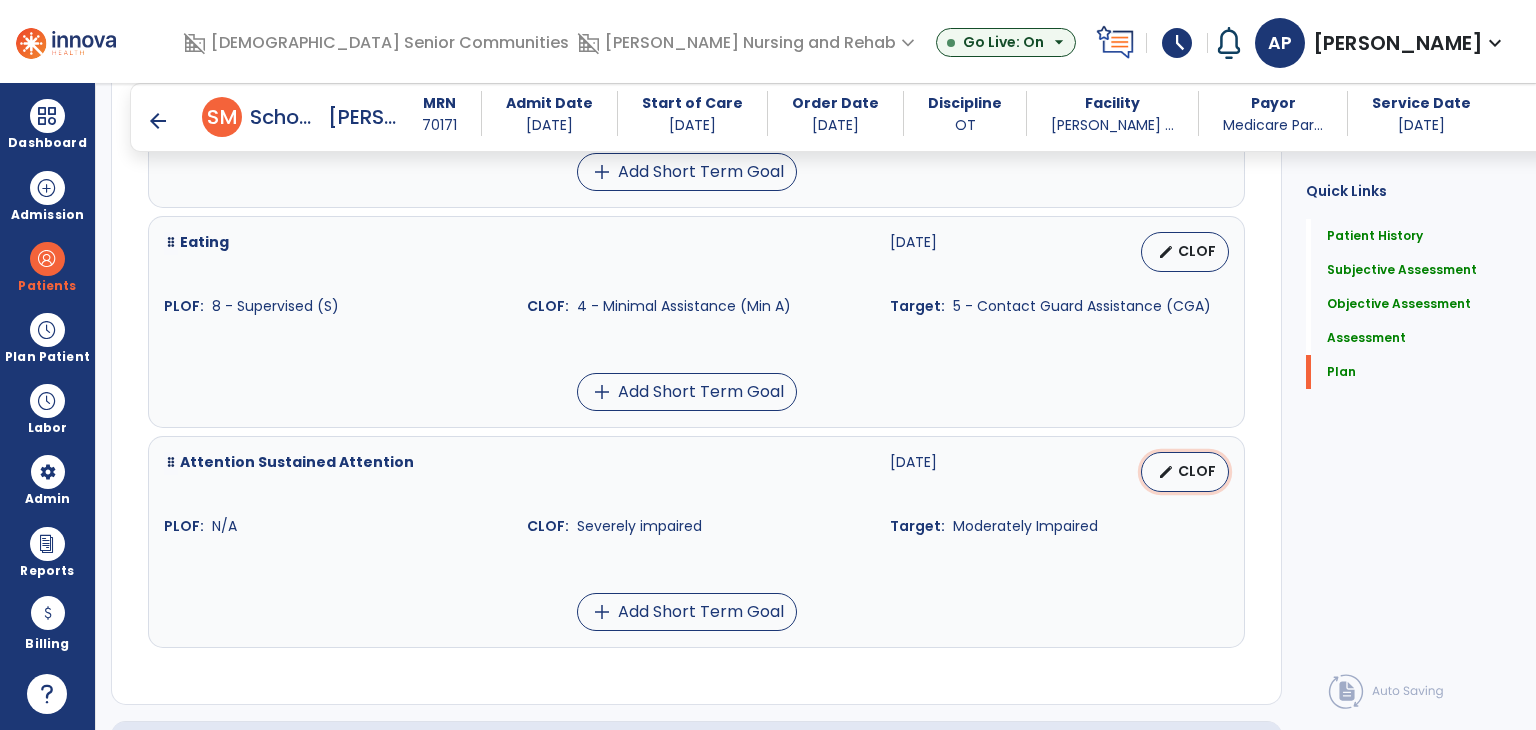 click on "CLOF" at bounding box center (1197, 471) 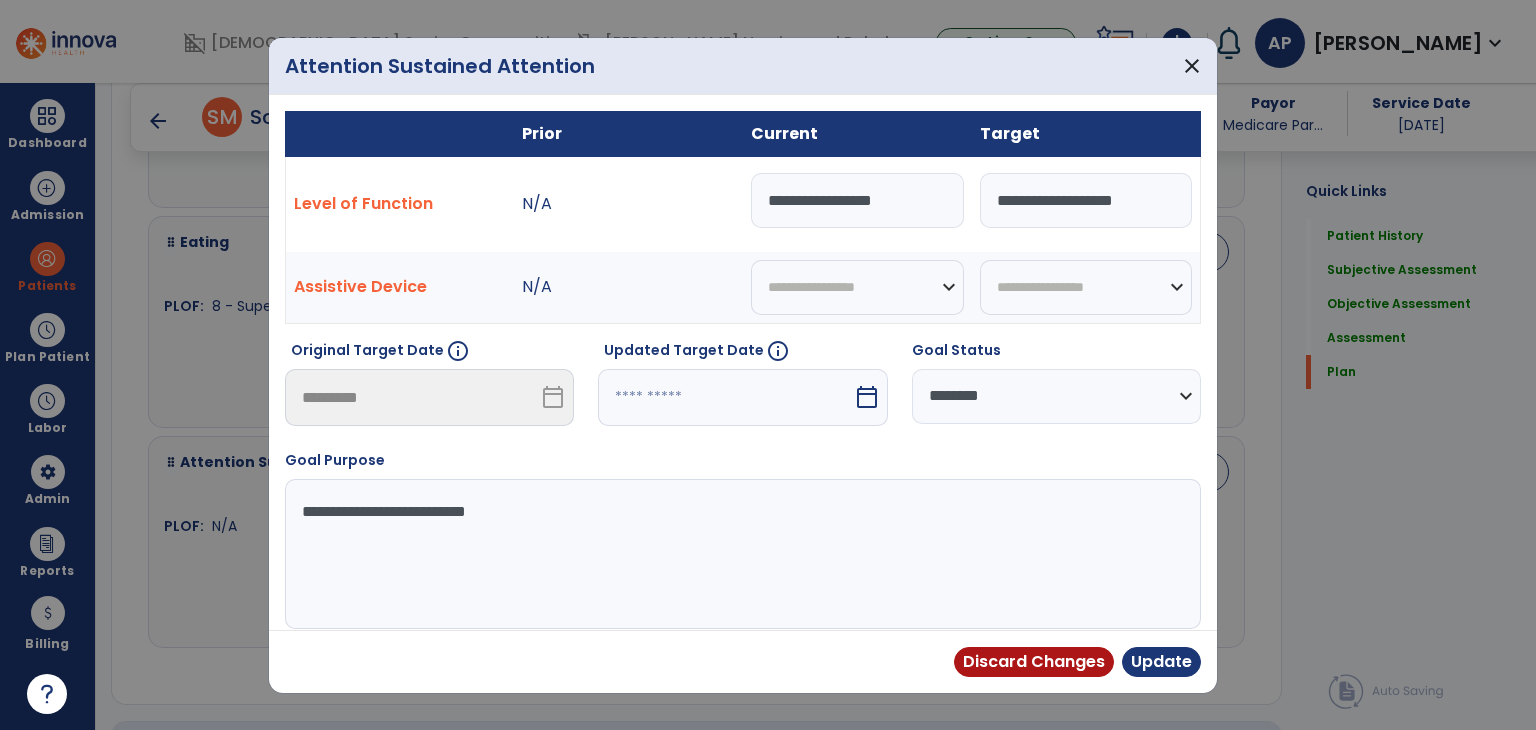 click at bounding box center (725, 397) 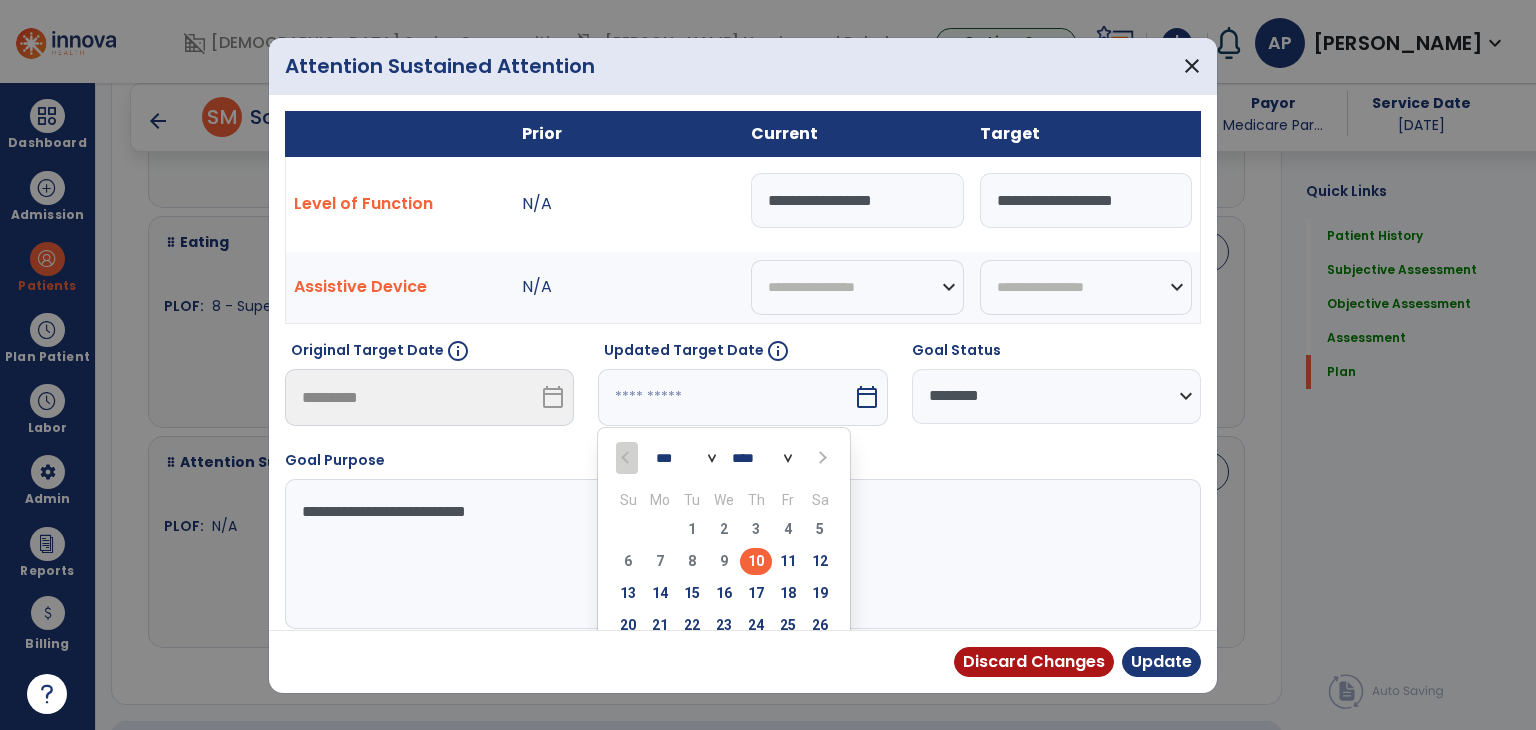 click at bounding box center (820, 458) 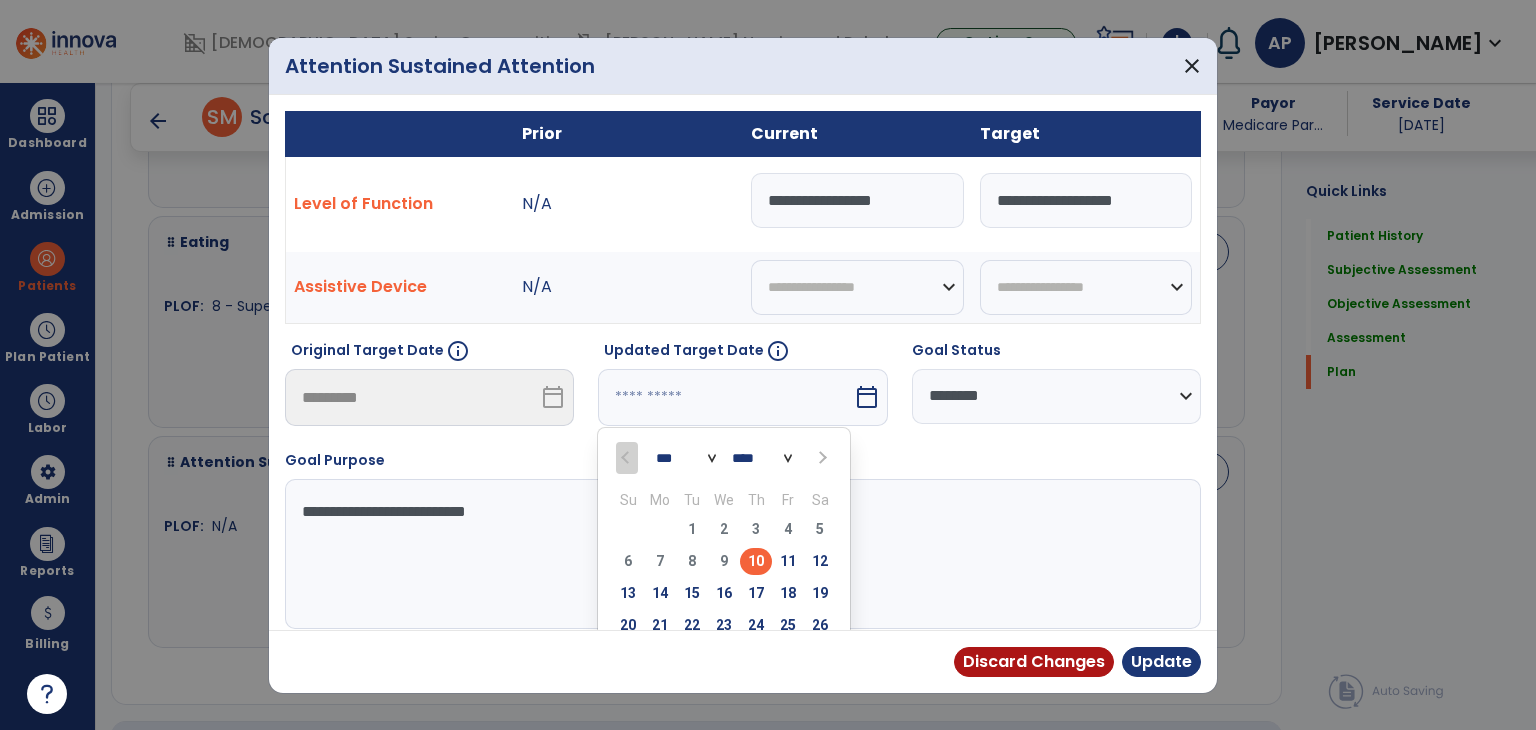 click at bounding box center [822, 458] 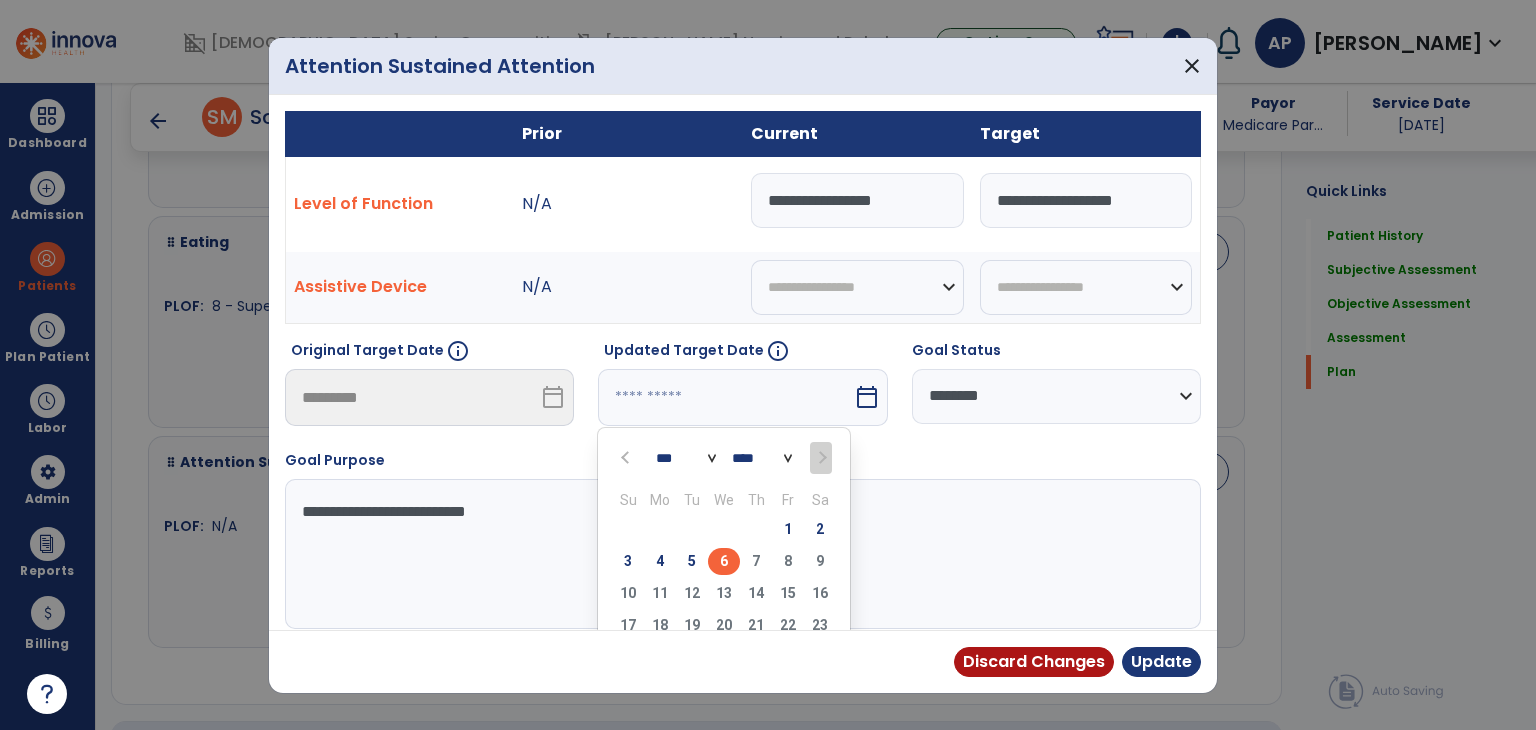 click on "6" at bounding box center (724, 564) 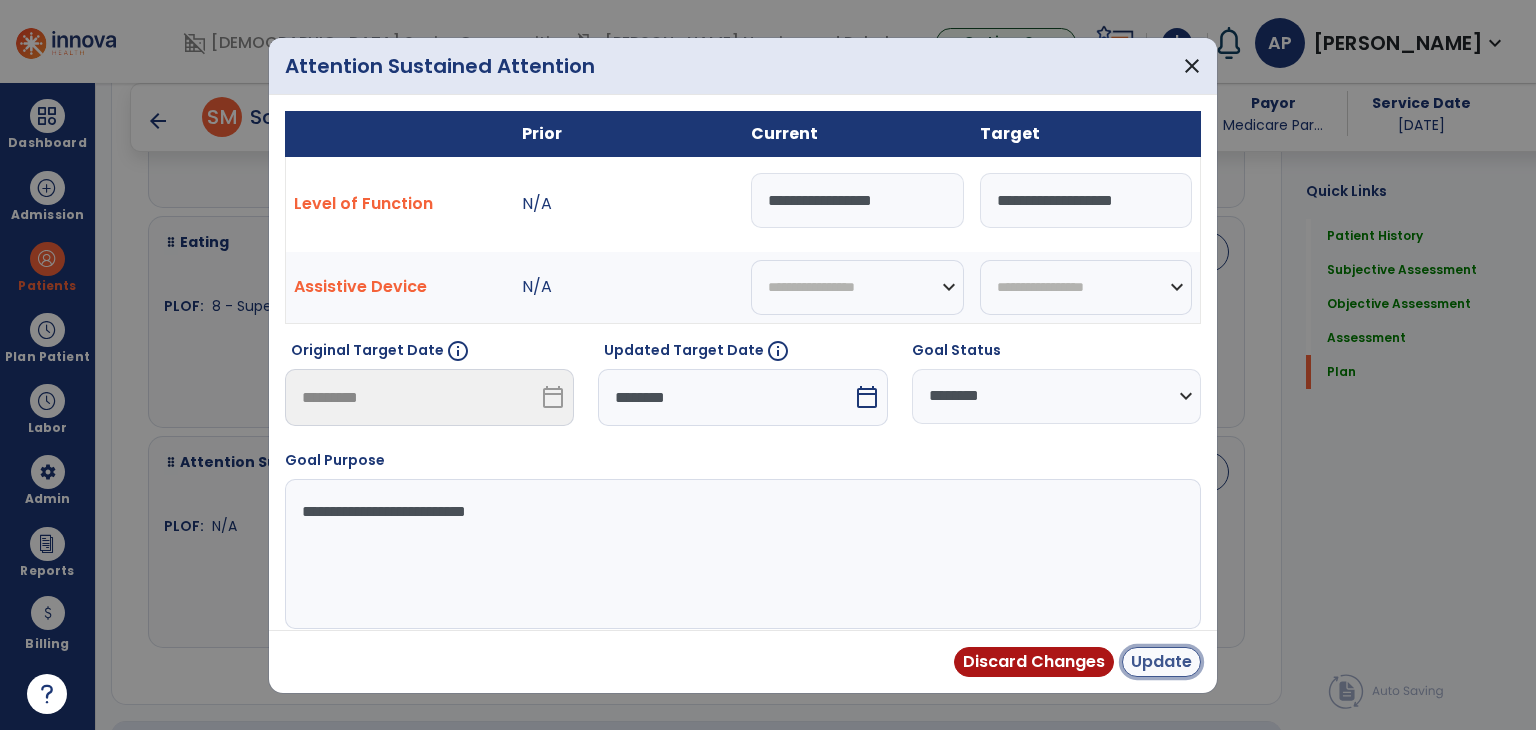 click on "Update" at bounding box center [1161, 662] 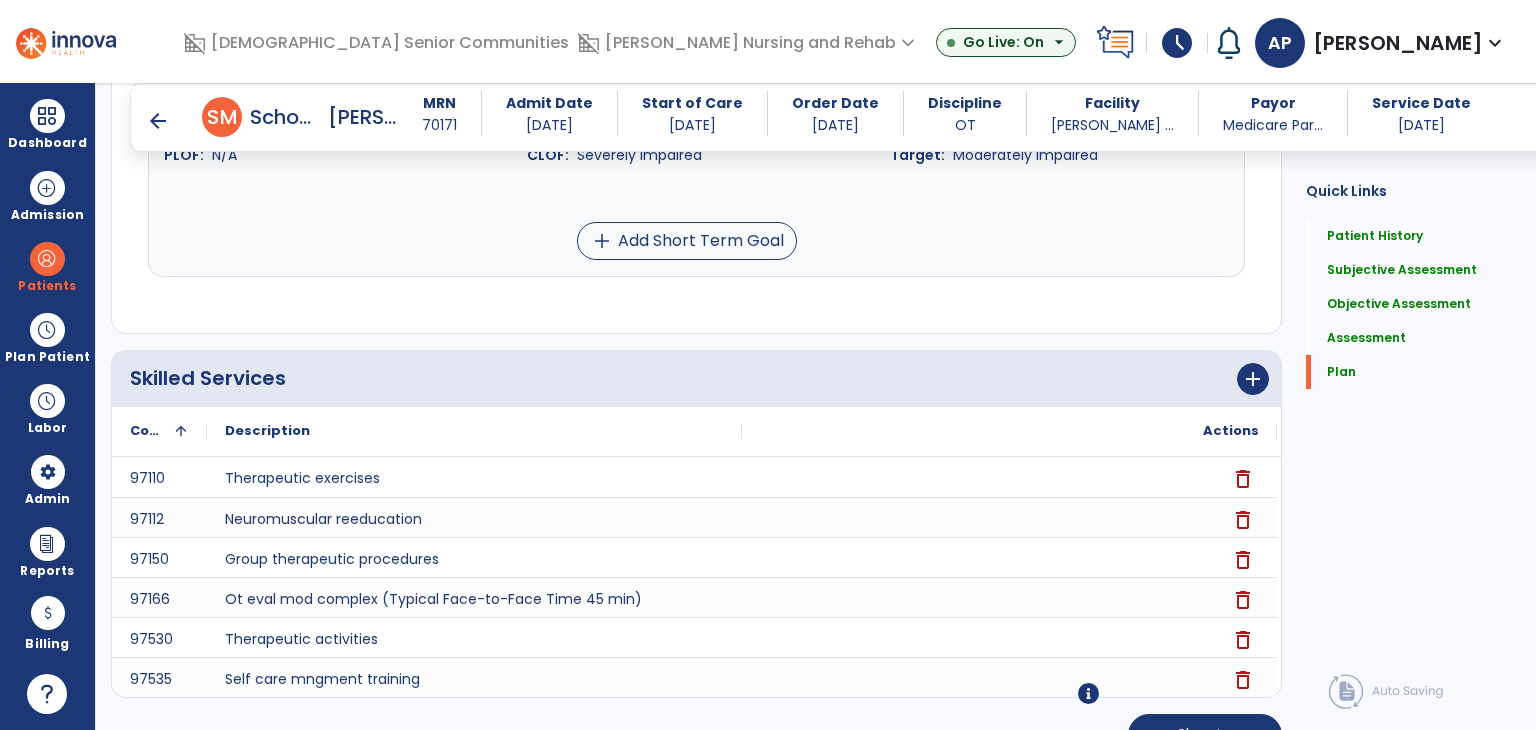scroll, scrollTop: 4813, scrollLeft: 0, axis: vertical 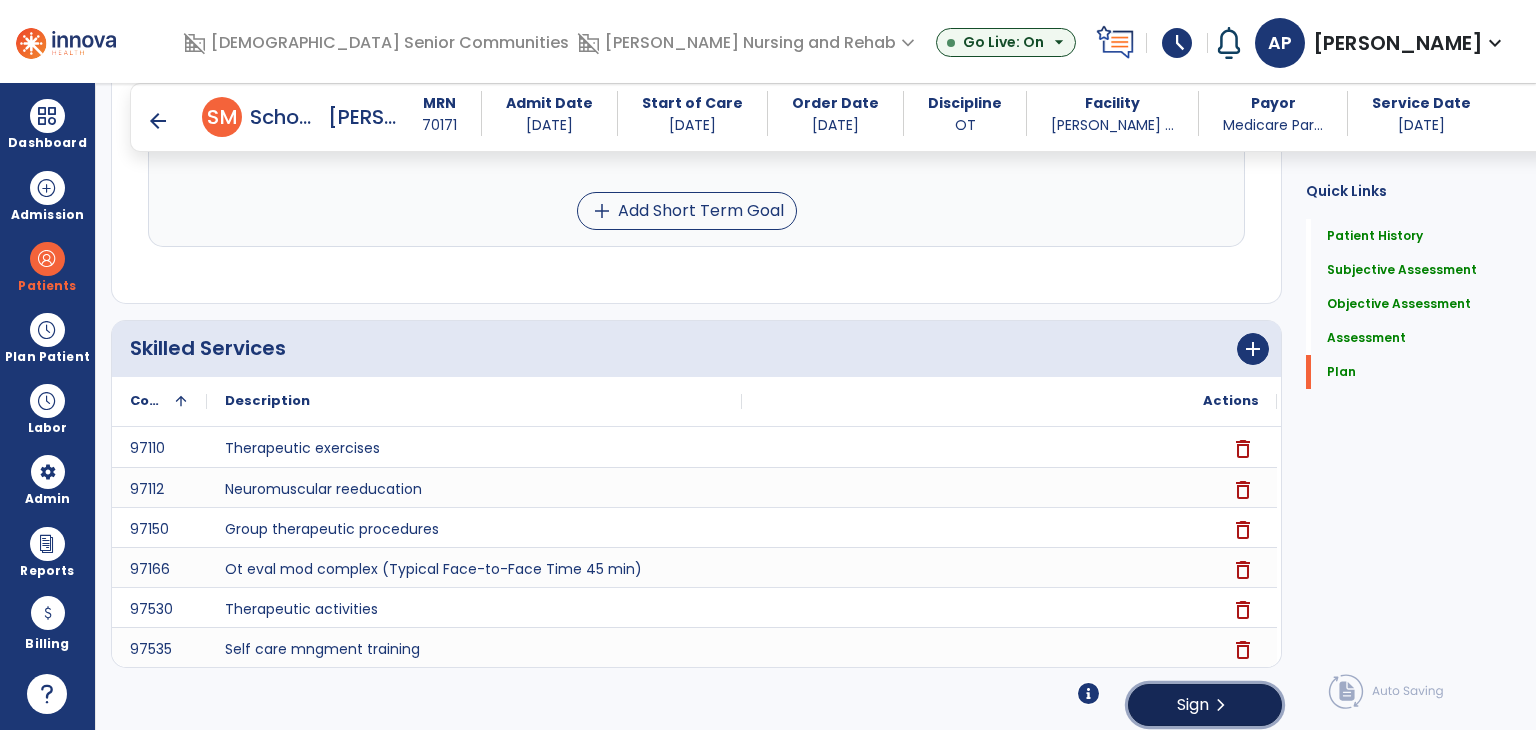 click on "chevron_right" 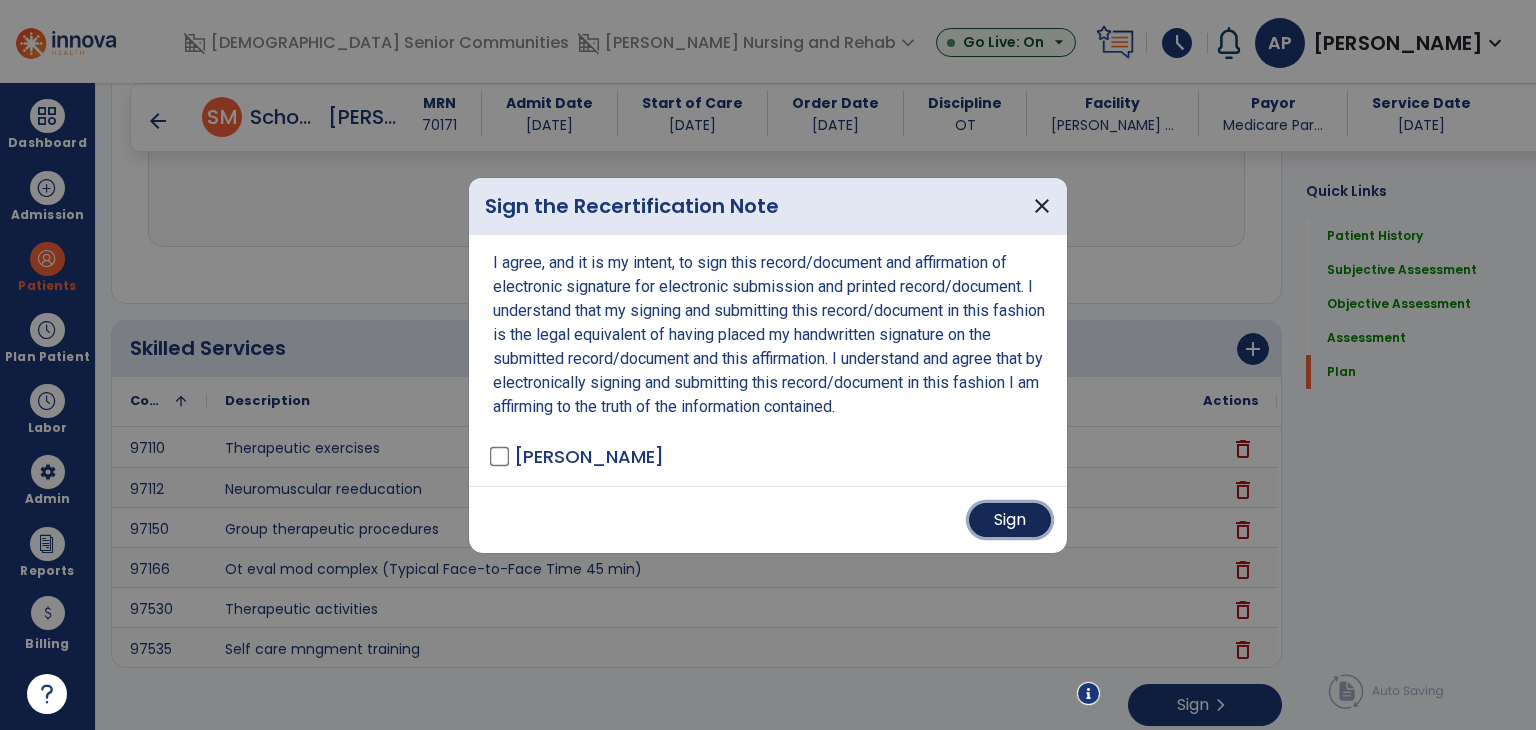 click on "Sign" at bounding box center (1010, 520) 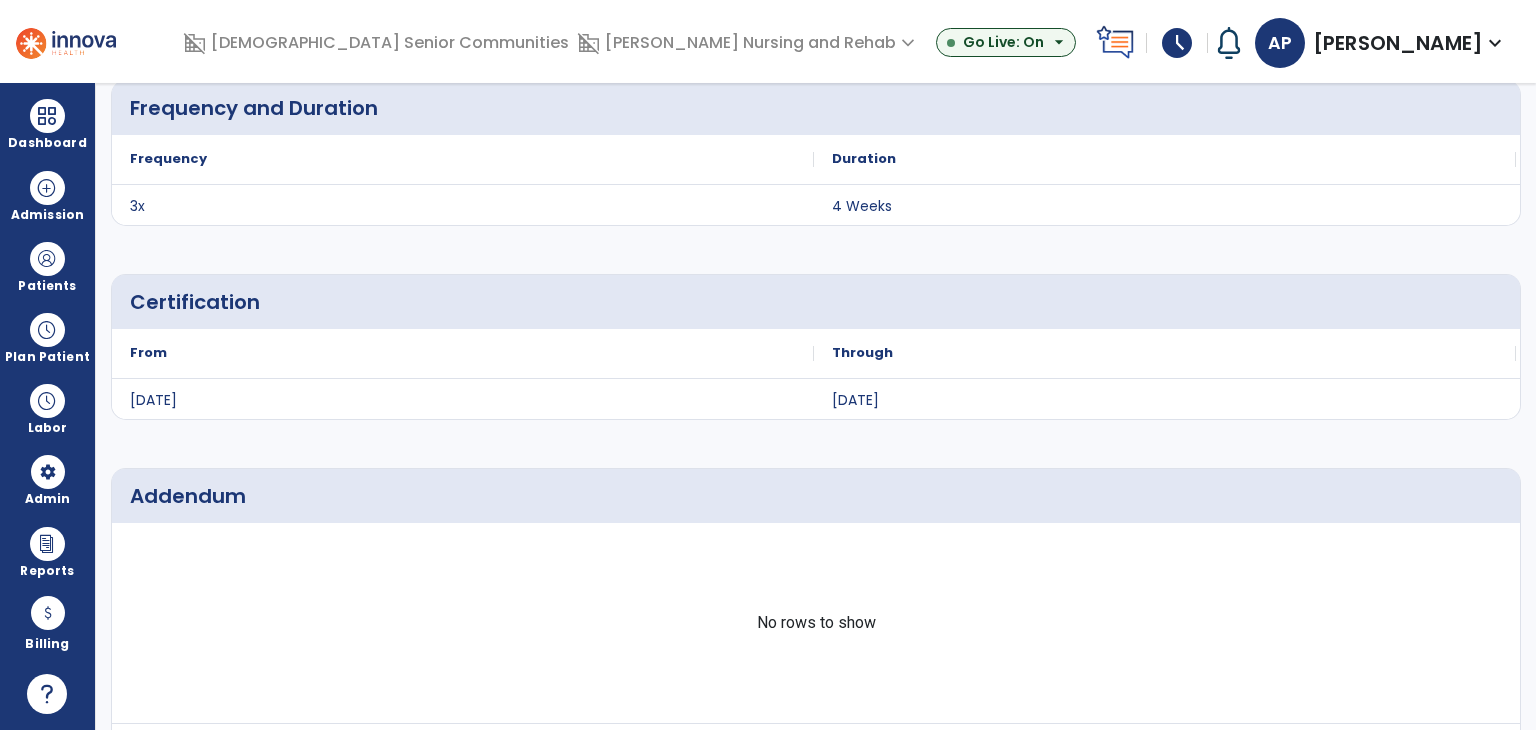 scroll, scrollTop: 0, scrollLeft: 0, axis: both 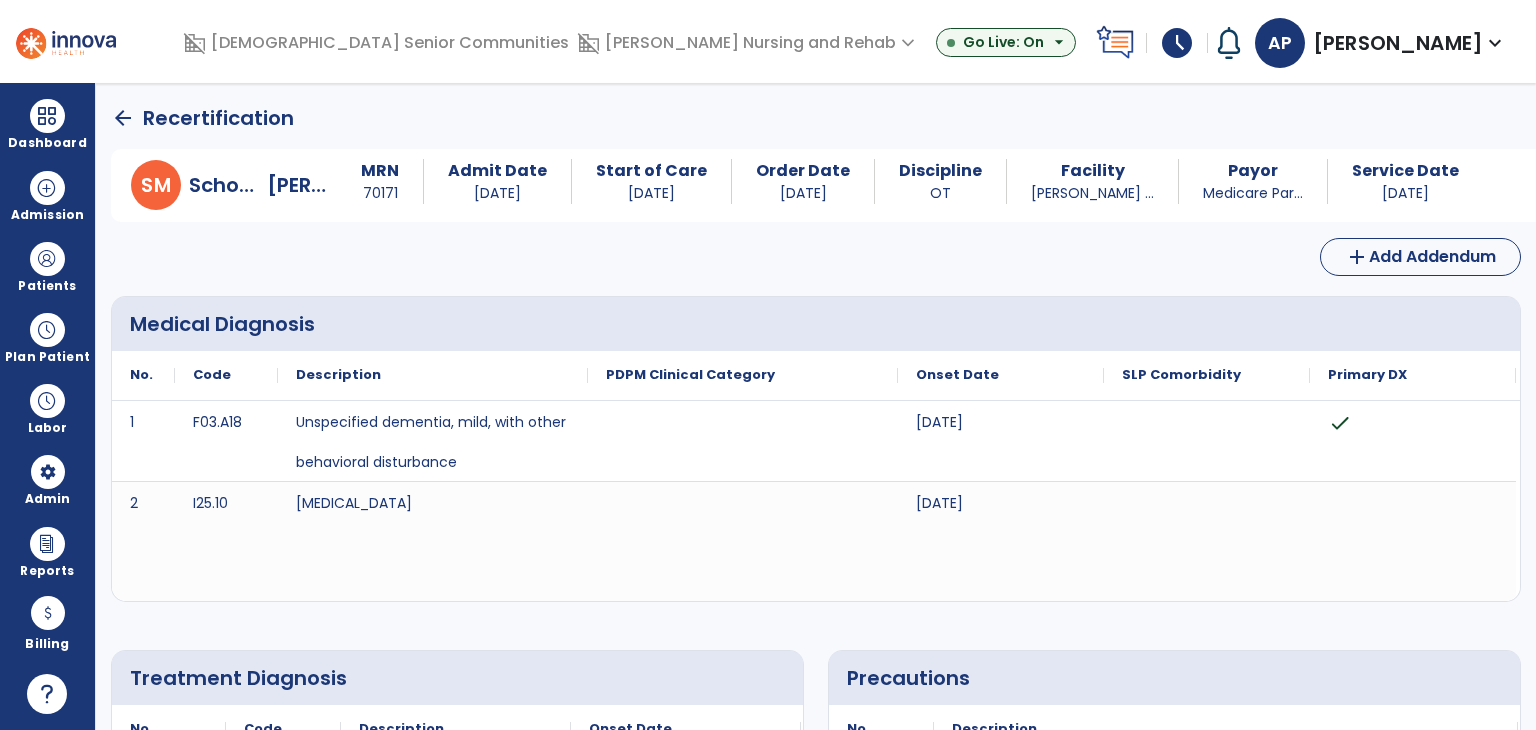 click on "arrow_back" 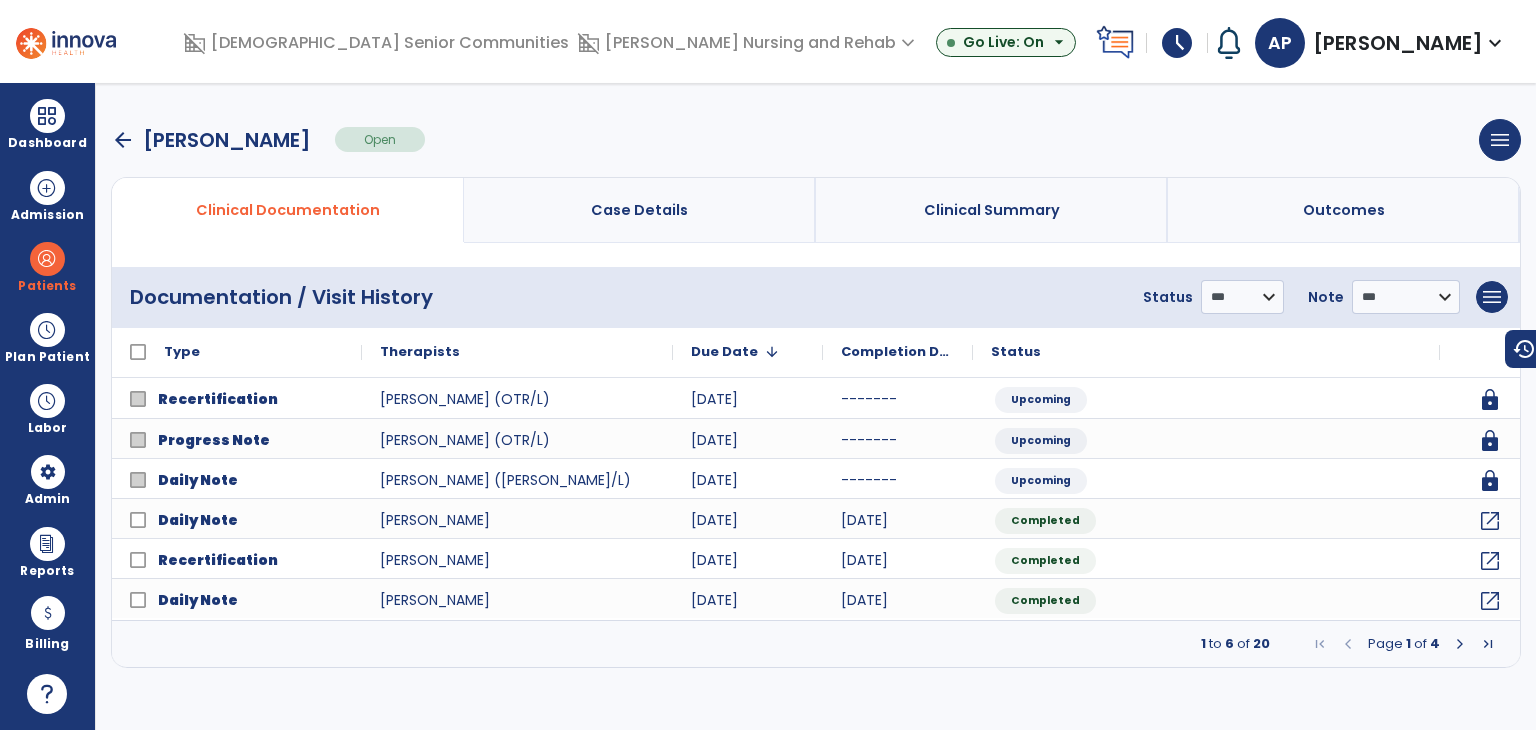 click on "arrow_back" at bounding box center (123, 140) 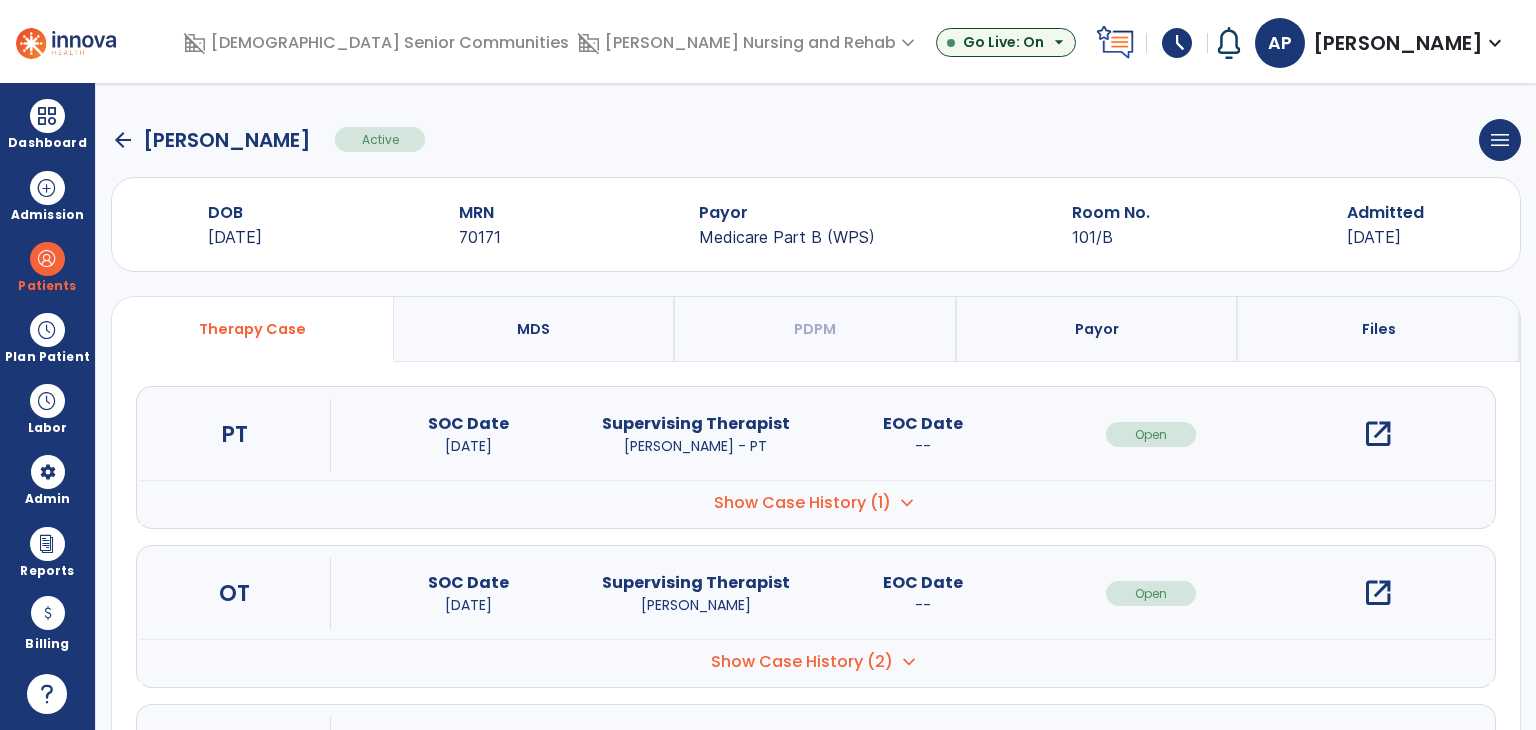 click on "arrow_back" 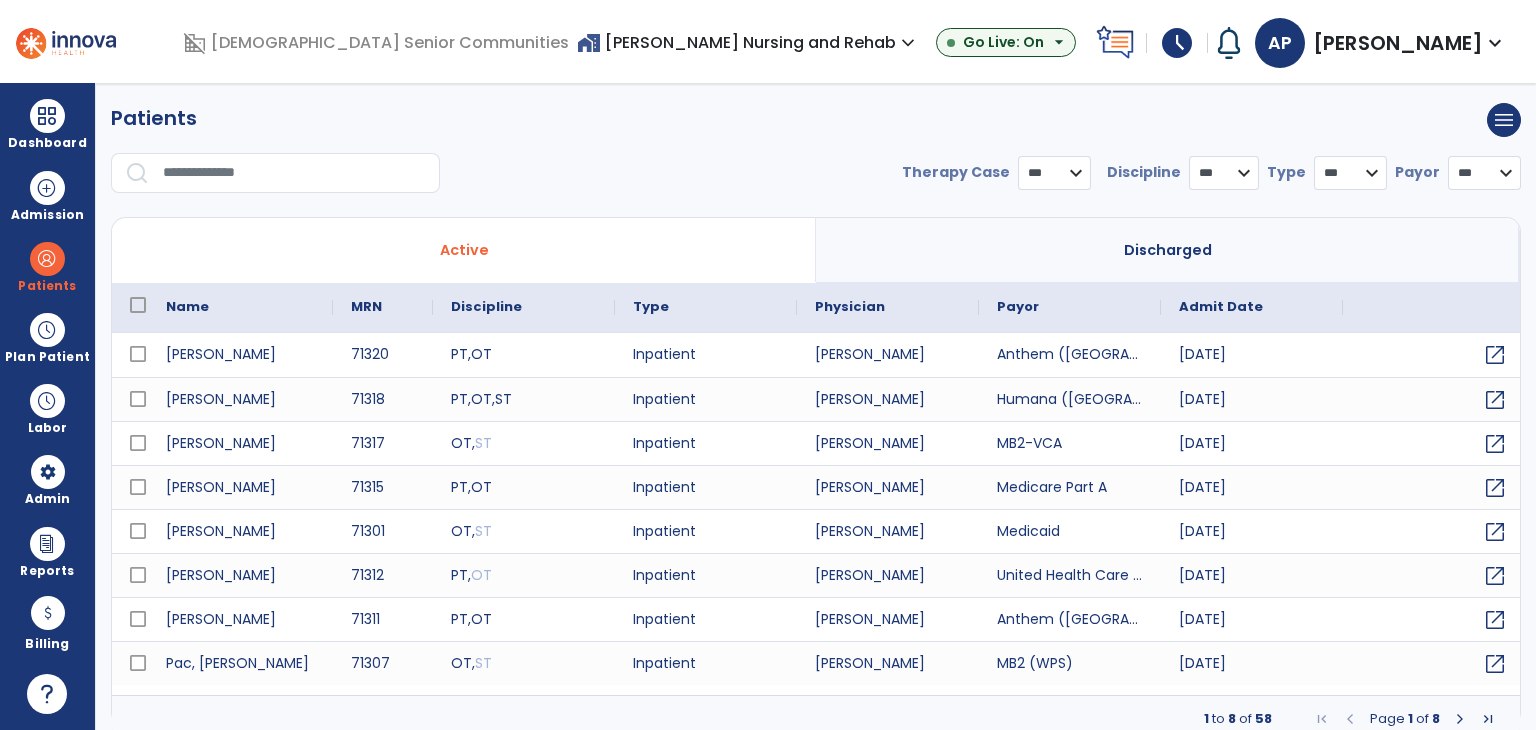 select on "***" 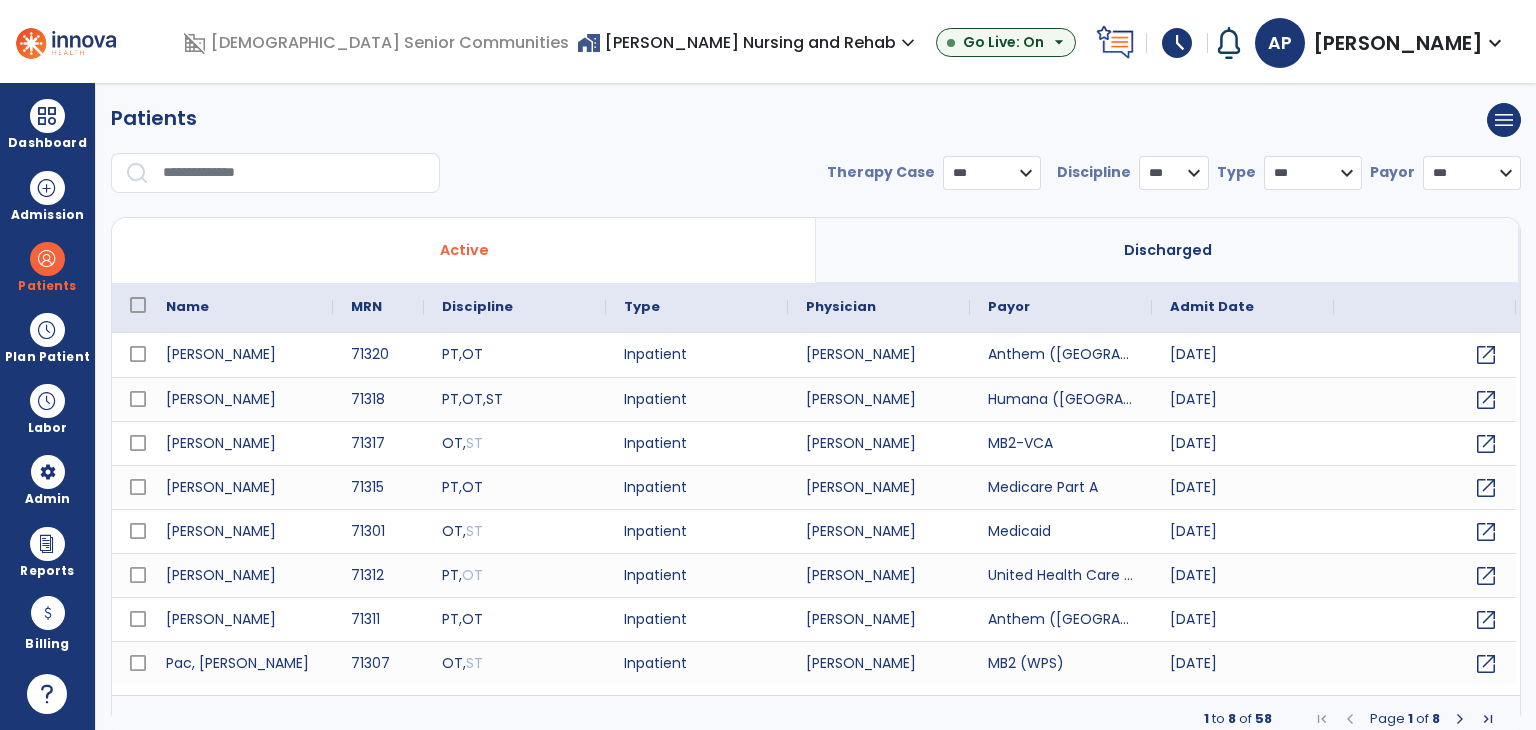 click at bounding box center (294, 173) 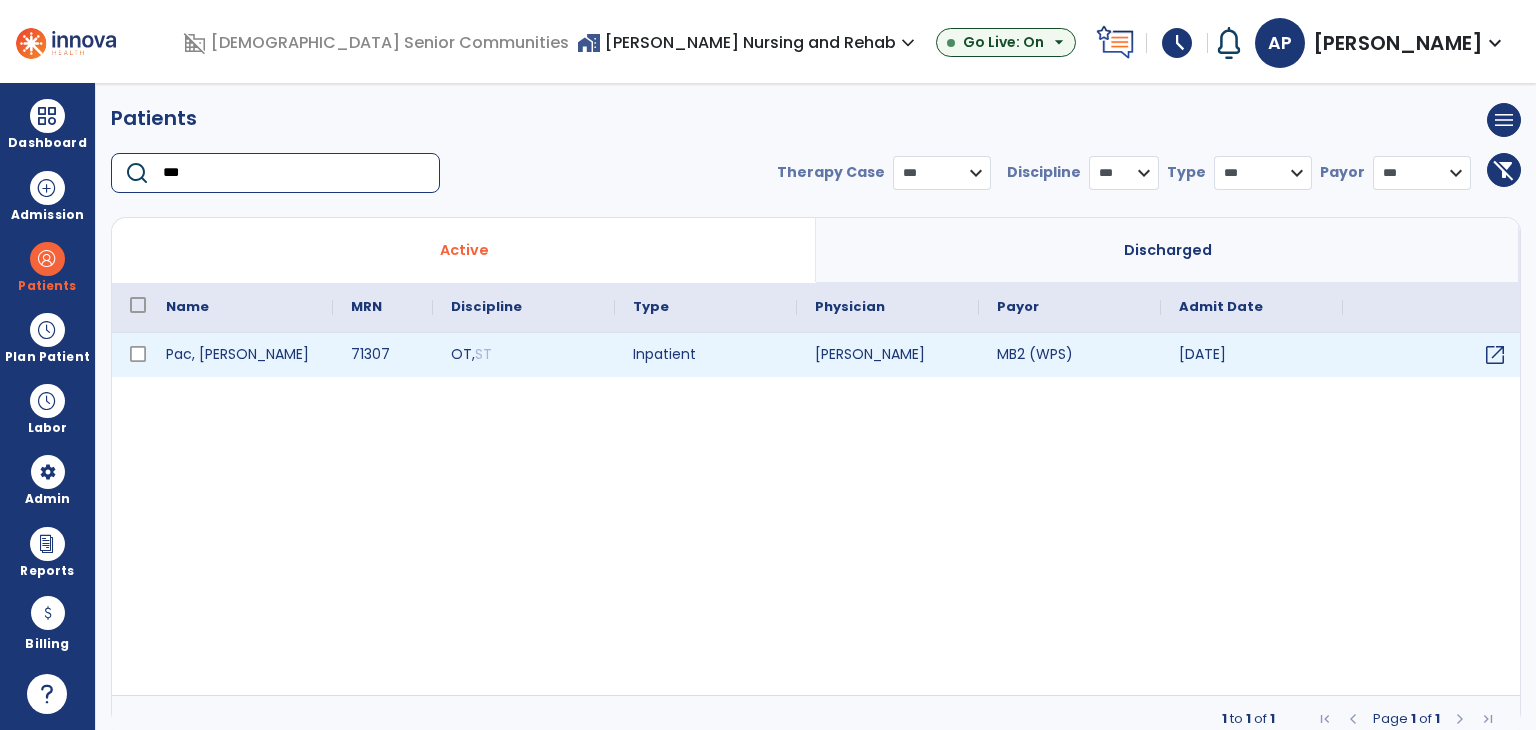 type on "***" 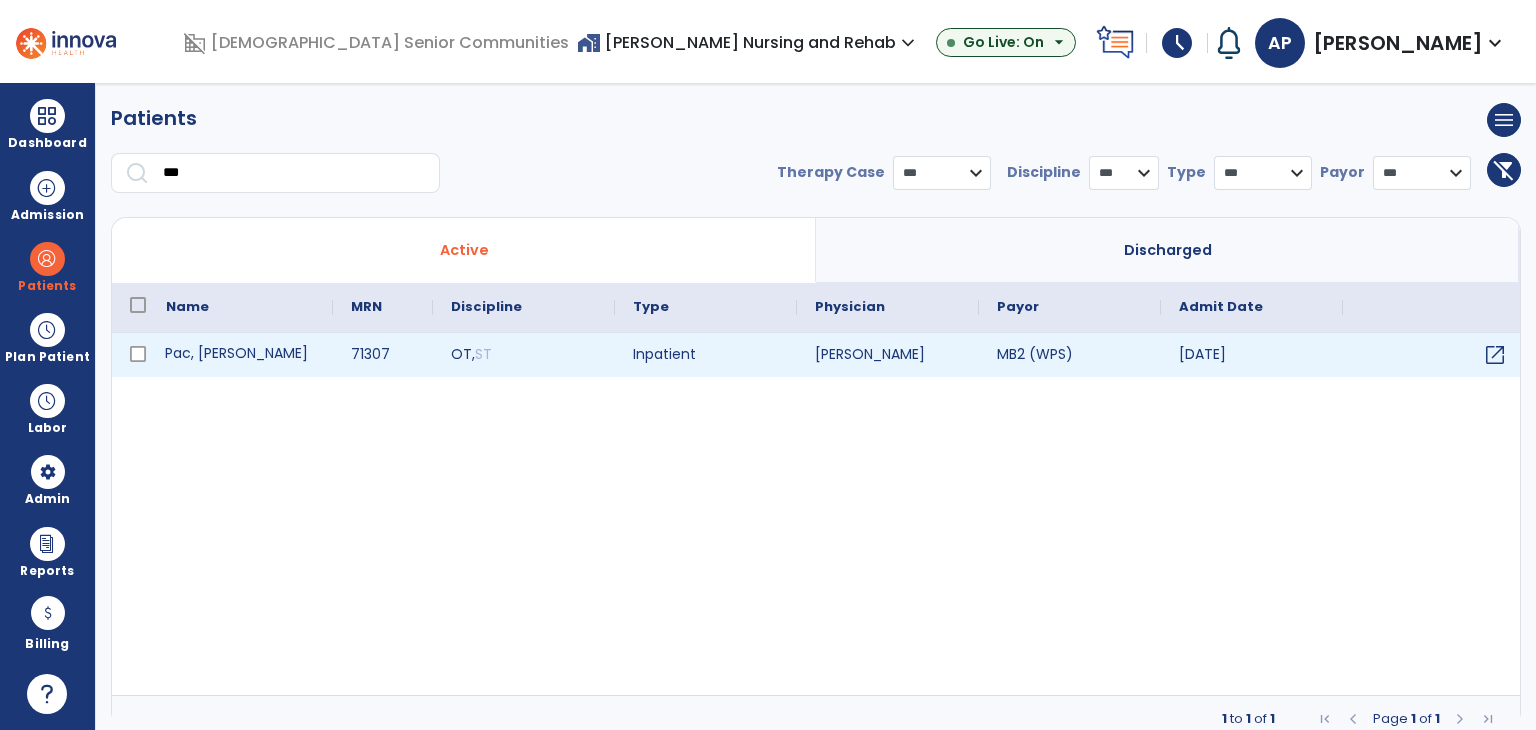 click on "Pac, Stanley" at bounding box center [240, 355] 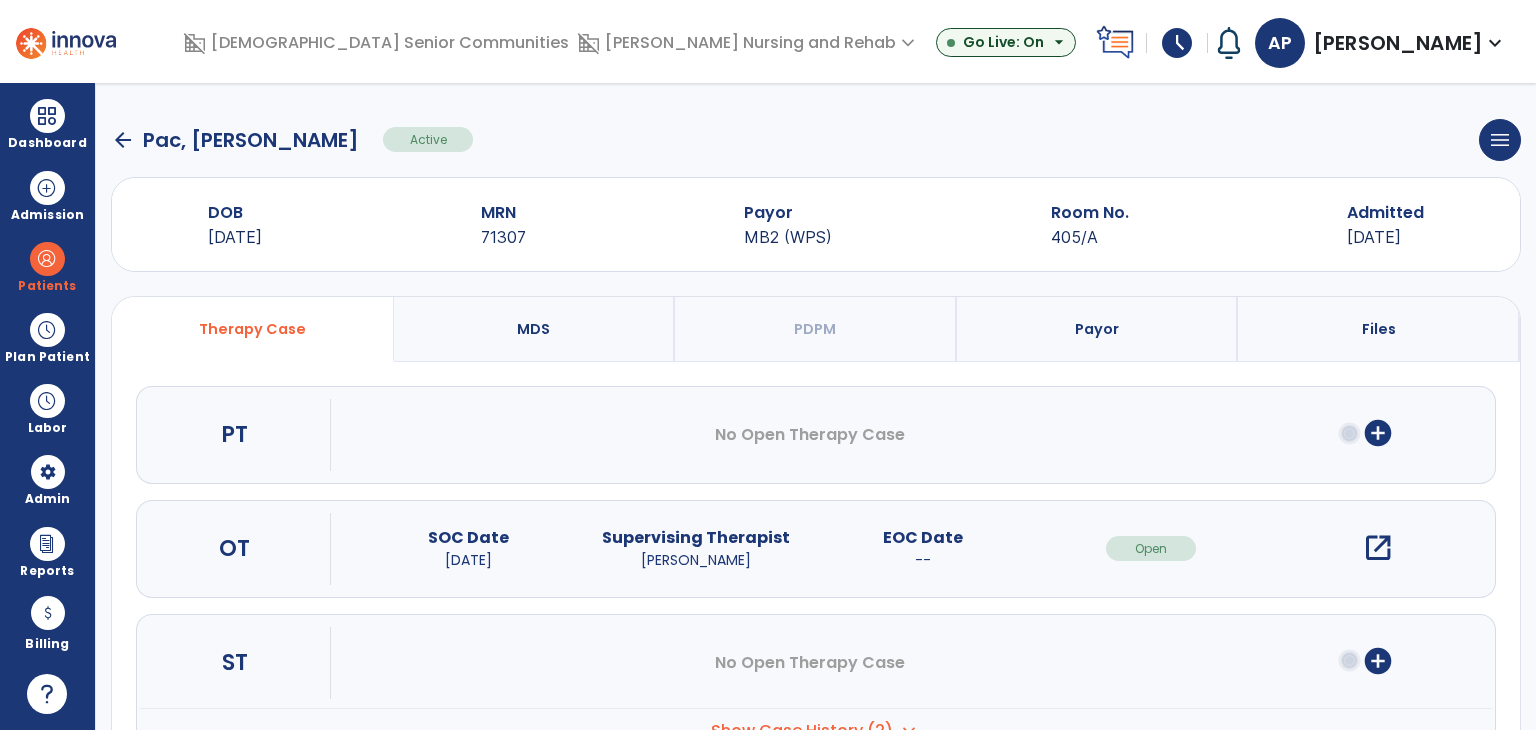 click on "open_in_new" at bounding box center [1378, 548] 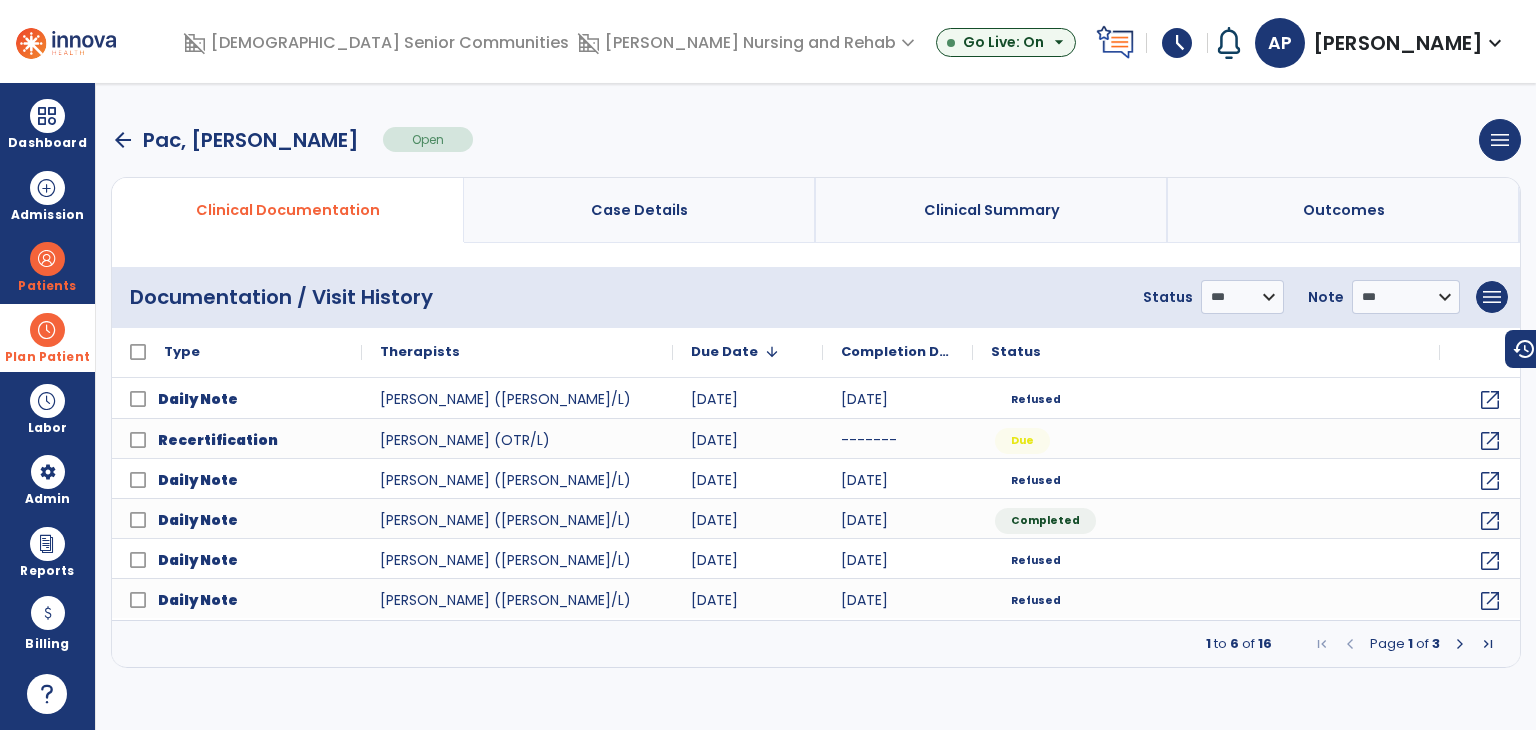 click at bounding box center (47, 330) 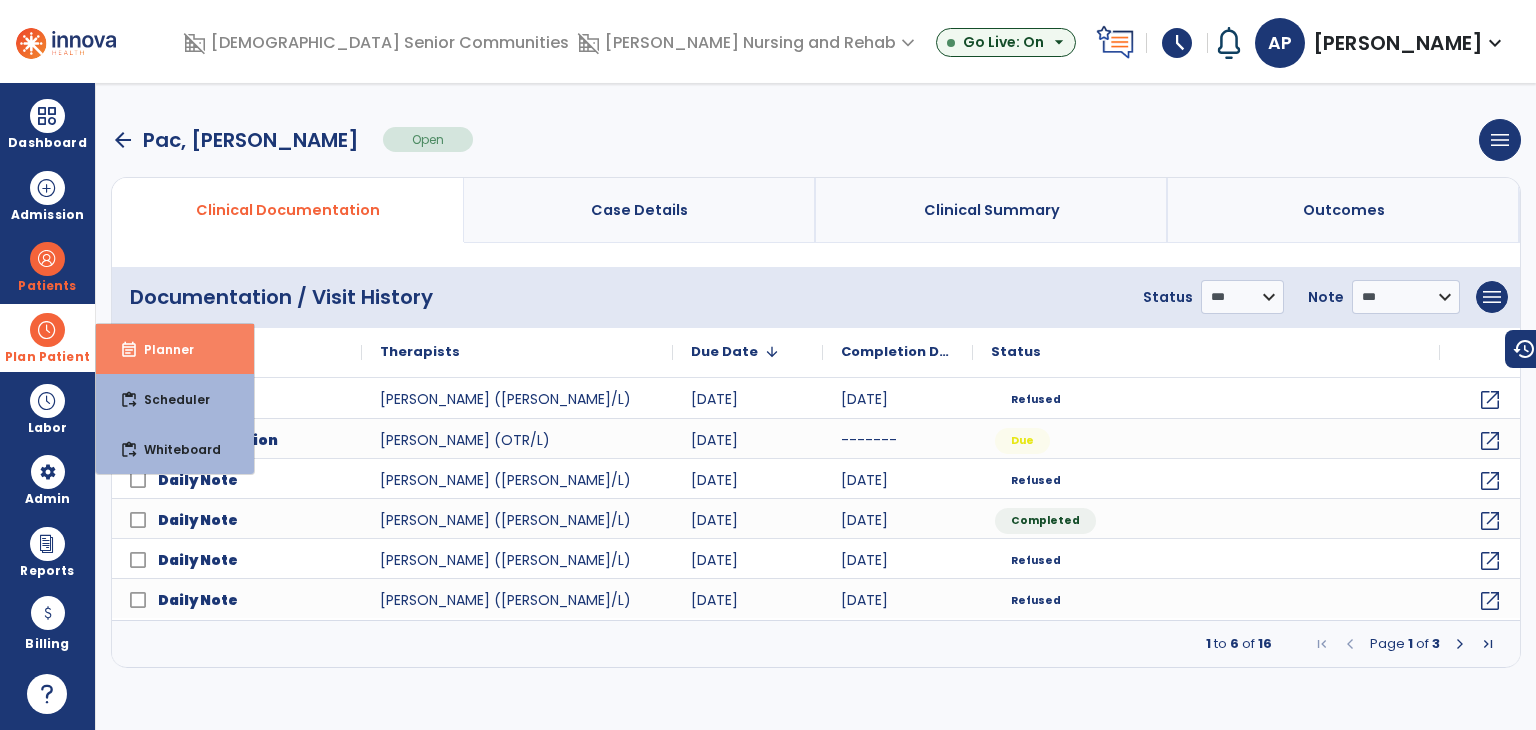 click on "event_note" at bounding box center (129, 350) 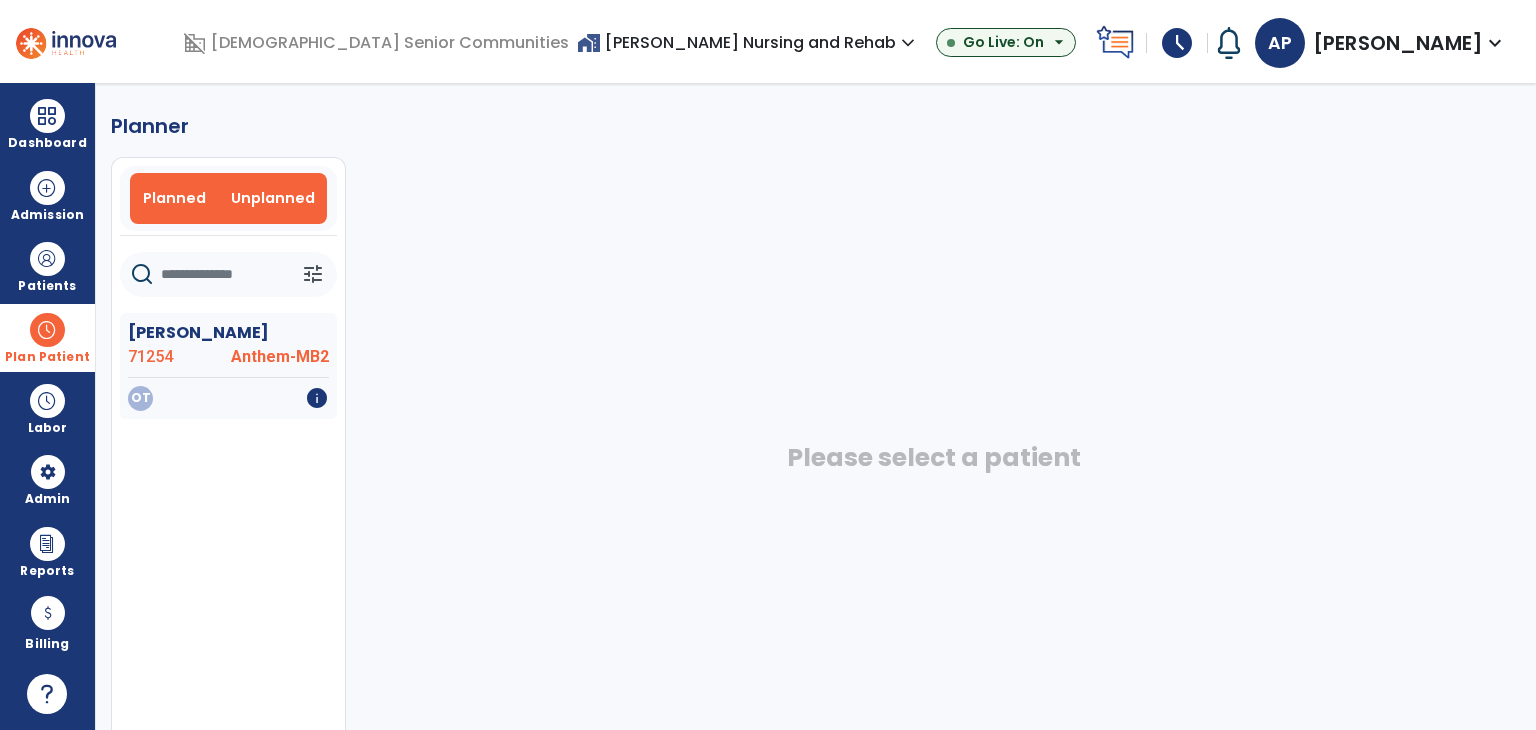 click on "Planned" at bounding box center [175, 198] 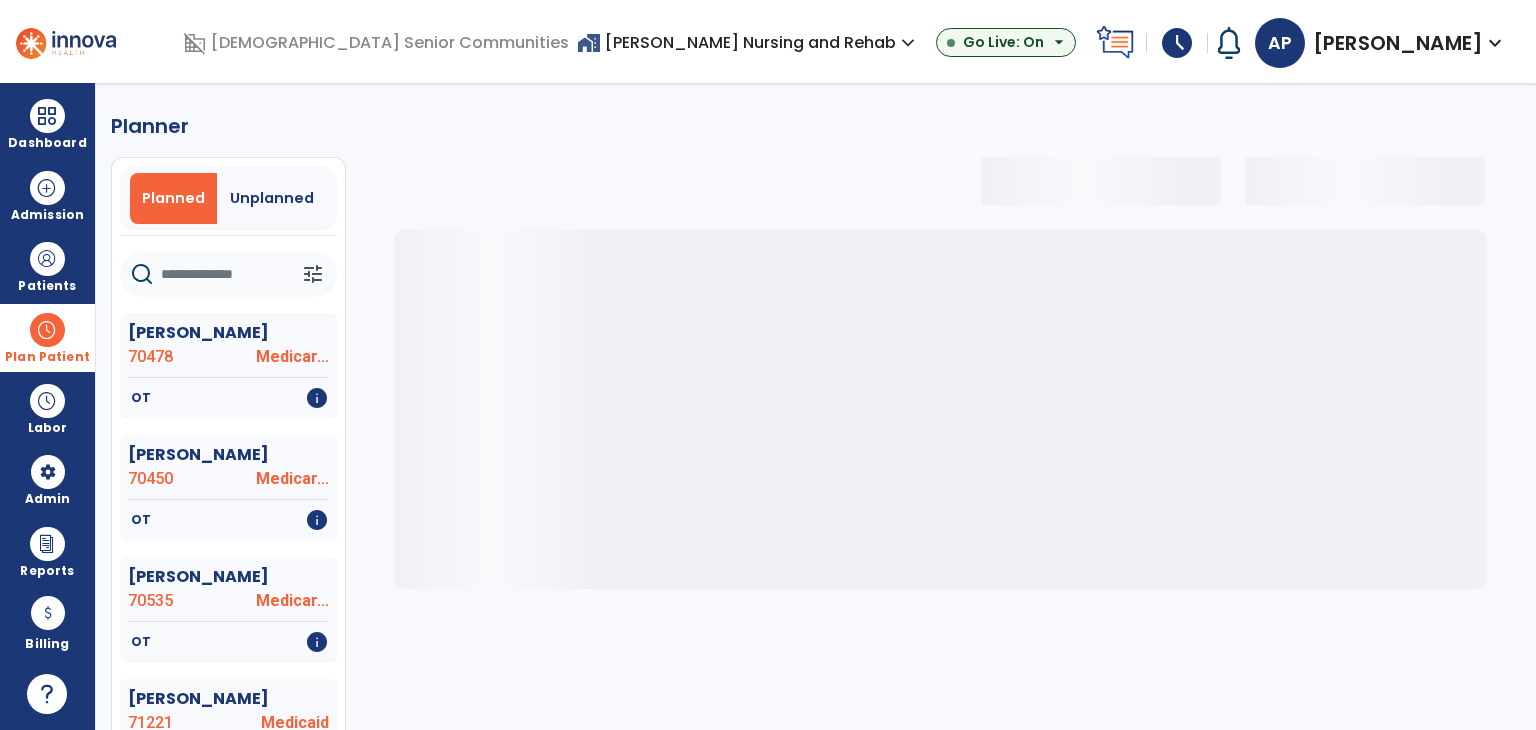 click 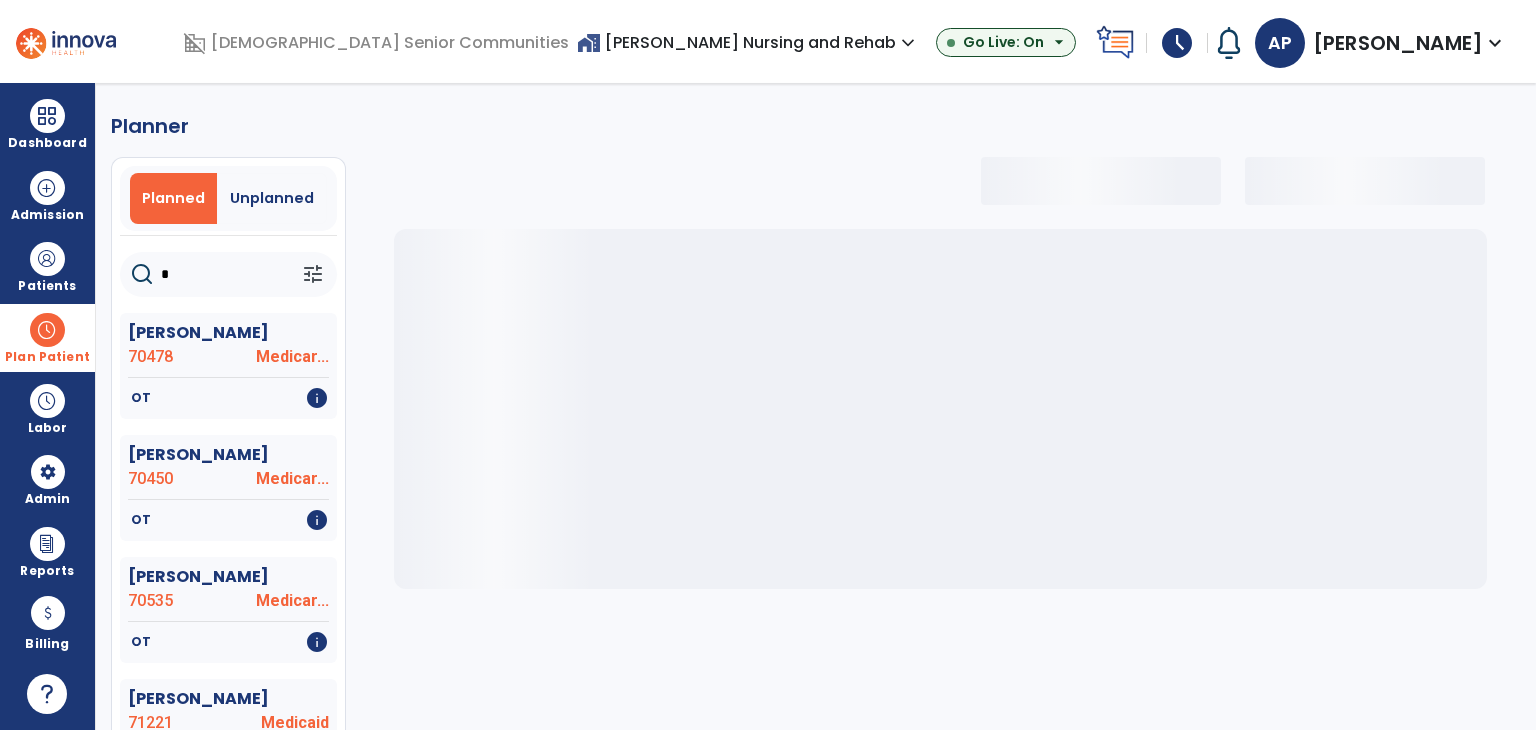 select on "***" 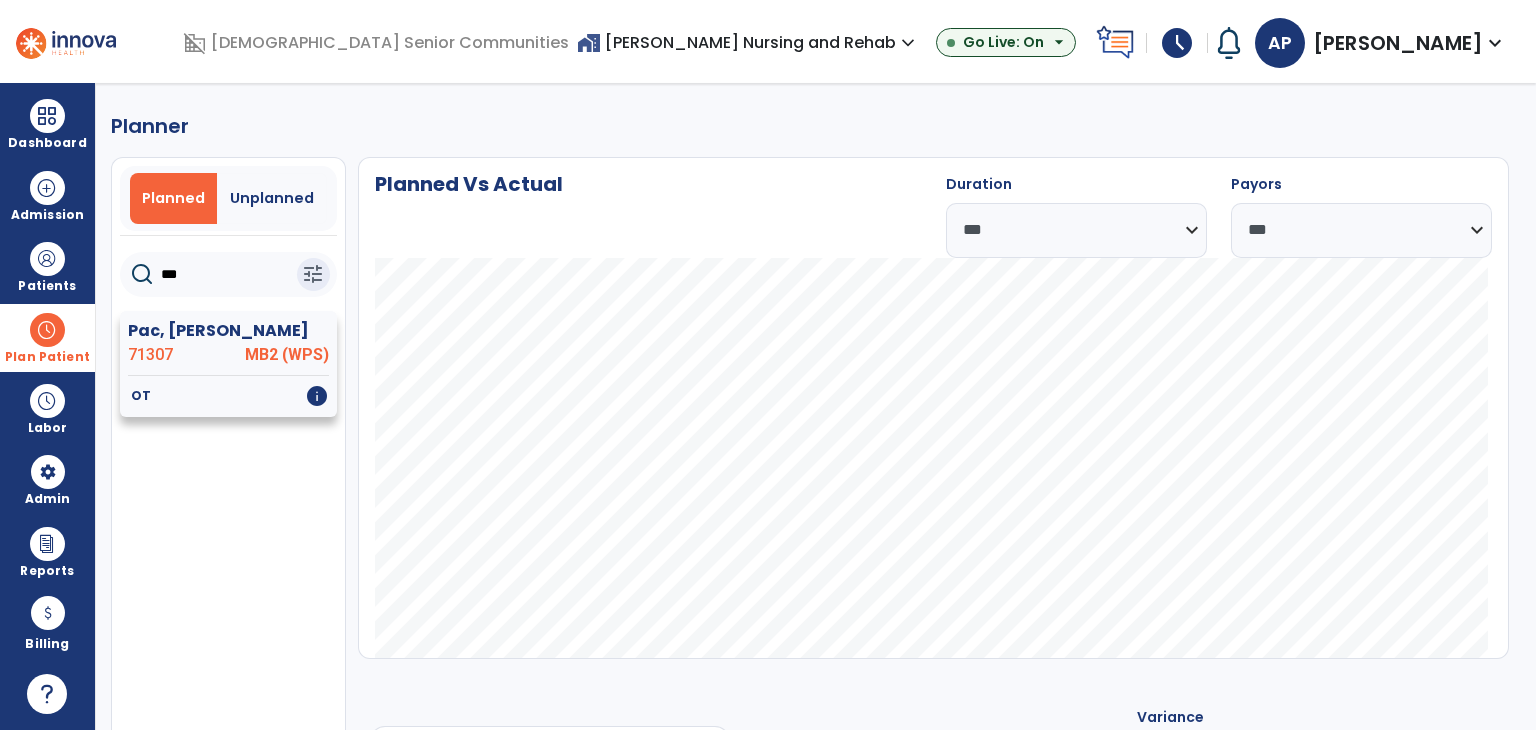 type on "***" 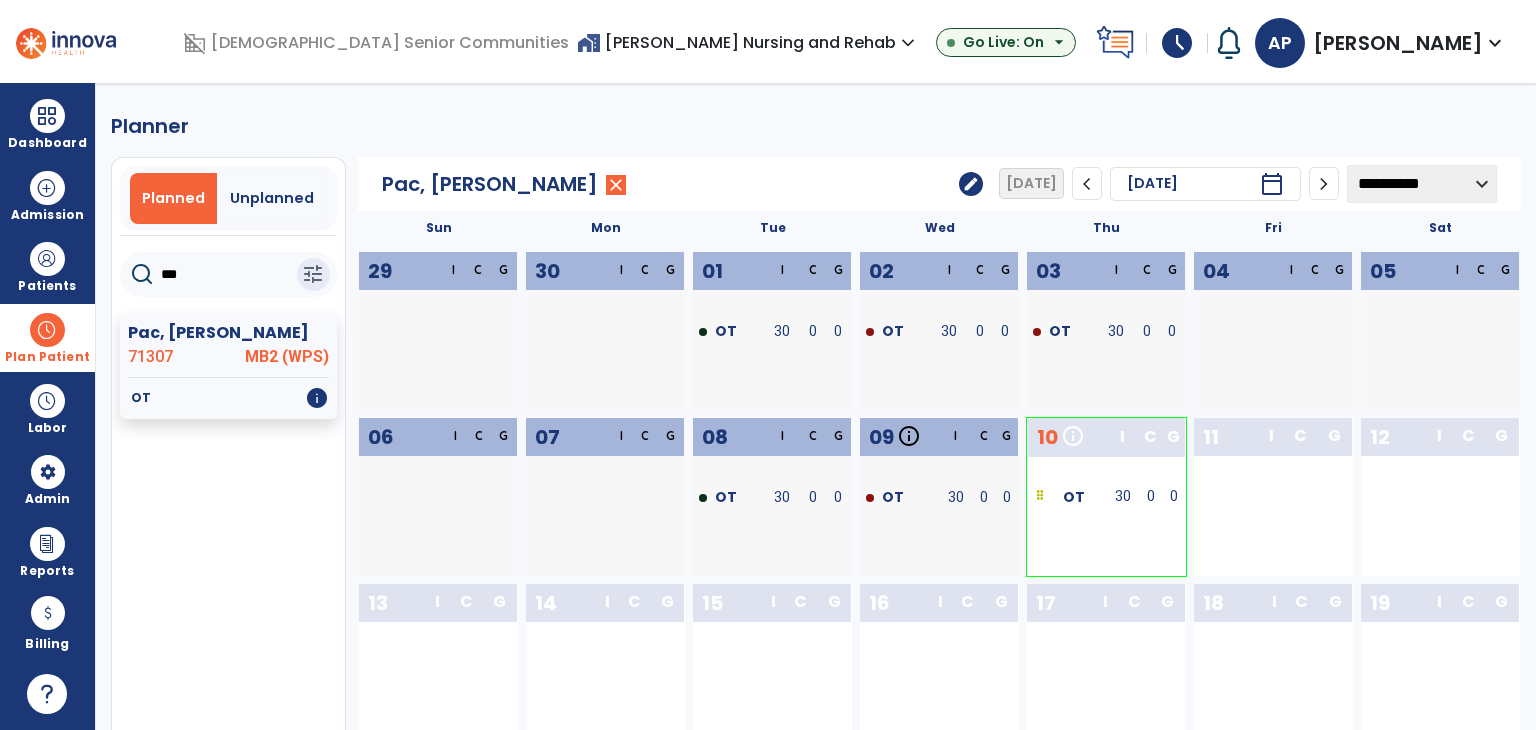 click on "edit" 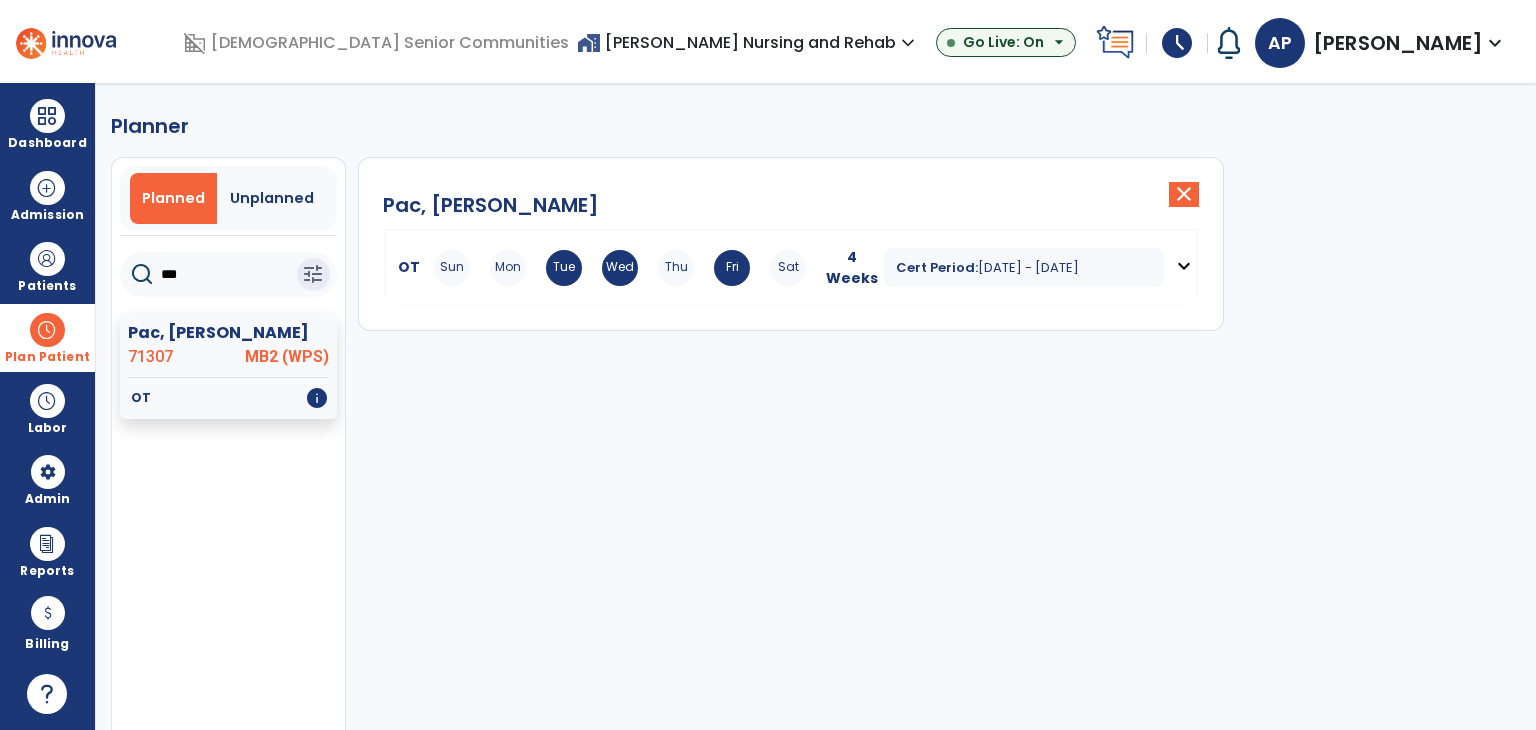 click on "expand_more" at bounding box center (1184, 266) 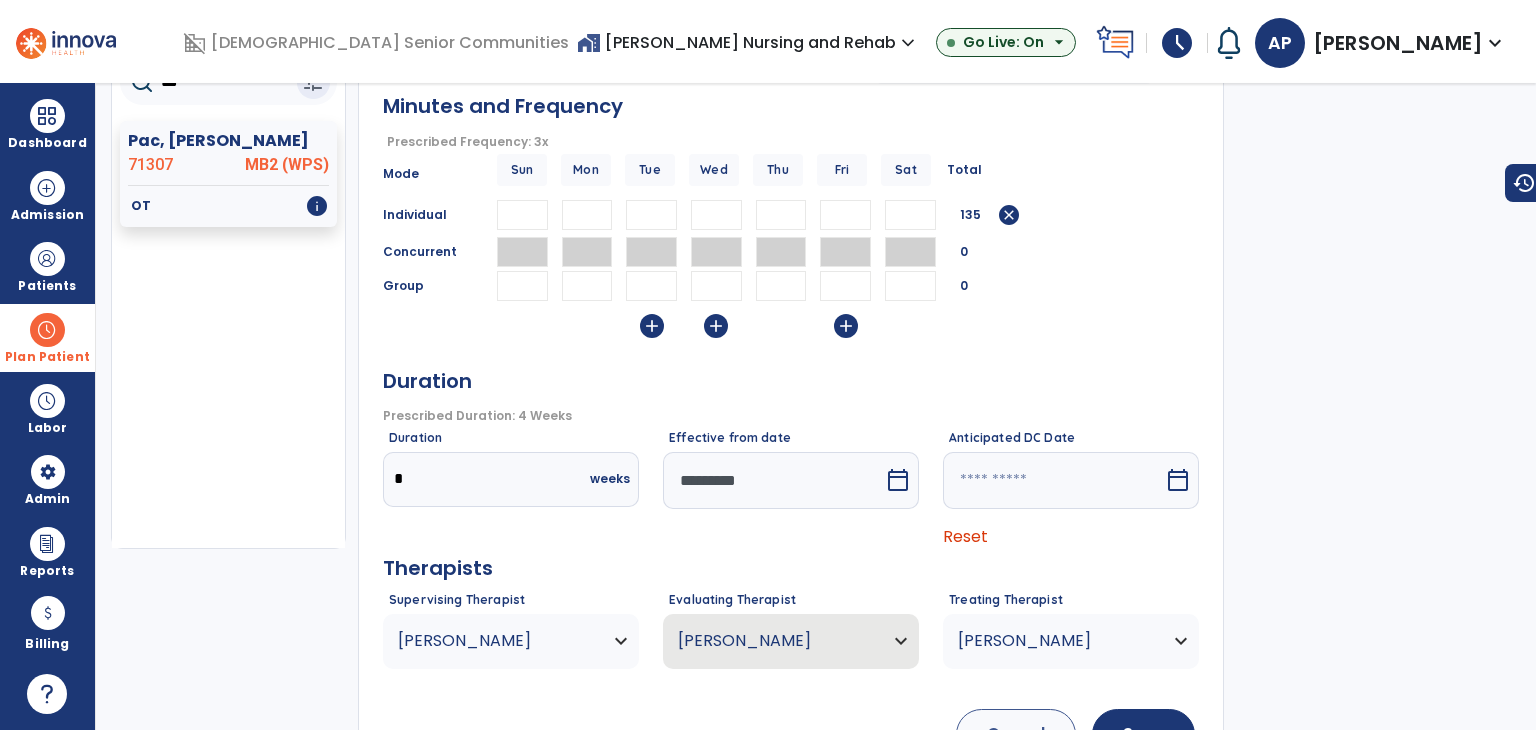 scroll, scrollTop: 200, scrollLeft: 0, axis: vertical 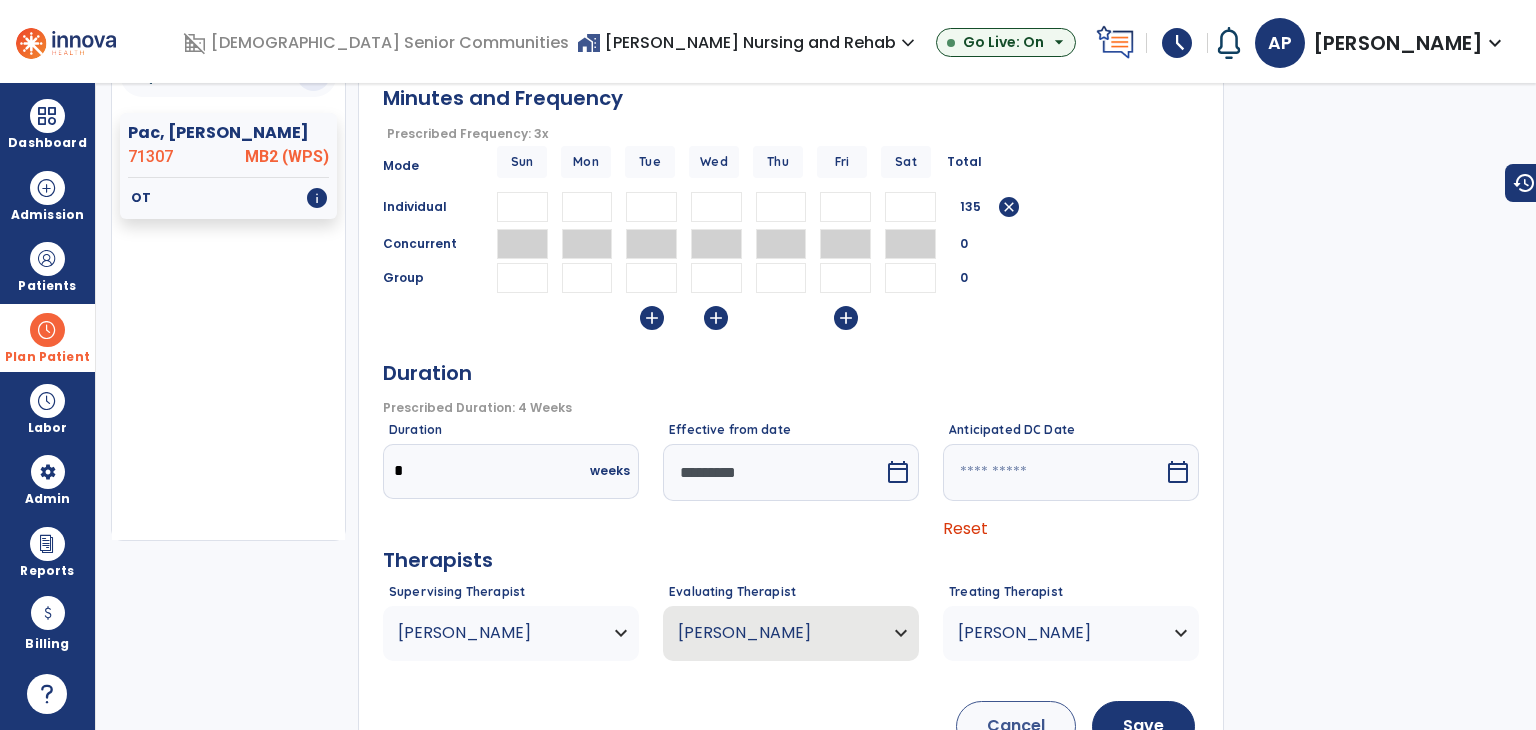 click on "calendar_today" at bounding box center (898, 472) 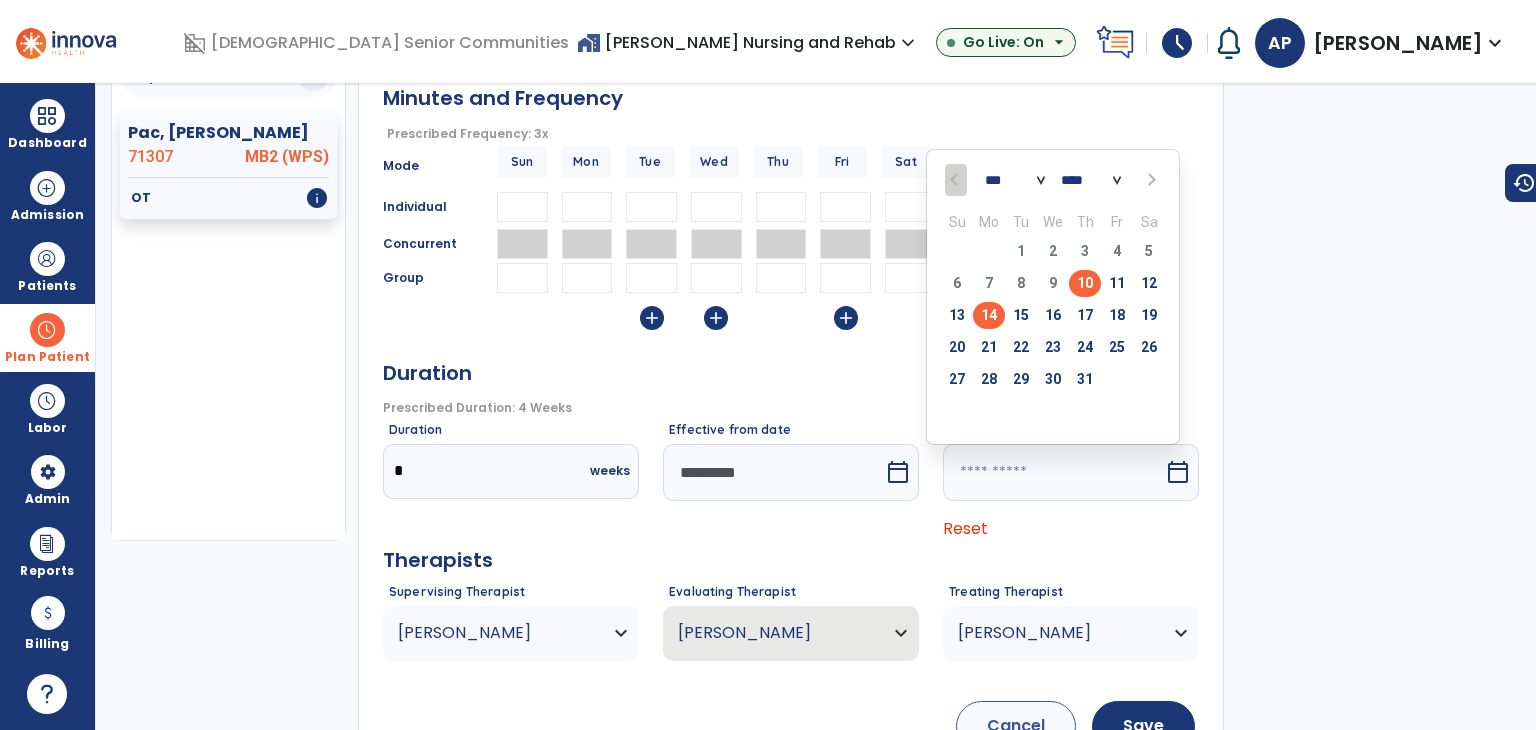 click on "14" at bounding box center [989, 315] 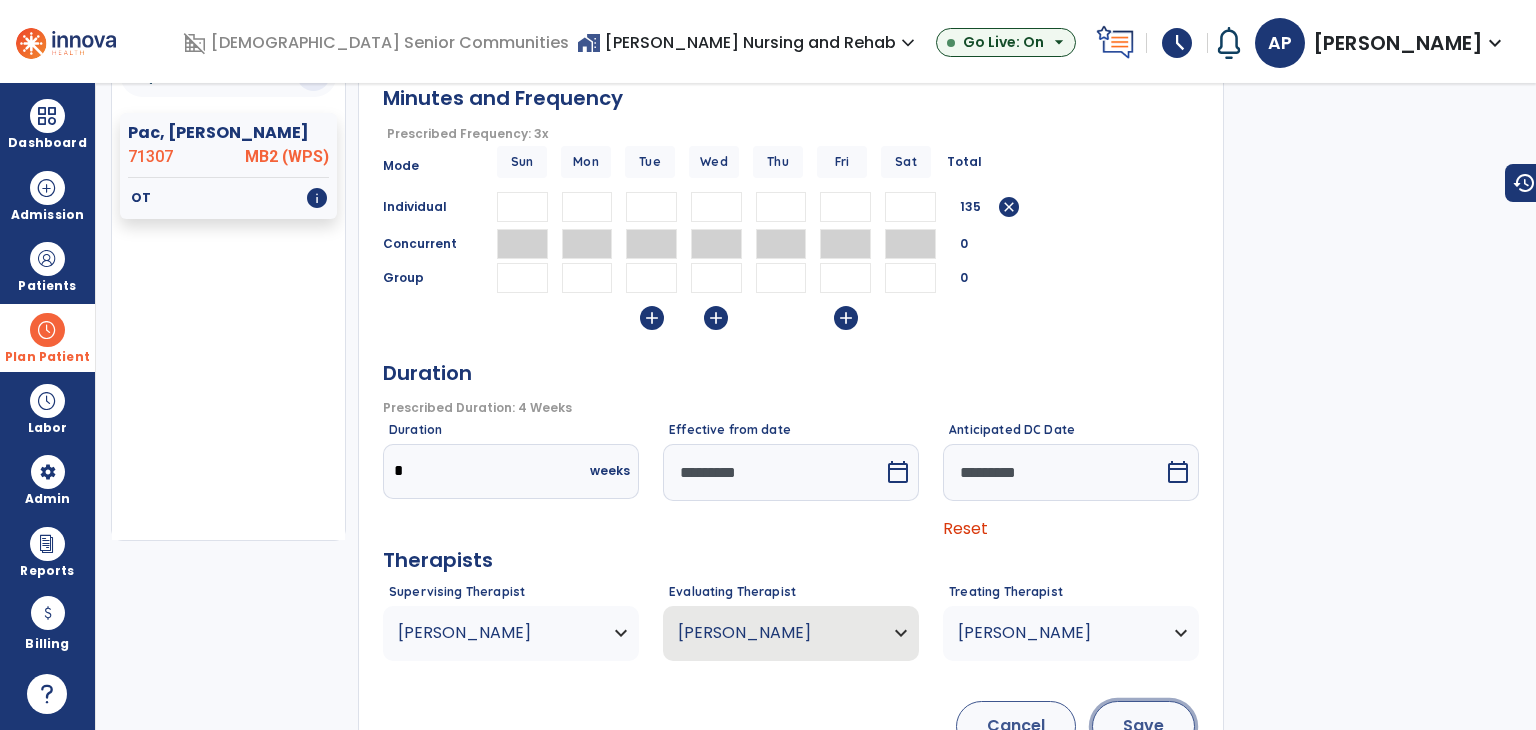 click on "Save" at bounding box center (1143, 726) 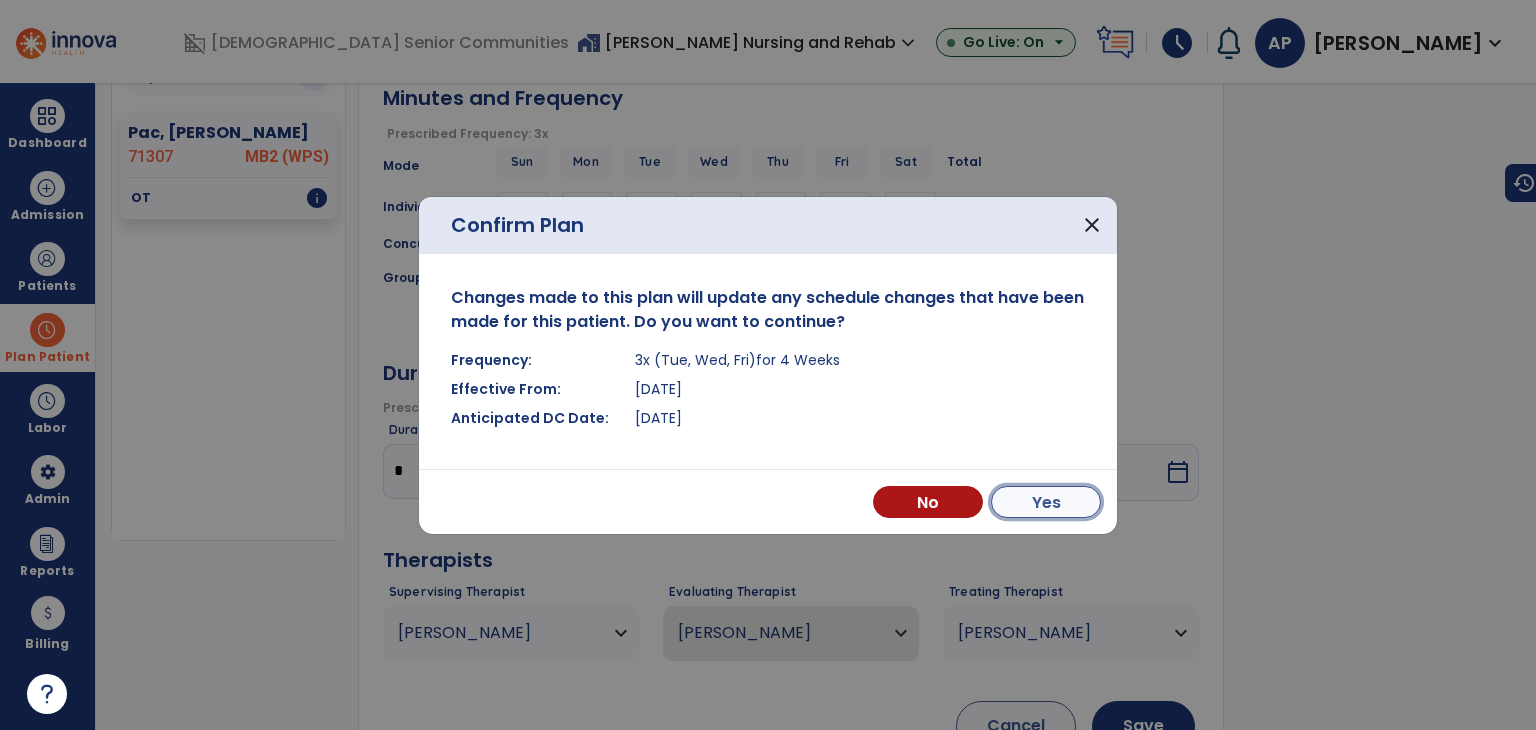 click on "Yes" at bounding box center (1046, 502) 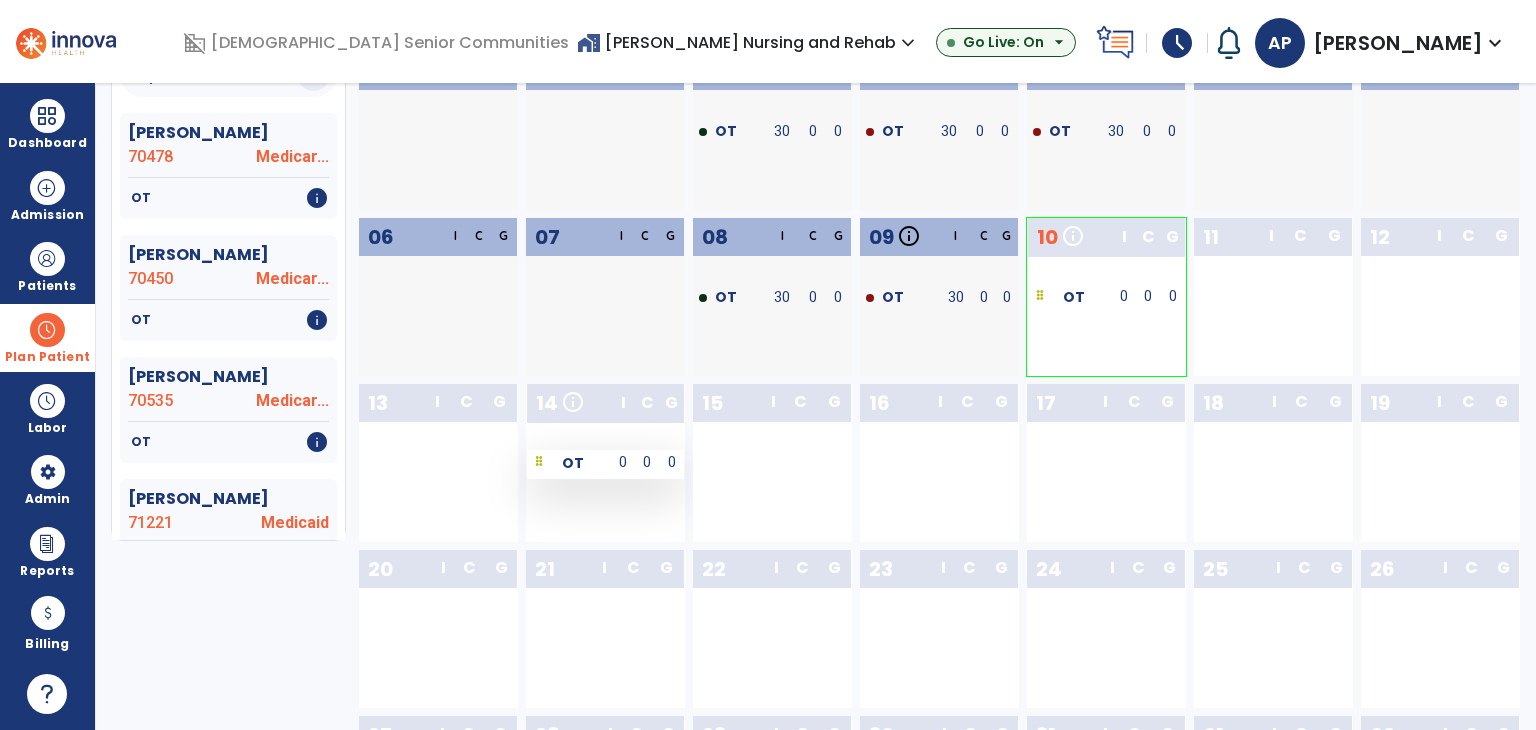 click on "0" at bounding box center [647, 464] 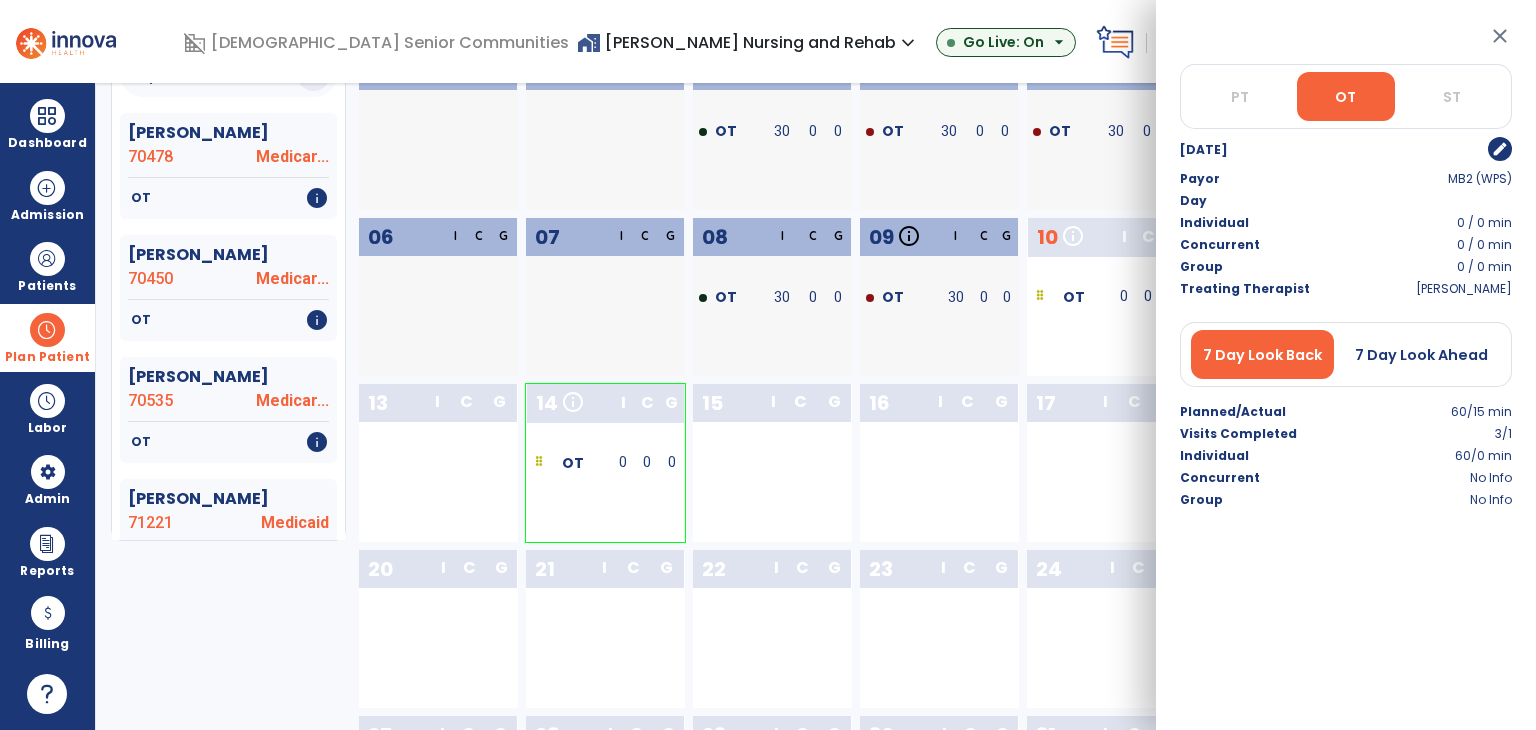 click on "edit" at bounding box center (1500, 149) 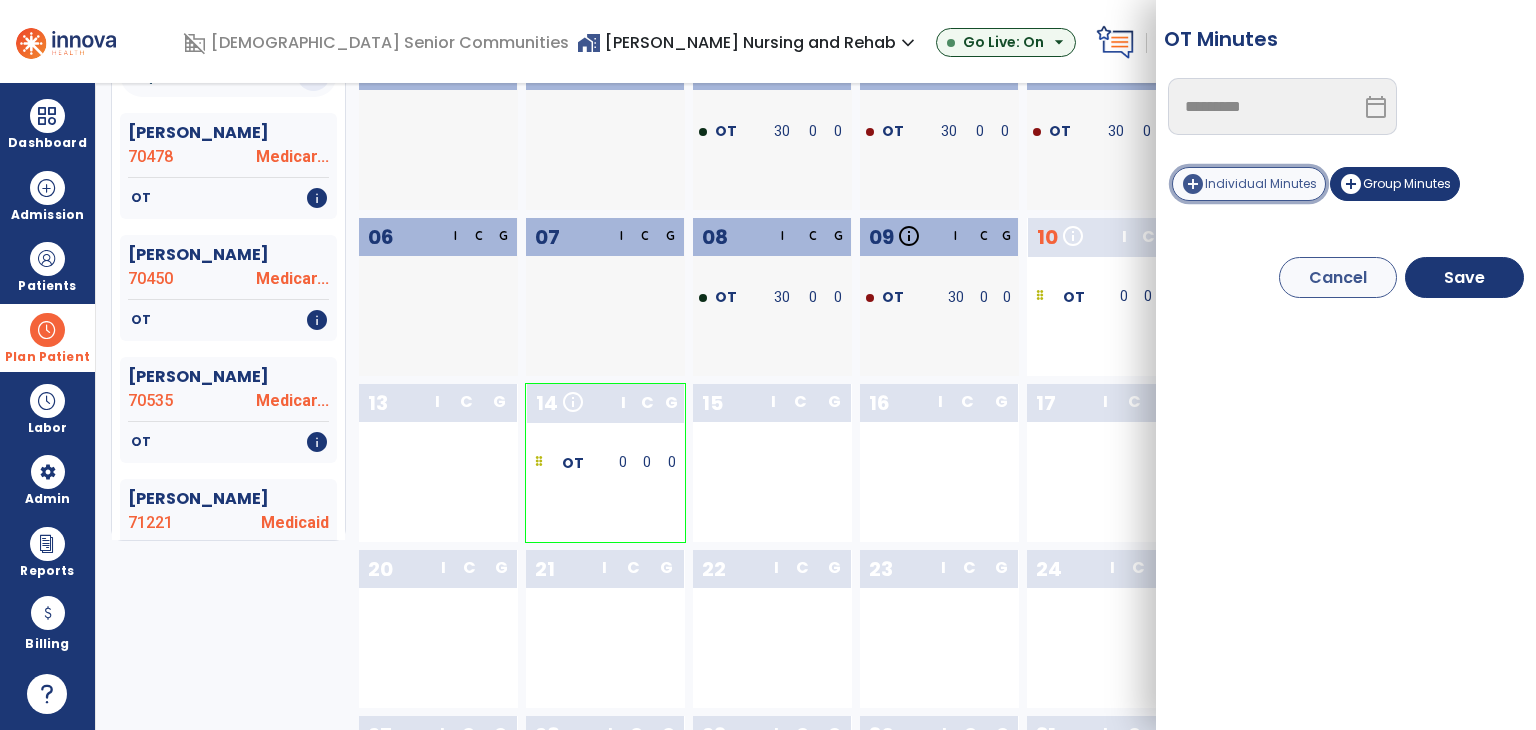 click on "Individual Minutes" at bounding box center (1261, 183) 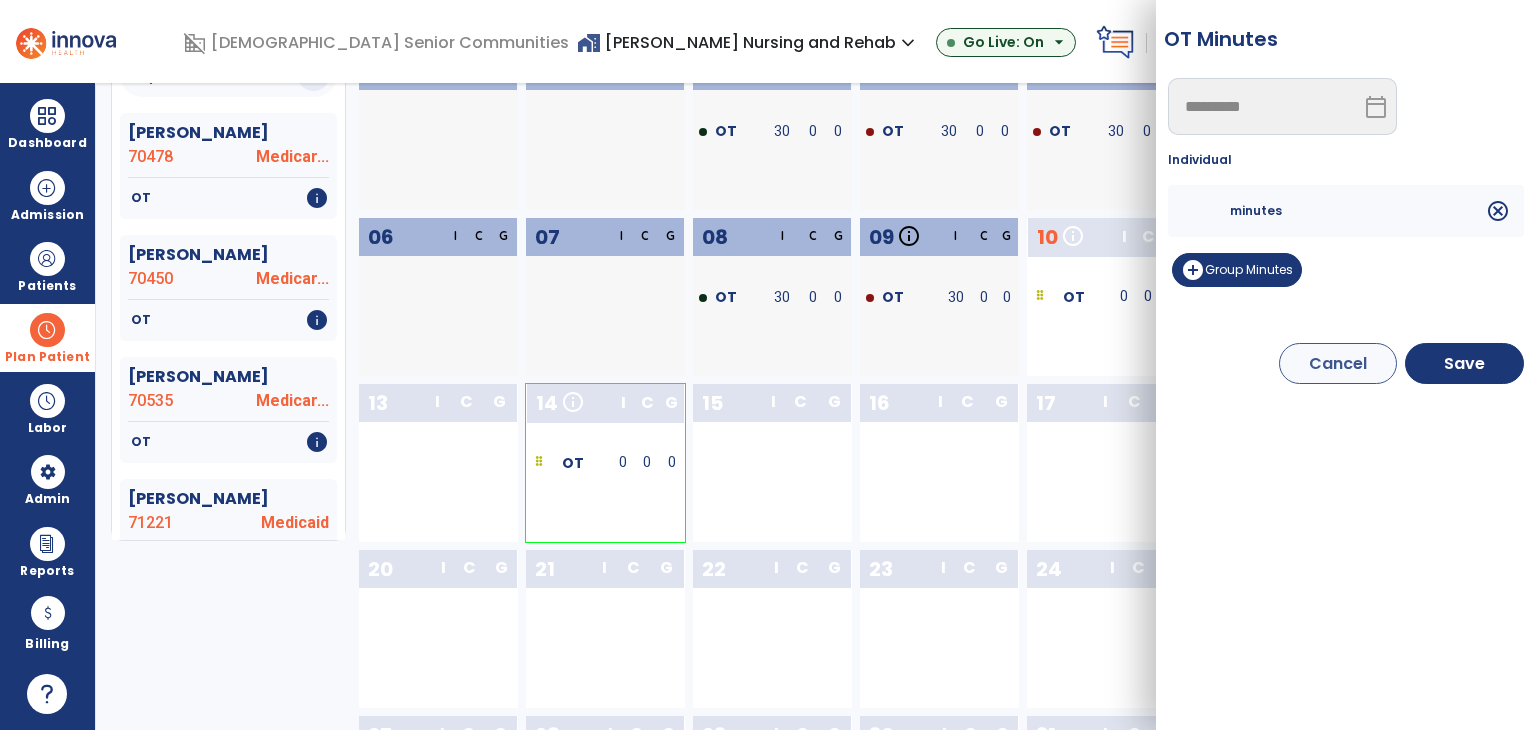 click at bounding box center [1206, 211] 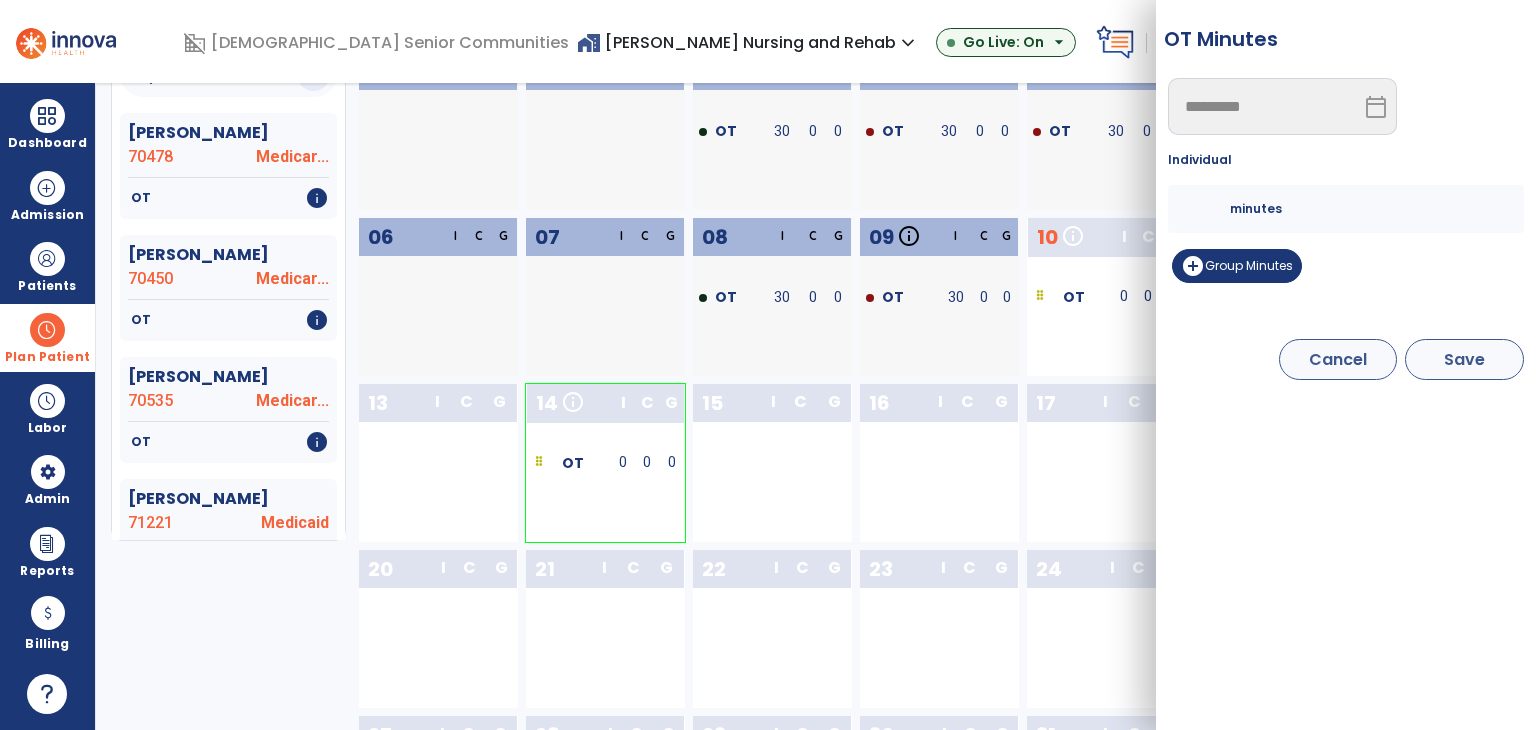 type on "**" 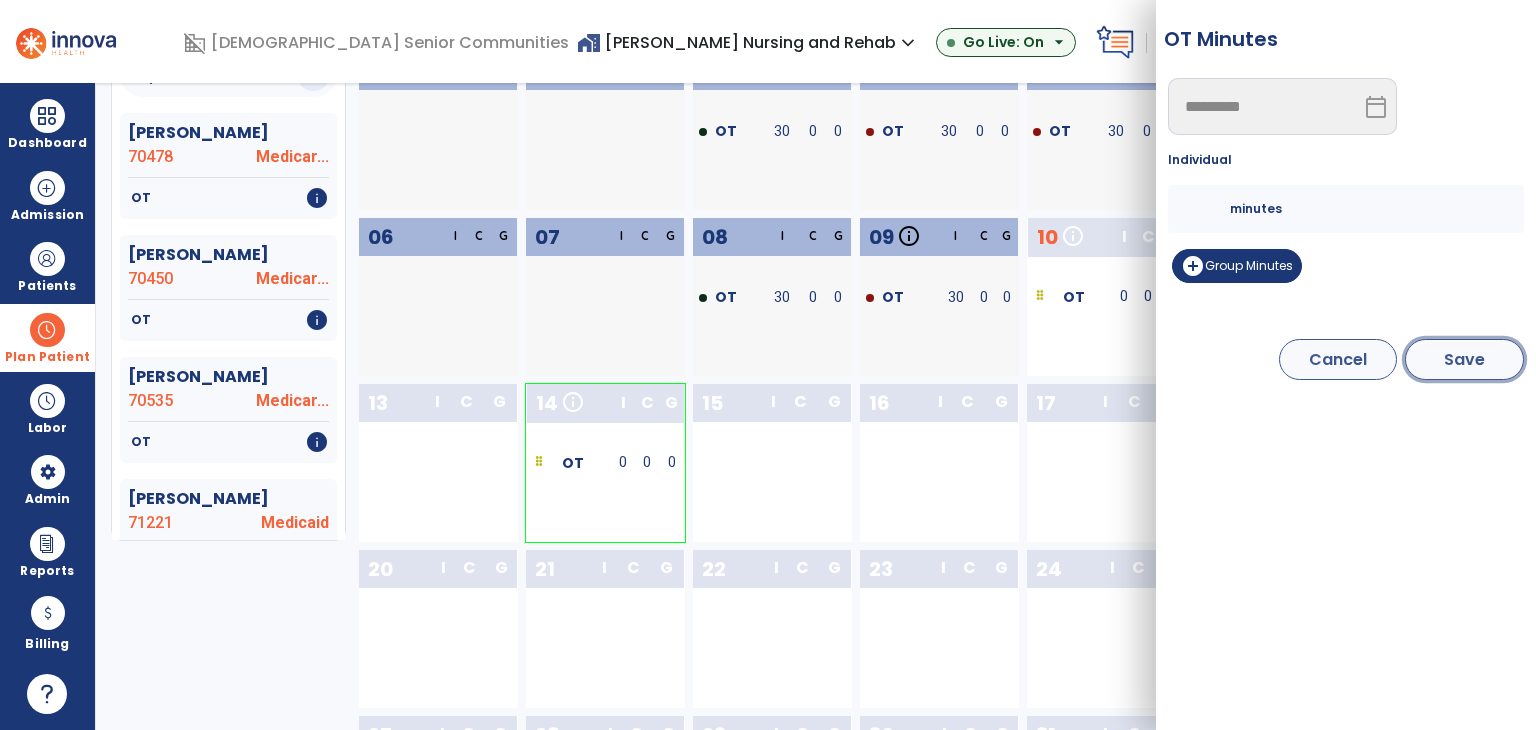 click on "Save" at bounding box center (1464, 359) 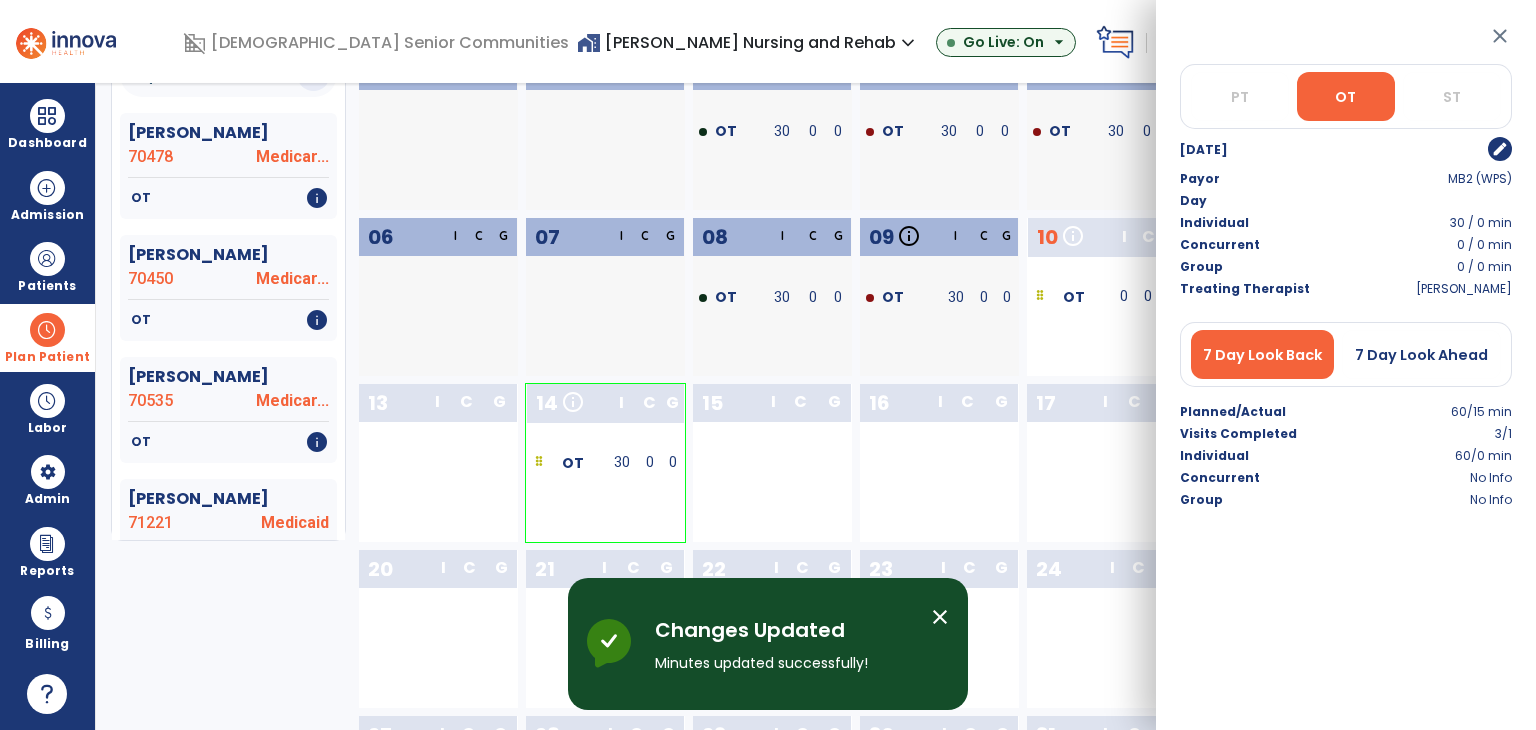 click on "close" at bounding box center [1500, 36] 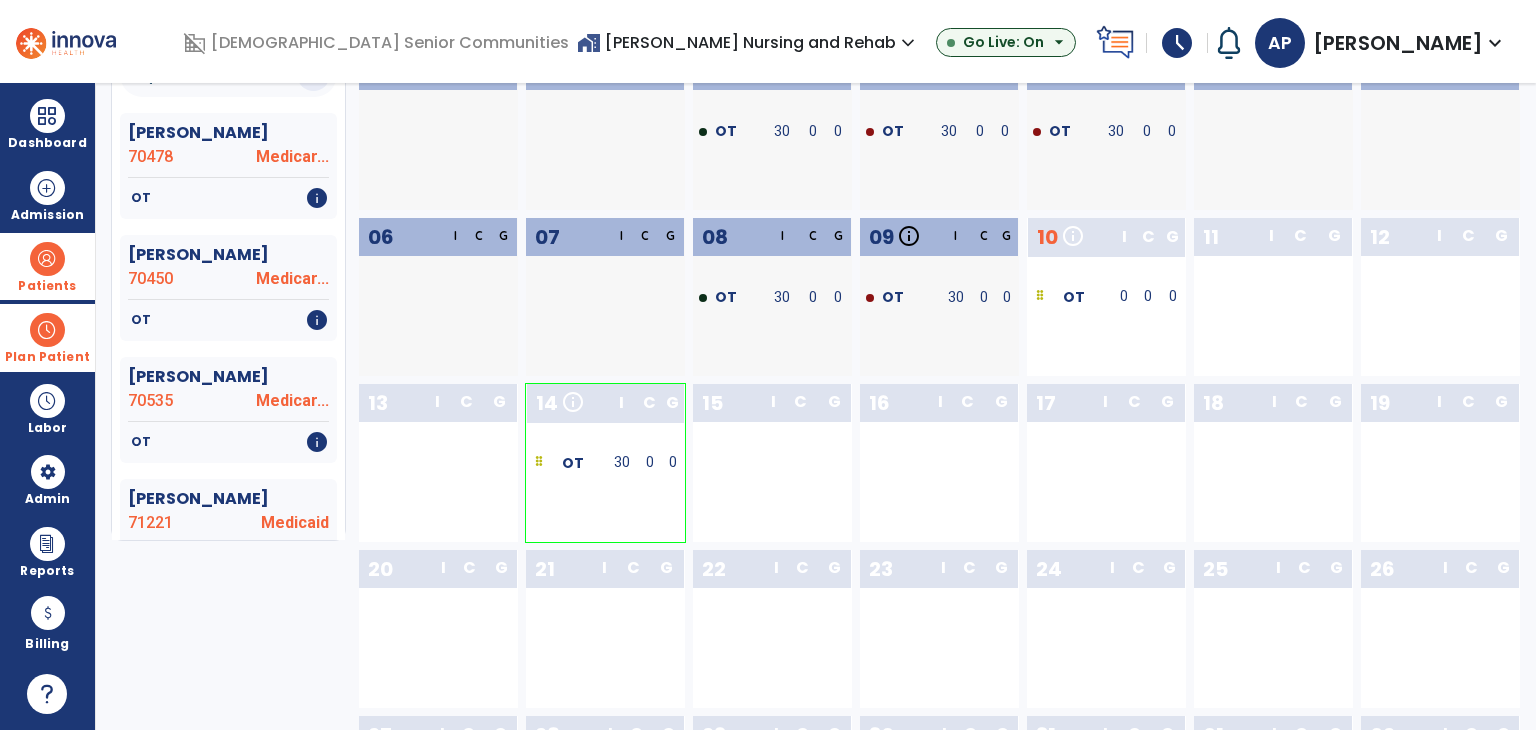 drag, startPoint x: 54, startPoint y: 271, endPoint x: 148, endPoint y: 277, distance: 94.19129 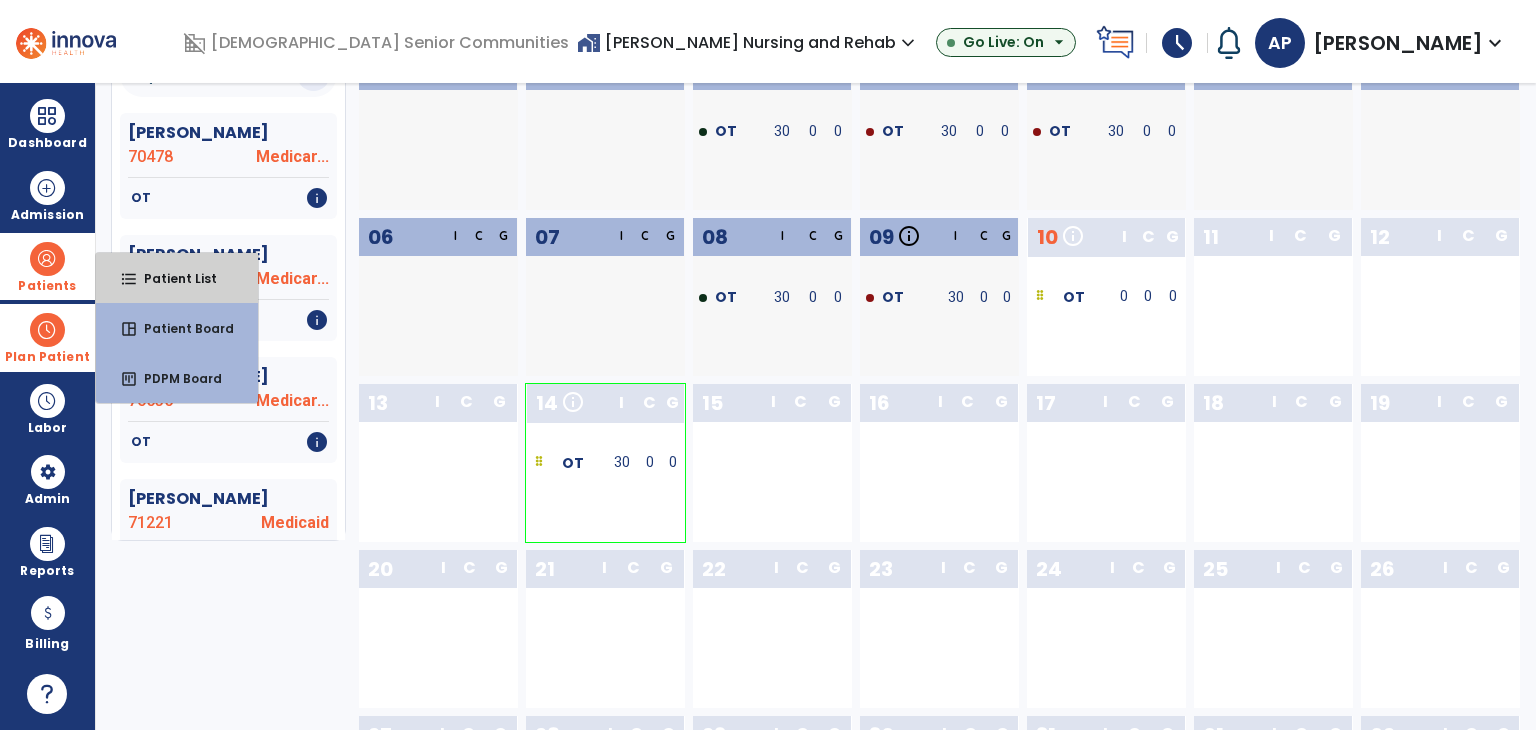 click on "Patient List" at bounding box center [172, 278] 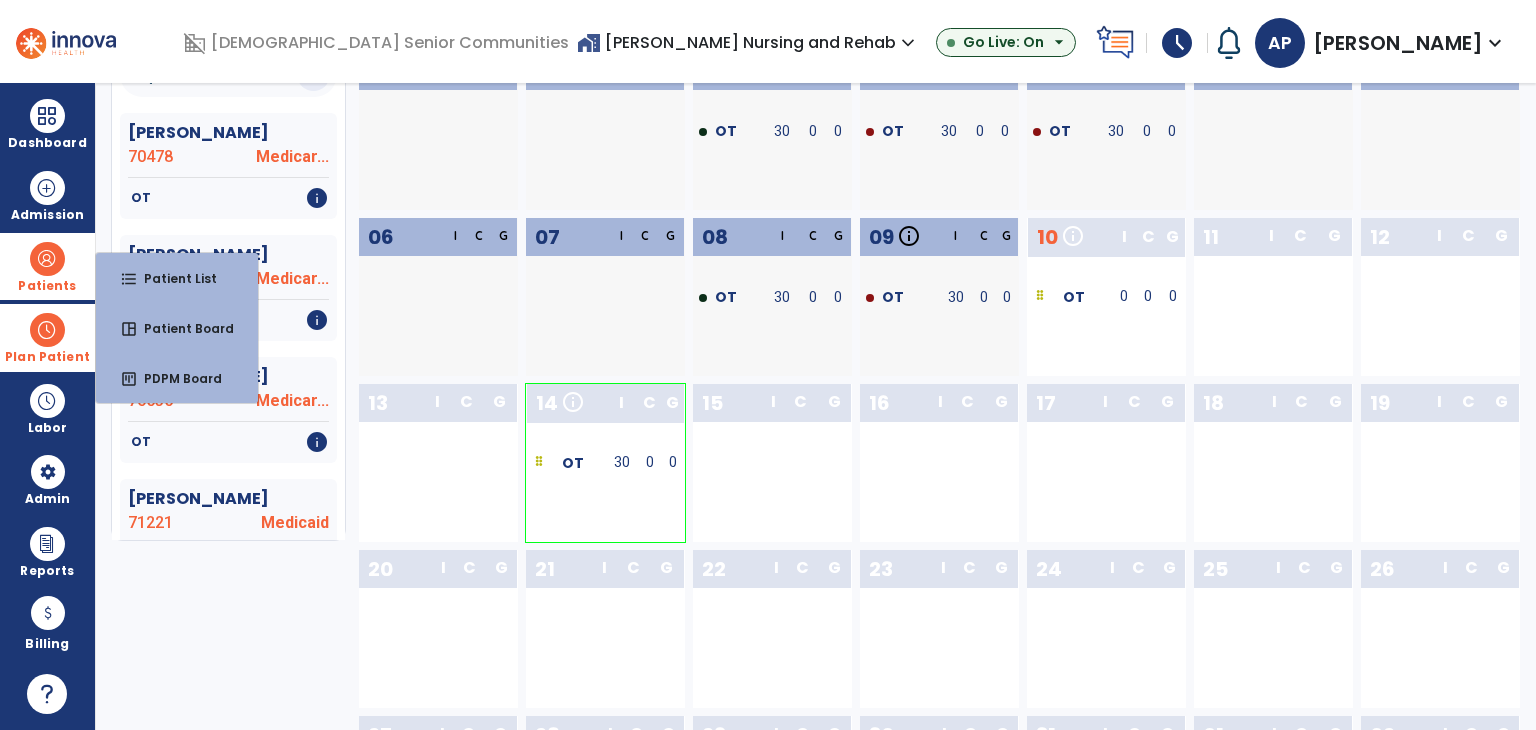 scroll, scrollTop: 0, scrollLeft: 0, axis: both 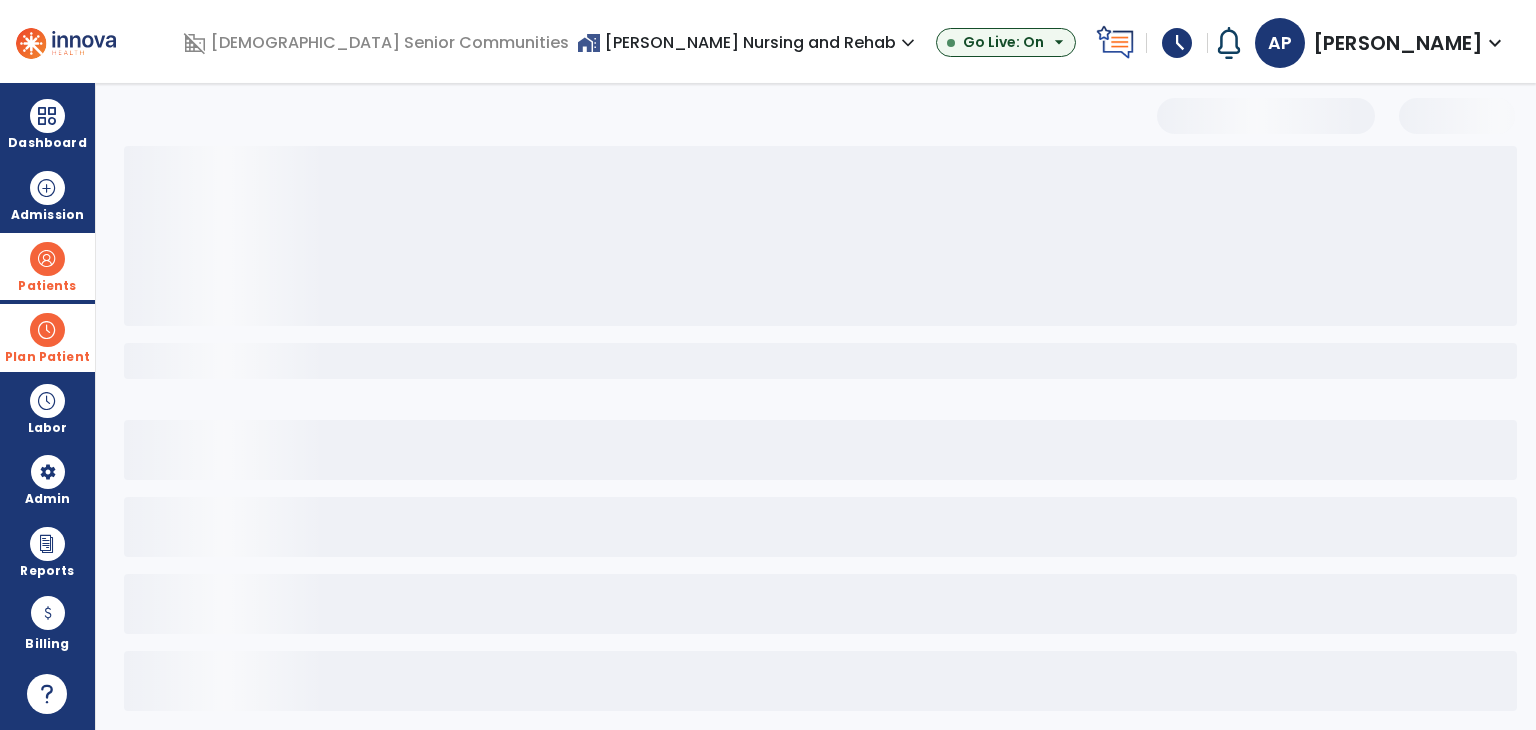 select on "***" 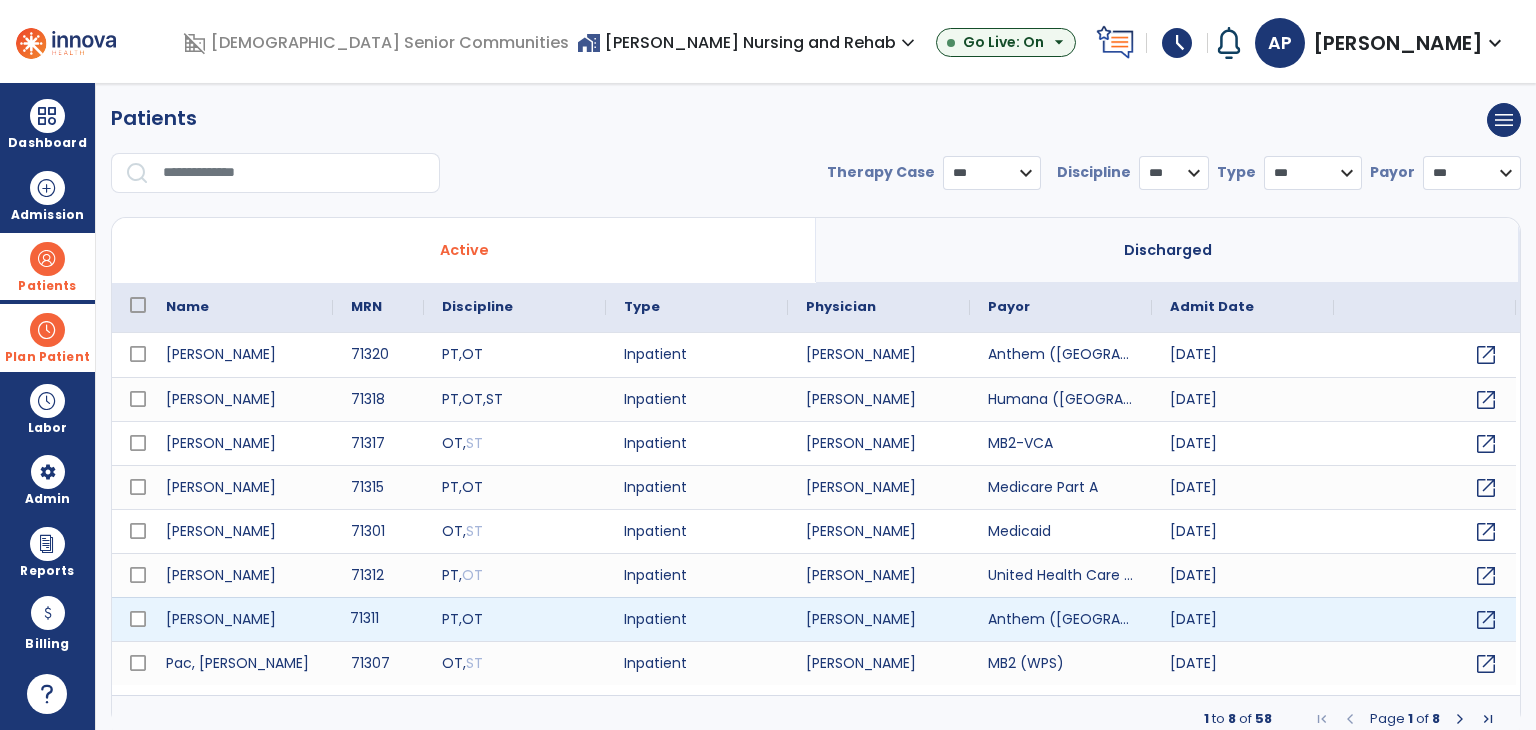 click on "71311" at bounding box center [378, 619] 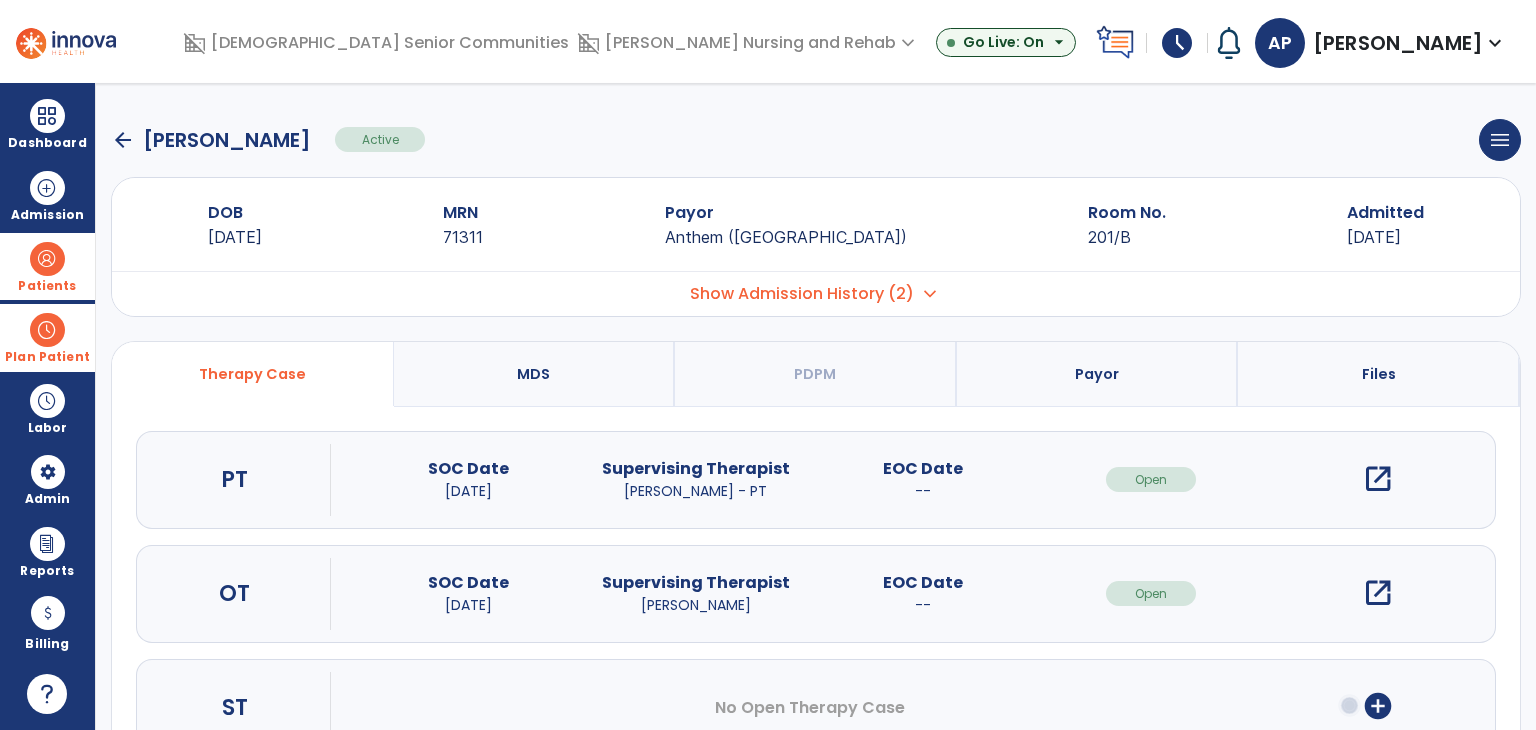 click on "open_in_new" at bounding box center [1378, 479] 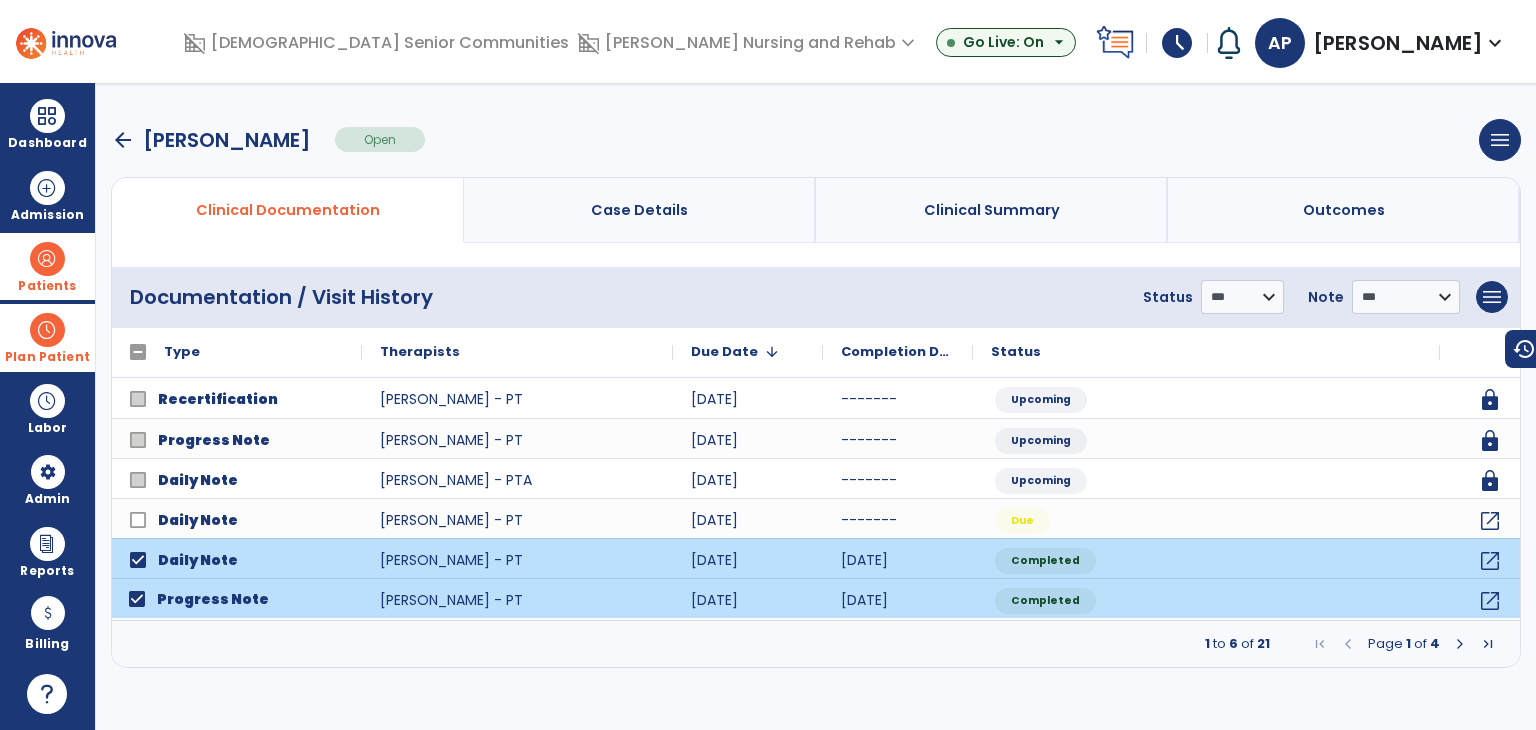 click at bounding box center [1460, 644] 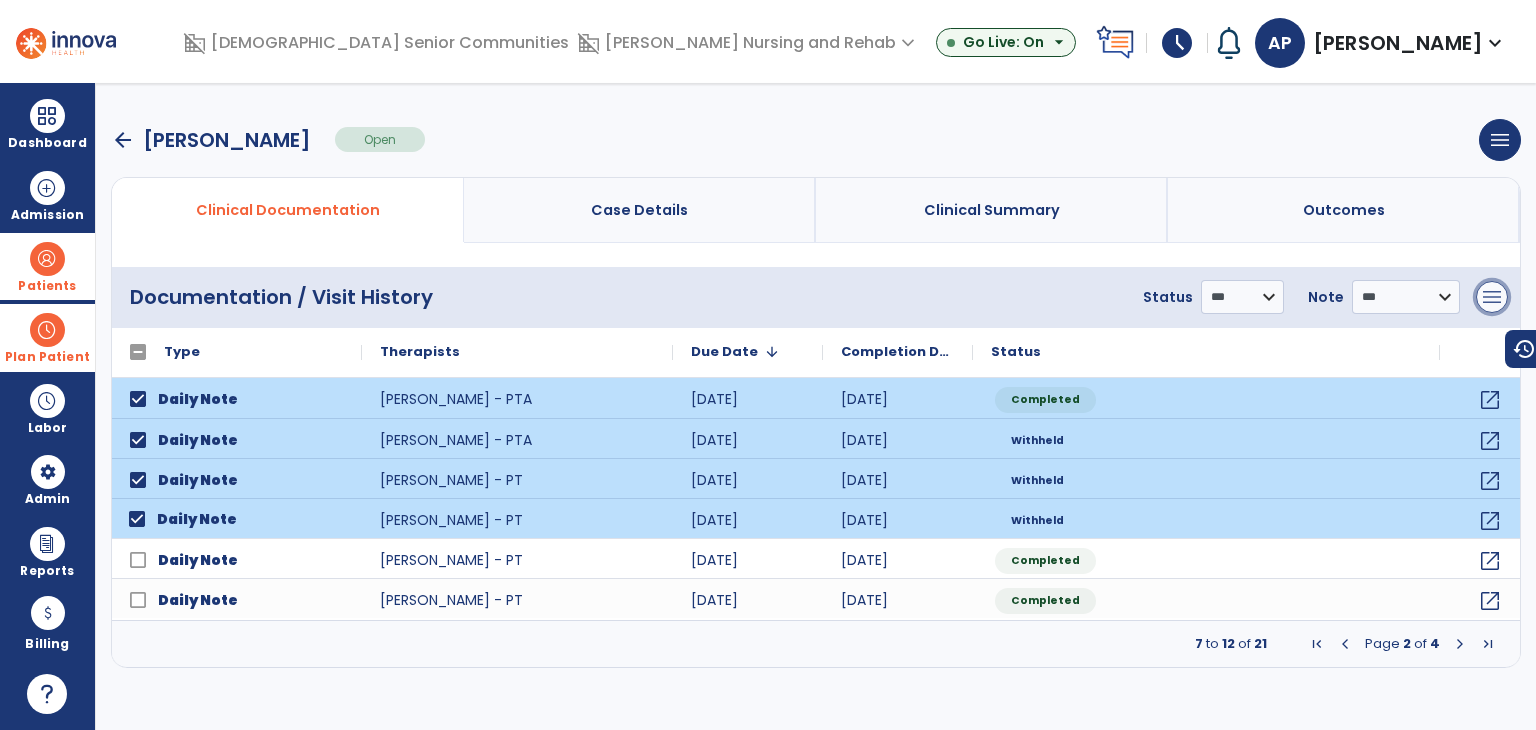 click on "menu" at bounding box center (1492, 297) 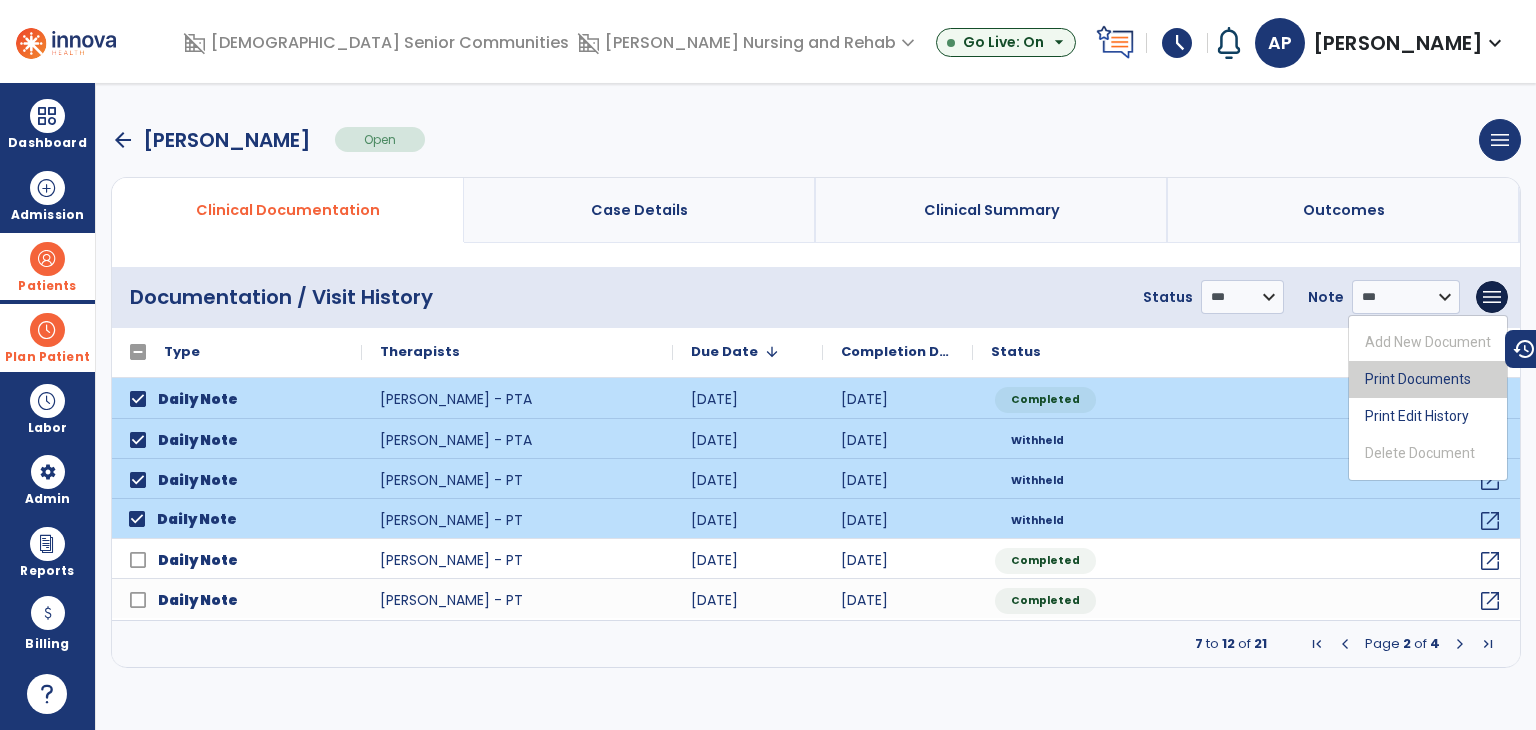 click on "Print Documents" at bounding box center (1428, 379) 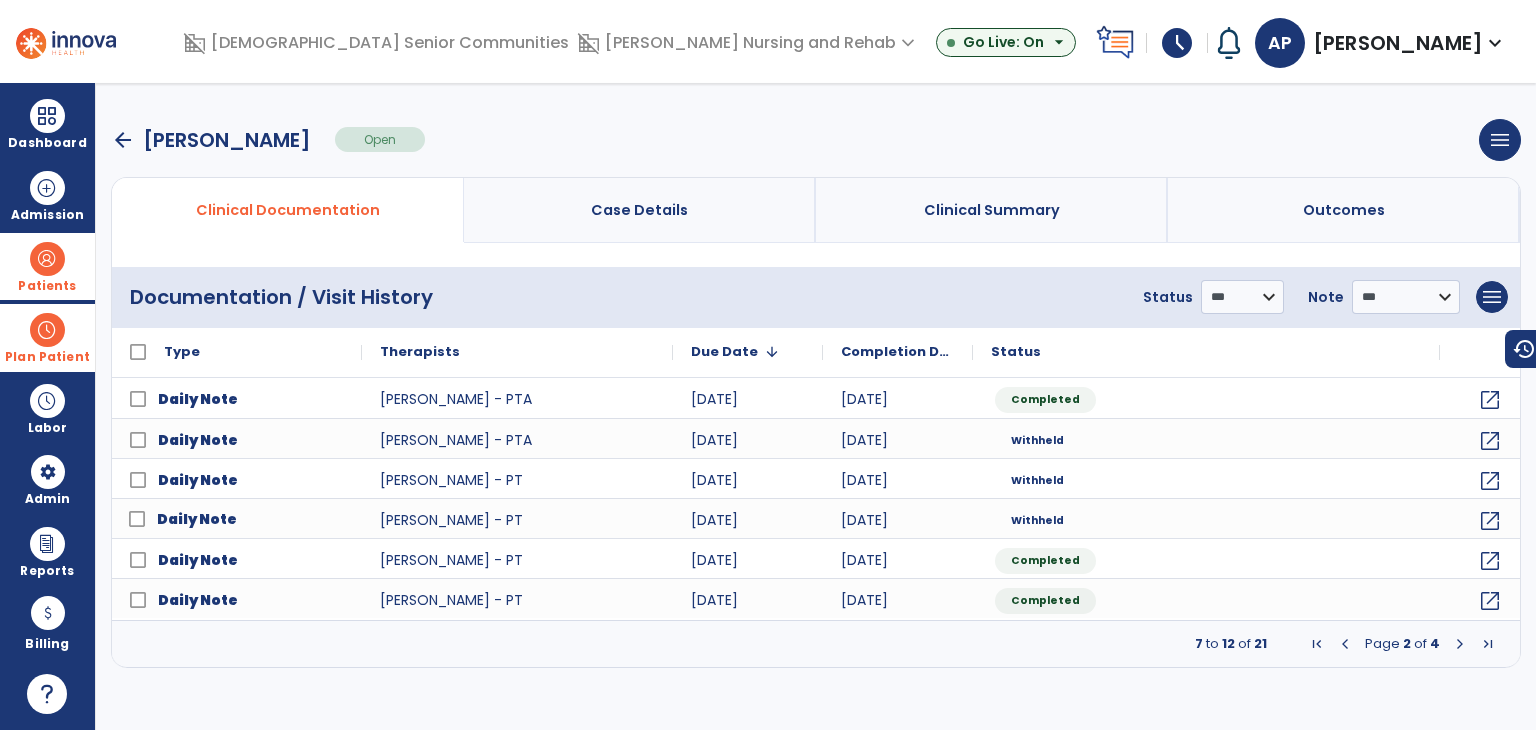 click on "arrow_back" at bounding box center (123, 140) 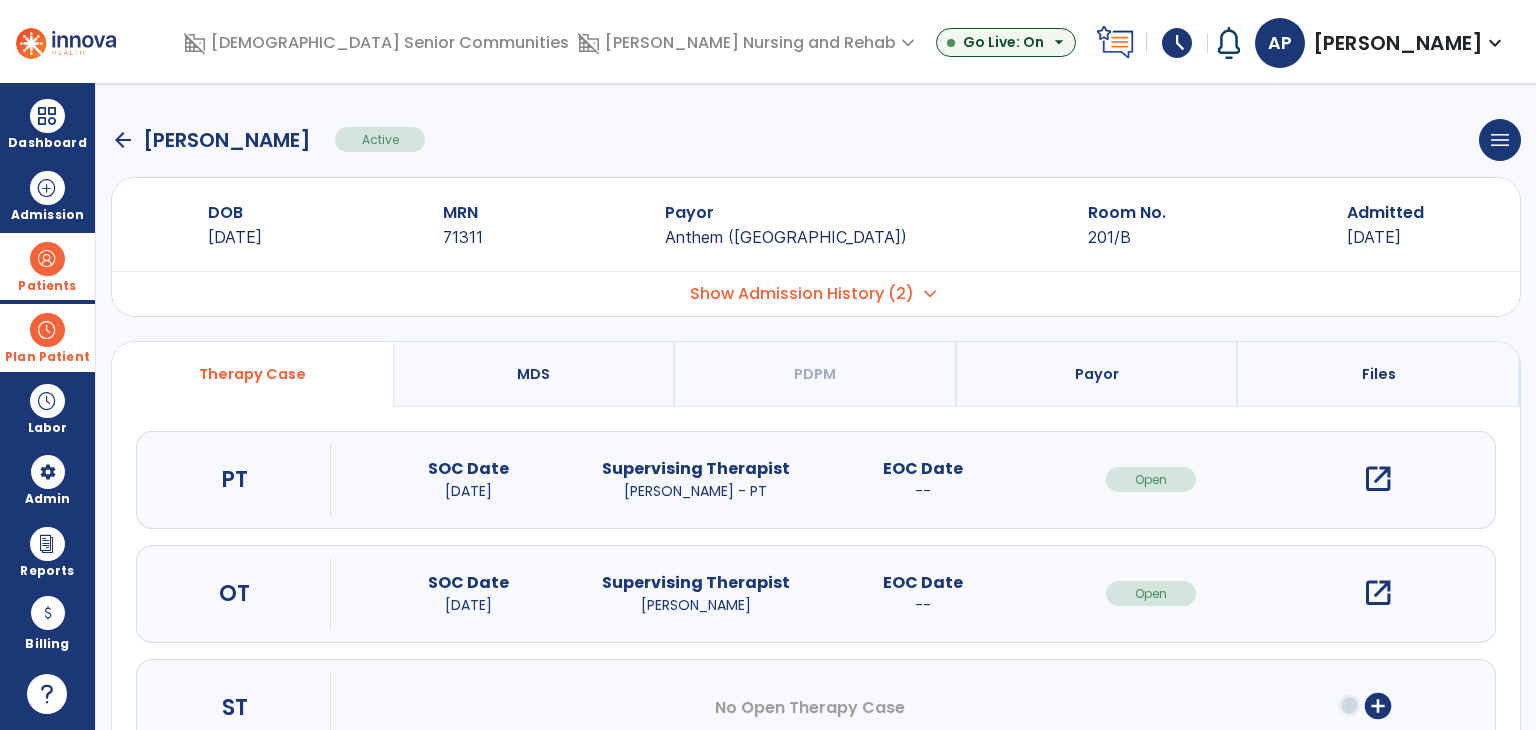 click on "open_in_new" at bounding box center (1378, 593) 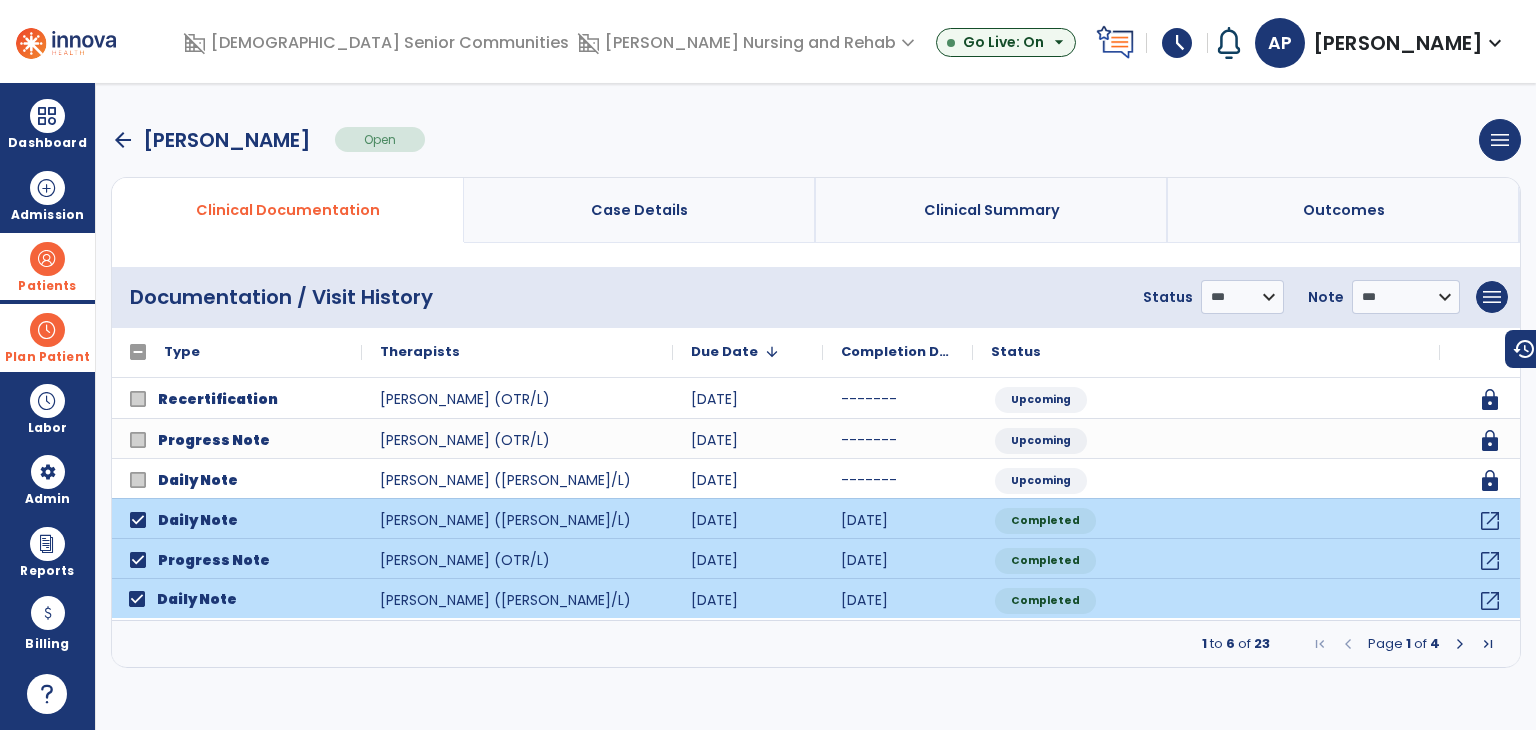 click at bounding box center [1460, 644] 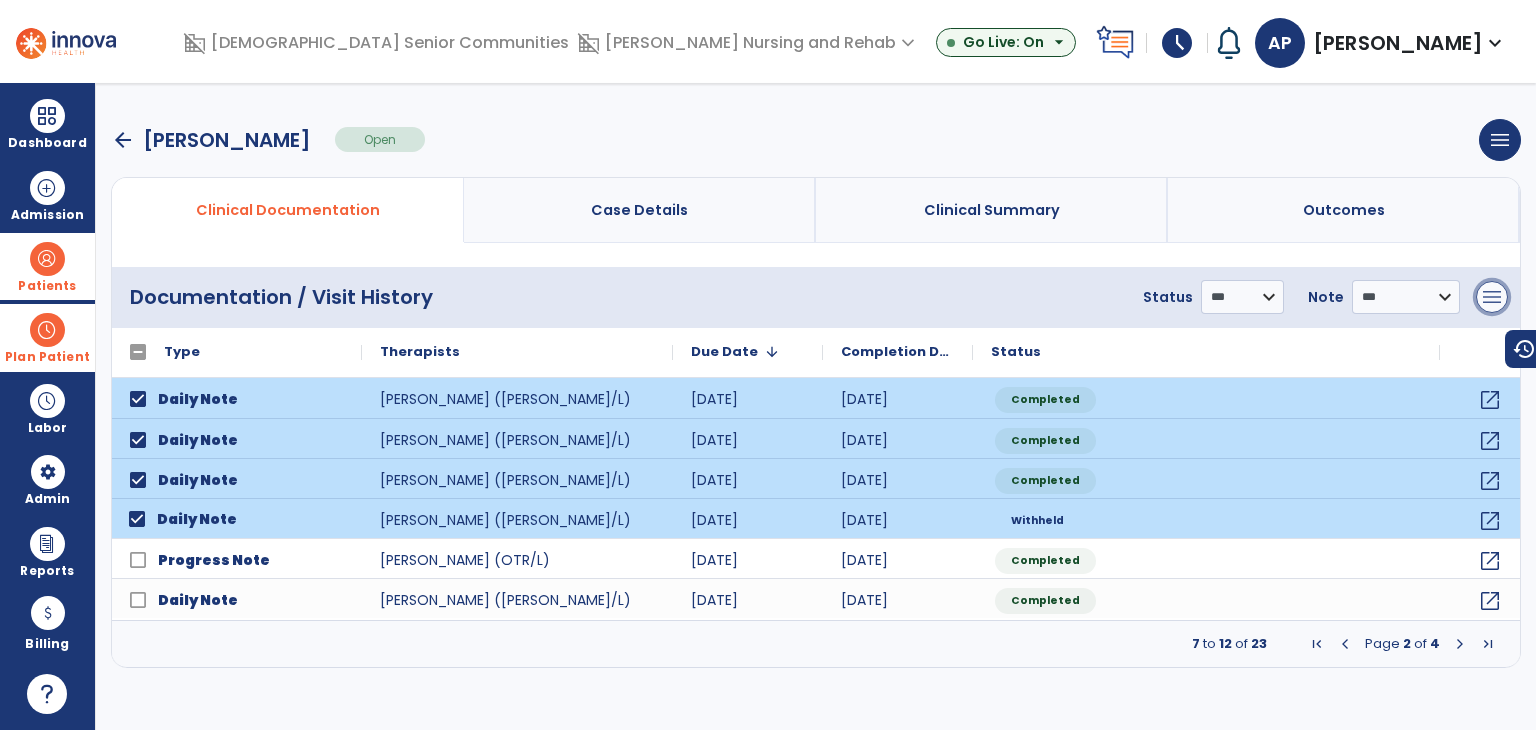 click on "menu" at bounding box center (1492, 297) 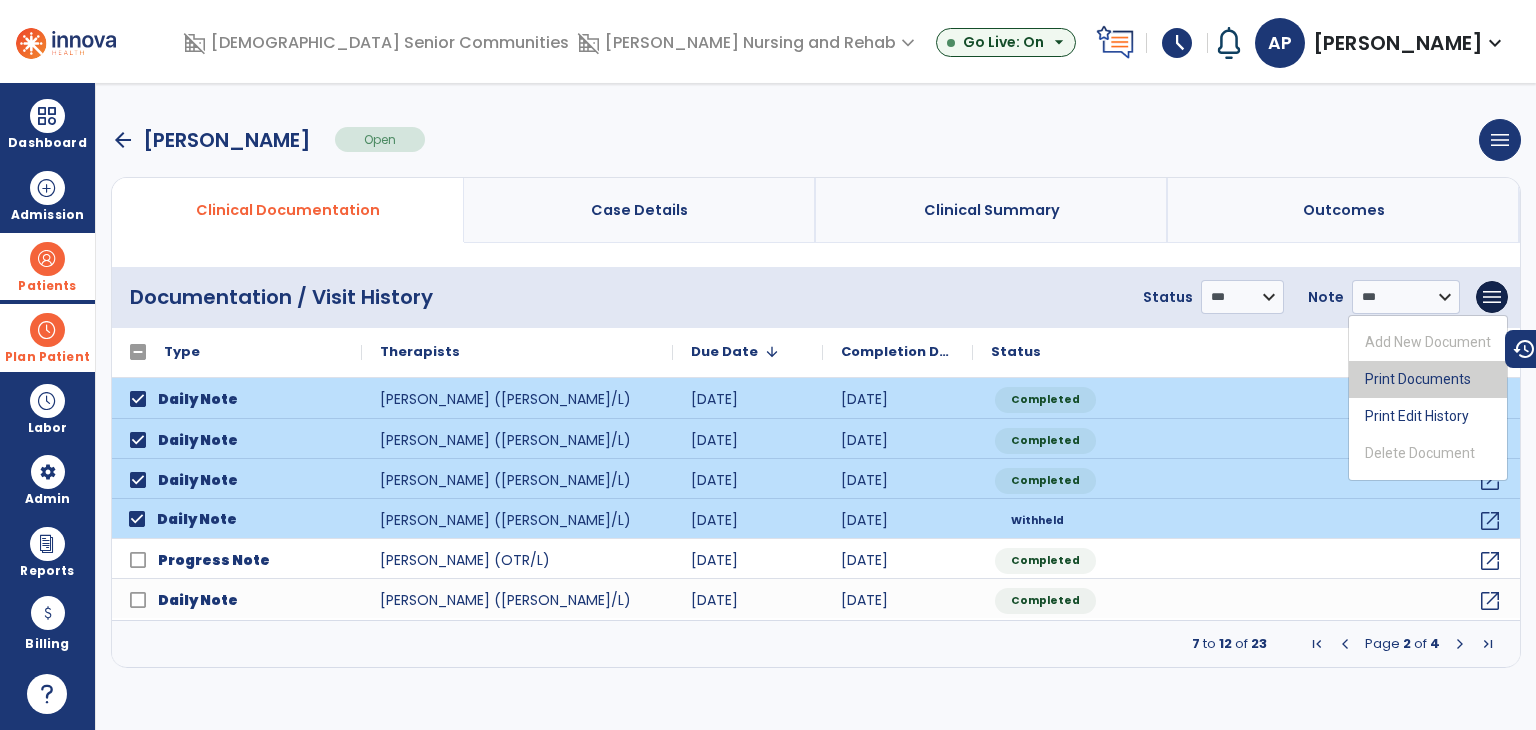 click on "Print Documents" at bounding box center [1428, 379] 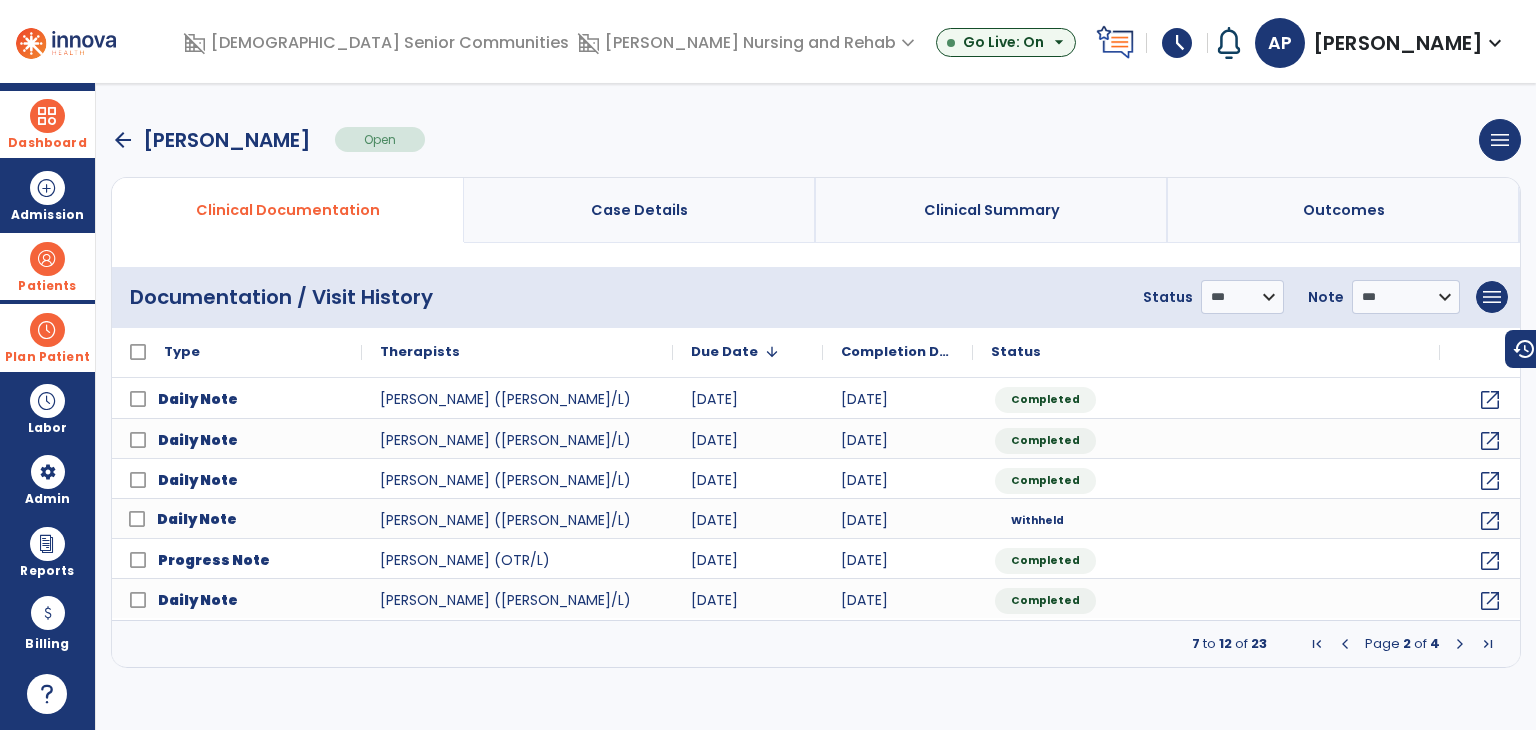 click at bounding box center (47, 116) 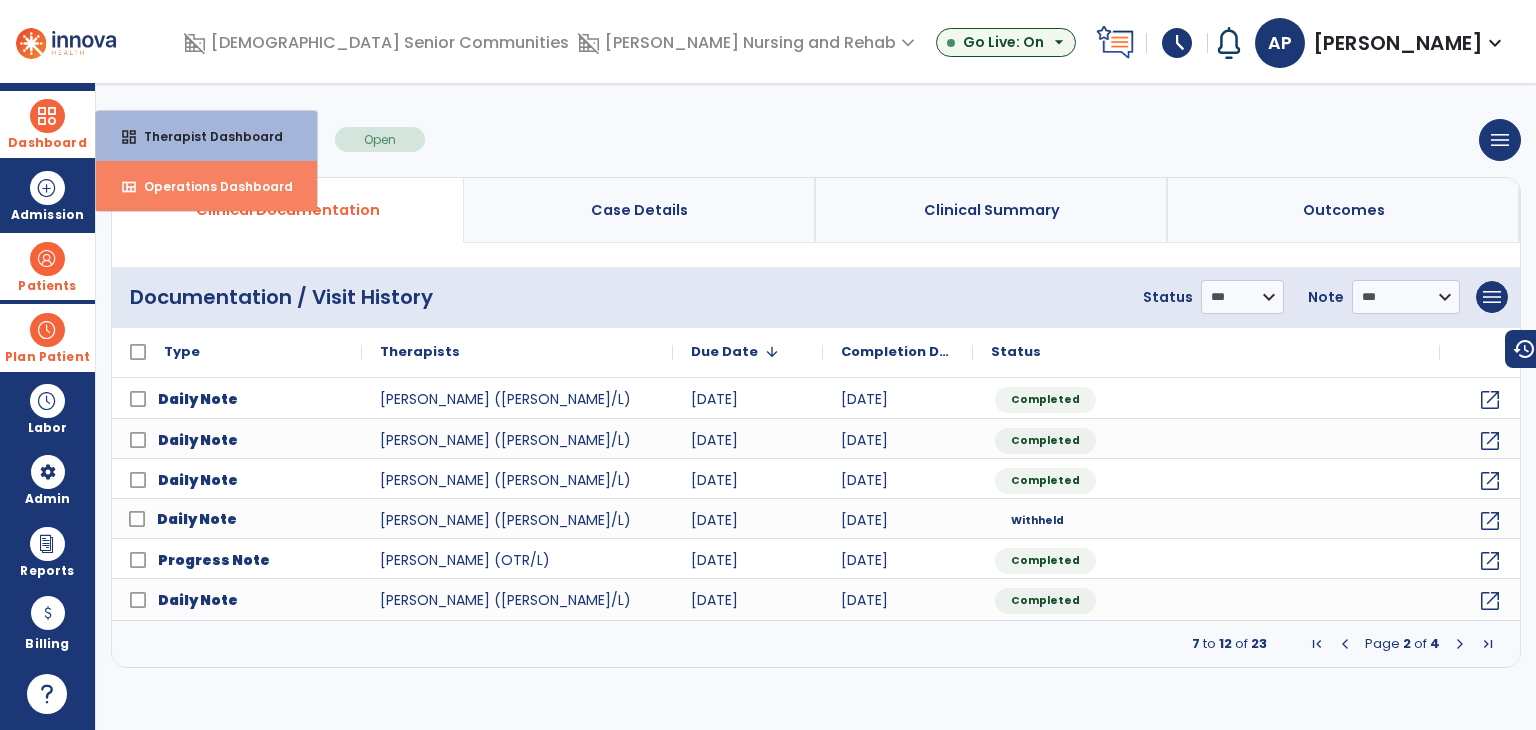 click on "view_quilt  Operations Dashboard" at bounding box center (206, 186) 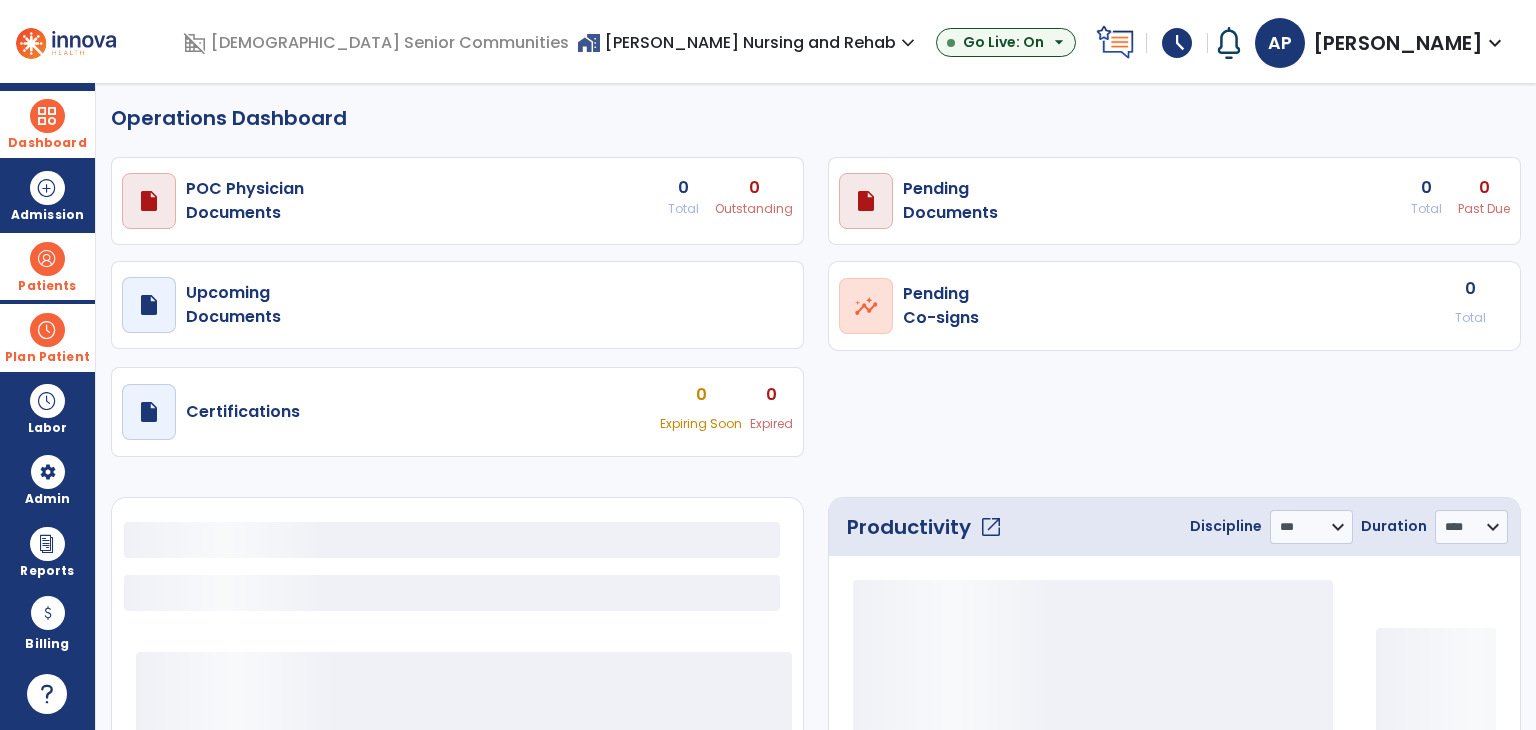 select on "***" 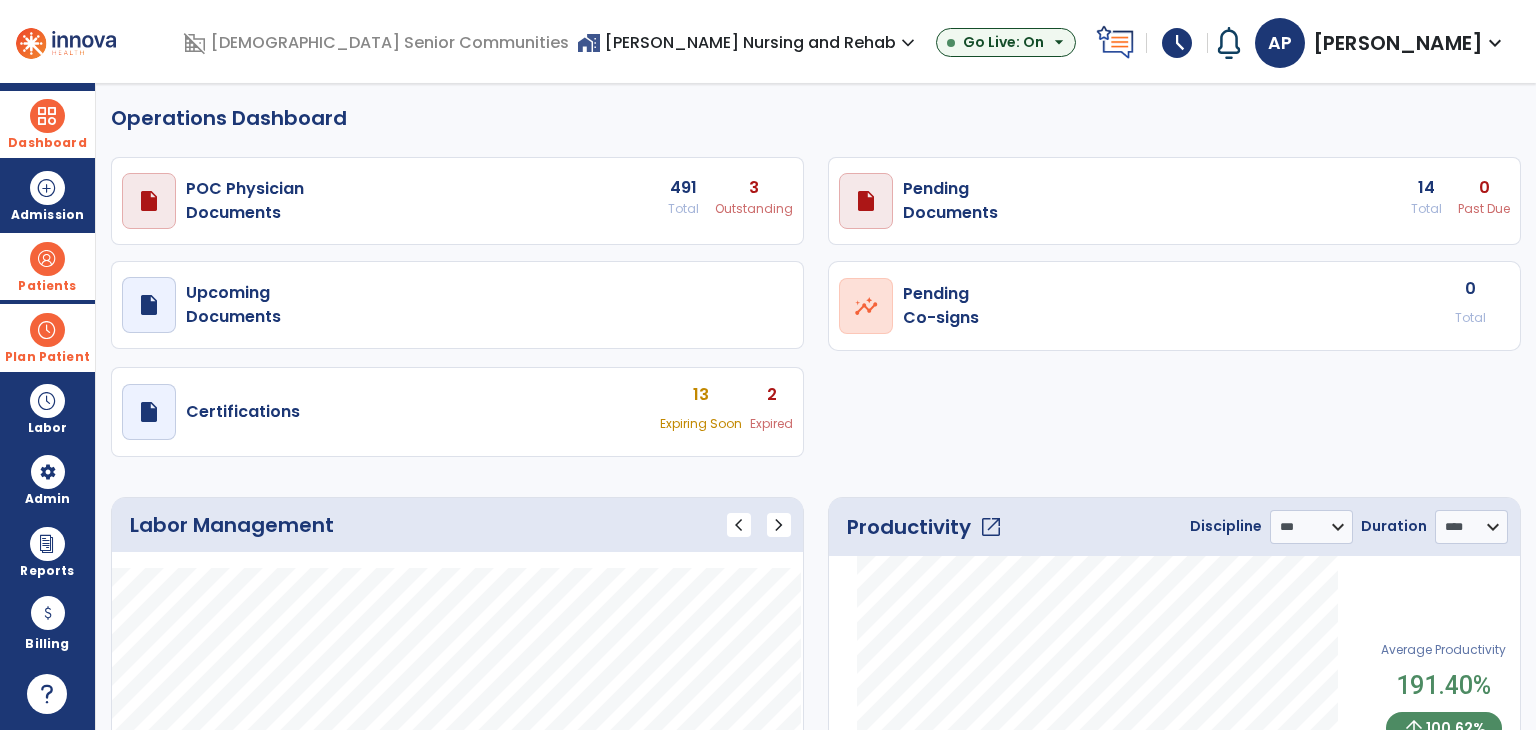 click on "draft   open_in_new  Certifications 13 Expiring Soon 2 Expired" at bounding box center (457, 201) 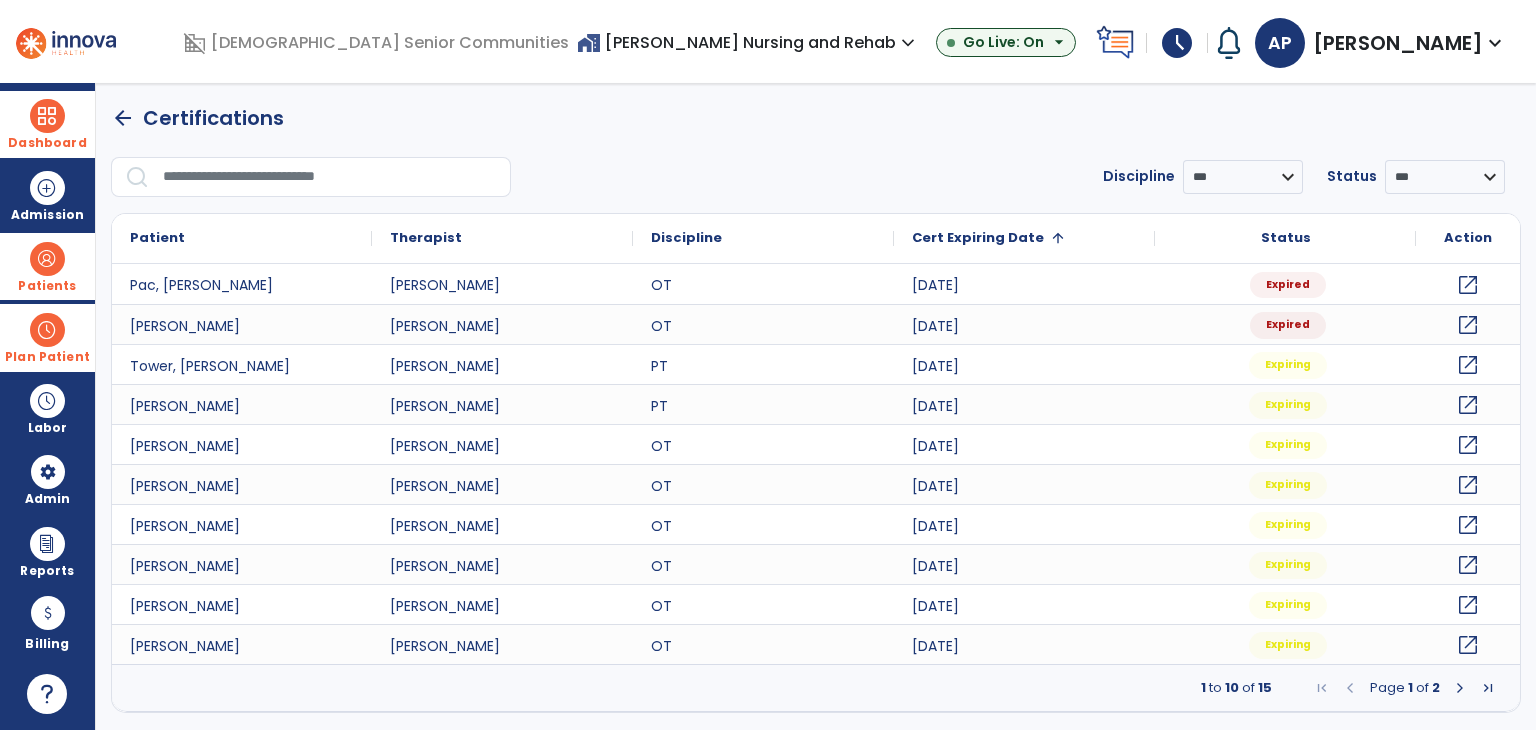click on "home_work   Todd-Dickey Nursing and Rehab   expand_more" at bounding box center (748, 42) 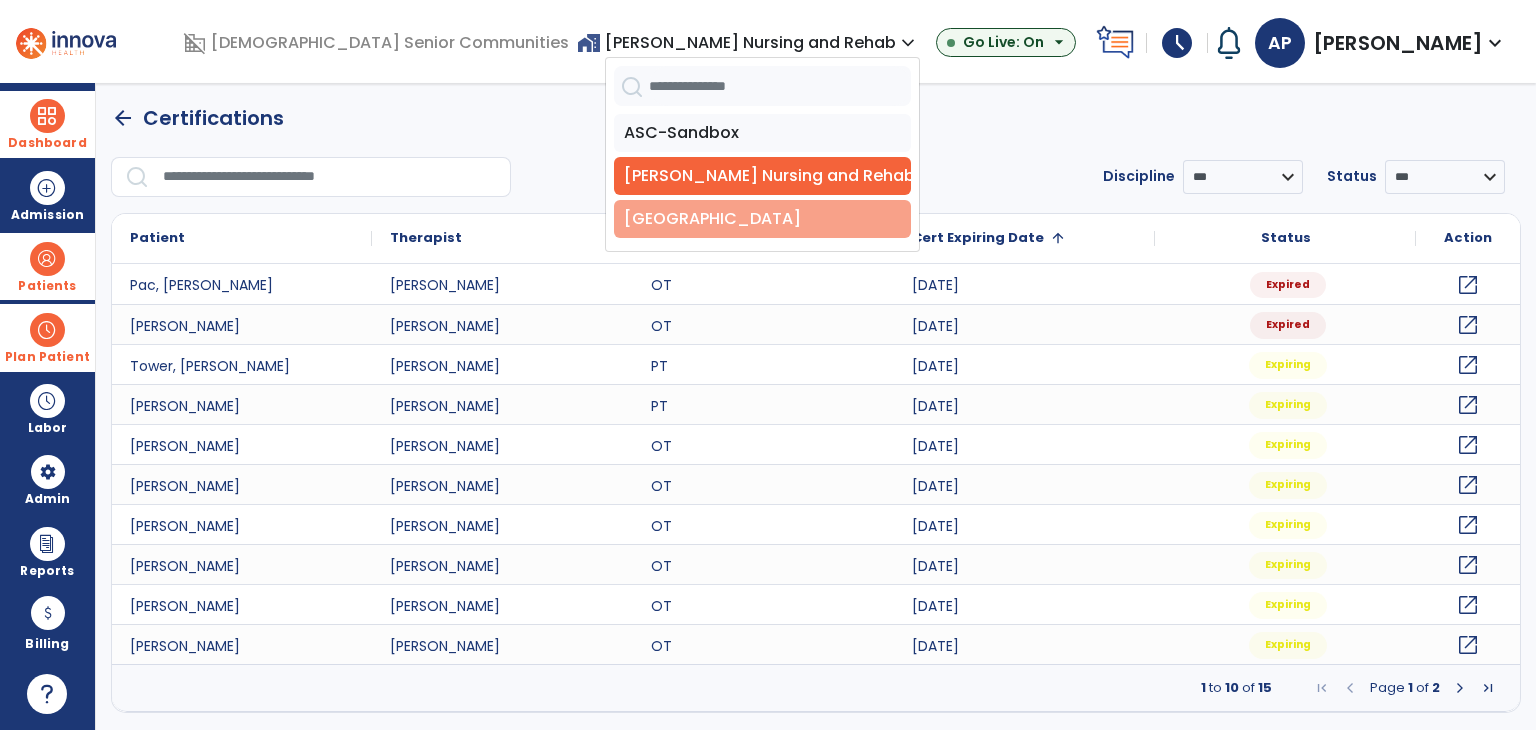 click on "[GEOGRAPHIC_DATA]" at bounding box center [762, 219] 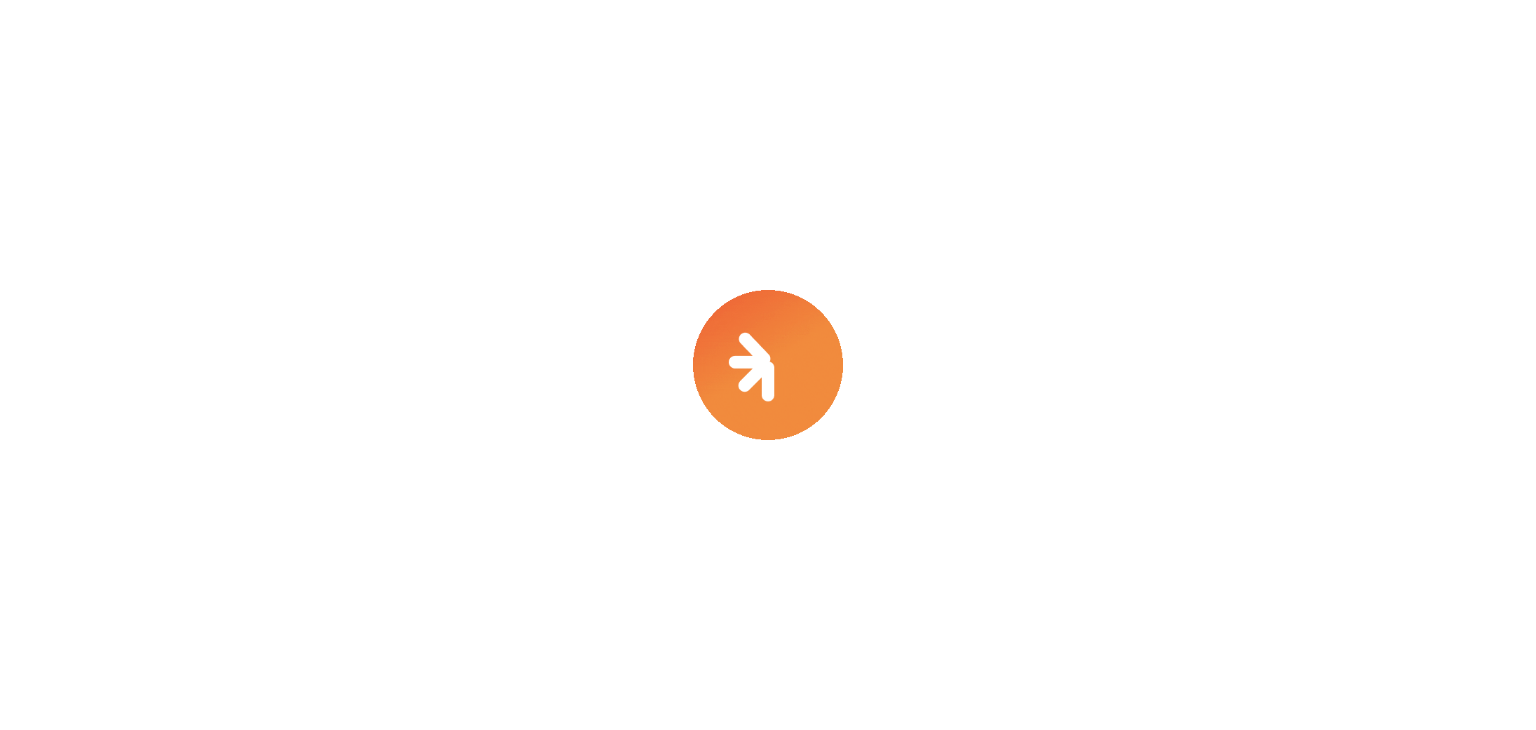 scroll, scrollTop: 0, scrollLeft: 0, axis: both 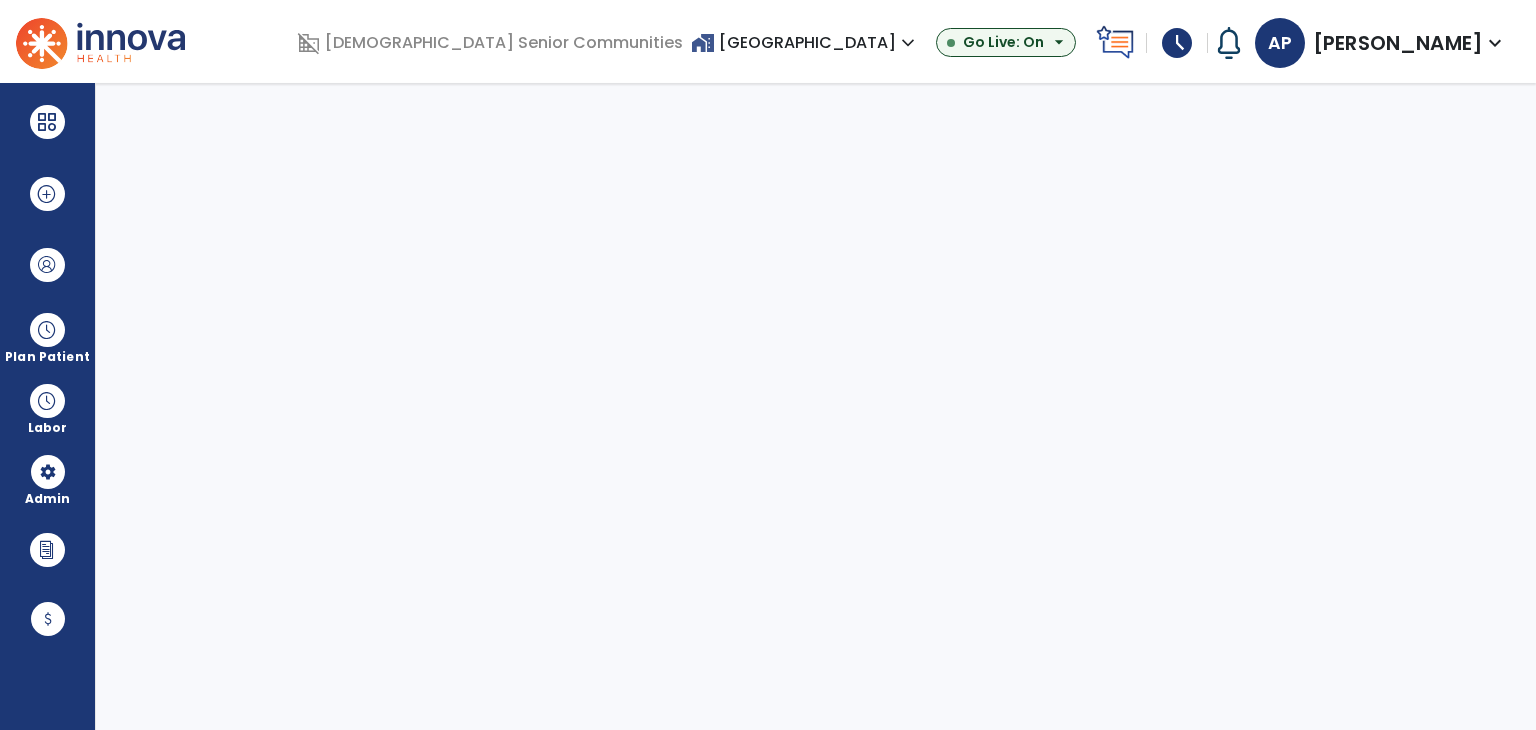 select on "***" 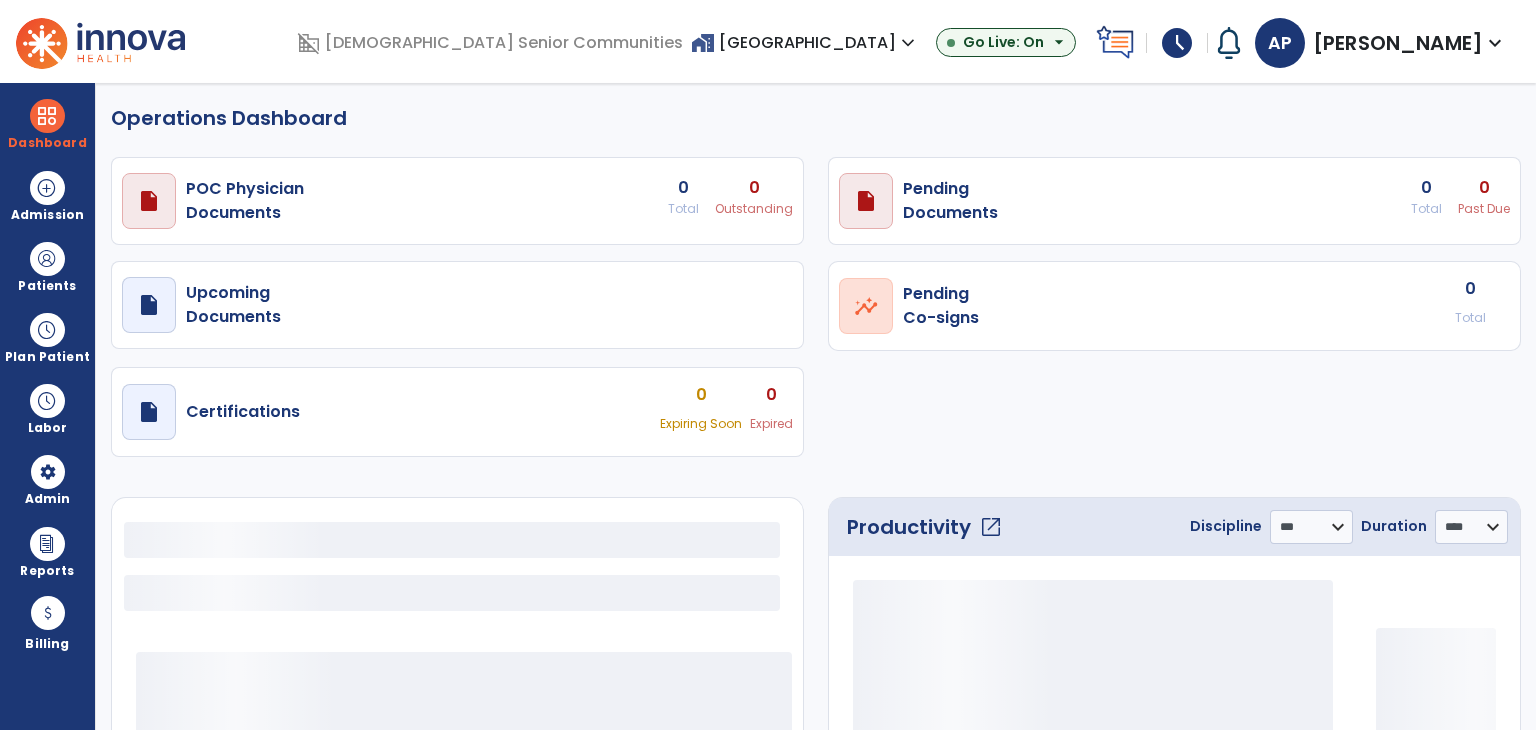 select on "***" 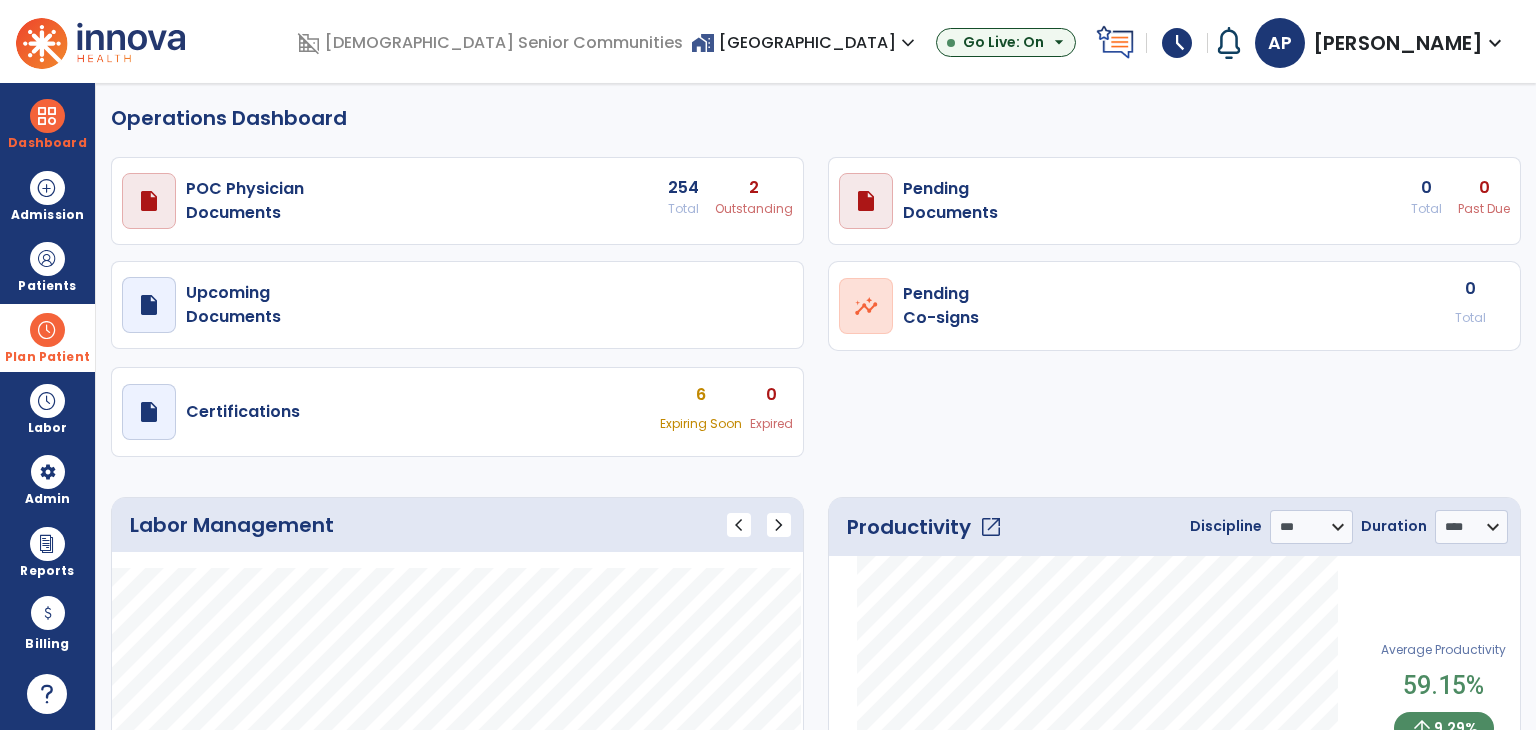 click at bounding box center [47, 330] 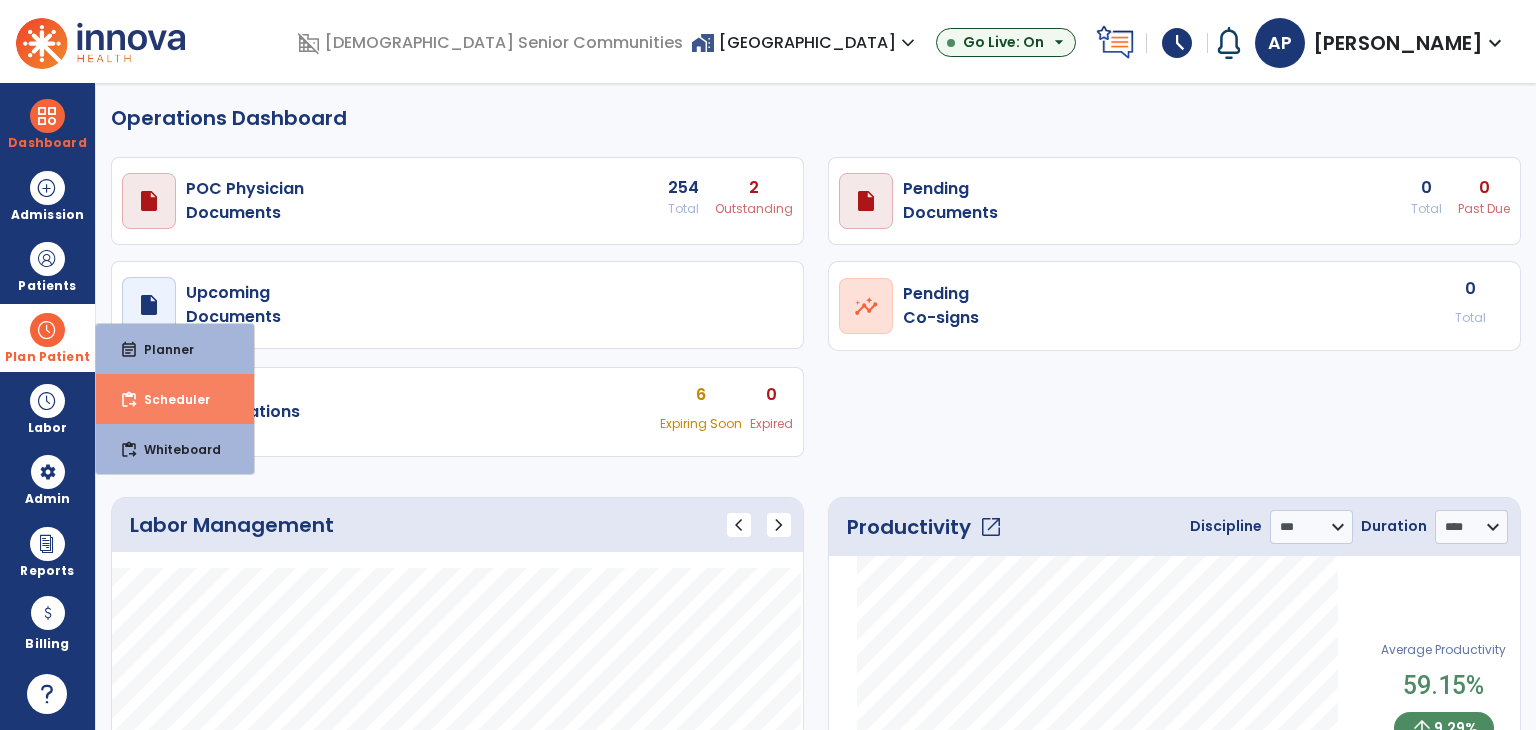 click on "content_paste_go  Scheduler" at bounding box center [175, 399] 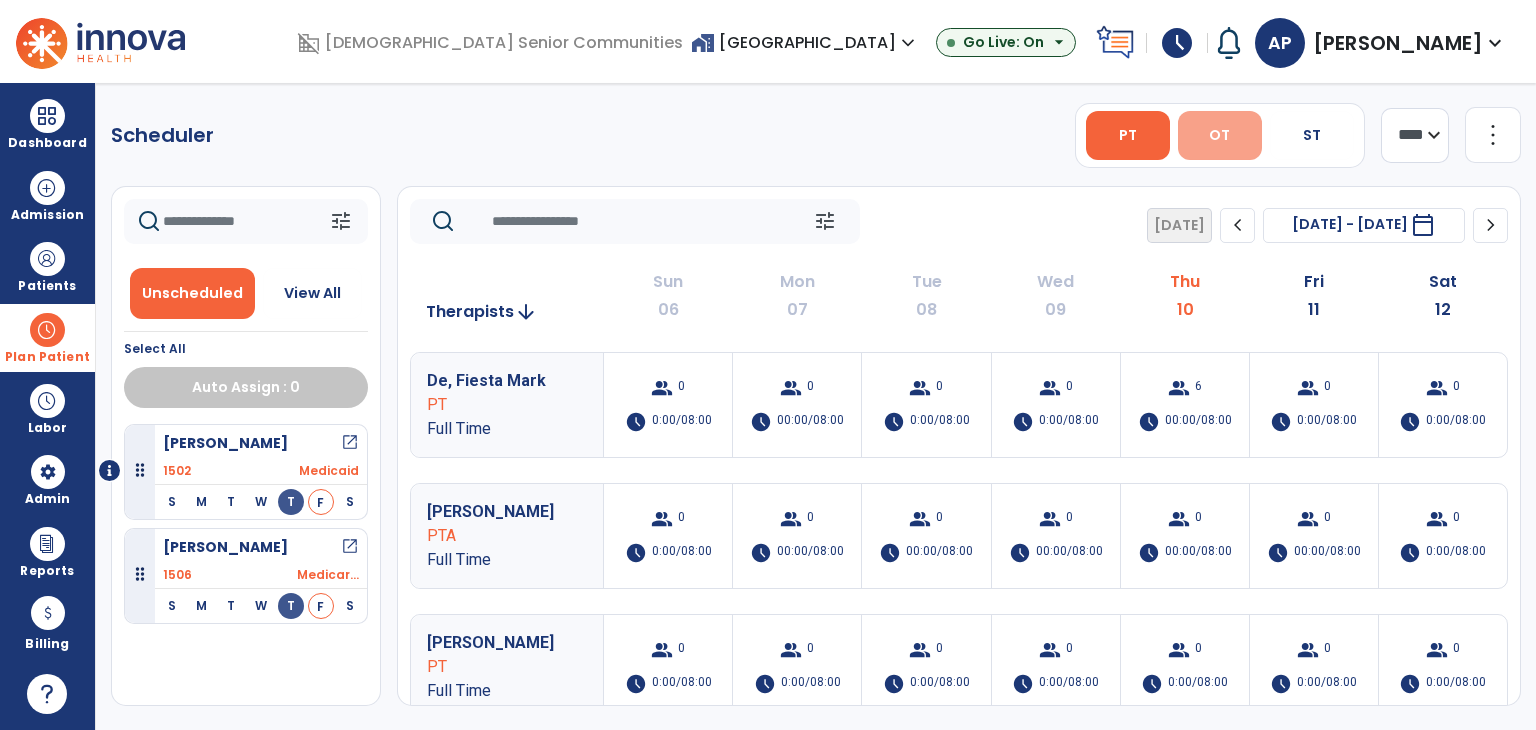 click on "OT" at bounding box center [1219, 135] 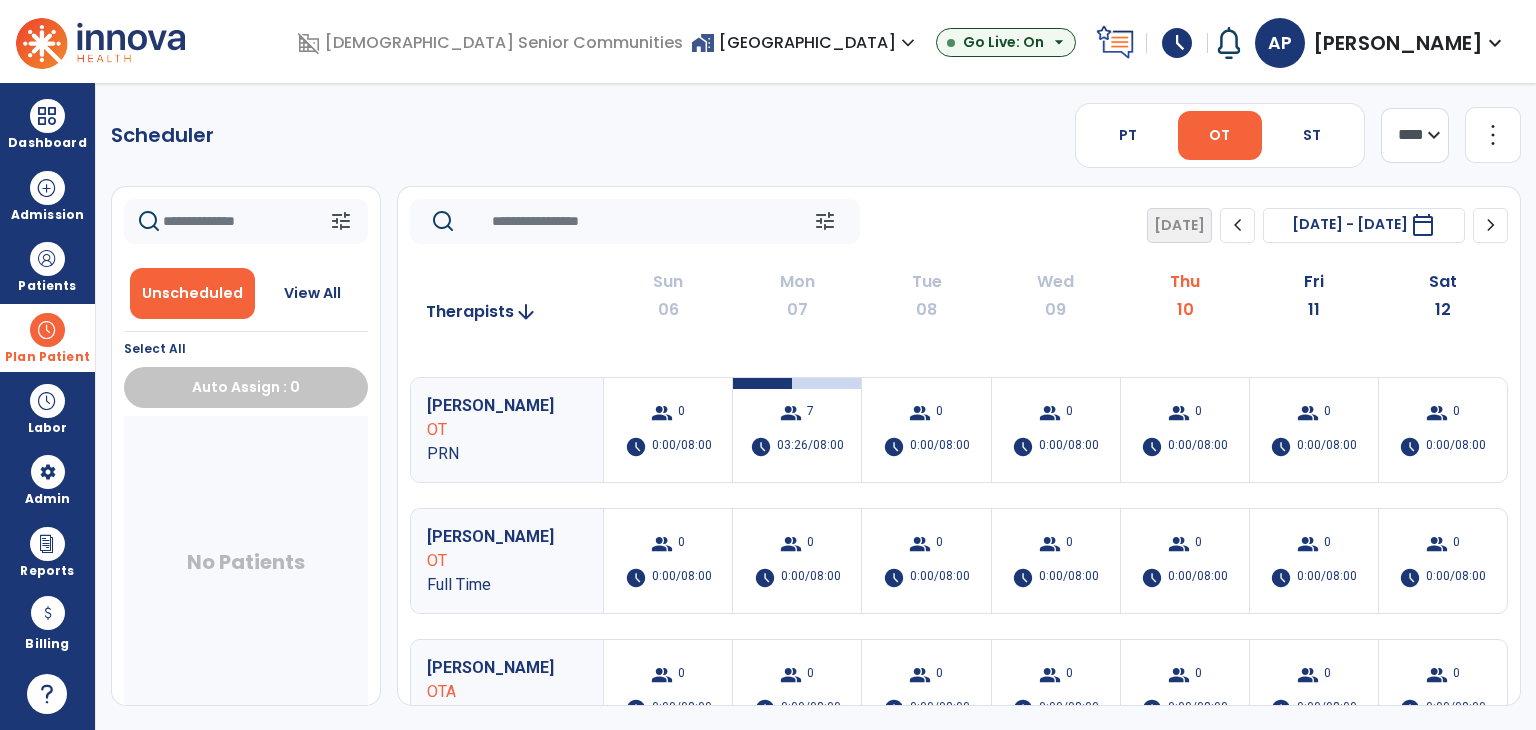 scroll, scrollTop: 0, scrollLeft: 0, axis: both 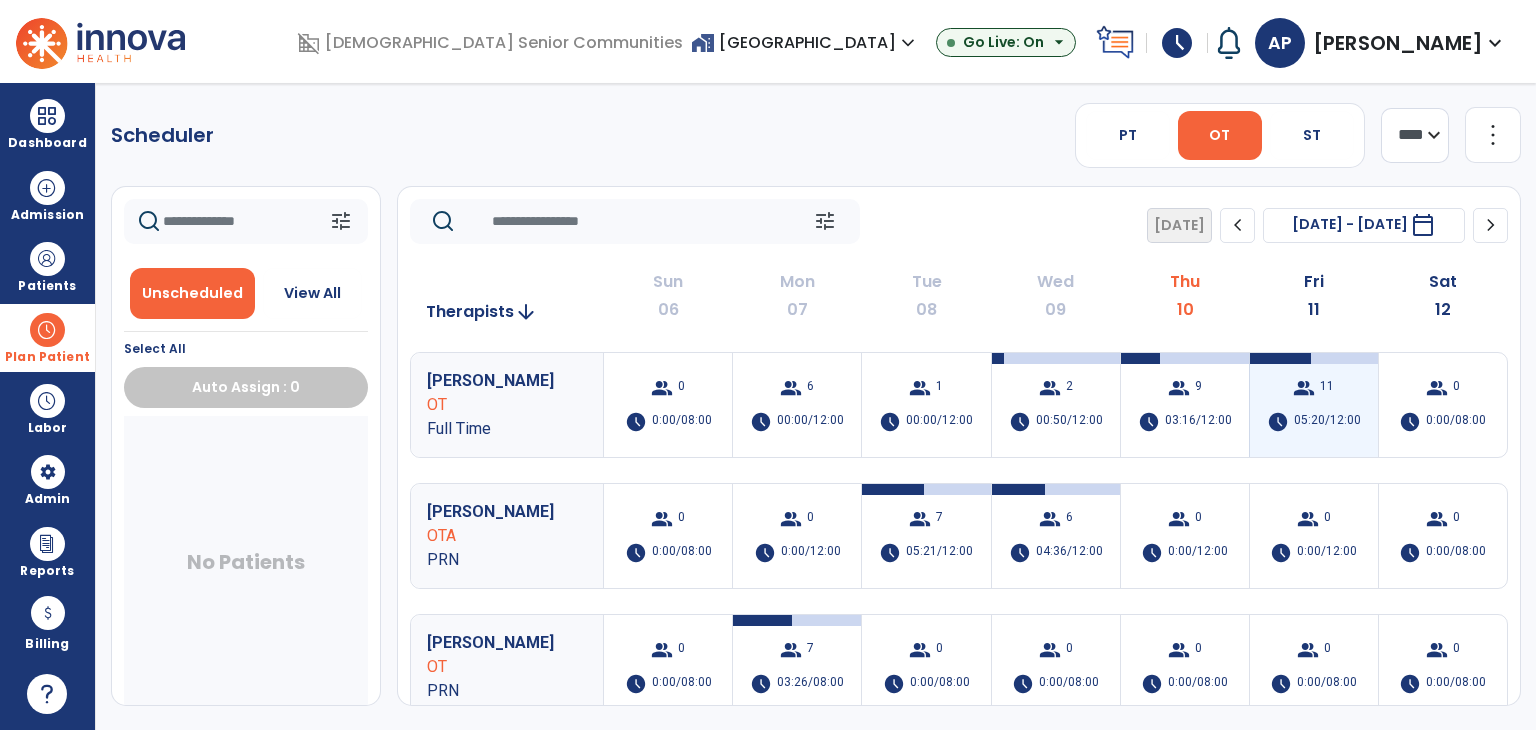 click on "group  11  schedule  05:20/12:00" at bounding box center (1314, 405) 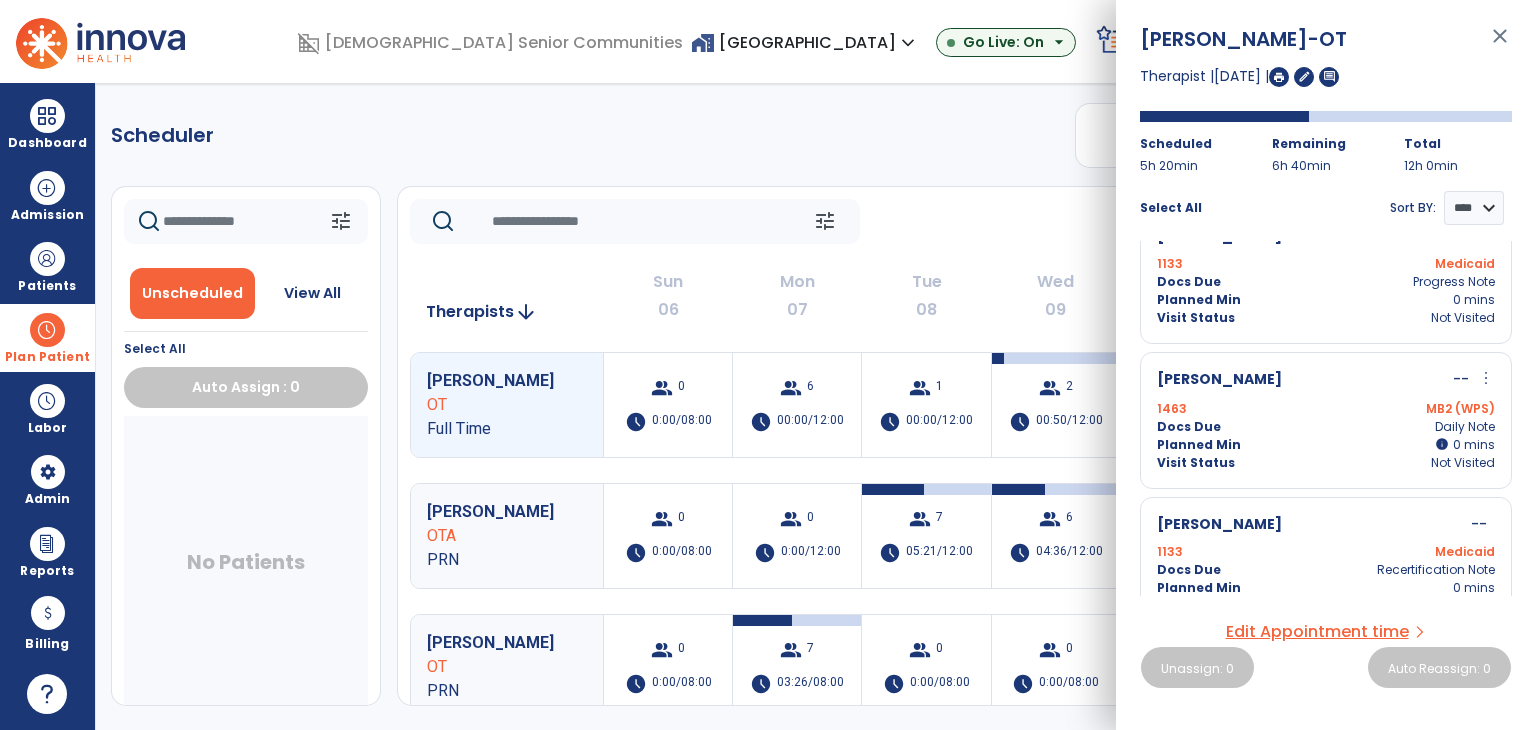 scroll, scrollTop: 1230, scrollLeft: 0, axis: vertical 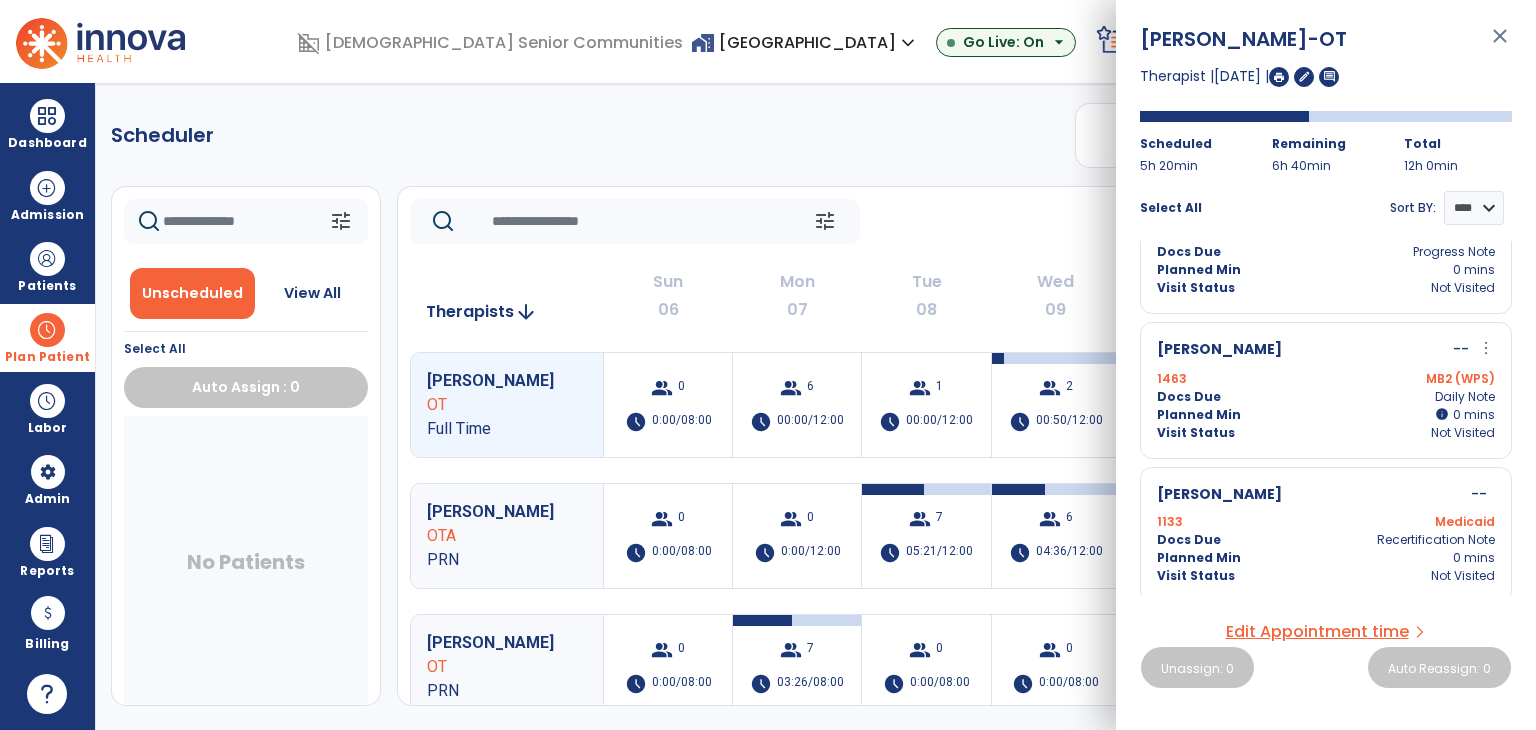 click on "Plan Patient" at bounding box center [47, 337] 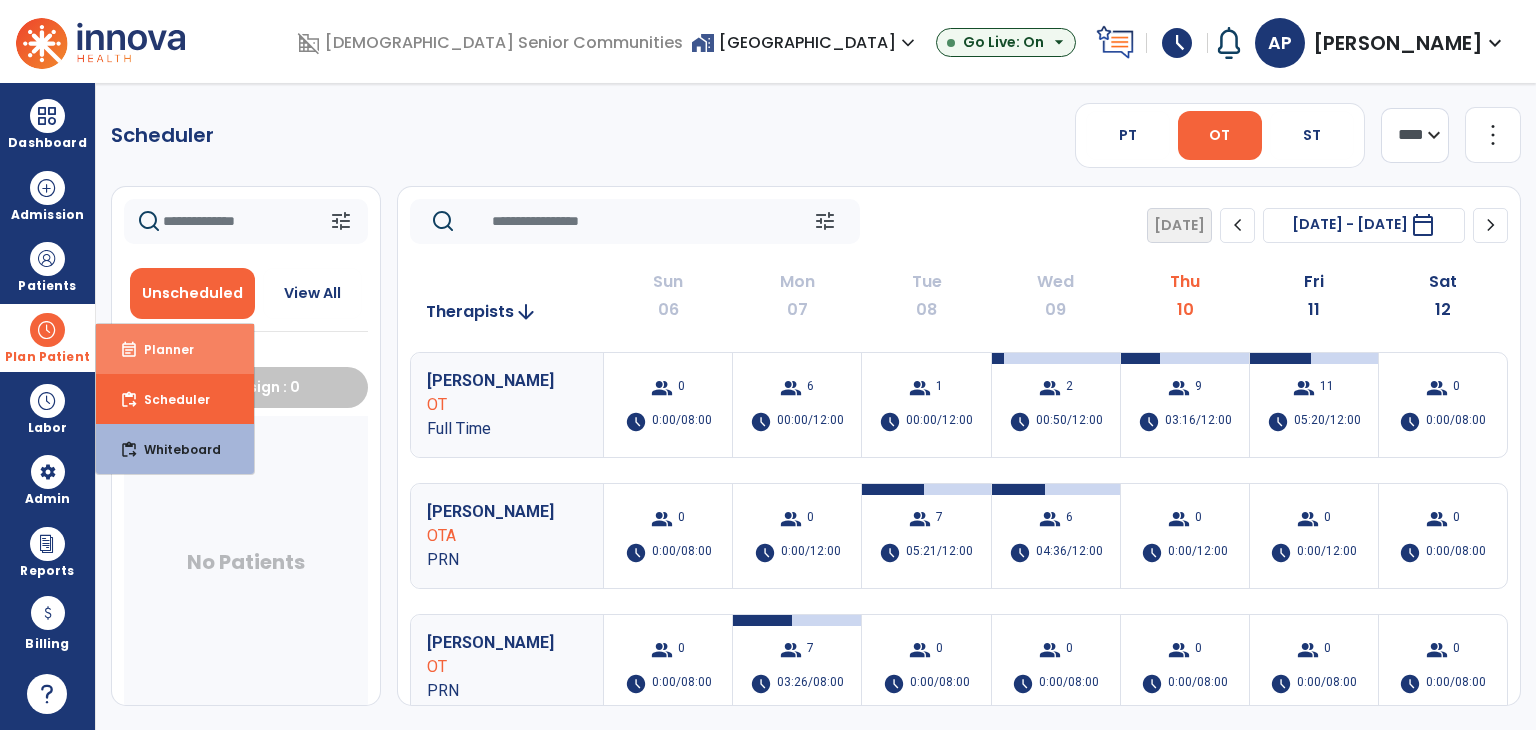 click on "event_note  Planner" at bounding box center [175, 349] 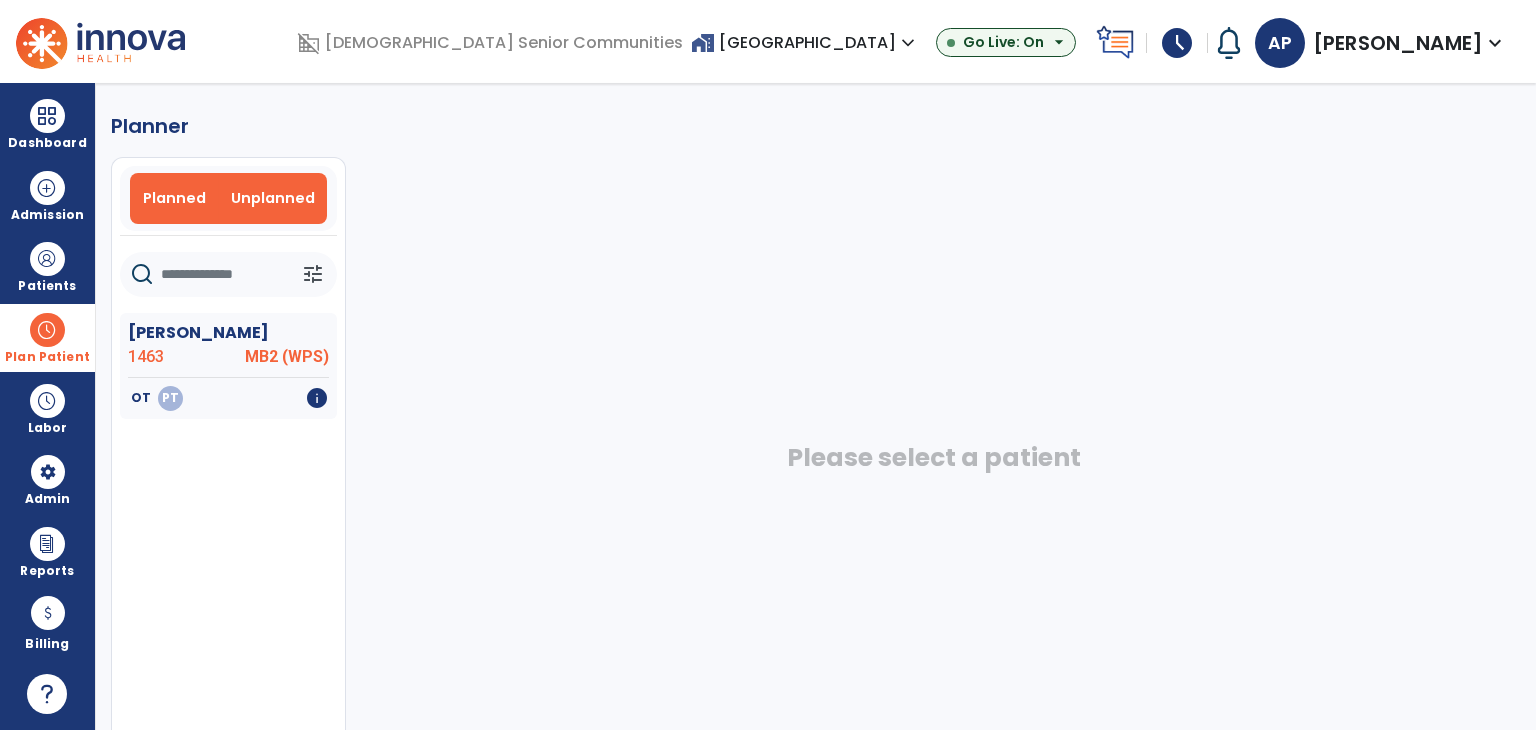 click on "Planned" at bounding box center (174, 198) 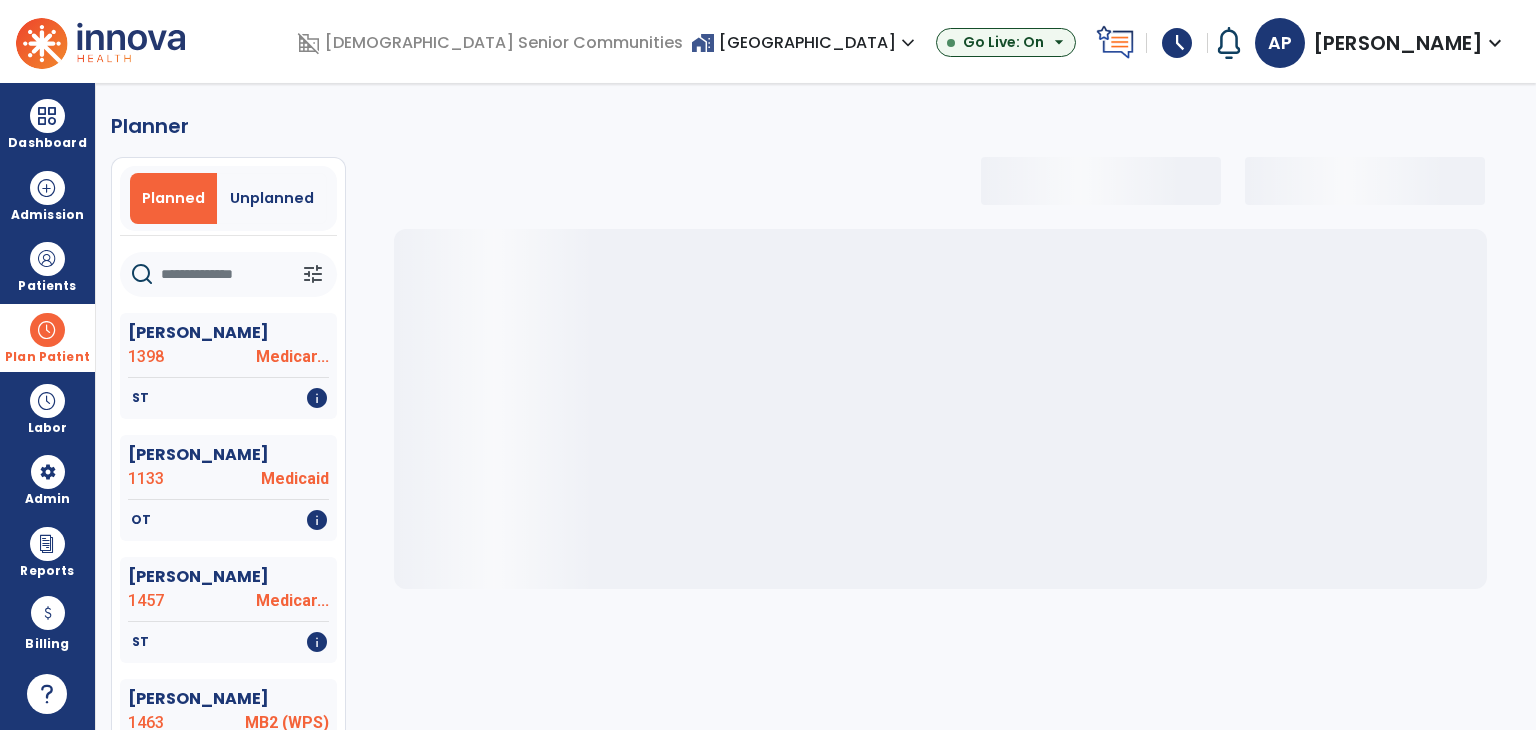select on "***" 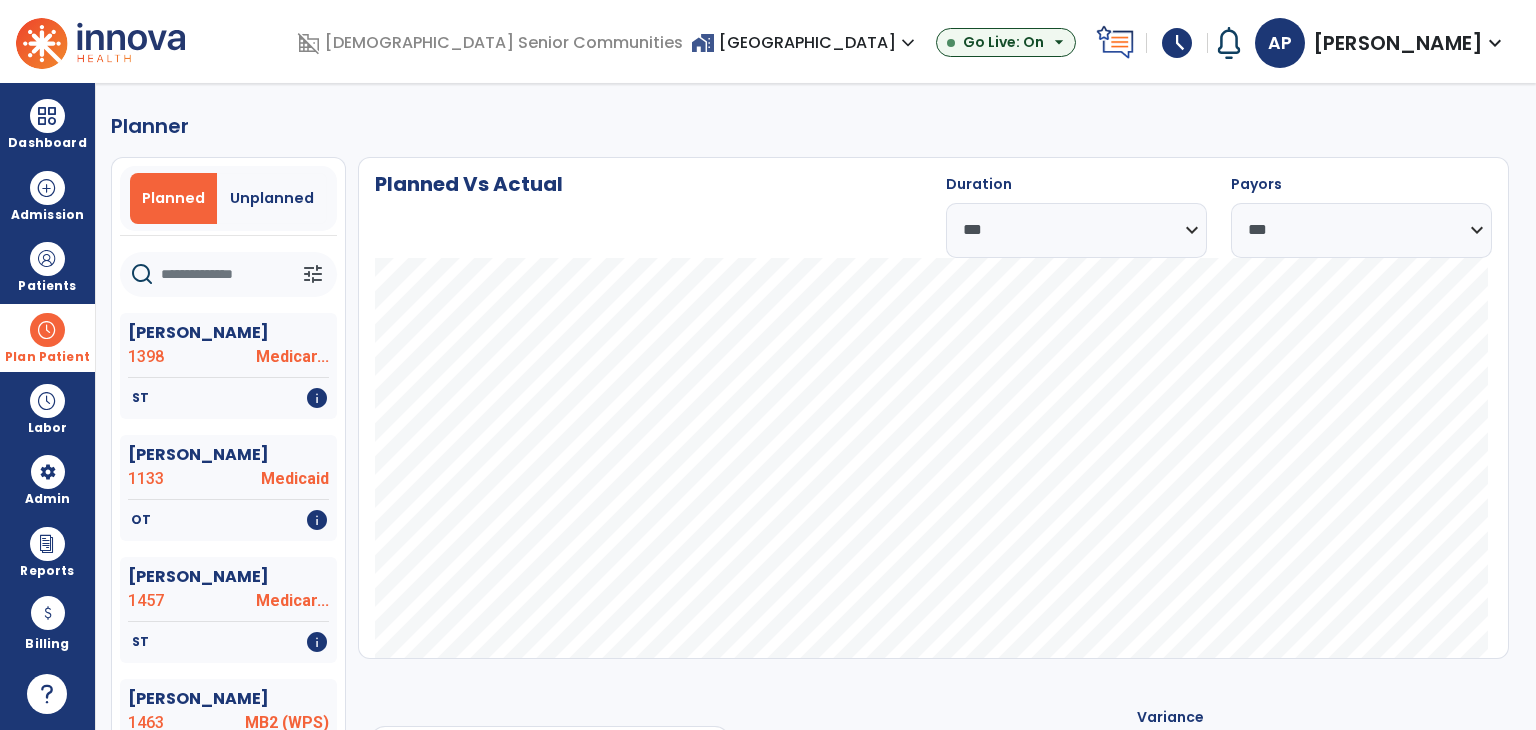 click 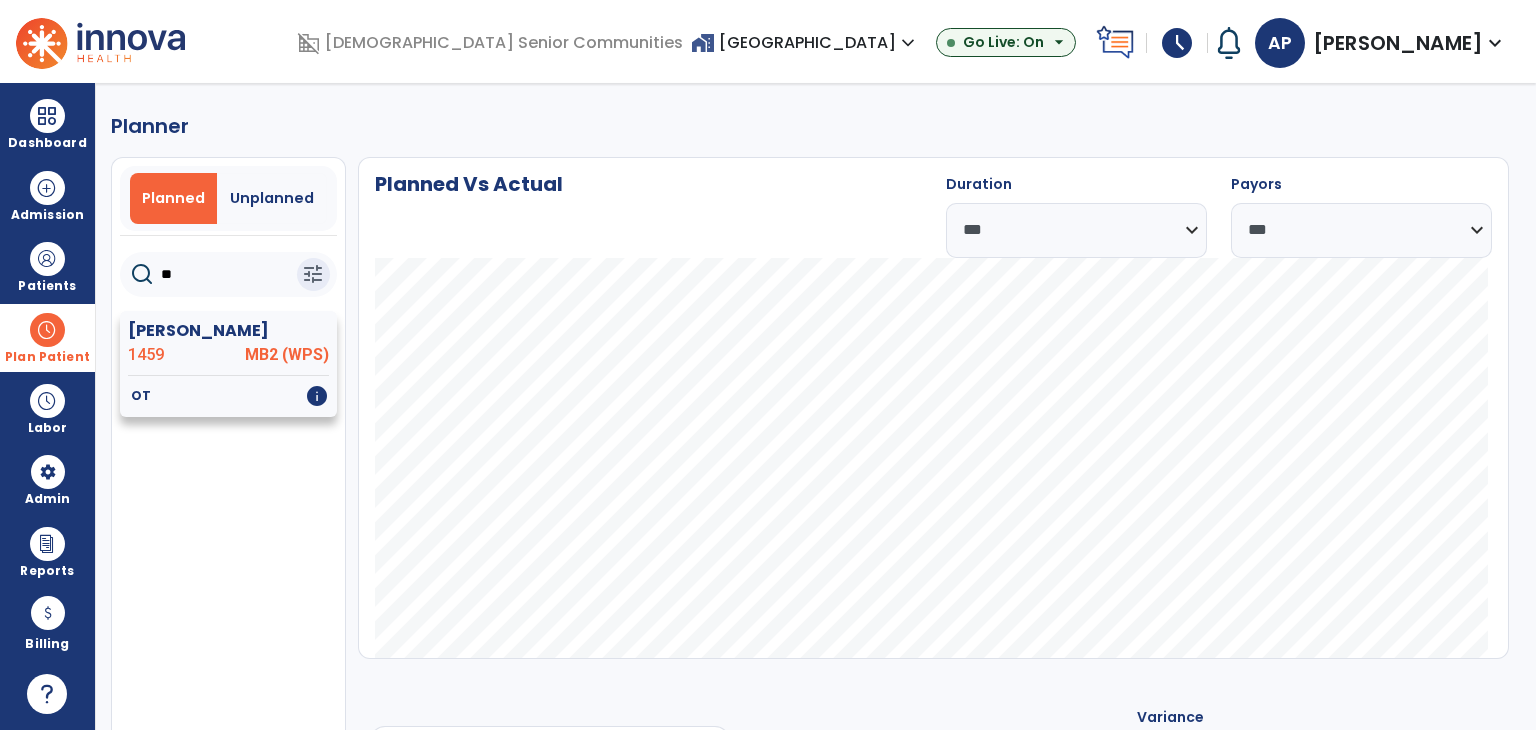 click on "Page, Ruth  1459 MB2 (WPS)" 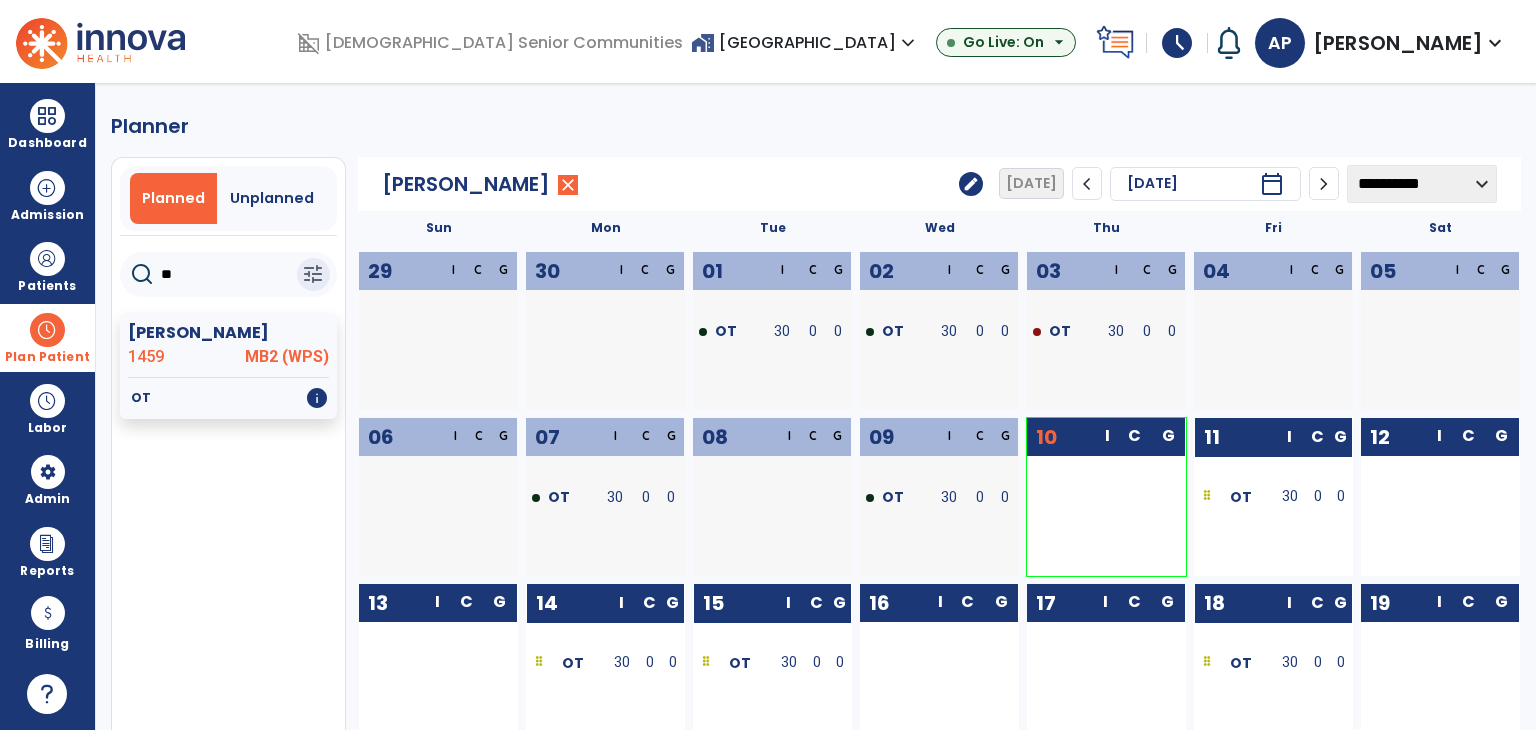 scroll, scrollTop: 100, scrollLeft: 0, axis: vertical 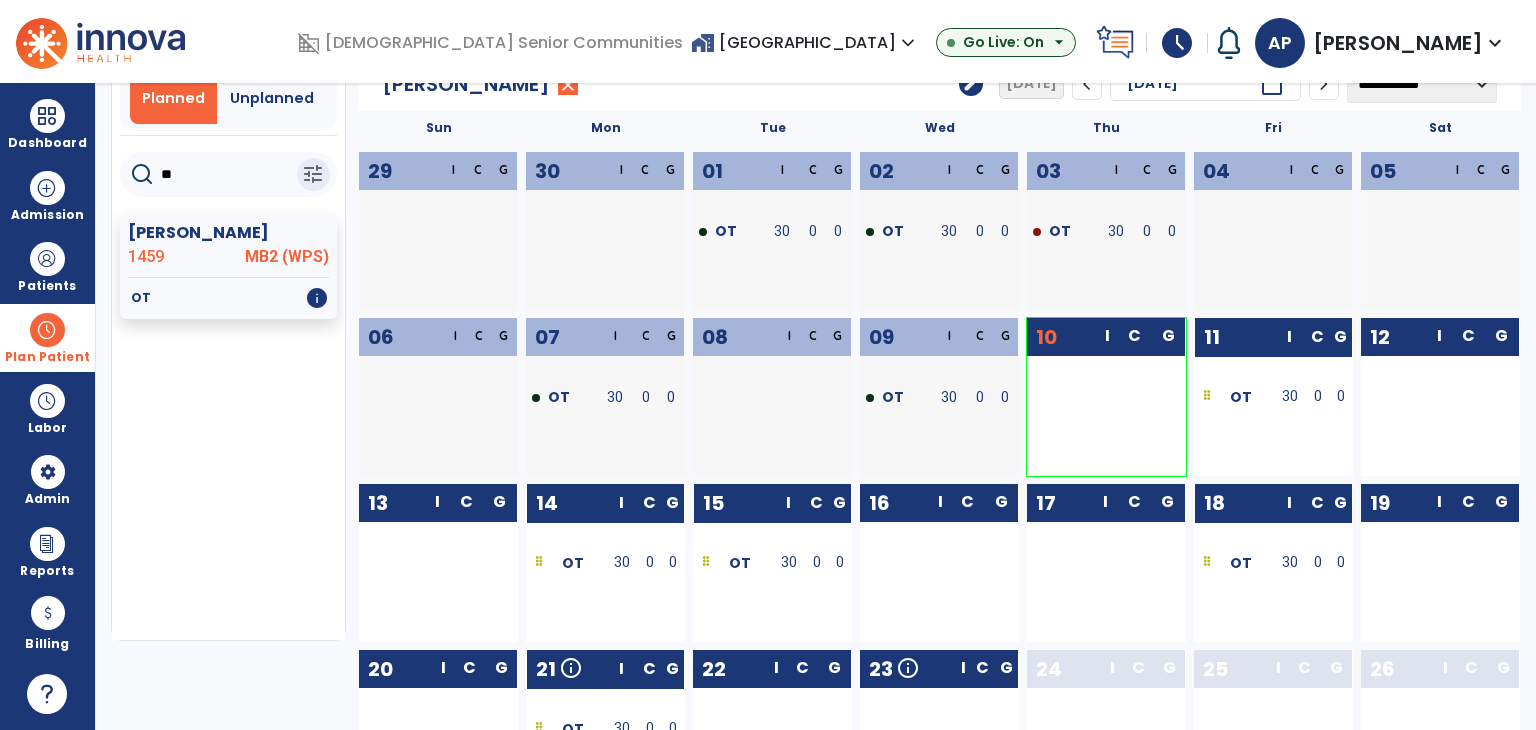 drag, startPoint x: 144, startPoint y: 170, endPoint x: 122, endPoint y: 170, distance: 22 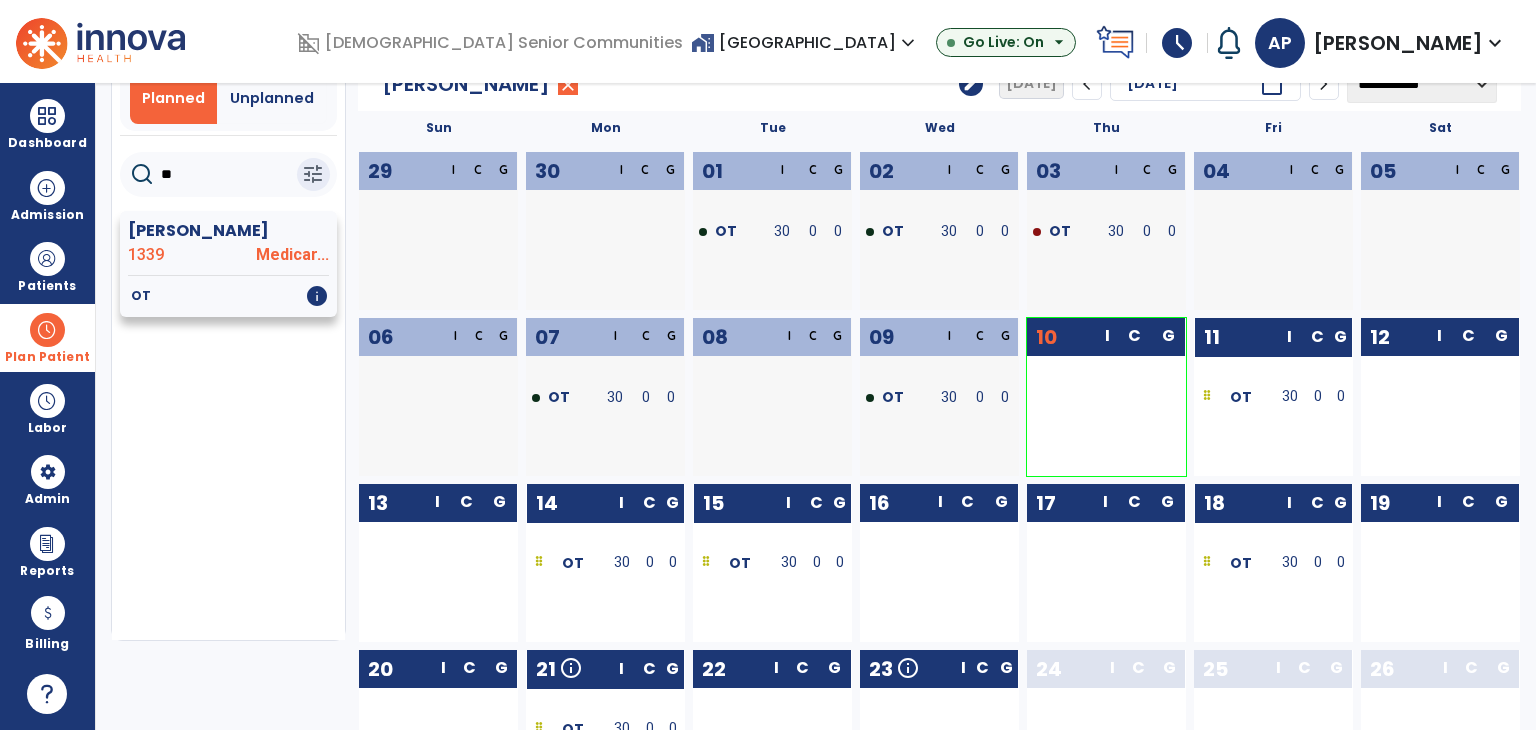 type on "**" 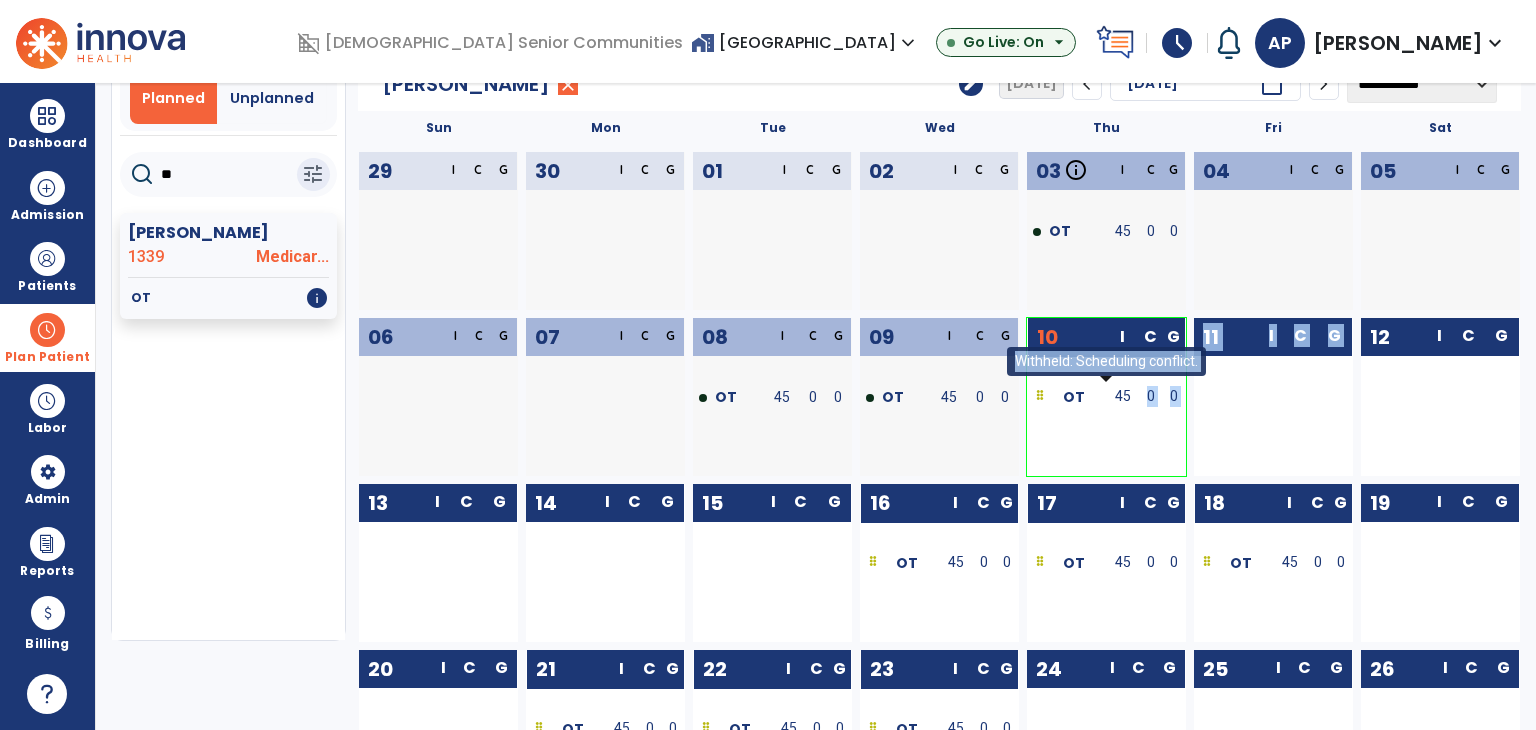 drag, startPoint x: 1148, startPoint y: 405, endPoint x: 1208, endPoint y: 406, distance: 60.00833 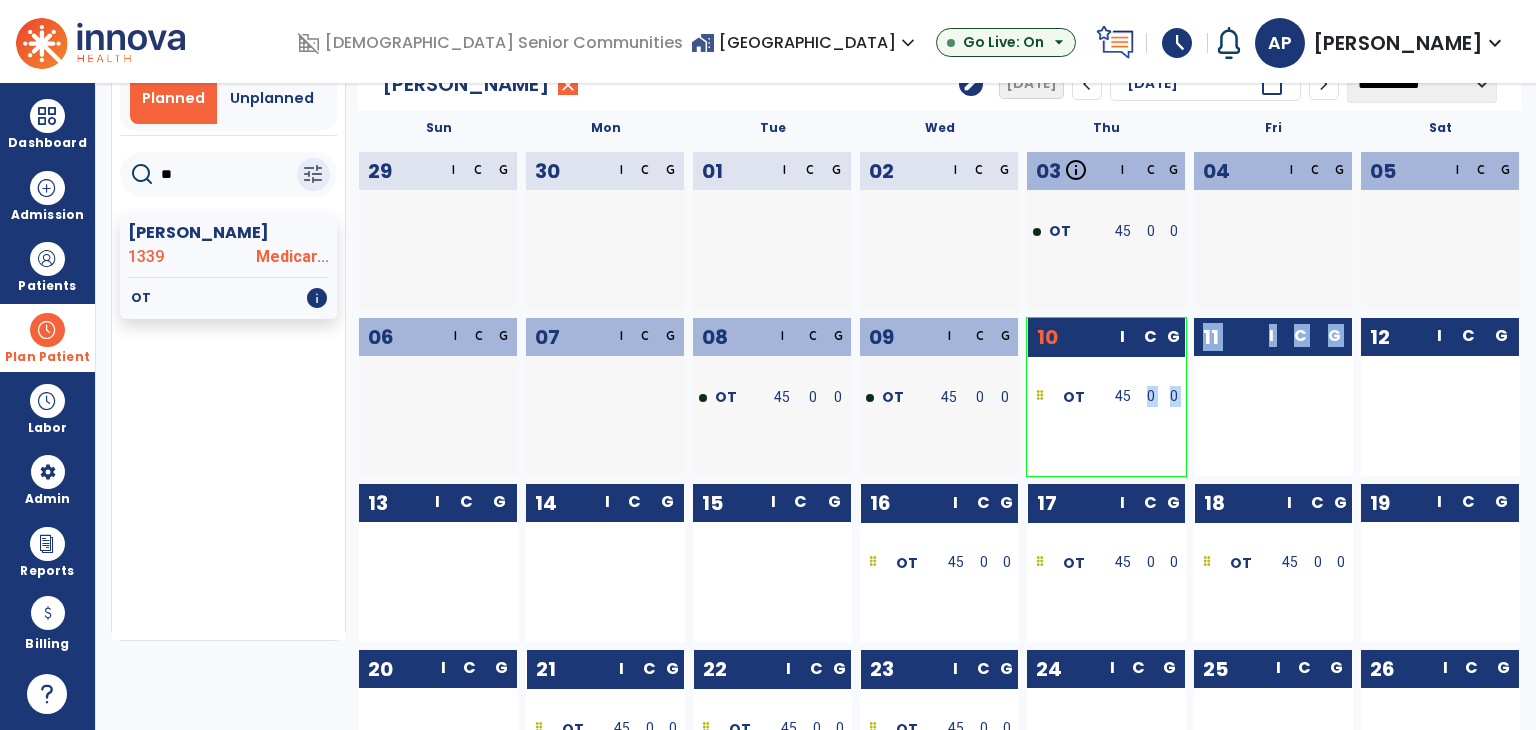 click at bounding box center [1226, 399] 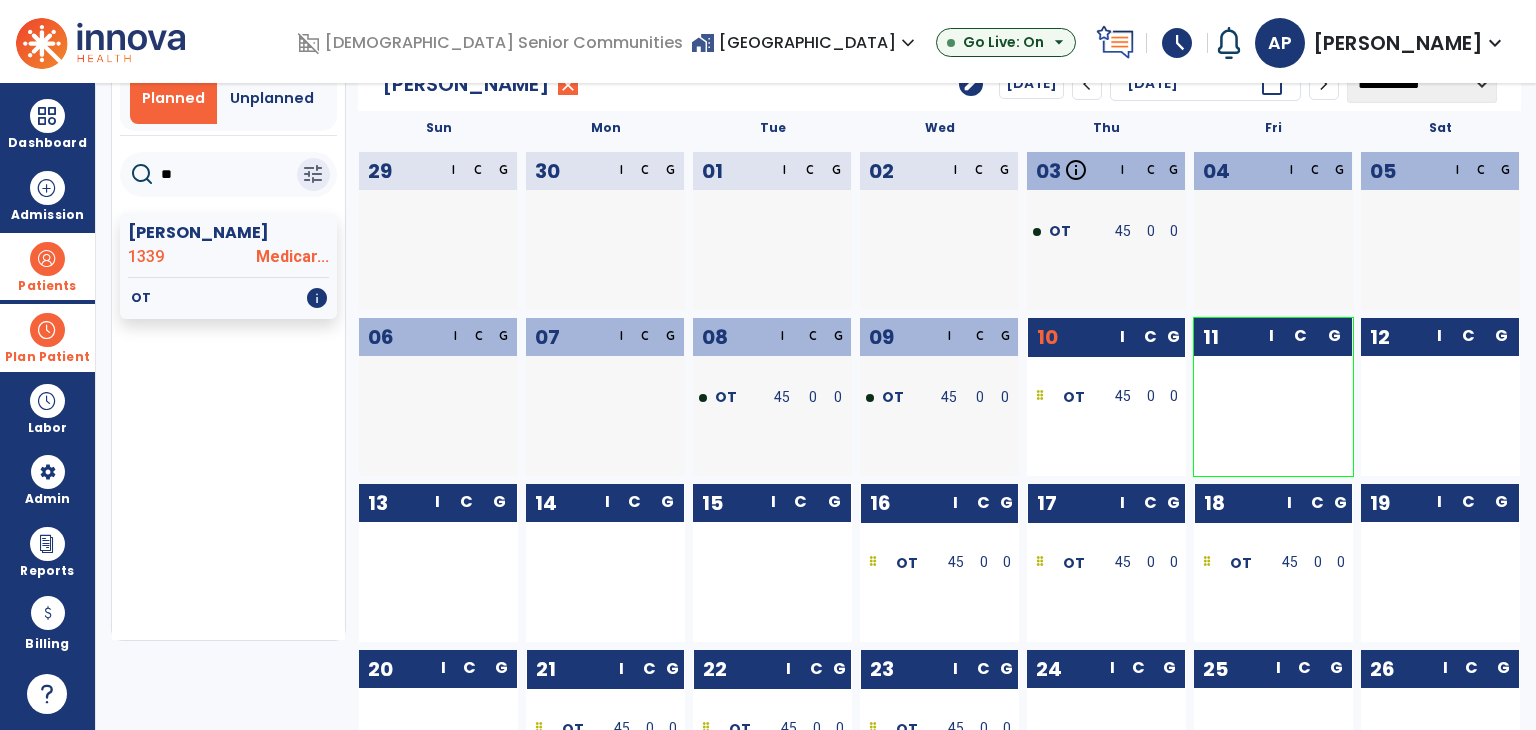 drag, startPoint x: 58, startPoint y: 266, endPoint x: 92, endPoint y: 269, distance: 34.132095 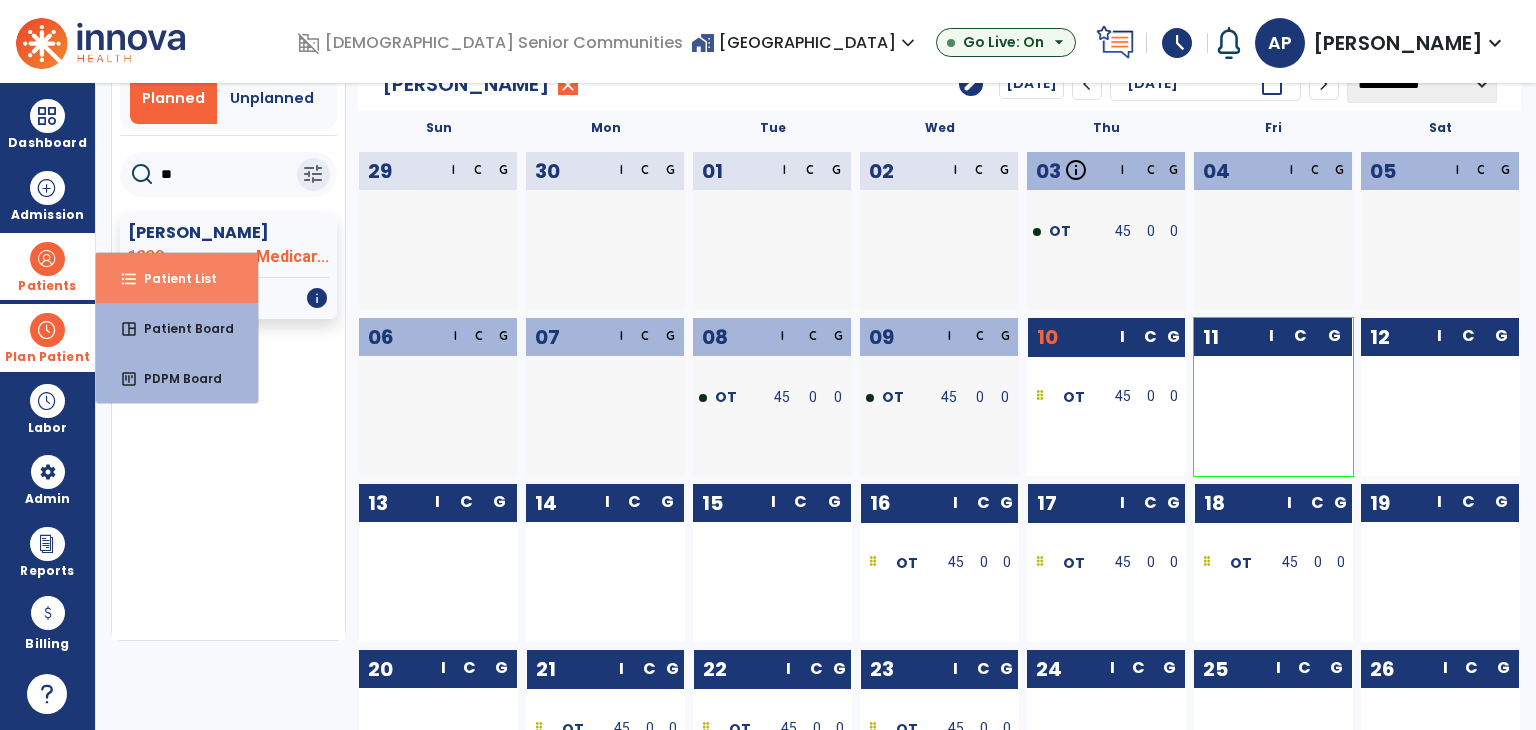 click on "format_list_bulleted" at bounding box center (129, 279) 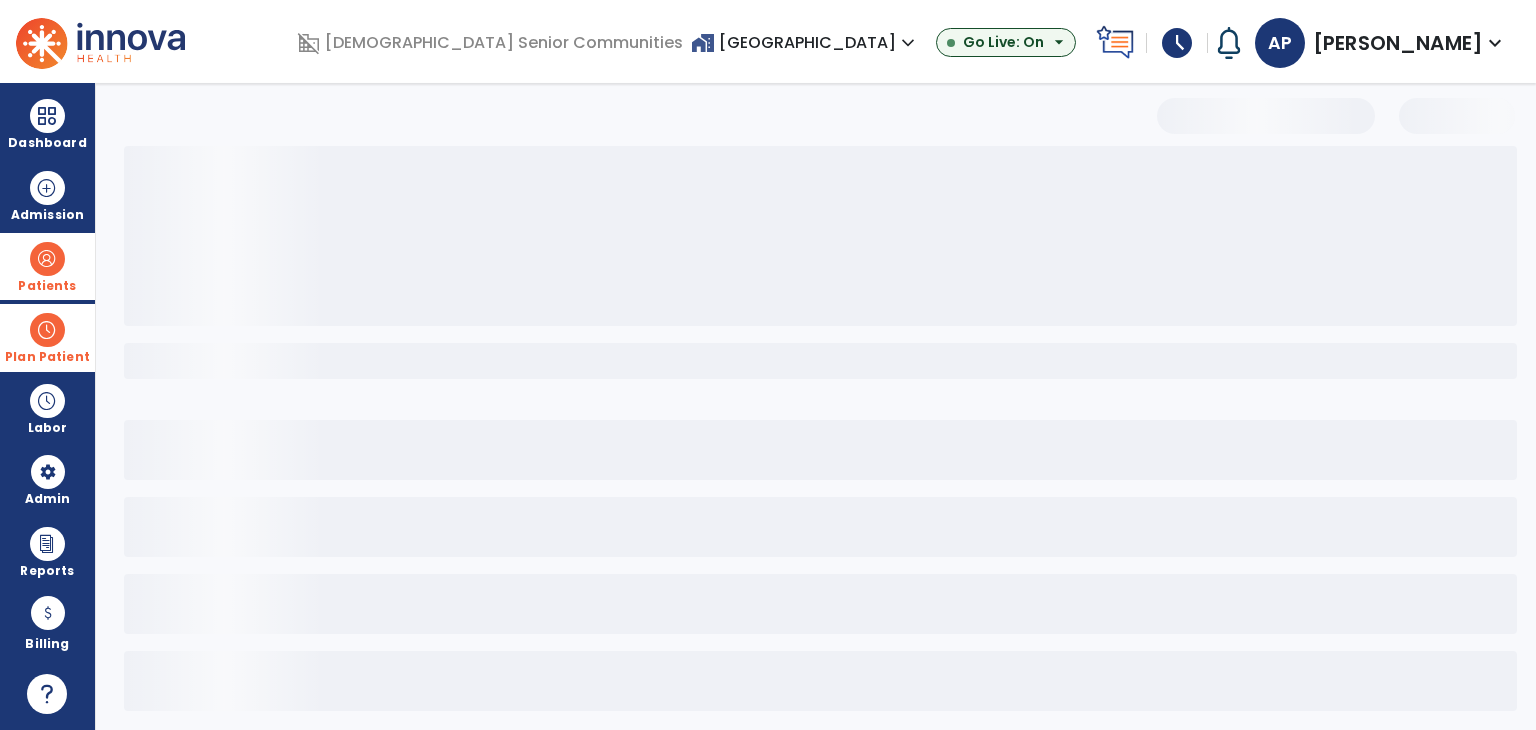 scroll, scrollTop: 0, scrollLeft: 0, axis: both 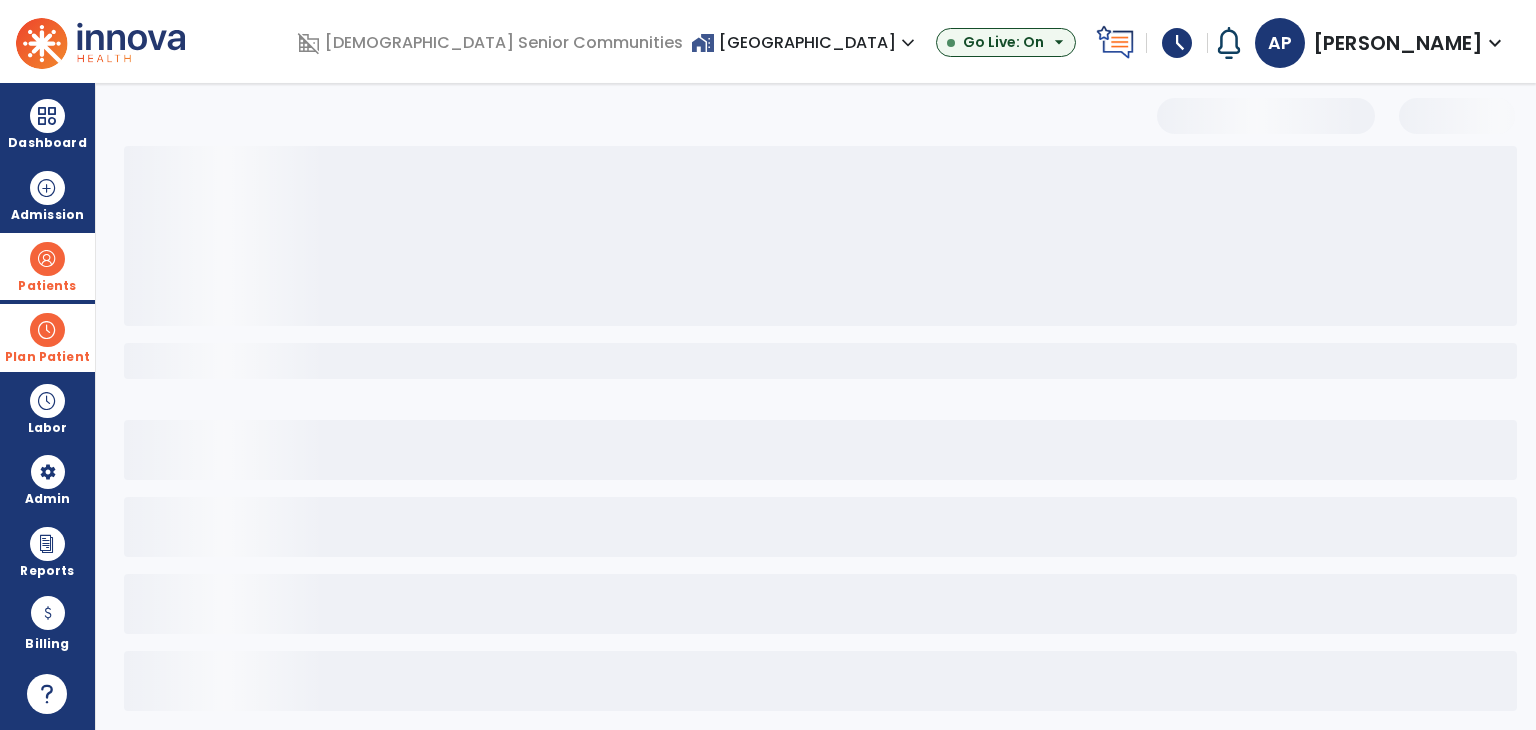 select on "***" 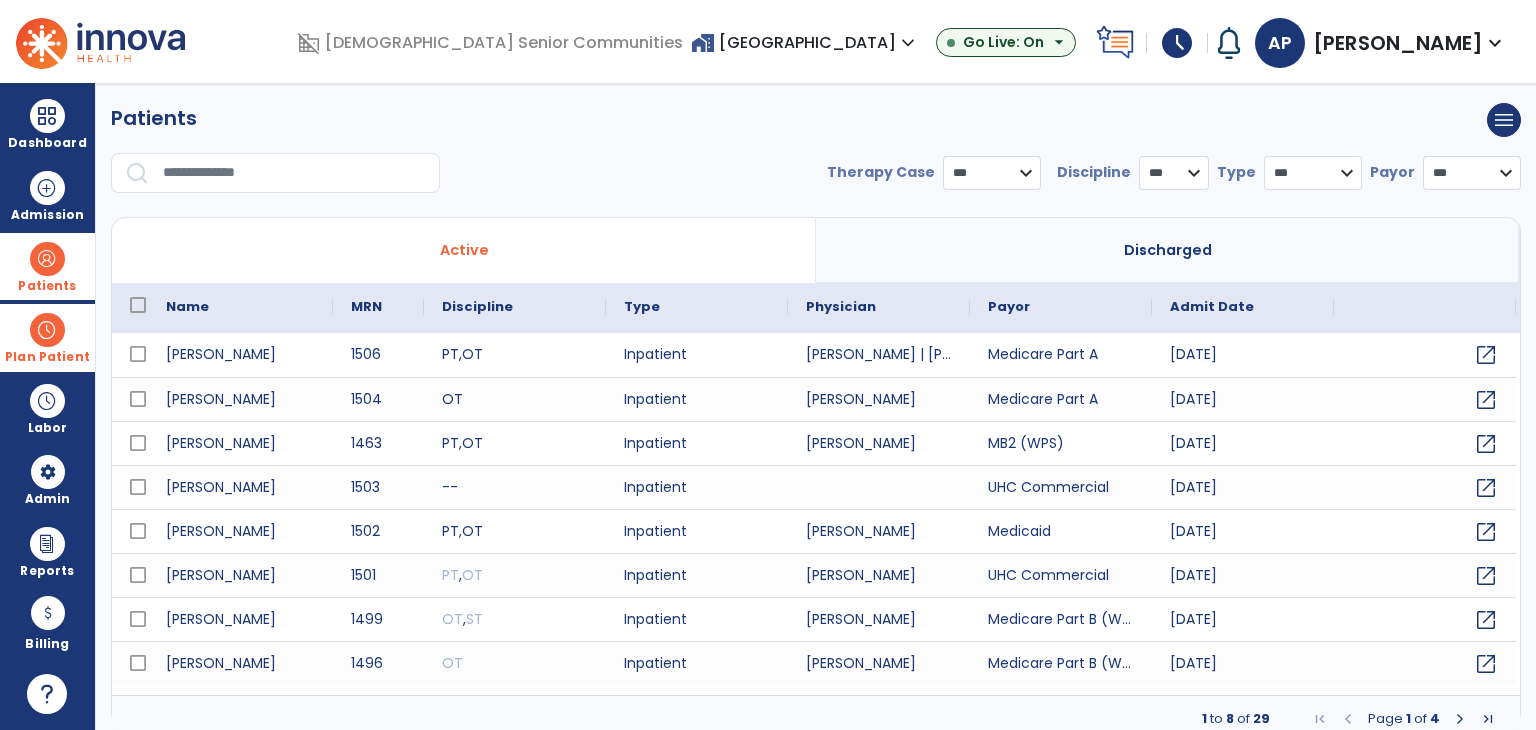 click at bounding box center (294, 173) 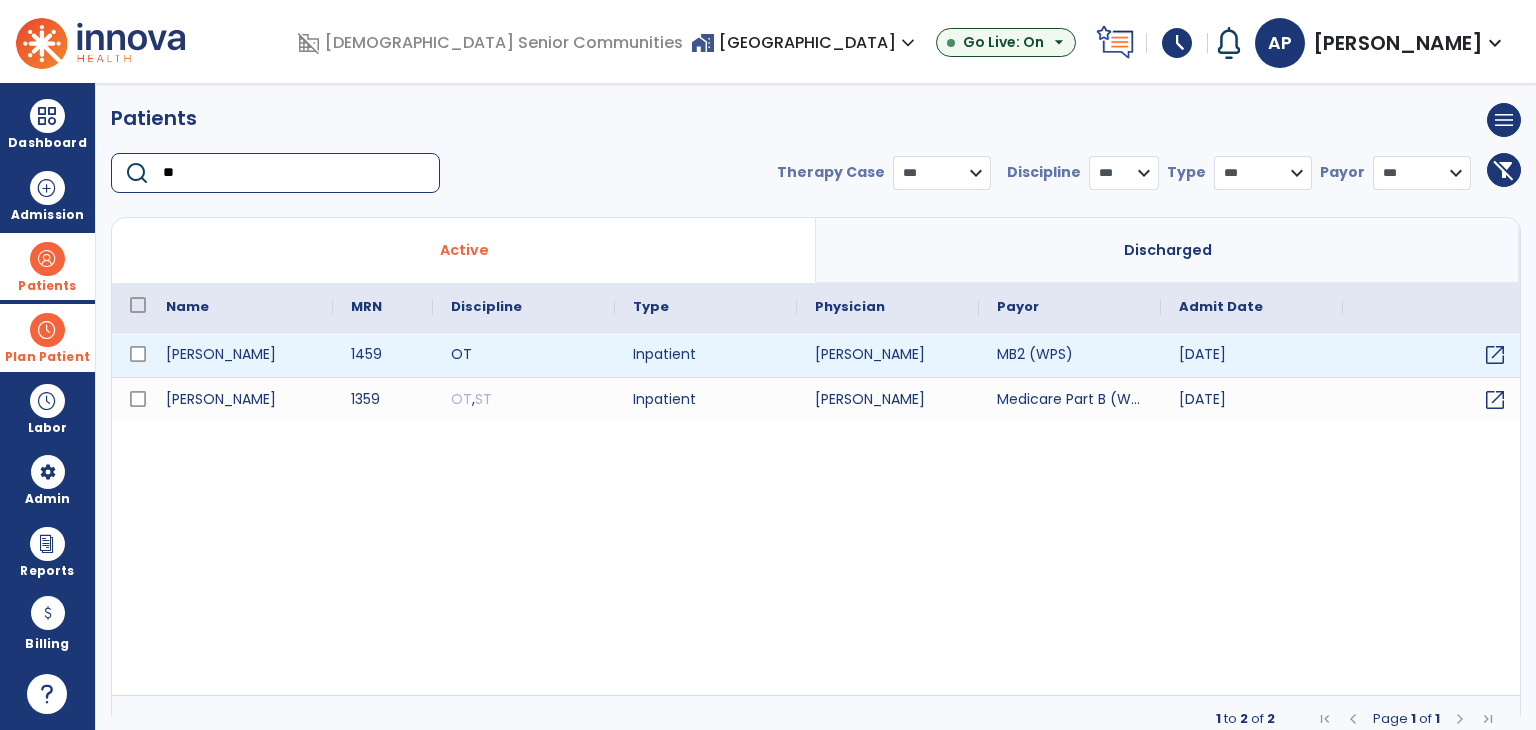 type on "**" 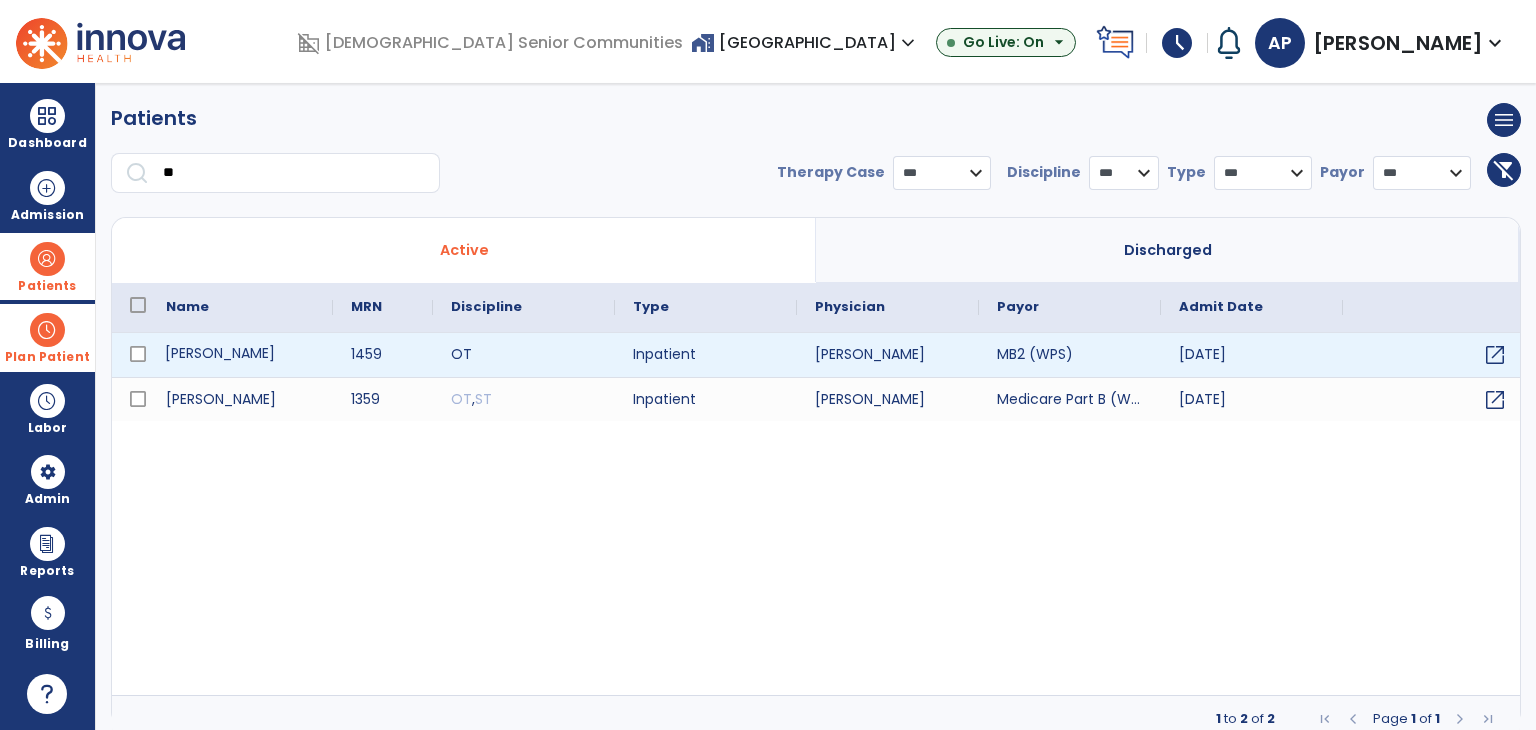 click on "[PERSON_NAME]" at bounding box center (240, 355) 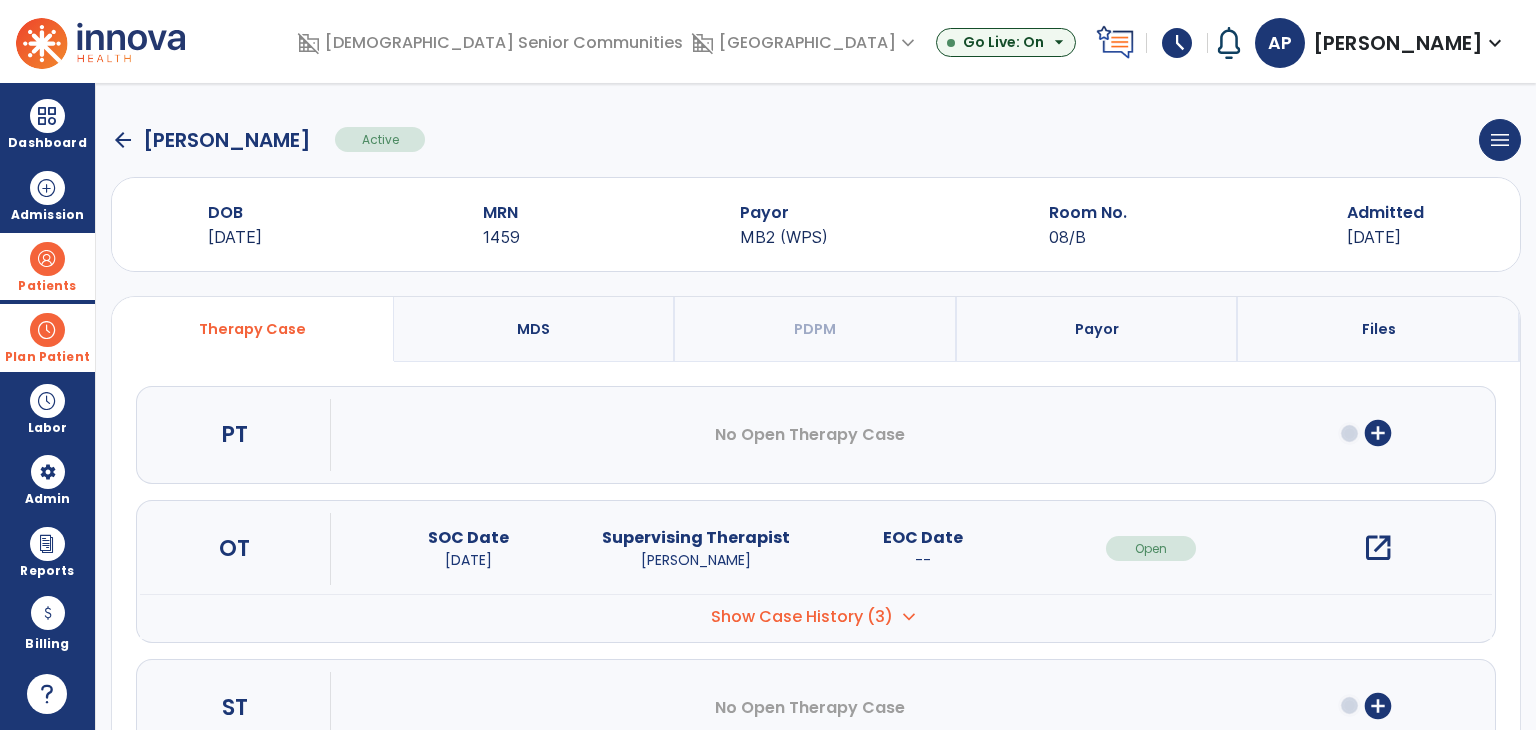 click on "open_in_new" at bounding box center (1378, 548) 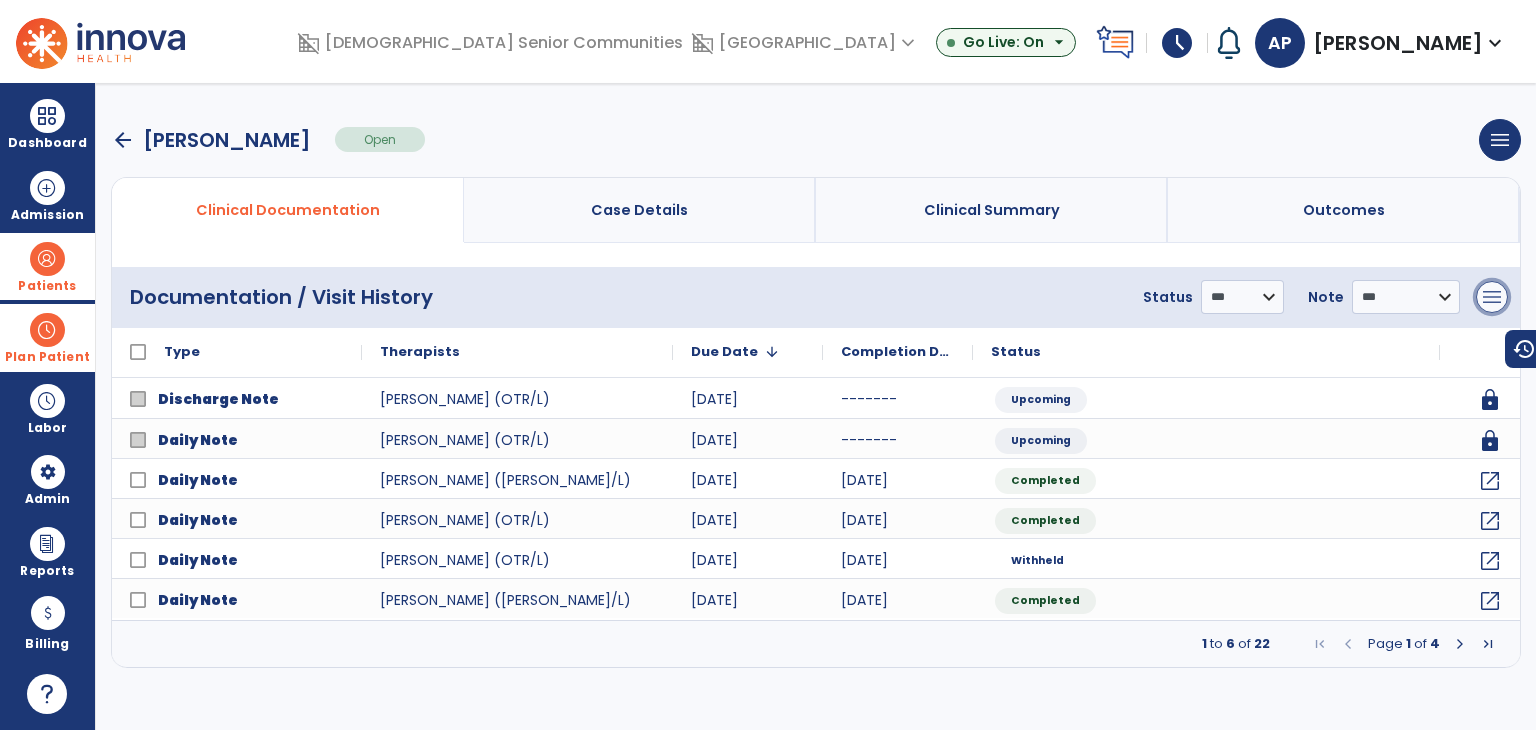 click on "menu" at bounding box center (1492, 297) 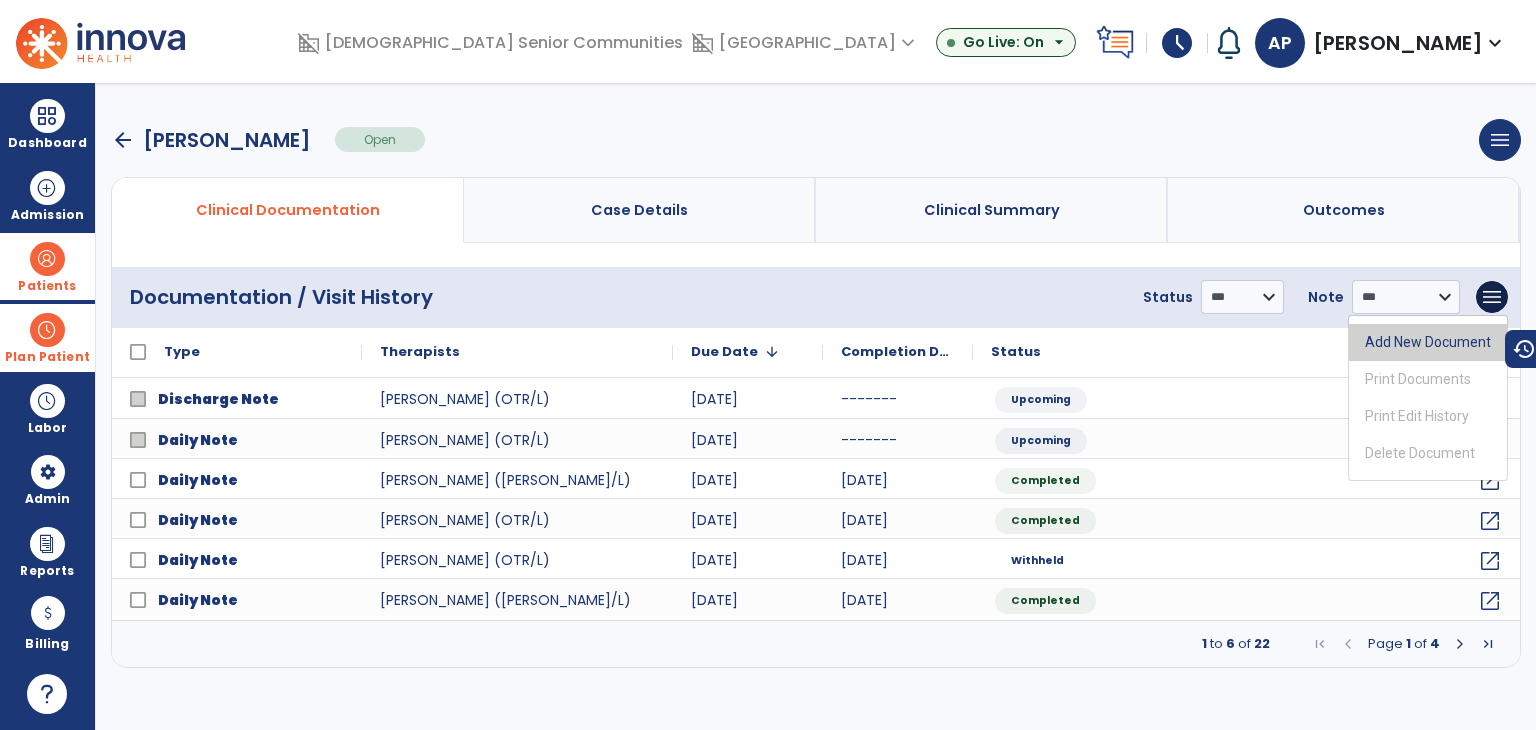 click on "Add New Document" at bounding box center (1428, 342) 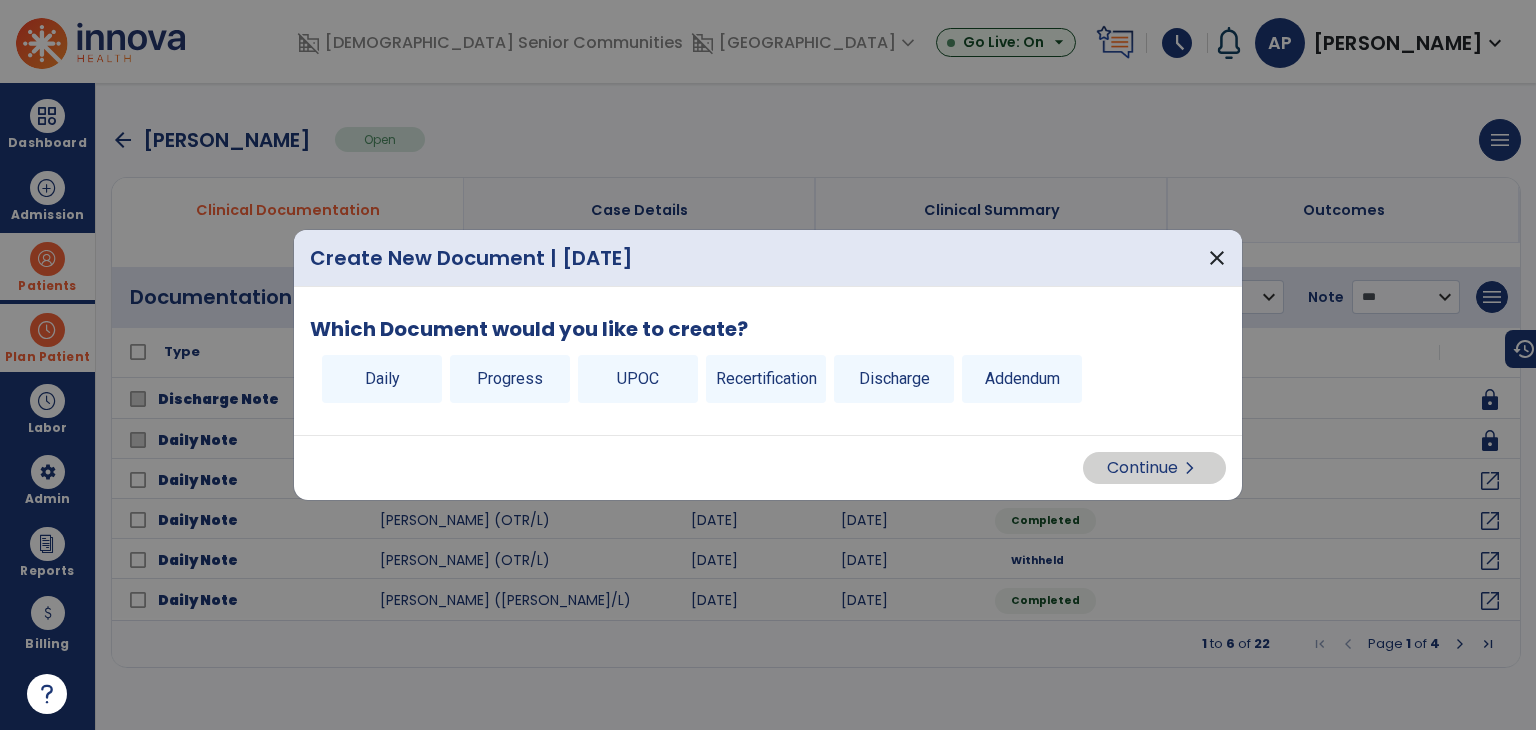 click on "Daily   Progress   UPOC   Recertification   Discharge   Addendum" at bounding box center (768, 383) 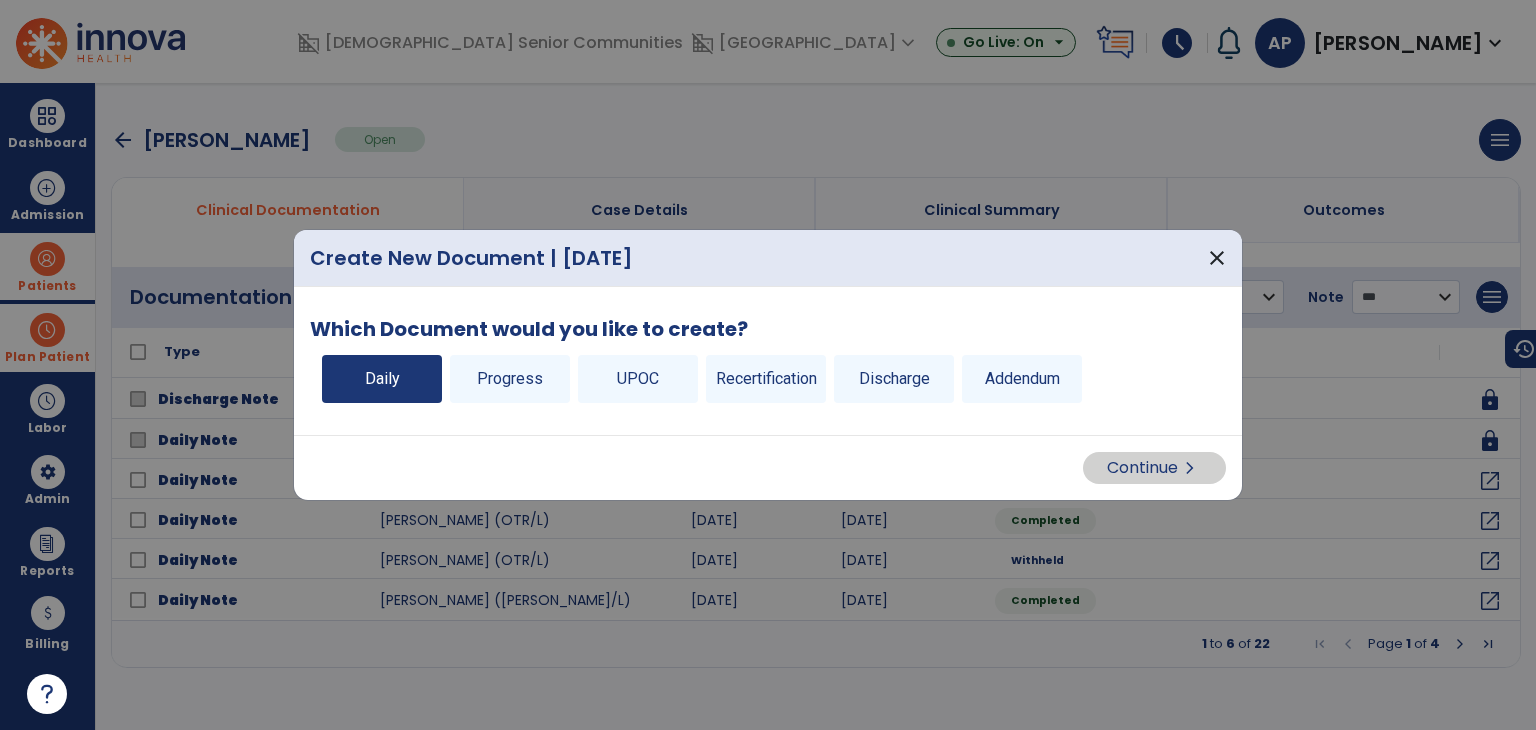 click on "Daily" at bounding box center (382, 379) 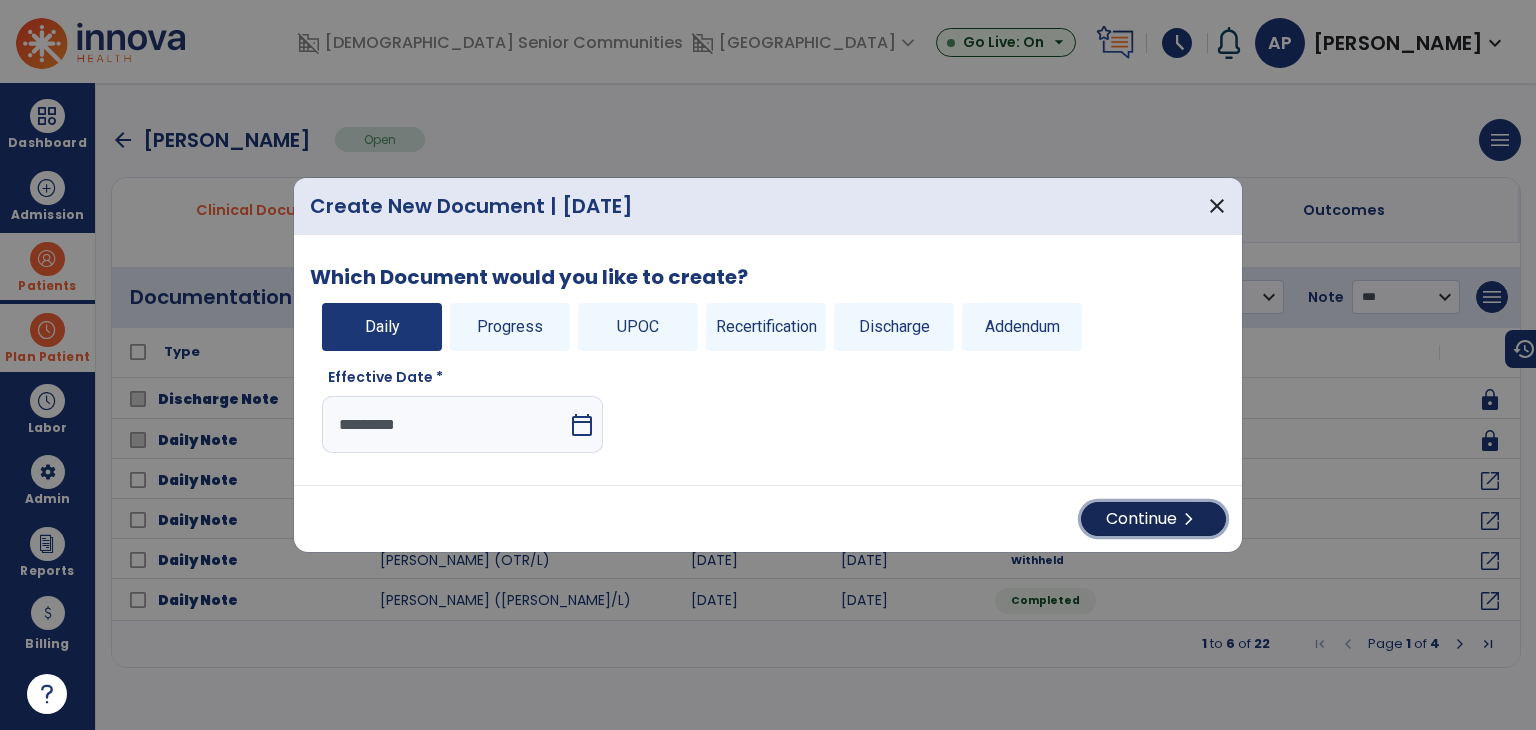 click on "Continue   chevron_right" at bounding box center (1153, 519) 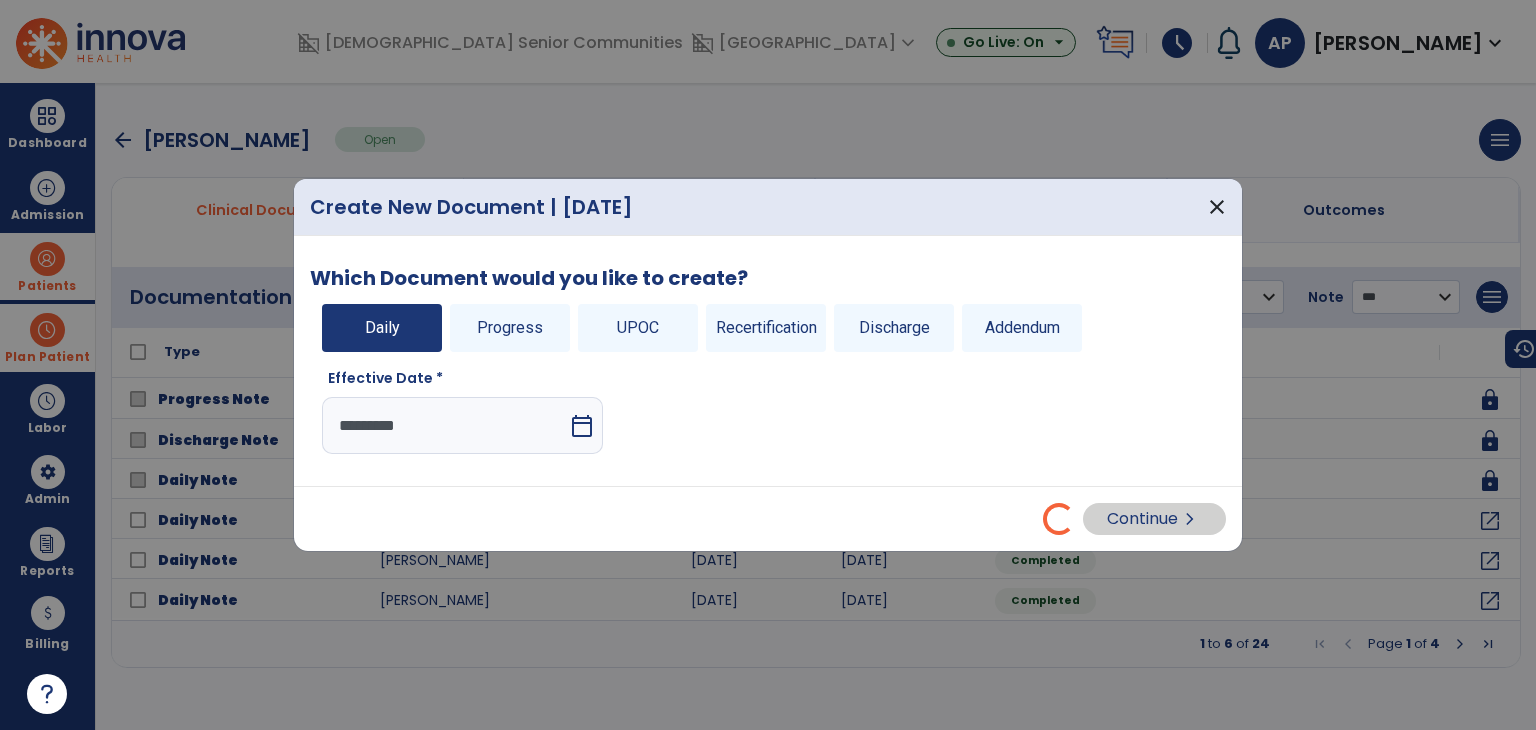 select on "*" 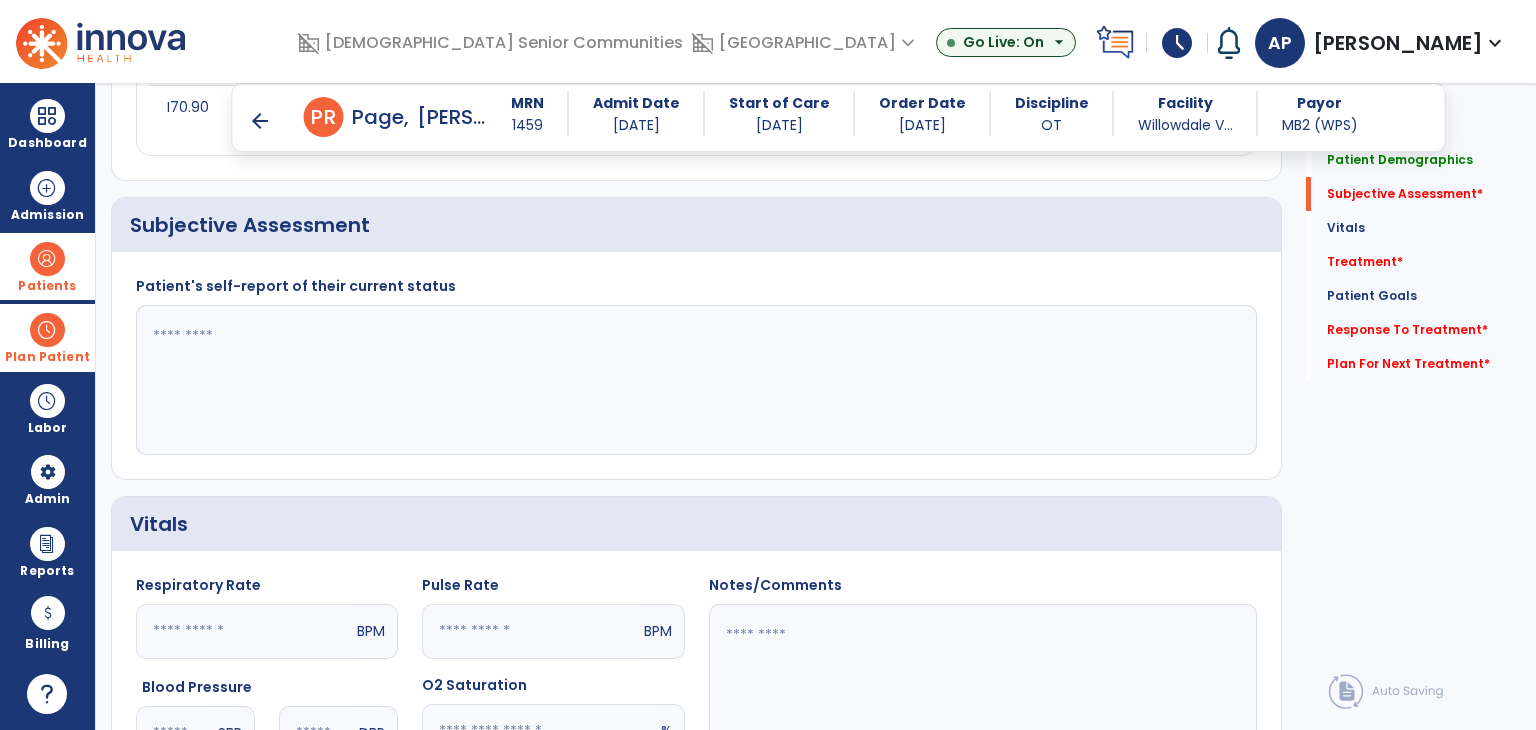 scroll, scrollTop: 500, scrollLeft: 0, axis: vertical 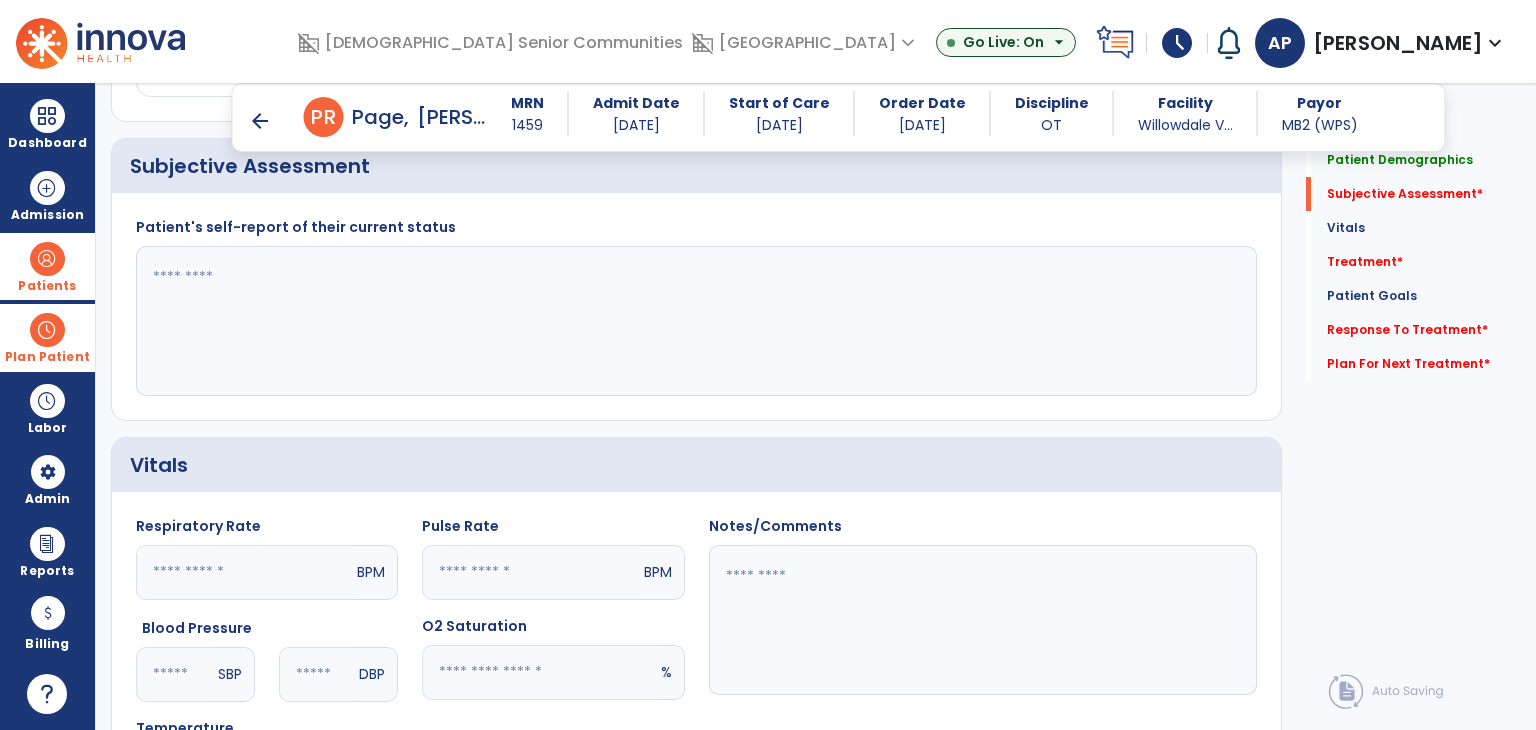 click 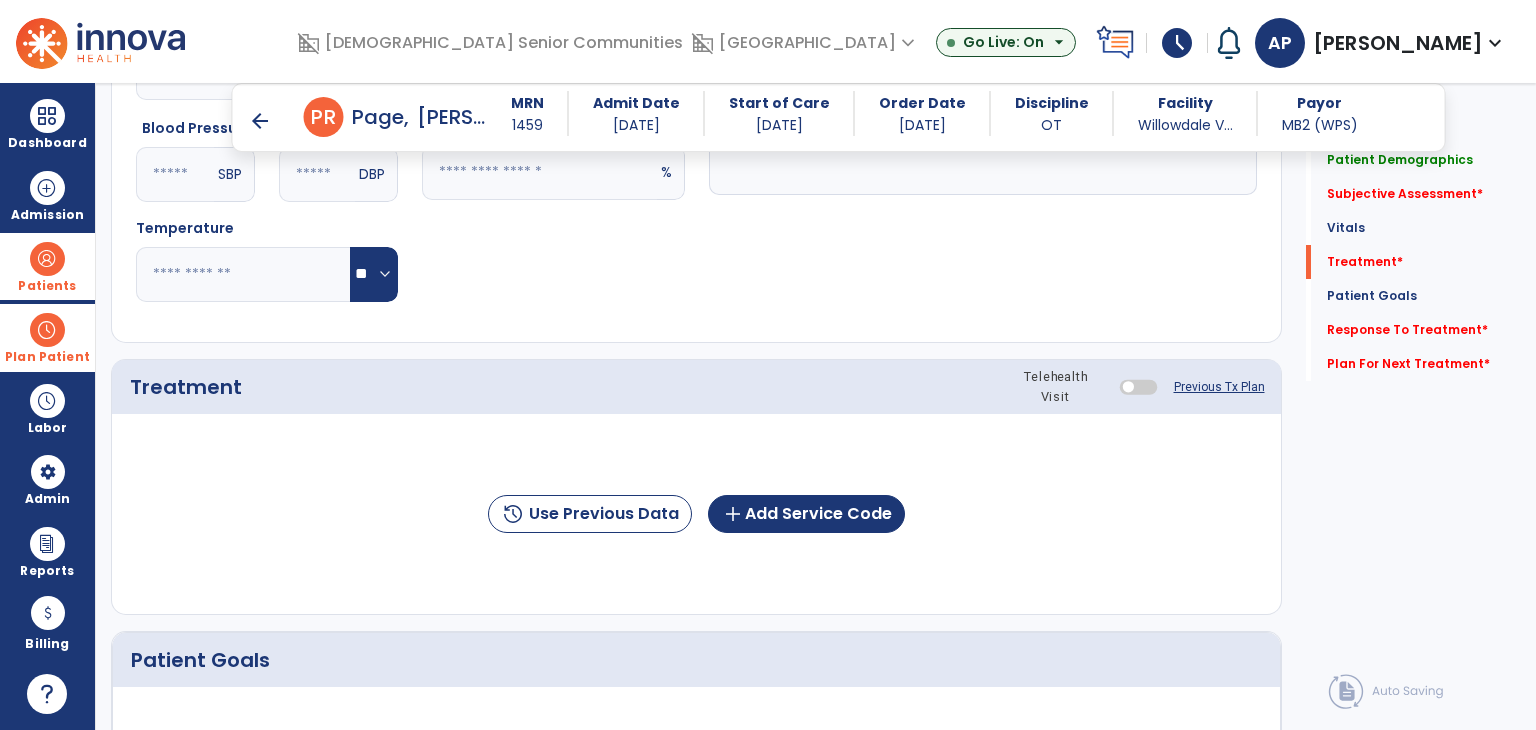 scroll, scrollTop: 1100, scrollLeft: 0, axis: vertical 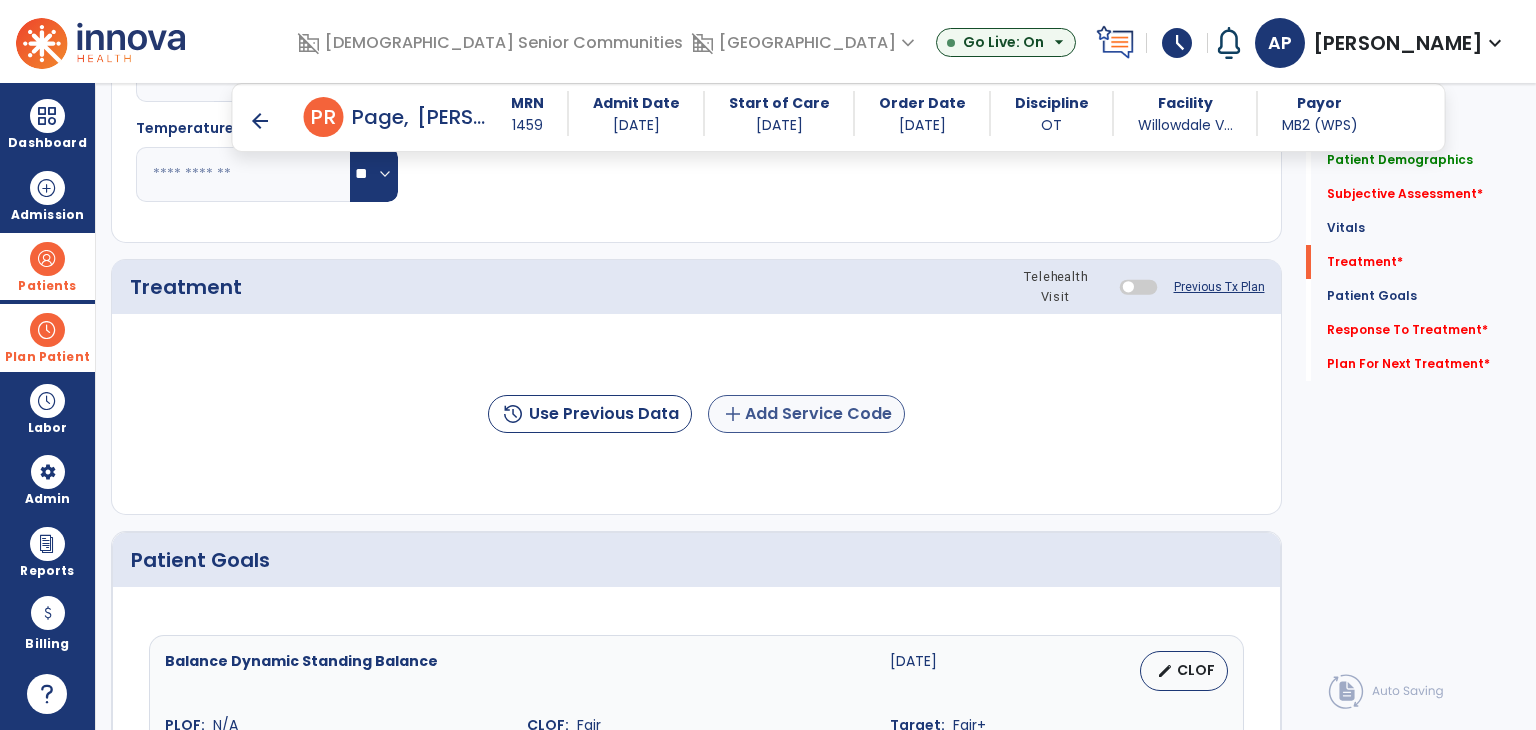 type on "**********" 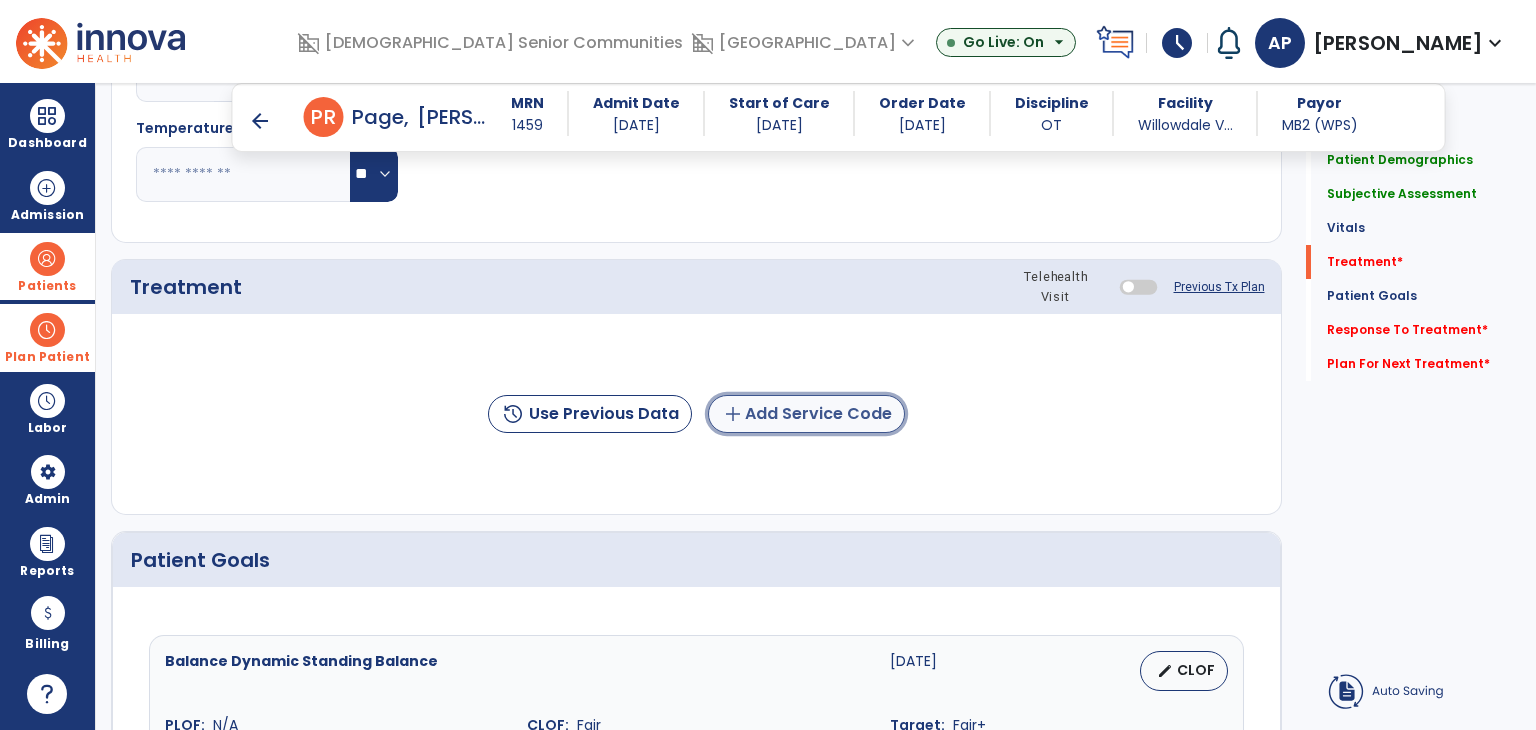 click on "add  Add Service Code" 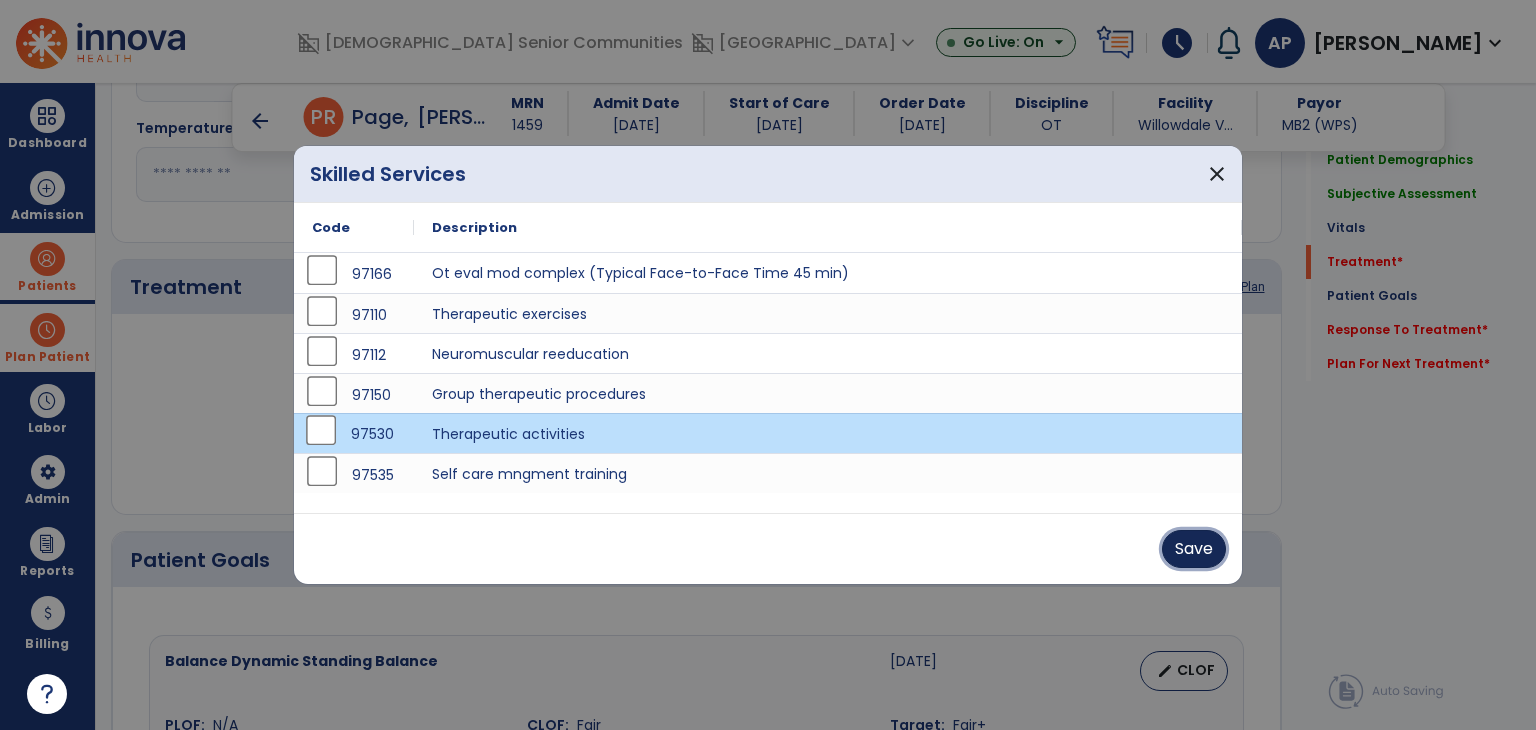click on "Save" at bounding box center [1194, 549] 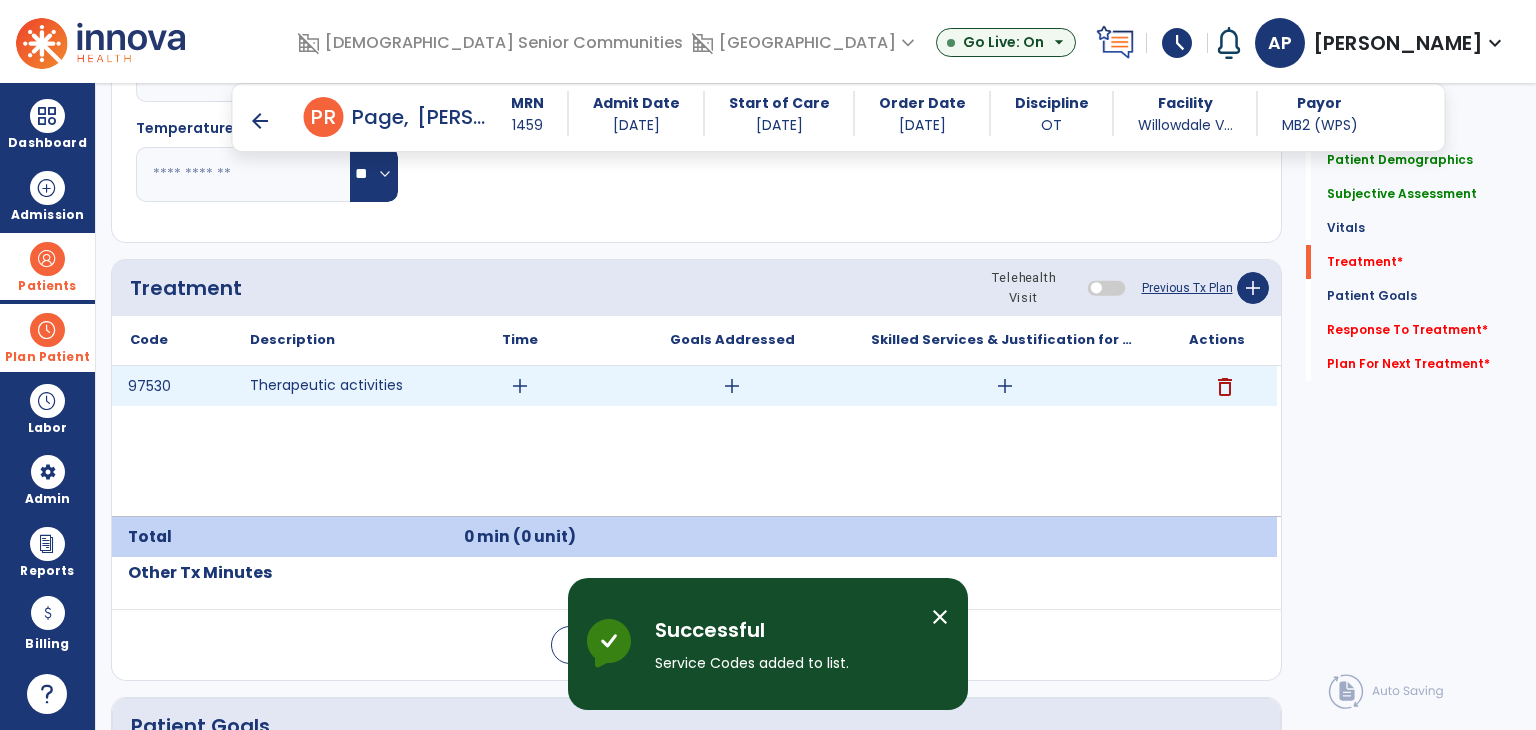 click on "add" at bounding box center [520, 386] 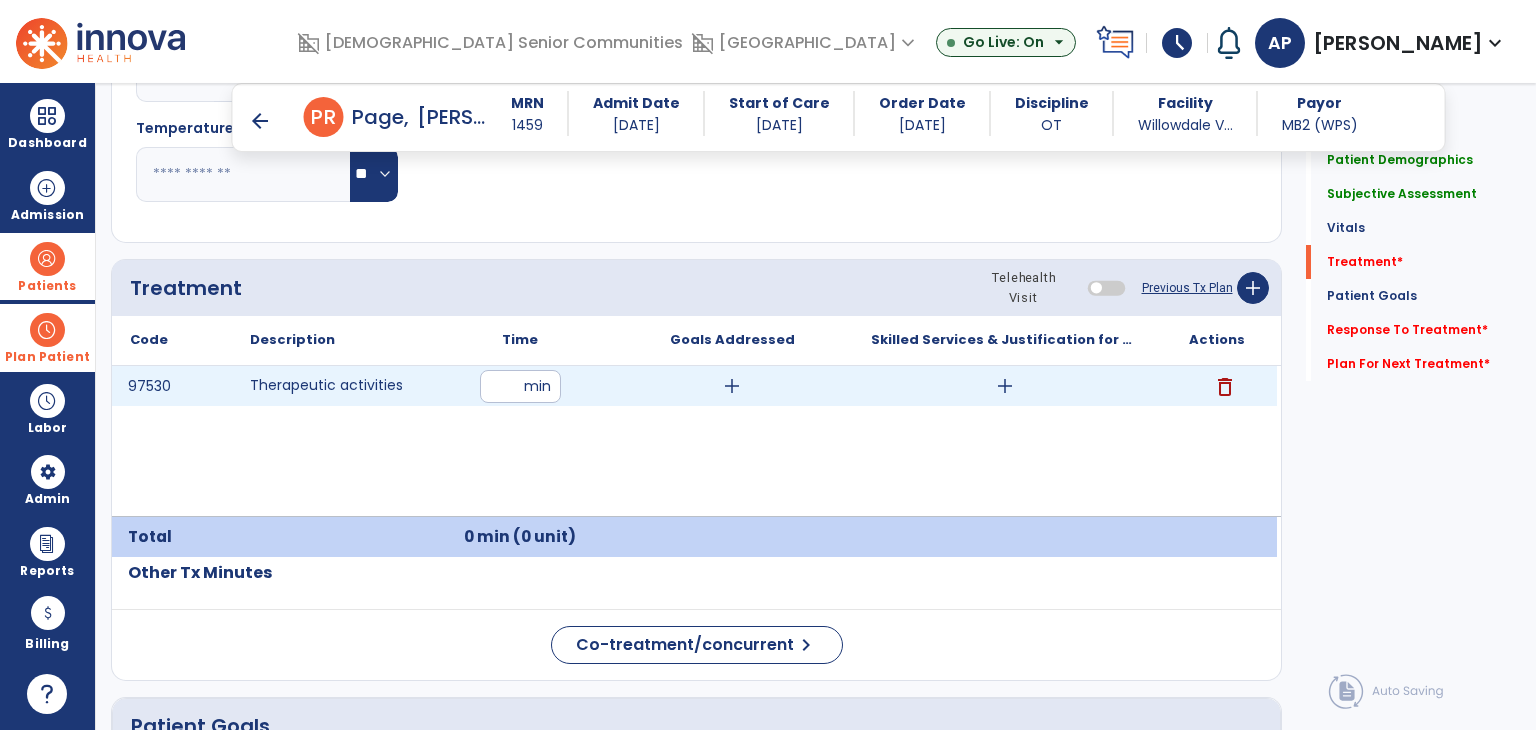 type on "**" 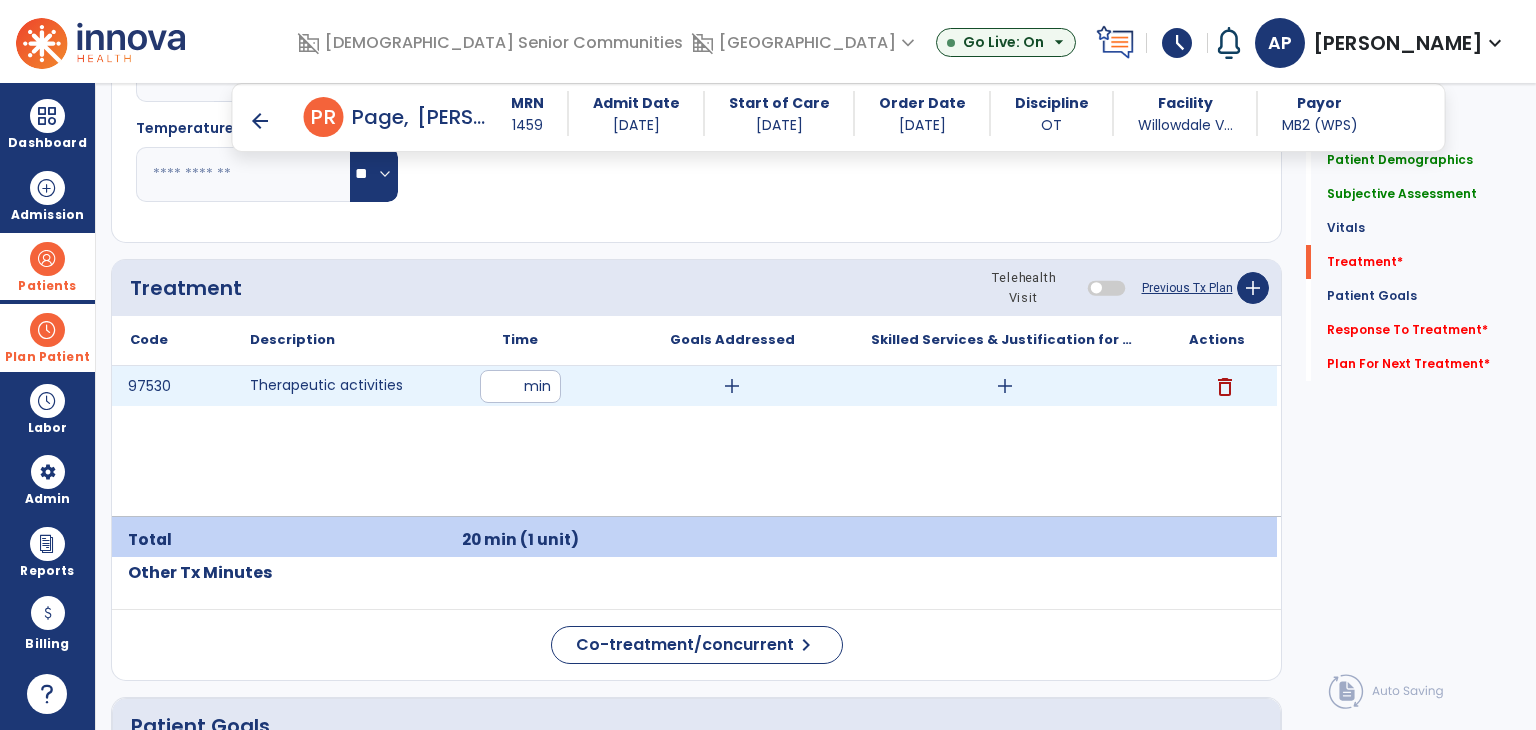 click on "add" at bounding box center [732, 386] 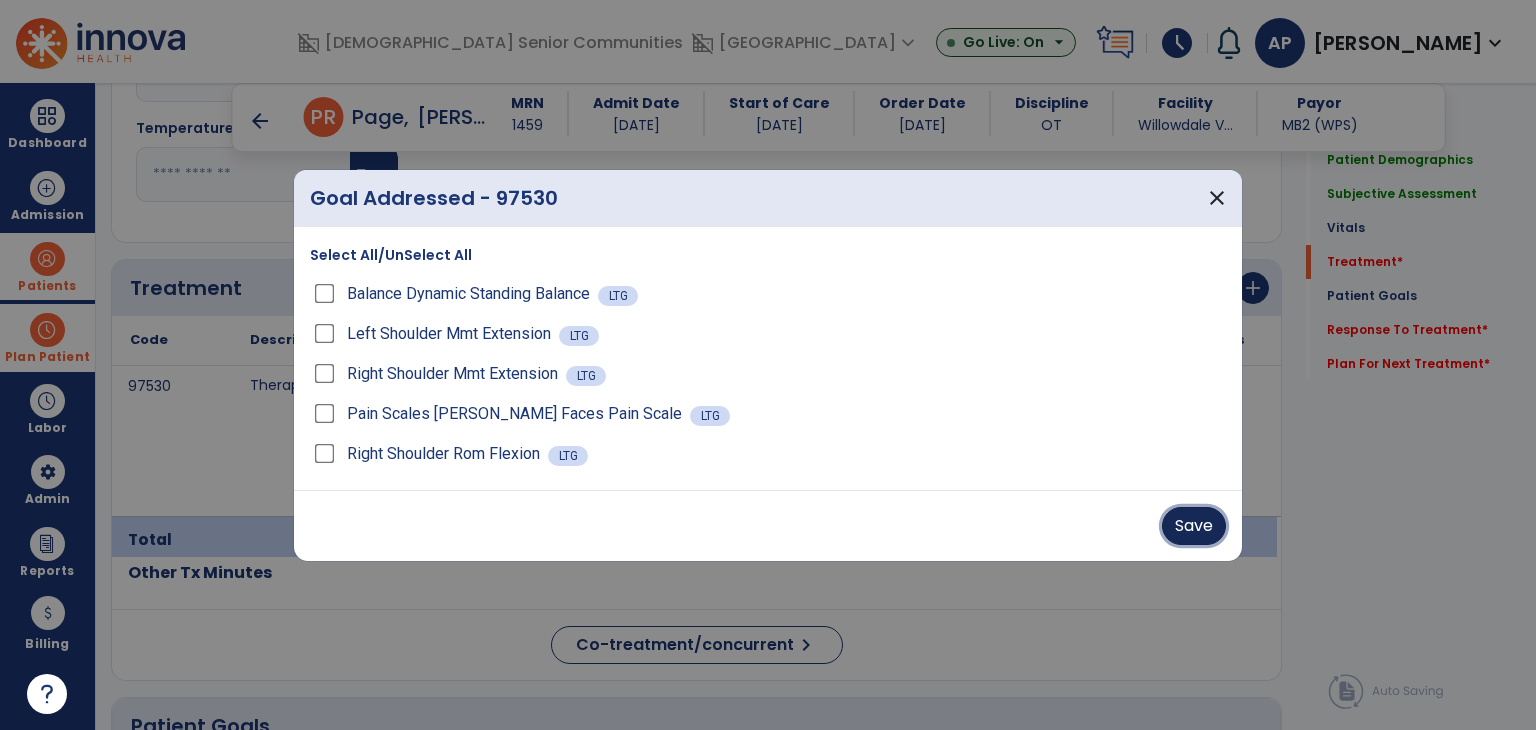 click on "Save" at bounding box center (1194, 526) 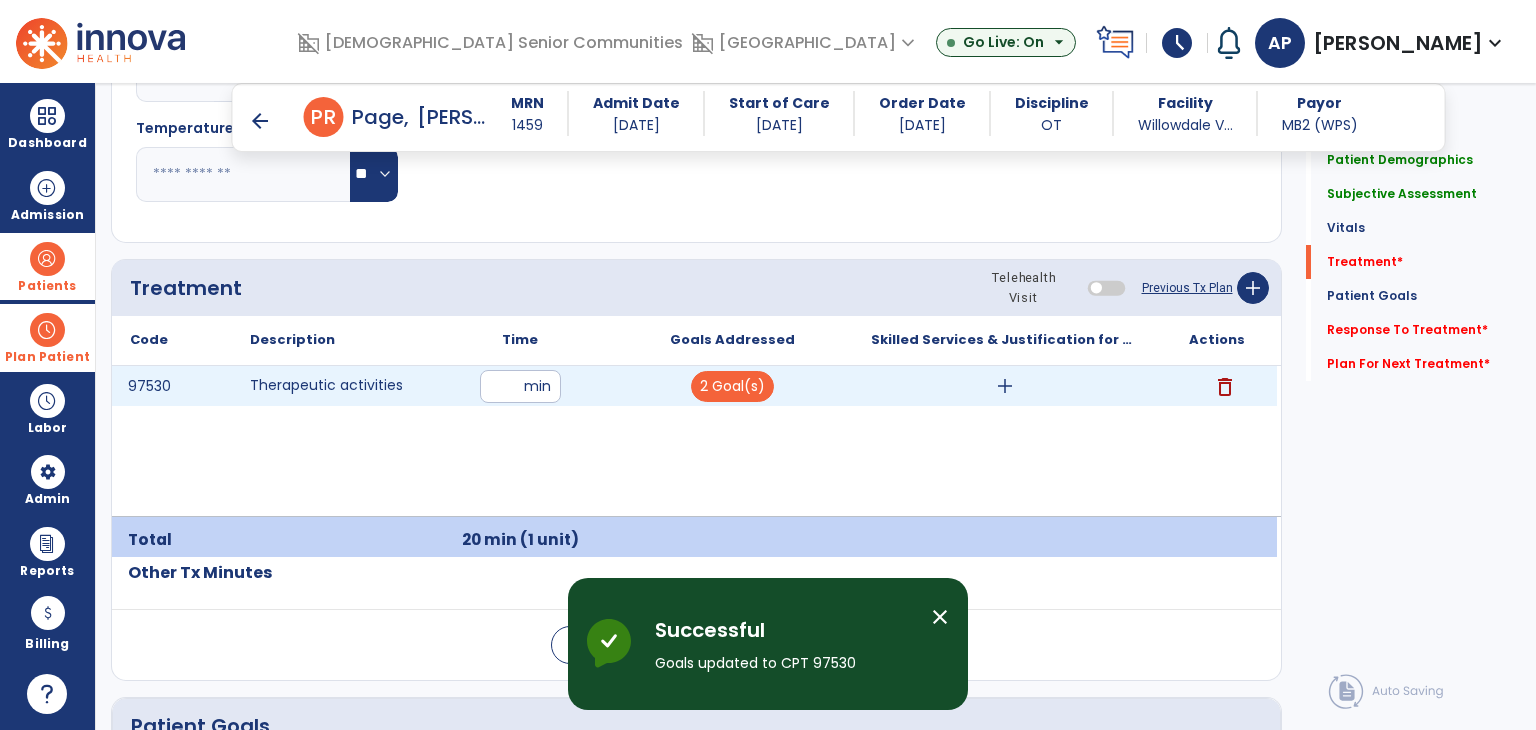 click on "add" at bounding box center (1005, 386) 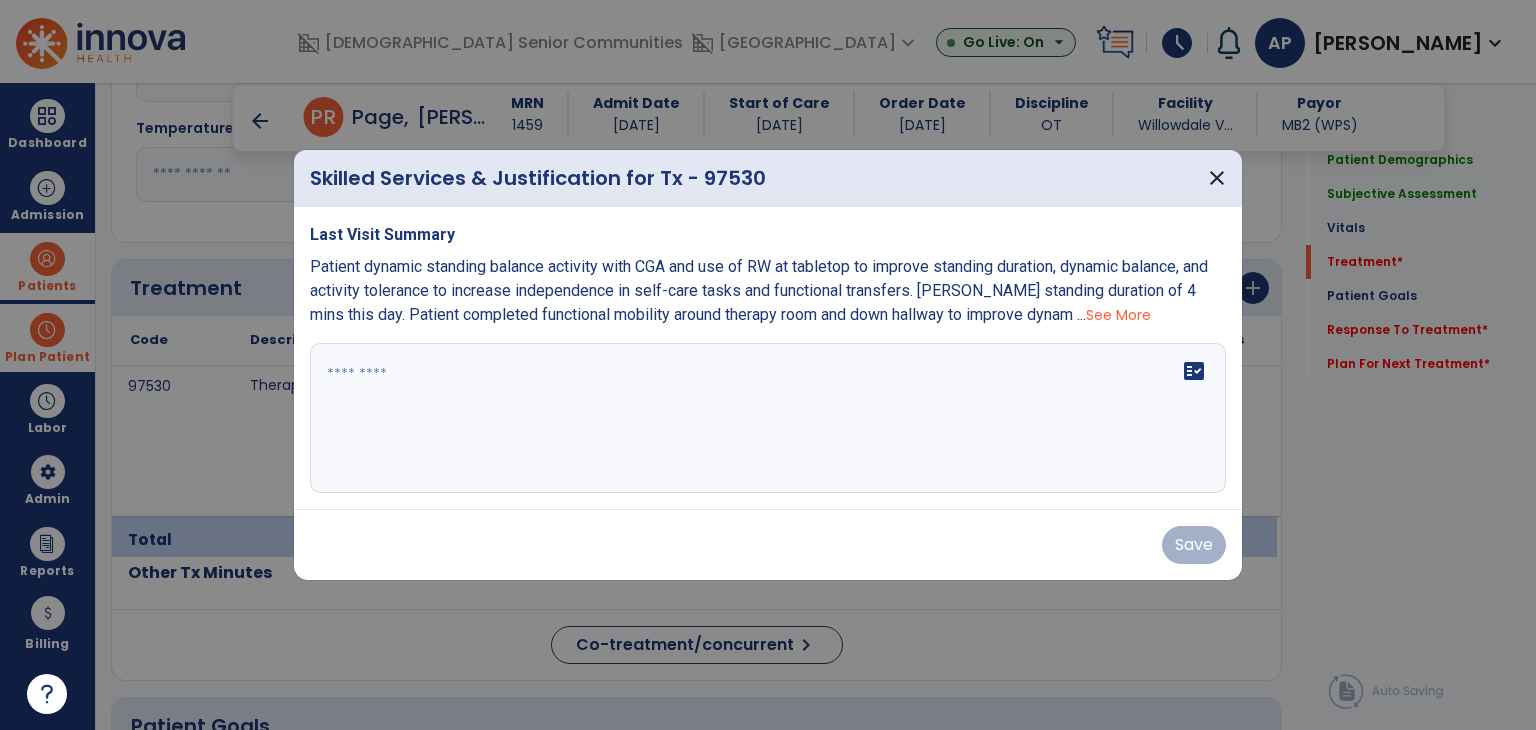 click on "See More" at bounding box center (1118, 315) 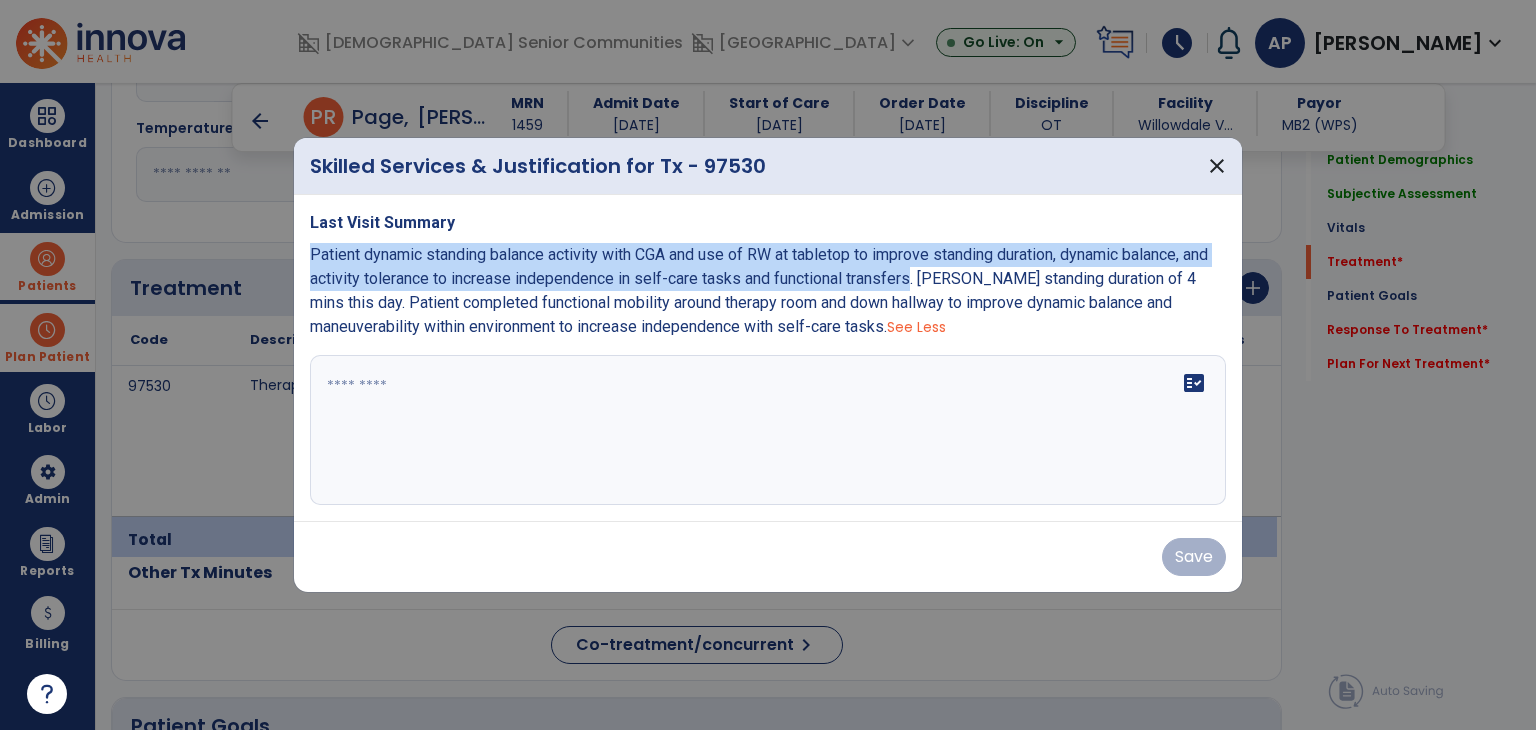 drag, startPoint x: 311, startPoint y: 257, endPoint x: 937, endPoint y: 277, distance: 626.3194 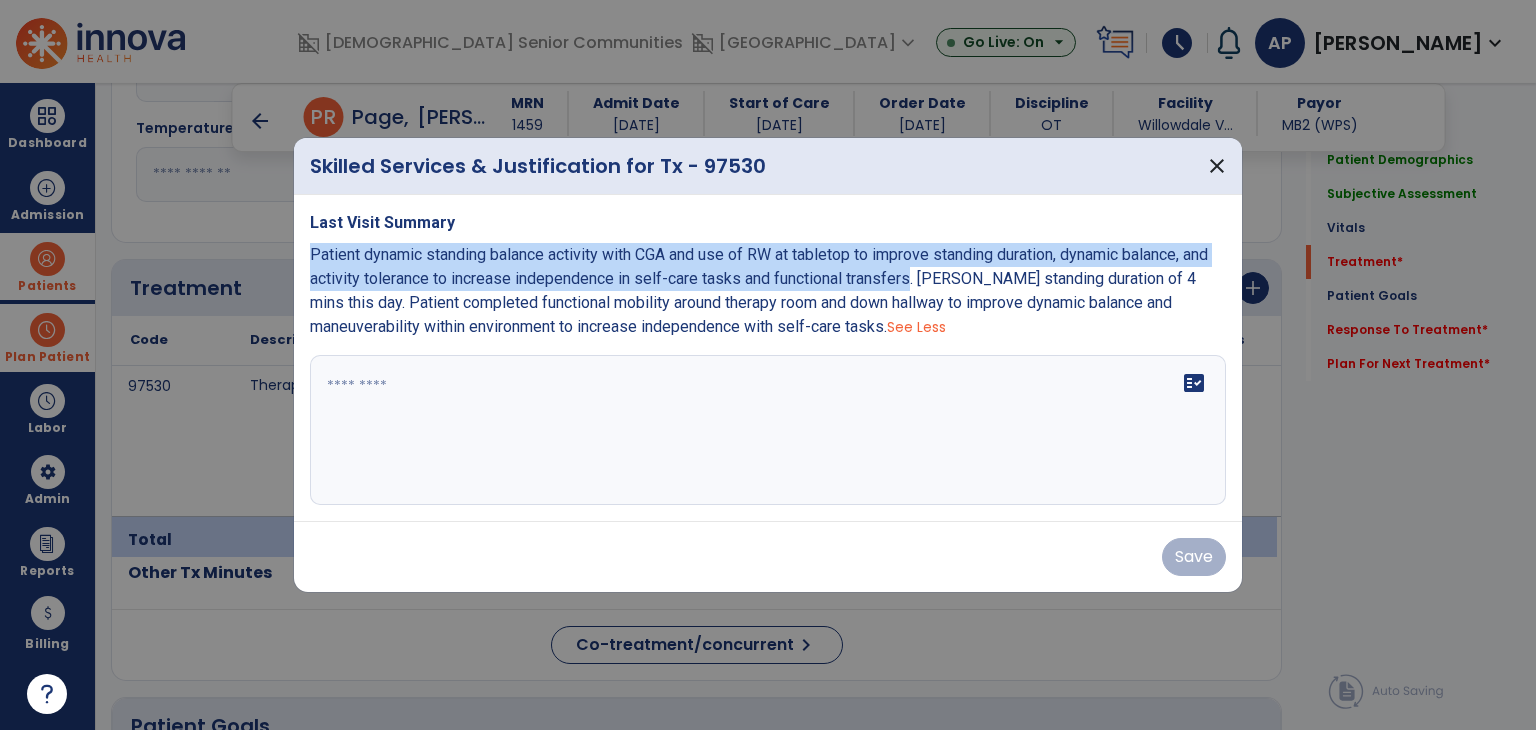 click on "Patient dynamic standing balance activity with CGA and use of RW at tabletop to improve standing duration, dynamic balance, and activity tolerance to increase independence in self-care tasks and functional transfers. Max standing duration of 4 mins this day. Patient completed functional mobility around therapy room and down hallway to improve dynamic balance and maneuverability within environment to increase independence with self-care tasks." at bounding box center (759, 290) 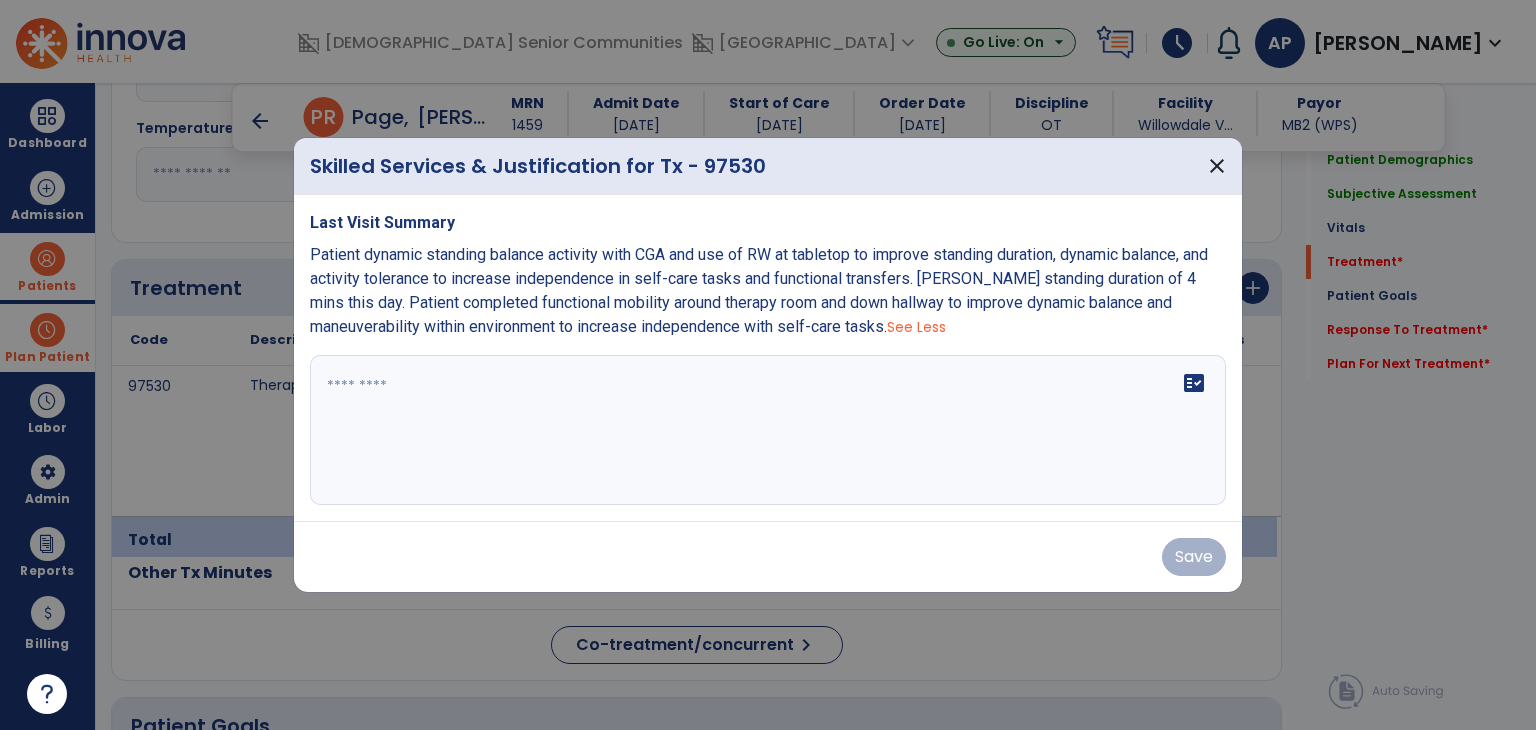 click at bounding box center (768, 430) 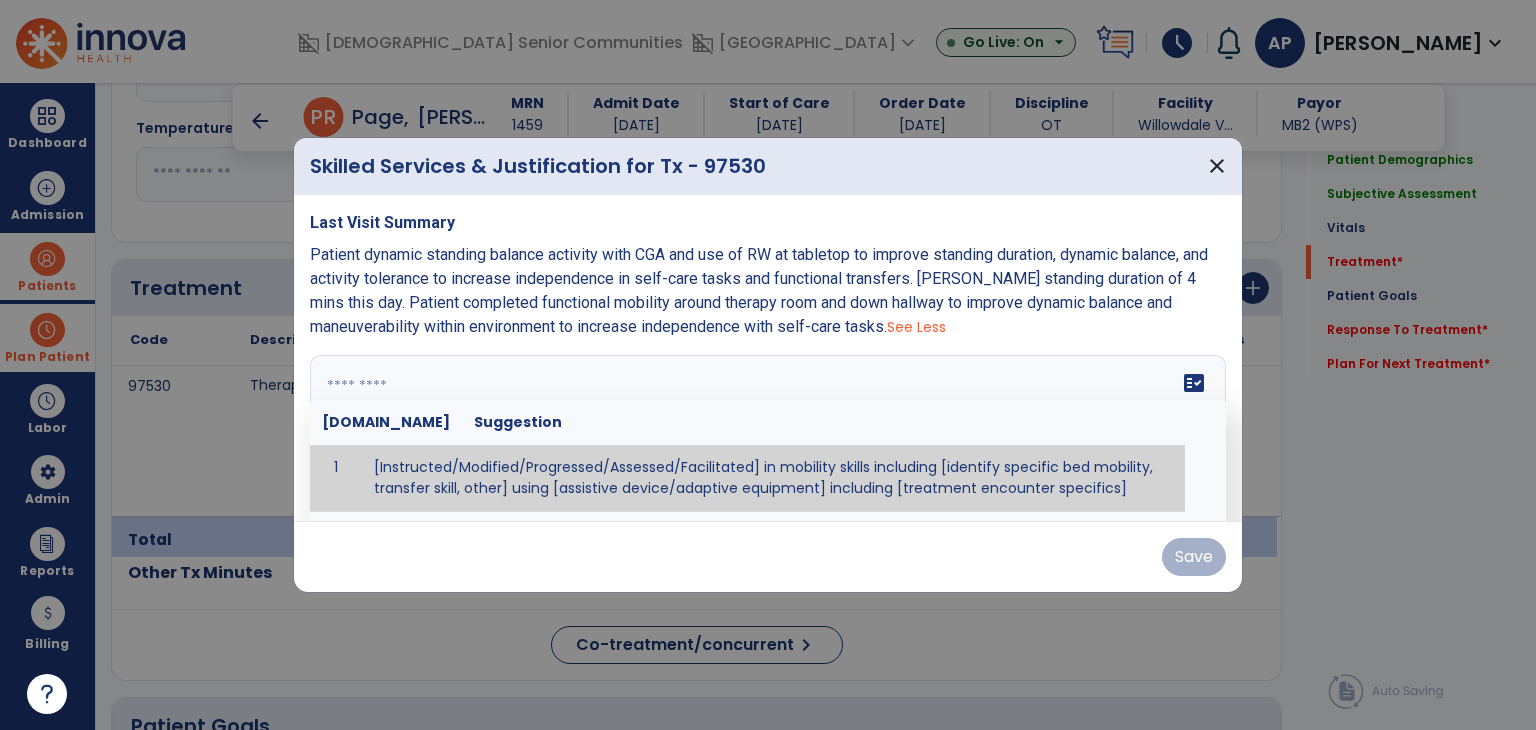 paste on "**********" 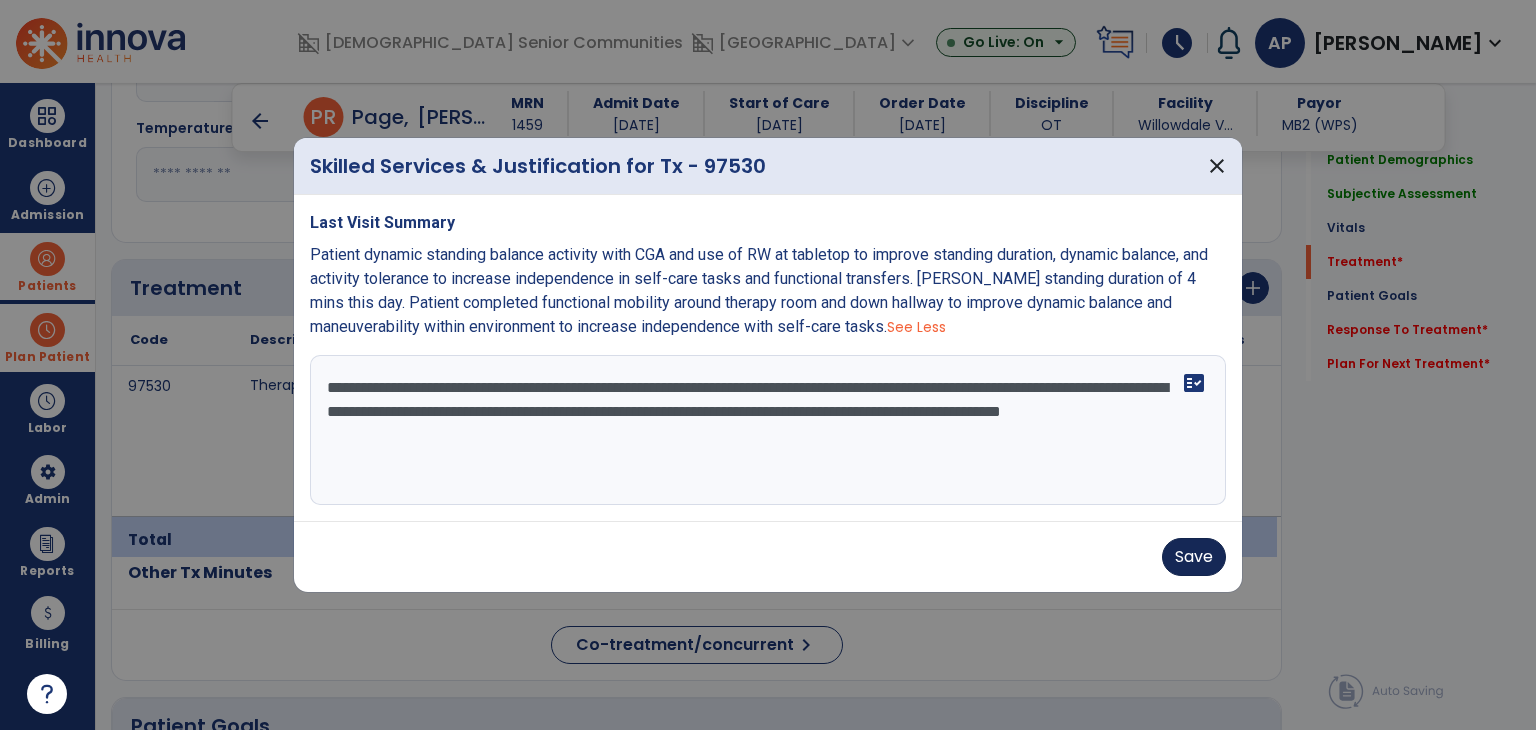 type on "**********" 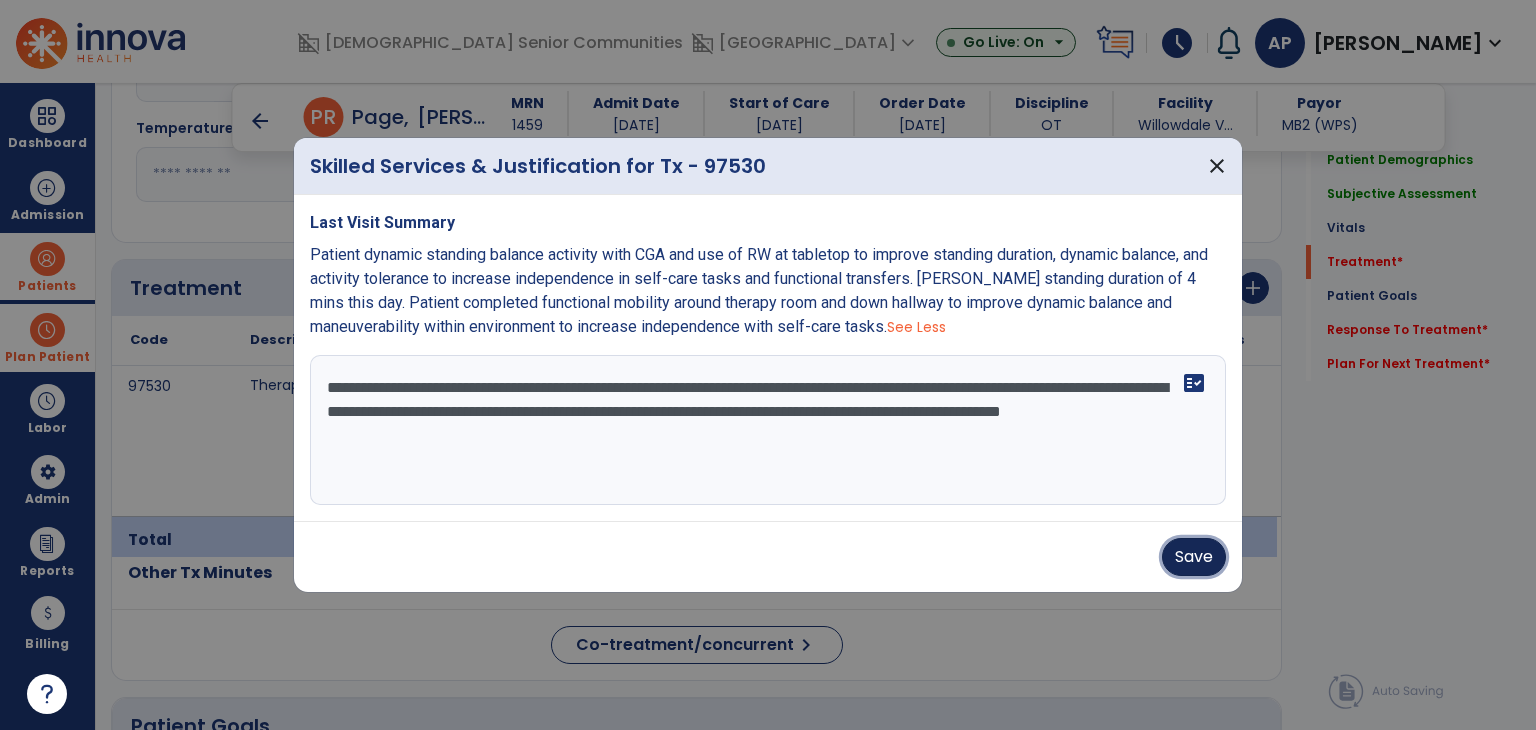 click on "Save" at bounding box center (1194, 557) 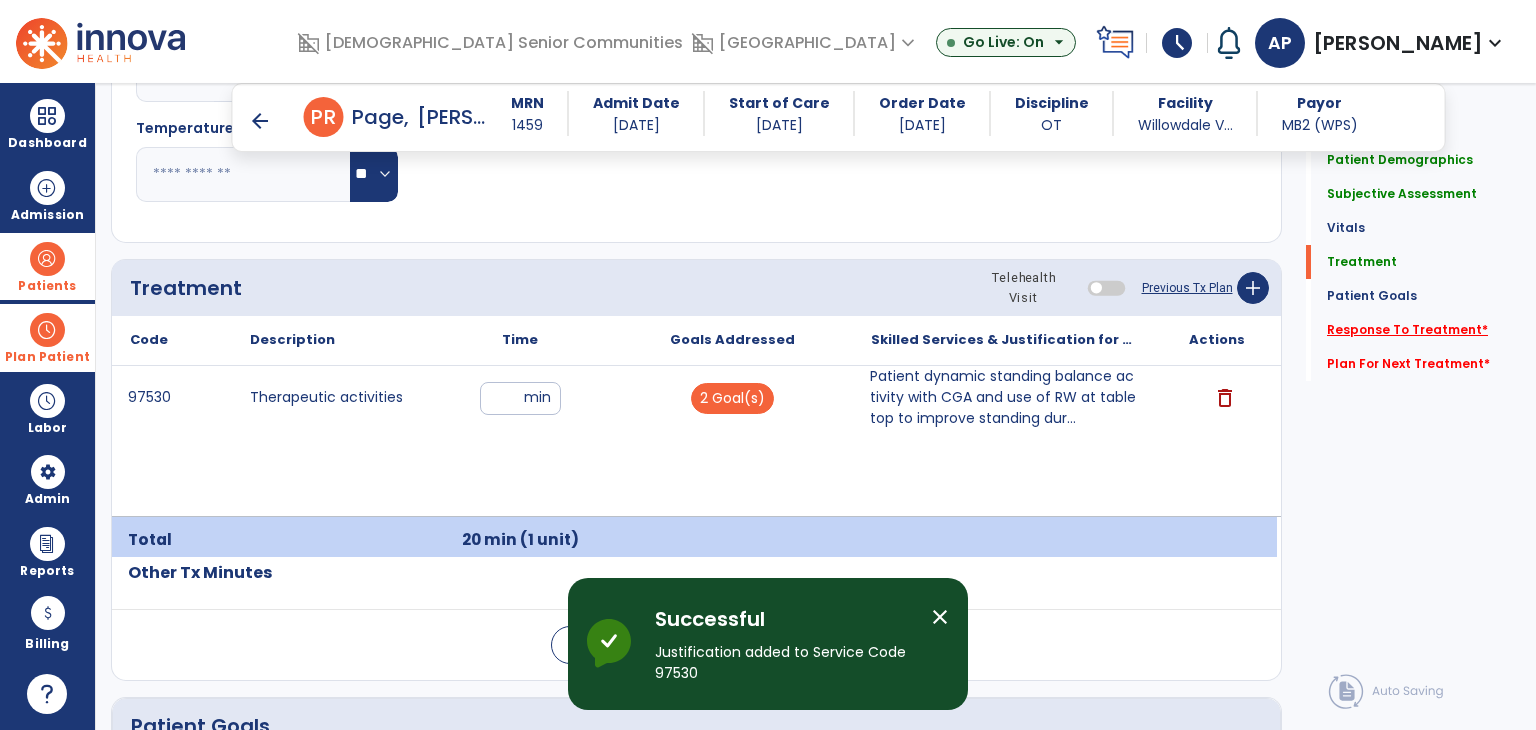 click on "Response To Treatment   *" 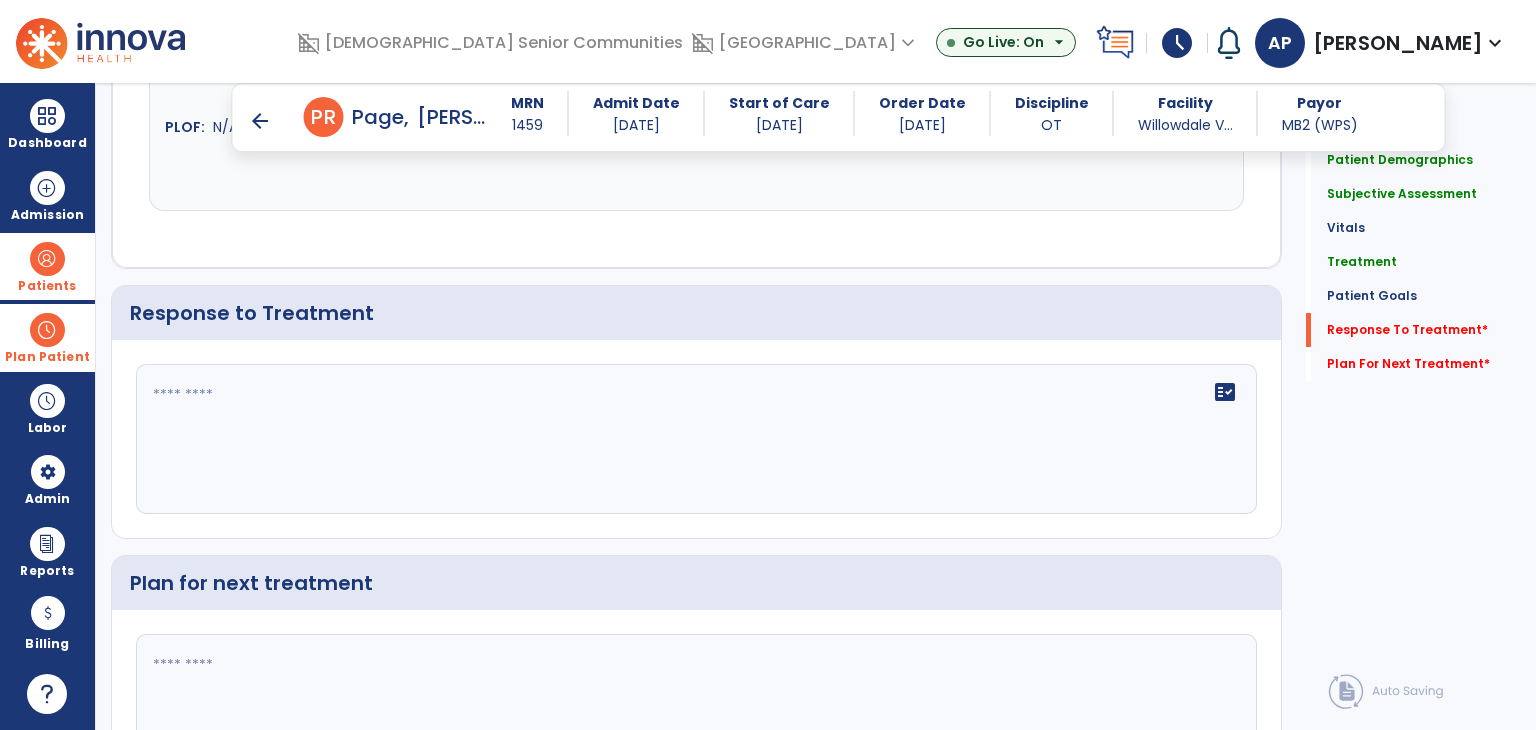 scroll, scrollTop: 2730, scrollLeft: 0, axis: vertical 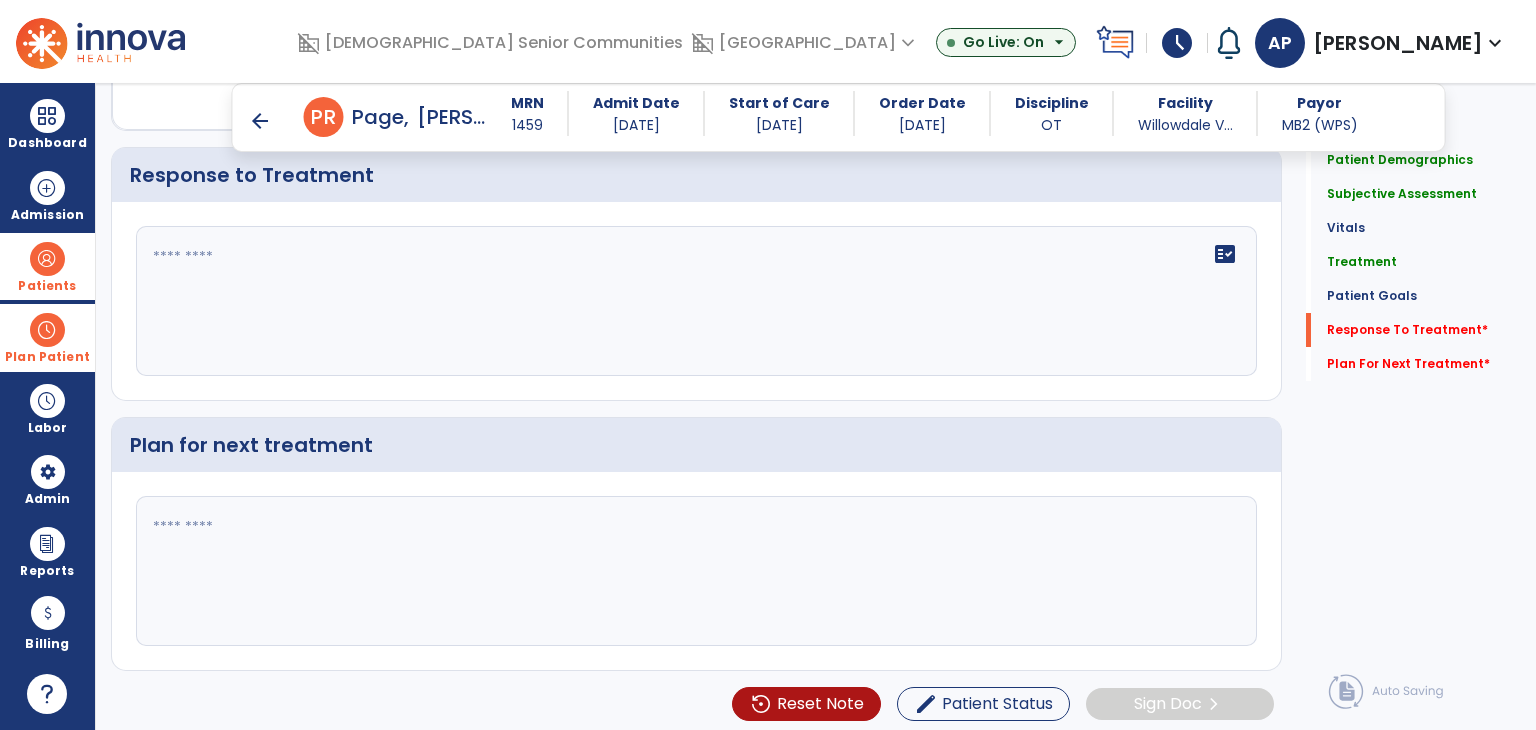 click on "fact_check" 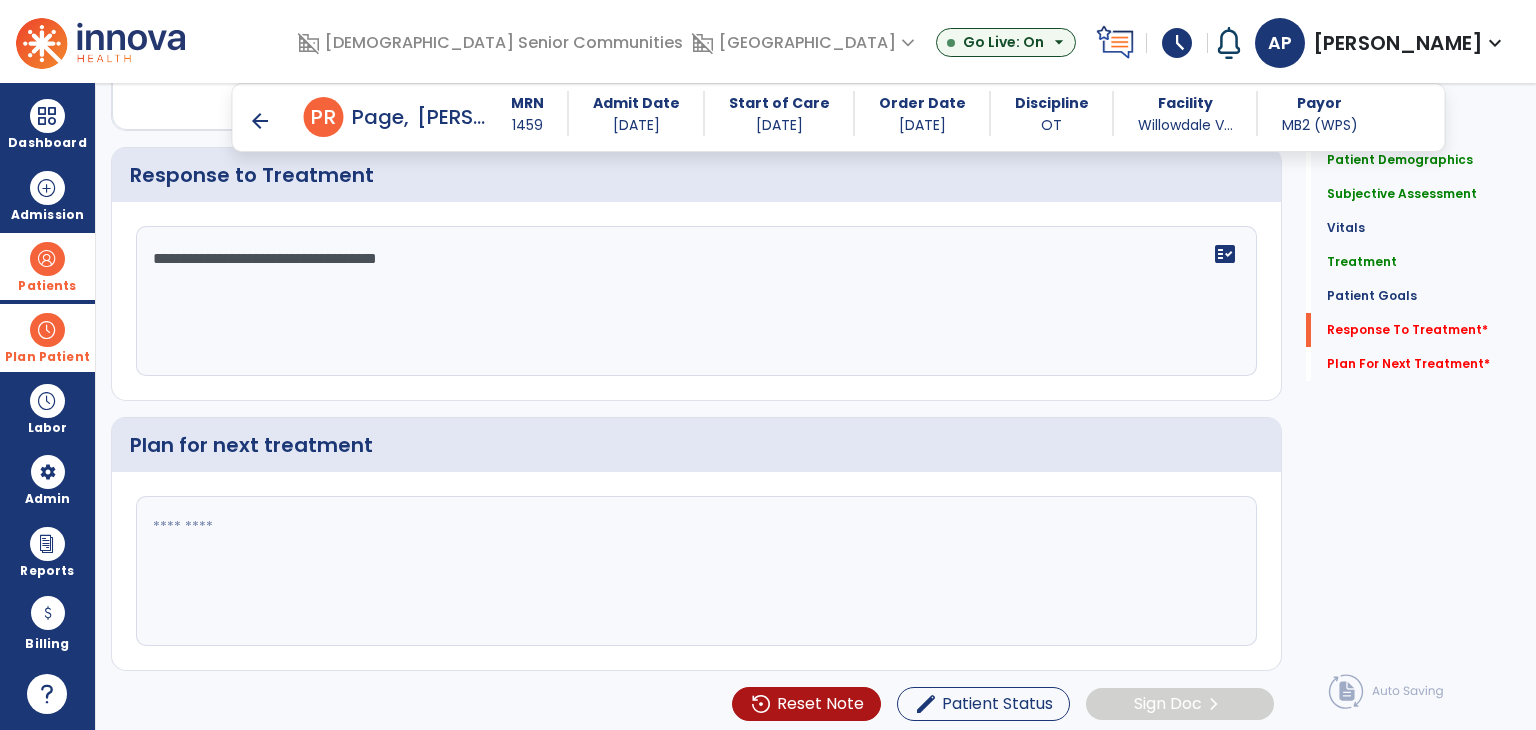 type on "**********" 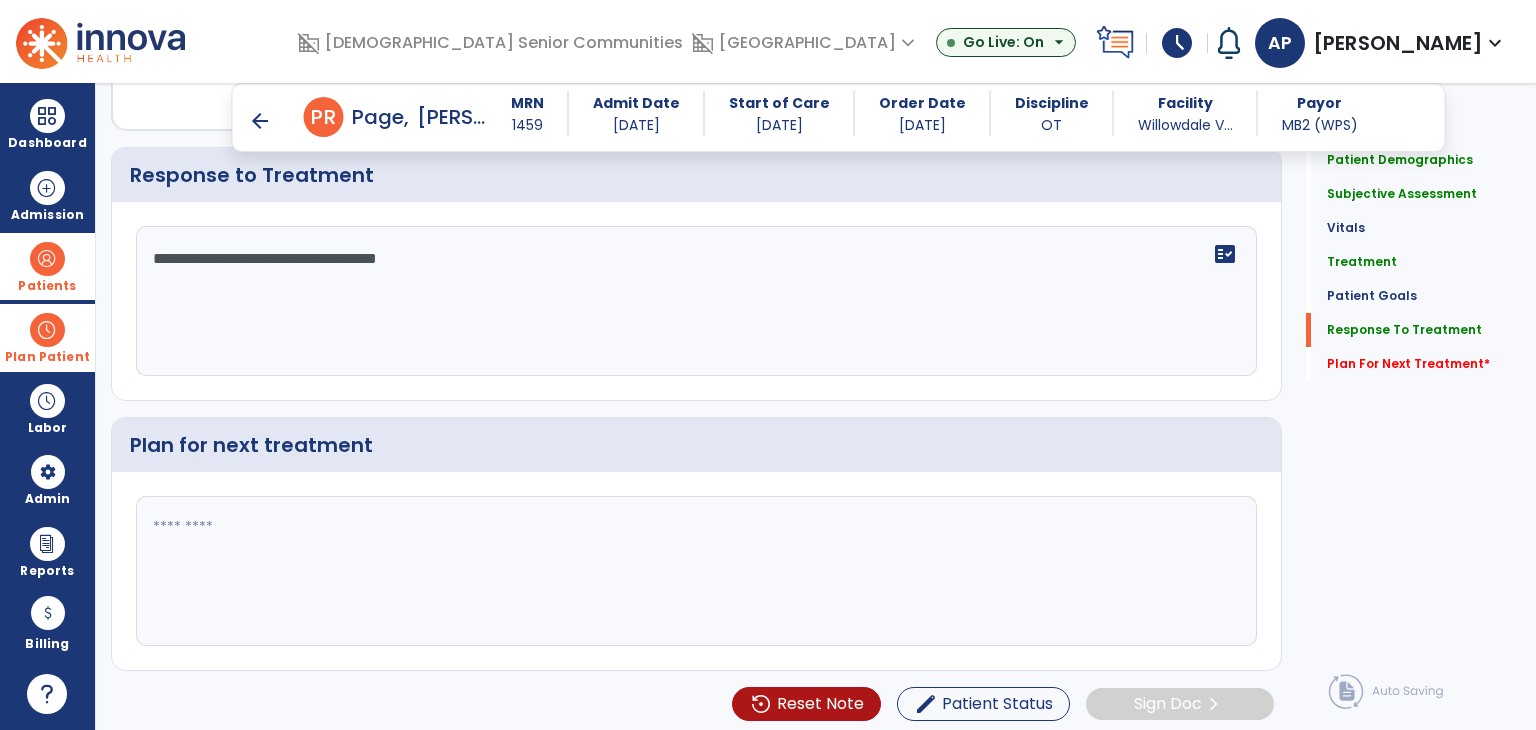 click 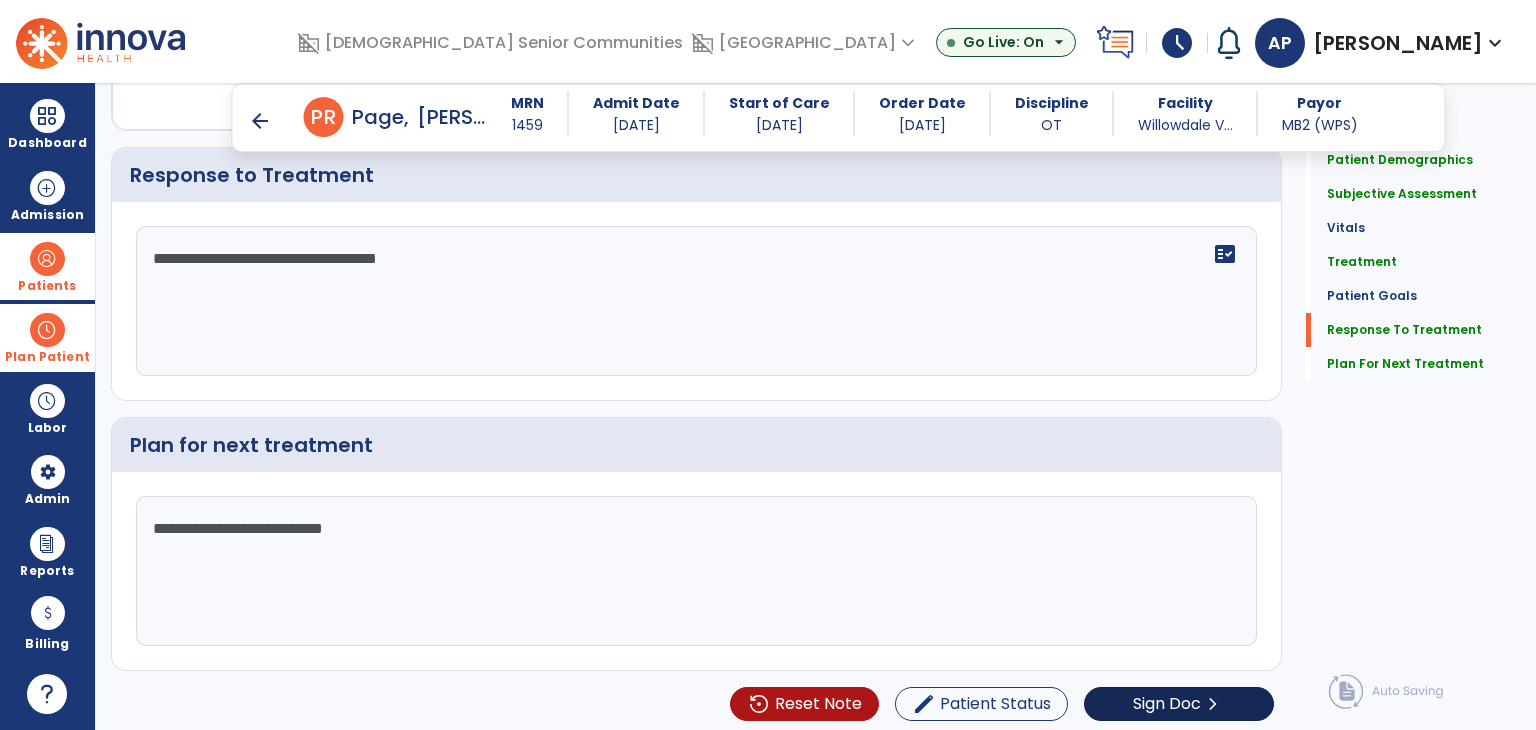 type on "**********" 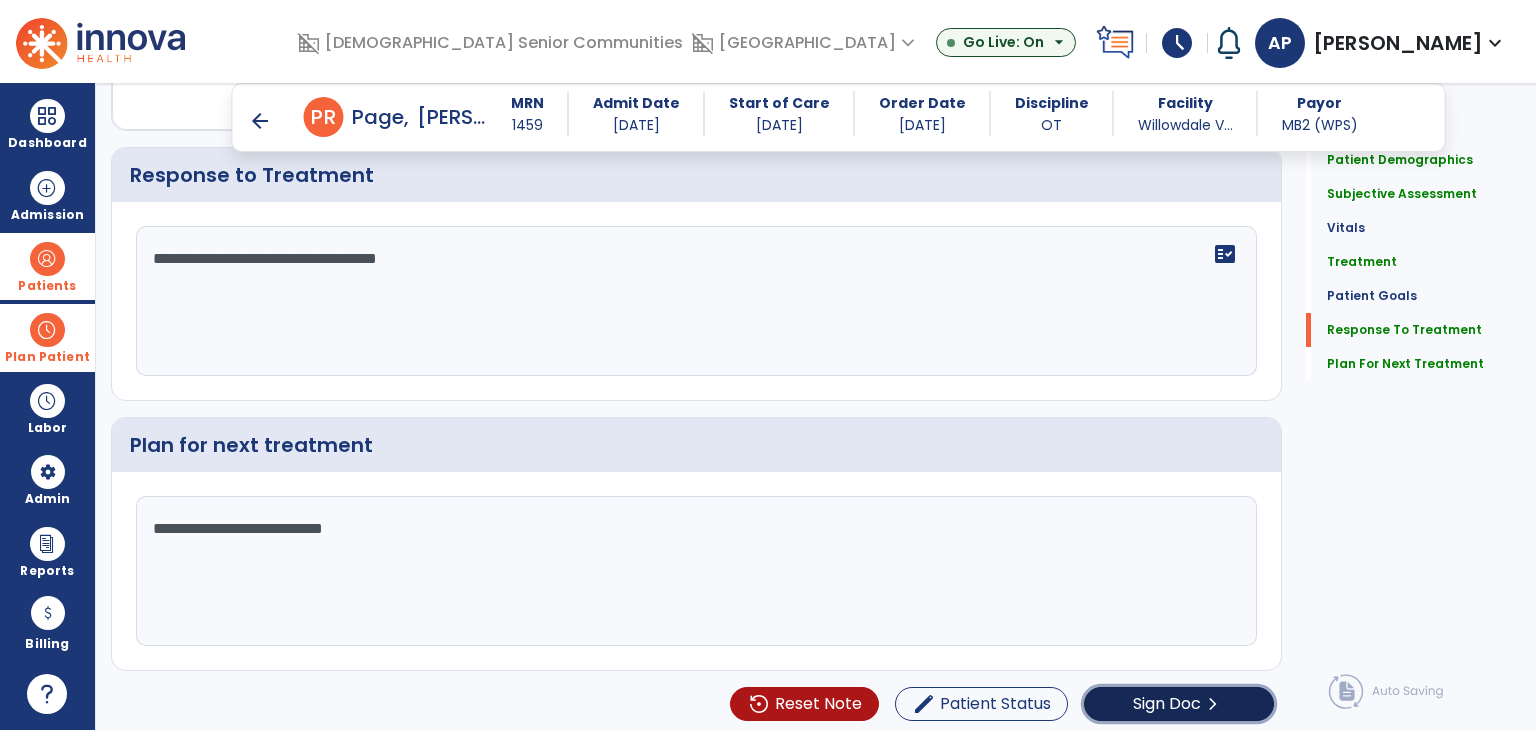 click on "Sign Doc" 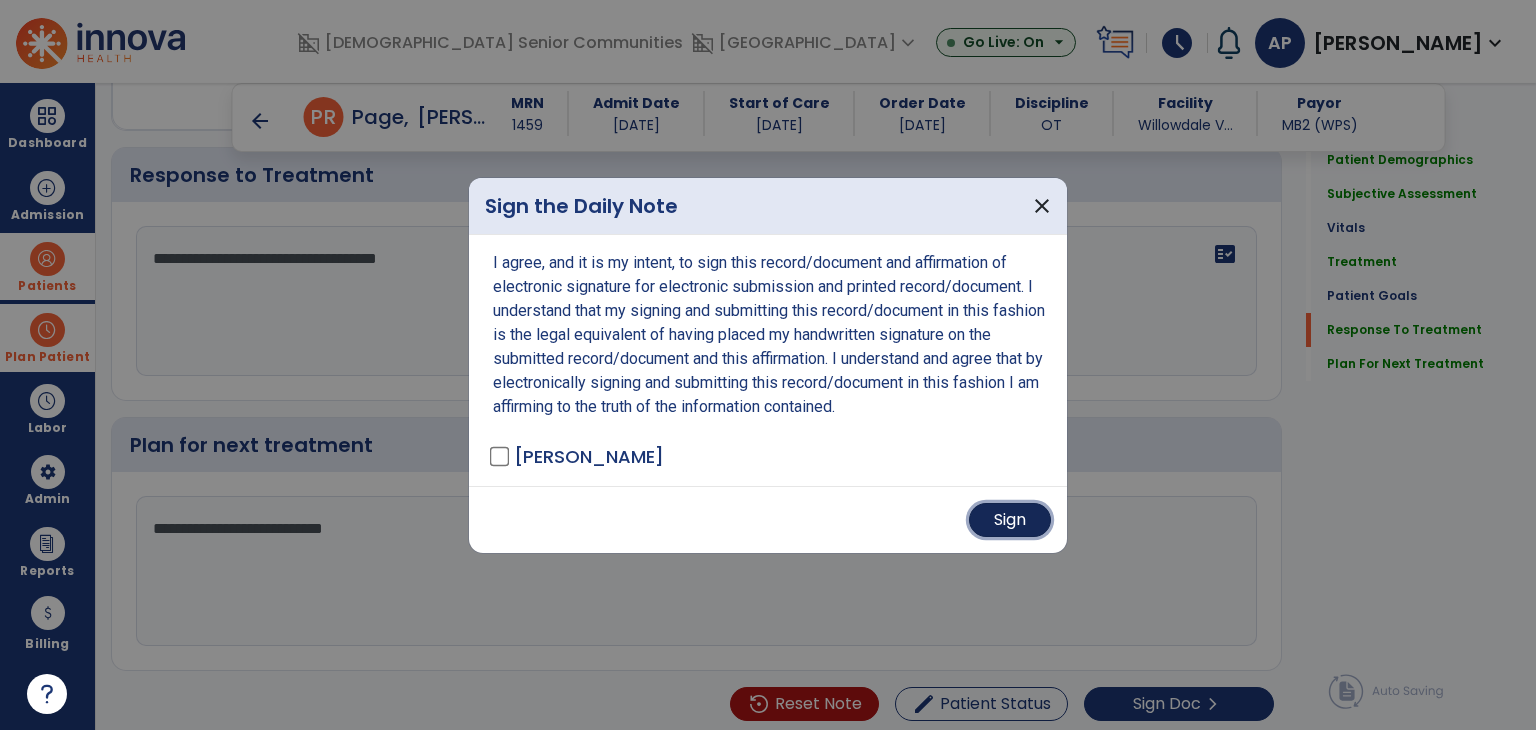 click on "Sign" at bounding box center (1010, 520) 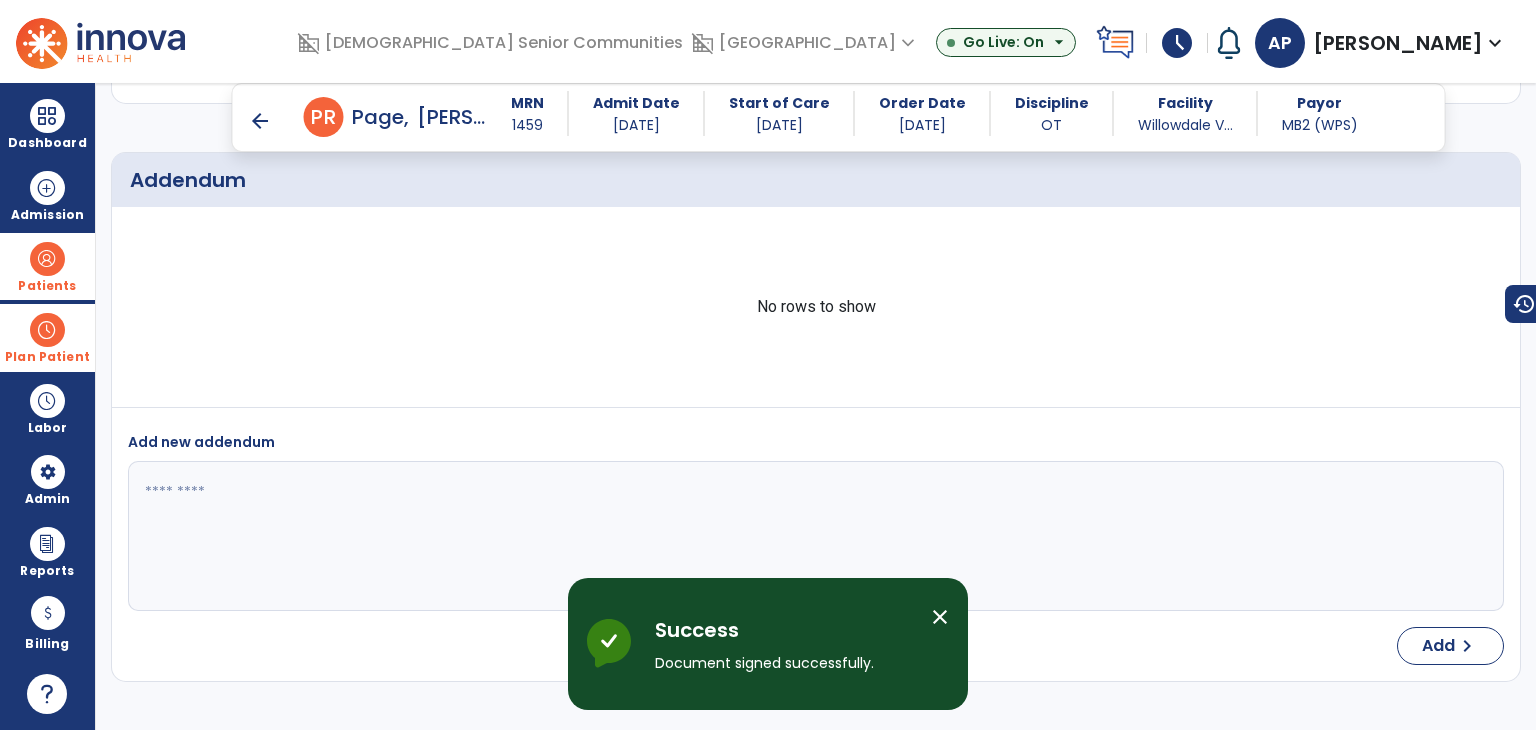 scroll, scrollTop: 3261, scrollLeft: 0, axis: vertical 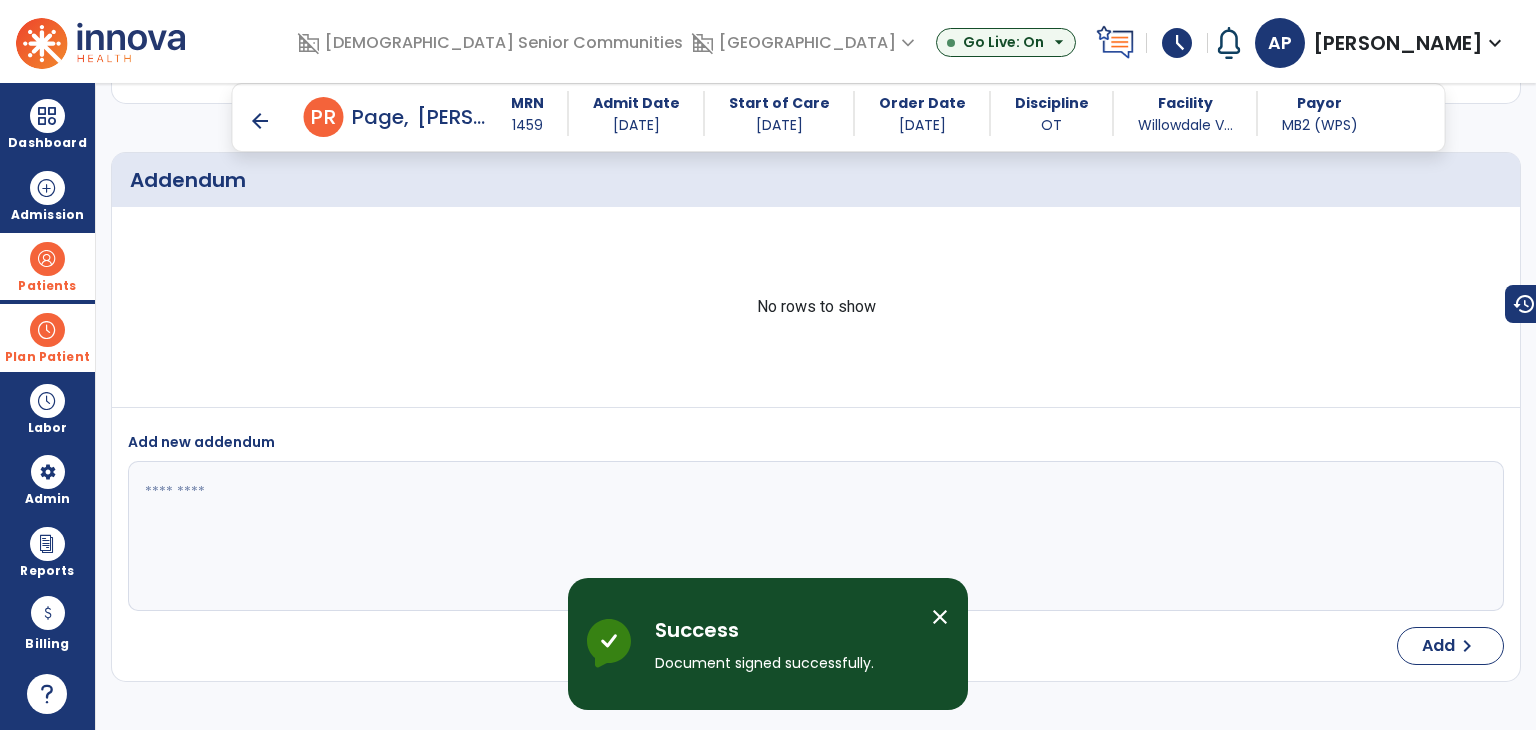 drag, startPoint x: 51, startPoint y: 332, endPoint x: 80, endPoint y: 357, distance: 38.28838 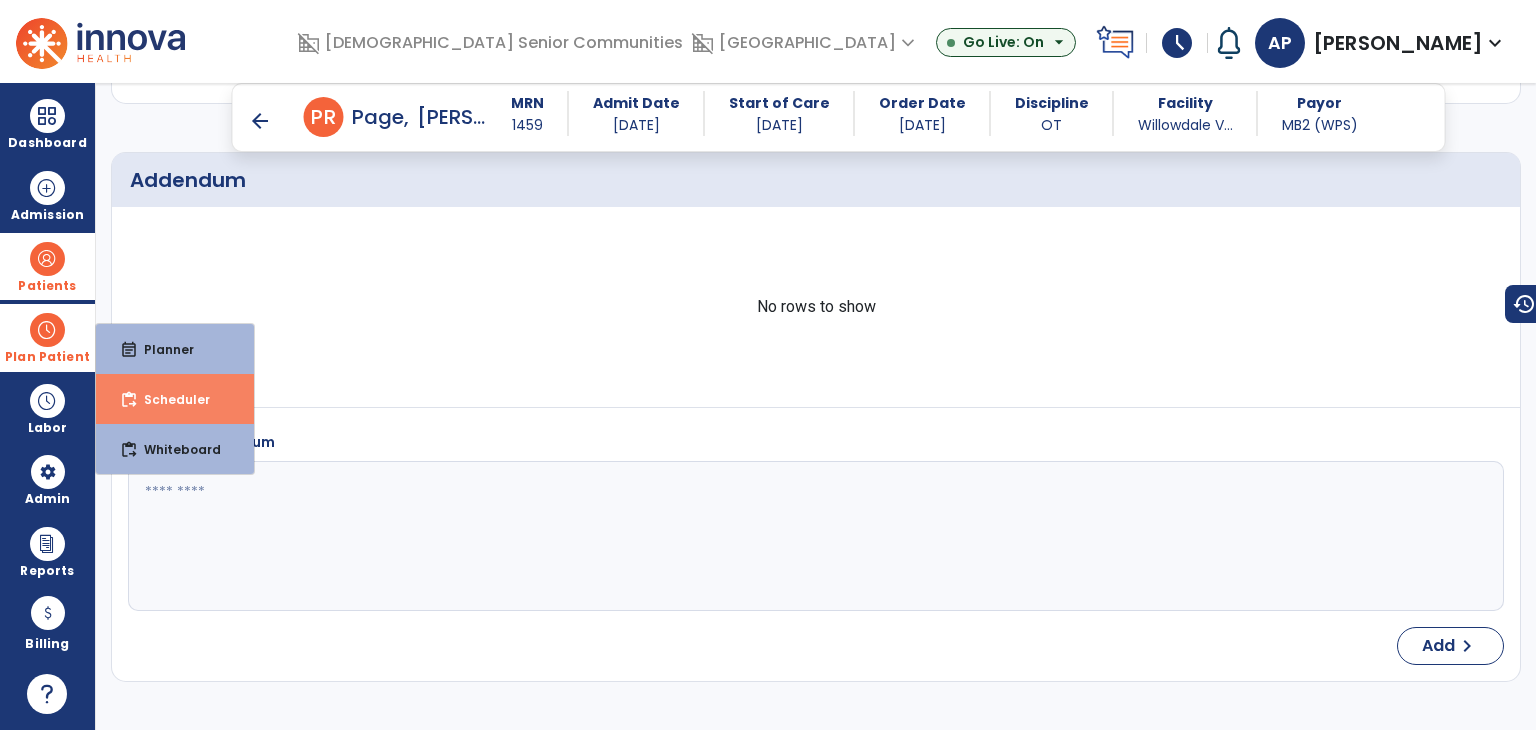 click on "content_paste_go" at bounding box center (129, 400) 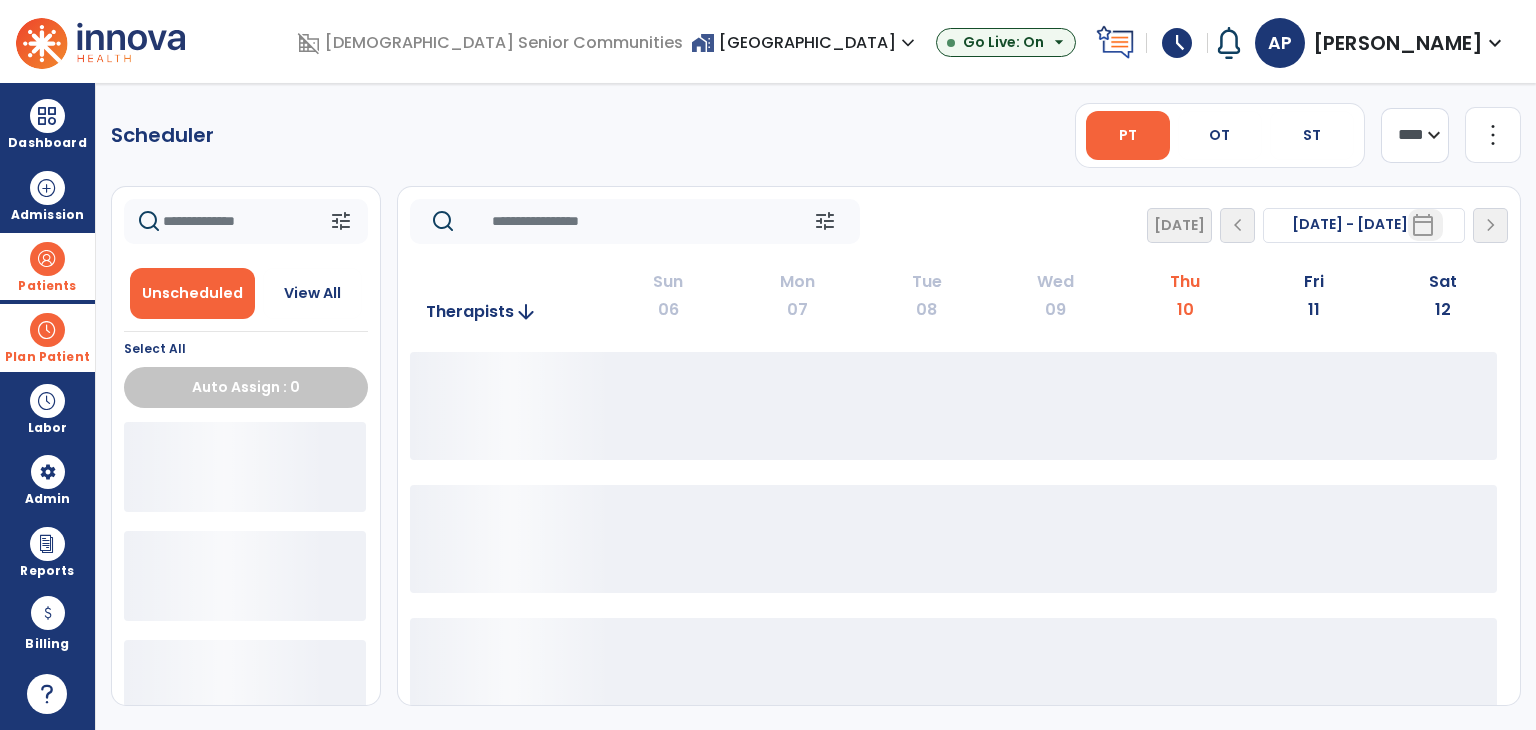 scroll, scrollTop: 0, scrollLeft: 0, axis: both 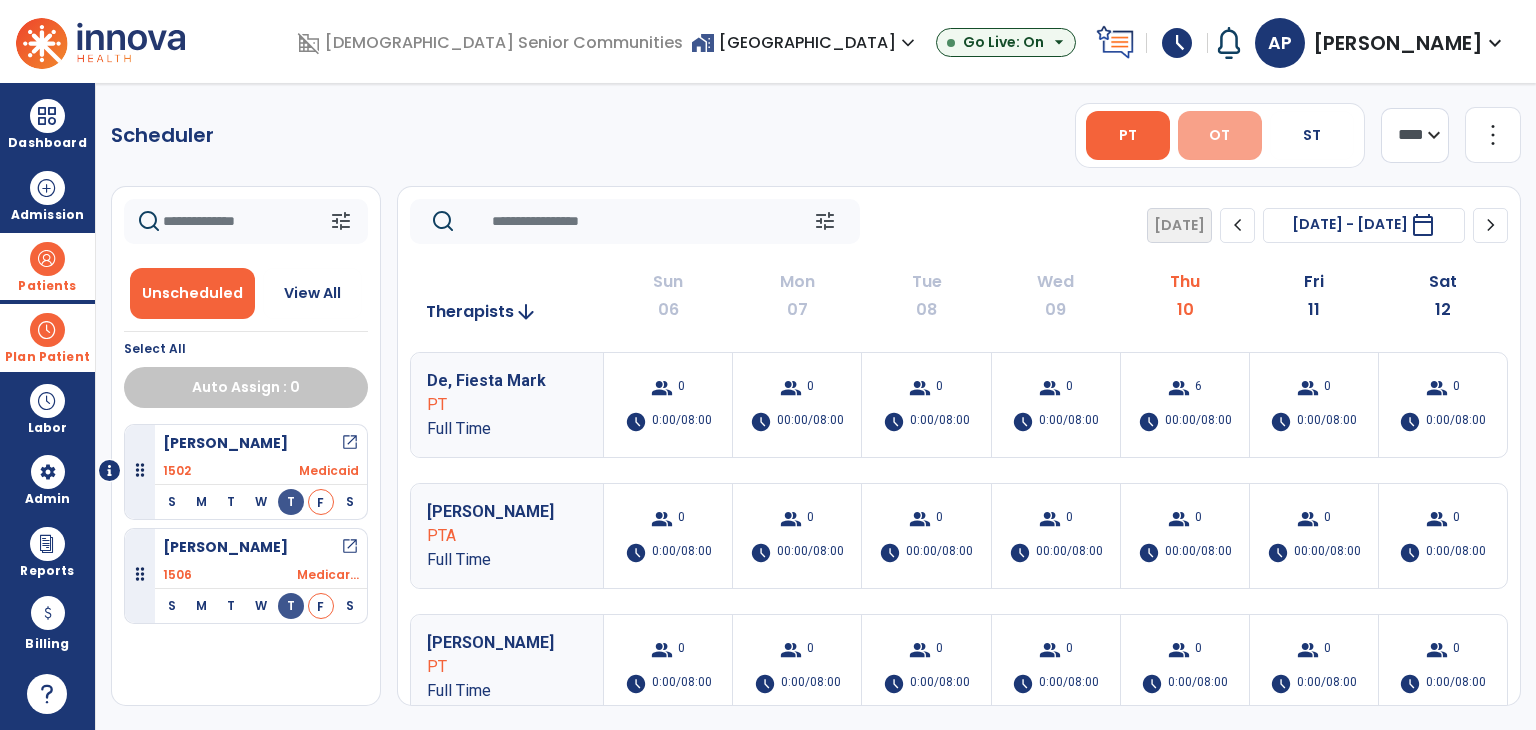 click on "OT" at bounding box center [1219, 135] 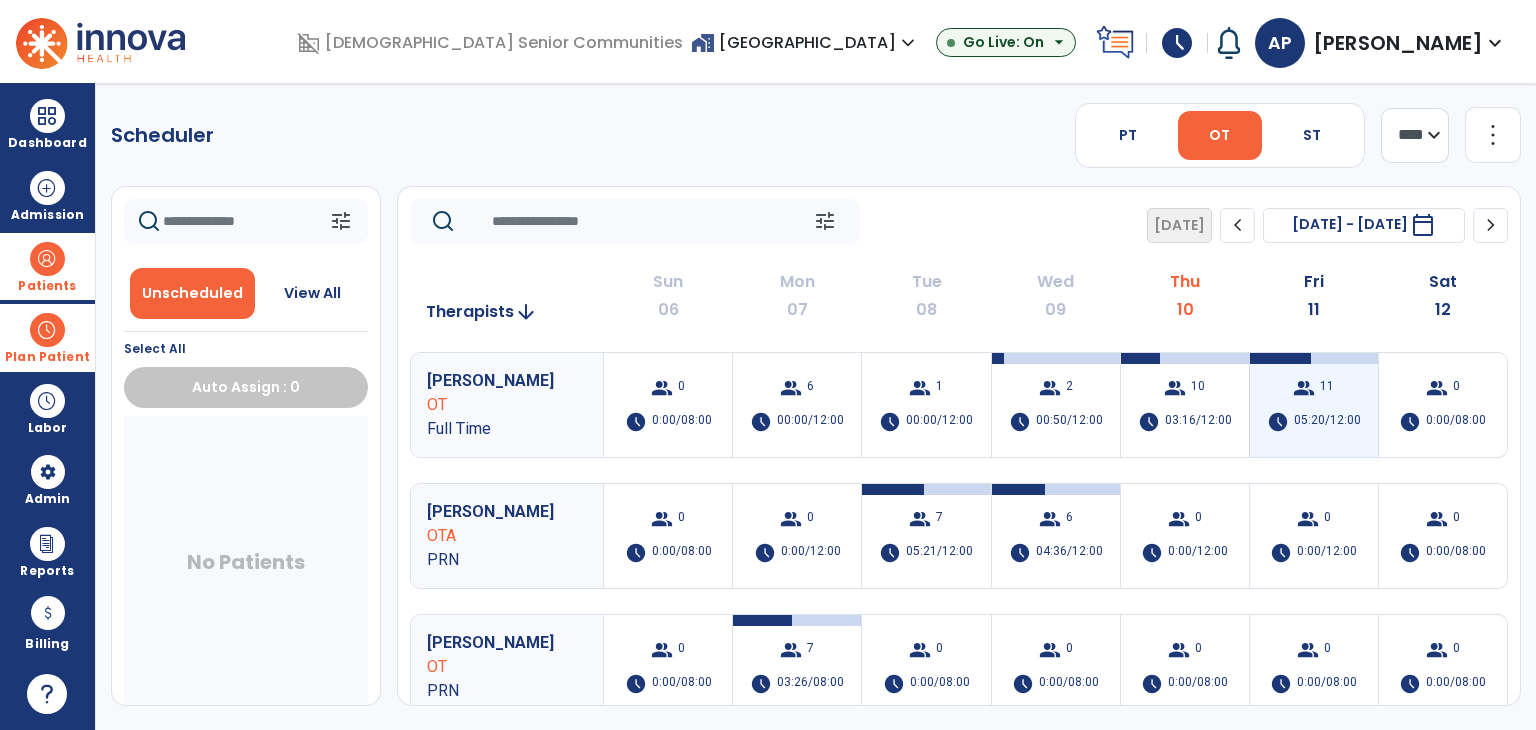 click on "group" at bounding box center (1304, 388) 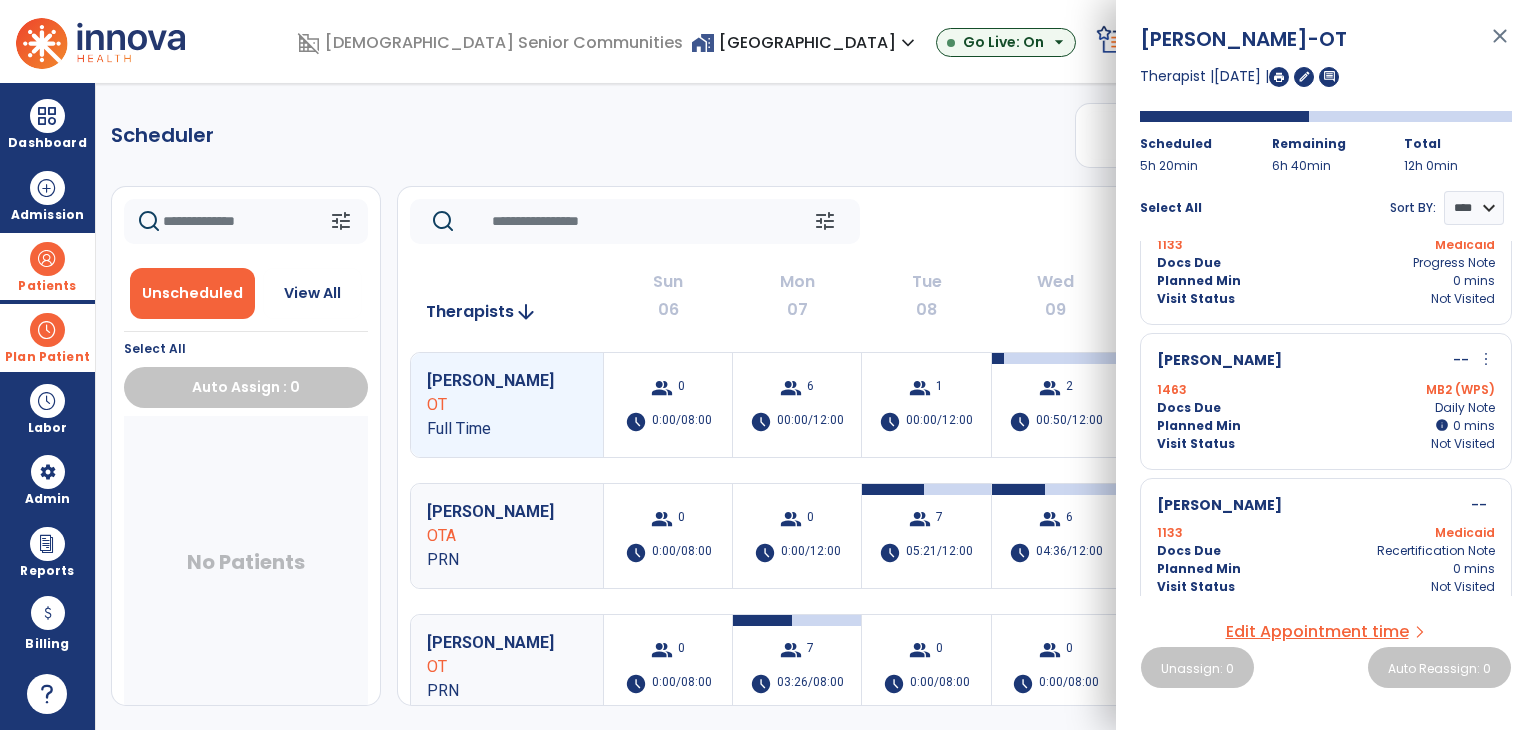 scroll, scrollTop: 1230, scrollLeft: 0, axis: vertical 